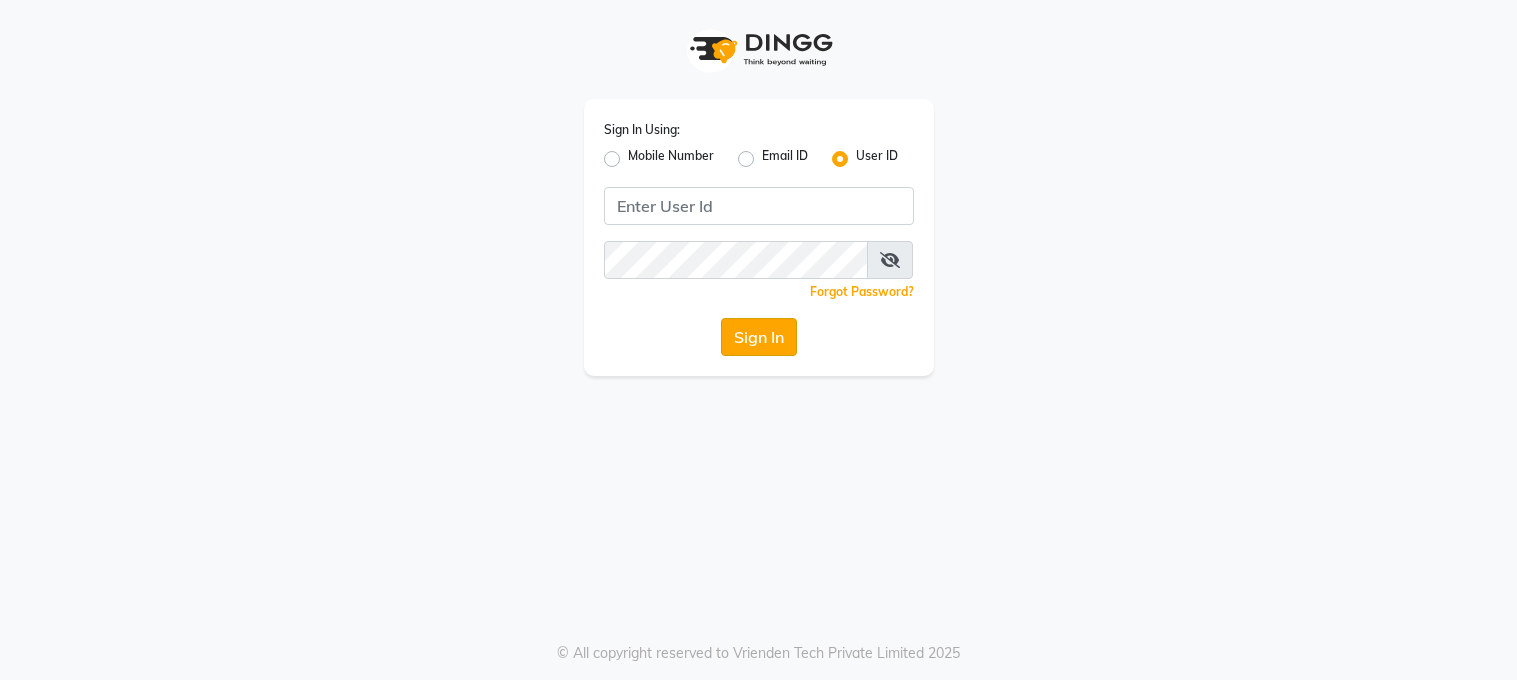 scroll, scrollTop: 0, scrollLeft: 0, axis: both 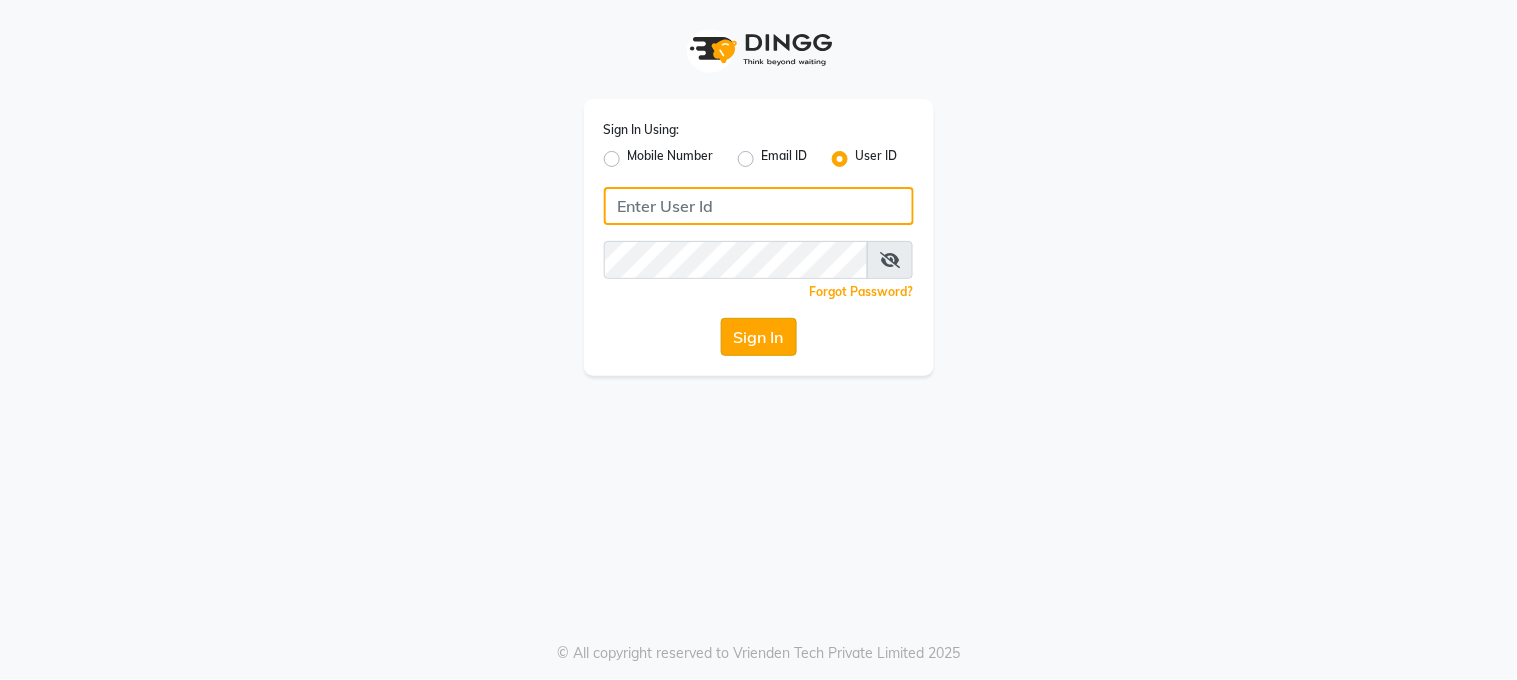 type on "7278274131" 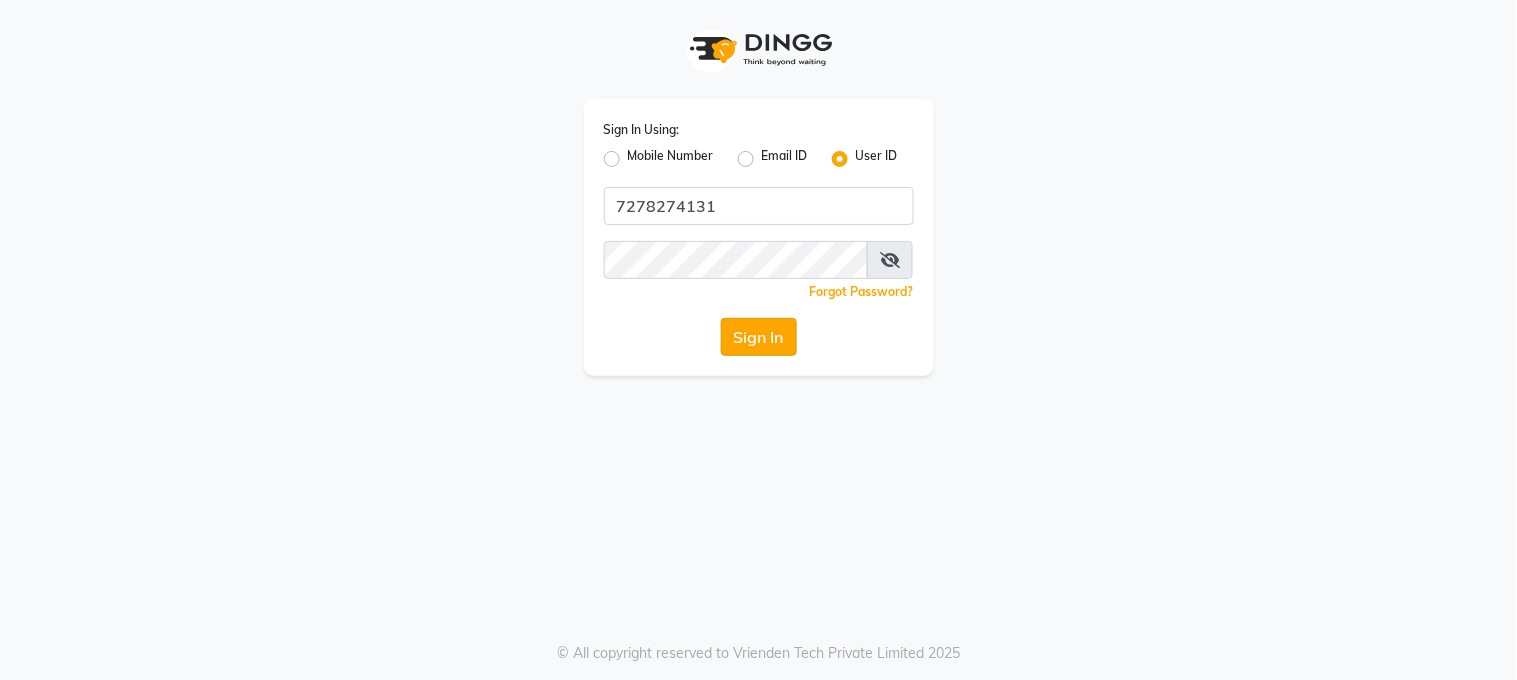 click on "Sign In" 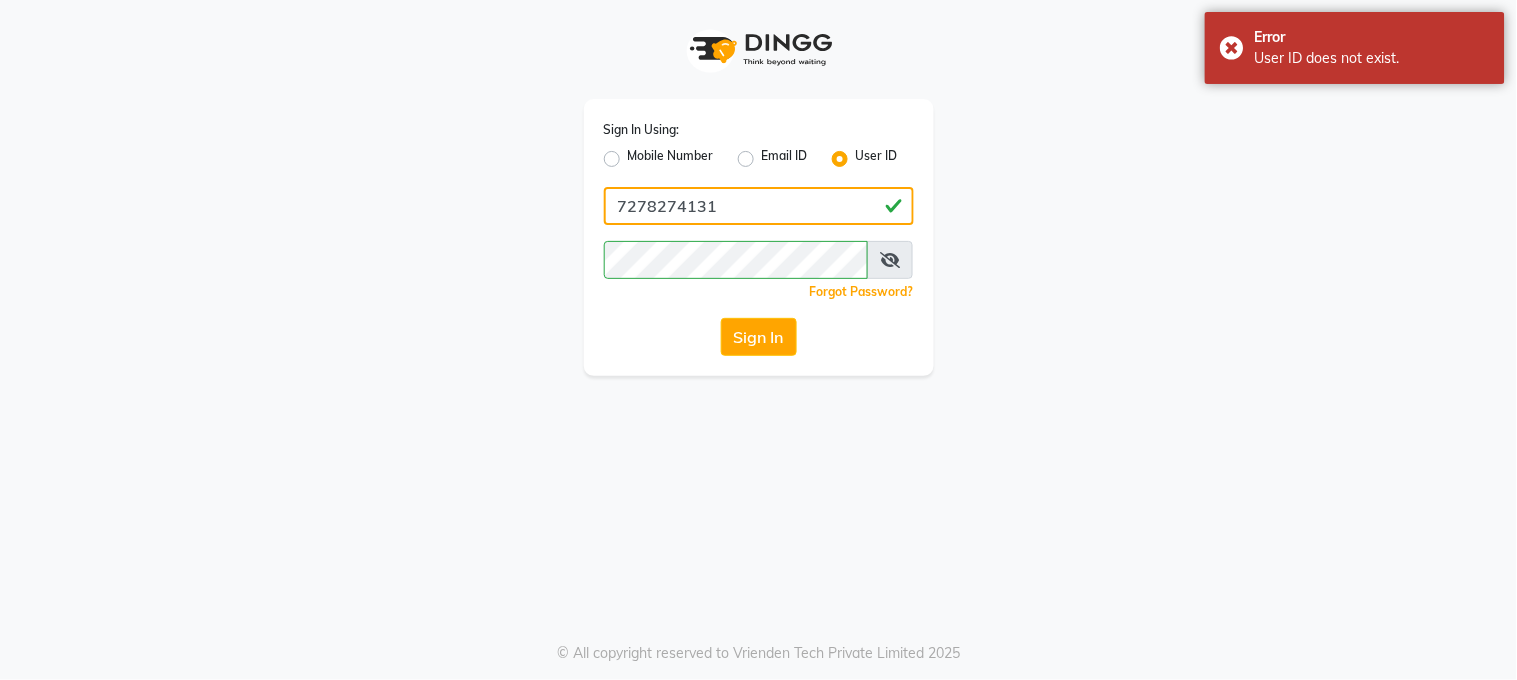click on "7278274131" 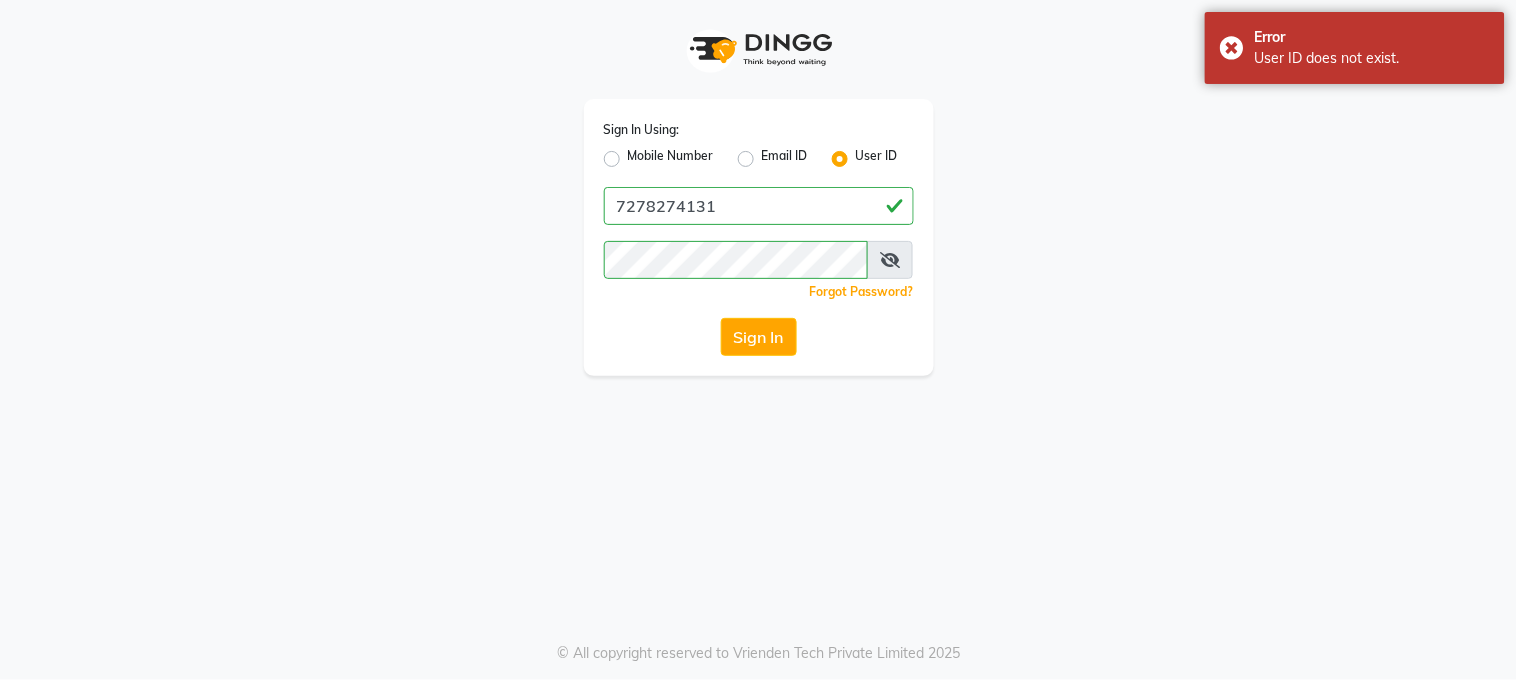 click on "Mobile Number" 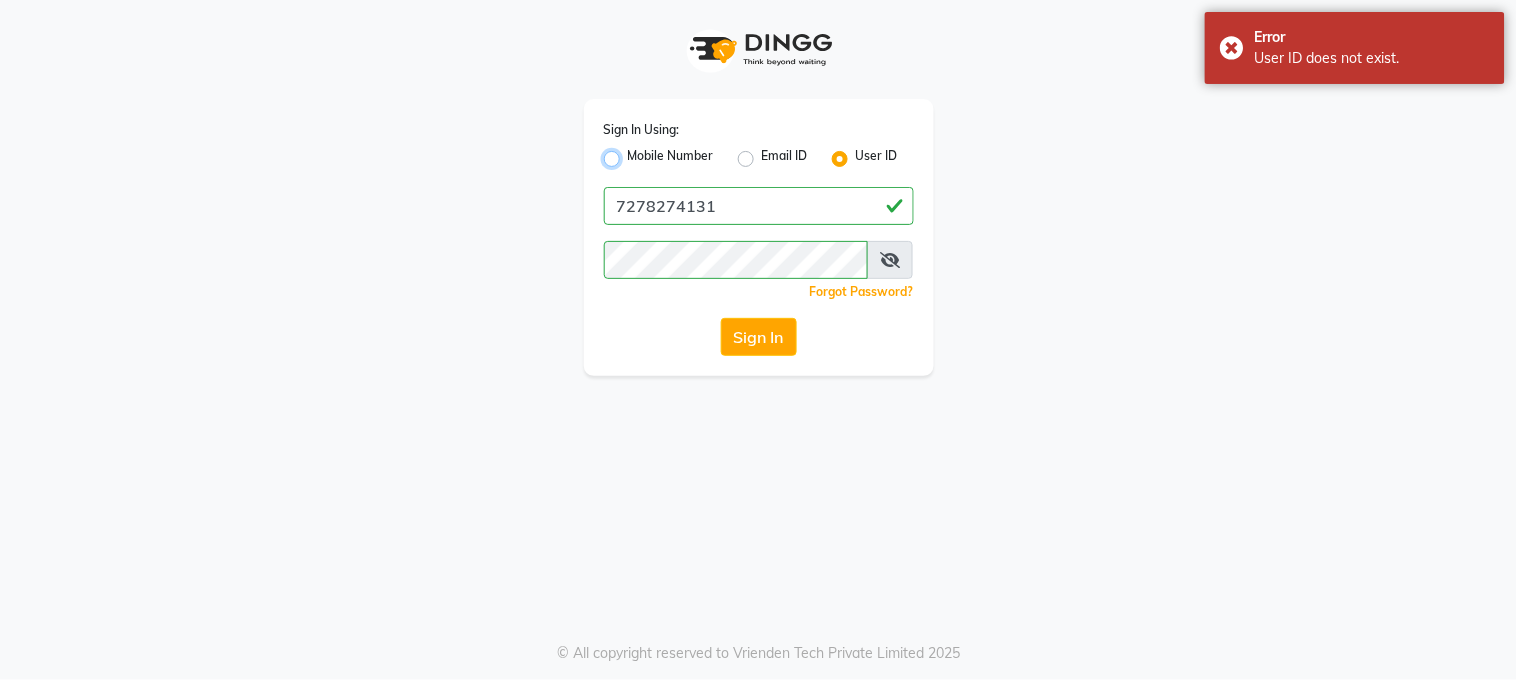 click on "Mobile Number" at bounding box center [634, 153] 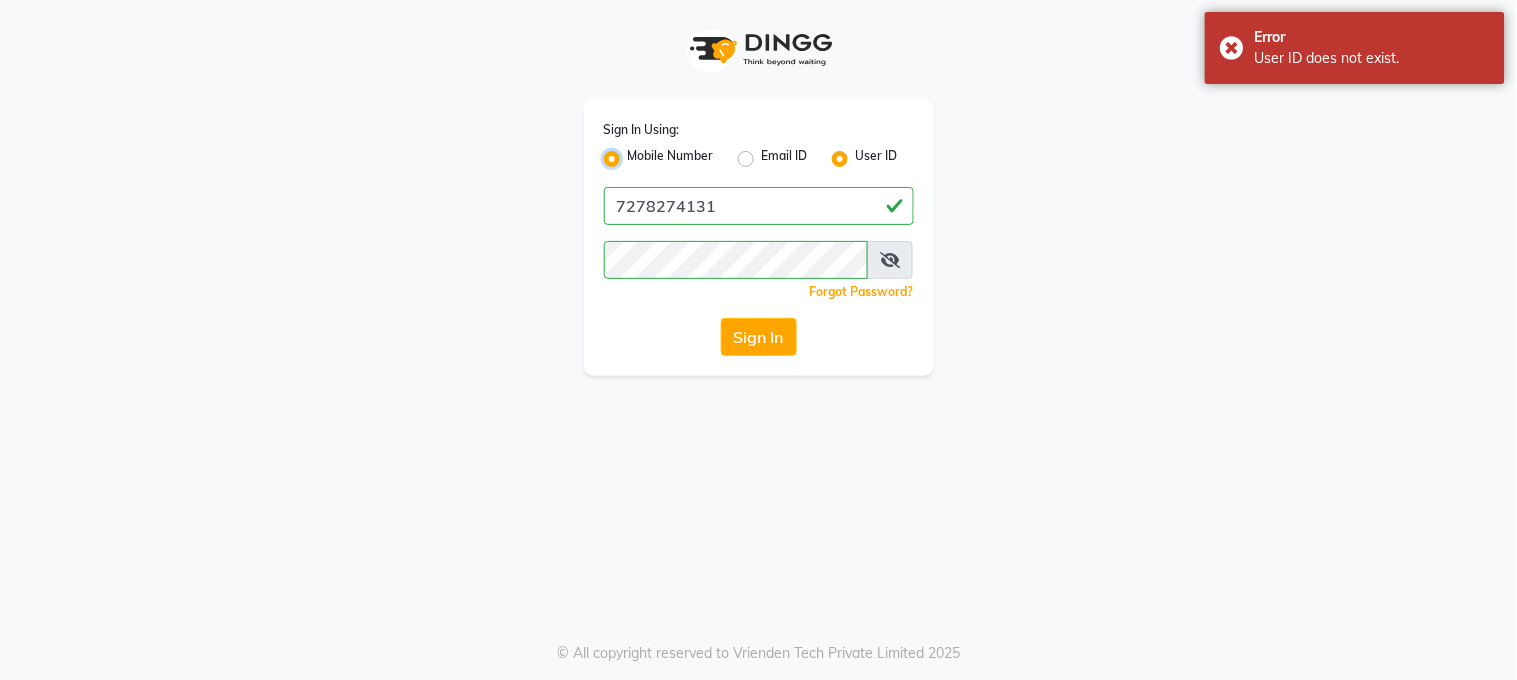 radio on "false" 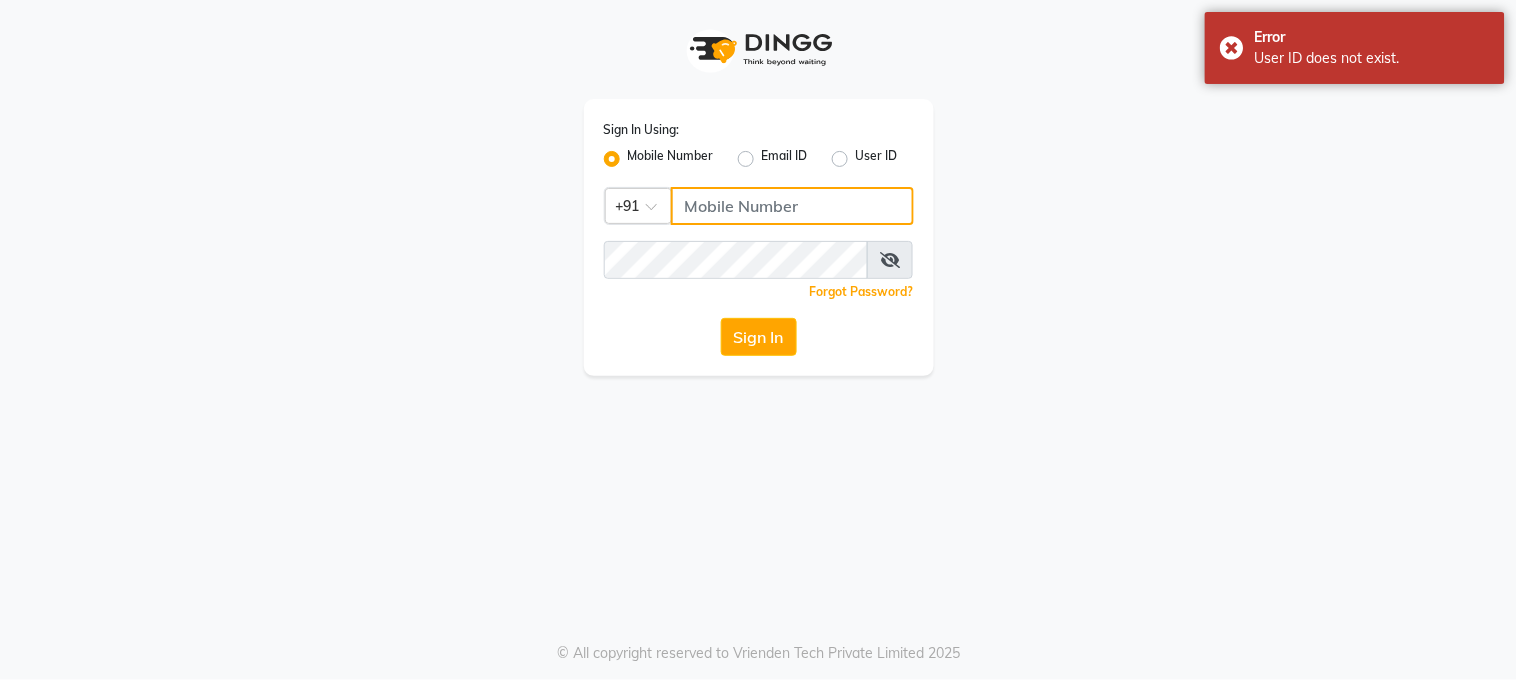 type on "7278274131" 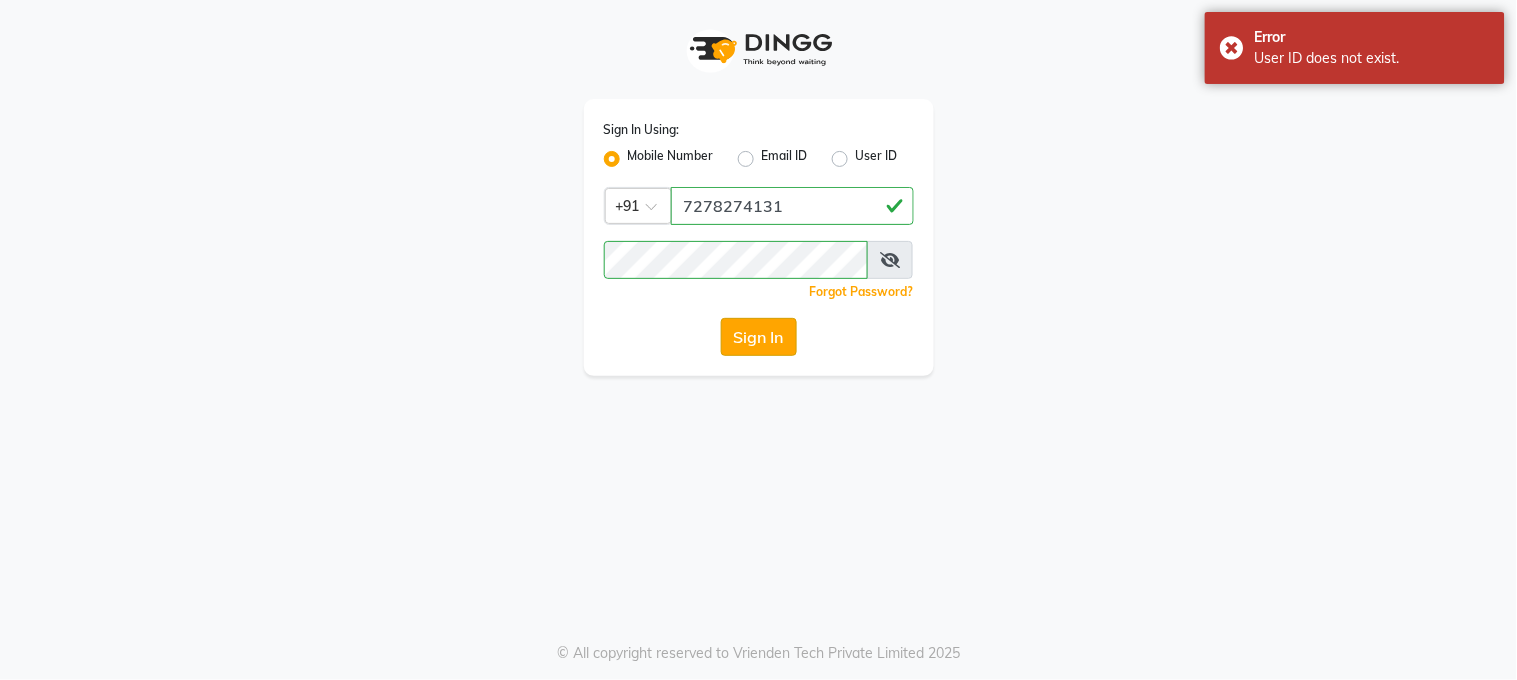click on "Sign In" 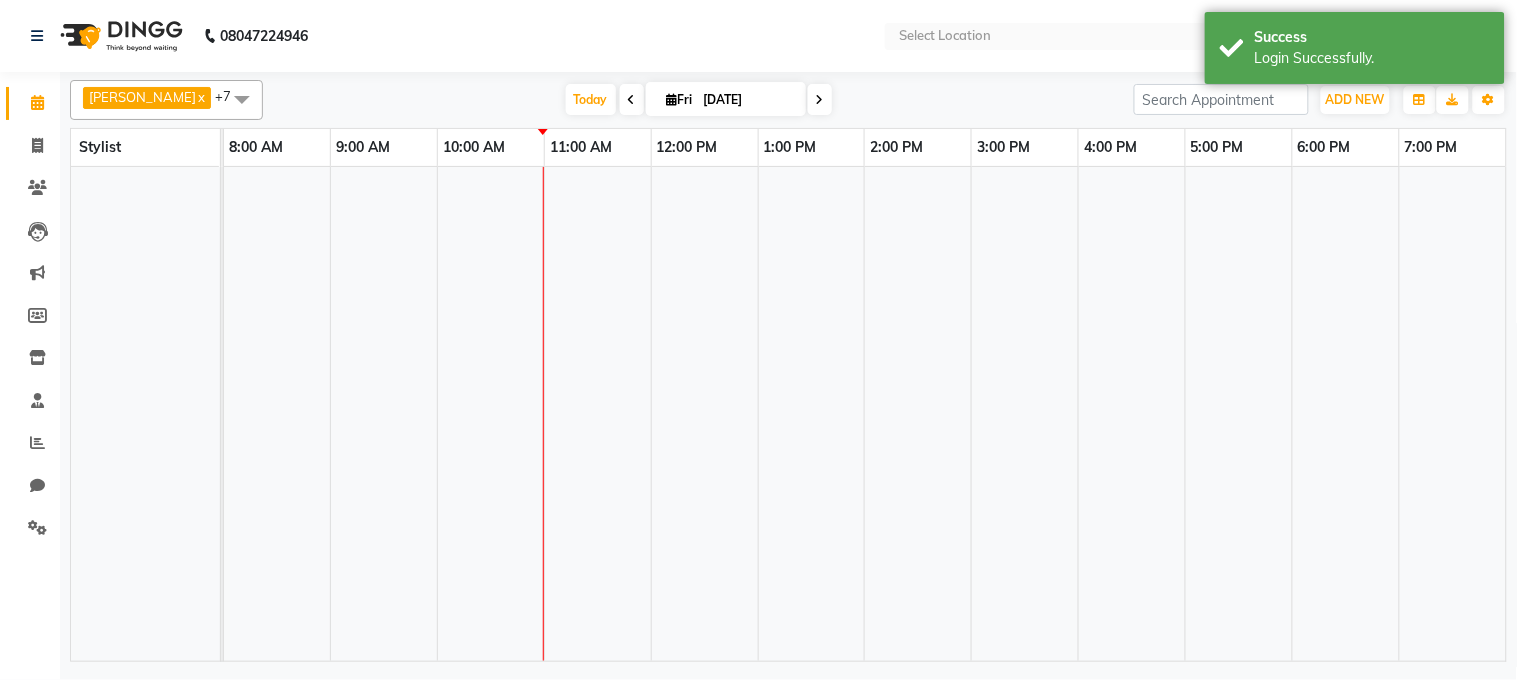 select on "en" 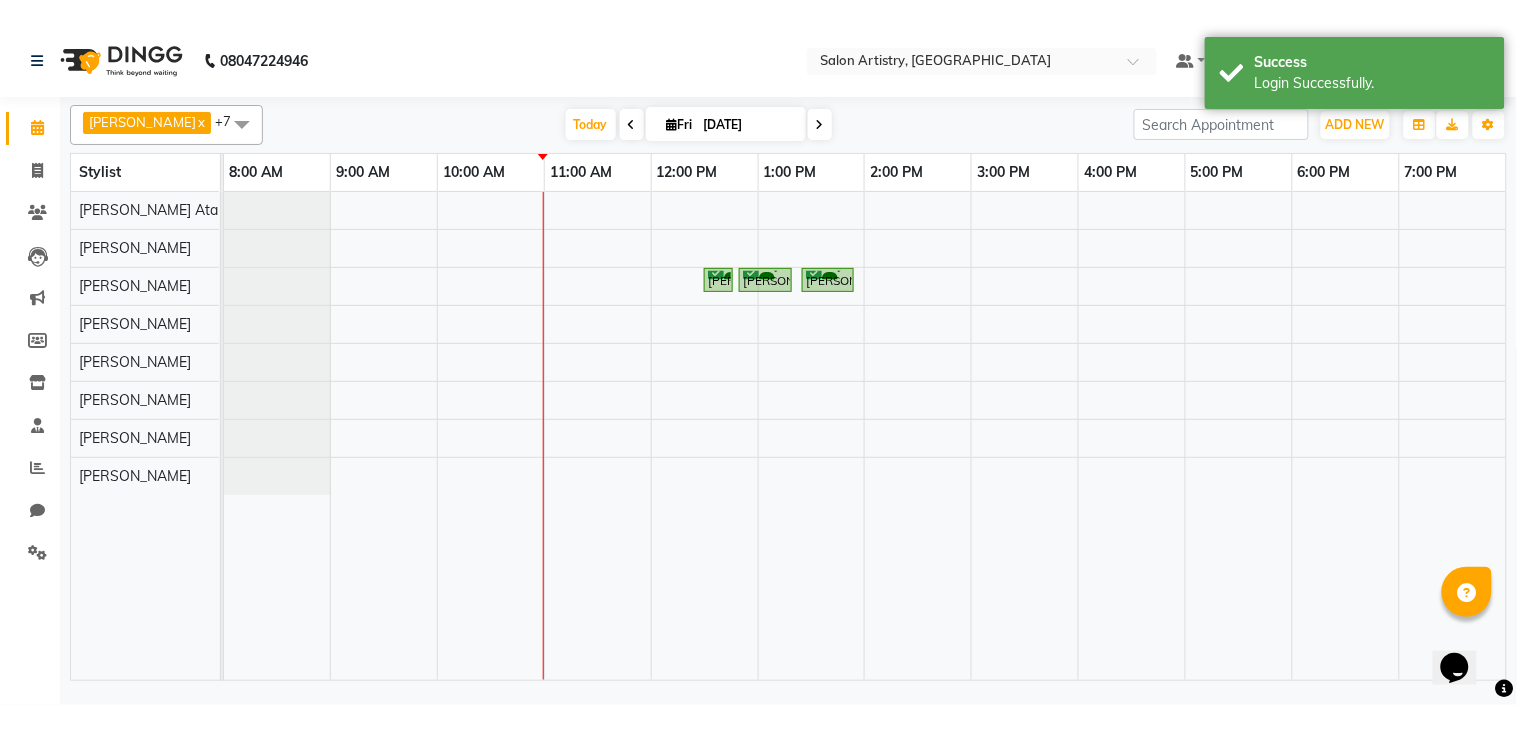 scroll, scrollTop: 0, scrollLeft: 0, axis: both 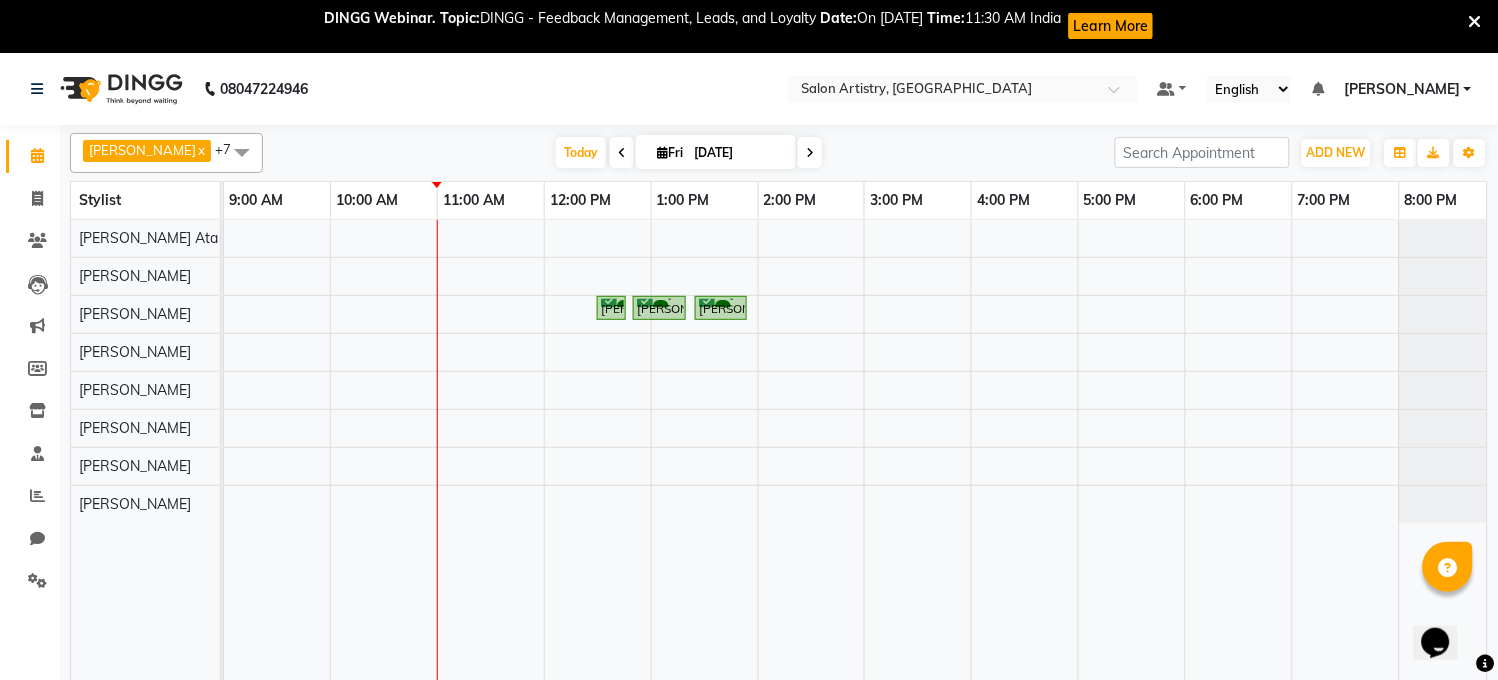 click on "Learn More" at bounding box center [1110, 26] 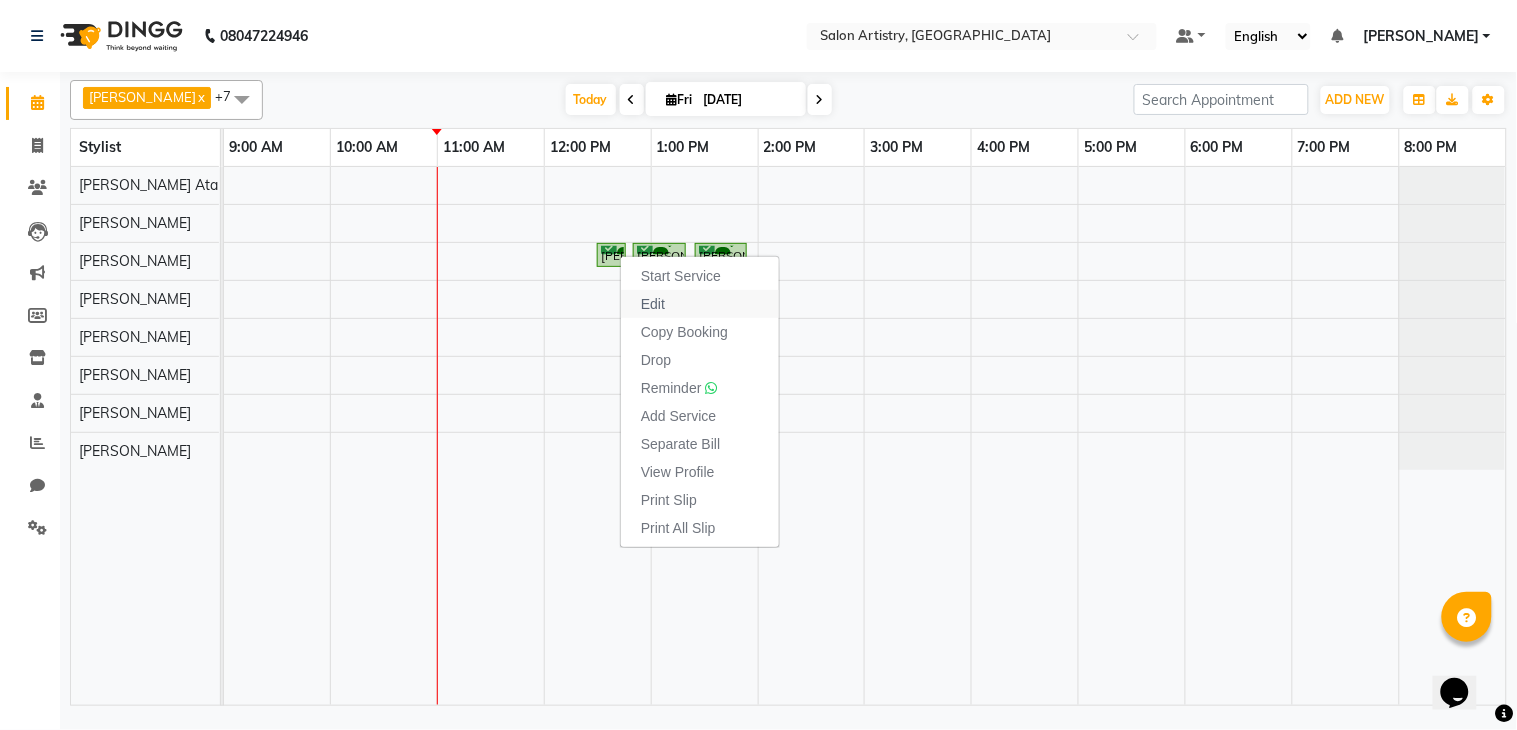 click on "Edit" at bounding box center (700, 304) 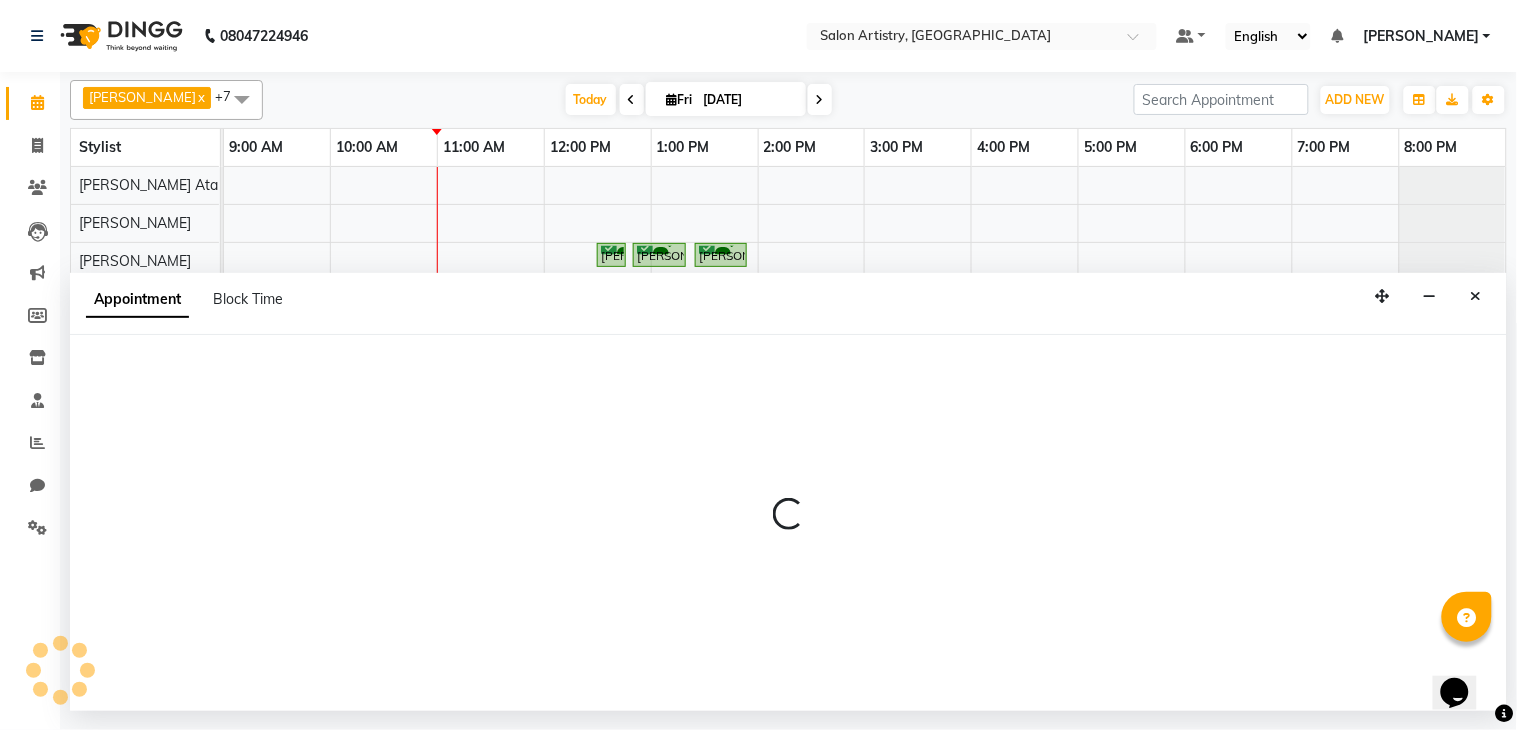 select on "tentative" 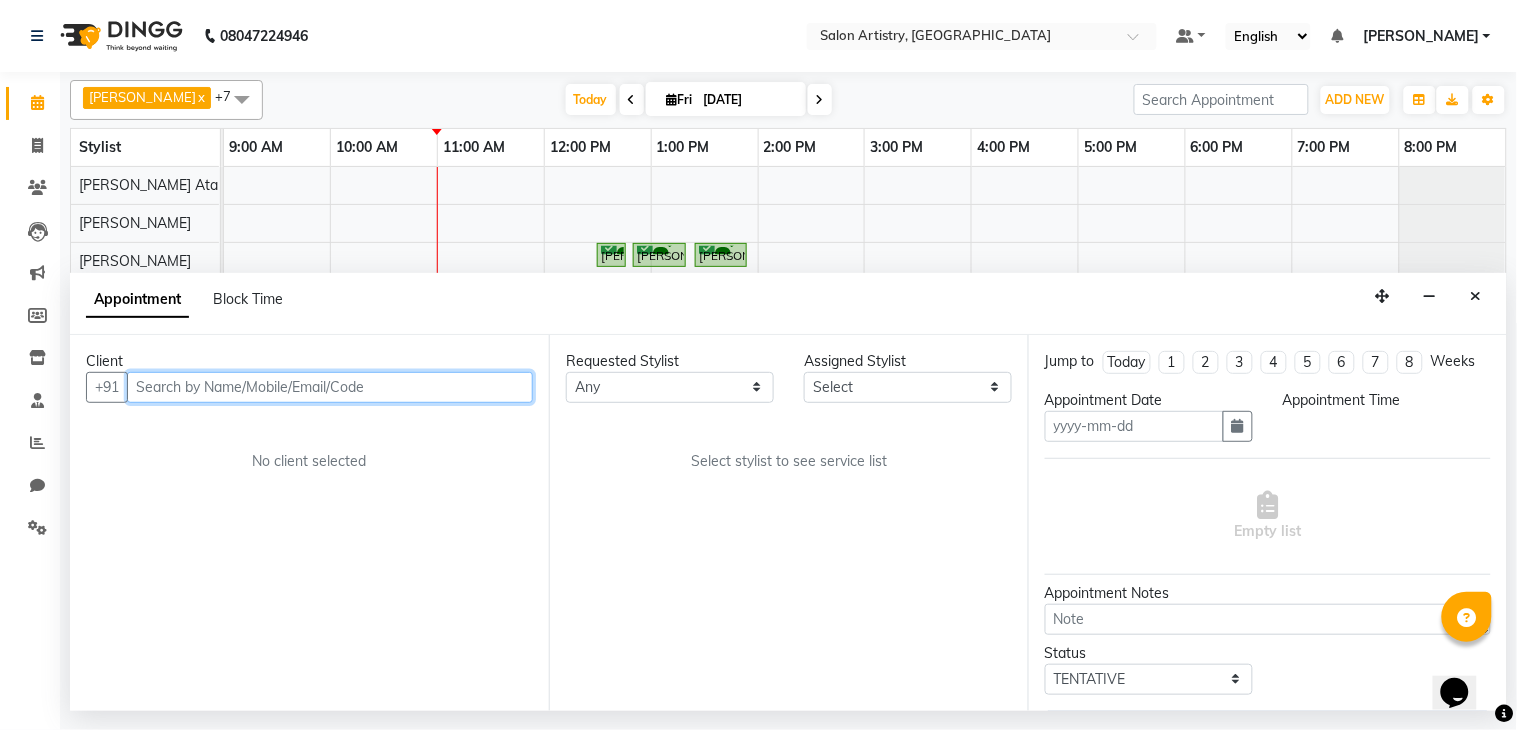 type on "[DATE]" 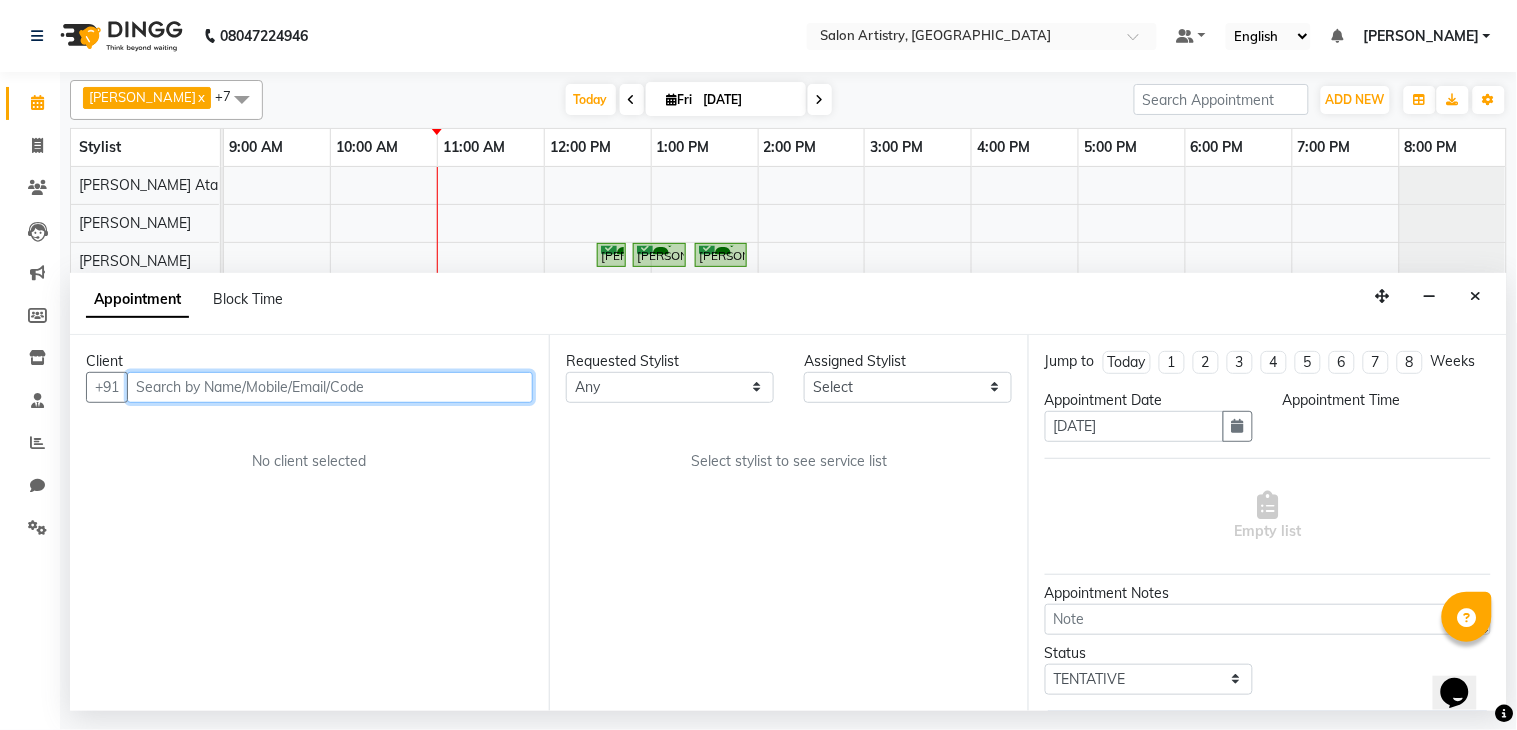 select on "confirm booking" 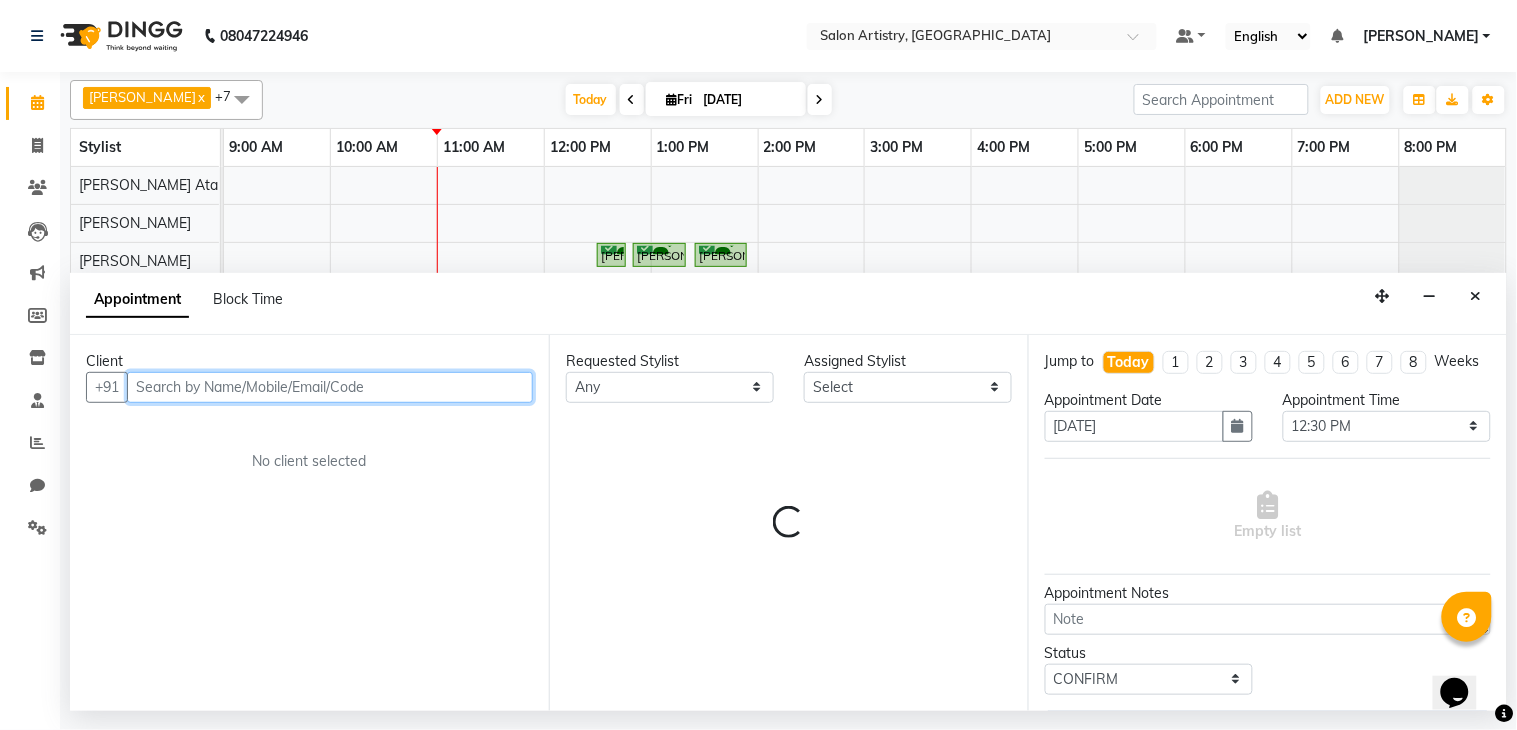 select on "79860" 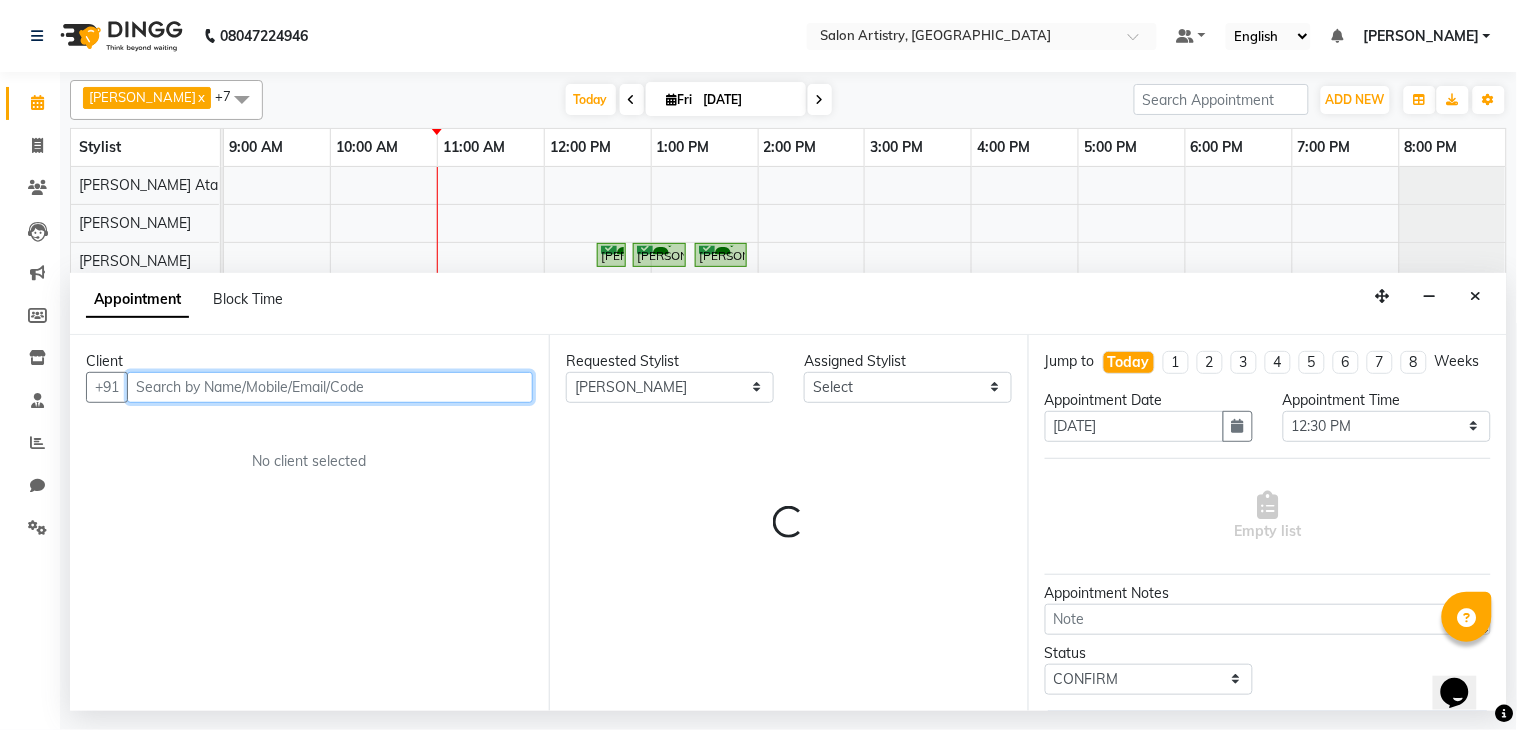 select on "79860" 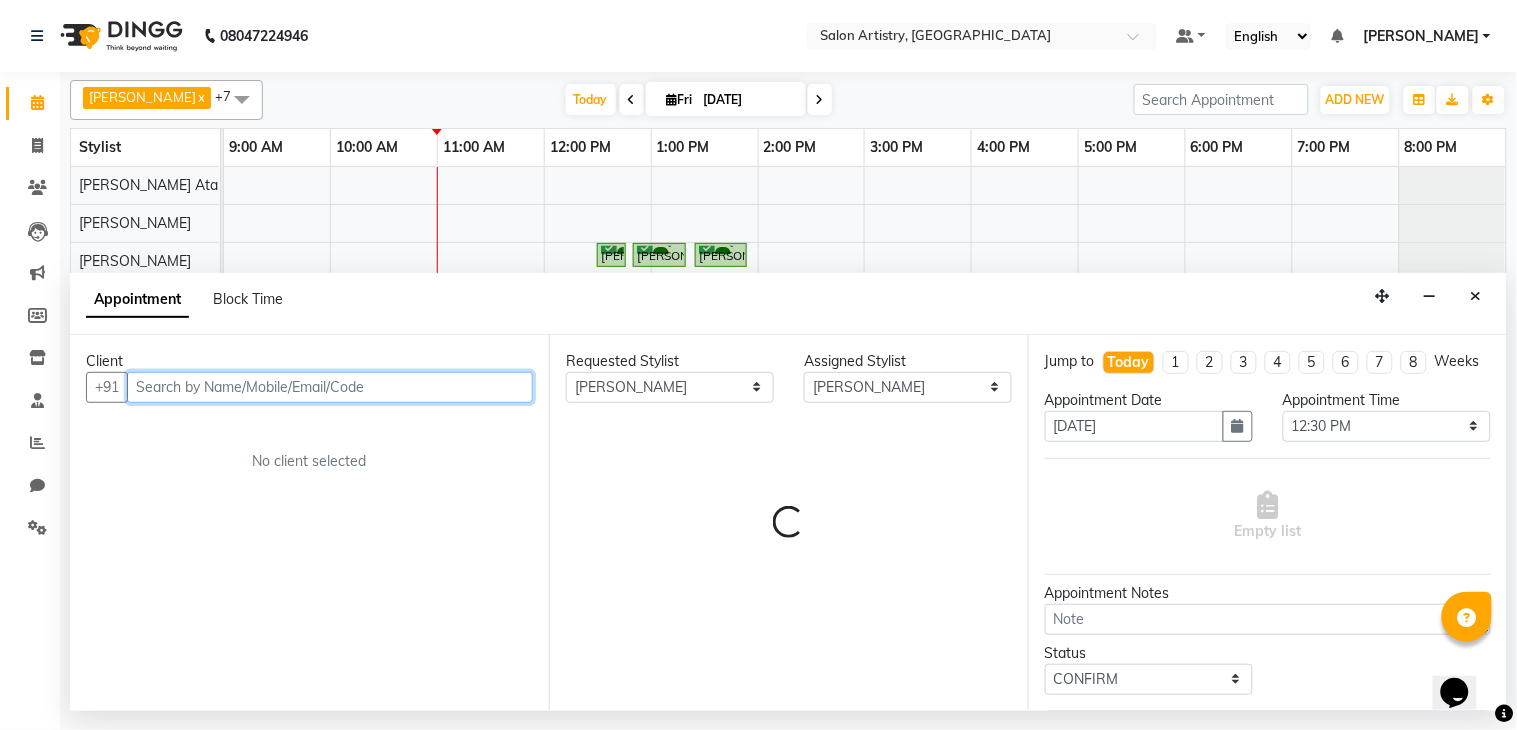 select on "4168" 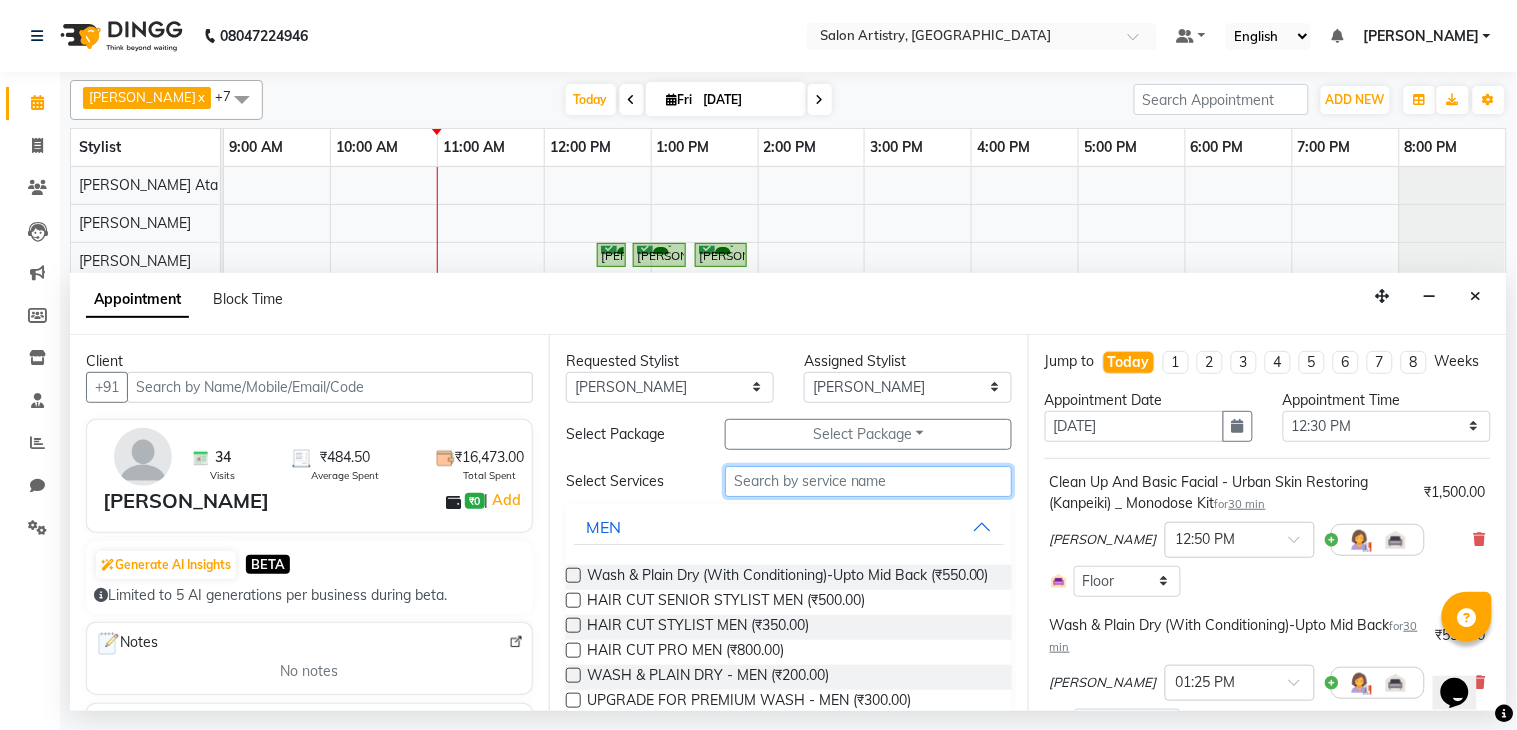 click at bounding box center [868, 481] 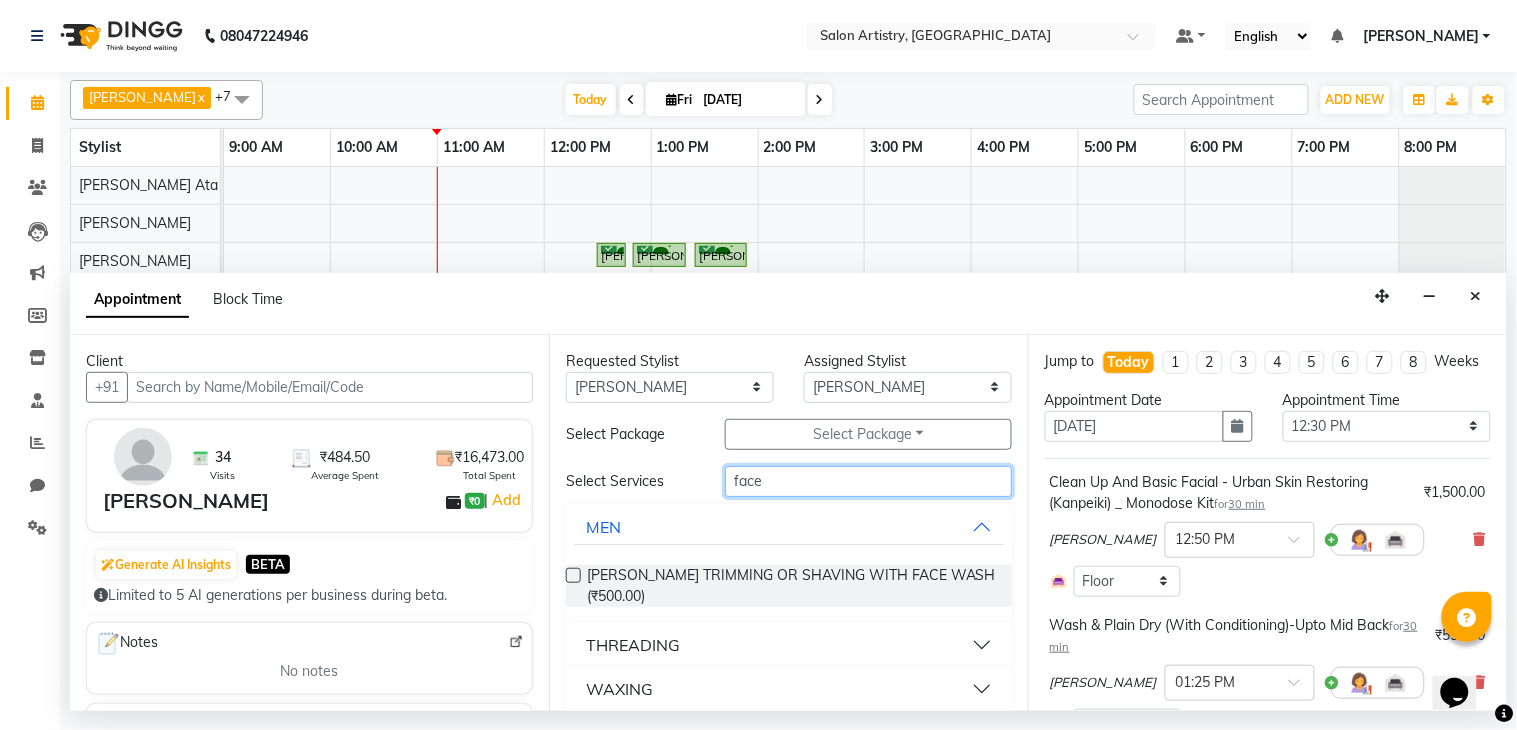 type on "face" 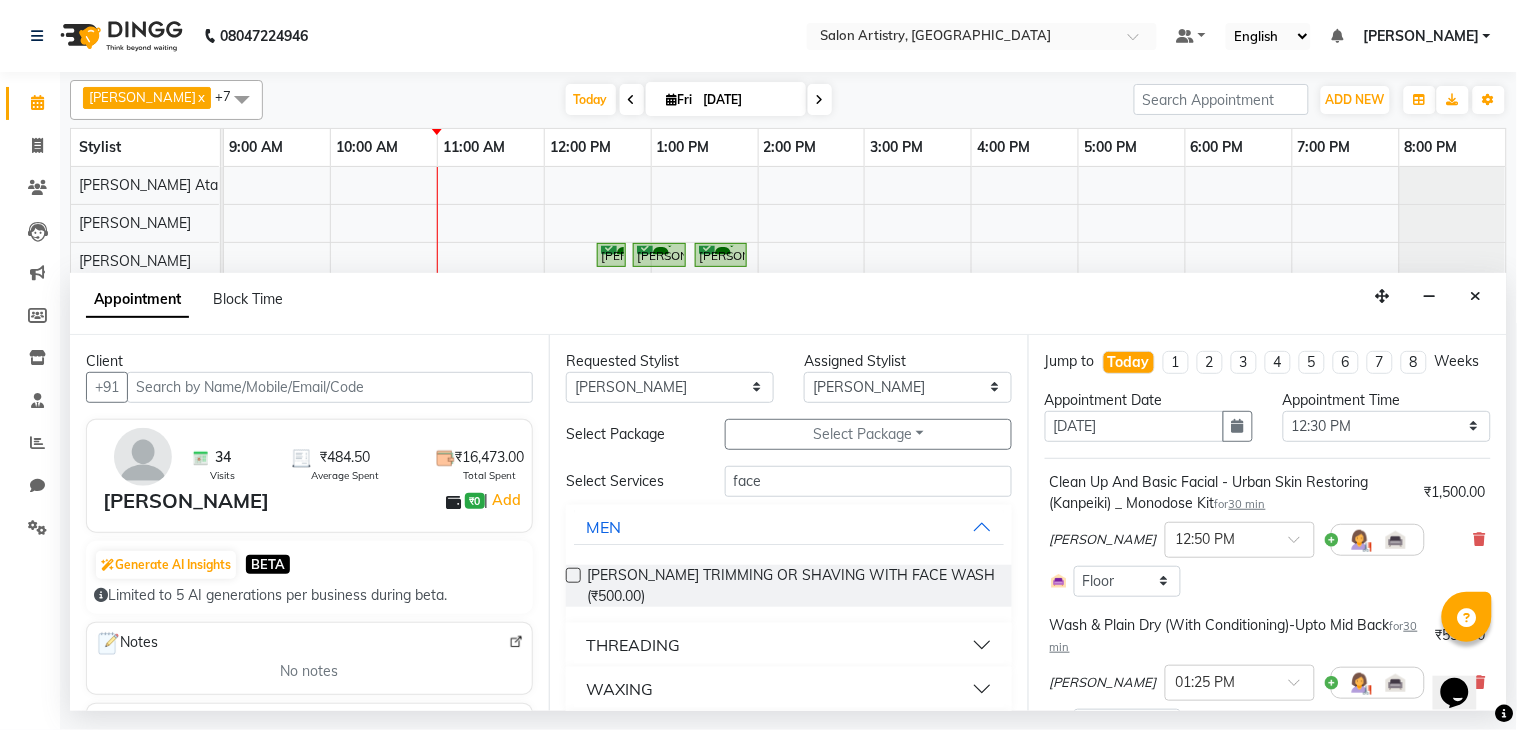 click on "THREADING" at bounding box center [789, 645] 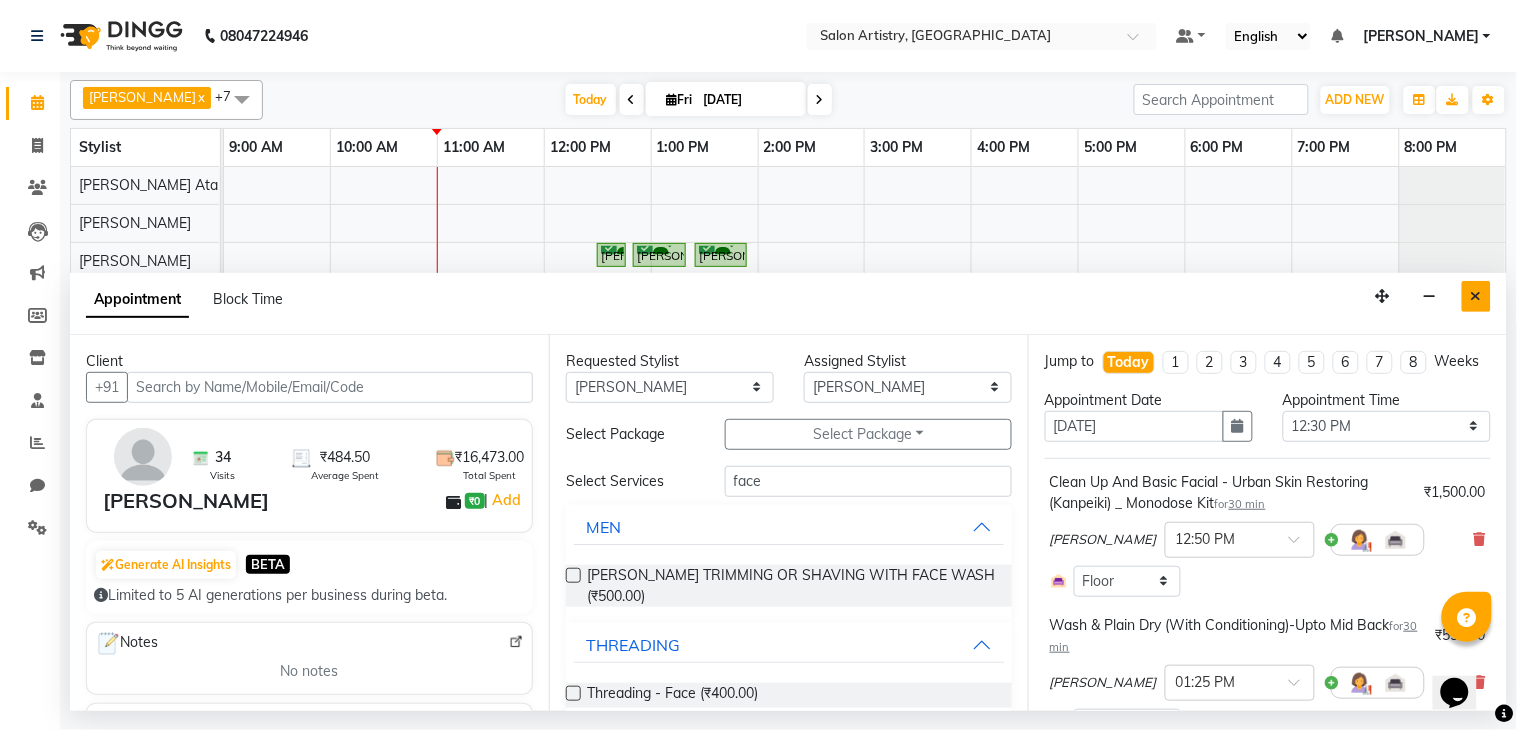 click at bounding box center (1476, 296) 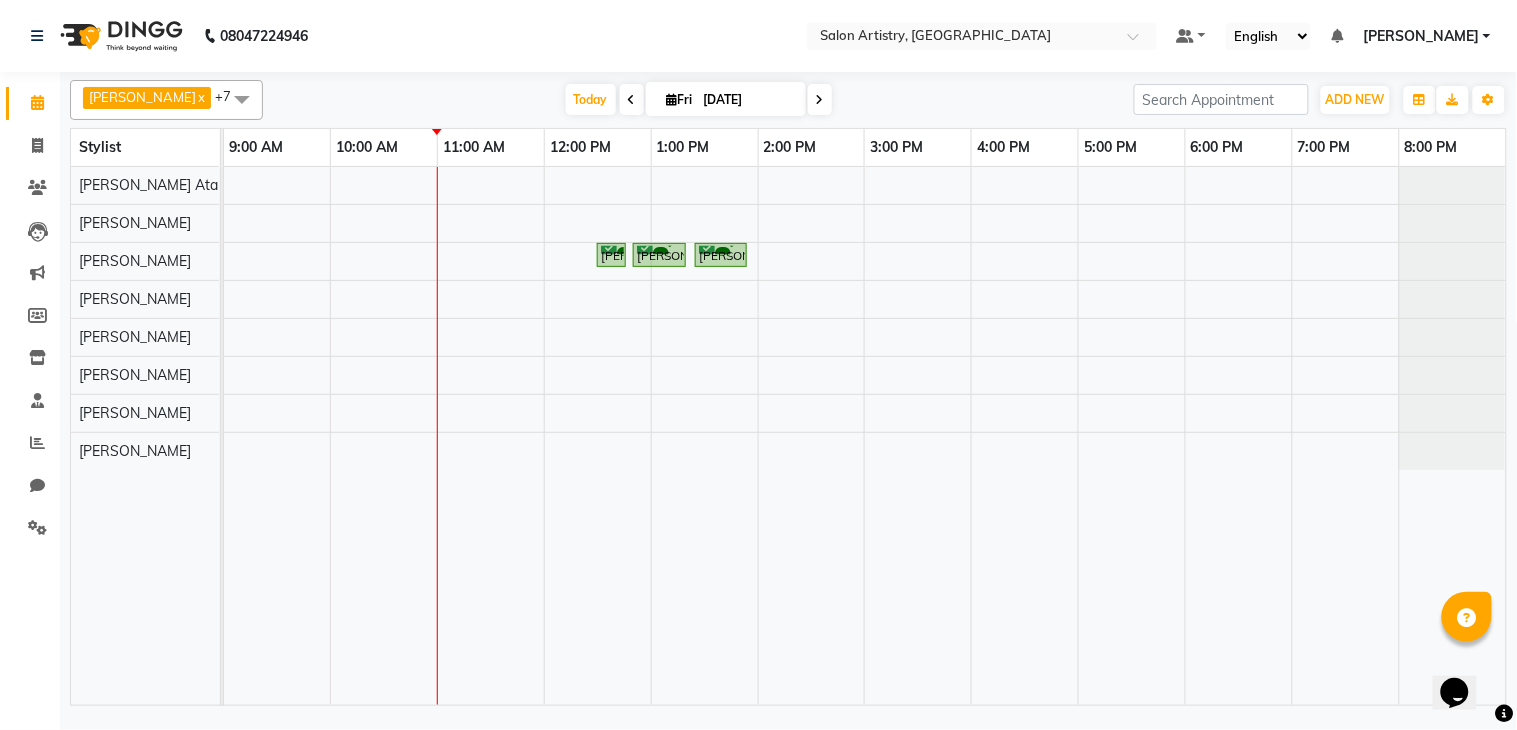click at bounding box center (242, 99) 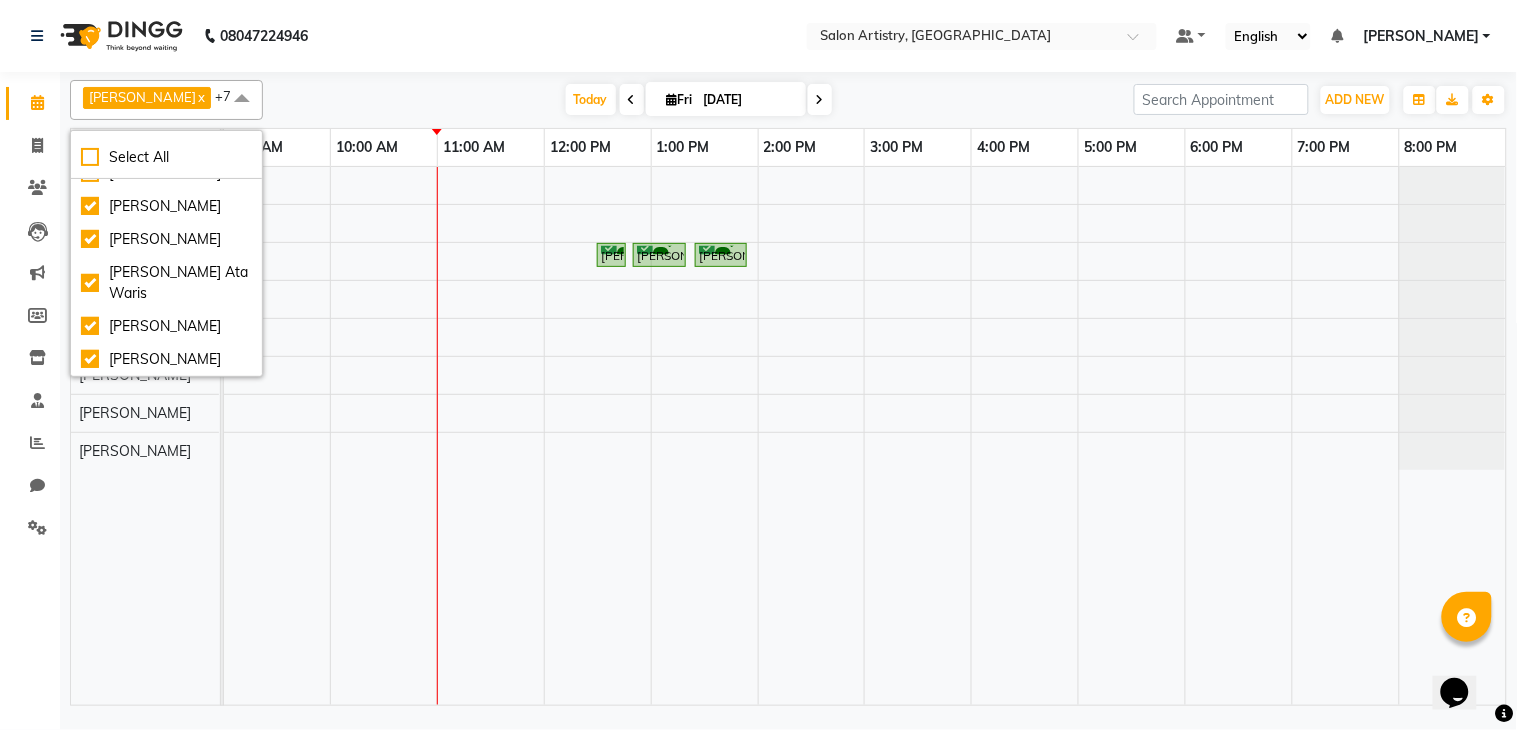 scroll, scrollTop: 402, scrollLeft: 0, axis: vertical 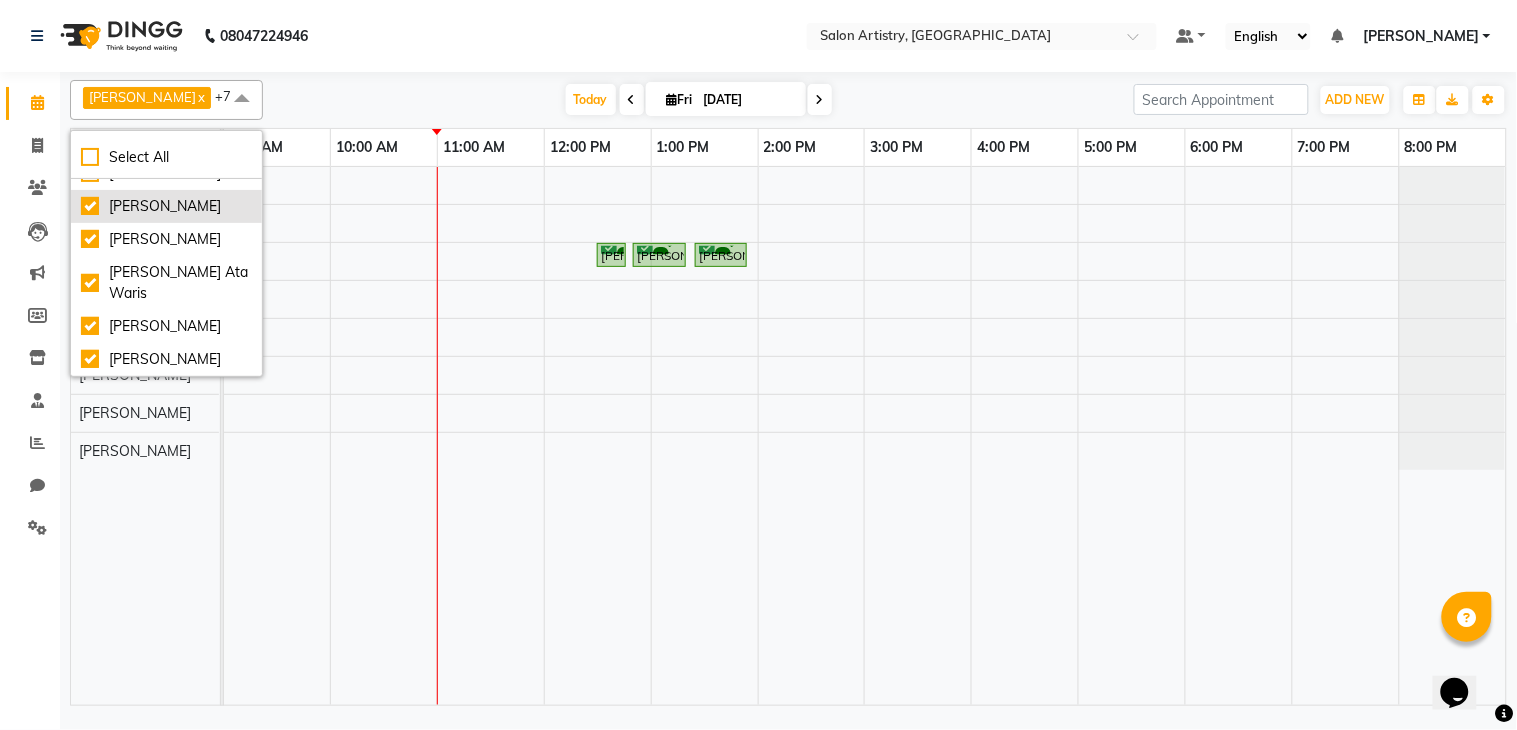 click on "[PERSON_NAME]" at bounding box center (166, 206) 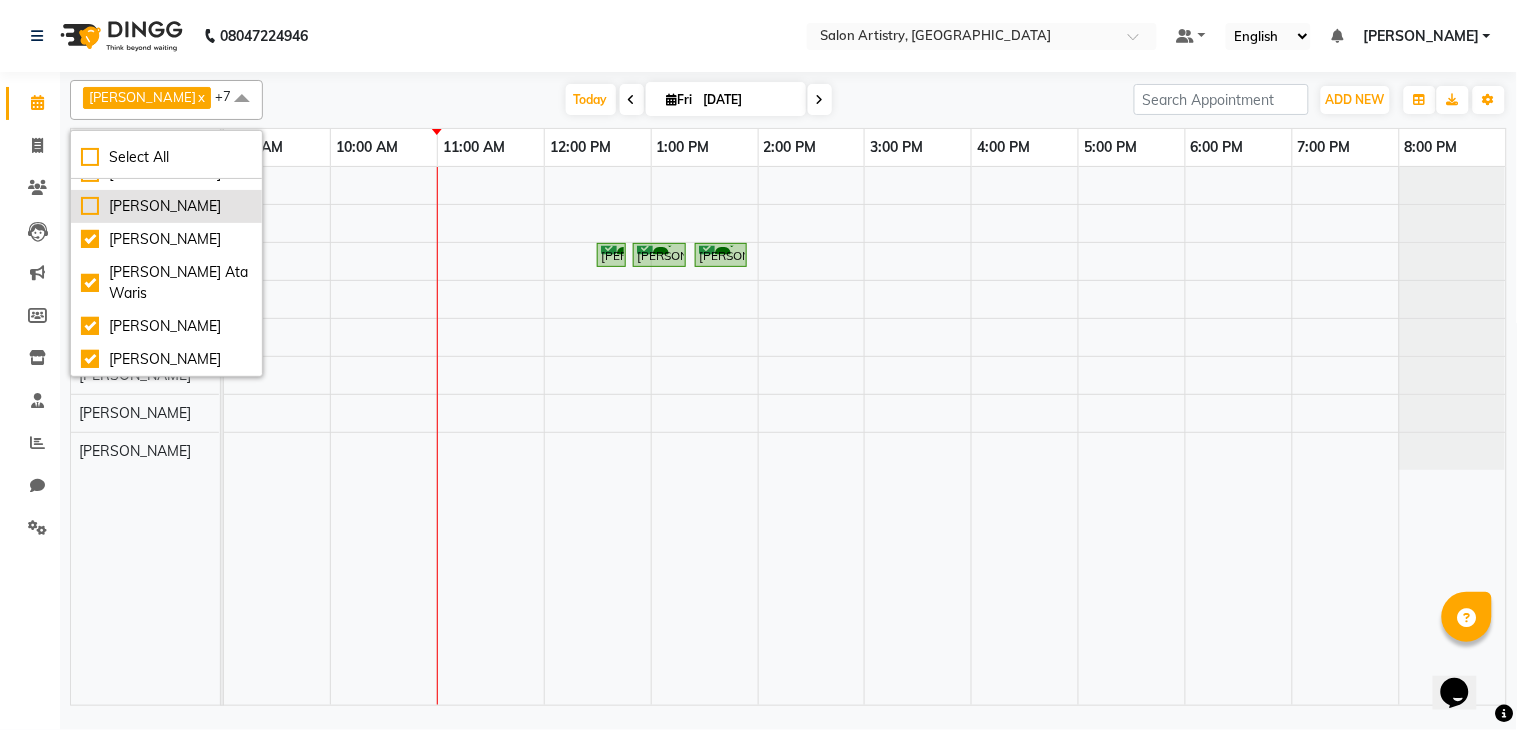 checkbox on "false" 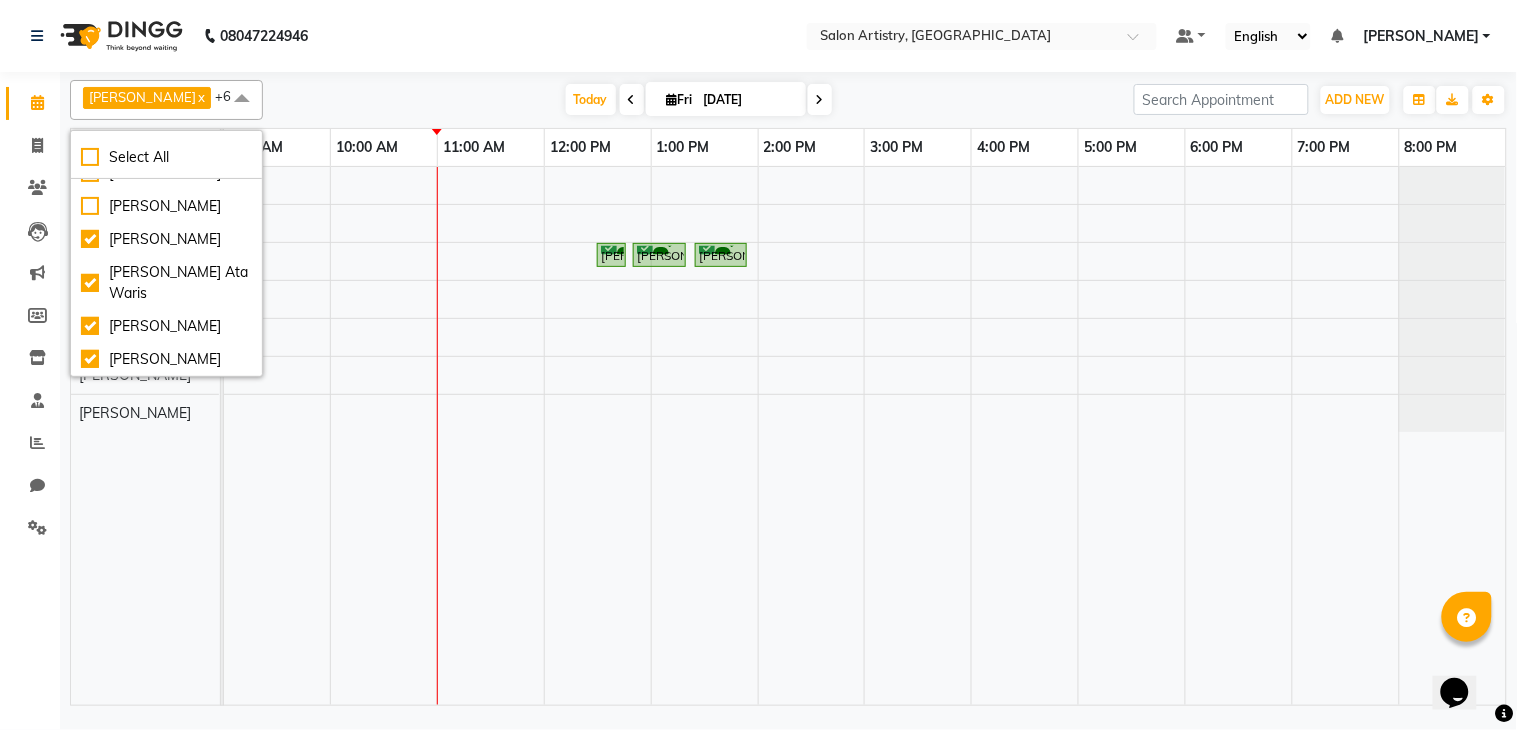 click on "08047224946 Select Location ×  Salon Artistry, Middleton Street Default Panel My Panel English ENGLISH Español العربية मराठी हिंदी ગુજરાતી தமிழ் 中文 Notifications nothing to show Mannu Kumar Gupta Manage Profile Change Password Sign out  Version:3.15.4" 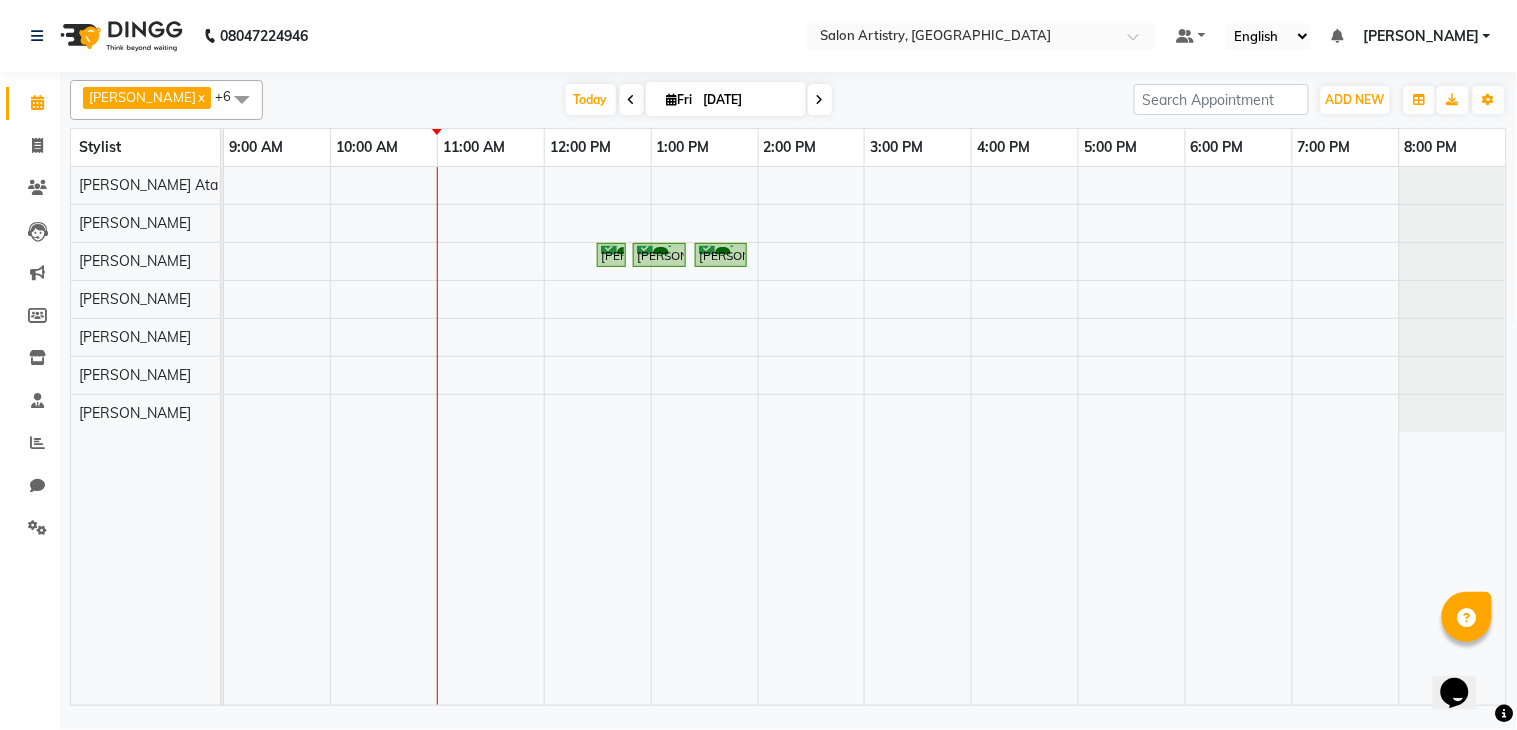 click on "Priya Bhakat, TK01, 12:30 PM-12:40 PM, Threading - Eyebrows     Priya Bhakat, TK01, 12:50 PM-01:20 PM, Clean Up And Basic Facial - Urban Skin Restoring (Kanpeiki) _ Monodose Kit     Priya Bhakat, TK01, 01:25 PM-01:55 PM, Wash & Plain Dry (With Conditioning)-Upto Mid Back" at bounding box center (865, 436) 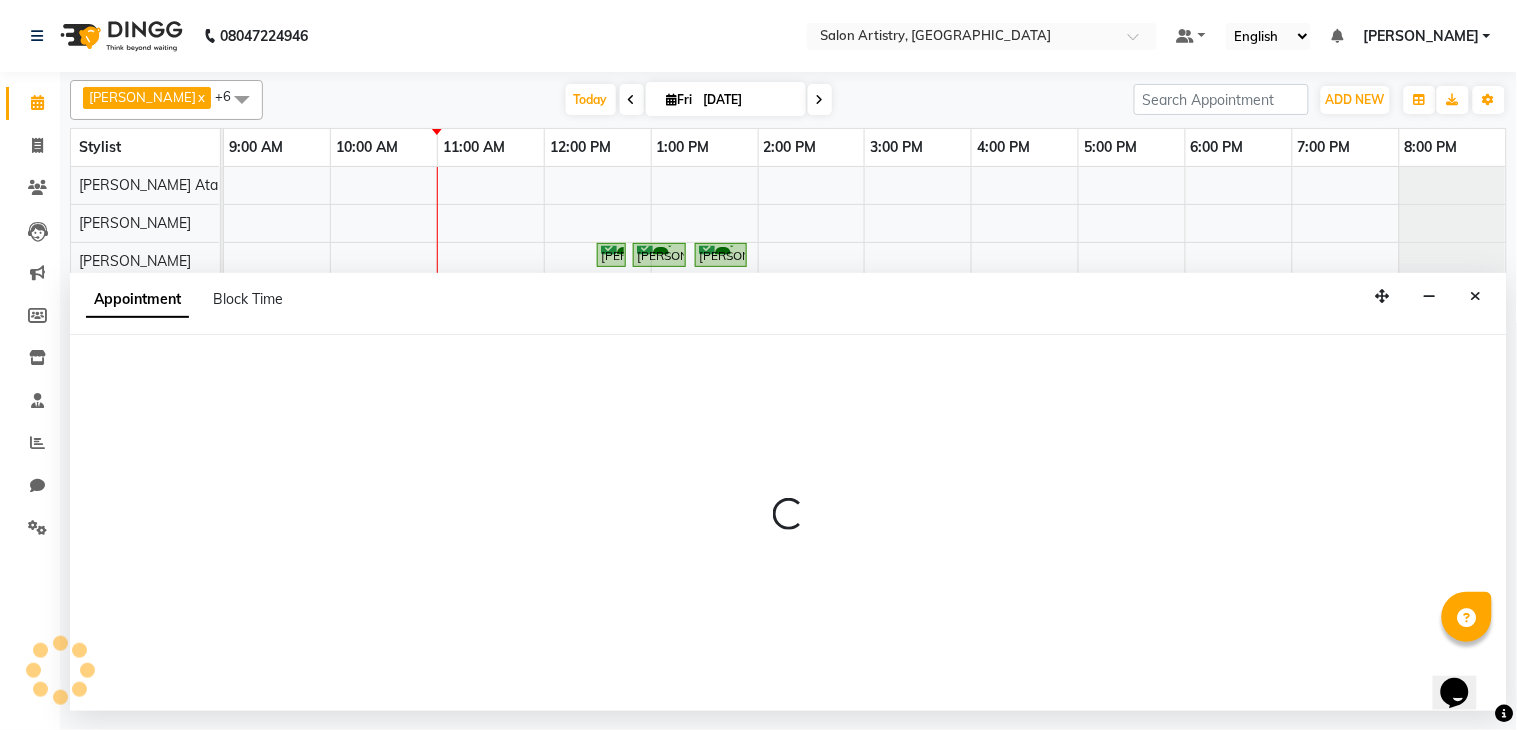 select on "79865" 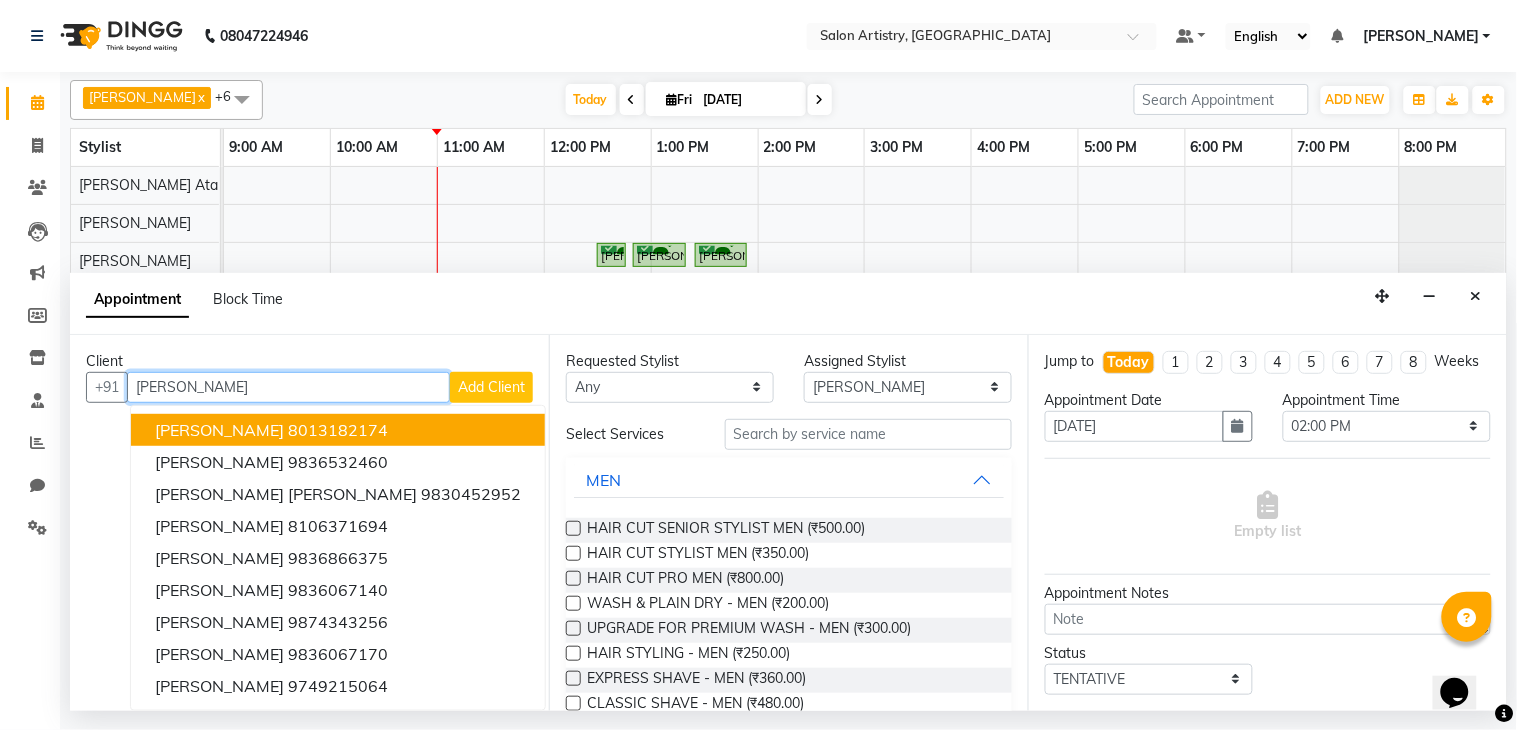 click on "[PERSON_NAME]" at bounding box center (219, 430) 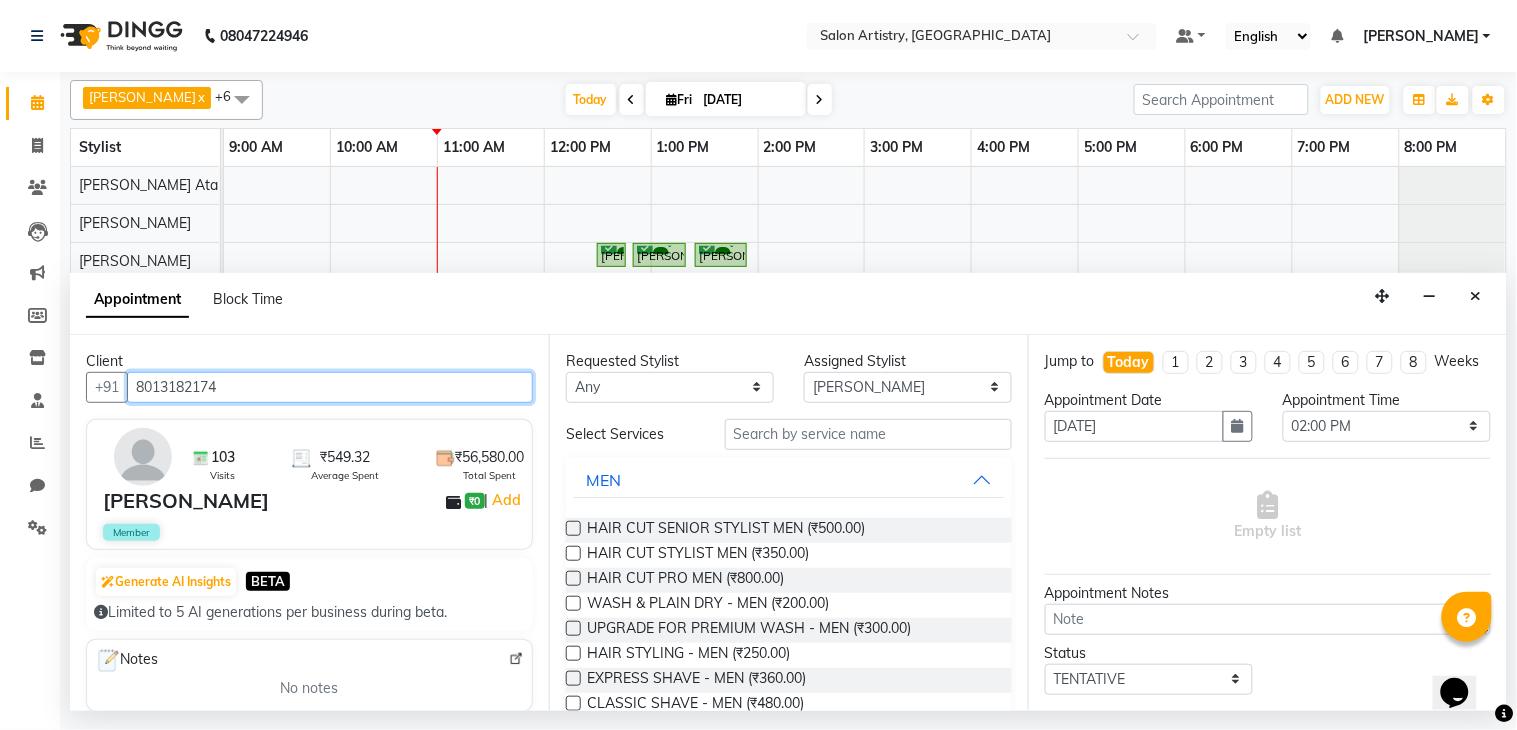 type on "8013182174" 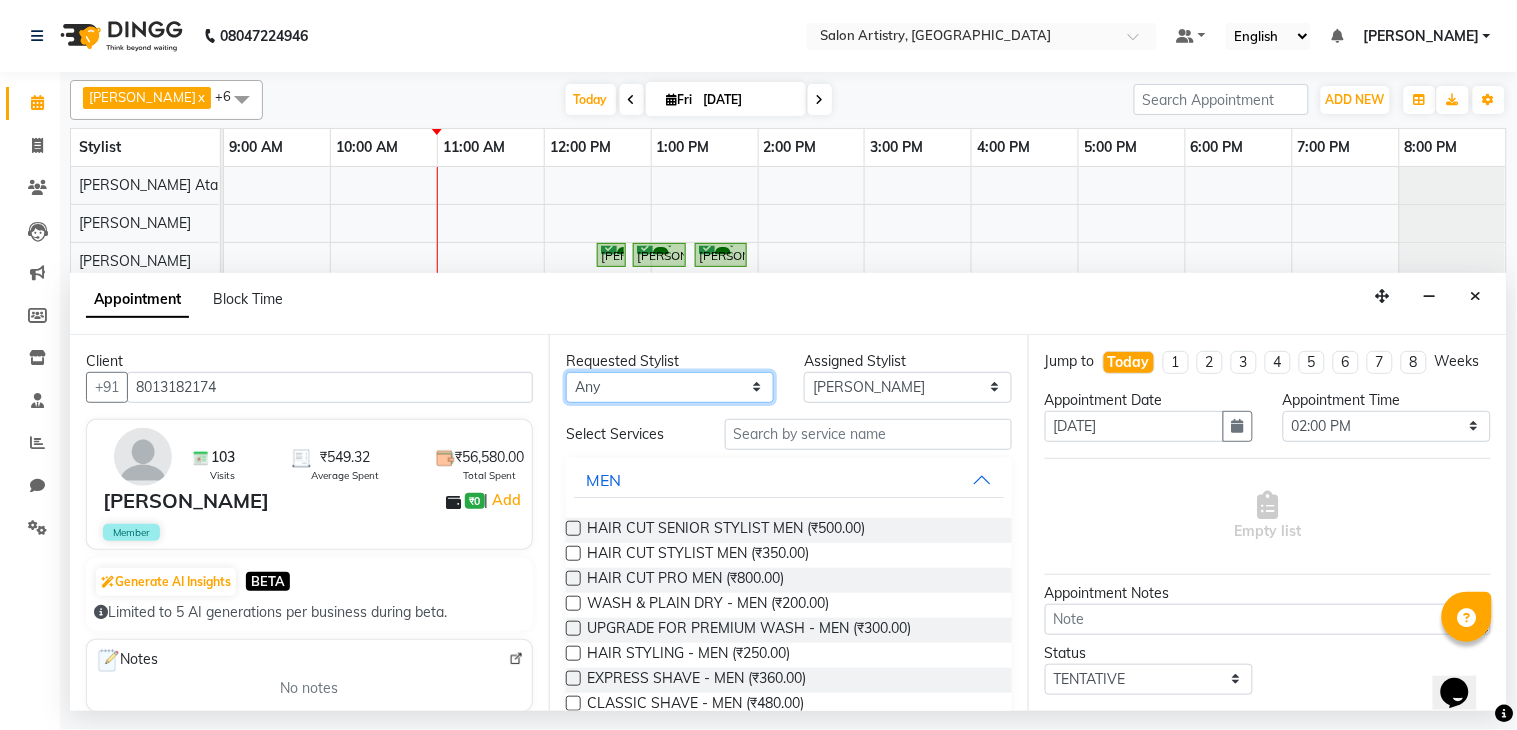 click on "Any [PERSON_NAME] [PERSON_NAME] [PERSON_NAME] [PERSON_NAME] [PERSON_NAME] [PERSON_NAME] [PERSON_NAME] Reception [PERSON_NAME] [PERSON_NAME] [PERSON_NAME] [PERSON_NAME] [PERSON_NAME] [PERSON_NAME] [PERSON_NAME]" at bounding box center [670, 387] 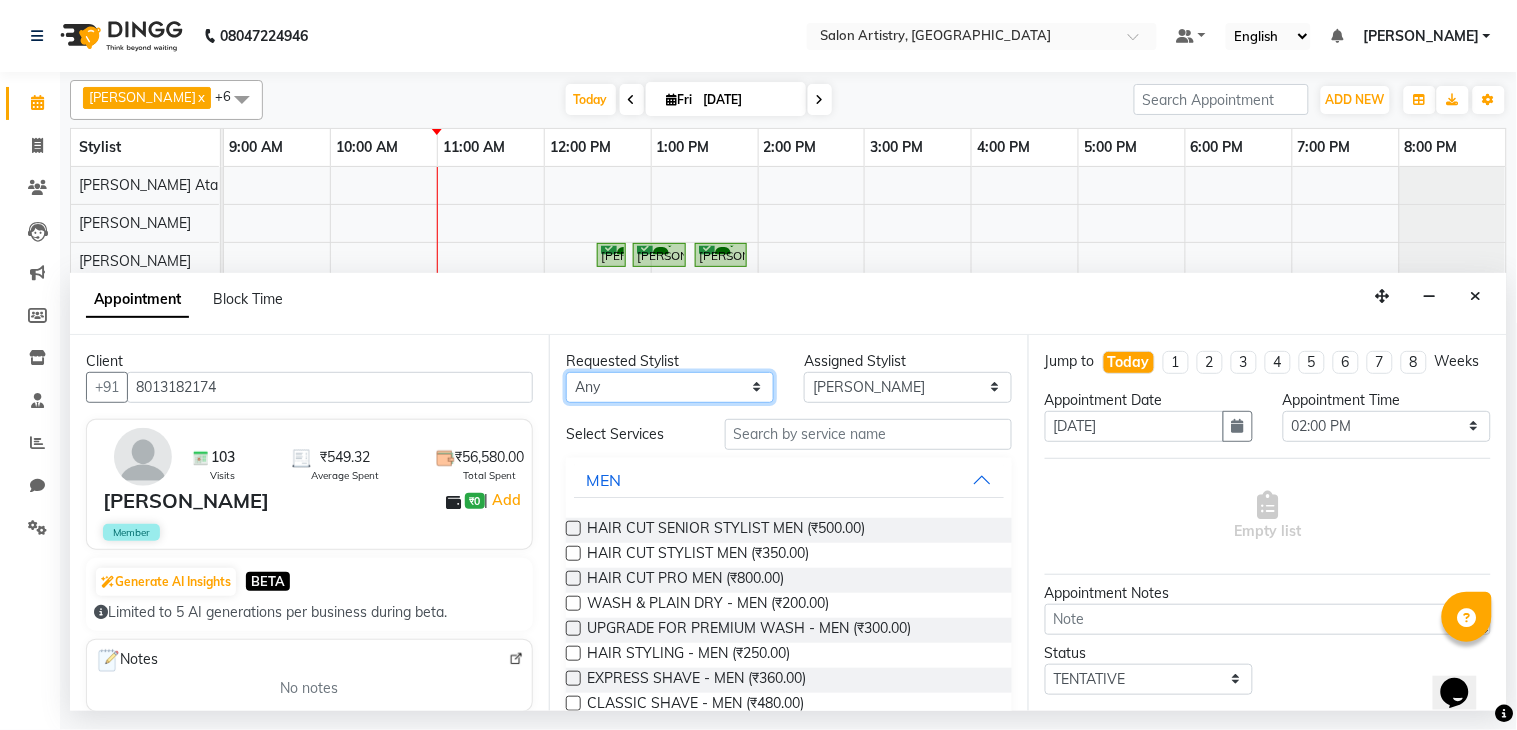 select on "79865" 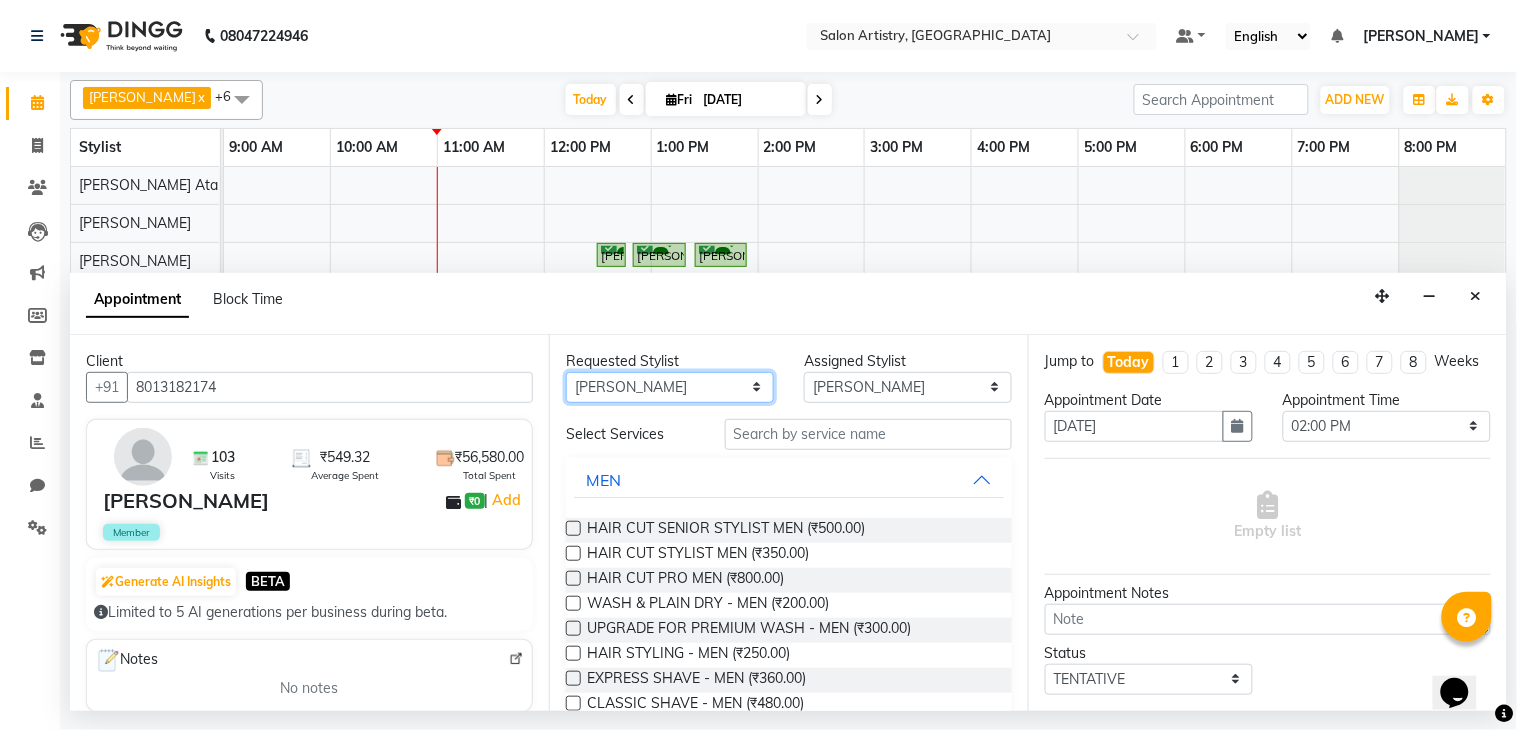 click on "Any [PERSON_NAME] [PERSON_NAME] [PERSON_NAME] [PERSON_NAME] [PERSON_NAME] [PERSON_NAME] [PERSON_NAME] Reception [PERSON_NAME] [PERSON_NAME] [PERSON_NAME] [PERSON_NAME] [PERSON_NAME] [PERSON_NAME] [PERSON_NAME]" at bounding box center [670, 387] 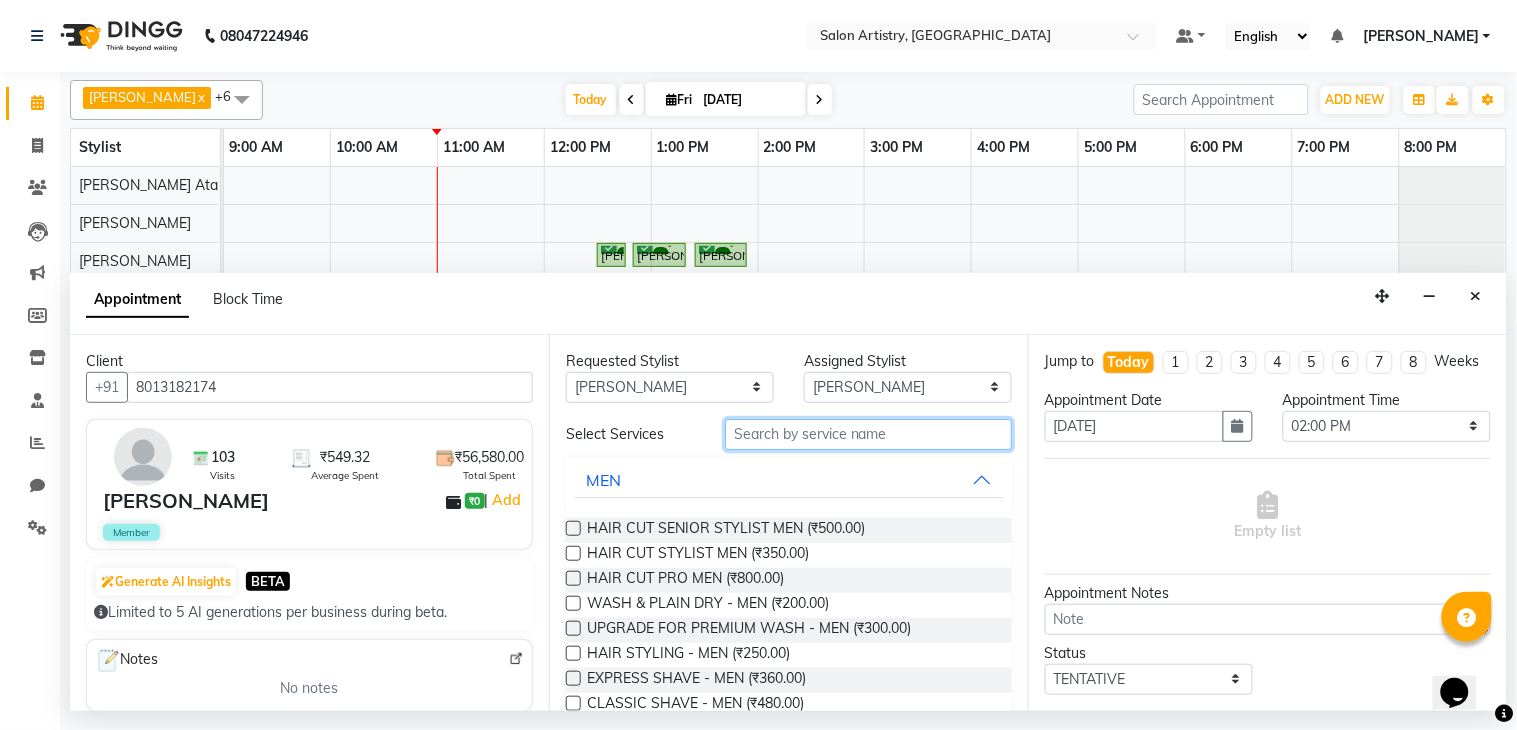 click at bounding box center (868, 434) 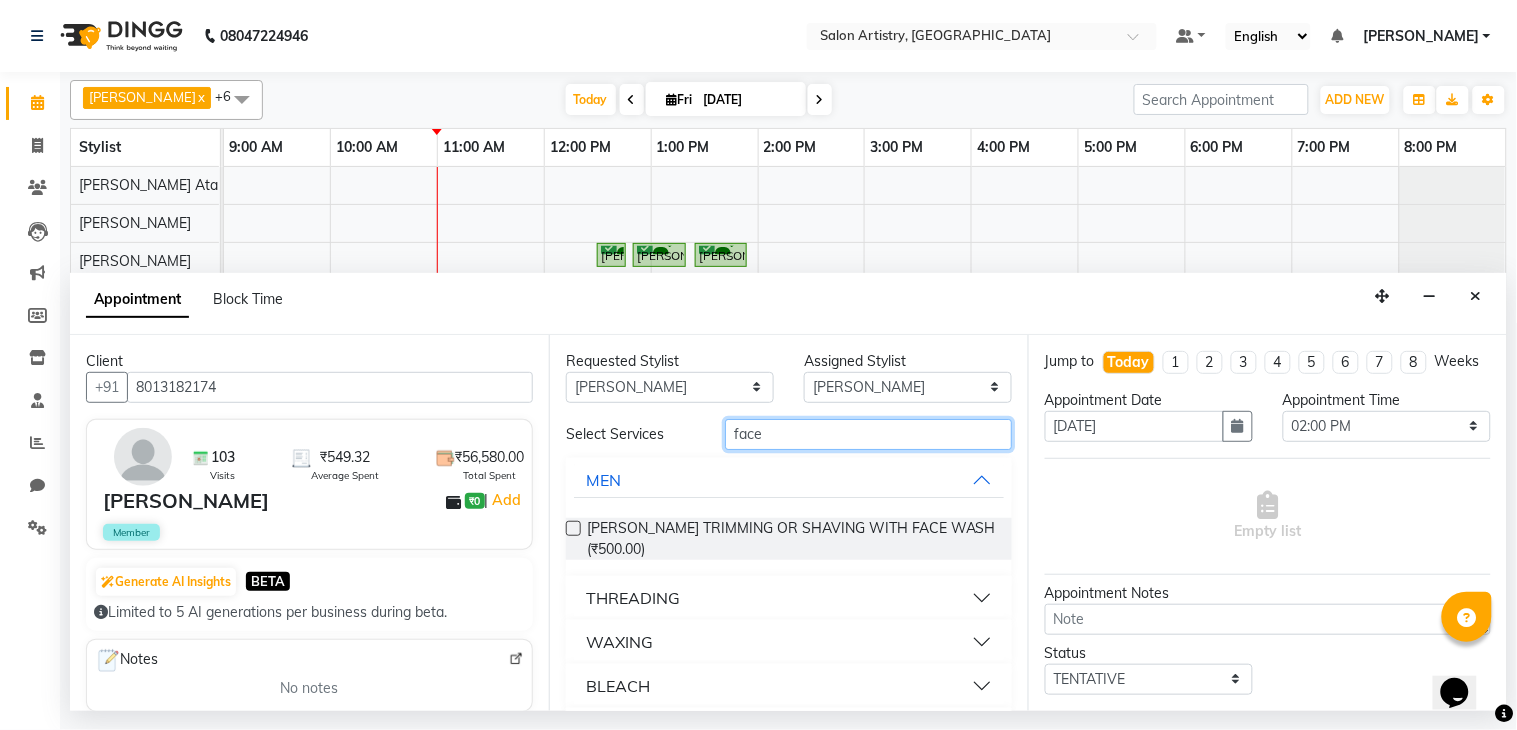 type on "face" 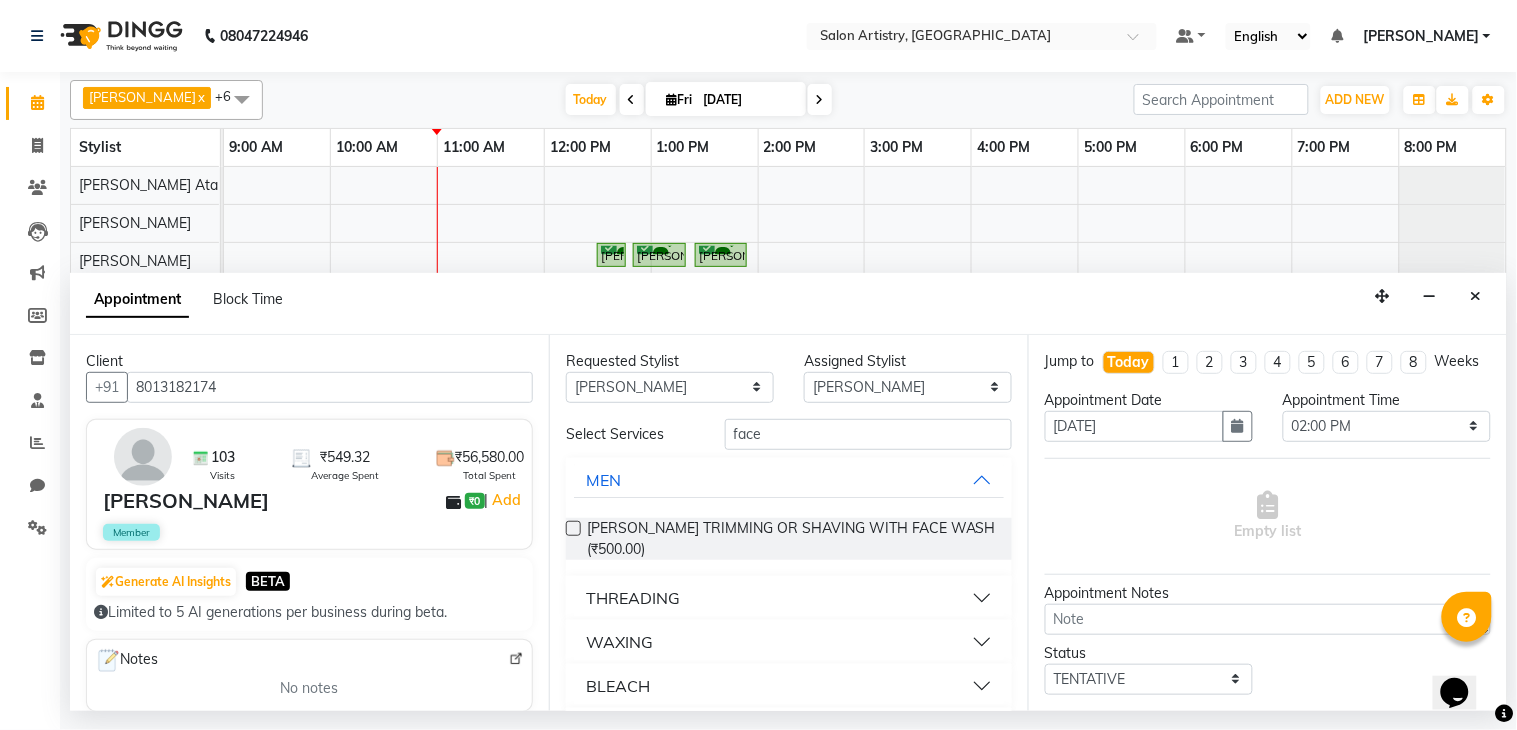 click on "THREADING" at bounding box center [633, 598] 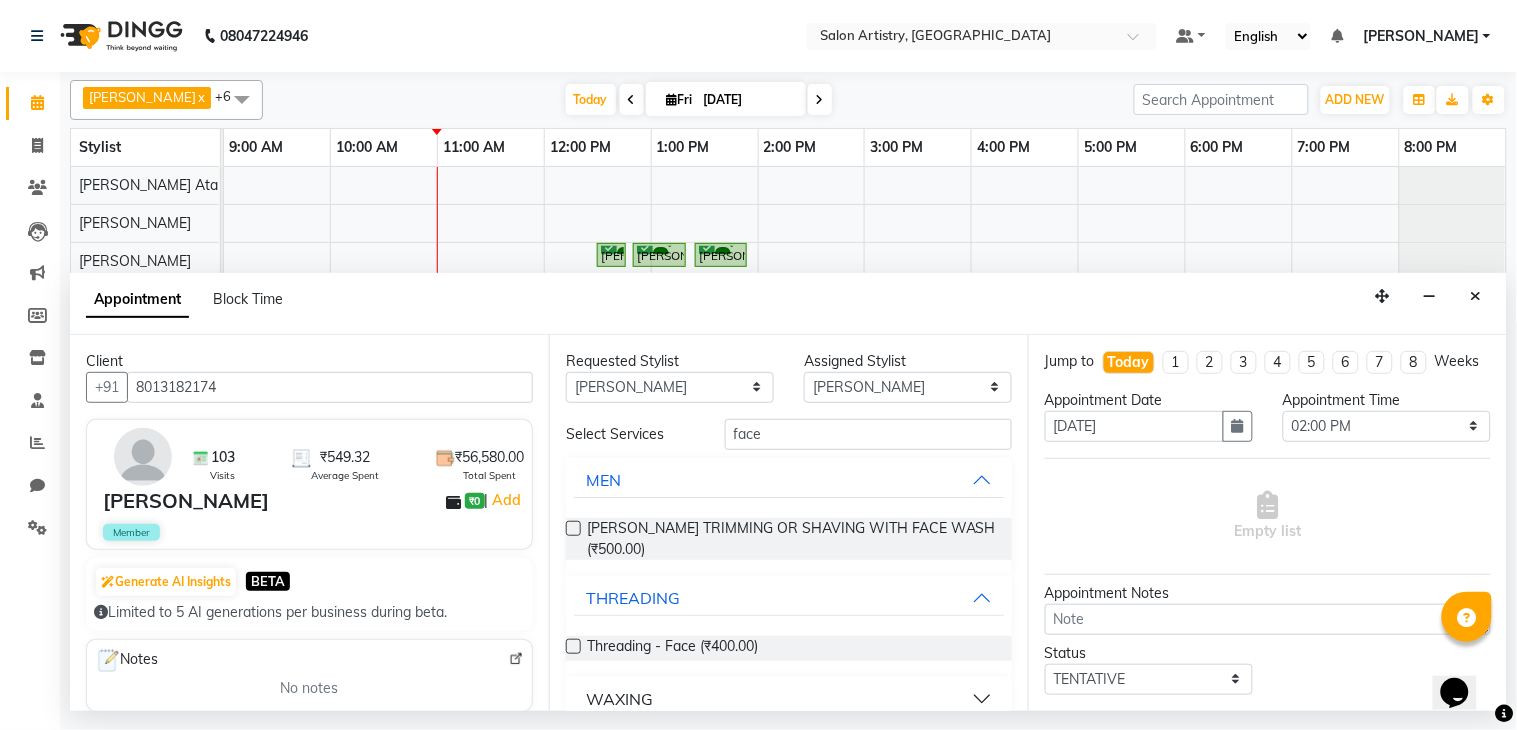click at bounding box center (573, 646) 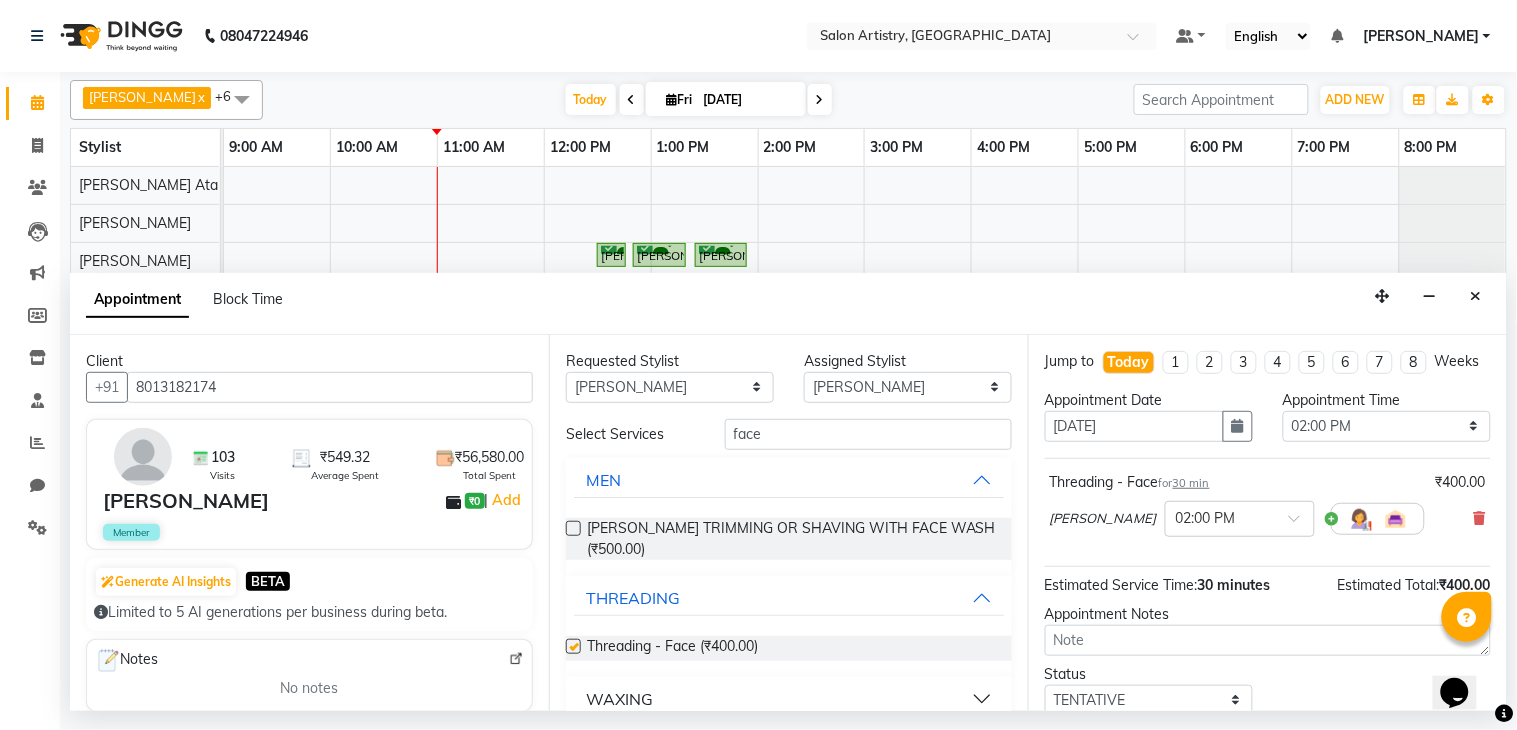 checkbox on "false" 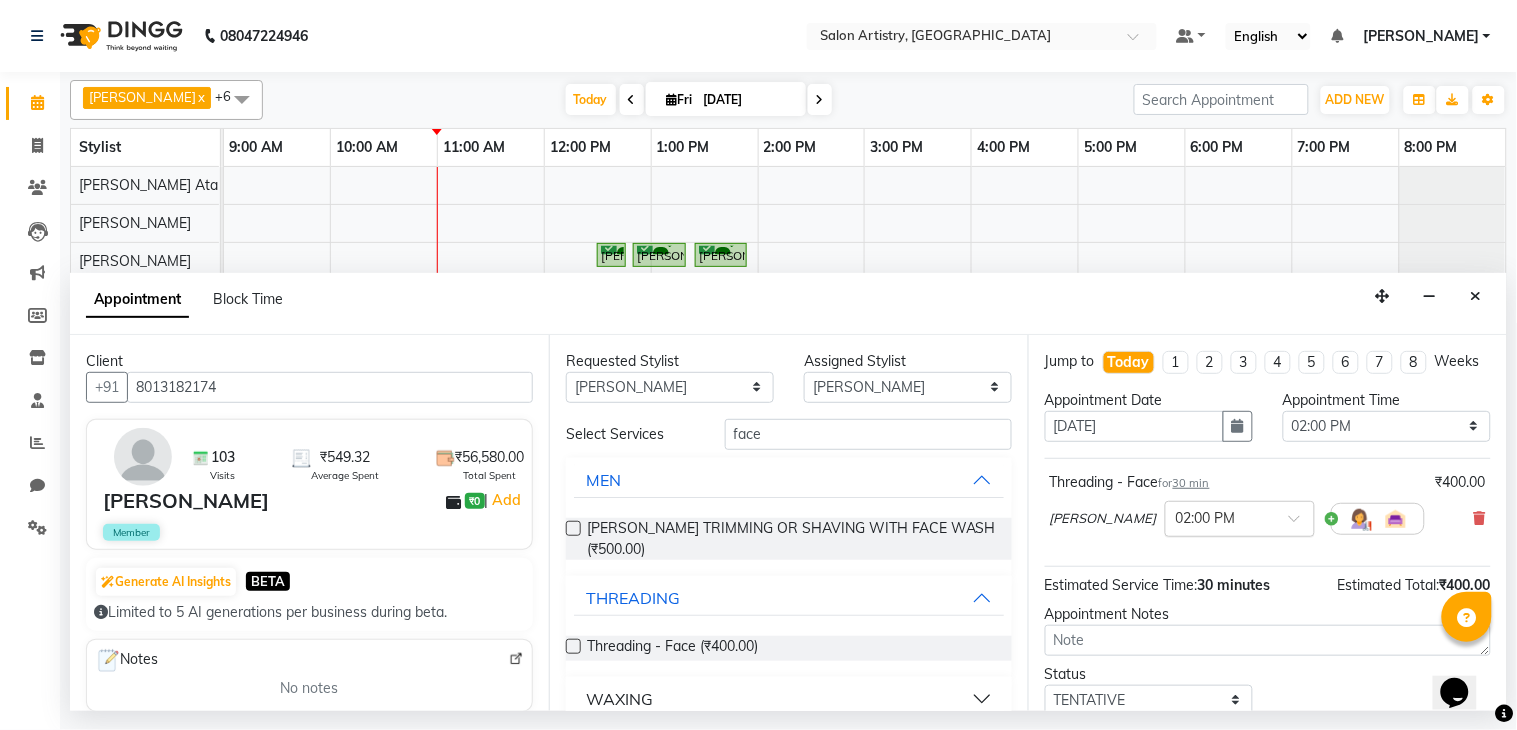 click at bounding box center (1220, 517) 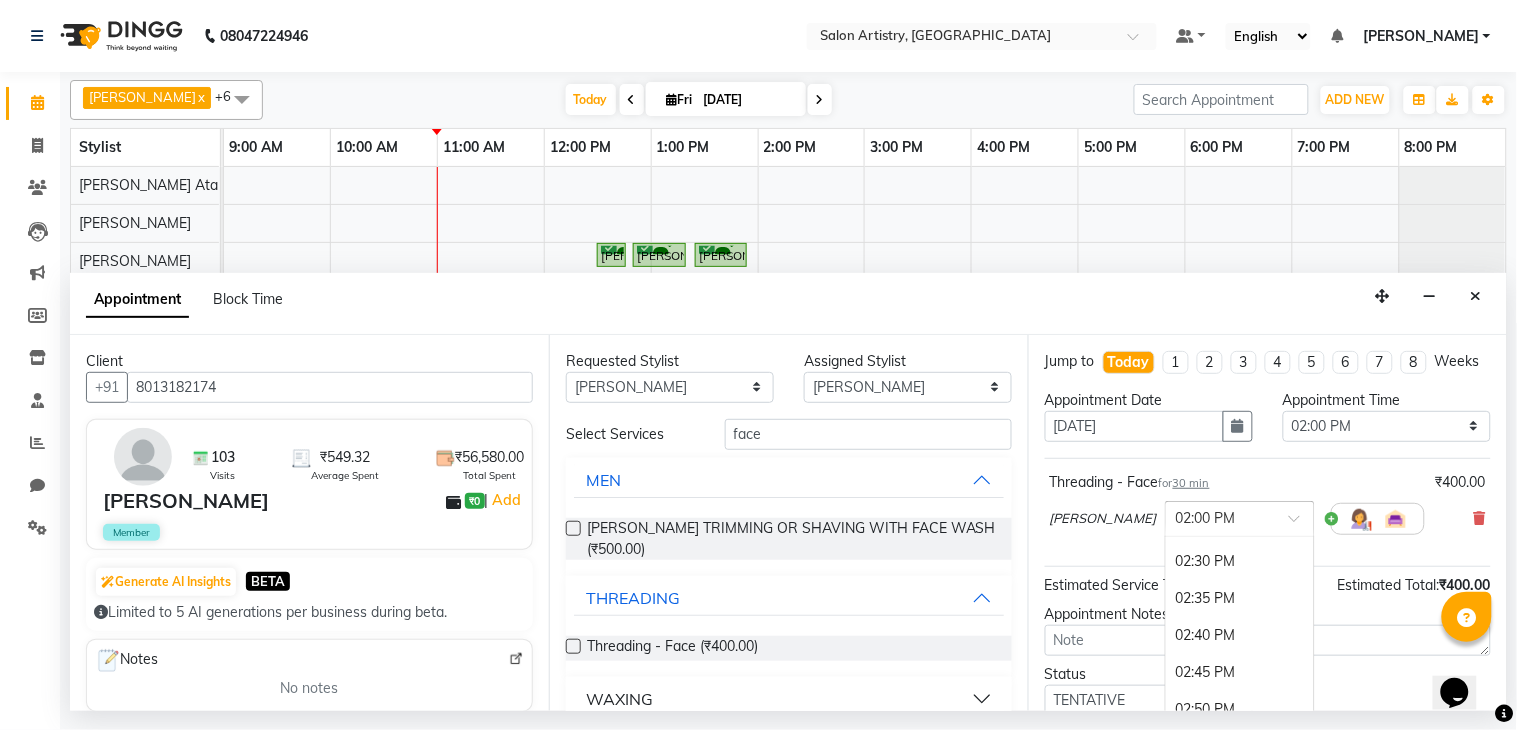 scroll, scrollTop: 1995, scrollLeft: 0, axis: vertical 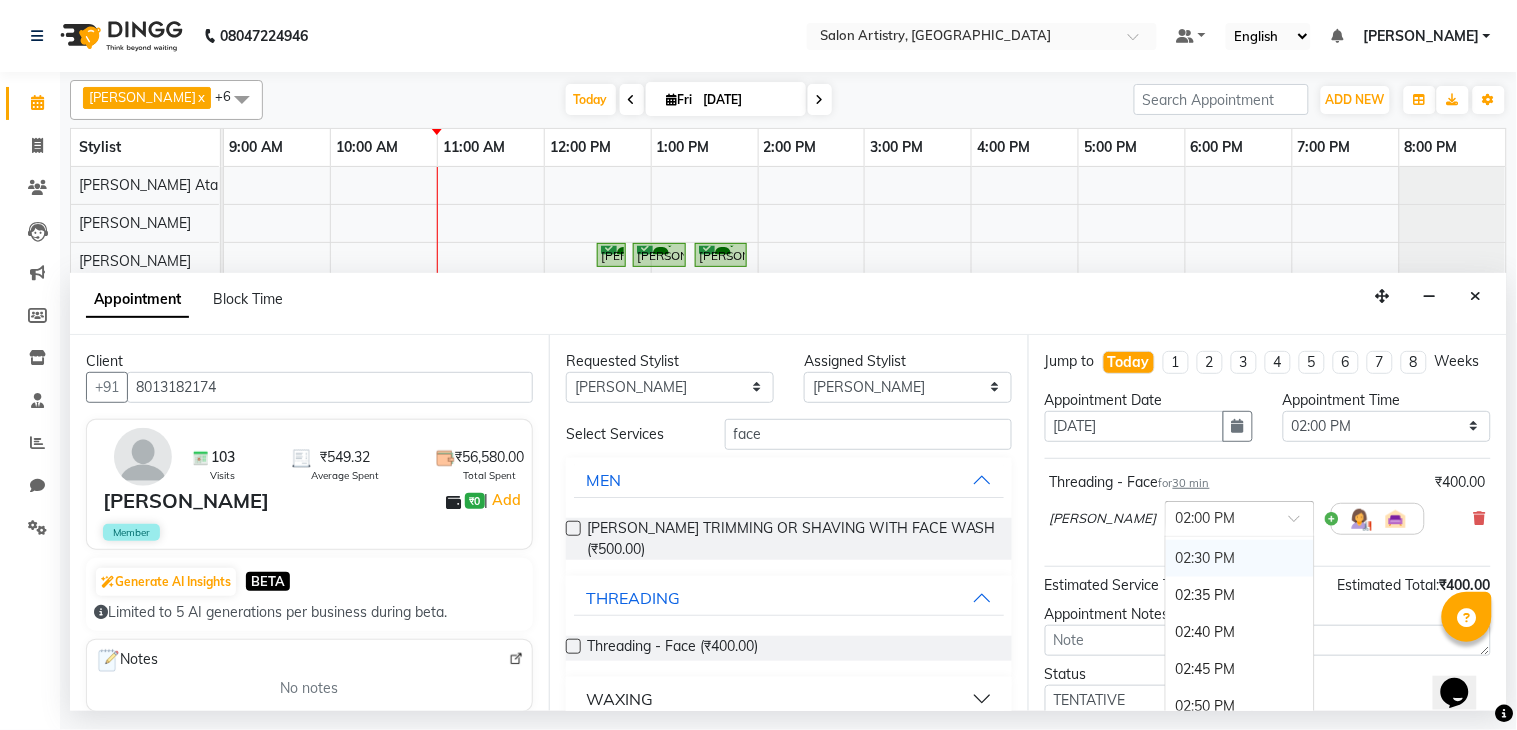 click on "02:30 PM" at bounding box center (1240, 558) 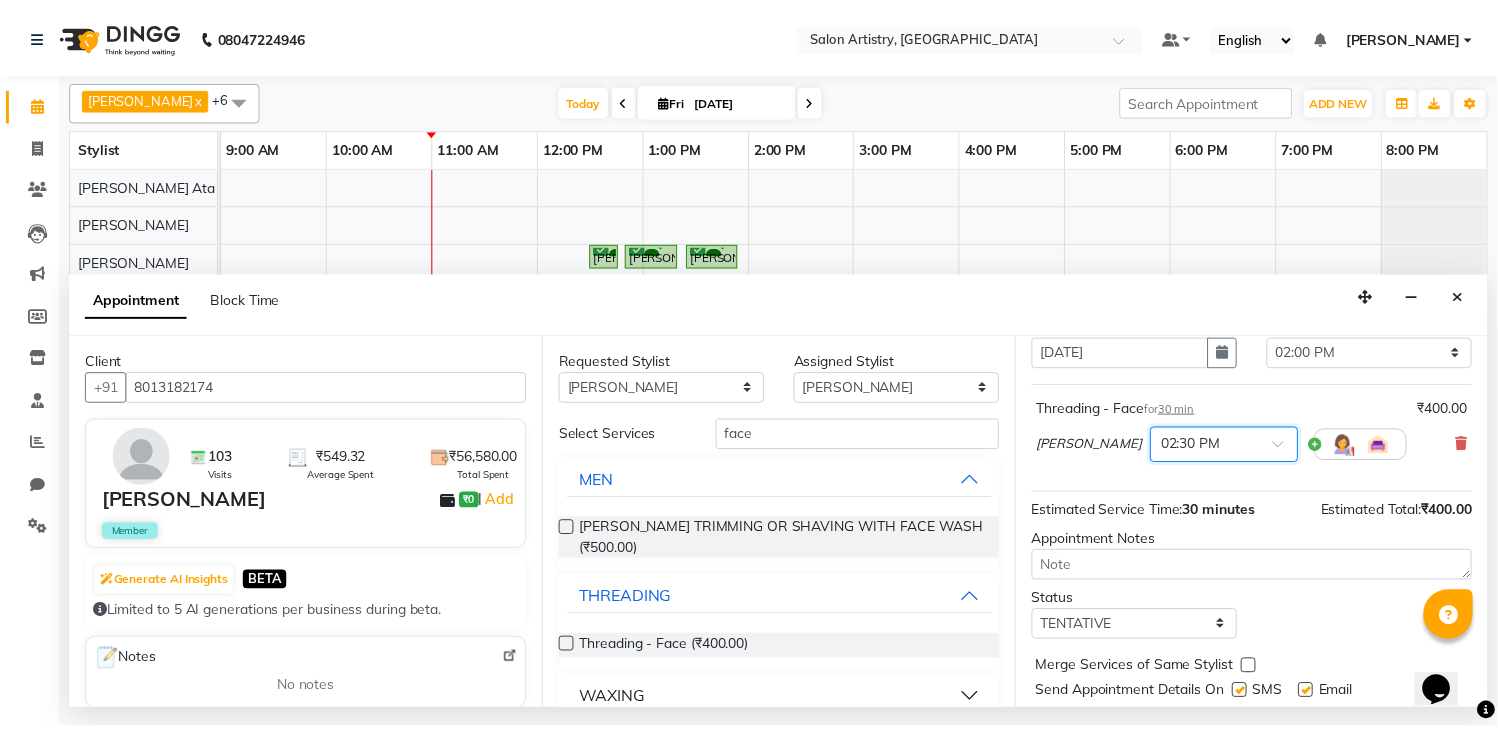 scroll, scrollTop: 150, scrollLeft: 0, axis: vertical 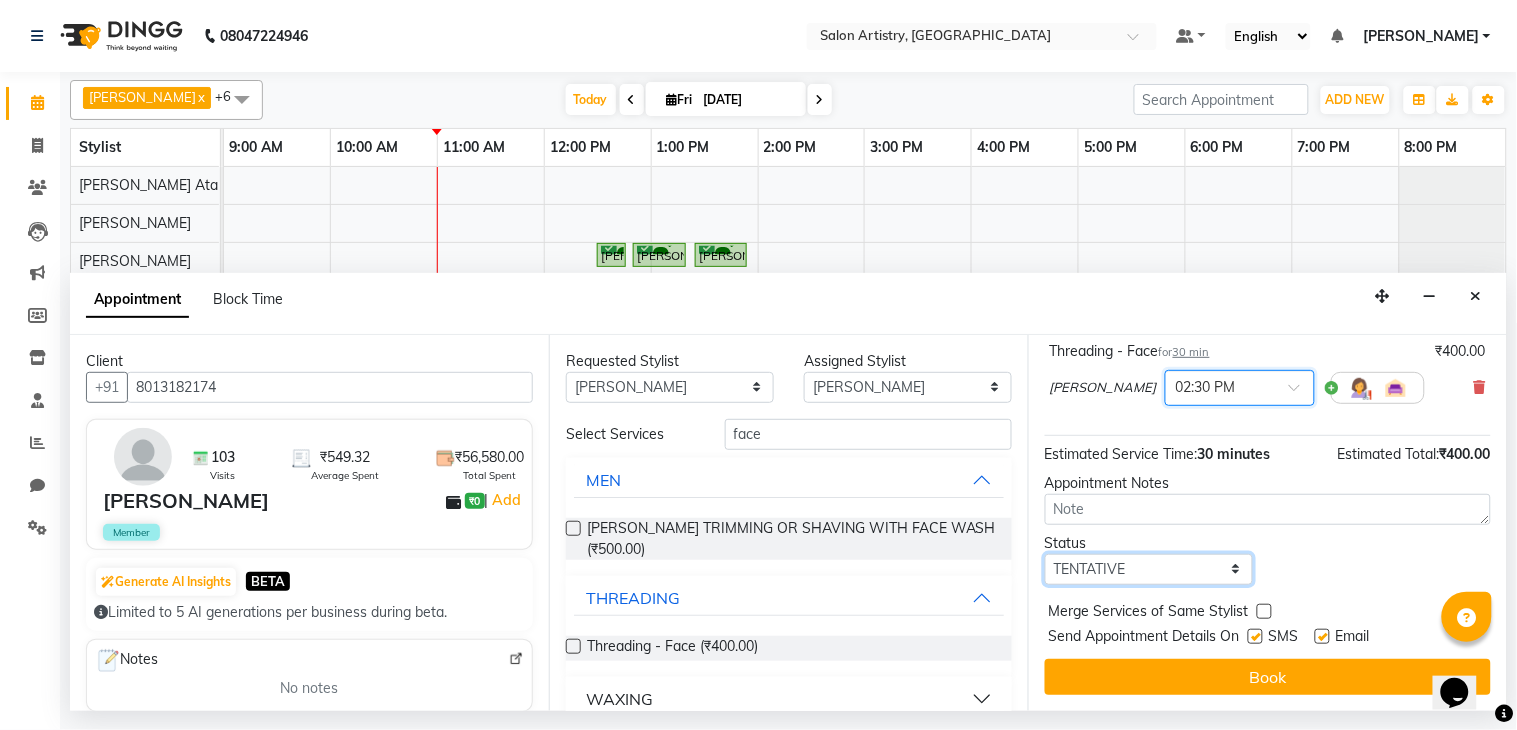 click on "Select TENTATIVE CONFIRM CHECK-IN UPCOMING" at bounding box center (1149, 569) 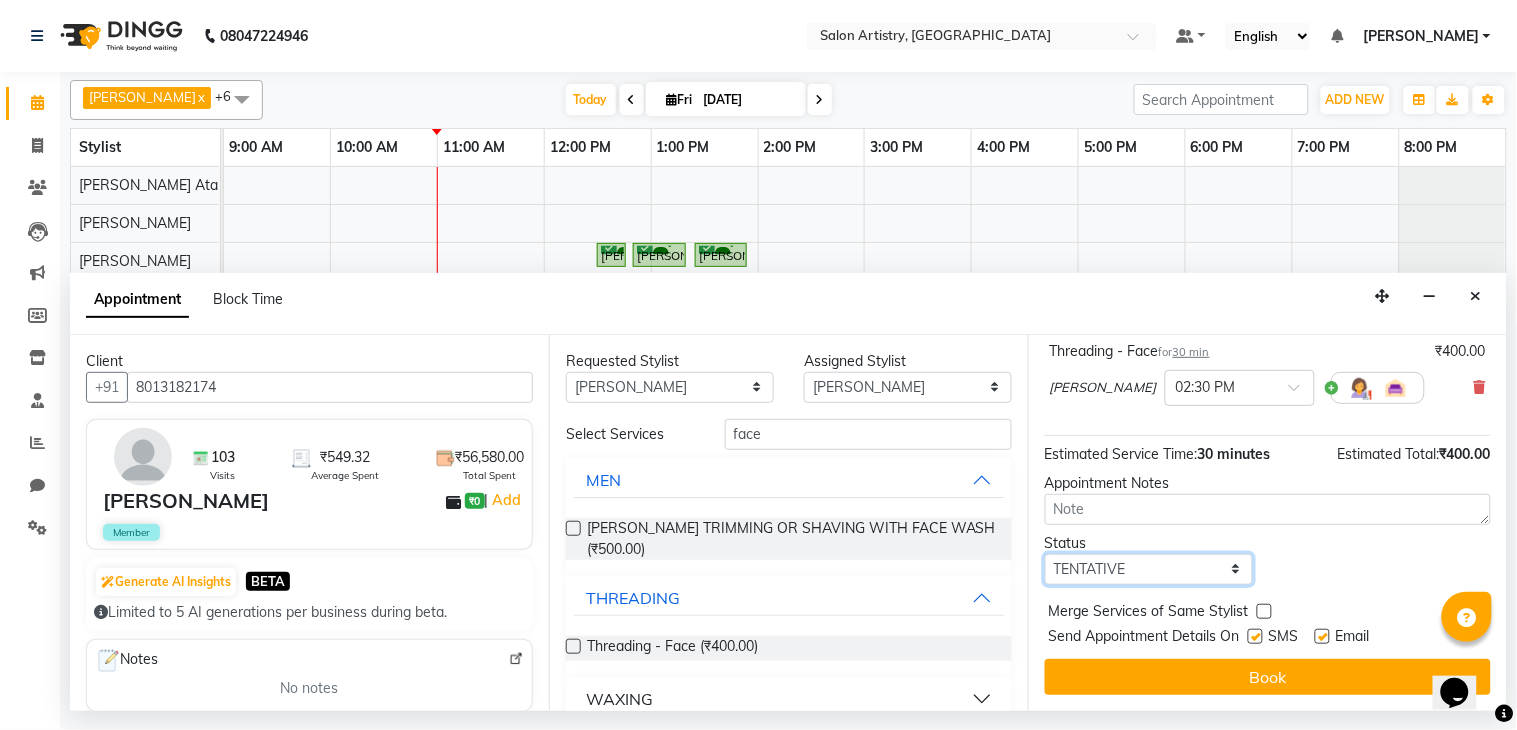 select on "confirm booking" 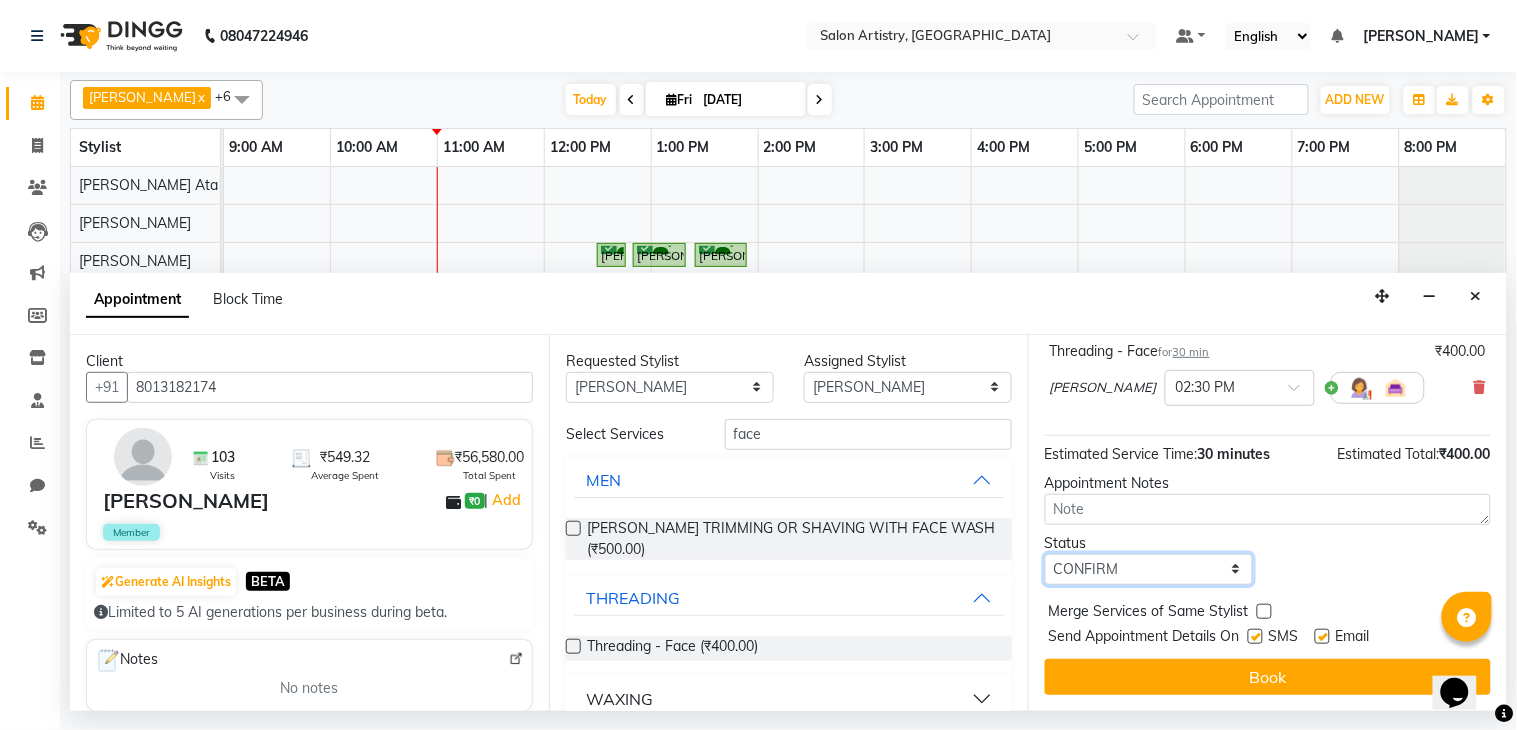 click on "Select TENTATIVE CONFIRM CHECK-IN UPCOMING" at bounding box center [1149, 569] 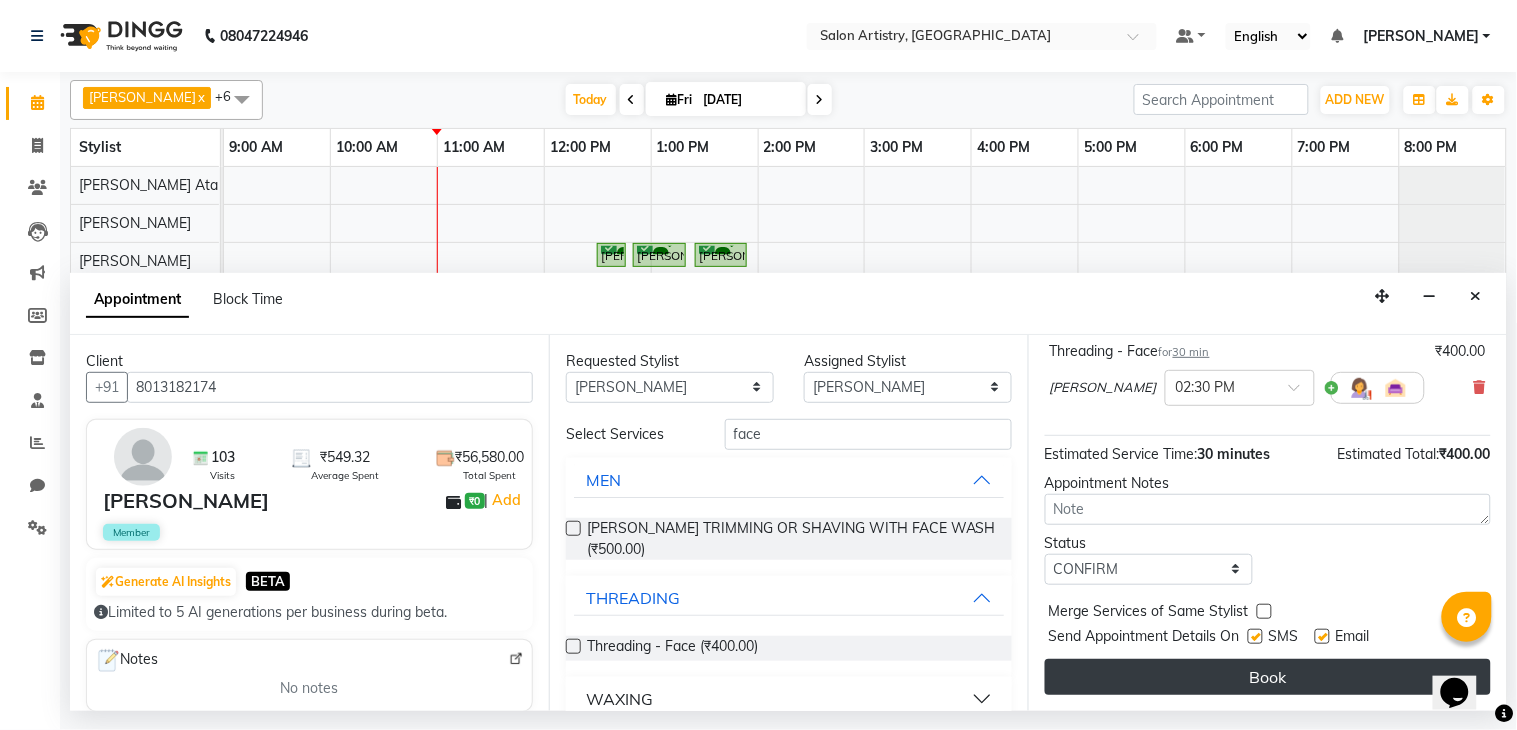 click on "Book" at bounding box center (1268, 677) 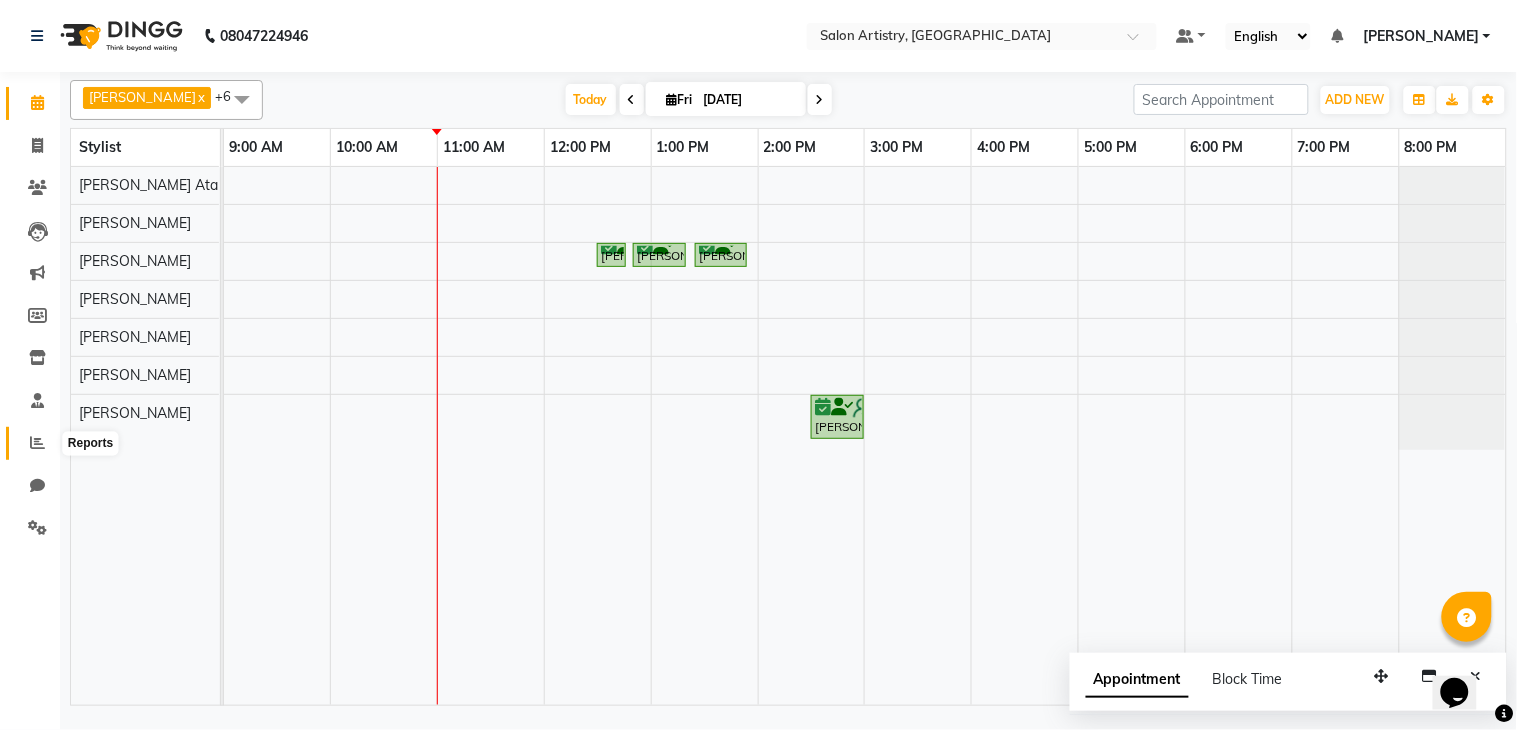 click 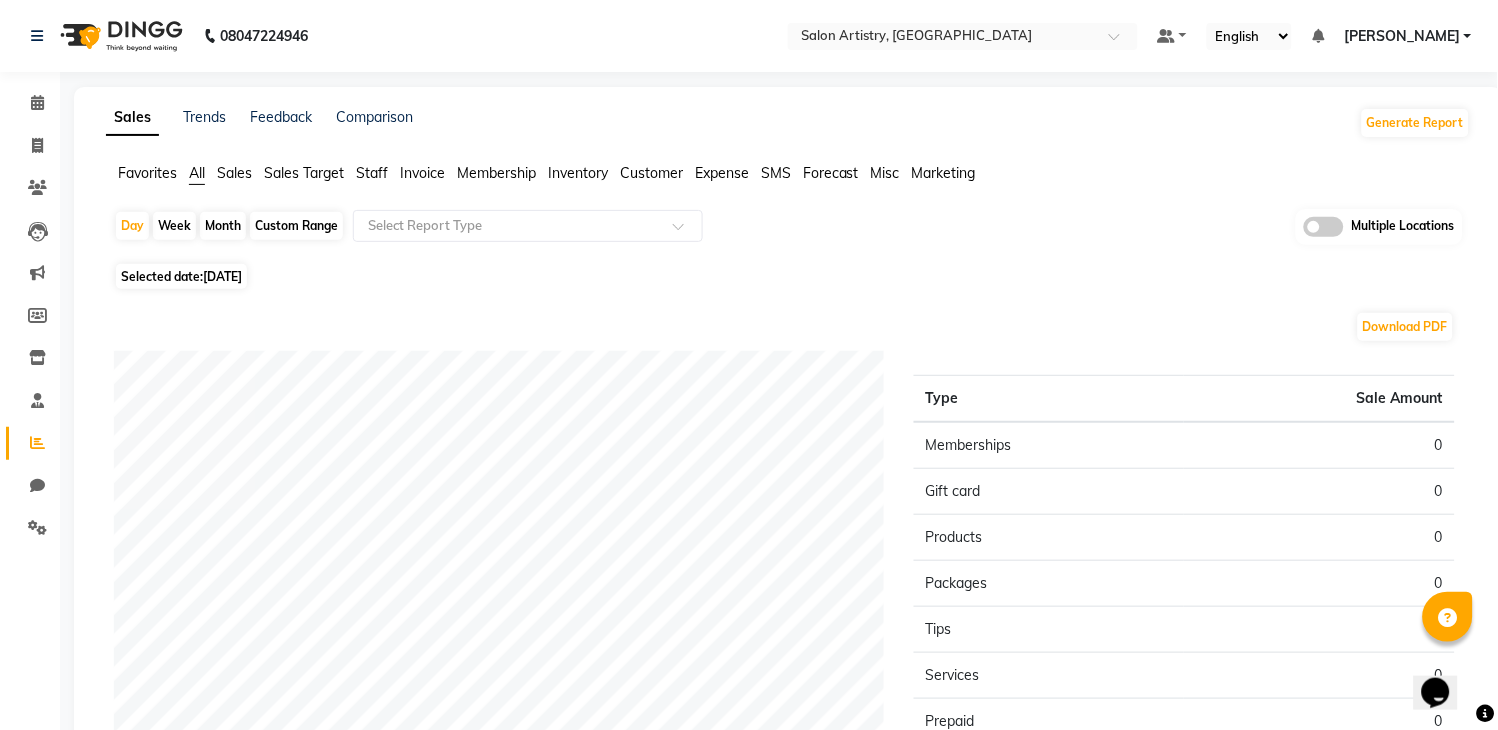 click on "[DATE]" 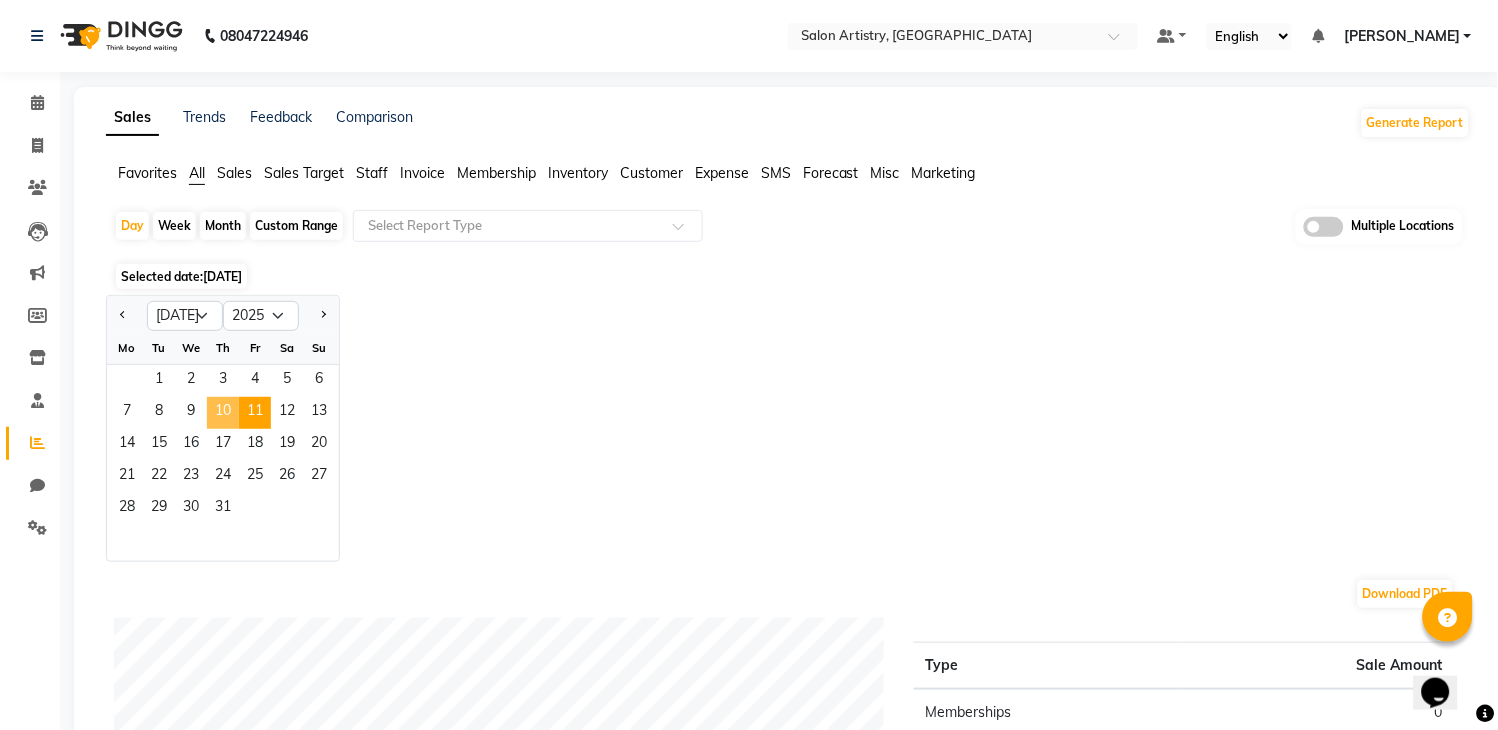 click on "10" 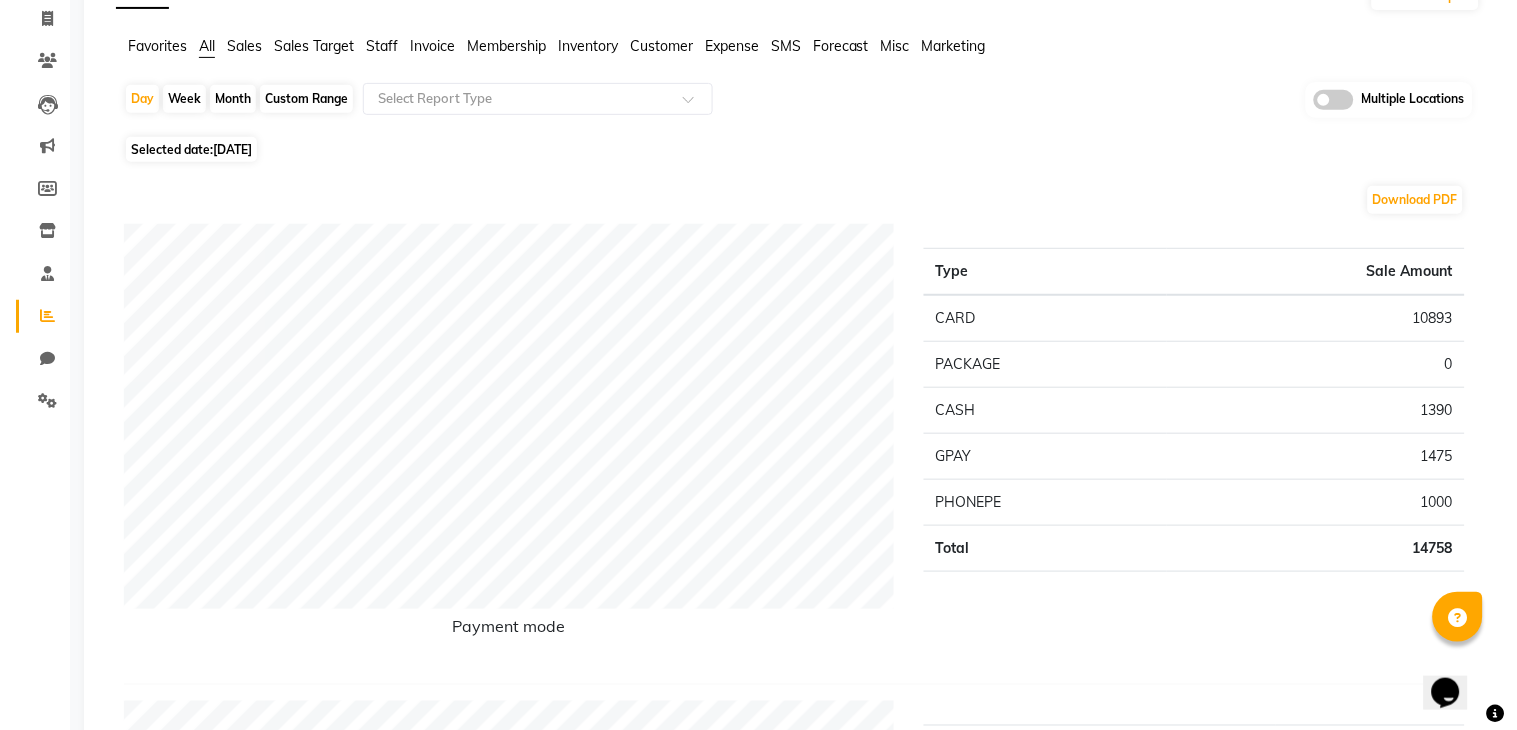 scroll, scrollTop: 0, scrollLeft: 0, axis: both 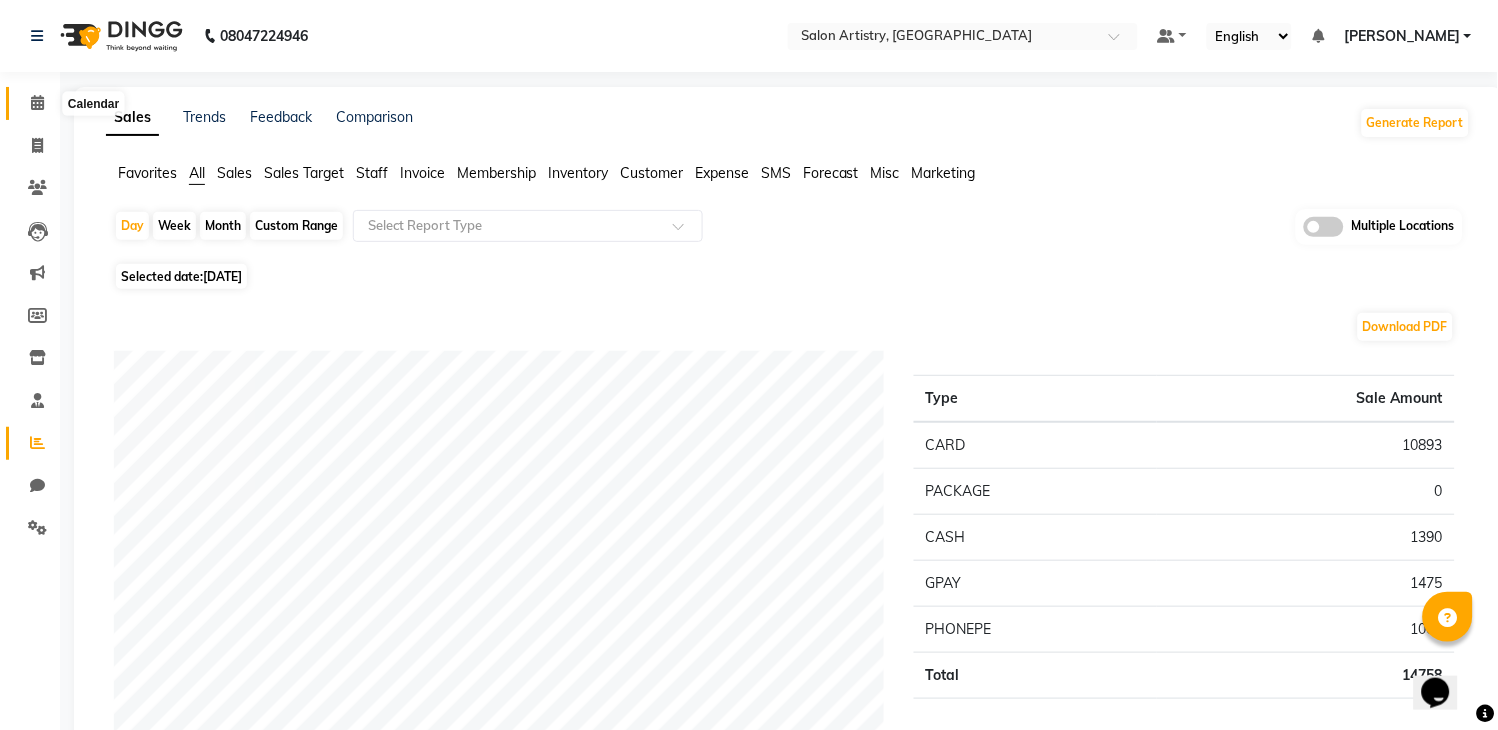 click 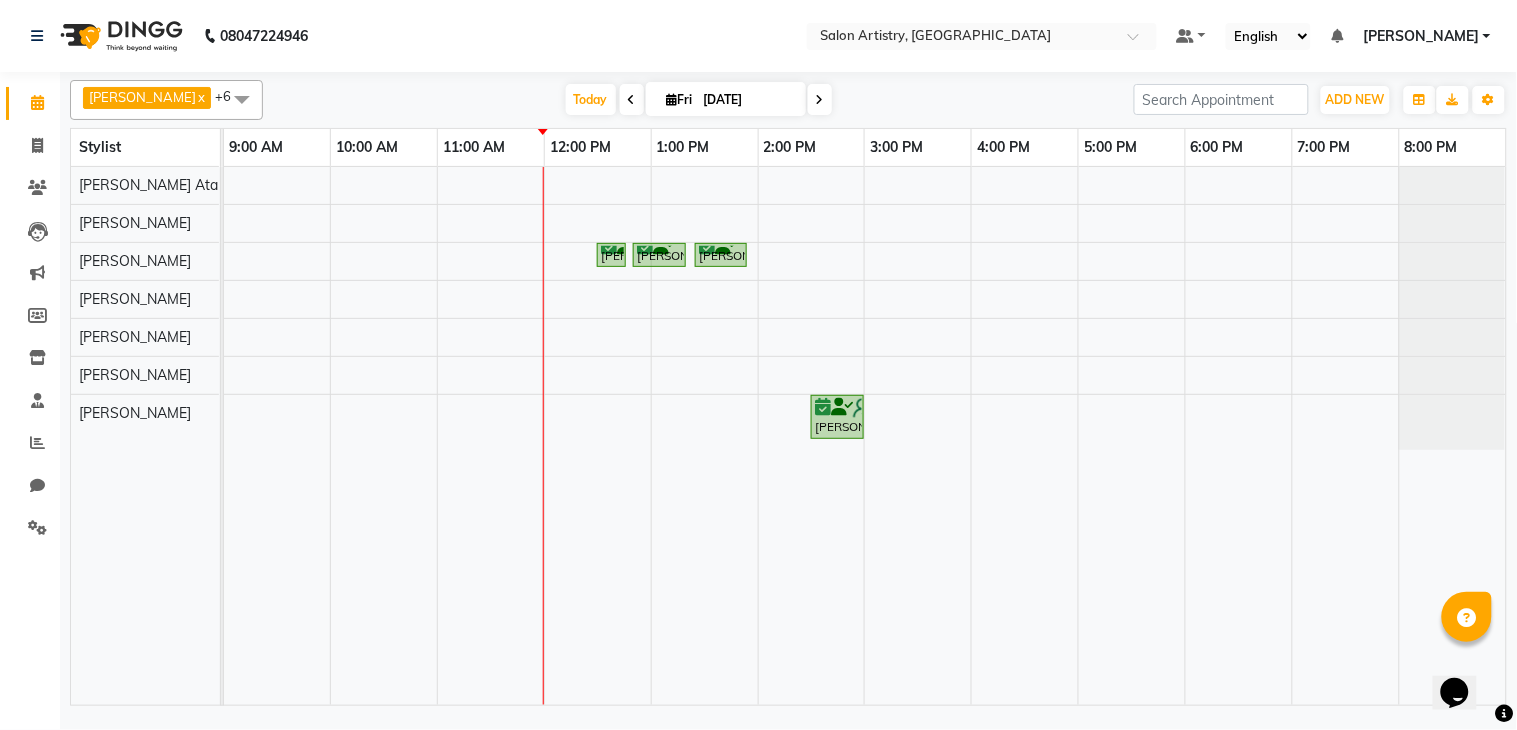 click on "Priya Bhakat, TK01, 12:30 PM-12:40 PM, Threading - Eyebrows     Priya Bhakat, TK01, 12:50 PM-01:20 PM, Clean Up And Basic Facial - Urban Skin Restoring (Kanpeiki) _ Monodose Kit     Priya Bhakat, TK01, 01:25 PM-01:55 PM, Wash & Plain Dry (With Conditioning)-Upto Mid Back     Moumita Chakrabarty, TK02, 02:30 PM-03:00 PM, Threading - Face" at bounding box center [865, 436] 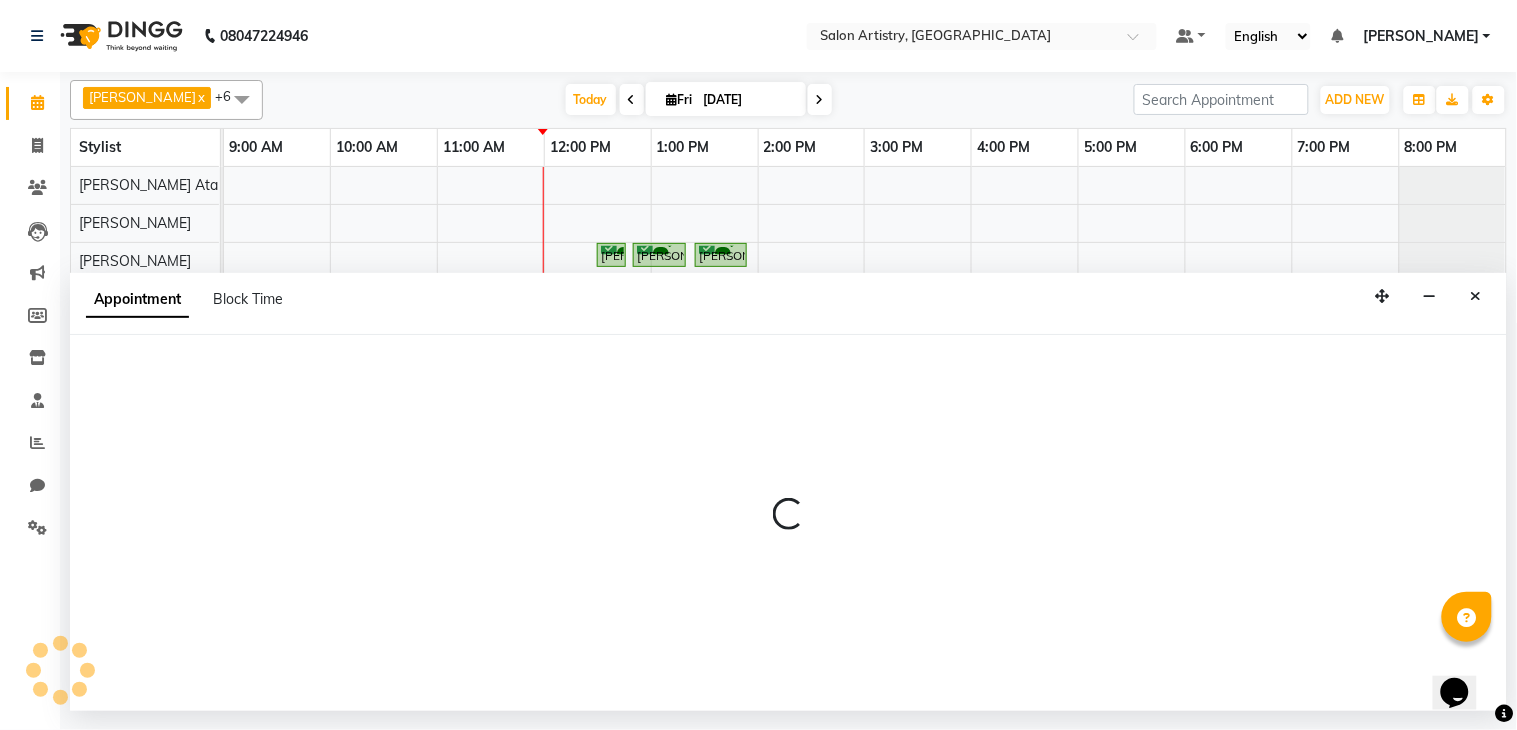 select on "79864" 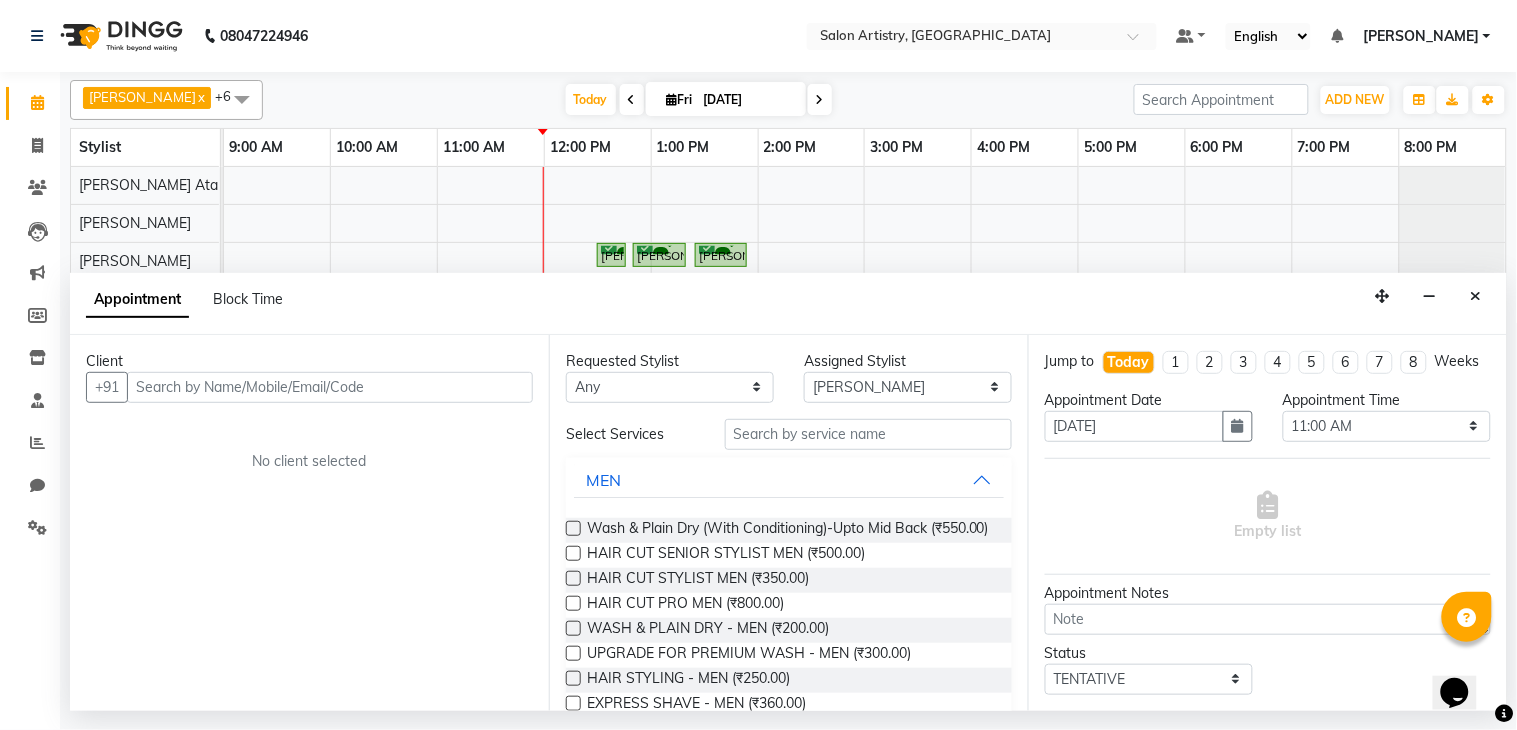 click at bounding box center (330, 387) 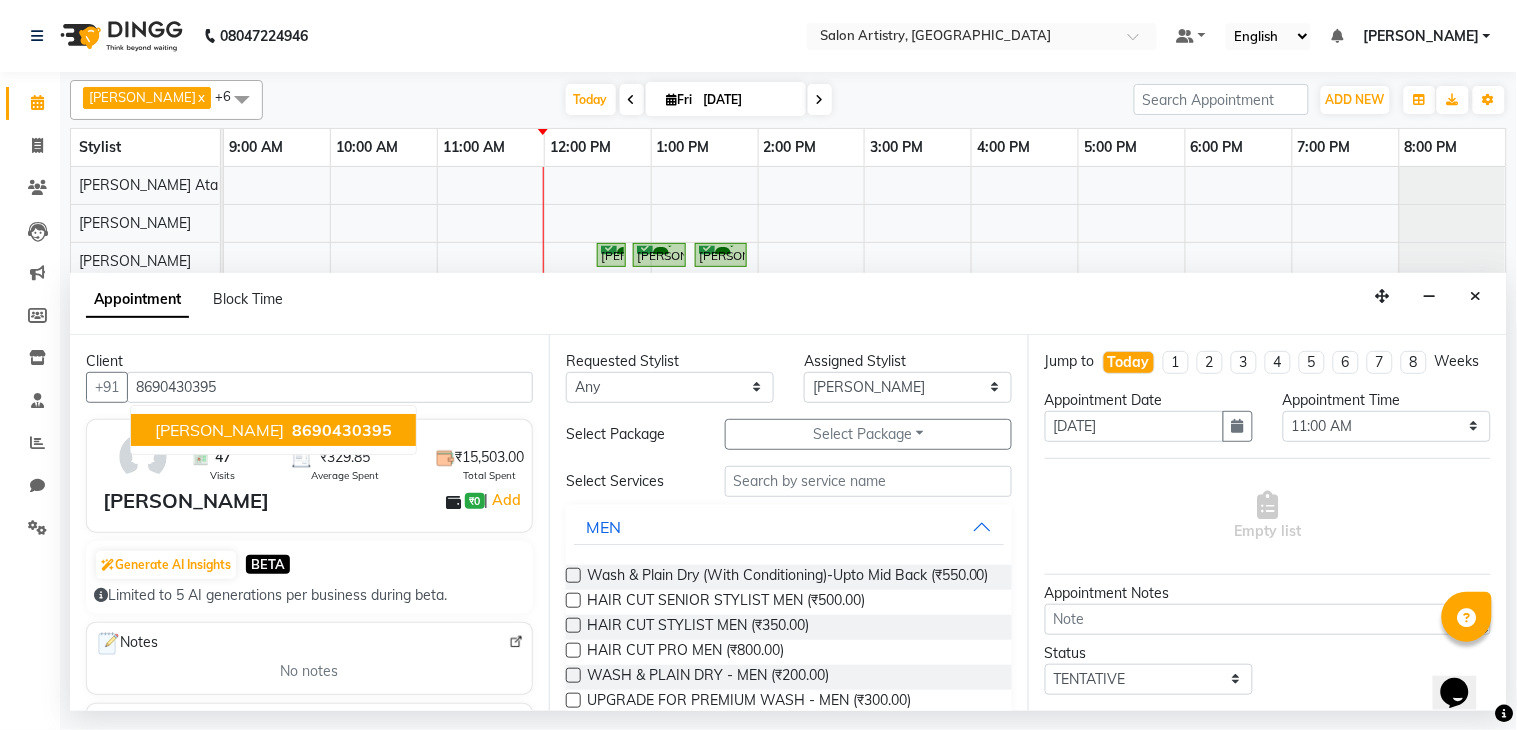 click on "8690430395" at bounding box center [342, 430] 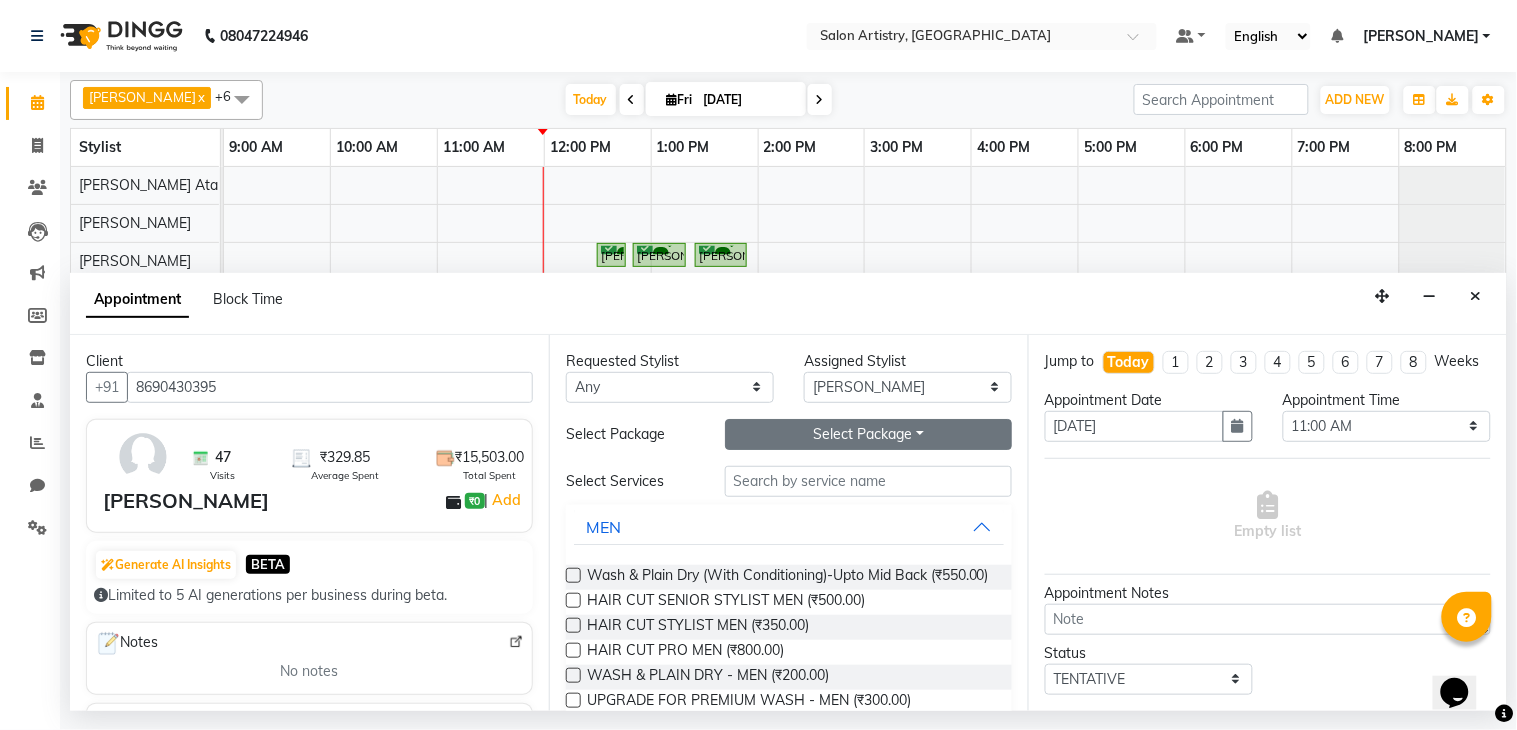 type on "8690430395" 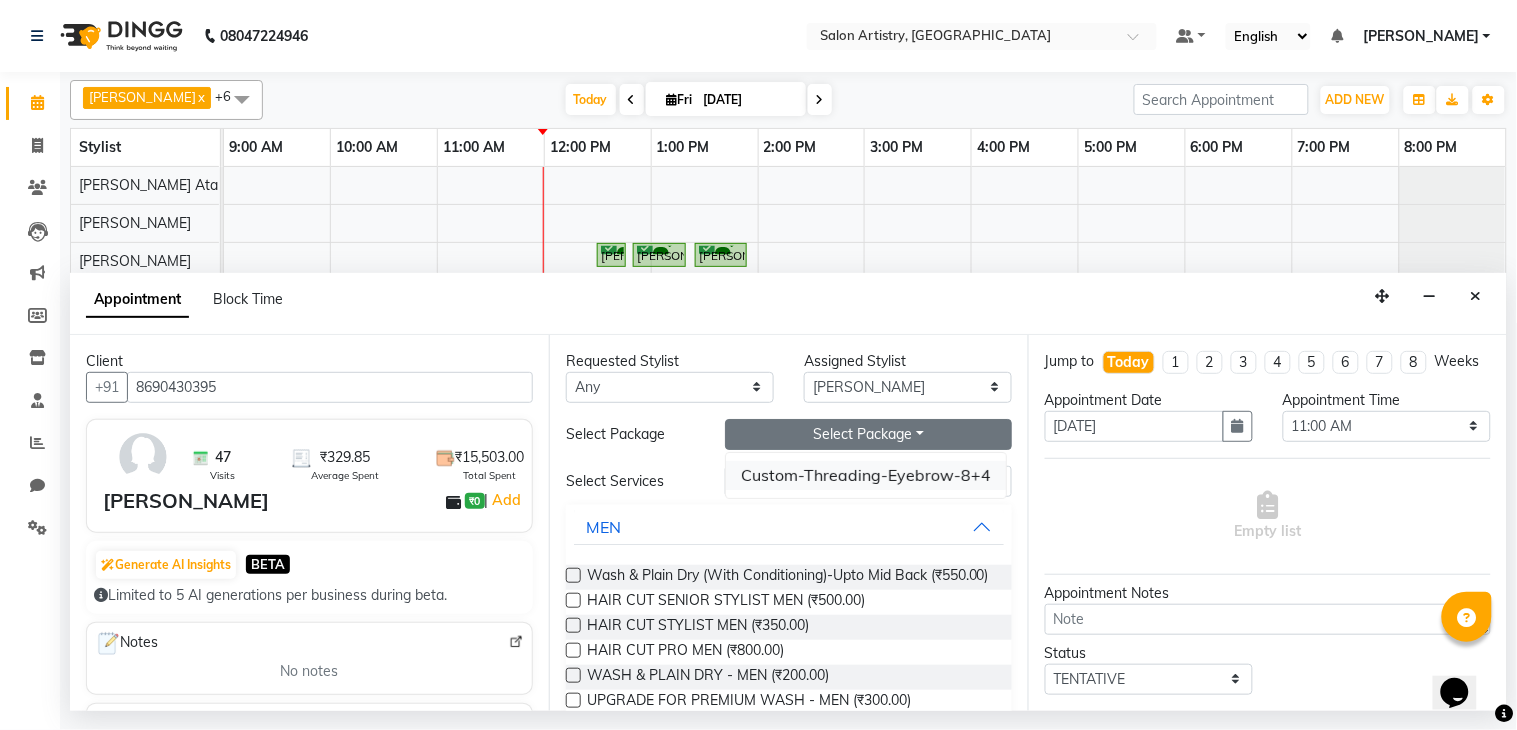 click on "Custom-Threading-Eyebrow-8+4" at bounding box center (866, 475) 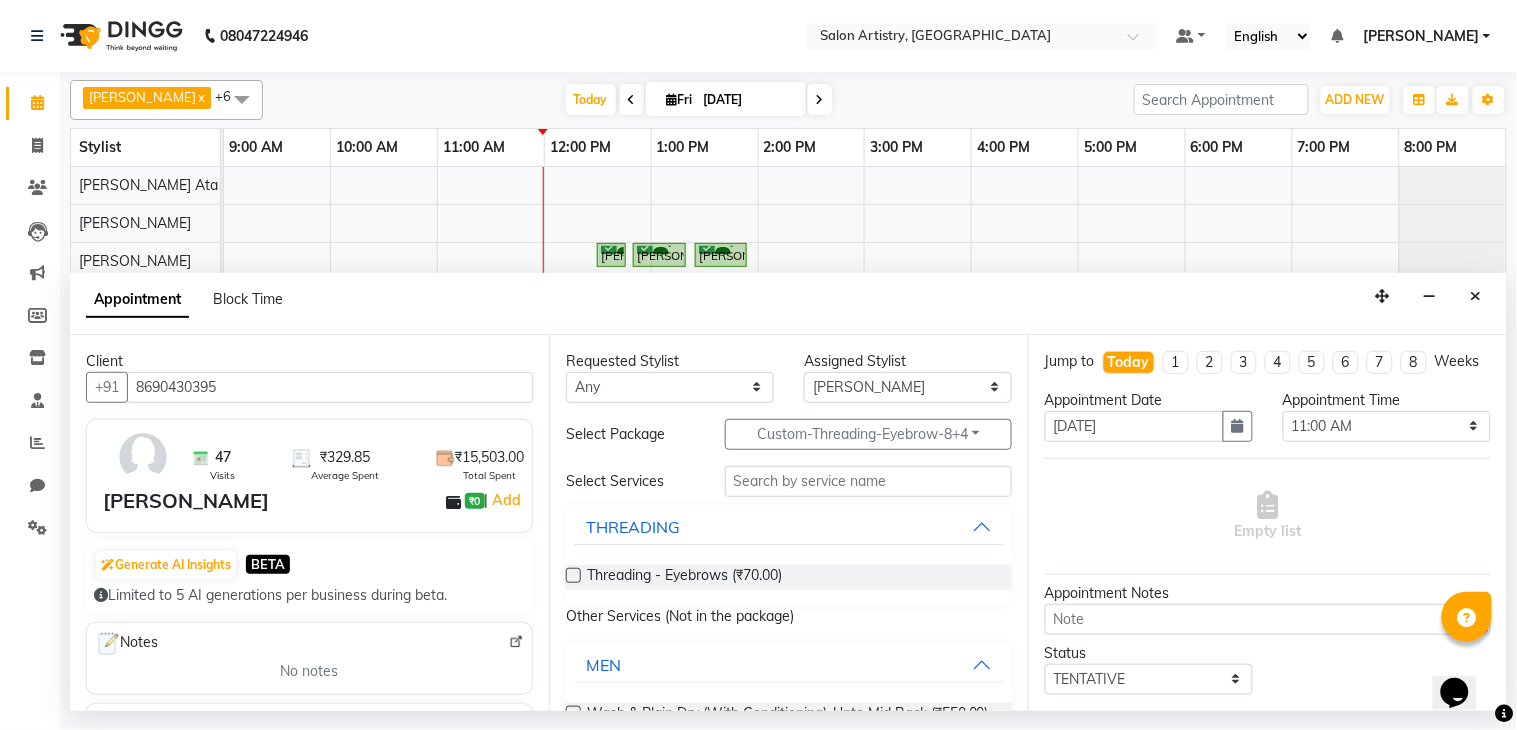 click at bounding box center [573, 575] 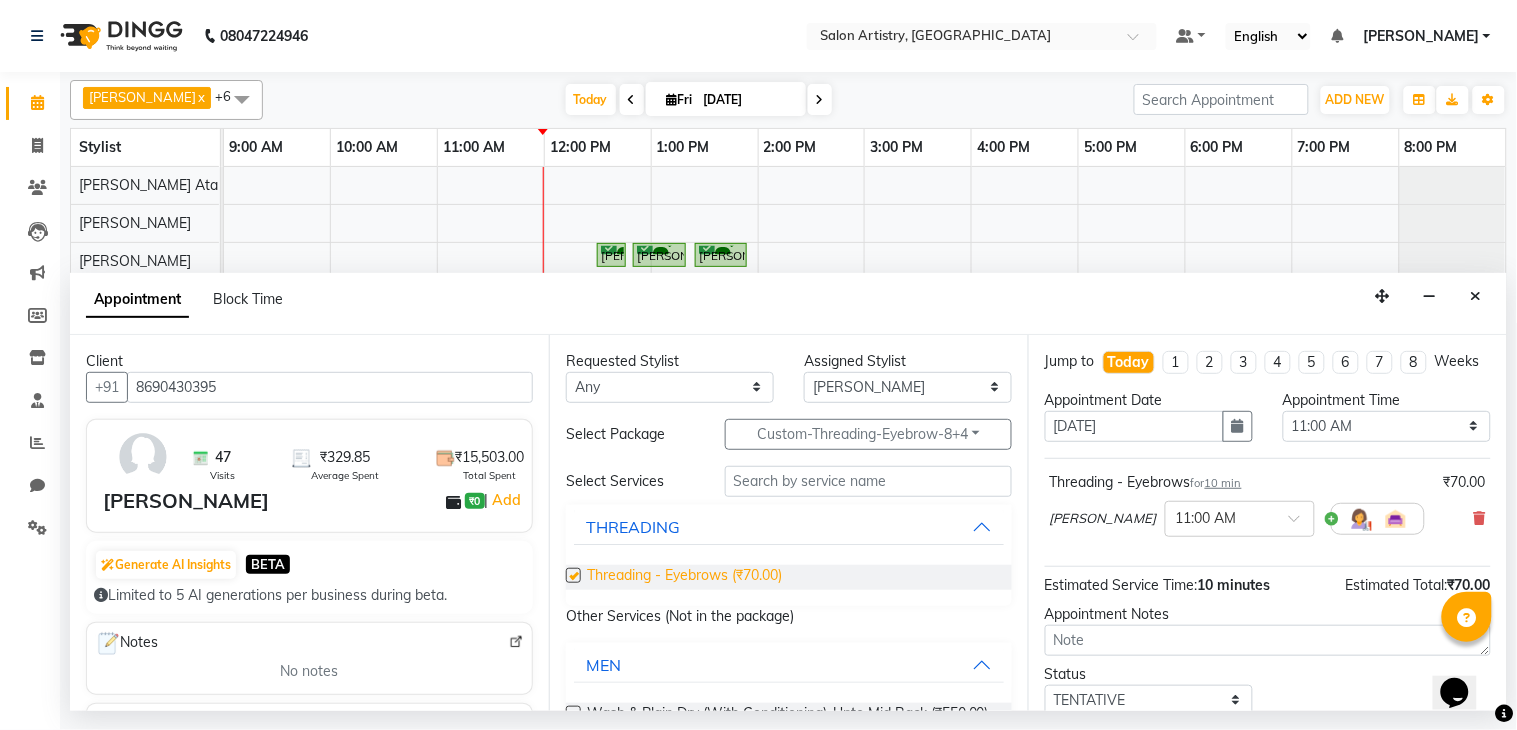 checkbox on "false" 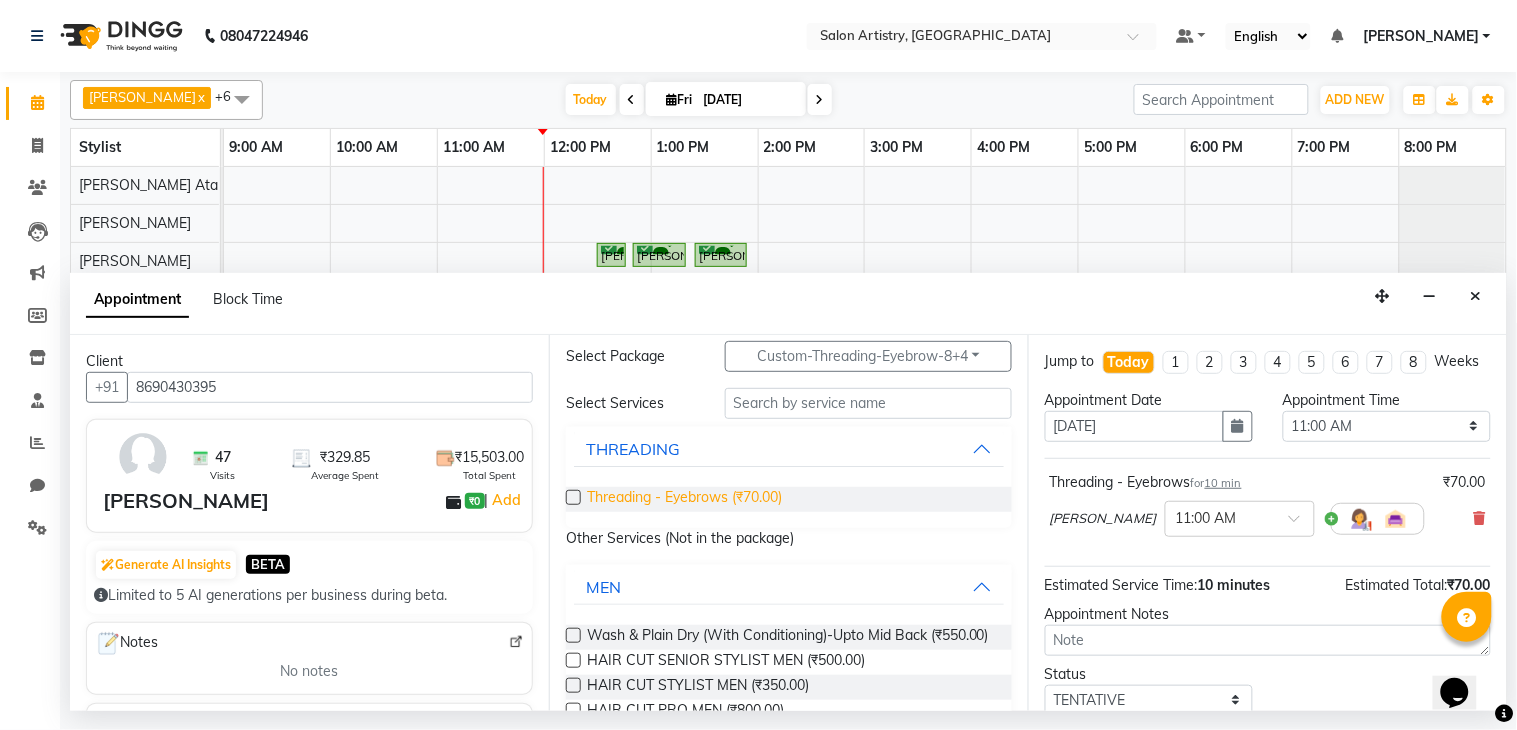 scroll, scrollTop: 111, scrollLeft: 0, axis: vertical 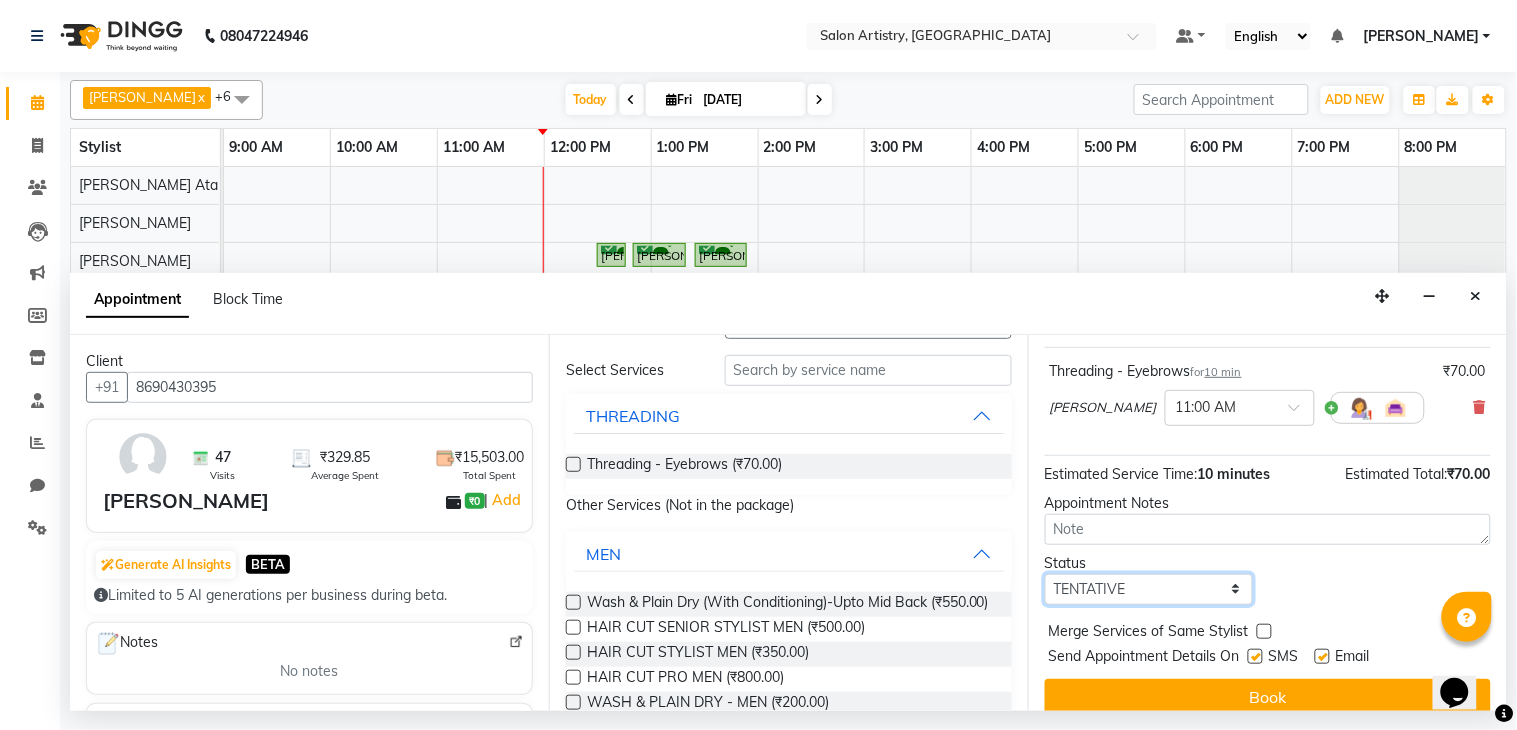 drag, startPoint x: 1124, startPoint y: 607, endPoint x: 1110, endPoint y: 622, distance: 20.518284 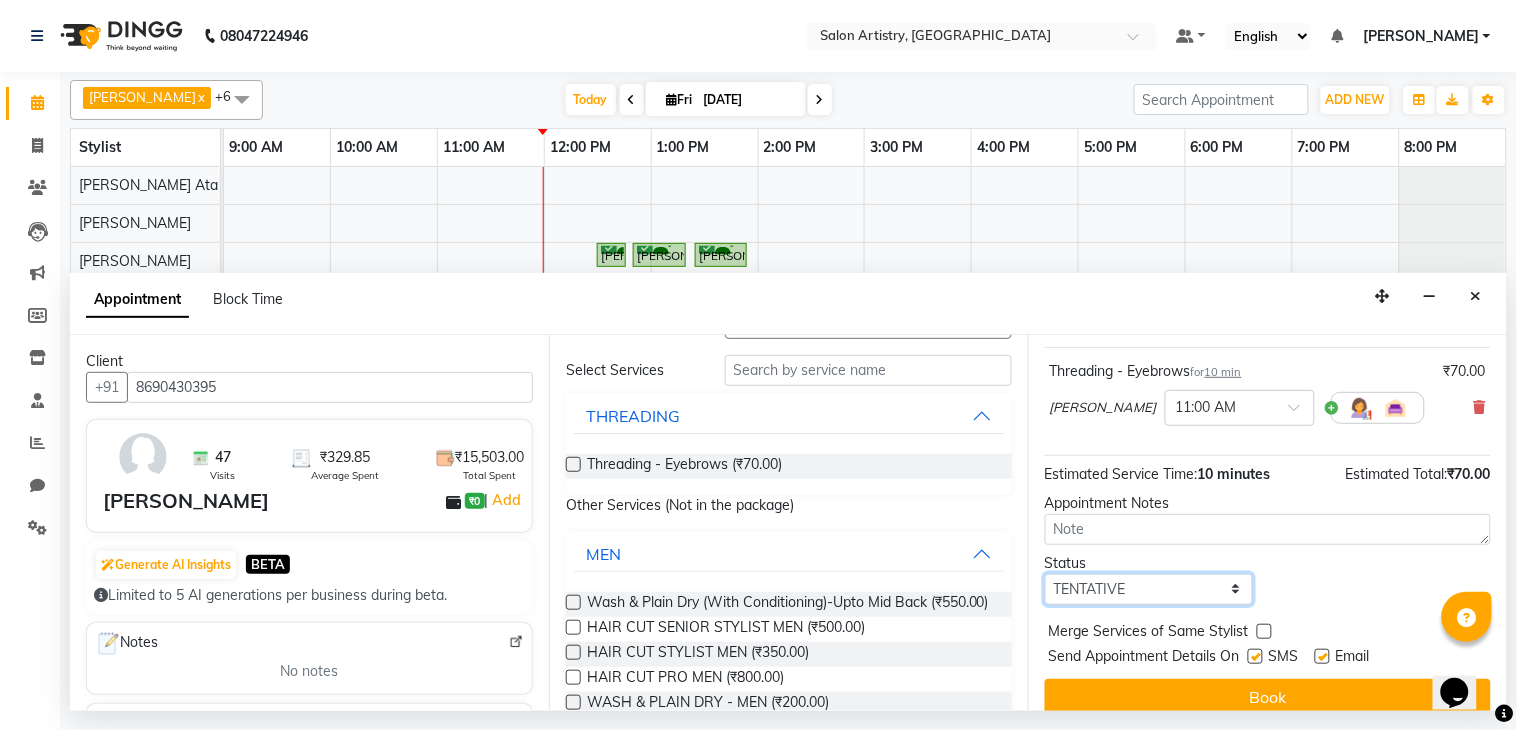 select on "check-in" 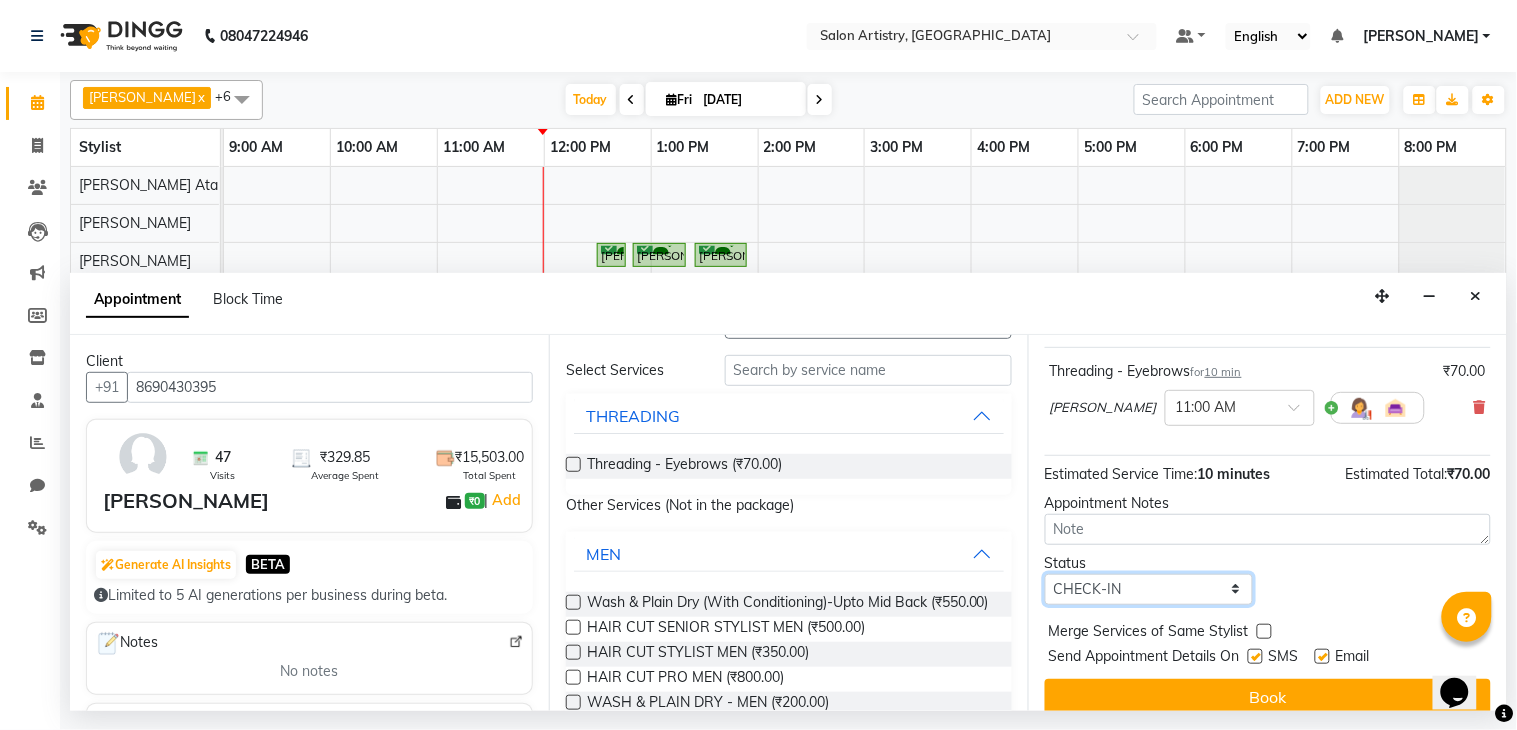 click on "Select TENTATIVE CONFIRM CHECK-IN UPCOMING" at bounding box center [1149, 589] 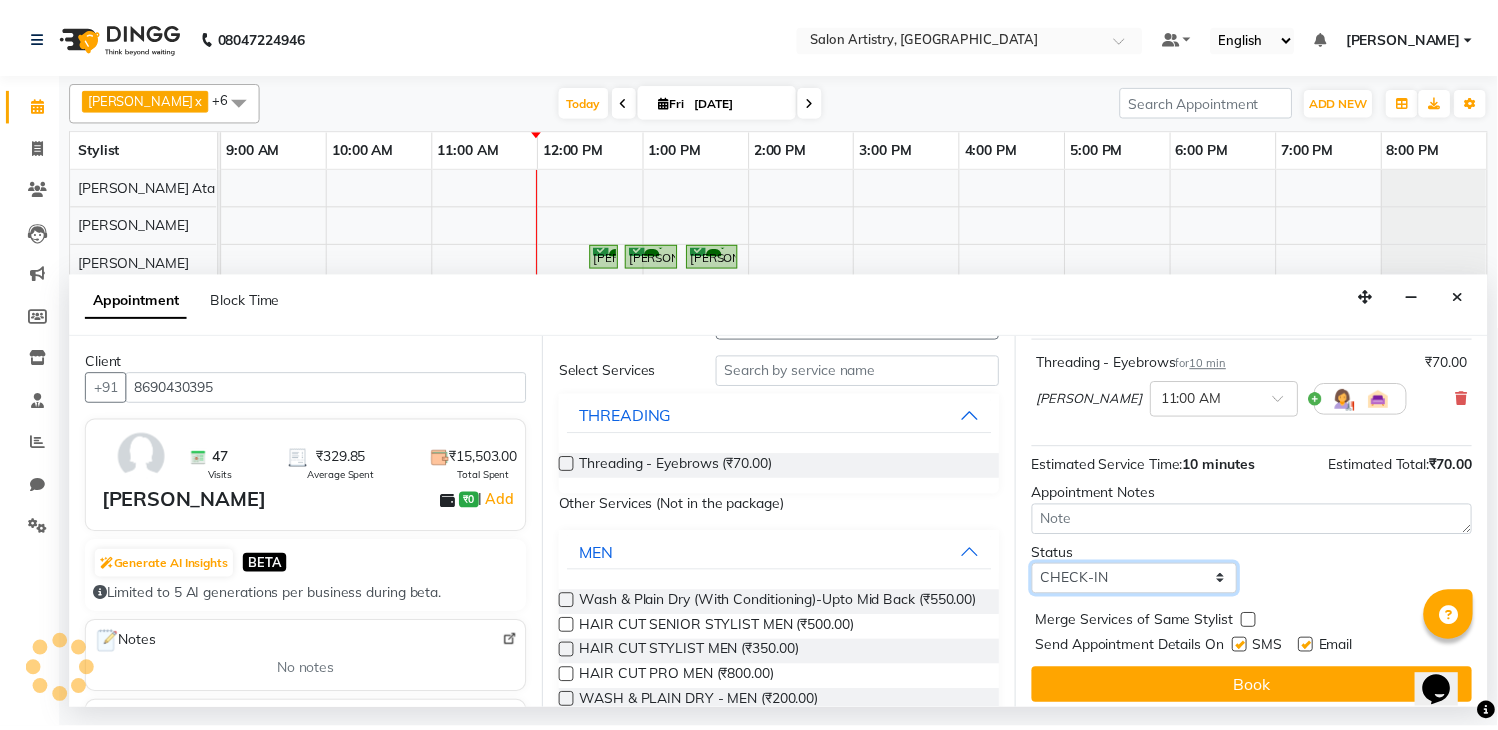 scroll, scrollTop: 150, scrollLeft: 0, axis: vertical 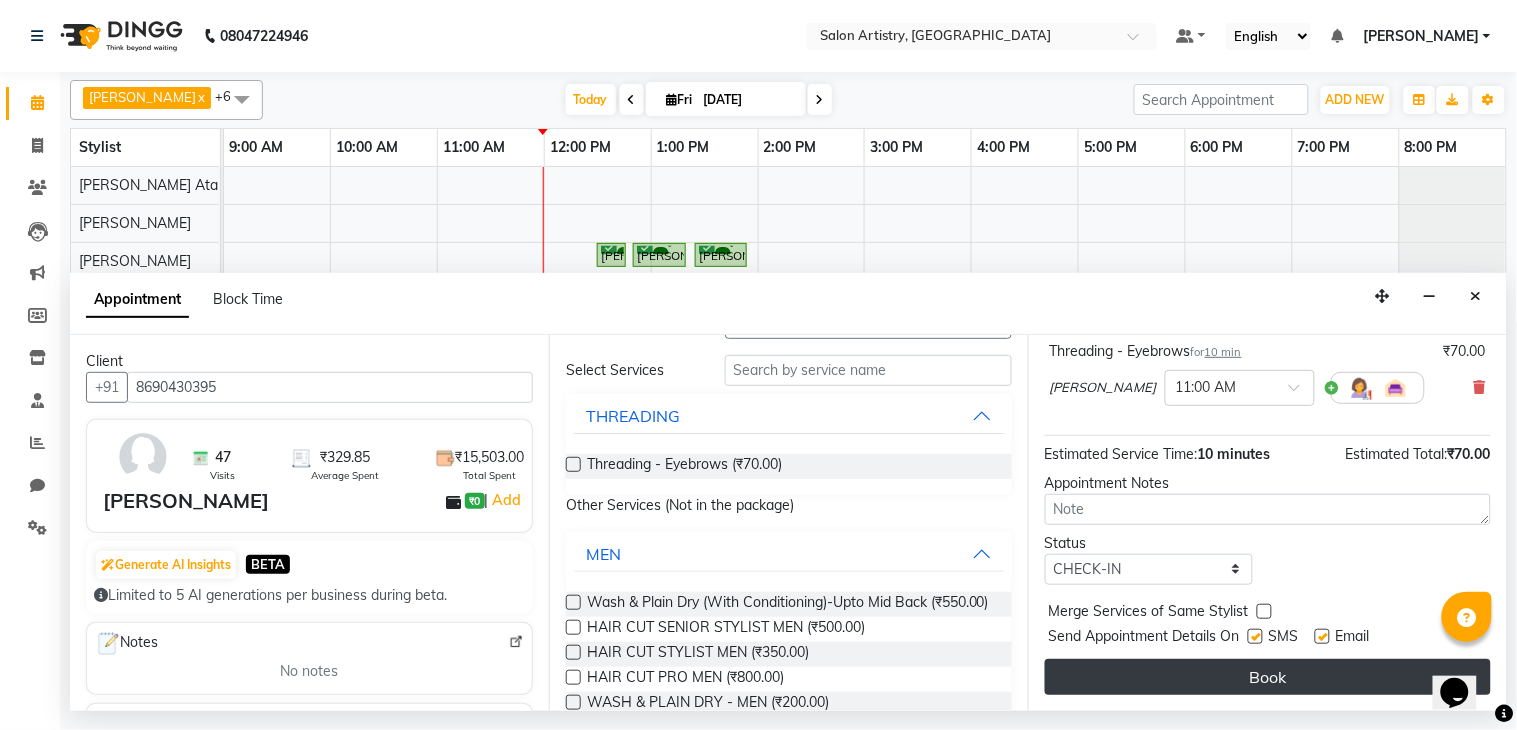 click on "Book" at bounding box center [1268, 677] 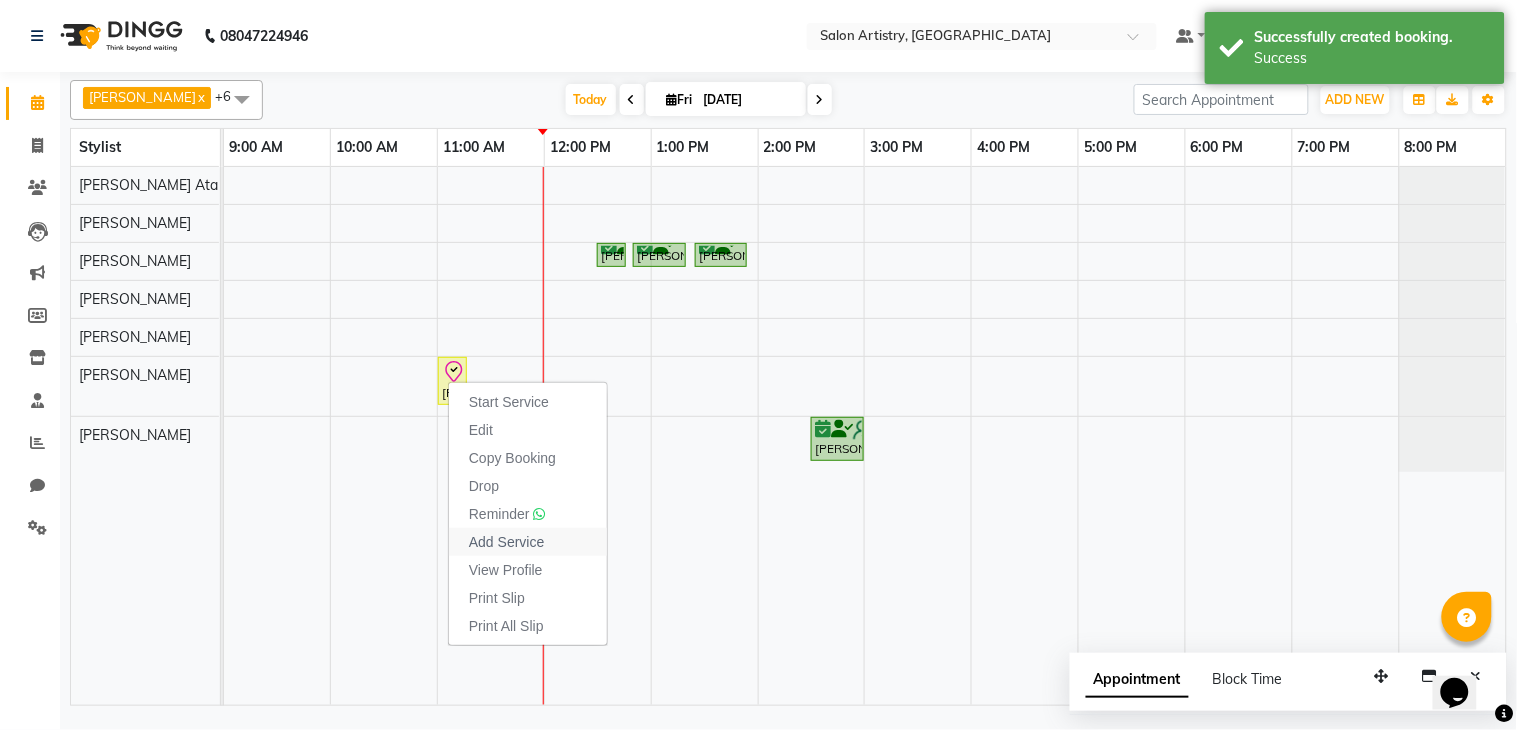 click on "Add Service" at bounding box center [506, 542] 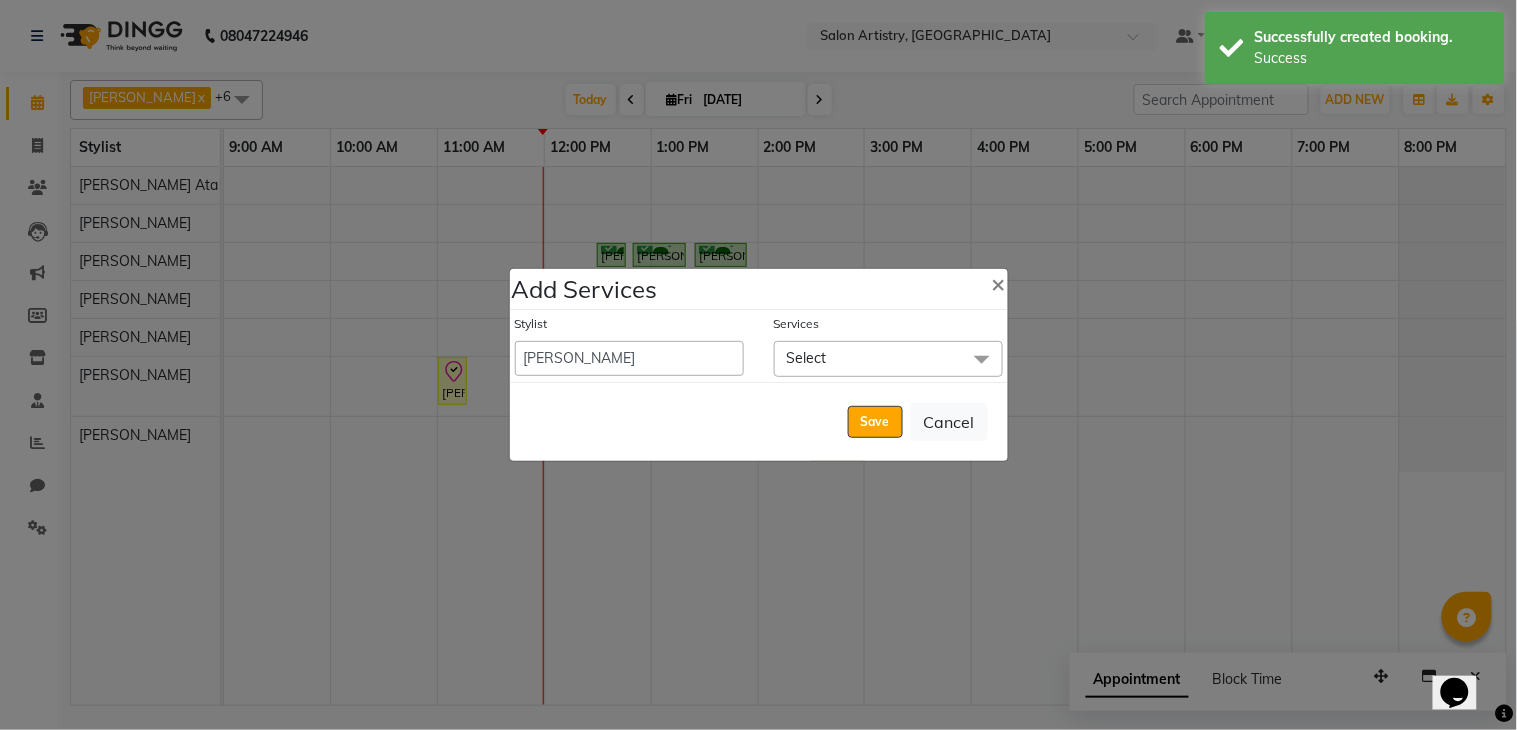 click on "Select" 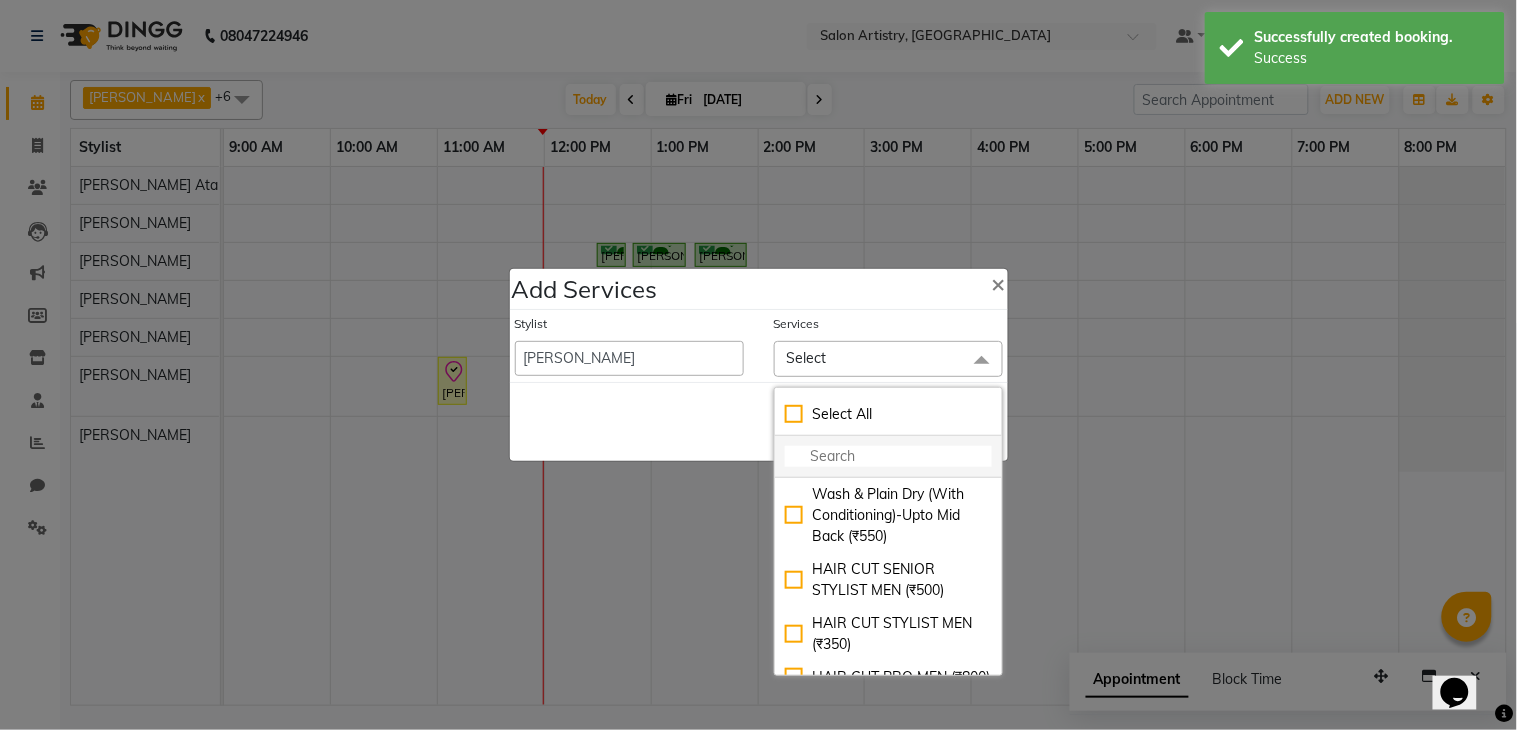 click 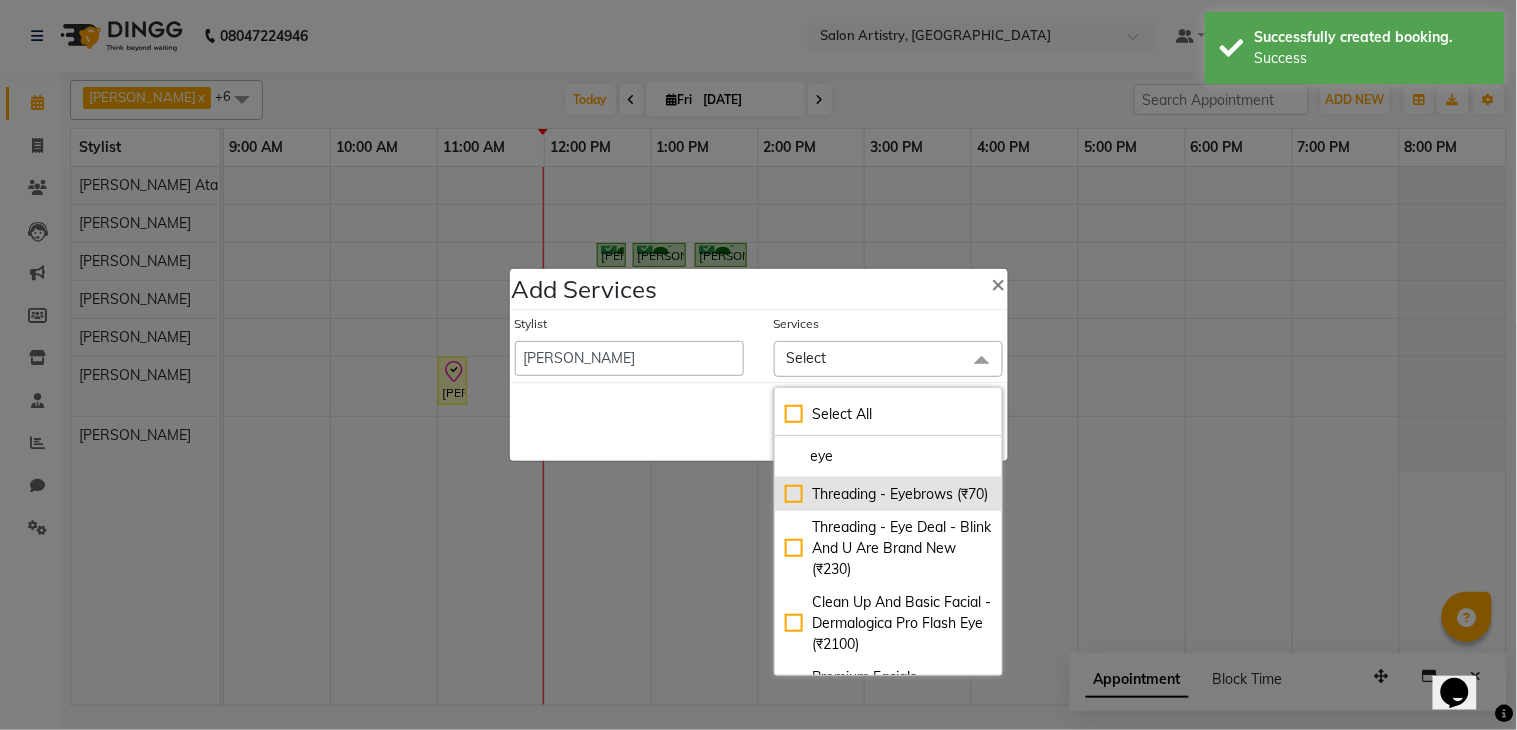 type on "eye" 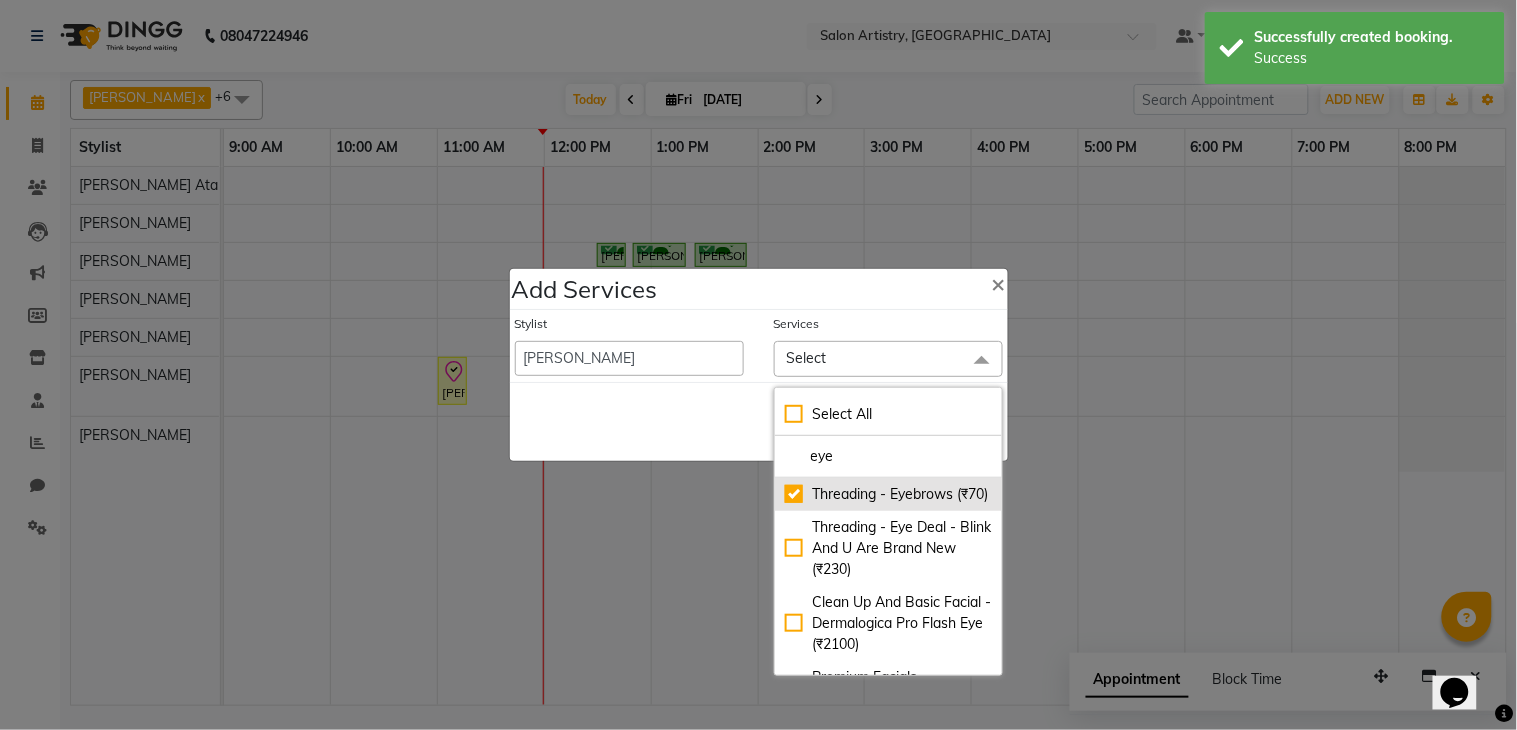 checkbox on "true" 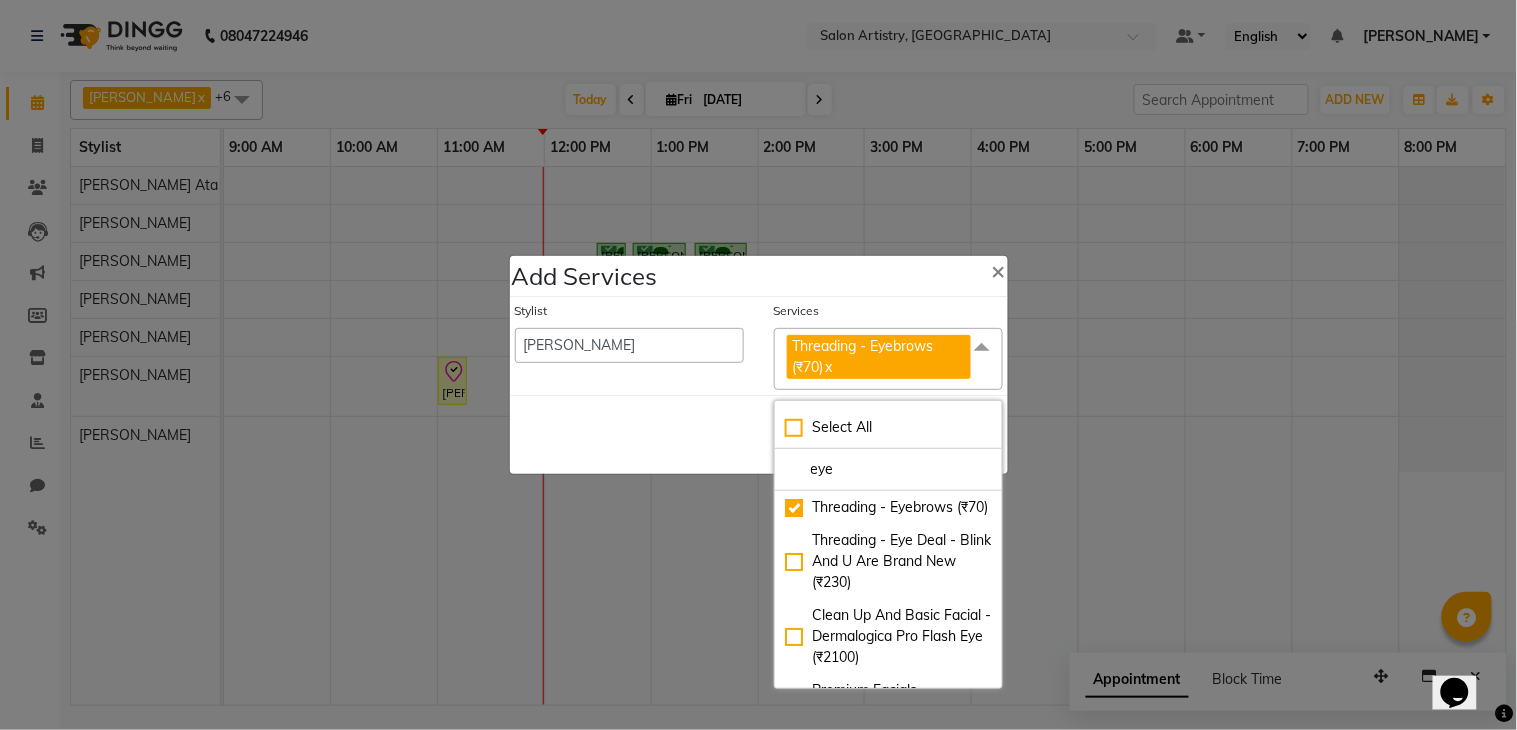 click on "Save   Cancel" 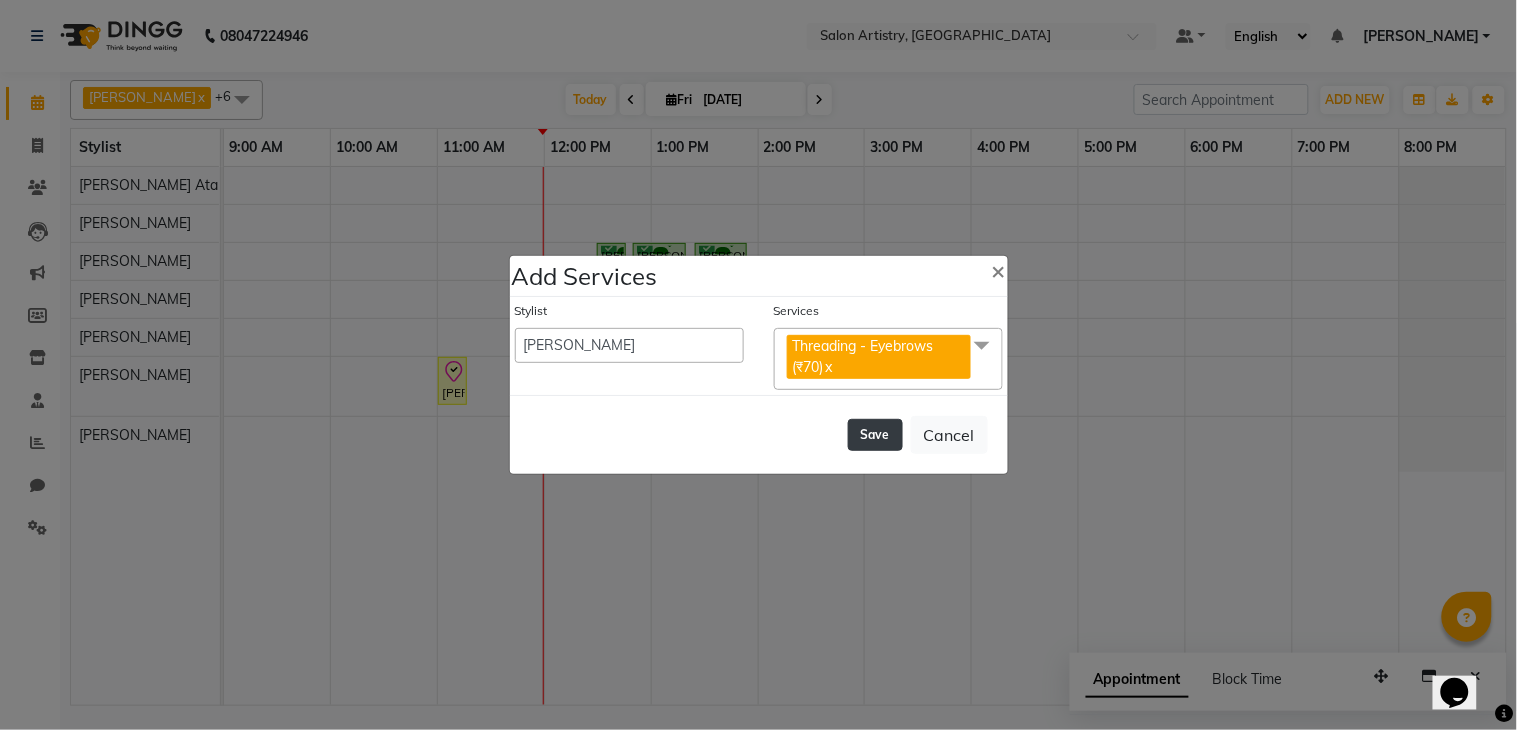 click on "Save" 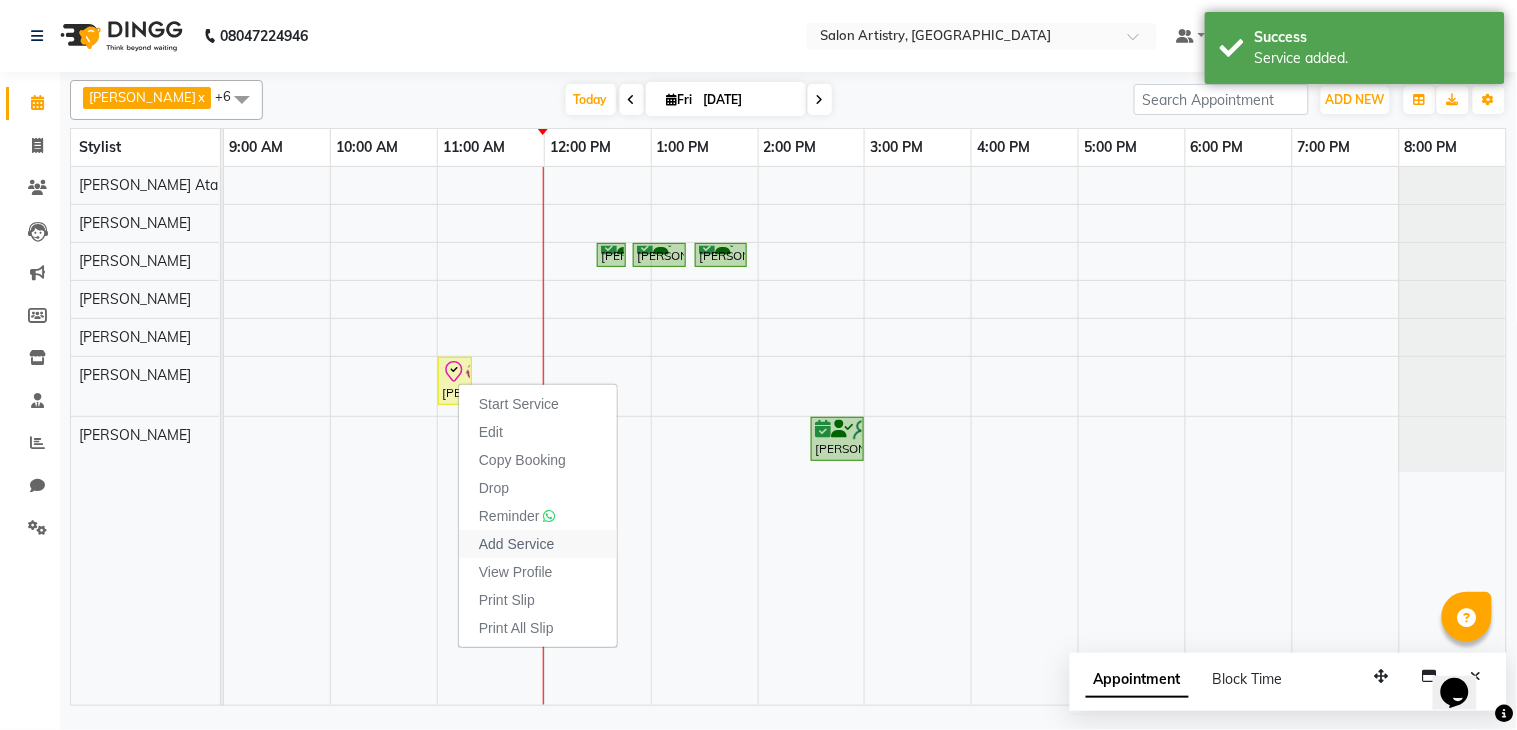 click on "Add Service" at bounding box center (516, 544) 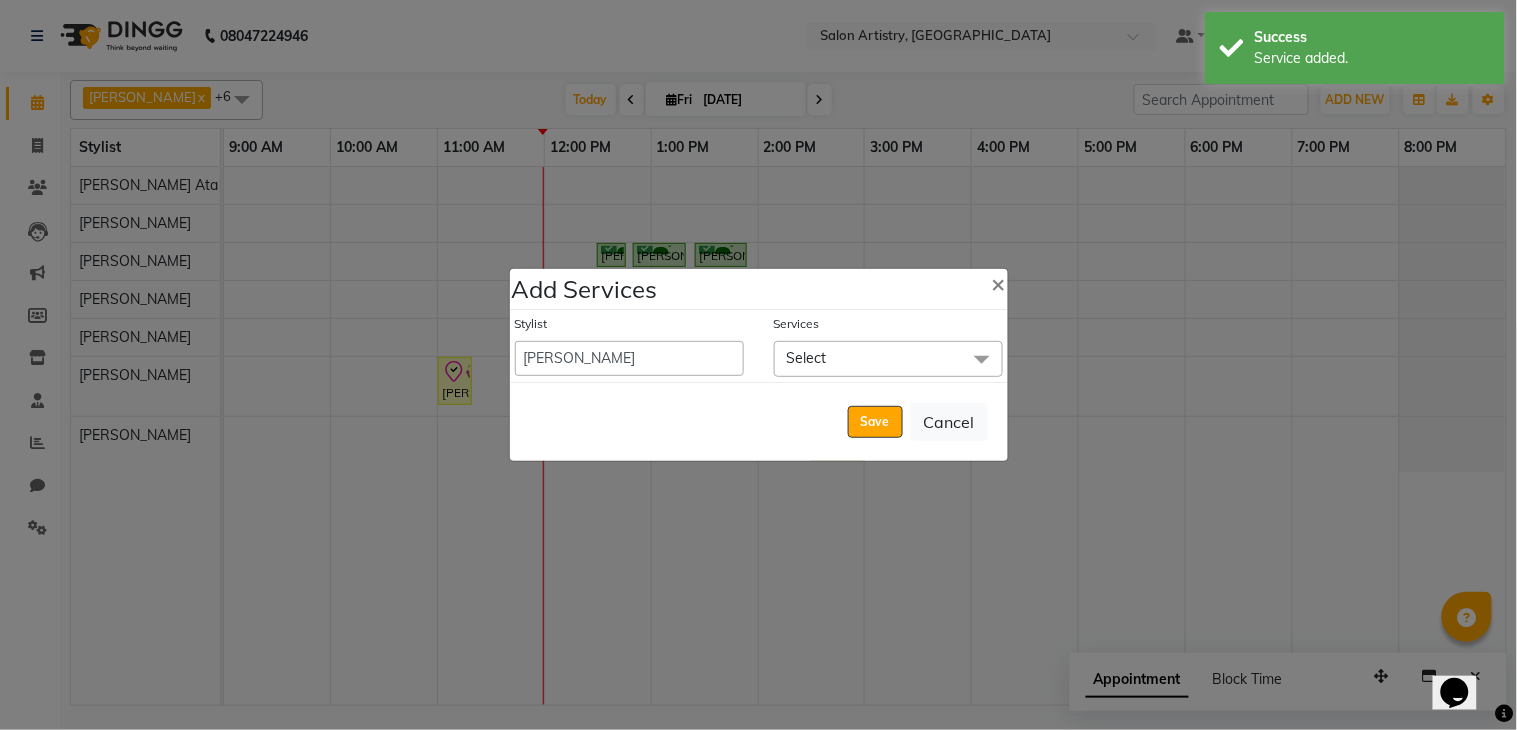 click on "Select" 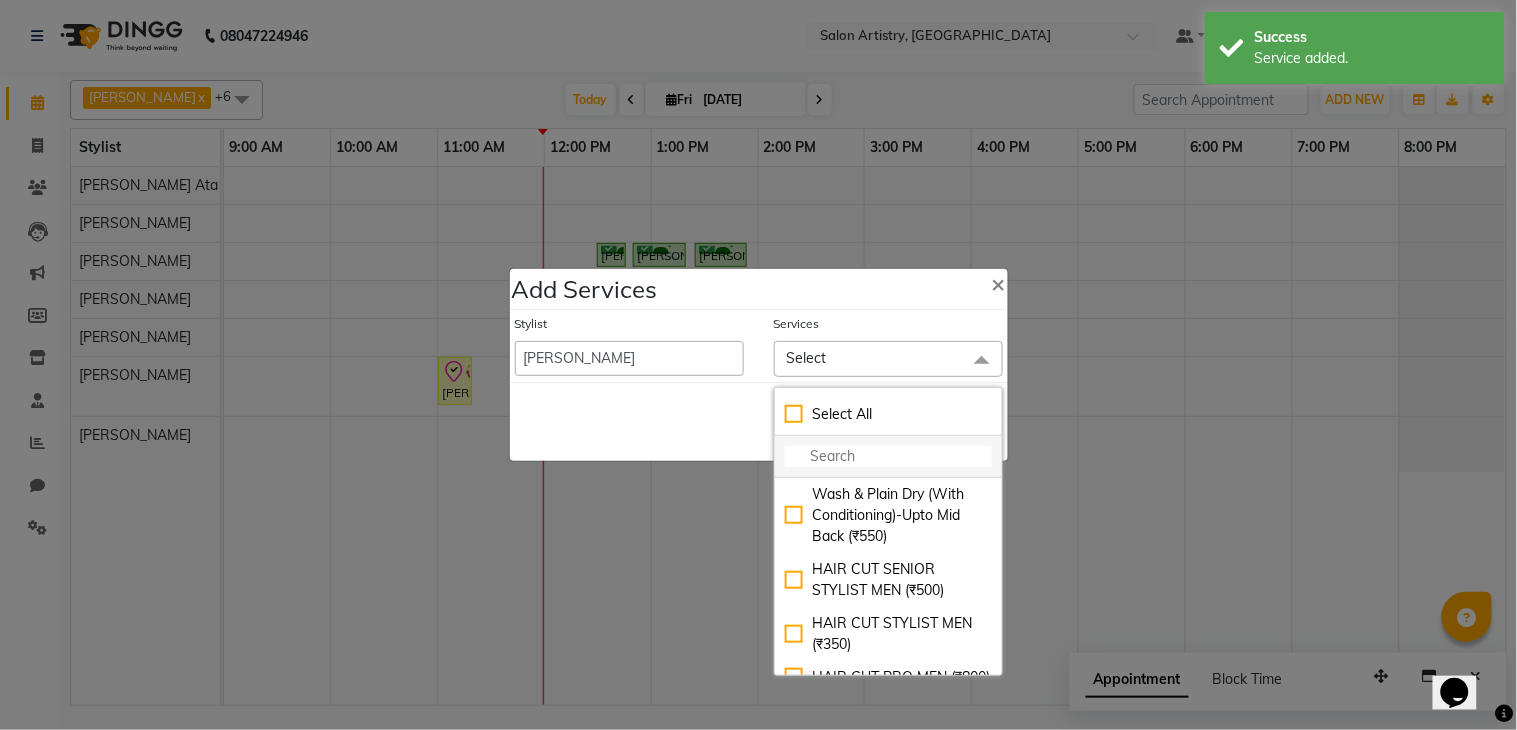 click 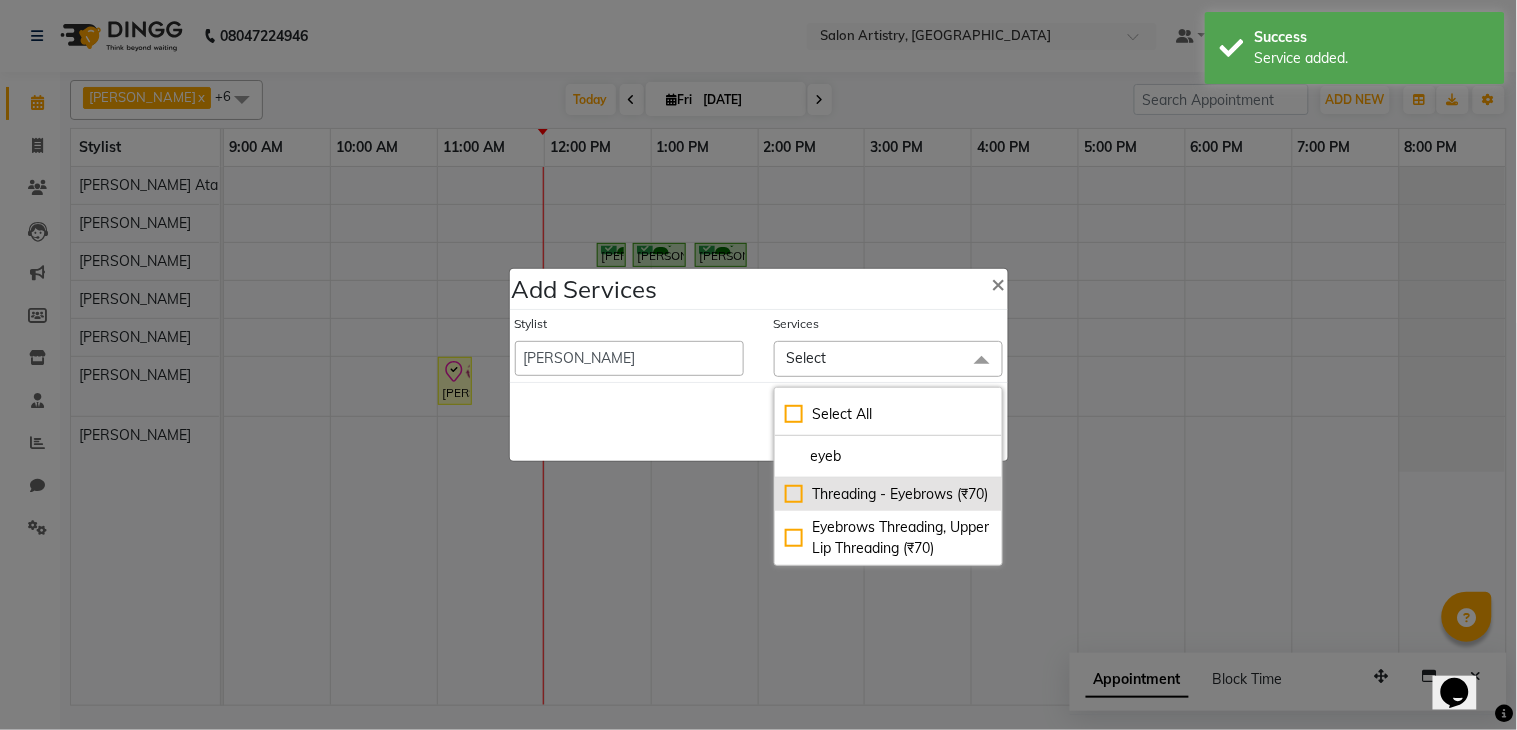 type on "eyeb" 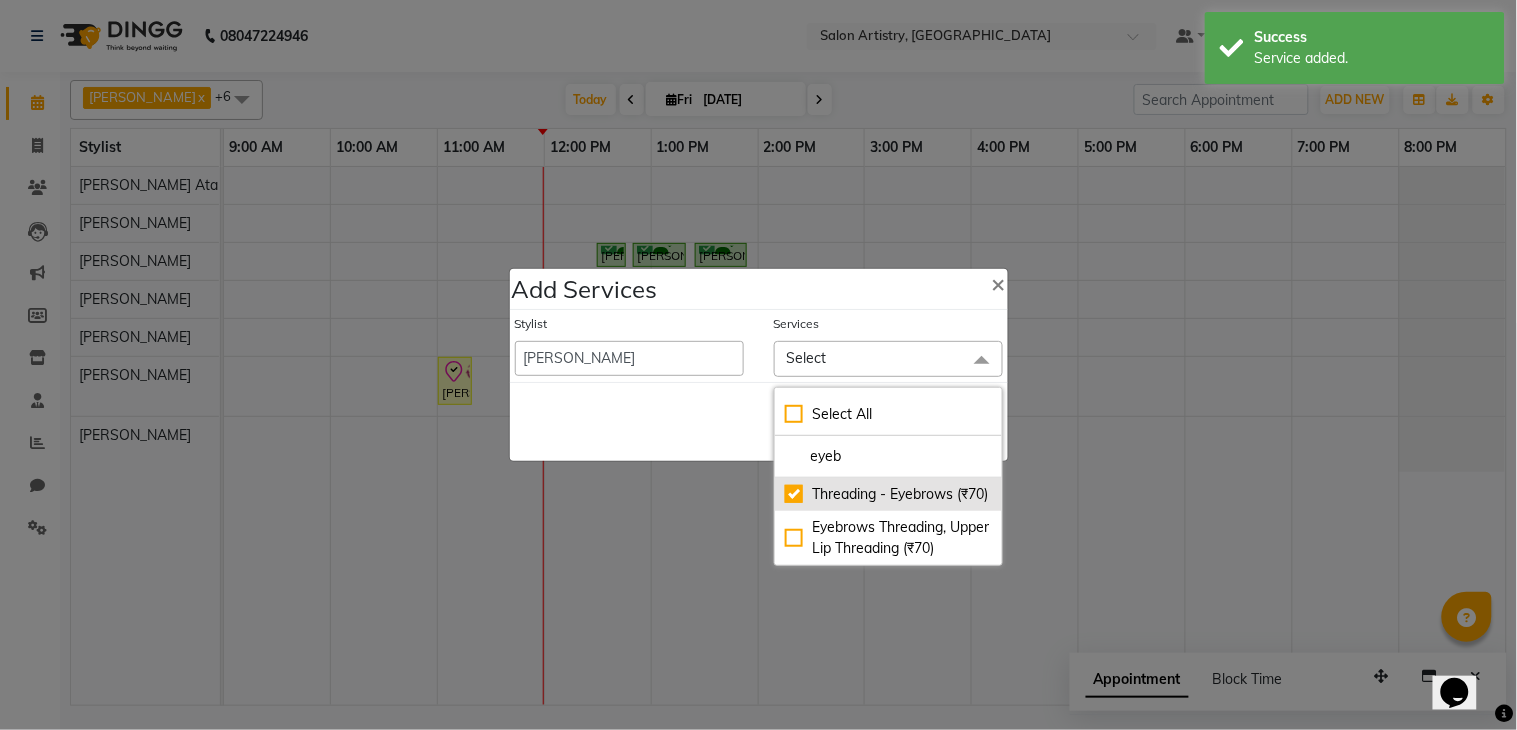 checkbox on "true" 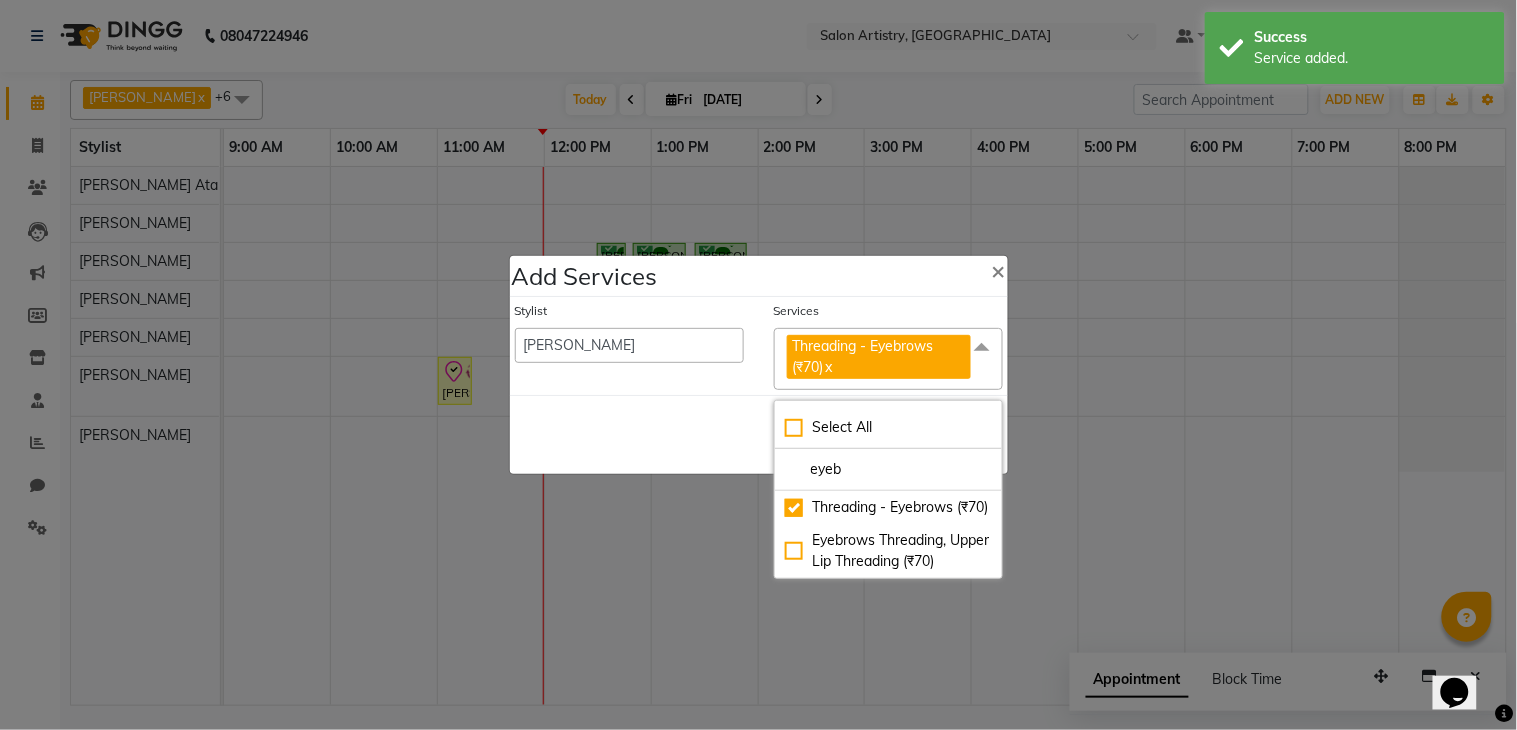 click on "Save   Cancel" 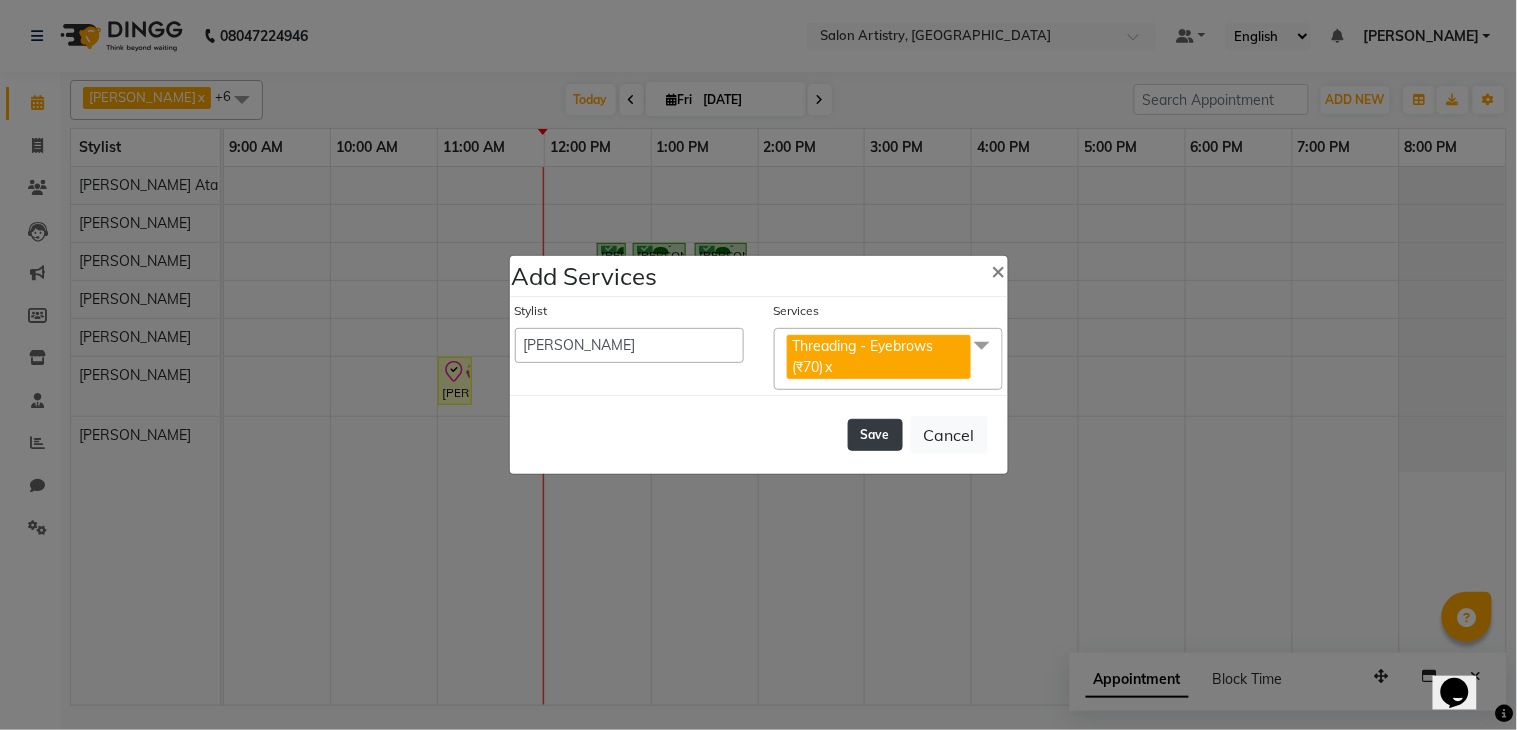 click on "Save" 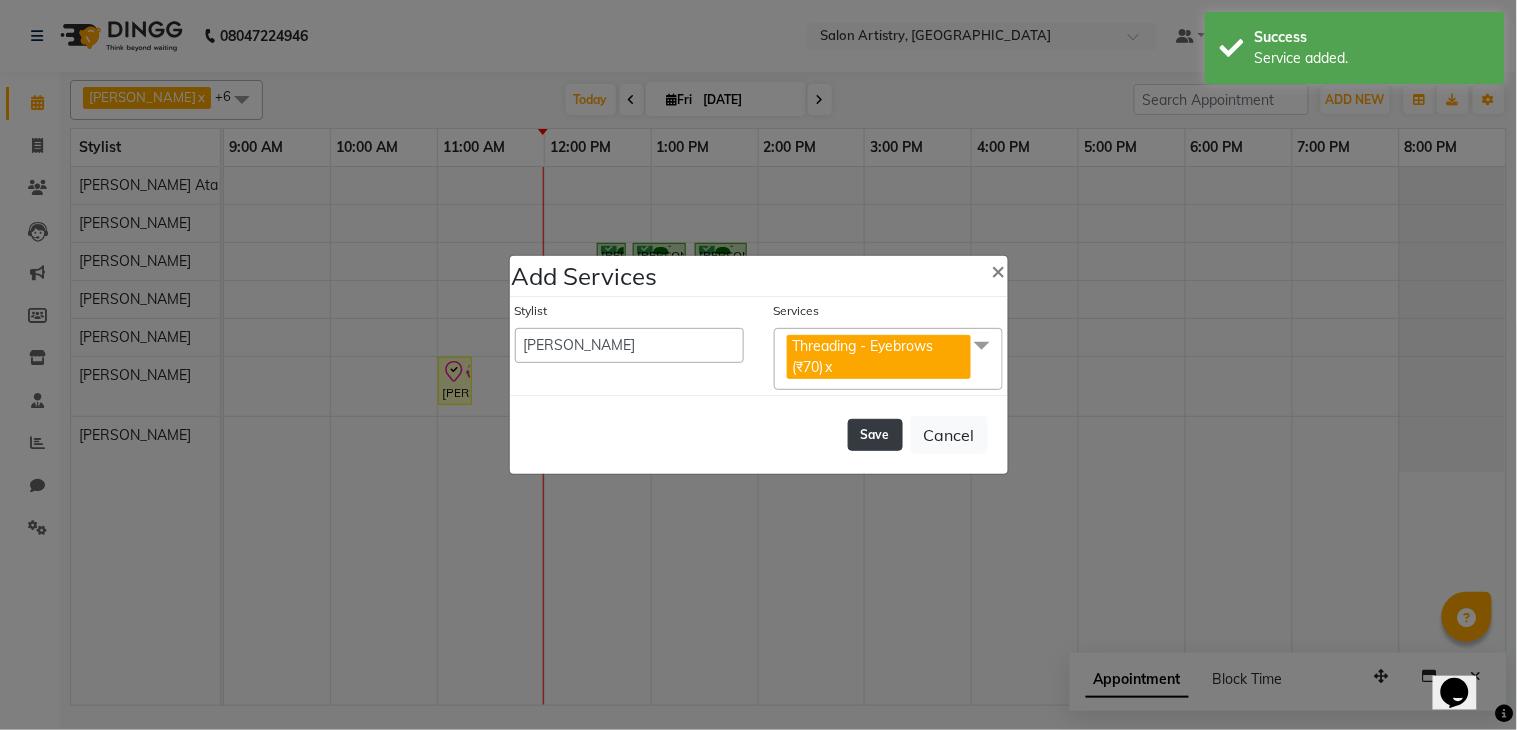 select on "79884" 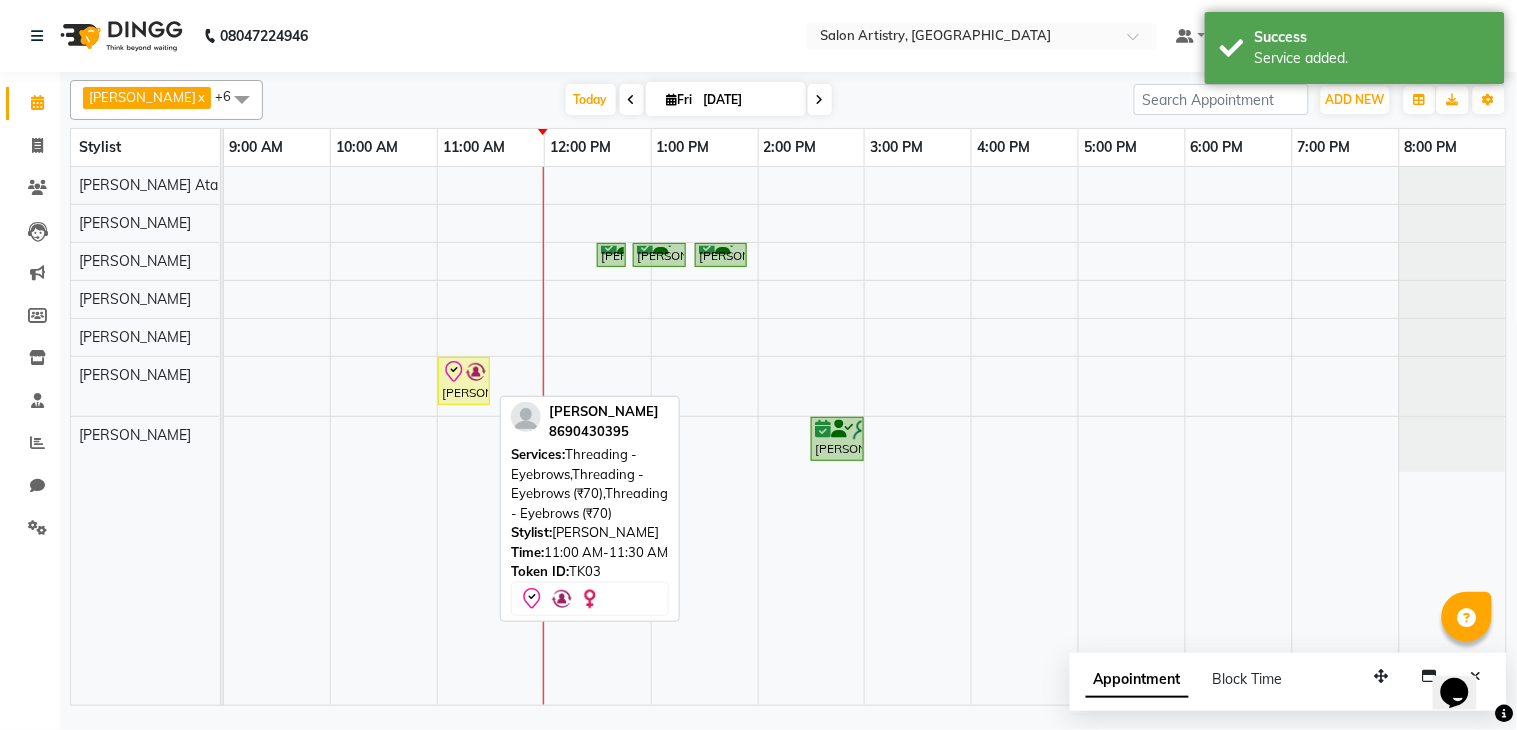 click on "[PERSON_NAME], TK03, 11:00 AM-11:30 AM, Threading - Eyebrows,Threading - Eyebrows (₹70),Threading - Eyebrows (₹70)" at bounding box center (464, 381) 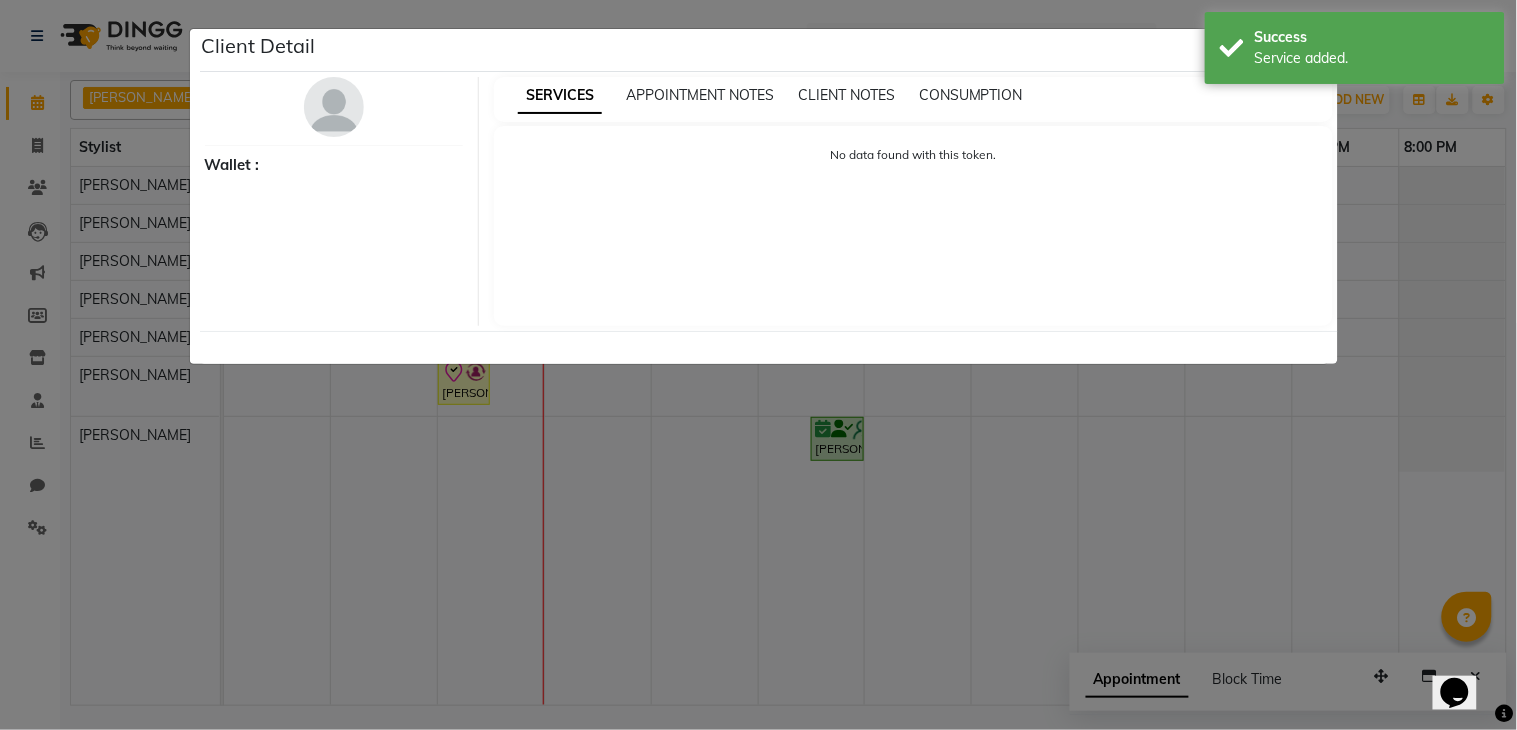 select on "8" 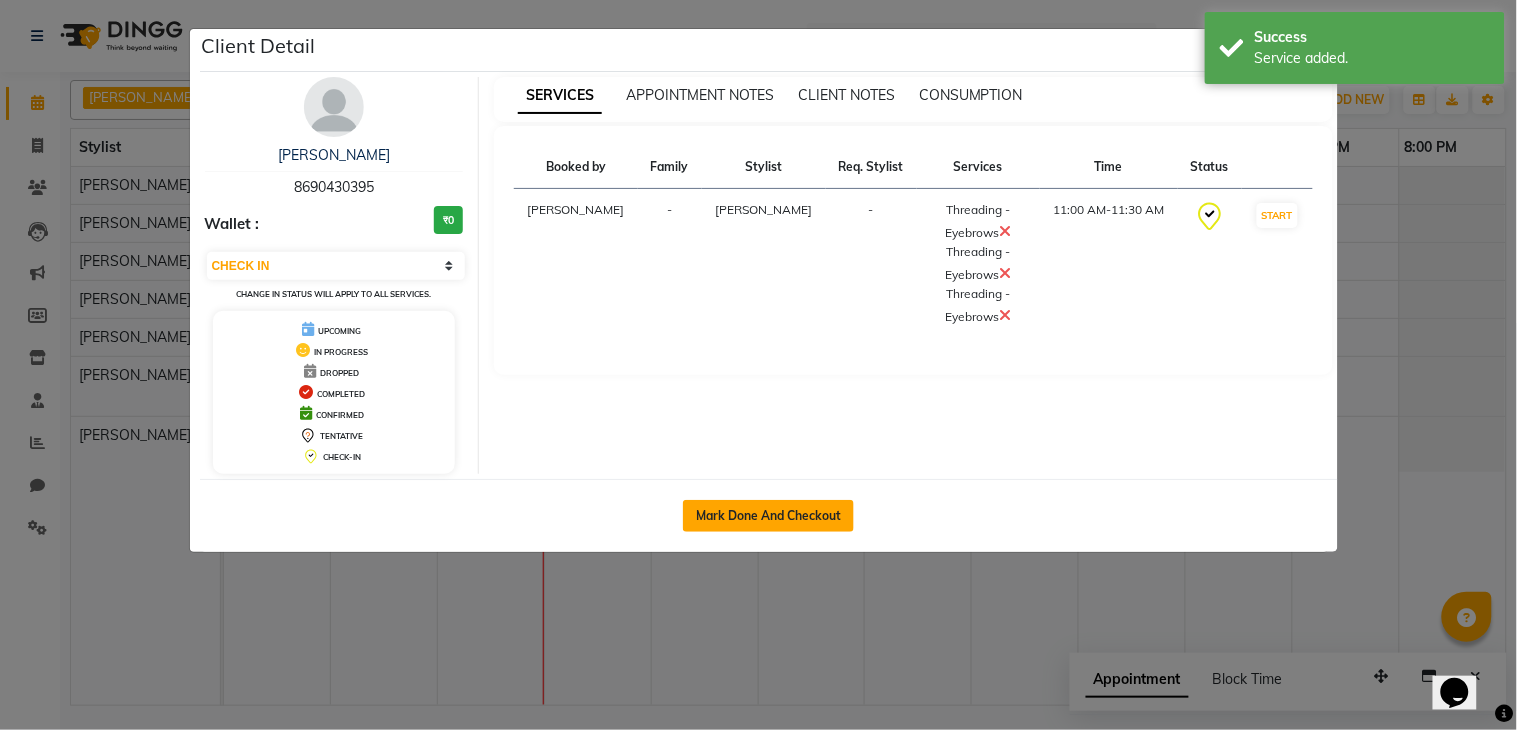 click on "Mark Done And Checkout" 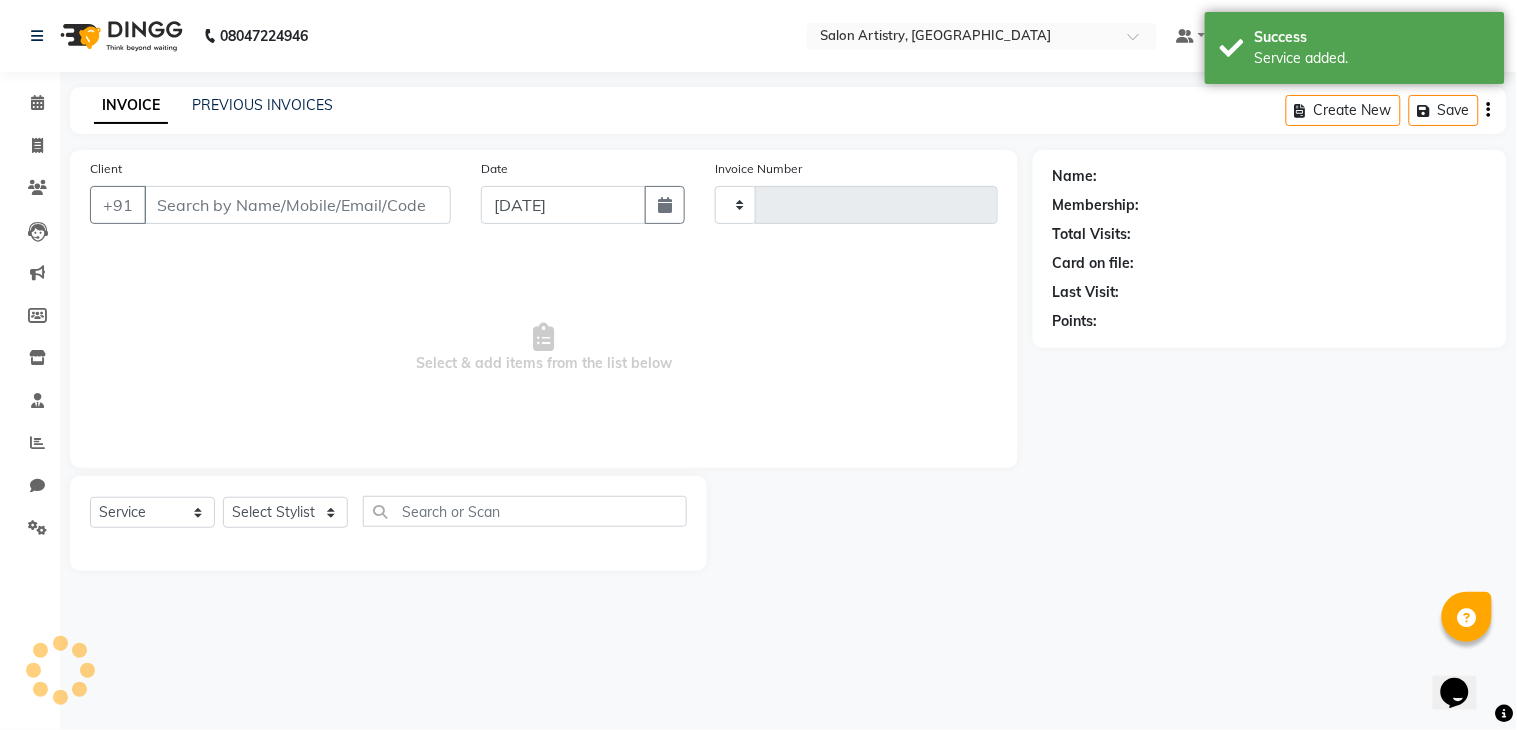 type on "1402" 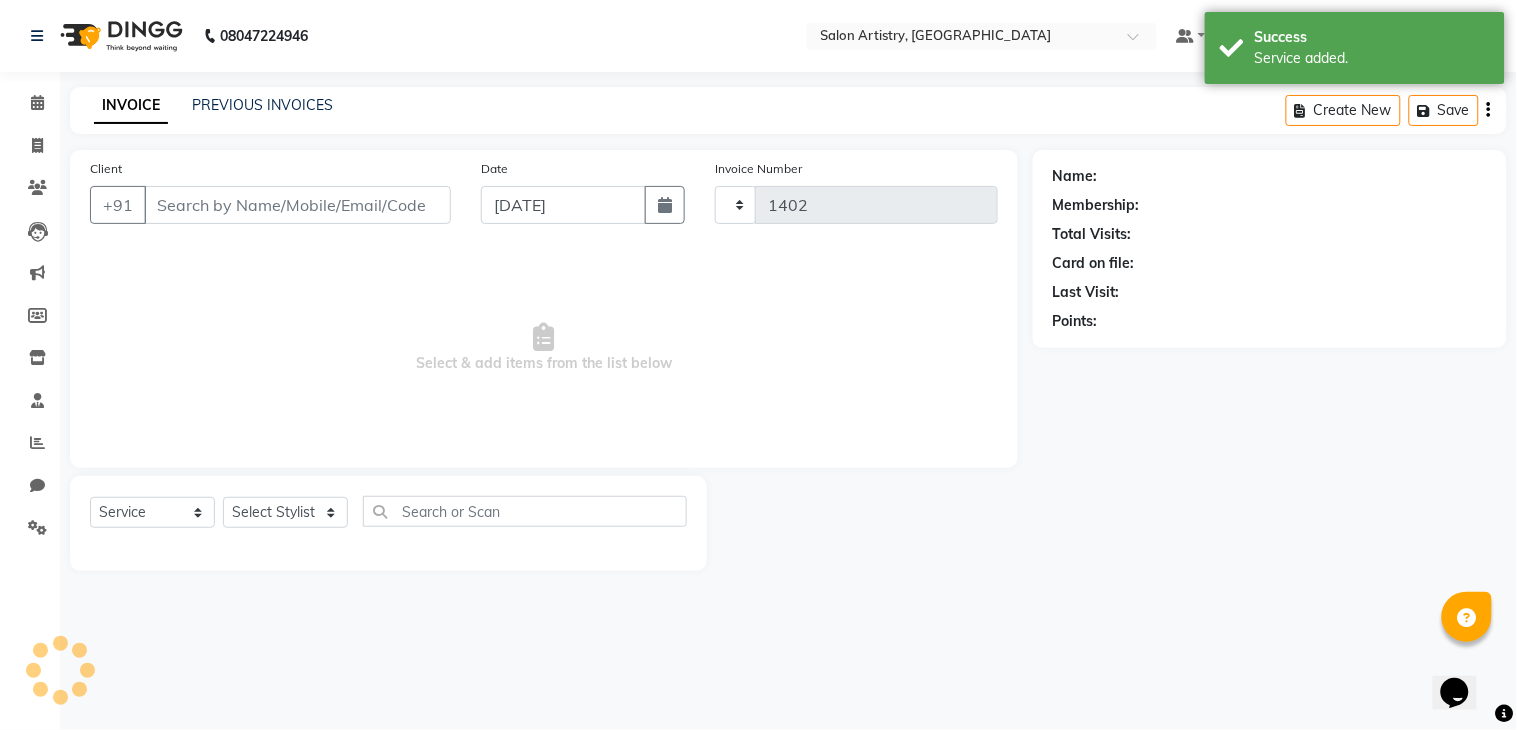 select on "8285" 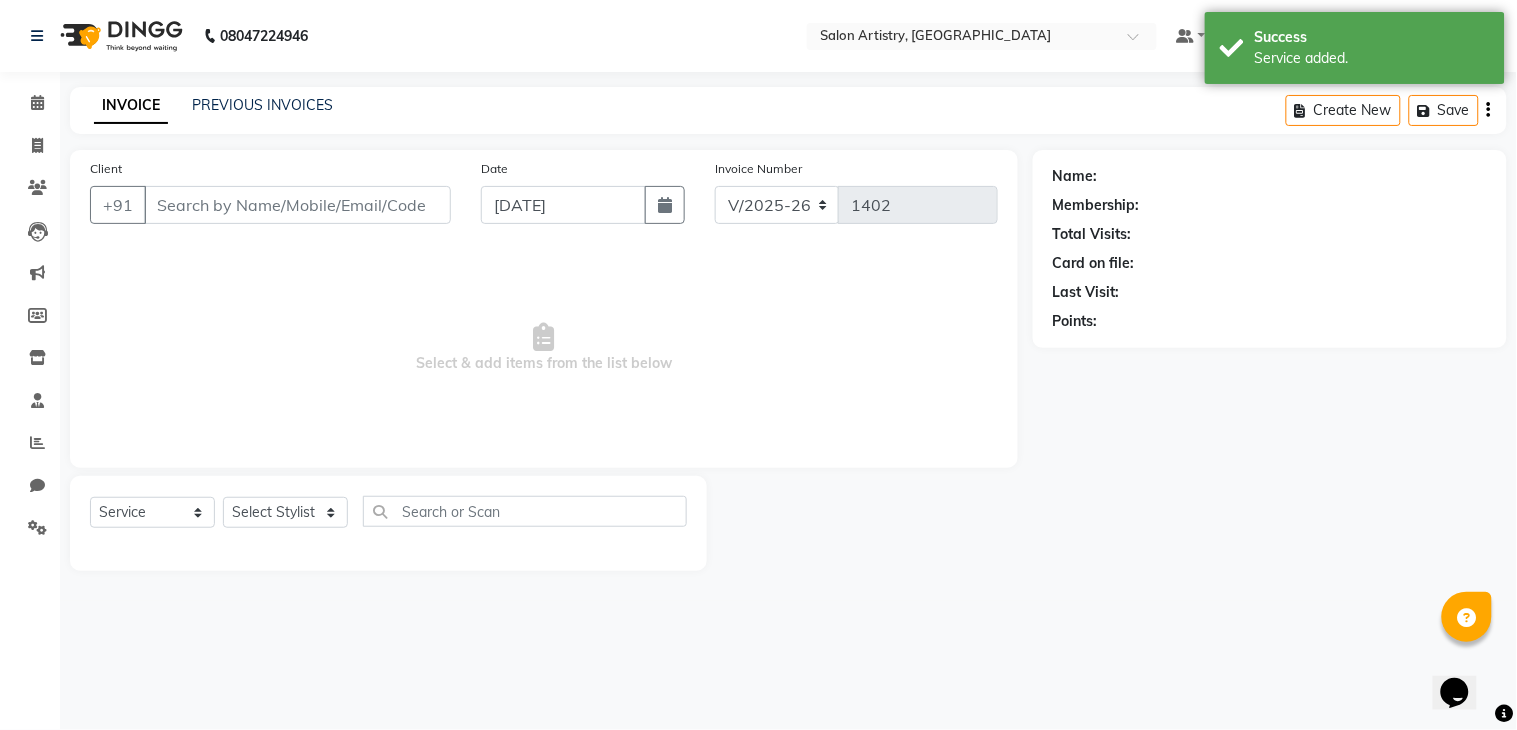 type on "8690430395" 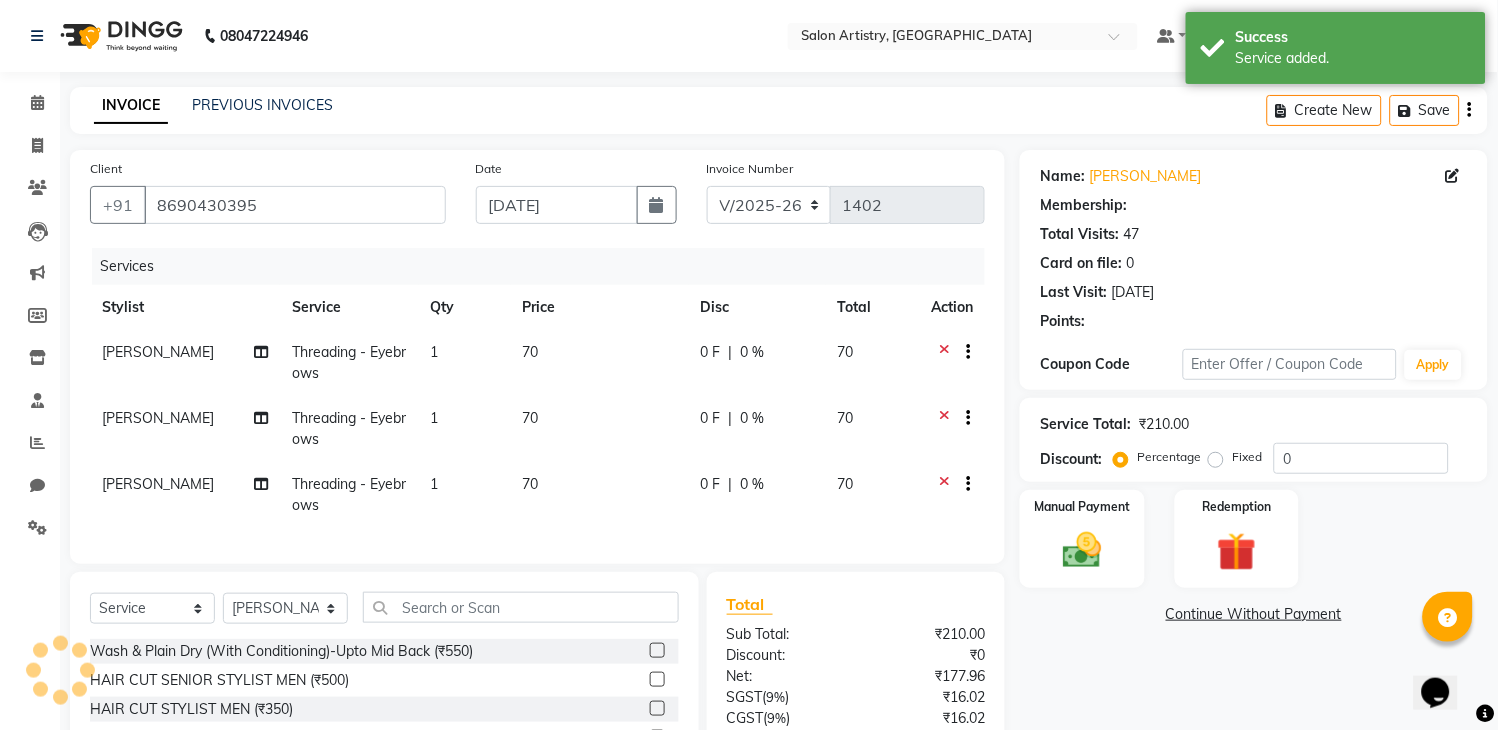 select on "1: Object" 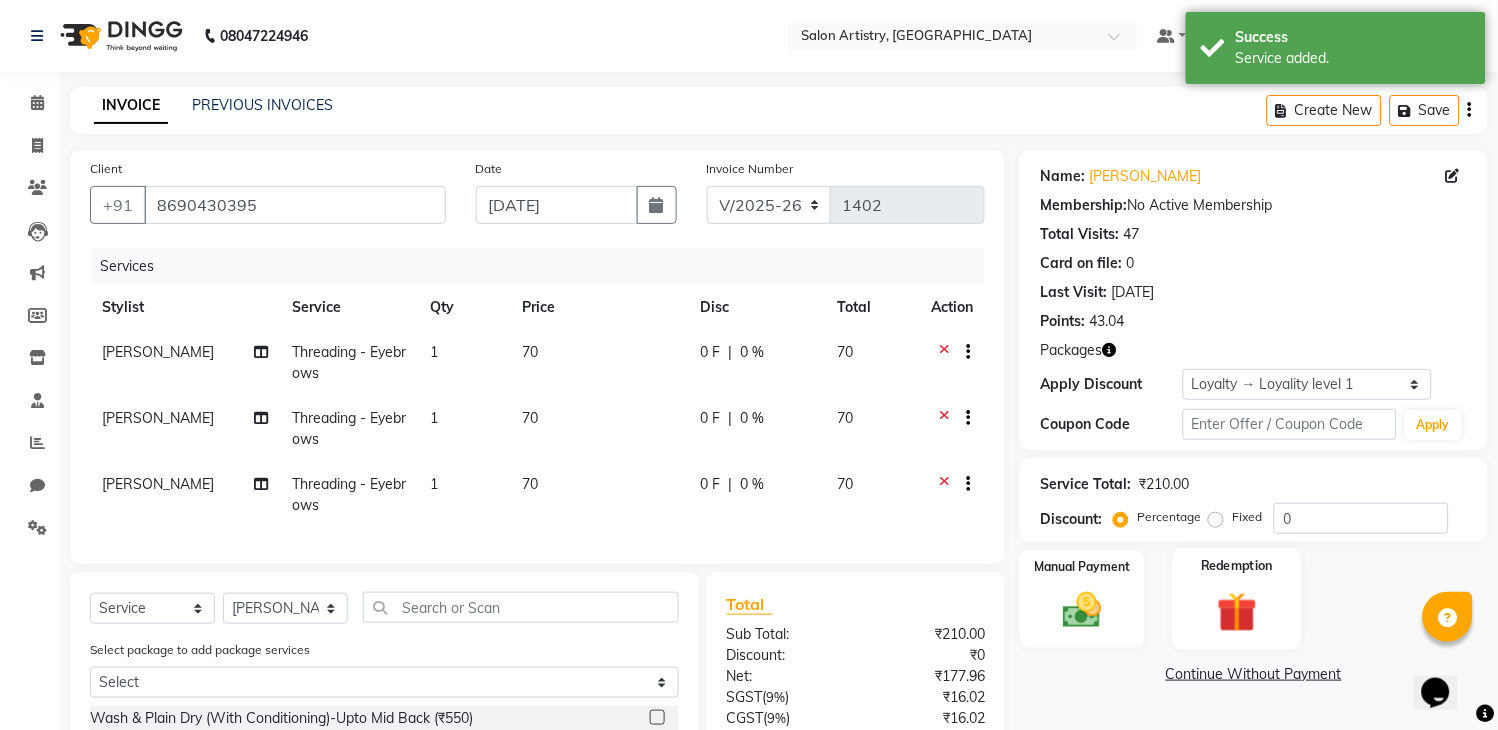 scroll, scrollTop: 111, scrollLeft: 0, axis: vertical 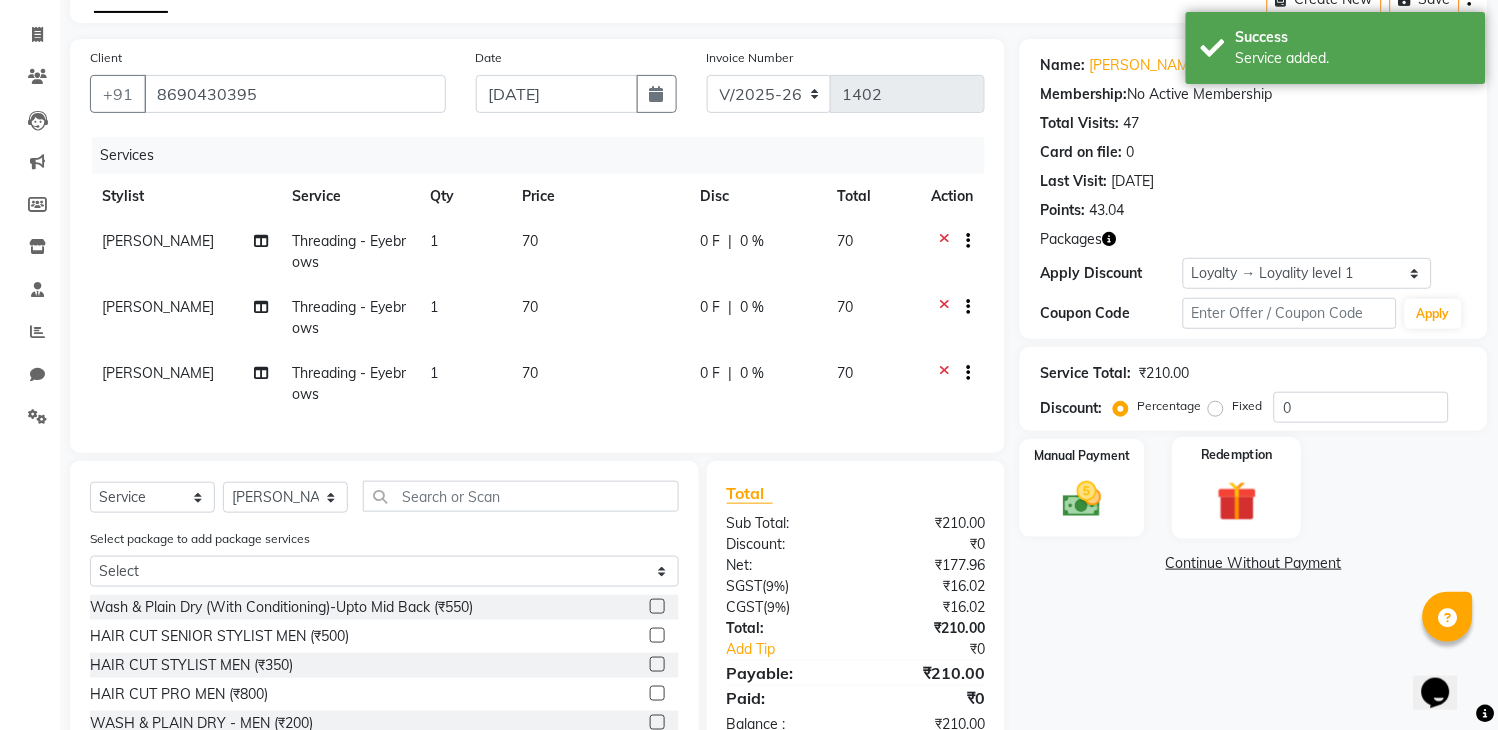 click 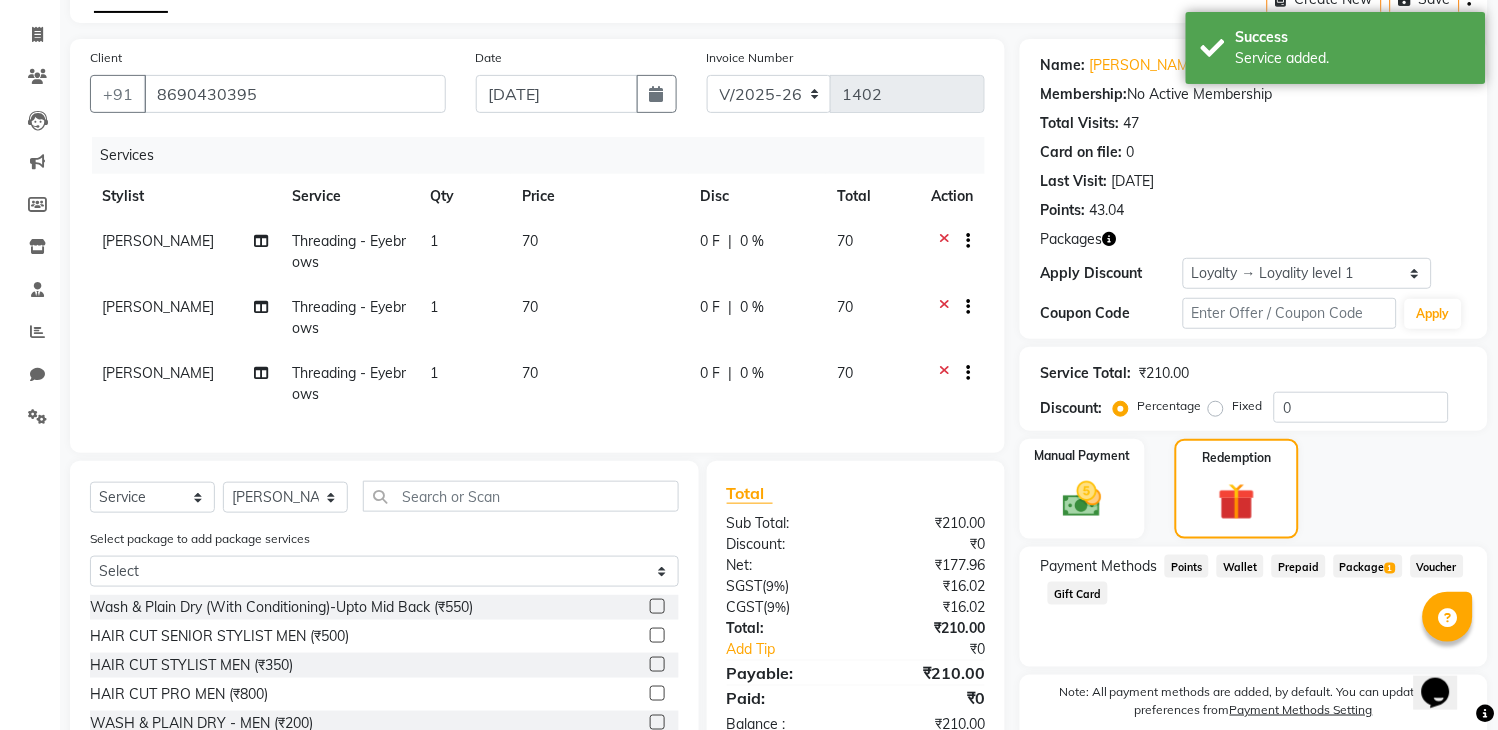 click on "Package  1" 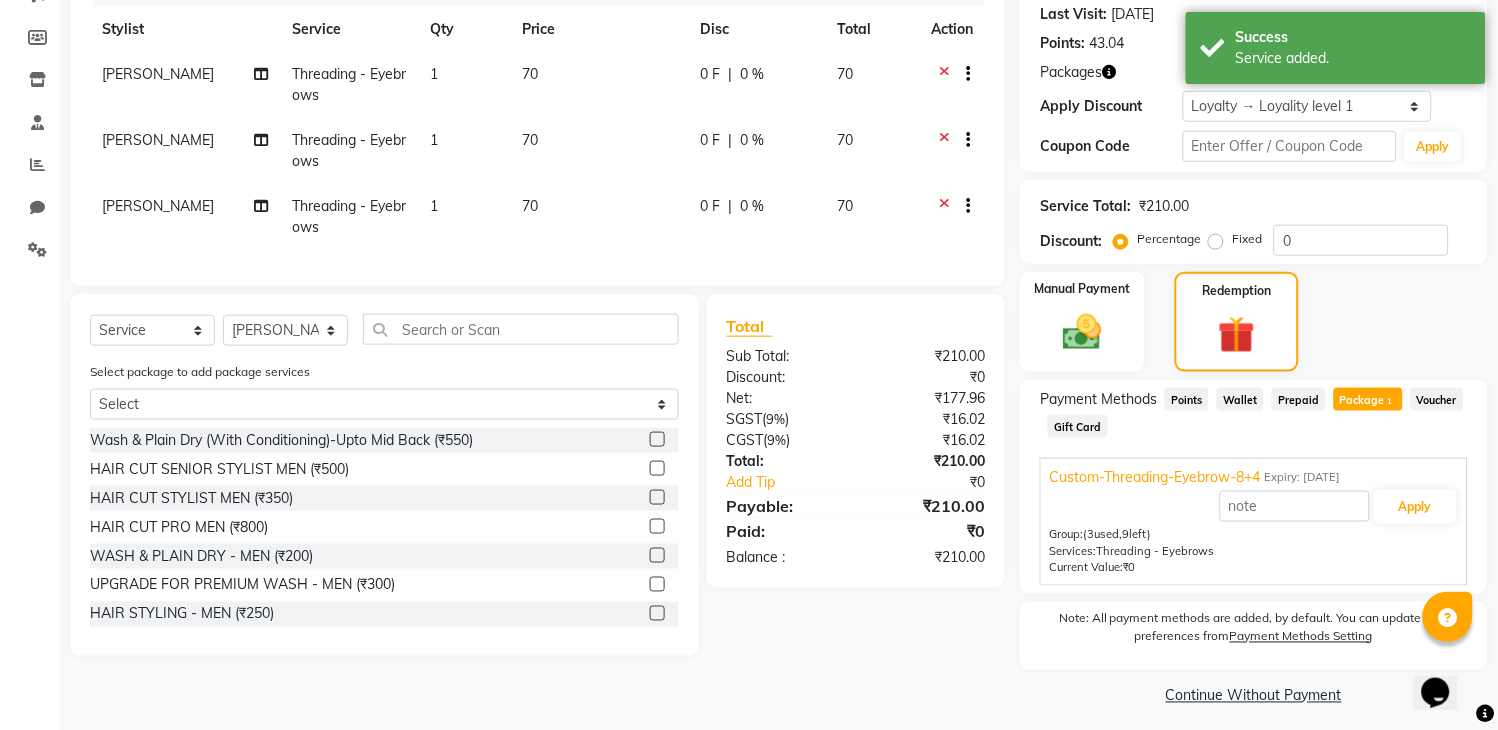 scroll, scrollTop: 287, scrollLeft: 0, axis: vertical 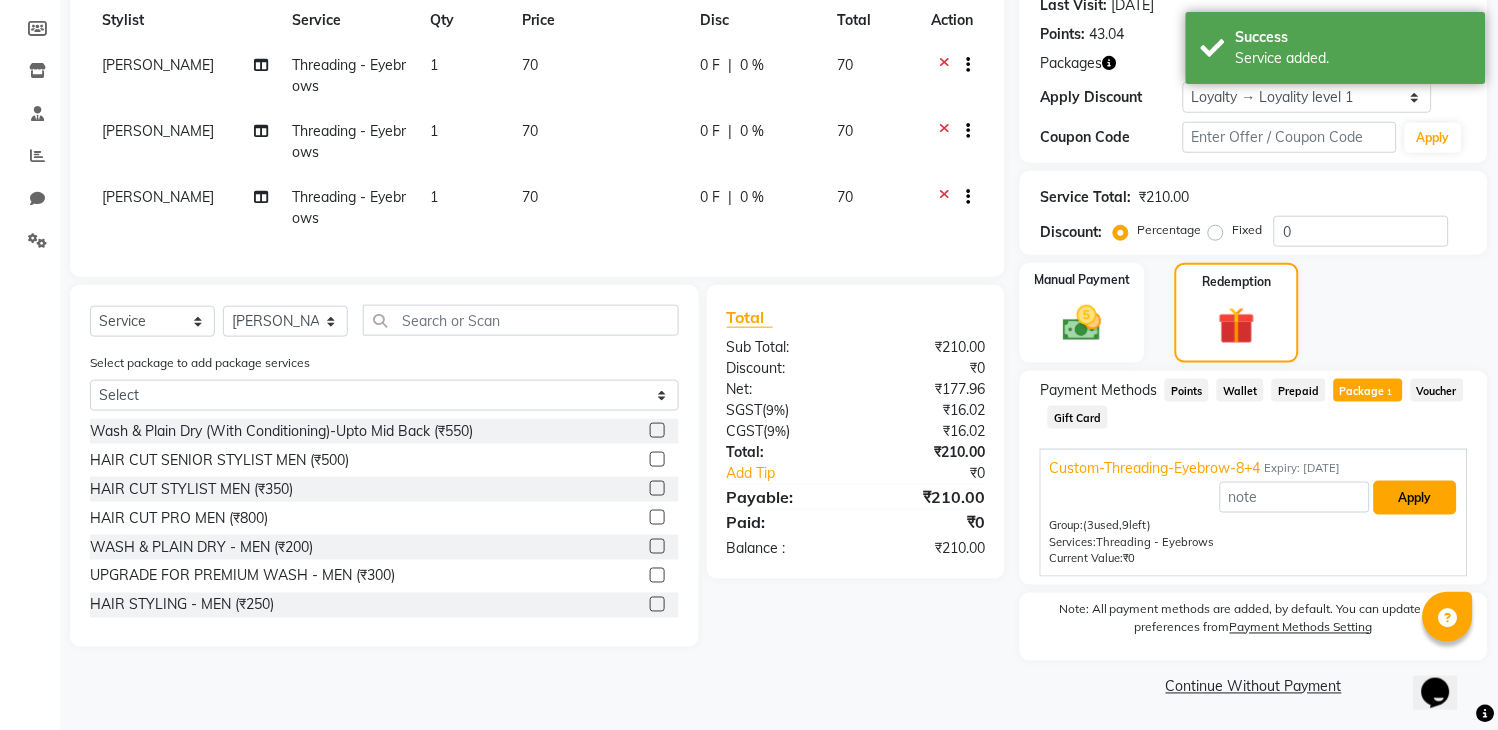 click on "Apply" at bounding box center [1415, 498] 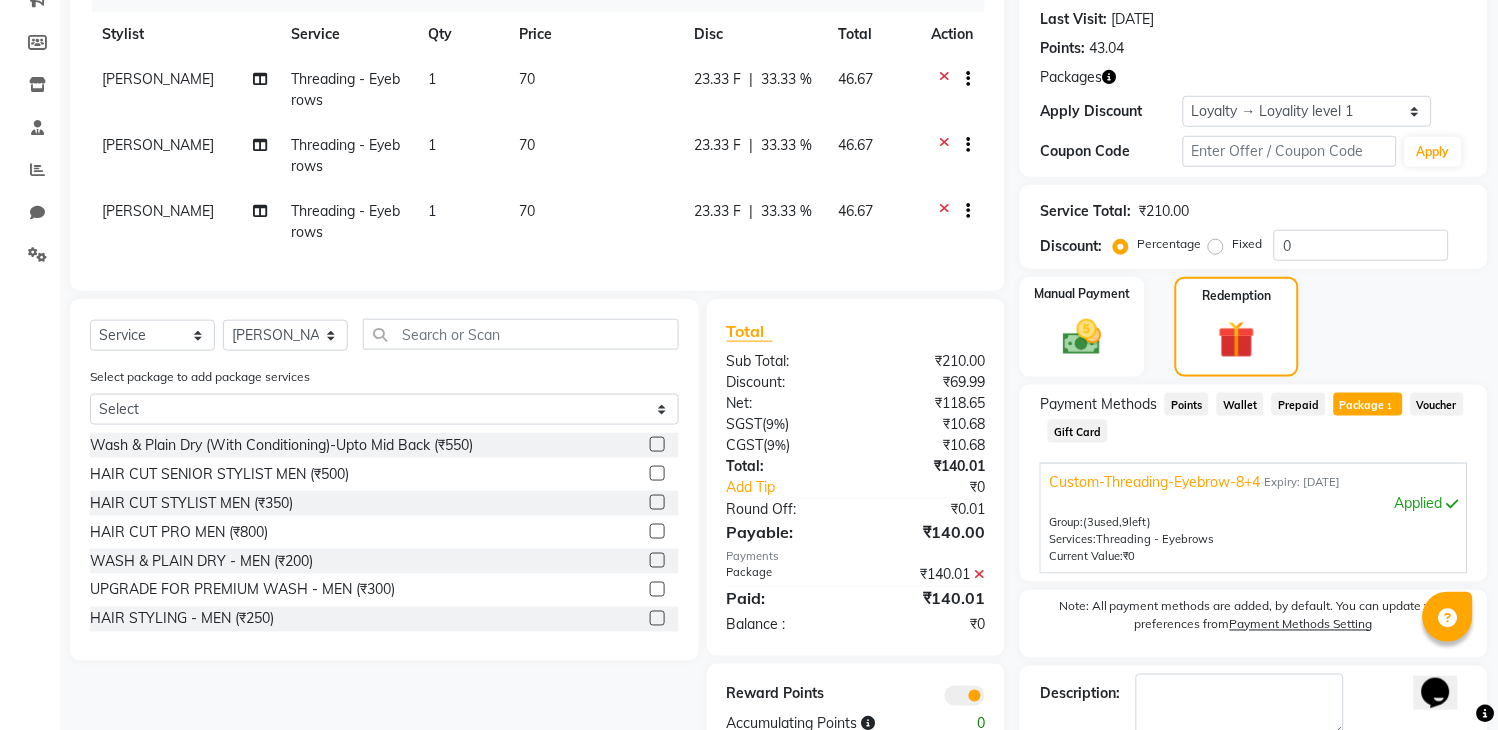scroll, scrollTop: 384, scrollLeft: 0, axis: vertical 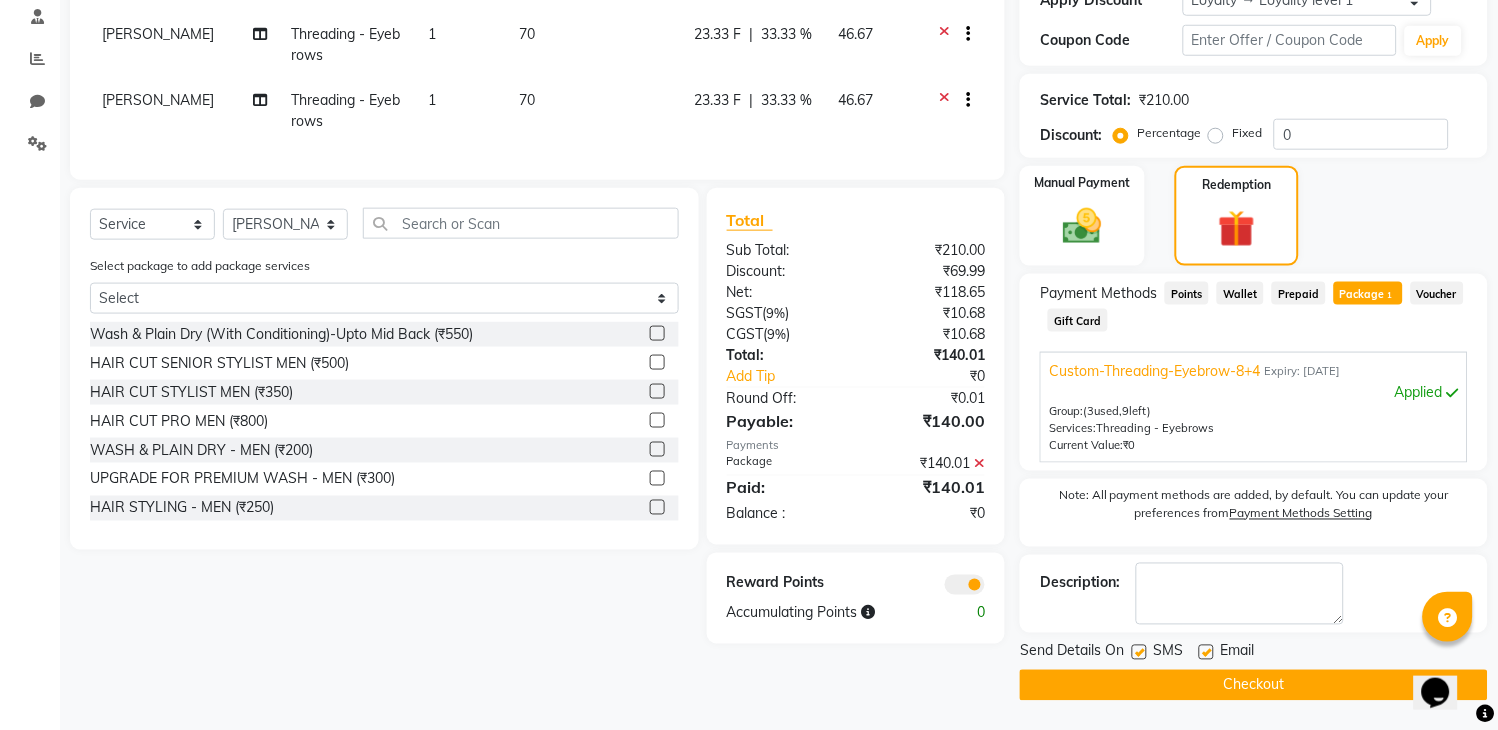 click on "Checkout" 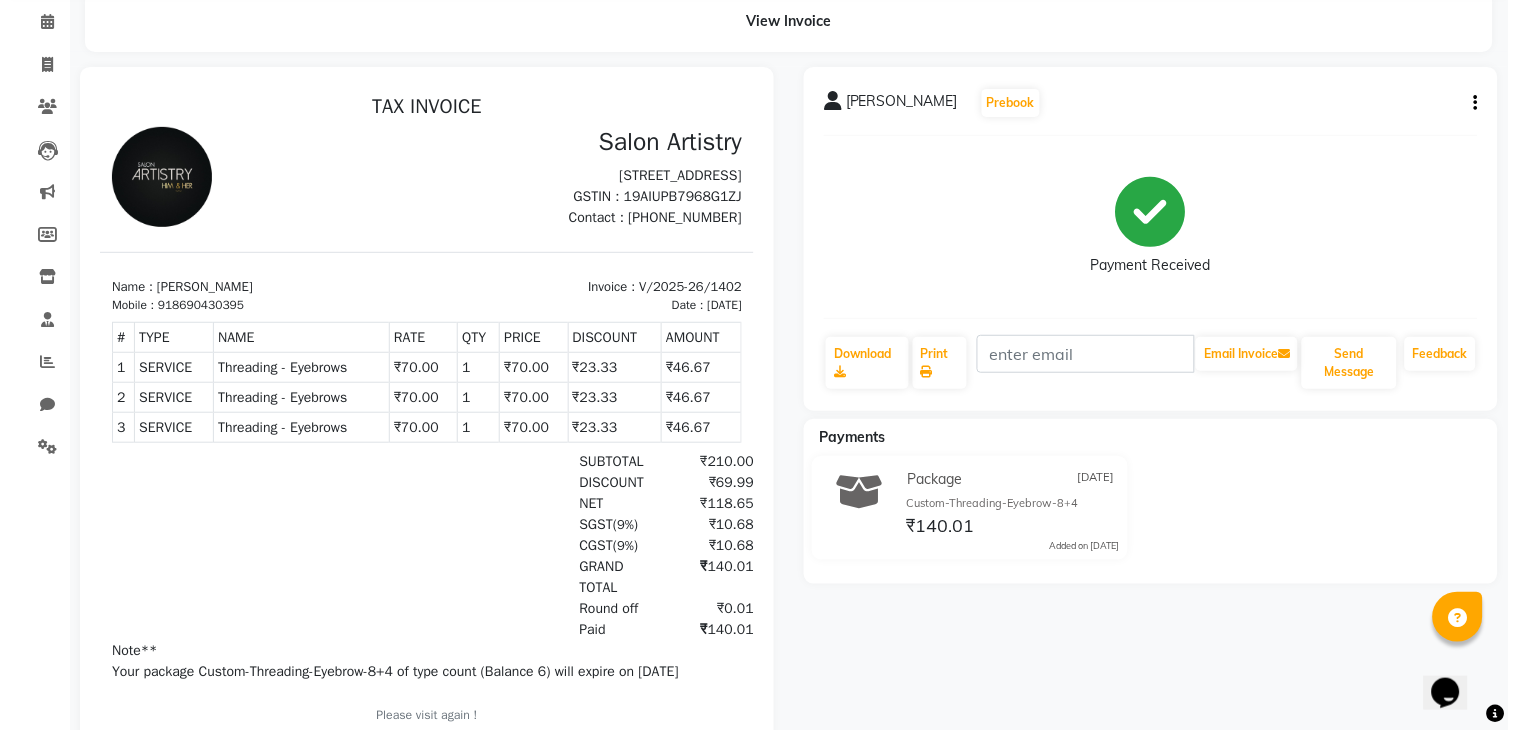 scroll, scrollTop: 0, scrollLeft: 0, axis: both 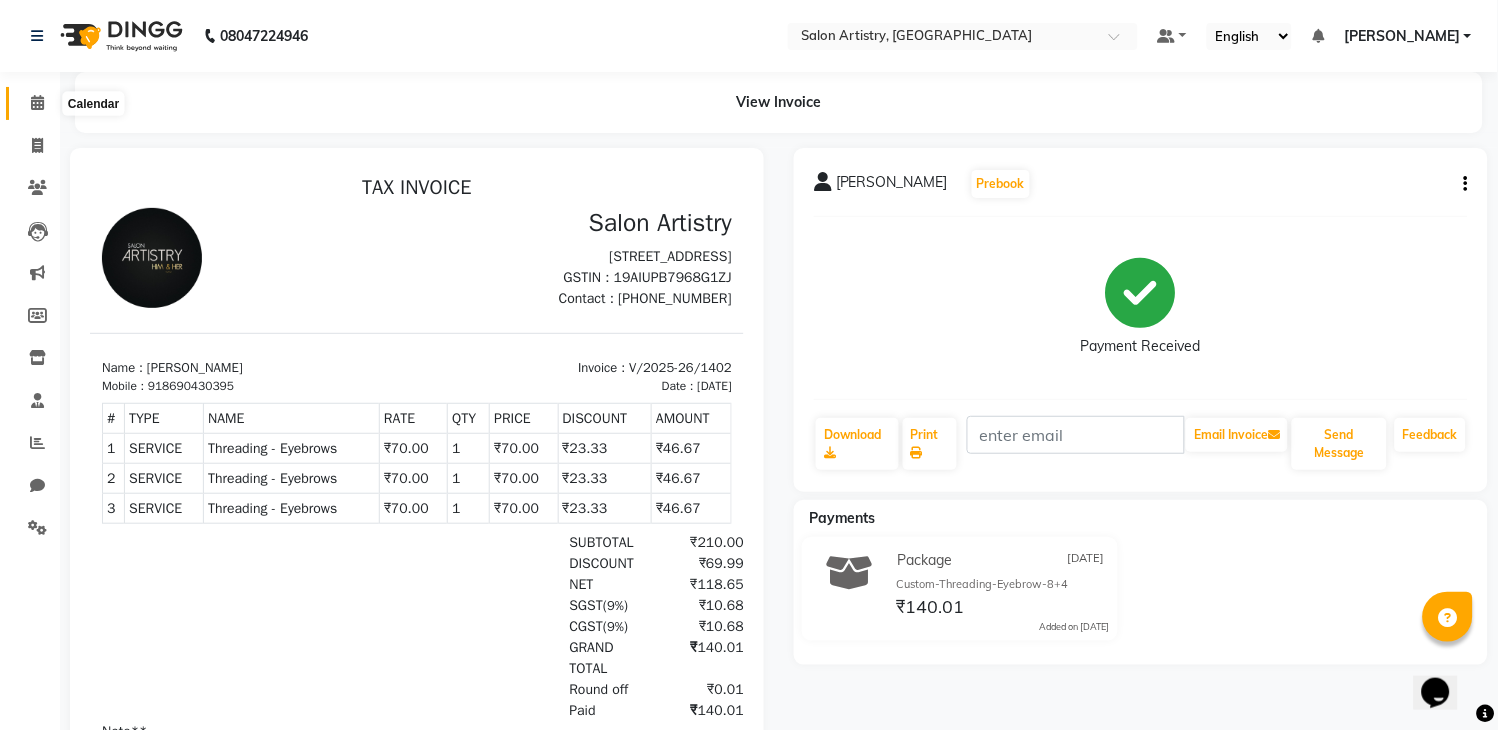click 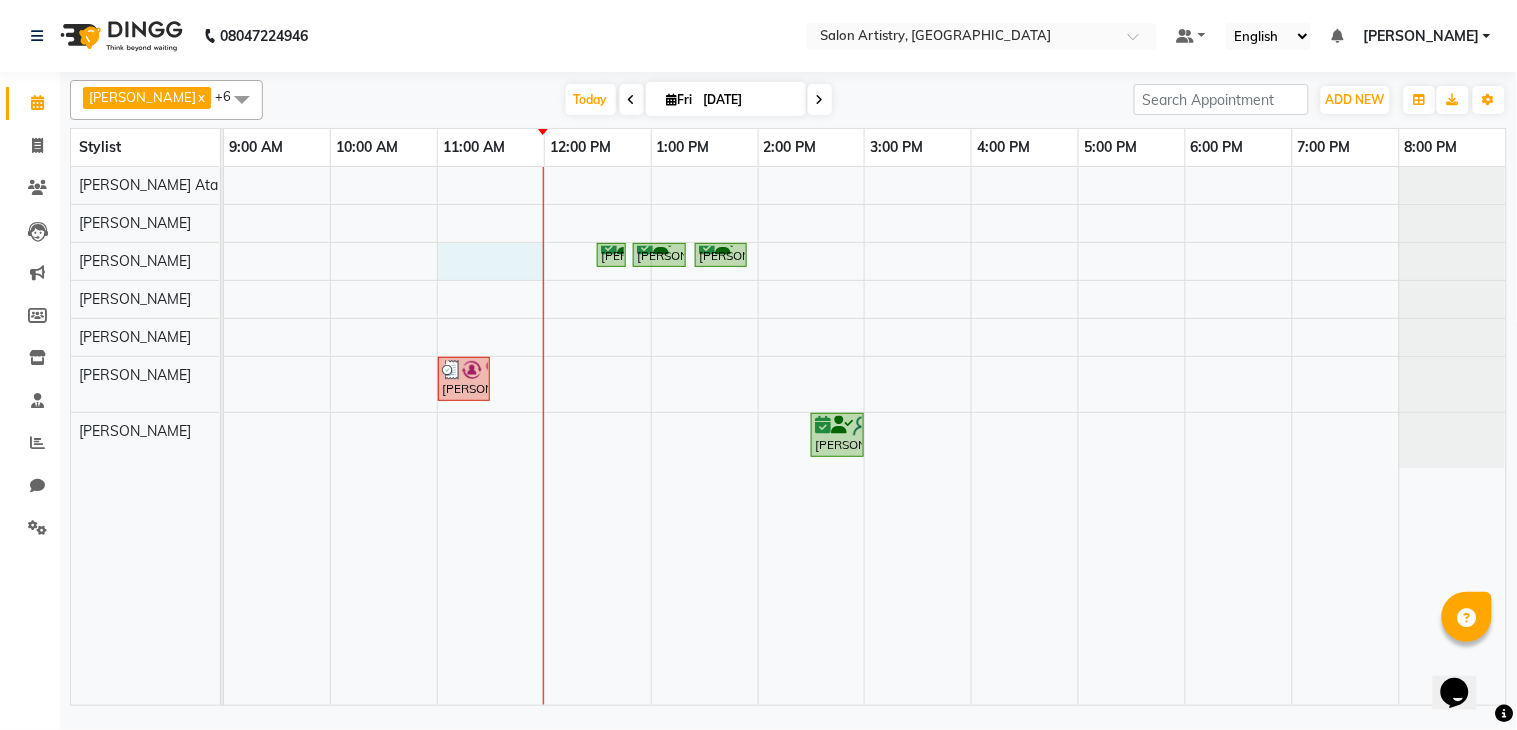 click on "Priya Bhakat, TK01, 12:30 PM-12:40 PM, Threading - Eyebrows     Priya Bhakat, TK01, 12:50 PM-01:20 PM, Clean Up And Basic Facial - Urban Skin Restoring (Kanpeiki) _ Monodose Kit     Priya Bhakat, TK01, 01:25 PM-01:55 PM, Wash & Plain Dry (With Conditioning)-Upto Mid Back     Nisha Nisha, TK03, 11:00 AM-11:30 AM, Threading - Eyebrows,Threading - Eyebrows (₹70),Threading - Eyebrows (₹70)     Moumita Chakrabarty, TK02, 02:30 PM-03:00 PM, Threading - Face" at bounding box center (865, 436) 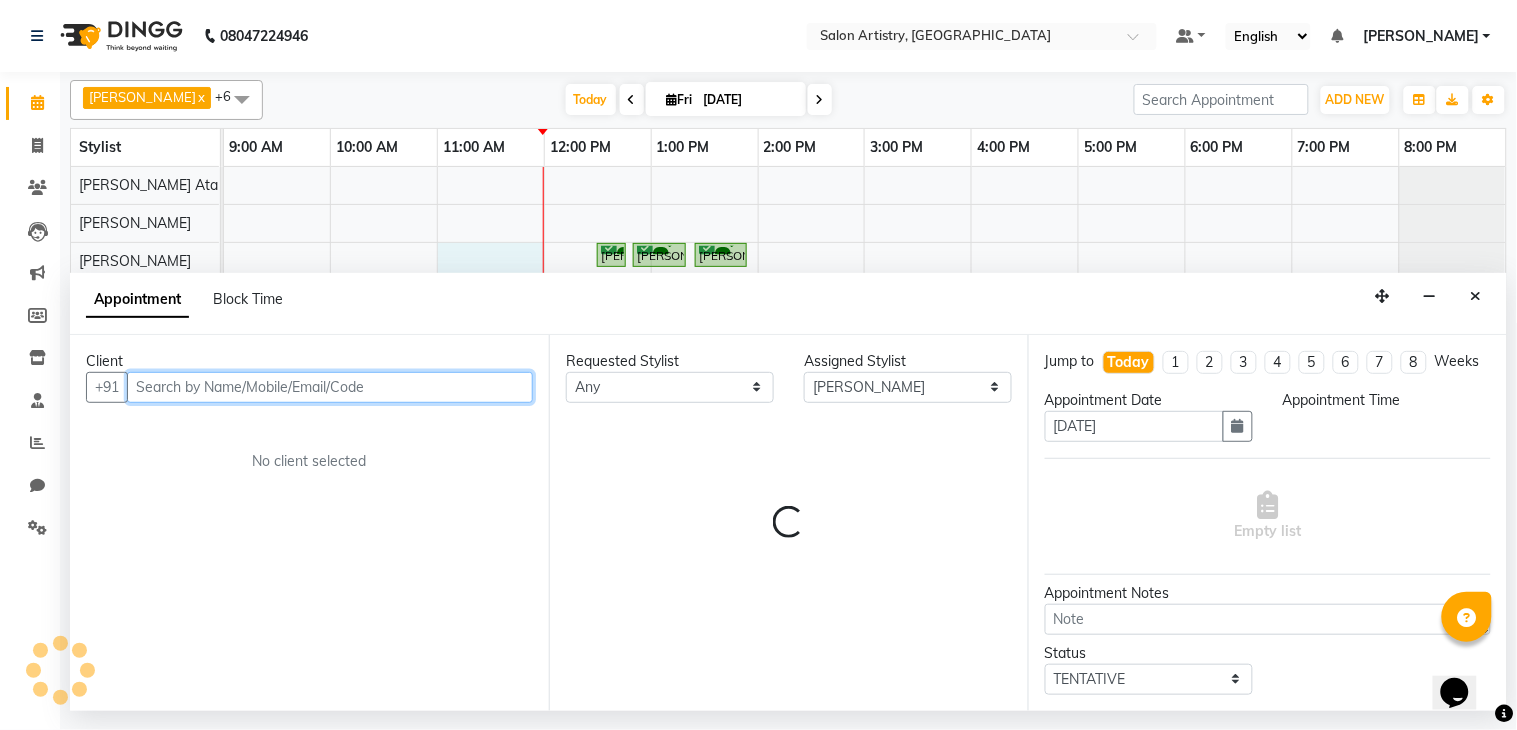 select on "660" 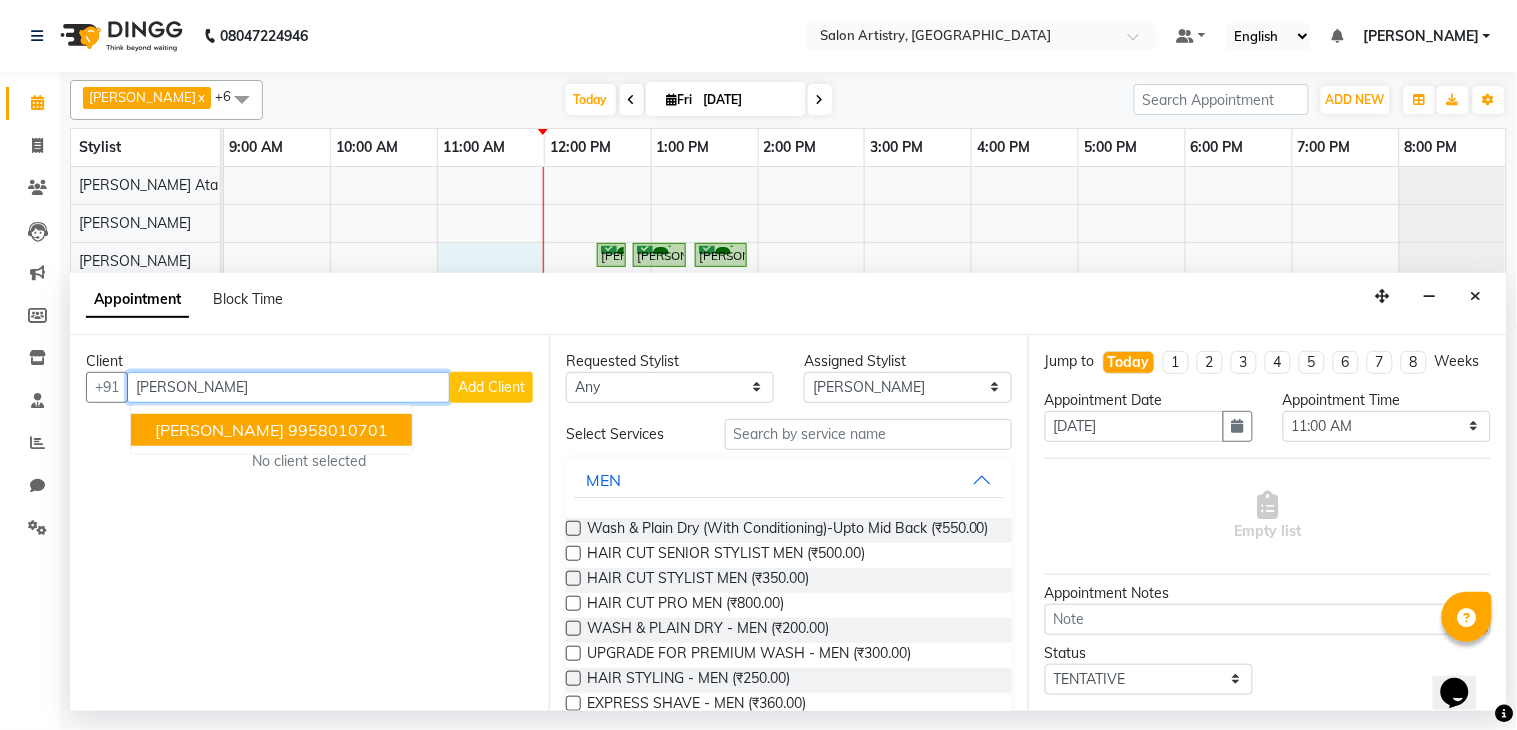 click on "Rekha Modi  9958010701" at bounding box center (271, 430) 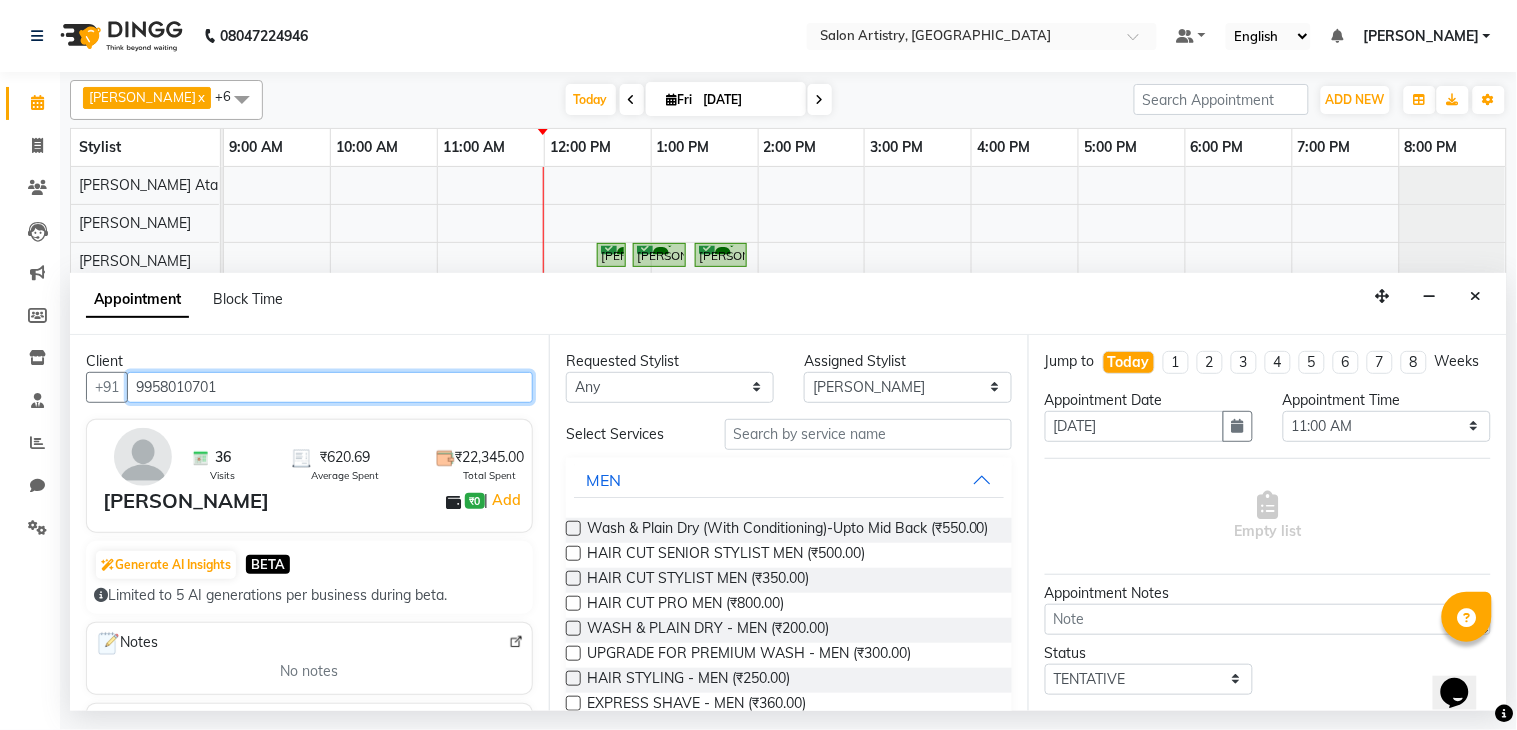 type on "9958010701" 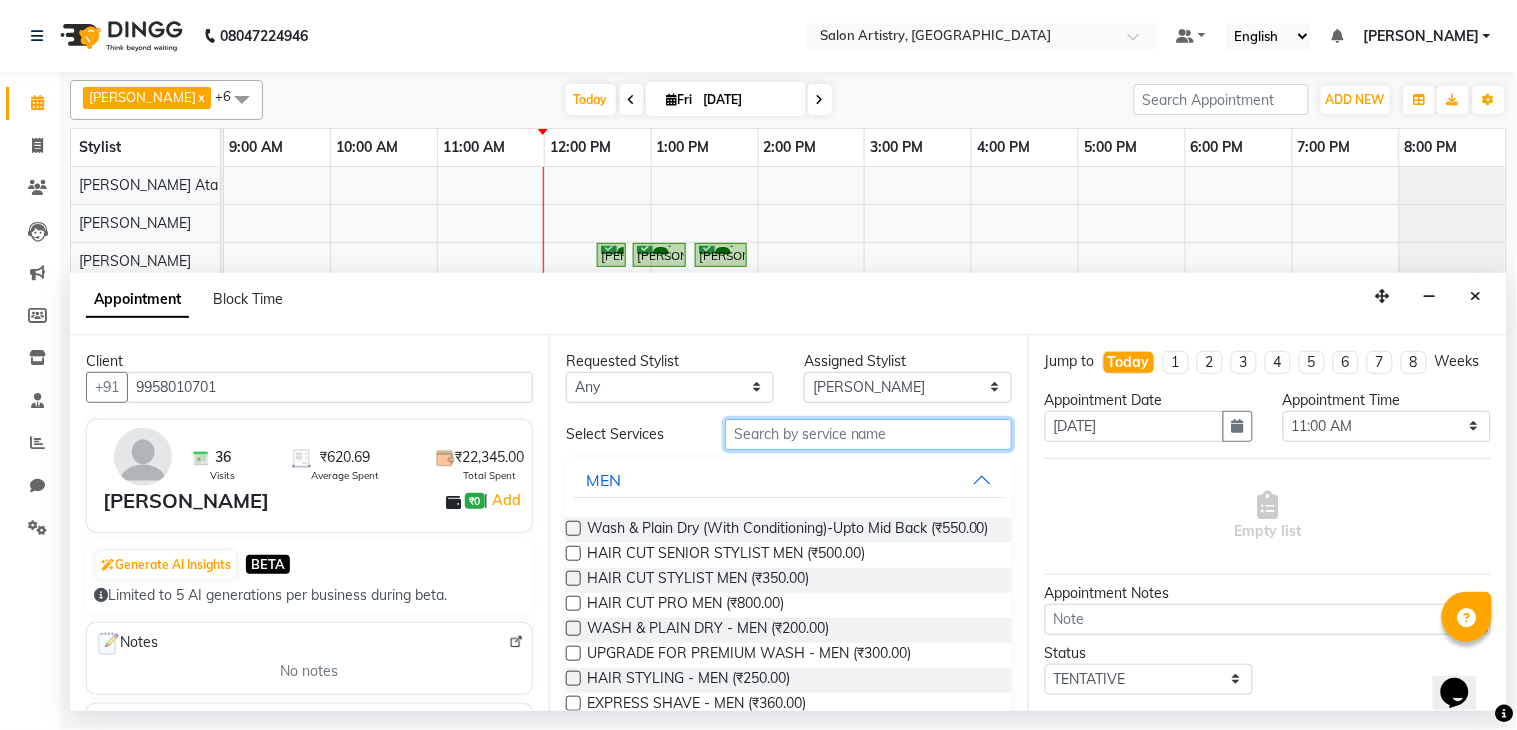 click at bounding box center (868, 434) 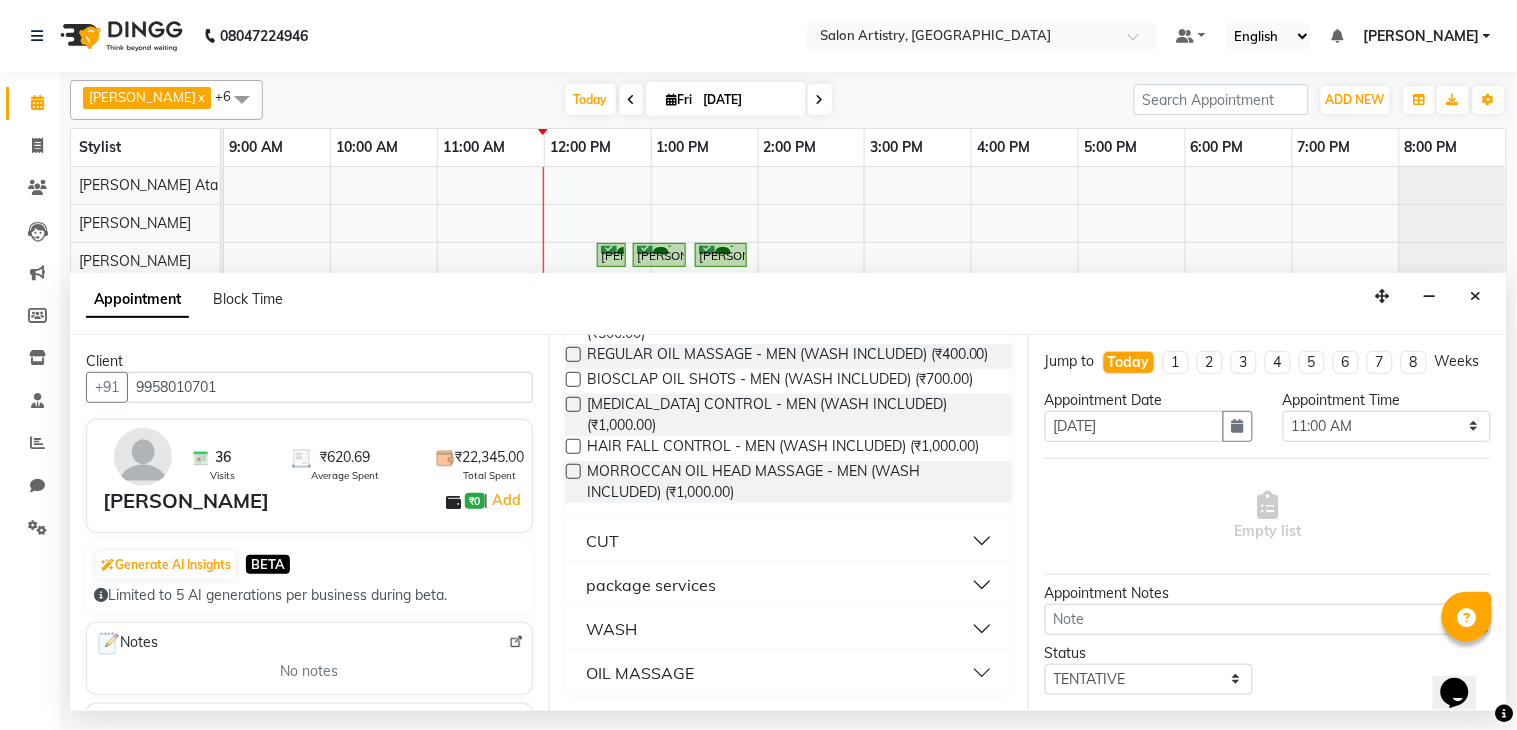 scroll, scrollTop: 341, scrollLeft: 0, axis: vertical 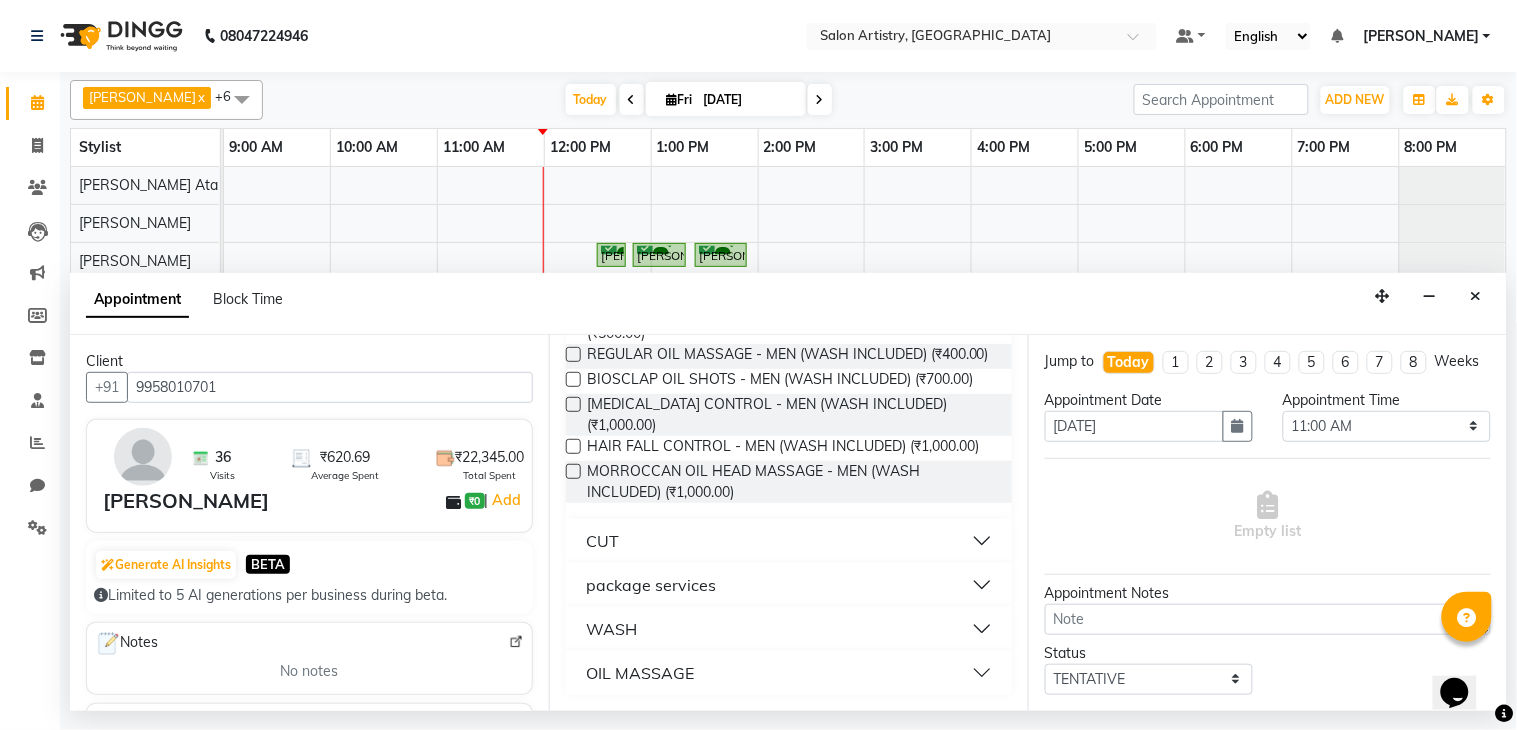 type on "wash" 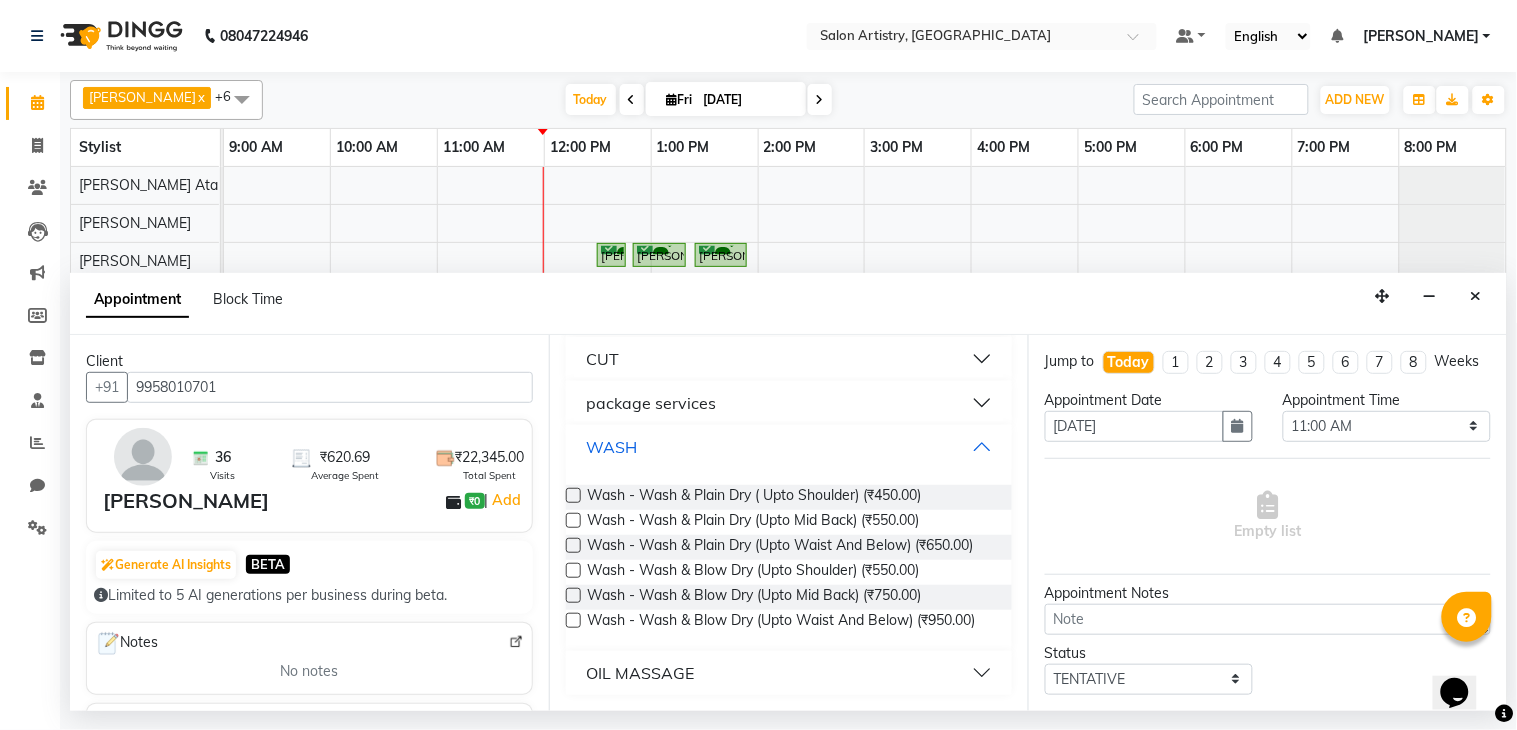 scroll, scrollTop: 550, scrollLeft: 0, axis: vertical 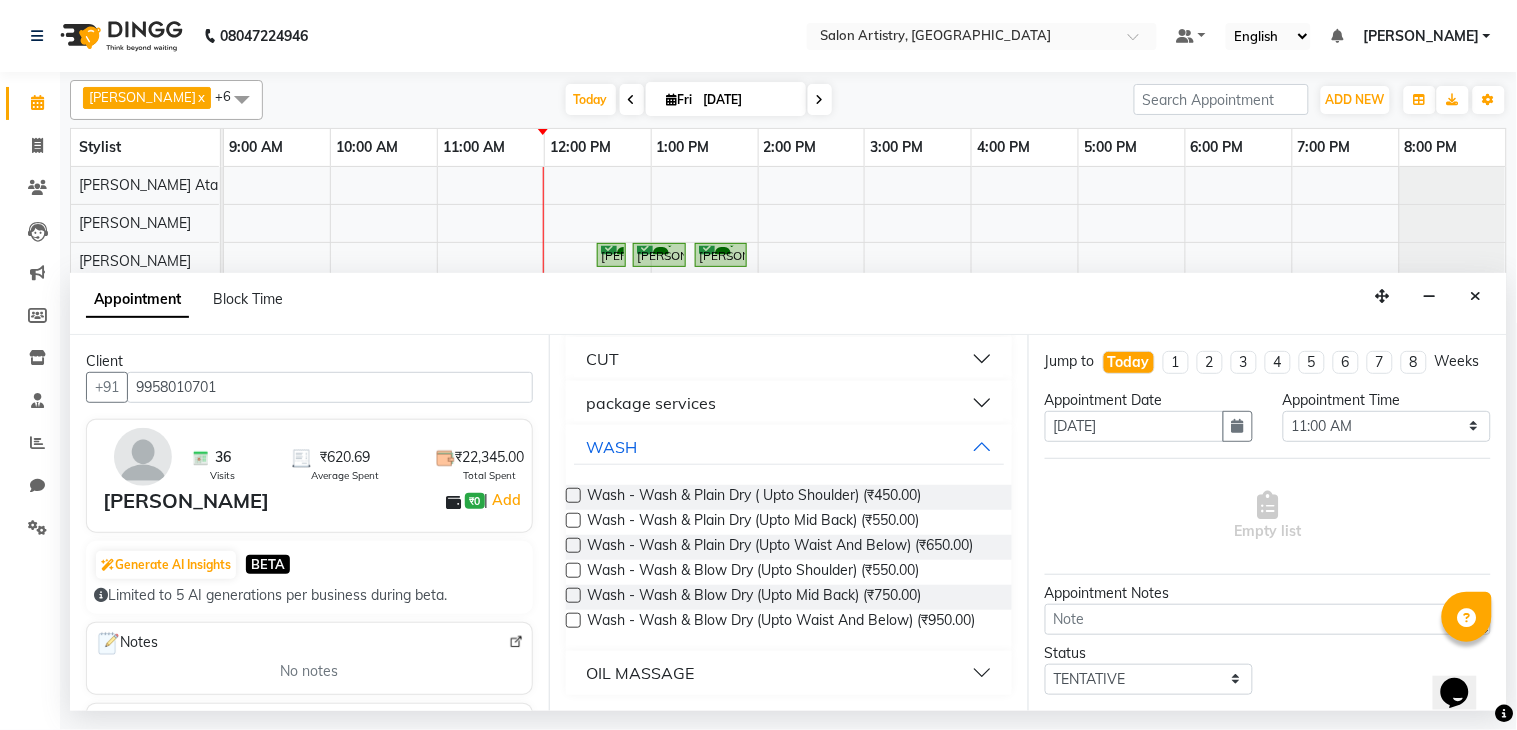 click at bounding box center [573, 570] 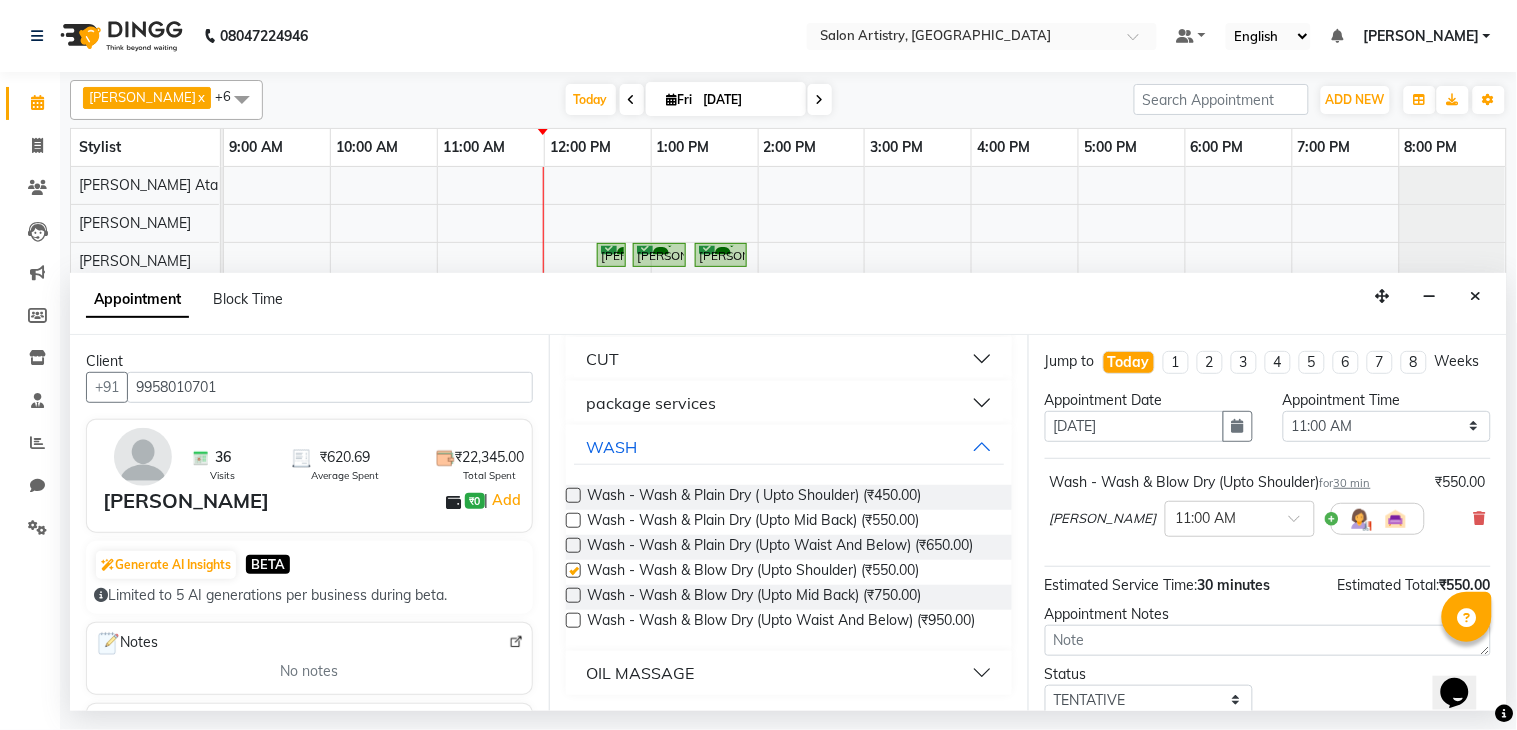 checkbox on "false" 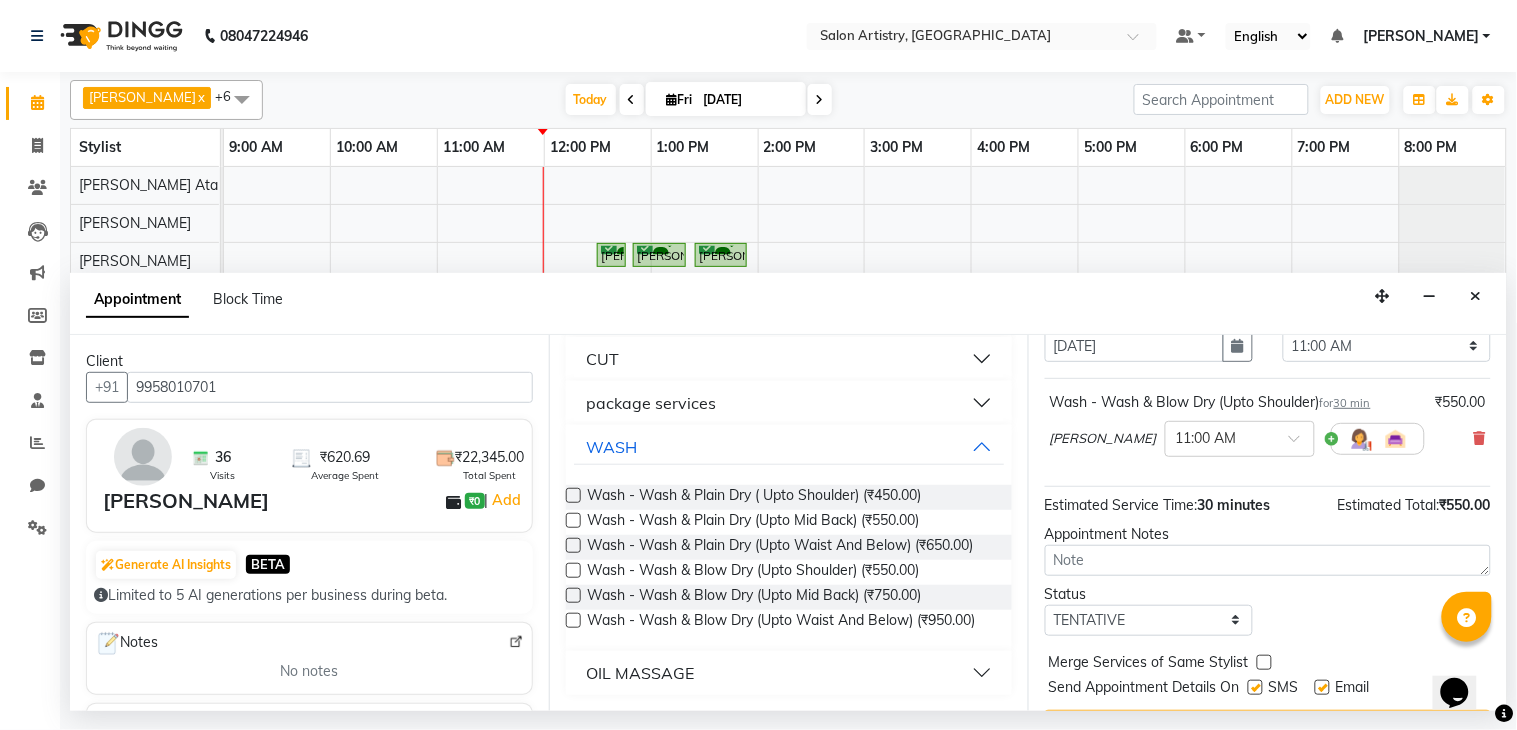 scroll, scrollTop: 150, scrollLeft: 0, axis: vertical 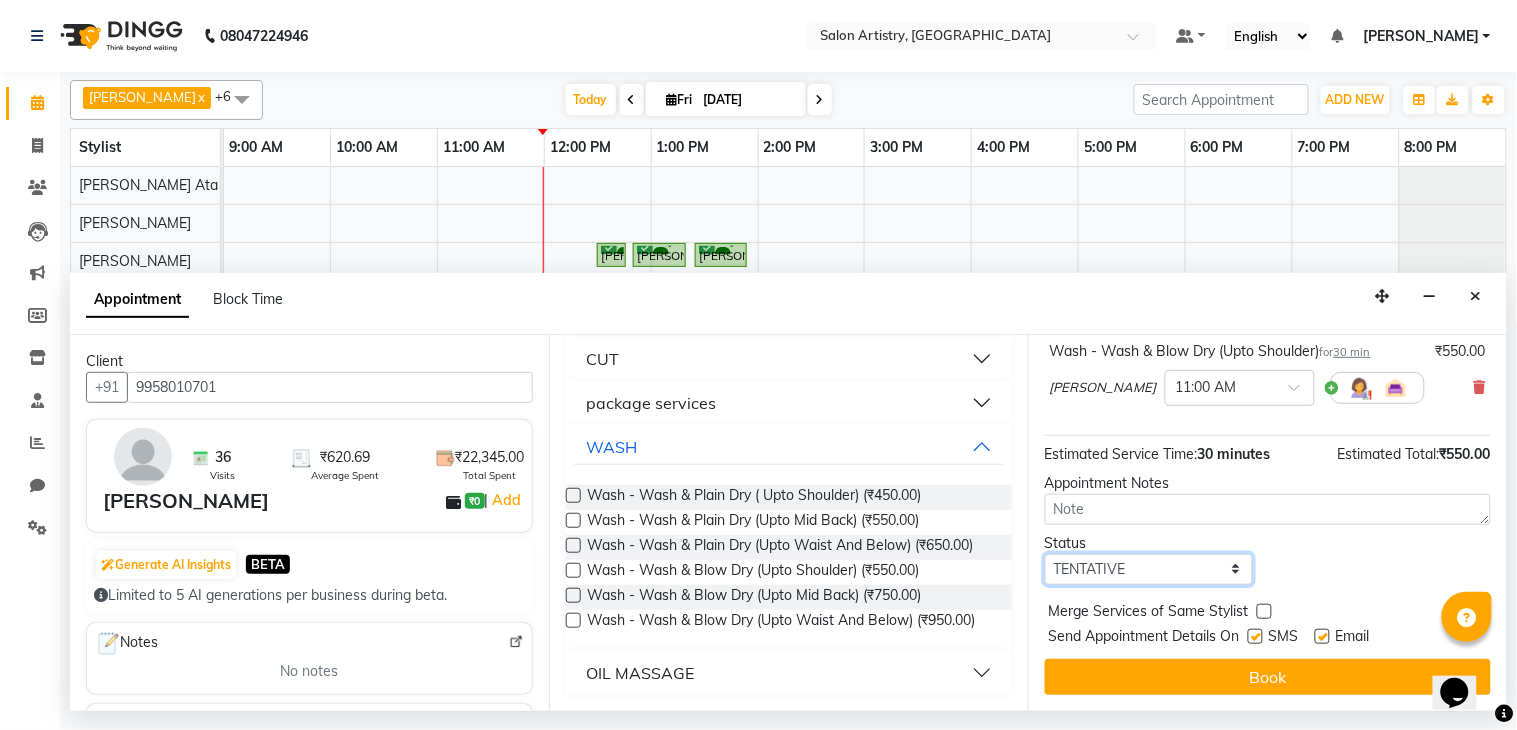 click on "Select TENTATIVE CONFIRM CHECK-IN UPCOMING" at bounding box center (1149, 569) 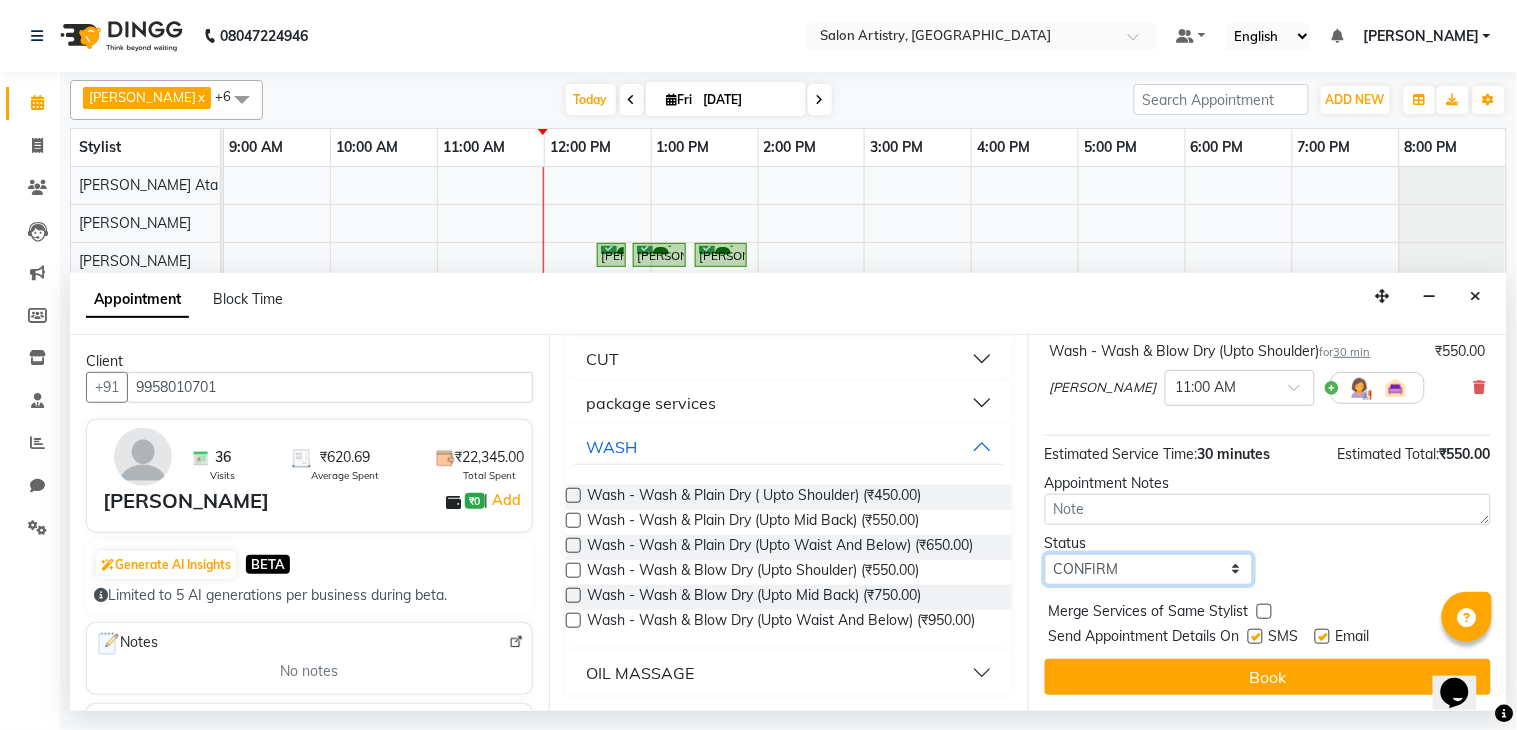 click on "Select TENTATIVE CONFIRM CHECK-IN UPCOMING" at bounding box center (1149, 569) 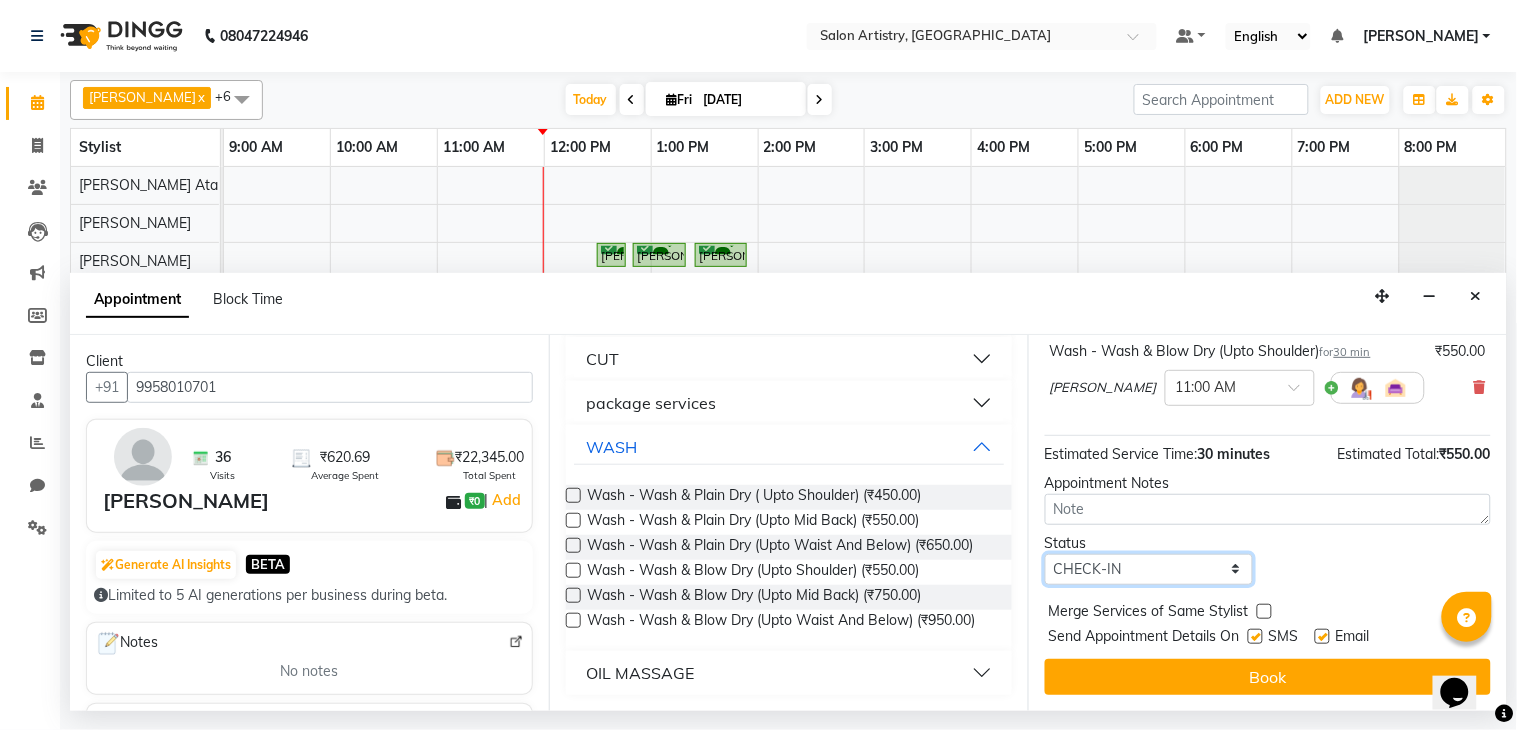 click on "Select TENTATIVE CONFIRM CHECK-IN UPCOMING" at bounding box center [1149, 569] 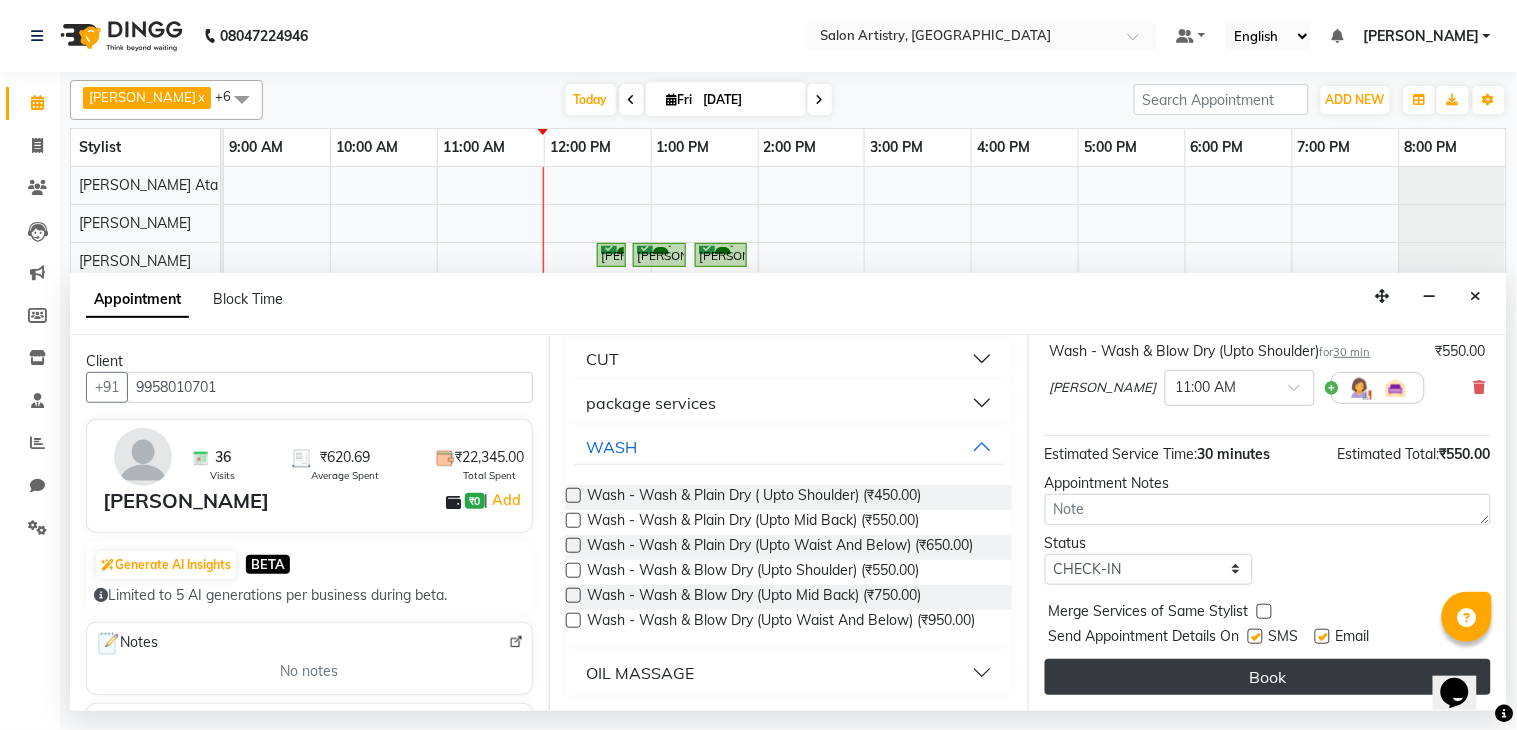 click on "Book" at bounding box center [1268, 677] 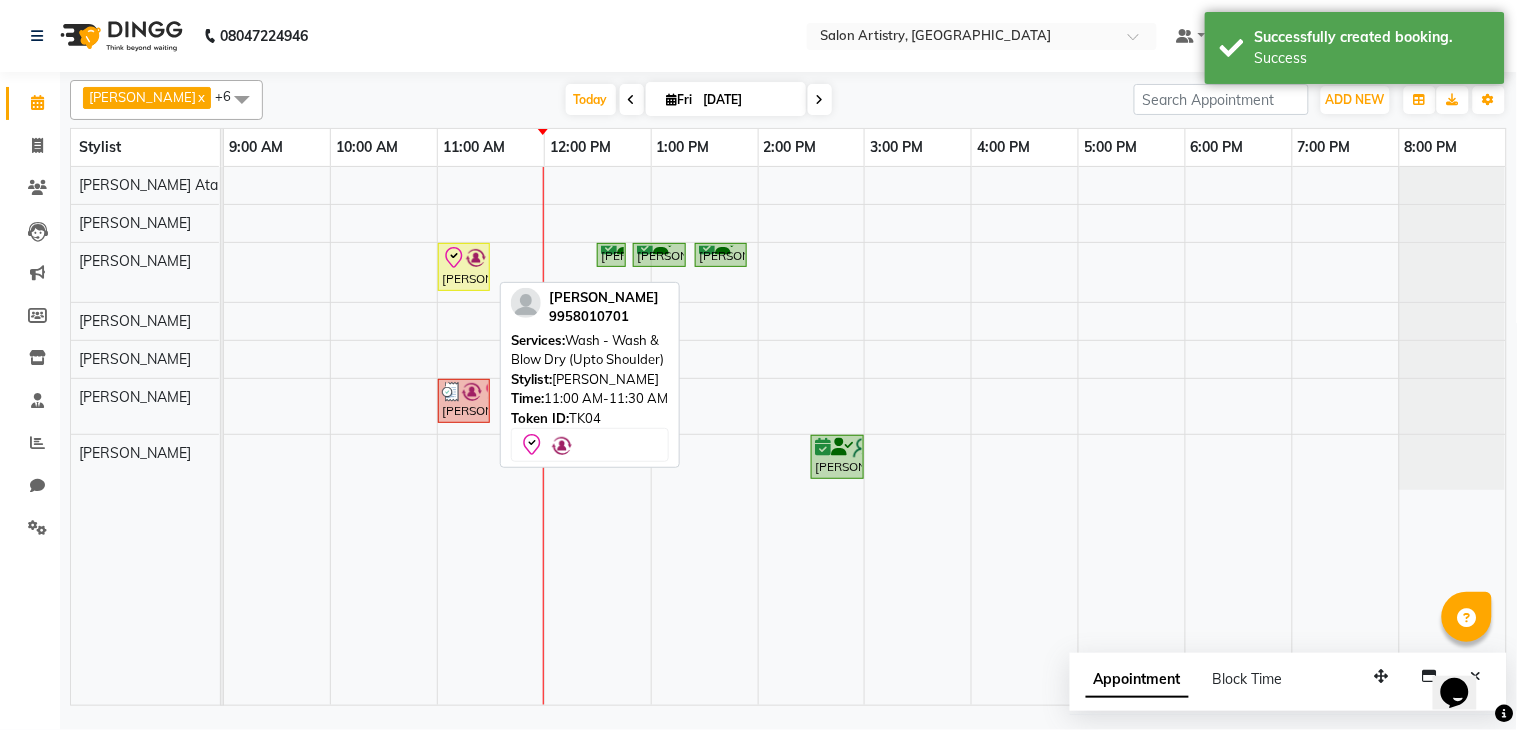 click at bounding box center [476, 258] 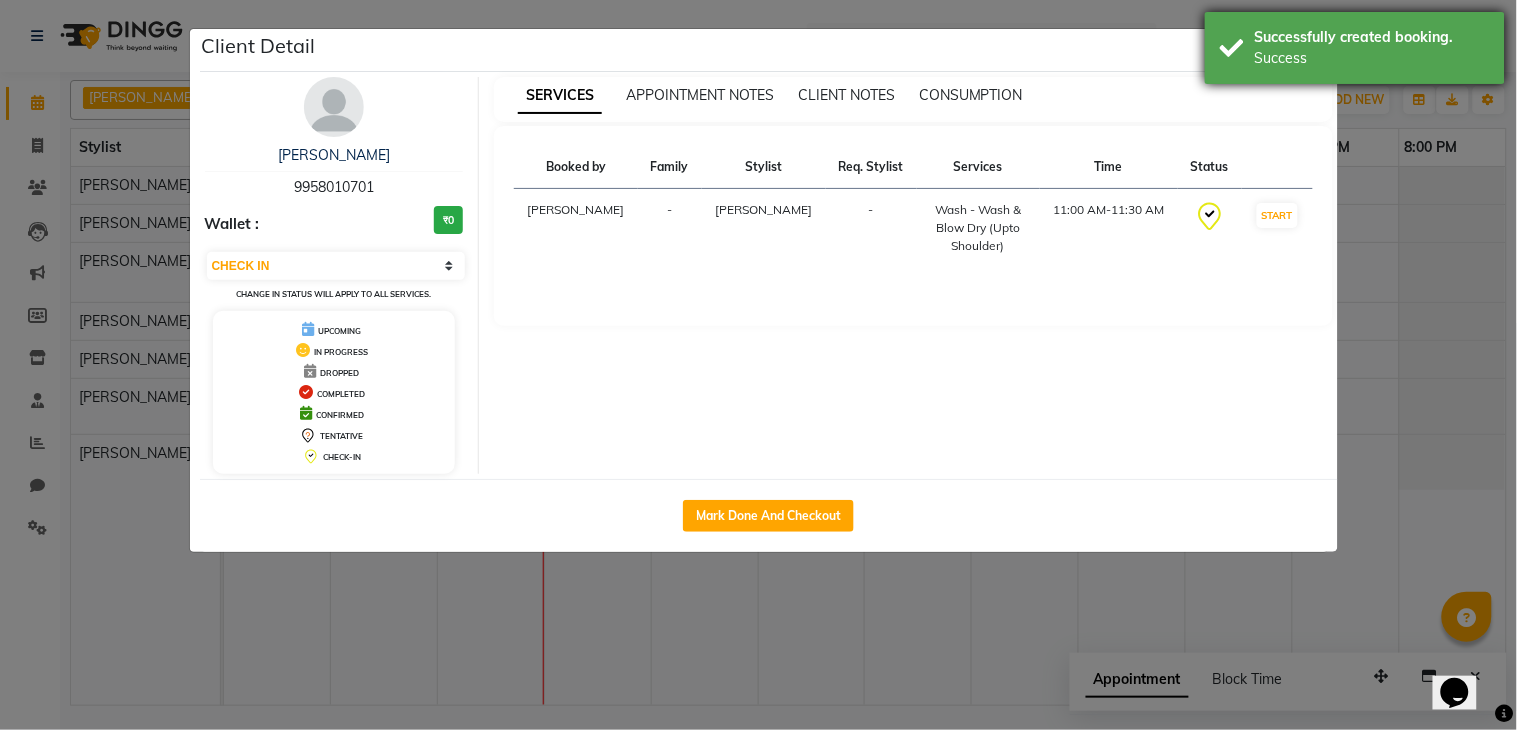 click on "Success" at bounding box center [1372, 58] 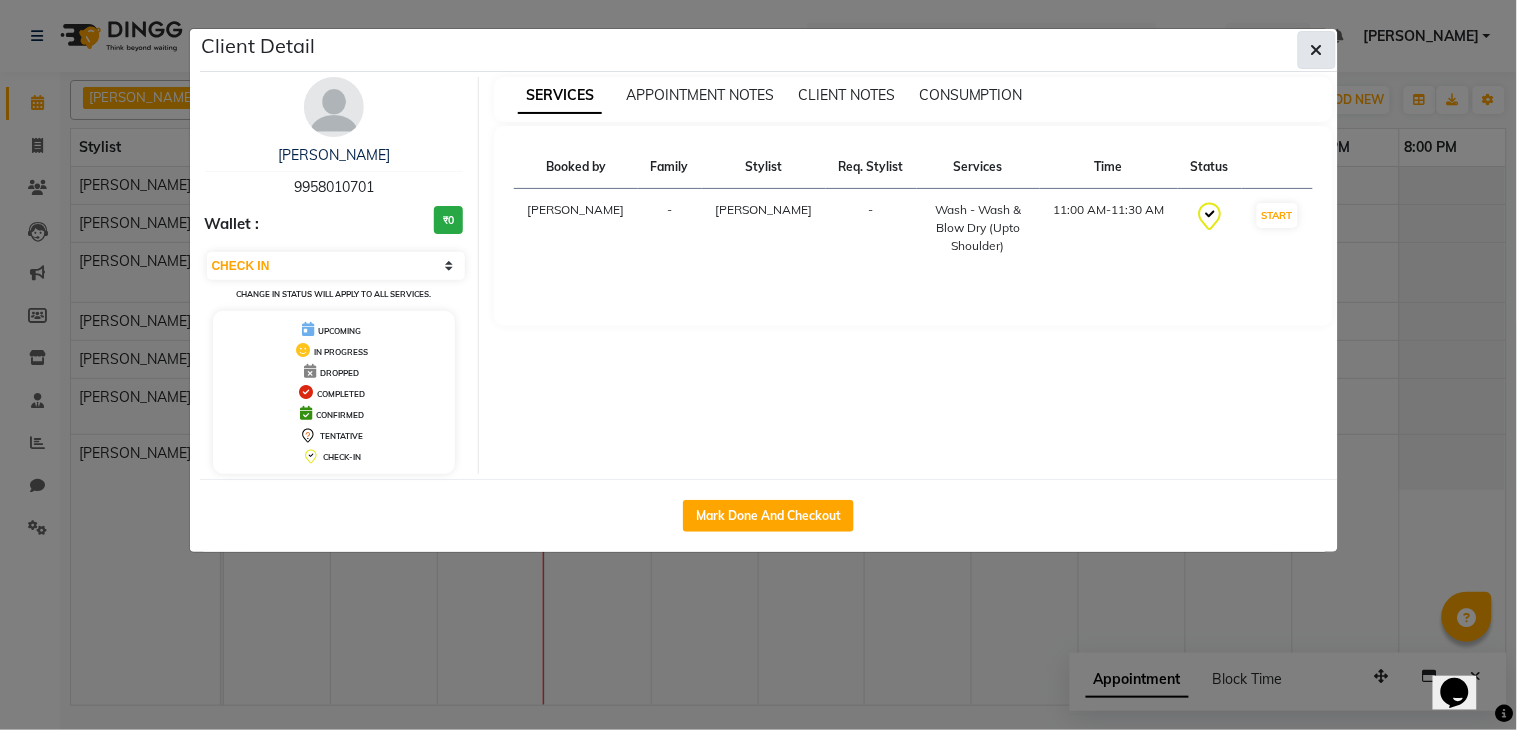 click 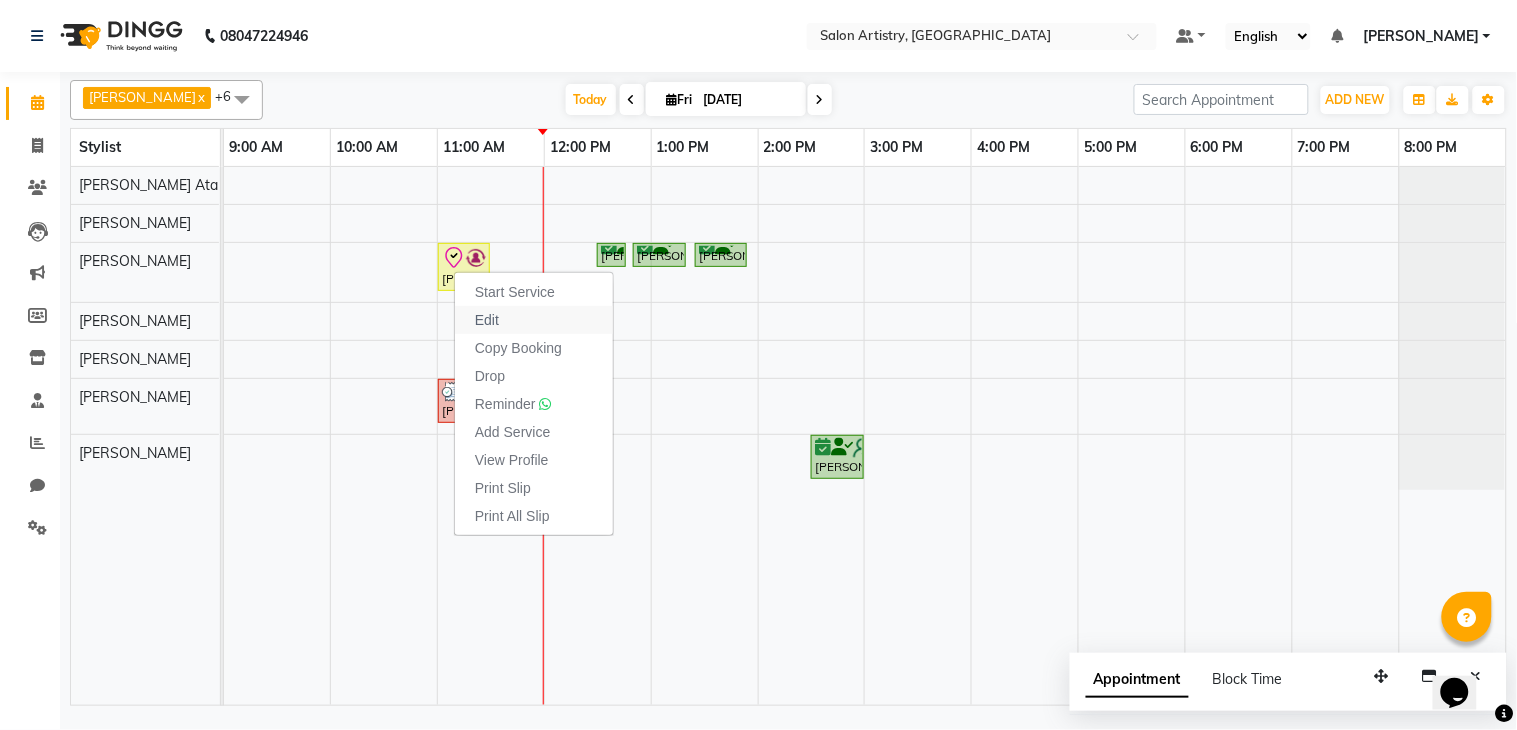 click on "Edit" at bounding box center [534, 320] 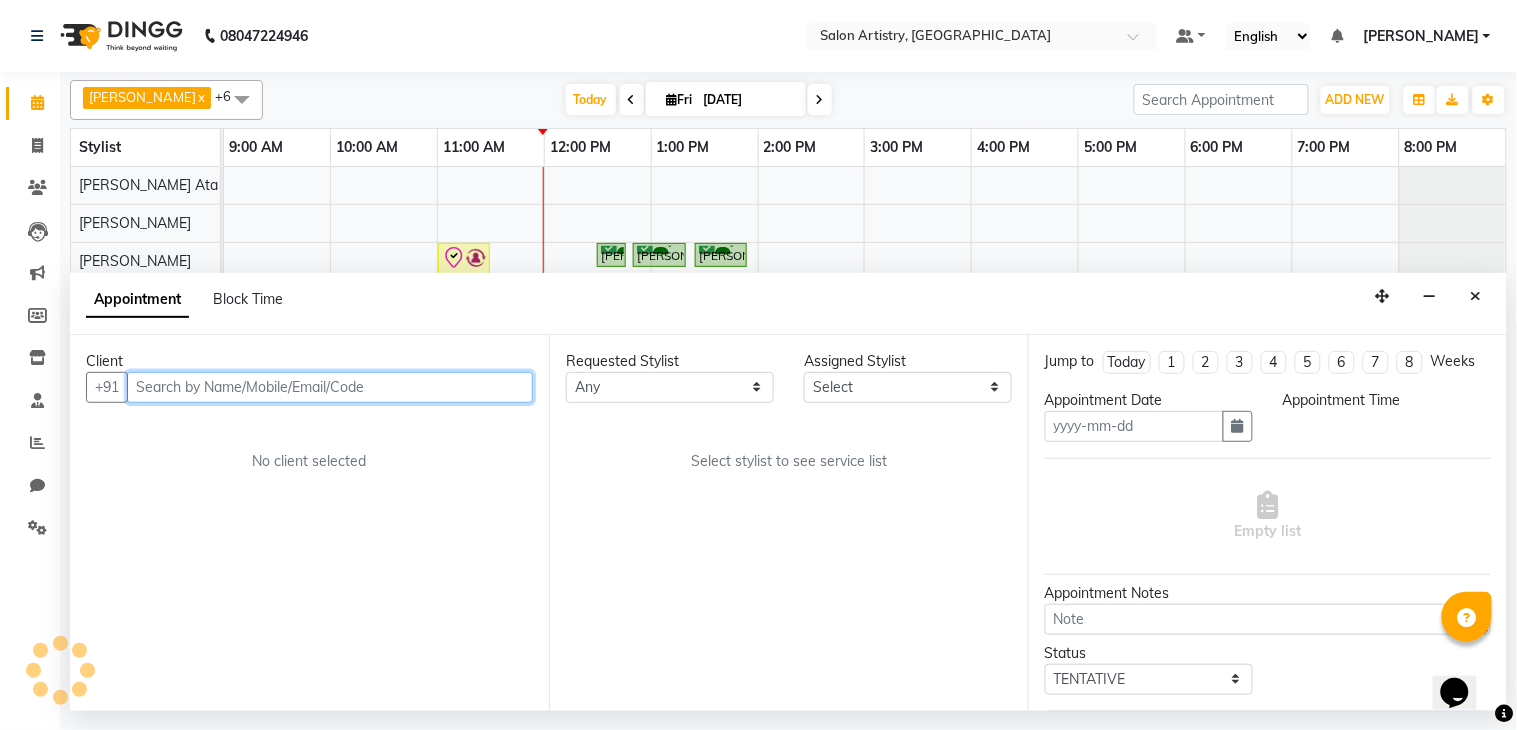 type on "[DATE]" 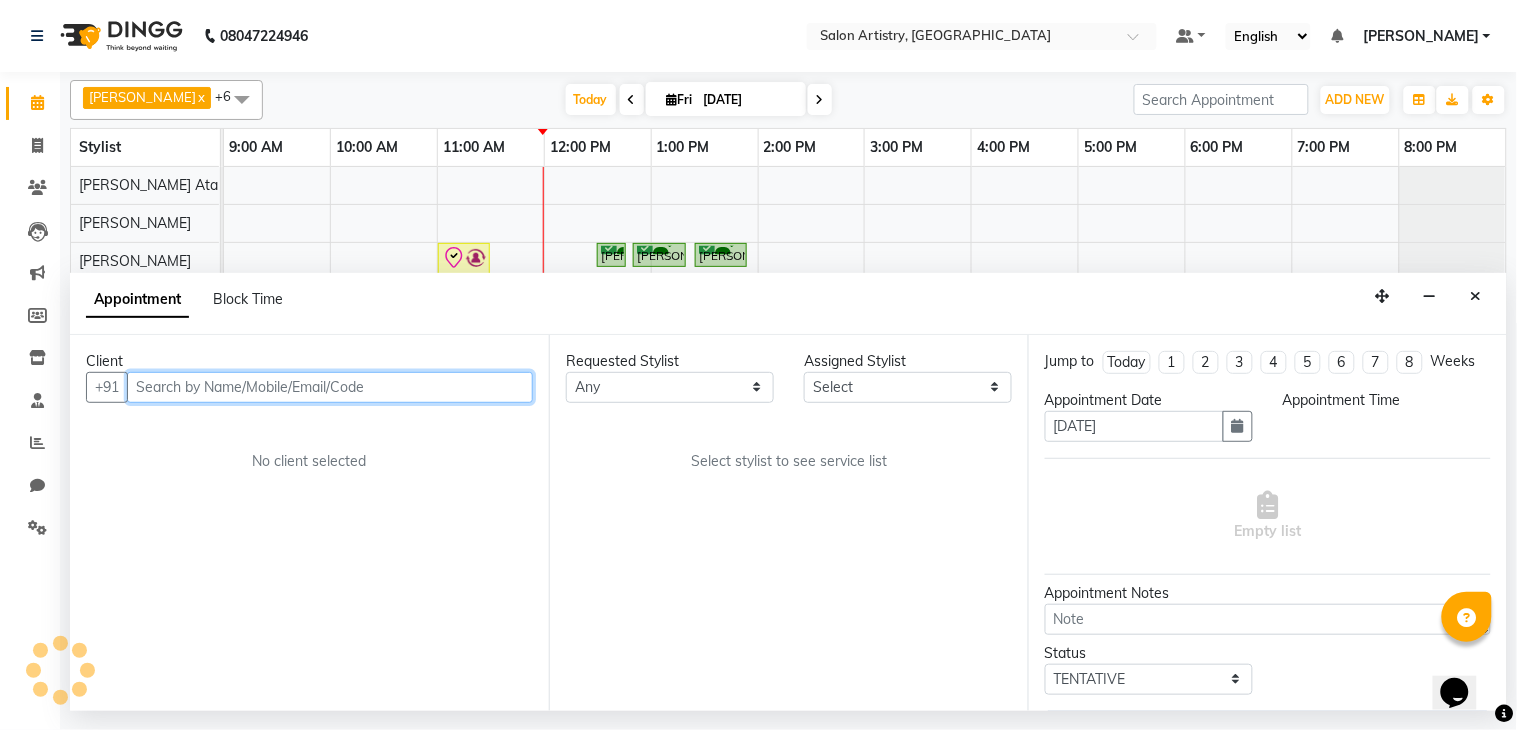 select on "79860" 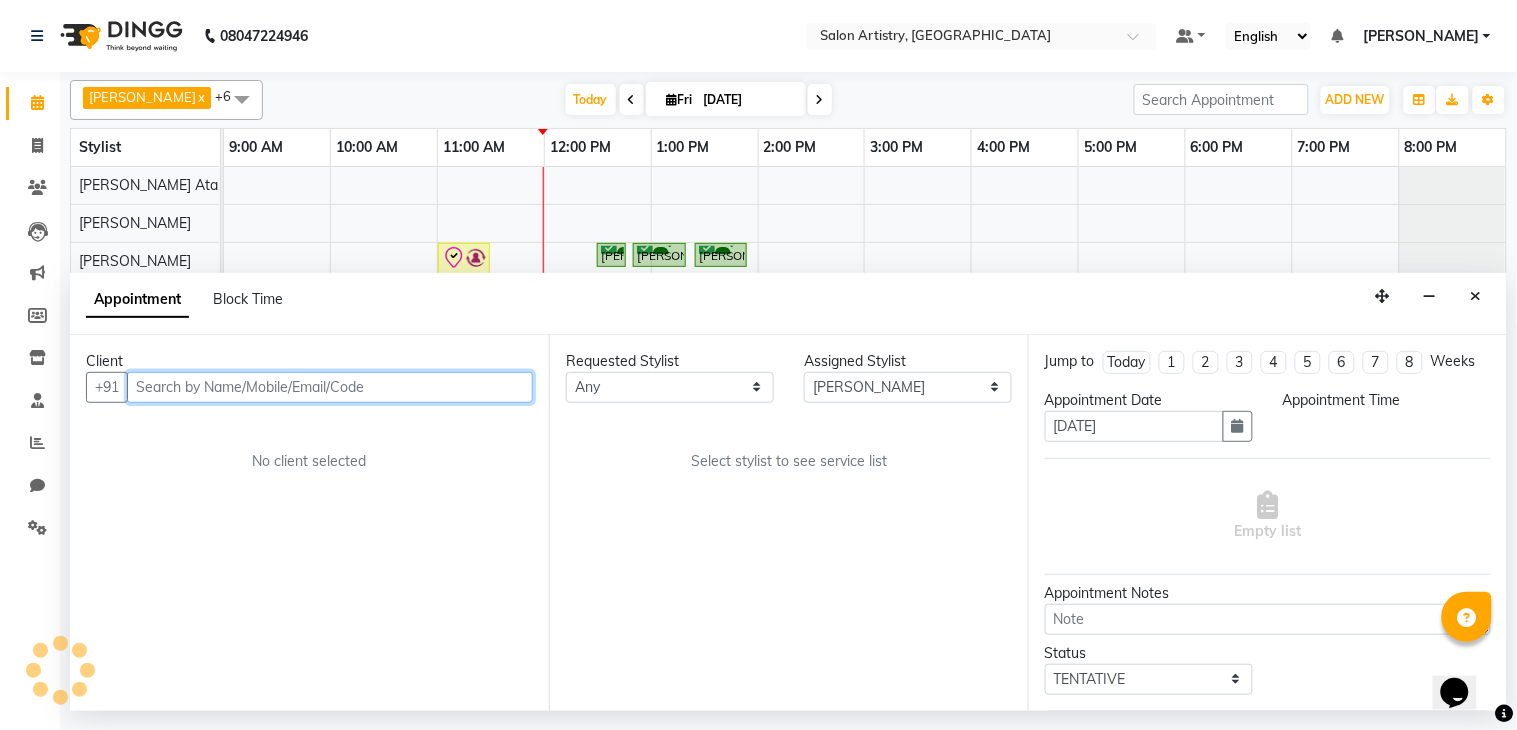 select on "check-in" 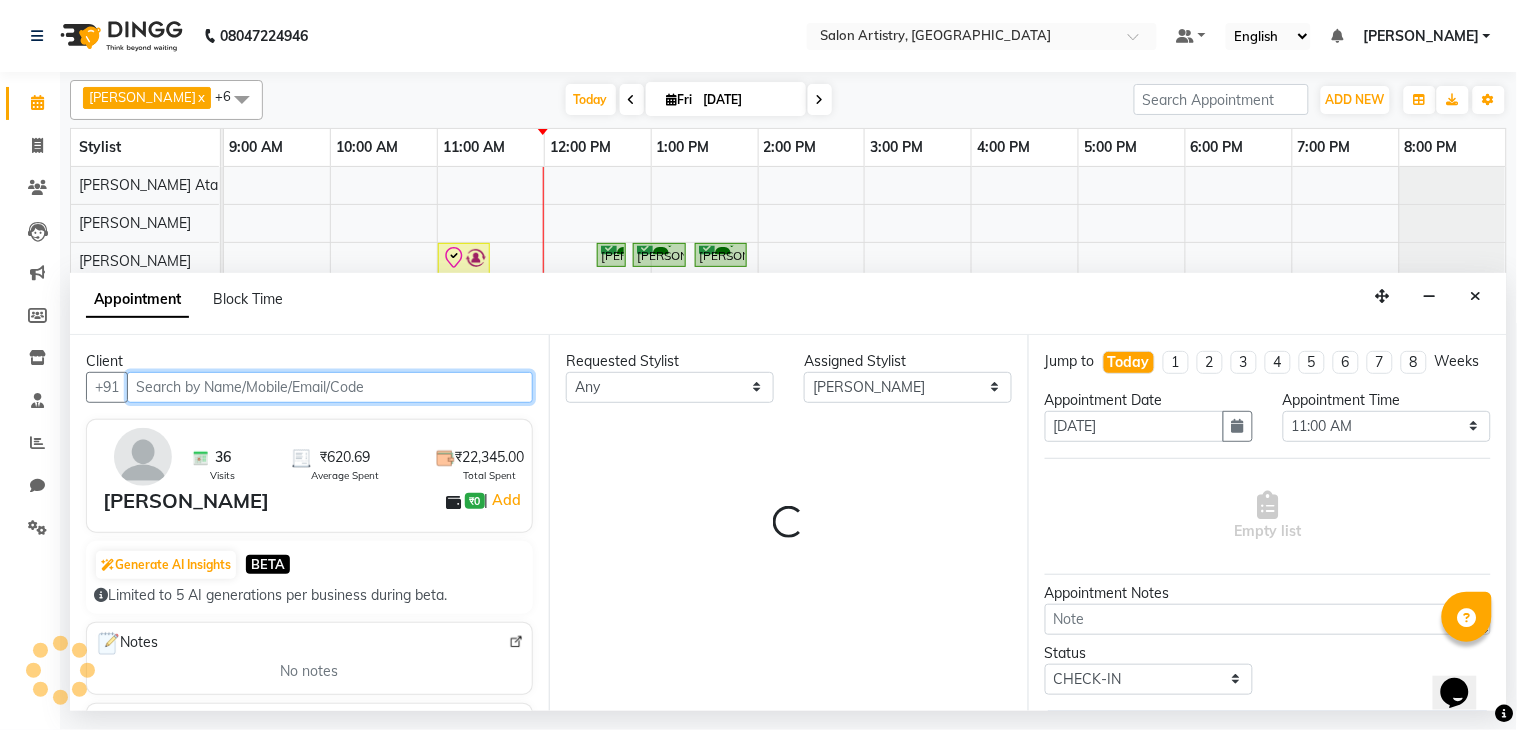 select on "4168" 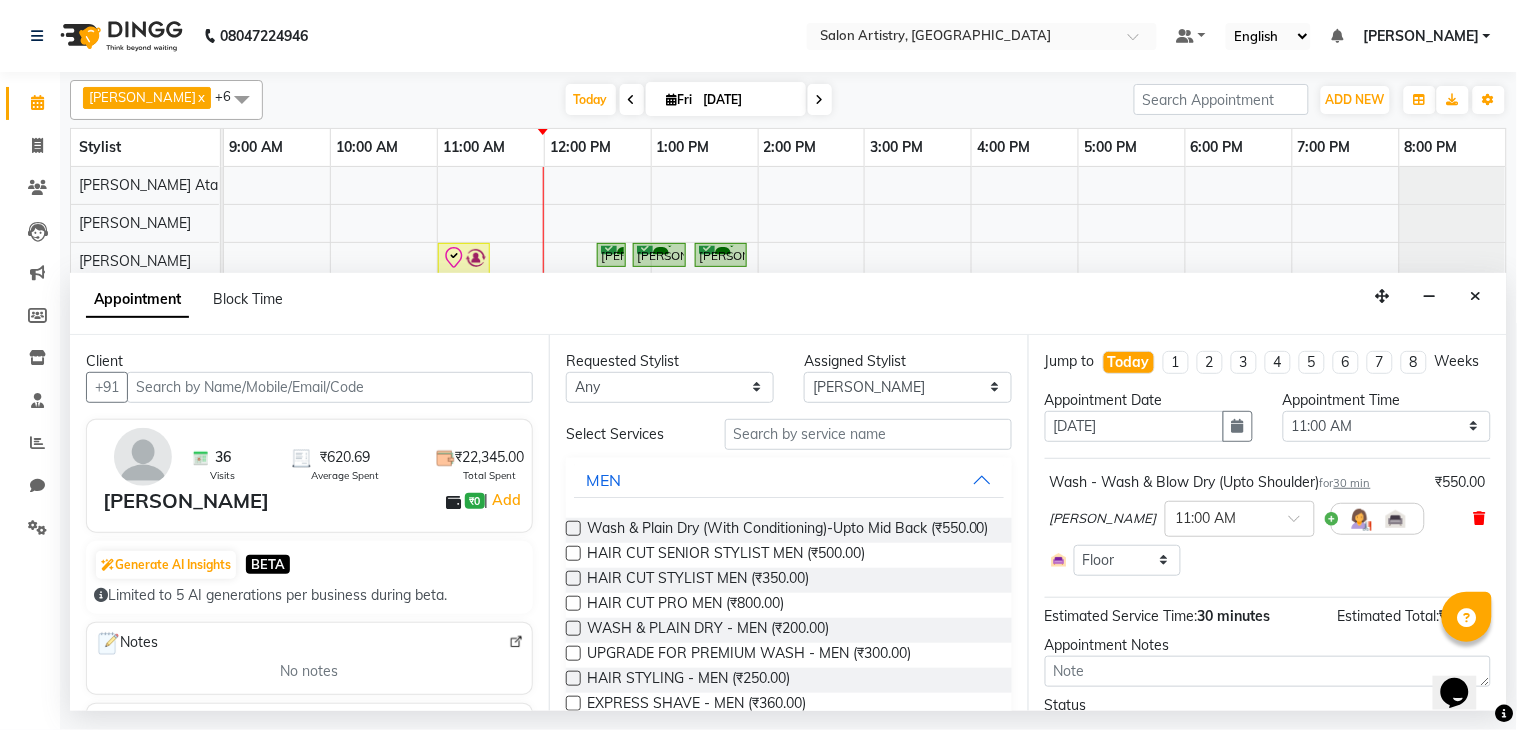 click at bounding box center [1480, 518] 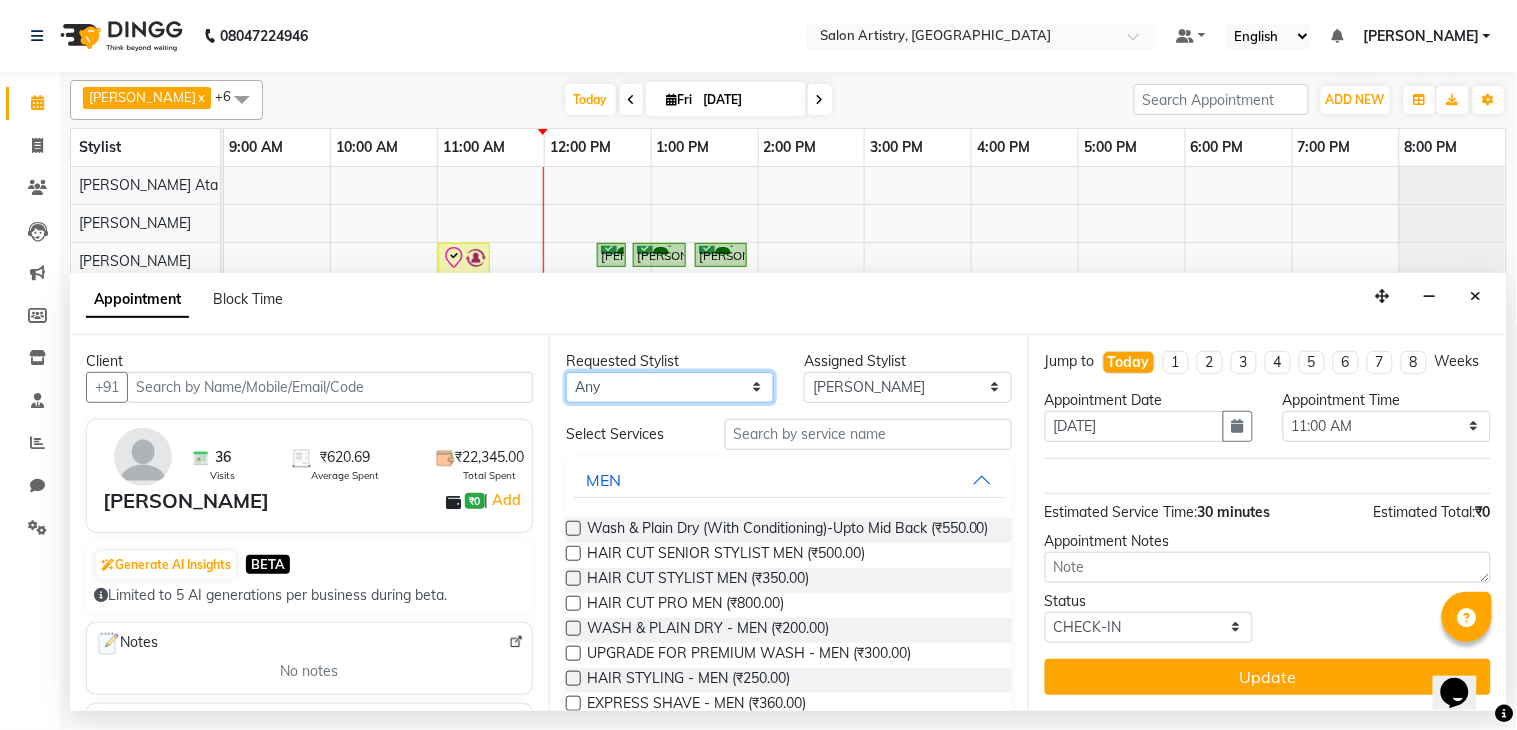 click on "Any [PERSON_NAME] [PERSON_NAME] [PERSON_NAME] [PERSON_NAME] [PERSON_NAME] [PERSON_NAME] [PERSON_NAME] Reception [PERSON_NAME] [PERSON_NAME] [PERSON_NAME] [PERSON_NAME] [PERSON_NAME] [PERSON_NAME] [PERSON_NAME]" at bounding box center [670, 387] 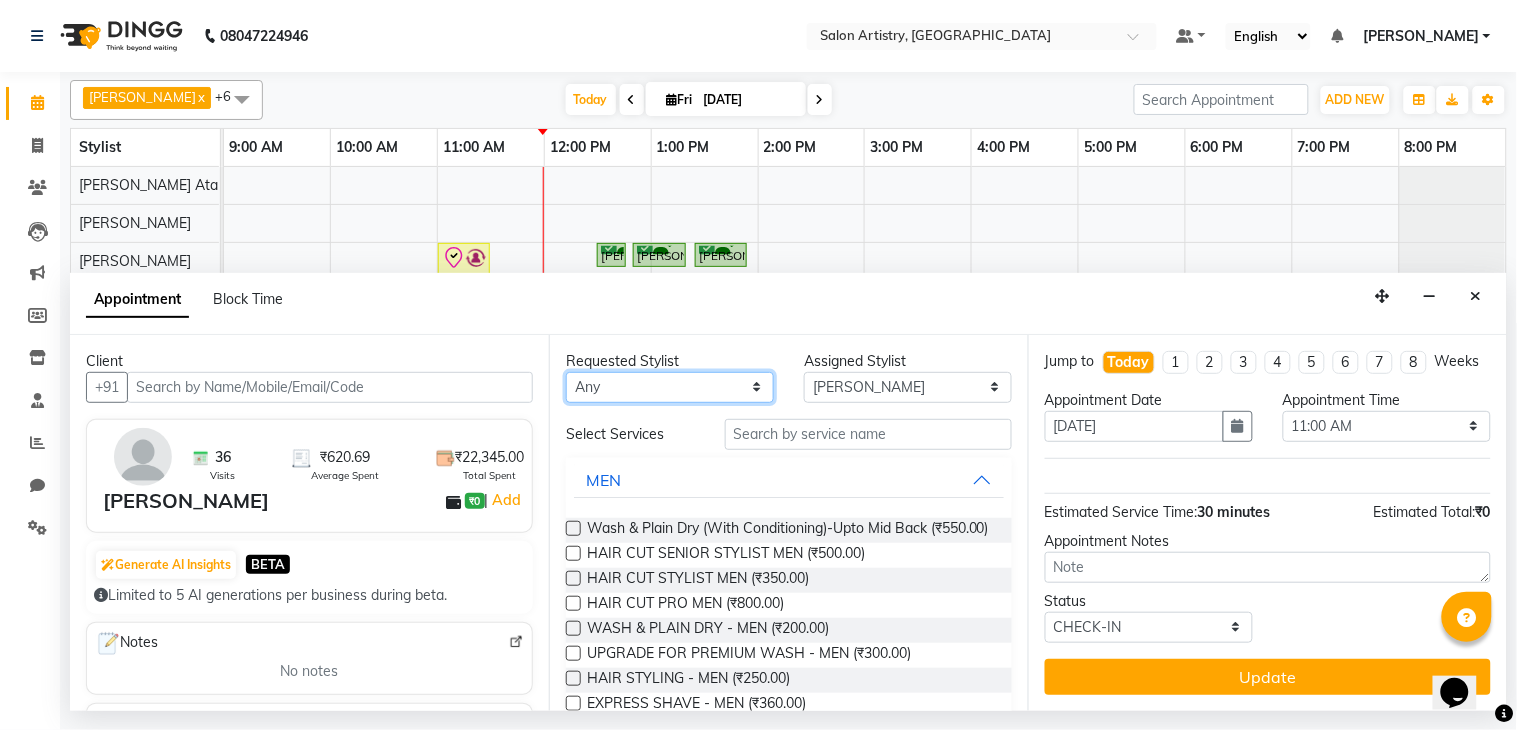 select on "79860" 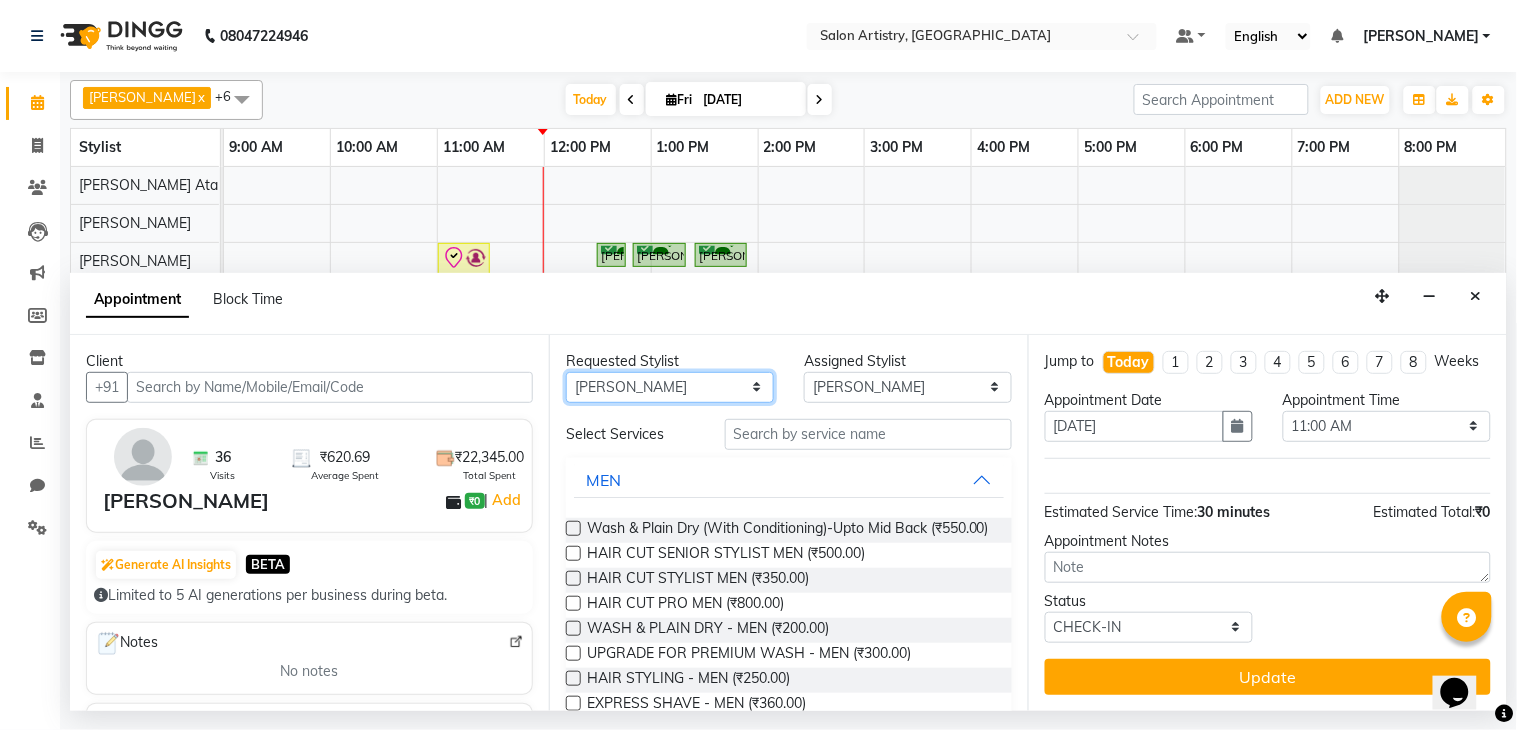 click on "Any [PERSON_NAME] [PERSON_NAME] [PERSON_NAME] [PERSON_NAME] [PERSON_NAME] [PERSON_NAME] [PERSON_NAME] Reception [PERSON_NAME] [PERSON_NAME] [PERSON_NAME] [PERSON_NAME] [PERSON_NAME] [PERSON_NAME] [PERSON_NAME]" at bounding box center (670, 387) 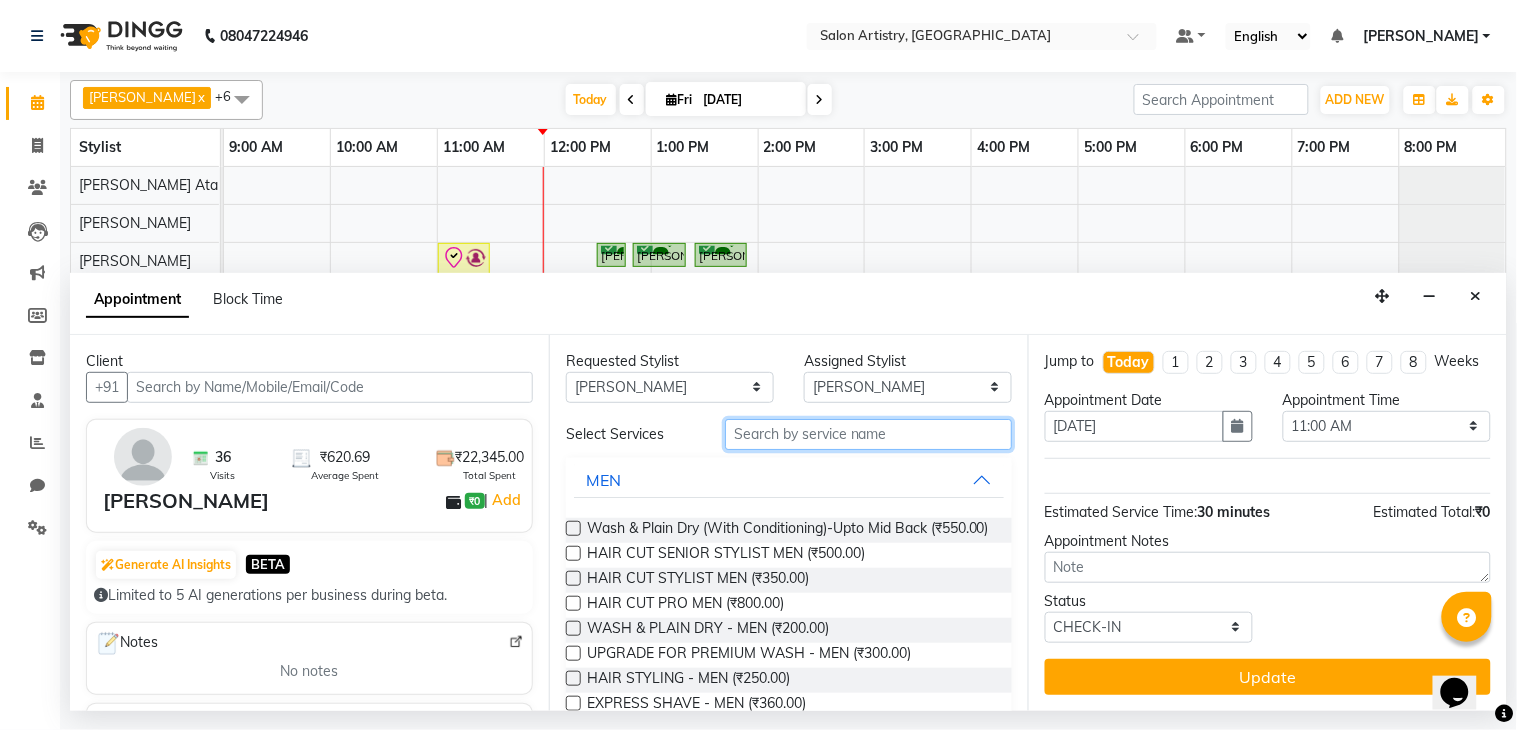 click at bounding box center [868, 434] 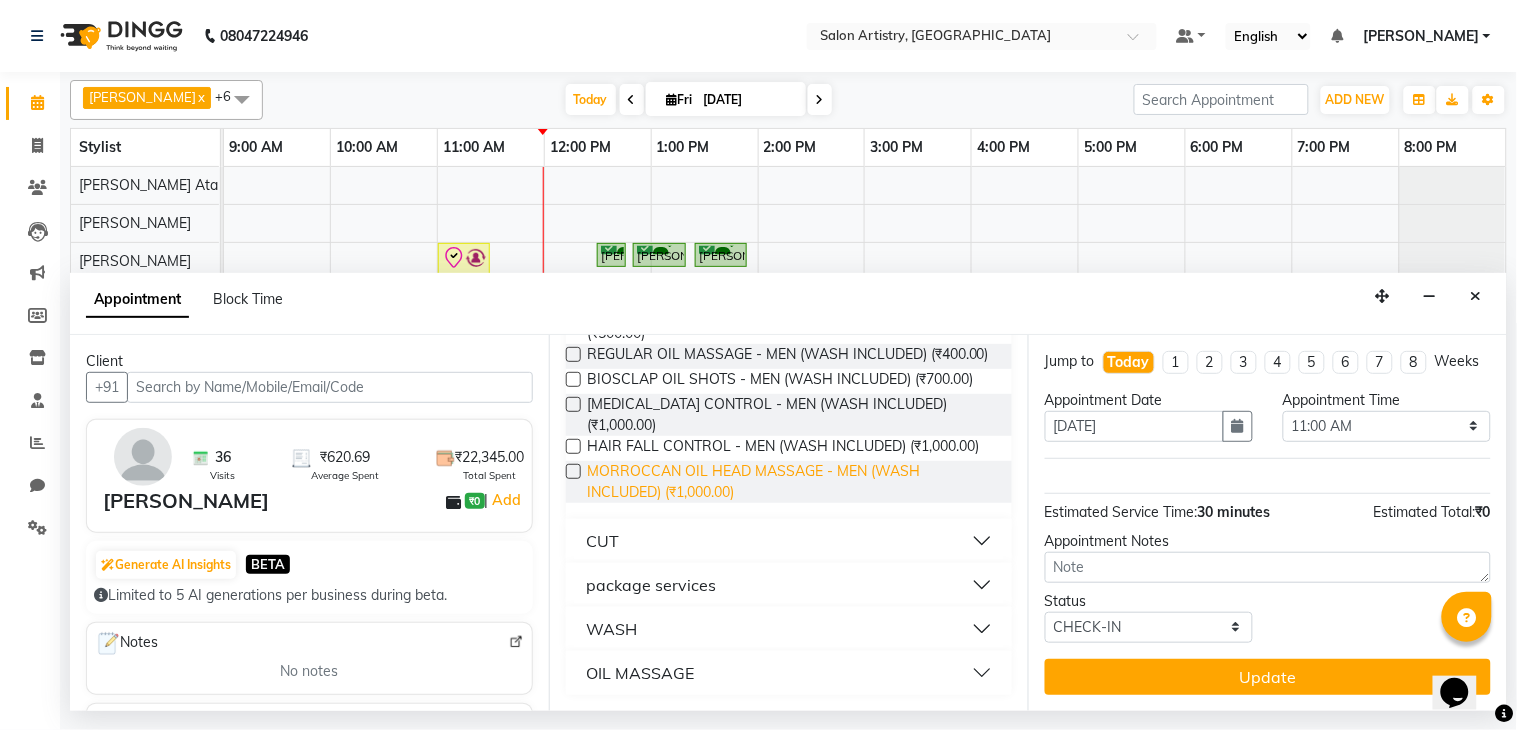 scroll, scrollTop: 341, scrollLeft: 0, axis: vertical 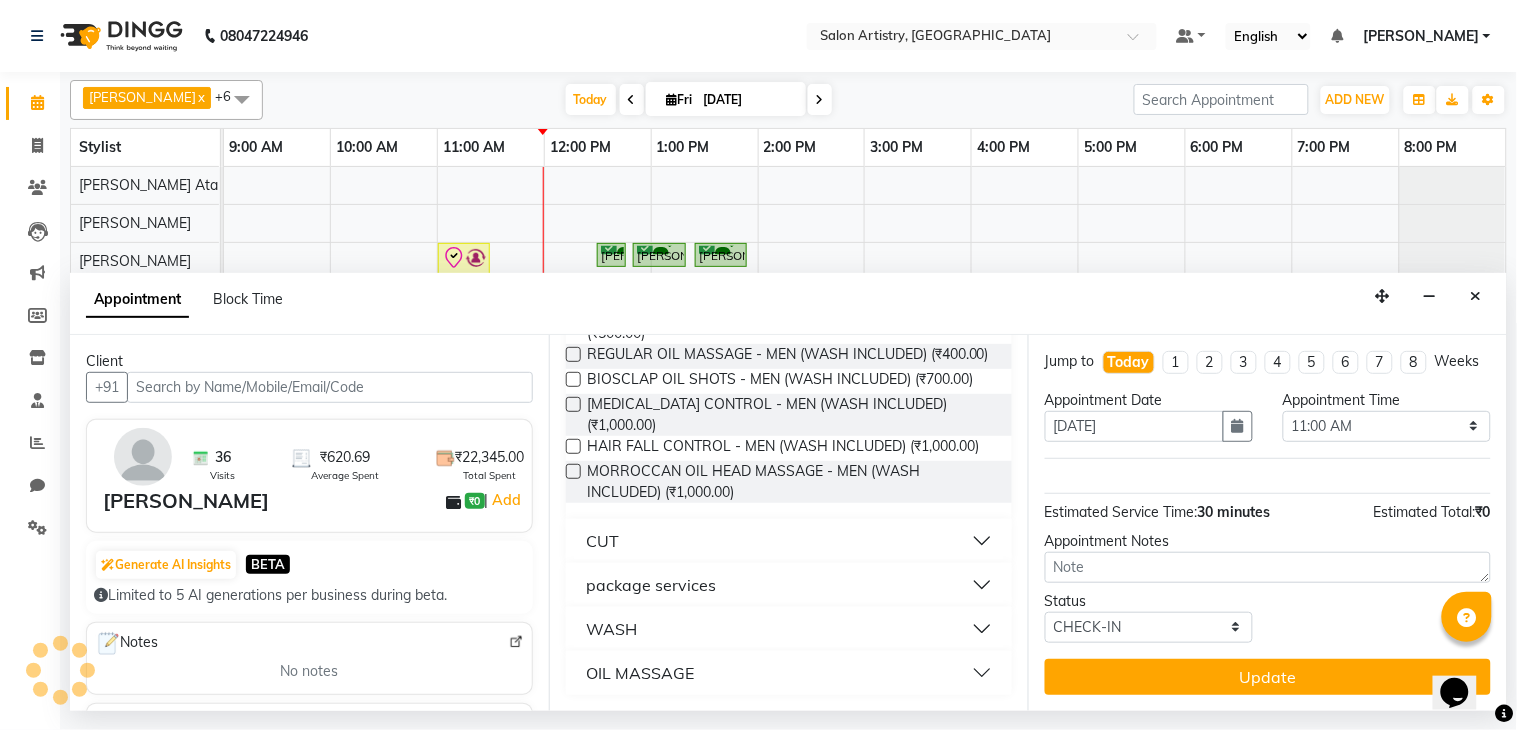 type on "wash" 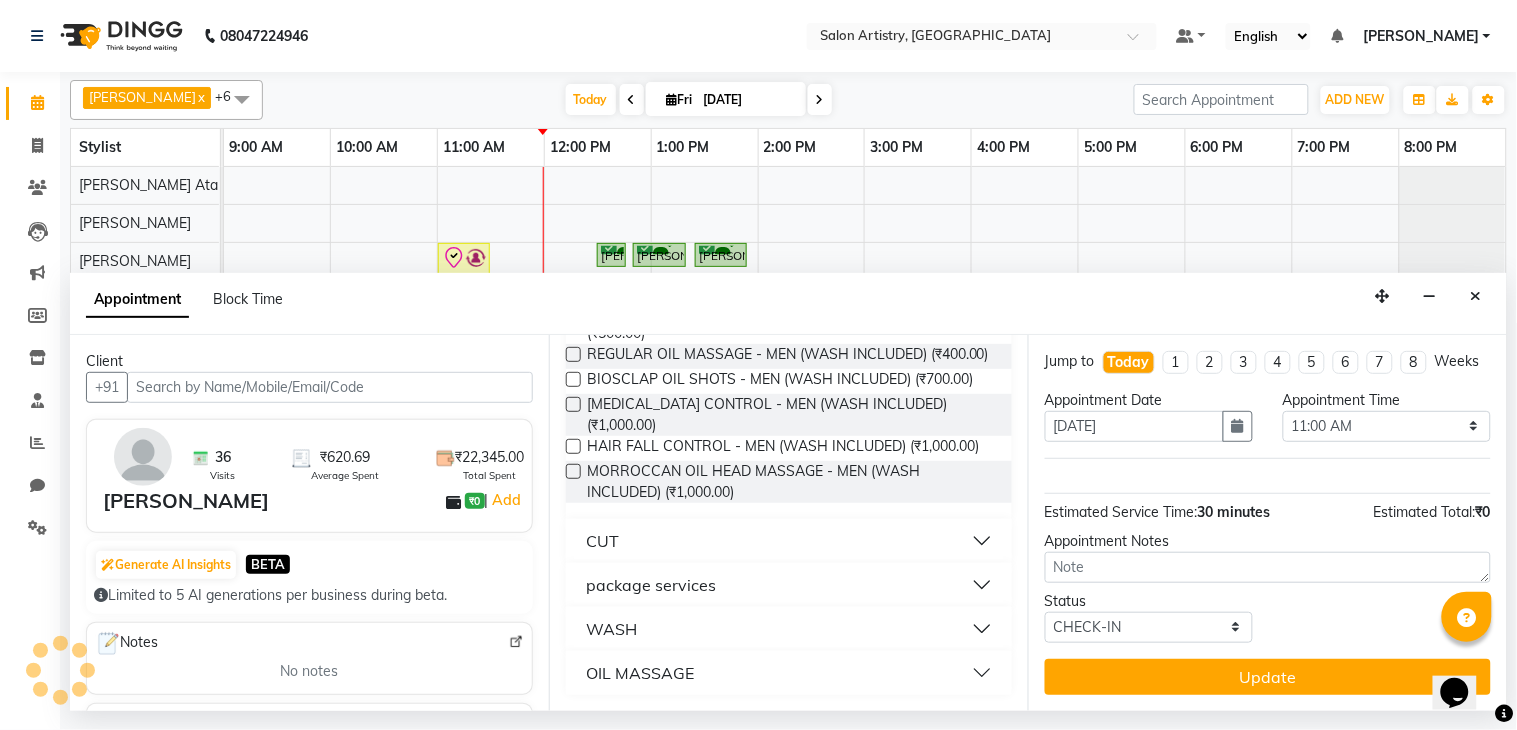 click on "WASH" at bounding box center (789, 629) 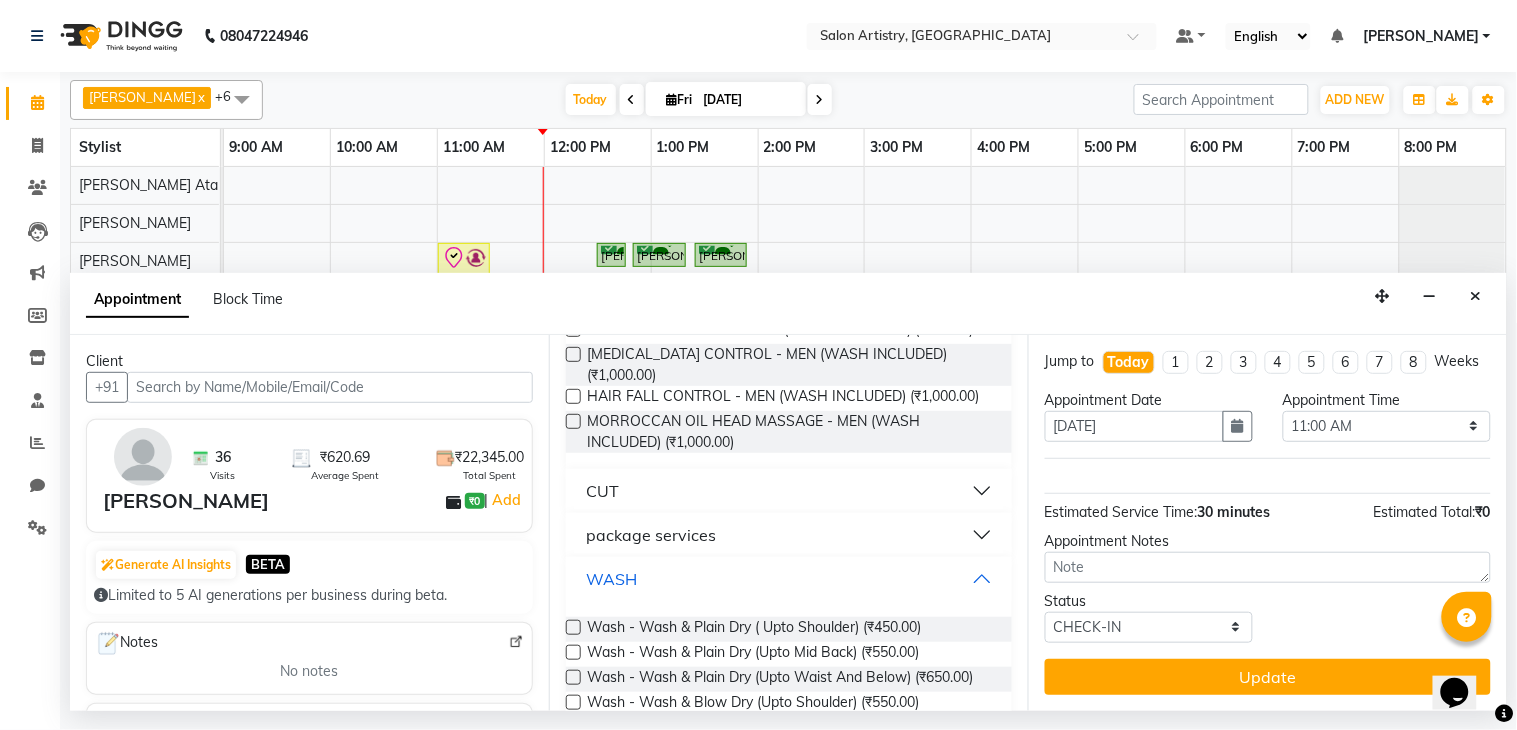 scroll, scrollTop: 557, scrollLeft: 0, axis: vertical 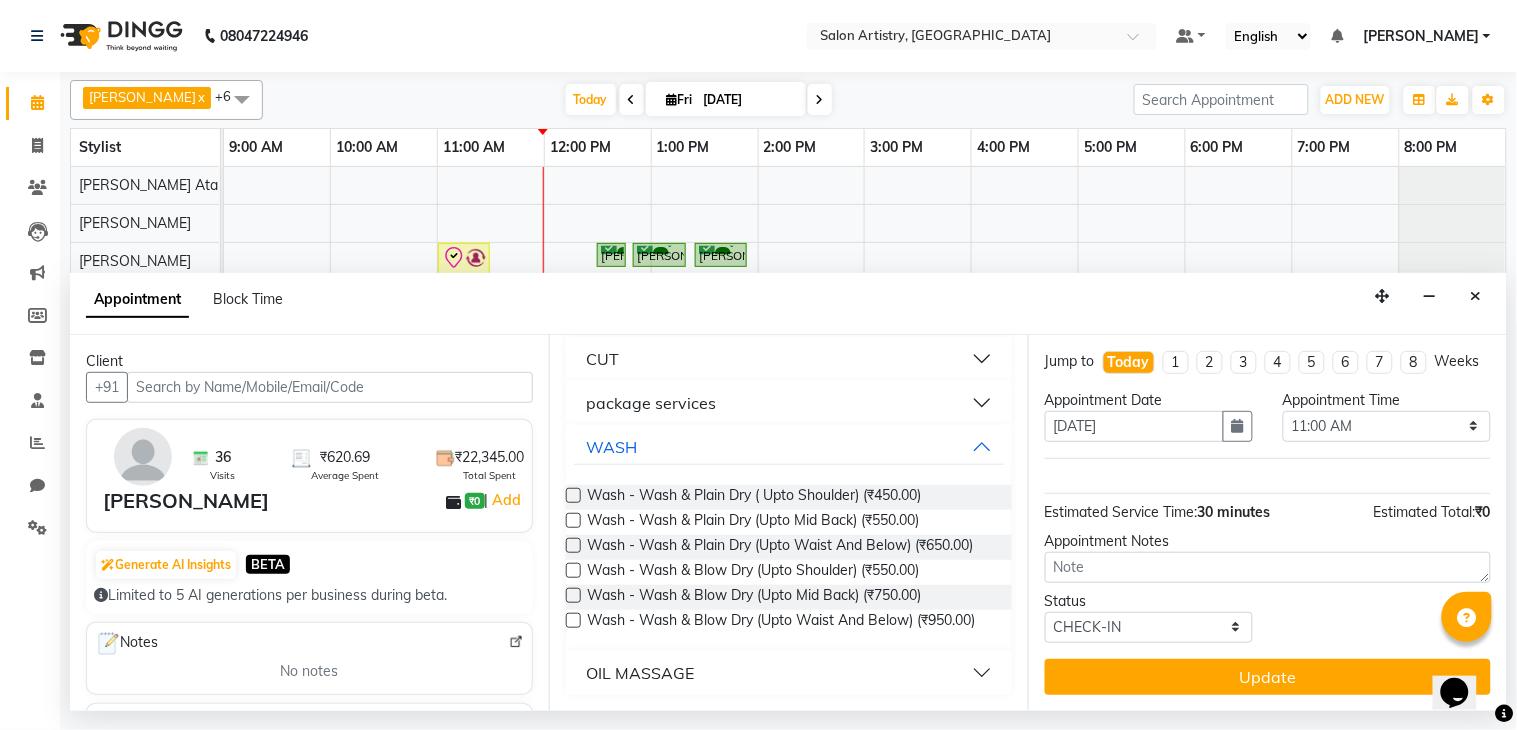 click at bounding box center [573, 570] 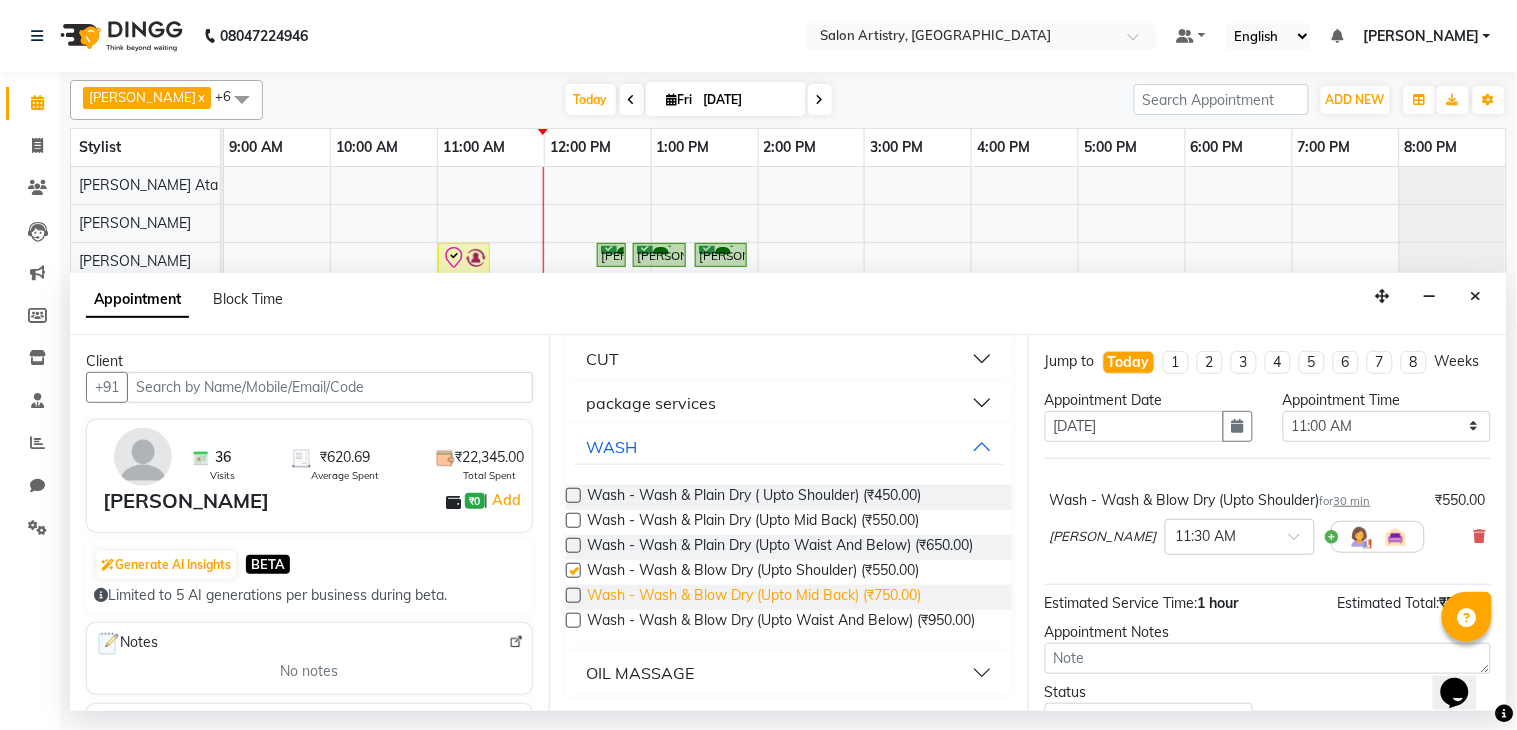 checkbox on "false" 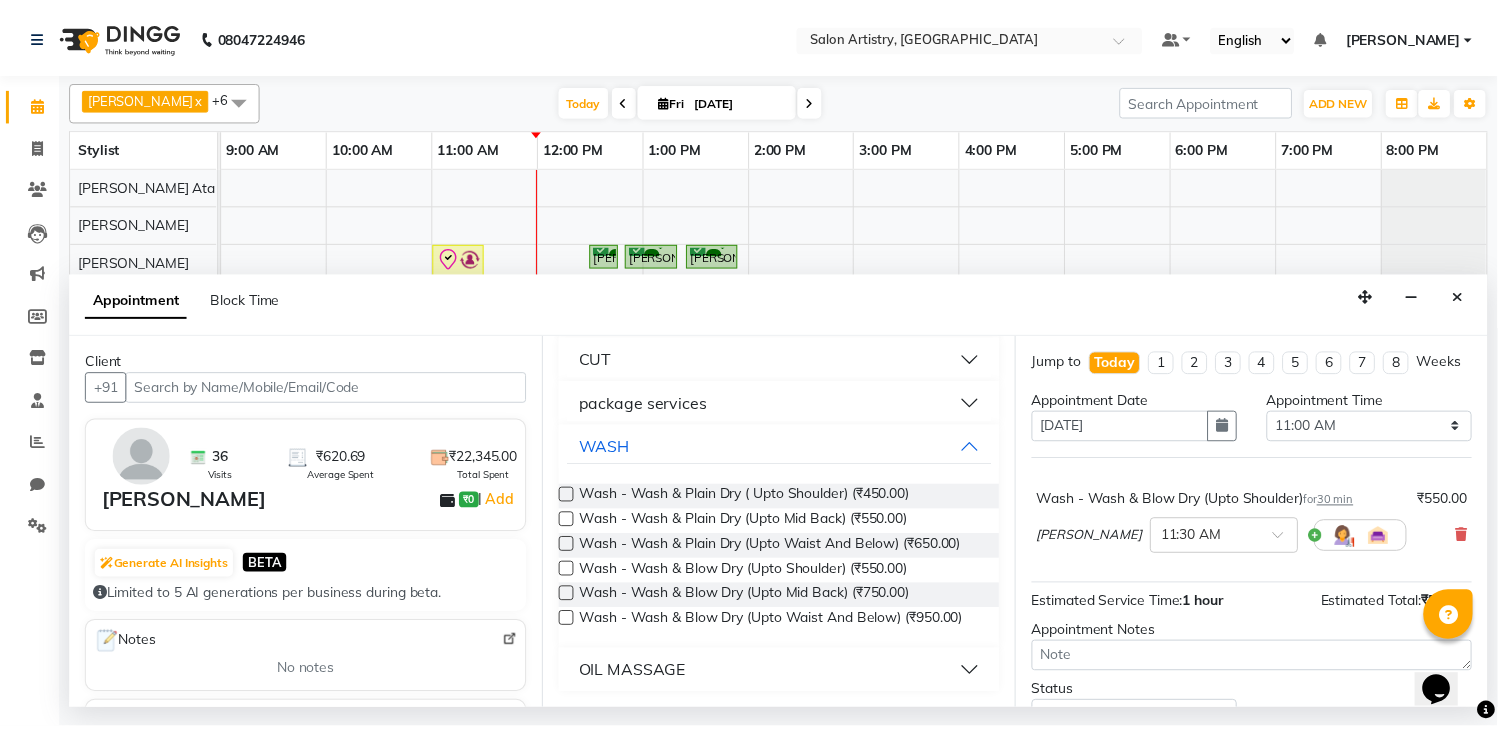 scroll, scrollTop: 110, scrollLeft: 0, axis: vertical 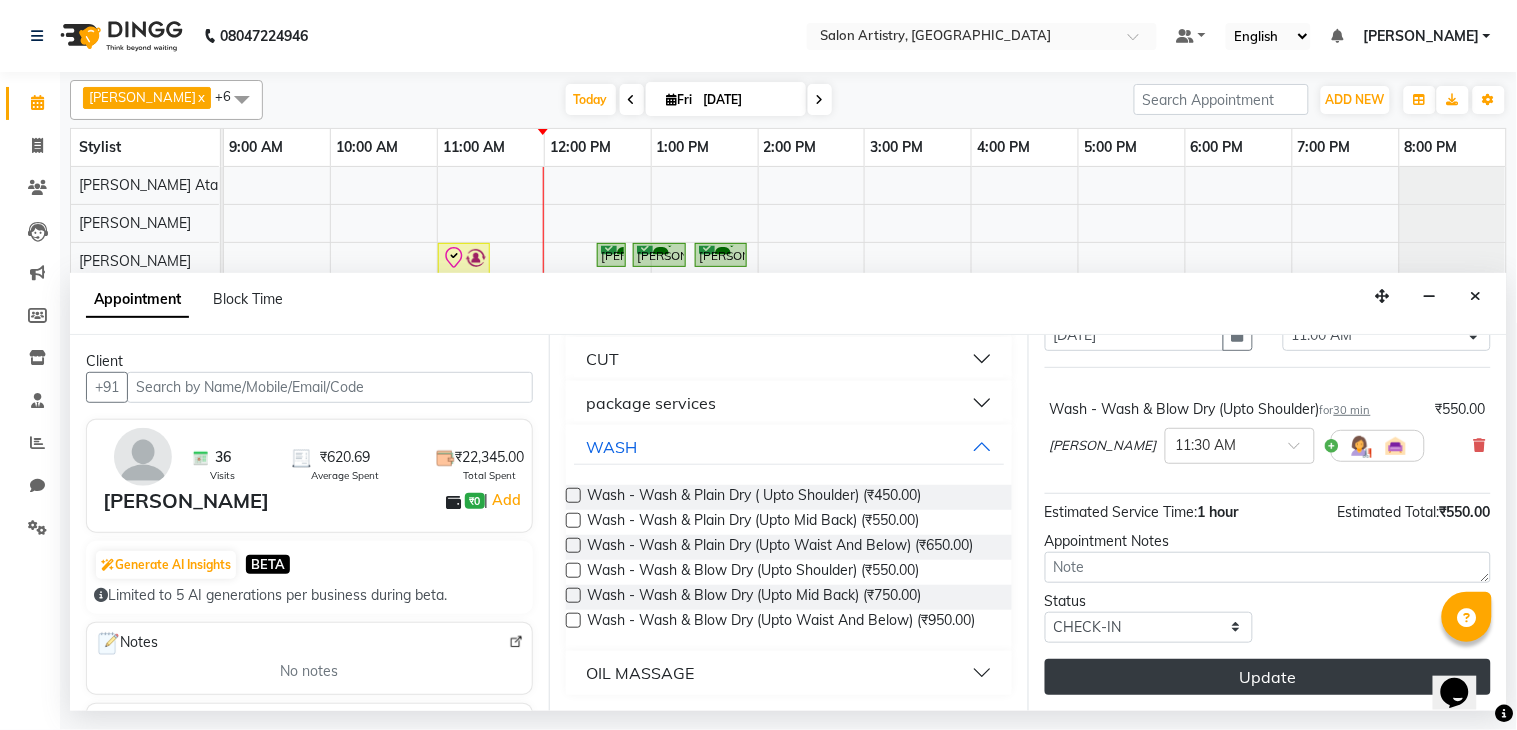 click on "Update" at bounding box center (1268, 677) 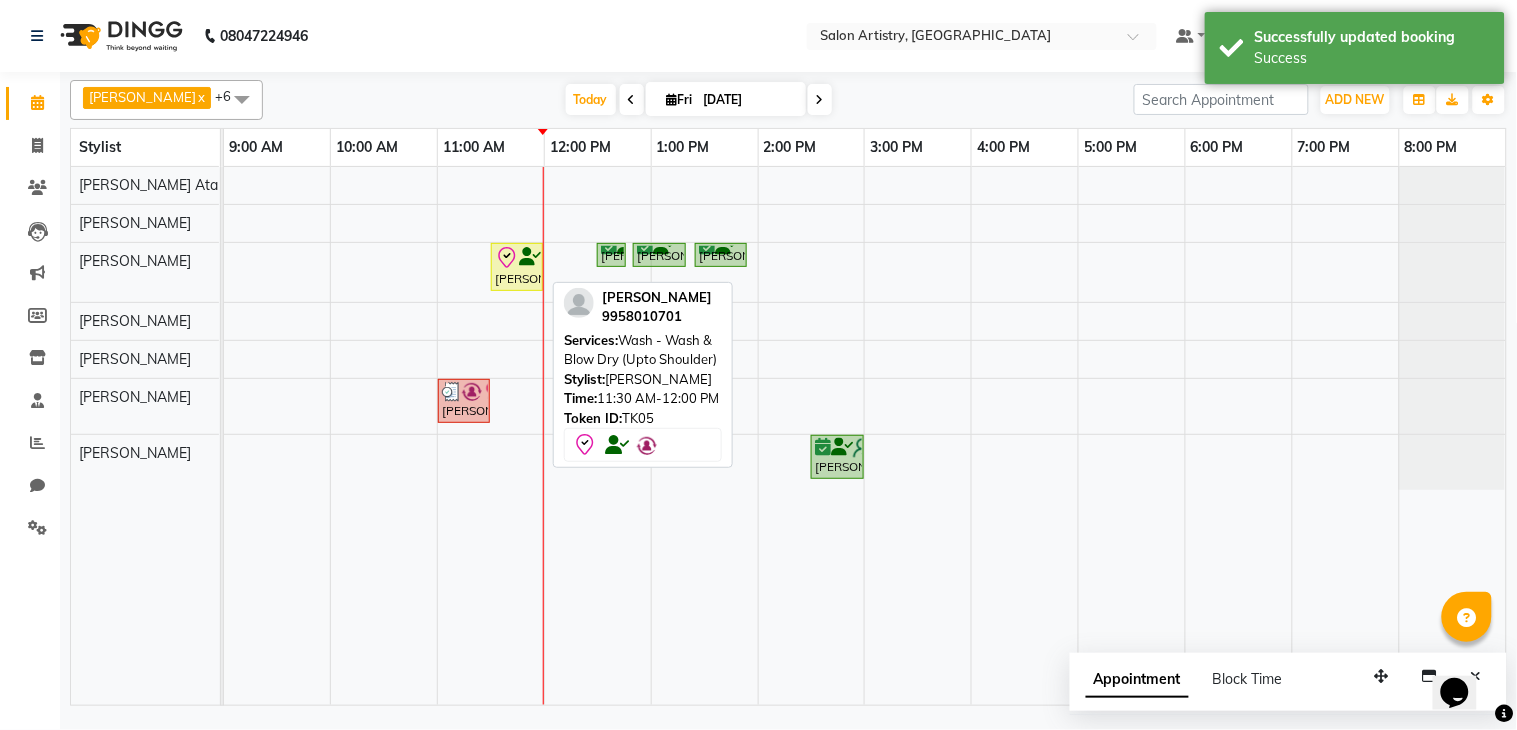 click on "[PERSON_NAME], TK05, 11:30 AM-12:00 PM, Wash  - Wash & Blow Dry (Upto Shoulder)" at bounding box center (517, 267) 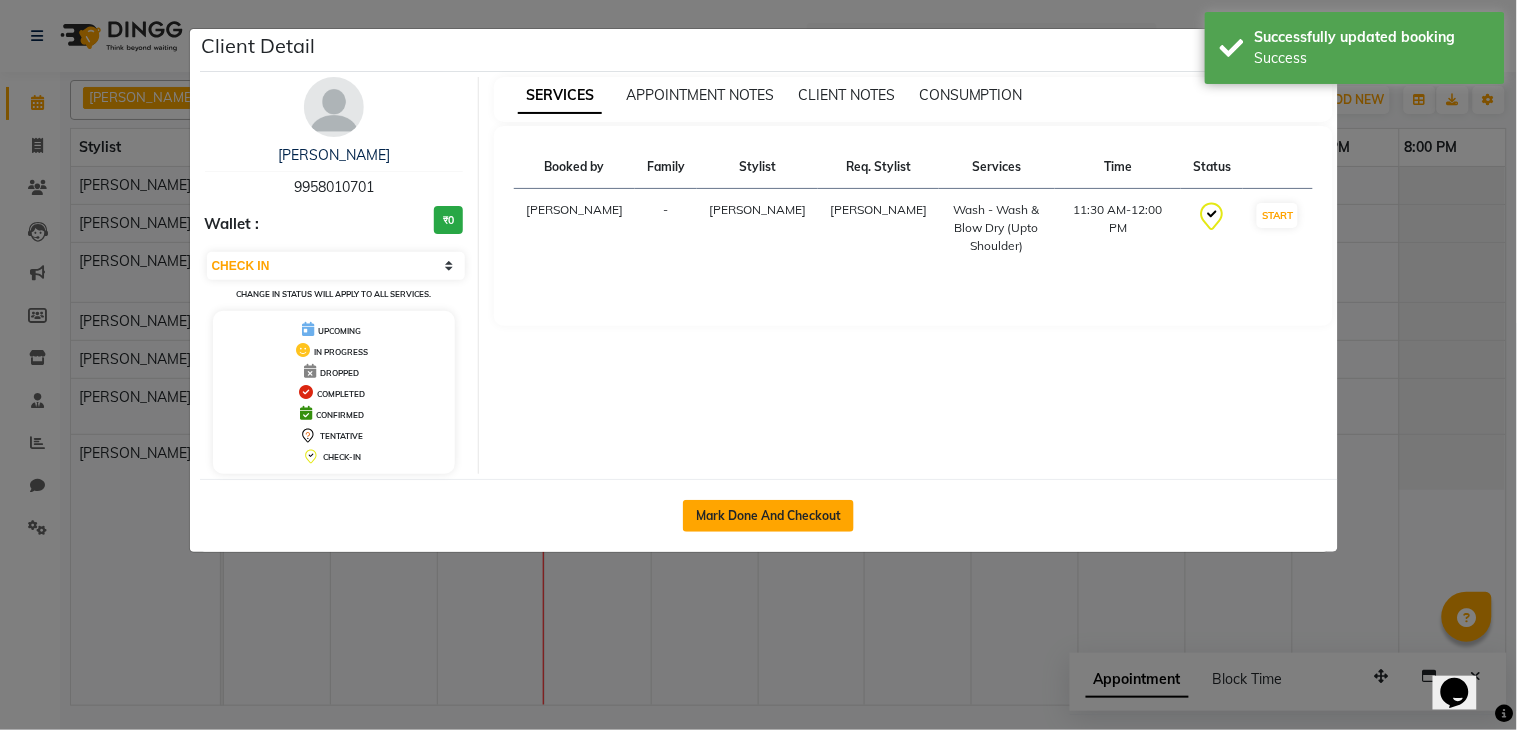 click on "Mark Done And Checkout" 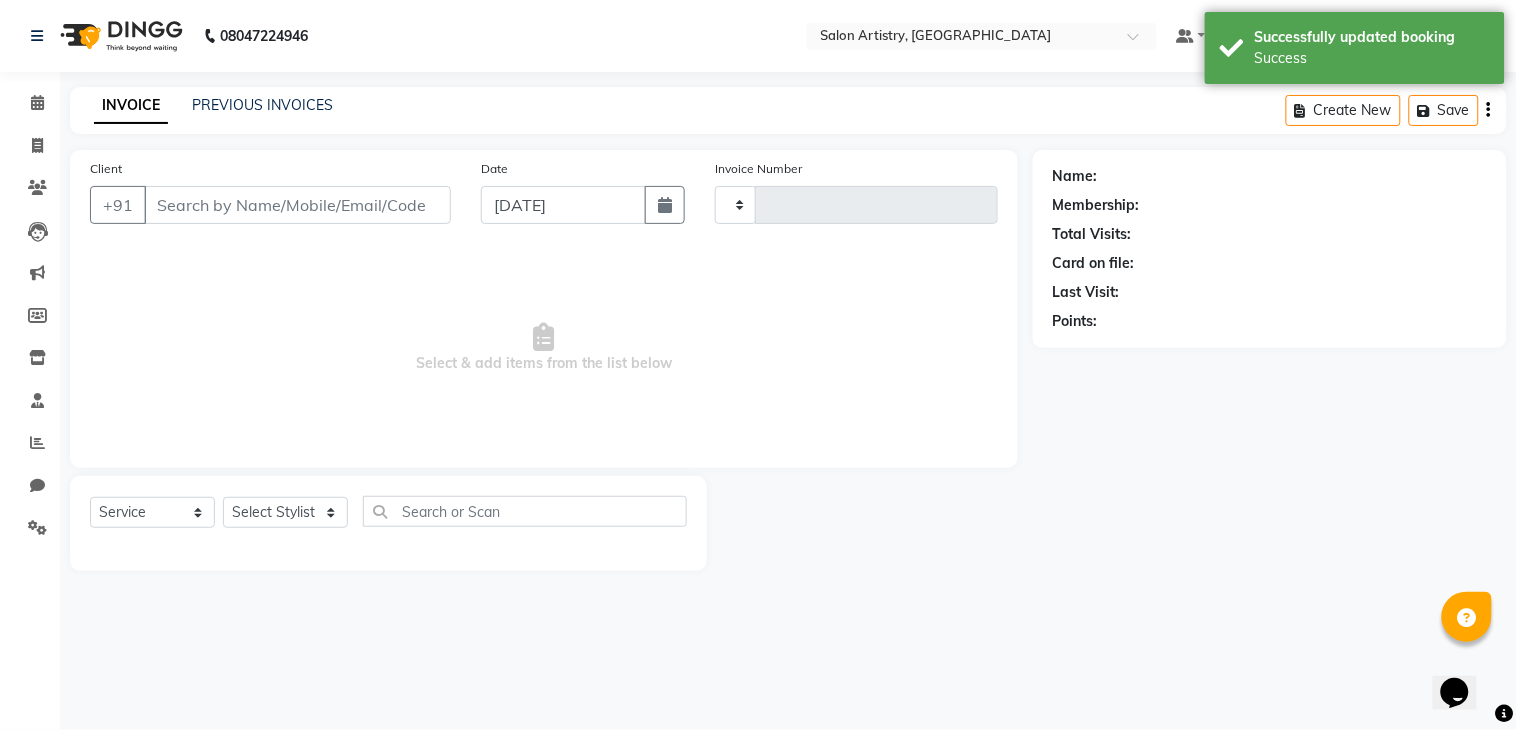 type on "1403" 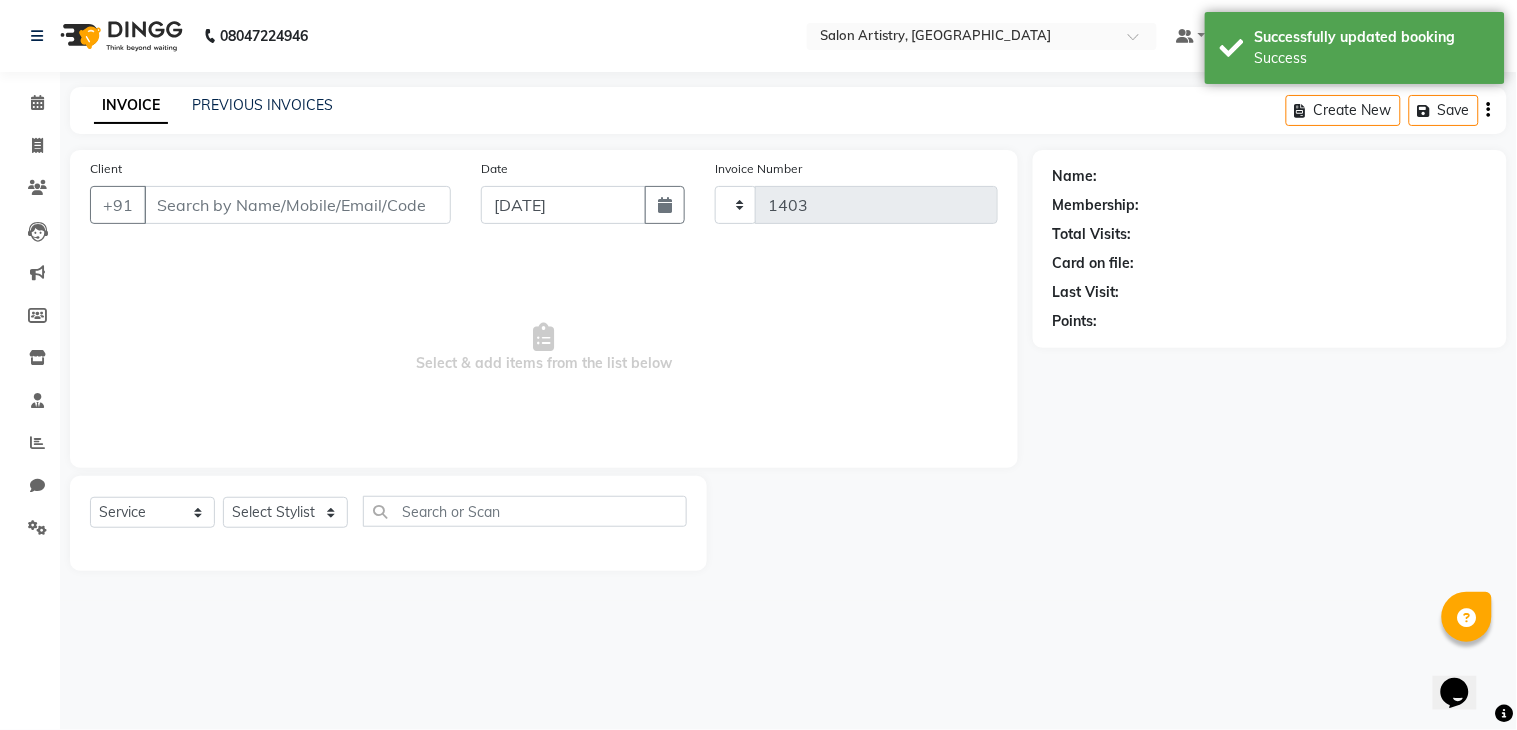 select on "8285" 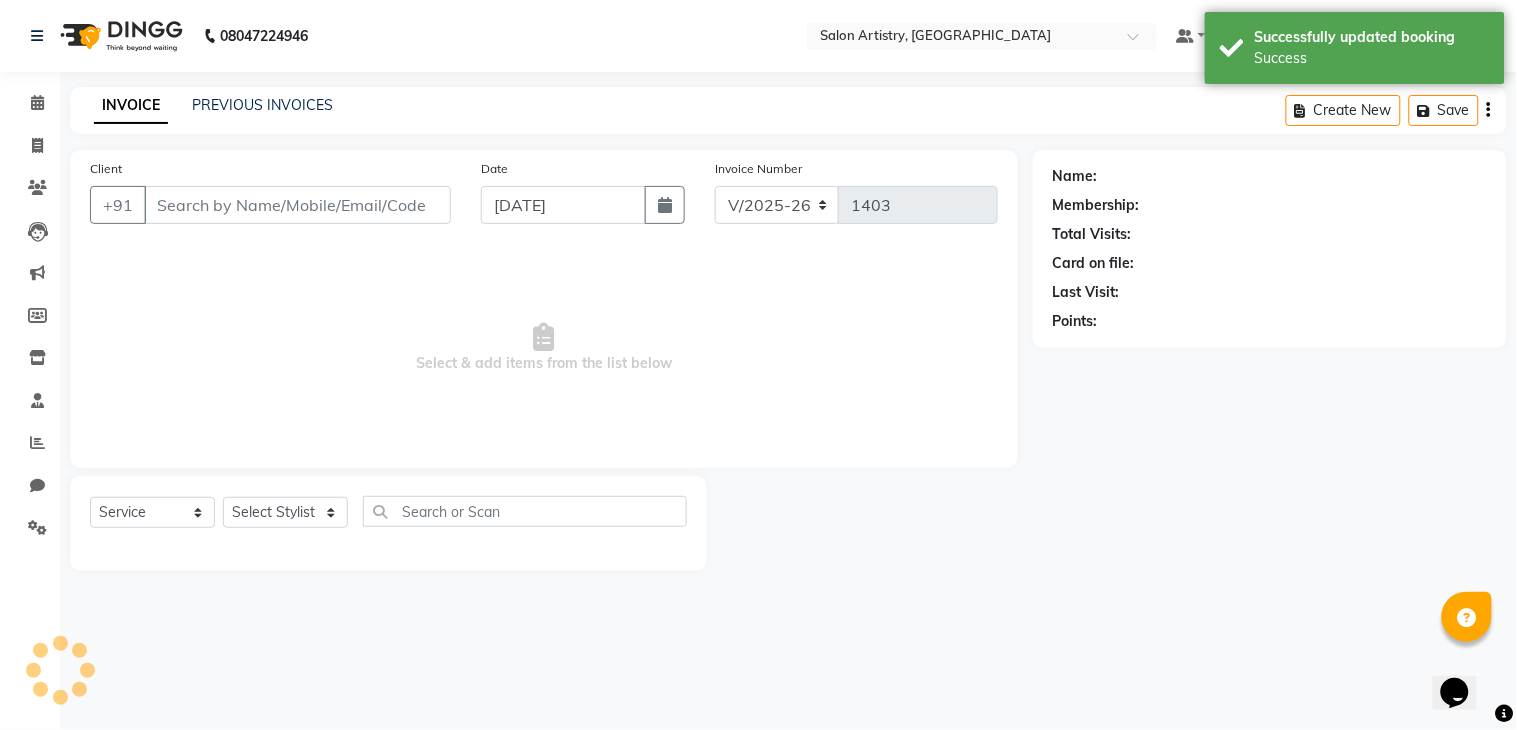 type on "9958010701" 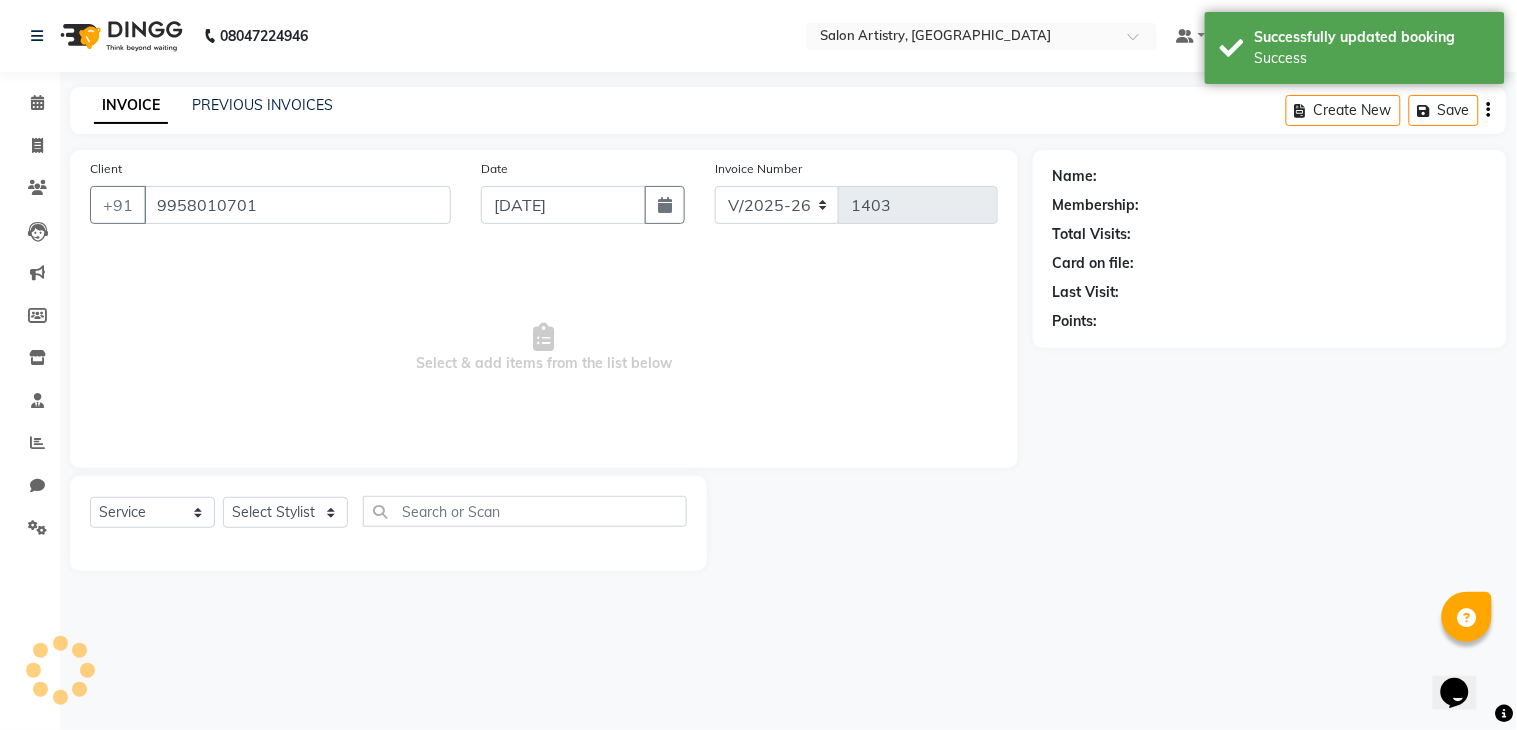 select on "79860" 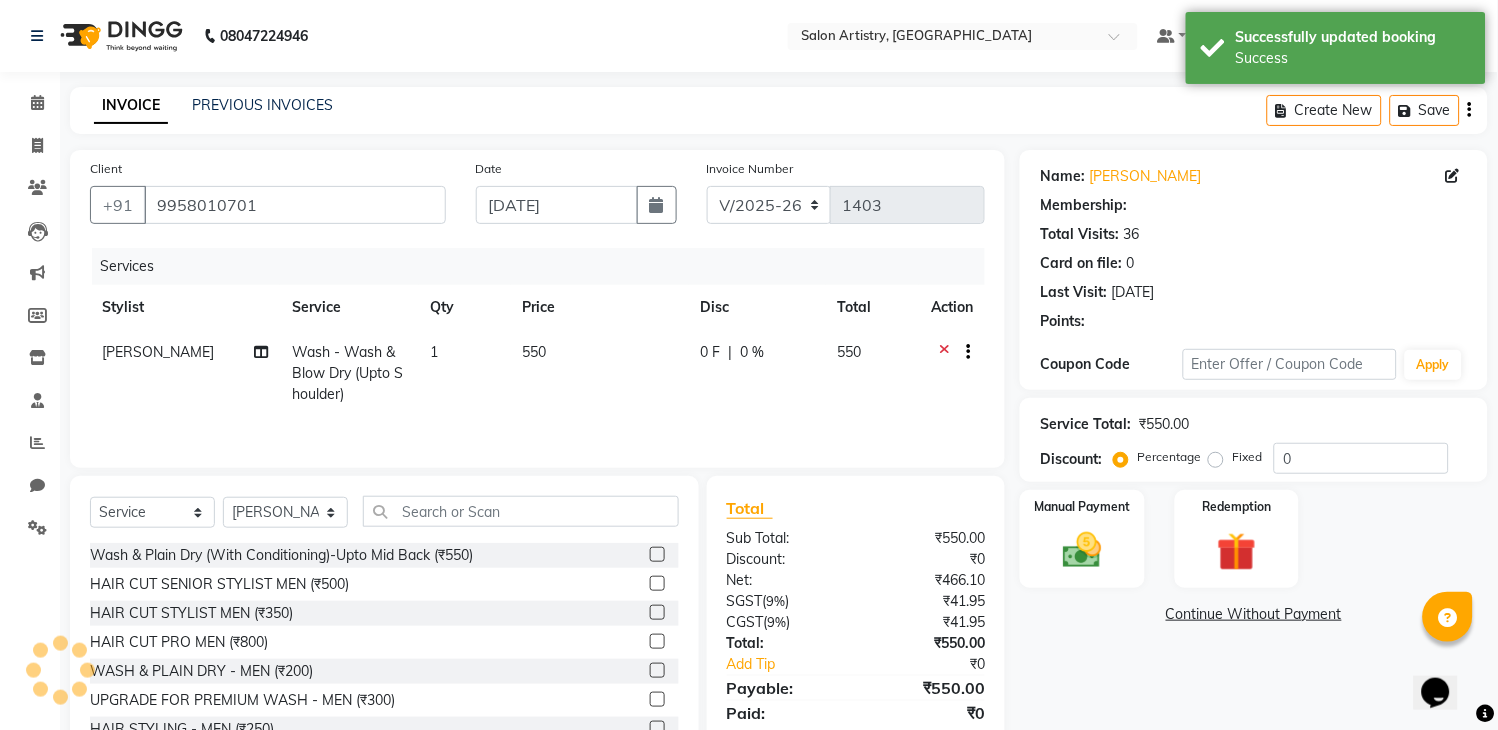 select on "1: Object" 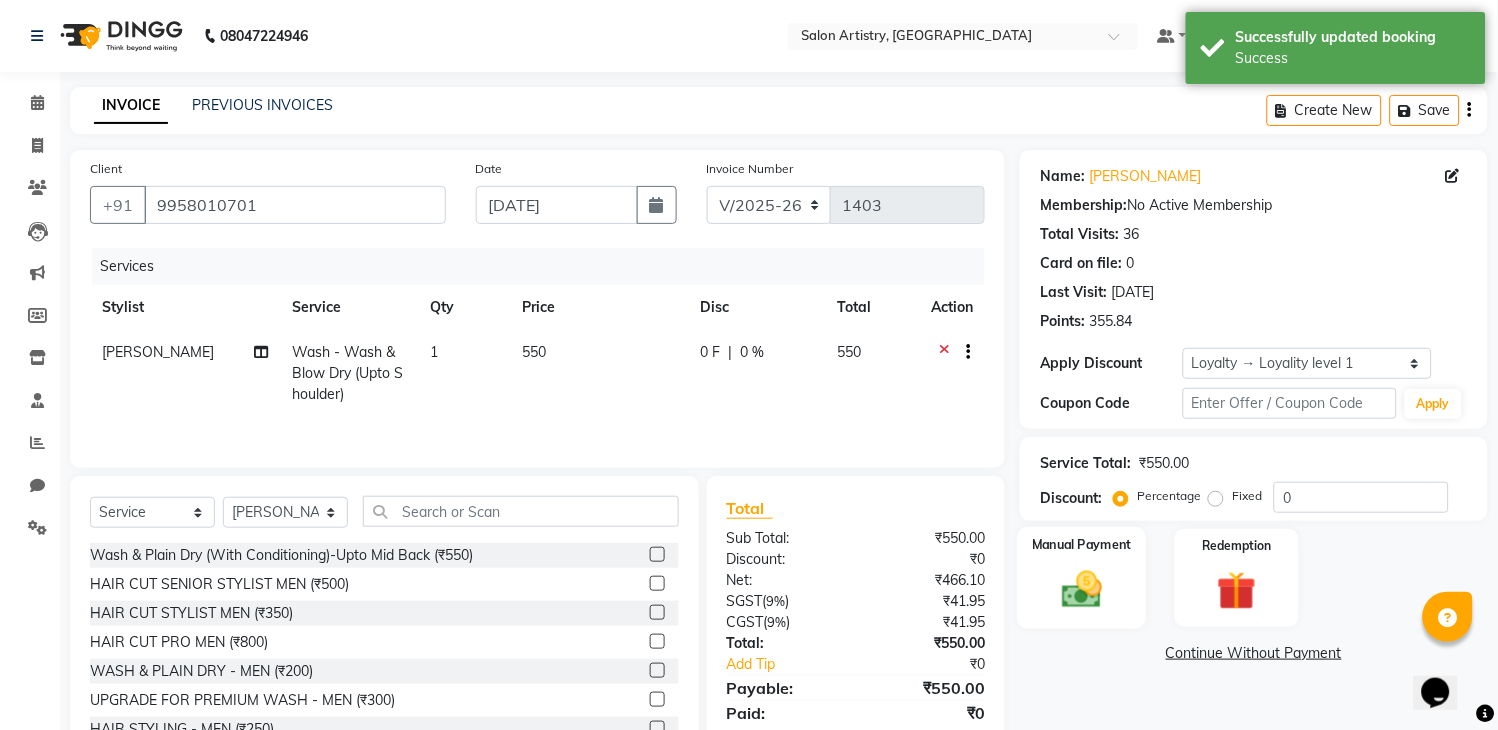 click 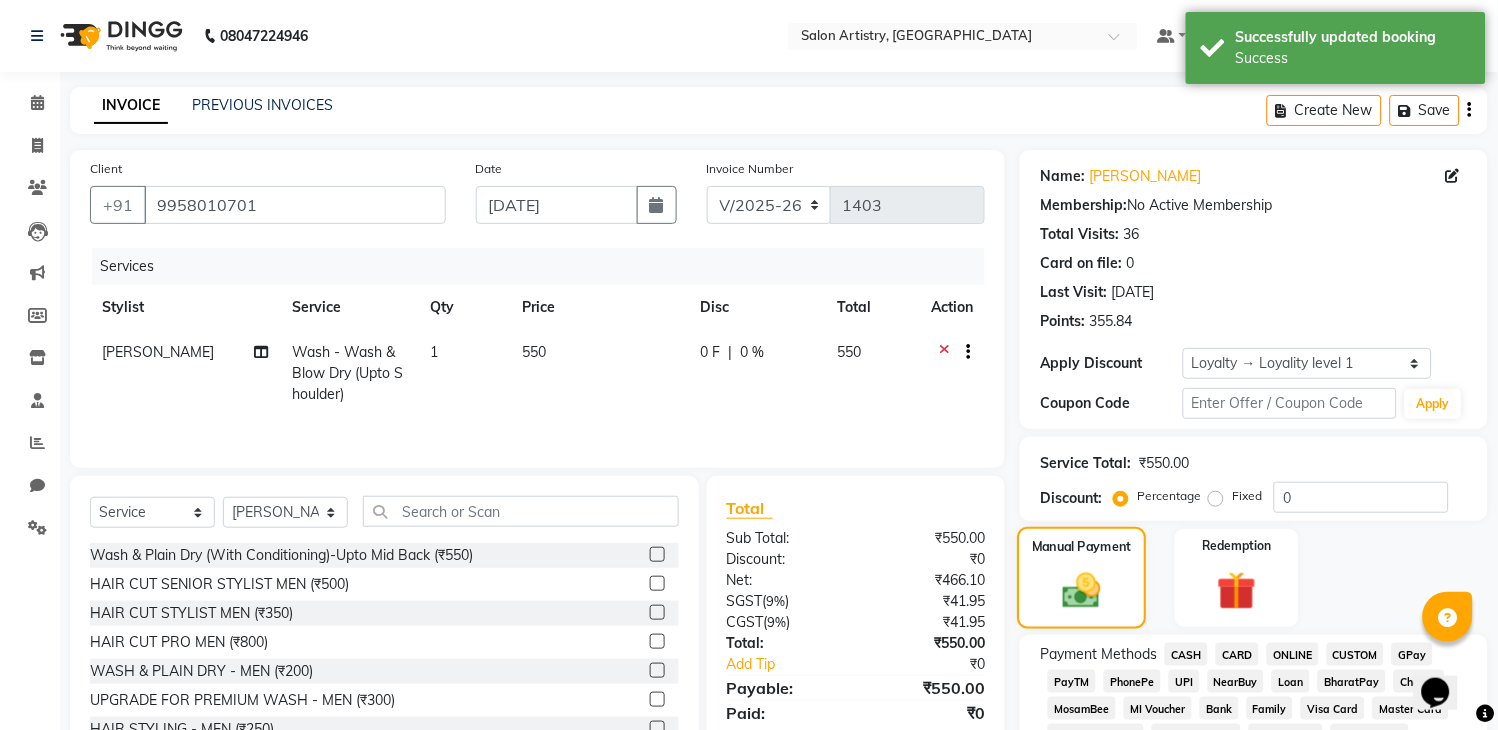 scroll, scrollTop: 222, scrollLeft: 0, axis: vertical 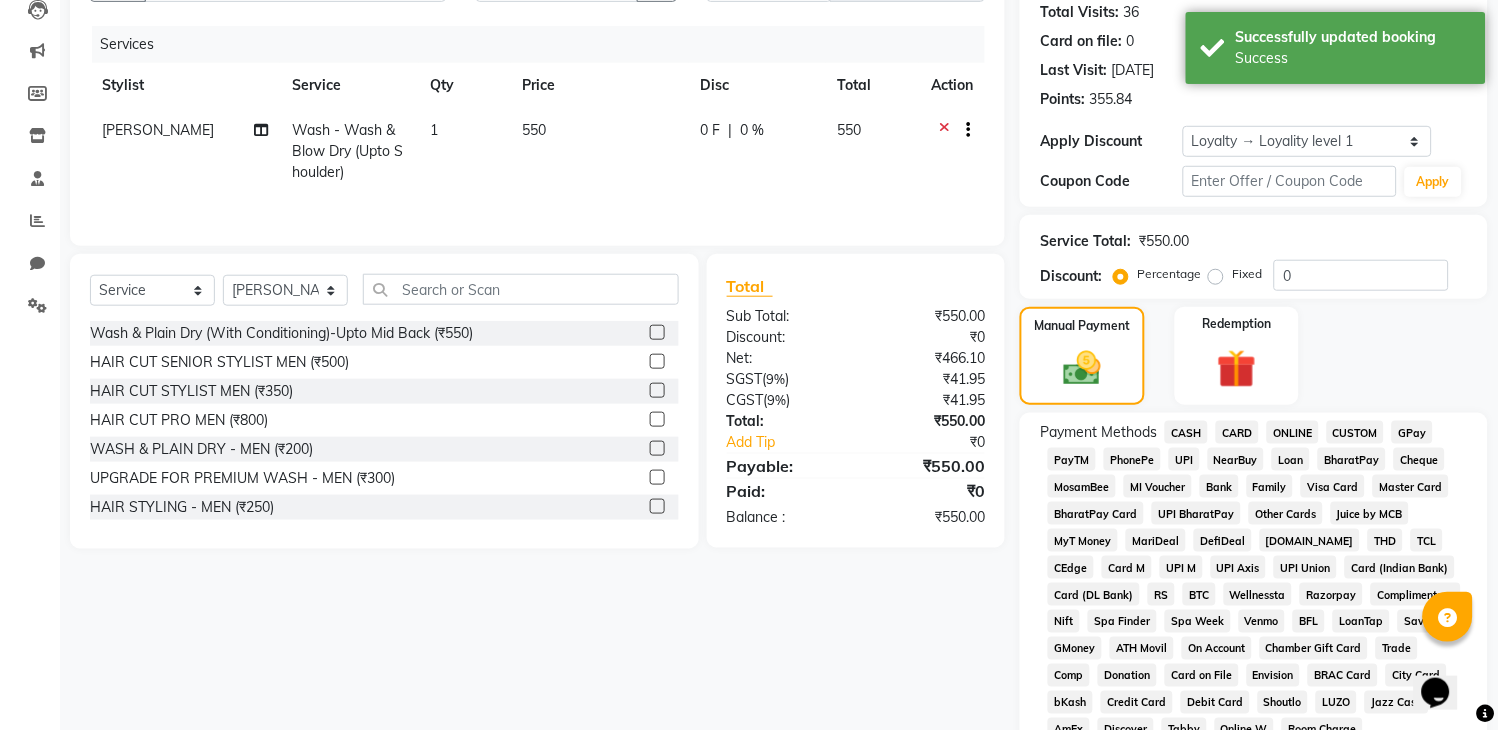 click on "CASH" 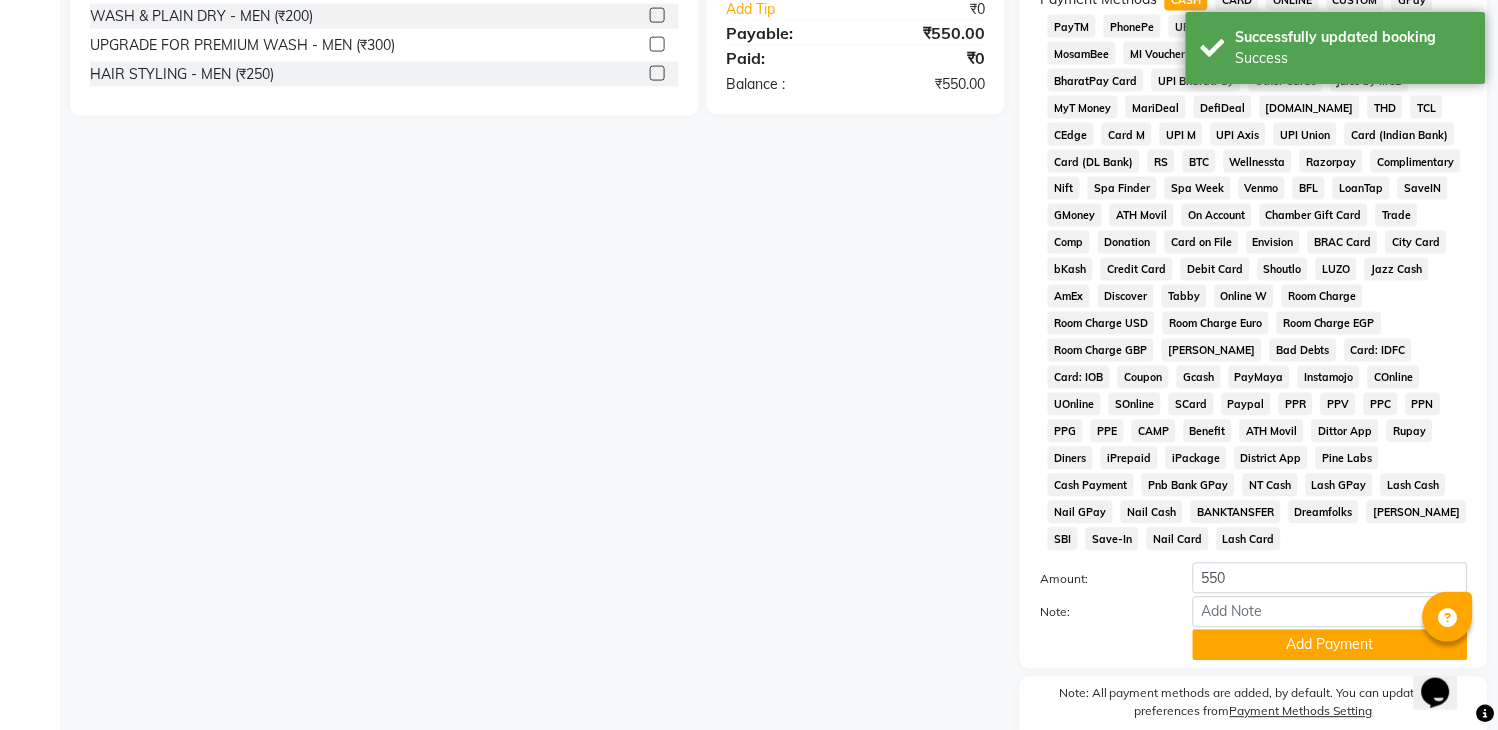 scroll, scrollTop: 746, scrollLeft: 0, axis: vertical 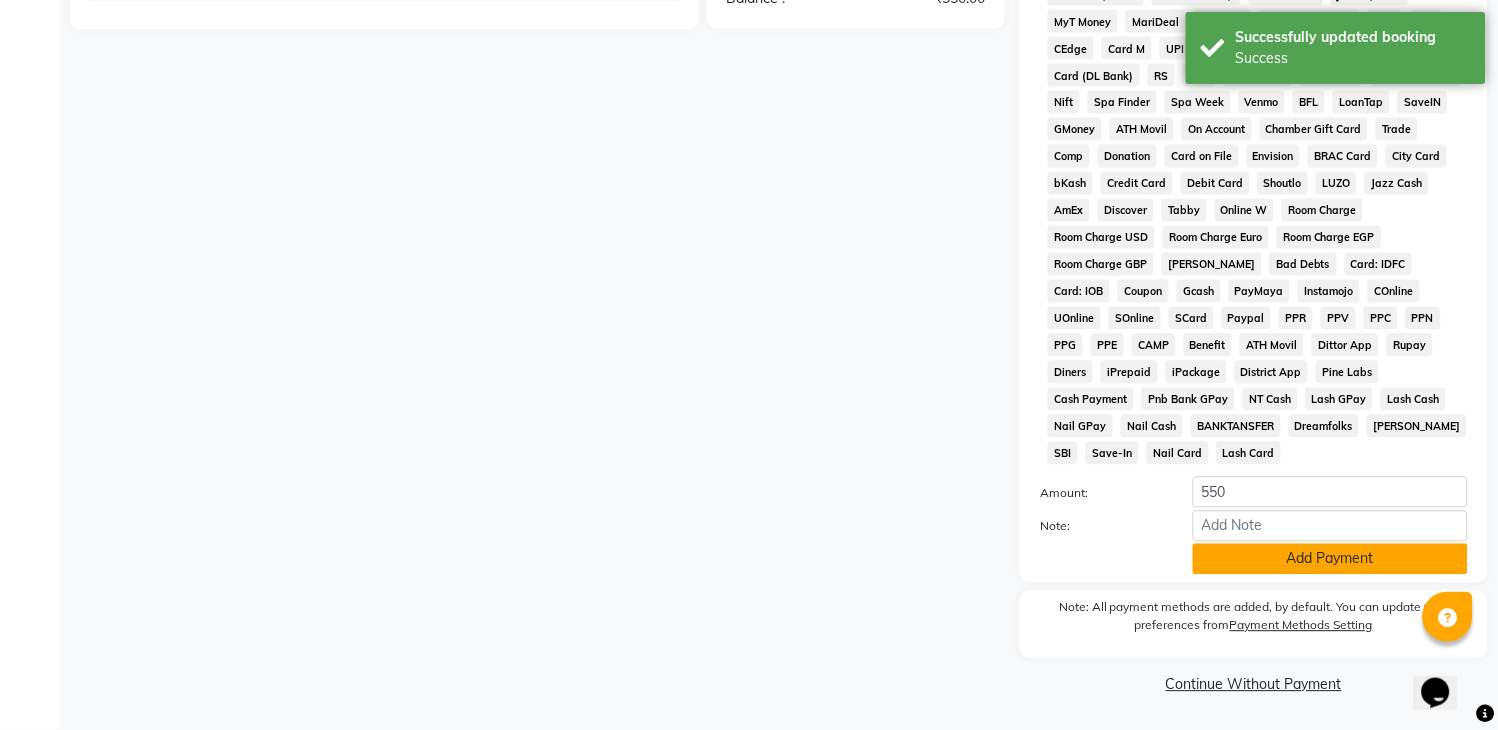 click on "Add Payment" 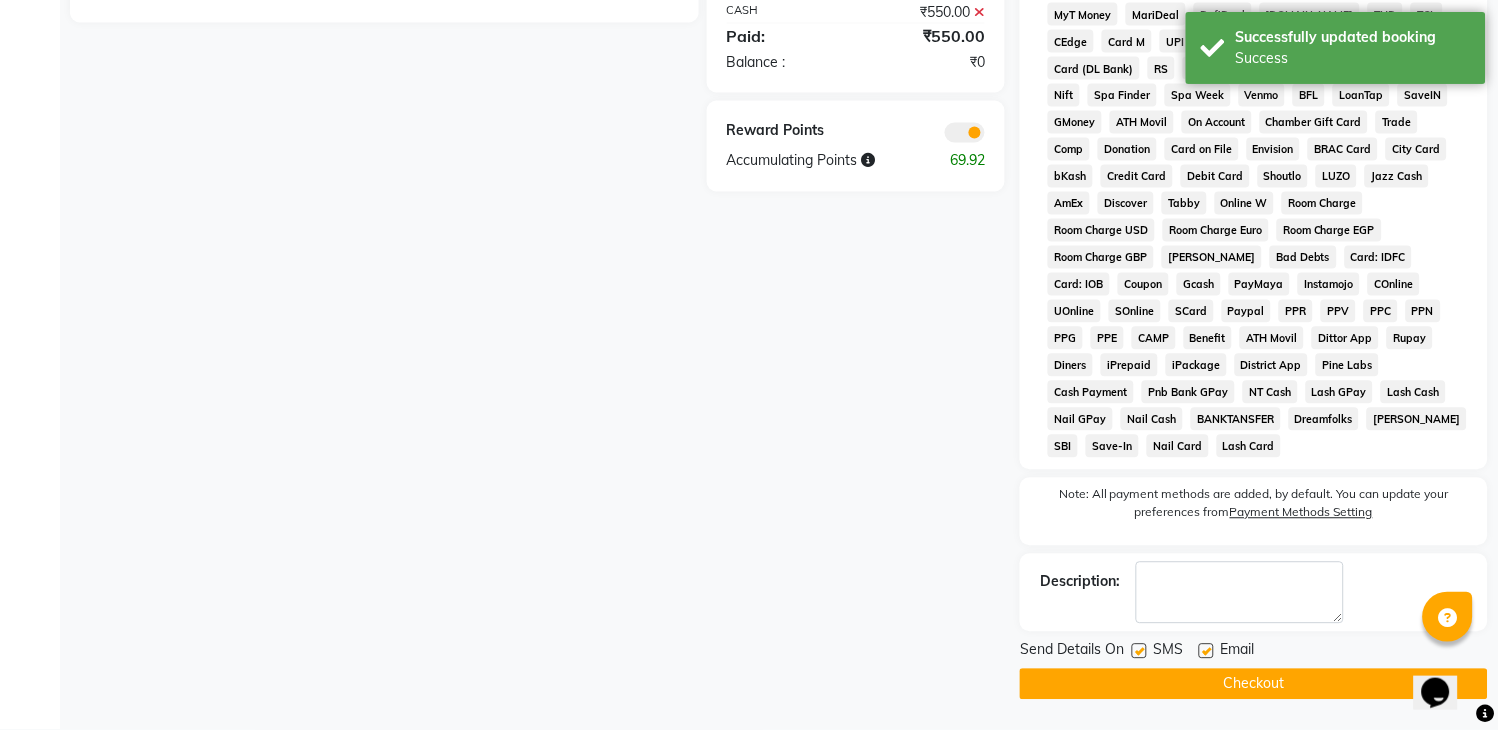 scroll, scrollTop: 753, scrollLeft: 0, axis: vertical 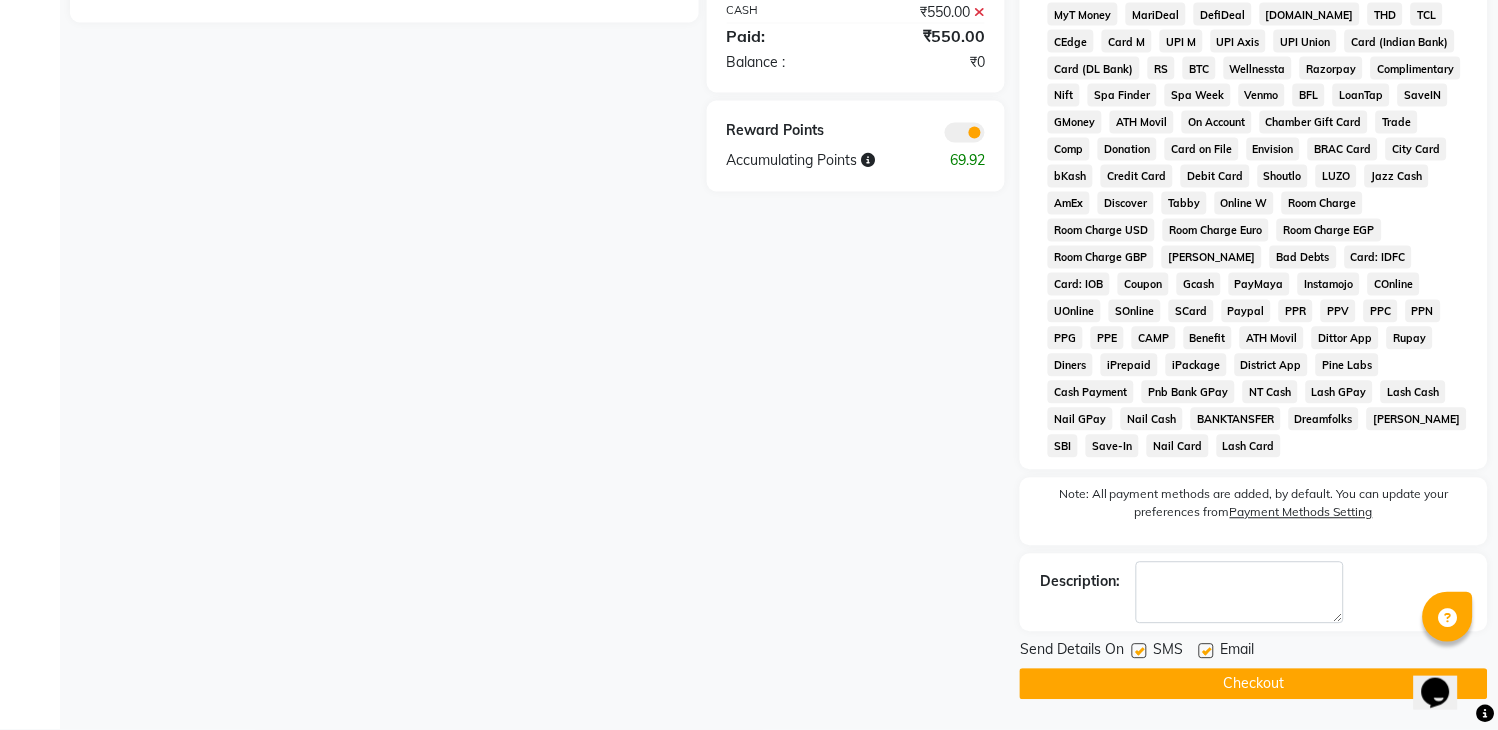 click on "Checkout" 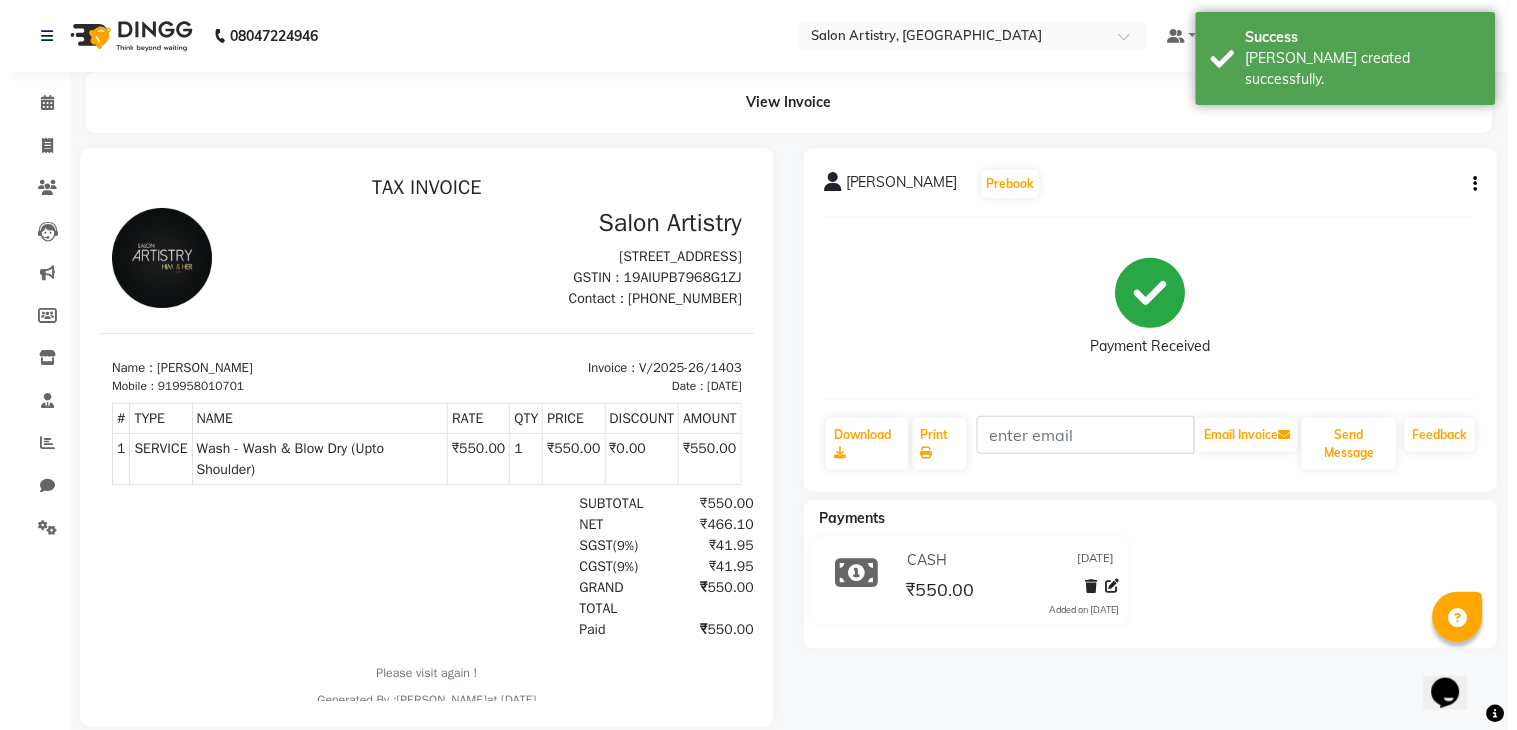 scroll, scrollTop: 0, scrollLeft: 0, axis: both 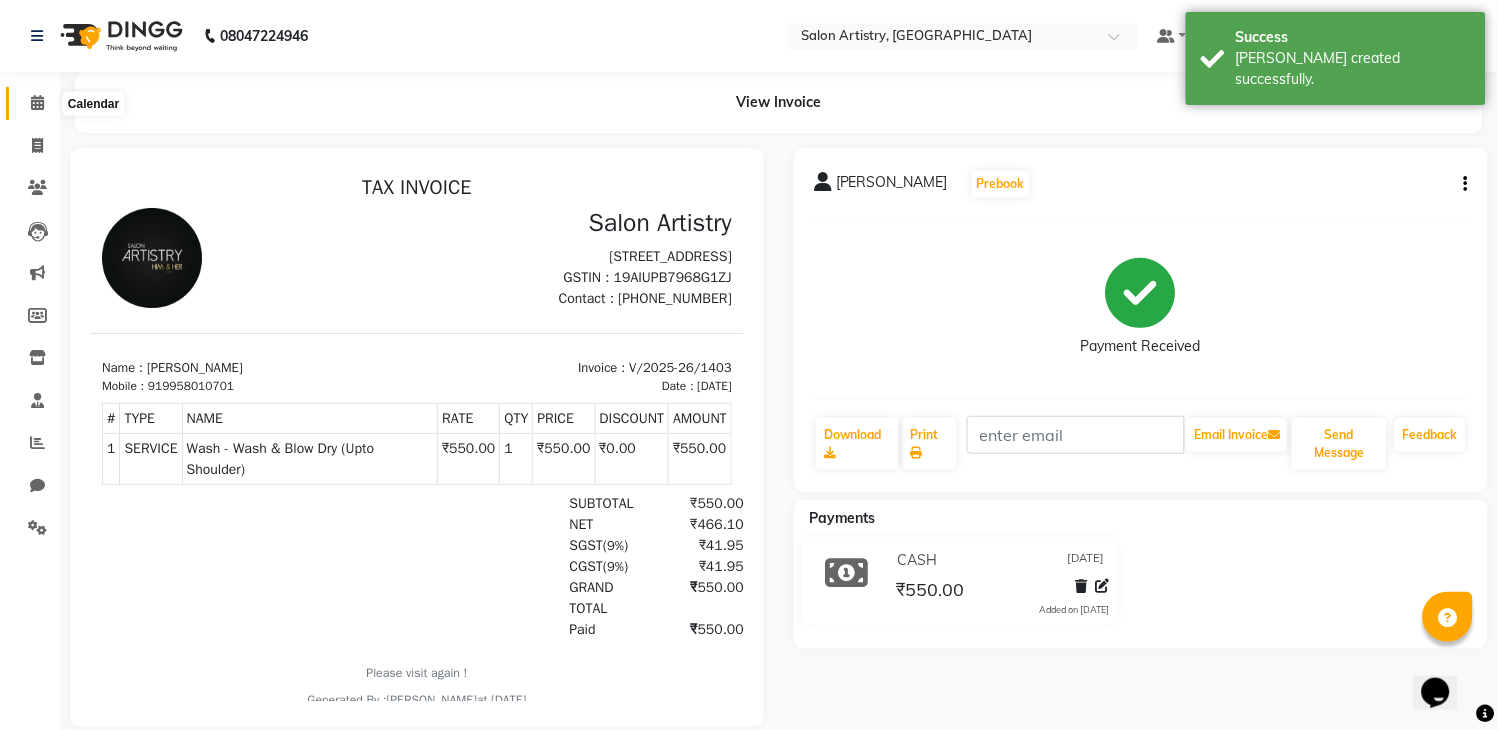 click 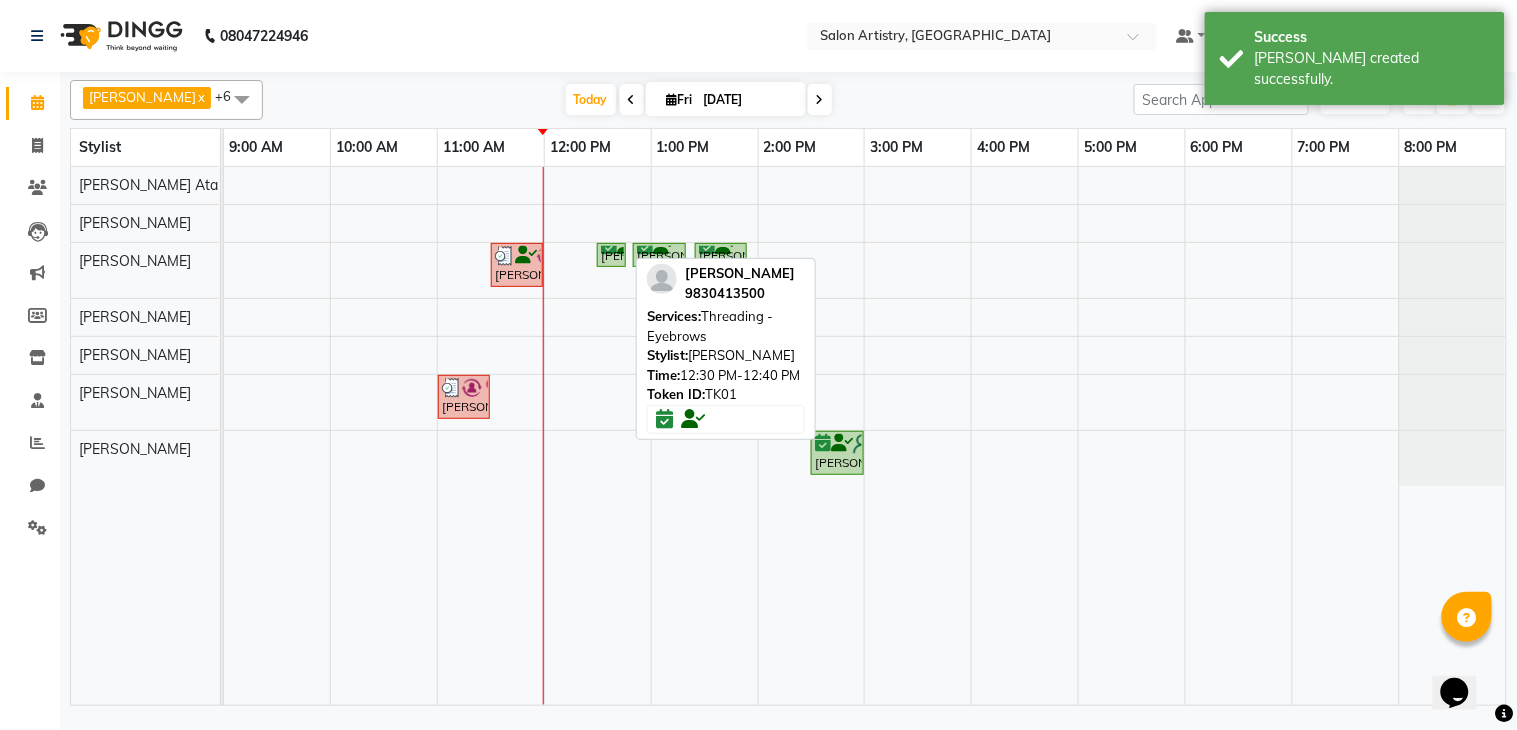 click on "[PERSON_NAME], TK01, 12:30 PM-12:40 PM, Threading - Eyebrows" at bounding box center [611, 255] 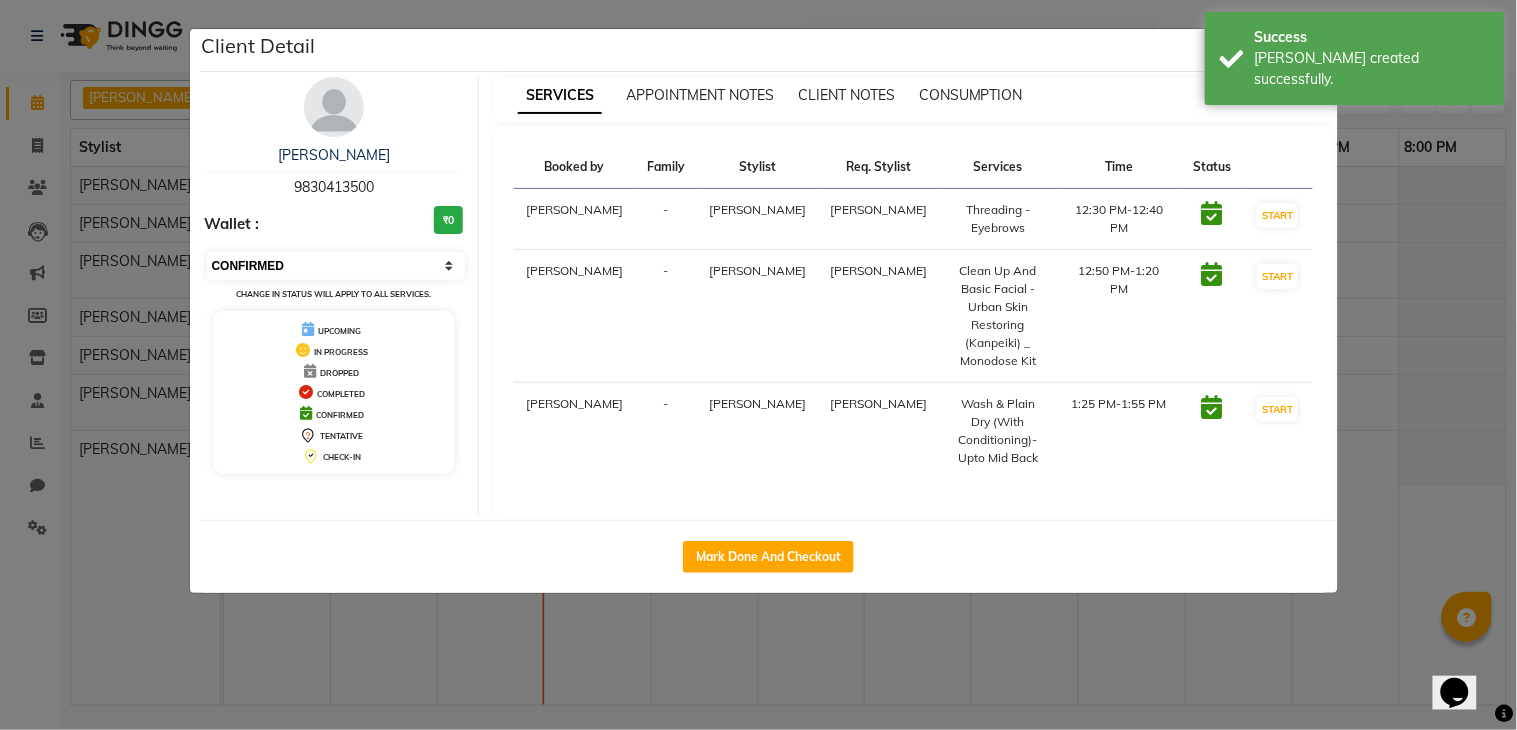 click on "Select IN SERVICE CONFIRMED TENTATIVE CHECK IN MARK DONE DROPPED UPCOMING" at bounding box center [336, 266] 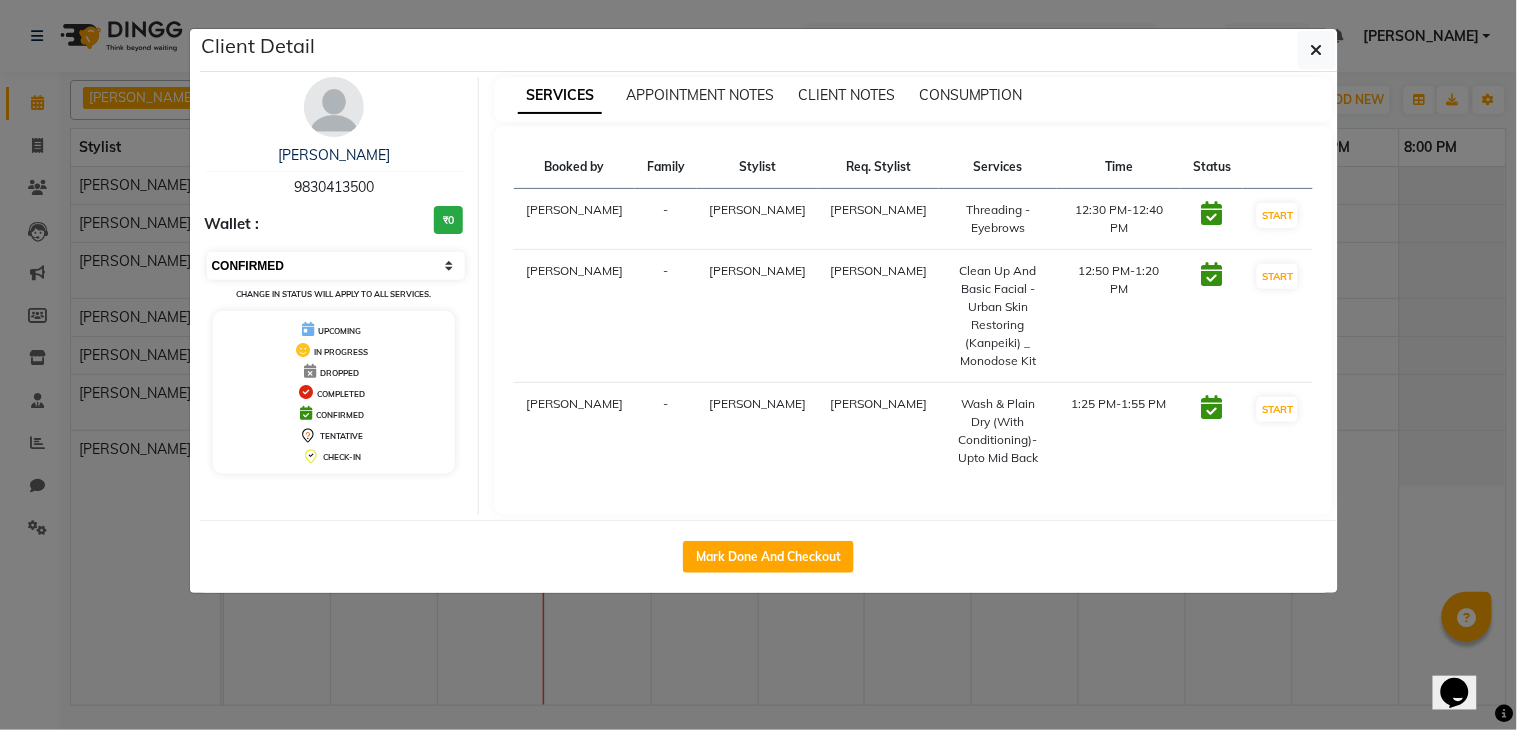 select on "8" 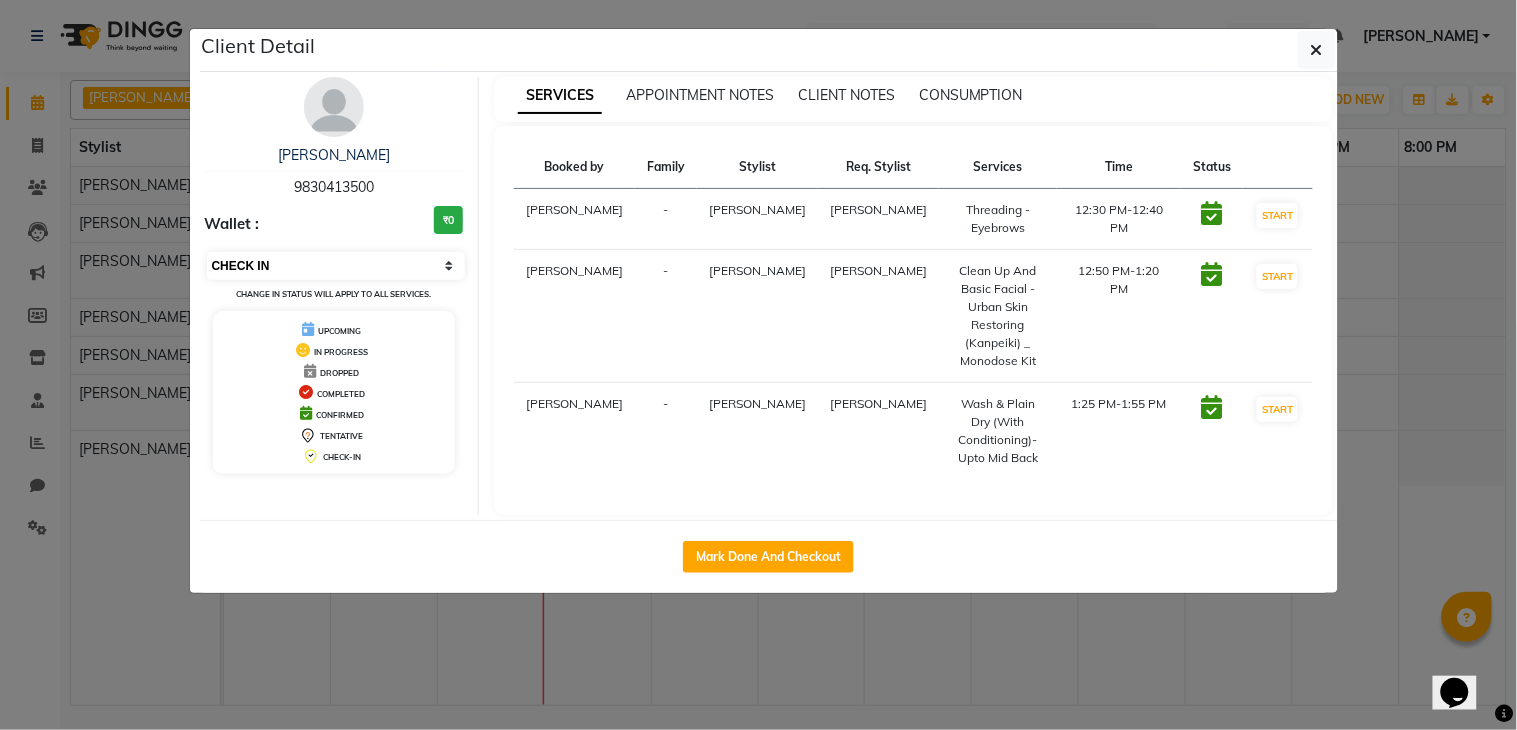 click on "Select IN SERVICE CONFIRMED TENTATIVE CHECK IN MARK DONE DROPPED UPCOMING" at bounding box center [336, 266] 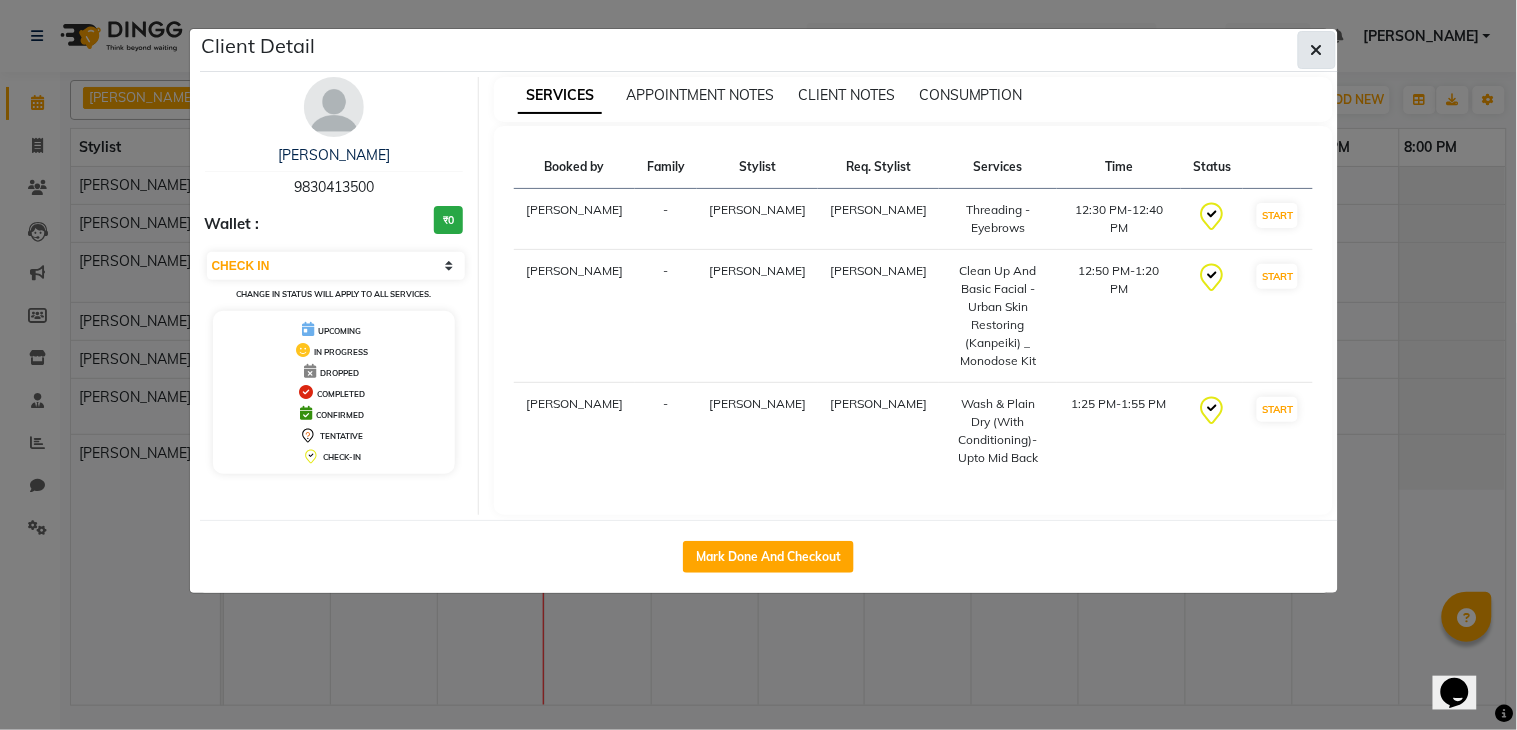 click 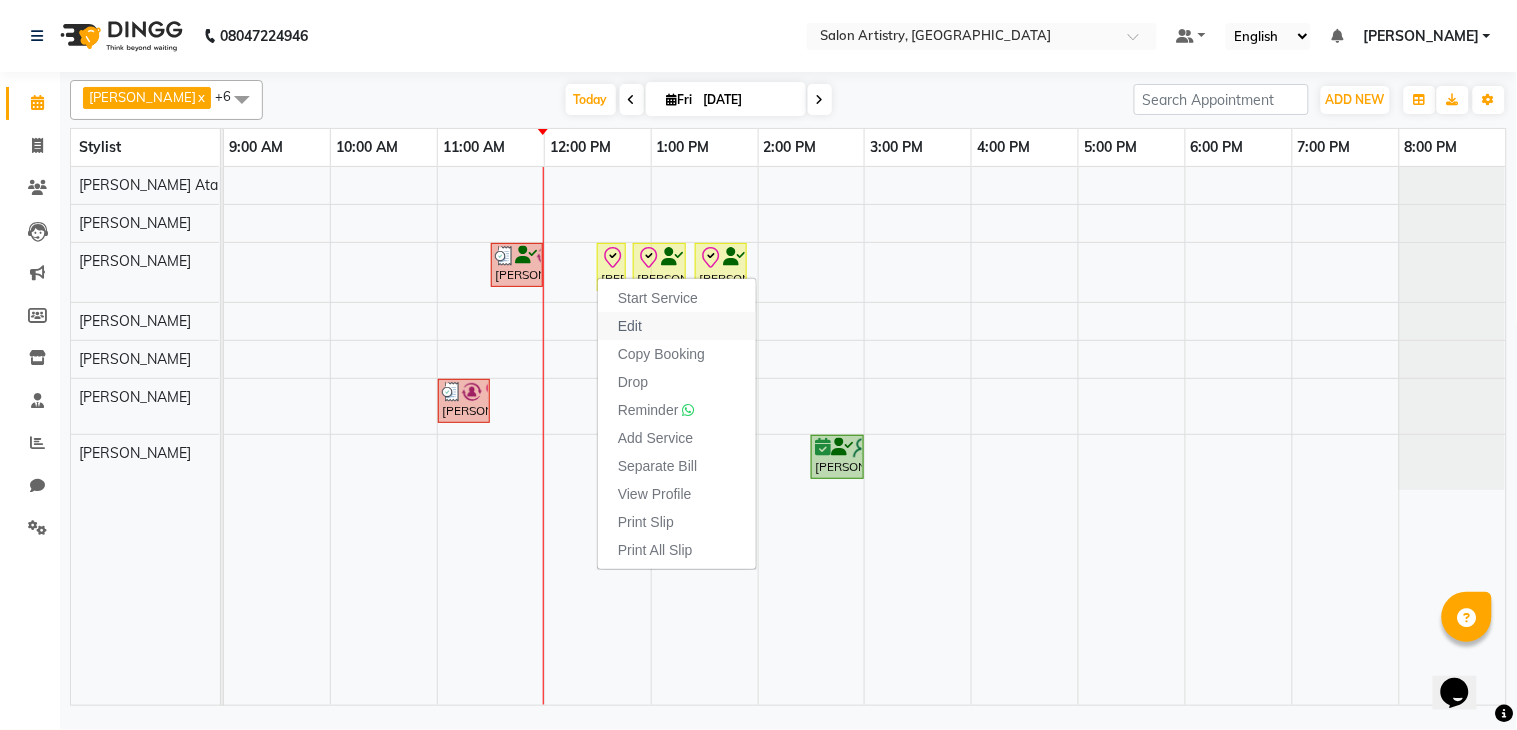 click on "Edit" at bounding box center (630, 326) 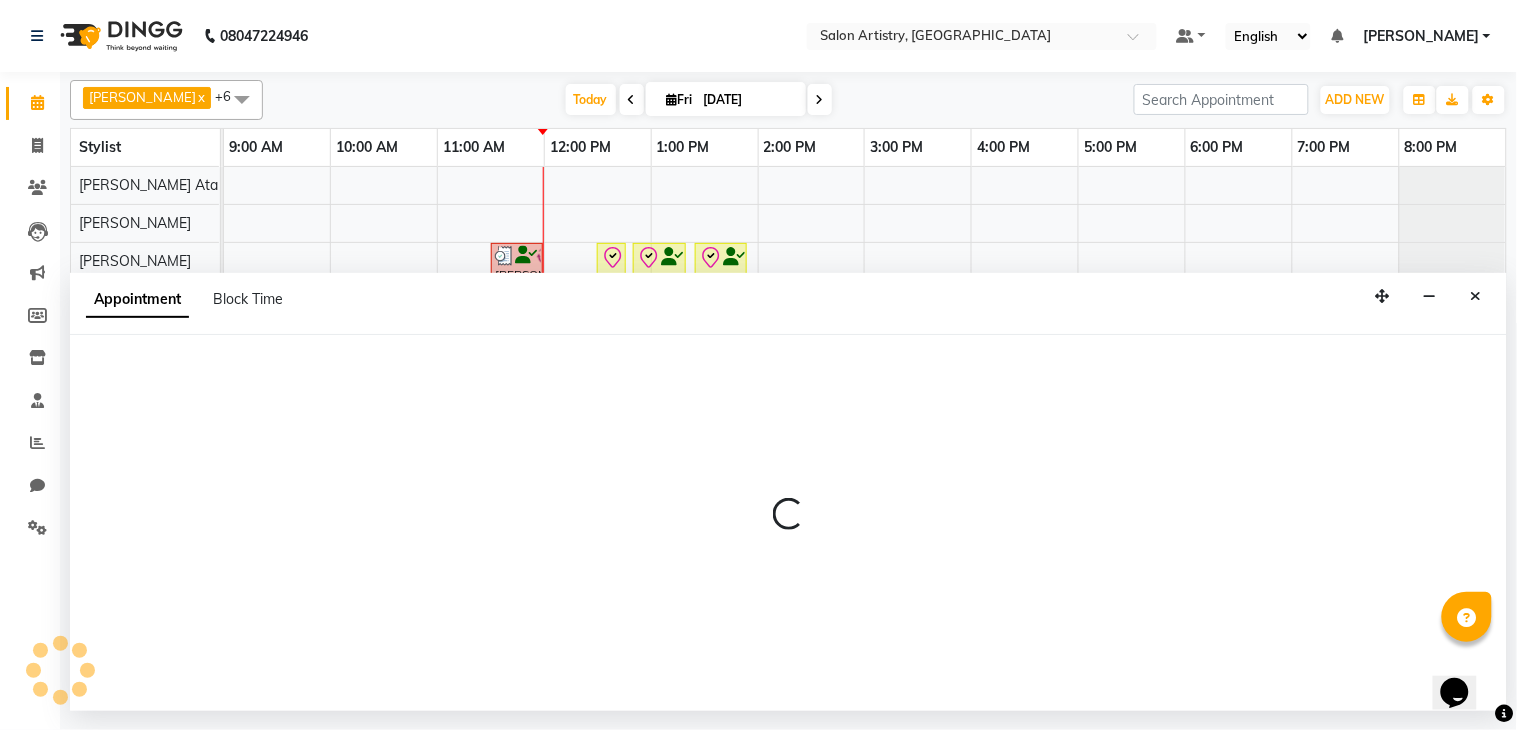 select on "tentative" 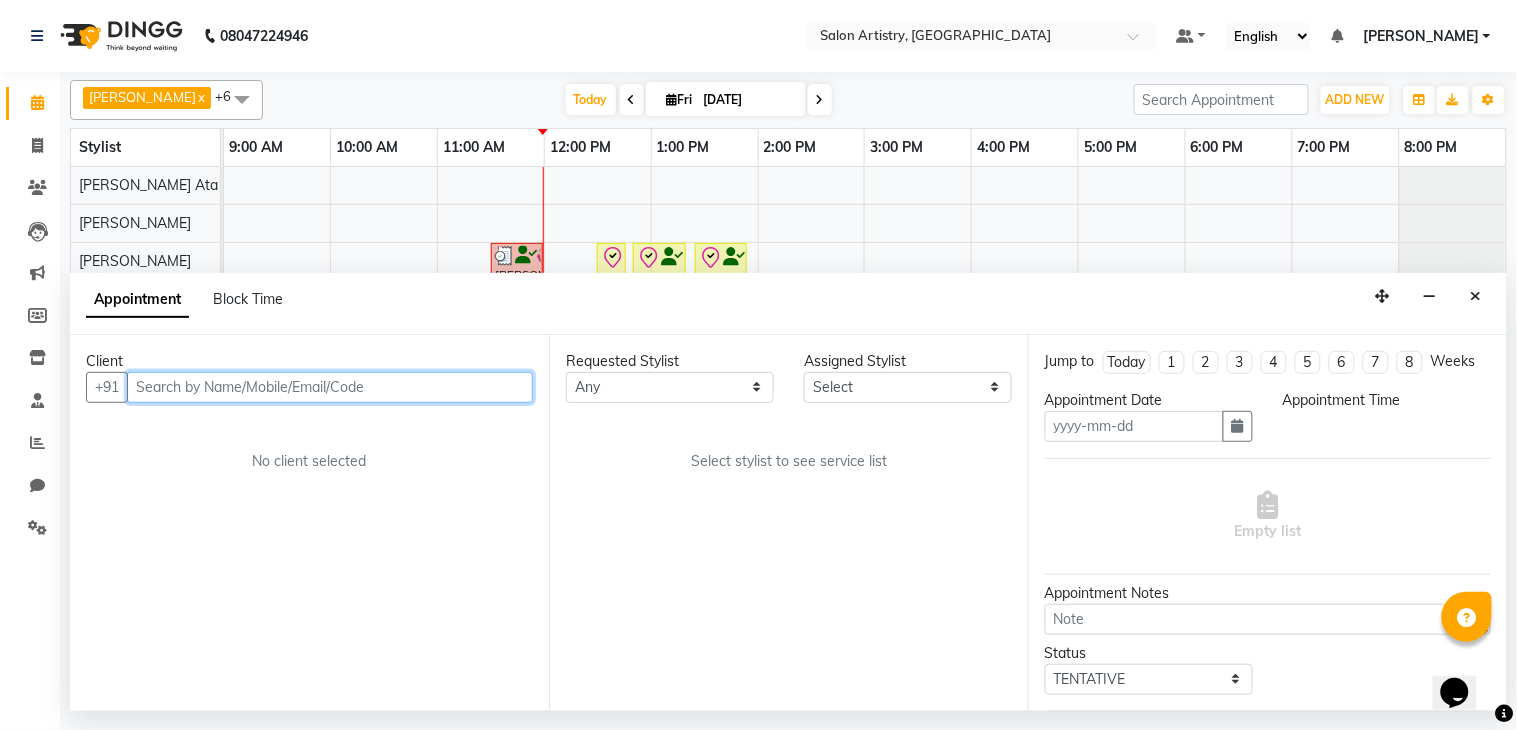 type on "[DATE]" 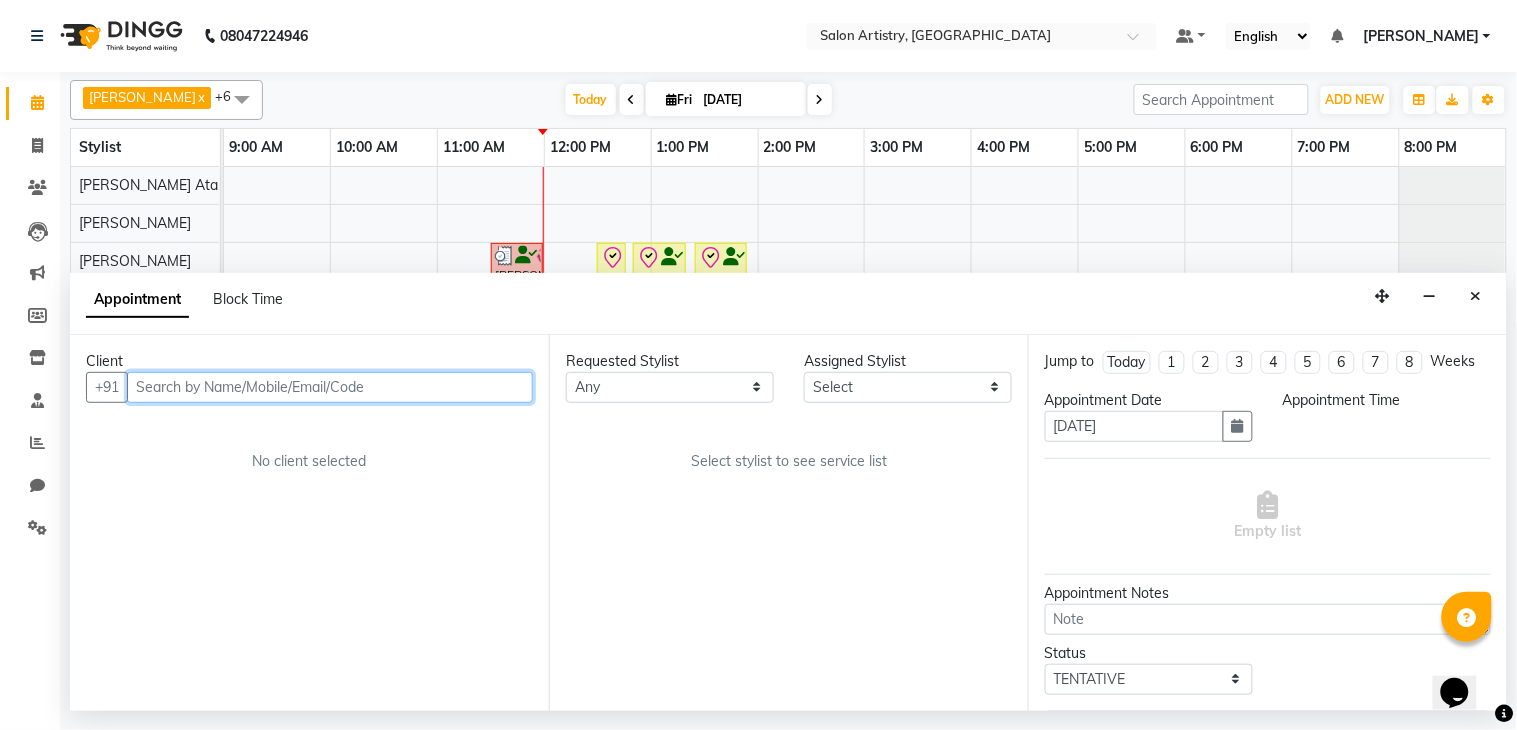 select on "check-in" 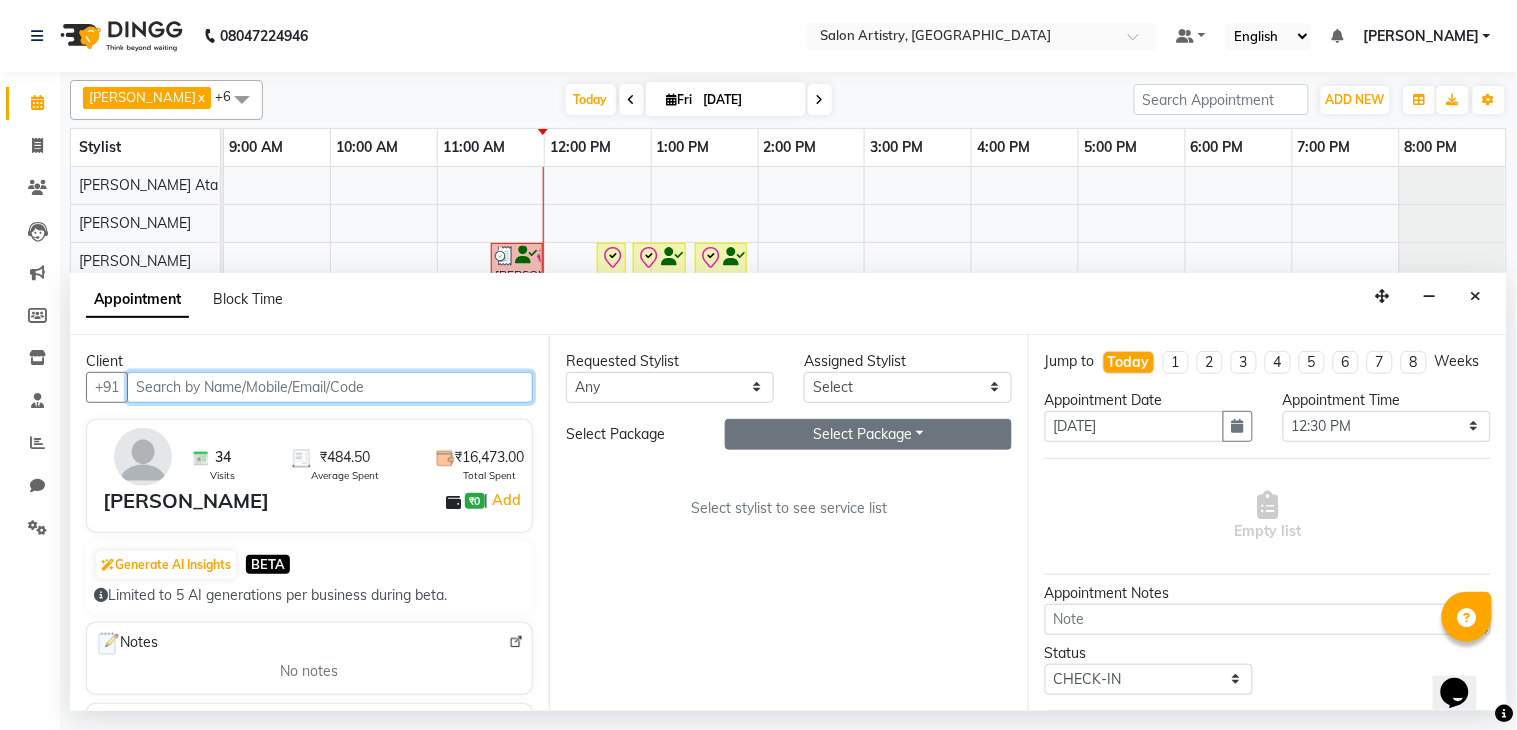 select on "79860" 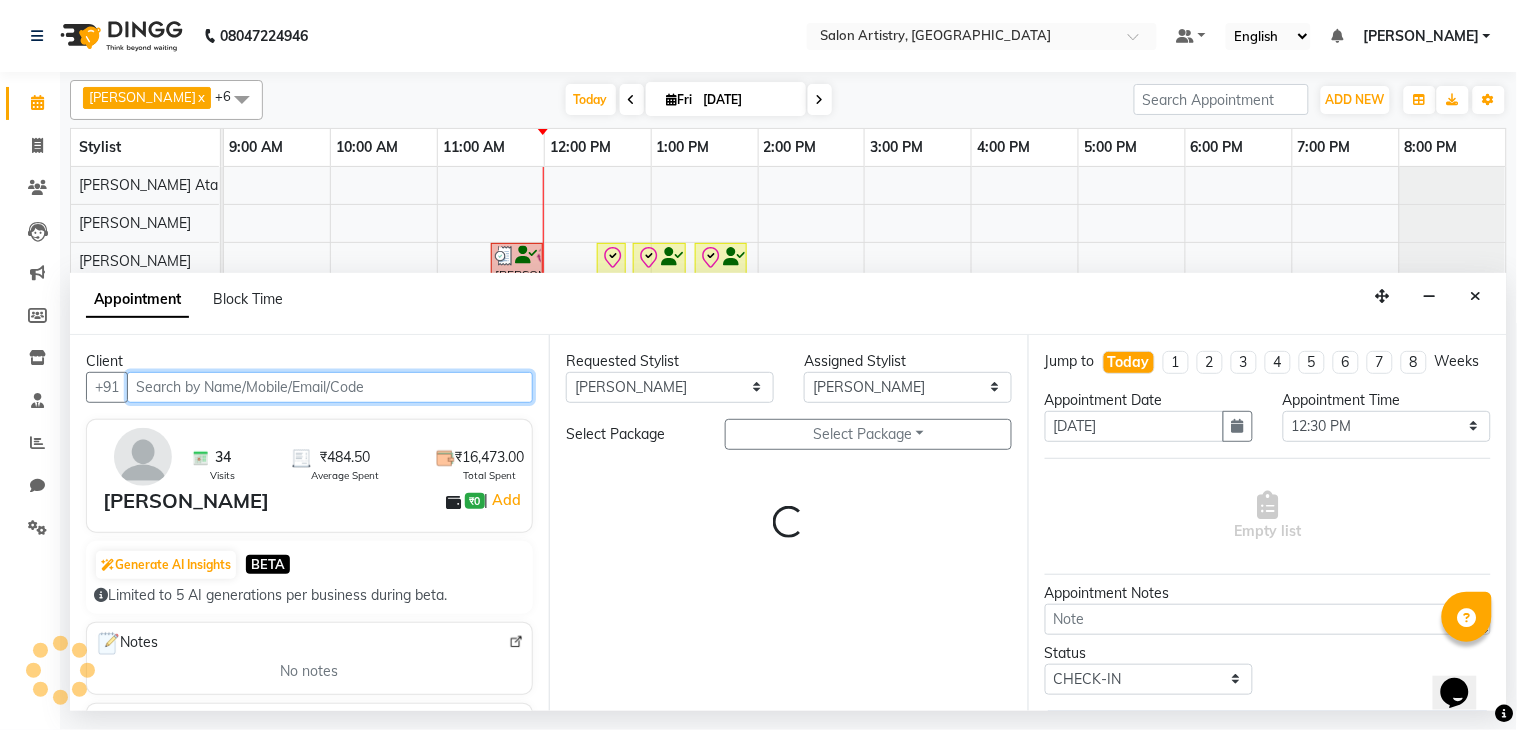 select on "4168" 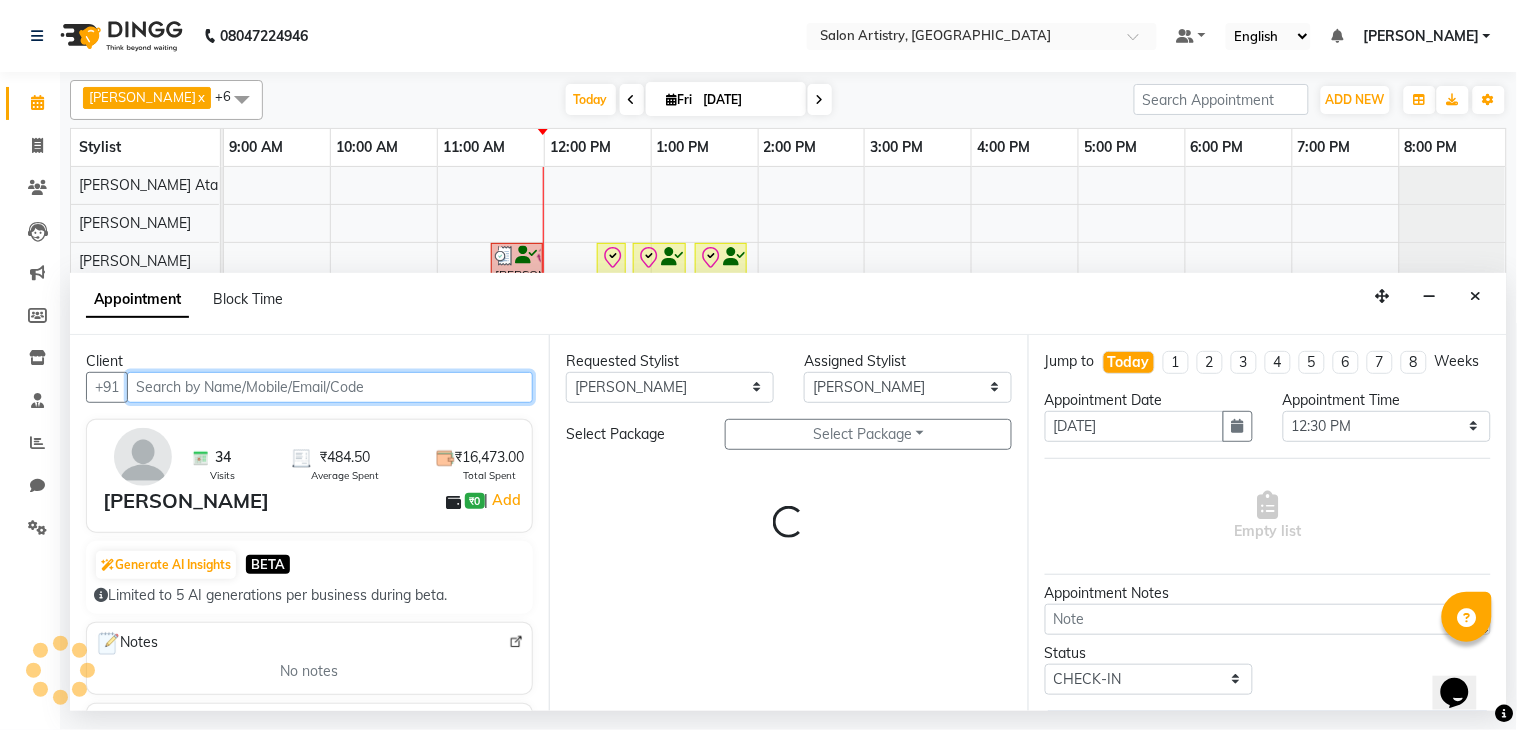 select on "4168" 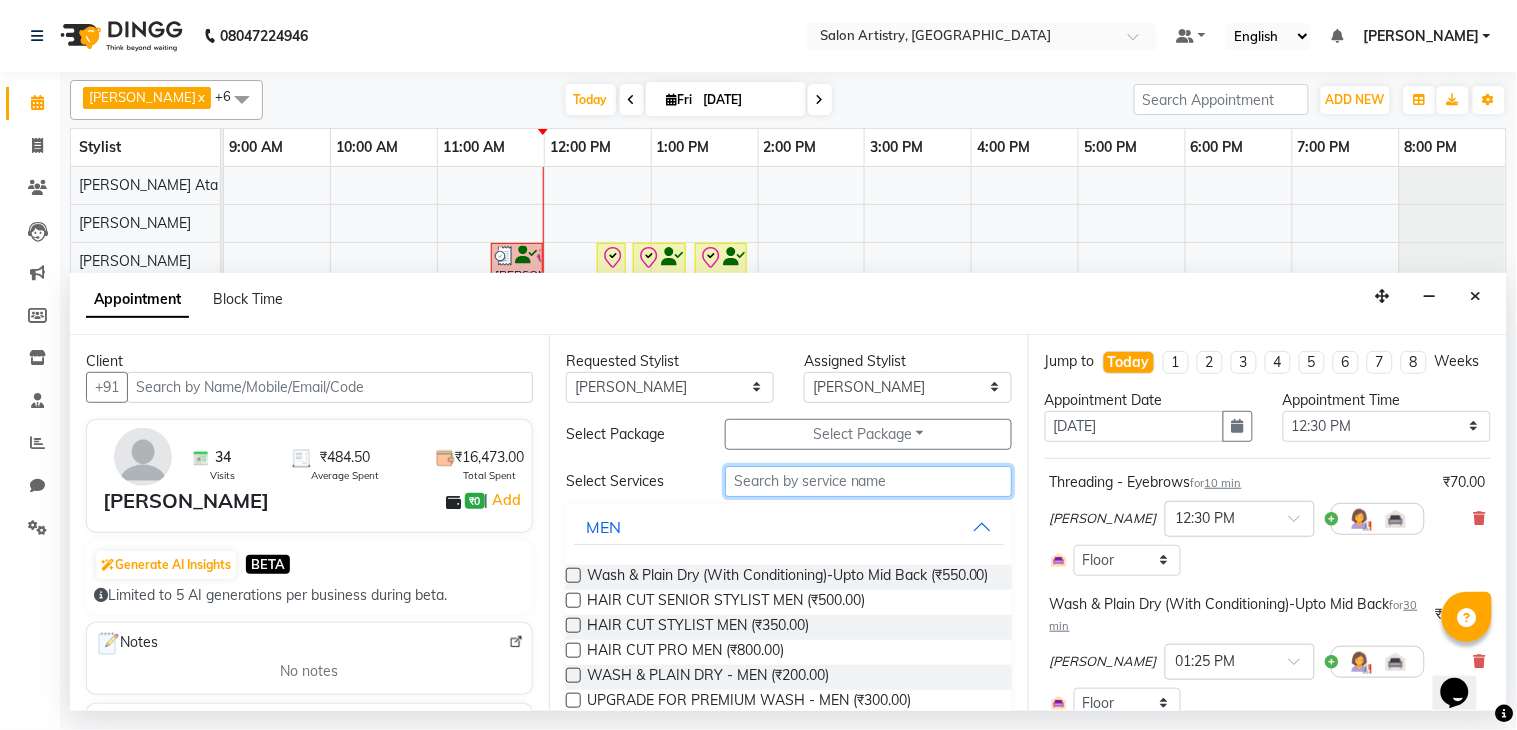 click at bounding box center [868, 481] 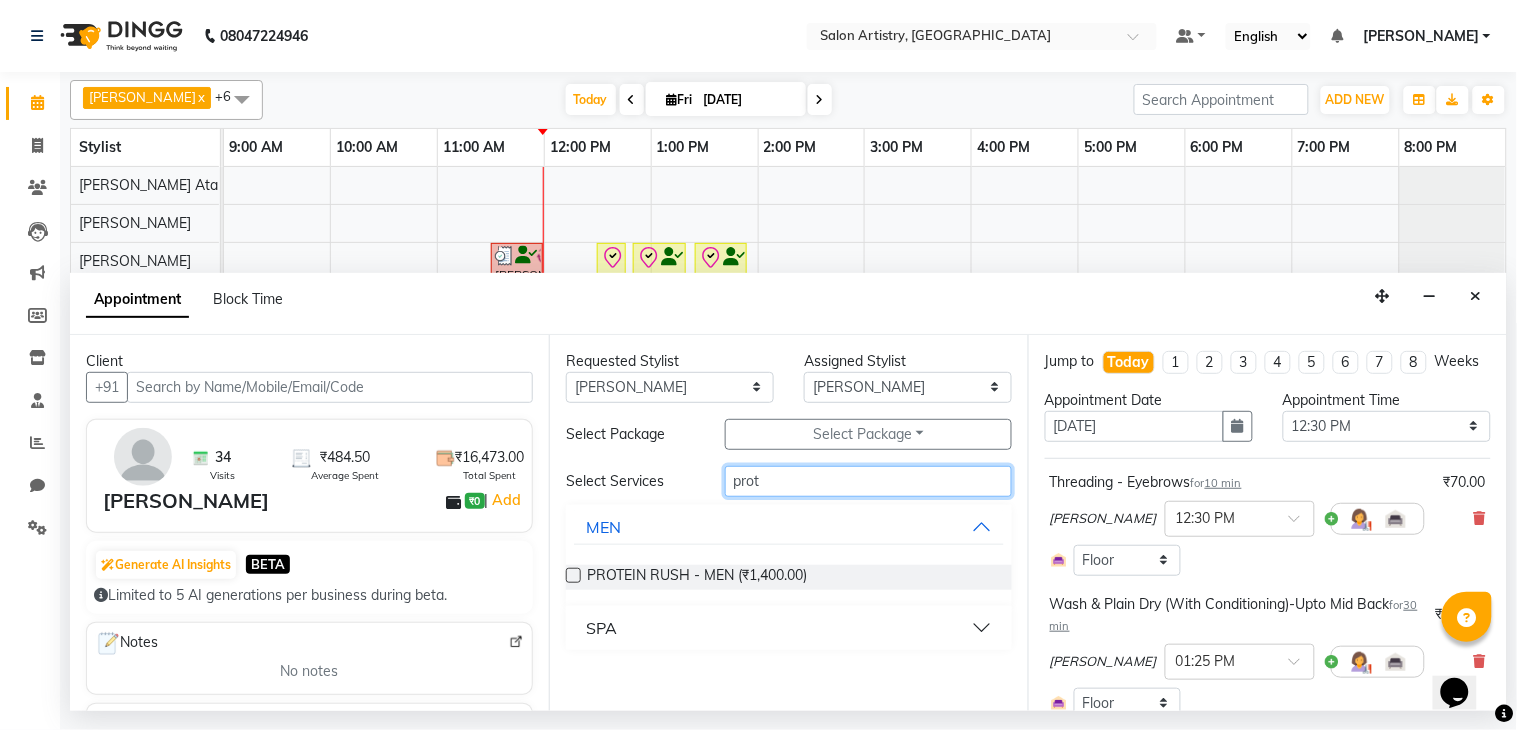 type on "prot" 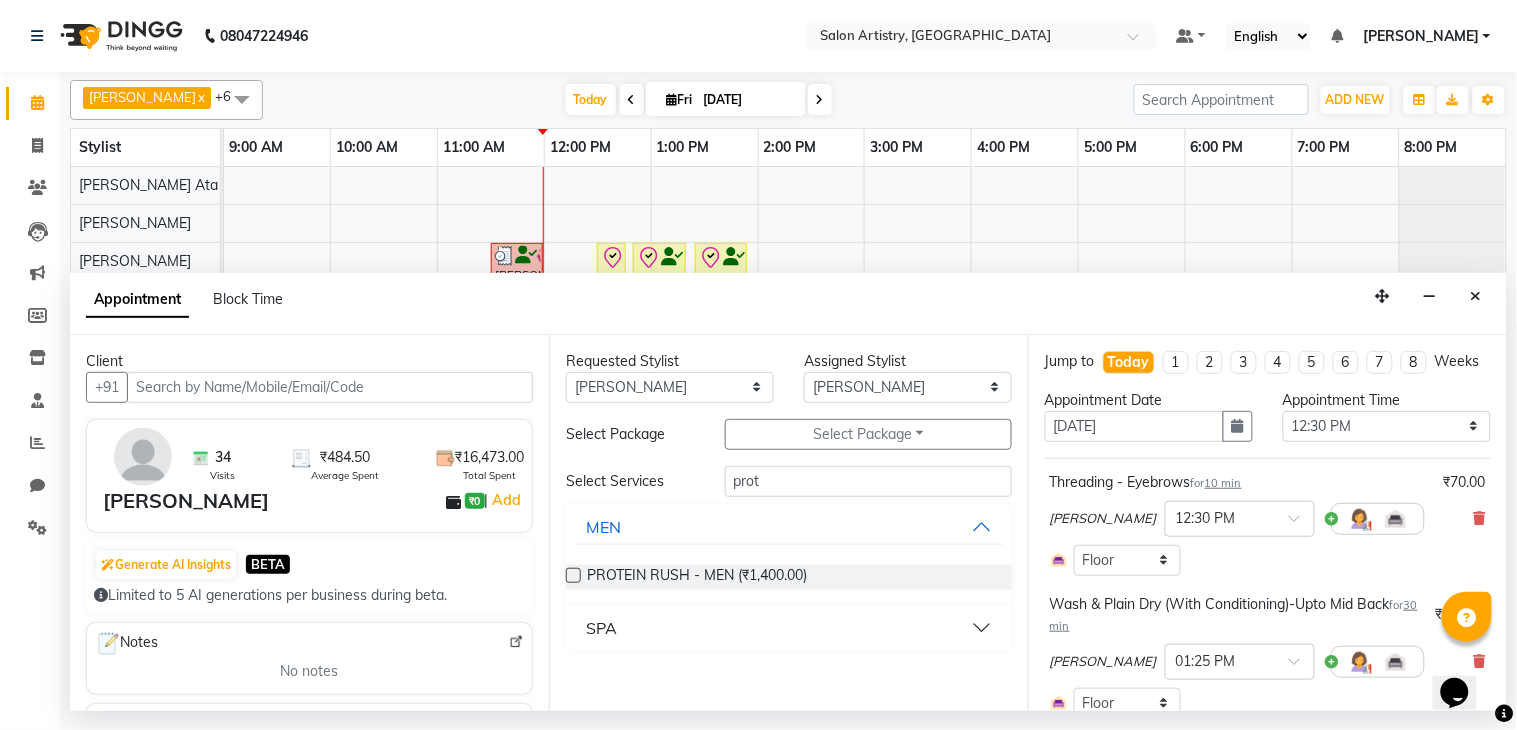 click on "SPA" at bounding box center [789, 628] 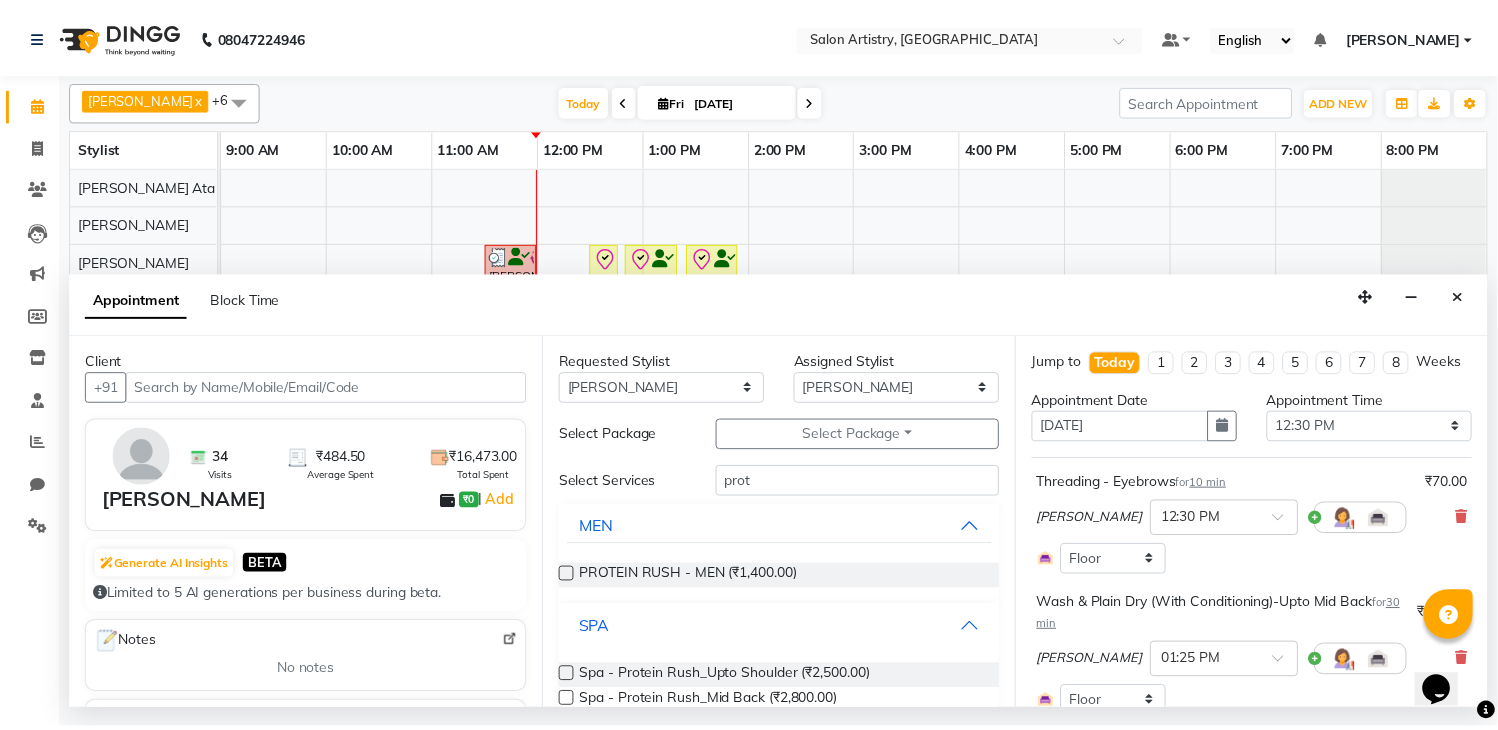 scroll, scrollTop: 62, scrollLeft: 0, axis: vertical 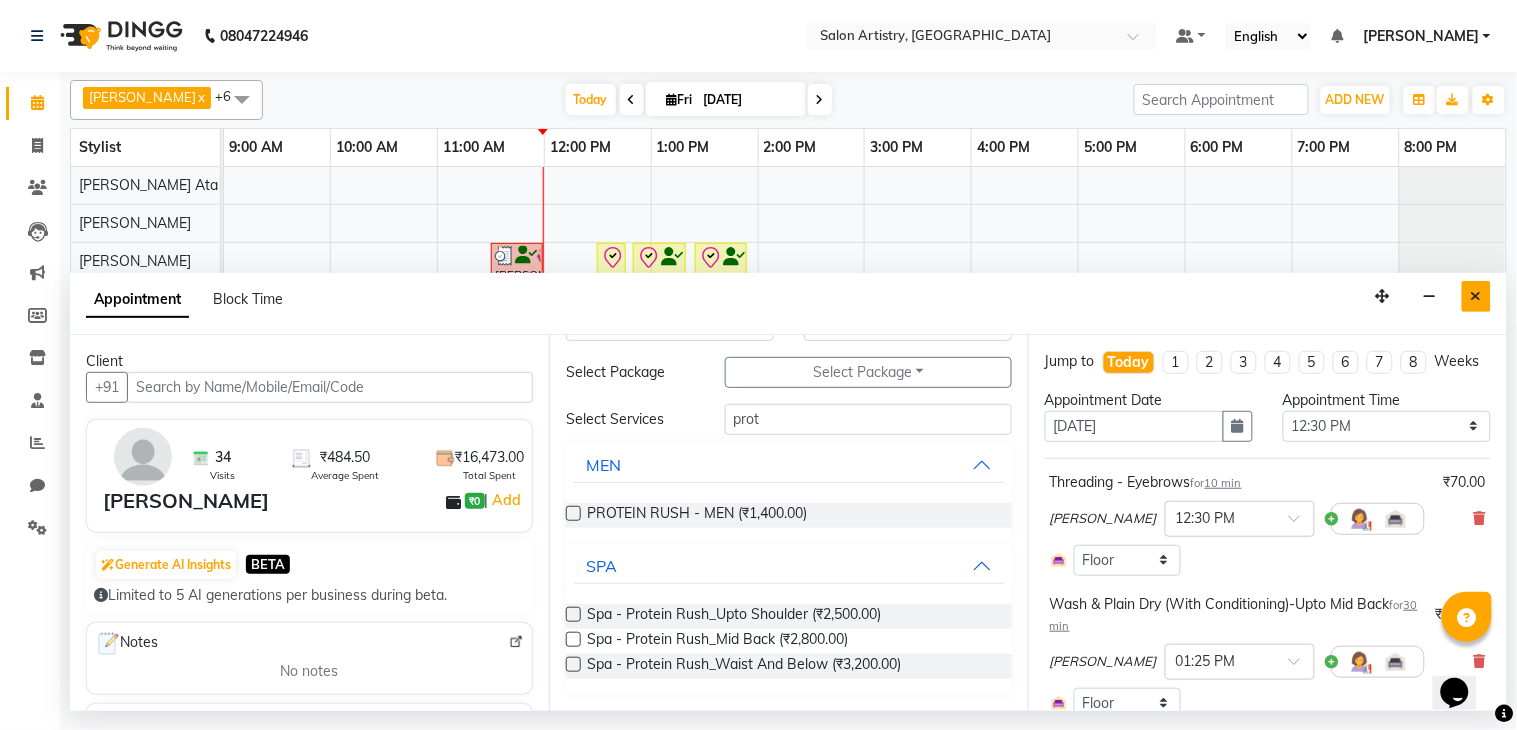 click at bounding box center [1476, 296] 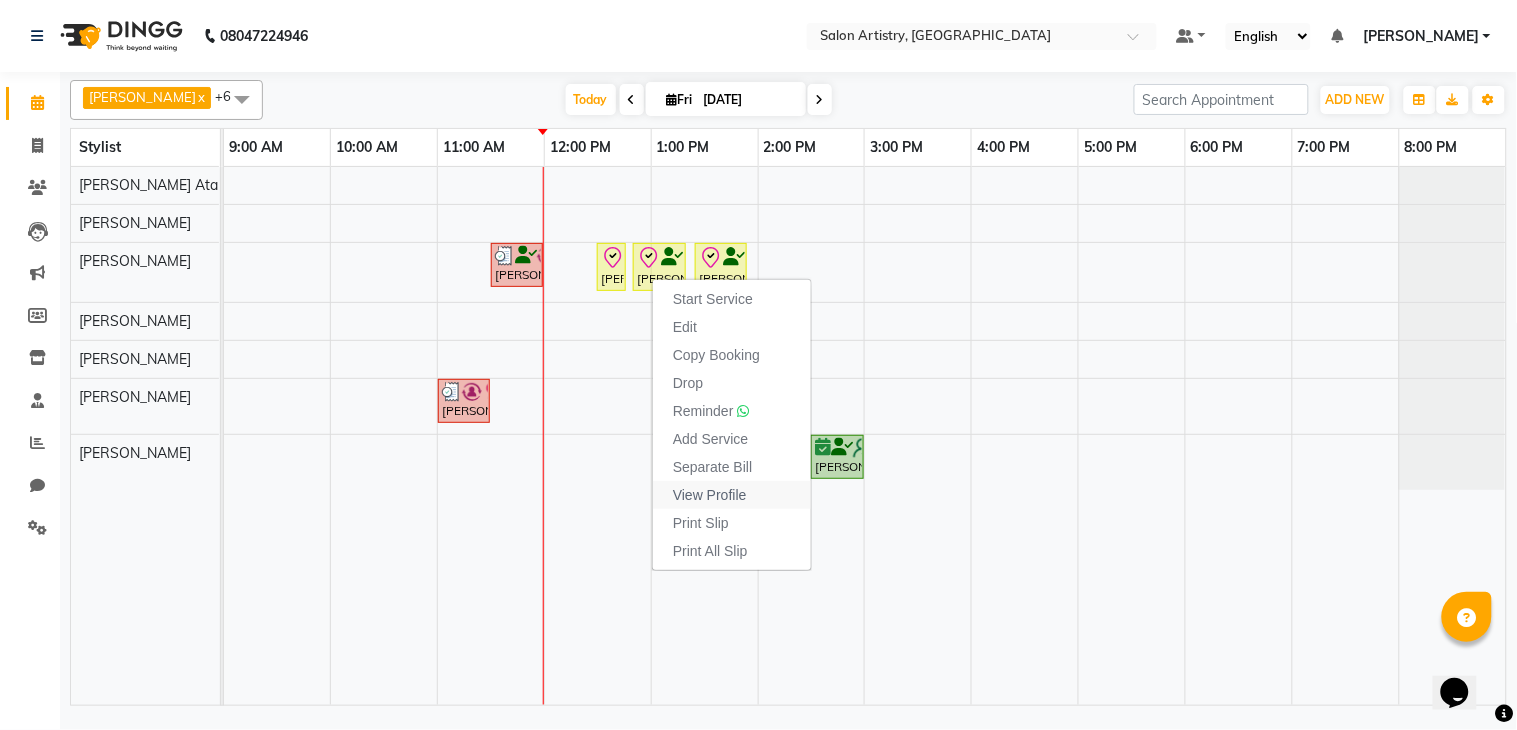 click on "View Profile" at bounding box center [710, 495] 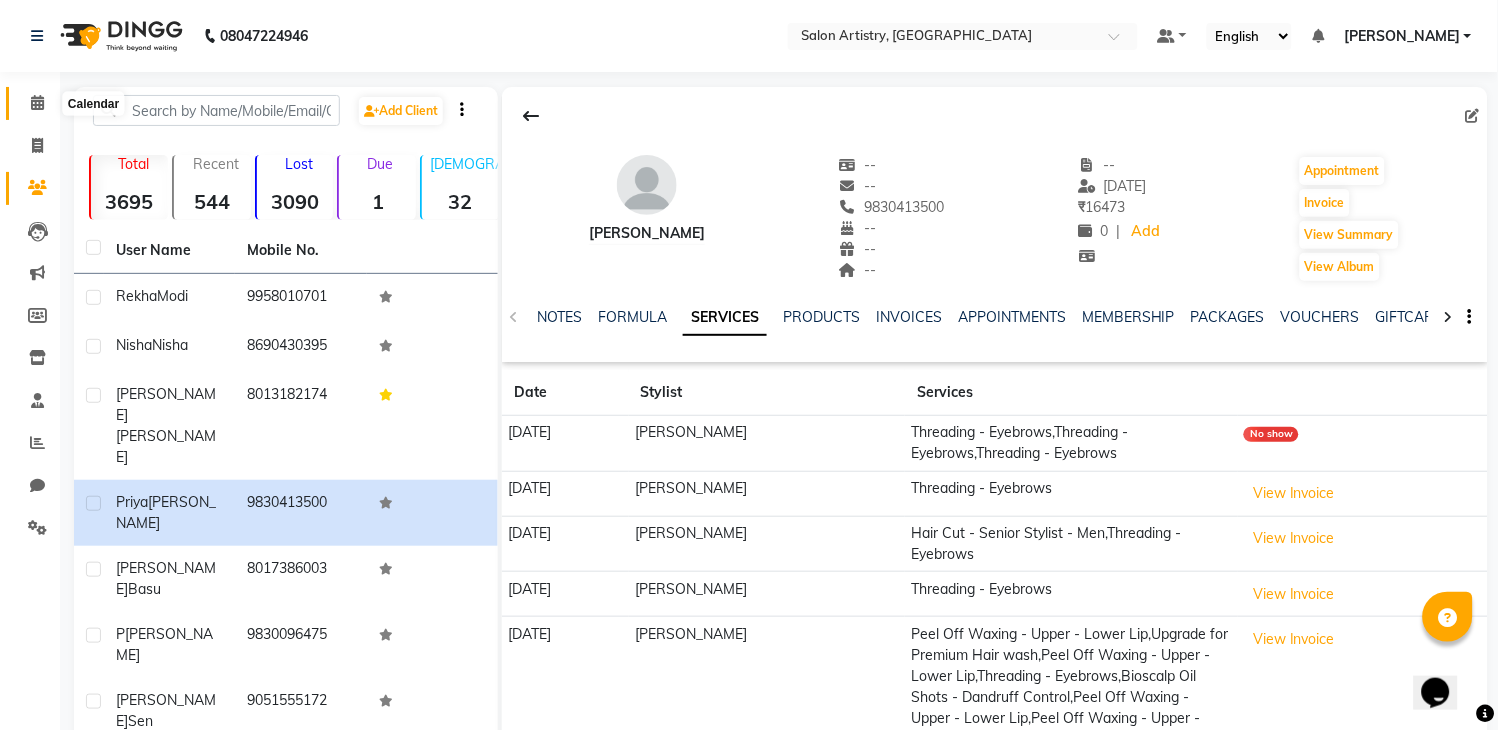 click 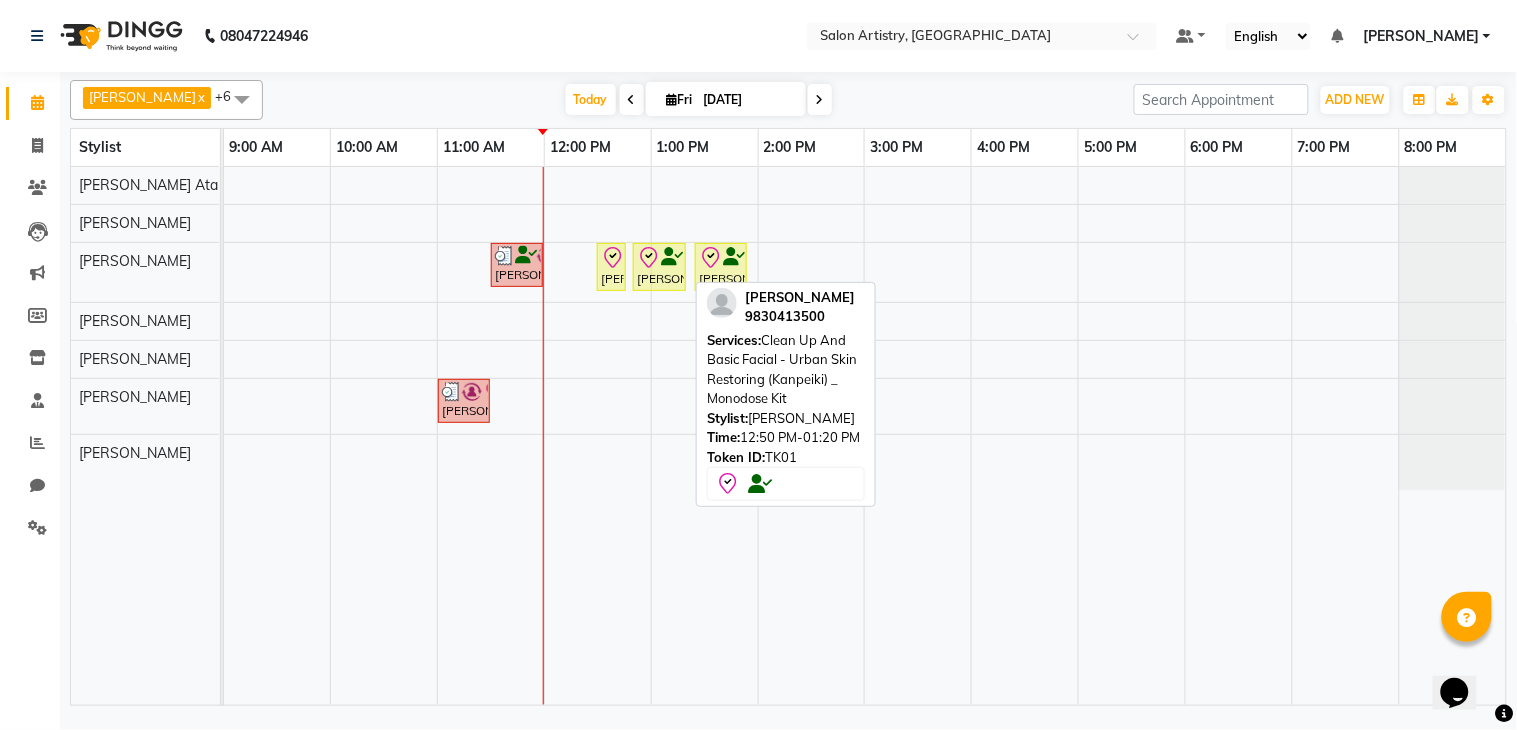click on "[PERSON_NAME], TK01, 12:50 PM-01:20 PM, Clean Up And Basic Facial - Urban Skin Restoring (Kanpeiki) _ Monodose Kit" at bounding box center (659, 267) 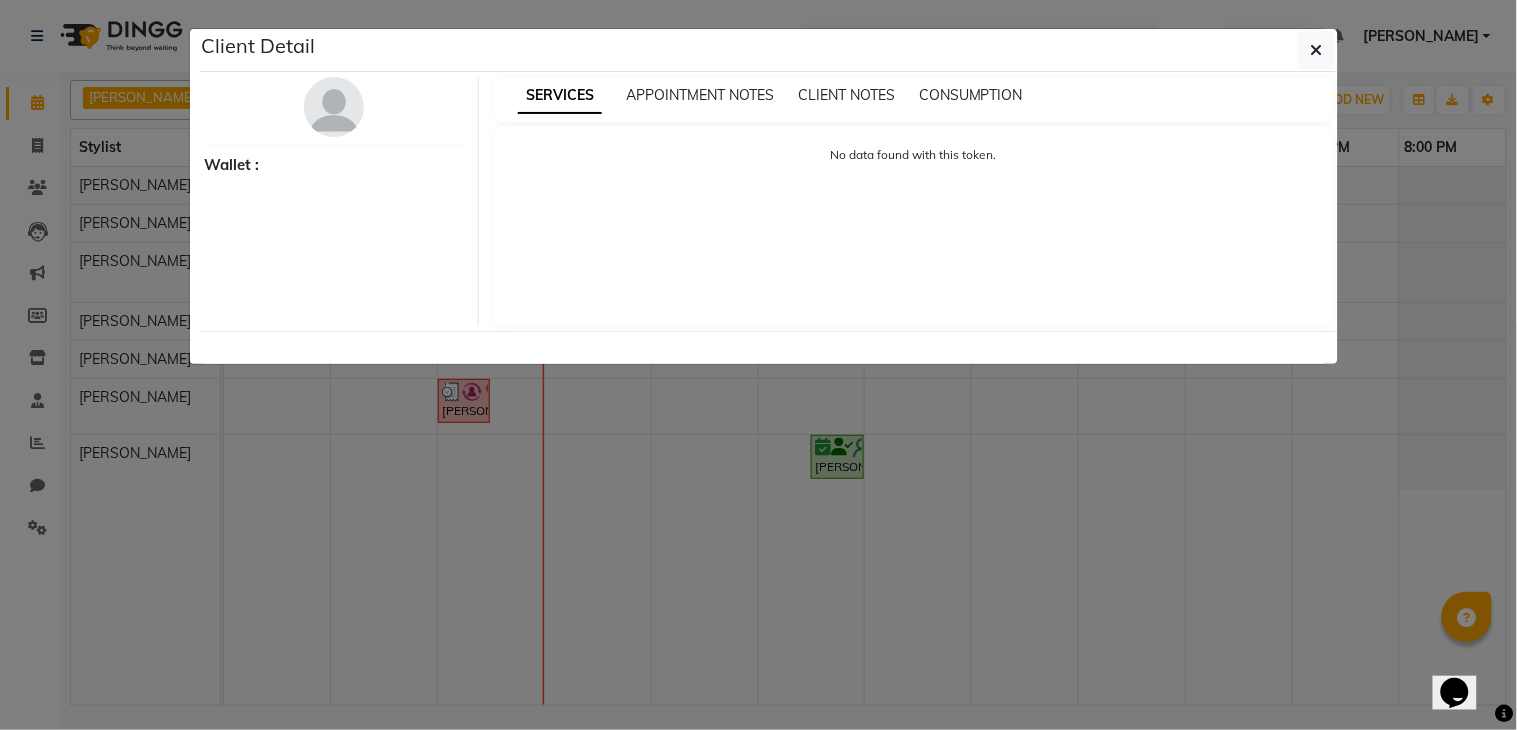 select on "8" 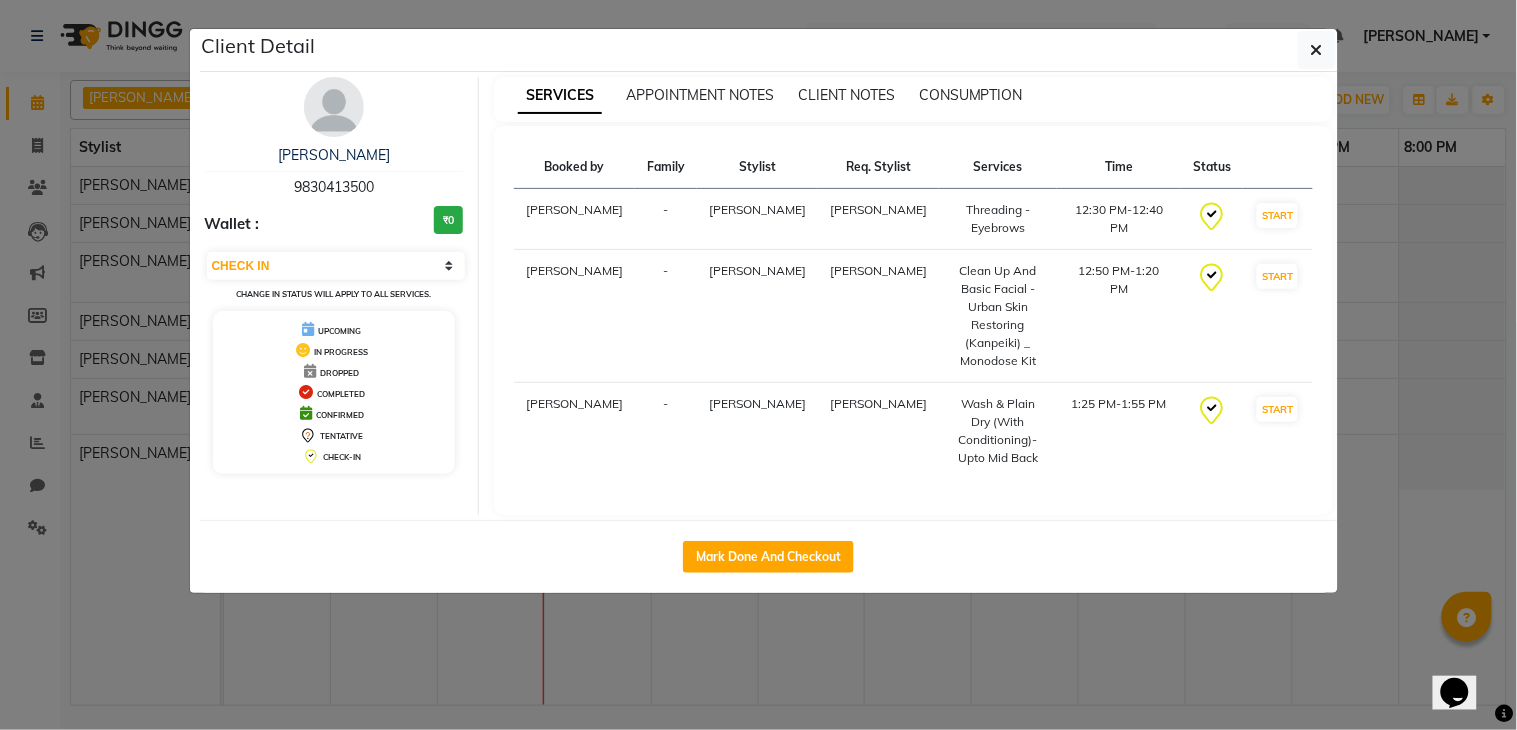 drag, startPoint x: 377, startPoint y: 195, endPoint x: 291, endPoint y: 197, distance: 86.023254 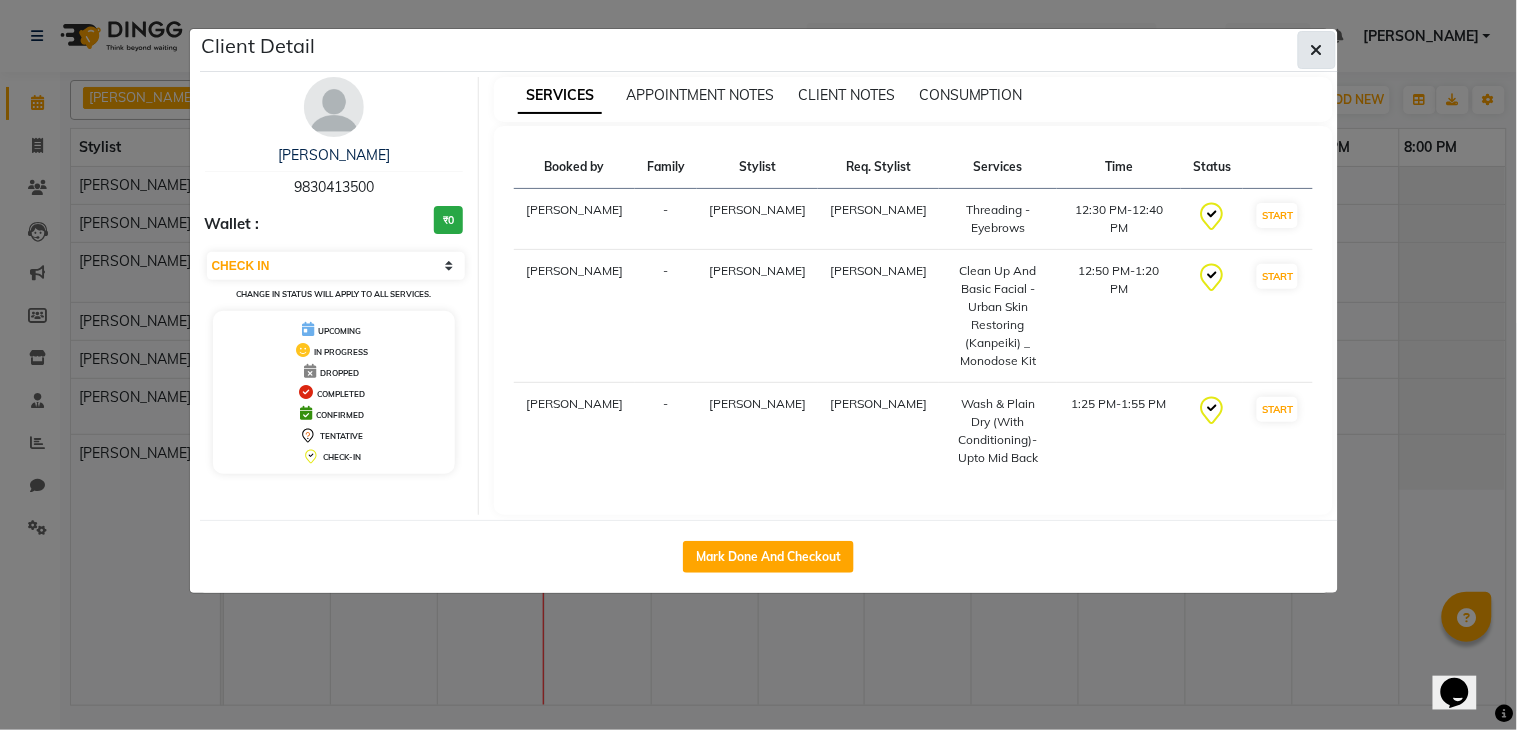 click 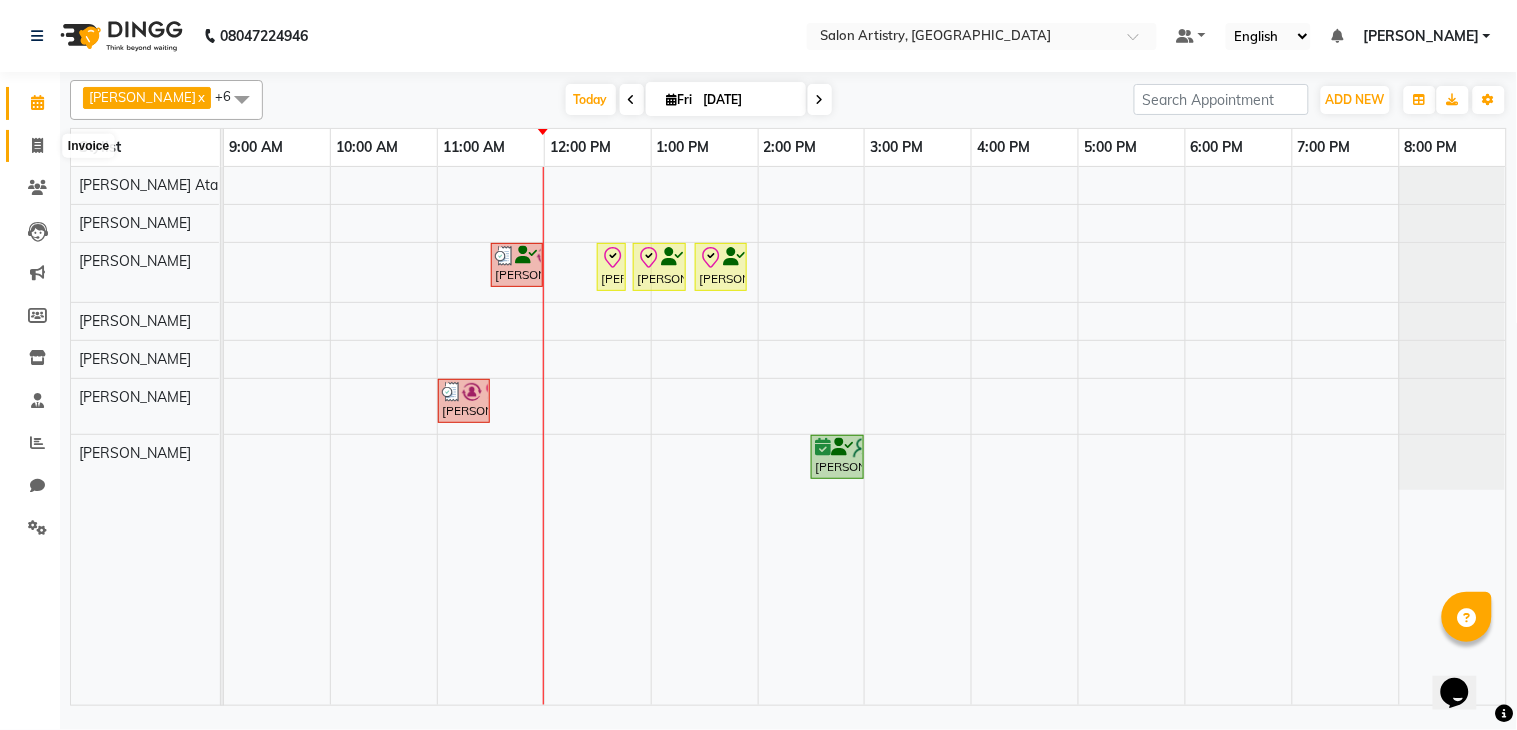 click 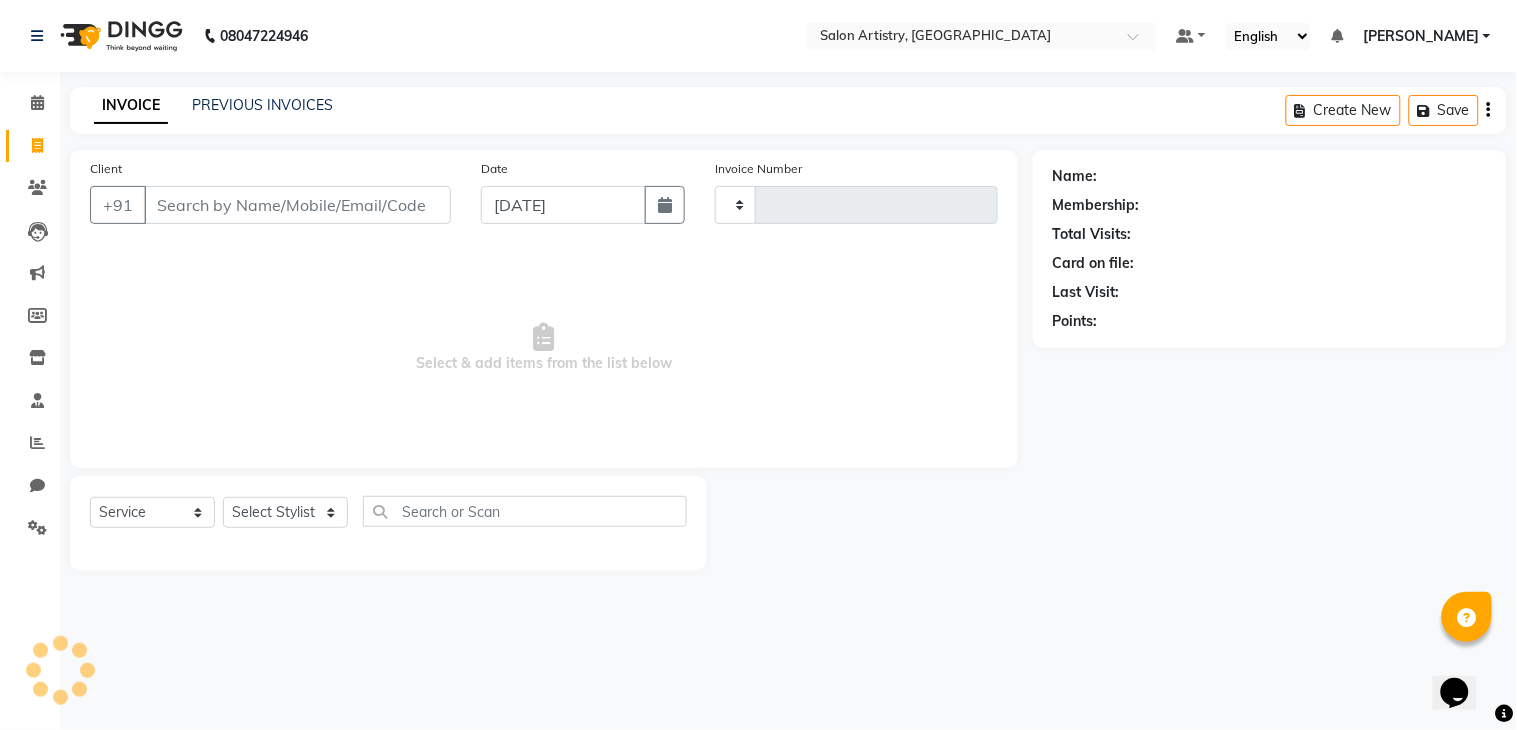 type on "1404" 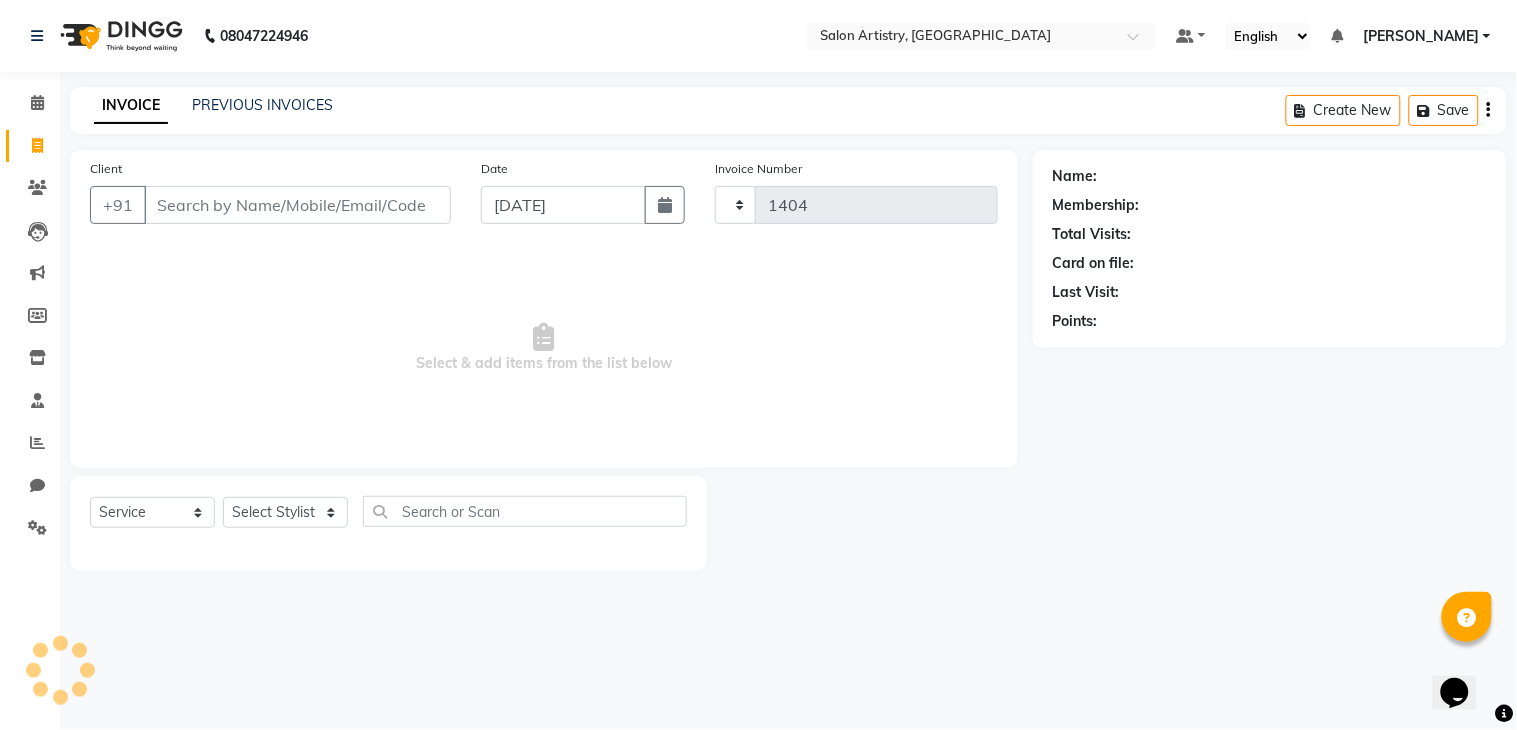 select on "8285" 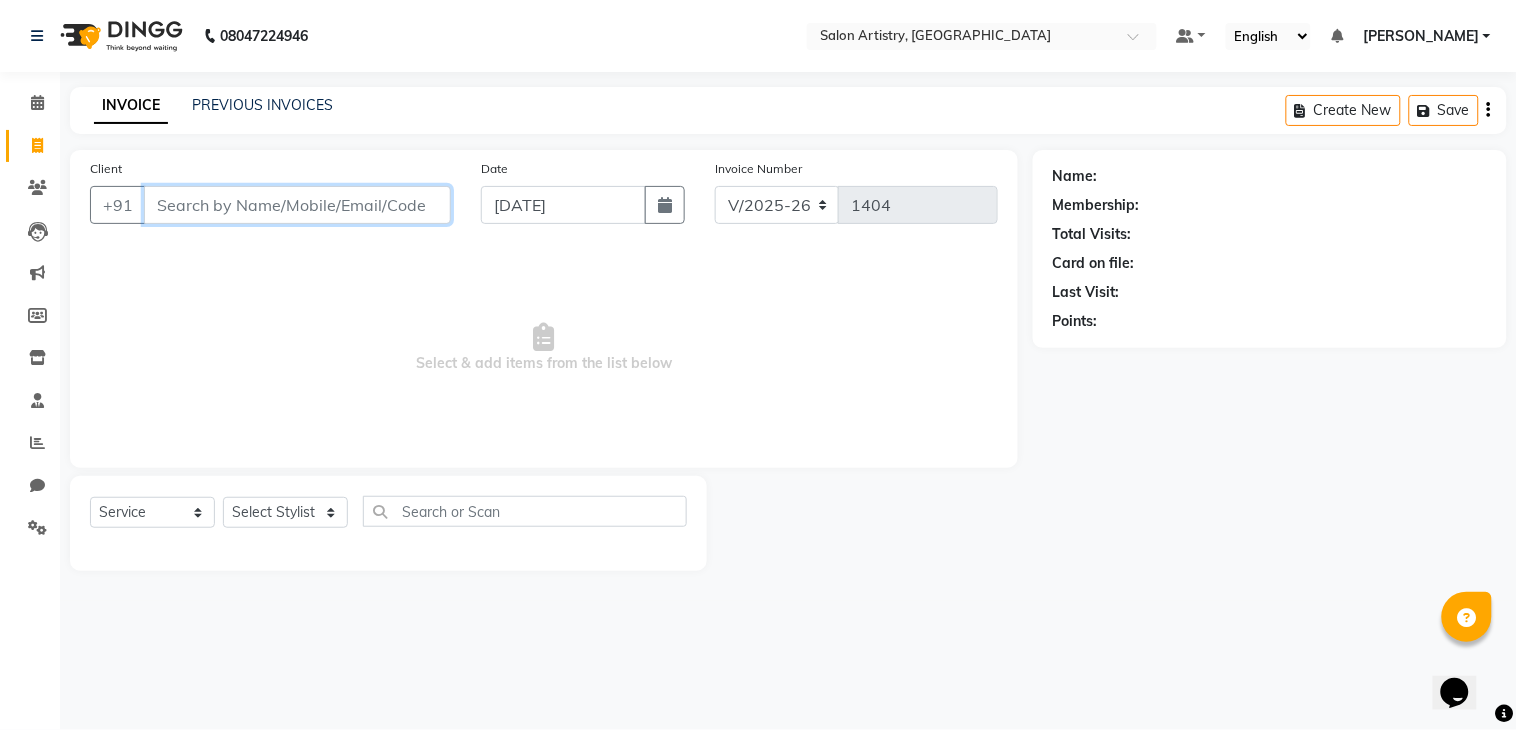 click on "Client" at bounding box center (297, 205) 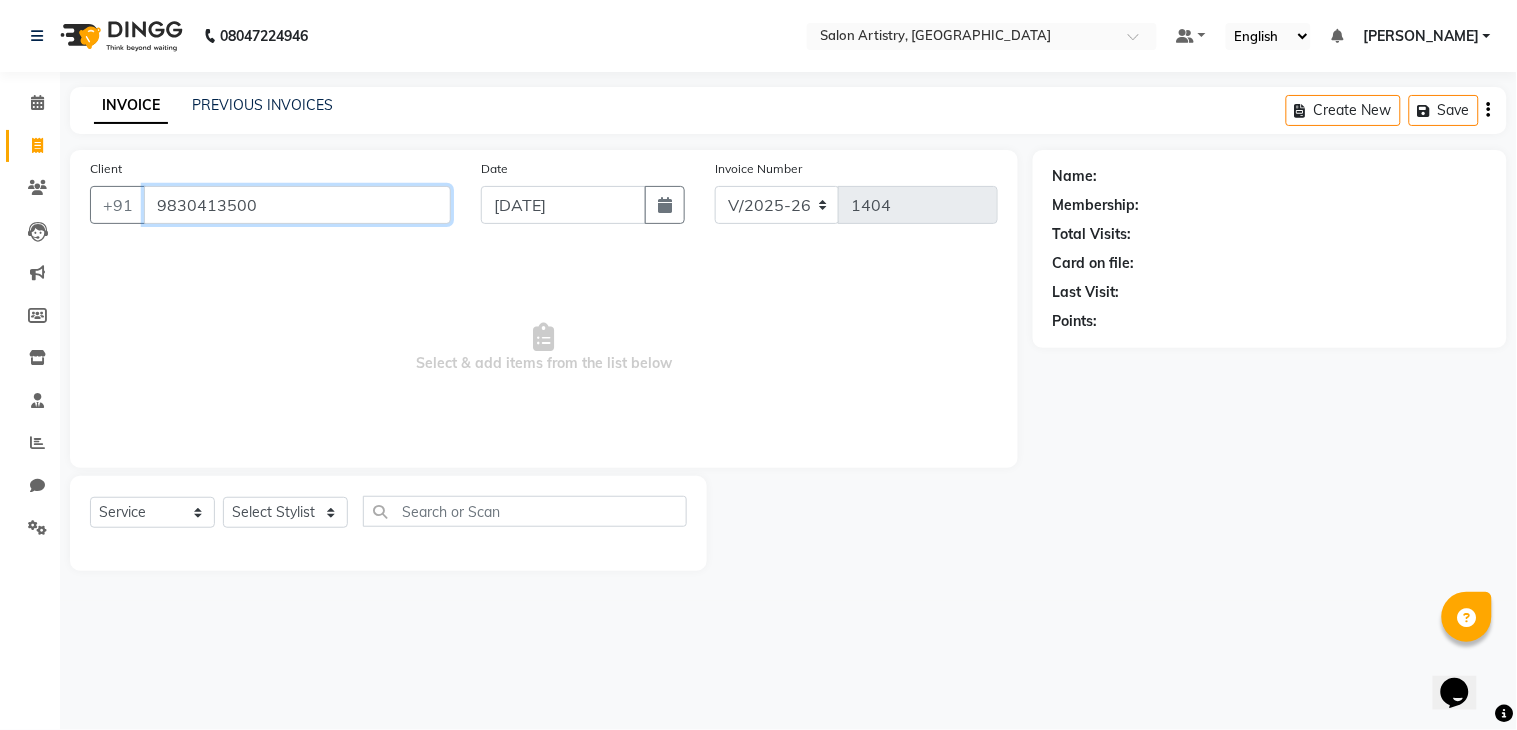 type on "9830413500" 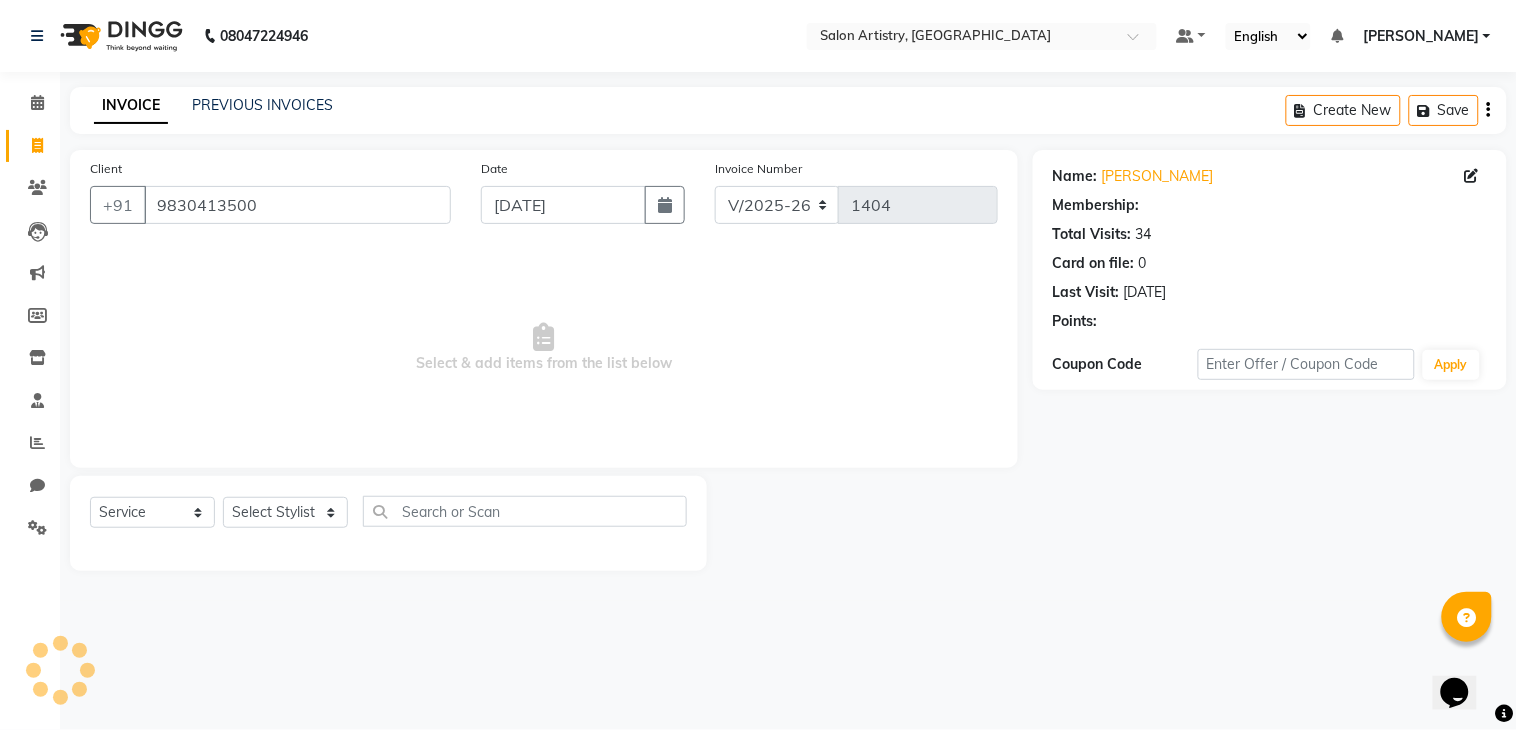 select on "1: Object" 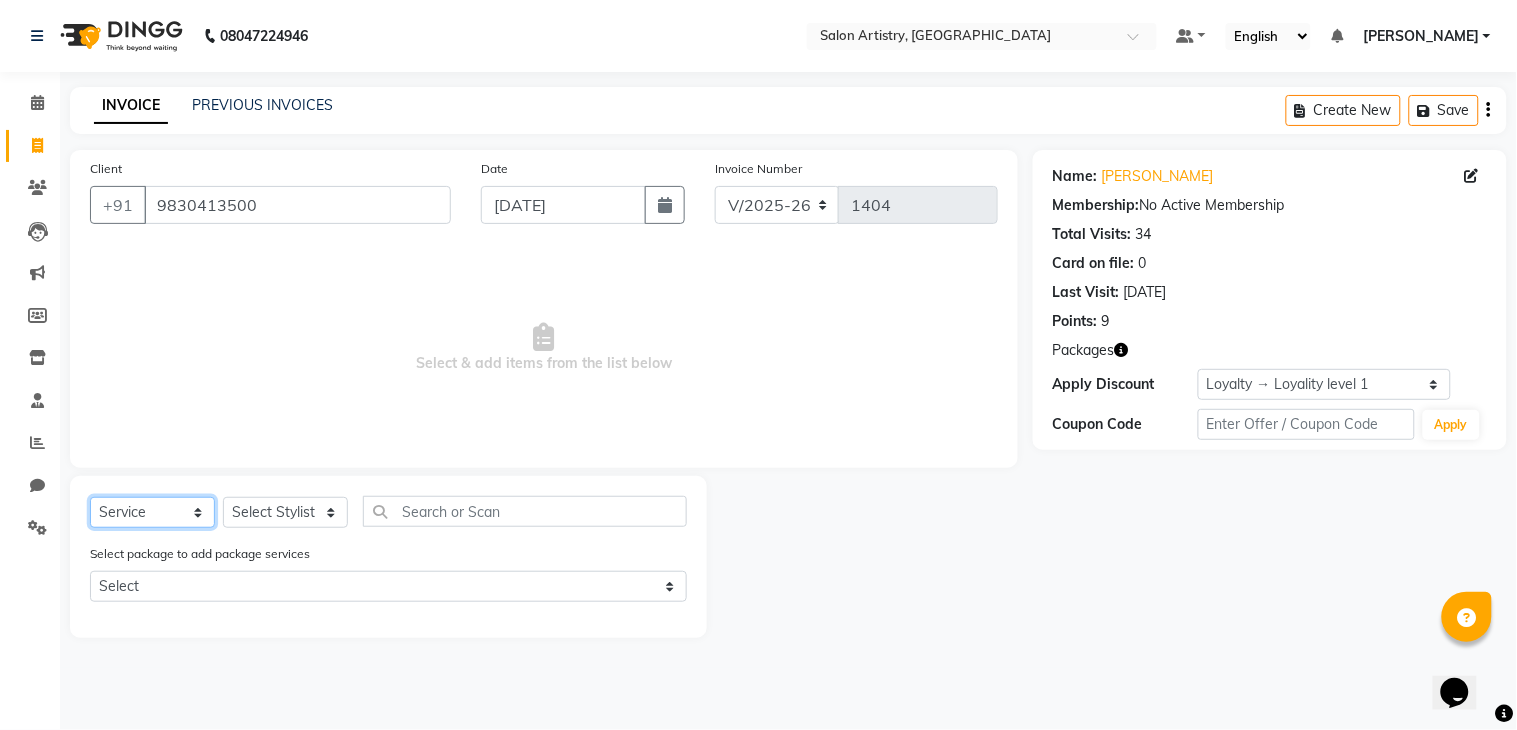 click on "Select  Service  Product  Membership  Package Voucher Prepaid Gift Card" 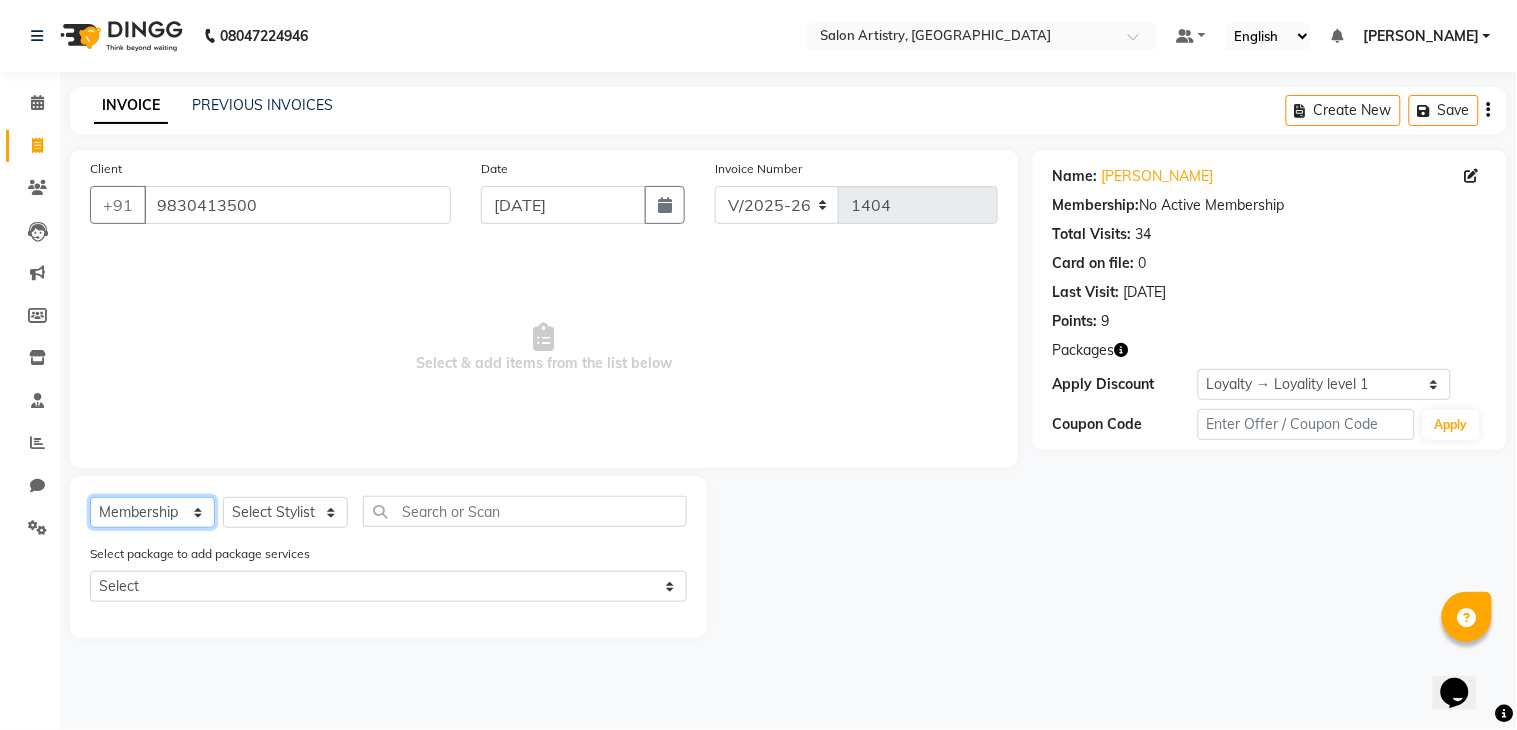 click on "Select  Service  Product  Membership  Package Voucher Prepaid Gift Card" 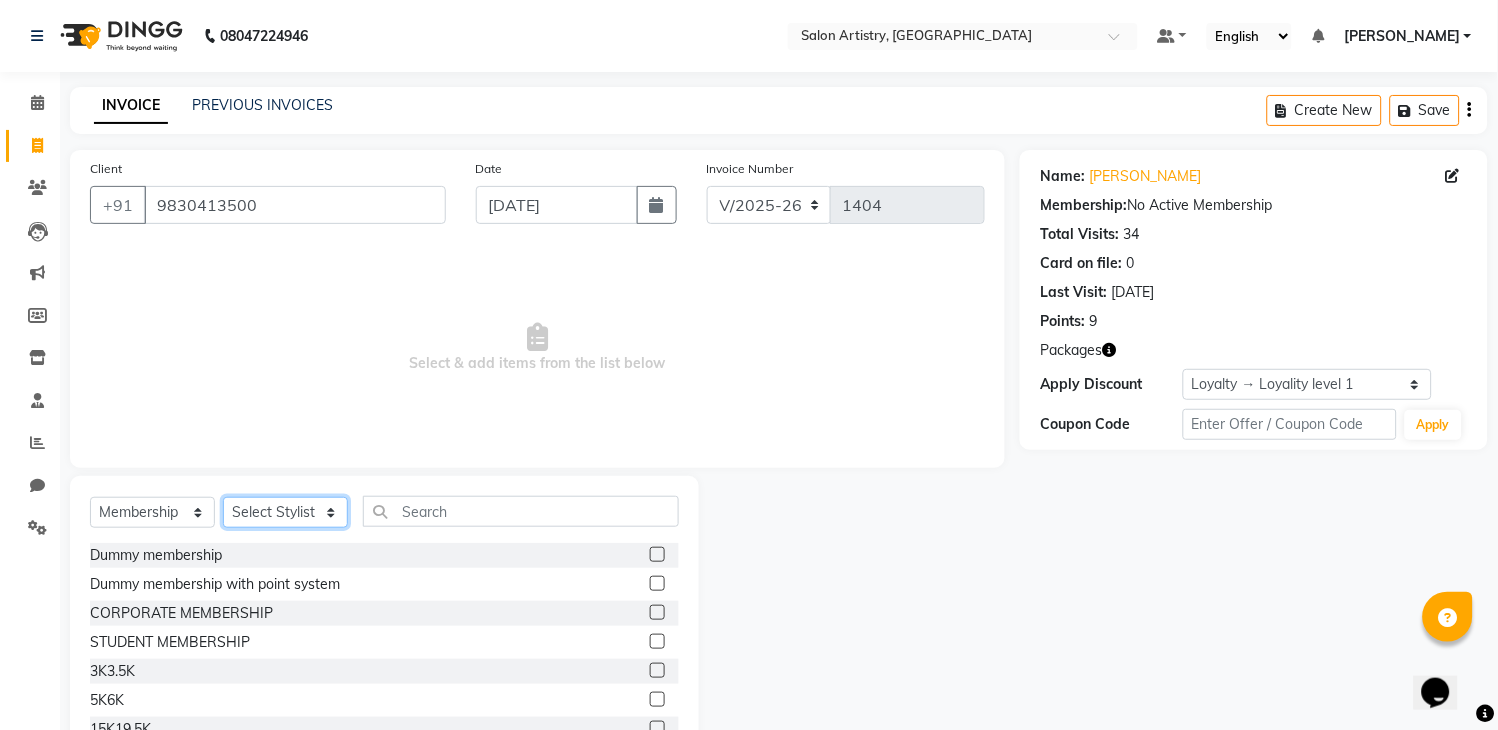 click on "Select Stylist Admin [PERSON_NAME] [PERSON_NAME] [PERSON_NAME] [PERSON_NAME] [PERSON_NAME] [PERSON_NAME] [PERSON_NAME] Reception [PERSON_NAME] [PERSON_NAME] [PERSON_NAME] [PERSON_NAME] [PERSON_NAME] [PERSON_NAME] [PERSON_NAME]" 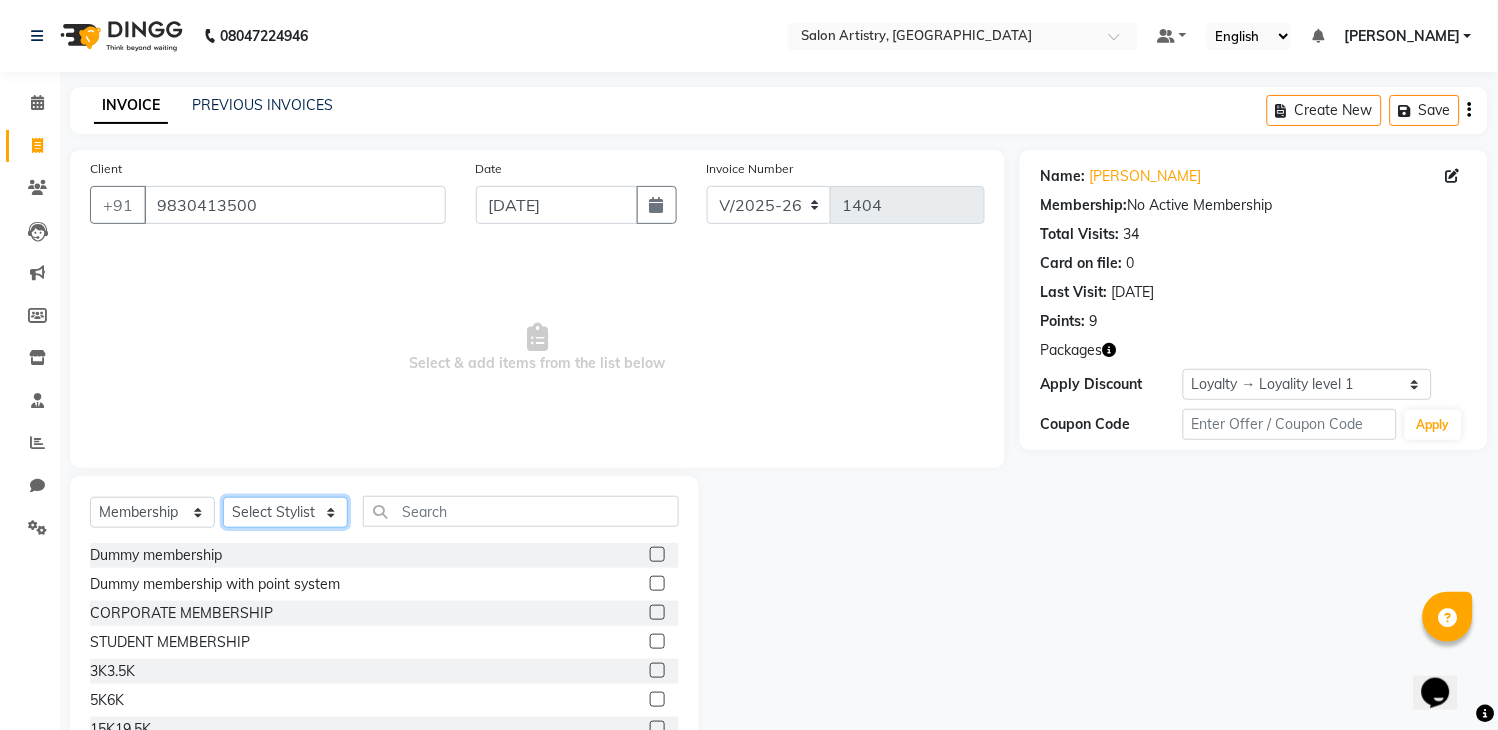 select on "79860" 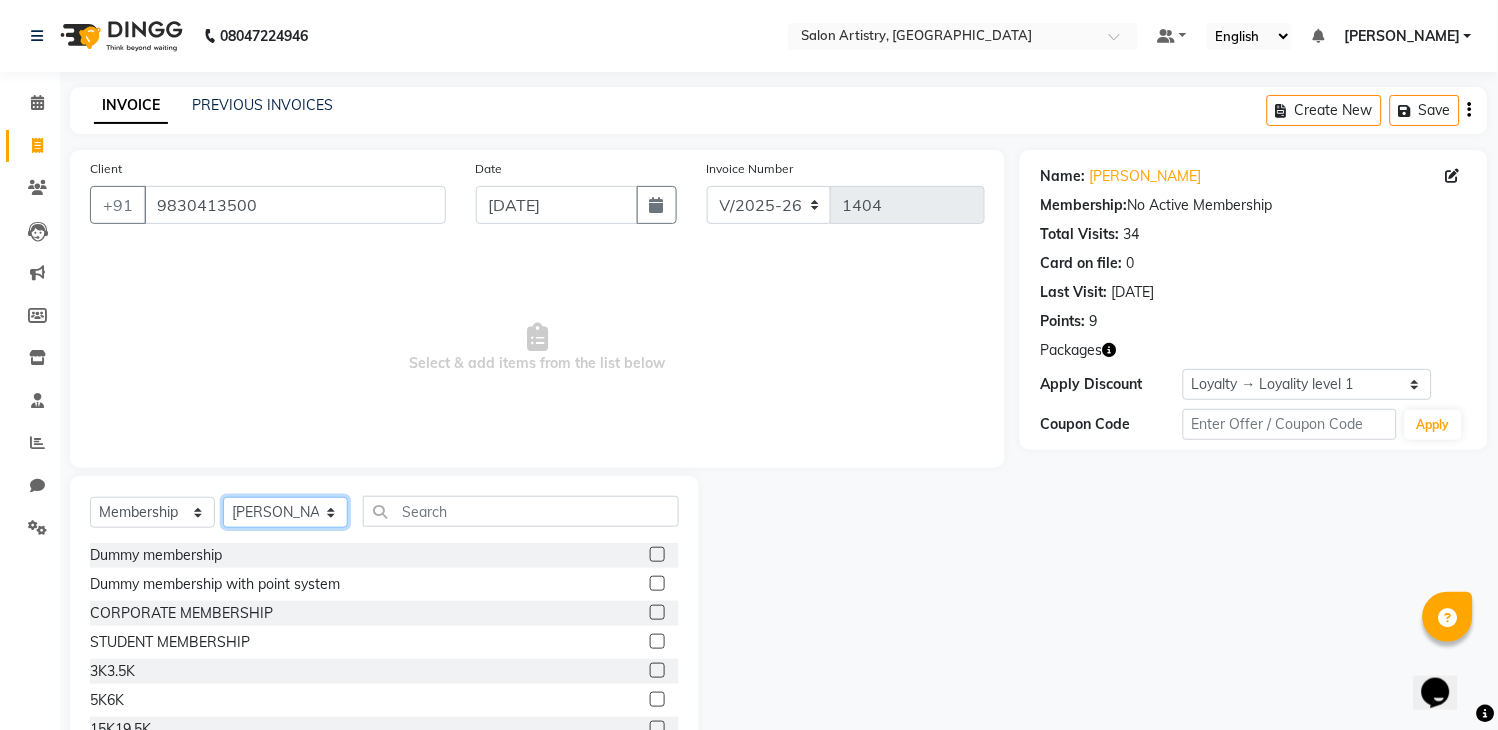 click on "Select Stylist Admin [PERSON_NAME] [PERSON_NAME] [PERSON_NAME] [PERSON_NAME] [PERSON_NAME] [PERSON_NAME] [PERSON_NAME] Reception [PERSON_NAME] [PERSON_NAME] [PERSON_NAME] [PERSON_NAME] [PERSON_NAME] [PERSON_NAME] [PERSON_NAME]" 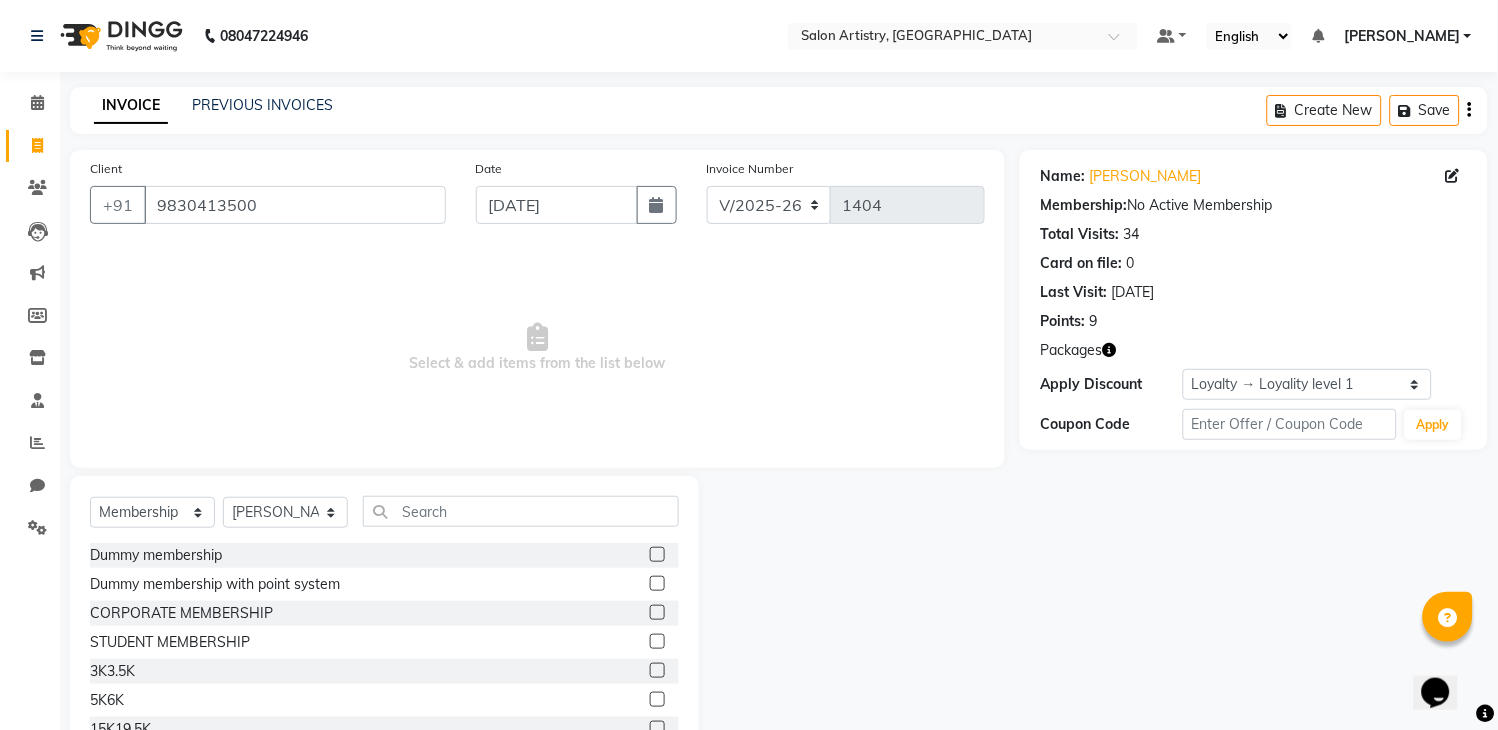 click 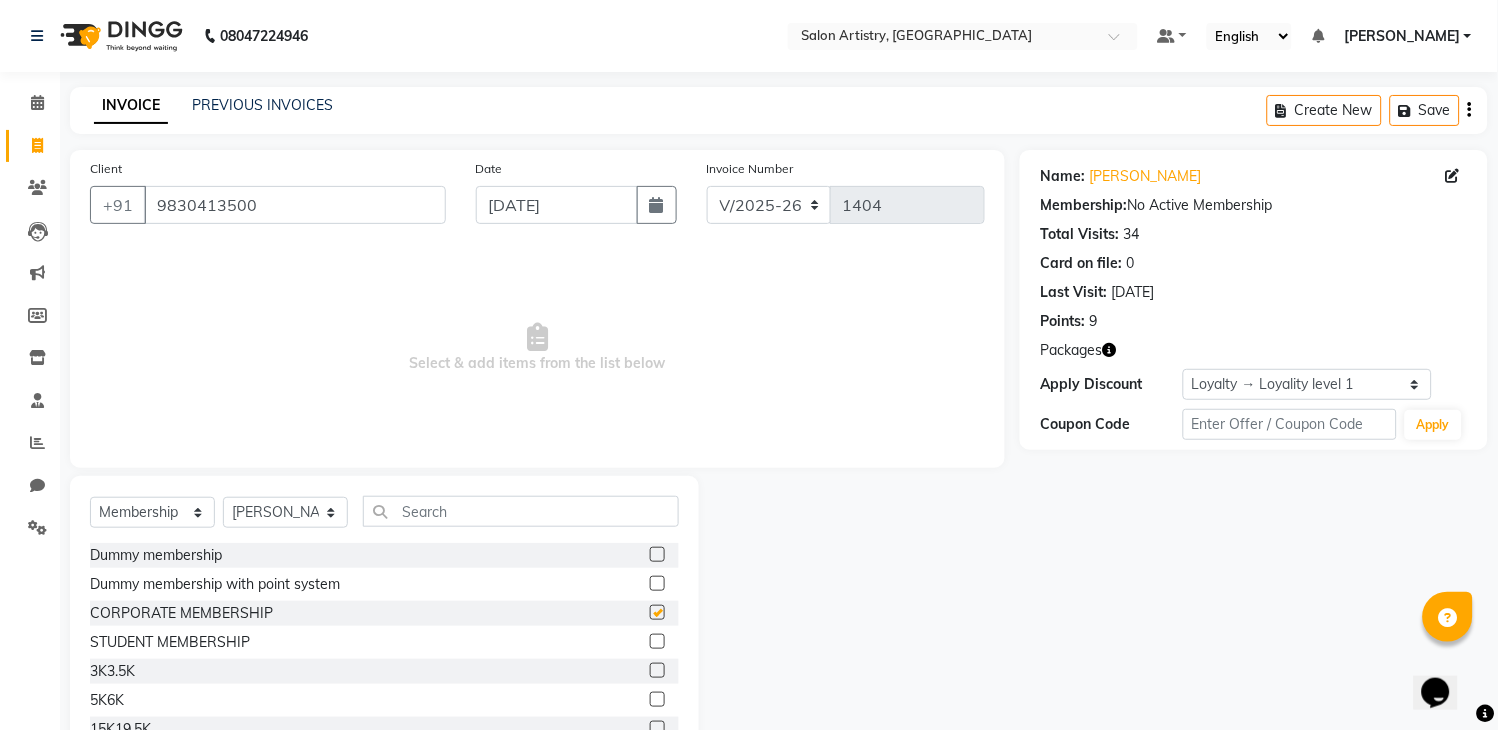 select on "select" 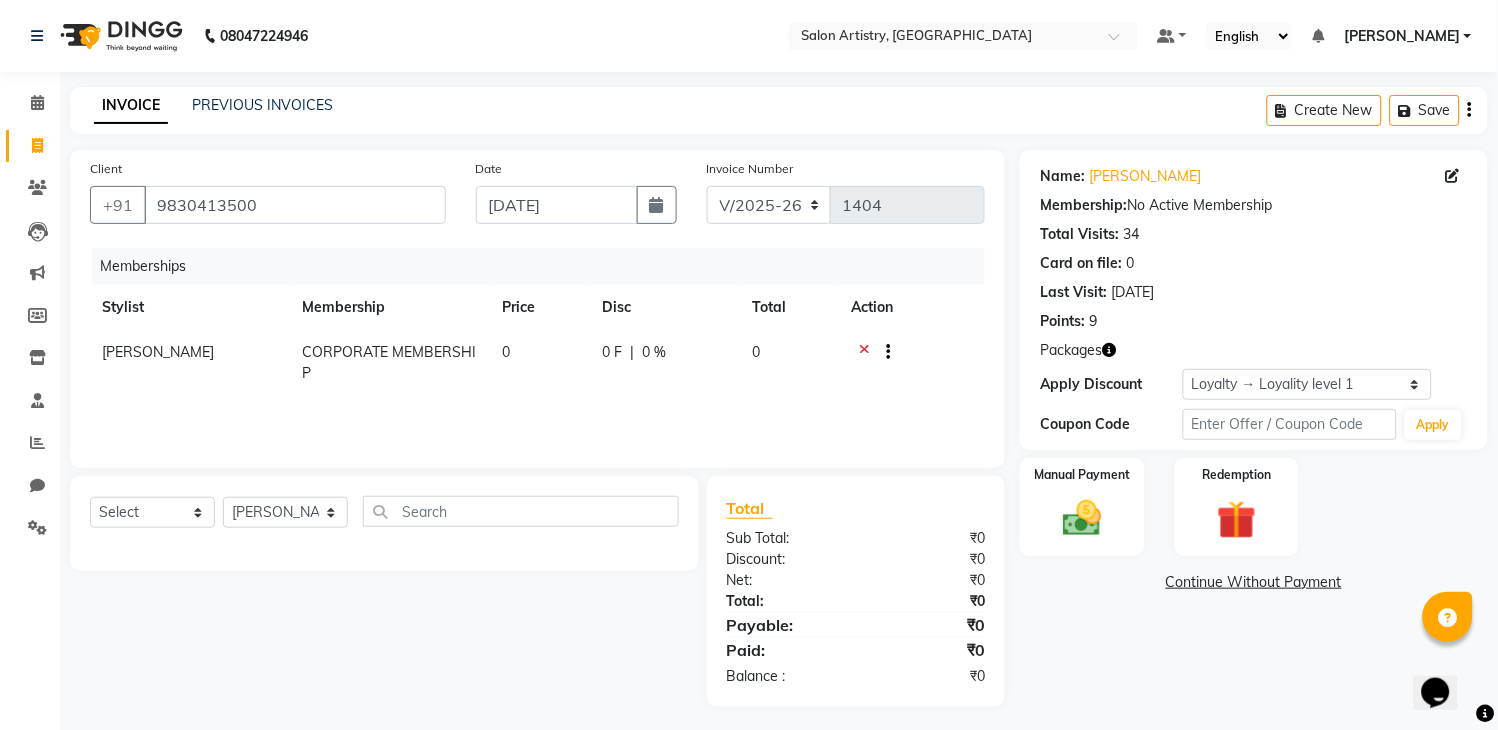 scroll, scrollTop: 7, scrollLeft: 0, axis: vertical 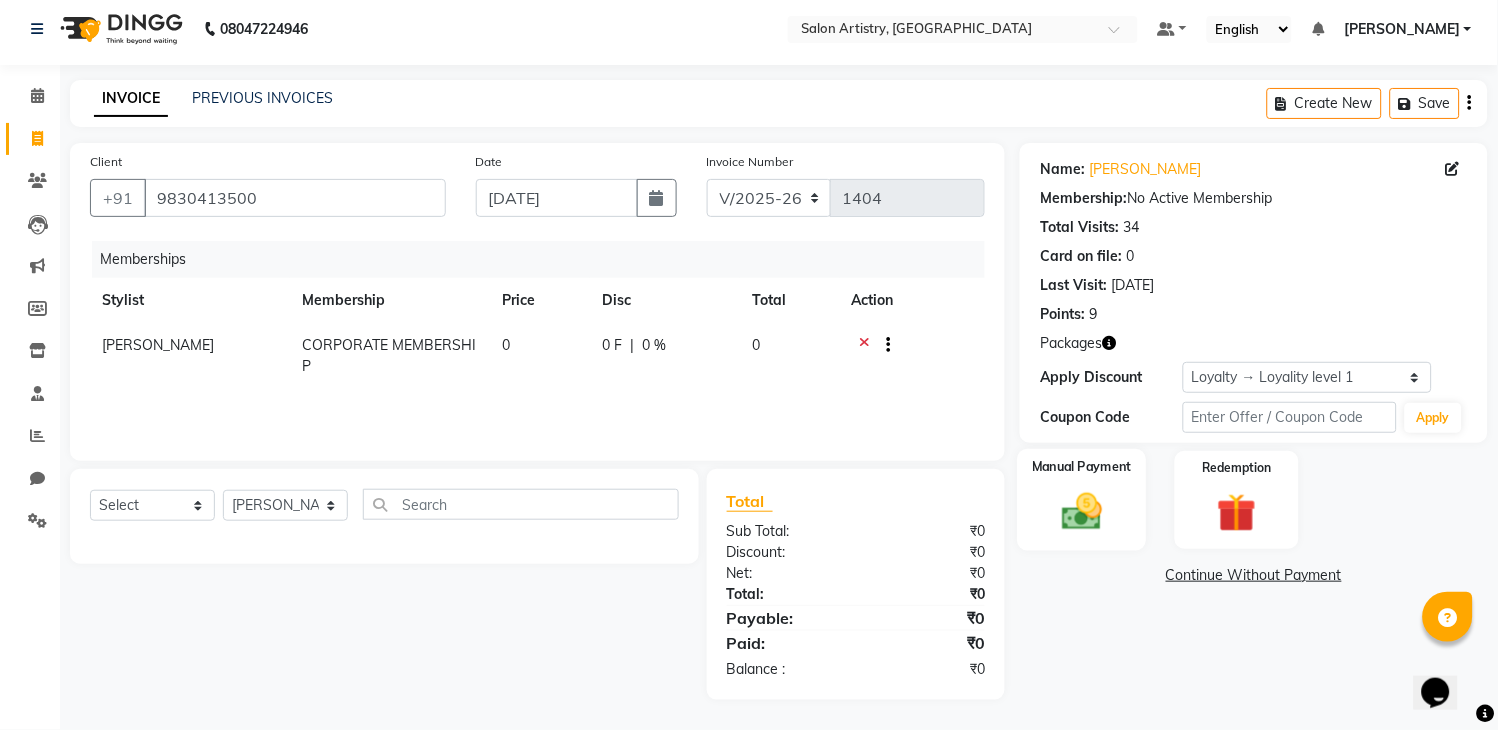 click 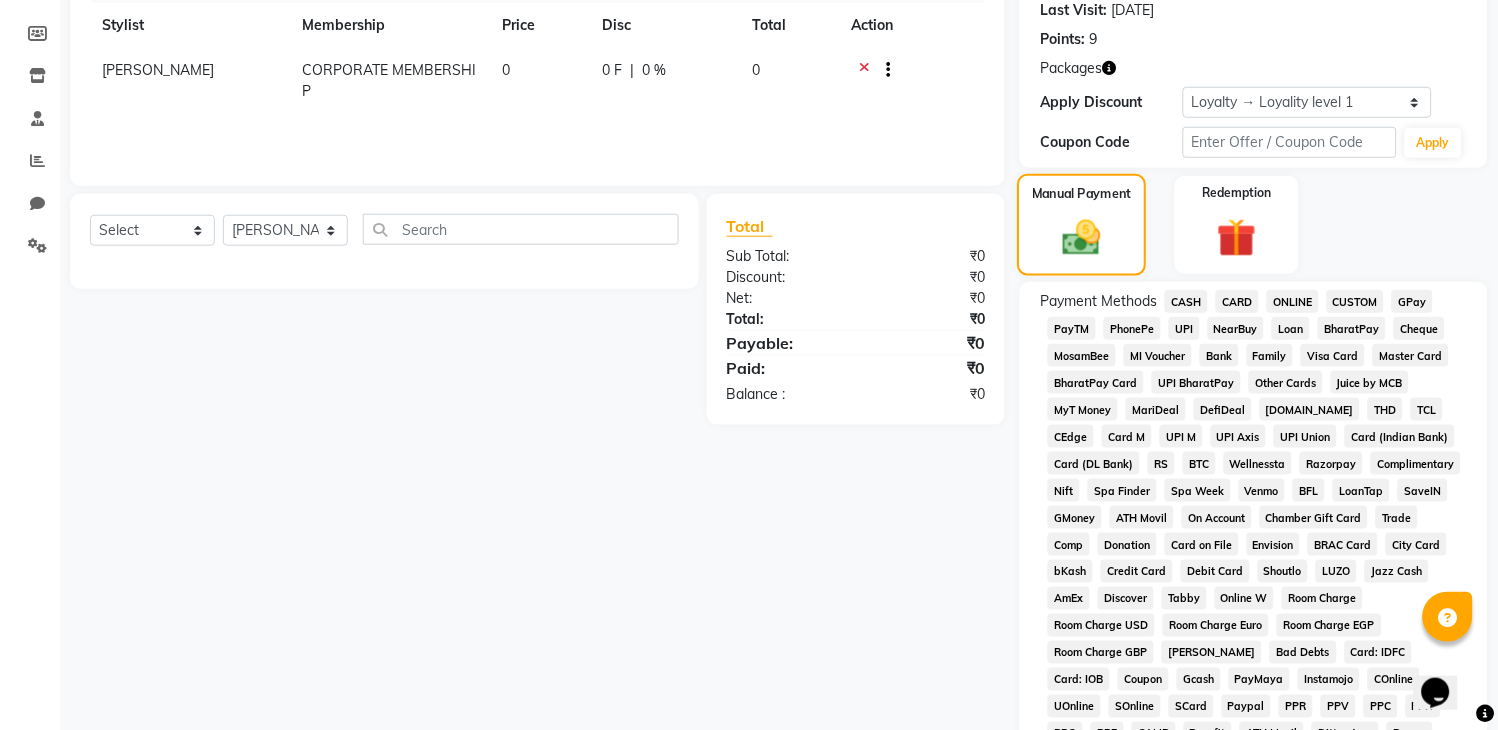 scroll, scrollTop: 341, scrollLeft: 0, axis: vertical 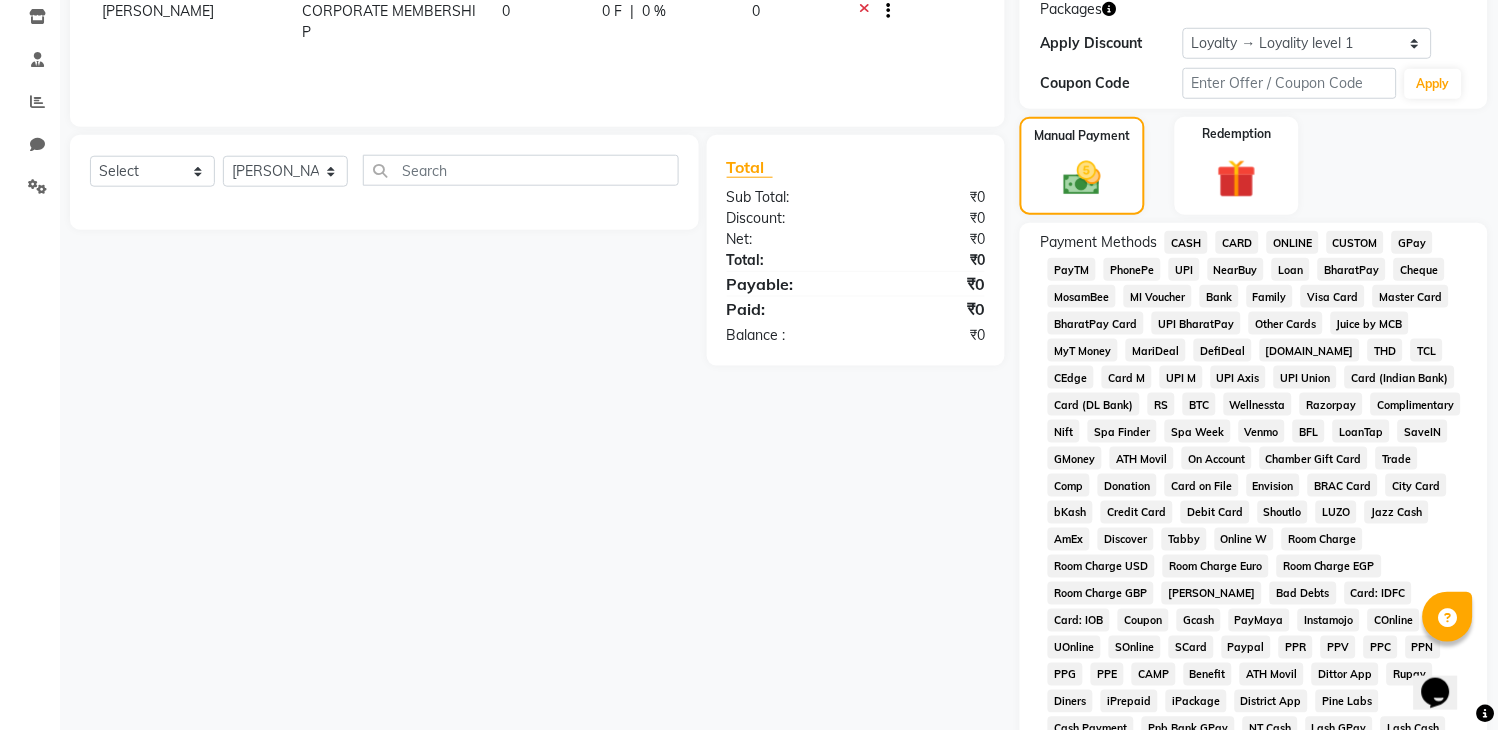 click on "CASH" 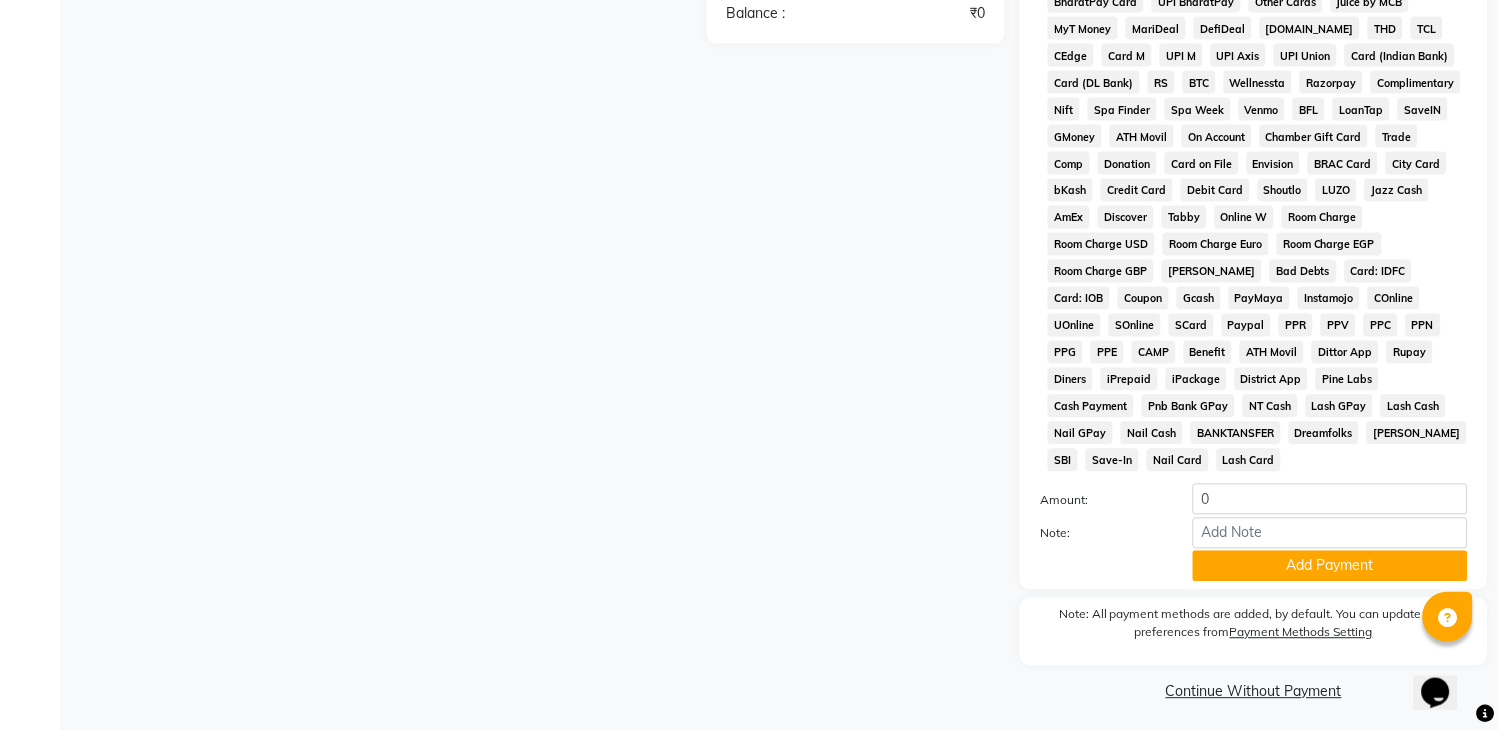 scroll, scrollTop: 675, scrollLeft: 0, axis: vertical 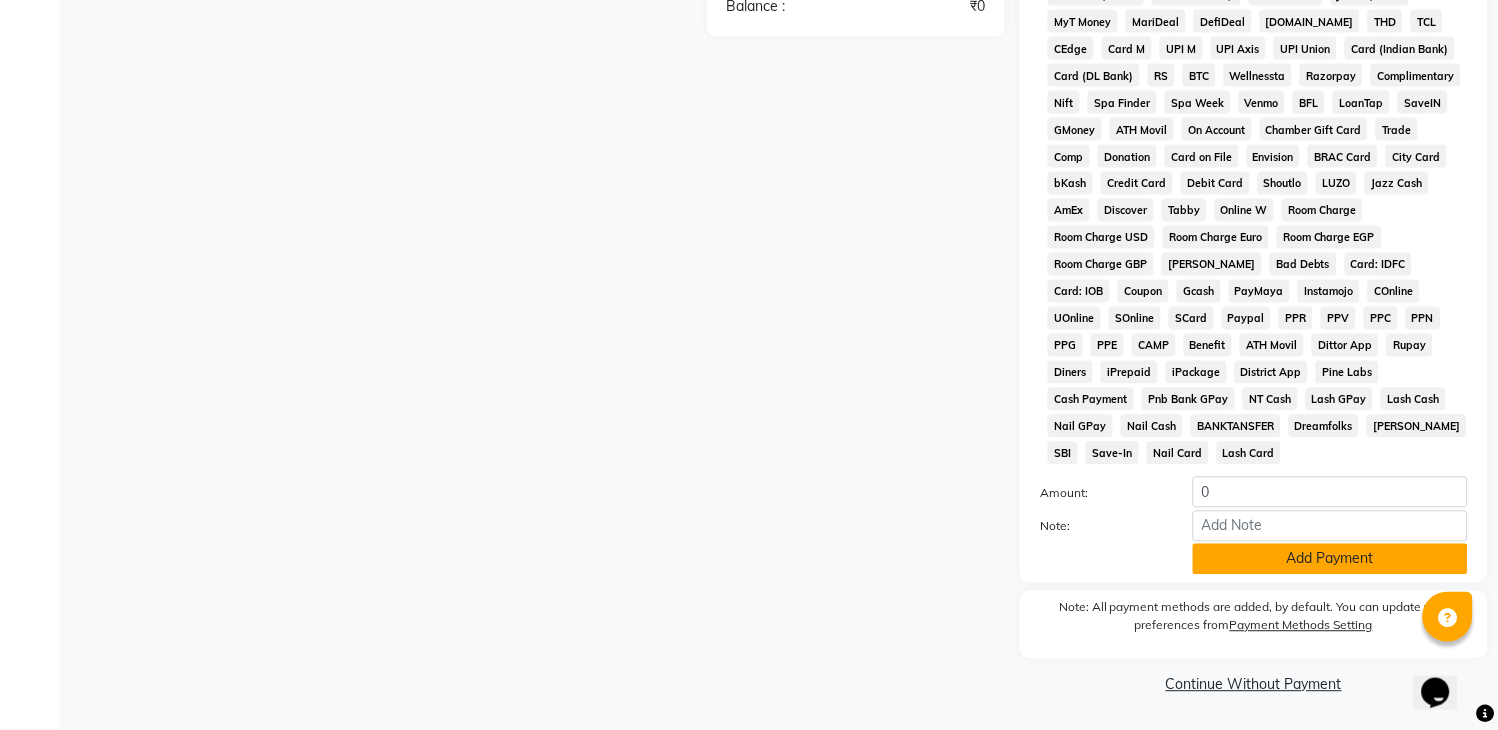 click on "Add Payment" 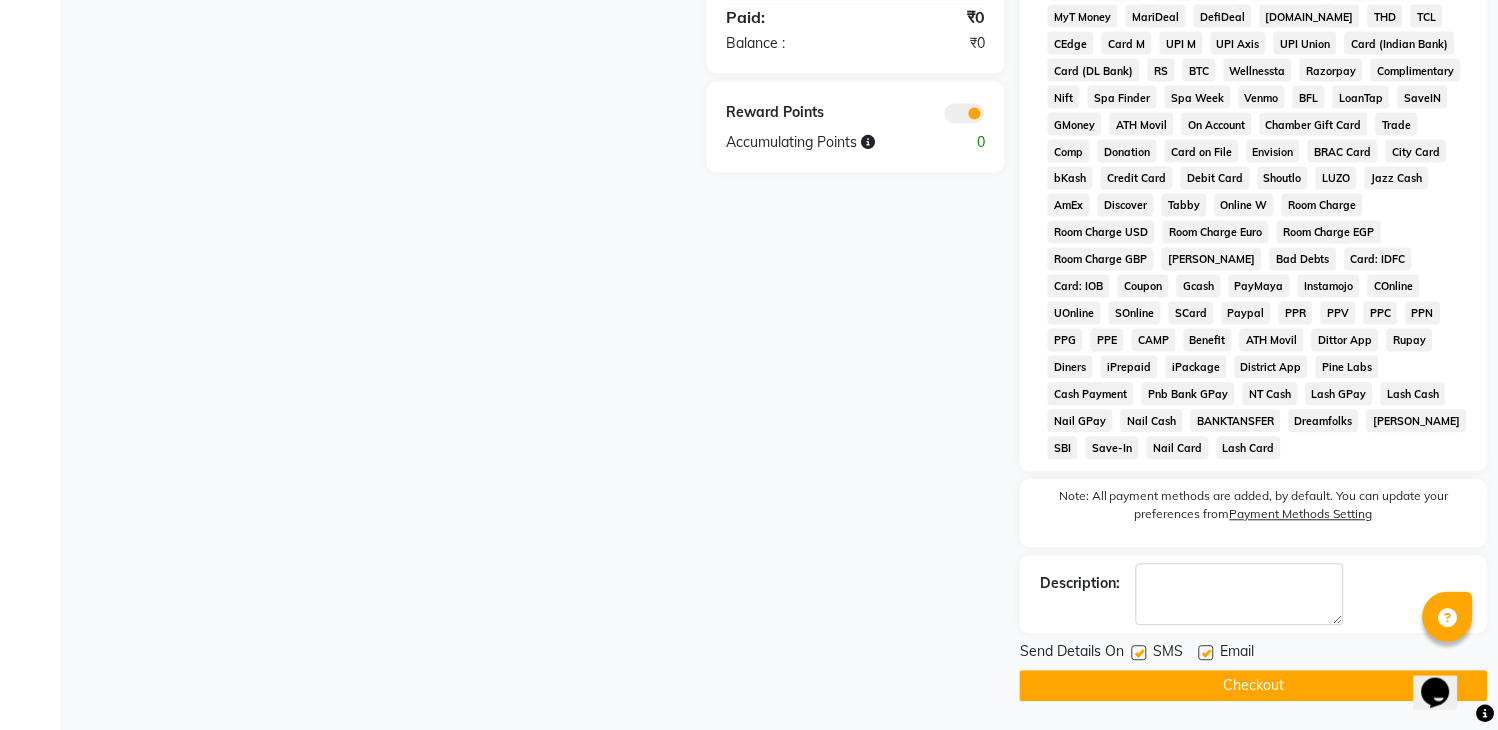 click on "Checkout" 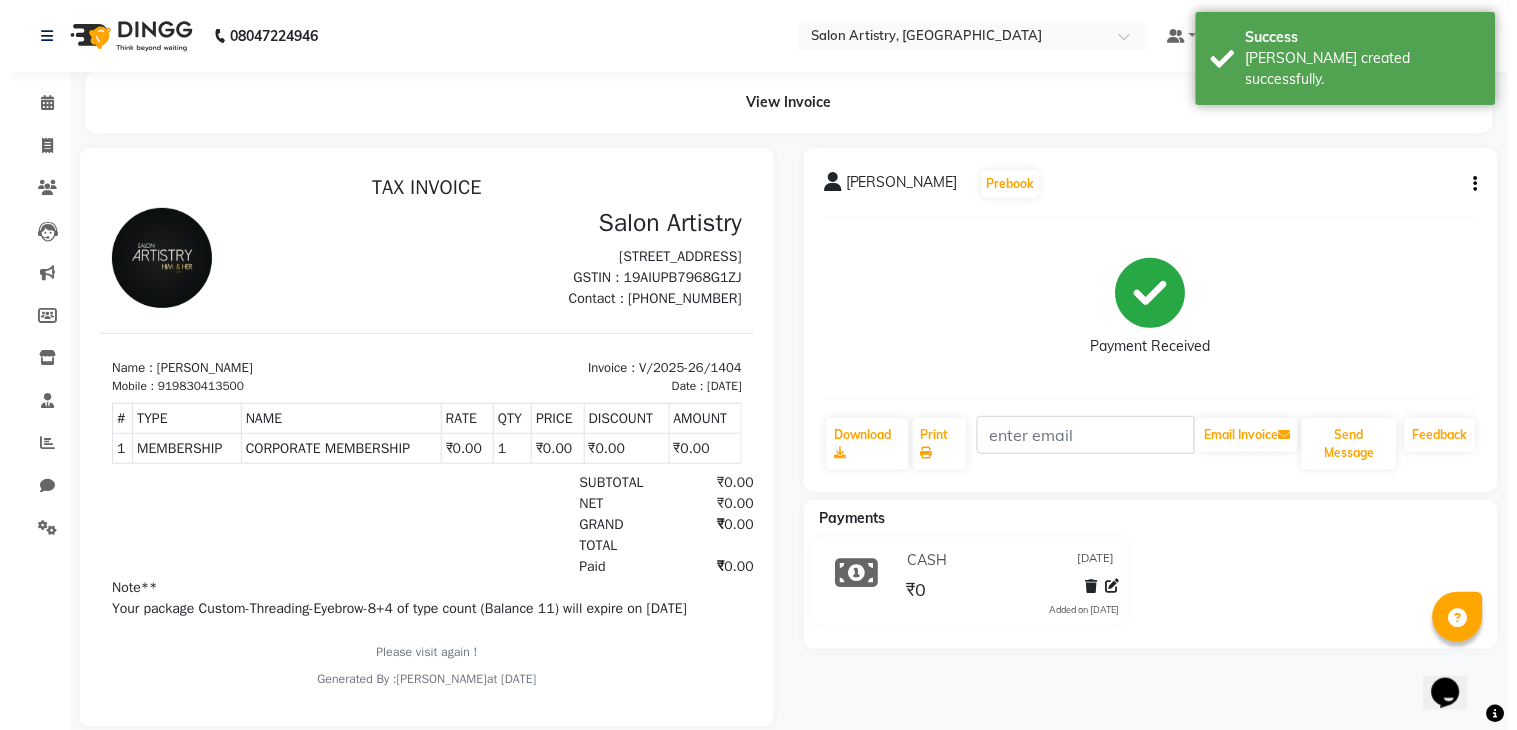 scroll, scrollTop: 0, scrollLeft: 0, axis: both 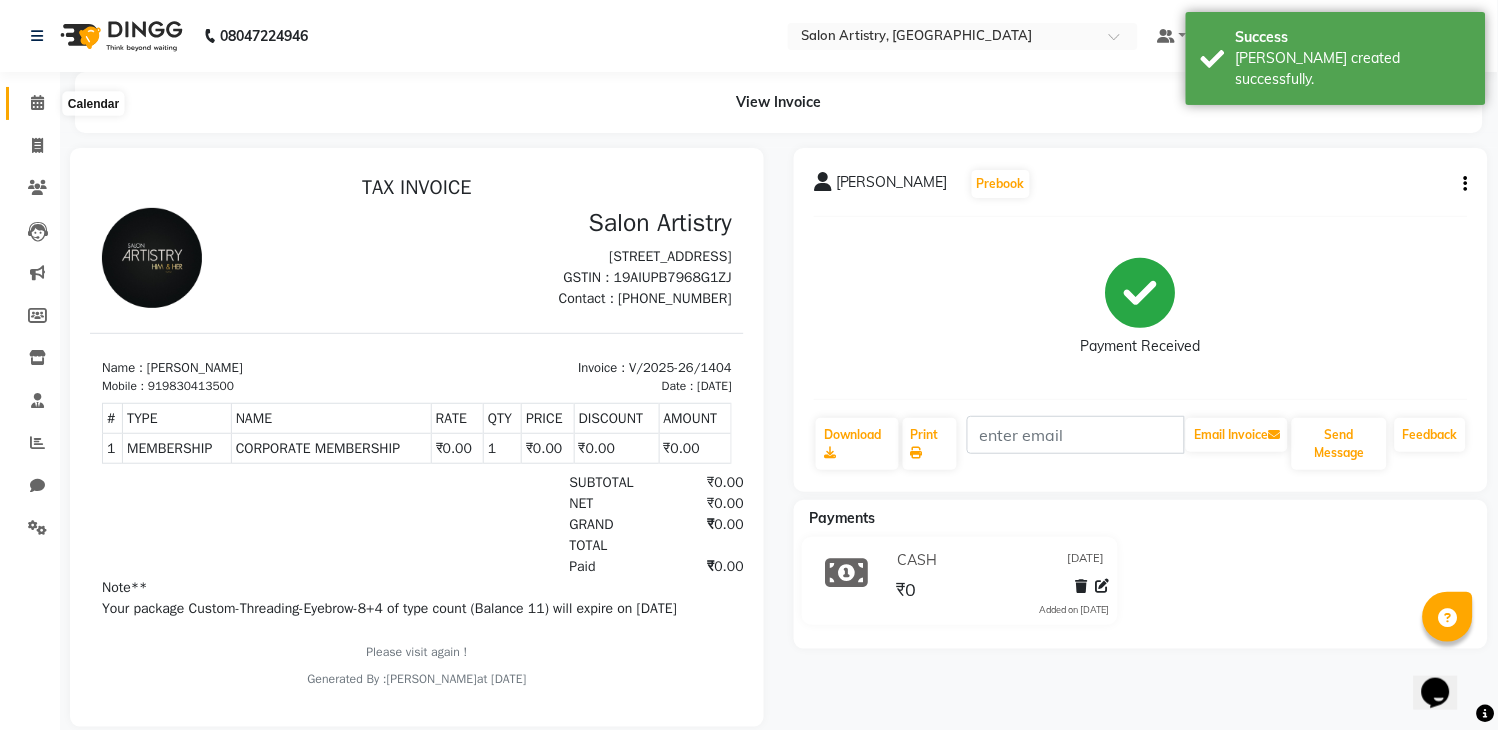 click 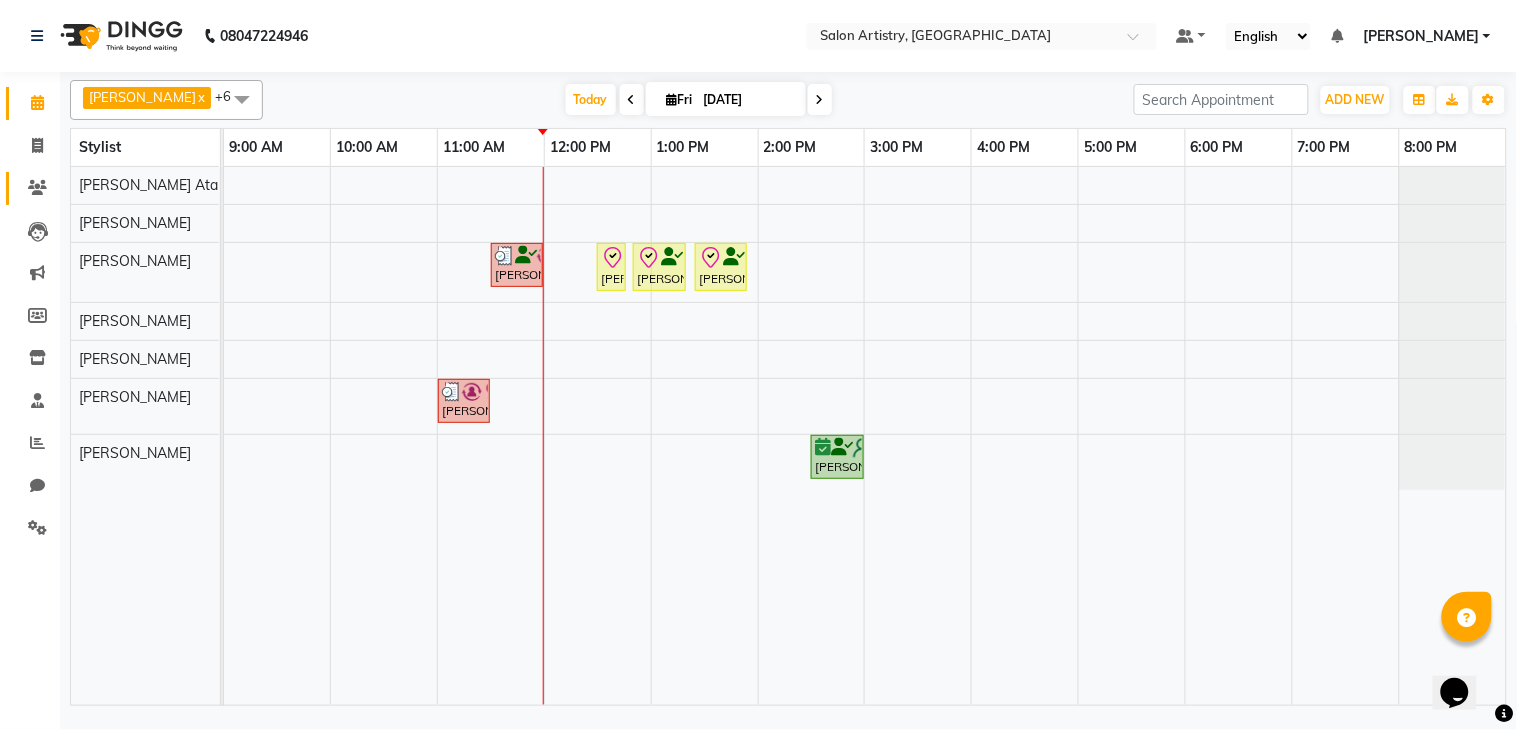 click 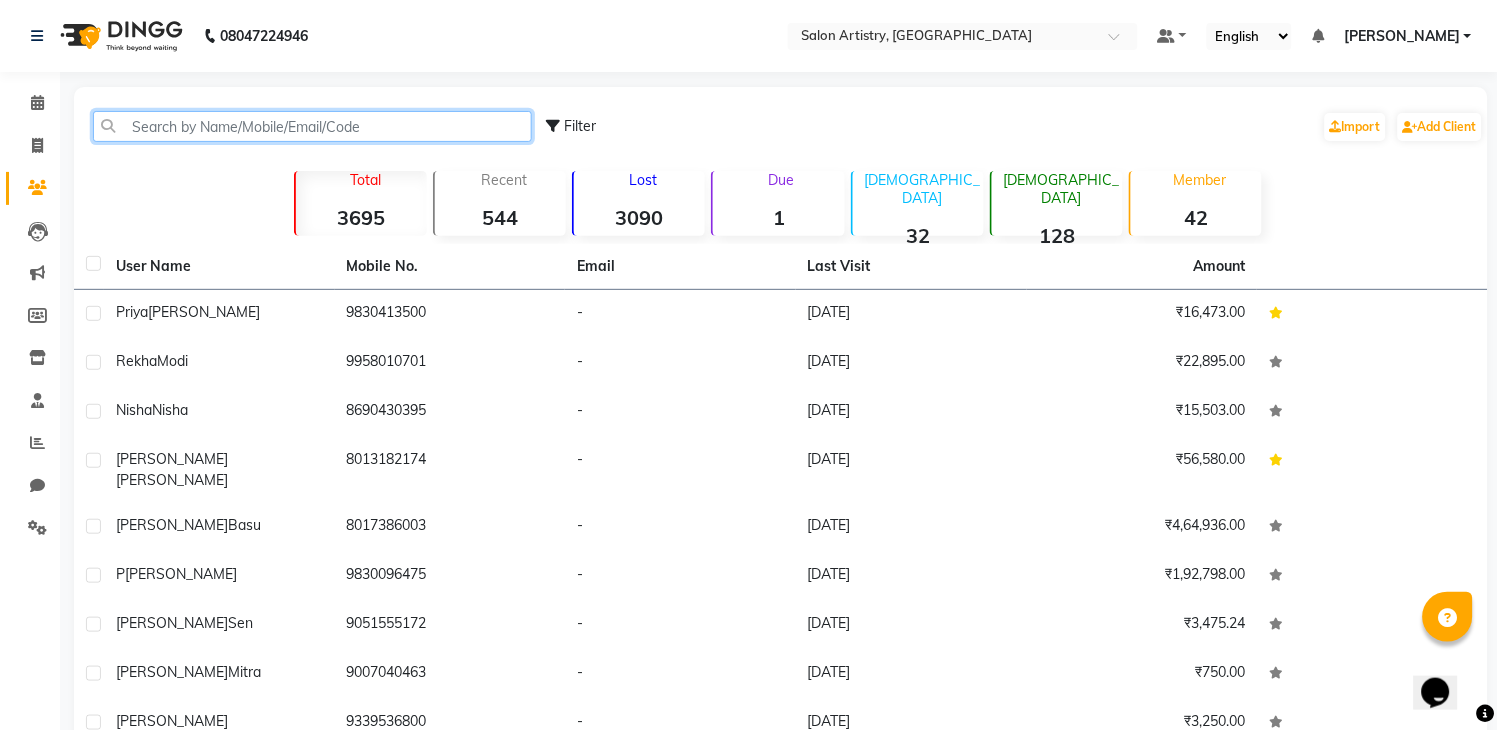 click 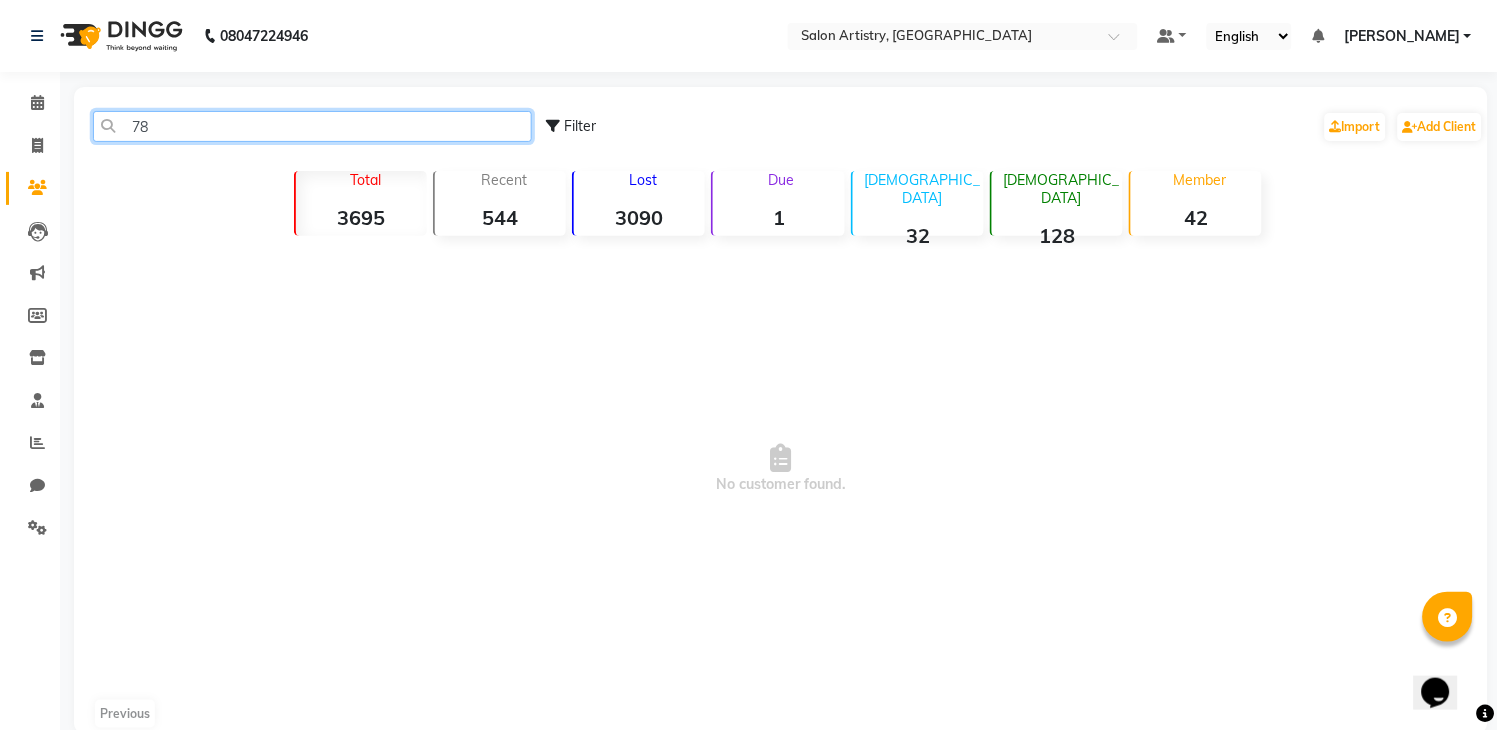 type on "7" 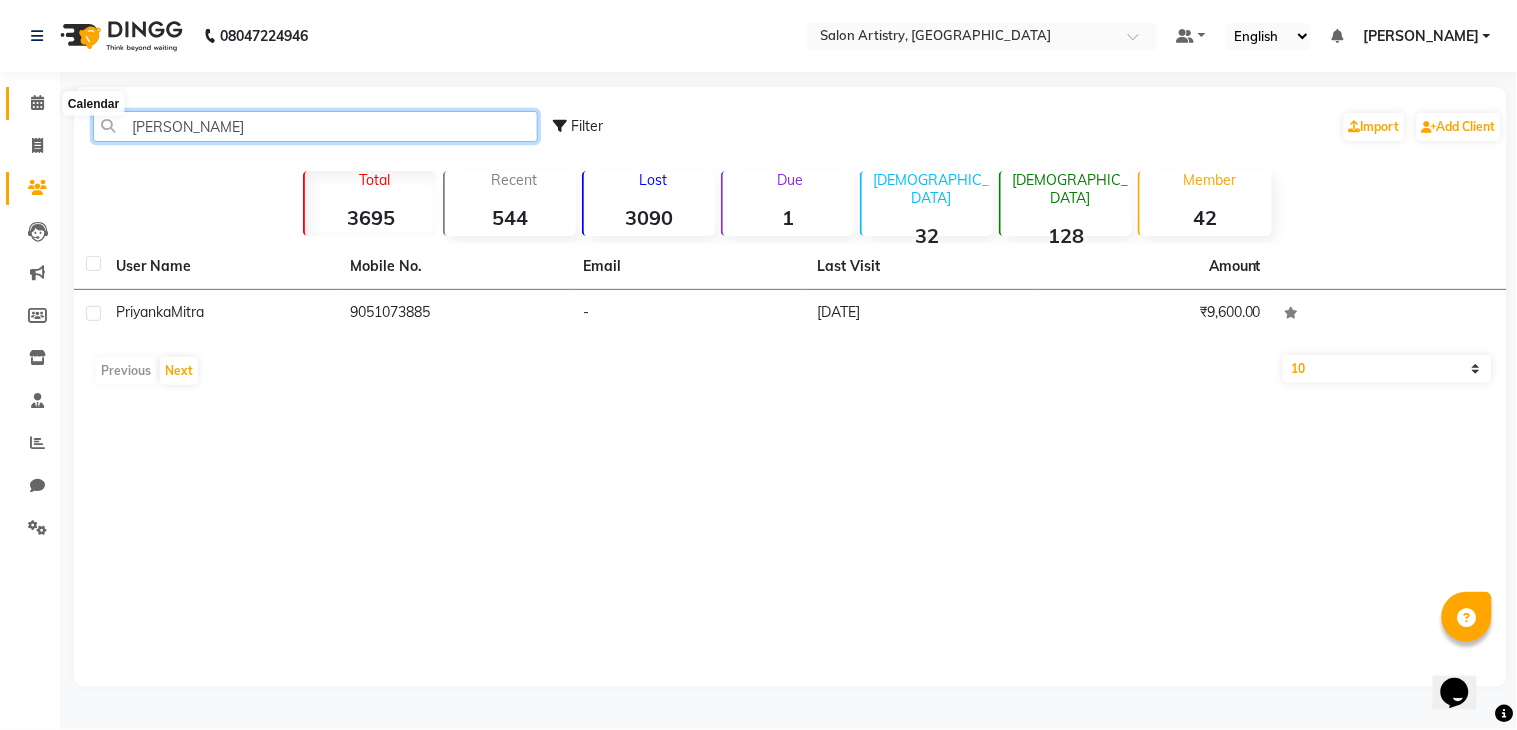 type on "priyanka mitra" 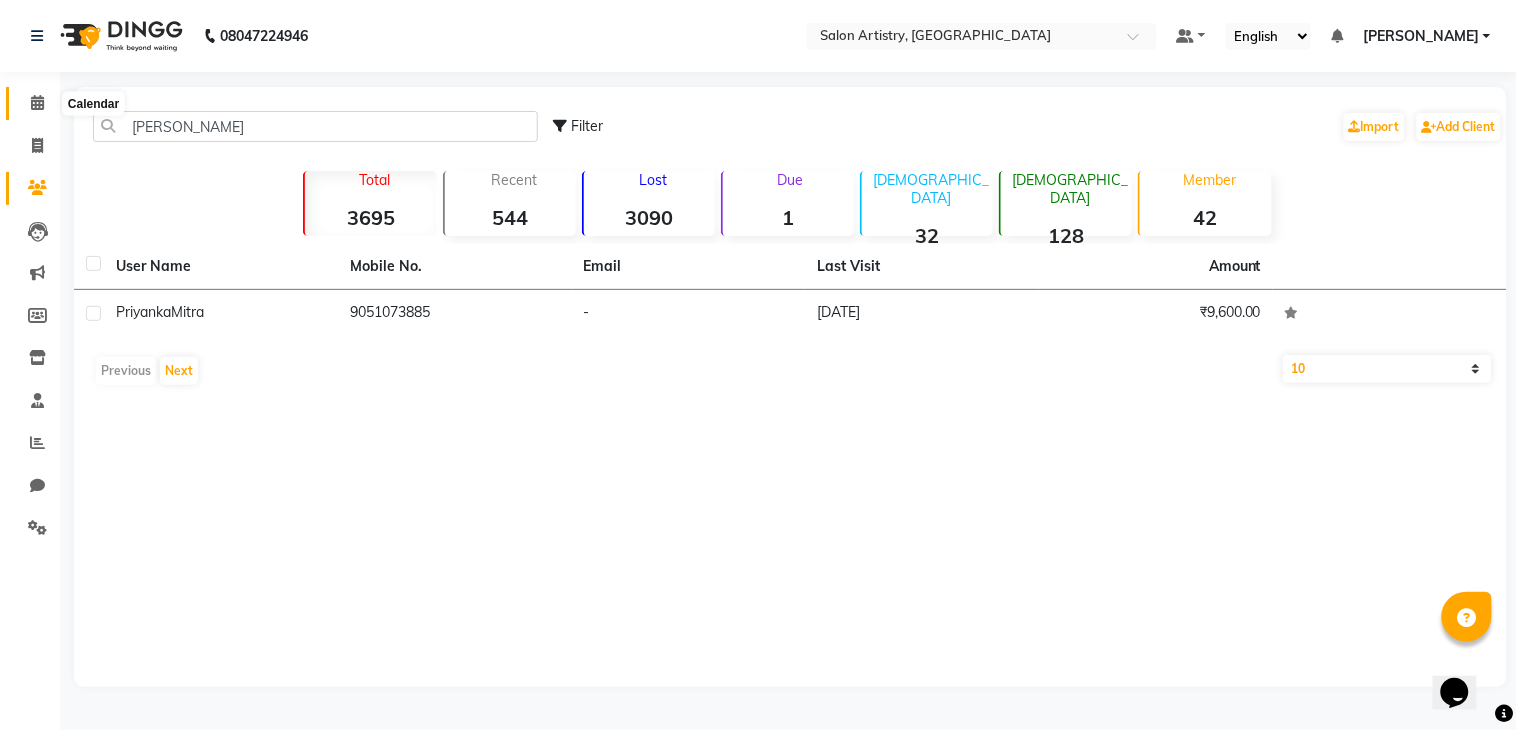 click 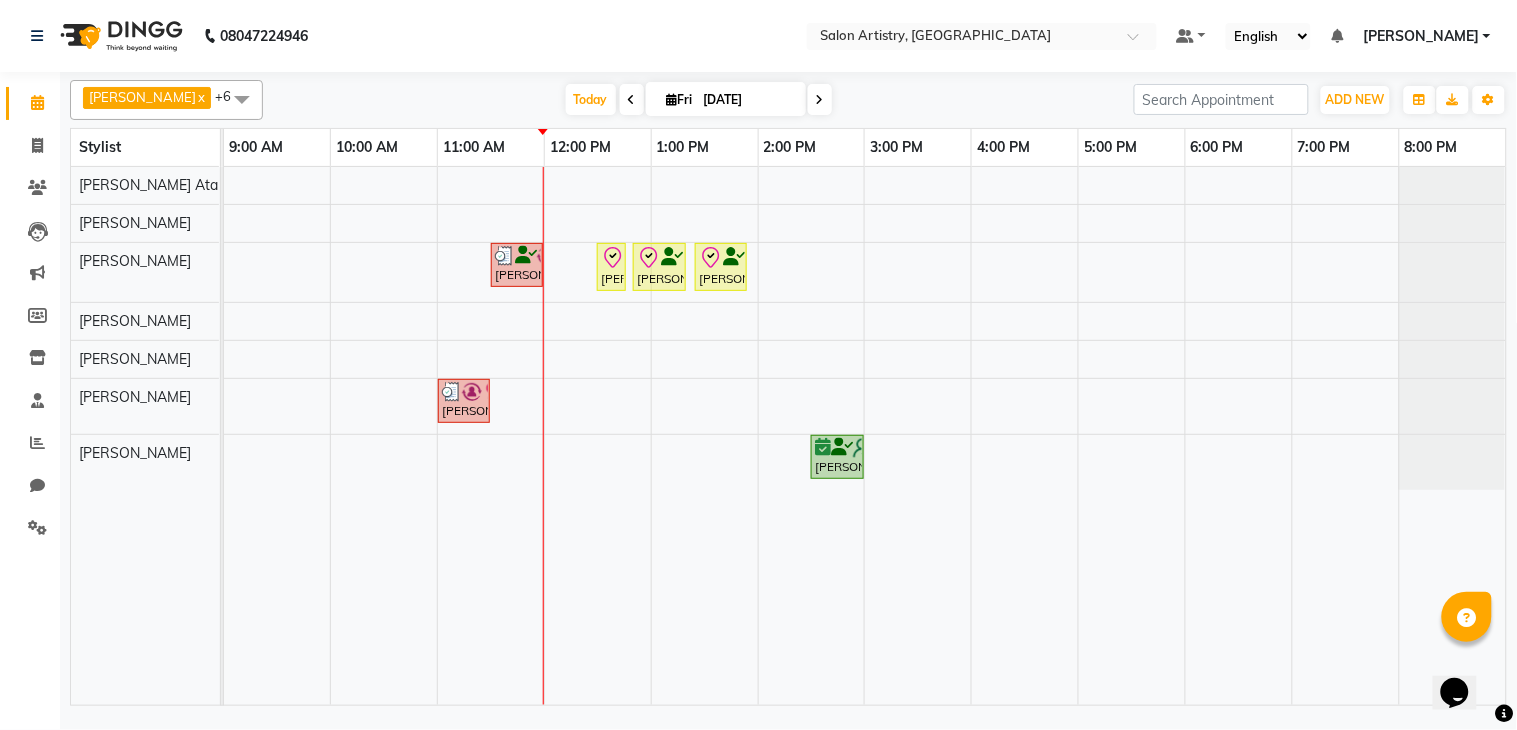 click on "Rekha Modi, TK05, 11:30 AM-12:00 PM, Wash  - Wash & Blow Dry (Upto Shoulder)
Priya Bhakat, TK01, 12:30 PM-12:40 PM, Threading - Eyebrows
Priya Bhakat, TK01, 12:50 PM-01:20 PM, Clean Up And Basic Facial - Urban Skin Restoring (Kanpeiki) _ Monodose Kit
Priya Bhakat, TK01, 01:25 PM-01:55 PM, Wash & Plain Dry (With Conditioning)-Upto Mid Back     Nisha Nisha, TK03, 11:00 AM-11:30 AM, Threading - Eyebrows,Threading - Eyebrows (₹70),Threading - Eyebrows (₹70)     Moumita Chakrabarty, TK02, 02:30 PM-03:00 PM, Threading - Face" at bounding box center [865, 436] 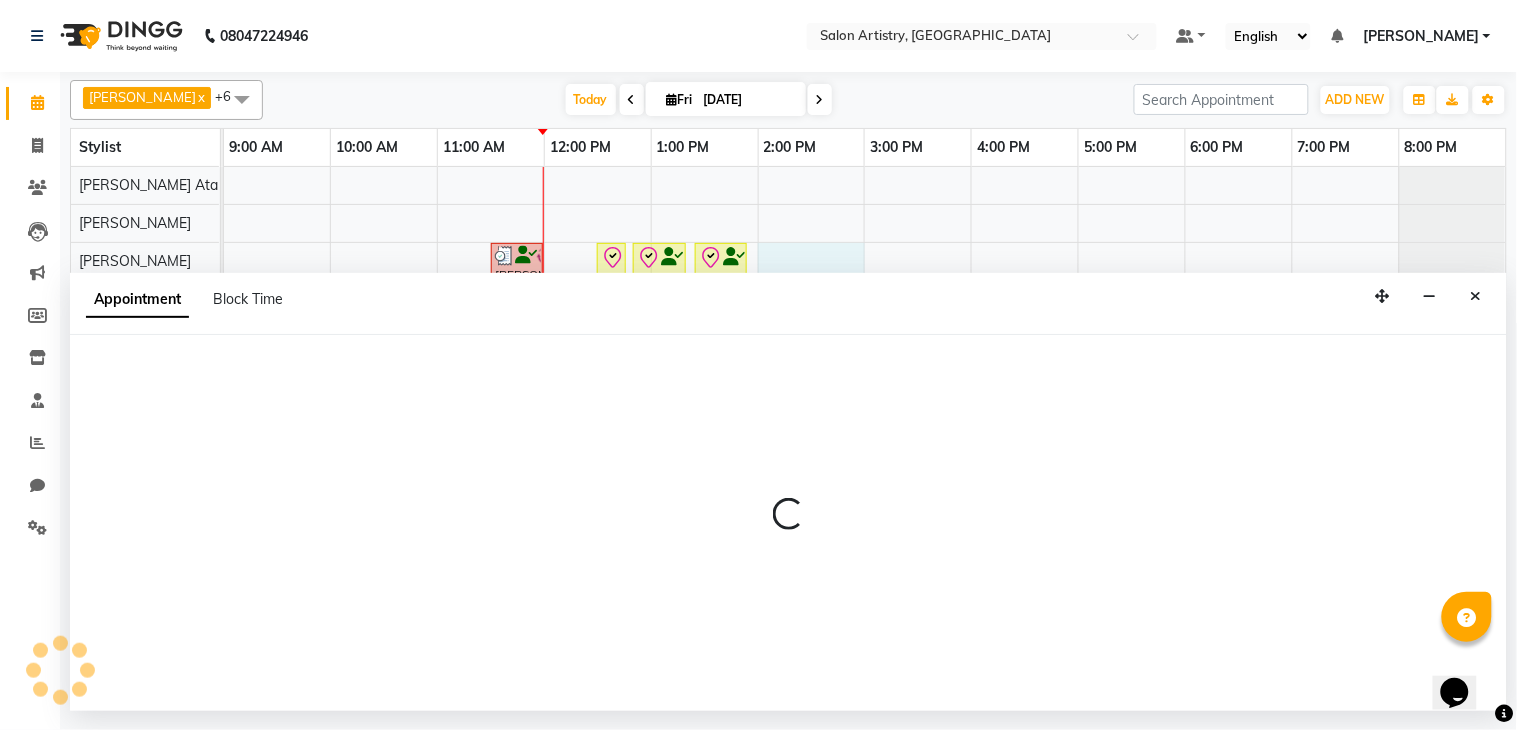 select on "79860" 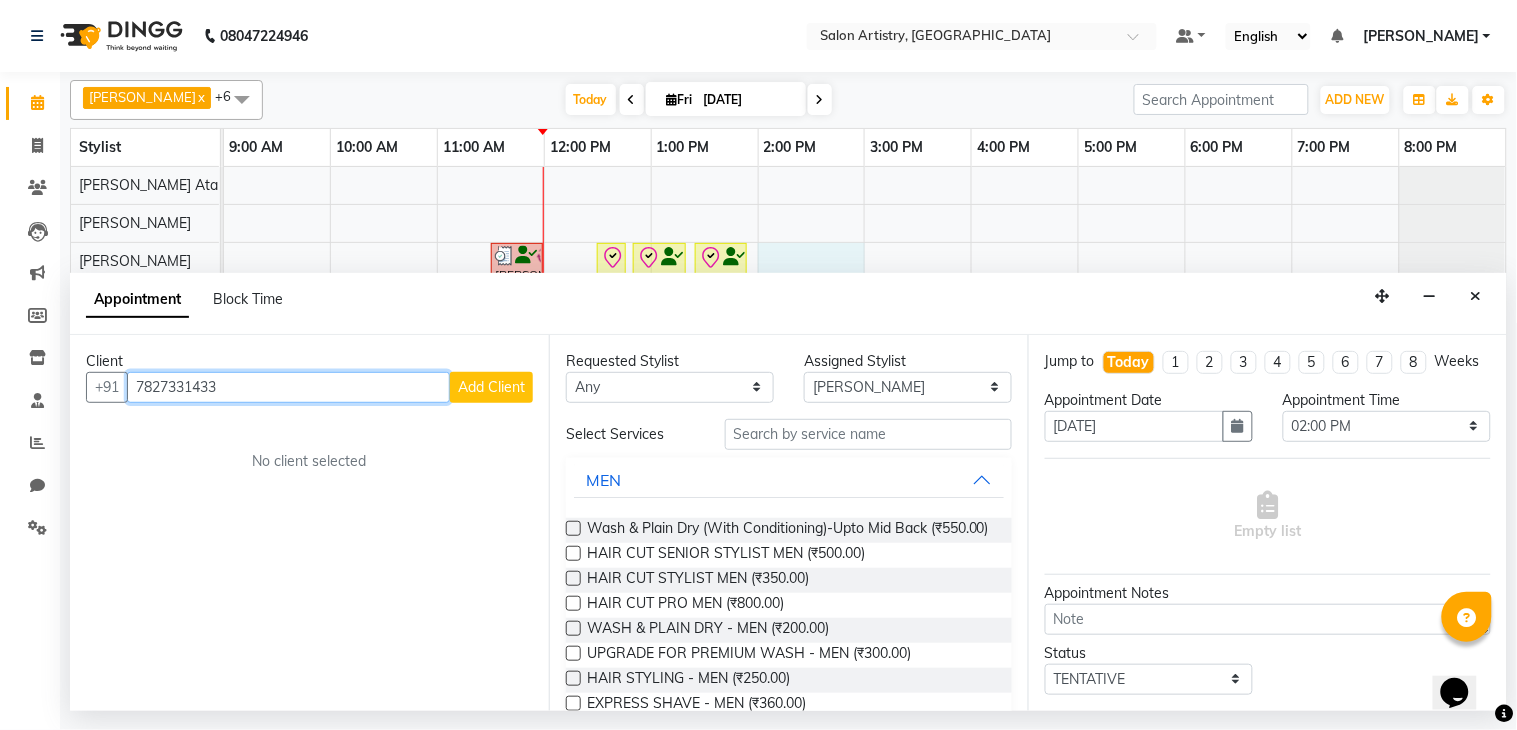 type on "7827331433" 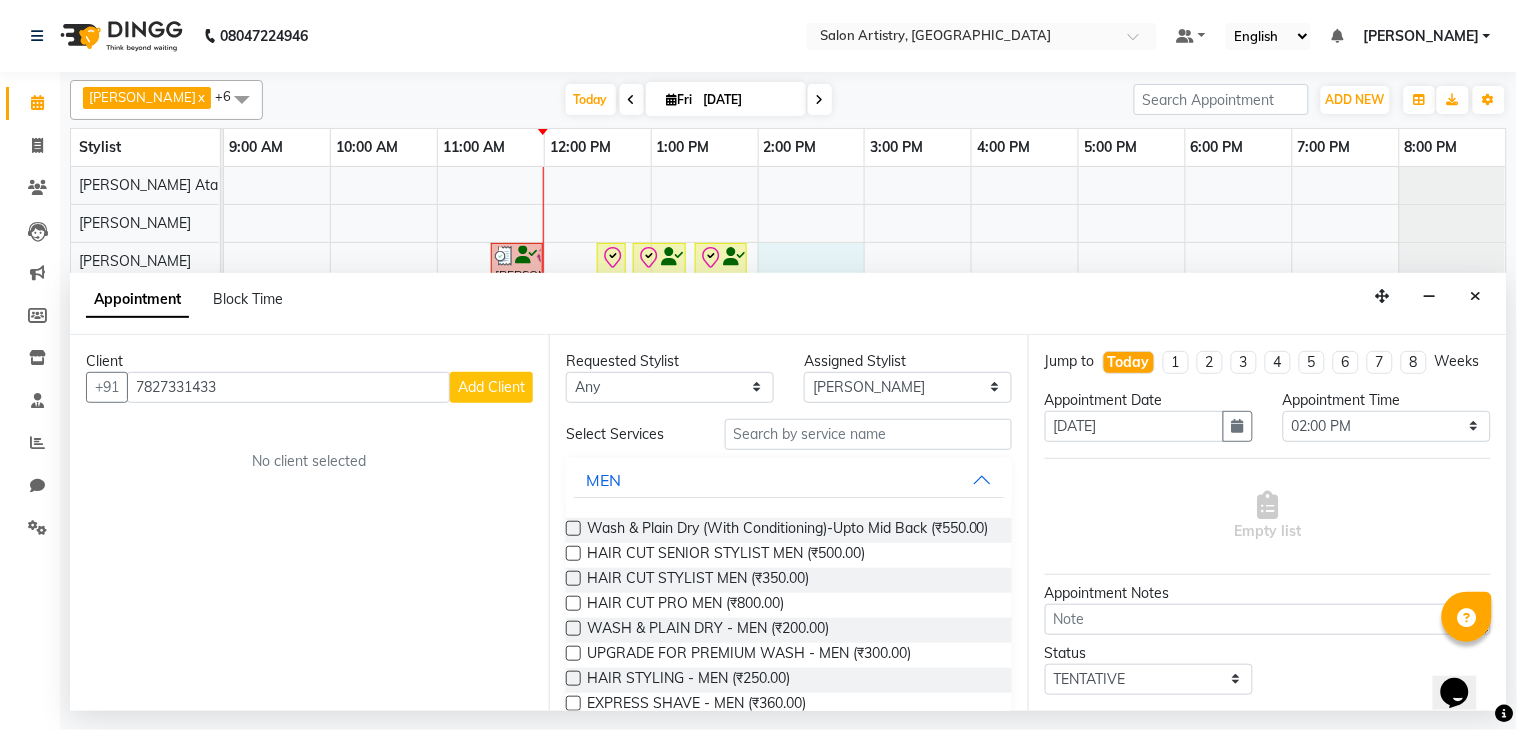 click on "Add Client" at bounding box center (491, 387) 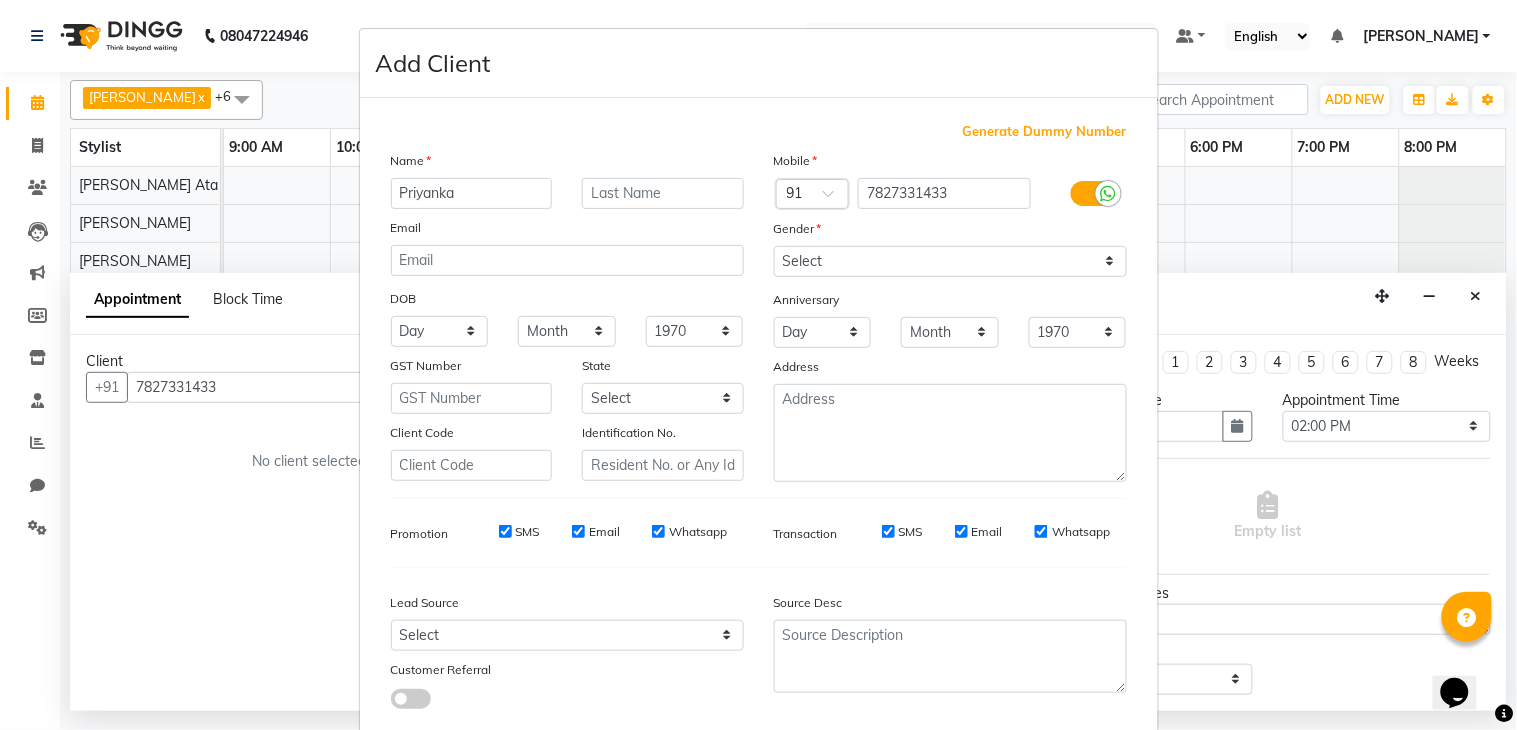 type on "Priyanka" 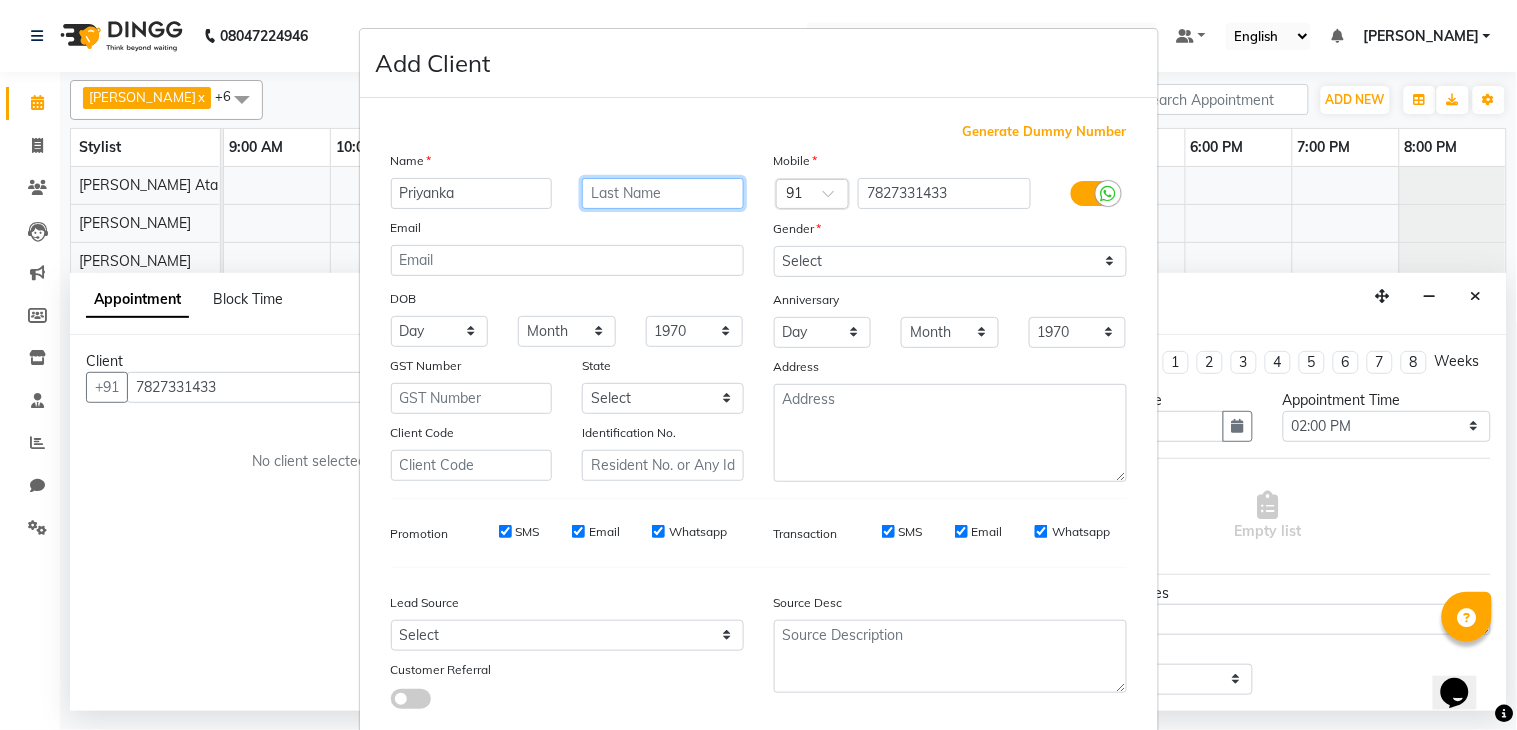 click at bounding box center (663, 193) 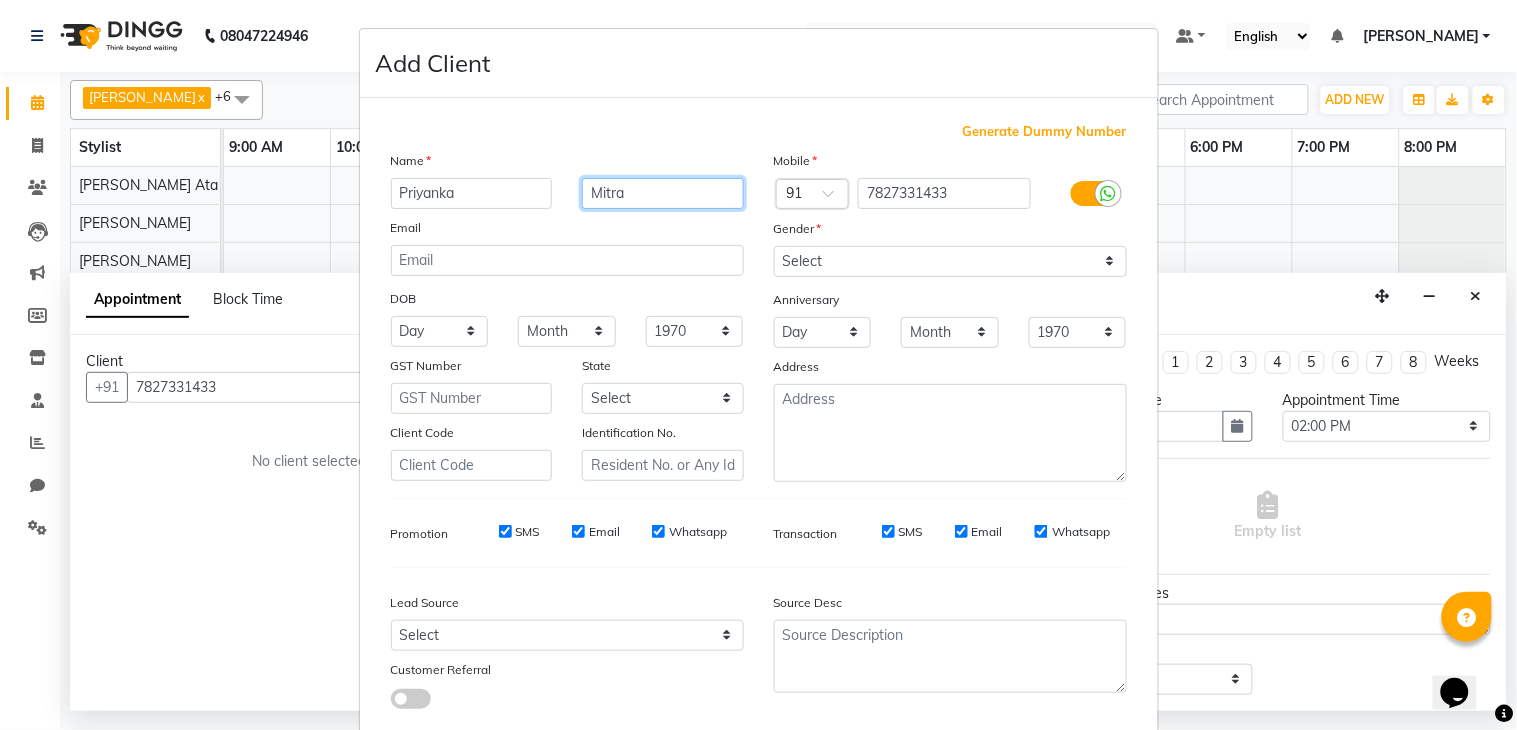 type on "Mitra" 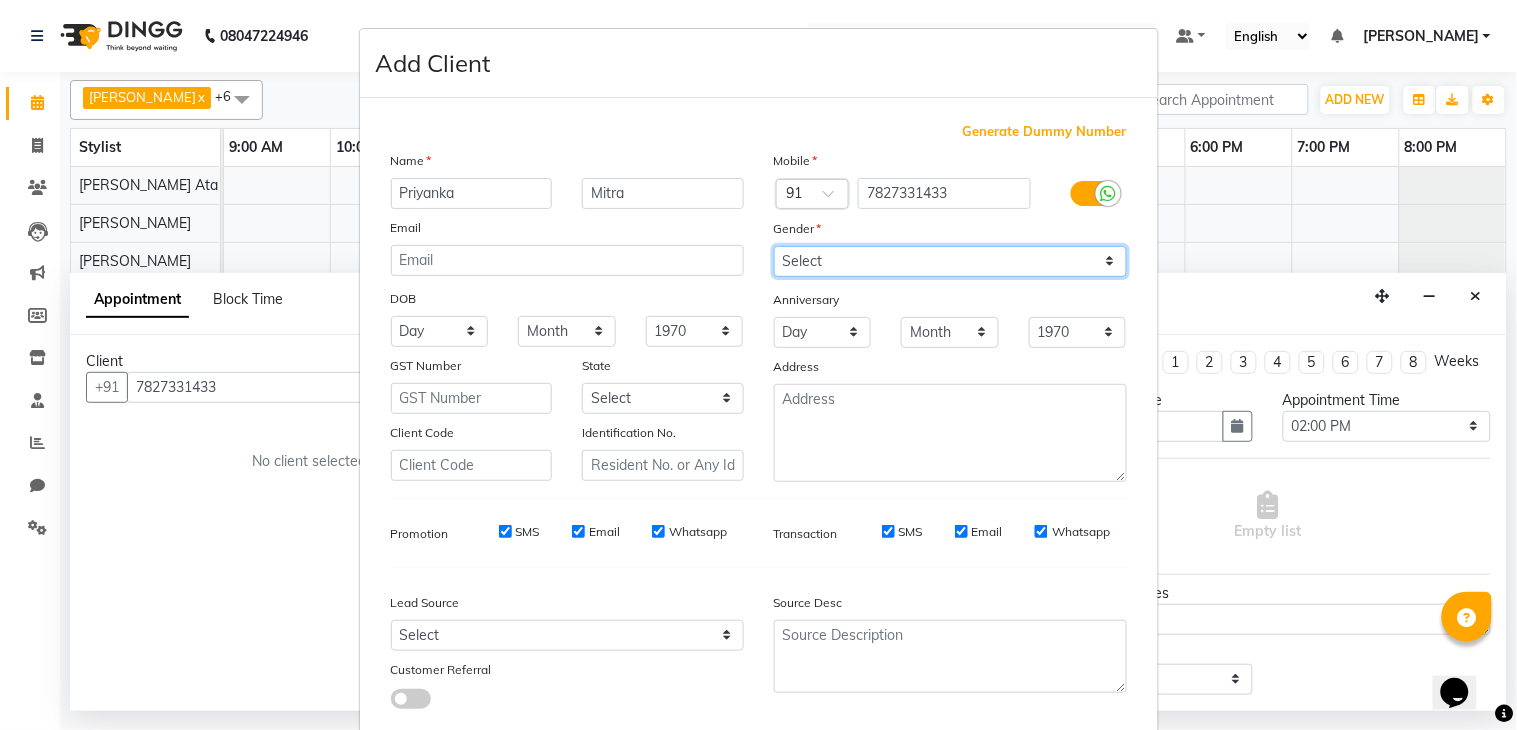 click on "Select [DEMOGRAPHIC_DATA] [DEMOGRAPHIC_DATA] Other Prefer Not To Say" at bounding box center (950, 261) 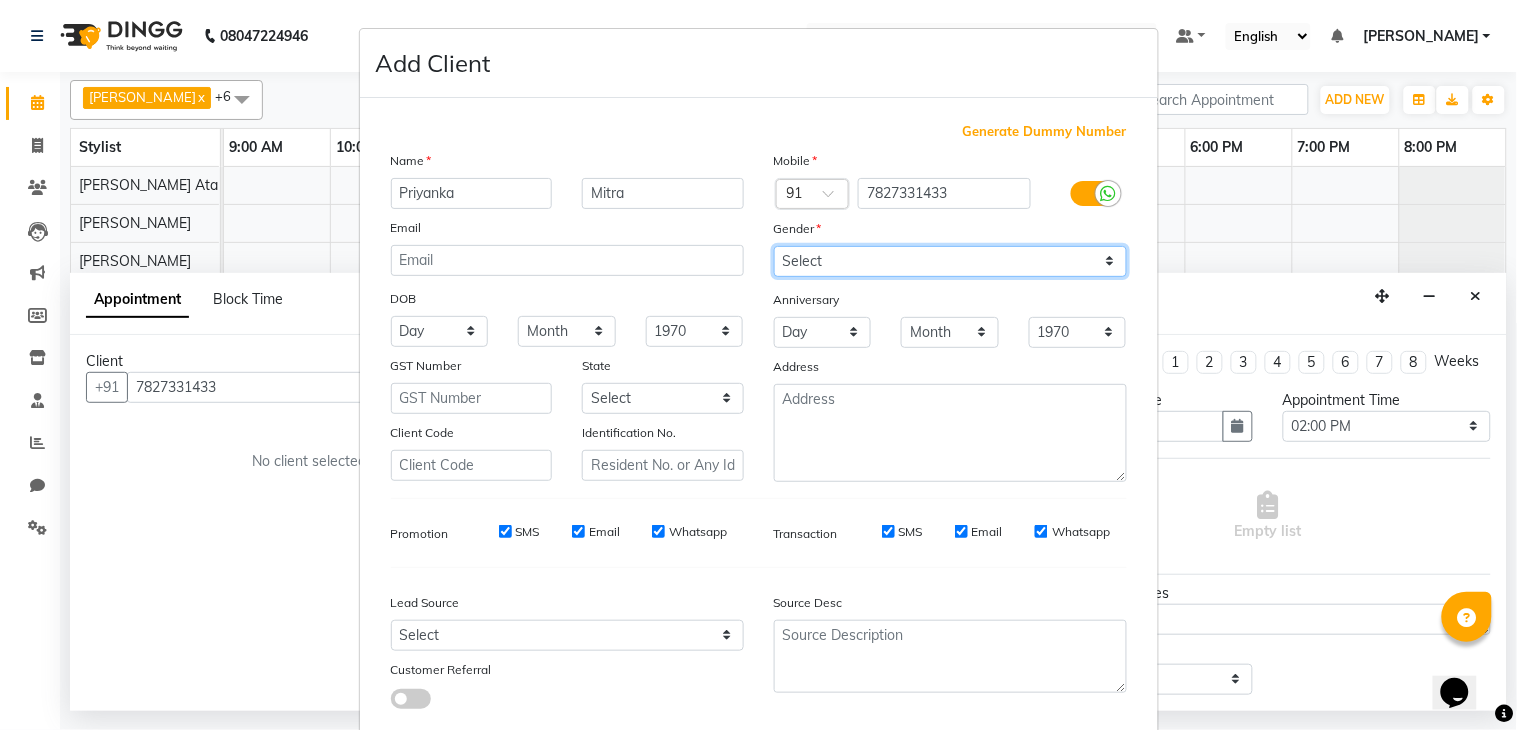 select on "[DEMOGRAPHIC_DATA]" 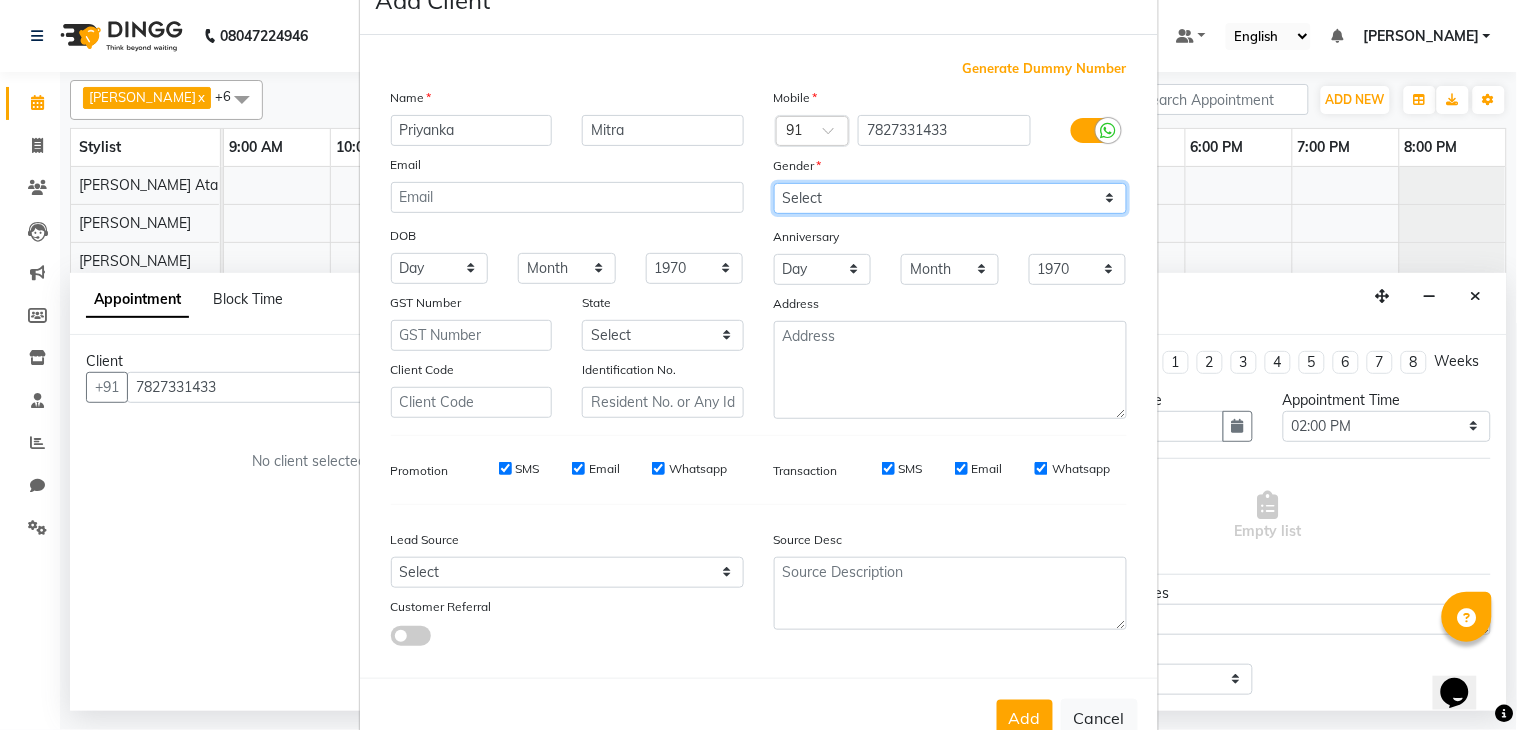 scroll, scrollTop: 121, scrollLeft: 0, axis: vertical 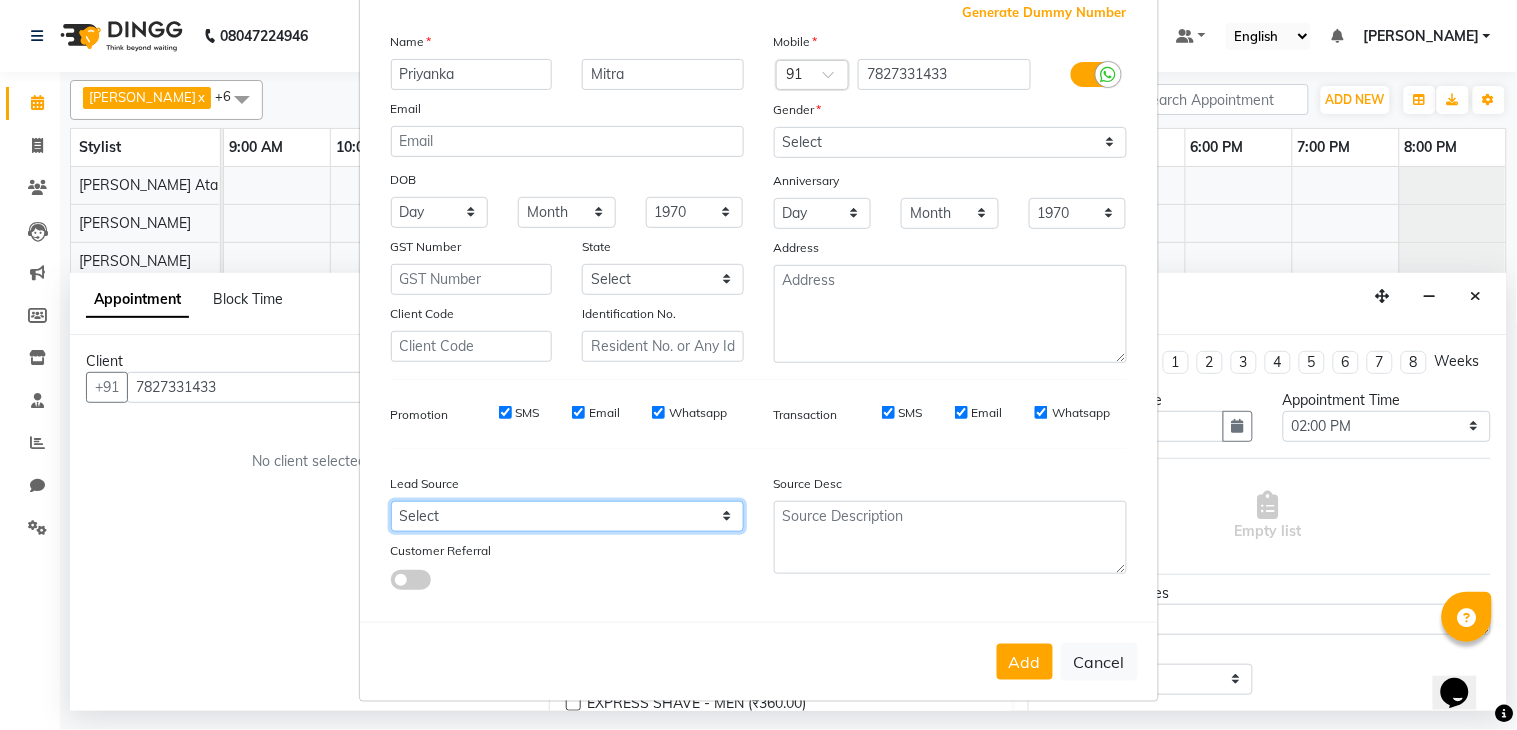 click on "Select Walk-in Referral Internet Friend Word of Mouth Advertisement Facebook JustDial Google Other" at bounding box center (567, 516) 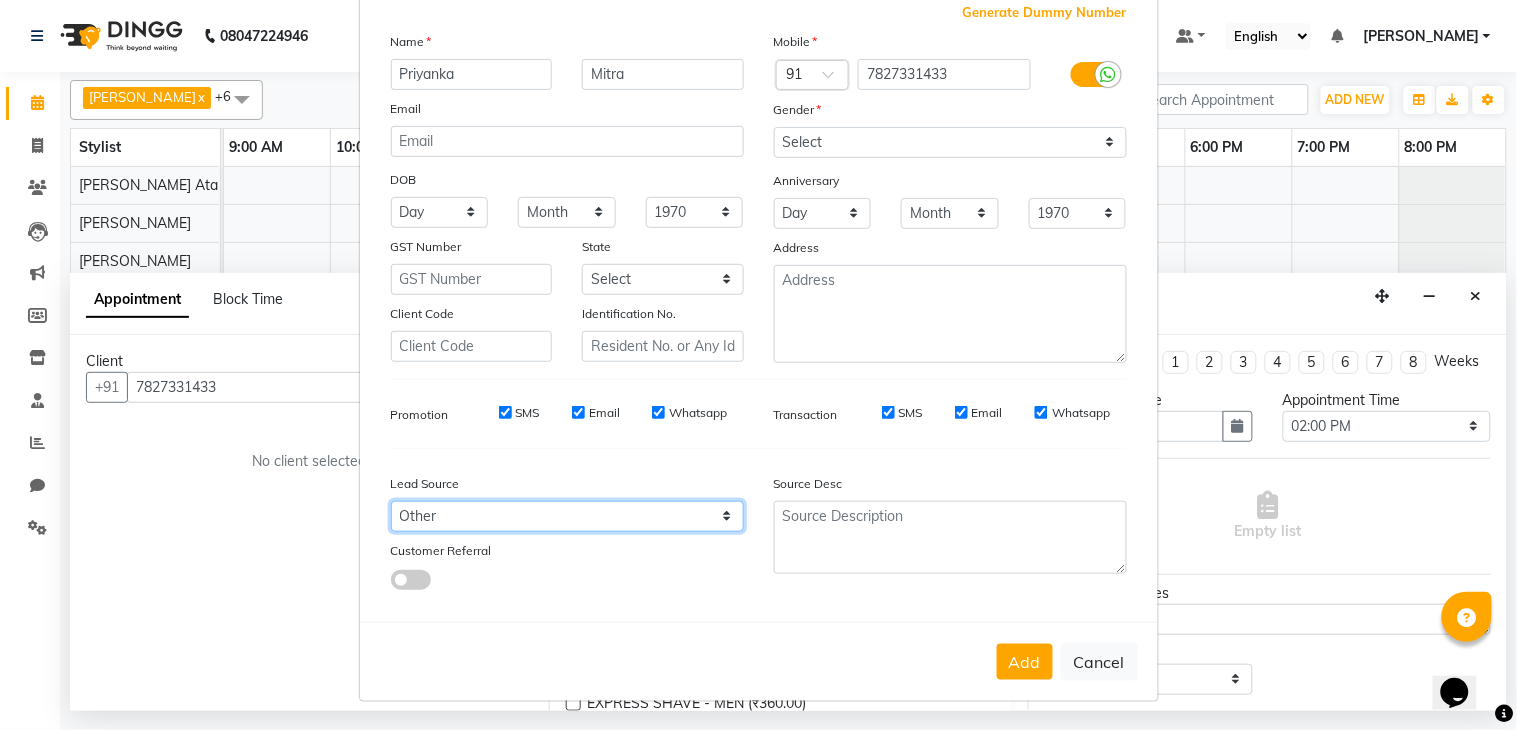 click on "Select Walk-in Referral Internet Friend Word of Mouth Advertisement Facebook JustDial Google Other" at bounding box center (567, 516) 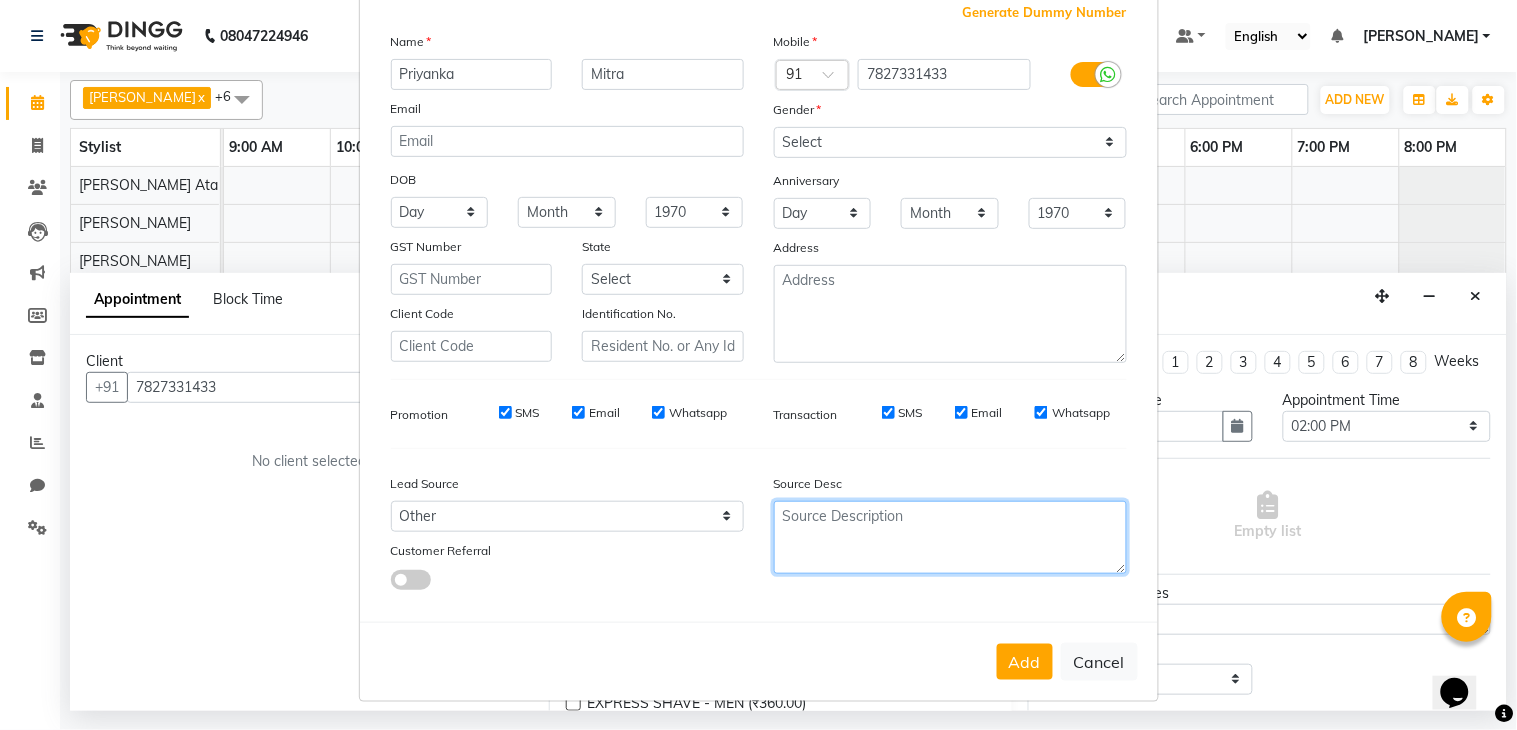 click at bounding box center [950, 537] 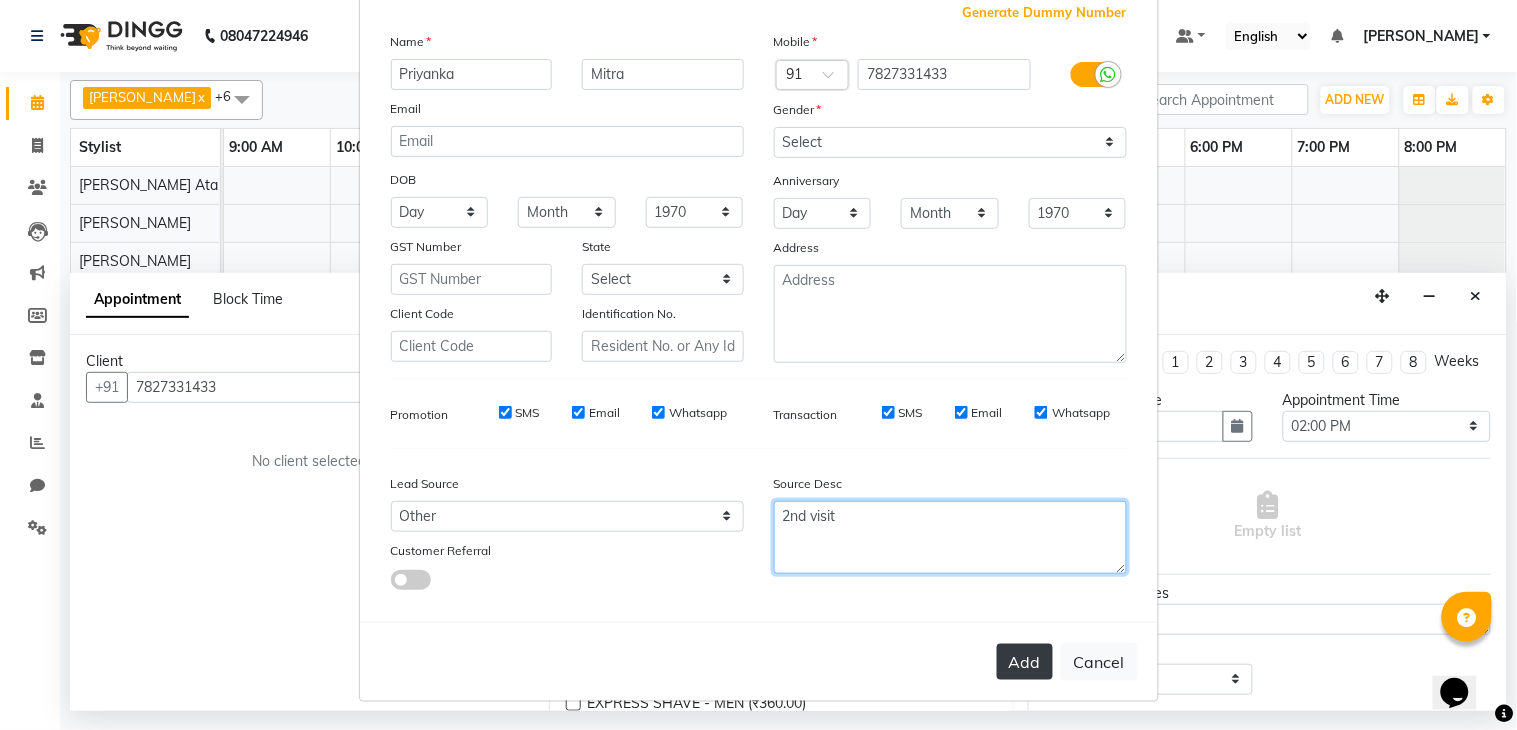 type on "2nd visit" 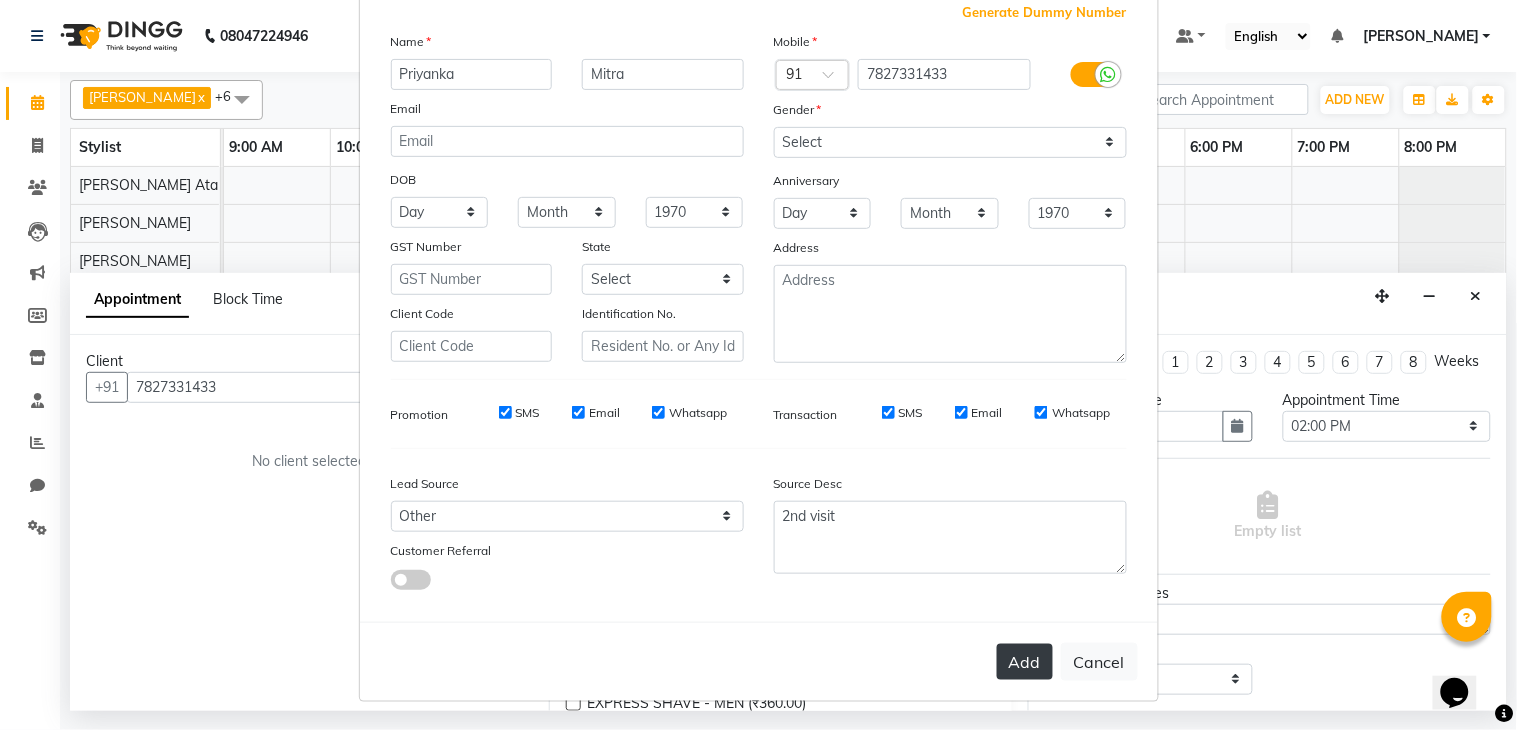 click on "Add" at bounding box center [1025, 662] 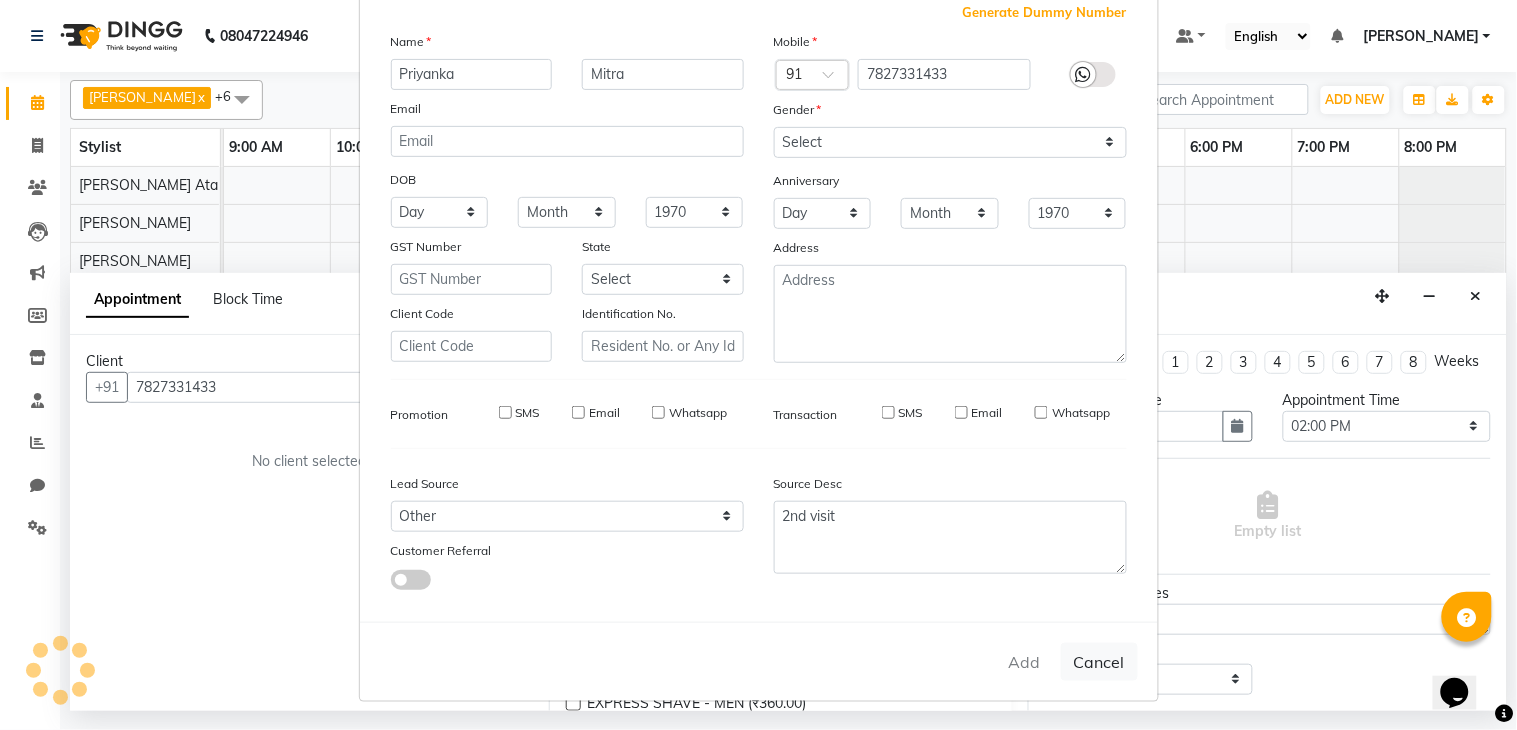 type 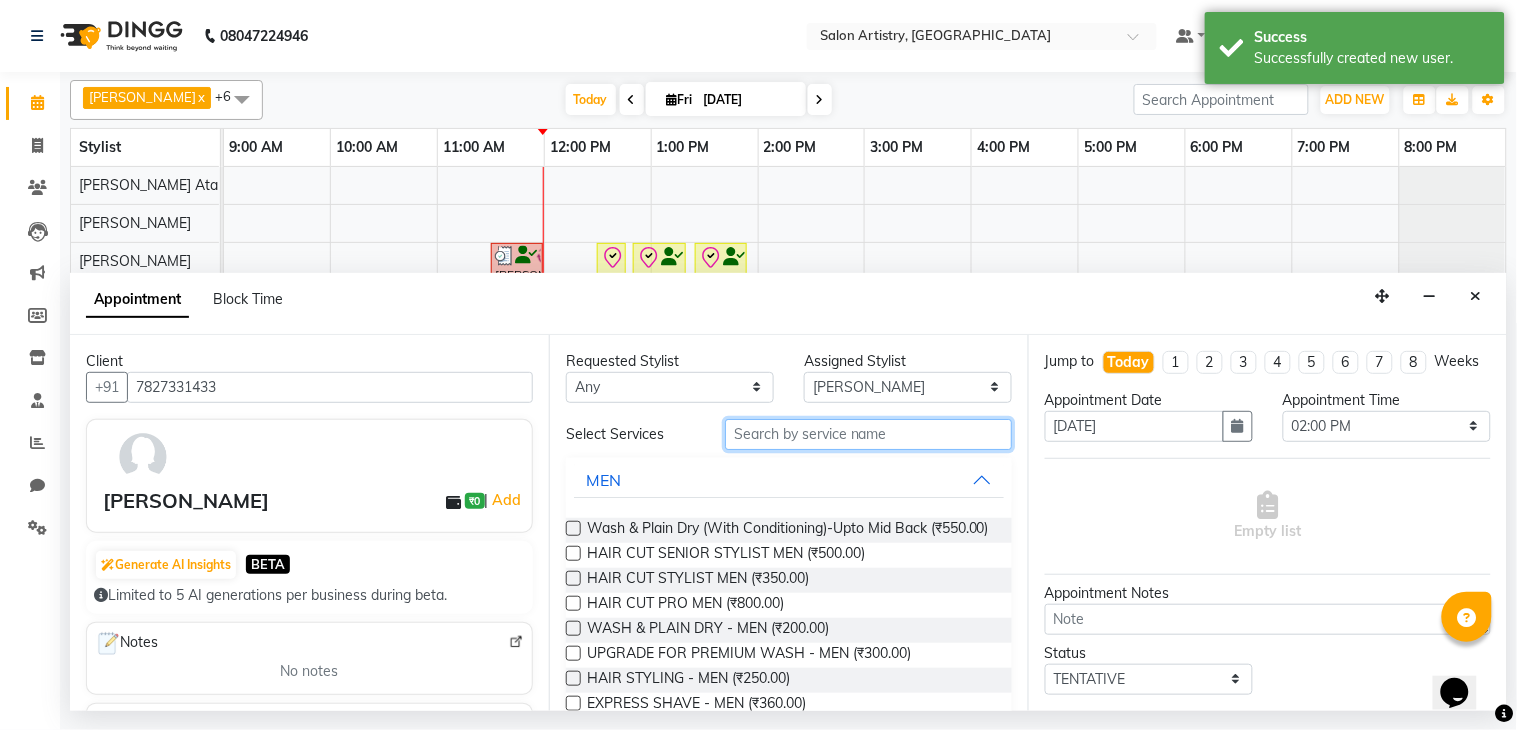 click at bounding box center [868, 434] 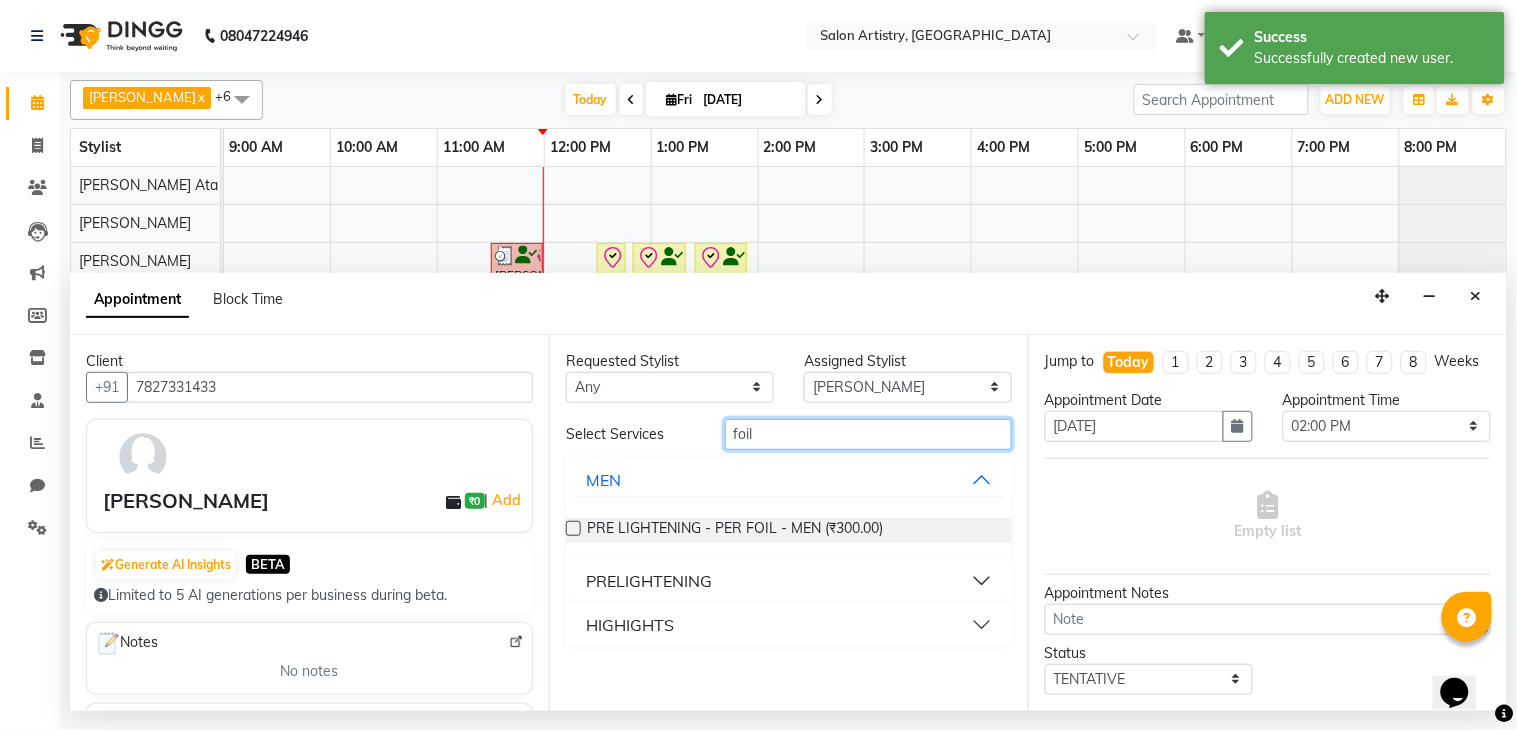 type on "foil" 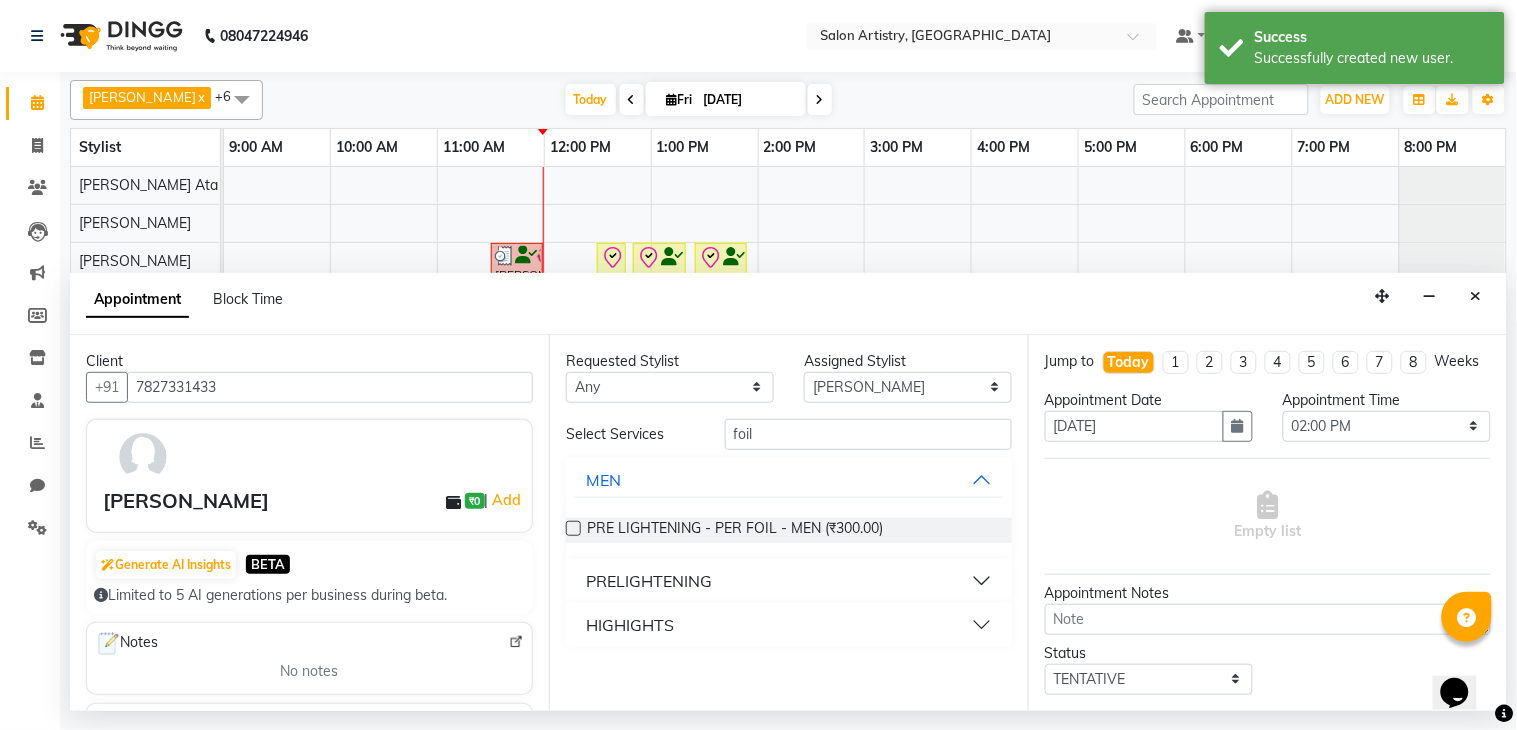 click on "HIGHIGHTS" at bounding box center [789, 625] 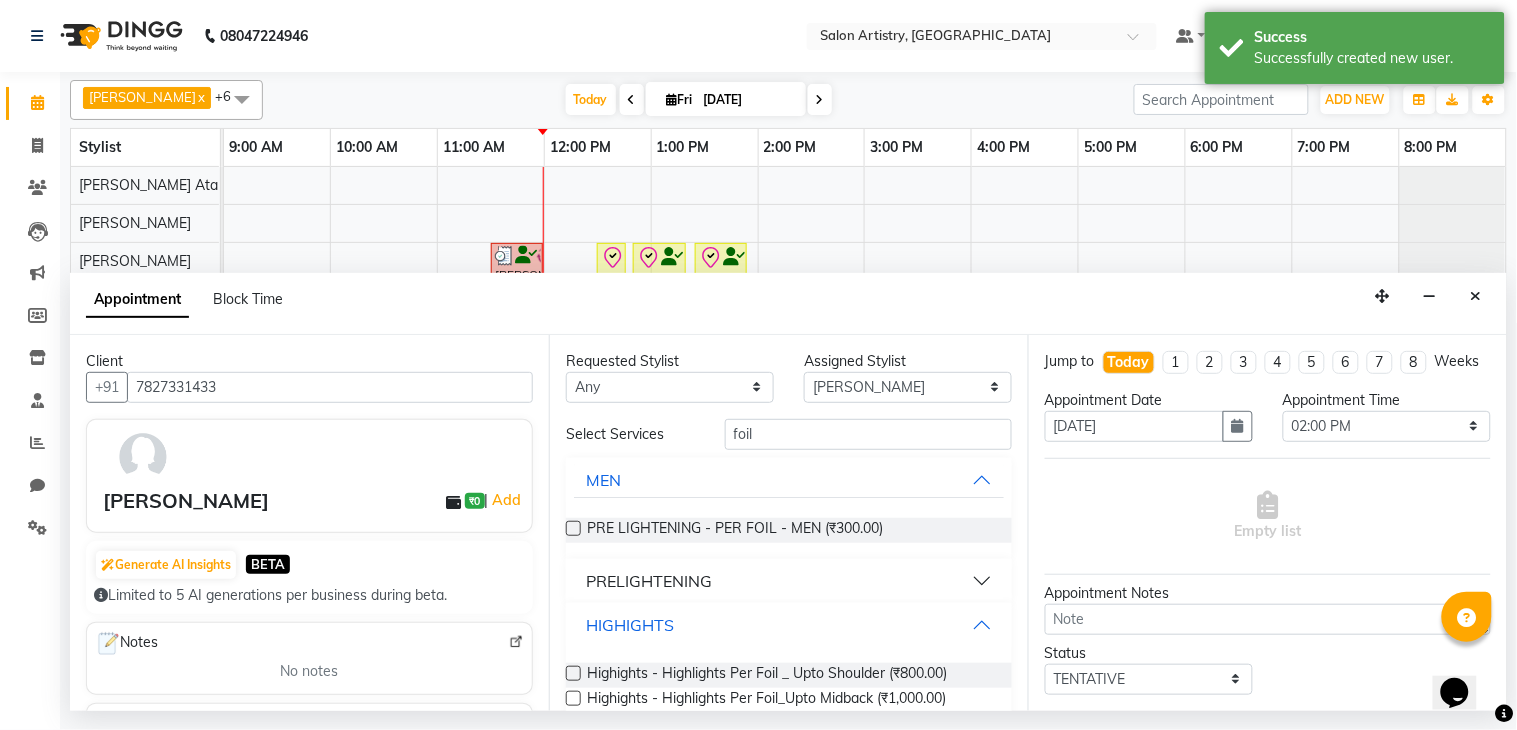 scroll, scrollTop: 111, scrollLeft: 0, axis: vertical 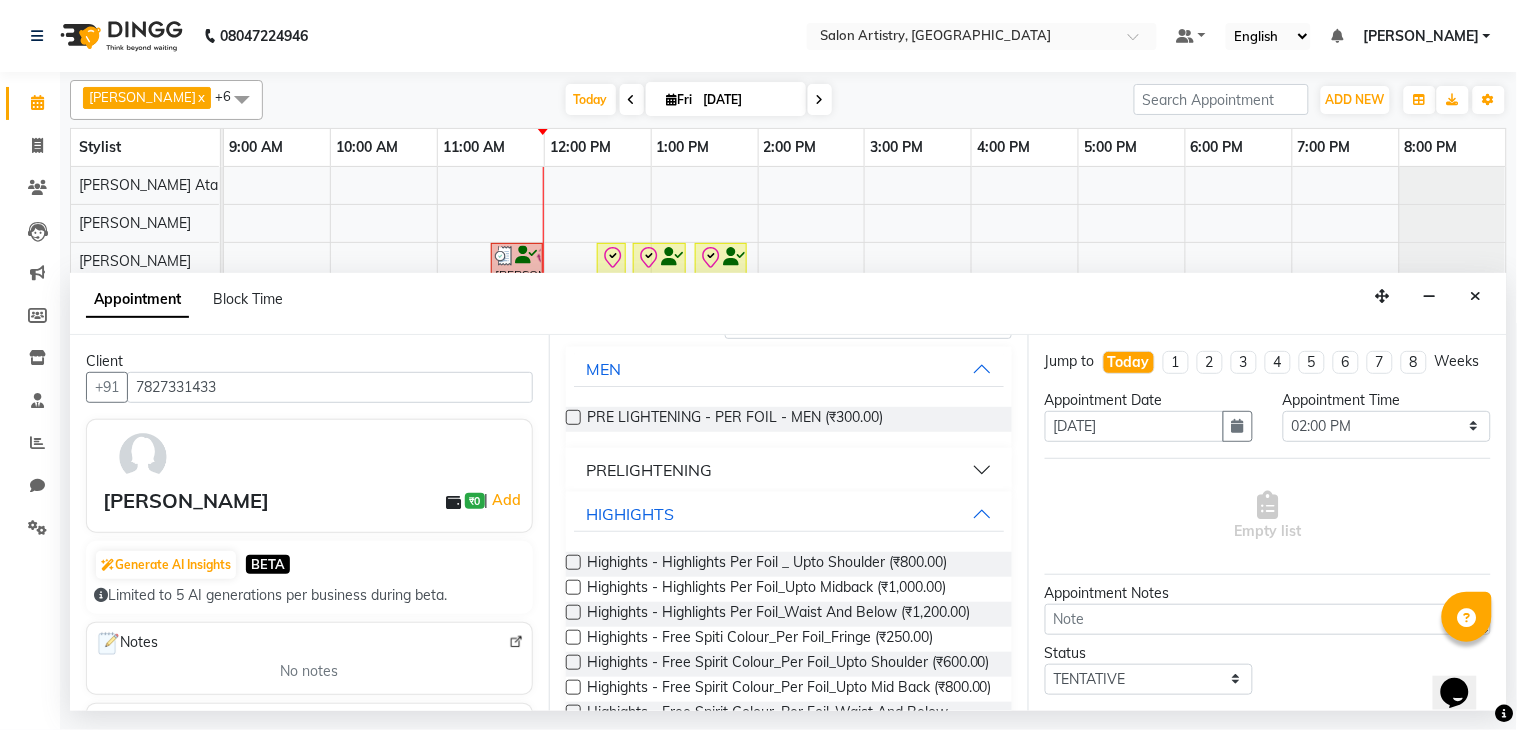 click at bounding box center (573, 587) 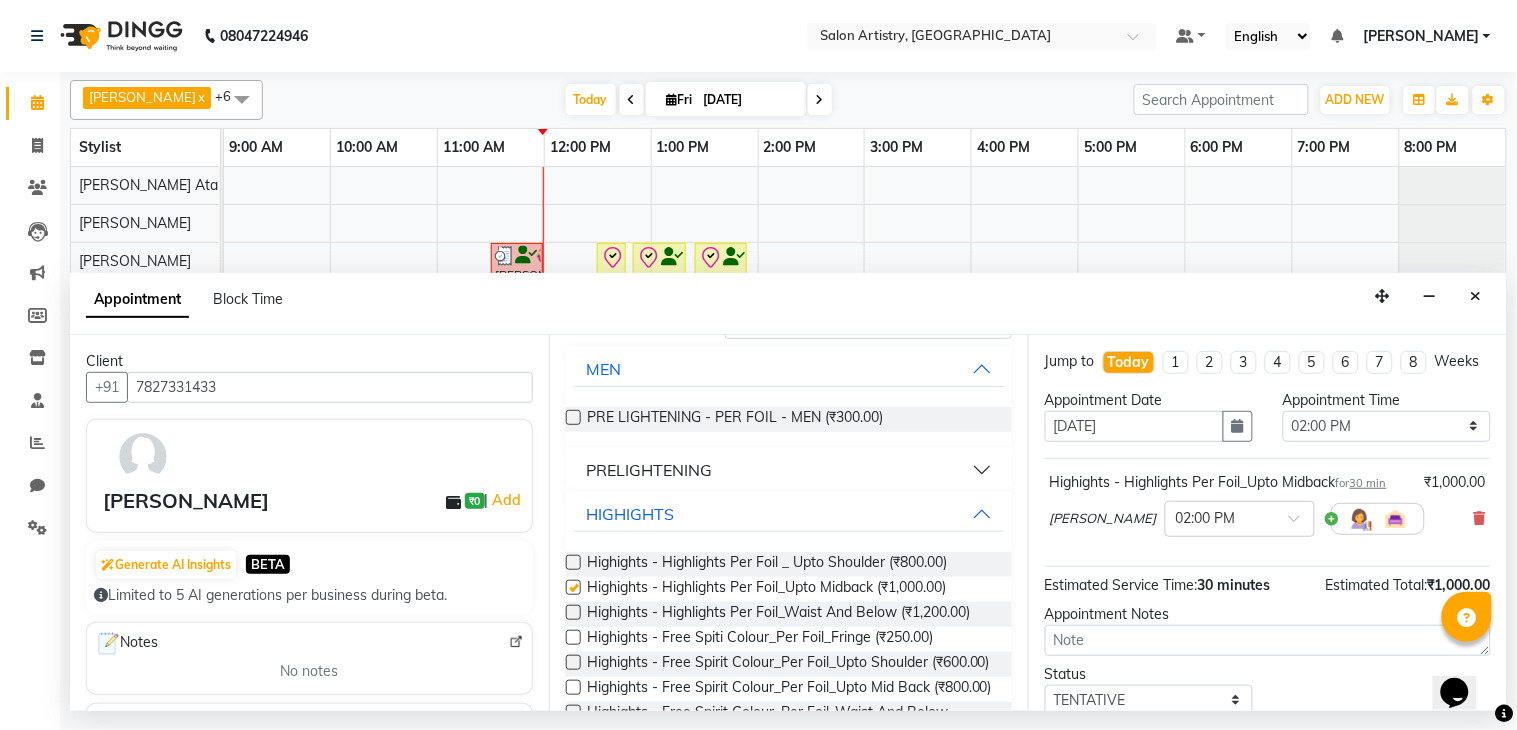 checkbox on "false" 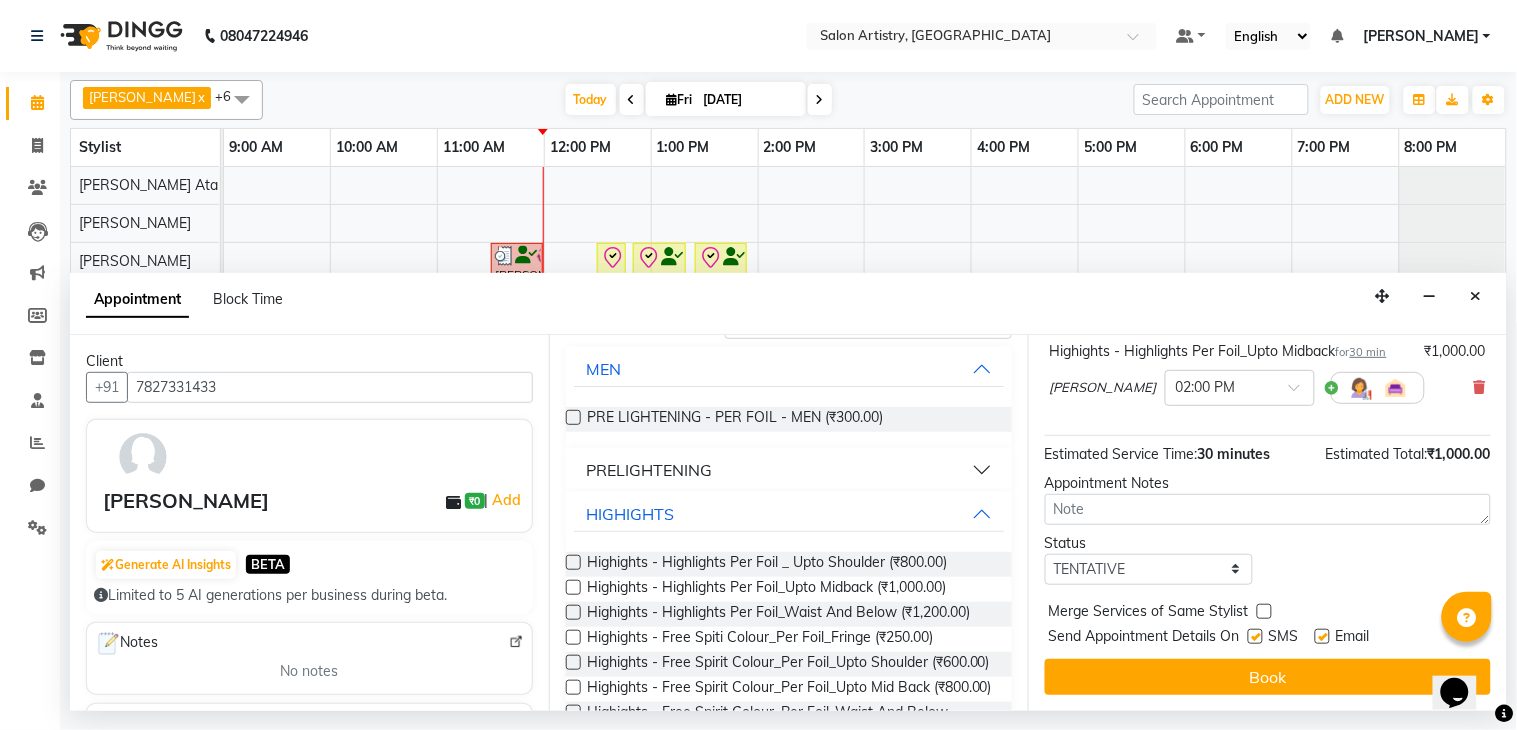 scroll, scrollTop: 171, scrollLeft: 0, axis: vertical 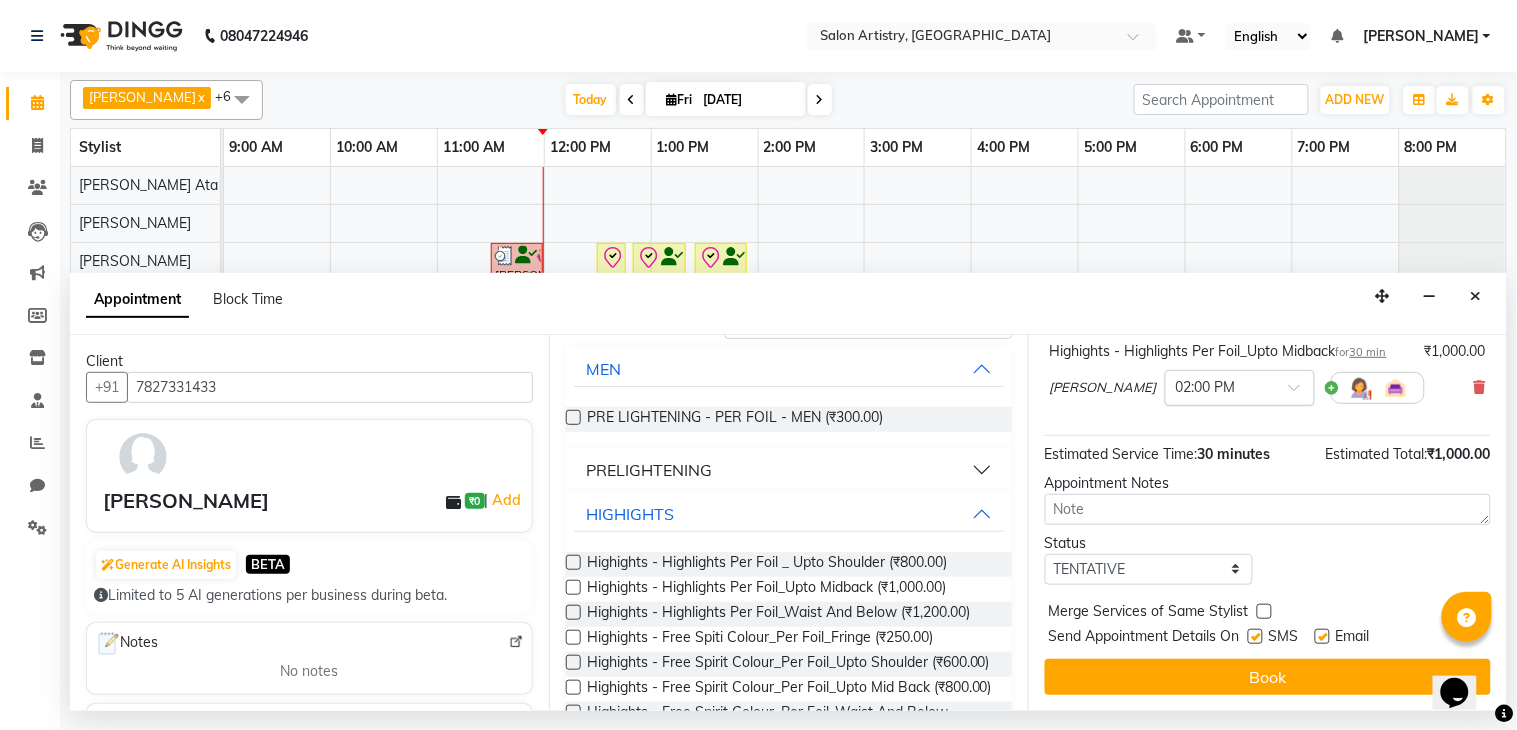 click at bounding box center [1220, 386] 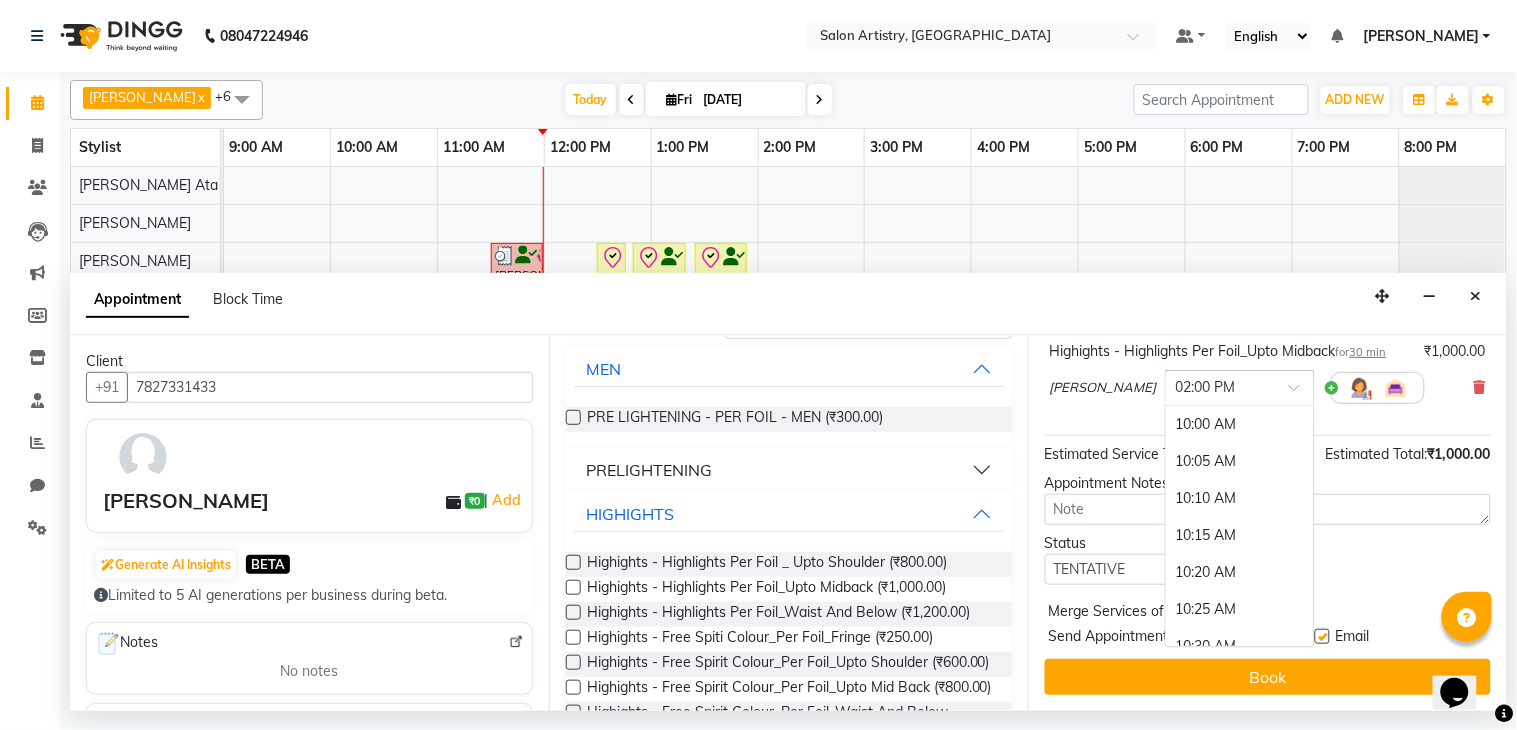 scroll, scrollTop: 1818, scrollLeft: 0, axis: vertical 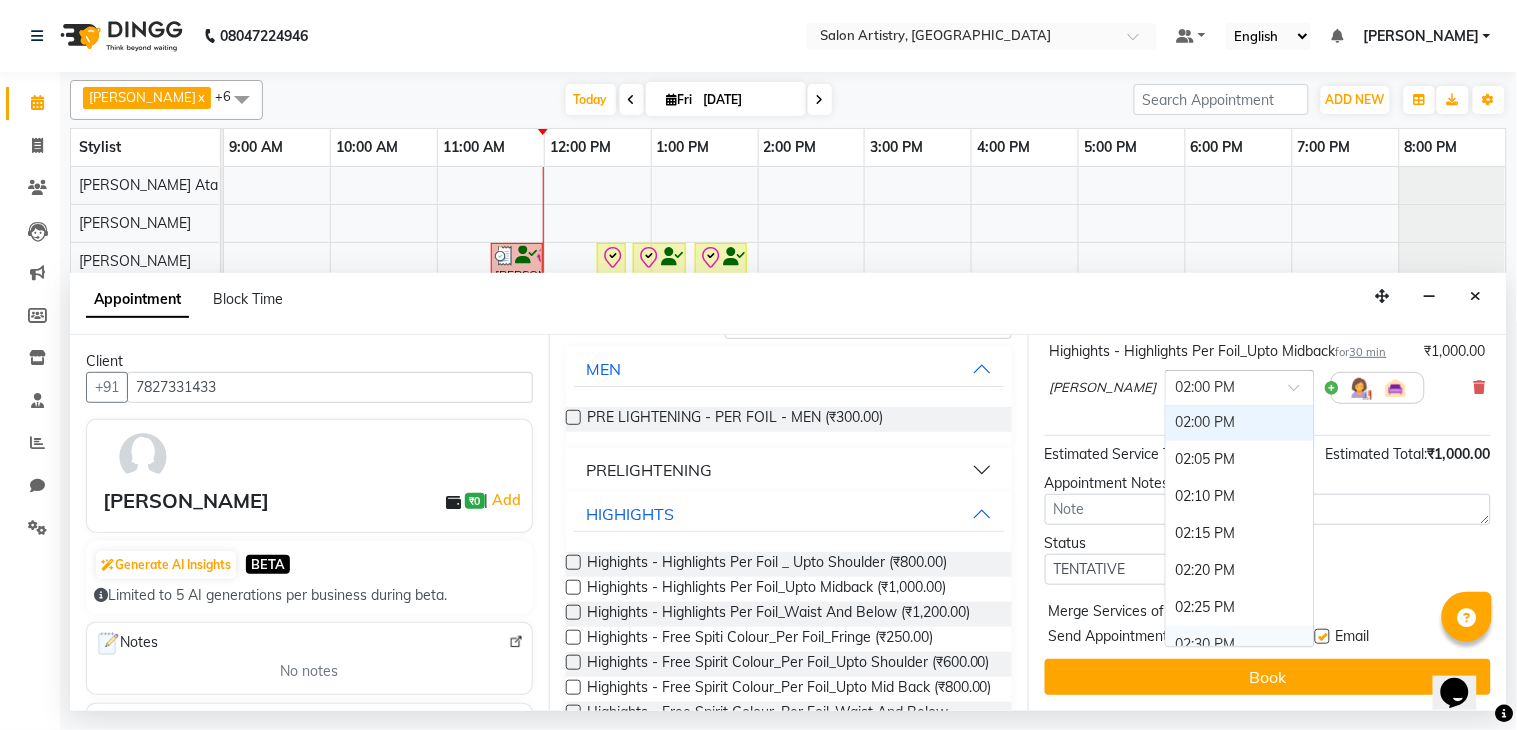 click on "02:30 PM" at bounding box center [1240, 644] 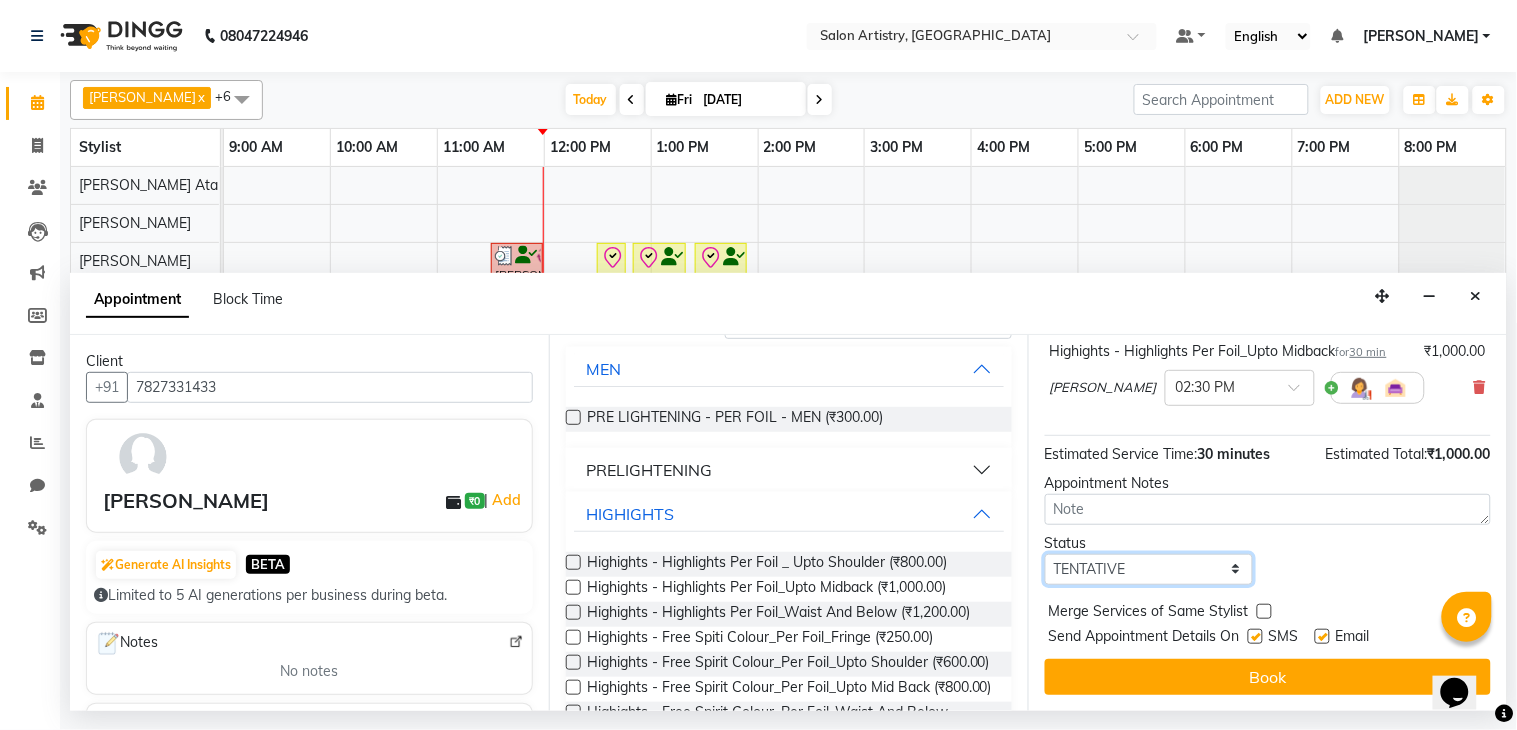 drag, startPoint x: 1105, startPoint y: 566, endPoint x: 1105, endPoint y: 578, distance: 12 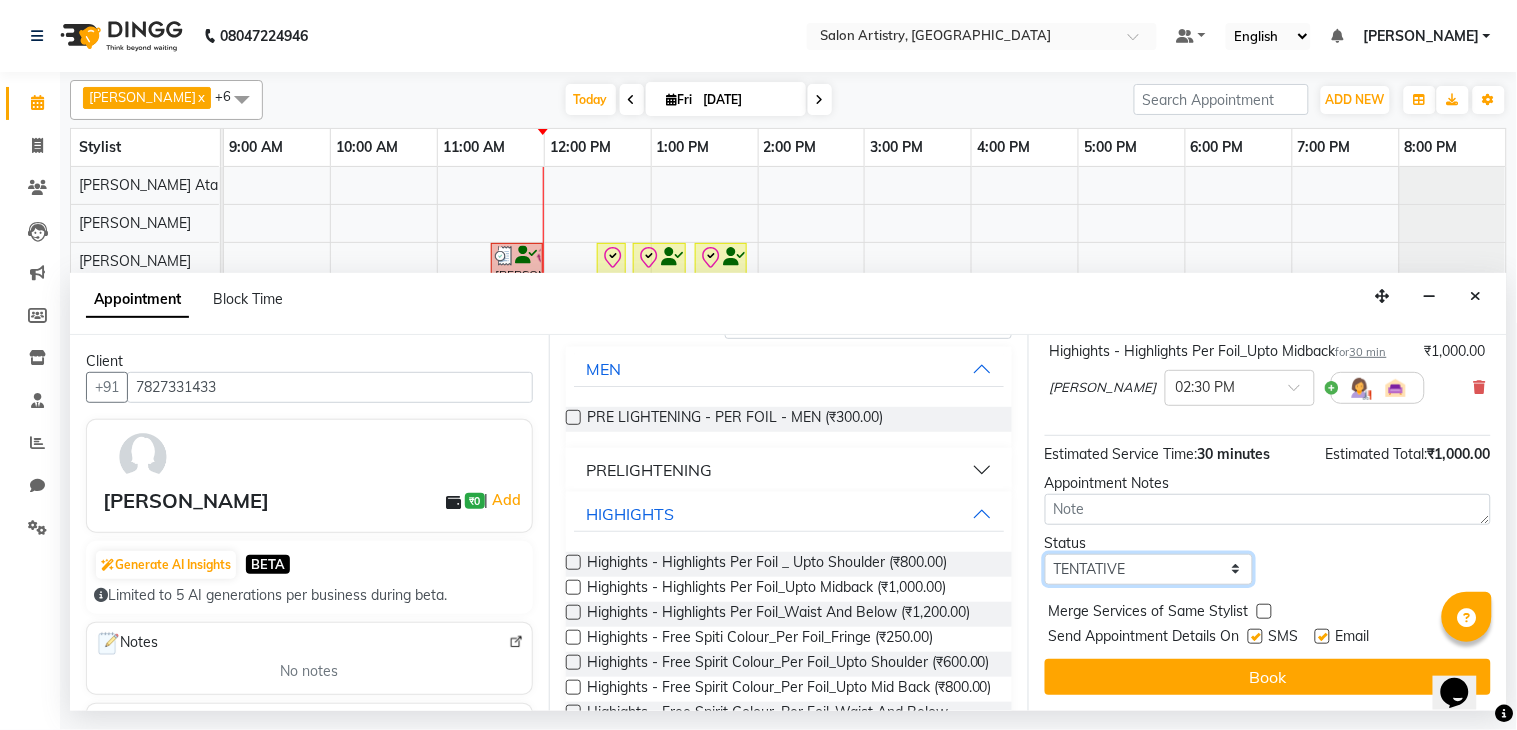 select on "confirm booking" 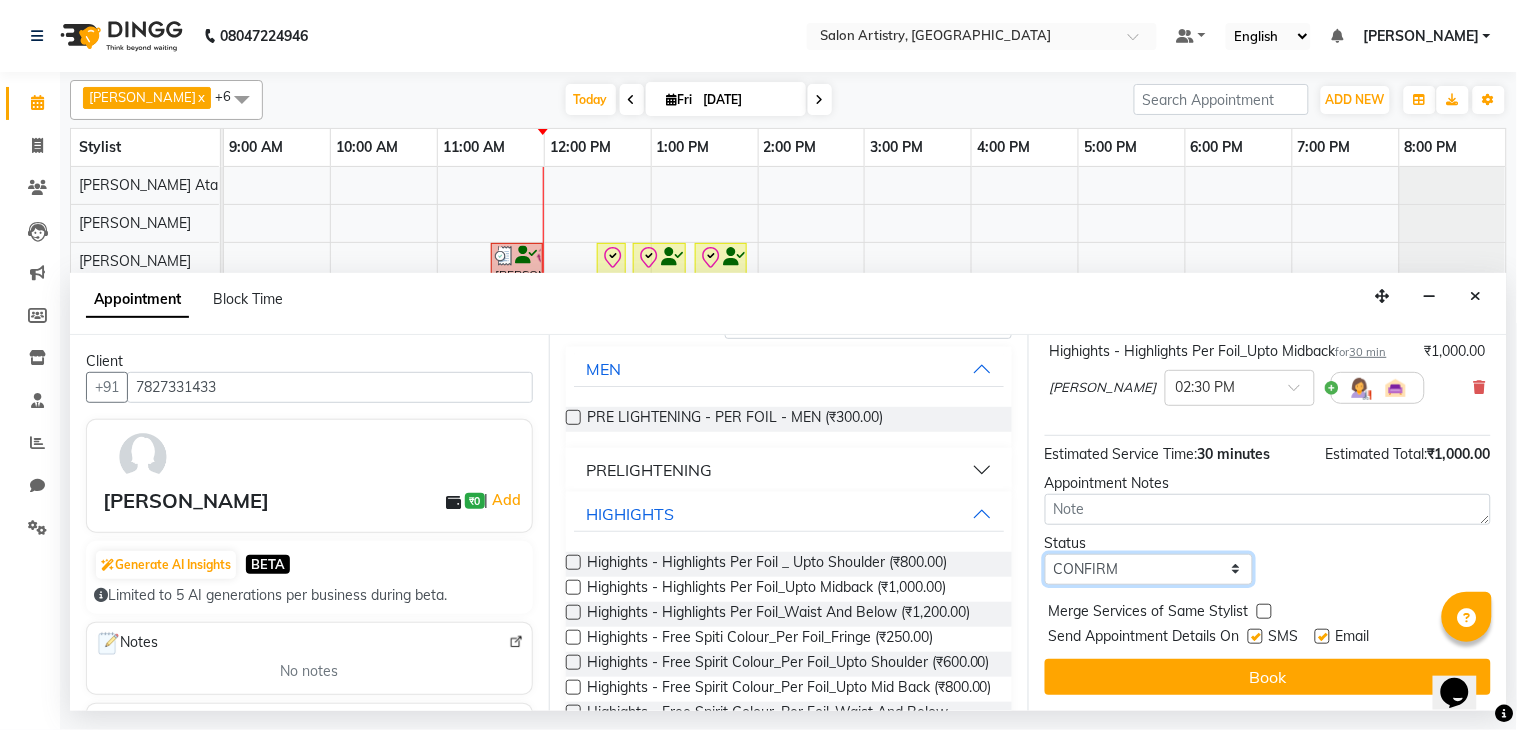 click on "Select TENTATIVE CONFIRM CHECK-IN UPCOMING" at bounding box center (1149, 569) 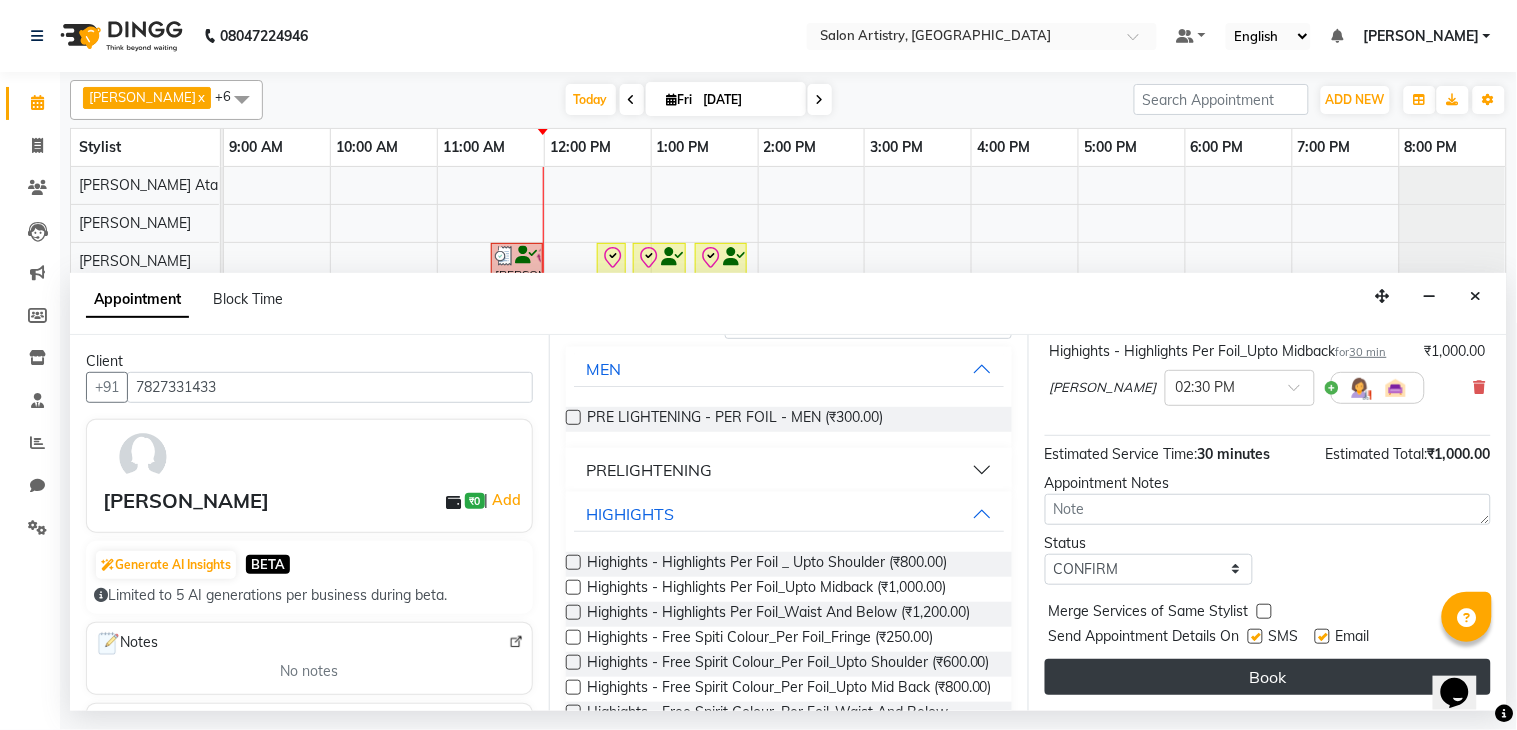 click on "Book" at bounding box center [1268, 677] 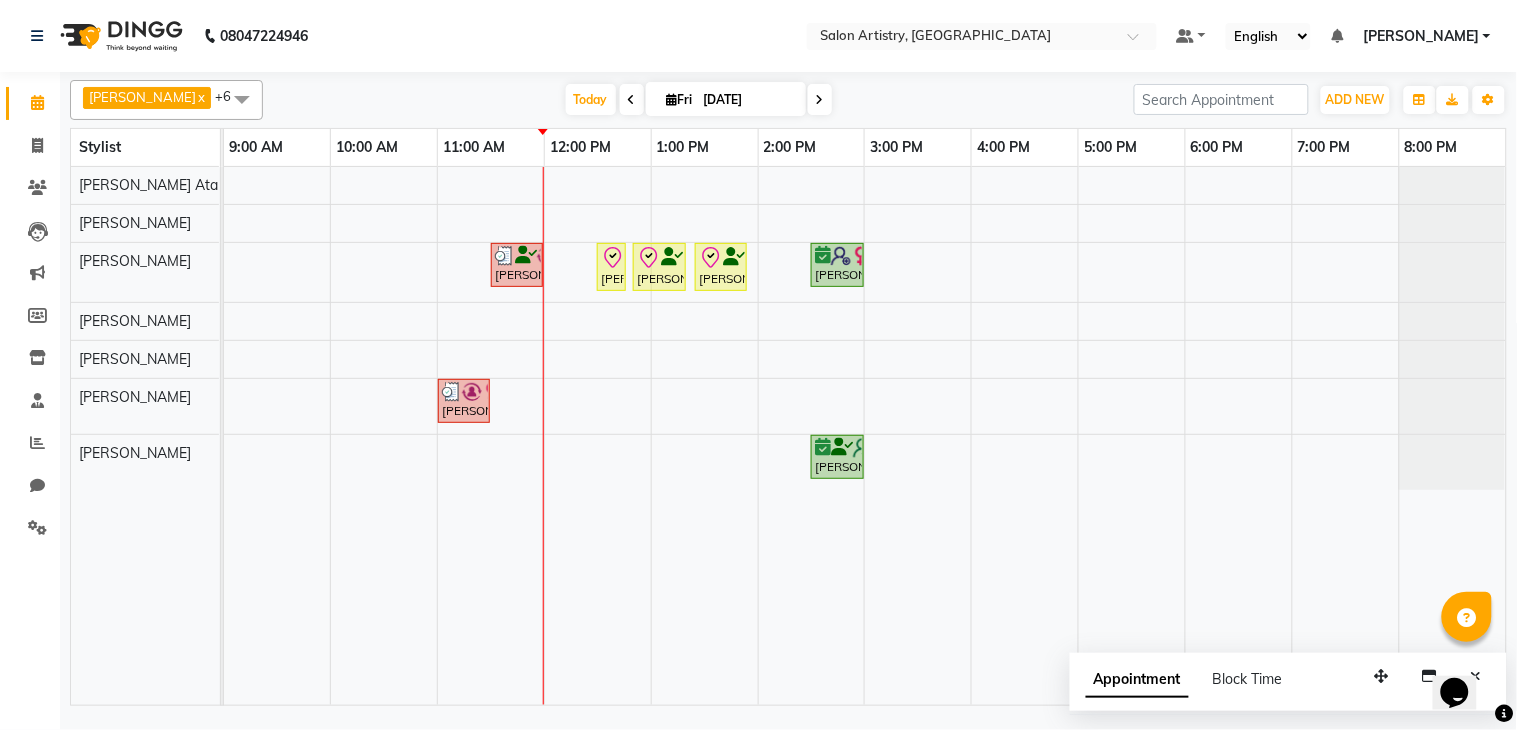 click at bounding box center [632, 100] 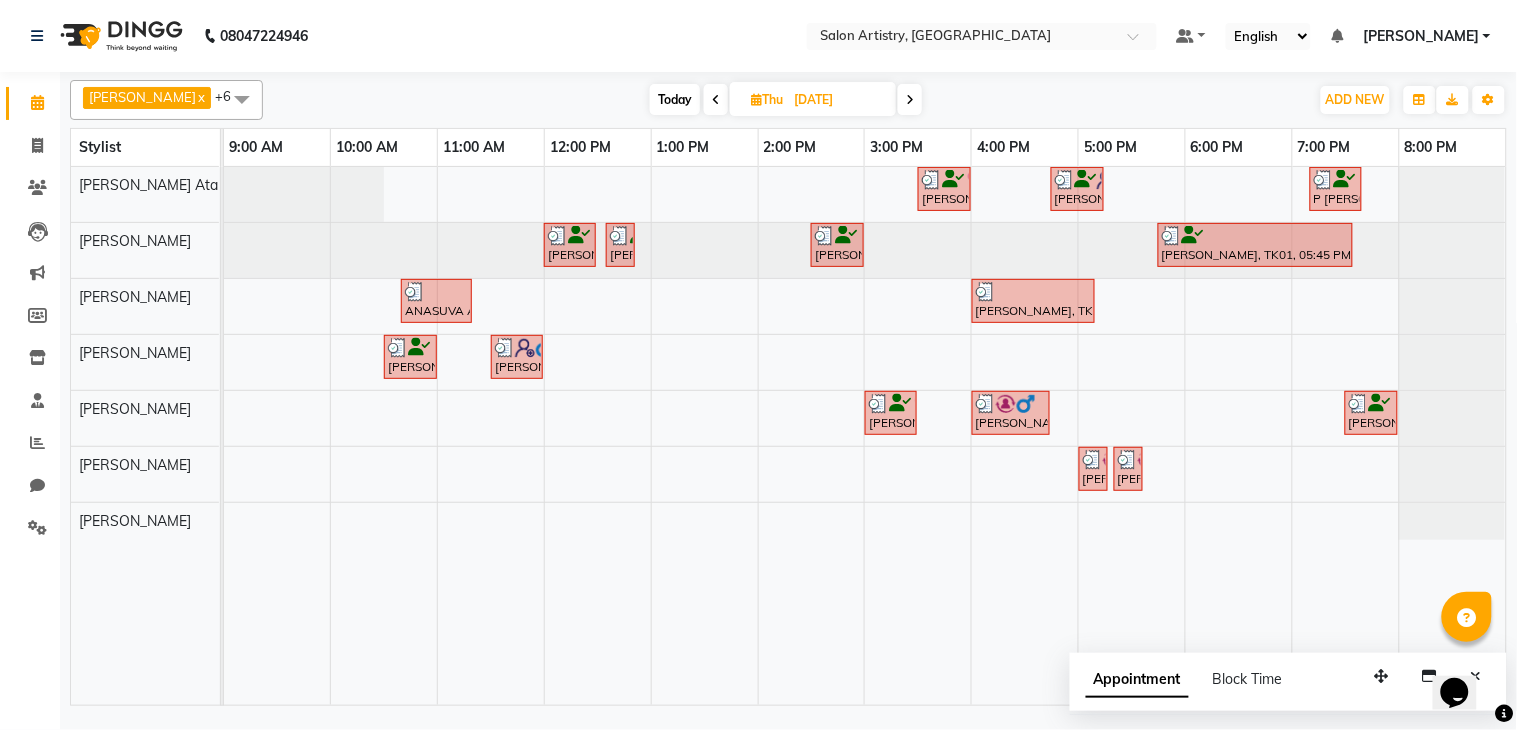 click at bounding box center [910, 99] 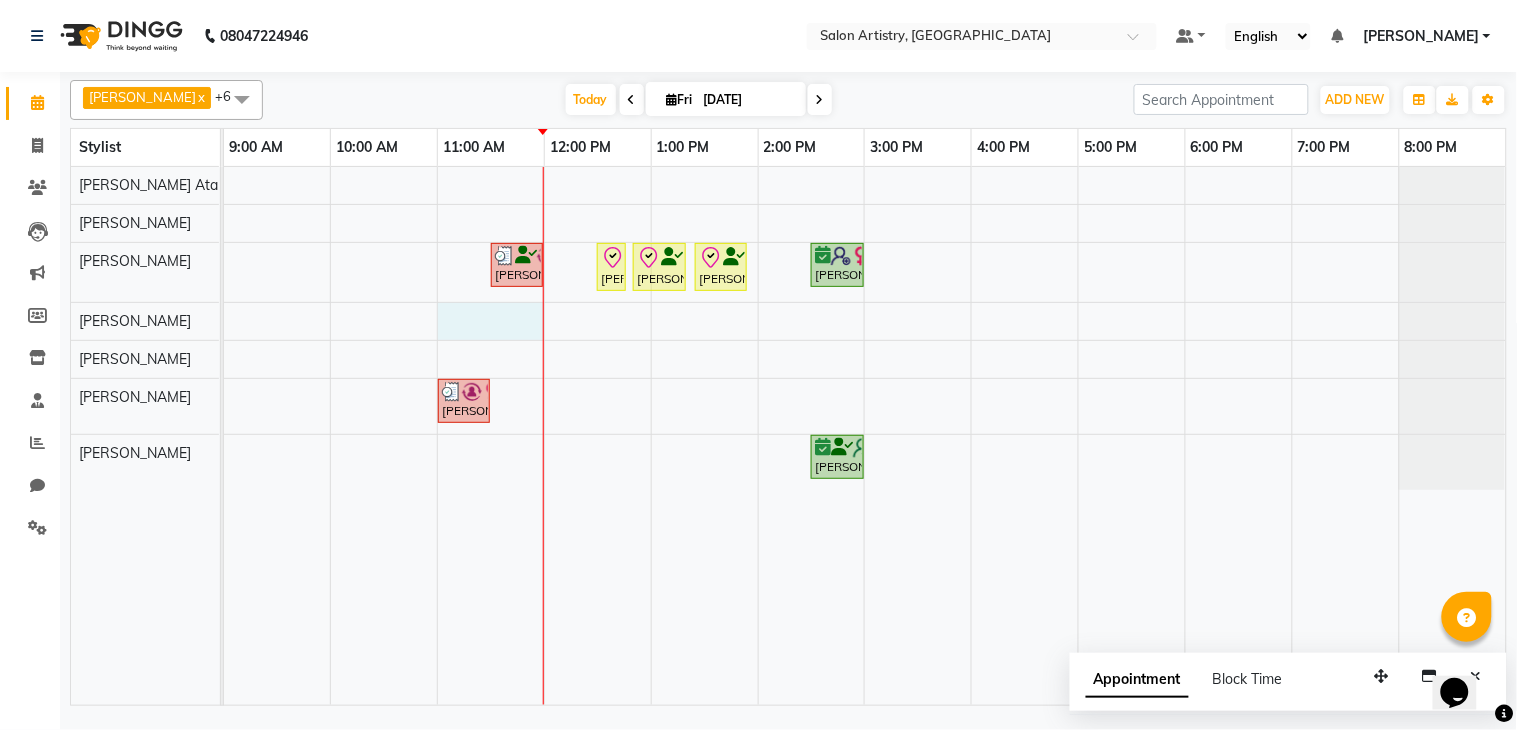 click on "Rekha Modi, TK05, 11:30 AM-12:00 PM, Wash  - Wash & Blow Dry (Upto Shoulder)
Priya Bhakat, TK01, 12:30 PM-12:40 PM, Threading - Eyebrows
Priya Bhakat, TK01, 12:50 PM-01:20 PM, Clean Up And Basic Facial - Urban Skin Restoring (Kanpeiki) _ Monodose Kit
Priya Bhakat, TK01, 01:25 PM-01:55 PM, Wash & Plain Dry (With Conditioning)-Upto Mid Back     Priyanka Mitra, TK06, 02:30 PM-03:00 PM, Highights - Highlights Per Foil_Upto Midback     Nisha Nisha, TK03, 11:00 AM-11:30 AM, Threading - Eyebrows,Threading - Eyebrows (₹70),Threading - Eyebrows (₹70)     Moumita Chakrabarty, TK02, 02:30 PM-03:00 PM, Threading - Face" at bounding box center (865, 436) 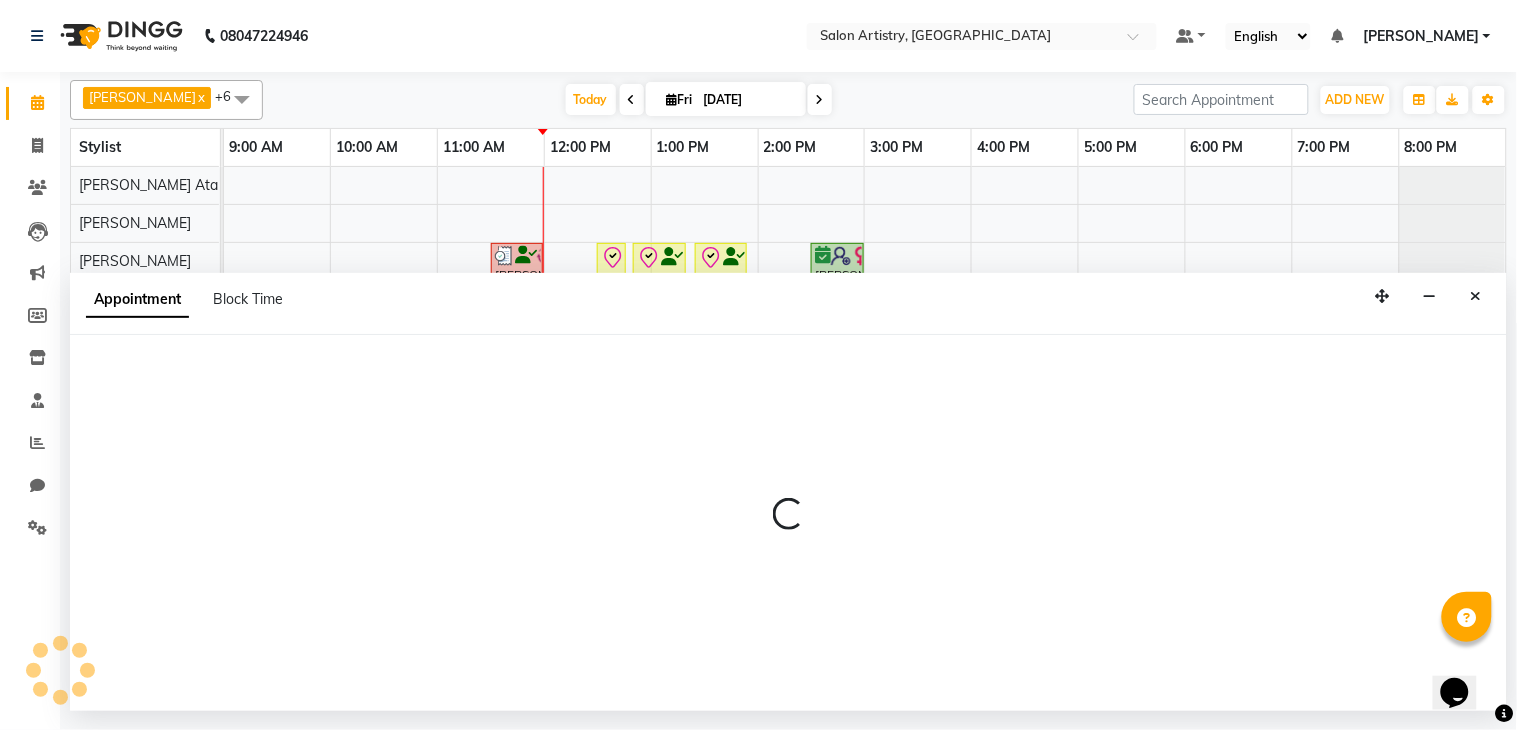 select on "79861" 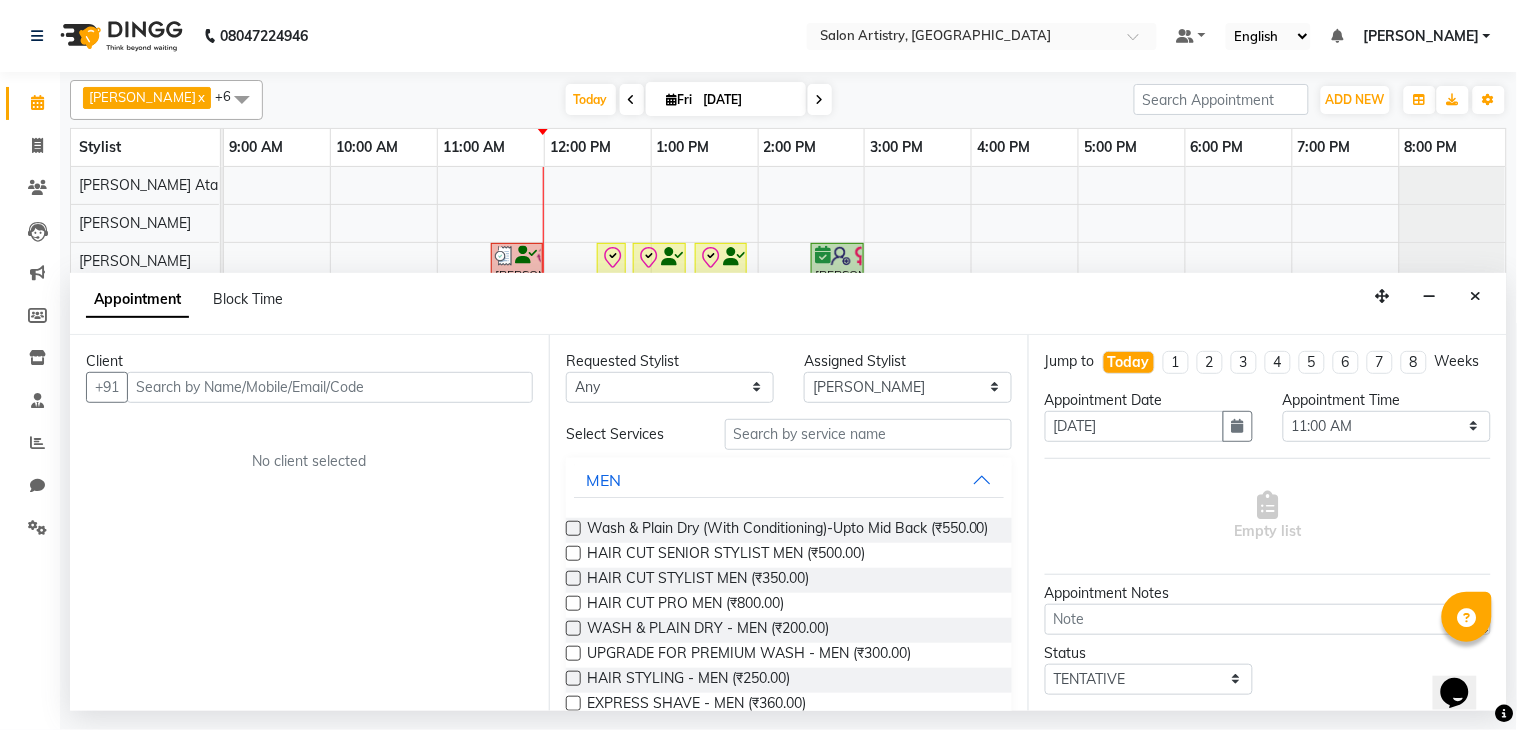 click at bounding box center (330, 387) 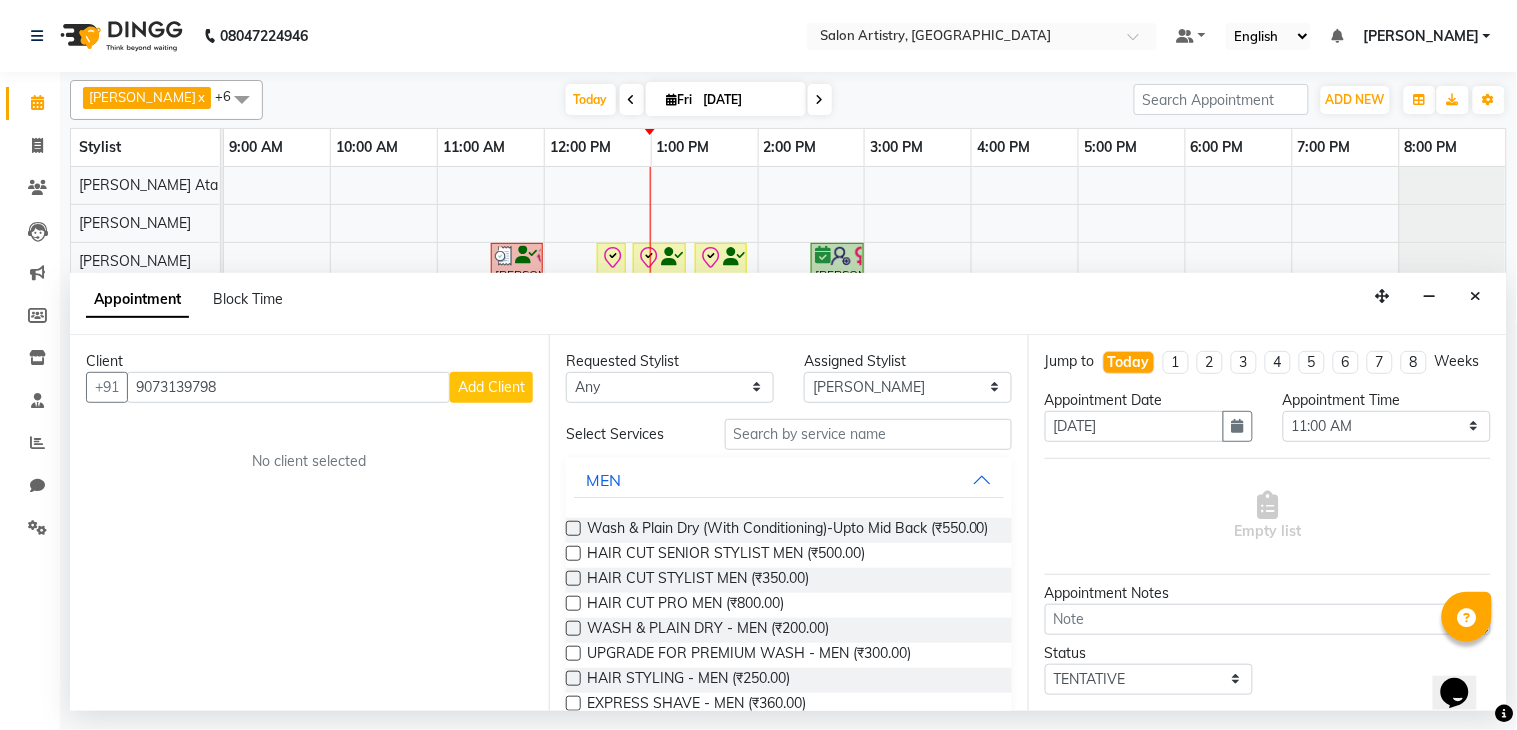type on "9073139798" 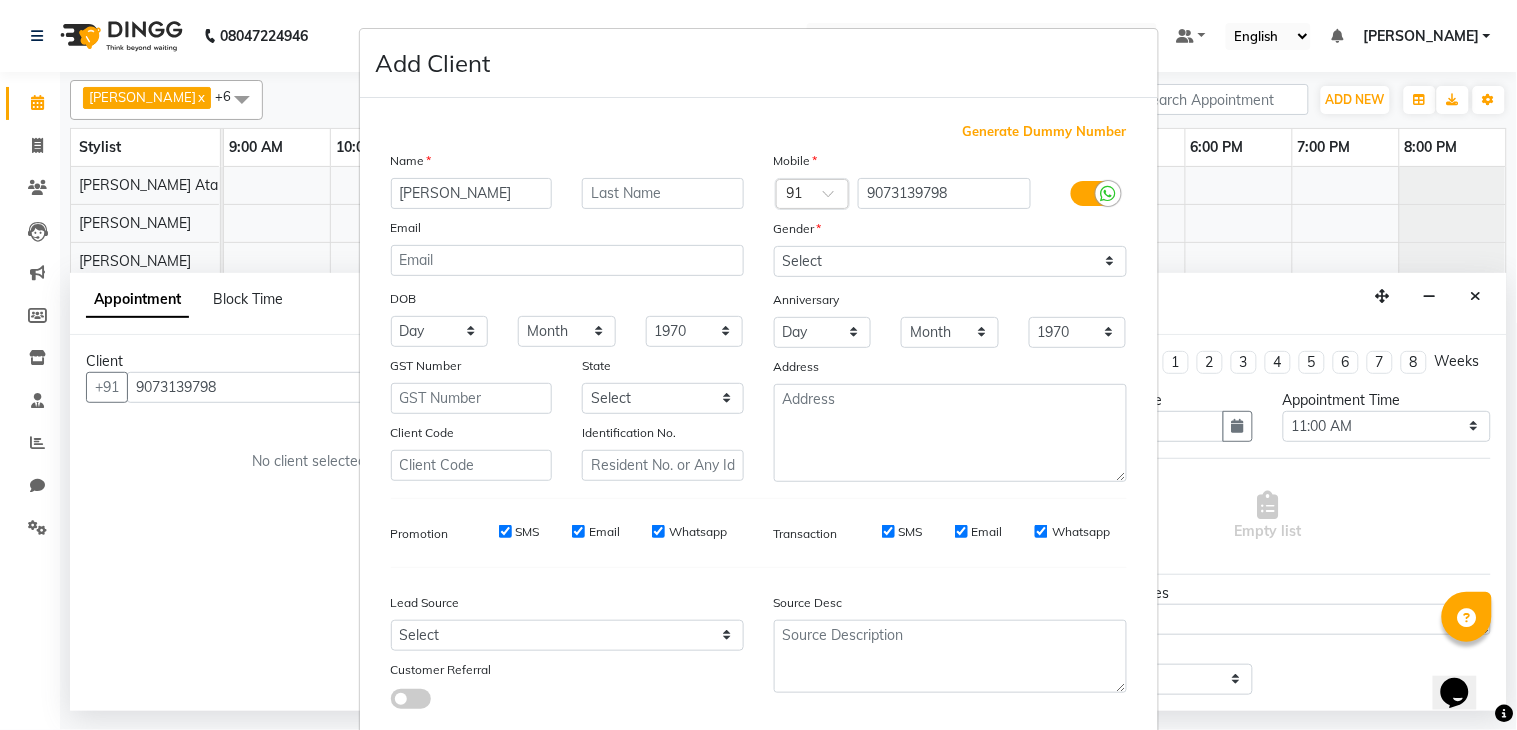 type on "[PERSON_NAME]" 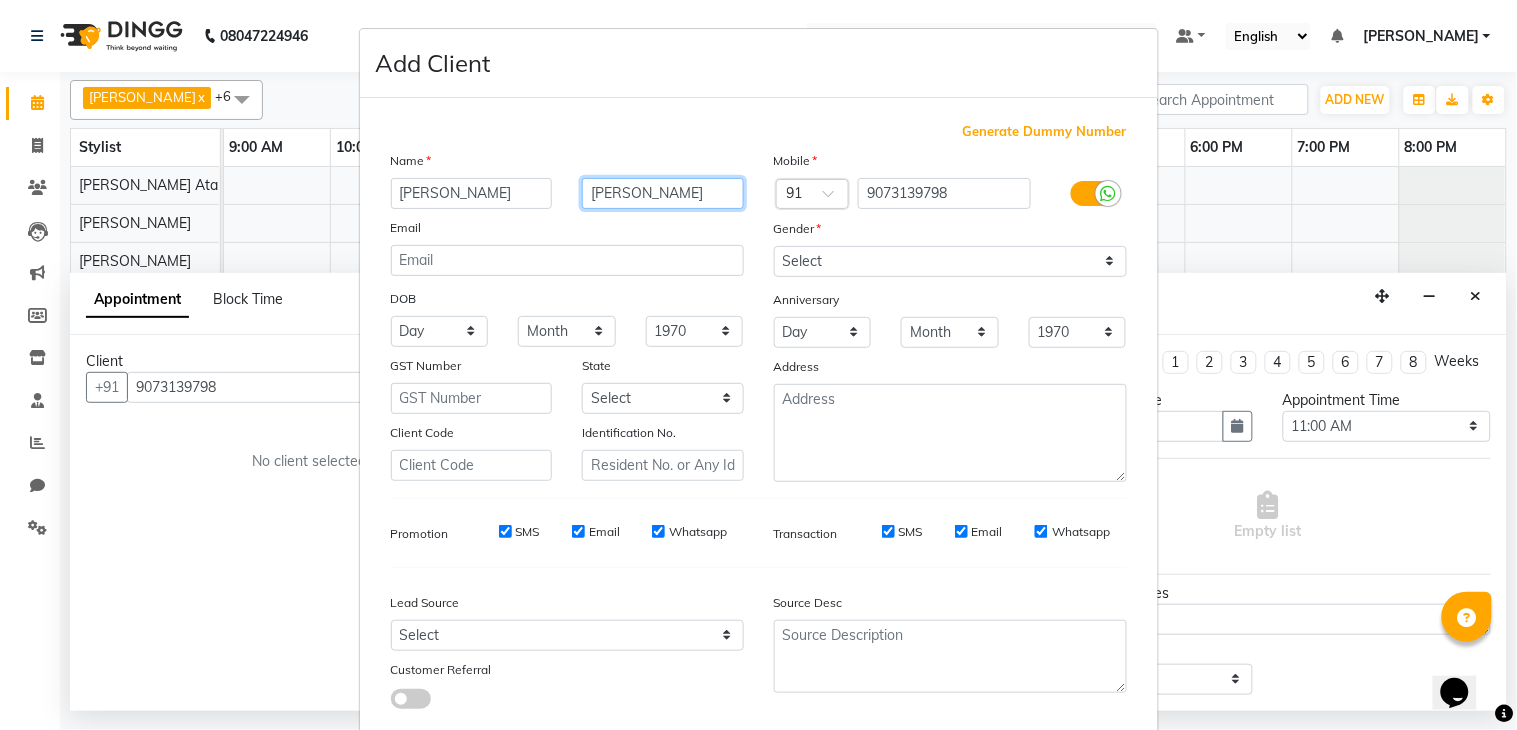 type on "[PERSON_NAME]" 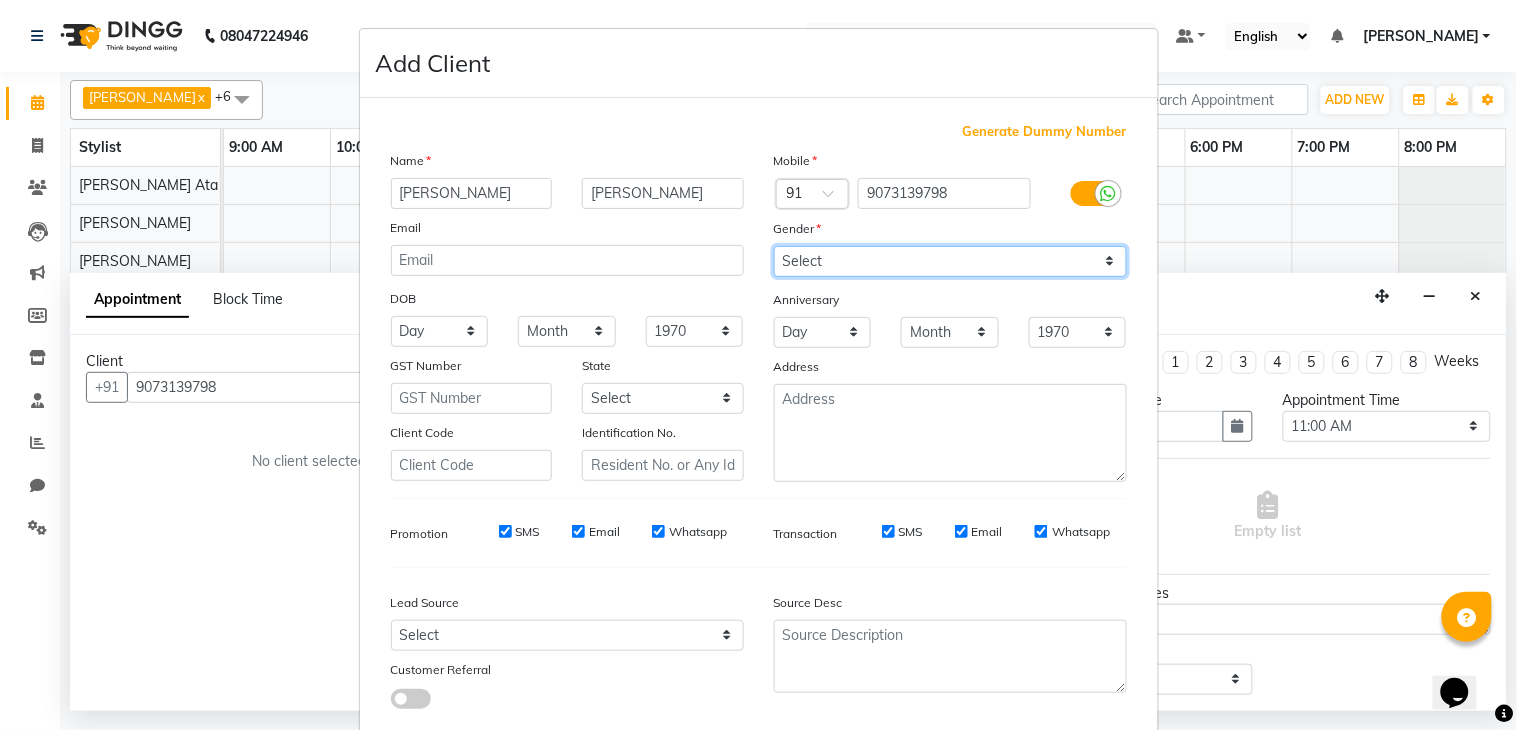 drag, startPoint x: 813, startPoint y: 260, endPoint x: 813, endPoint y: 272, distance: 12 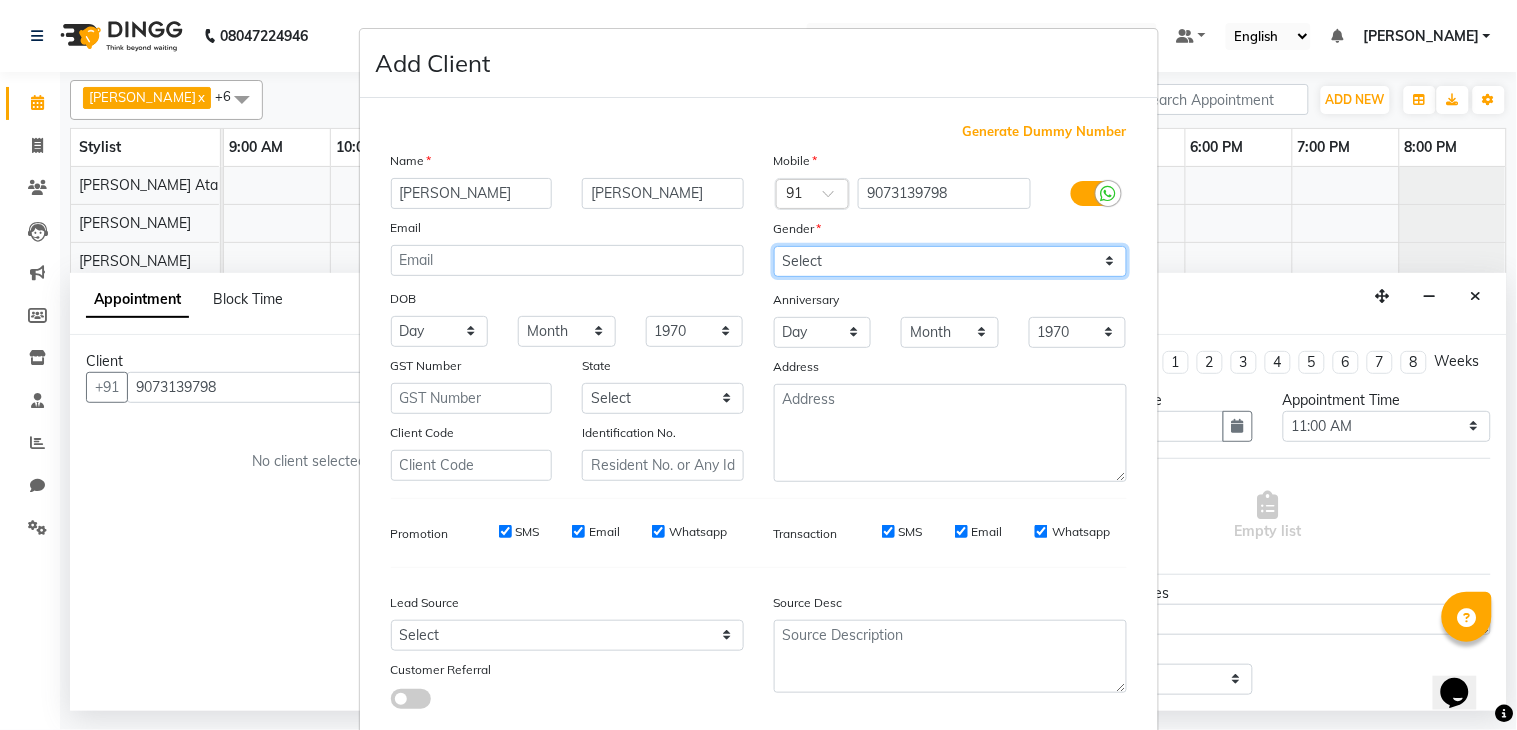 select on "male" 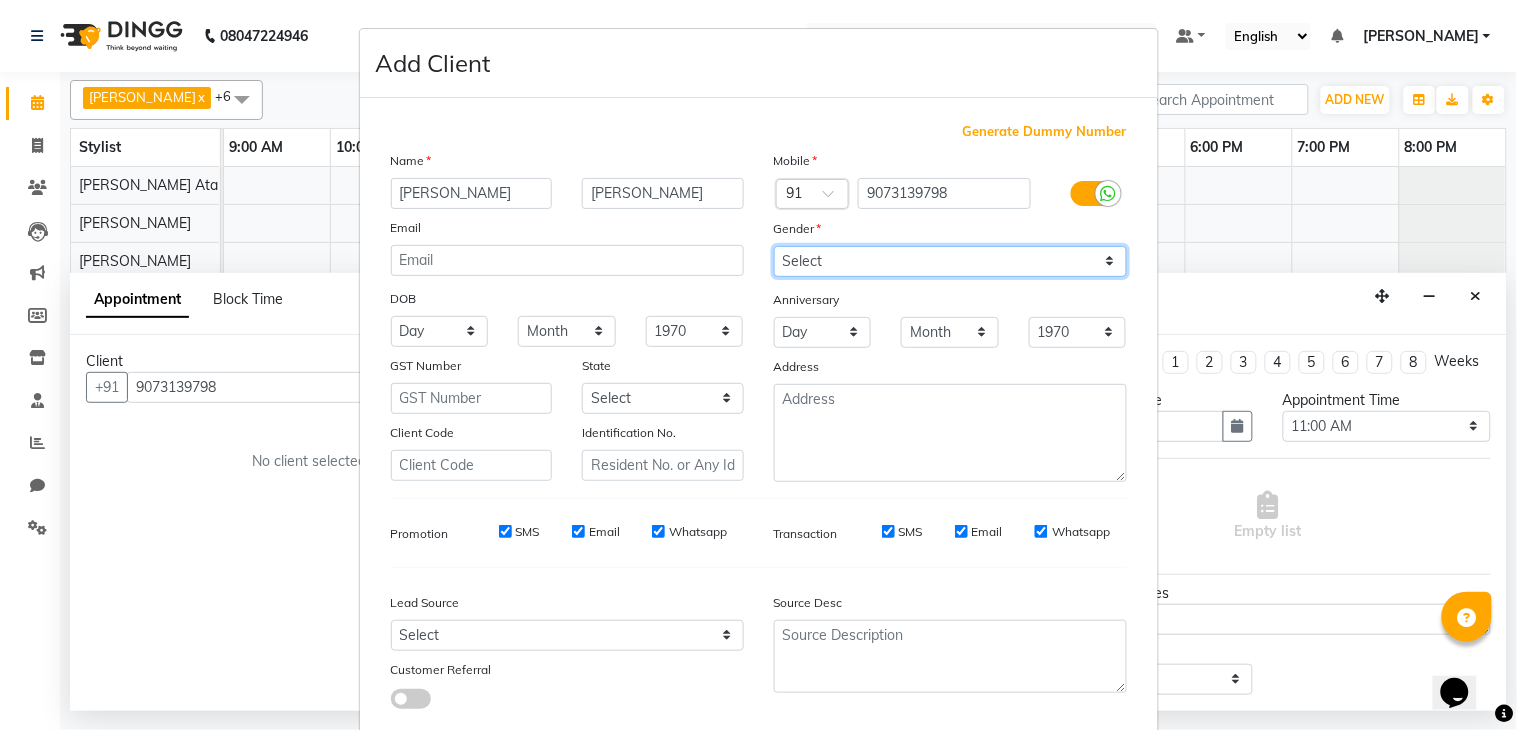 click on "Select [DEMOGRAPHIC_DATA] [DEMOGRAPHIC_DATA] Other Prefer Not To Say" at bounding box center [950, 261] 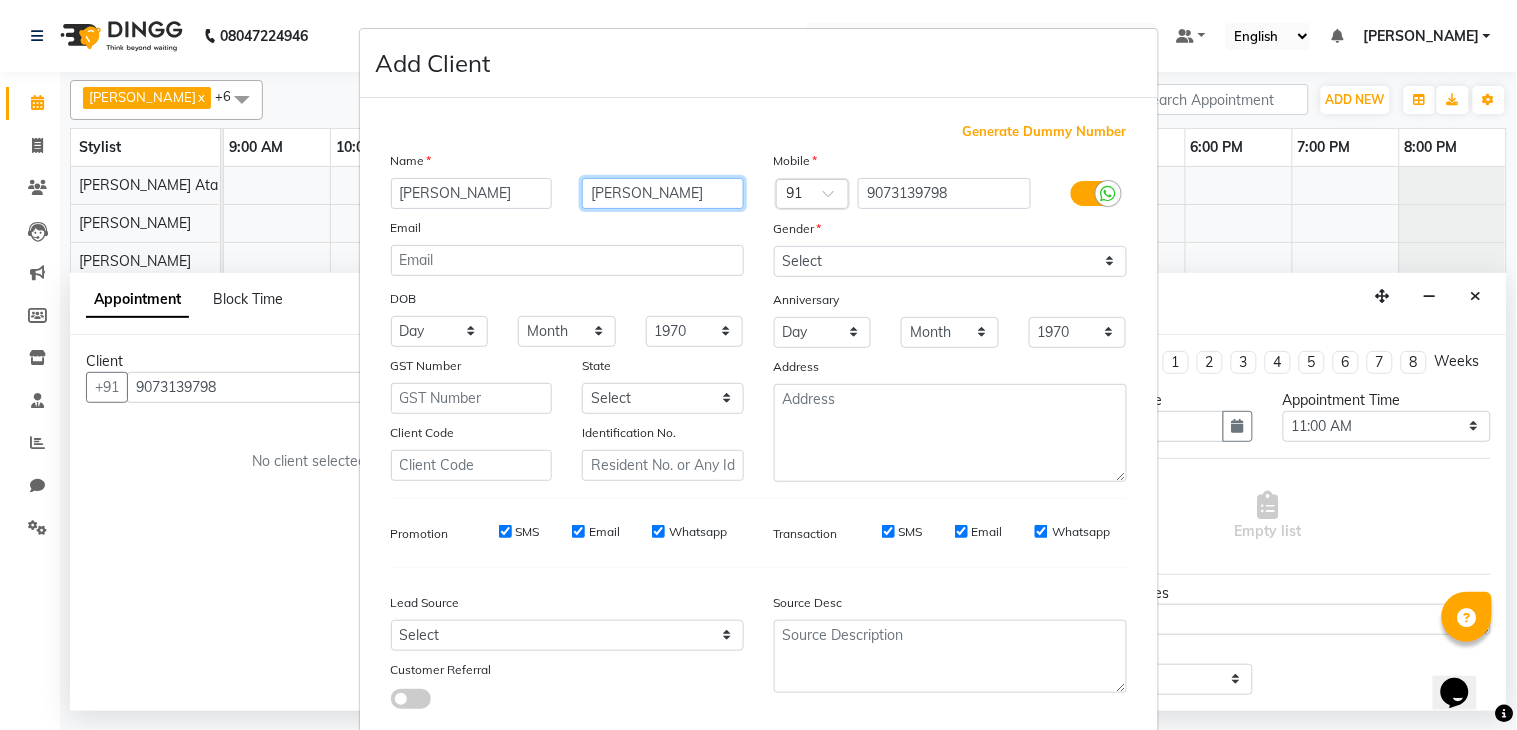 drag, startPoint x: 648, startPoint y: 195, endPoint x: 563, endPoint y: 193, distance: 85.02353 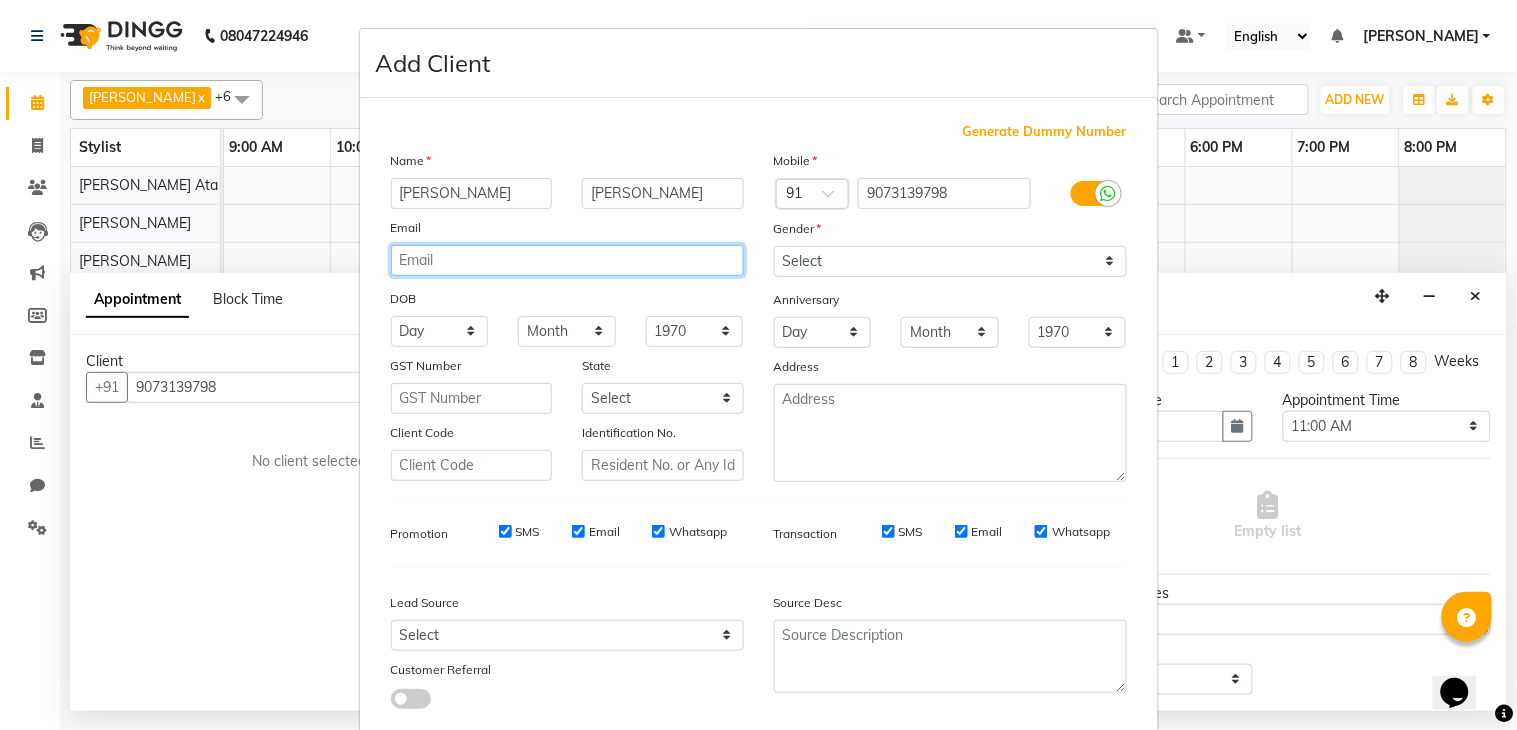 click at bounding box center (567, 260) 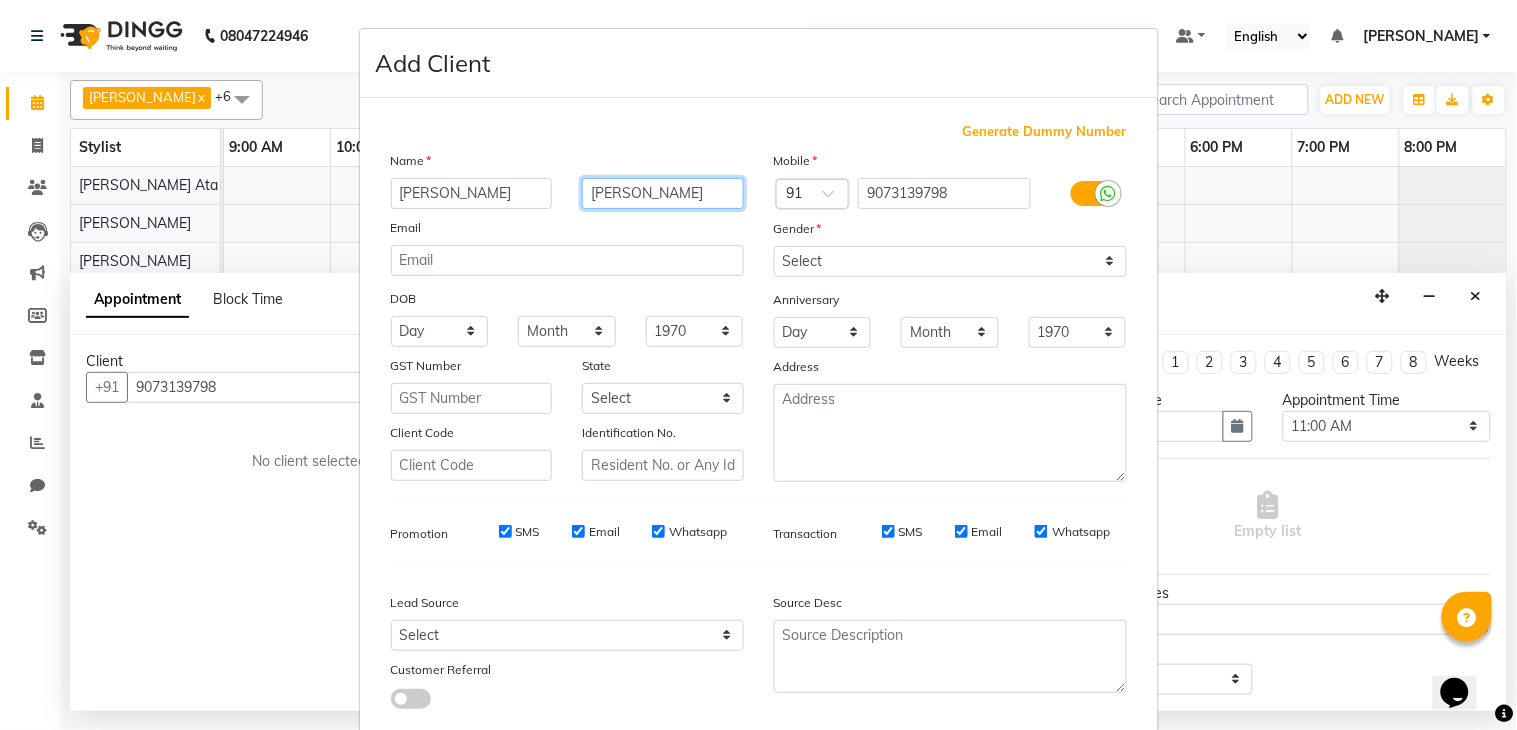 drag, startPoint x: 672, startPoint y: 198, endPoint x: 554, endPoint y: 206, distance: 118.270874 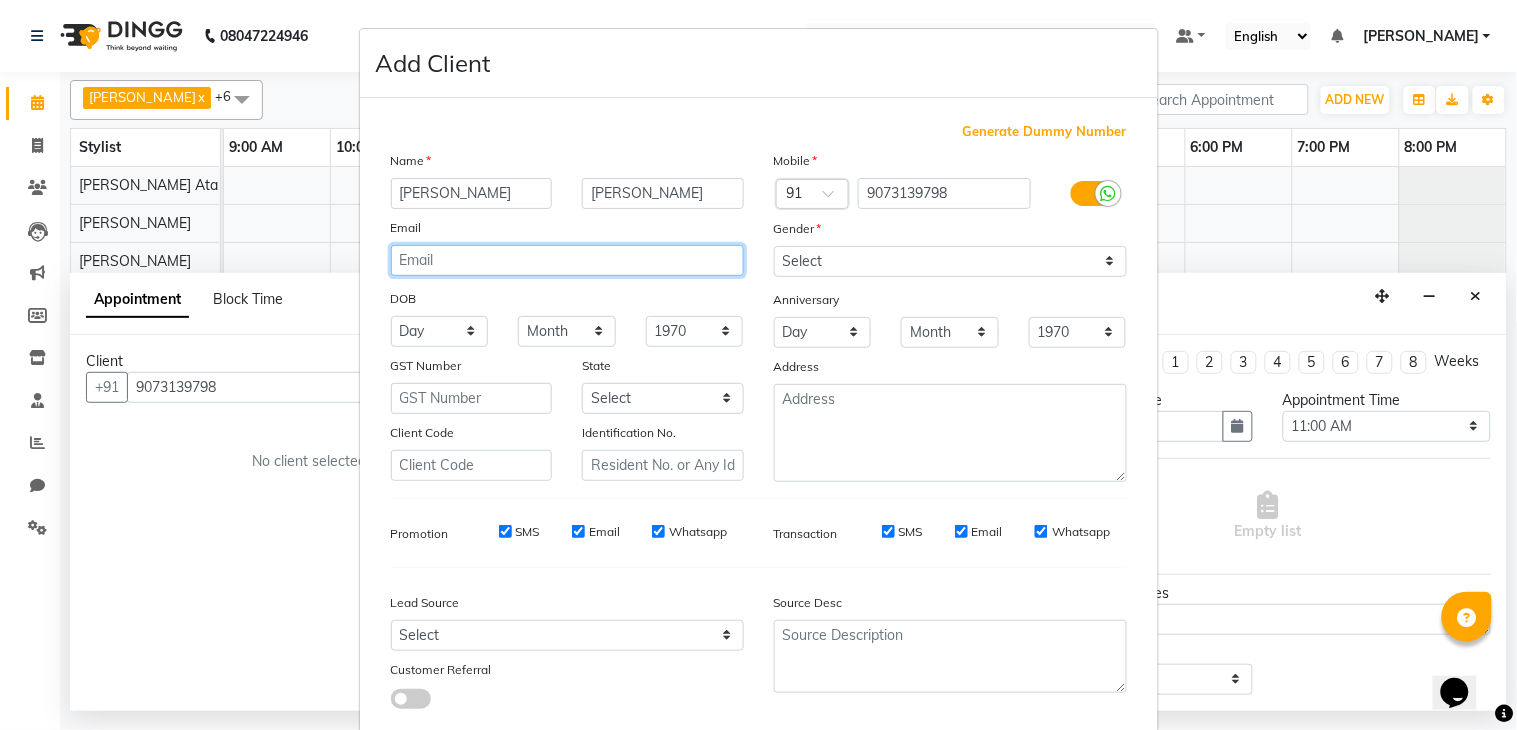 click at bounding box center [567, 260] 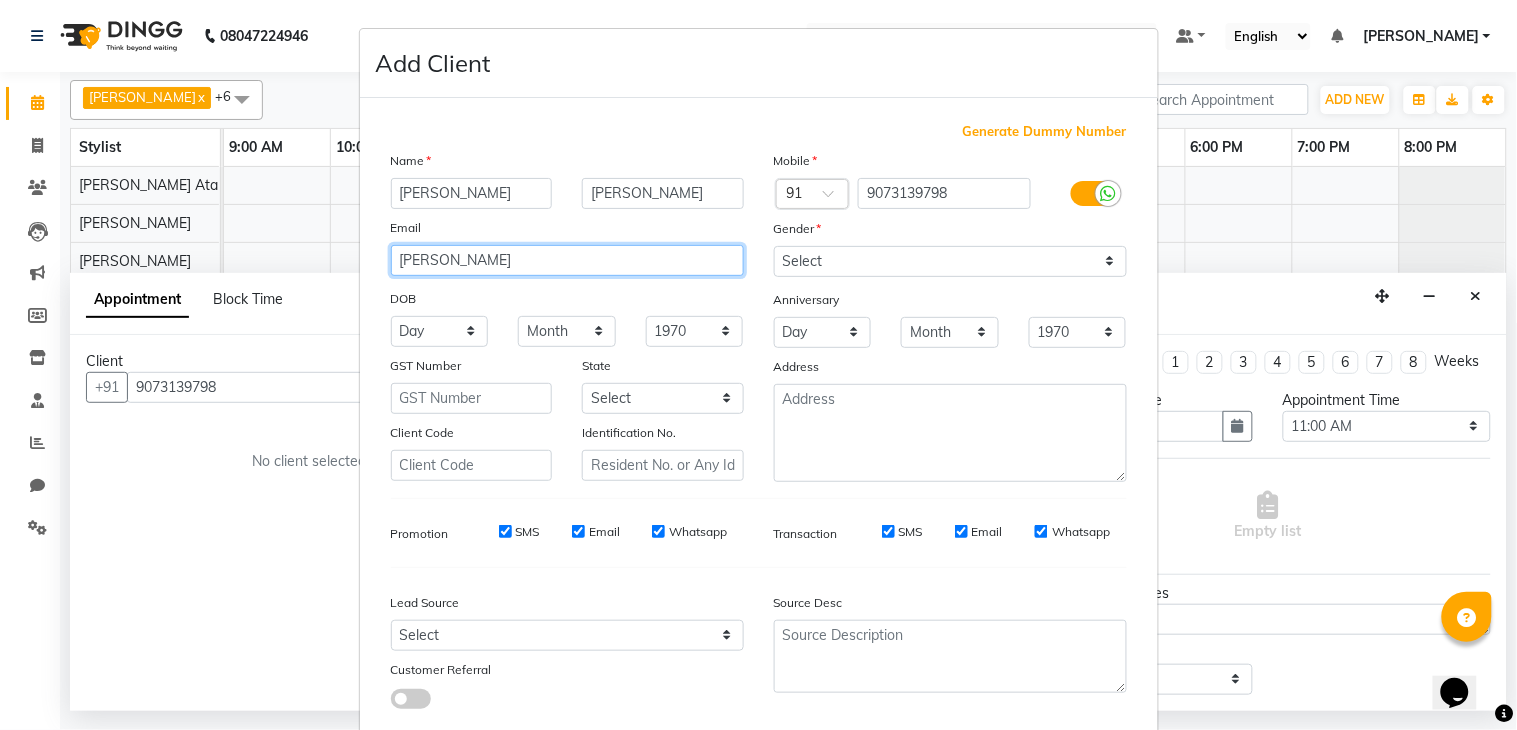 click on "[PERSON_NAME]" at bounding box center (567, 260) 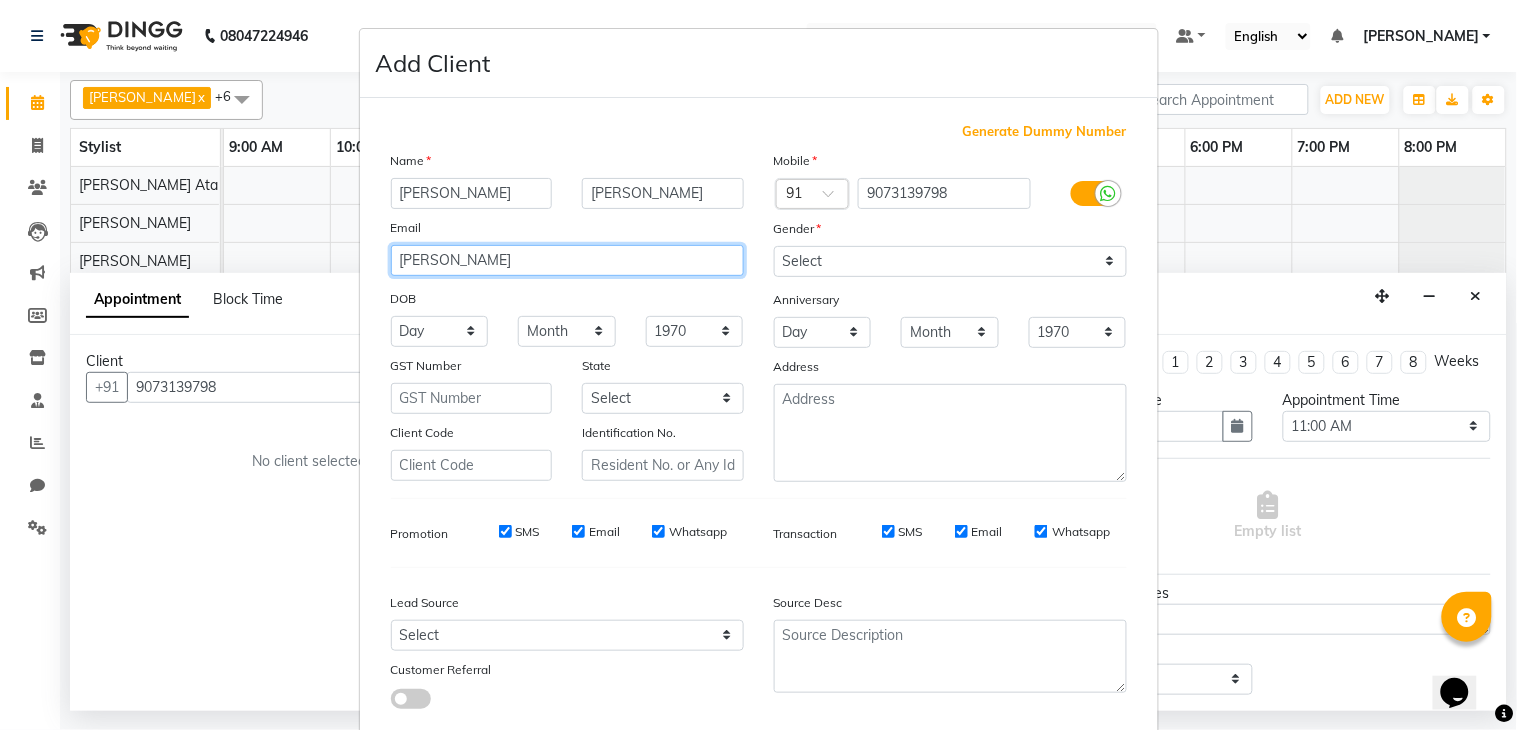 click on "shandilya" at bounding box center [567, 260] 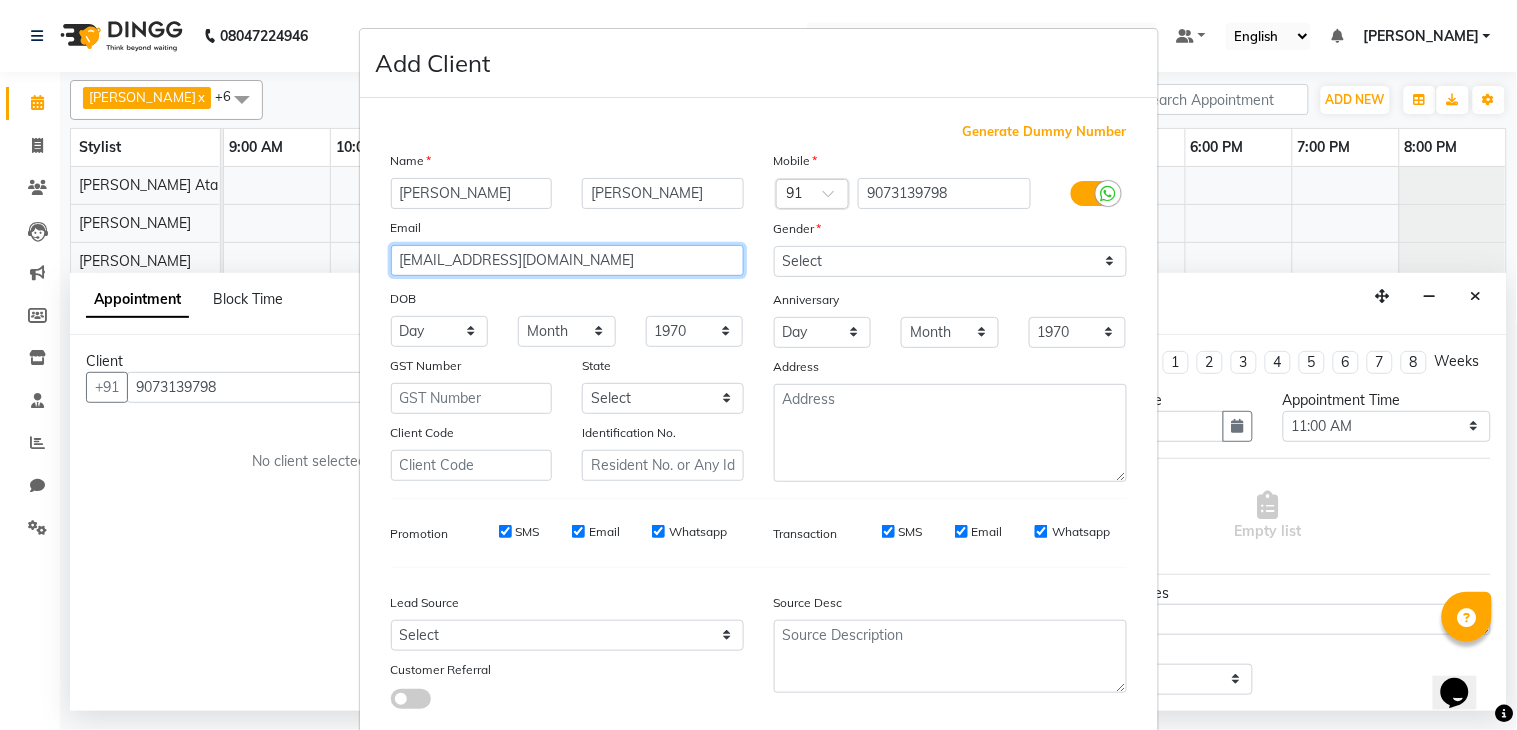 type on "[EMAIL_ADDRESS][DOMAIN_NAME]" 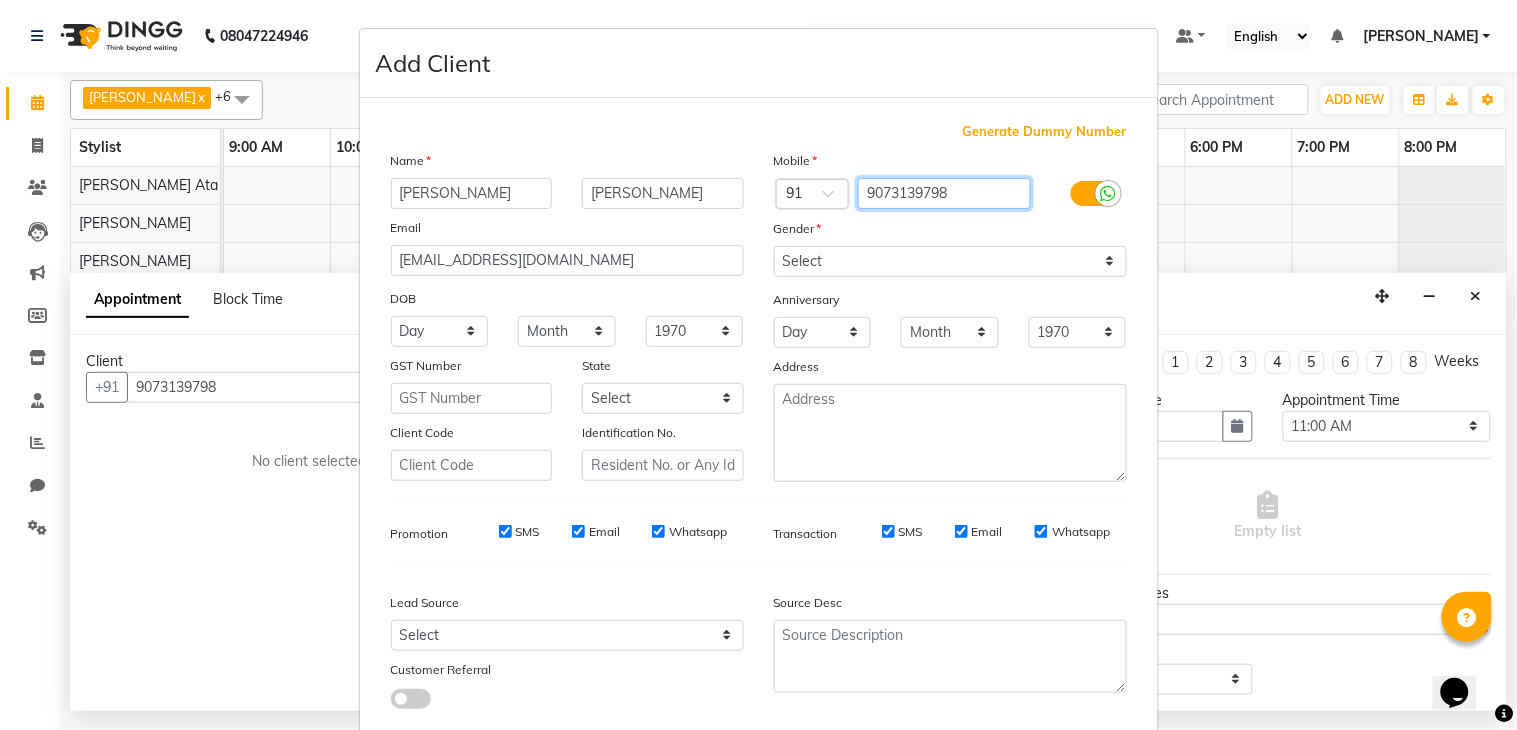 drag, startPoint x: 961, startPoint y: 187, endPoint x: 854, endPoint y: 197, distance: 107.46627 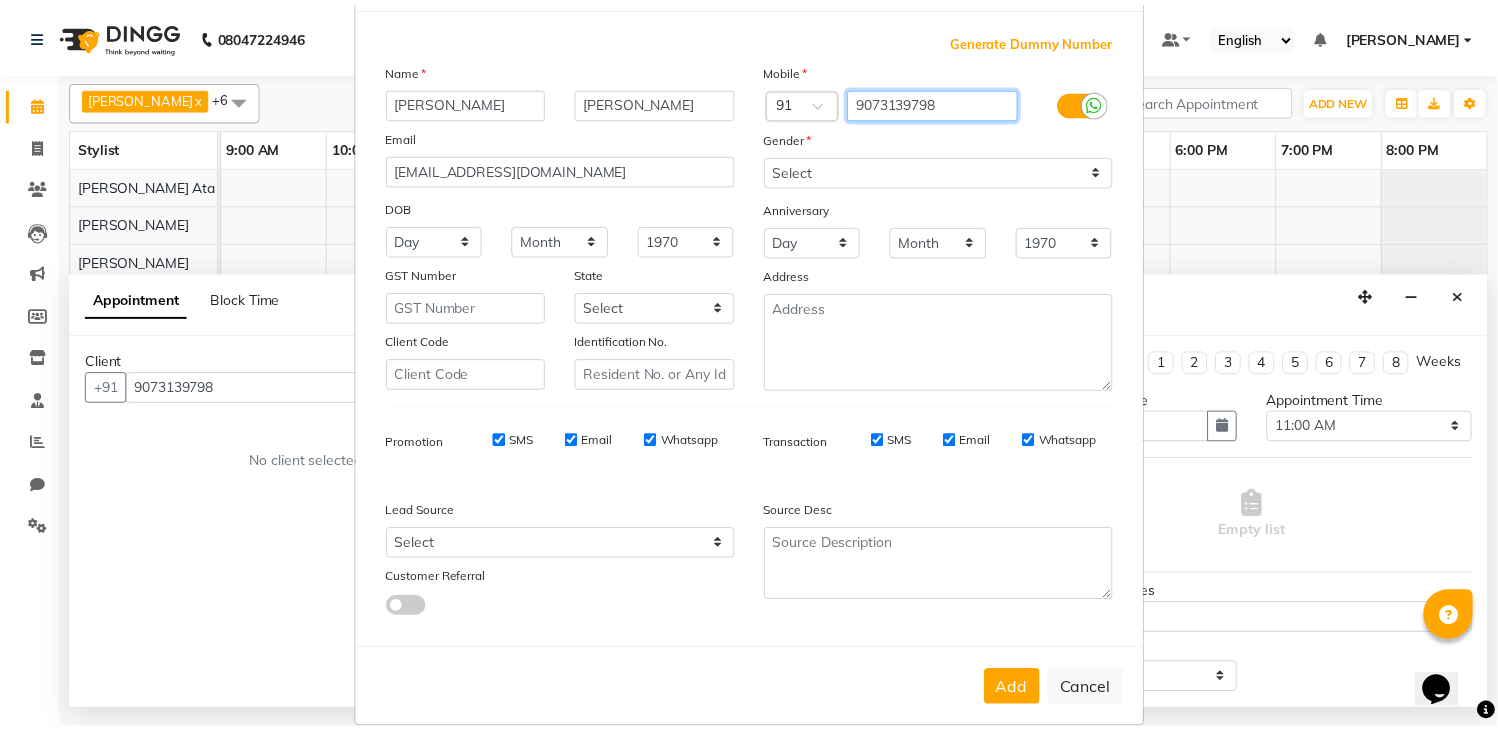 scroll, scrollTop: 121, scrollLeft: 0, axis: vertical 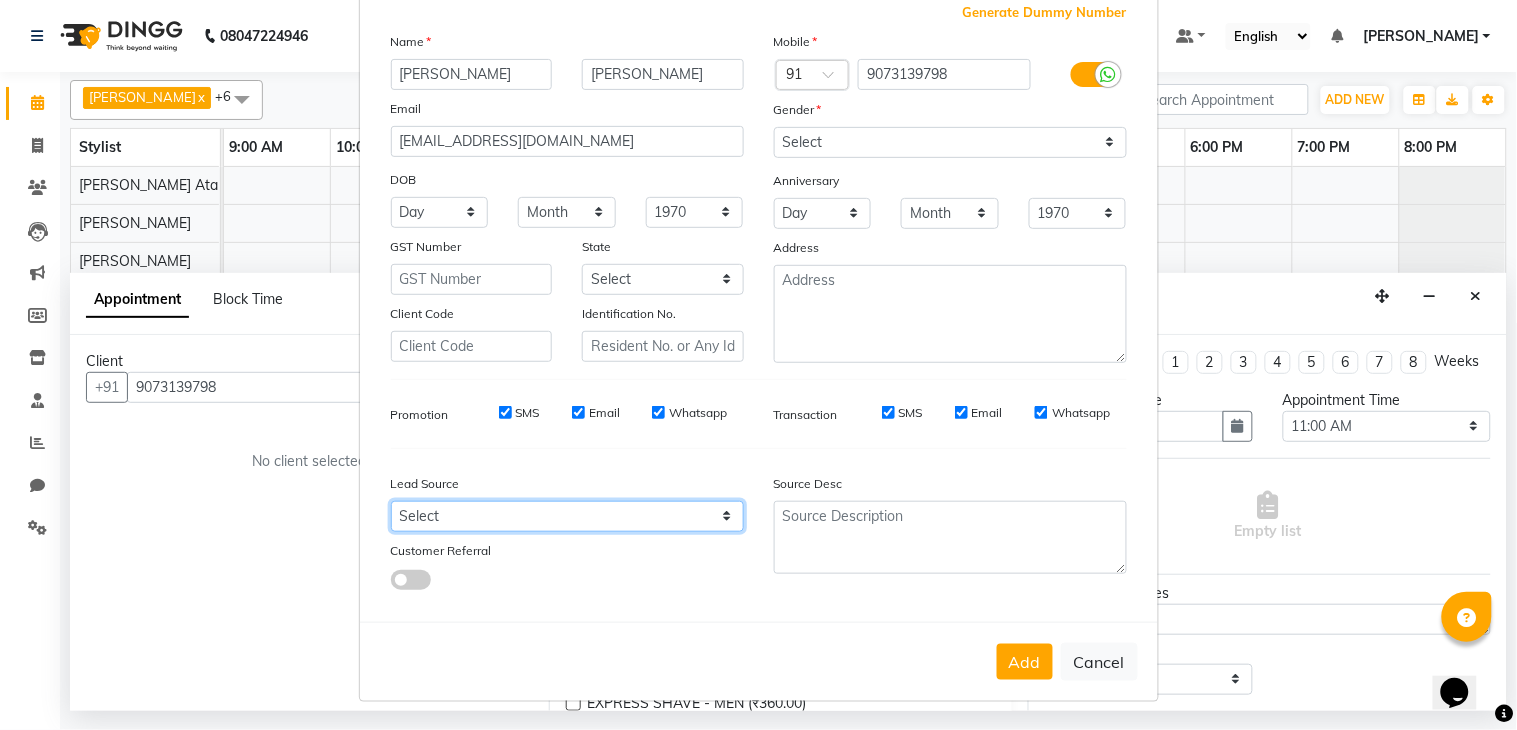 click on "Select Walk-in Referral Internet Friend Word of Mouth Advertisement Facebook JustDial Google Other" at bounding box center [567, 516] 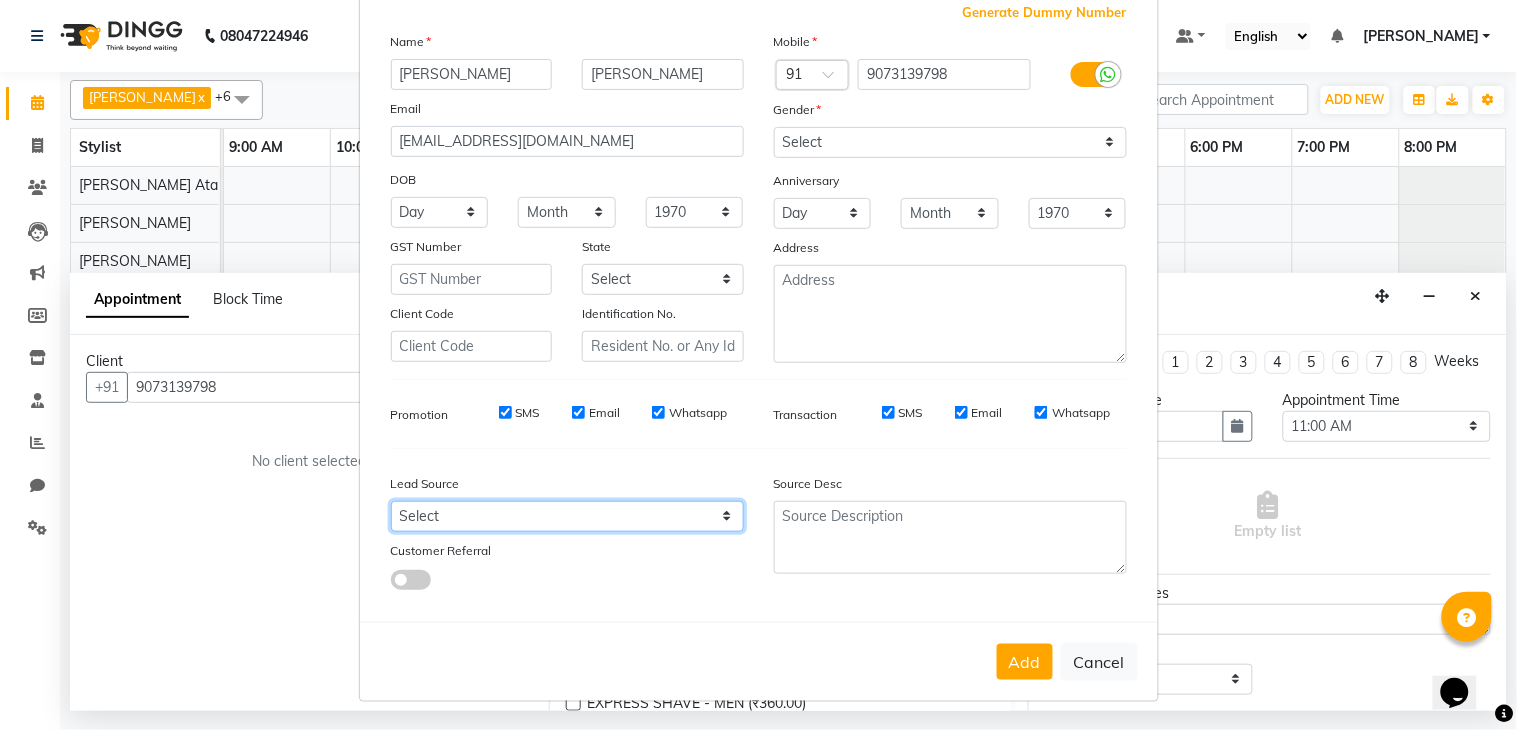 select on "54617" 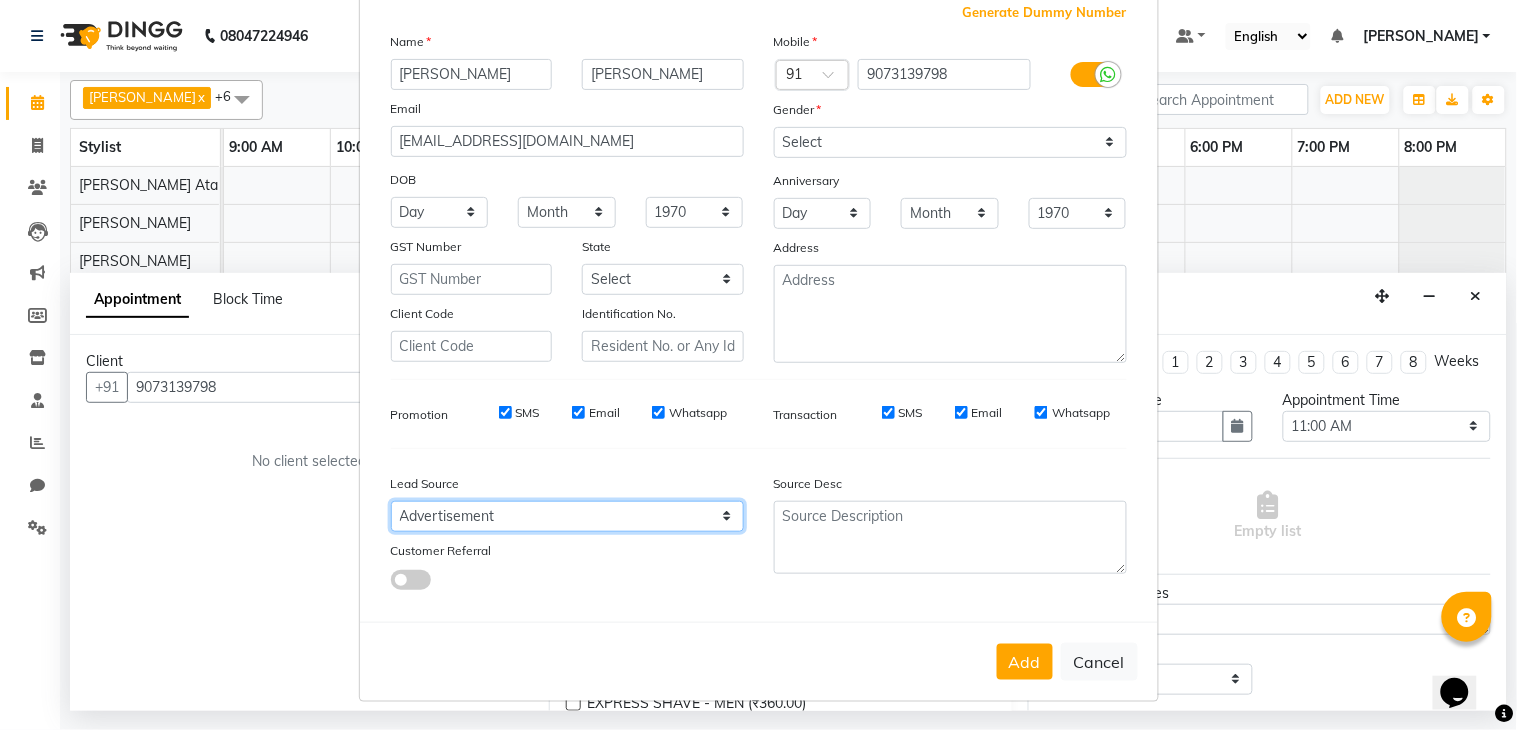 click on "Select Walk-in Referral Internet Friend Word of Mouth Advertisement Facebook JustDial Google Other" at bounding box center [567, 516] 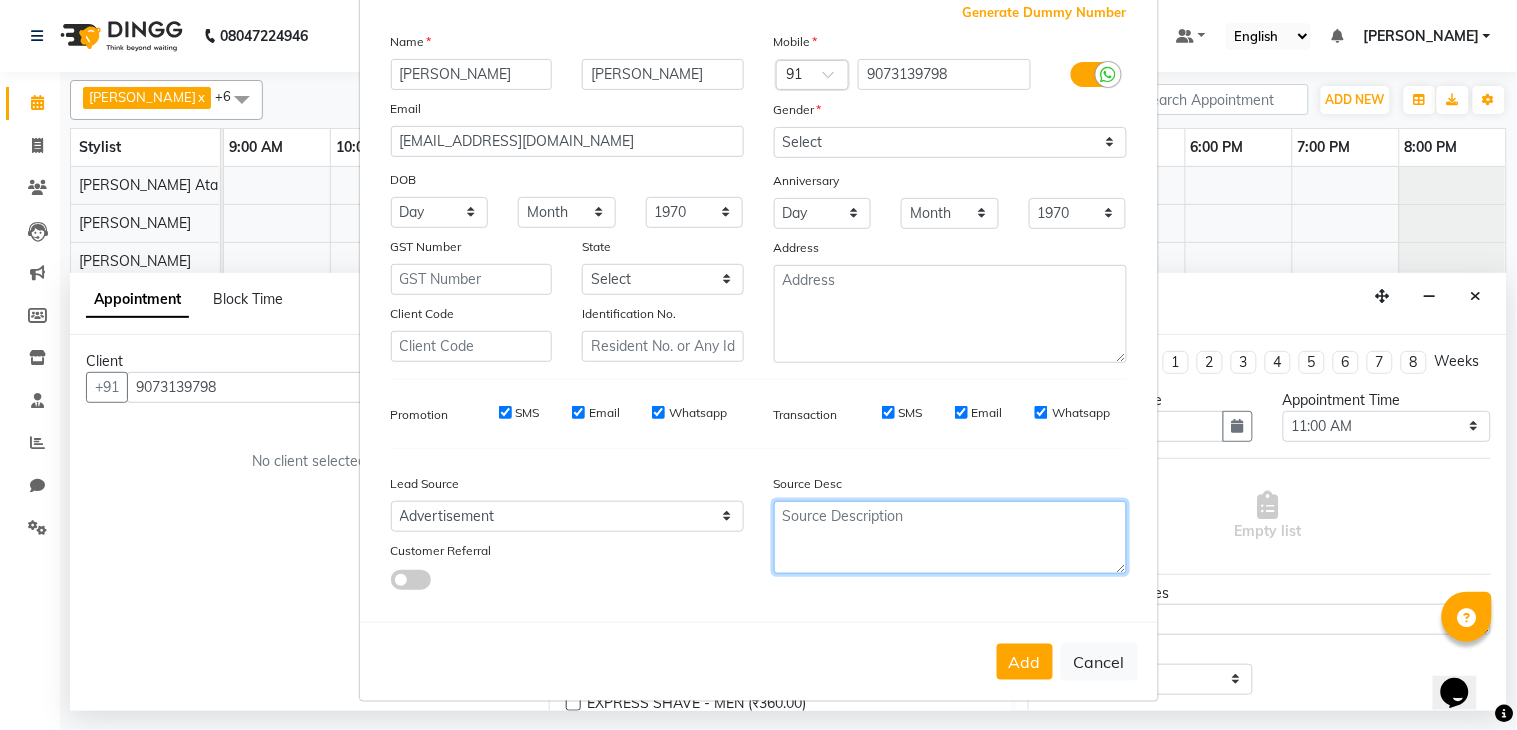 click at bounding box center [950, 537] 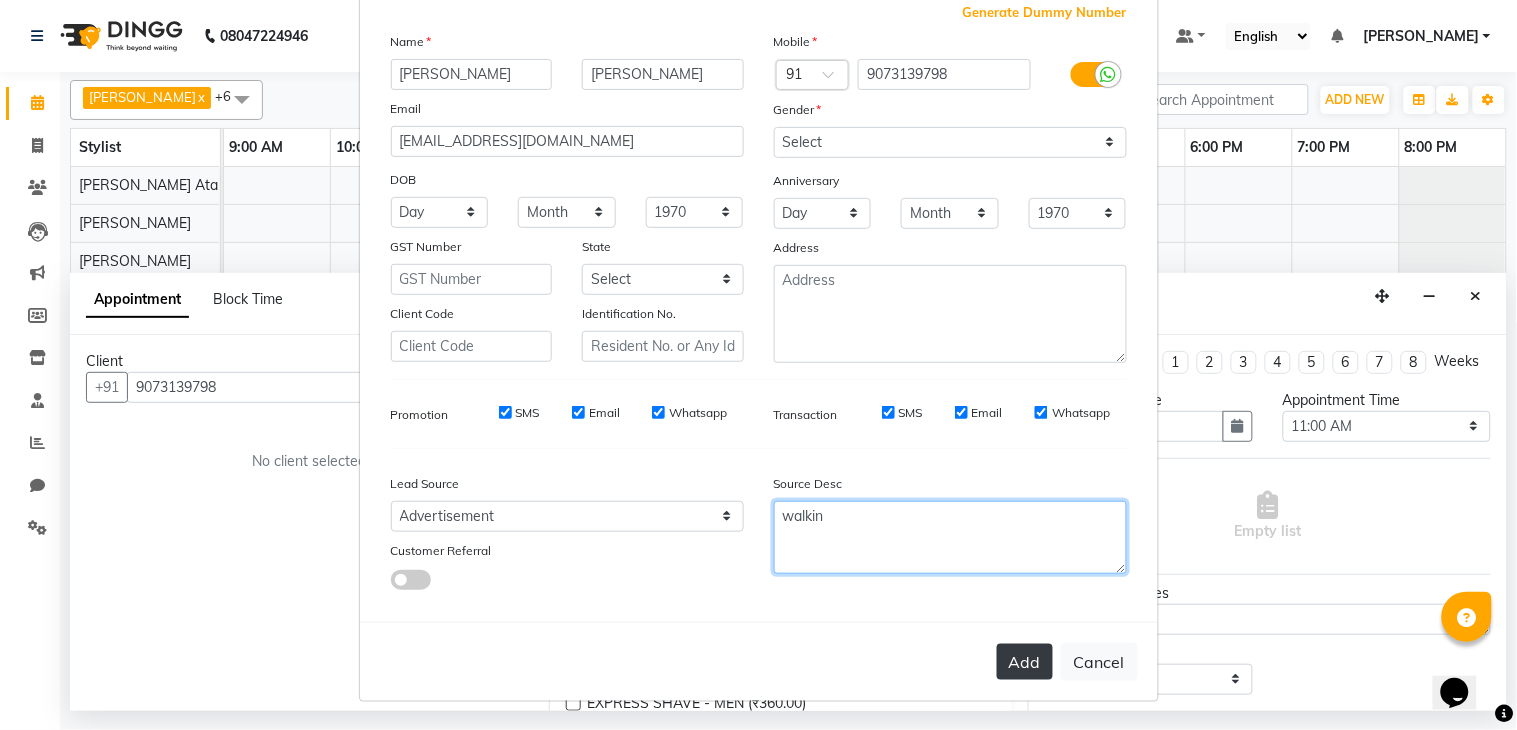 type on "walkin" 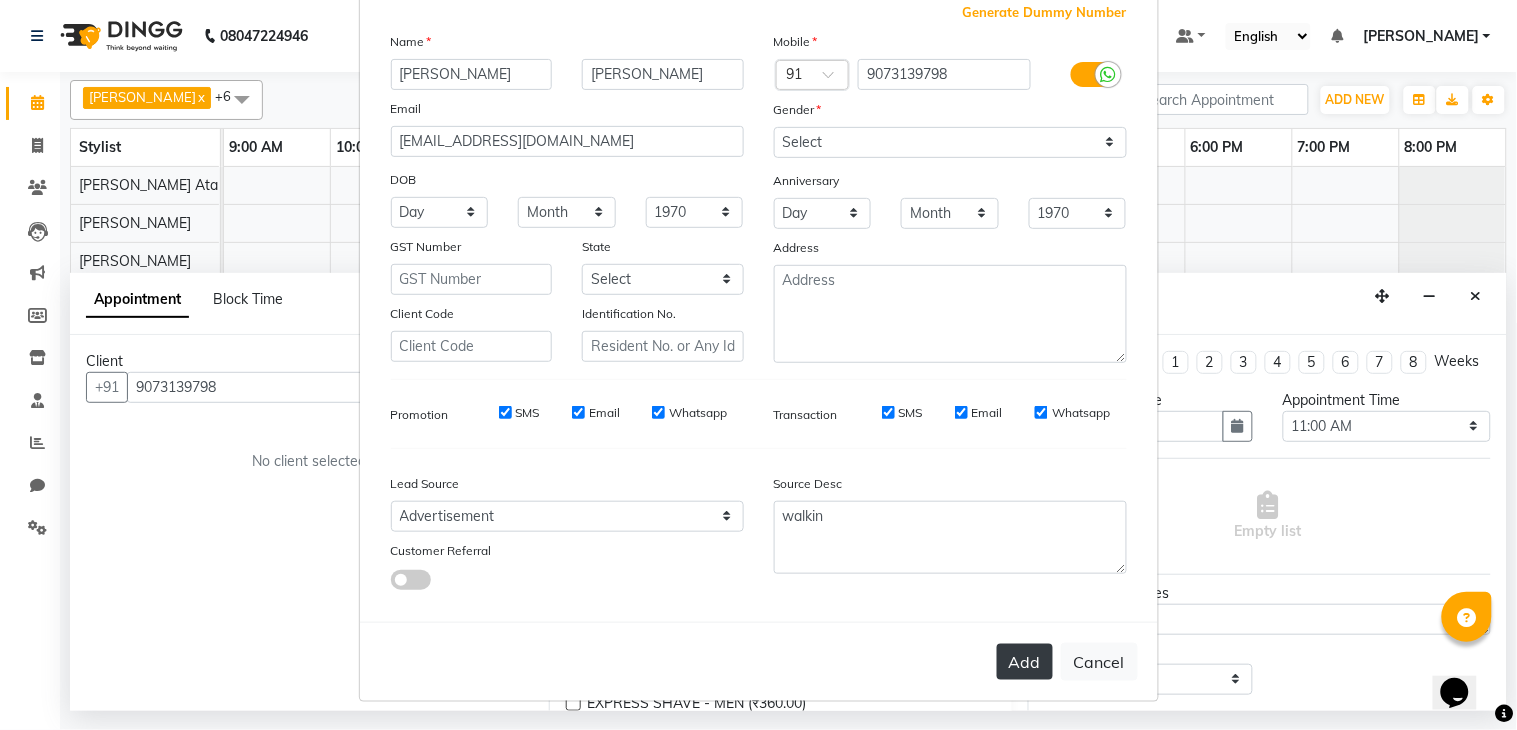 click on "Add" at bounding box center [1025, 662] 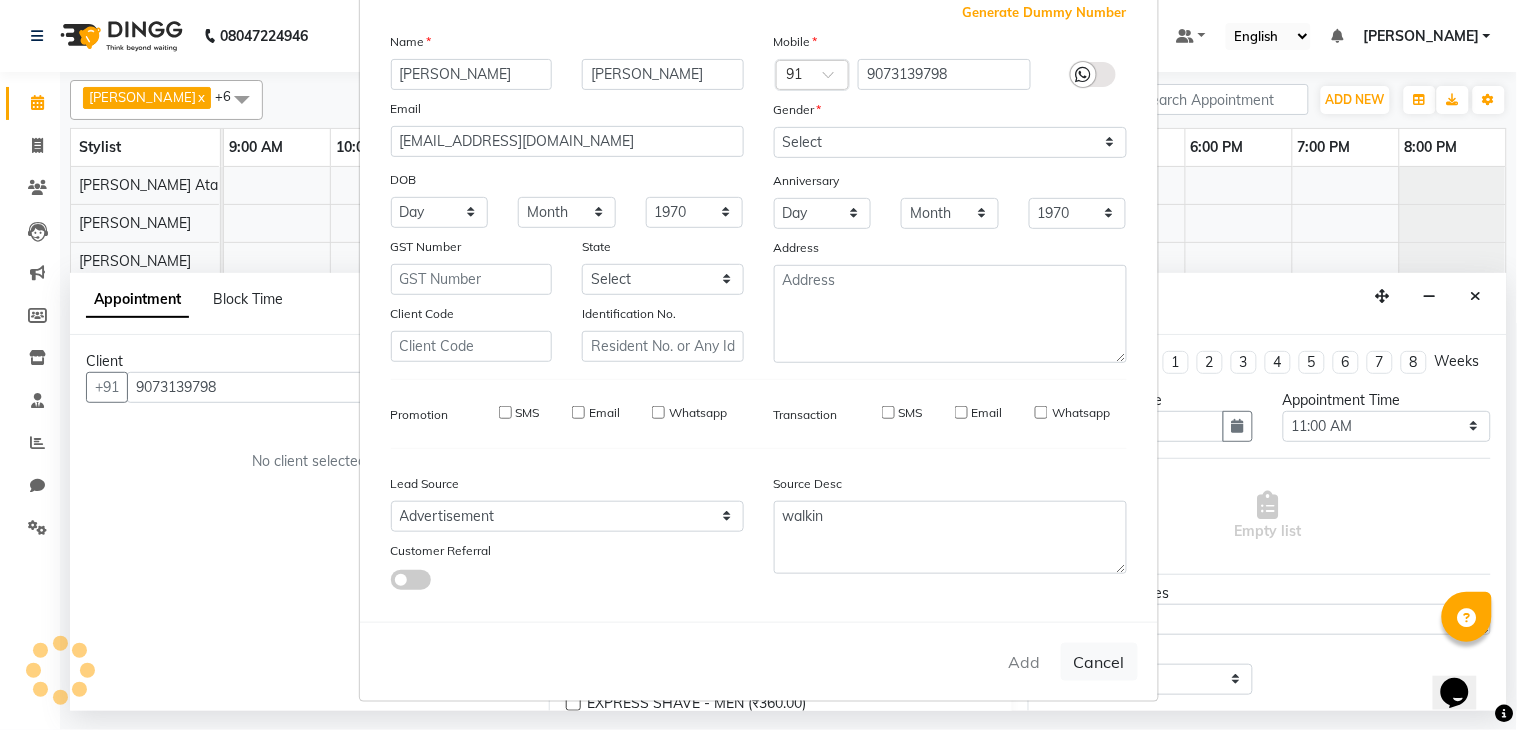 type 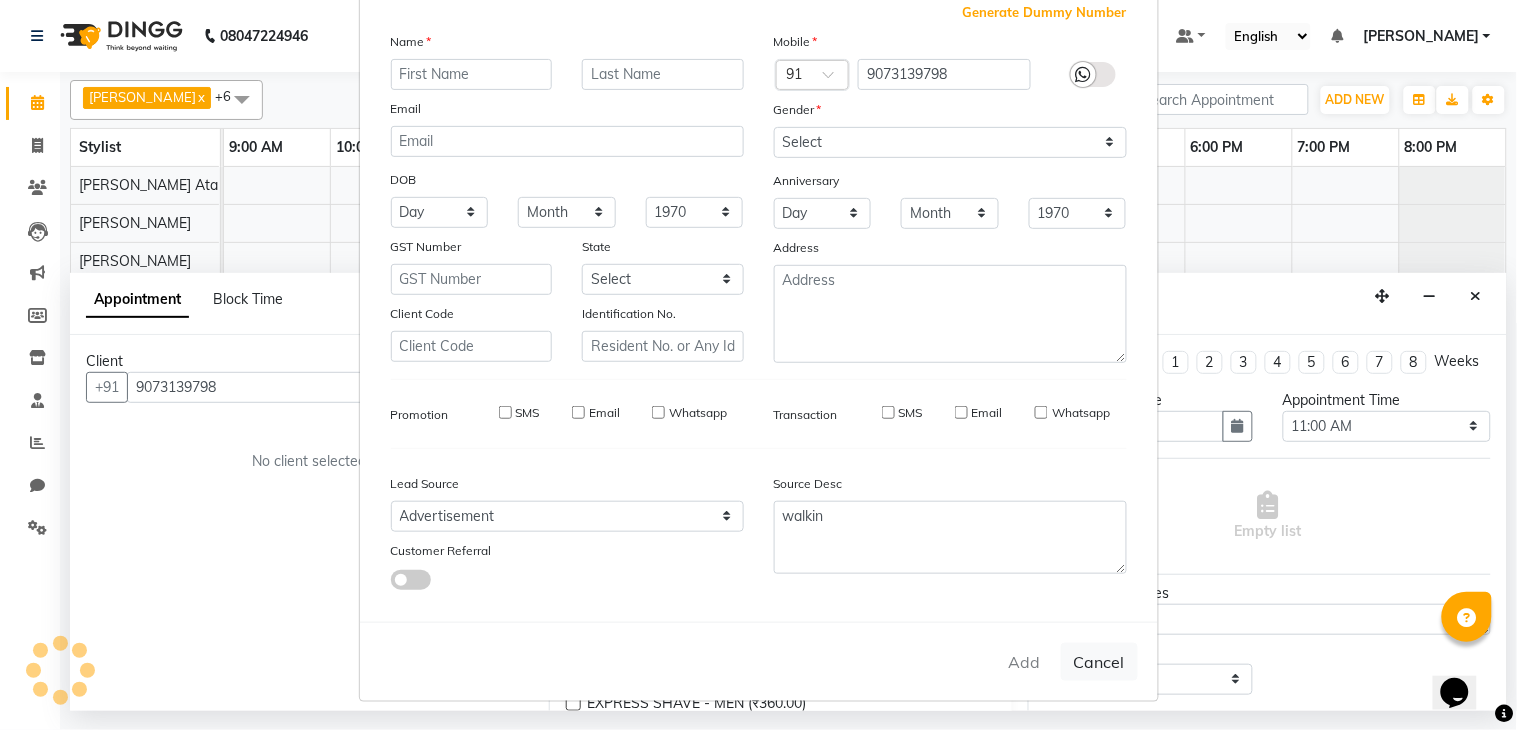 select 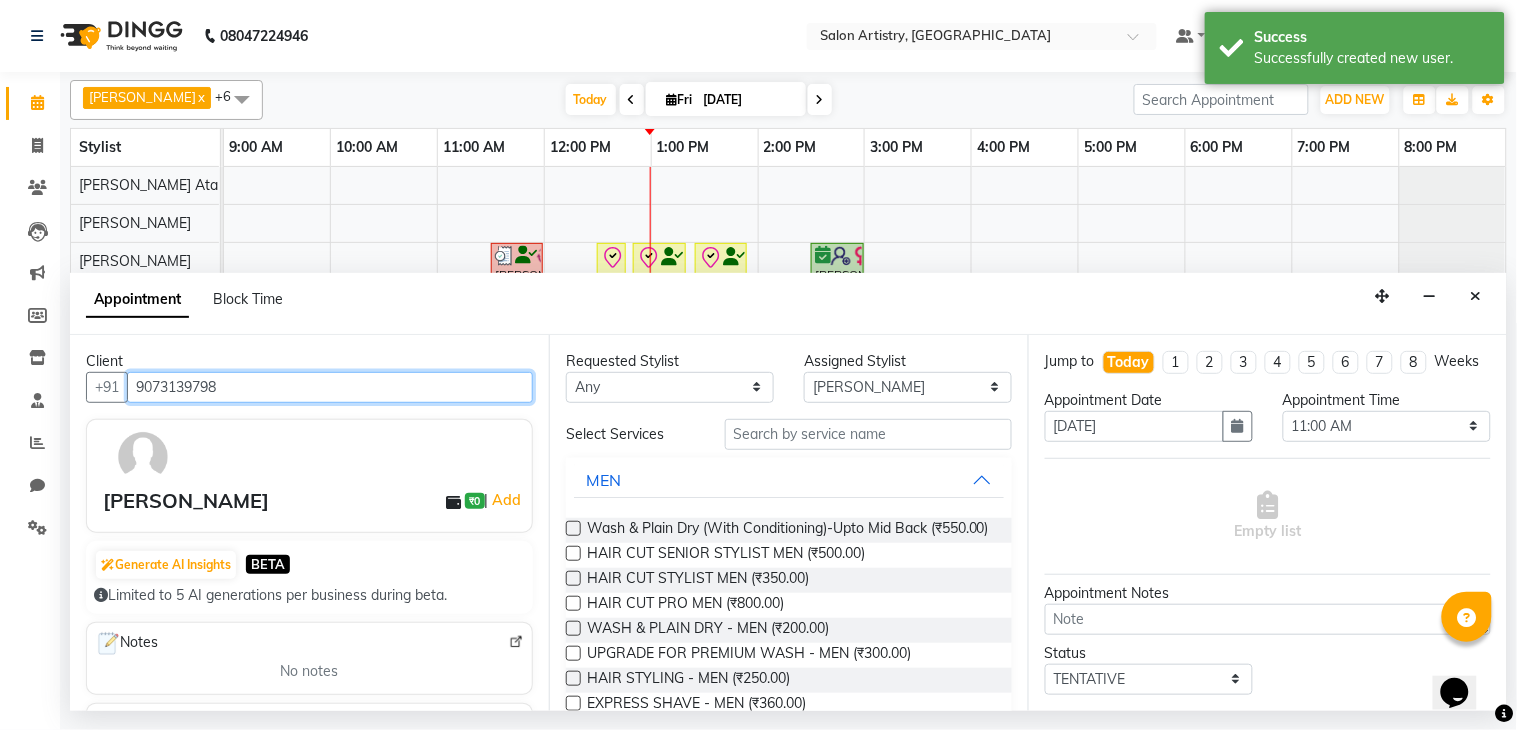drag, startPoint x: 244, startPoint y: 382, endPoint x: 136, endPoint y: 394, distance: 108.66462 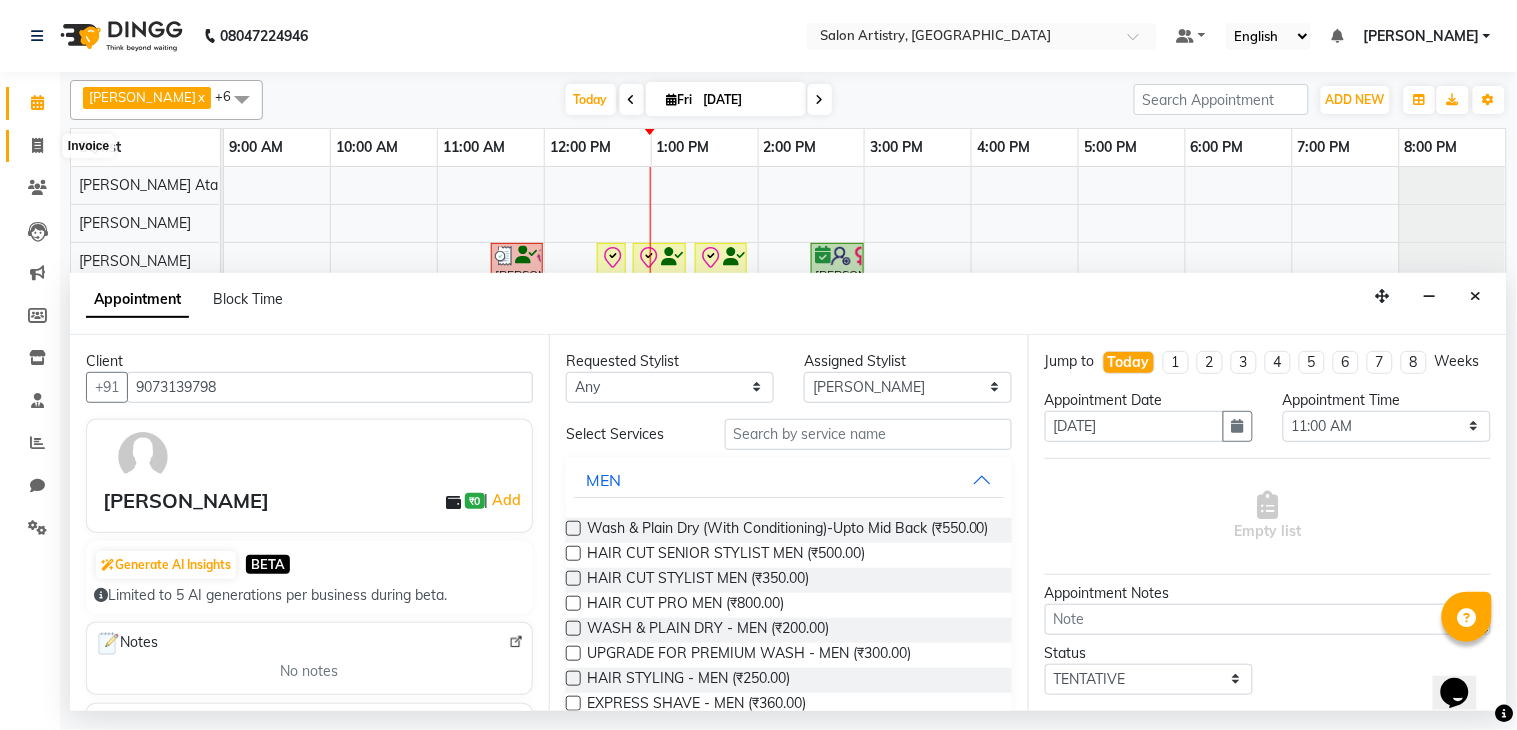 click 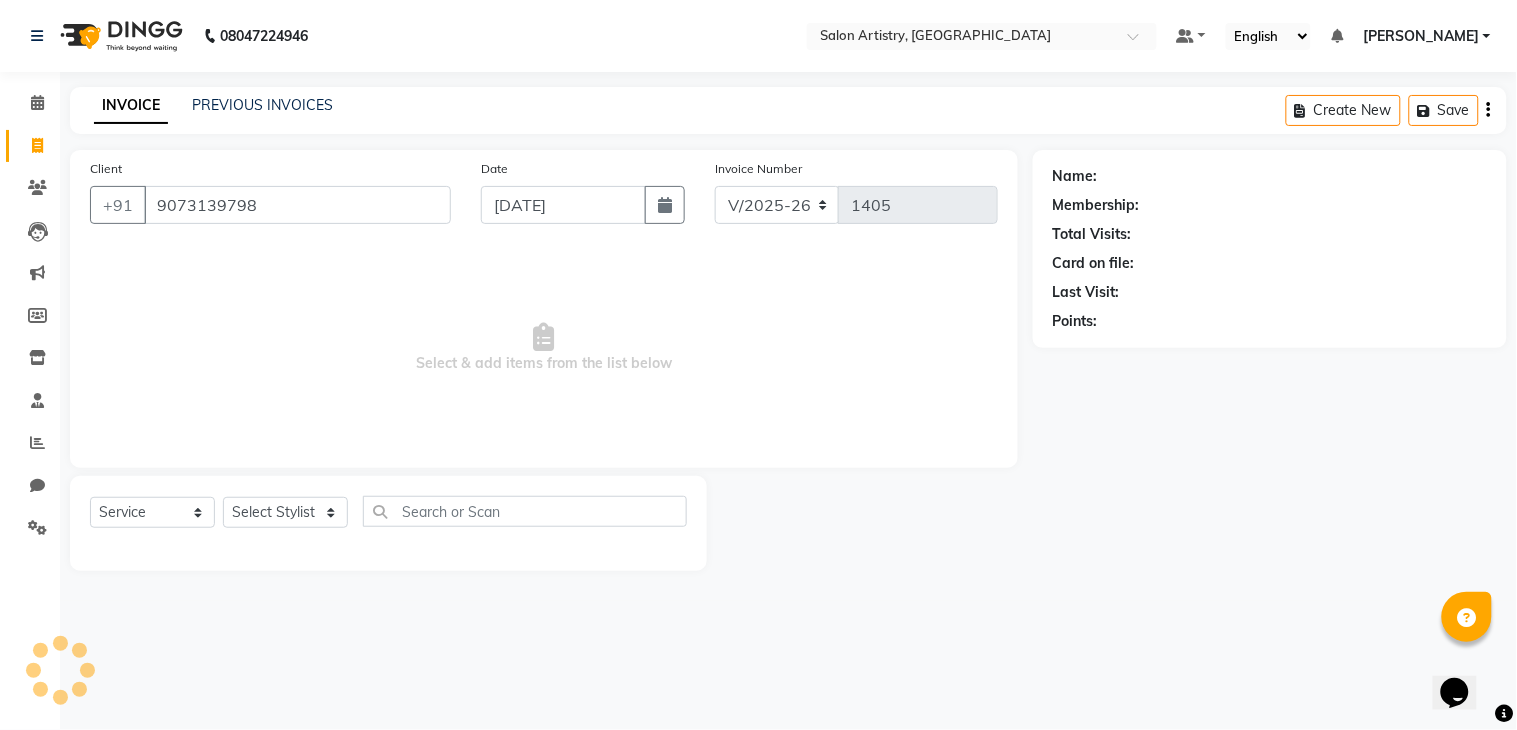 type on "9073139798" 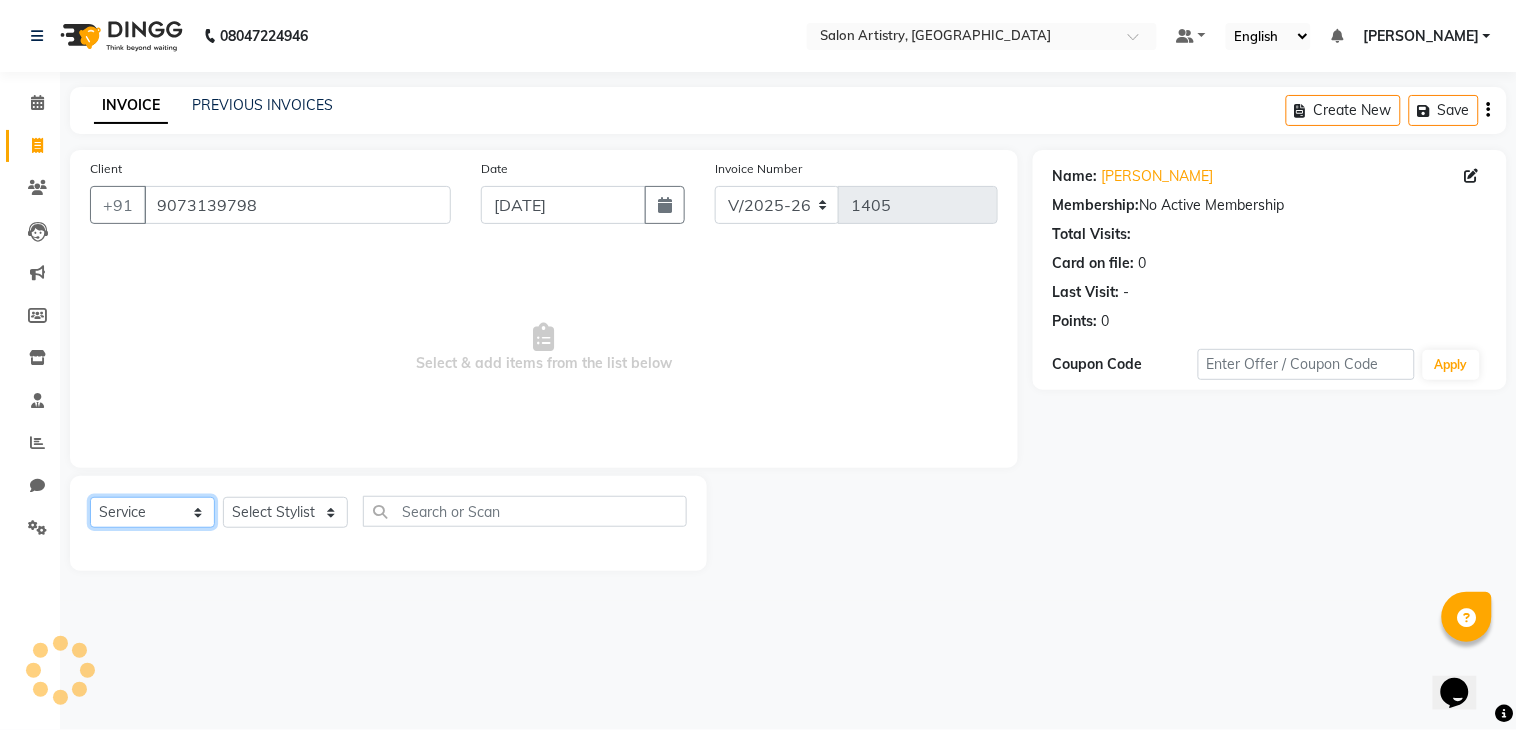 click on "Select  Service  Product  Membership  Package Voucher Prepaid Gift Card" 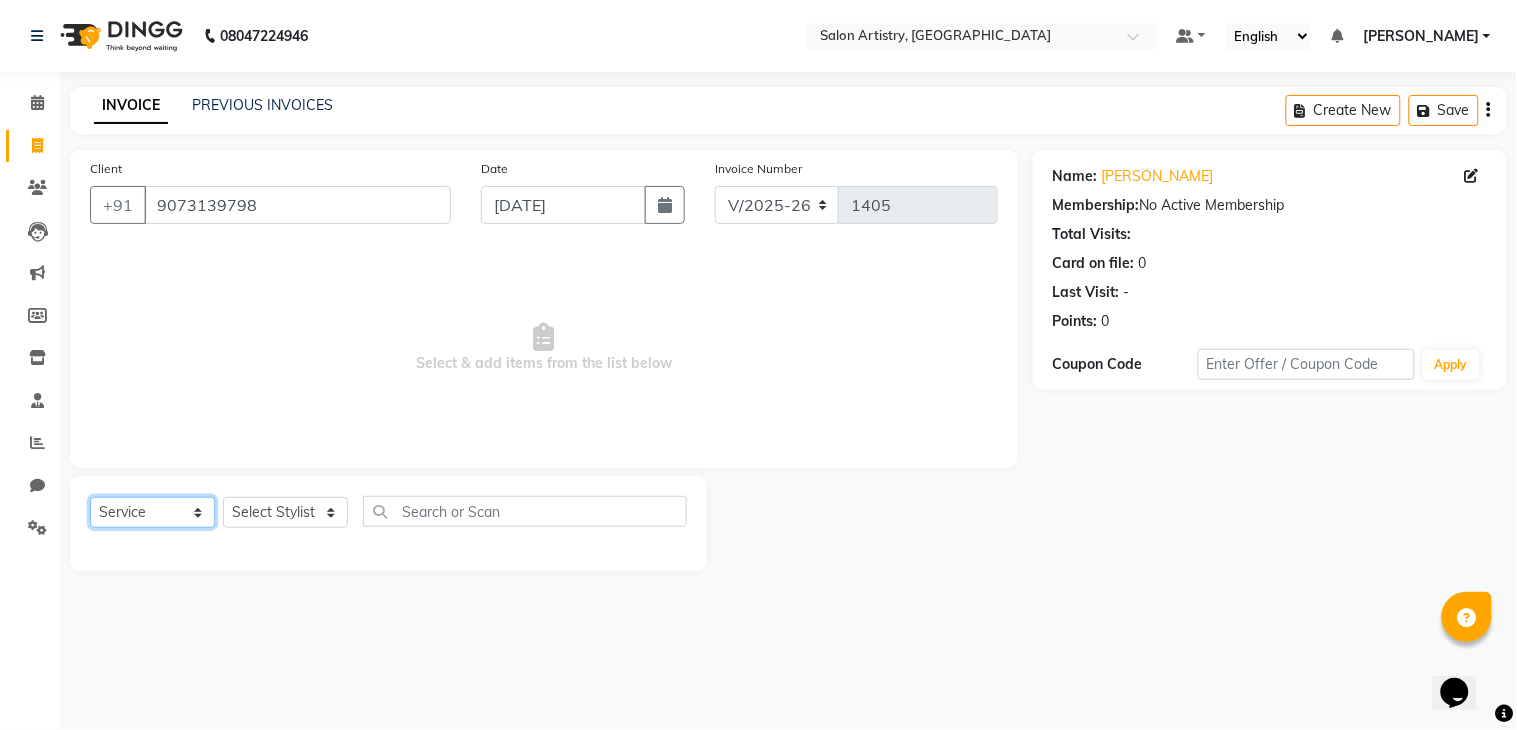 select on "membership" 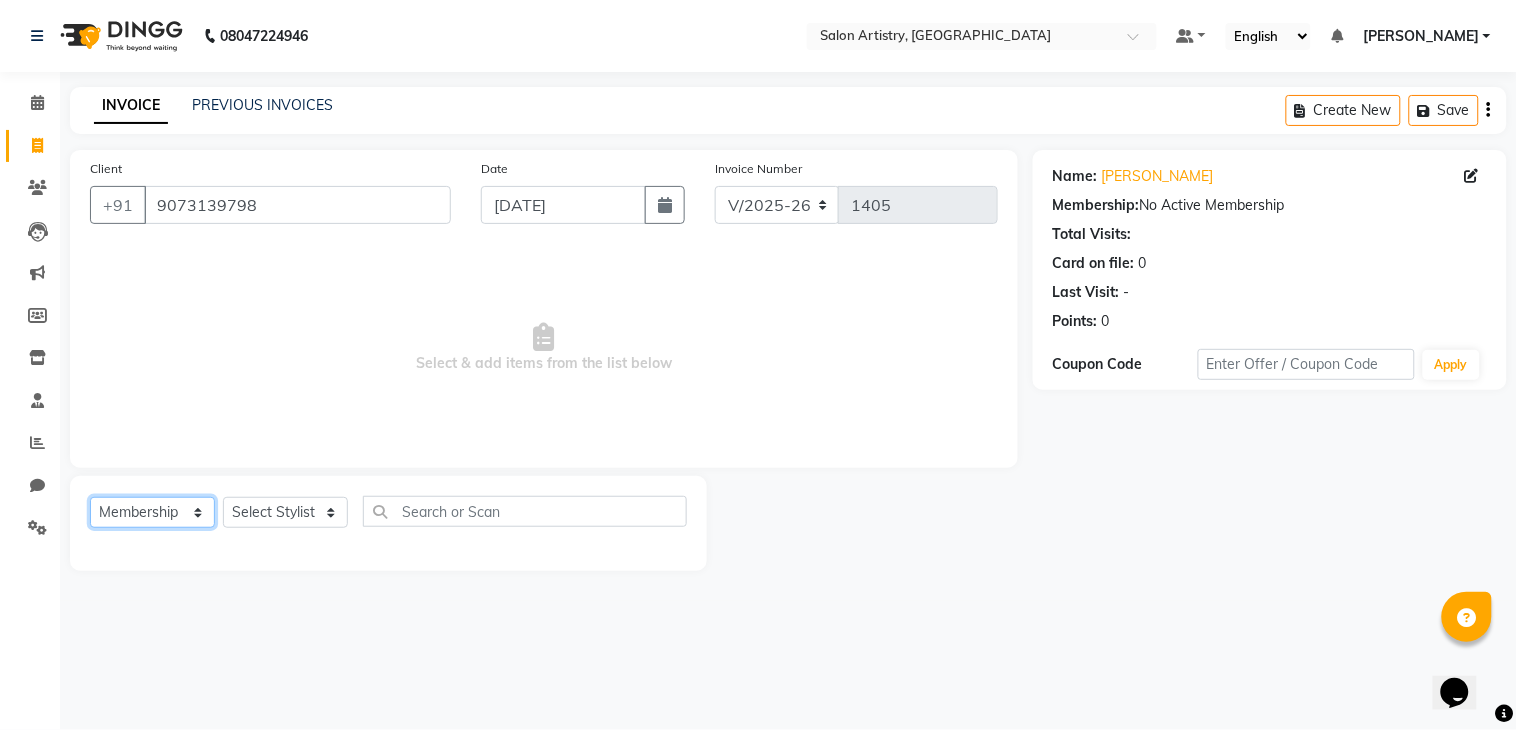 click on "Select  Service  Product  Membership  Package Voucher Prepaid Gift Card" 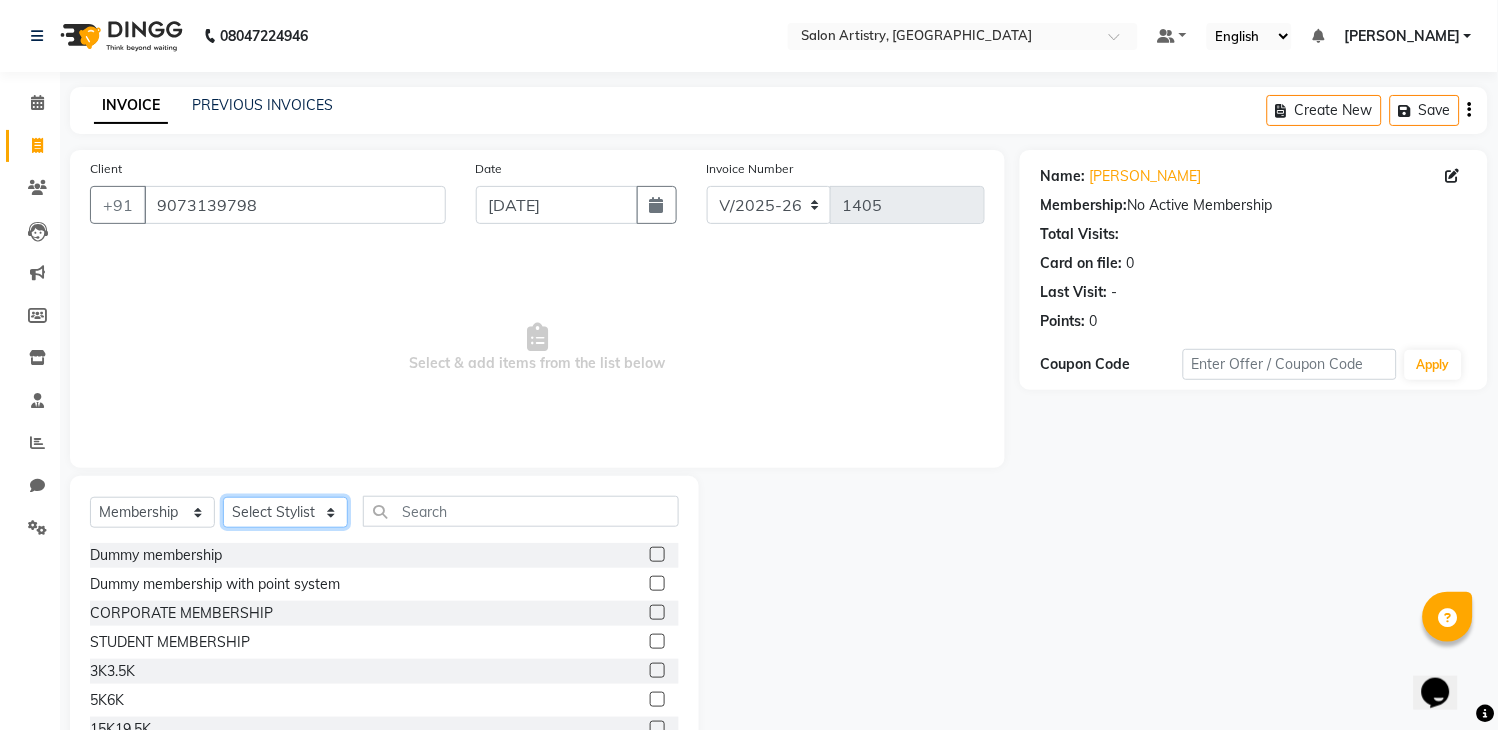 click on "Select Stylist Admin [PERSON_NAME] [PERSON_NAME] [PERSON_NAME] [PERSON_NAME] [PERSON_NAME] [PERSON_NAME] [PERSON_NAME] Reception [PERSON_NAME] [PERSON_NAME] [PERSON_NAME] [PERSON_NAME] [PERSON_NAME] [PERSON_NAME] [PERSON_NAME]" 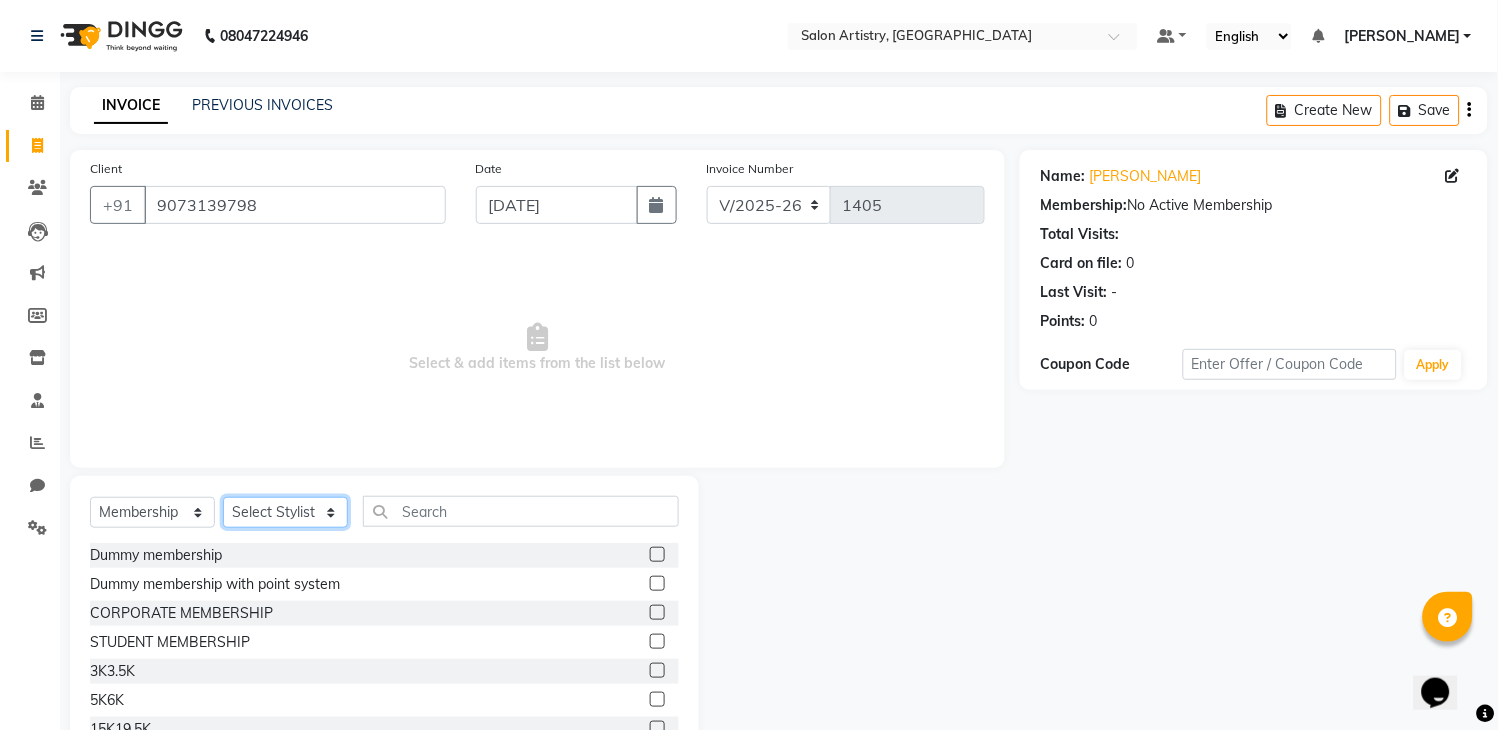 select on "79861" 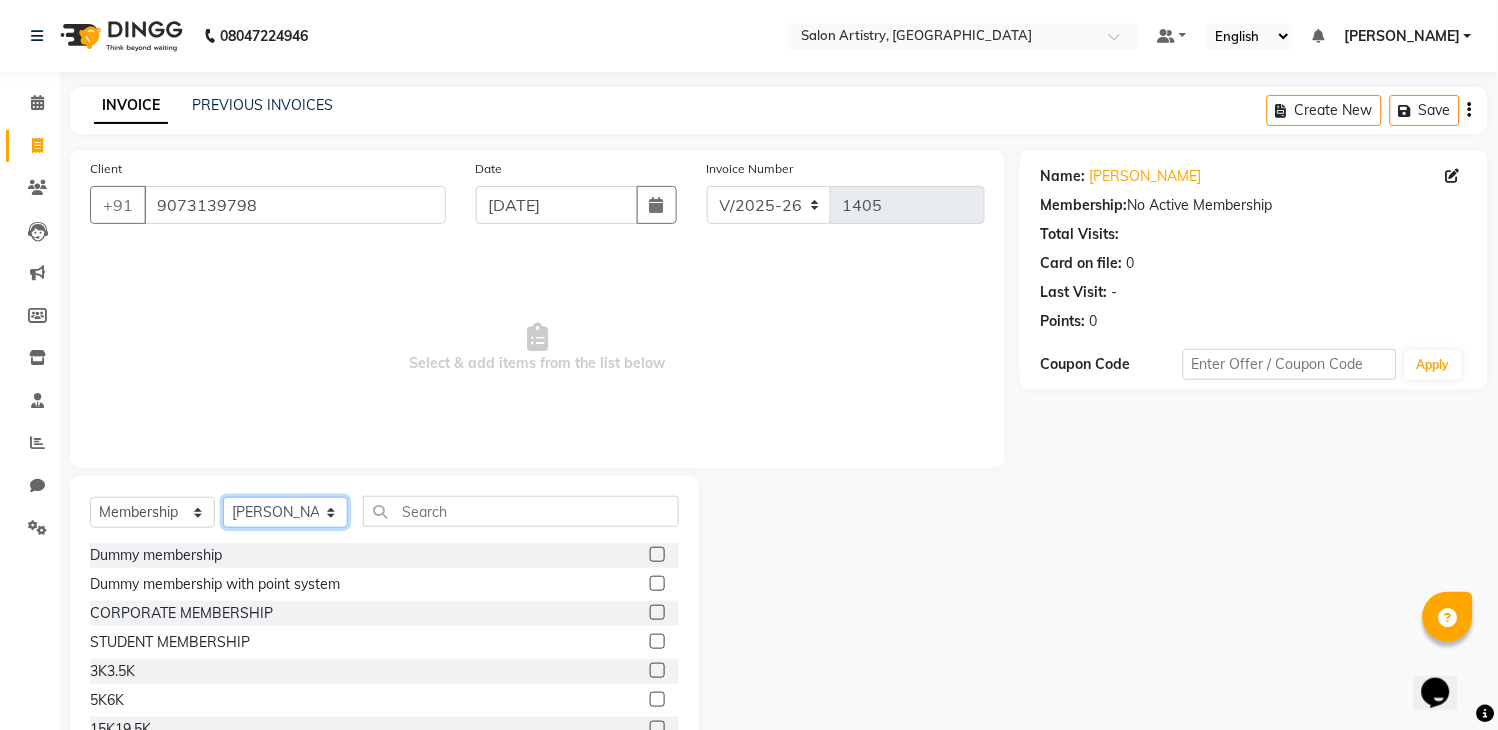 click on "Select Stylist Admin [PERSON_NAME] [PERSON_NAME] [PERSON_NAME] [PERSON_NAME] [PERSON_NAME] [PERSON_NAME] [PERSON_NAME] Reception [PERSON_NAME] [PERSON_NAME] [PERSON_NAME] [PERSON_NAME] [PERSON_NAME] [PERSON_NAME] [PERSON_NAME]" 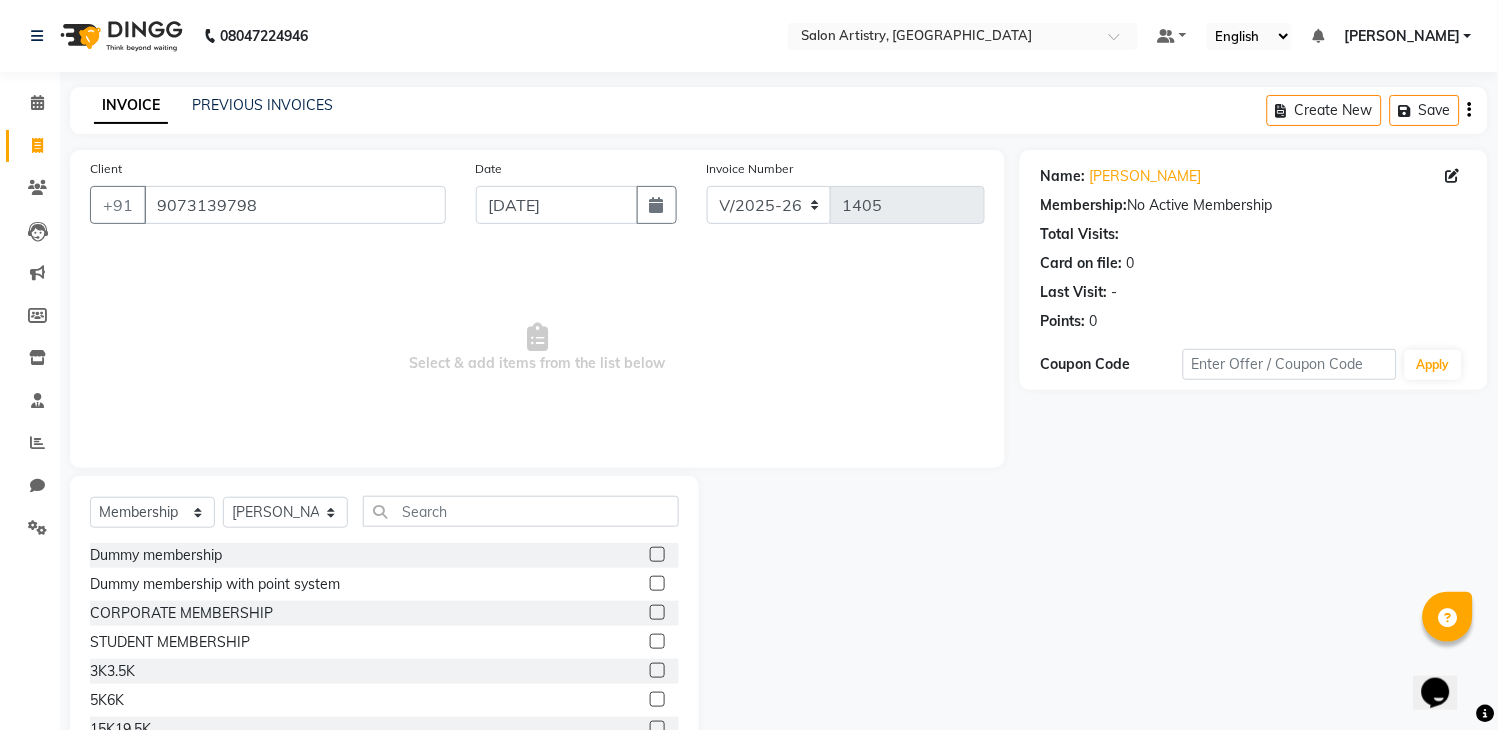 click 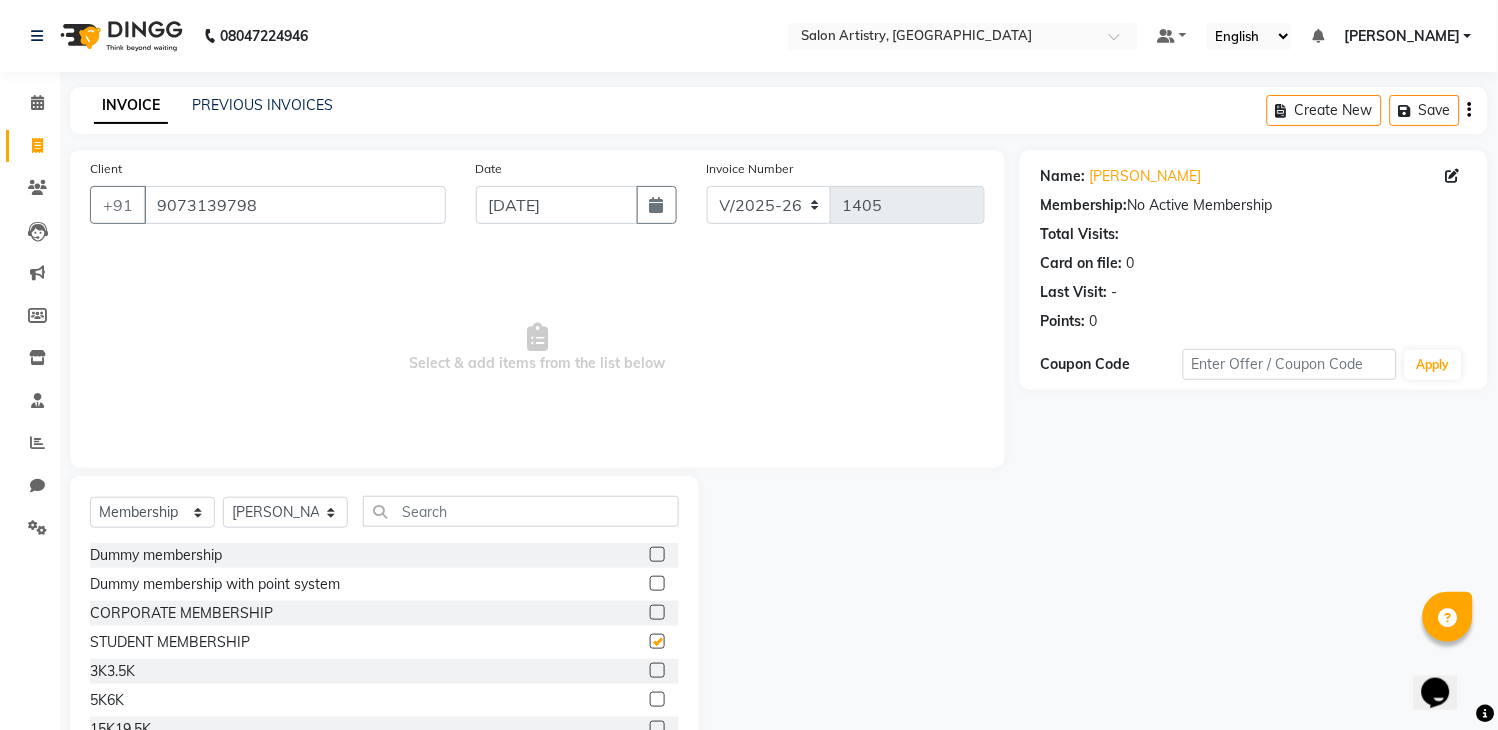 select on "select" 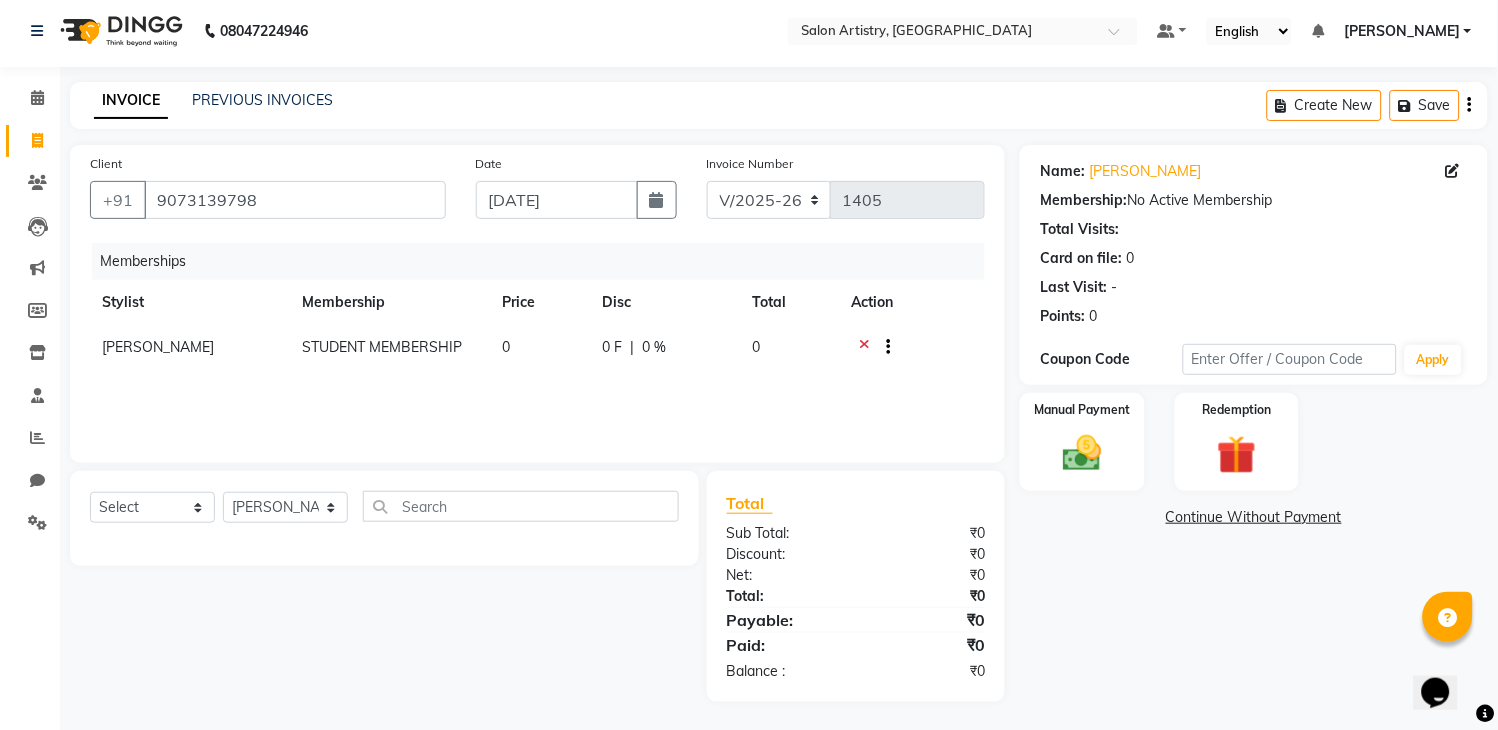 scroll, scrollTop: 7, scrollLeft: 0, axis: vertical 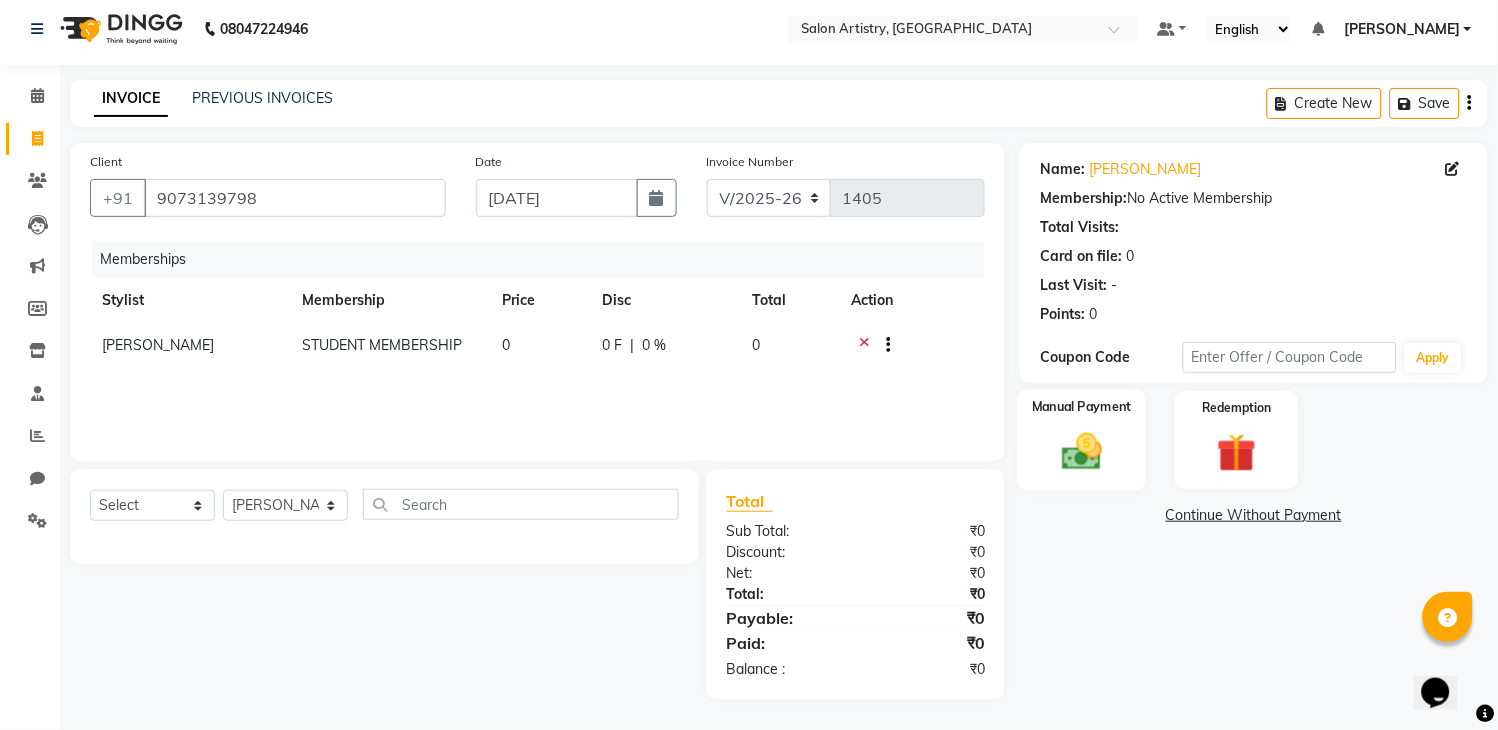 click 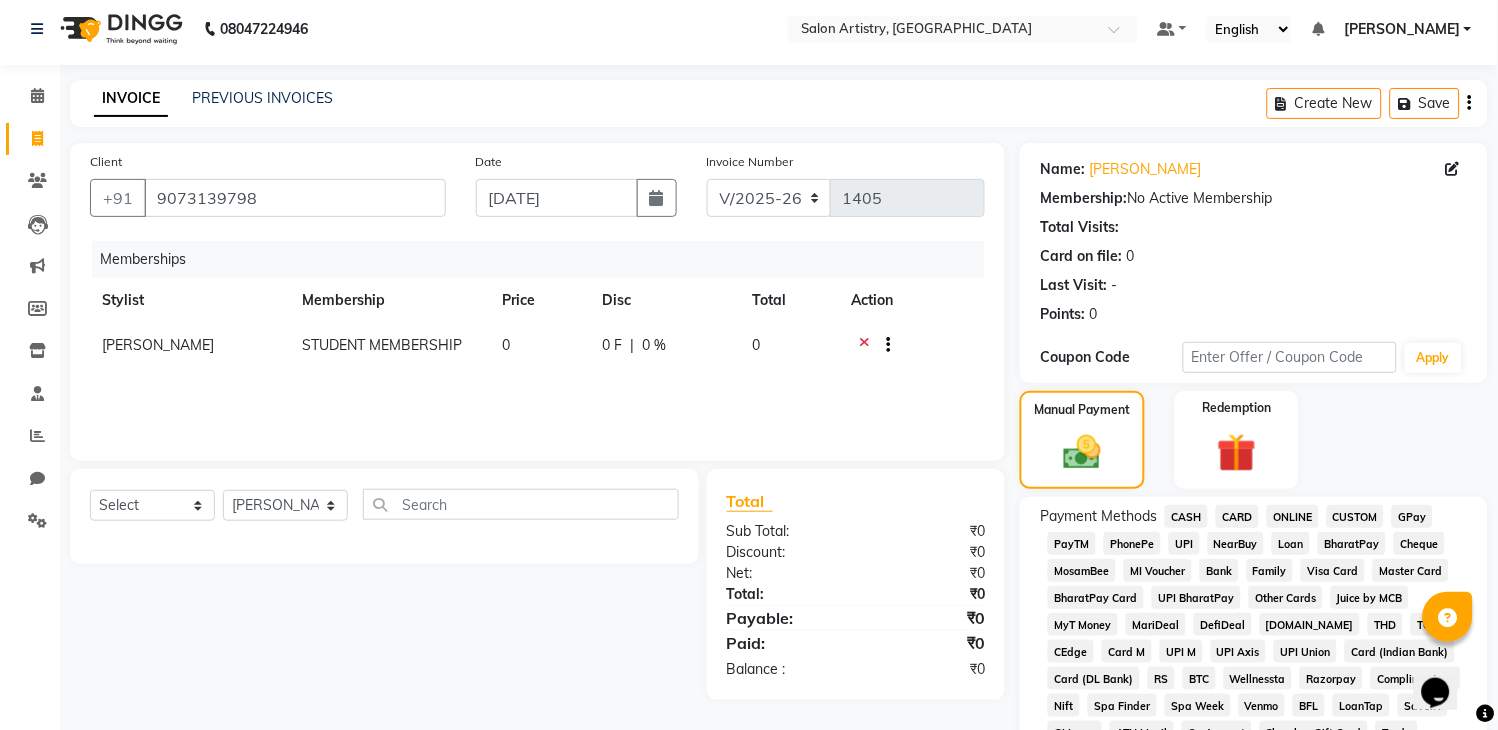 click on "CASH" 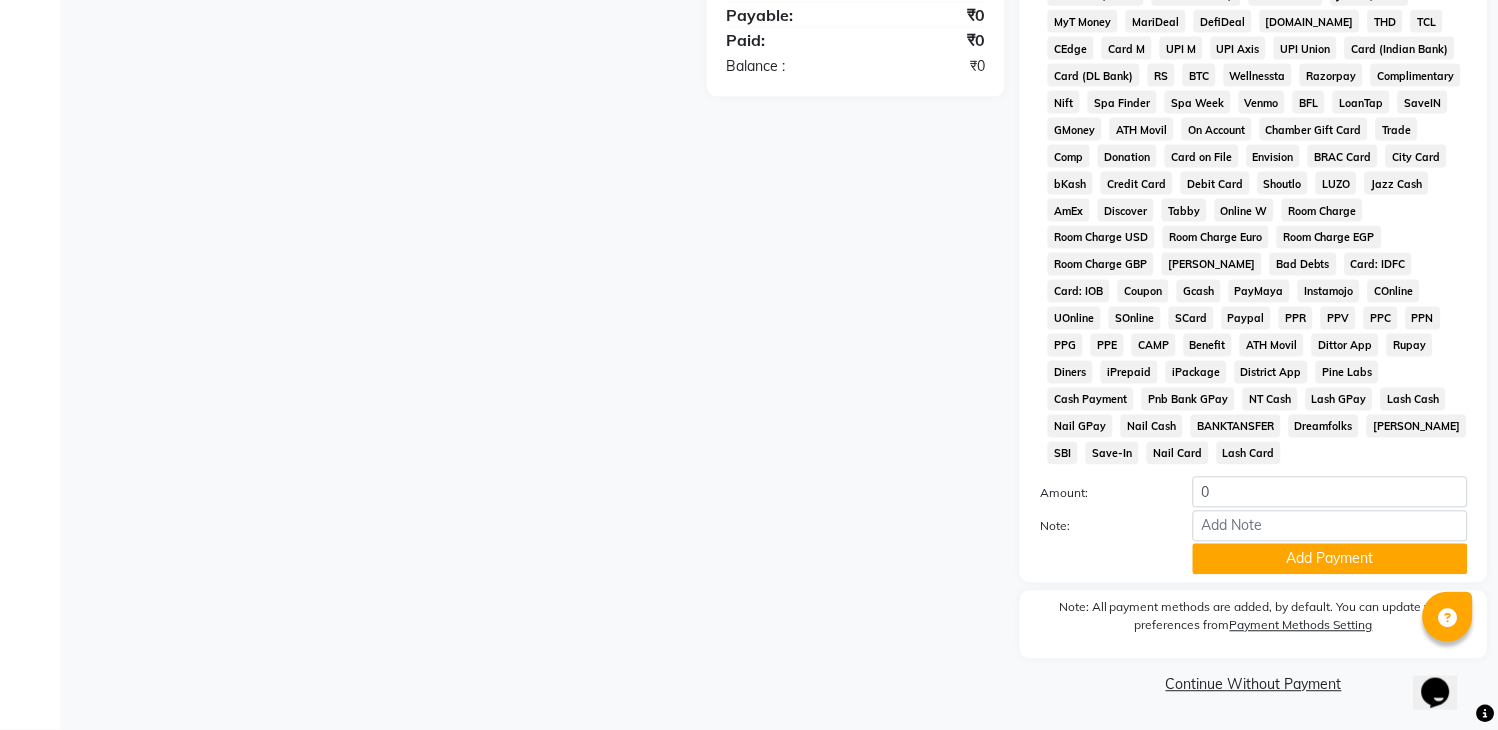 scroll, scrollTop: 615, scrollLeft: 0, axis: vertical 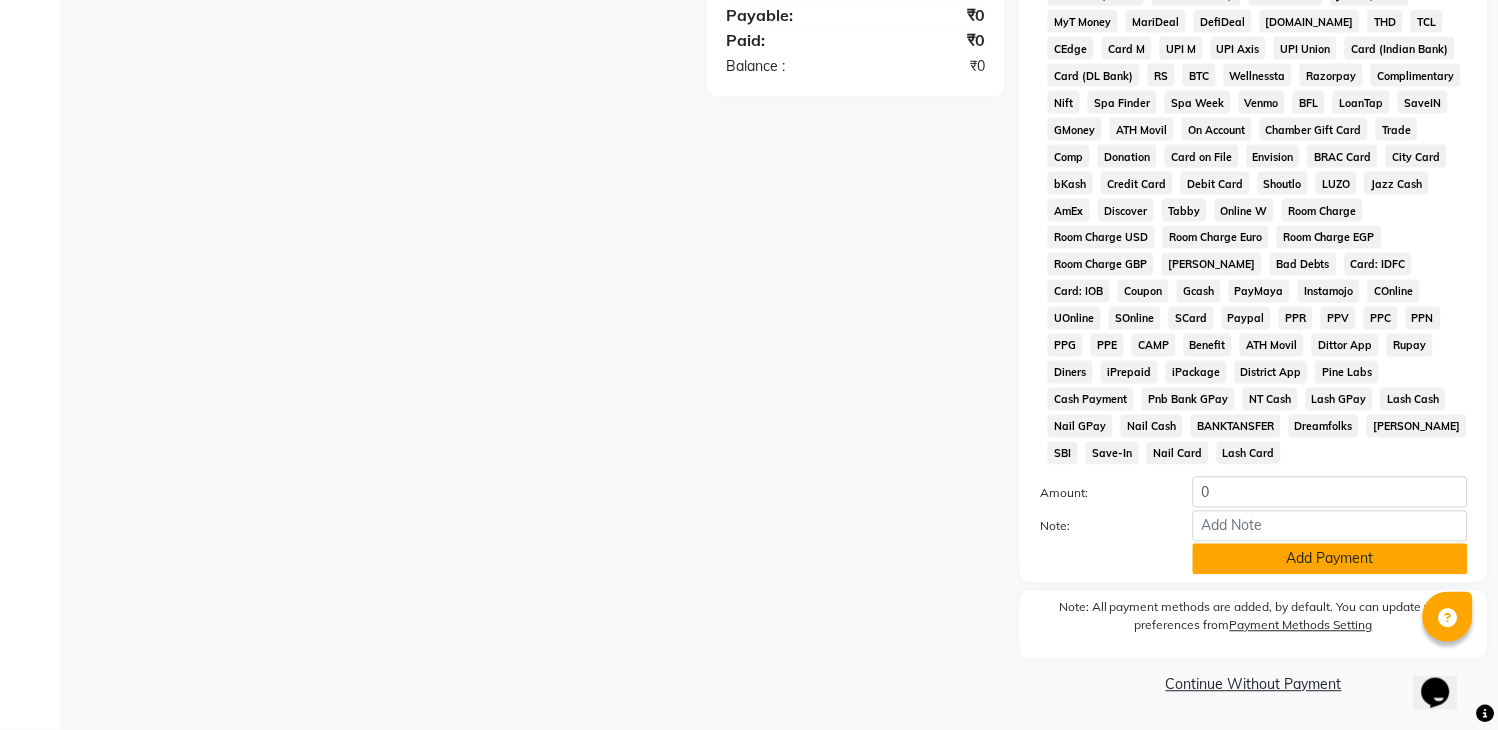 click on "Add Payment" 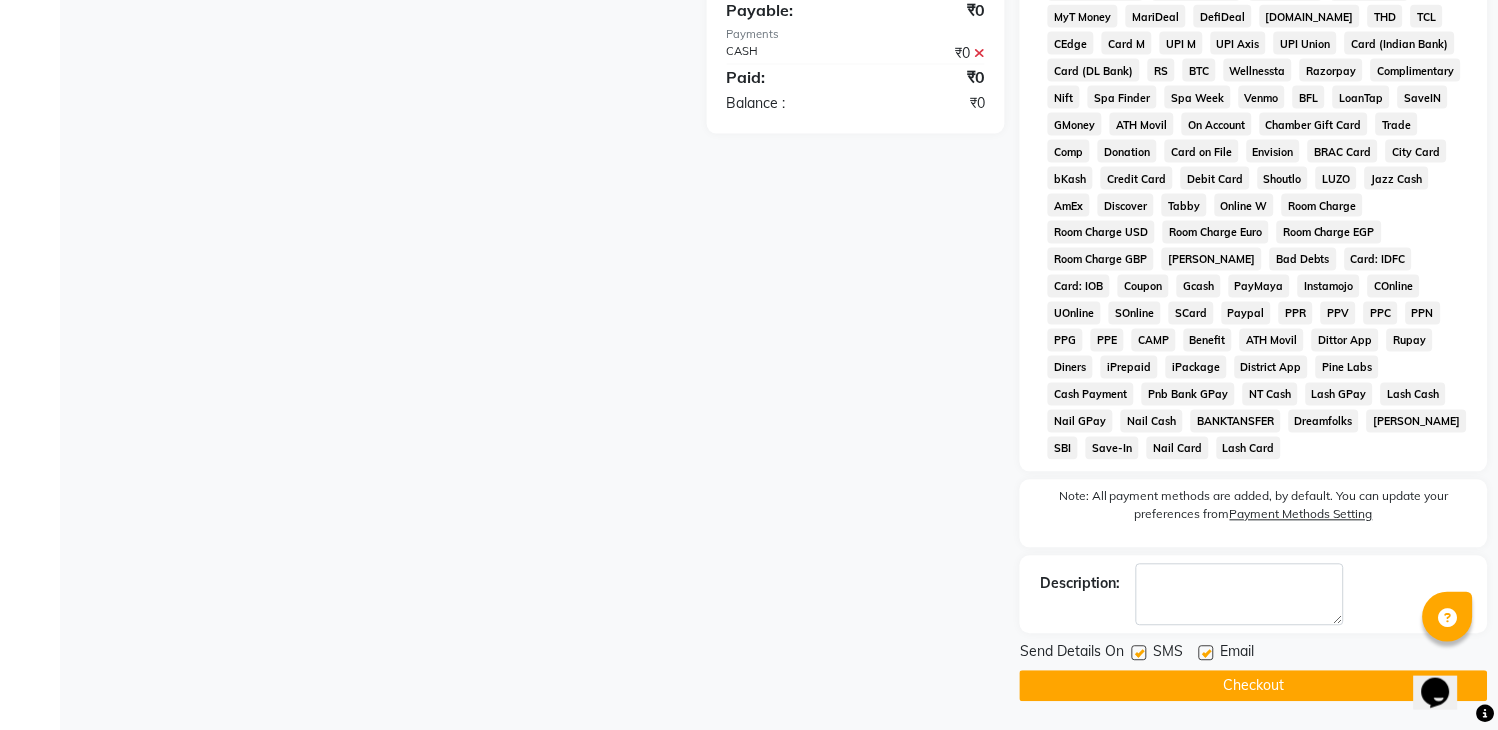 click on "Checkout" 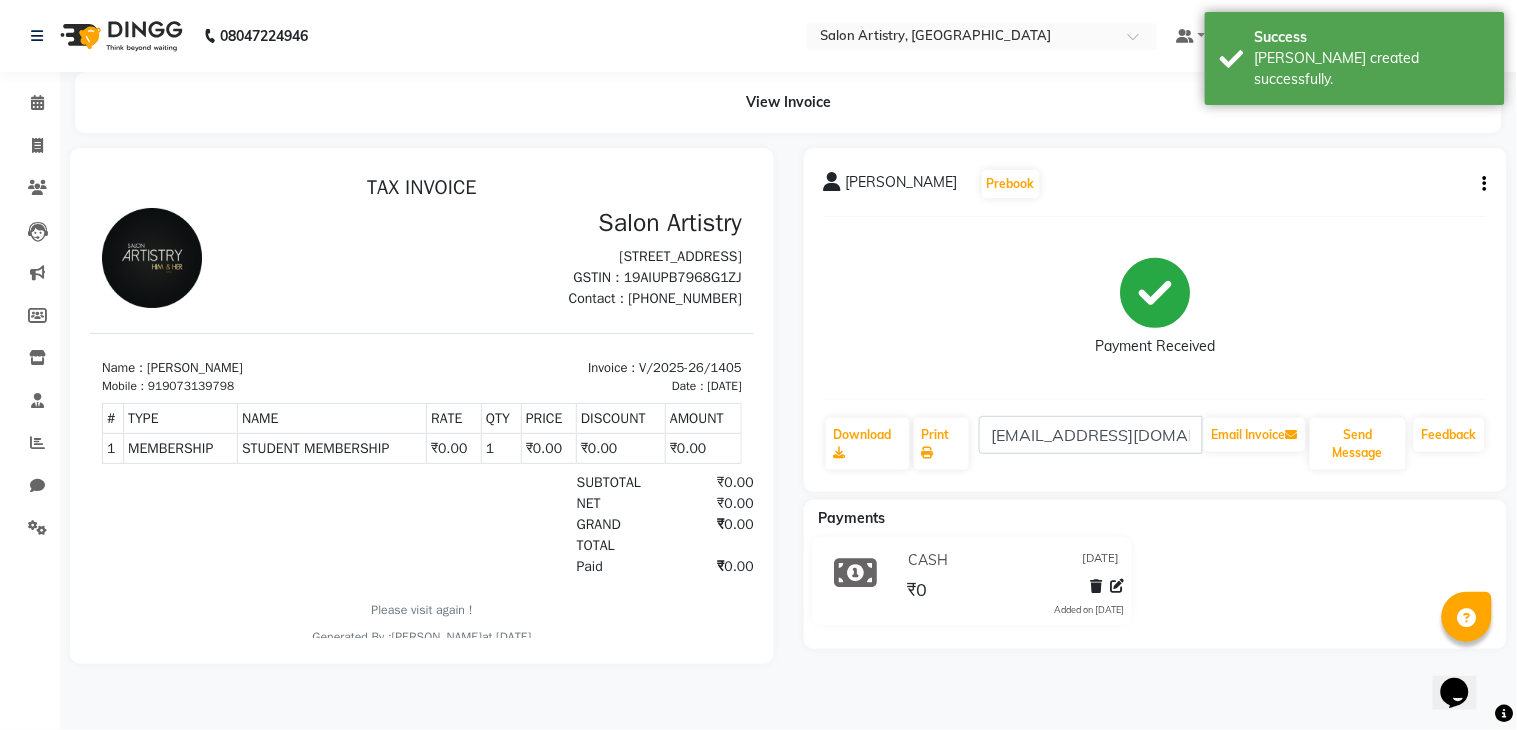 scroll, scrollTop: 0, scrollLeft: 0, axis: both 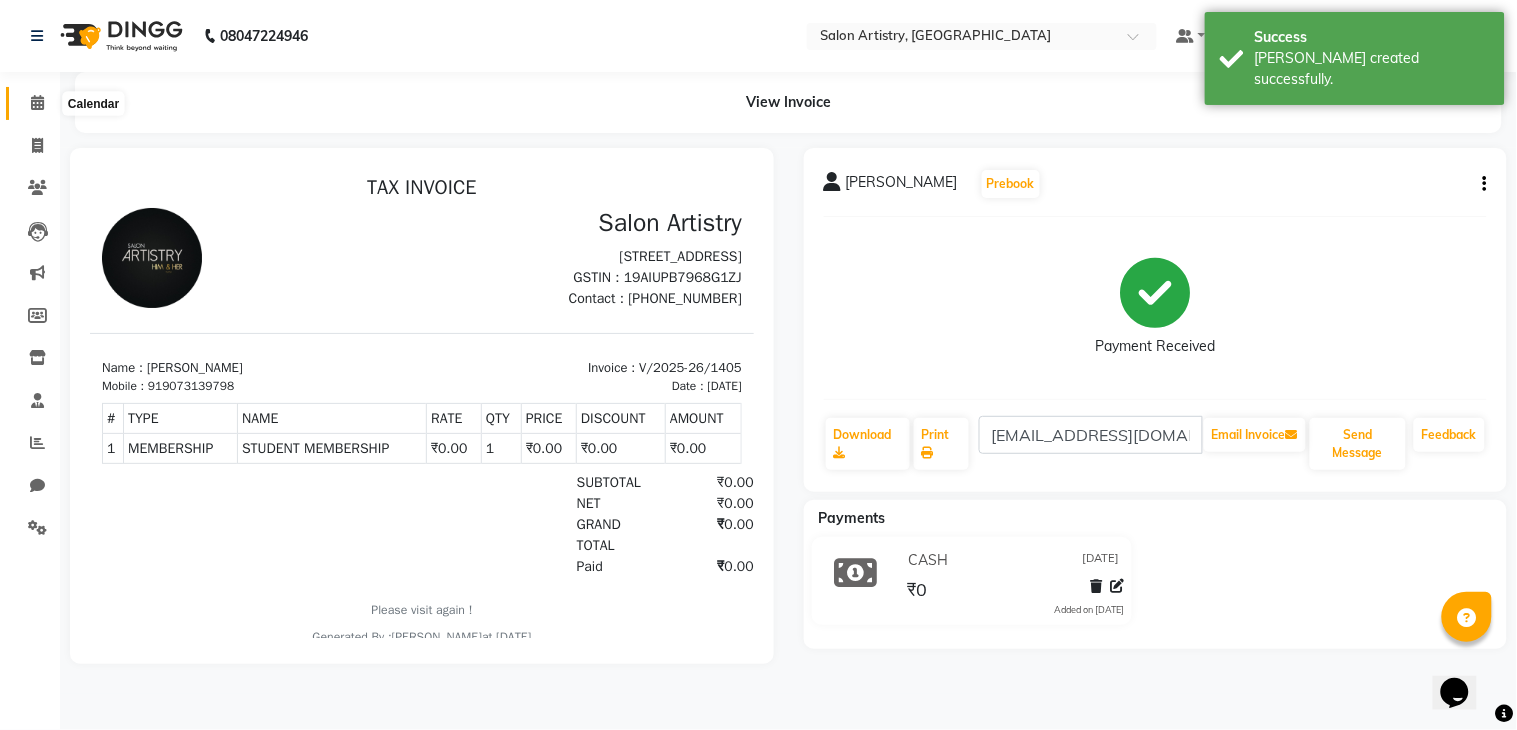 click 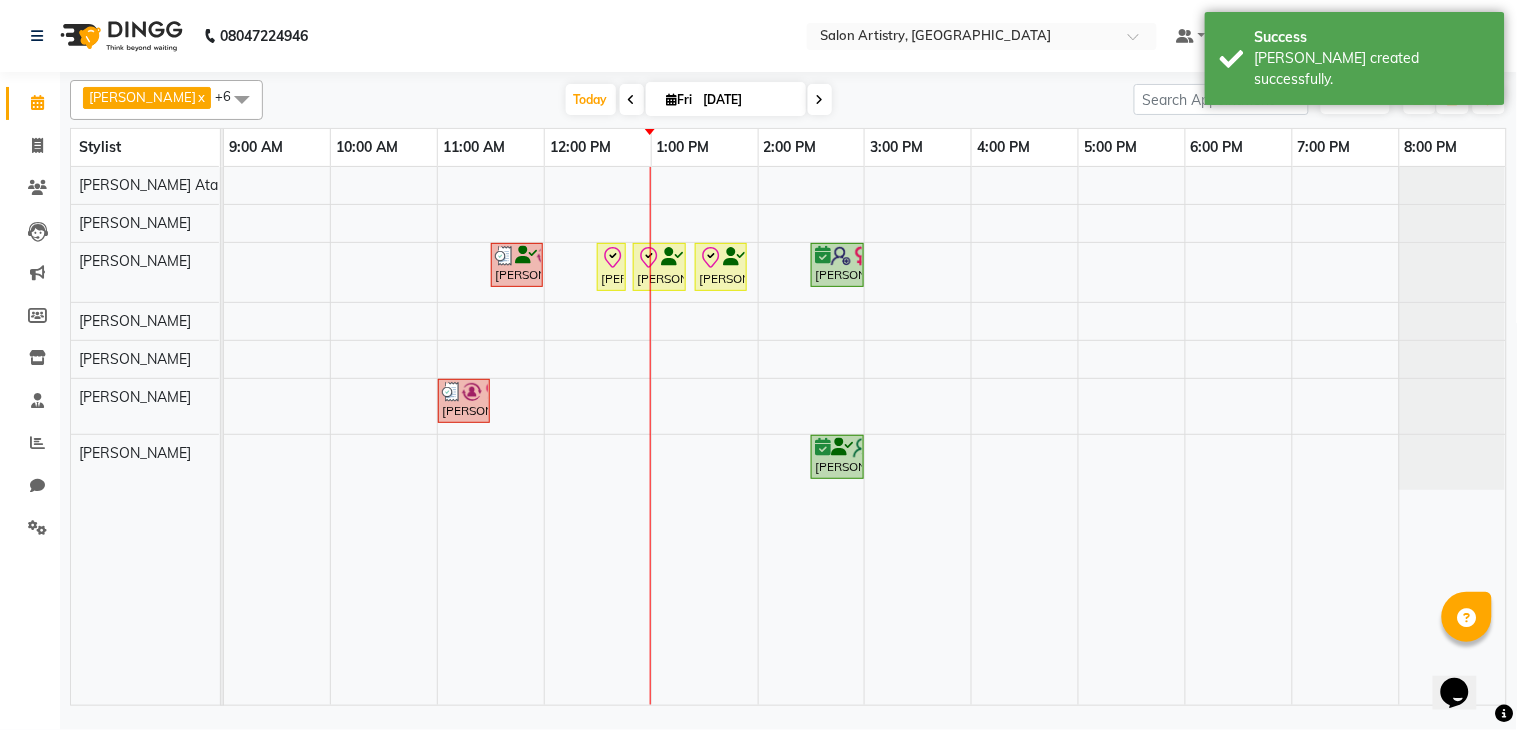 click on "Rekha Modi, TK05, 11:30 AM-12:00 PM, Wash  - Wash & Blow Dry (Upto Shoulder)
Priya Bhakat, TK01, 12:30 PM-12:40 PM, Threading - Eyebrows
Priya Bhakat, TK01, 12:50 PM-01:20 PM, Clean Up And Basic Facial - Urban Skin Restoring (Kanpeiki) _ Monodose Kit
Priya Bhakat, TK01, 01:25 PM-01:55 PM, Wash & Plain Dry (With Conditioning)-Upto Mid Back     Priyanka Mitra, TK06, 02:30 PM-03:00 PM, Highights - Highlights Per Foil_Upto Midback     Nisha Nisha, TK03, 11:00 AM-11:30 AM, Threading - Eyebrows,Threading - Eyebrows (₹70),Threading - Eyebrows (₹70)     Moumita Chakrabarty, TK02, 02:30 PM-03:00 PM, Threading - Face" at bounding box center (865, 436) 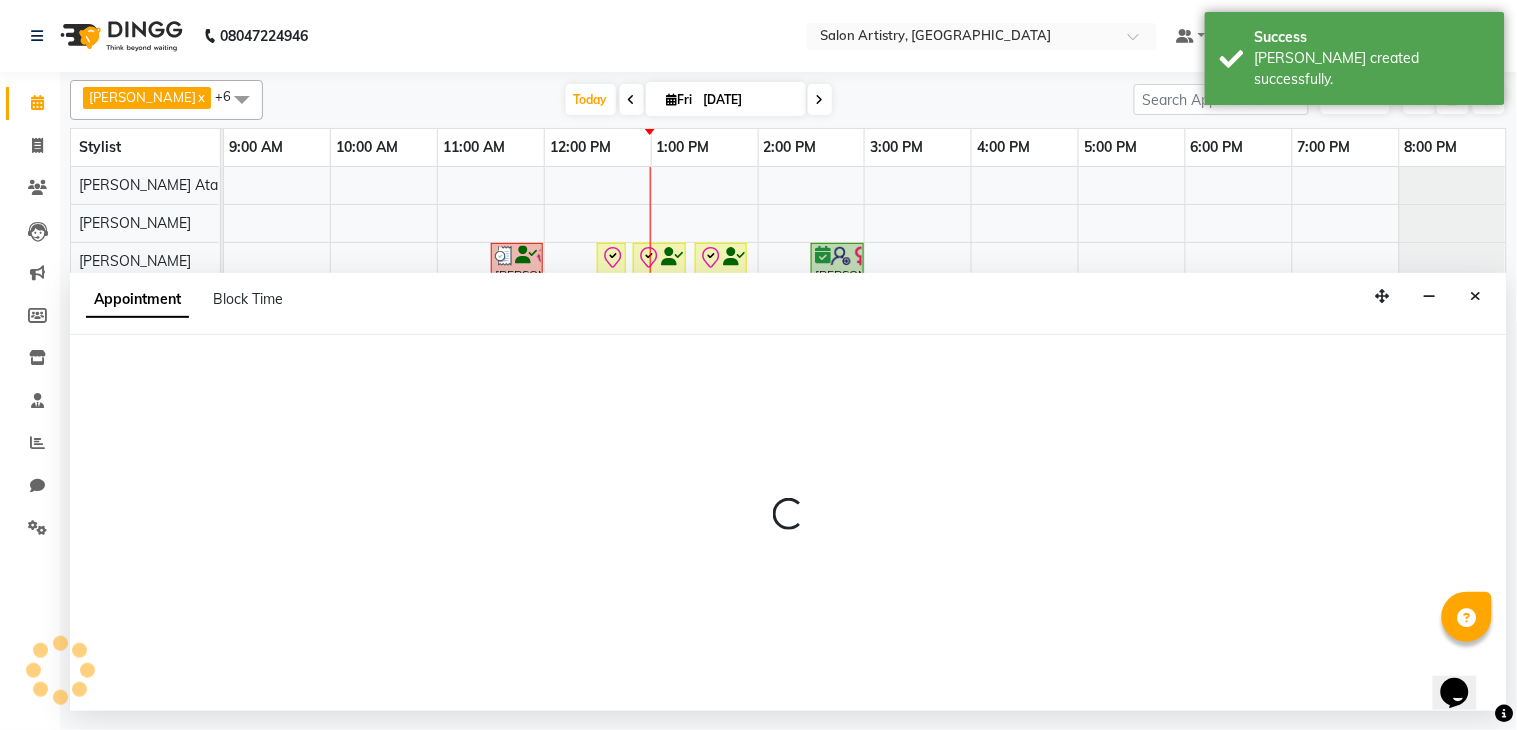 select on "79861" 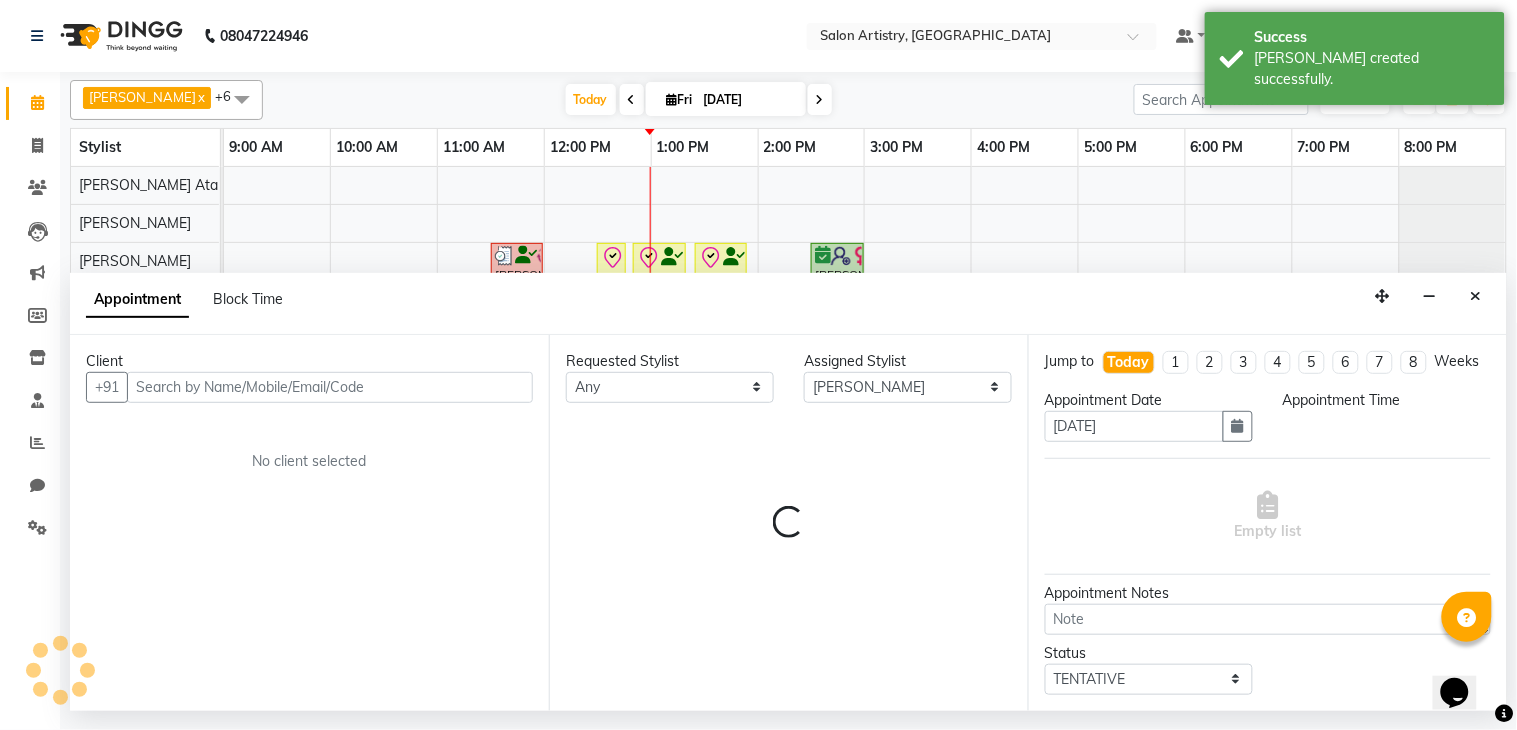 select on "720" 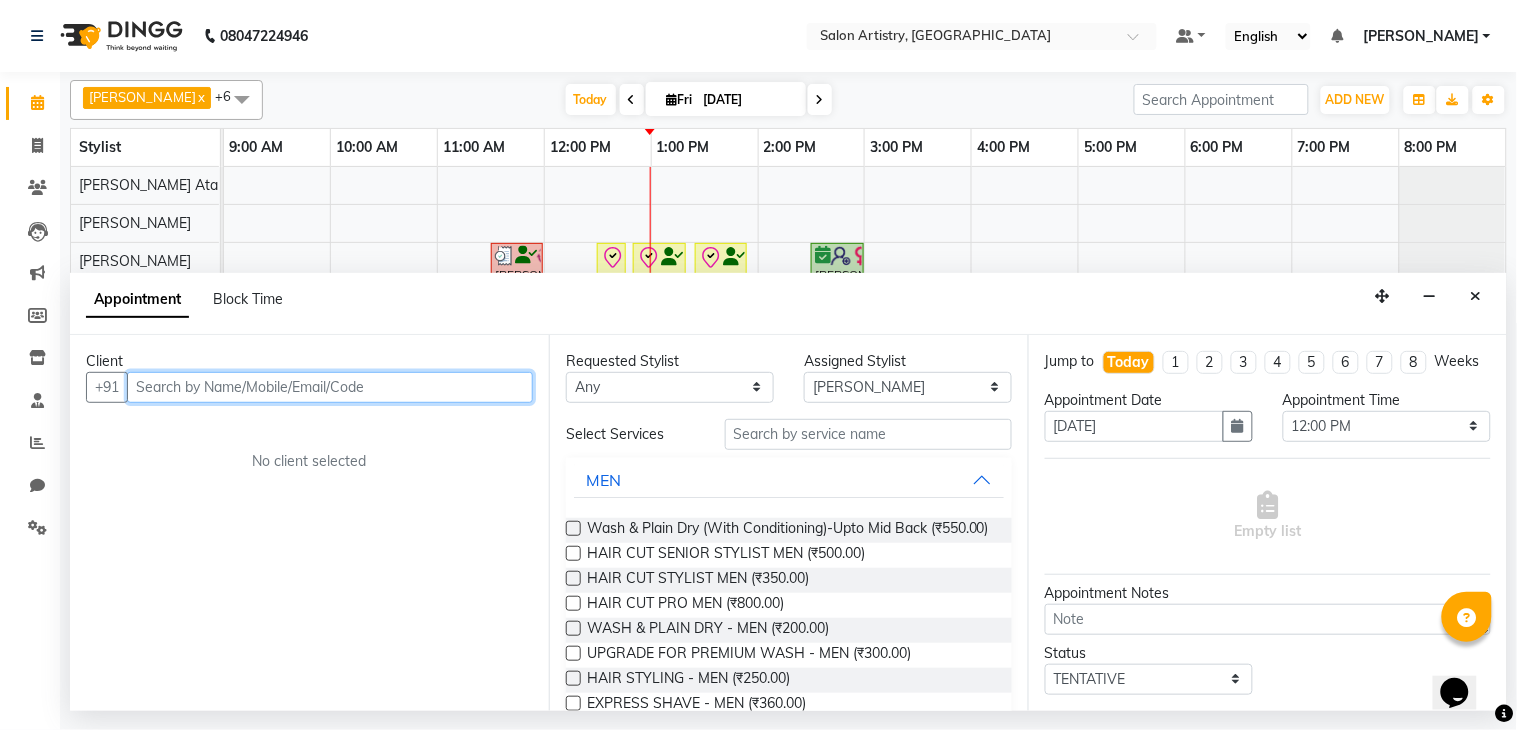 click at bounding box center [330, 387] 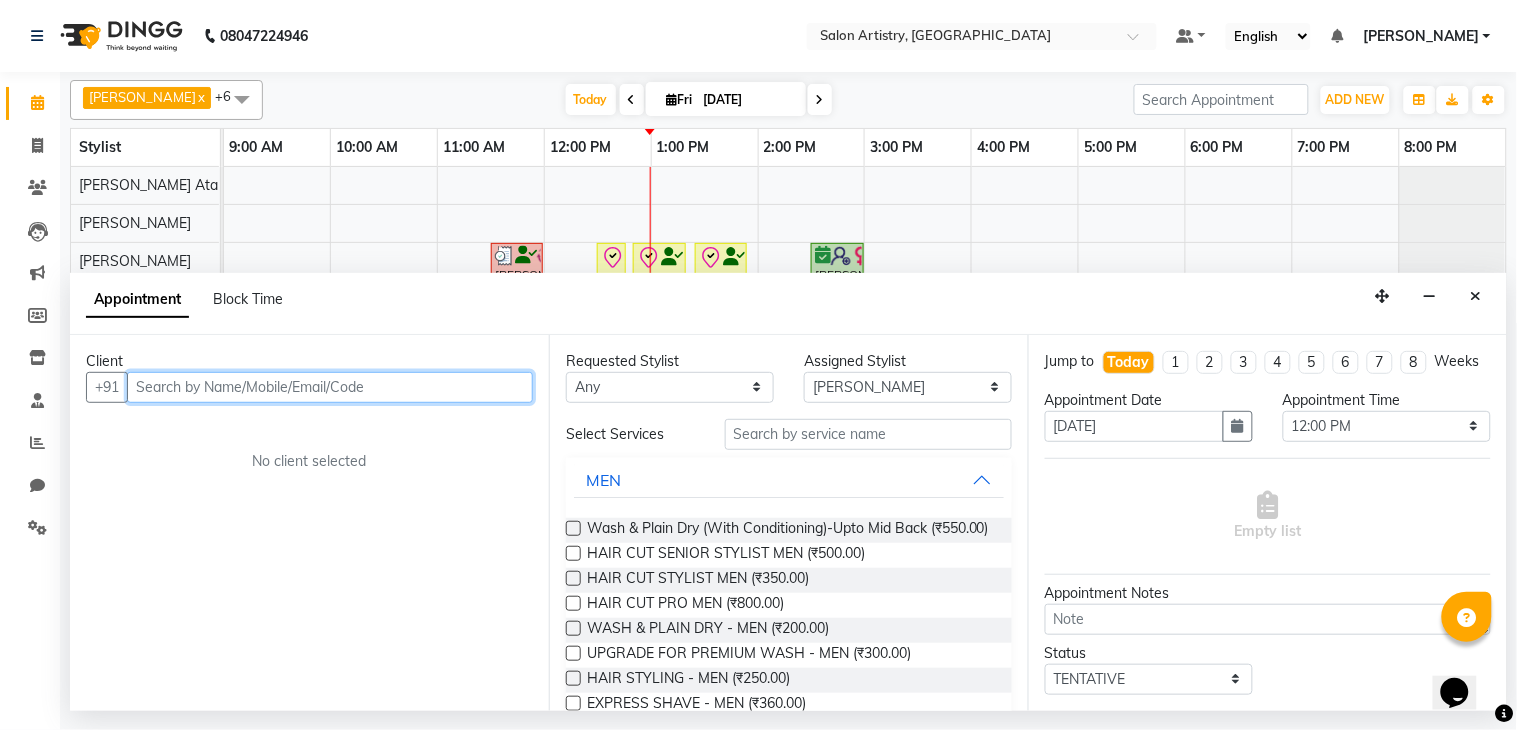 paste on "9073139798" 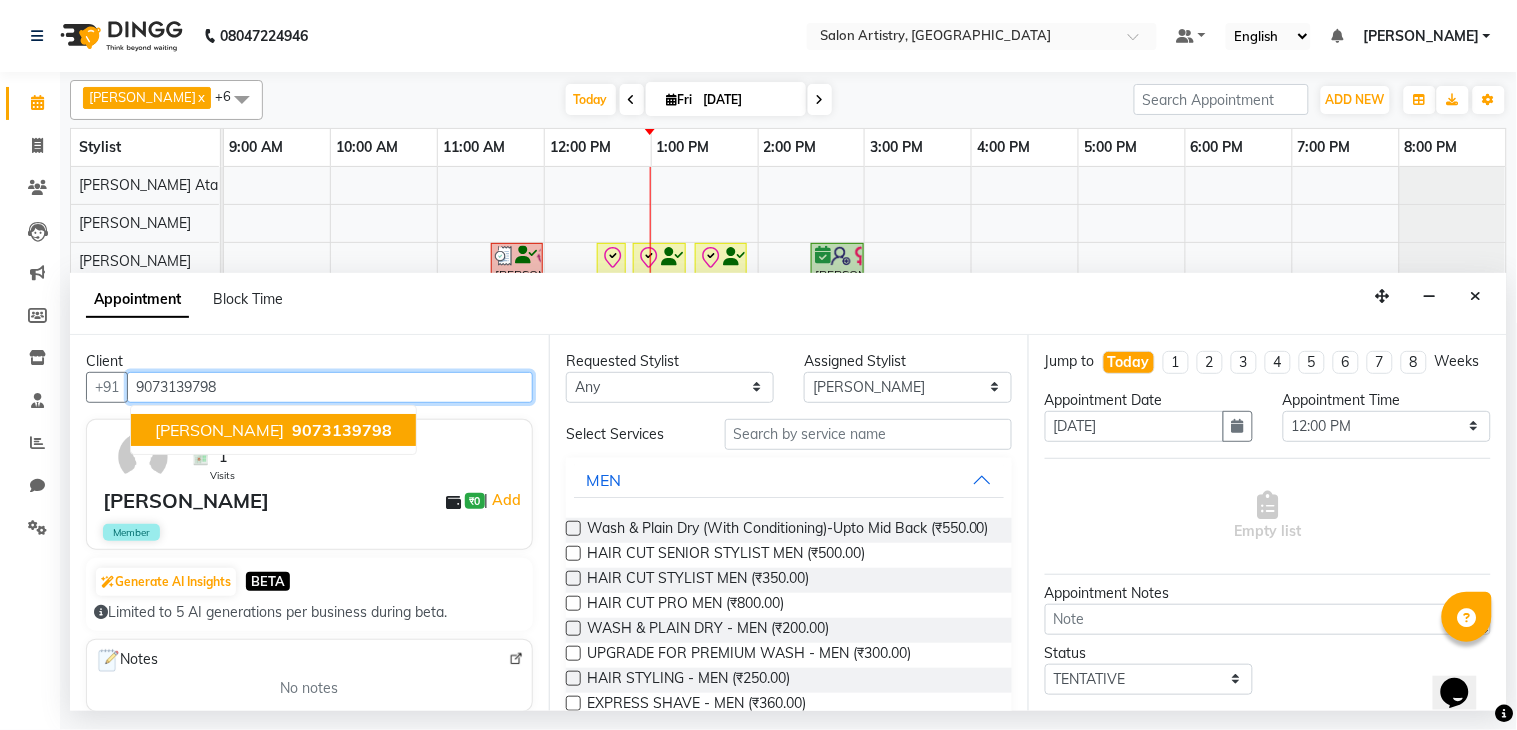 type on "9073139798" 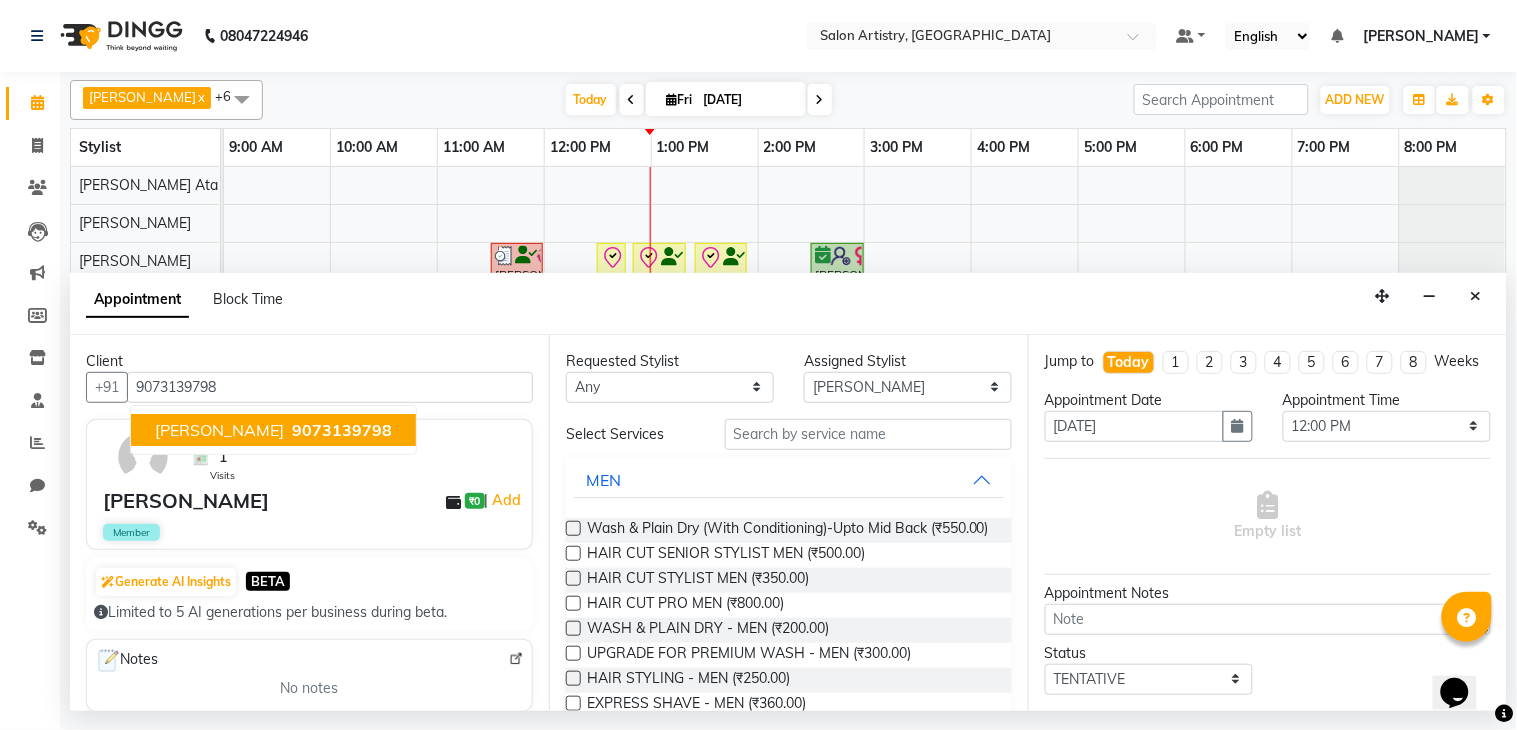 click at bounding box center [573, 553] 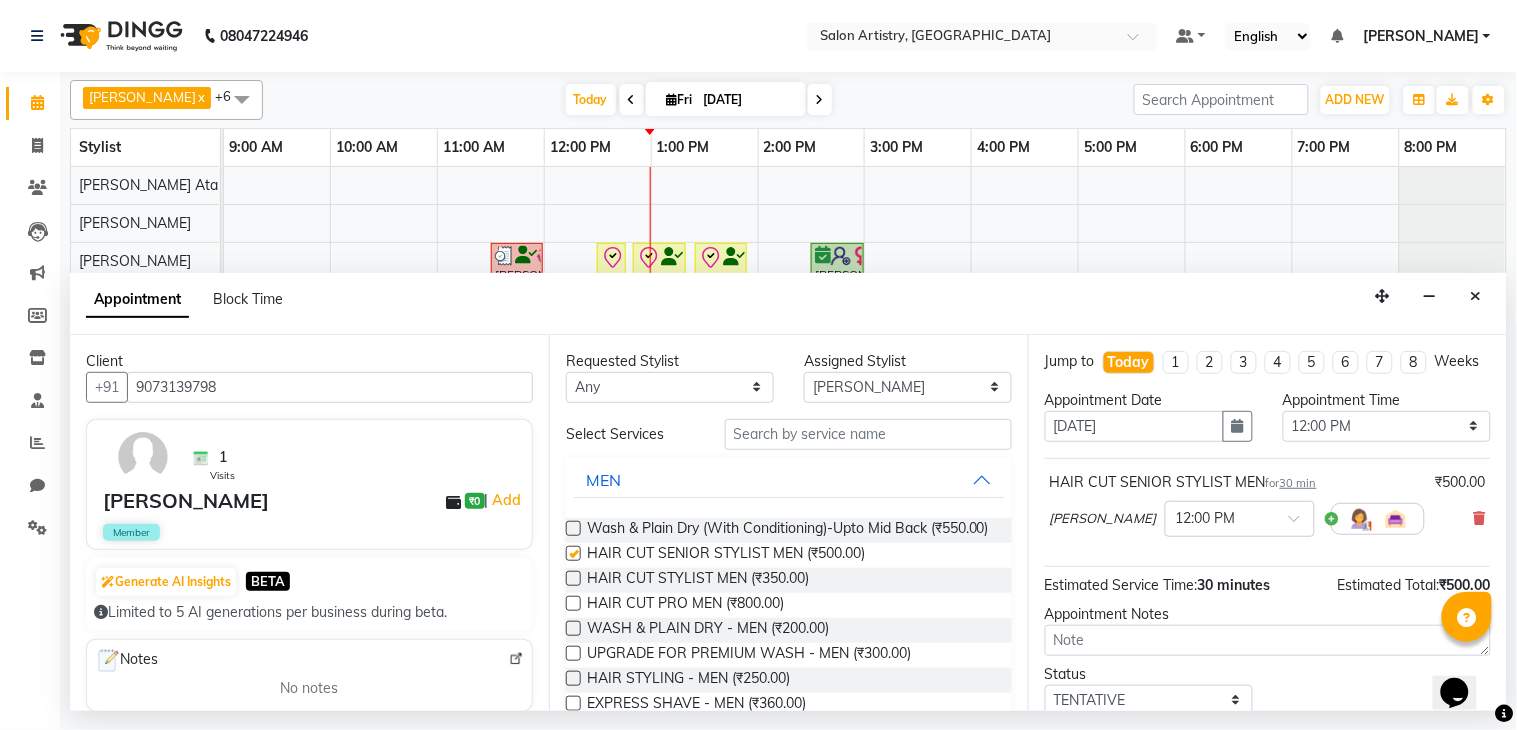 checkbox on "false" 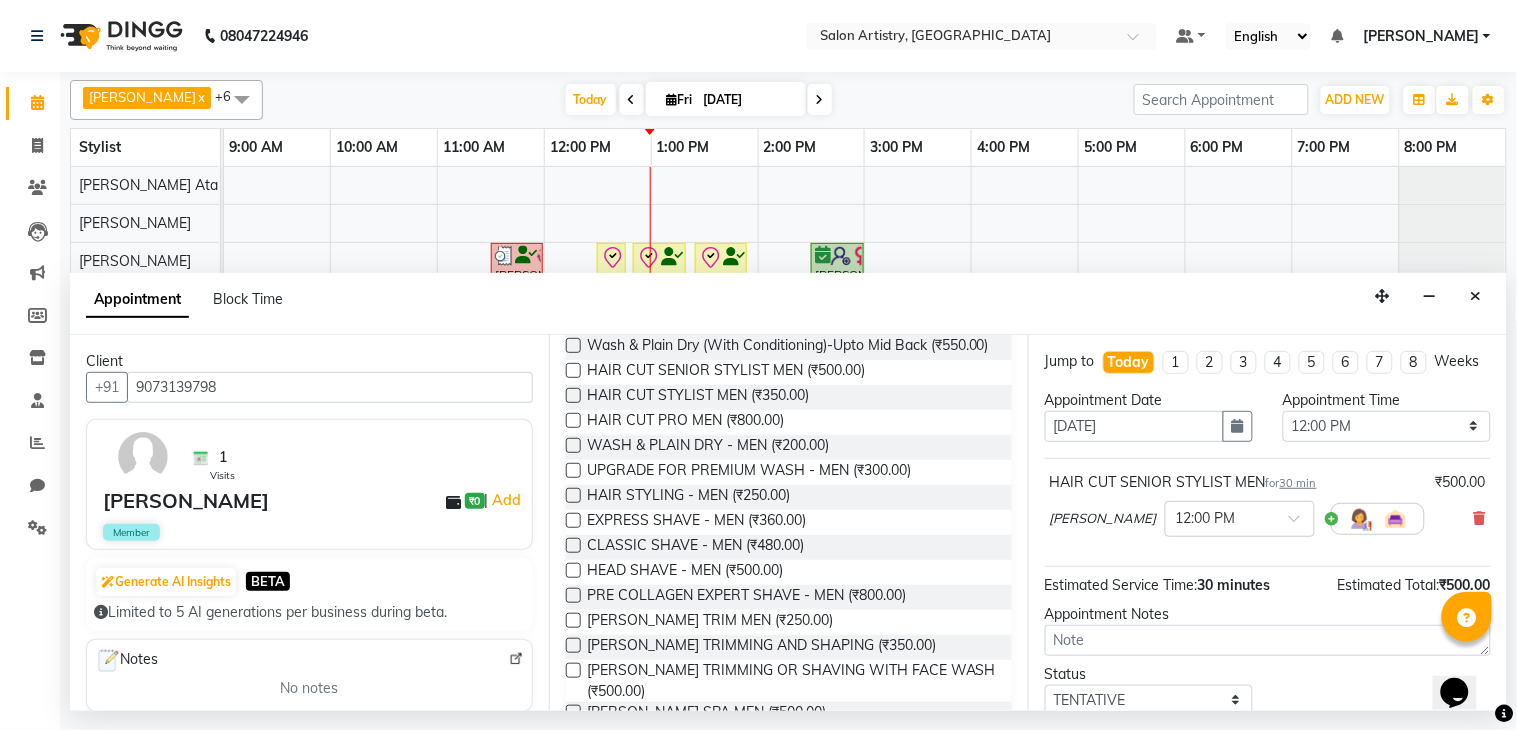 scroll, scrollTop: 444, scrollLeft: 0, axis: vertical 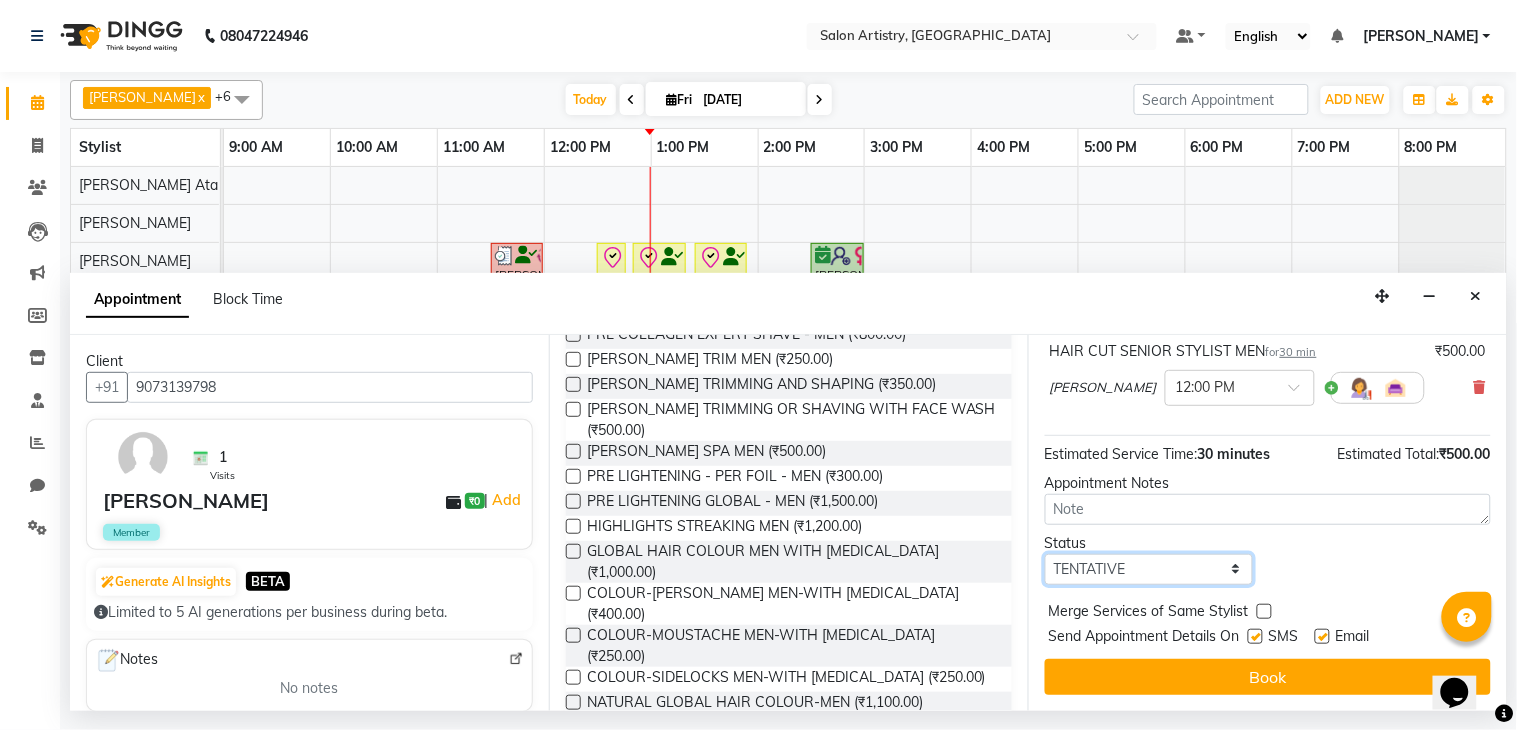 click on "Select TENTATIVE CONFIRM CHECK-IN UPCOMING" at bounding box center (1149, 569) 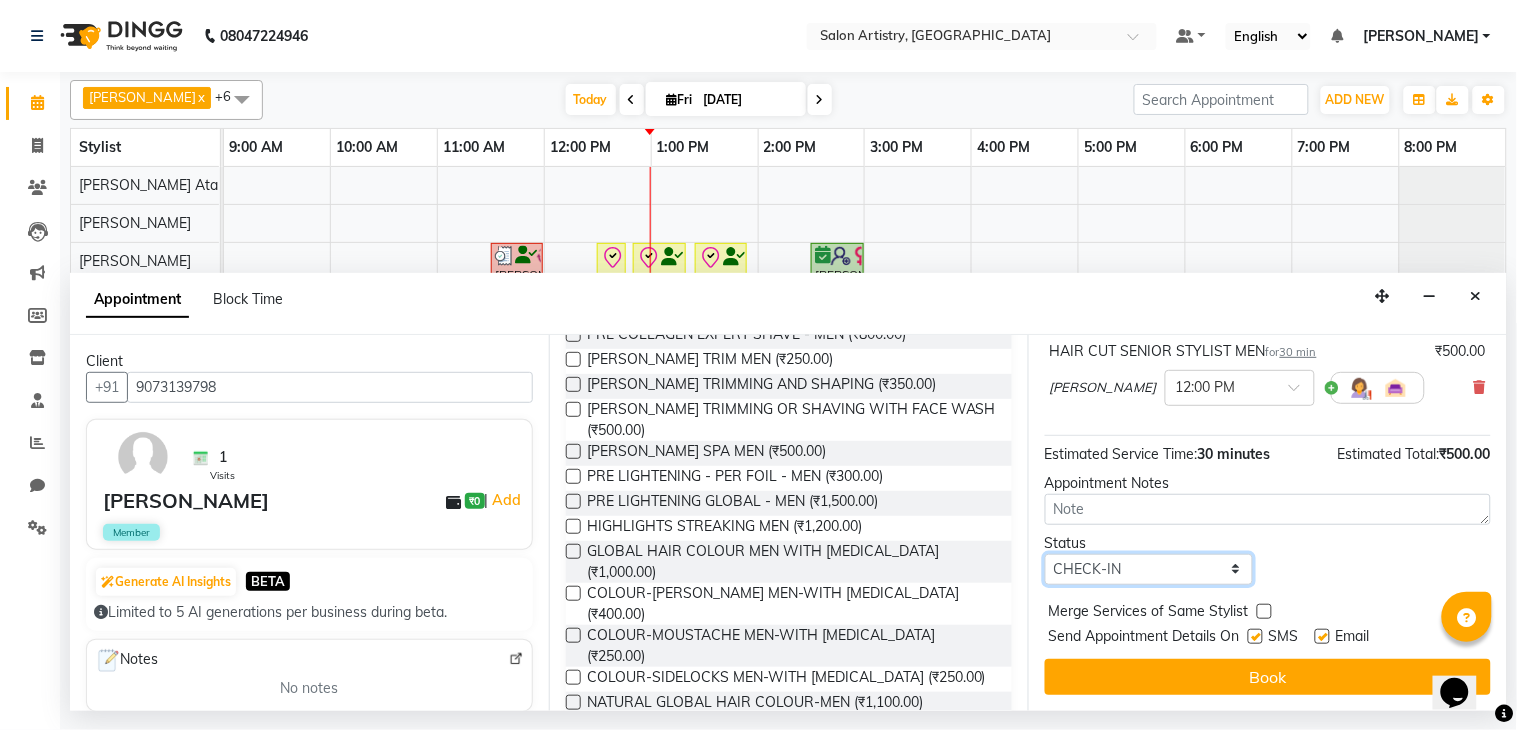 click on "Select TENTATIVE CONFIRM CHECK-IN UPCOMING" at bounding box center (1149, 569) 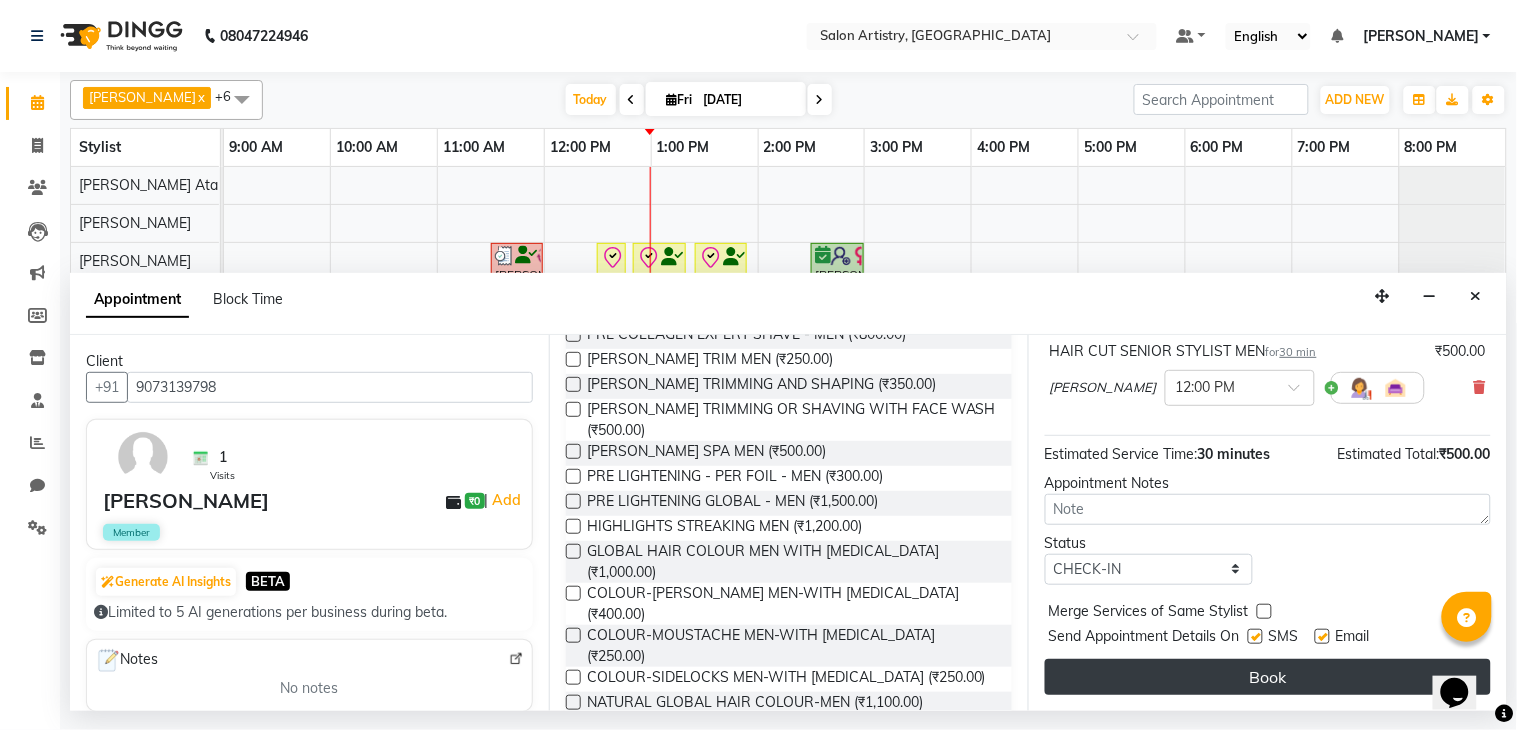 click on "Book" at bounding box center [1268, 677] 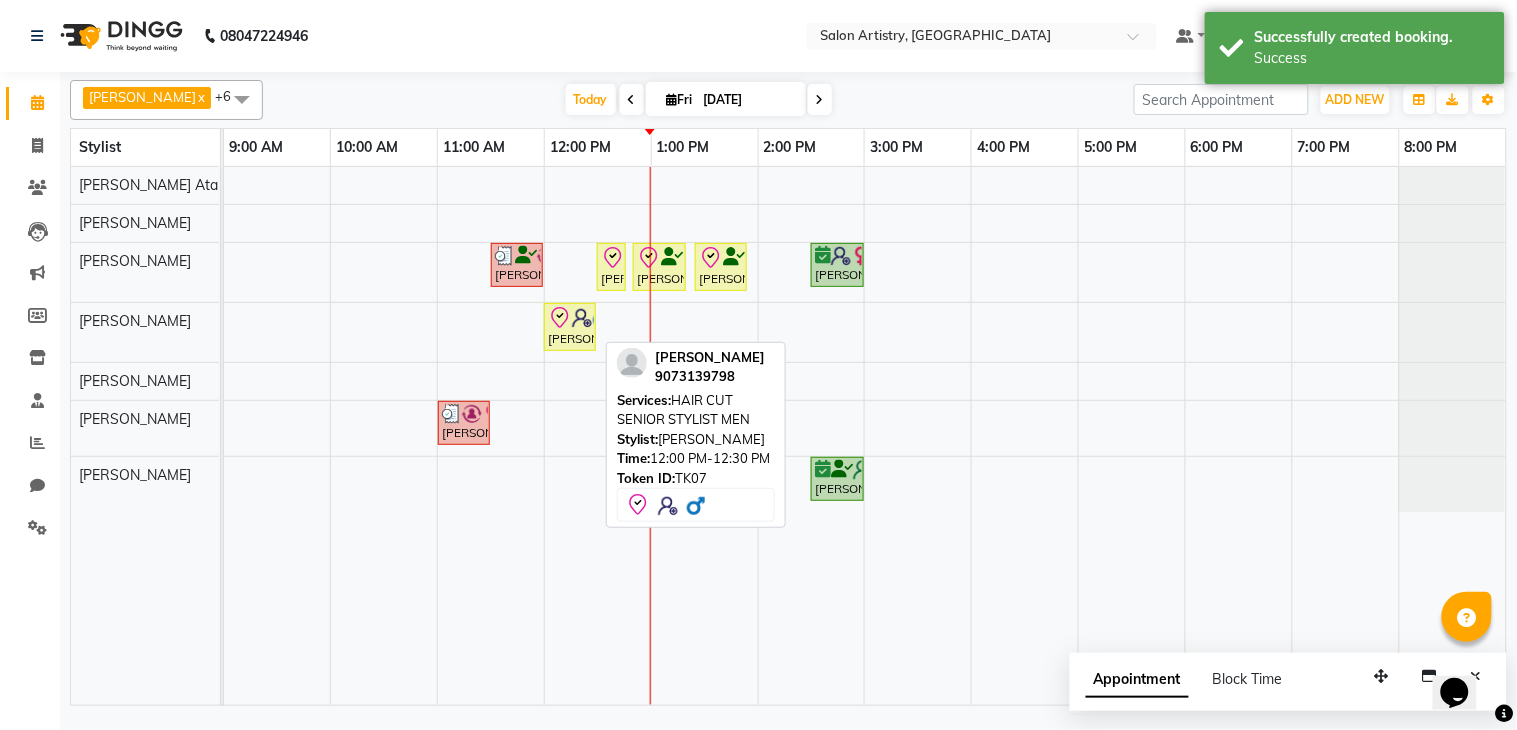 click on "[PERSON_NAME], TK07, 12:00 PM-12:30 PM, HAIR CUT SENIOR STYLIST MEN" at bounding box center [570, 327] 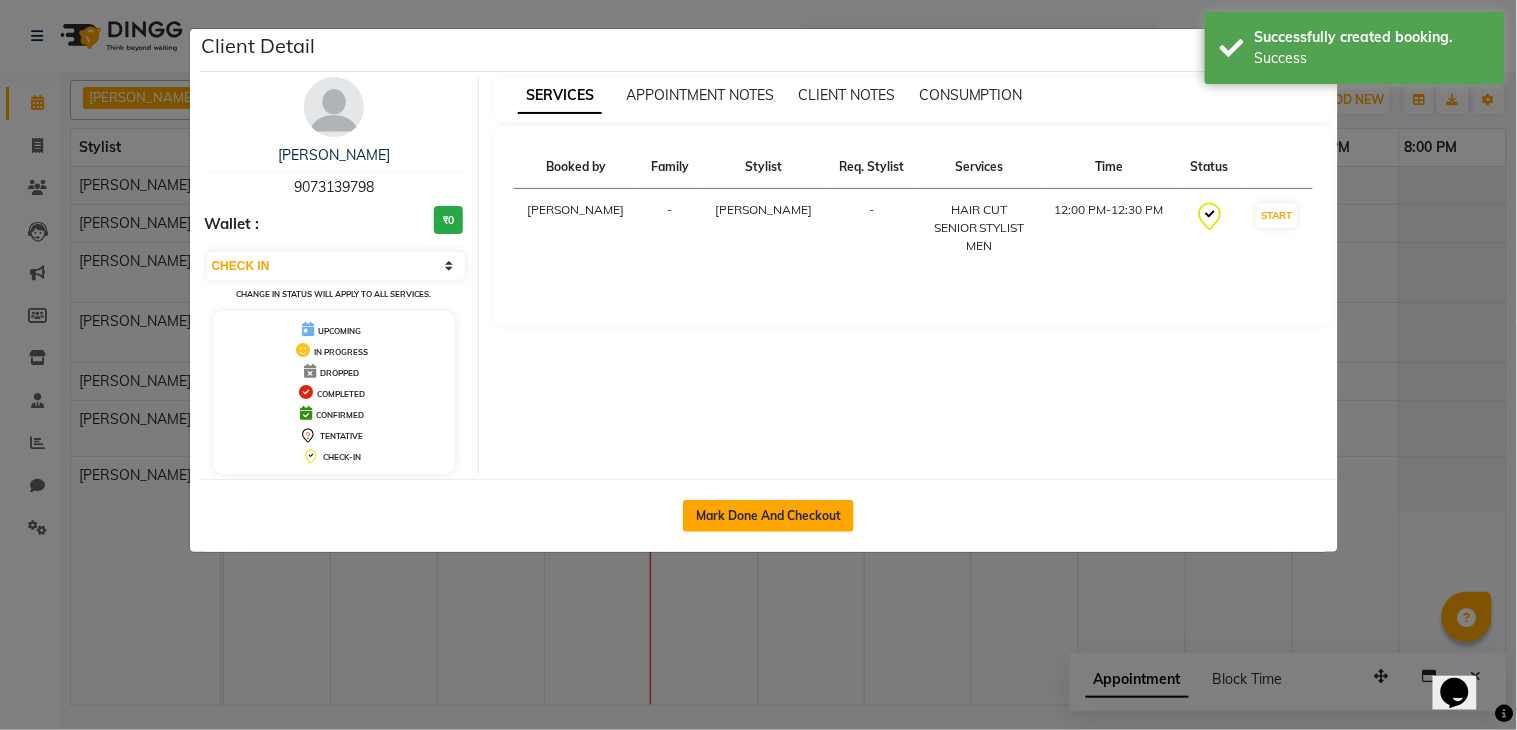 click on "Mark Done And Checkout" 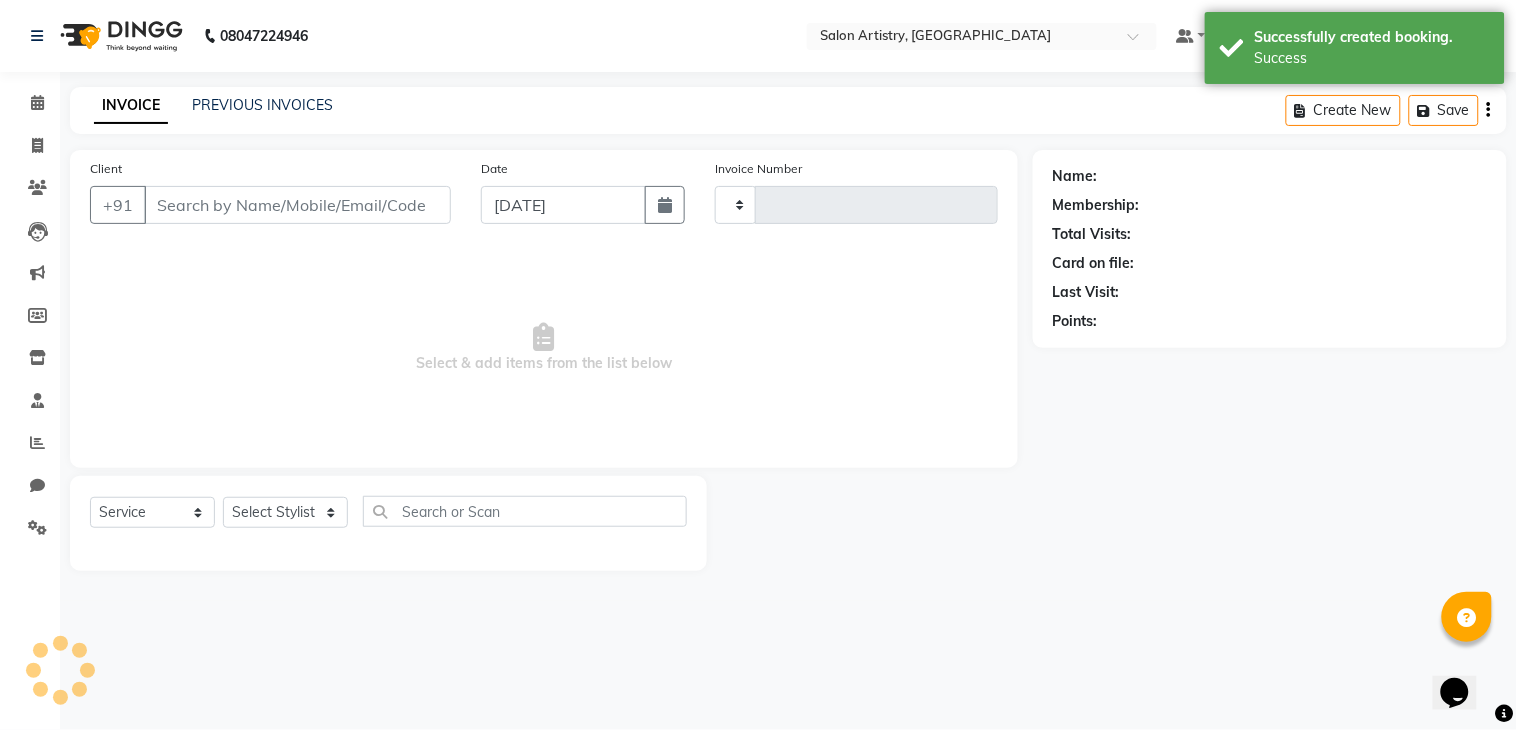 type on "1406" 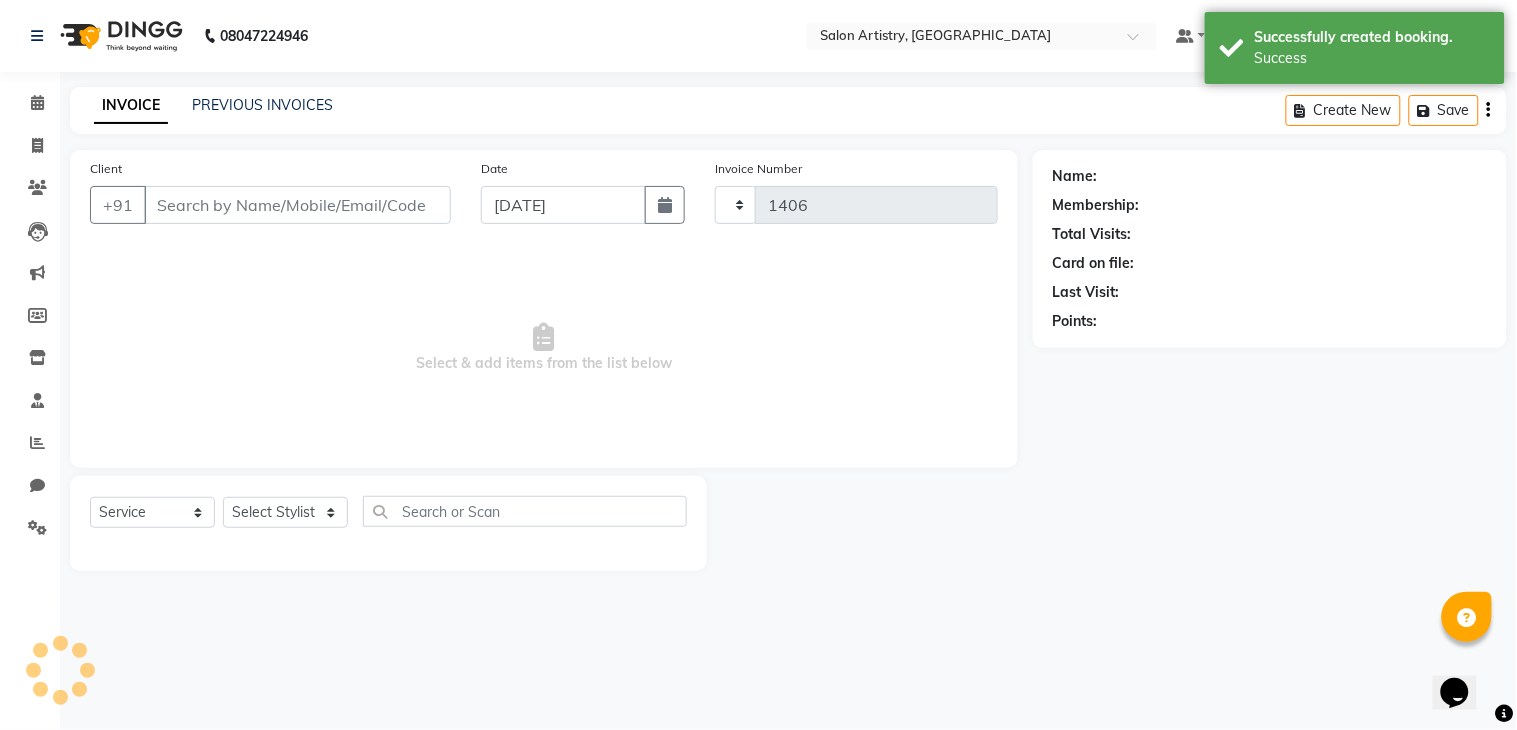 select on "8285" 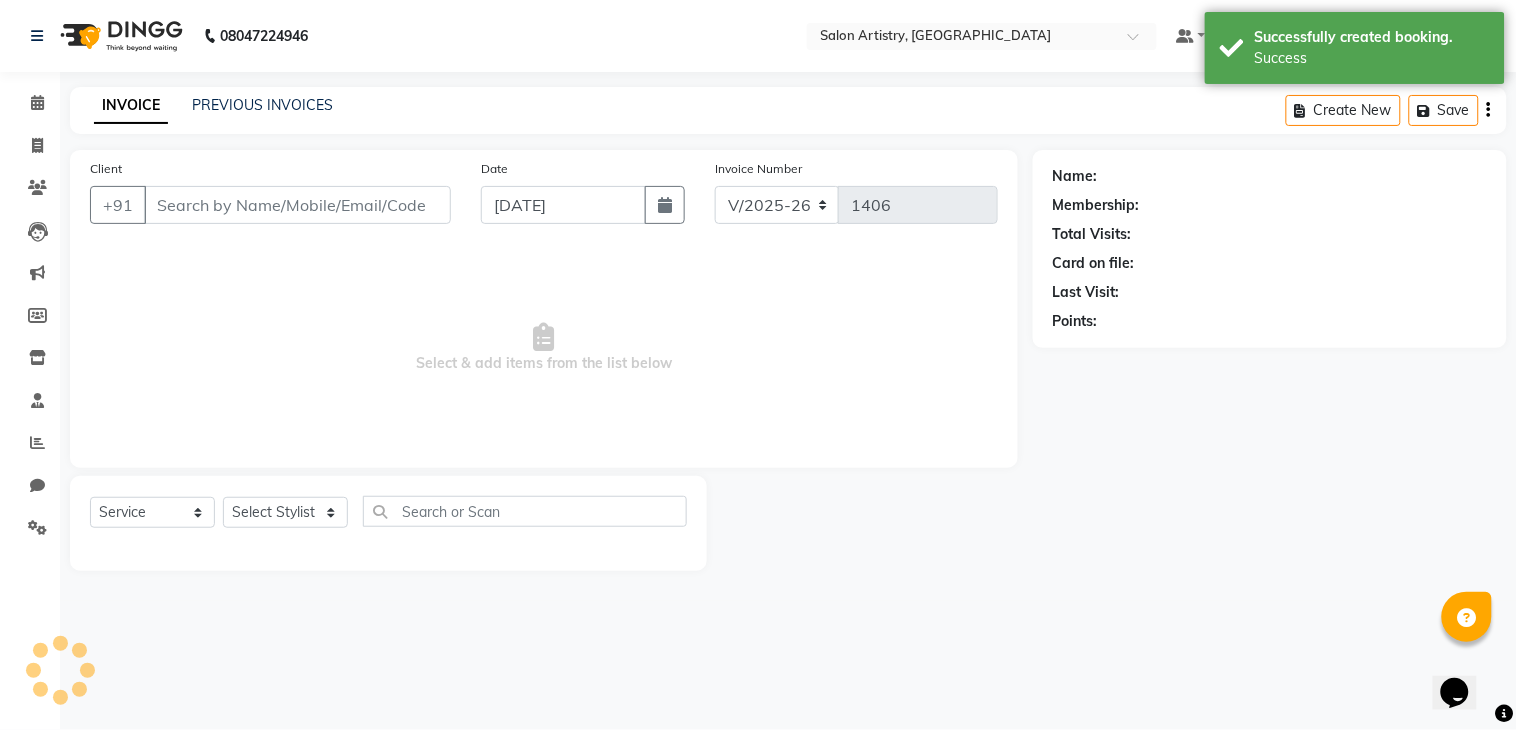 type on "9073139798" 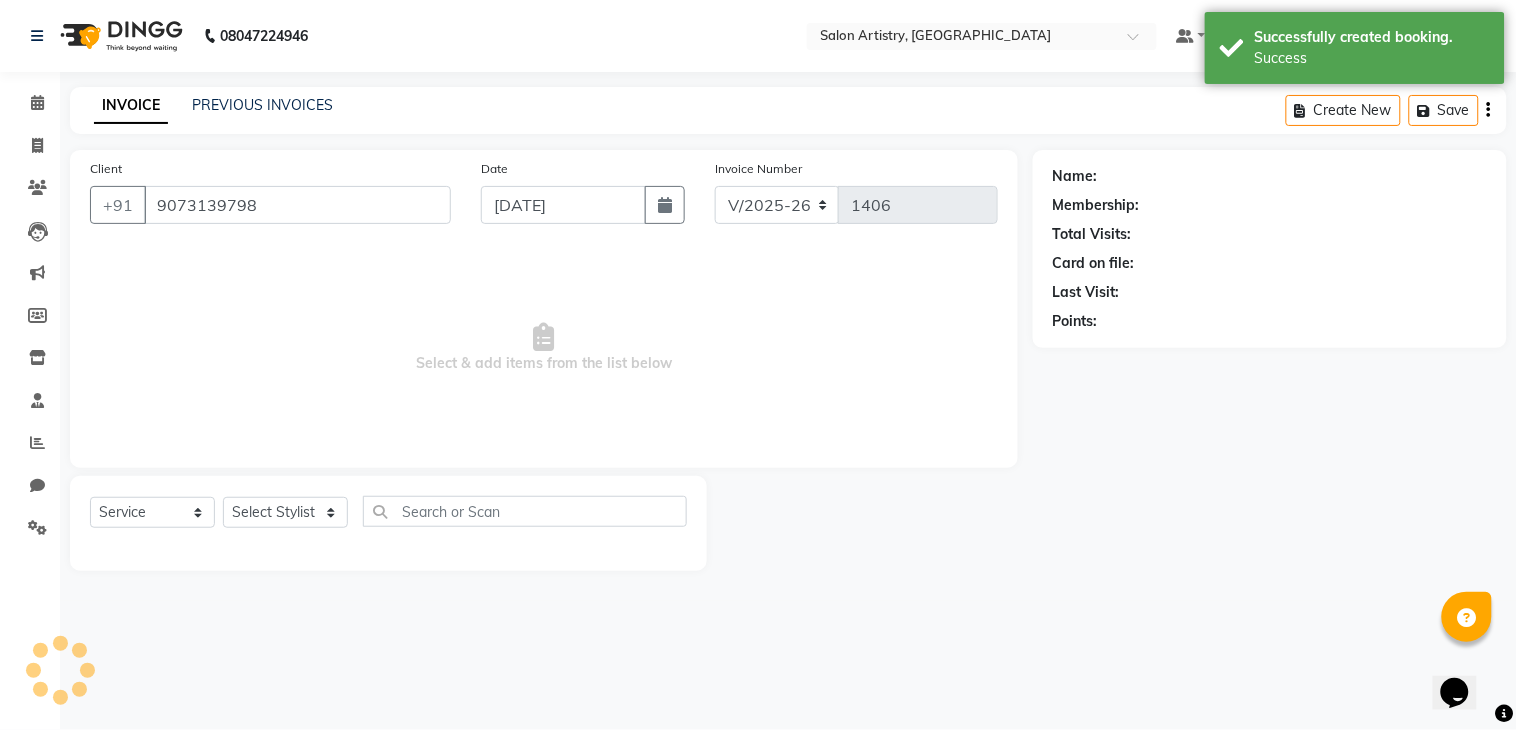 select on "79861" 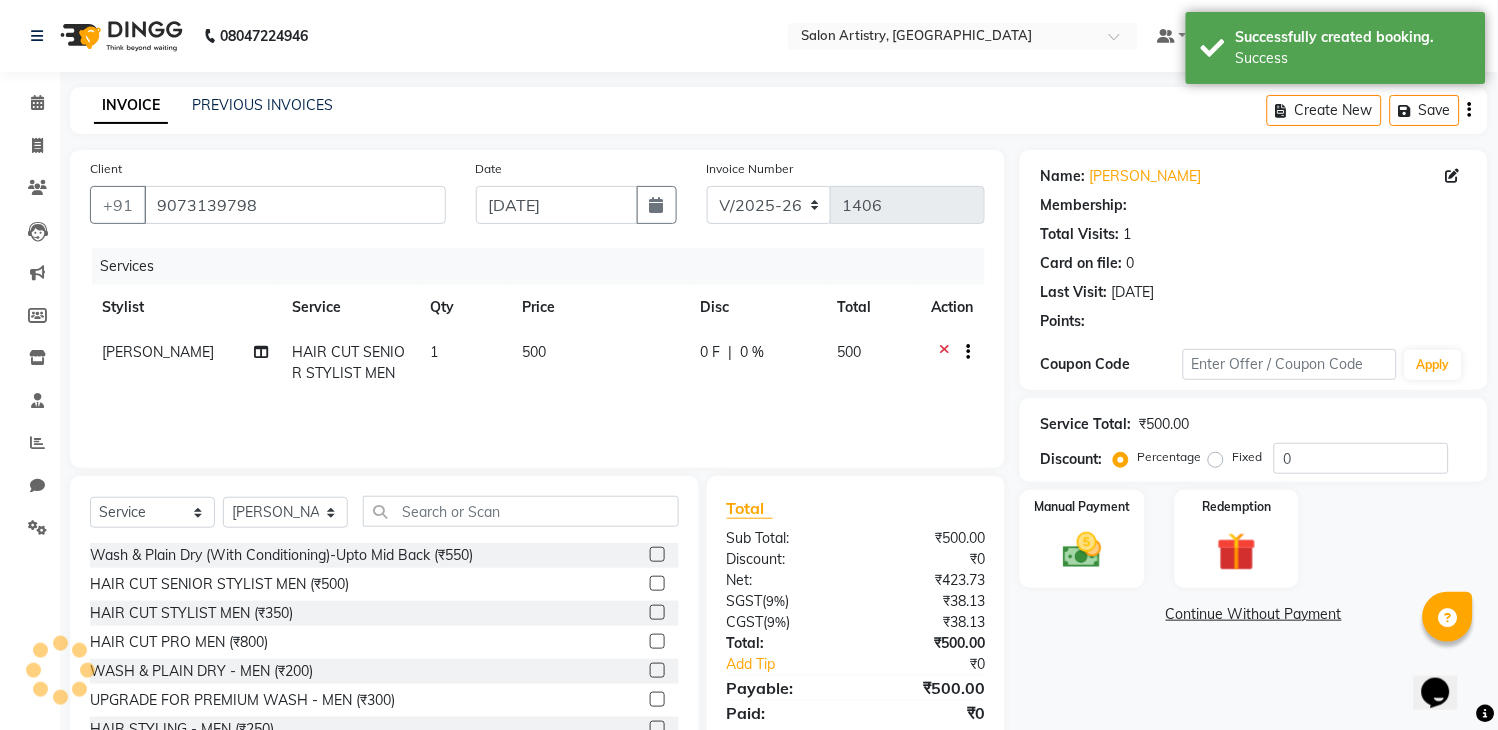 select on "1: Object" 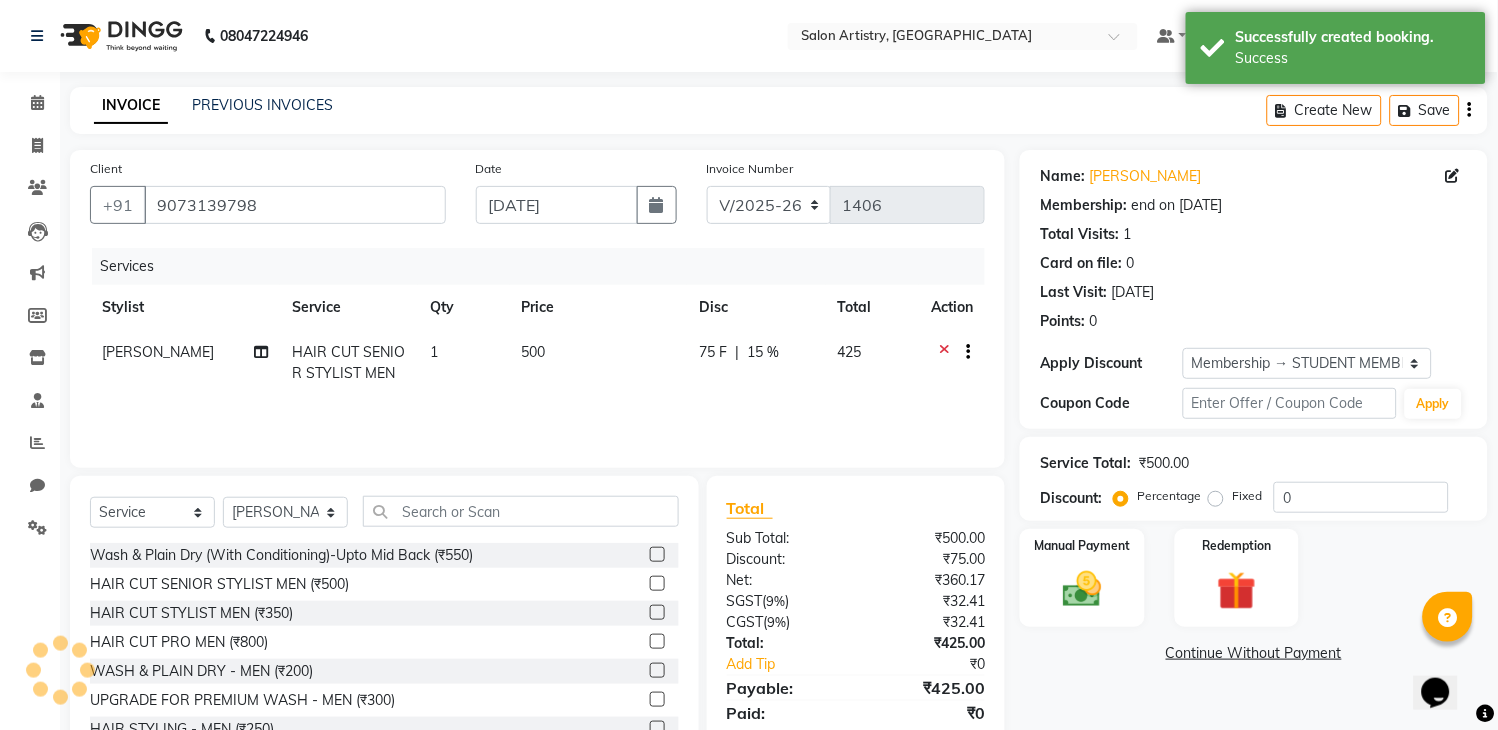 type on "15" 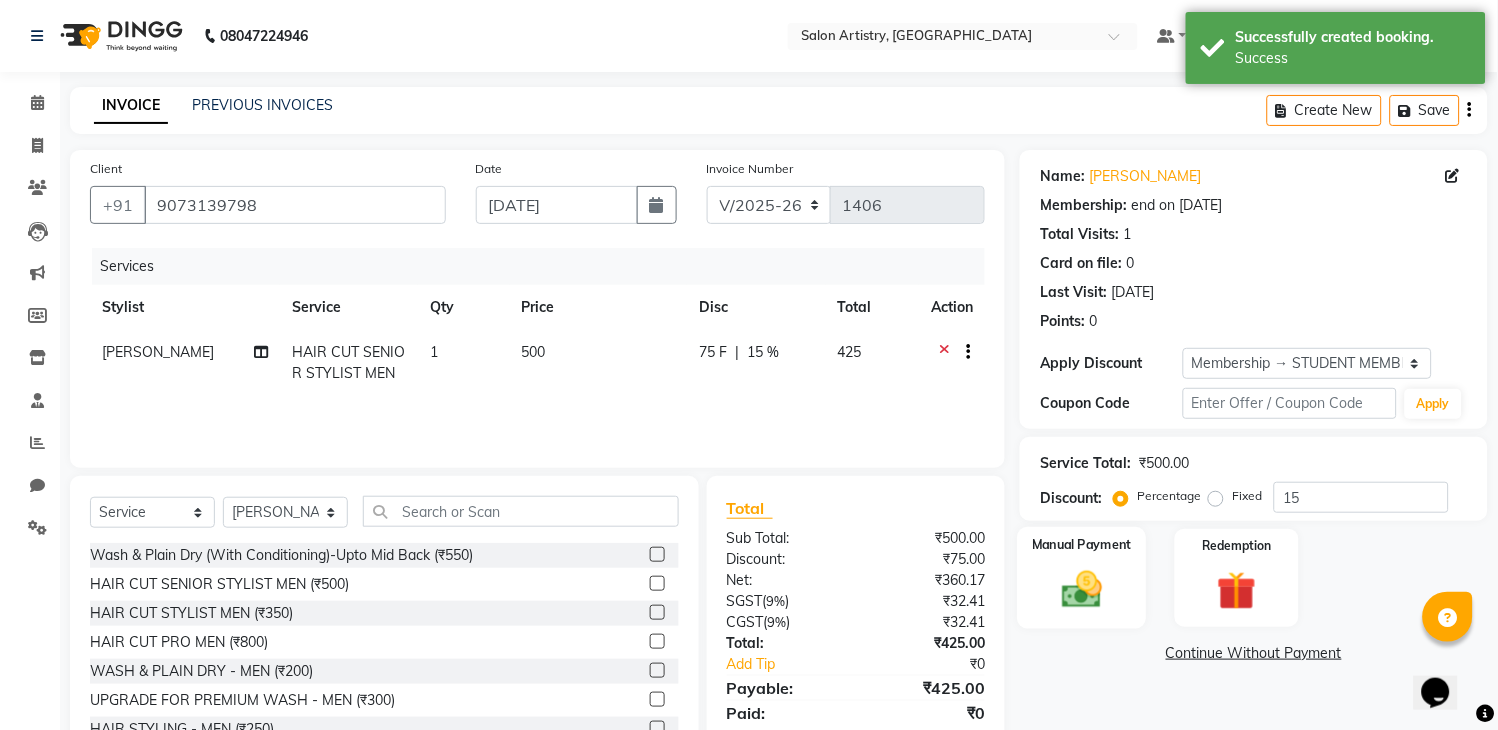 click 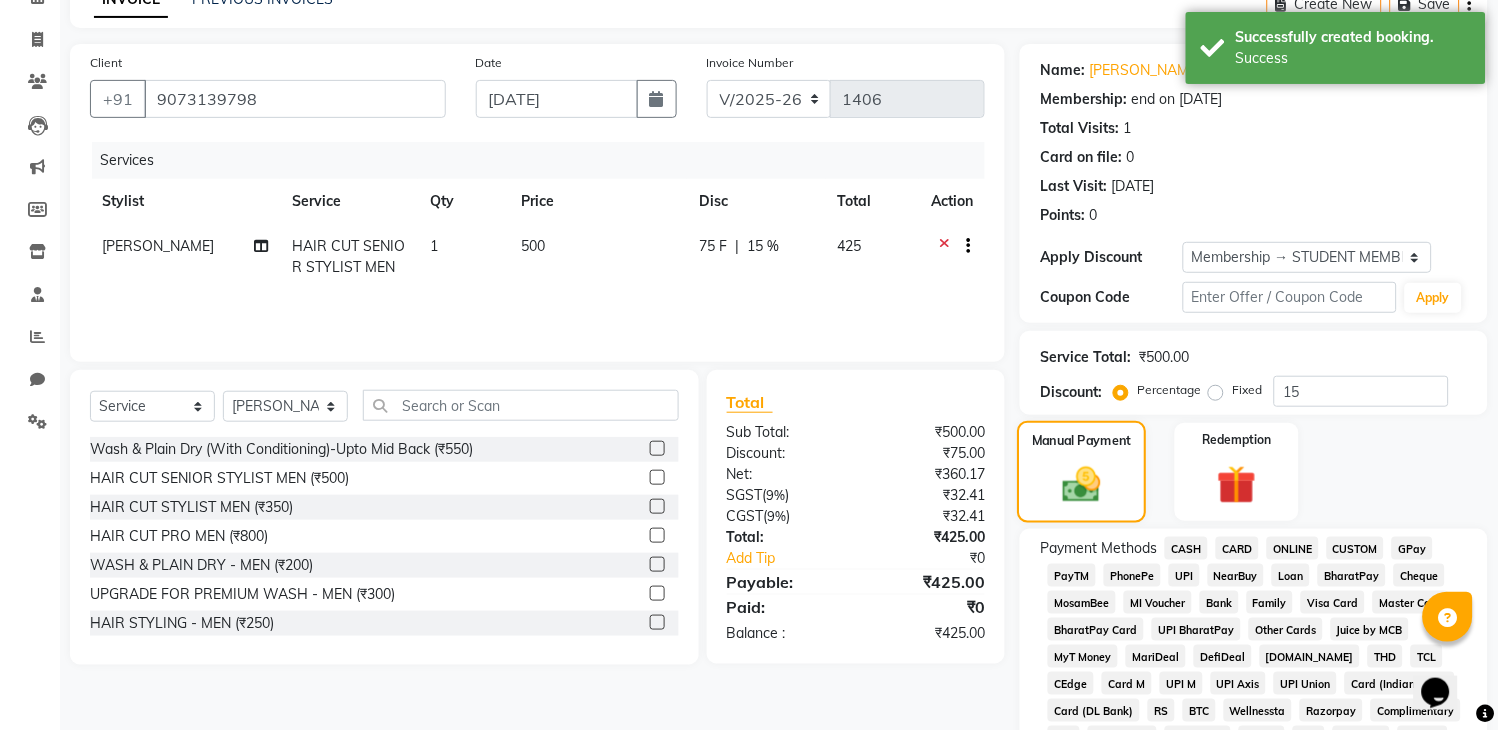 scroll, scrollTop: 333, scrollLeft: 0, axis: vertical 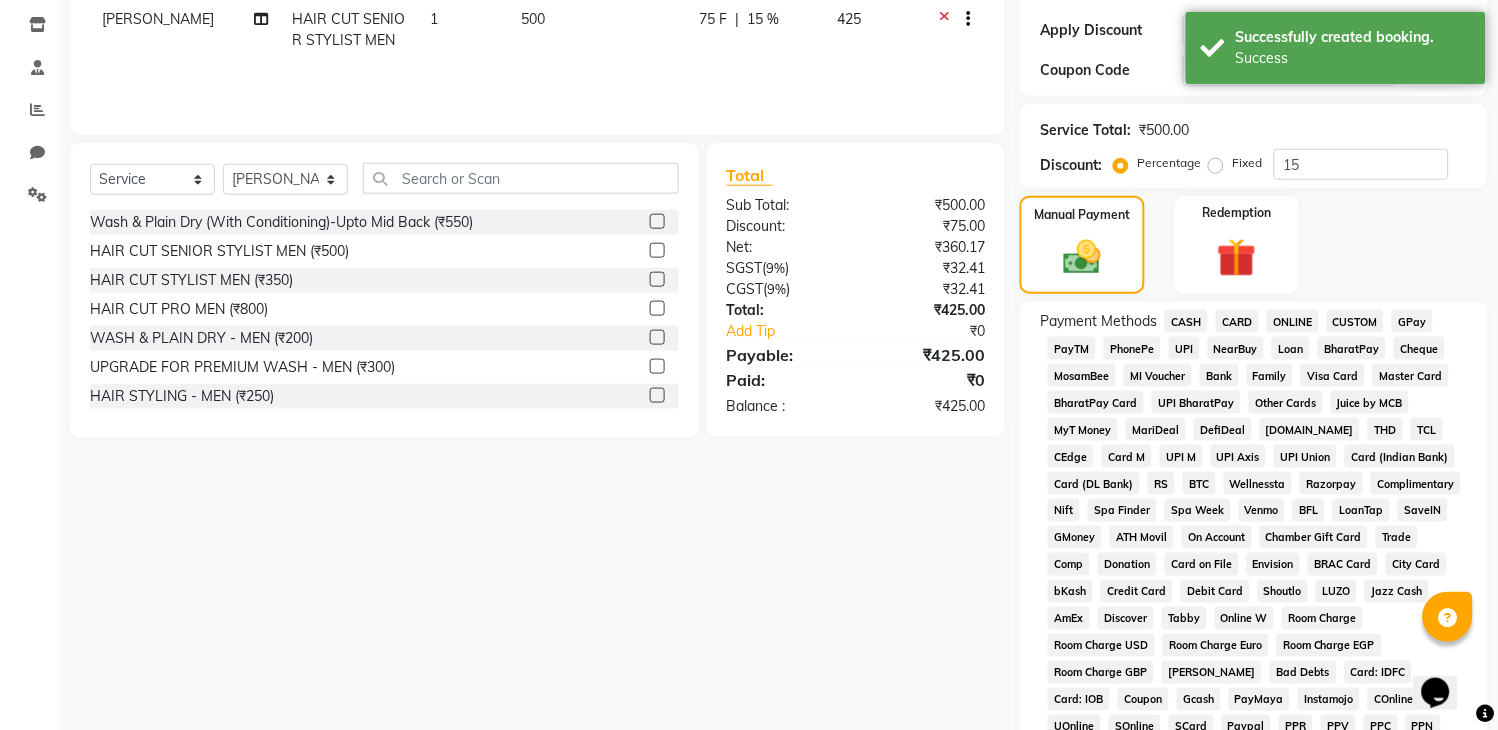 click on "GPay" 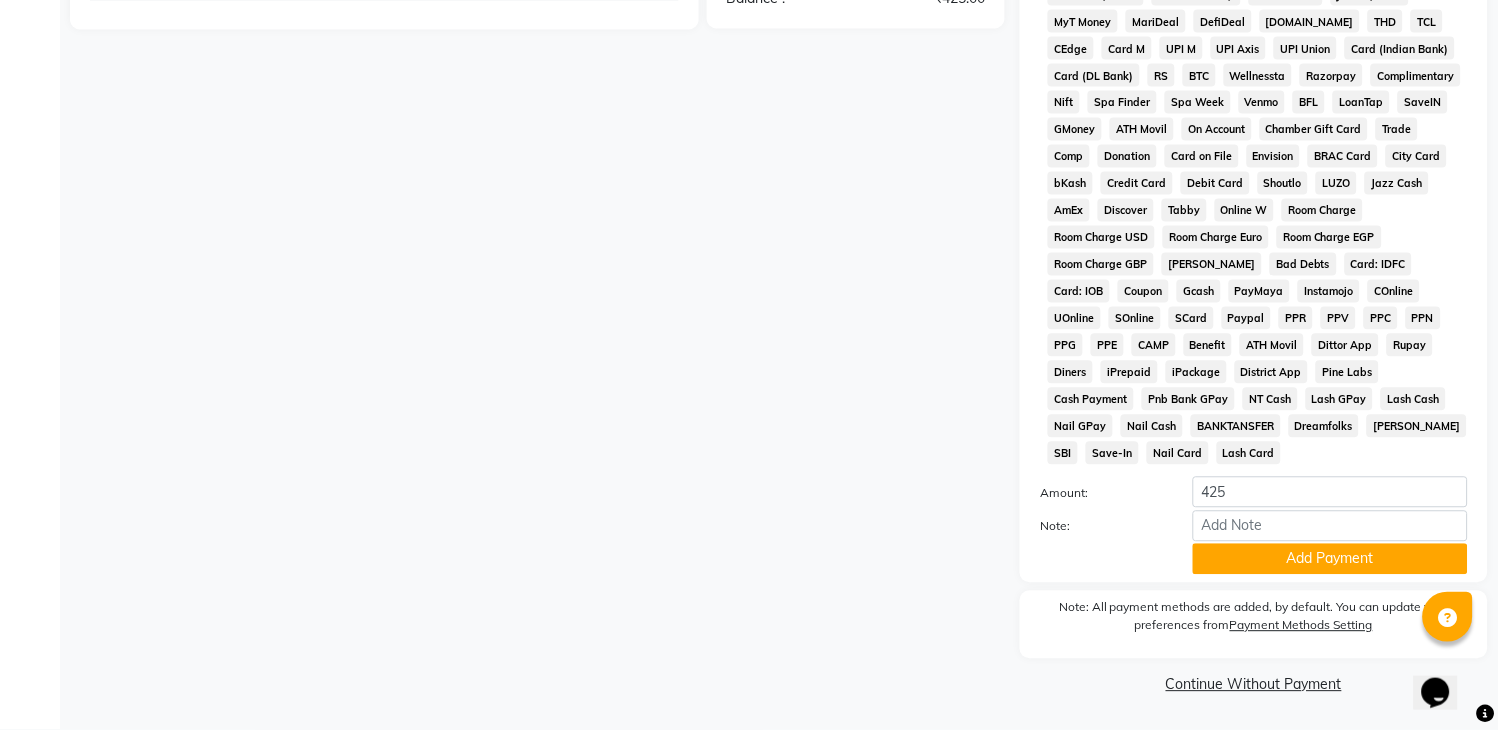 scroll, scrollTop: 746, scrollLeft: 0, axis: vertical 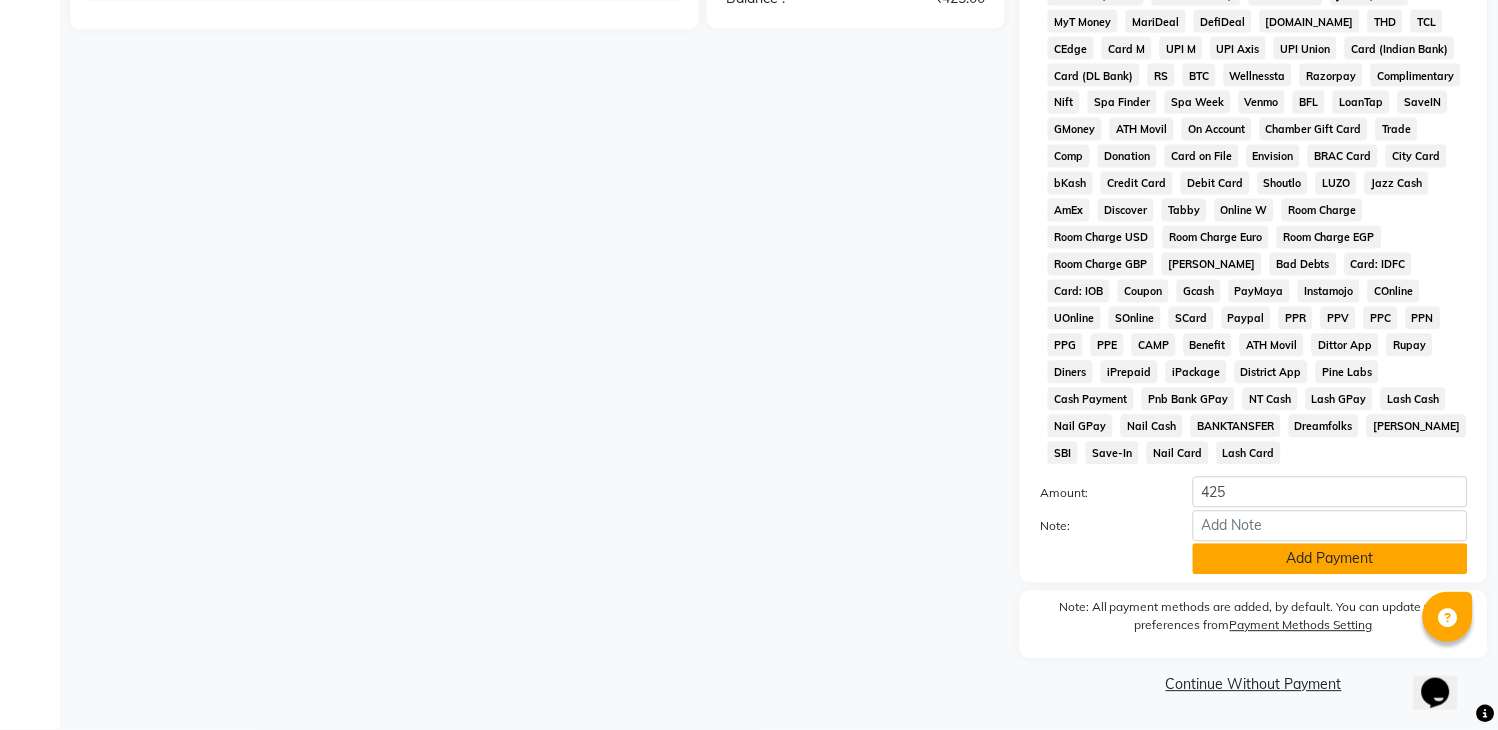 click on "Add Payment" 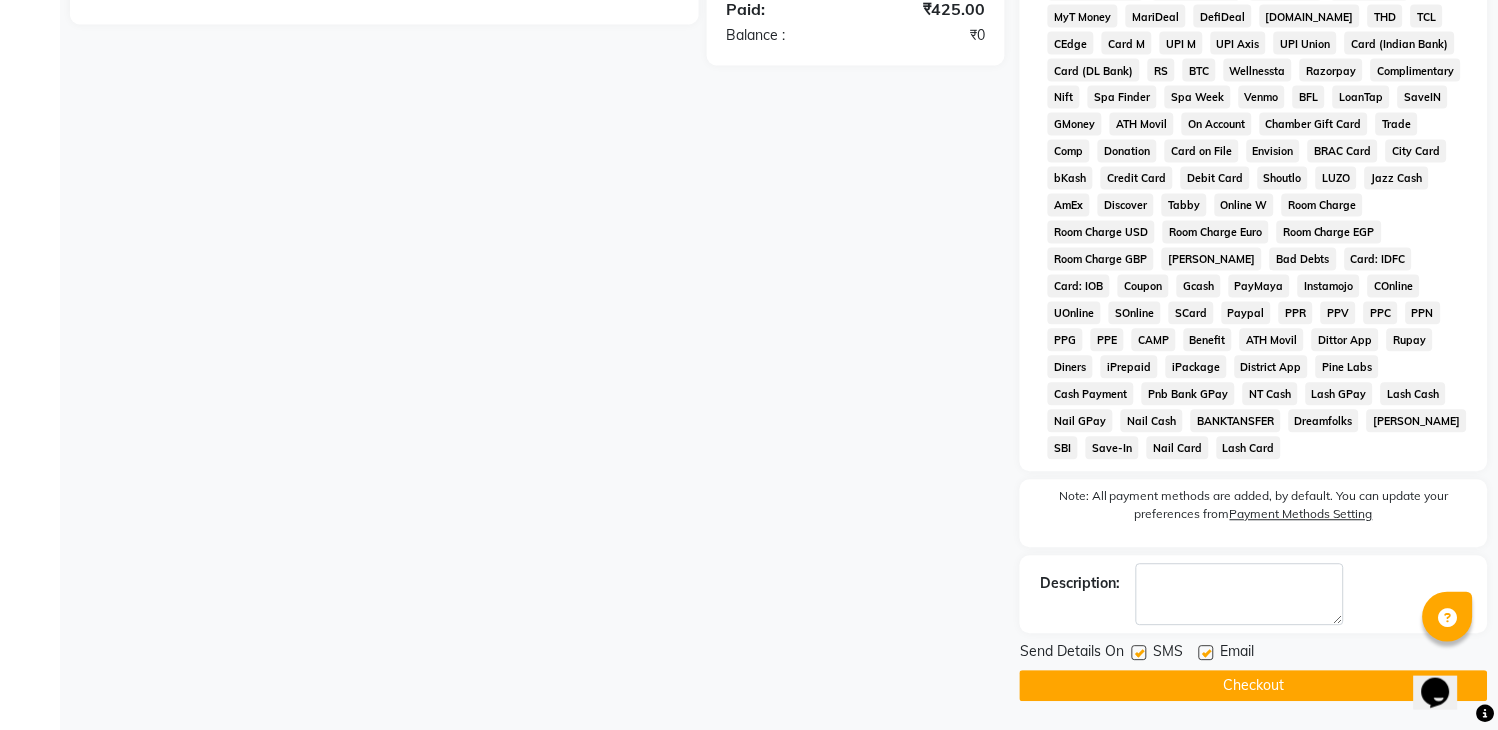 click on "Checkout" 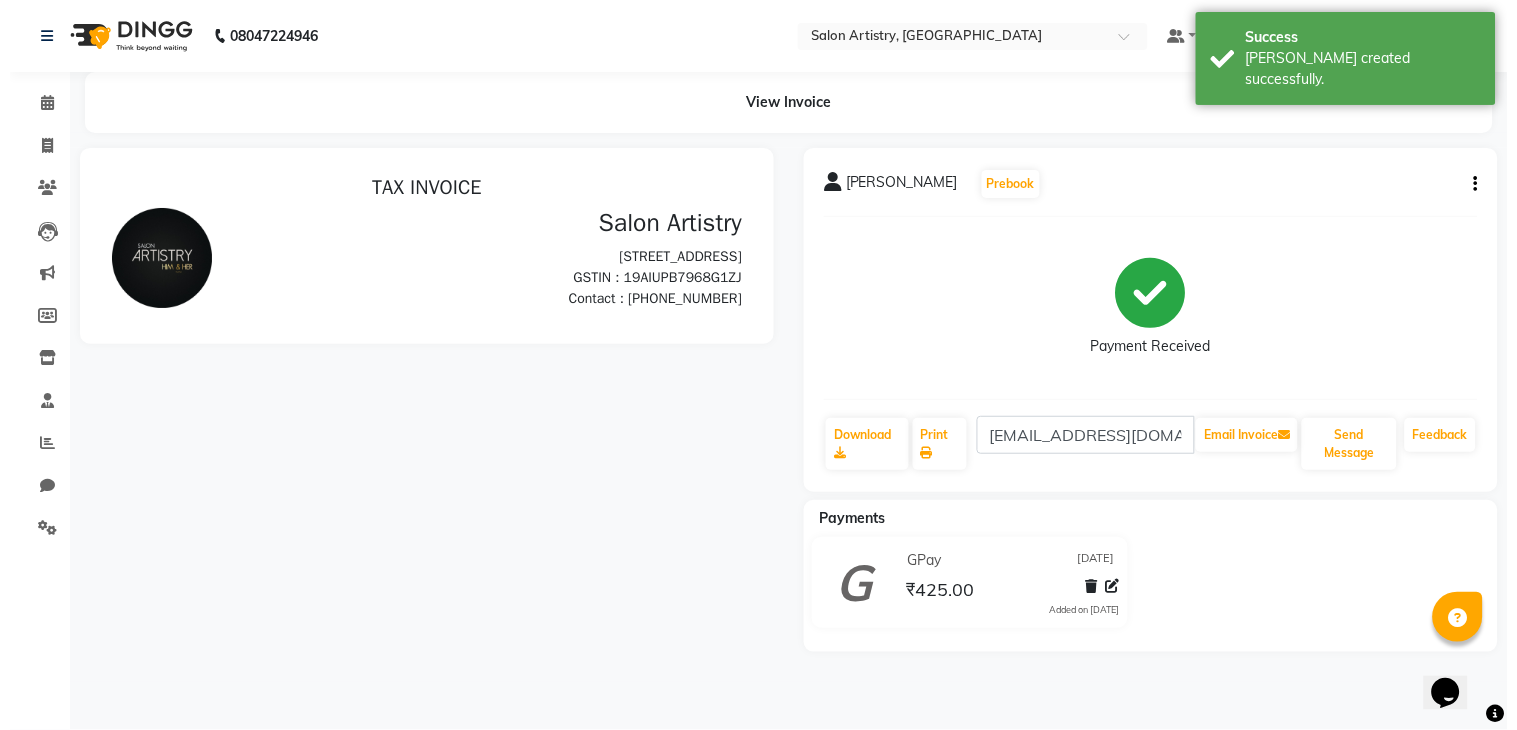 scroll, scrollTop: 0, scrollLeft: 0, axis: both 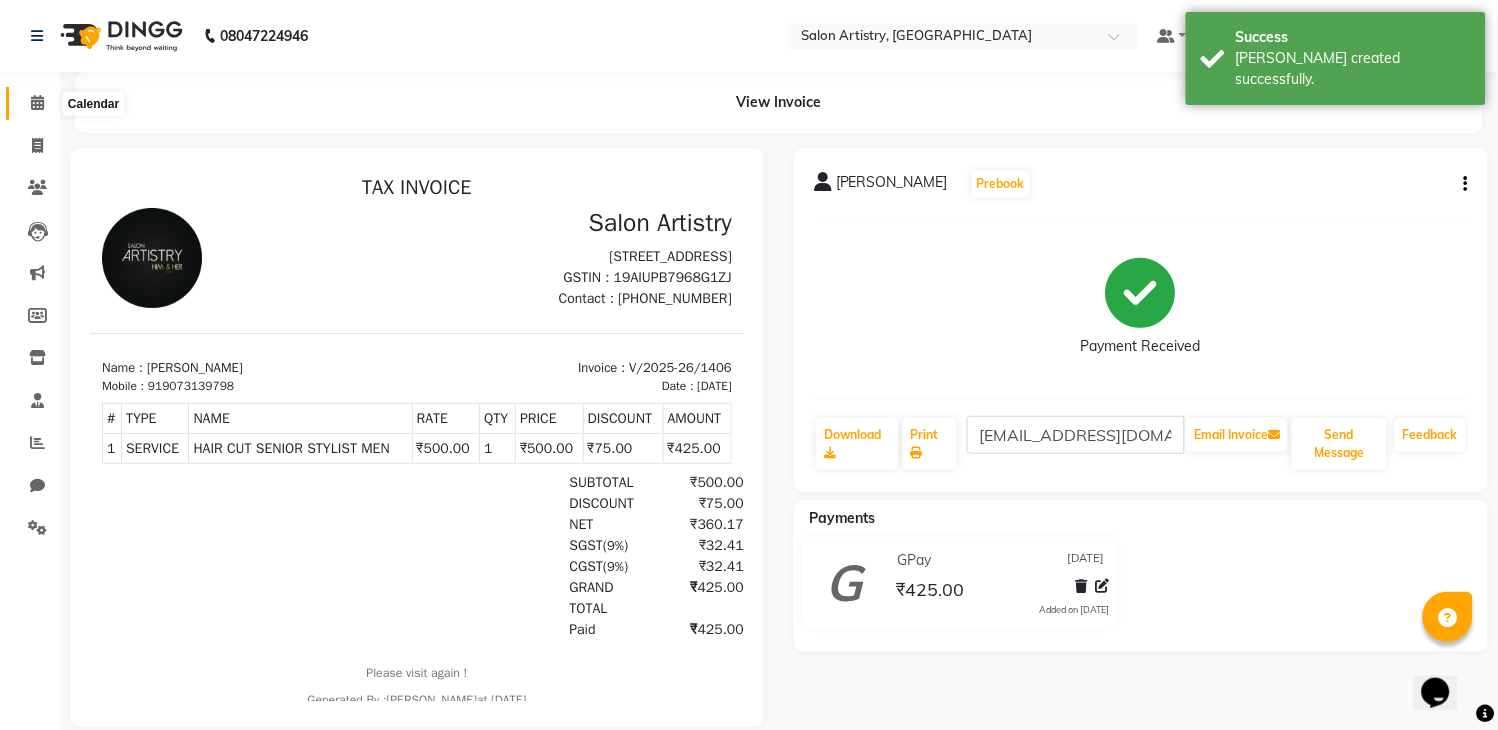 click 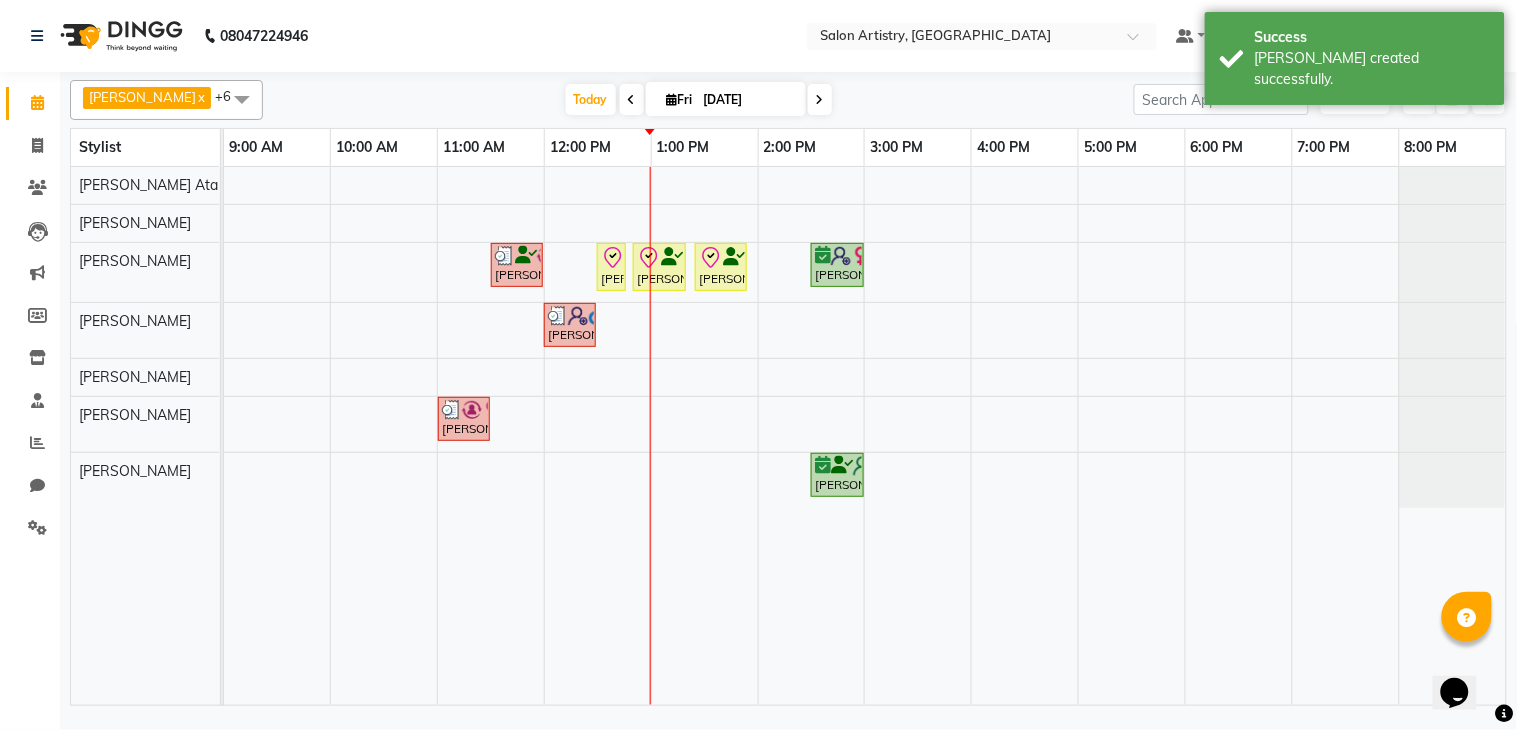 click on "Rekha Modi, TK05, 11:30 AM-12:00 PM, Wash  - Wash & Blow Dry (Upto Shoulder)
Priya Bhakat, TK01, 12:30 PM-12:40 PM, Threading - Eyebrows
Priya Bhakat, TK01, 12:50 PM-01:20 PM, Clean Up And Basic Facial - Urban Skin Restoring (Kanpeiki) _ Monodose Kit
Priya Bhakat, TK01, 01:25 PM-01:55 PM, Wash & Plain Dry (With Conditioning)-Upto Mid Back     Priyanka Mitra, TK06, 02:30 PM-03:00 PM, Highights - Highlights Per Foil_Upto Midback     Krishnav Shandilya, TK07, 12:00 PM-12:30 PM, HAIR CUT SENIOR STYLIST MEN     Nisha Nisha, TK03, 11:00 AM-11:30 AM, Threading - Eyebrows,Threading - Eyebrows (₹70),Threading - Eyebrows (₹70)     Moumita Chakrabarty, TK02, 02:30 PM-03:00 PM, Threading - Face" at bounding box center [865, 436] 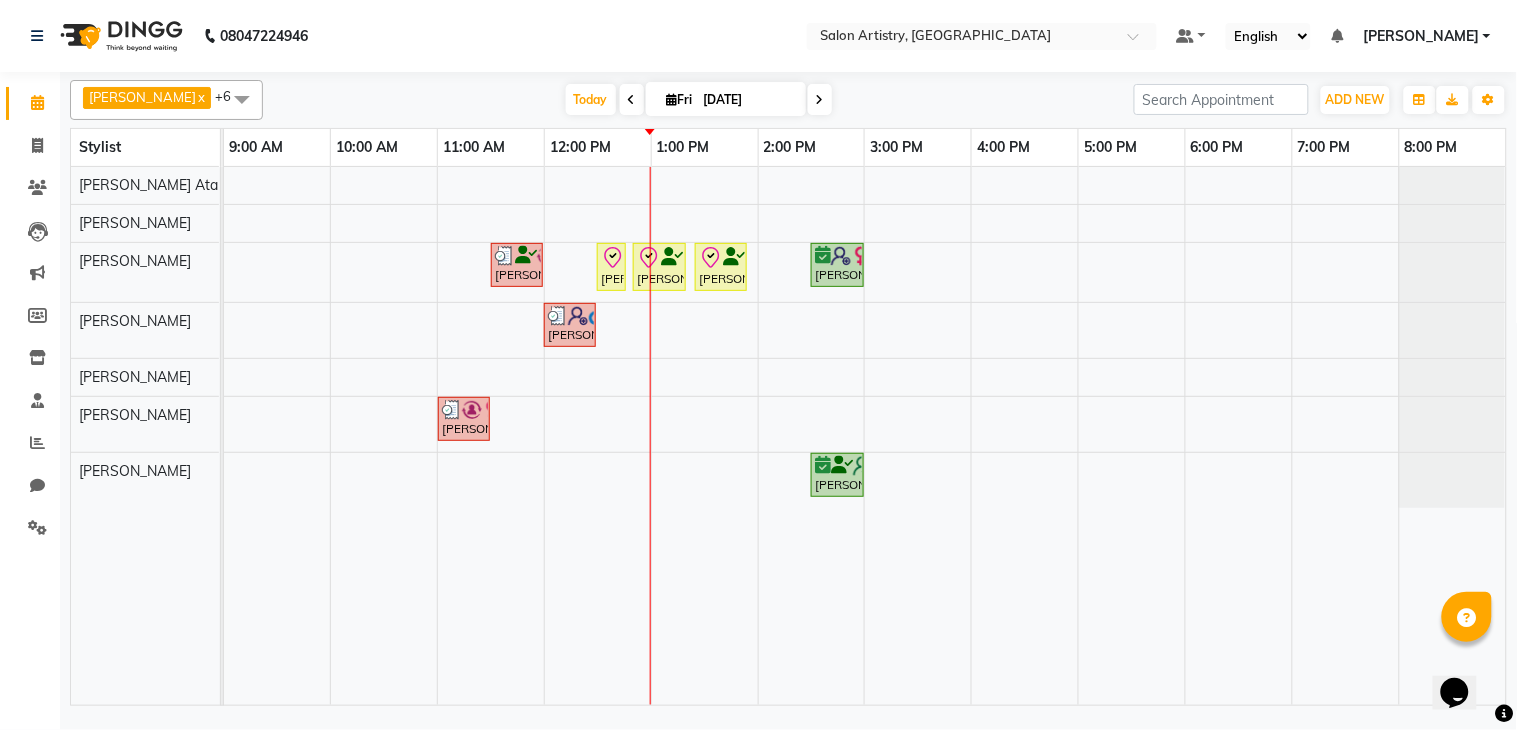 select on "79865" 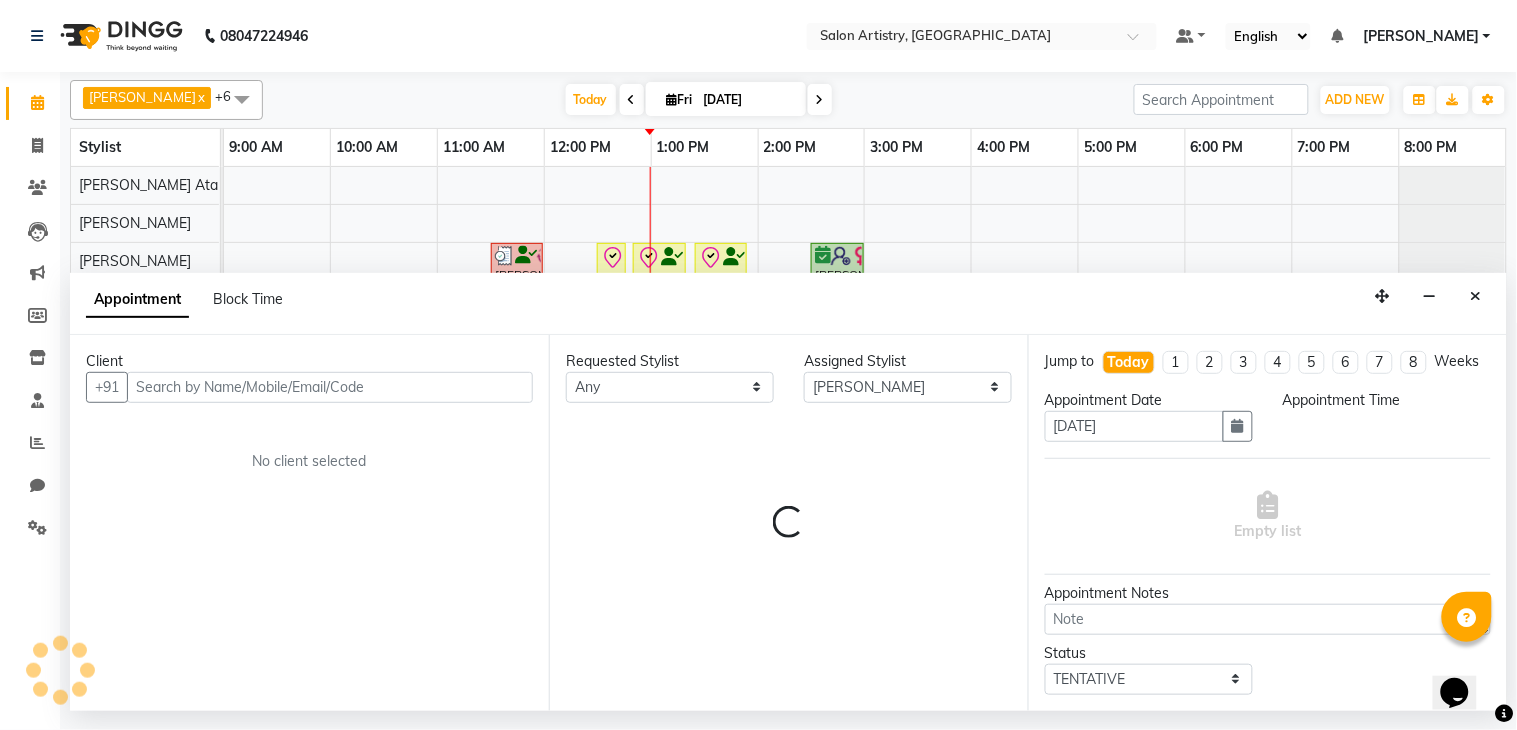select on "720" 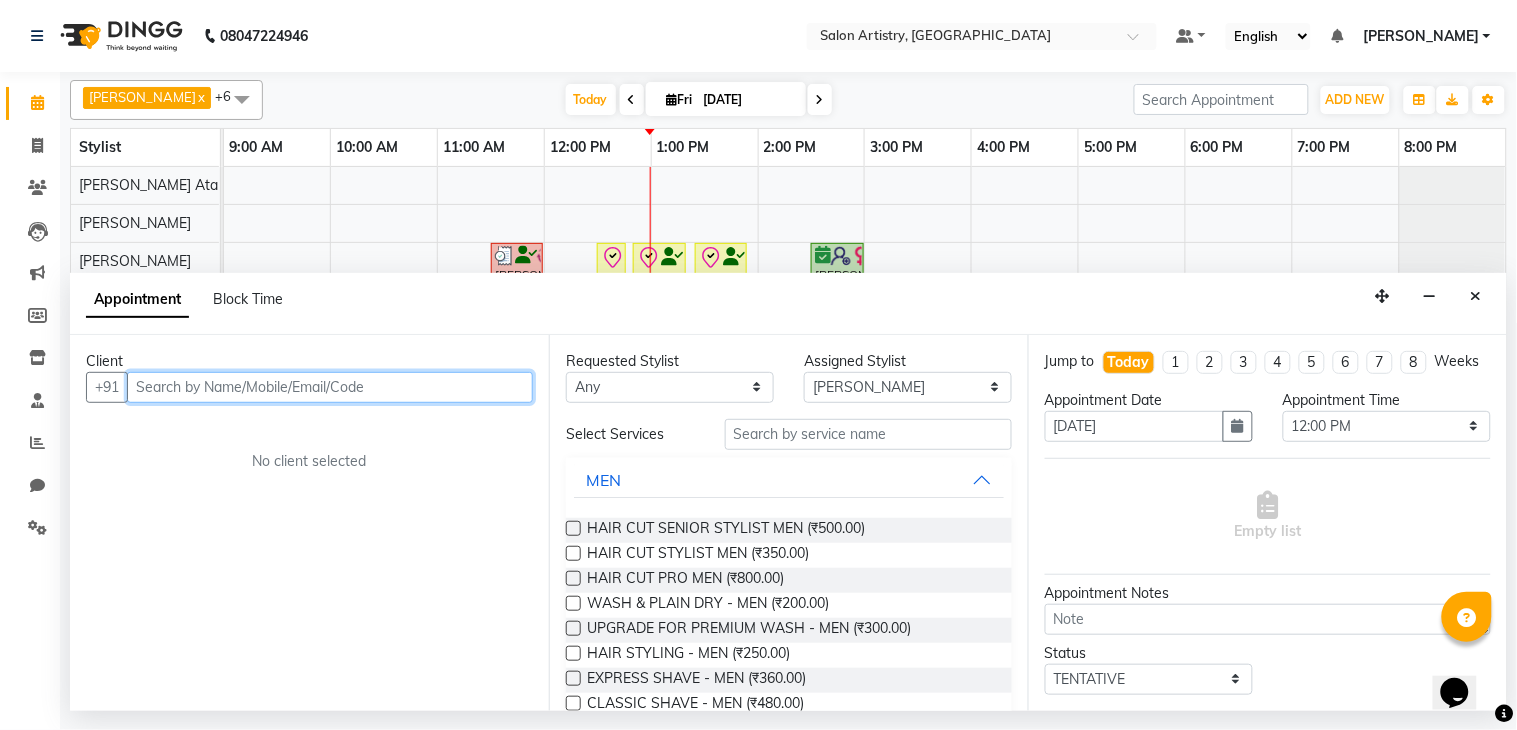 click at bounding box center (330, 387) 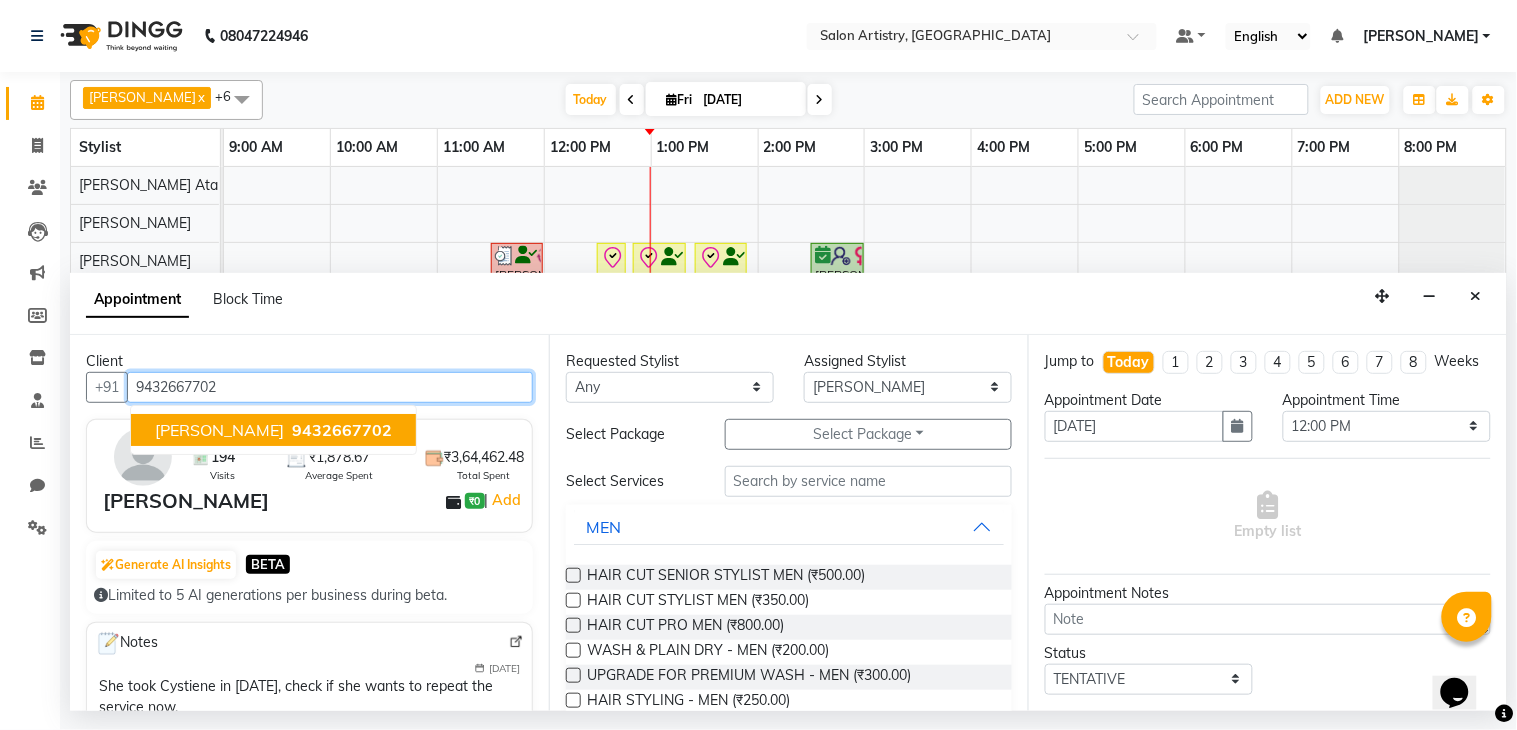 click on "9432667702" at bounding box center (342, 430) 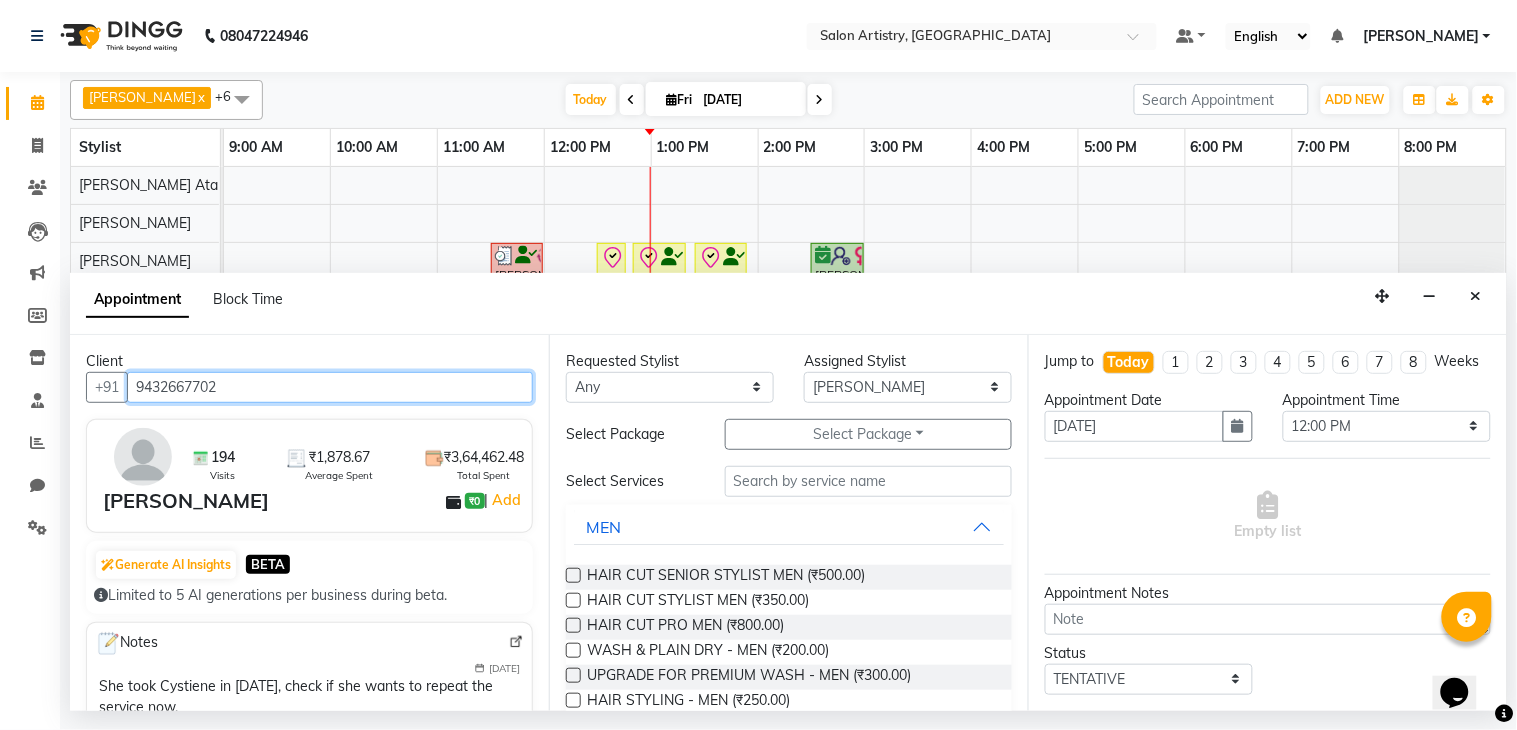 type on "9432667702" 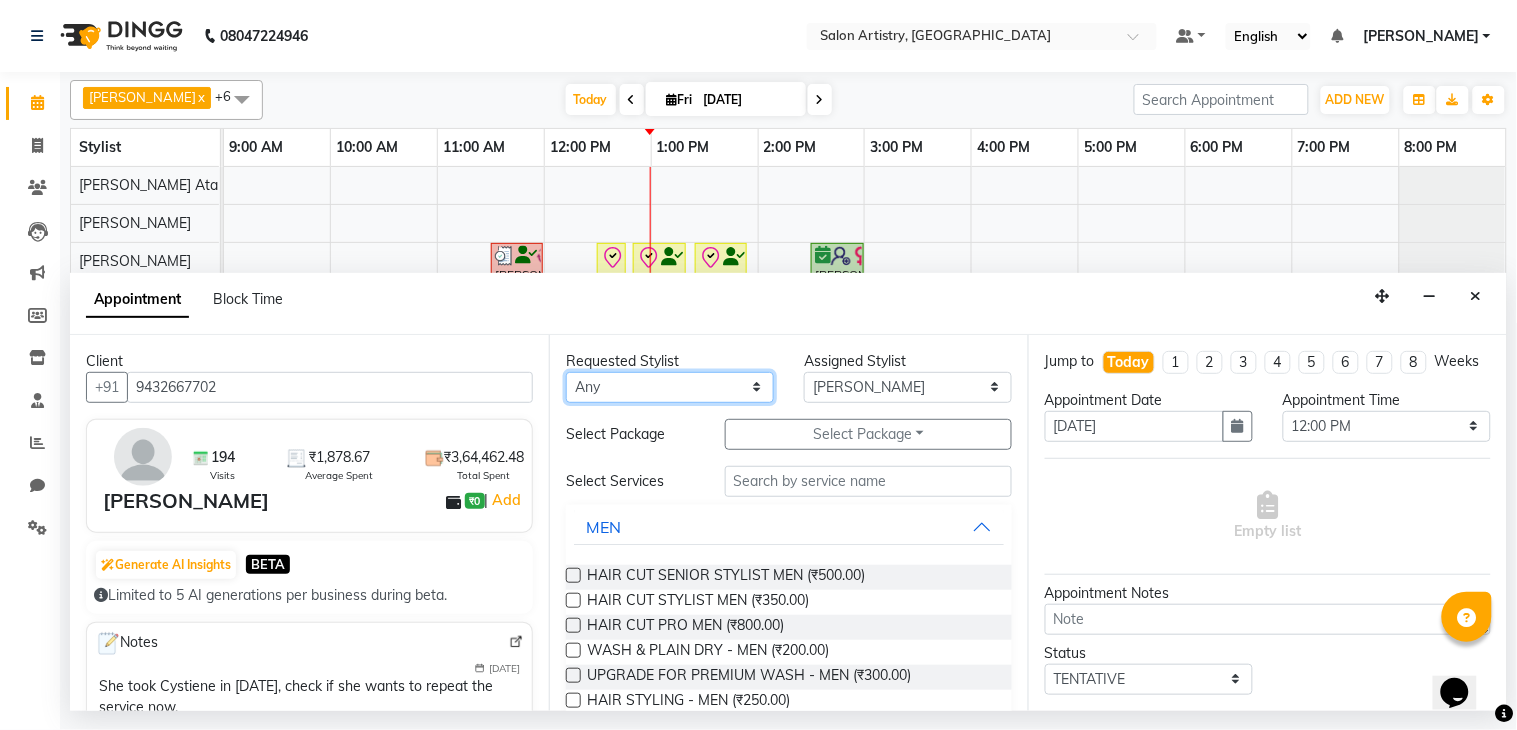 click on "Any [PERSON_NAME] [PERSON_NAME] [PERSON_NAME] [PERSON_NAME] [PERSON_NAME] [PERSON_NAME] [PERSON_NAME] Reception [PERSON_NAME] [PERSON_NAME] [PERSON_NAME] [PERSON_NAME] [PERSON_NAME] [PERSON_NAME] [PERSON_NAME]" at bounding box center [670, 387] 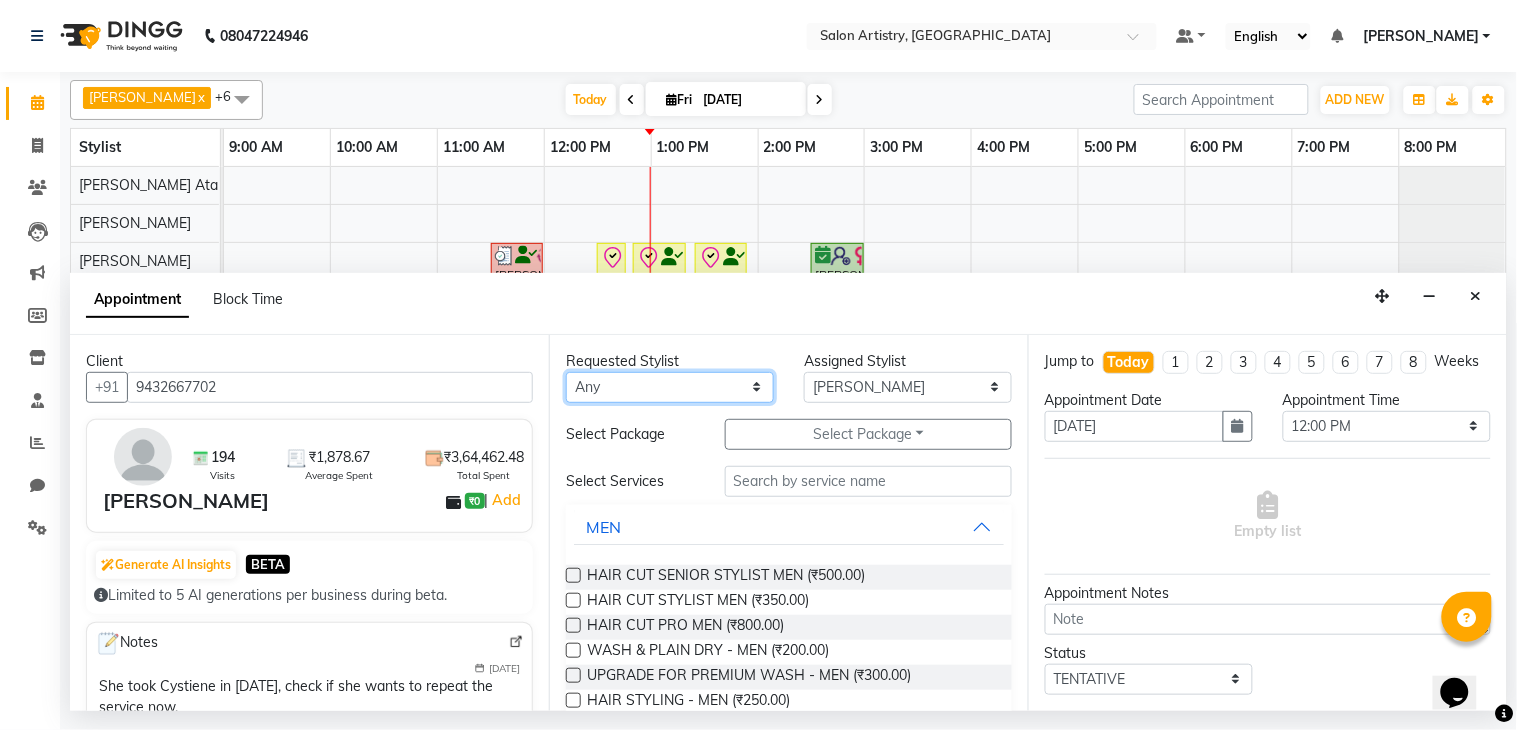 select on "79865" 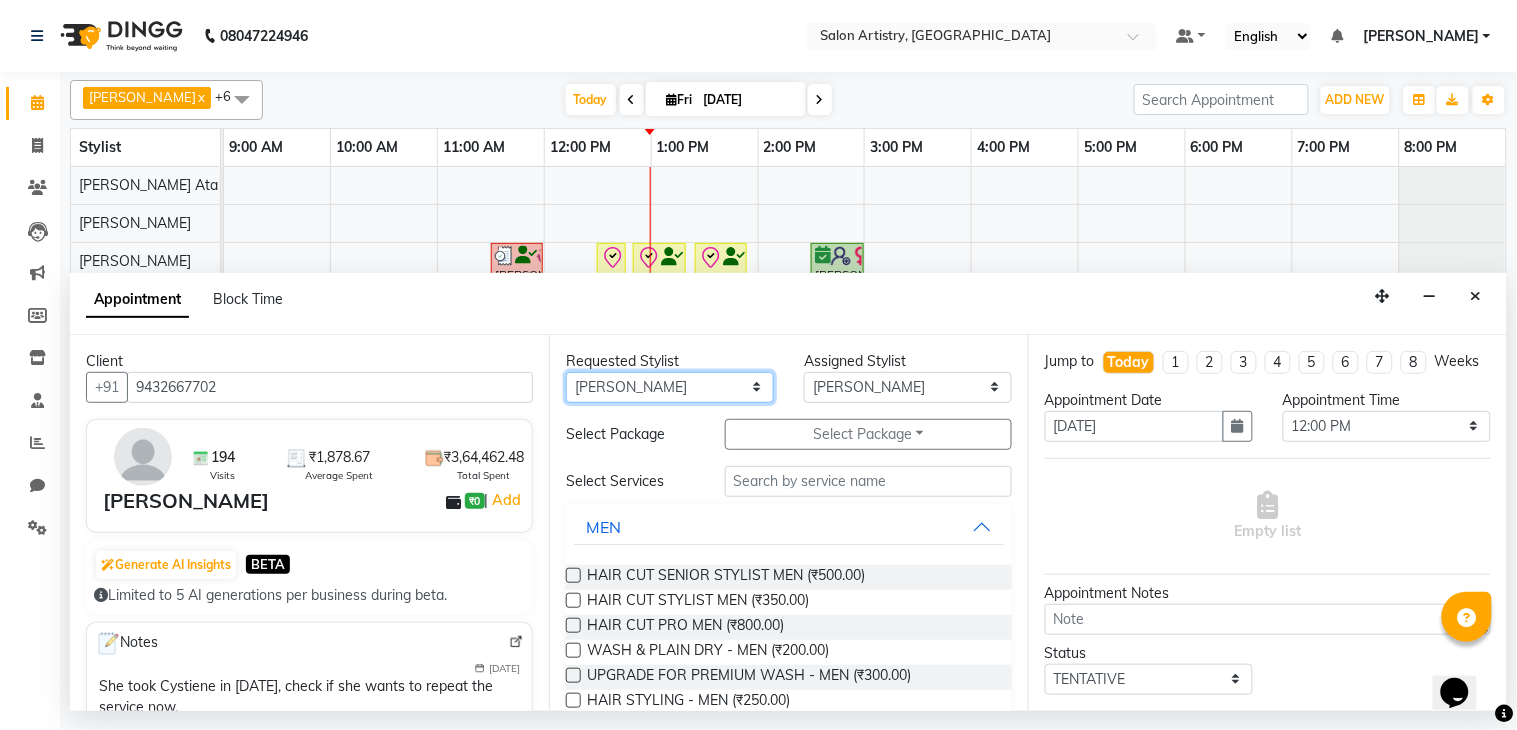 click on "Any [PERSON_NAME] [PERSON_NAME] [PERSON_NAME] [PERSON_NAME] [PERSON_NAME] [PERSON_NAME] [PERSON_NAME] Reception [PERSON_NAME] [PERSON_NAME] [PERSON_NAME] [PERSON_NAME] [PERSON_NAME] [PERSON_NAME] [PERSON_NAME]" at bounding box center (670, 387) 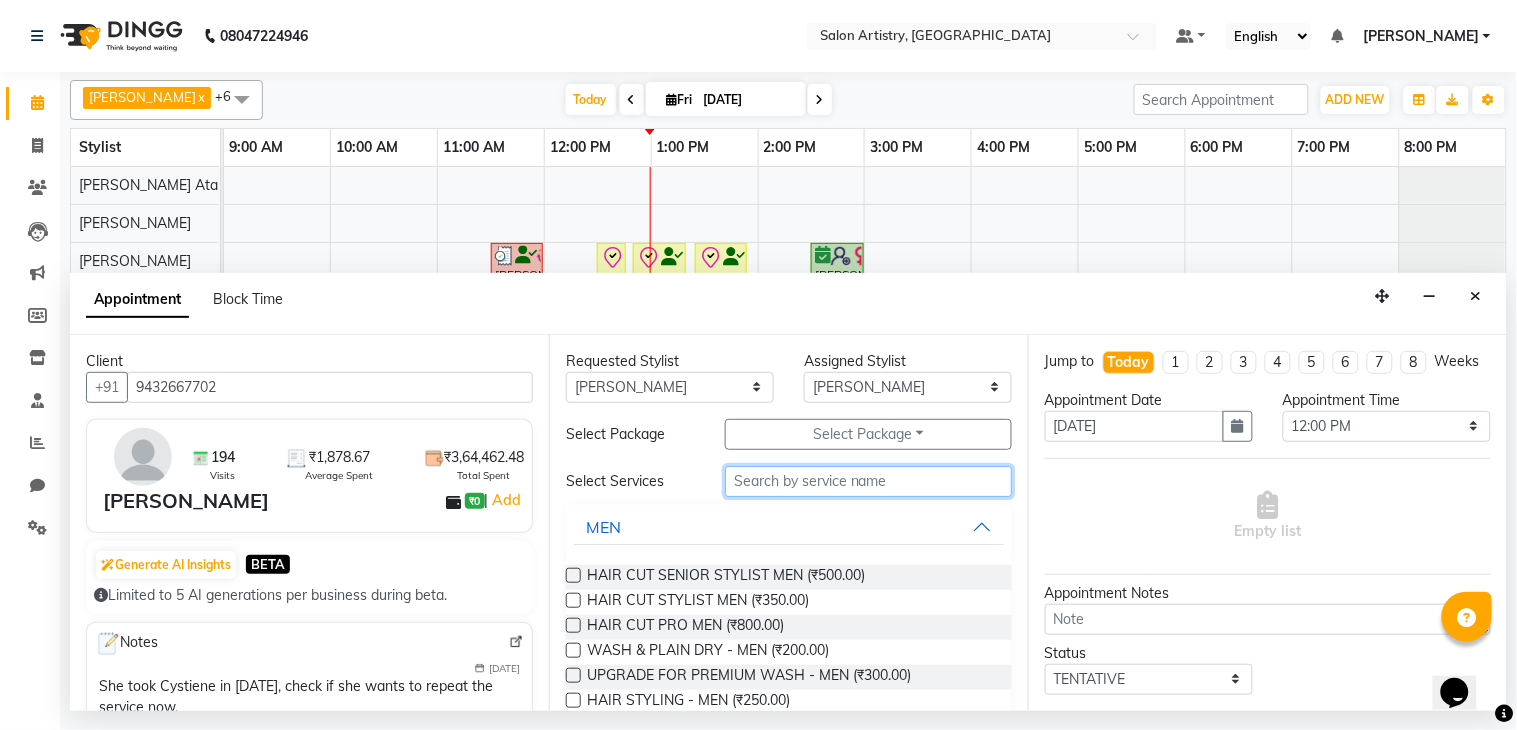 click at bounding box center (868, 481) 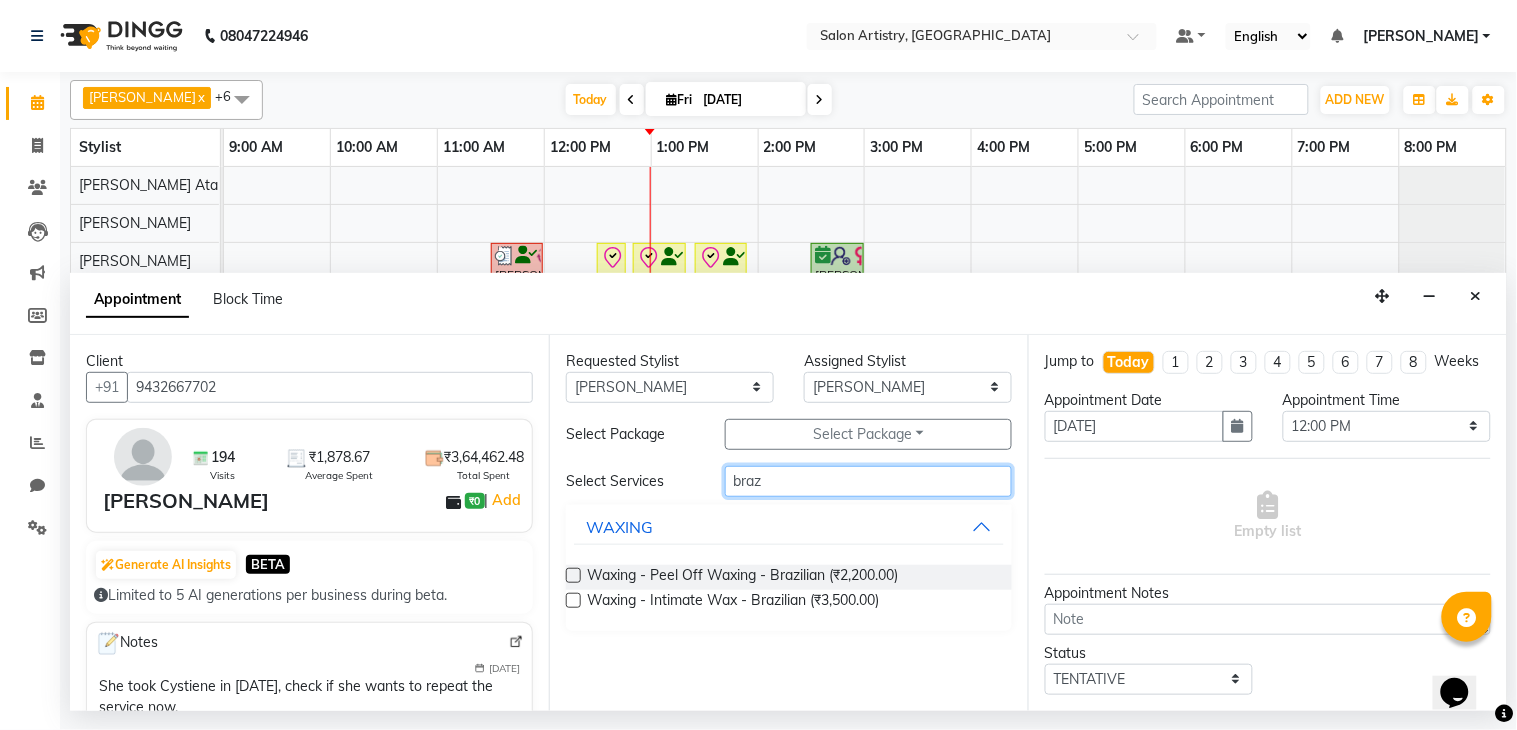 type on "braz" 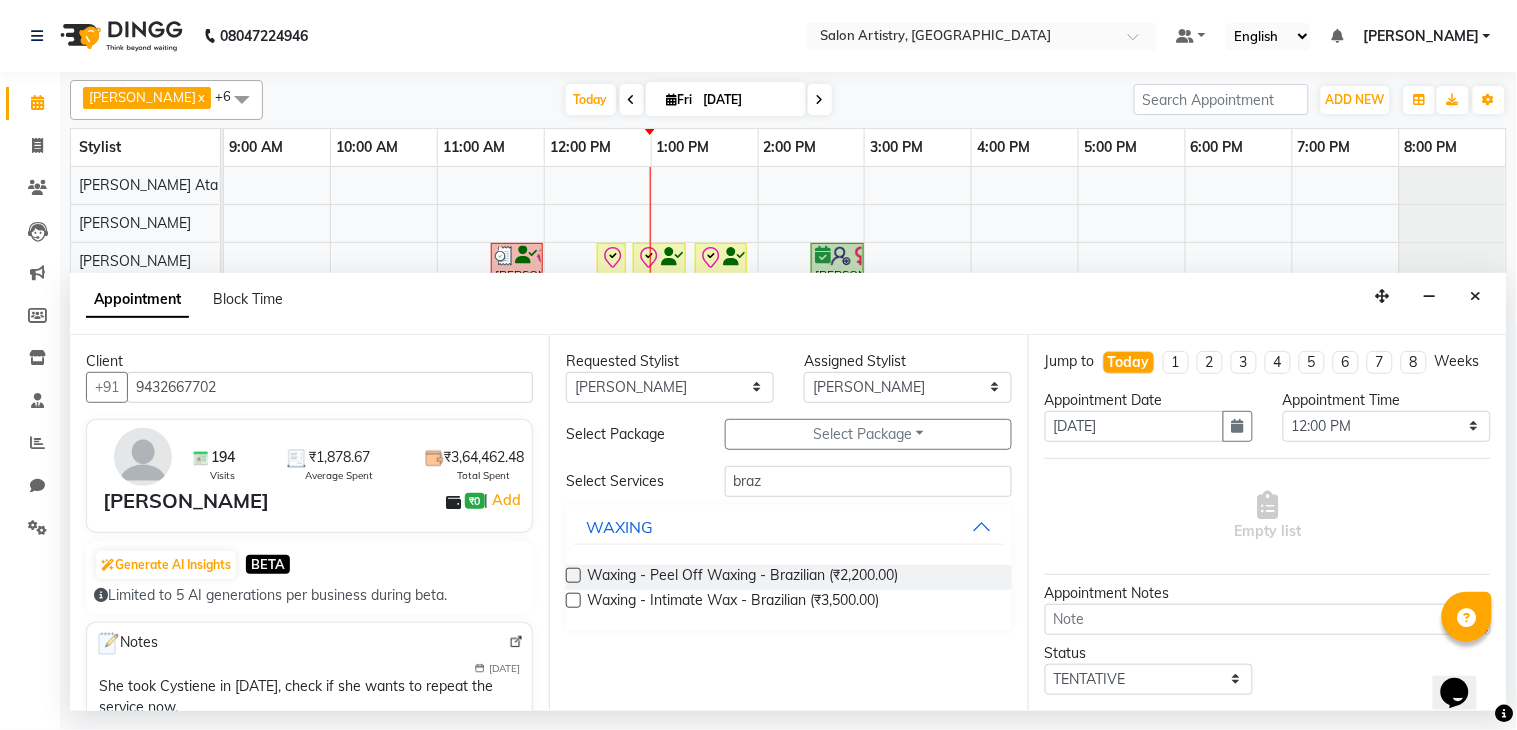 click at bounding box center [573, 575] 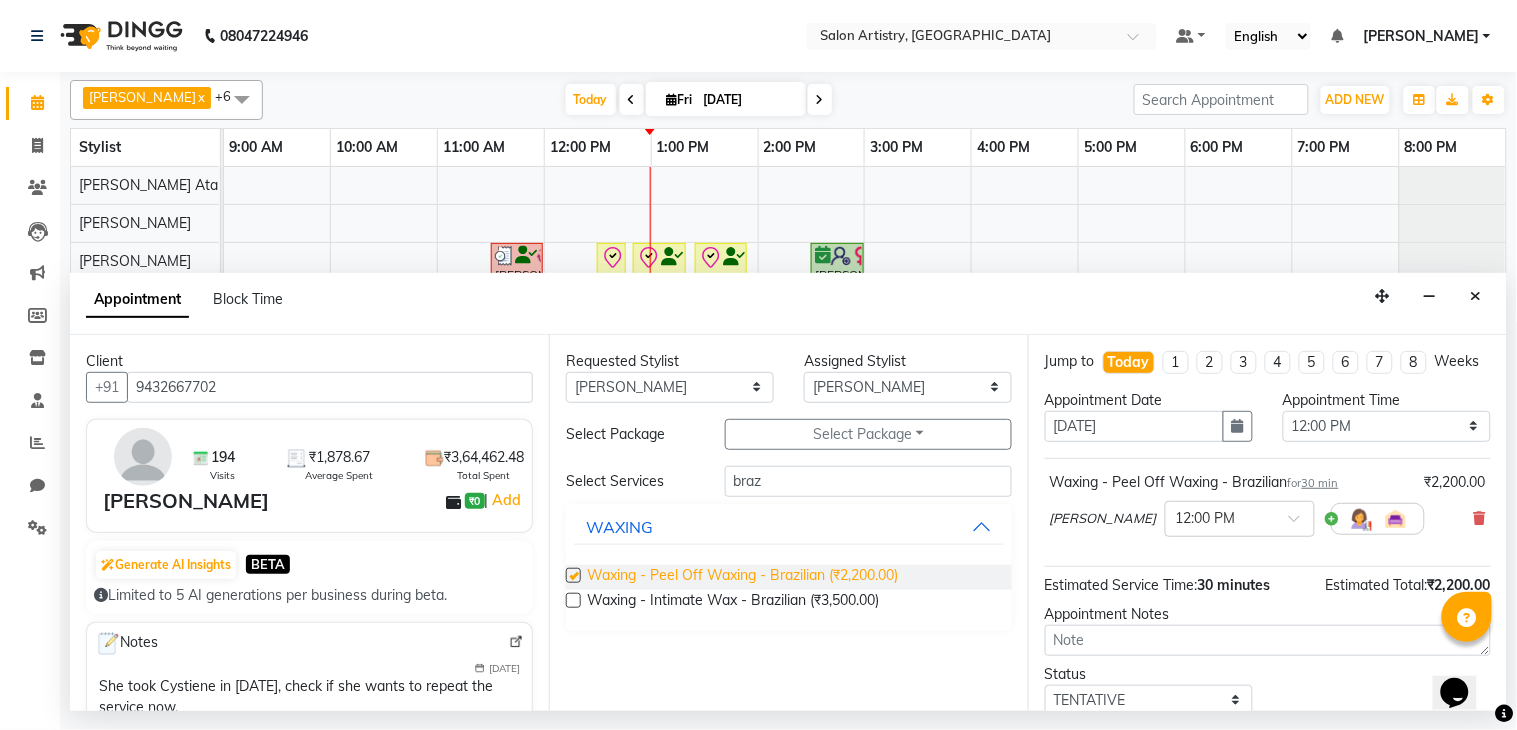checkbox on "false" 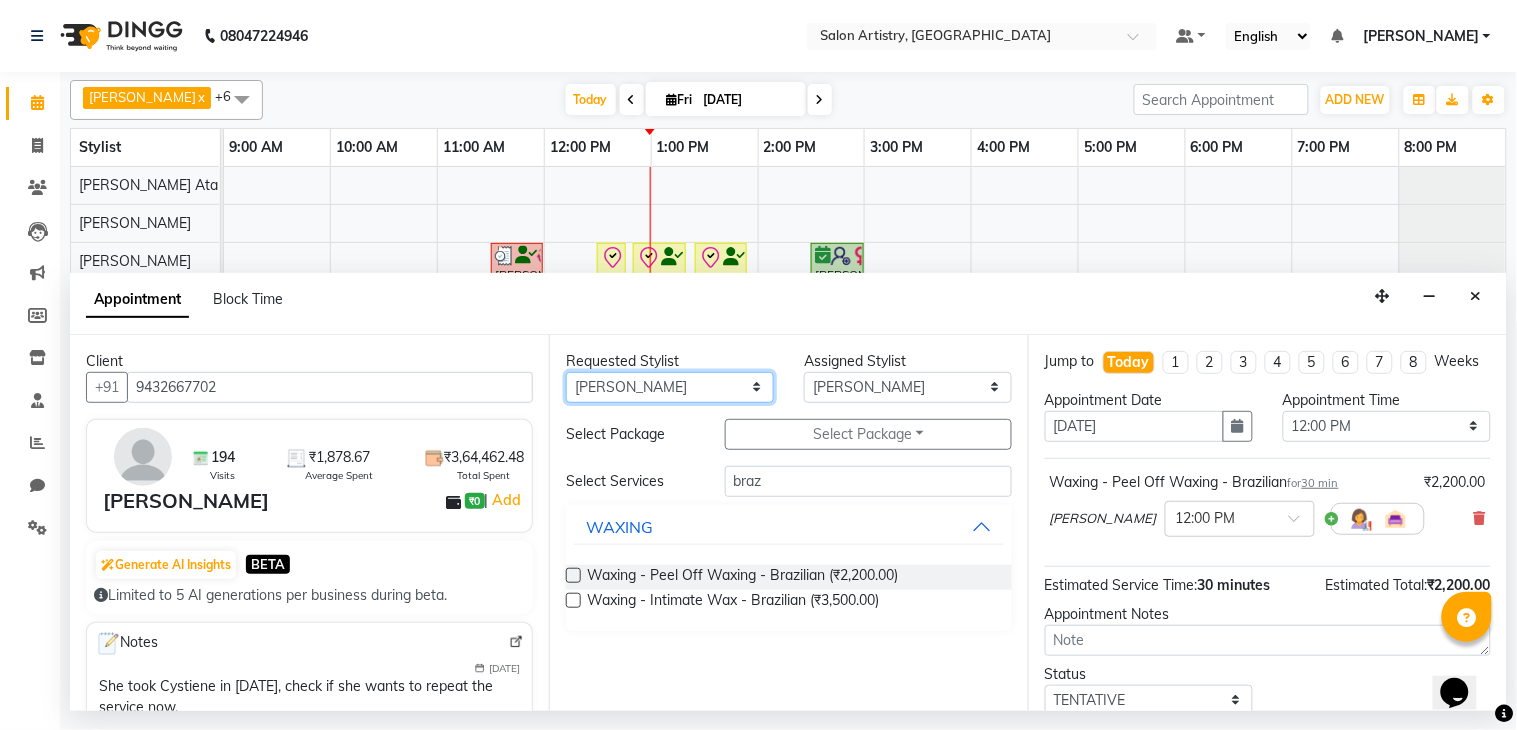 click on "Any [PERSON_NAME] [PERSON_NAME] [PERSON_NAME] [PERSON_NAME] [PERSON_NAME] [PERSON_NAME] [PERSON_NAME] Reception [PERSON_NAME] [PERSON_NAME] [PERSON_NAME] [PERSON_NAME] [PERSON_NAME] [PERSON_NAME] [PERSON_NAME]" at bounding box center (670, 387) 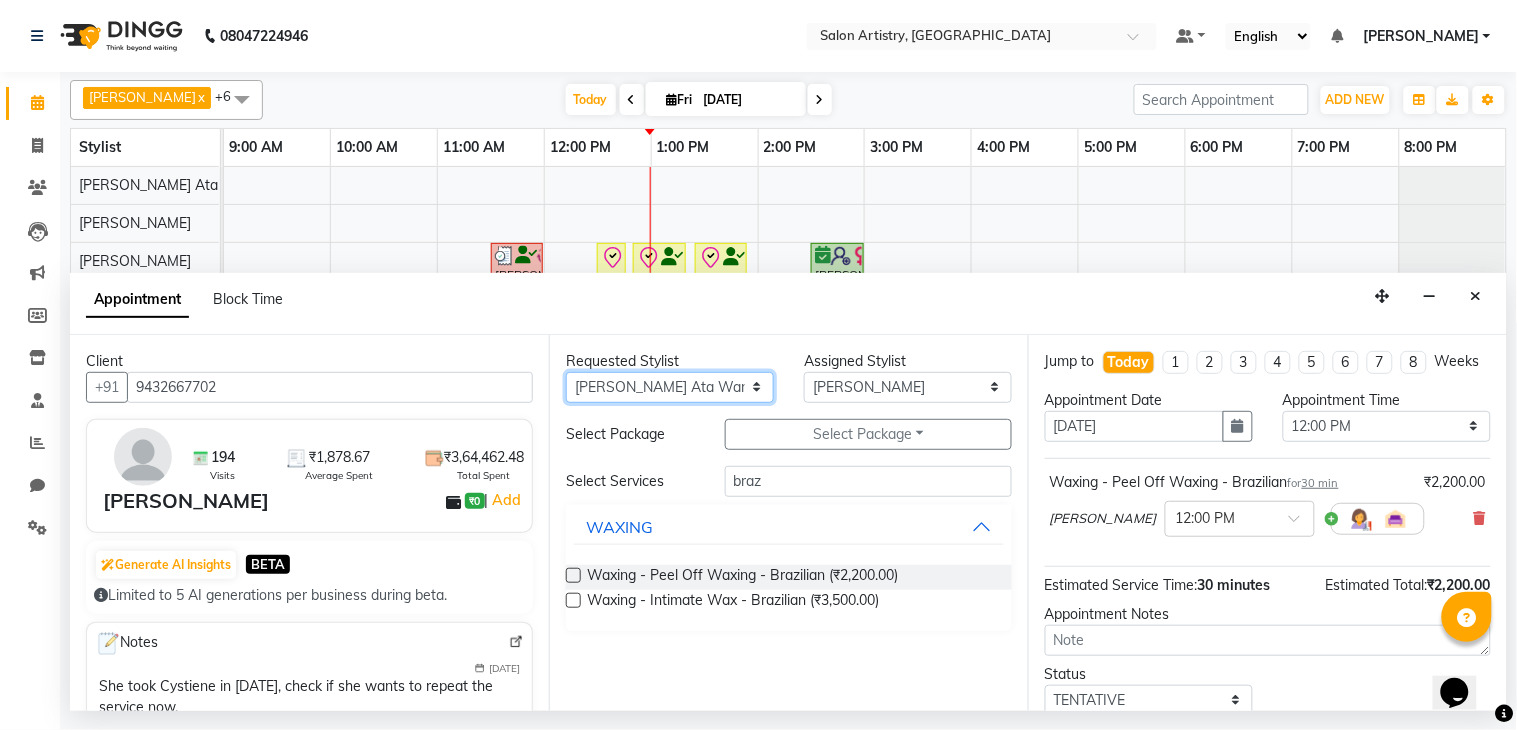 click on "Any [PERSON_NAME] [PERSON_NAME] [PERSON_NAME] [PERSON_NAME] [PERSON_NAME] [PERSON_NAME] [PERSON_NAME] Reception [PERSON_NAME] [PERSON_NAME] [PERSON_NAME] [PERSON_NAME] [PERSON_NAME] [PERSON_NAME] [PERSON_NAME]" at bounding box center (670, 387) 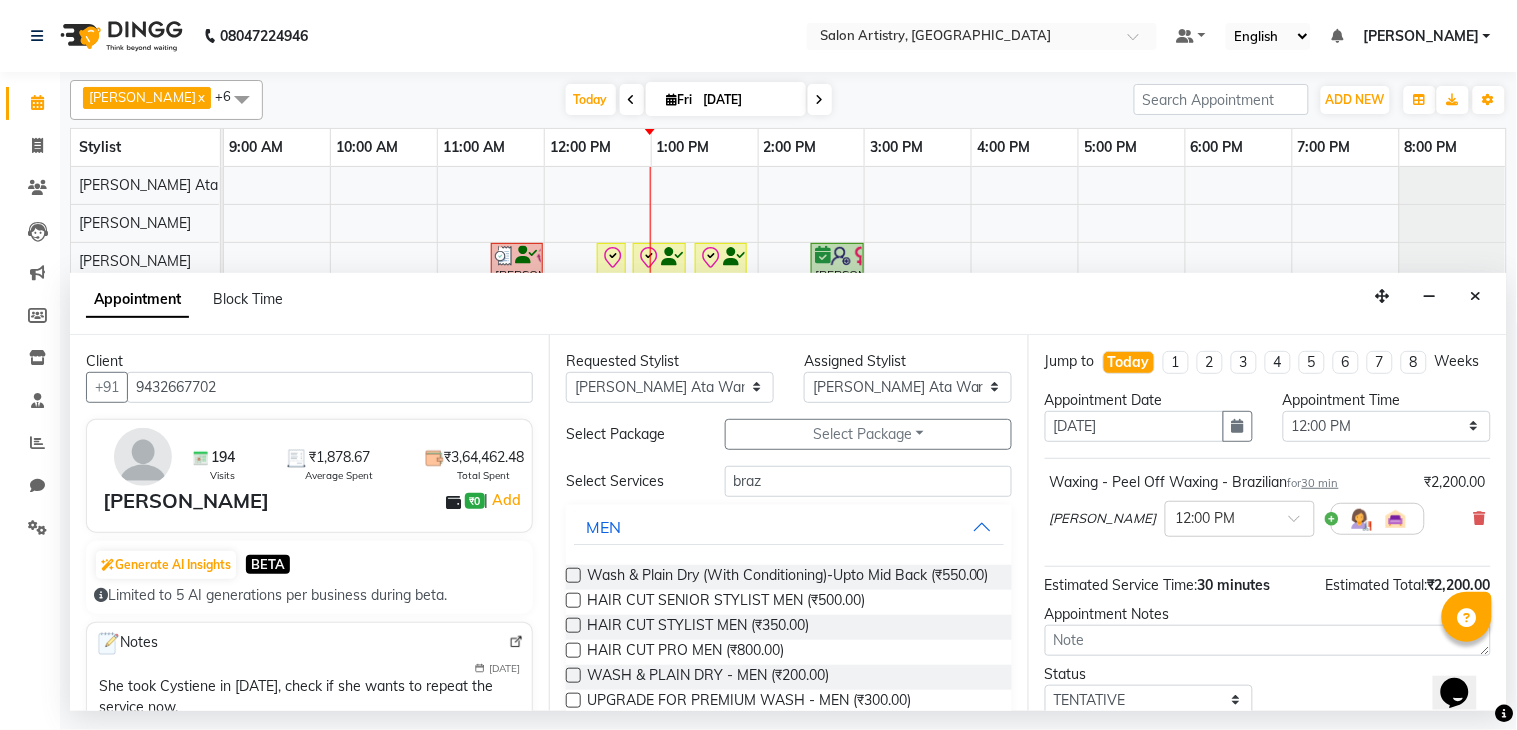 click at bounding box center (573, 575) 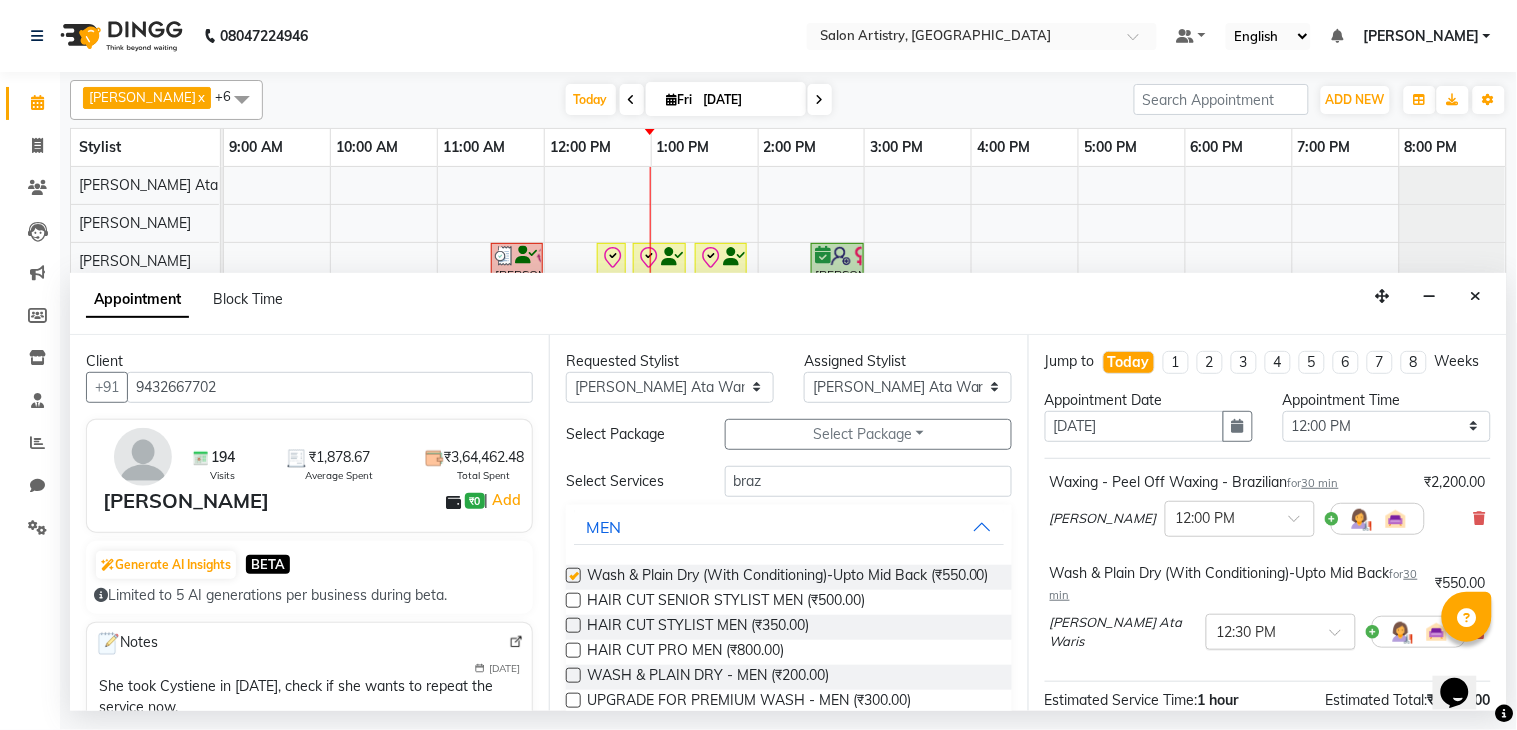checkbox on "false" 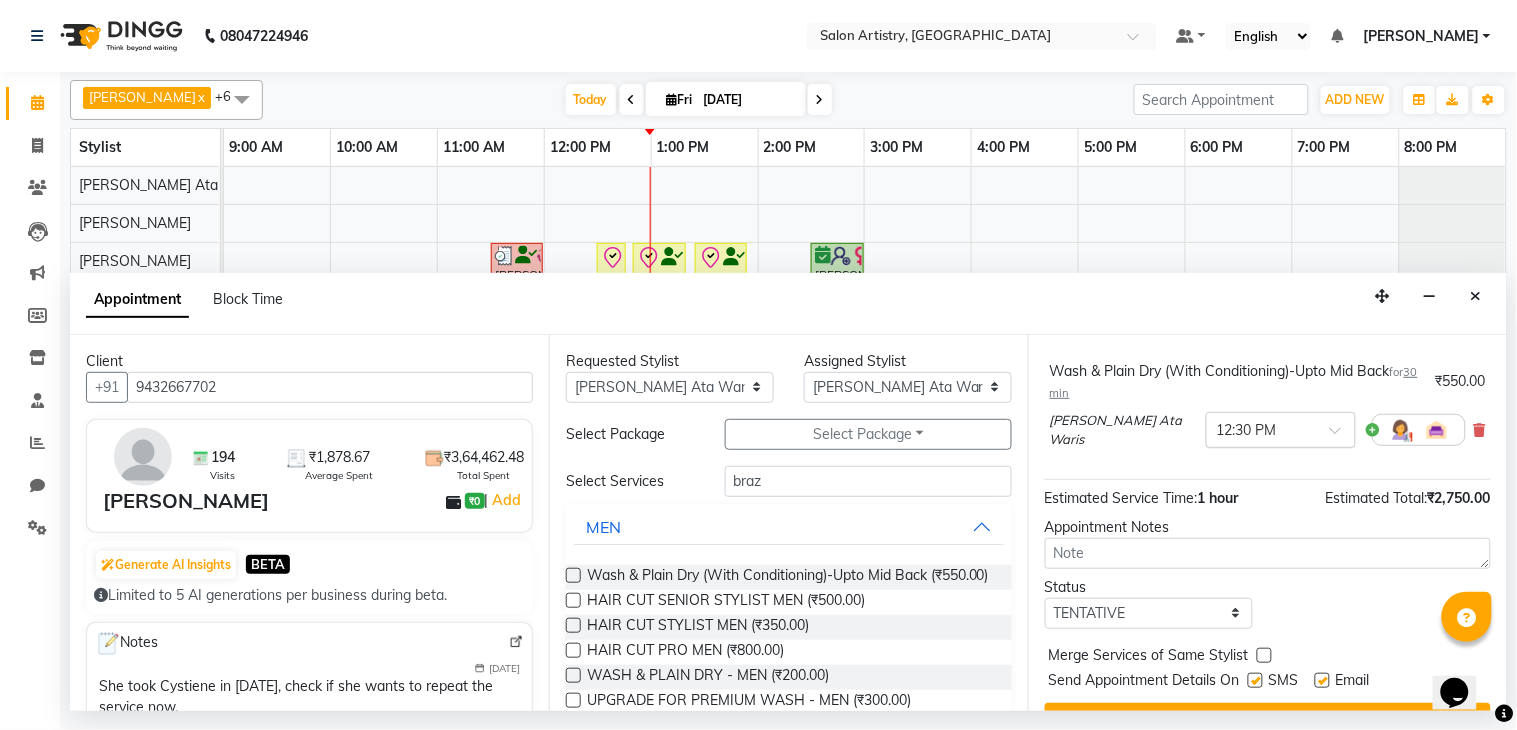 scroll, scrollTop: 222, scrollLeft: 0, axis: vertical 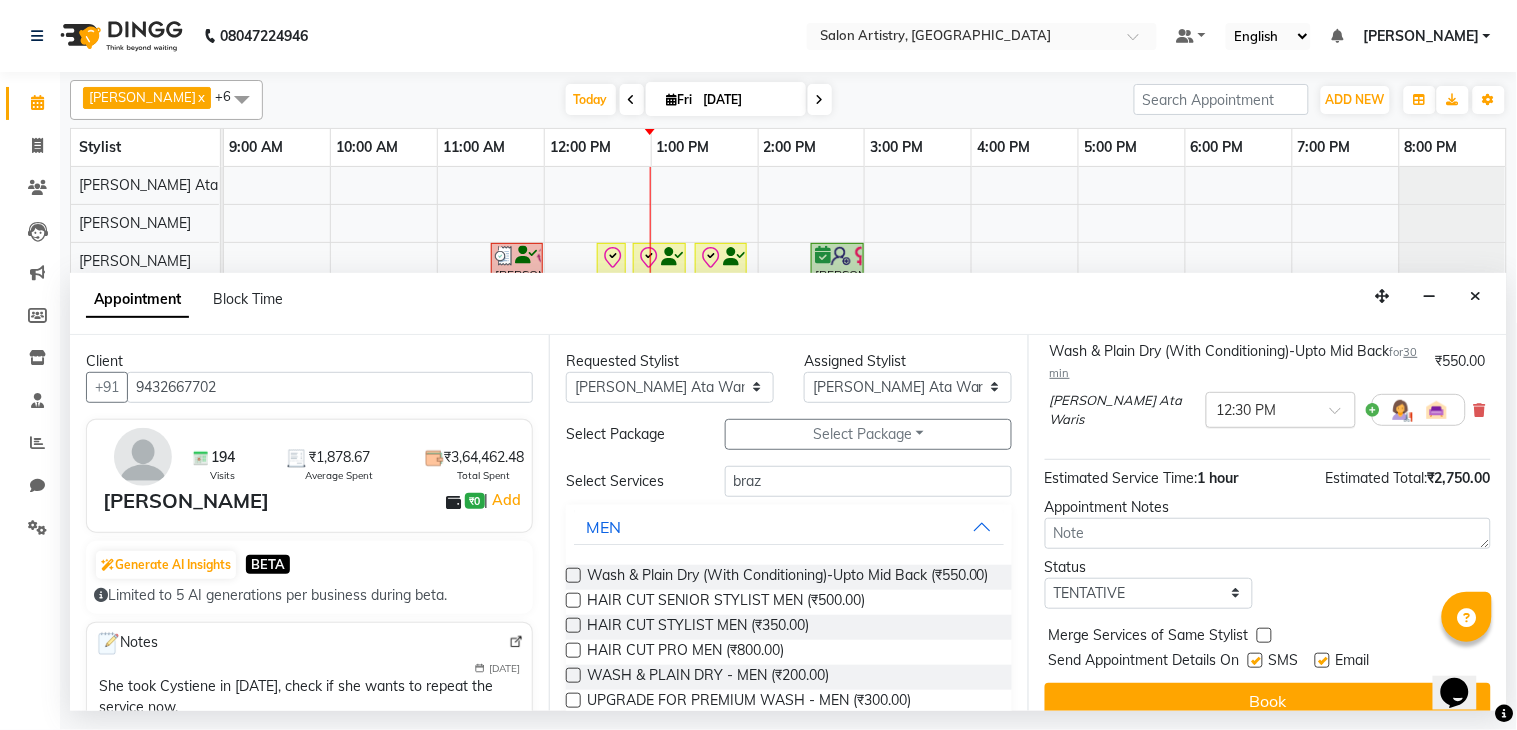 click at bounding box center (1261, 408) 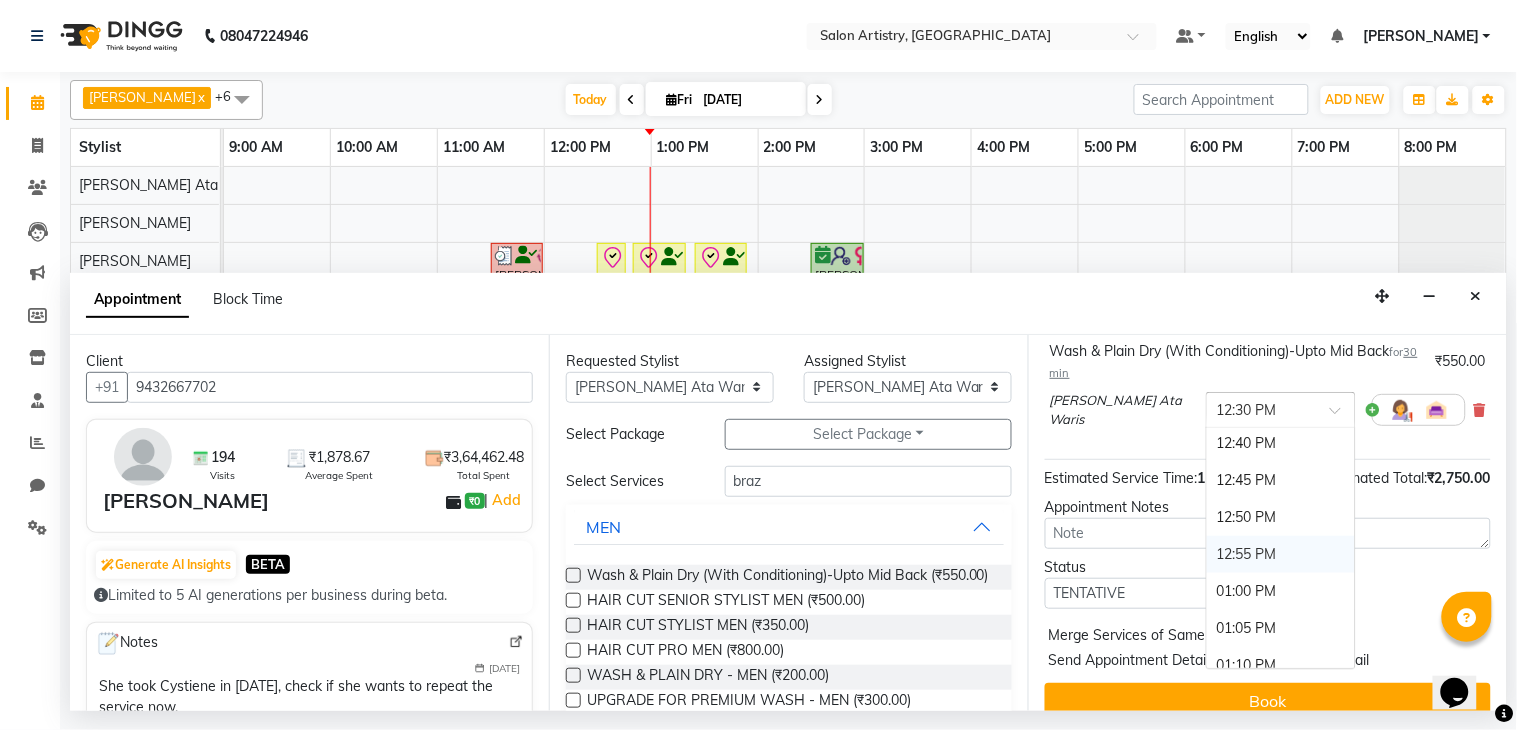 scroll, scrollTop: 1220, scrollLeft: 0, axis: vertical 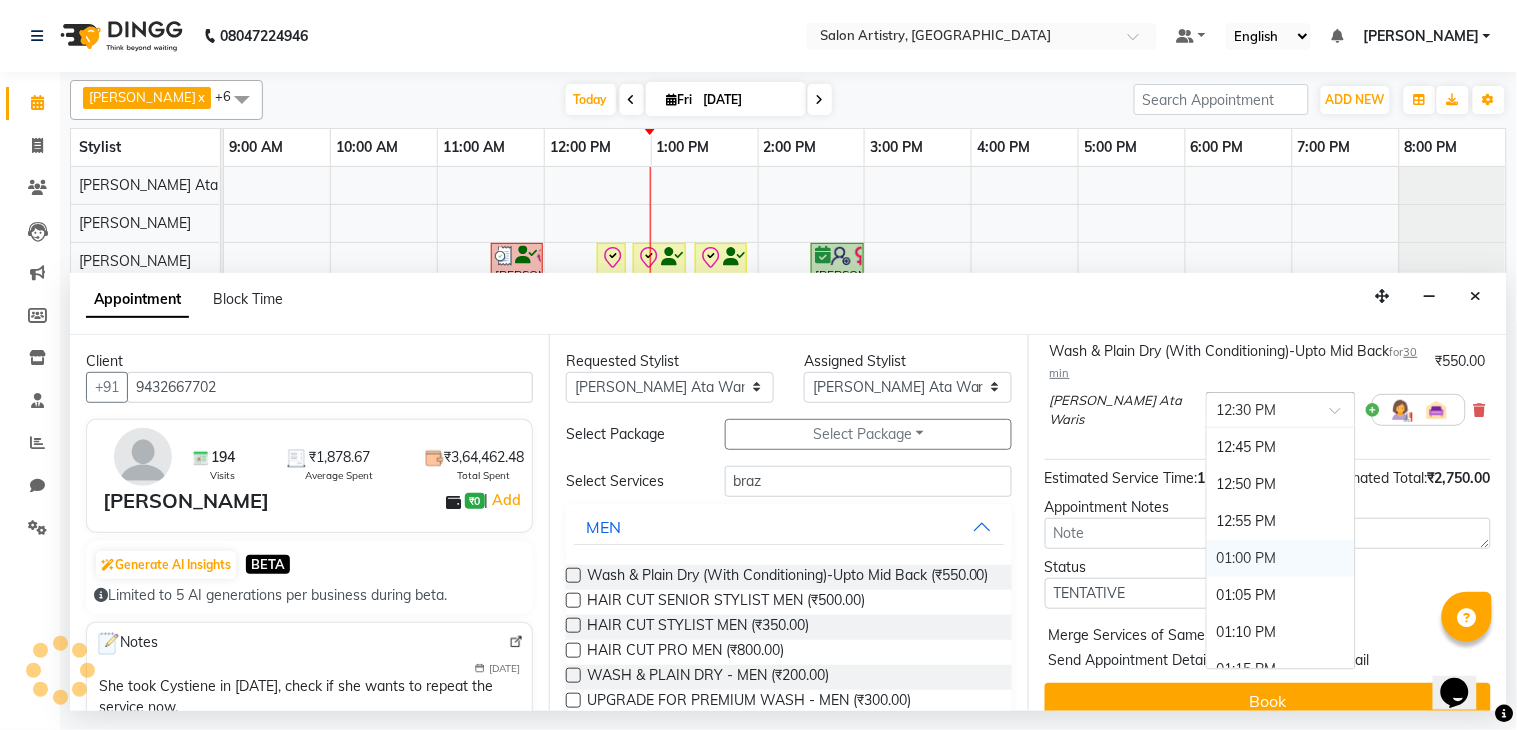 click on "01:00 PM" at bounding box center (1281, 558) 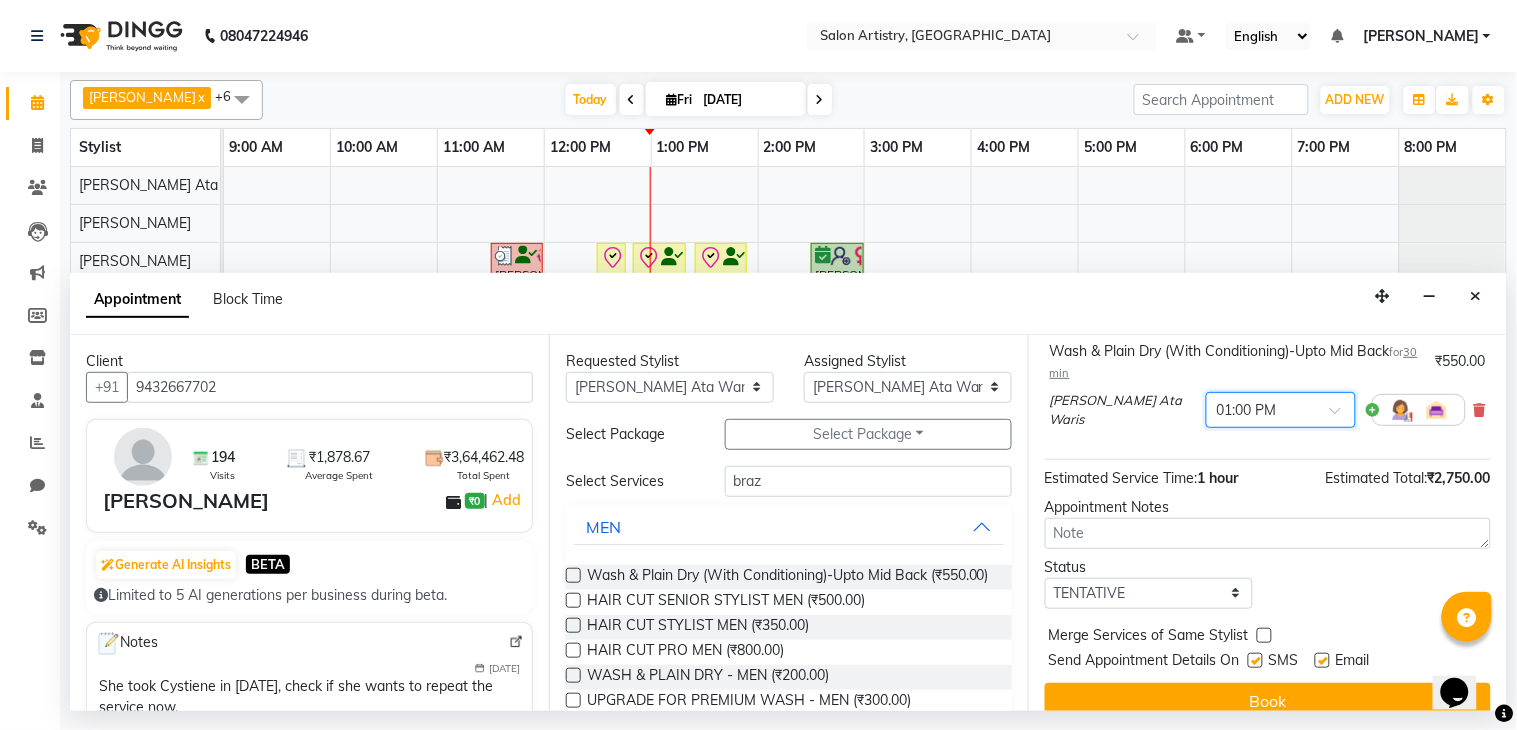 scroll, scrollTop: 0, scrollLeft: 0, axis: both 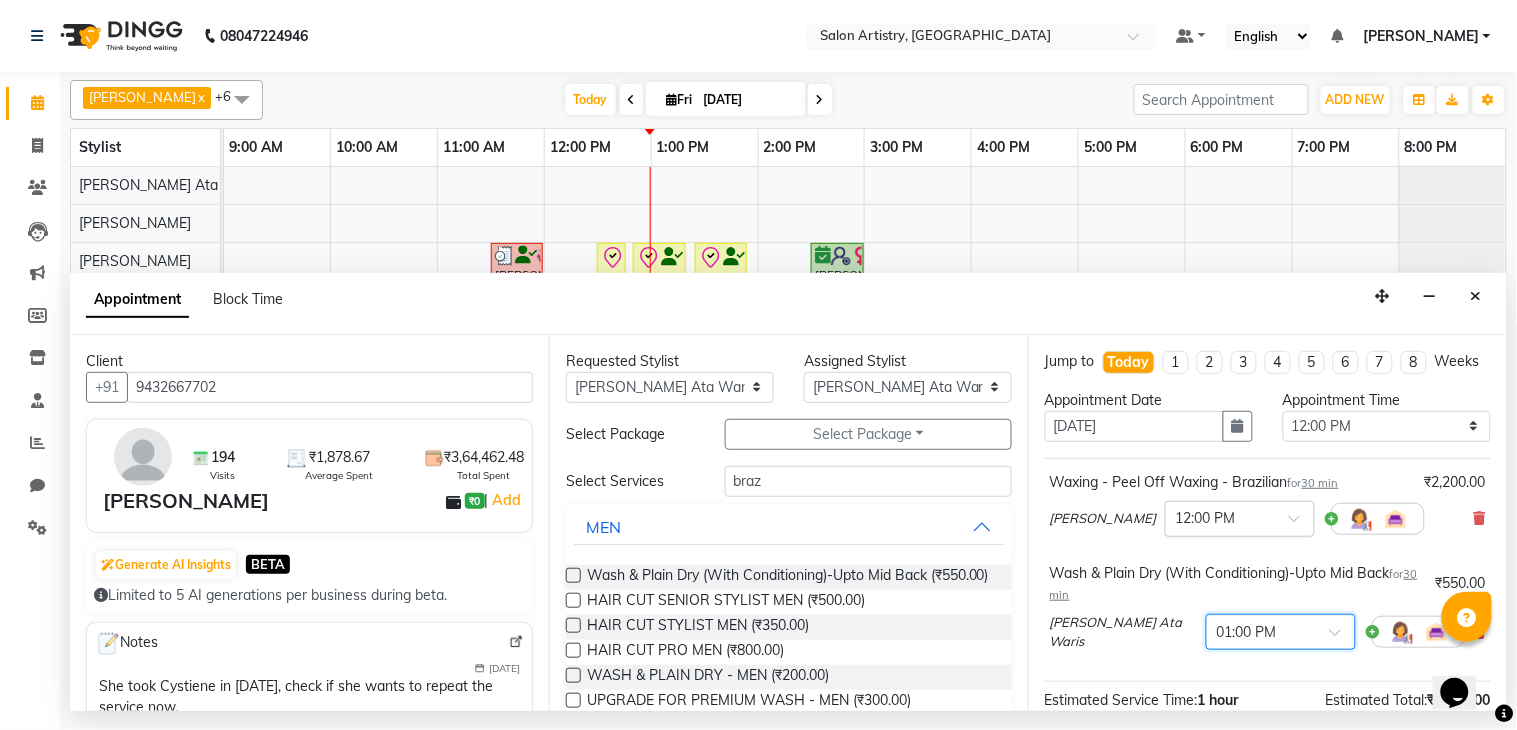 click at bounding box center [1220, 517] 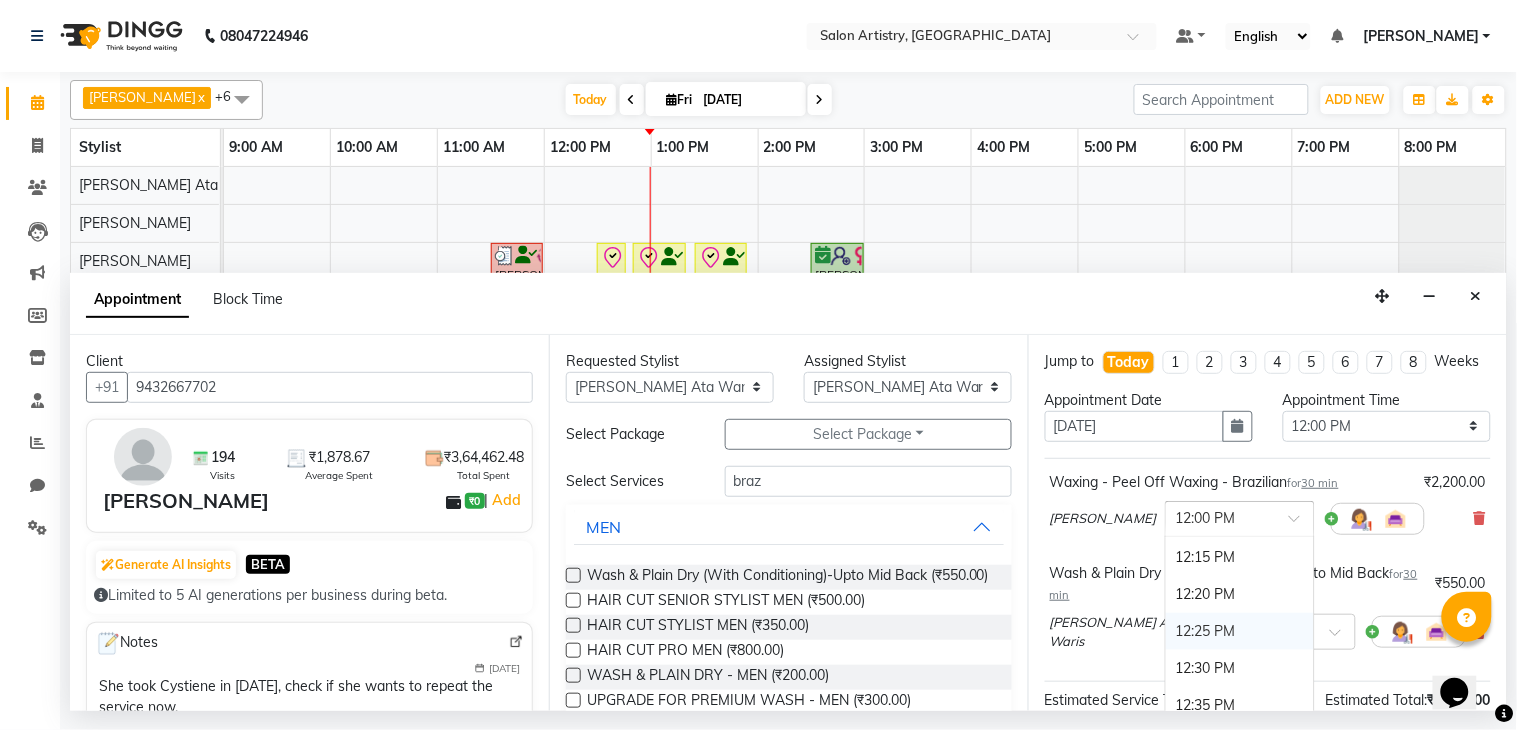 scroll, scrollTop: 1108, scrollLeft: 0, axis: vertical 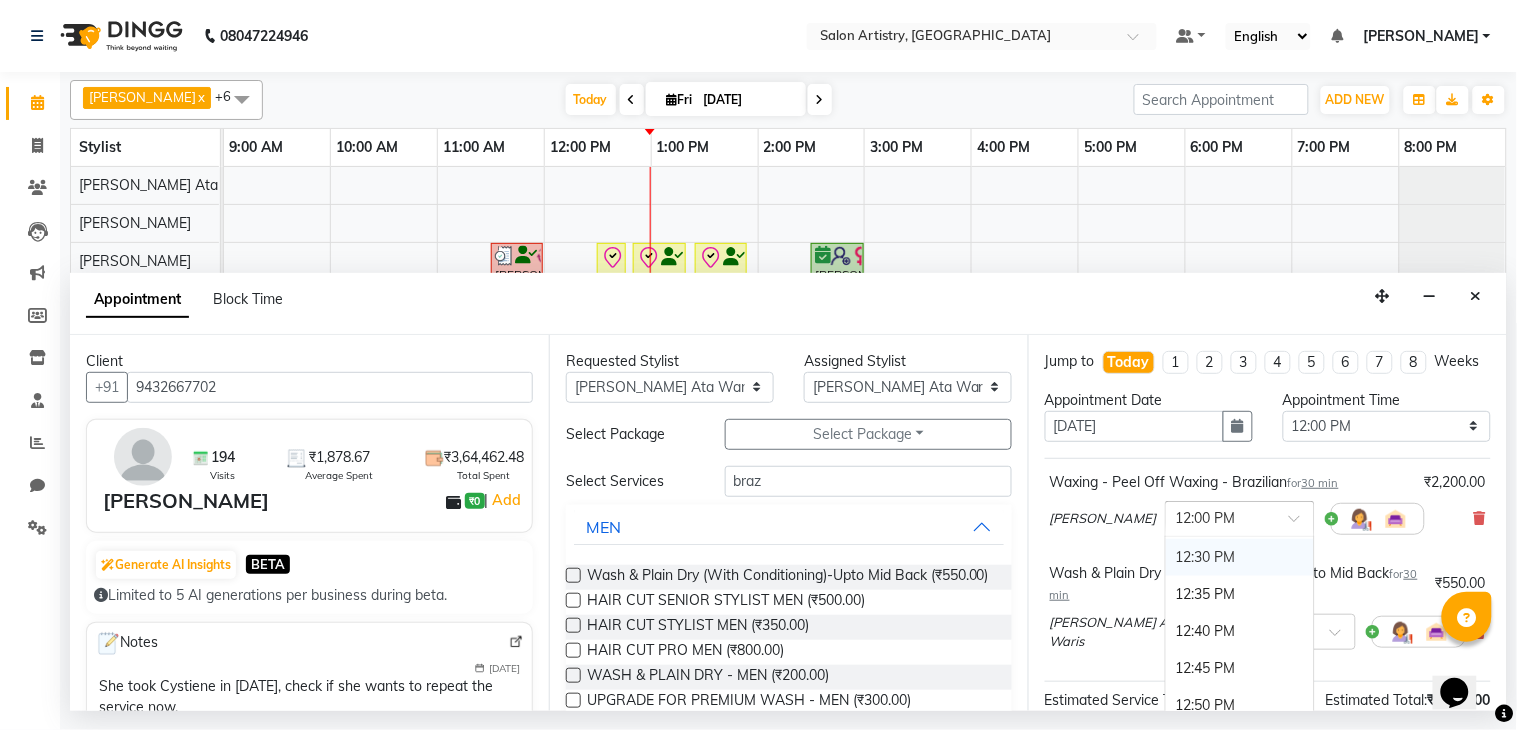 click on "12:30 PM" at bounding box center [1240, 557] 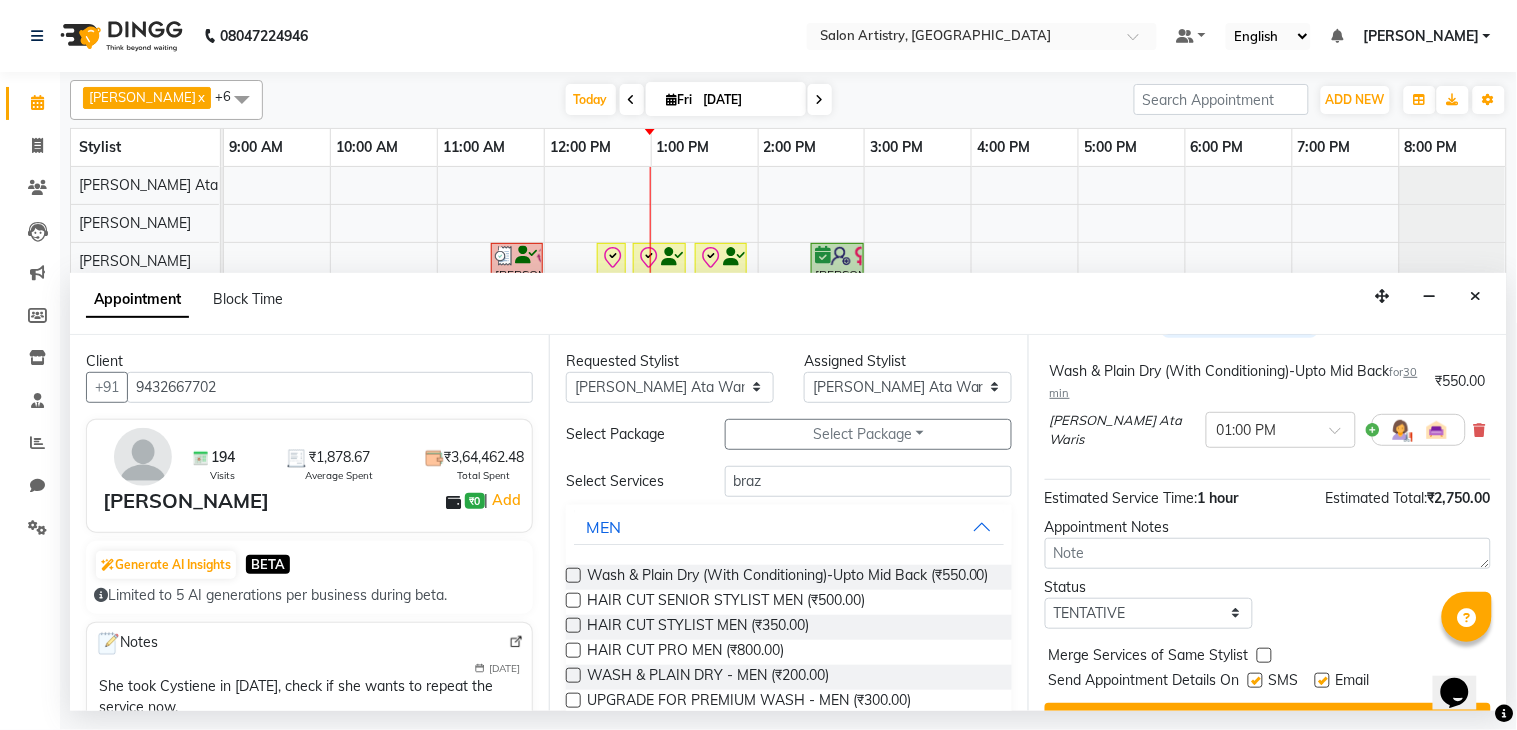 scroll, scrollTop: 222, scrollLeft: 0, axis: vertical 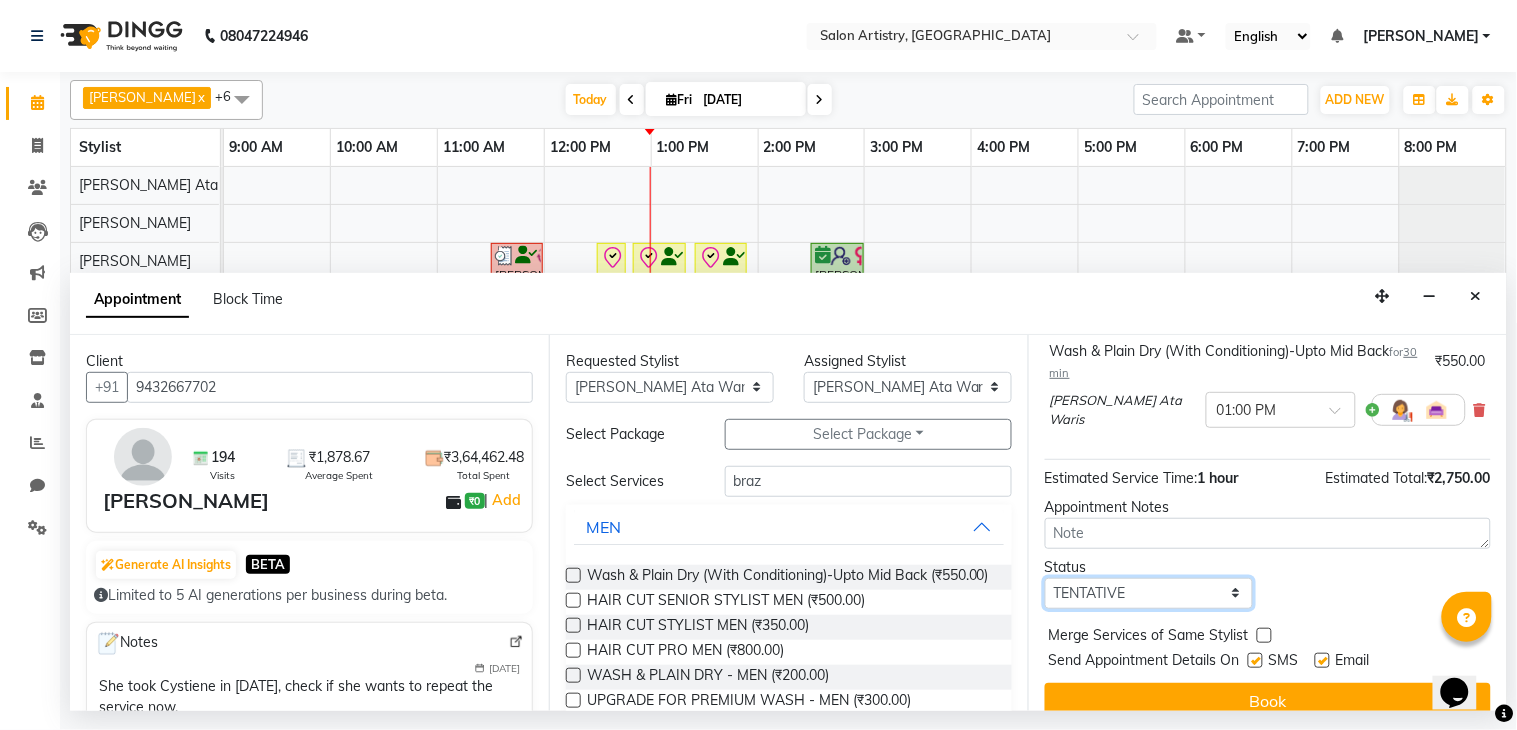 click on "Select TENTATIVE CONFIRM CHECK-IN UPCOMING" at bounding box center (1149, 593) 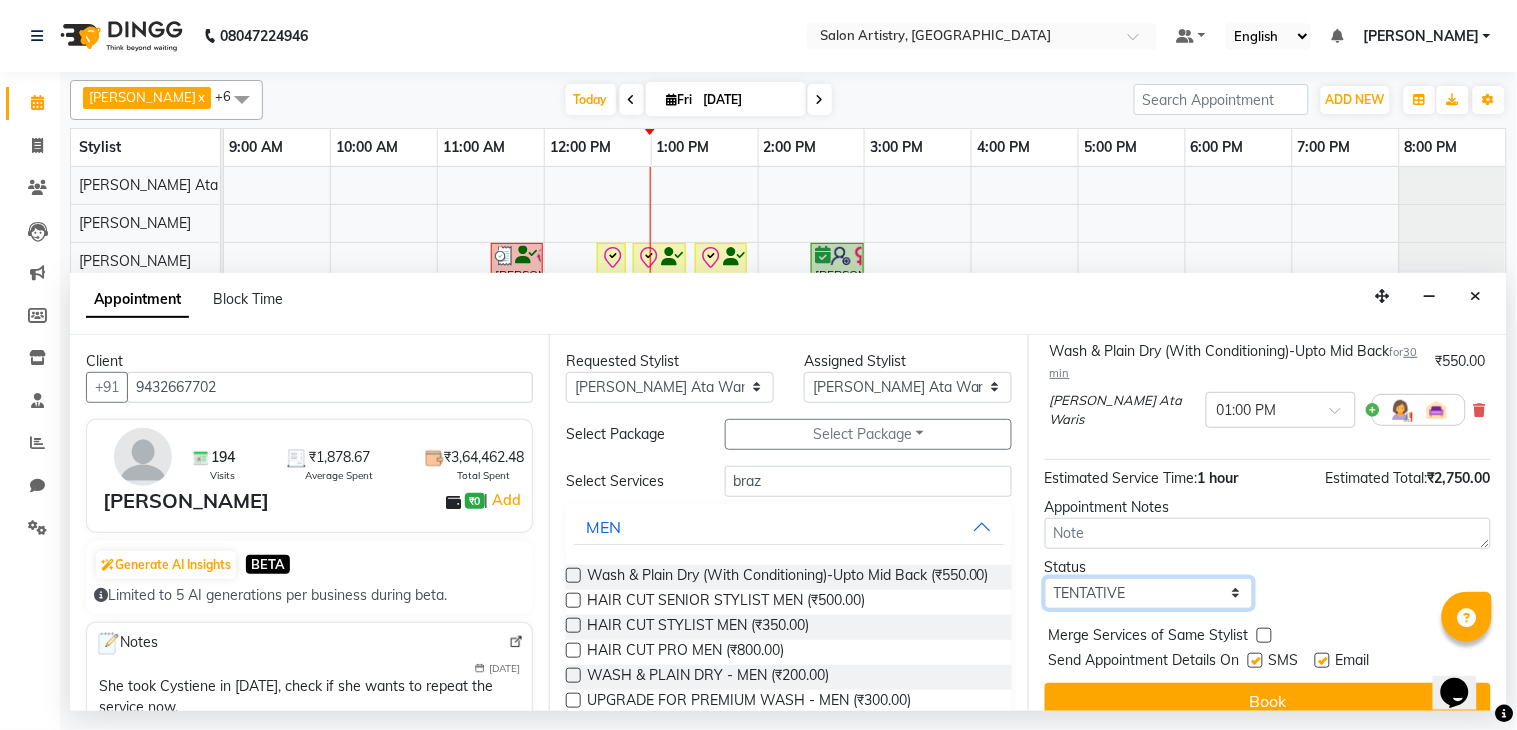 select on "check-in" 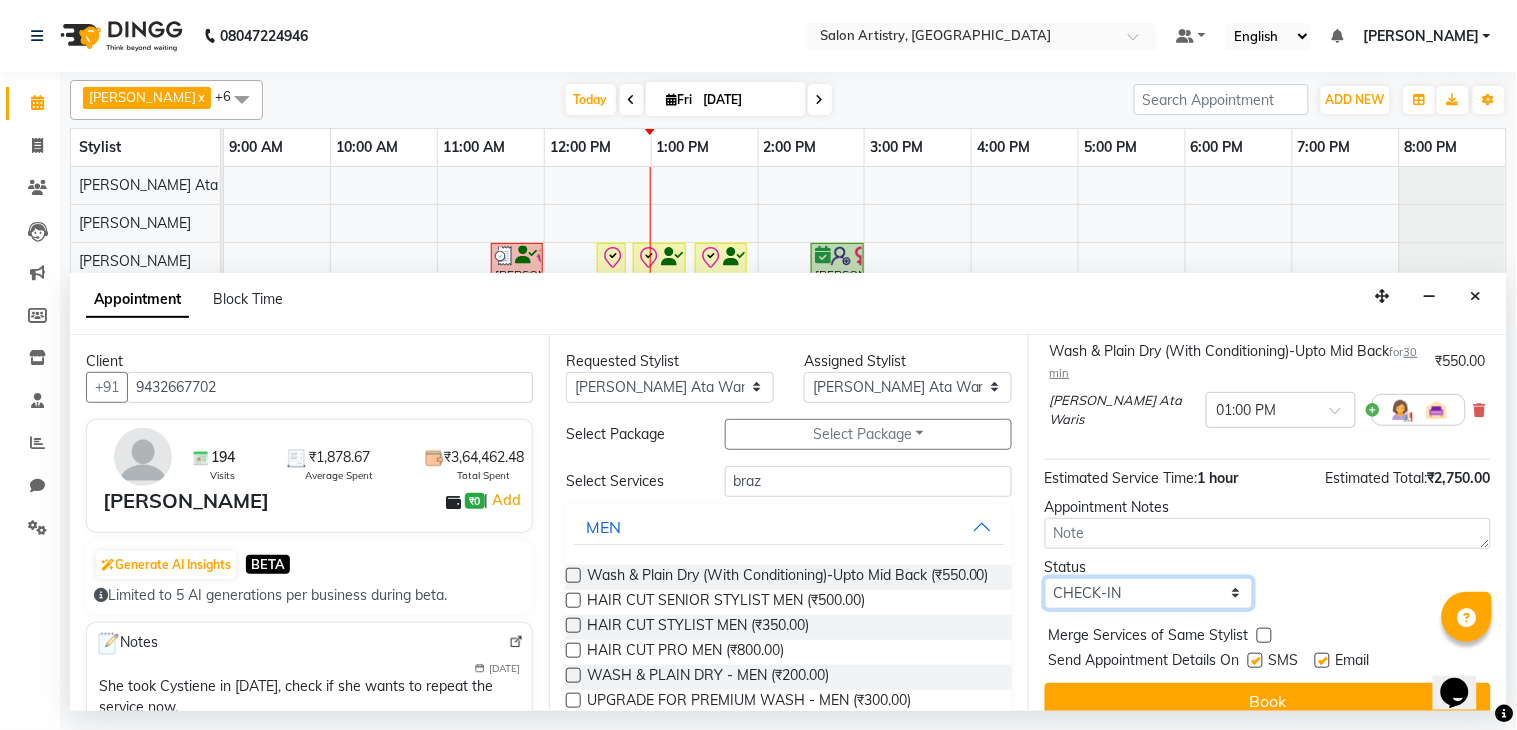 click on "Select TENTATIVE CONFIRM CHECK-IN UPCOMING" at bounding box center (1149, 593) 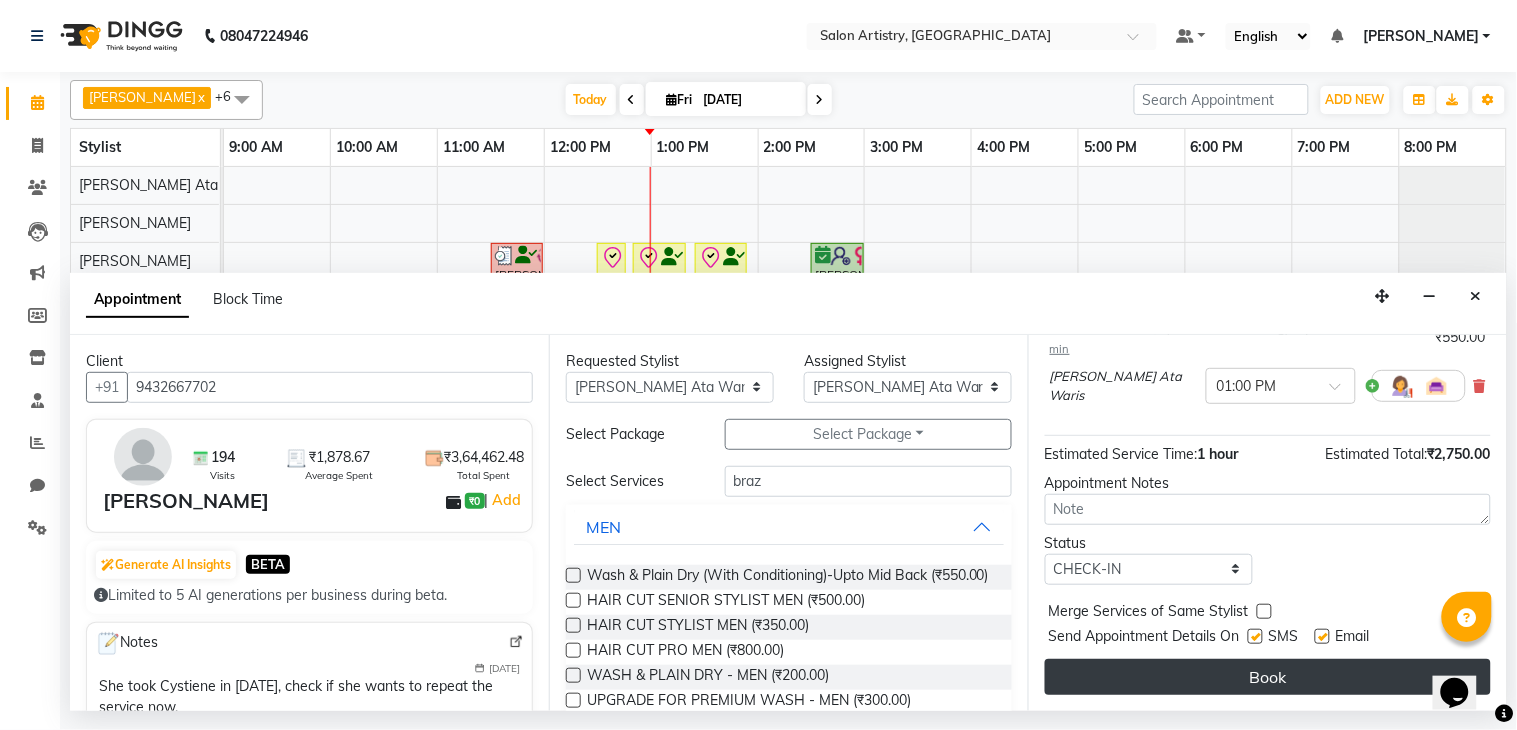 click on "Book" at bounding box center (1268, 677) 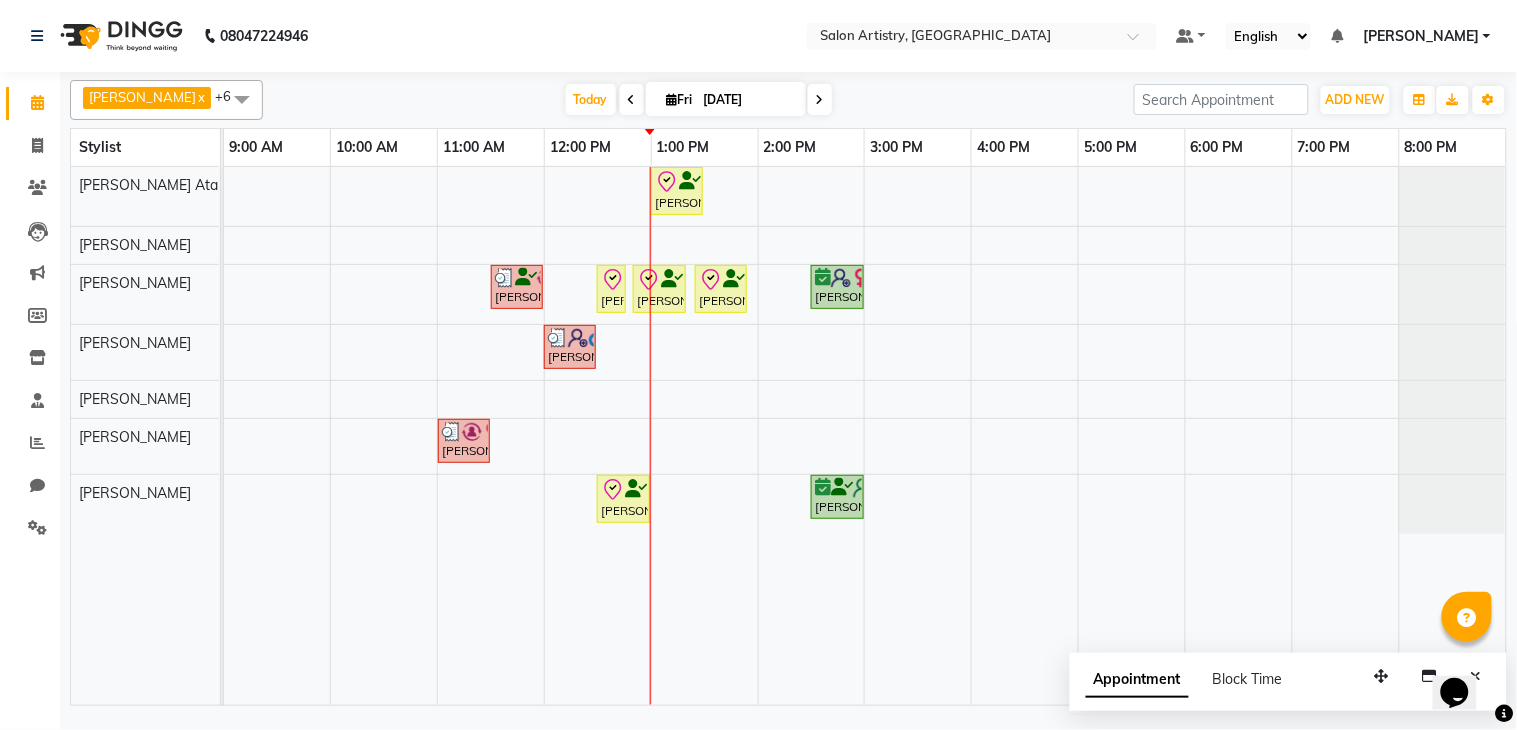 click on "Pooja Choudhury, TK08, 01:00 PM-01:30 PM, Wash & Plain Dry (With Conditioning)-Upto Mid Back     Rekha Modi, TK05, 11:30 AM-12:00 PM, Wash  - Wash & Blow Dry (Upto Shoulder)
Priya Bhakat, TK01, 12:30 PM-12:40 PM, Threading - Eyebrows
Priya Bhakat, TK01, 12:50 PM-01:20 PM, Clean Up And Basic Facial - Urban Skin Restoring (Kanpeiki) _ Monodose Kit
Priya Bhakat, TK01, 01:25 PM-01:55 PM, Wash & Plain Dry (With Conditioning)-Upto Mid Back     Priyanka Mitra, TK06, 02:30 PM-03:00 PM, Highights - Highlights Per Foil_Upto Midback     Krishnav Shandilya, TK07, 12:00 PM-12:30 PM, HAIR CUT SENIOR STYLIST MEN     Nisha Nisha, TK03, 11:00 AM-11:30 AM, Threading - Eyebrows,Threading - Eyebrows (₹70),Threading - Eyebrows (₹70)
Pooja Choudhury, TK08, 12:30 PM-01:00 PM, Waxing - Peel Off Waxing - Brazilian     Moumita Chakrabarty, TK02, 02:30 PM-03:00 PM, Threading - Face" at bounding box center [865, 436] 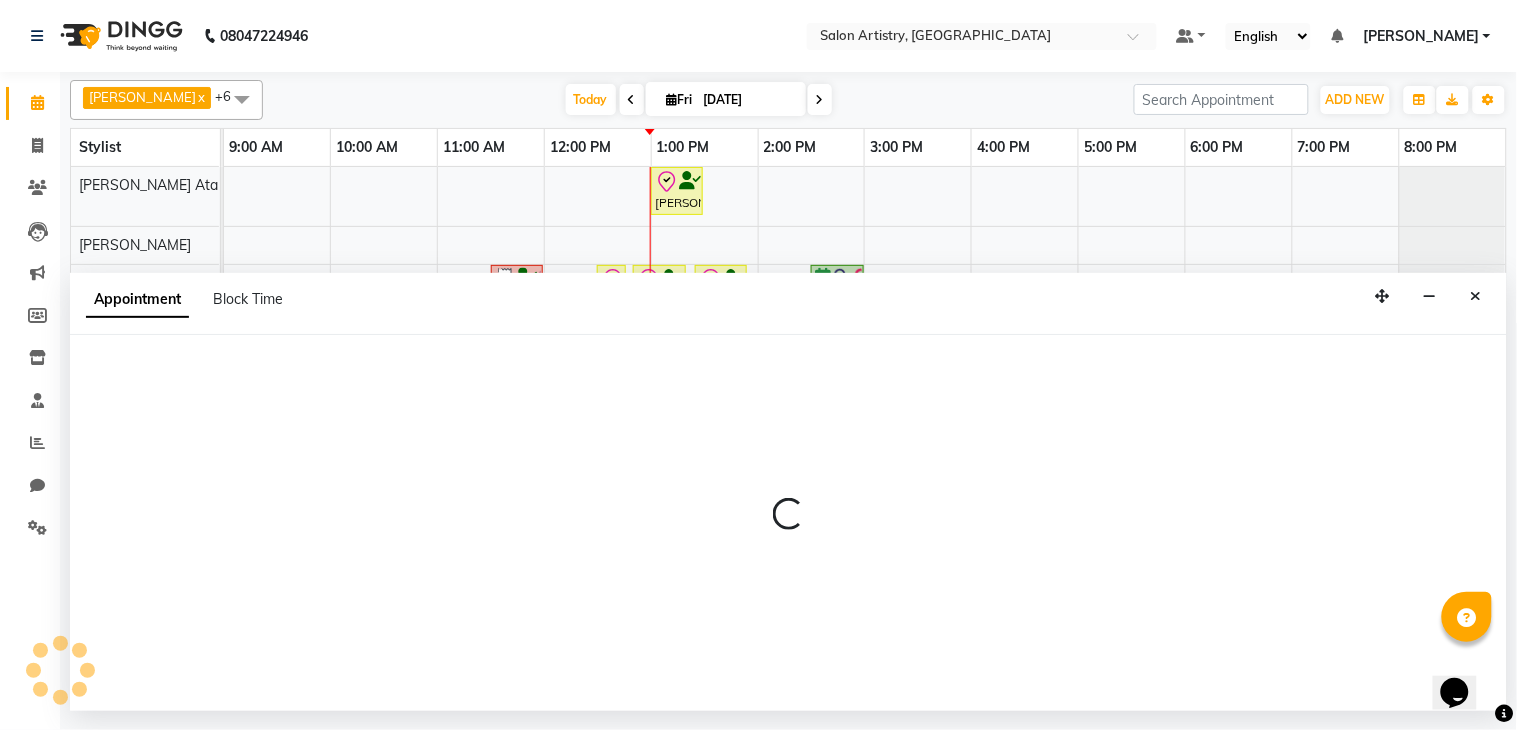 select on "79861" 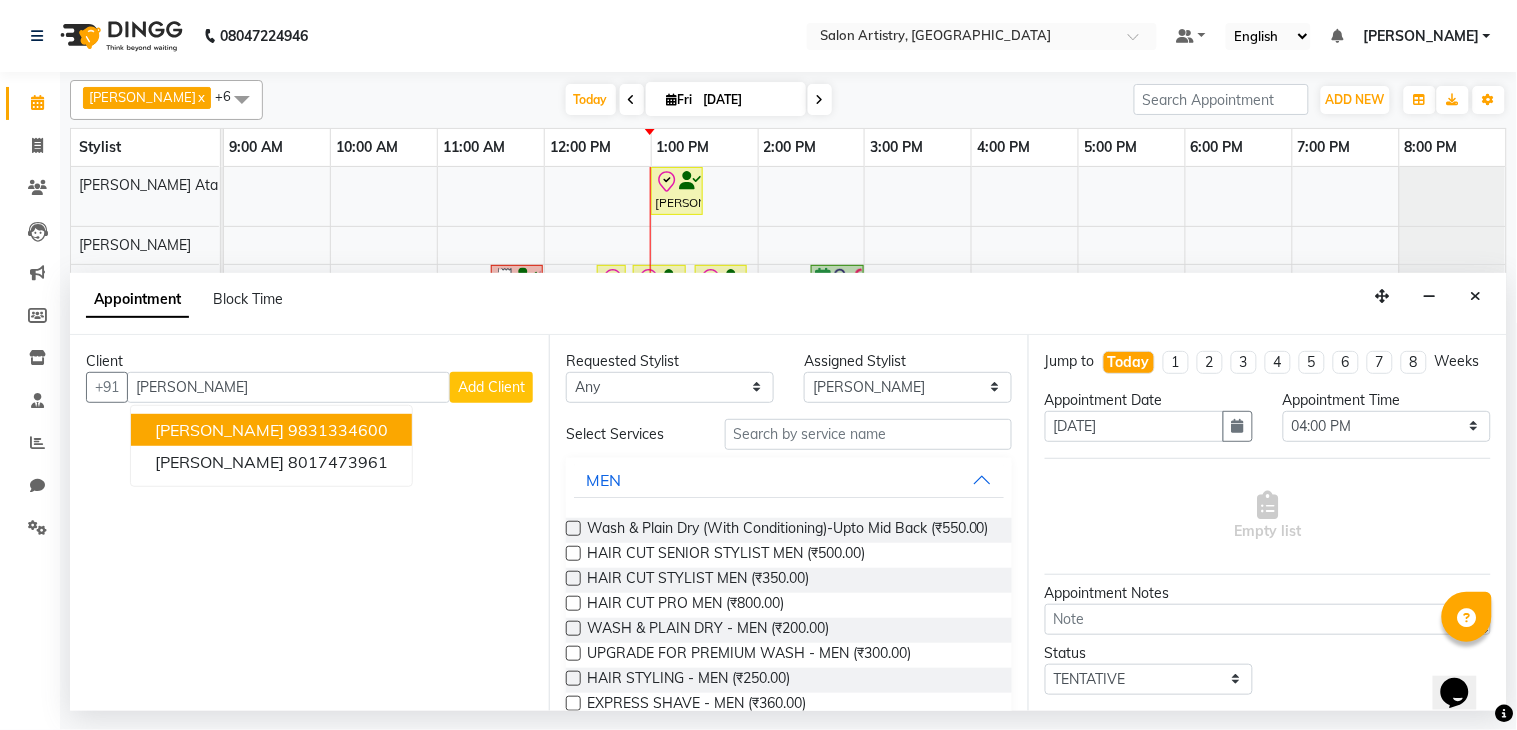 click on "Aniruddh Sinha" at bounding box center [219, 430] 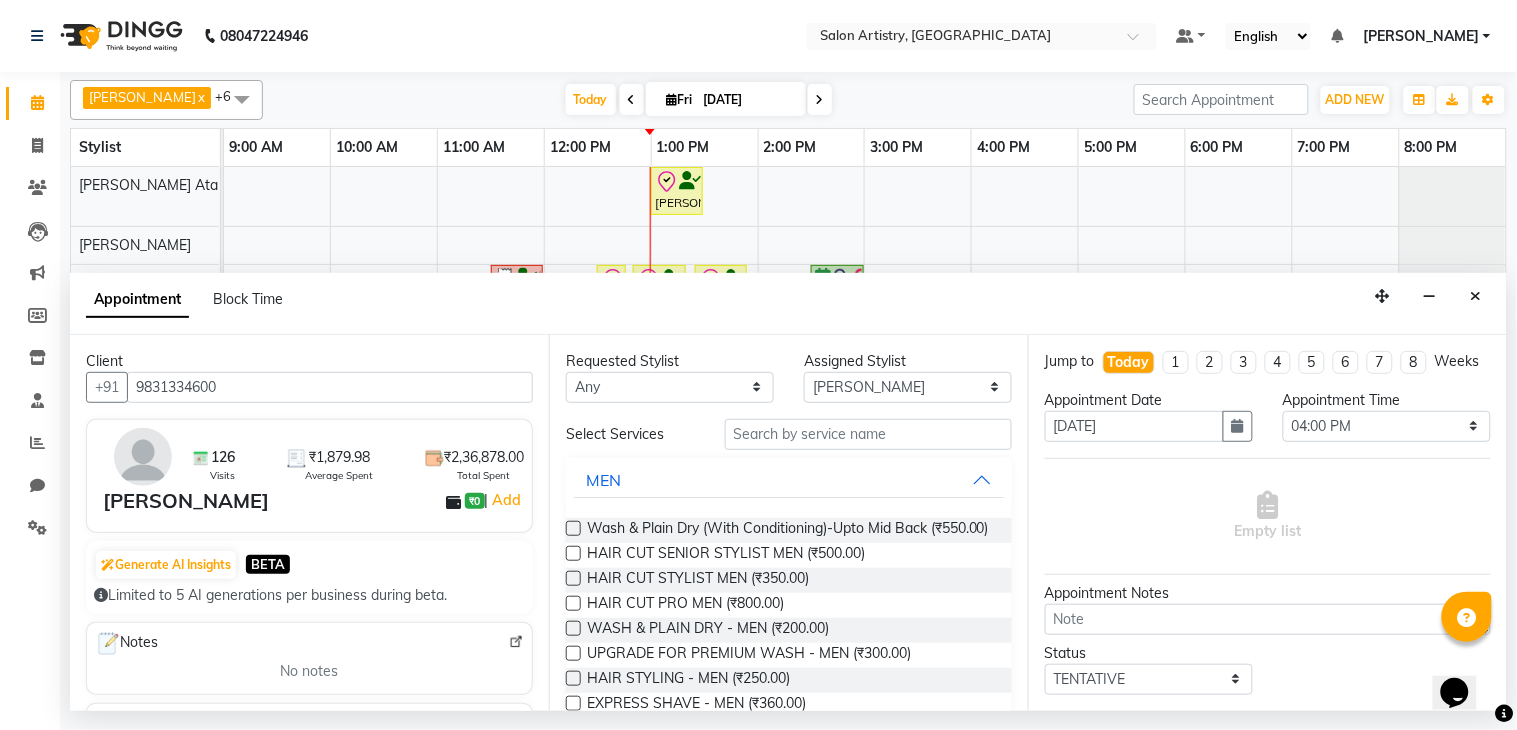 type on "9831334600" 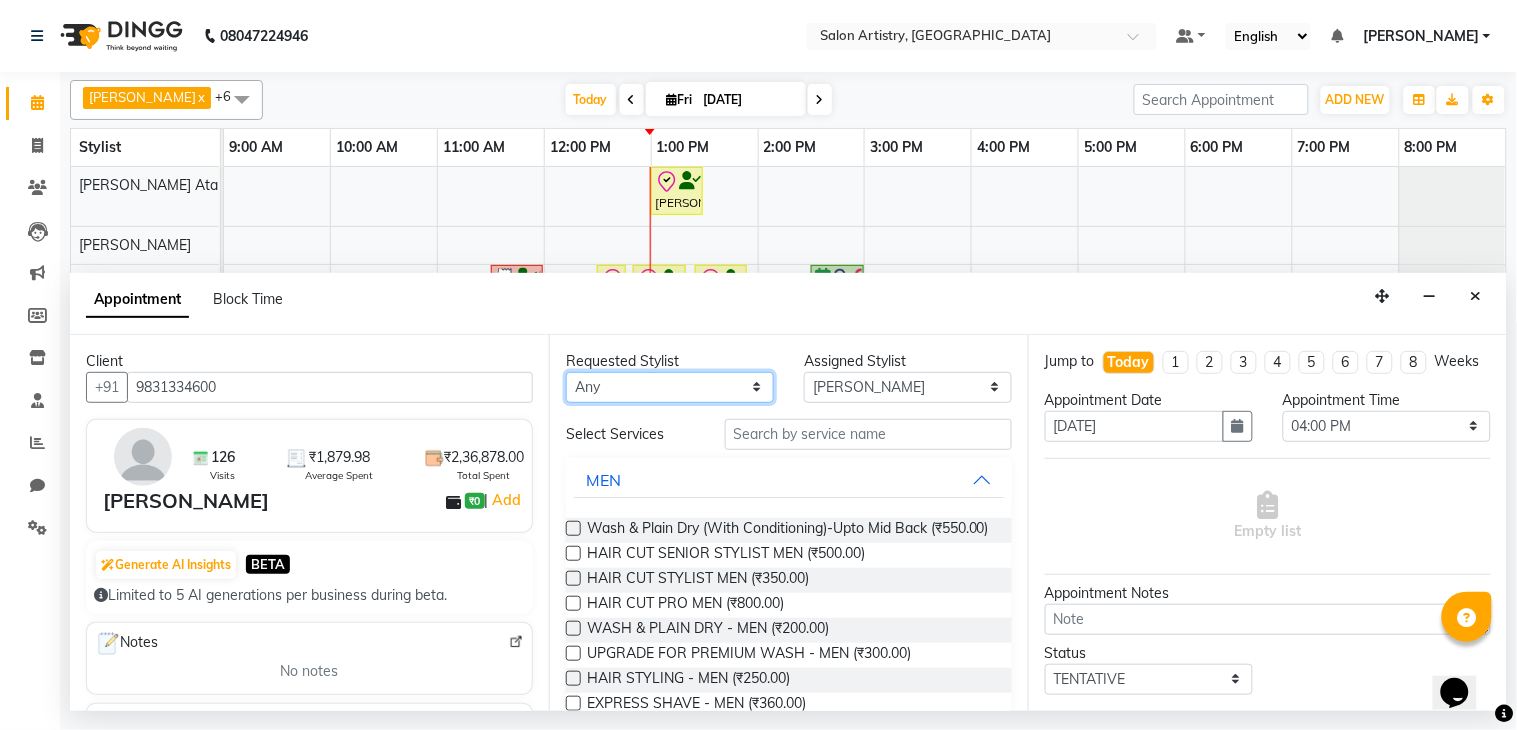 click on "Any [PERSON_NAME] [PERSON_NAME] [PERSON_NAME] [PERSON_NAME] [PERSON_NAME] [PERSON_NAME] [PERSON_NAME] Reception [PERSON_NAME] [PERSON_NAME] [PERSON_NAME] [PERSON_NAME] [PERSON_NAME] [PERSON_NAME] [PERSON_NAME]" at bounding box center (670, 387) 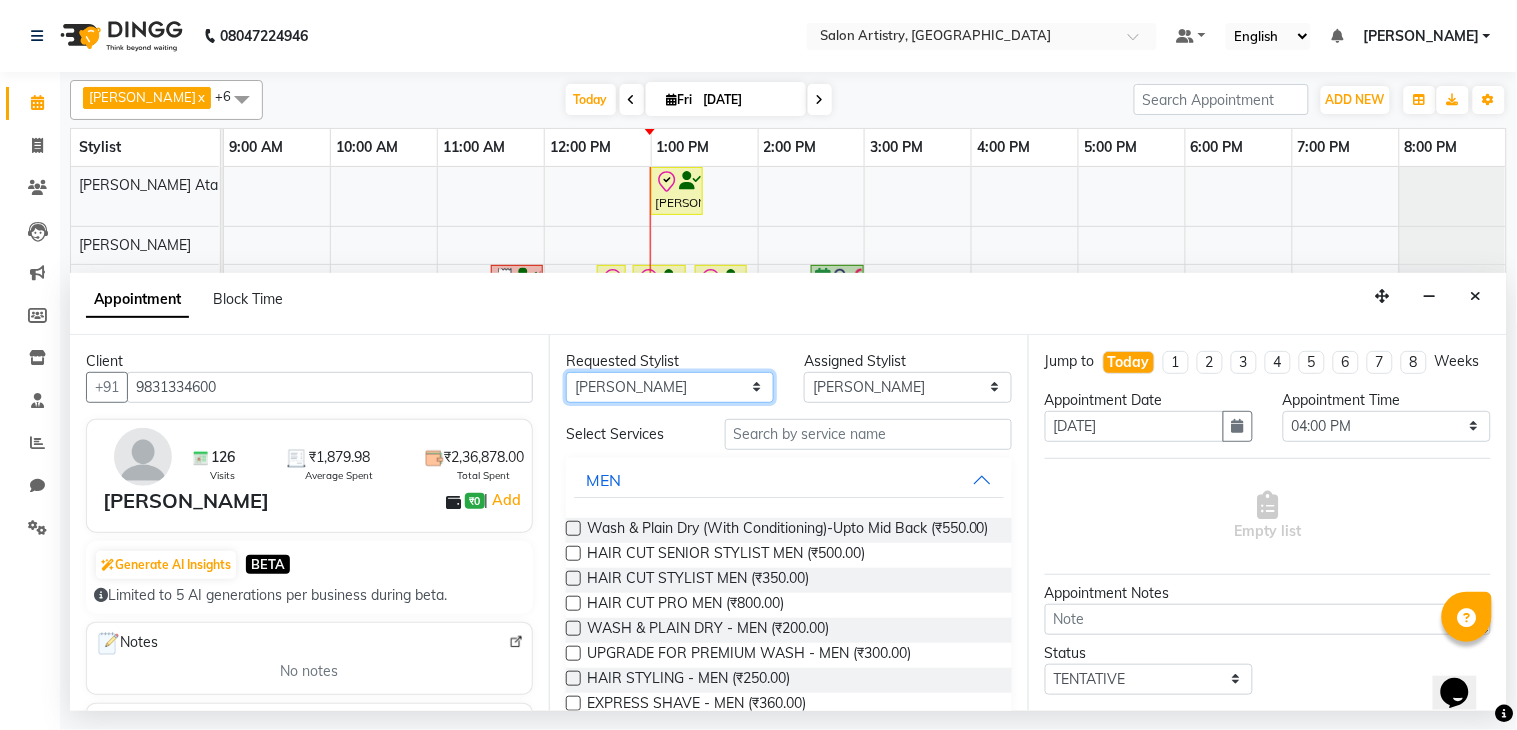 click on "Any [PERSON_NAME] [PERSON_NAME] [PERSON_NAME] [PERSON_NAME] [PERSON_NAME] [PERSON_NAME] [PERSON_NAME] Reception [PERSON_NAME] [PERSON_NAME] [PERSON_NAME] [PERSON_NAME] [PERSON_NAME] [PERSON_NAME] [PERSON_NAME]" at bounding box center (670, 387) 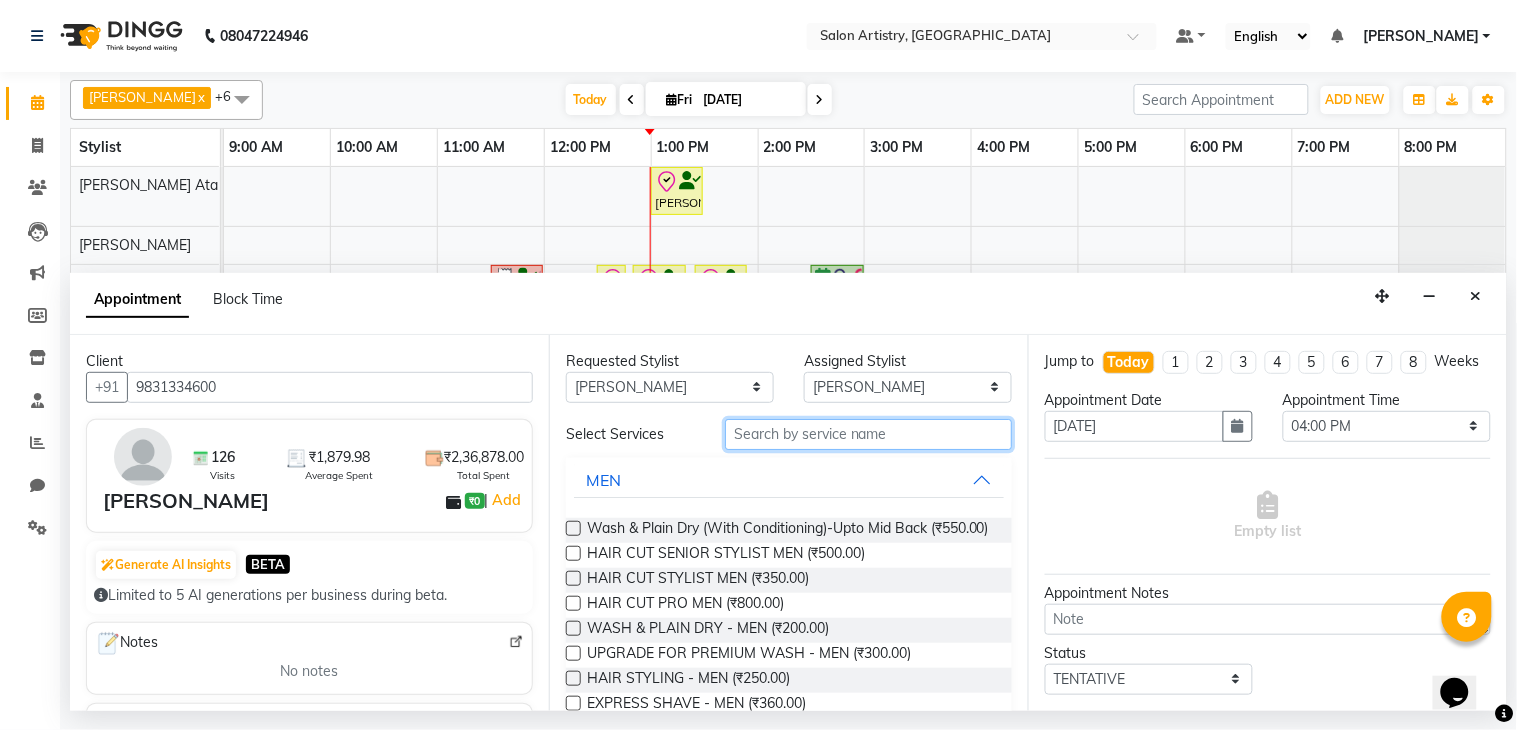 click at bounding box center (868, 434) 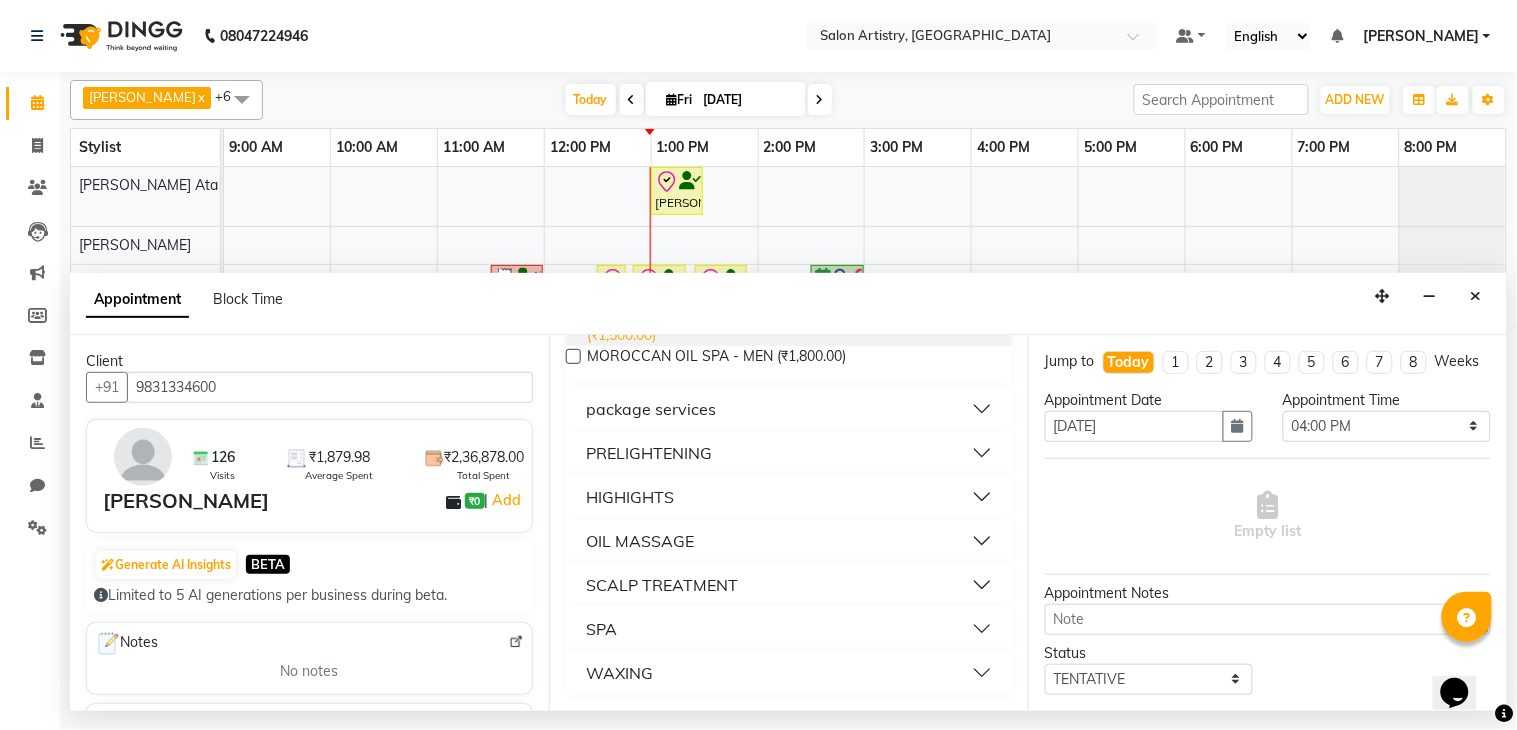 scroll, scrollTop: 347, scrollLeft: 0, axis: vertical 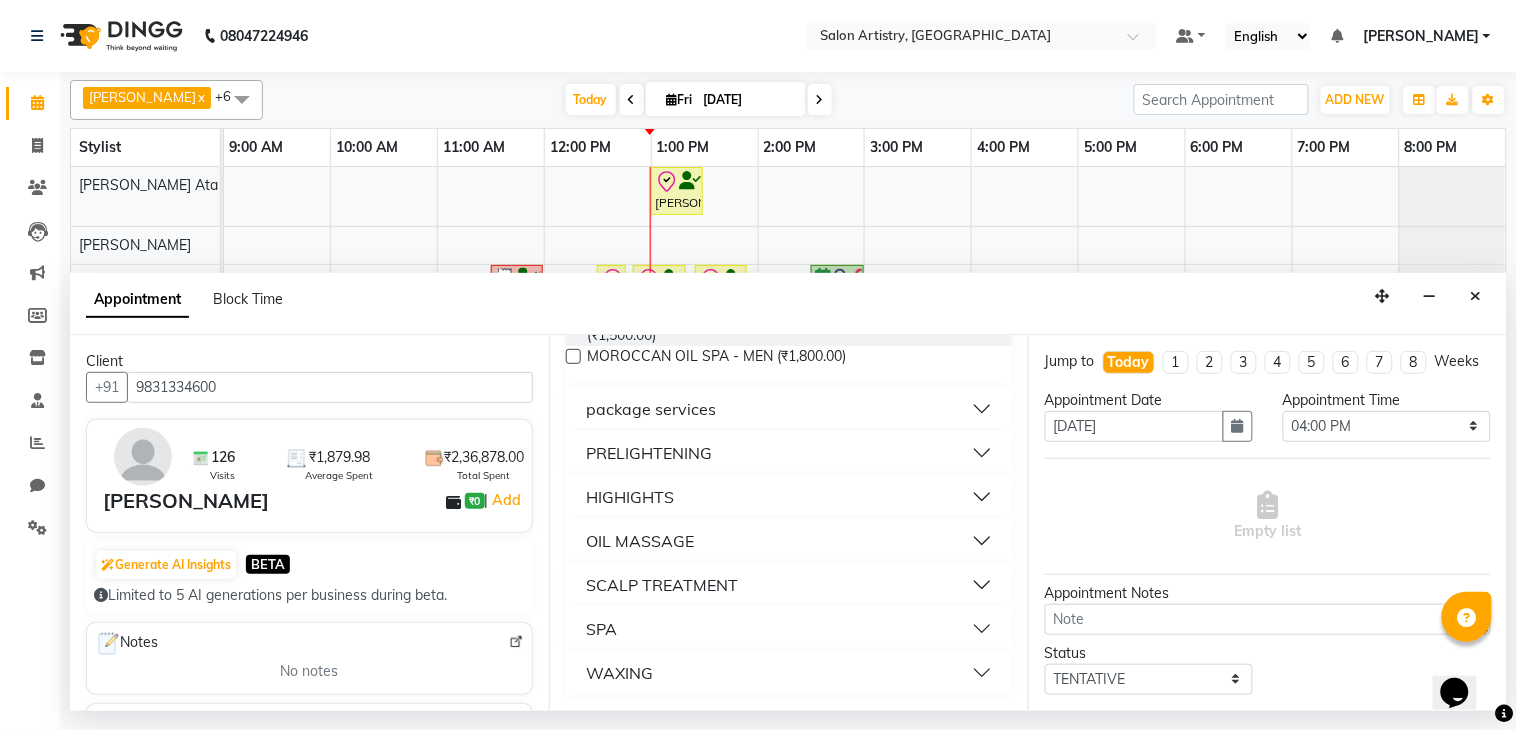 type on "oil" 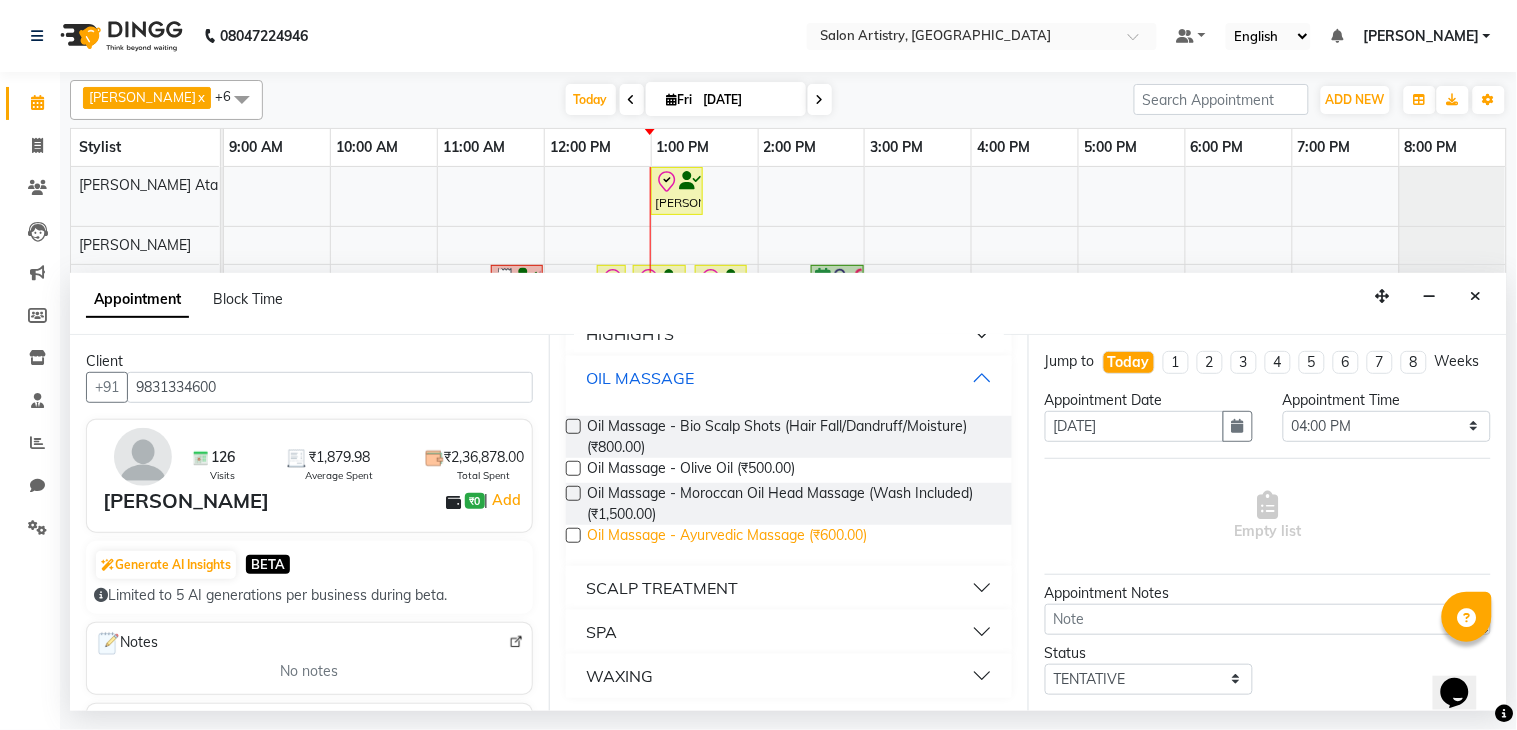 scroll, scrollTop: 513, scrollLeft: 0, axis: vertical 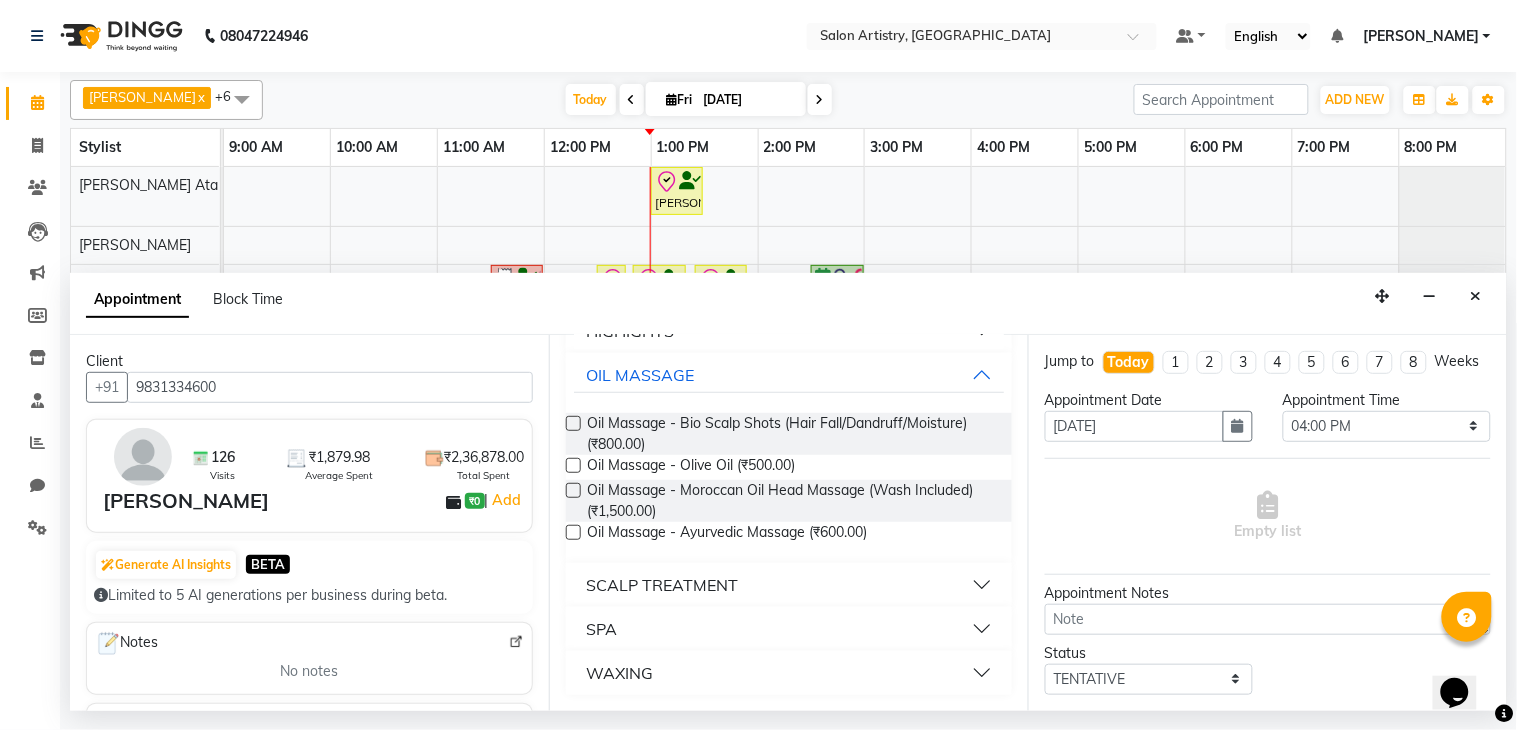 click at bounding box center [573, 465] 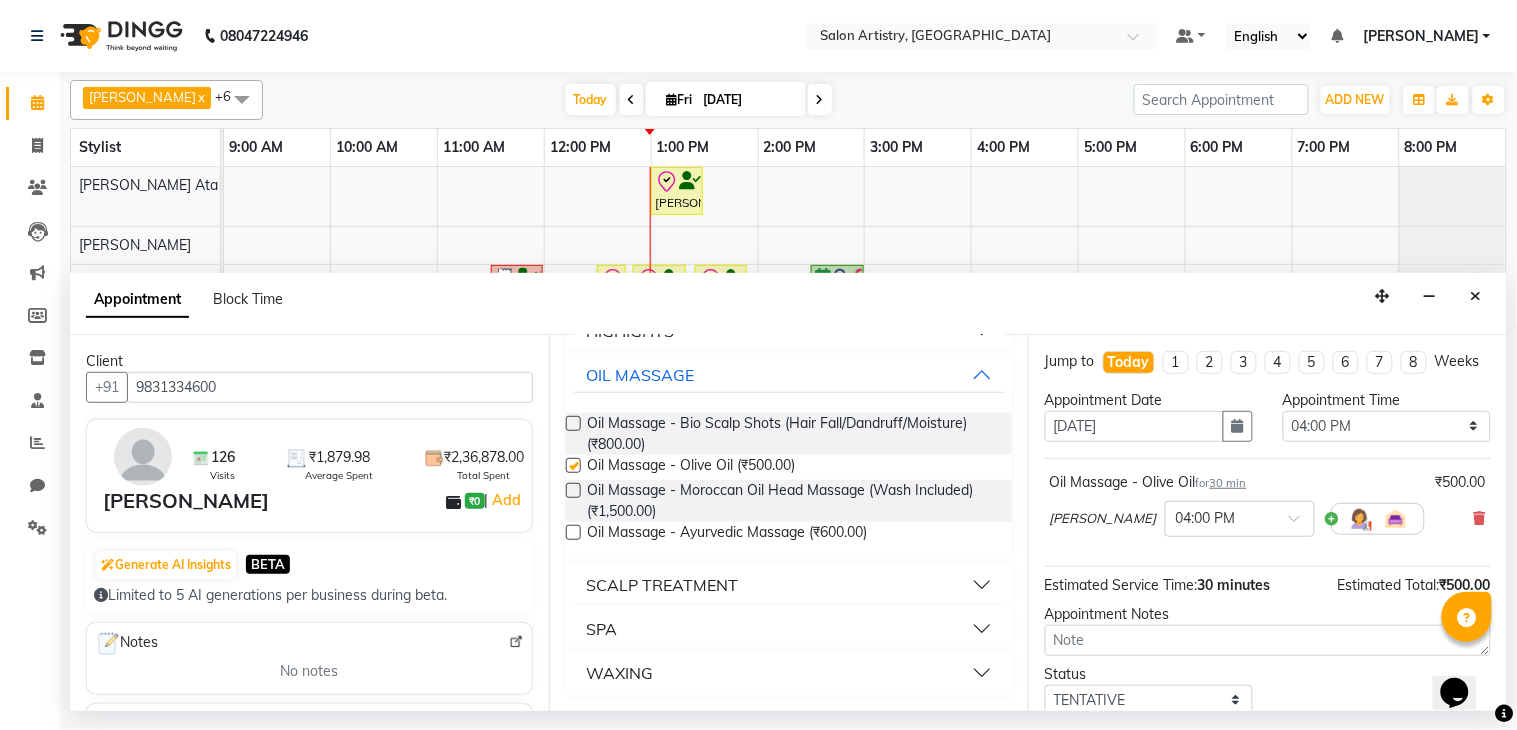 checkbox on "false" 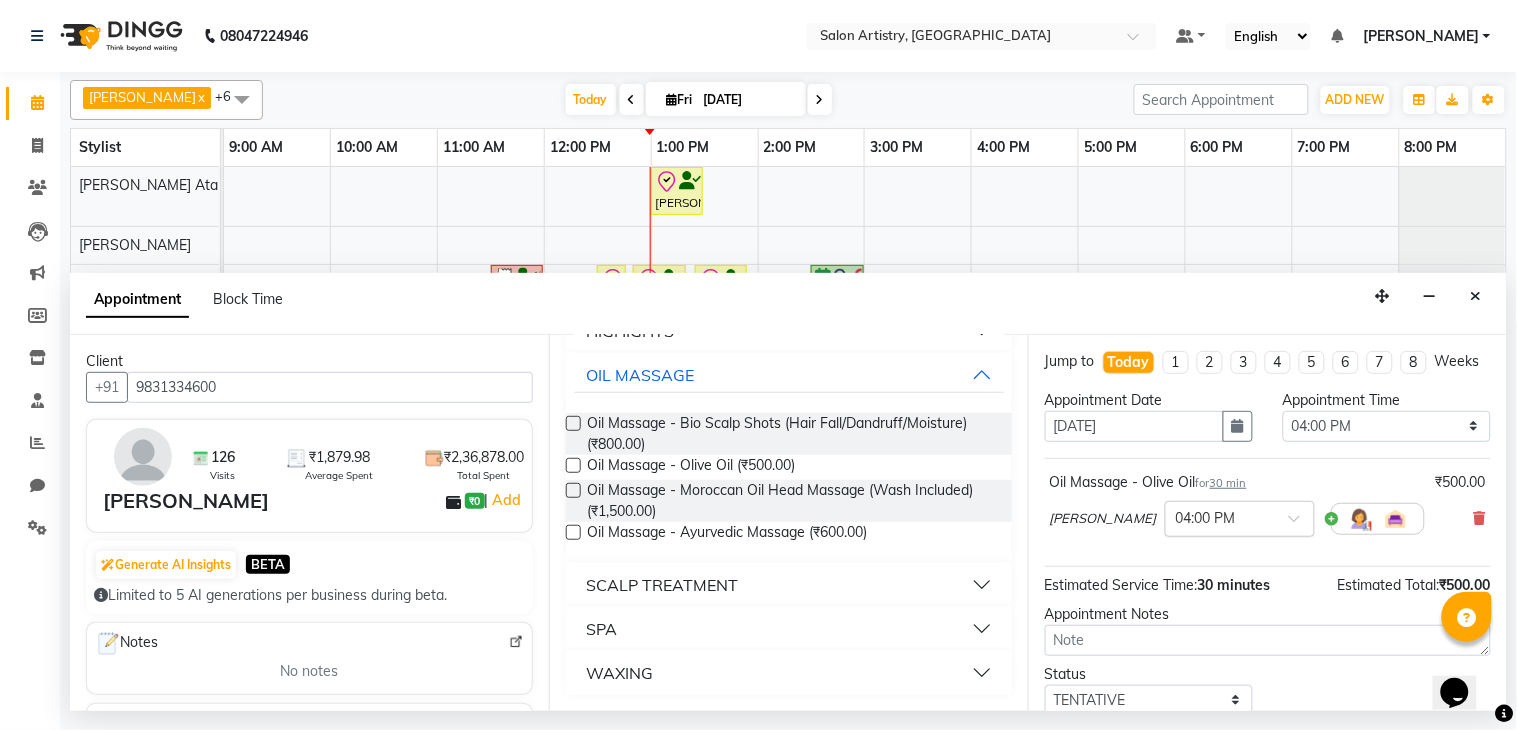 click at bounding box center [1220, 517] 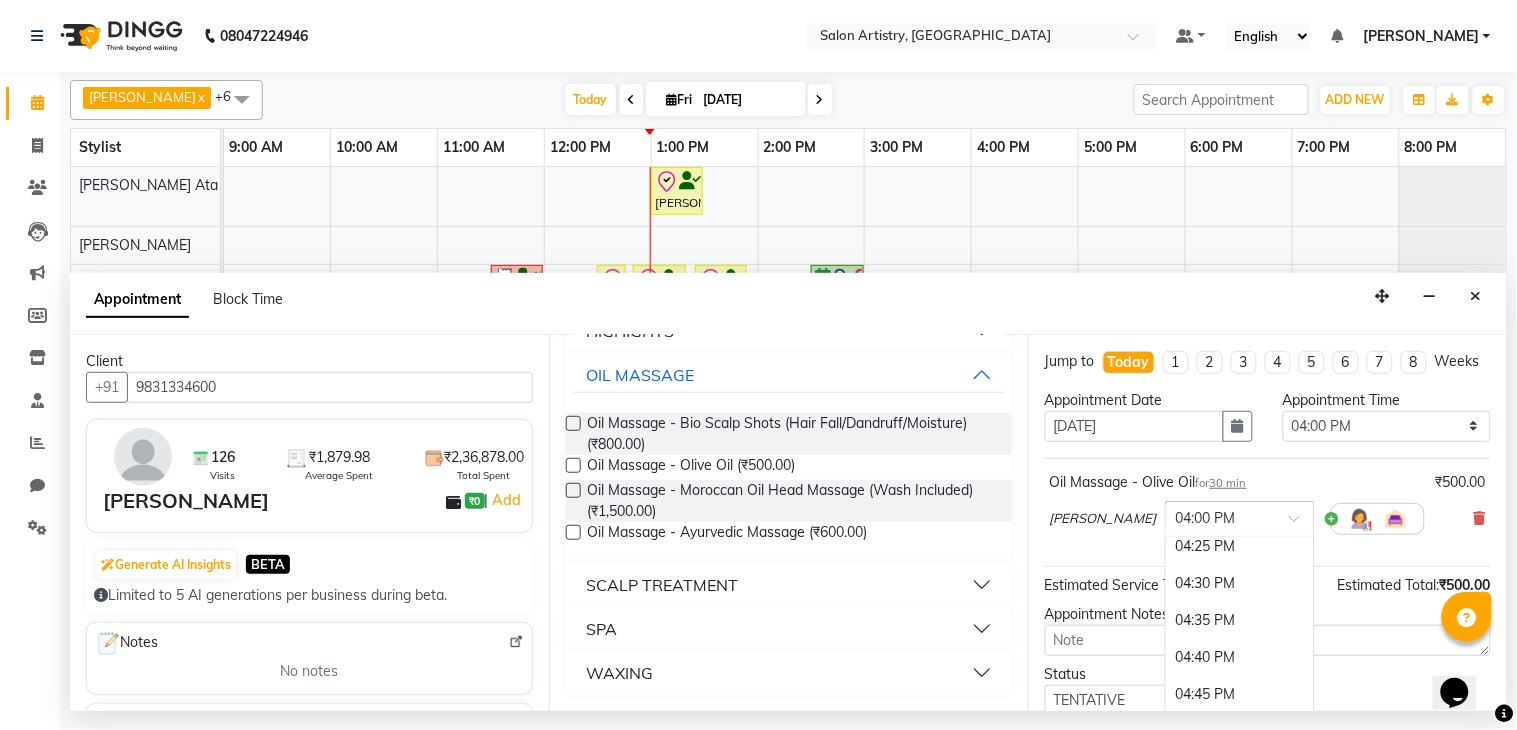 scroll, scrollTop: 2896, scrollLeft: 0, axis: vertical 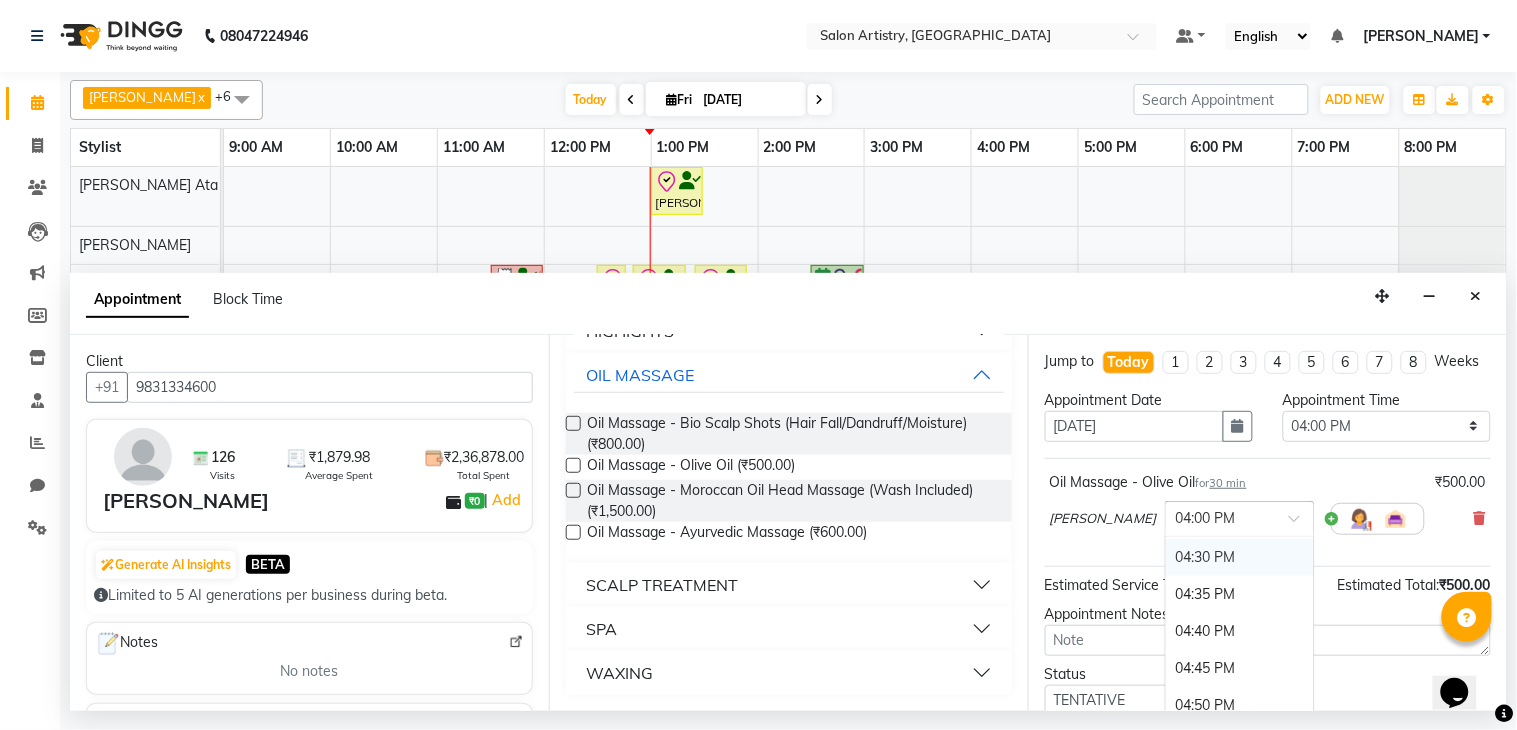 click on "04:30 PM" at bounding box center [1240, 557] 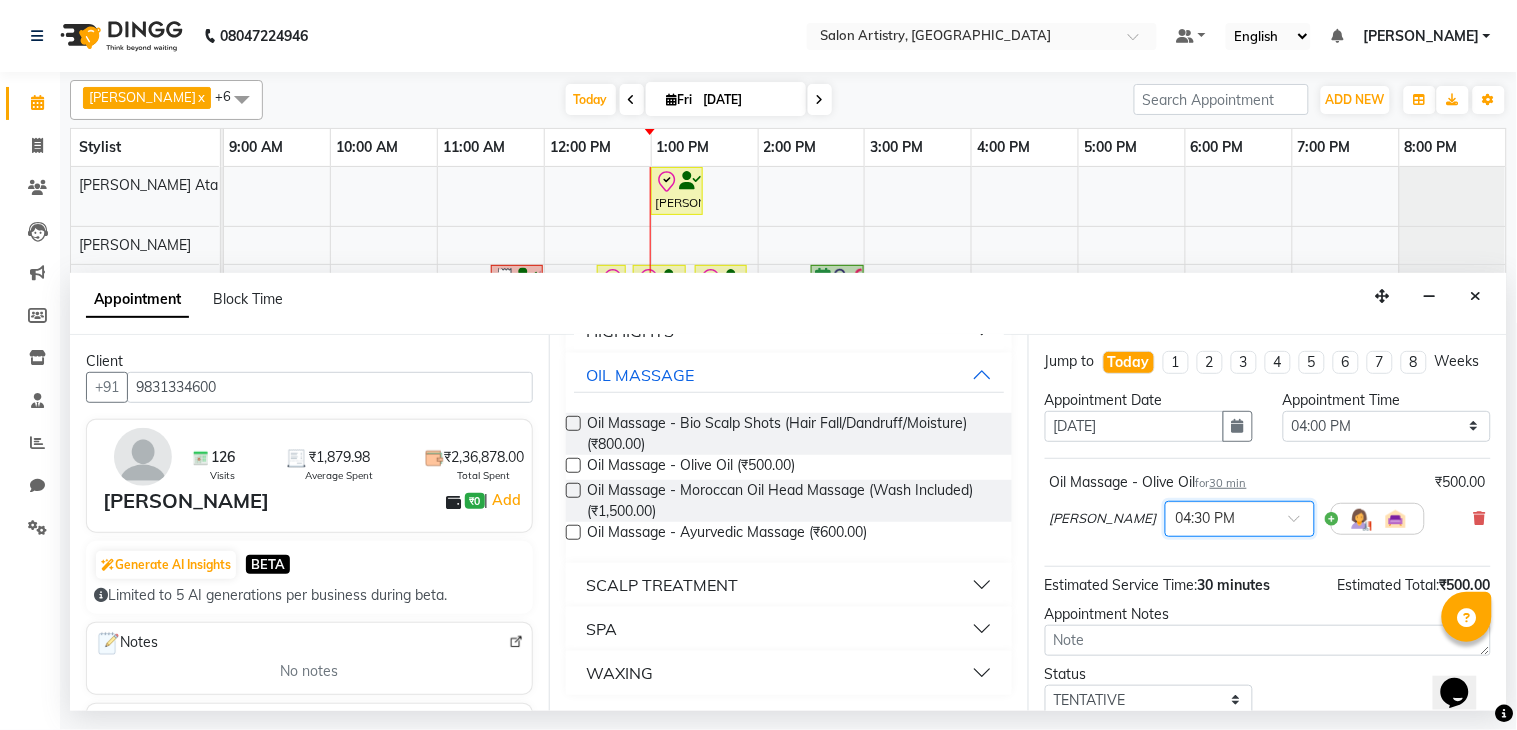 scroll, scrollTop: 0, scrollLeft: 0, axis: both 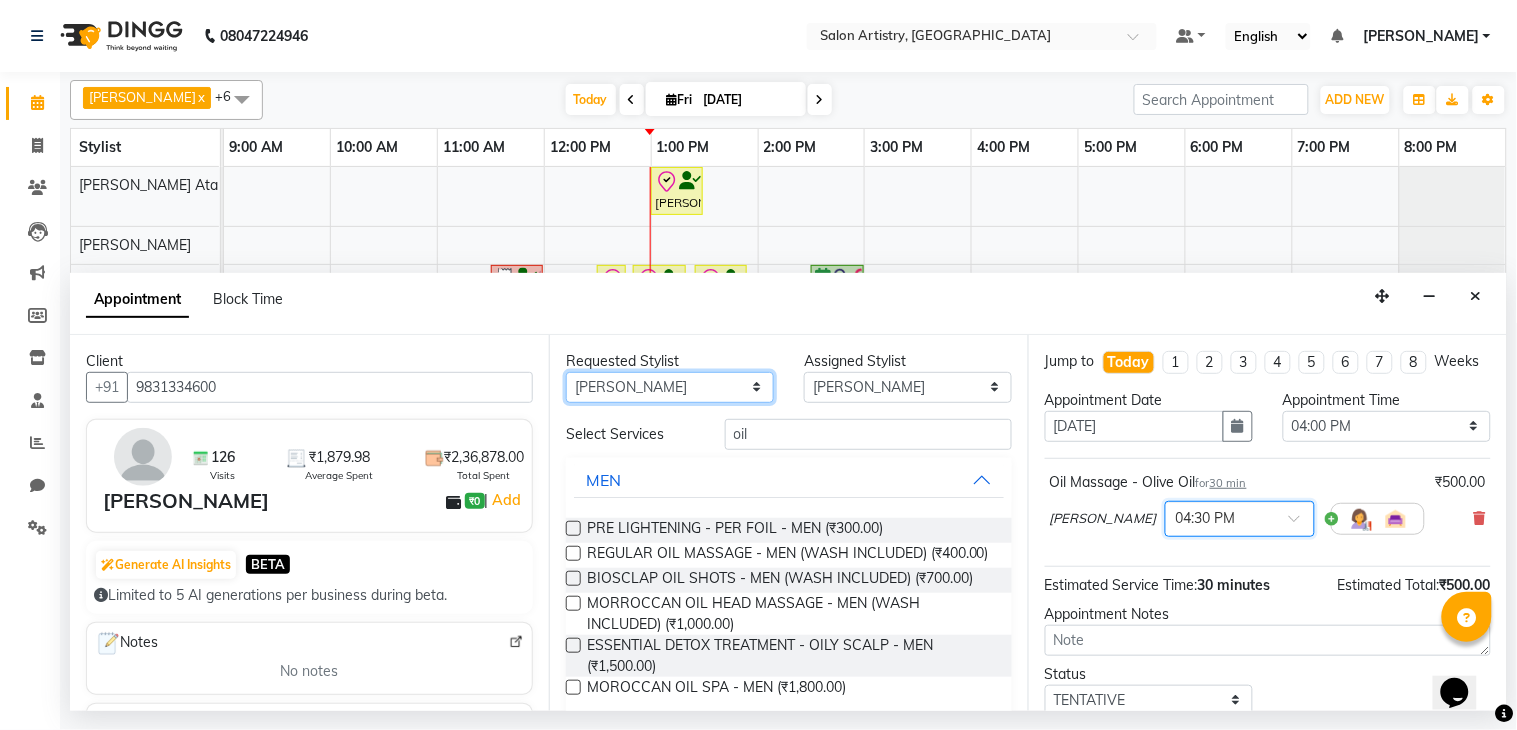 drag, startPoint x: 725, startPoint y: 381, endPoint x: 712, endPoint y: 400, distance: 23.021729 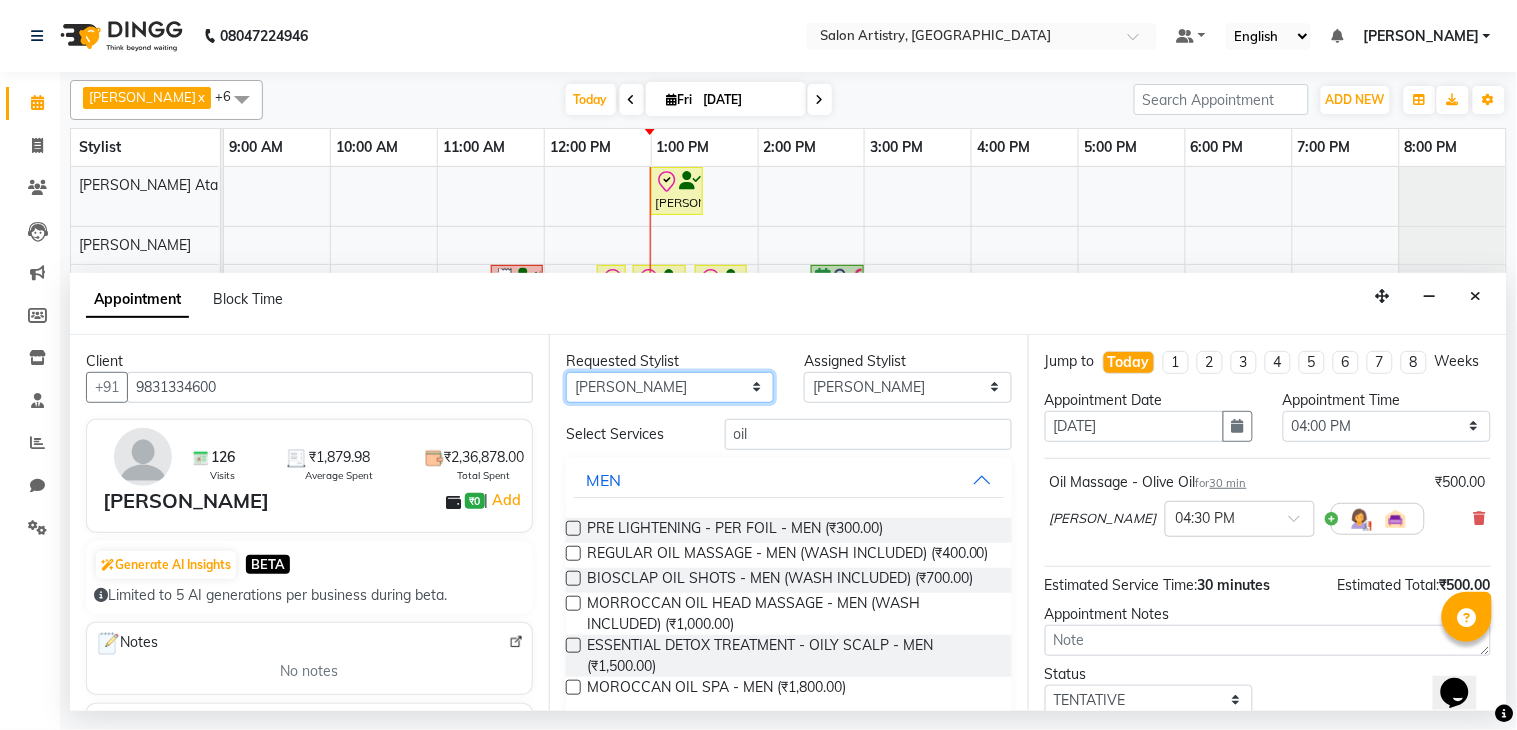 select on "79863" 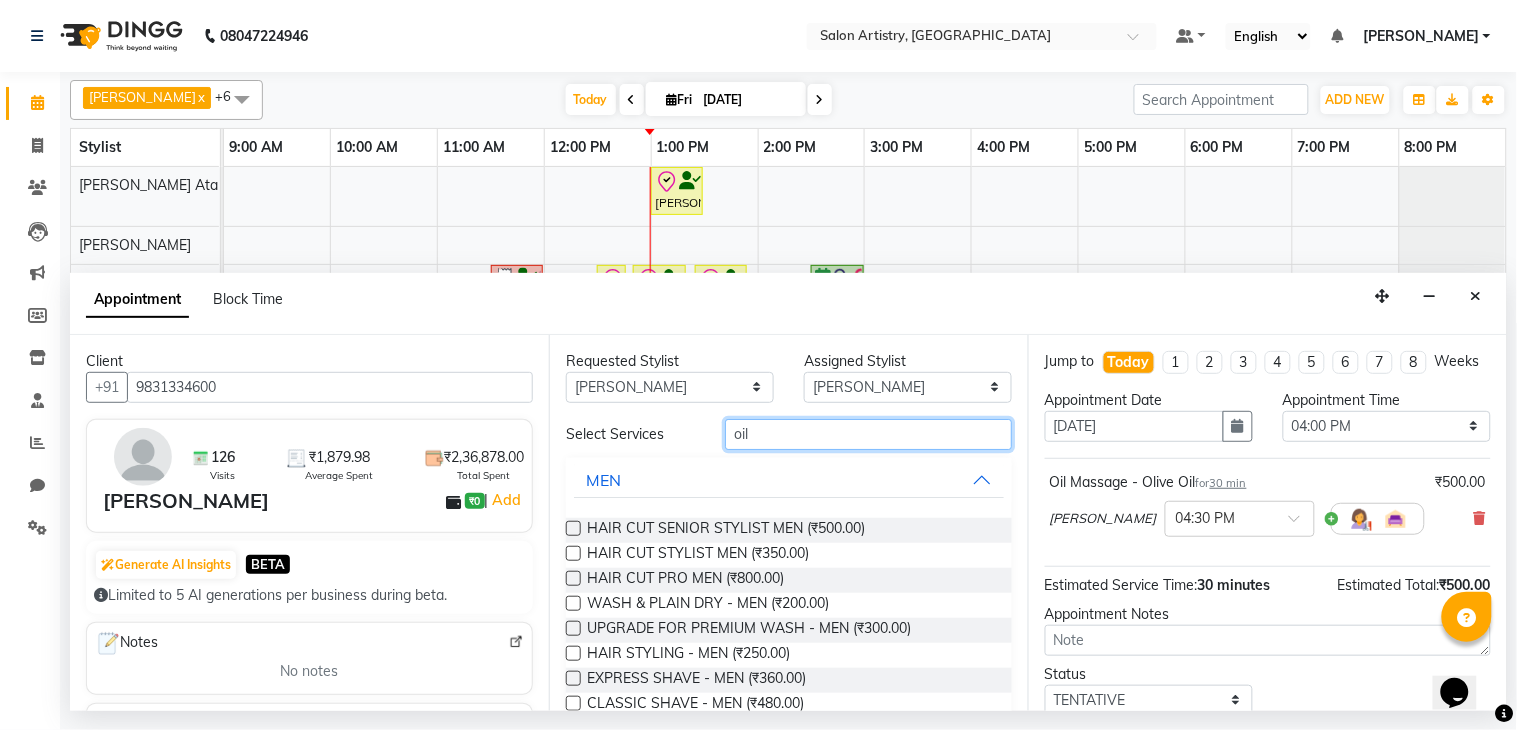 click on "oil" at bounding box center (868, 434) 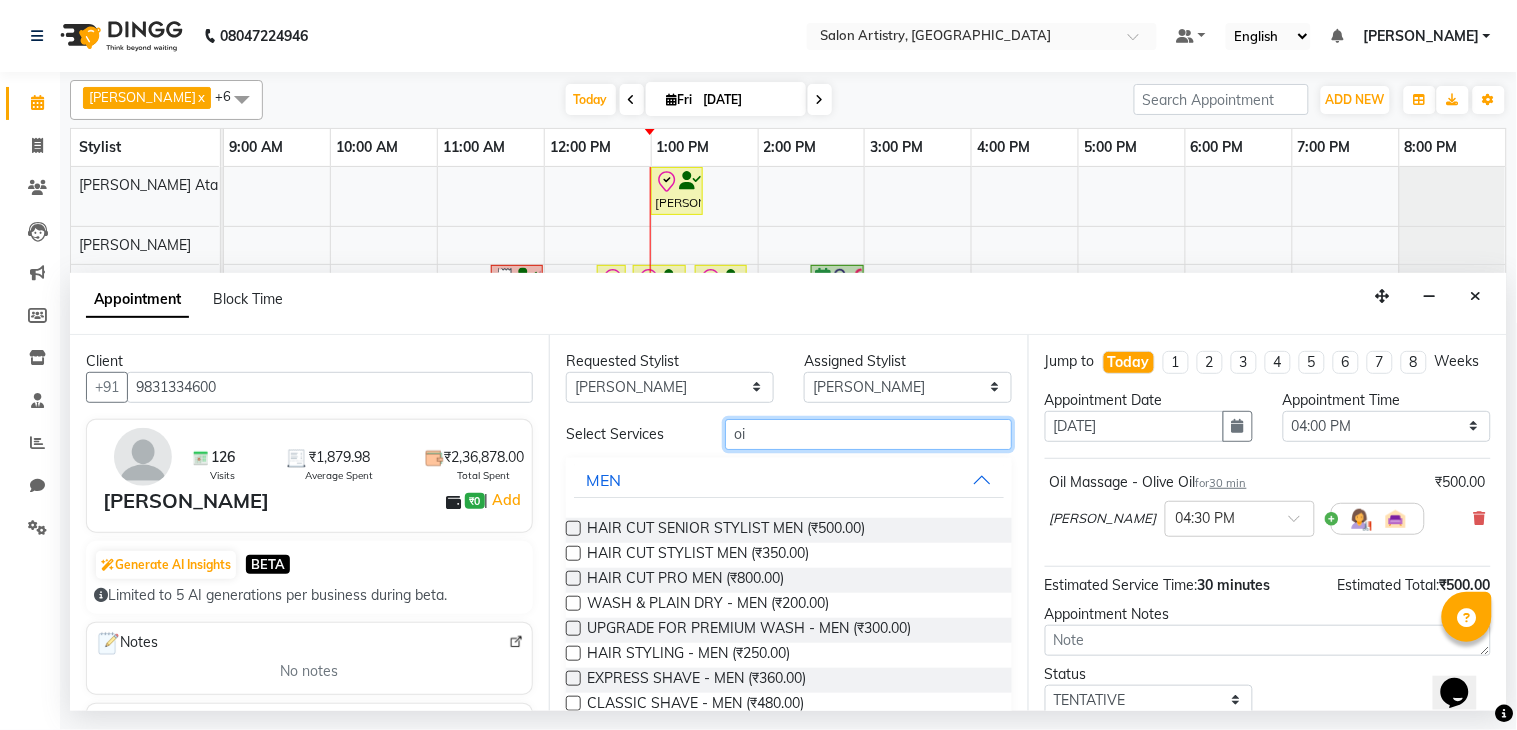 type on "o" 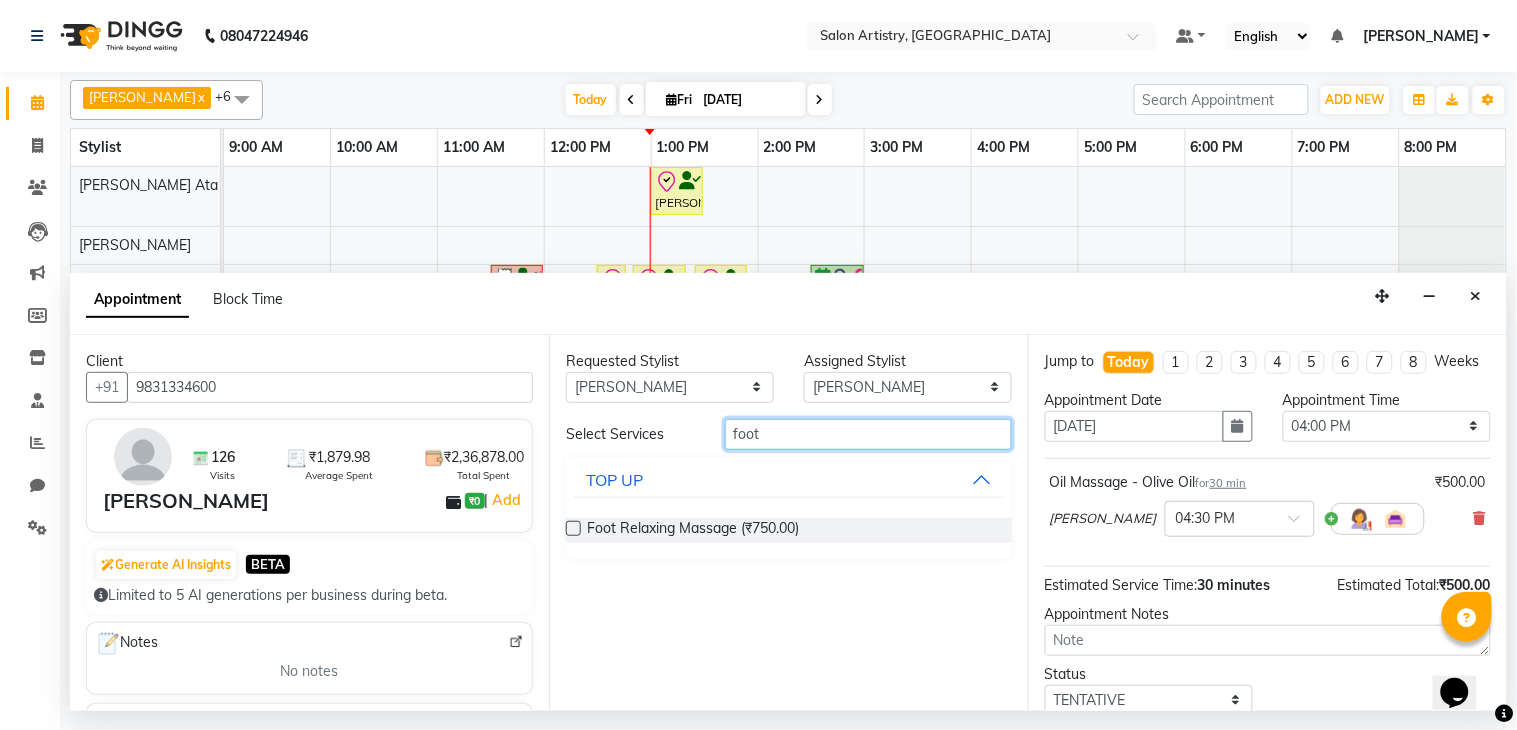 type on "foot" 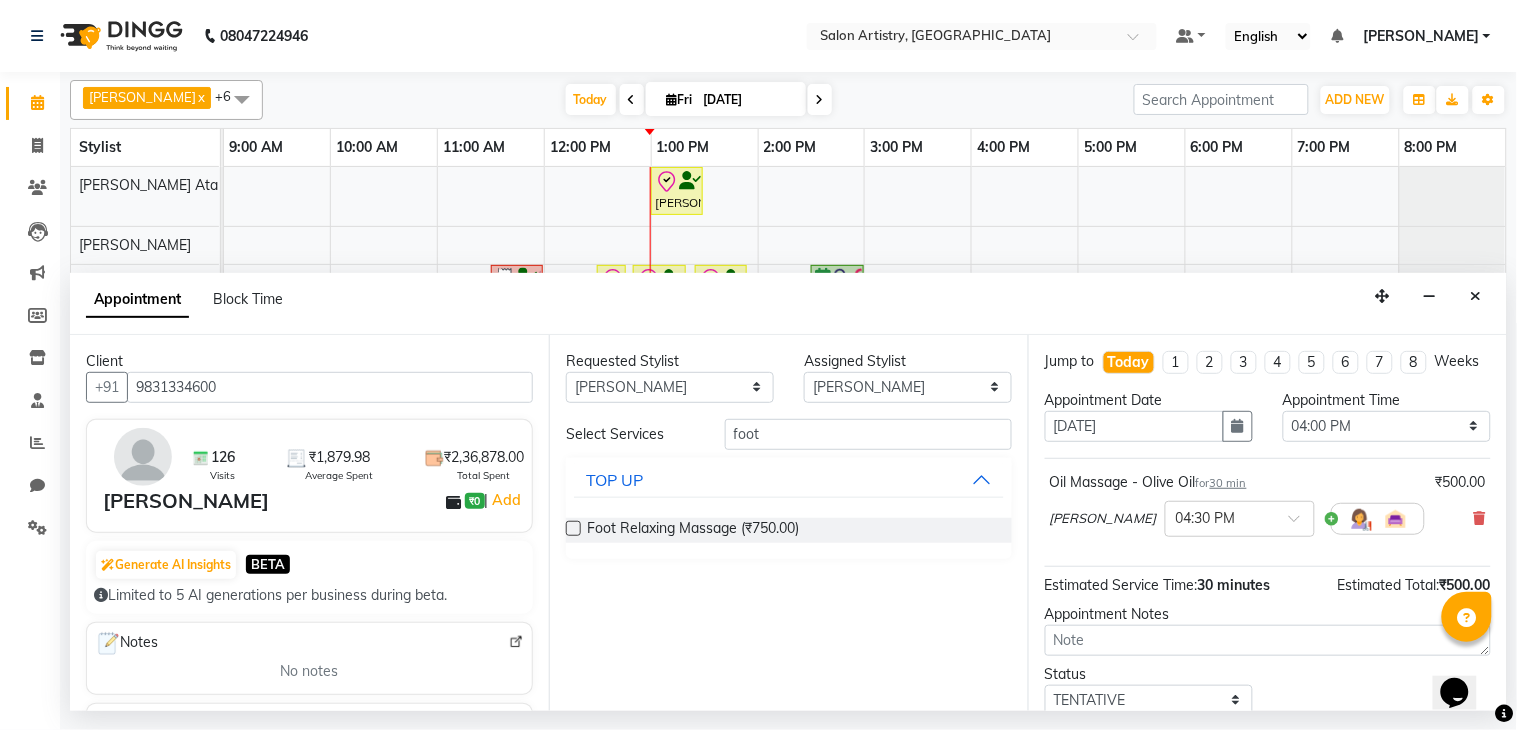 click at bounding box center (573, 528) 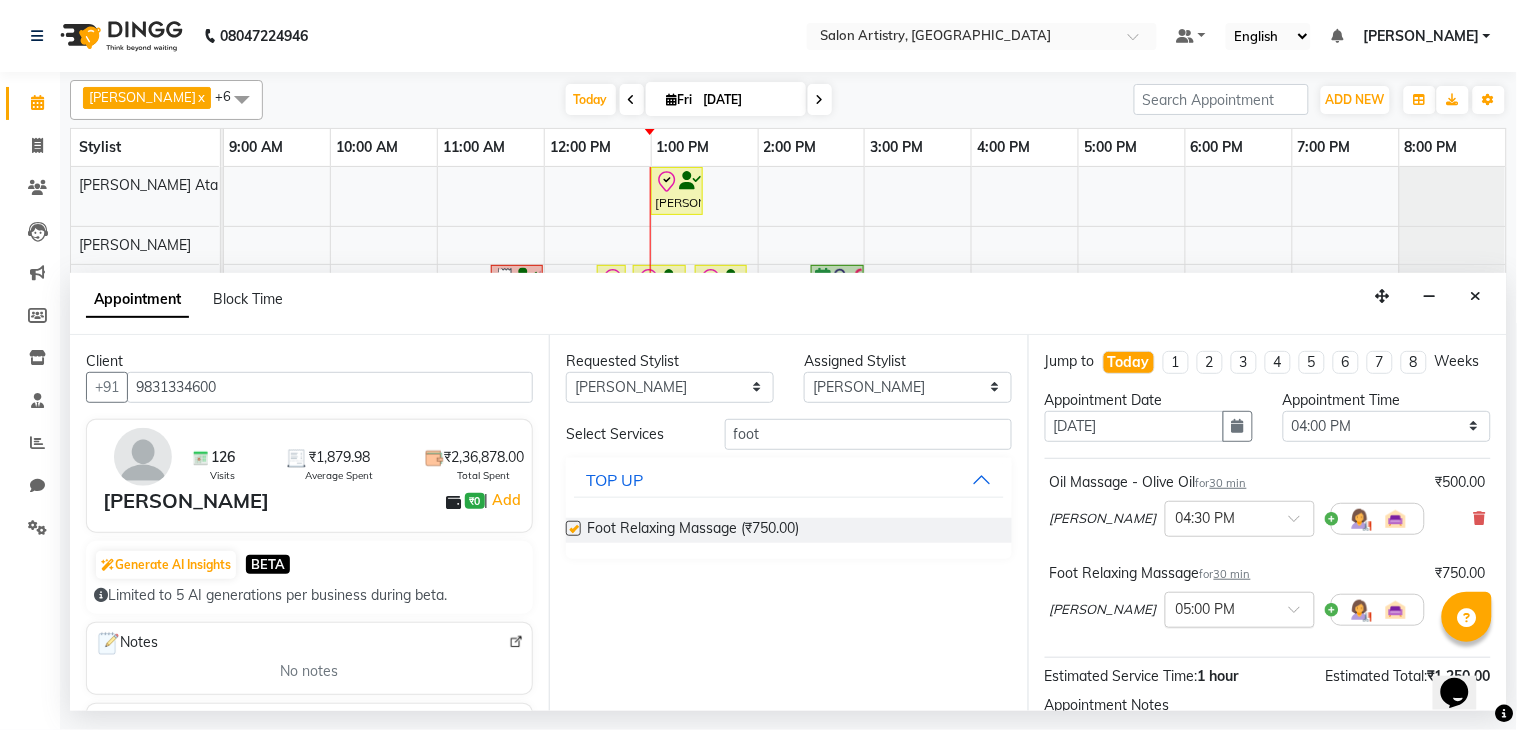 checkbox on "false" 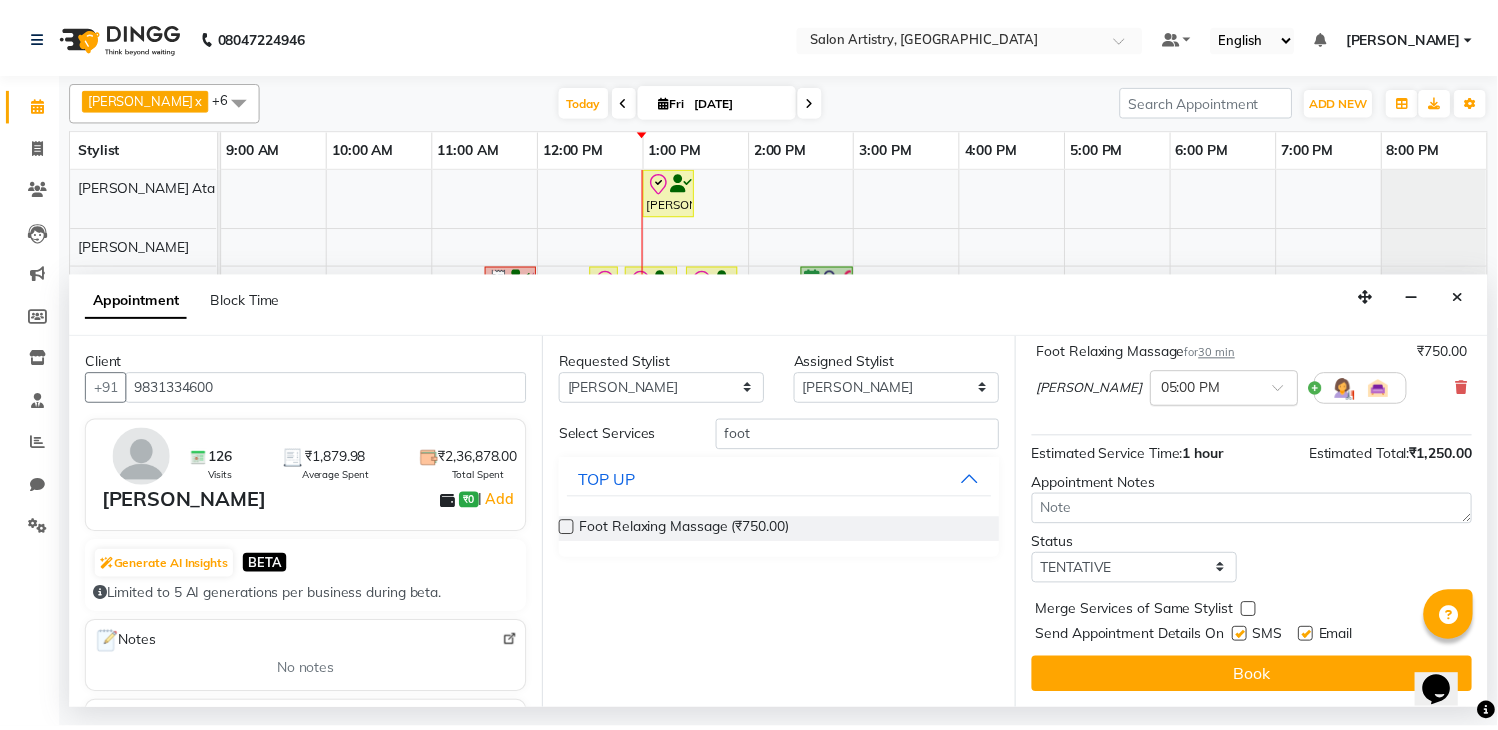 scroll, scrollTop: 241, scrollLeft: 0, axis: vertical 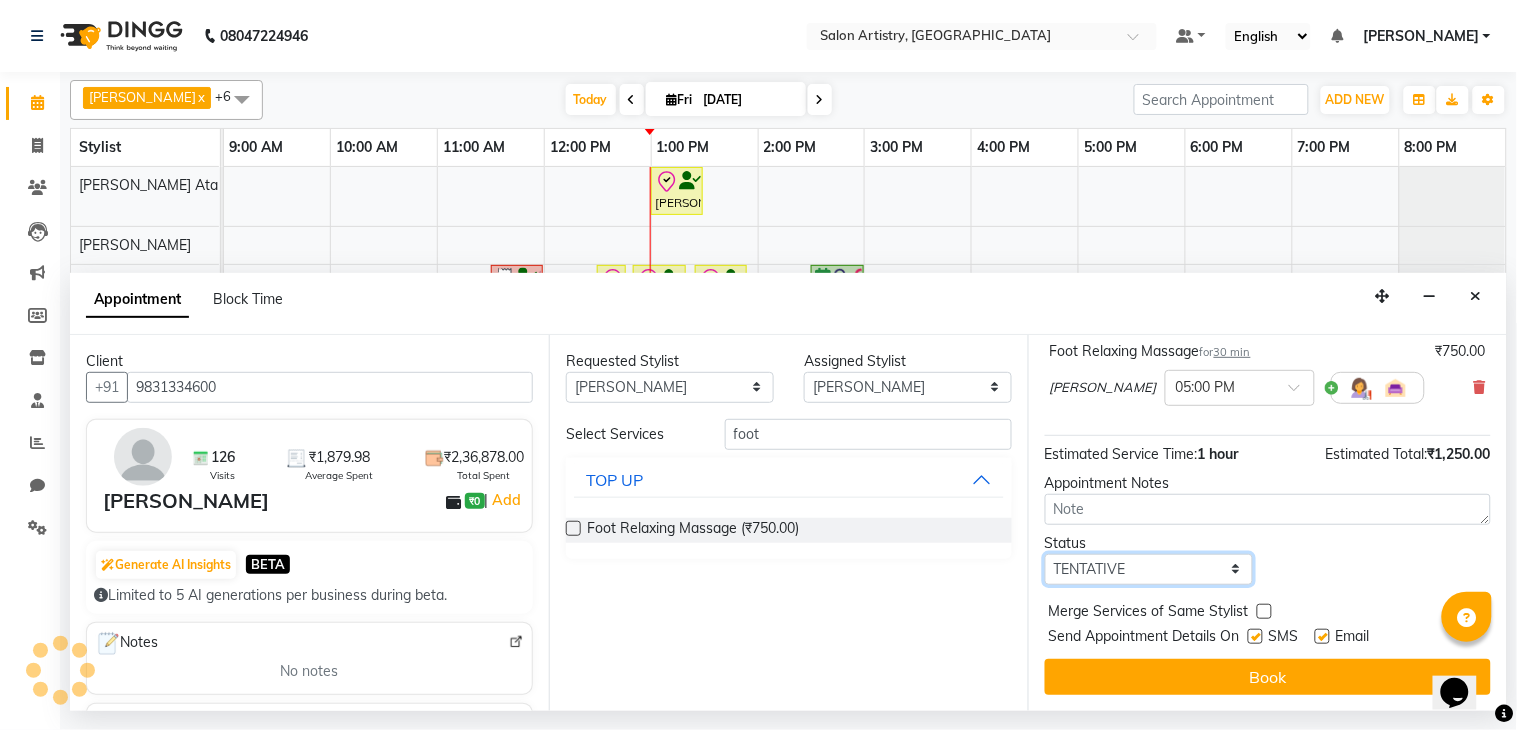 click on "Select TENTATIVE CONFIRM CHECK-IN UPCOMING" at bounding box center (1149, 569) 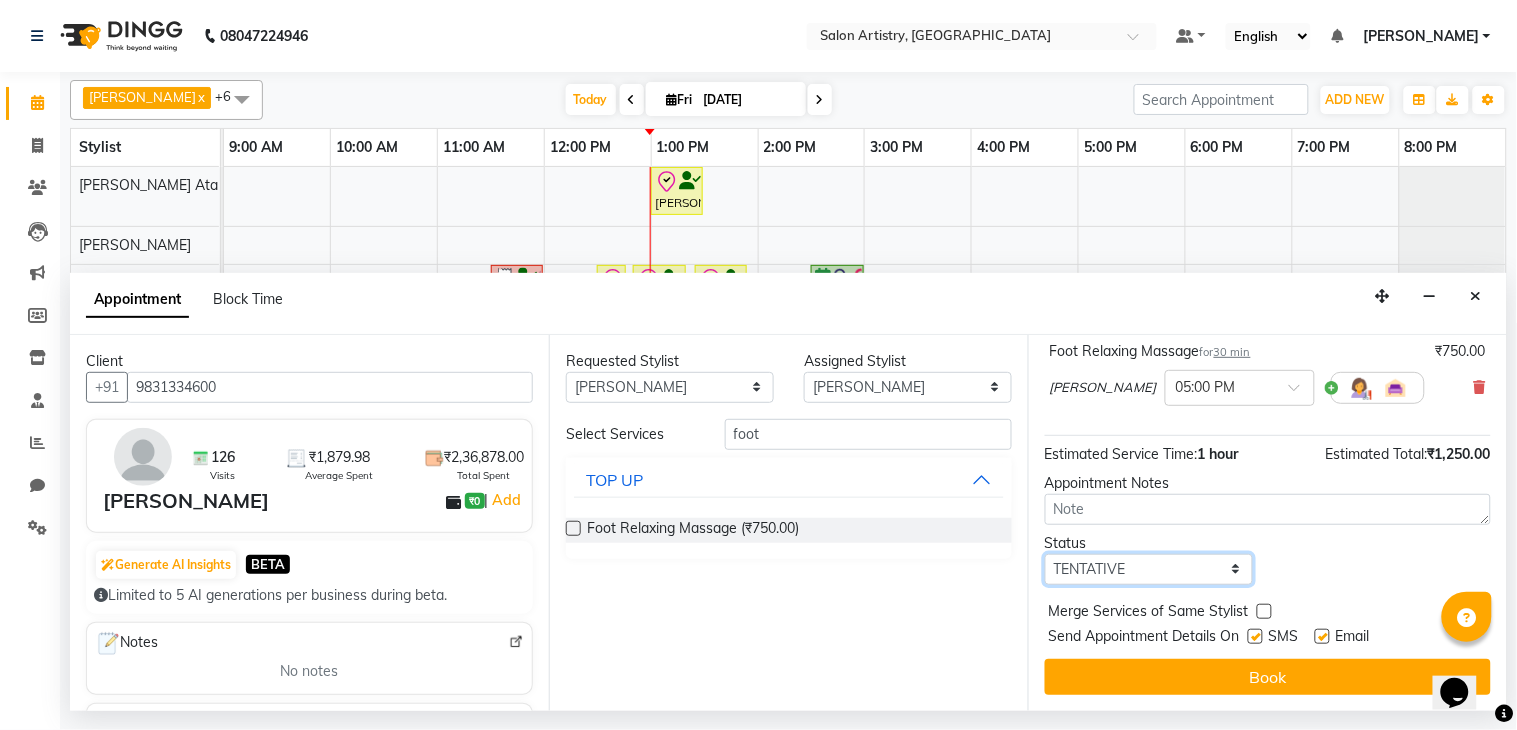 select on "confirm booking" 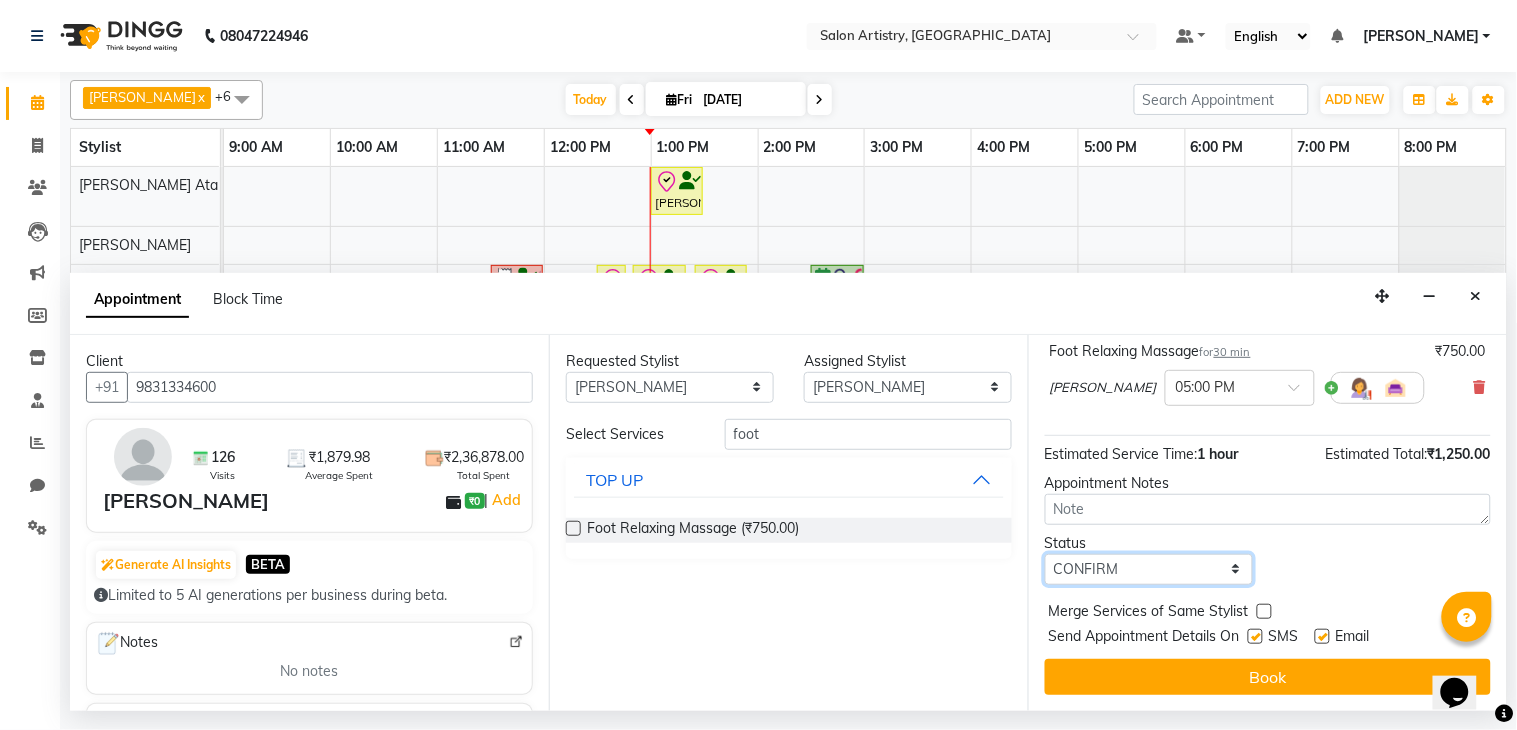 click on "Select TENTATIVE CONFIRM CHECK-IN UPCOMING" at bounding box center [1149, 569] 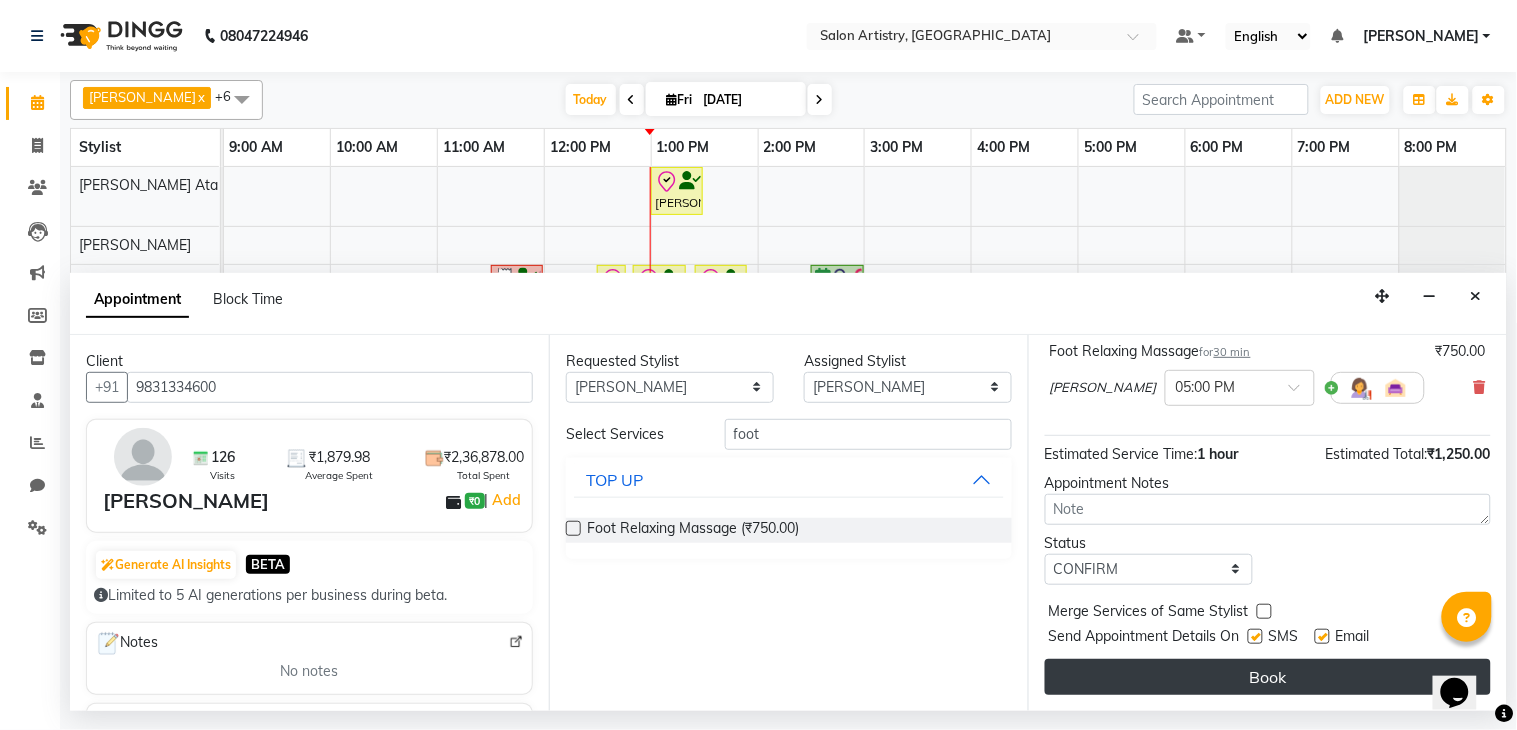 click on "Book" at bounding box center [1268, 677] 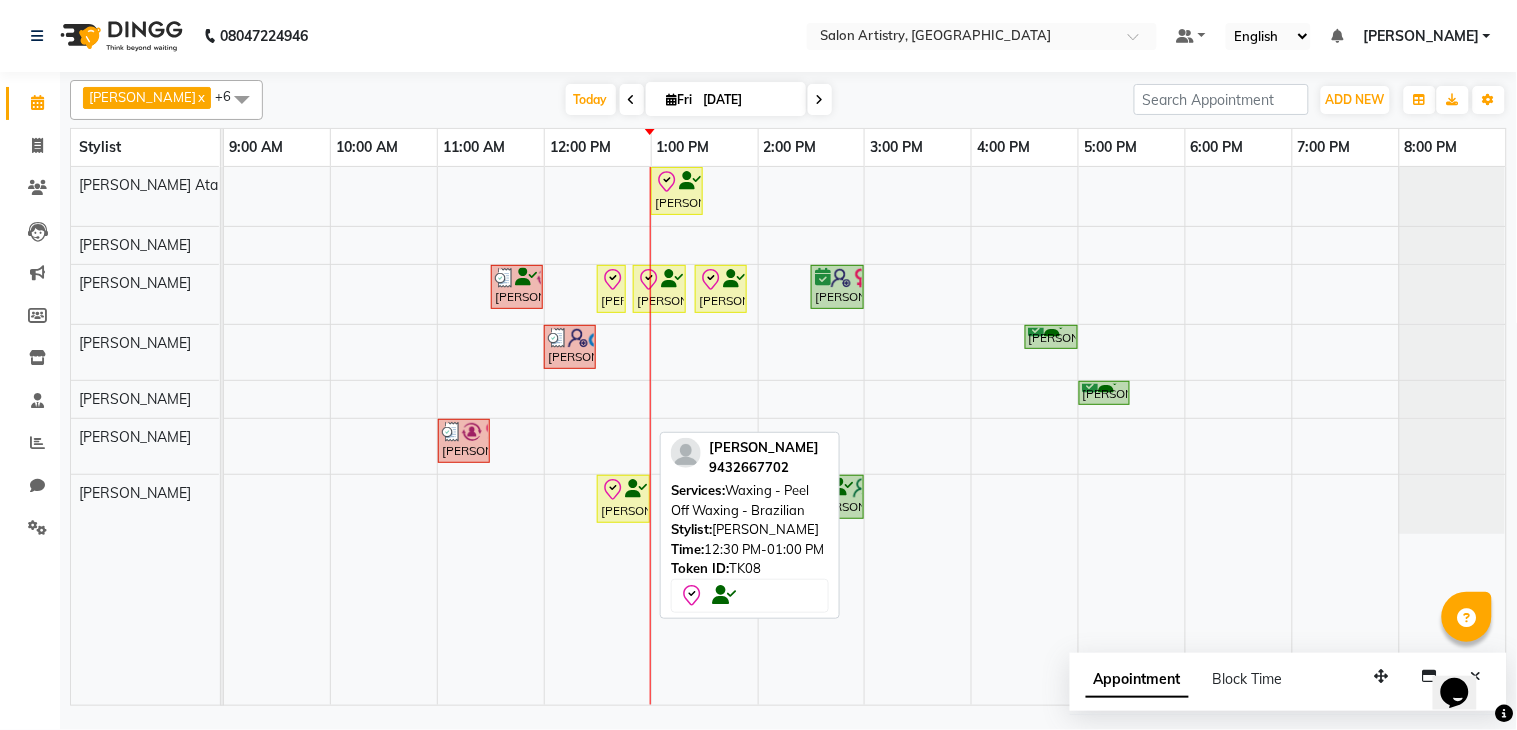 click 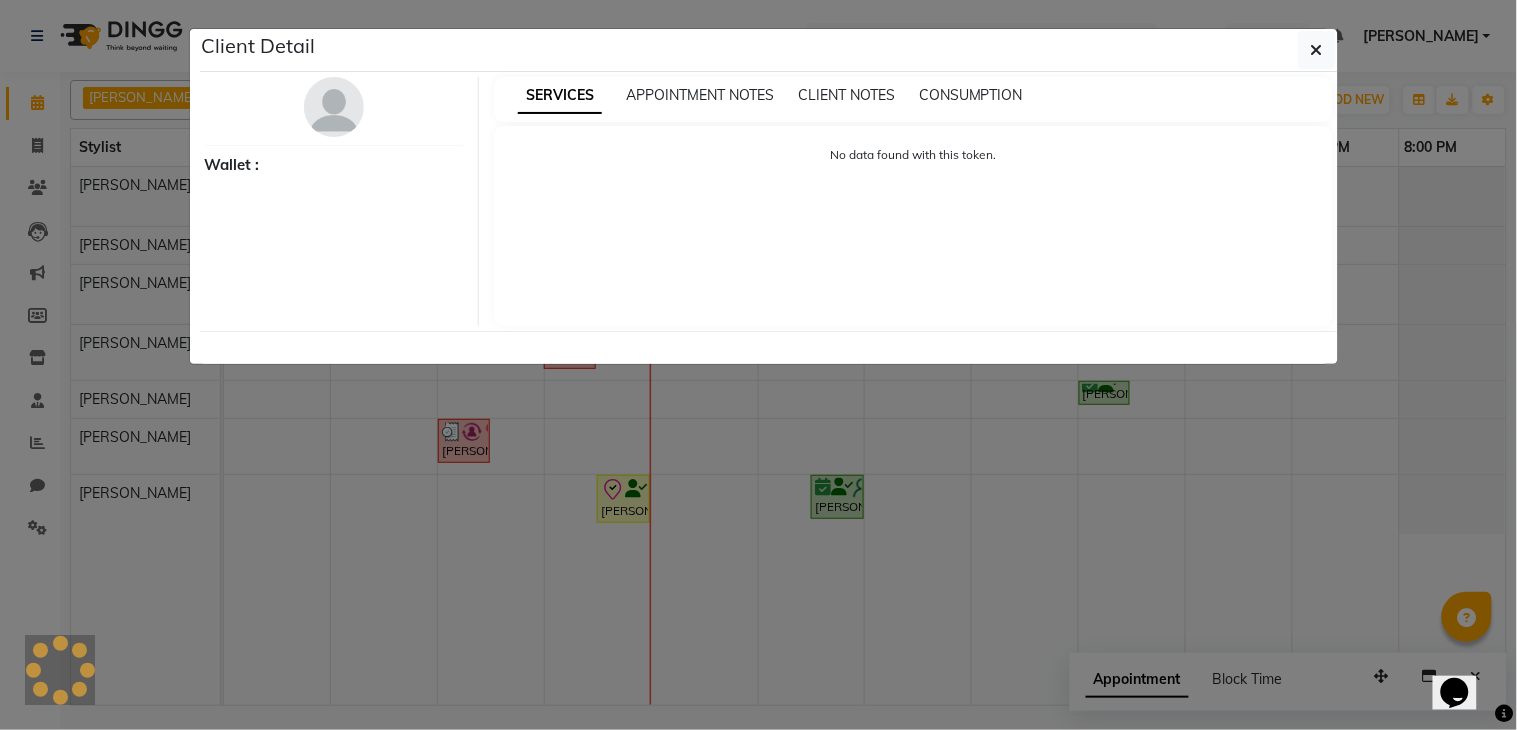select on "8" 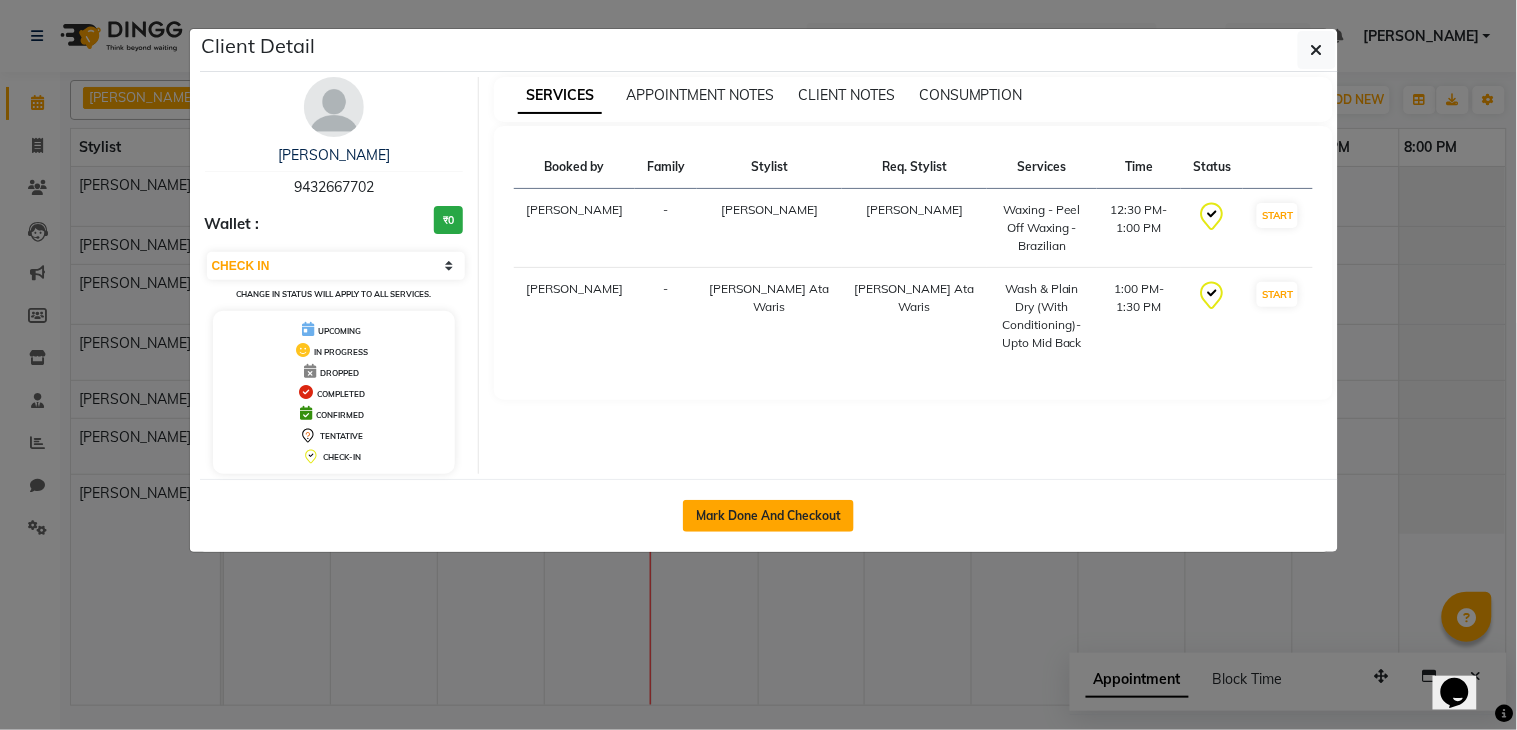 click on "Mark Done And Checkout" 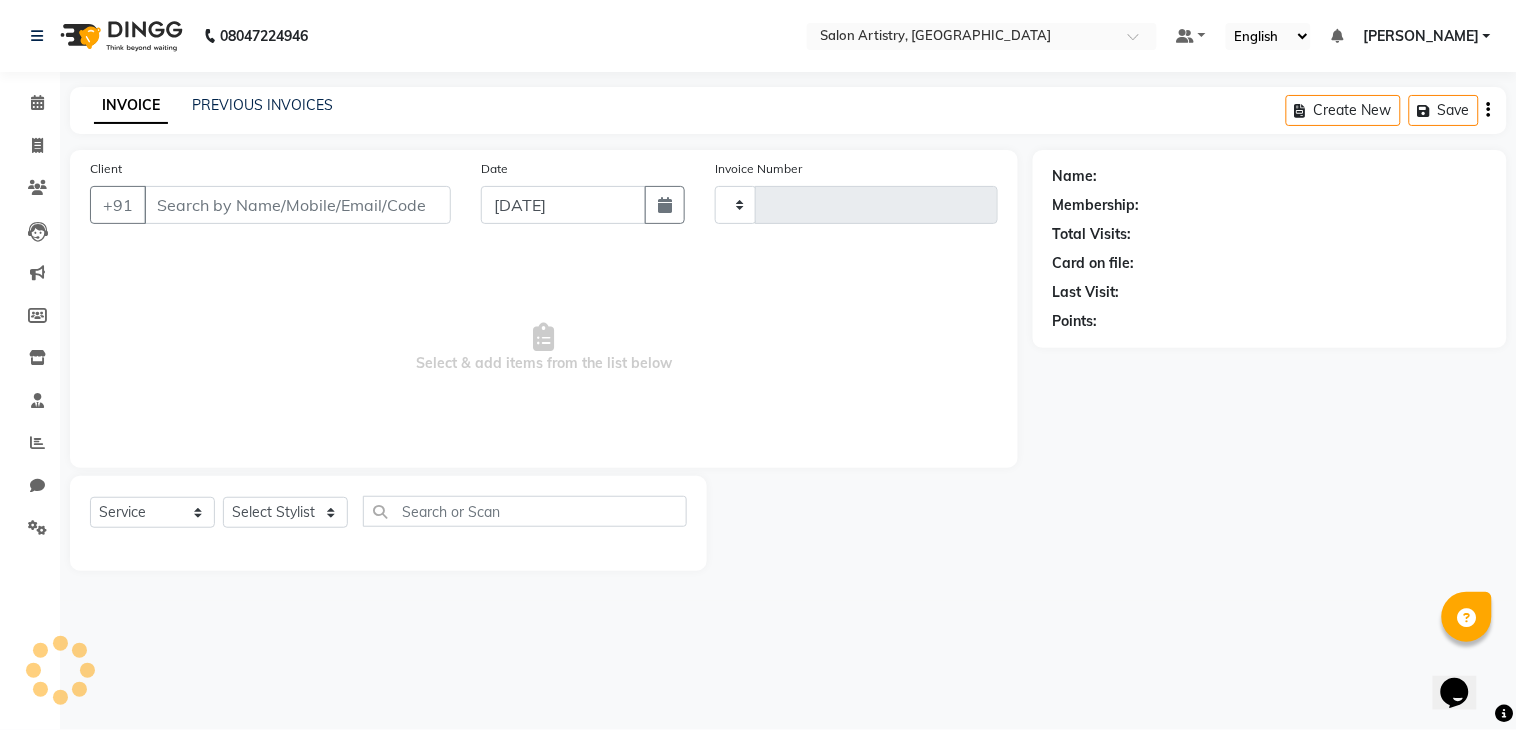 type on "1407" 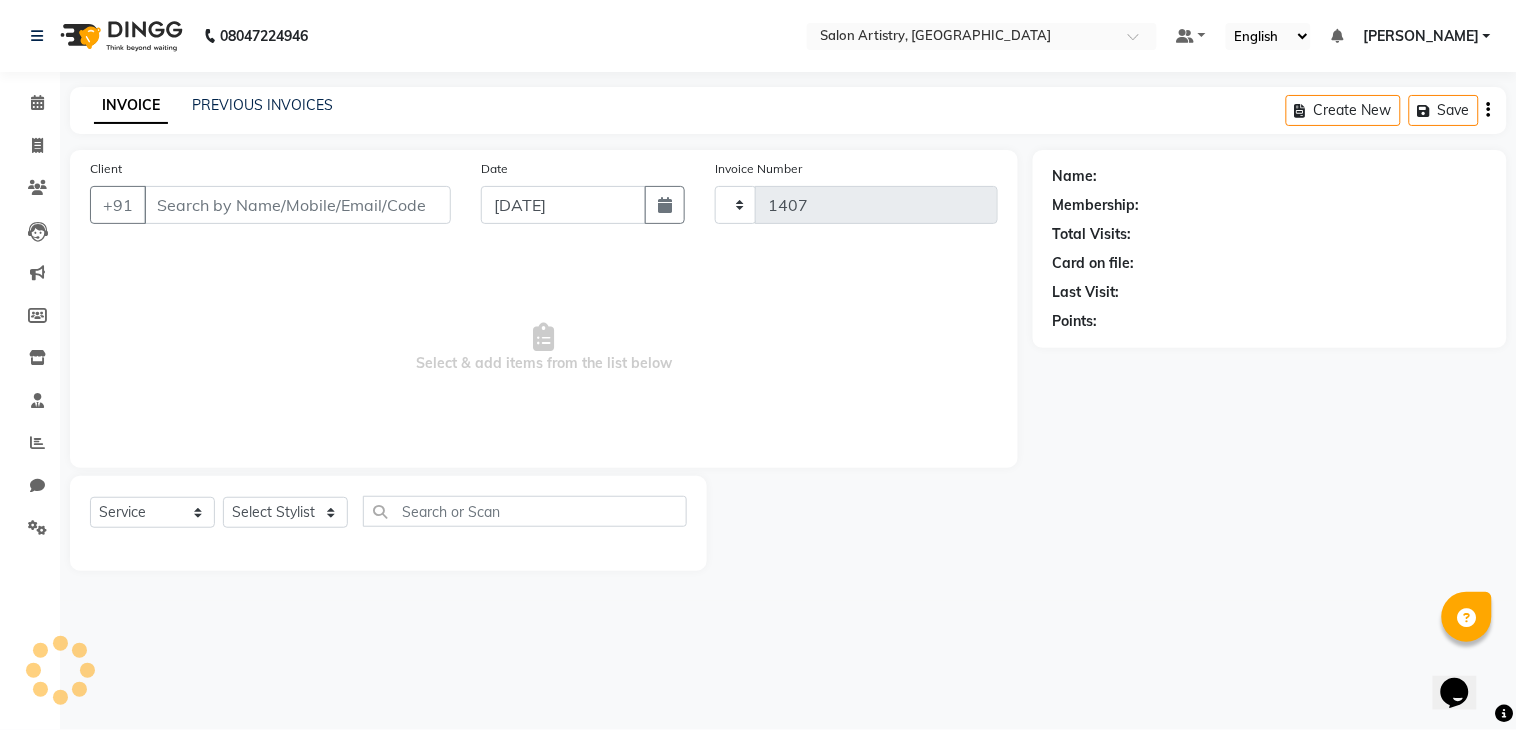 select on "8285" 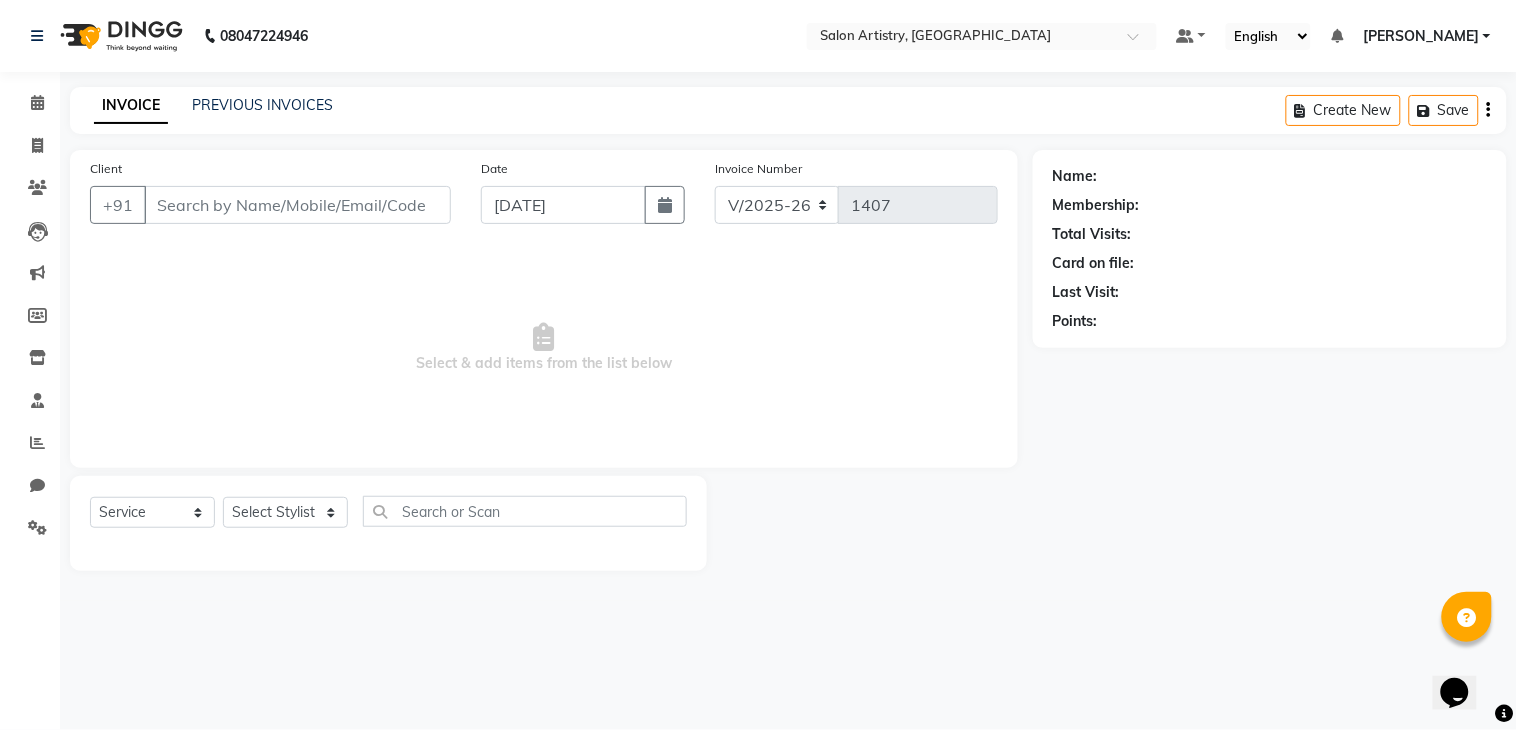 type on "9432667702" 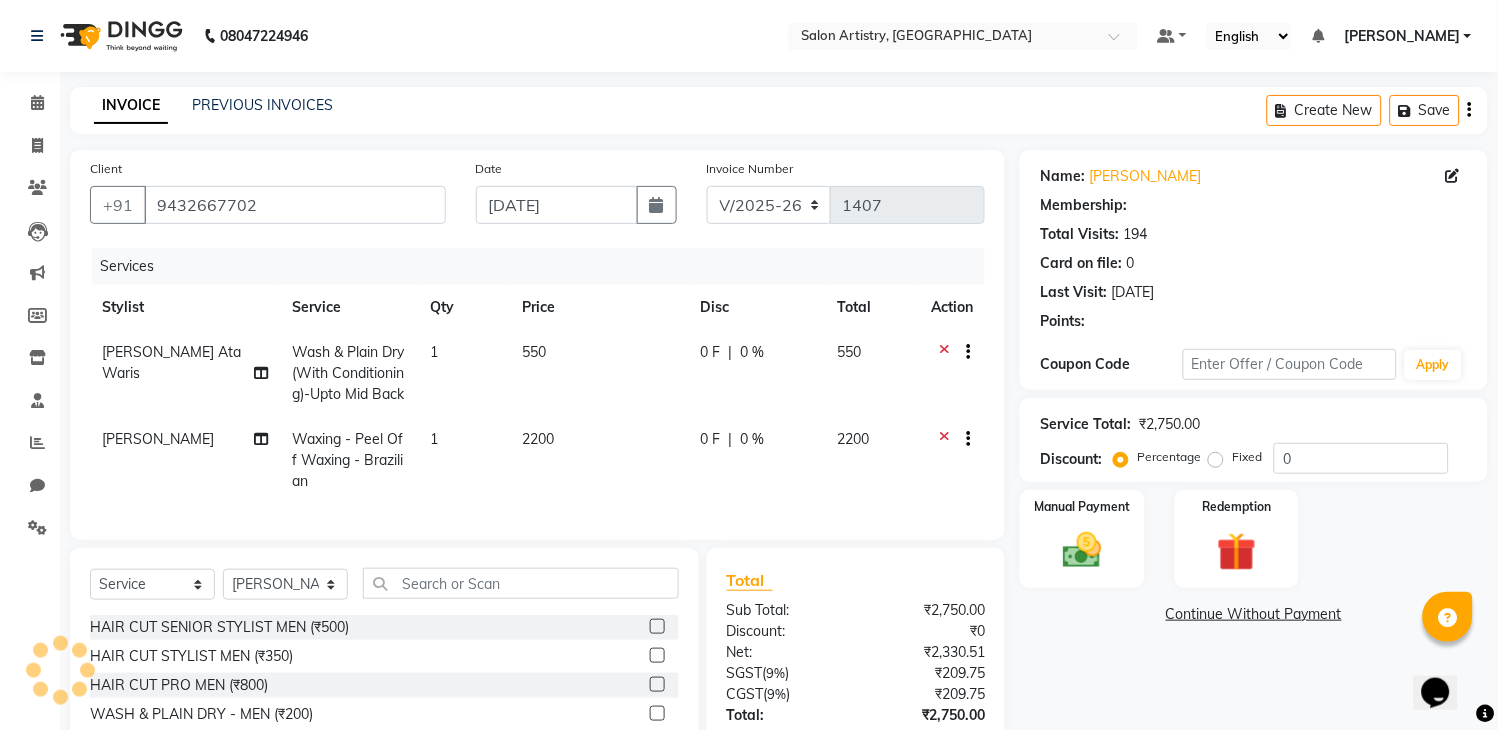 select on "1: Object" 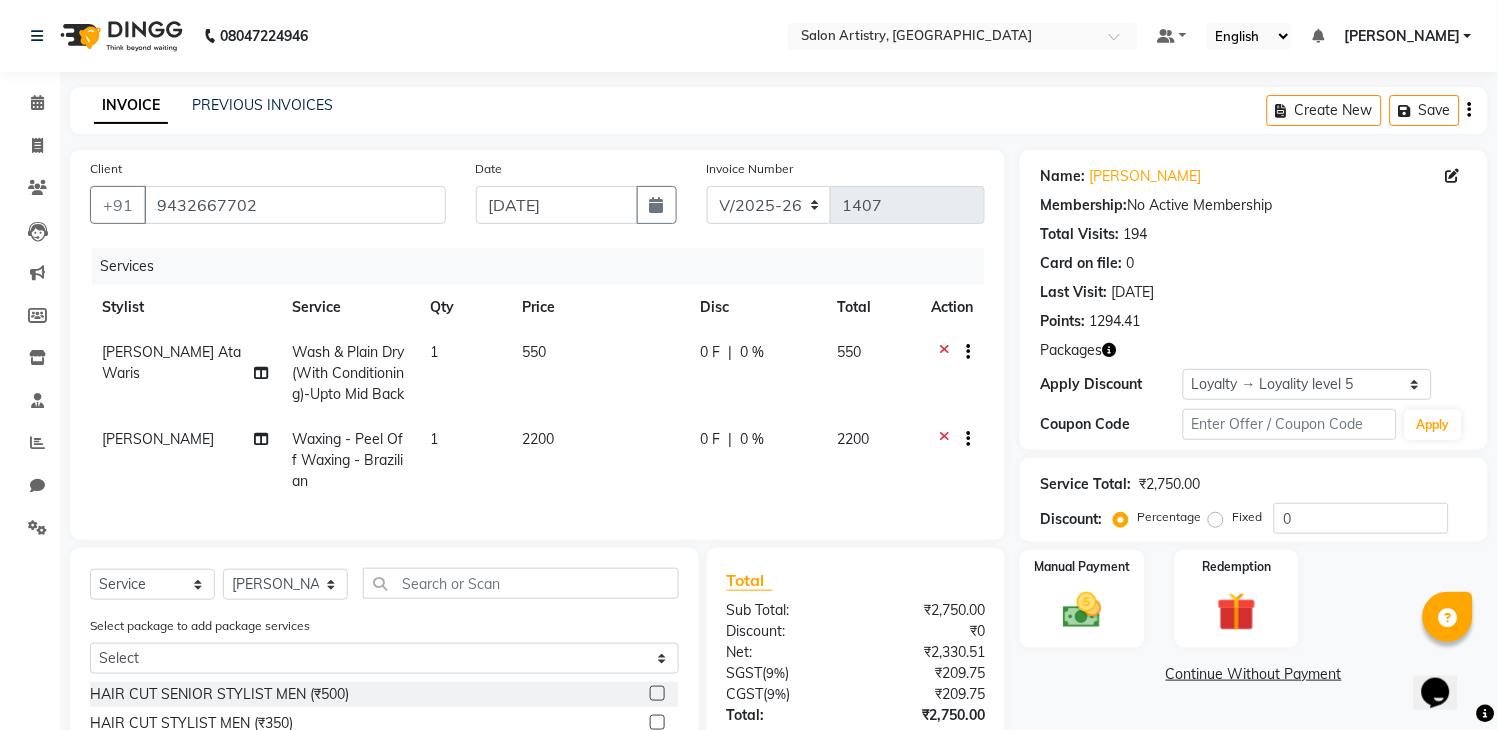 click on "0 %" 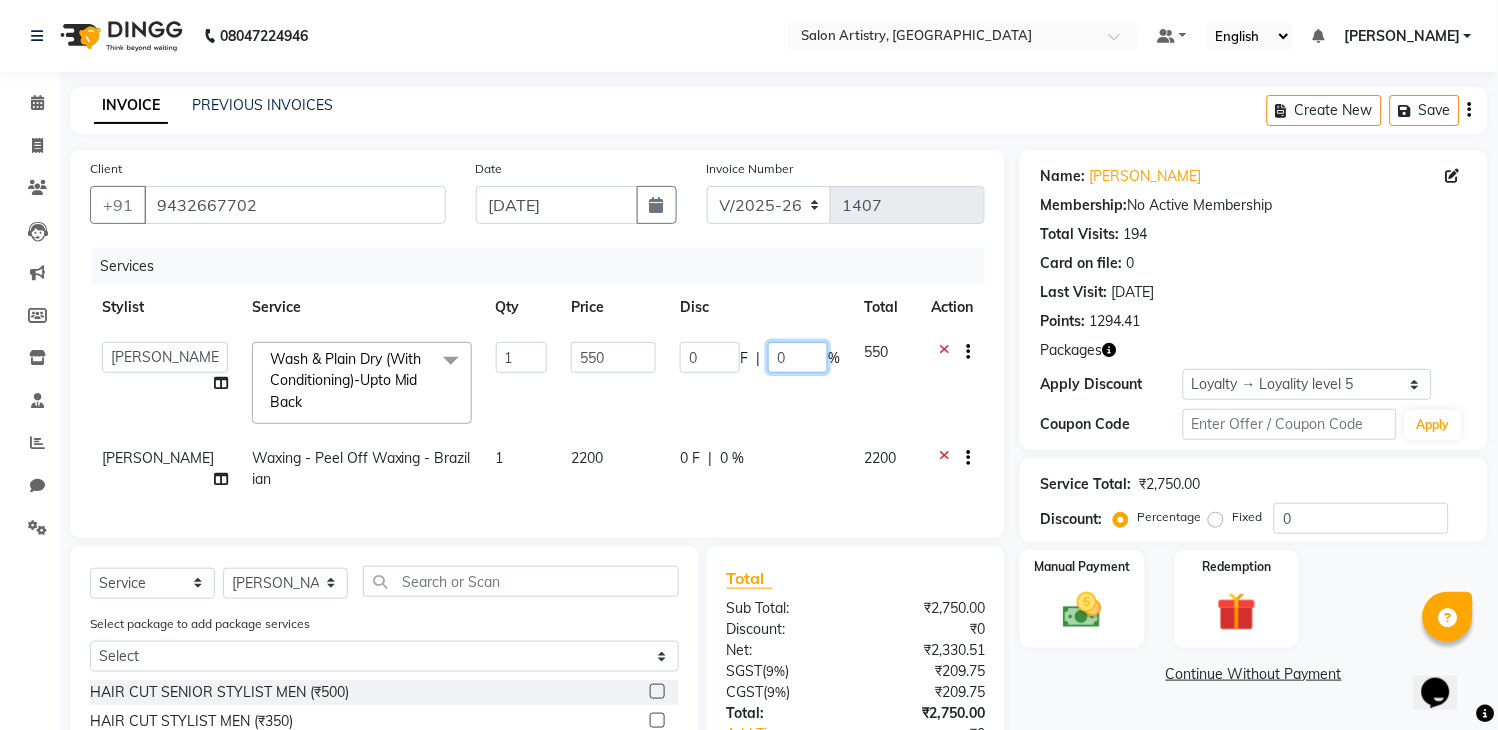 click on "0" 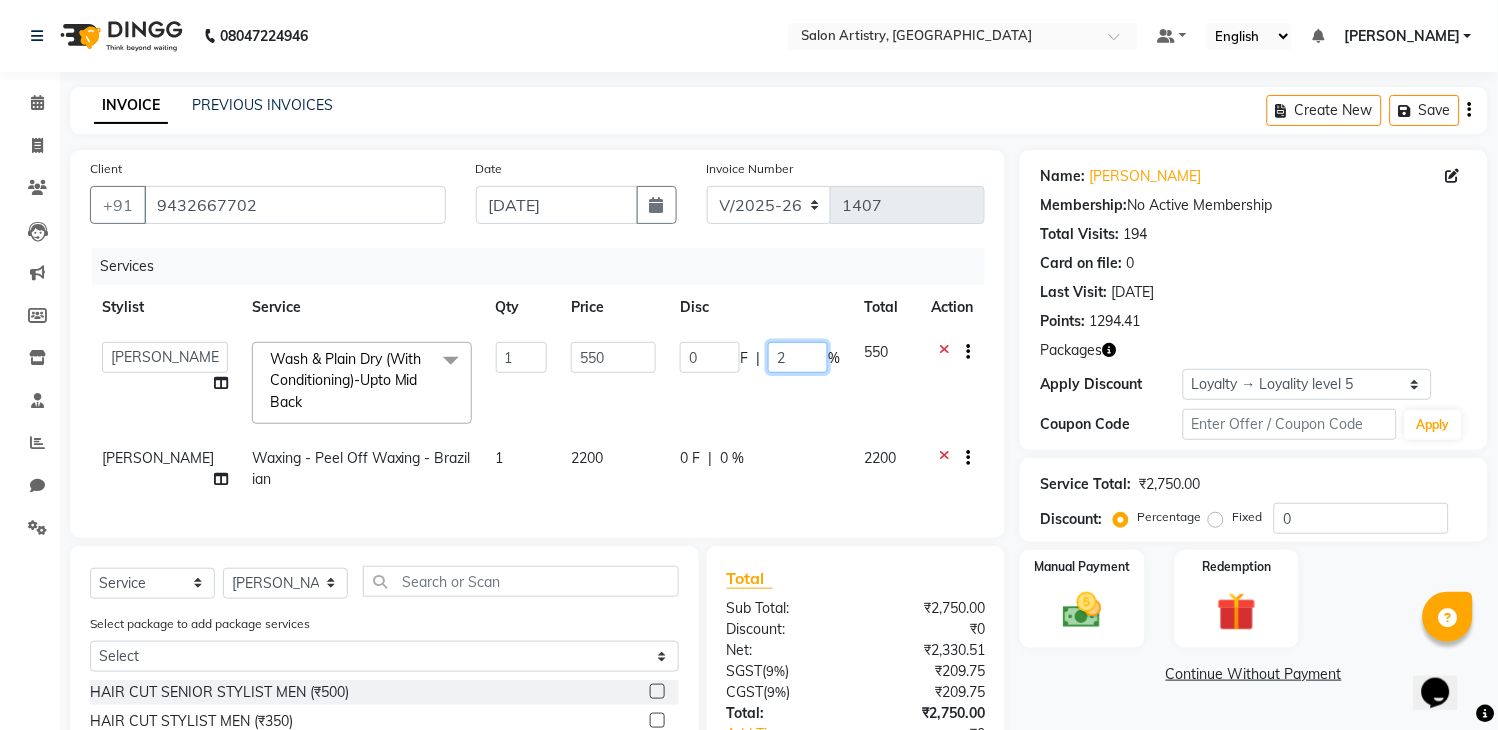 type on "25" 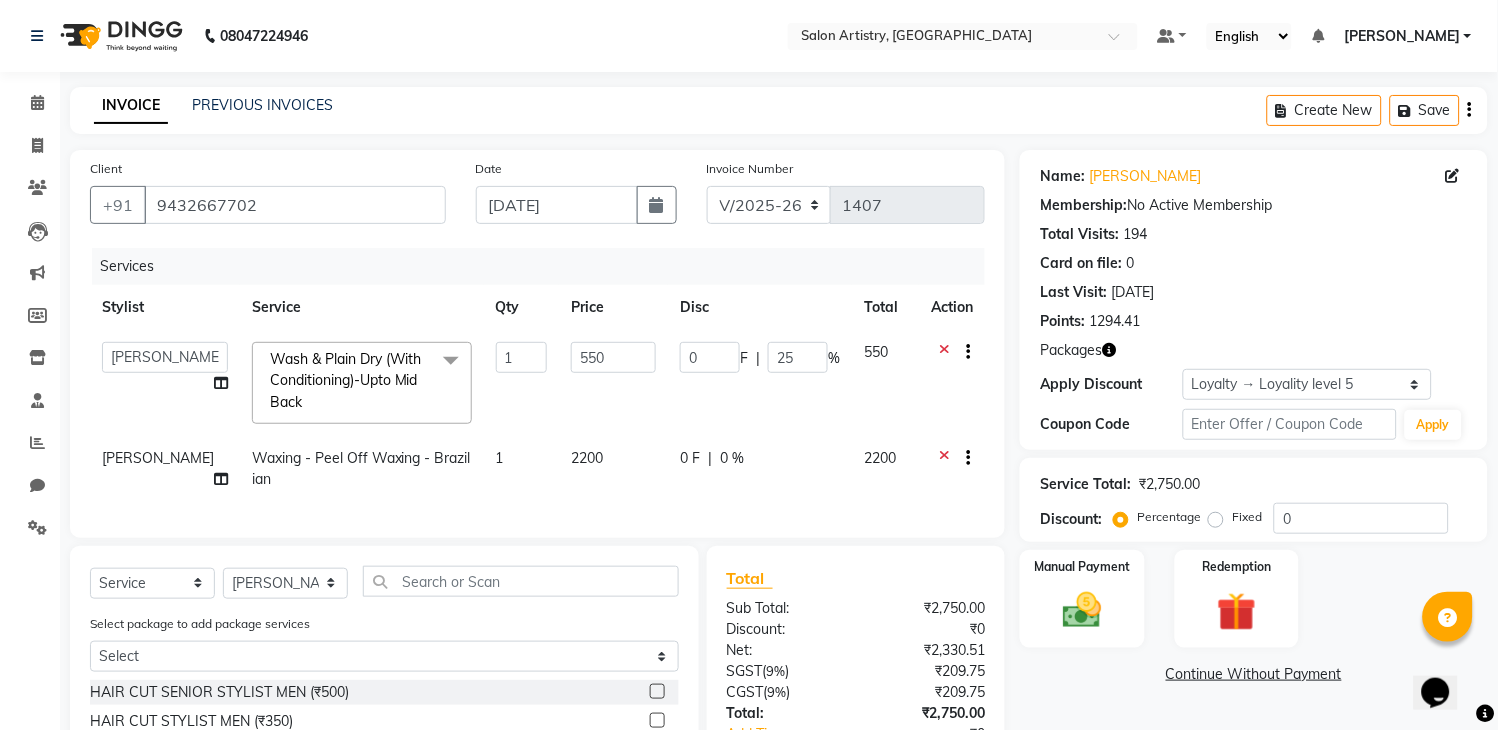click on "0 F | 0 %" 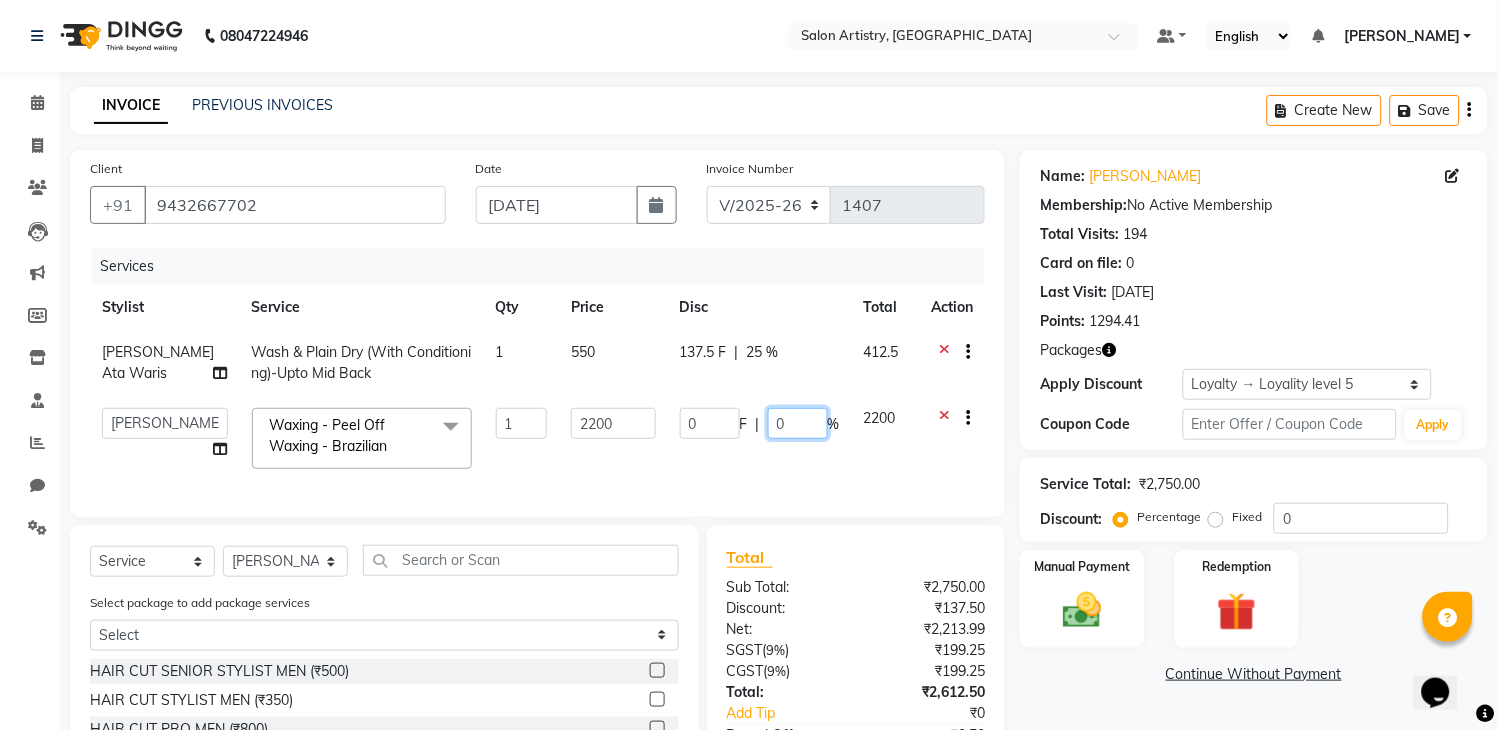 click on "0" 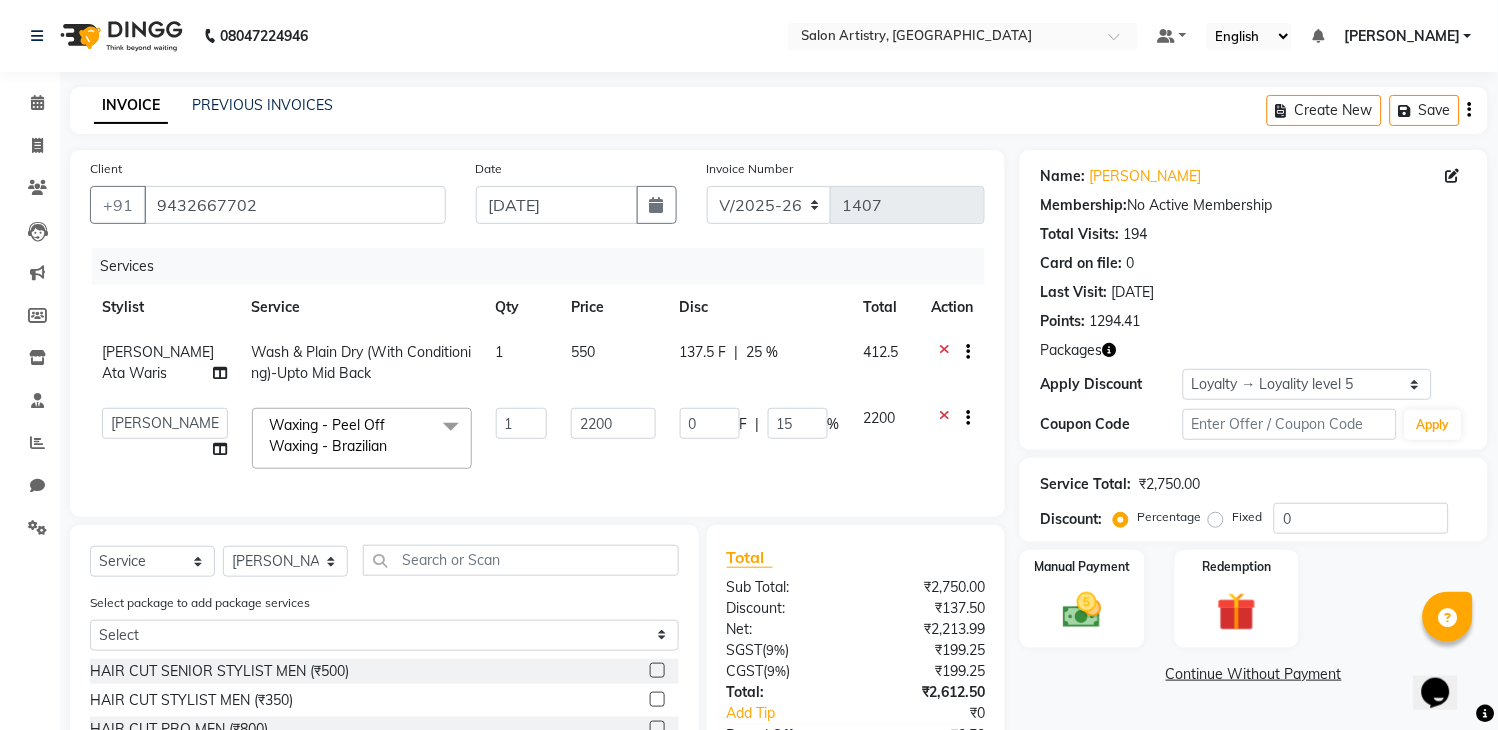 click on "INVOICE PREVIOUS INVOICES Create New   Save  Client +91 9432667702 Date 11-07-2025 Invoice Number V/2025 V/2025-26 1407 Services Stylist Service Qty Price Disc Total Action Sharfaraz Ata Waris Wash & Plain Dry (With Conditioning)-Upto Mid Back 1 550 137.5 F | 25 % 412.5  Admin   Anupriya Ghosh   Iqbal Ahmed   Irshad Khan   Mannu Kumar Gupta   Mekhla Bhattacharya   Minika Das   Puja Debnath   Reception   Rekha Singh   Ricky Das   Rony Das   Sangeeta Lodh   Sharfaraz Ata Waris   Simmy Rai   Tapasi  Waxing - Peel Off Waxing - Brazilian  x HAIR CUT SENIOR STYLIST MEN (₹500) HAIR CUT STYLIST MEN (₹350) HAIR CUT PRO MEN (₹800) WASH & PLAIN DRY - MEN (₹200) UPGRADE FOR PREMIUM WASH - MEN (₹300) HAIR STYLING - MEN (₹250) EXPRESS SHAVE - MEN (₹360) CLASSIC SHAVE - MEN (₹480) HEAD SHAVE - MEN (₹500) PRE COLLAGEN EXPERT SHAVE - MEN (₹800) BEARD TRIM MEN (₹250) BEARD TRIMMING AND SHAPING (₹350) BEARD TRIMMING OR SHAVING WITH FACE WASH (₹500) BEARD SPA MEN (₹500) INSTA CARE SPA-MEN (₹700) 1" 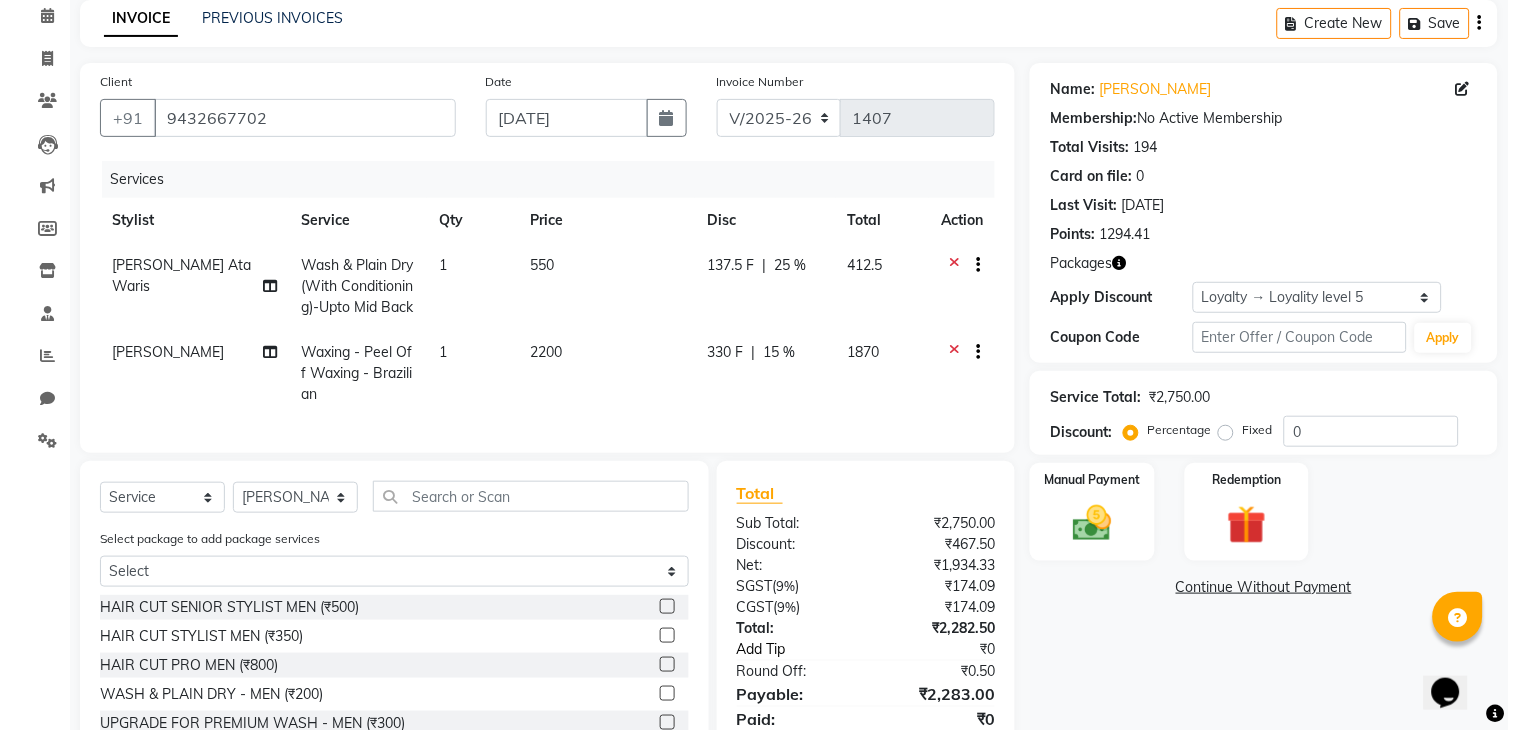 scroll, scrollTop: 0, scrollLeft: 0, axis: both 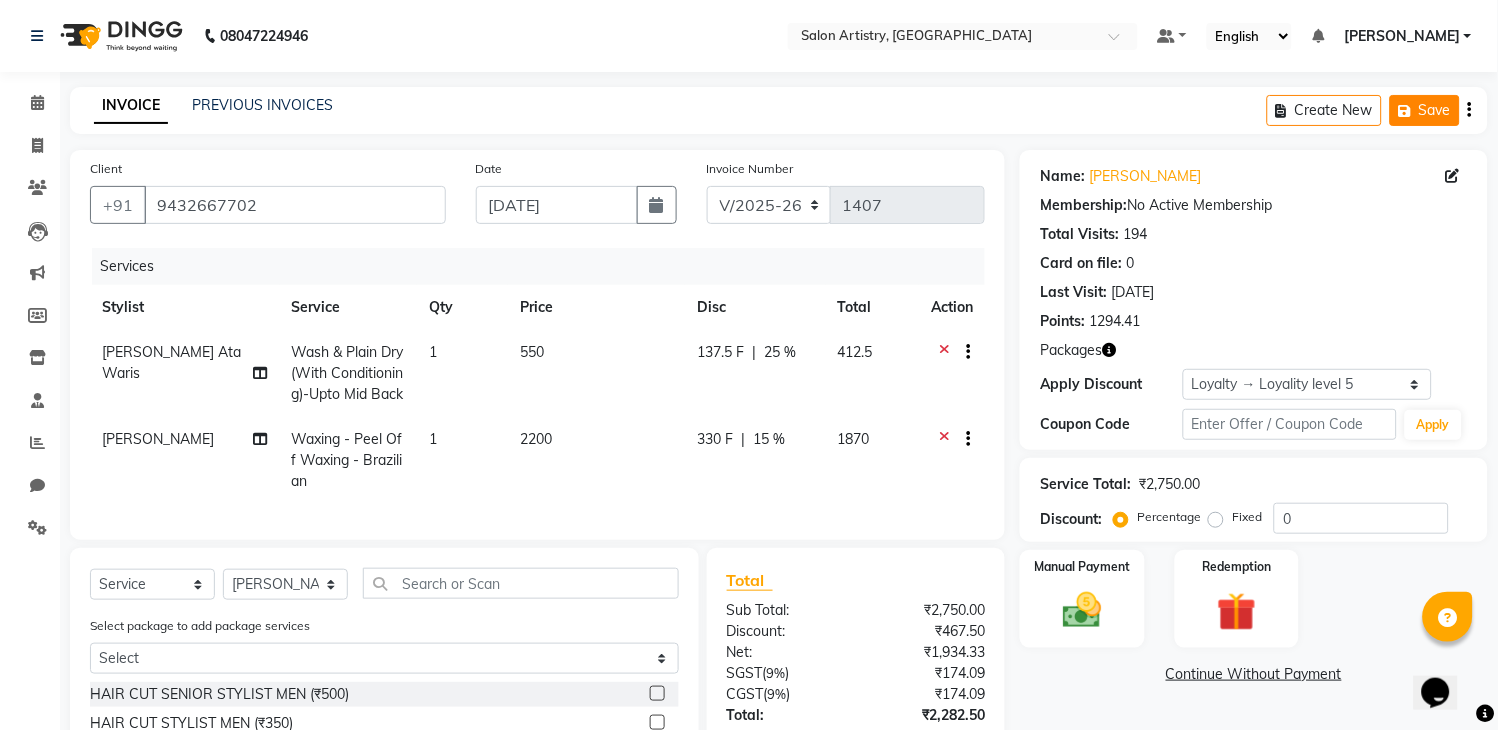 click on "Save" 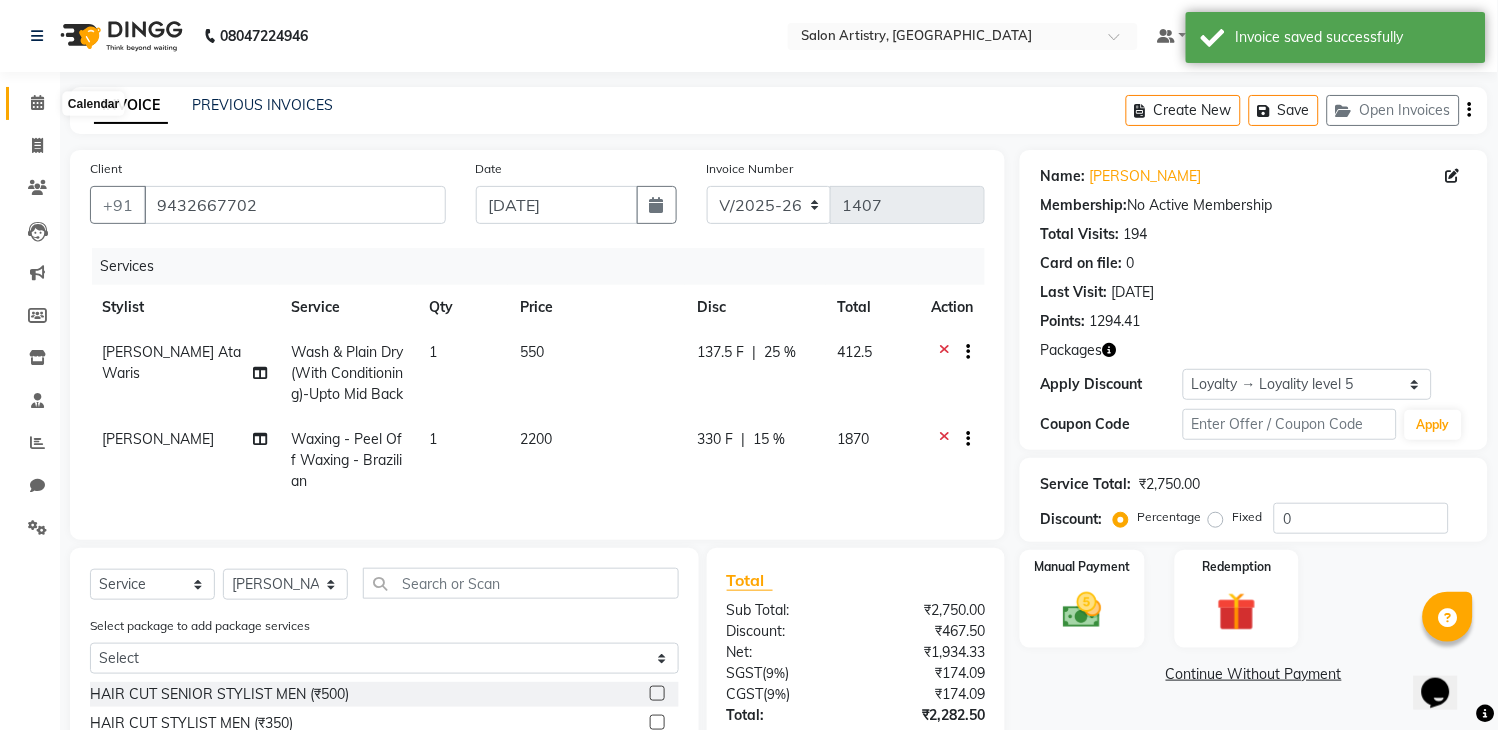 click 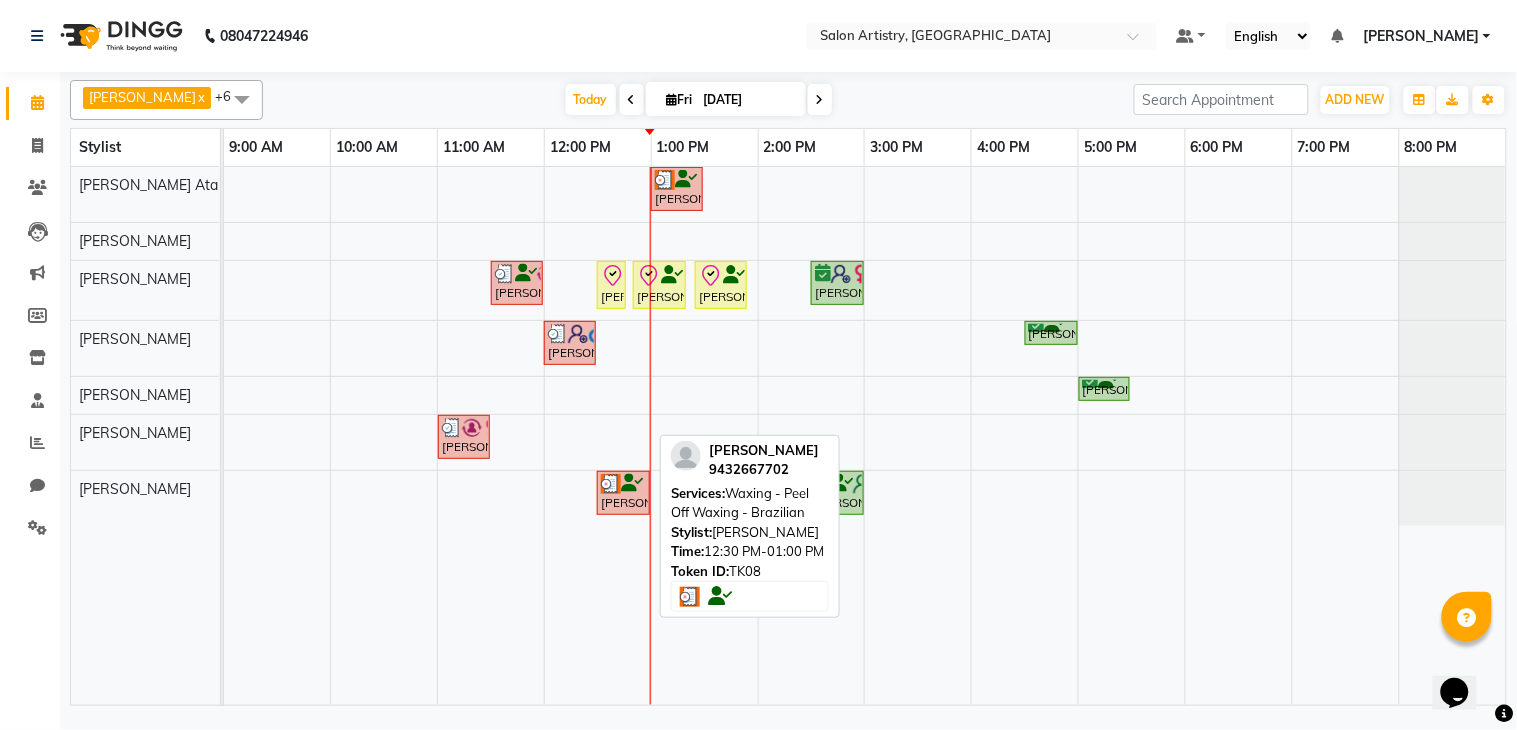 click on "[PERSON_NAME], TK08, 12:30 PM-01:00 PM, Waxing - Peel Off Waxing - Brazilian" at bounding box center (623, 493) 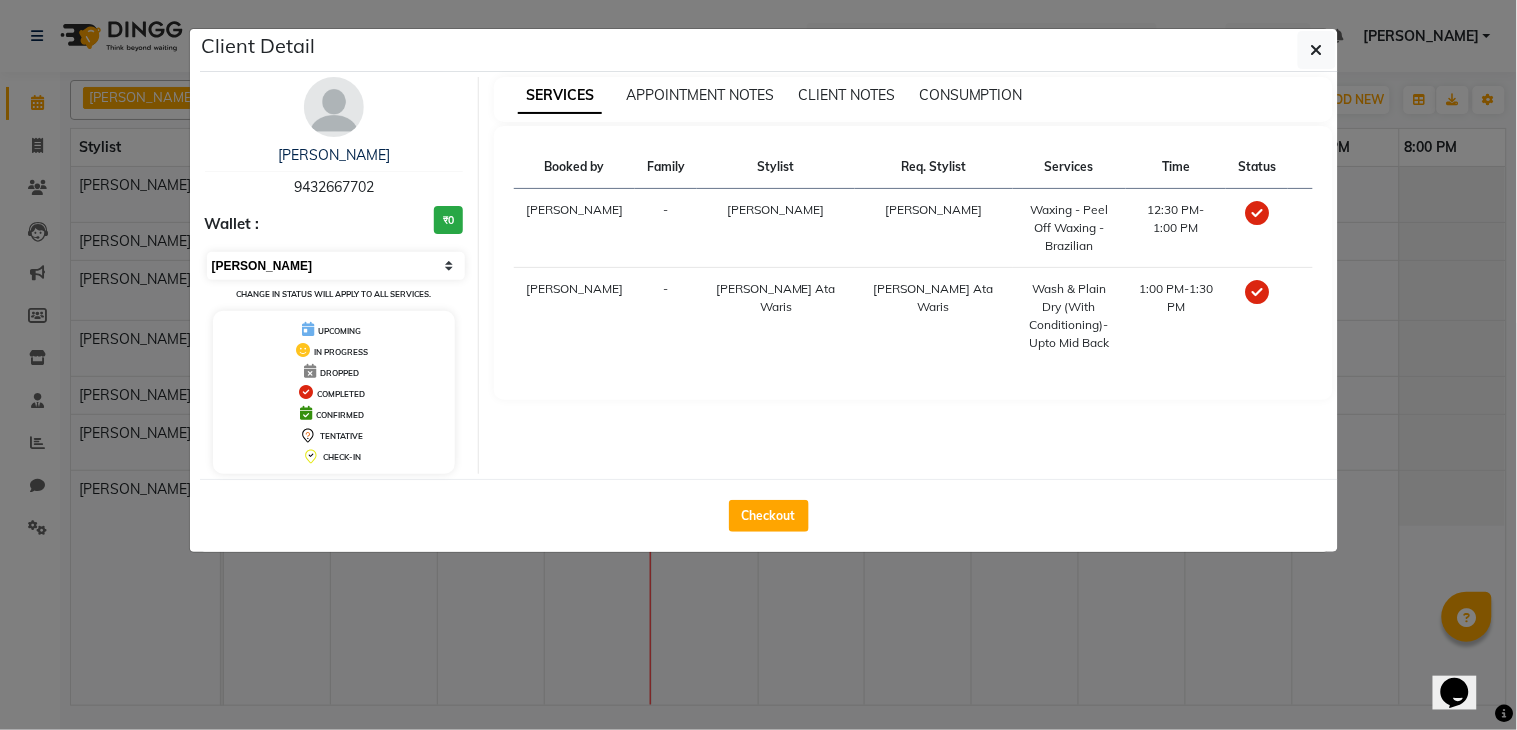 click on "Select MARK DONE UPCOMING" at bounding box center [336, 266] 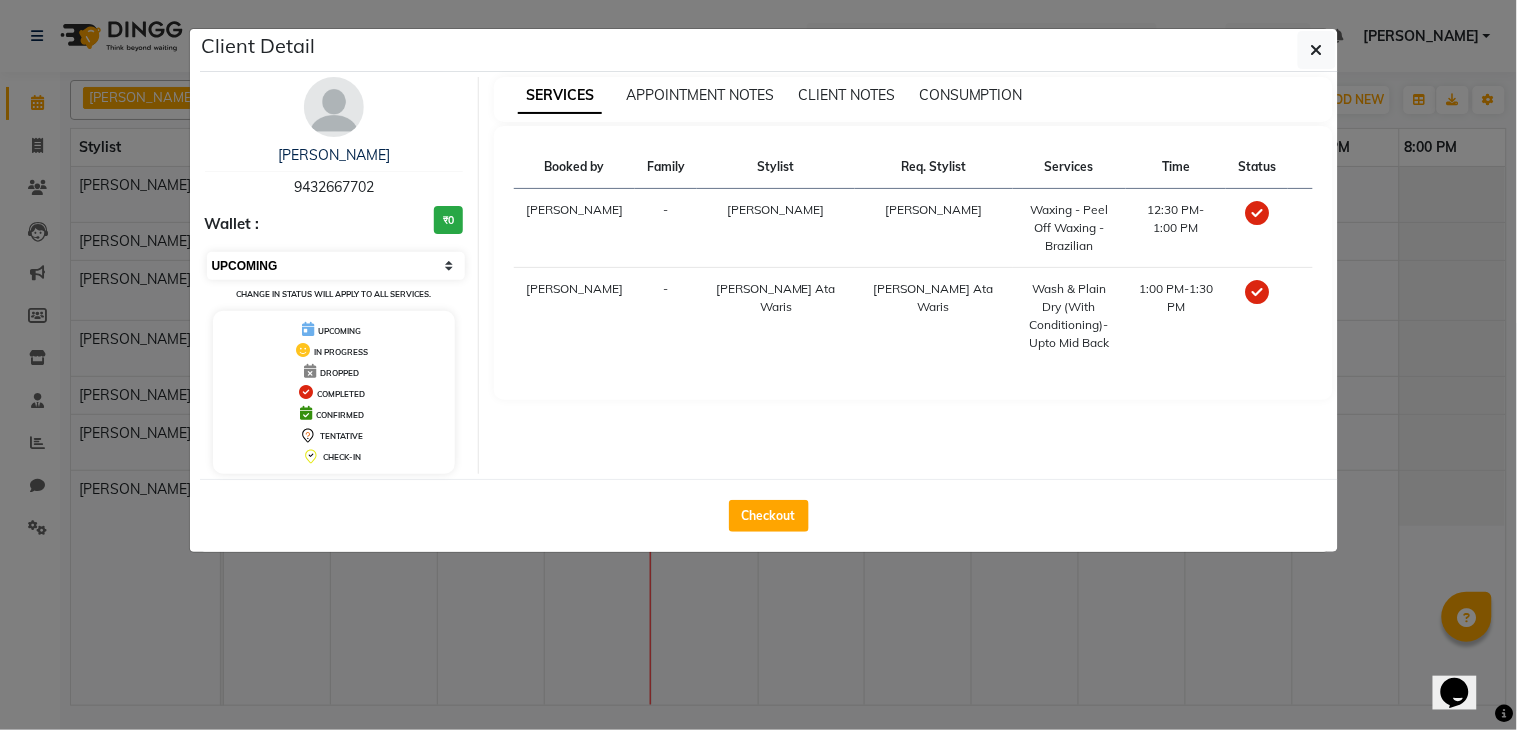 click on "Select MARK DONE UPCOMING" at bounding box center (336, 266) 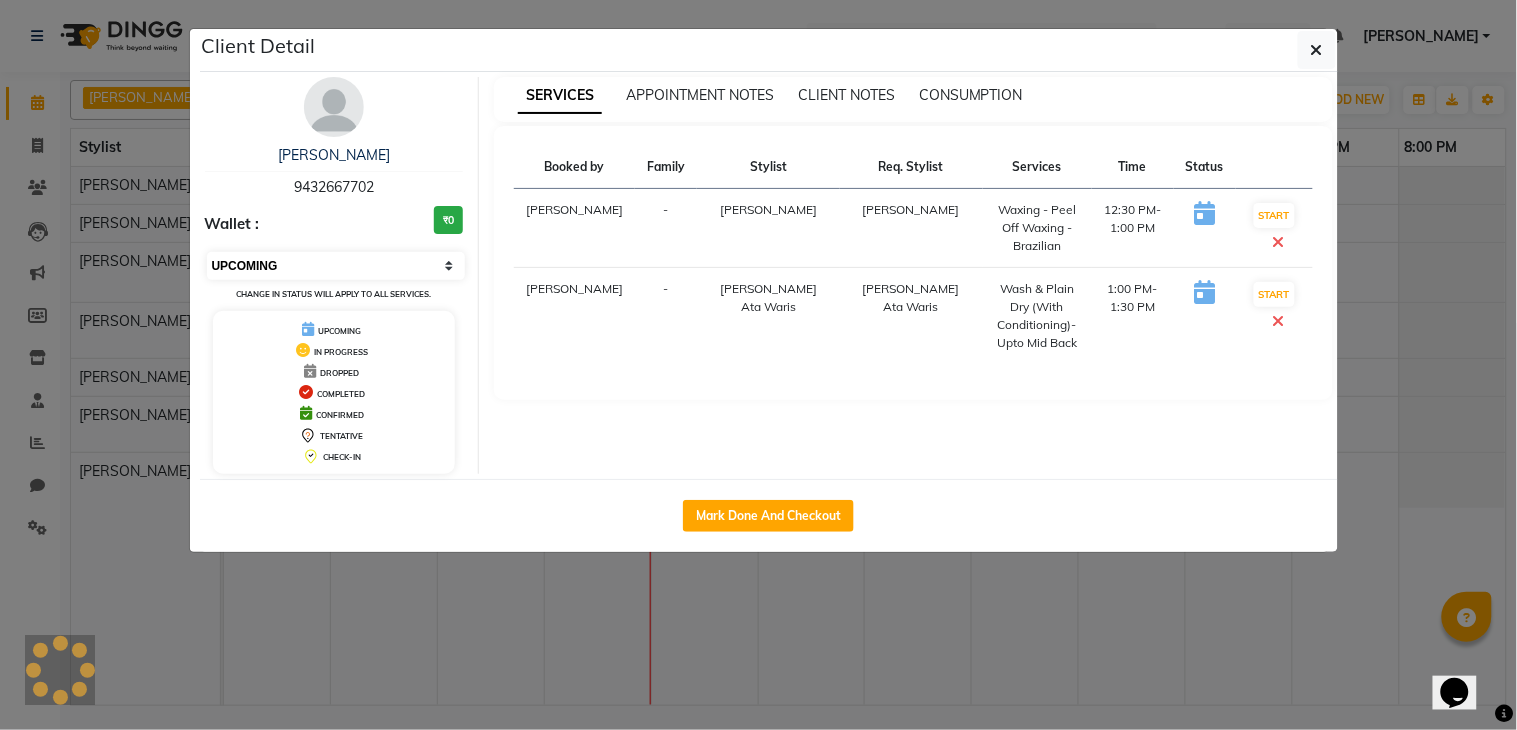 click on "Select IN SERVICE CONFIRMED TENTATIVE CHECK IN MARK DONE DROPPED UPCOMING" at bounding box center [336, 266] 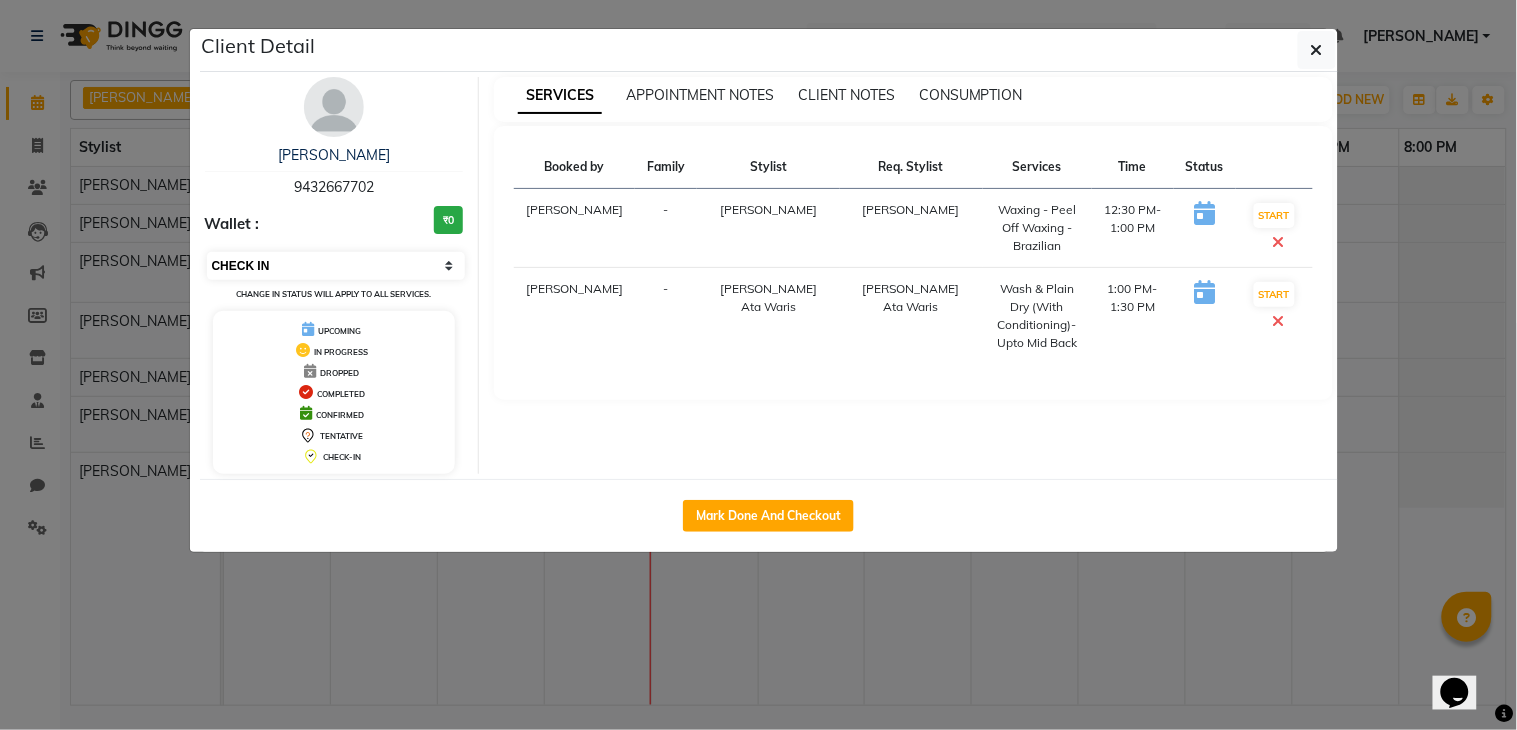 click on "Select IN SERVICE CONFIRMED TENTATIVE CHECK IN MARK DONE DROPPED UPCOMING" at bounding box center (336, 266) 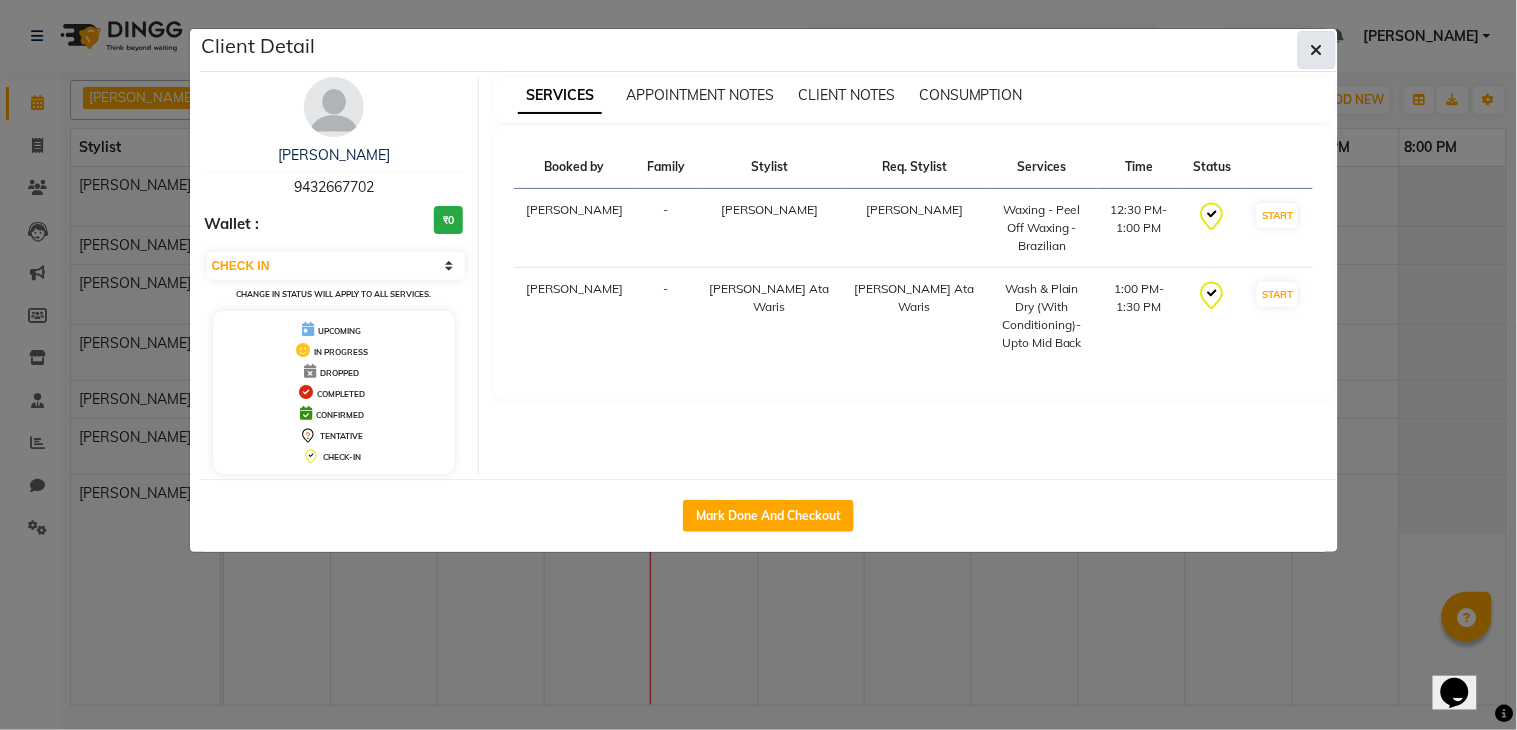 click 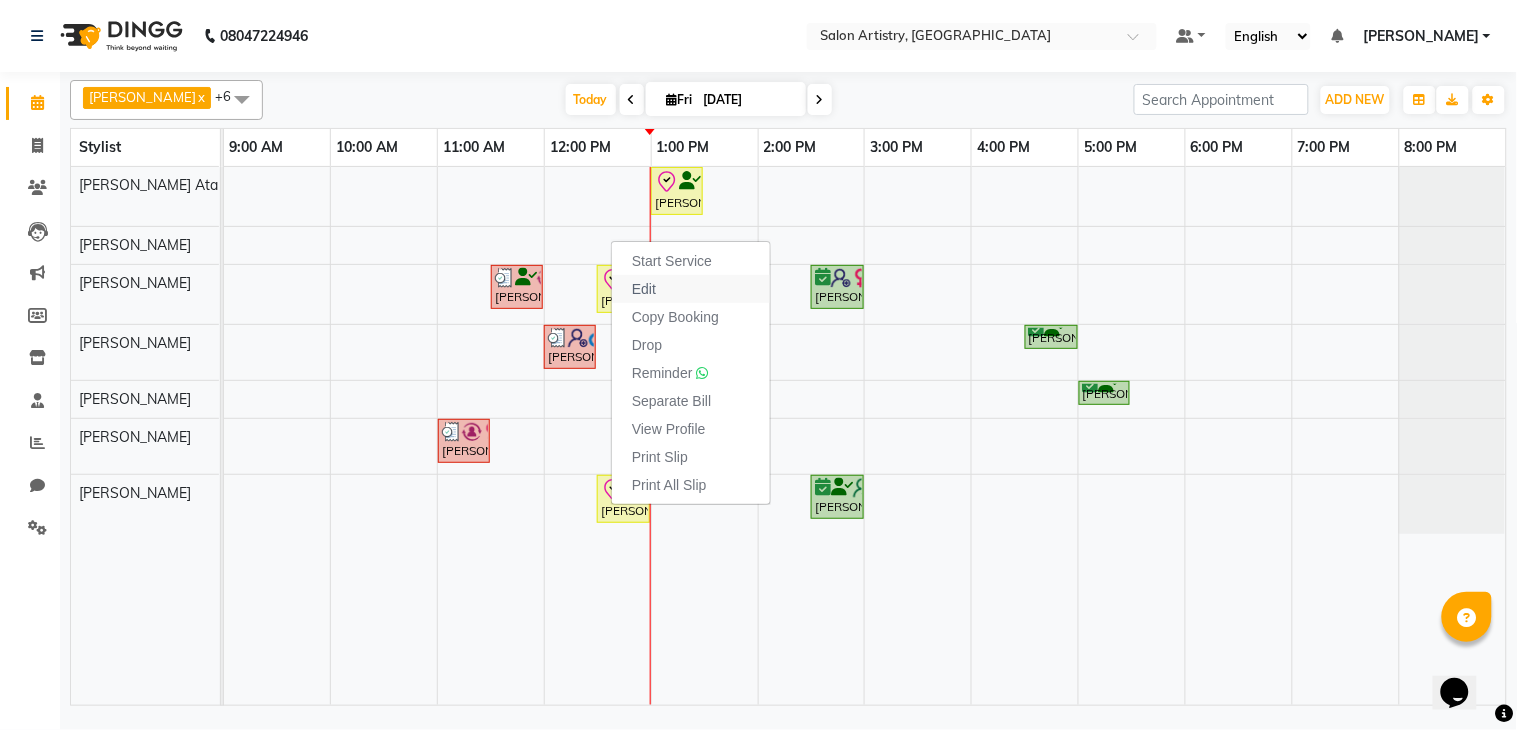 click on "Edit" at bounding box center (644, 289) 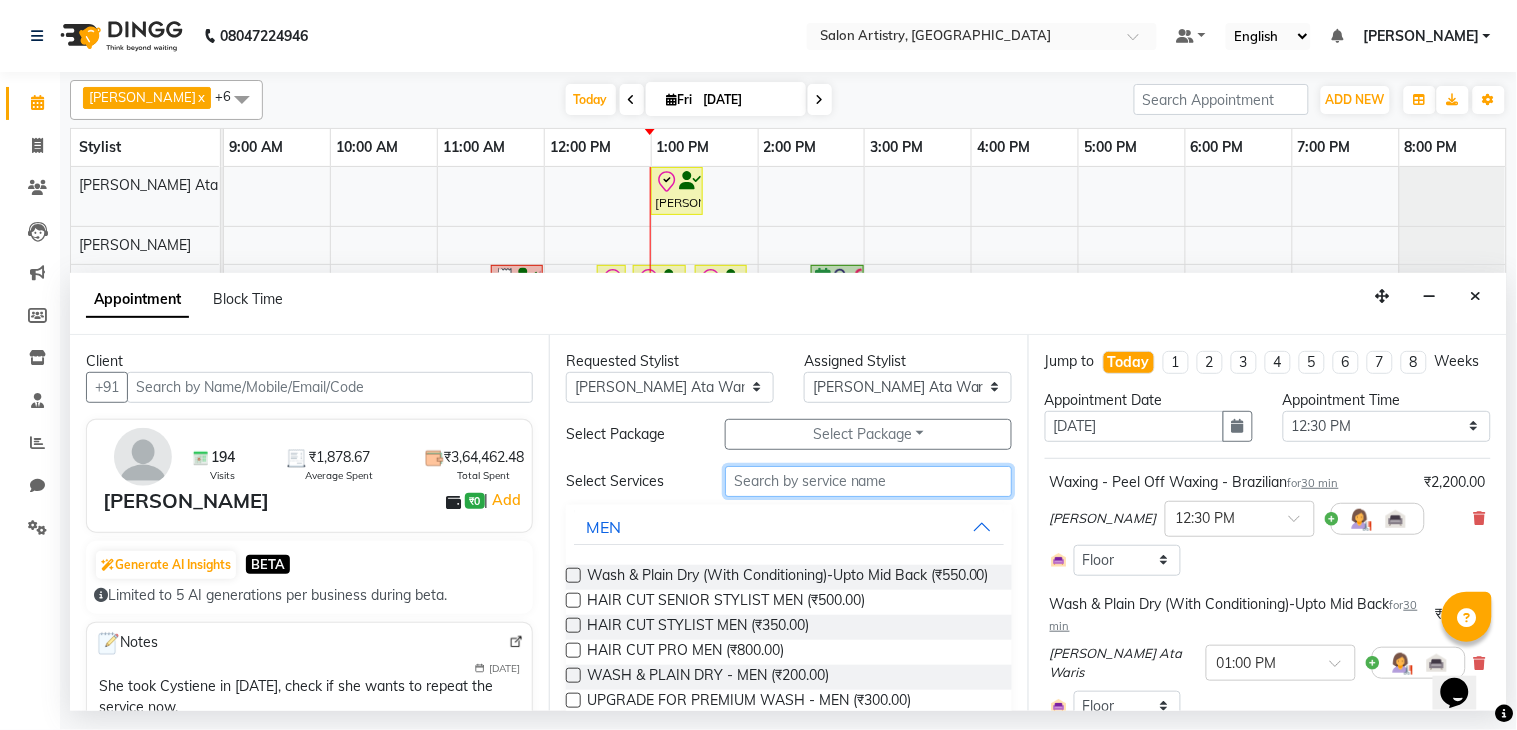click at bounding box center [868, 481] 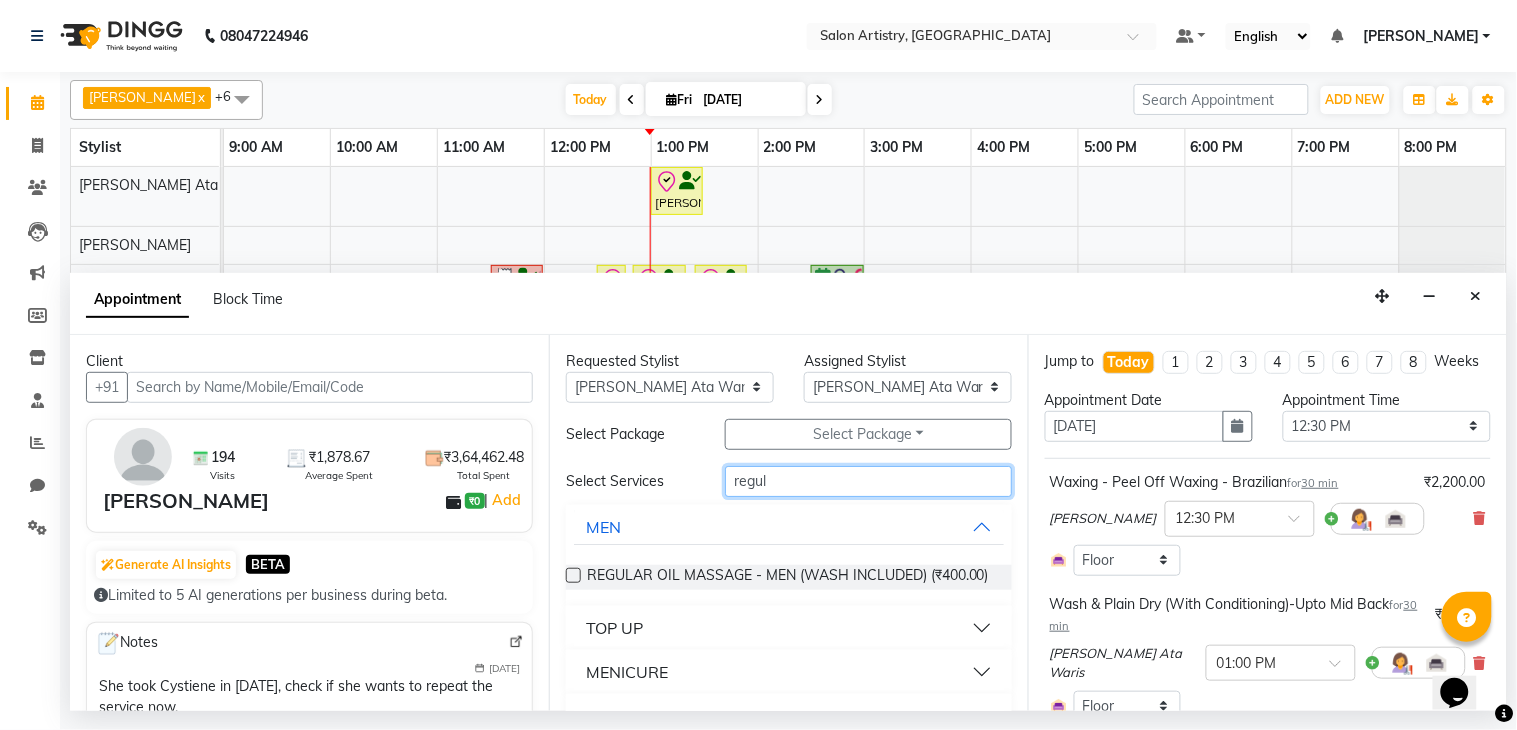 scroll, scrollTop: 60, scrollLeft: 0, axis: vertical 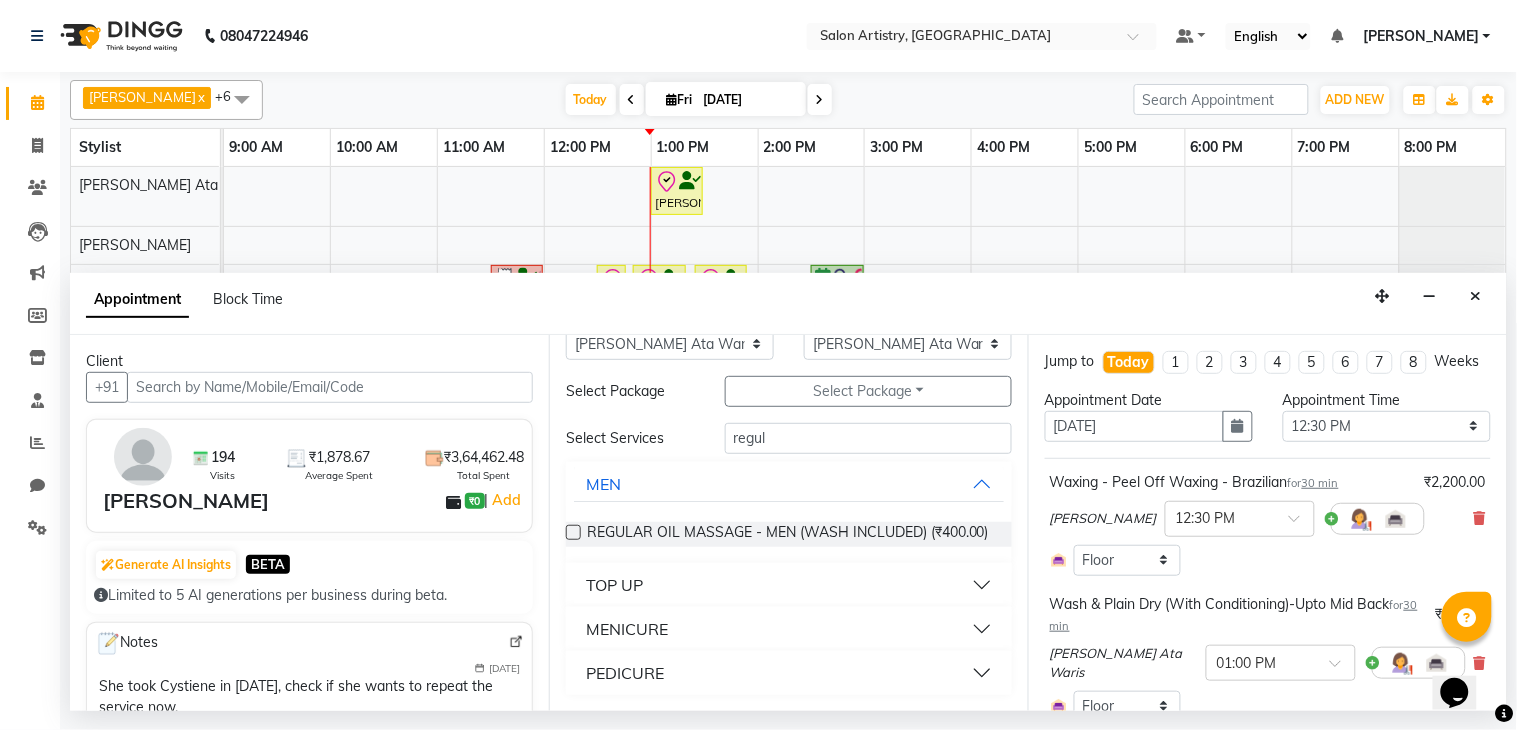 click on "PEDICURE" at bounding box center (789, 673) 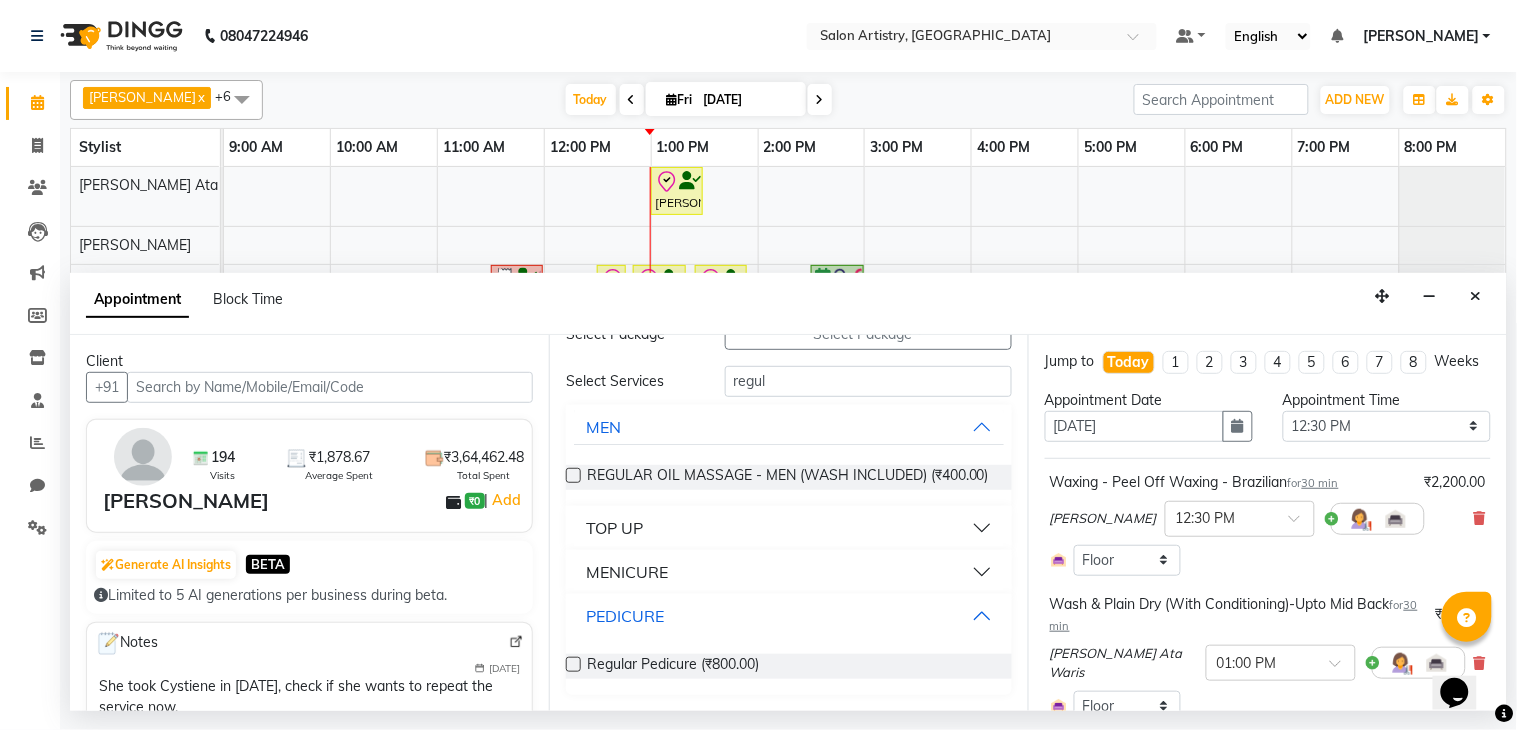 scroll, scrollTop: 116, scrollLeft: 0, axis: vertical 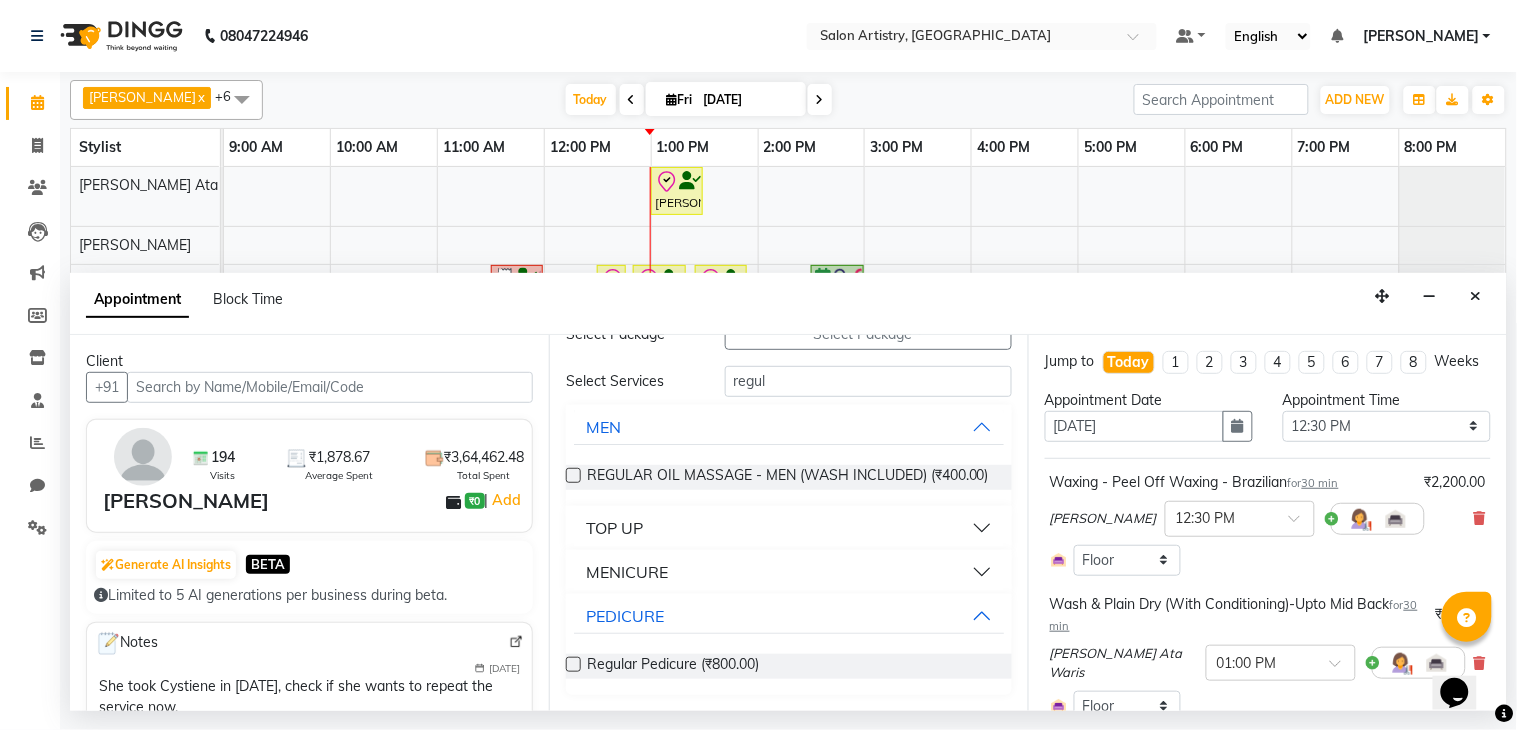 click at bounding box center (573, 664) 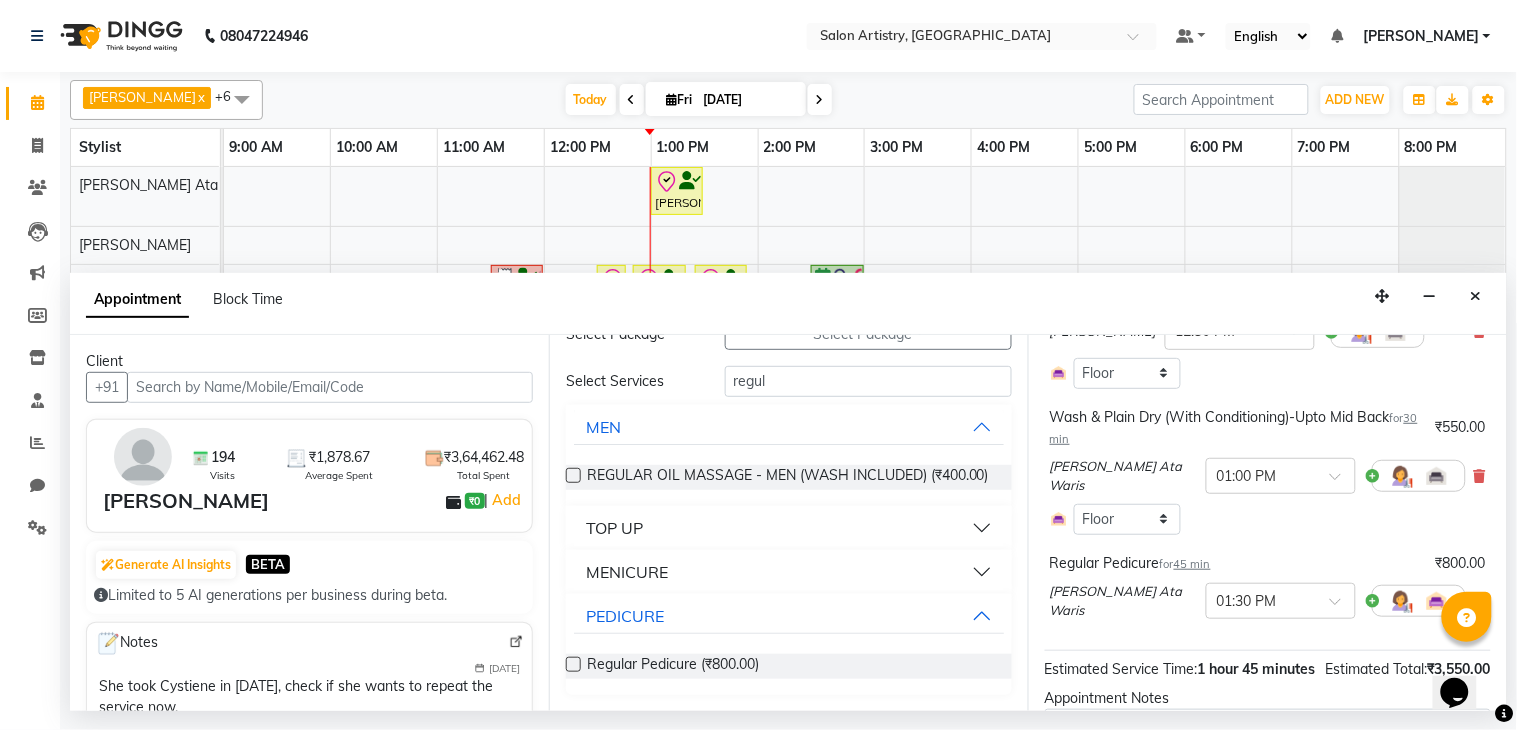 scroll, scrollTop: 222, scrollLeft: 0, axis: vertical 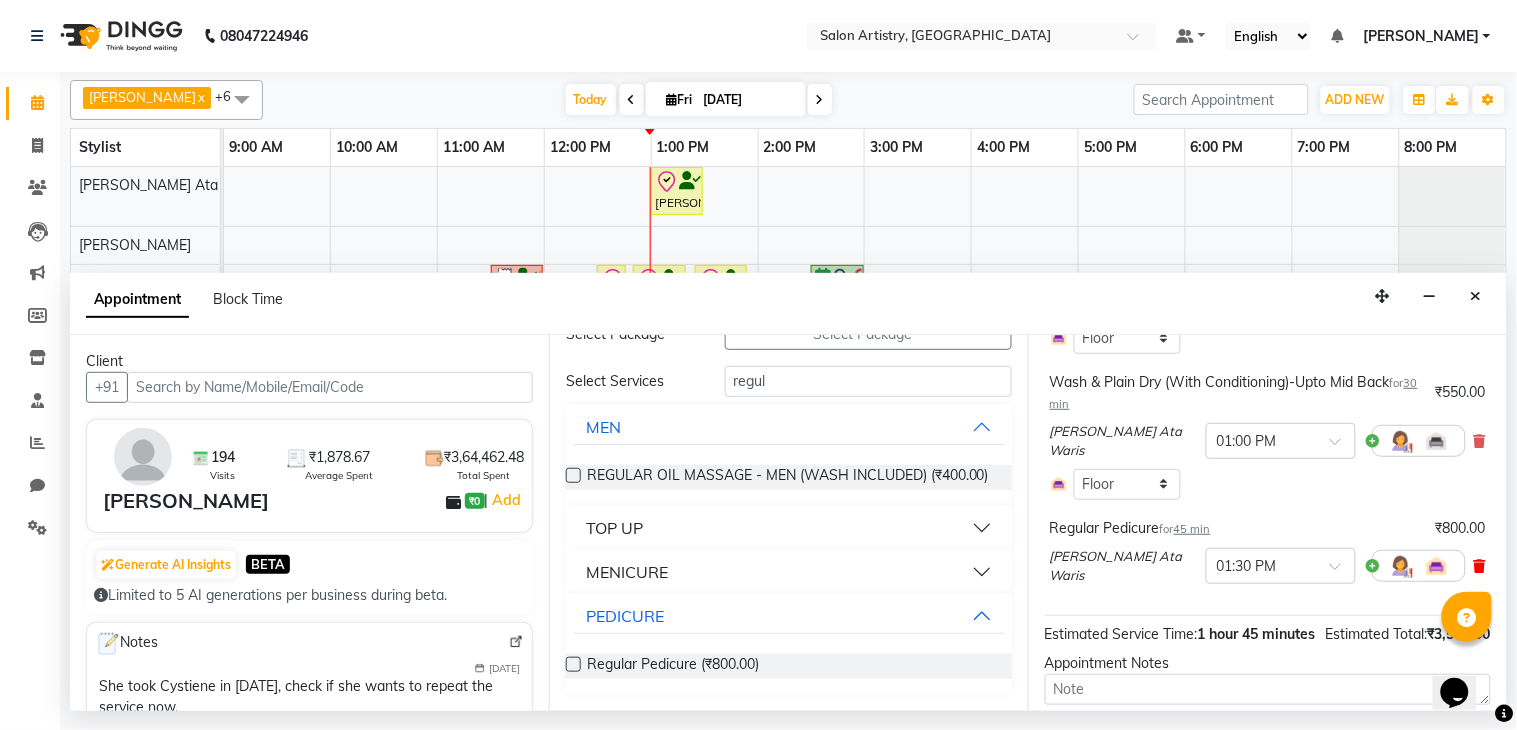 click at bounding box center (1480, 566) 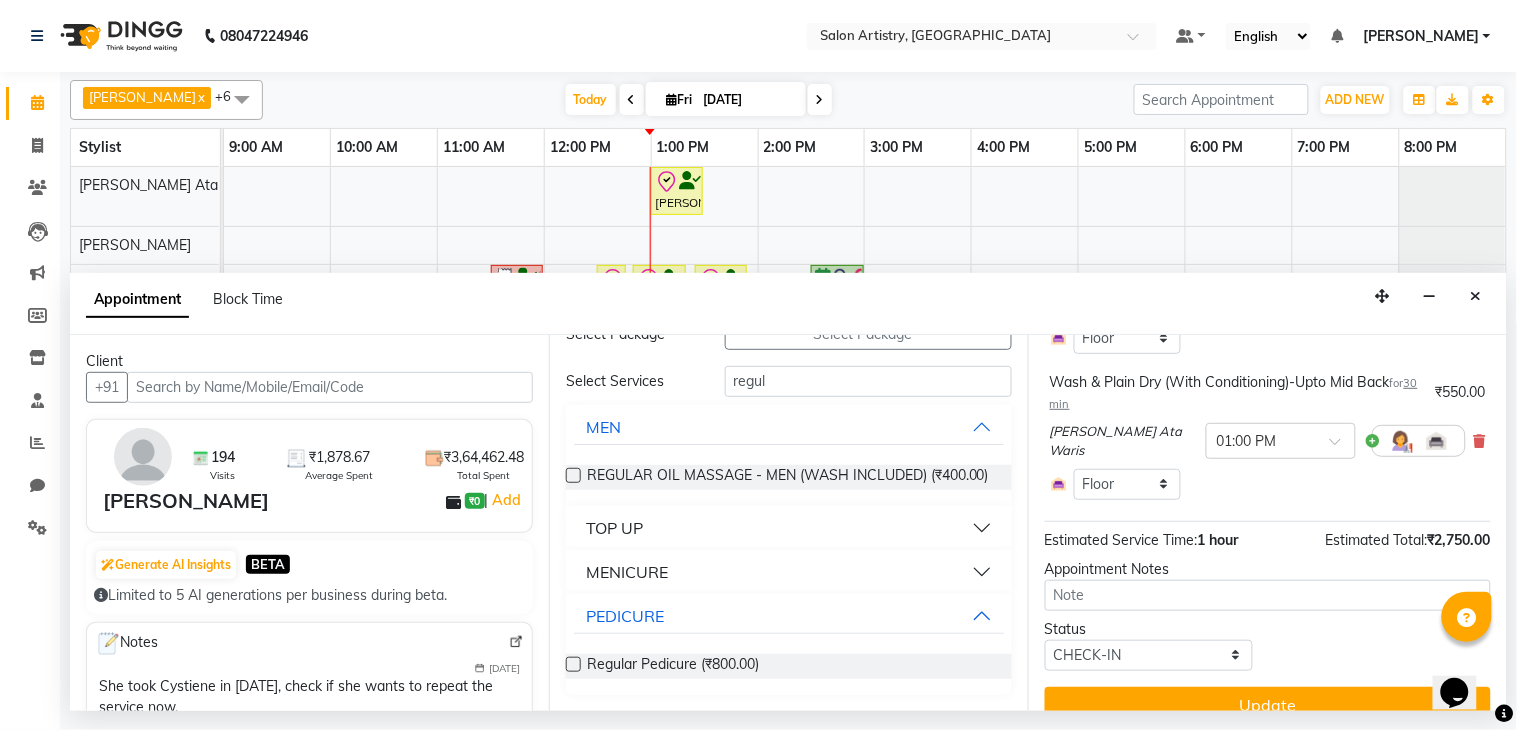 scroll, scrollTop: 0, scrollLeft: 0, axis: both 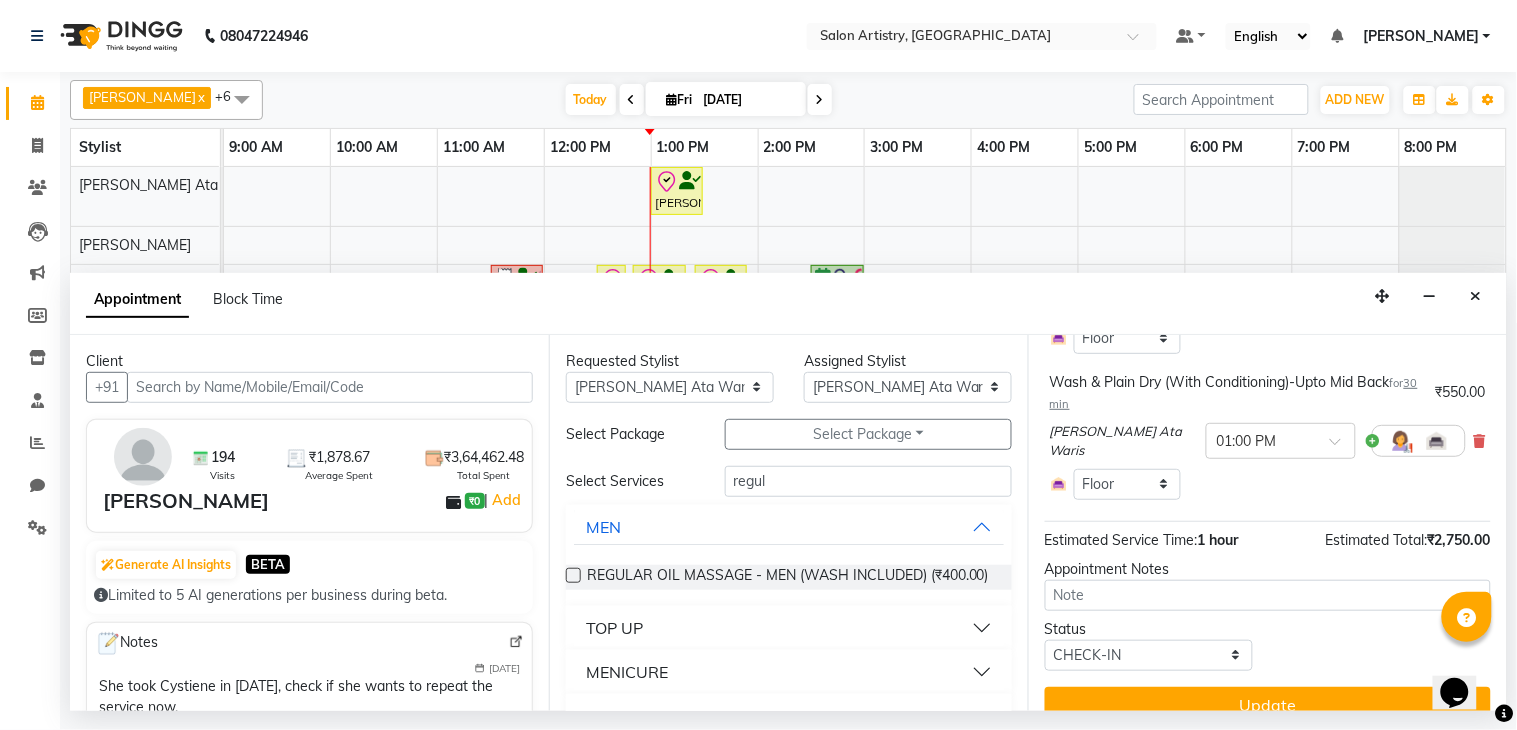click on "Requested Stylist" at bounding box center (670, 361) 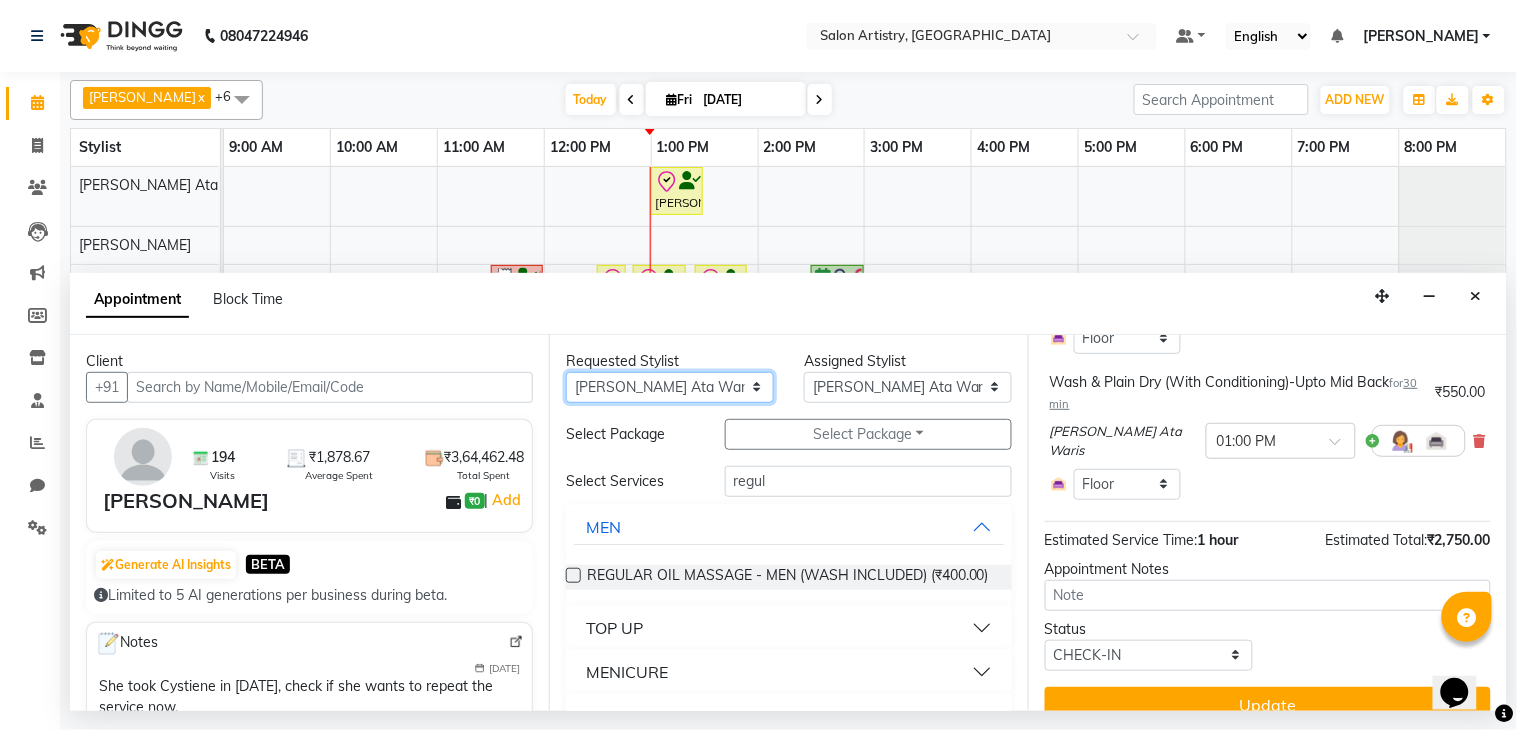 click on "Any [PERSON_NAME] [PERSON_NAME] [PERSON_NAME] [PERSON_NAME] [PERSON_NAME] [PERSON_NAME] [PERSON_NAME] Reception [PERSON_NAME] [PERSON_NAME] [PERSON_NAME] [PERSON_NAME] [PERSON_NAME] [PERSON_NAME] [PERSON_NAME]" at bounding box center [670, 387] 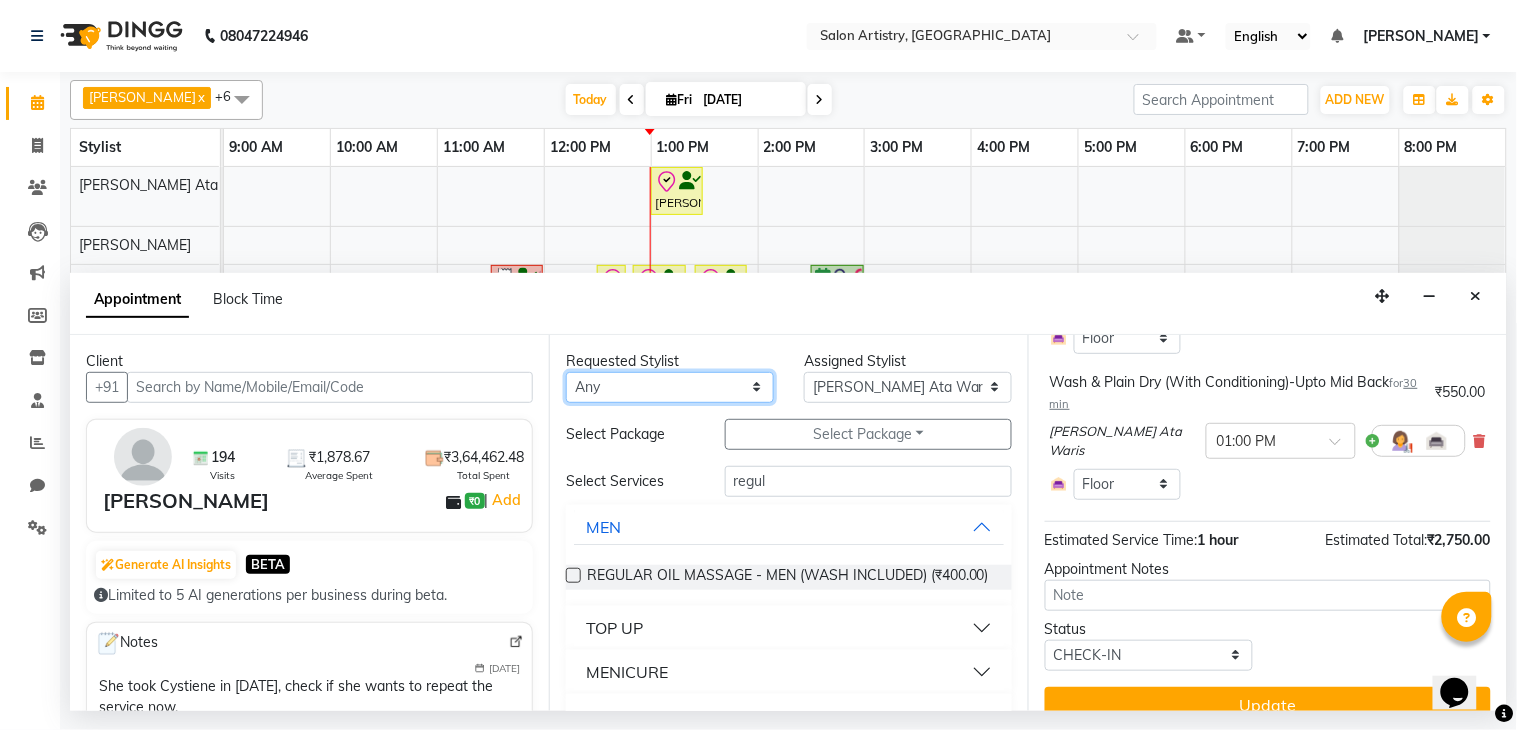 click on "Any [PERSON_NAME] [PERSON_NAME] [PERSON_NAME] [PERSON_NAME] [PERSON_NAME] [PERSON_NAME] [PERSON_NAME] Reception [PERSON_NAME] [PERSON_NAME] [PERSON_NAME] [PERSON_NAME] [PERSON_NAME] [PERSON_NAME] [PERSON_NAME]" at bounding box center [670, 387] 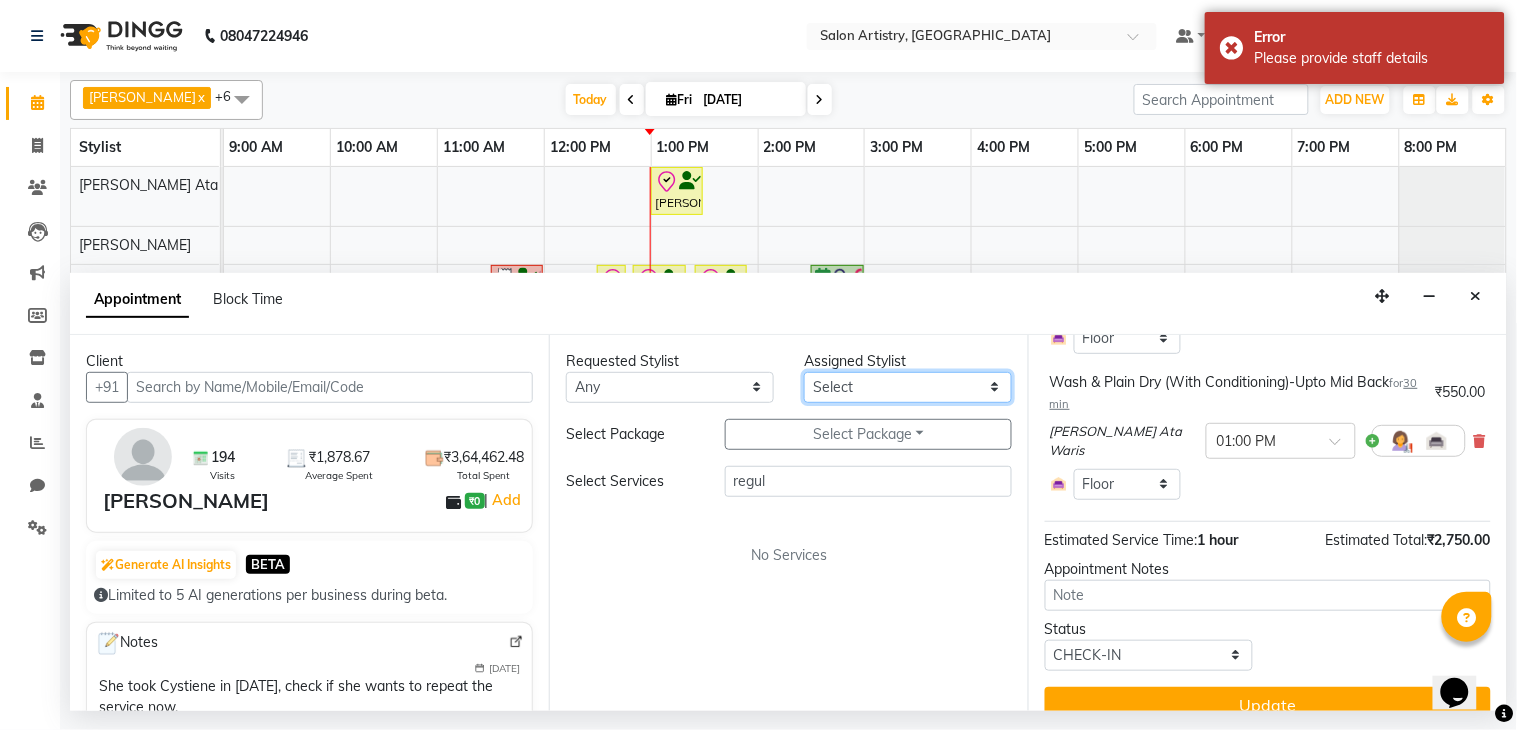 click on "Select [PERSON_NAME] [PERSON_NAME] [PERSON_NAME] [PERSON_NAME] [PERSON_NAME] [PERSON_NAME] [PERSON_NAME] Reception [PERSON_NAME] [PERSON_NAME] [PERSON_NAME] [PERSON_NAME] [PERSON_NAME] [PERSON_NAME] [PERSON_NAME]" at bounding box center (908, 387) 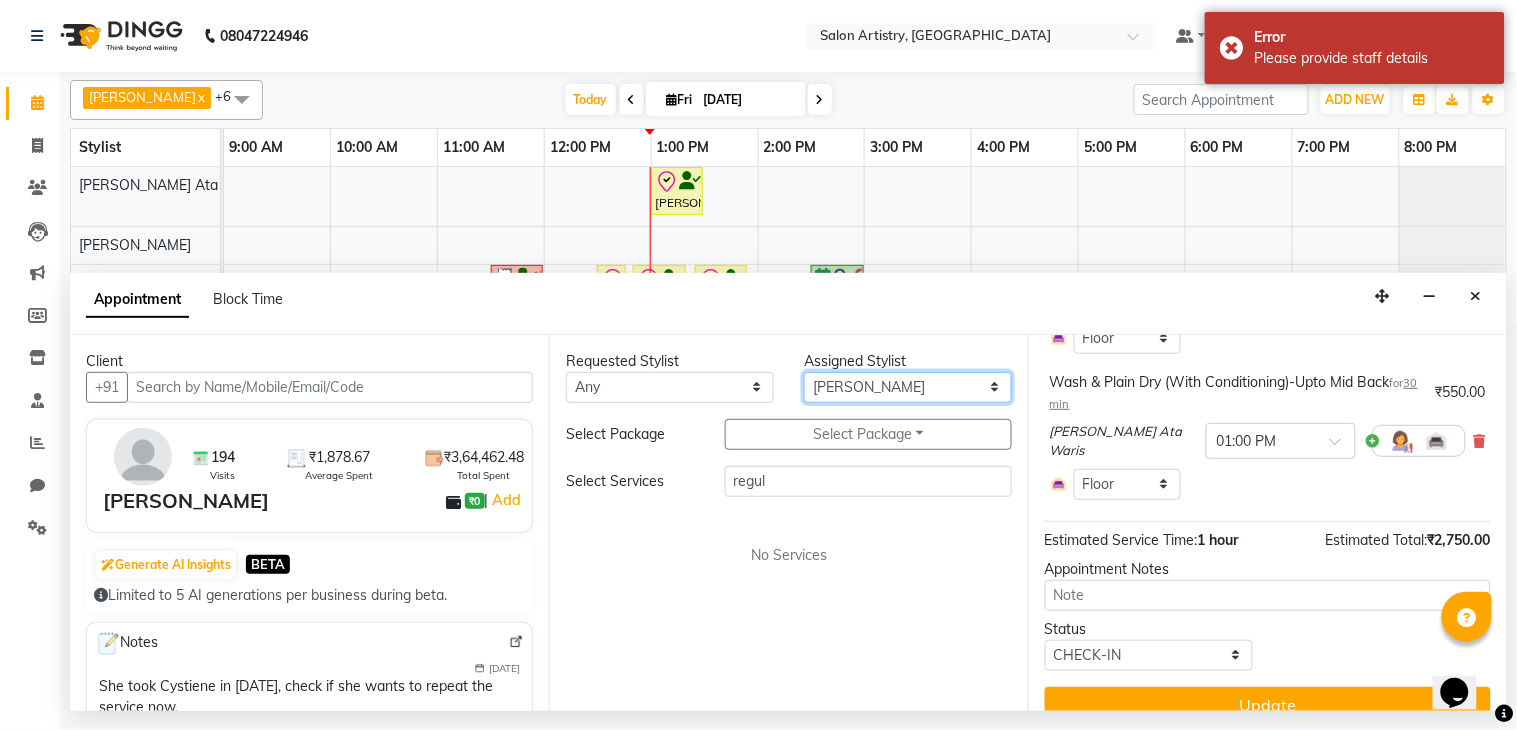 click on "Select [PERSON_NAME] [PERSON_NAME] [PERSON_NAME] [PERSON_NAME] [PERSON_NAME] [PERSON_NAME] [PERSON_NAME] Reception [PERSON_NAME] [PERSON_NAME] [PERSON_NAME] [PERSON_NAME] [PERSON_NAME] [PERSON_NAME] [PERSON_NAME]" at bounding box center [908, 387] 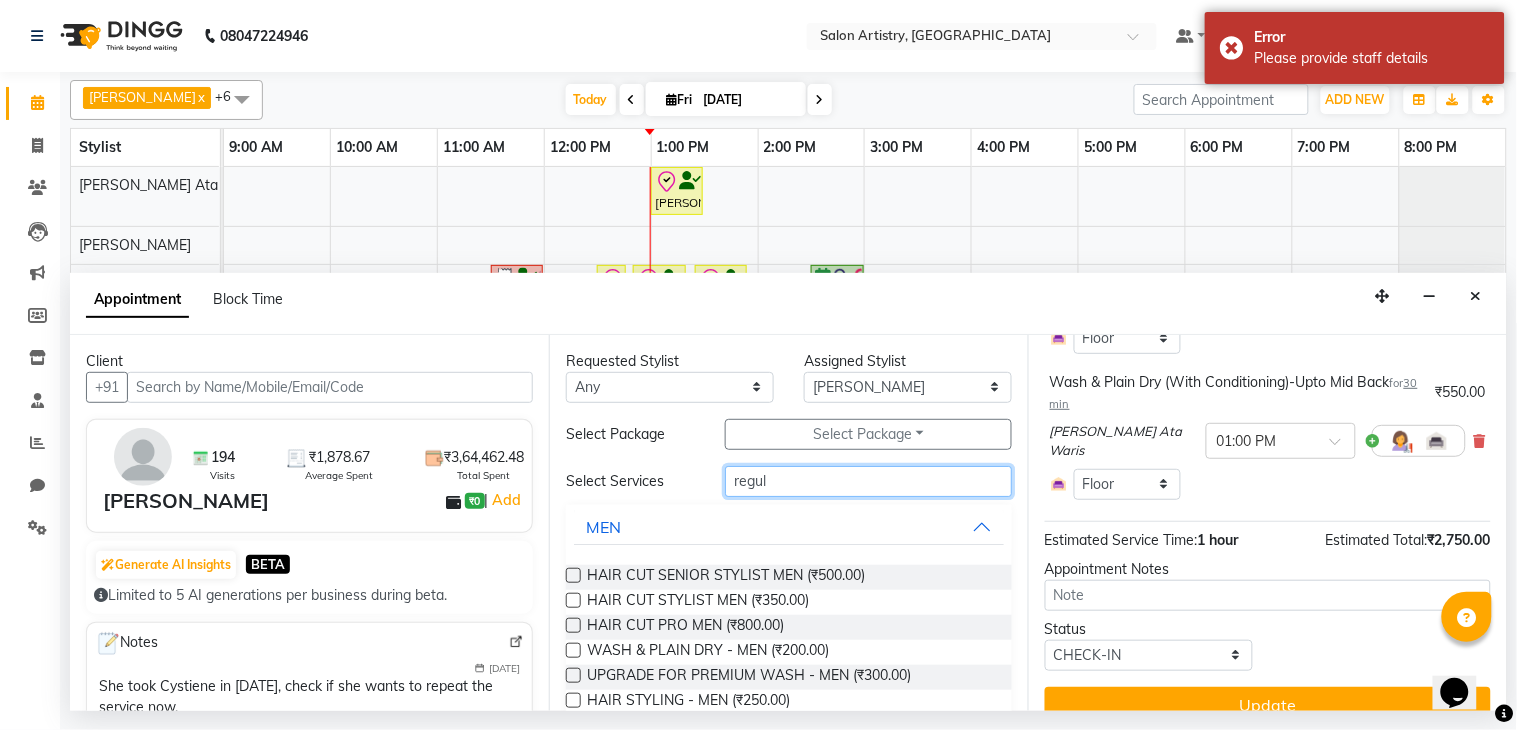 click on "regul" at bounding box center [868, 481] 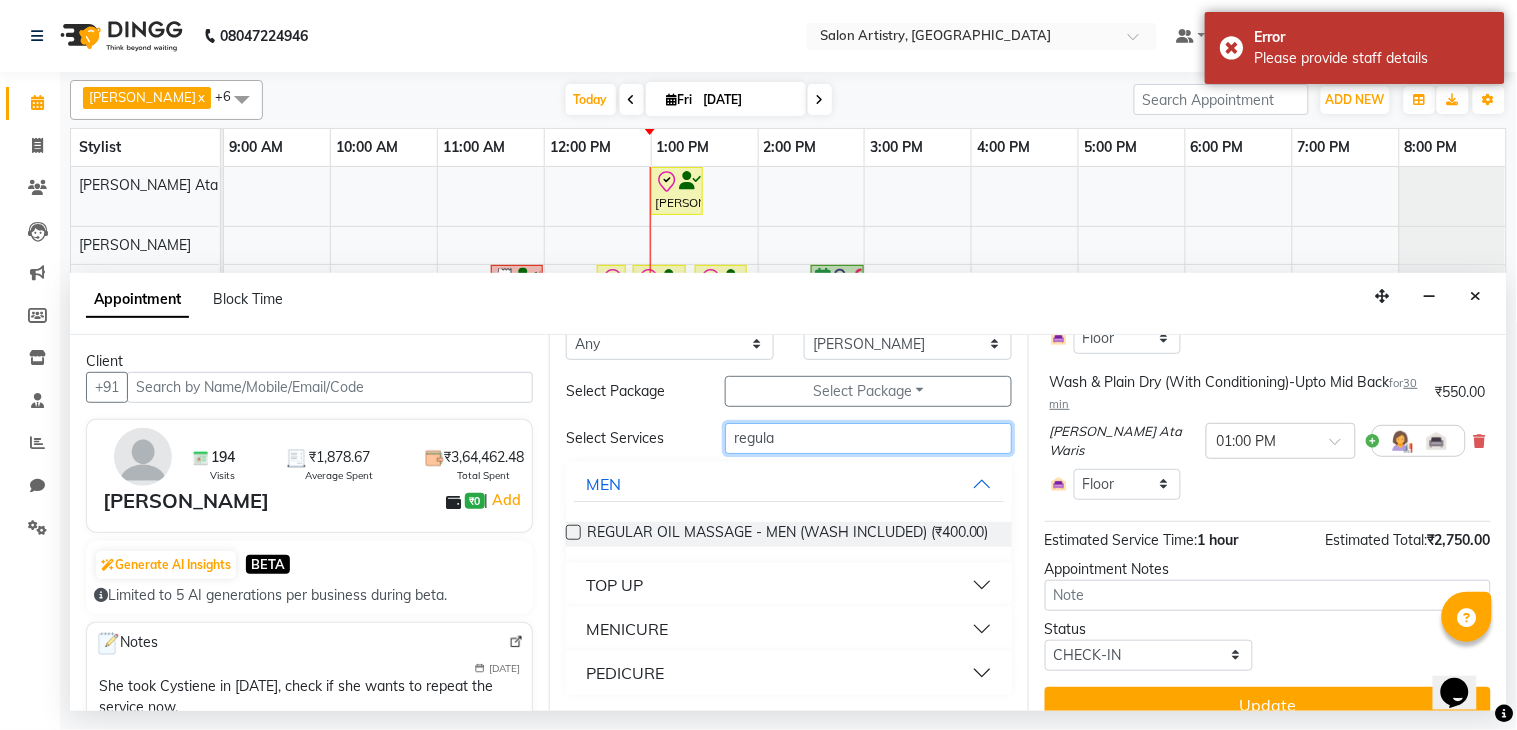 scroll, scrollTop: 60, scrollLeft: 0, axis: vertical 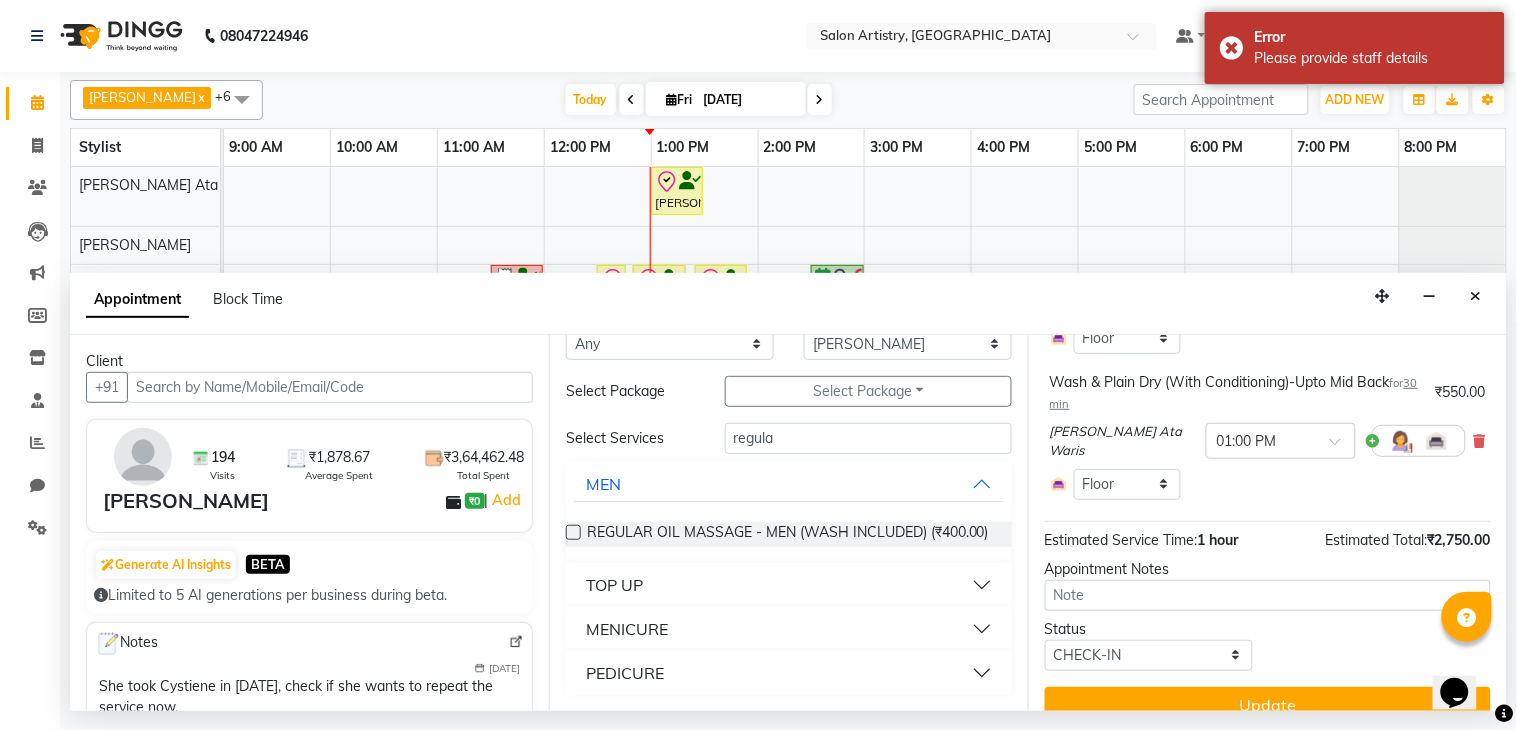click on "PEDICURE" at bounding box center (625, 673) 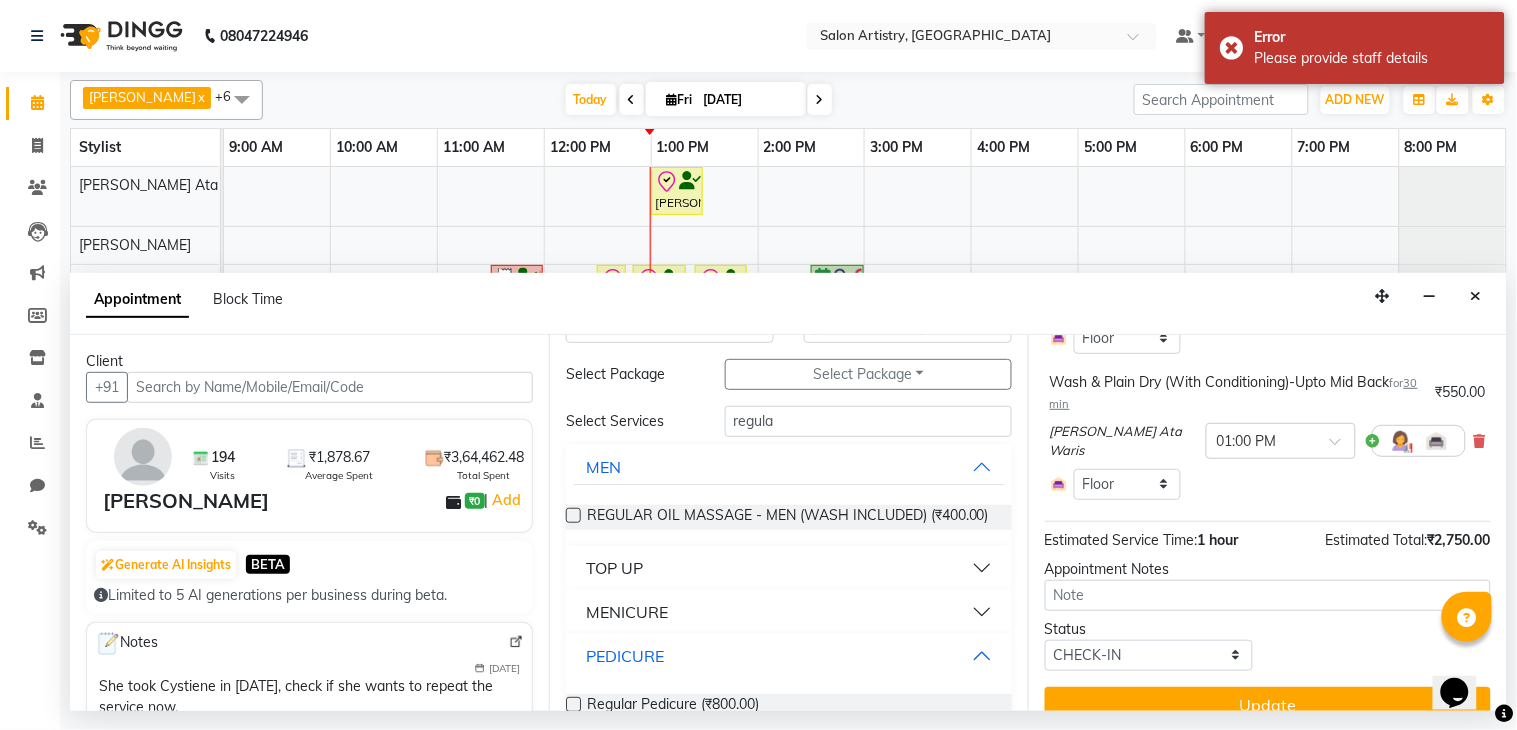 scroll, scrollTop: 116, scrollLeft: 0, axis: vertical 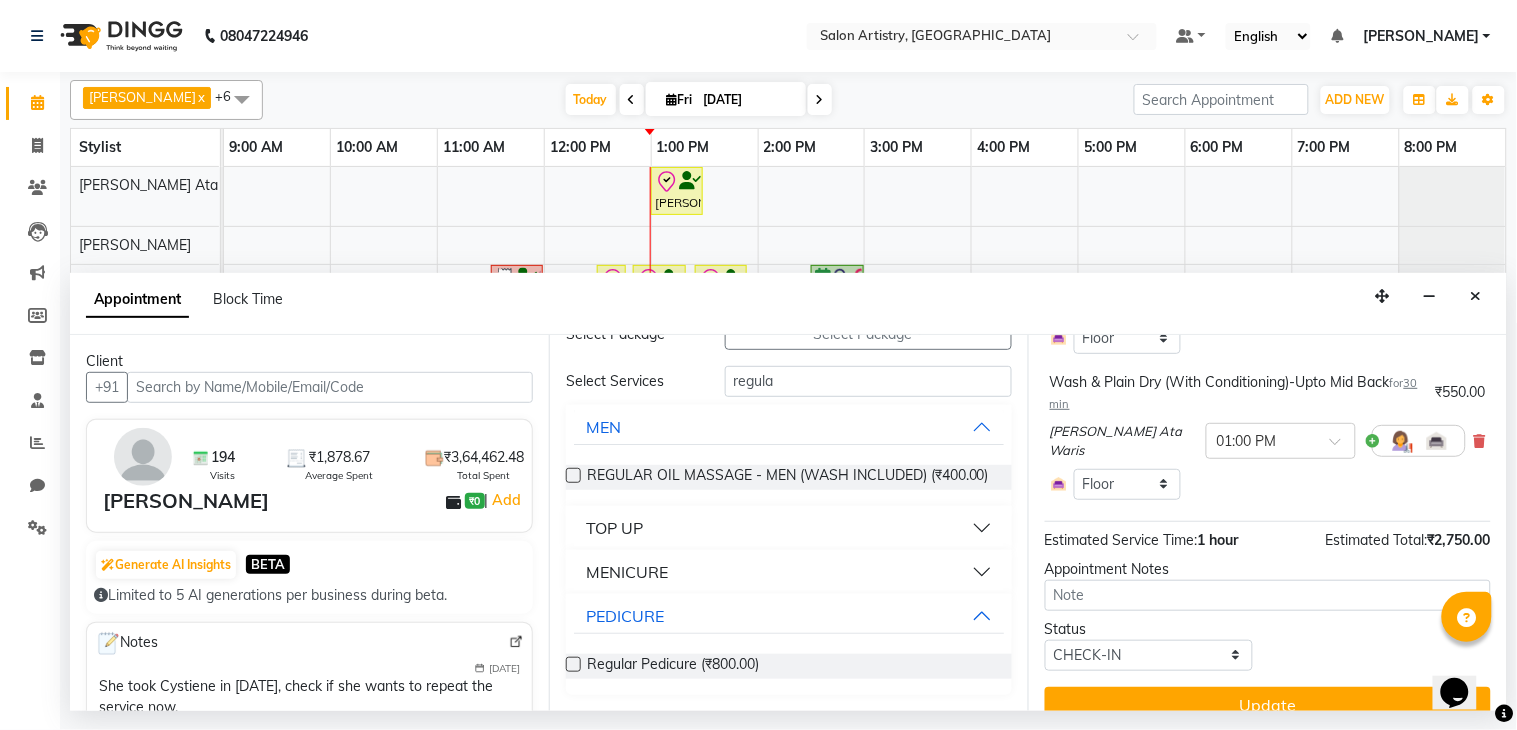 click at bounding box center (573, 664) 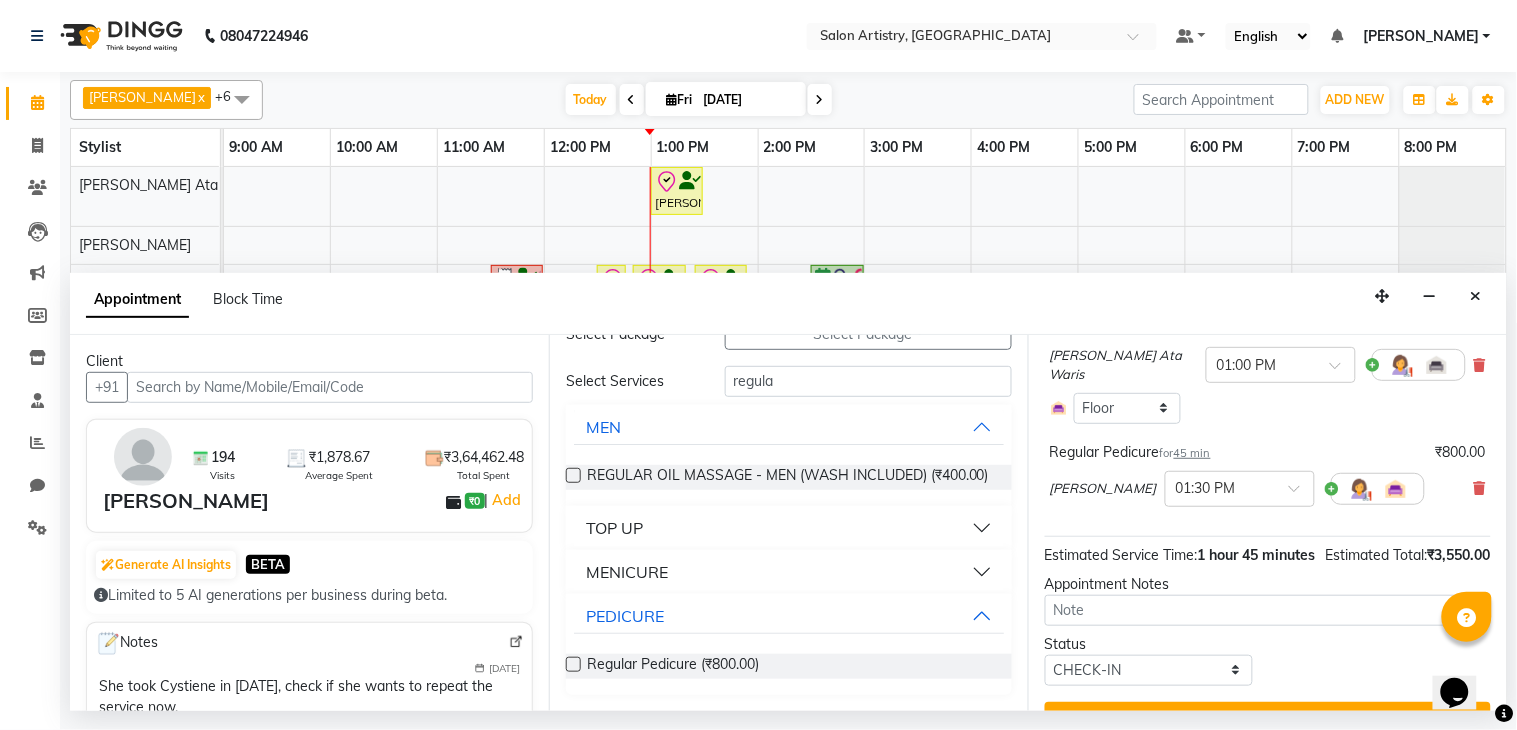 scroll, scrollTop: 377, scrollLeft: 0, axis: vertical 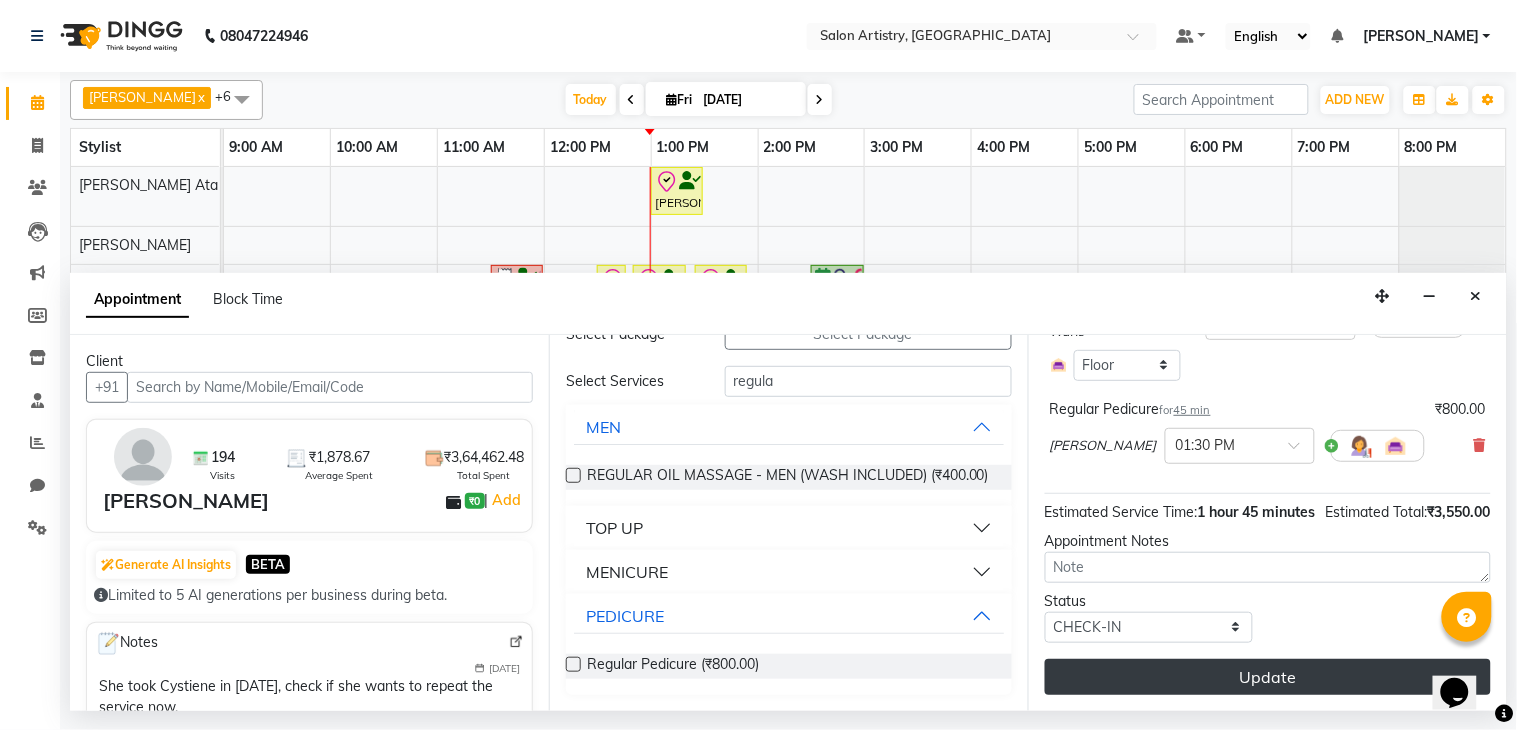 click on "Update" at bounding box center (1268, 677) 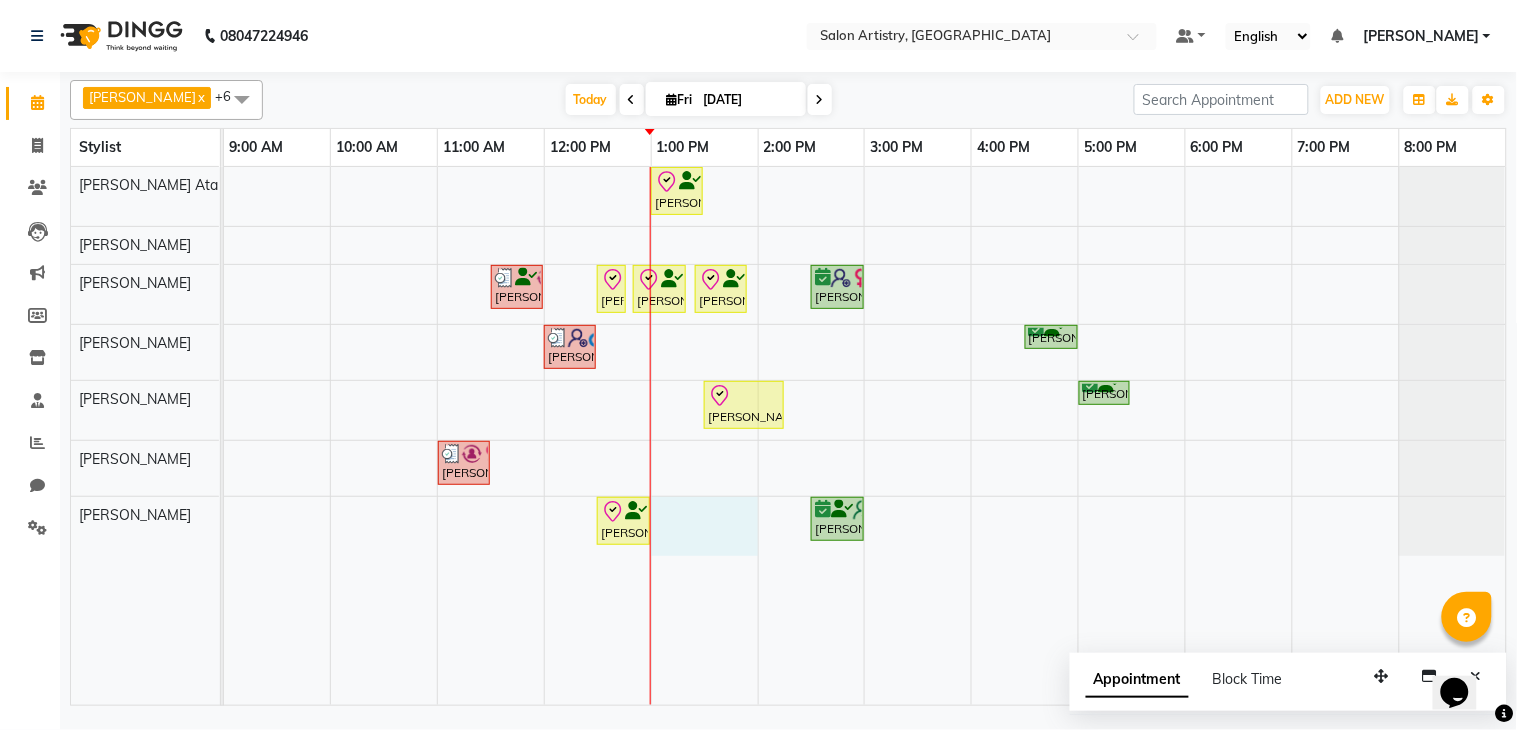 click on "Pooja Choudhury, TK08, 01:00 PM-01:30 PM, Wash & Plain Dry (With Conditioning)-Upto Mid Back     Rekha Modi, TK05, 11:30 AM-12:00 PM, Wash  - Wash & Blow Dry (Upto Shoulder)
Priya Bhakat, TK01, 12:30 PM-12:40 PM, Threading - Eyebrows
Priya Bhakat, TK01, 12:50 PM-01:20 PM, Clean Up And Basic Facial - Urban Skin Restoring (Kanpeiki) _ Monodose Kit
Priya Bhakat, TK01, 01:25 PM-01:55 PM, Wash & Plain Dry (With Conditioning)-Upto Mid Back     Priyanka Mitra, TK06, 02:30 PM-03:00 PM, Highights - Highlights Per Foil_Upto Midback     Krishnav Shandilya, TK07, 12:00 PM-12:30 PM, HAIR CUT SENIOR STYLIST MEN     Aniruddh Sinha, TK09, 04:30 PM-05:00 PM, Oil Massage - Olive Oil
Pooja Choudhury, TK08, 01:30 PM-02:15 PM, Regular Pedicure     Aniruddh Sinha, TK09, 05:00 PM-05:30 PM, Foot Relaxing Massage     Nisha Nisha, TK03, 11:00 AM-11:30 AM, Threading - Eyebrows,Threading - Eyebrows (₹70),Threading - Eyebrows (₹70)" at bounding box center [865, 436] 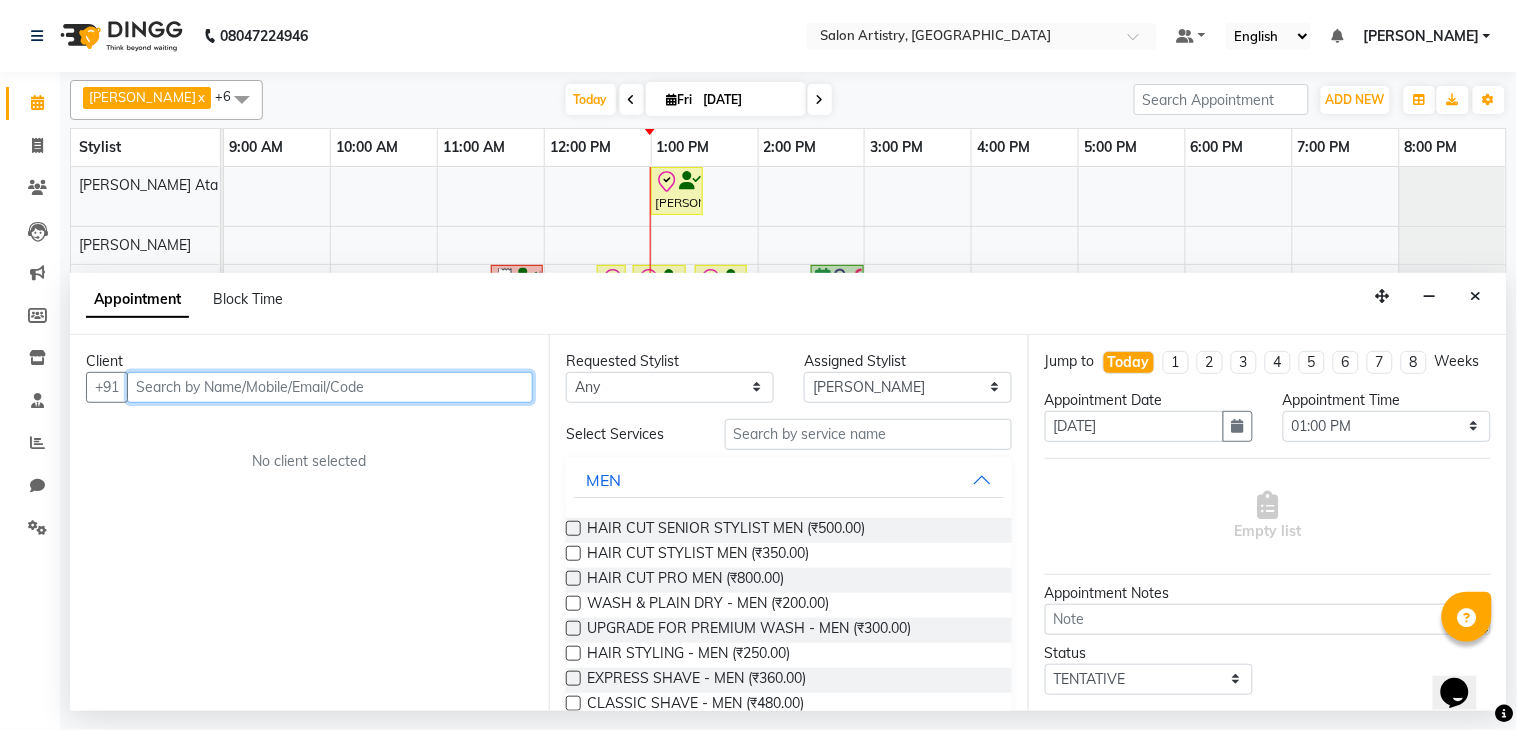 click at bounding box center (330, 387) 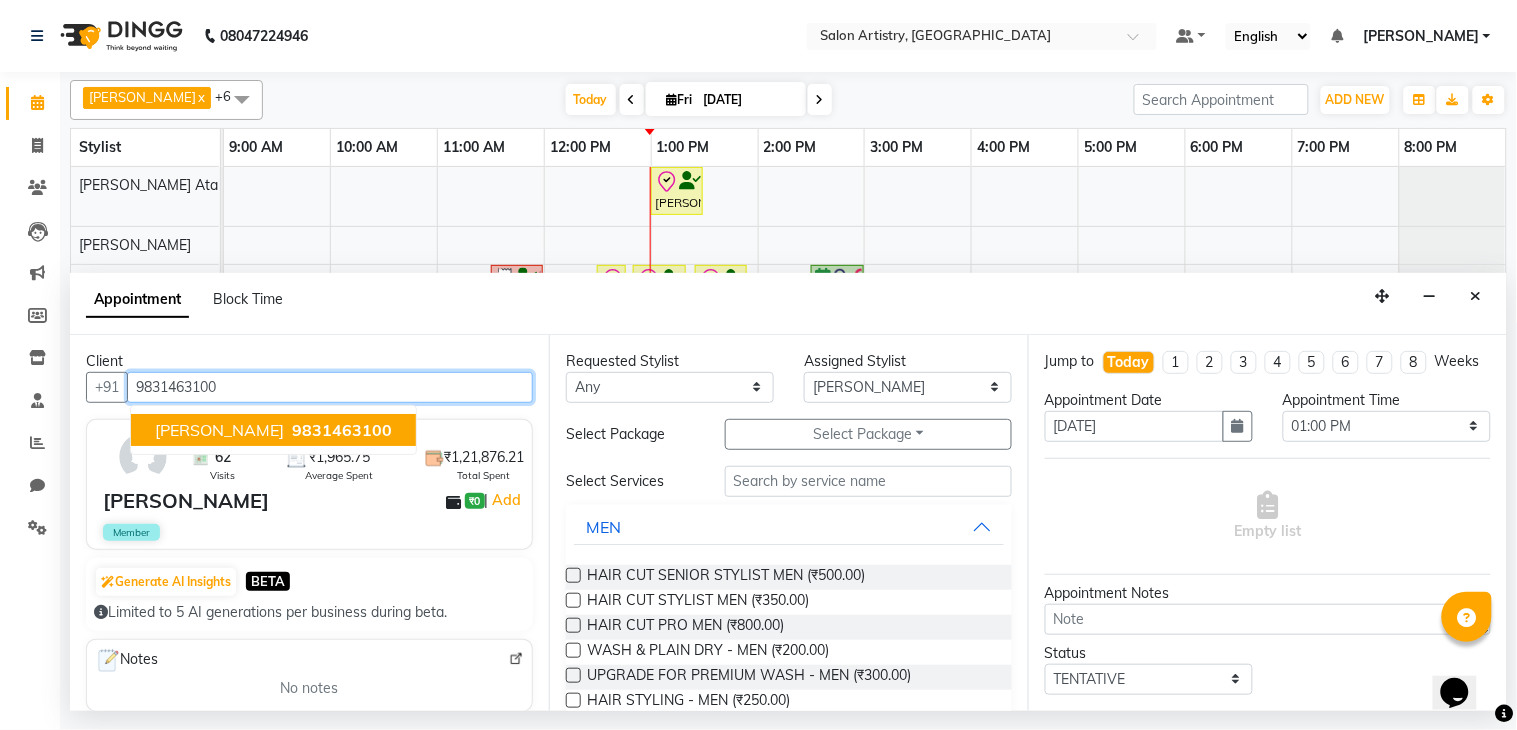 click on "9831463100" at bounding box center [342, 430] 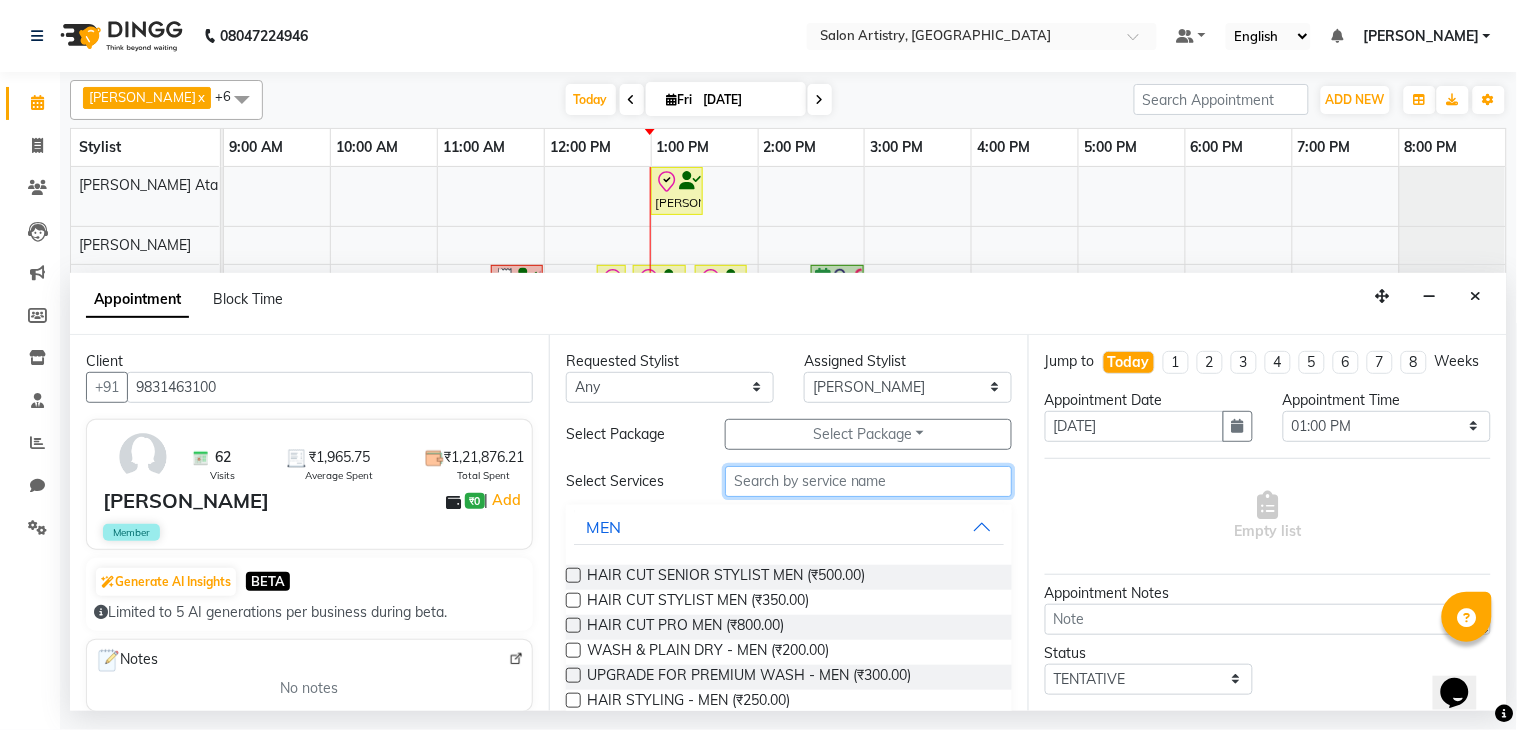 click at bounding box center [868, 481] 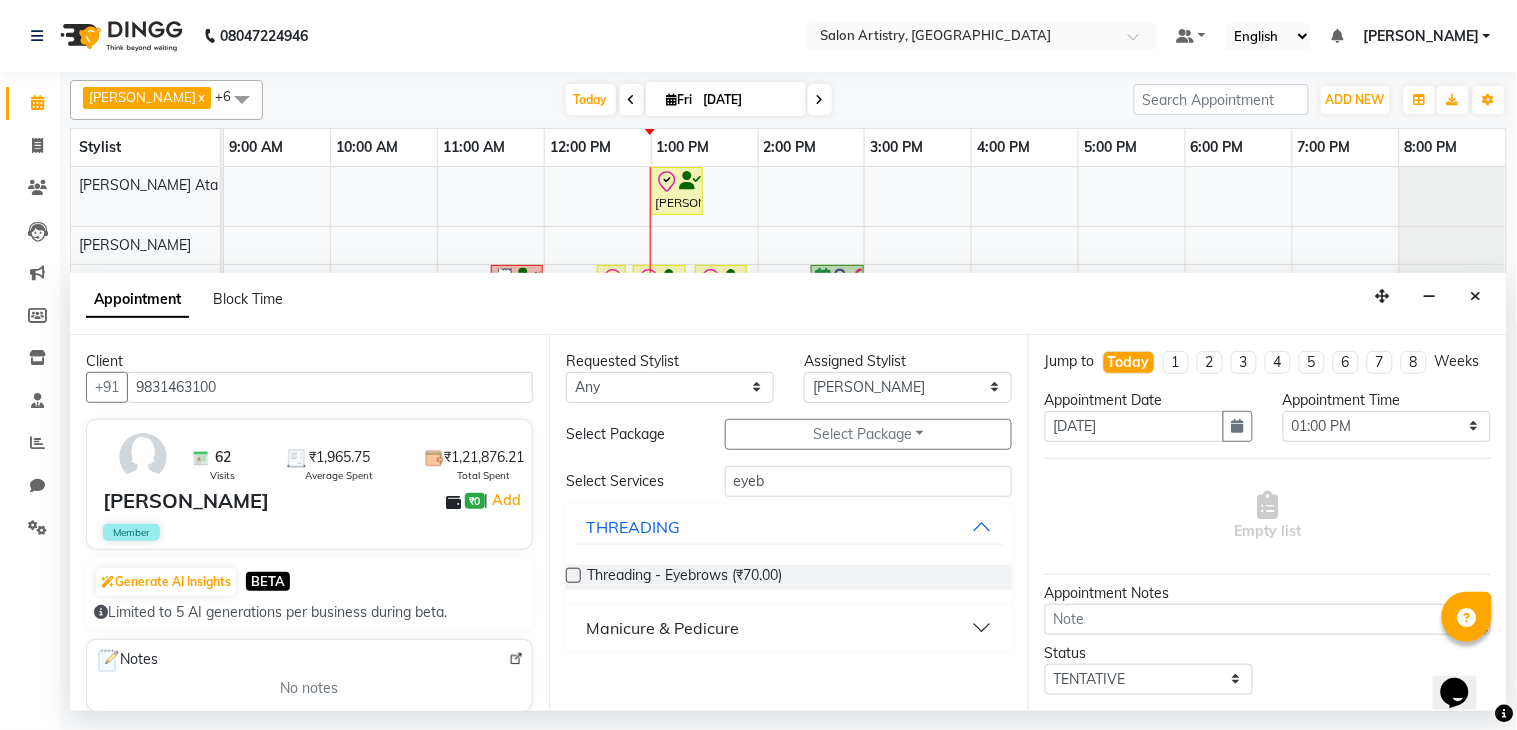 click at bounding box center [573, 575] 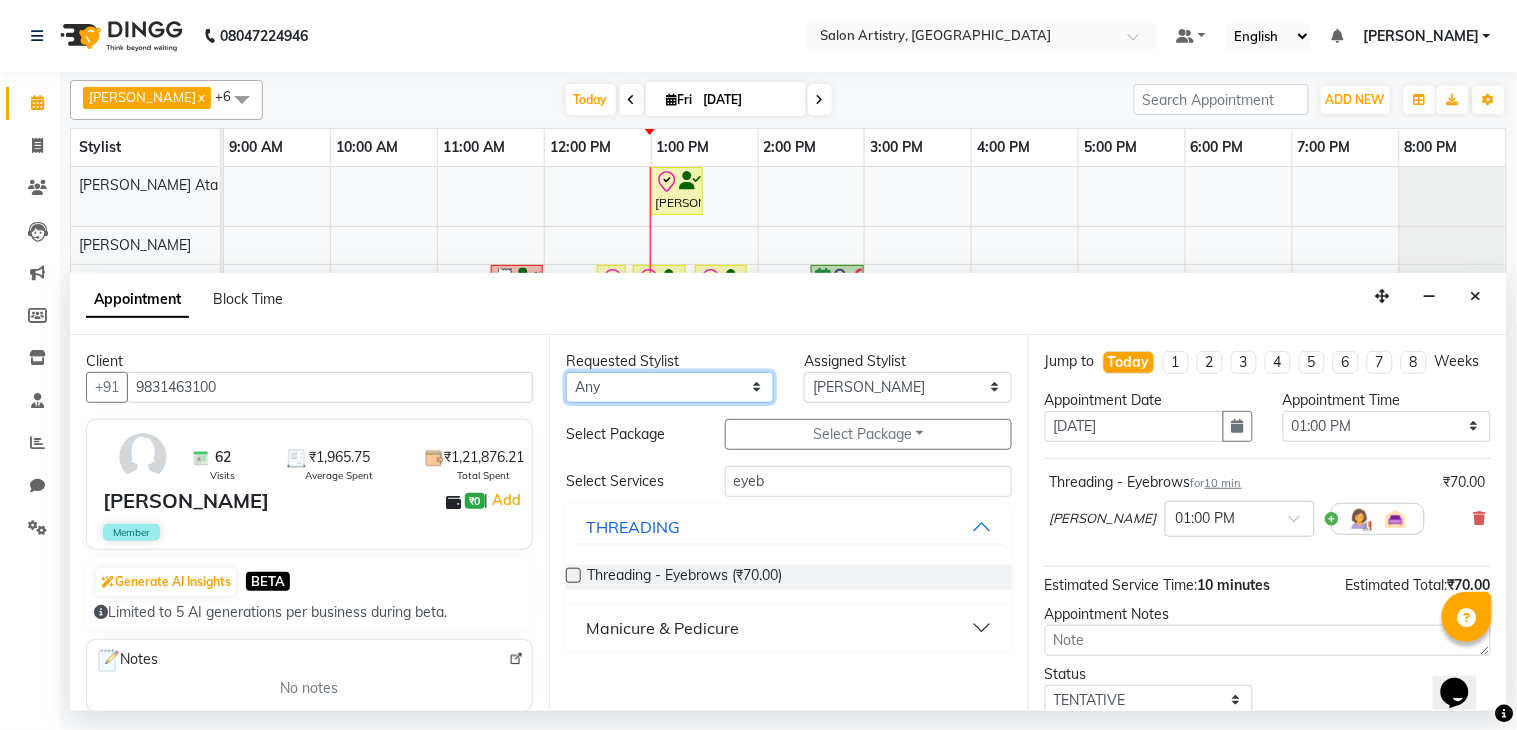 click on "Any [PERSON_NAME] [PERSON_NAME] [PERSON_NAME] [PERSON_NAME] [PERSON_NAME] [PERSON_NAME] [PERSON_NAME] Reception [PERSON_NAME] [PERSON_NAME] [PERSON_NAME] [PERSON_NAME] [PERSON_NAME] [PERSON_NAME] [PERSON_NAME]" at bounding box center (670, 387) 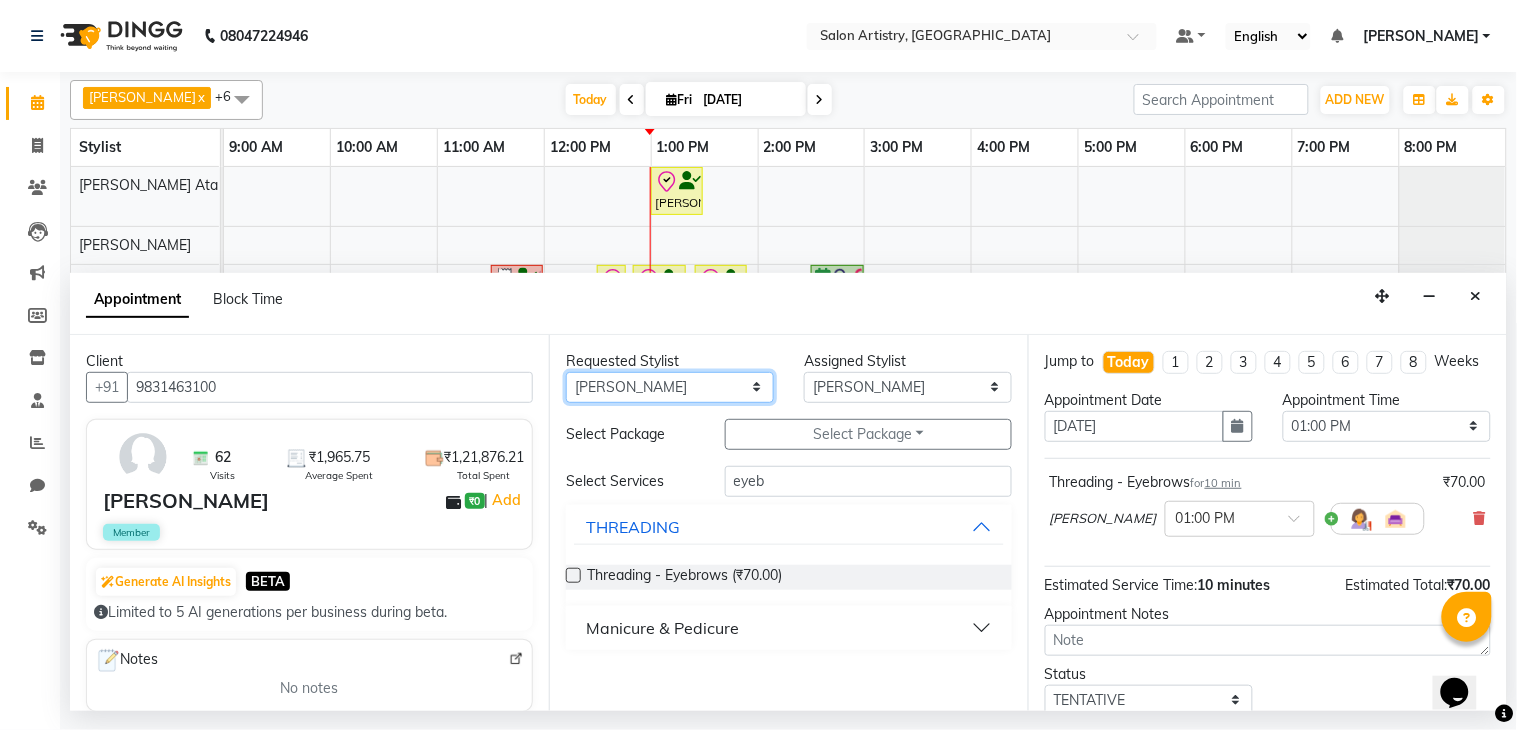 click on "Any [PERSON_NAME] [PERSON_NAME] [PERSON_NAME] [PERSON_NAME] [PERSON_NAME] [PERSON_NAME] [PERSON_NAME] Reception [PERSON_NAME] [PERSON_NAME] [PERSON_NAME] [PERSON_NAME] [PERSON_NAME] [PERSON_NAME] [PERSON_NAME]" at bounding box center (670, 387) 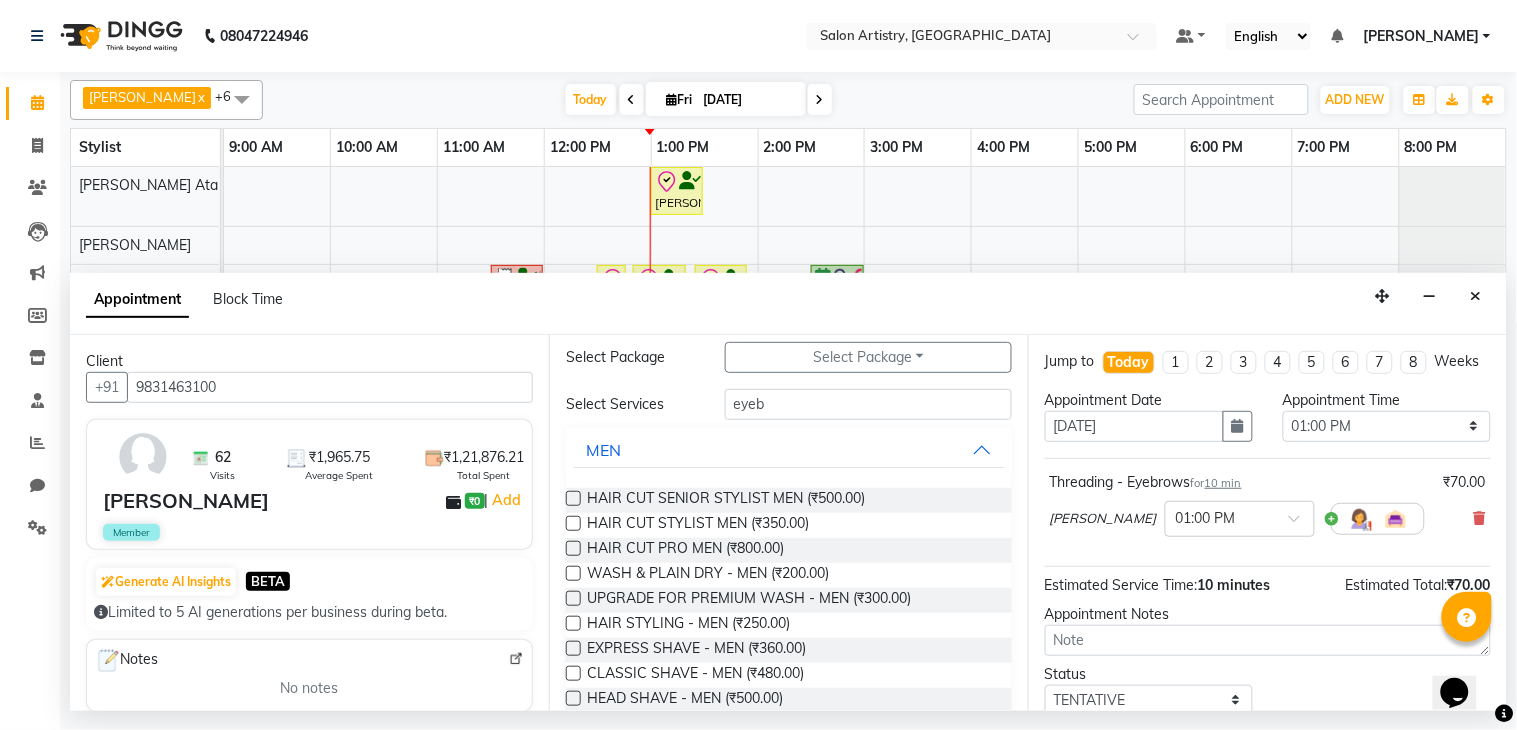 scroll, scrollTop: 111, scrollLeft: 0, axis: vertical 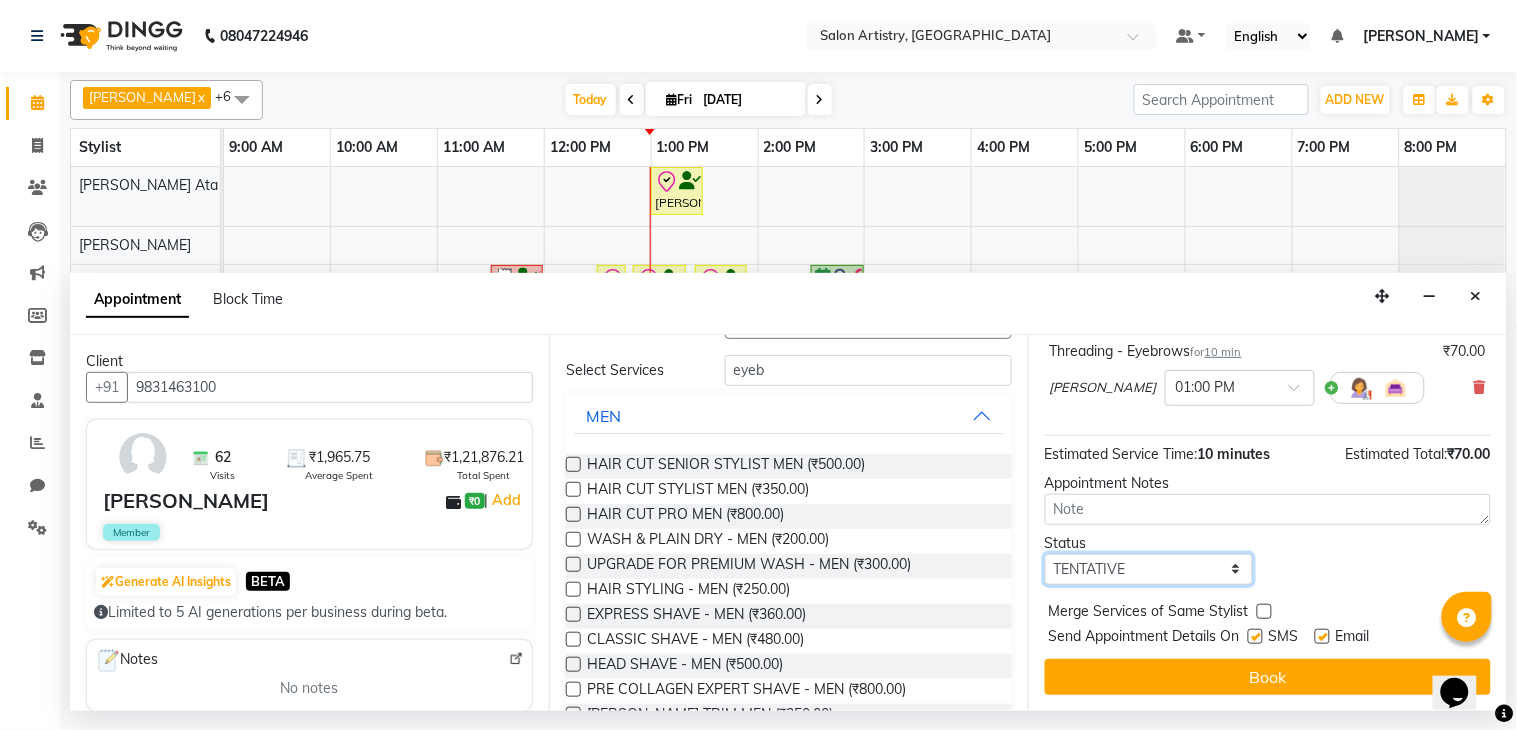 click on "Select TENTATIVE CONFIRM CHECK-IN UPCOMING" at bounding box center (1149, 569) 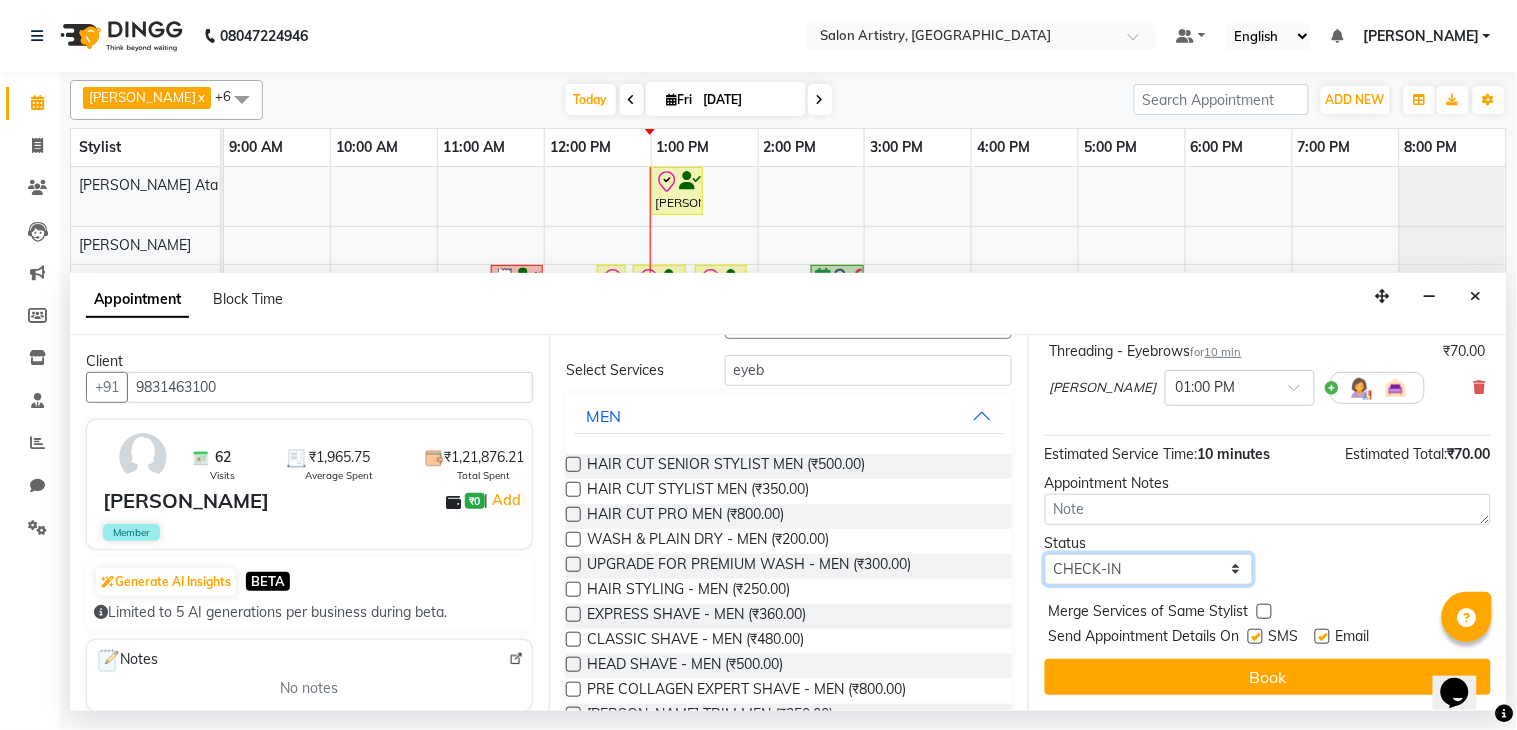 click on "Select TENTATIVE CONFIRM CHECK-IN UPCOMING" at bounding box center [1149, 569] 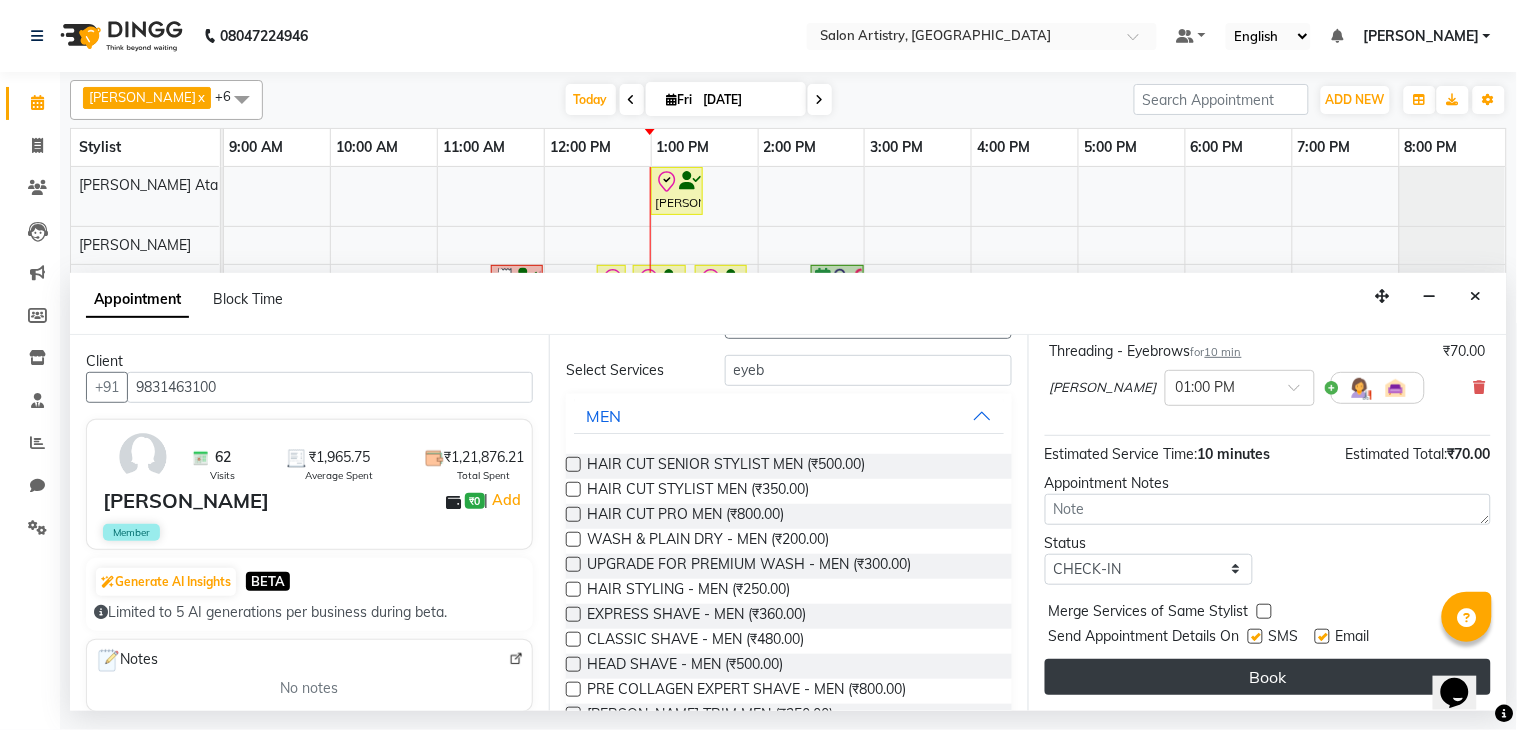 click on "Book" at bounding box center [1268, 677] 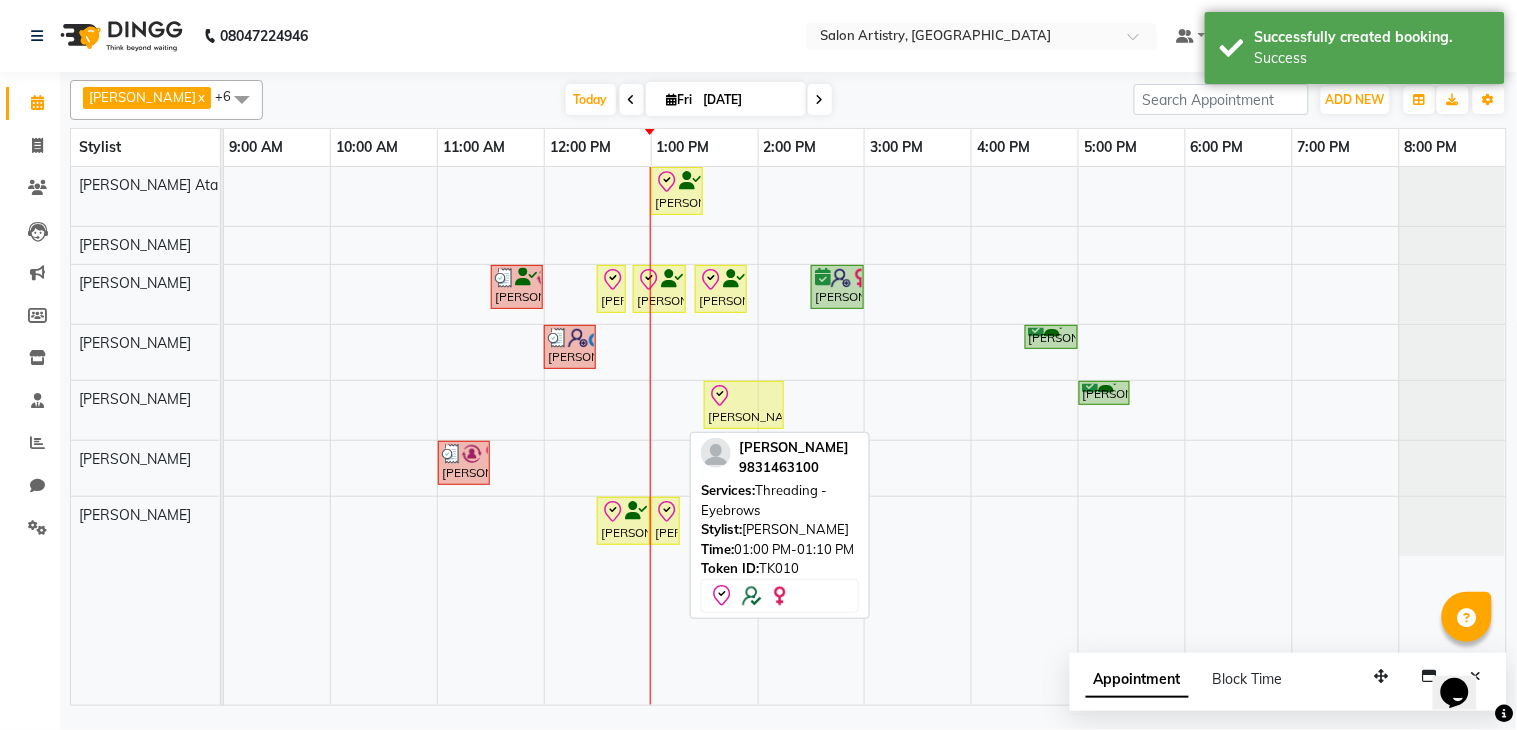 click on "[PERSON_NAME], TK10, 01:00 PM-01:10 PM, Threading - Eyebrows" at bounding box center (665, 521) 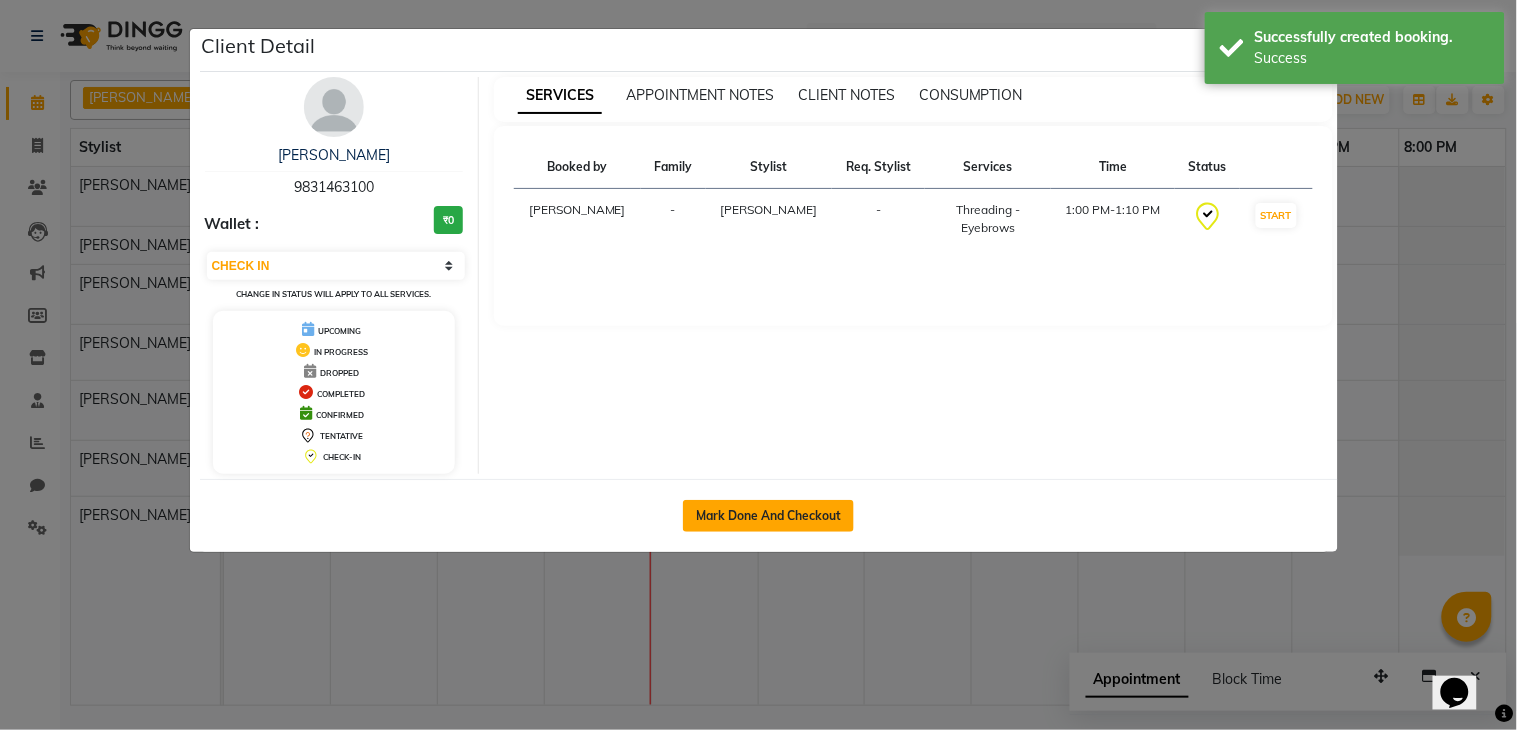 click on "Mark Done And Checkout" 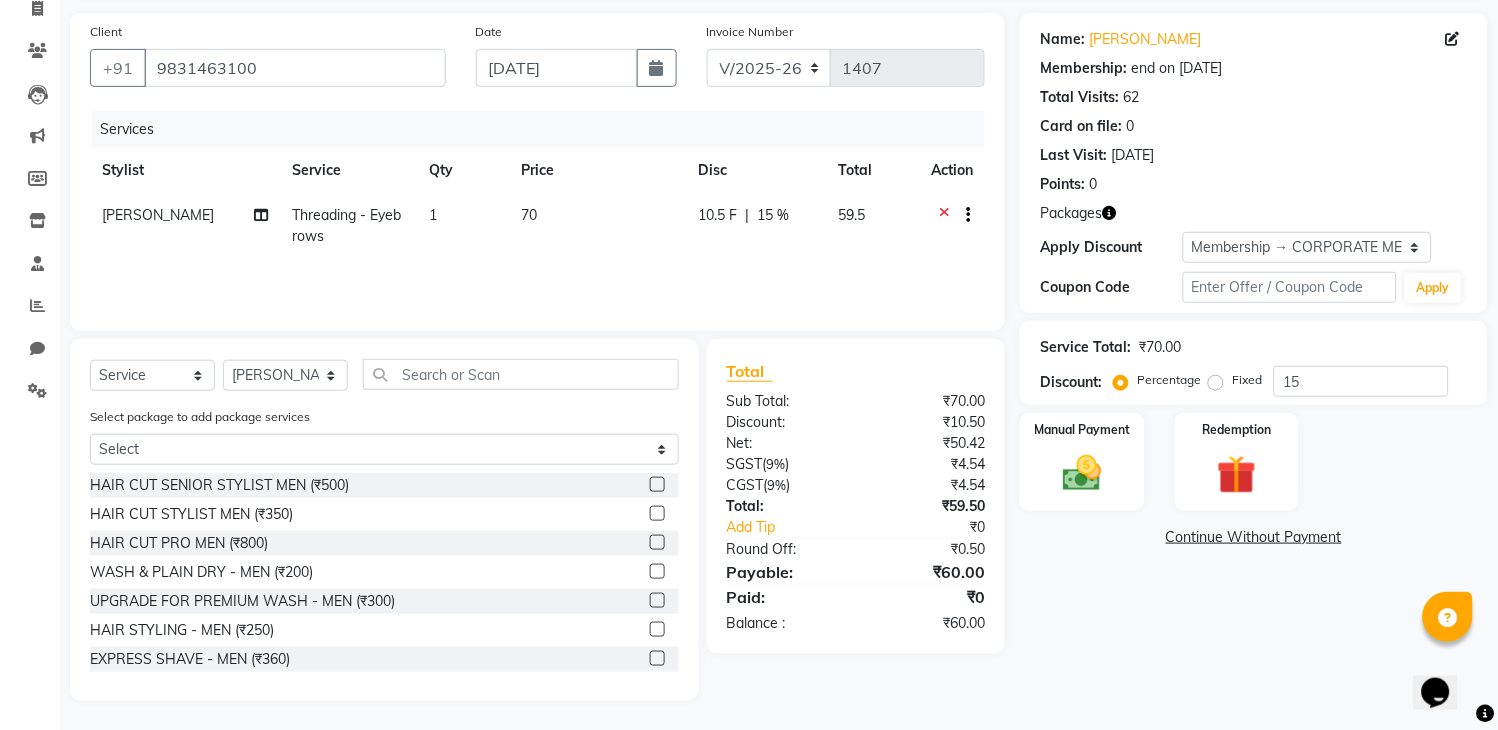 scroll, scrollTop: 138, scrollLeft: 0, axis: vertical 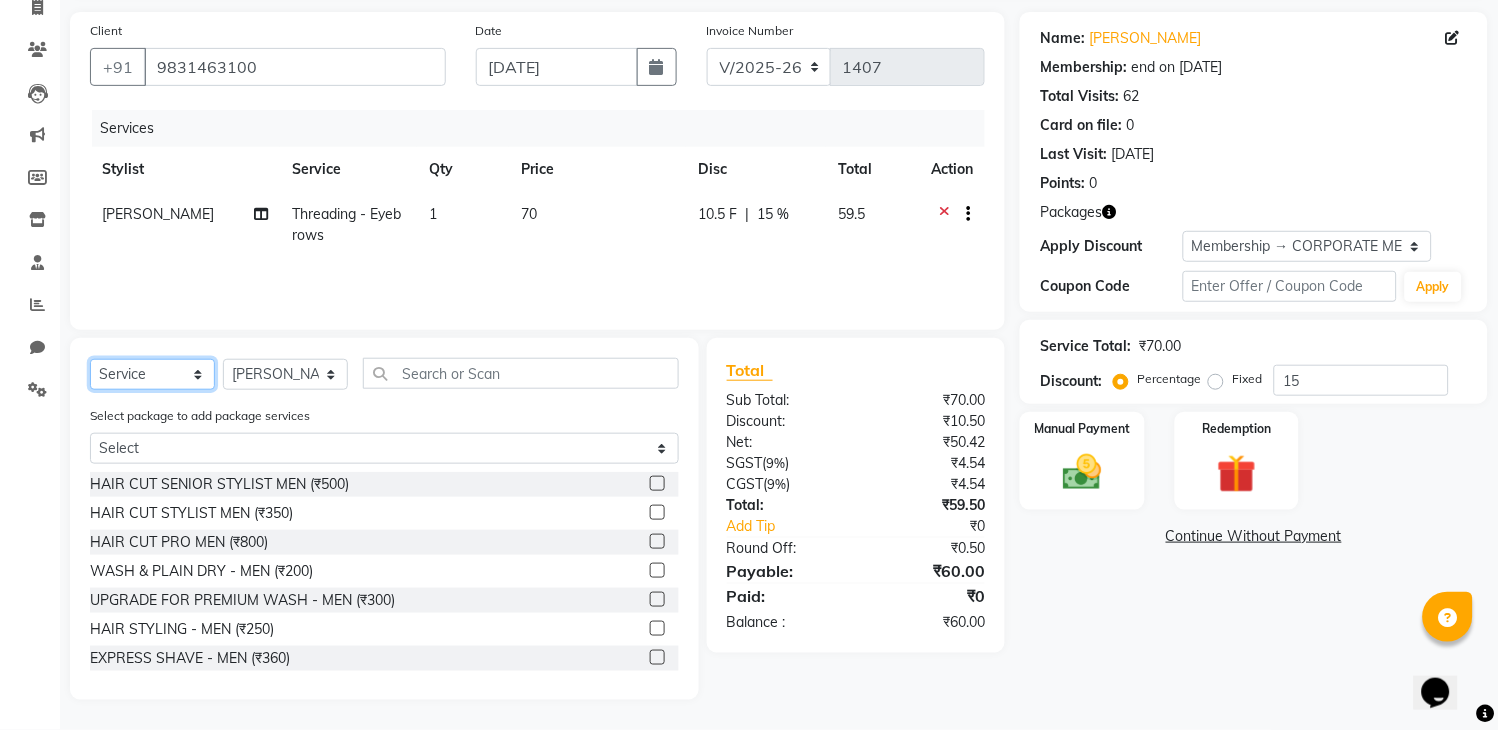 click on "Select  Service  Product  Membership  Package Voucher Prepaid Gift Card" 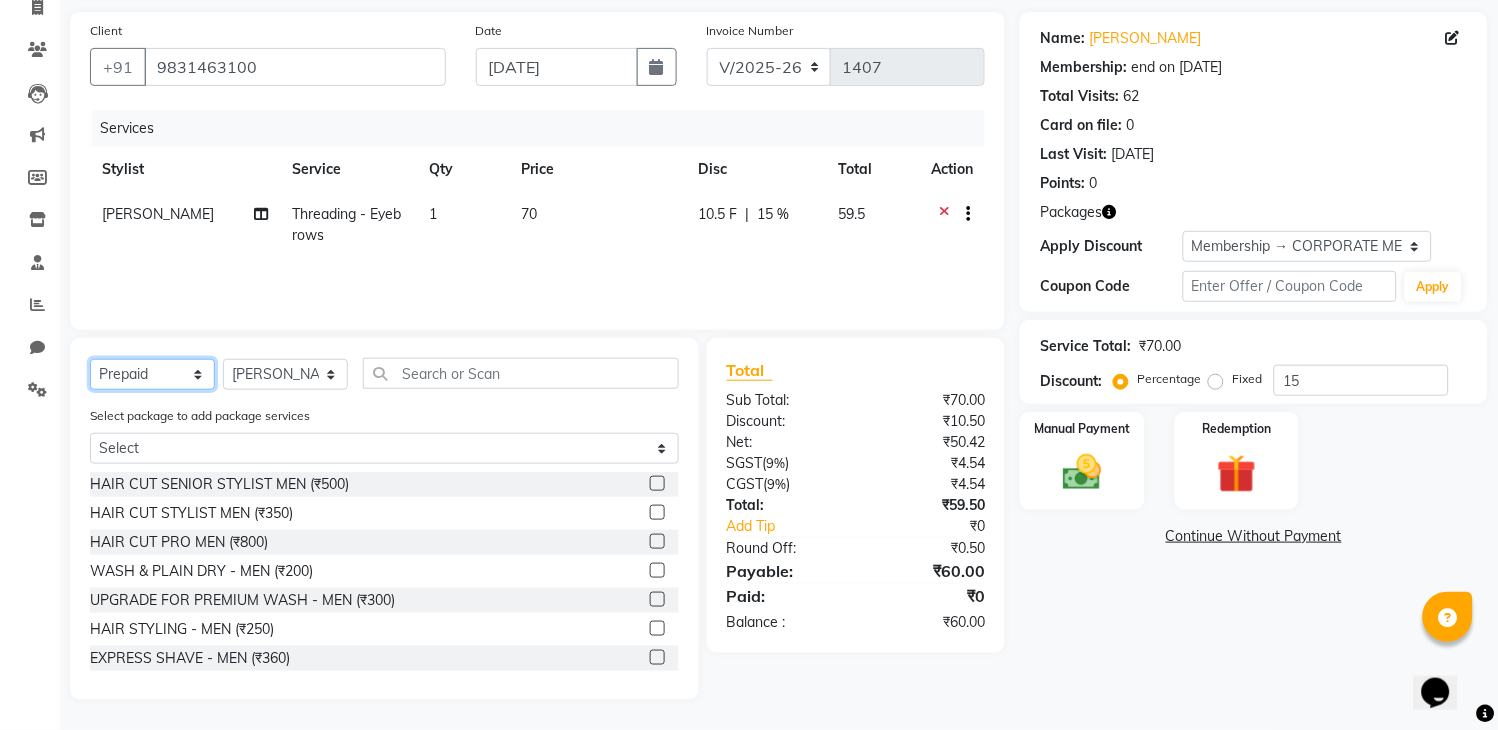 click on "Select  Service  Product  Membership  Package Voucher Prepaid Gift Card" 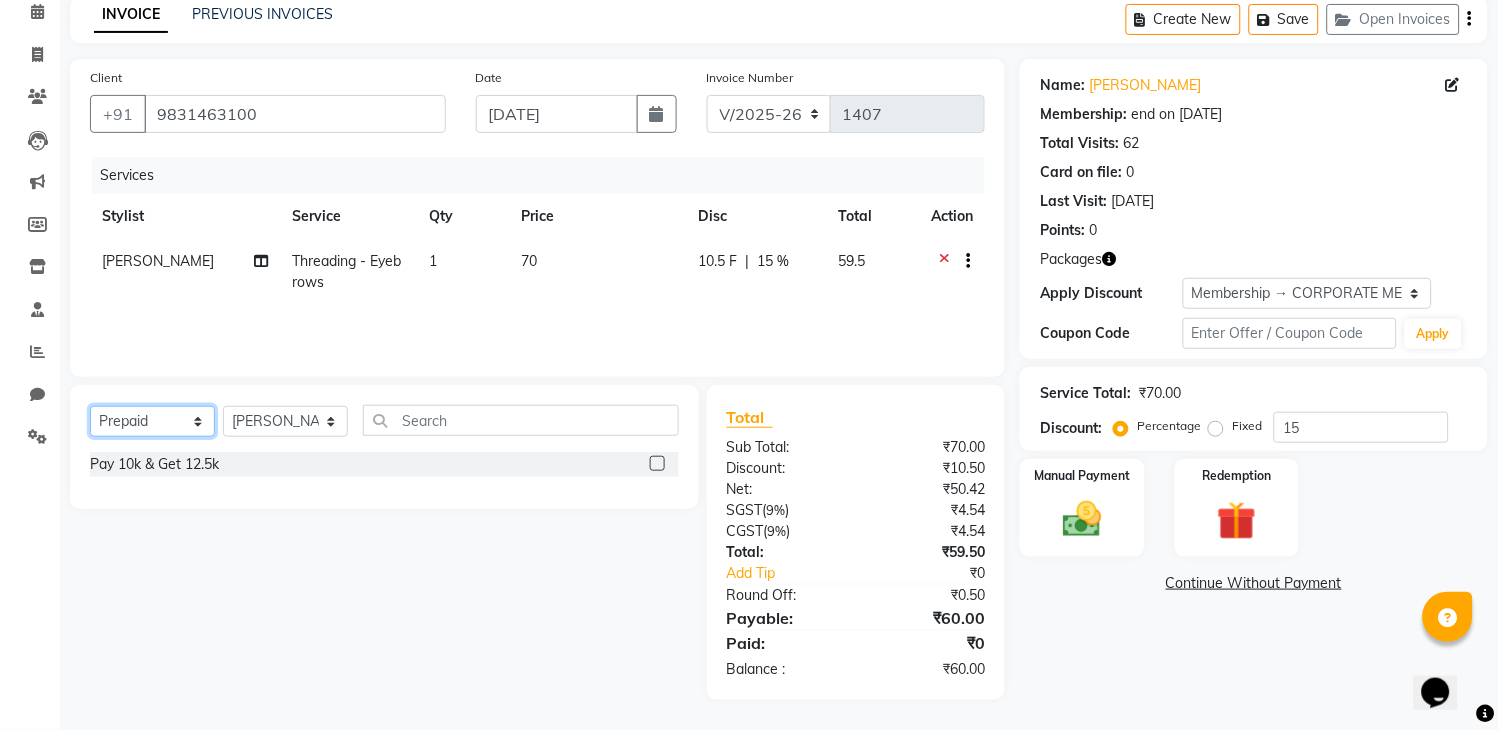 scroll, scrollTop: 91, scrollLeft: 0, axis: vertical 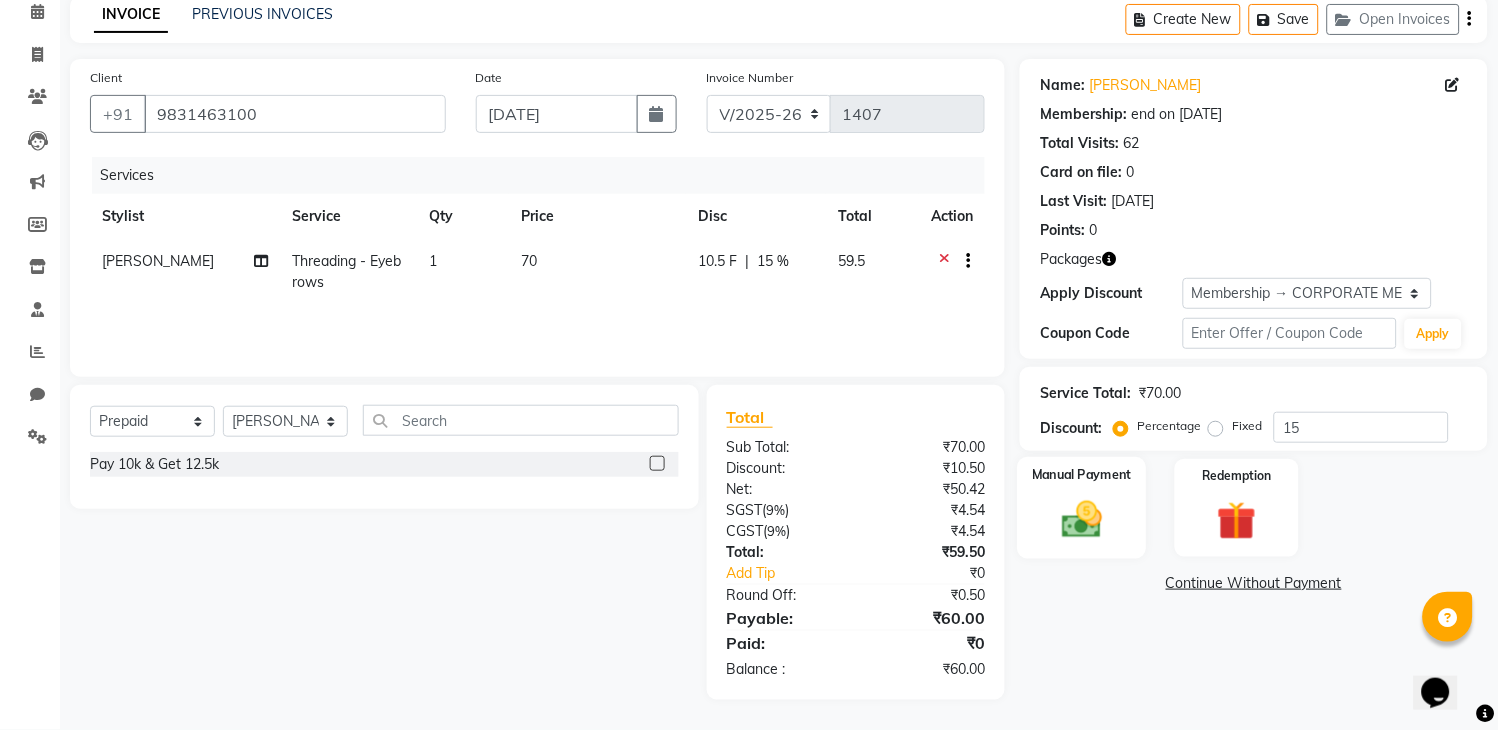 click 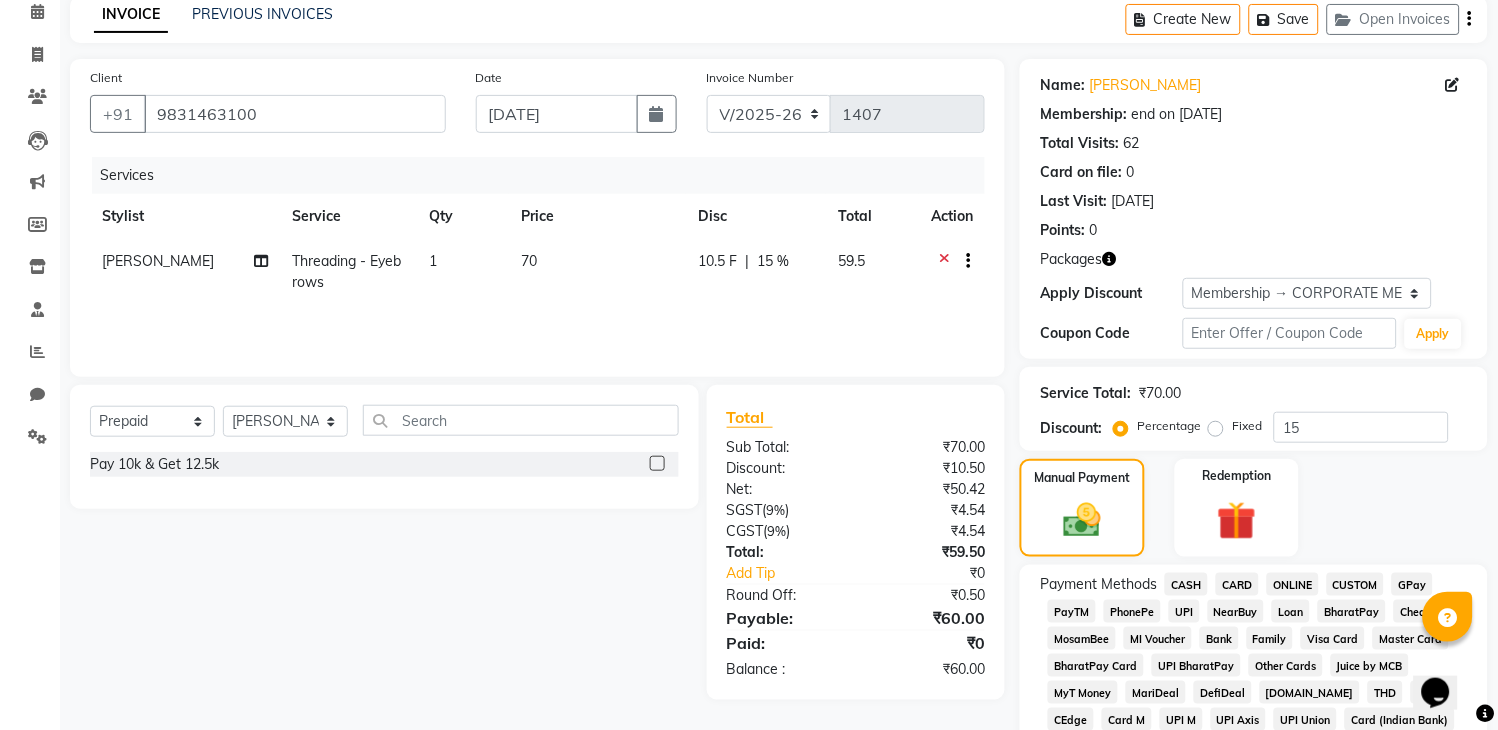 click on "CASH" 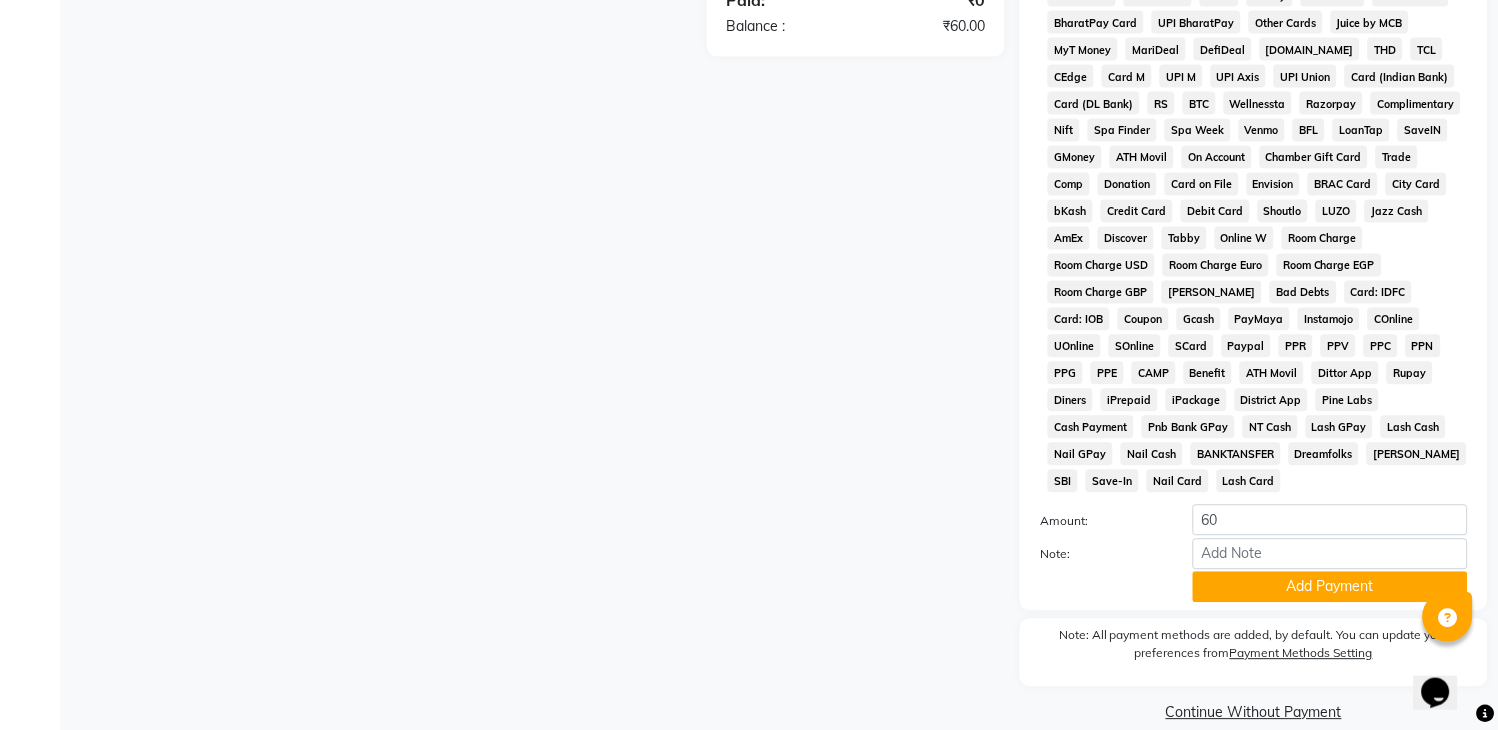 scroll, scrollTop: 767, scrollLeft: 0, axis: vertical 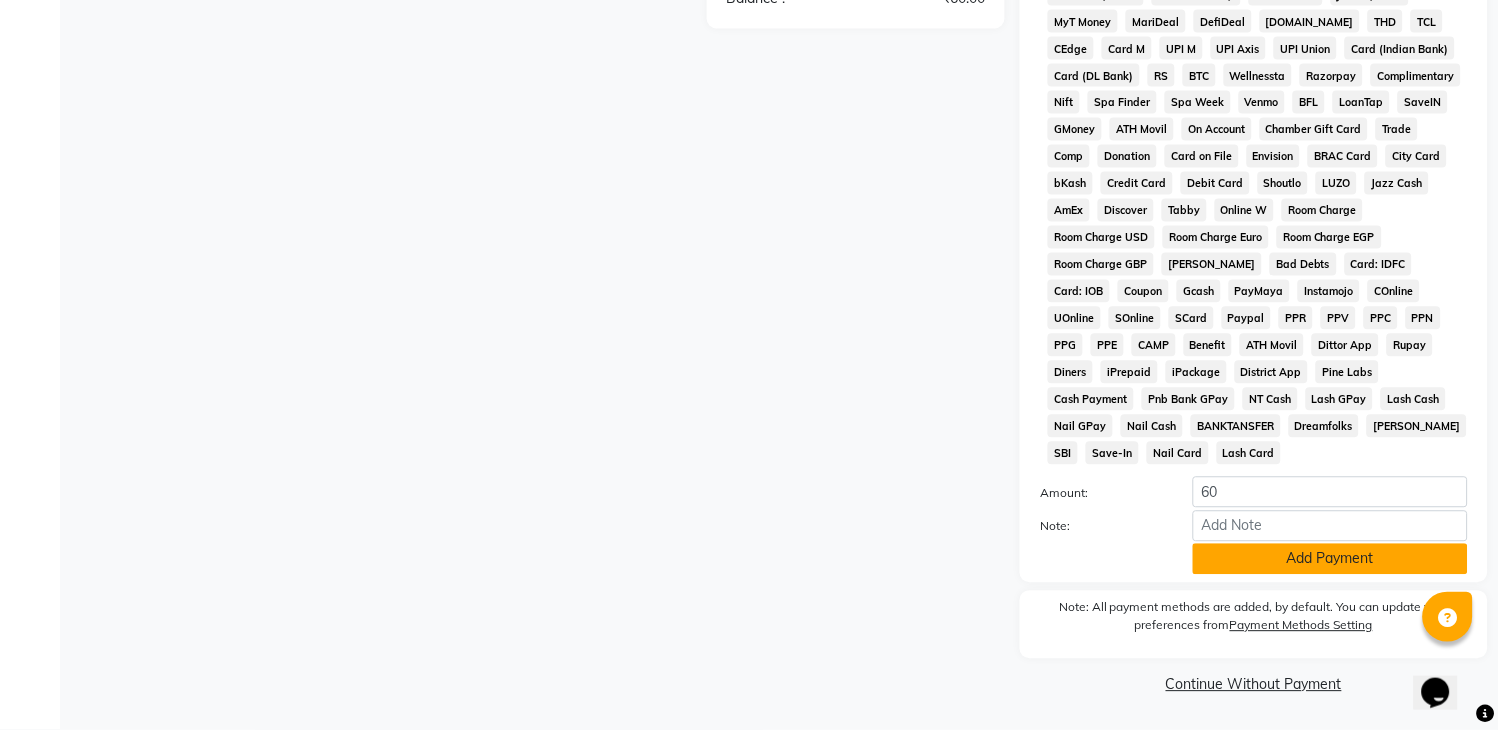 click on "Add Payment" 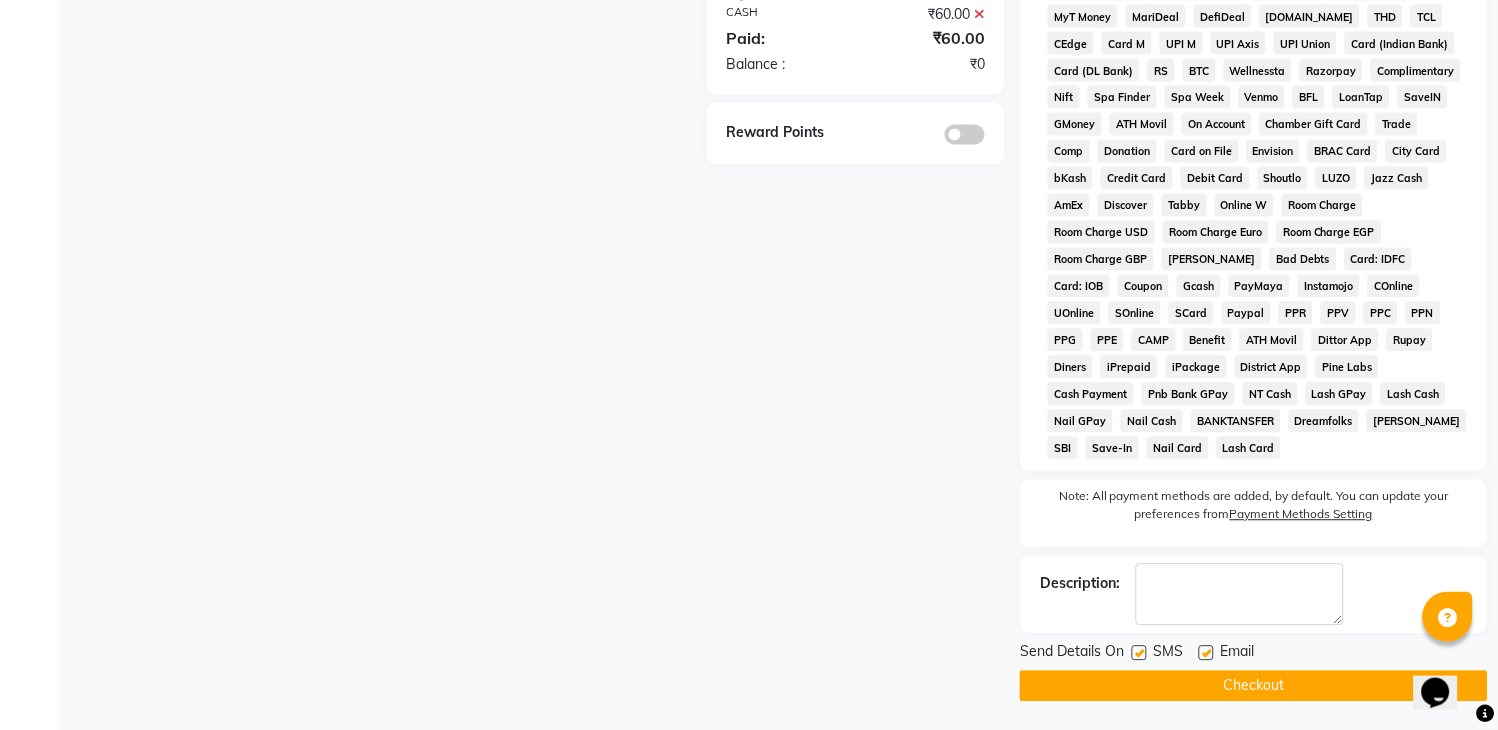 click on "Checkout" 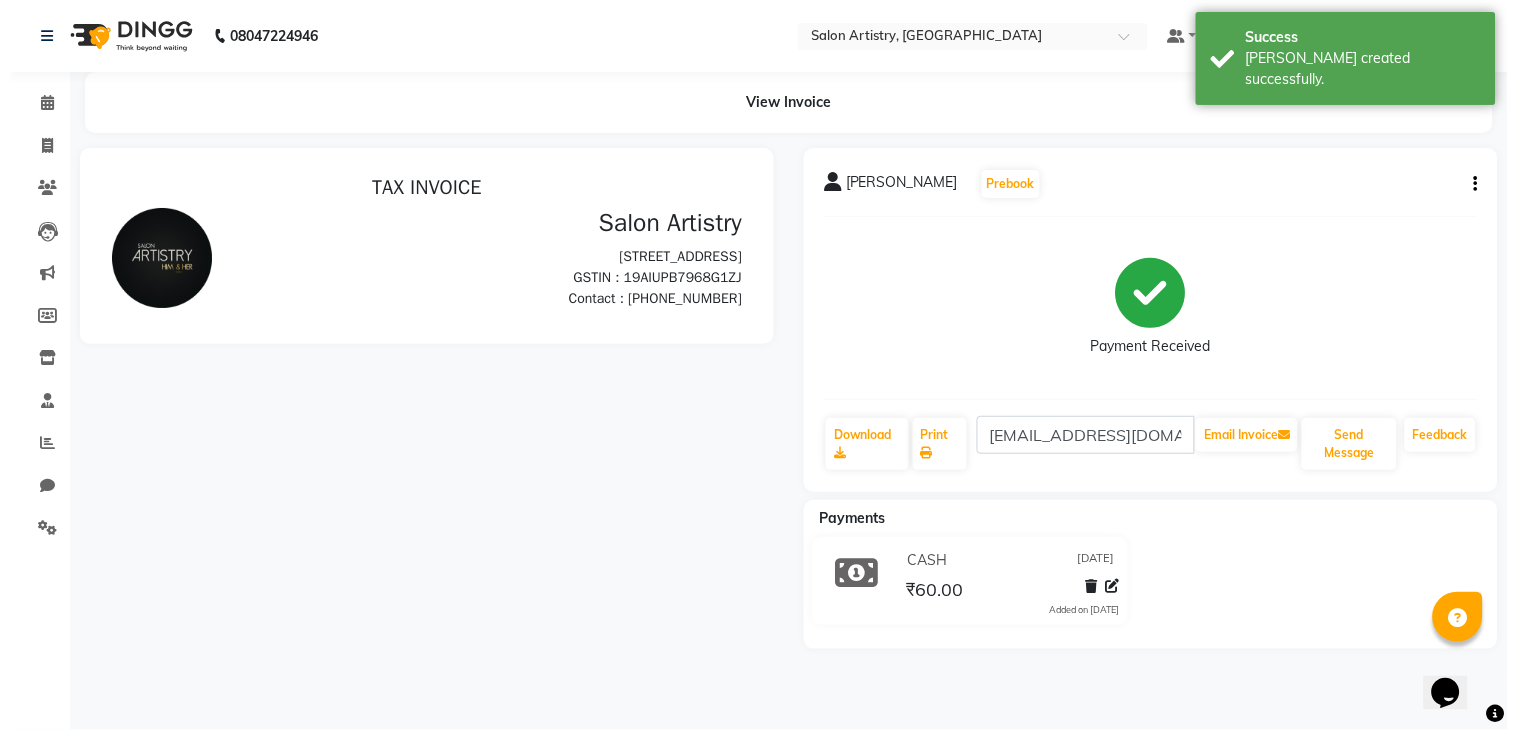 scroll, scrollTop: 0, scrollLeft: 0, axis: both 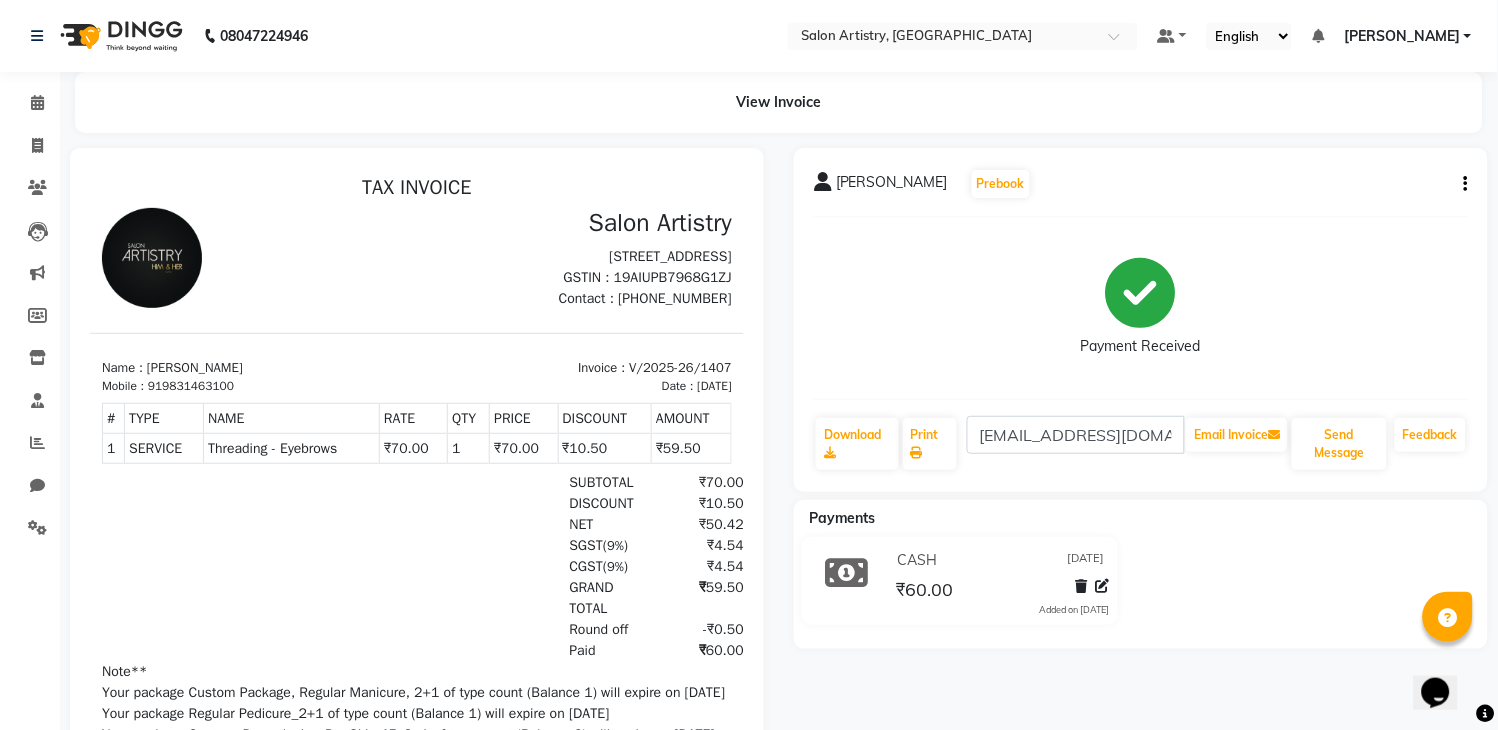 click 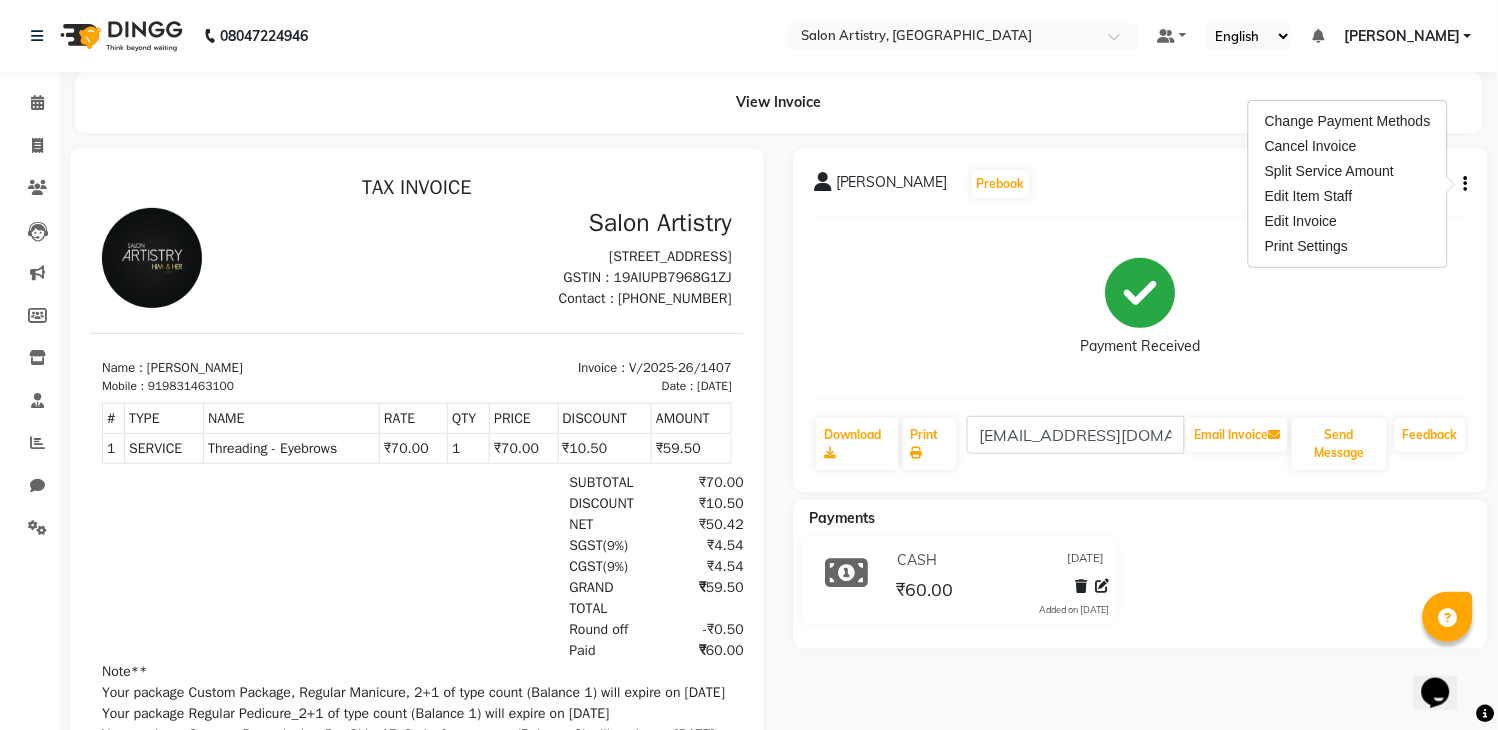 click on "Rima Singh  Prebook" 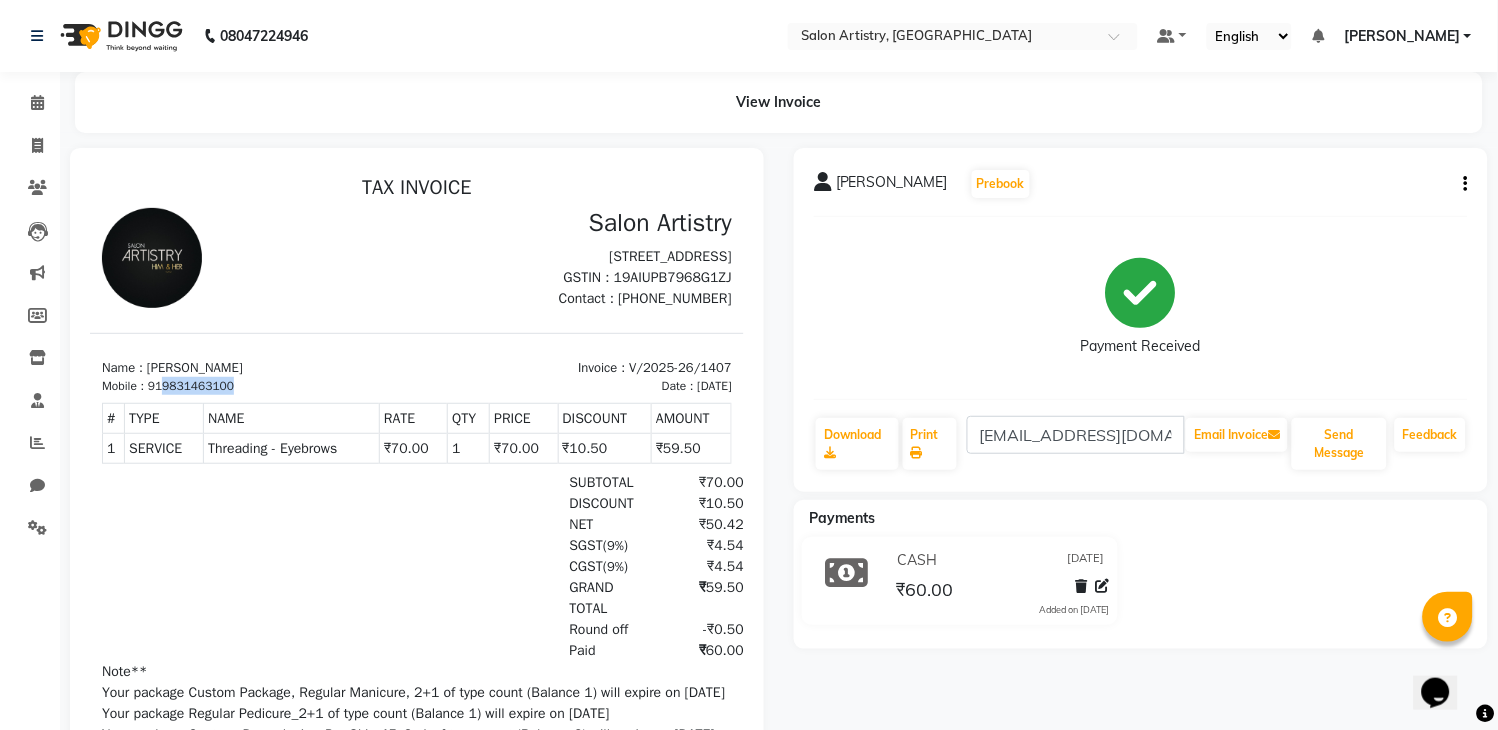 drag, startPoint x: 234, startPoint y: 383, endPoint x: 166, endPoint y: 383, distance: 68 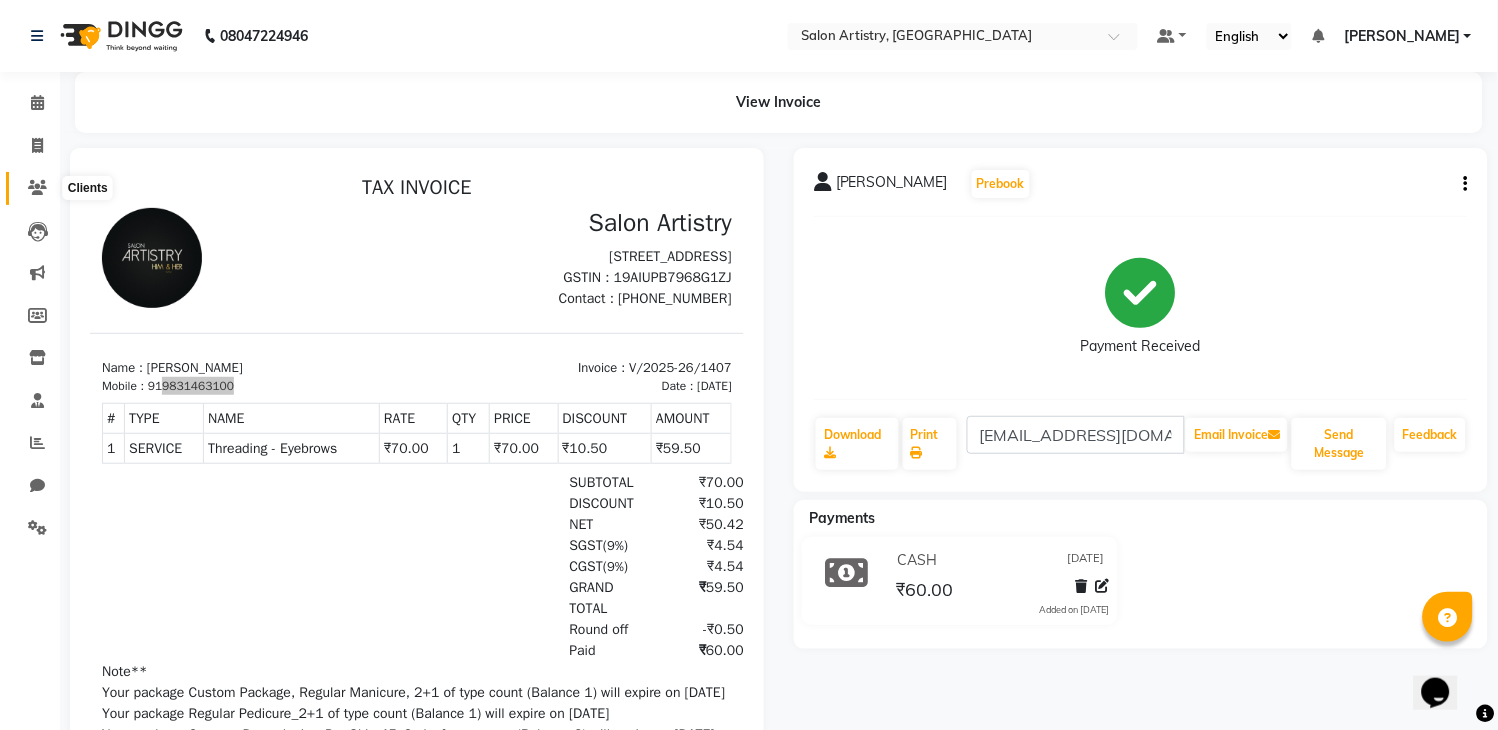 click 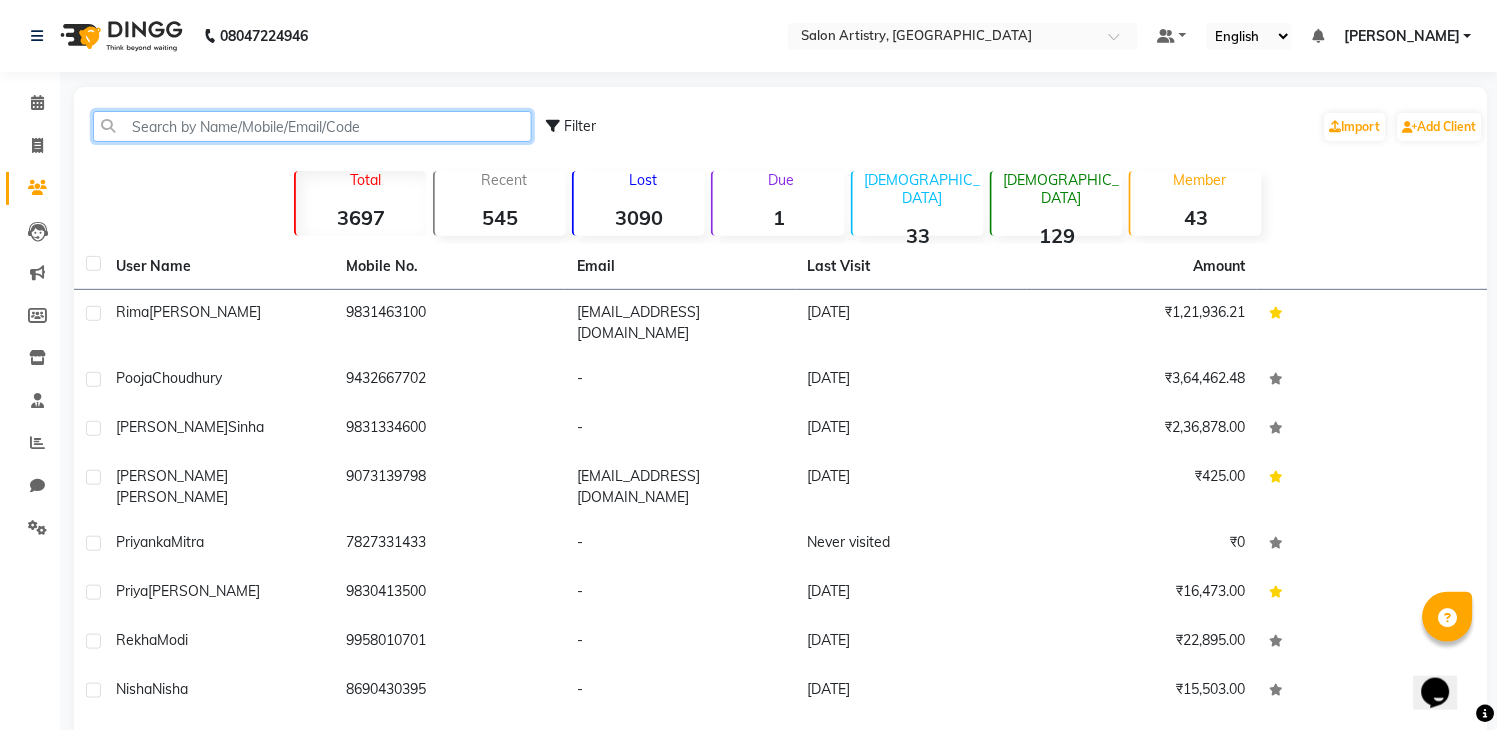 click 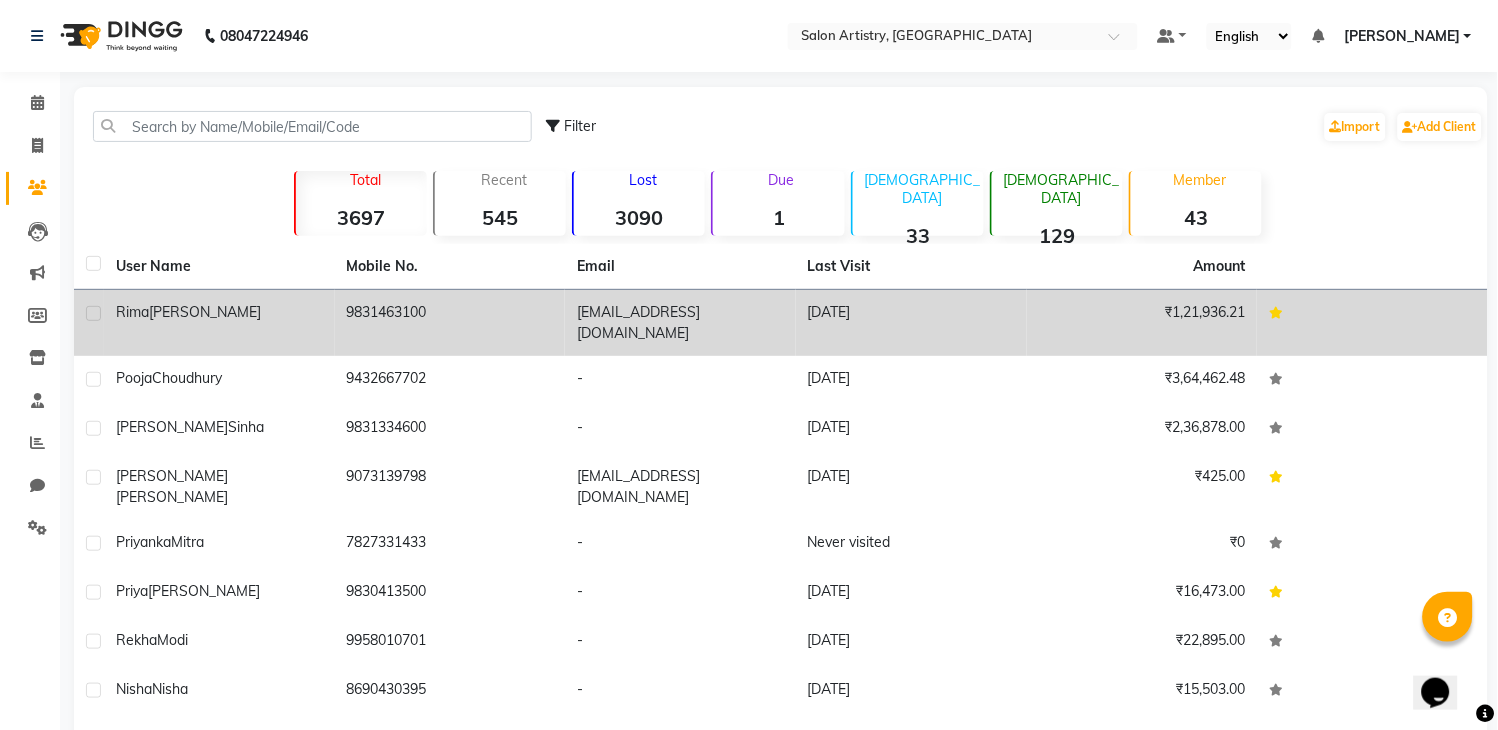 click on "9831463100" 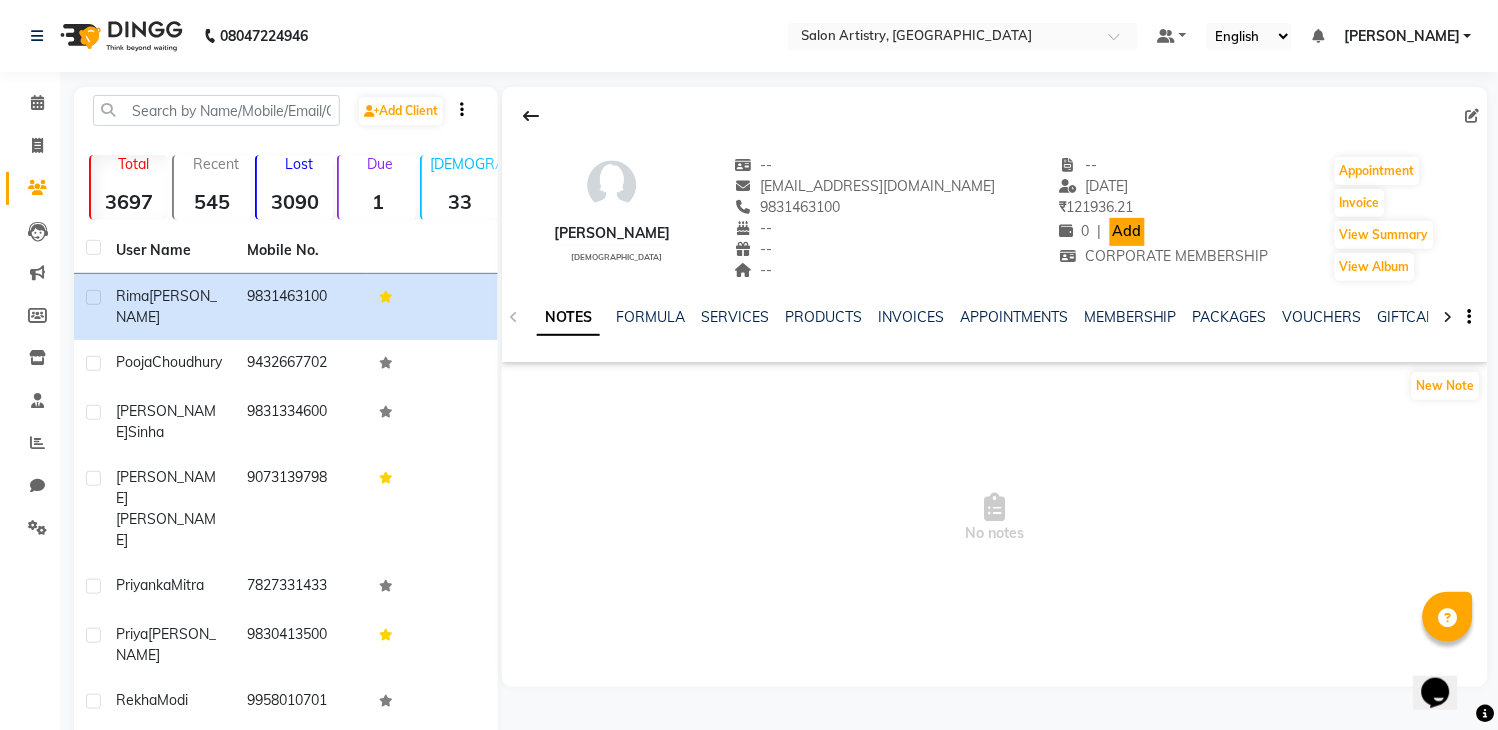 click on "Add" 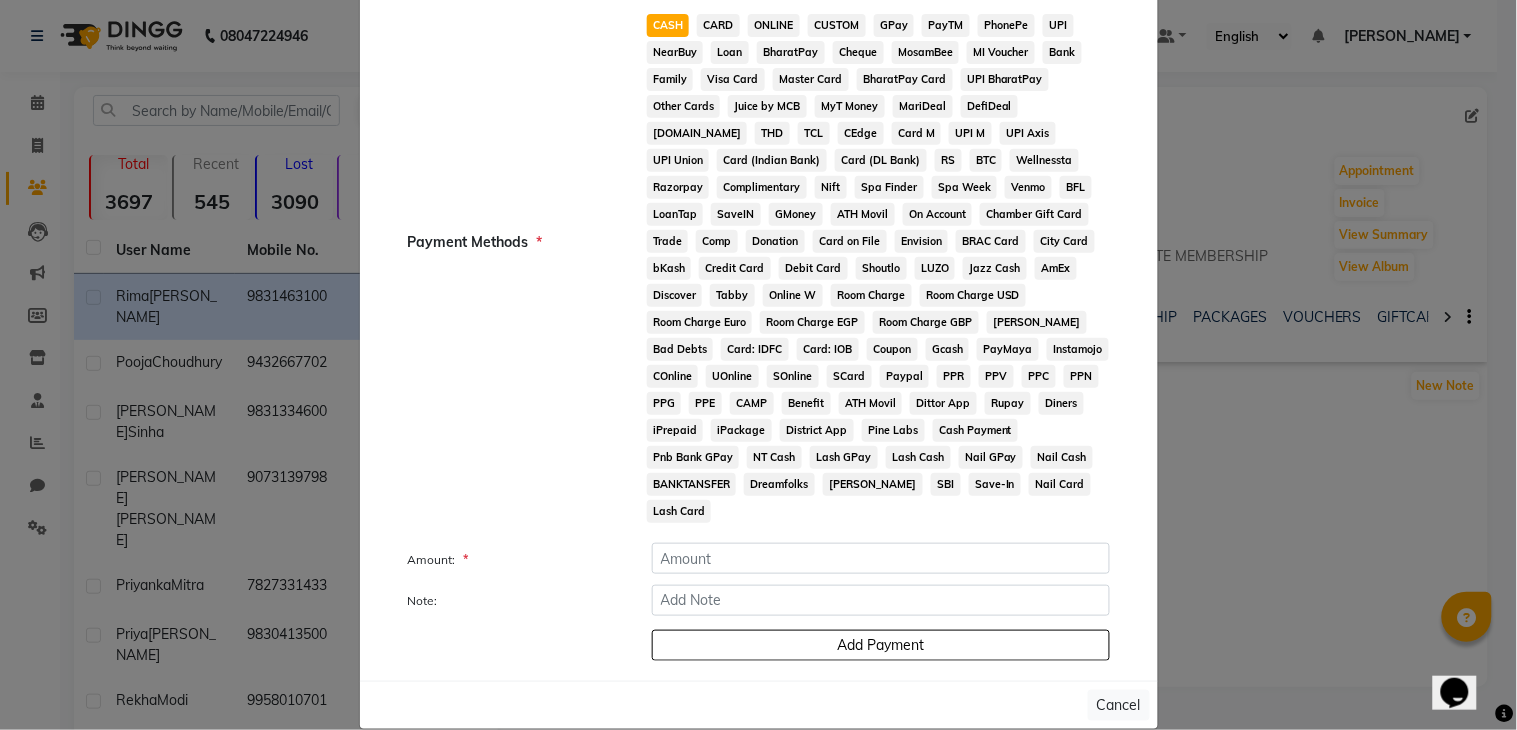 scroll, scrollTop: 141, scrollLeft: 0, axis: vertical 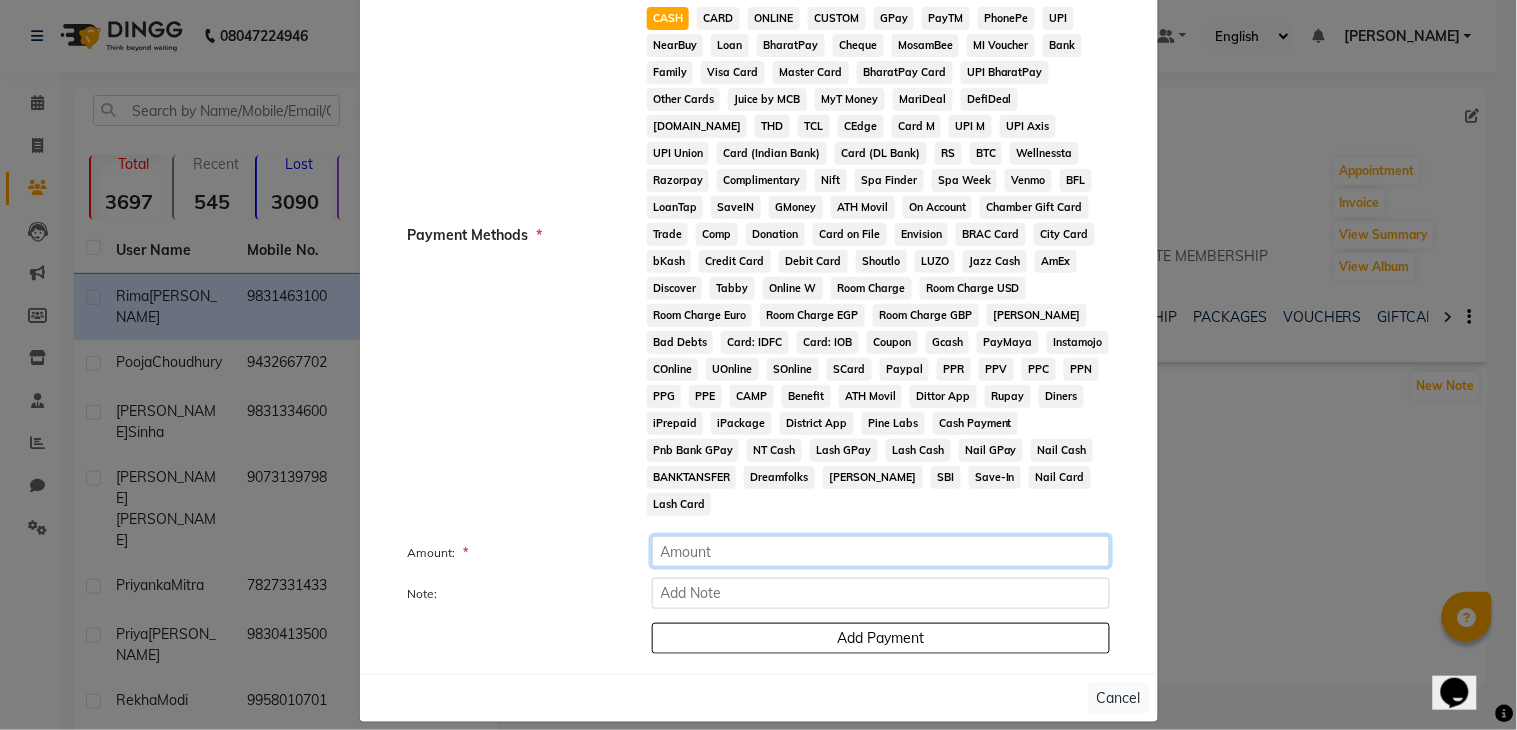 click 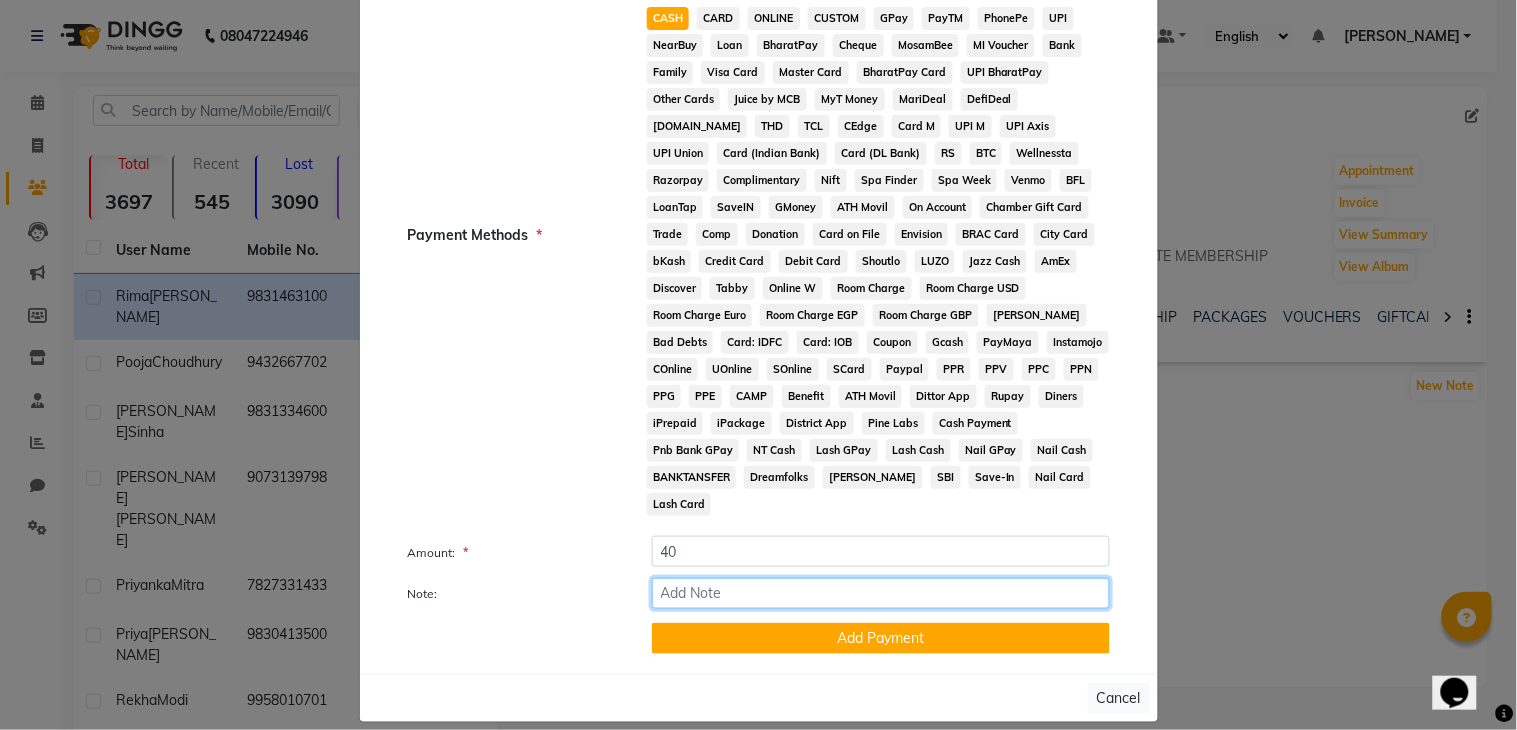 click on "Note:" at bounding box center (881, 593) 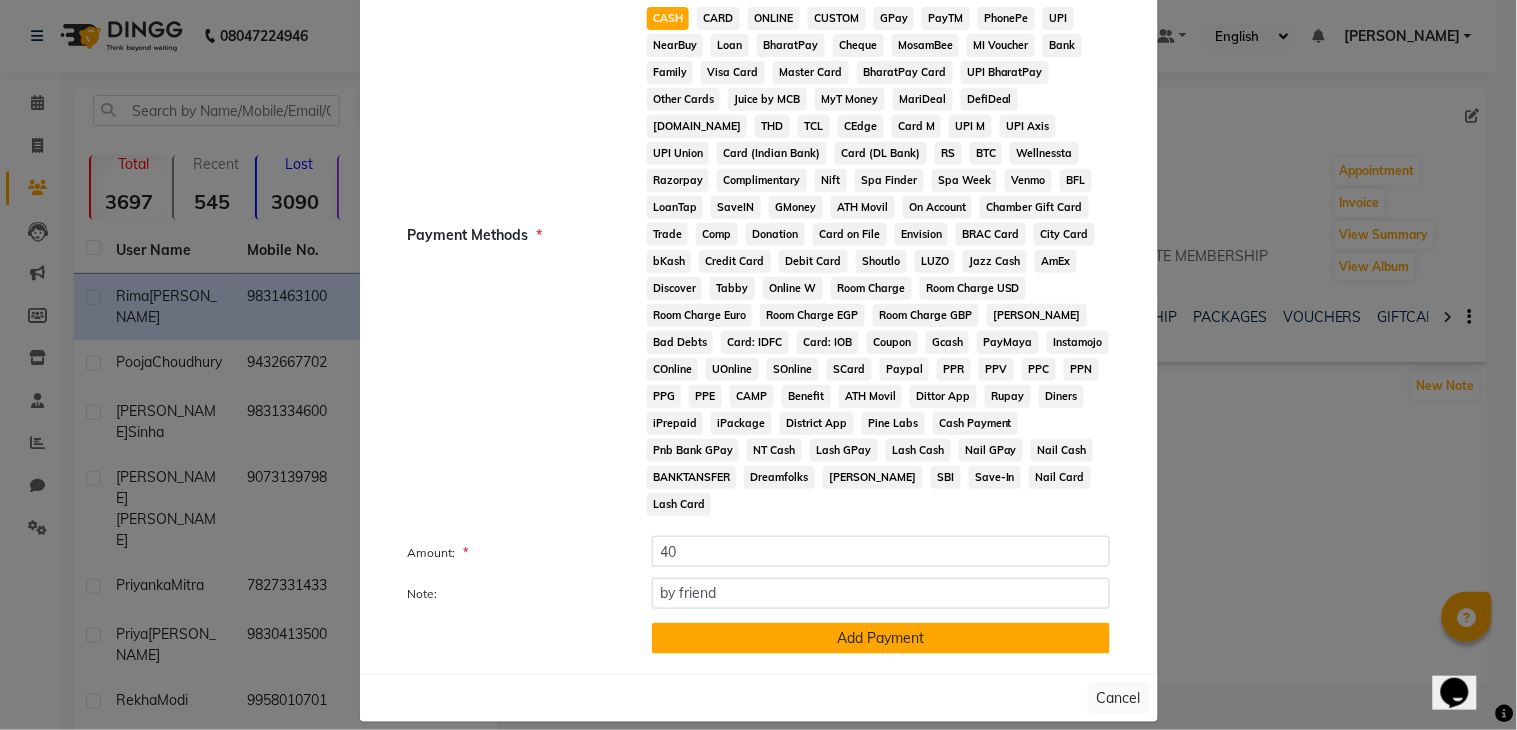 click on "Add Payment" 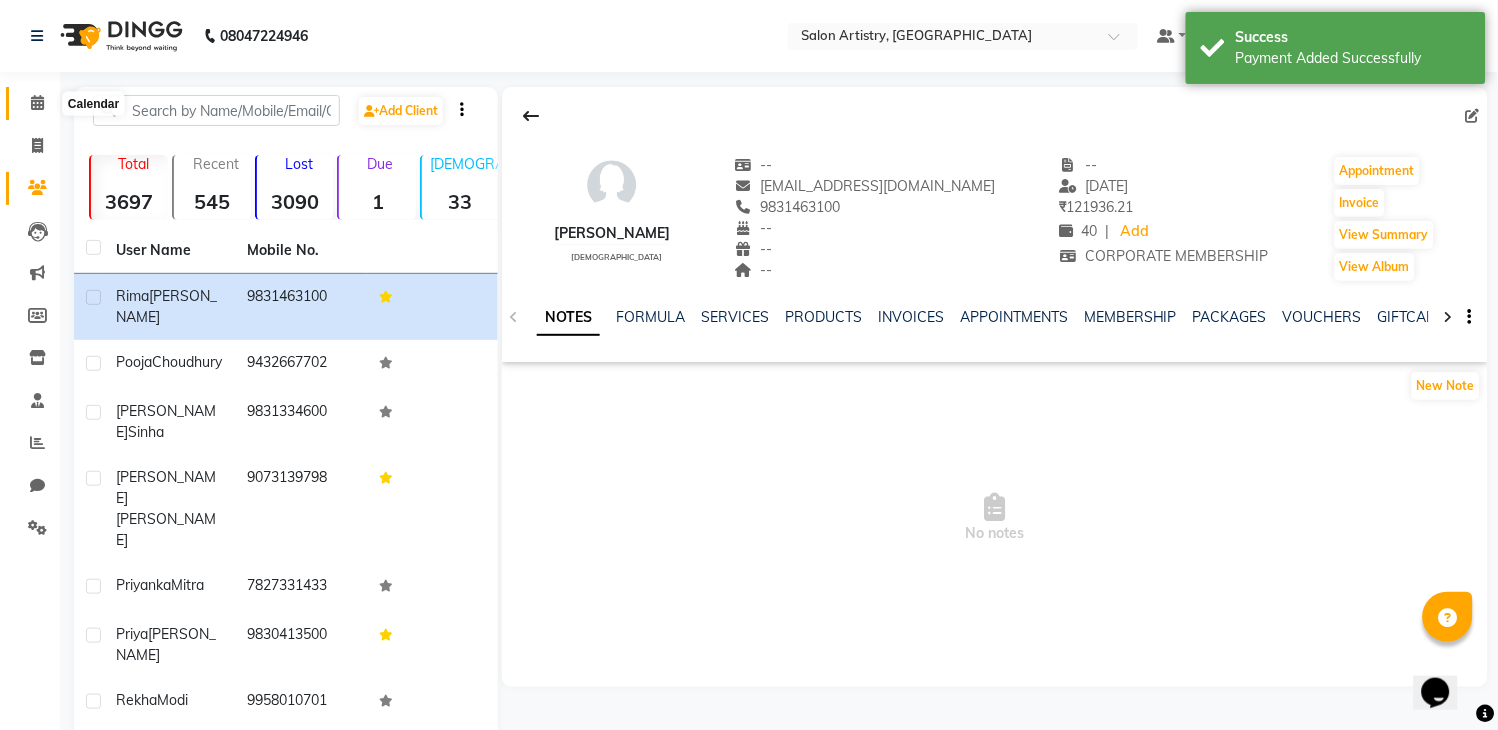 click 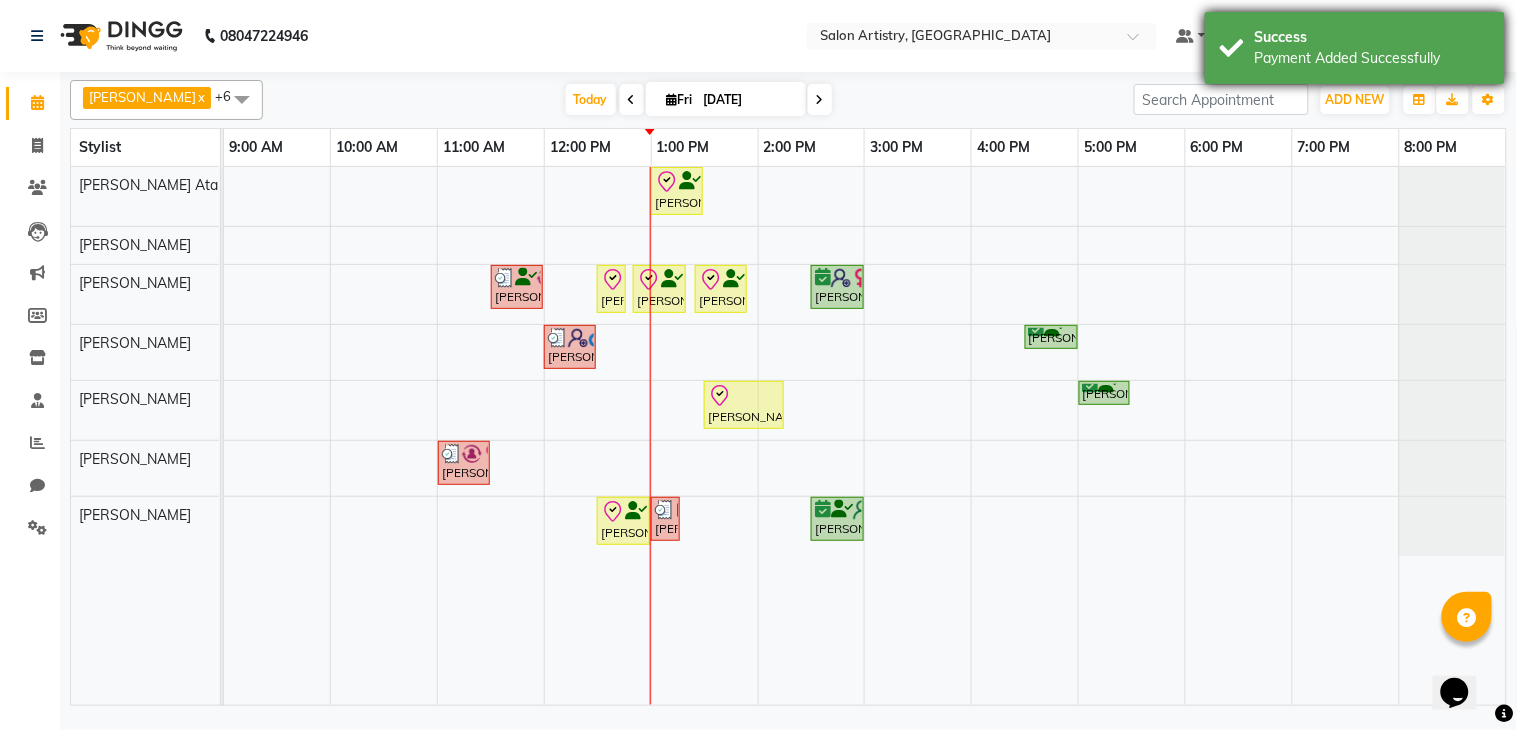 click on "Success   Payment Added Successfully" at bounding box center (1355, 48) 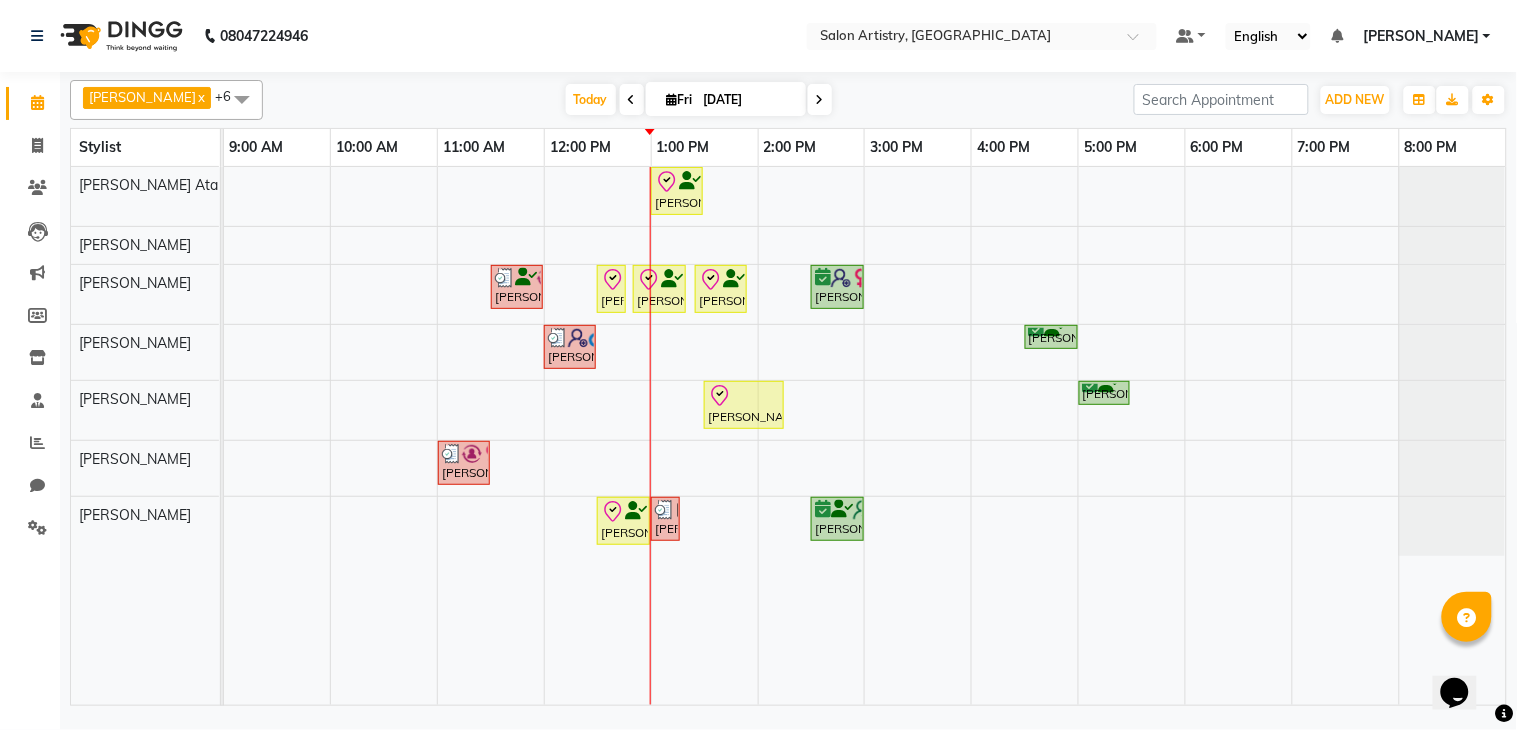 click on "Pooja Choudhury, TK08, 01:00 PM-01:30 PM, Wash & Plain Dry (With Conditioning)-Upto Mid Back     Rekha Modi, TK05, 11:30 AM-12:00 PM, Wash  - Wash & Blow Dry (Upto Shoulder)
Priya Bhakat, TK01, 12:30 PM-12:40 PM, Threading - Eyebrows
Priya Bhakat, TK01, 12:50 PM-01:20 PM, Clean Up And Basic Facial - Urban Skin Restoring (Kanpeiki) _ Monodose Kit
Priya Bhakat, TK01, 01:25 PM-01:55 PM, Wash & Plain Dry (With Conditioning)-Upto Mid Back     Priyanka Mitra, TK06, 02:30 PM-03:00 PM, Highights - Highlights Per Foil_Upto Midback     Krishnav Shandilya, TK07, 12:00 PM-12:30 PM, HAIR CUT SENIOR STYLIST MEN     Aniruddh Sinha, TK09, 04:30 PM-05:00 PM, Oil Massage - Olive Oil
Pooja Choudhury, TK08, 01:30 PM-02:15 PM, Regular Pedicure     Aniruddh Sinha, TK09, 05:00 PM-05:30 PM, Foot Relaxing Massage     Nisha Nisha, TK03, 11:00 AM-11:30 AM, Threading - Eyebrows,Threading - Eyebrows (₹70),Threading - Eyebrows (₹70)" at bounding box center (865, 436) 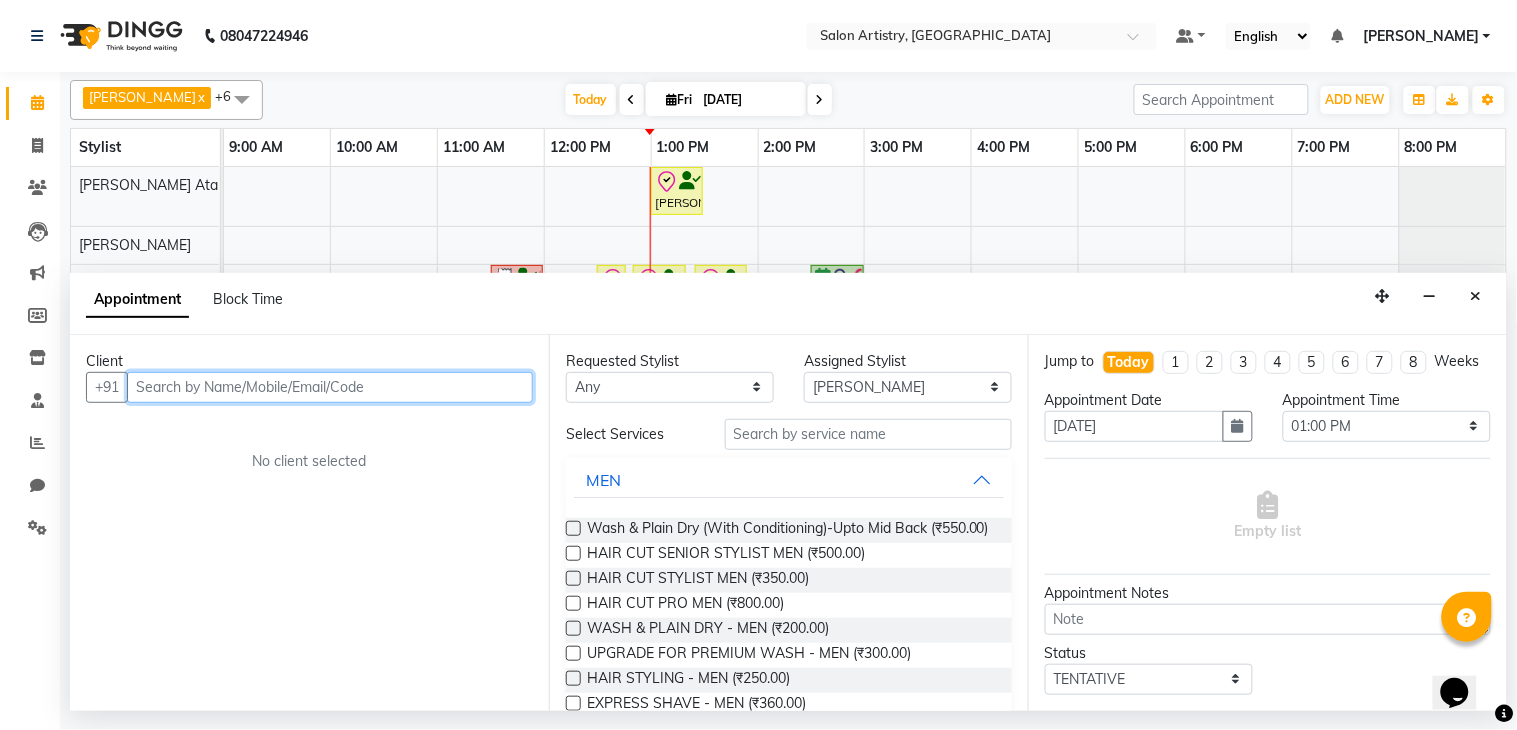 click at bounding box center [330, 387] 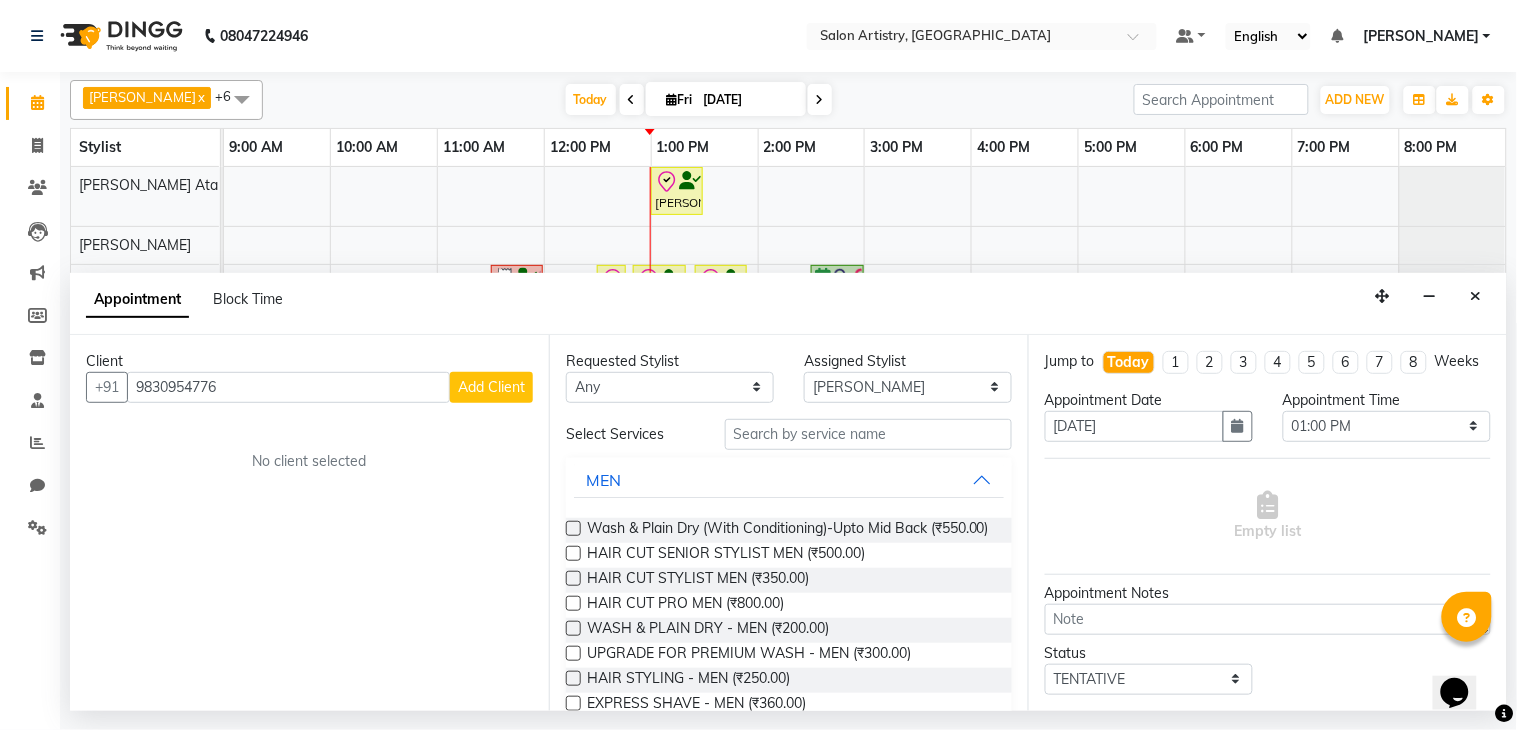 click on "Add Client" at bounding box center (491, 387) 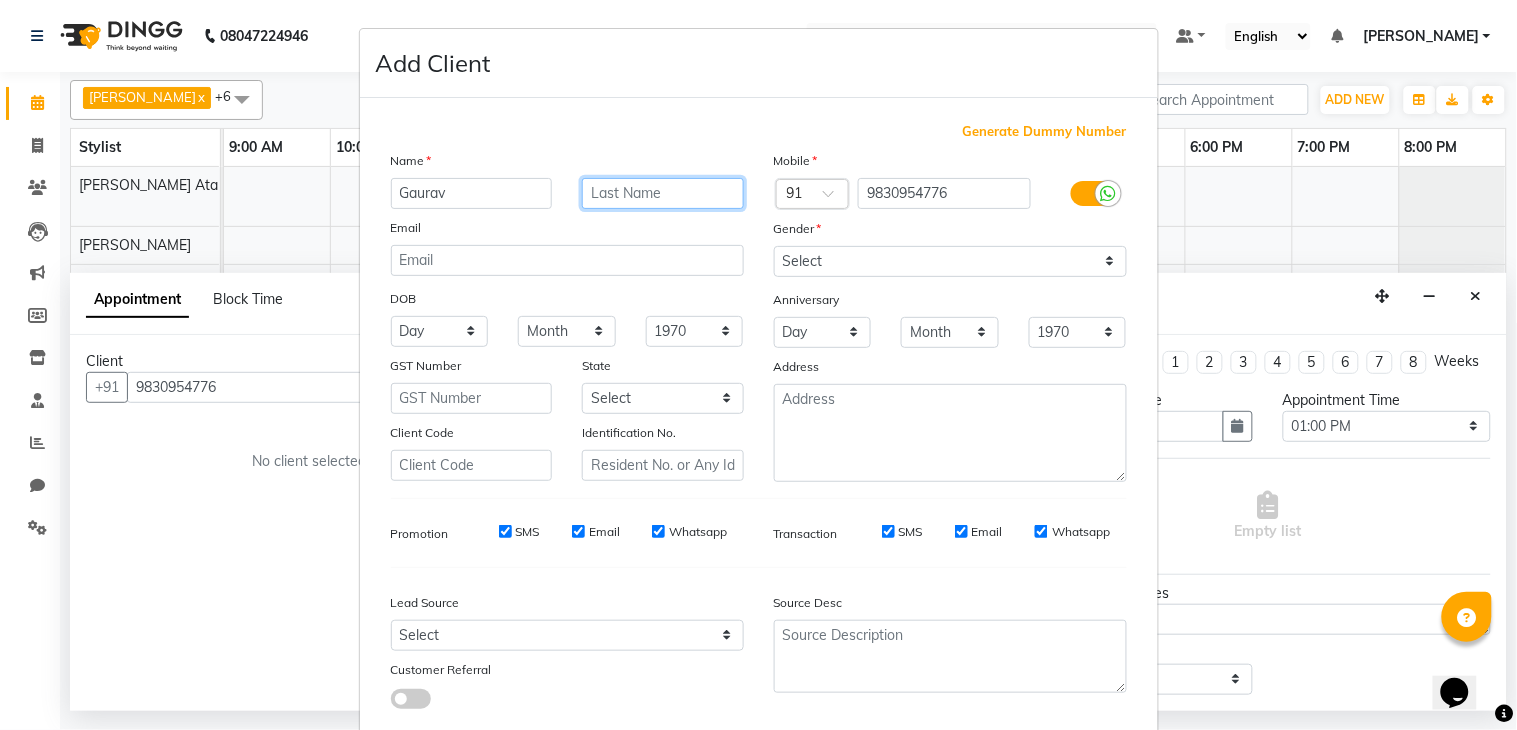 click at bounding box center (663, 193) 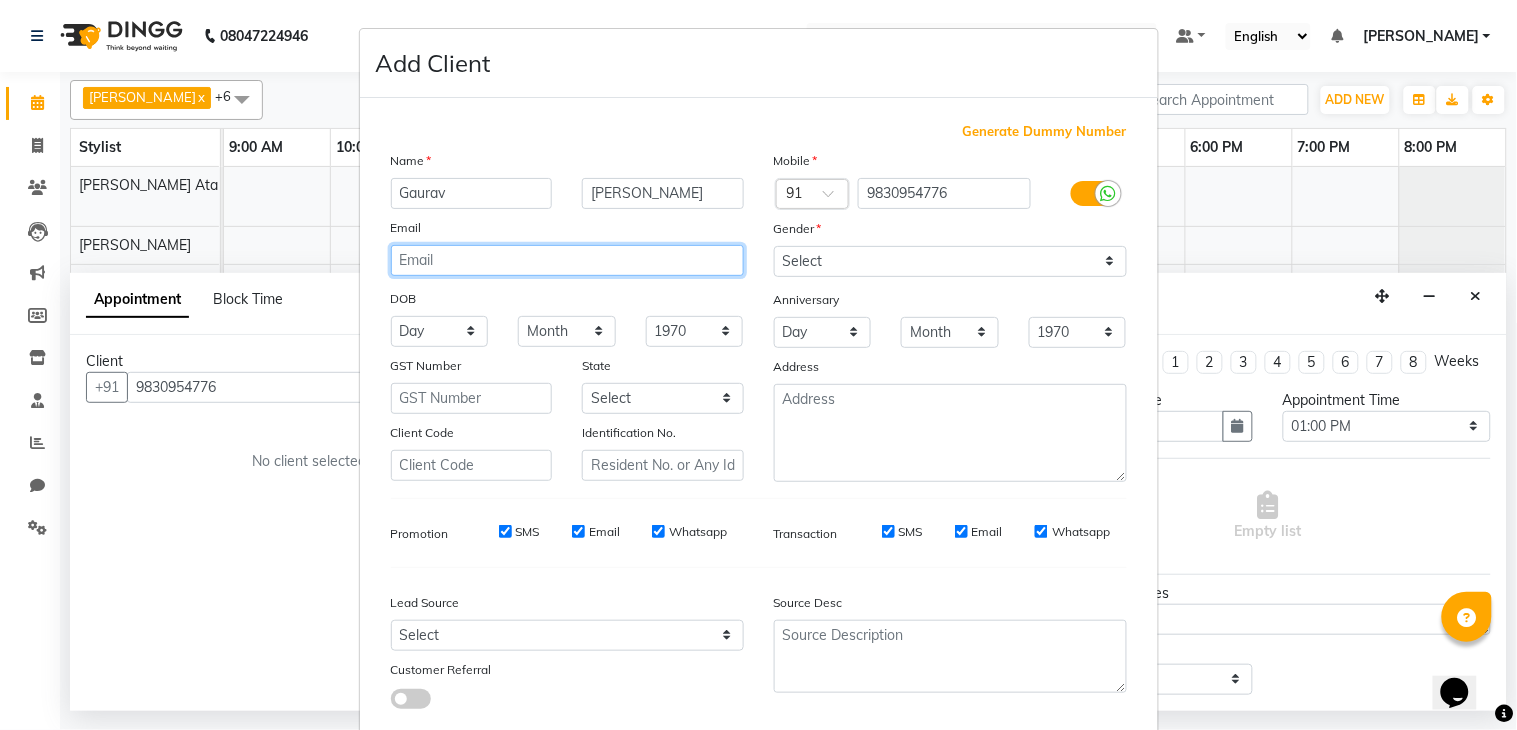 click at bounding box center [567, 260] 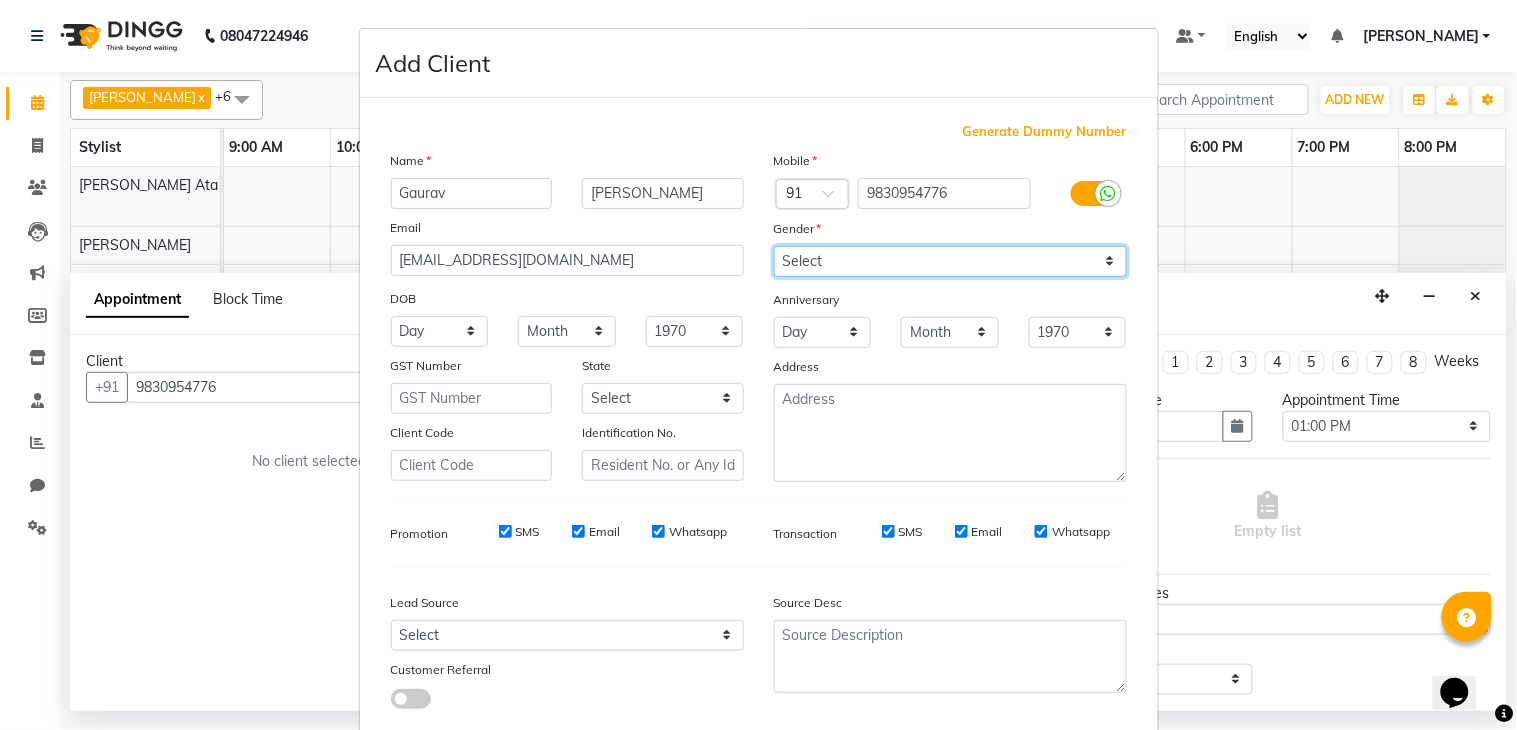 click on "Select [DEMOGRAPHIC_DATA] [DEMOGRAPHIC_DATA] Other Prefer Not To Say" at bounding box center (950, 261) 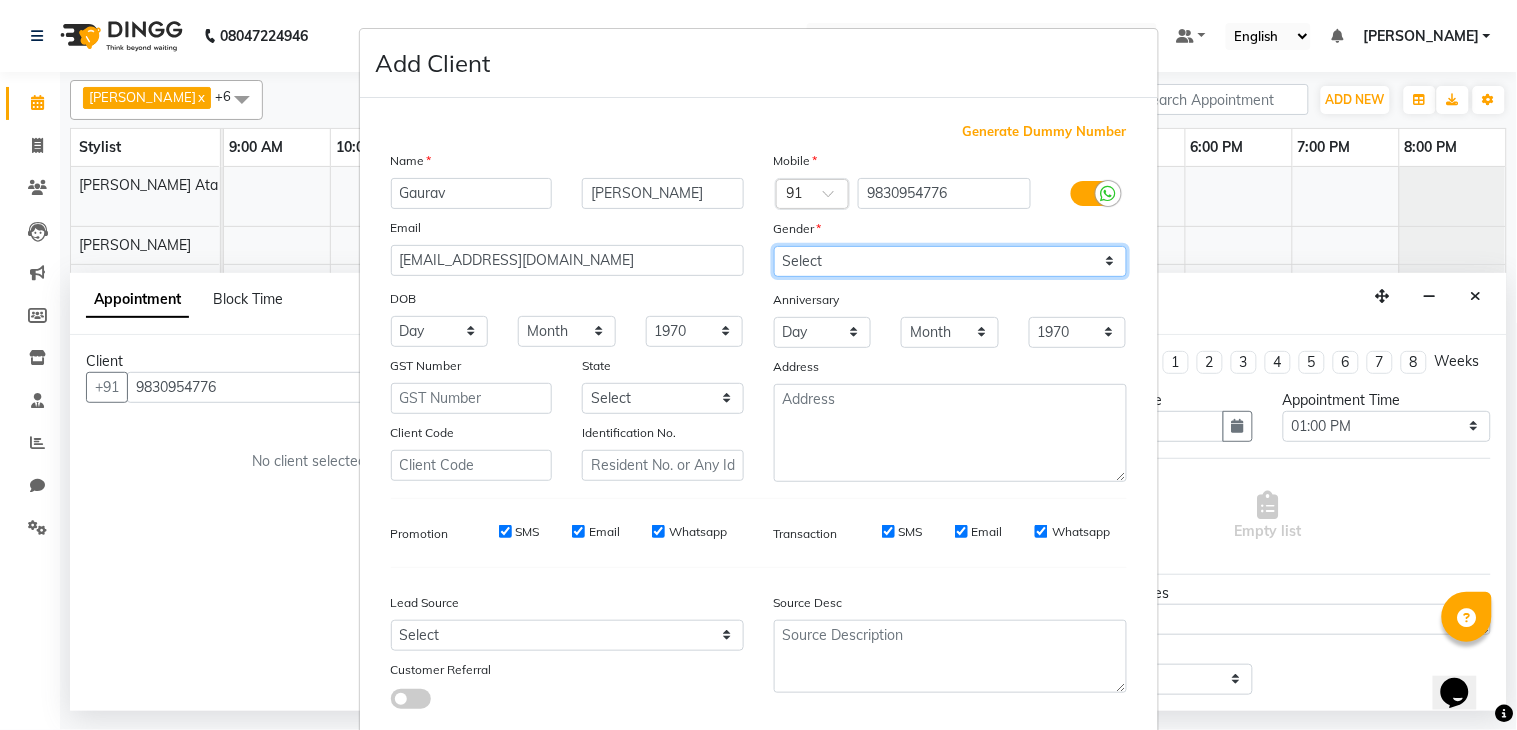 click on "Select [DEMOGRAPHIC_DATA] [DEMOGRAPHIC_DATA] Other Prefer Not To Say" at bounding box center (950, 261) 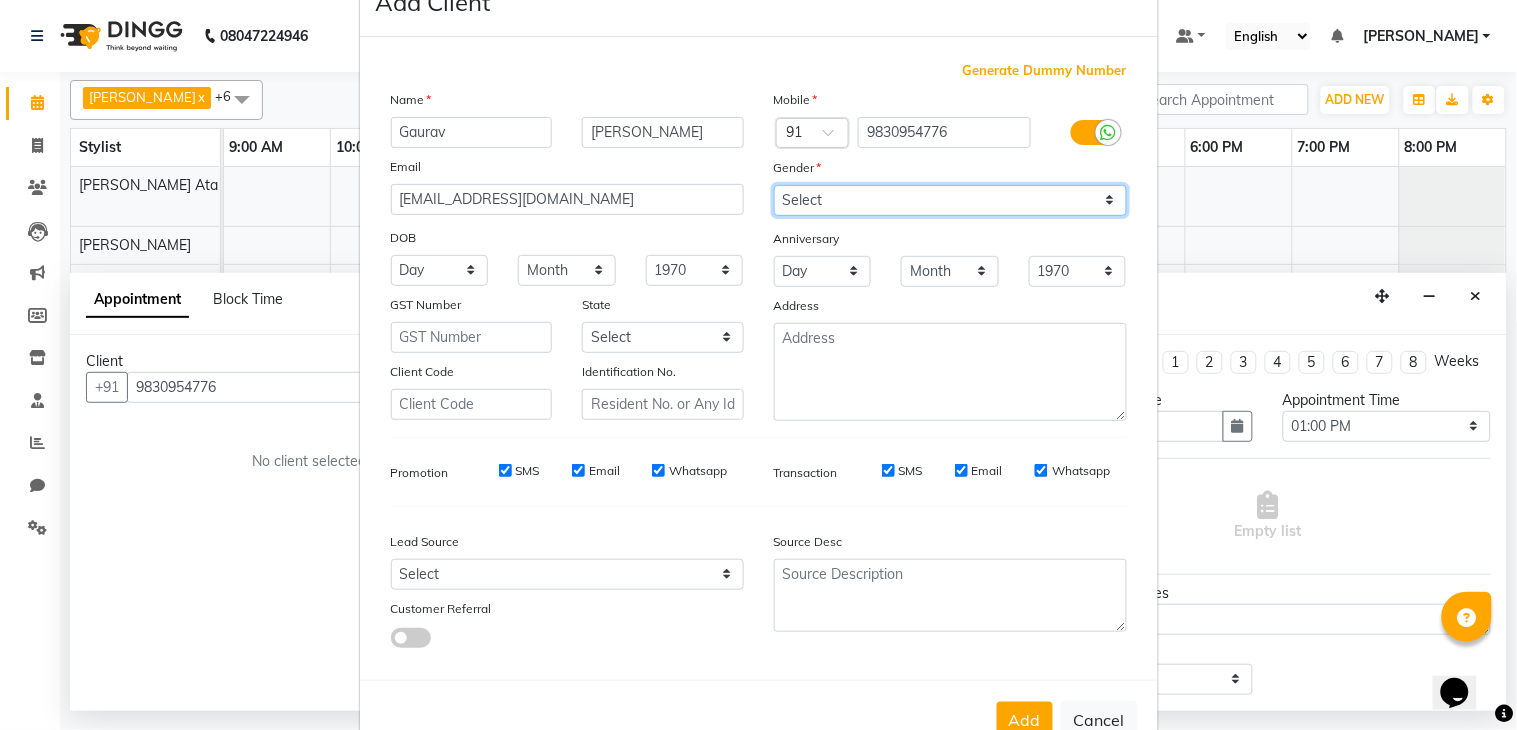 scroll, scrollTop: 121, scrollLeft: 0, axis: vertical 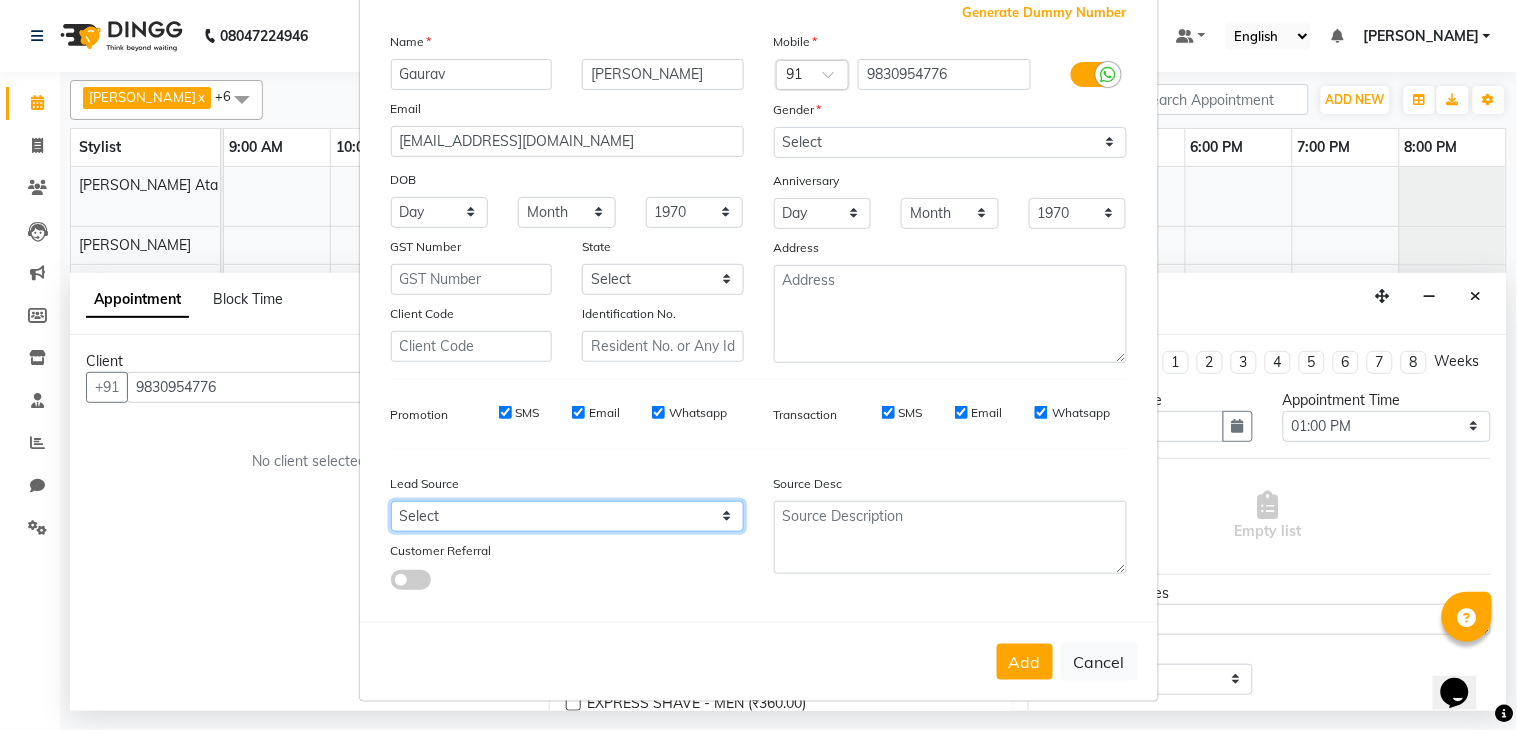 click on "Select Walk-in Referral Internet Friend Word of Mouth Advertisement Facebook JustDial Google Other" at bounding box center [567, 516] 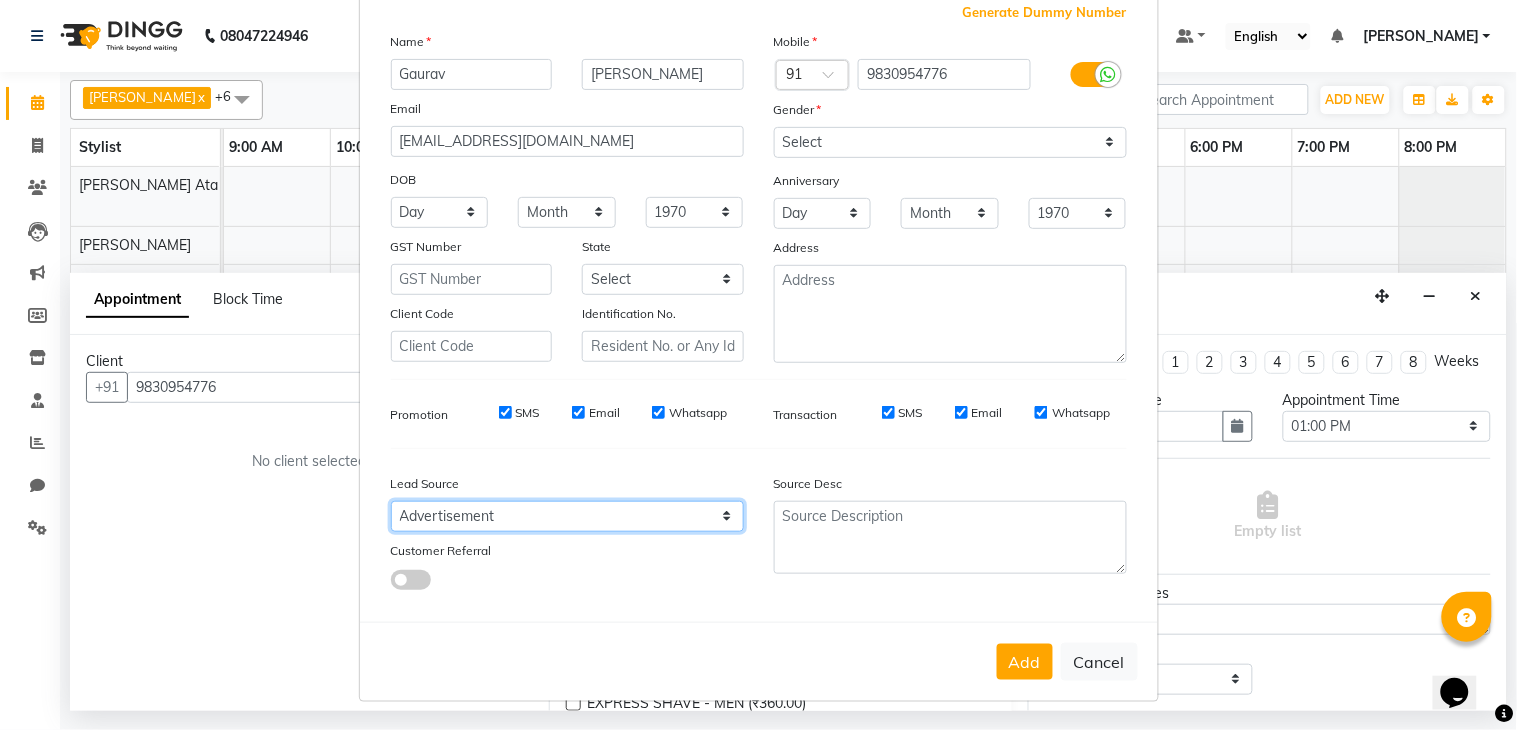 click on "Select Walk-in Referral Internet Friend Word of Mouth Advertisement Facebook JustDial Google Other" at bounding box center (567, 516) 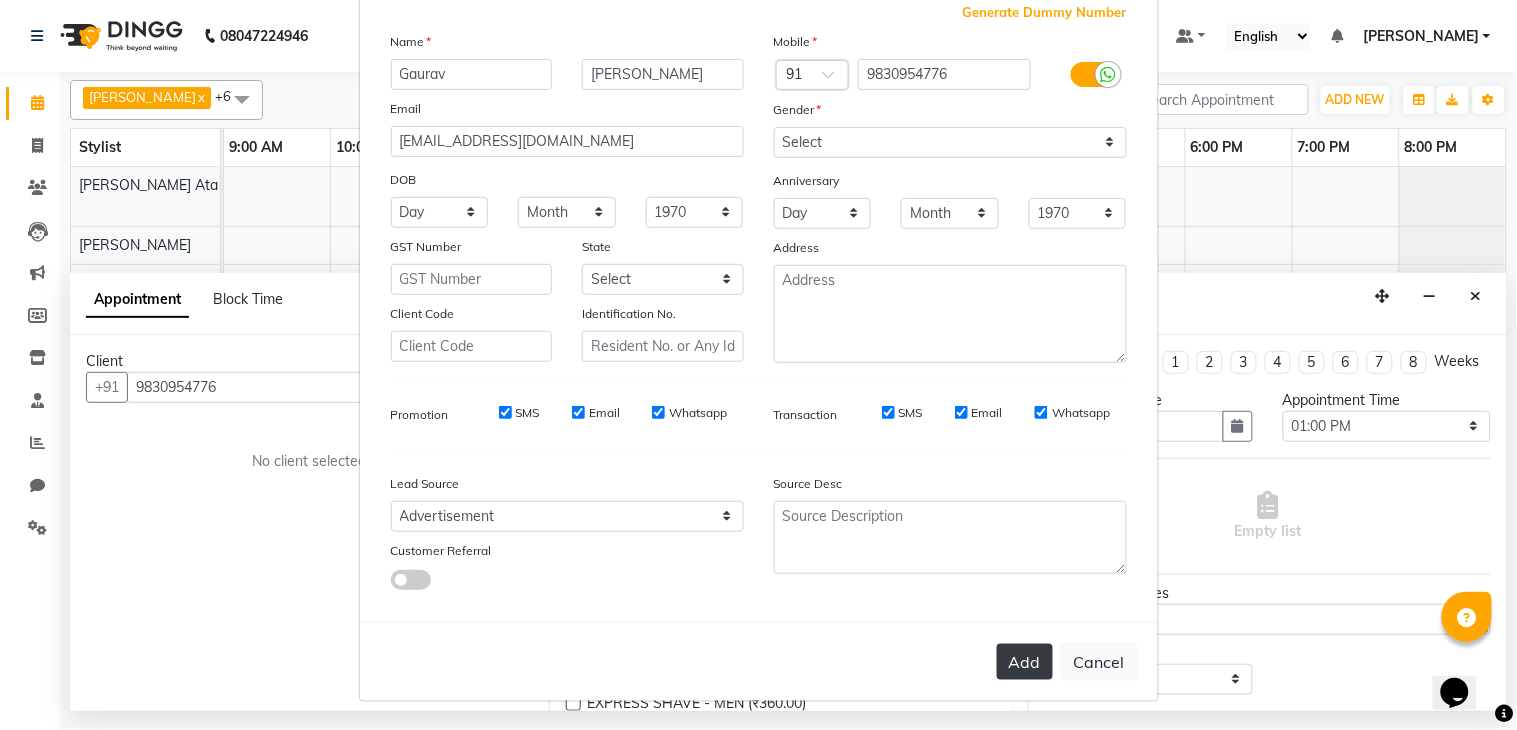 click on "Add" at bounding box center [1025, 662] 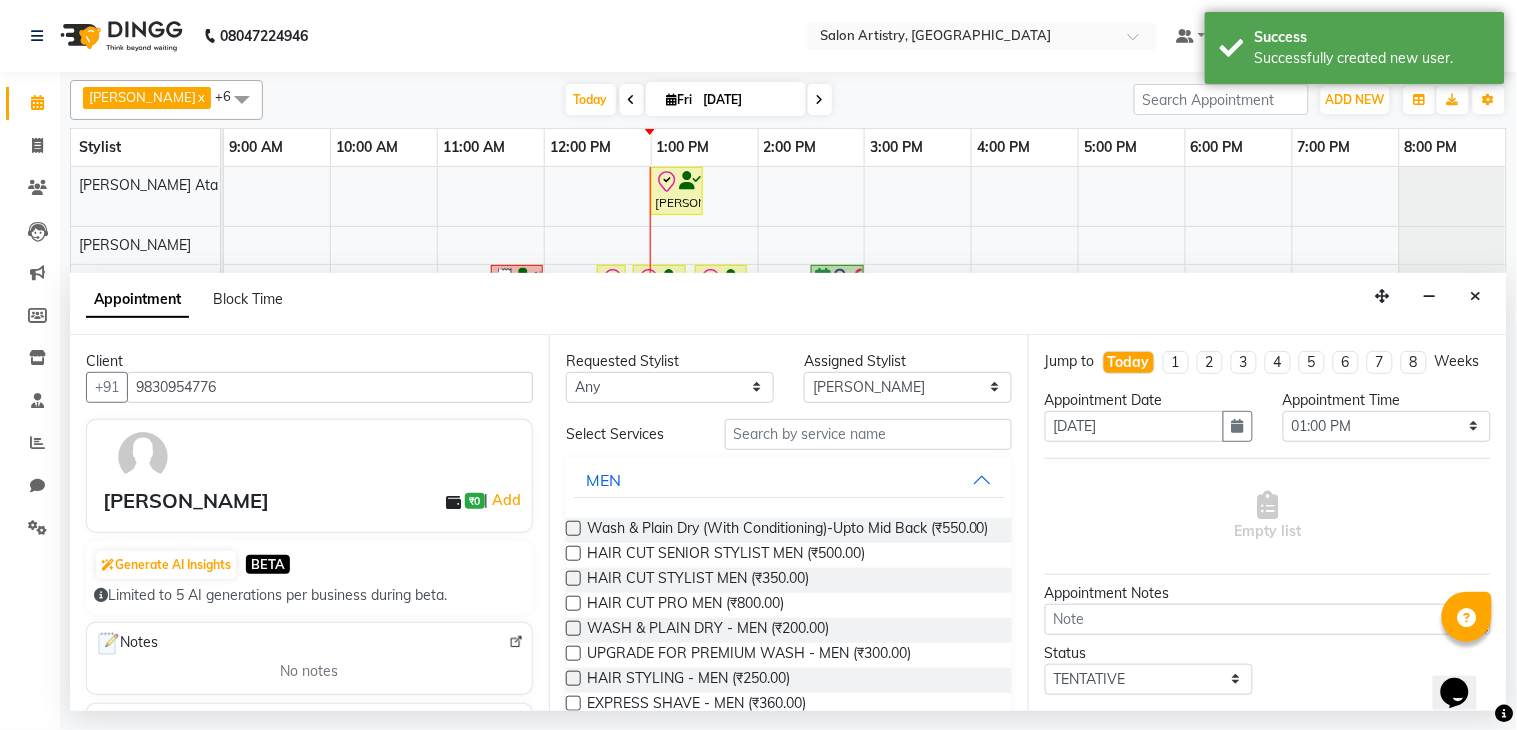 click at bounding box center [573, 553] 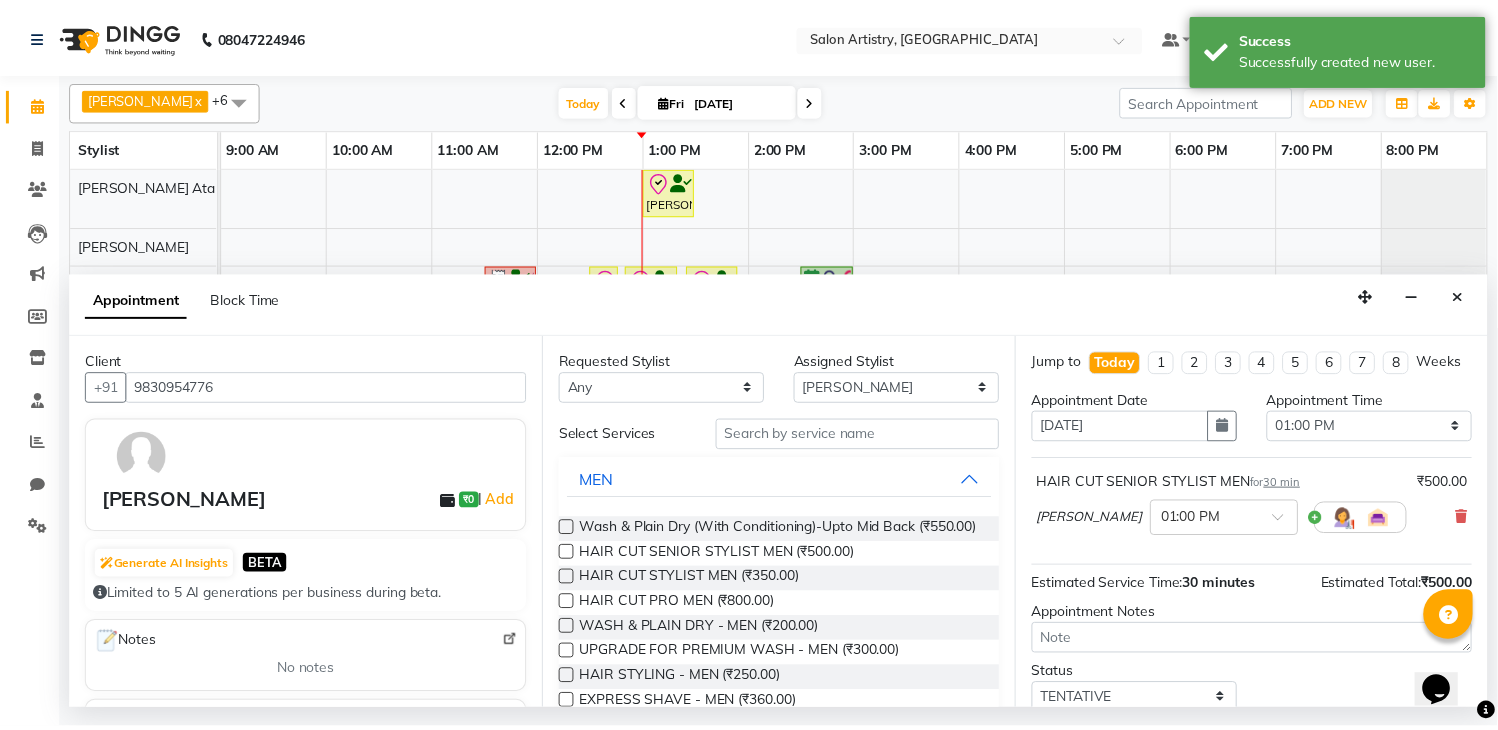 scroll, scrollTop: 150, scrollLeft: 0, axis: vertical 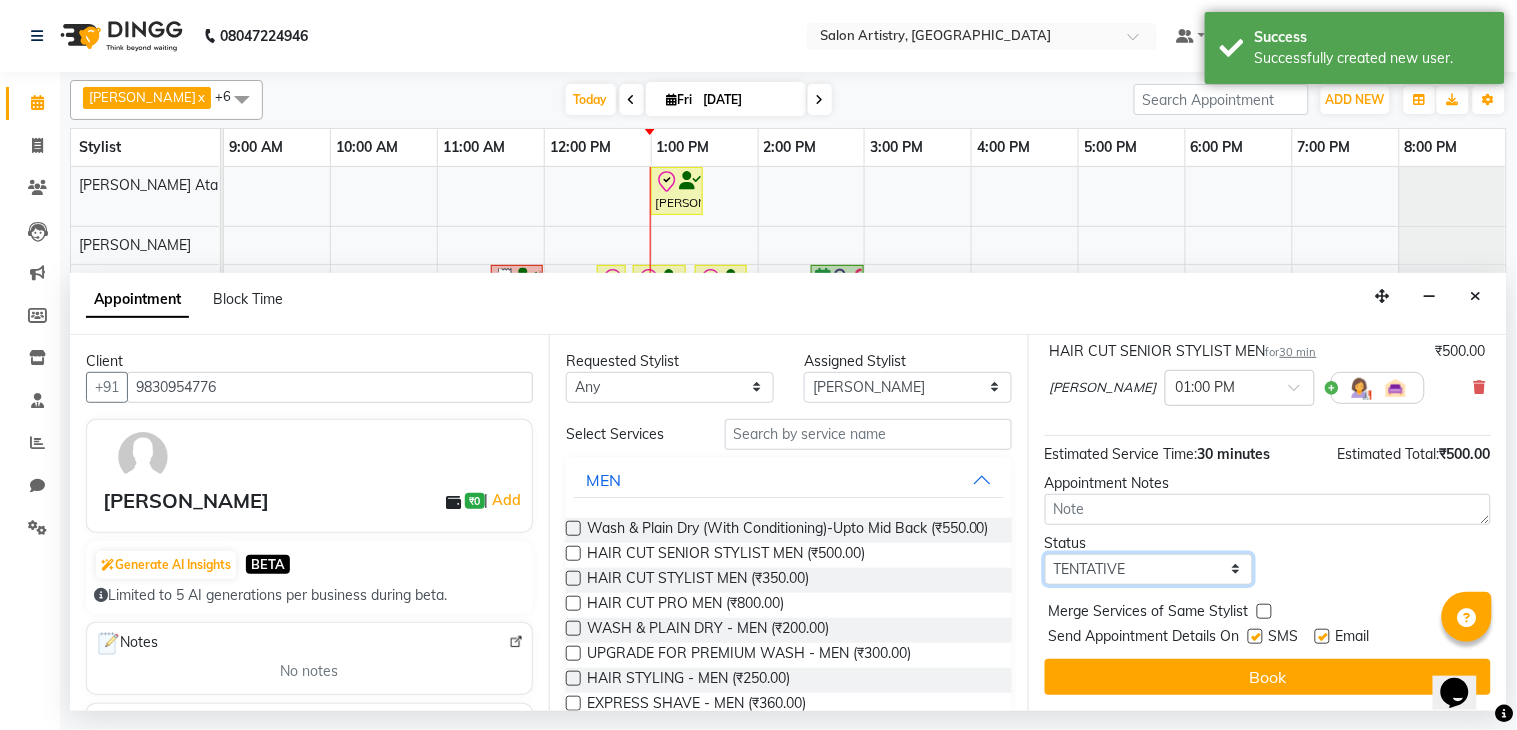 click on "Select TENTATIVE CONFIRM CHECK-IN UPCOMING" at bounding box center [1149, 569] 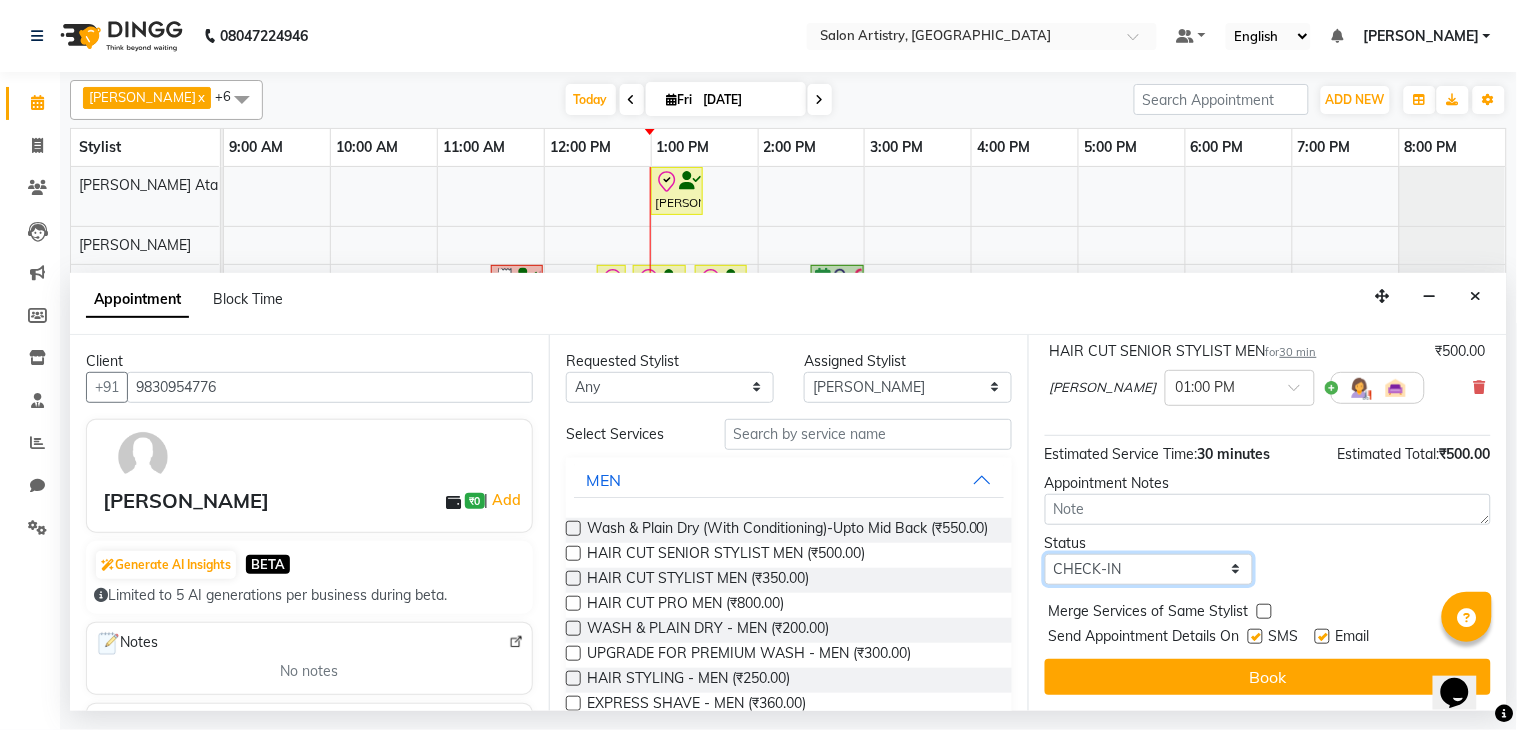 click on "Select TENTATIVE CONFIRM CHECK-IN UPCOMING" at bounding box center [1149, 569] 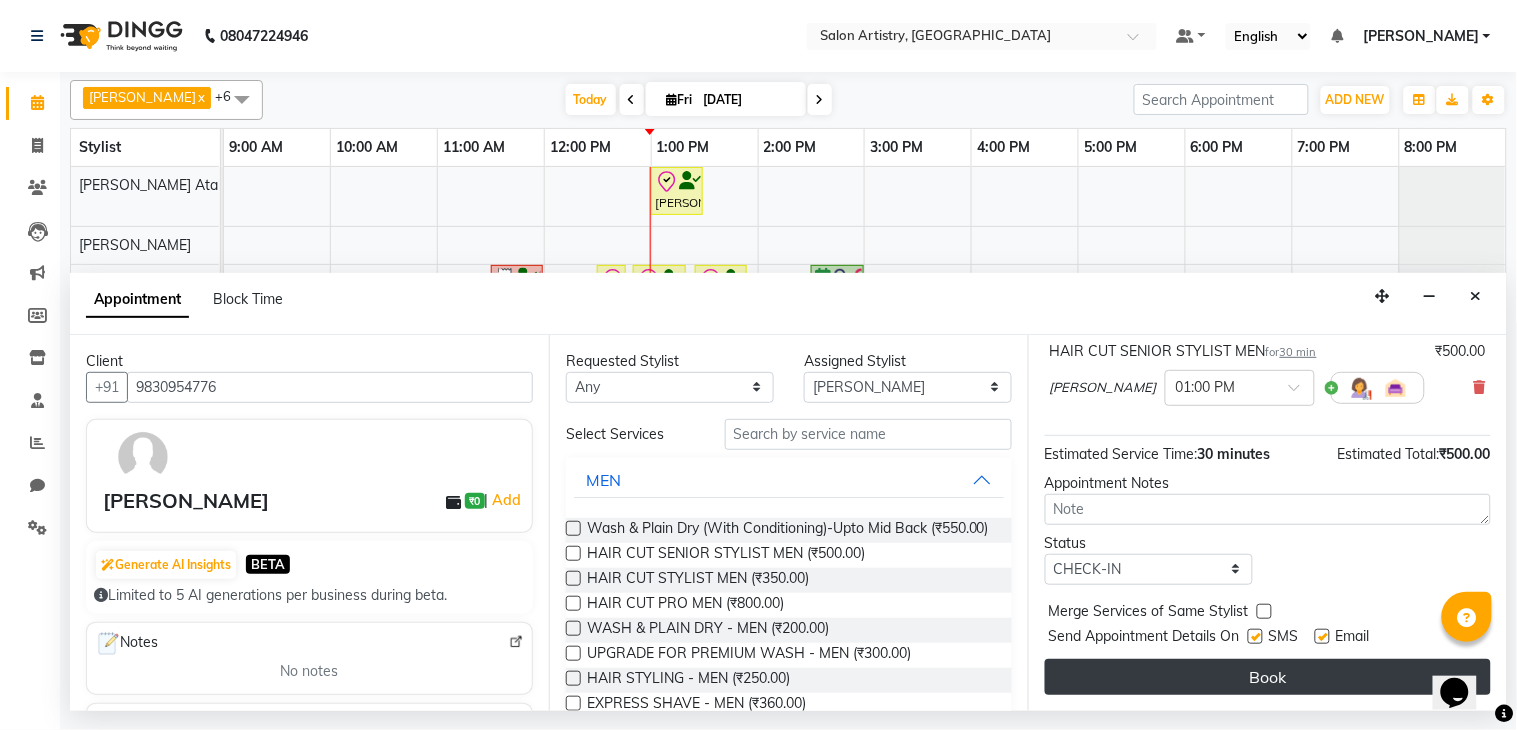 click on "Book" at bounding box center [1268, 677] 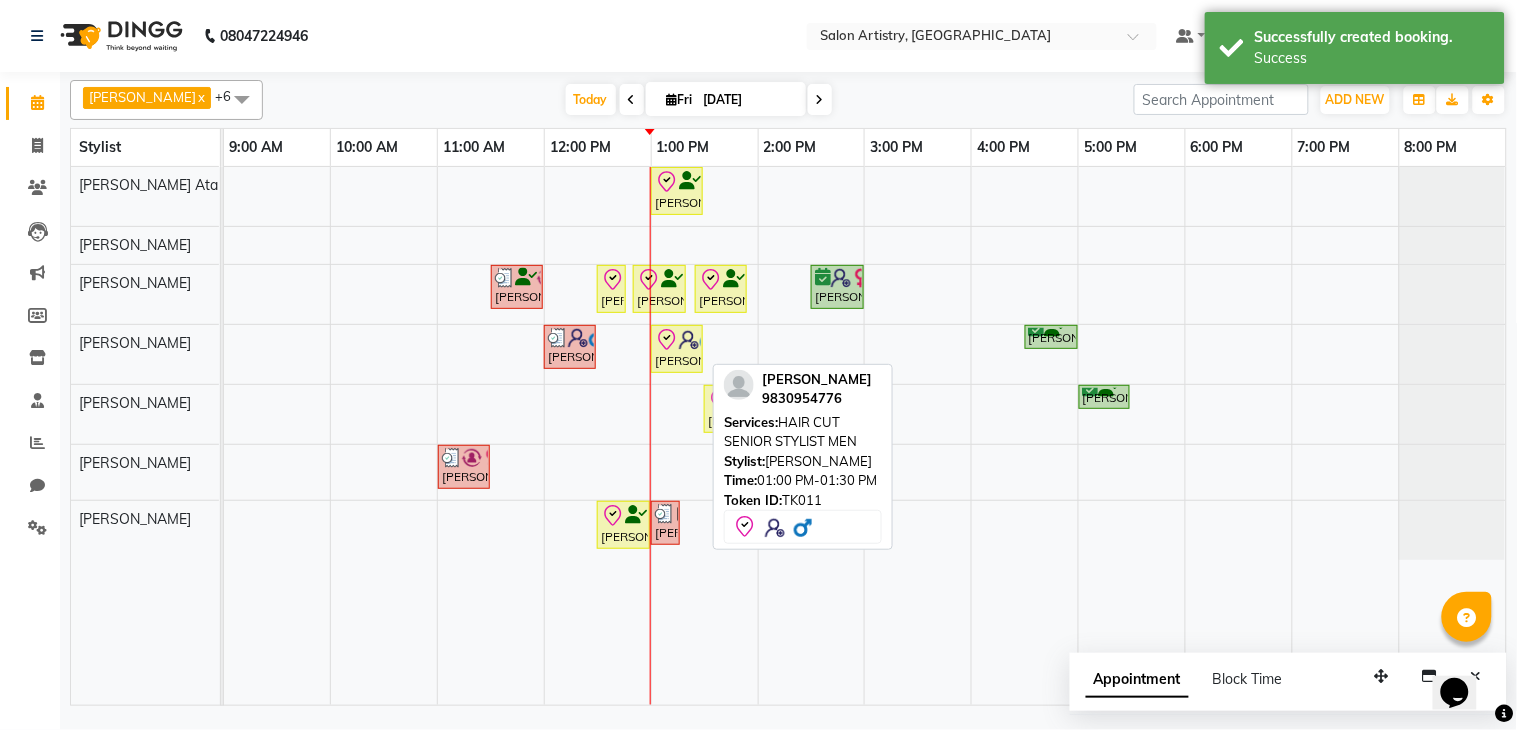 click on "[PERSON_NAME], TK11, 01:00 PM-01:30 PM, HAIR CUT SENIOR STYLIST MEN" at bounding box center [677, 349] 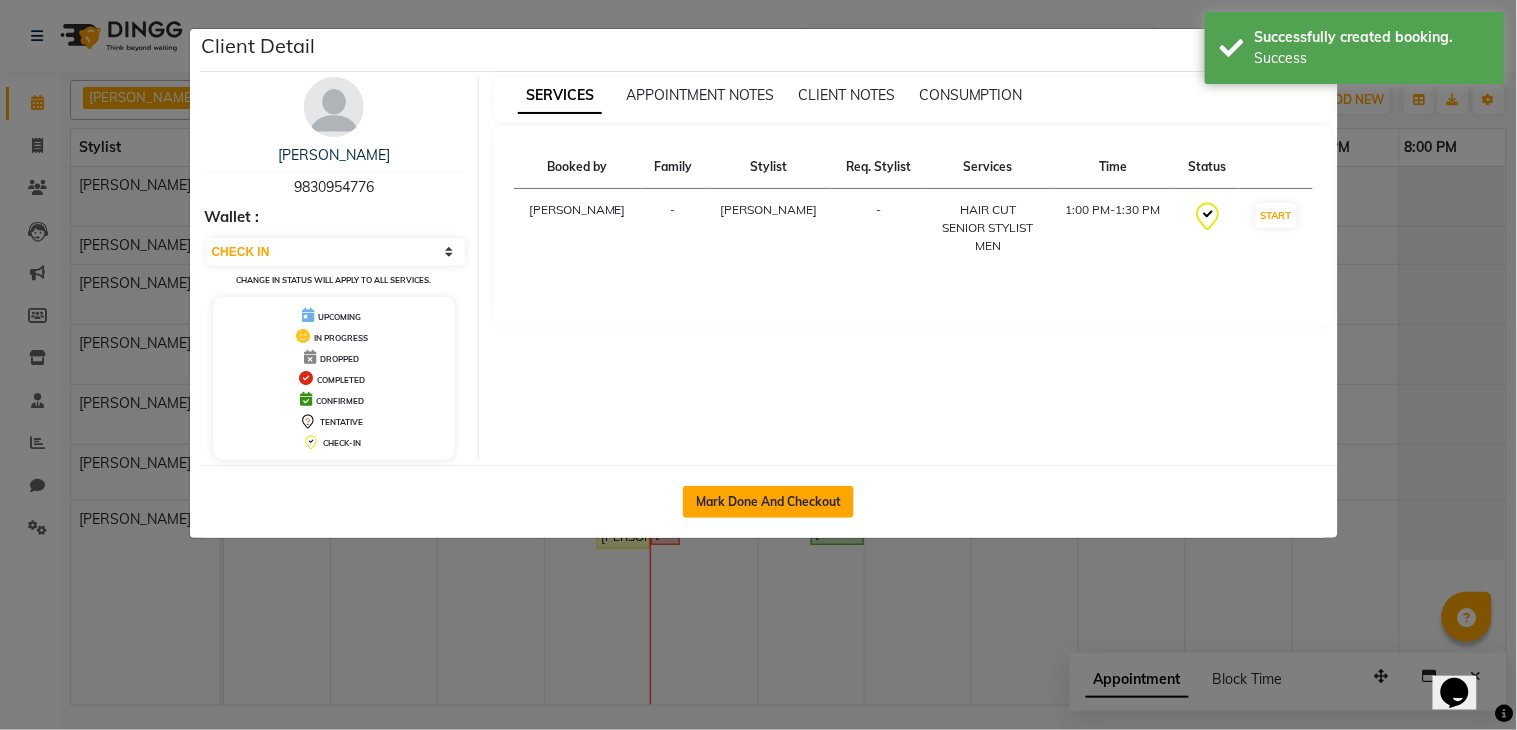 click on "Mark Done And Checkout" 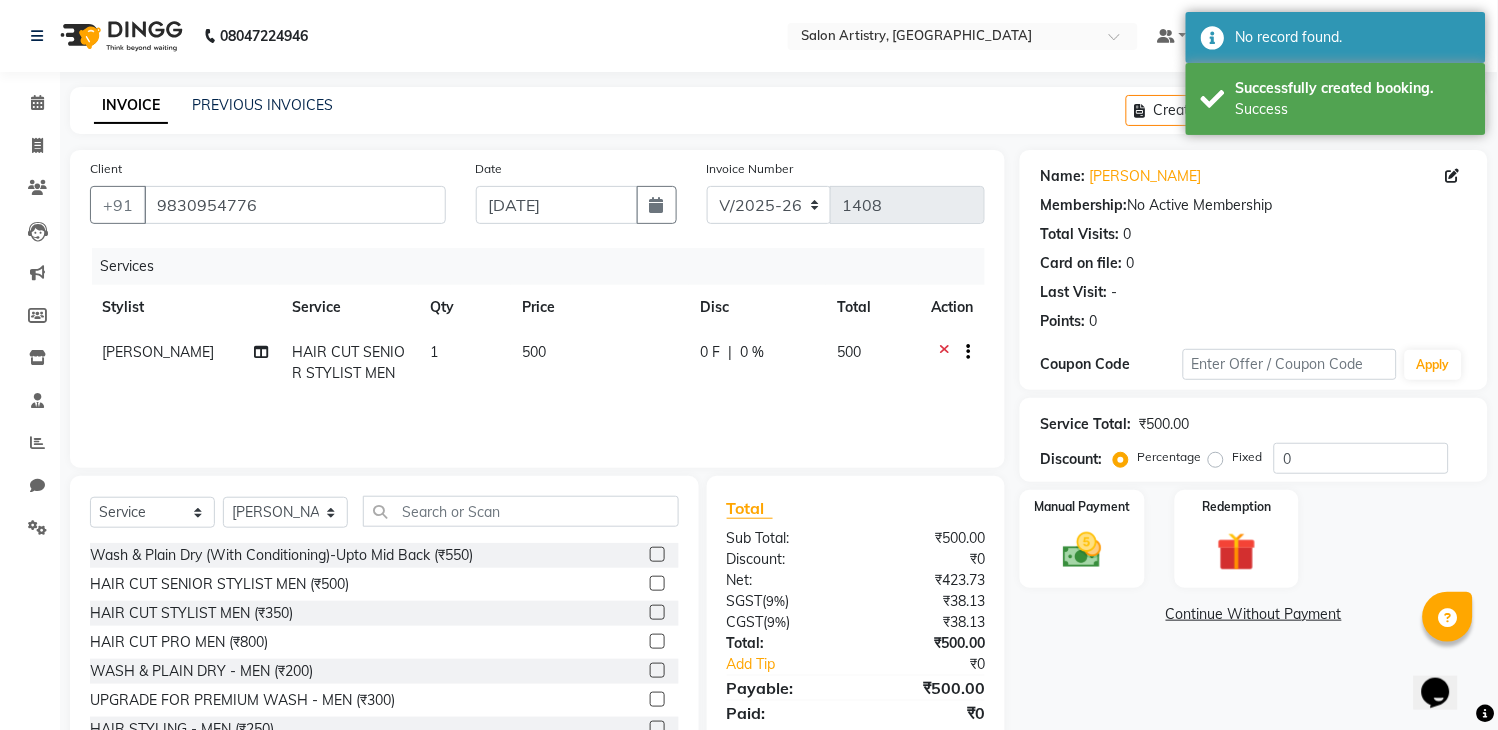 scroll, scrollTop: 71, scrollLeft: 0, axis: vertical 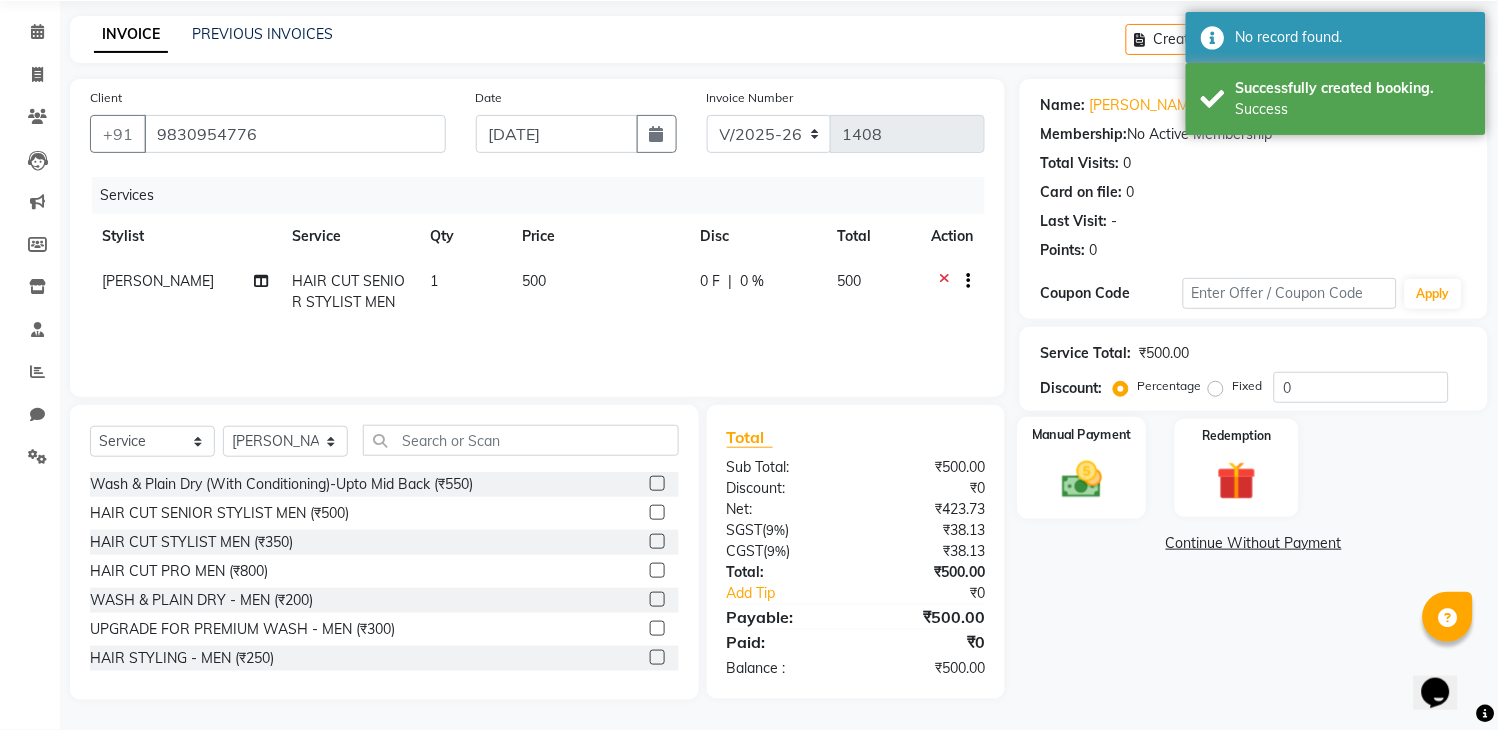 click 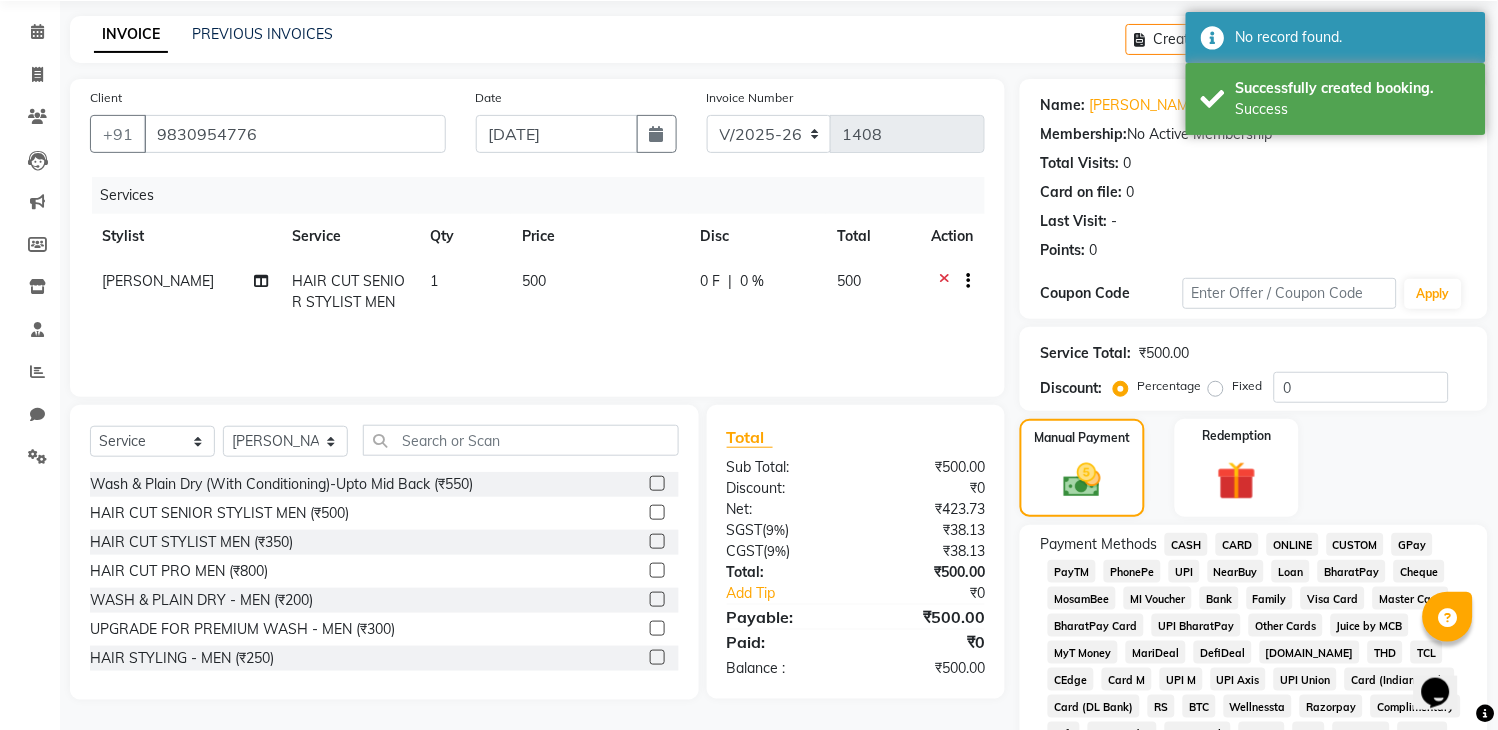 click on "CASH" 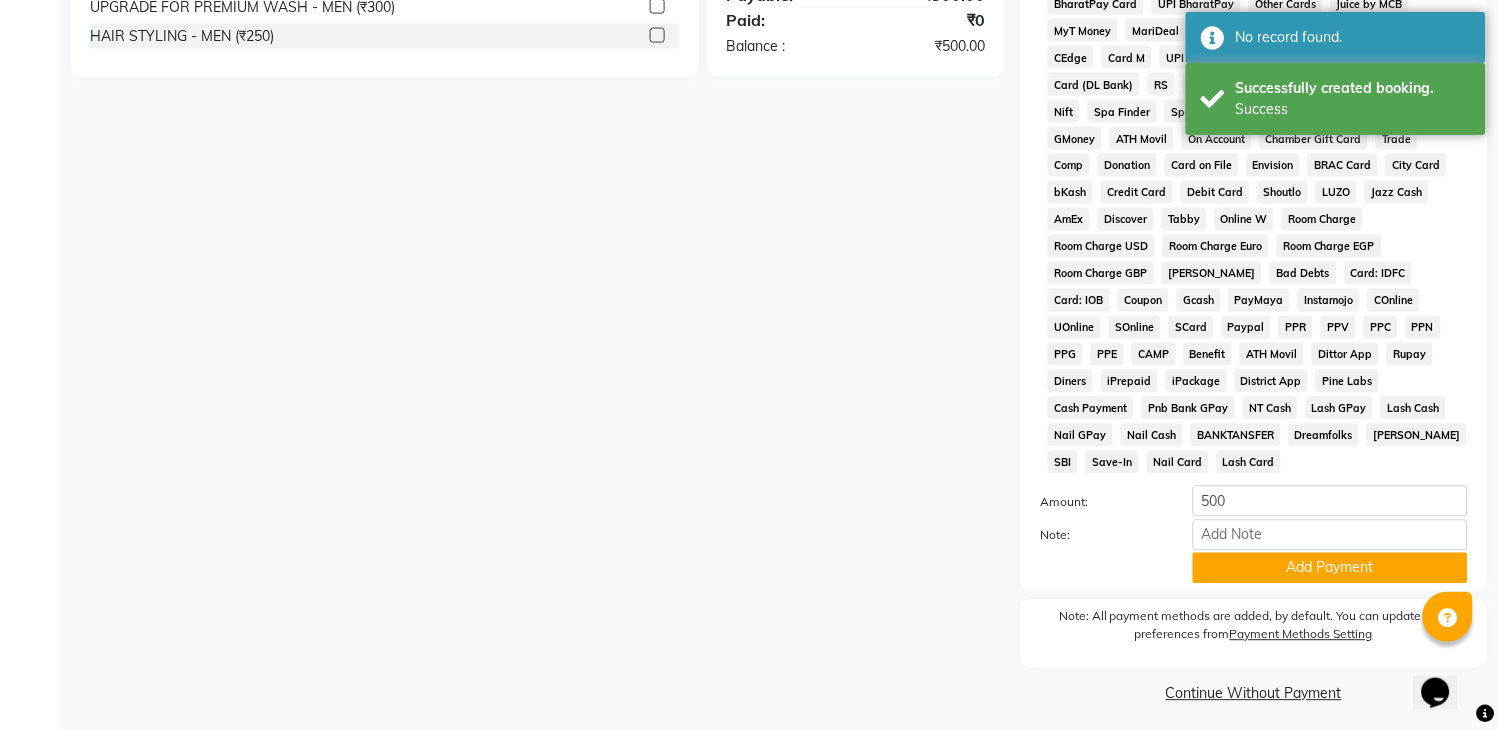scroll, scrollTop: 707, scrollLeft: 0, axis: vertical 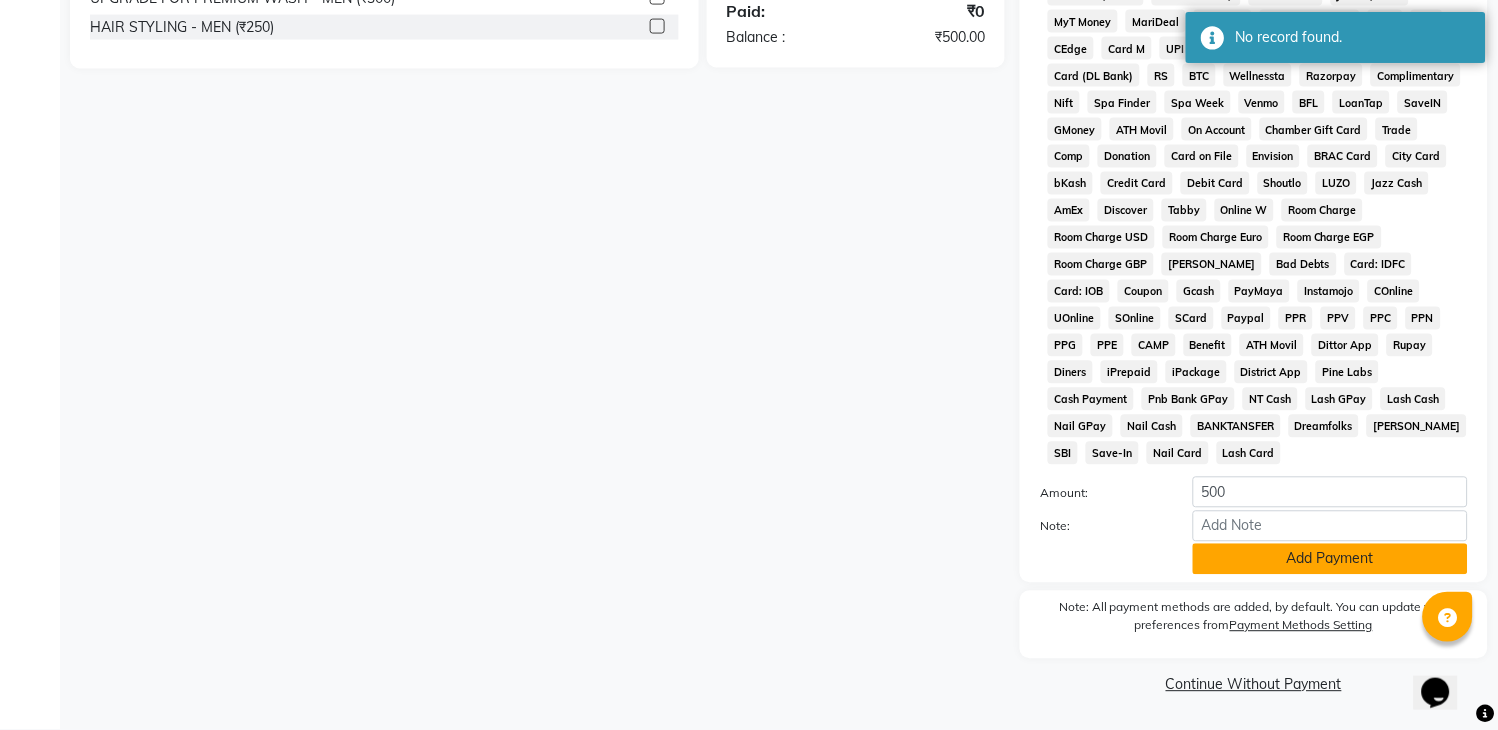 click on "Add Payment" 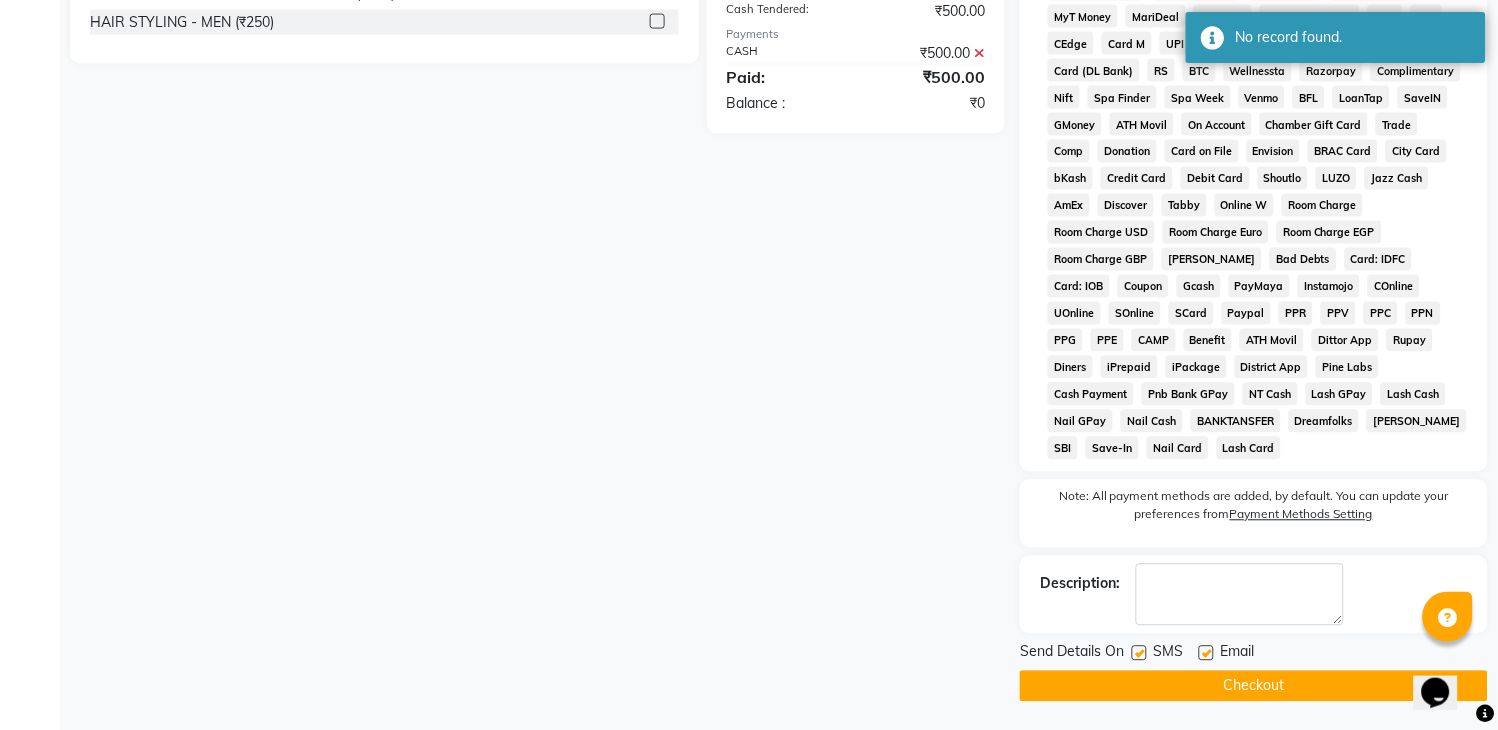 scroll, scrollTop: 714, scrollLeft: 0, axis: vertical 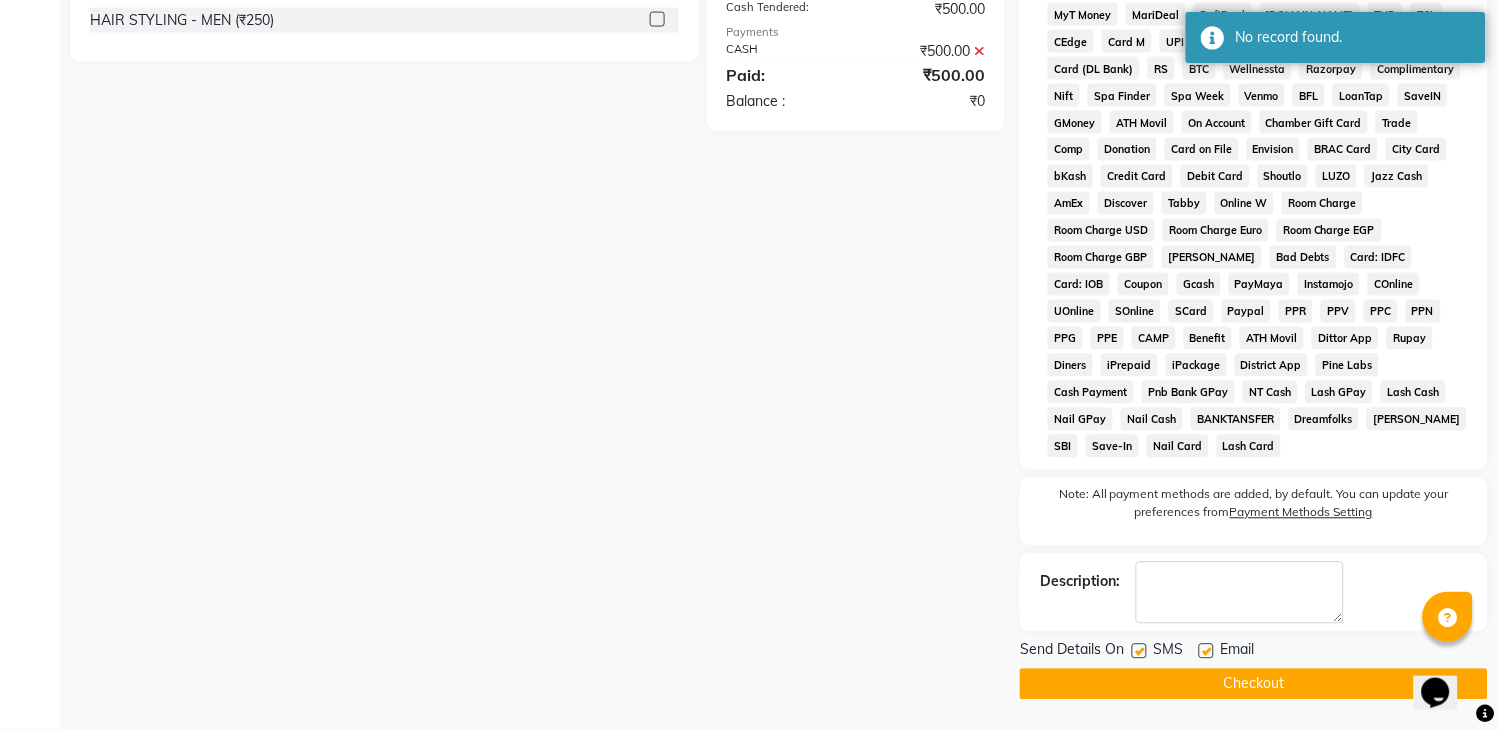 click on "Checkout" 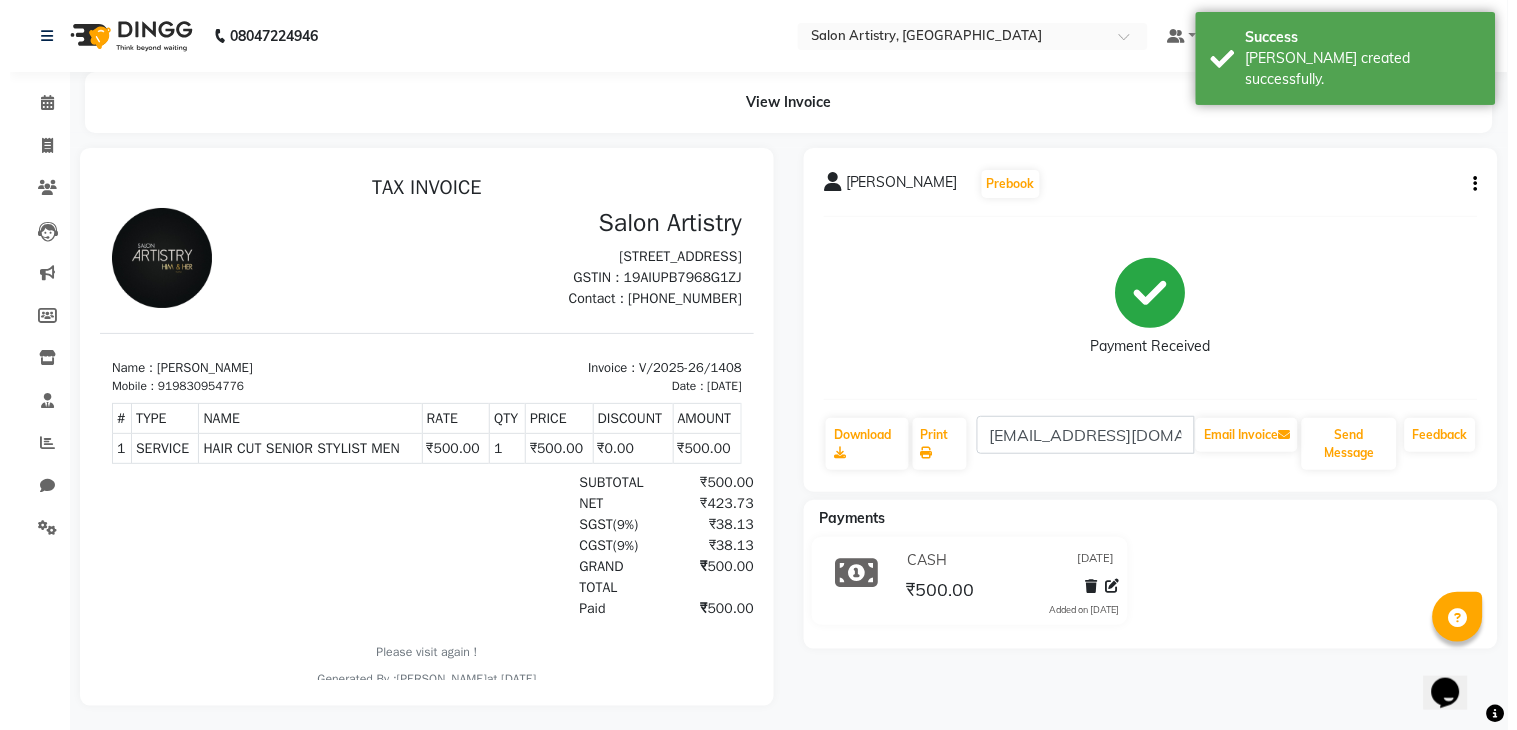 scroll, scrollTop: 0, scrollLeft: 0, axis: both 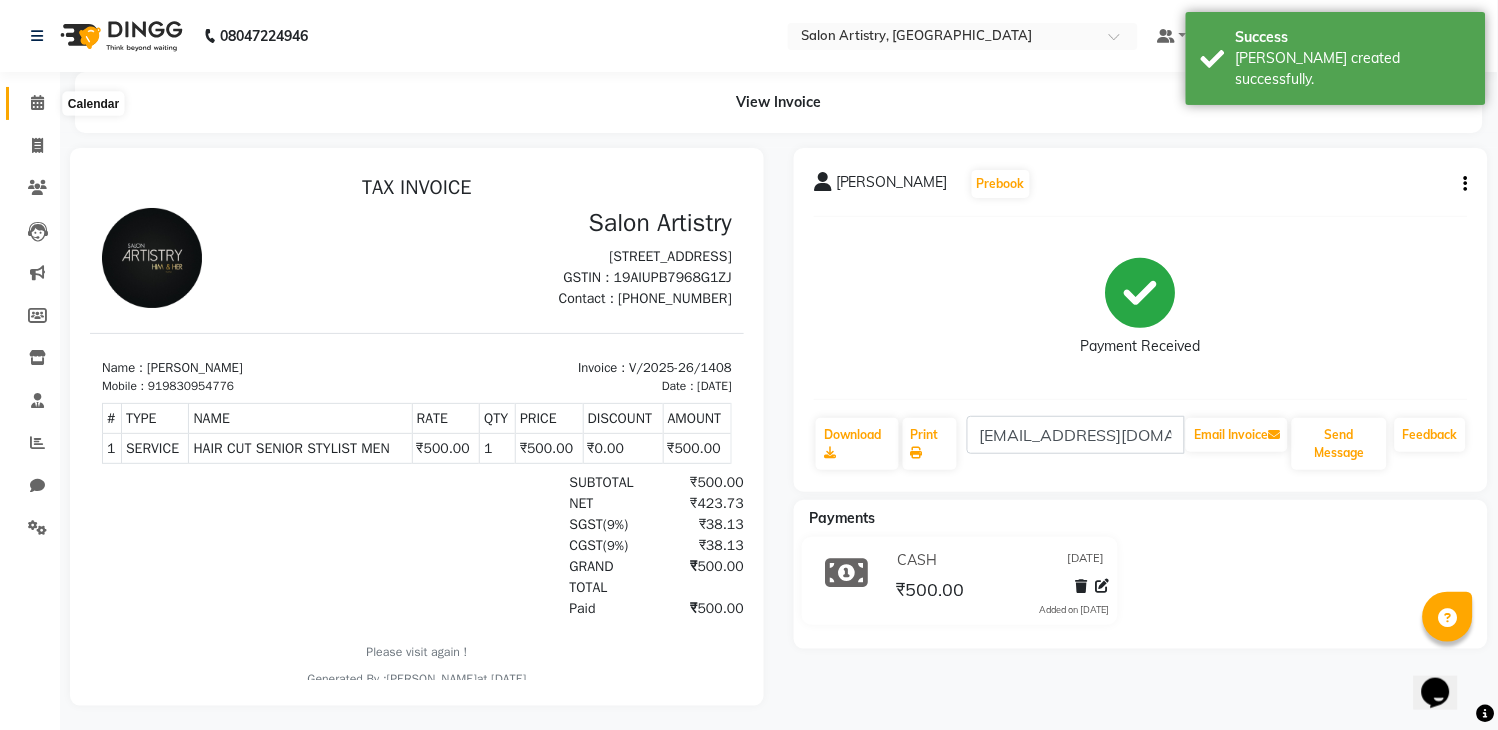 click 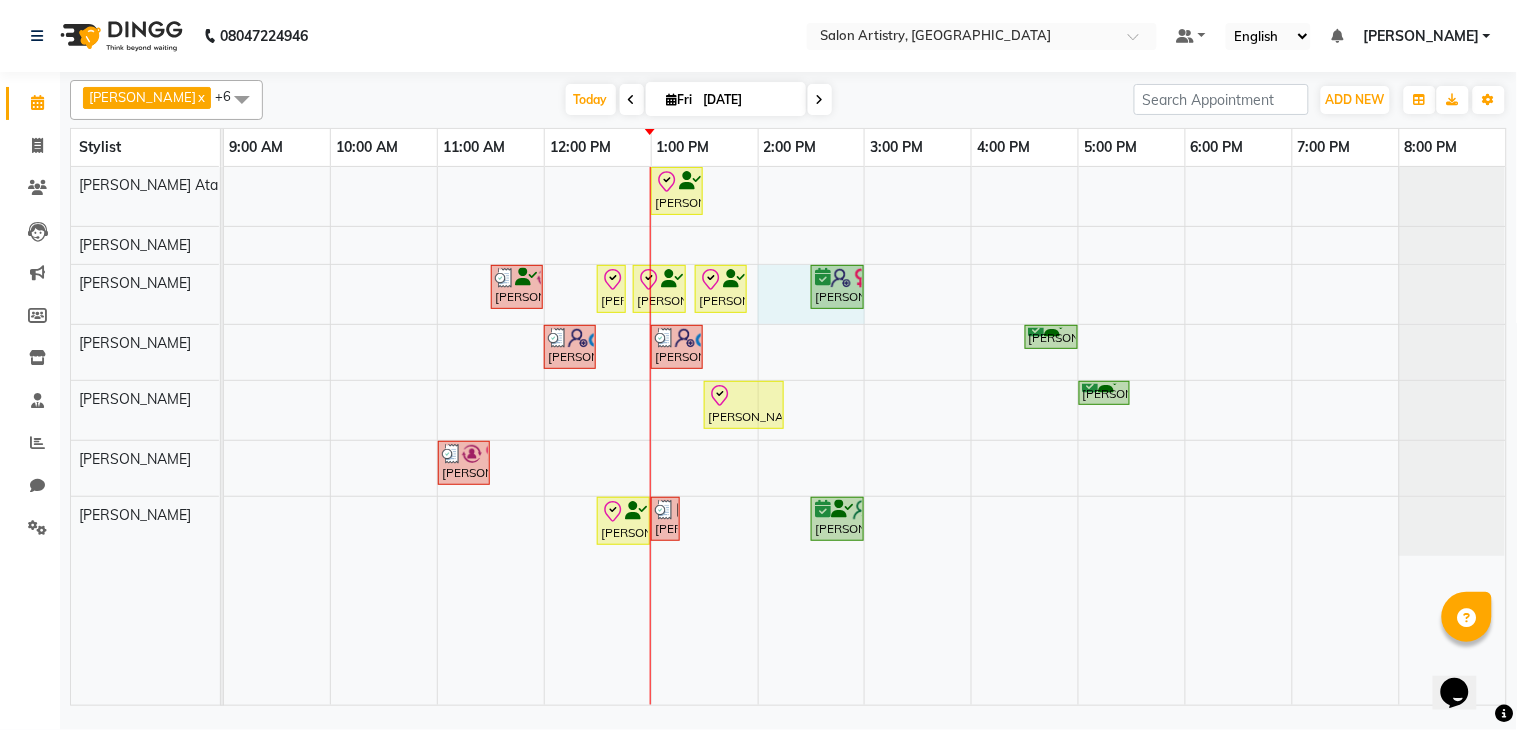 click on "Pooja Choudhury, TK08, 01:00 PM-01:30 PM, Wash & Plain Dry (With Conditioning)-Upto Mid Back     Rekha Modi, TK05, 11:30 AM-12:00 PM, Wash  - Wash & Blow Dry (Upto Shoulder)
Priya Bhakat, TK01, 12:30 PM-12:40 PM, Threading - Eyebrows
Priya Bhakat, TK01, 12:50 PM-01:20 PM, Clean Up And Basic Facial - Urban Skin Restoring (Kanpeiki) _ Monodose Kit
Priya Bhakat, TK01, 01:25 PM-01:55 PM, Wash & Plain Dry (With Conditioning)-Upto Mid Back     Priyanka Mitra, TK06, 02:30 PM-03:00 PM, Highights - Highlights Per Foil_Upto Midback     Krishnav Shandilya, TK07, 12:00 PM-12:30 PM, HAIR CUT SENIOR STYLIST MEN     Gaurav Baid, TK11, 01:00 PM-01:30 PM, HAIR CUT SENIOR STYLIST MEN     Aniruddh Sinha, TK09, 04:30 PM-05:00 PM, Oil Massage - Olive Oil
Pooja Choudhury, TK08, 01:30 PM-02:15 PM, Regular Pedicure     Aniruddh Sinha, TK09, 05:00 PM-05:30 PM, Foot Relaxing Massage
Pooja Choudhury, TK08, 12:30 PM-01:00 PM, Waxing - Peel Off Waxing - Brazilian" at bounding box center [865, 436] 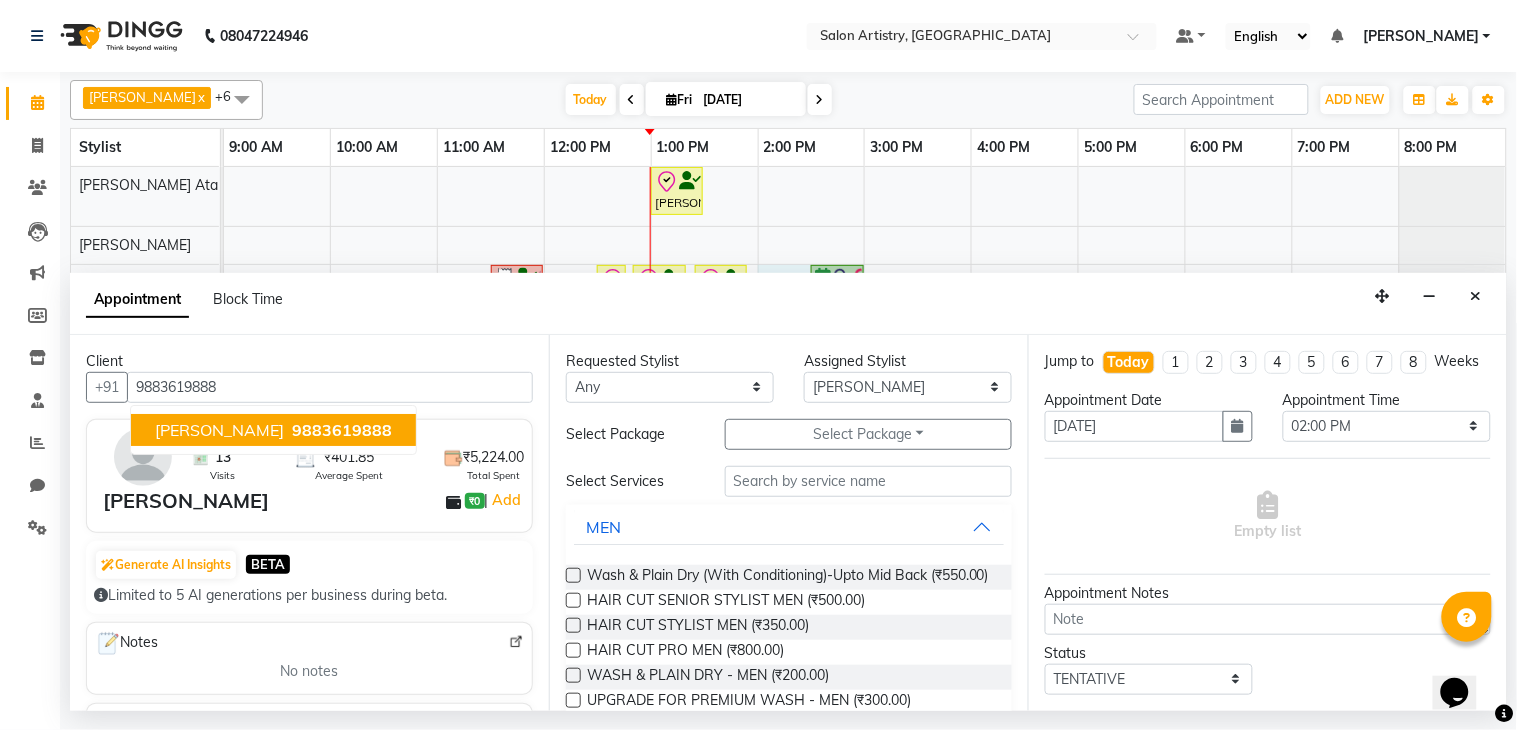 click on "[PERSON_NAME]" at bounding box center [219, 430] 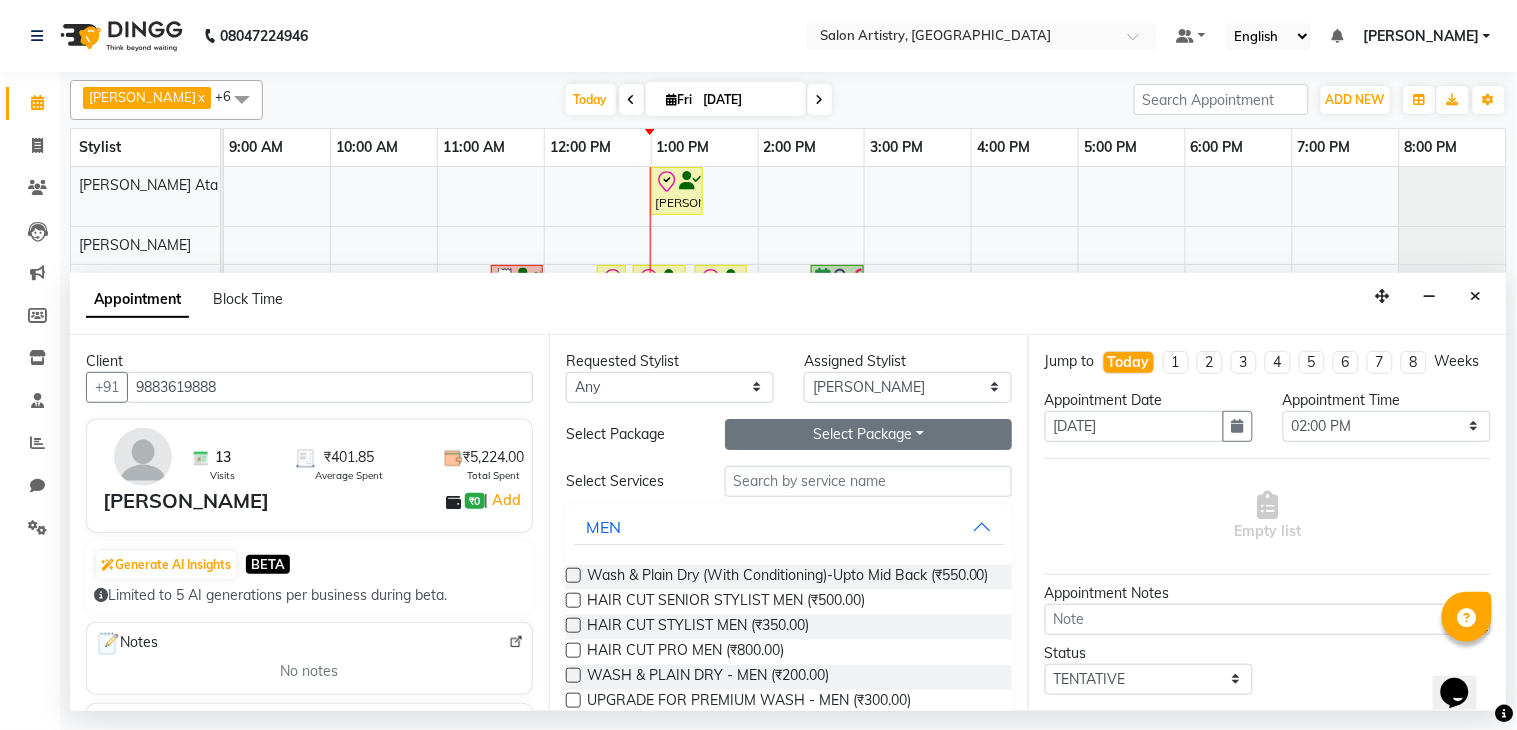 click on "Select Package  Toggle Dropdown" at bounding box center (868, 434) 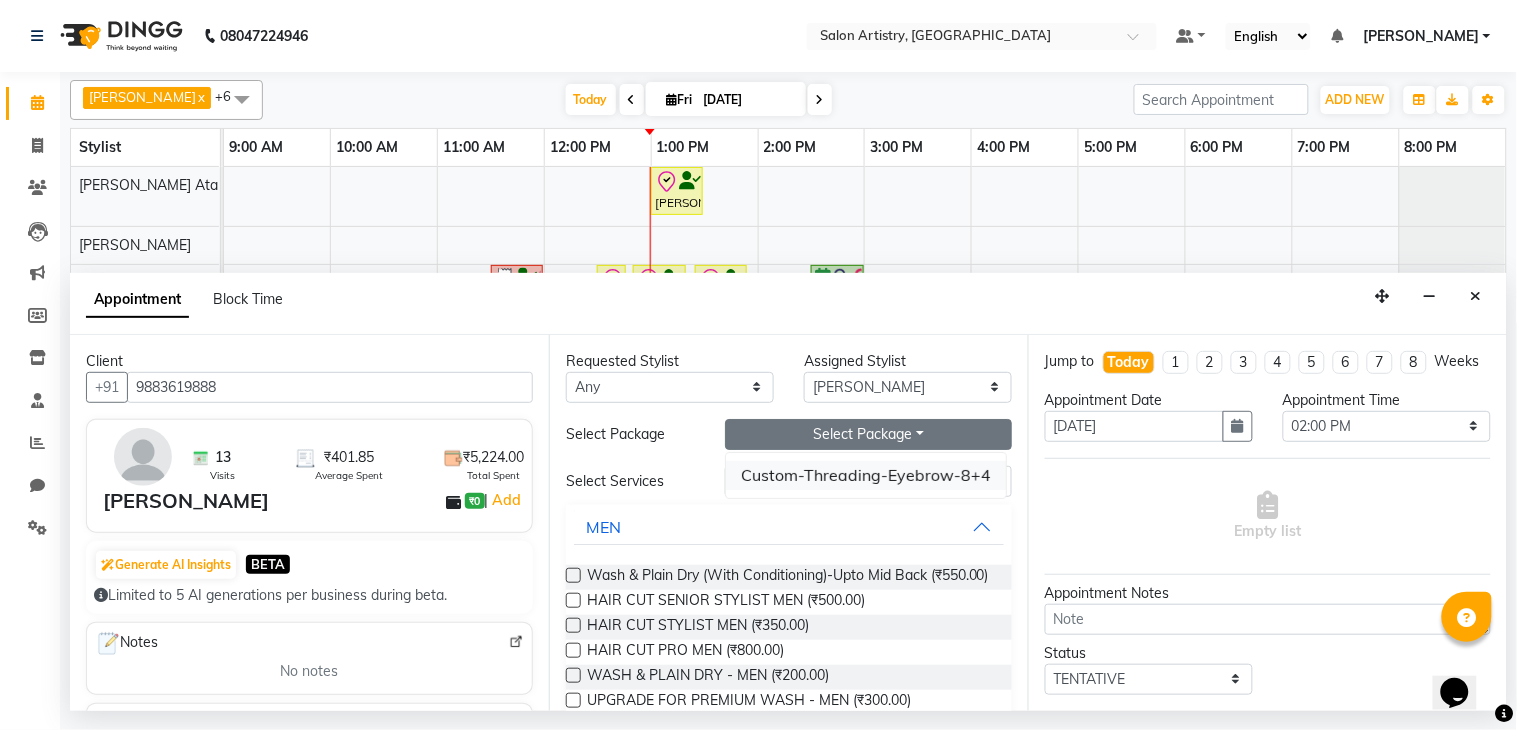 click on "Custom-Threading-Eyebrow-8+4" at bounding box center [866, 475] 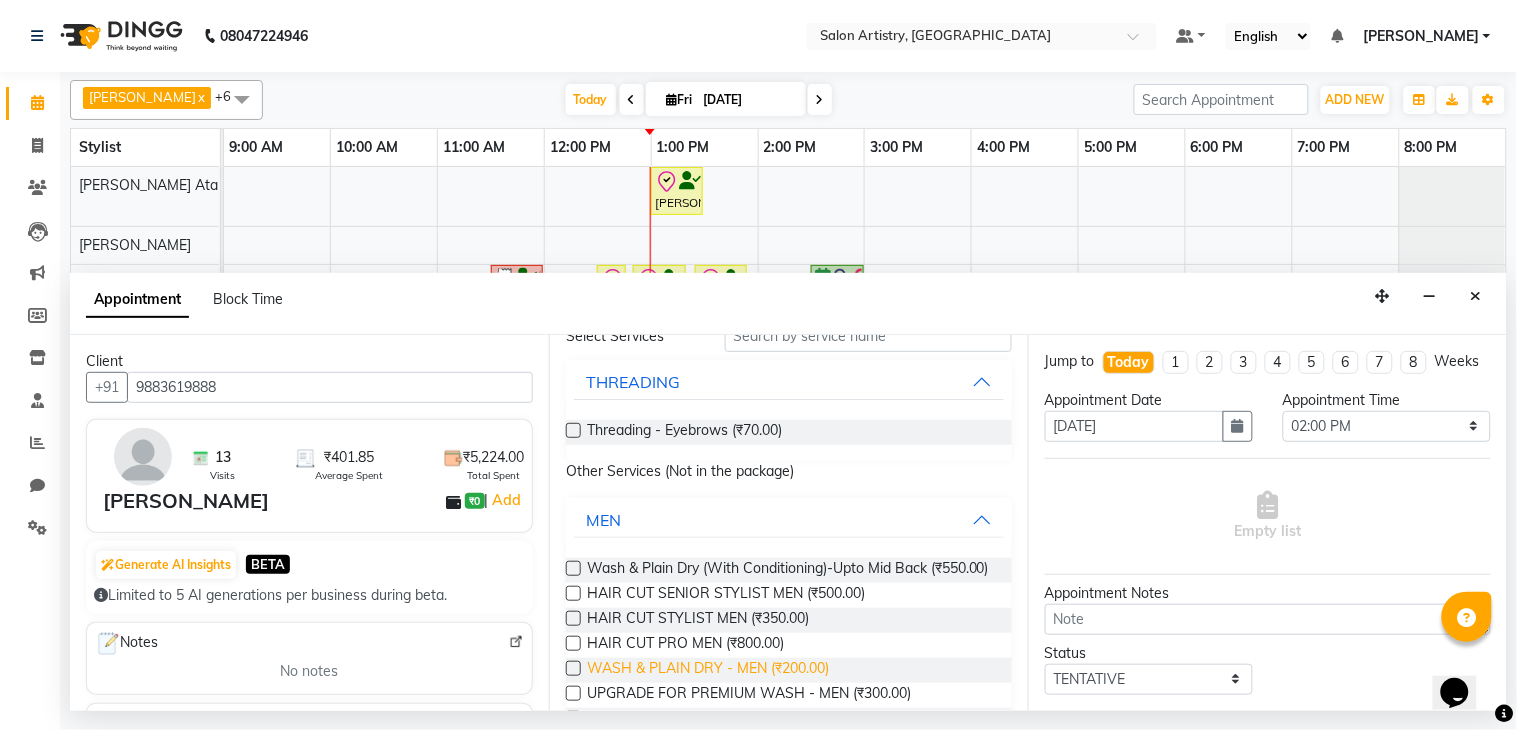 scroll, scrollTop: 111, scrollLeft: 0, axis: vertical 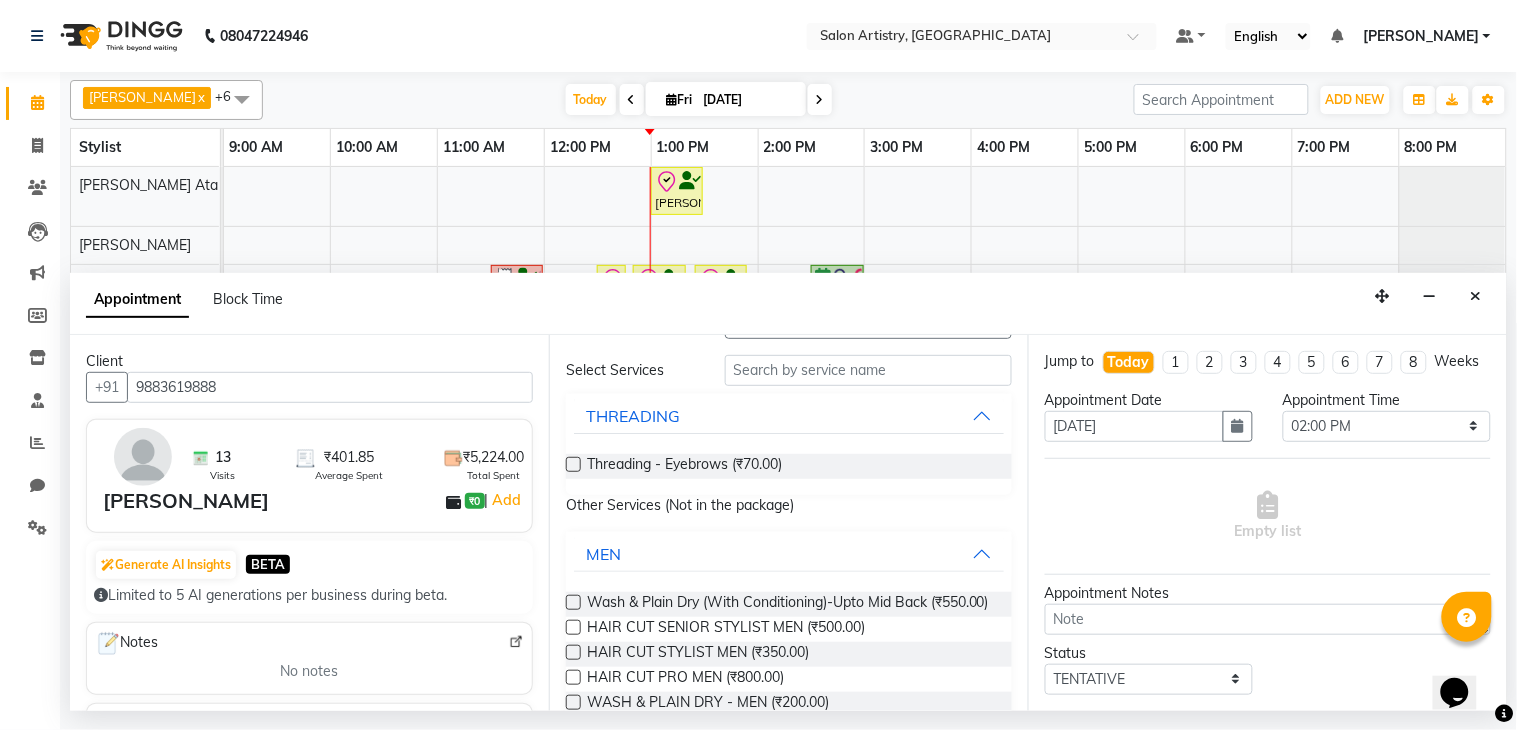 click at bounding box center [573, 464] 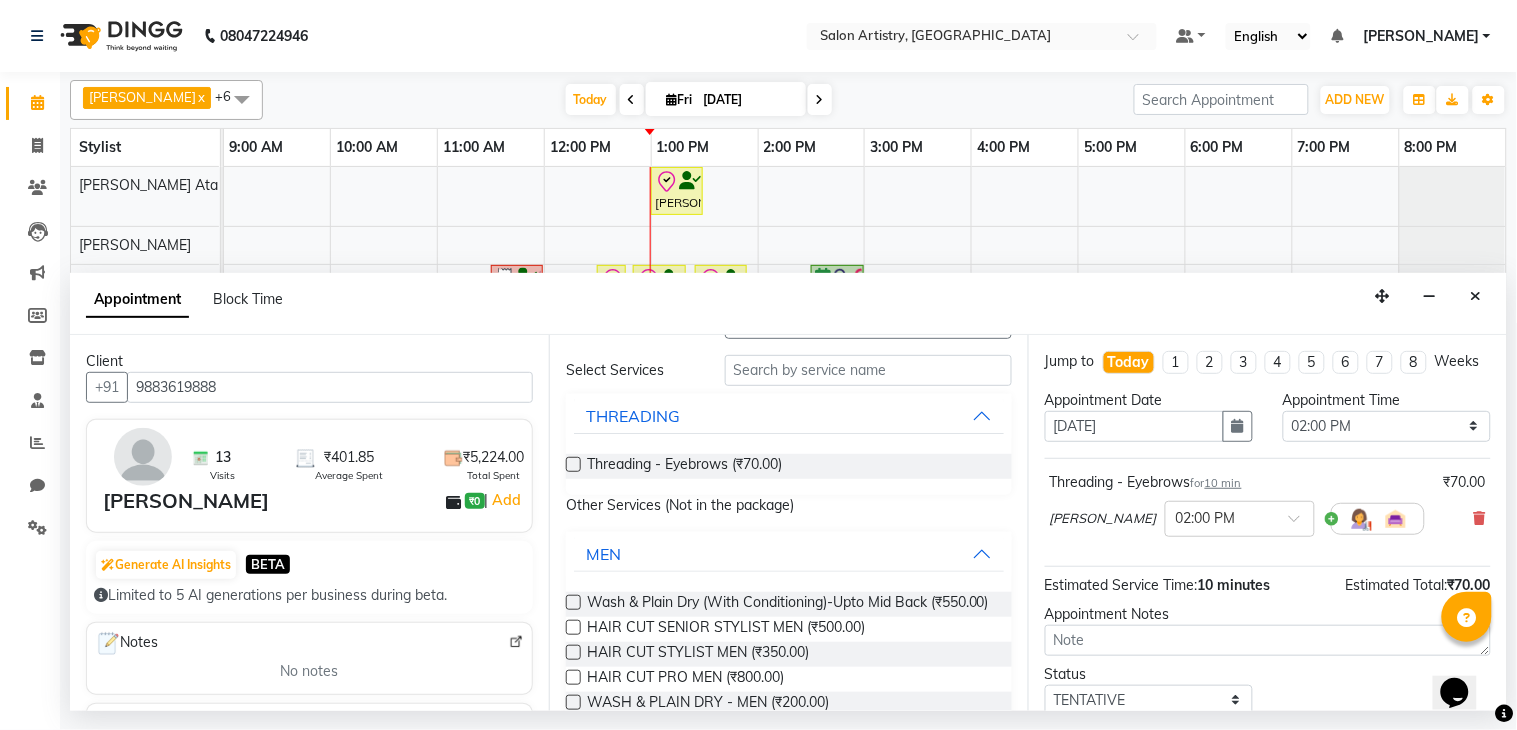 click at bounding box center [573, 464] 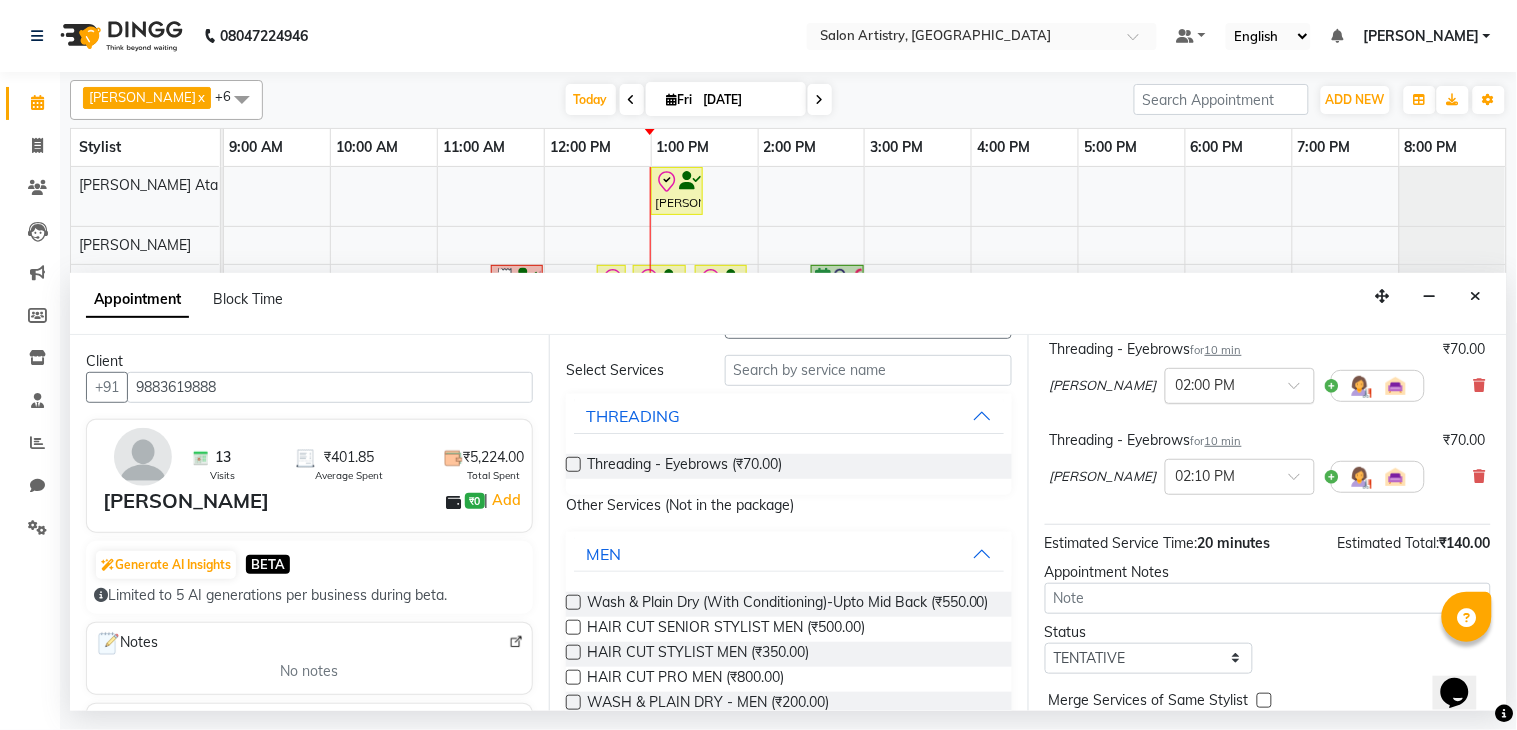 scroll, scrollTop: 222, scrollLeft: 0, axis: vertical 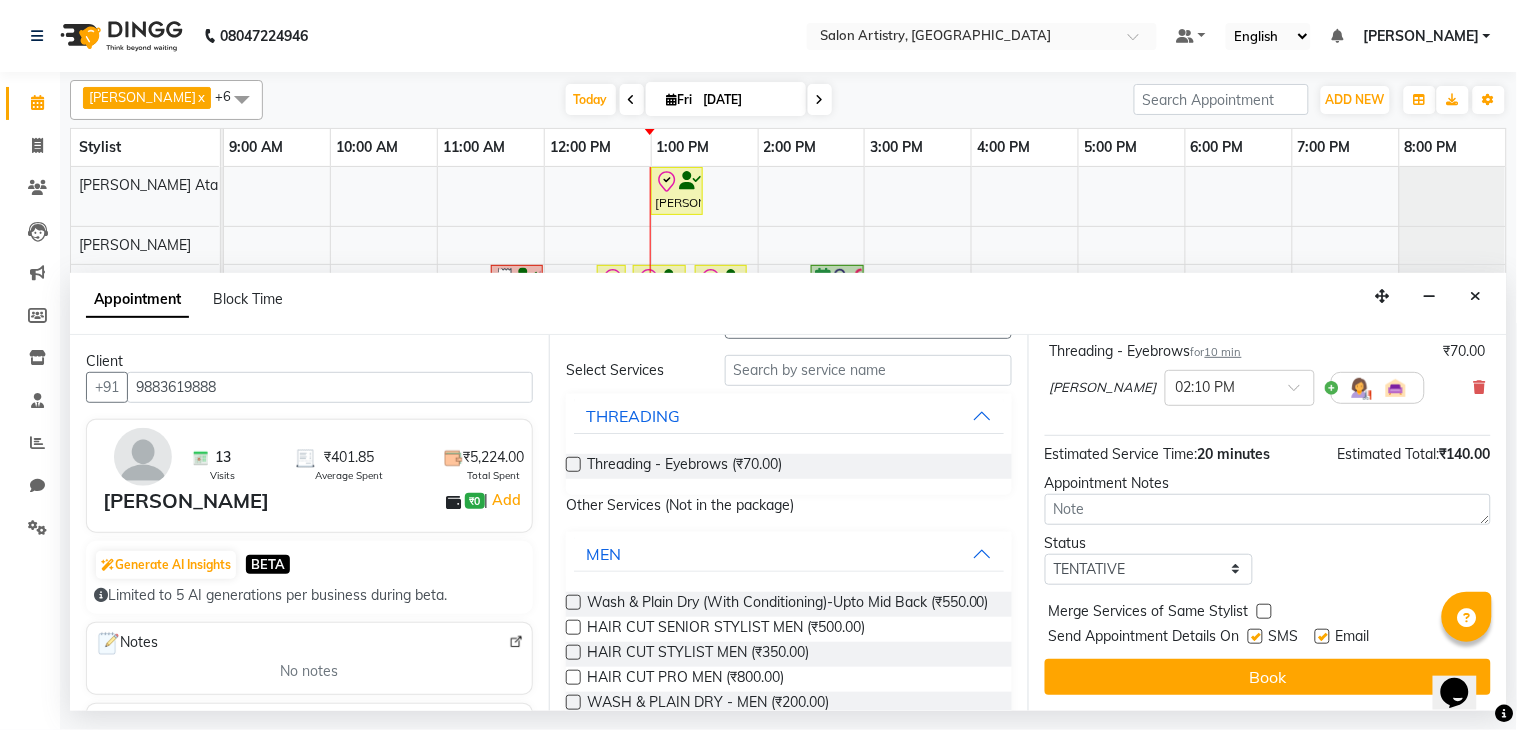 click at bounding box center (573, 464) 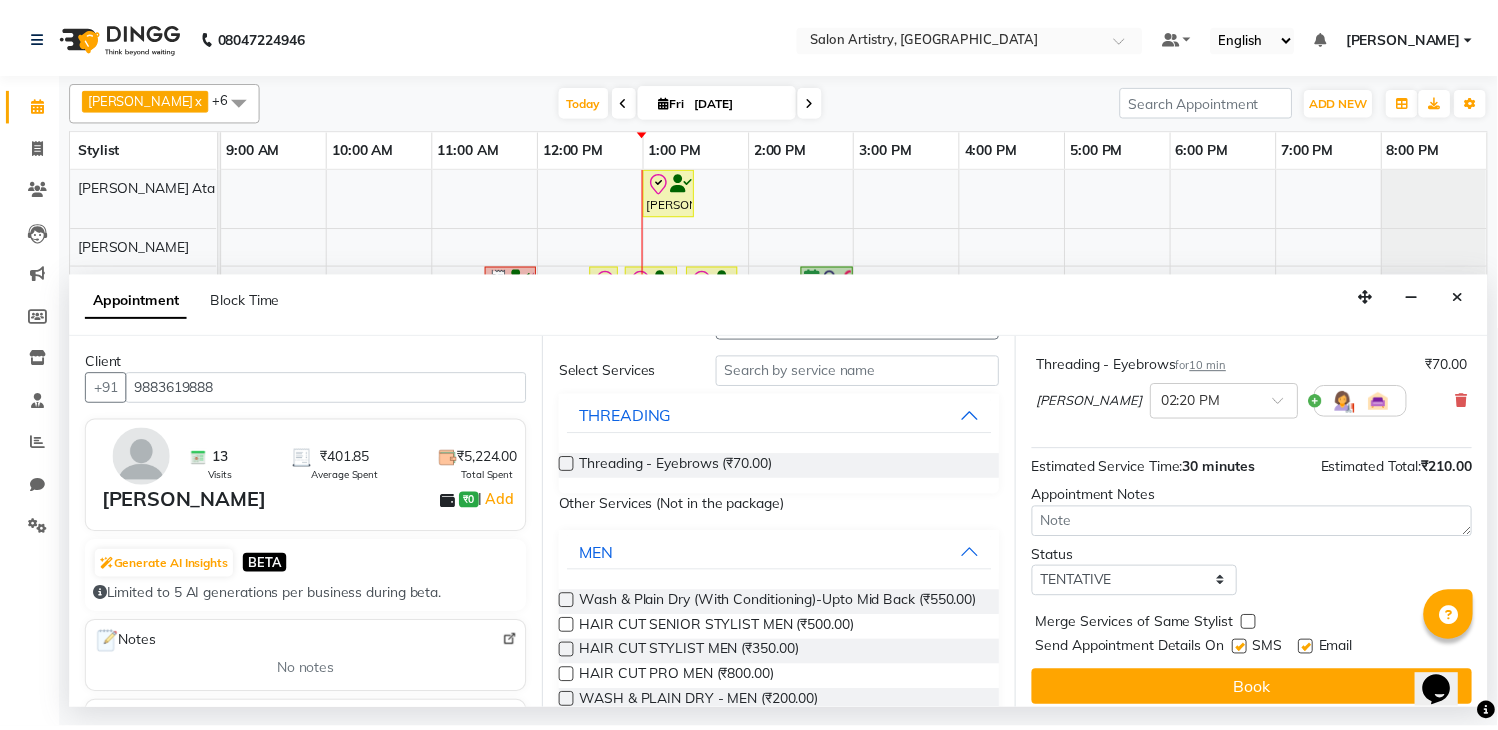 scroll, scrollTop: 332, scrollLeft: 0, axis: vertical 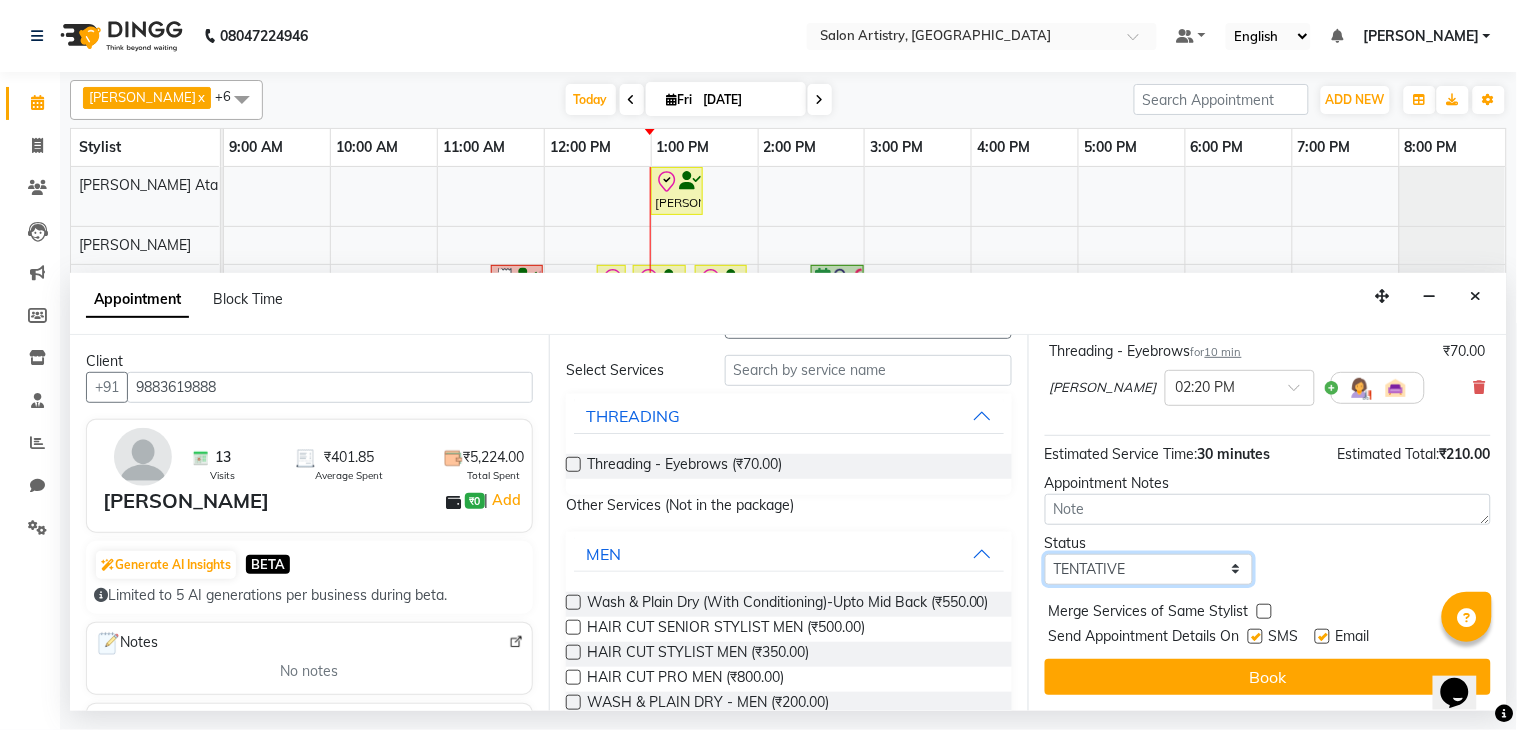 click on "Select TENTATIVE CONFIRM CHECK-IN UPCOMING" at bounding box center (1149, 569) 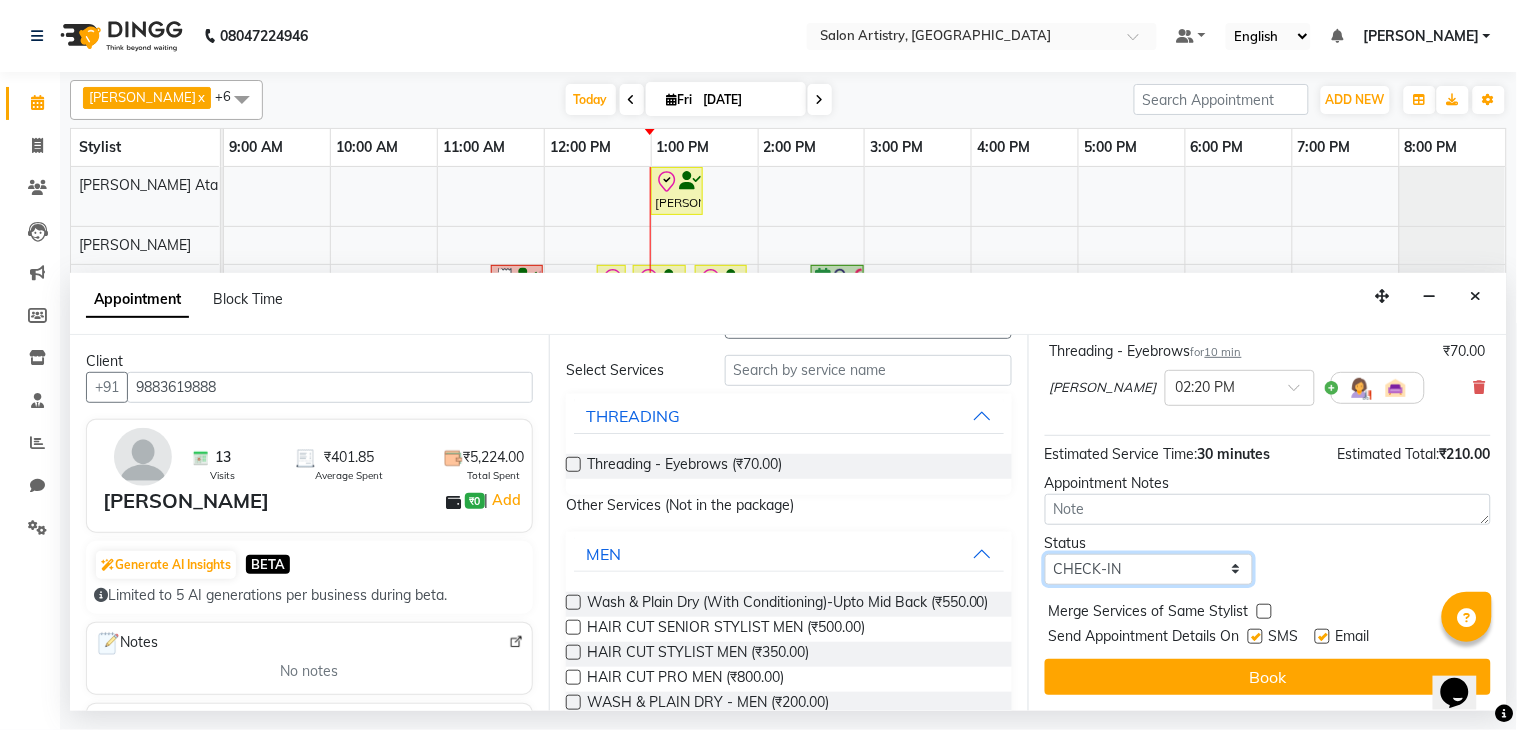 click on "Select TENTATIVE CONFIRM CHECK-IN UPCOMING" at bounding box center (1149, 569) 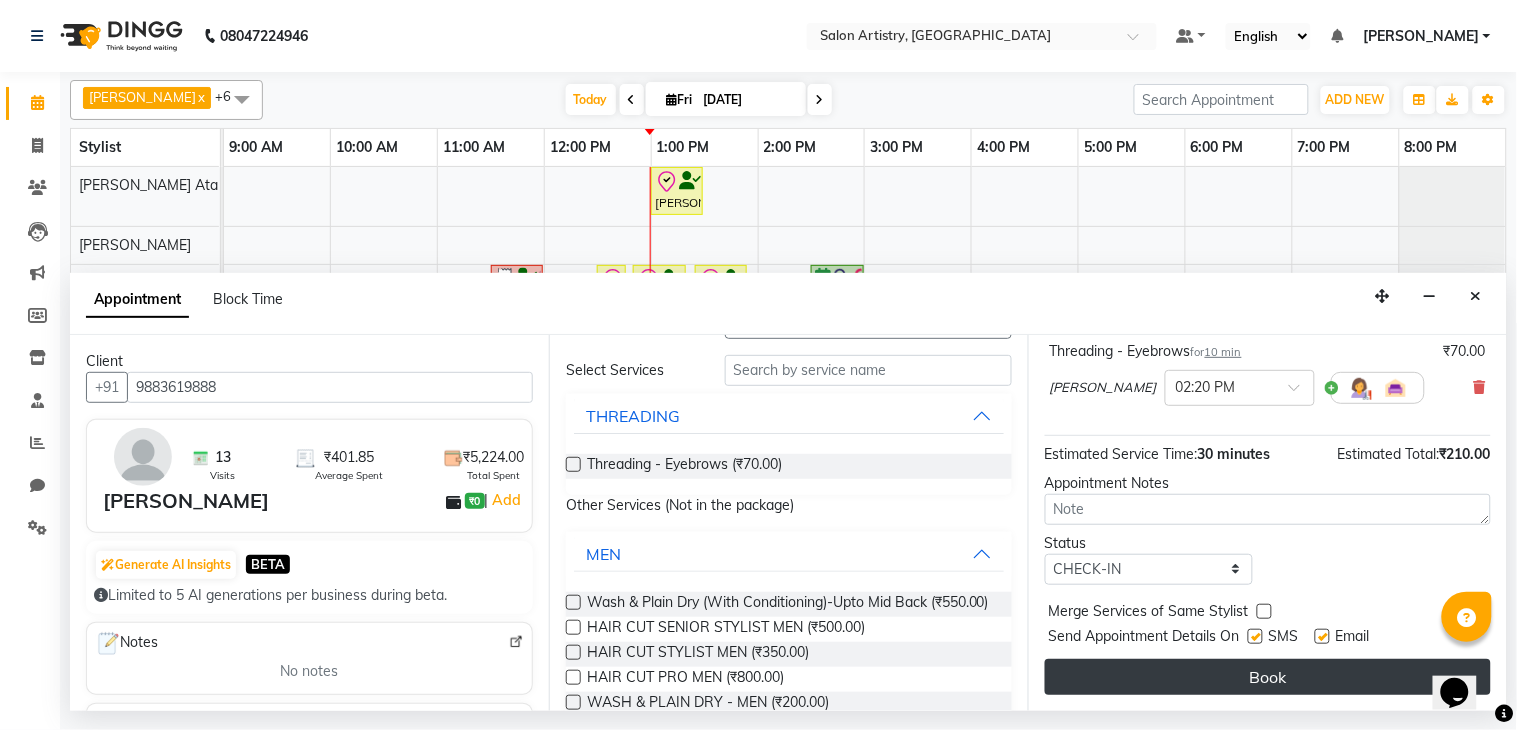click on "Book" at bounding box center [1268, 677] 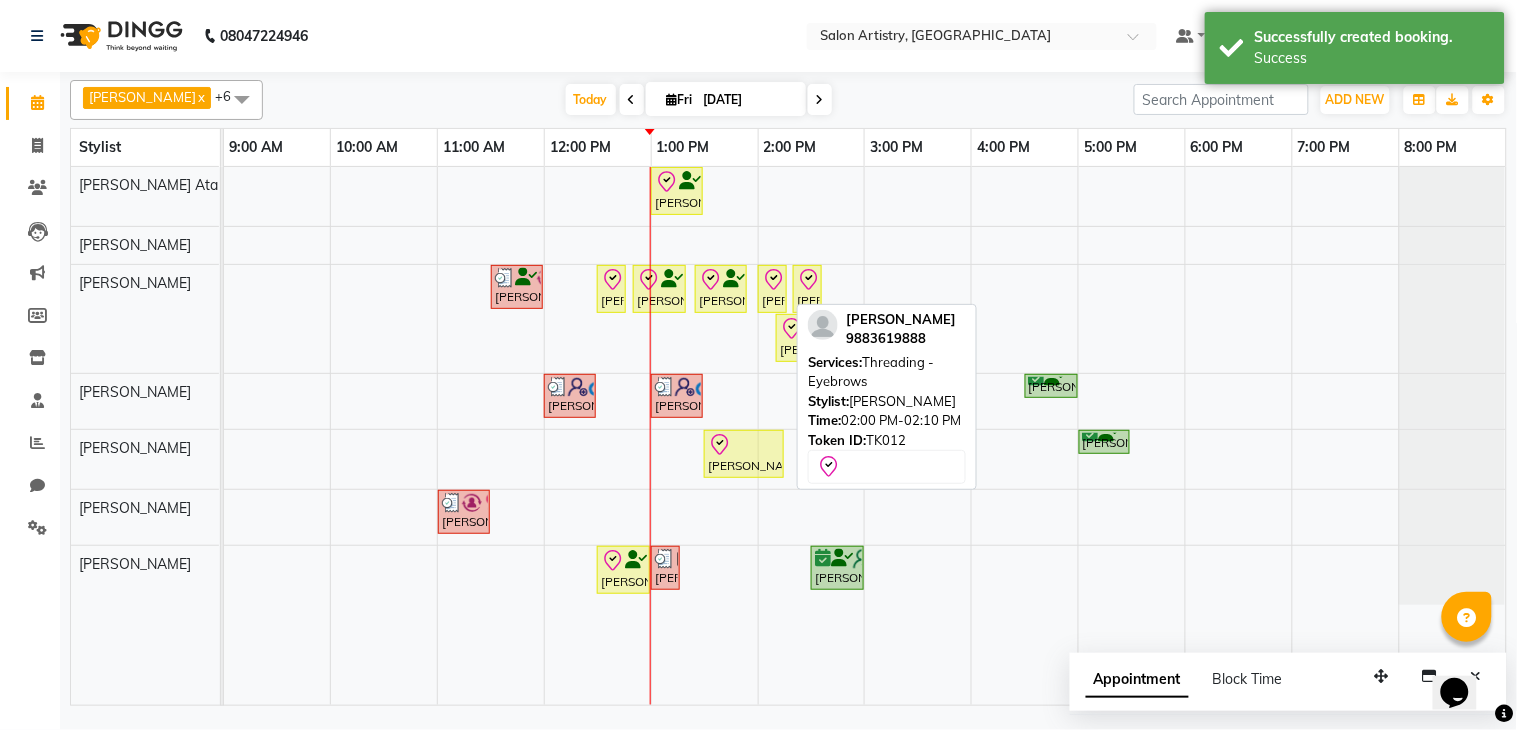 click 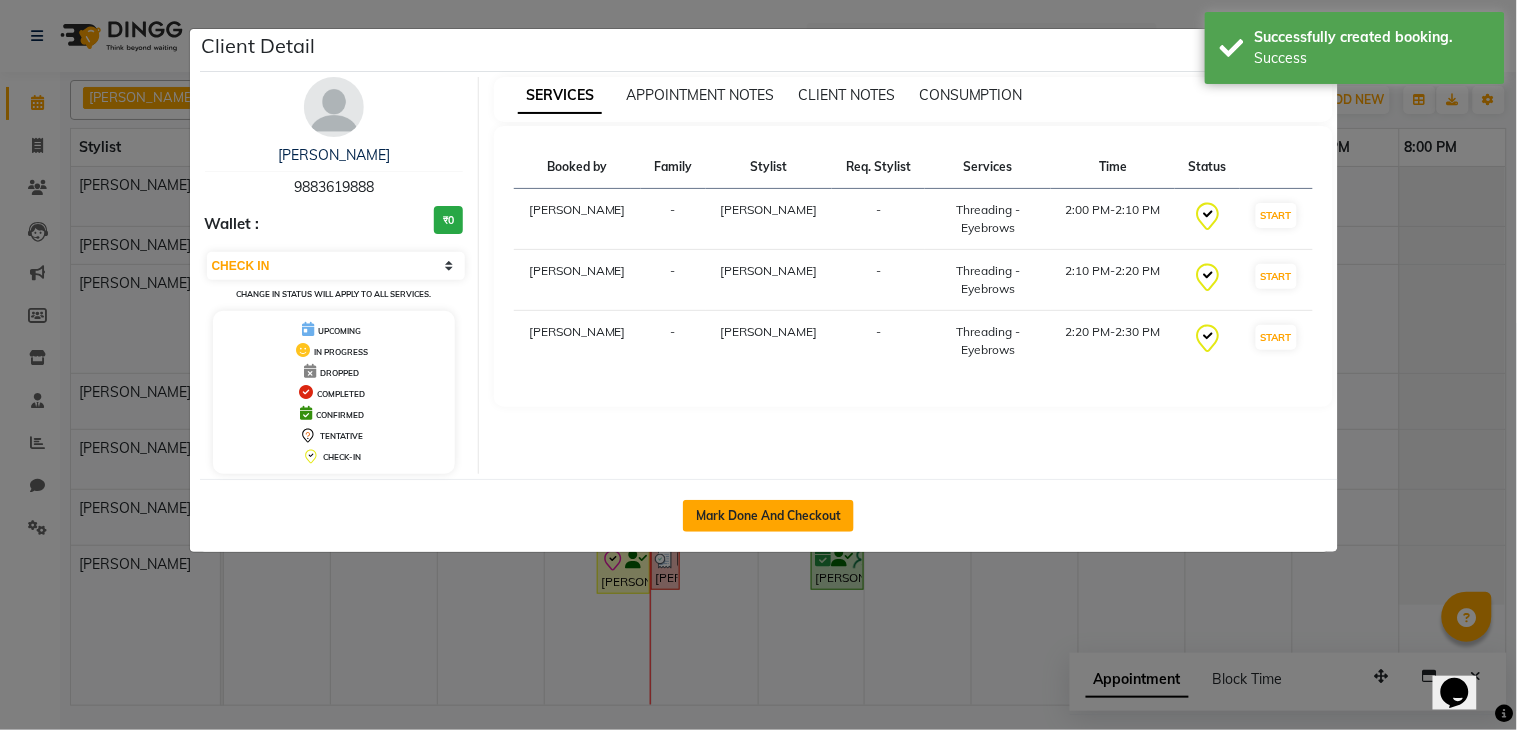 click on "Mark Done And Checkout" 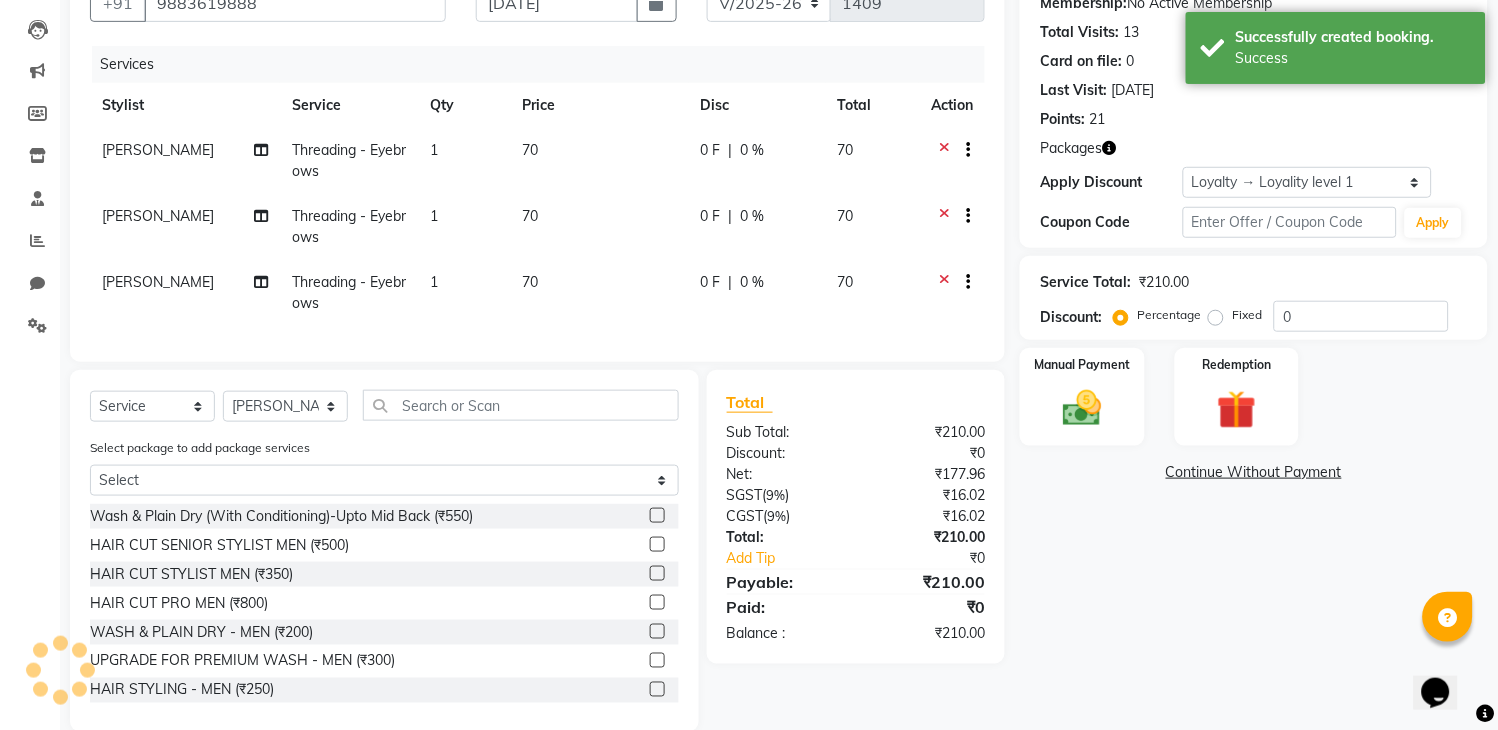 scroll, scrollTop: 253, scrollLeft: 0, axis: vertical 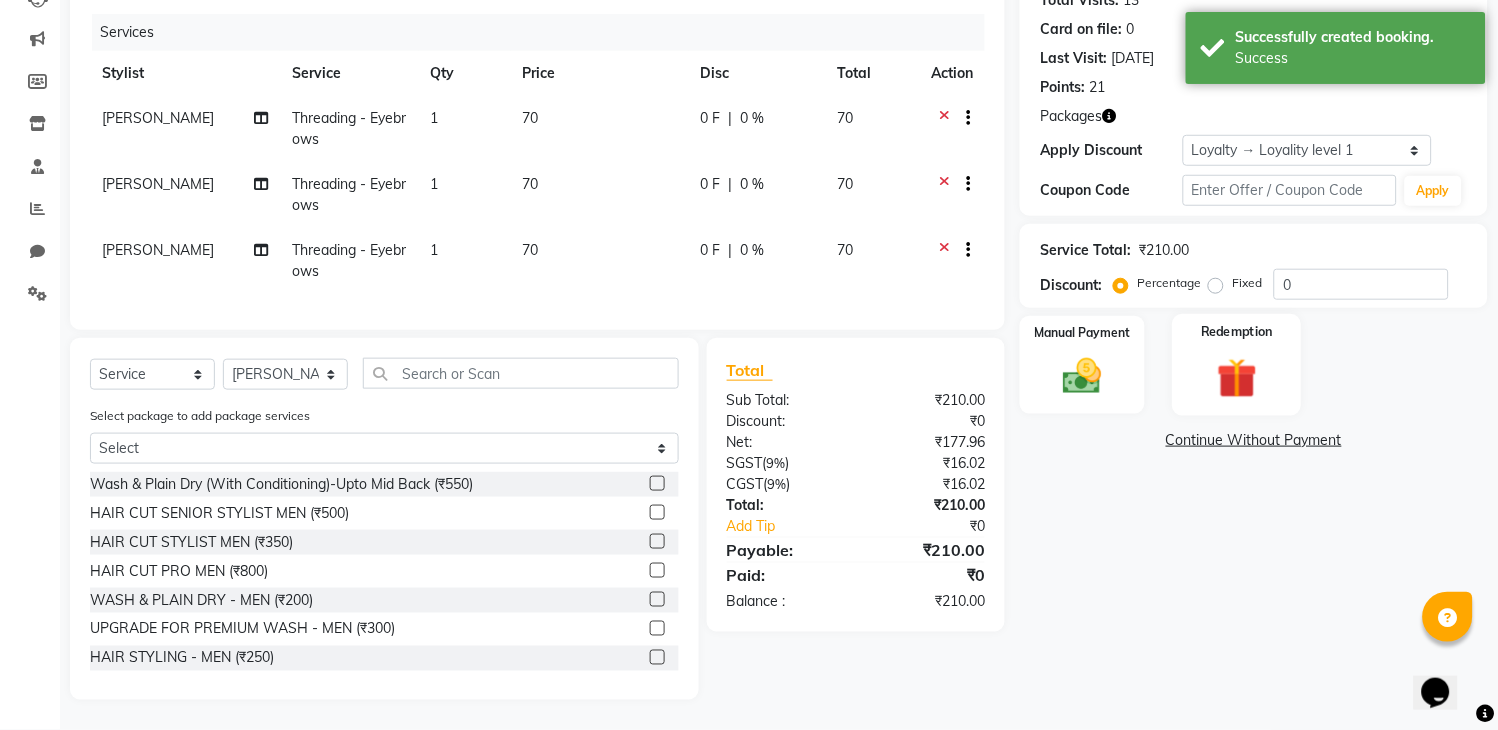 click 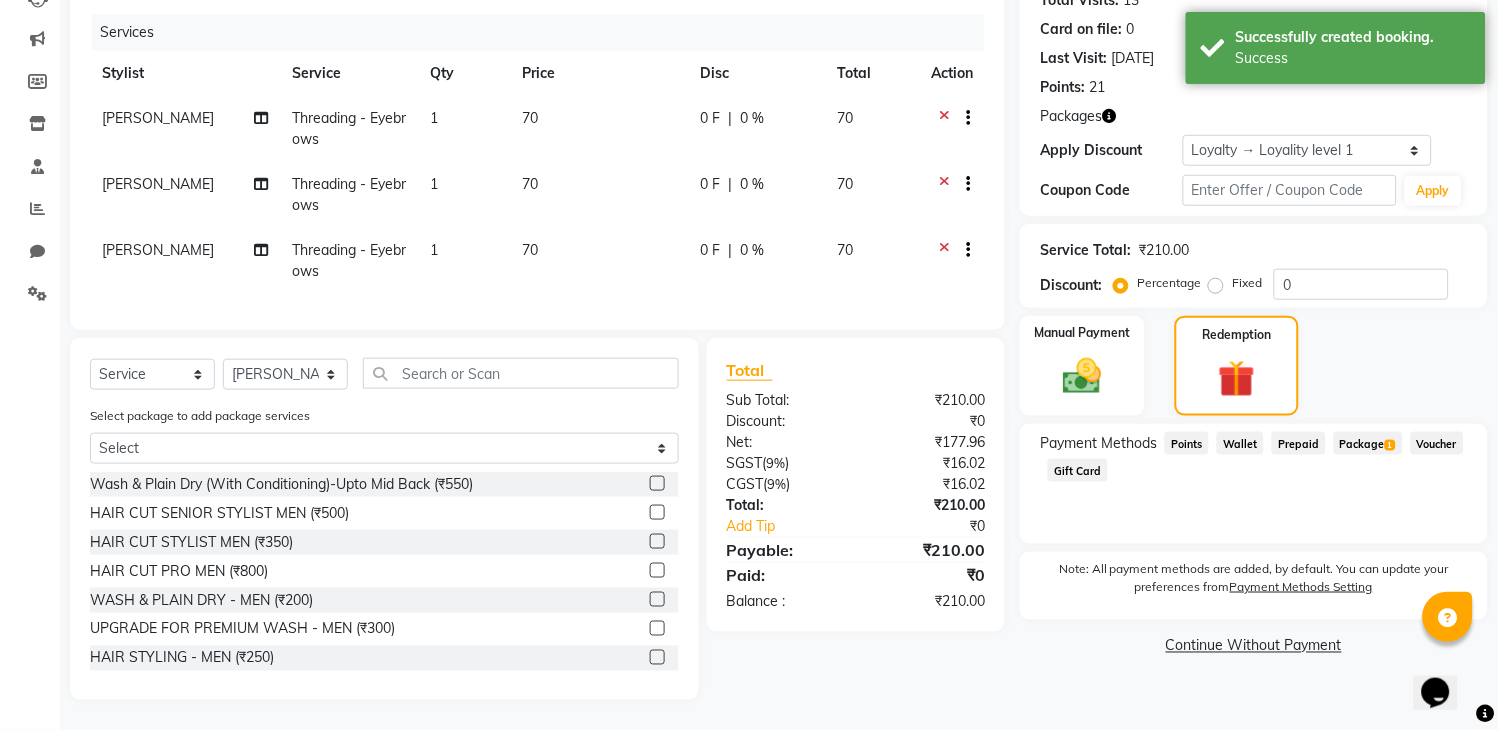 click on "Package  1" 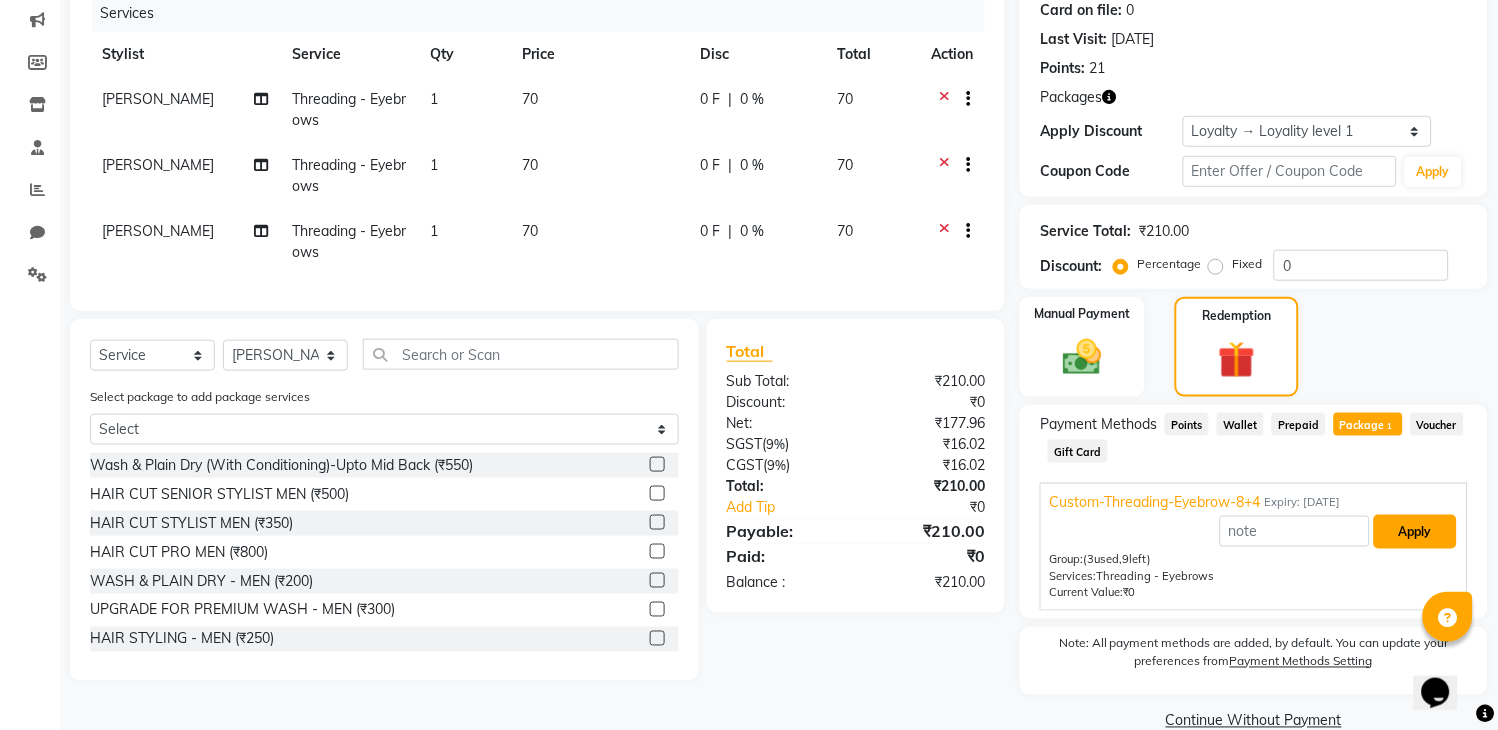 click on "Apply" at bounding box center [1415, 532] 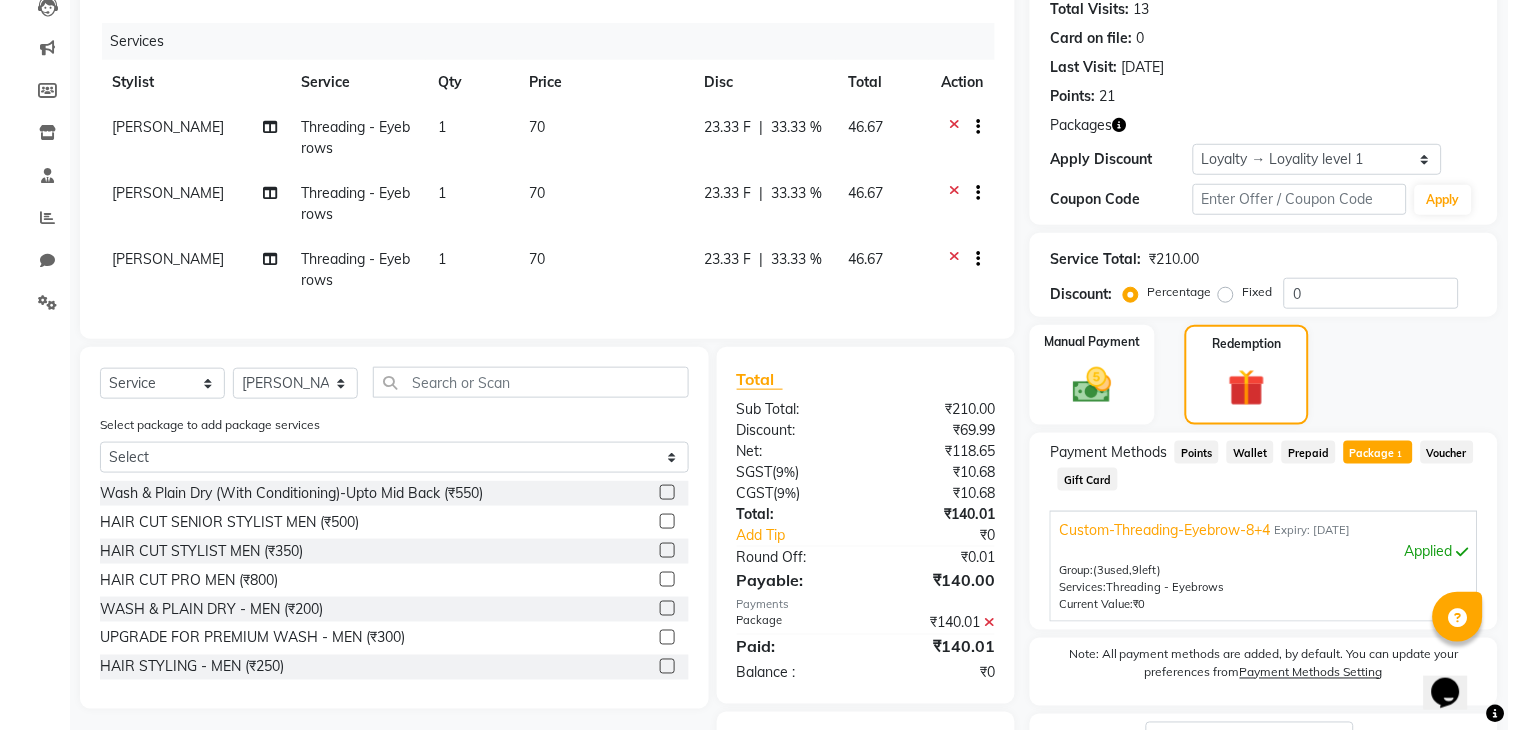 scroll, scrollTop: 0, scrollLeft: 0, axis: both 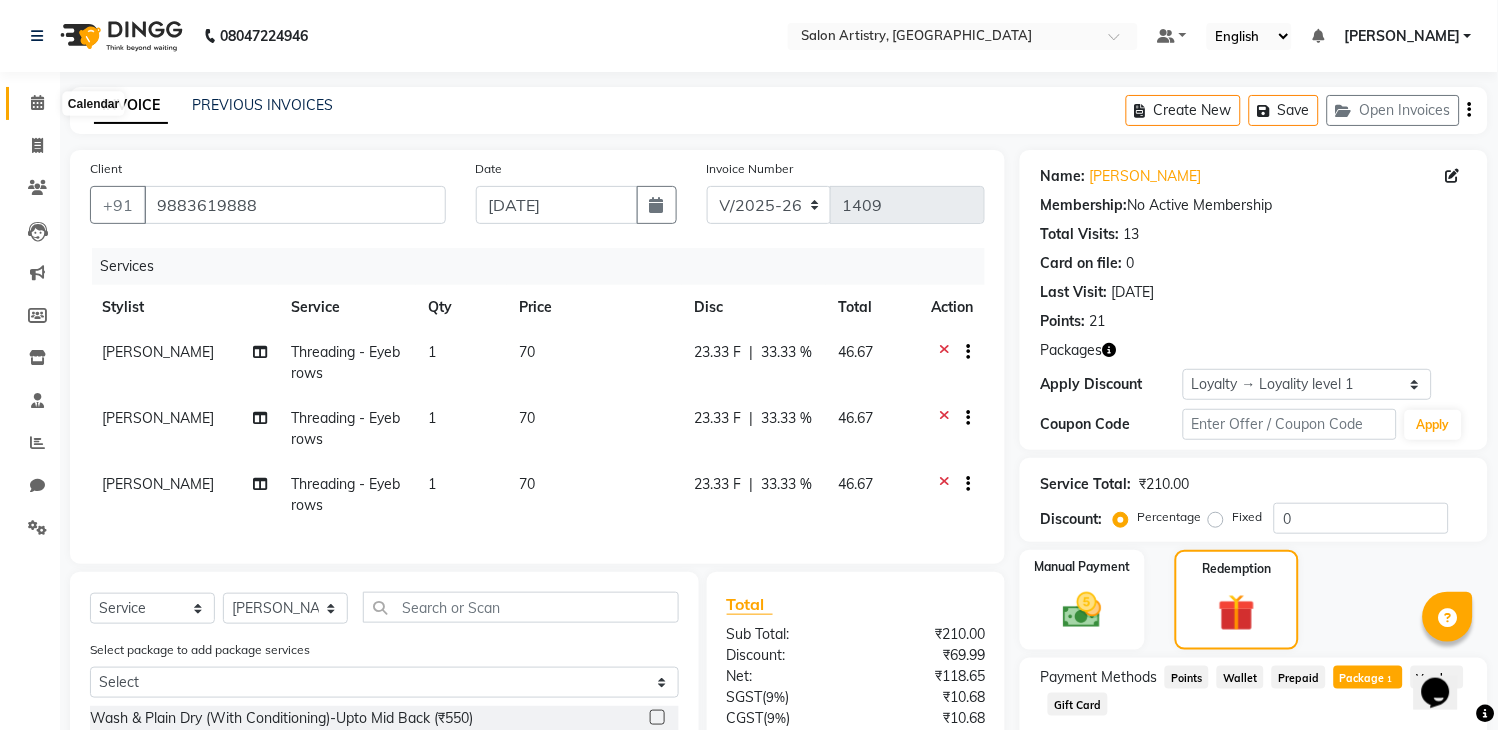 click 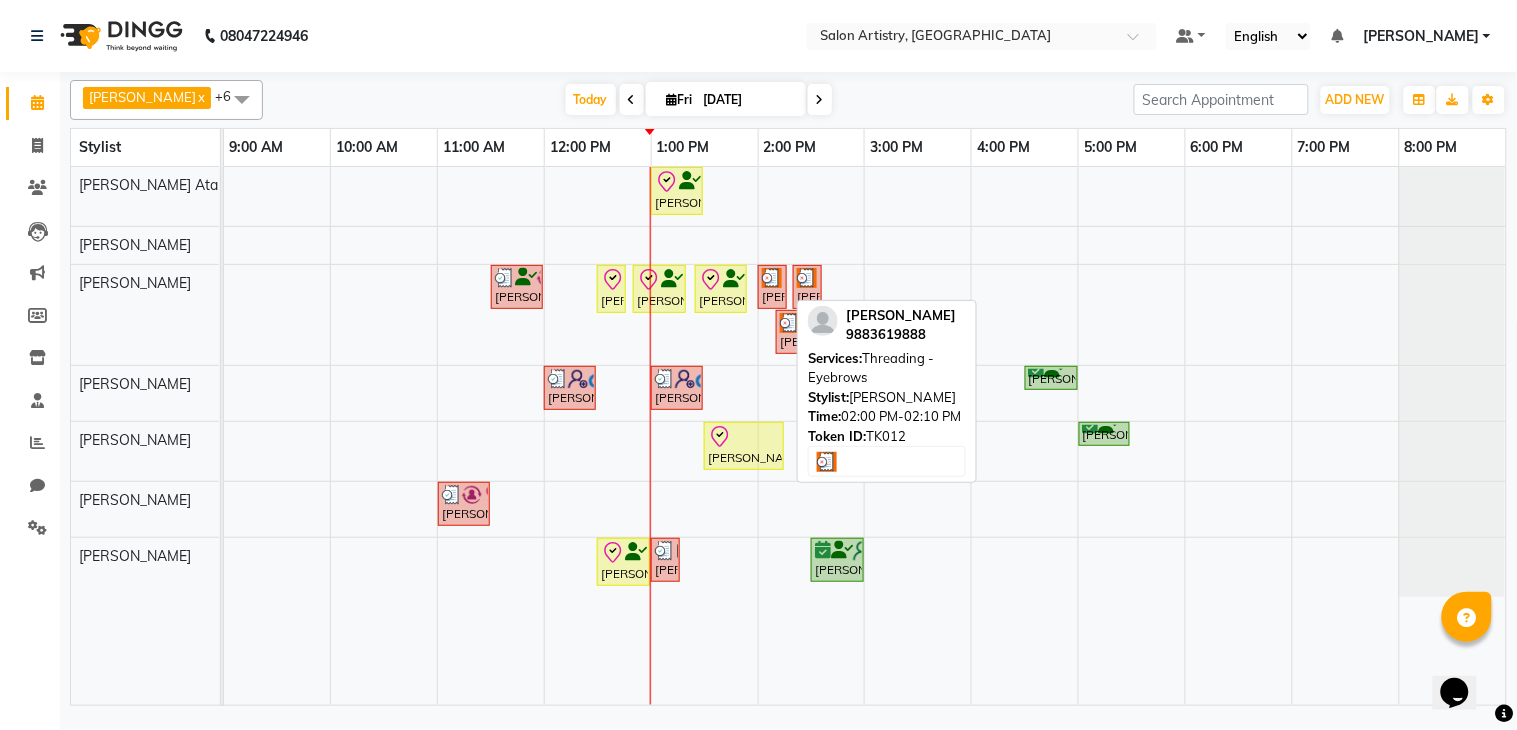 click at bounding box center [772, 278] 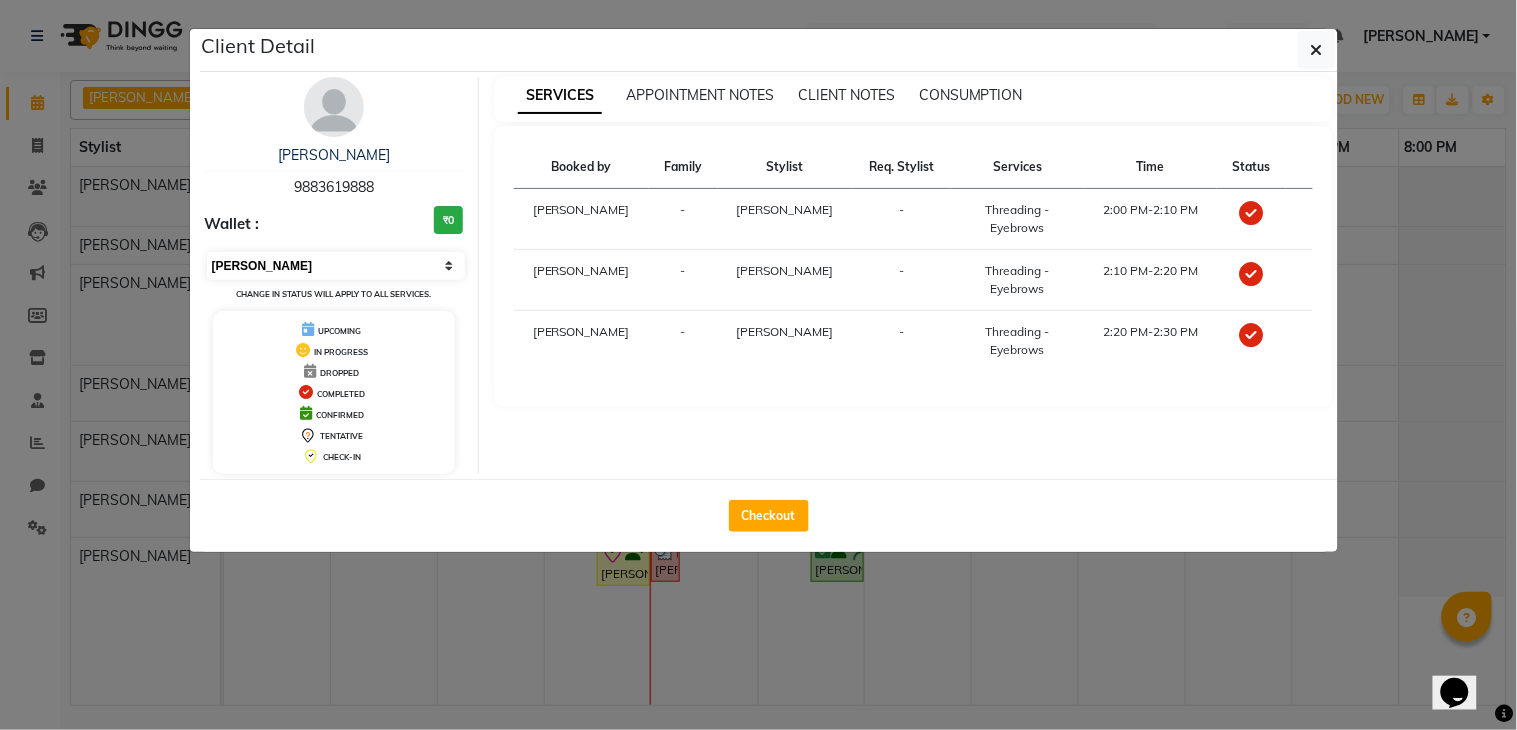 click on "Select MARK DONE UPCOMING" at bounding box center [336, 266] 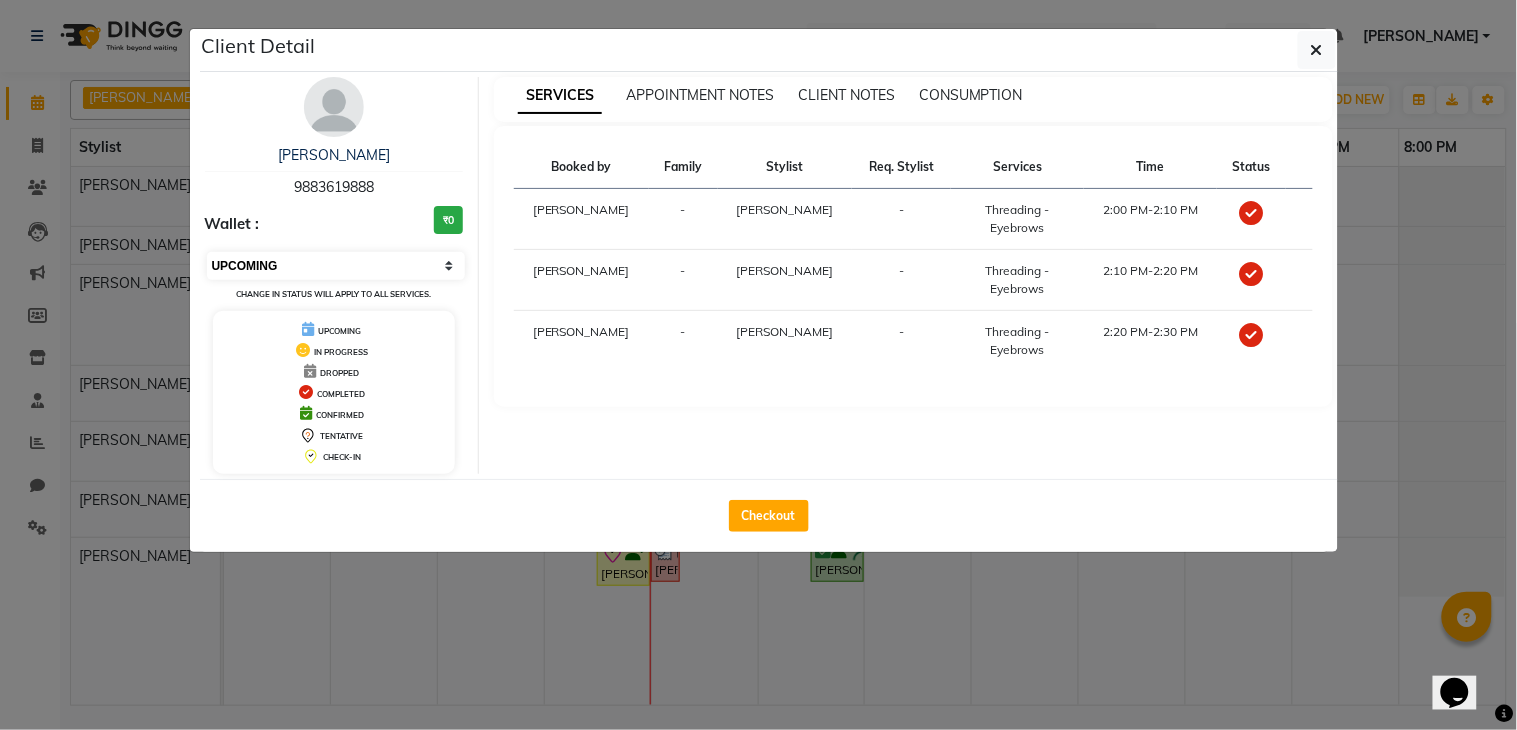 click on "Select MARK DONE UPCOMING" at bounding box center (336, 266) 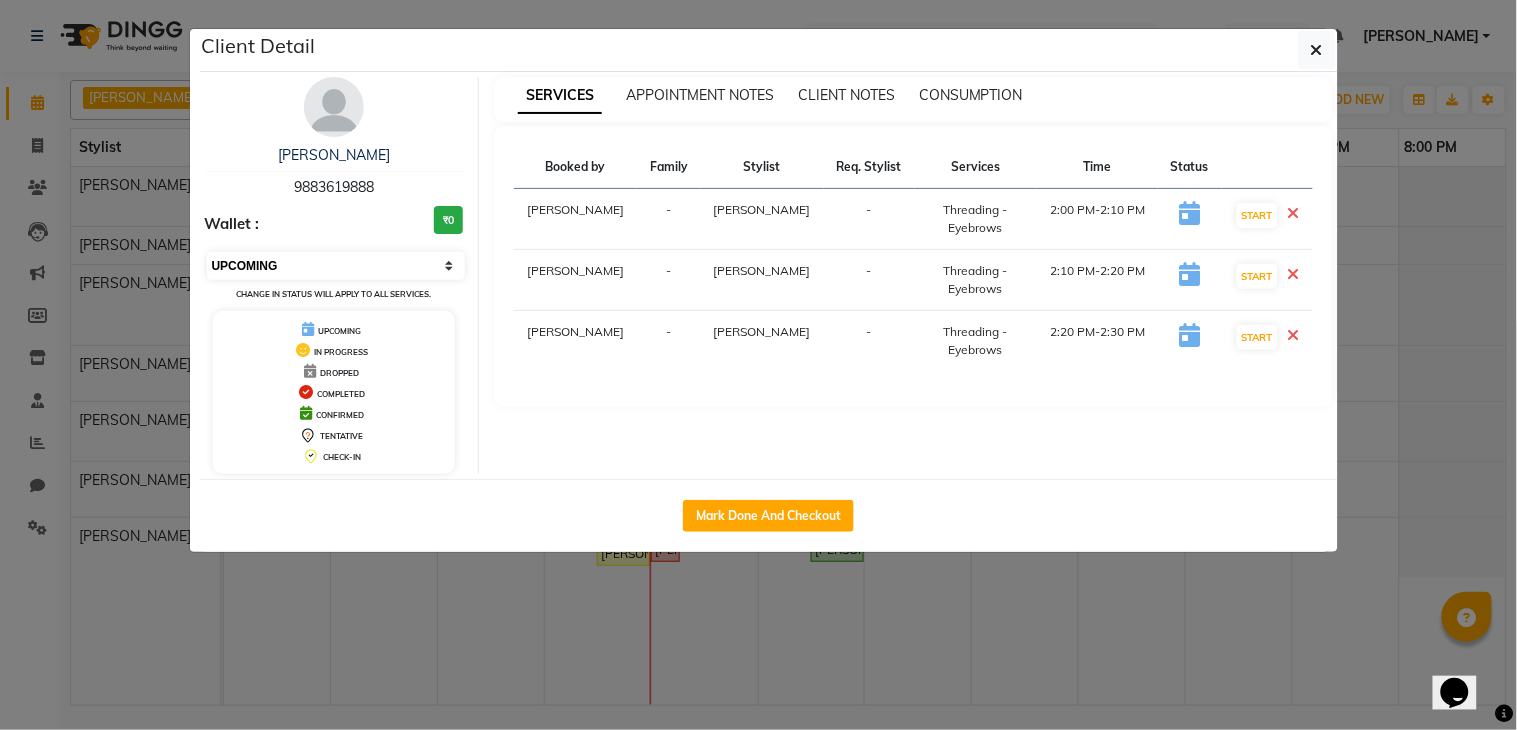 click on "Select IN SERVICE CONFIRMED TENTATIVE CHECK IN MARK DONE DROPPED UPCOMING" at bounding box center [336, 266] 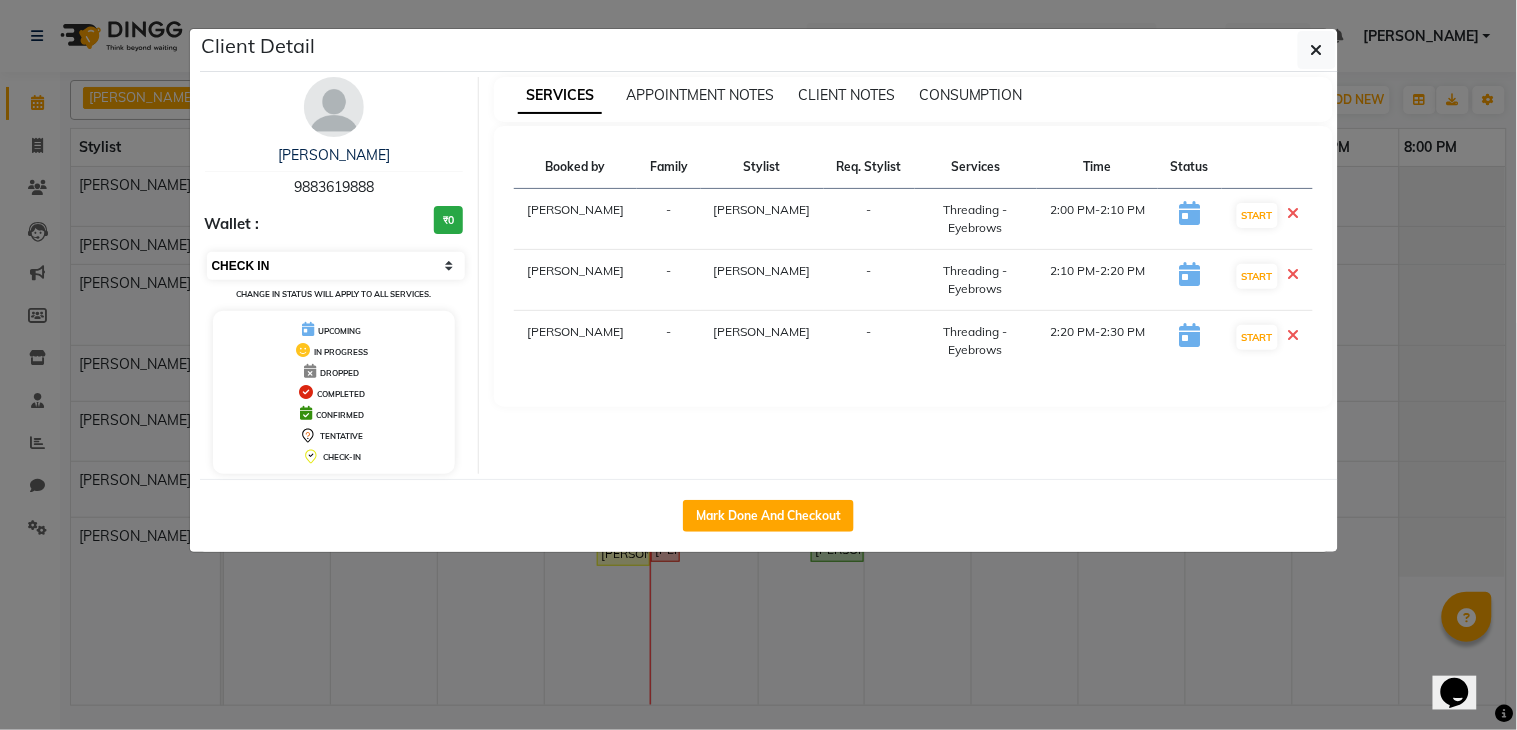 click on "Select IN SERVICE CONFIRMED TENTATIVE CHECK IN MARK DONE DROPPED UPCOMING" at bounding box center [336, 266] 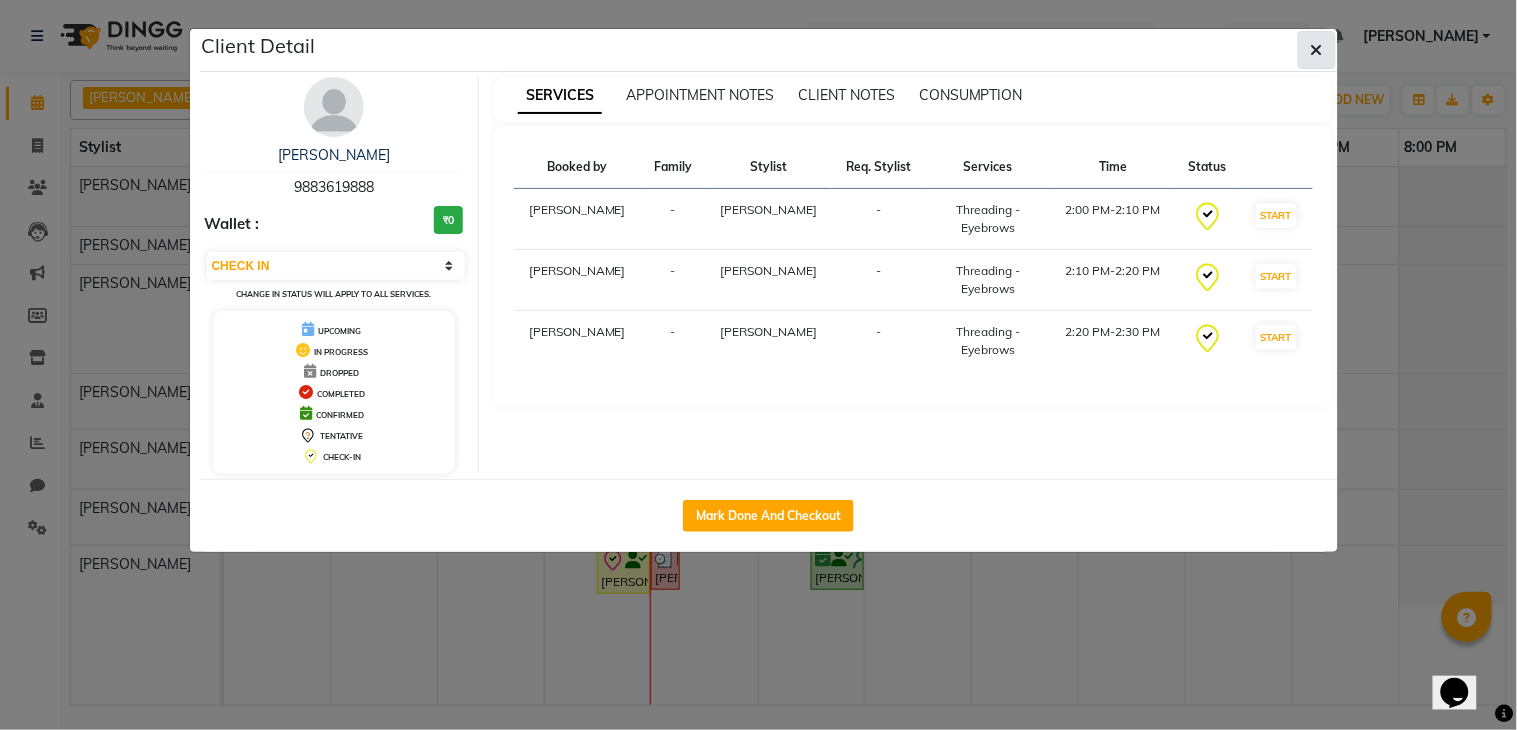 click 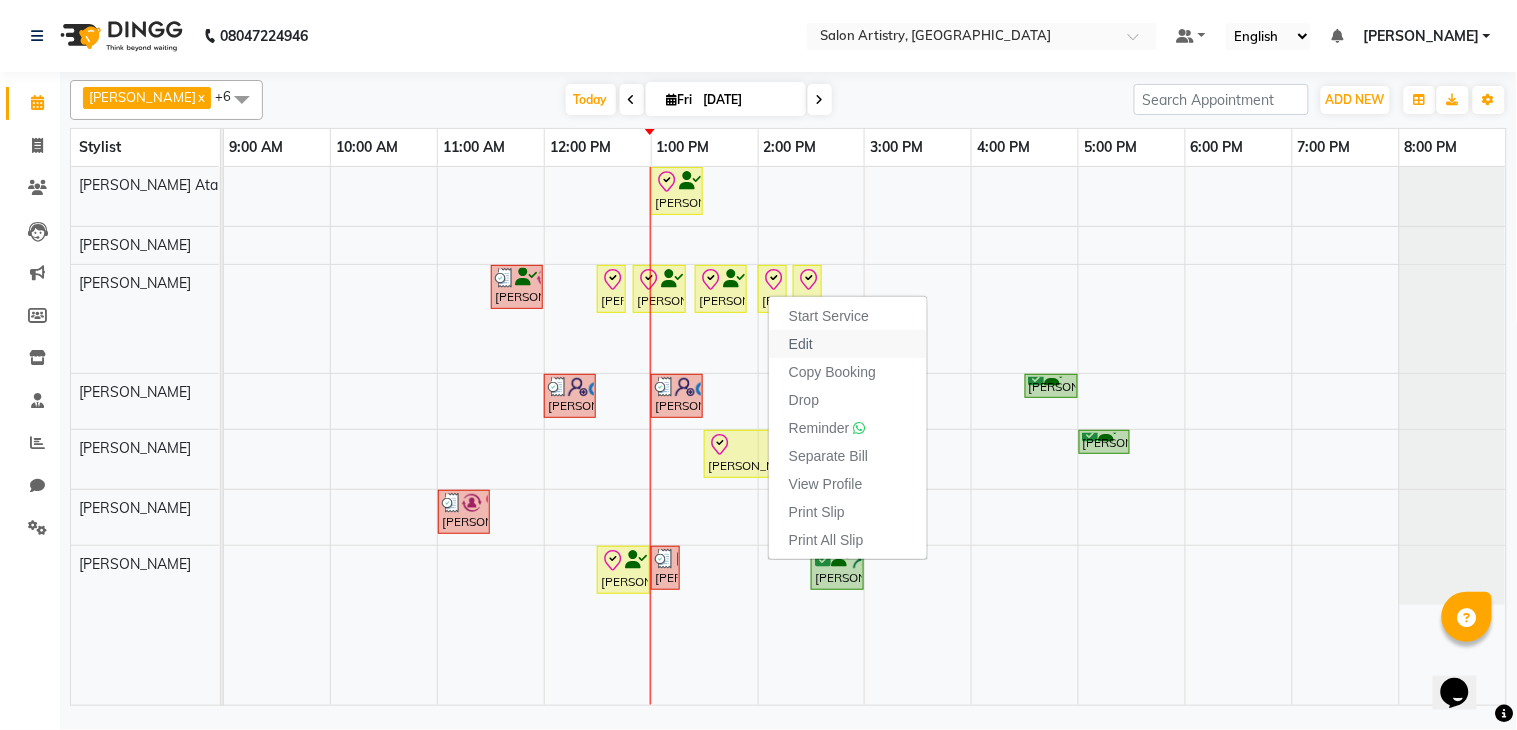 click on "Edit" at bounding box center [848, 344] 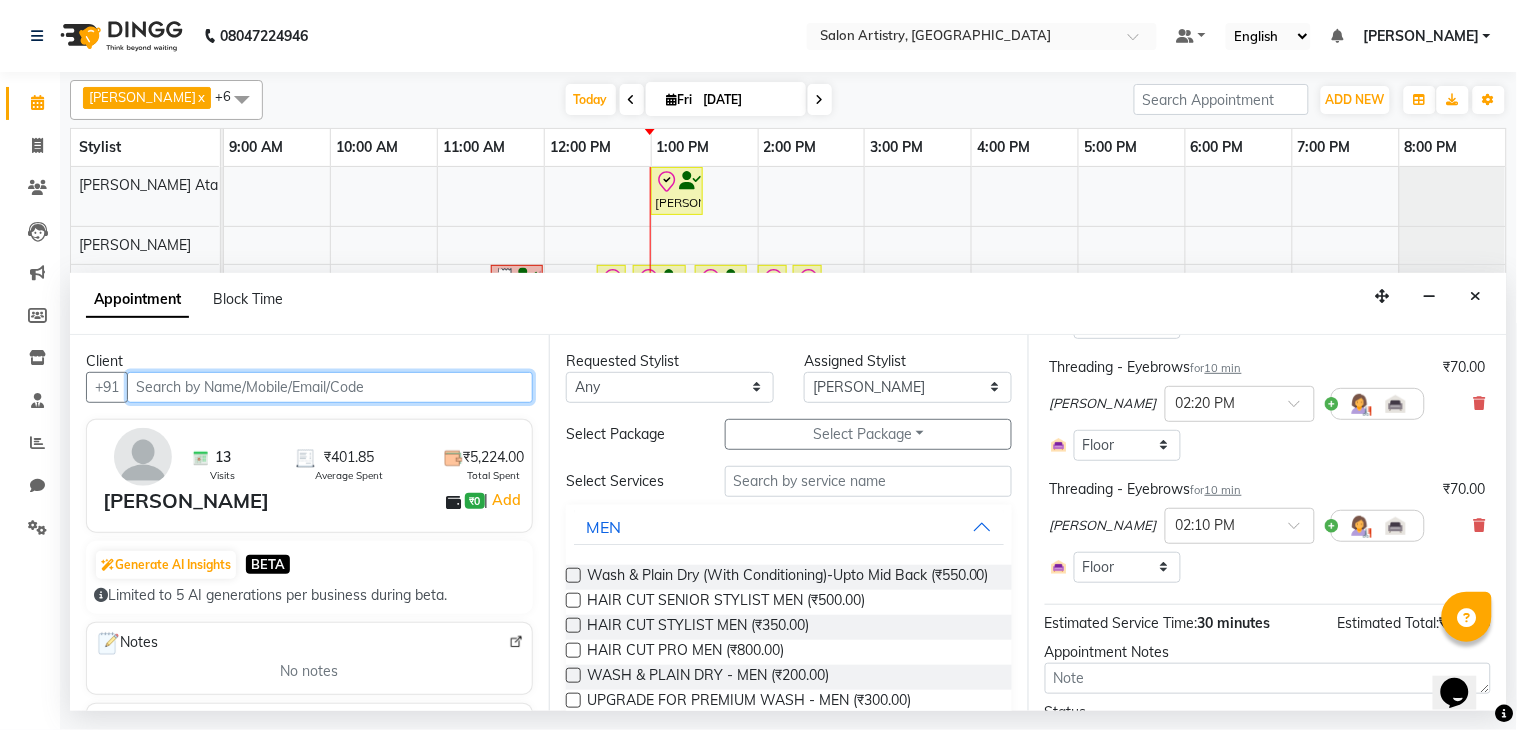 scroll, scrollTop: 333, scrollLeft: 0, axis: vertical 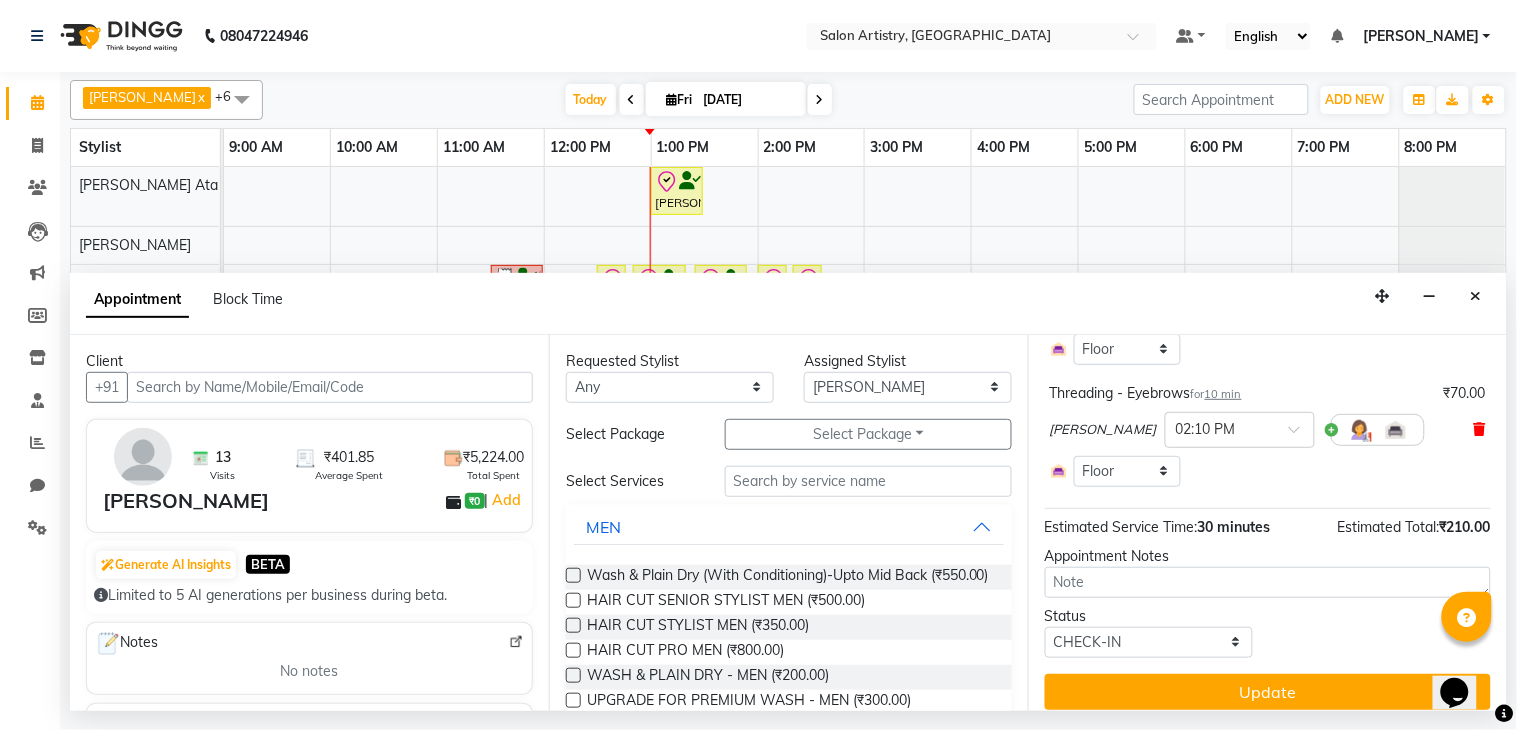click at bounding box center (1480, 429) 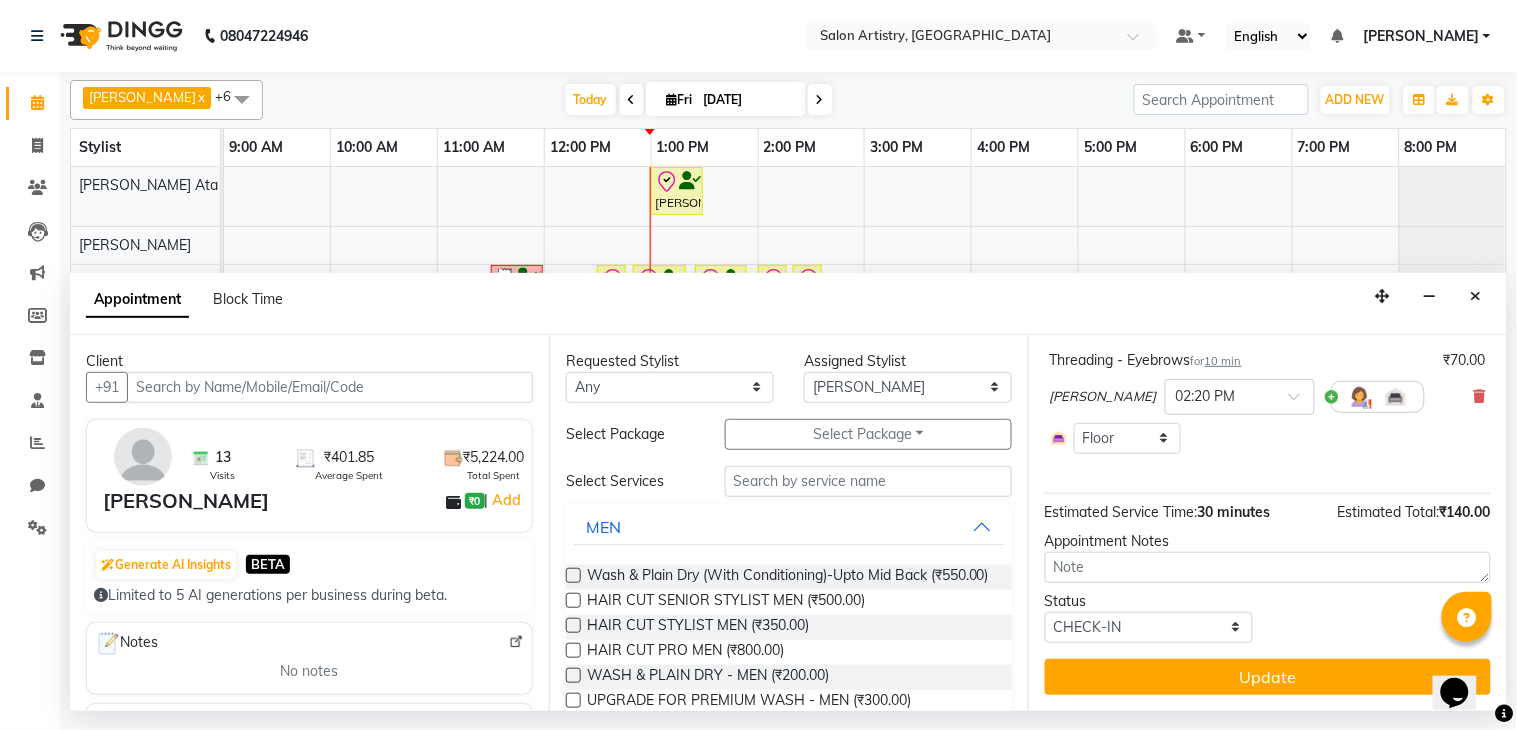 scroll, scrollTop: 263, scrollLeft: 0, axis: vertical 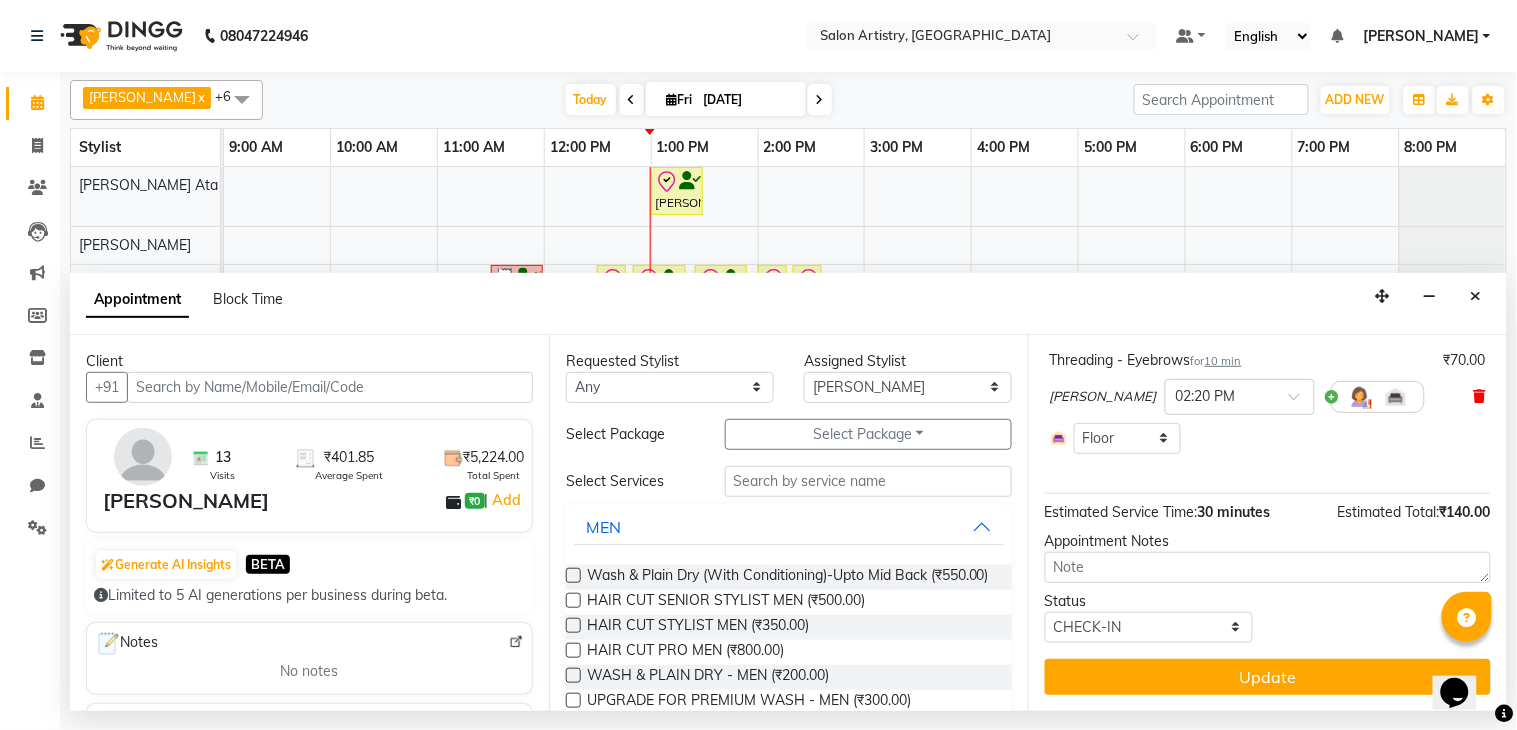 click at bounding box center [1480, 396] 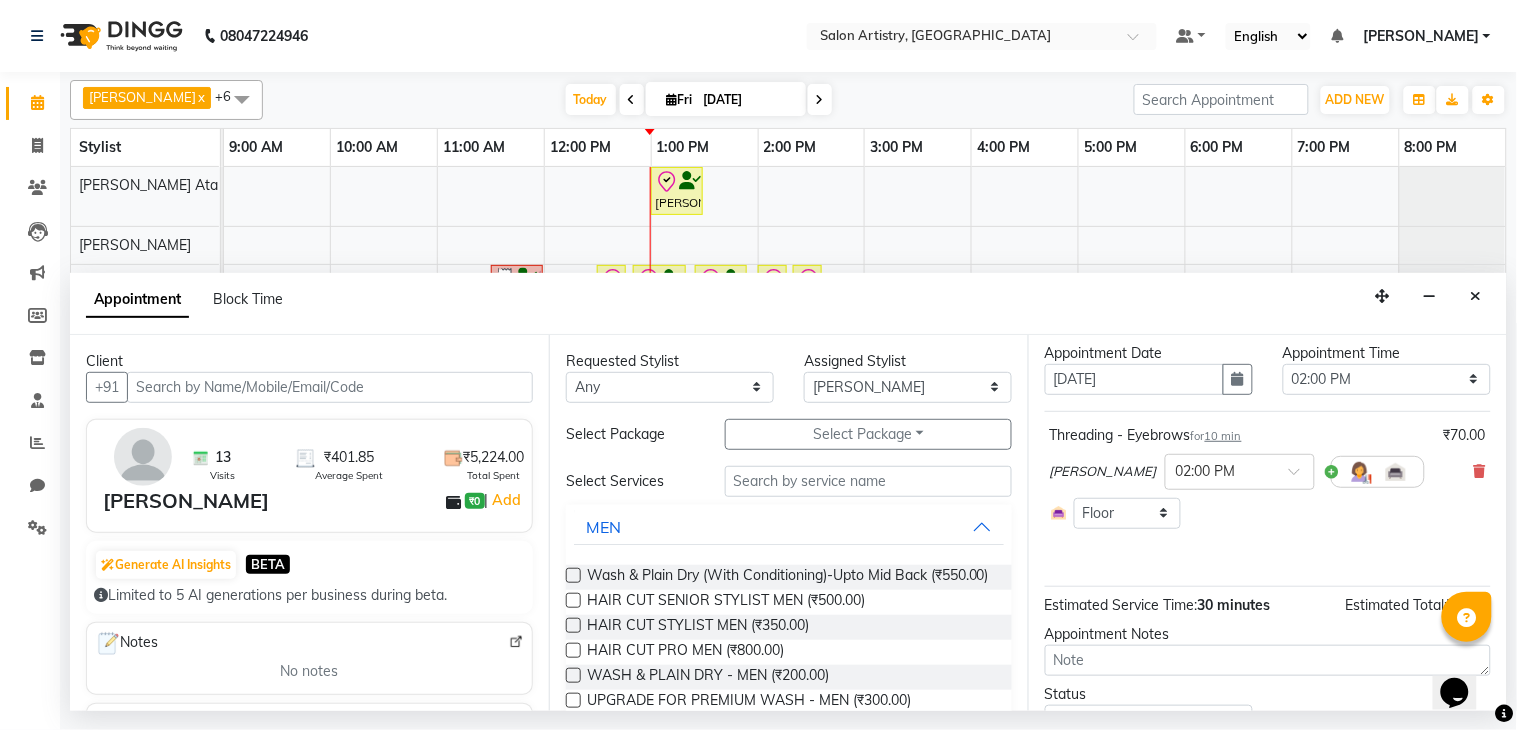 scroll, scrollTop: 158, scrollLeft: 0, axis: vertical 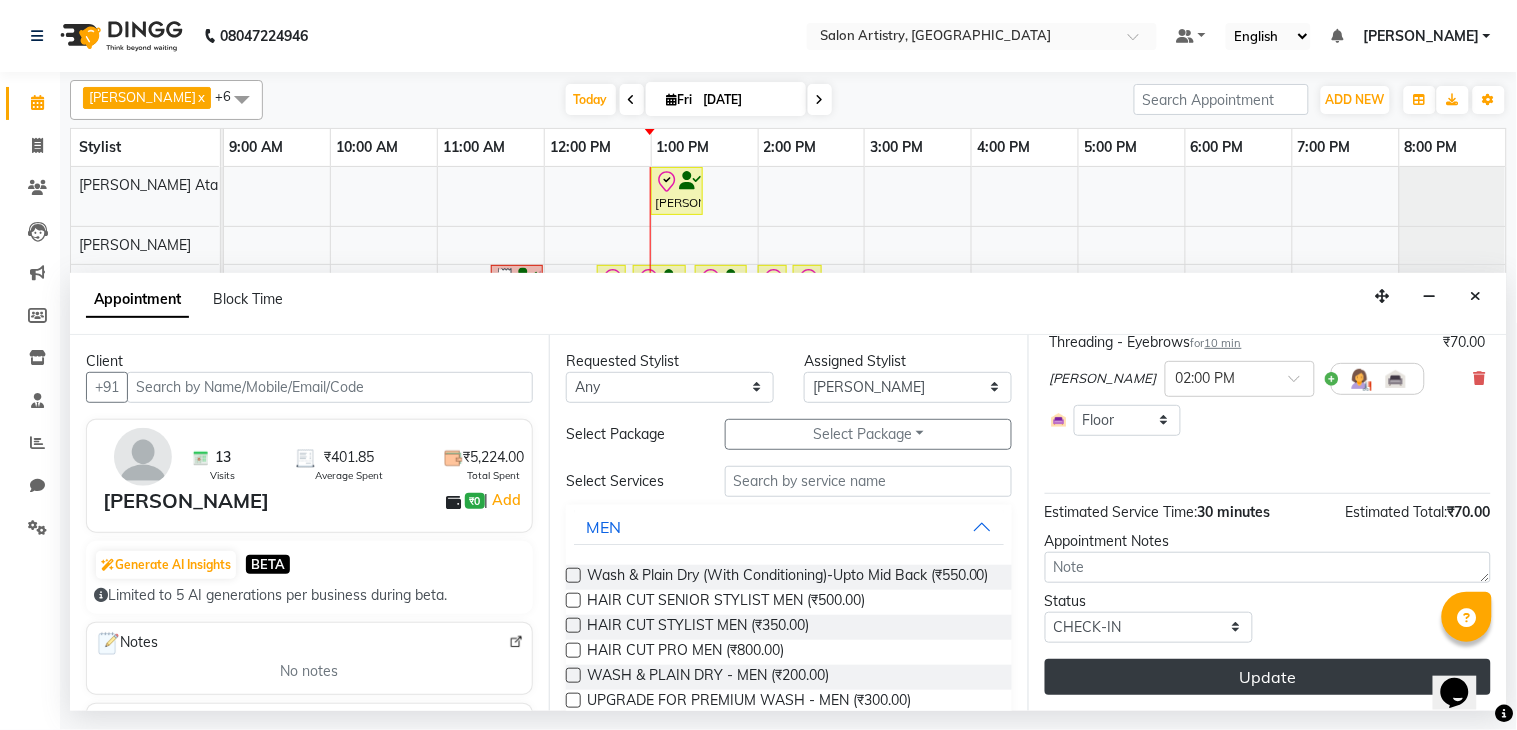 click on "Update" at bounding box center (1268, 677) 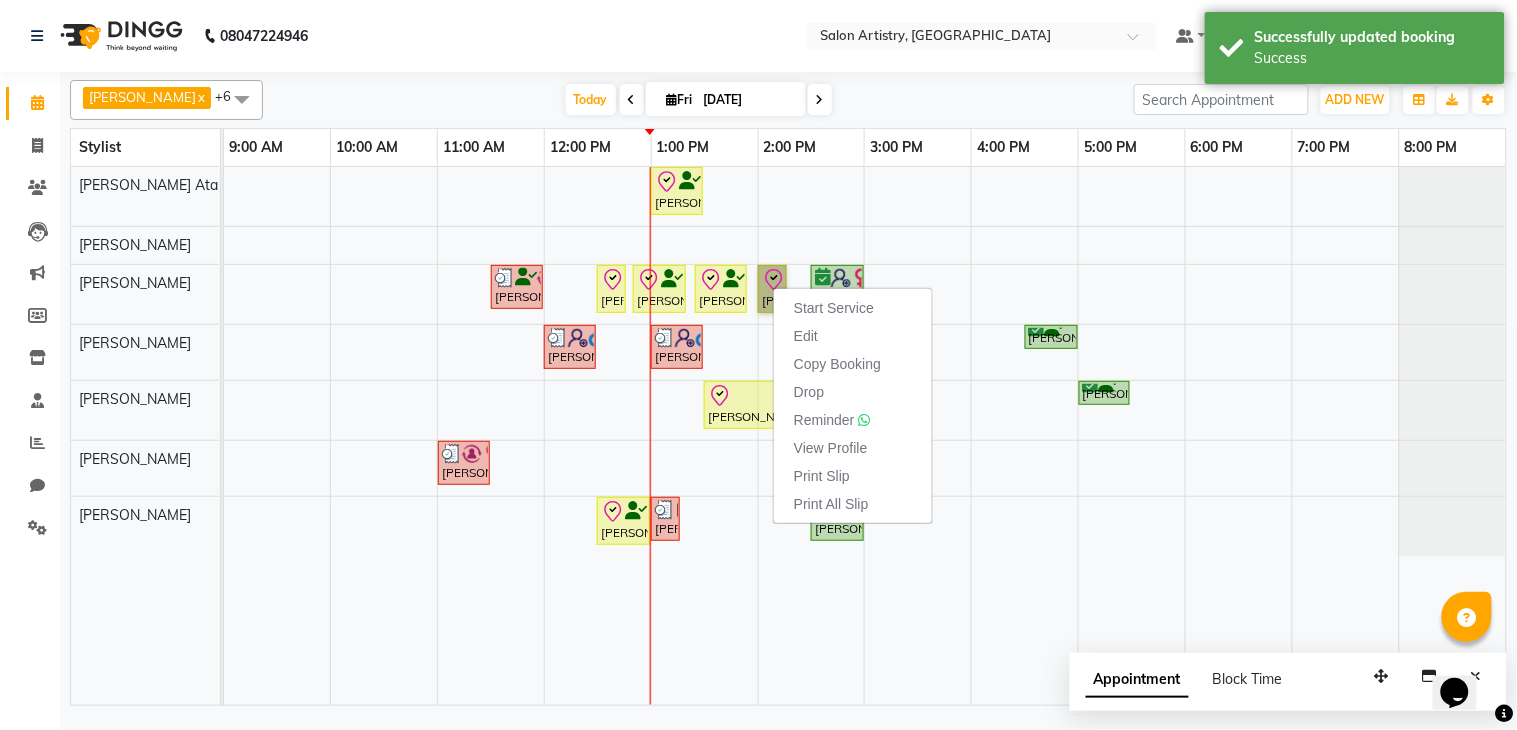 click at bounding box center (704, 436) 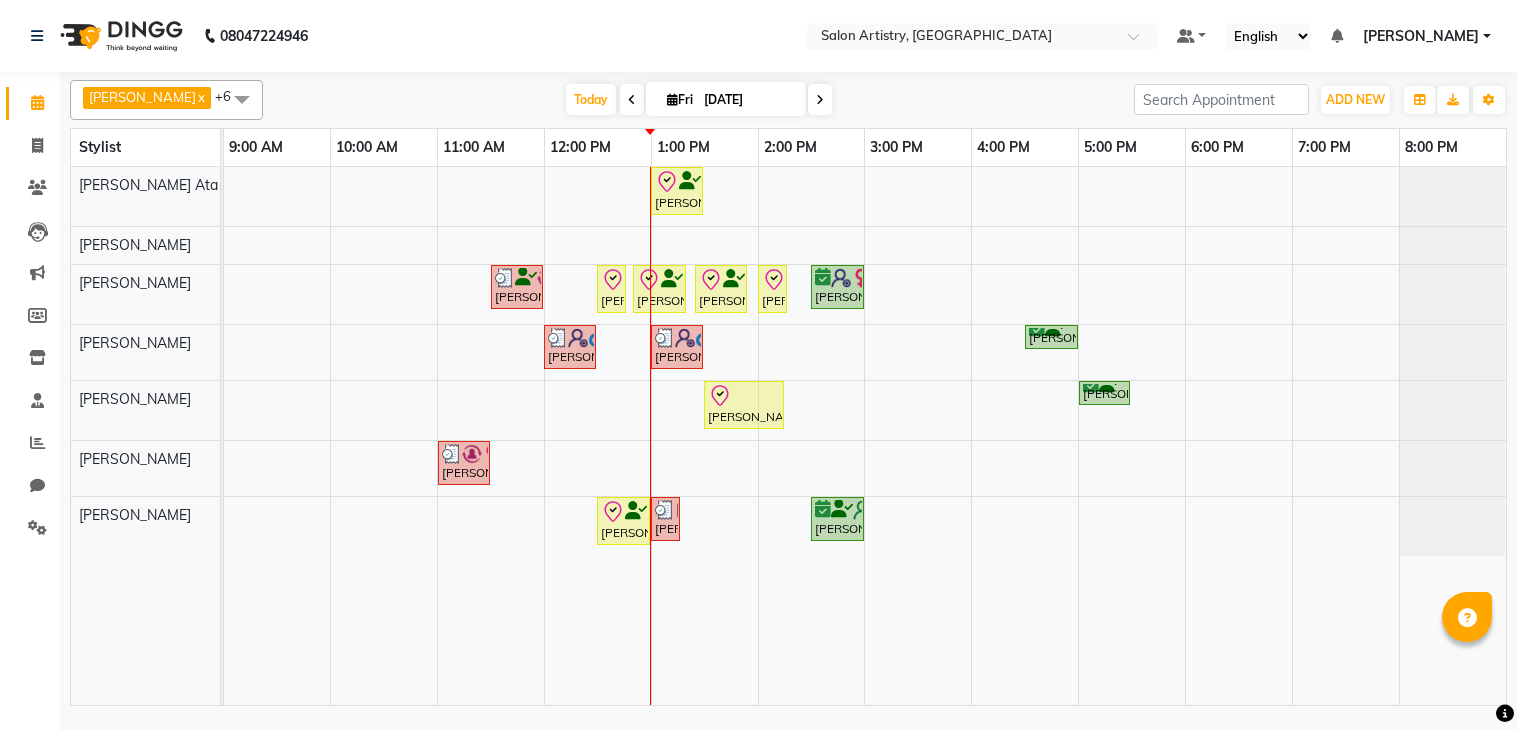 scroll, scrollTop: 0, scrollLeft: 0, axis: both 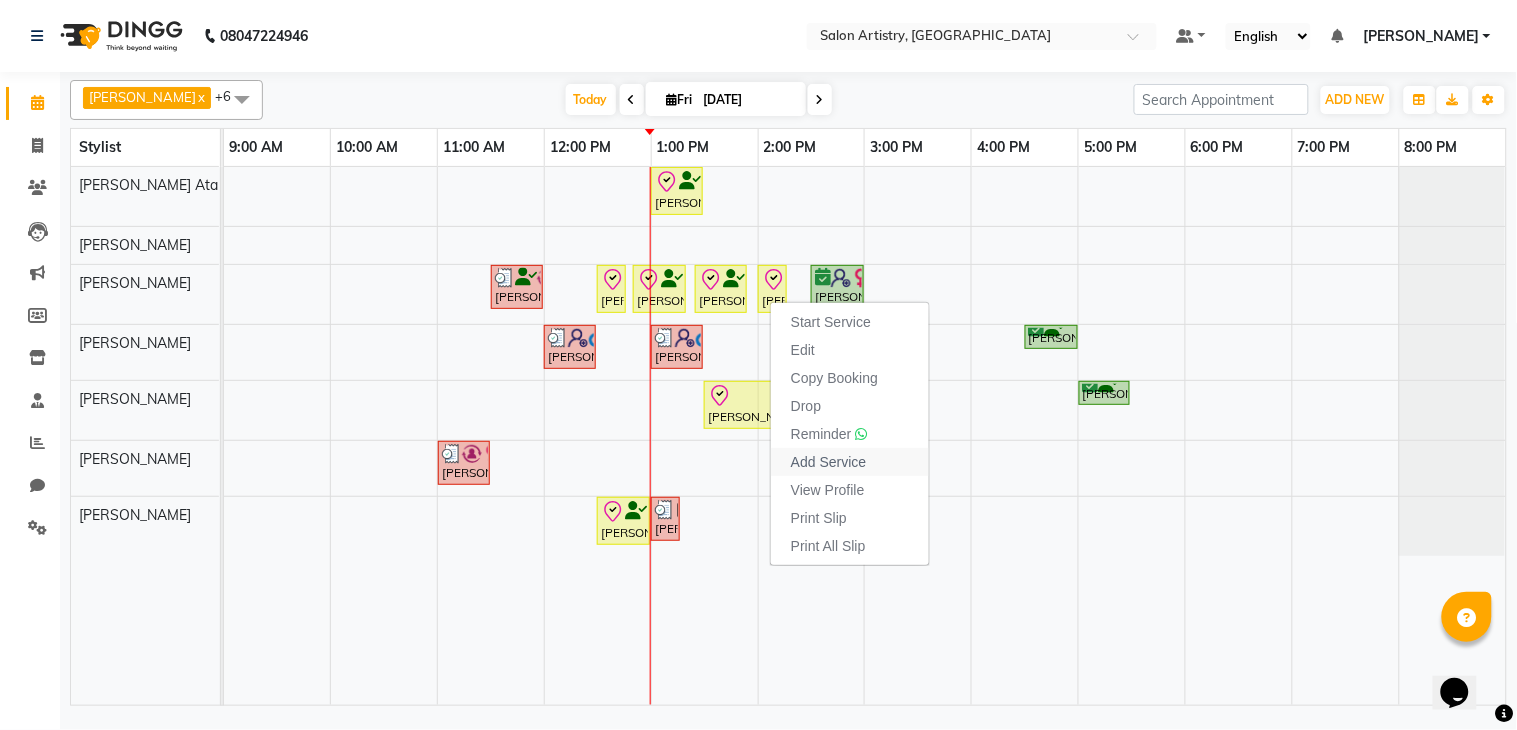 click on "Add Service" at bounding box center [828, 462] 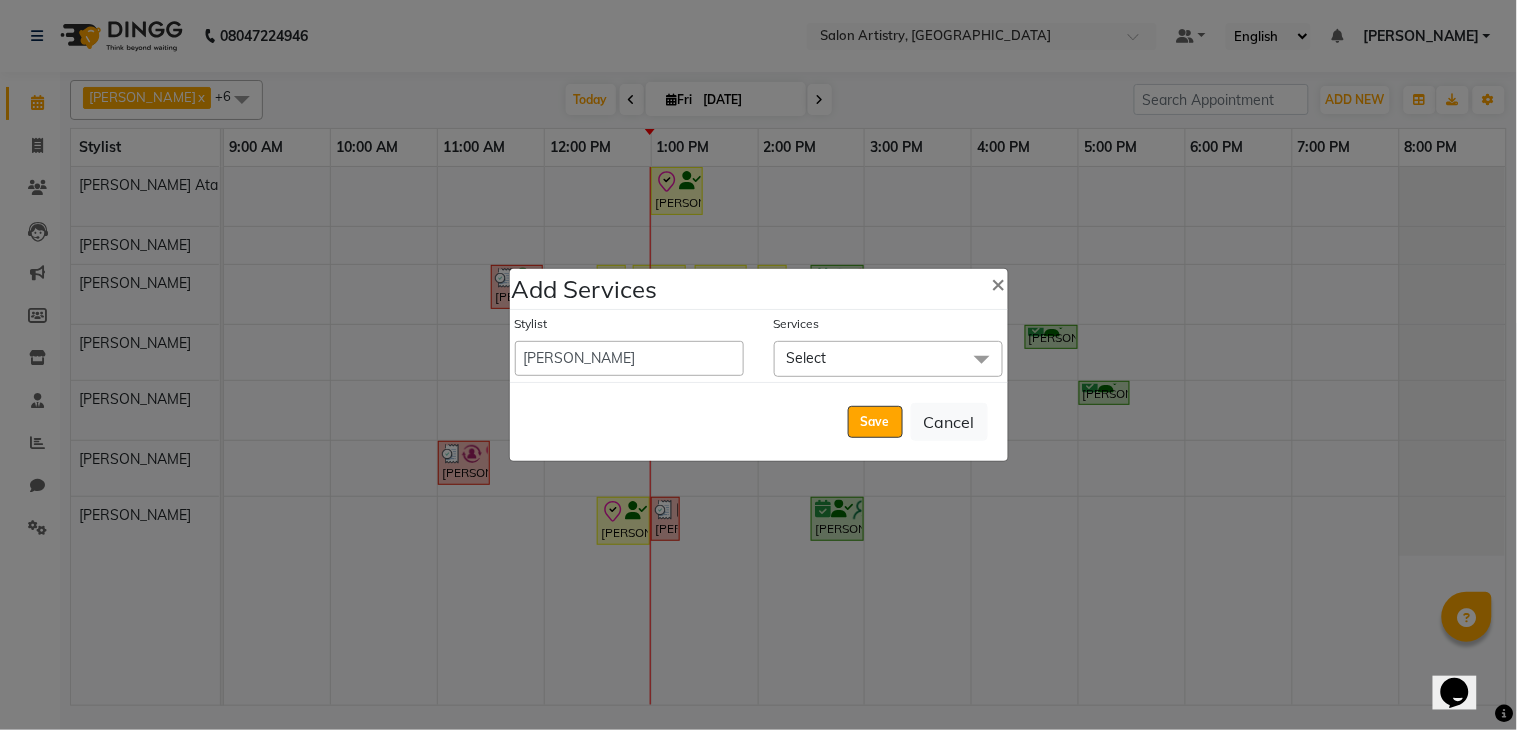 click on "Select" 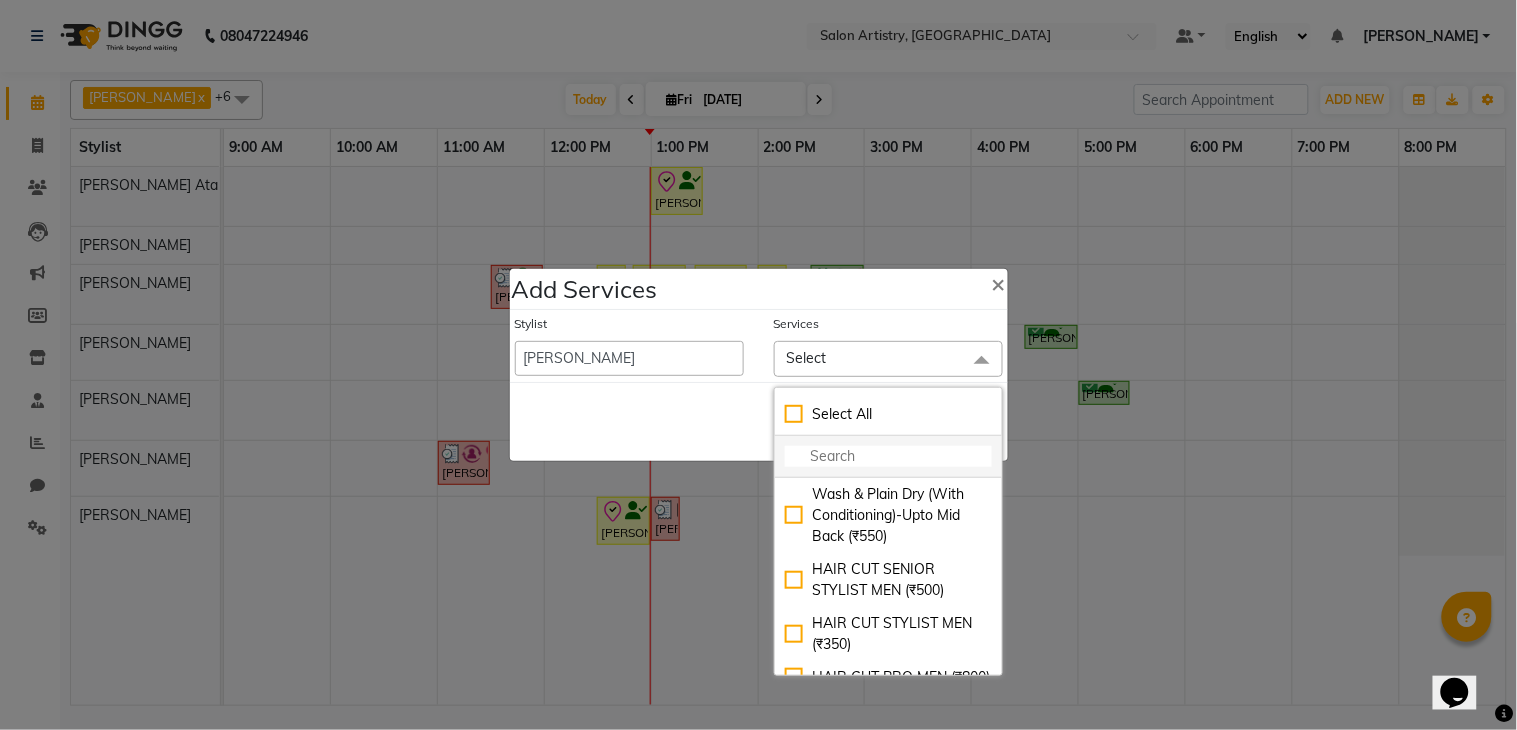 click 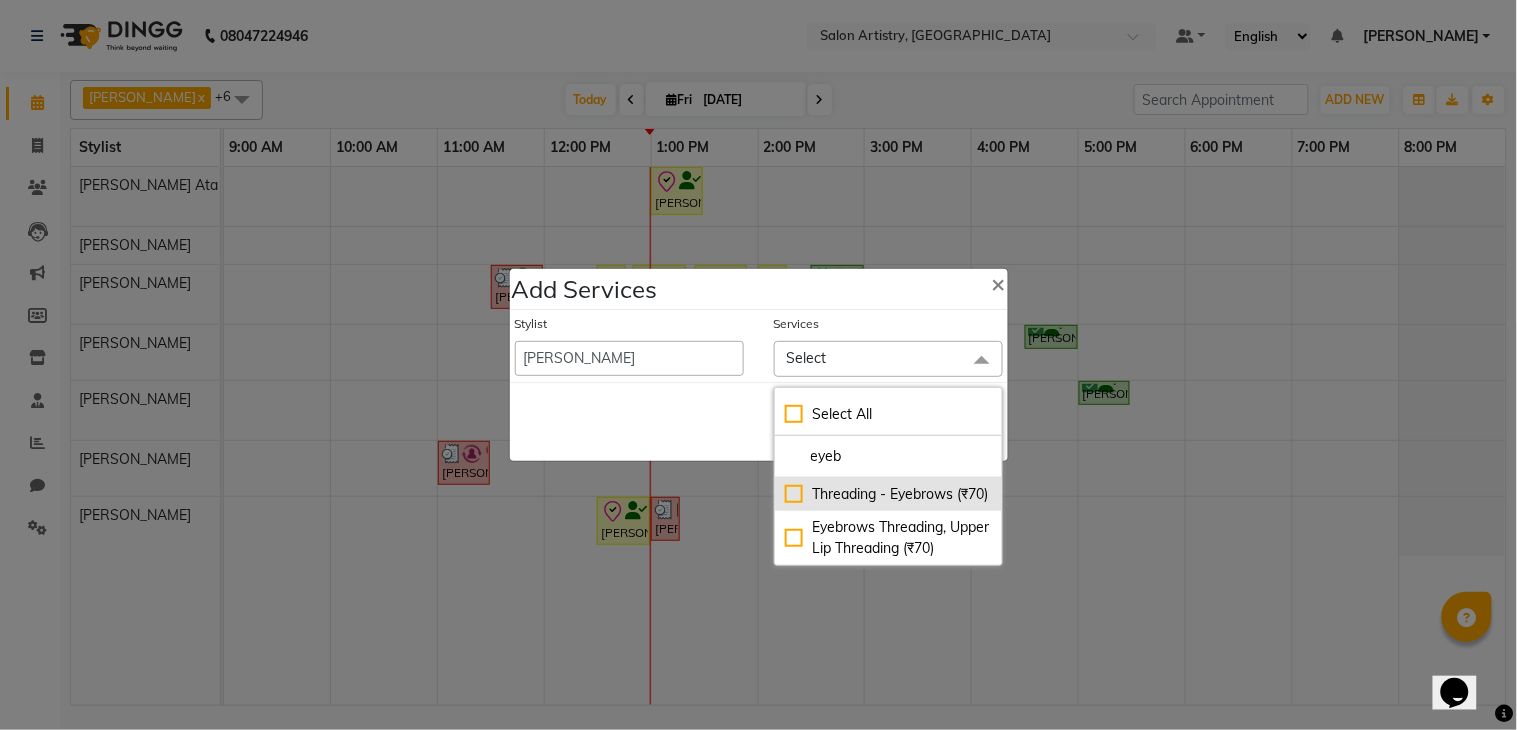 type on "eyeb" 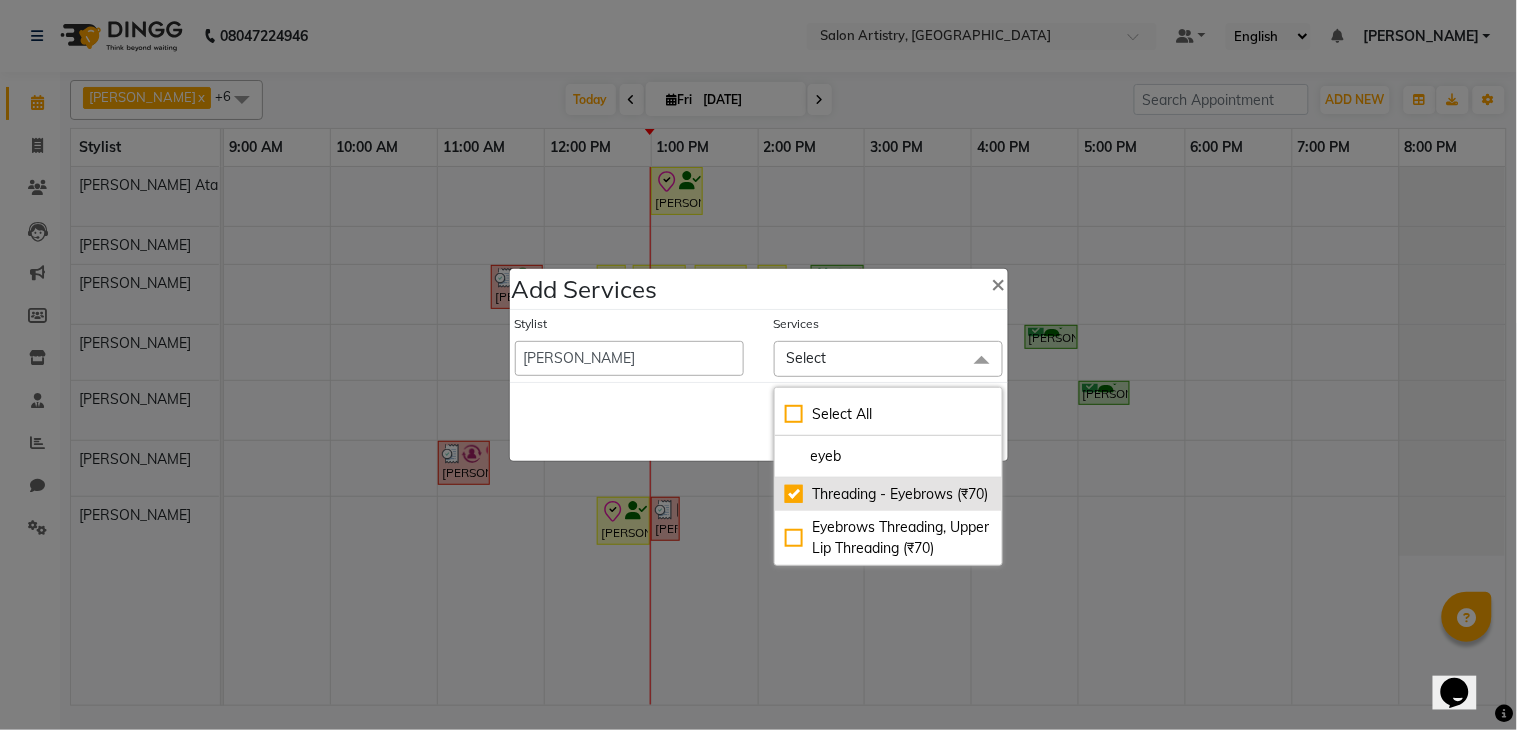 checkbox on "true" 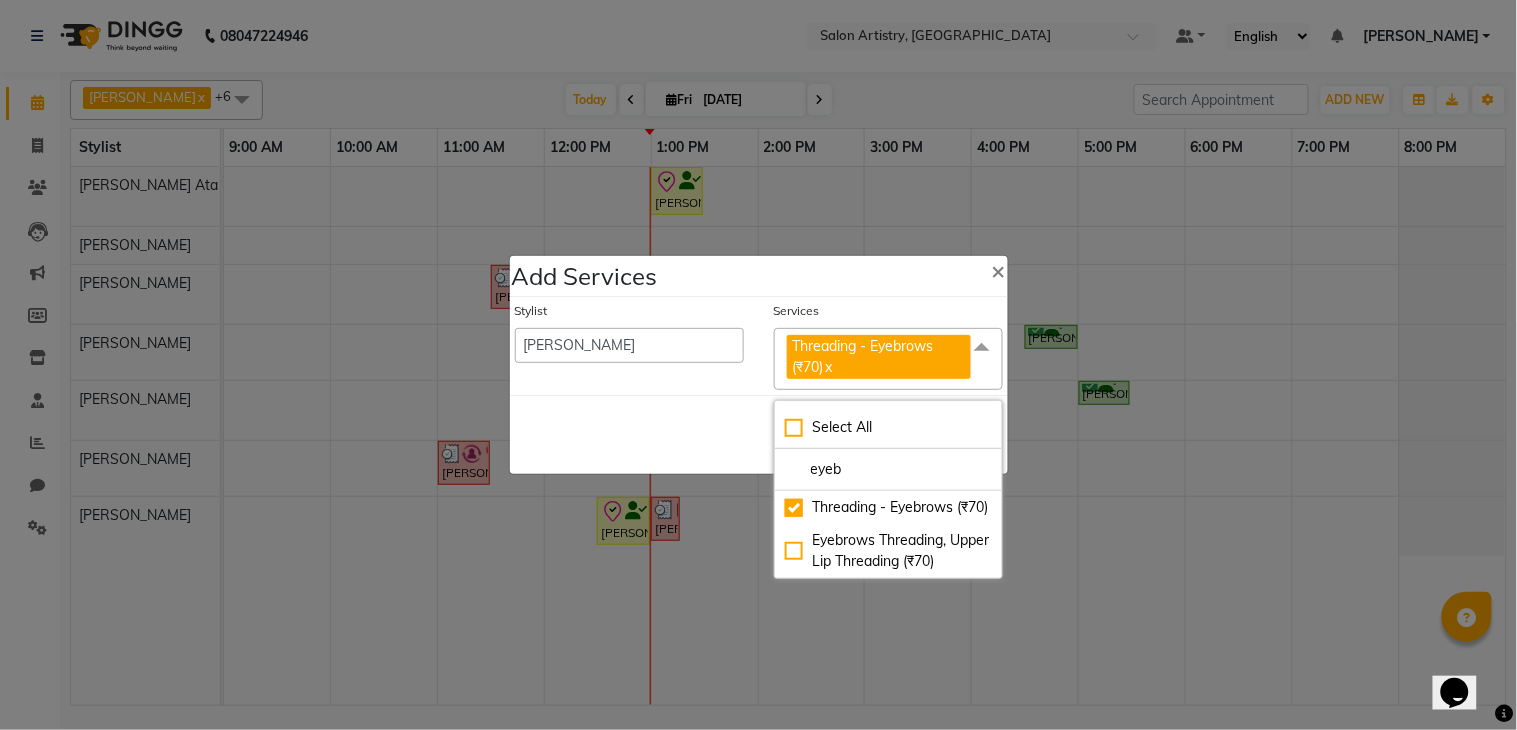 click on "Save   Cancel" 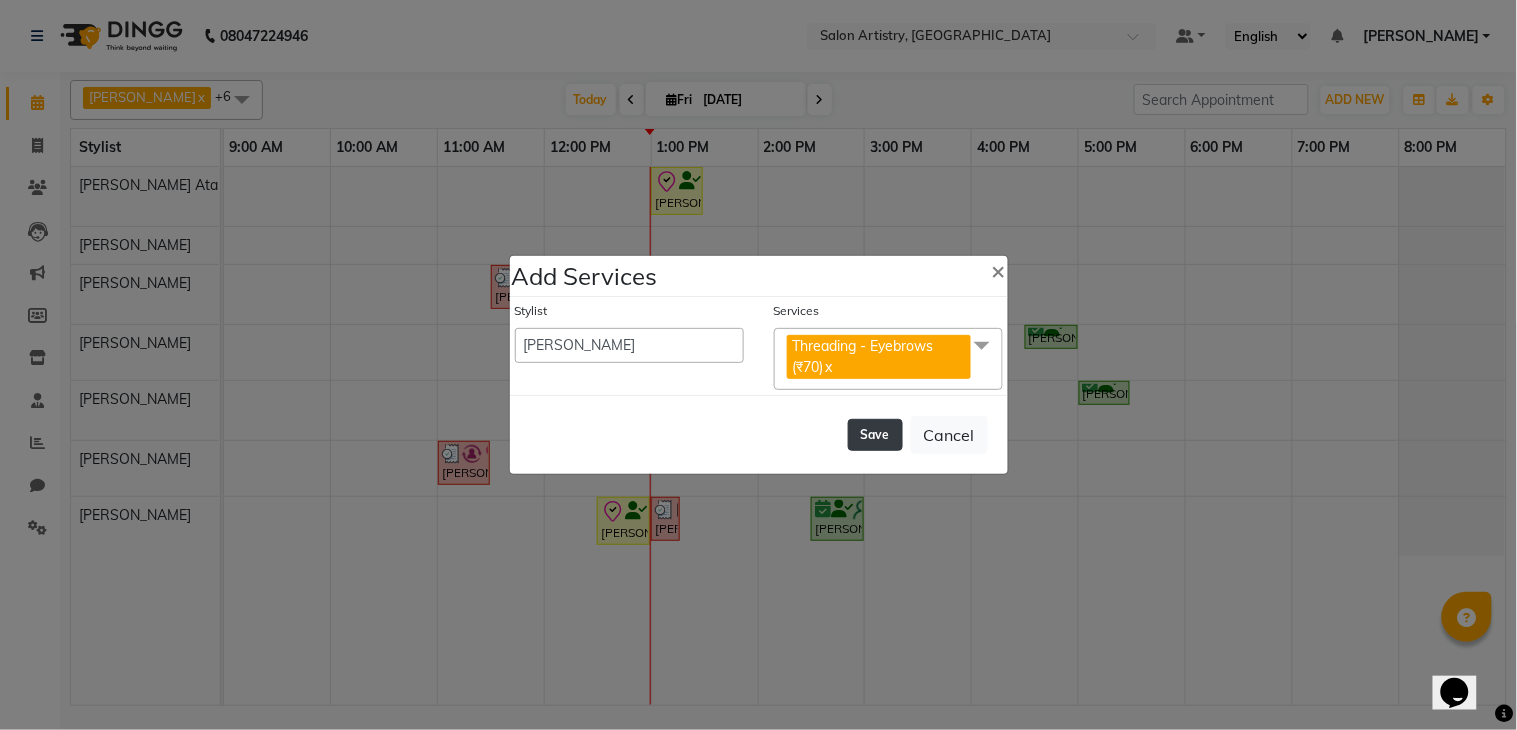 click on "Save" 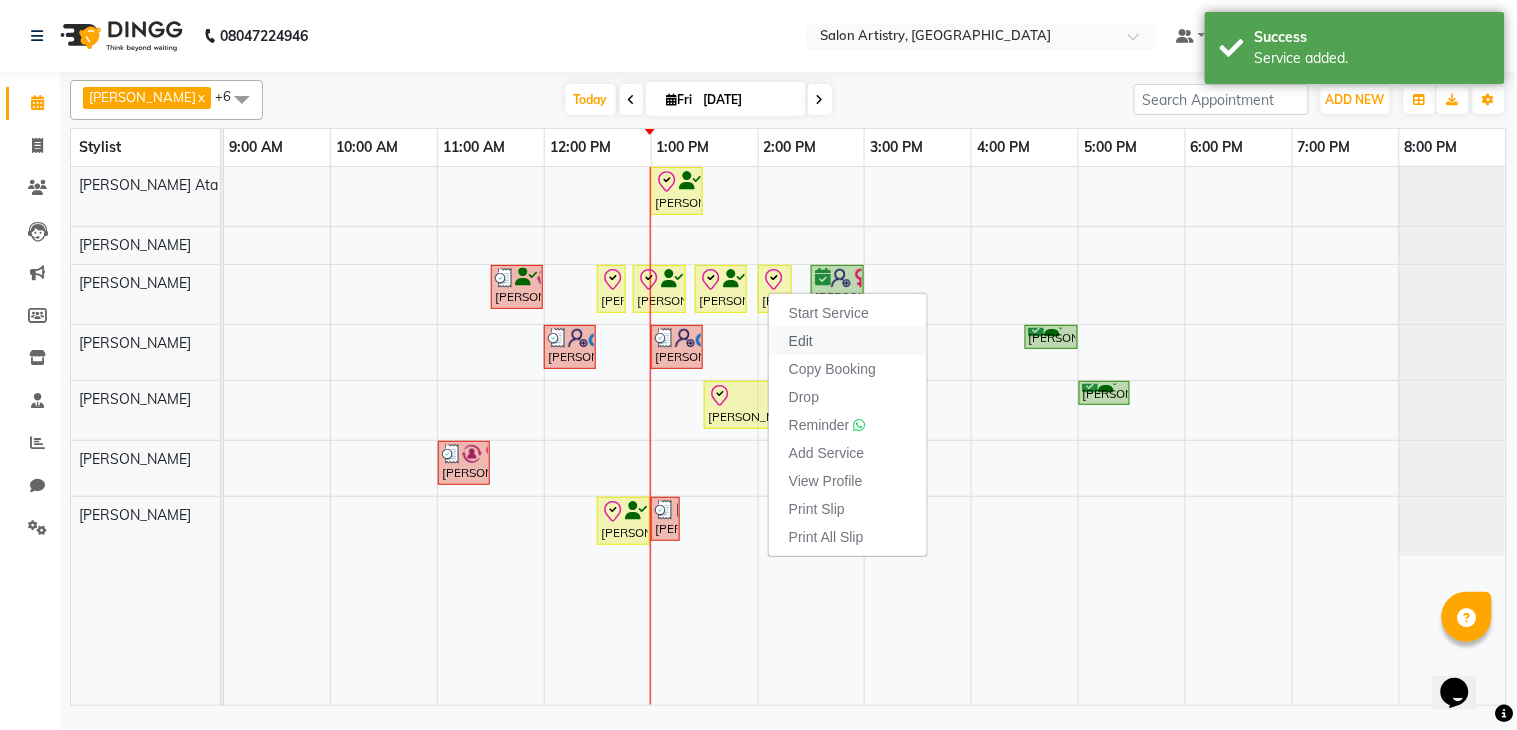 click on "Edit" at bounding box center [801, 341] 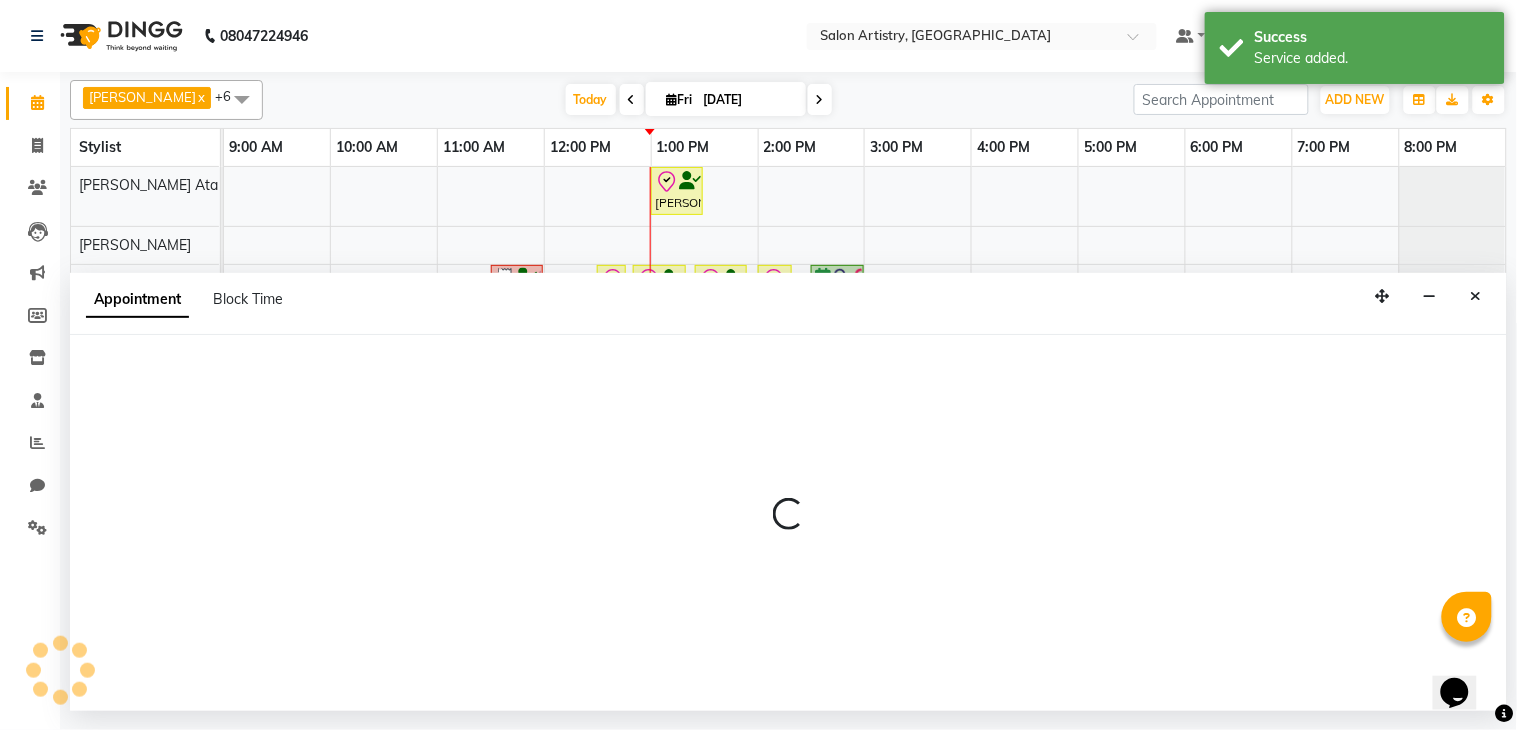 select on "tentative" 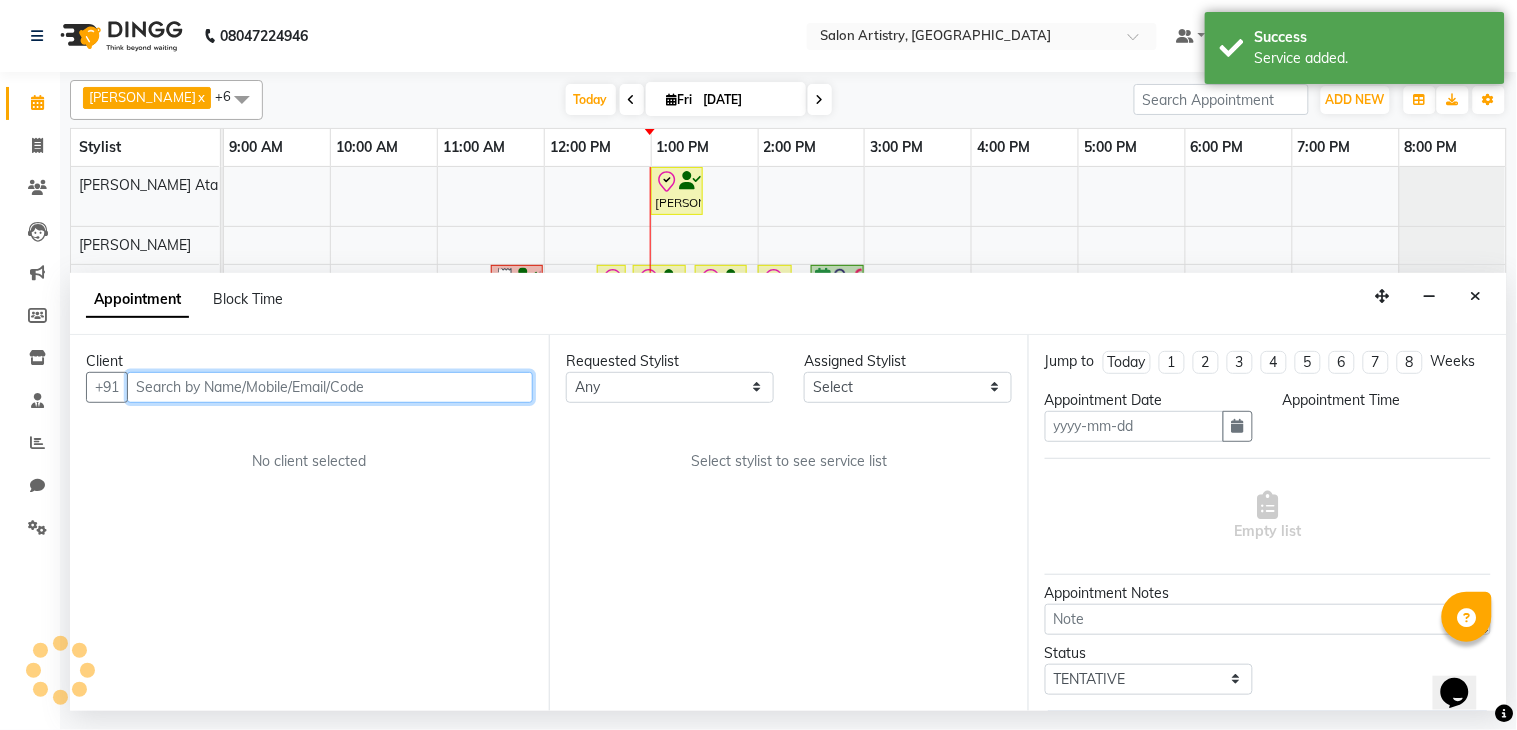 type on "[DATE]" 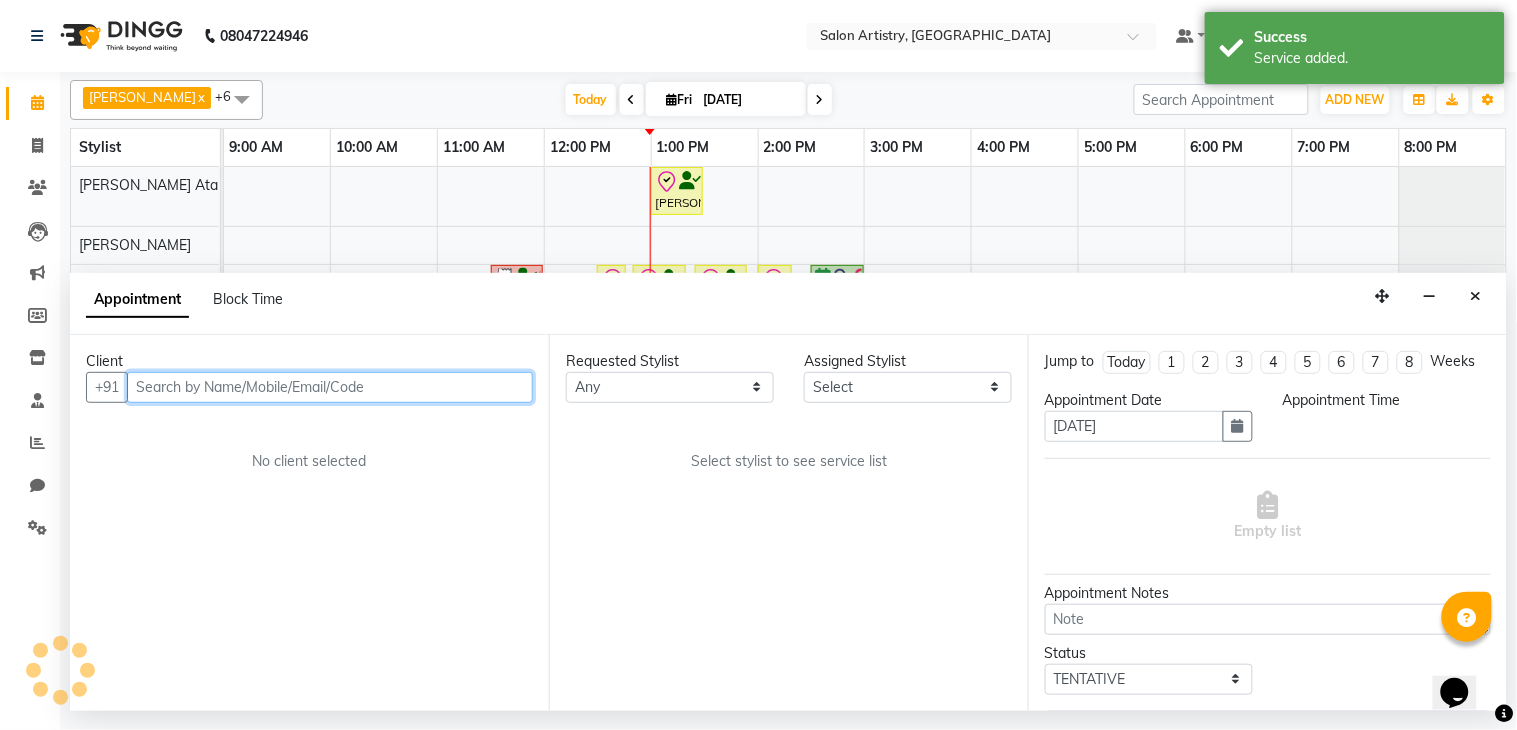 select on "check-in" 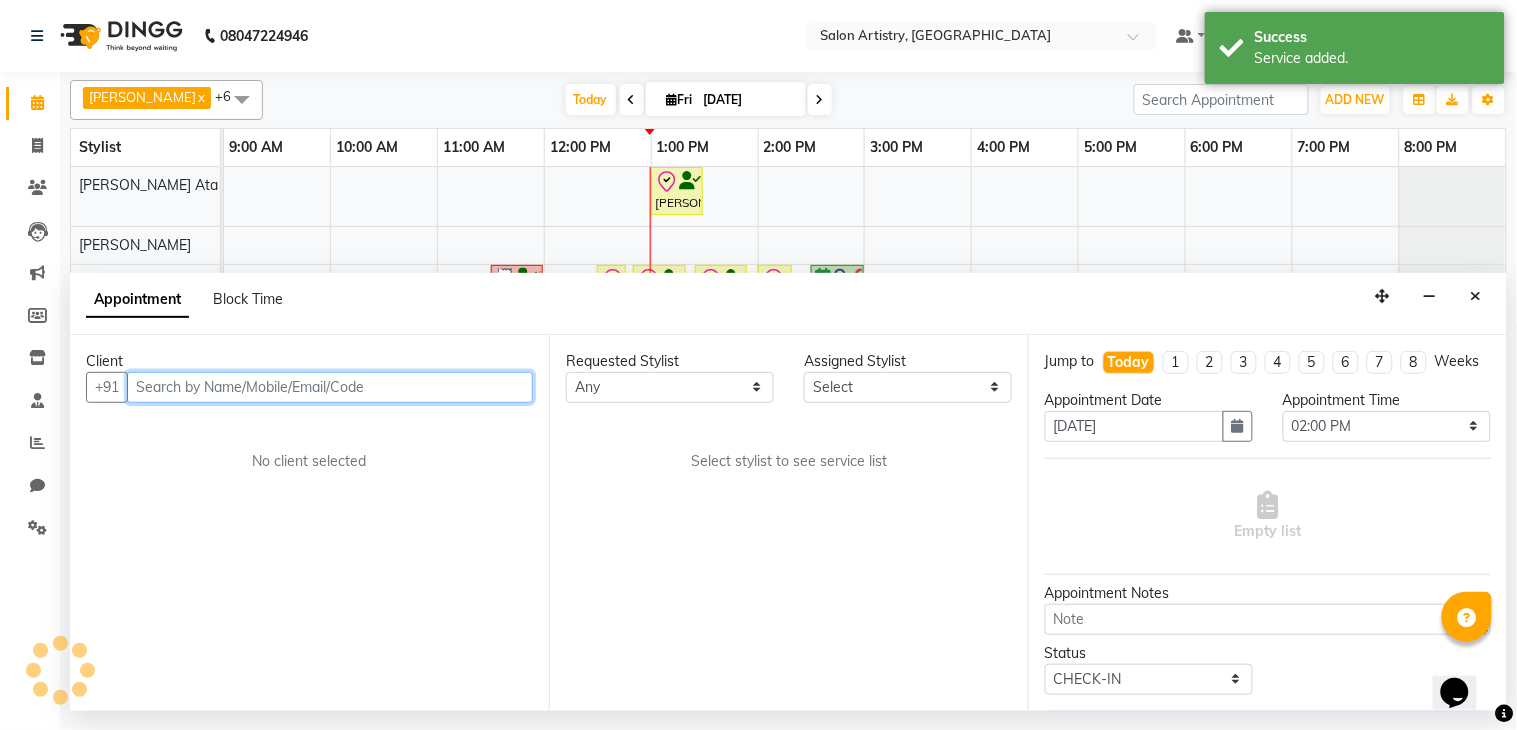 select on "79860" 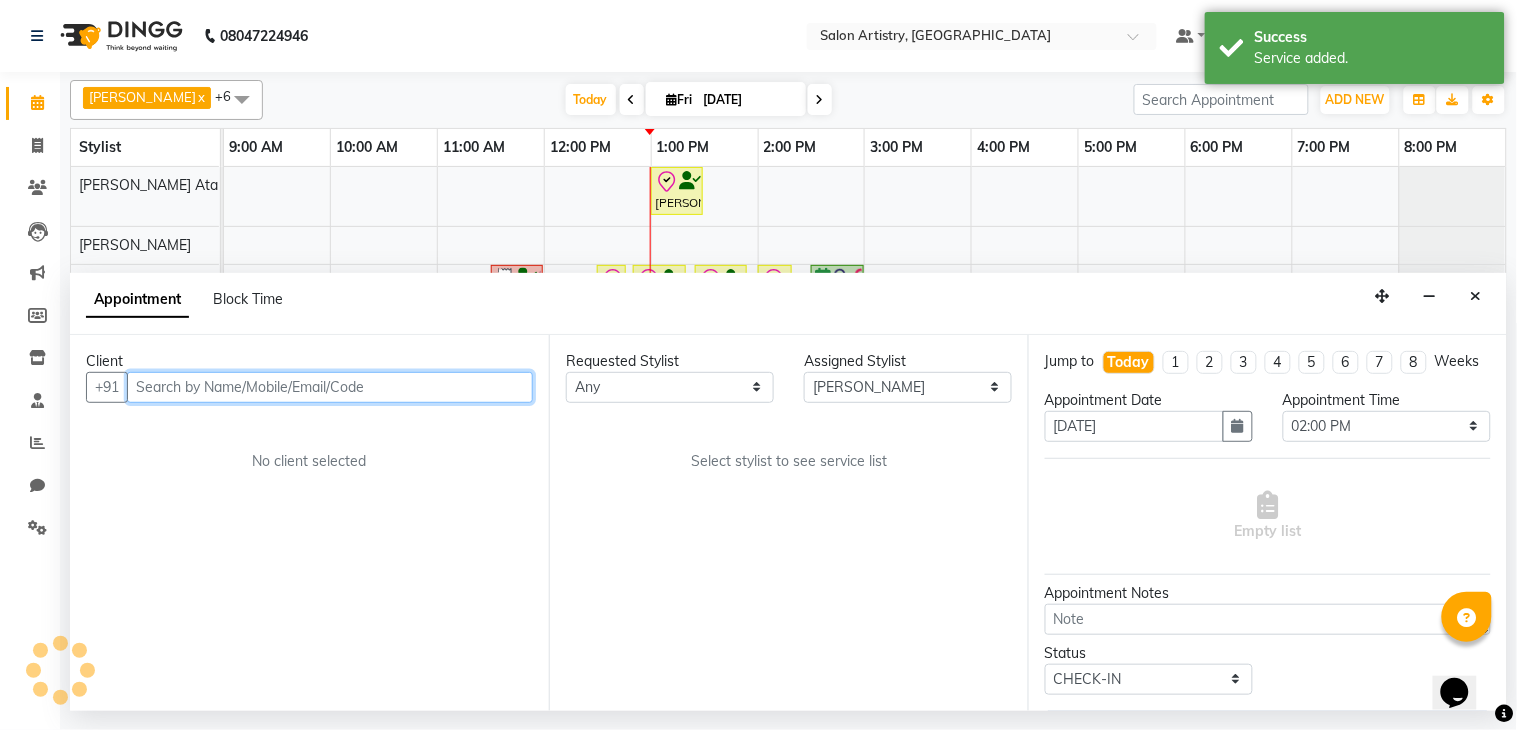 select on "4168" 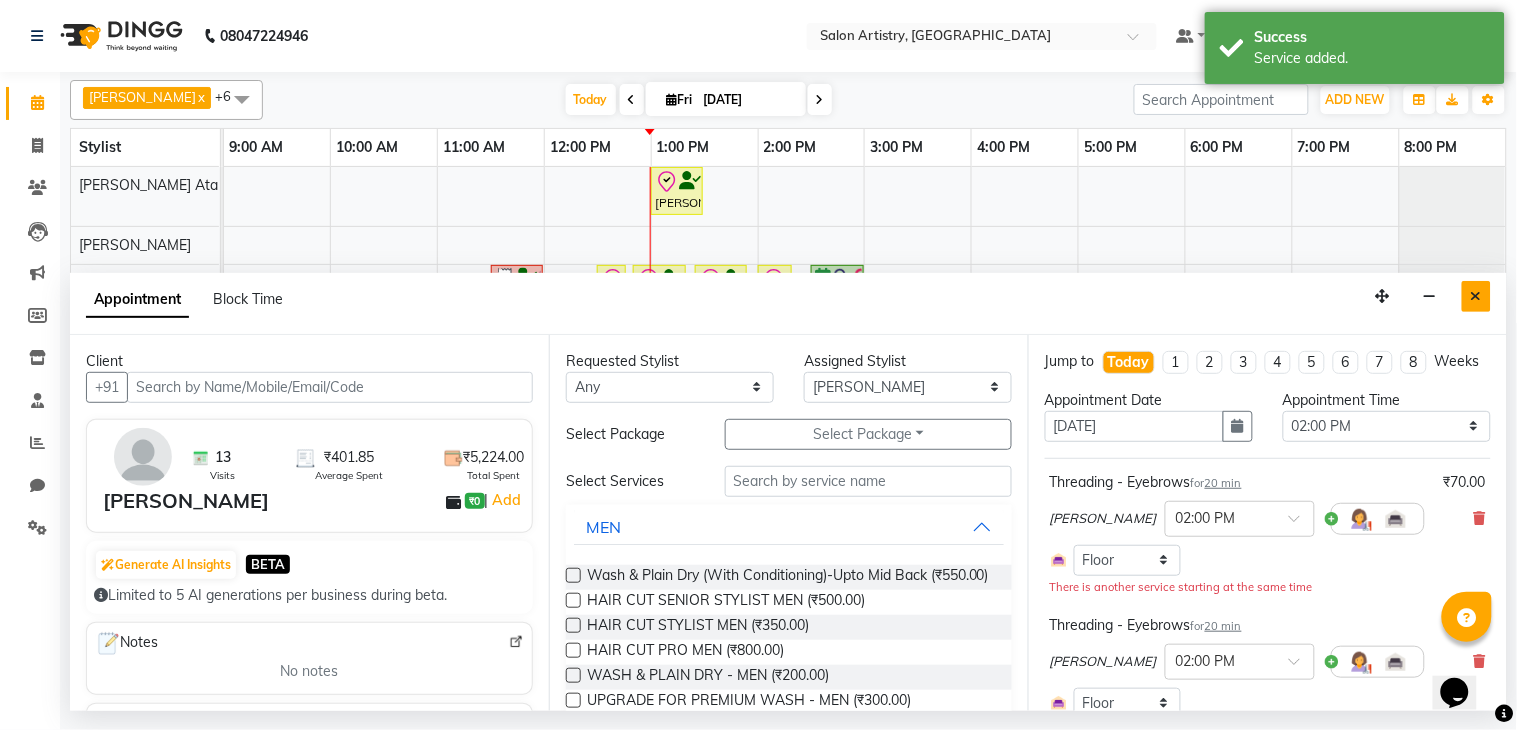 click at bounding box center (1476, 296) 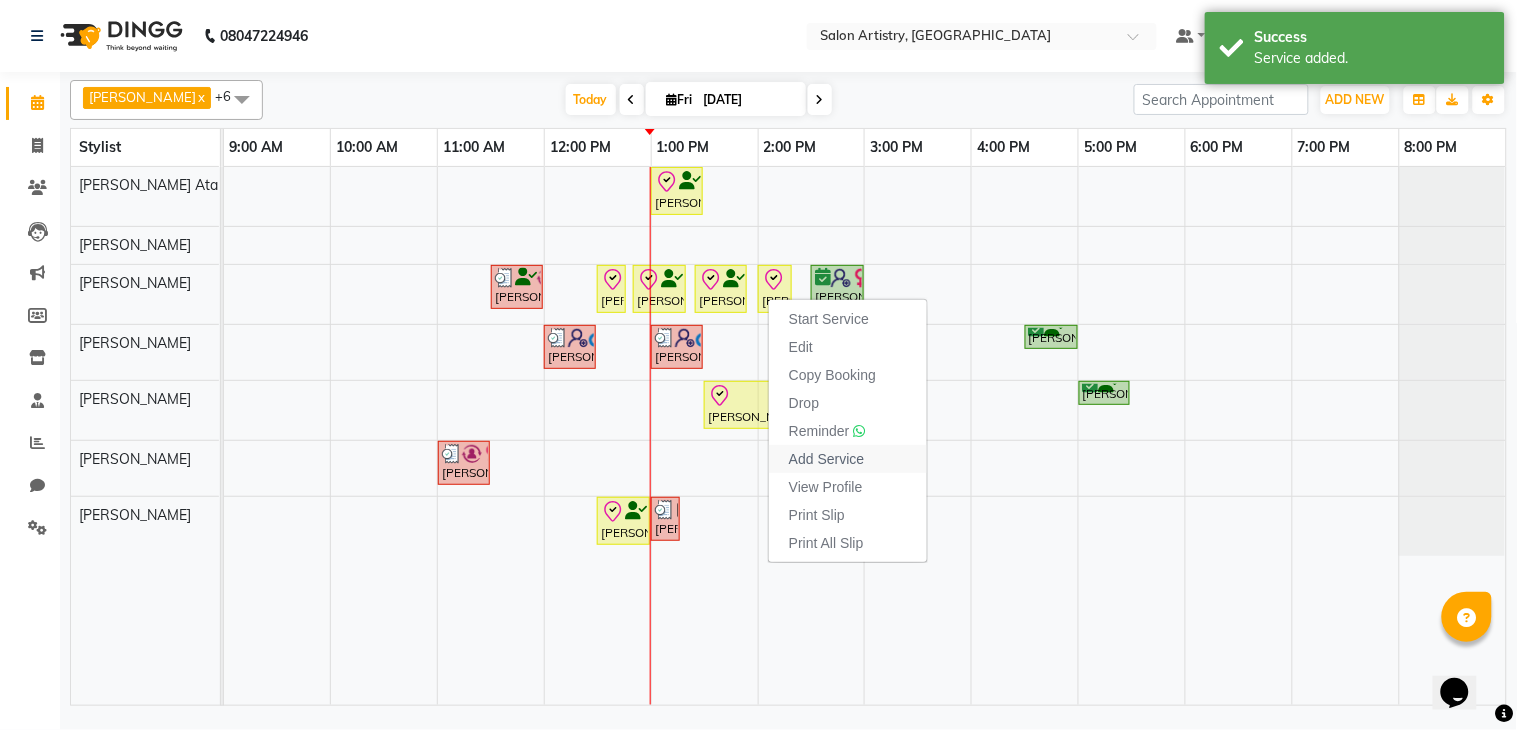 click on "Add Service" at bounding box center (826, 459) 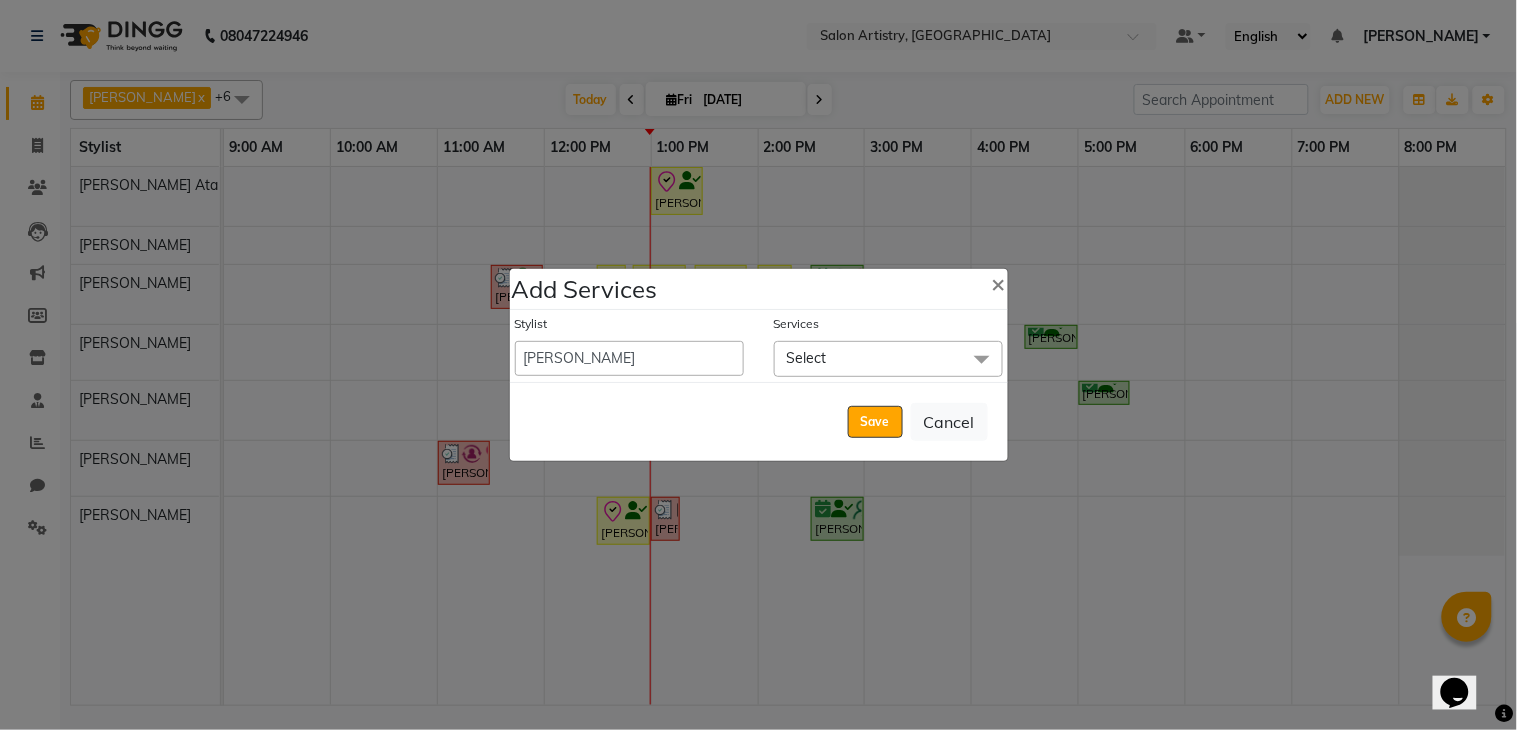 click on "Select" 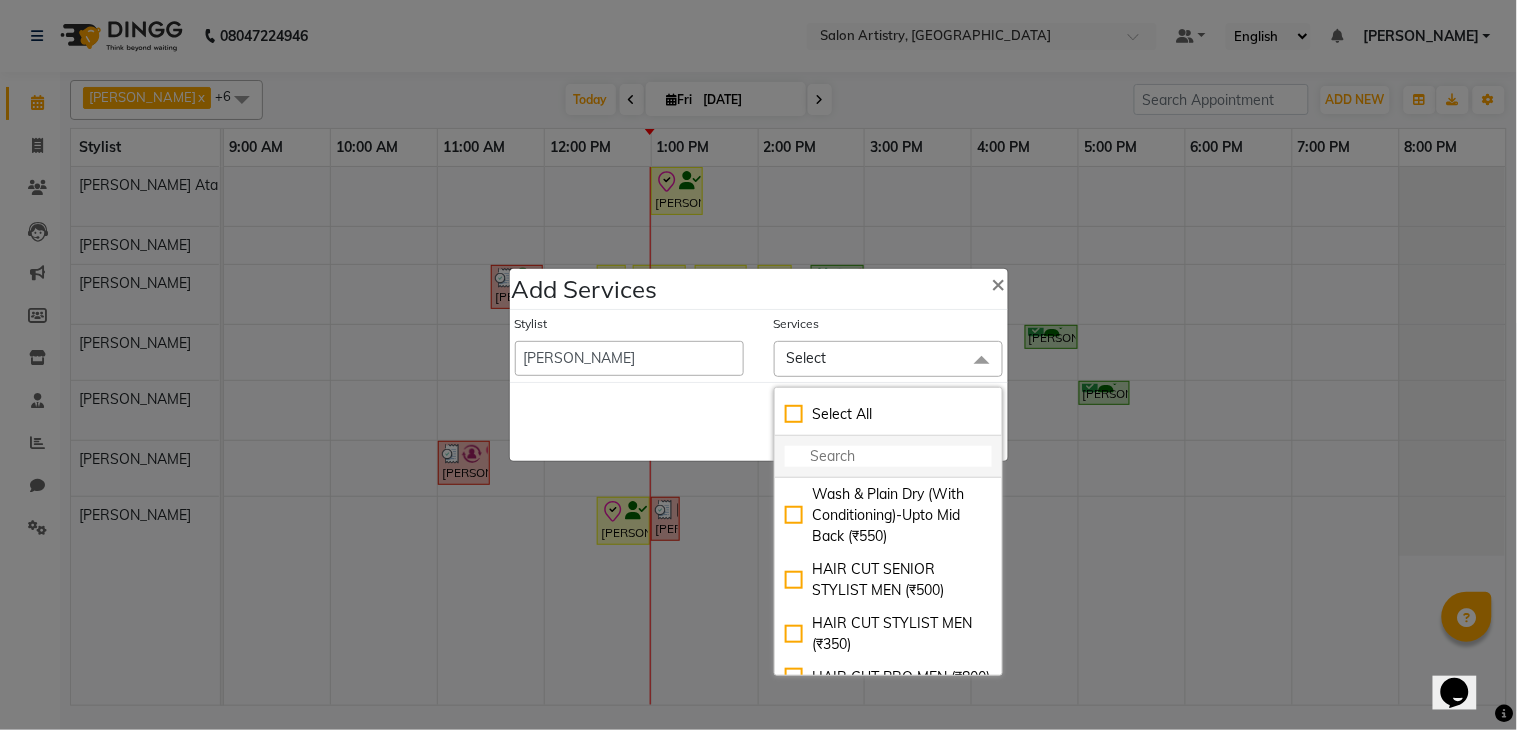 click 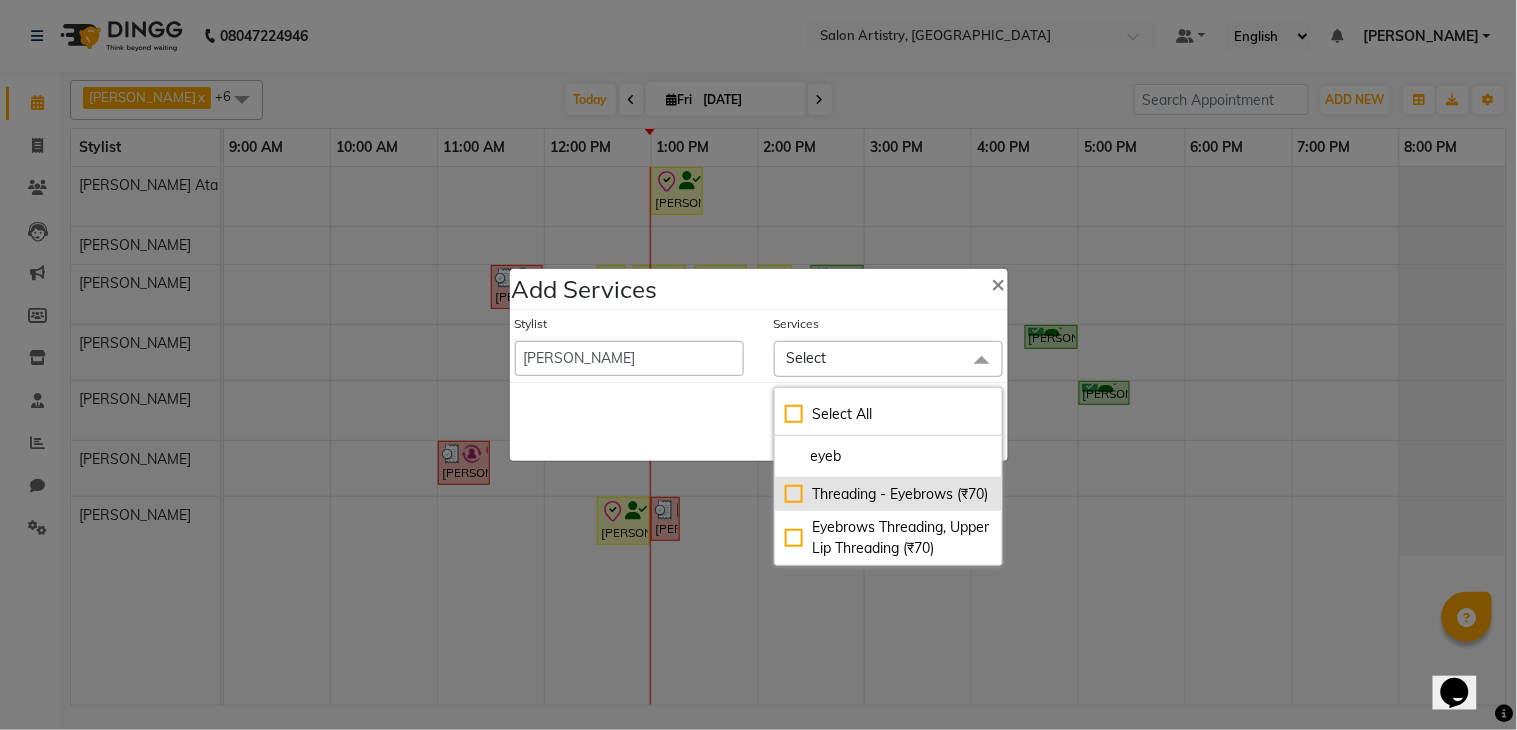 type on "eyeb" 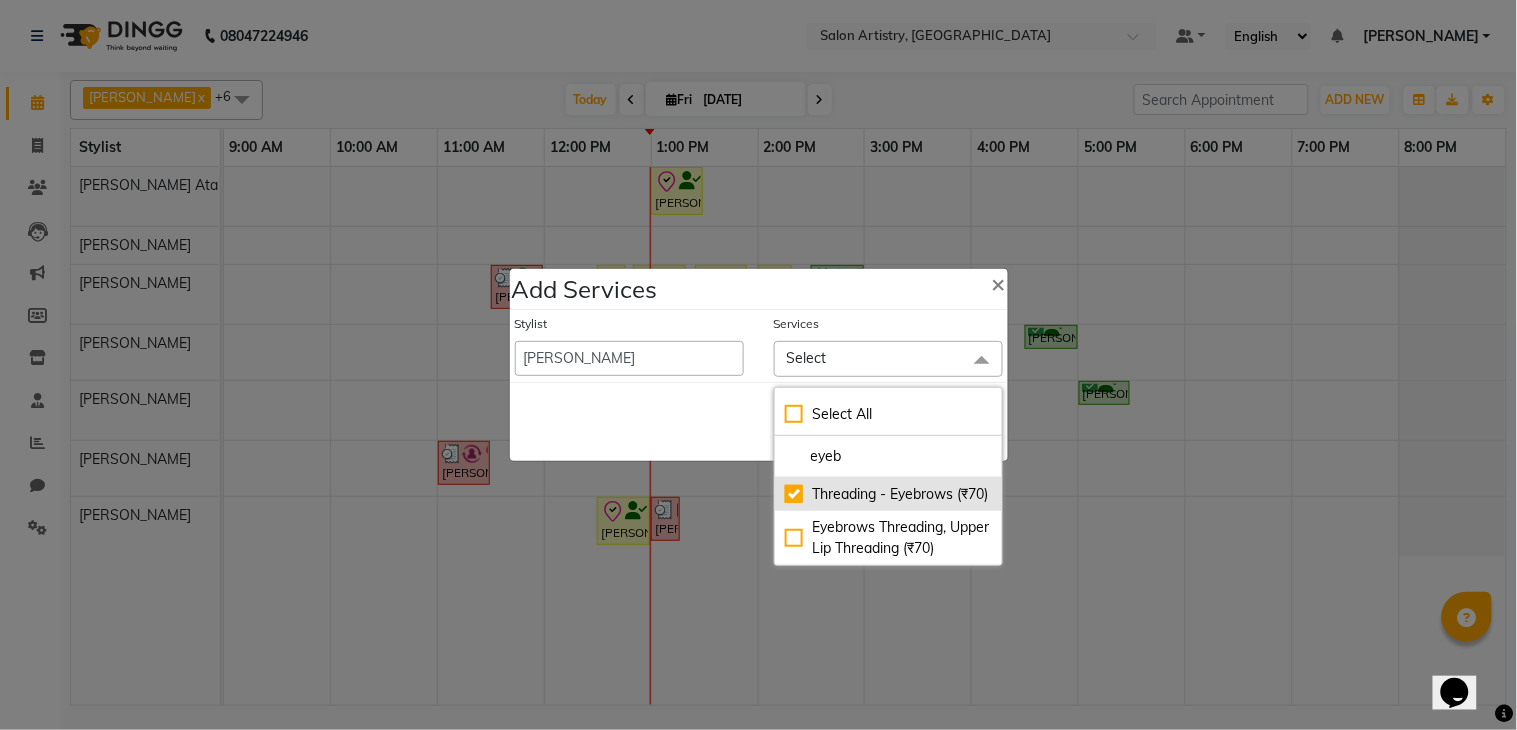 checkbox on "true" 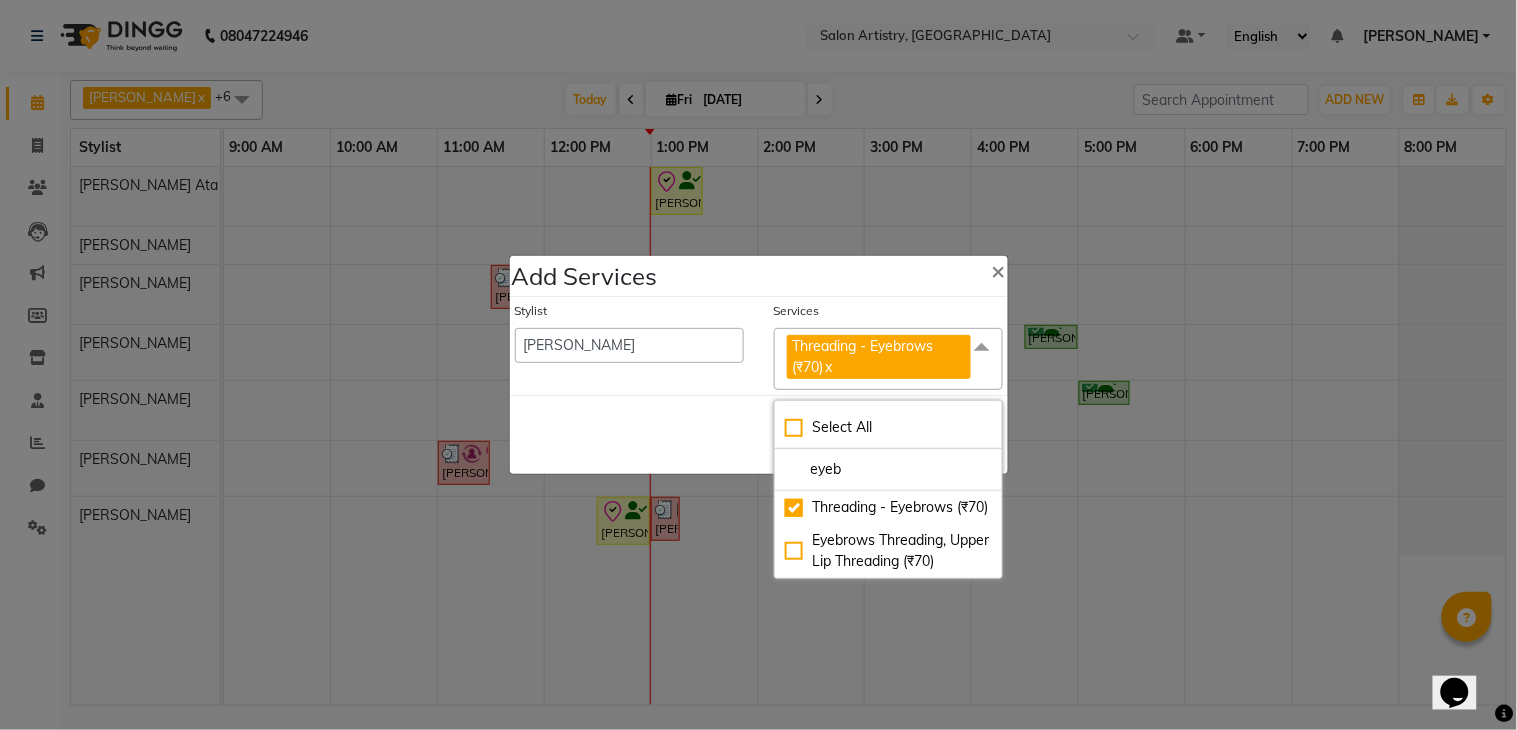 click on "Save   Cancel" 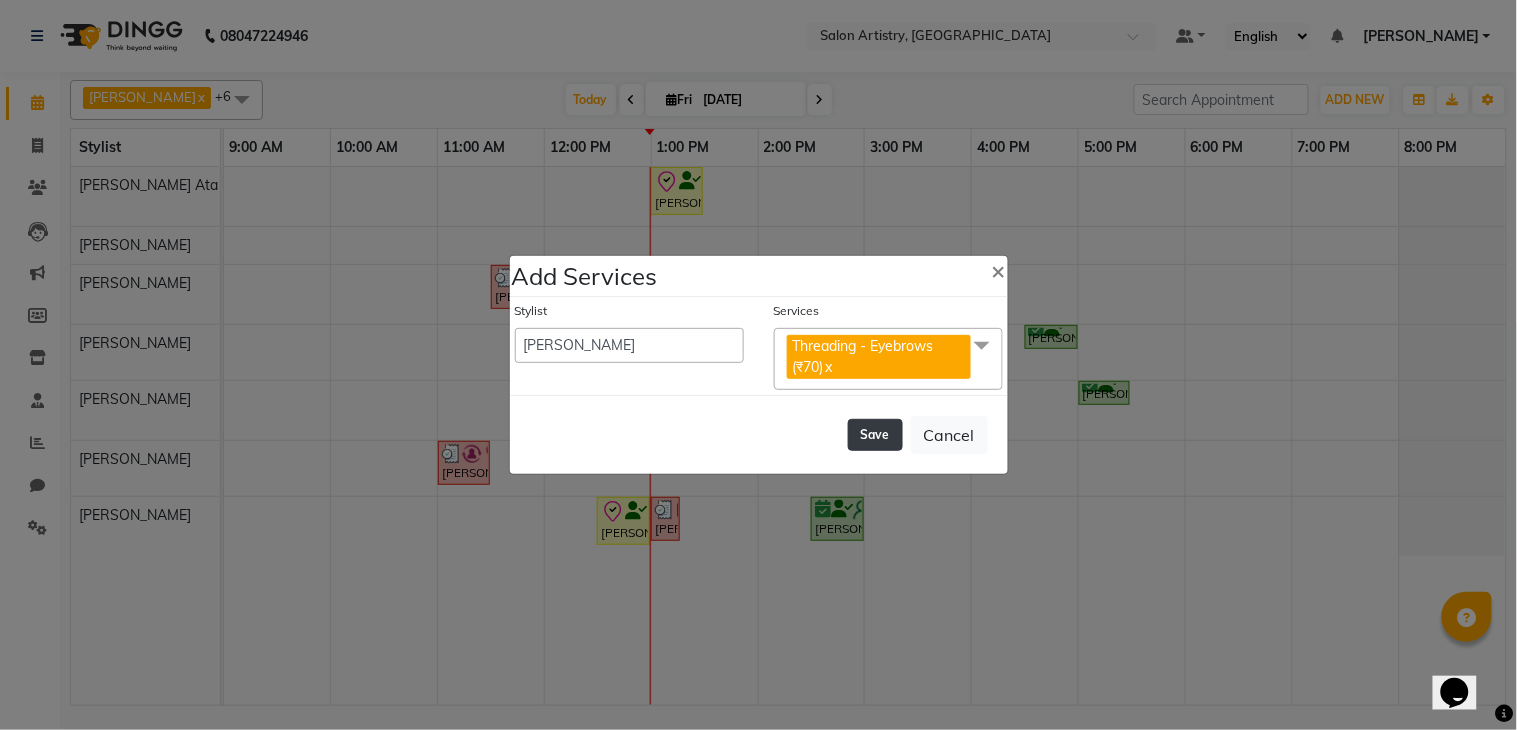 click on "Save" 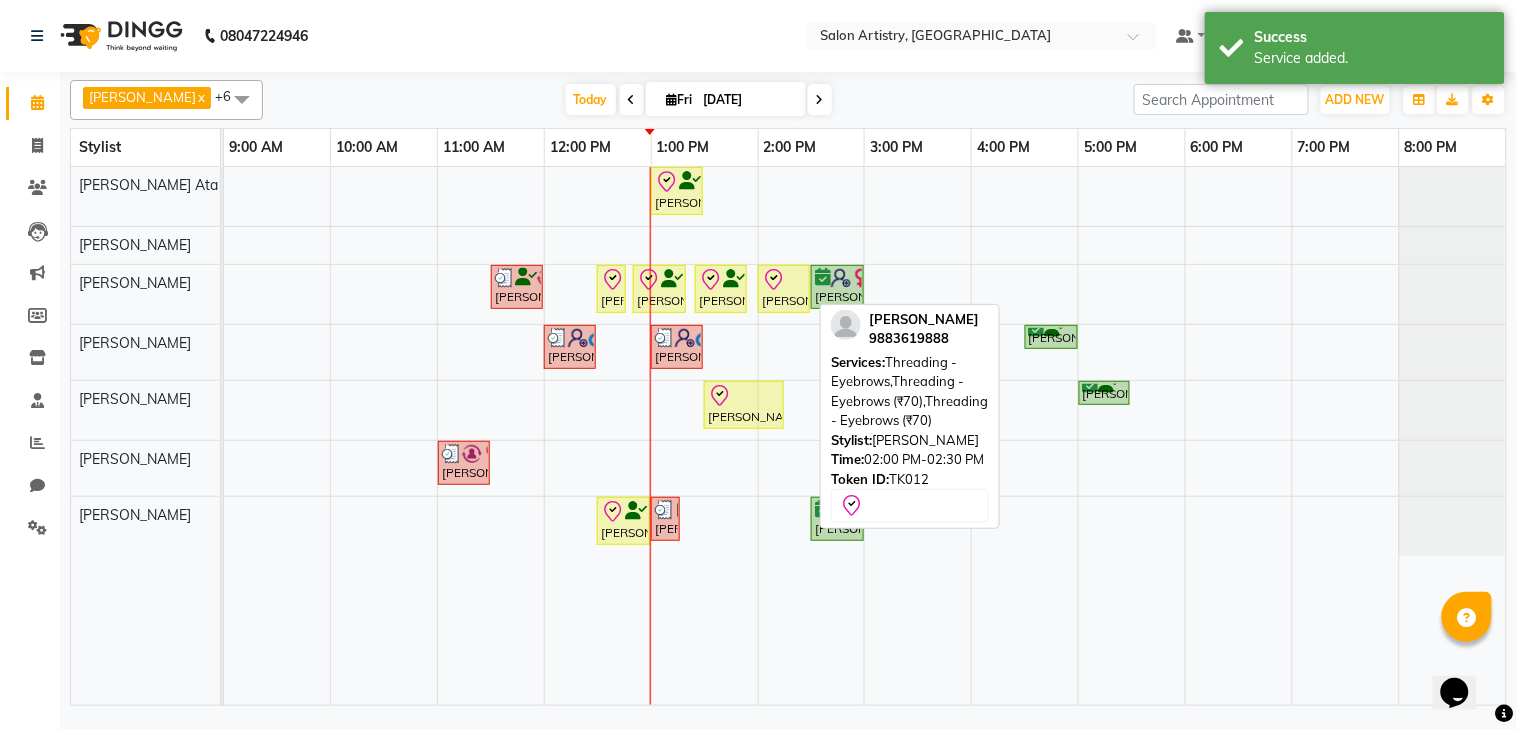click on "[PERSON_NAME], TK12, 02:00 PM-02:30 PM, Threading - Eyebrows,Threading - Eyebrows (₹70),Threading - Eyebrows (₹70)" at bounding box center (784, 289) 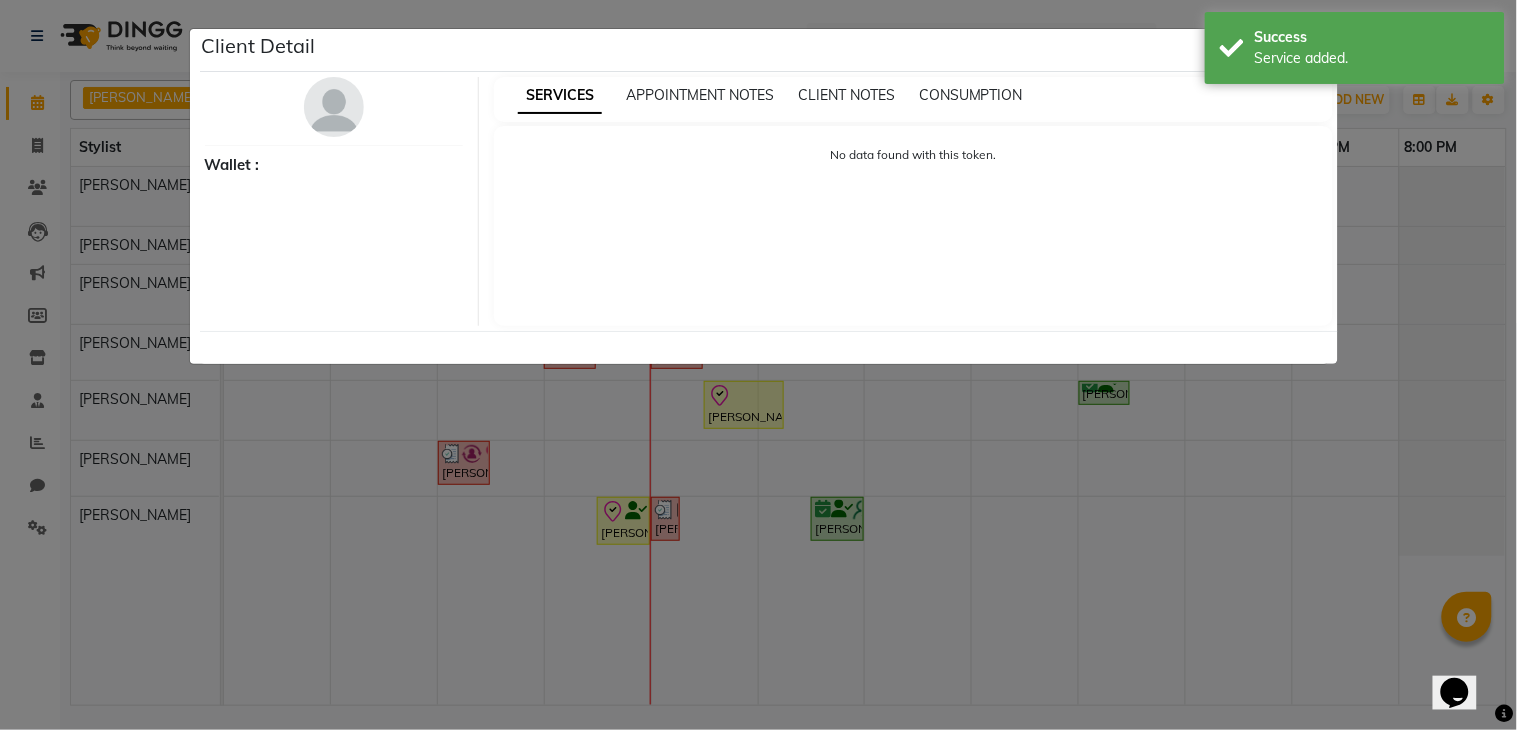 select on "8" 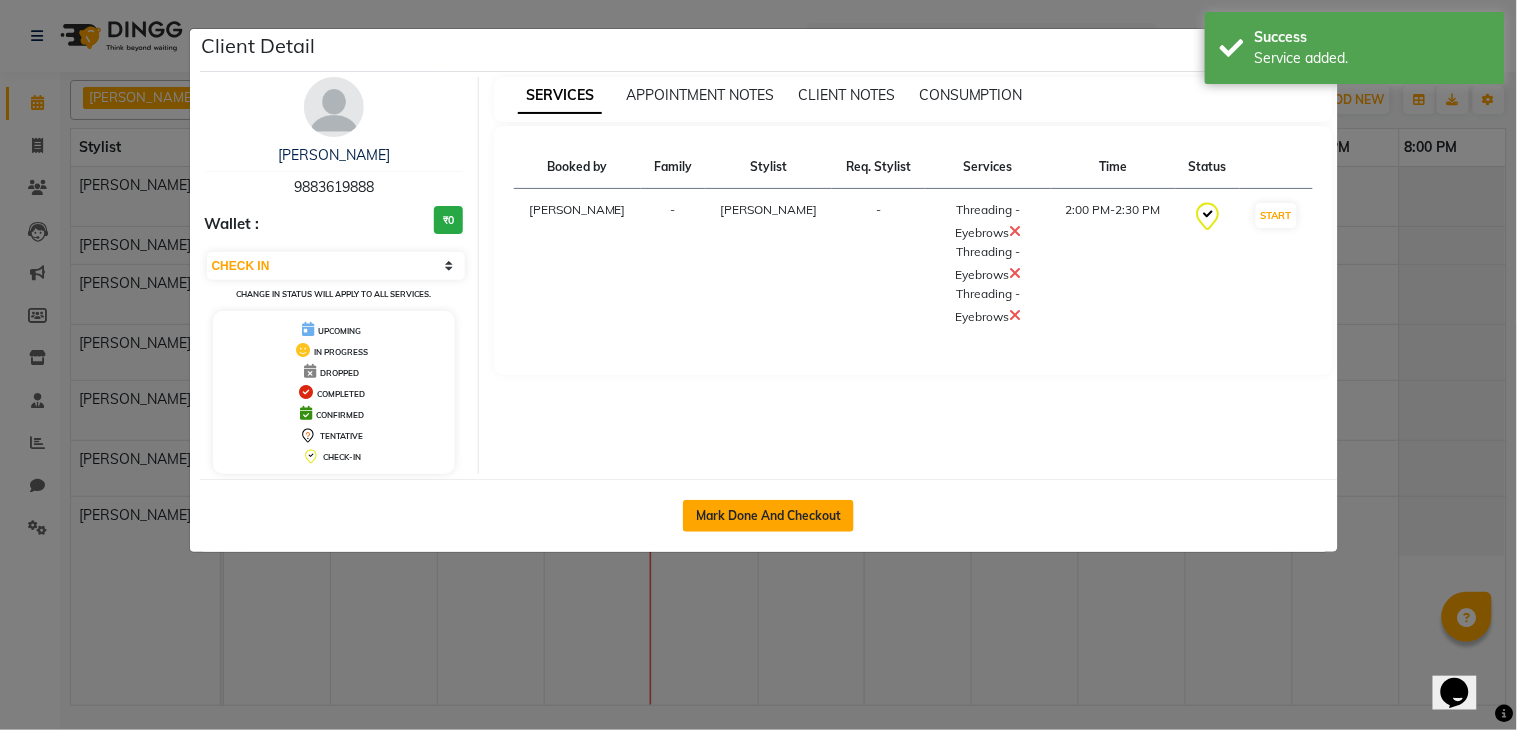 click on "Mark Done And Checkout" 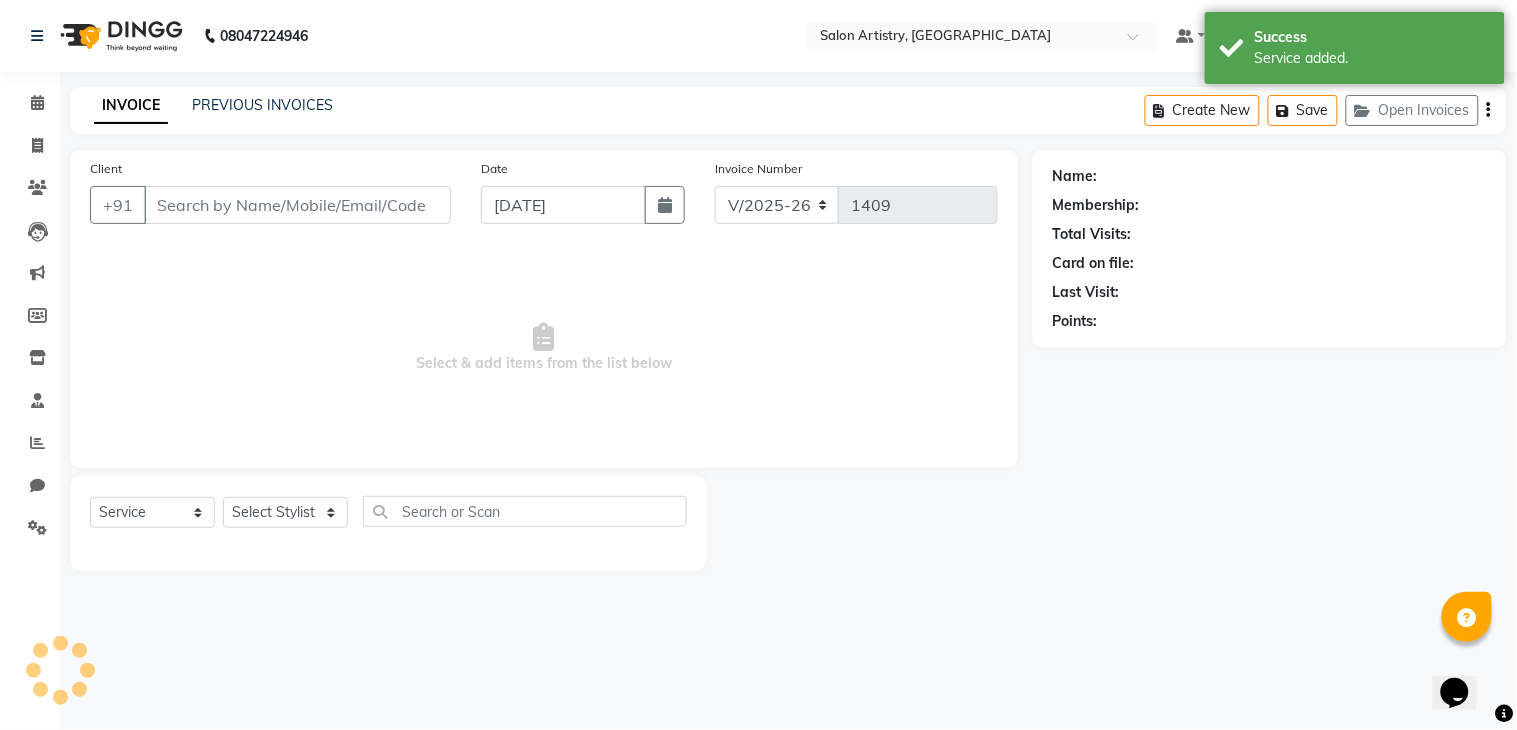type on "9883619888" 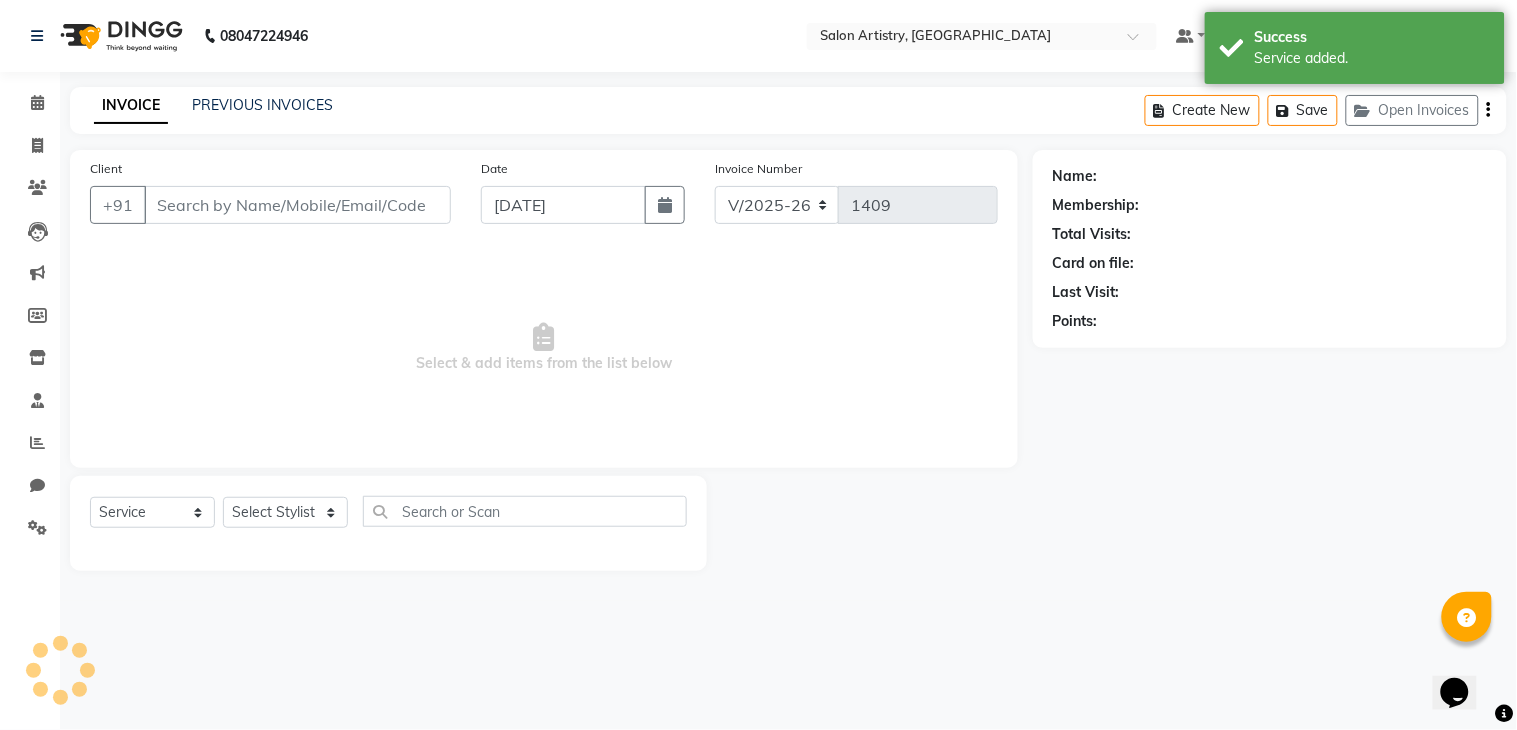 select on "79860" 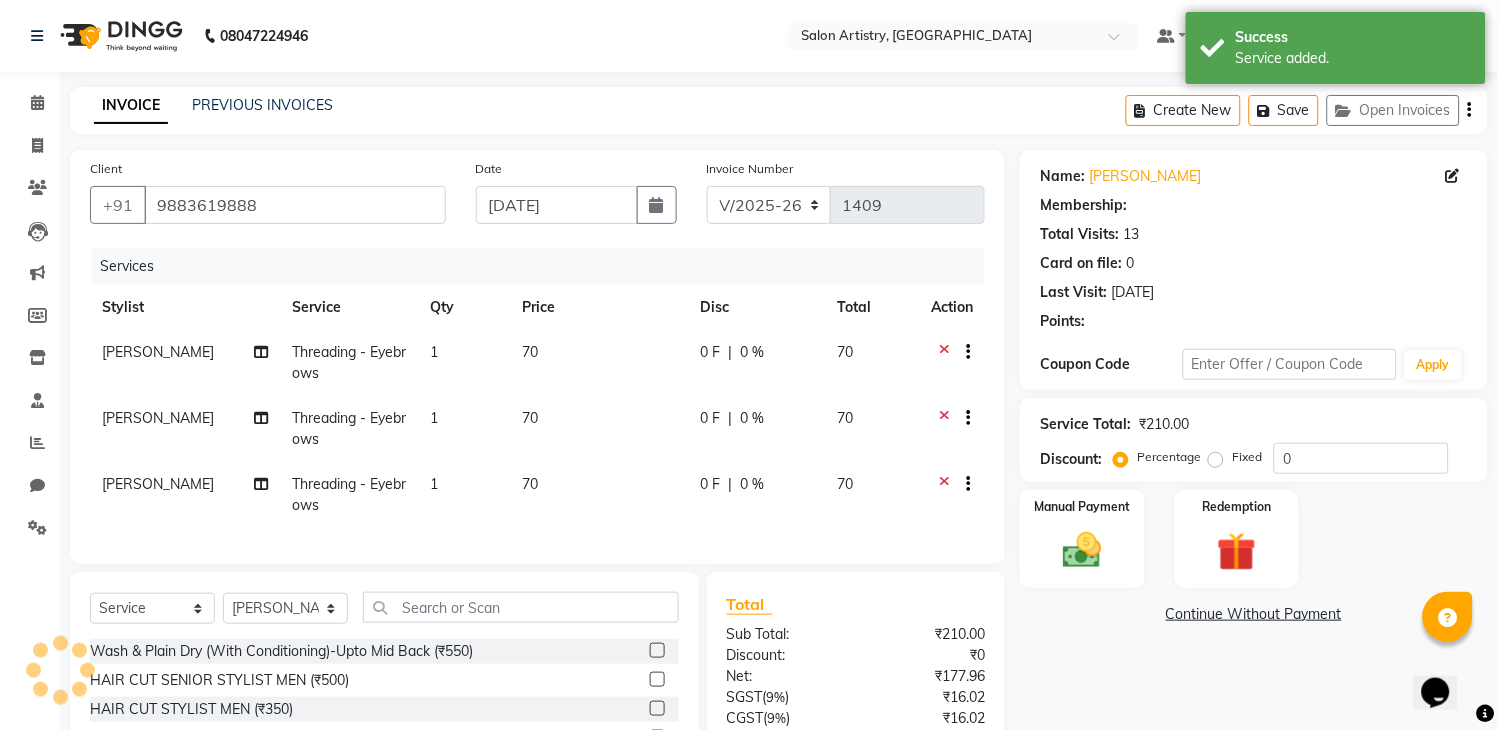 select on "1: Object" 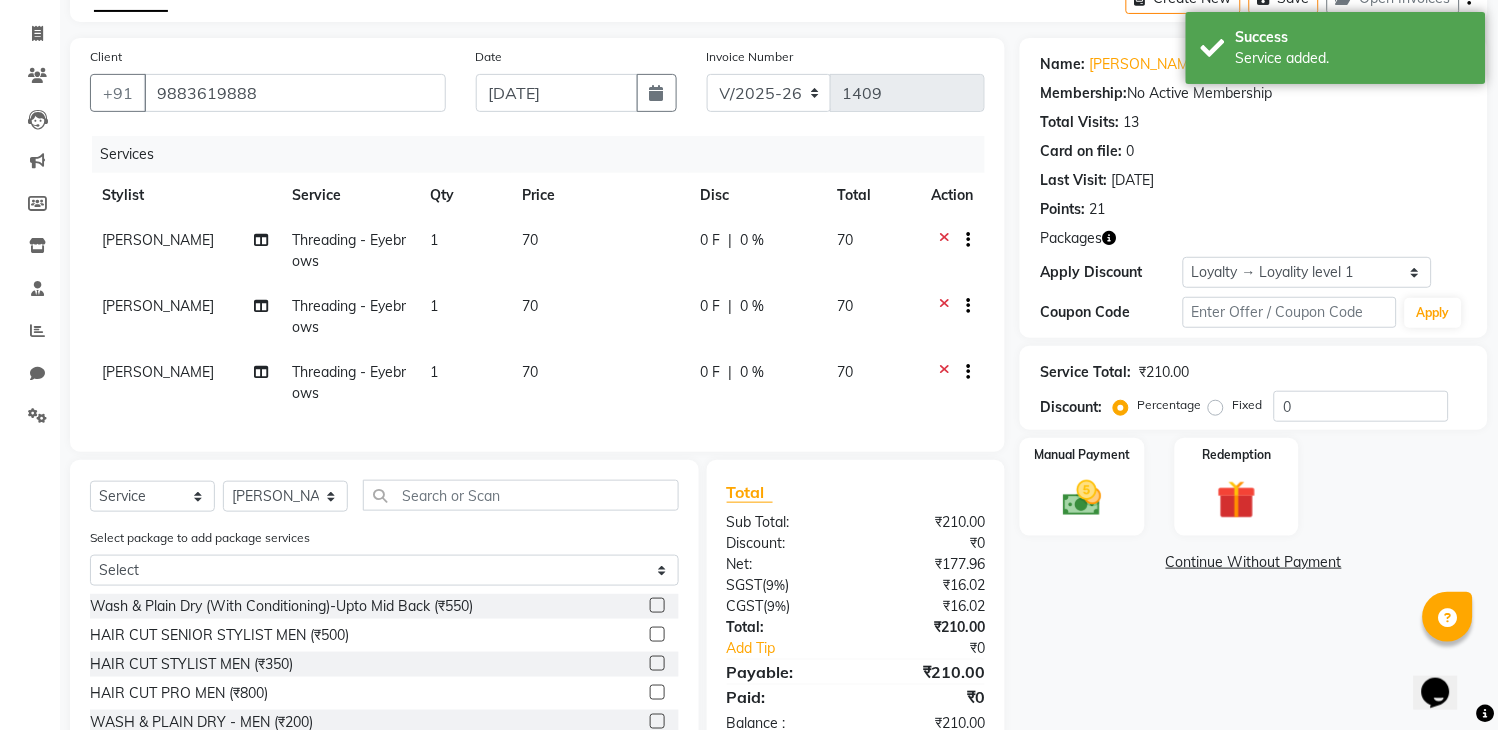 scroll, scrollTop: 253, scrollLeft: 0, axis: vertical 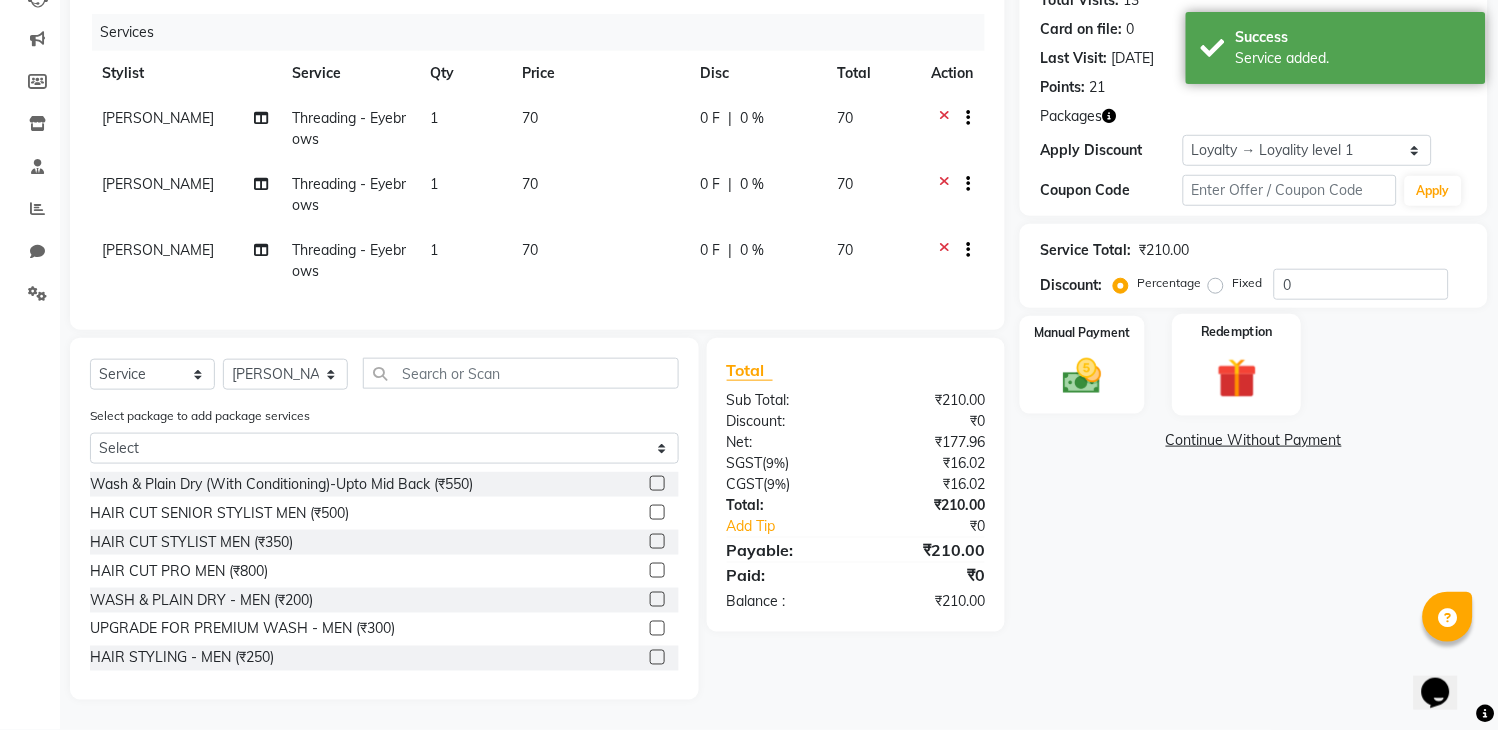 click 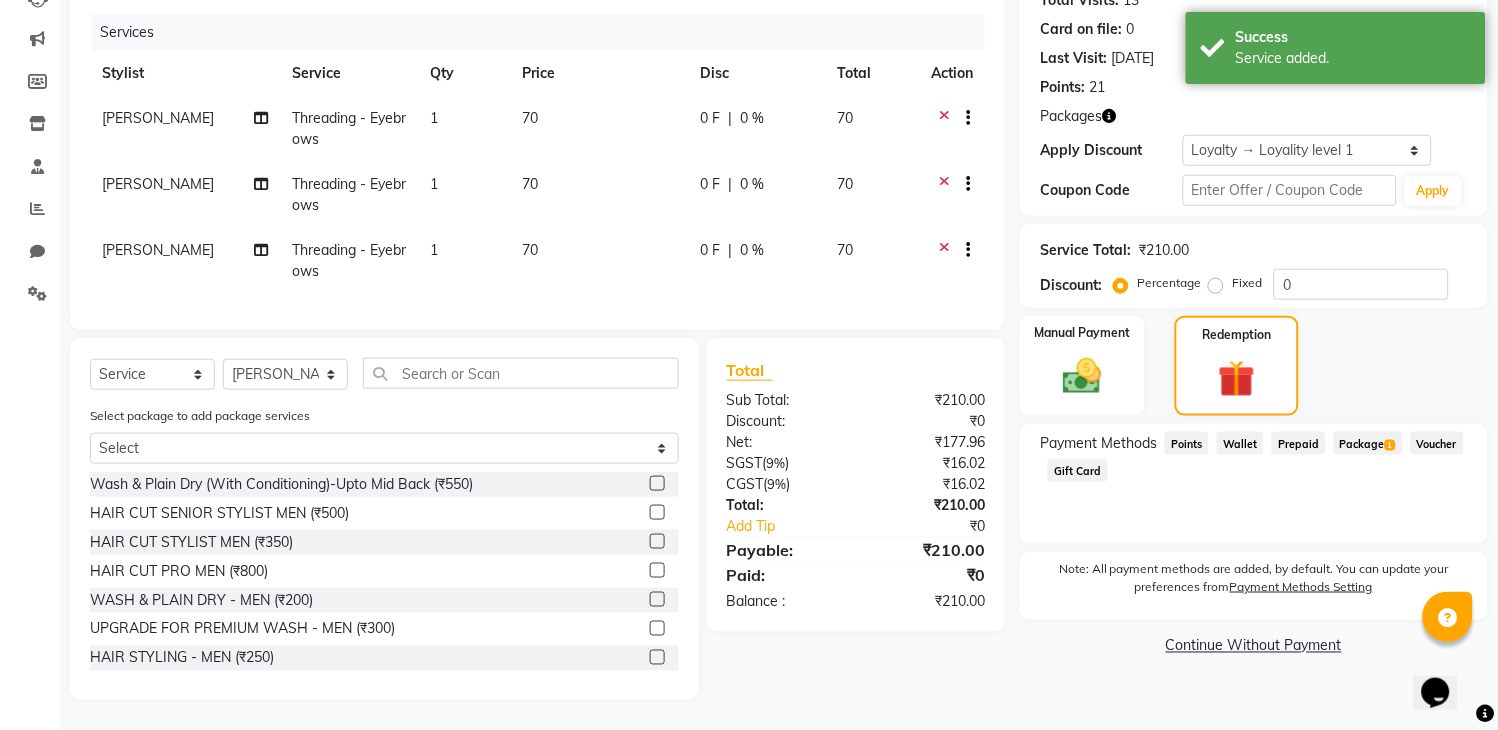 click on "Package  1" 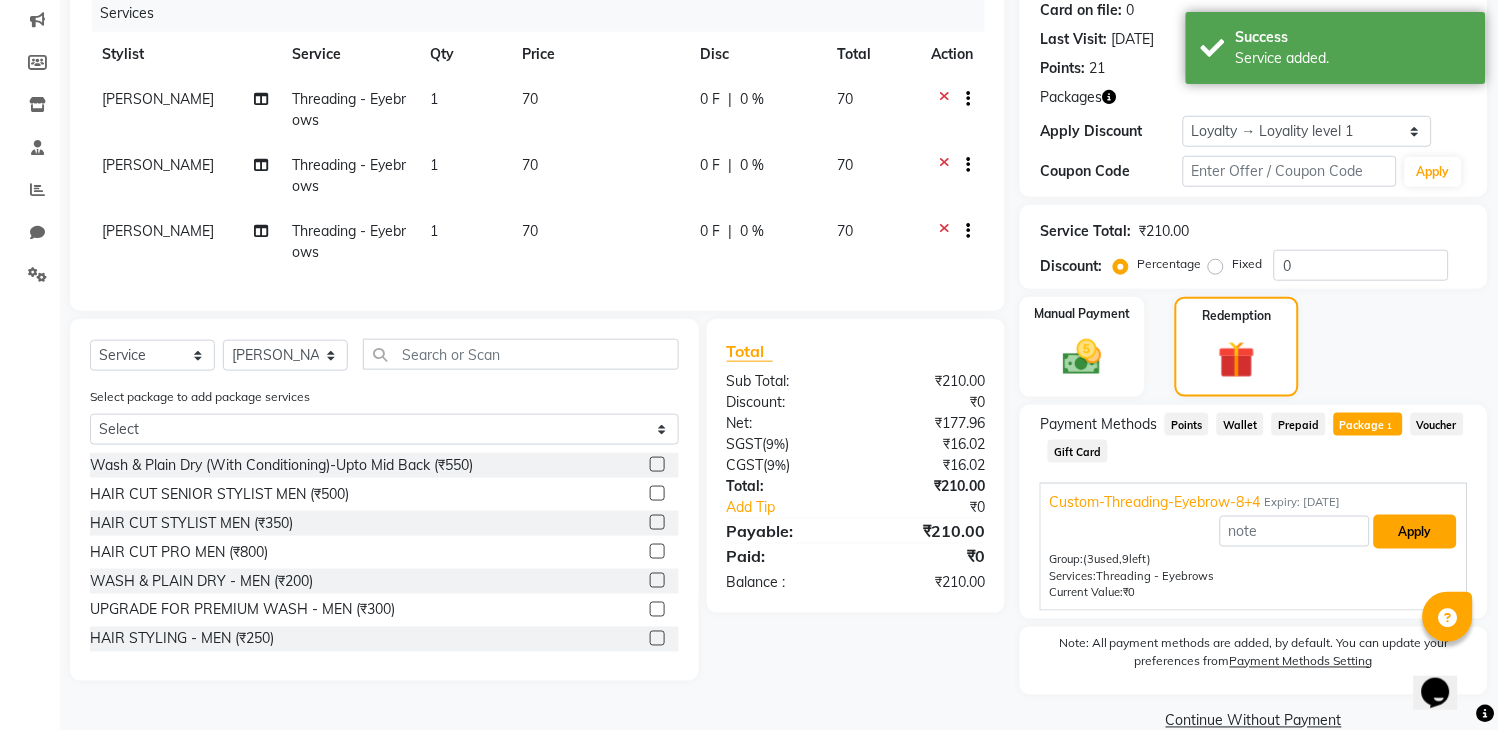 click on "Apply" at bounding box center [1415, 532] 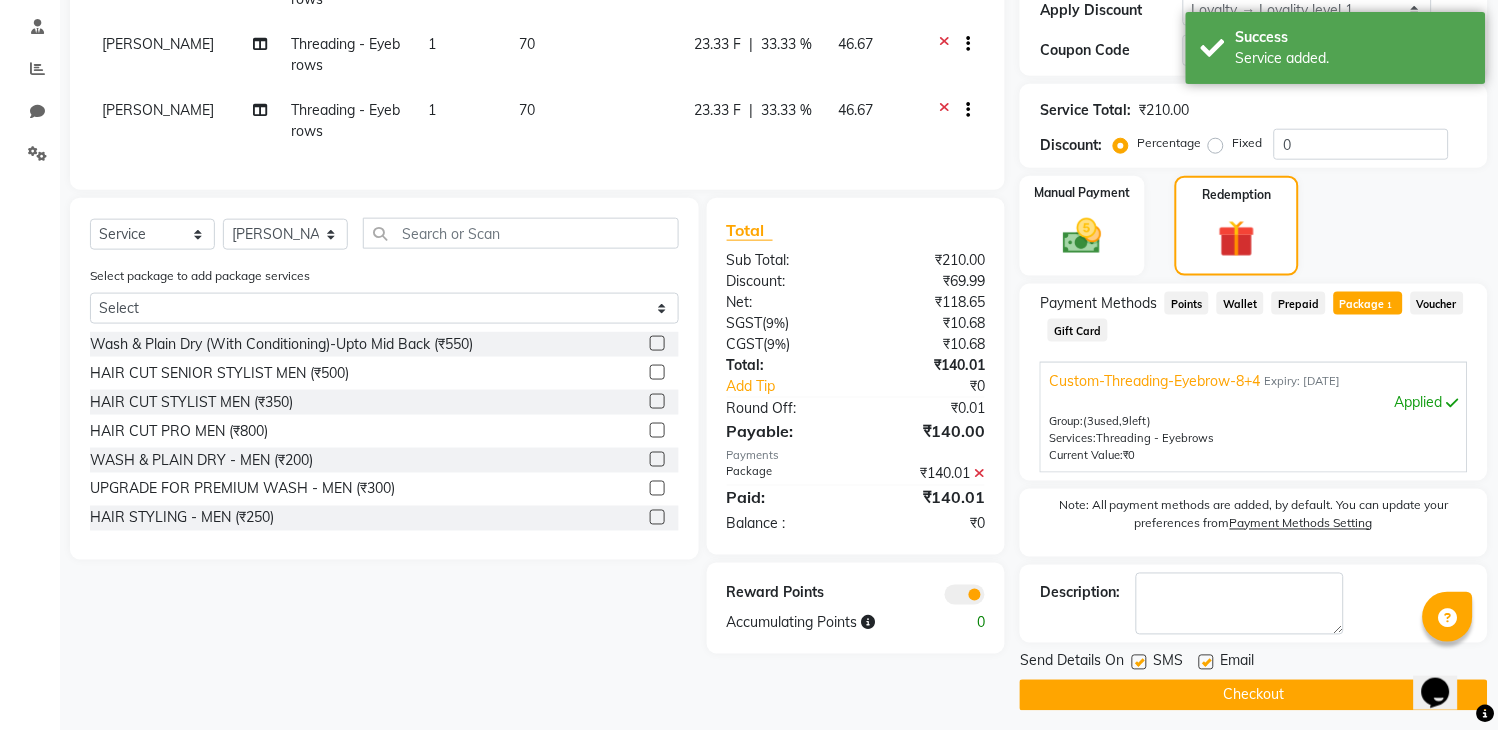 scroll, scrollTop: 384, scrollLeft: 0, axis: vertical 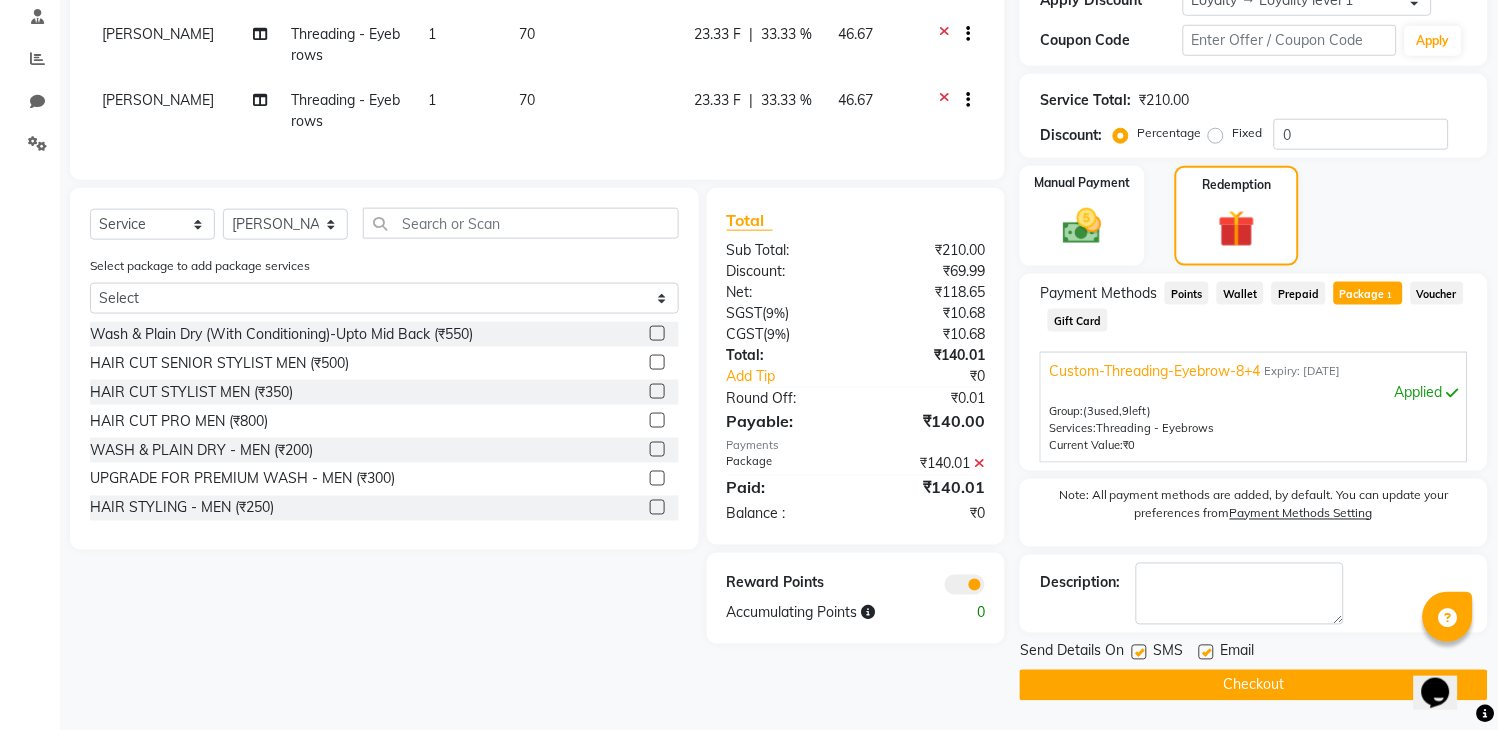 click on "Checkout" 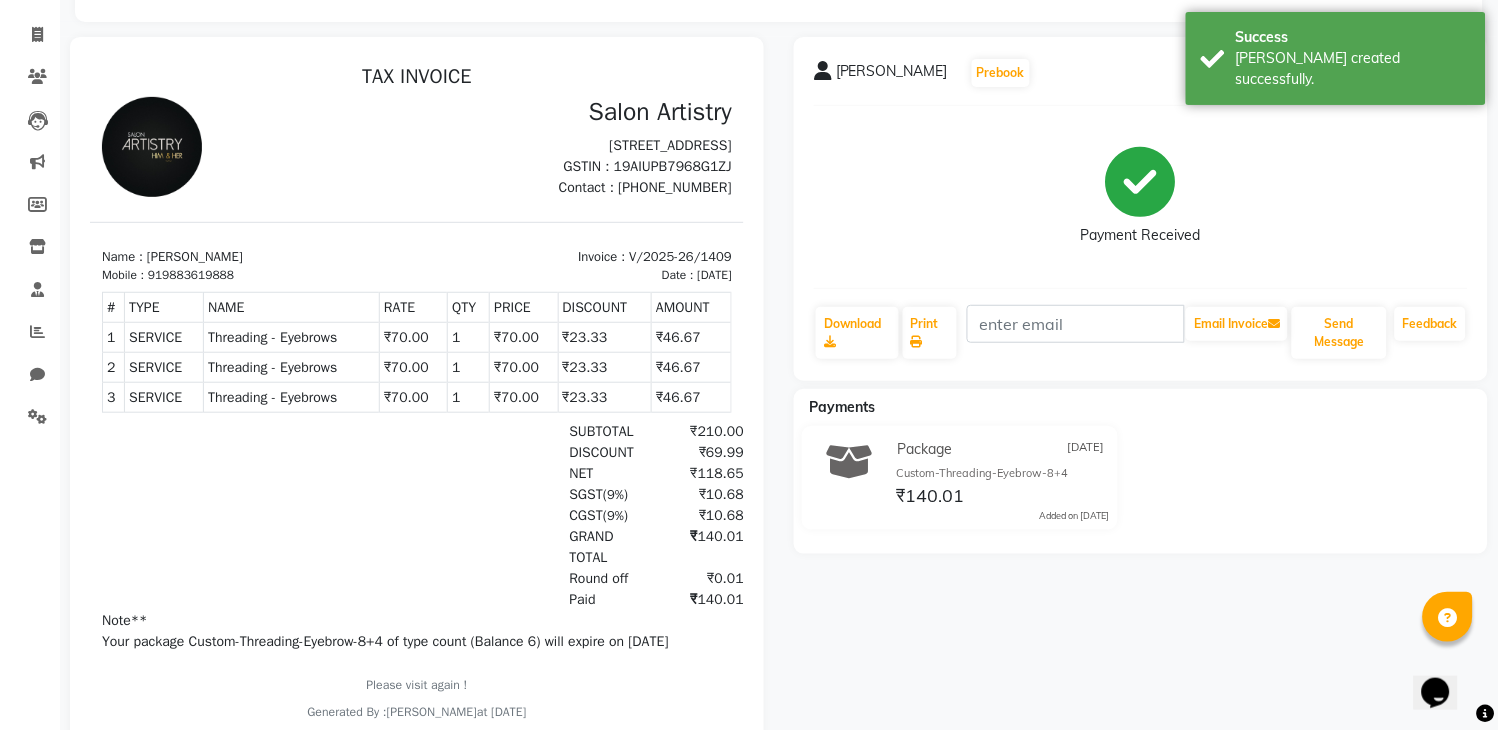 scroll, scrollTop: 0, scrollLeft: 0, axis: both 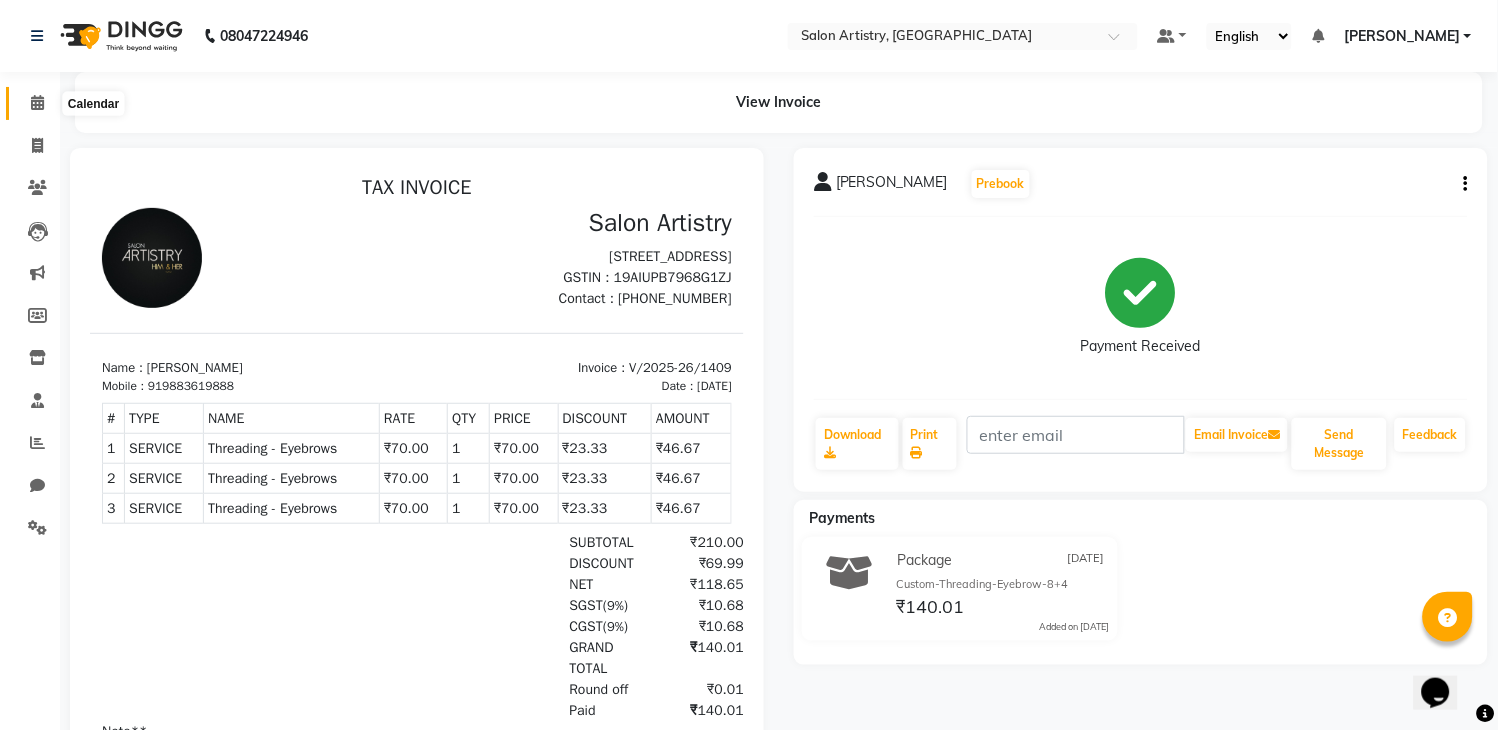 click 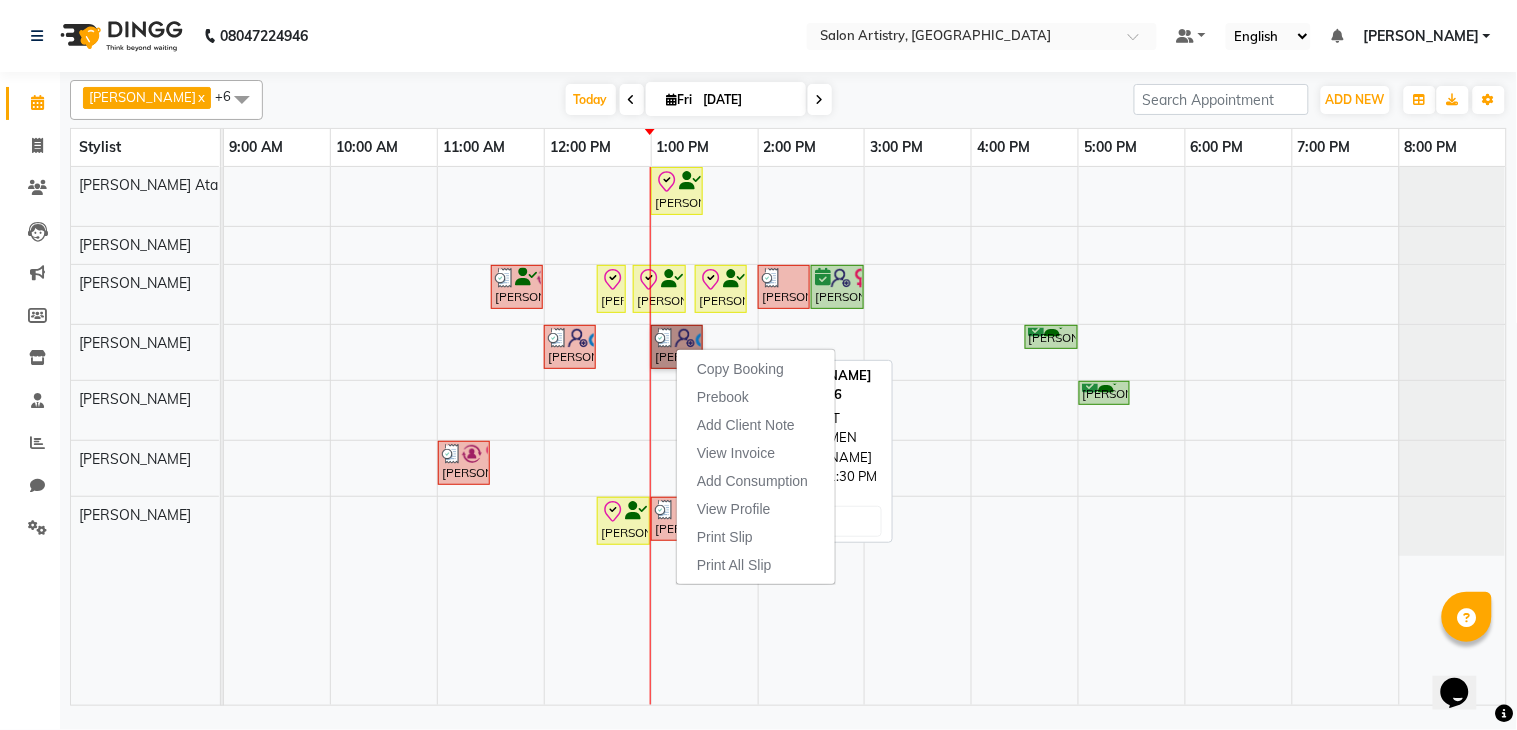 click on "[PERSON_NAME], TK11, 01:00 PM-01:30 PM, HAIR CUT SENIOR STYLIST MEN" at bounding box center (677, 347) 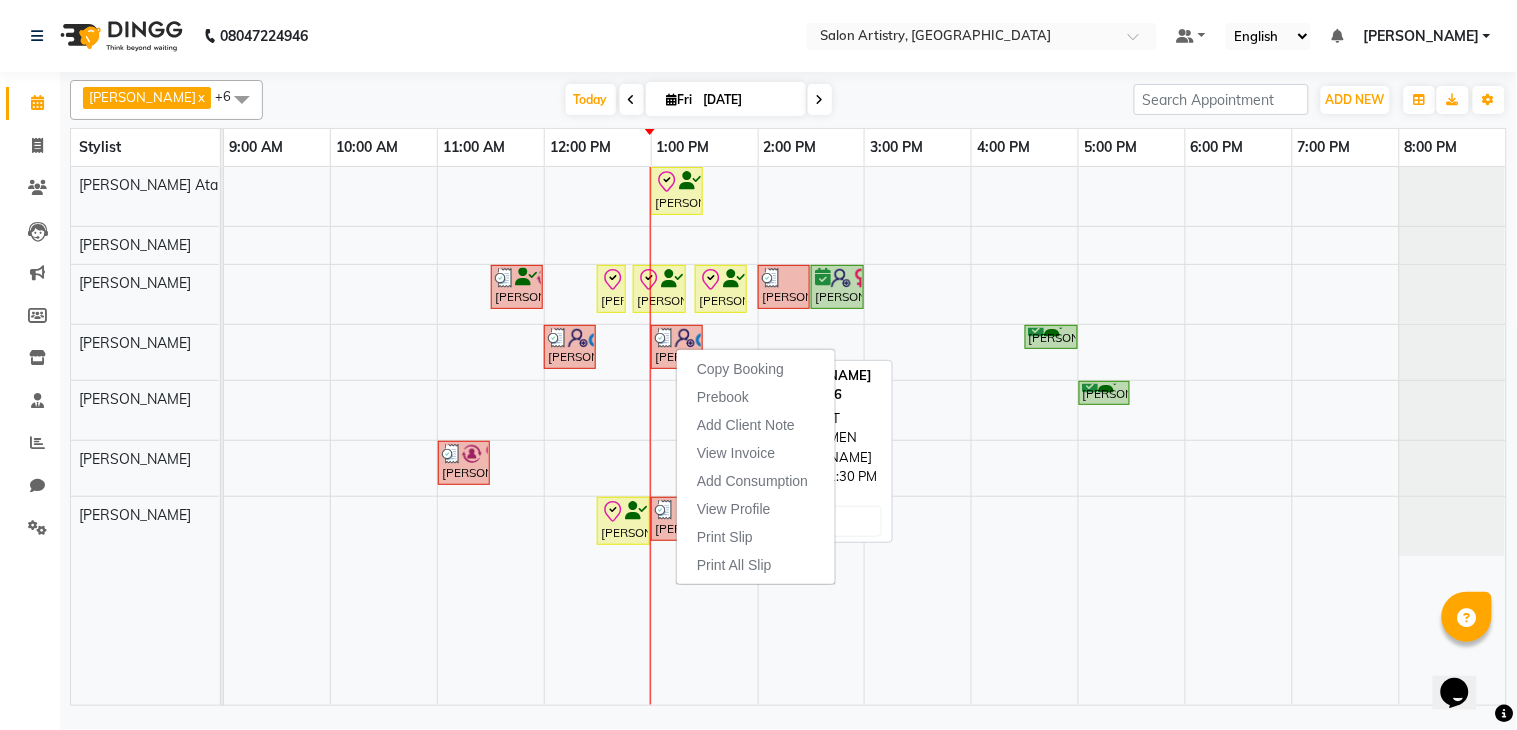 select on "3" 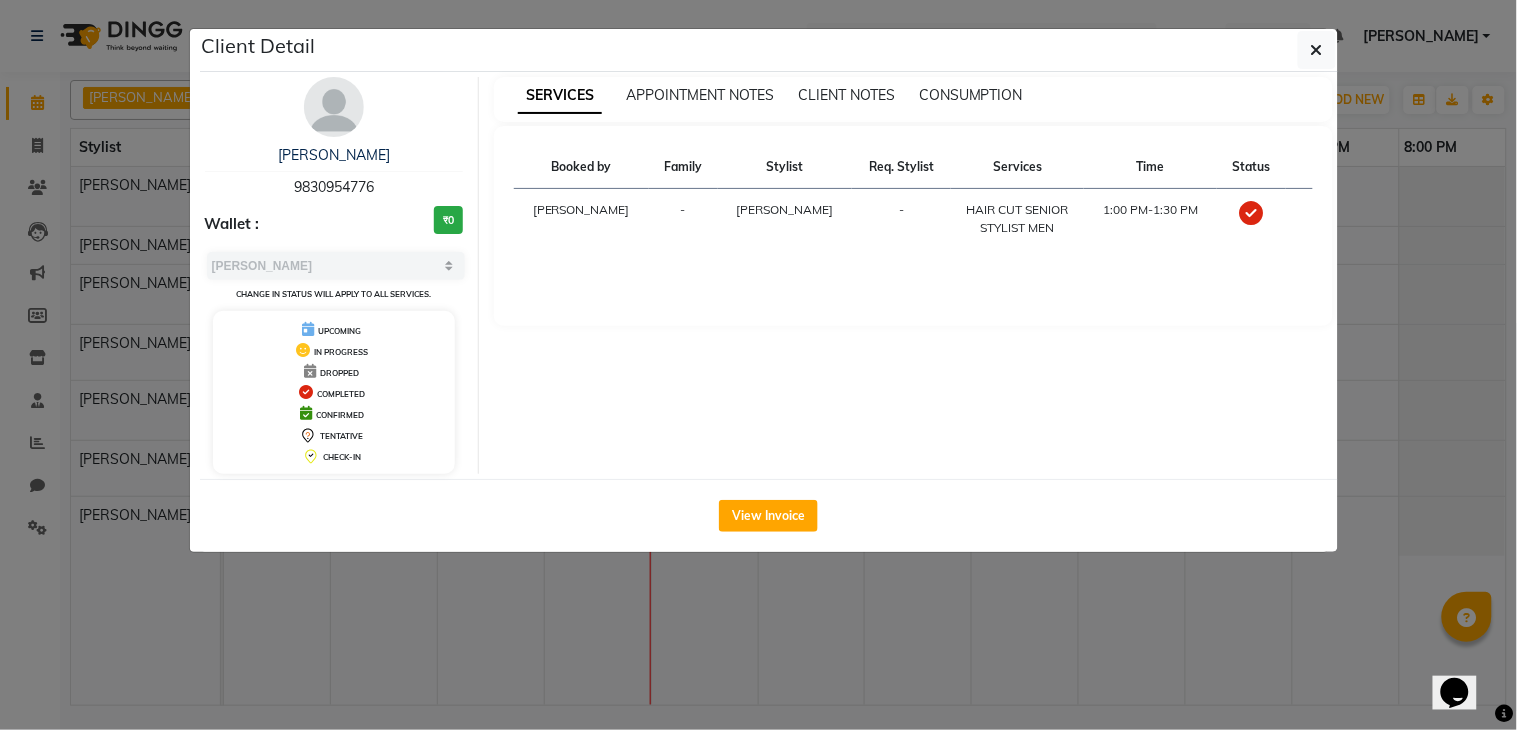 drag, startPoint x: 384, startPoint y: 184, endPoint x: 291, endPoint y: 185, distance: 93.00538 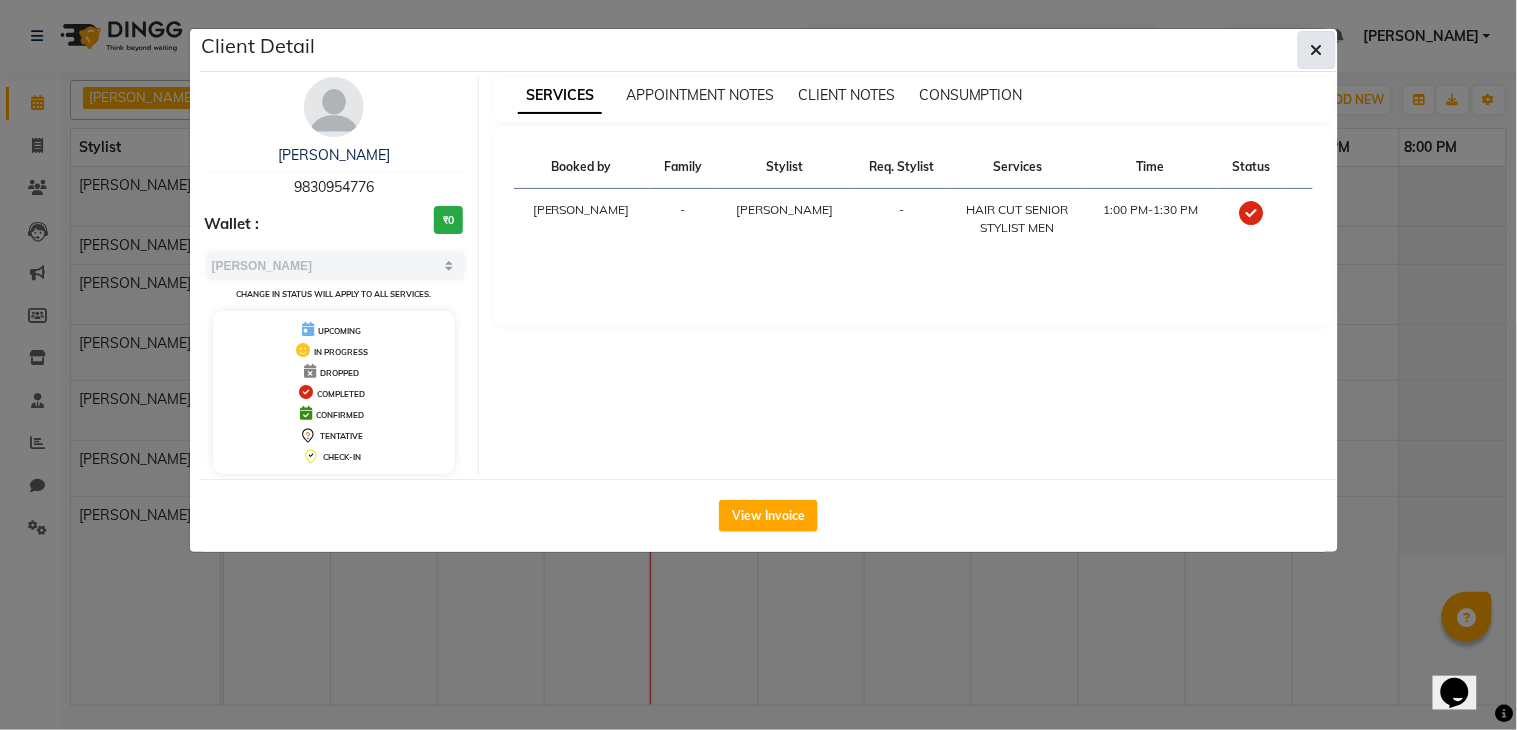 click 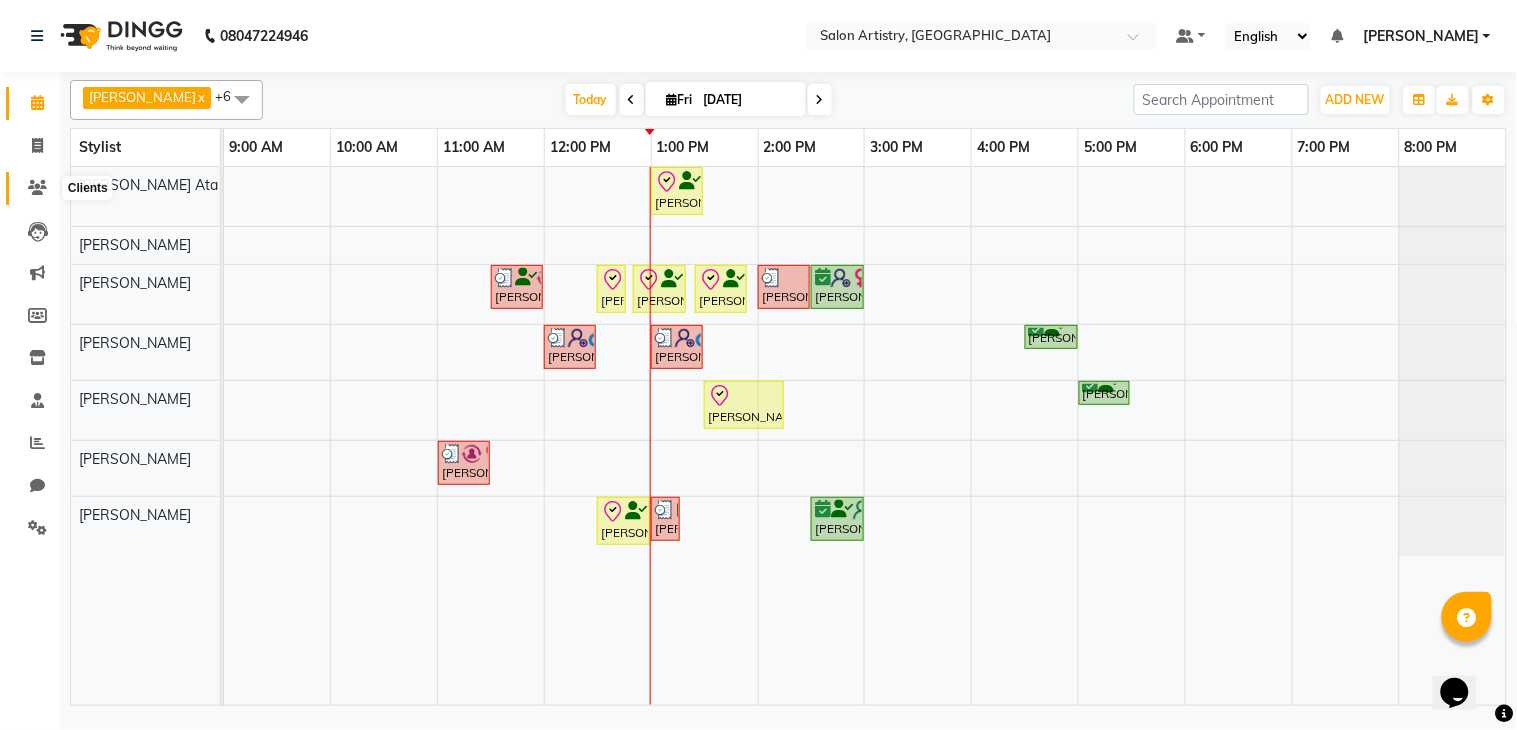 click 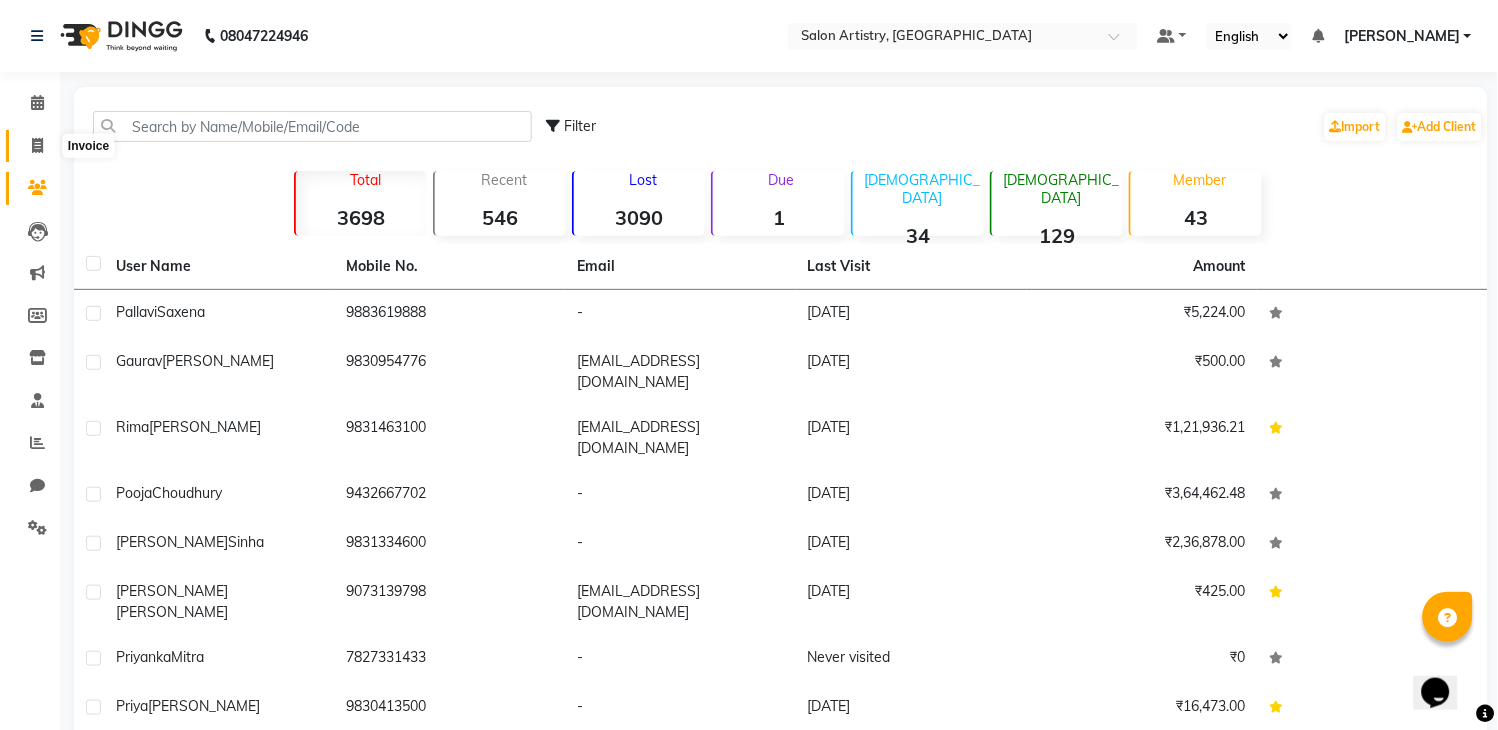 click 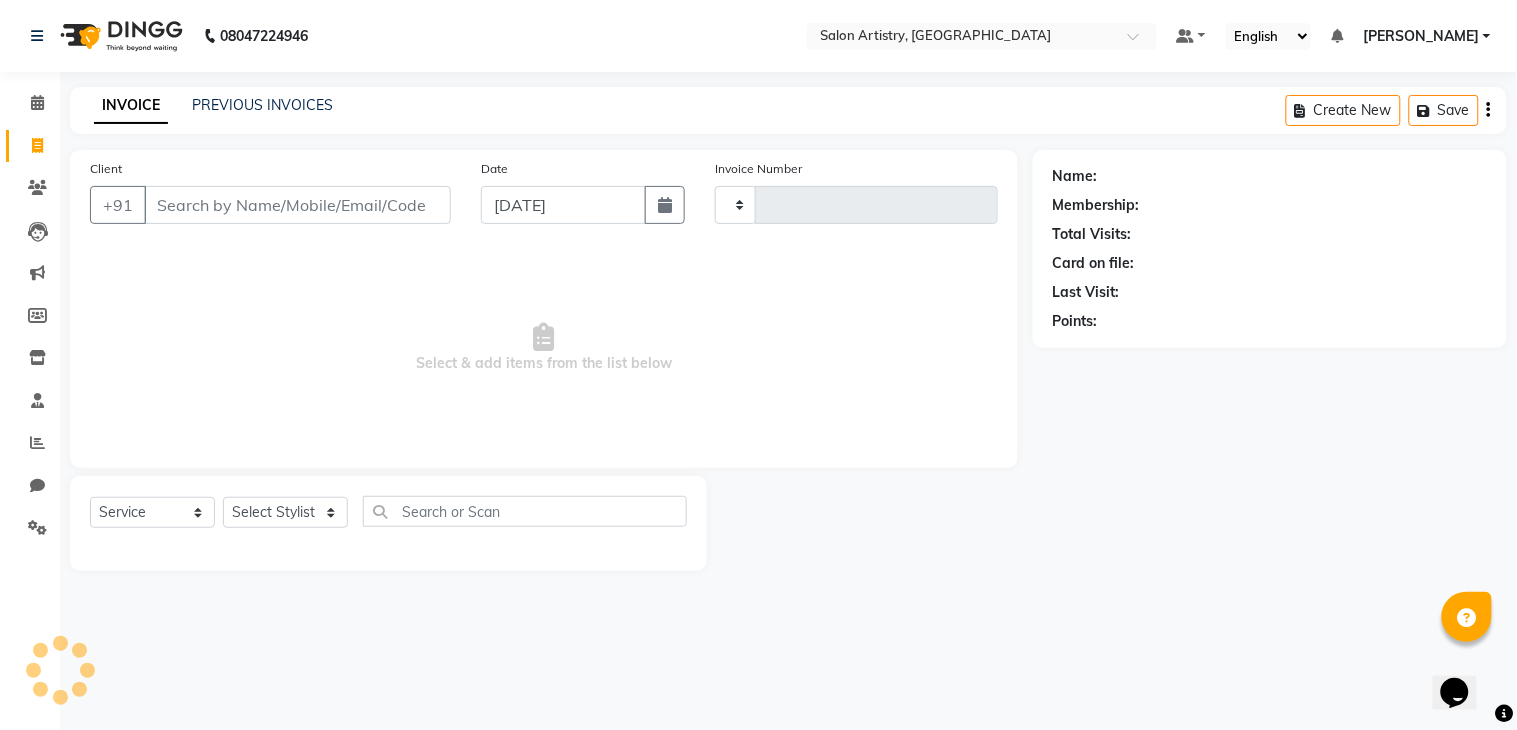 type on "1410" 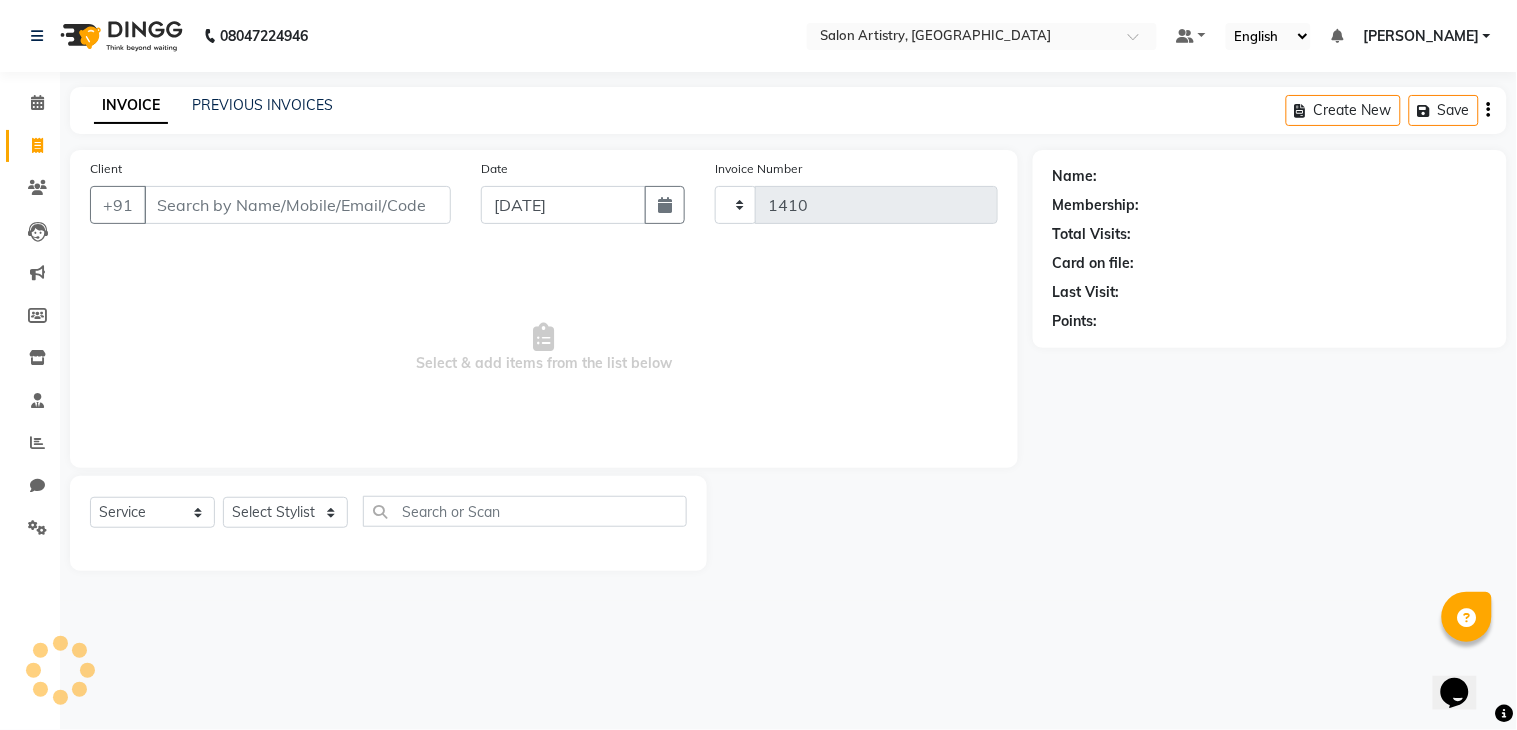 select on "8285" 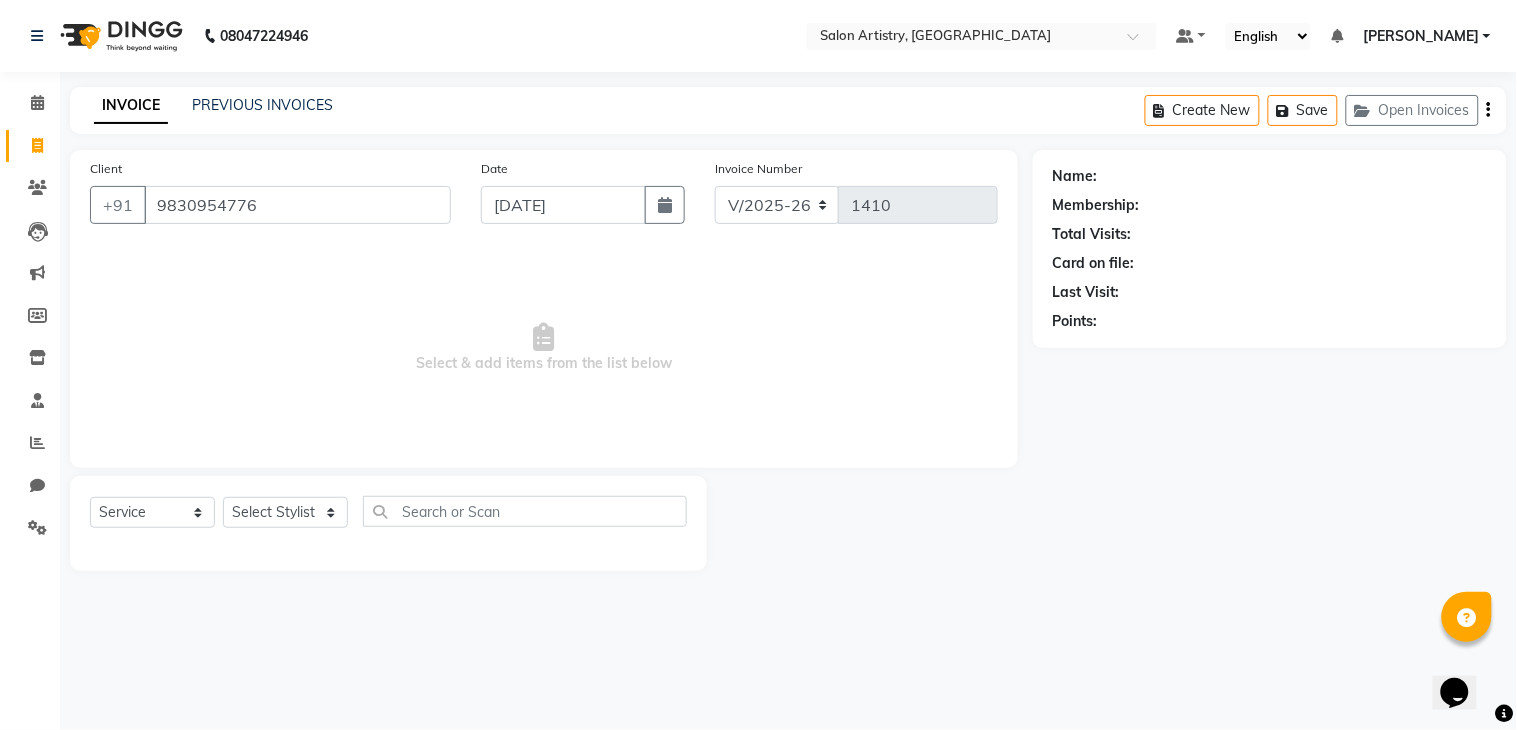 type on "9830954776" 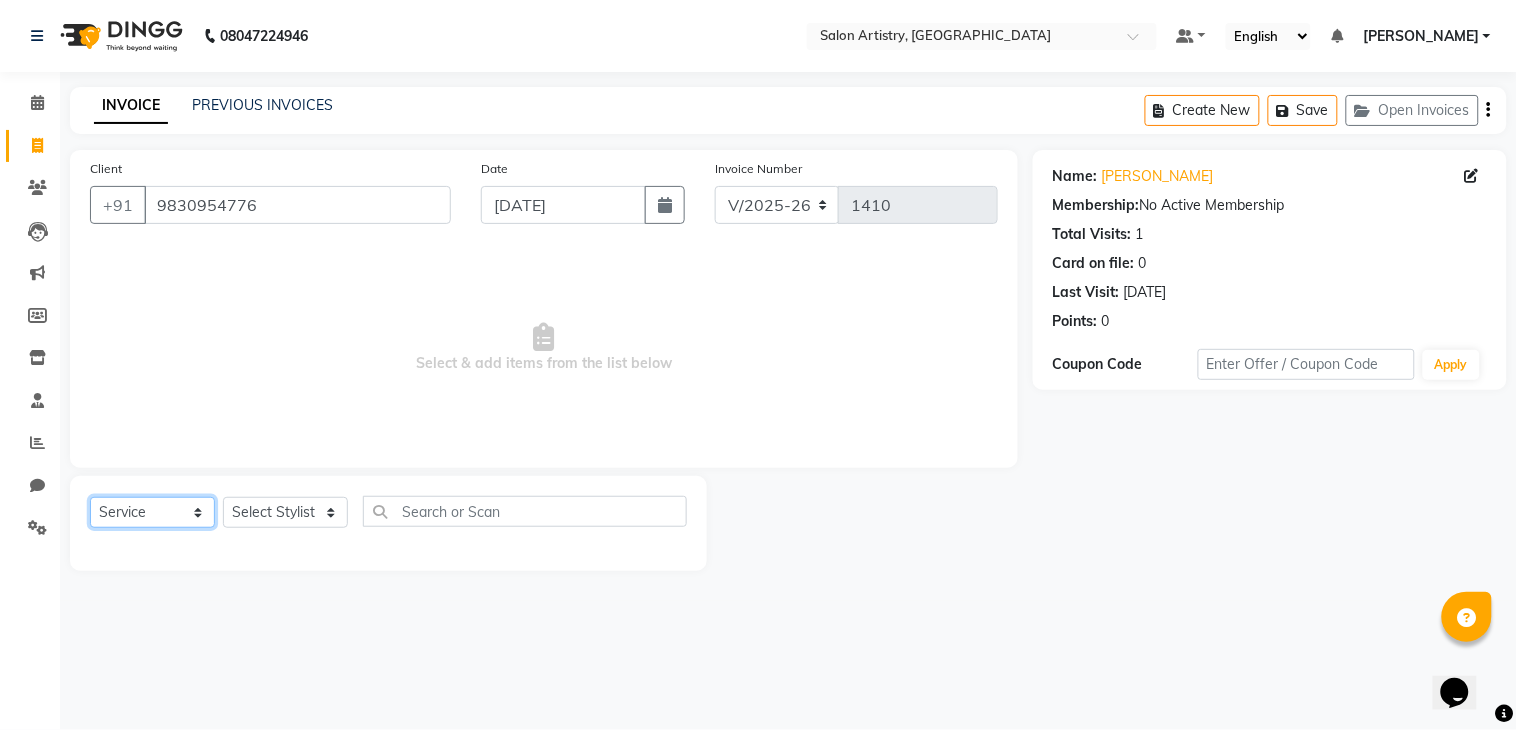 click on "Select  Service  Product  Membership  Package Voucher Prepaid Gift Card" 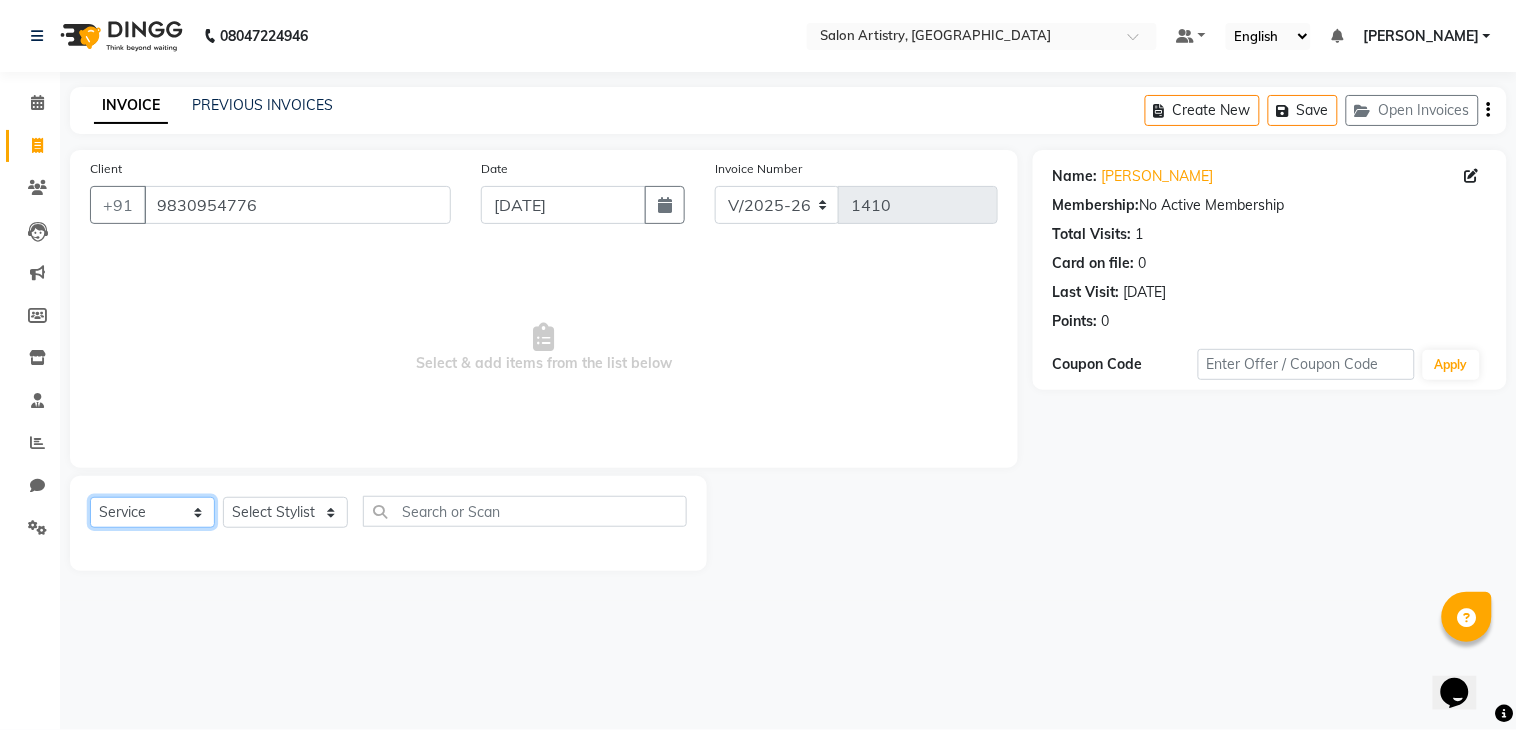 select on "membership" 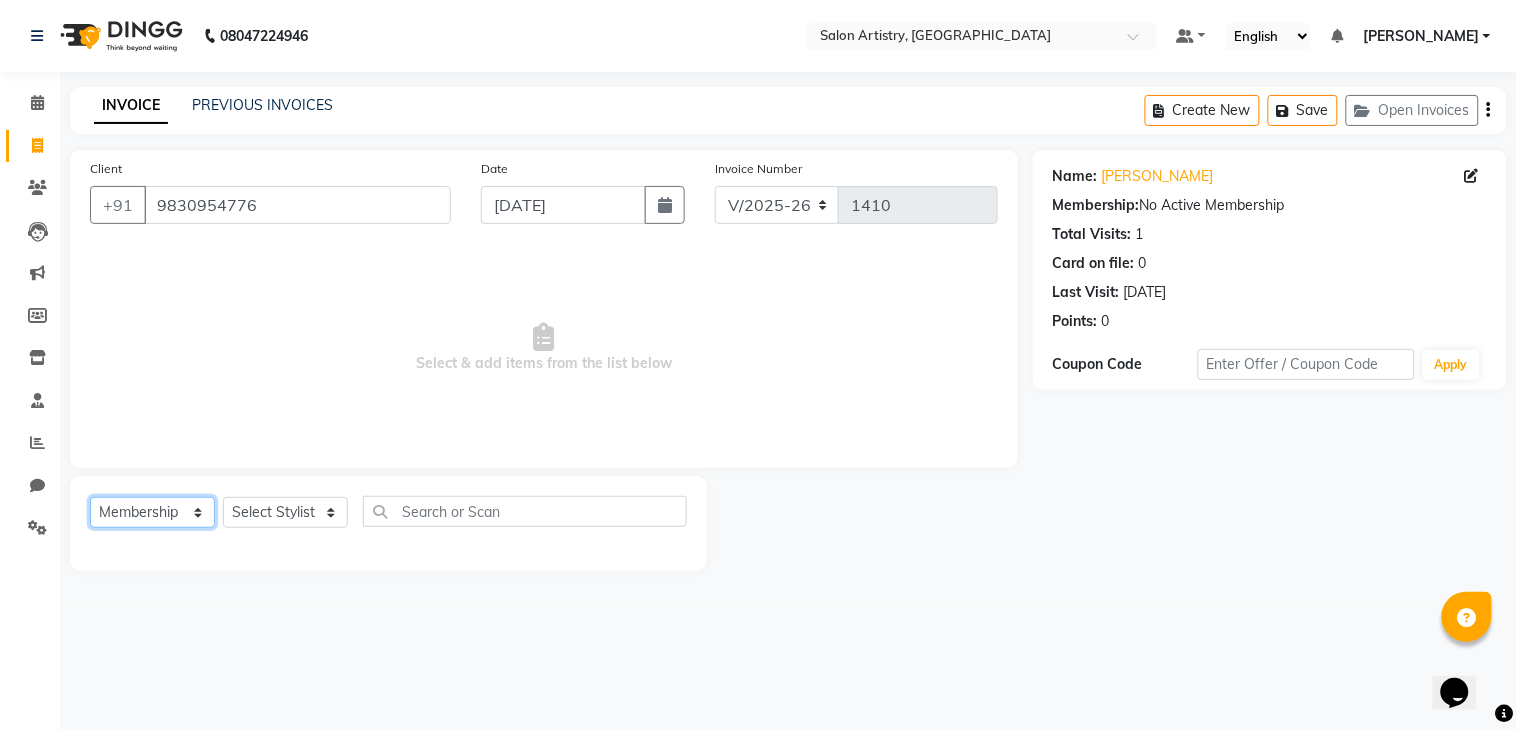click on "Select  Service  Product  Membership  Package Voucher Prepaid Gift Card" 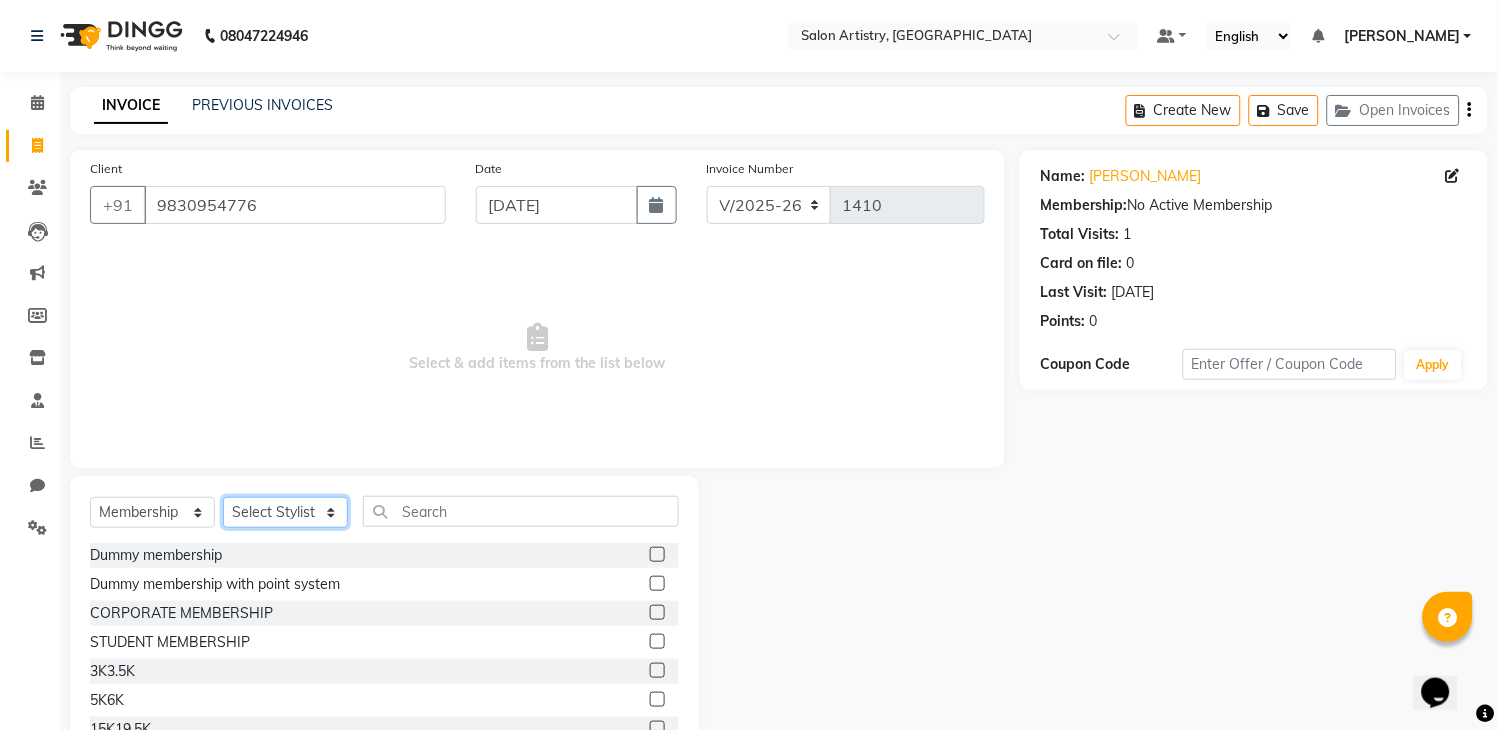 click on "Select Stylist Admin [PERSON_NAME] [PERSON_NAME] [PERSON_NAME] [PERSON_NAME] [PERSON_NAME] [PERSON_NAME] [PERSON_NAME] Reception [PERSON_NAME] [PERSON_NAME] [PERSON_NAME] [PERSON_NAME] [PERSON_NAME] [PERSON_NAME] [PERSON_NAME]" 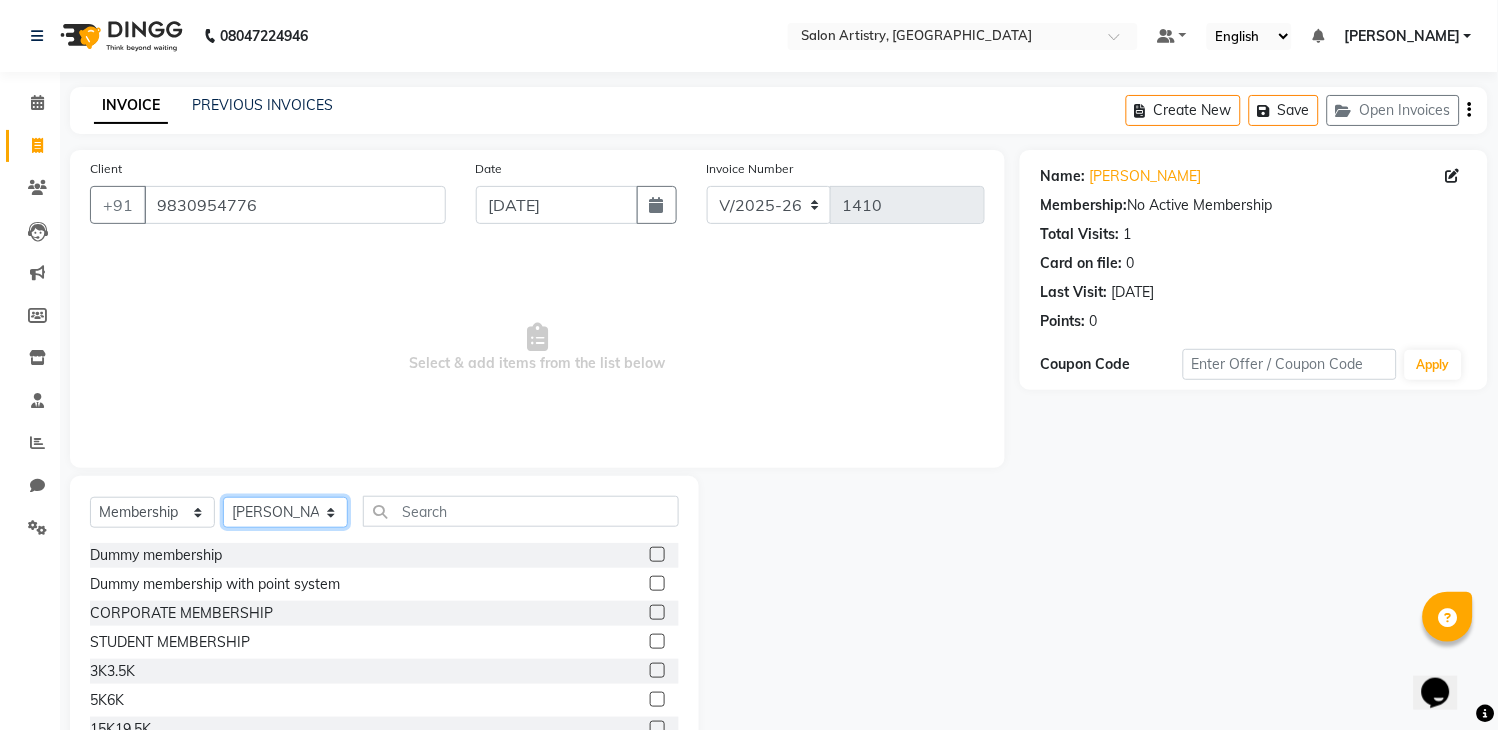 click on "Select Stylist Admin [PERSON_NAME] [PERSON_NAME] [PERSON_NAME] [PERSON_NAME] [PERSON_NAME] [PERSON_NAME] [PERSON_NAME] Reception [PERSON_NAME] [PERSON_NAME] [PERSON_NAME] [PERSON_NAME] [PERSON_NAME] [PERSON_NAME] [PERSON_NAME]" 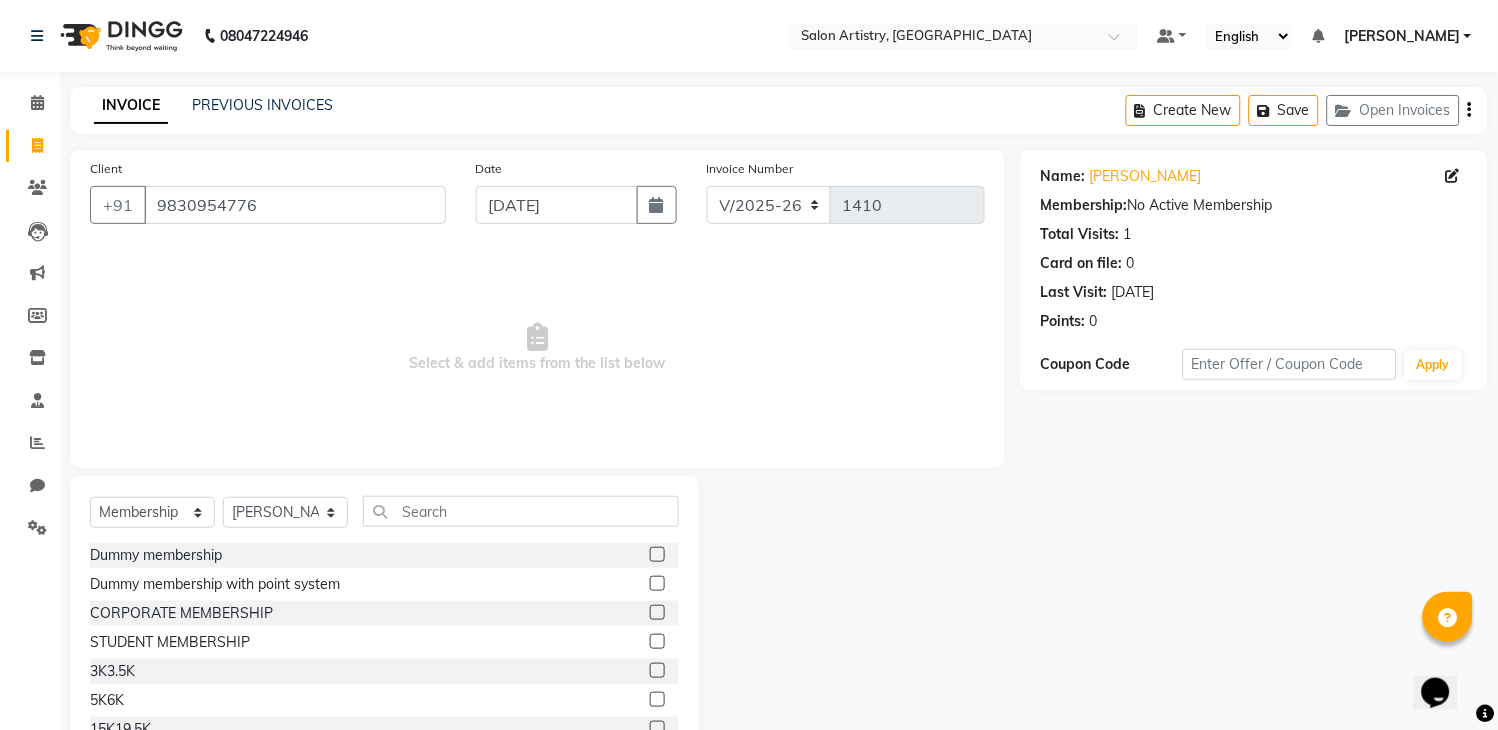 click 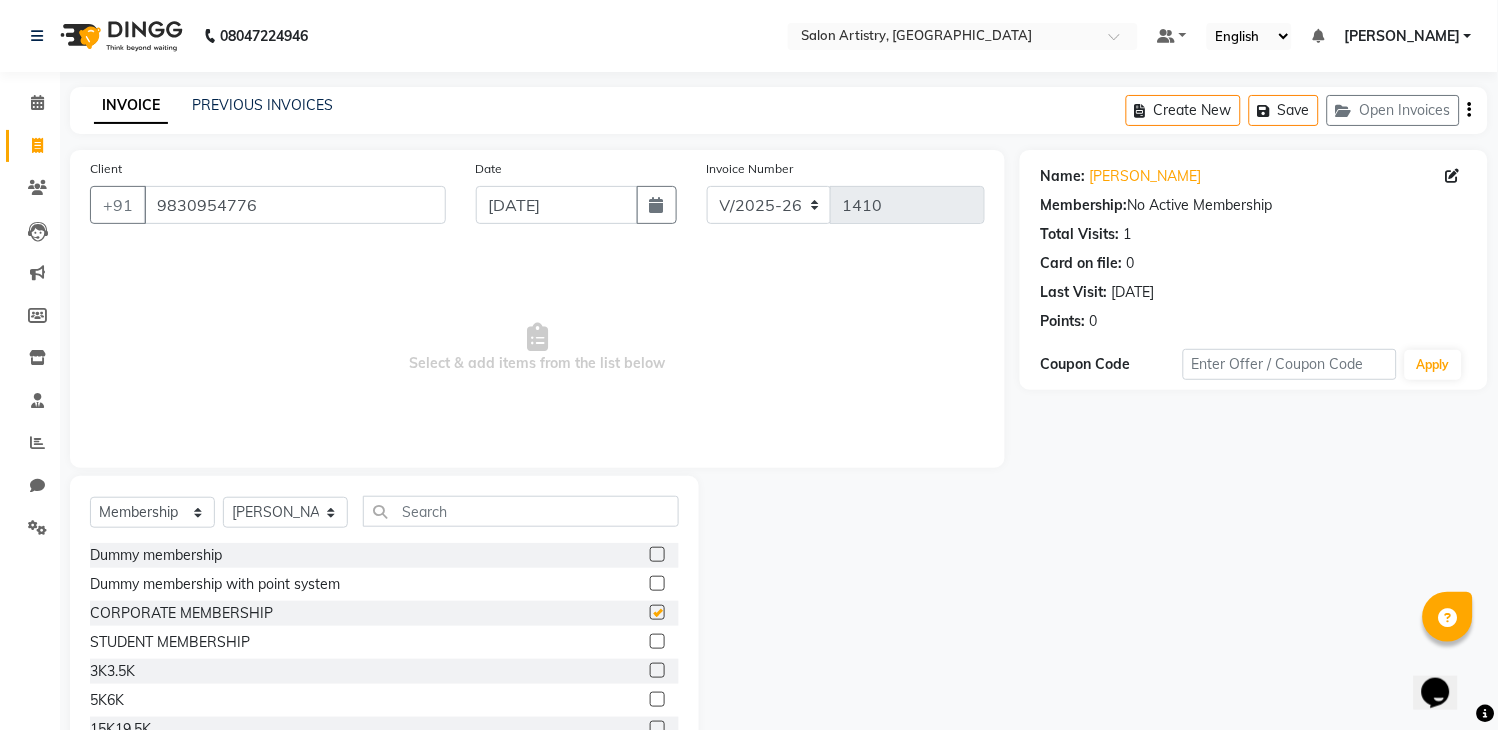 select on "select" 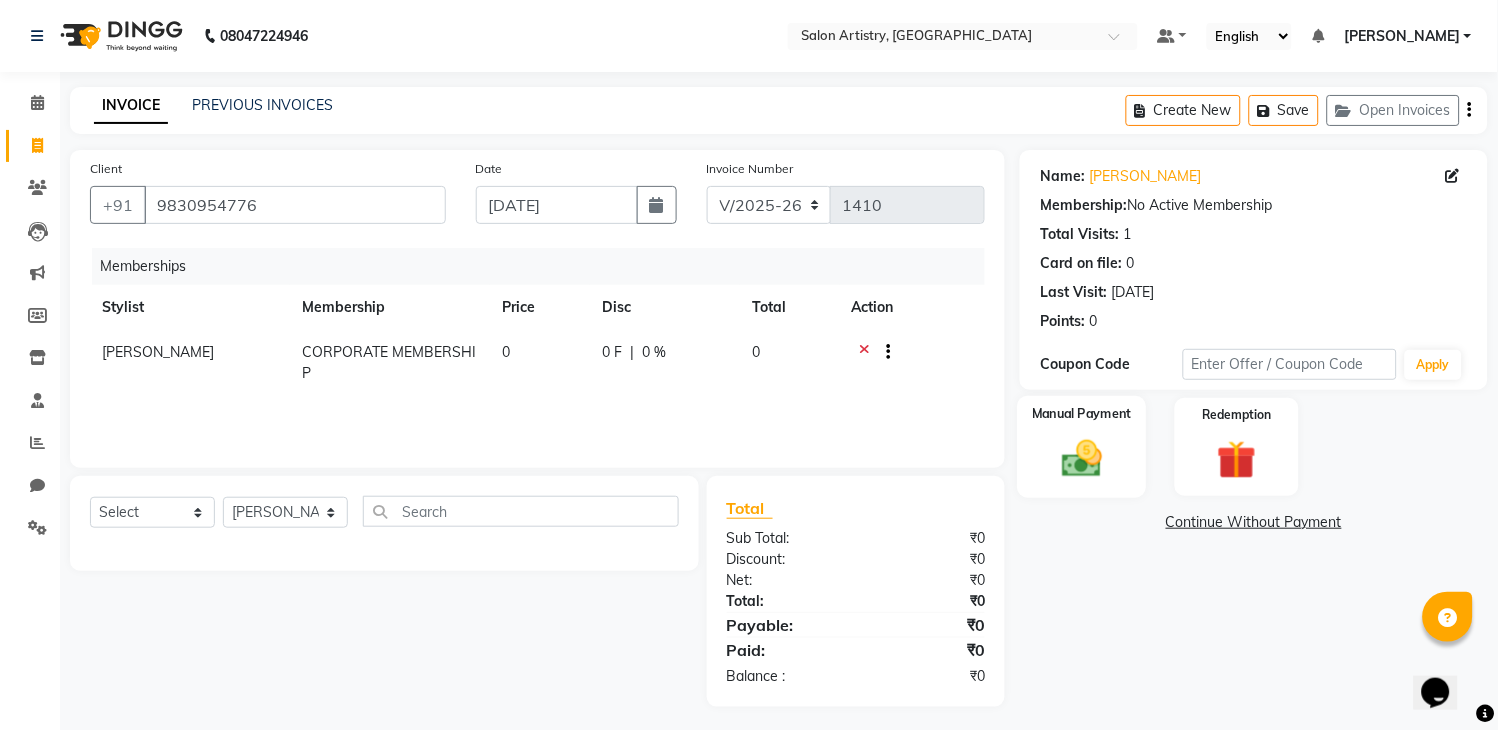 click 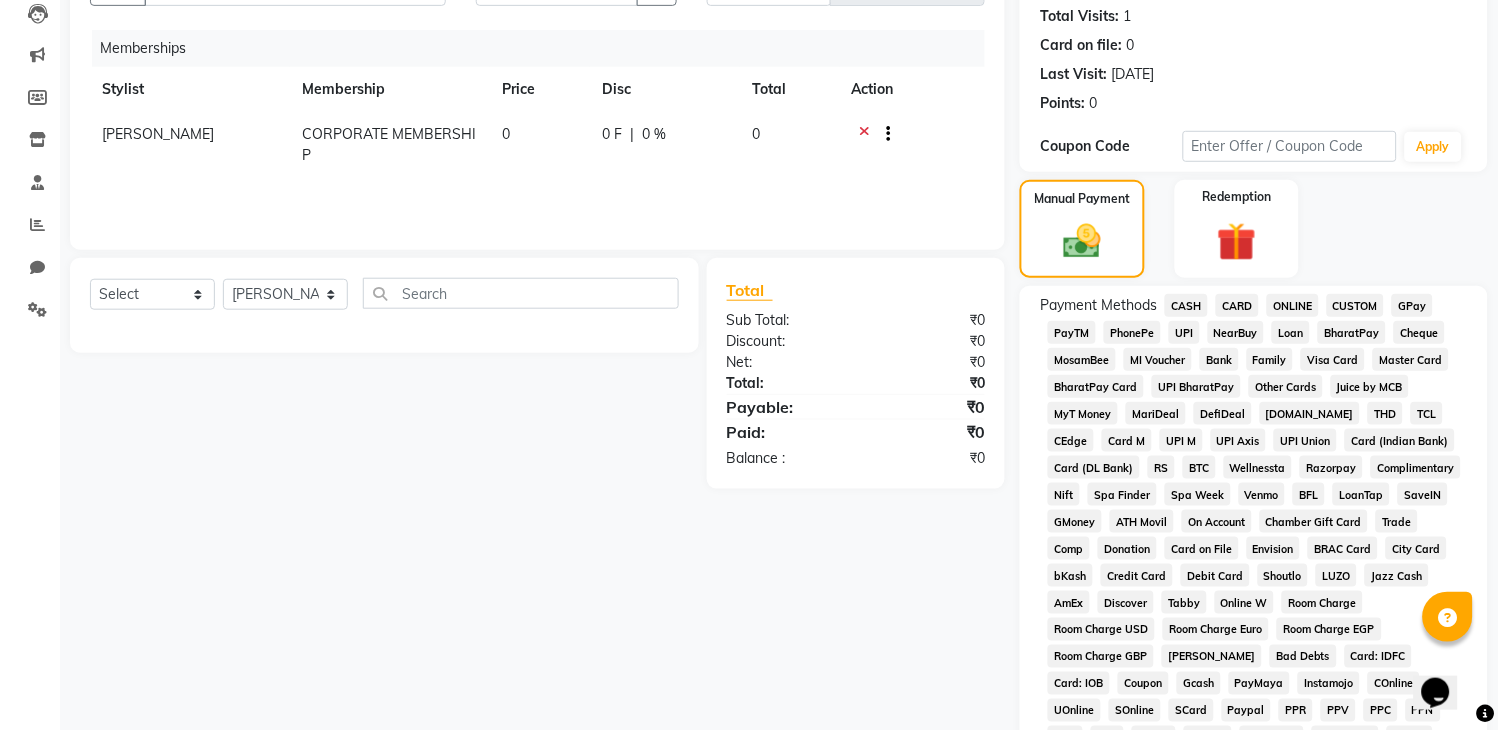 scroll, scrollTop: 222, scrollLeft: 0, axis: vertical 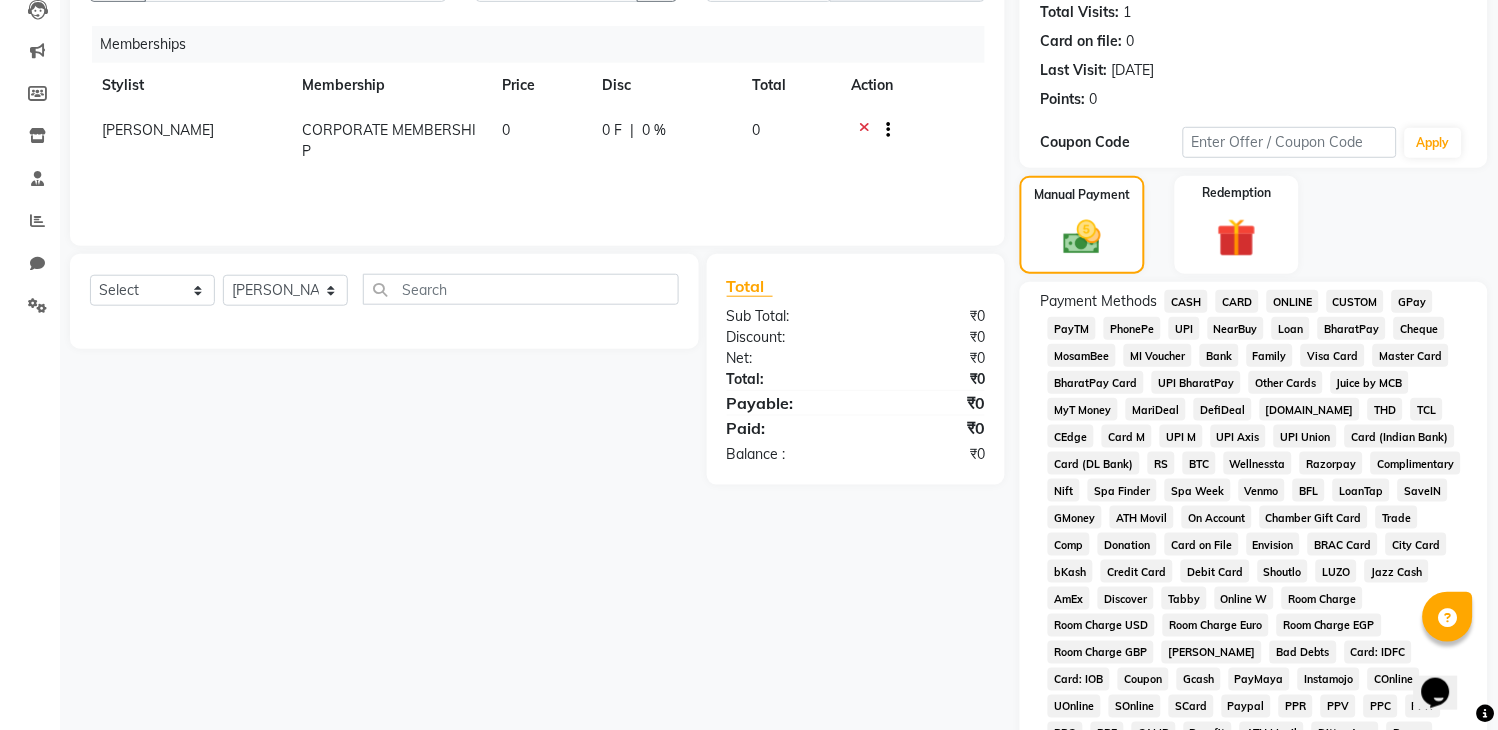 click on "CASH" 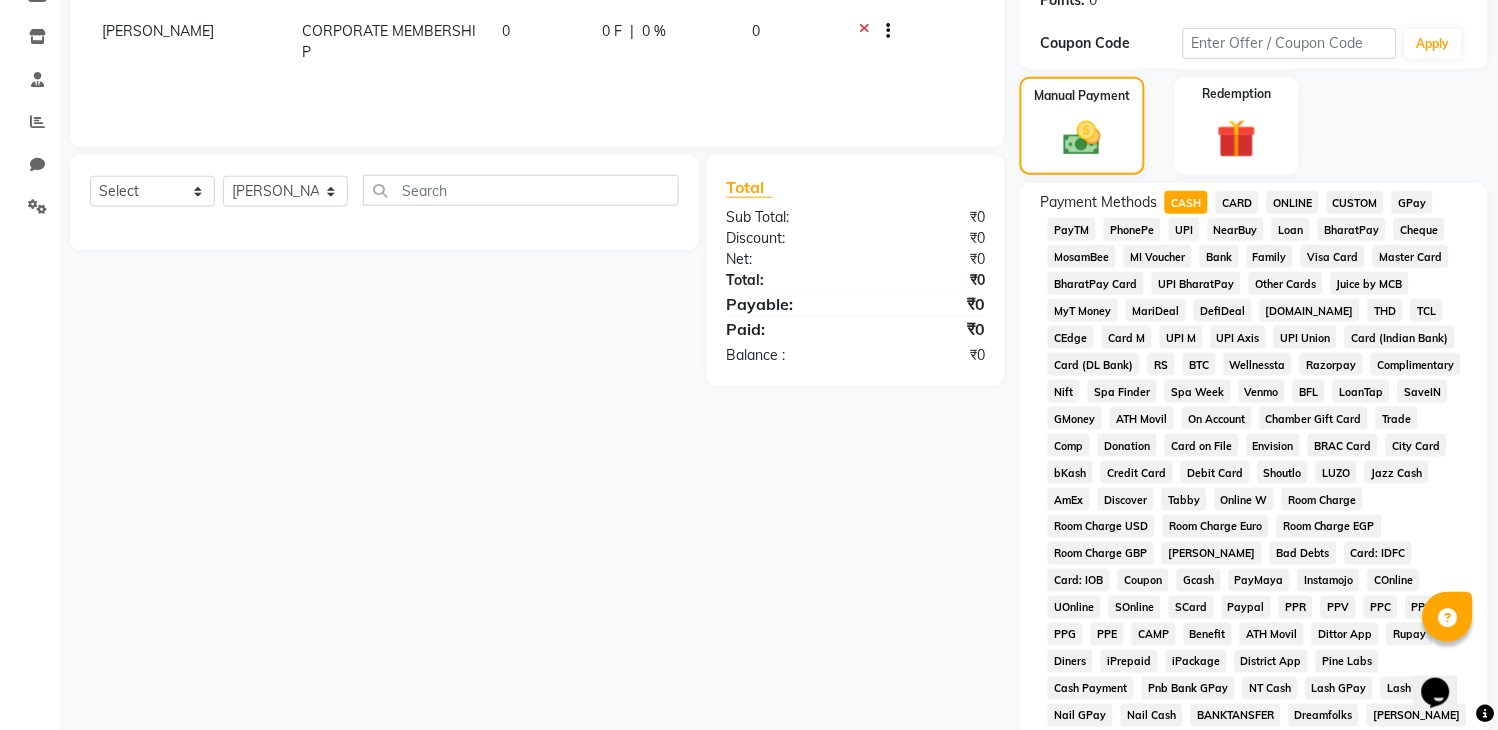 scroll, scrollTop: 615, scrollLeft: 0, axis: vertical 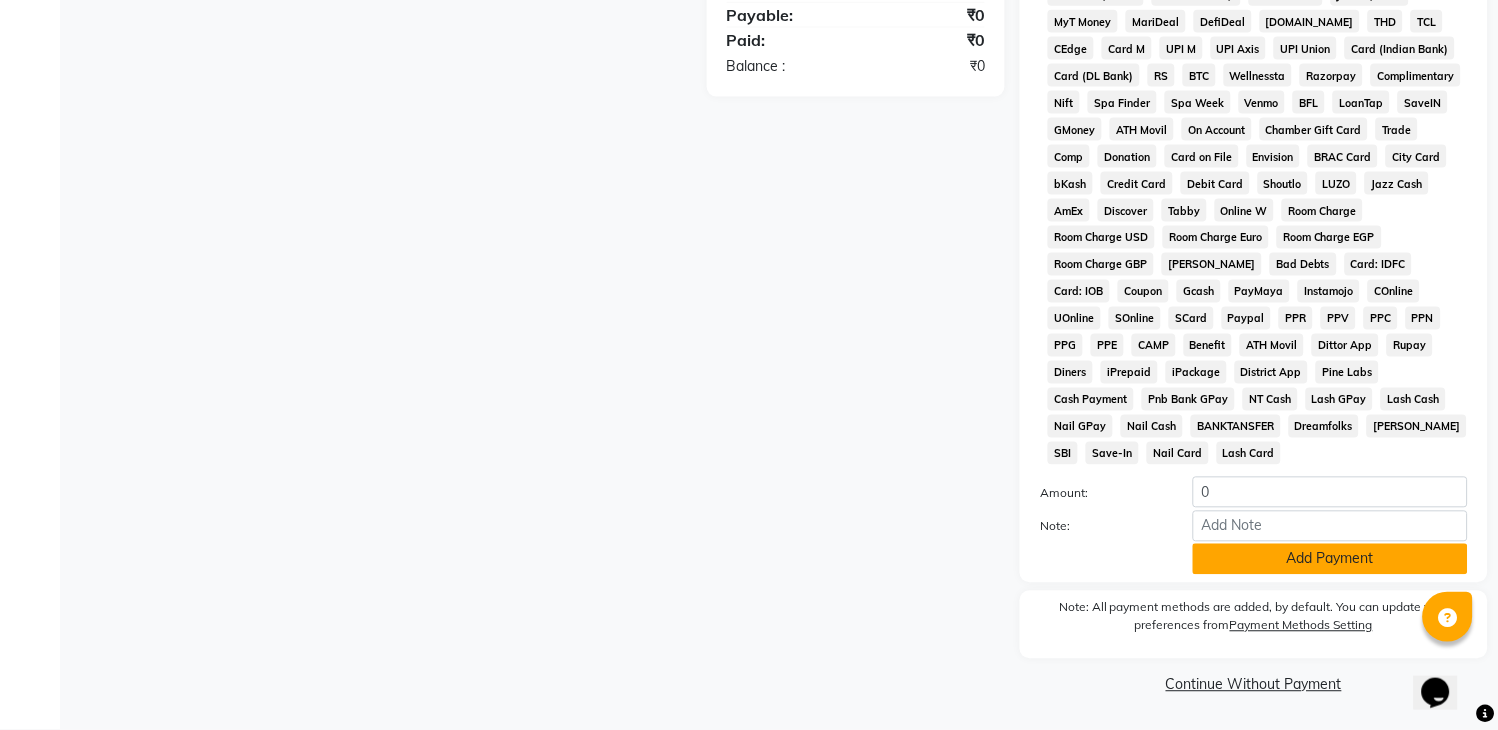 click on "Add Payment" 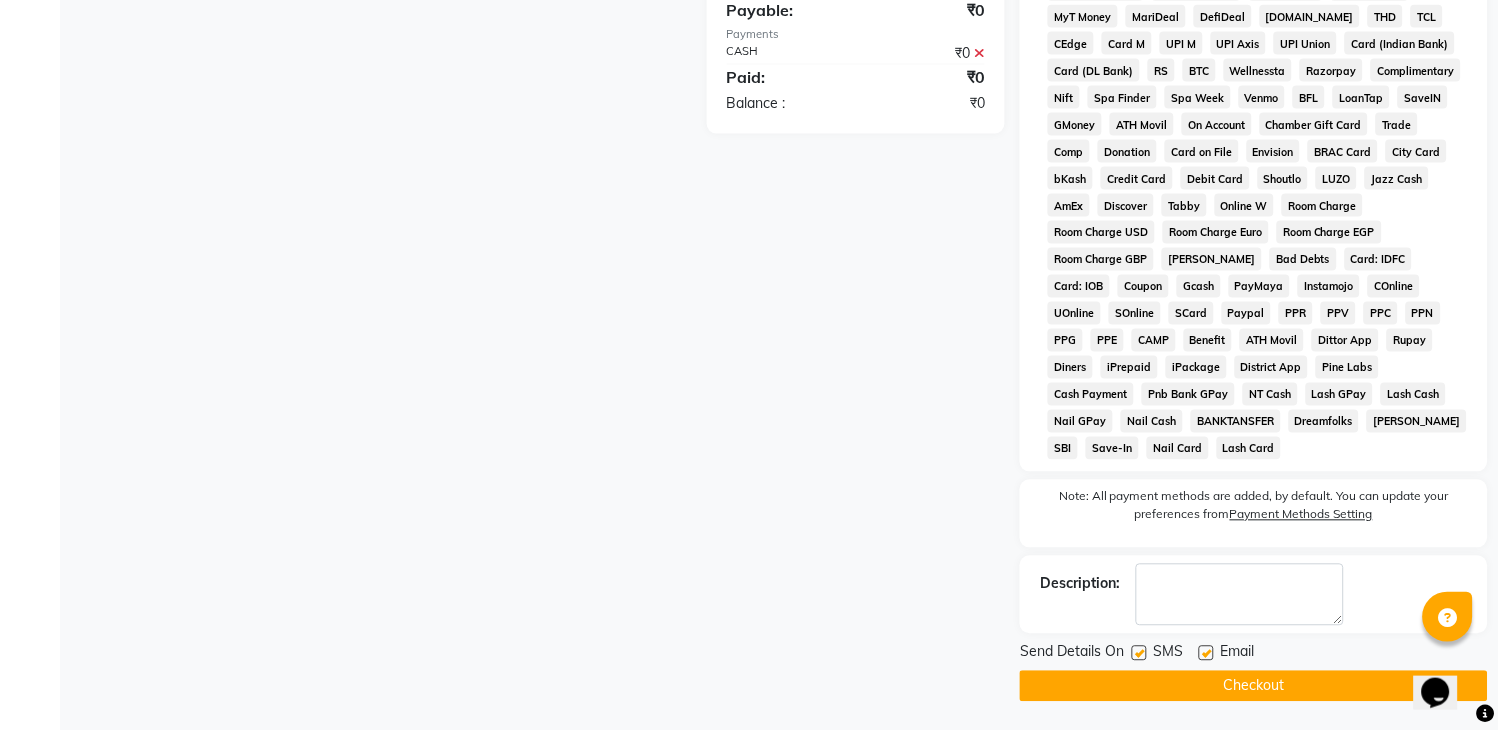click on "Checkout" 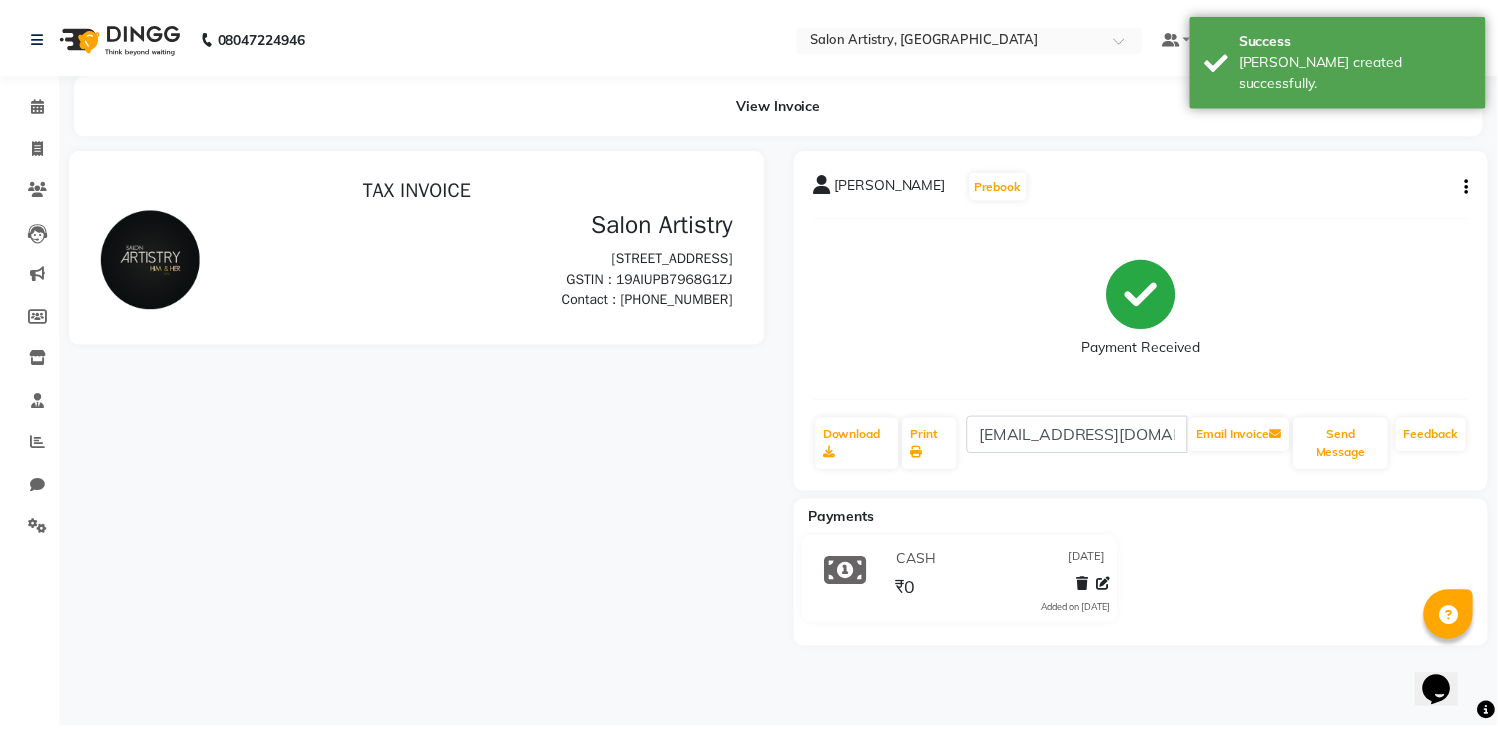 scroll, scrollTop: 0, scrollLeft: 0, axis: both 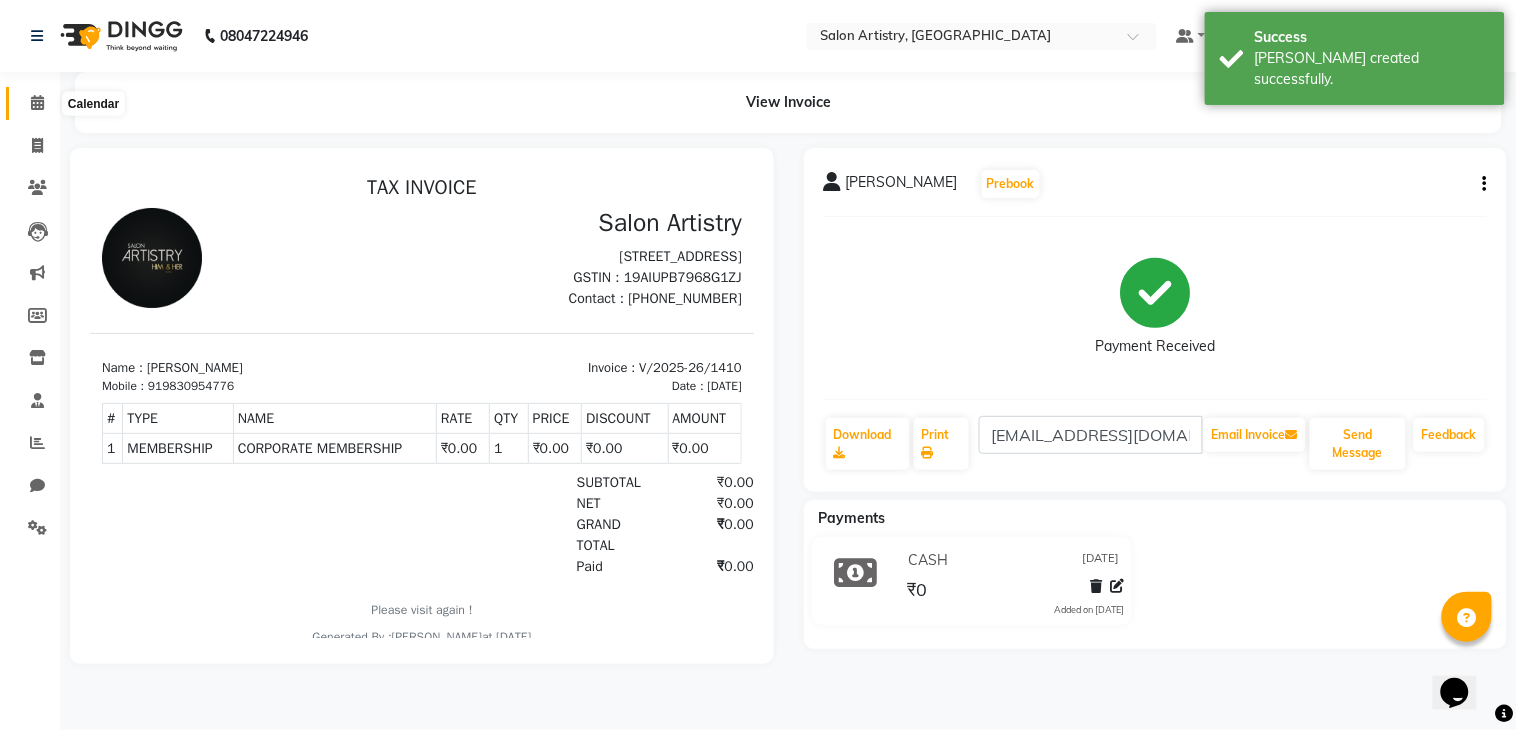 click 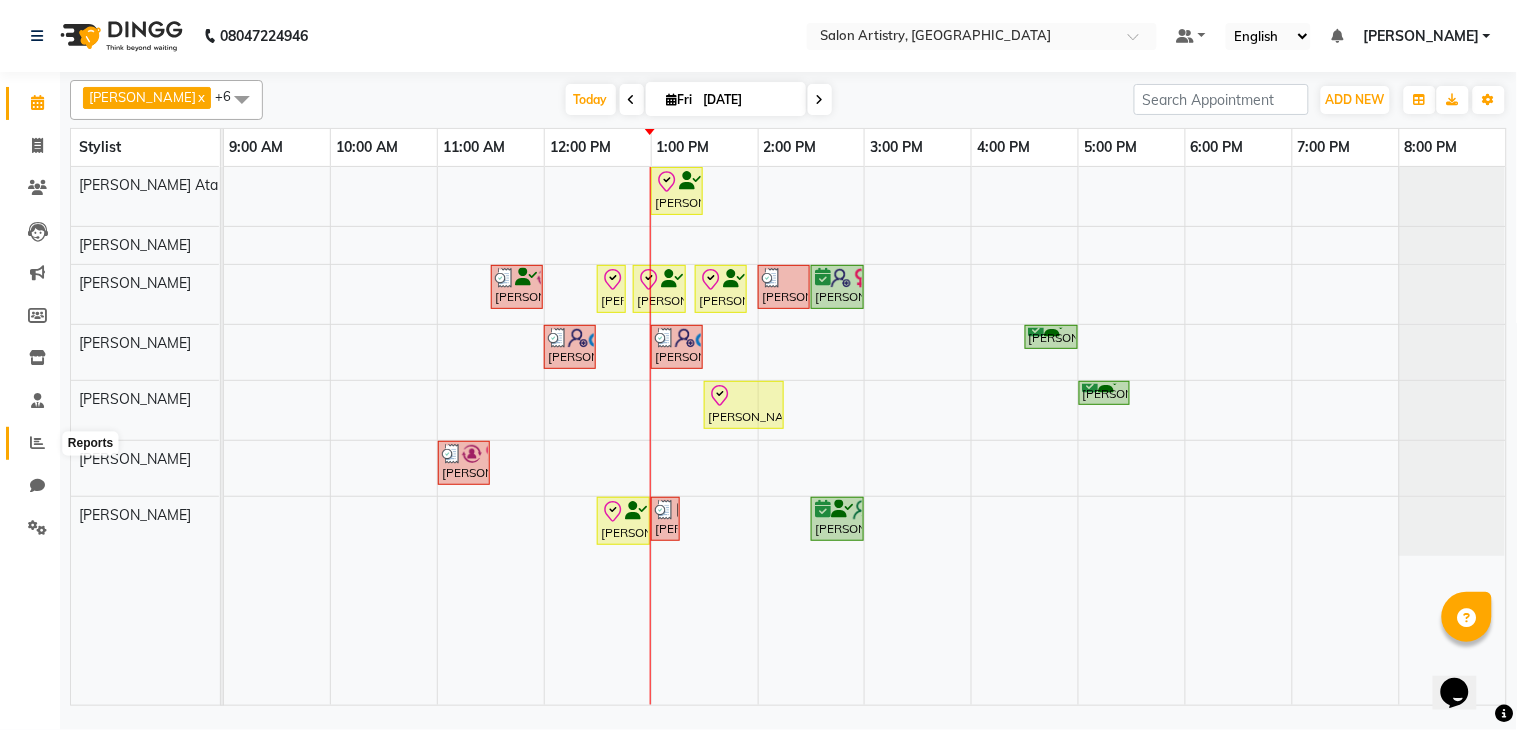 click 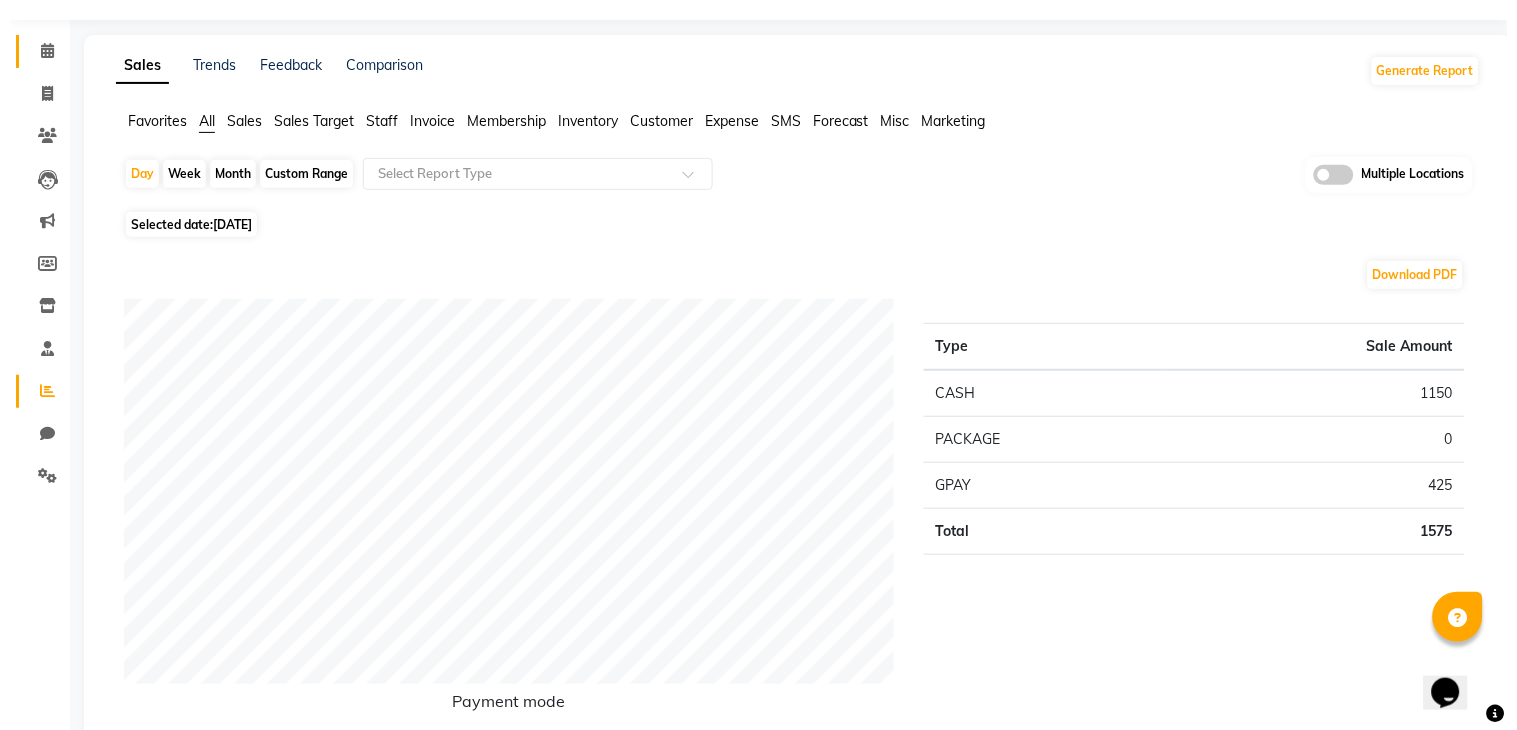 scroll, scrollTop: 0, scrollLeft: 0, axis: both 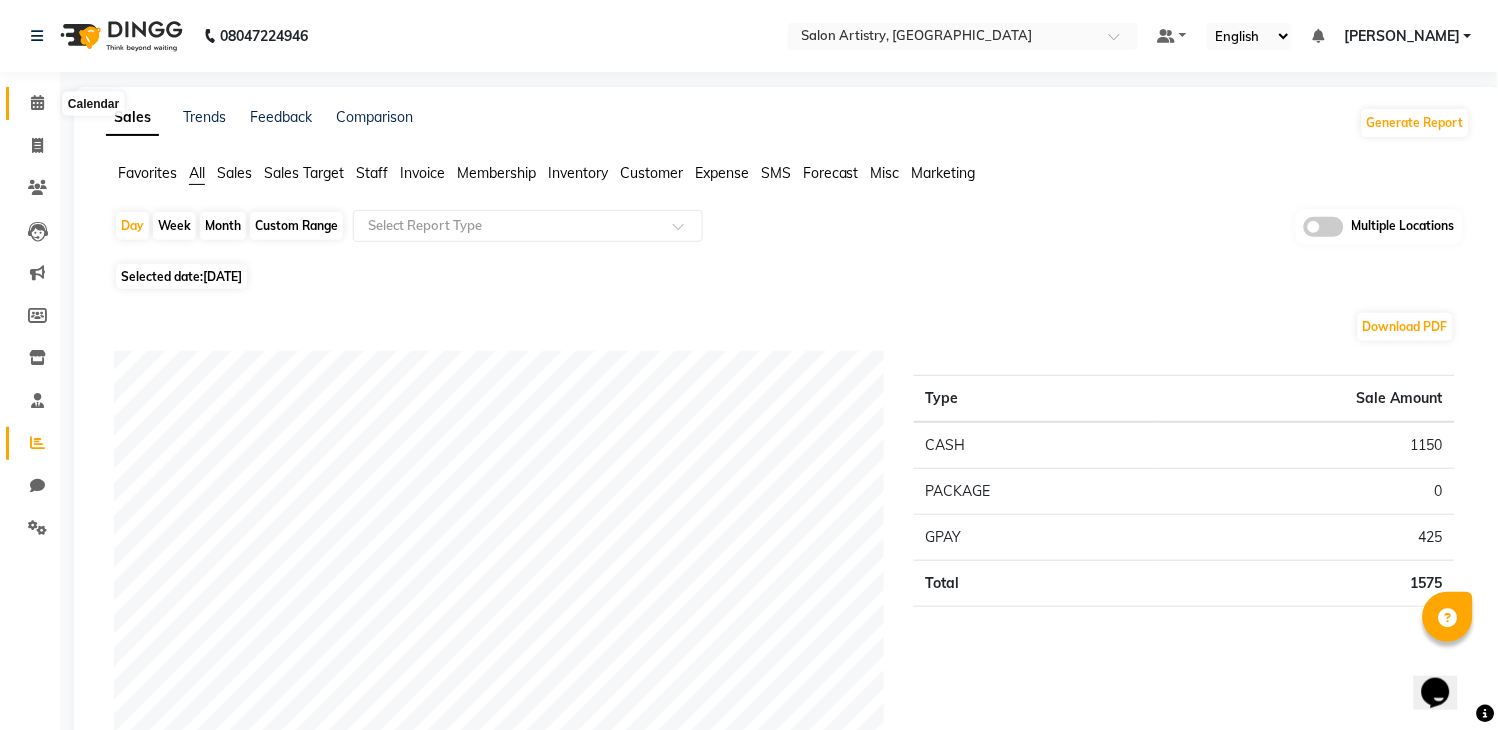 click 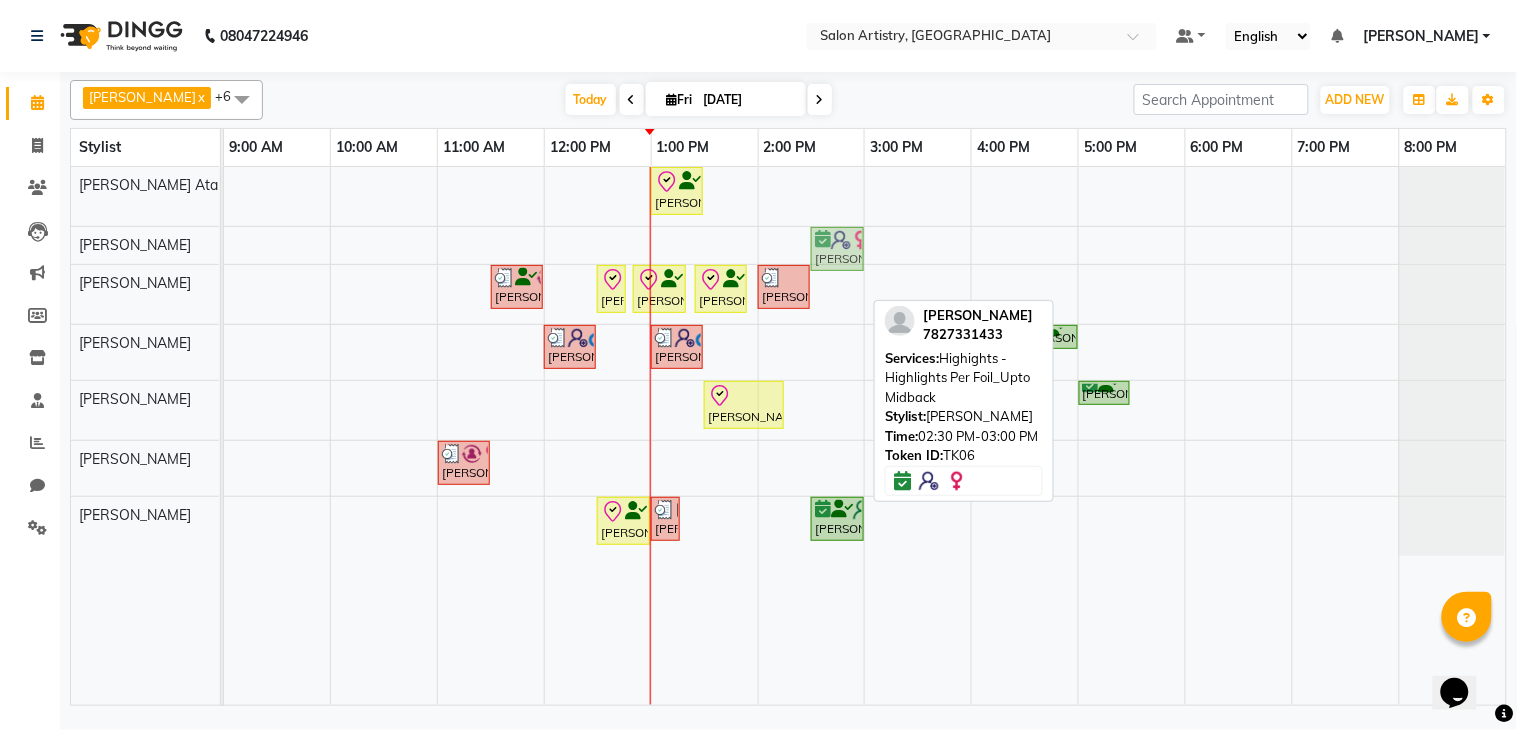 drag, startPoint x: 831, startPoint y: 278, endPoint x: 831, endPoint y: 252, distance: 26 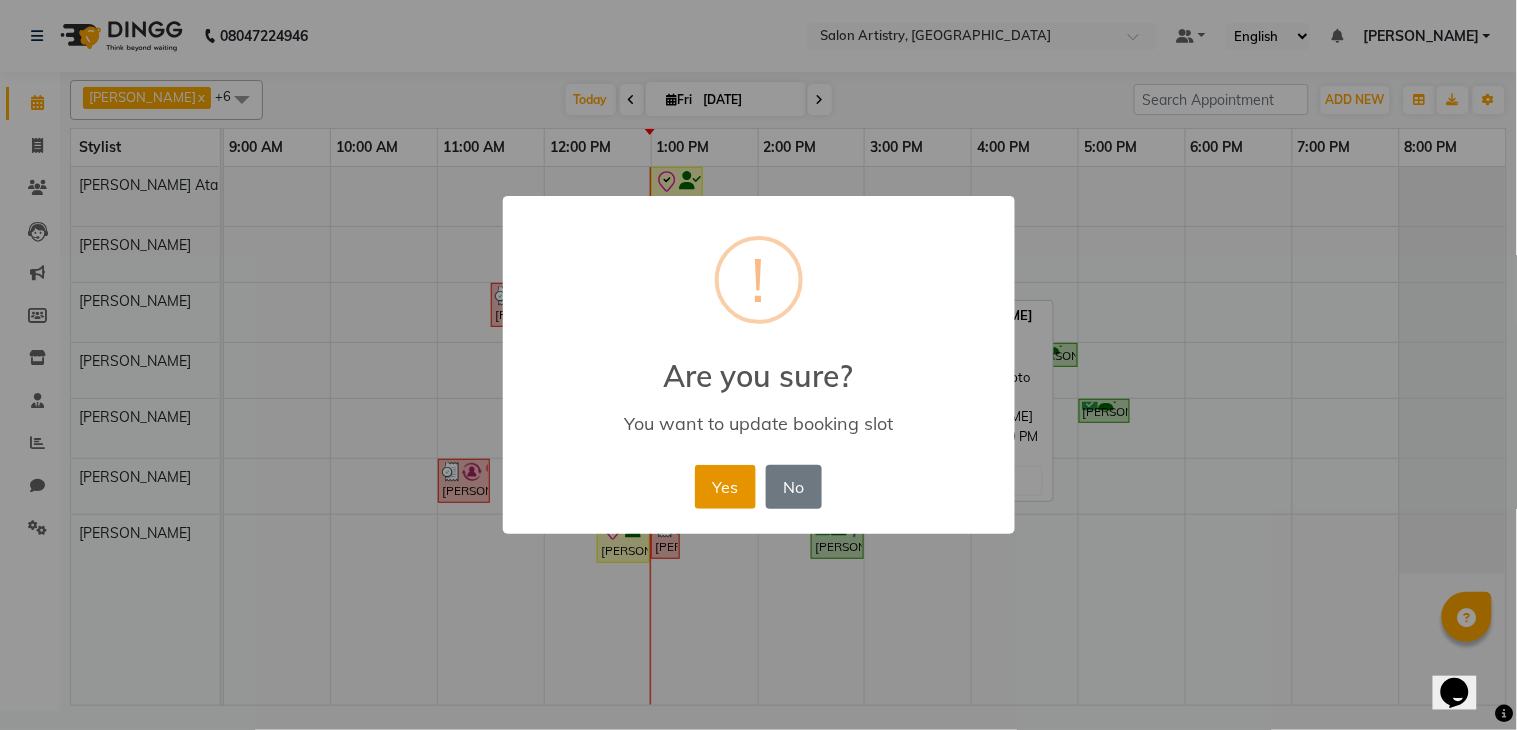 click on "Yes" at bounding box center [725, 487] 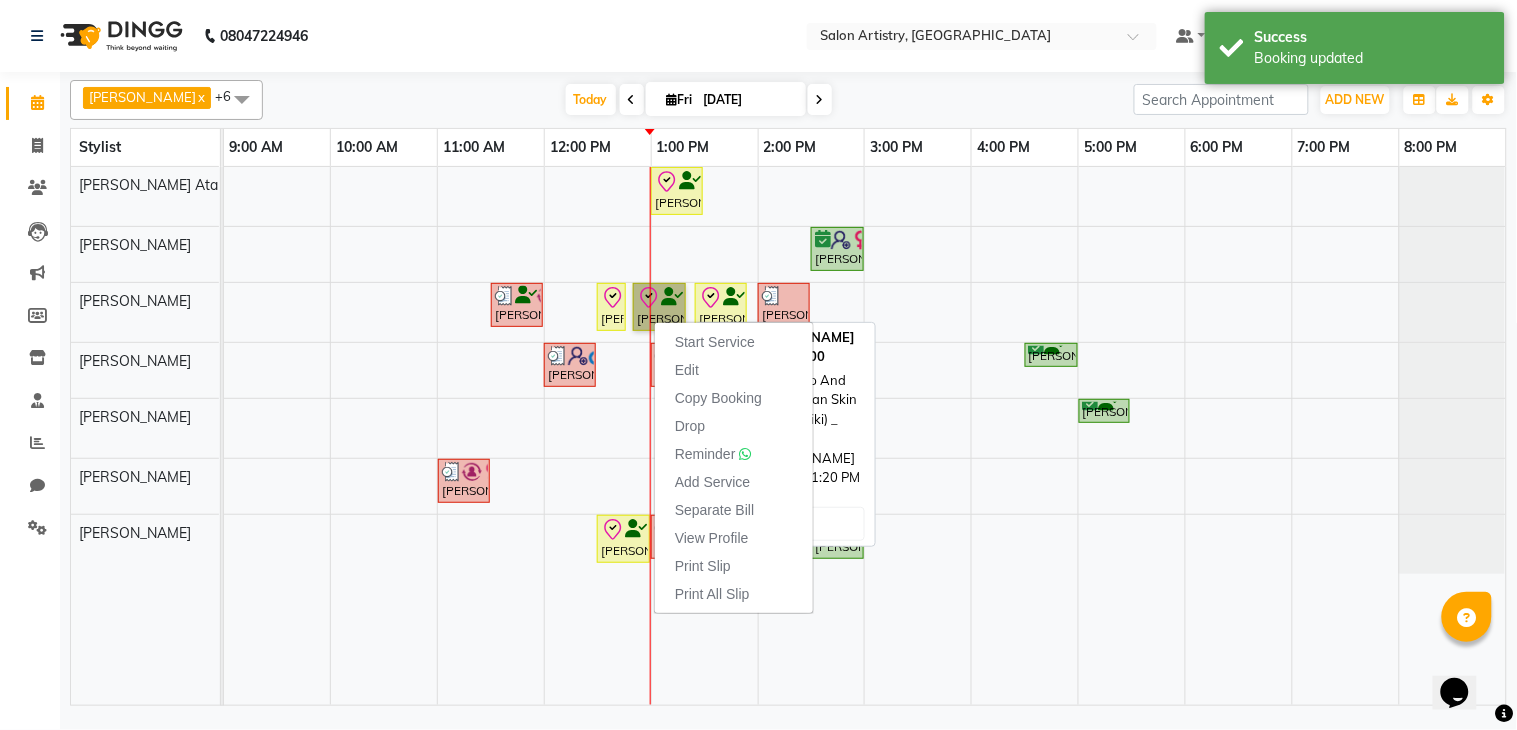 click on "[PERSON_NAME], TK01, 12:50 PM-01:20 PM, Clean Up And Basic Facial - Urban Skin Restoring (Kanpeiki) _ Monodose Kit" at bounding box center (659, 307) 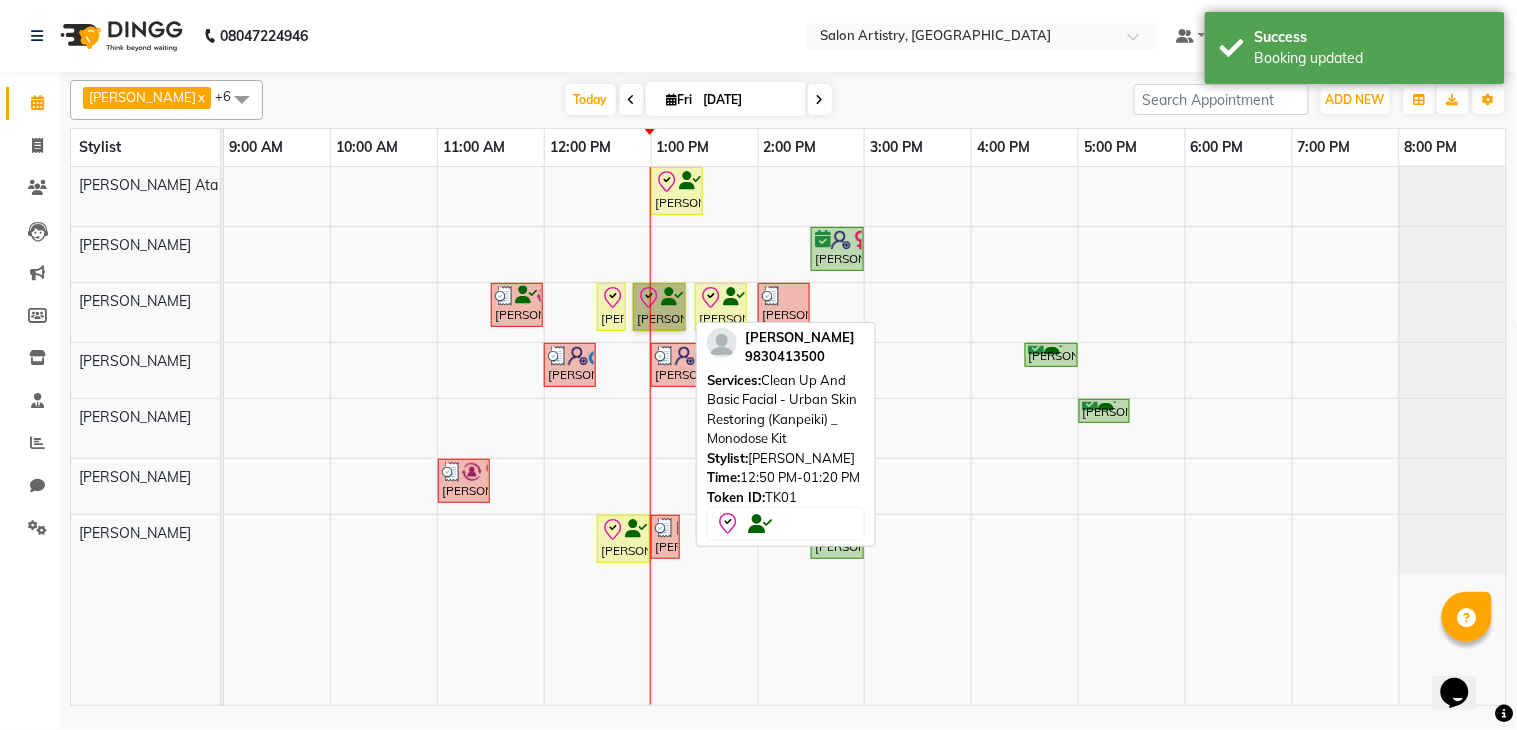 click on "[PERSON_NAME], TK01, 12:50 PM-01:20 PM, Clean Up And Basic Facial - Urban Skin Restoring (Kanpeiki) _ Monodose Kit" at bounding box center [659, 307] 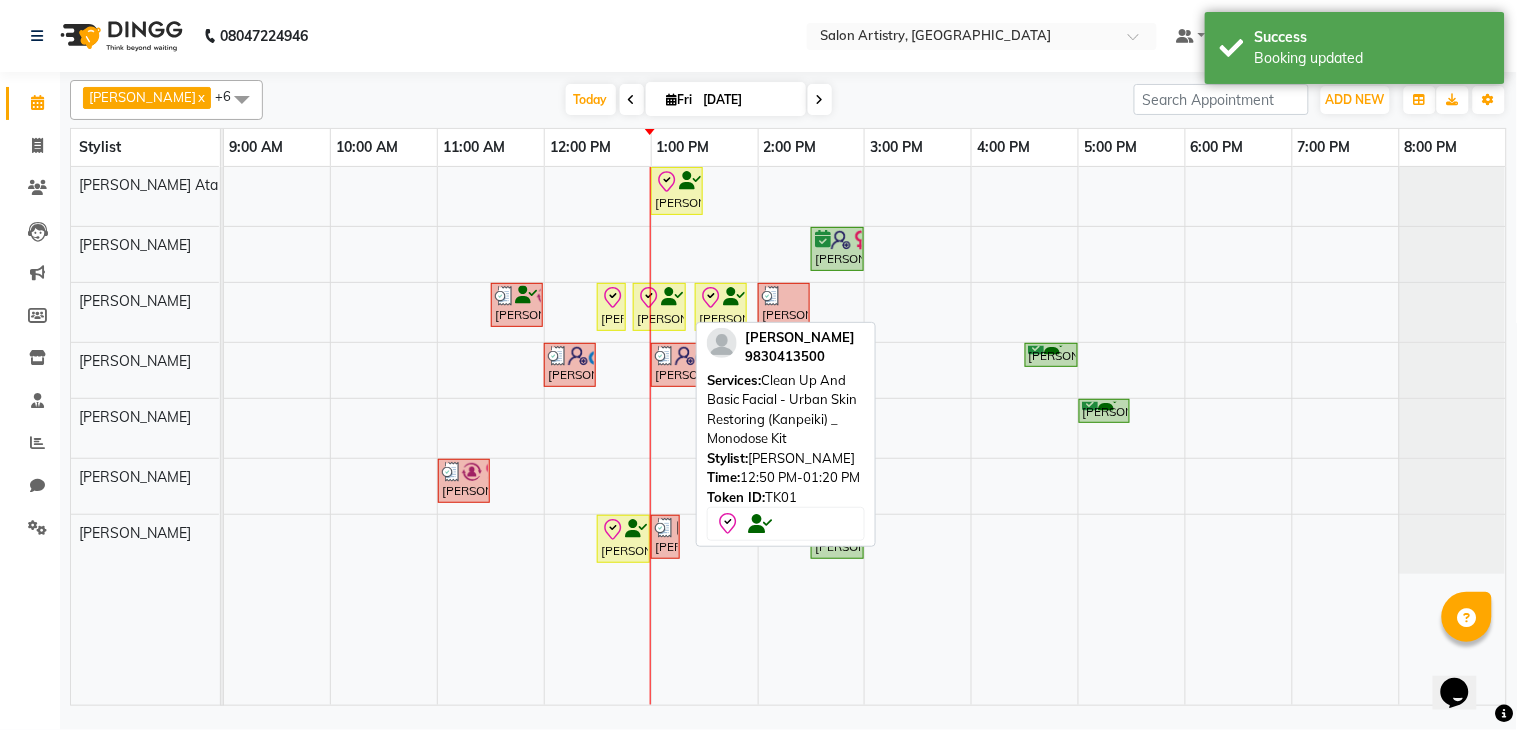 select on "8" 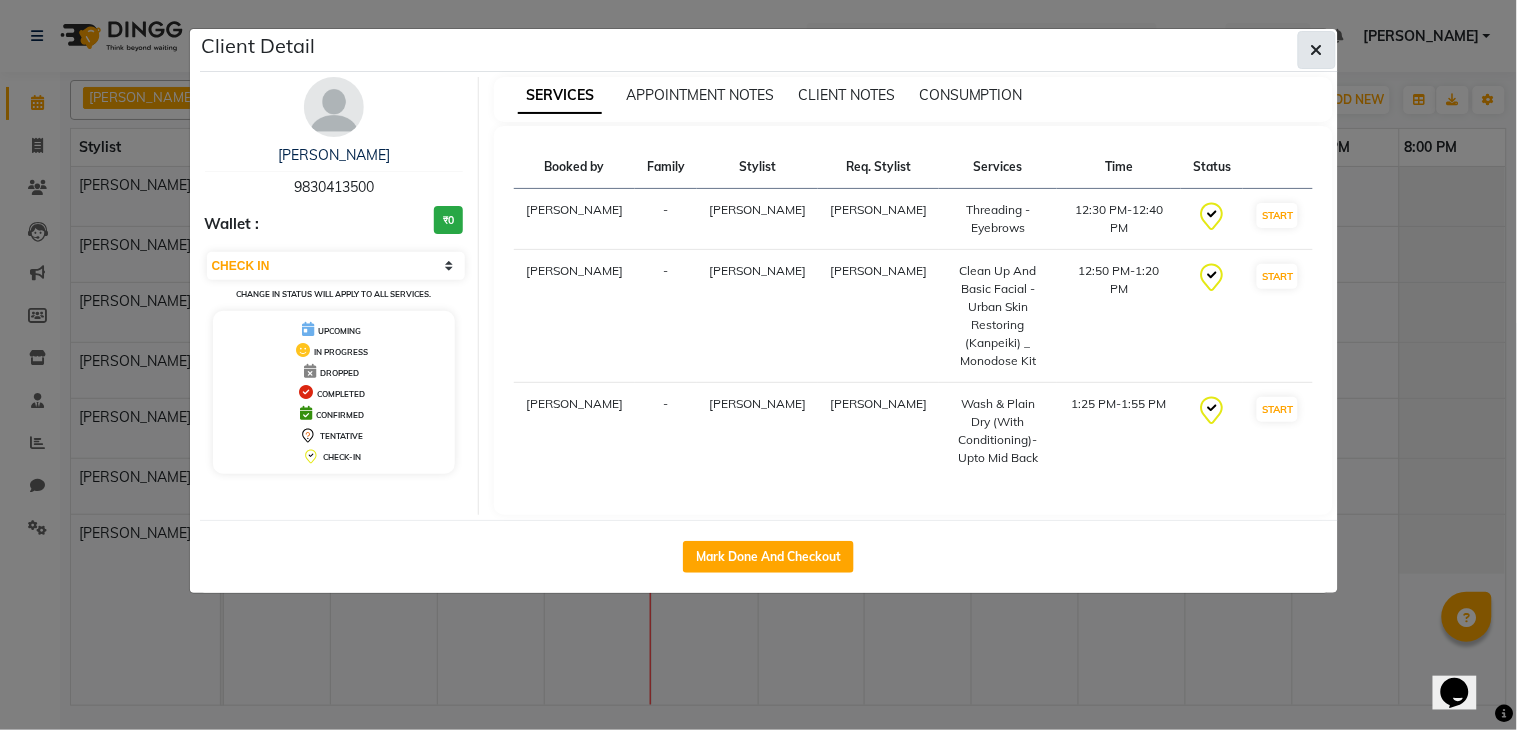 click 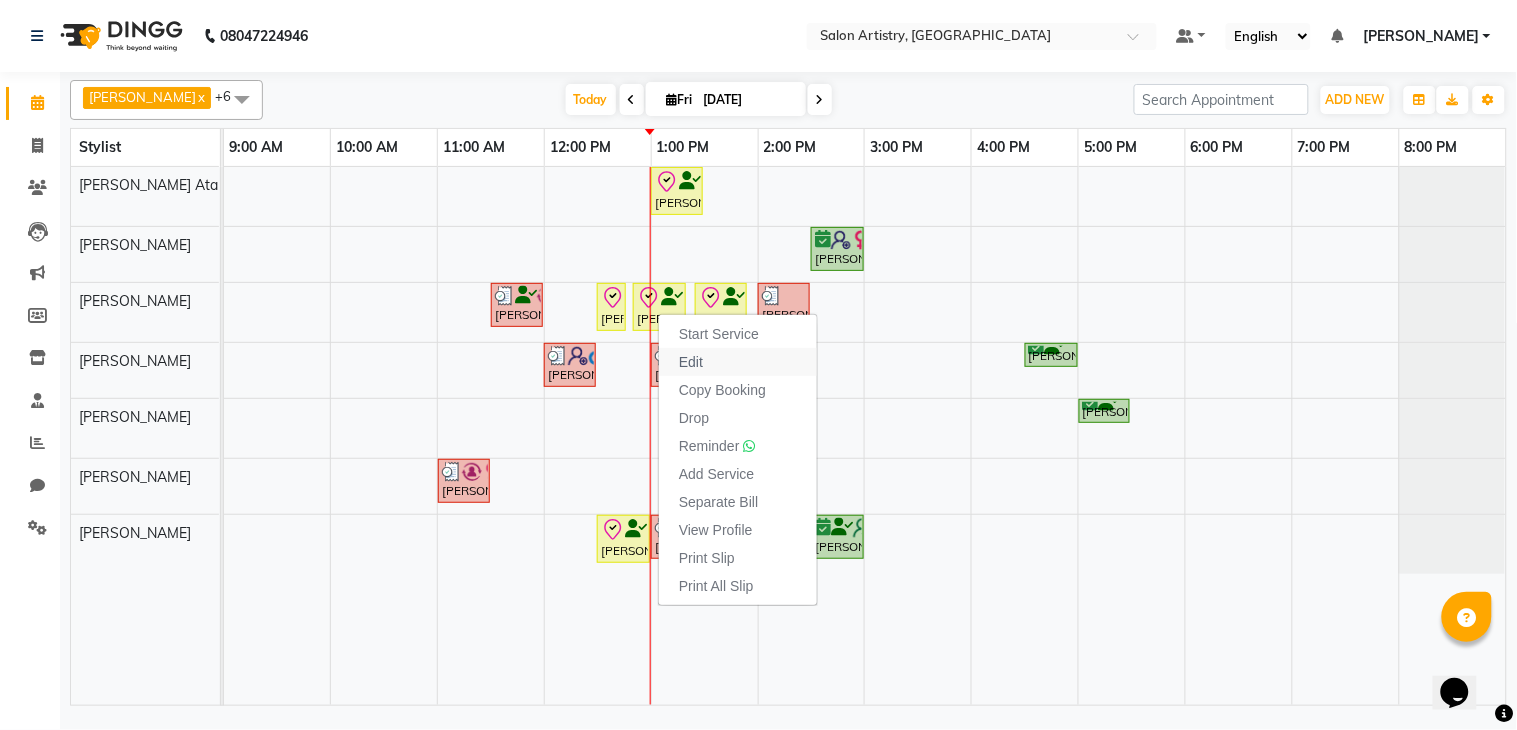 click on "Edit" at bounding box center (738, 362) 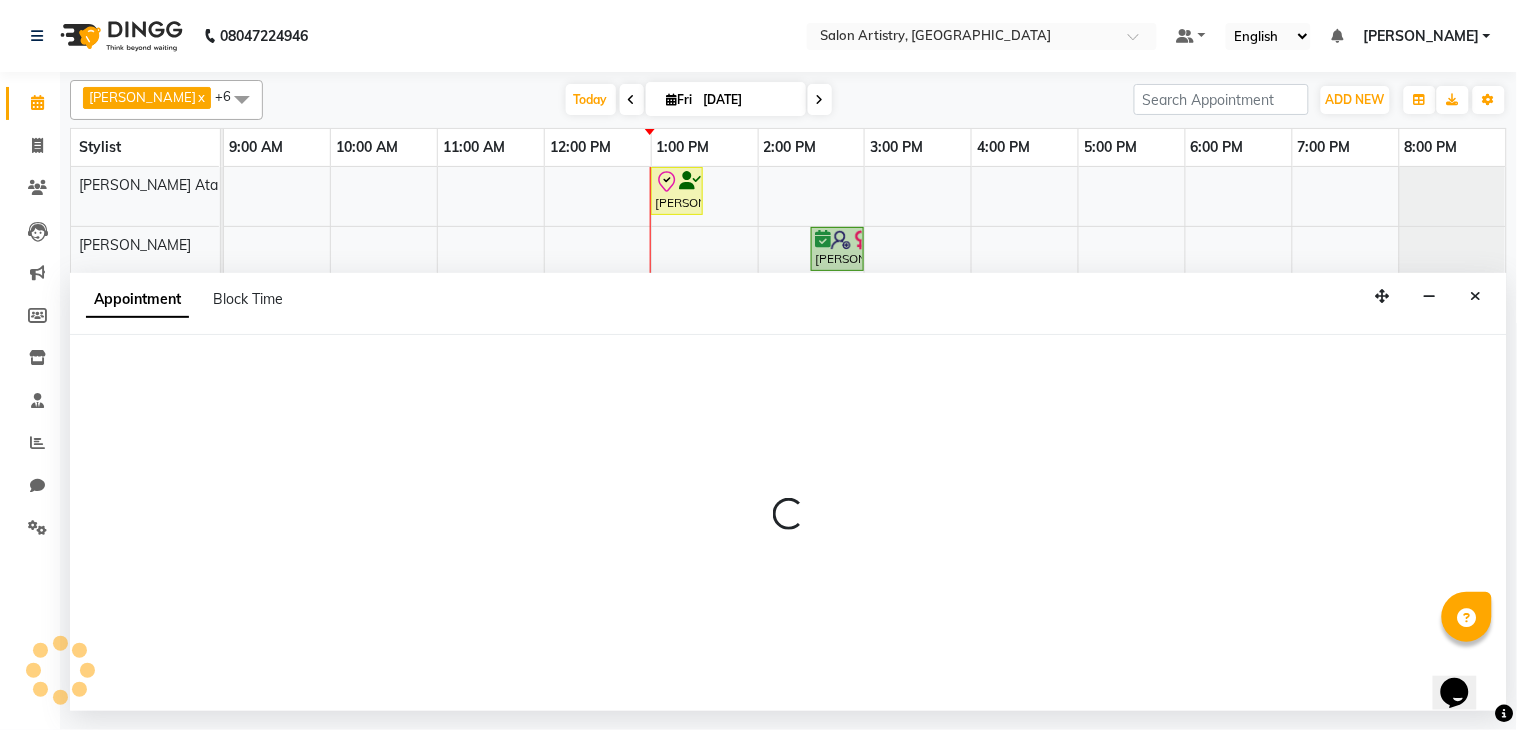 select on "tentative" 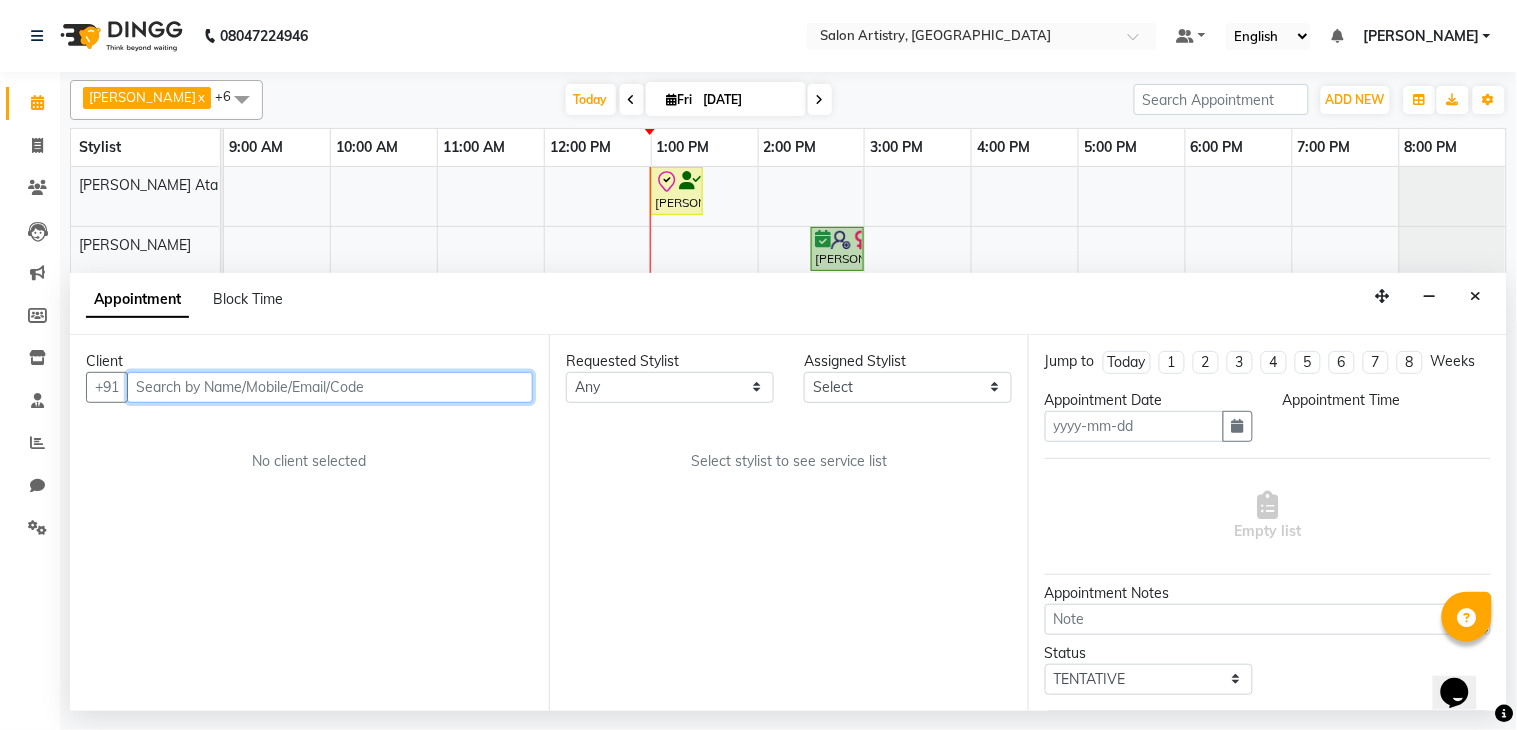 type on "[DATE]" 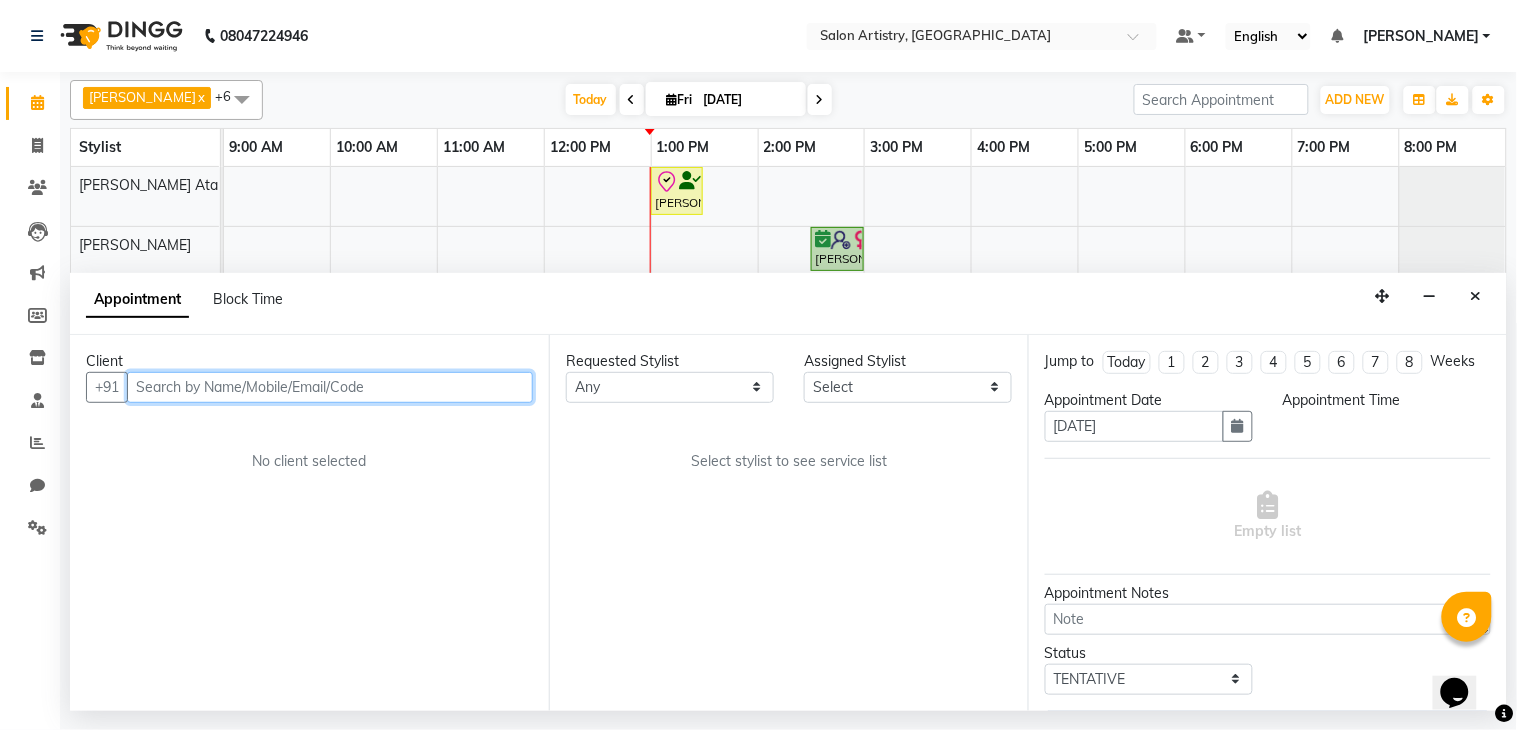 select on "check-in" 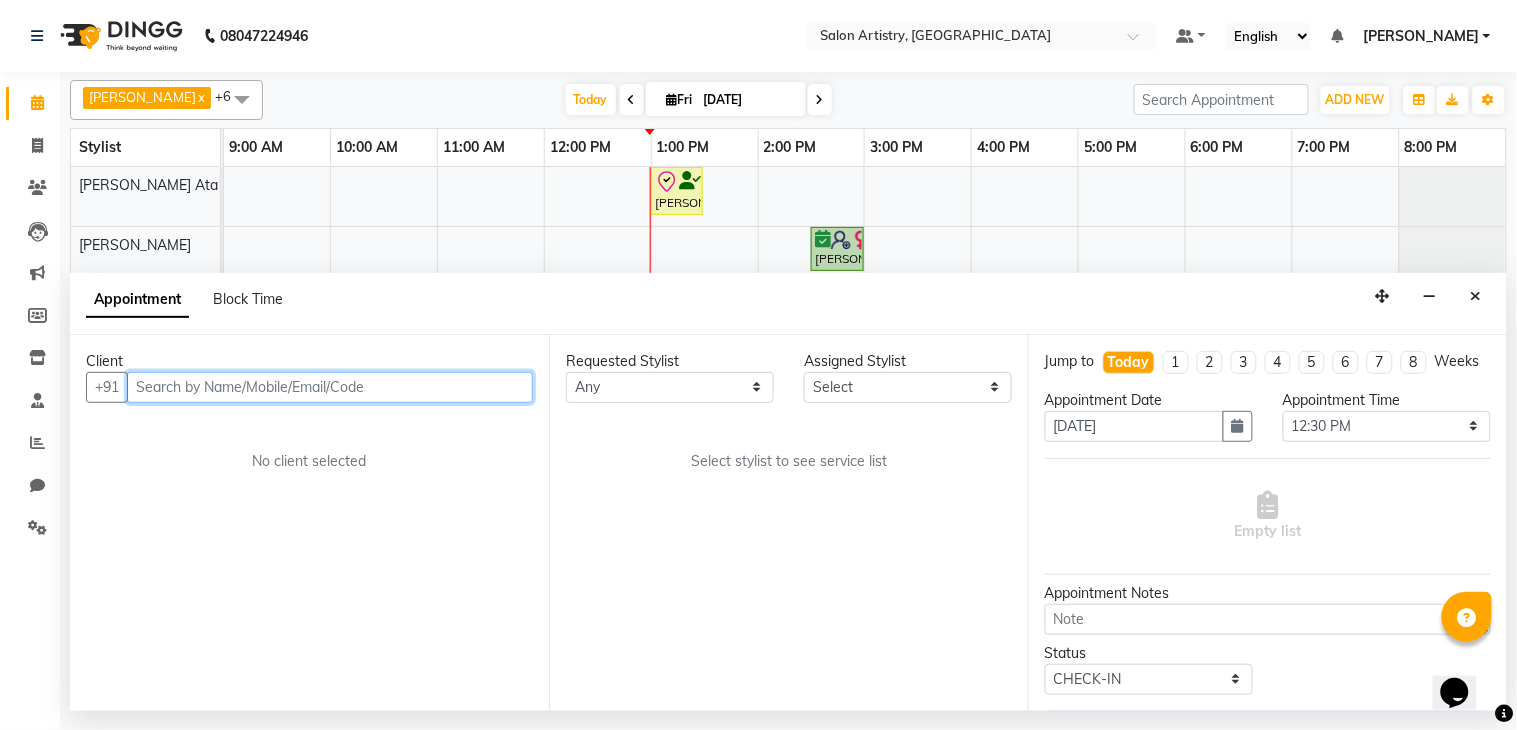 select on "79860" 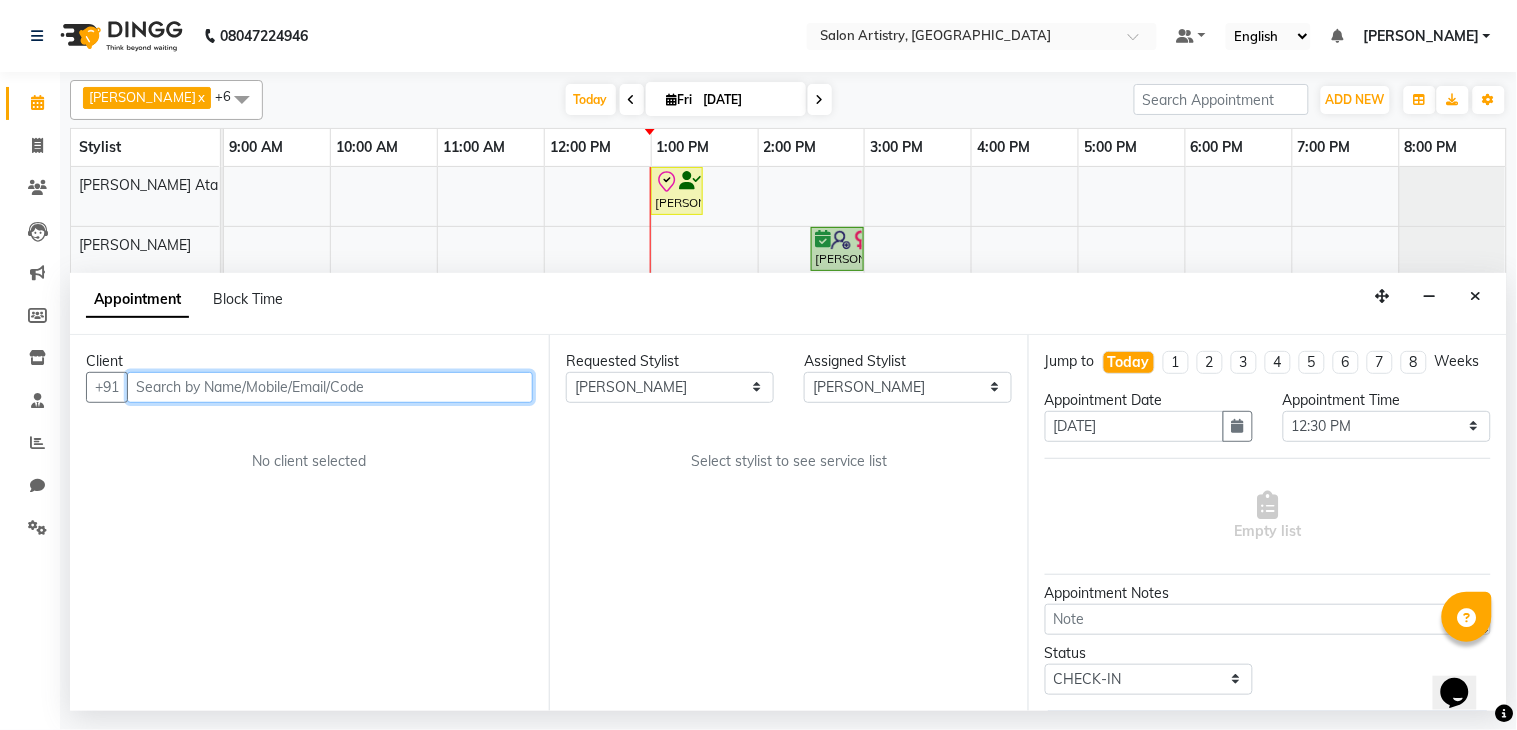 select on "4168" 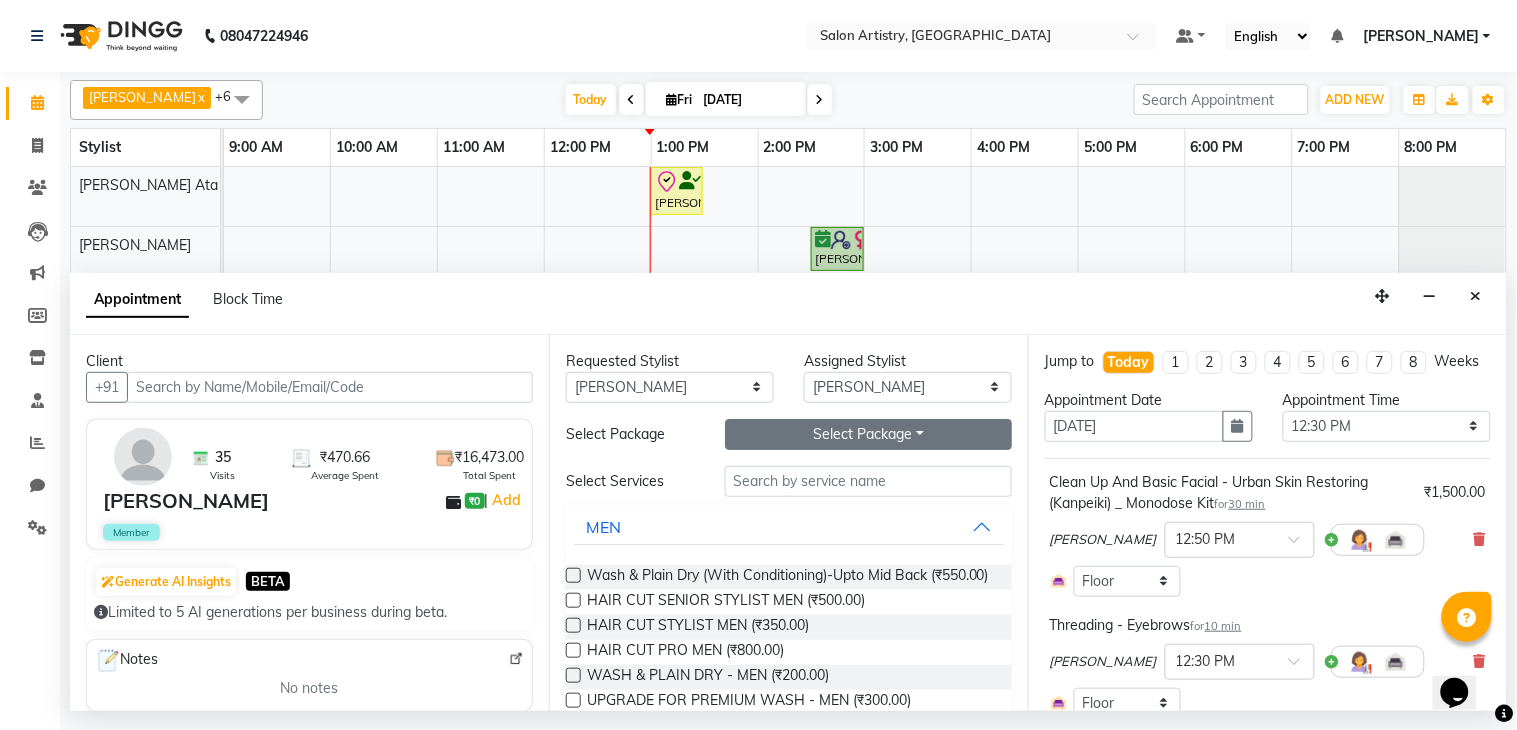 click on "Select Package  Toggle Dropdown" at bounding box center [868, 434] 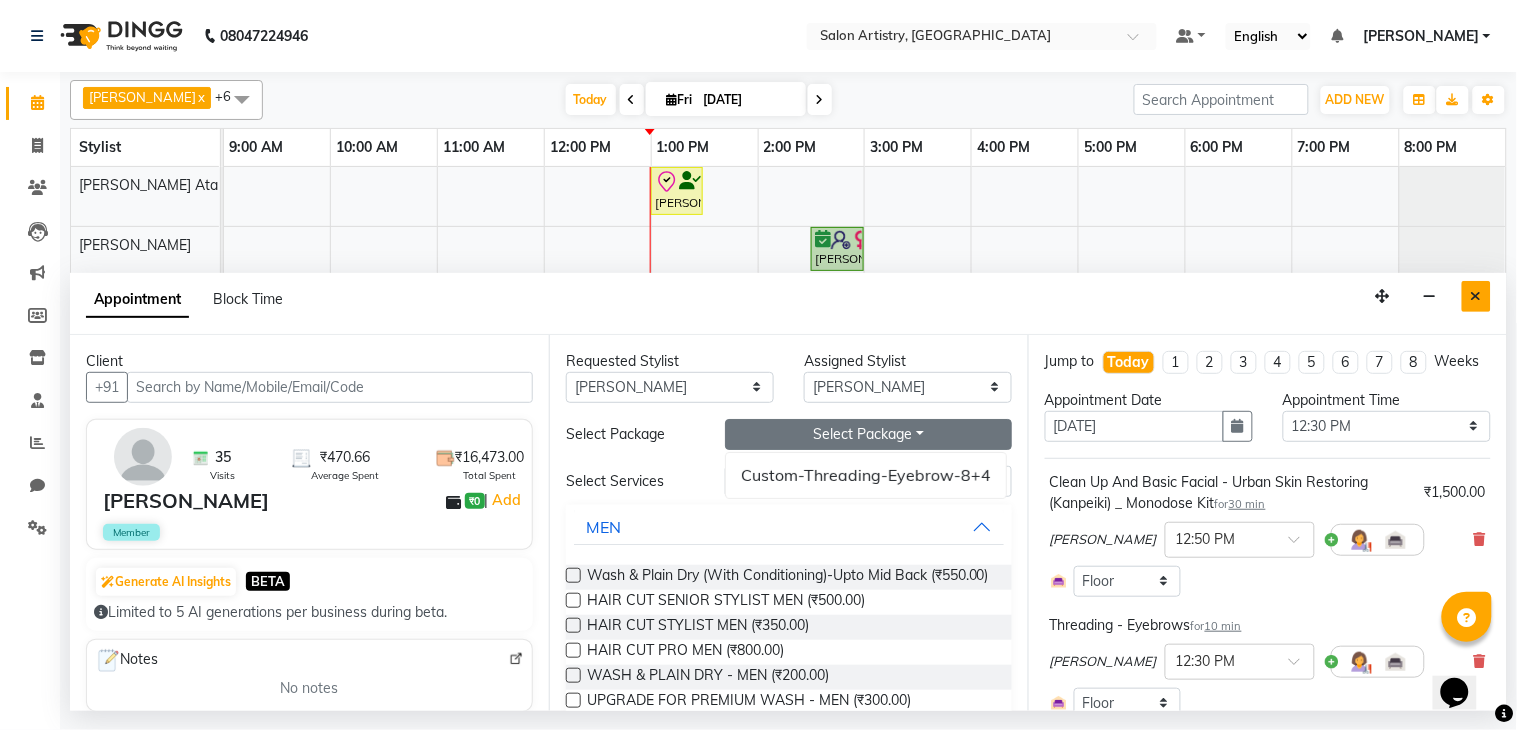 click at bounding box center (1476, 296) 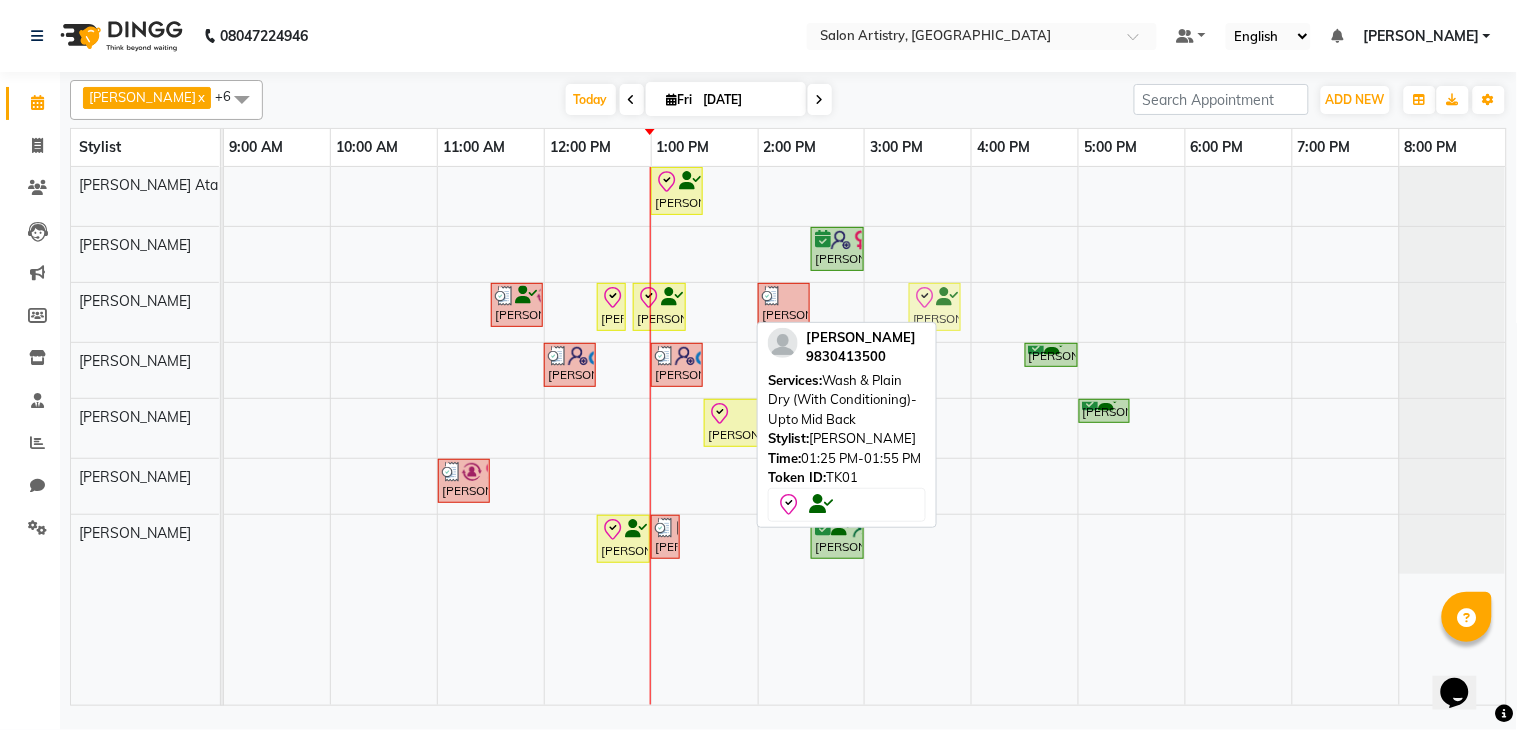 drag, startPoint x: 715, startPoint y: 304, endPoint x: 897, endPoint y: 332, distance: 184.14125 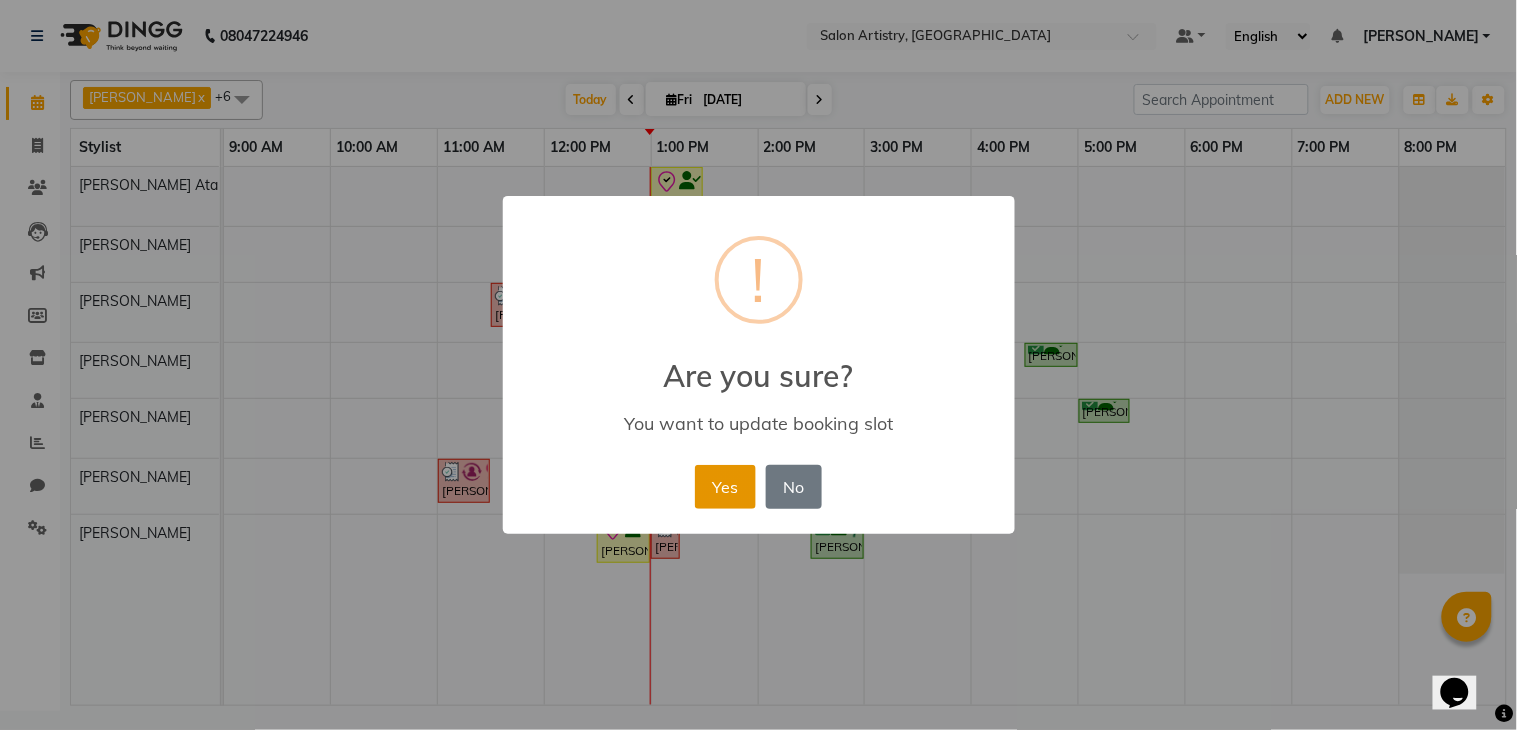 click on "Yes" at bounding box center [725, 487] 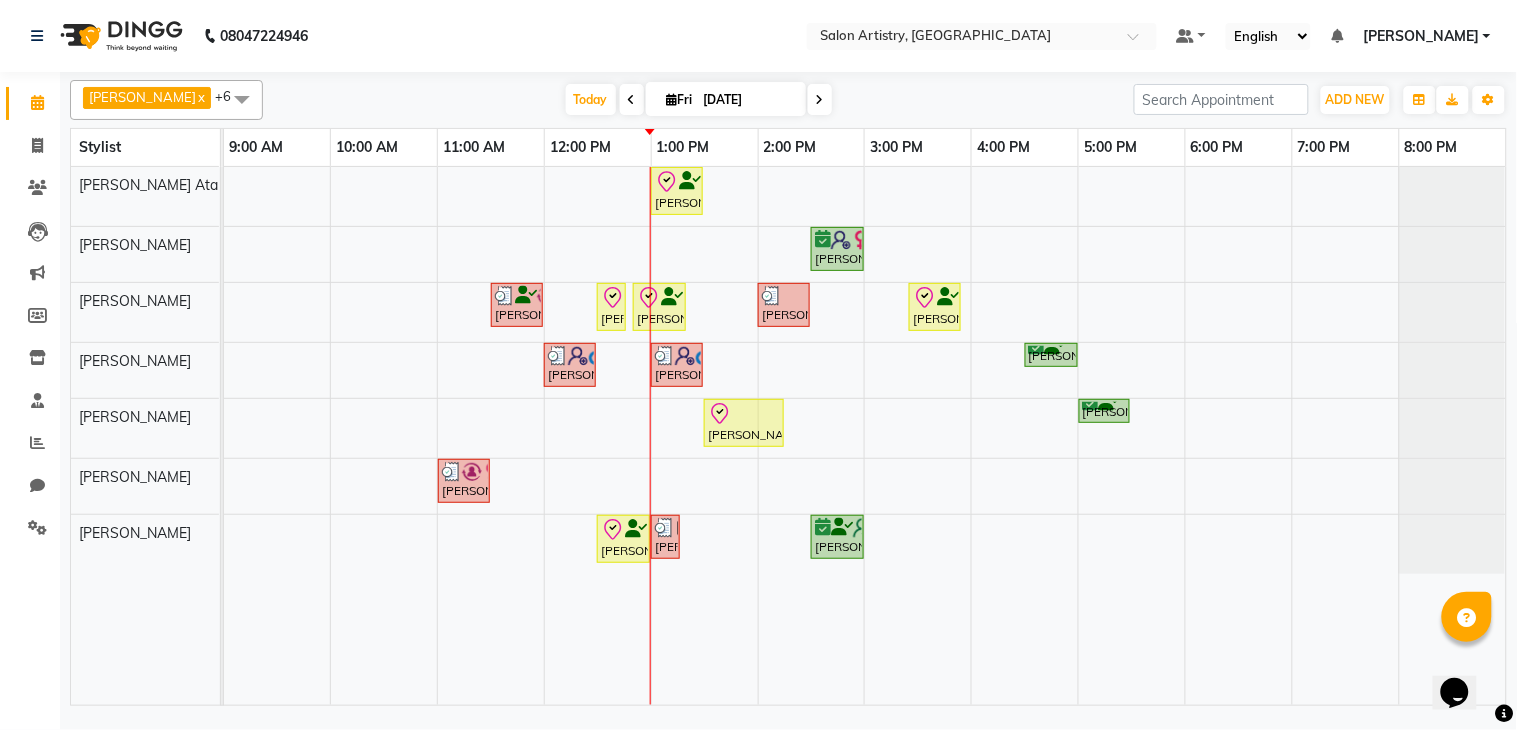 click on "[PERSON_NAME], TK08, 01:00 PM-01:30 PM, Wash & Plain Dry (With Conditioning)-Upto Mid Back     Priyanka Mitra, TK06, 02:30 PM-03:00 PM, Highights - Highlights Per Foil_Upto Midback     [PERSON_NAME], TK05, 11:30 AM-12:00 PM, Wash  - Wash & Blow Dry (Upto Shoulder)
[PERSON_NAME], TK01, 12:30 PM-12:40 PM, Threading - Eyebrows
[PERSON_NAME], TK01, 12:50 PM-01:20 PM, Clean Up And Basic Facial - Urban Skin Restoring (Kanpeiki) _ Monodose Kit     [PERSON_NAME], TK12, 02:00 PM-02:30 PM, Threading - Eyebrows,Threading - Eyebrows (₹70),Threading - Eyebrows (₹70)
[PERSON_NAME], TK01, 03:25 PM-03:55 PM, Wash & Plain Dry (With Conditioning)-Upto Mid Back     [PERSON_NAME], TK07, 12:00 PM-12:30 PM, HAIR CUT SENIOR STYLIST MEN     [PERSON_NAME], TK11, 01:00 PM-01:30 PM, HAIR CUT SENIOR STYLIST MEN     [PERSON_NAME], TK09, 04:30 PM-05:00 PM, Oil Massage - Olive Oil
[PERSON_NAME], TK08, 01:30 PM-02:15 PM, Regular Pedicure" at bounding box center (865, 436) 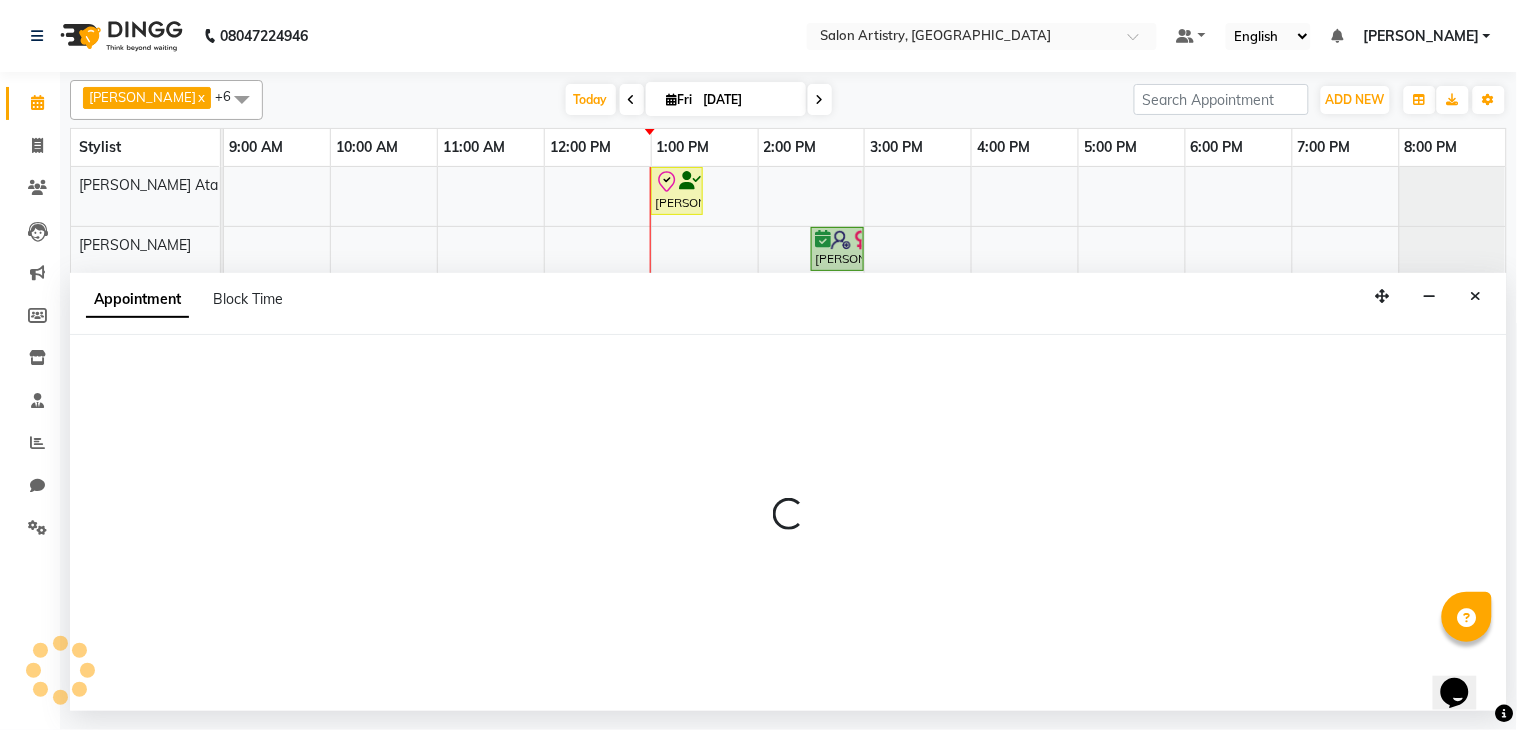 select on "79864" 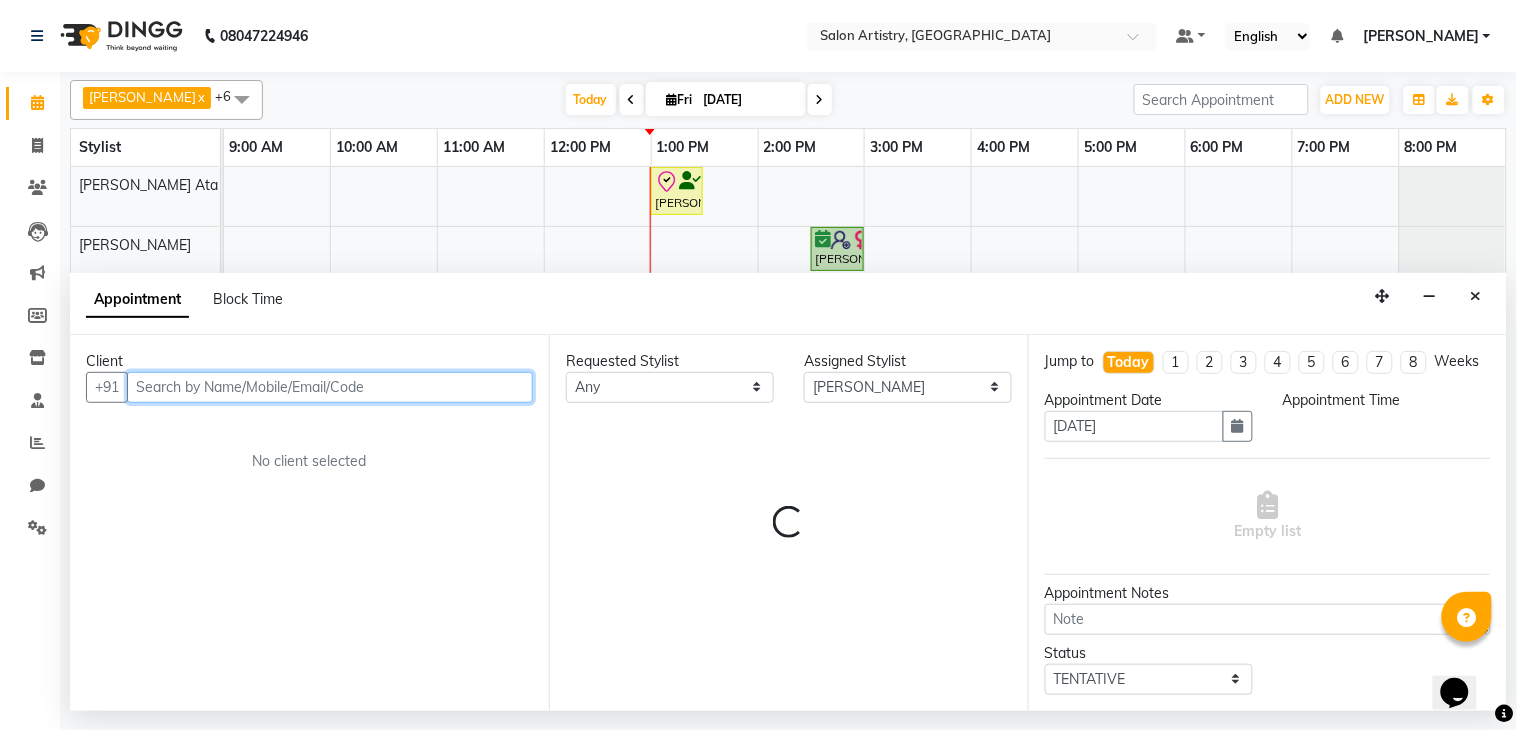 select on "780" 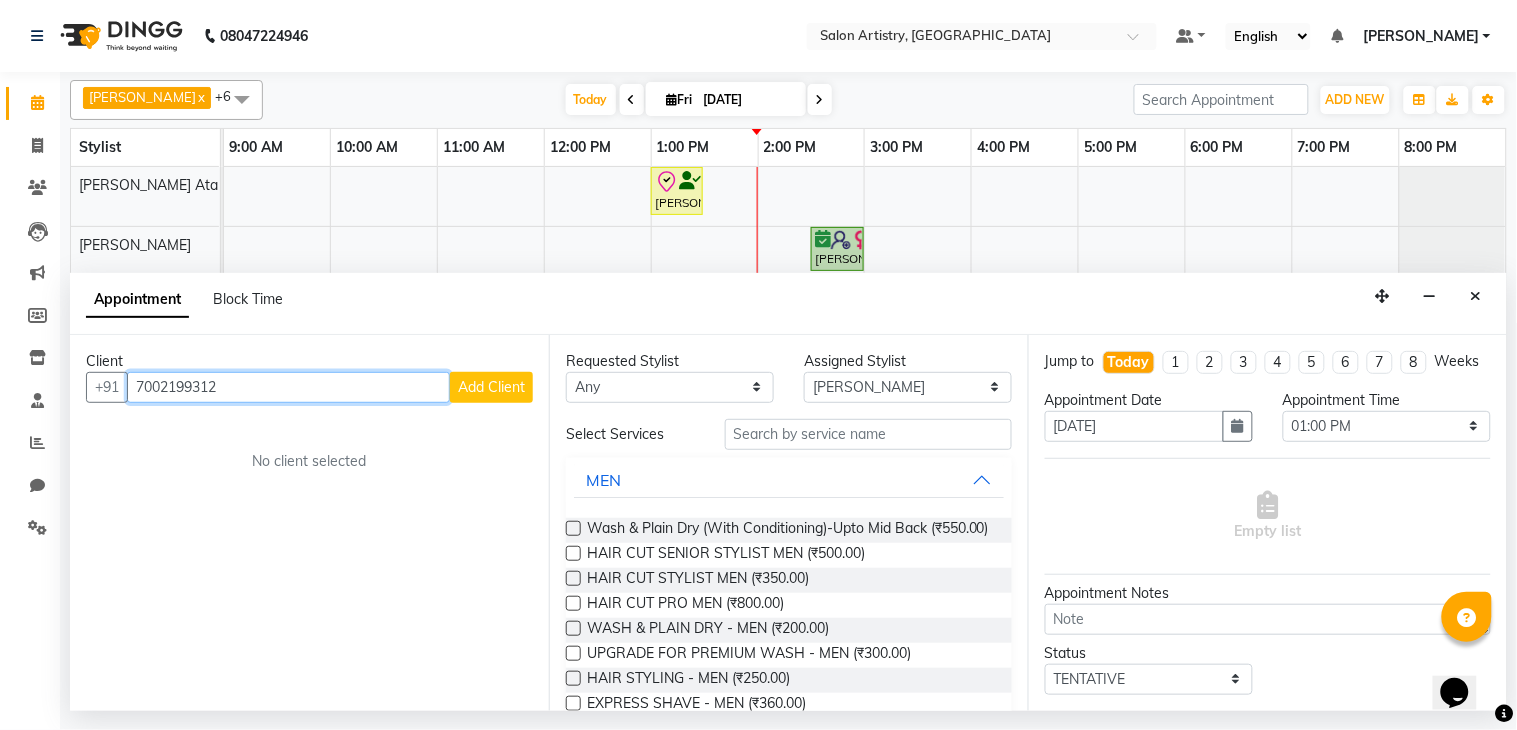 type on "7002199312" 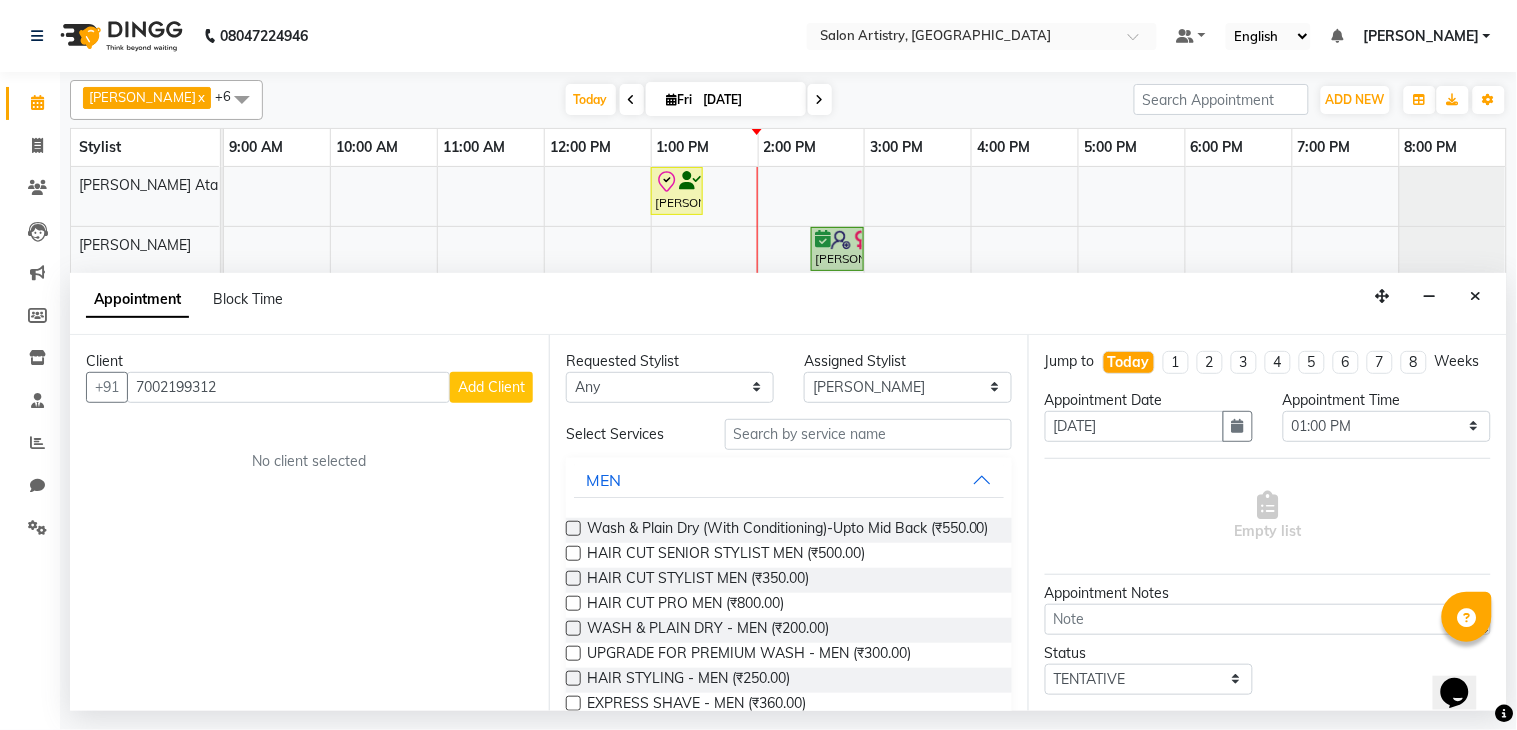 click on "Add Client" at bounding box center [491, 387] 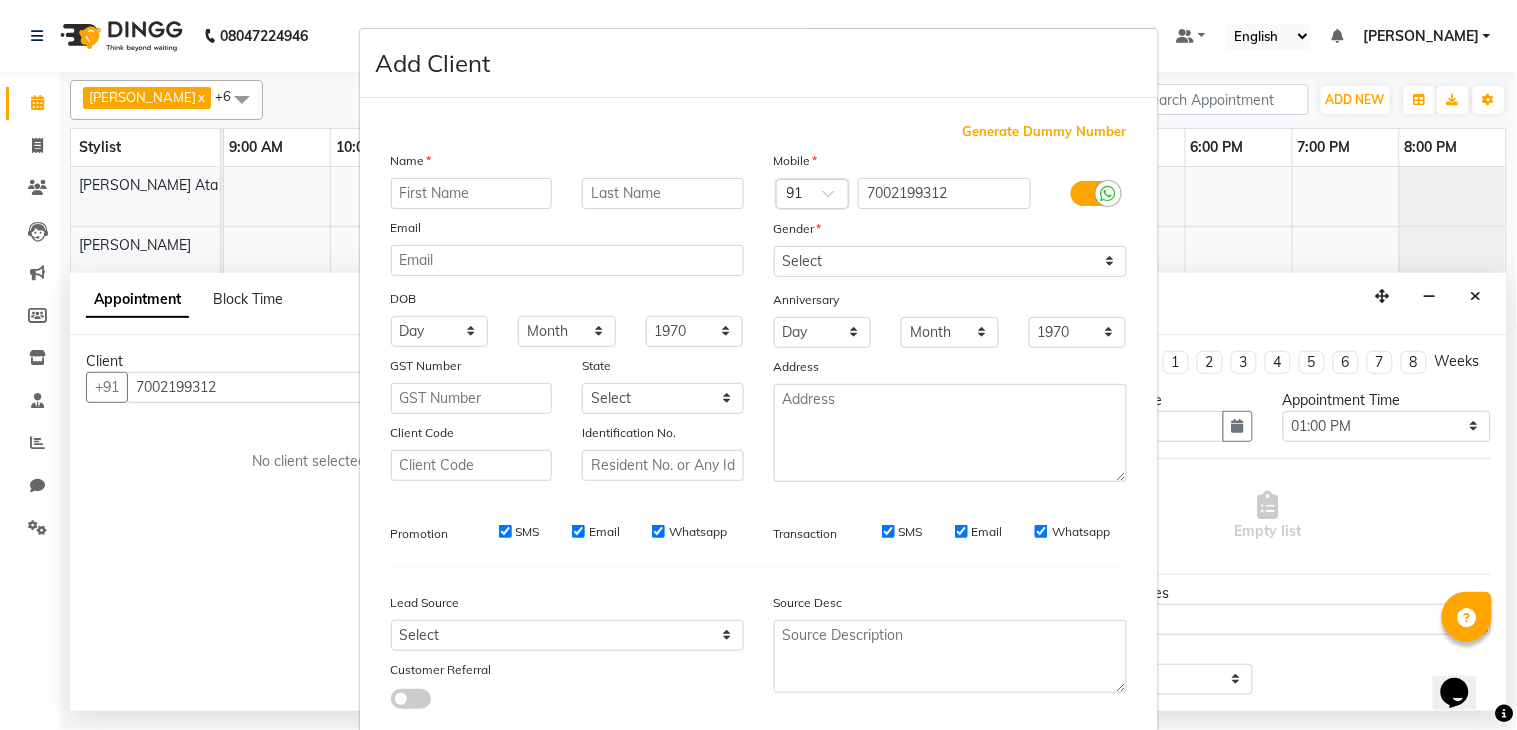 click at bounding box center (472, 193) 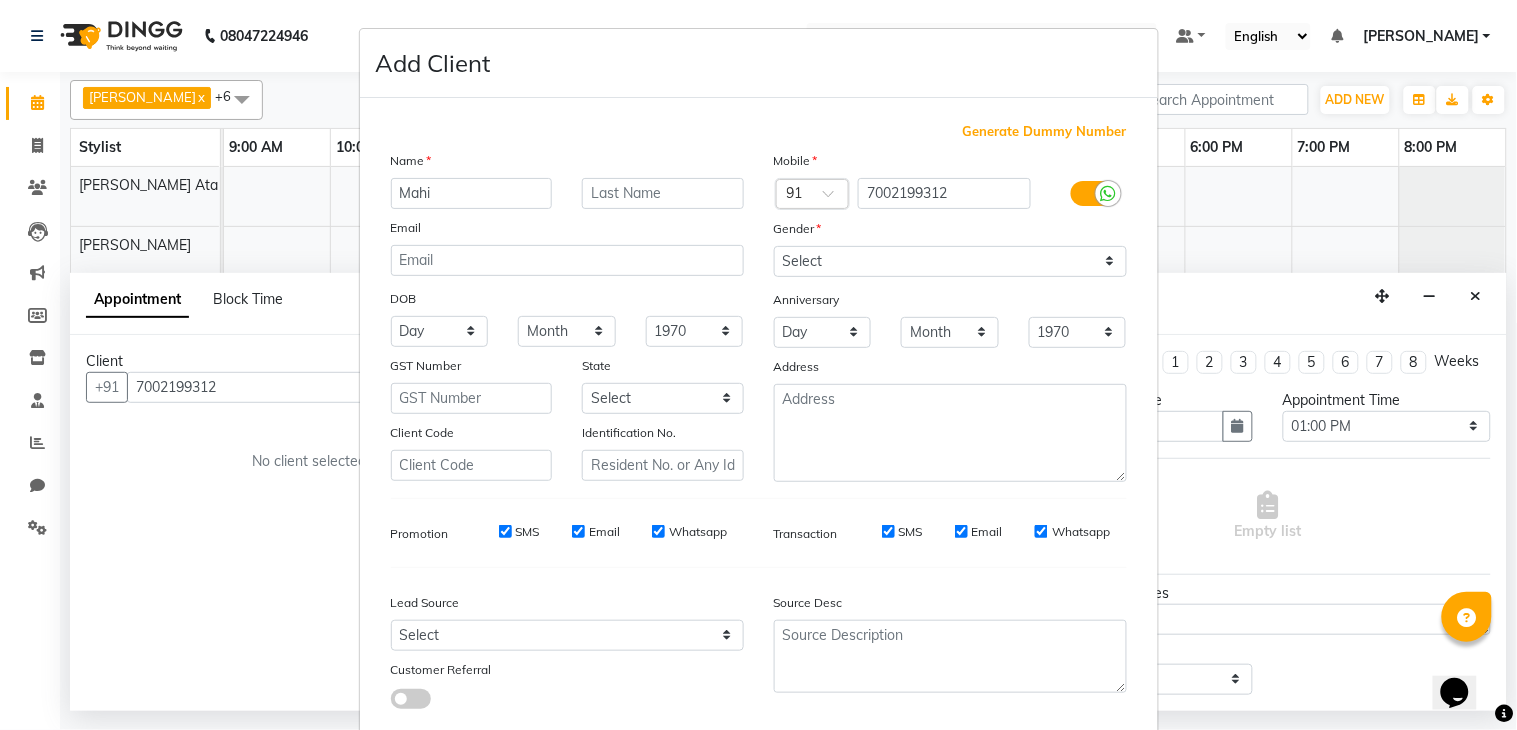 type on "Mahi" 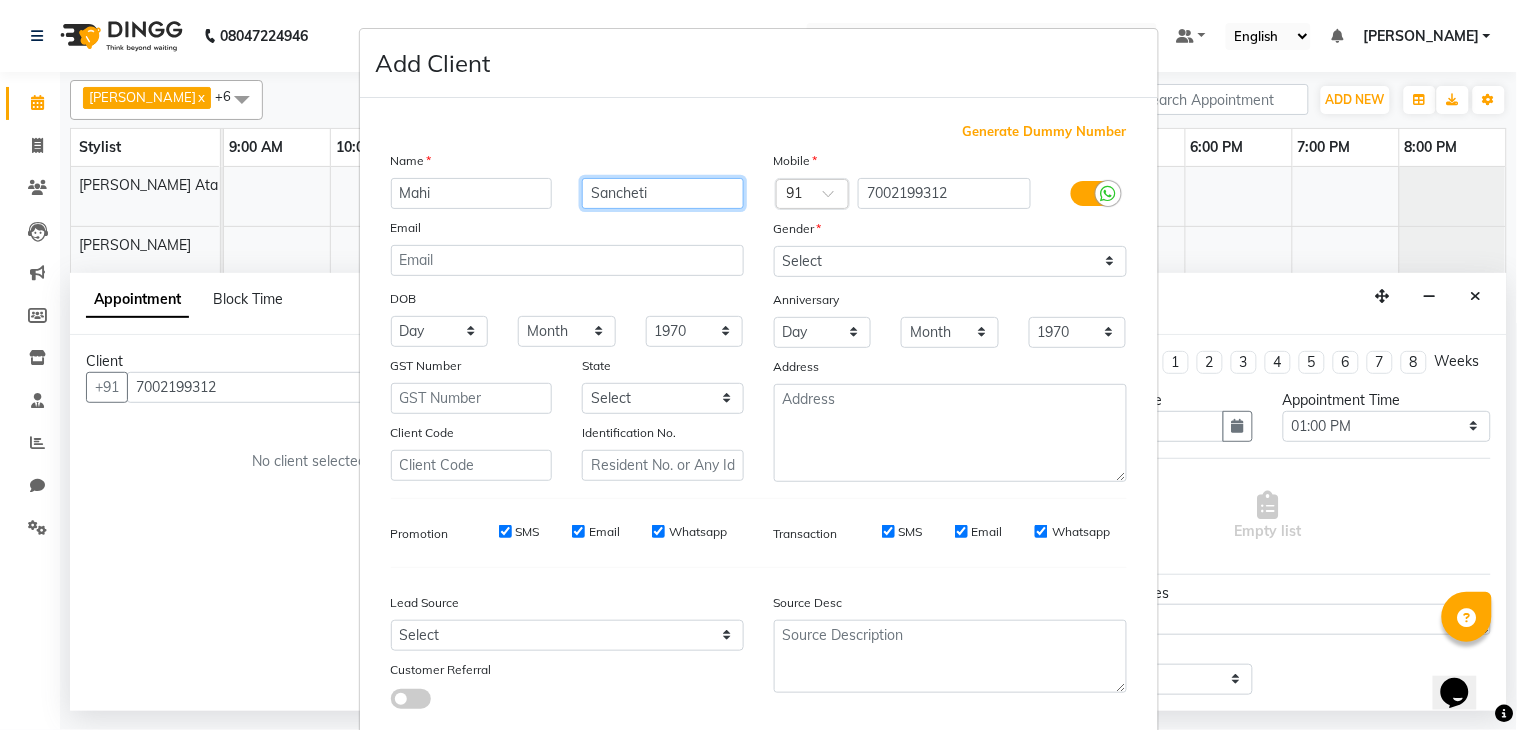 type on "Sancheti" 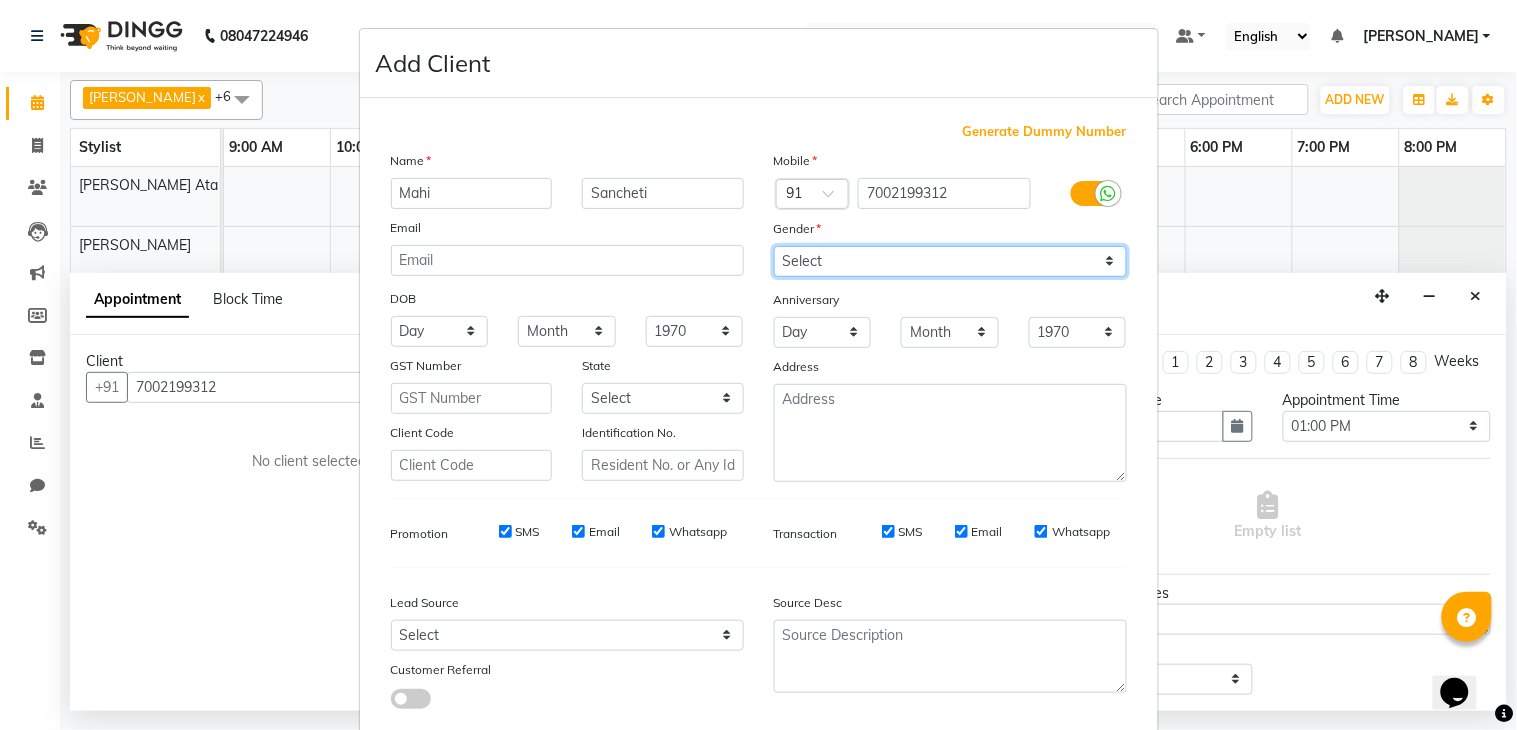 drag, startPoint x: 842, startPoint y: 256, endPoint x: 842, endPoint y: 273, distance: 17 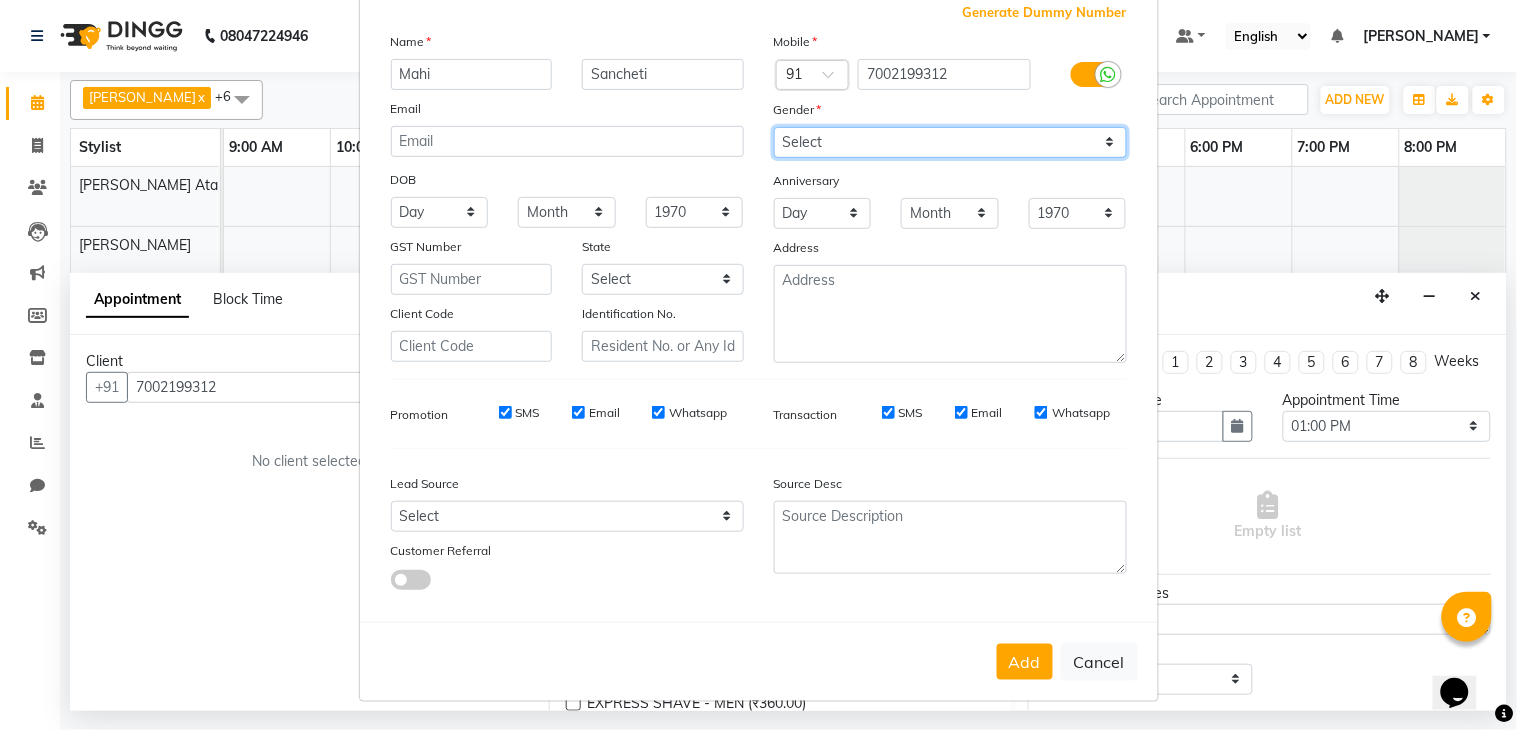 scroll, scrollTop: 121, scrollLeft: 0, axis: vertical 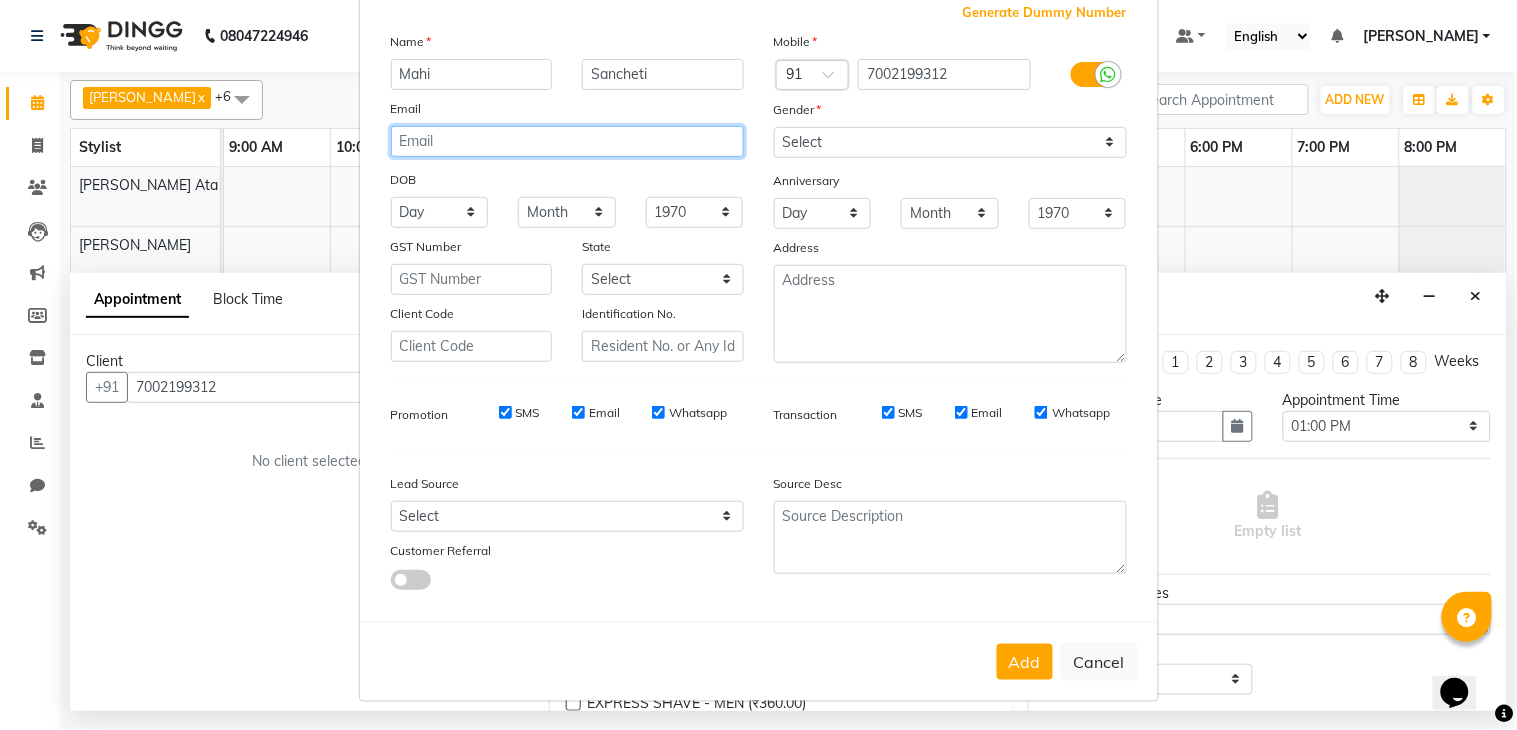 click at bounding box center [567, 141] 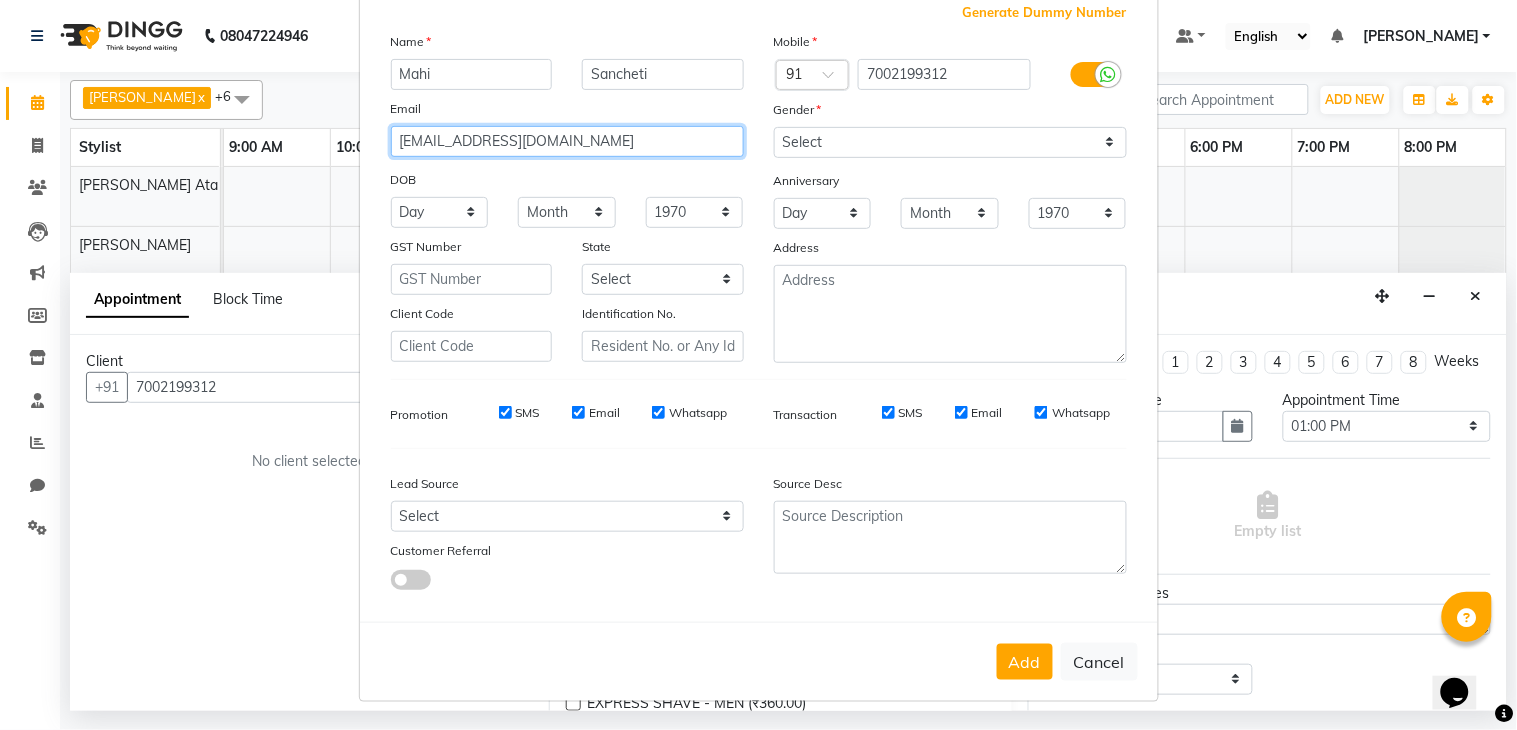 type on "[EMAIL_ADDRESS][DOMAIN_NAME]" 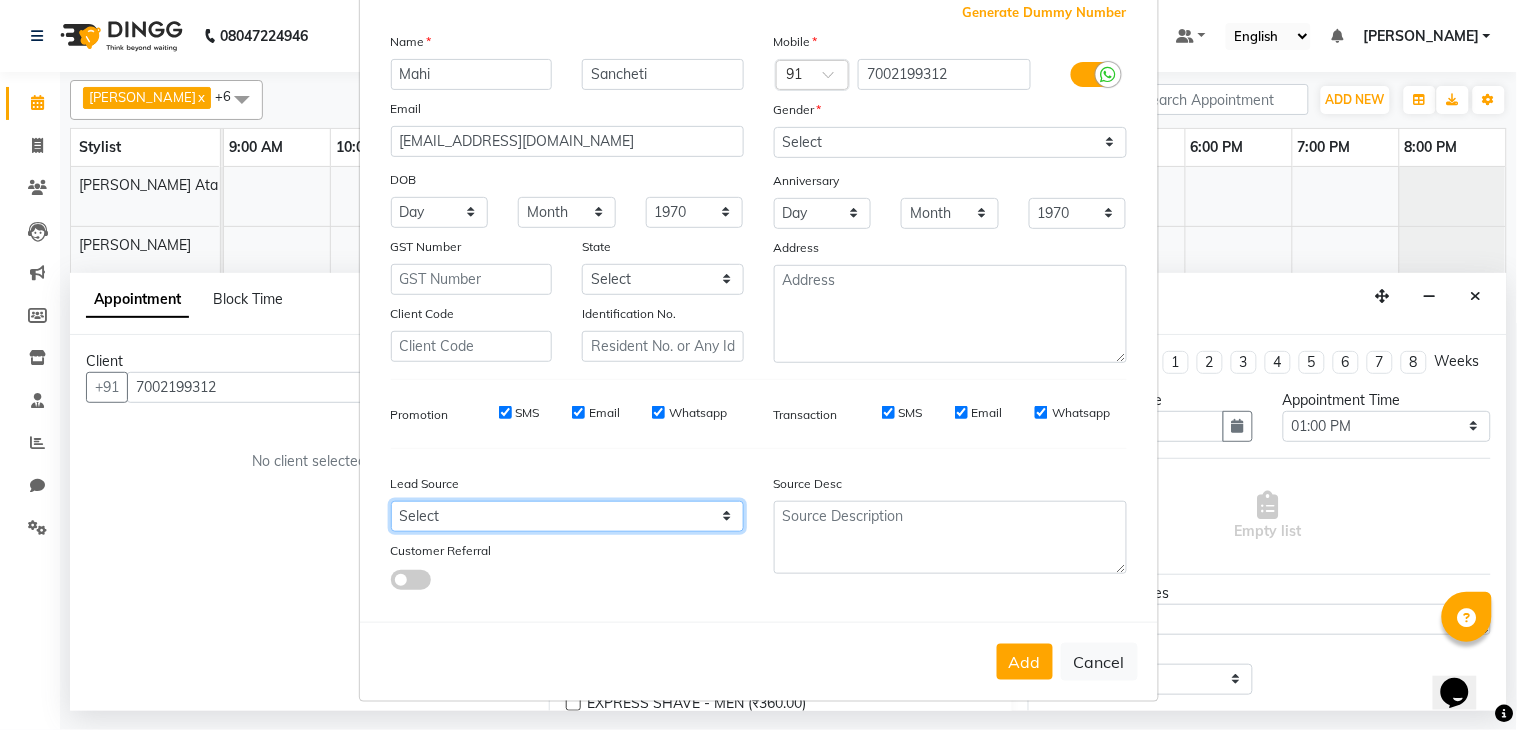 click on "Select Walk-in Referral Internet Friend Word of Mouth Advertisement Facebook JustDial Google Other" at bounding box center (567, 516) 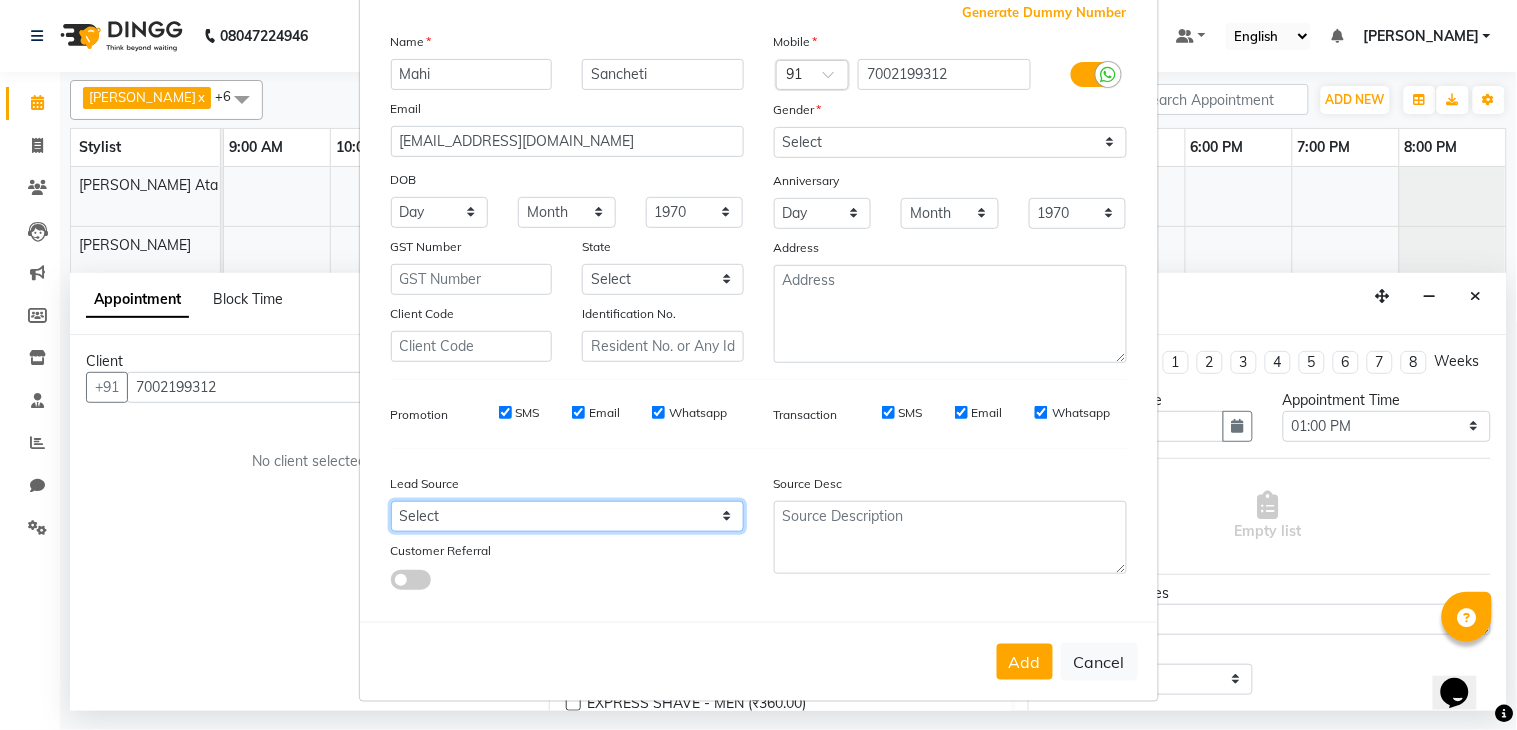 select on "54617" 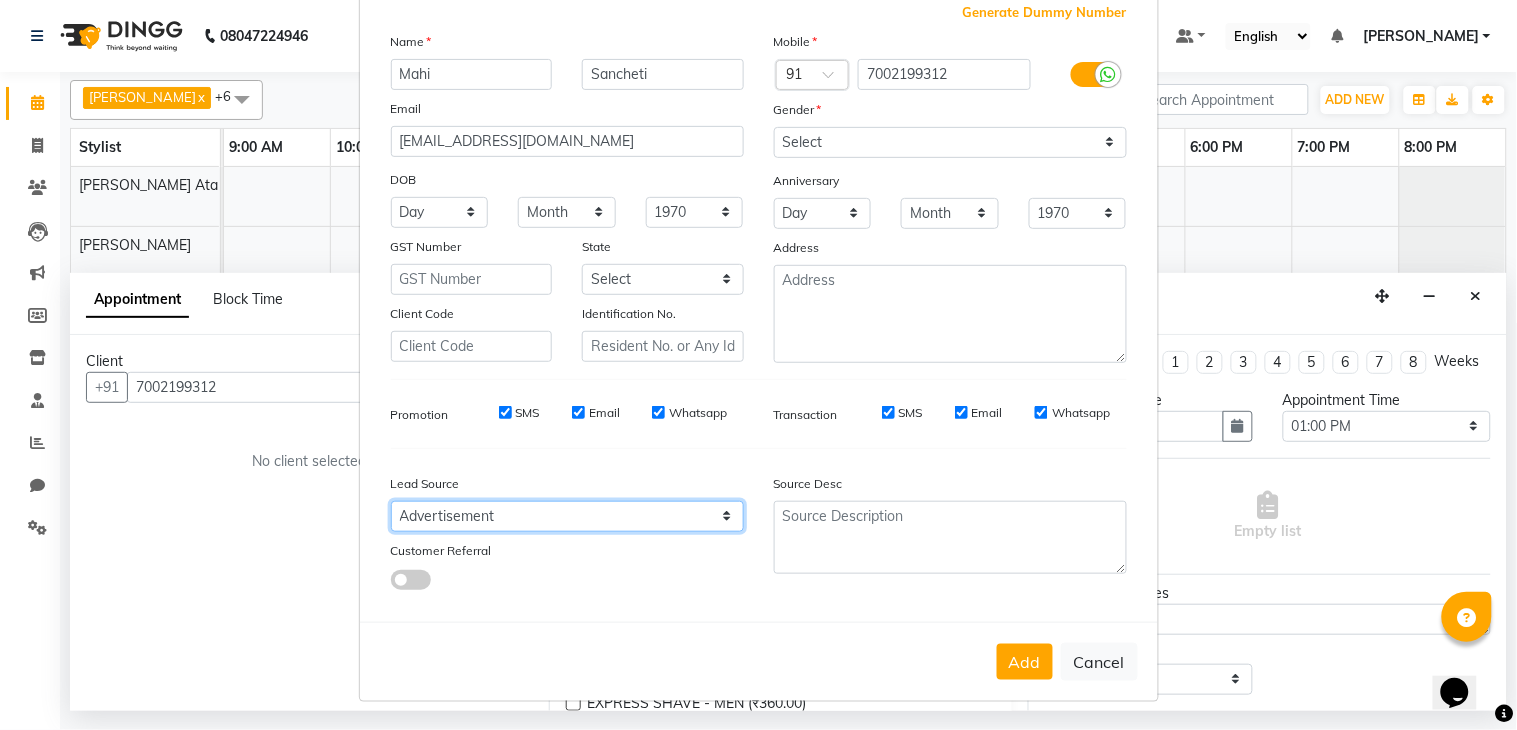 click on "Select Walk-in Referral Internet Friend Word of Mouth Advertisement Facebook JustDial Google Other" at bounding box center [567, 516] 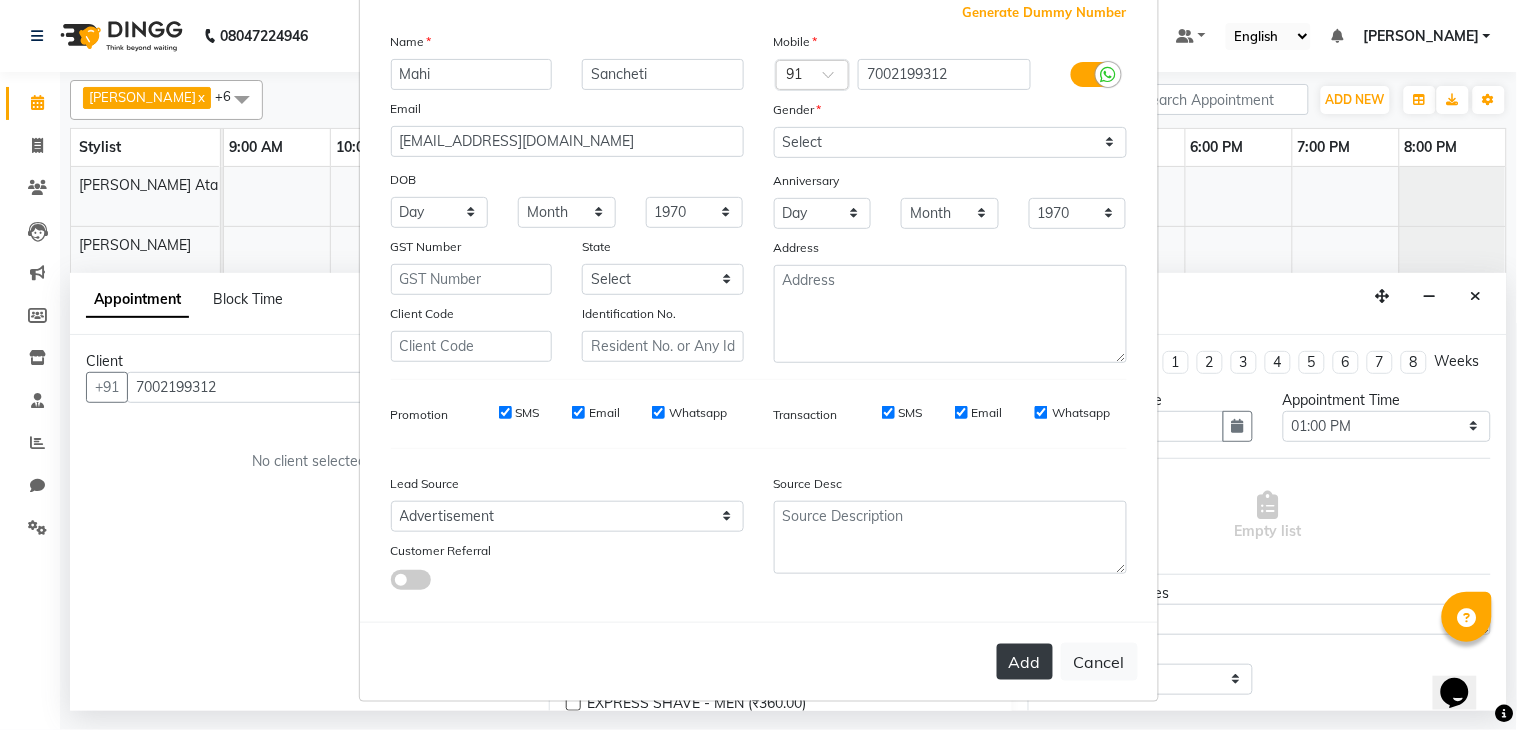 click on "Add" at bounding box center (1025, 662) 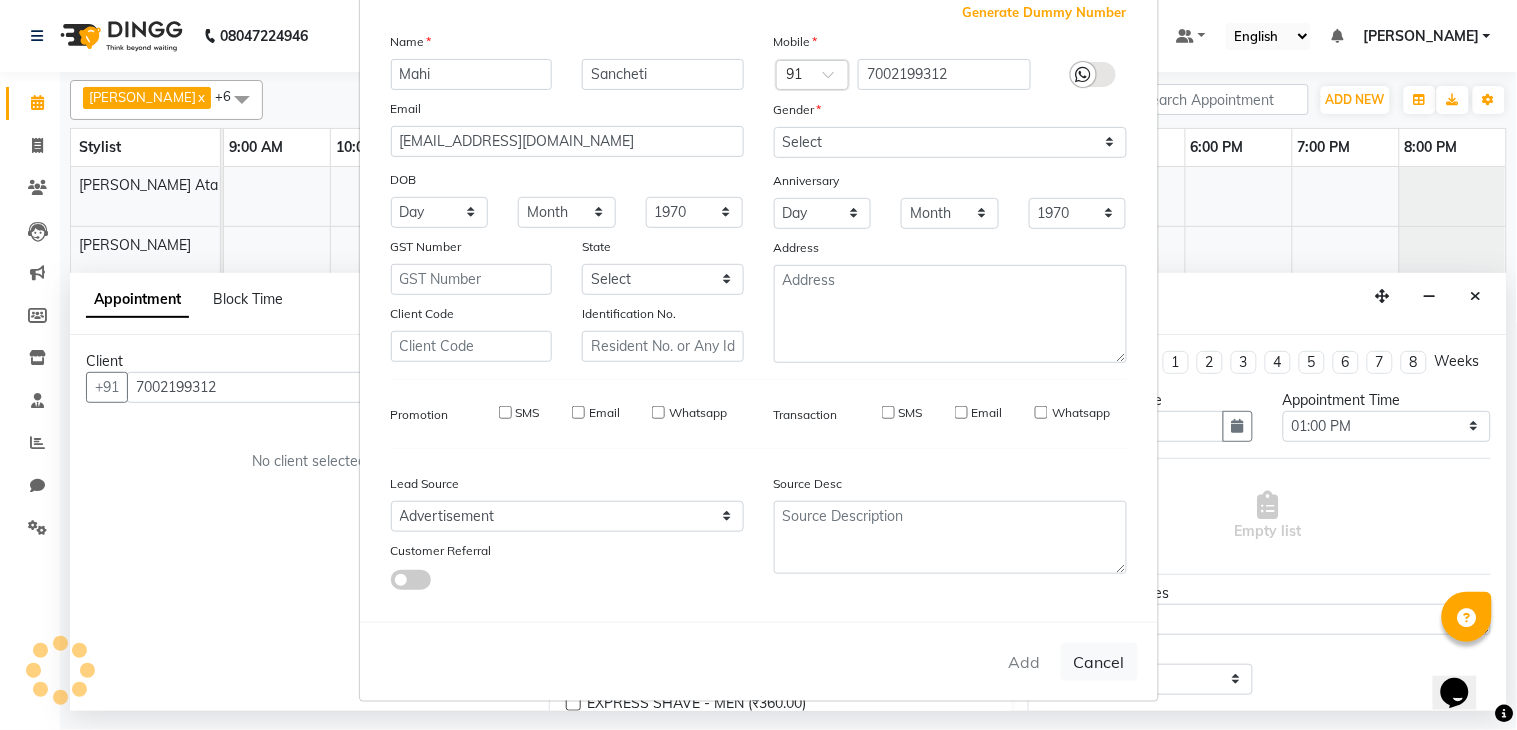 type 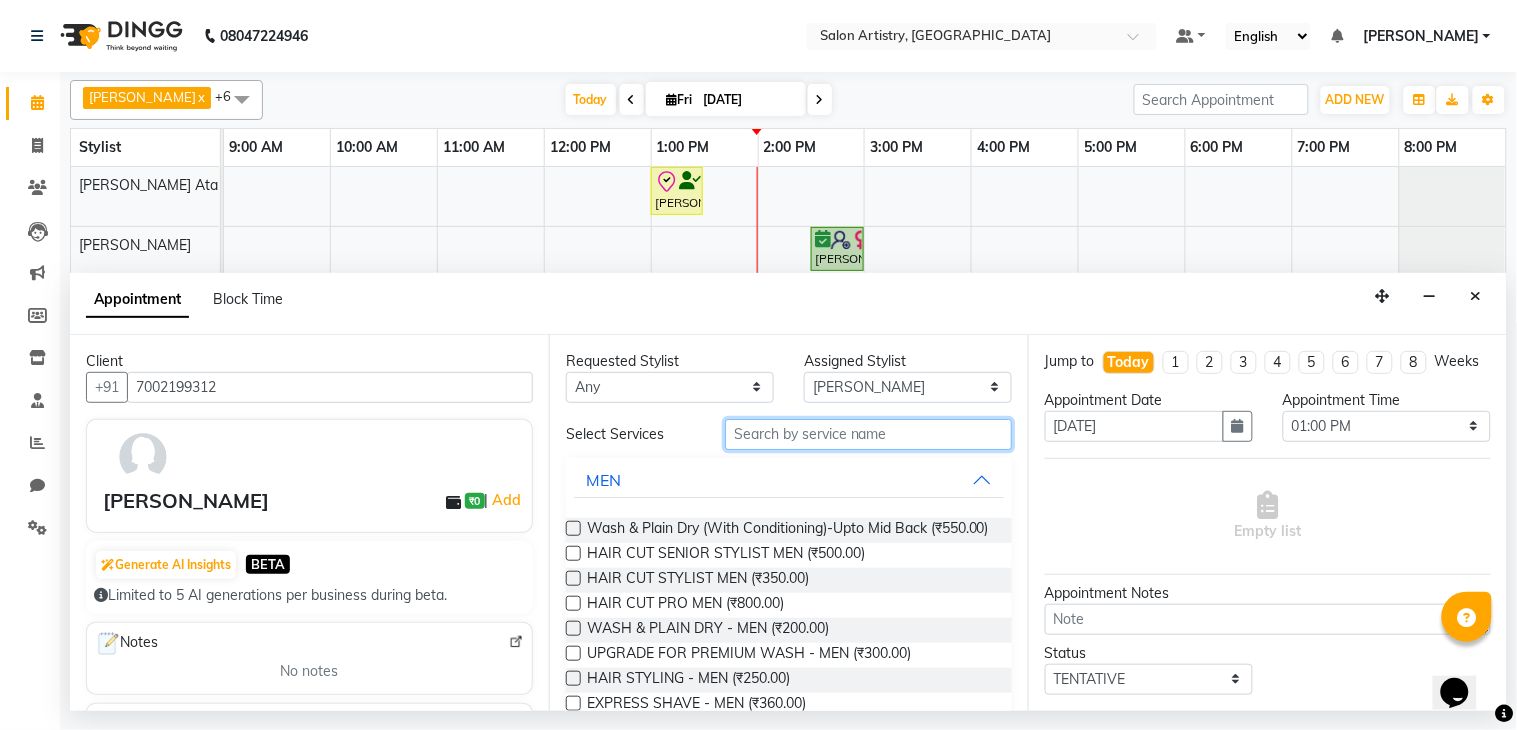 click at bounding box center [868, 434] 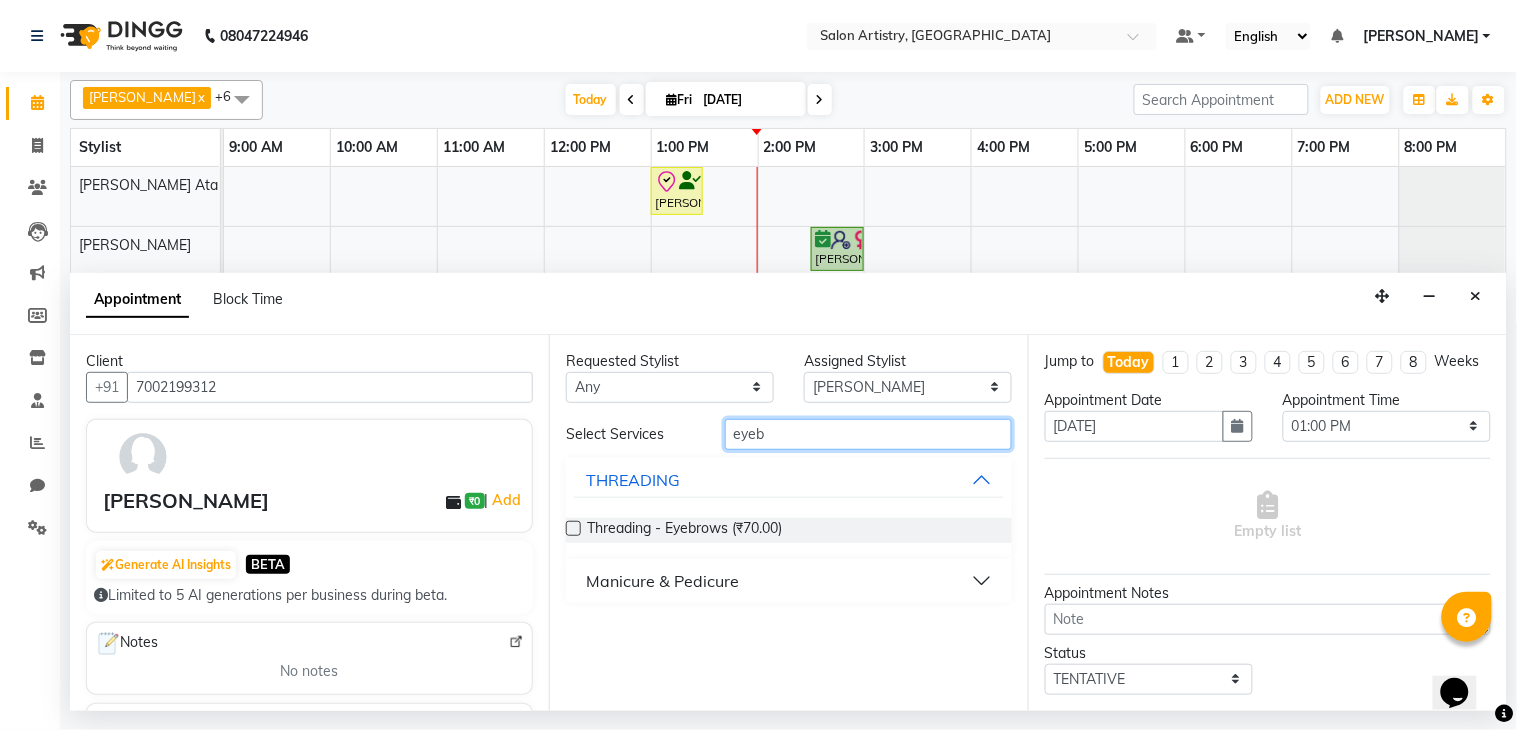 type on "eyeb" 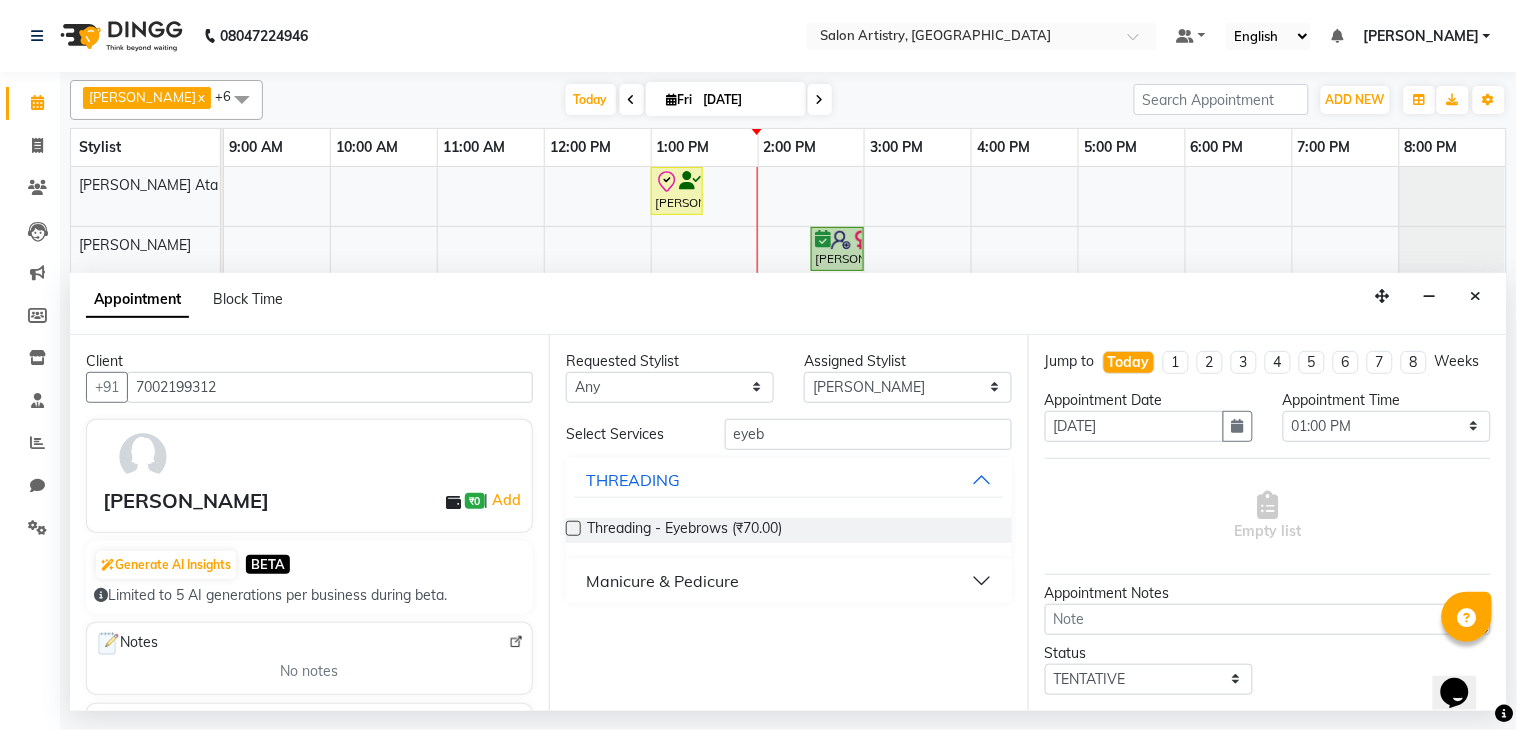 click at bounding box center [573, 528] 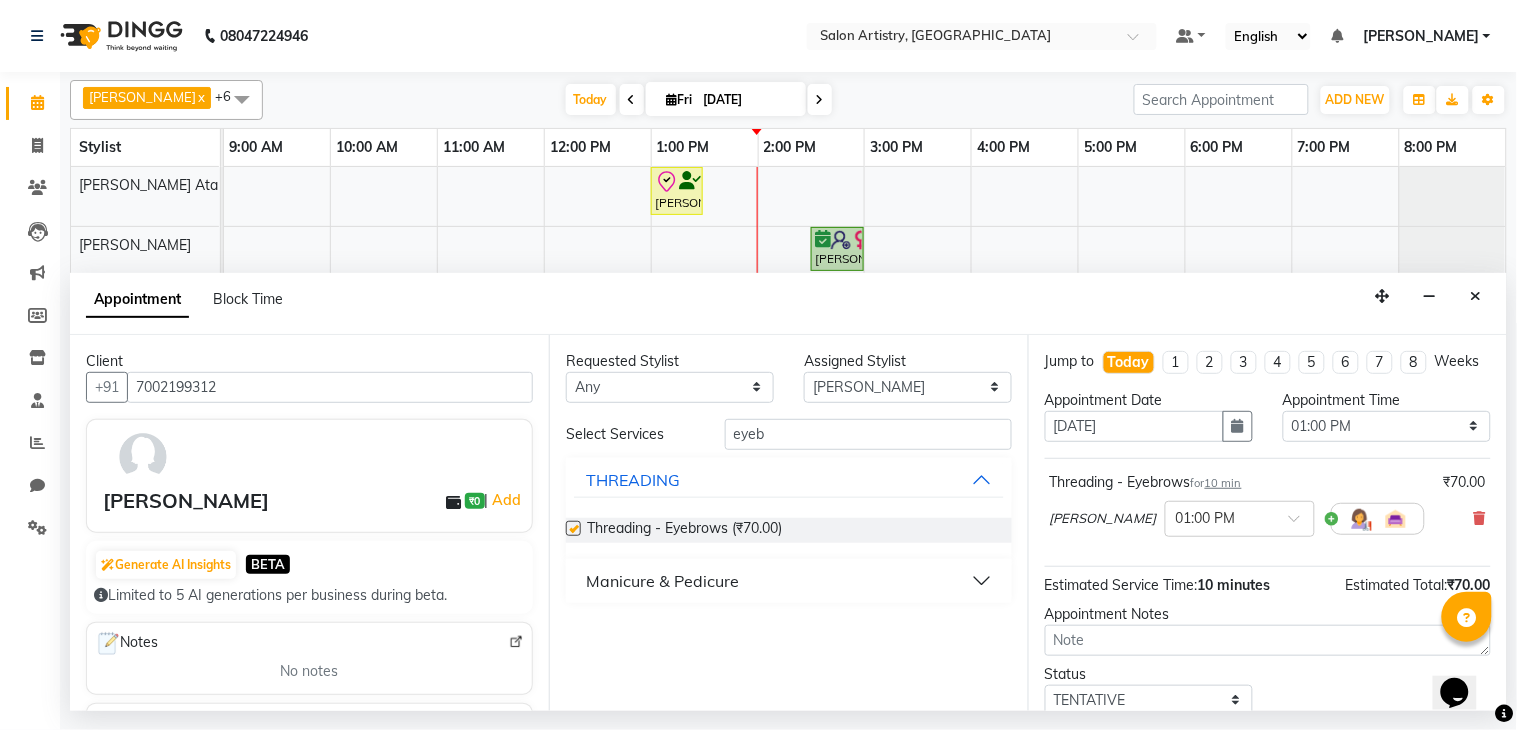 checkbox on "false" 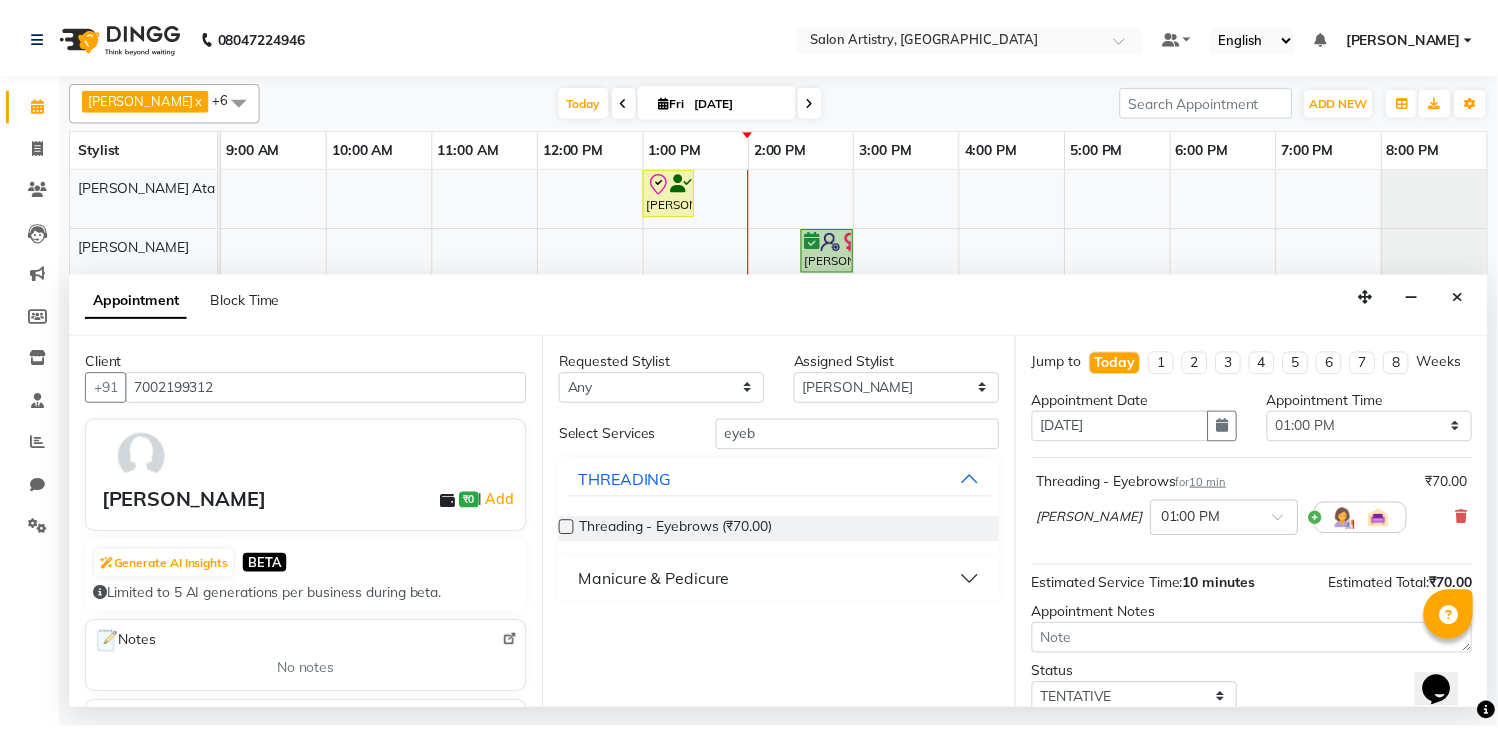 scroll, scrollTop: 150, scrollLeft: 0, axis: vertical 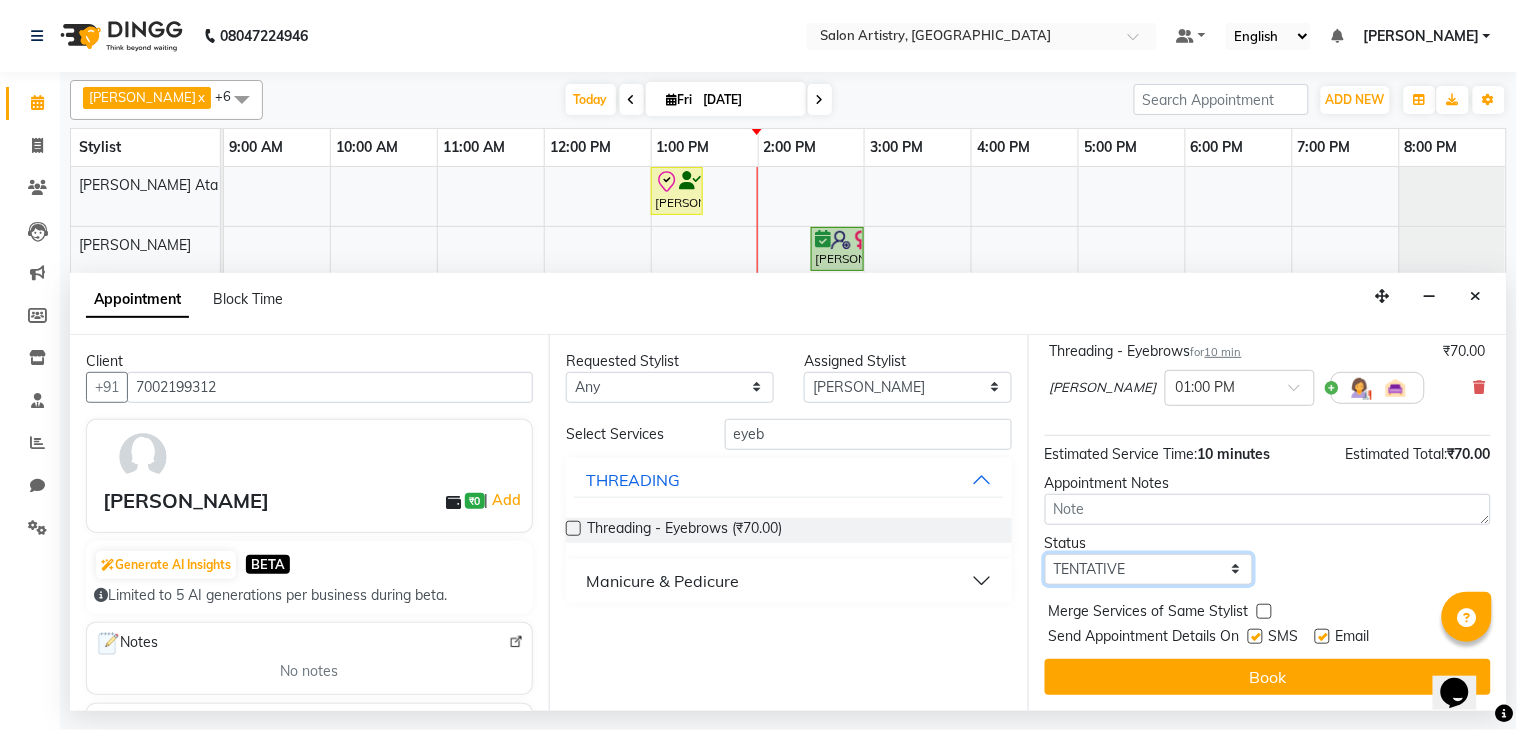 click on "Select TENTATIVE CONFIRM CHECK-IN UPCOMING" at bounding box center (1149, 569) 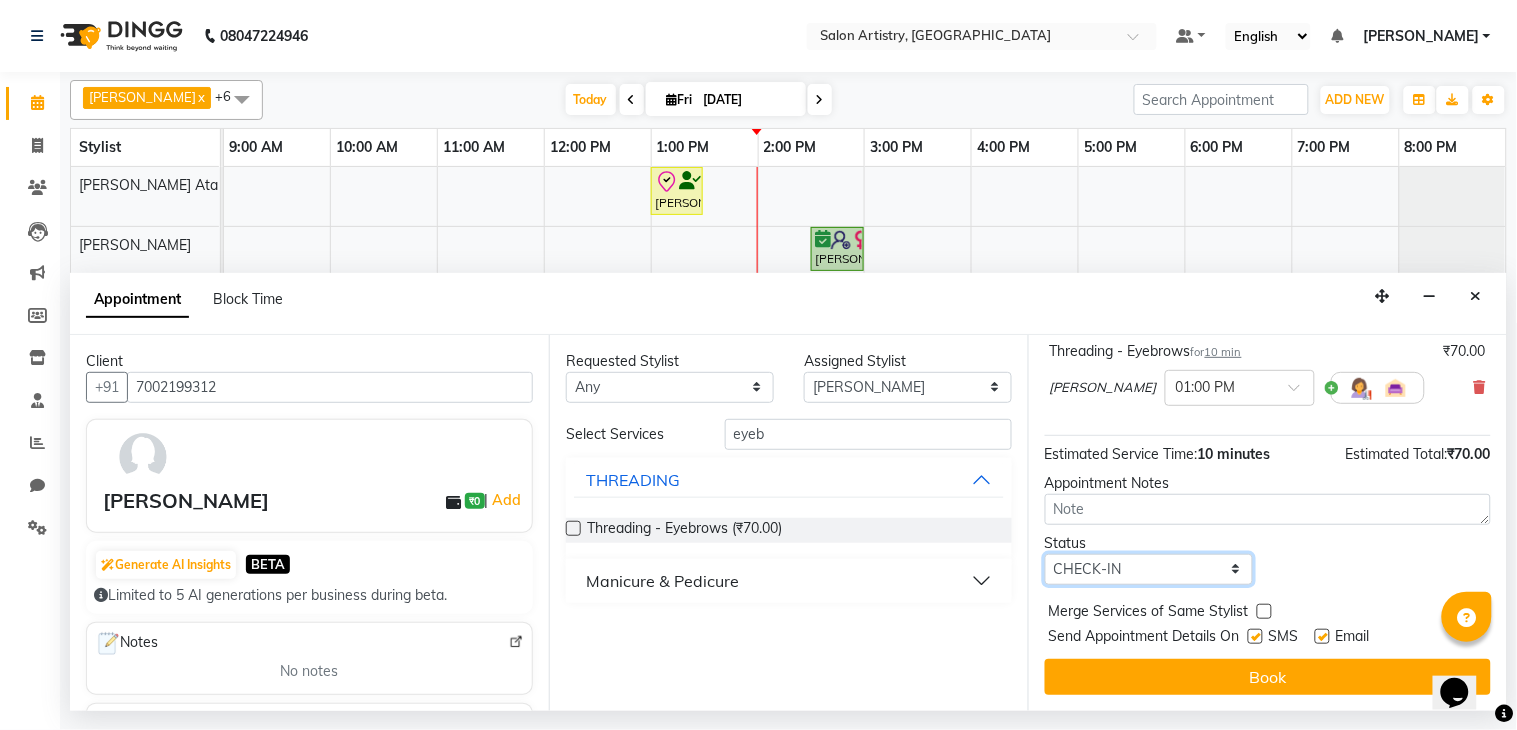 click on "Select TENTATIVE CONFIRM CHECK-IN UPCOMING" at bounding box center (1149, 569) 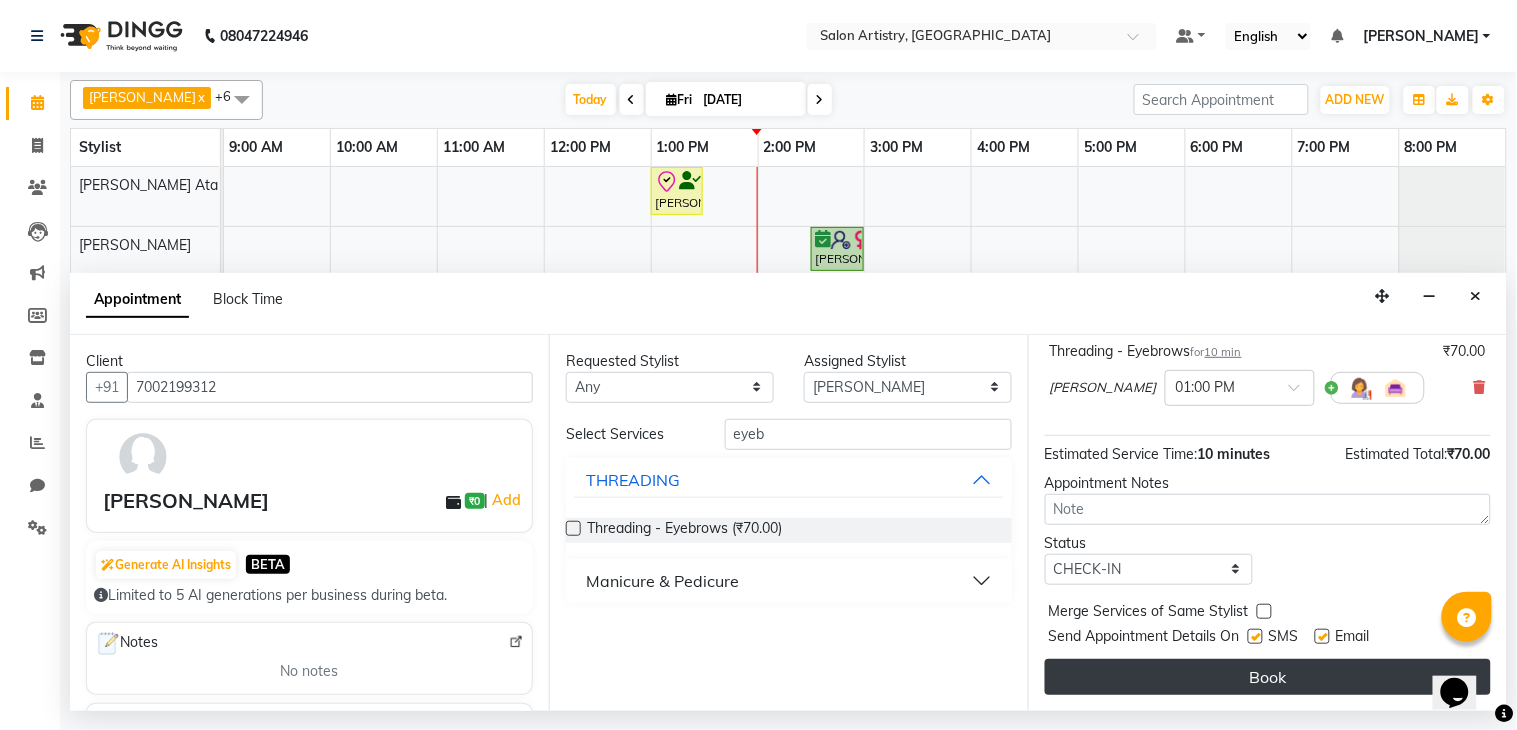 click on "Book" at bounding box center (1268, 677) 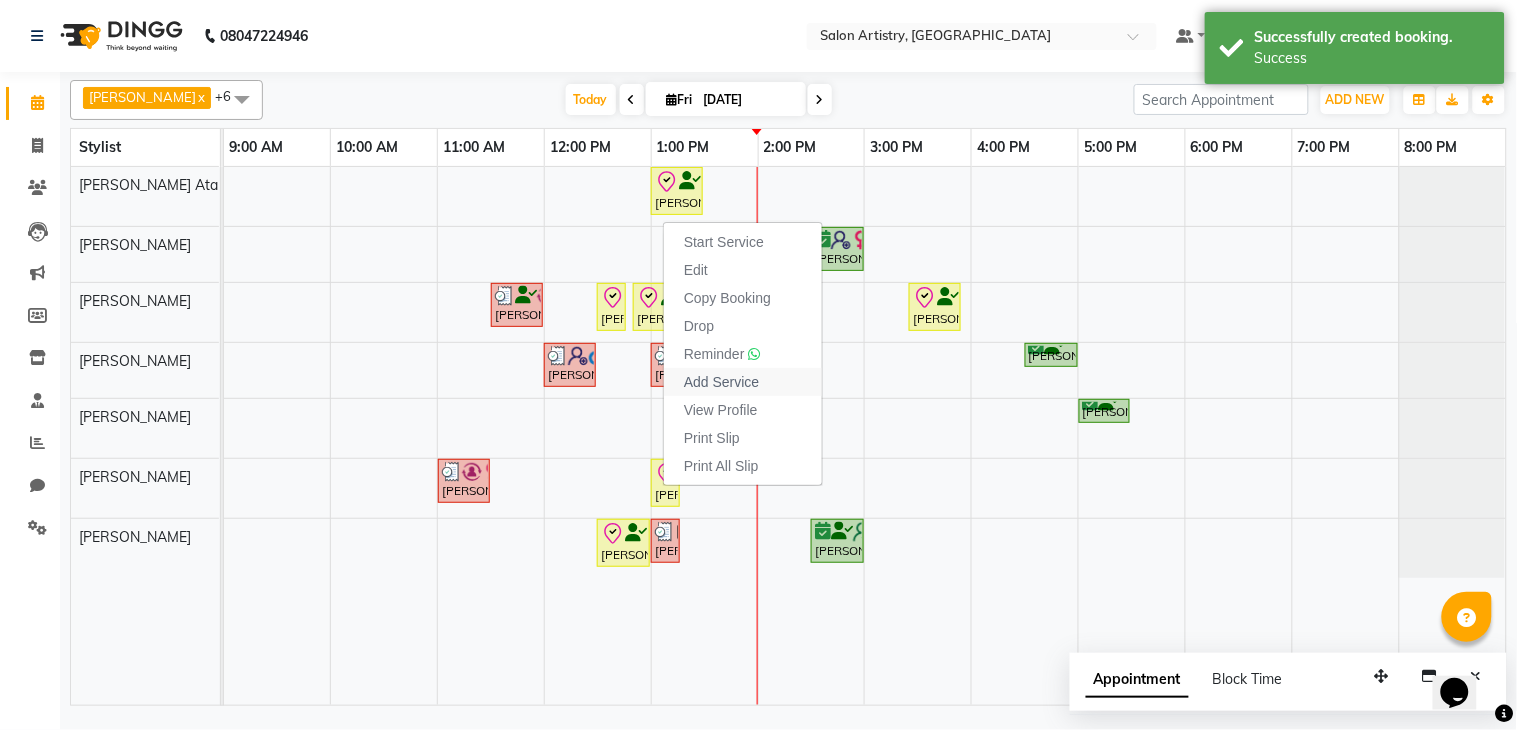 click on "Add Service" at bounding box center [721, 382] 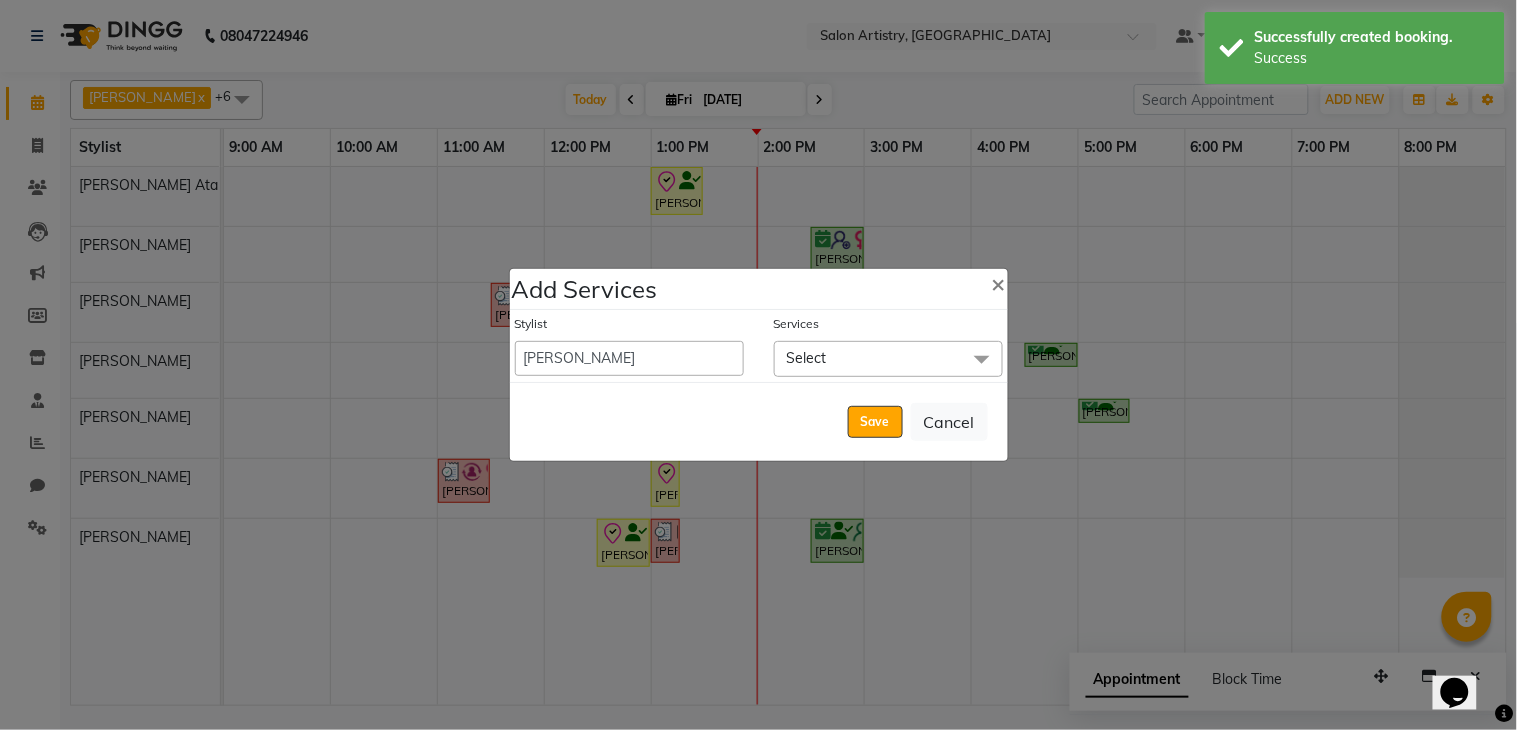 click on "Select" 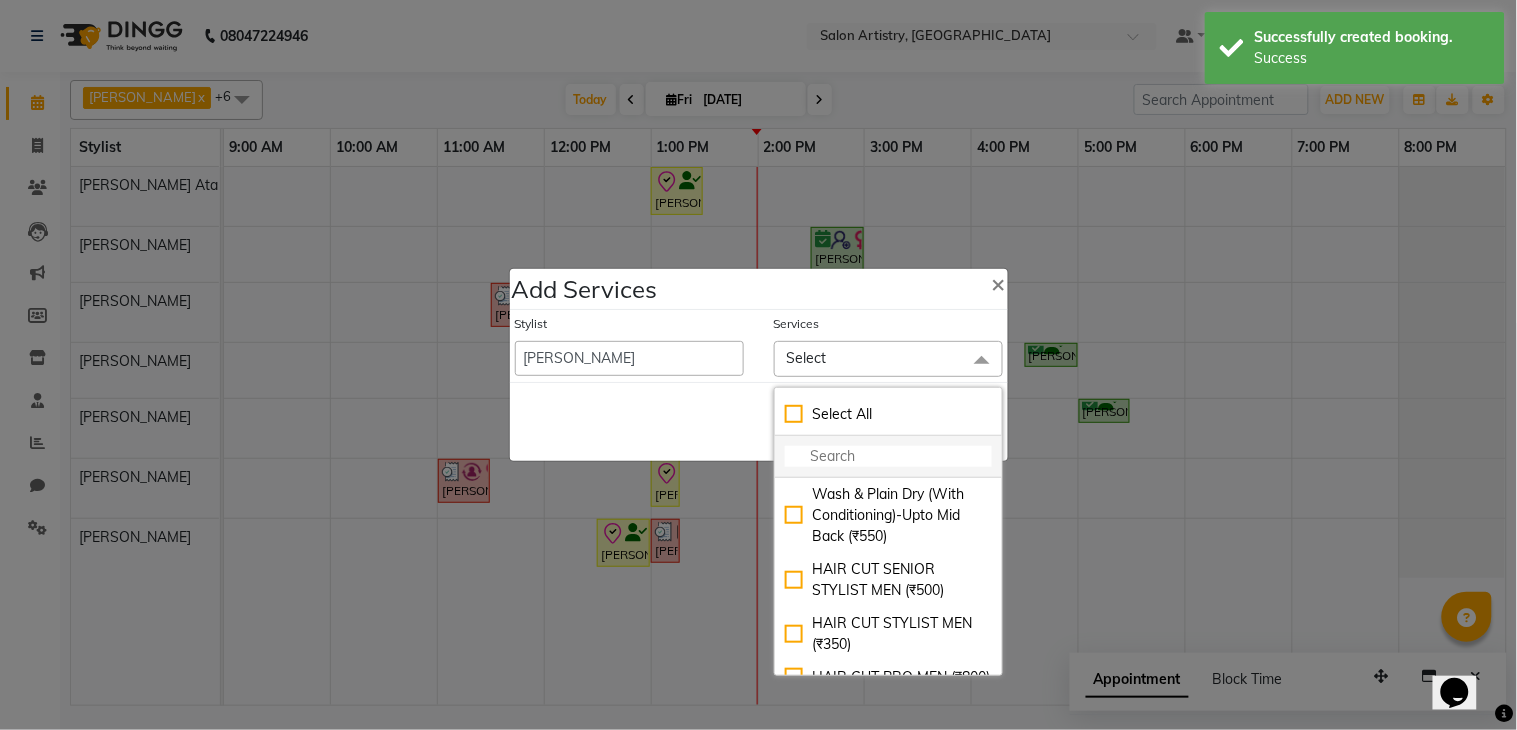 click 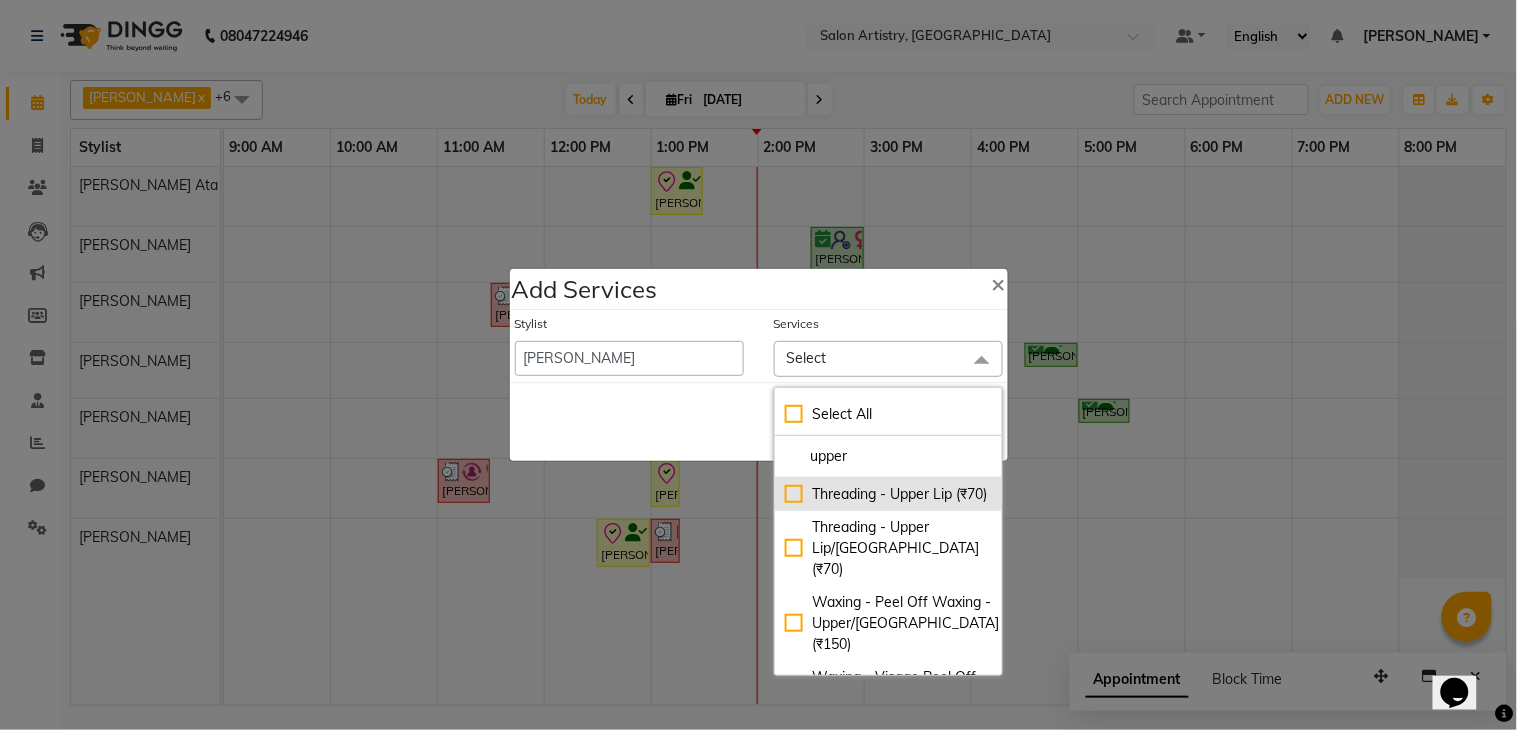 type on "upper" 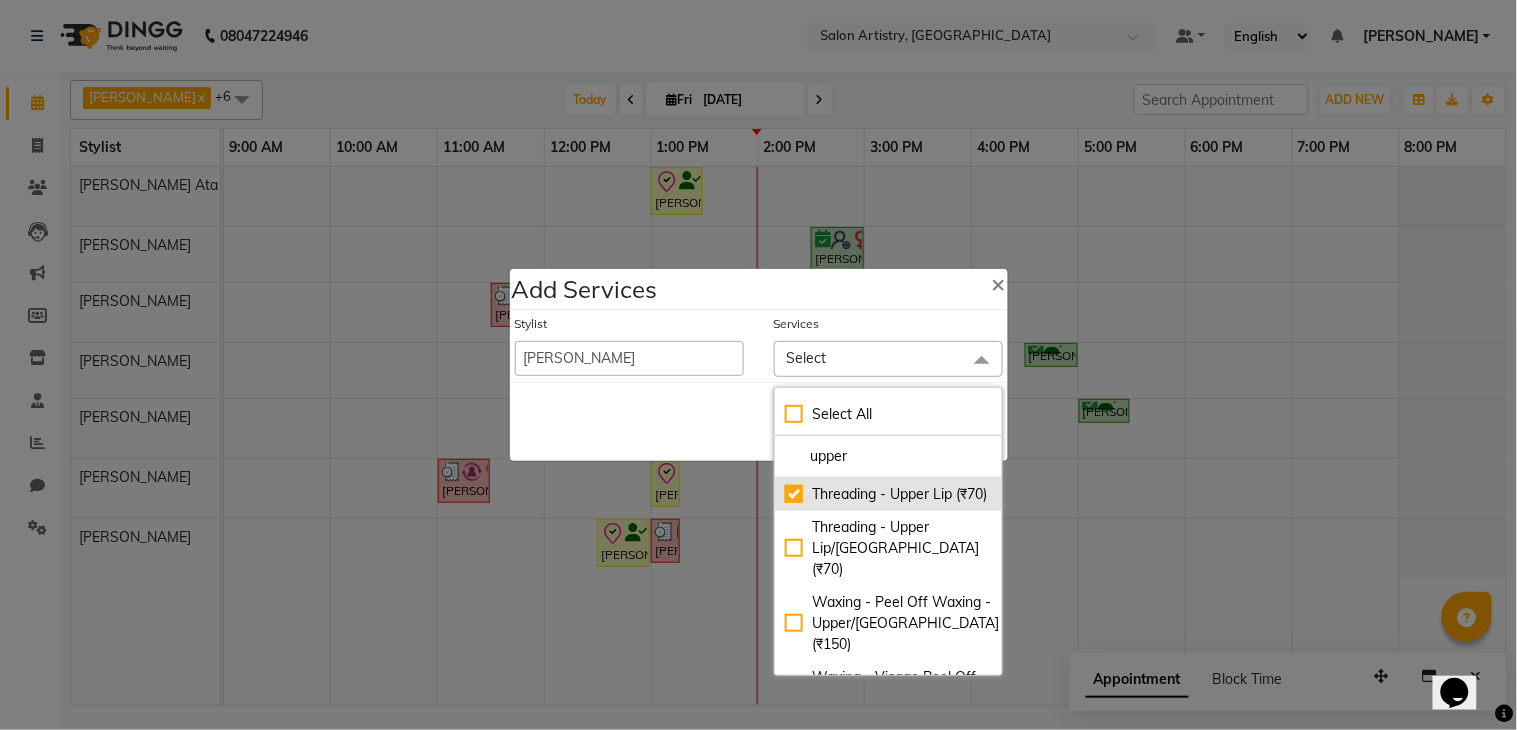 checkbox on "true" 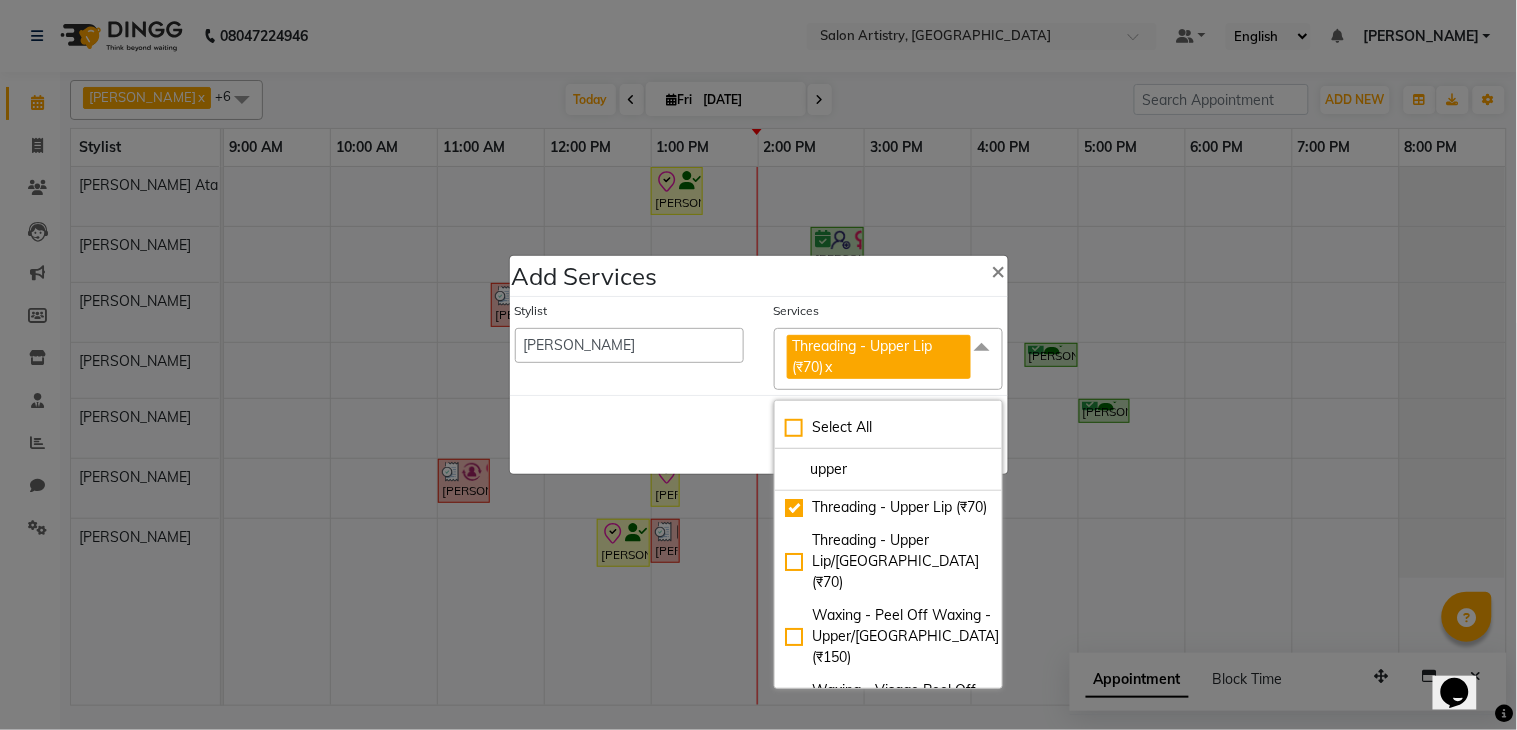 click on "Save   Cancel" 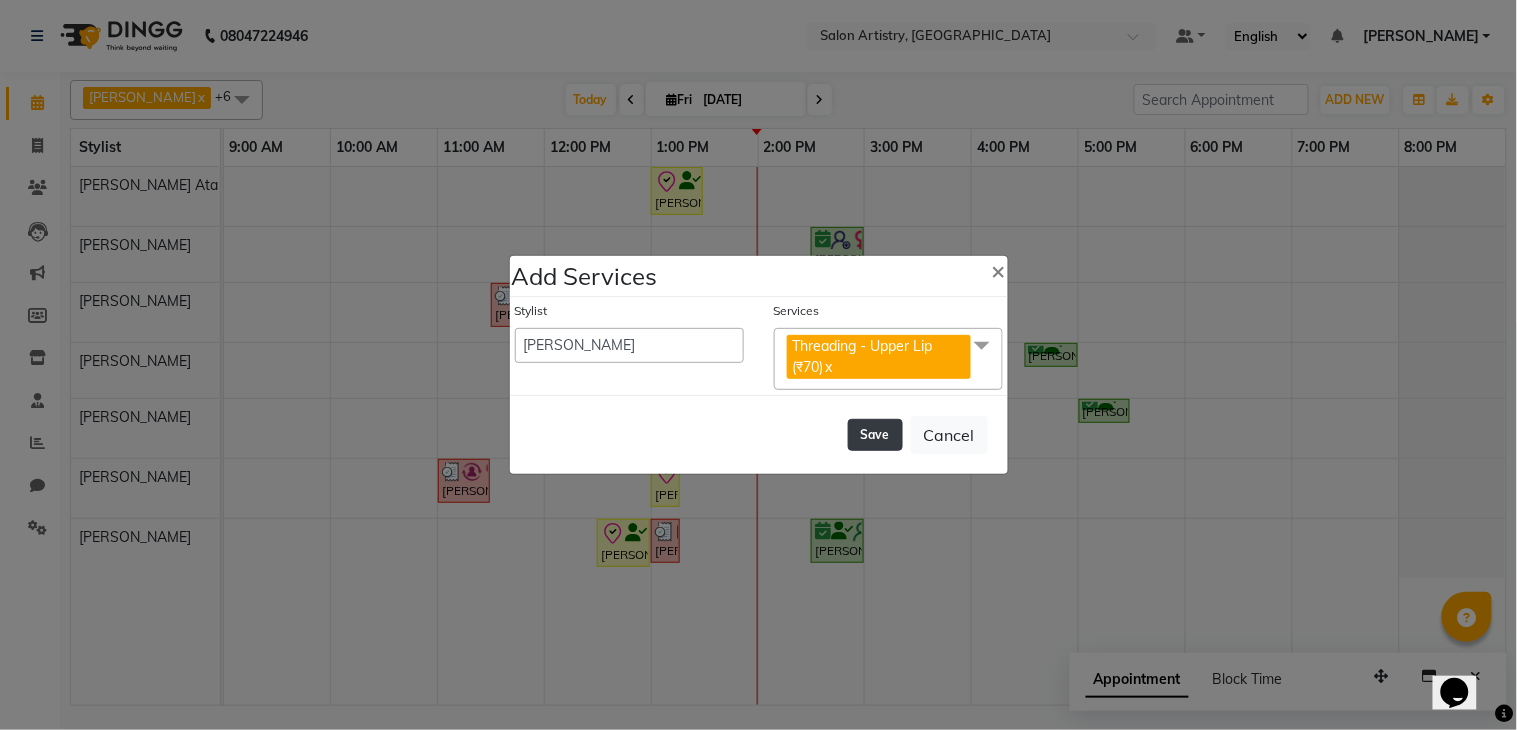 click on "Save" 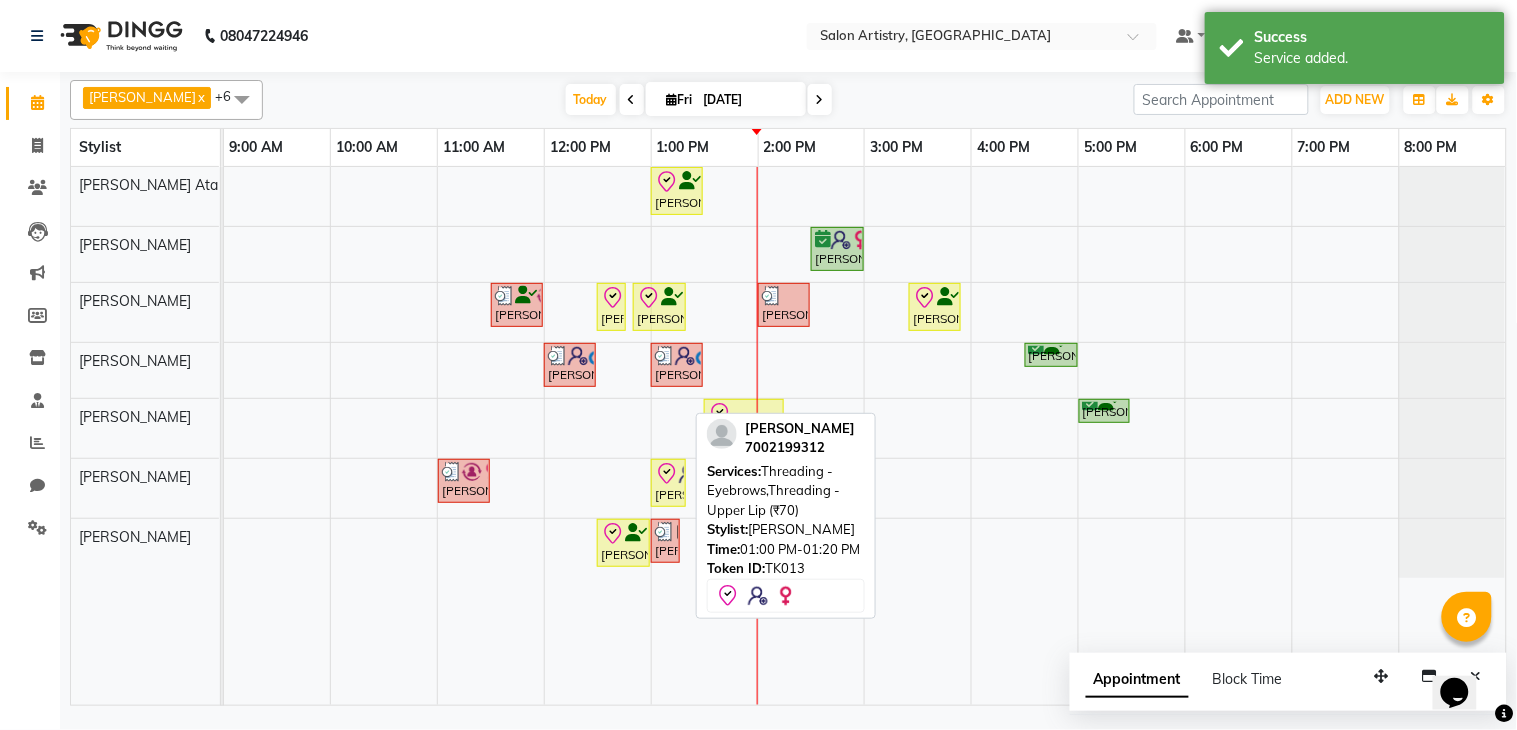 click on "[PERSON_NAME], TK13, 01:00 PM-01:20 PM, Threading - Eyebrows,Threading - Upper Lip (₹70)" at bounding box center (668, 483) 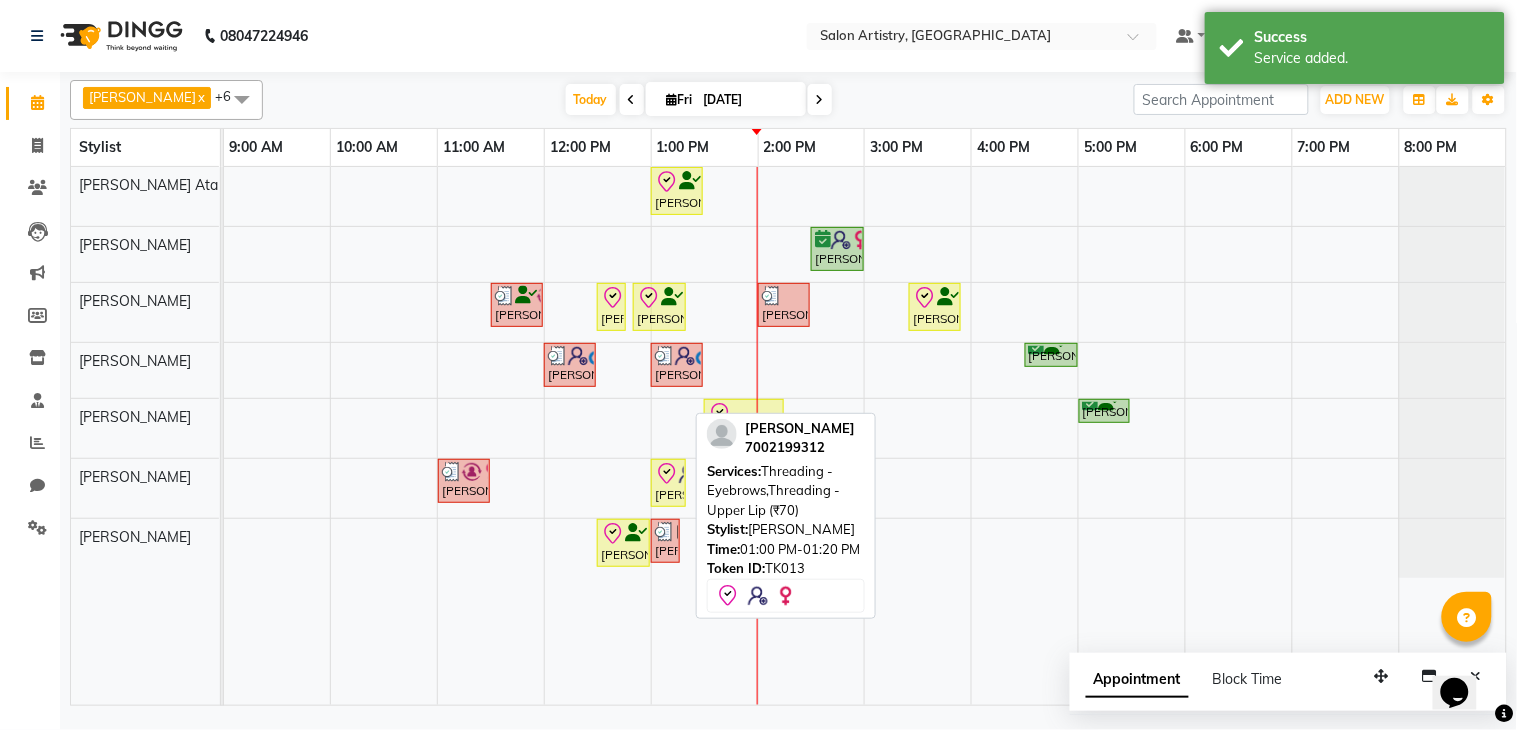 click on "[PERSON_NAME], TK13, 01:00 PM-01:20 PM, Threading - Eyebrows,Threading - Upper Lip (₹70)" at bounding box center (668, 483) 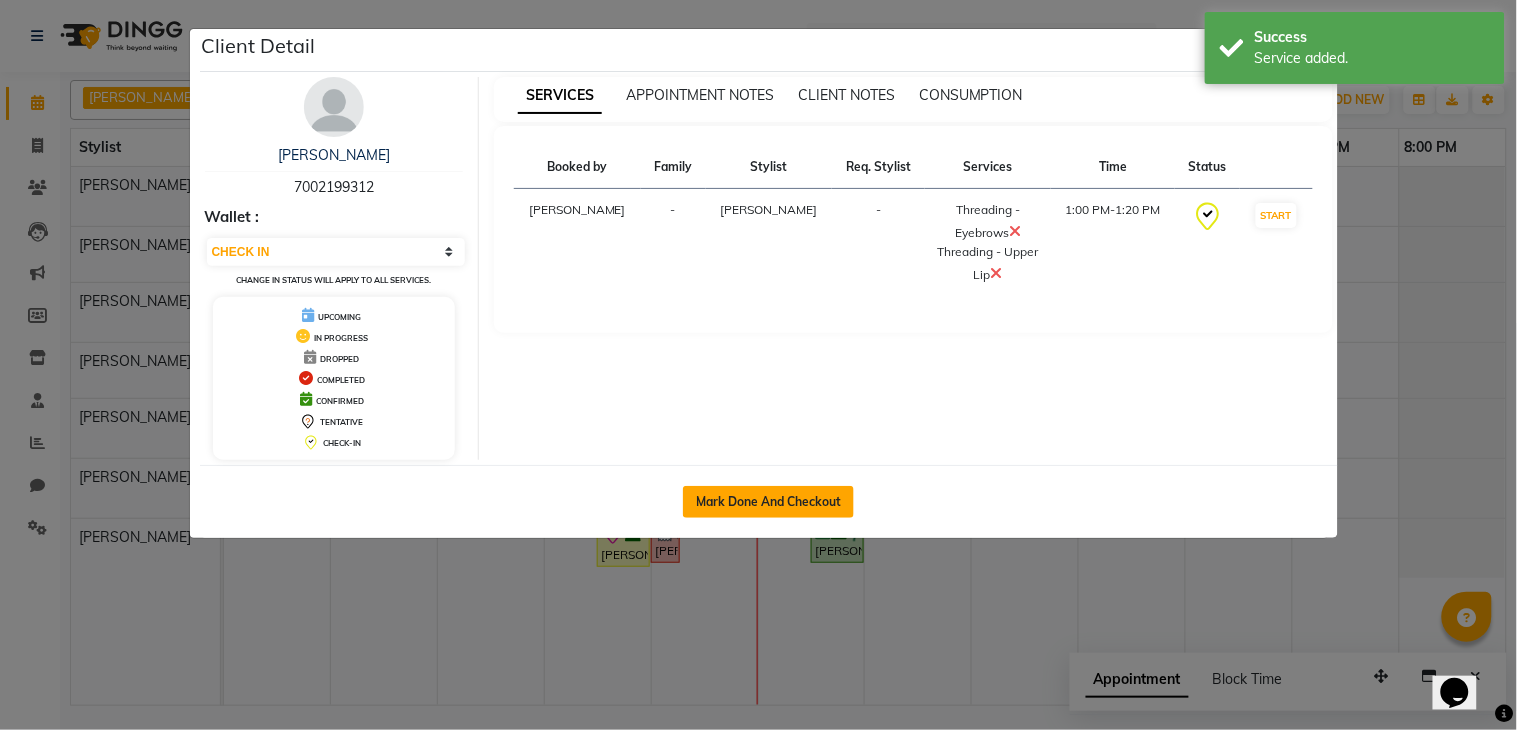 click on "Mark Done And Checkout" 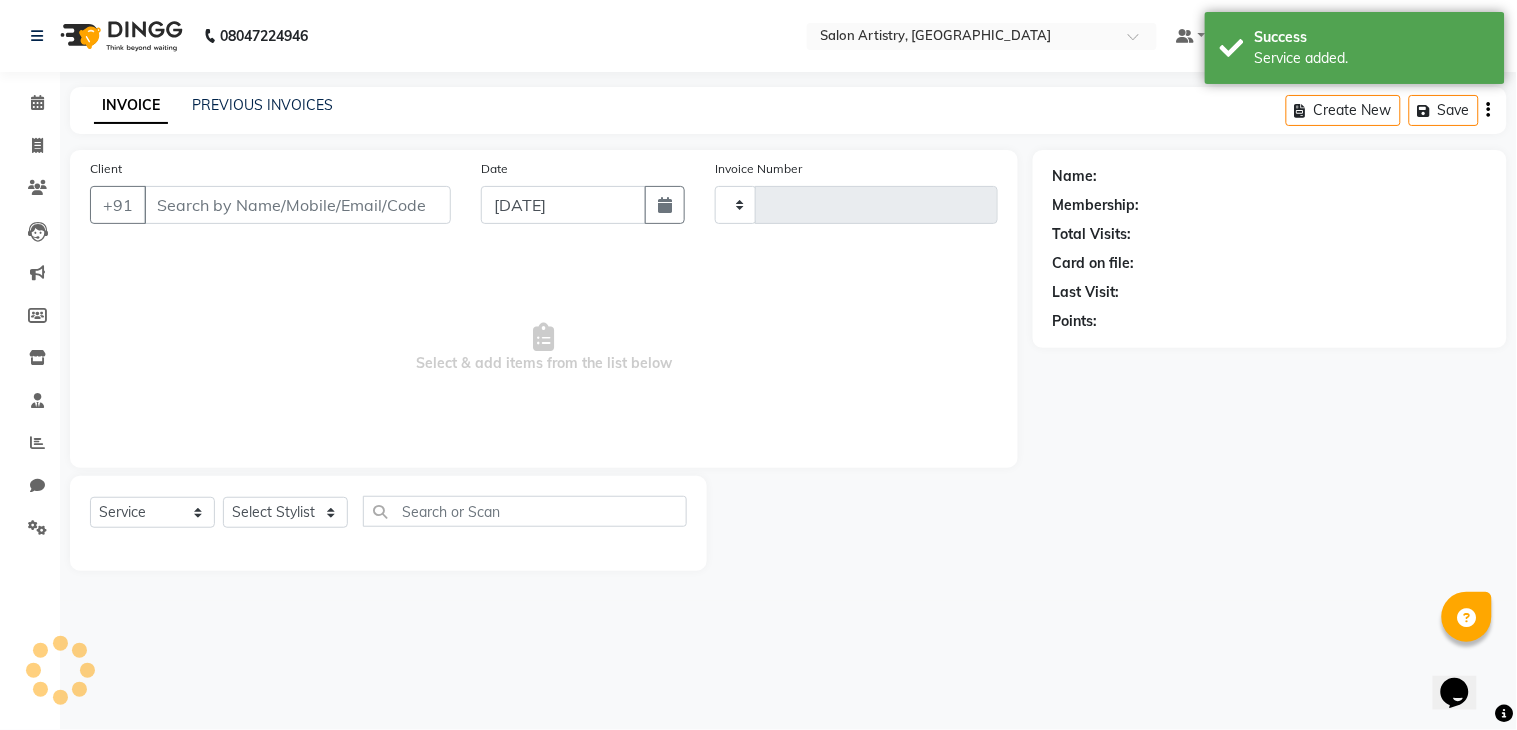 type on "1411" 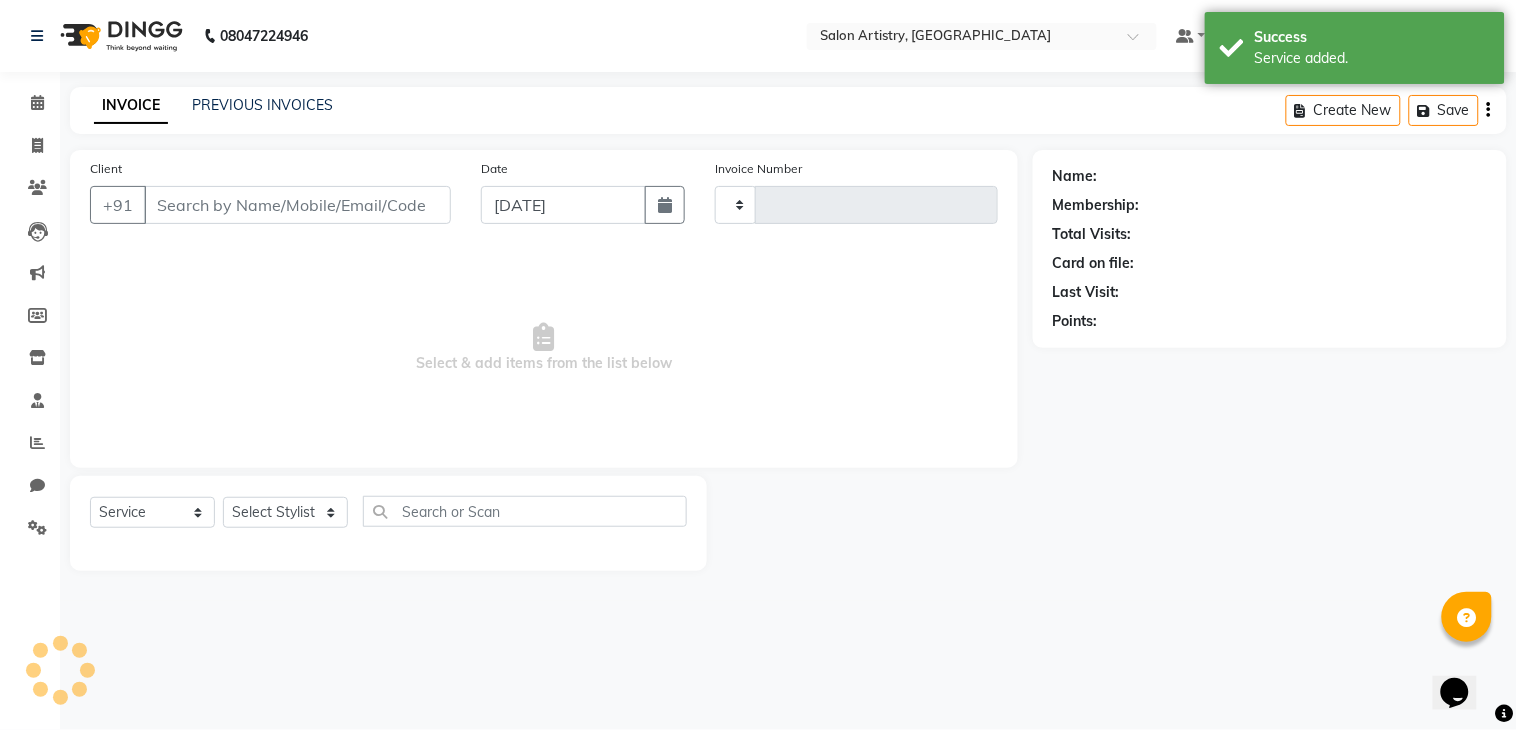 select on "8285" 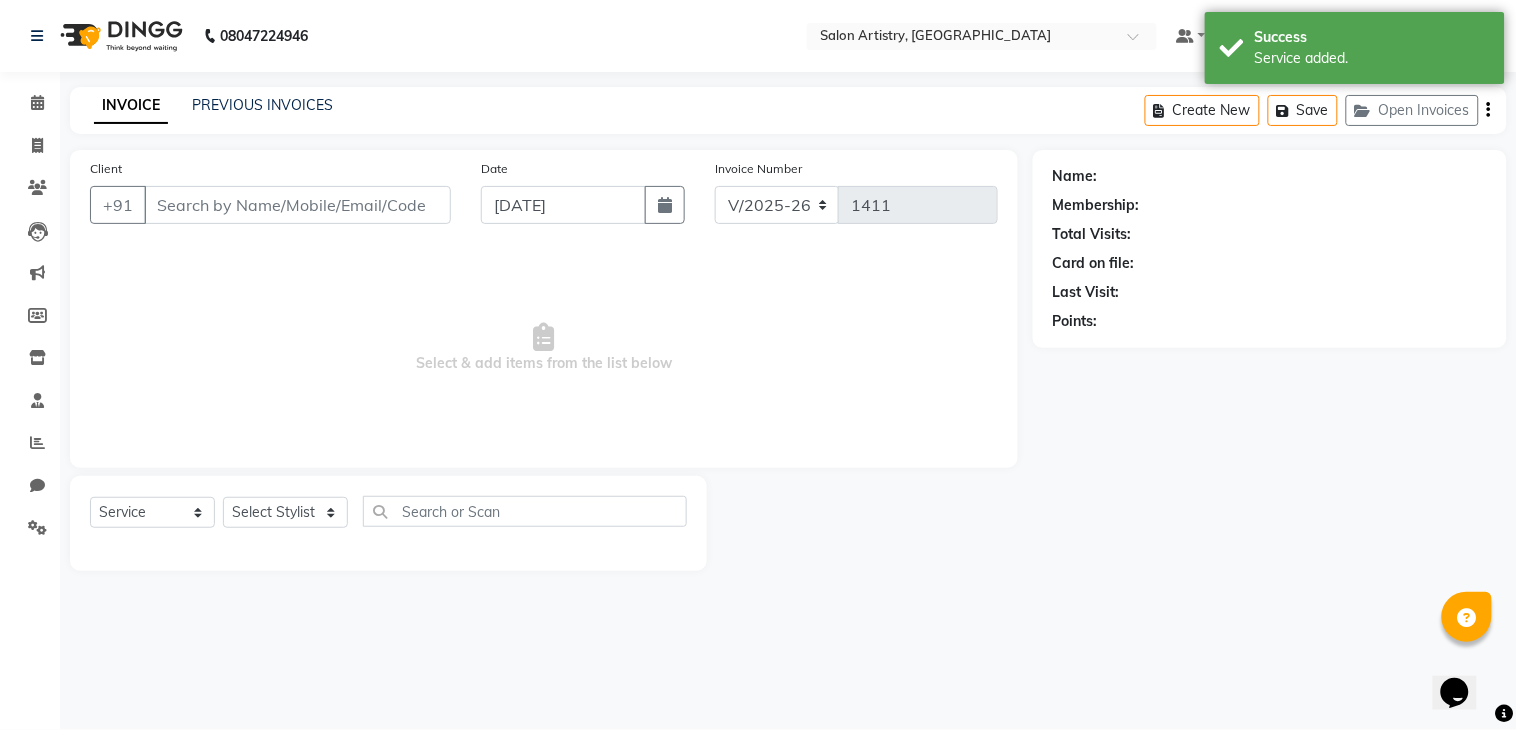 type on "7002199312" 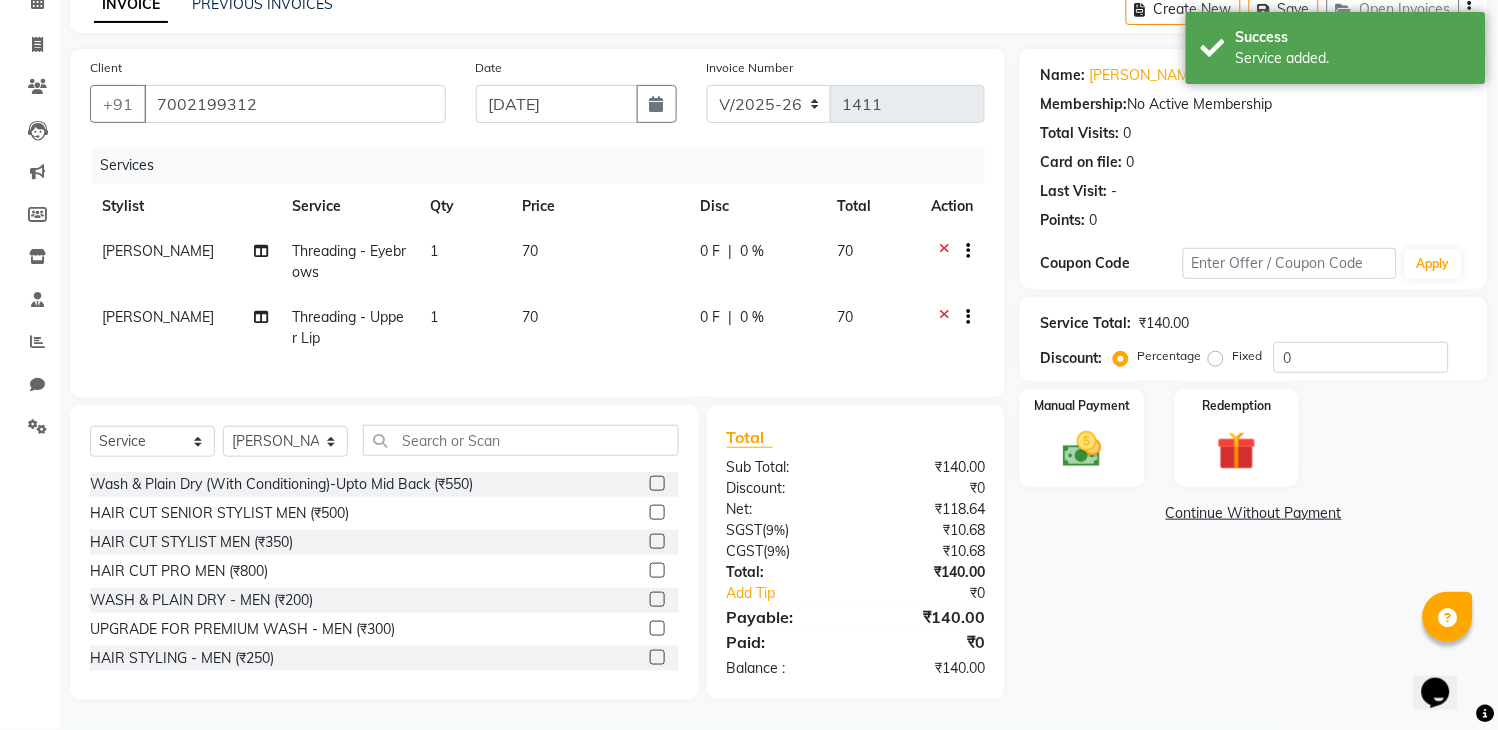 scroll, scrollTop: 120, scrollLeft: 0, axis: vertical 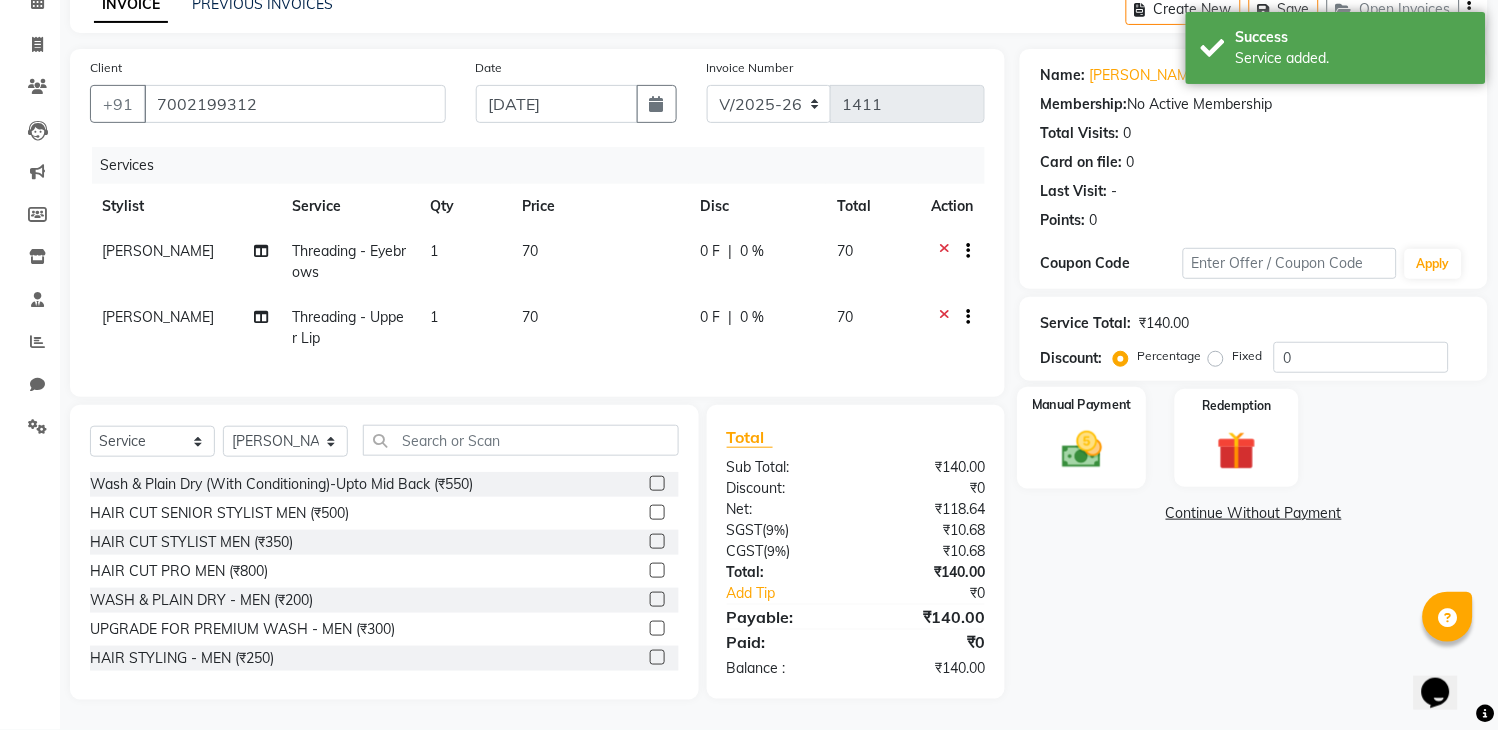 click 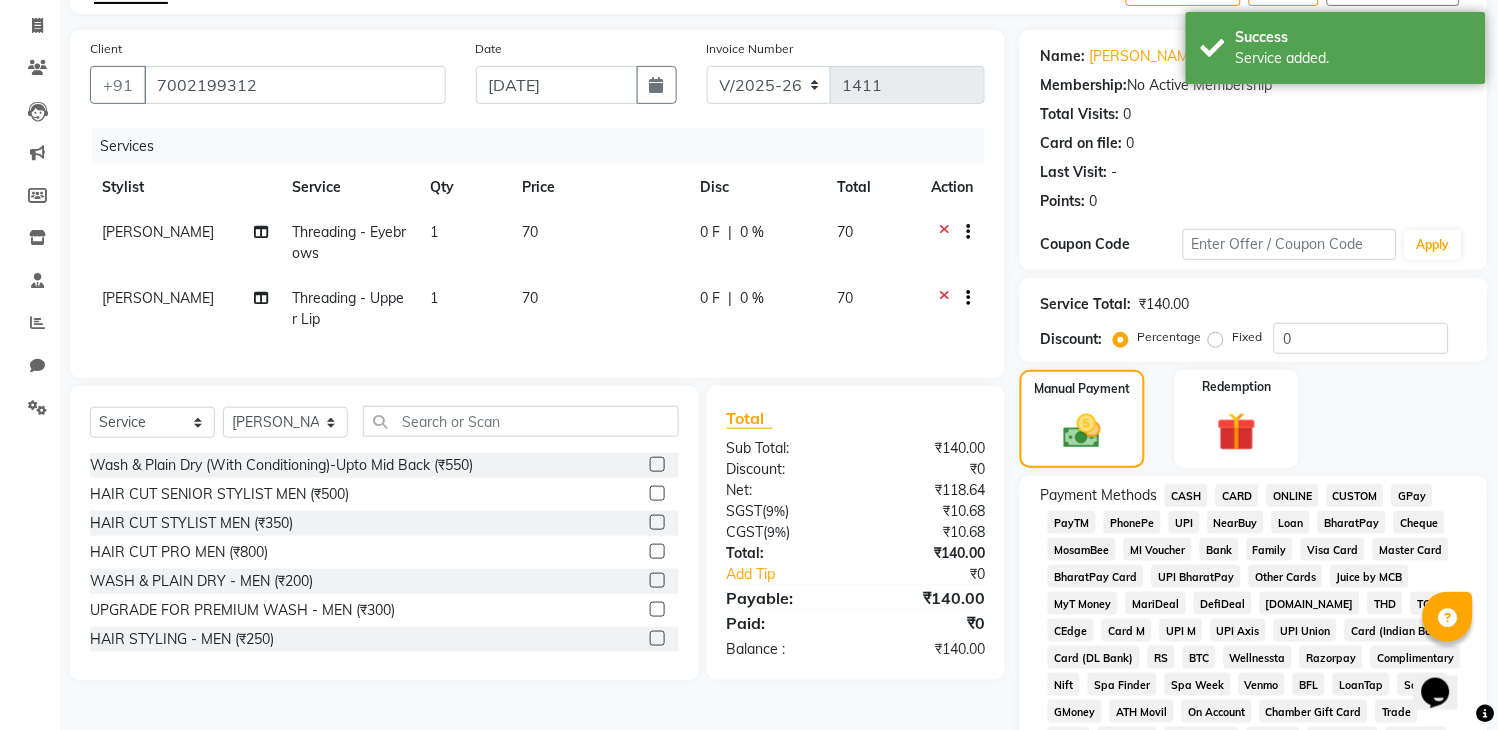 click on "CASH" 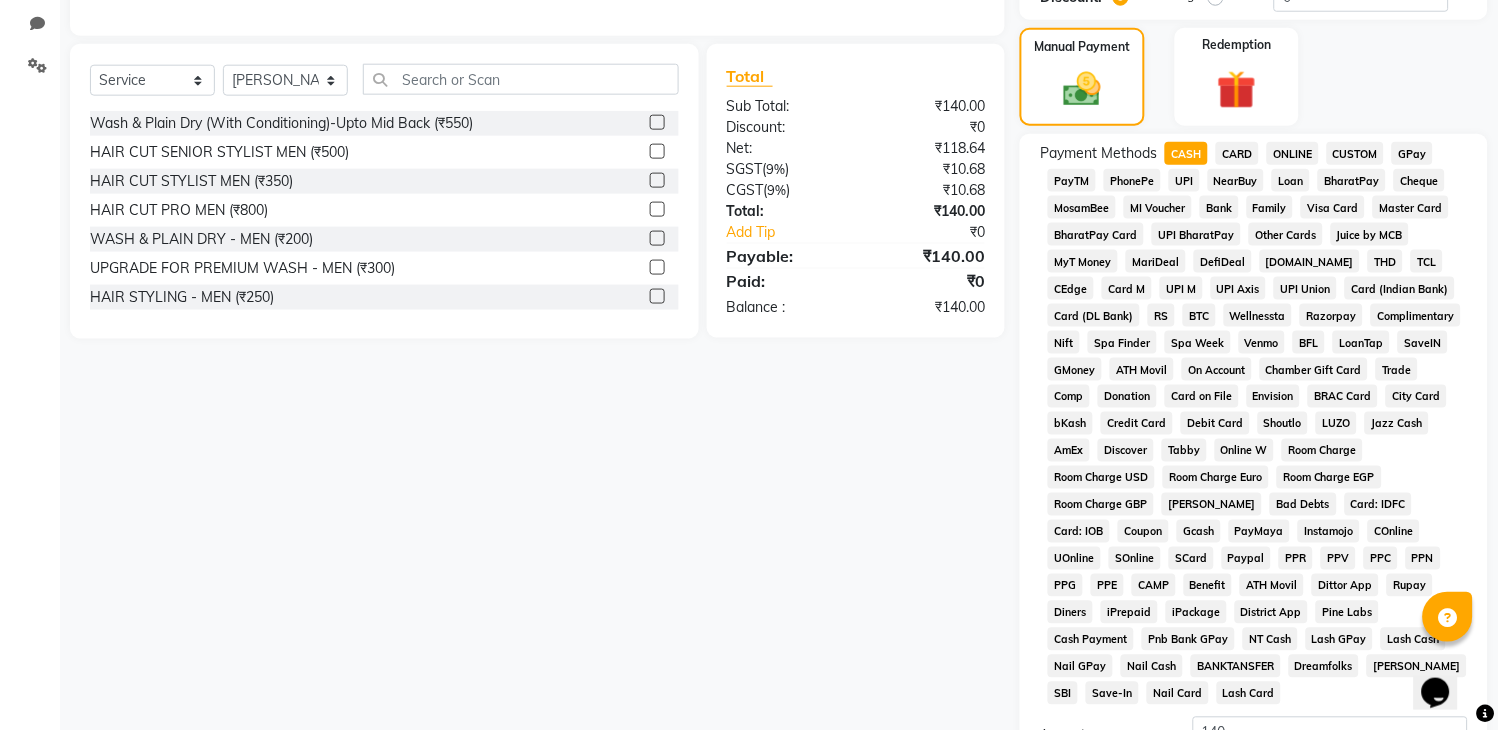 scroll, scrollTop: 675, scrollLeft: 0, axis: vertical 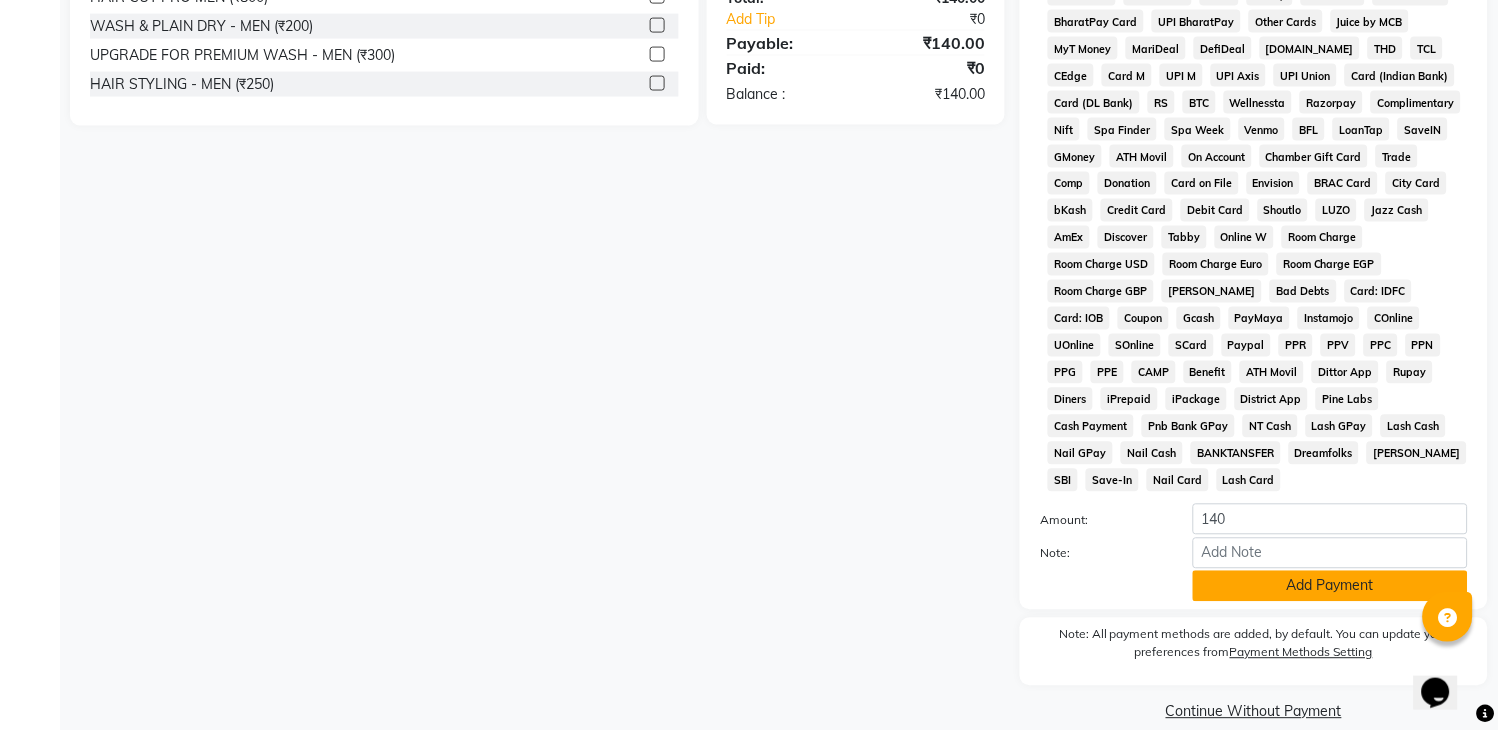 click on "Add Payment" 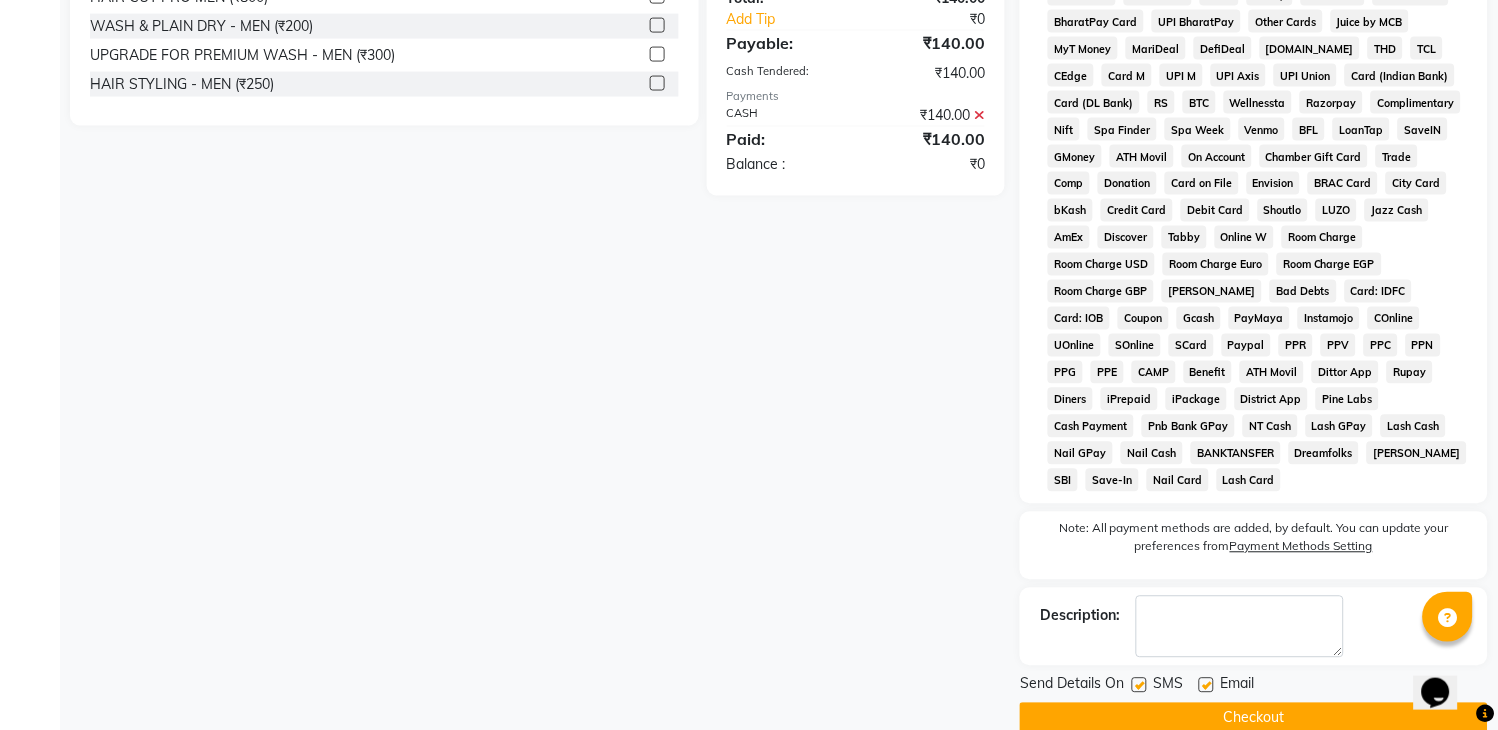 scroll, scrollTop: 714, scrollLeft: 0, axis: vertical 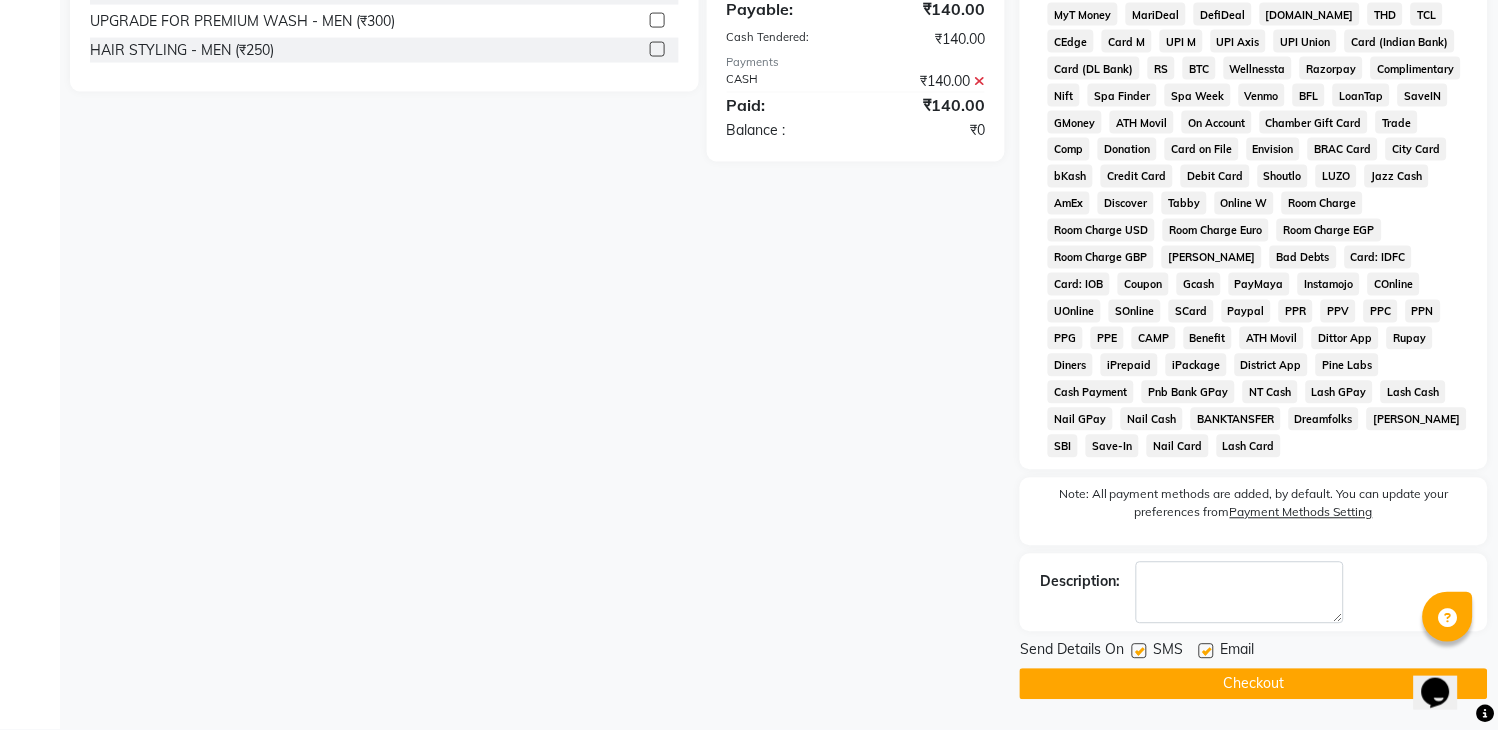 click on "Checkout" 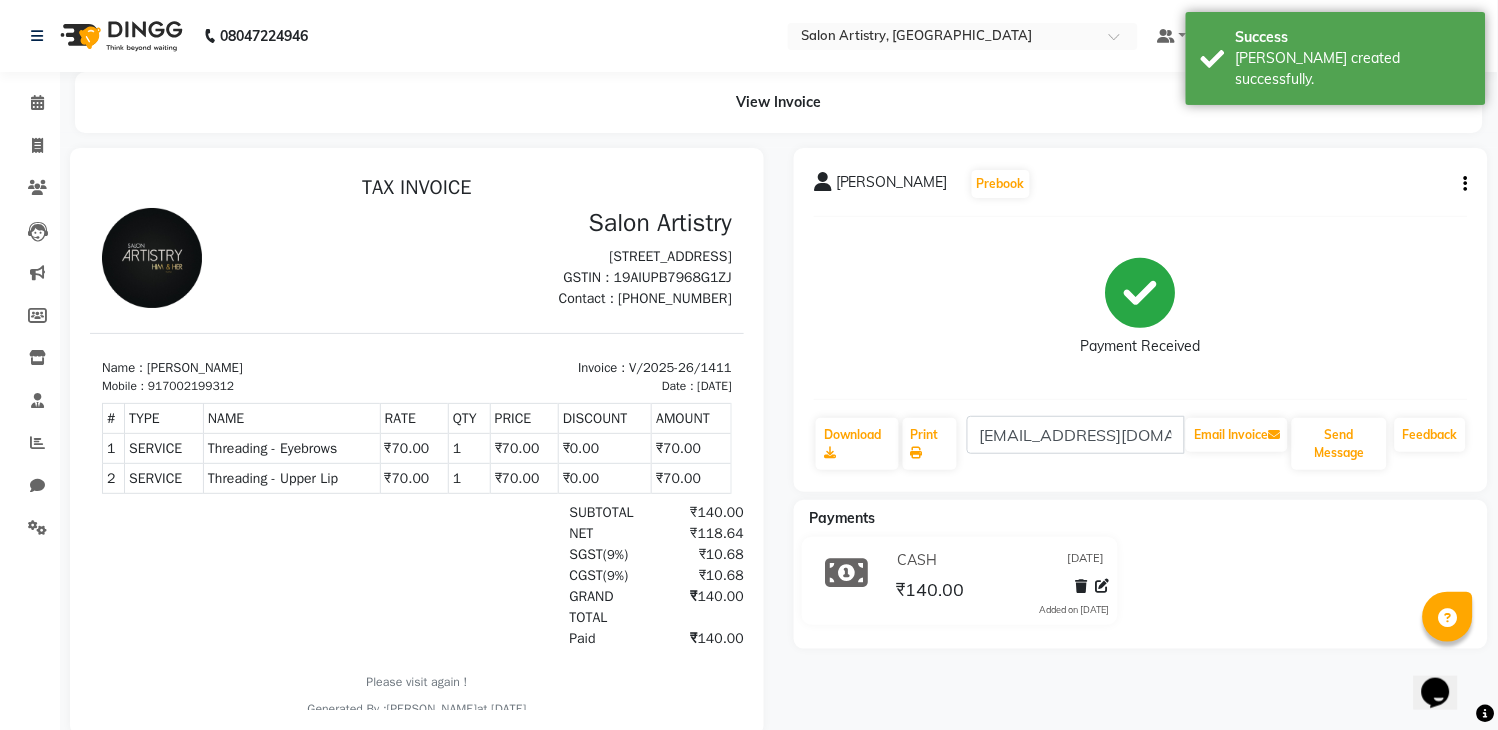 scroll, scrollTop: 0, scrollLeft: 0, axis: both 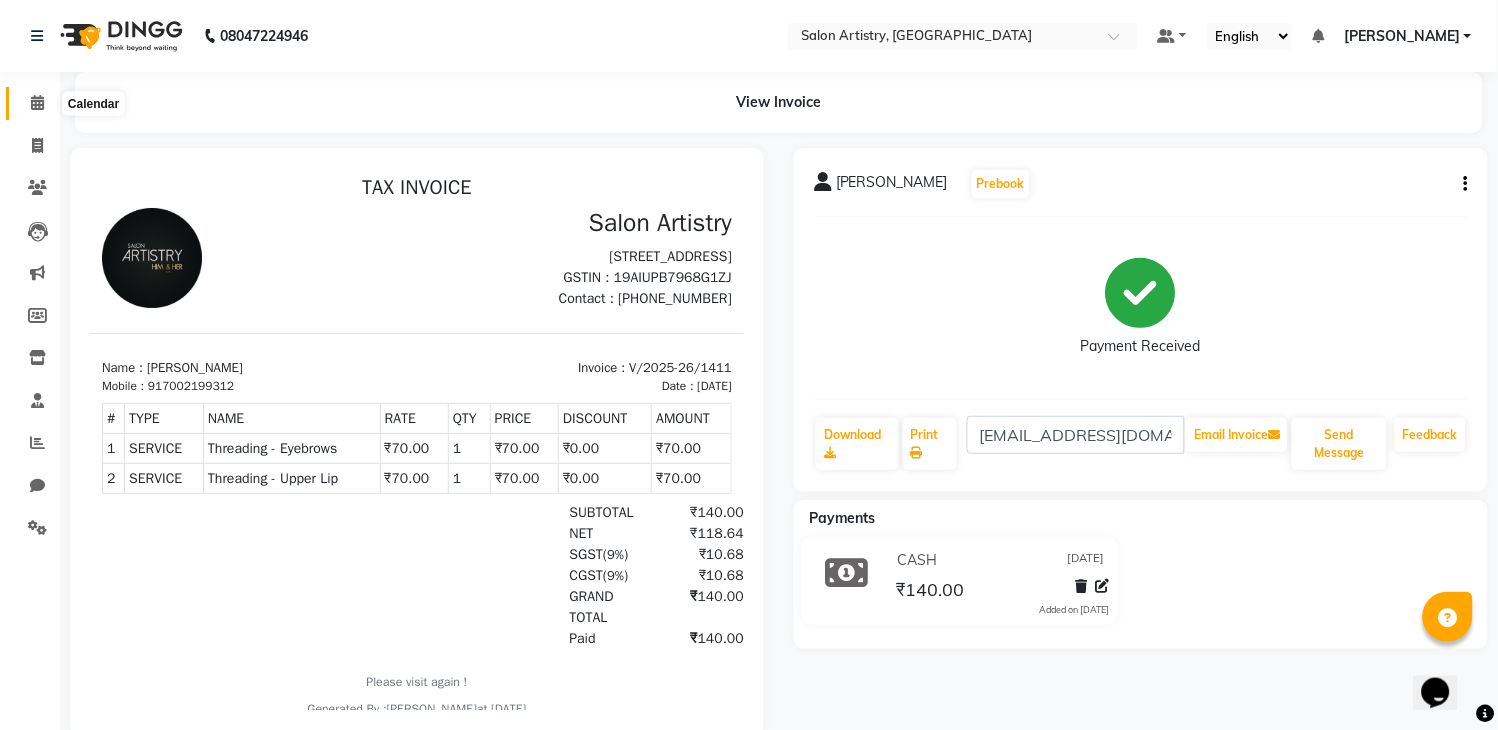click 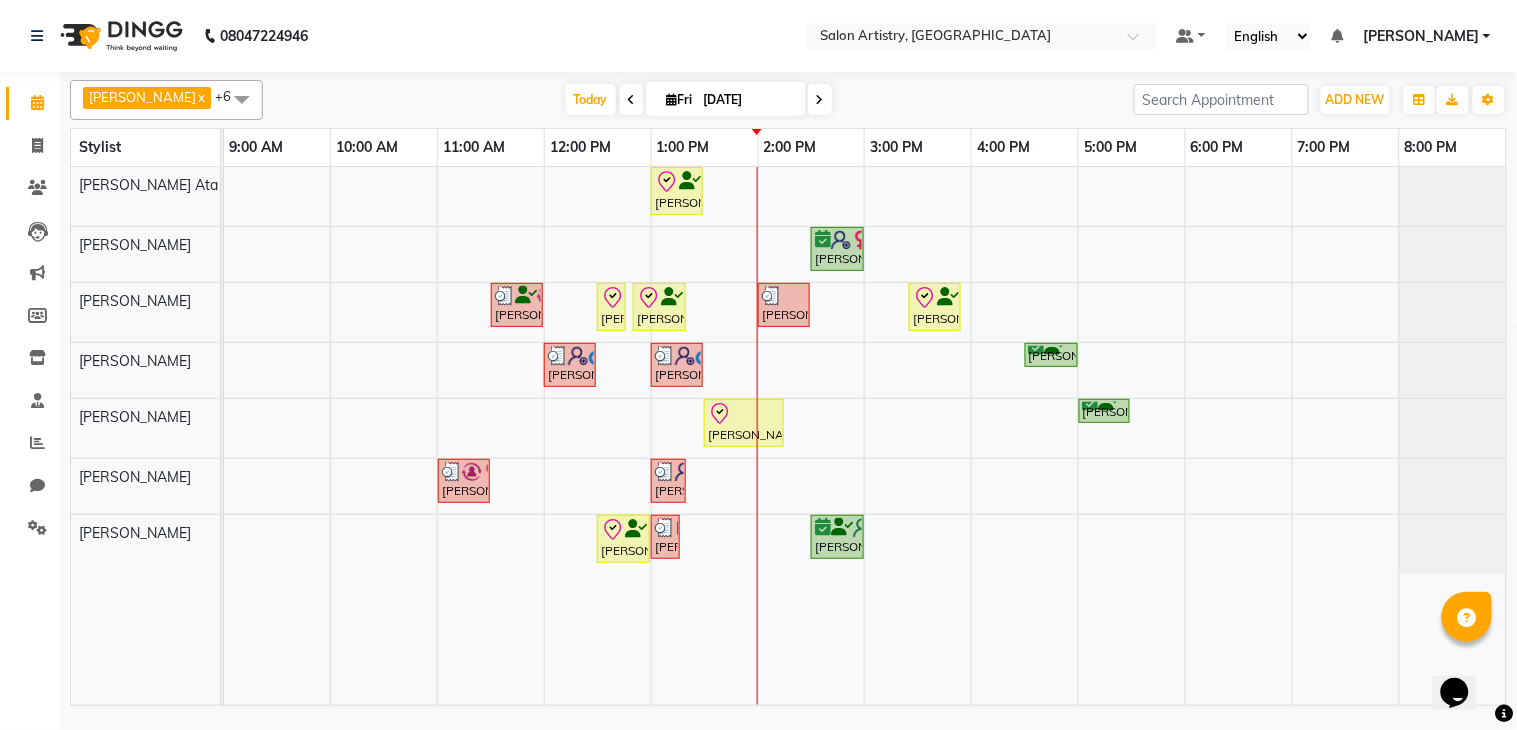 click at bounding box center [820, 100] 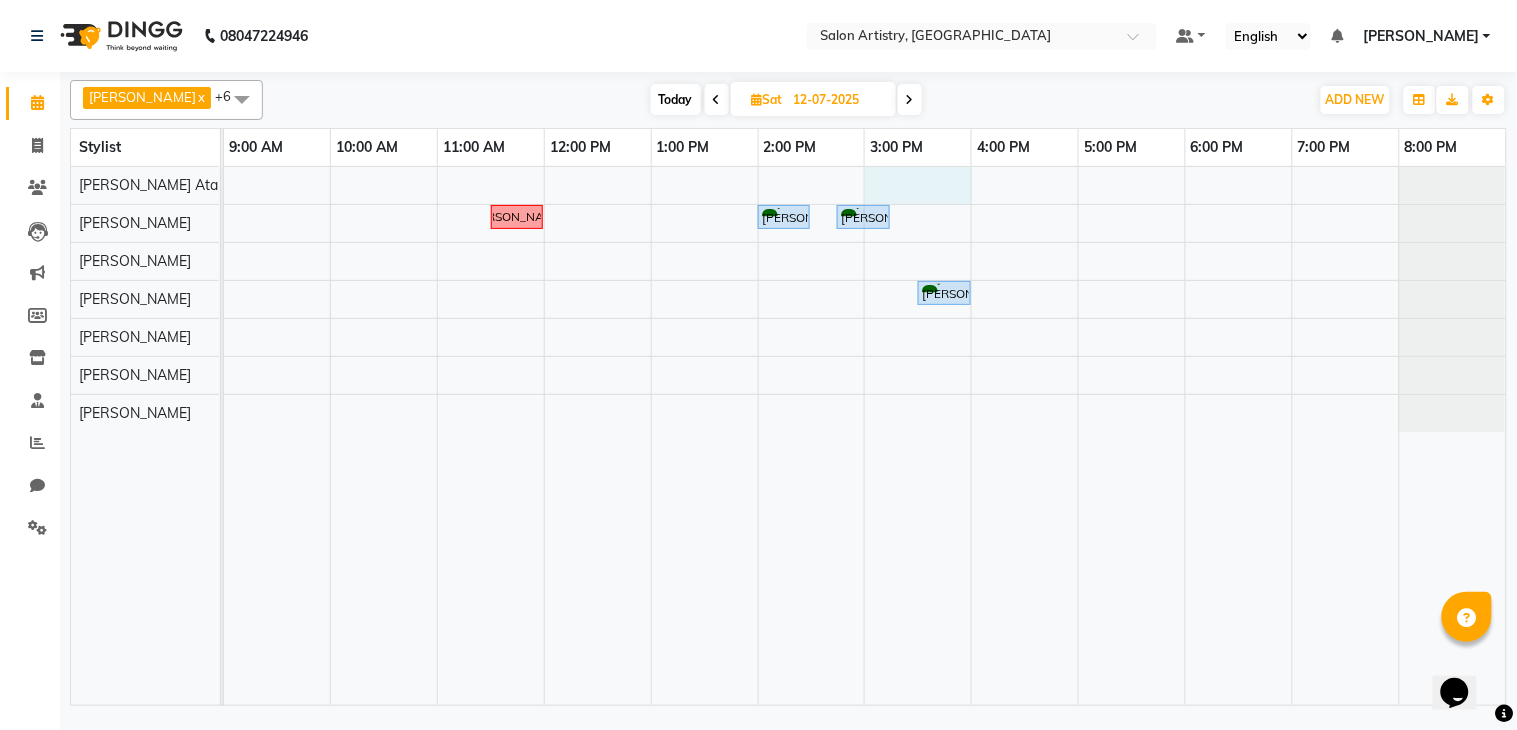 click on "[PERSON_NAME]      [PERSON_NAME], 02:00 PM-02:30 PM, Clean Up And Basic Facial - Love For Chocolate (Facial)_Monodose Kit     [PERSON_NAME], 02:45 PM-03:15 PM, Waxing - Argan Oil Wax - Full Waxing (Hands, Legs, Peel Off Under Arms)     [PERSON_NAME], 03:30 PM-04:00 PM, Tressplex Top Up (With Blow Dry And Texture Service) - Upto Mid Back" at bounding box center (865, 436) 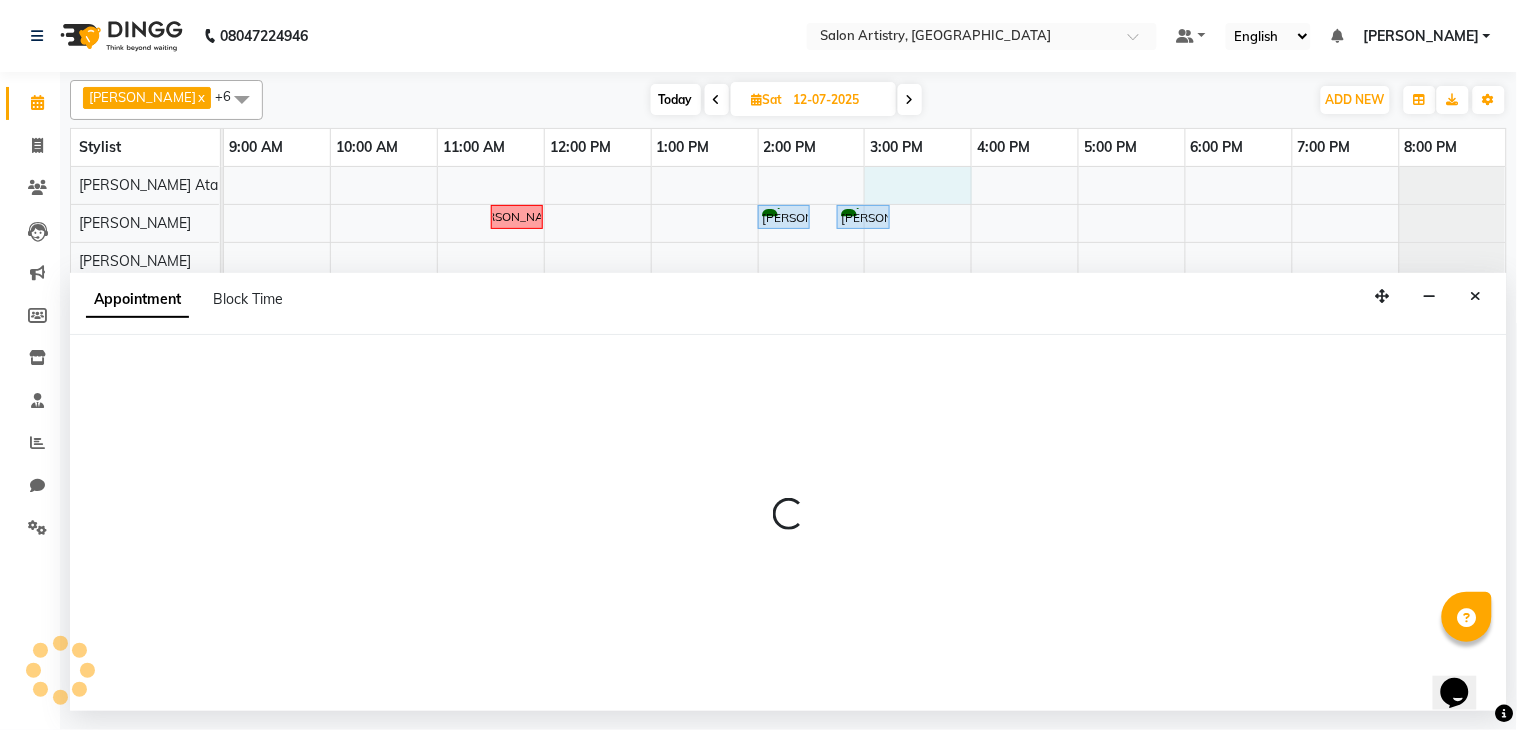 select on "79858" 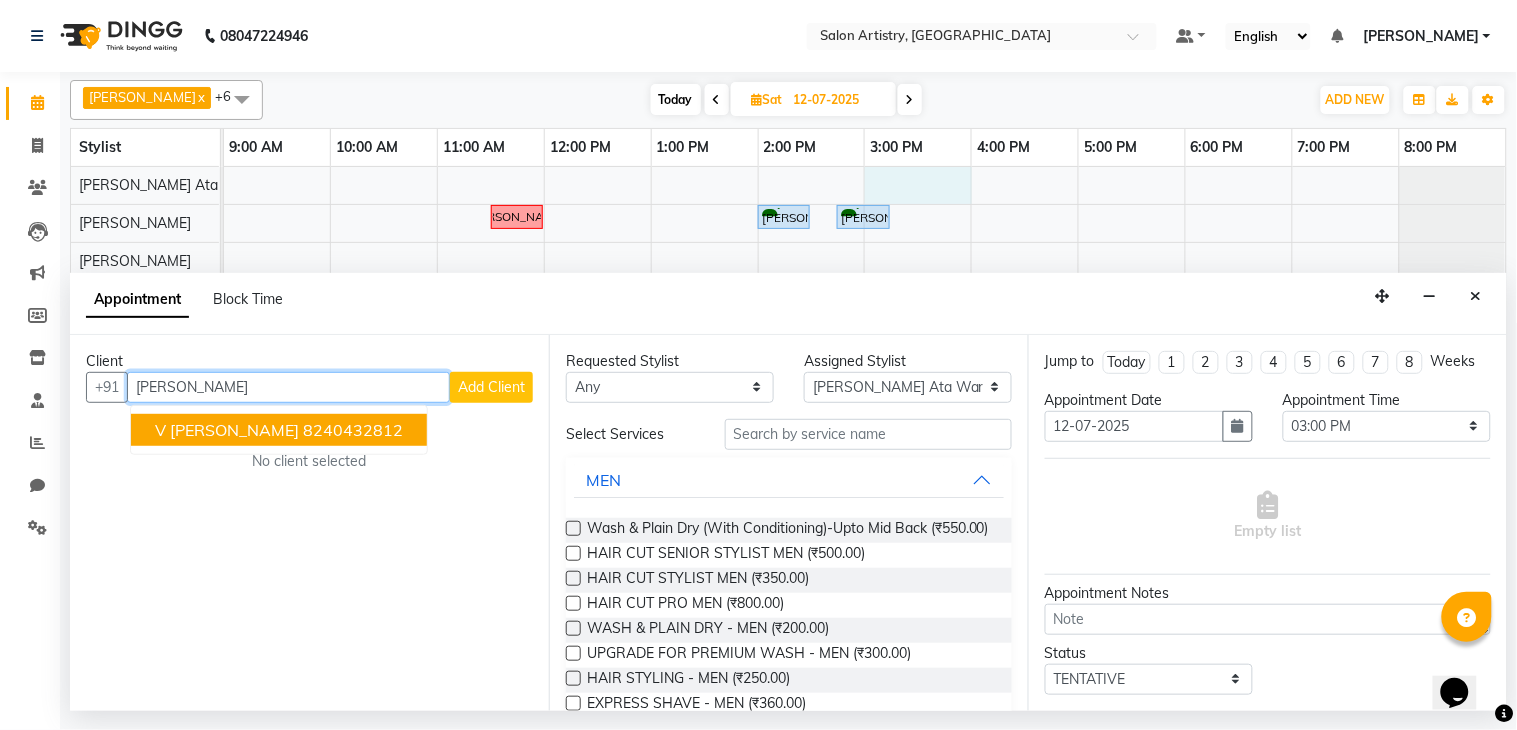 click on "8240432812" at bounding box center [353, 430] 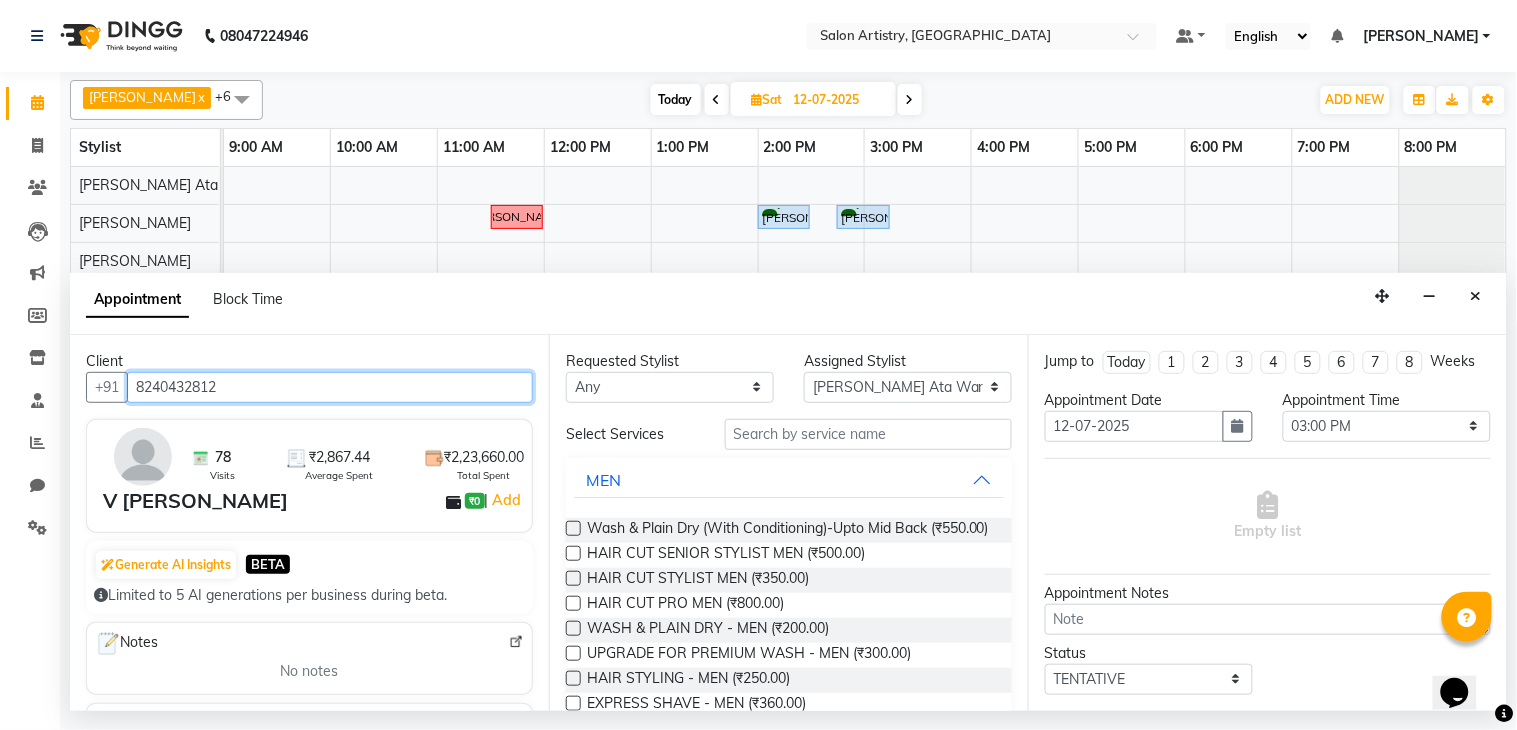 type on "8240432812" 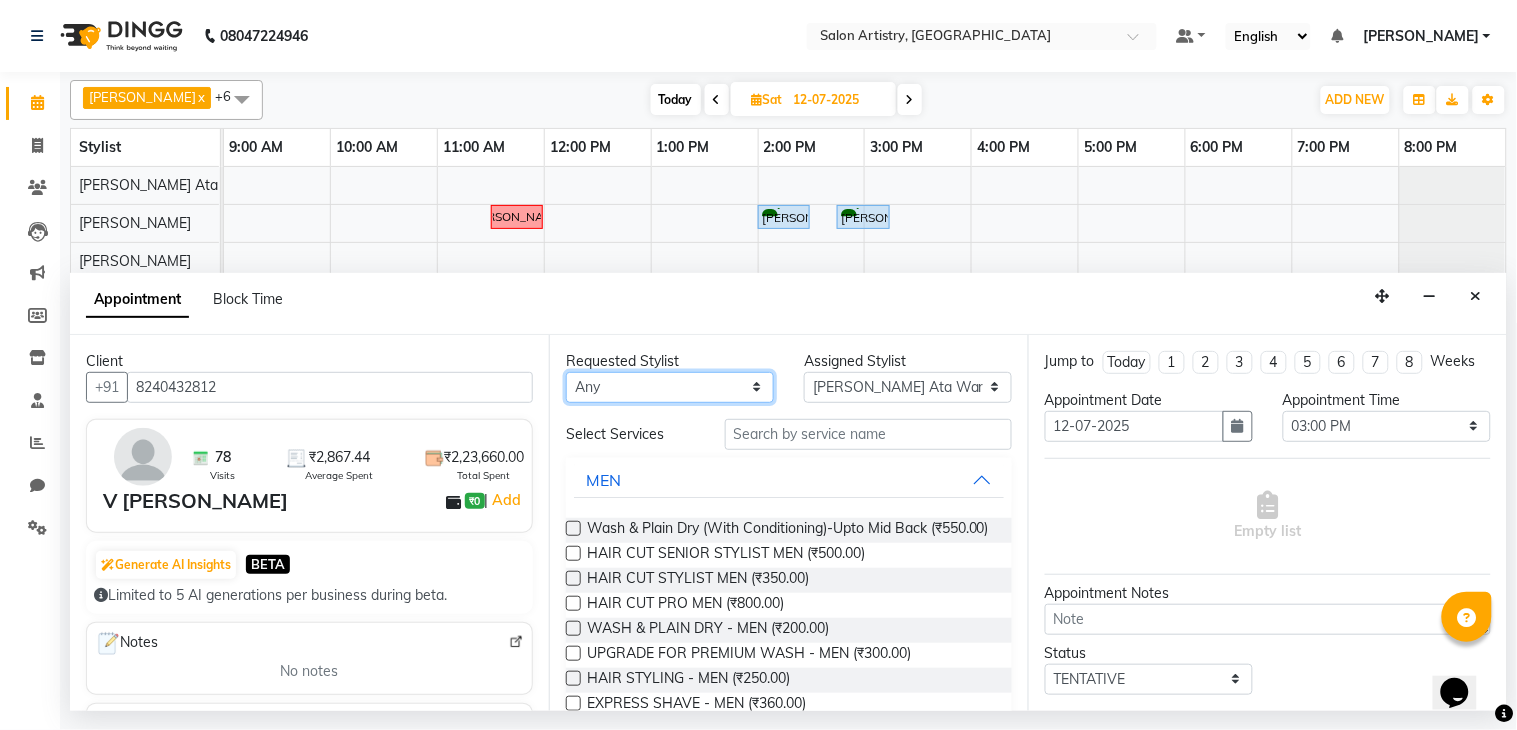click on "Any [PERSON_NAME] [PERSON_NAME] [PERSON_NAME] [PERSON_NAME] [PERSON_NAME] [PERSON_NAME] [PERSON_NAME] Reception [PERSON_NAME] [PERSON_NAME] [PERSON_NAME] [PERSON_NAME] [PERSON_NAME] [PERSON_NAME] [PERSON_NAME]" at bounding box center (670, 387) 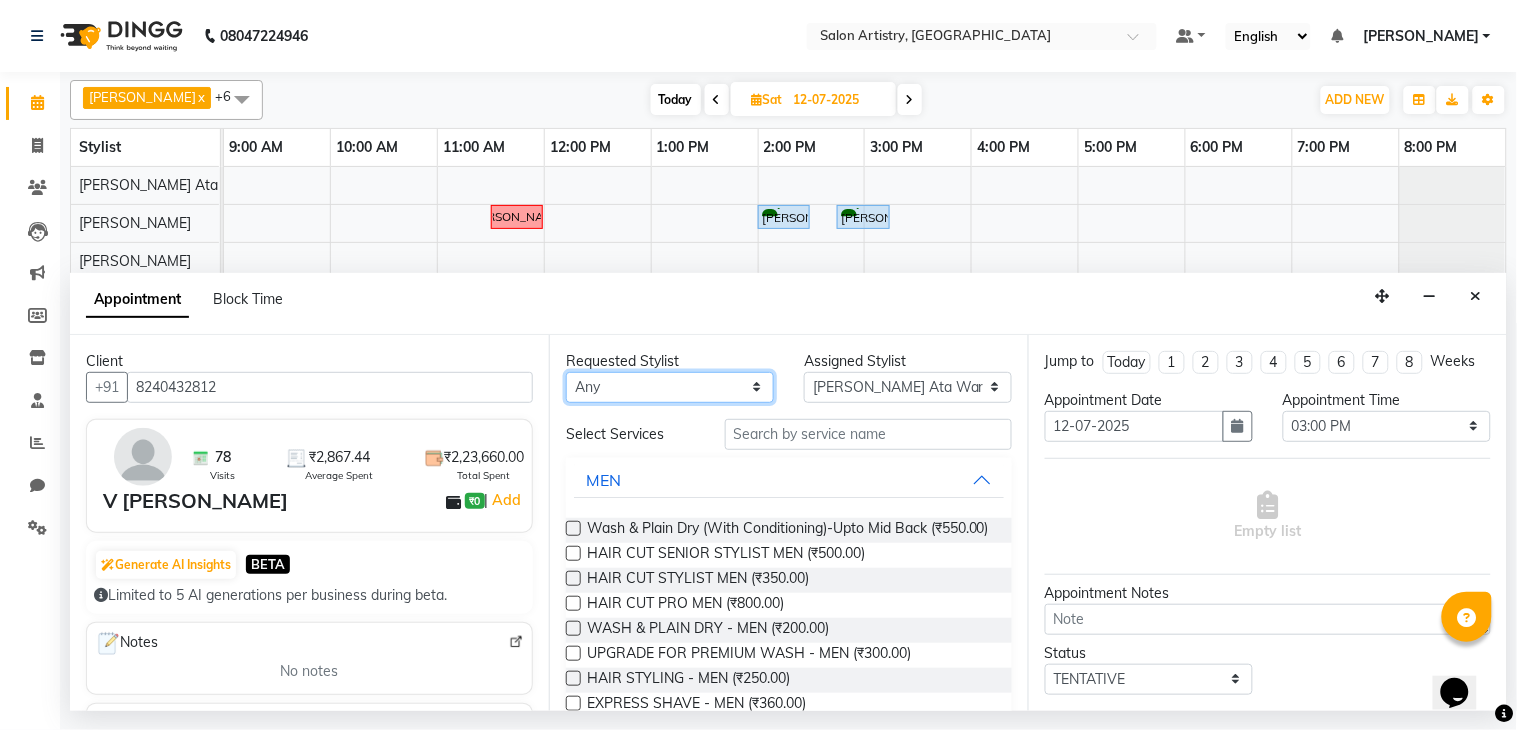 select on "79858" 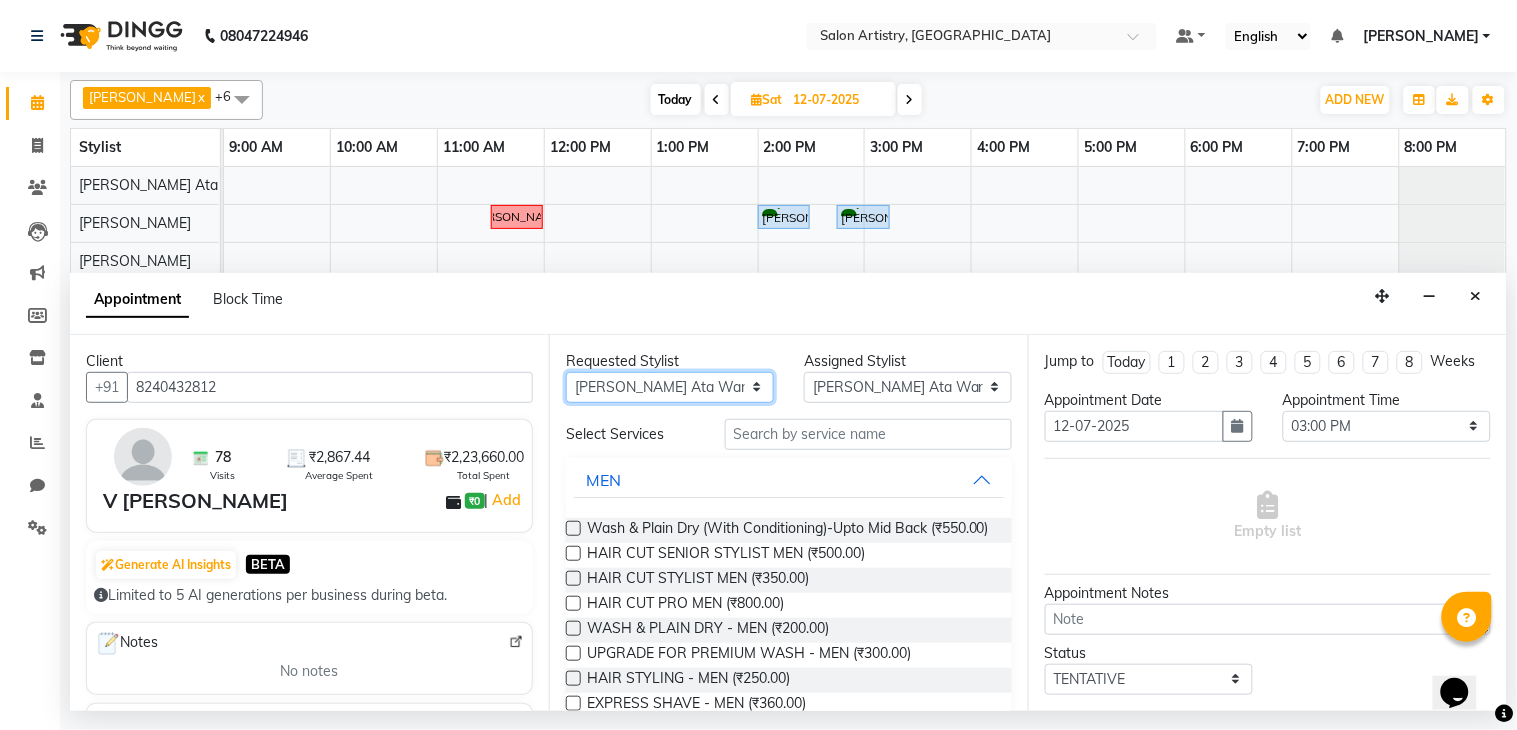 click on "Any [PERSON_NAME] [PERSON_NAME] [PERSON_NAME] [PERSON_NAME] [PERSON_NAME] [PERSON_NAME] [PERSON_NAME] Reception [PERSON_NAME] [PERSON_NAME] [PERSON_NAME] [PERSON_NAME] [PERSON_NAME] [PERSON_NAME] [PERSON_NAME]" at bounding box center [670, 387] 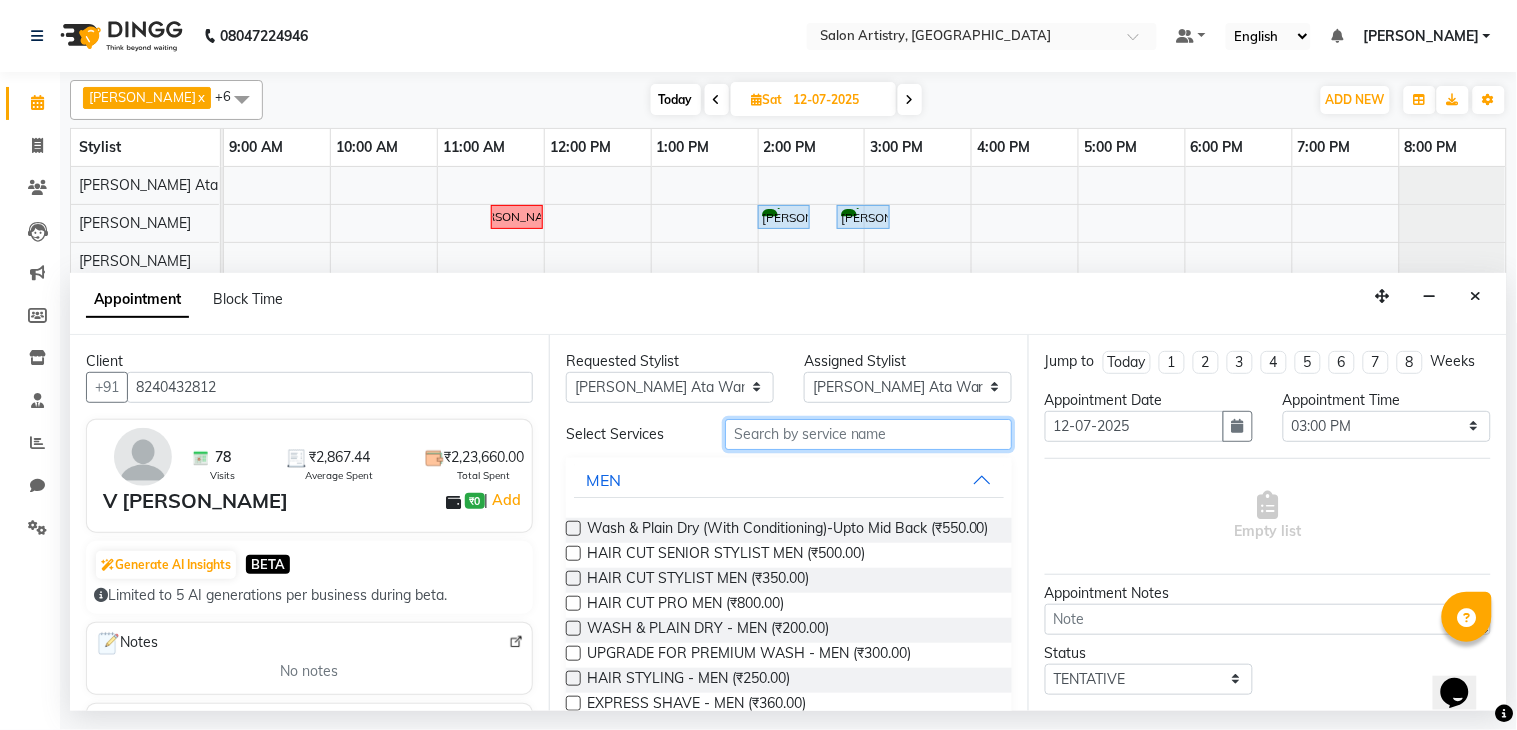 click at bounding box center [868, 434] 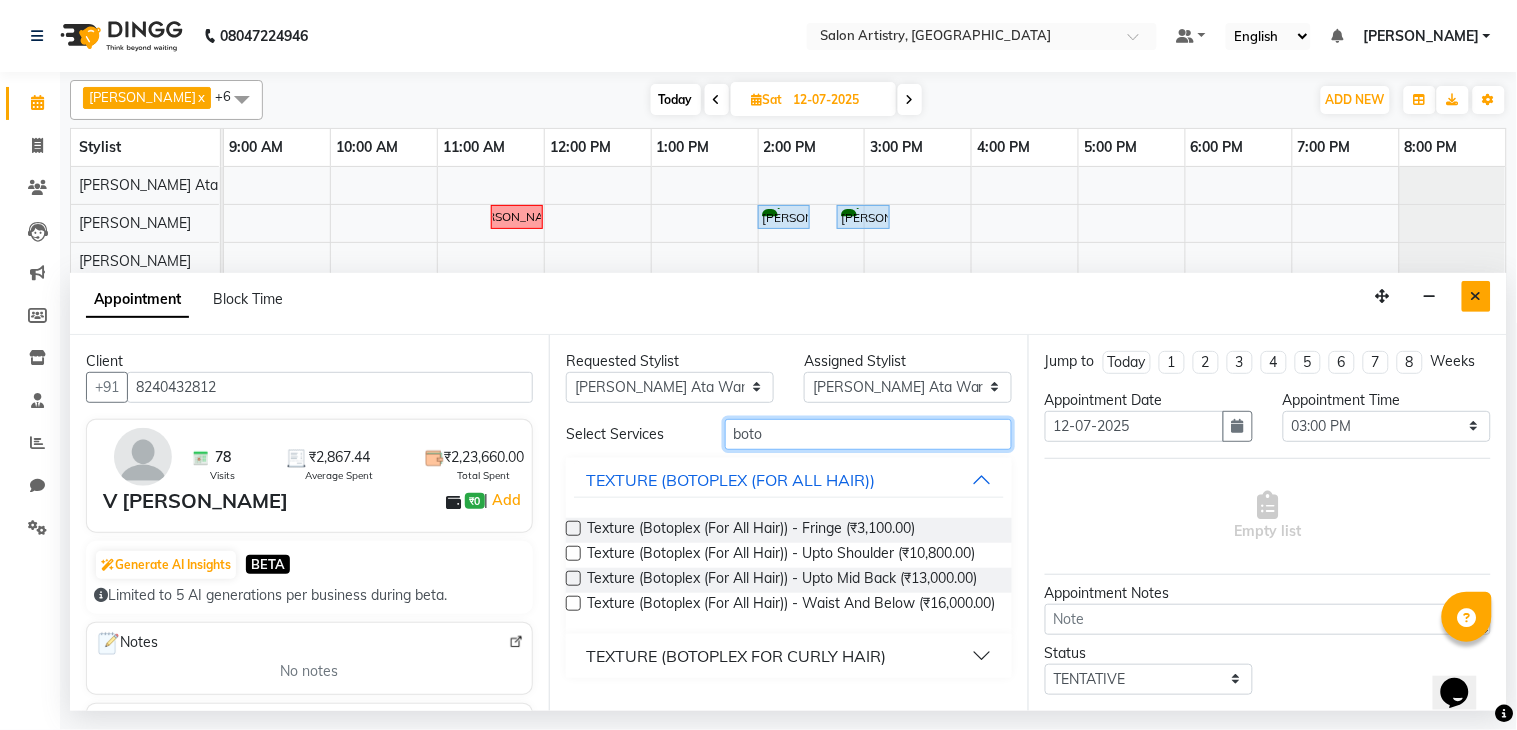 type on "boto" 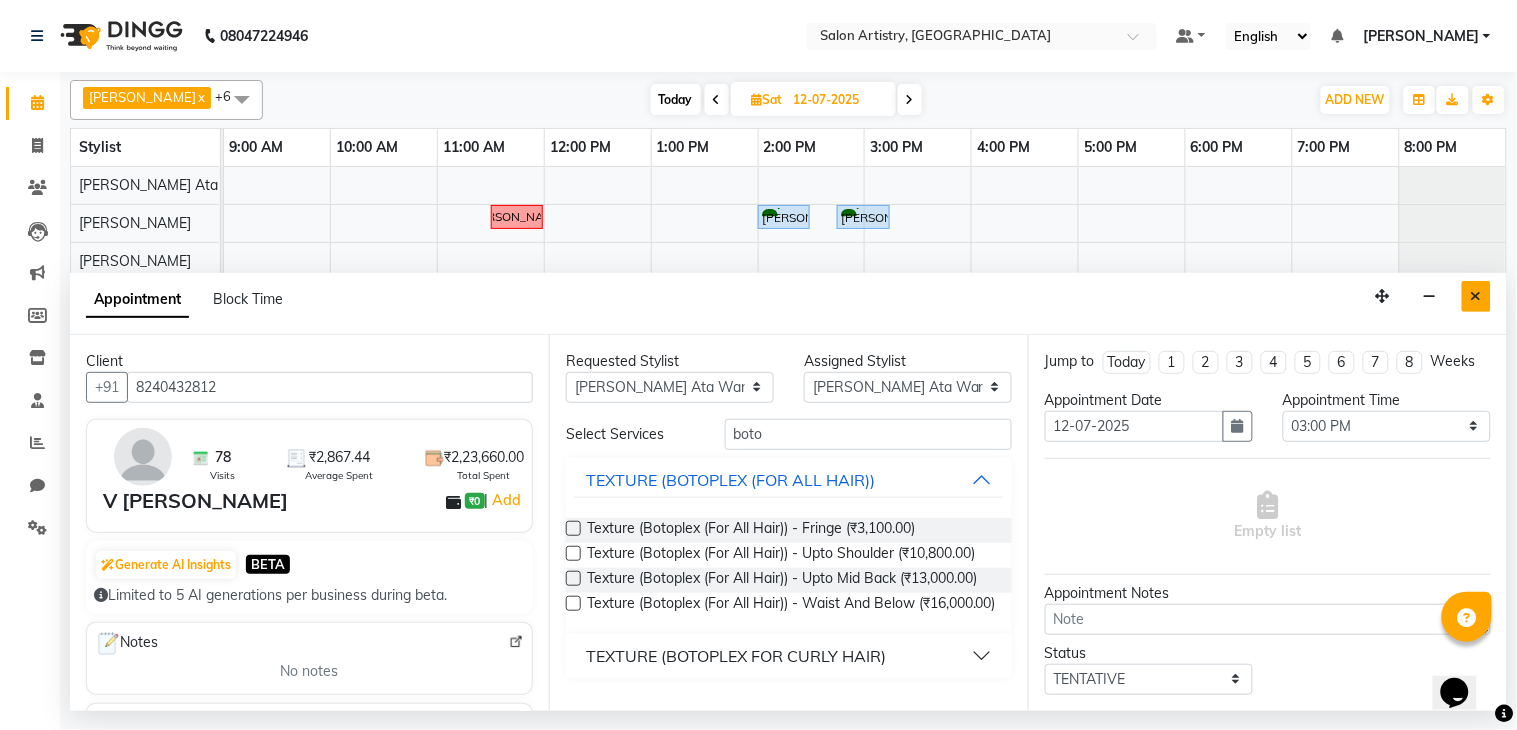 click at bounding box center (1476, 296) 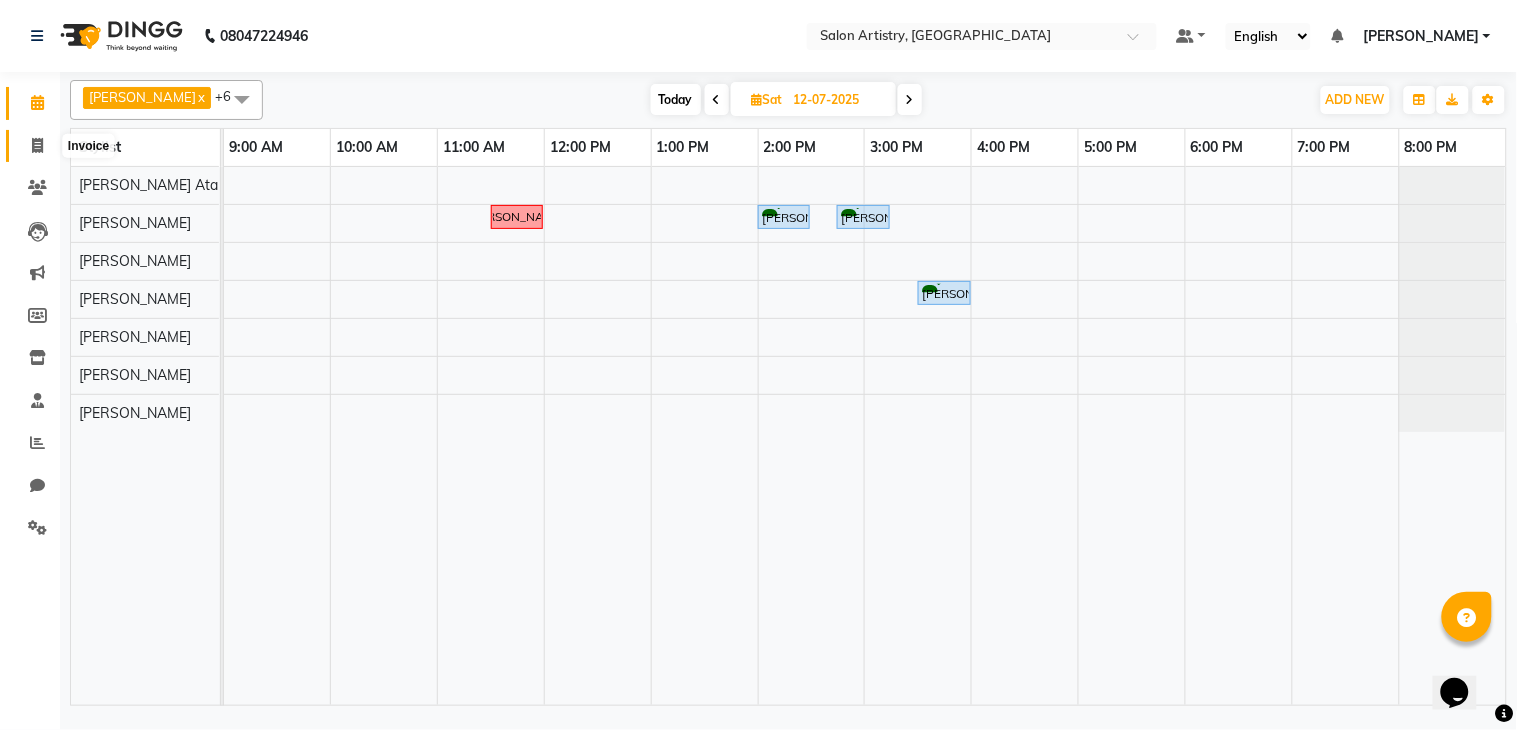 click 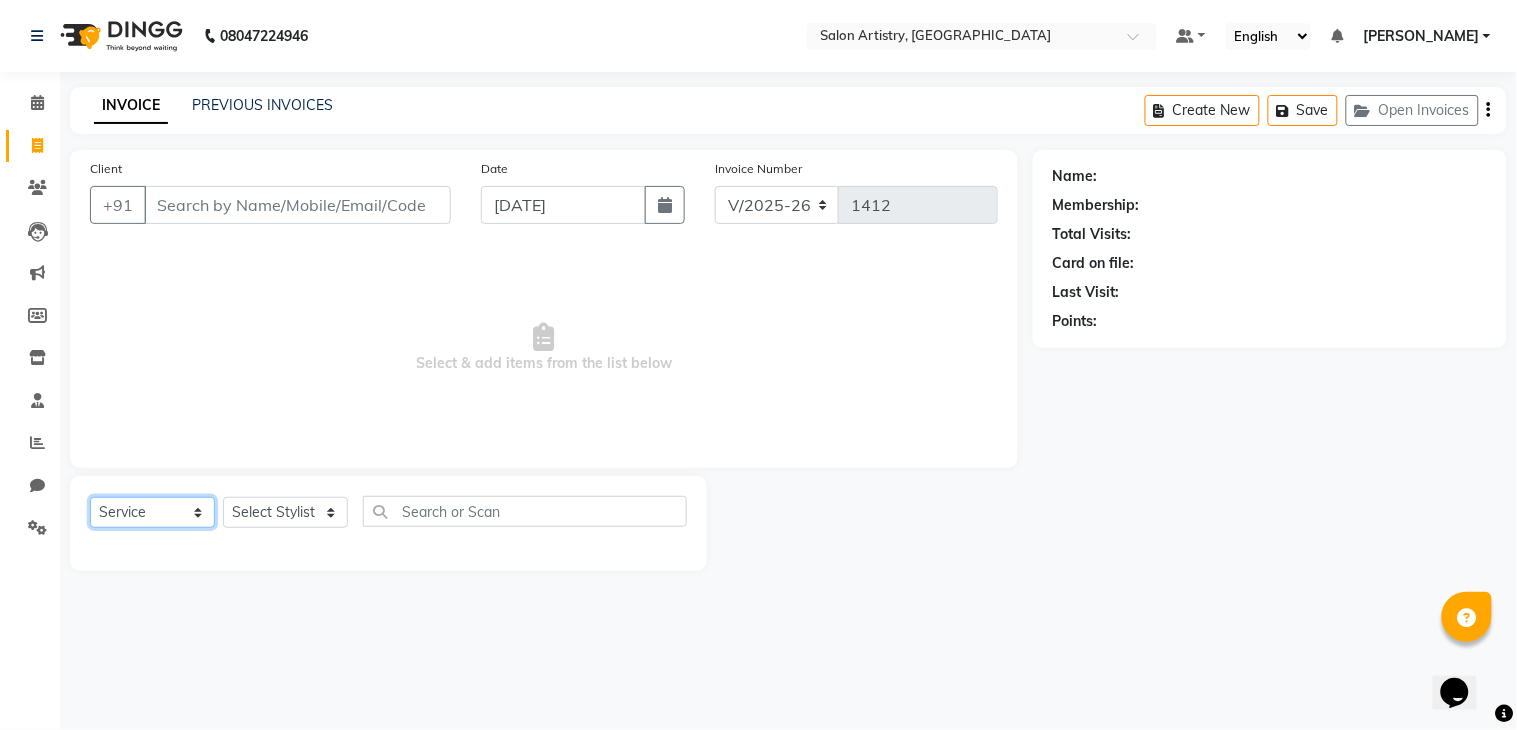 click on "Select  Service  Product  Membership  Package Voucher Prepaid Gift Card" 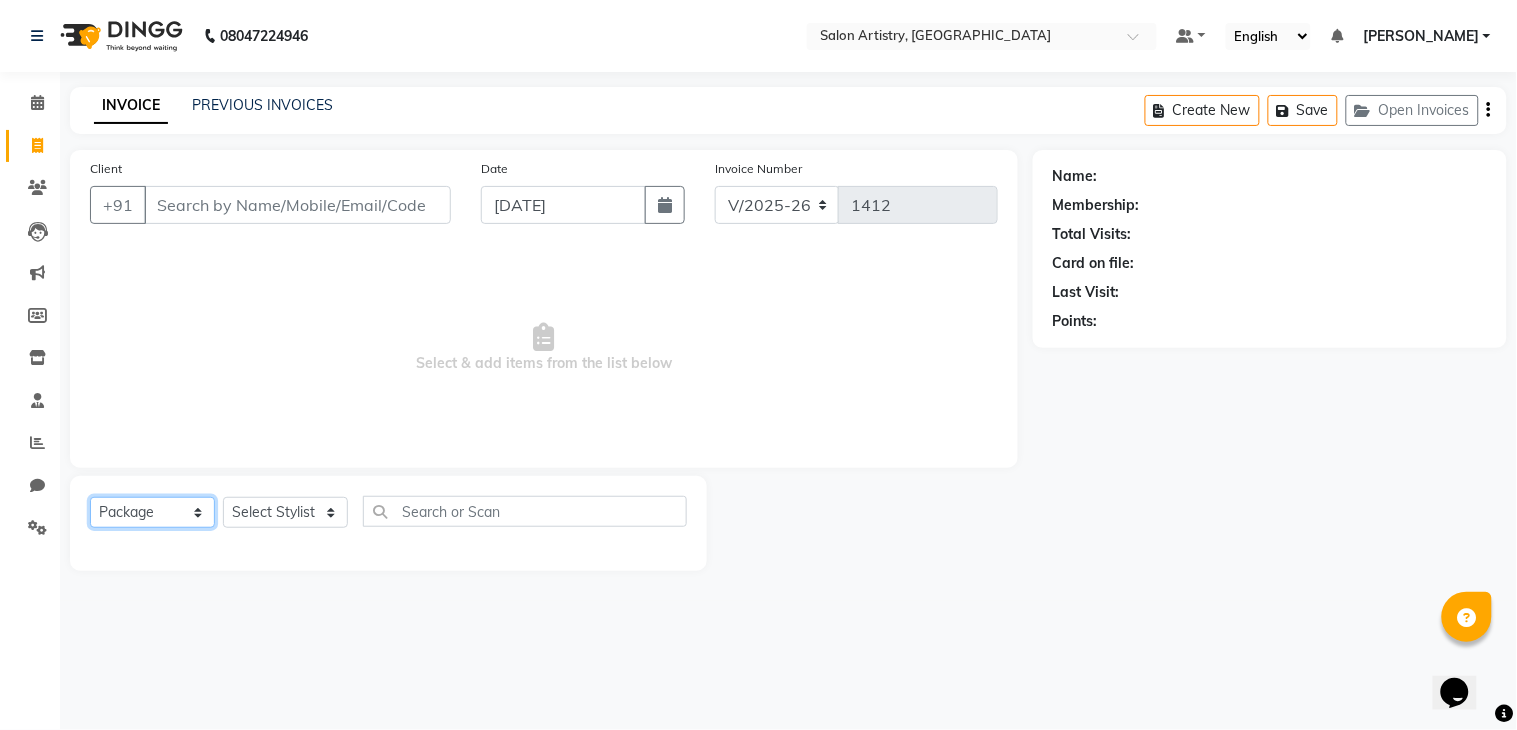 click on "Select  Service  Product  Membership  Package Voucher Prepaid Gift Card" 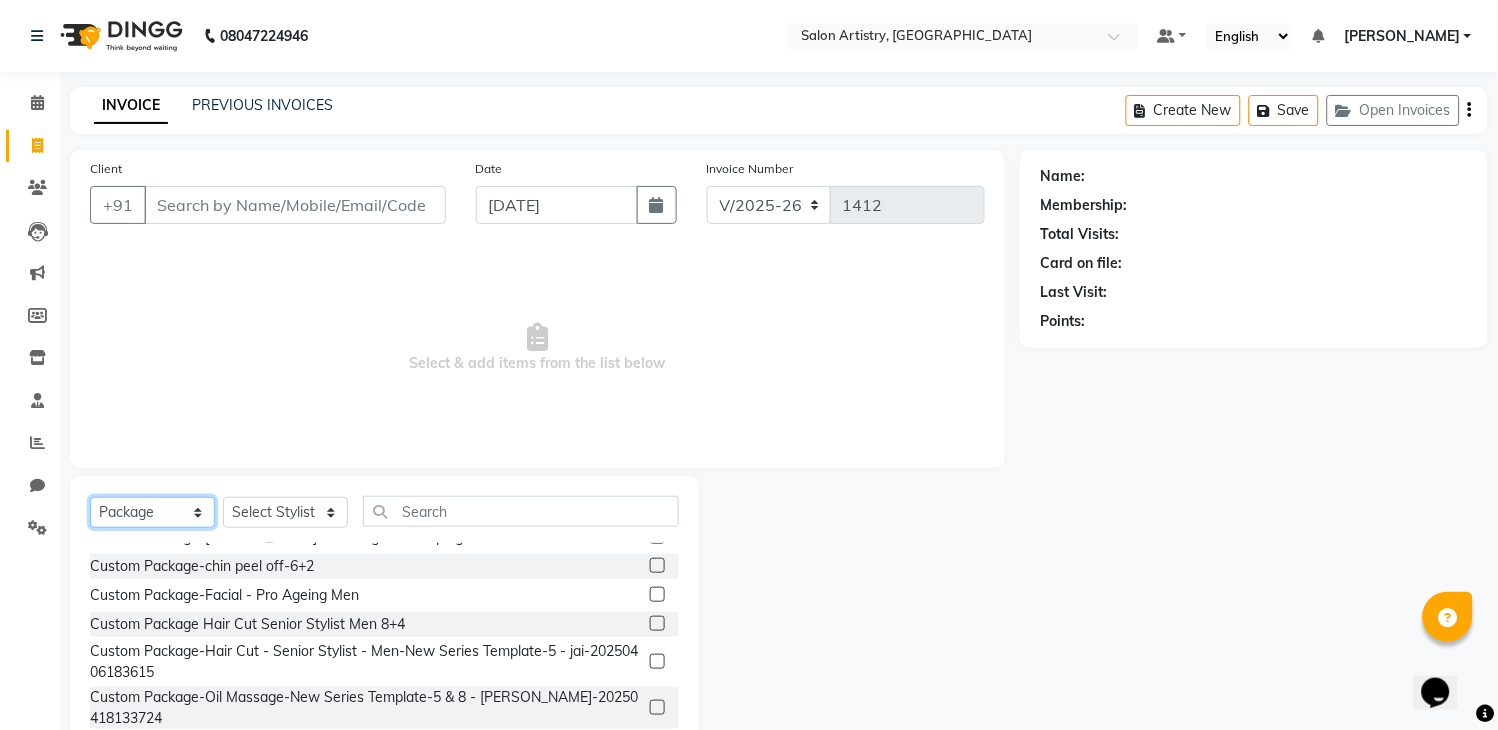 scroll, scrollTop: 222, scrollLeft: 0, axis: vertical 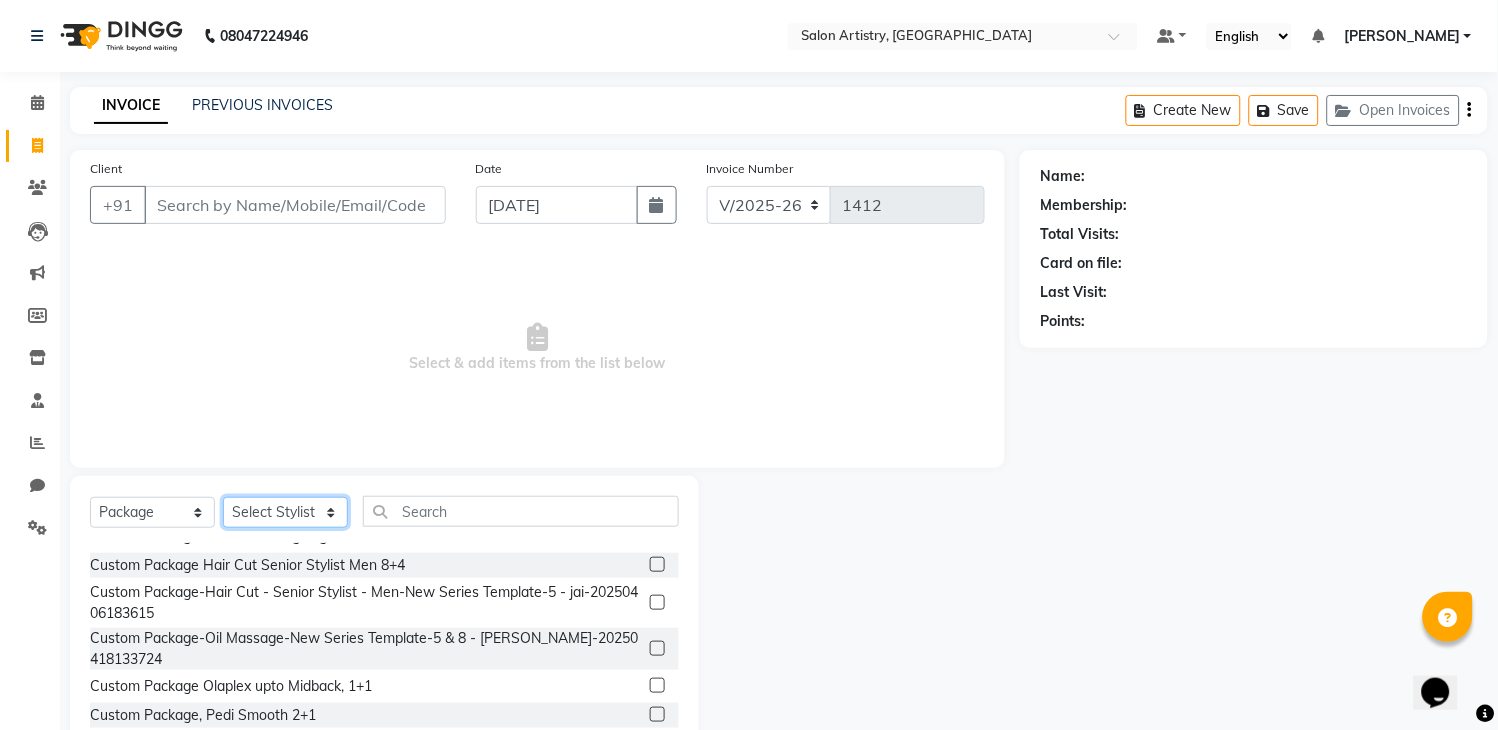 click on "Select Stylist Admin [PERSON_NAME] [PERSON_NAME] [PERSON_NAME] [PERSON_NAME] [PERSON_NAME] [PERSON_NAME] [PERSON_NAME] Reception [PERSON_NAME] [PERSON_NAME] [PERSON_NAME] [PERSON_NAME] [PERSON_NAME] [PERSON_NAME] [PERSON_NAME]" 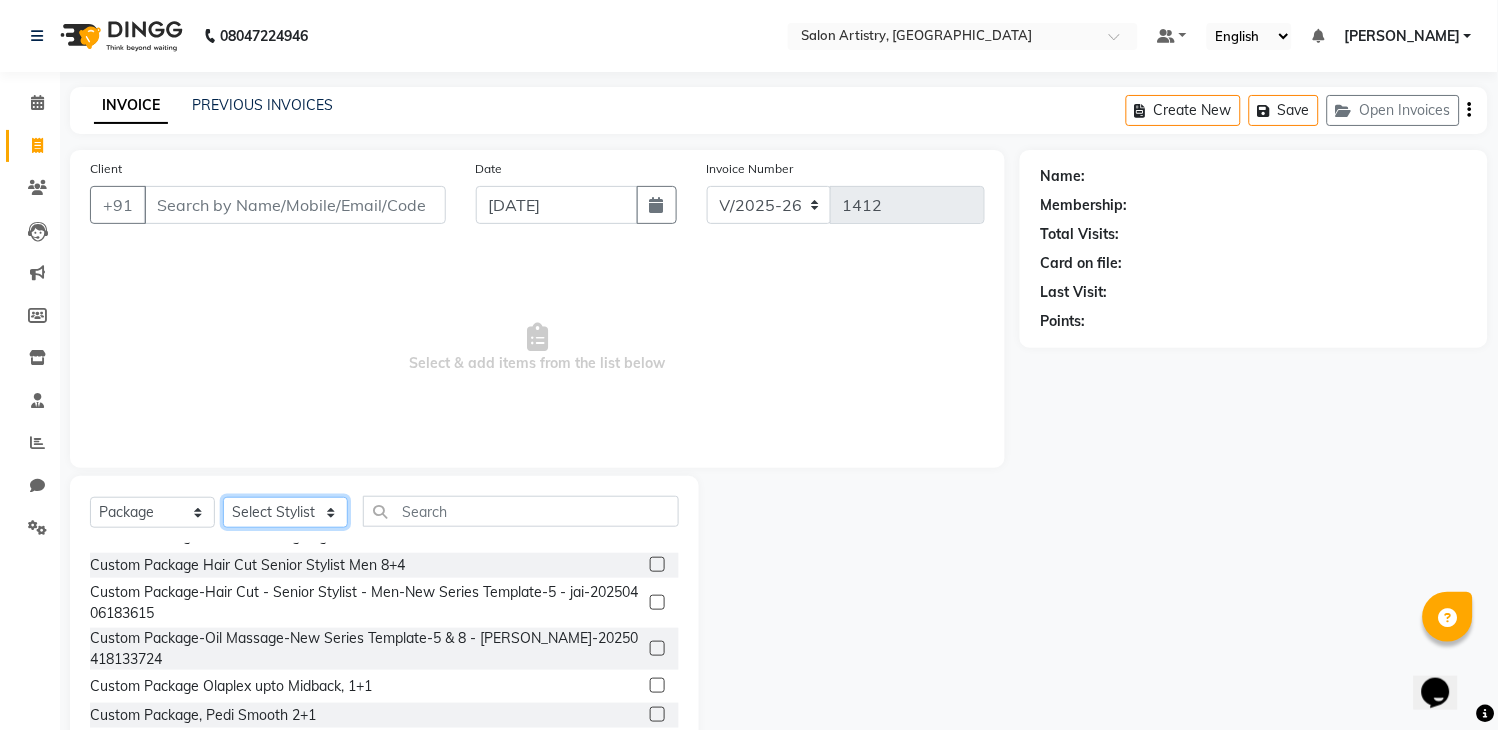 select on "79858" 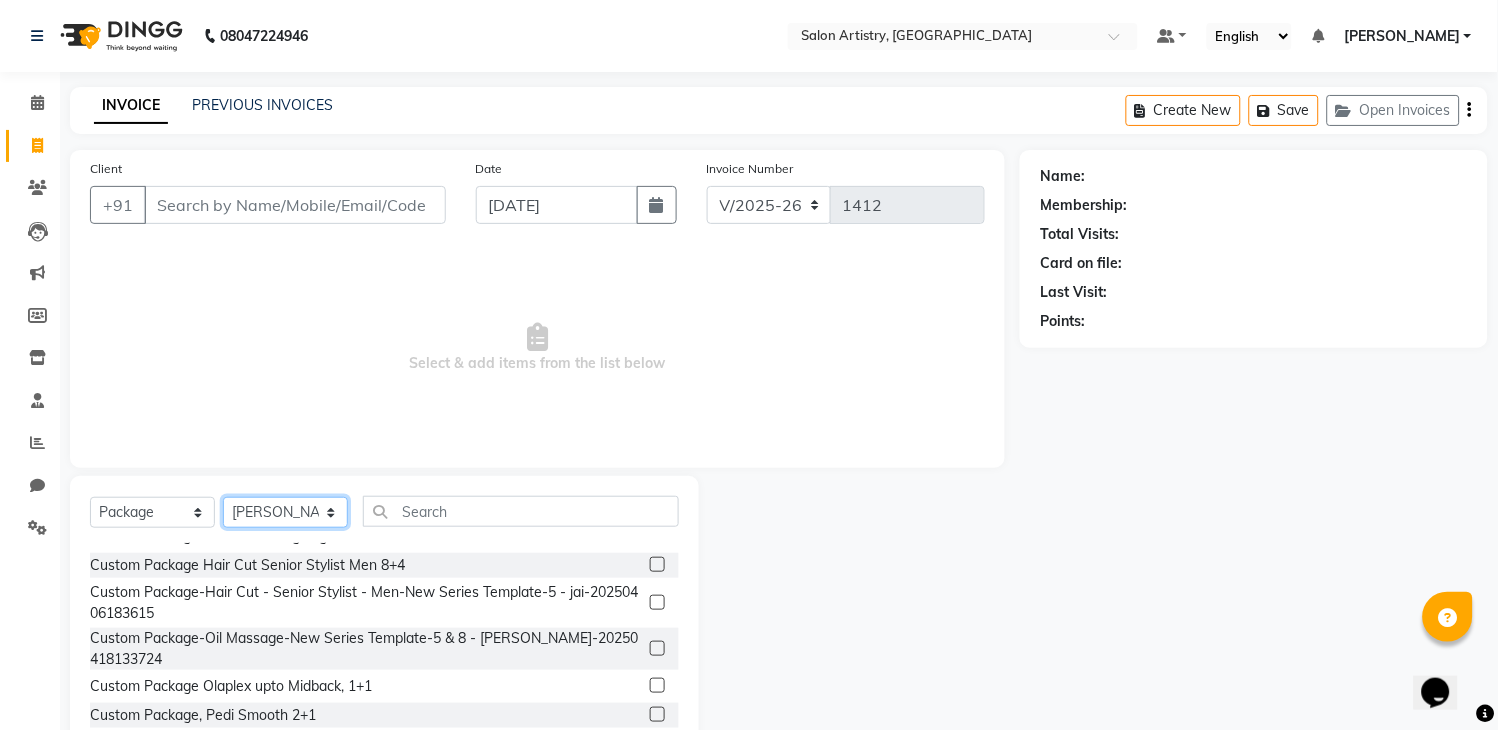 click on "Select Stylist Admin [PERSON_NAME] [PERSON_NAME] [PERSON_NAME] [PERSON_NAME] [PERSON_NAME] [PERSON_NAME] [PERSON_NAME] Reception [PERSON_NAME] [PERSON_NAME] [PERSON_NAME] [PERSON_NAME] [PERSON_NAME] [PERSON_NAME] [PERSON_NAME]" 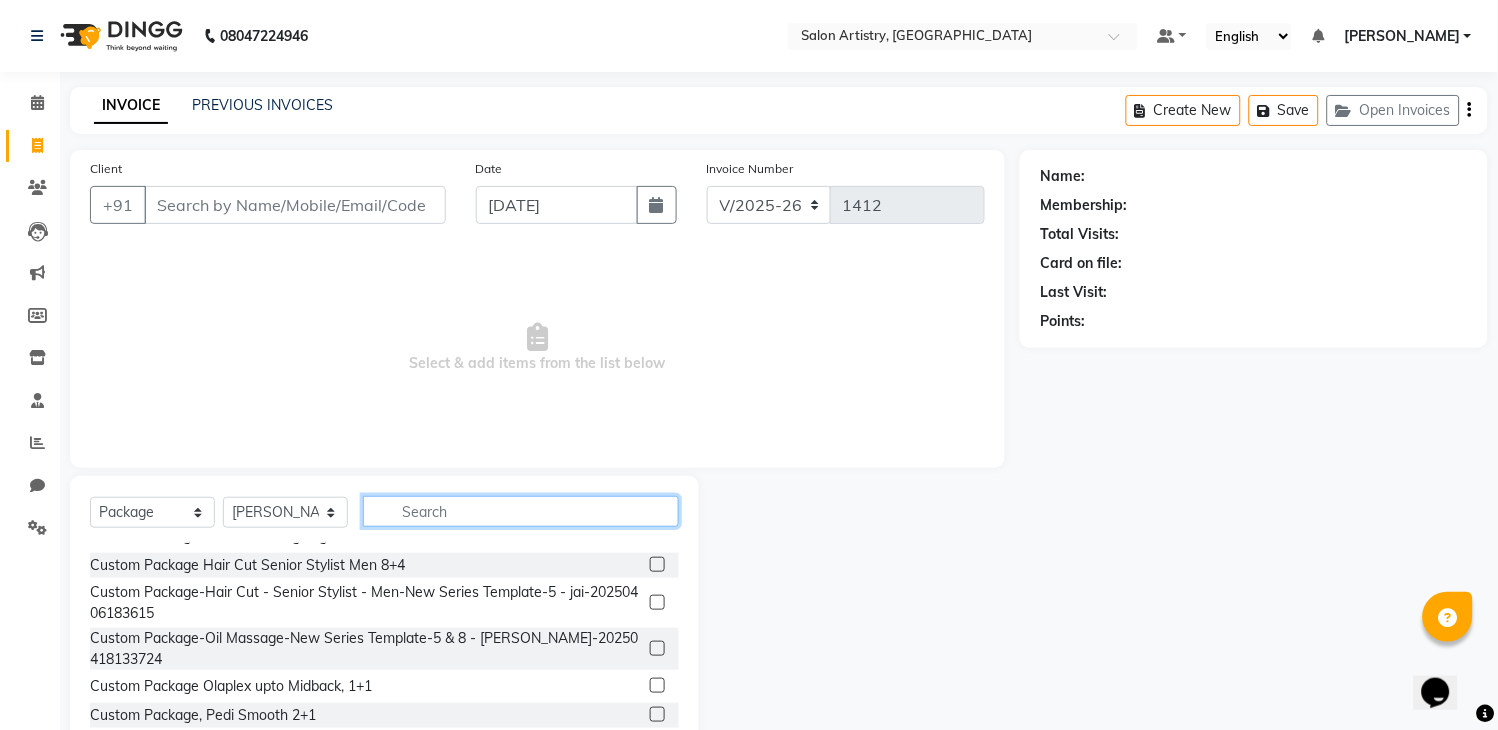 click 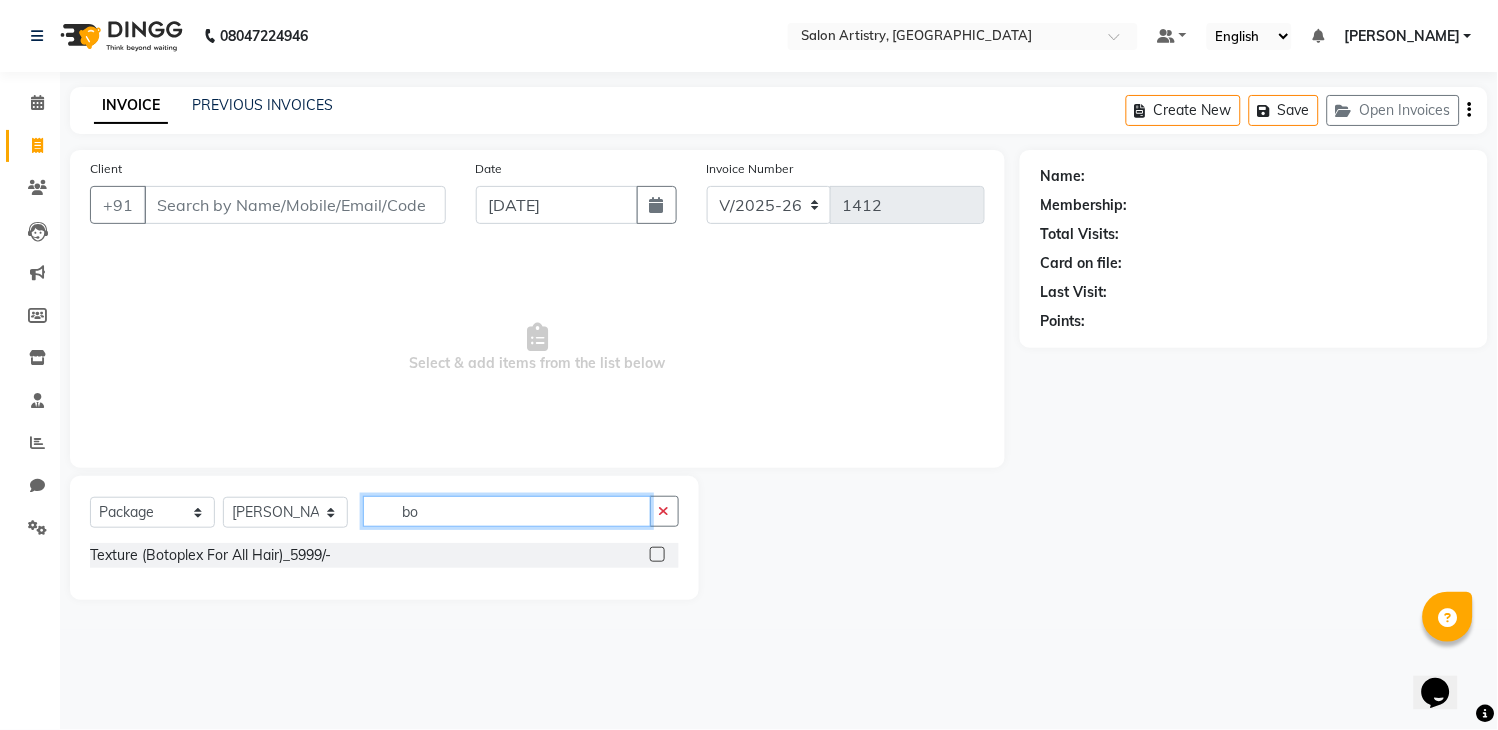 scroll, scrollTop: 0, scrollLeft: 0, axis: both 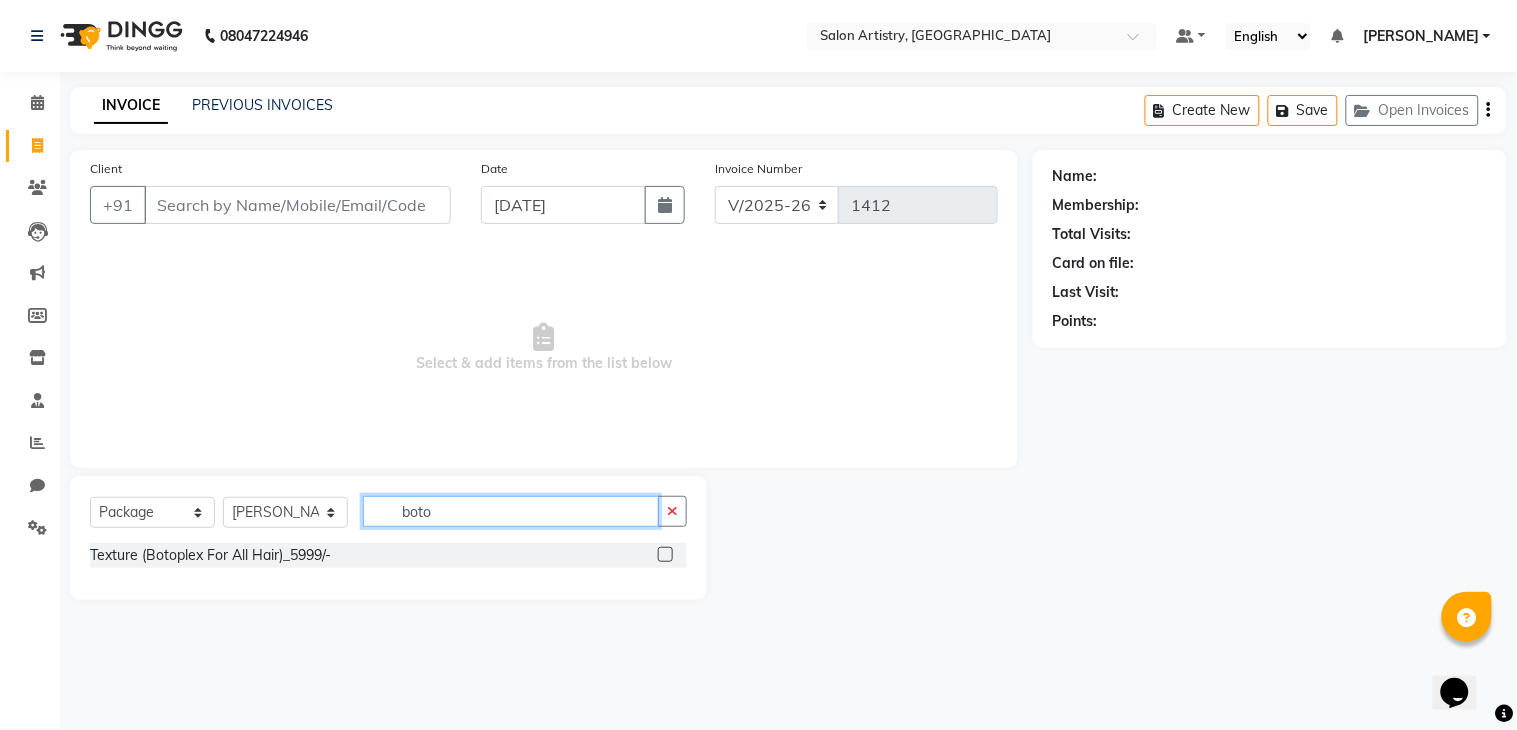 type on "boto" 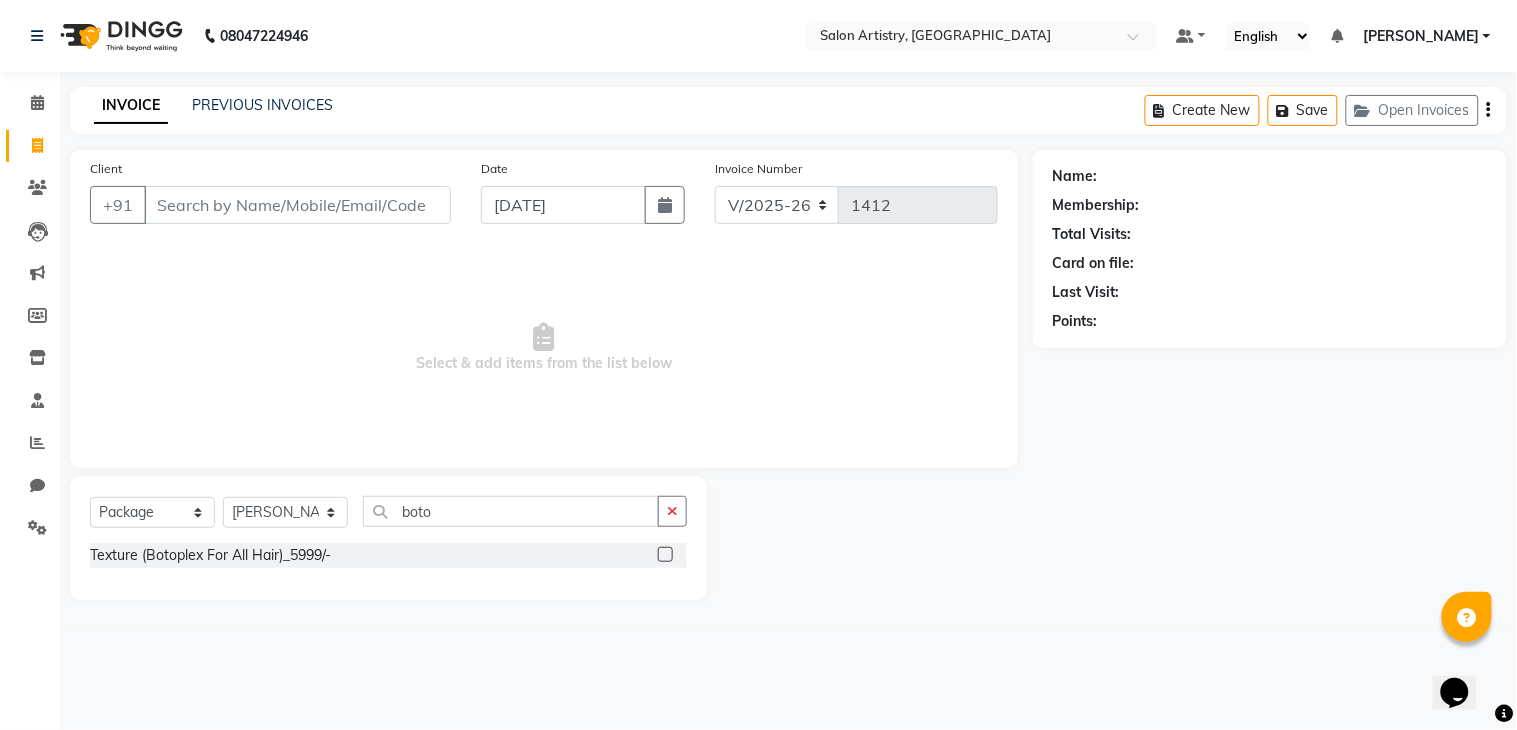 click 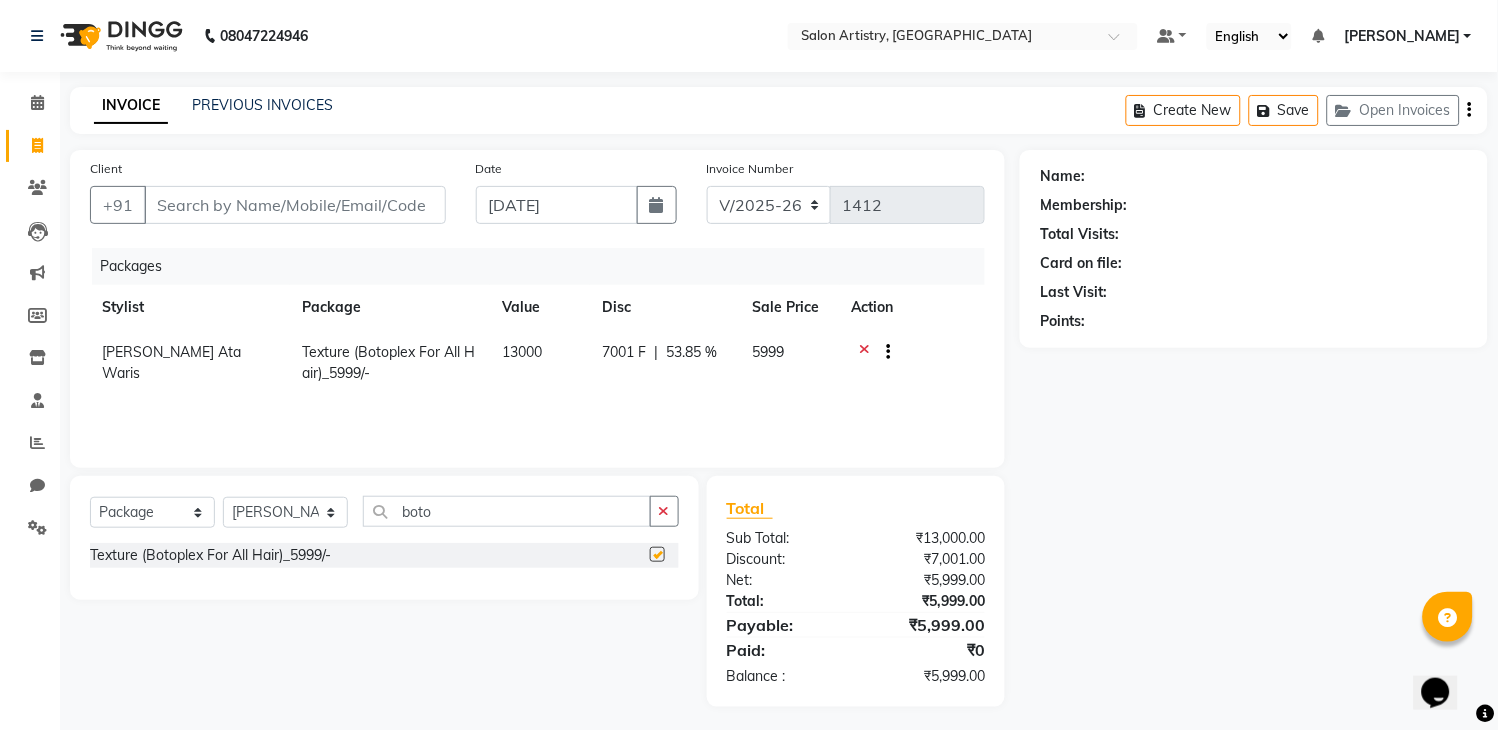checkbox on "false" 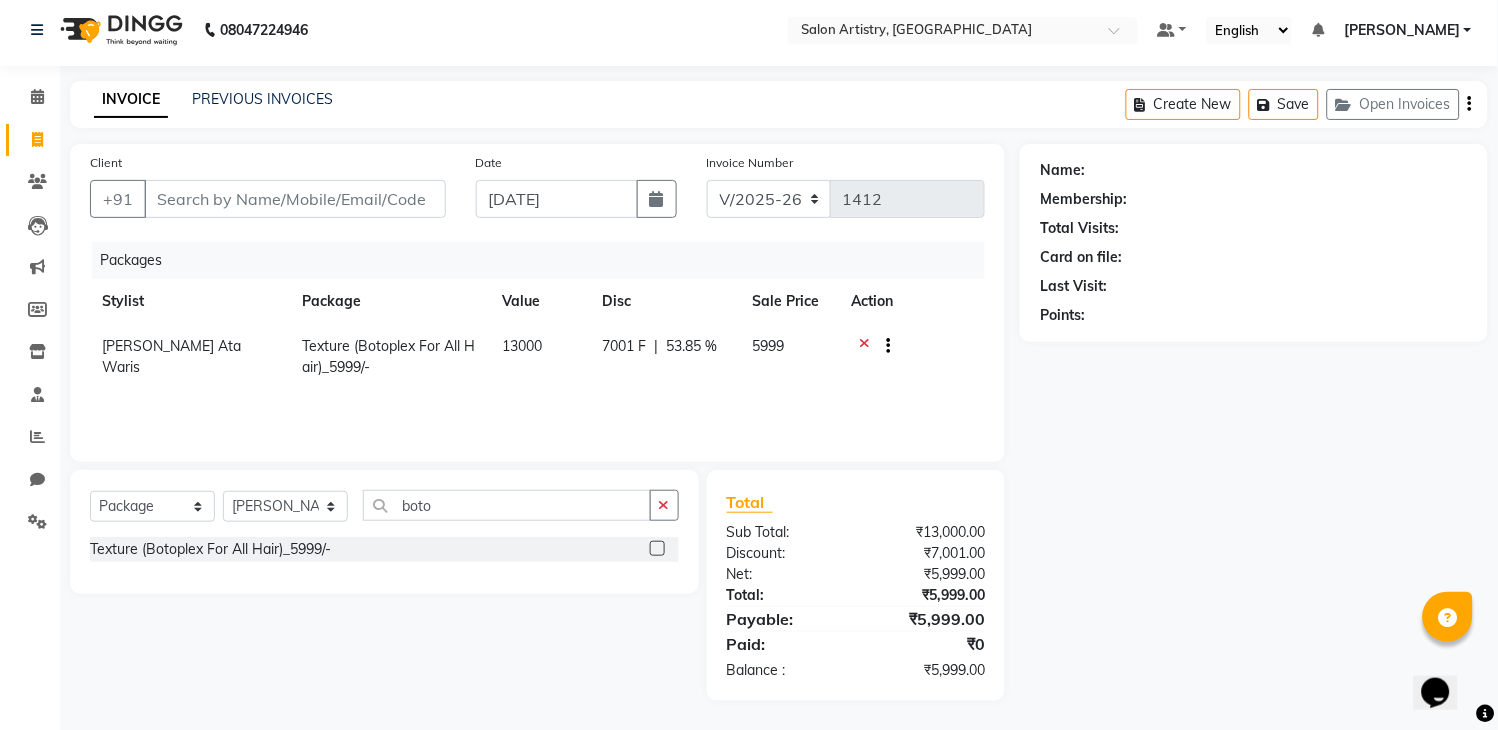 scroll, scrollTop: 7, scrollLeft: 0, axis: vertical 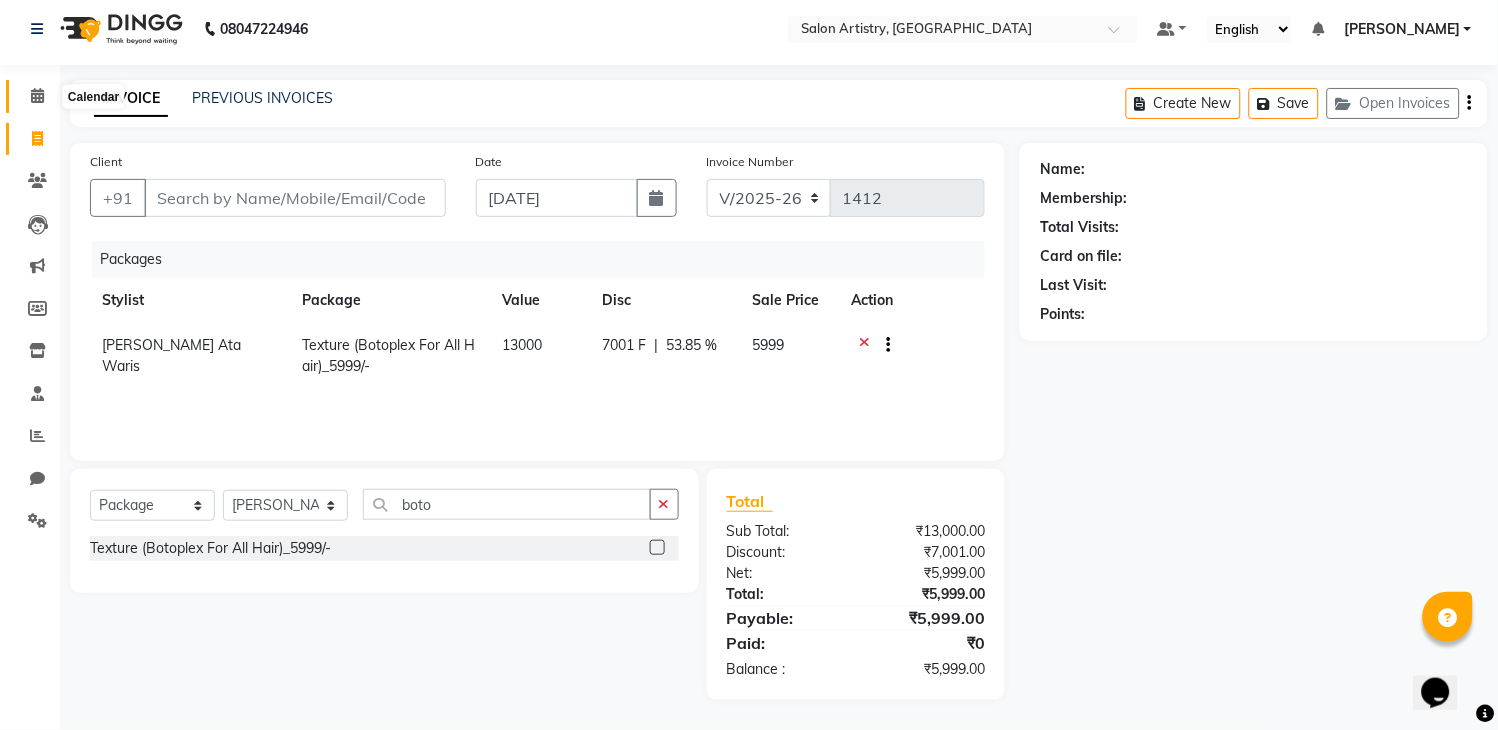 click 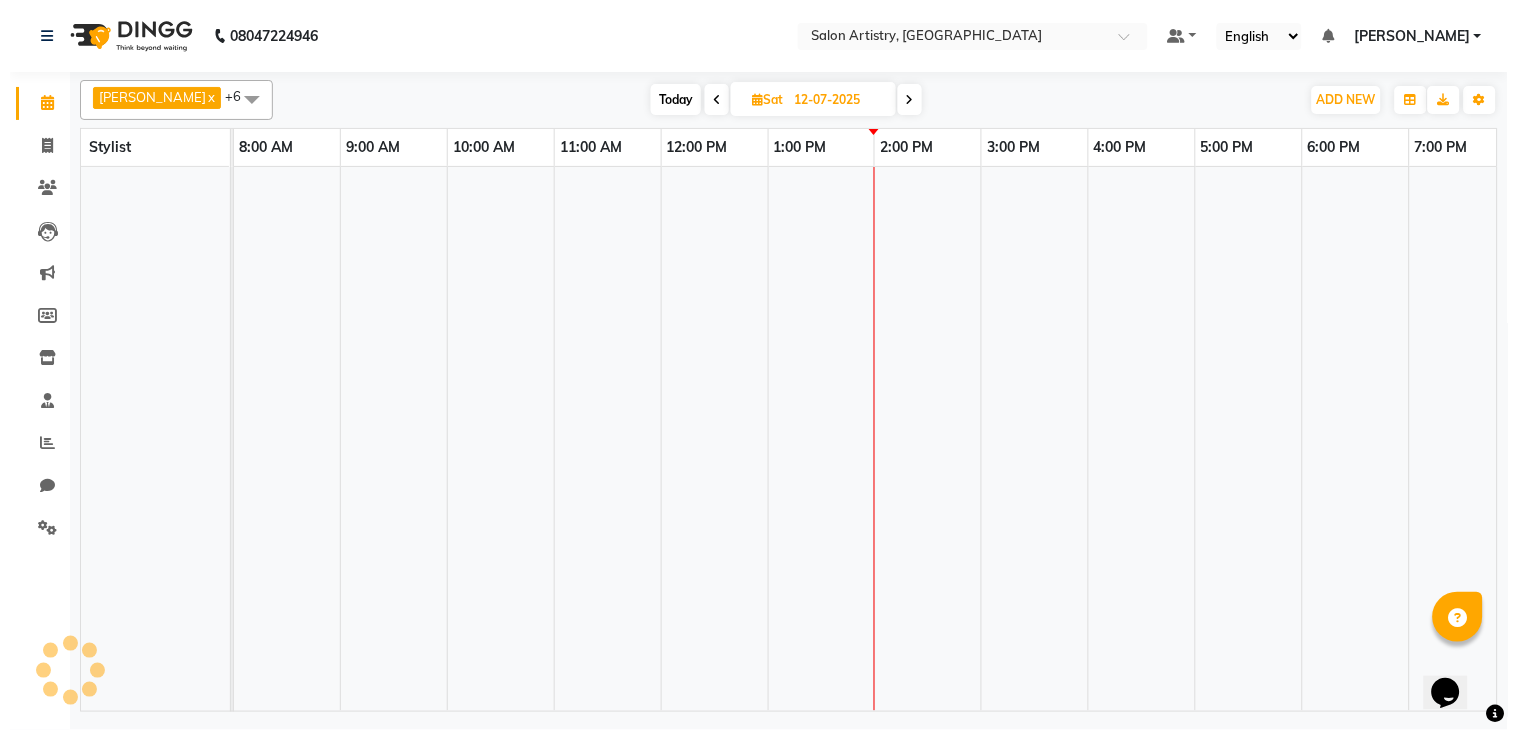 scroll, scrollTop: 0, scrollLeft: 0, axis: both 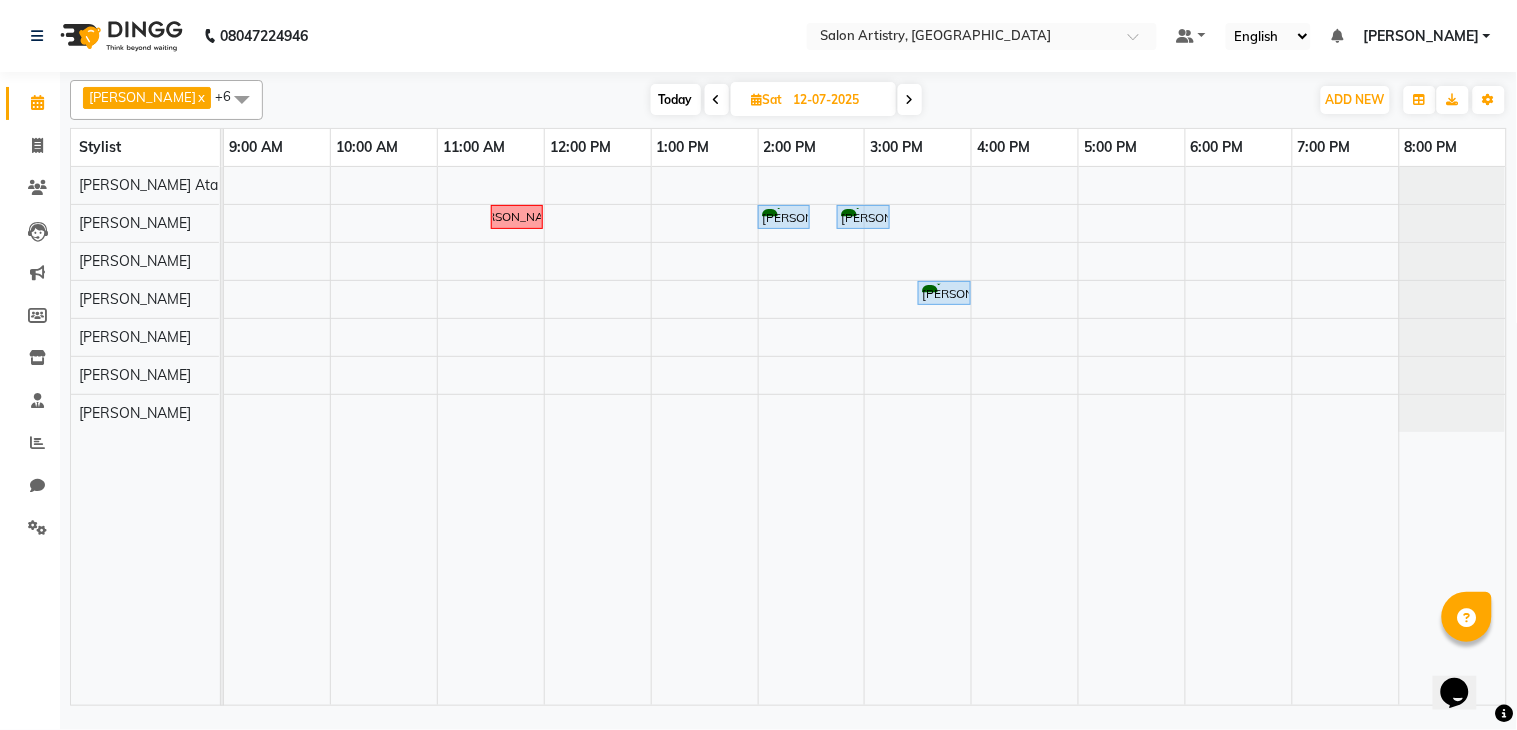 click on "[PERSON_NAME]      [PERSON_NAME], 02:00 PM-02:30 PM, Clean Up And Basic Facial - Love For Chocolate (Facial)_Monodose Kit     [PERSON_NAME], 02:45 PM-03:15 PM, Waxing - Argan Oil Wax - Full Waxing (Hands, Legs, Peel Off Under Arms)     [PERSON_NAME], 03:30 PM-04:00 PM, Tressplex Top Up (With Blow Dry And Texture Service) - Upto Mid Back" at bounding box center [865, 436] 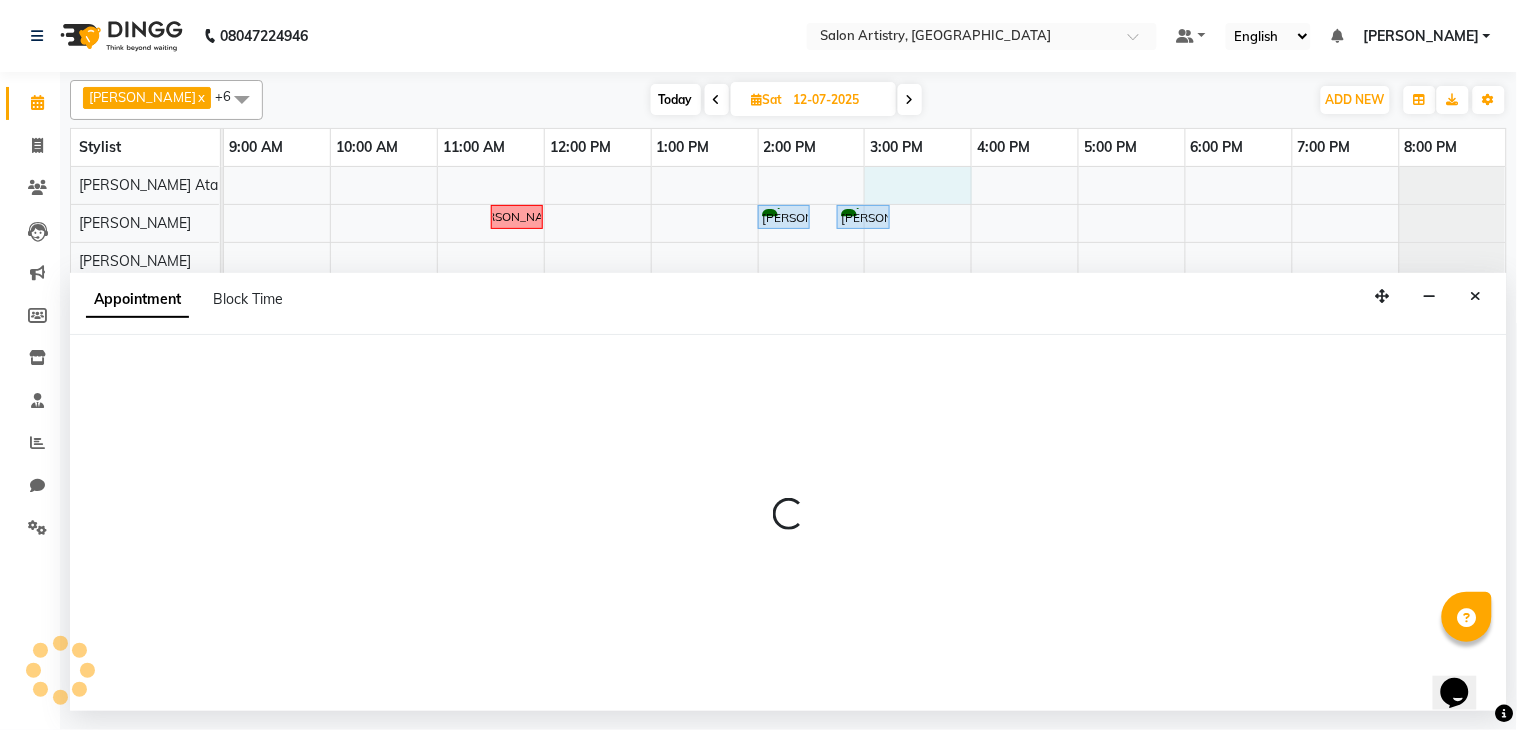 select on "79858" 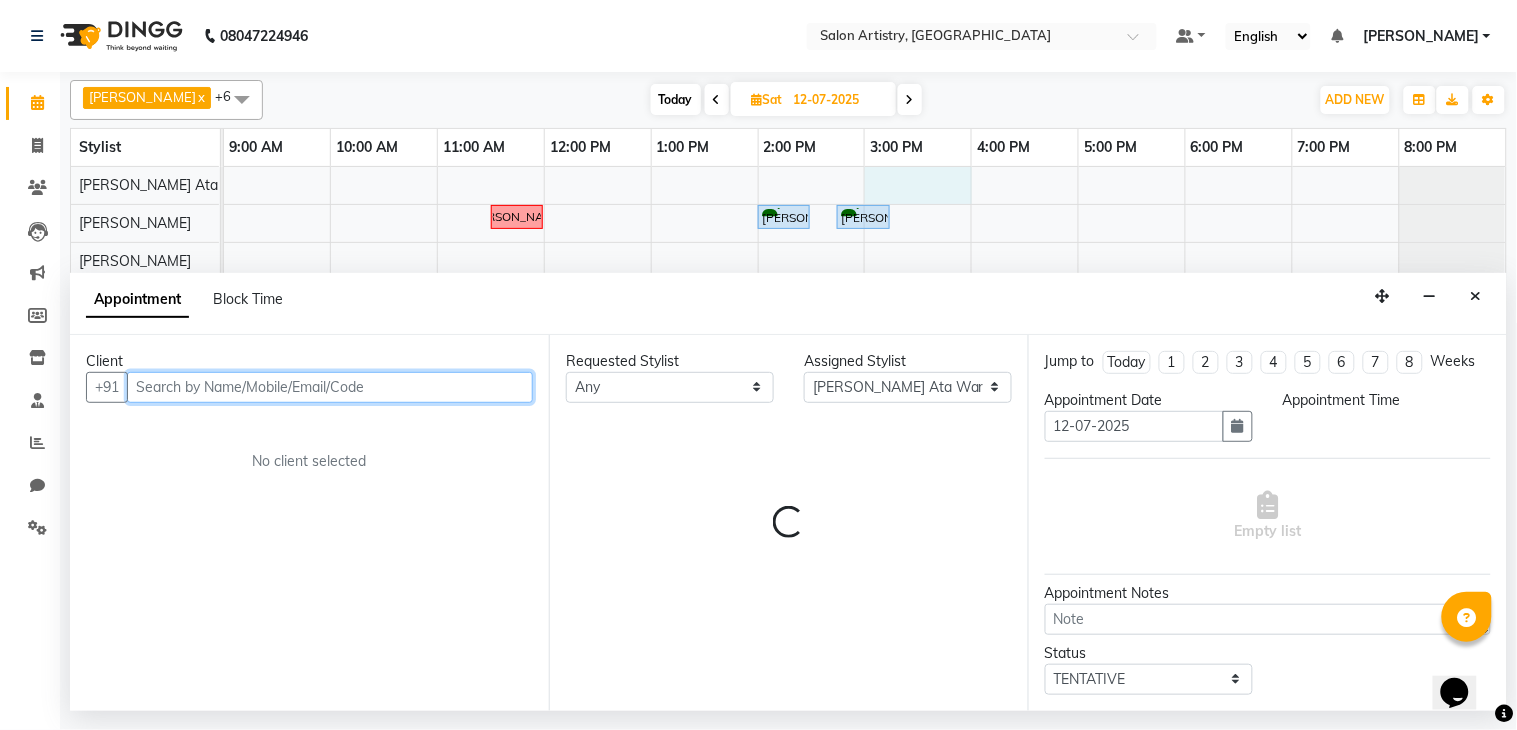 select on "900" 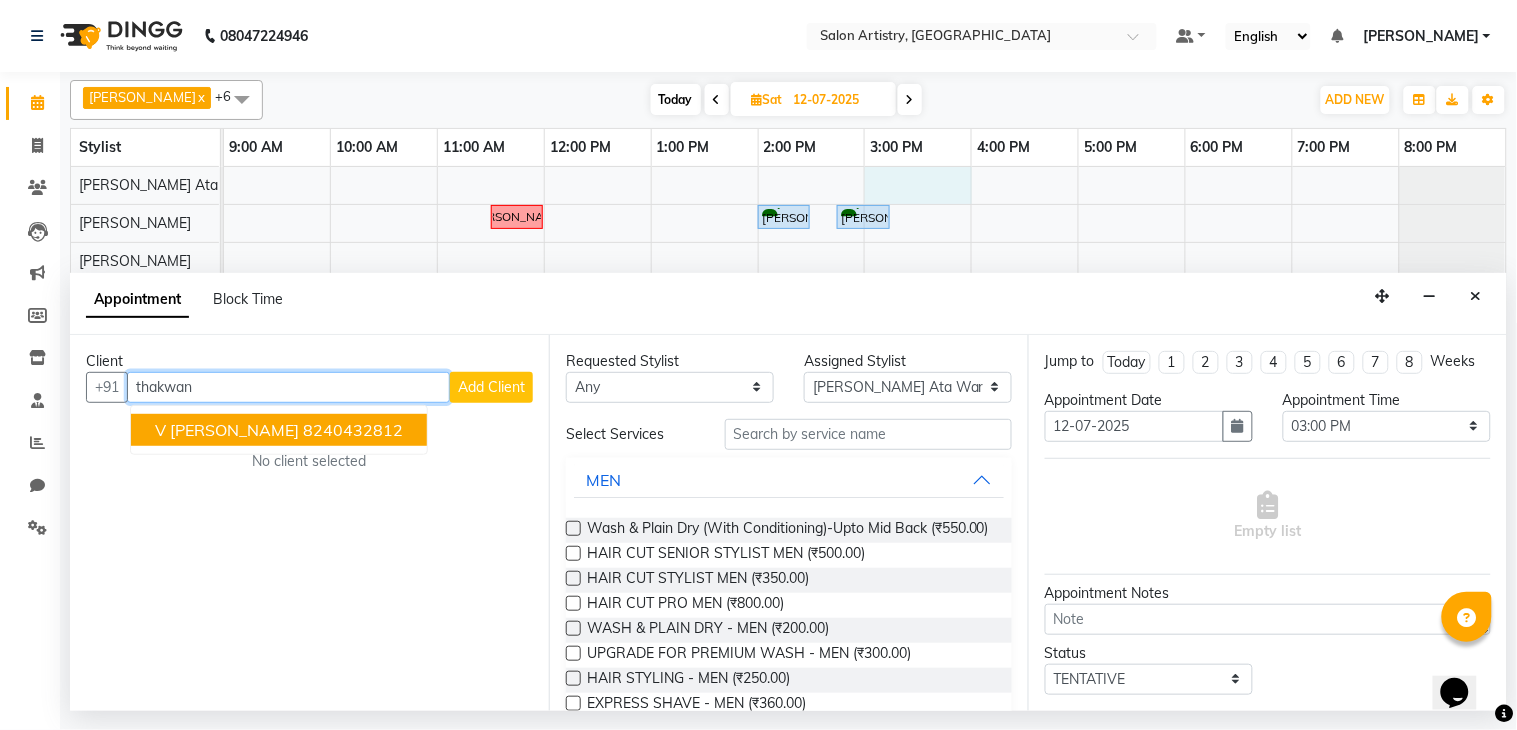click on "8240432812" at bounding box center [353, 430] 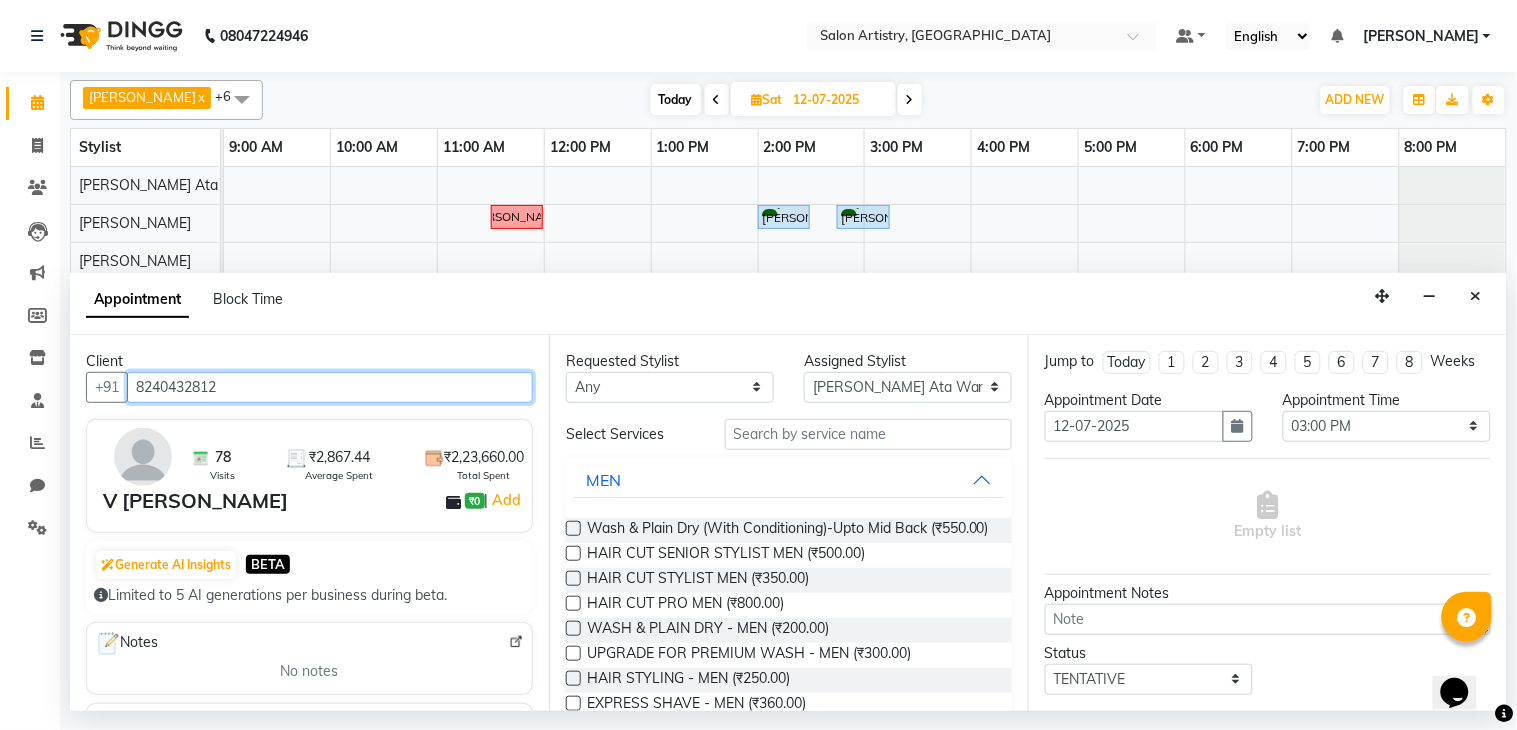 type on "8240432812" 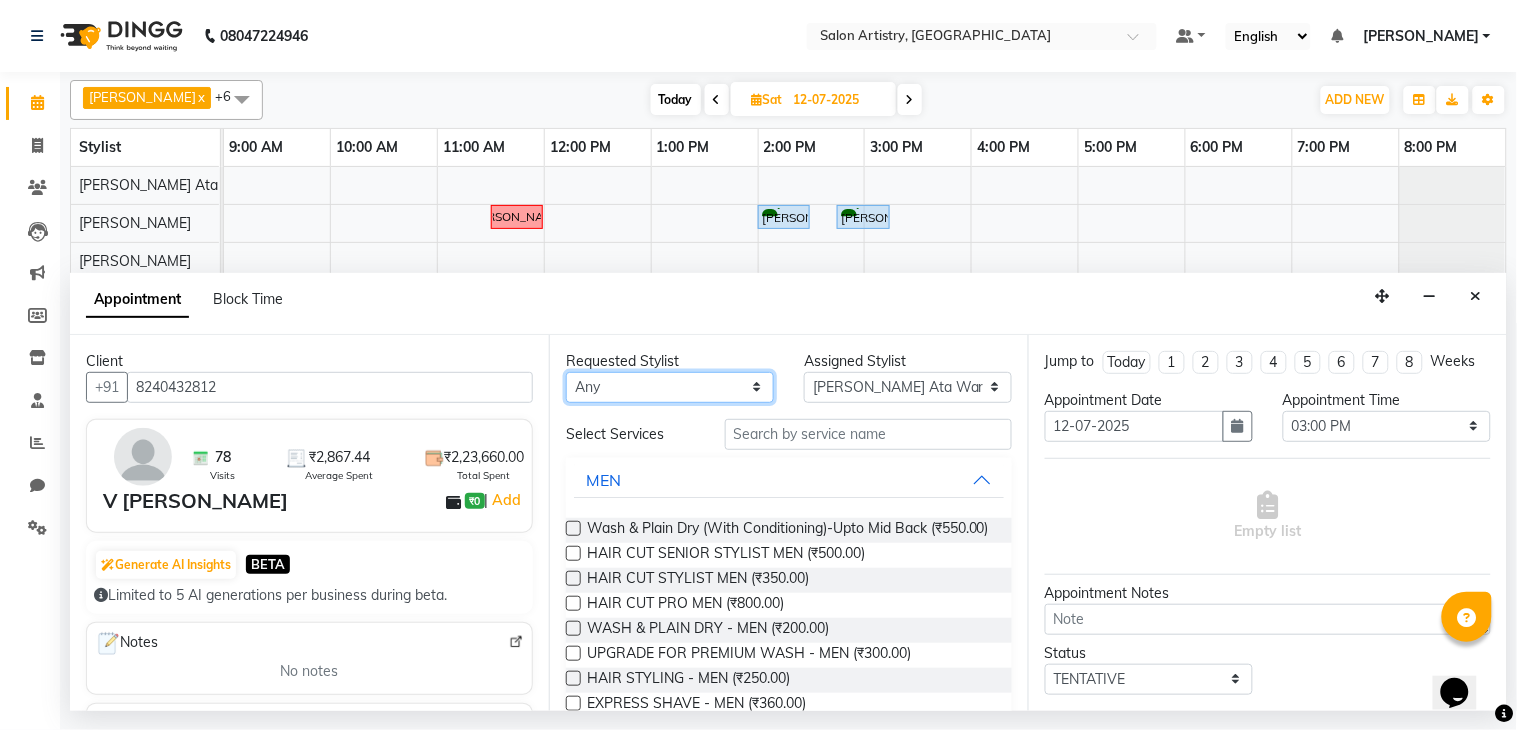 click on "Any [PERSON_NAME] [PERSON_NAME] [PERSON_NAME] [PERSON_NAME] [PERSON_NAME] [PERSON_NAME] [PERSON_NAME] Reception [PERSON_NAME] [PERSON_NAME] [PERSON_NAME] [PERSON_NAME] [PERSON_NAME] [PERSON_NAME] [PERSON_NAME]" at bounding box center [670, 387] 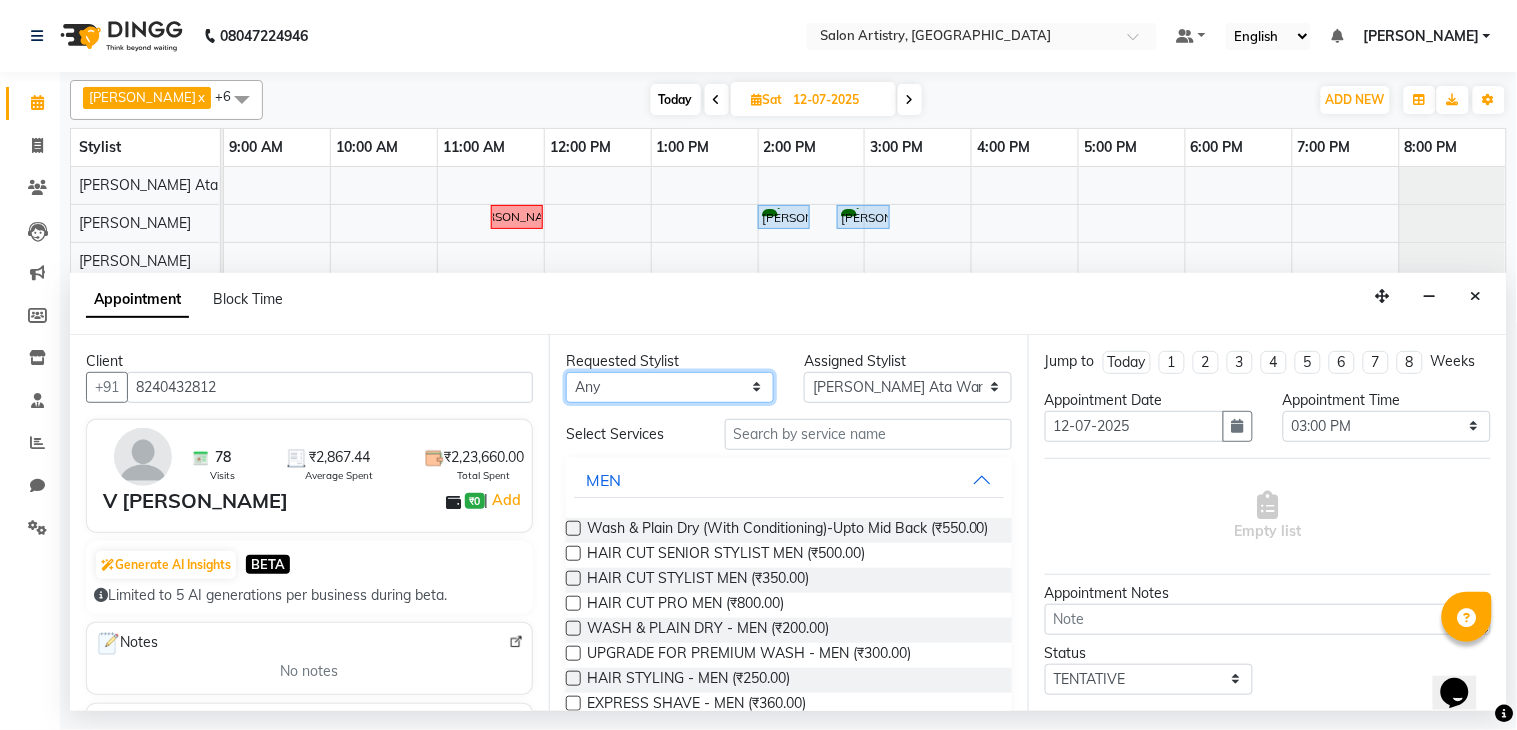 select on "79858" 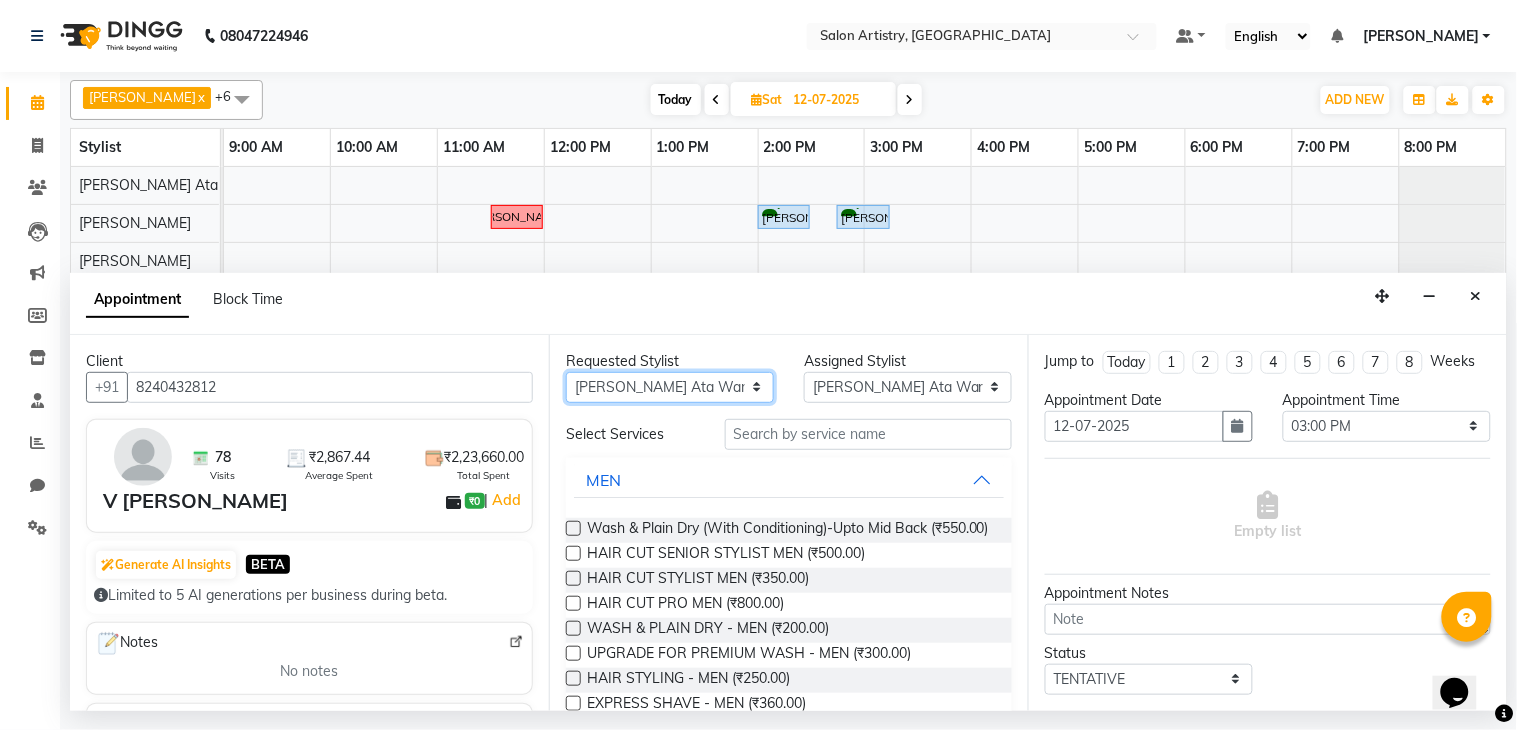 click on "Any [PERSON_NAME] [PERSON_NAME] [PERSON_NAME] [PERSON_NAME] [PERSON_NAME] [PERSON_NAME] [PERSON_NAME] Reception [PERSON_NAME] [PERSON_NAME] [PERSON_NAME] [PERSON_NAME] [PERSON_NAME] [PERSON_NAME] [PERSON_NAME]" at bounding box center (670, 387) 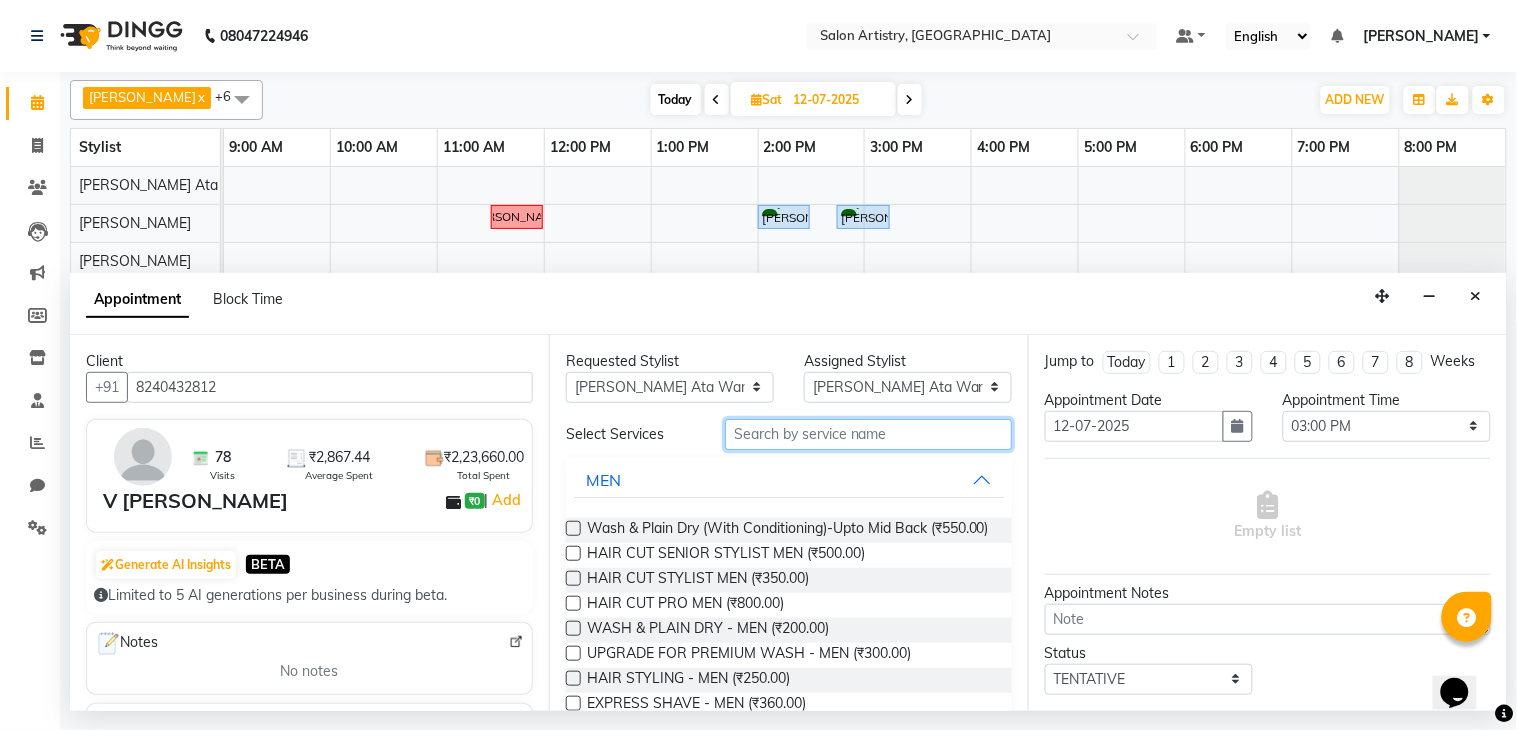 click at bounding box center (868, 434) 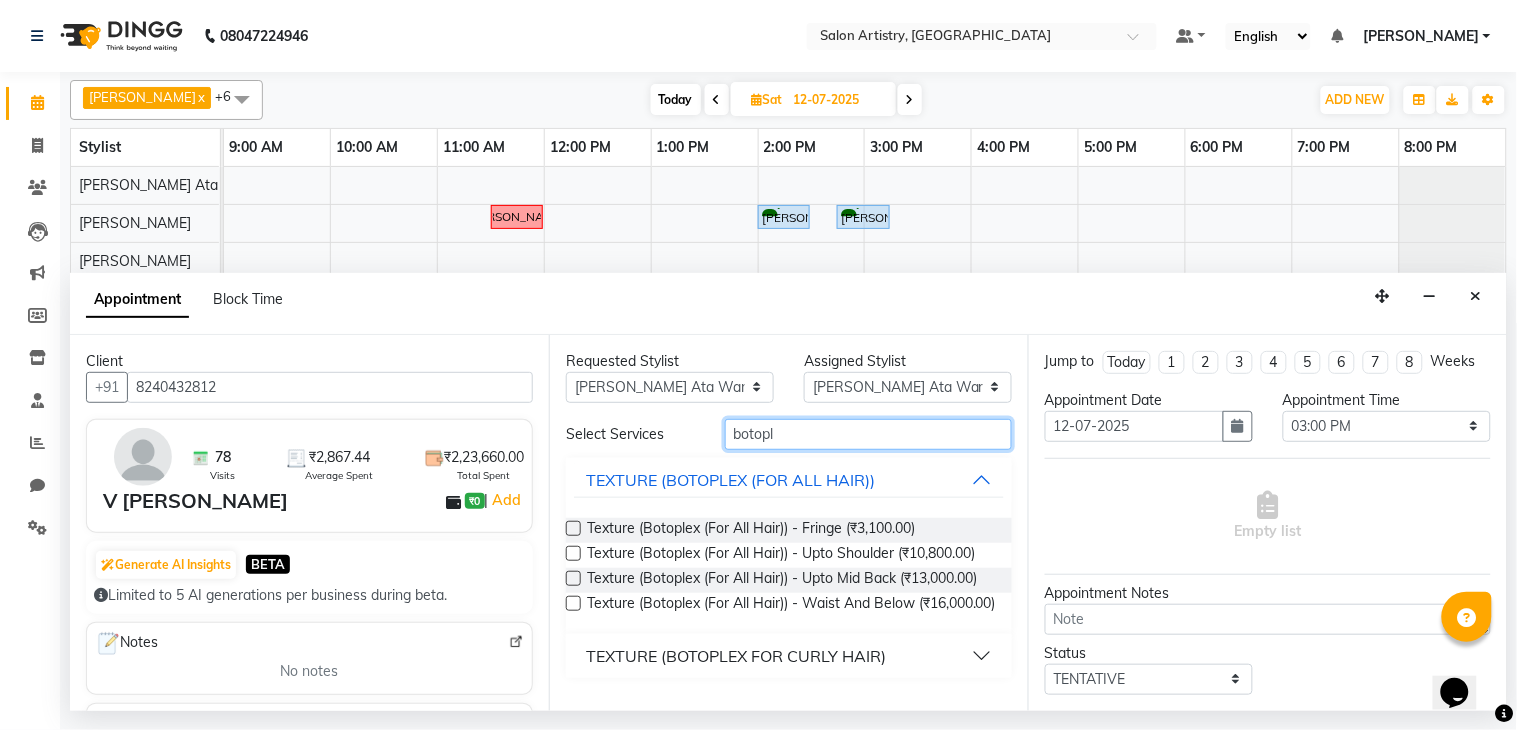 type on "botopl" 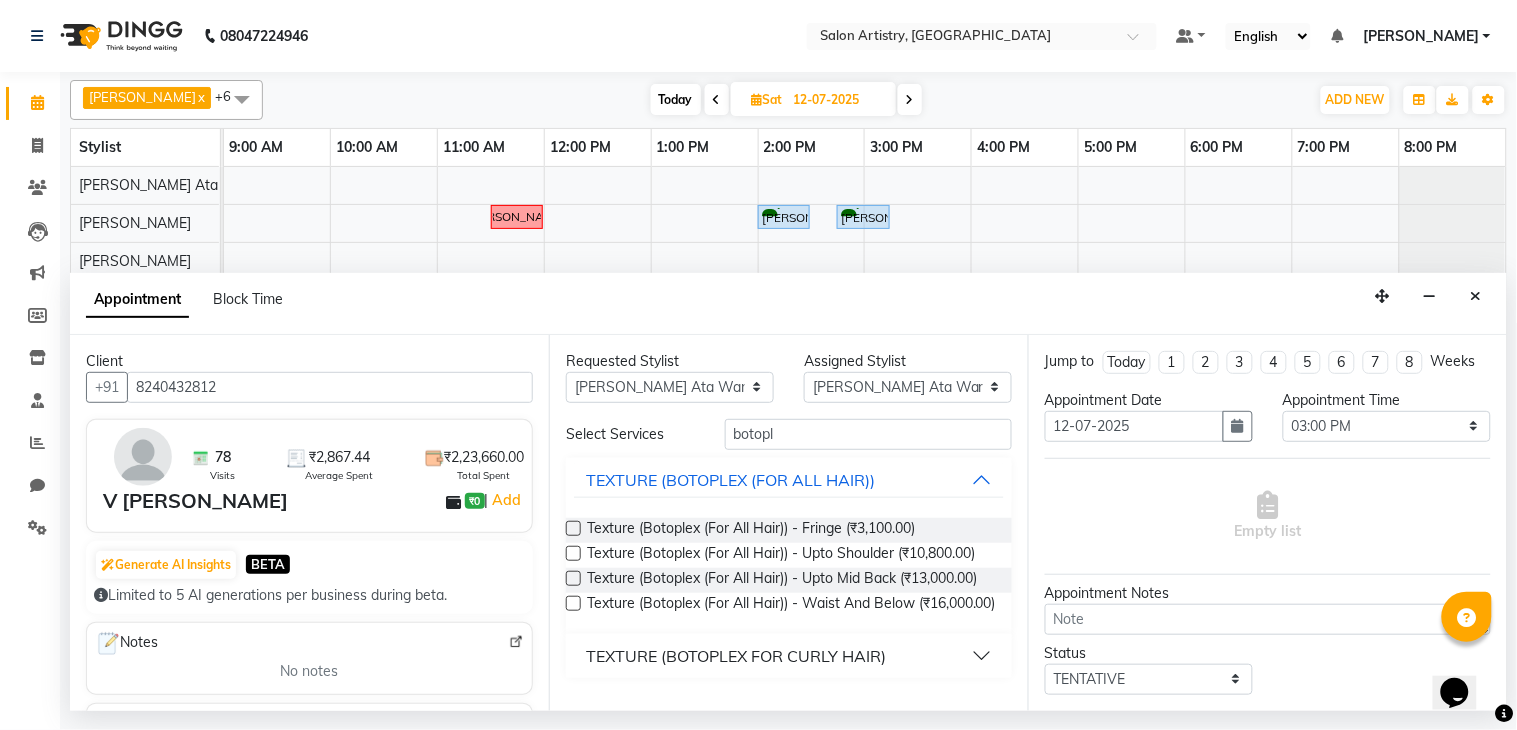 click at bounding box center (573, 578) 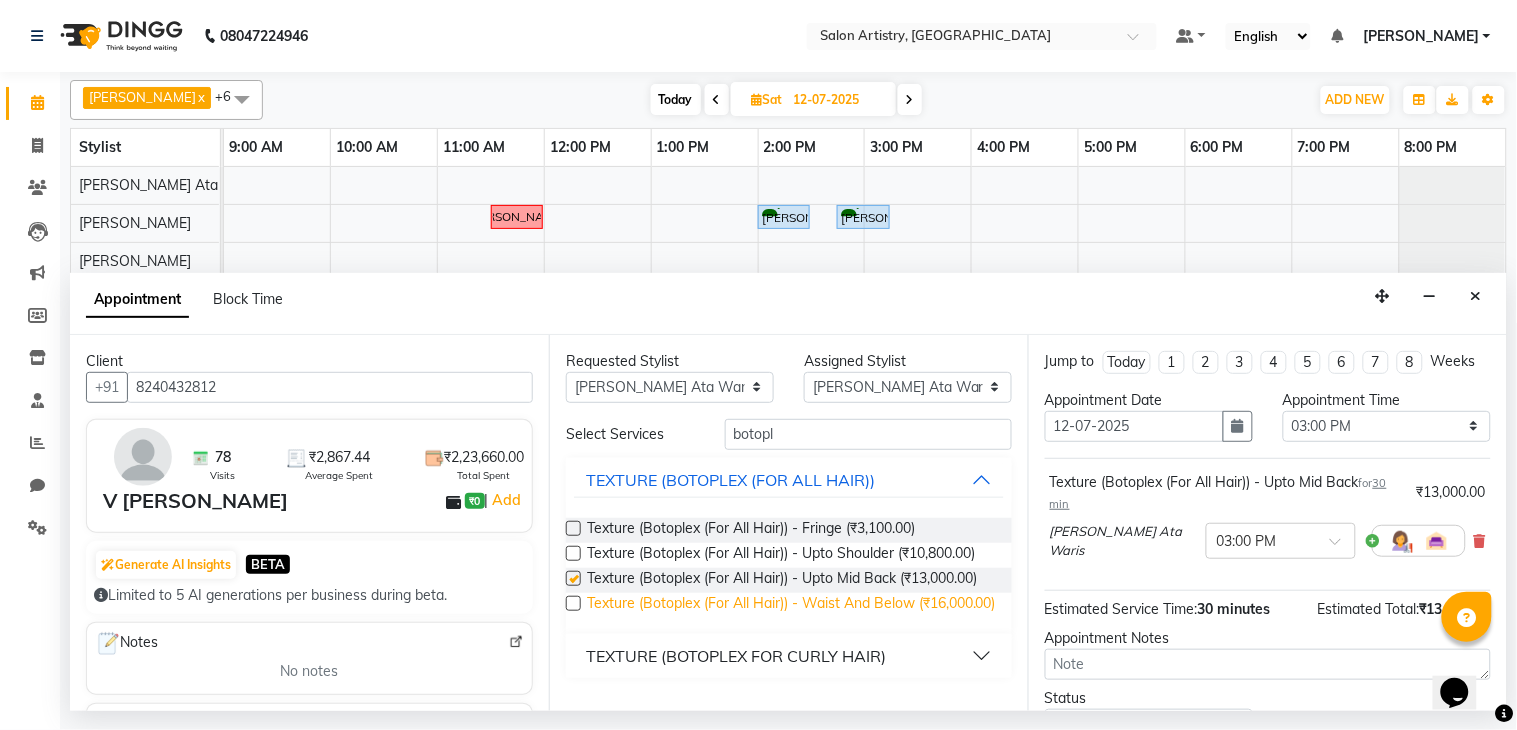 checkbox on "false" 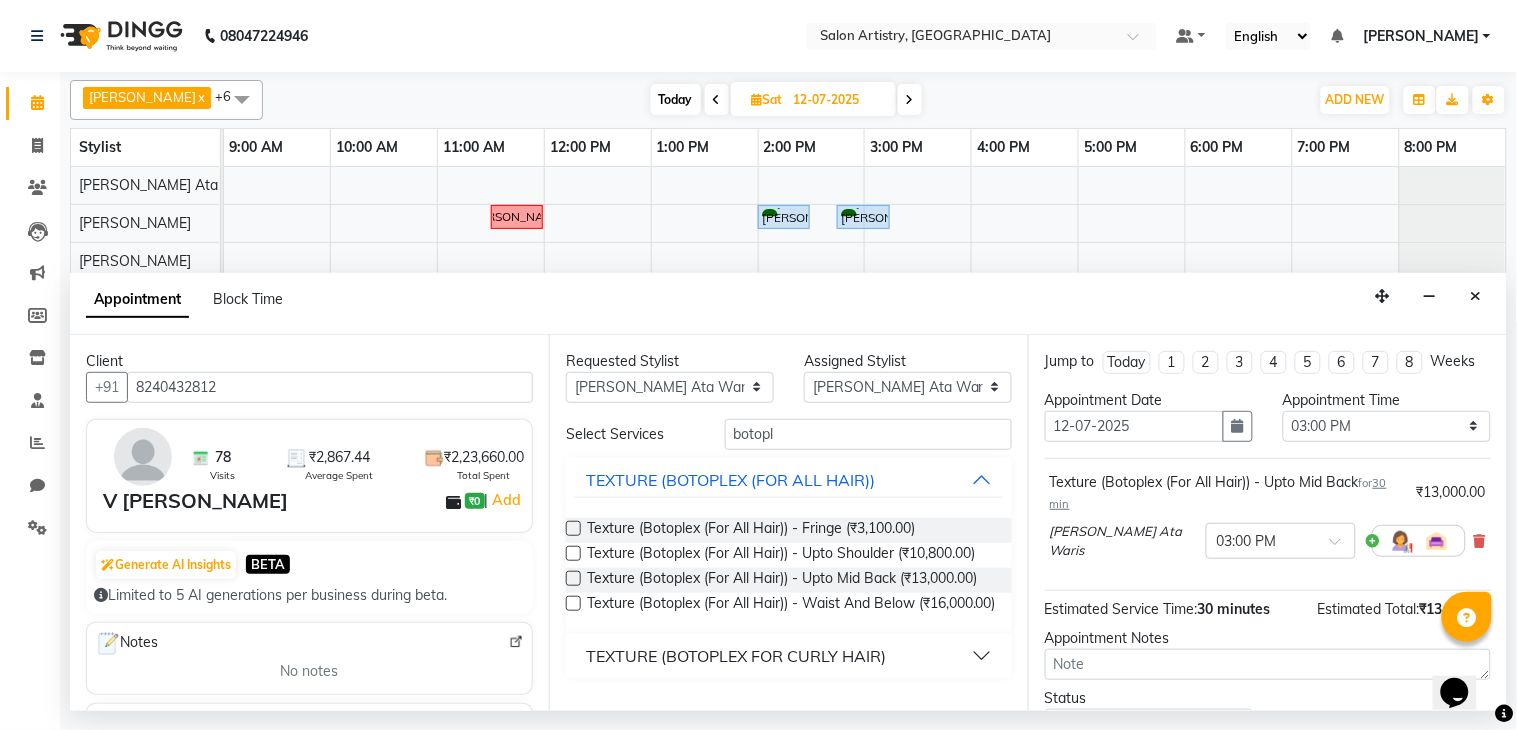scroll, scrollTop: 171, scrollLeft: 0, axis: vertical 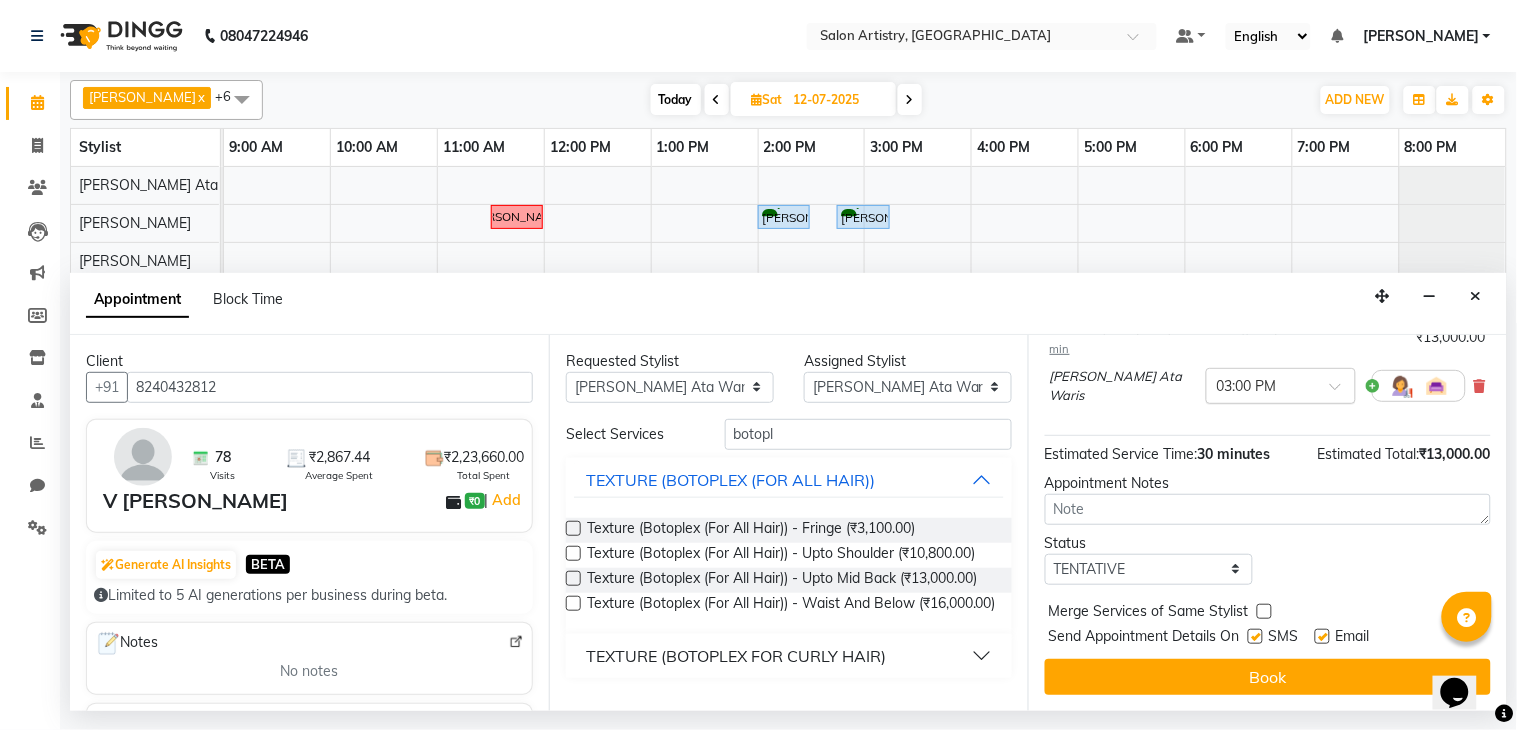 click at bounding box center (1261, 384) 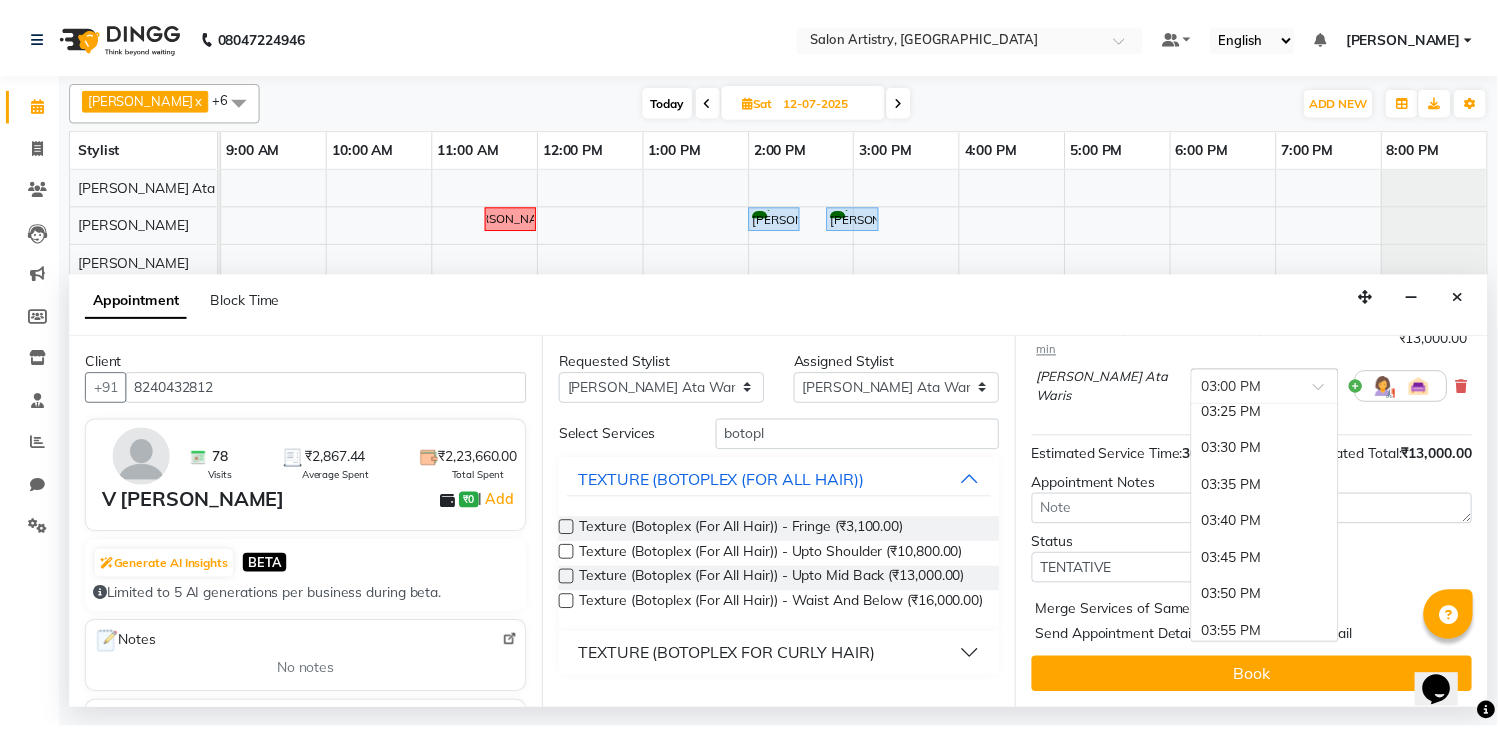 scroll, scrollTop: 2440, scrollLeft: 0, axis: vertical 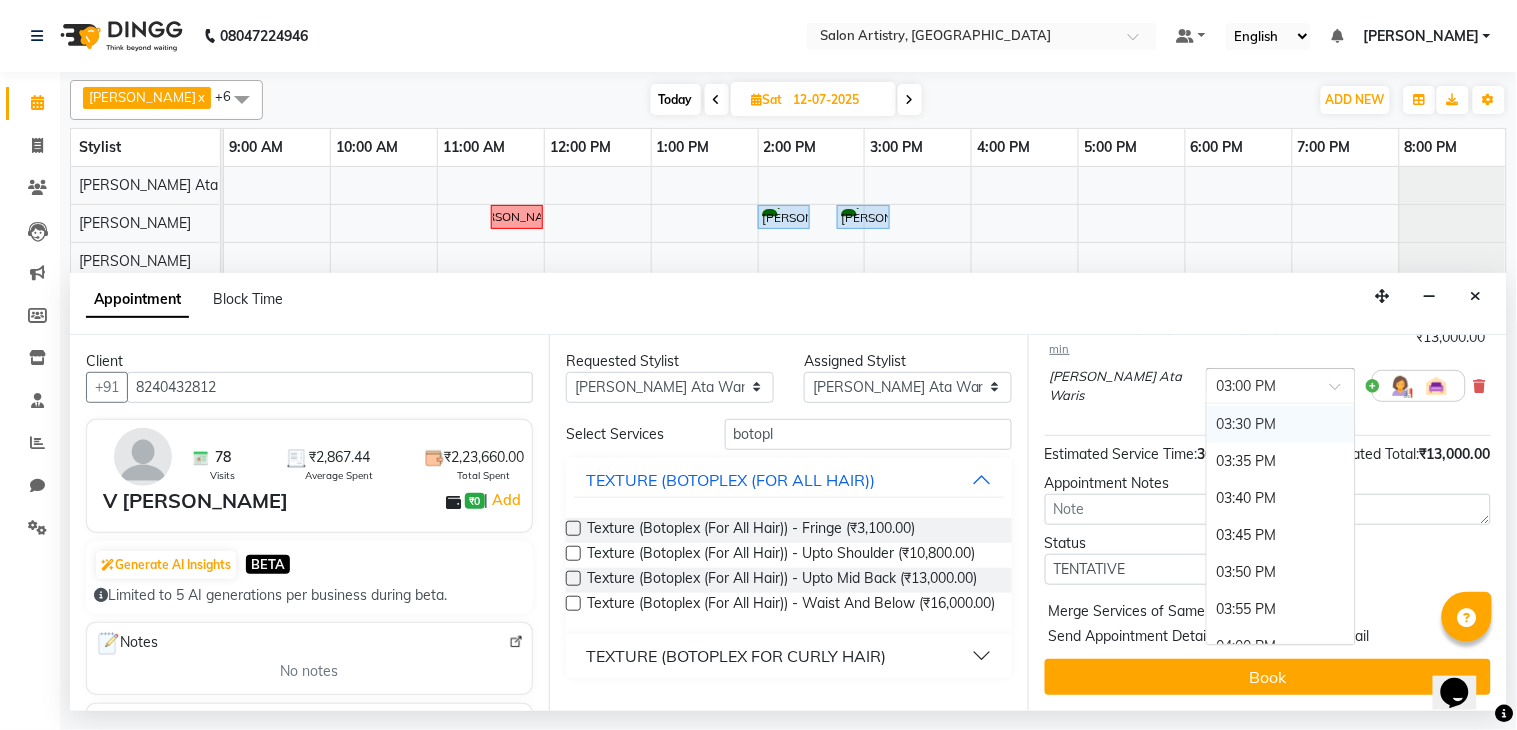 click on "03:30 PM" at bounding box center (1281, 424) 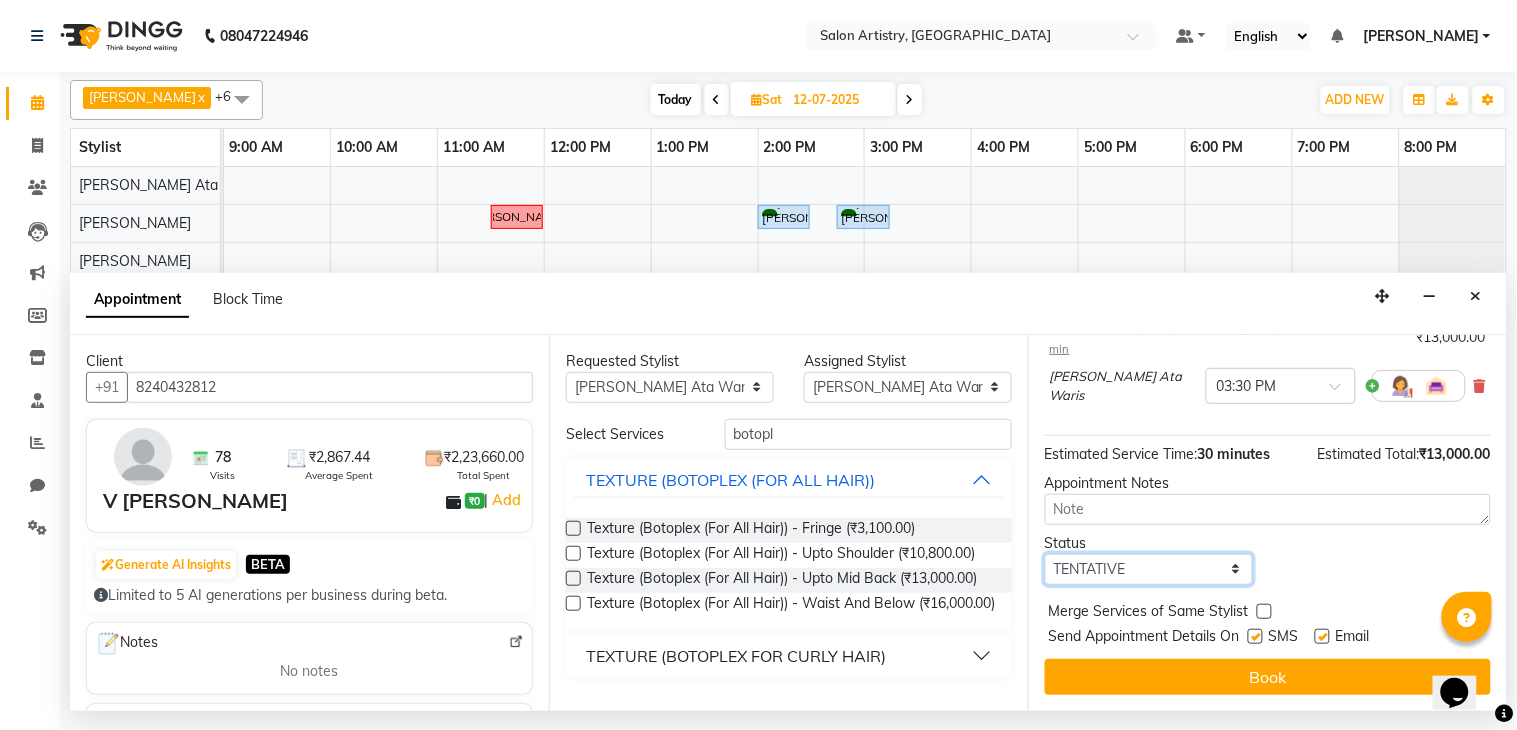 click on "Select TENTATIVE CONFIRM UPCOMING" at bounding box center (1149, 569) 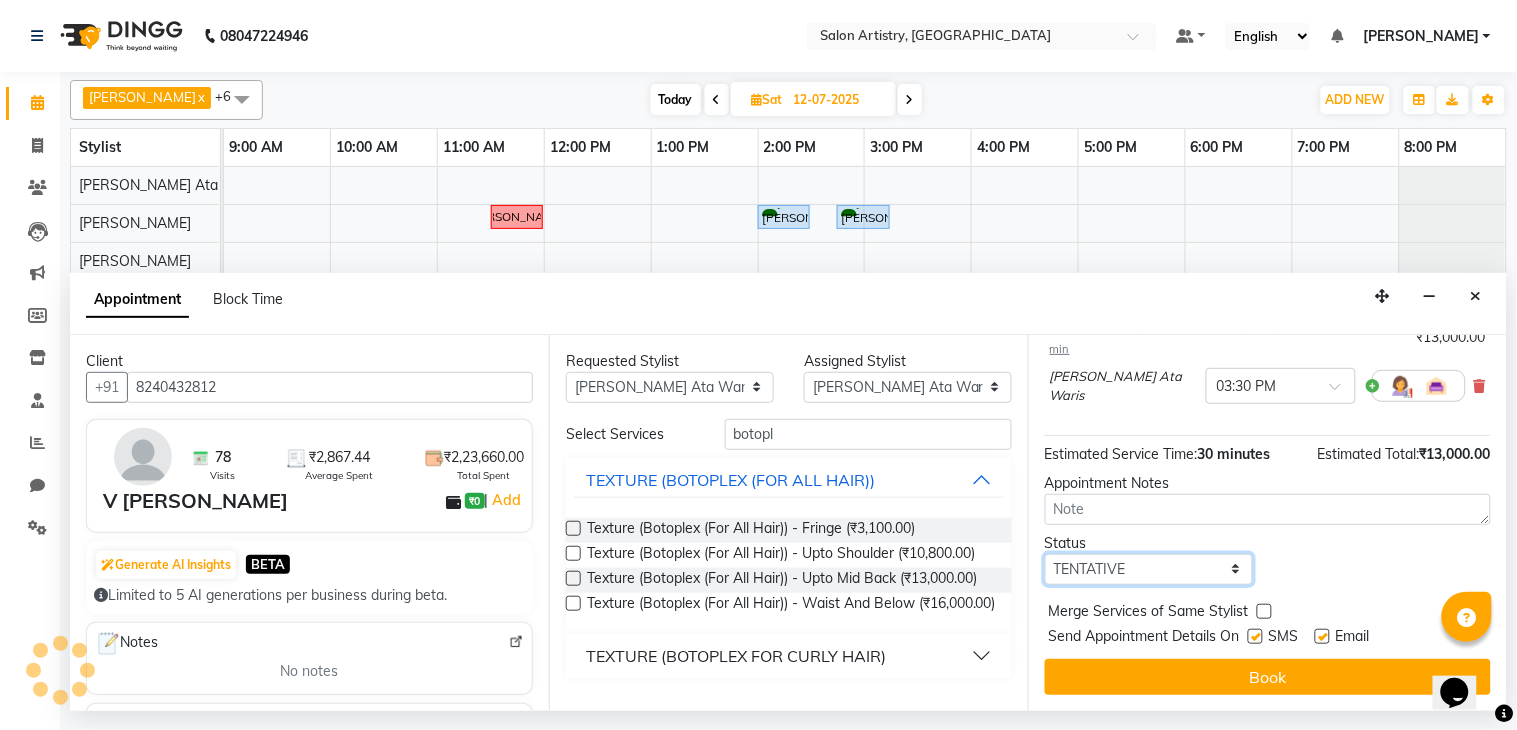 select on "confirm booking" 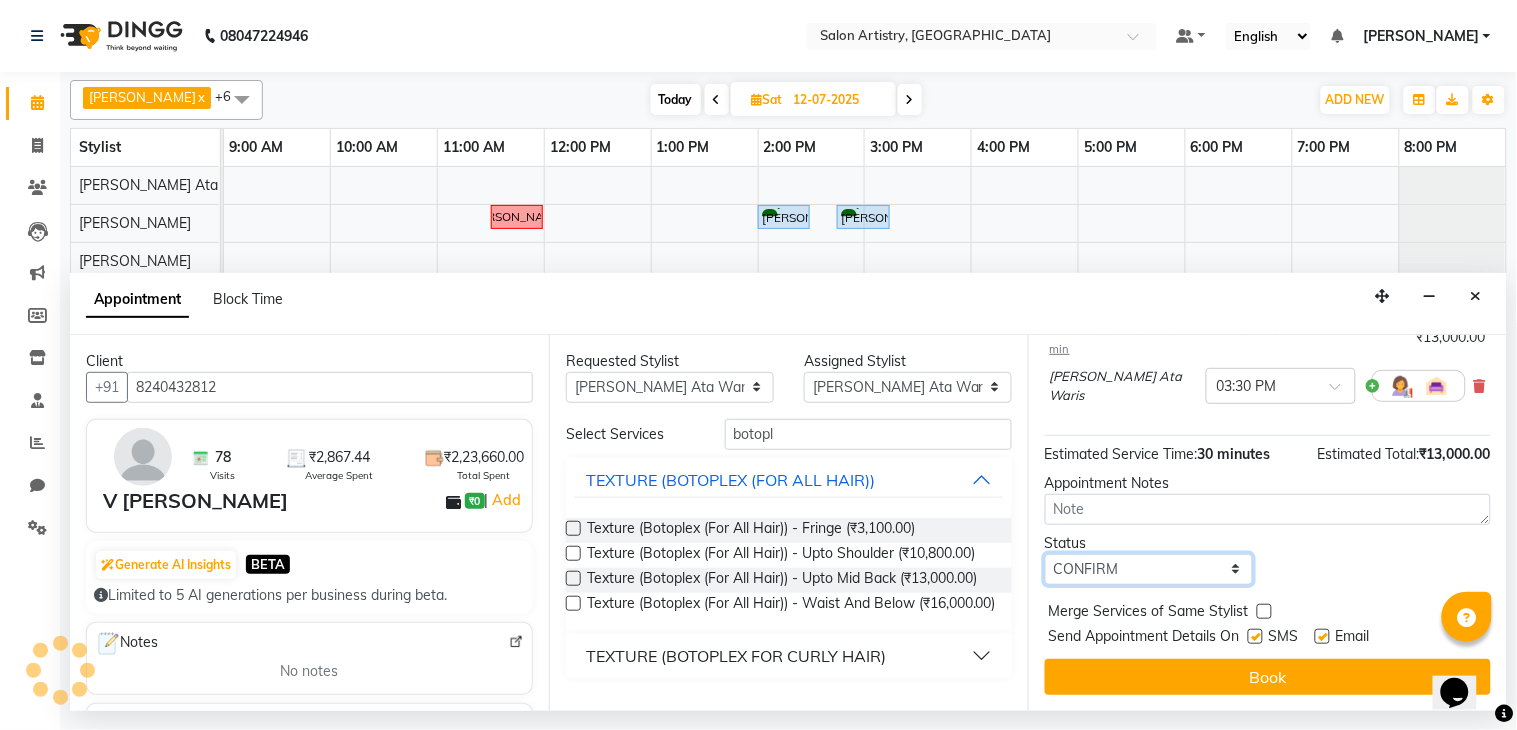 click on "Select TENTATIVE CONFIRM UPCOMING" at bounding box center (1149, 569) 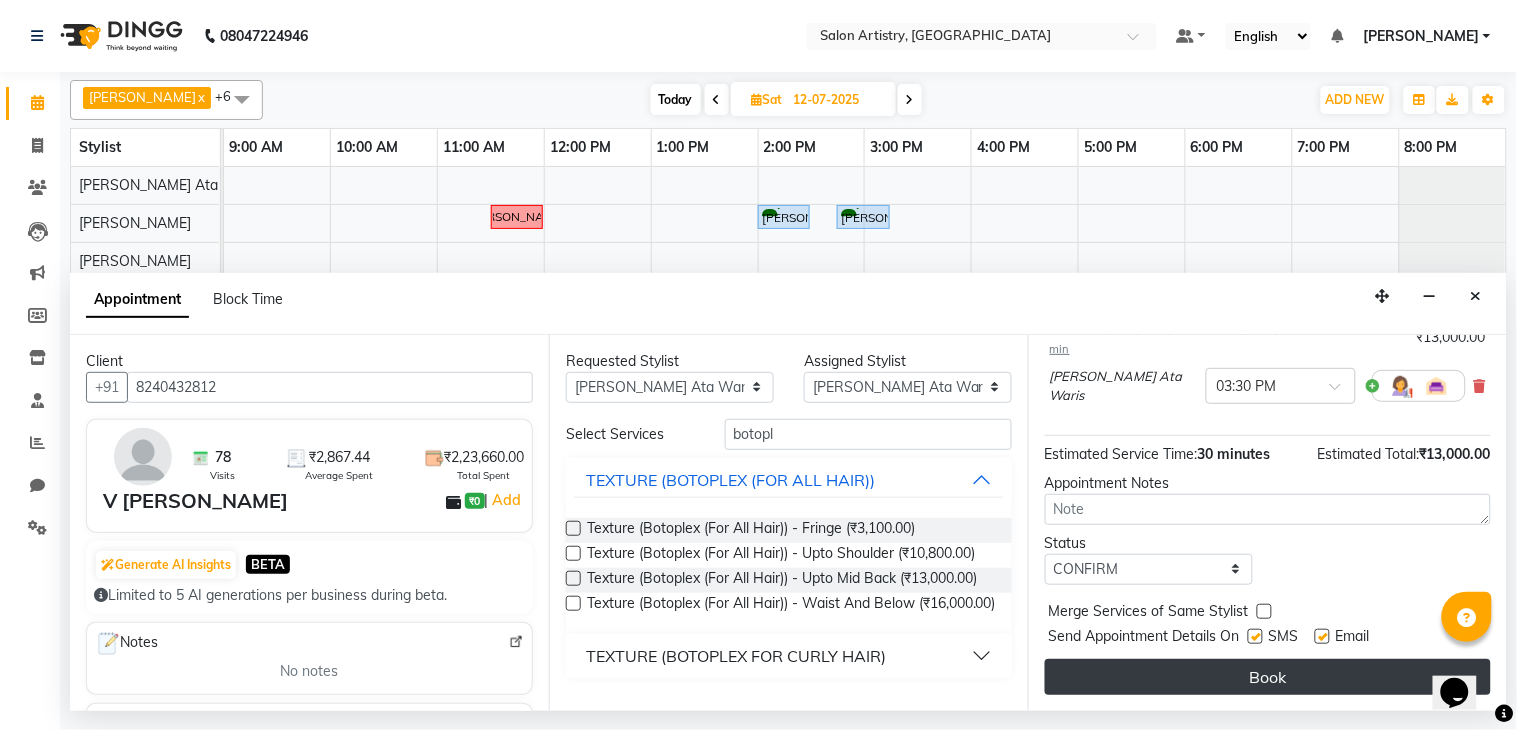 click on "Book" at bounding box center [1268, 677] 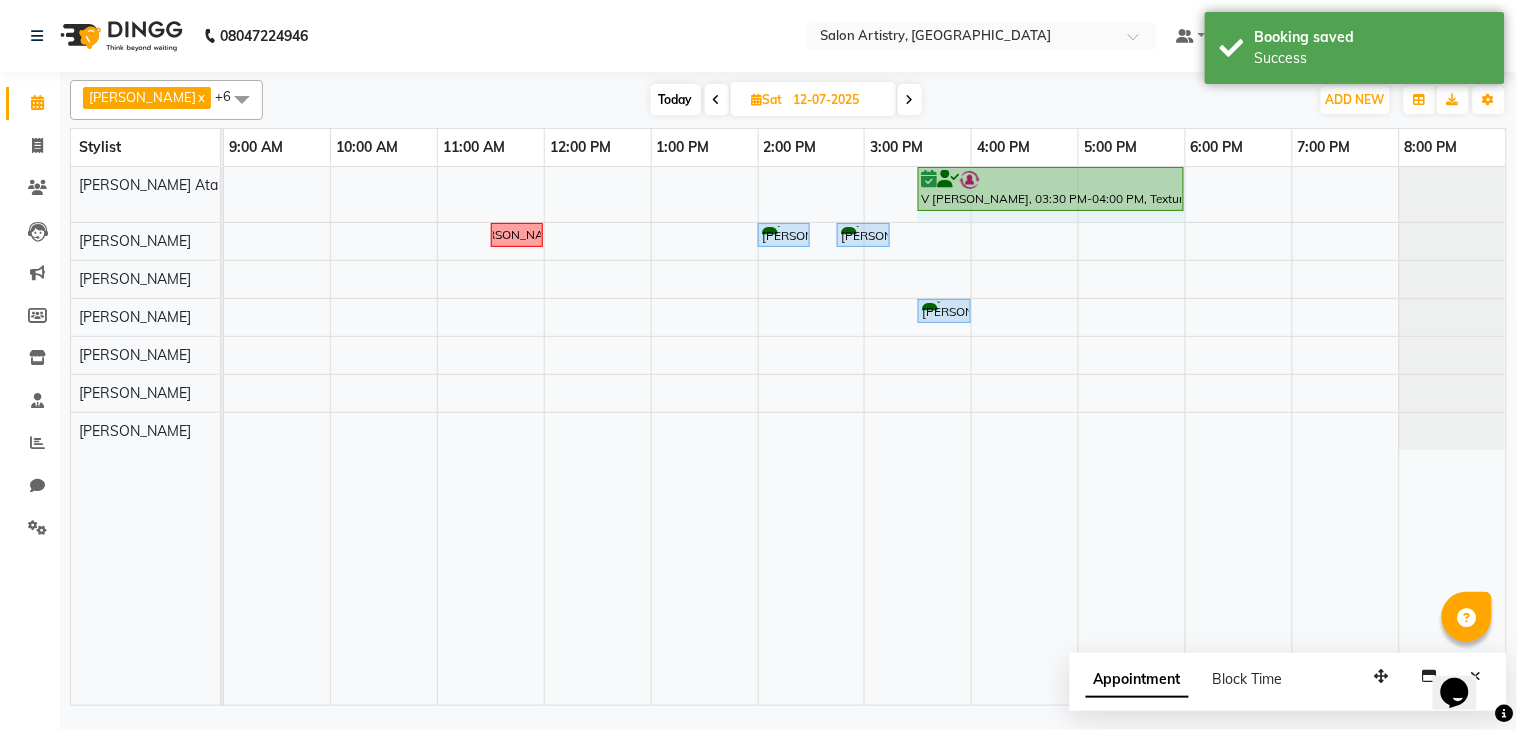 drag, startPoint x: 967, startPoint y: 182, endPoint x: 1106, endPoint y: 201, distance: 140.29256 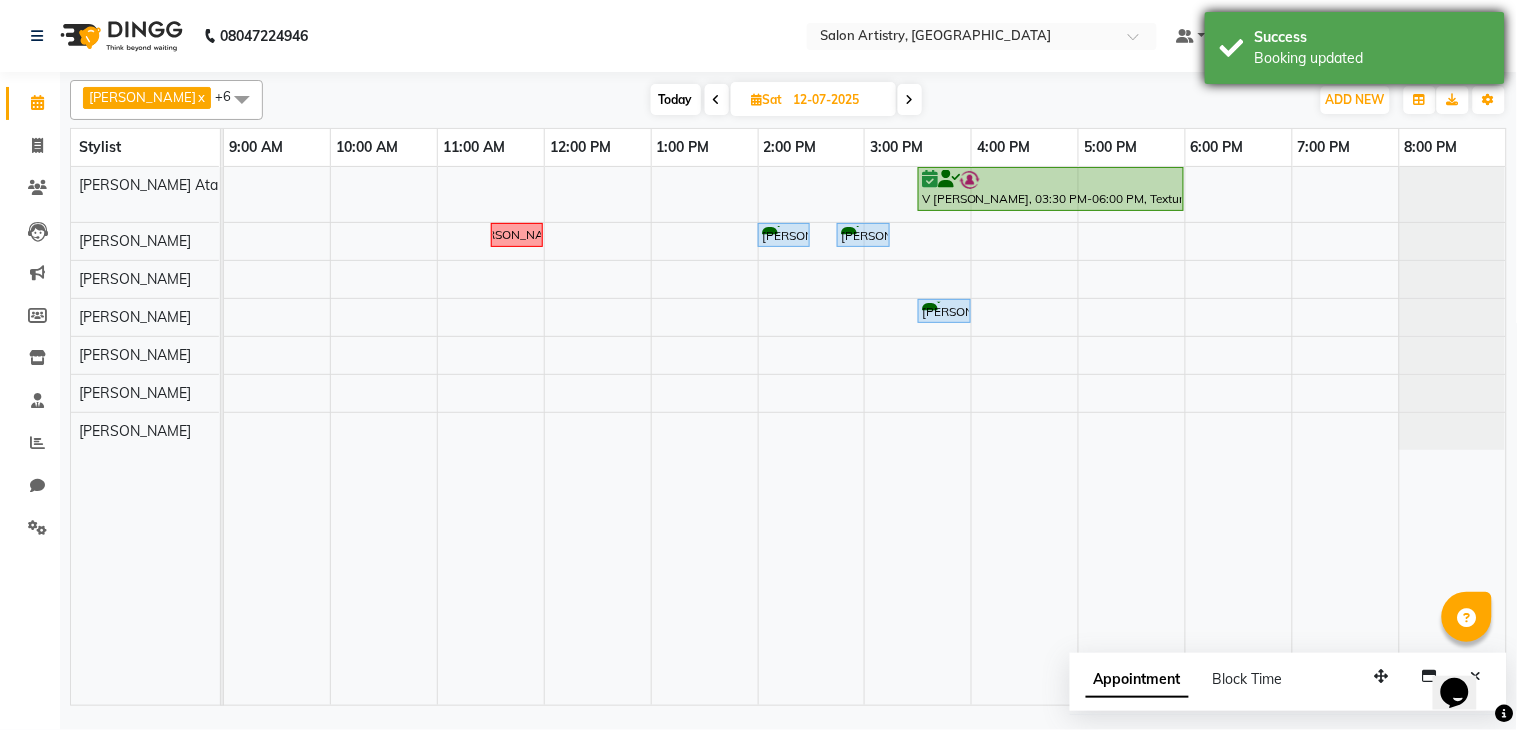 click on "Booking updated" at bounding box center (1372, 58) 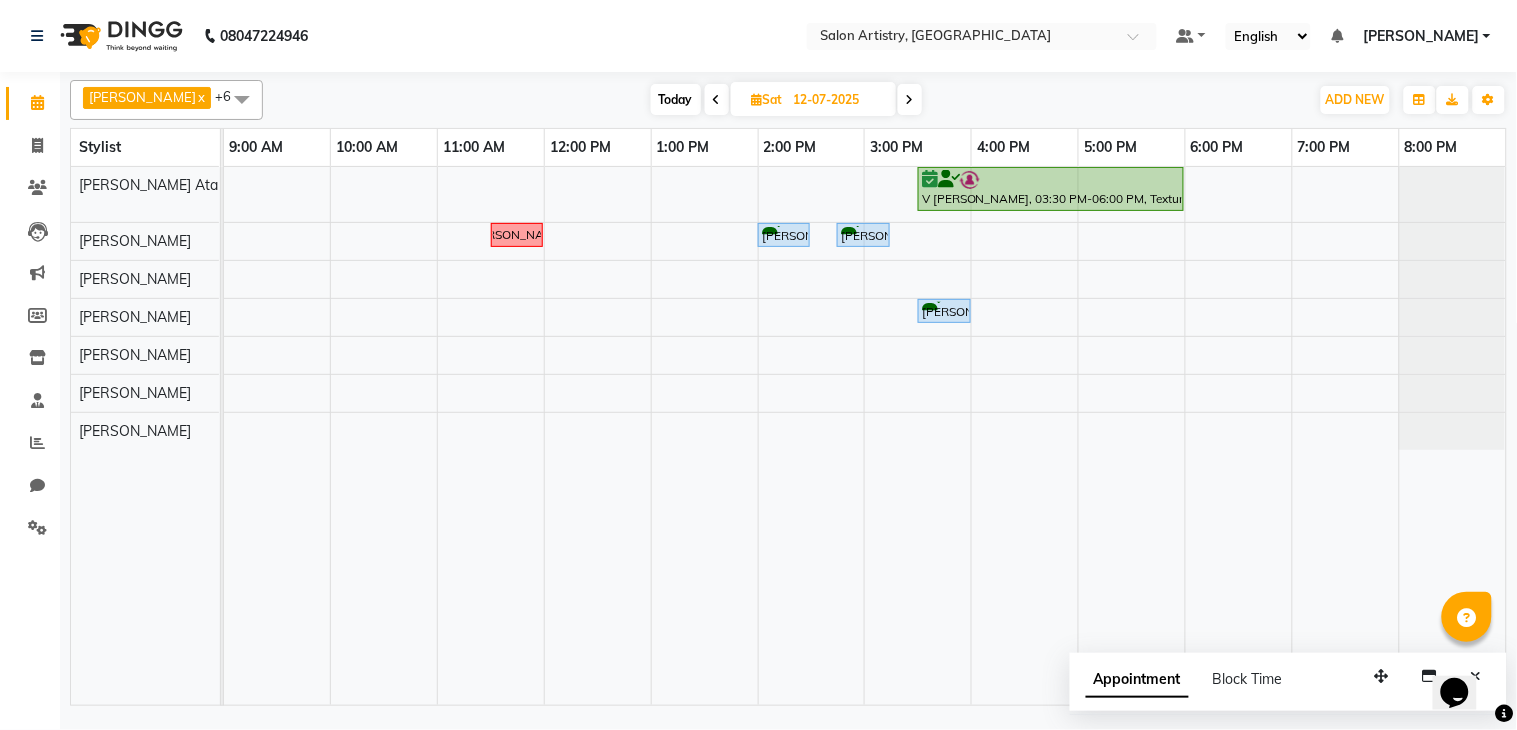 click at bounding box center (717, 99) 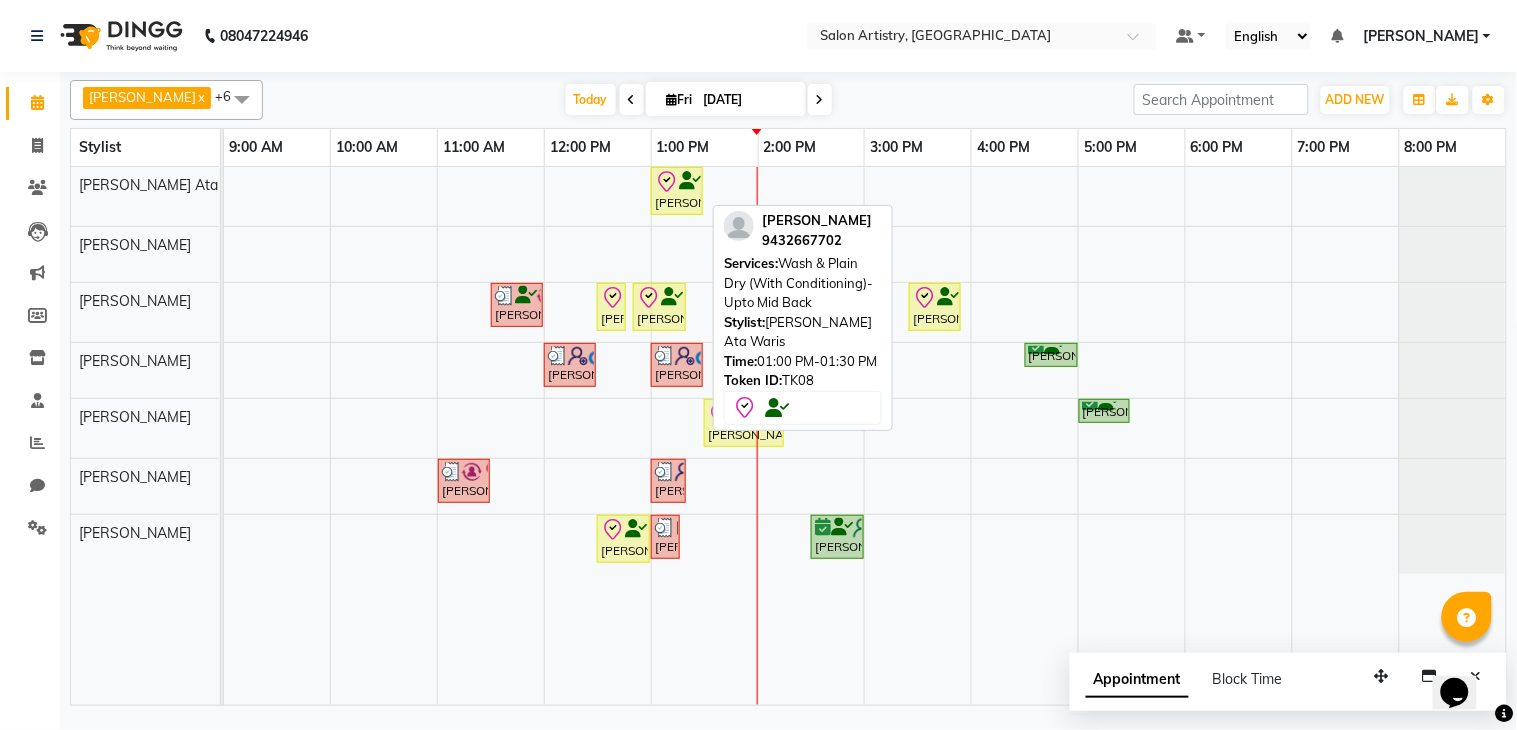 click 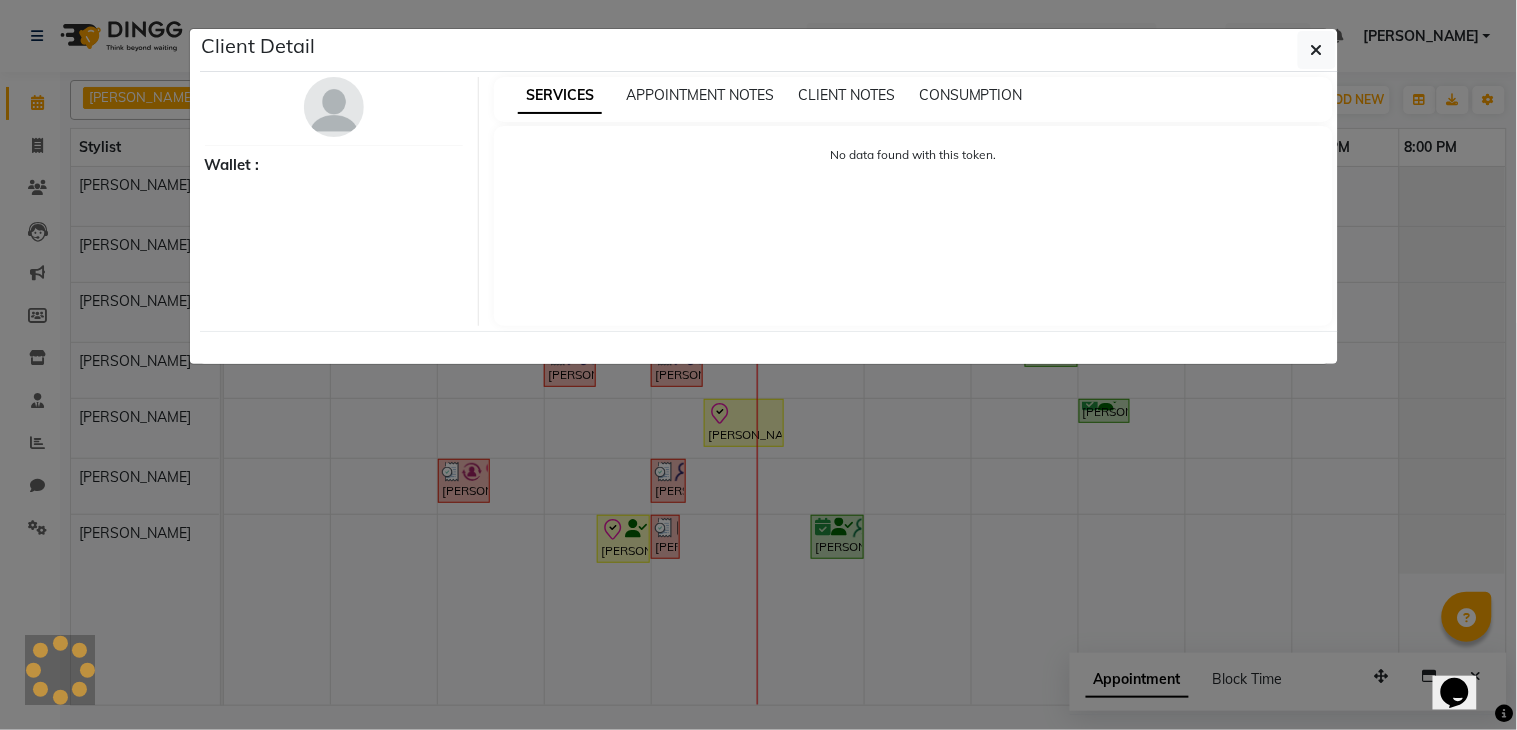 select on "8" 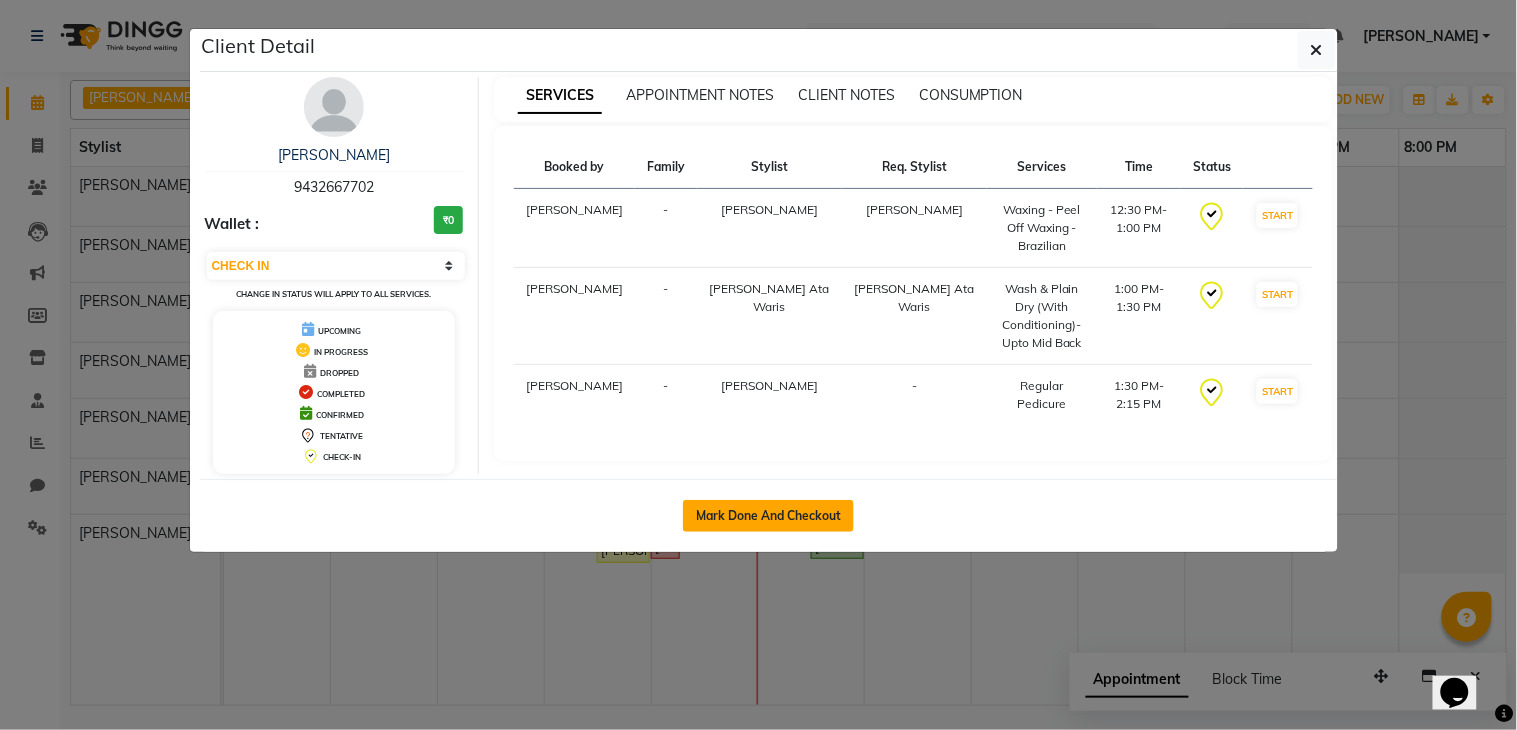 click on "Mark Done And Checkout" 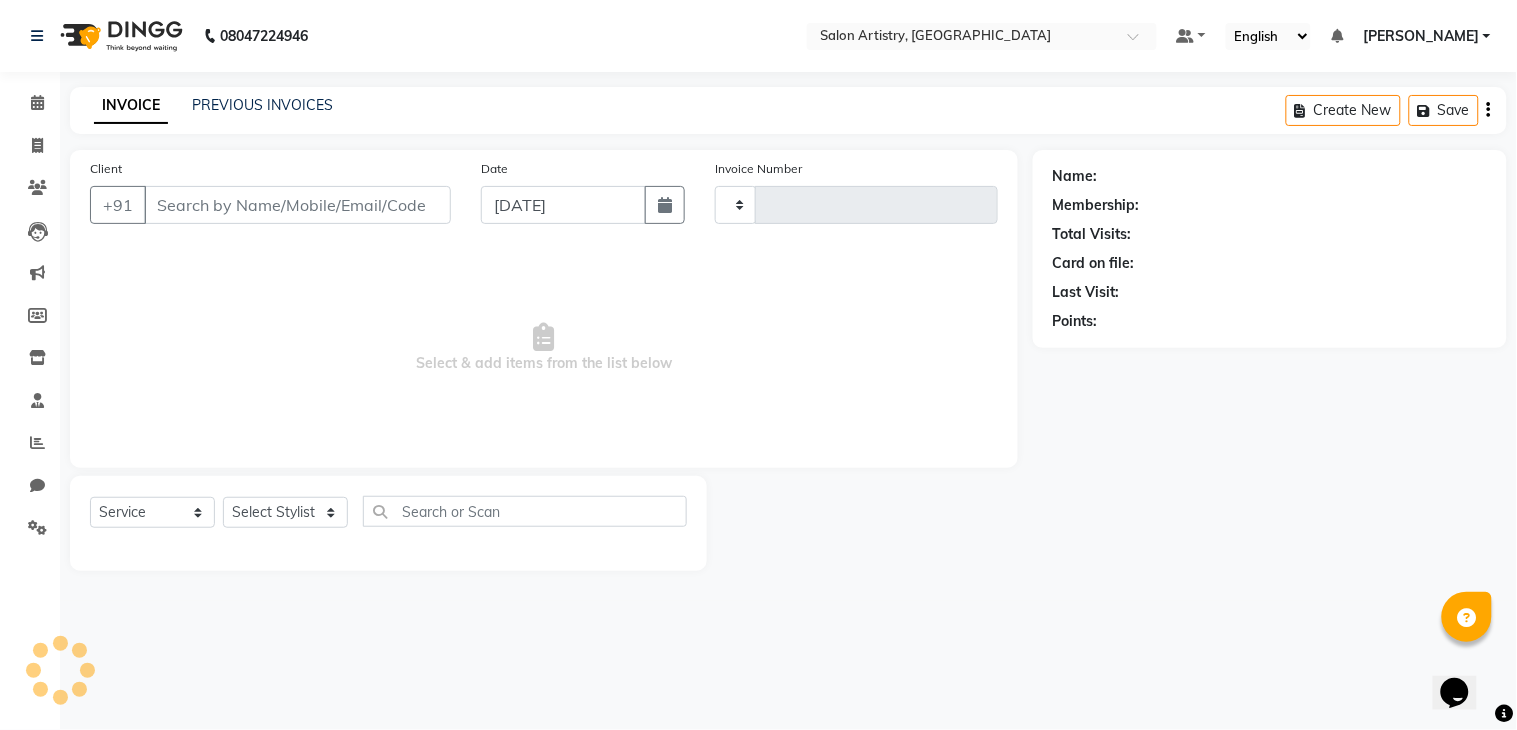 type on "1412" 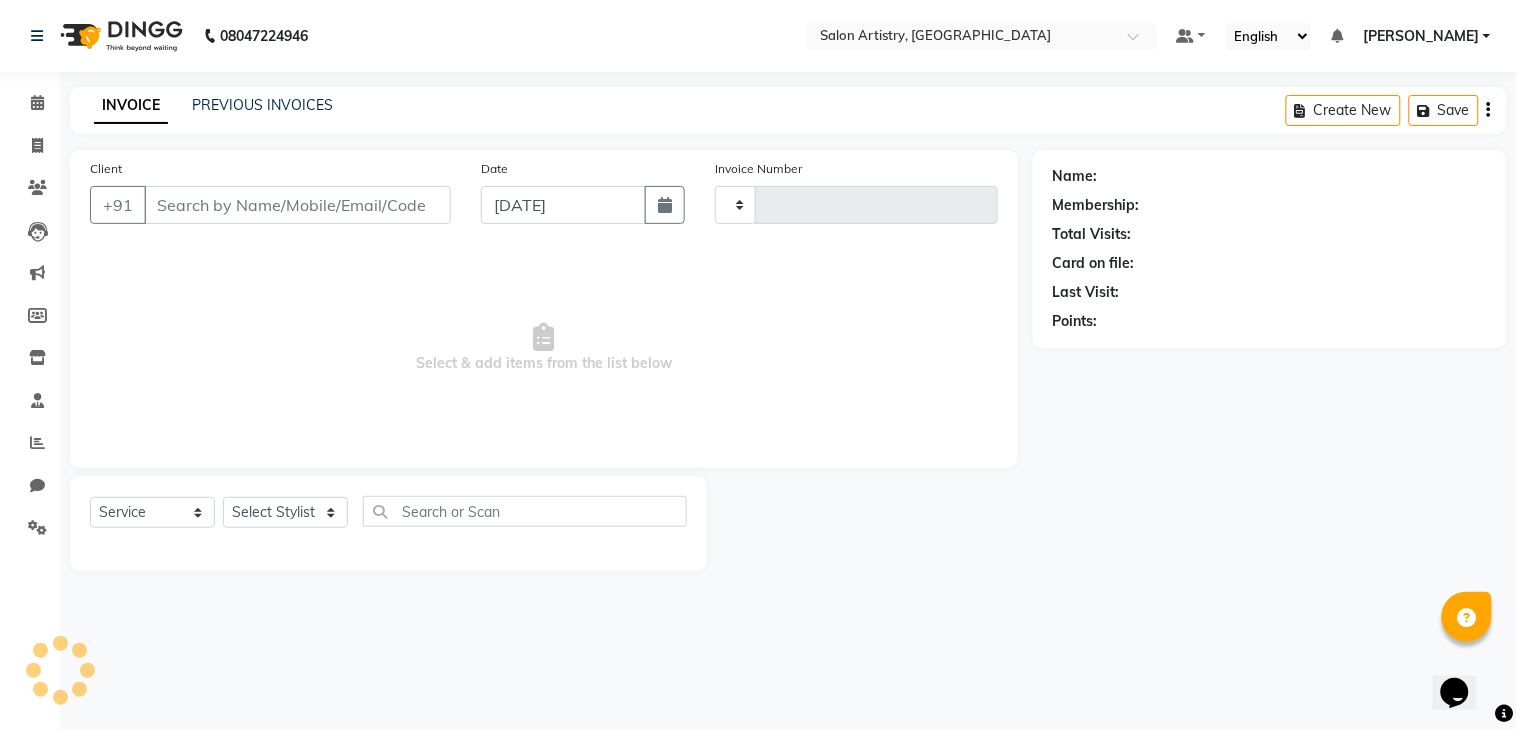 select on "8285" 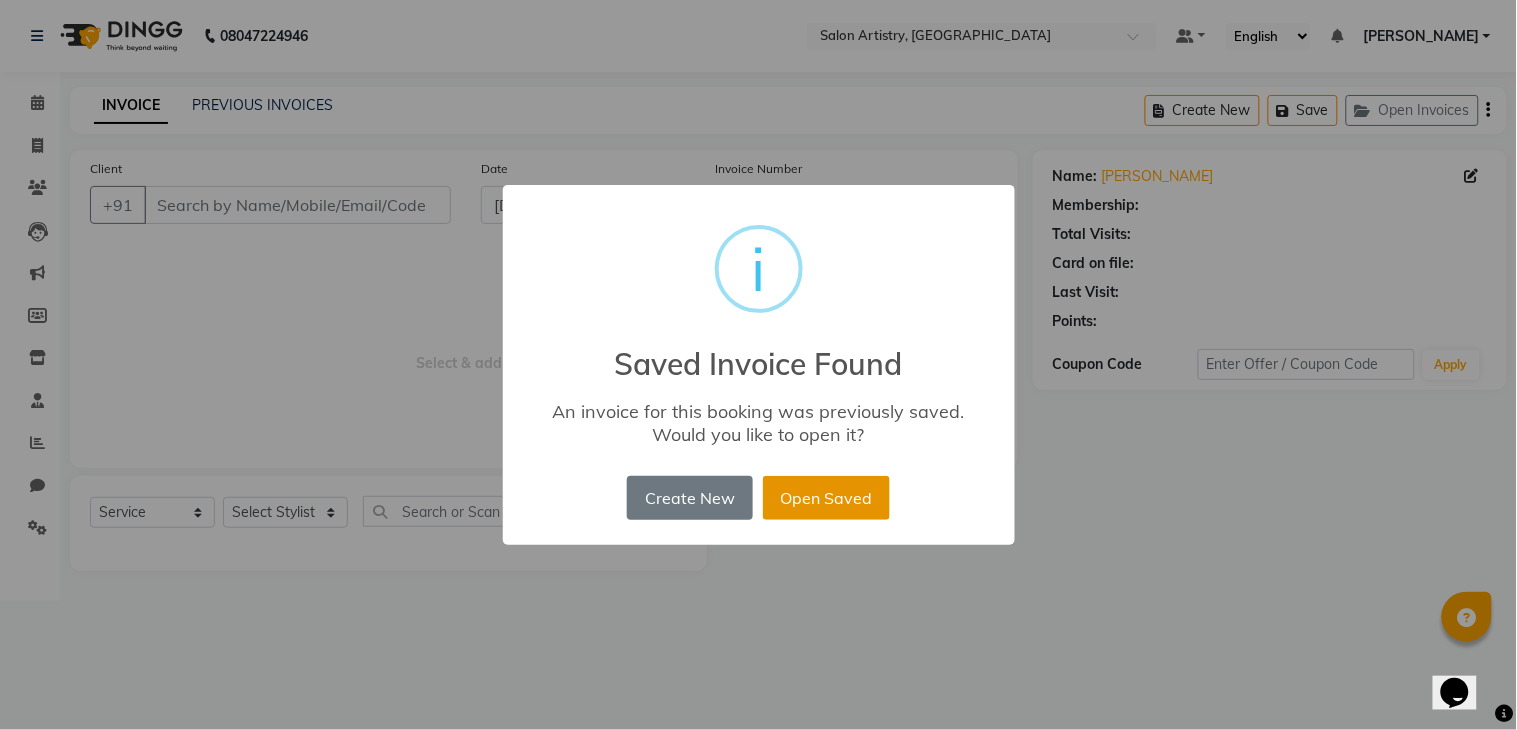 click on "Open Saved" at bounding box center [826, 498] 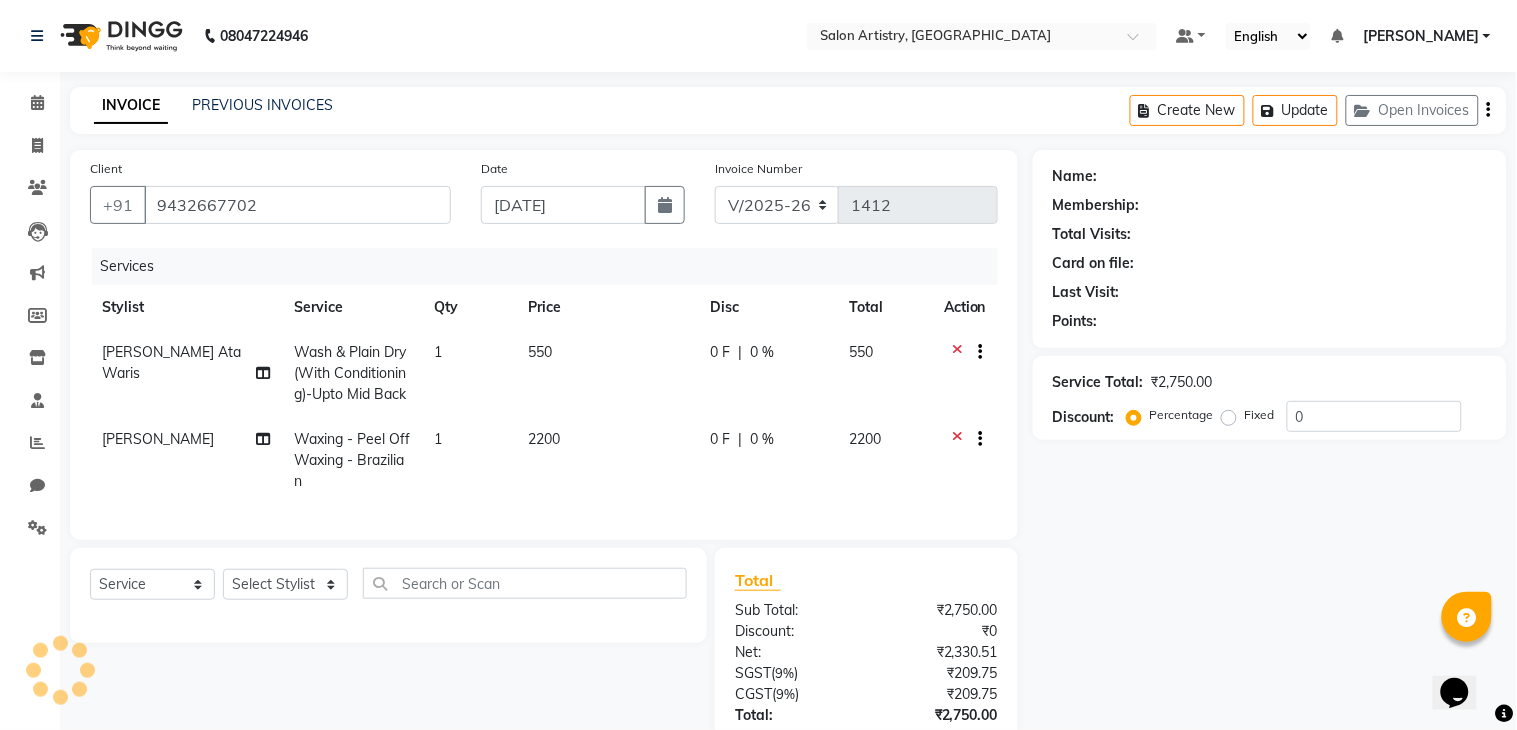 select on "1: Object" 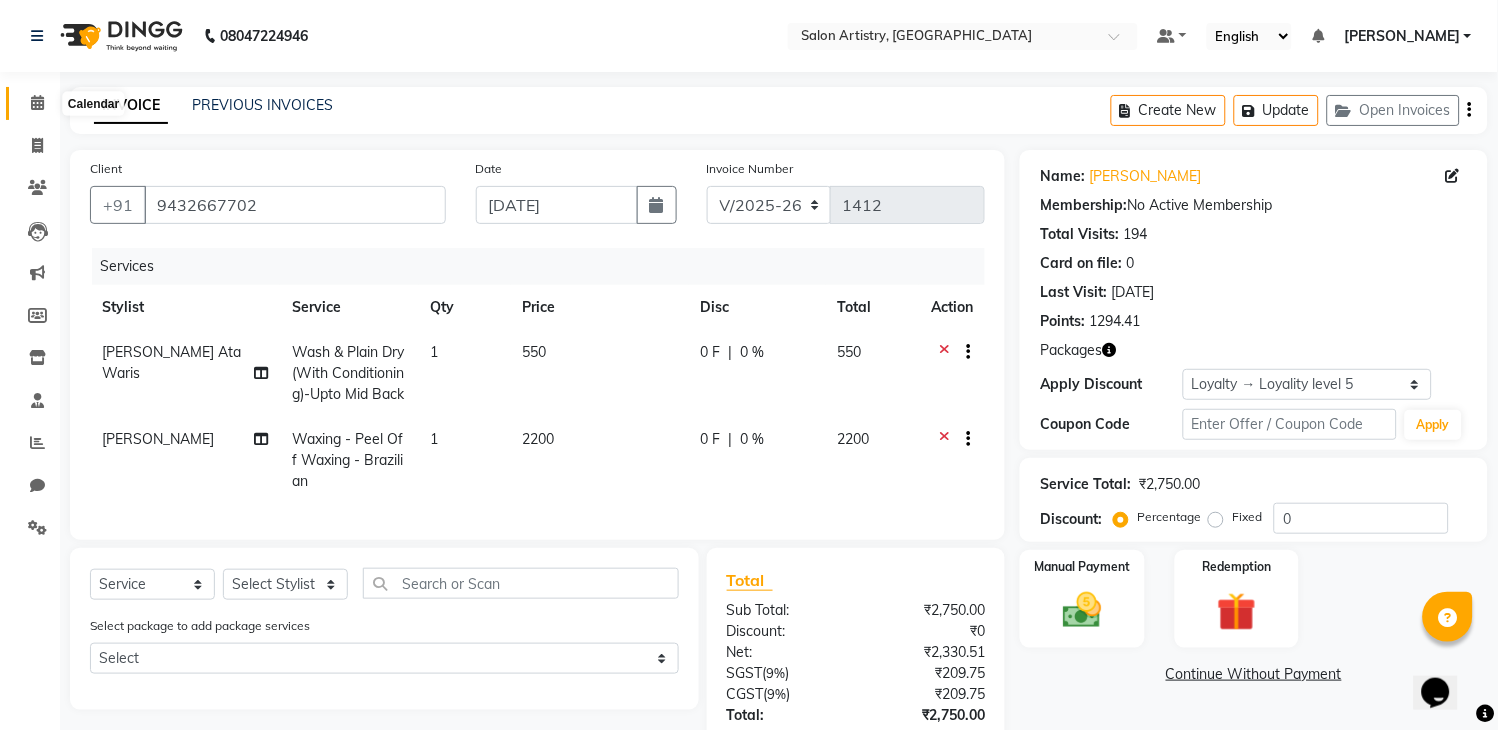 click 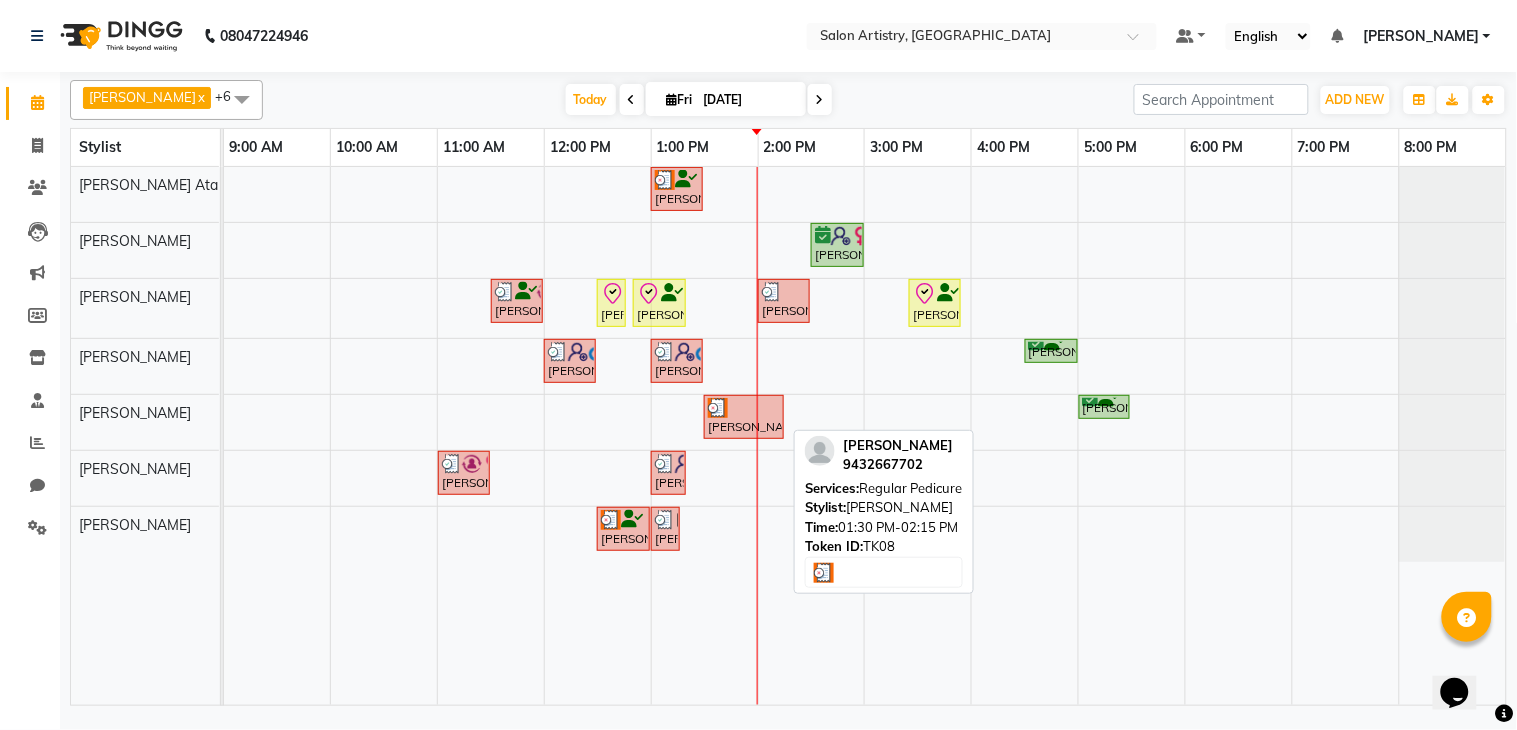 click at bounding box center [744, 408] 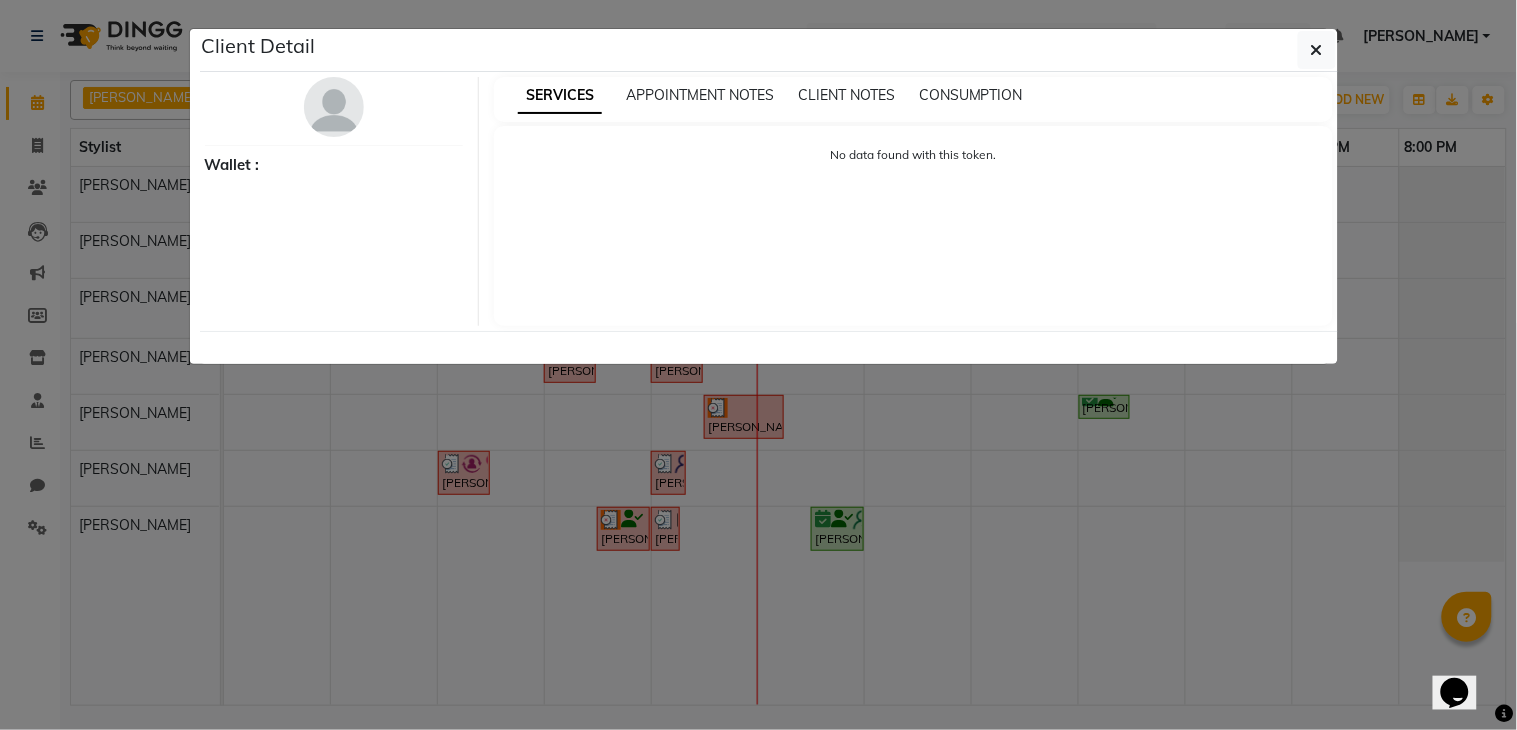 select on "3" 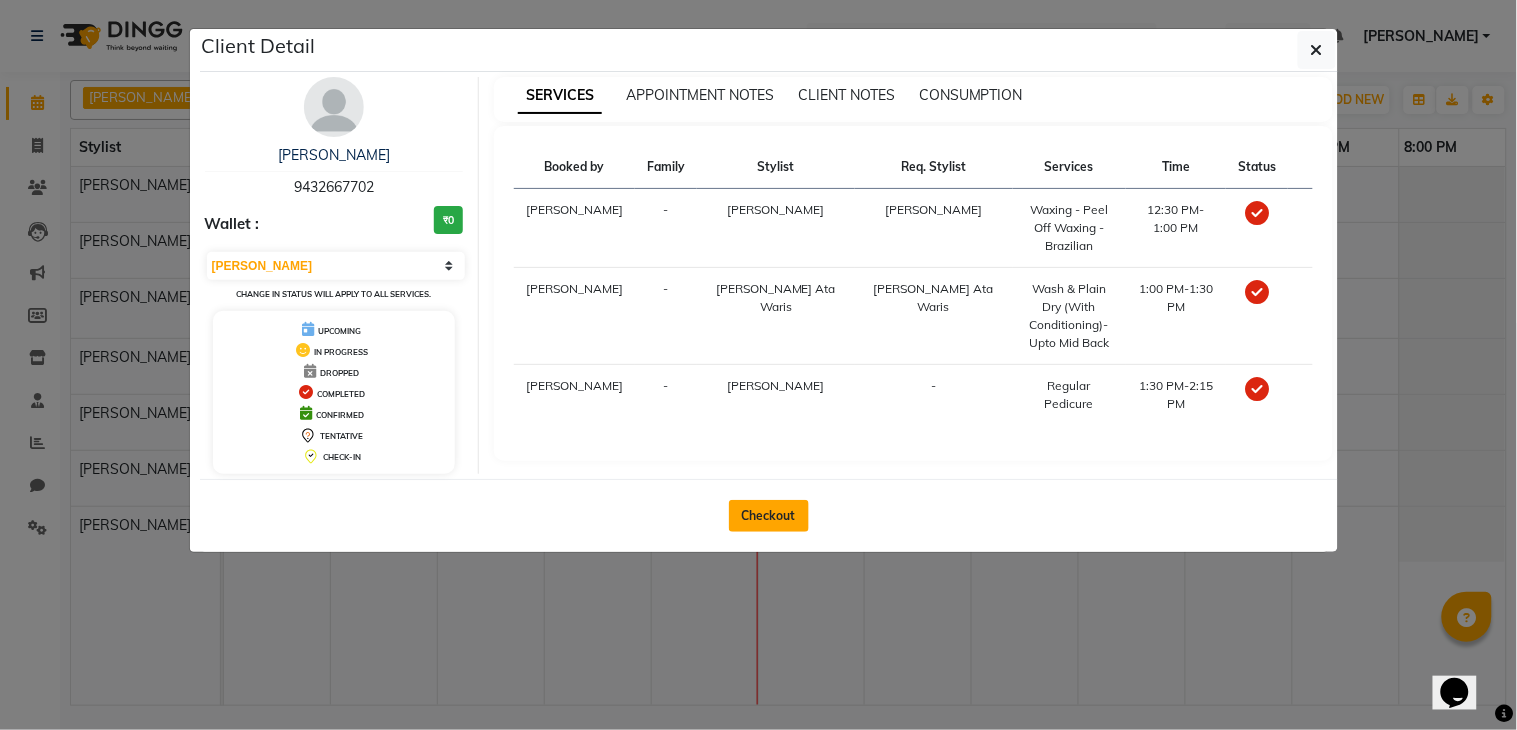 click on "Checkout" 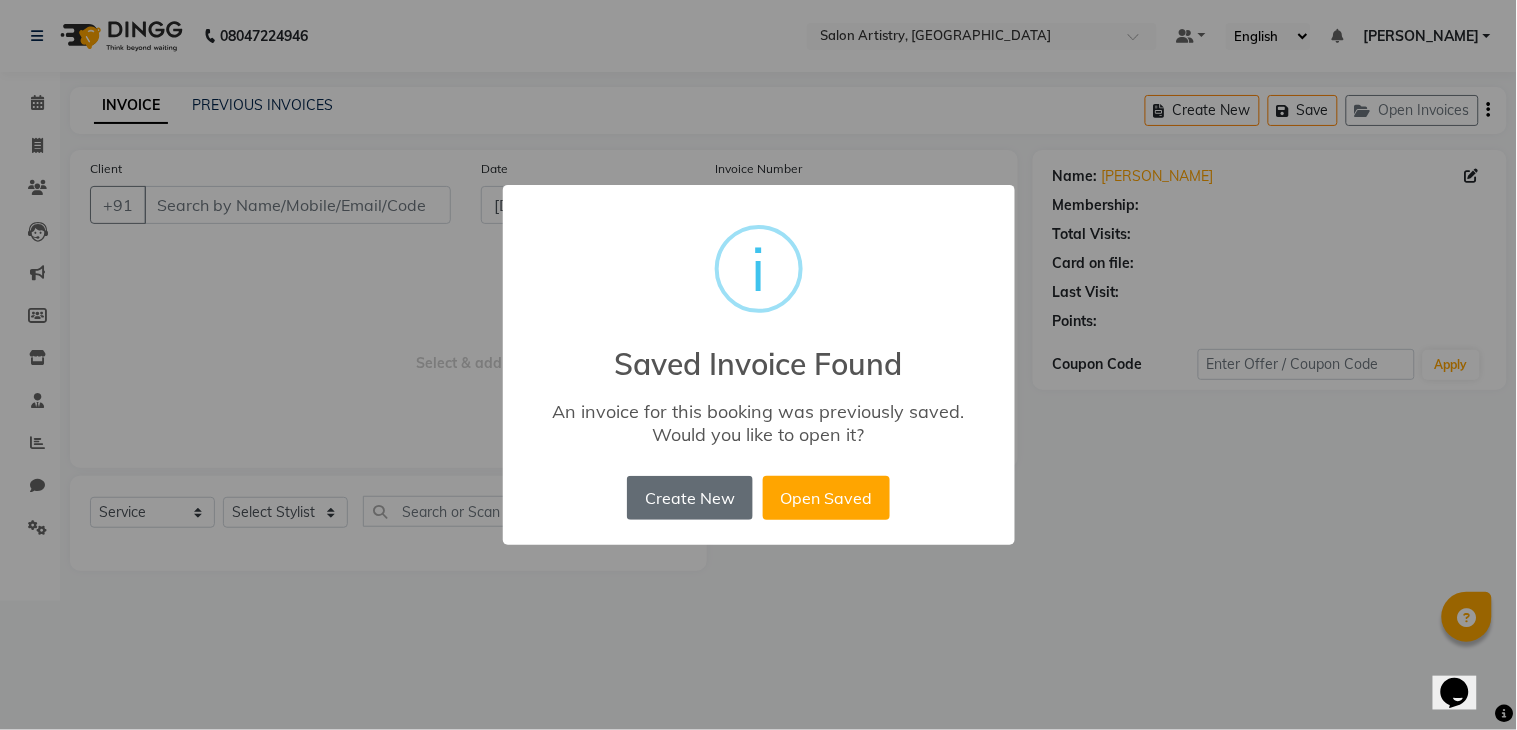 click on "Create New" at bounding box center (689, 498) 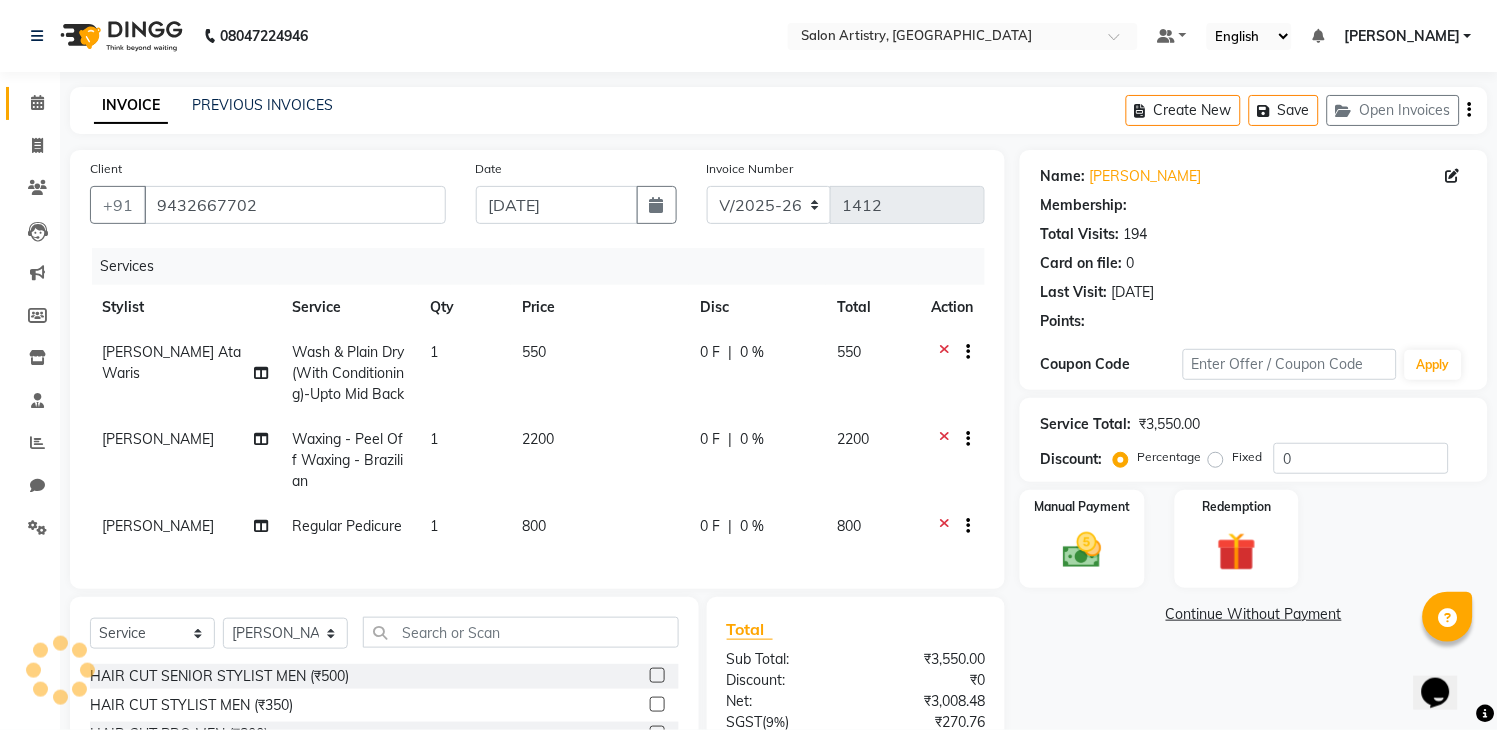 select on "1: Object" 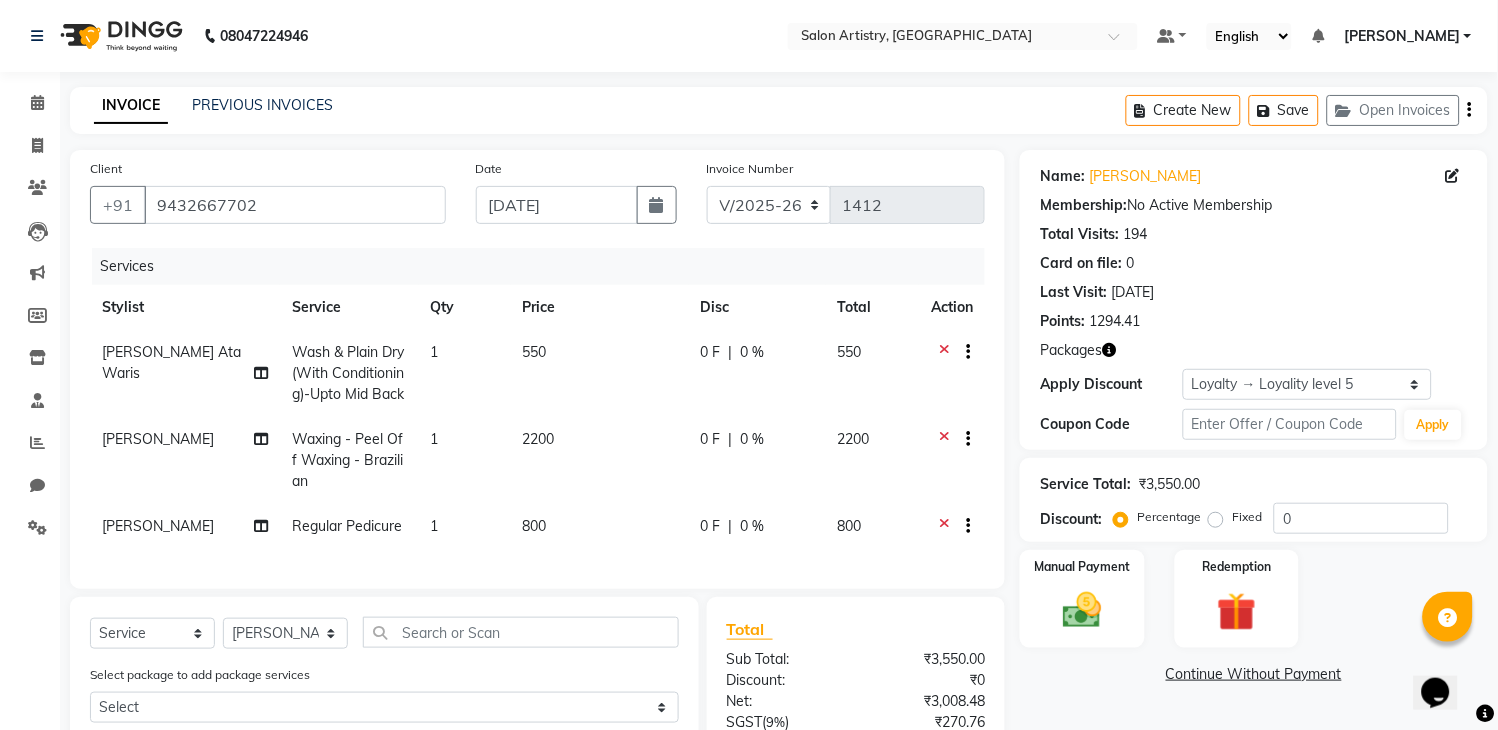 click on "0 %" 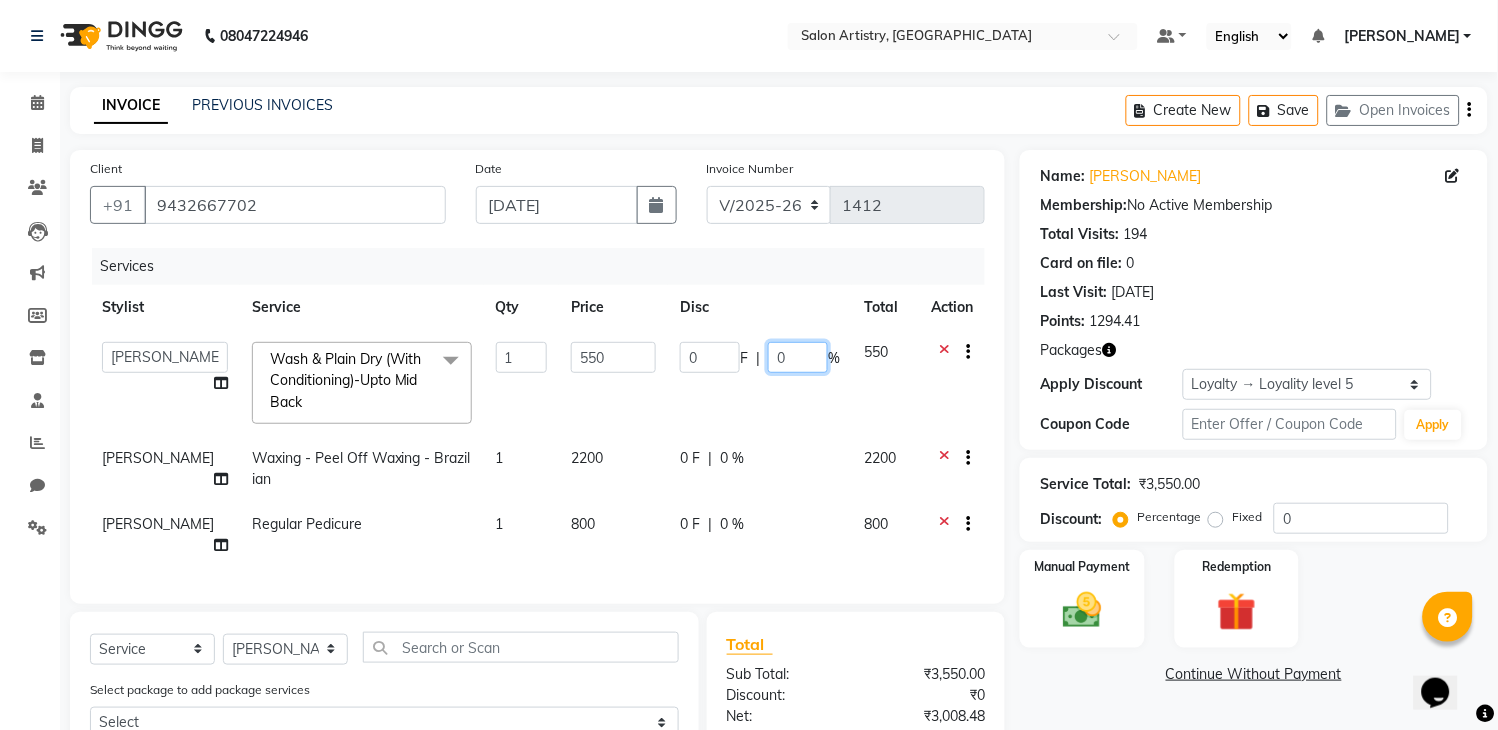 click on "0" 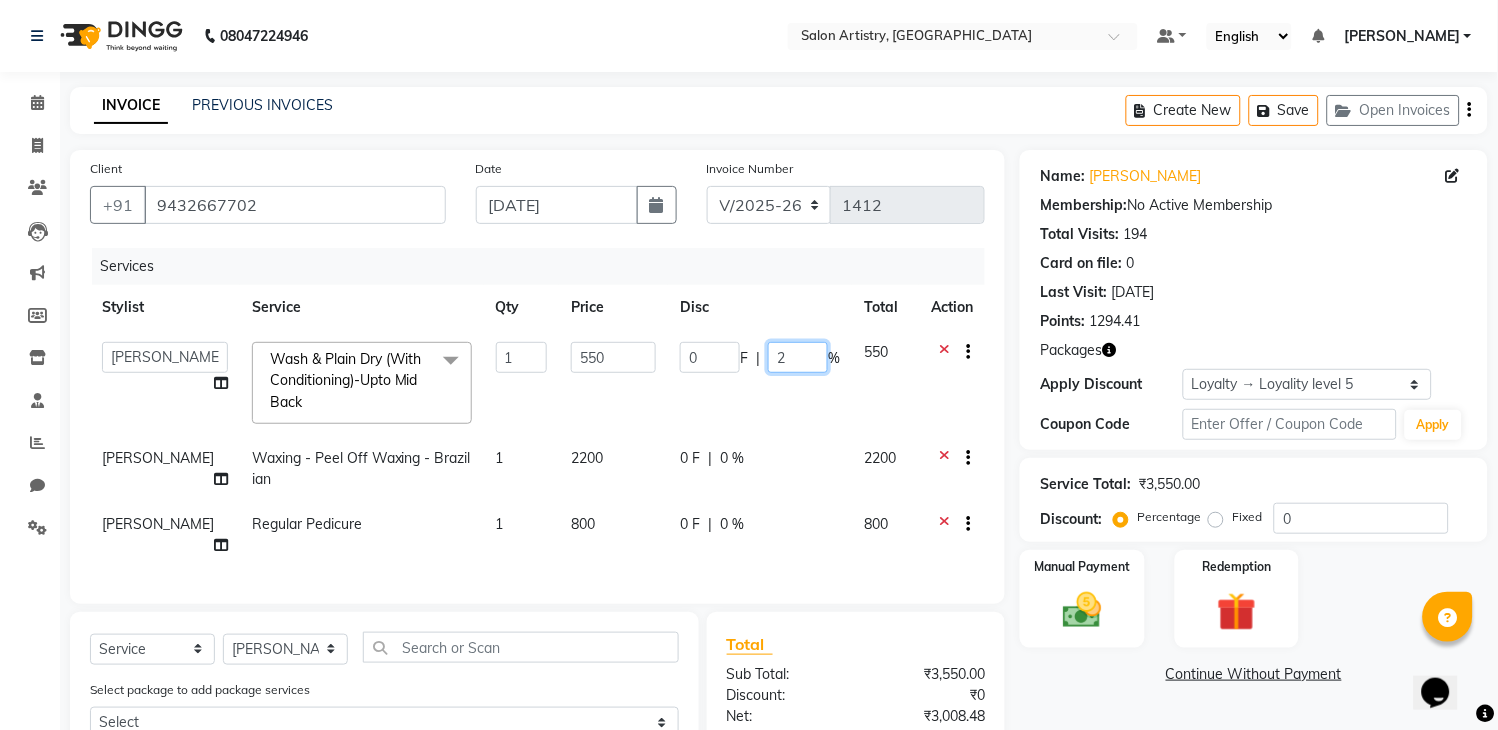 type on "25" 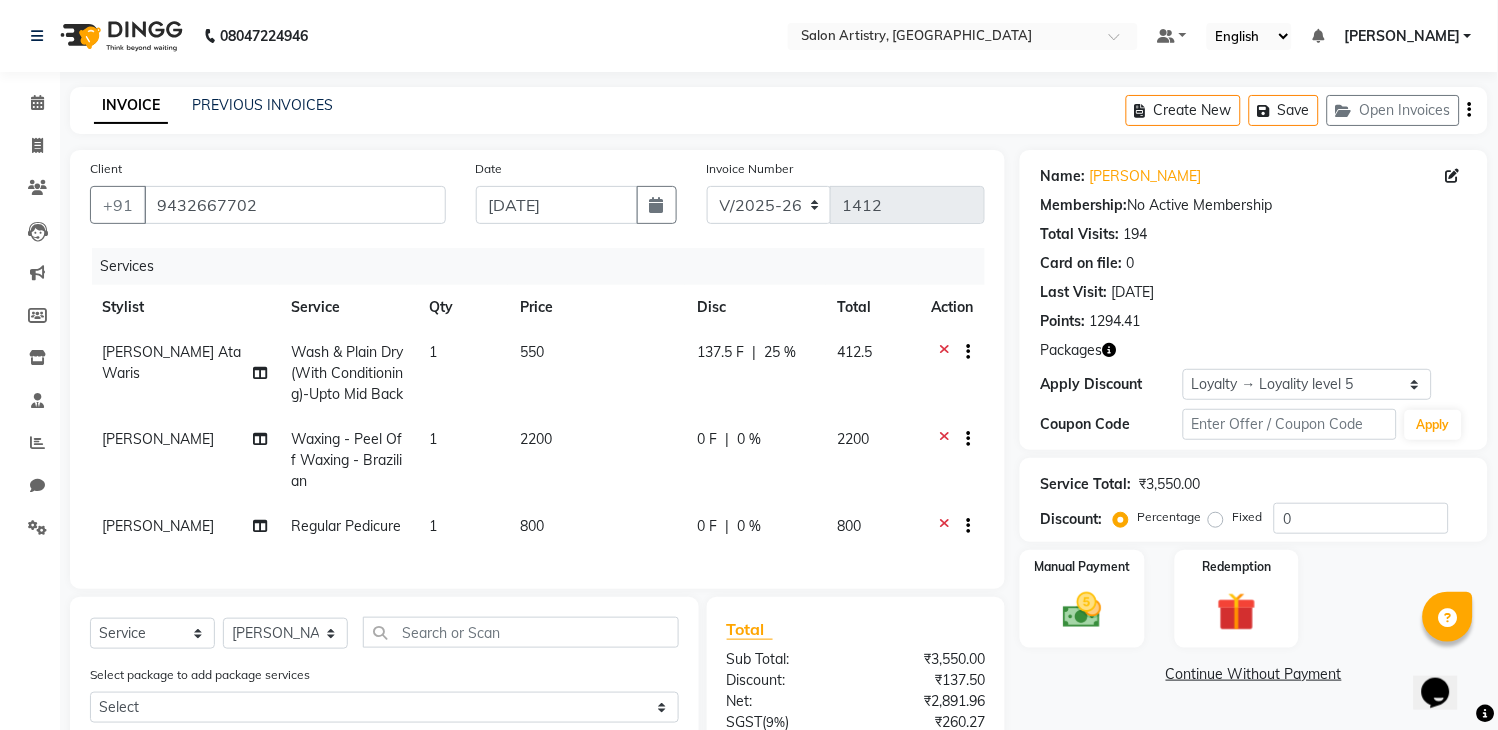 click on "0 F | 0 %" 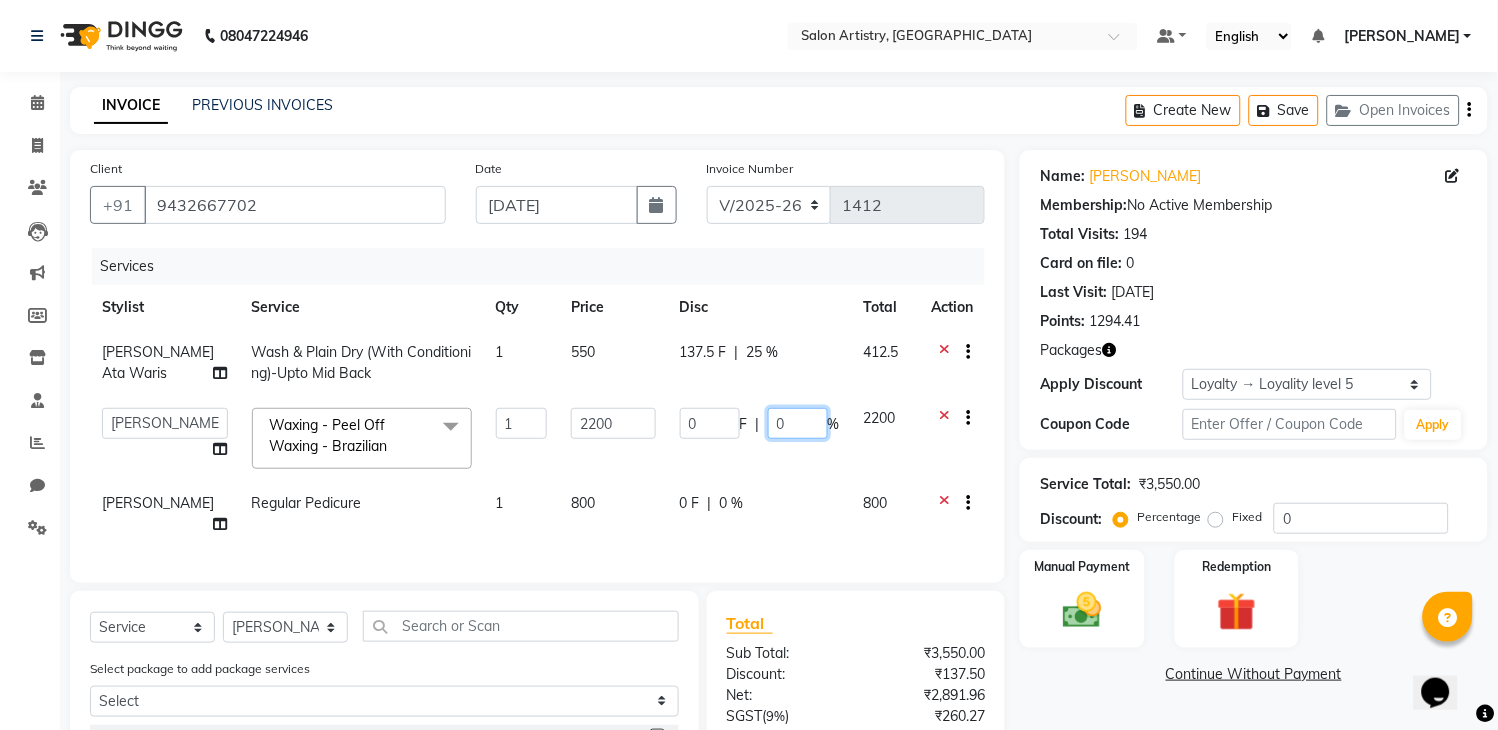 click on "0" 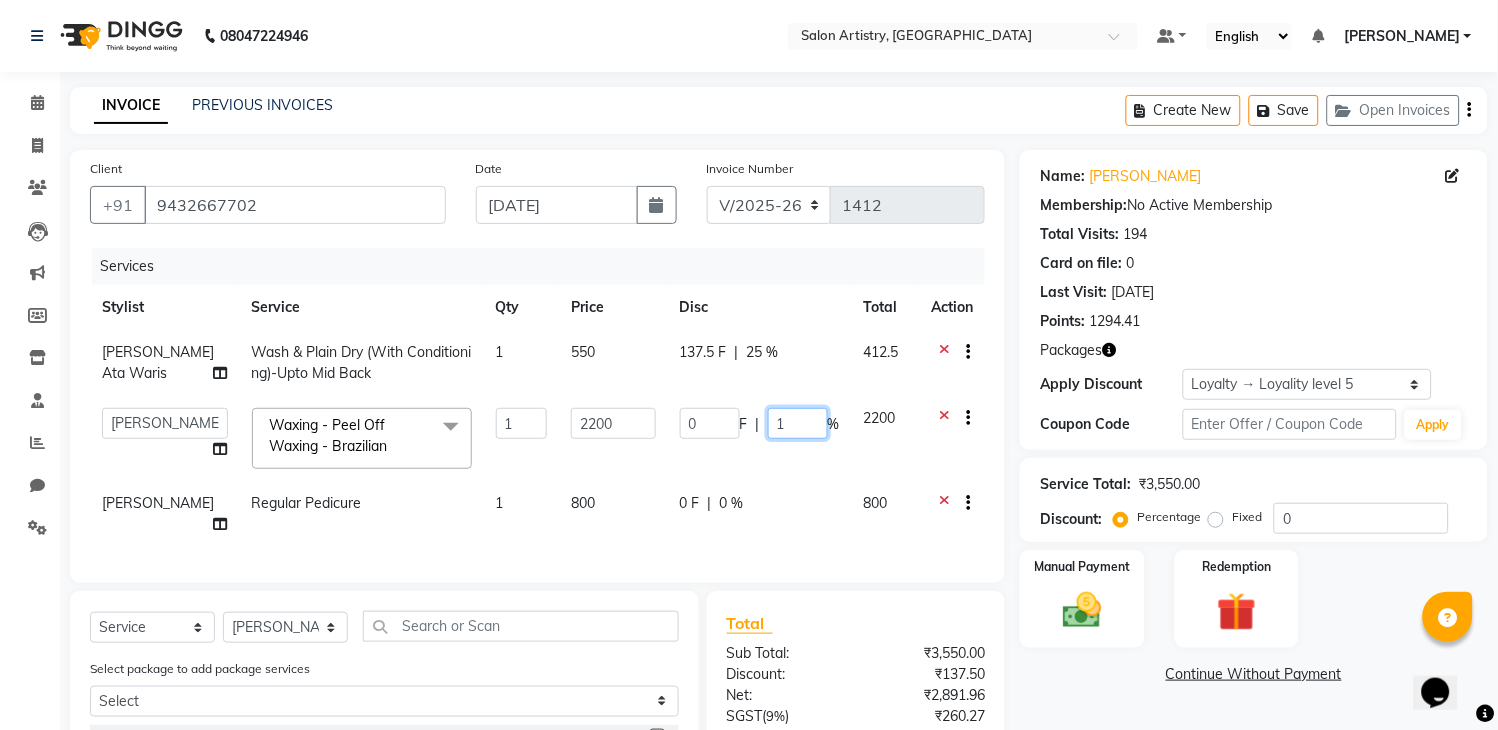 type on "15" 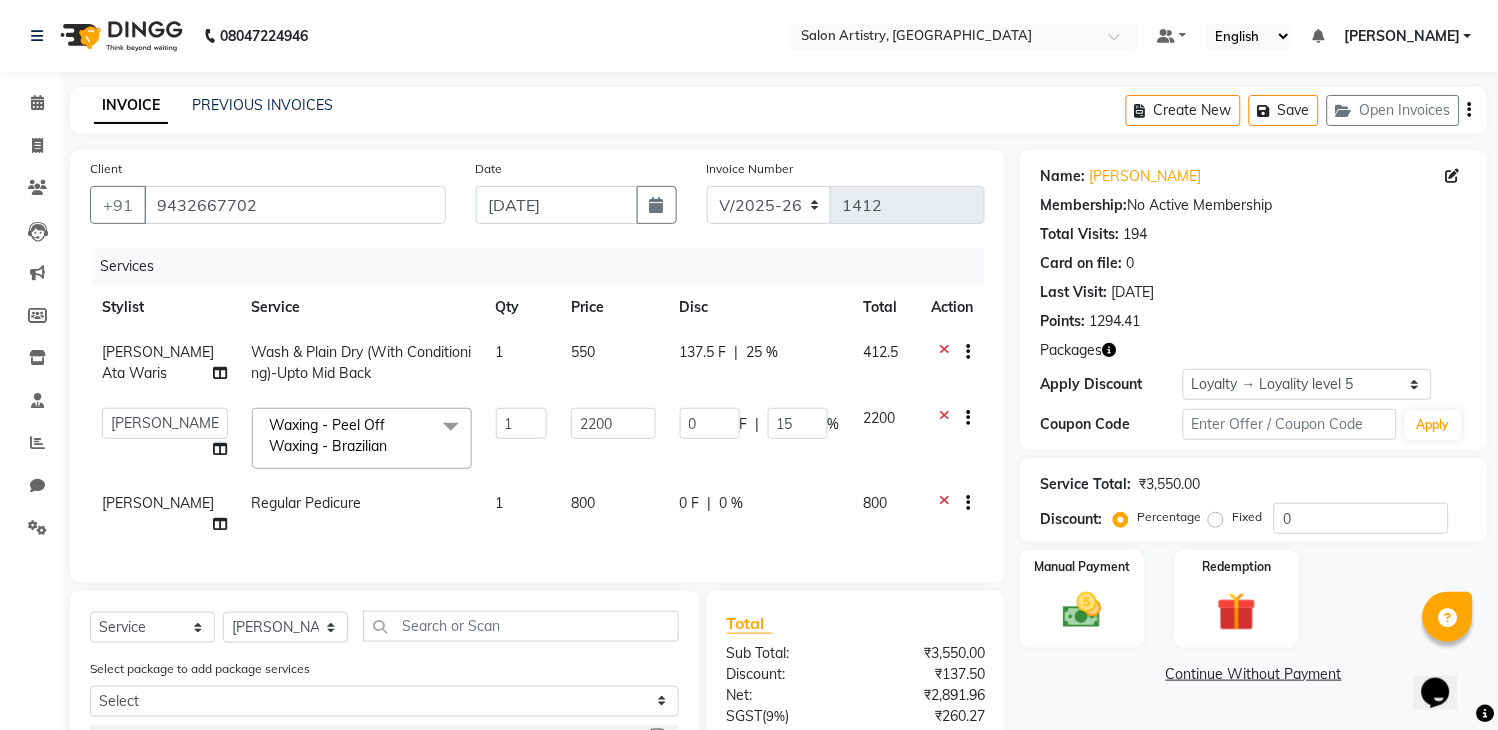 click on "[PERSON_NAME] Ata Waris Wash & Plain Dry (With Conditioning)-Upto Mid Back 1 550 137.5 F | 25 % 412.5  Admin   [PERSON_NAME]   [PERSON_NAME]   [PERSON_NAME]   [PERSON_NAME]   [PERSON_NAME]   [PERSON_NAME]   Puja [PERSON_NAME]   Reception   [PERSON_NAME]   [PERSON_NAME]   [PERSON_NAME] [PERSON_NAME] [PERSON_NAME] Ata Waris   Simmy [PERSON_NAME]  Waxing - Peel Off Waxing - Brazilian  x HAIR CUT SENIOR STYLIST MEN (₹500) HAIR CUT STYLIST MEN (₹350) HAIR CUT PRO MEN (₹800) WASH & PLAIN DRY - MEN (₹200) UPGRADE FOR PREMIUM WASH - MEN (₹300) HAIR STYLING - MEN (₹250) EXPRESS SHAVE - MEN (₹360) CLASSIC SHAVE - MEN (₹480) HEAD SHAVE - MEN (₹500) PRE COLLAGEN EXPERT SHAVE - MEN (₹800) [PERSON_NAME] TRIM MEN (₹250) [PERSON_NAME] TRIMMING AND SHAPING (₹350) [PERSON_NAME] TRIMMING OR SHAVING WITH FACE WASH (₹500) [PERSON_NAME] SPA MEN (₹500) PRE LIGHTENING - PER FOIL - MEN (₹300) PRE LIGHTENING GLOBAL - MEN (₹1500) HIGHLIGHTS STREAKING MEN (₹1200) GLOBAL HAIR COLOUR MEN WITH [MEDICAL_DATA] (₹1000) COLOUR-[PERSON_NAME] MEN-WITH [MEDICAL_DATA] (₹400) 1 0" 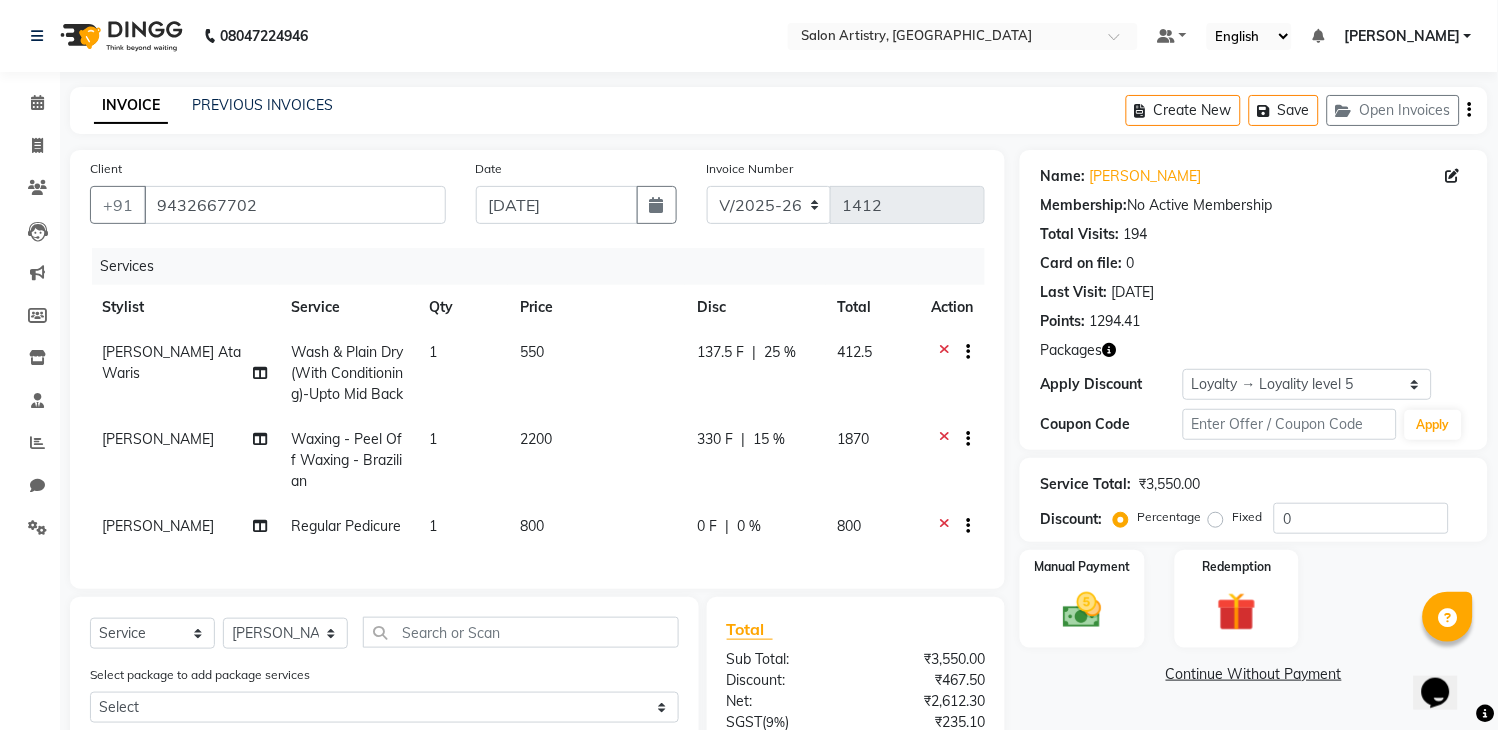 click on "0 F | 0 %" 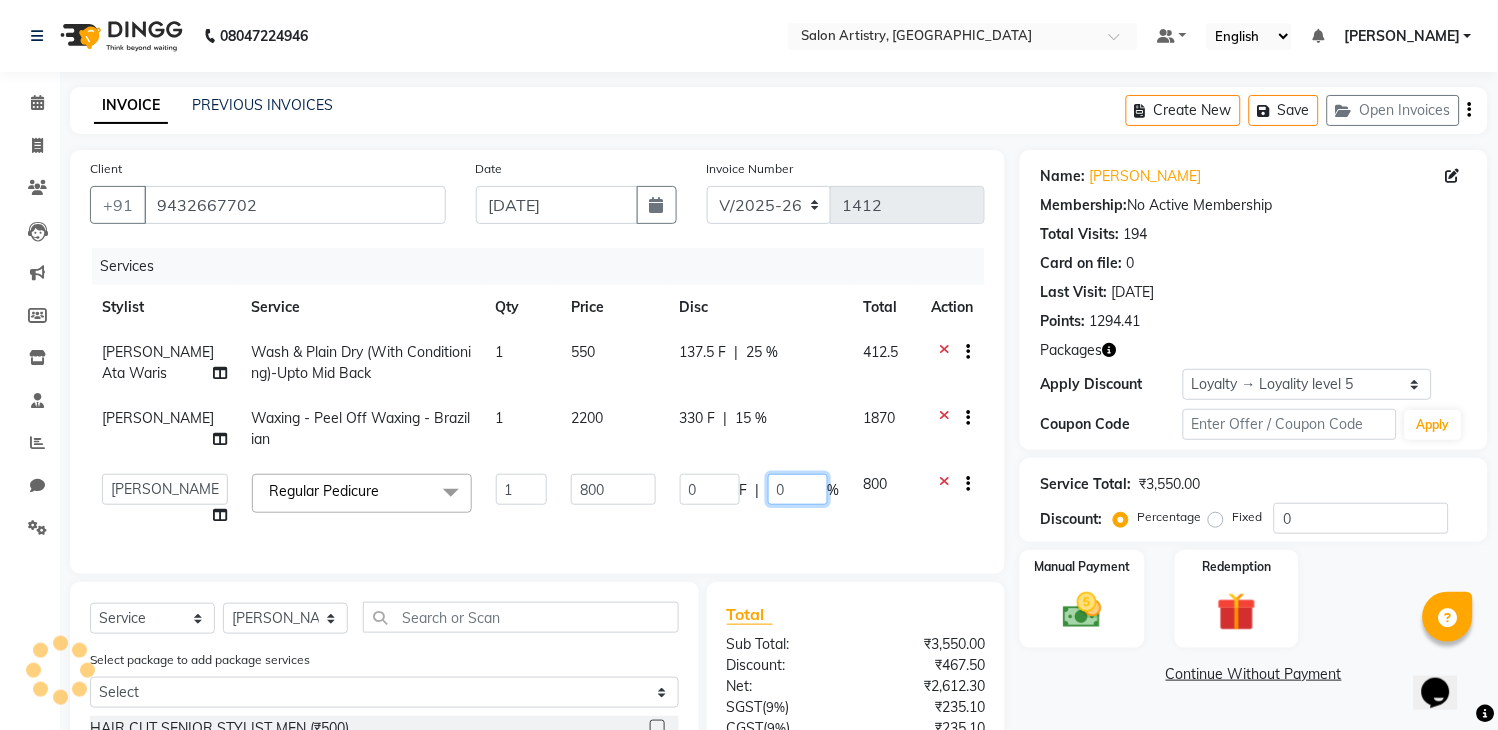 click on "0" 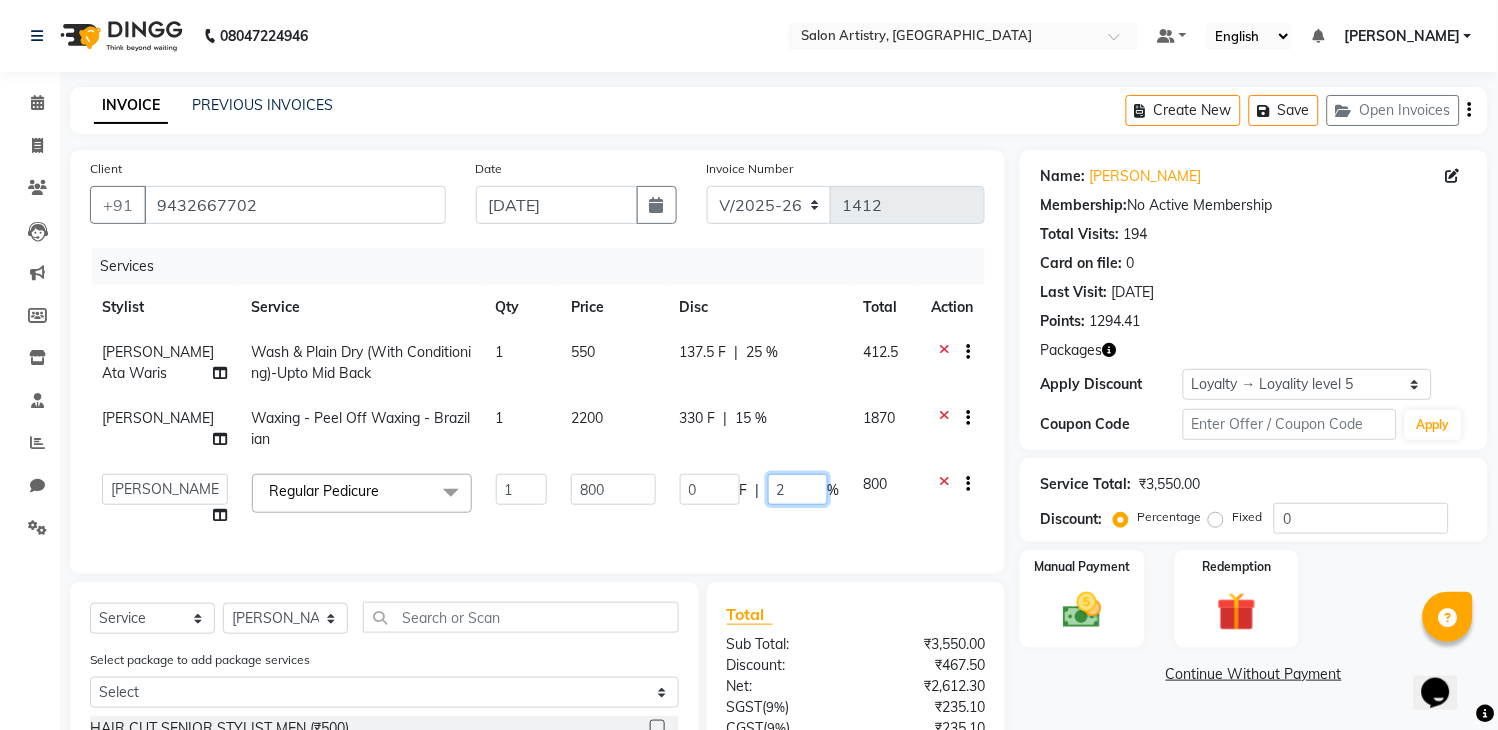 type on "25" 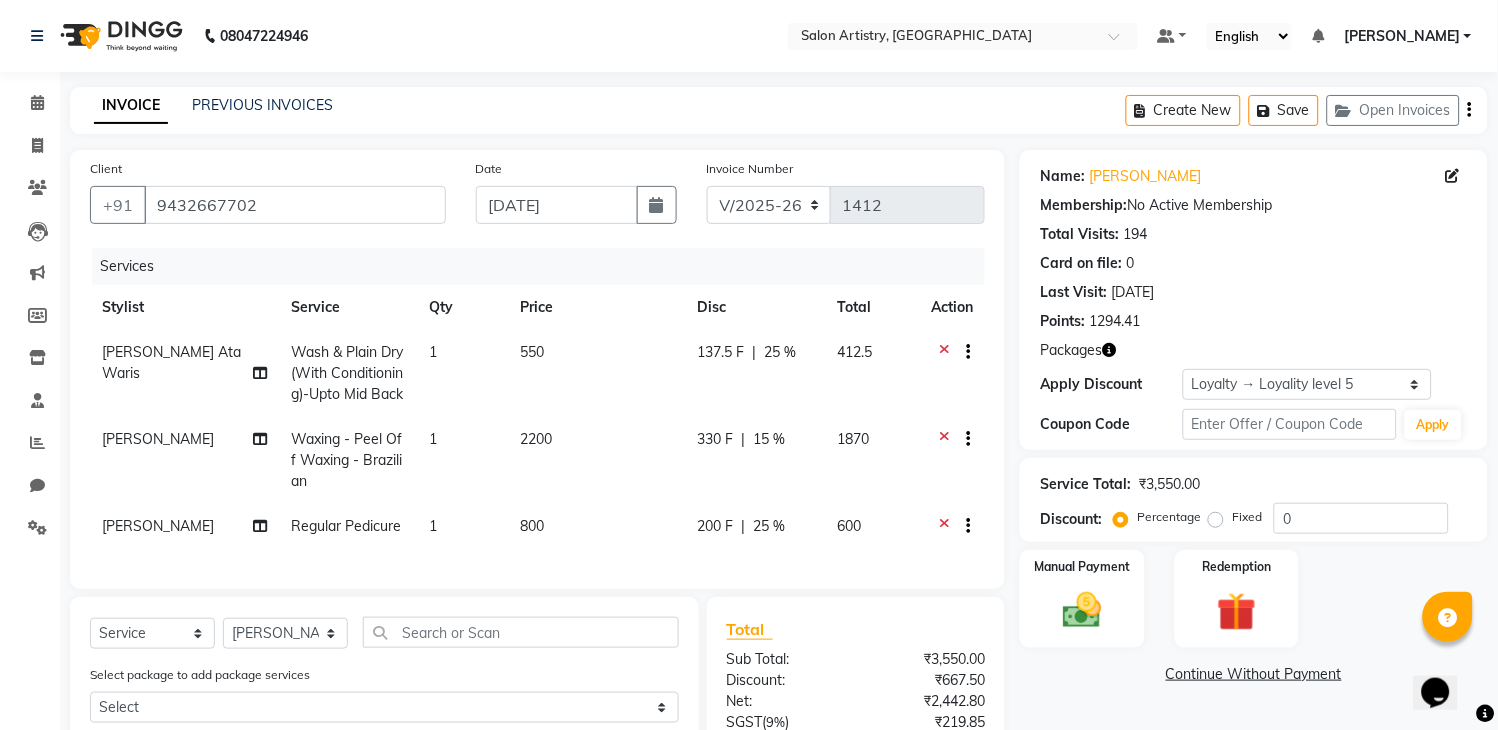 click on "INVOICE PREVIOUS INVOICES Create New   Save   Open Invoices  Client [PHONE_NUMBER] Date [DATE] Invoice Number V/2025 V/[PHONE_NUMBER] Services Stylist Service Qty Price Disc Total Action [PERSON_NAME] Ata Waris Wash & Plain Dry (With Conditioning)-Upto Mid Back 1 550 137.5 F | 25 % 412.5 [PERSON_NAME] Waxing - Peel Off Waxing - Brazilian 1 2200 330 F | 15 % 1870 [PERSON_NAME] Regular Pedicure 1 800 200 F | 25 % 600 Select  Service  Product  Membership  Package Voucher Prepaid Gift Card  Select Stylist Admin [PERSON_NAME] [PERSON_NAME] [PERSON_NAME] [PERSON_NAME] [PERSON_NAME] [PERSON_NAME] [PERSON_NAME] Reception [PERSON_NAME] [PERSON_NAME] [PERSON_NAME] [PERSON_NAME] [PERSON_NAME] Ata Waris Simmy [PERSON_NAME] Select package to add package services Select Unlimited Threading Custom Package , Premium Facial, Dermalogica pro bright 60 2+1 Spa-Protein Rush_Upto Shoulder_2+1 HAIR CUT SENIOR STYLIST MEN (₹500)  HAIR CUT STYLIST MEN (₹350)  HAIR CUT PRO MEN (₹800)  WASH & PLAIN DRY - MEN (₹200)  HAIR STYLING - MEN (₹250)  Total" 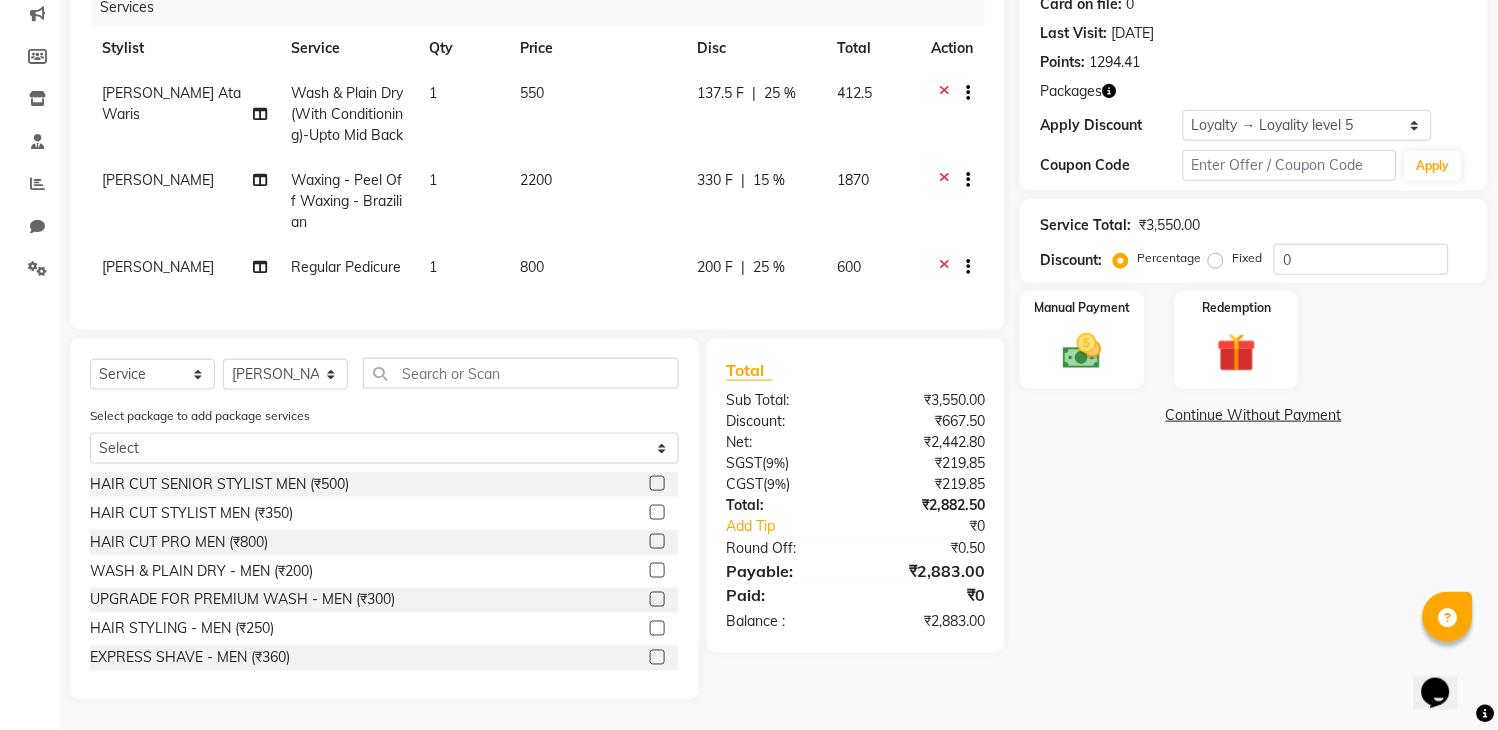 scroll, scrollTop: 277, scrollLeft: 0, axis: vertical 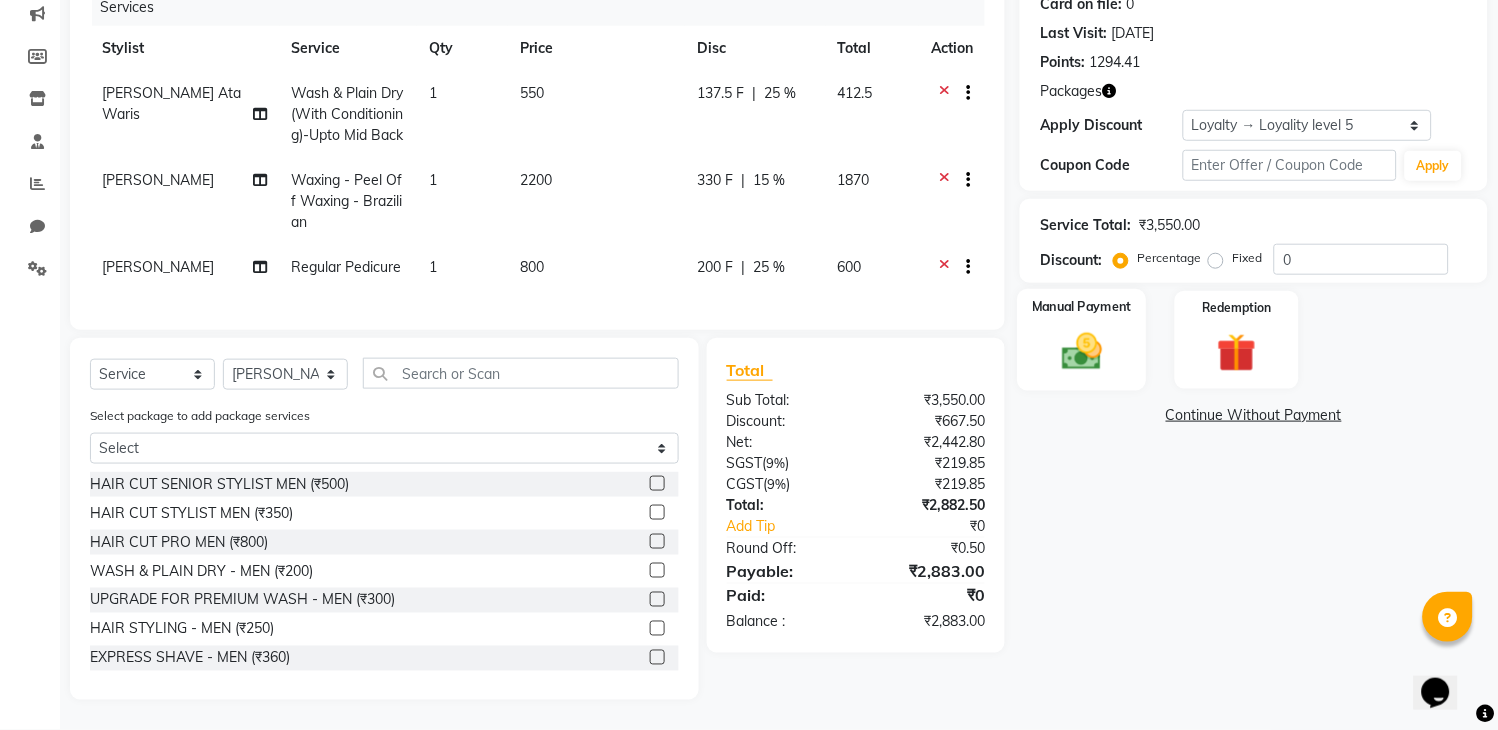click 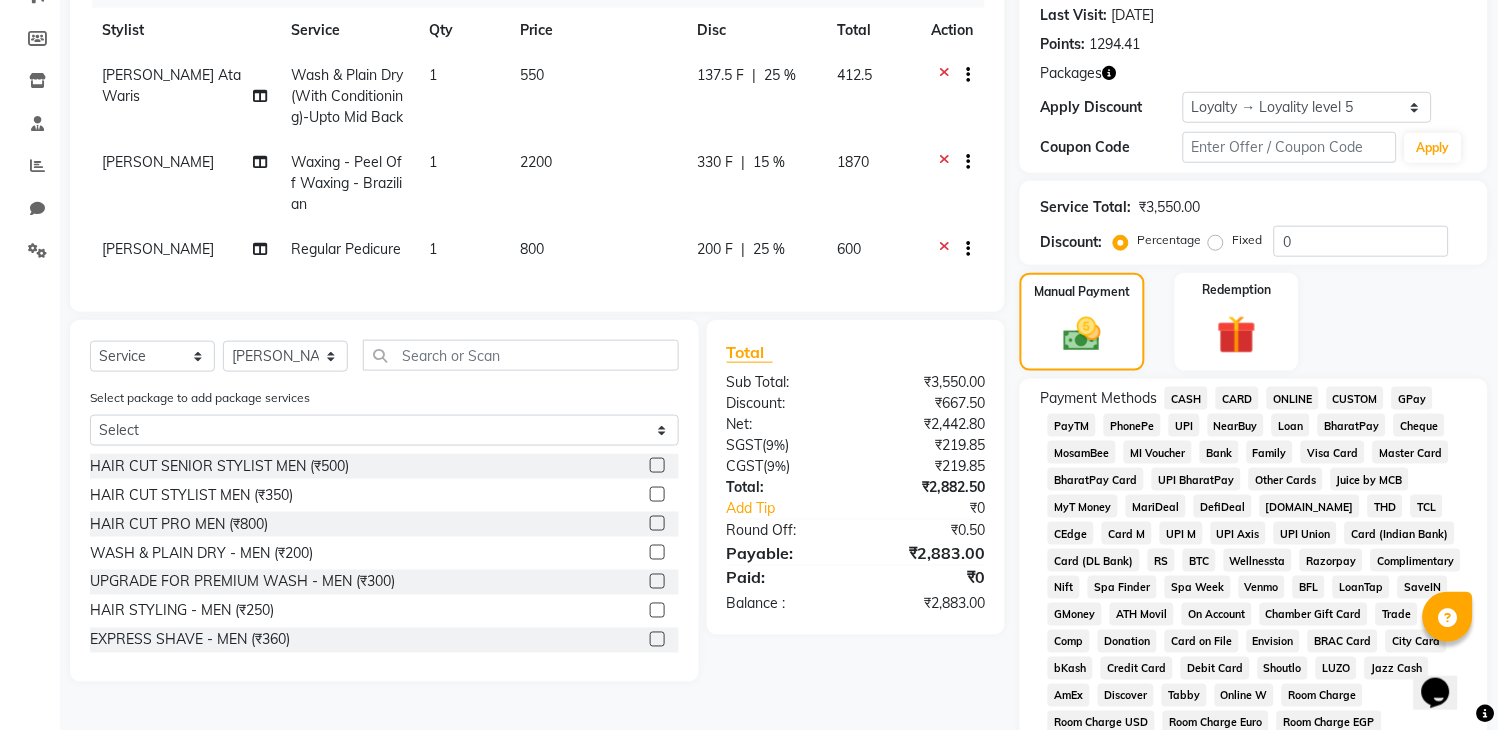 click on "CASH" 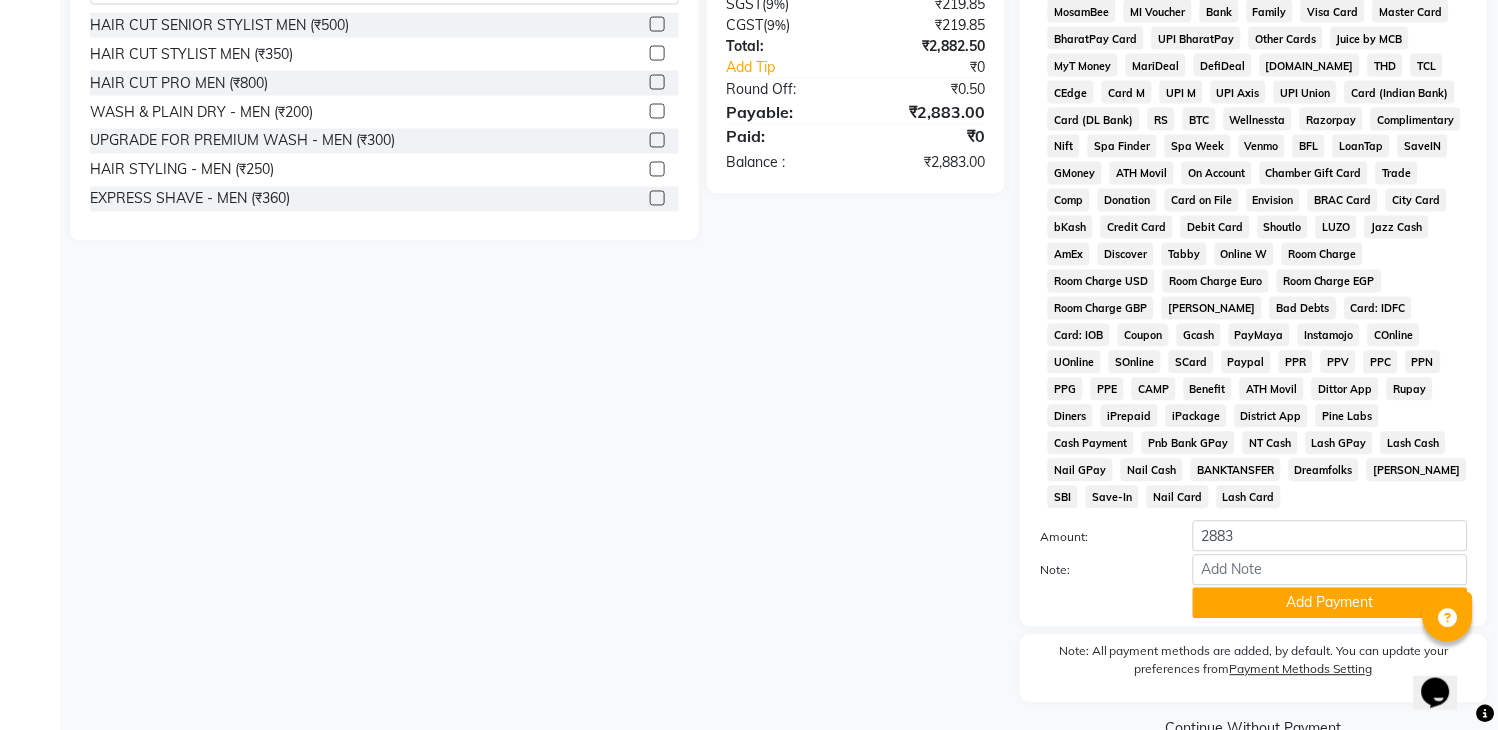 scroll, scrollTop: 722, scrollLeft: 0, axis: vertical 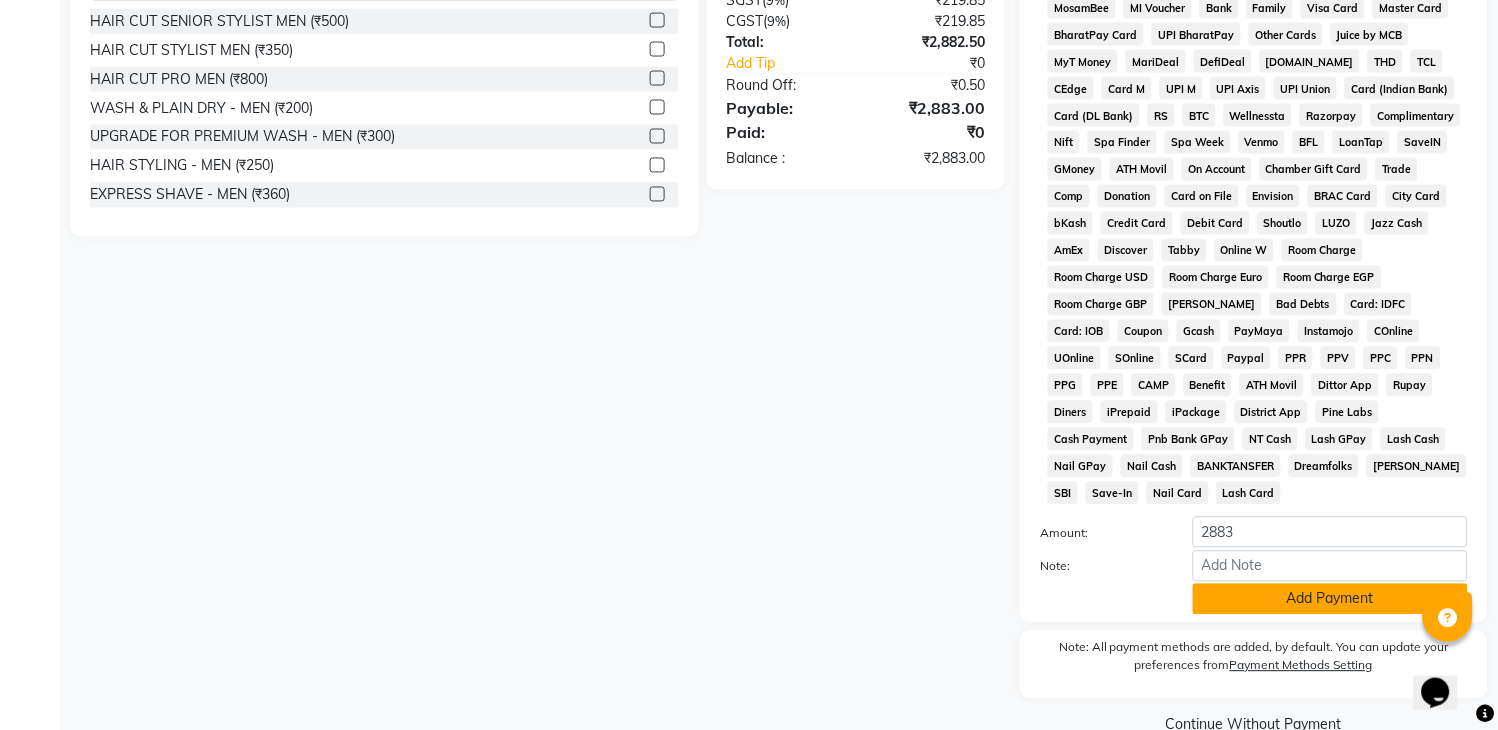 click on "Add Payment" 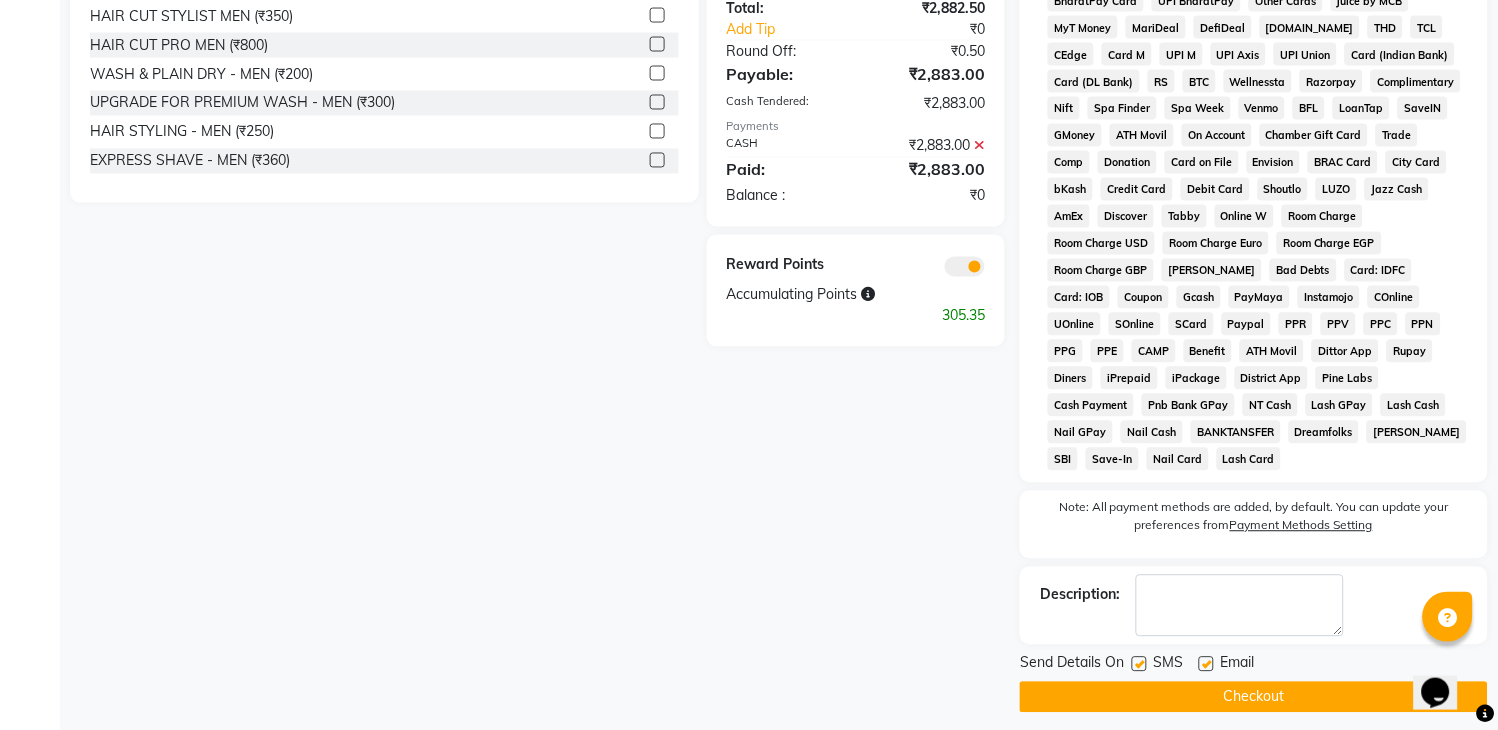 scroll, scrollTop: 774, scrollLeft: 0, axis: vertical 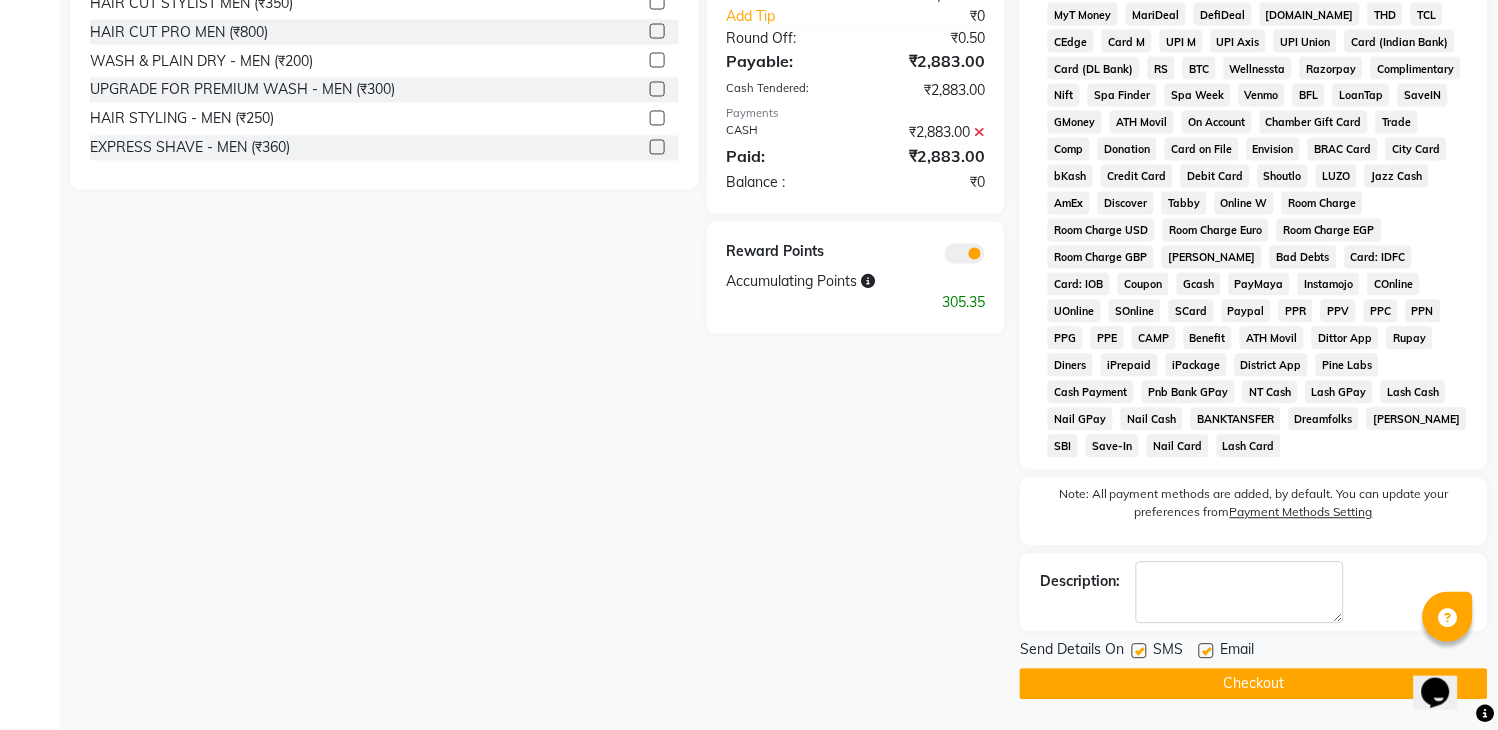 click on "Checkout" 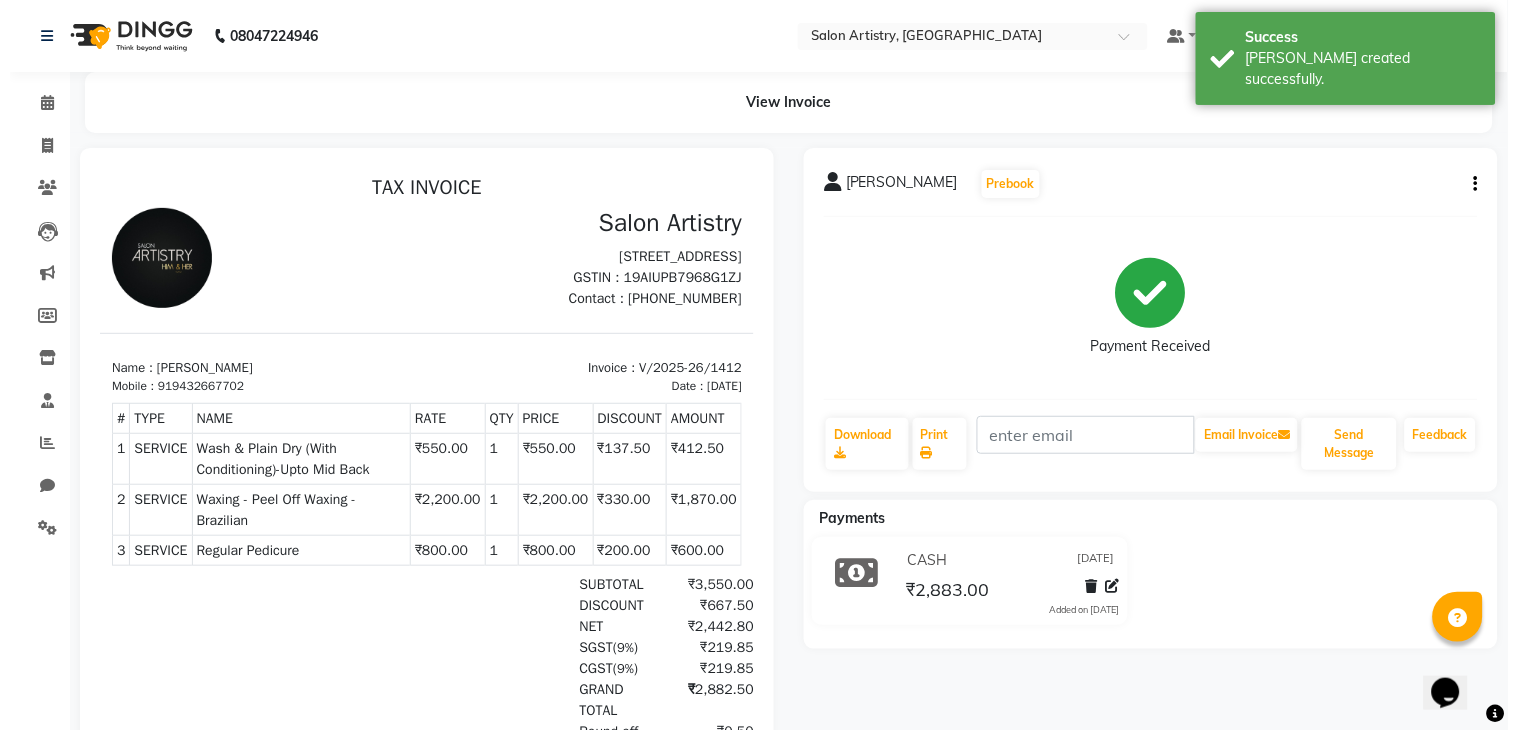 scroll, scrollTop: 0, scrollLeft: 0, axis: both 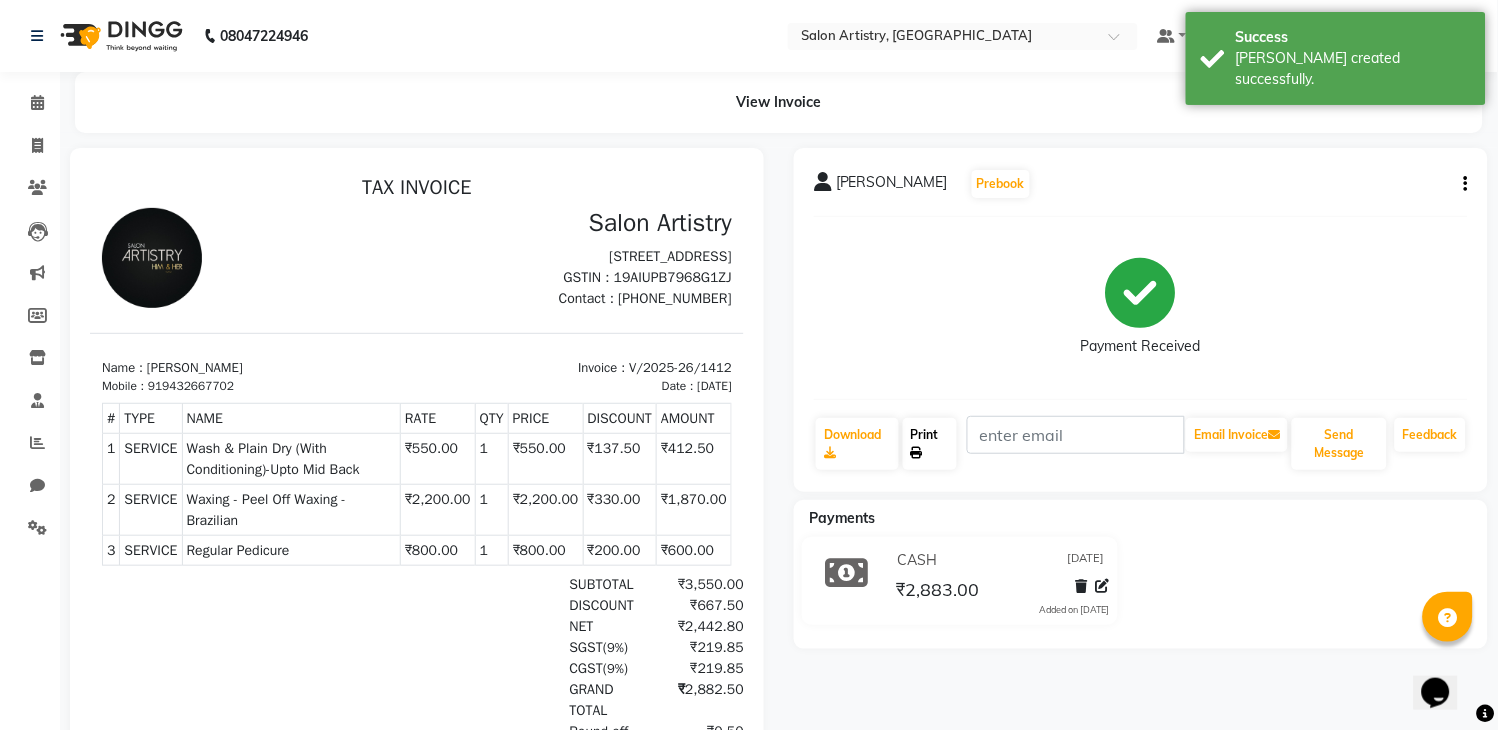 click 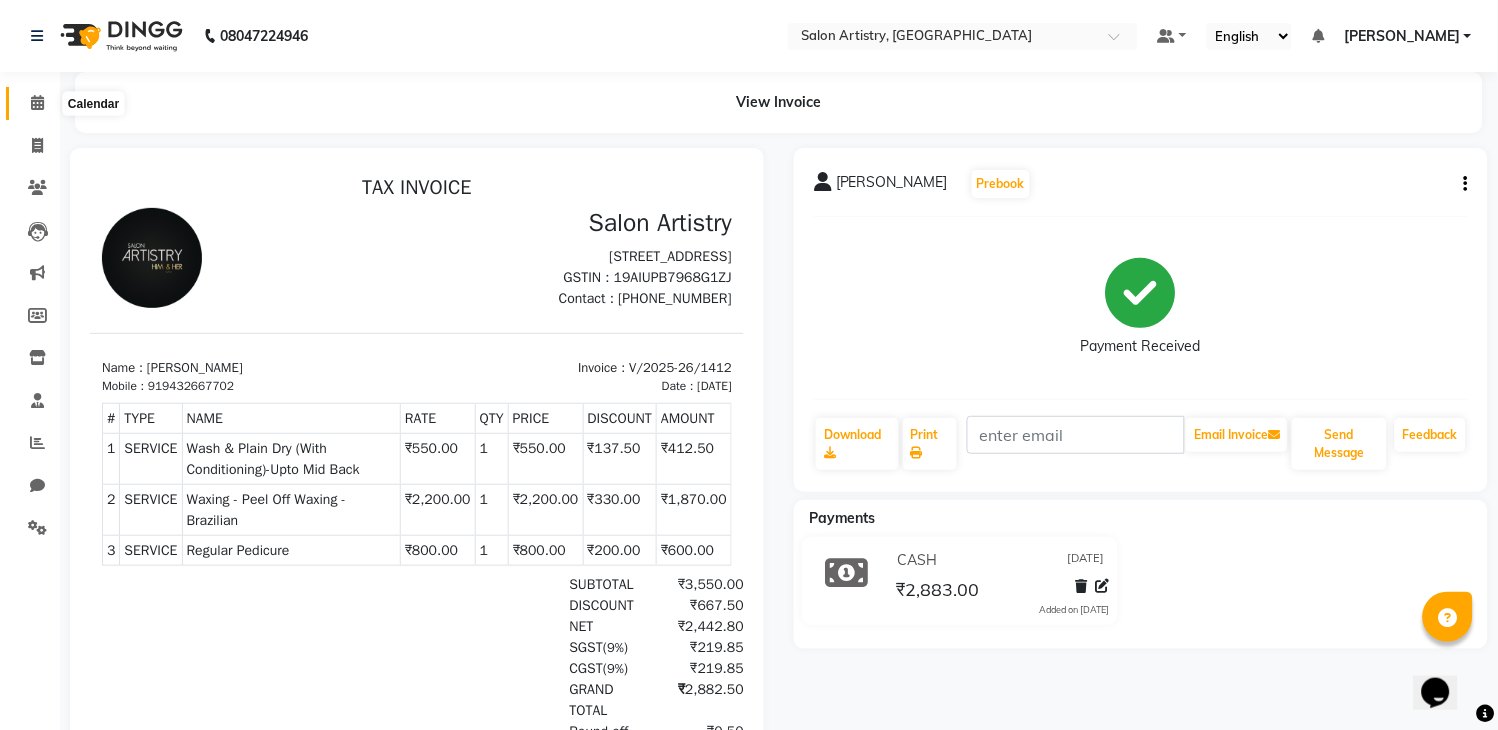 click 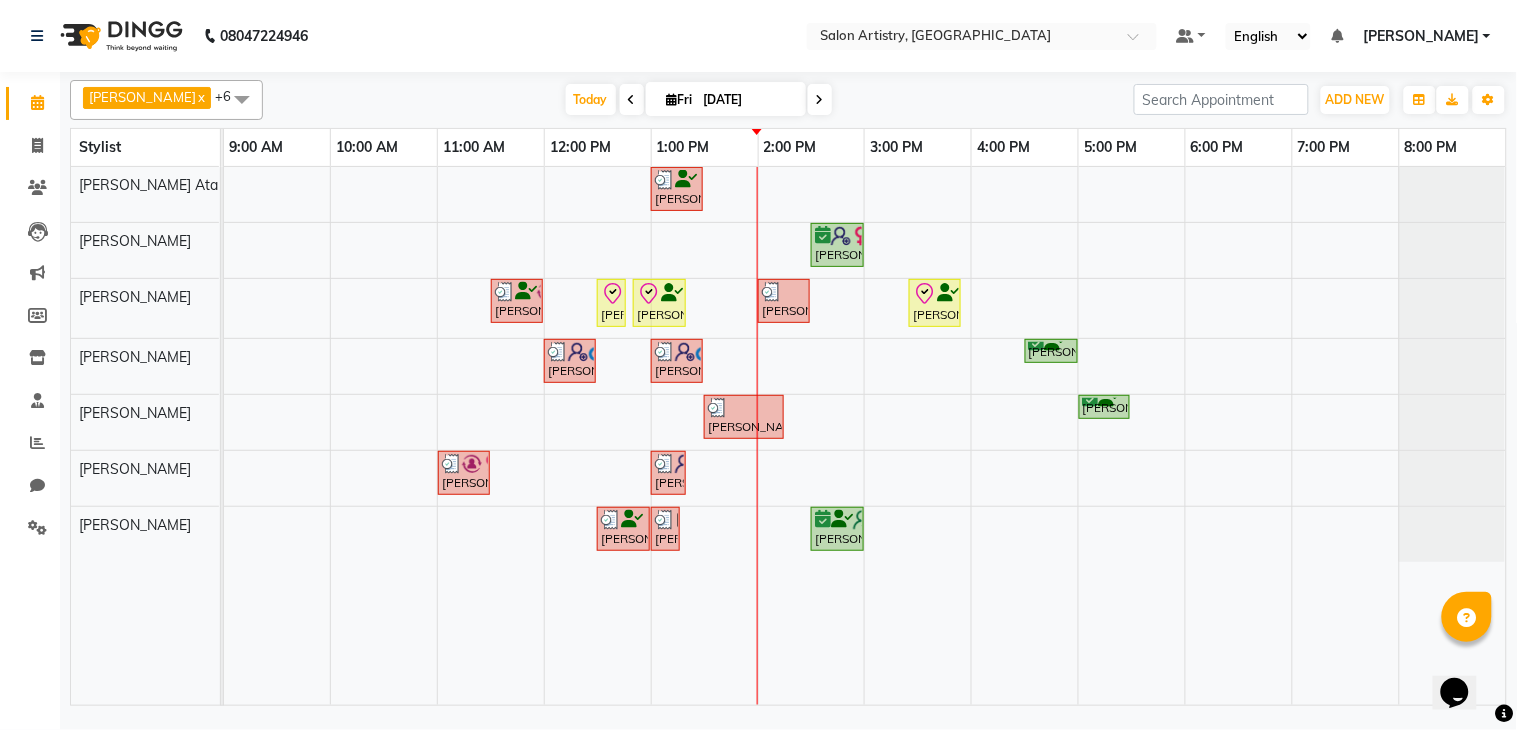 click on "[PERSON_NAME], TK08, 01:00 PM-01:30 PM, Wash & Plain Dry (With Conditioning)-Upto Mid Back     Priyanka Mitra, TK06, 02:30 PM-03:00 PM, Highights - Highlights Per Foil_Upto Midback     [PERSON_NAME], TK05, 11:30 AM-12:00 PM, Wash  - Wash & Blow Dry (Upto Shoulder)
[PERSON_NAME], TK01, 12:30 PM-12:40 PM, Threading - Eyebrows
[PERSON_NAME], TK01, 12:50 PM-01:20 PM, Clean Up And Basic Facial - Urban Skin Restoring (Kanpeiki) _ Monodose Kit     [PERSON_NAME], TK12, 02:00 PM-02:30 PM, Threading - Eyebrows,Threading - Eyebrows (₹70),Threading - Eyebrows (₹70)
[PERSON_NAME], TK01, 03:25 PM-03:55 PM, Wash & Plain Dry (With Conditioning)-Upto Mid Back     [PERSON_NAME], TK07, 12:00 PM-12:30 PM, HAIR CUT SENIOR STYLIST MEN     [PERSON_NAME], TK11, 01:00 PM-01:30 PM, HAIR CUT SENIOR STYLIST MEN     [PERSON_NAME], TK09, 04:30 PM-05:00 PM, Oil Massage - Olive Oil     Pooja Choudhury, TK08, 01:30 PM-02:15 PM, Regular Pedicure" at bounding box center (865, 436) 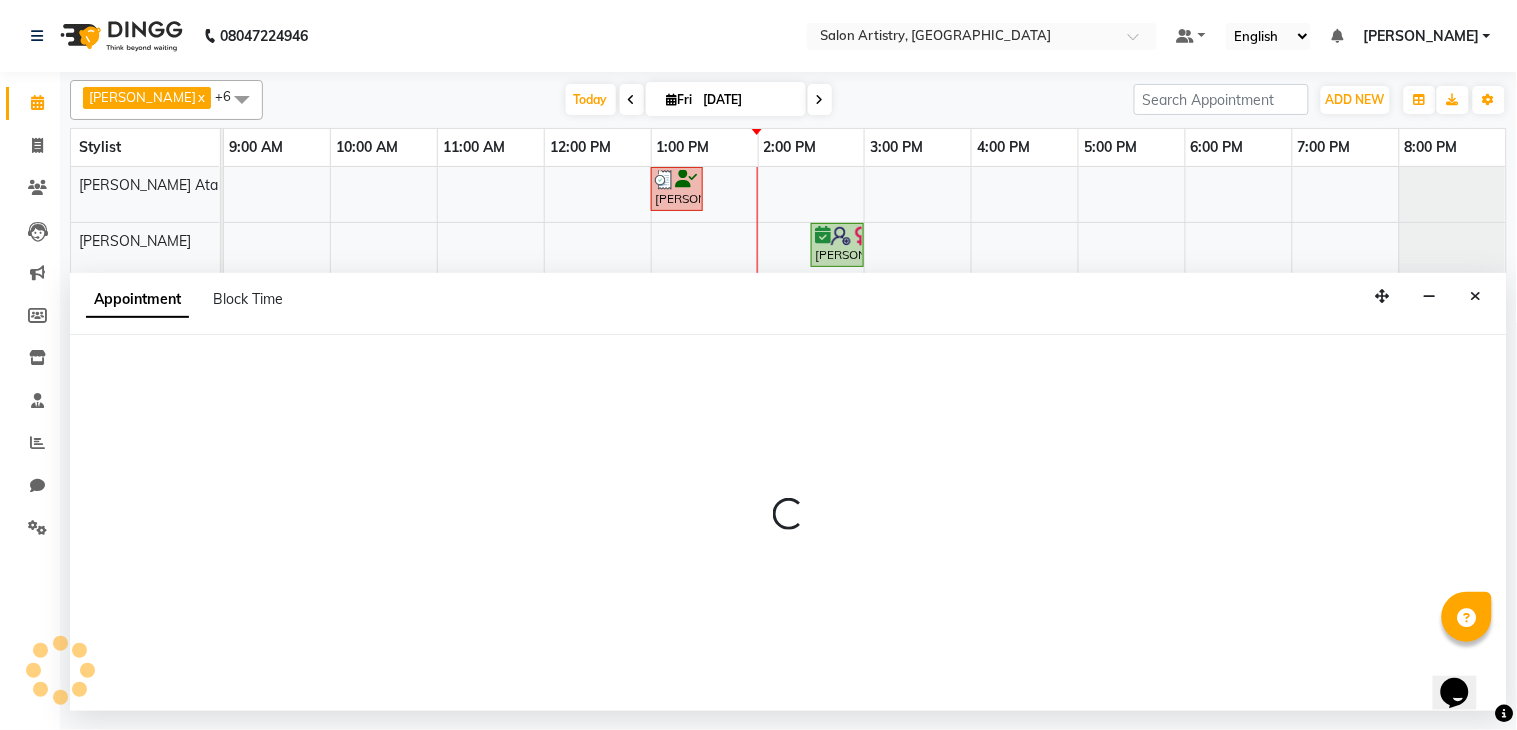 select on "79860" 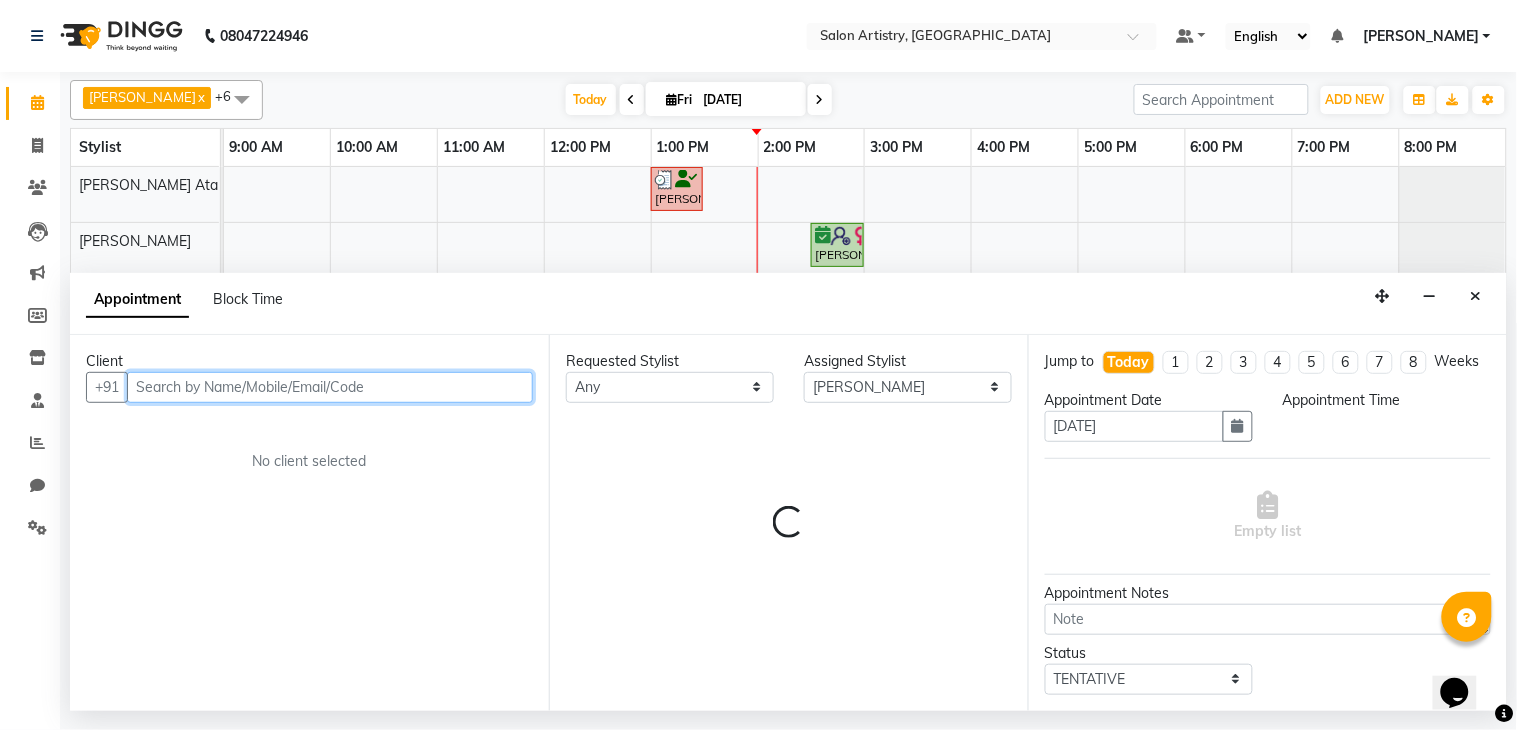 select on "780" 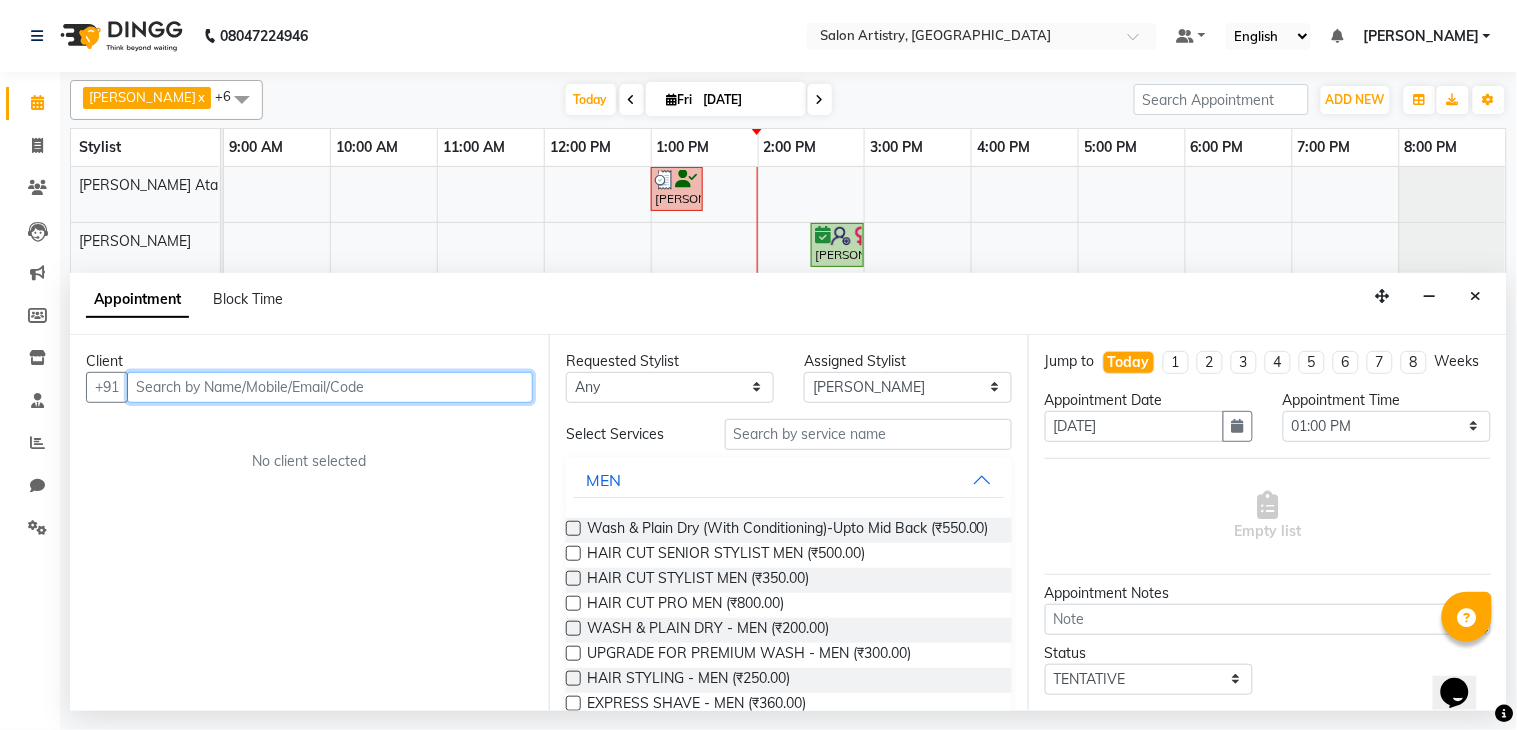 click at bounding box center [330, 387] 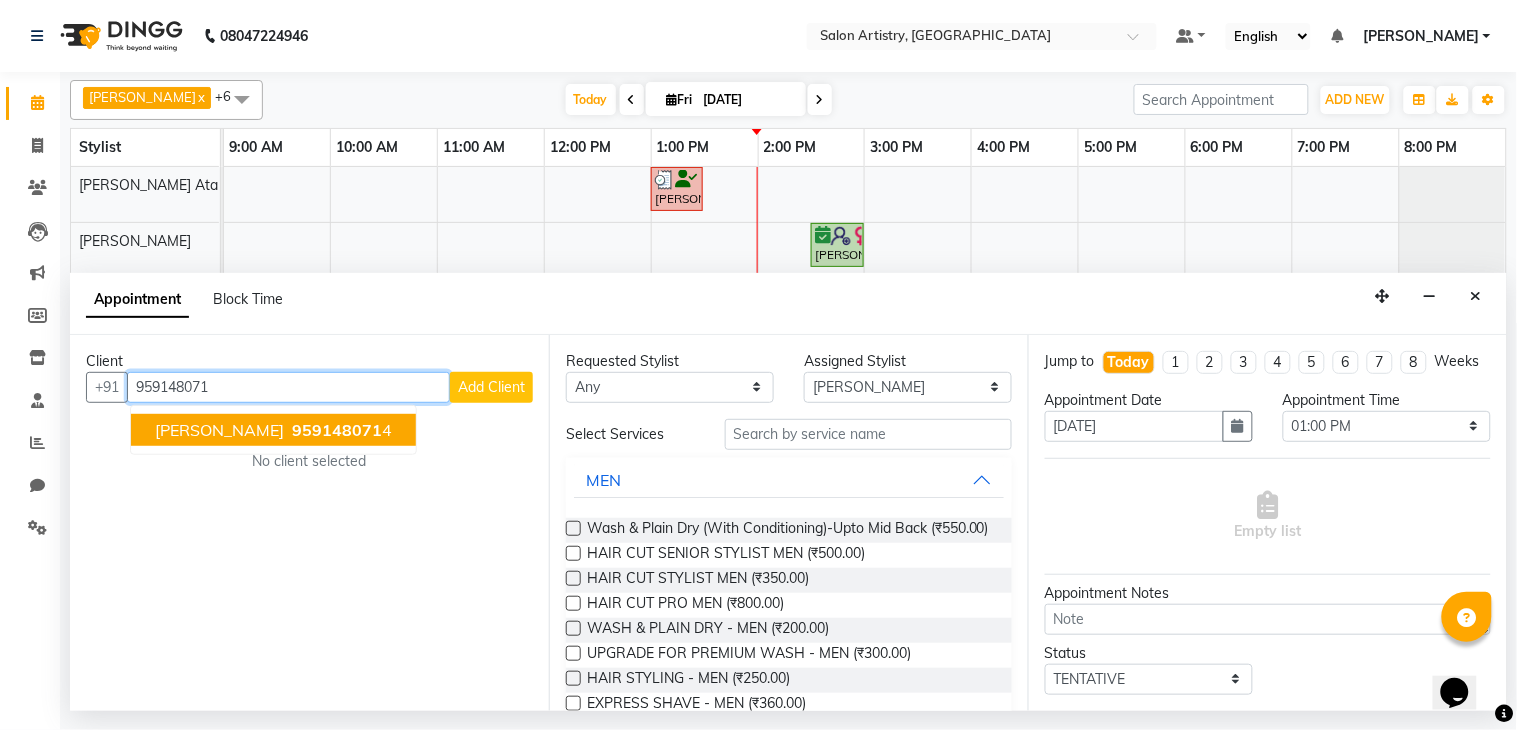 click on "959148071" at bounding box center [337, 430] 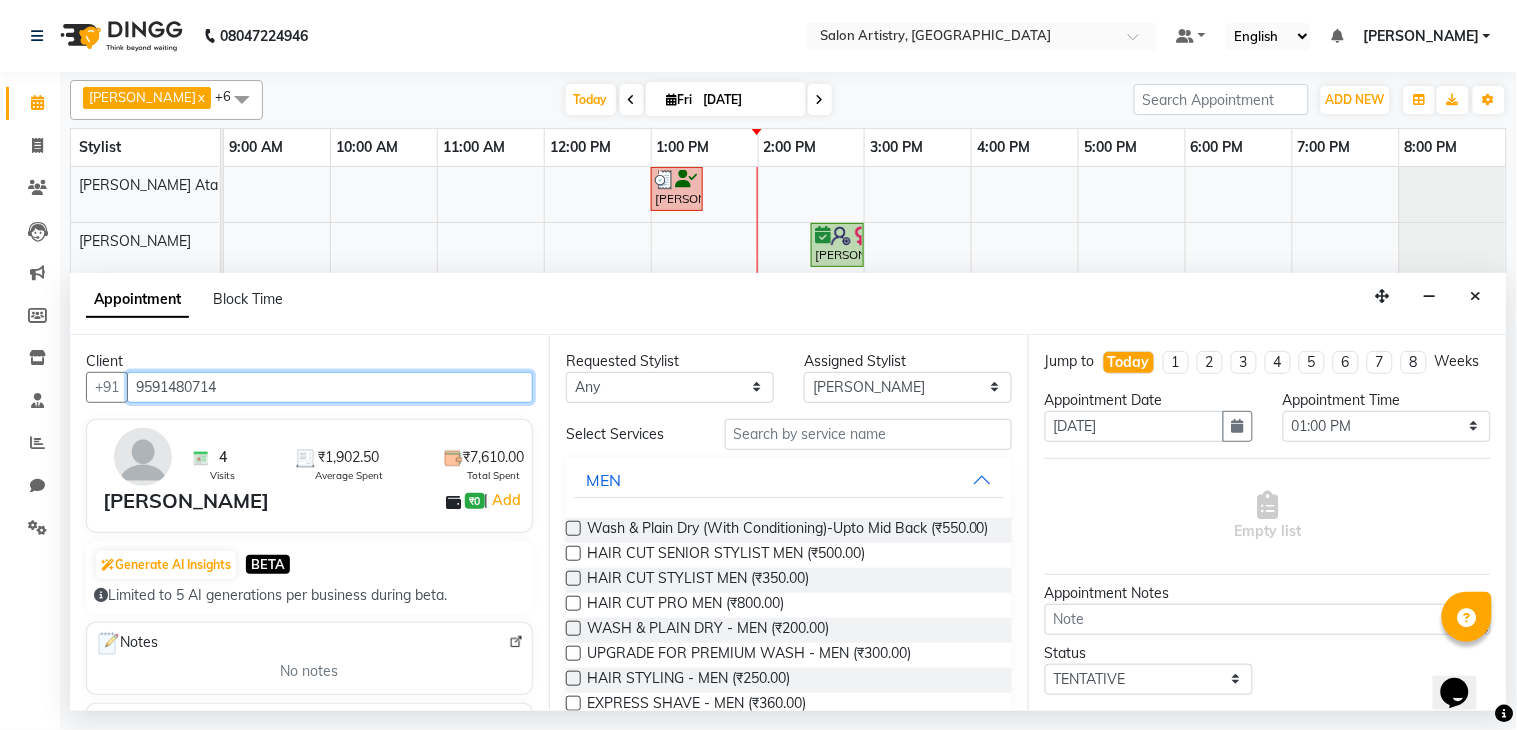 type on "9591480714" 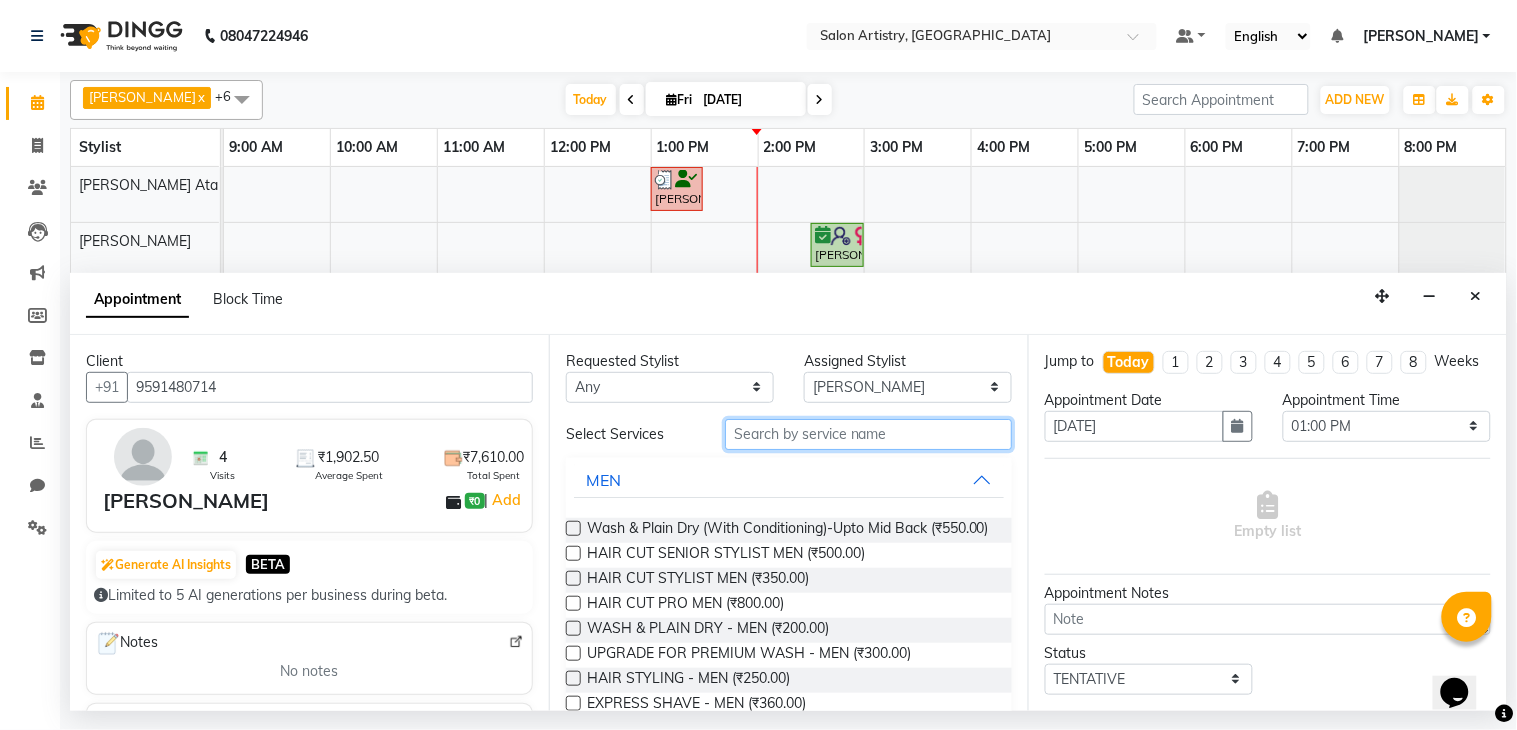 click at bounding box center [868, 434] 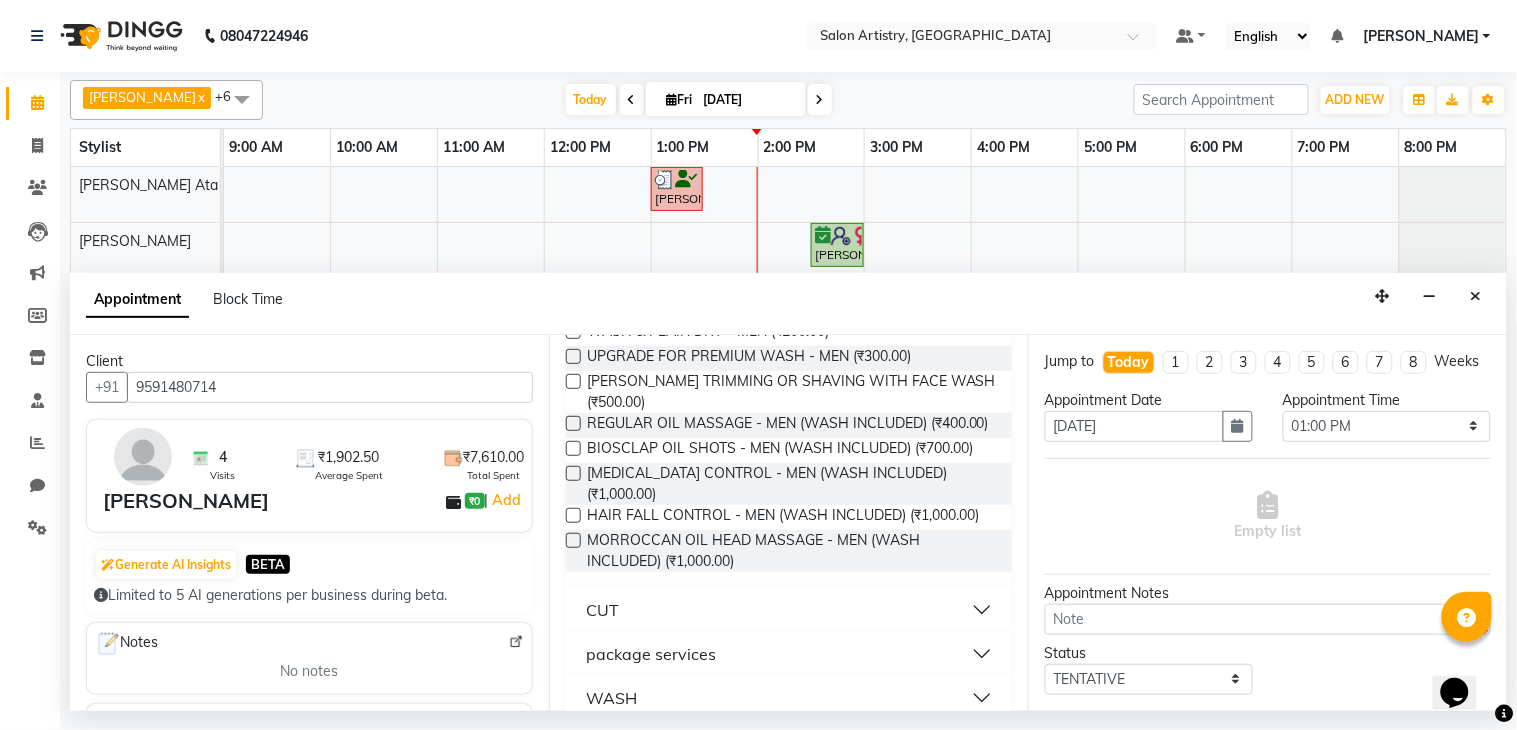 scroll, scrollTop: 341, scrollLeft: 0, axis: vertical 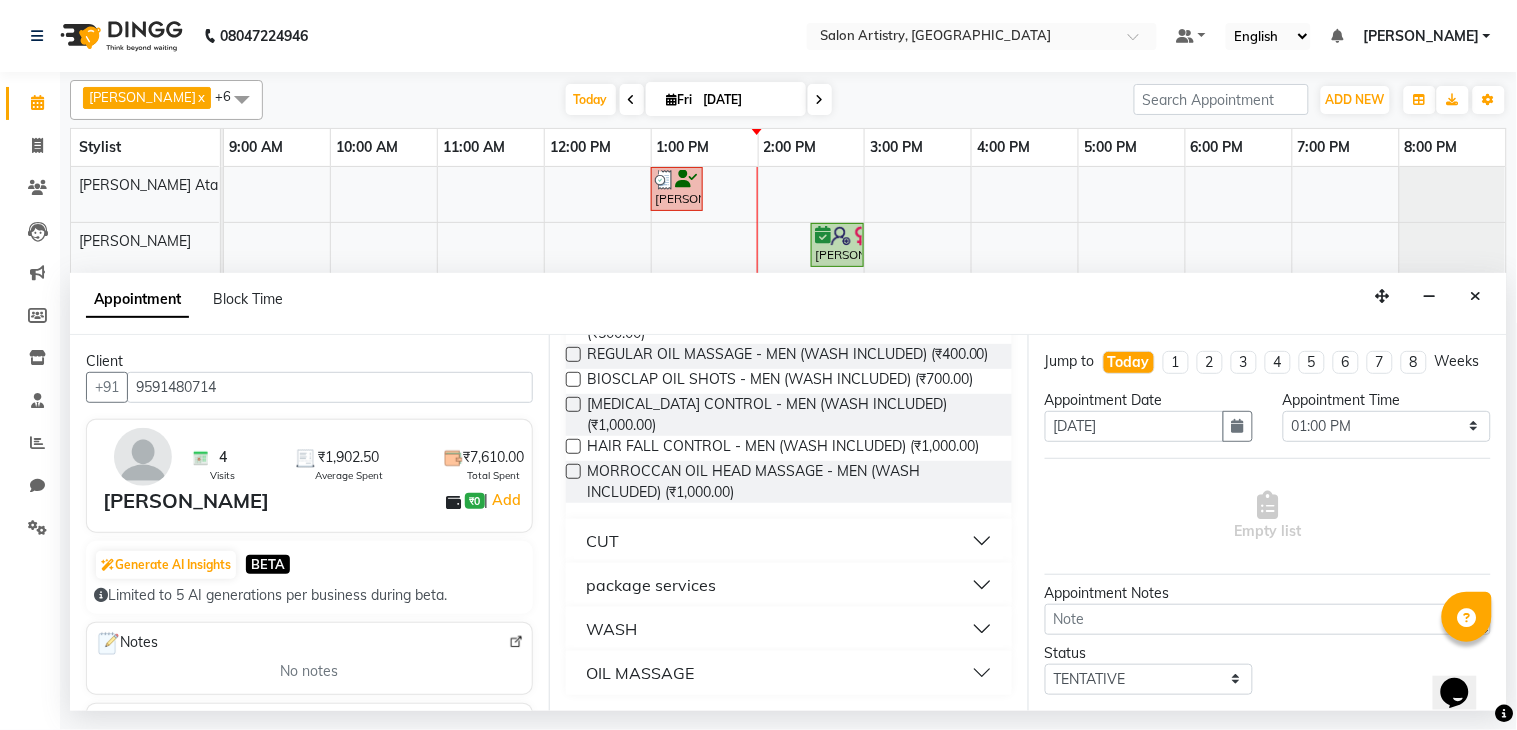 type on "wash" 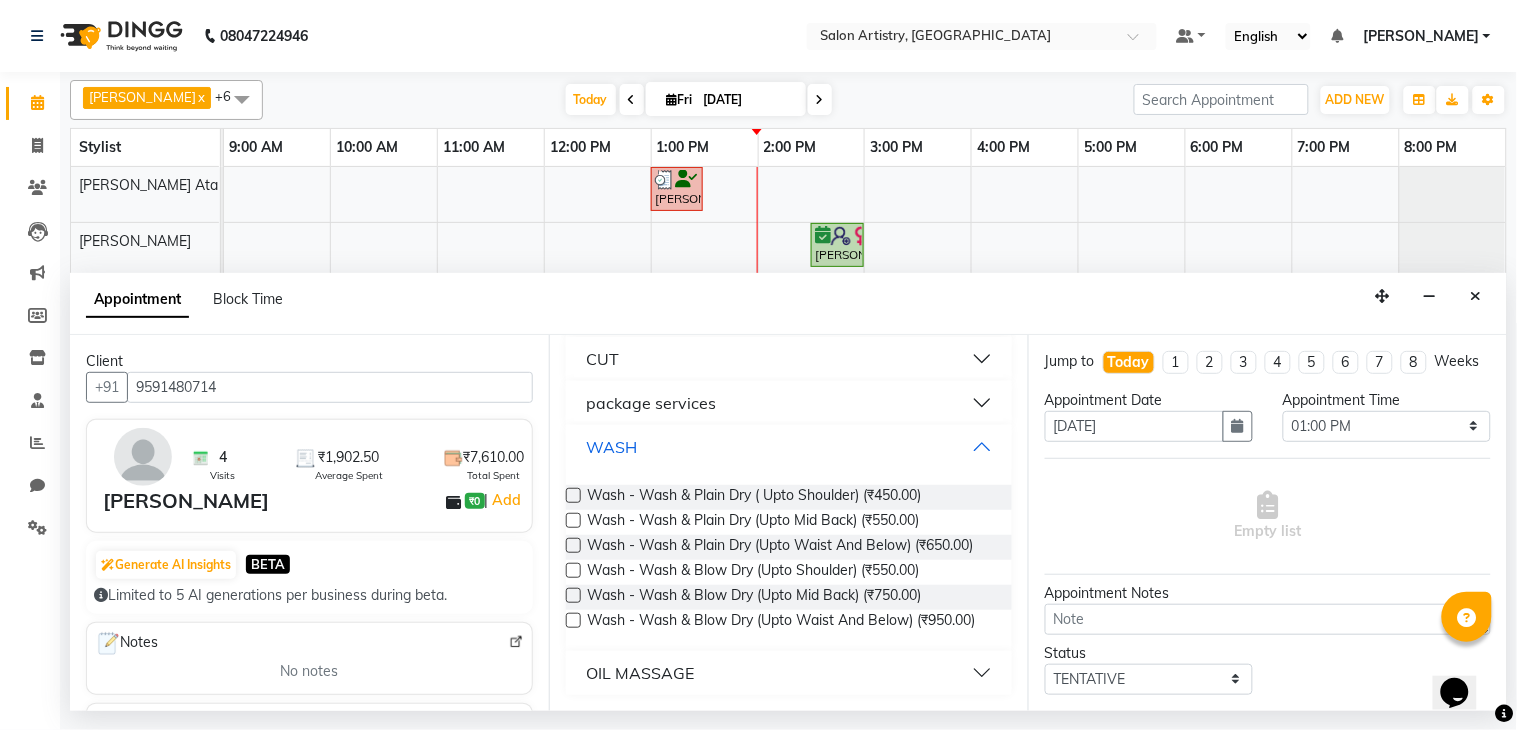 scroll, scrollTop: 557, scrollLeft: 0, axis: vertical 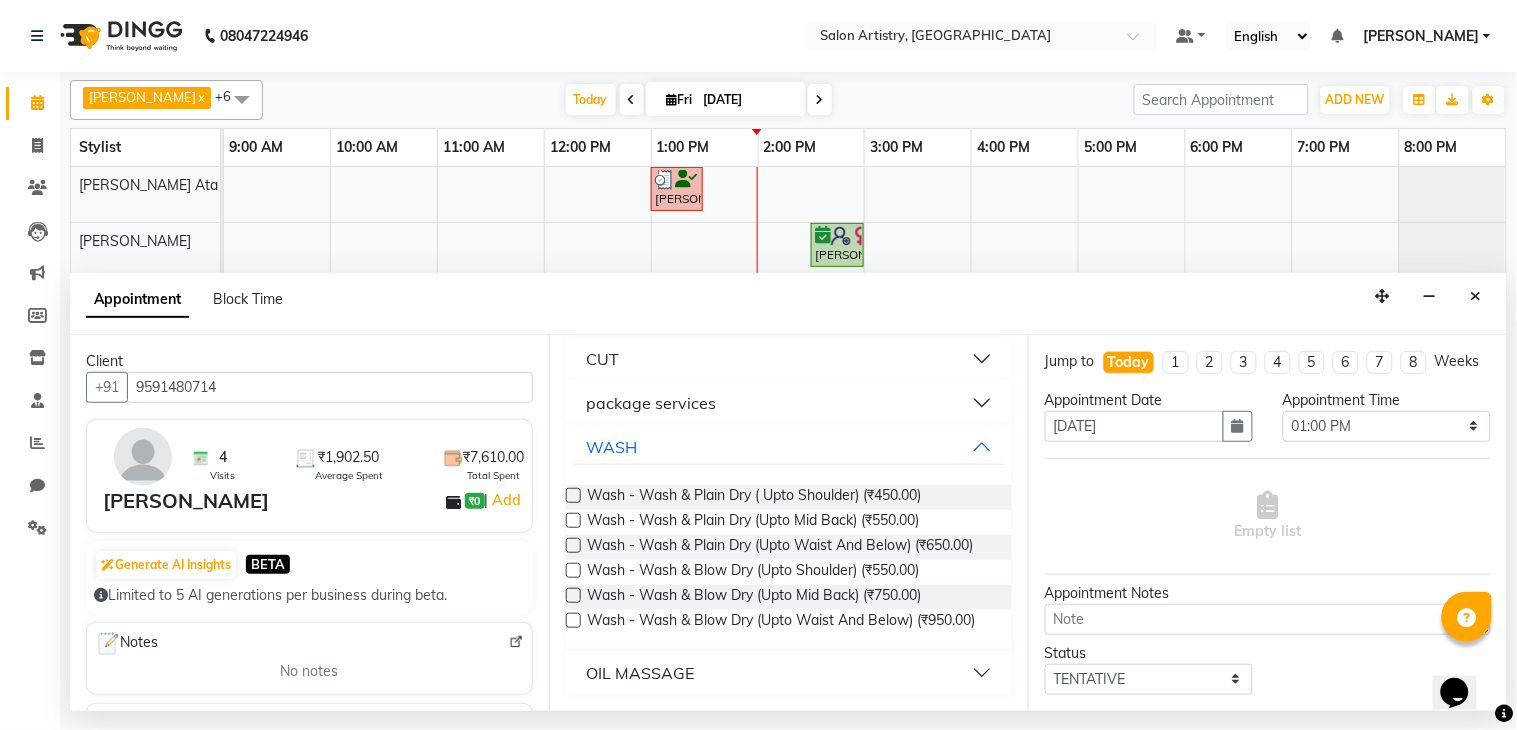 click at bounding box center [573, 595] 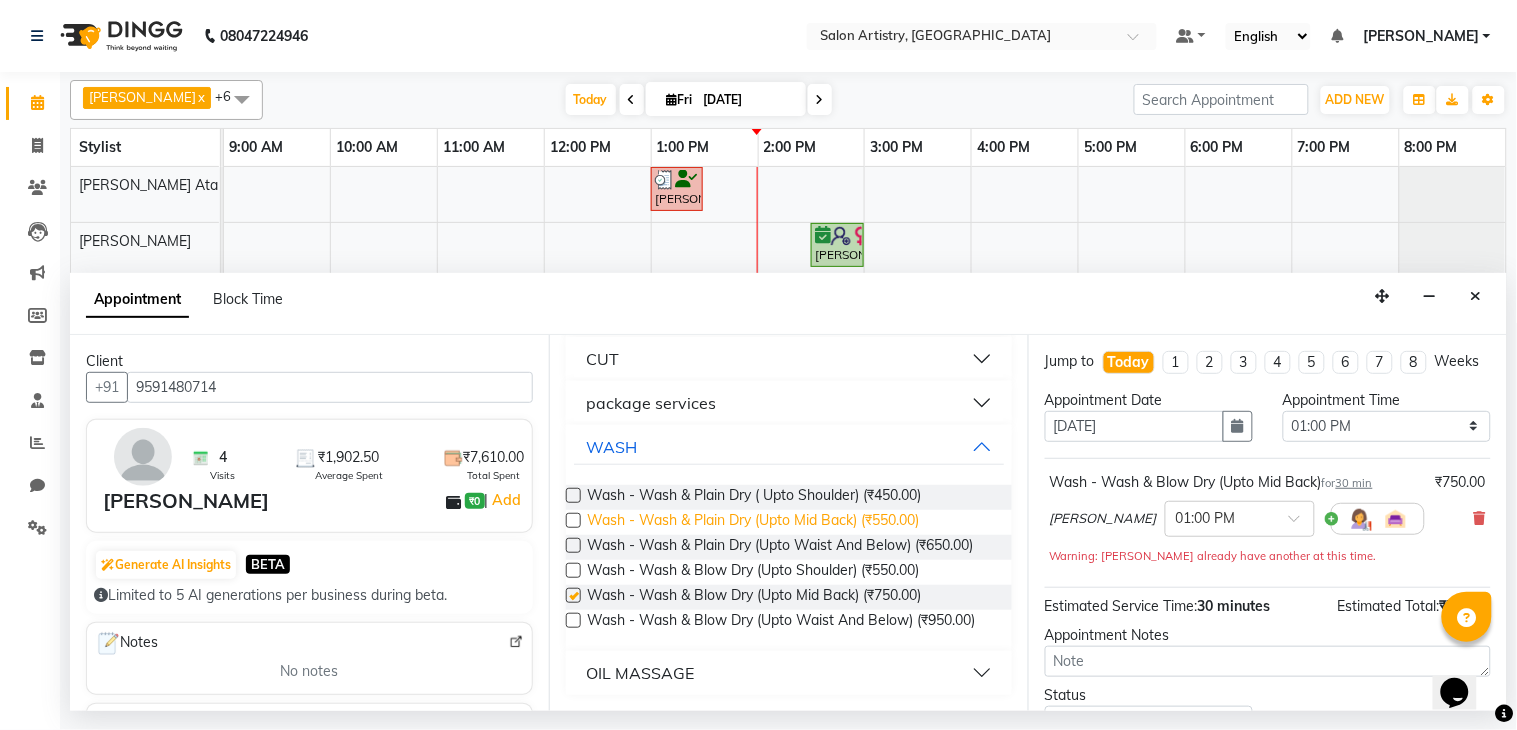 checkbox on "false" 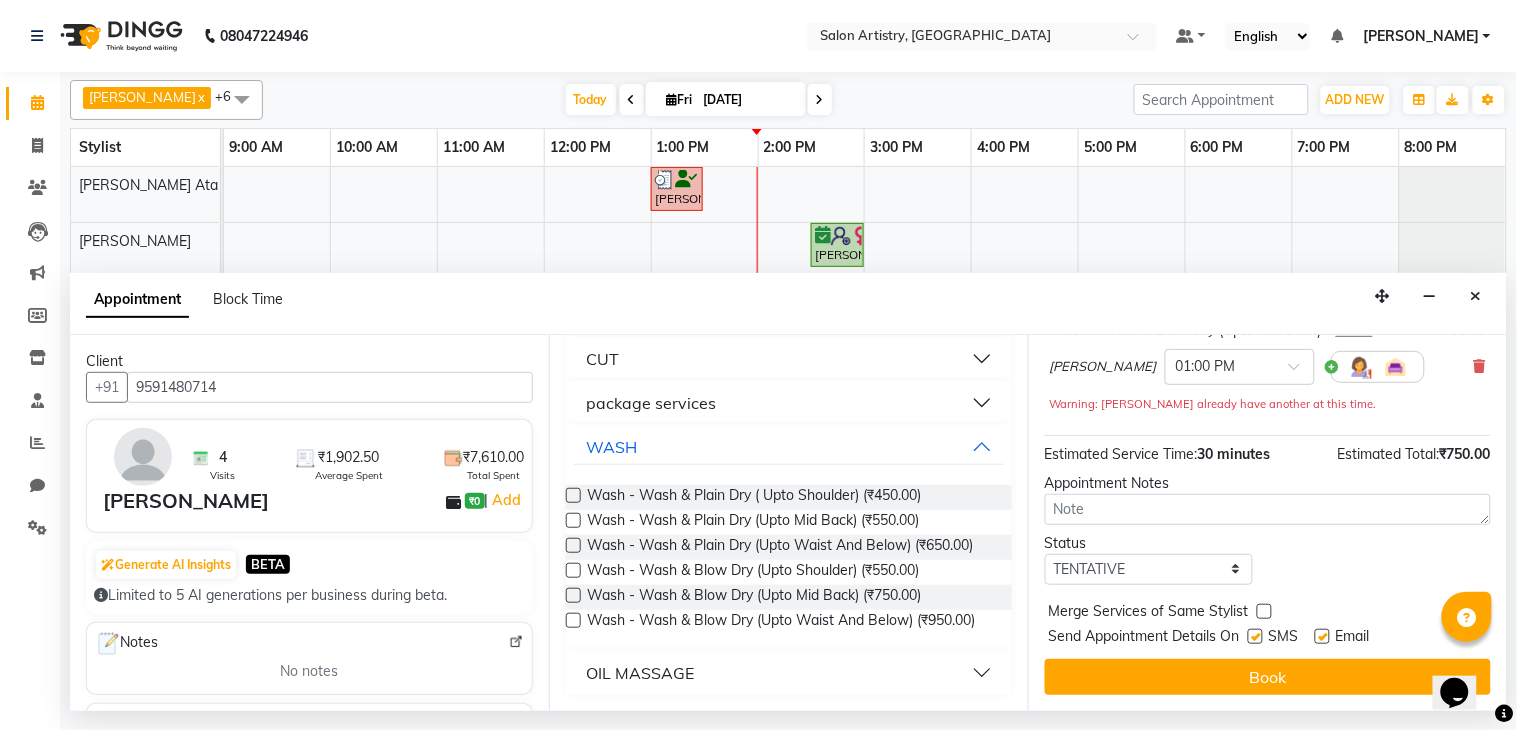 scroll, scrollTop: 171, scrollLeft: 0, axis: vertical 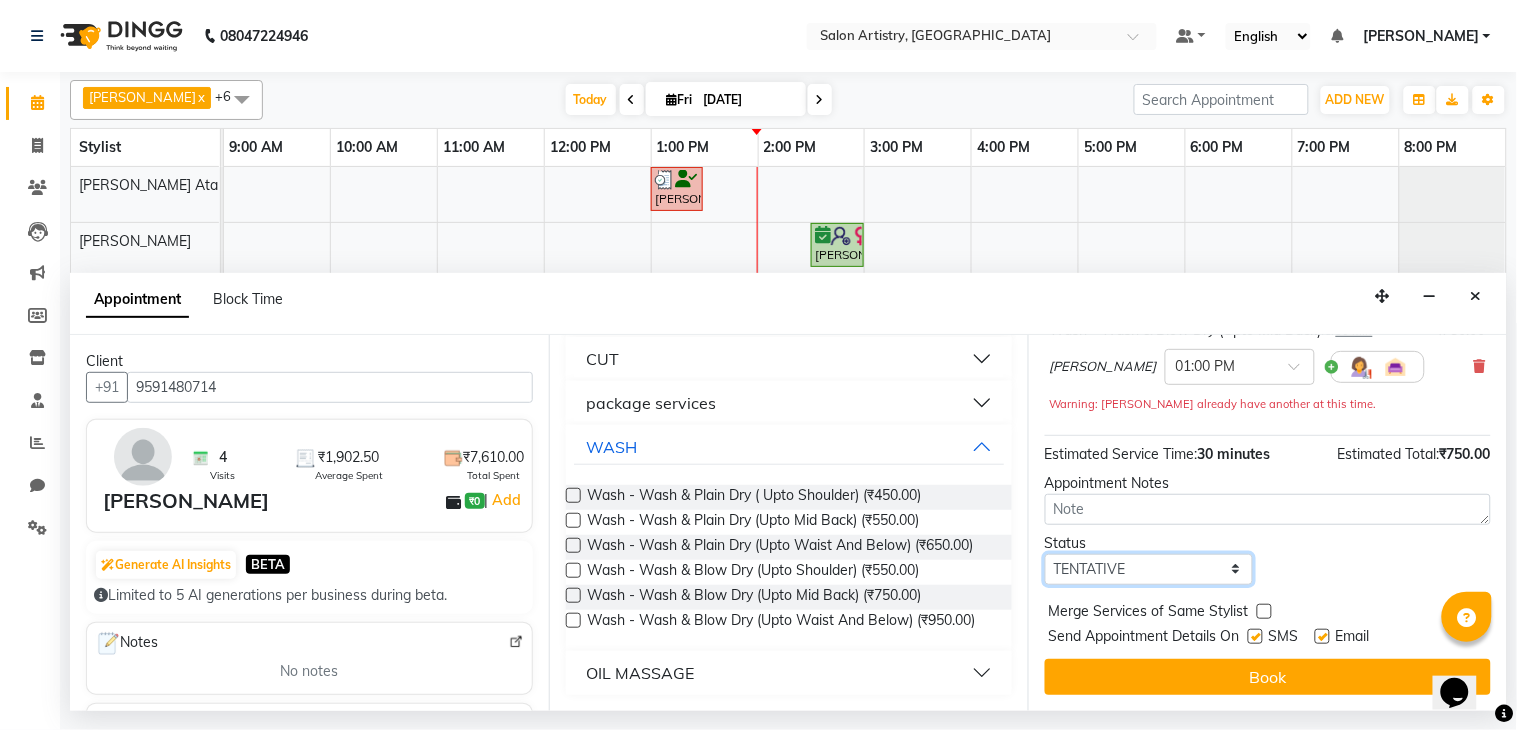 click on "Select TENTATIVE CONFIRM CHECK-IN UPCOMING" at bounding box center [1149, 569] 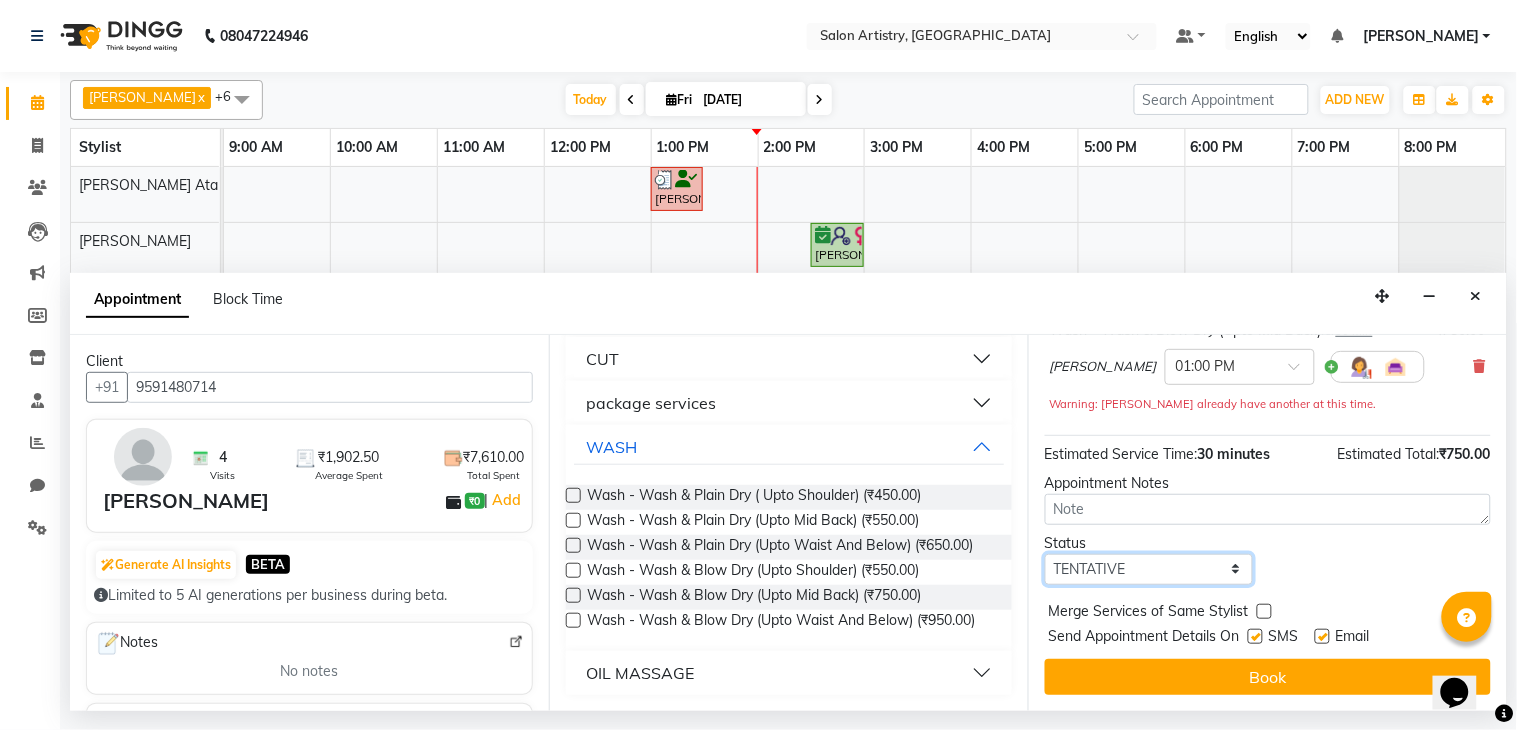 select on "check-in" 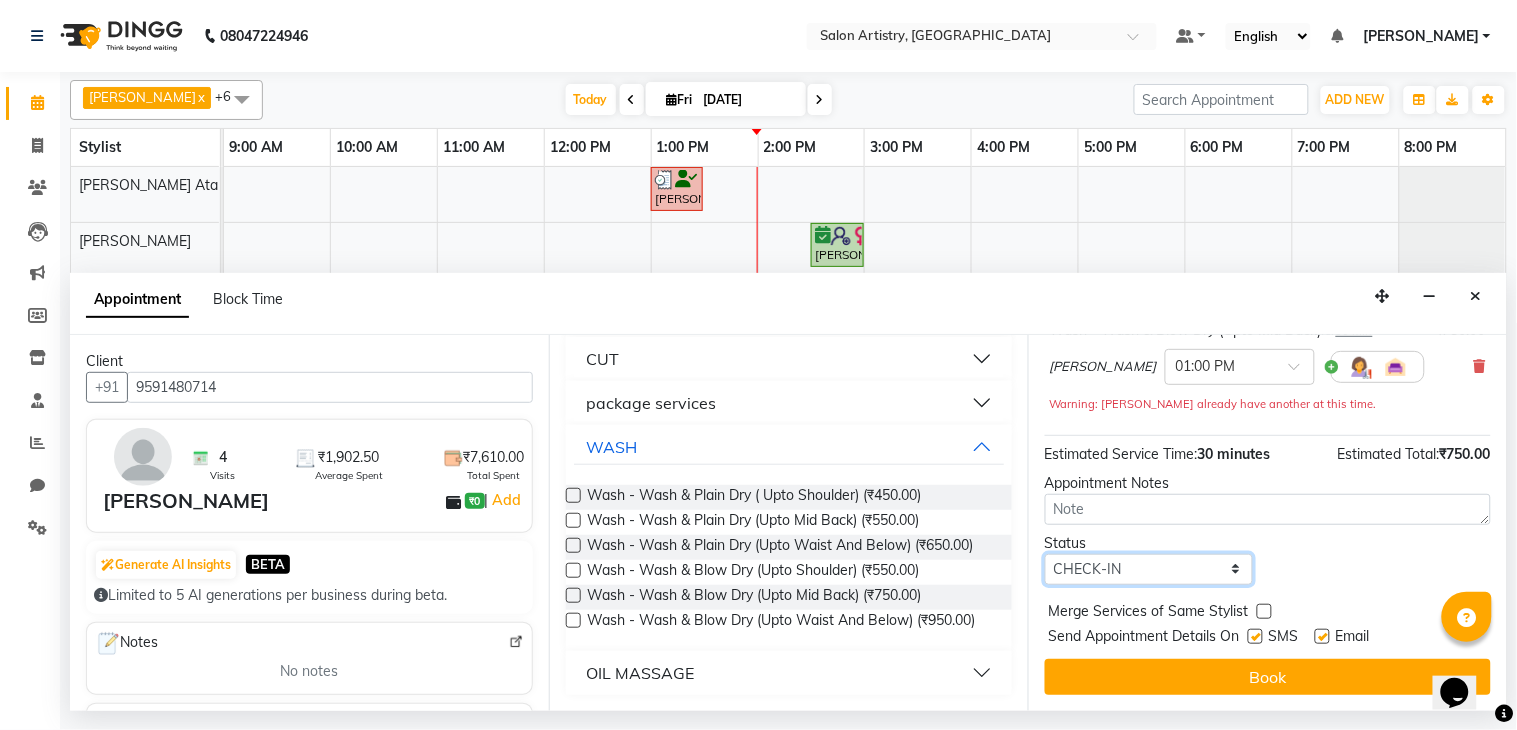click on "Select TENTATIVE CONFIRM CHECK-IN UPCOMING" at bounding box center (1149, 569) 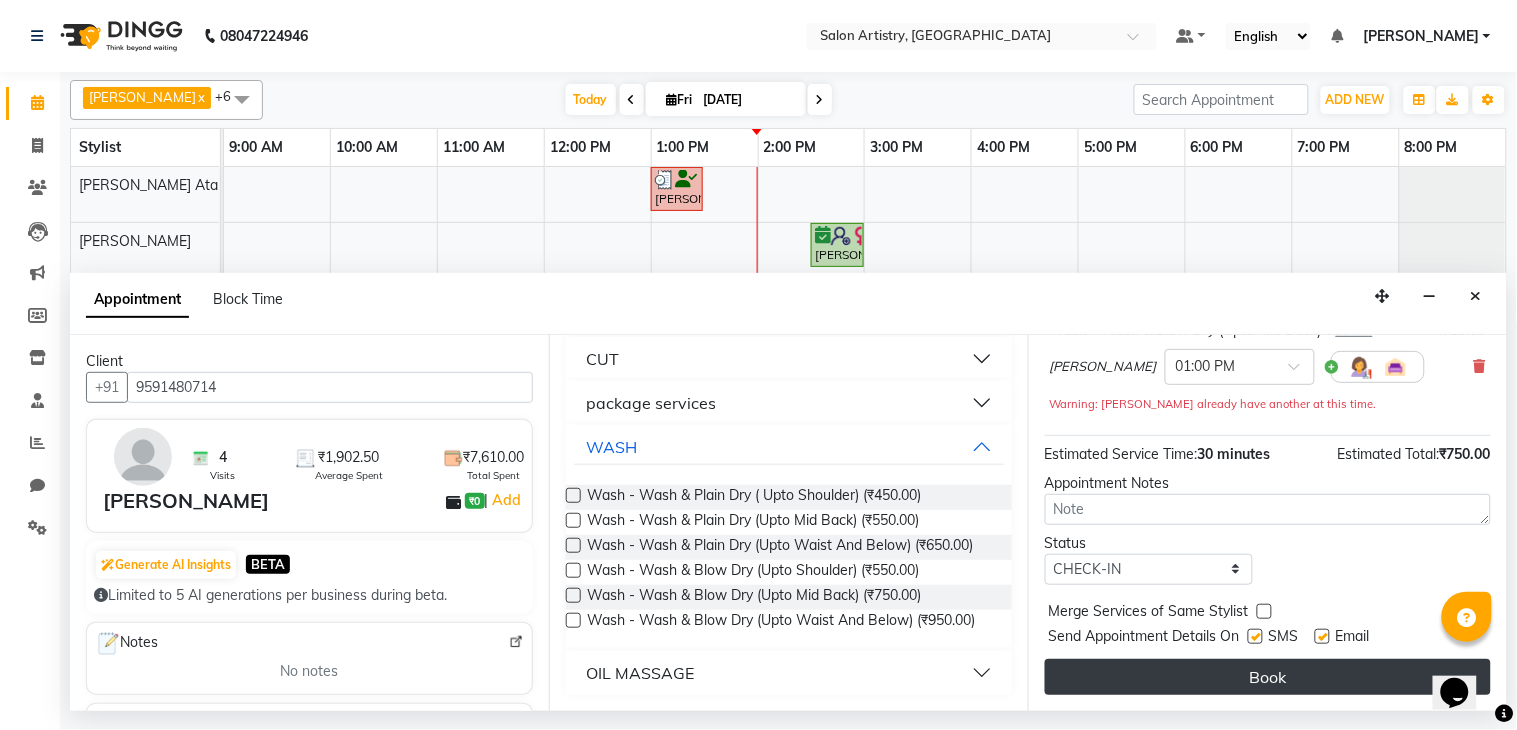 click on "Book" at bounding box center (1268, 677) 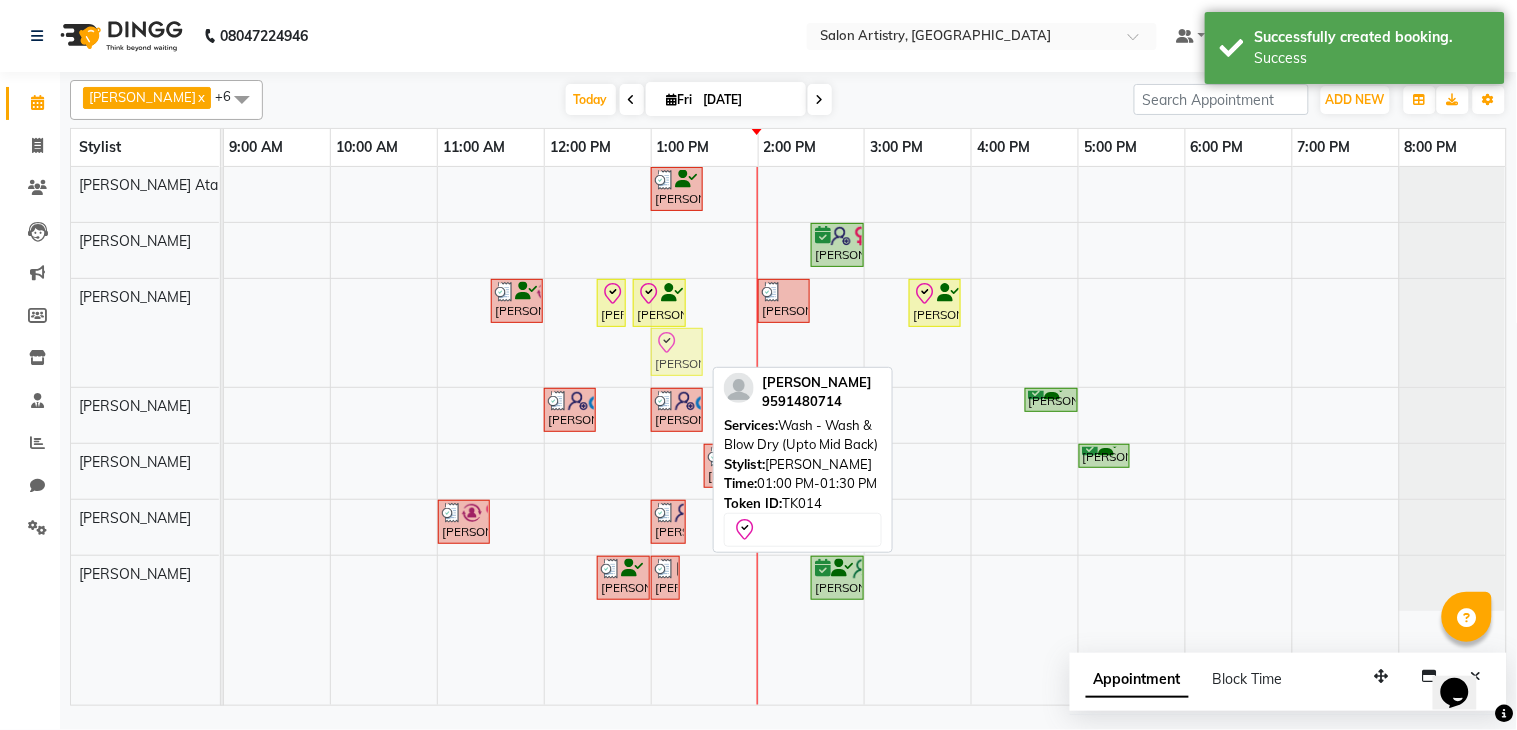 drag, startPoint x: 665, startPoint y: 360, endPoint x: 705, endPoint y: 301, distance: 71.281136 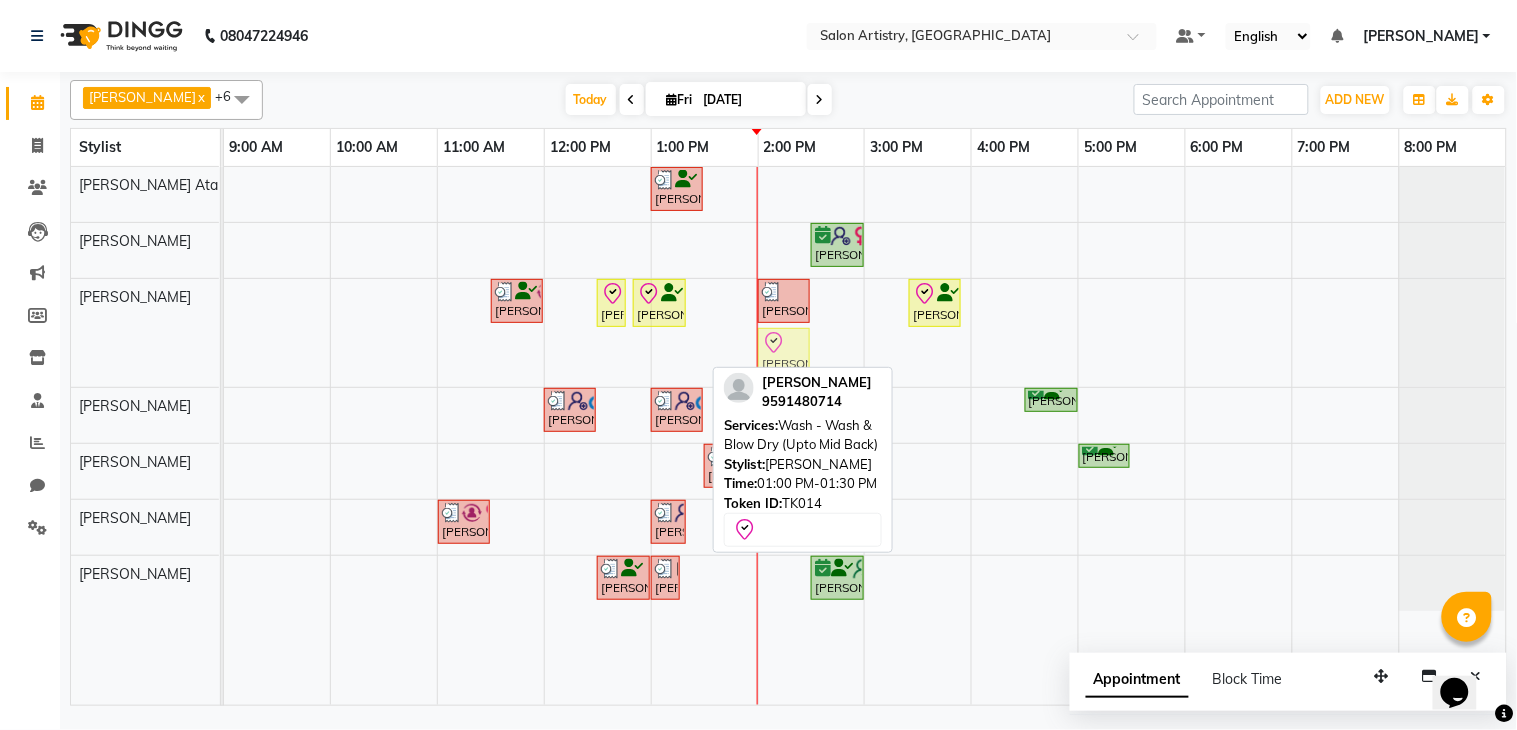 drag, startPoint x: 666, startPoint y: 356, endPoint x: 760, endPoint y: 380, distance: 97.015465 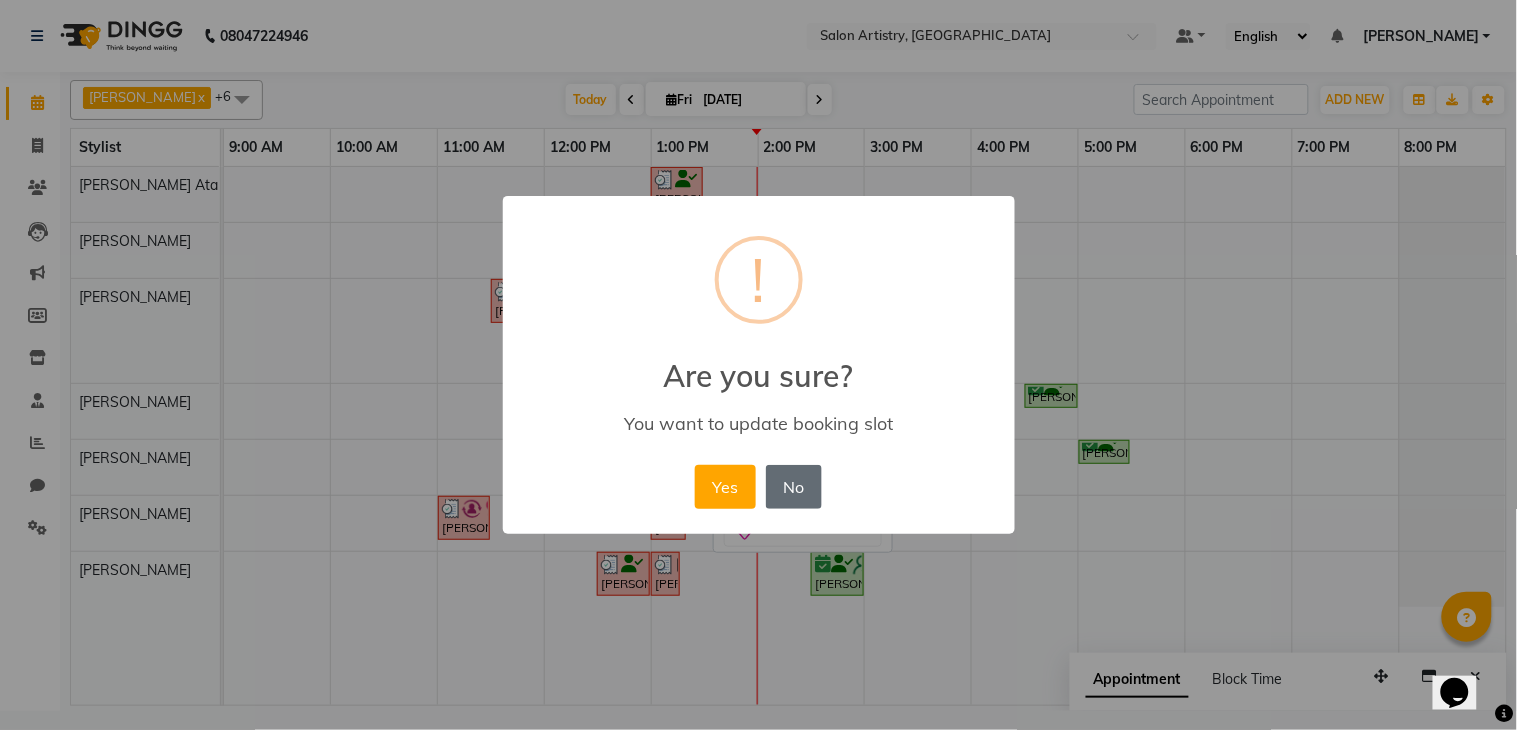 click on "No" at bounding box center [794, 487] 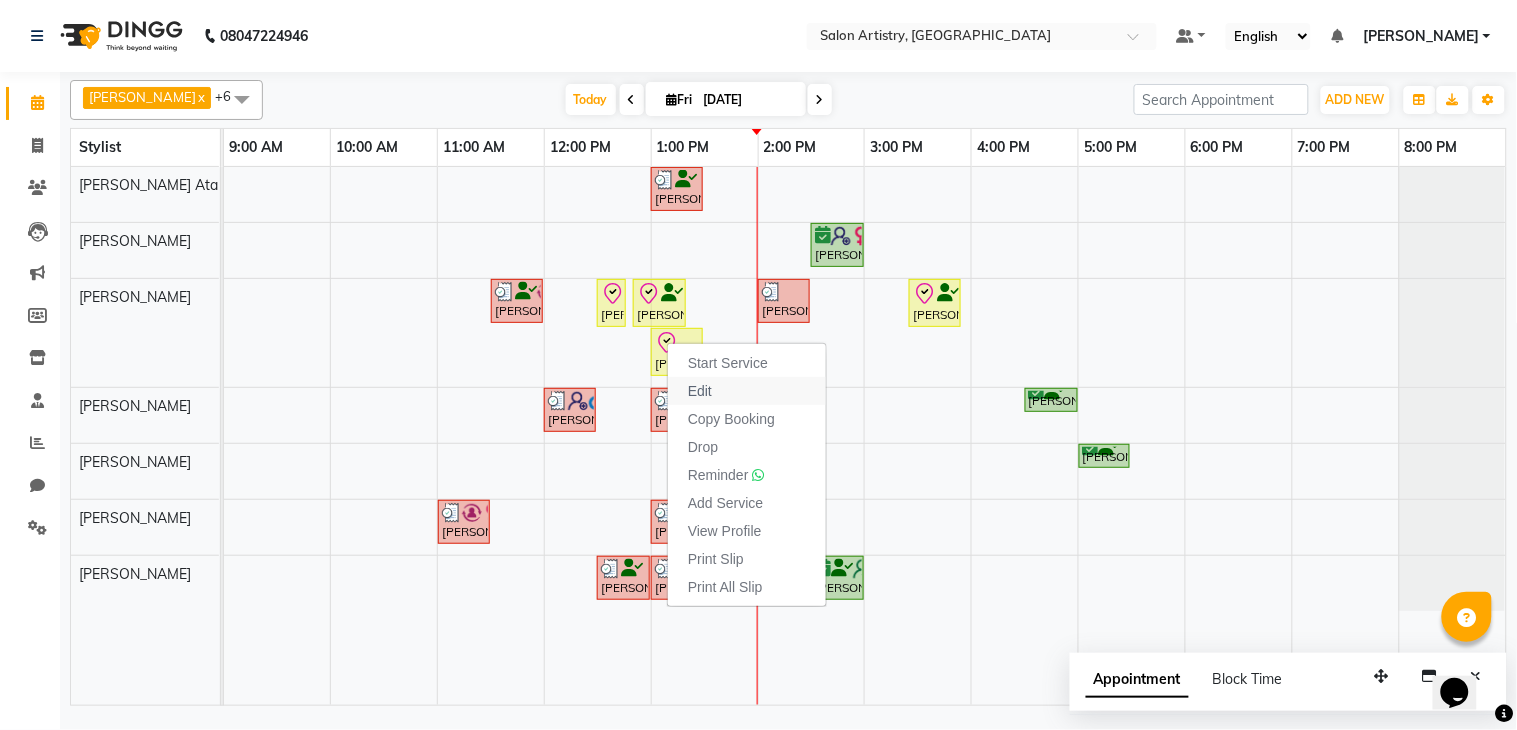 click on "Edit" at bounding box center (700, 391) 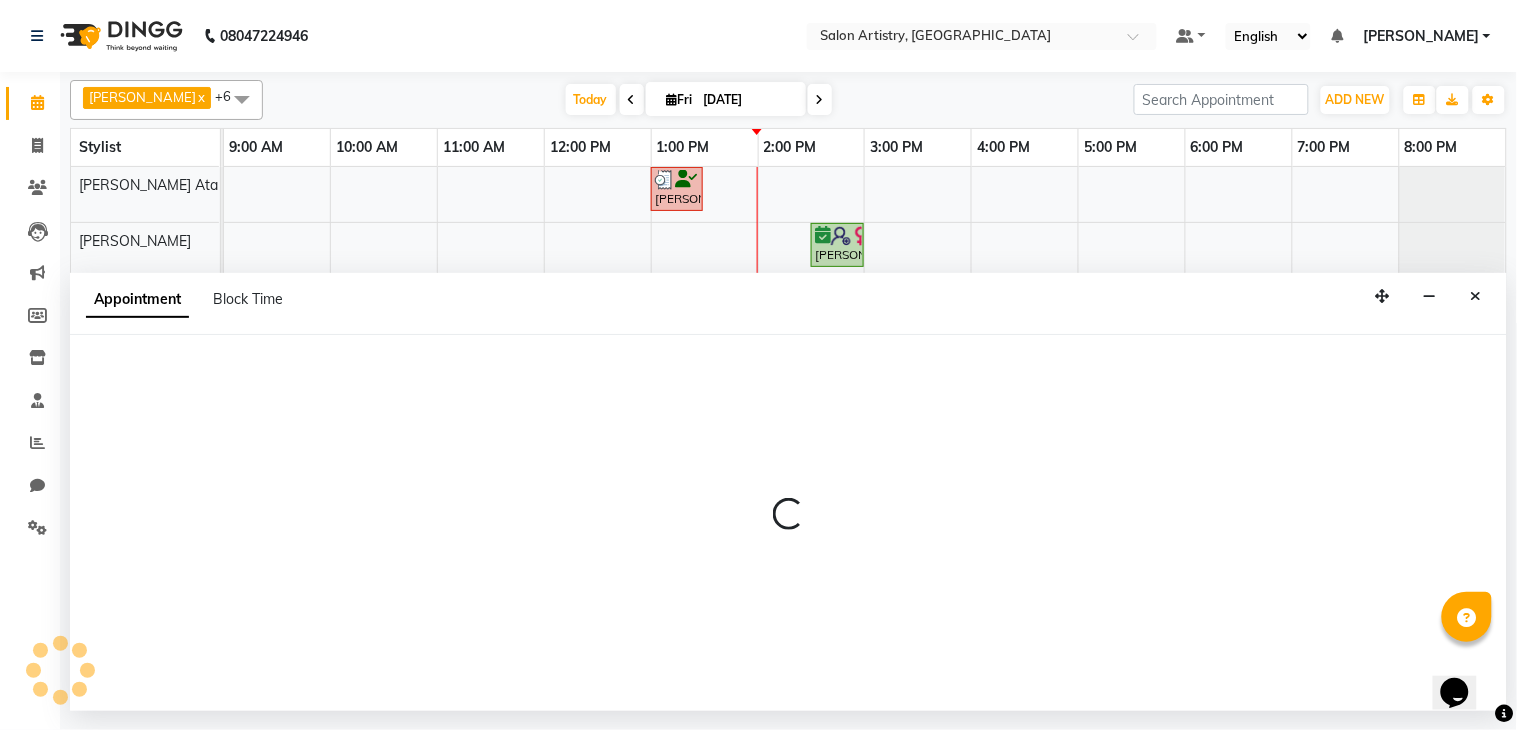 select on "check-in" 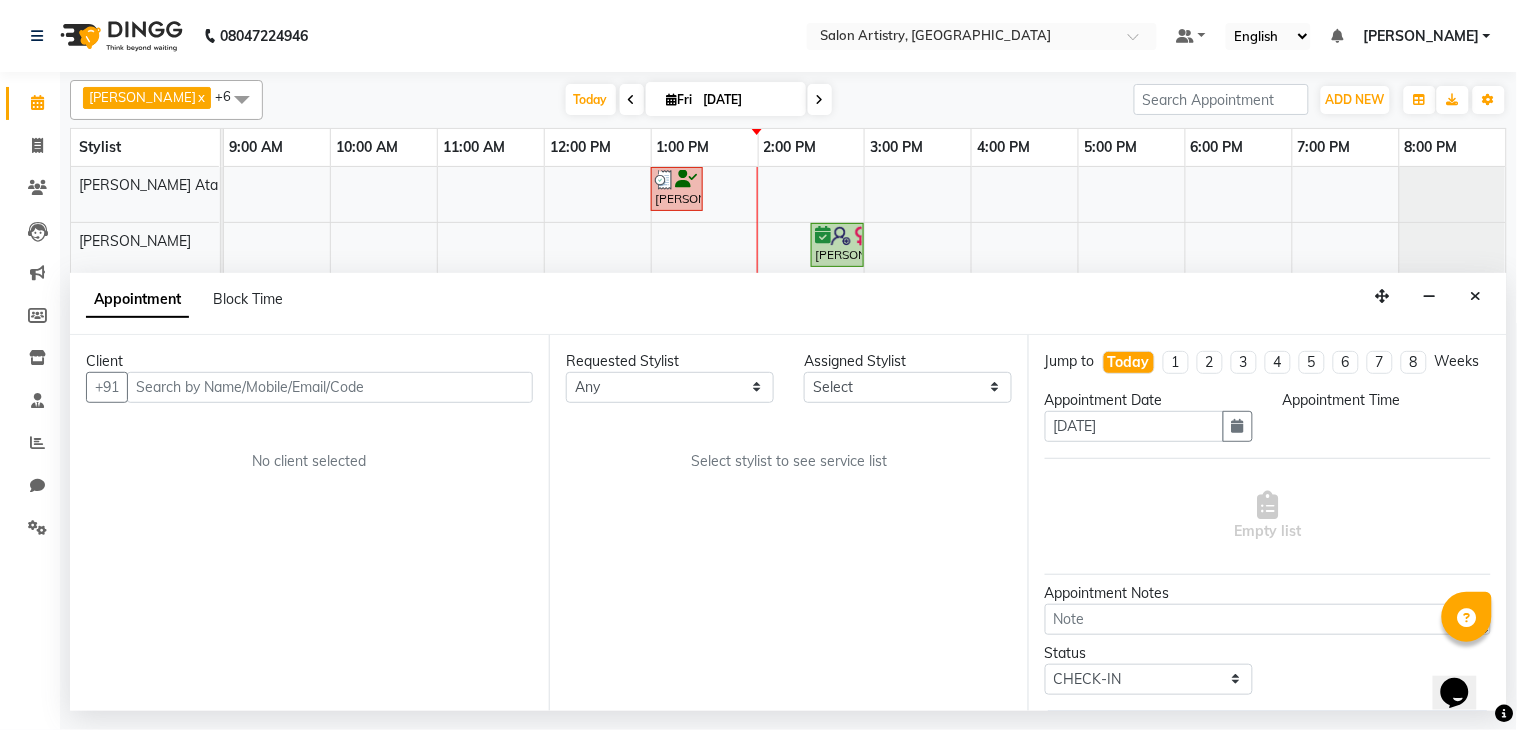 select on "79860" 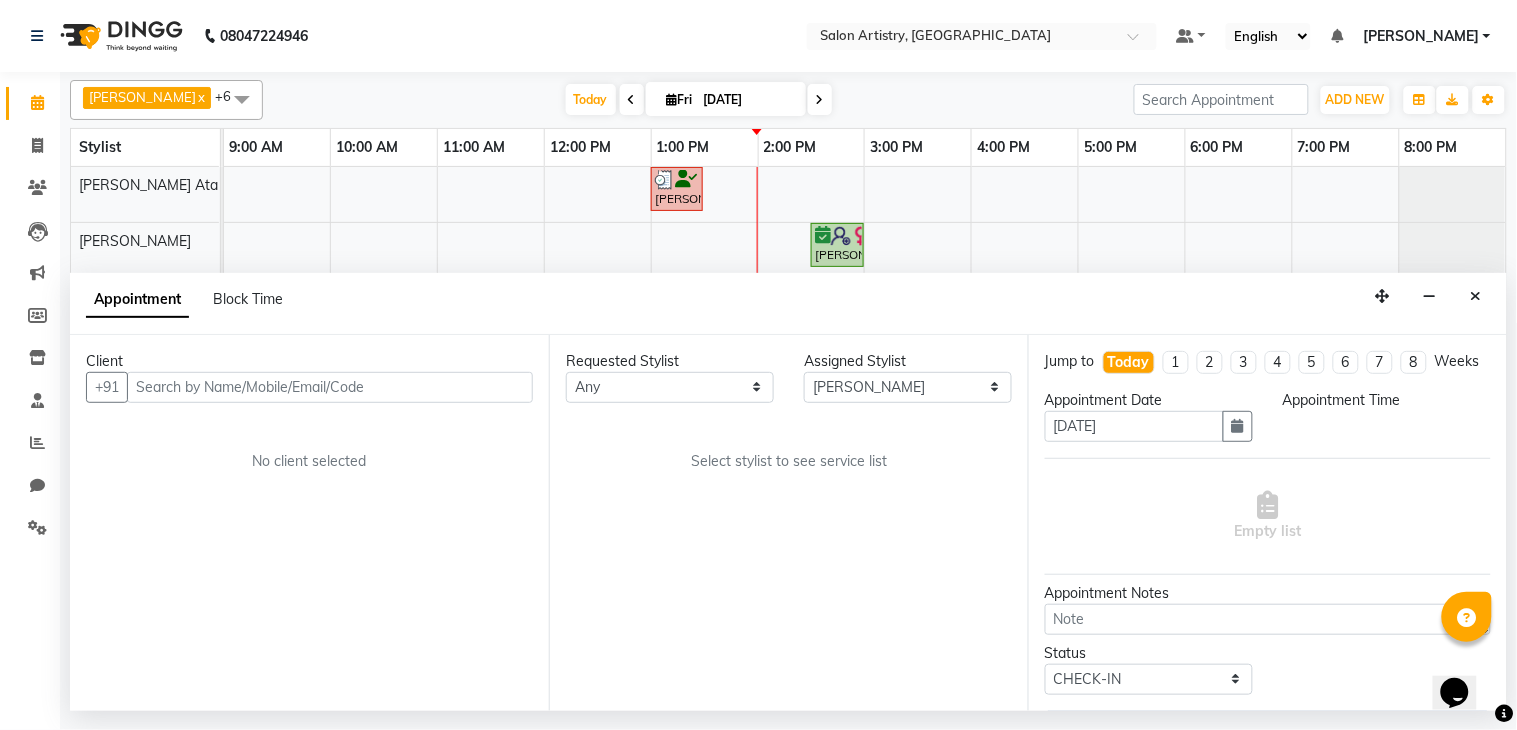 select on "780" 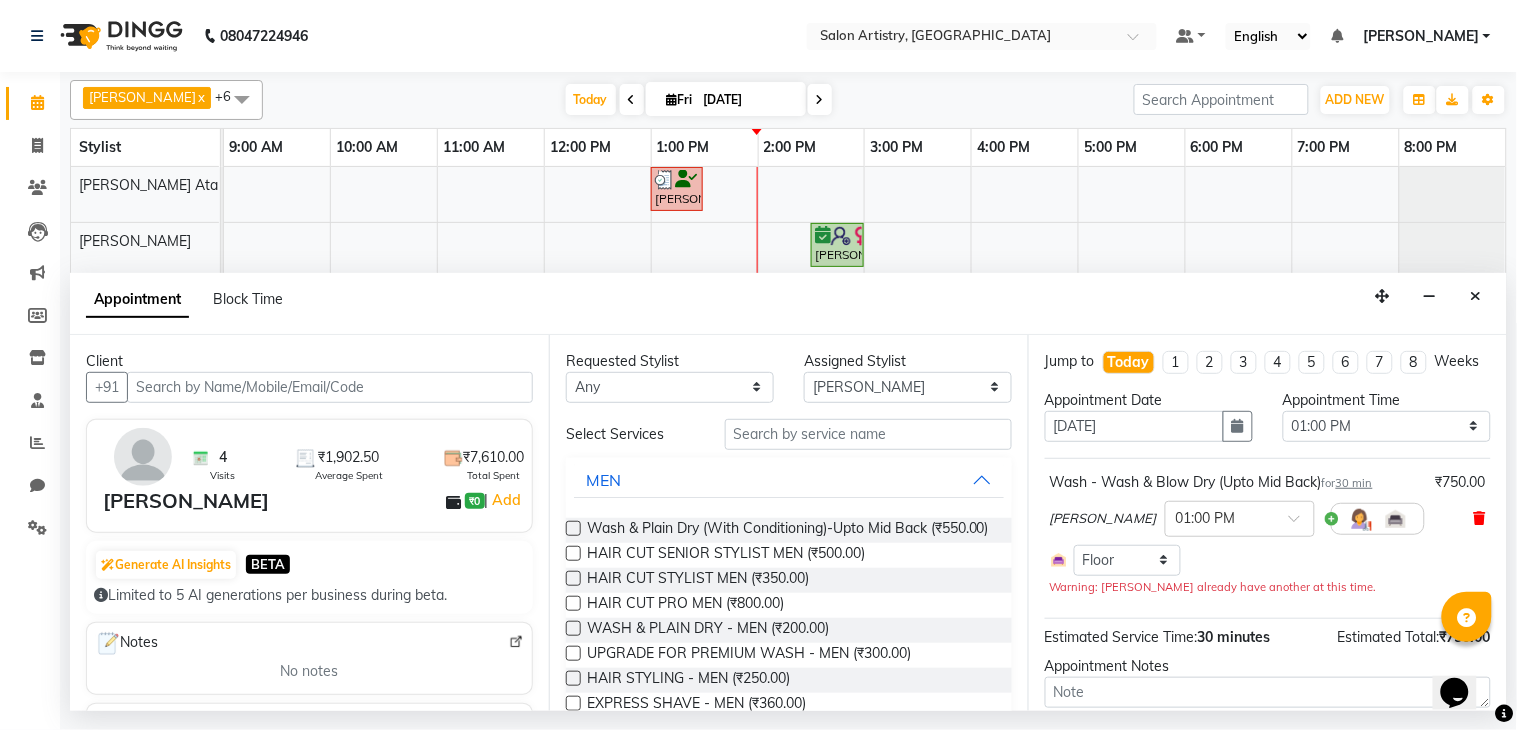click at bounding box center (1480, 518) 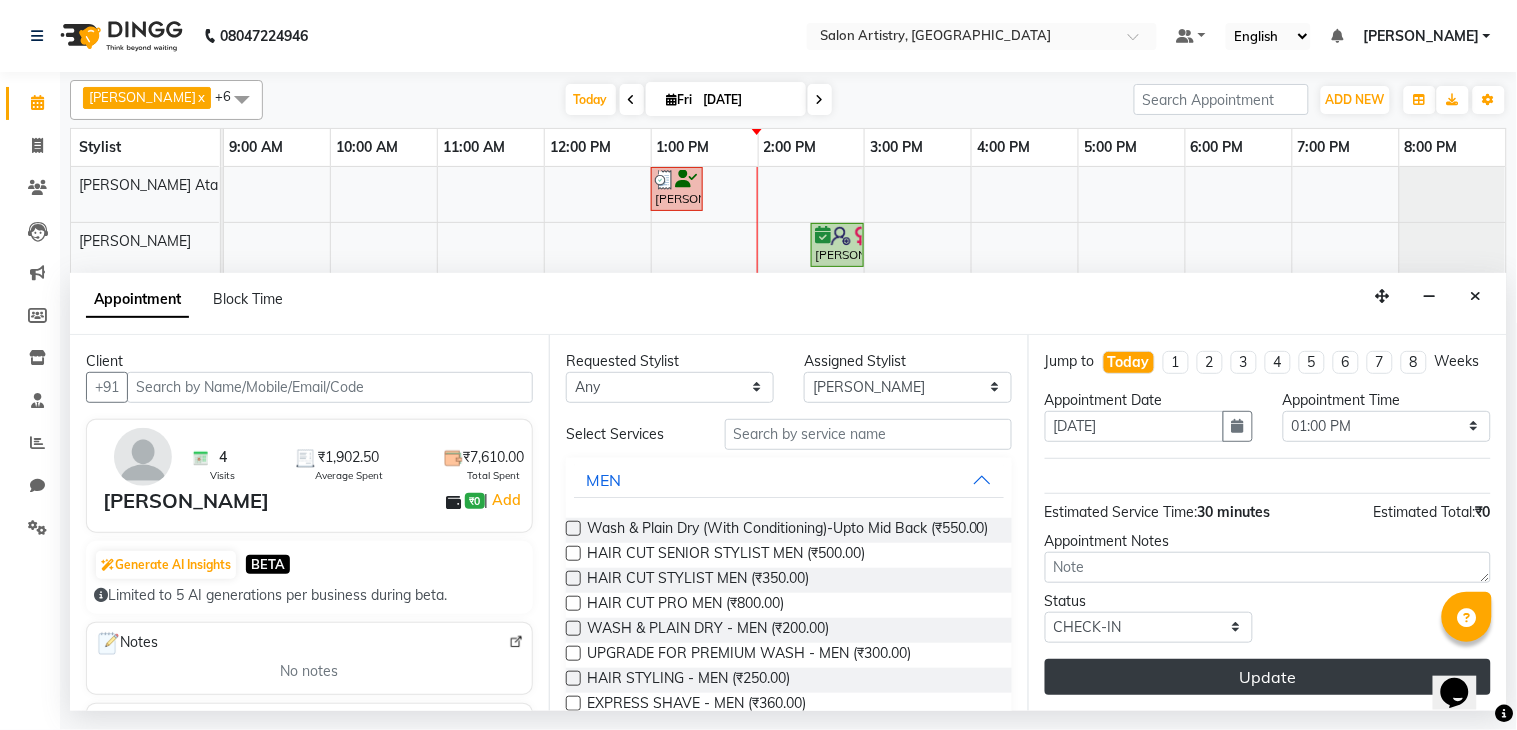 click on "Update" at bounding box center (1268, 677) 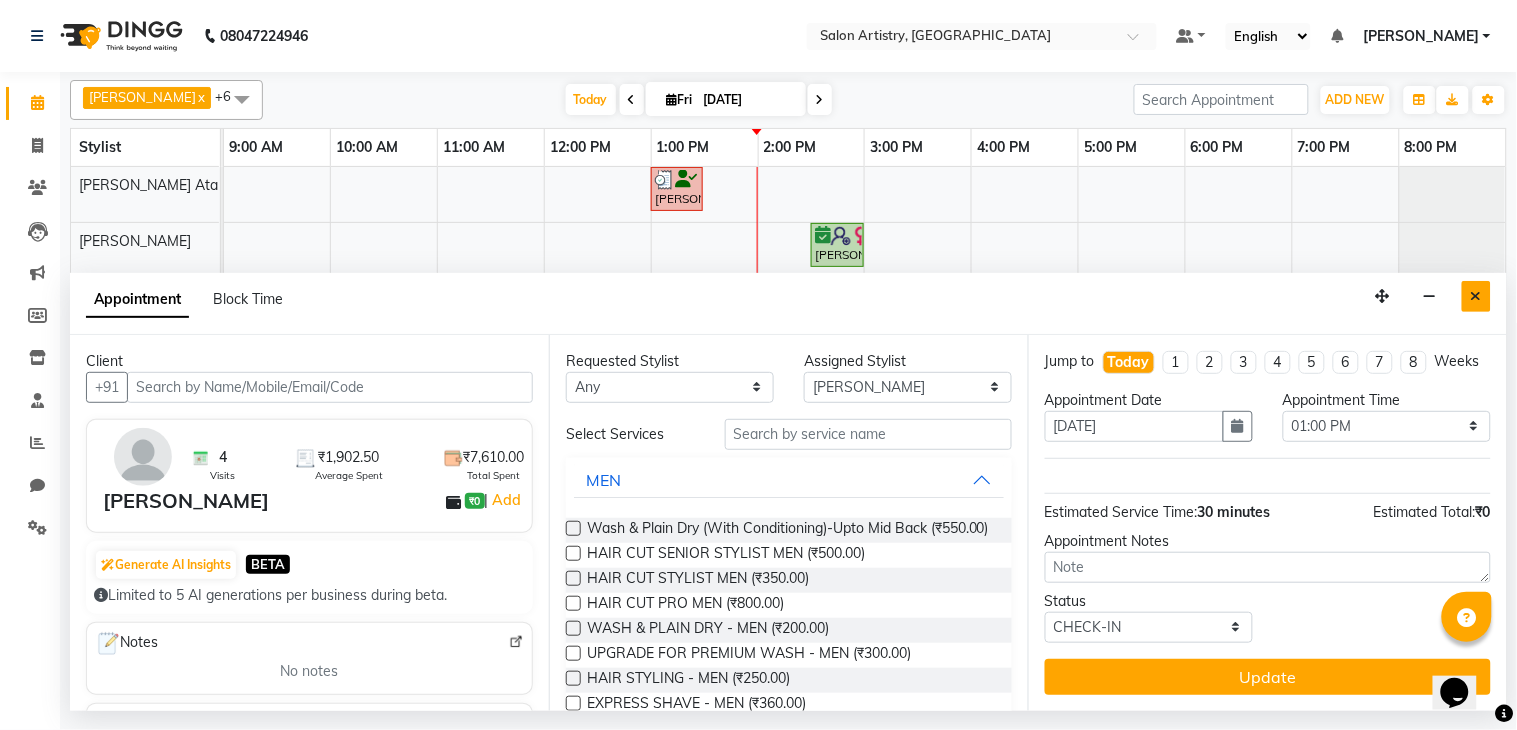 click at bounding box center [1476, 296] 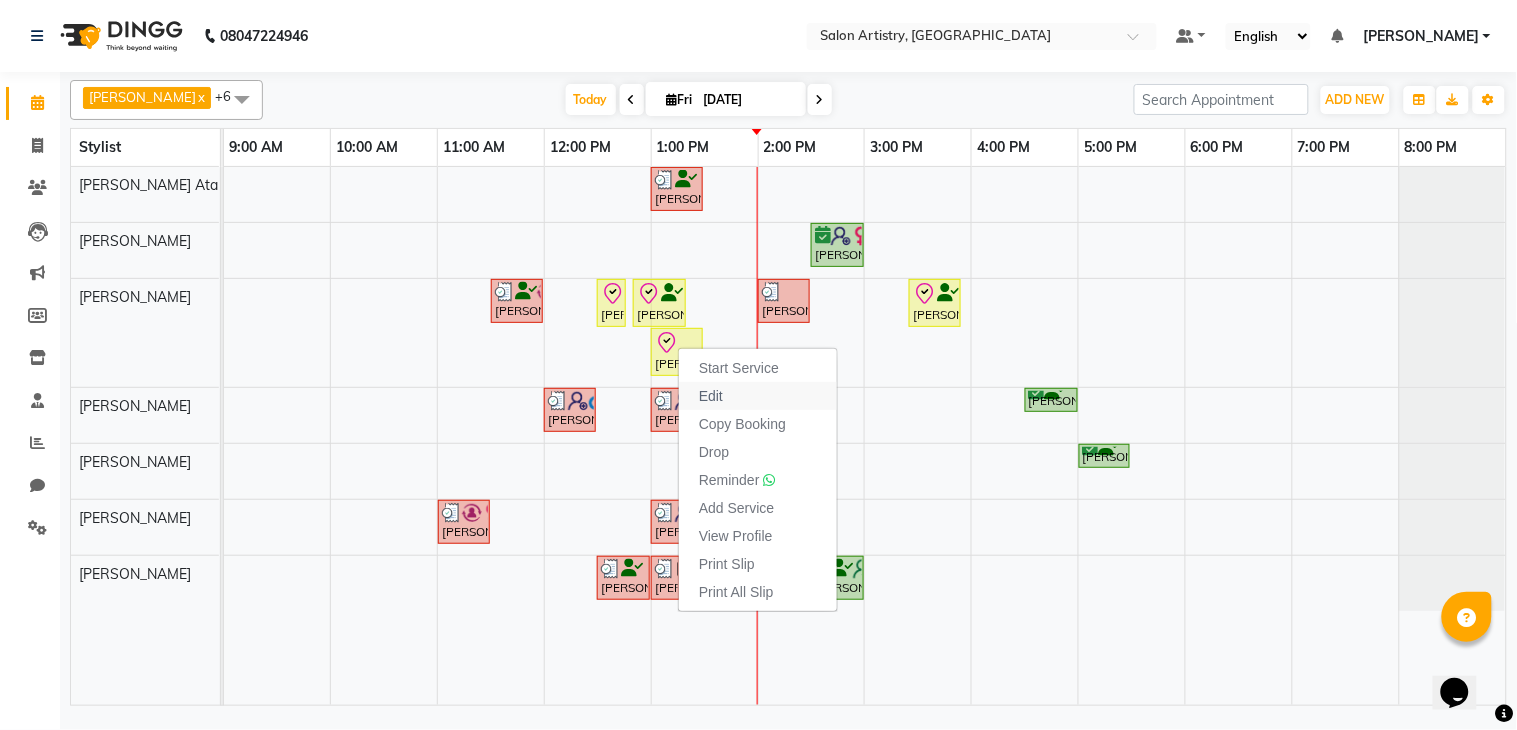 click on "Edit" at bounding box center [758, 396] 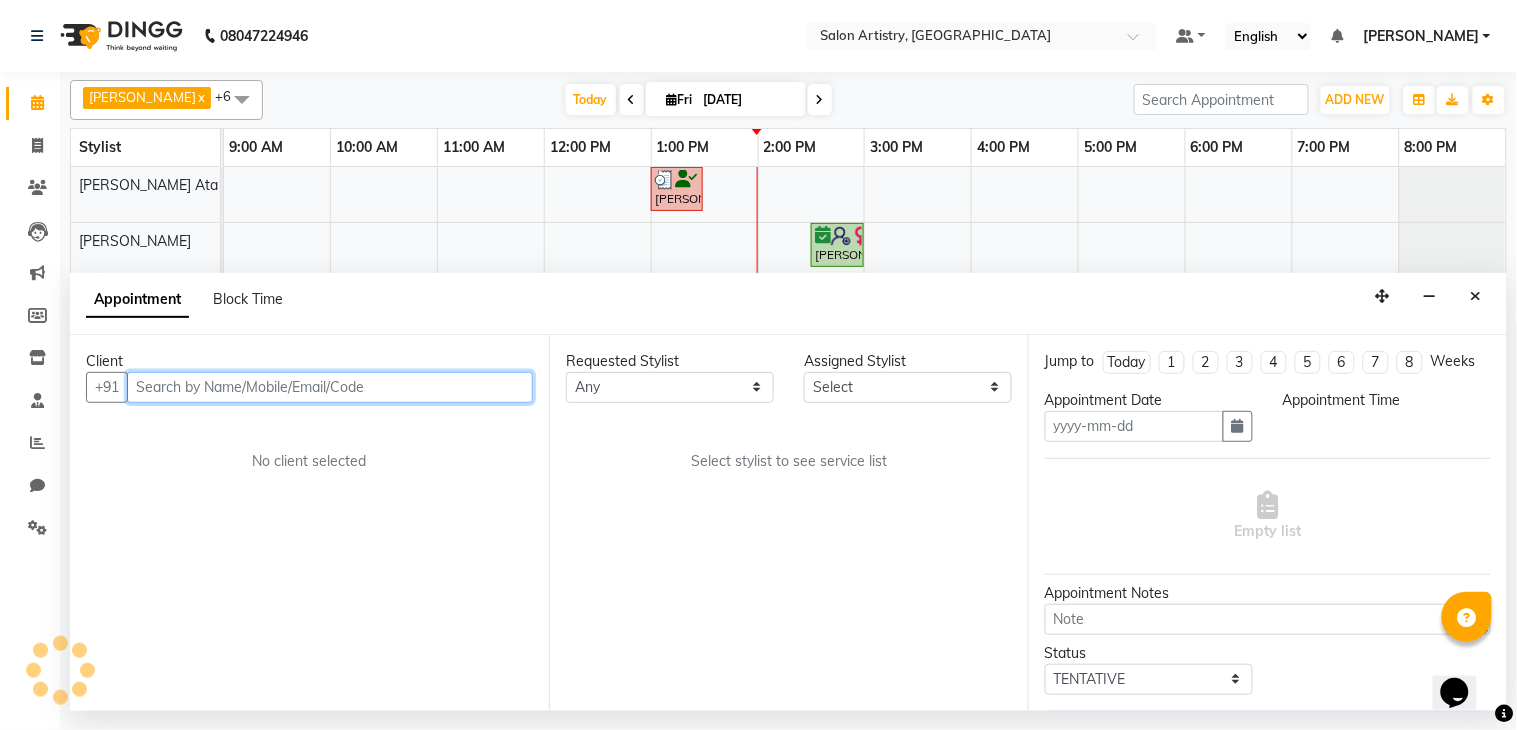 type on "[DATE]" 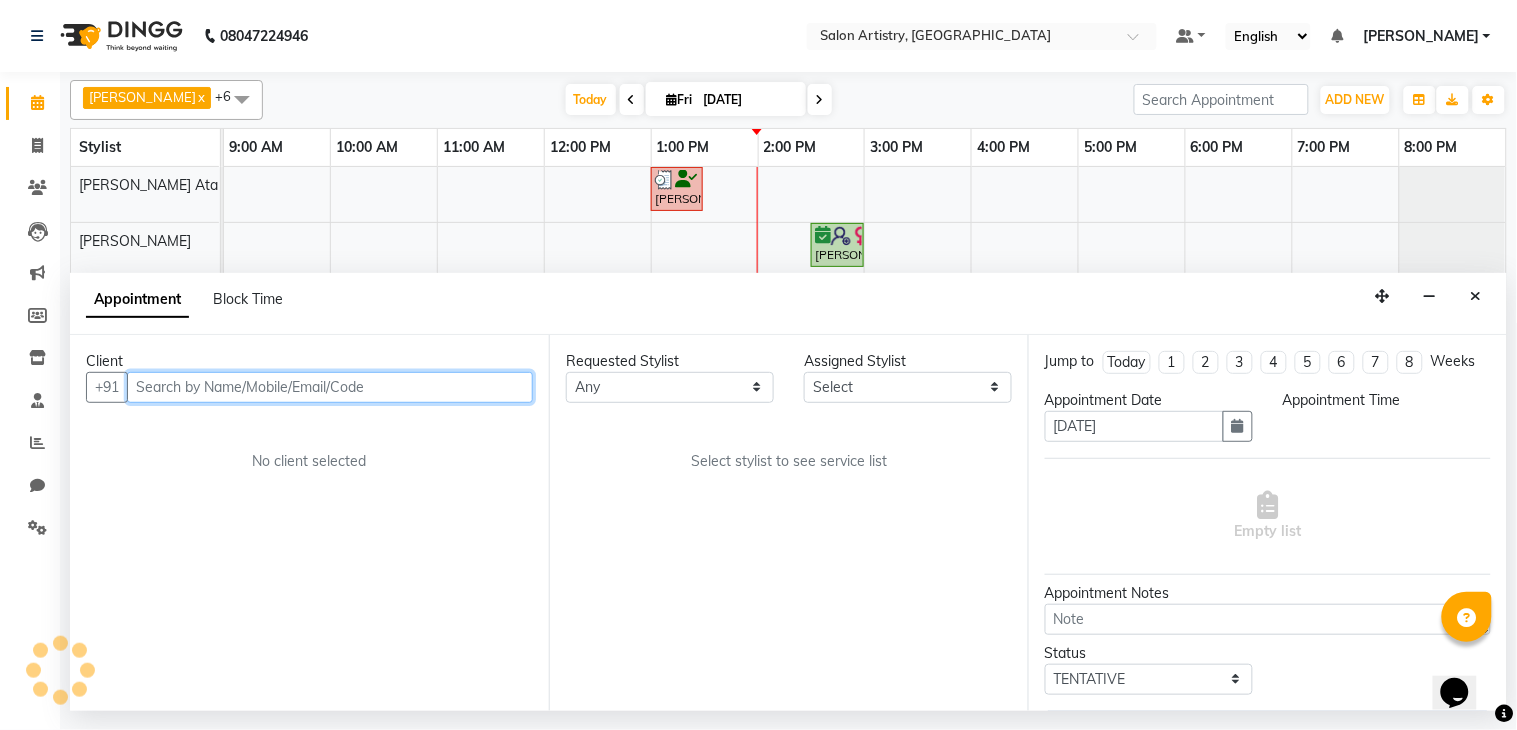 select on "check-in" 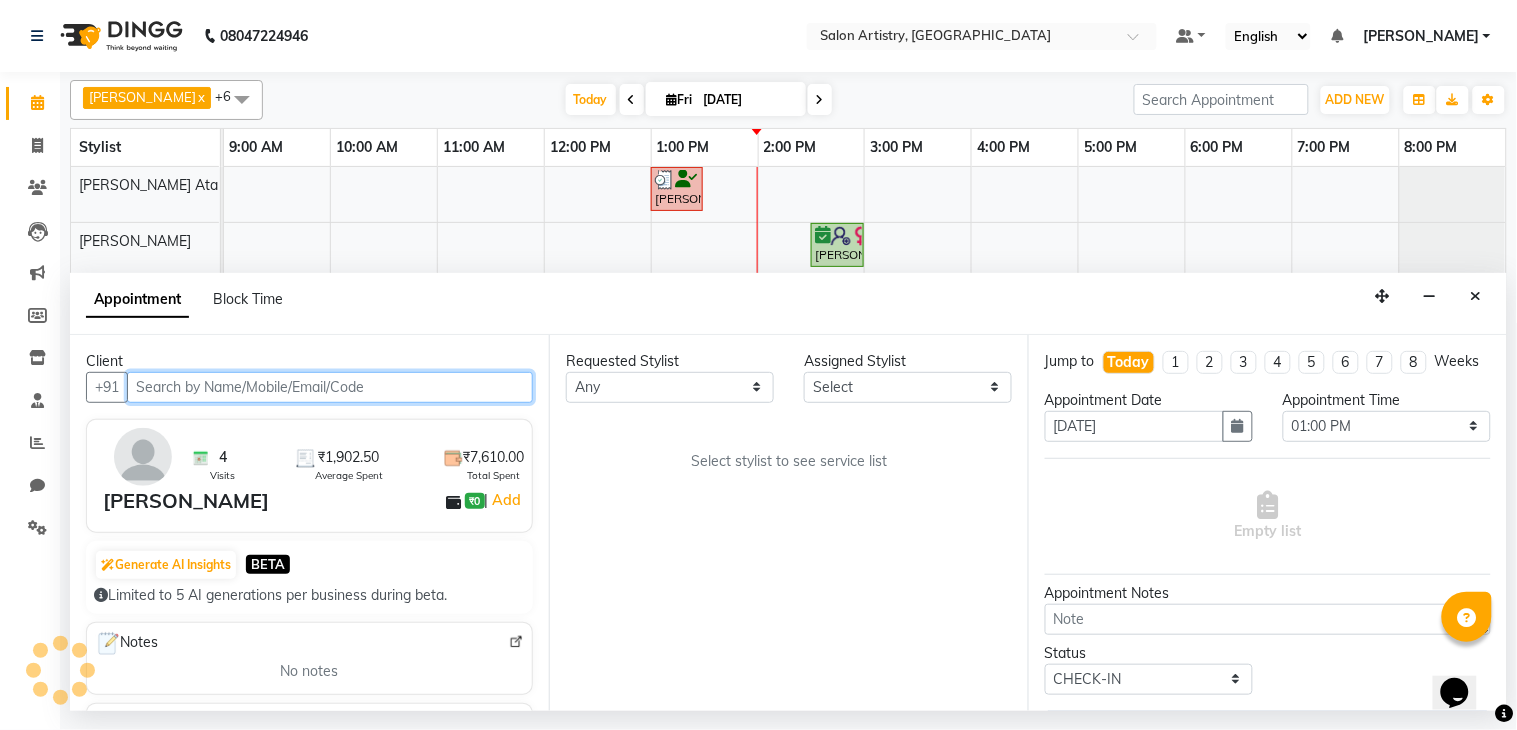 select on "79860" 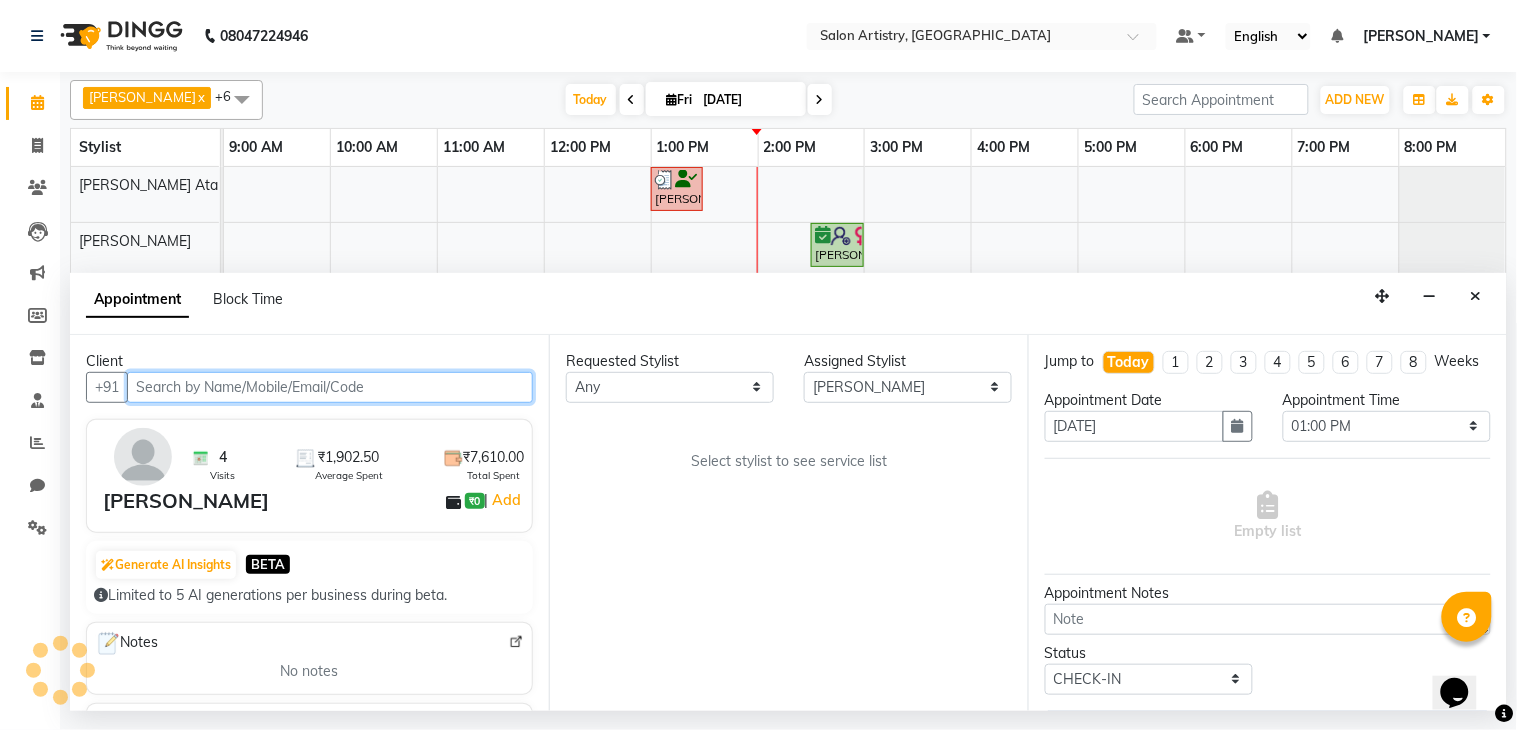 select on "4168" 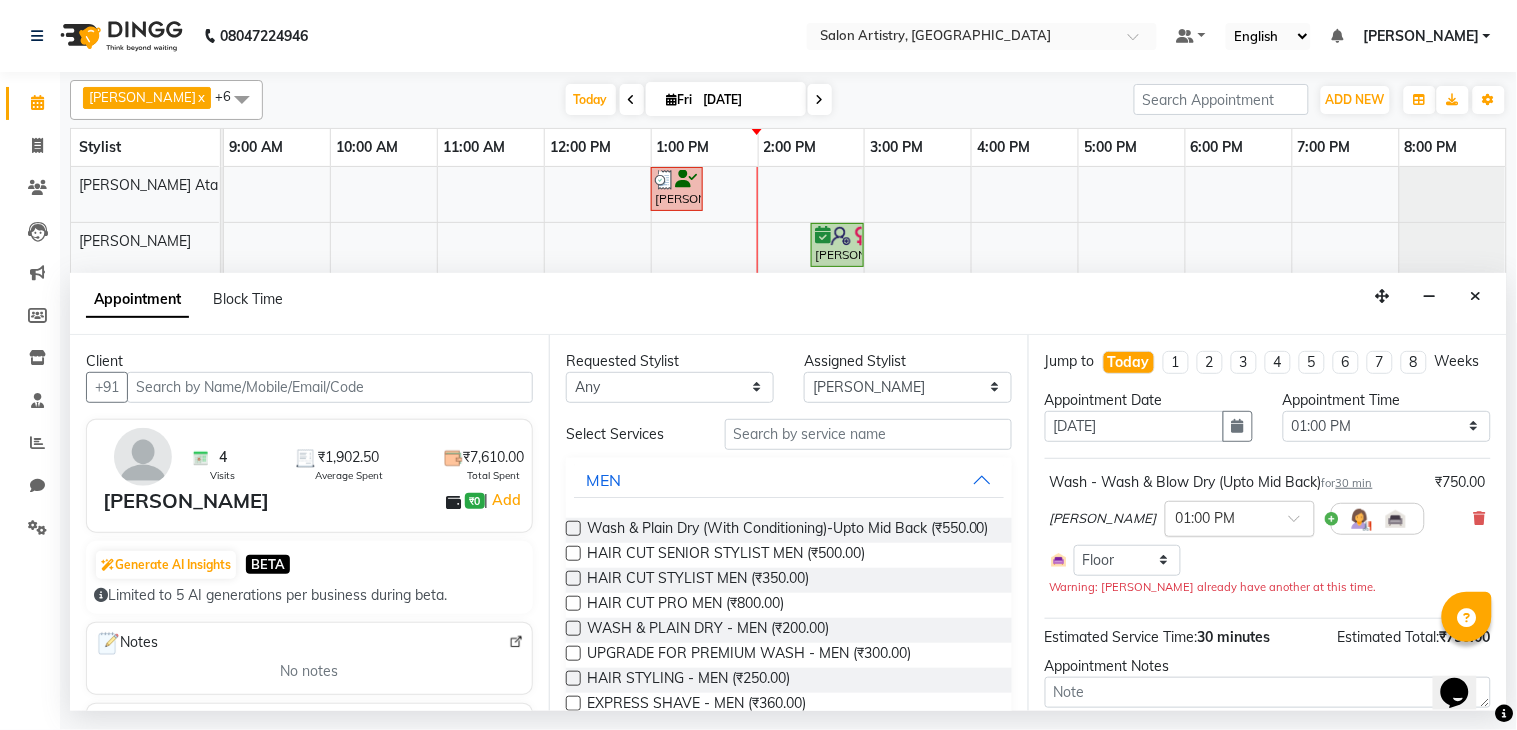 click at bounding box center [1220, 517] 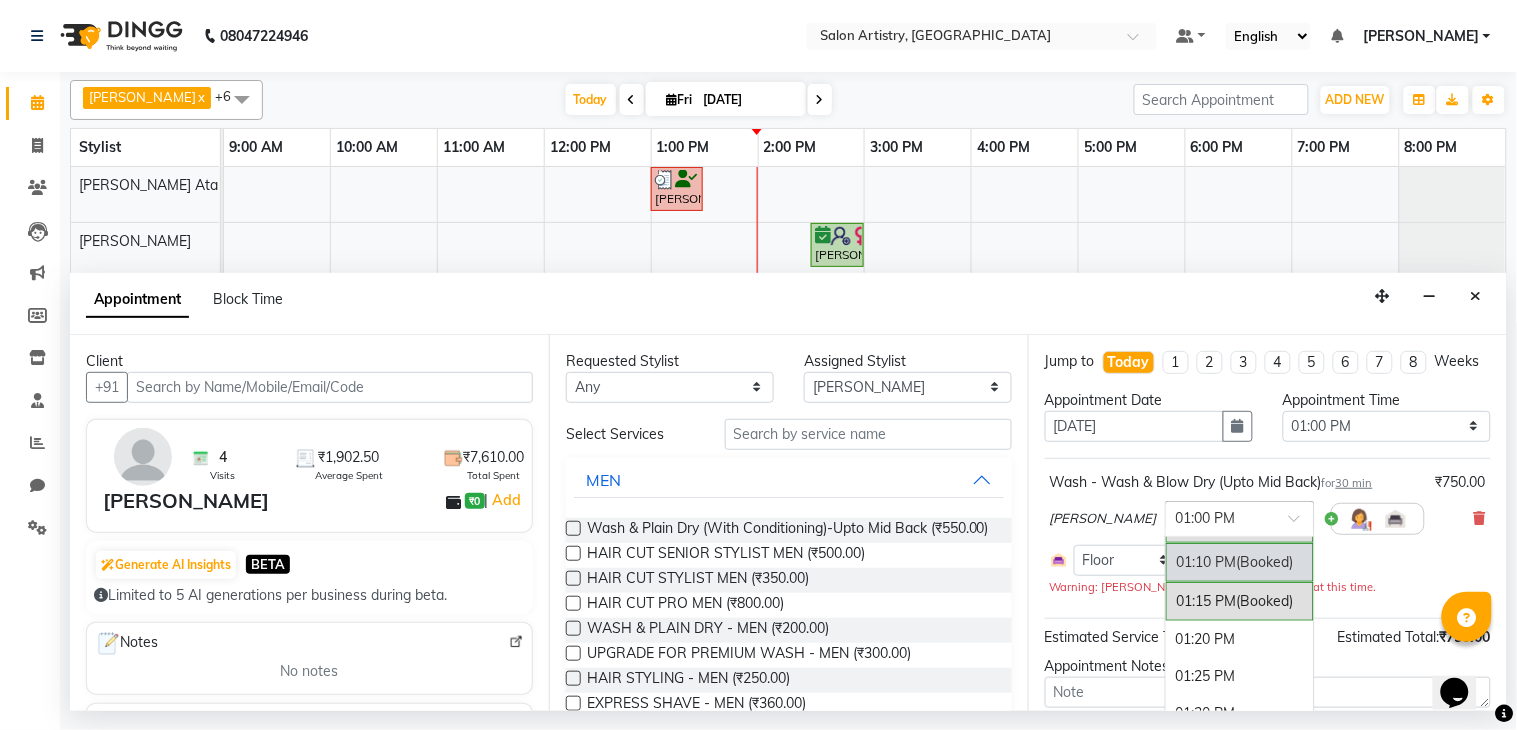 scroll, scrollTop: 1463, scrollLeft: 0, axis: vertical 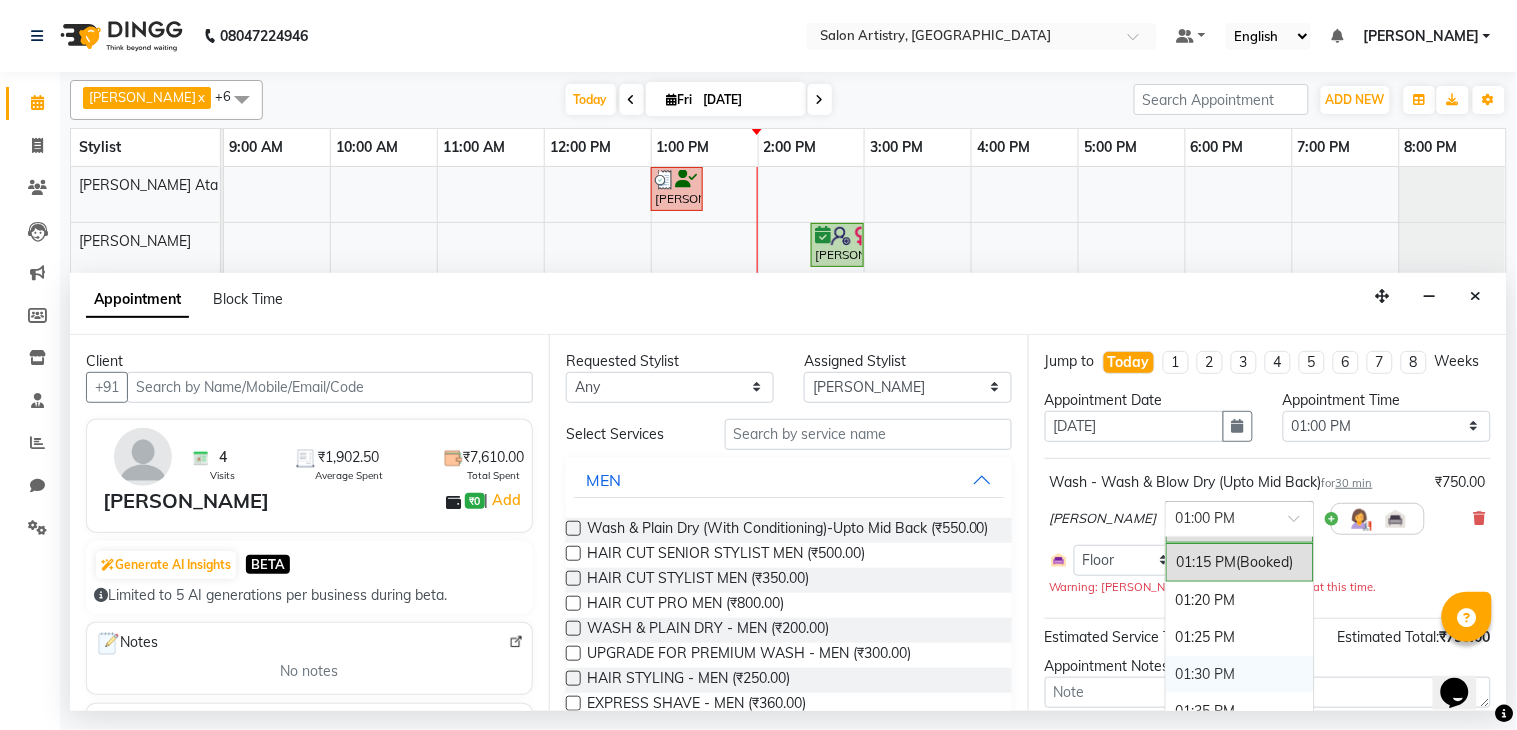 click on "01:30 PM" at bounding box center [1240, 674] 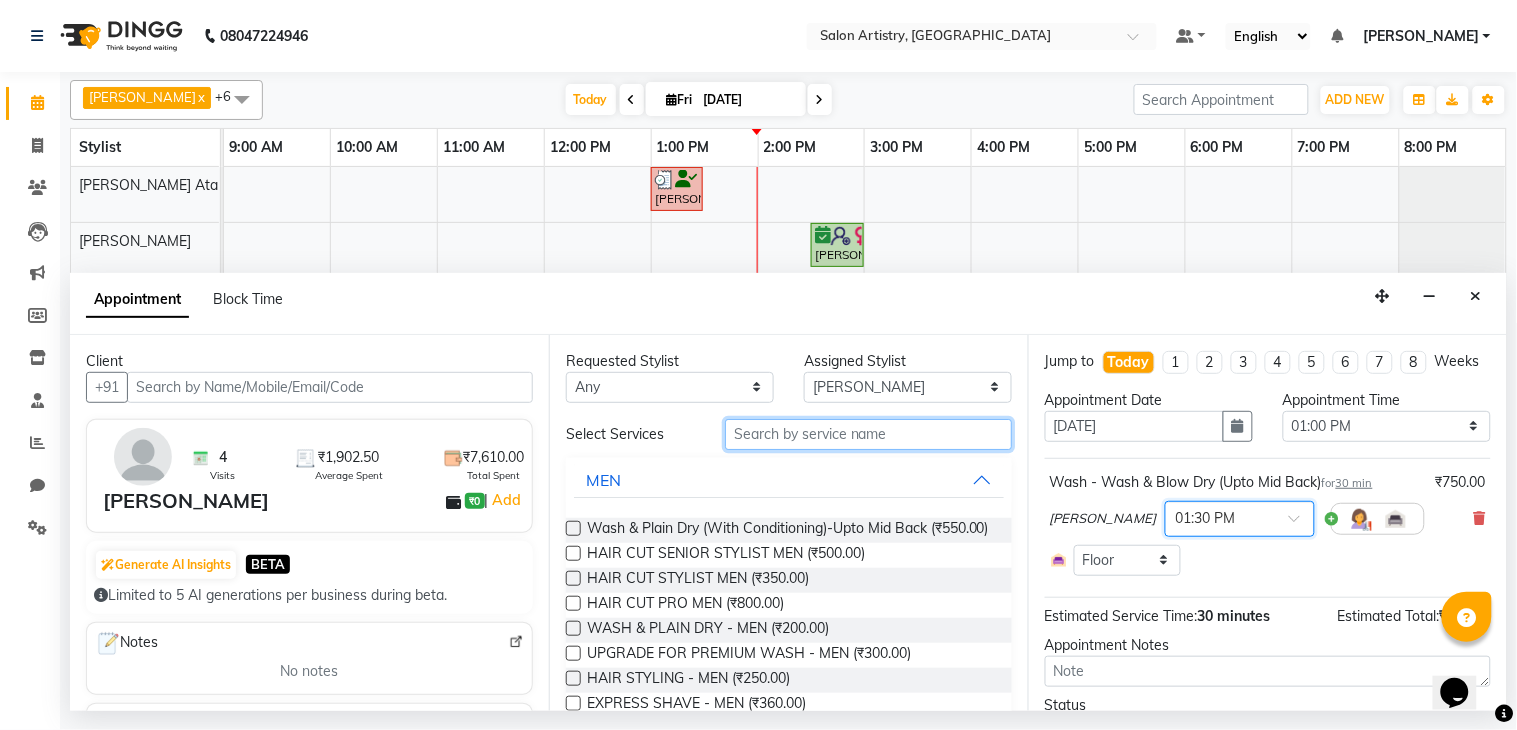 click at bounding box center (868, 434) 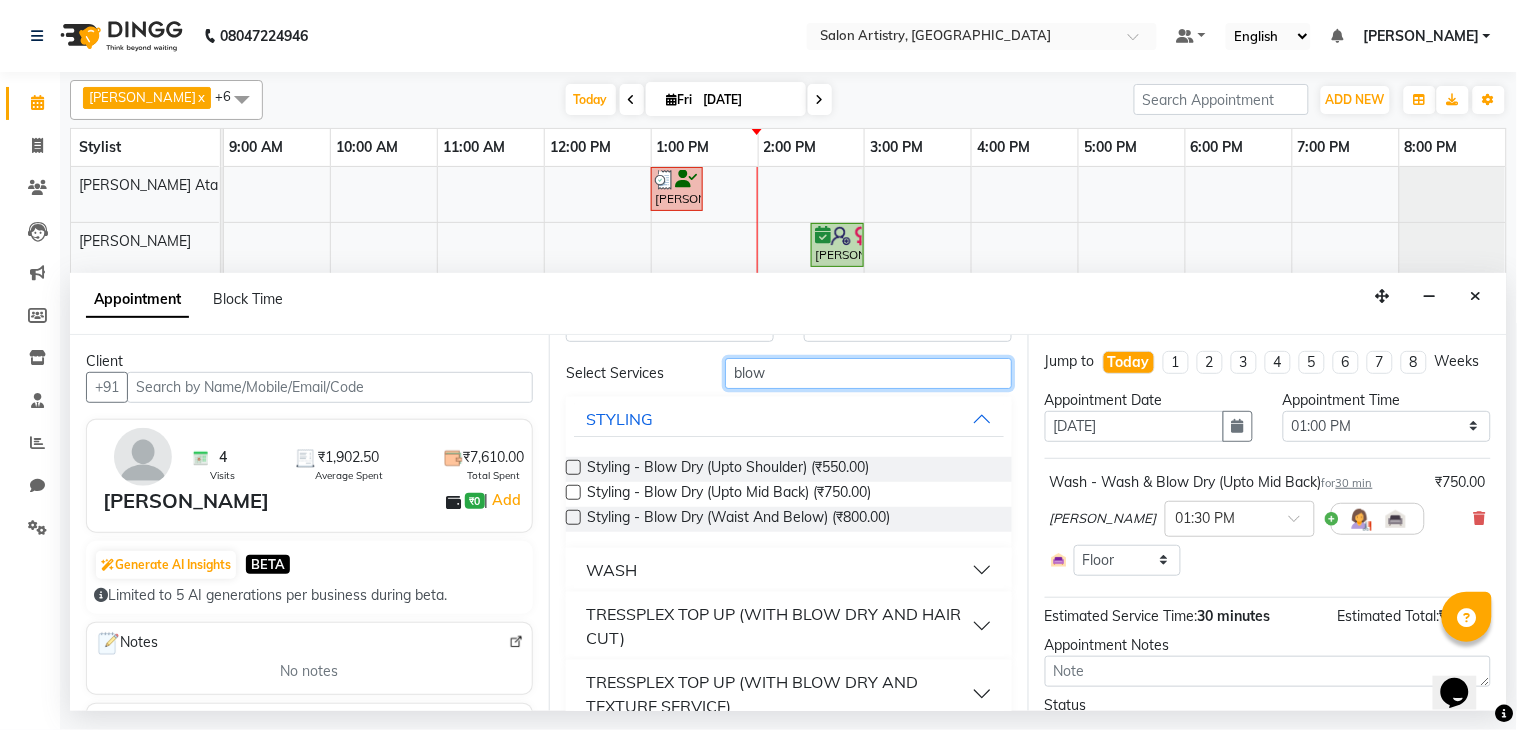 scroll, scrollTop: 93, scrollLeft: 0, axis: vertical 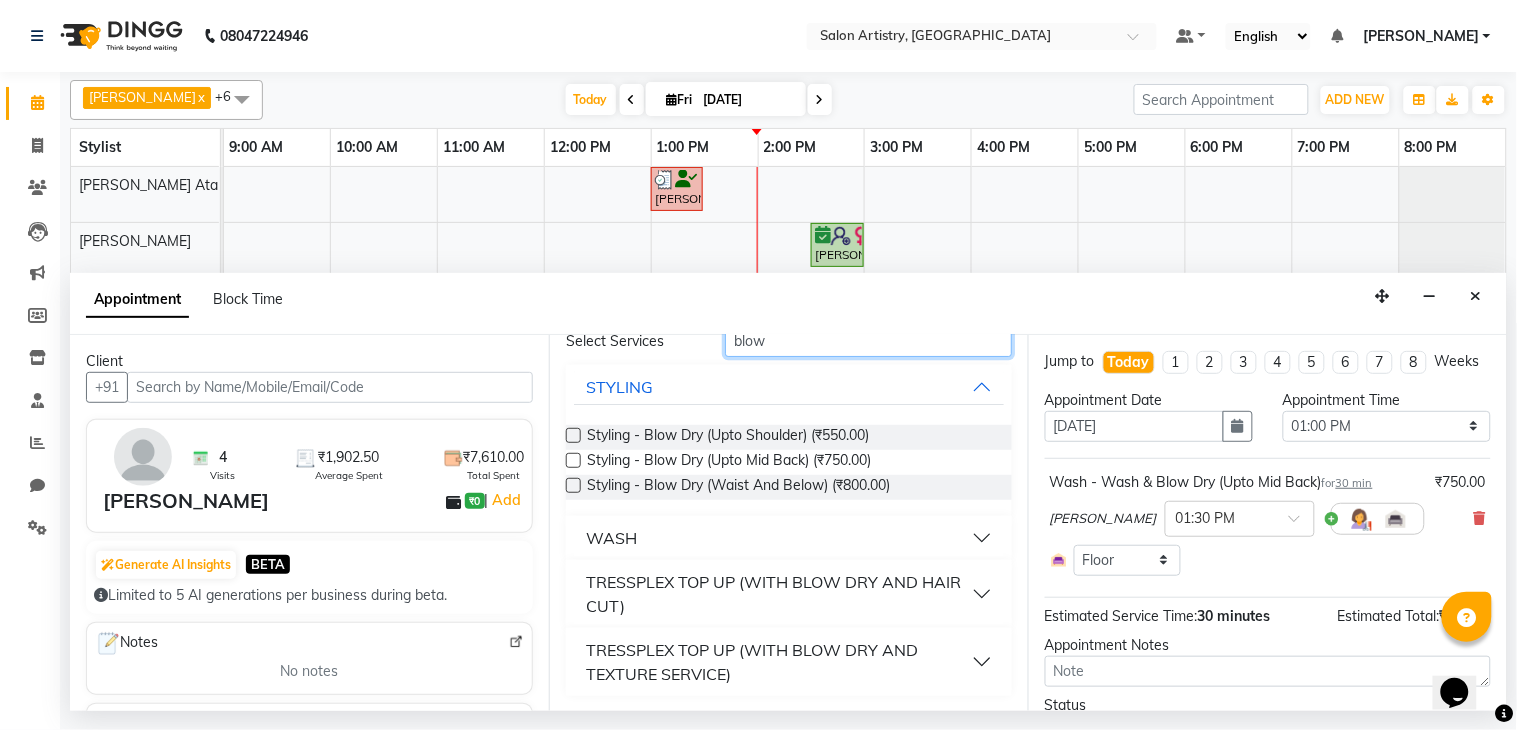 type on "blow" 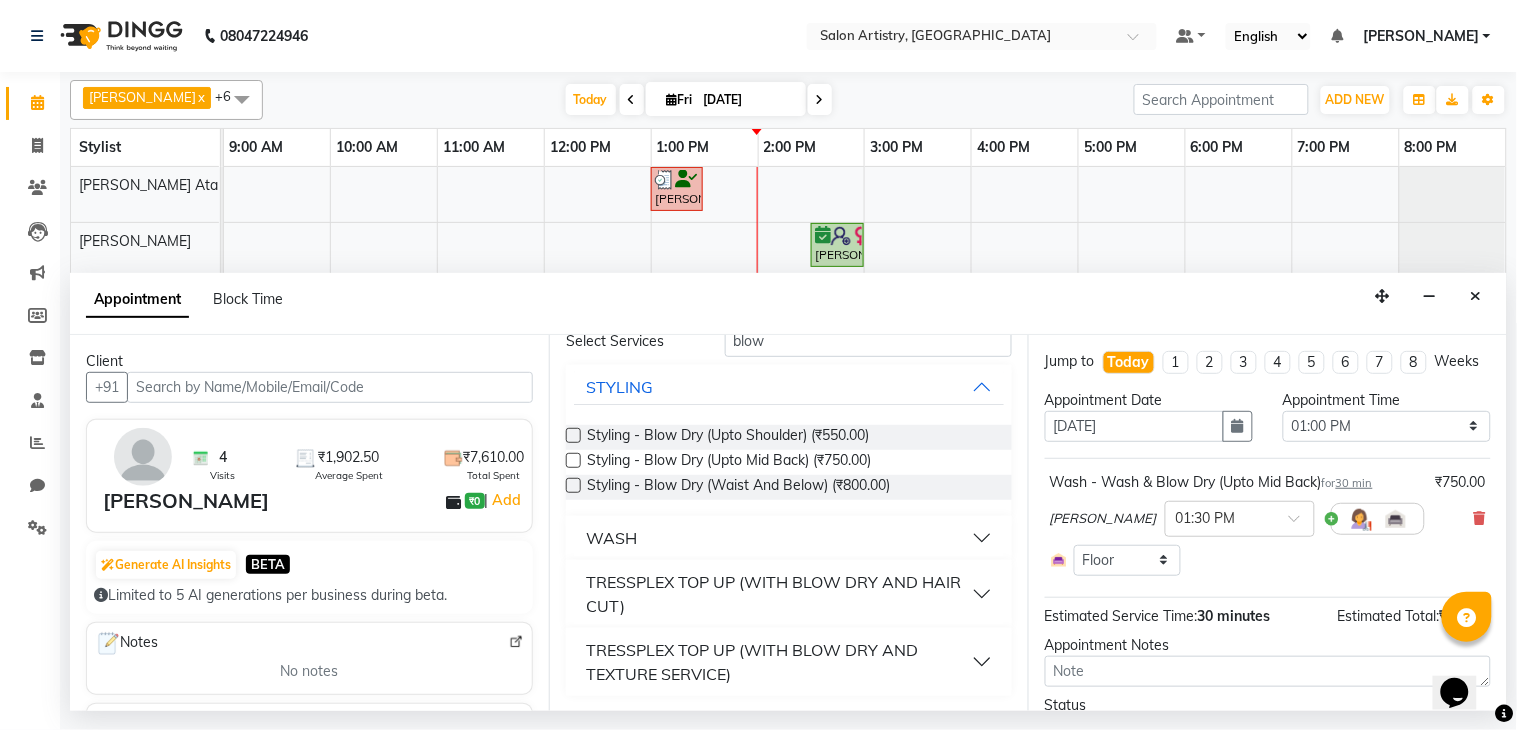 click on "WASH" at bounding box center [789, 538] 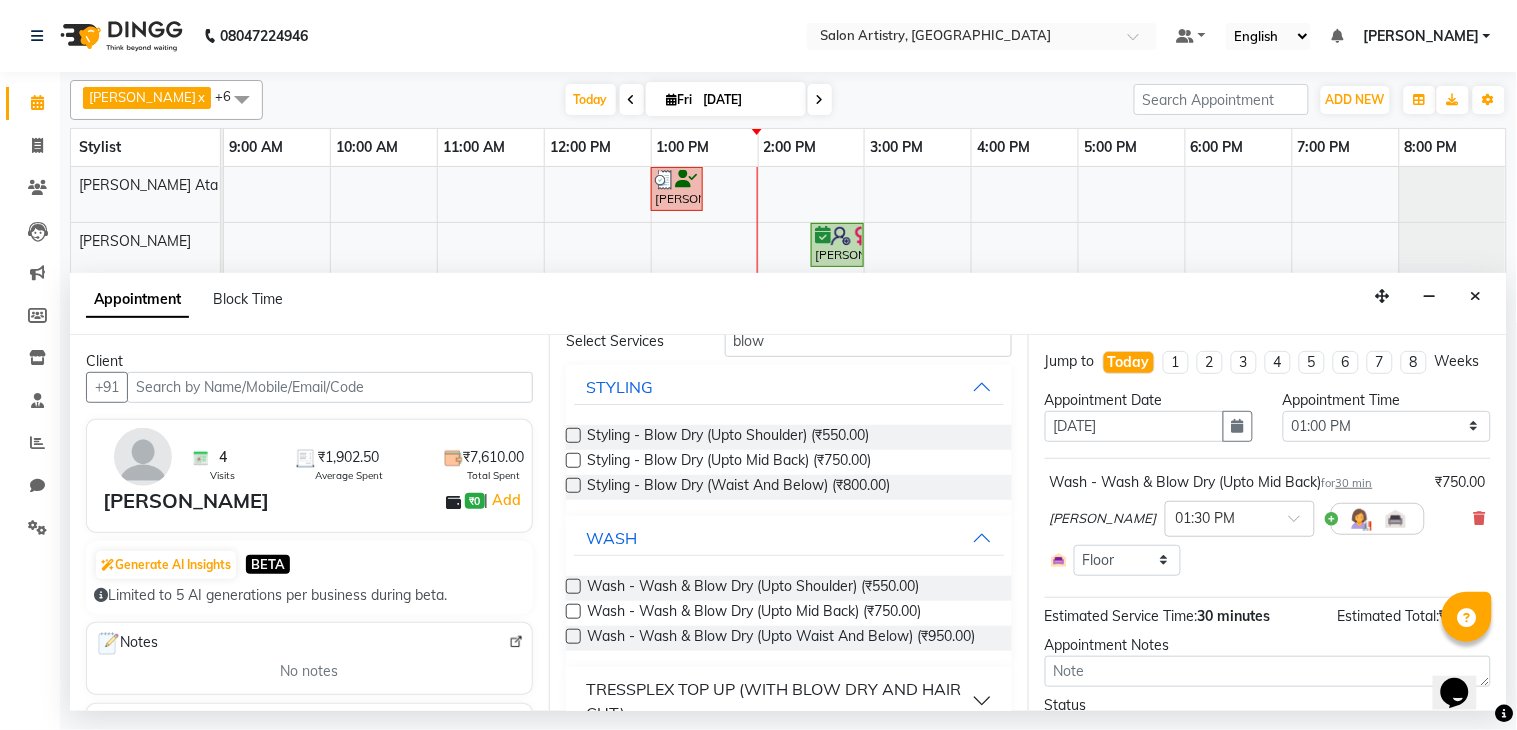 click at bounding box center [573, 611] 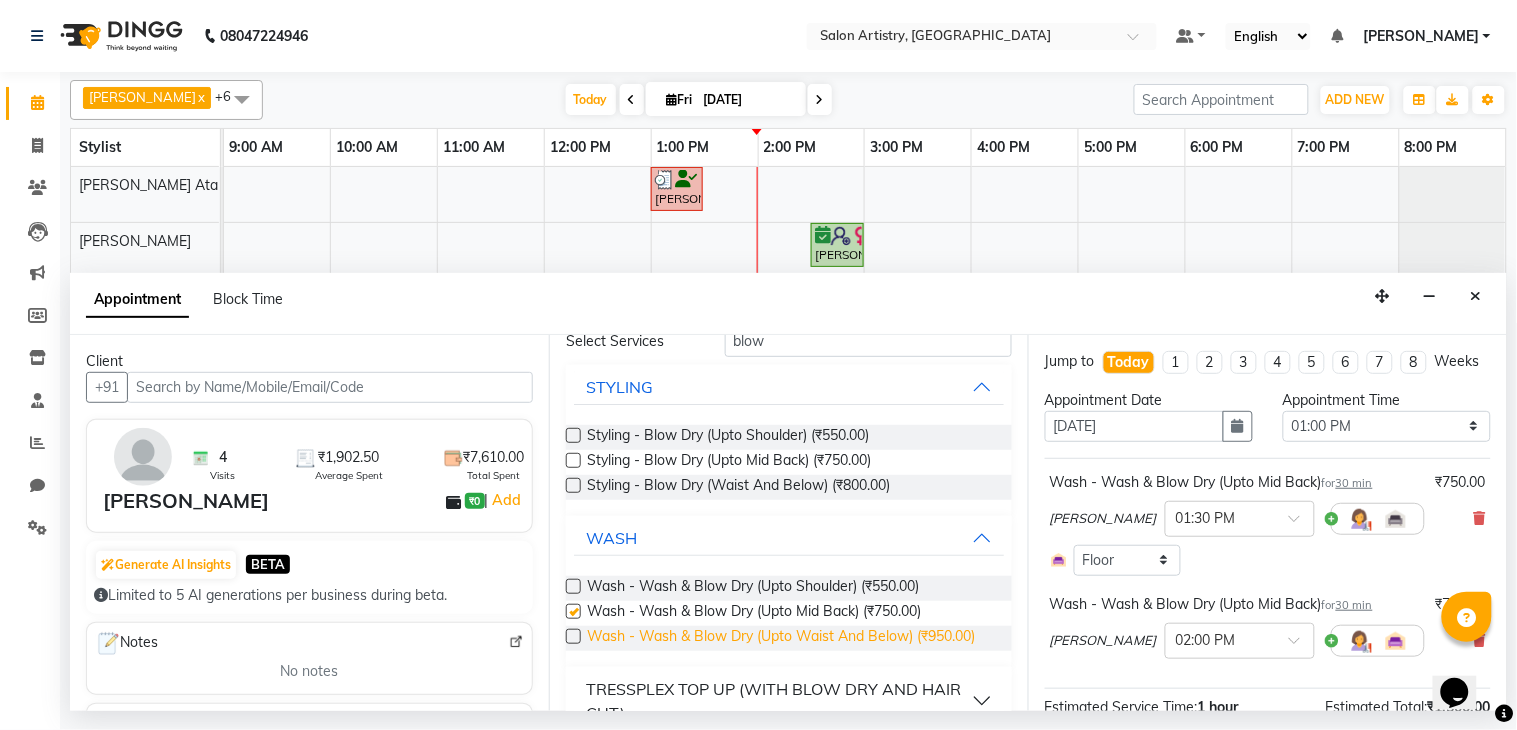 checkbox on "false" 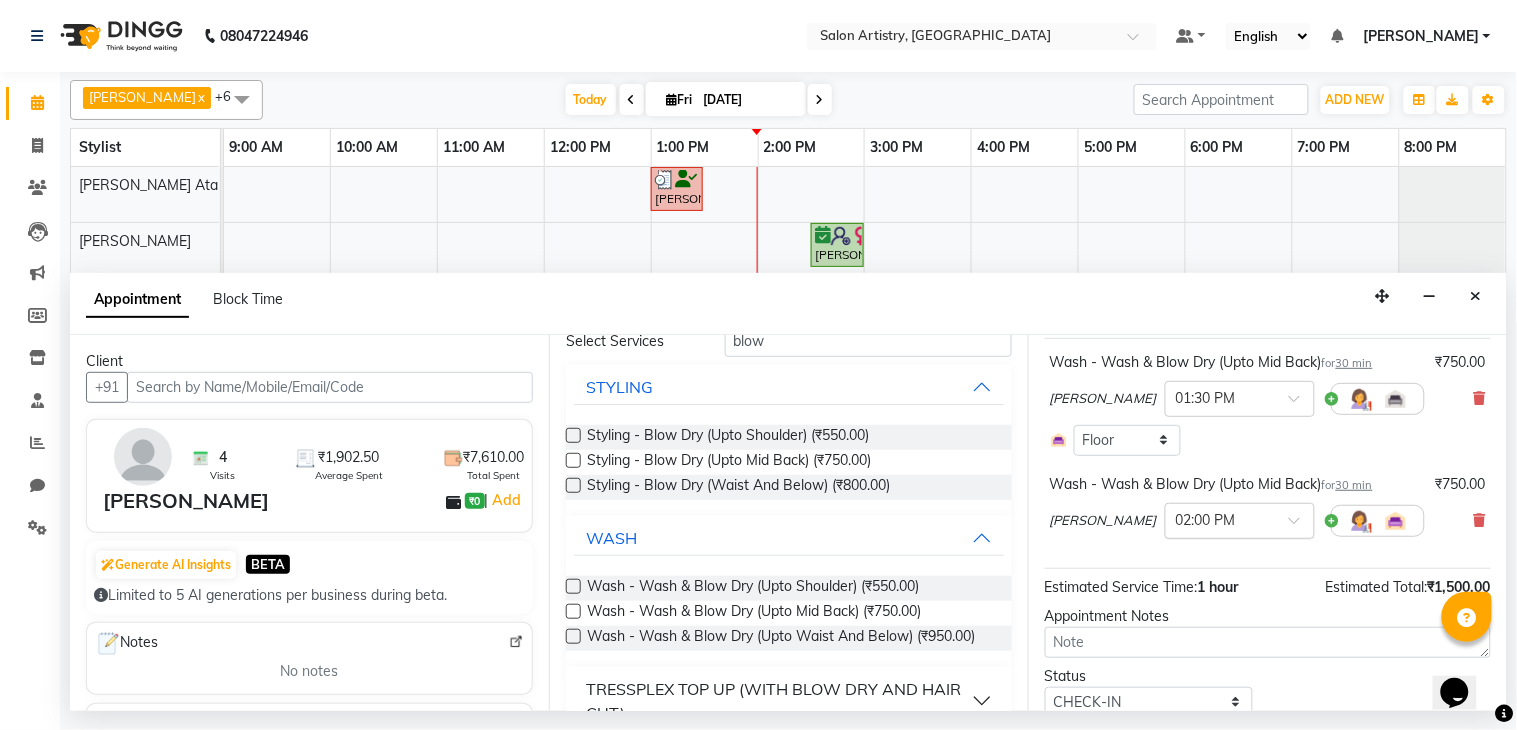 scroll, scrollTop: 214, scrollLeft: 0, axis: vertical 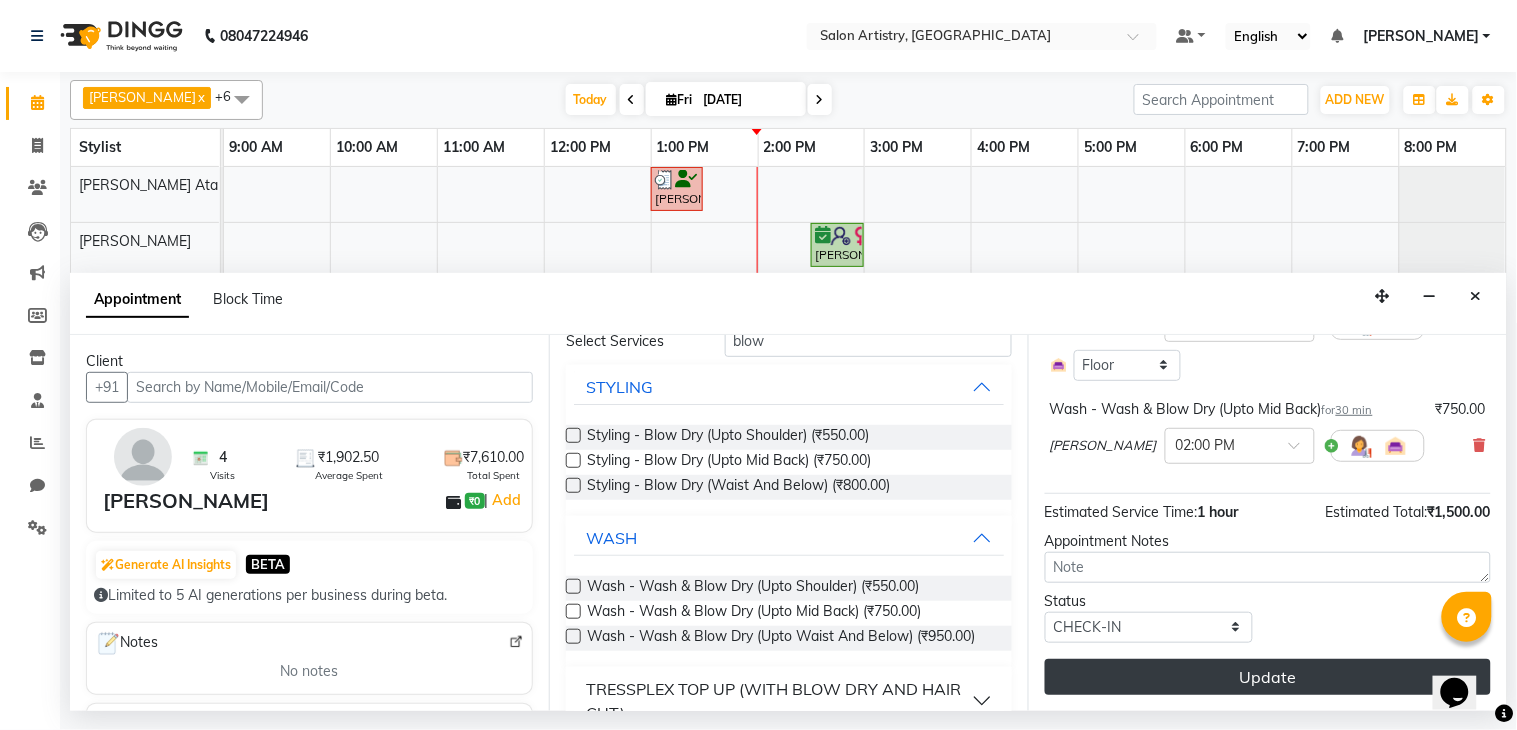 click on "Update" at bounding box center (1268, 677) 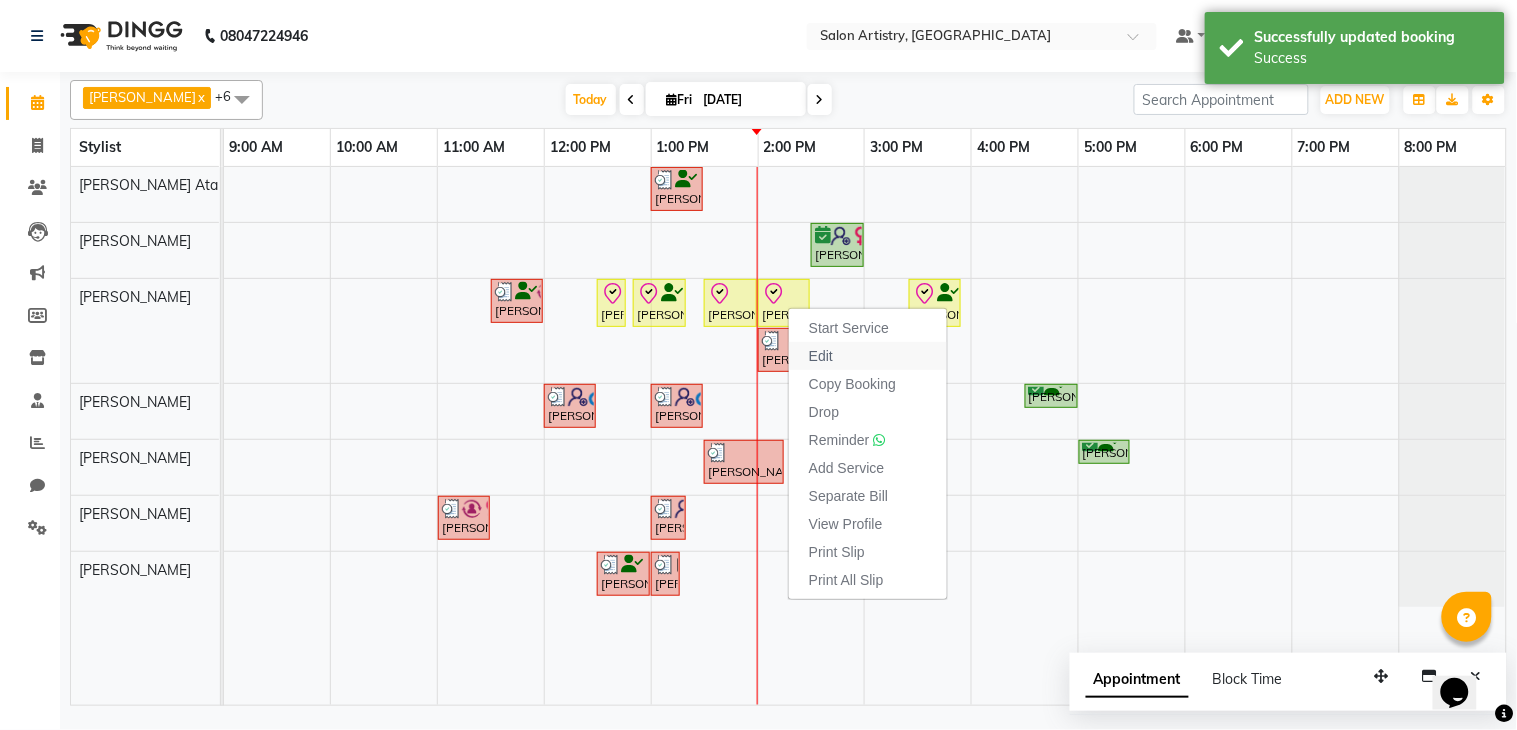 click on "Edit" at bounding box center [821, 356] 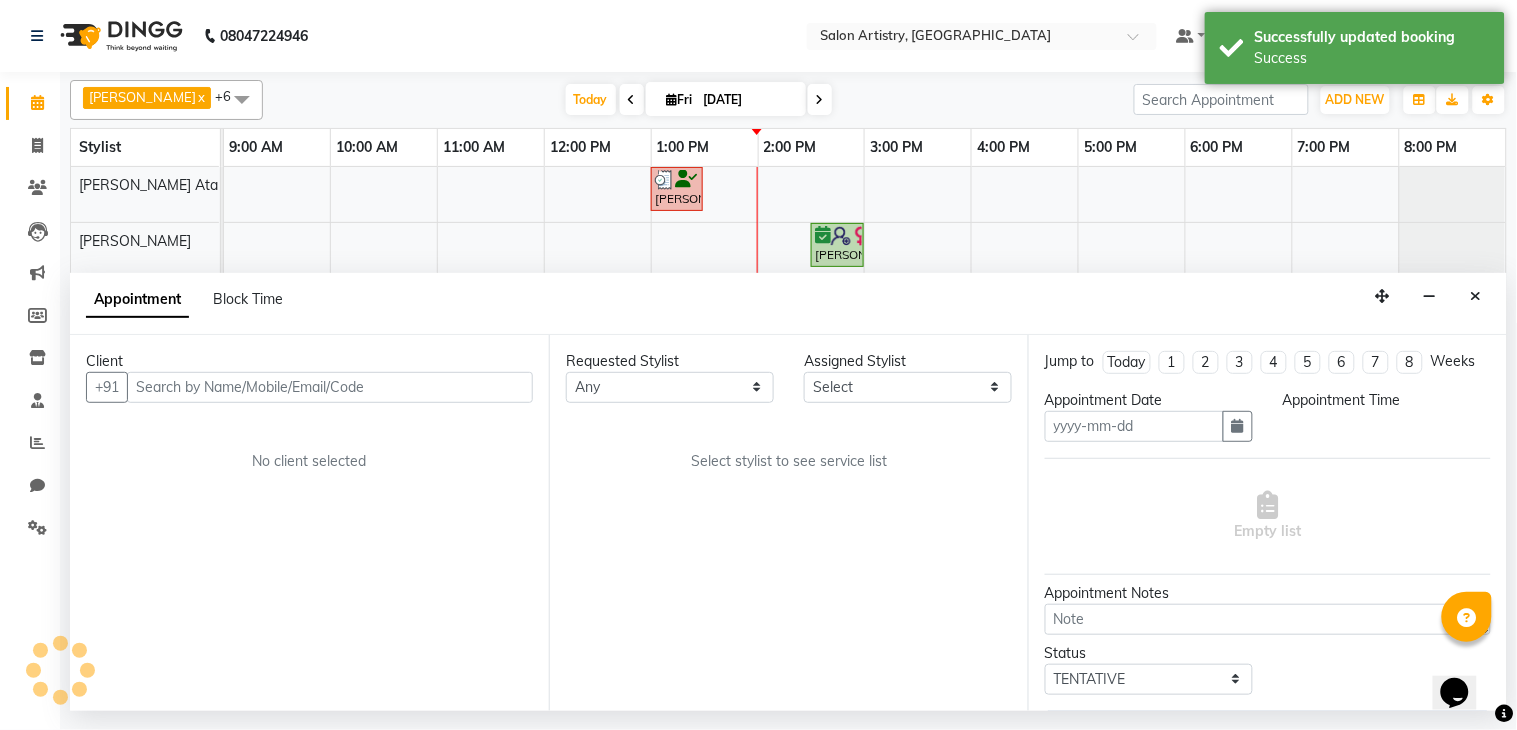type on "[DATE]" 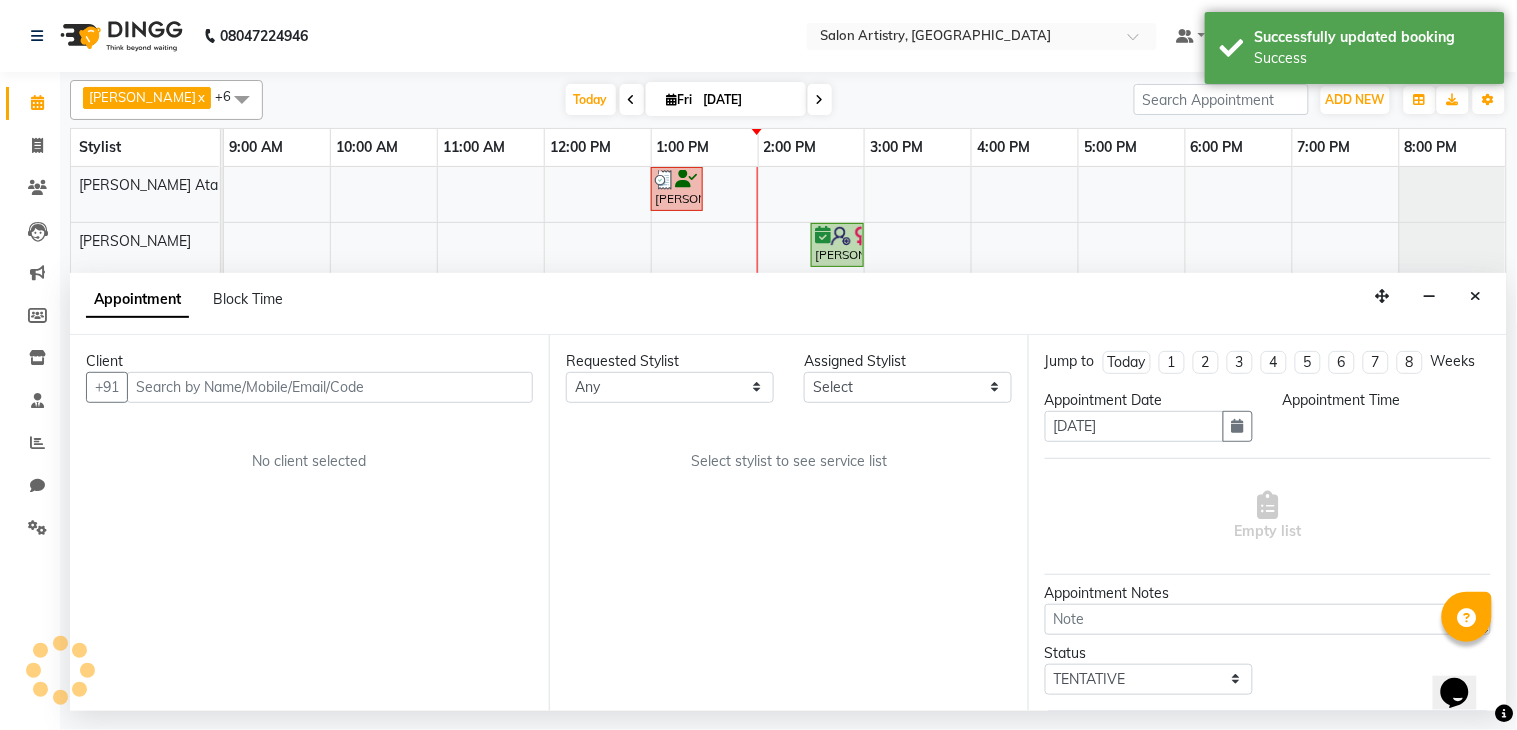 select on "check-in" 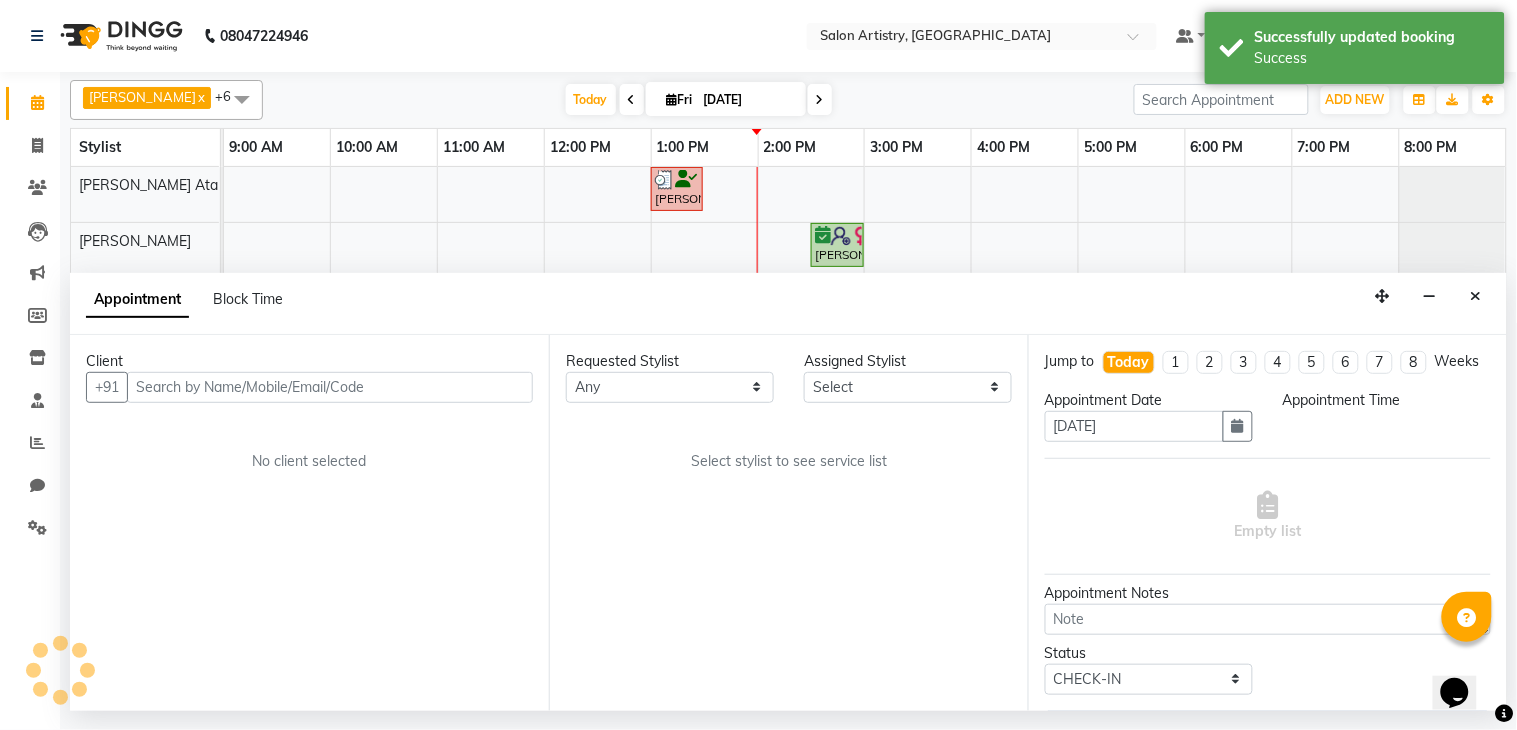 select on "79860" 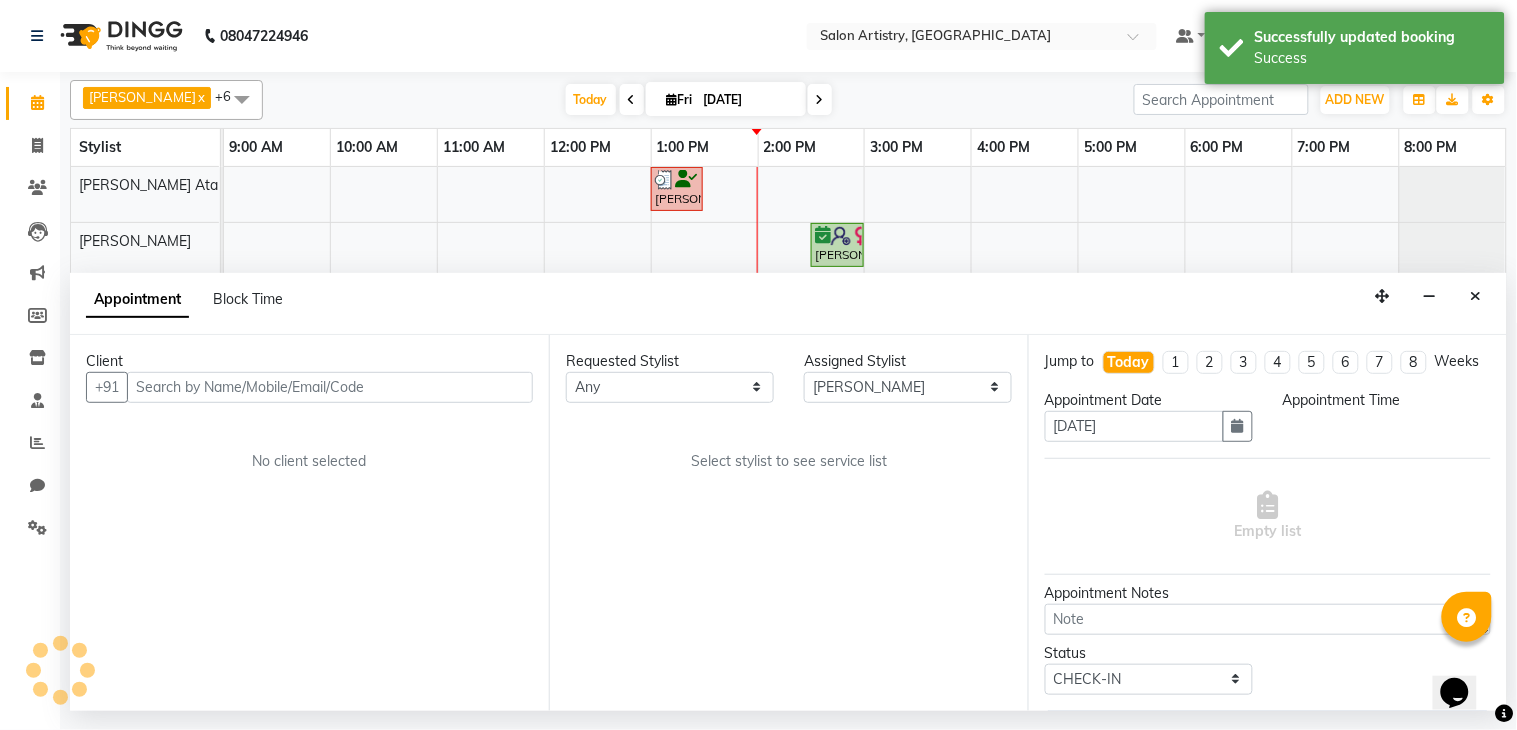 select on "810" 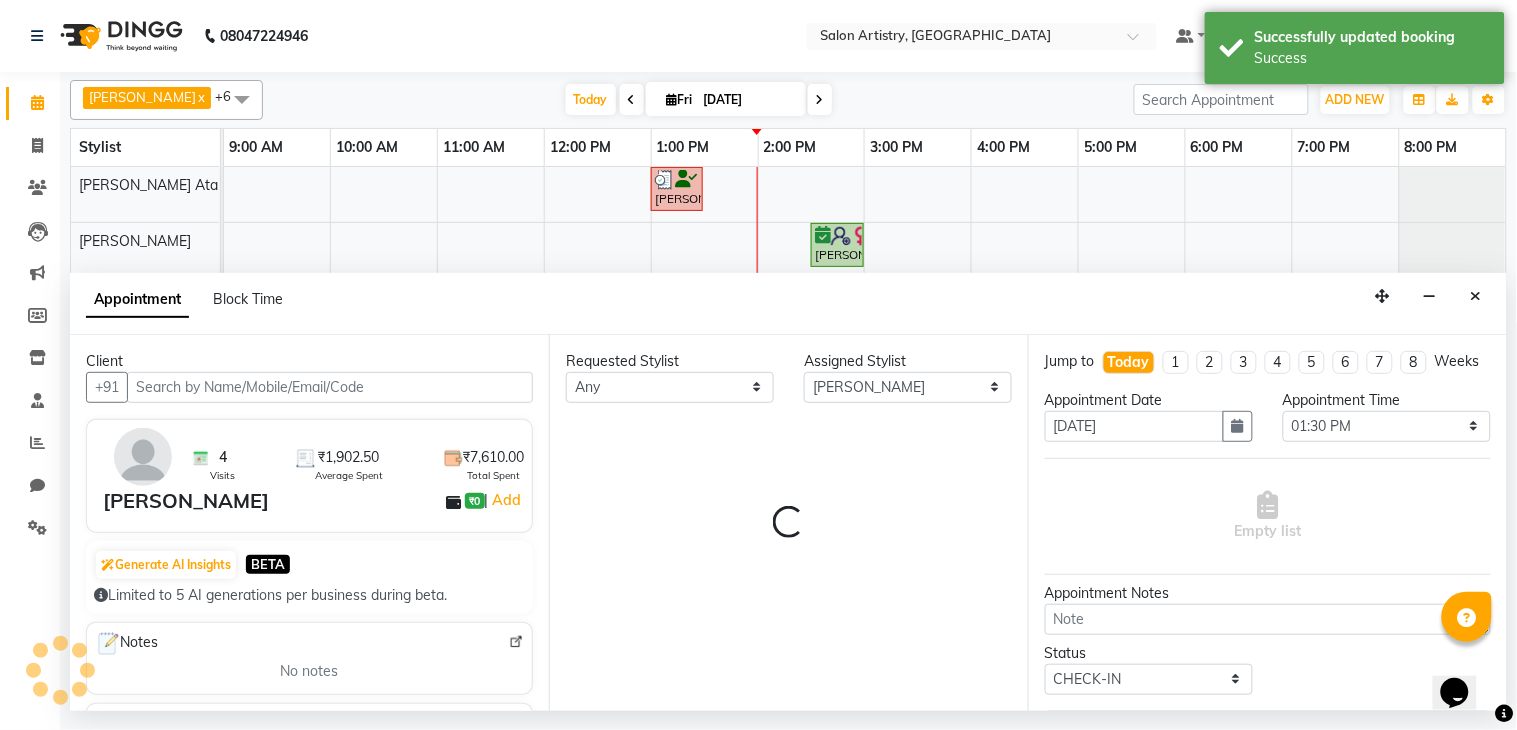select on "4168" 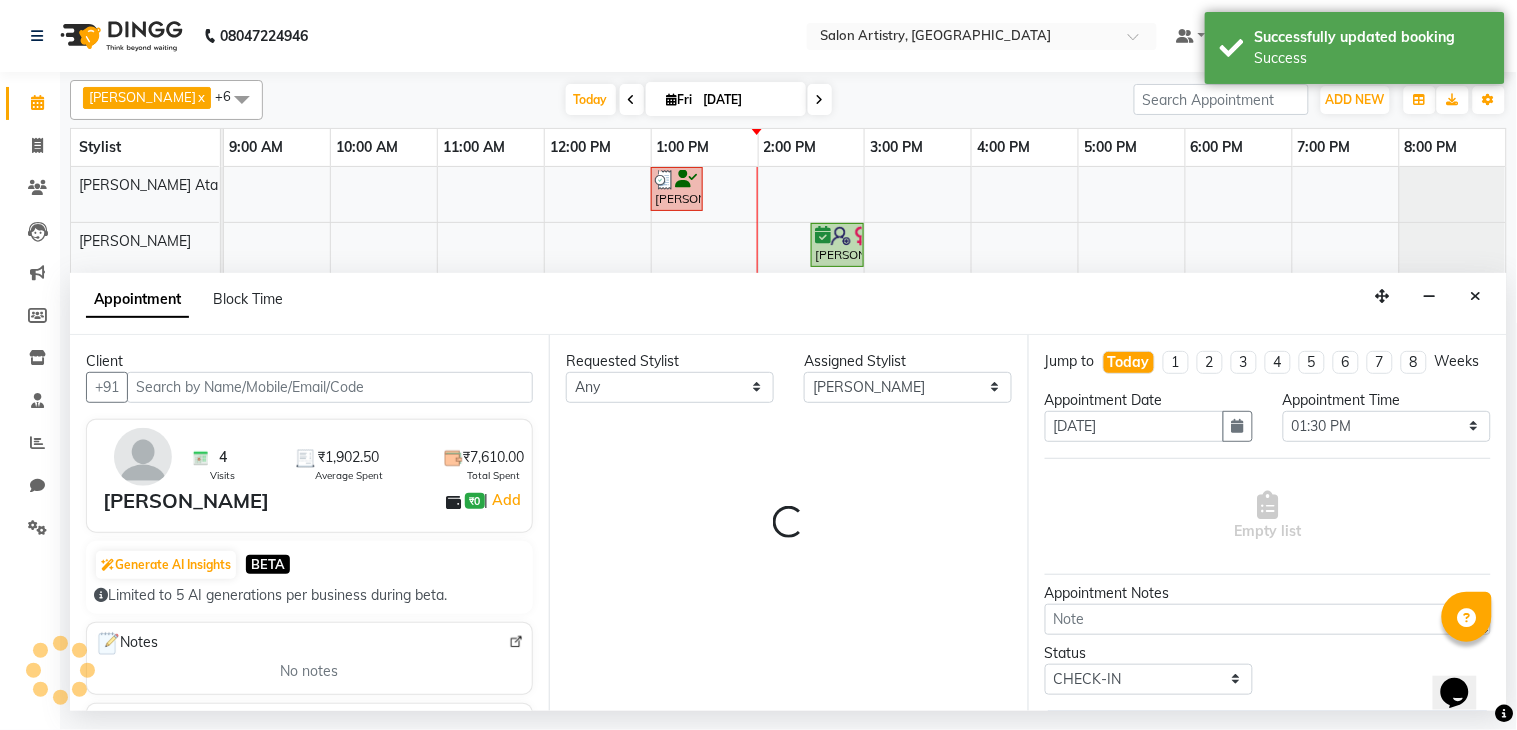 select on "4168" 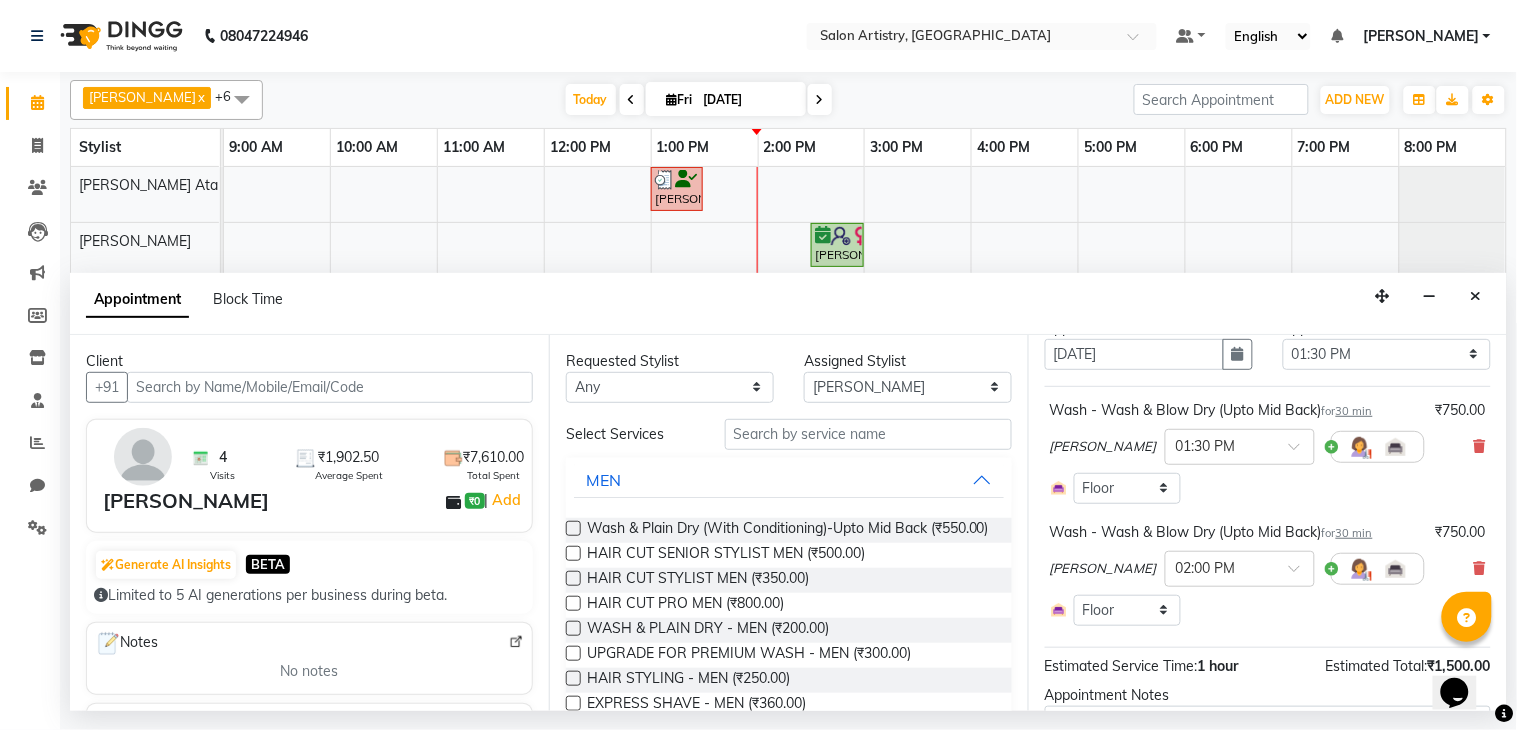 scroll, scrollTop: 111, scrollLeft: 0, axis: vertical 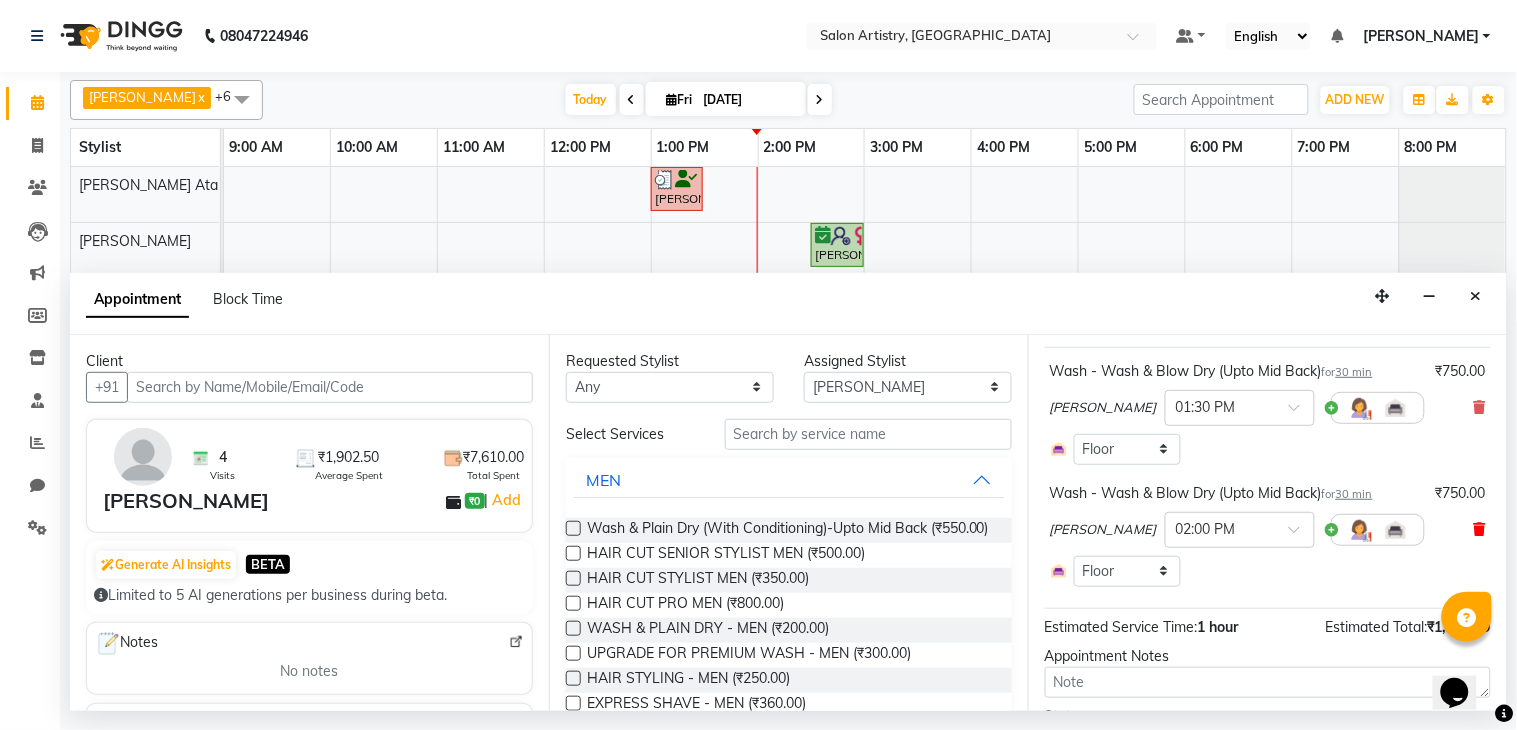 click at bounding box center (1480, 529) 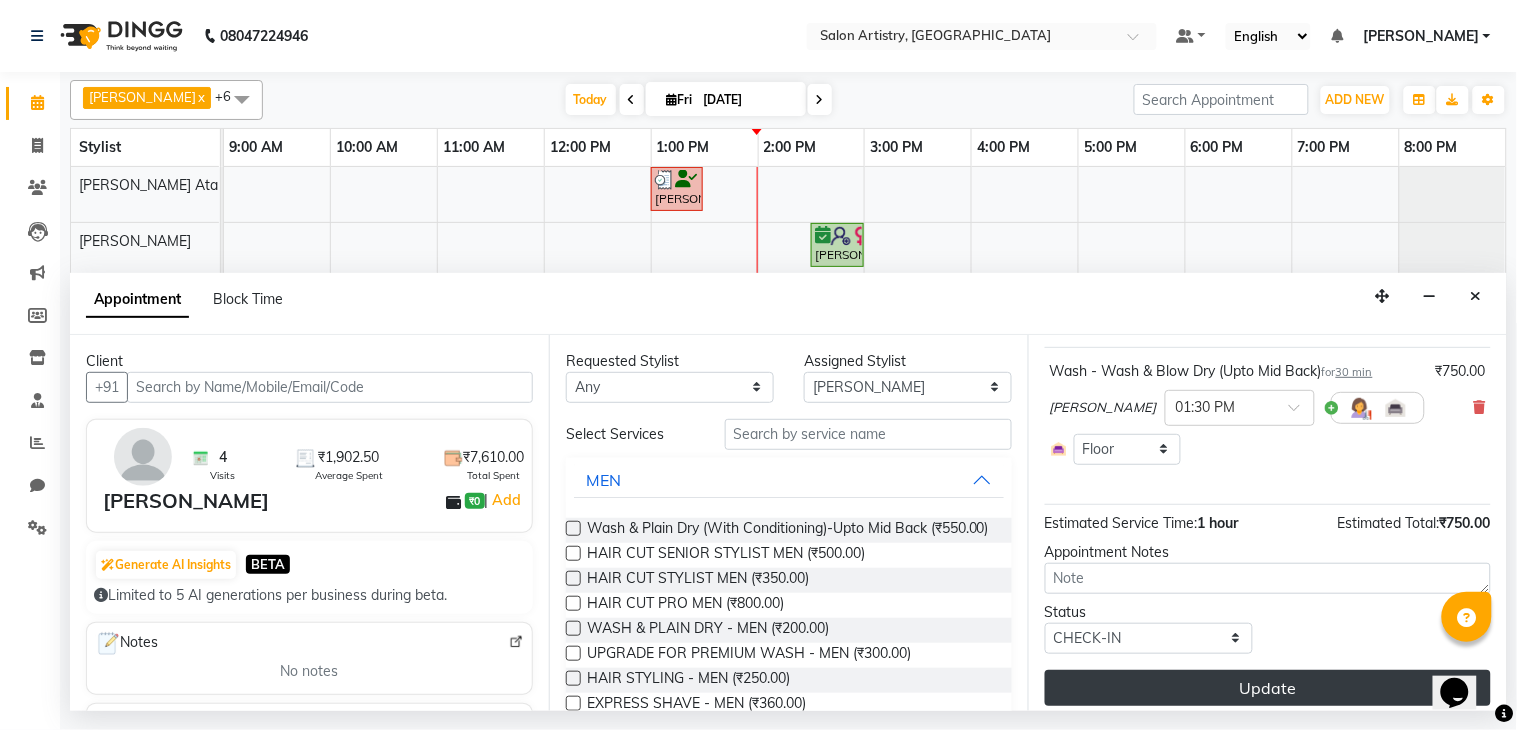 click on "Update" at bounding box center (1268, 688) 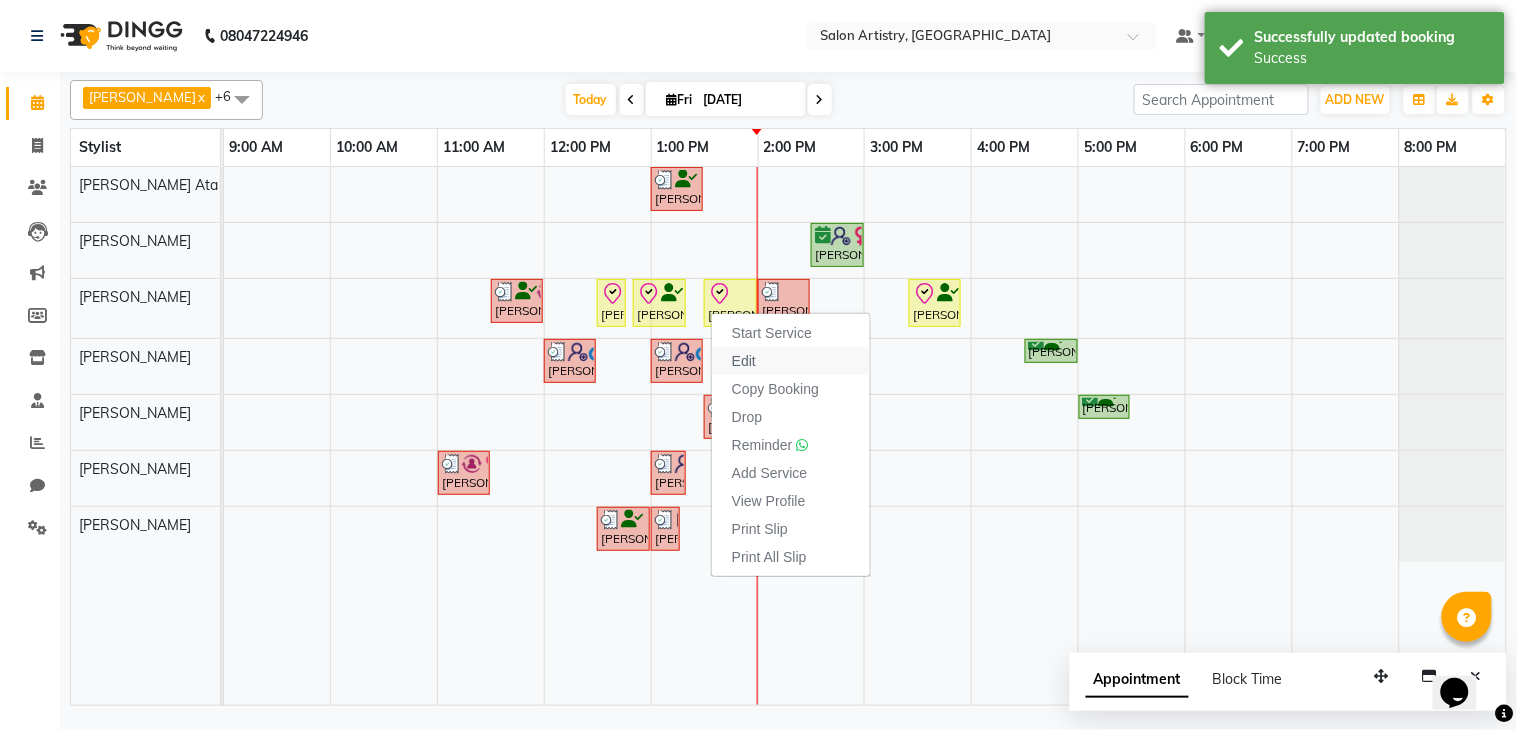 click on "Edit" at bounding box center (744, 361) 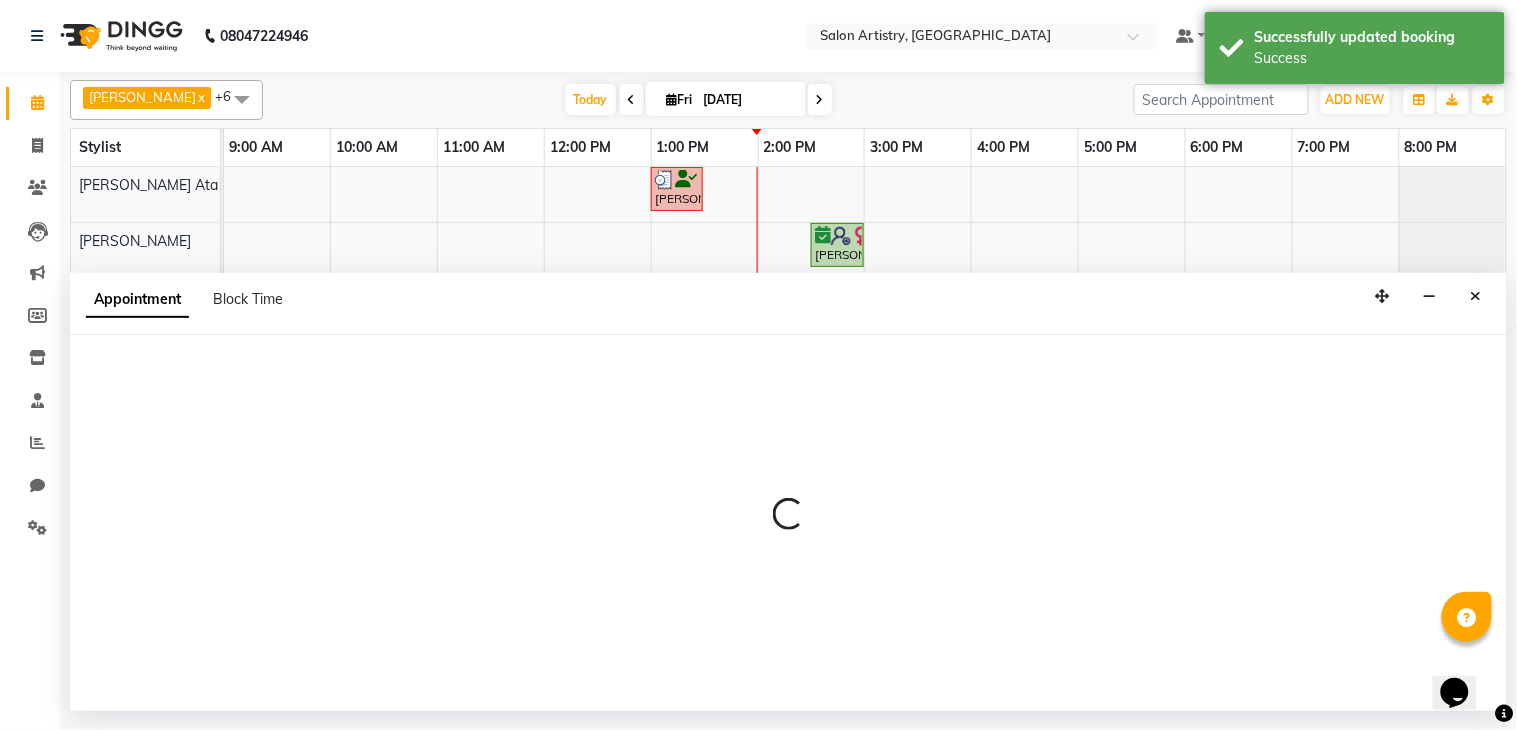 select on "tentative" 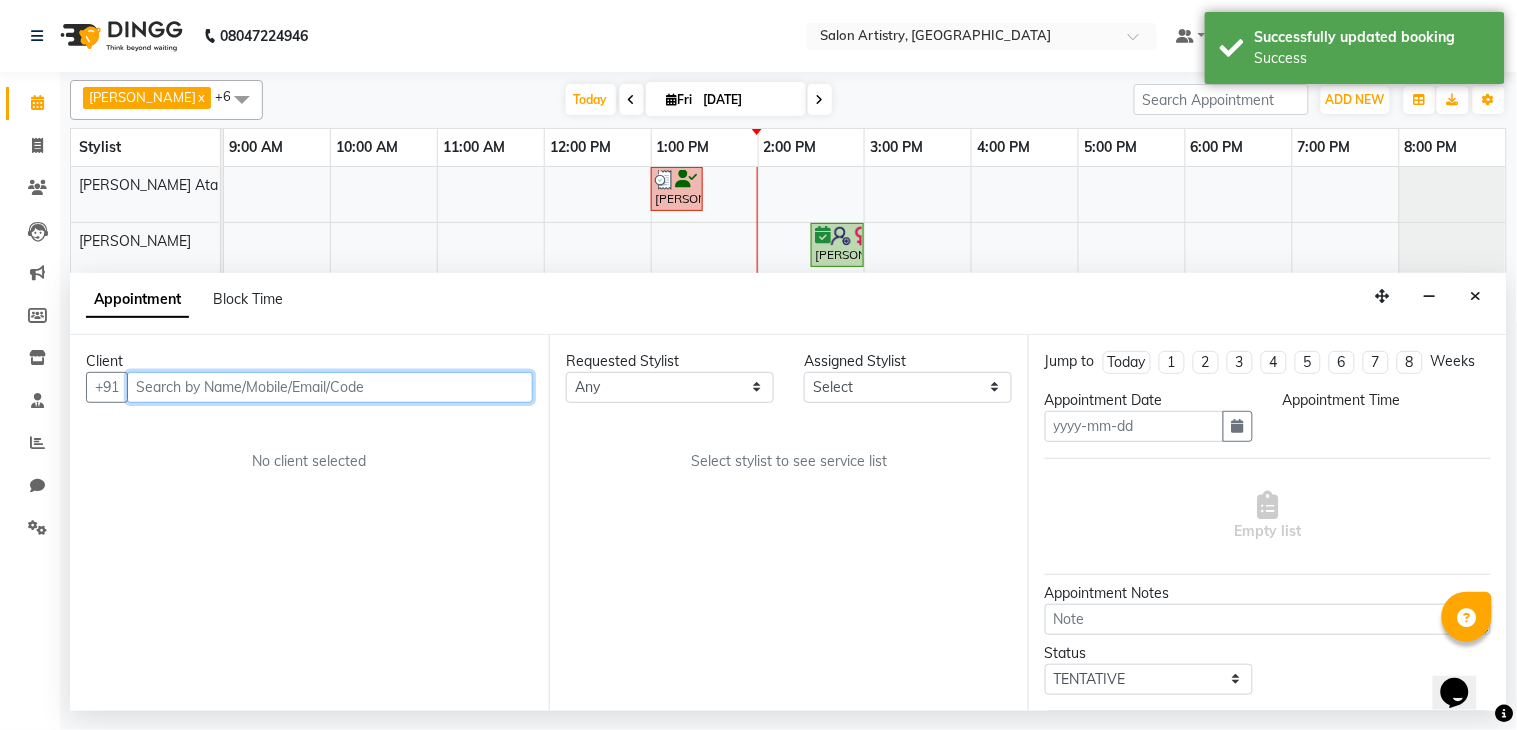 type on "[DATE]" 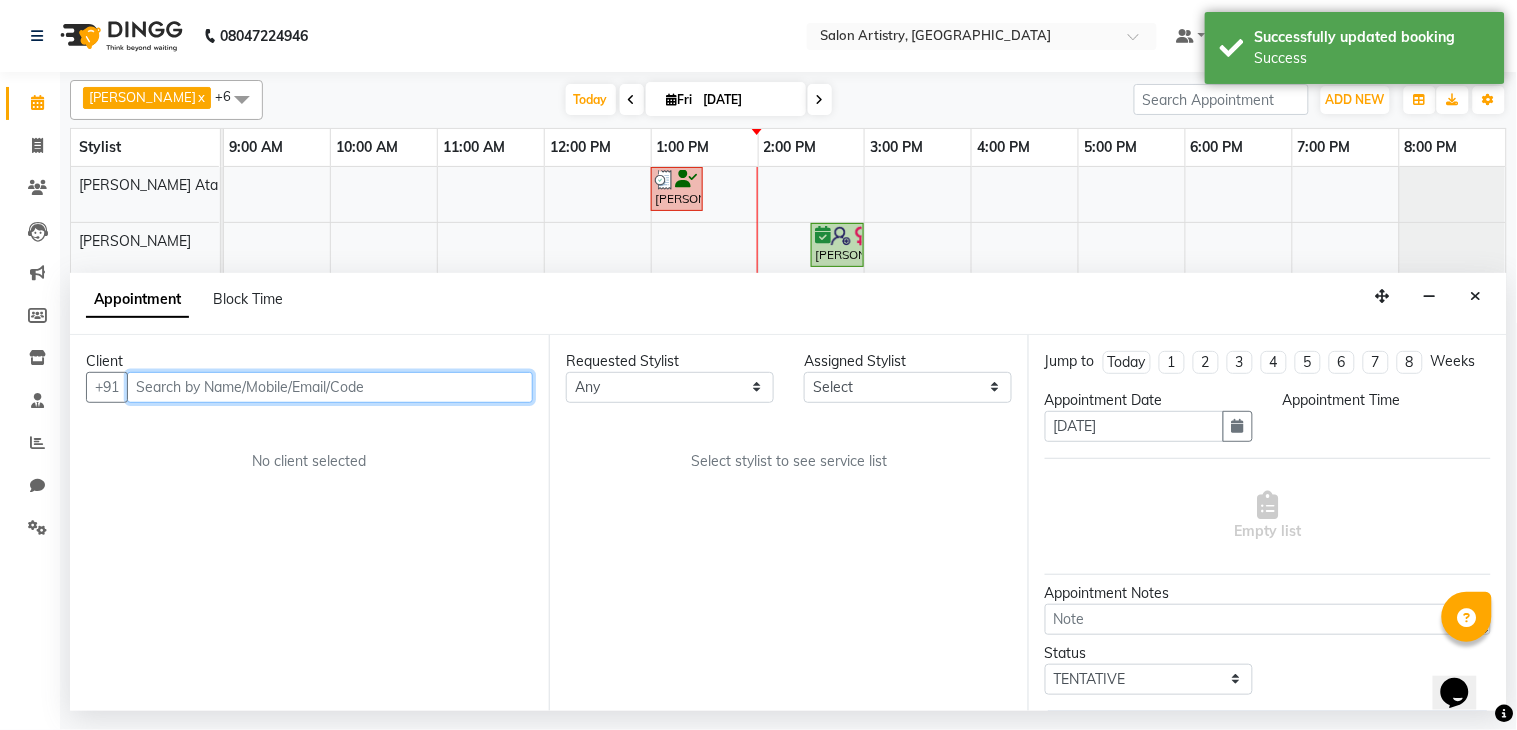 select on "79860" 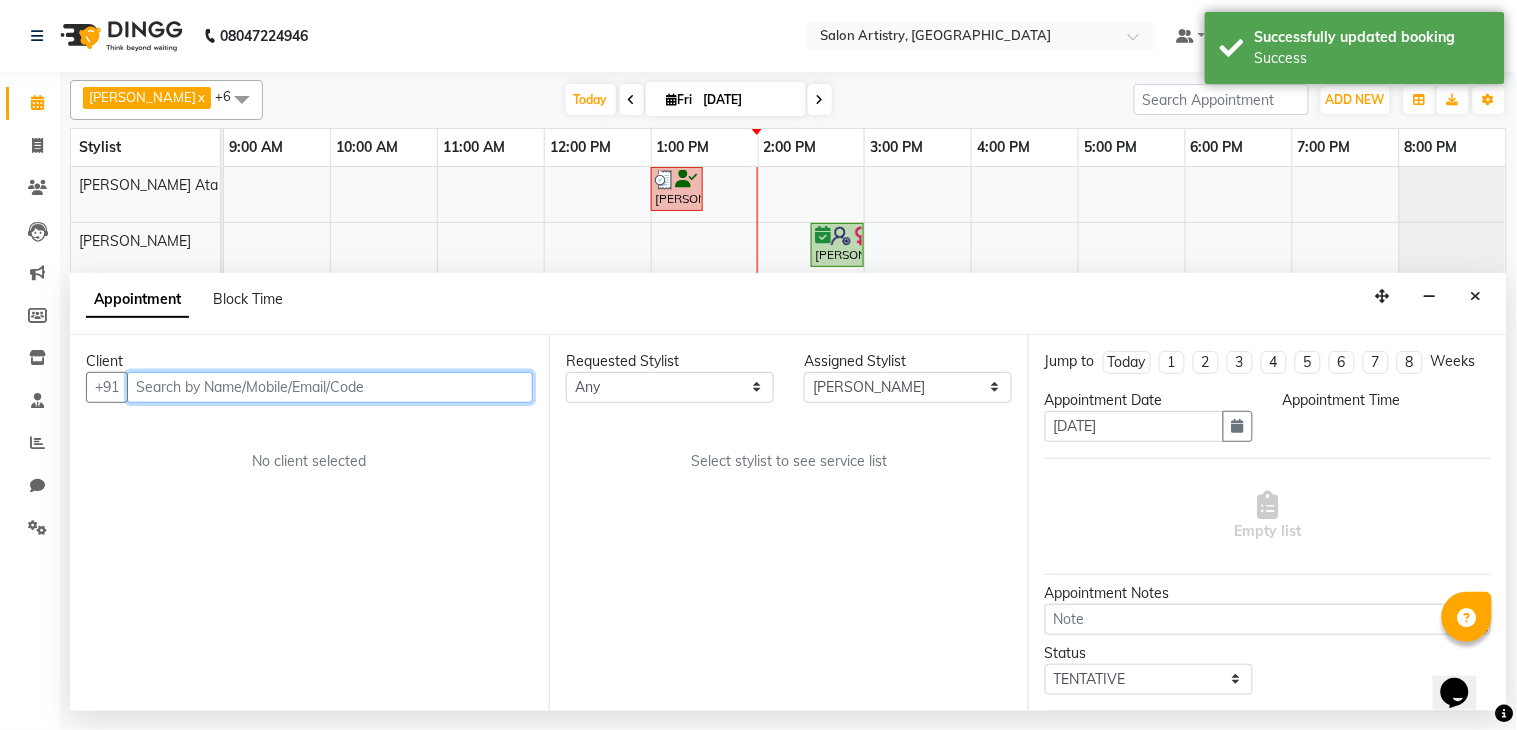 select on "check-in" 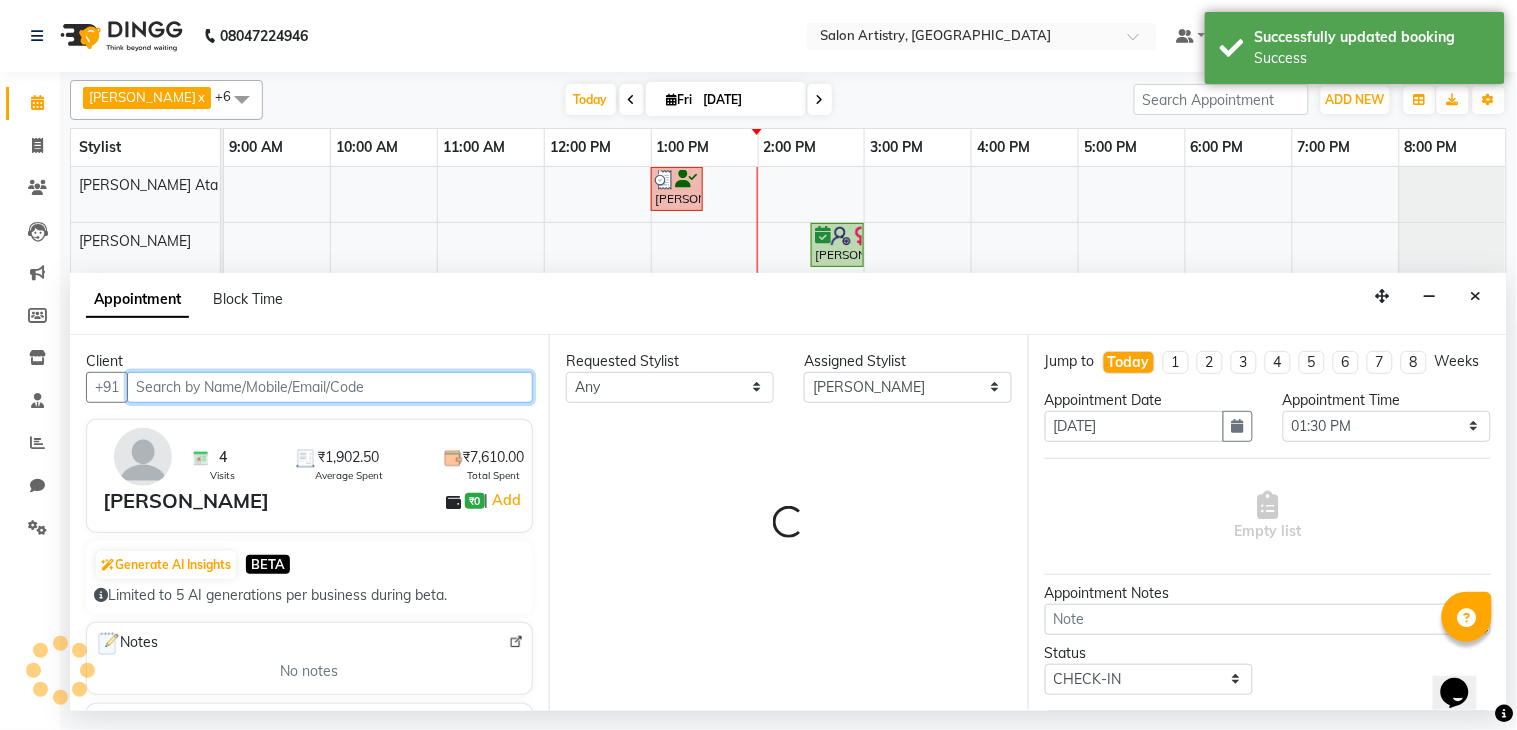select on "4168" 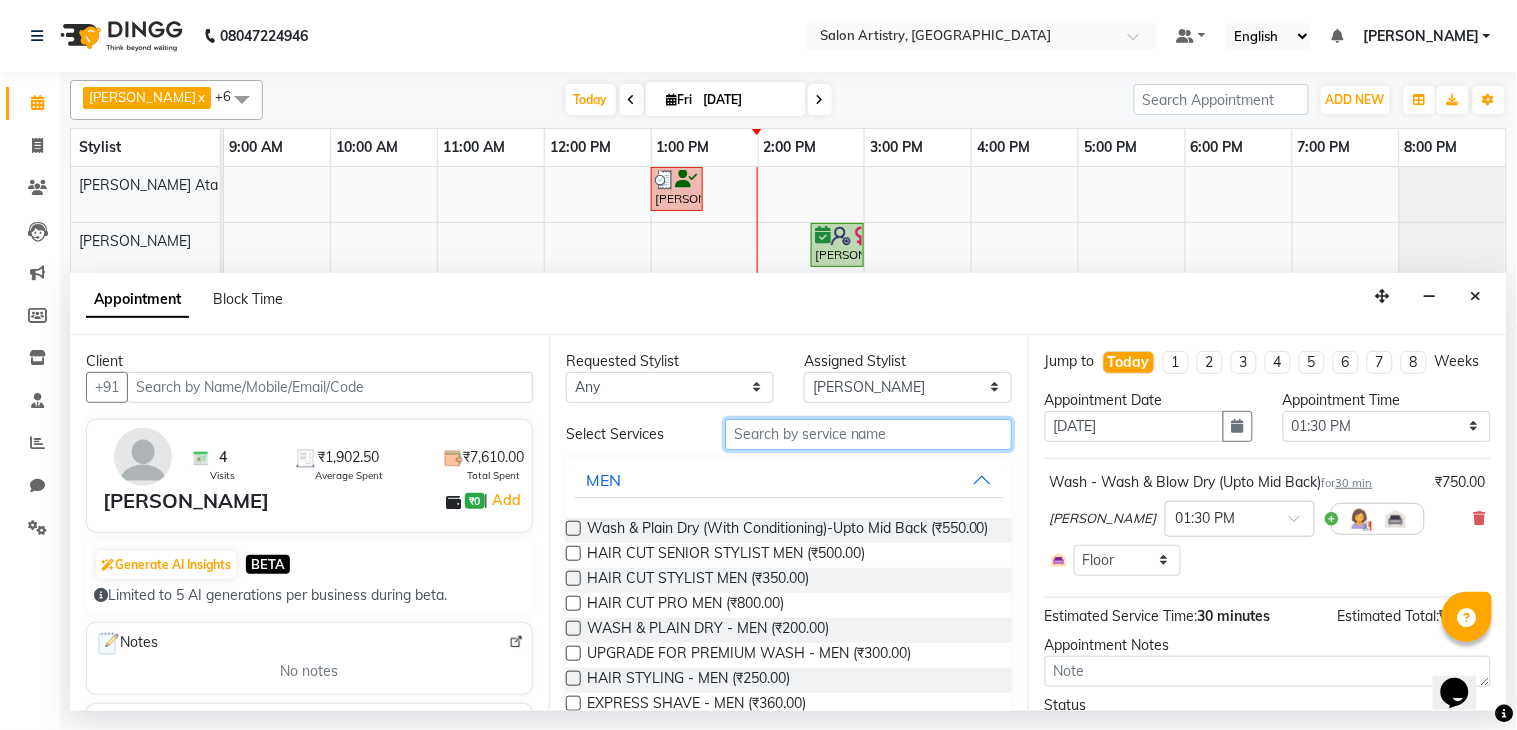 click at bounding box center (868, 434) 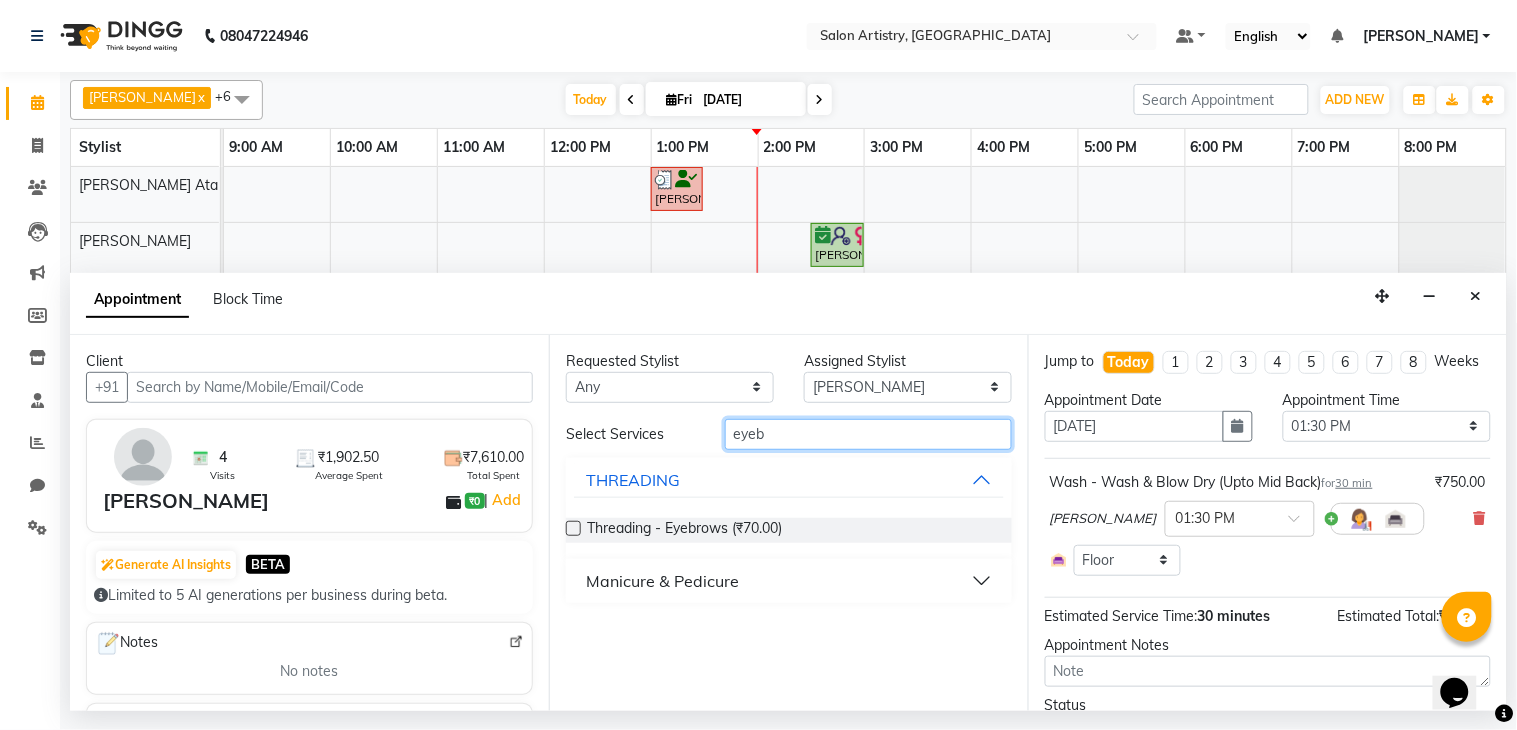 type on "eyeb" 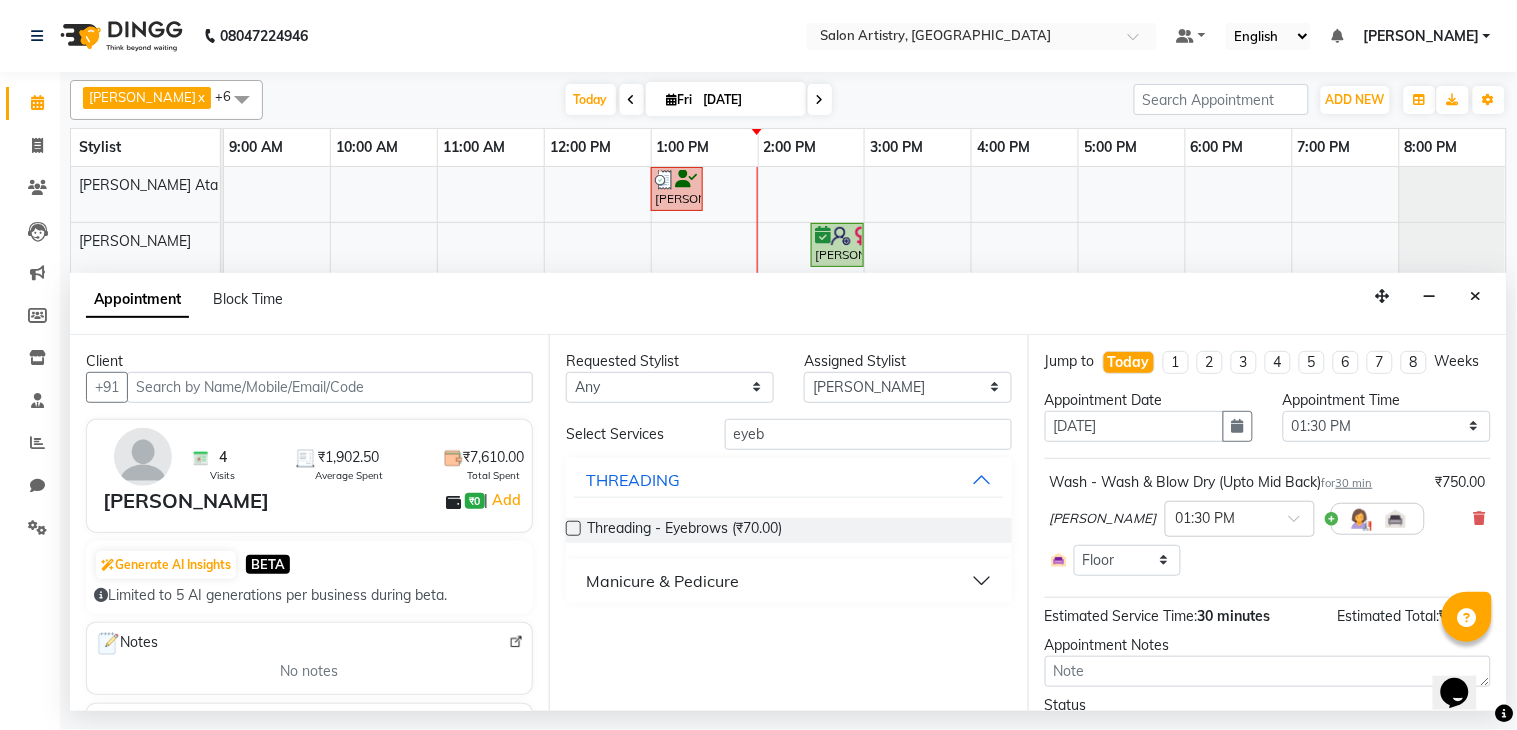 click at bounding box center [573, 528] 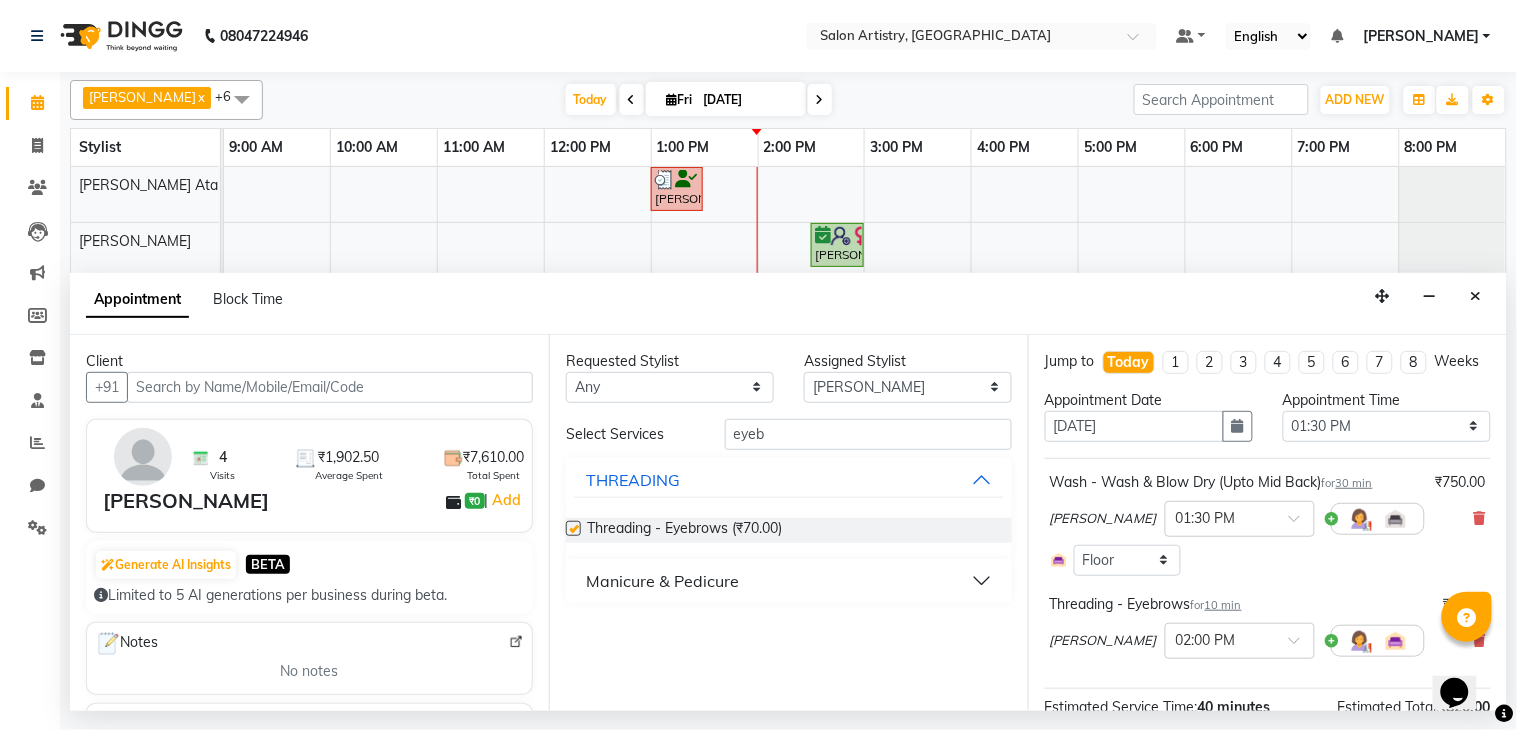 checkbox on "false" 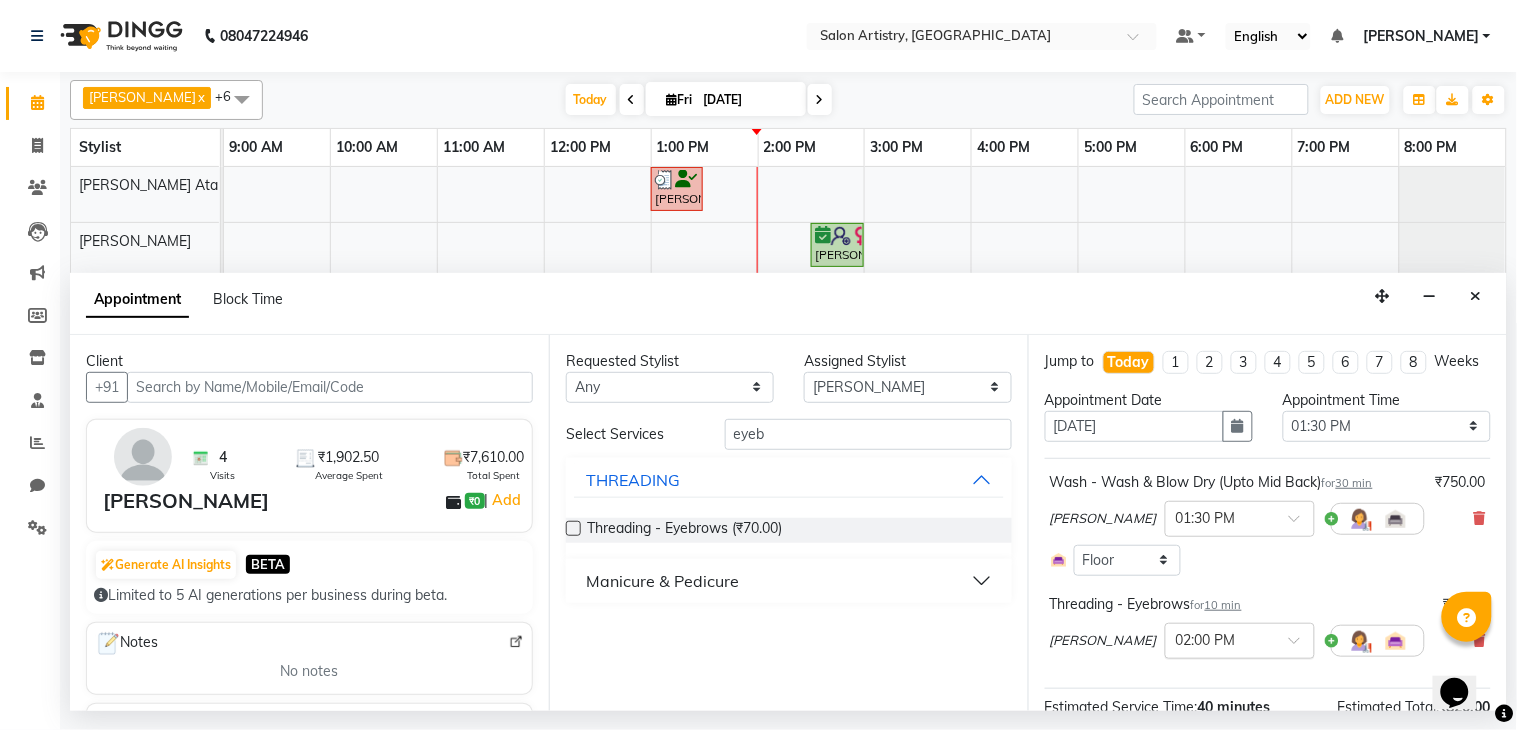 click at bounding box center [1220, 639] 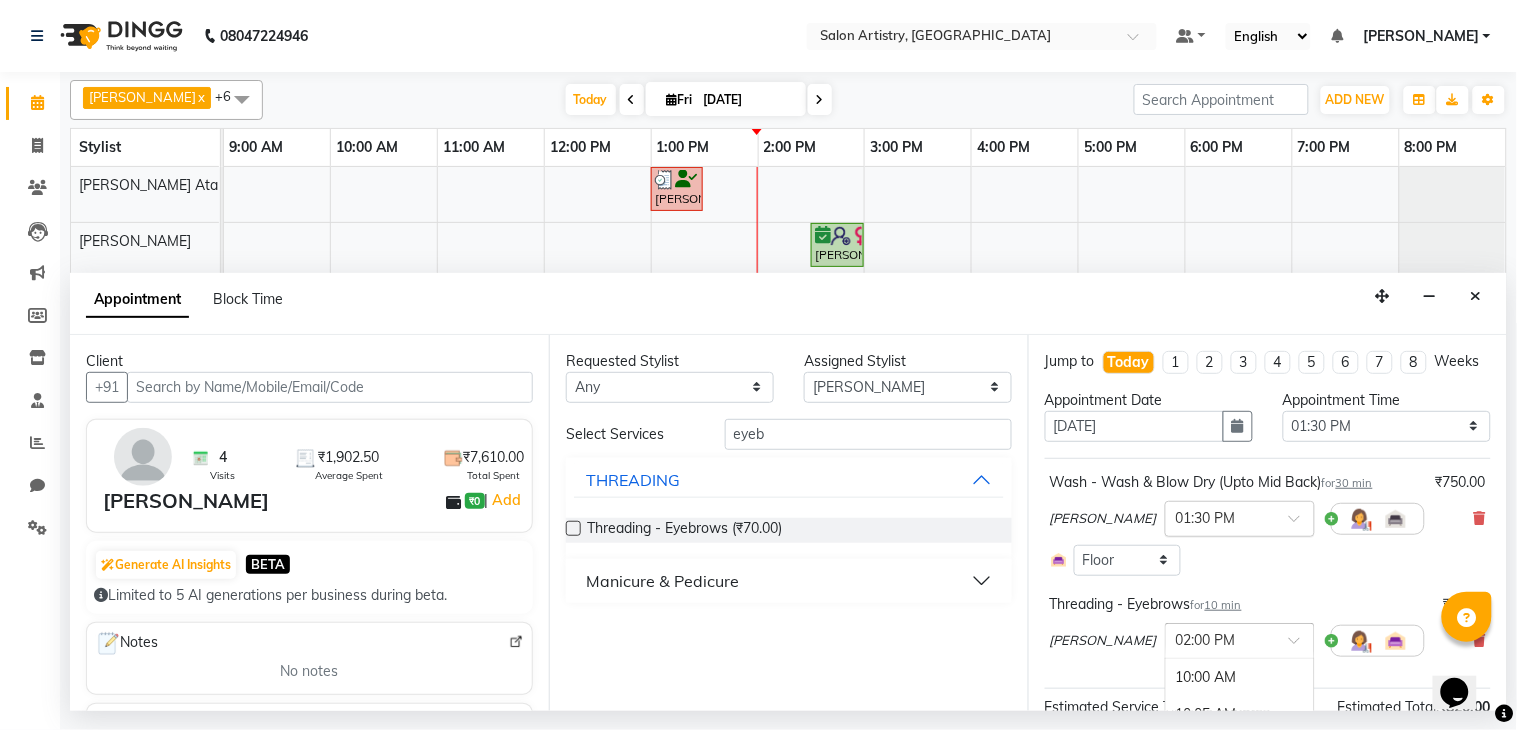 scroll, scrollTop: 1804, scrollLeft: 0, axis: vertical 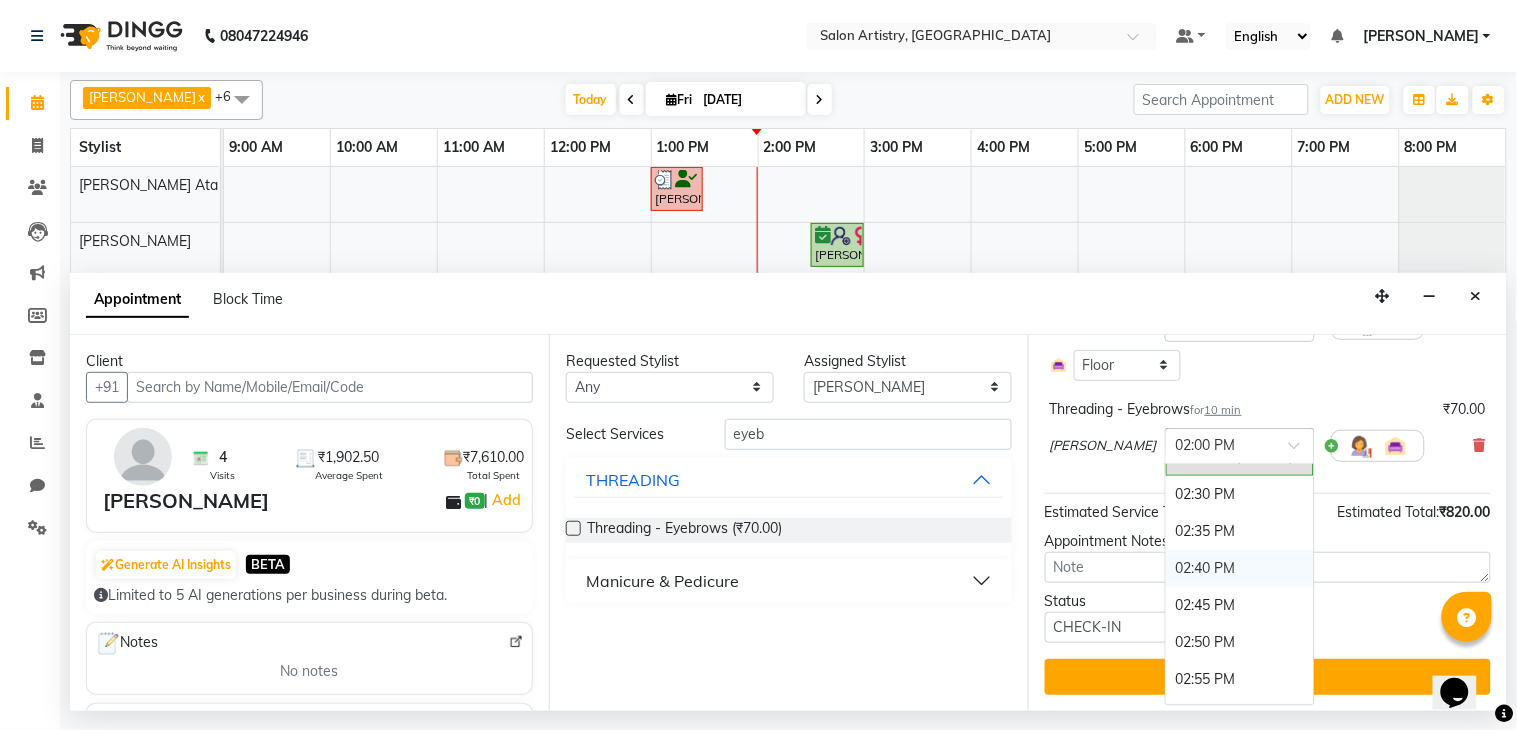 click on "02:40 PM" at bounding box center (1240, 568) 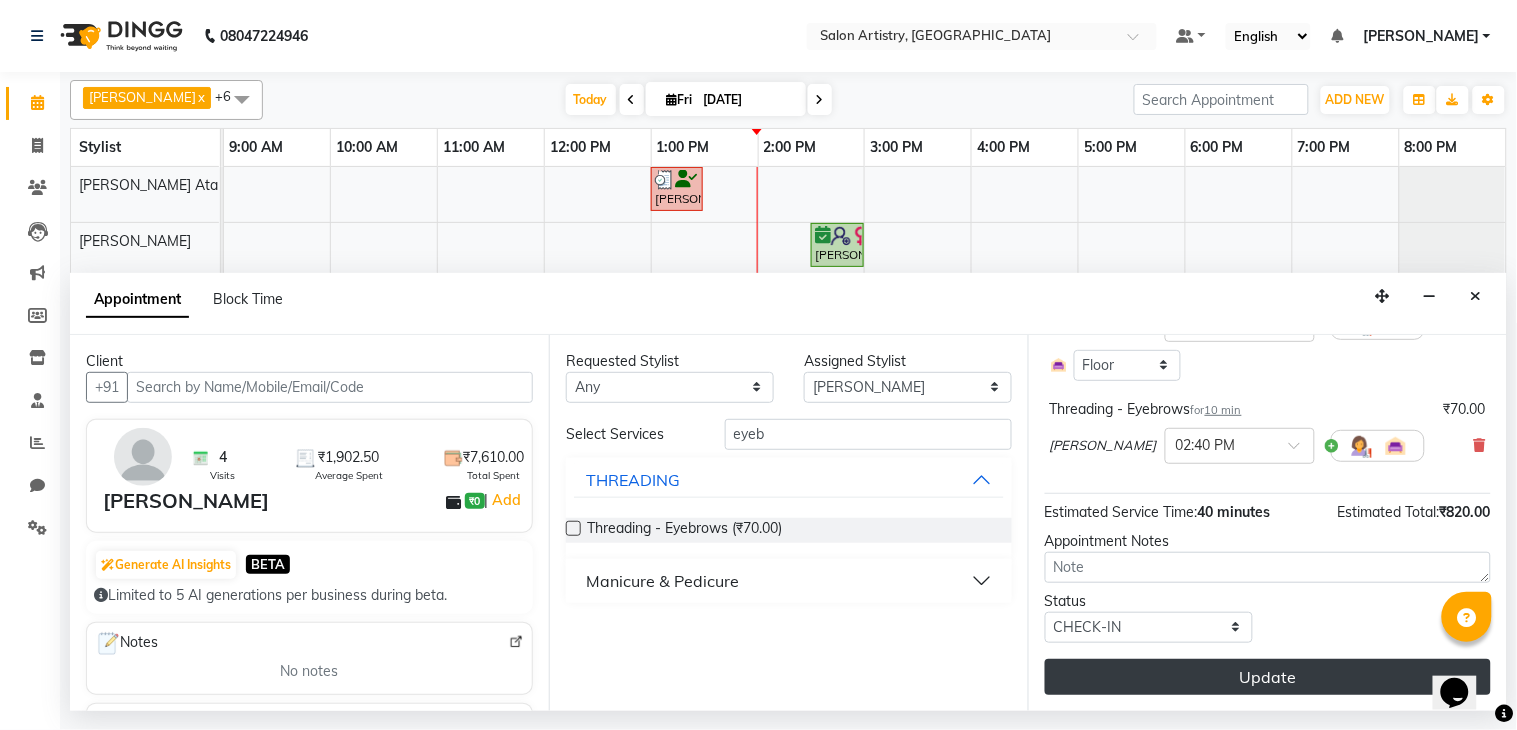 click on "Update" at bounding box center (1268, 677) 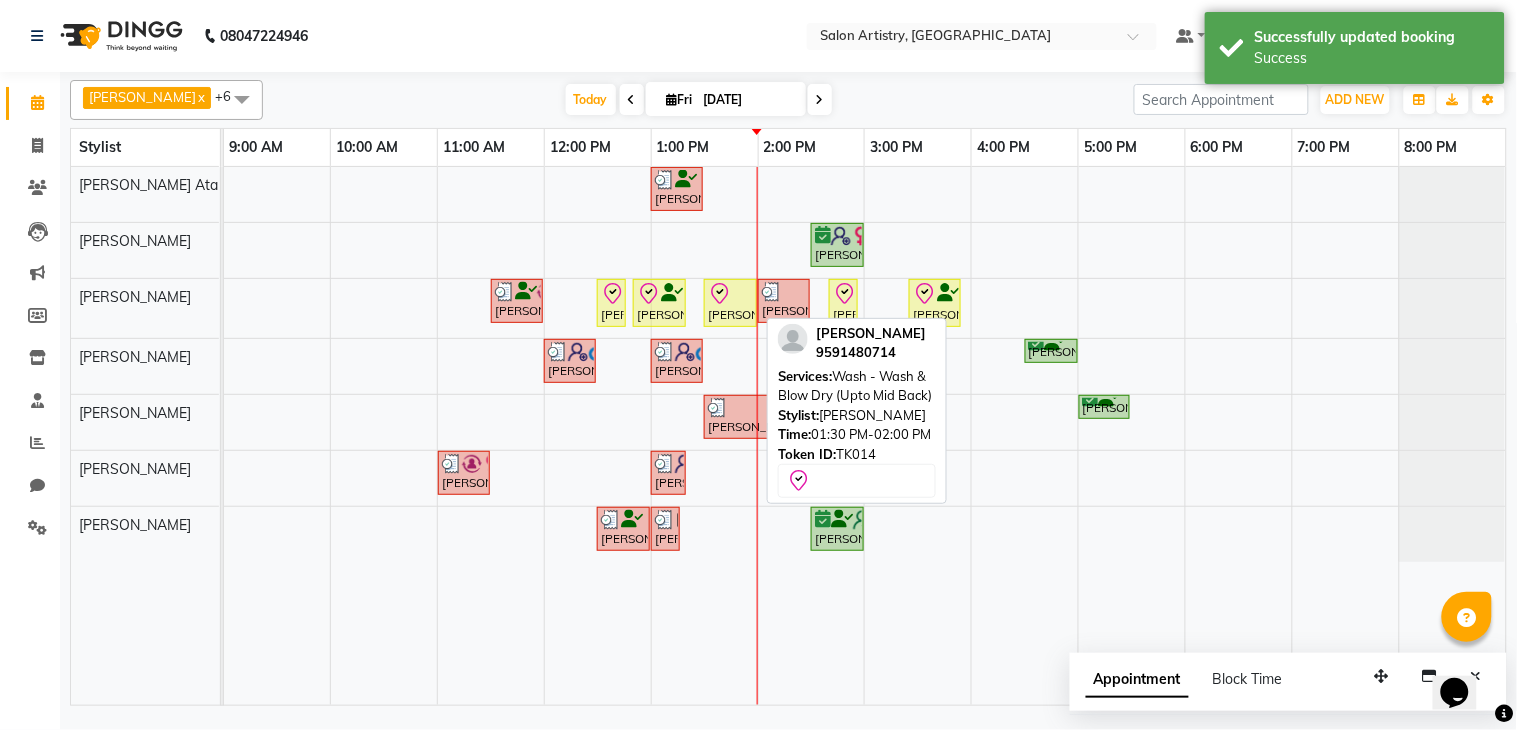 click on "[PERSON_NAME], TK14, 01:30 PM-02:00 PM, Wash  - Wash & Blow Dry (Upto Mid Back)" at bounding box center [730, 303] 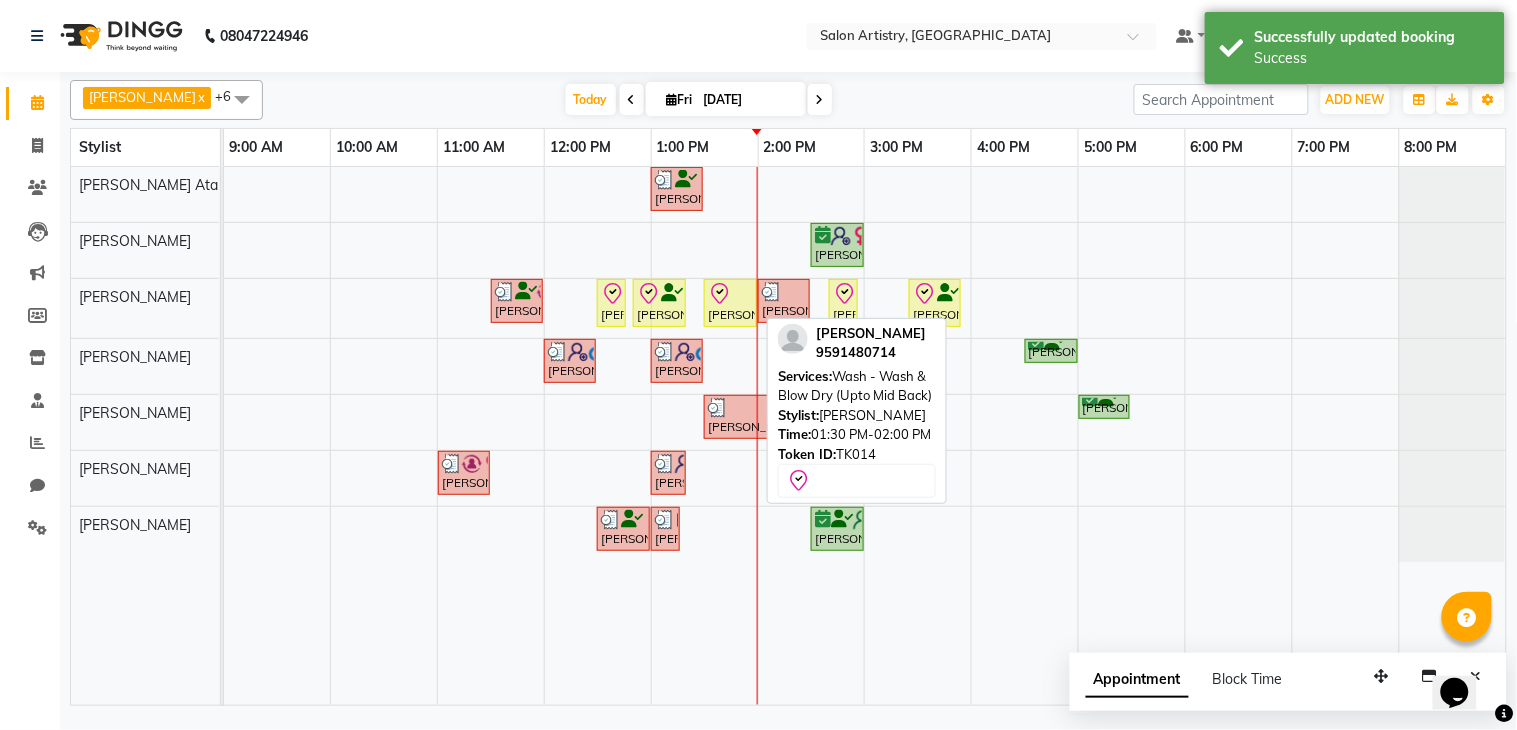 click on "[PERSON_NAME], TK14, 01:30 PM-02:00 PM, Wash  - Wash & Blow Dry (Upto Mid Back)" at bounding box center (730, 303) 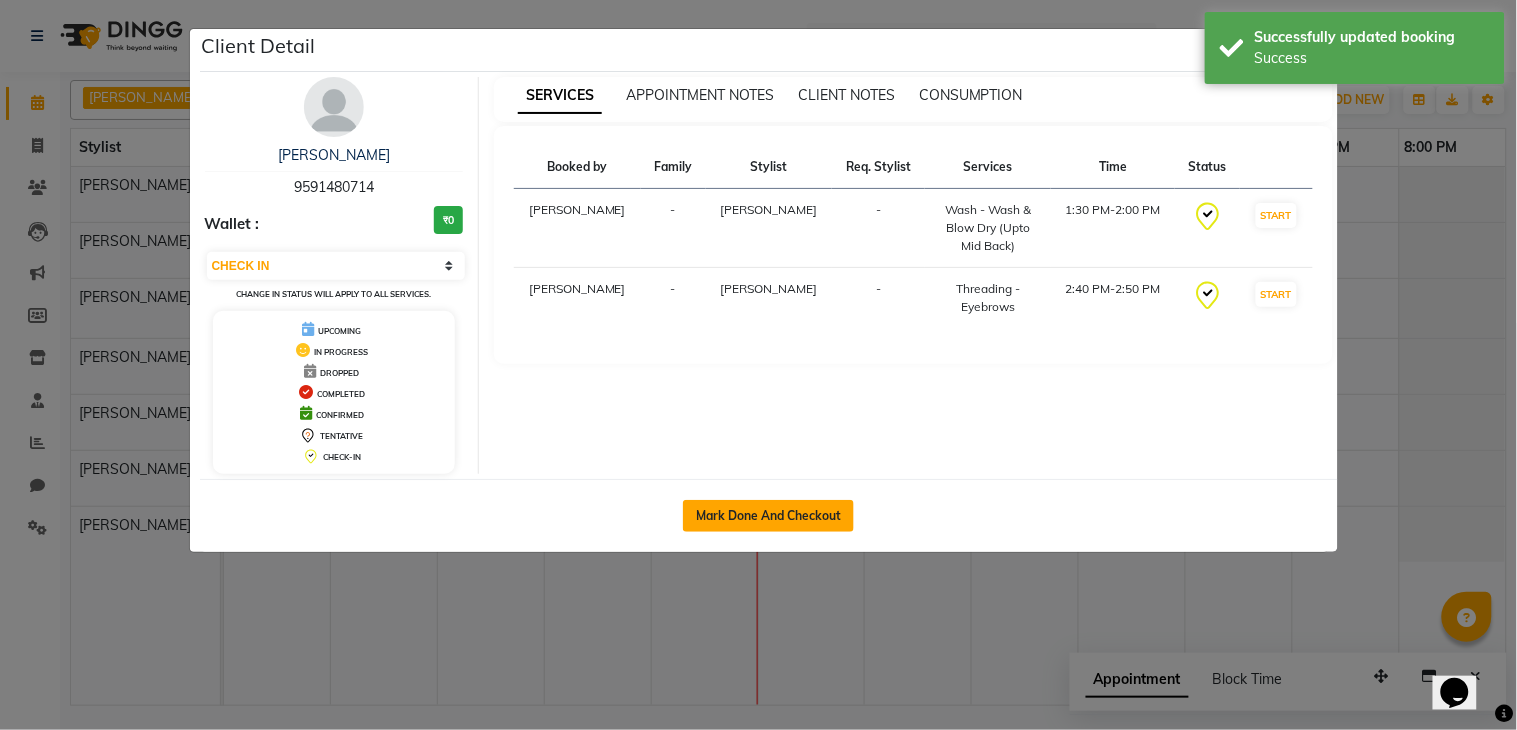 click on "Mark Done And Checkout" 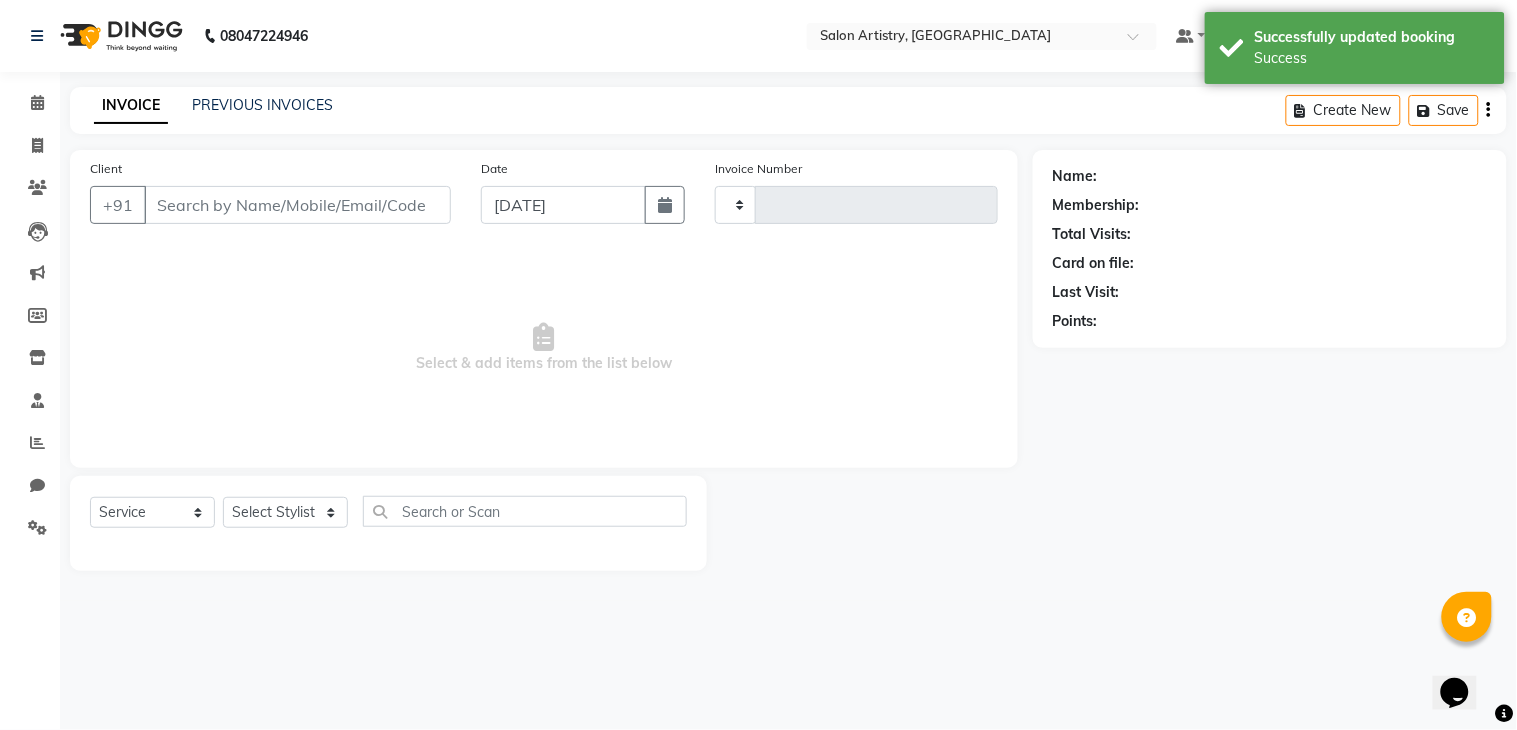 type on "1413" 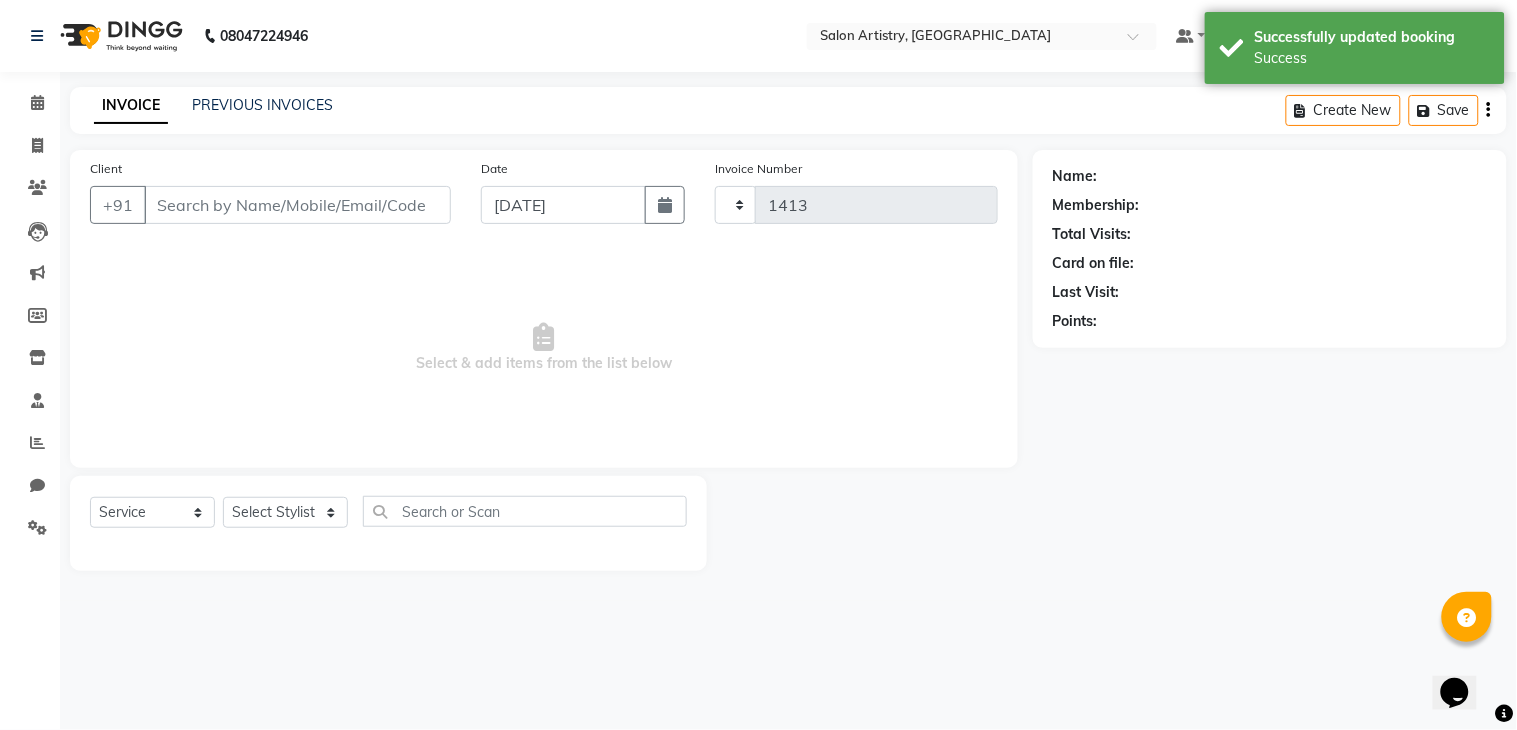 select on "8285" 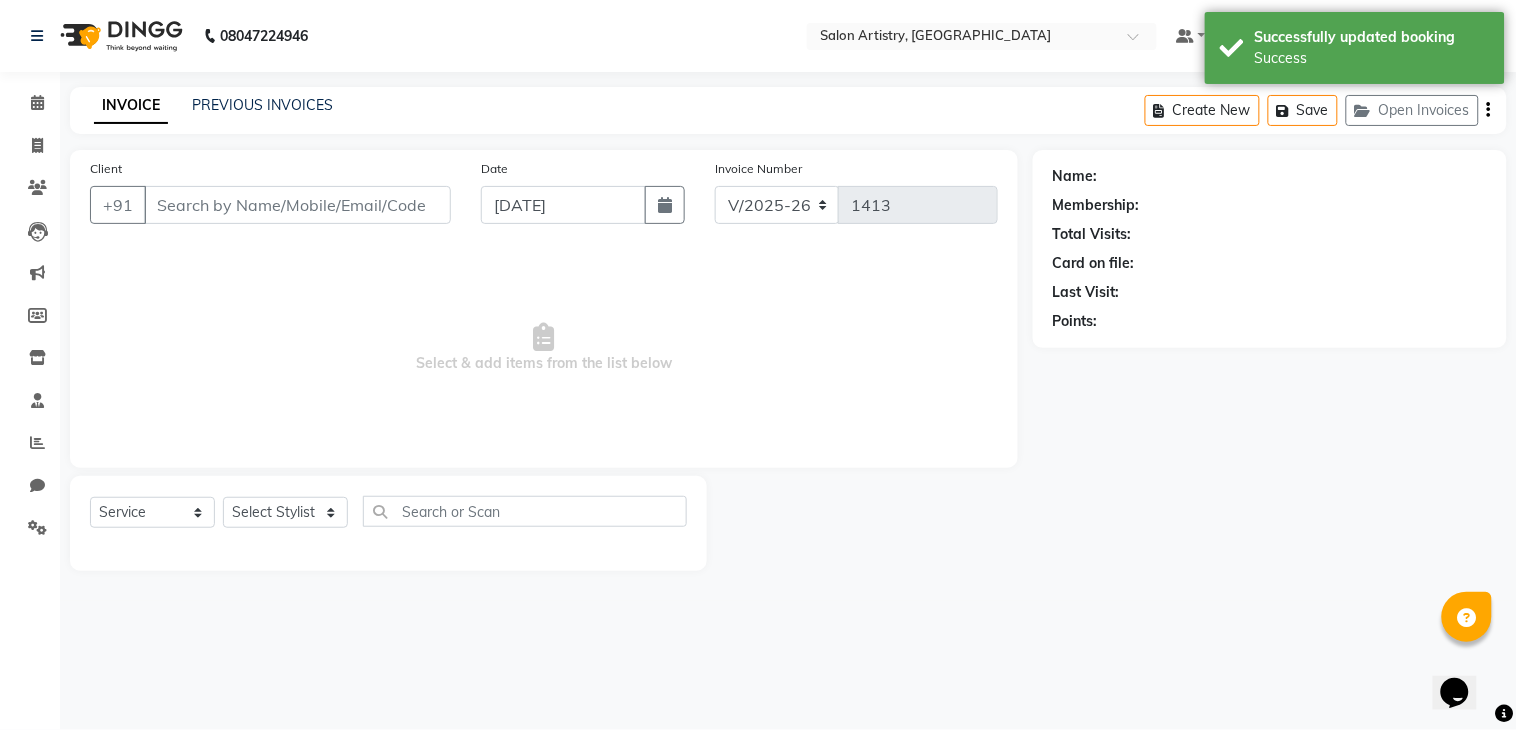 type on "9591480714" 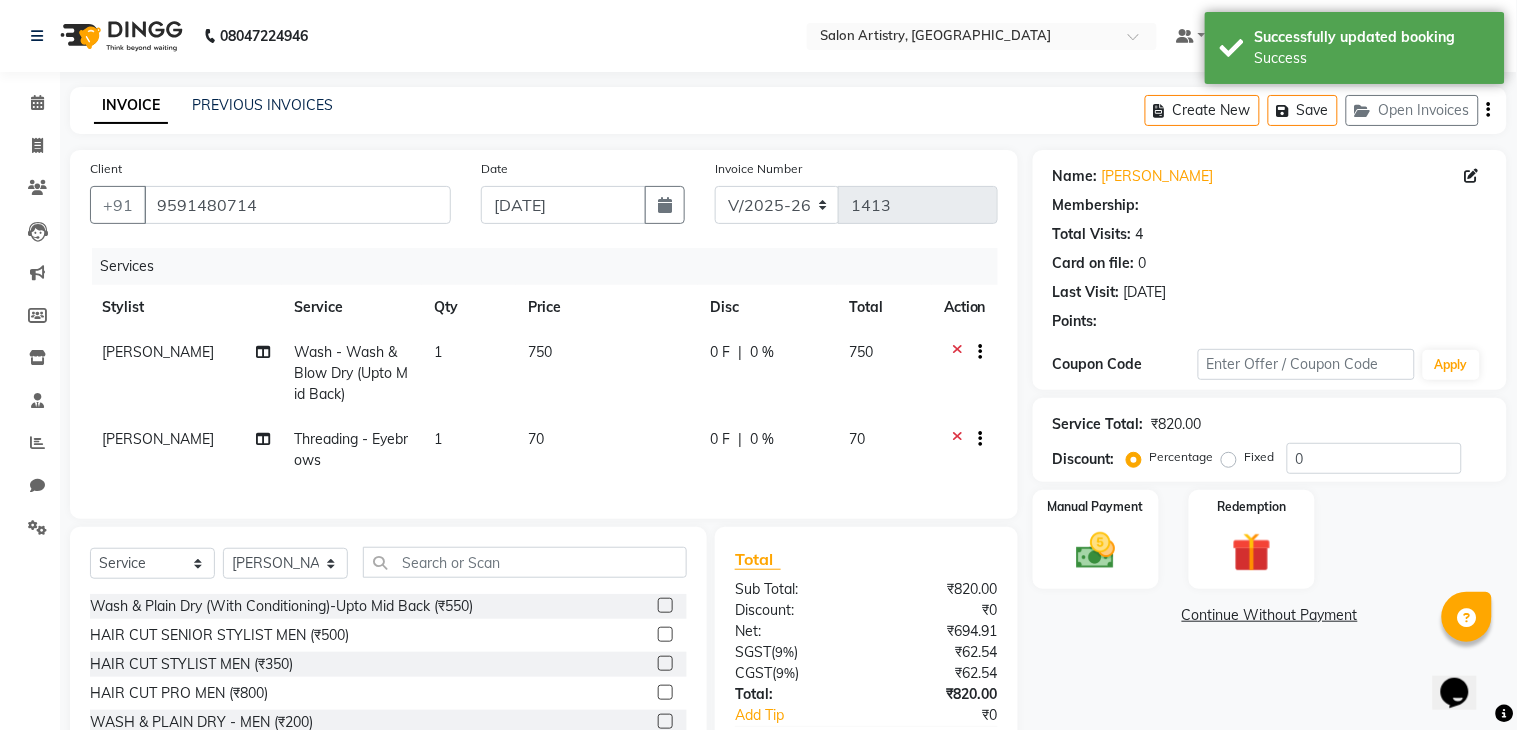 select on "1: Object" 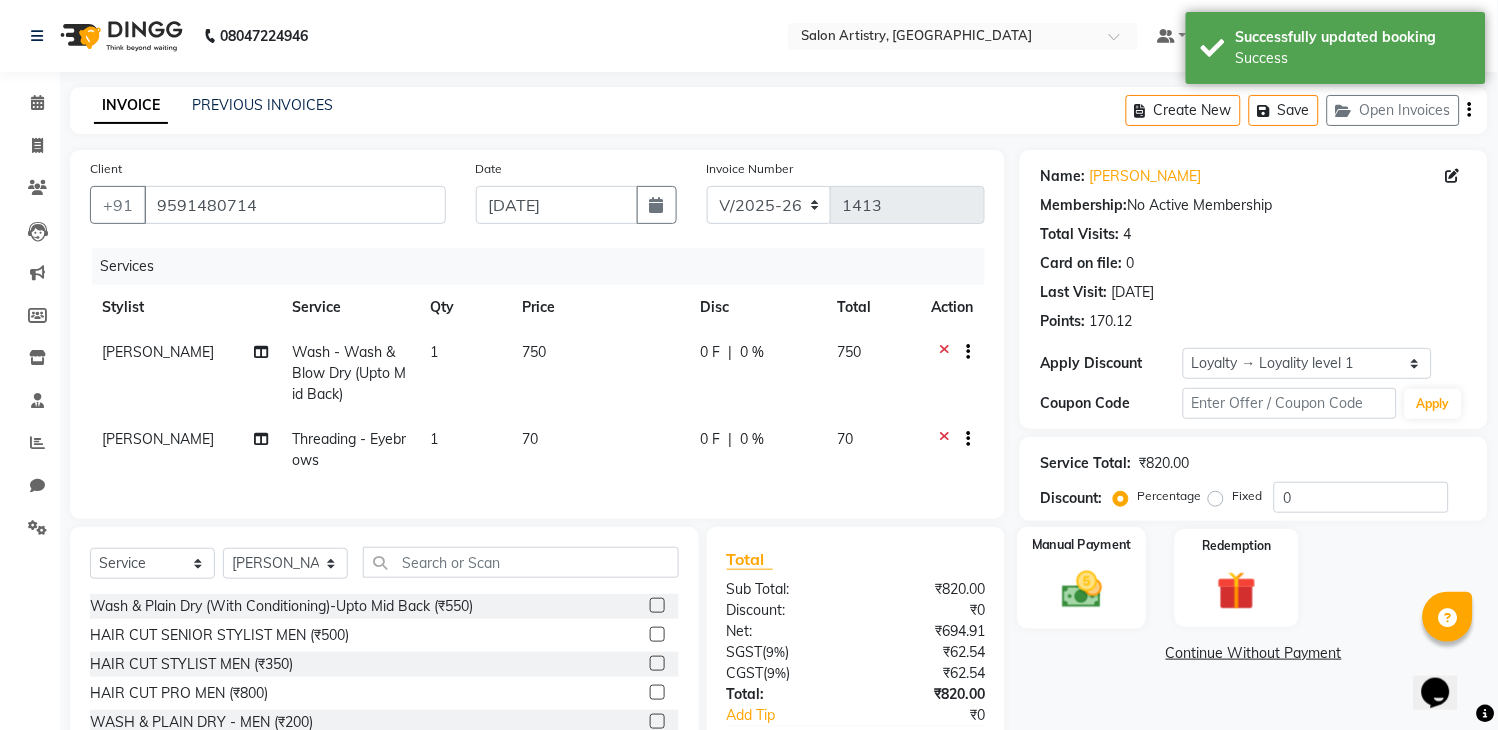 click 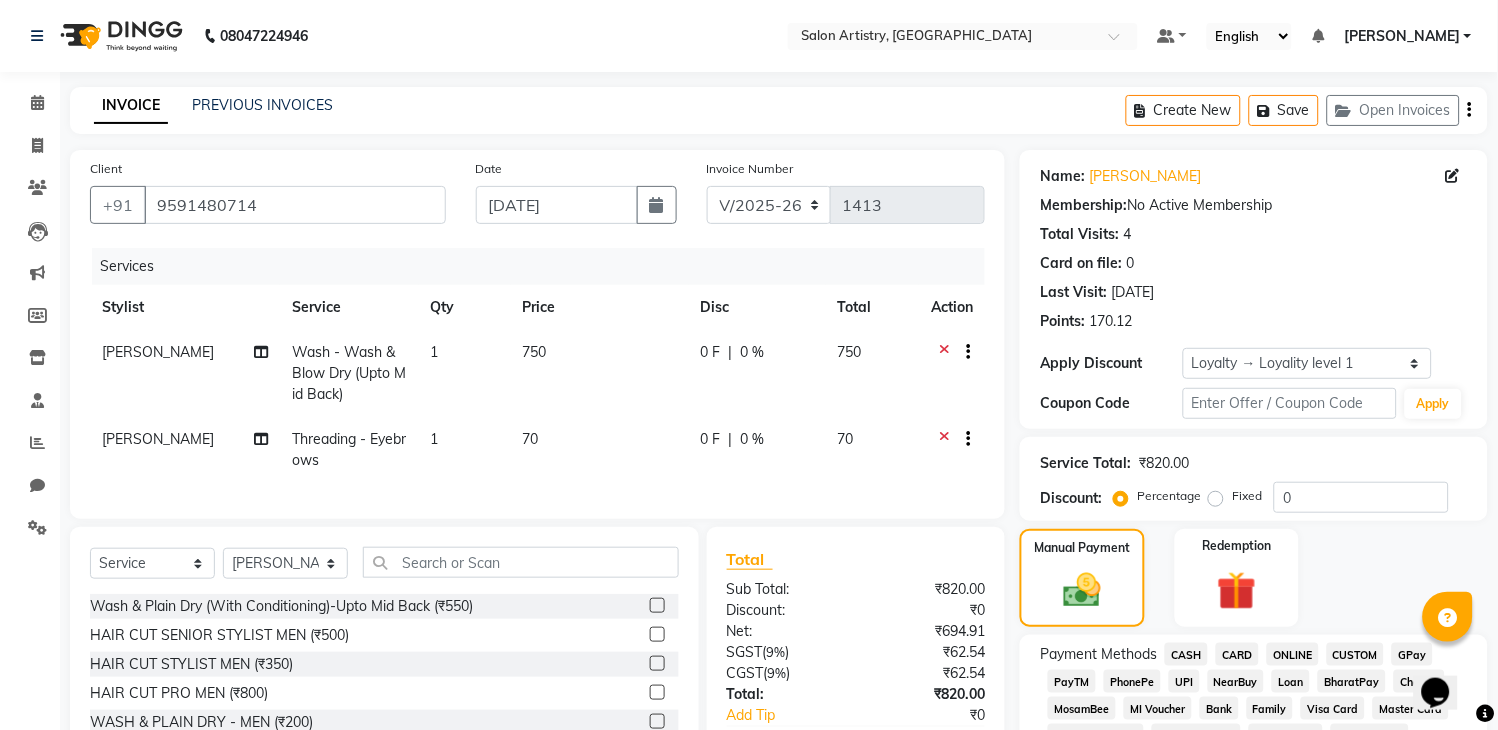 click on "GPay" 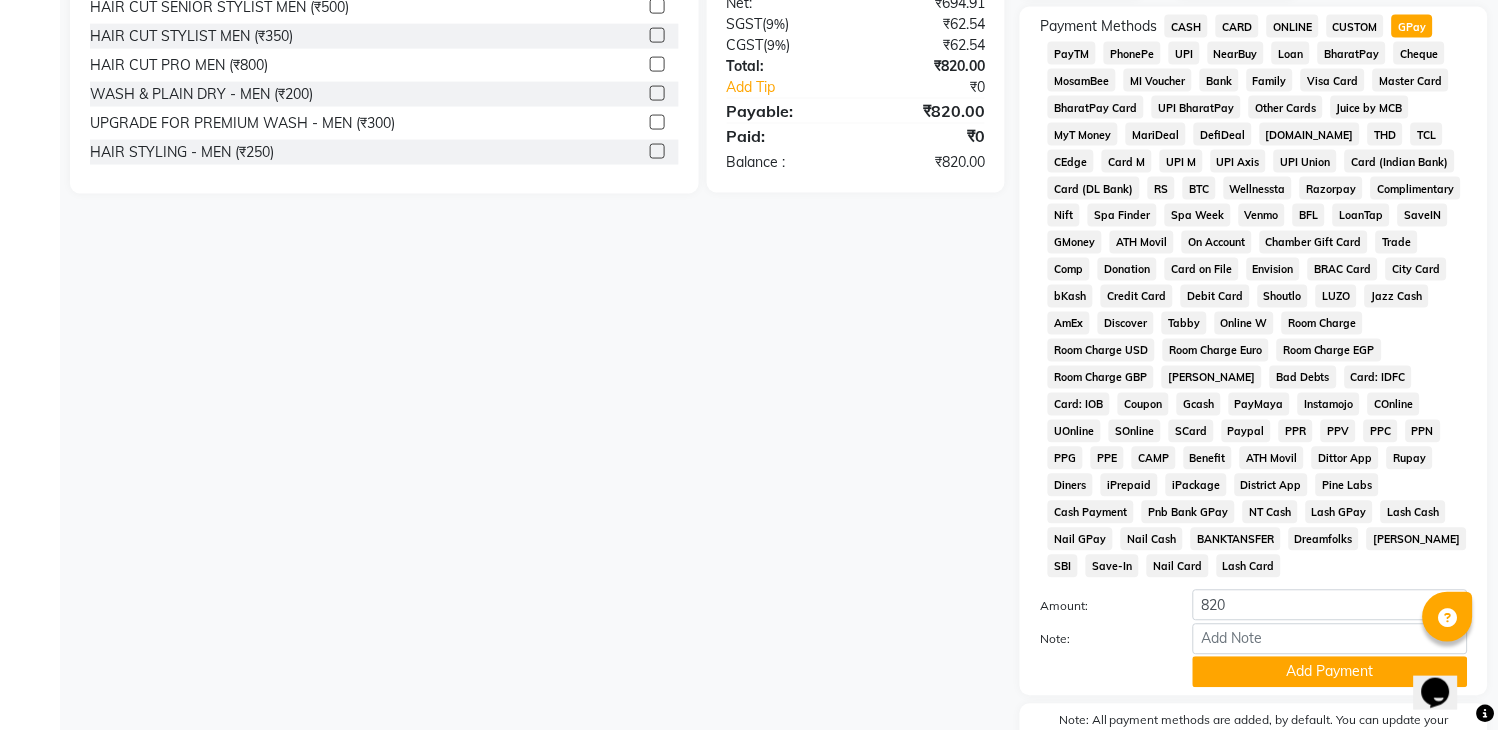 scroll, scrollTop: 635, scrollLeft: 0, axis: vertical 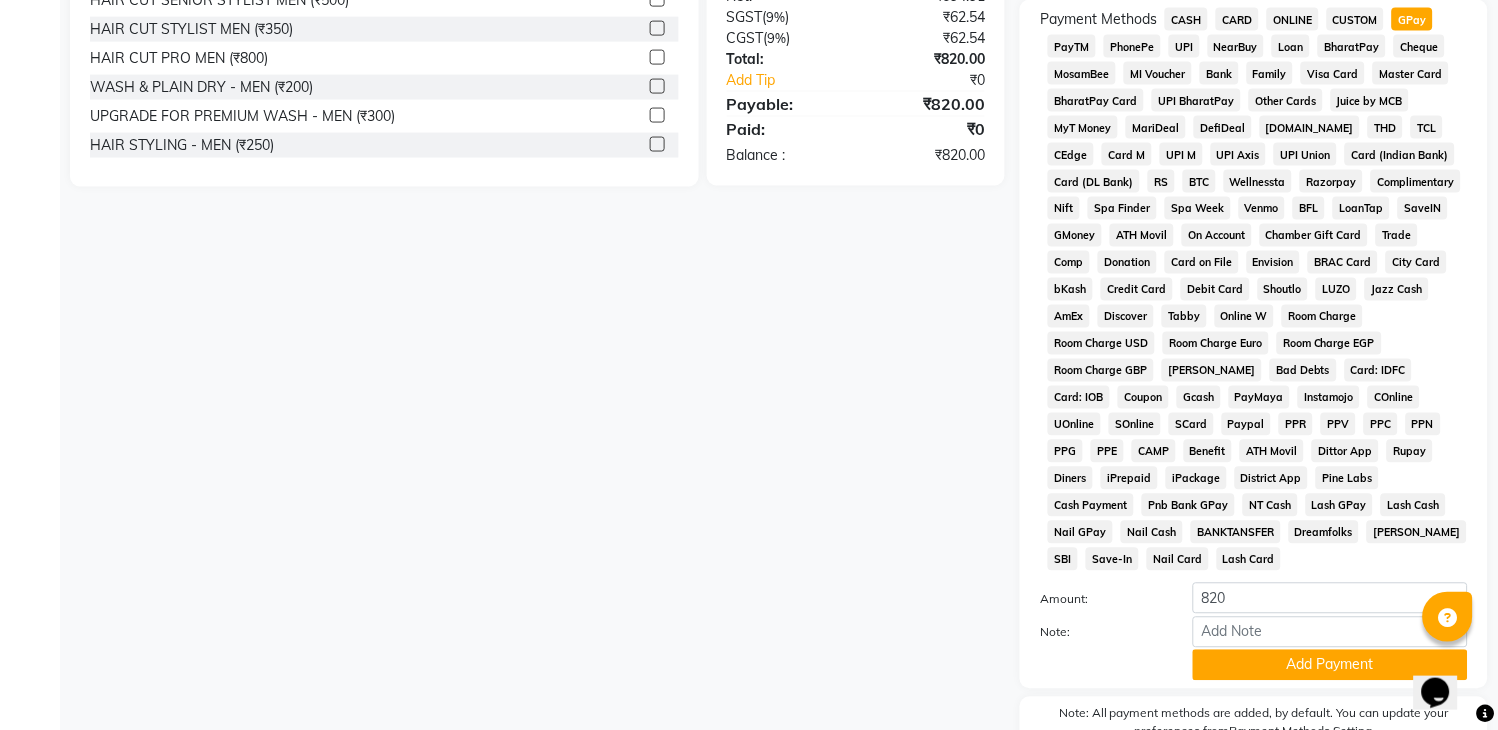 click on "Add Payment" 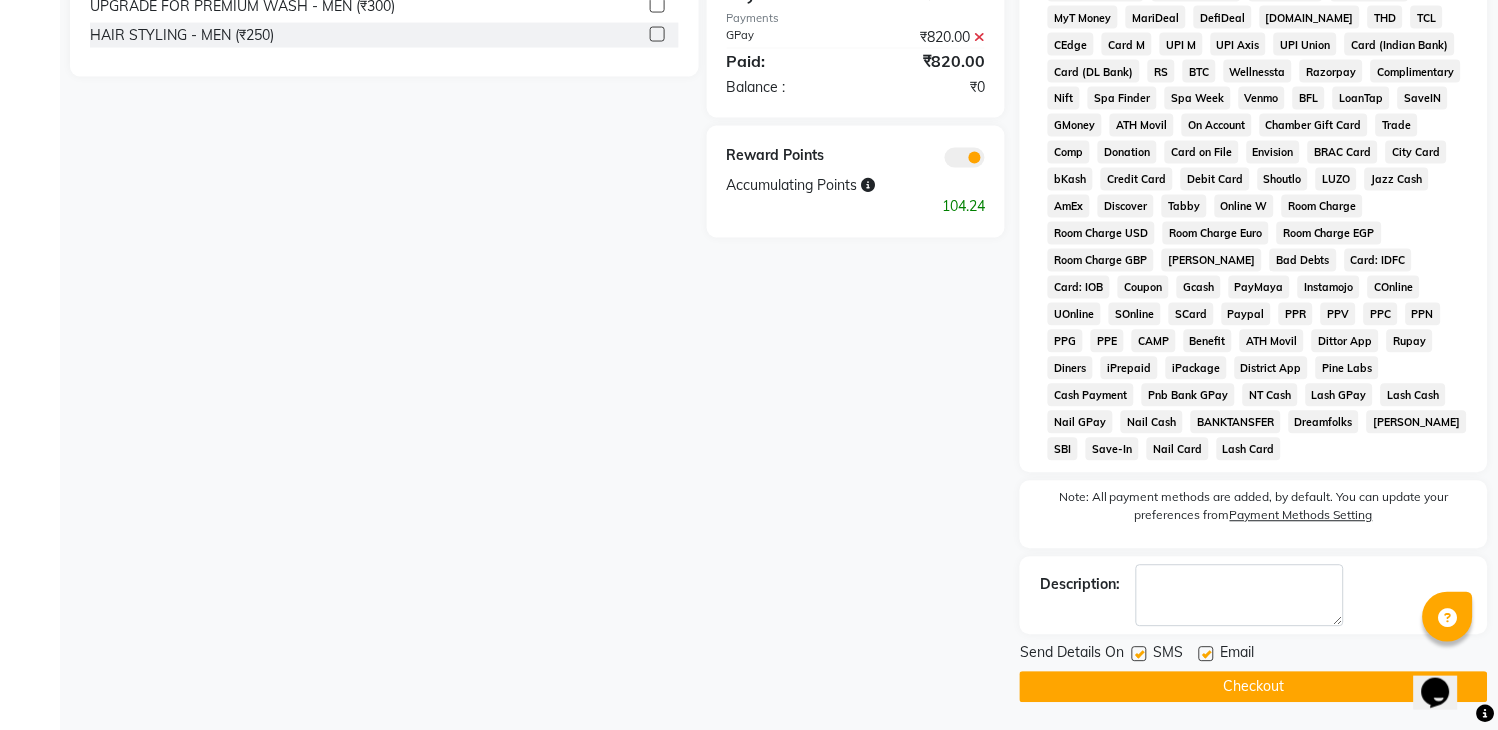 scroll, scrollTop: 753, scrollLeft: 0, axis: vertical 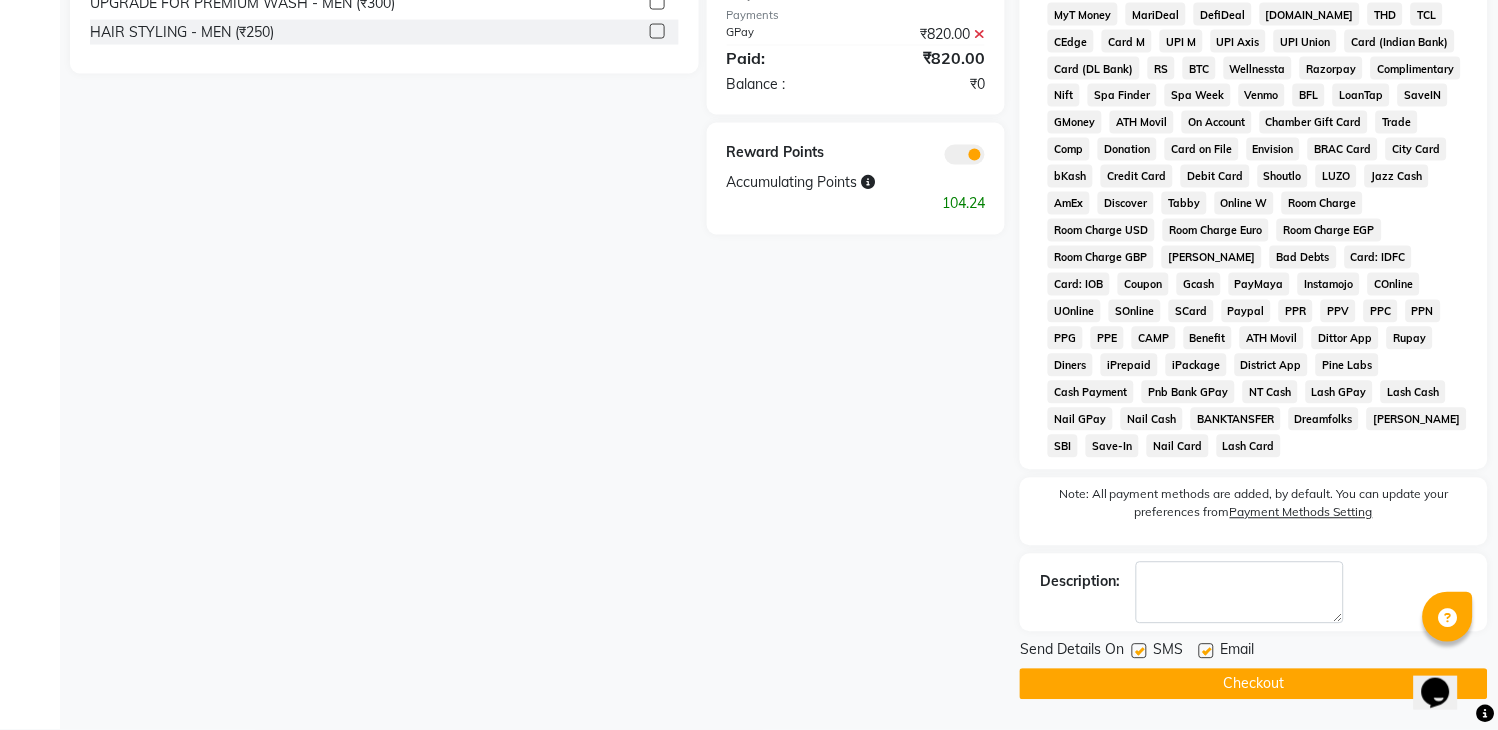 click on "Checkout" 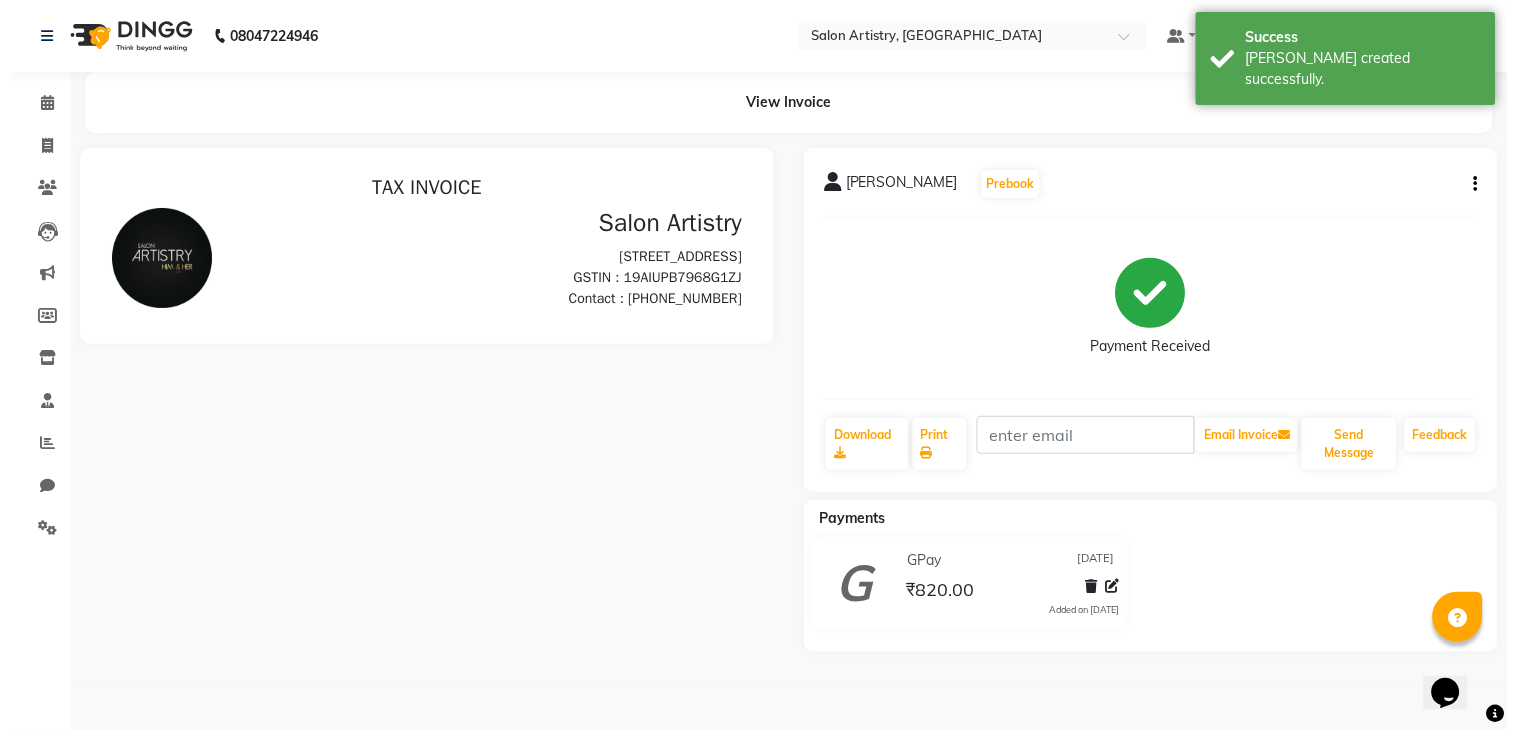 scroll, scrollTop: 0, scrollLeft: 0, axis: both 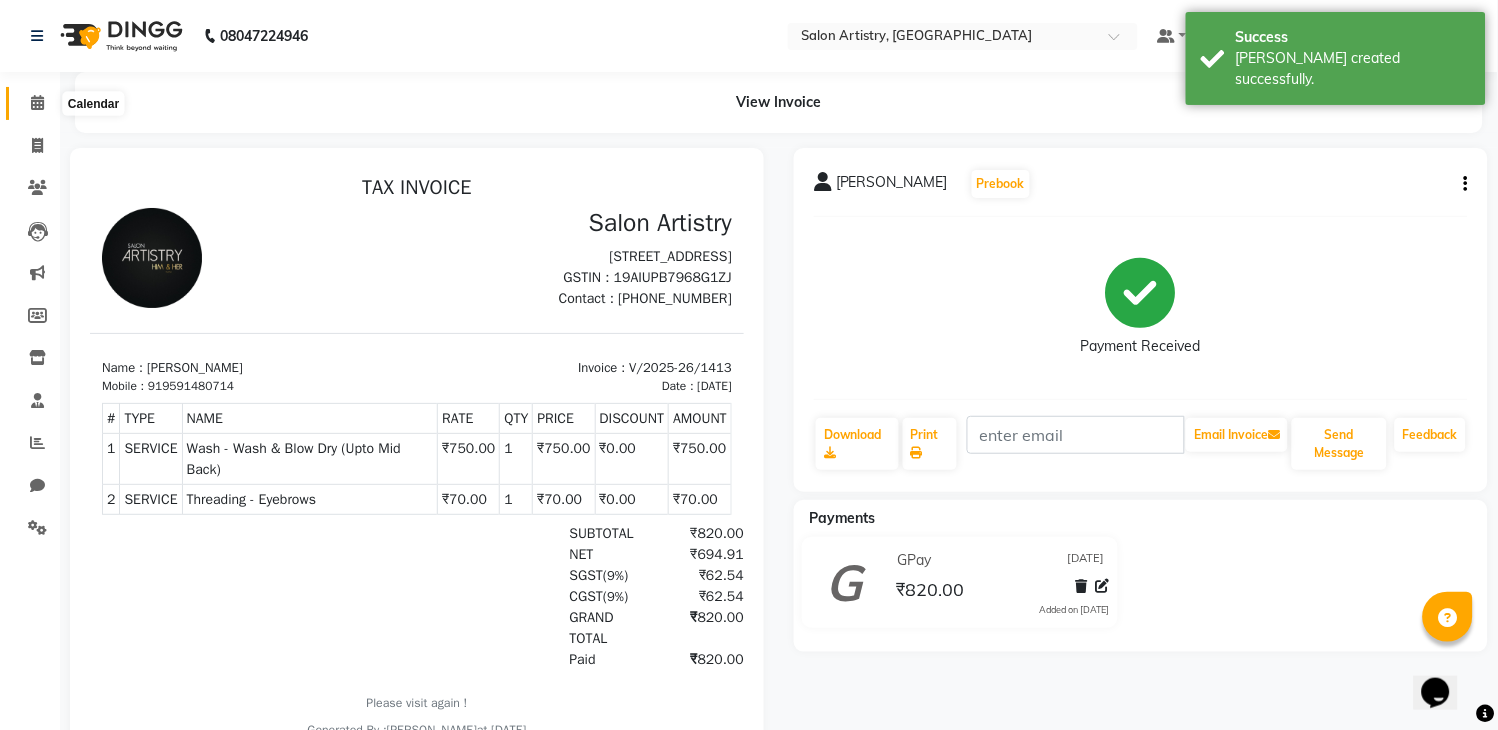 click 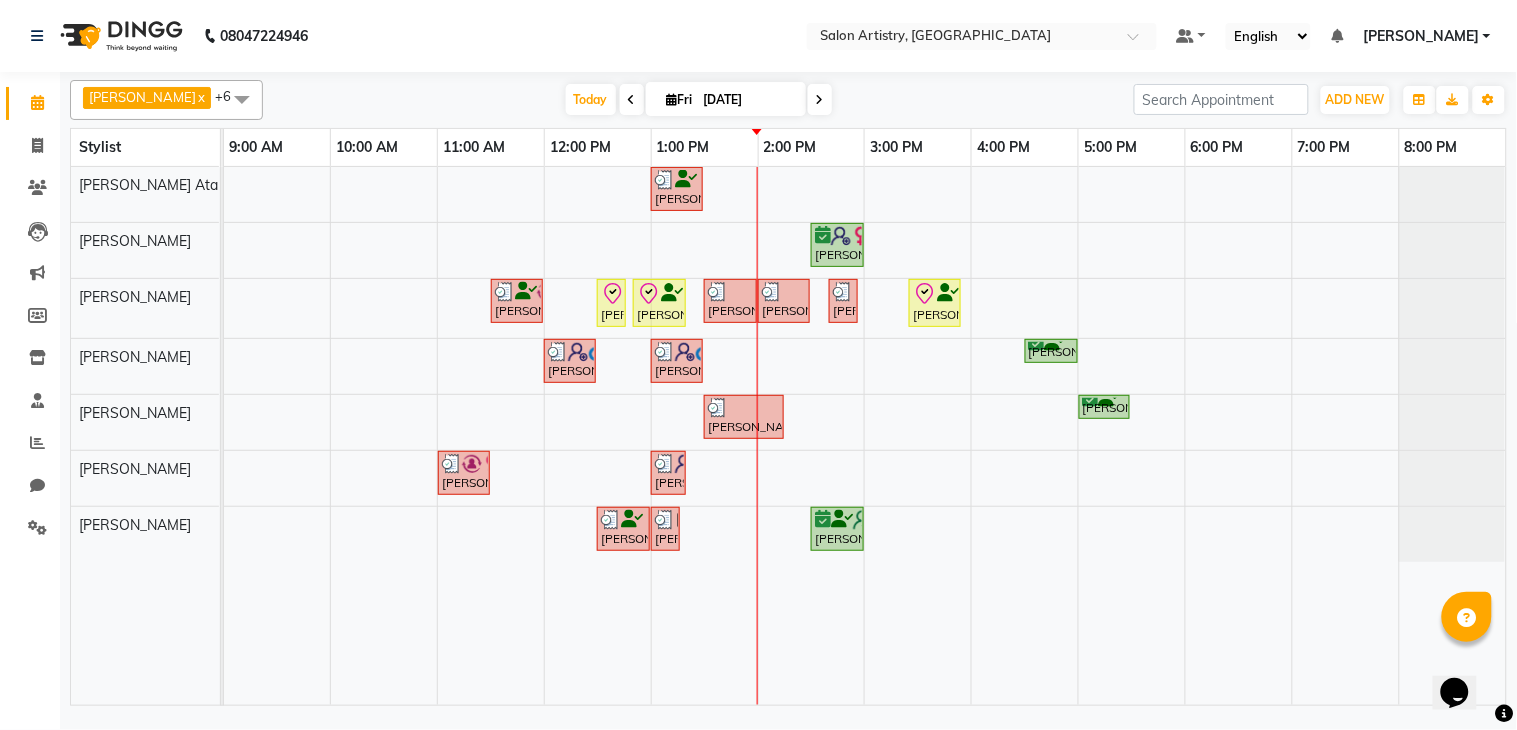 click on "[PERSON_NAME], TK08, 01:00 PM-01:30 PM, Wash & Plain Dry (With Conditioning)-Upto Mid Back     Priyanka Mitra, TK06, 02:30 PM-03:00 PM, Highights - Highlights Per Foil_Upto Midback     [PERSON_NAME], TK05, 11:30 AM-12:00 PM, Wash  - Wash & Blow Dry (Upto Shoulder)
[PERSON_NAME], TK01, 12:30 PM-12:40 PM, Threading - Eyebrows
[PERSON_NAME], TK01, 12:50 PM-01:20 PM, Clean Up And Basic Facial - Urban Skin Restoring (Kanpeiki) _ Monodose Kit     Annu Annu, TK14, 01:30 PM-02:00 PM, Wash  - Wash & Blow Dry (Upto Mid Back)     [PERSON_NAME], TK12, 02:00 PM-02:30 PM, Threading - Eyebrows,Threading - Eyebrows (₹70),Threading - Eyebrows (₹70)     [PERSON_NAME], TK14, 02:40 PM-02:50 PM, Threading - Eyebrows
[PERSON_NAME], TK01, 03:25 PM-03:55 PM, Wash & Plain Dry (With Conditioning)-Upto Mid Back     [PERSON_NAME], TK07, 12:00 PM-12:30 PM, HAIR CUT SENIOR STYLIST MEN     [PERSON_NAME], TK11, 01:00 PM-01:30 PM, HAIR CUT SENIOR STYLIST MEN" at bounding box center [865, 436] 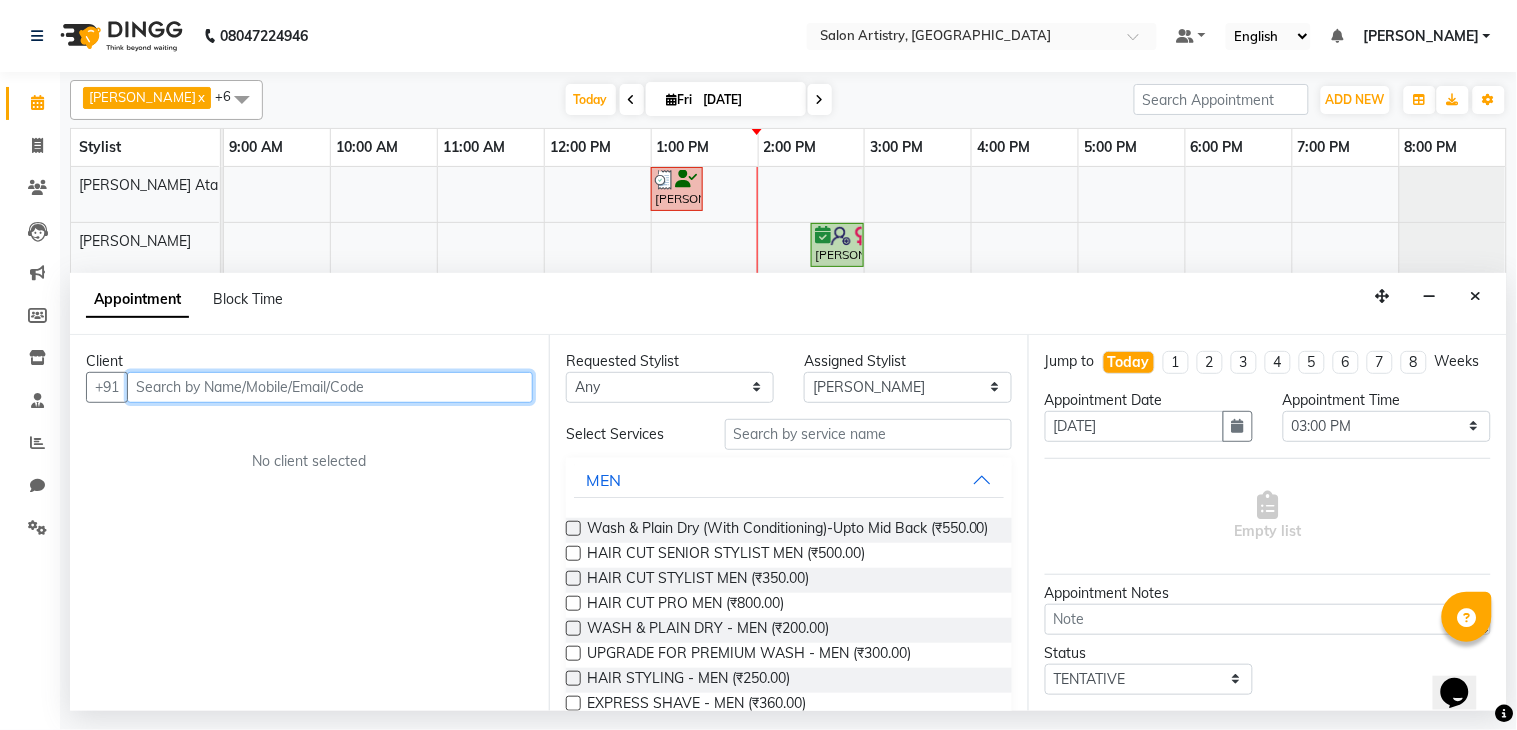 click at bounding box center [330, 387] 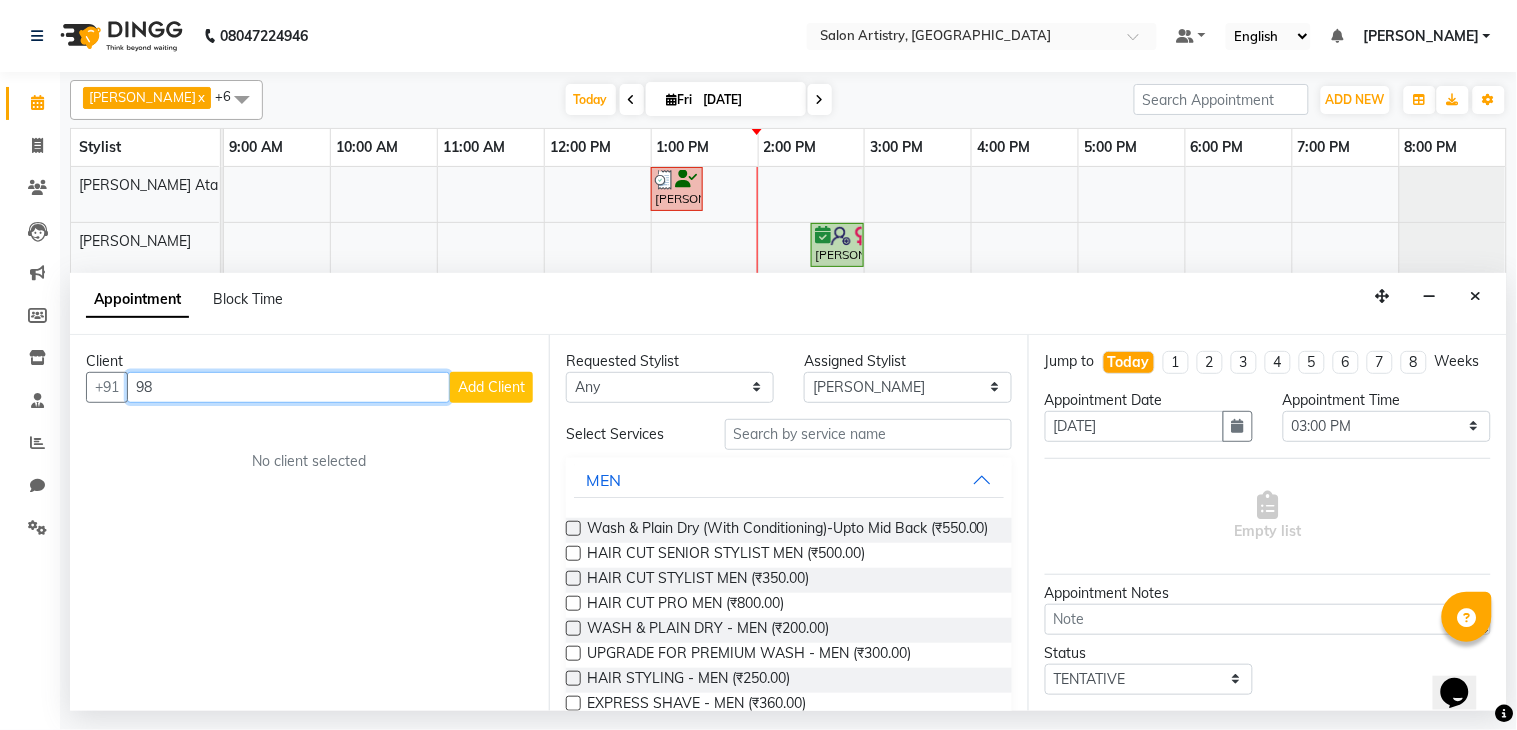type on "9" 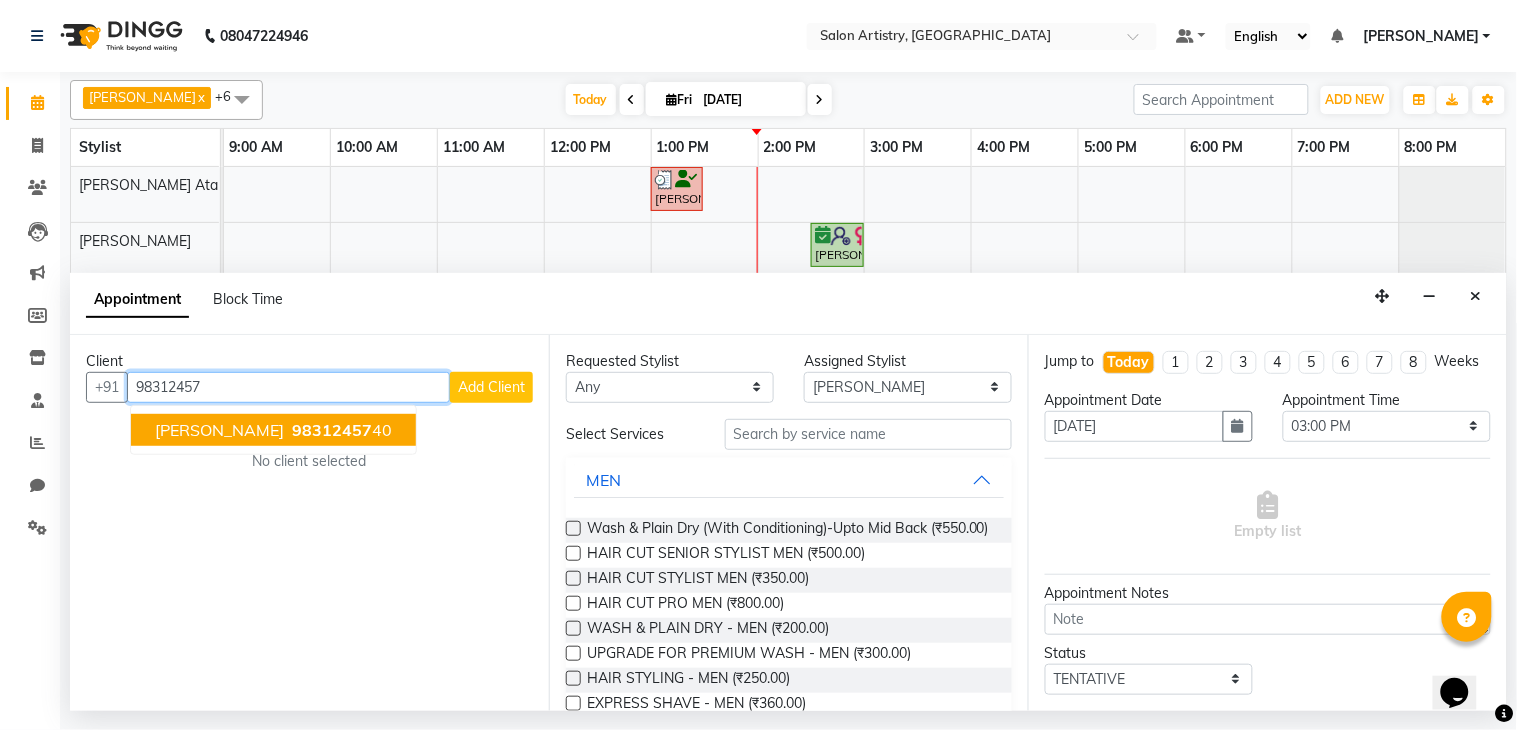 click on "98312457" at bounding box center [332, 430] 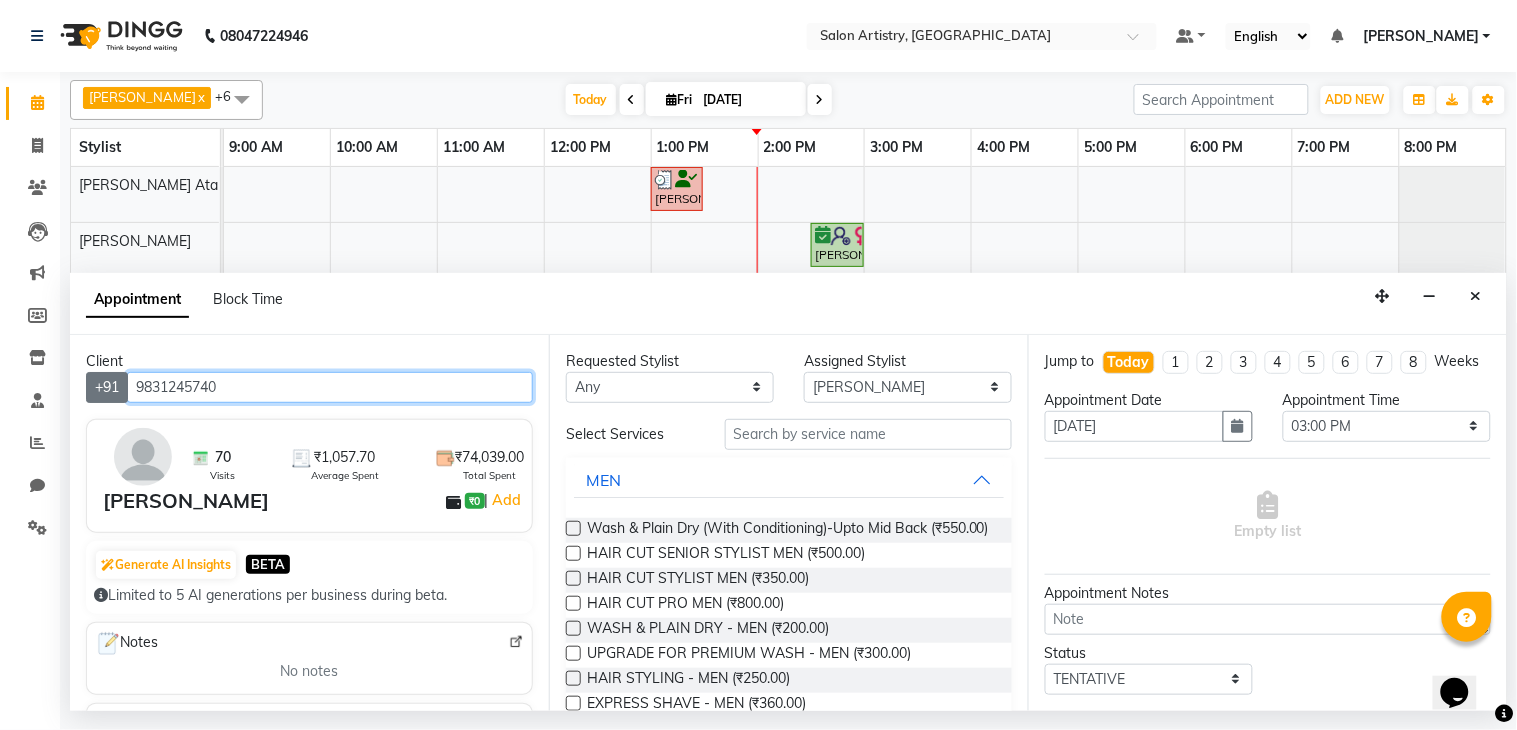 drag, startPoint x: 242, startPoint y: 385, endPoint x: 122, endPoint y: 385, distance: 120 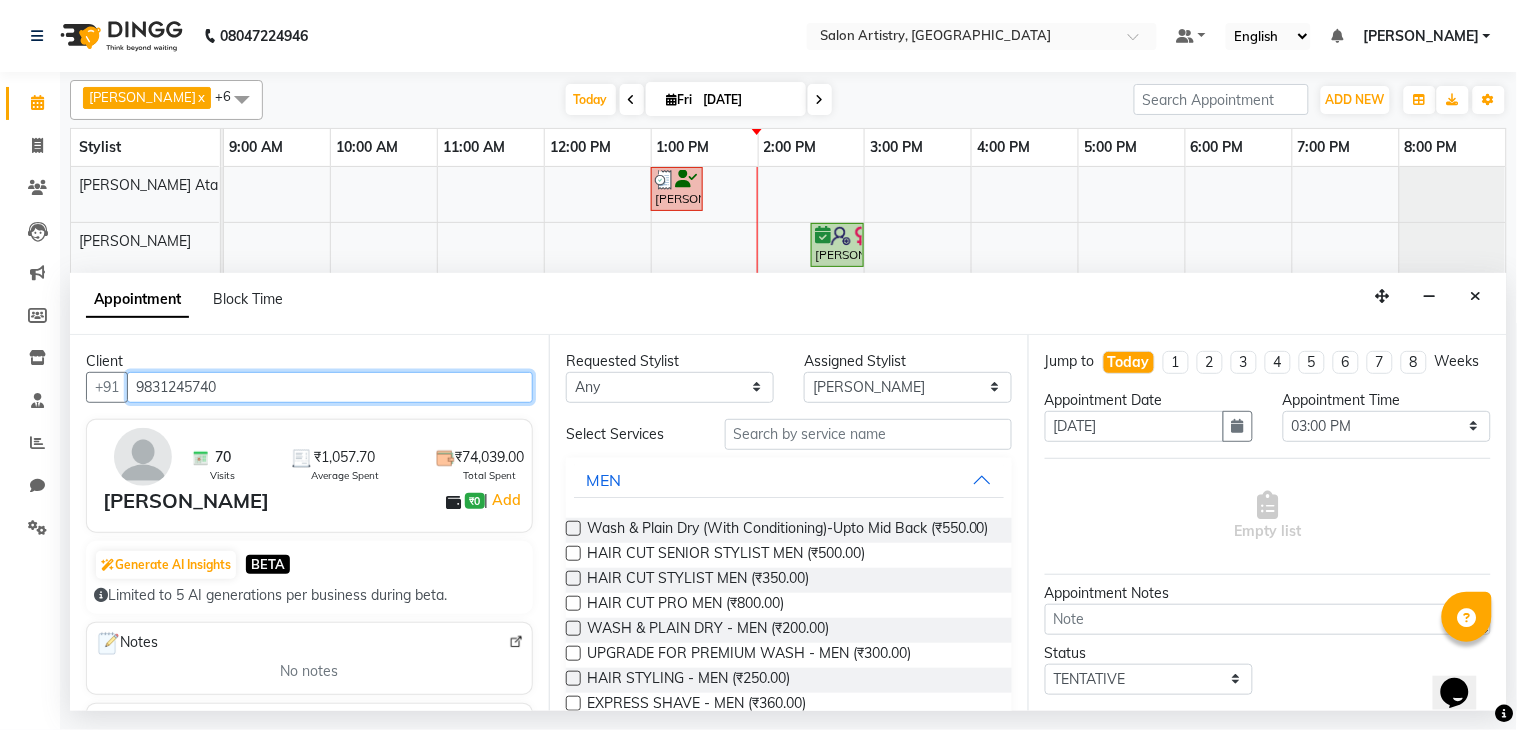 type on "9831245740" 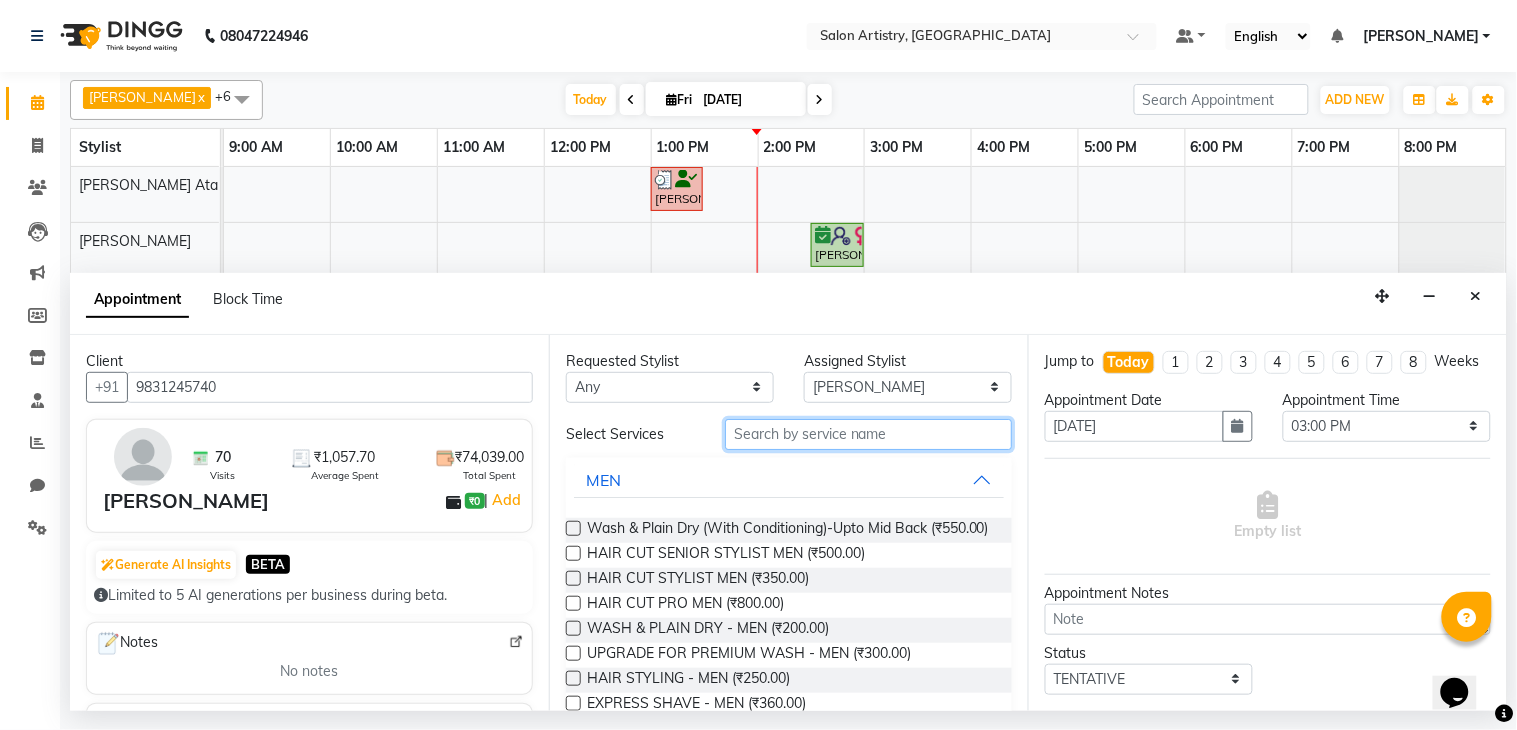 click at bounding box center (868, 434) 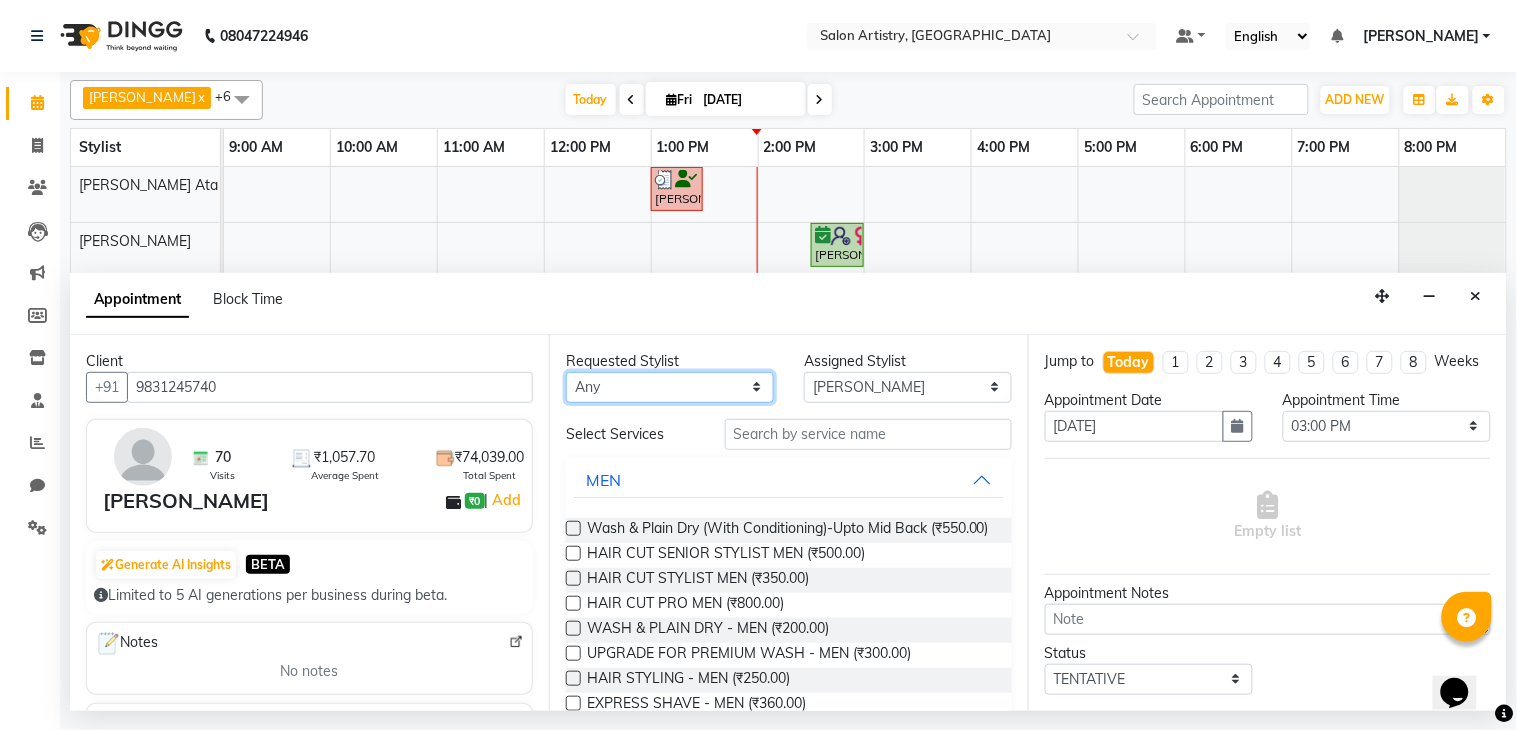 click on "Any [PERSON_NAME] [PERSON_NAME] [PERSON_NAME] [PERSON_NAME] [PERSON_NAME] [PERSON_NAME] [PERSON_NAME] Reception [PERSON_NAME] [PERSON_NAME] [PERSON_NAME] [PERSON_NAME] [PERSON_NAME] [PERSON_NAME] [PERSON_NAME]" at bounding box center (670, 387) 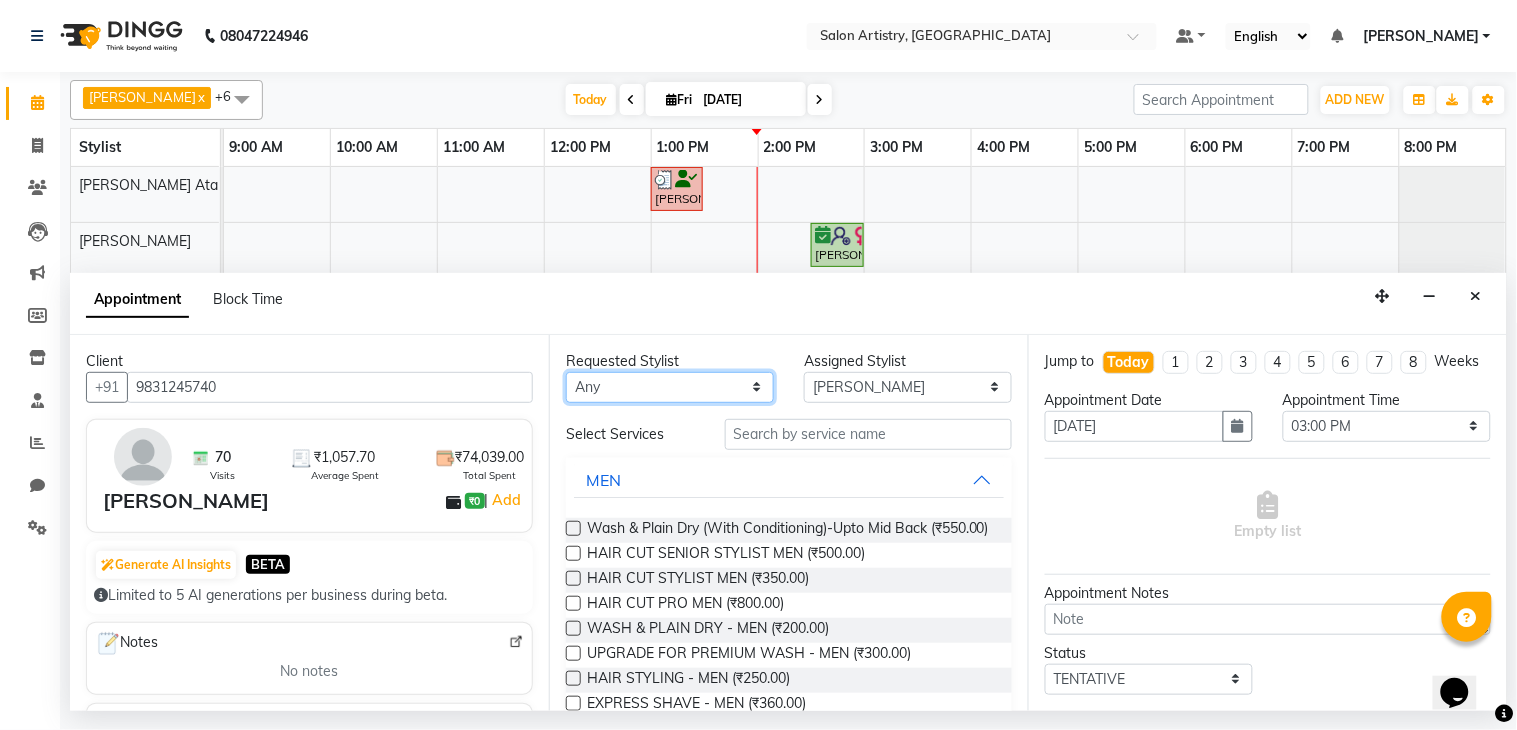 select on "79860" 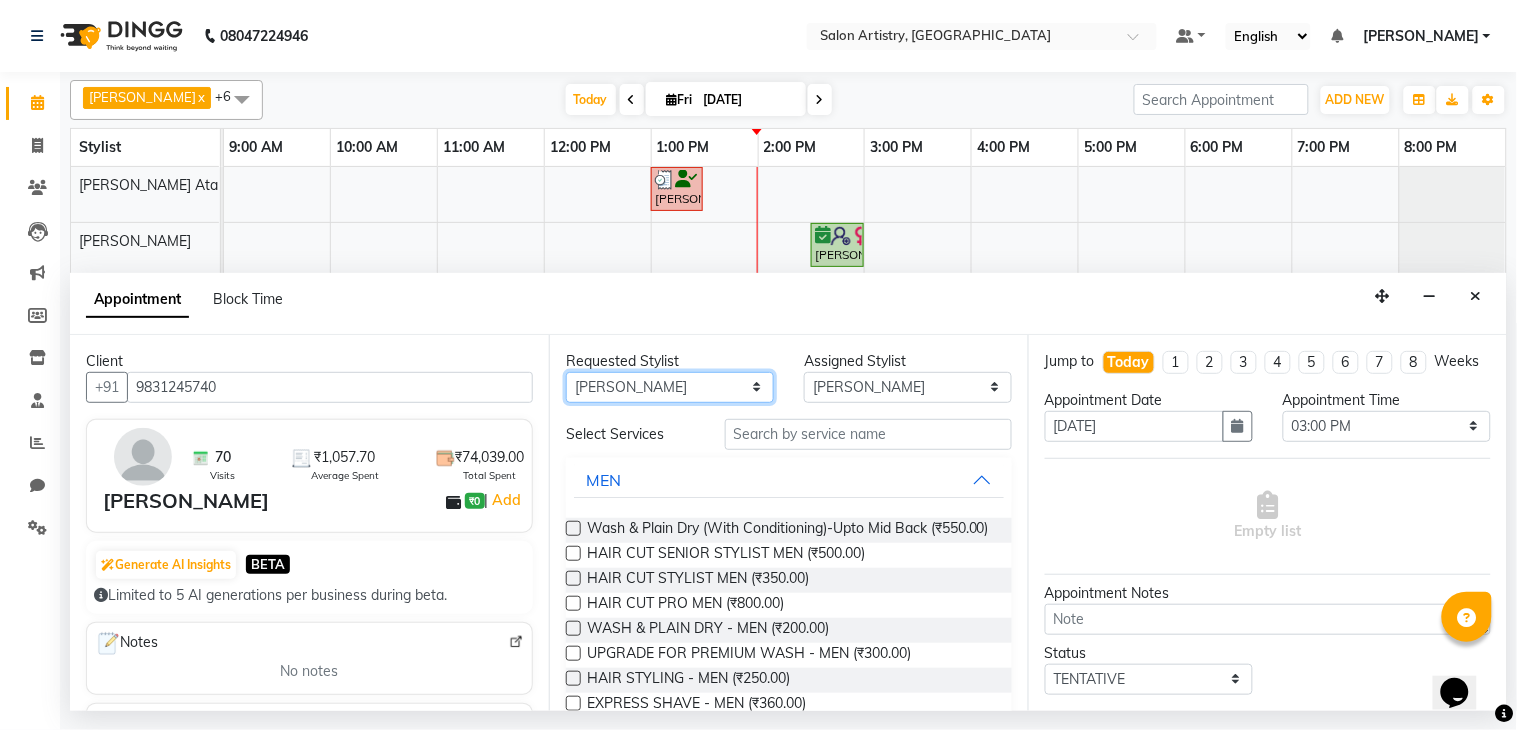 click on "Any [PERSON_NAME] [PERSON_NAME] [PERSON_NAME] [PERSON_NAME] [PERSON_NAME] [PERSON_NAME] [PERSON_NAME] Reception [PERSON_NAME] [PERSON_NAME] [PERSON_NAME] [PERSON_NAME] [PERSON_NAME] [PERSON_NAME] [PERSON_NAME]" at bounding box center [670, 387] 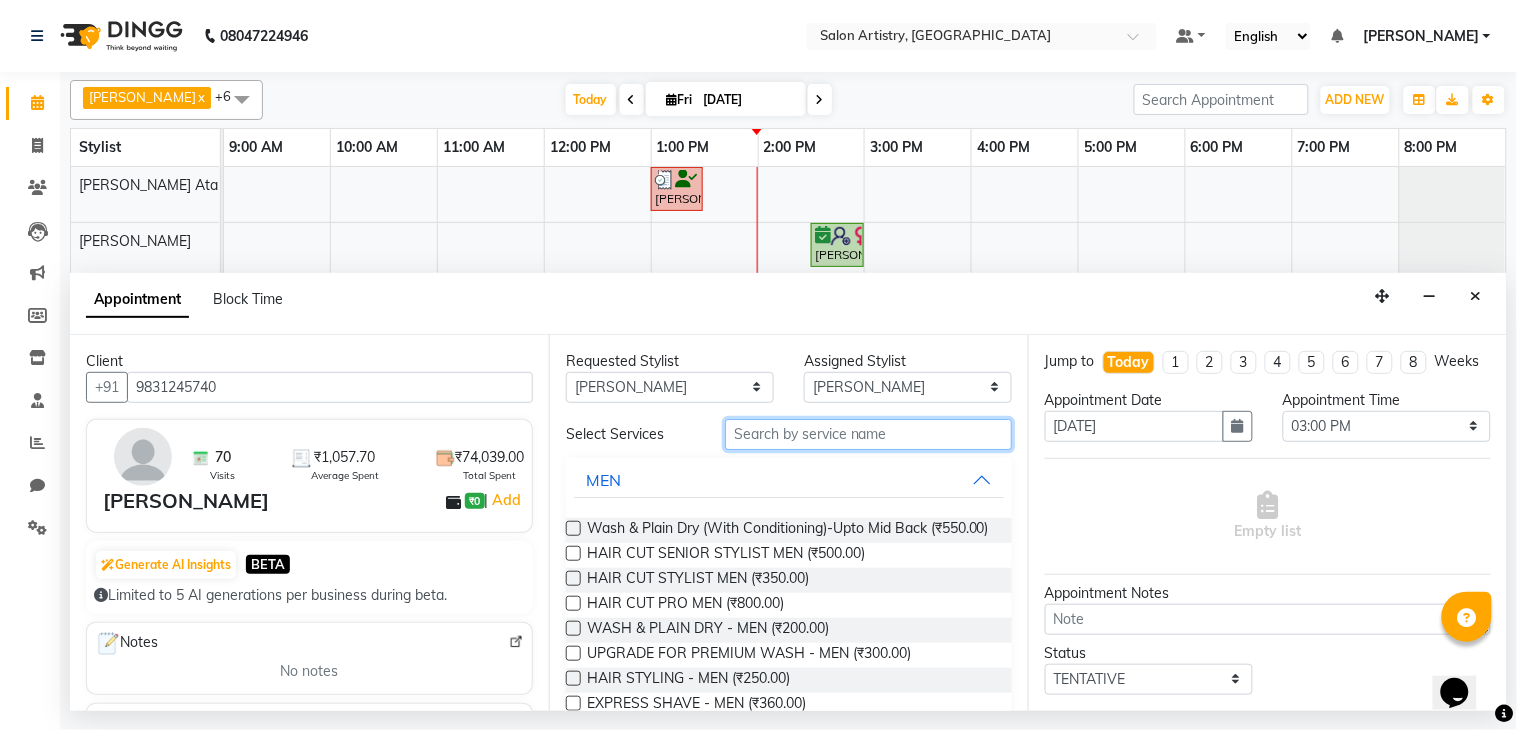 click at bounding box center (868, 434) 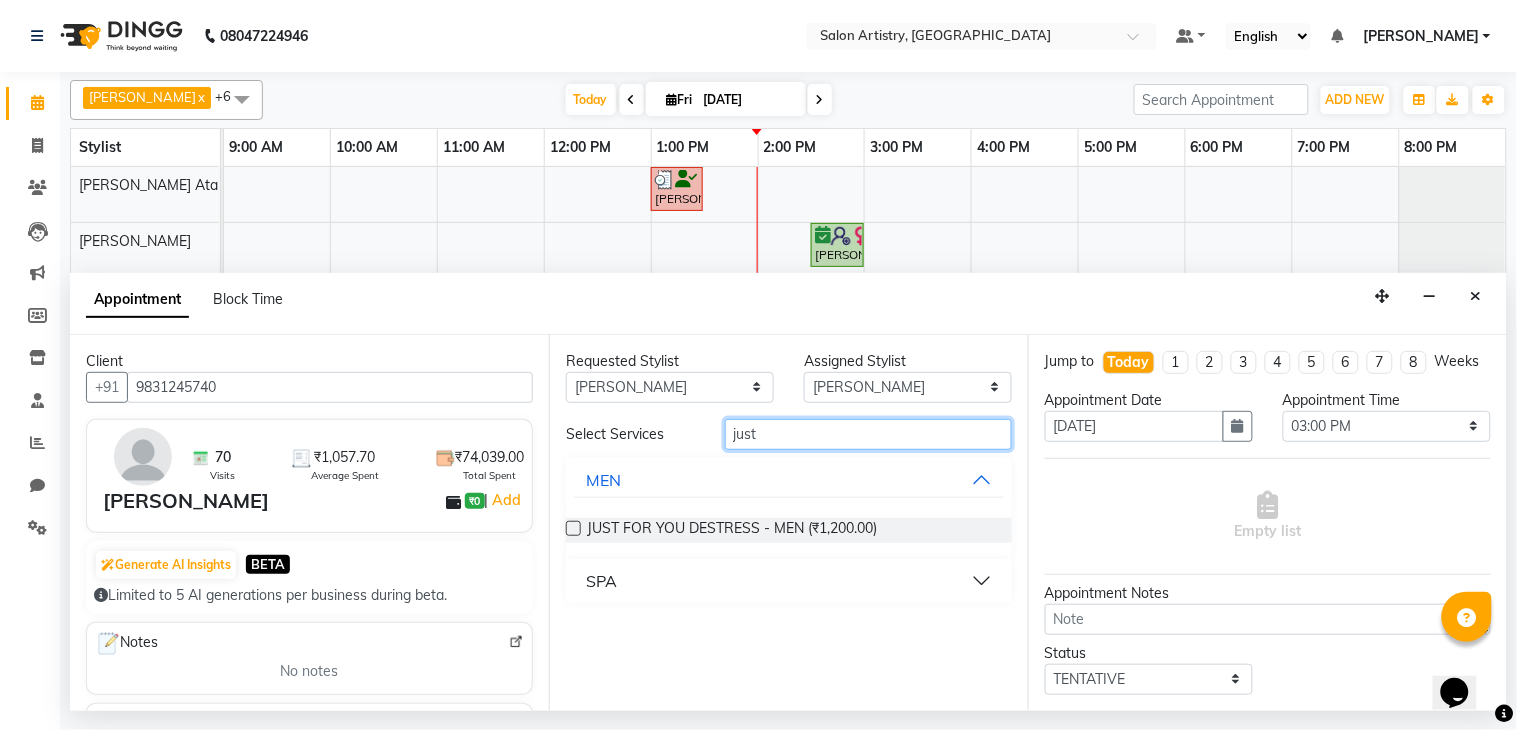 type on "just" 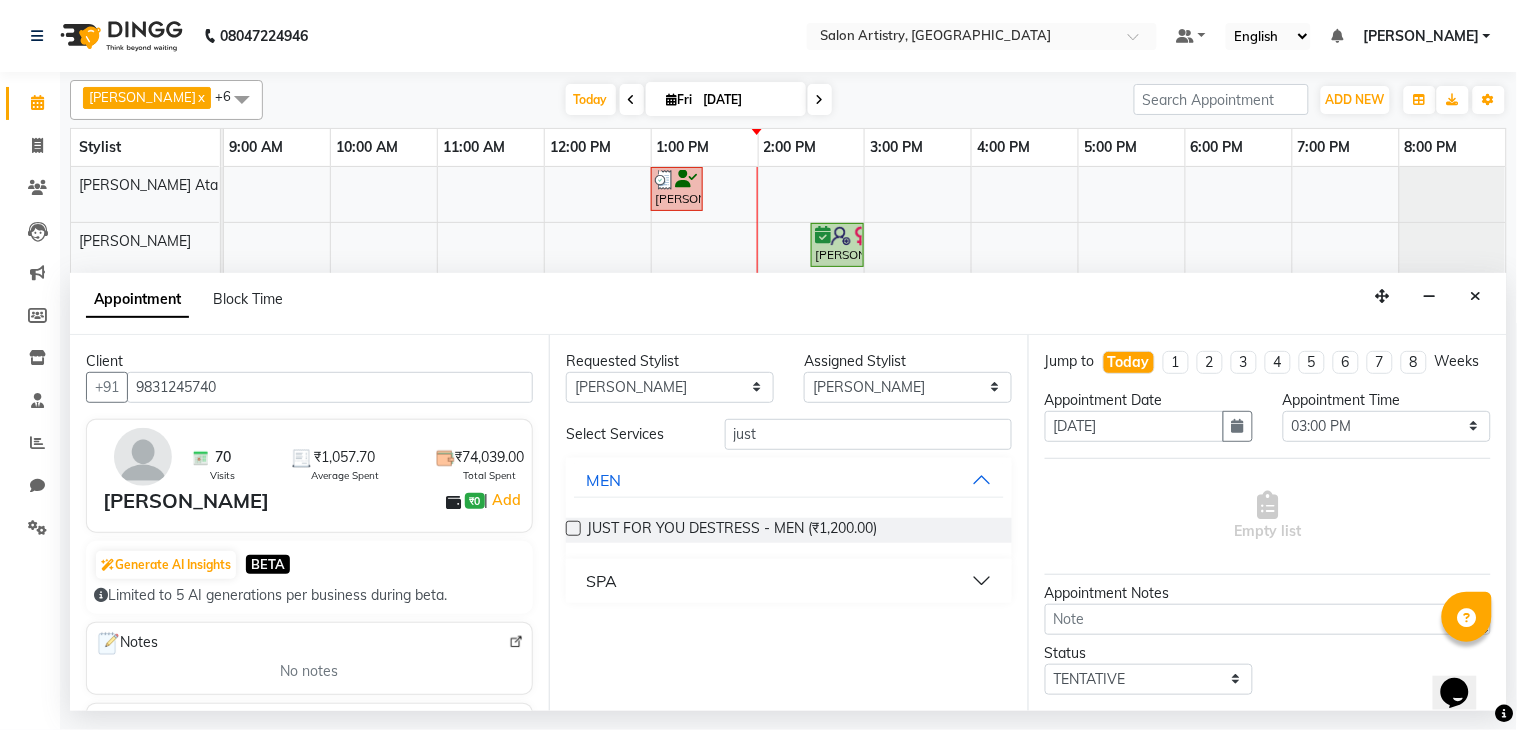 click on "SPA" at bounding box center (789, 581) 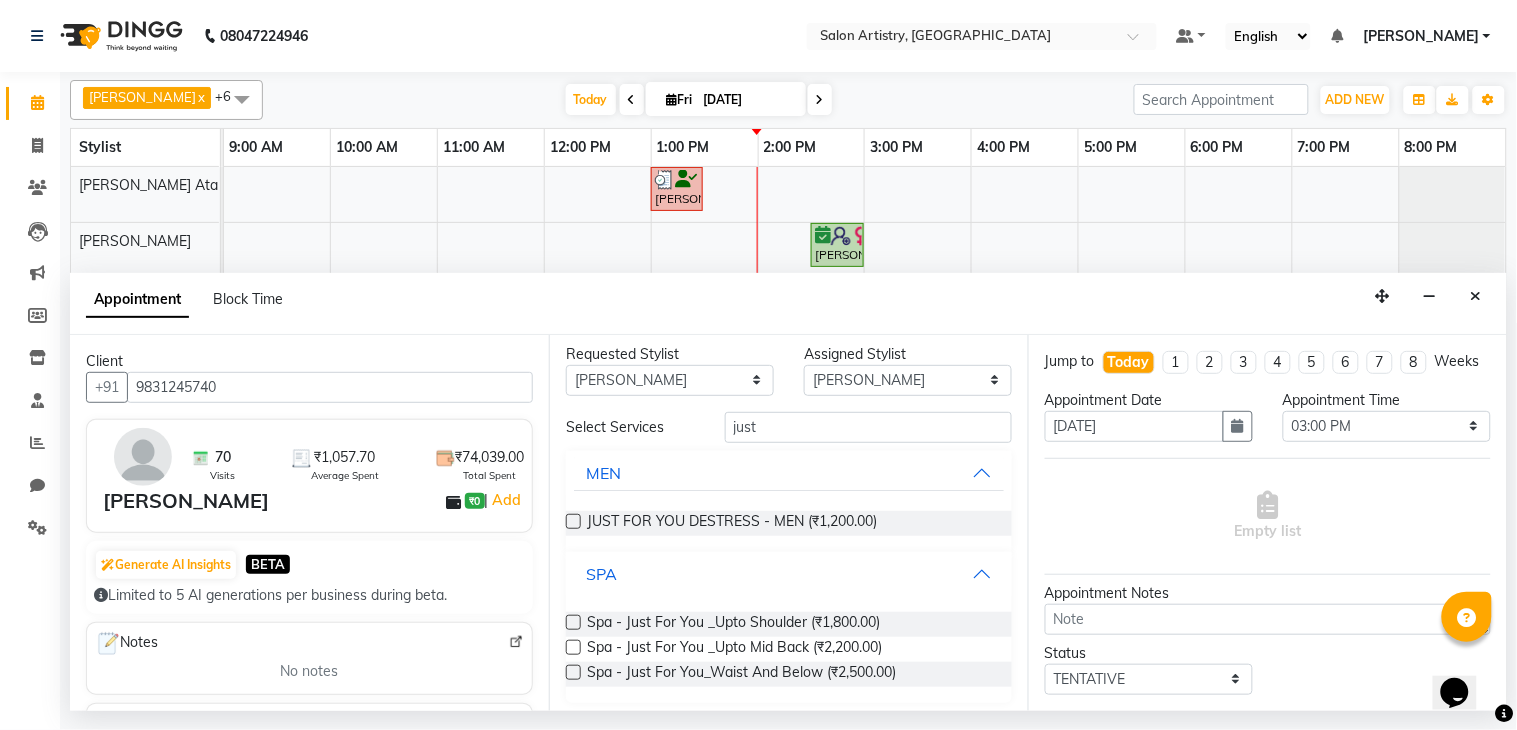 scroll, scrollTop: 14, scrollLeft: 0, axis: vertical 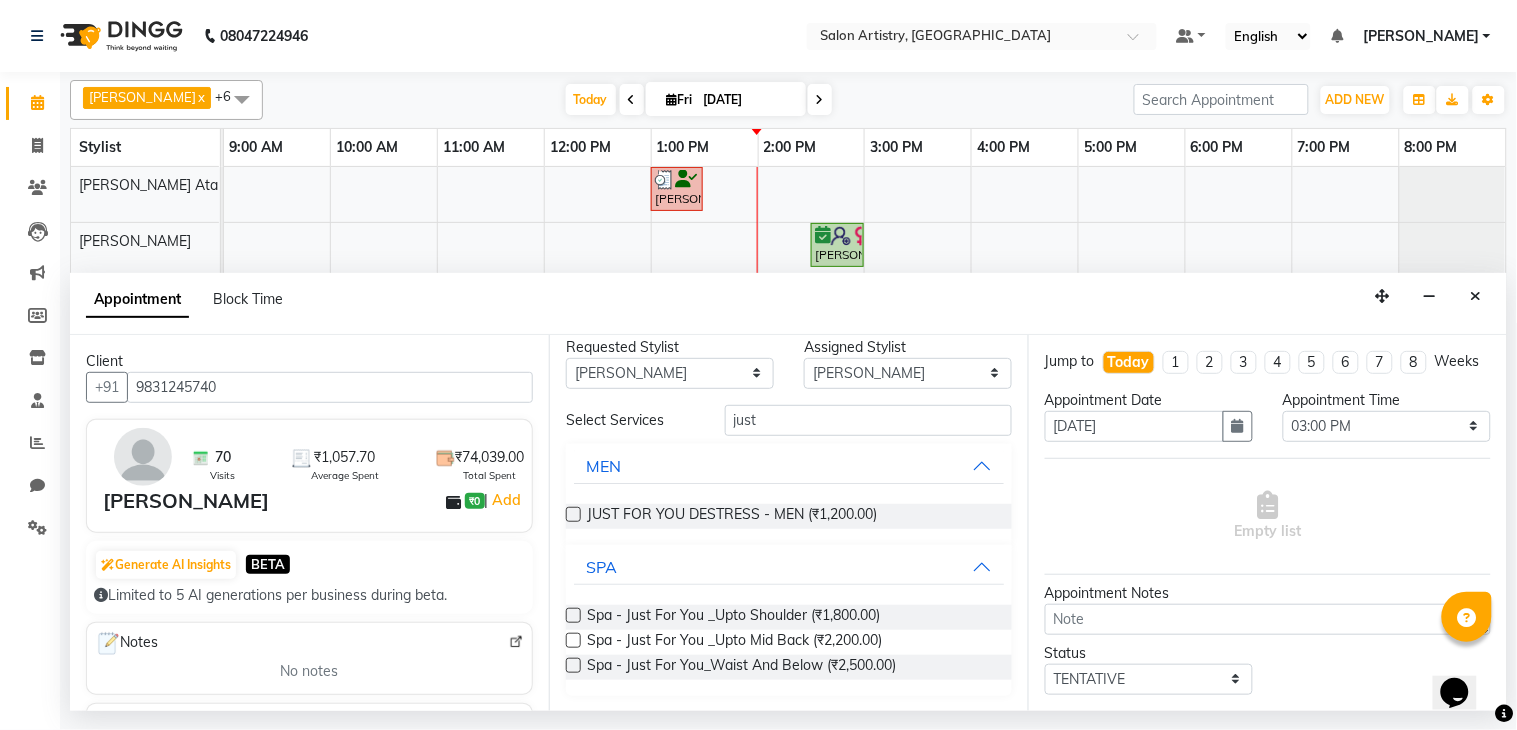 click at bounding box center [573, 640] 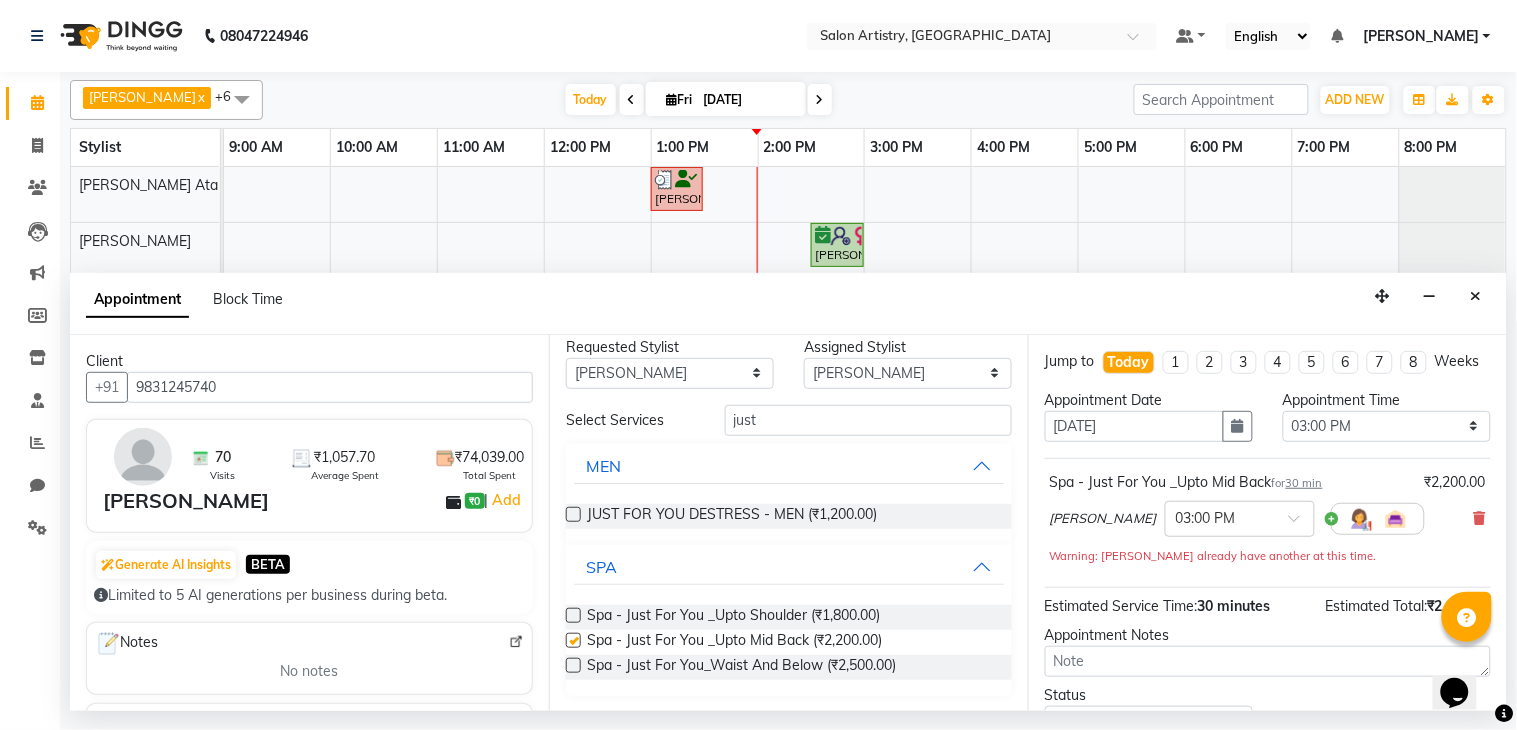 checkbox on "false" 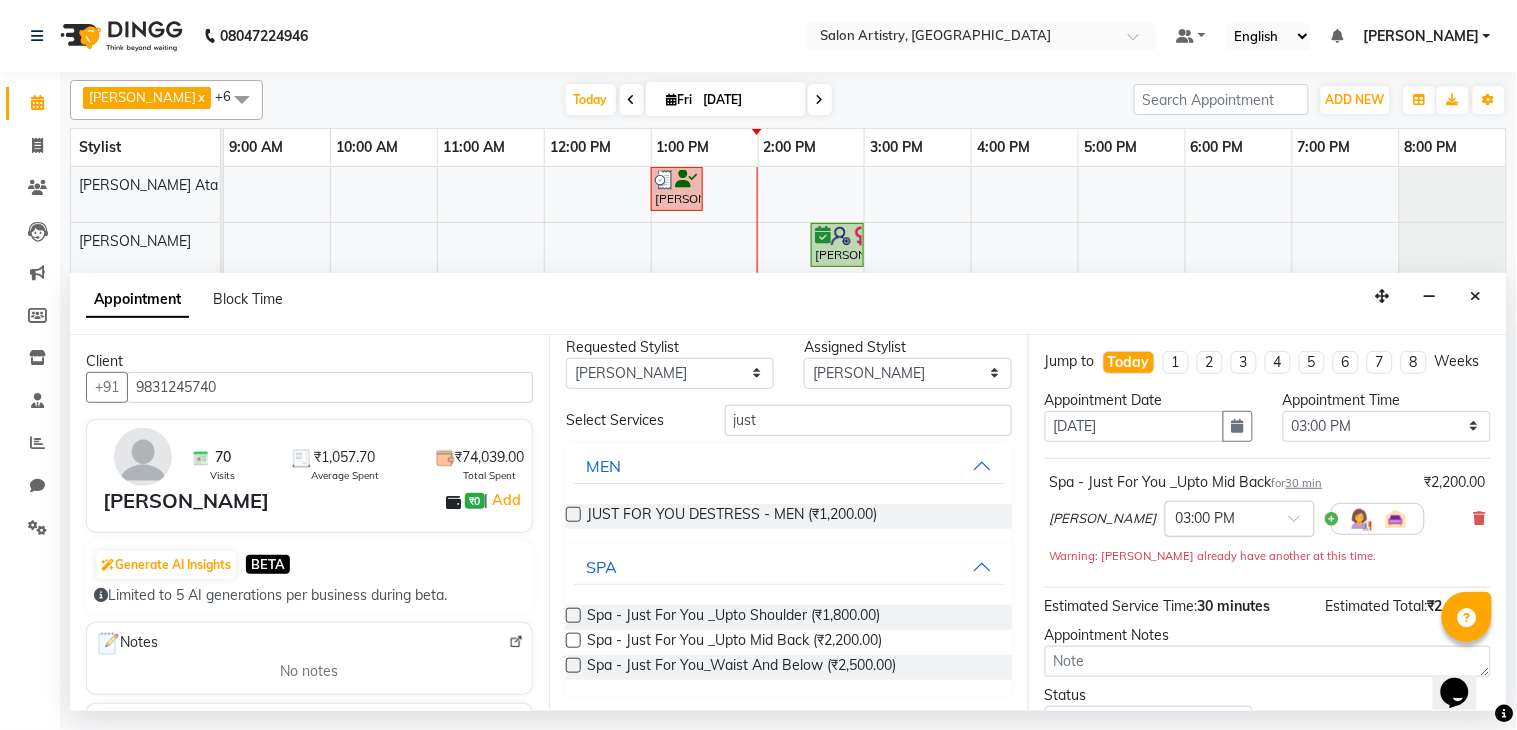 click at bounding box center [1220, 517] 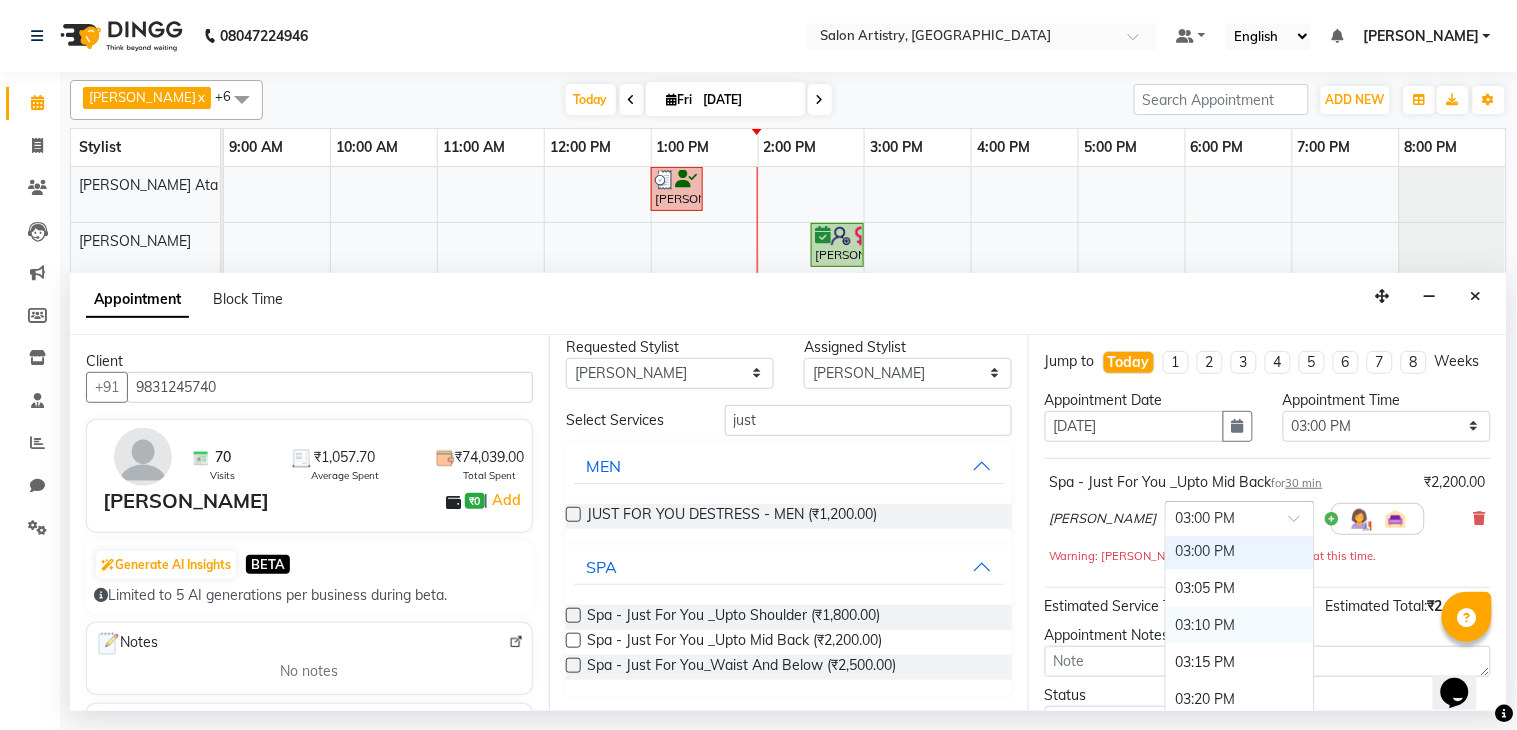 scroll, scrollTop: 2168, scrollLeft: 0, axis: vertical 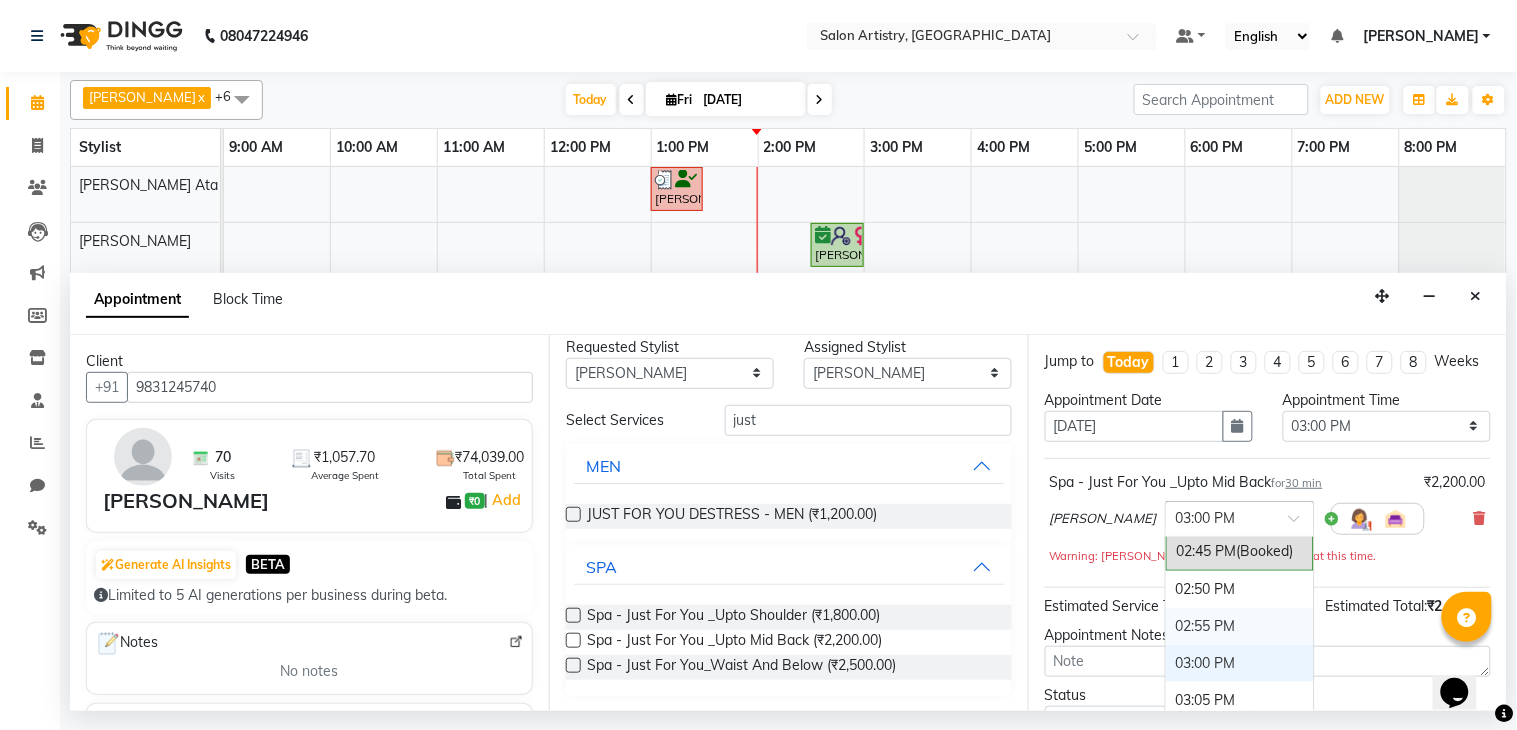 click on "02:55 PM" at bounding box center [1240, 626] 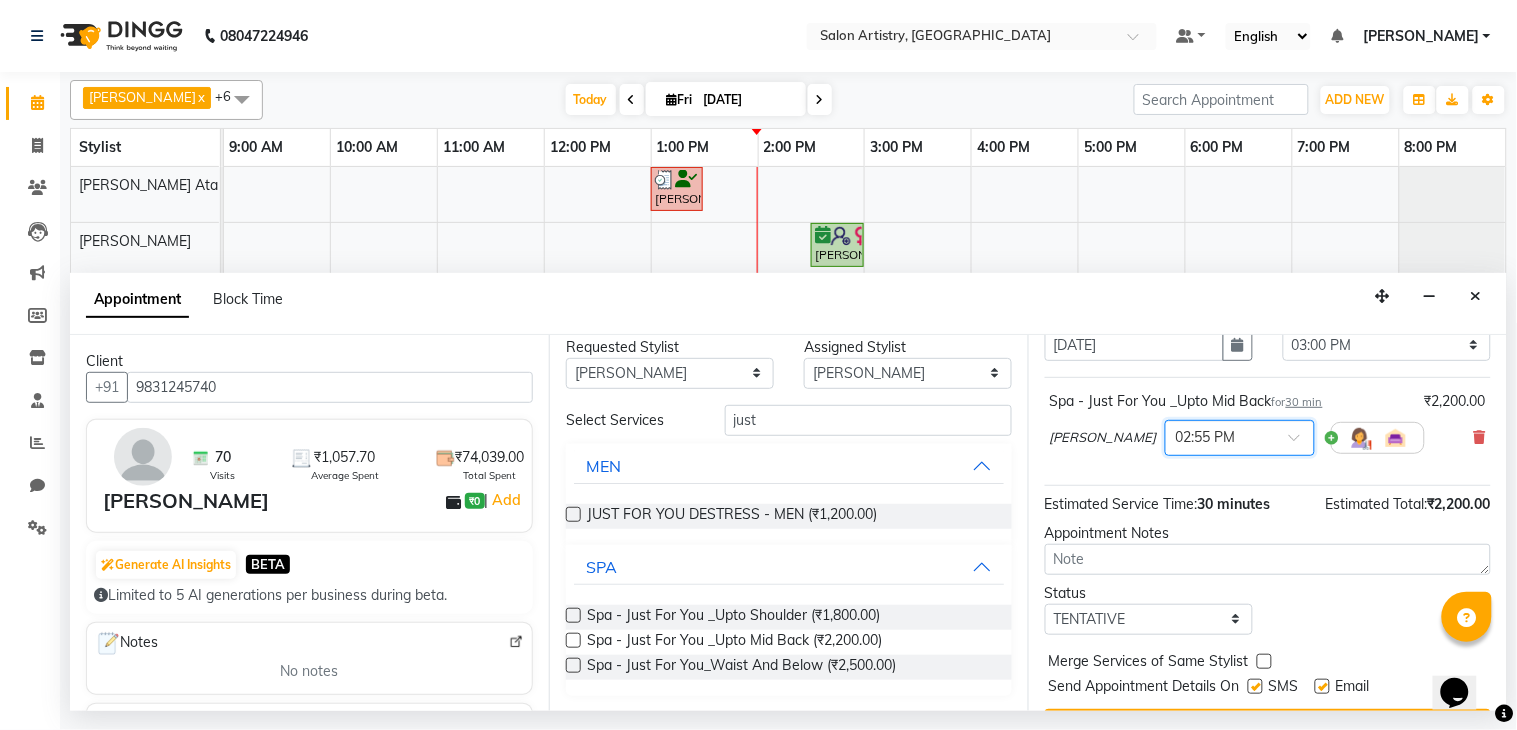 scroll, scrollTop: 150, scrollLeft: 0, axis: vertical 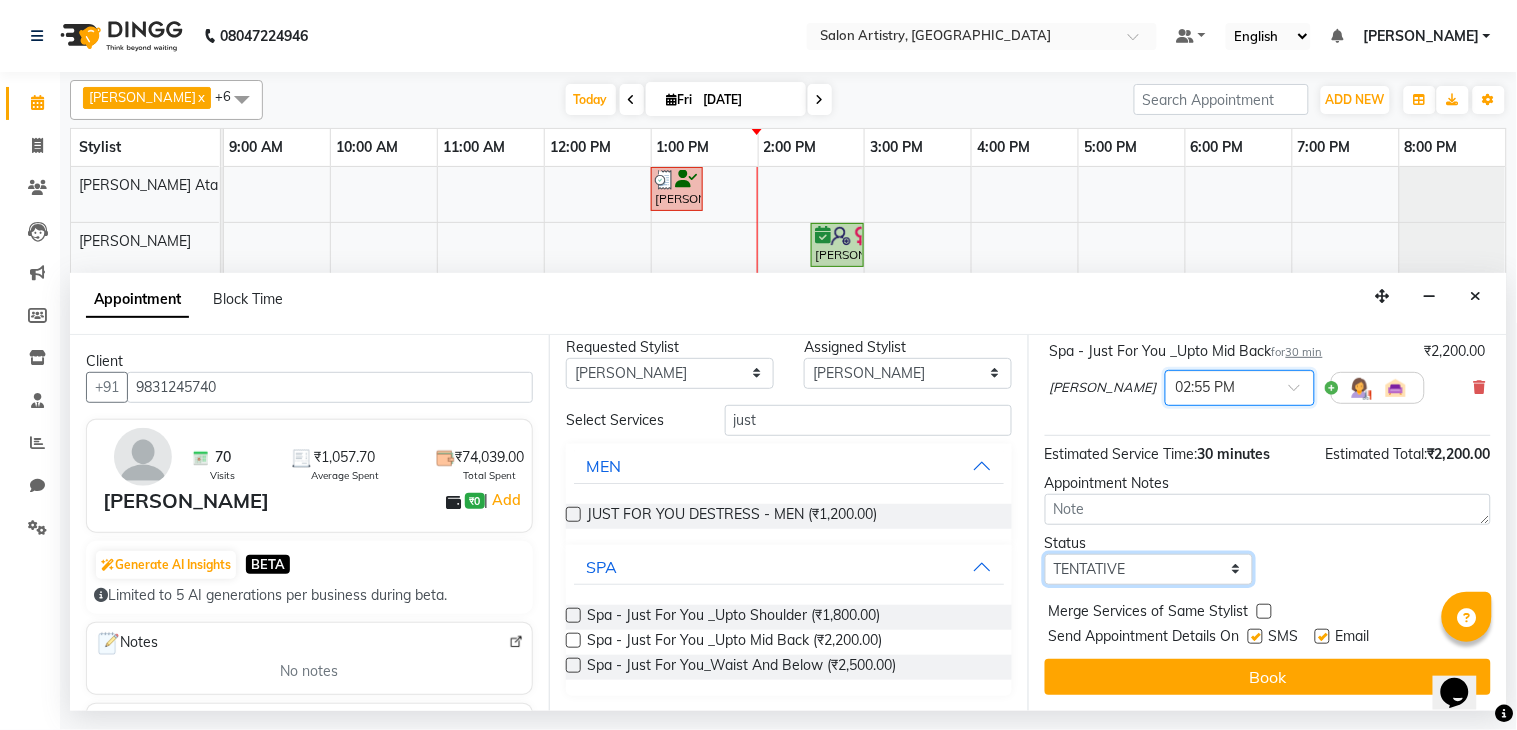 click on "Select TENTATIVE CONFIRM CHECK-IN UPCOMING" at bounding box center [1149, 569] 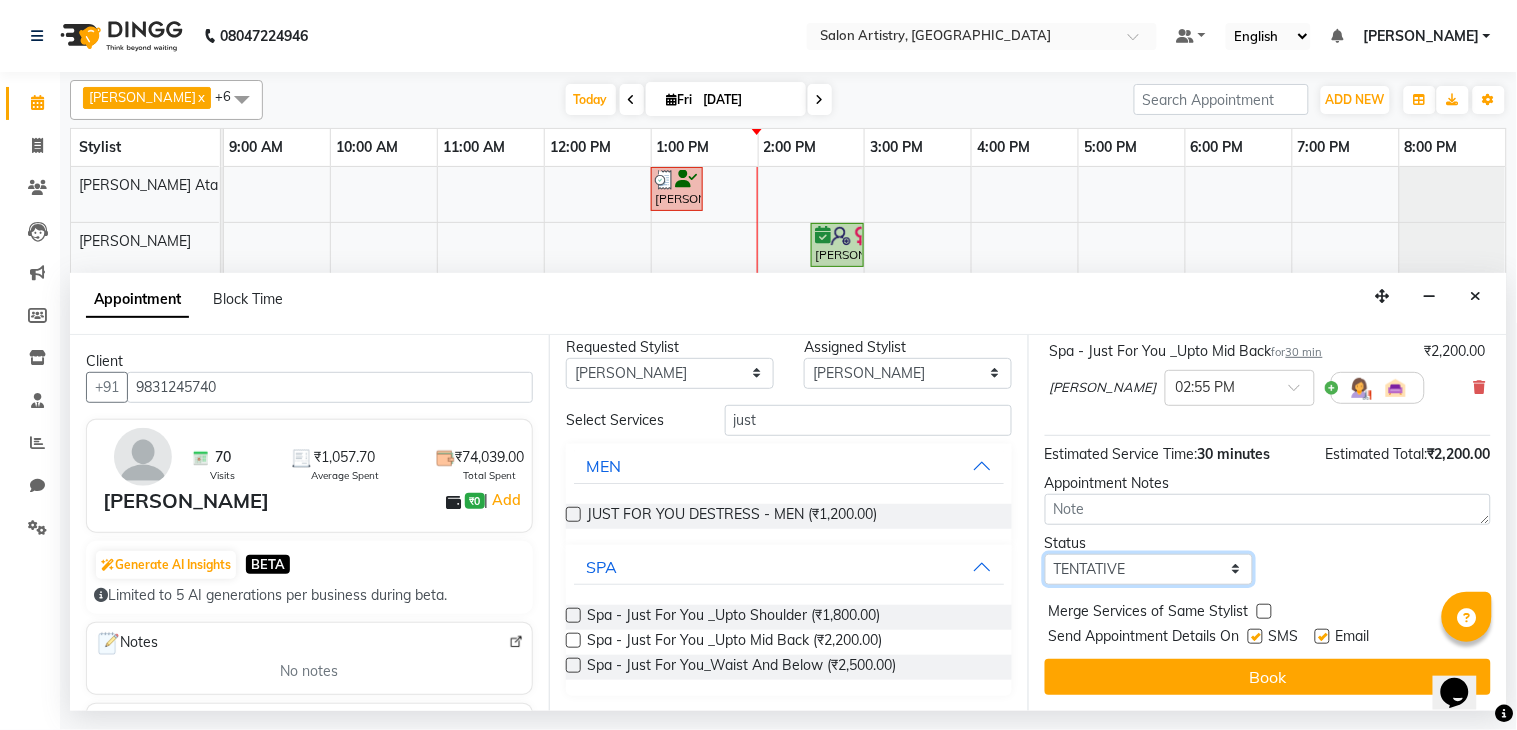select on "check-in" 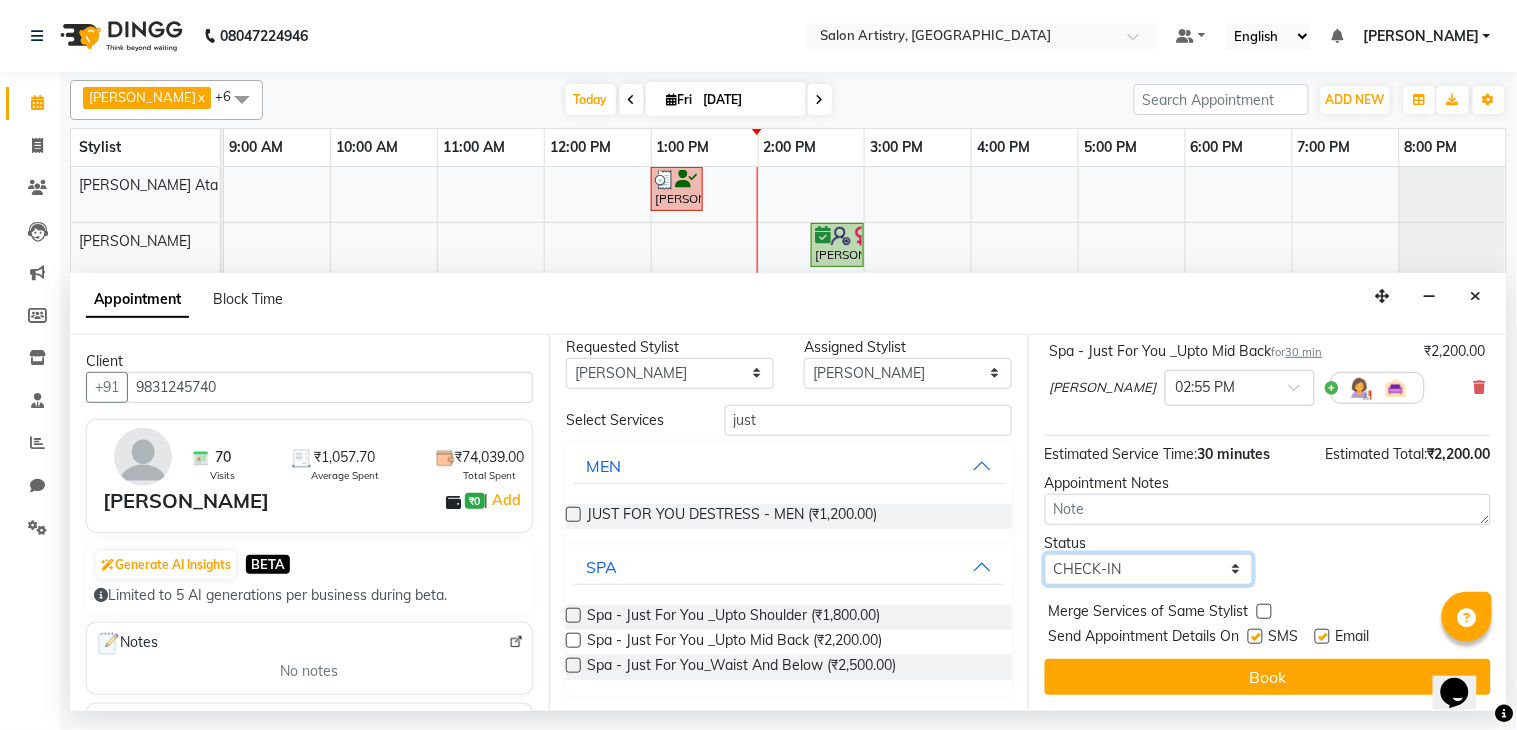 click on "Select TENTATIVE CONFIRM CHECK-IN UPCOMING" at bounding box center (1149, 569) 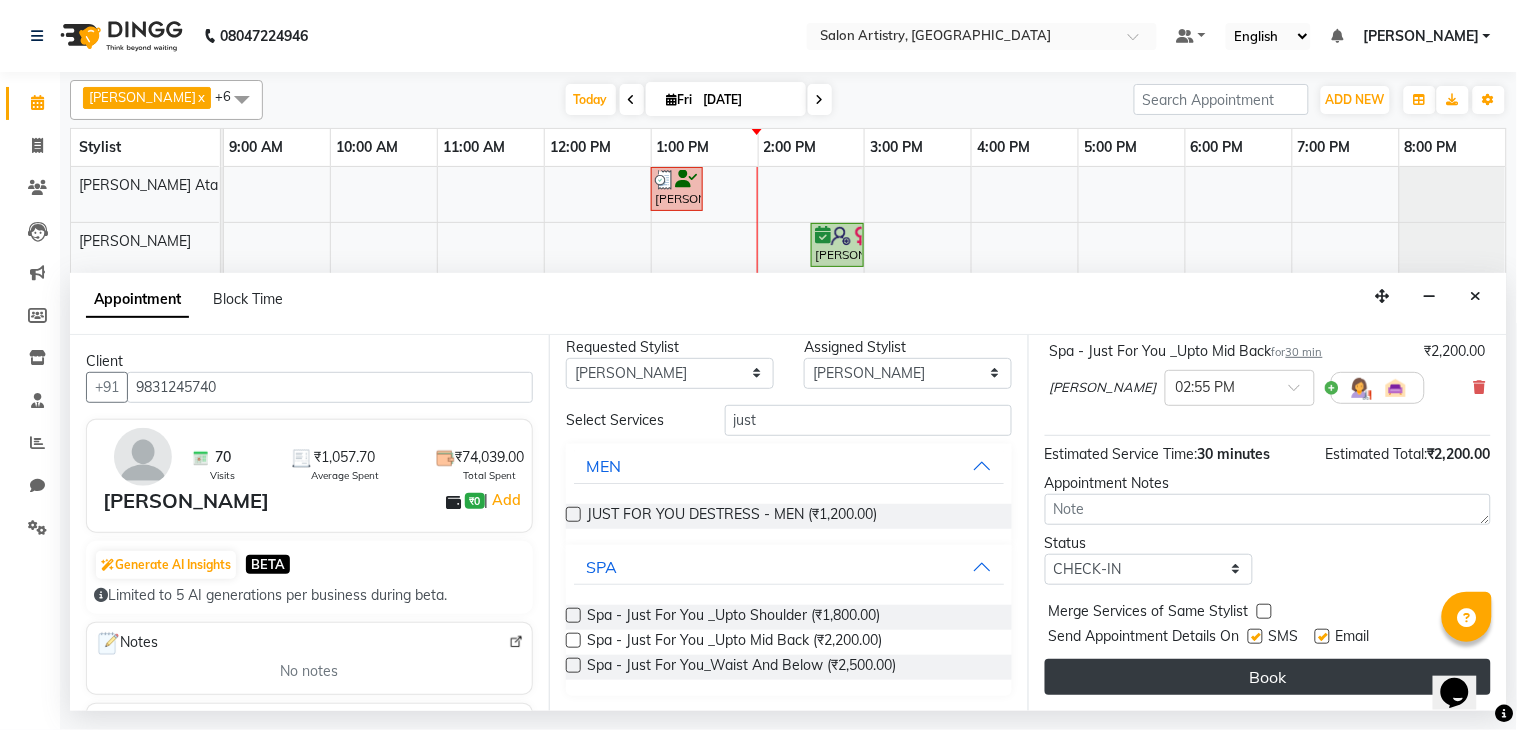click on "Book" at bounding box center [1268, 677] 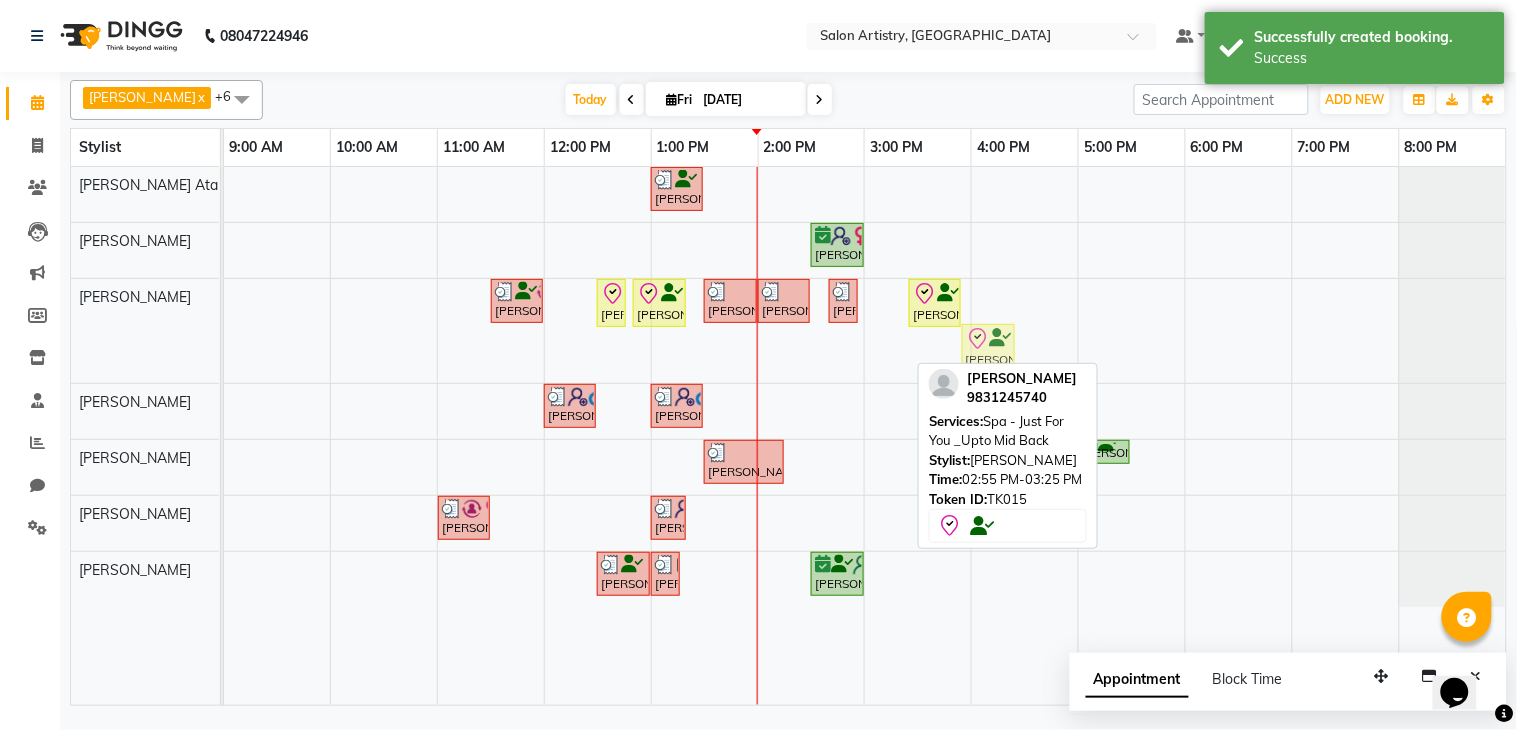 drag, startPoint x: 858, startPoint y: 342, endPoint x: 873, endPoint y: 293, distance: 51.24451 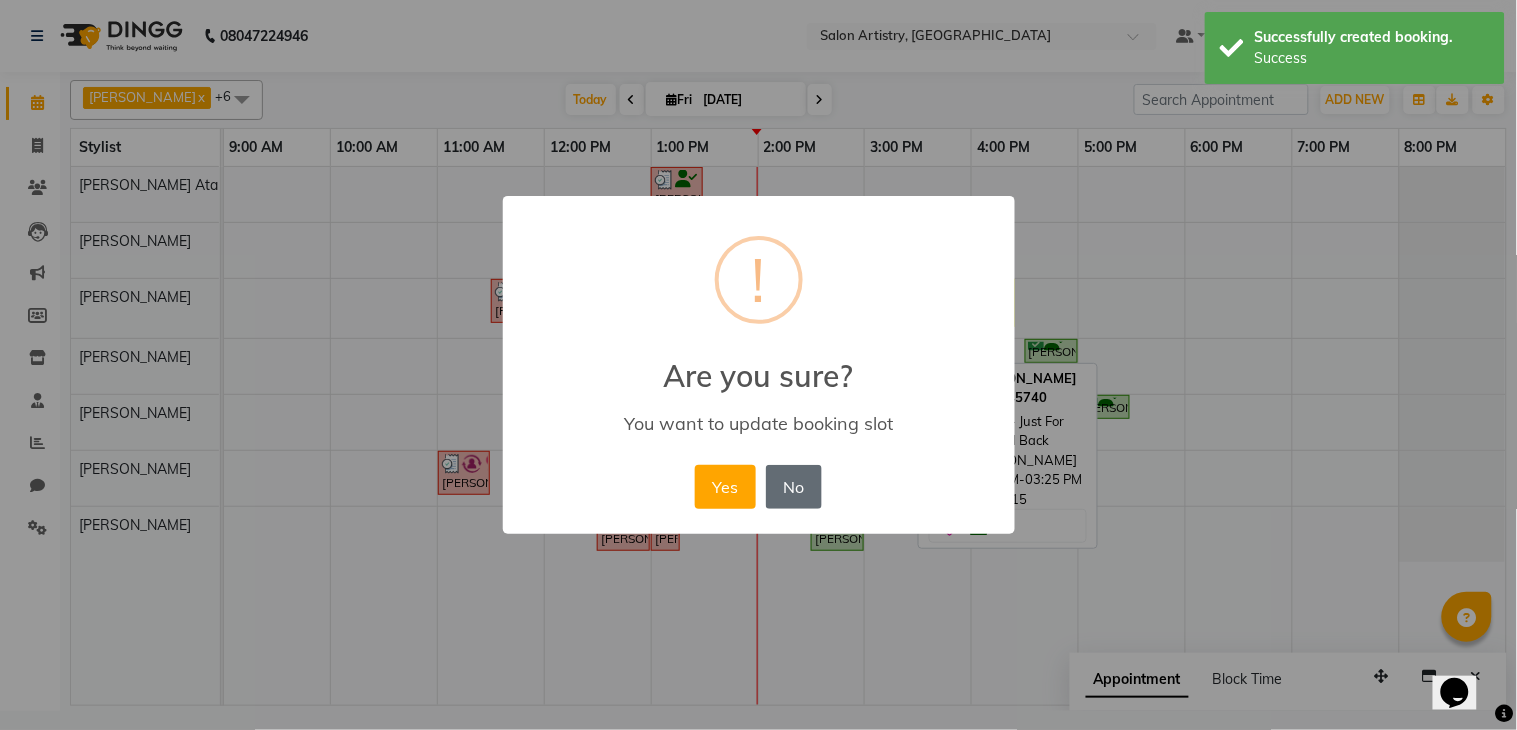 click on "No" at bounding box center [794, 487] 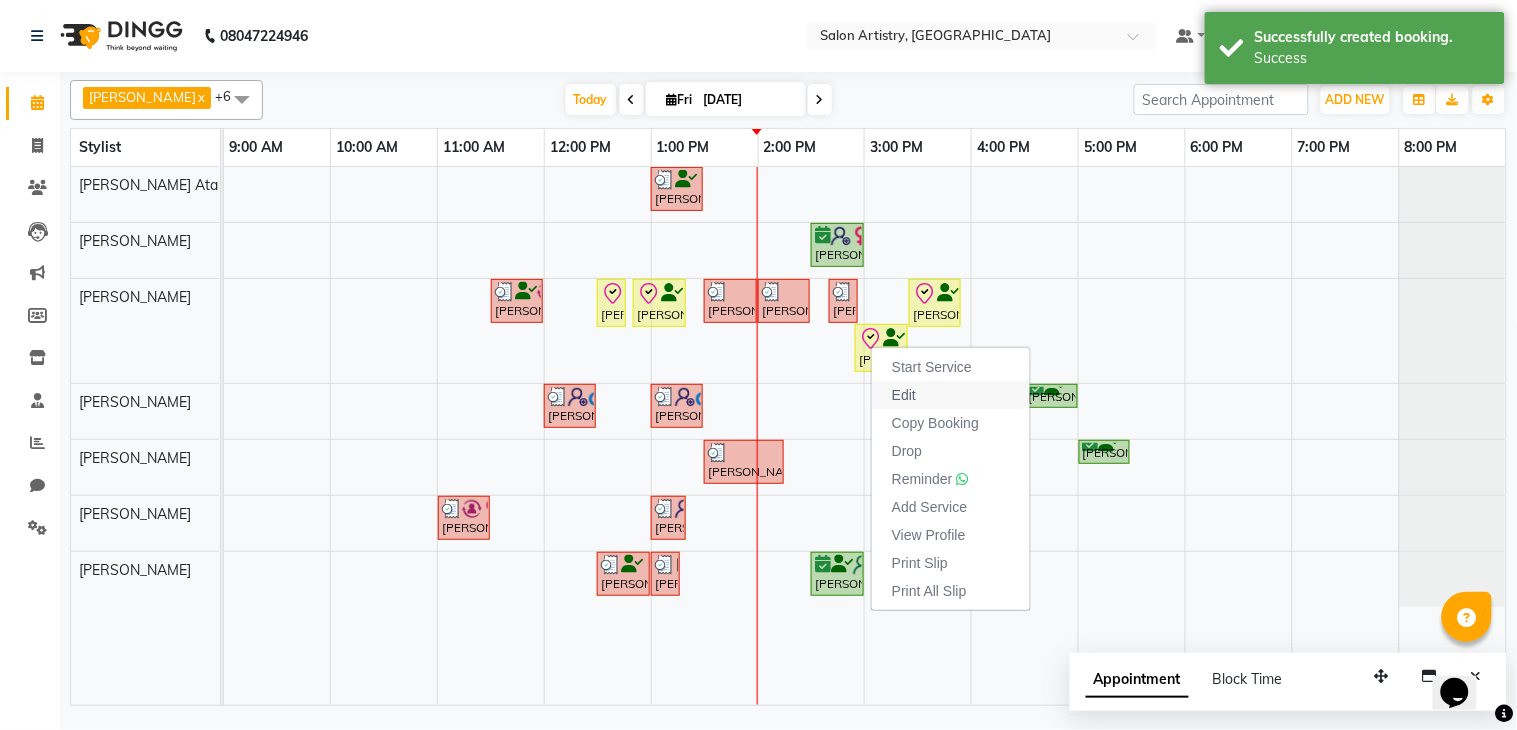click on "Edit" at bounding box center (904, 395) 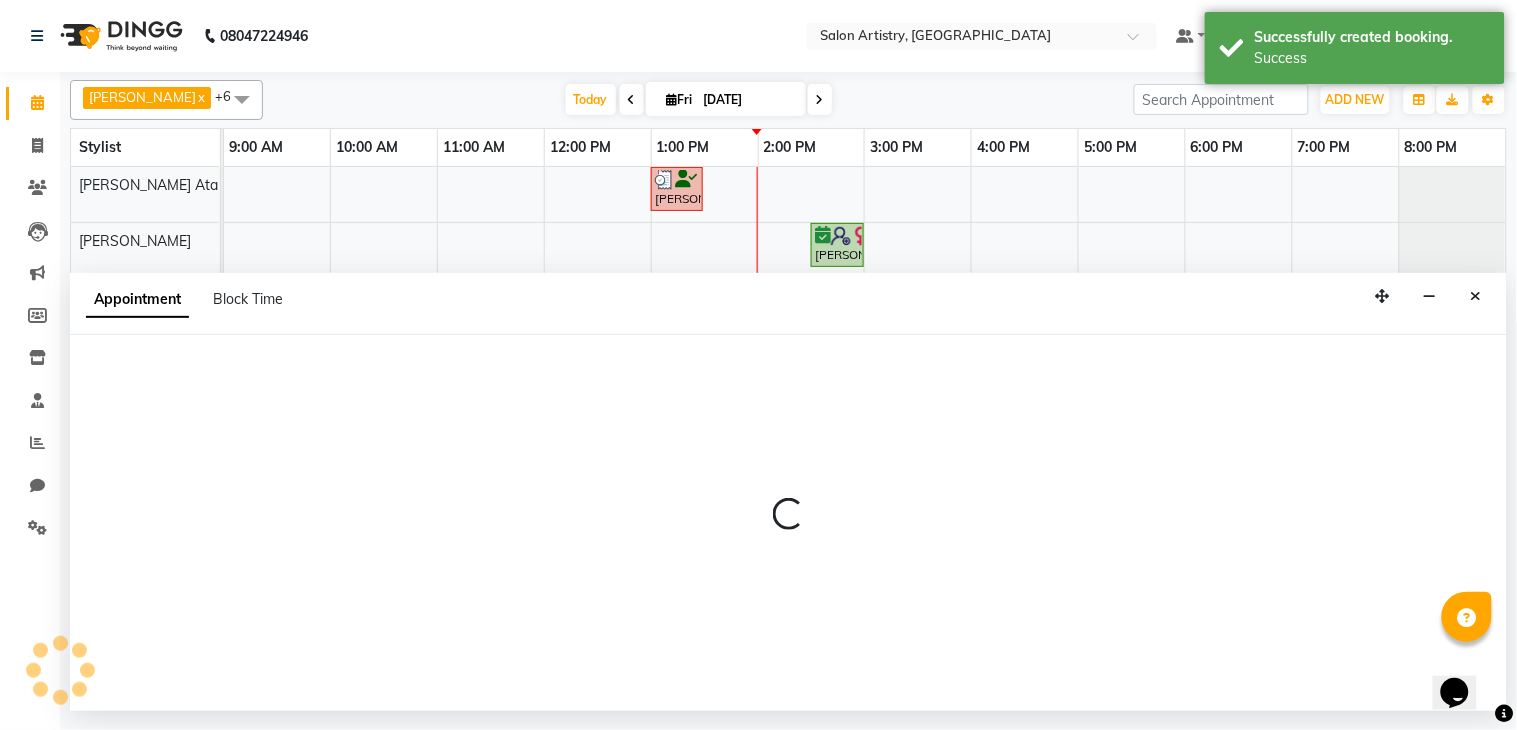 select on "tentative" 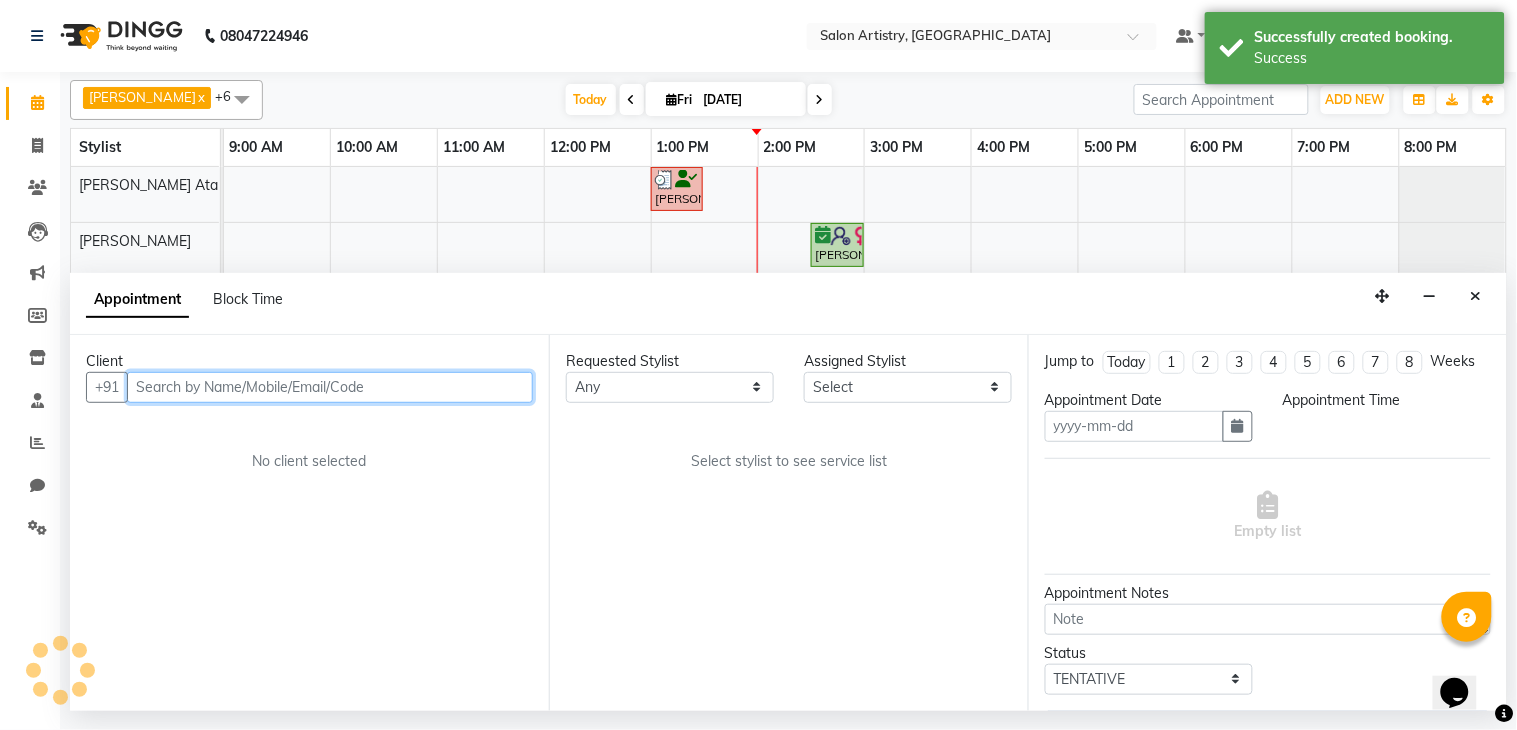 type on "[DATE]" 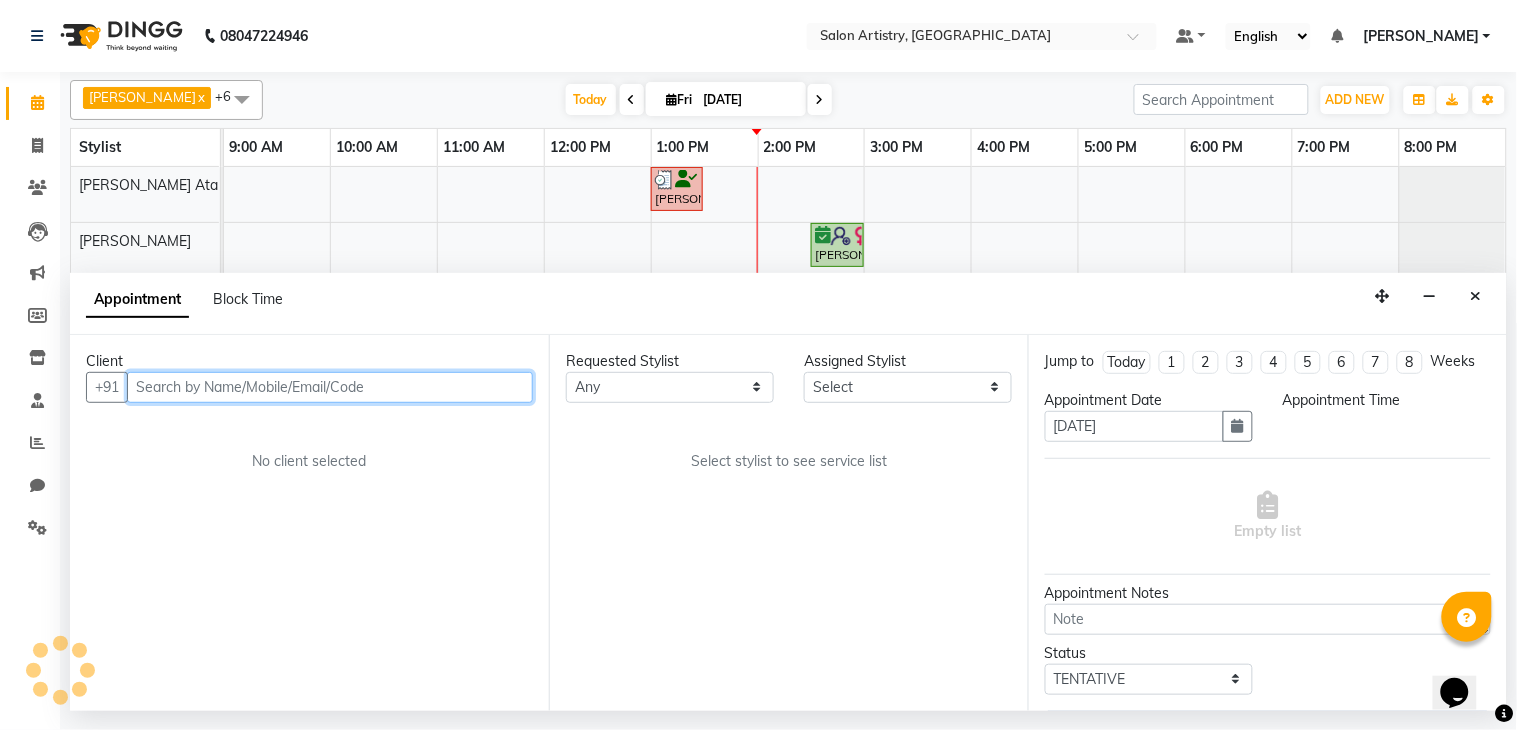 select on "check-in" 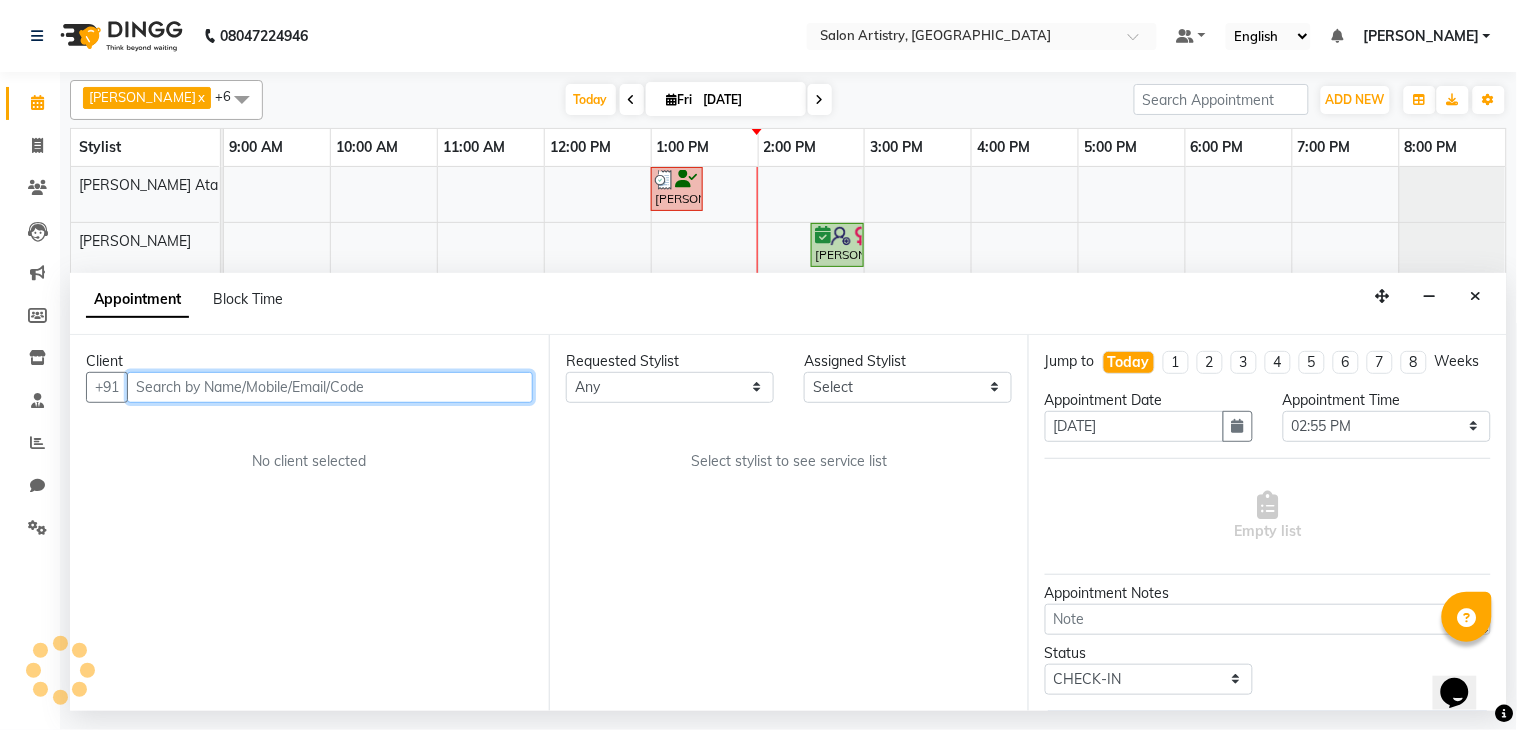 select on "79860" 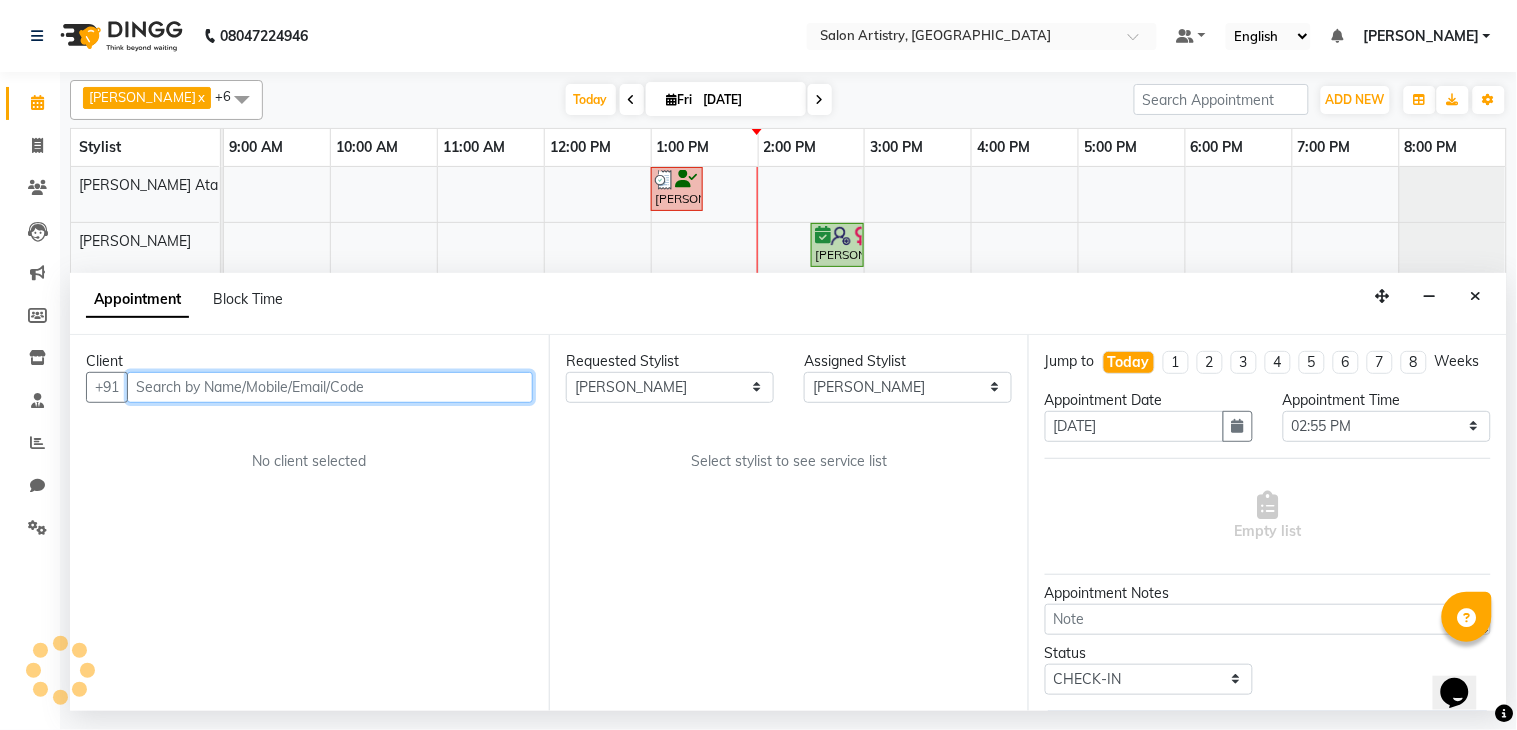 select on "4168" 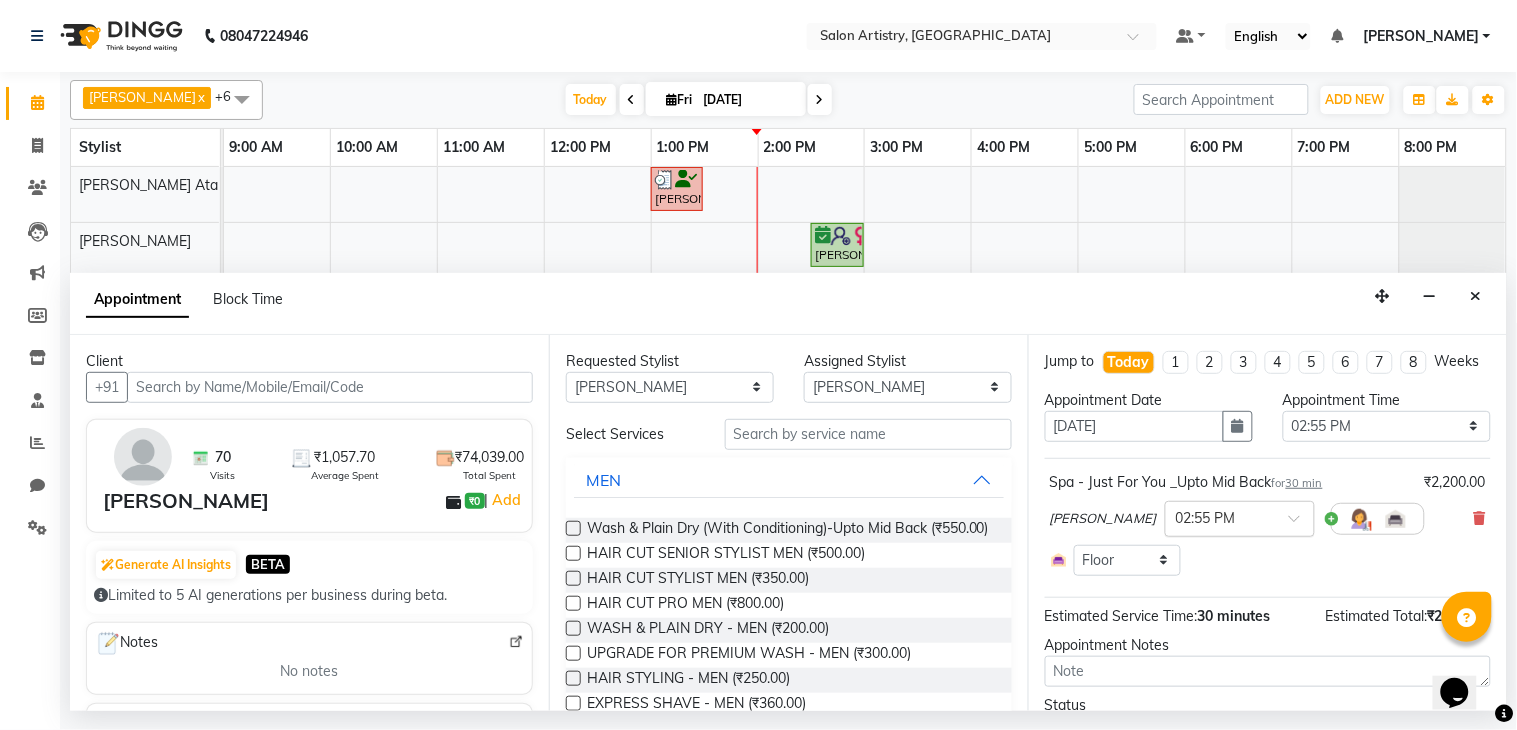 click at bounding box center [1220, 517] 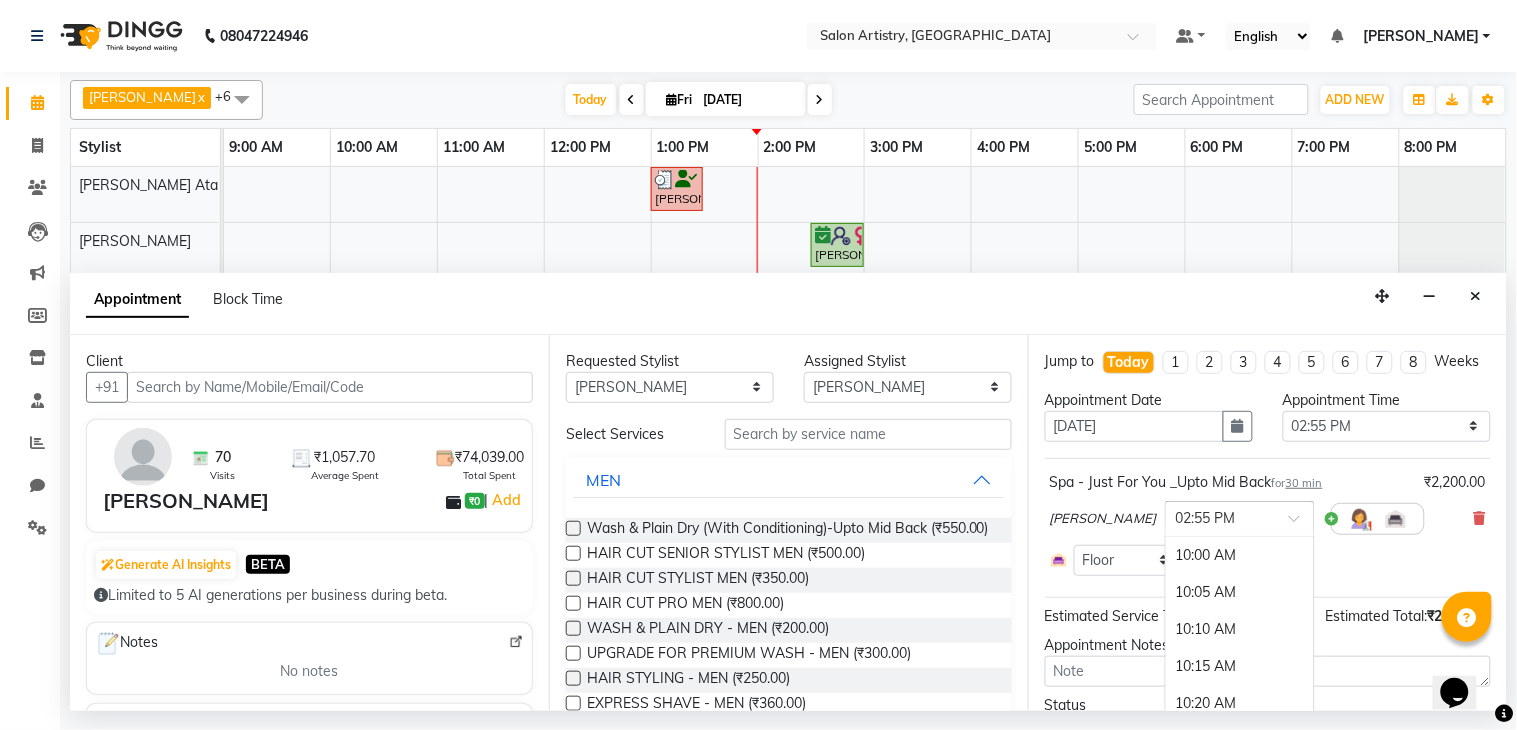 scroll, scrollTop: 2242, scrollLeft: 0, axis: vertical 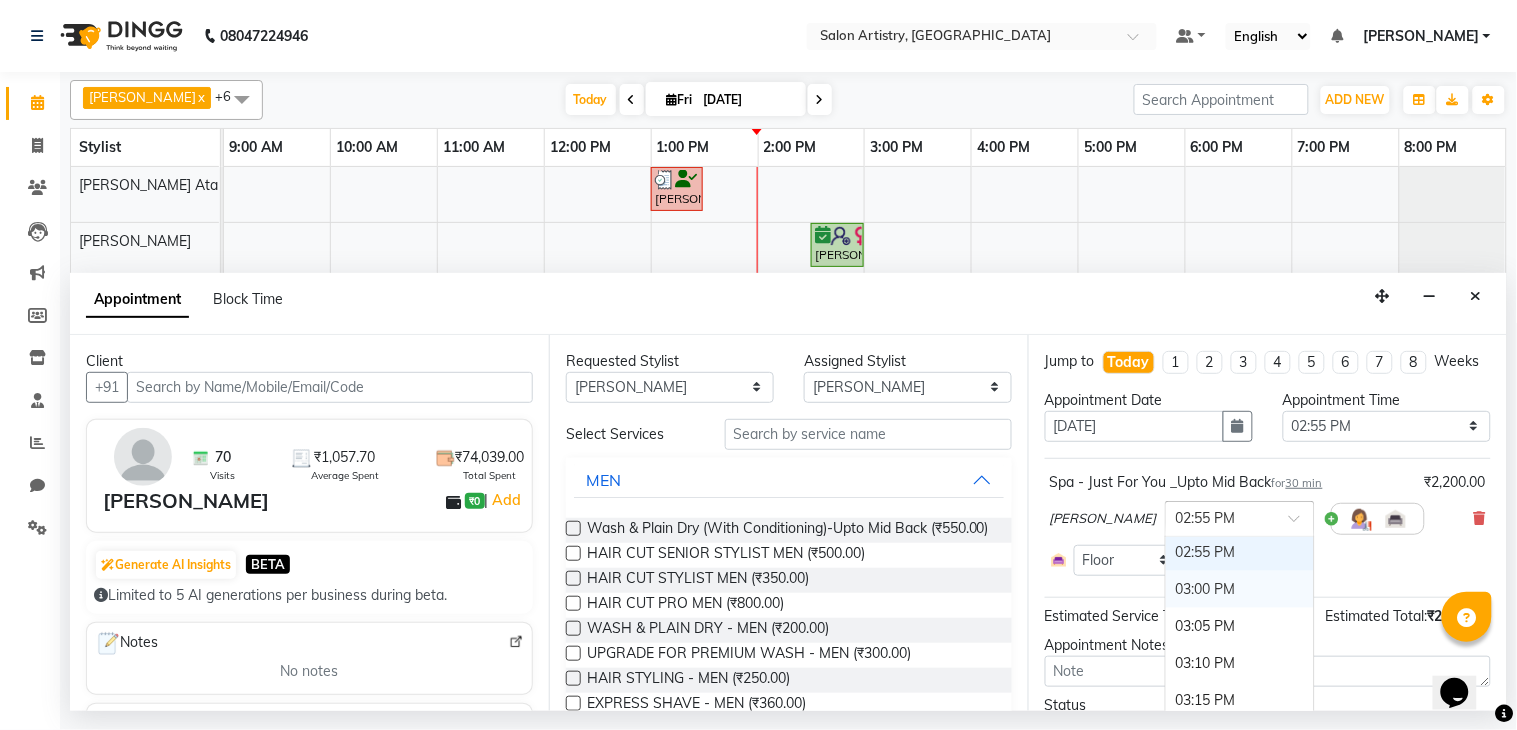 click on "03:00 PM" at bounding box center [1240, 589] 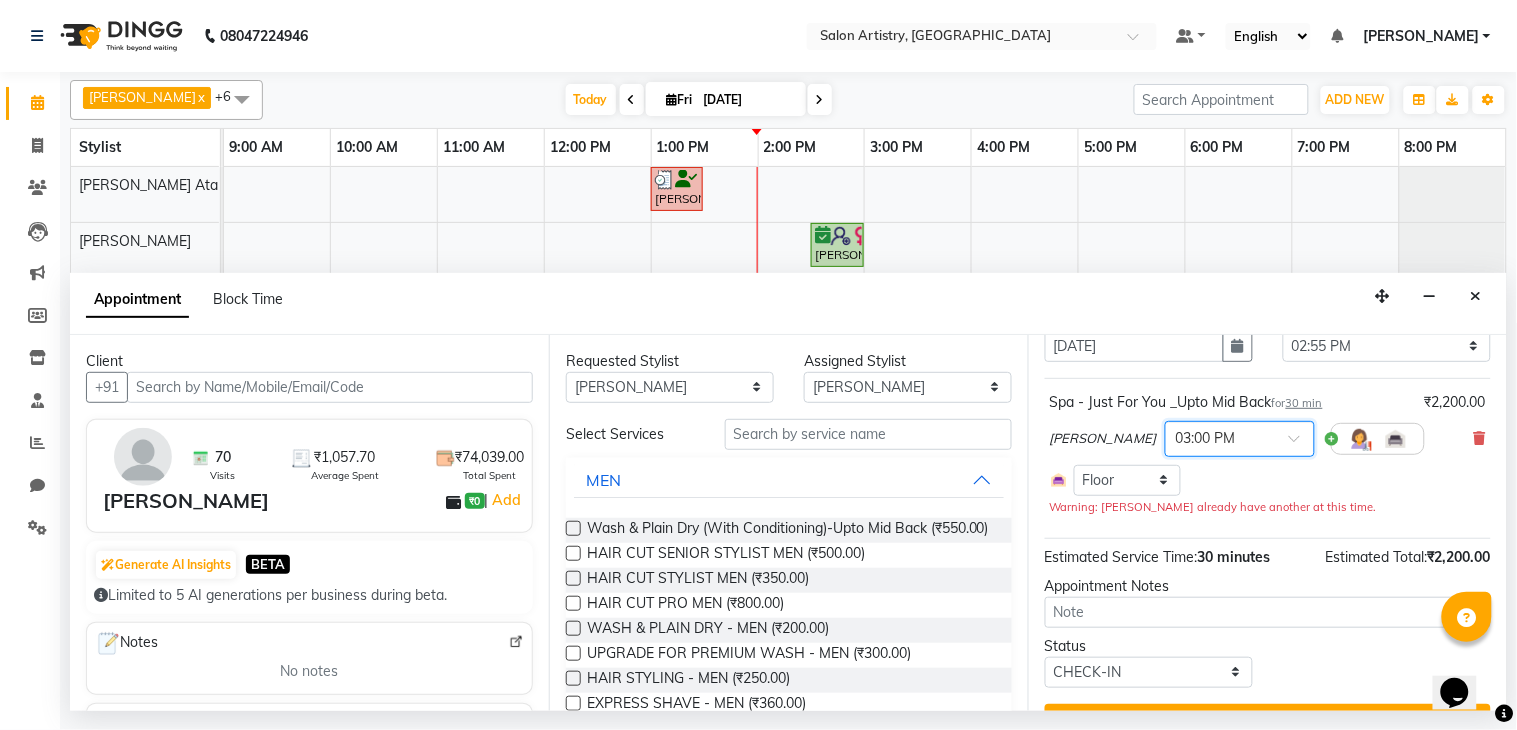 scroll, scrollTop: 144, scrollLeft: 0, axis: vertical 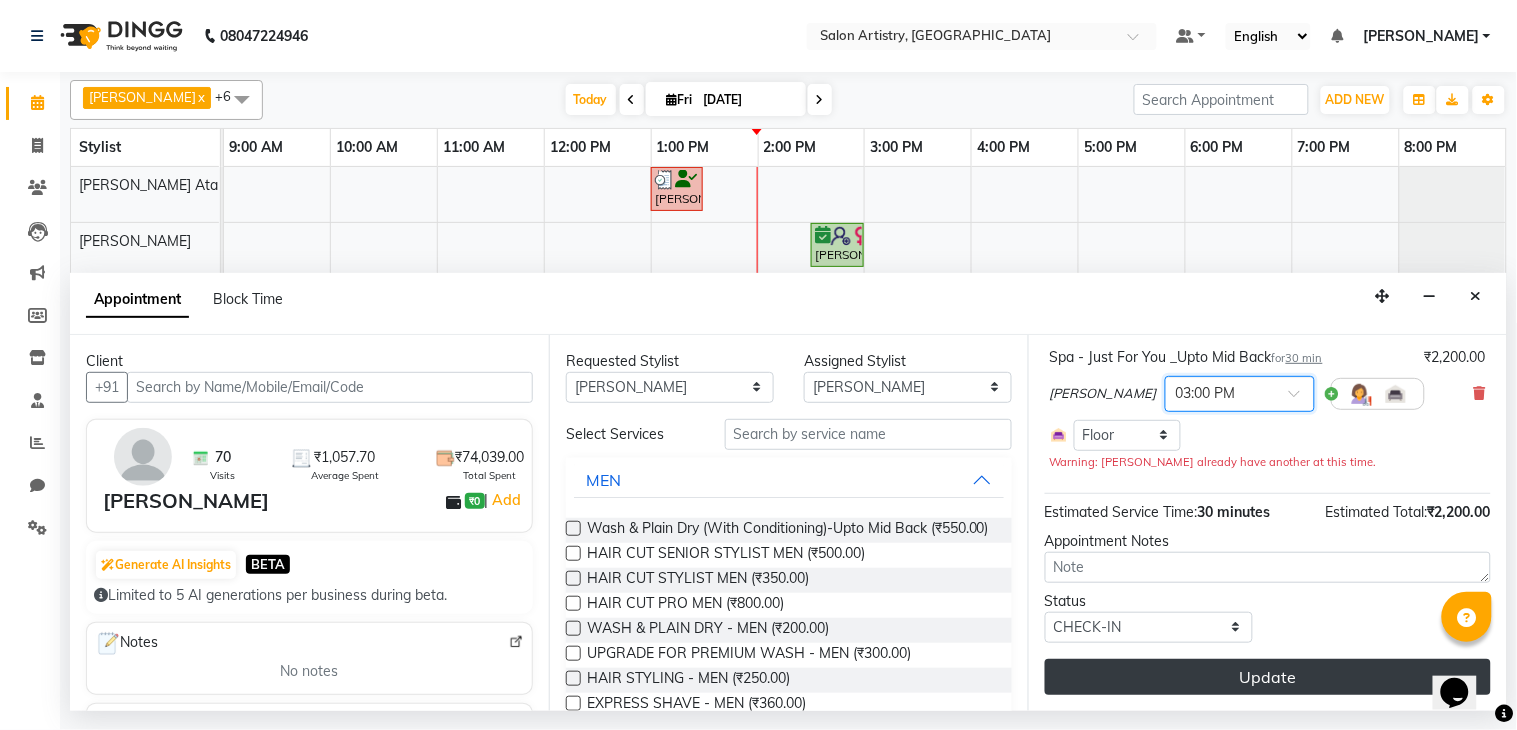 click on "Update" at bounding box center [1268, 677] 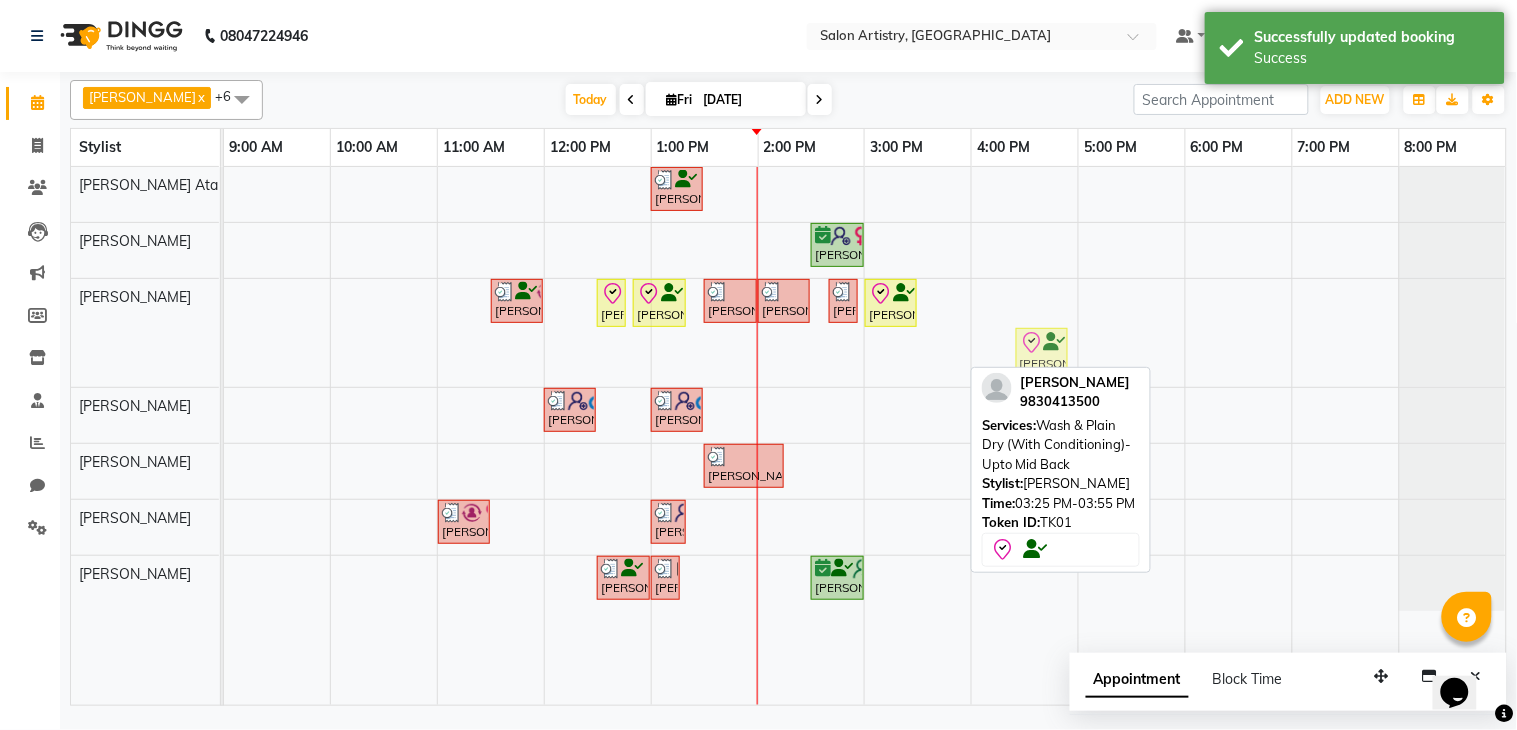 drag, startPoint x: 917, startPoint y: 357, endPoint x: 958, endPoint y: 306, distance: 65.43699 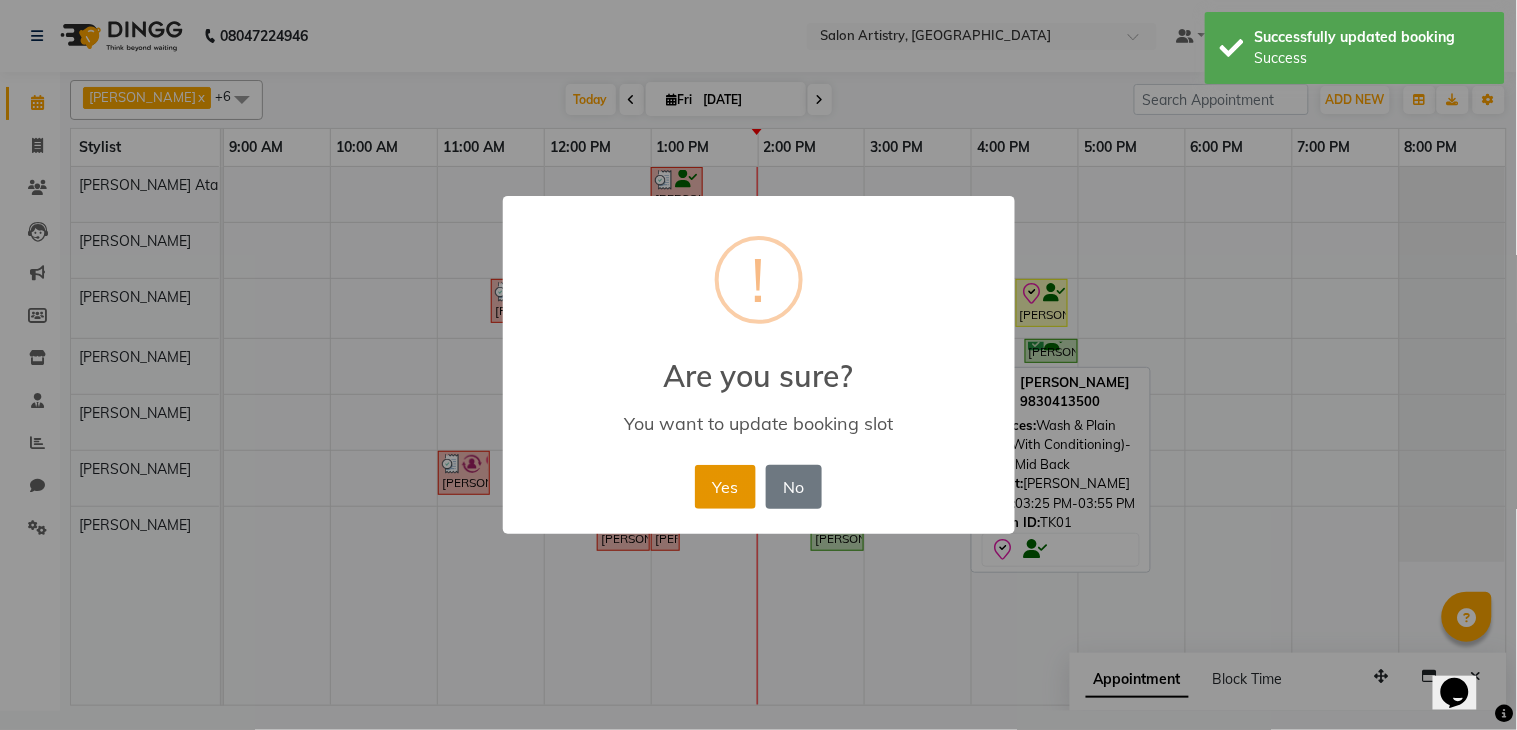click on "Yes" at bounding box center [725, 487] 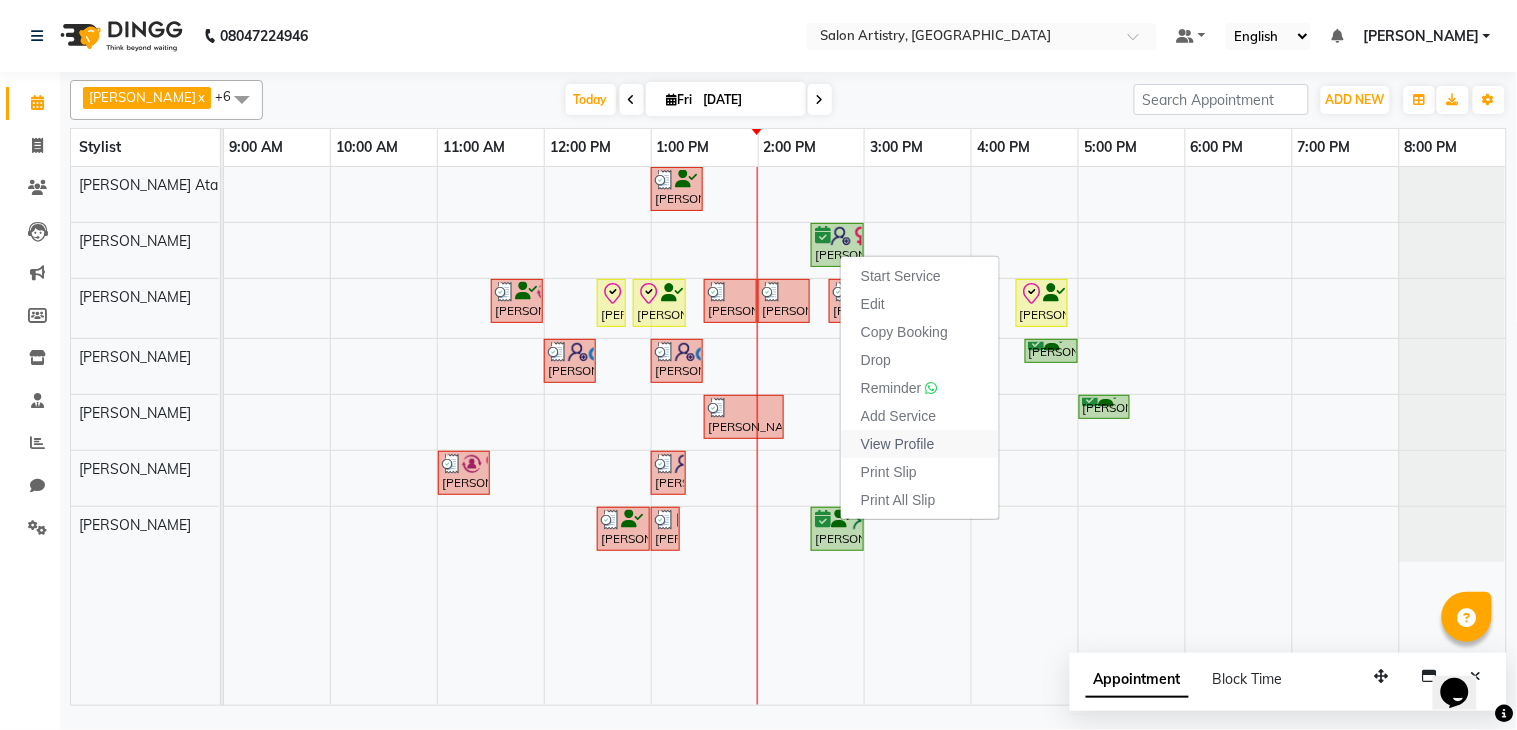 click on "View Profile" at bounding box center [898, 444] 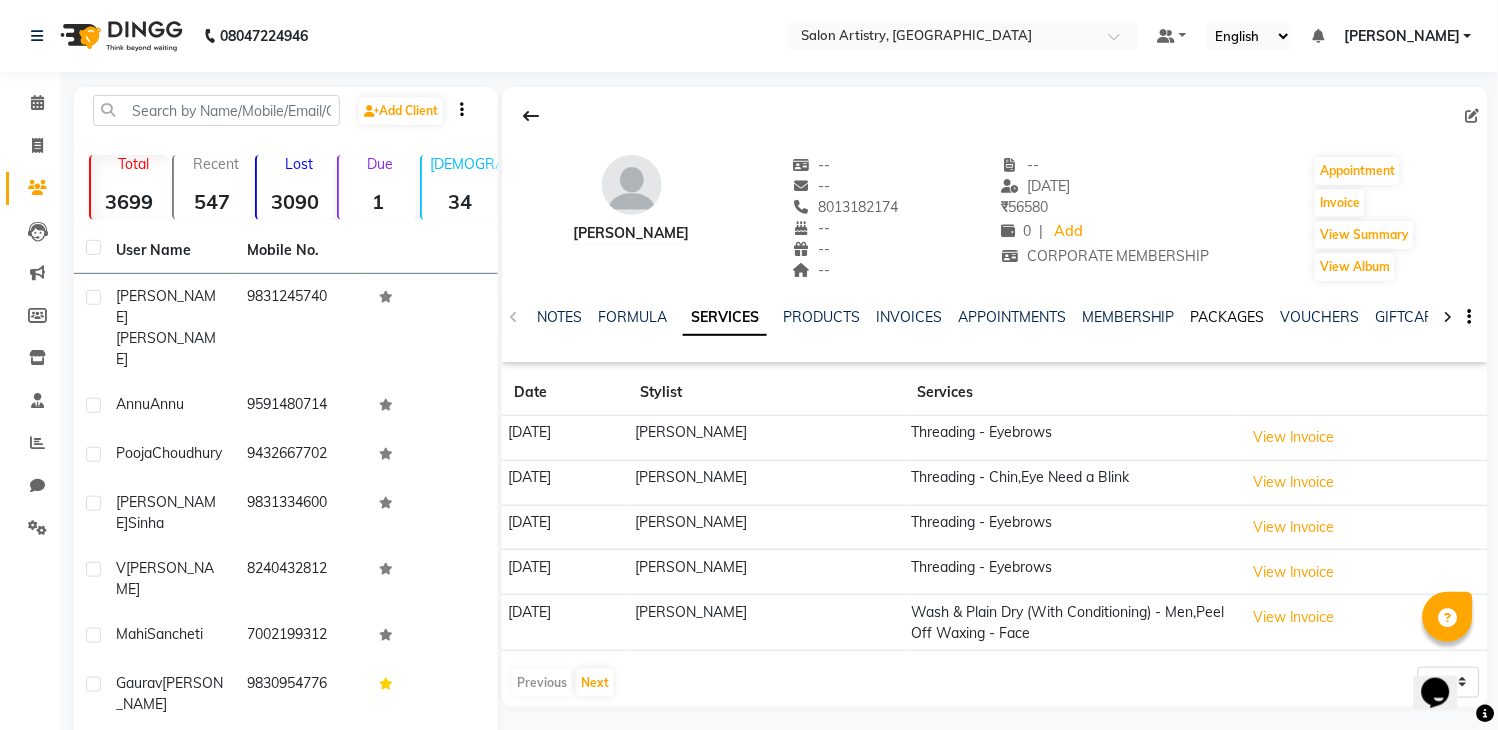 click on "PACKAGES" 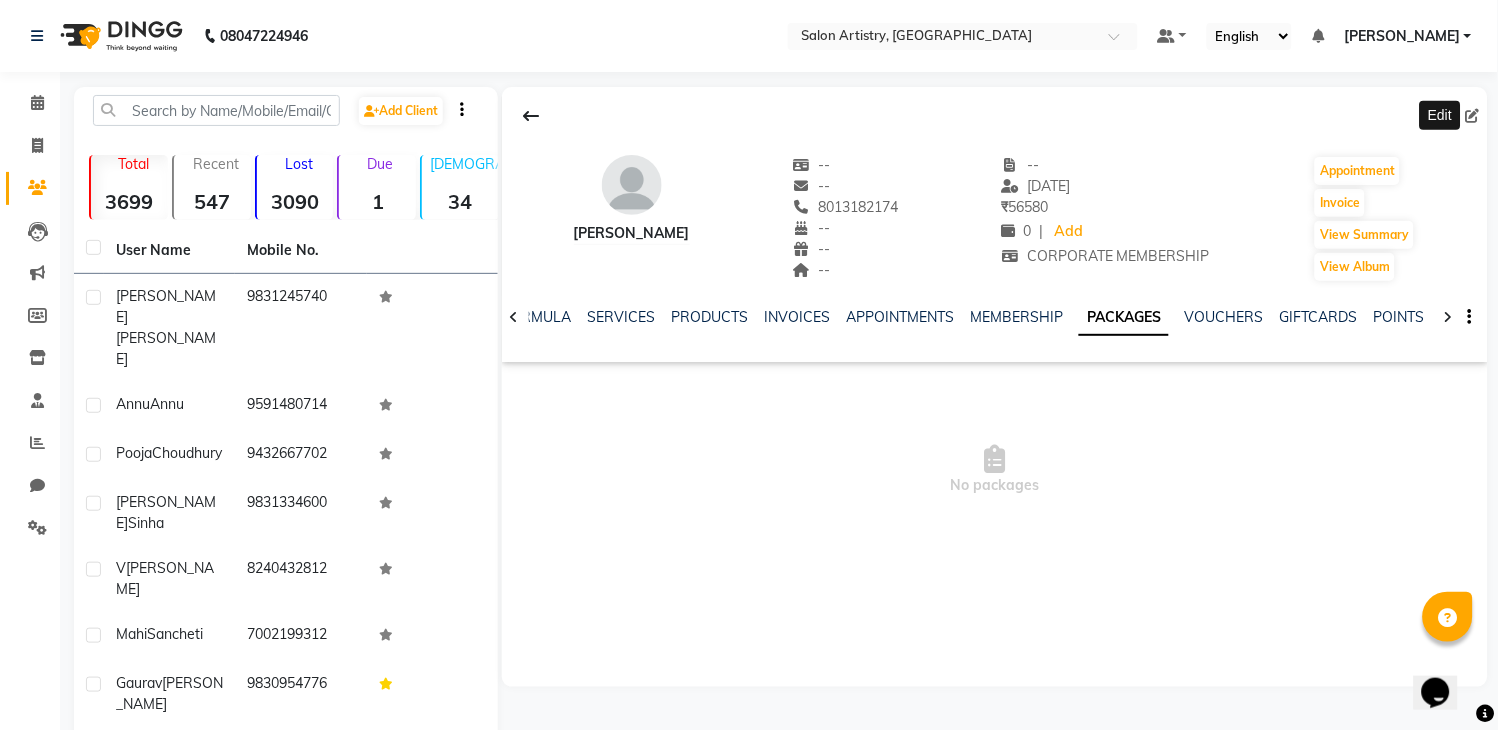 click 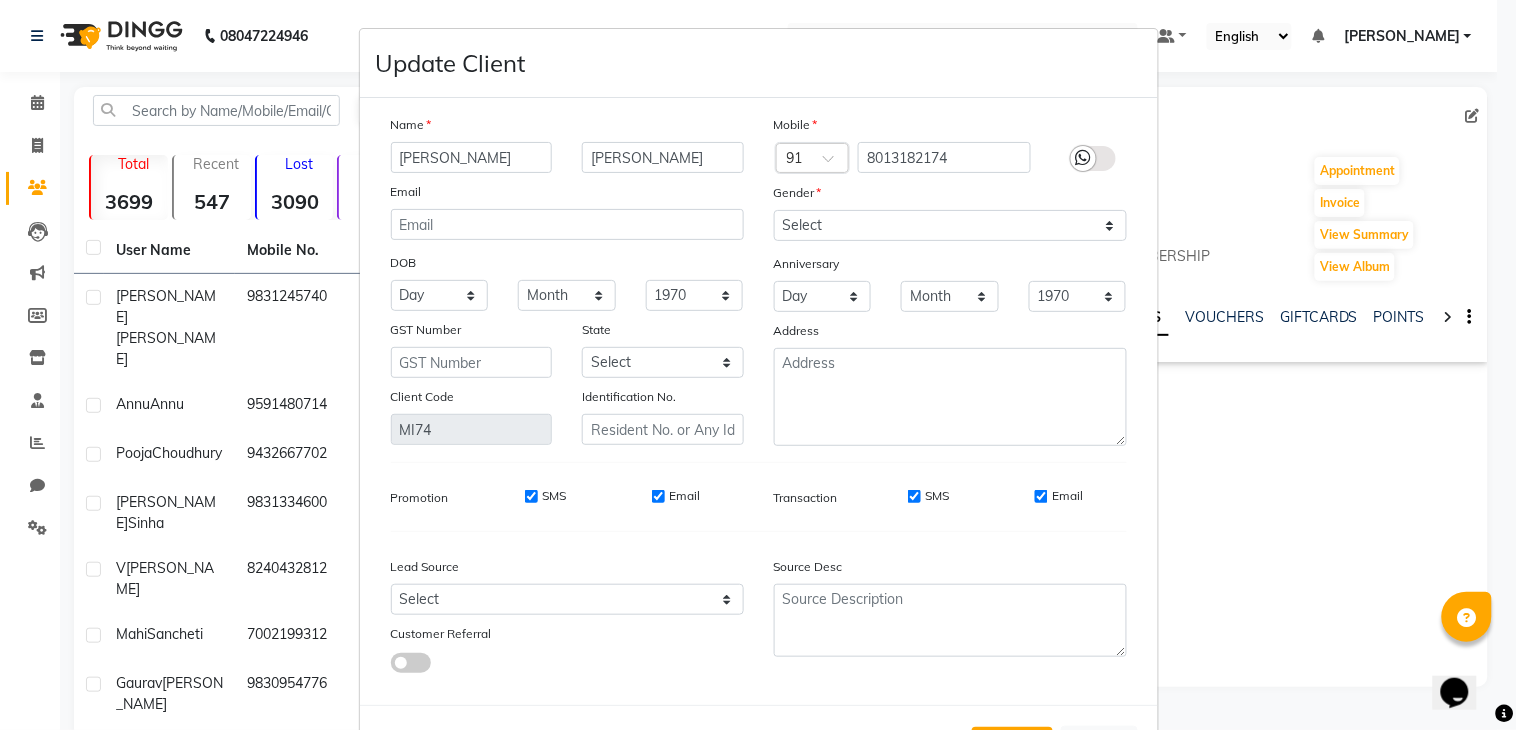 click on "Mobile Country Code × 91 8013182174 Gender Select [DEMOGRAPHIC_DATA] [DEMOGRAPHIC_DATA] Other Prefer Not To Say Anniversary Day 01 02 03 04 05 06 07 08 09 10 11 12 13 14 15 16 17 18 19 20 21 22 23 24 25 26 27 28 29 30 31 Month January February March April May June July August September October November [DATE] 1971 1972 1973 1974 1975 1976 1977 1978 1979 1980 1981 1982 1983 1984 1985 1986 1987 1988 1989 1990 1991 1992 1993 1994 1995 1996 1997 1998 1999 2000 2001 2002 2003 2004 2005 2006 2007 2008 2009 2010 2011 2012 2013 2014 2015 2016 2017 2018 2019 2020 2021 2022 2023 2024 2025 Address" at bounding box center (950, 280) 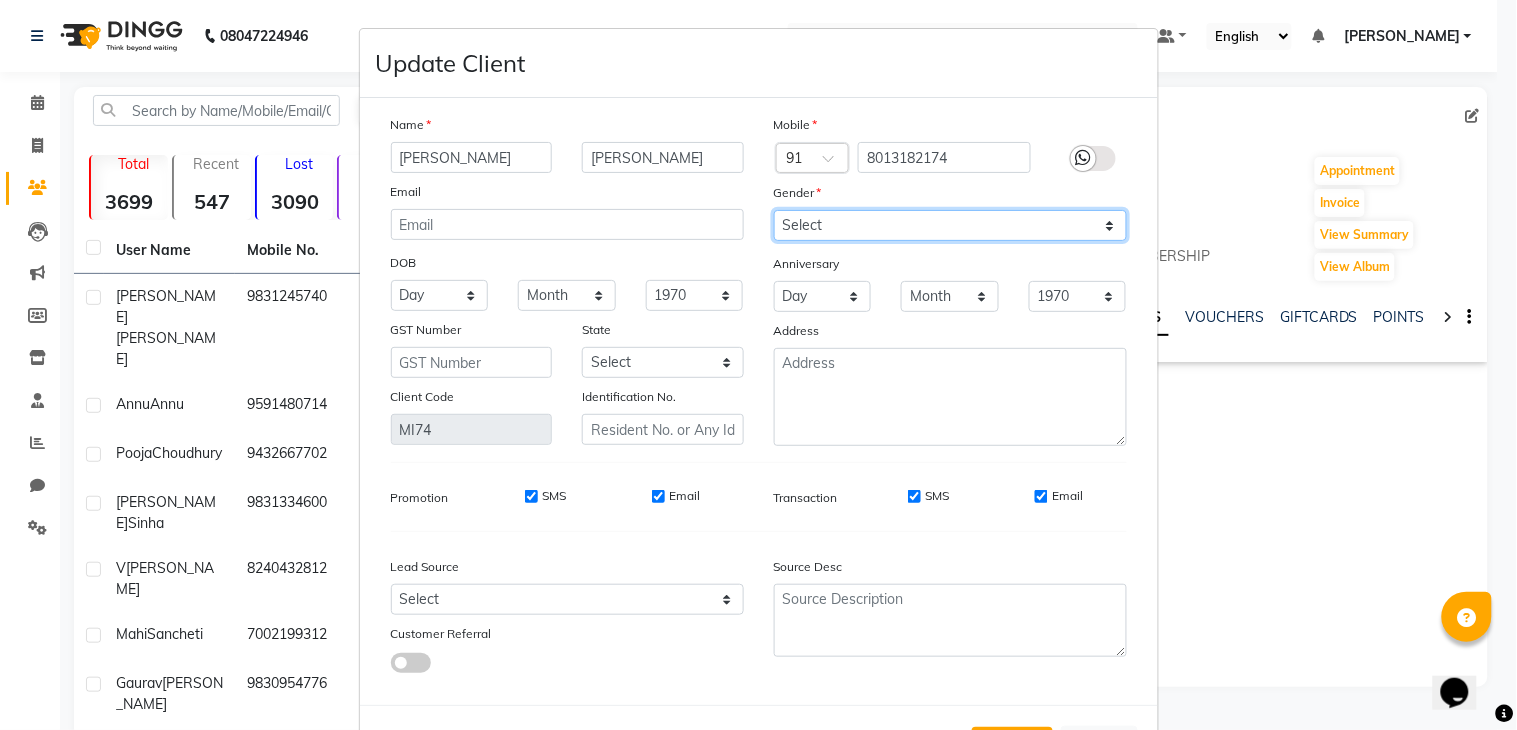 click on "Select [DEMOGRAPHIC_DATA] [DEMOGRAPHIC_DATA] Other Prefer Not To Say" at bounding box center [950, 225] 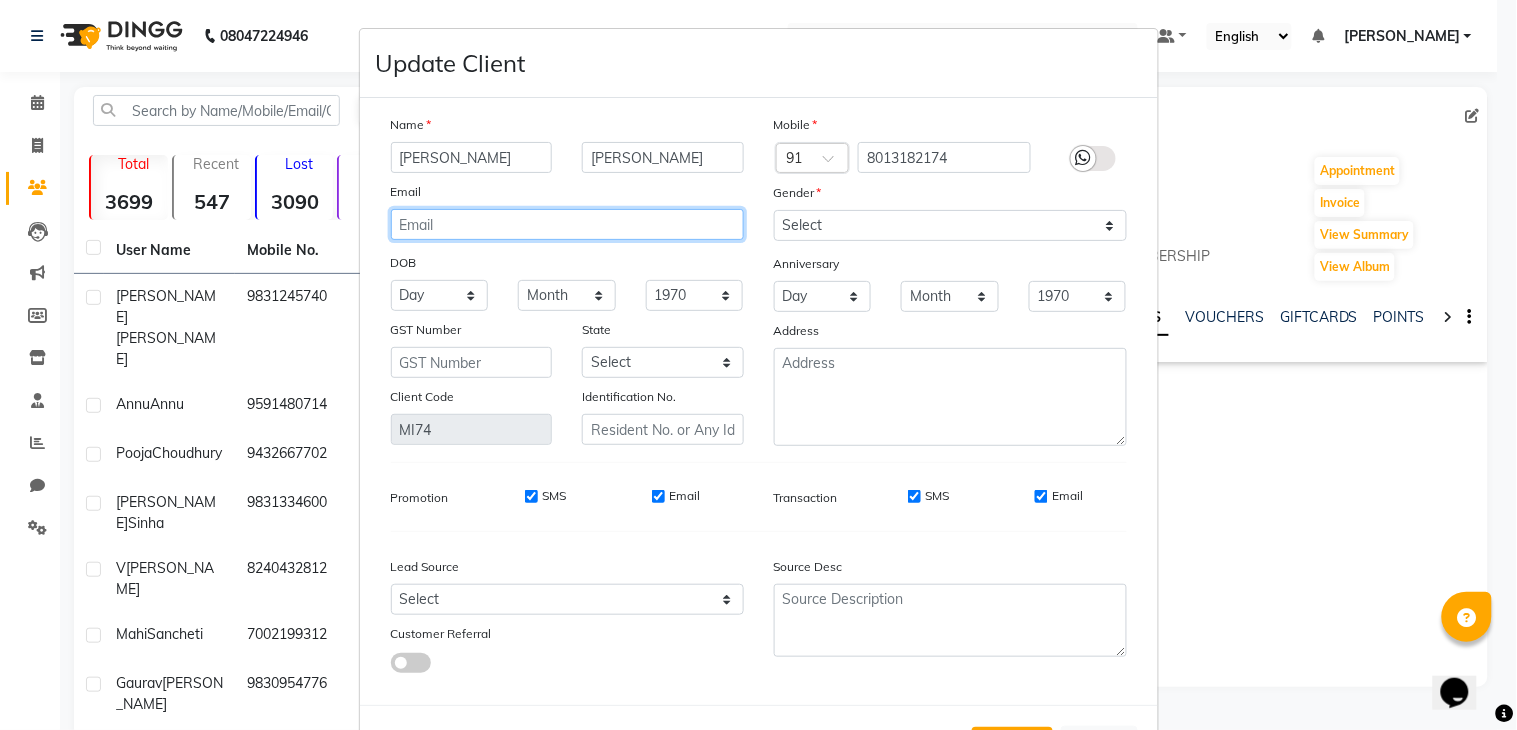 click at bounding box center (567, 224) 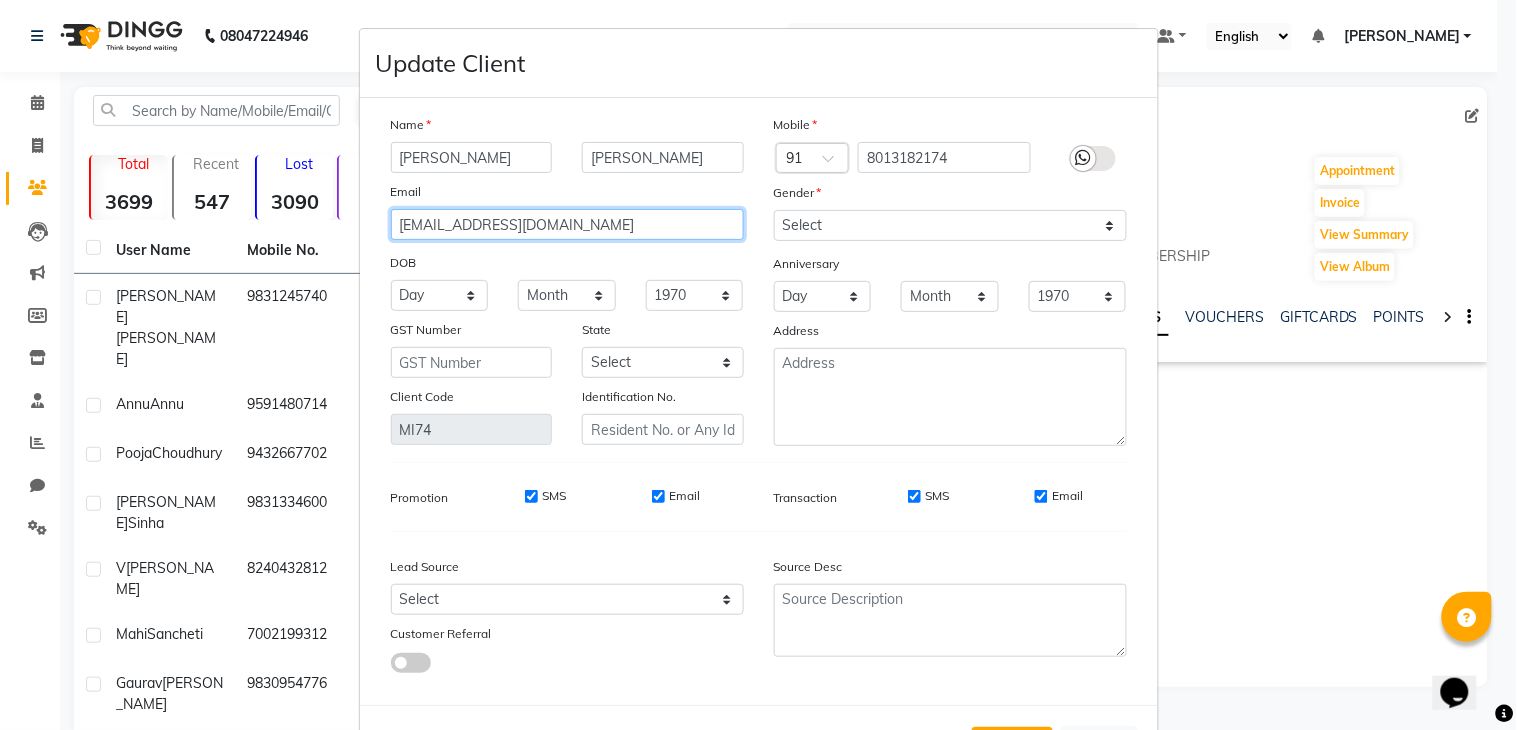 type on "[EMAIL_ADDRESS][DOMAIN_NAME]" 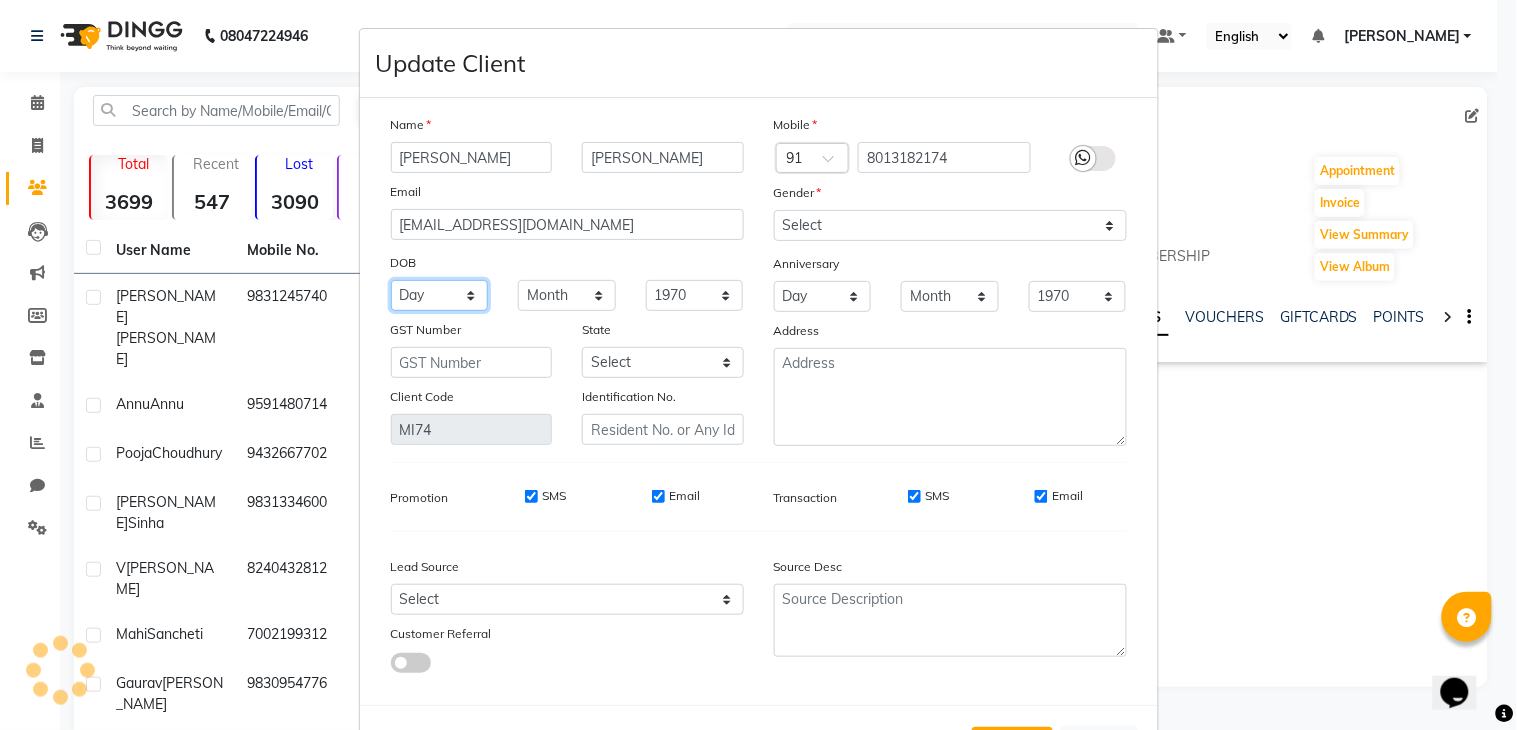 click on "Day 01 02 03 04 05 06 07 08 09 10 11 12 13 14 15 16 17 18 19 20 21 22 23 24 25 26 27 28 29 30 31" at bounding box center (440, 295) 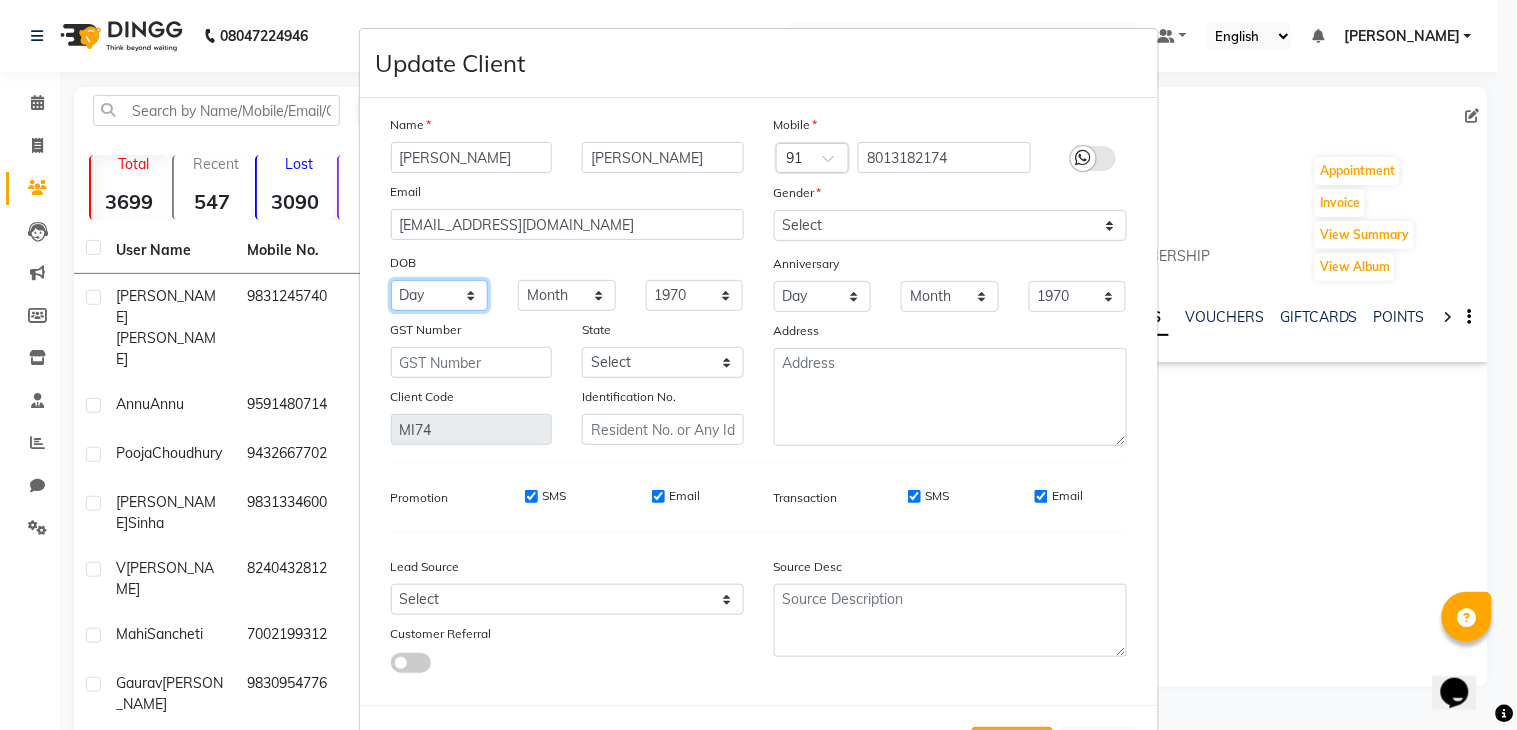 select on "04" 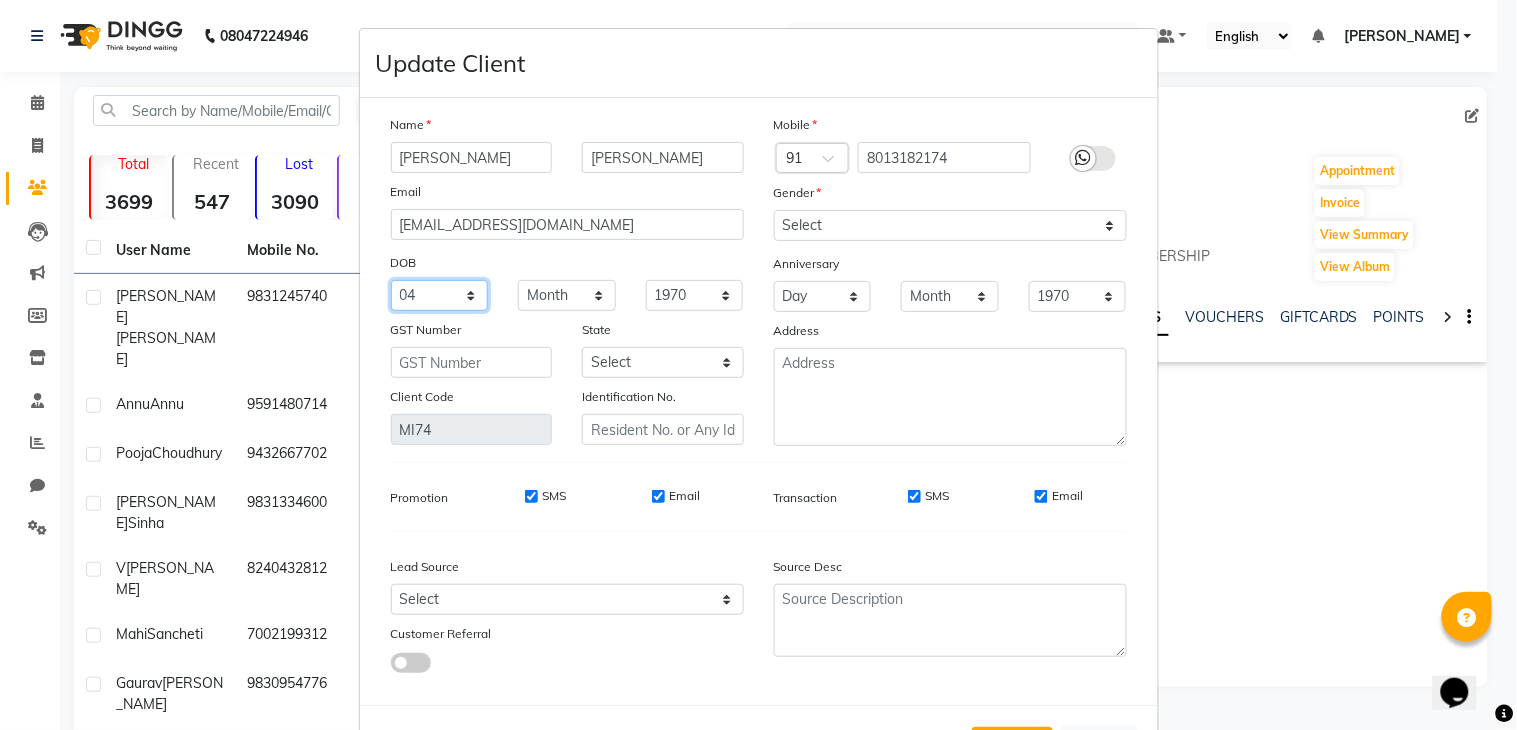 click on "Day 01 02 03 04 05 06 07 08 09 10 11 12 13 14 15 16 17 18 19 20 21 22 23 24 25 26 27 28 29 30 31" at bounding box center [440, 295] 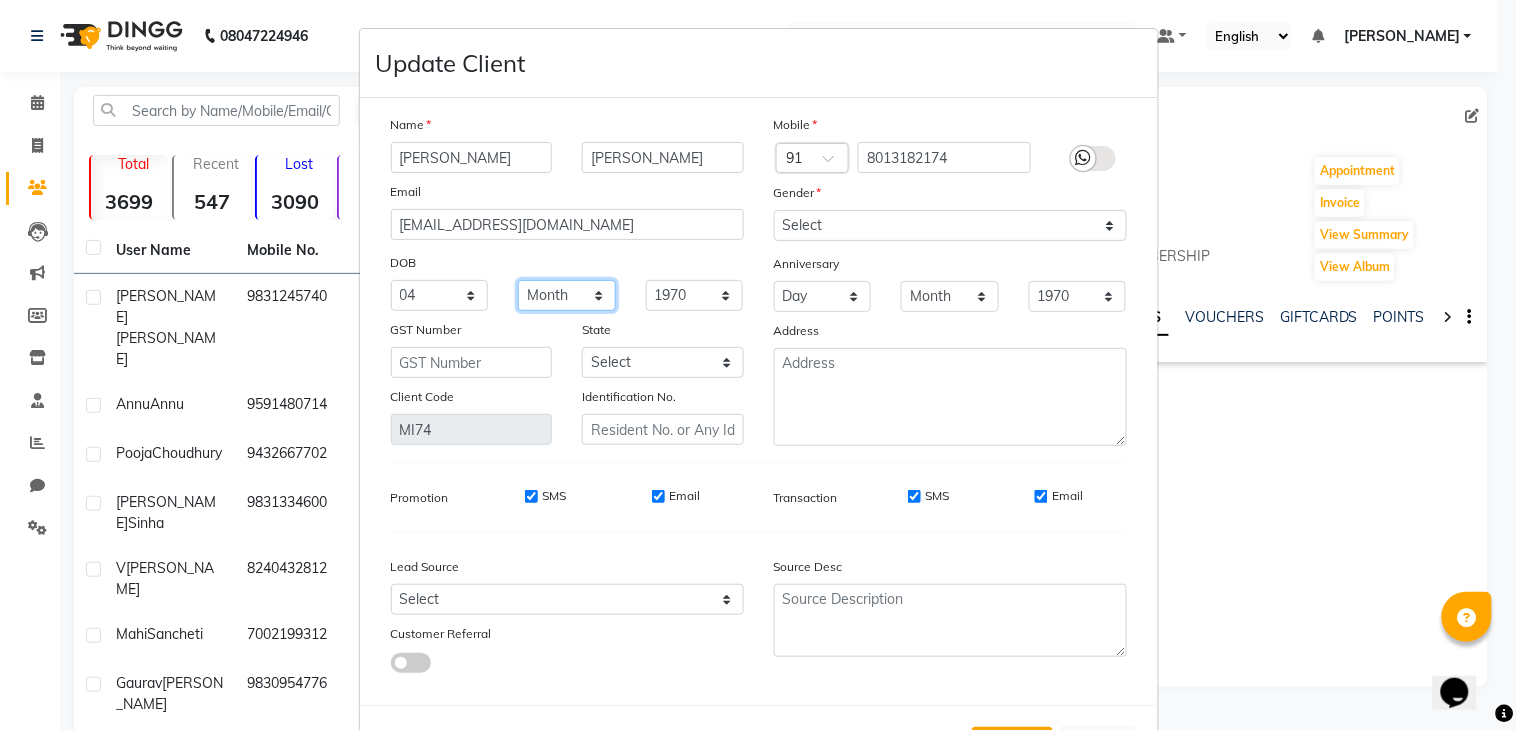 click on "Month January February March April May June July August September October November December" at bounding box center (567, 295) 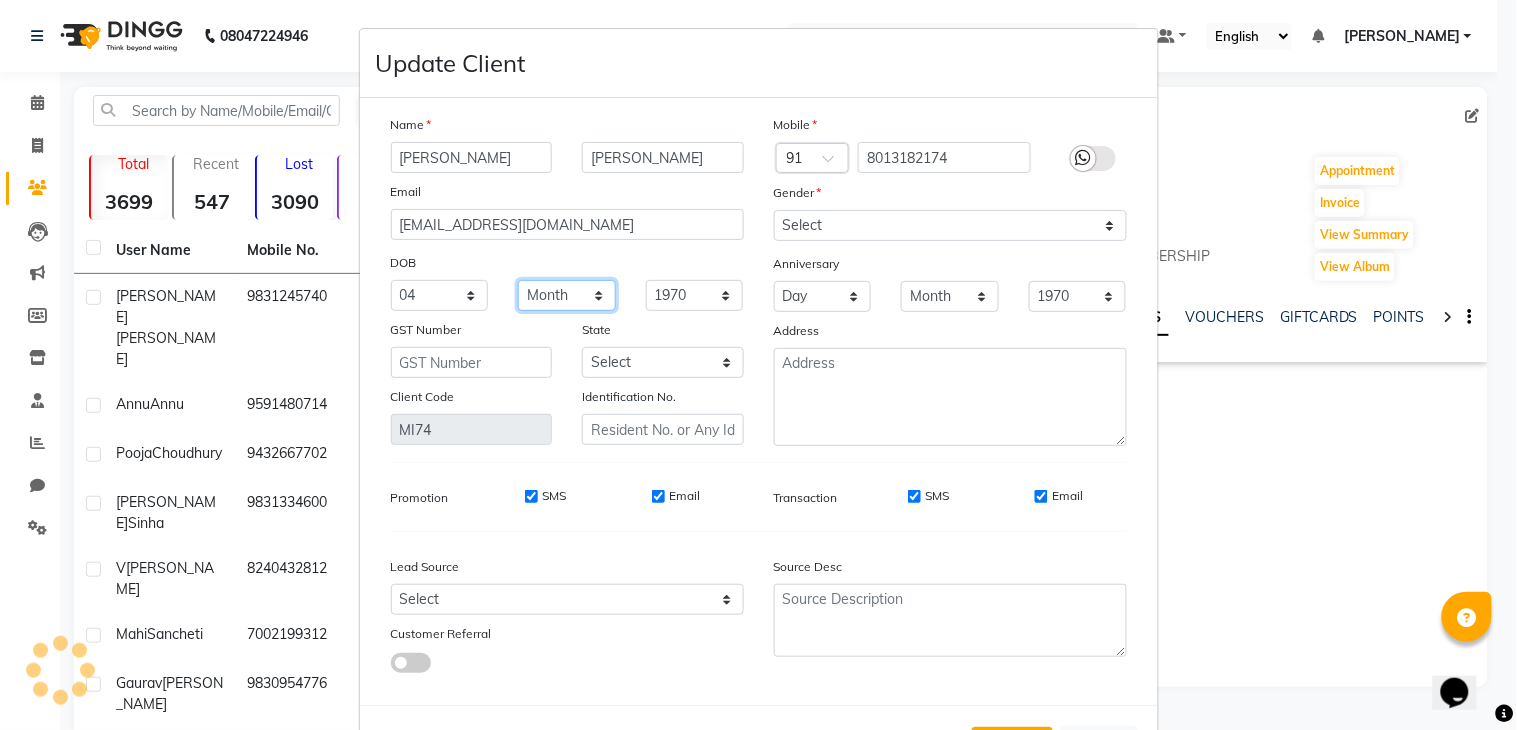 select on "11" 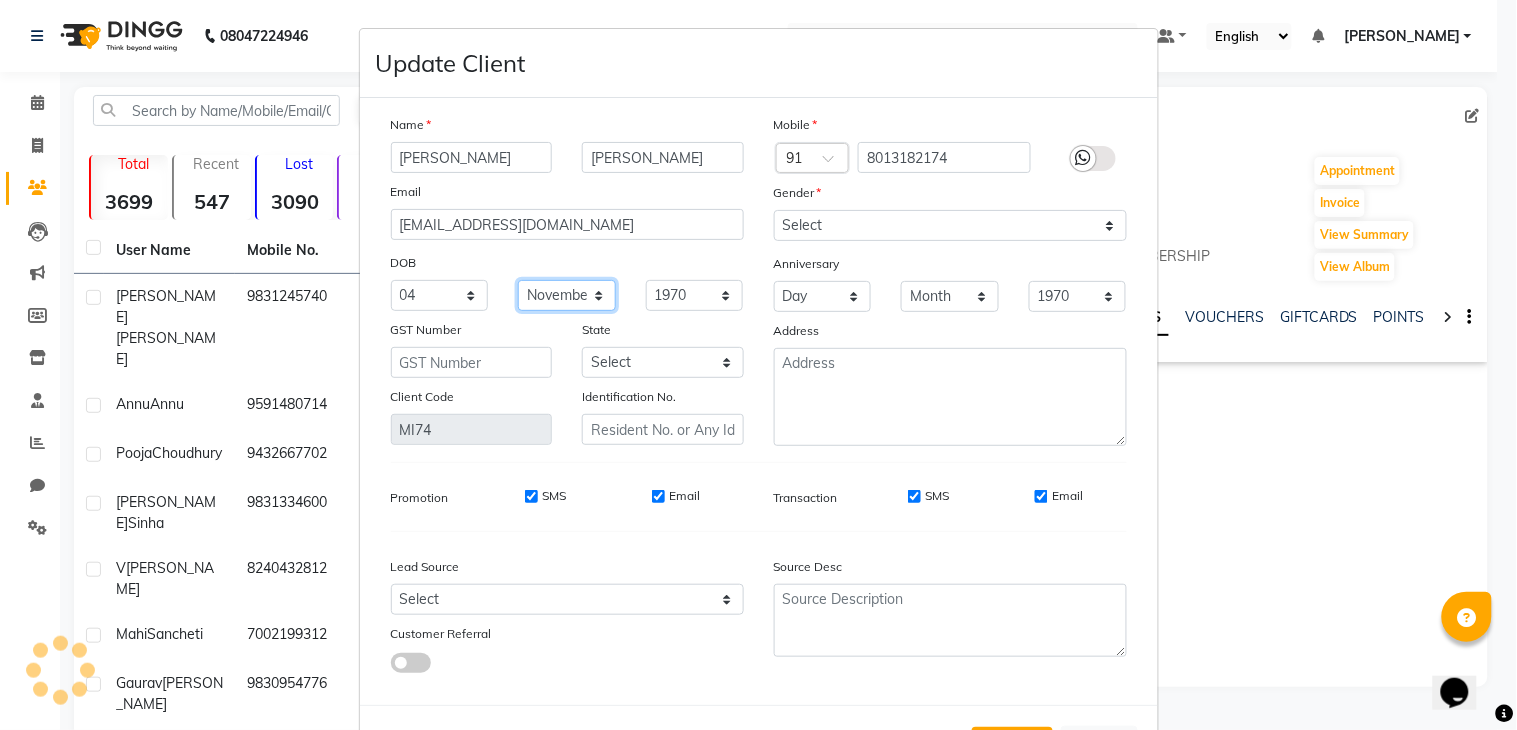 click on "Month January February March April May June July August September October November December" at bounding box center [567, 295] 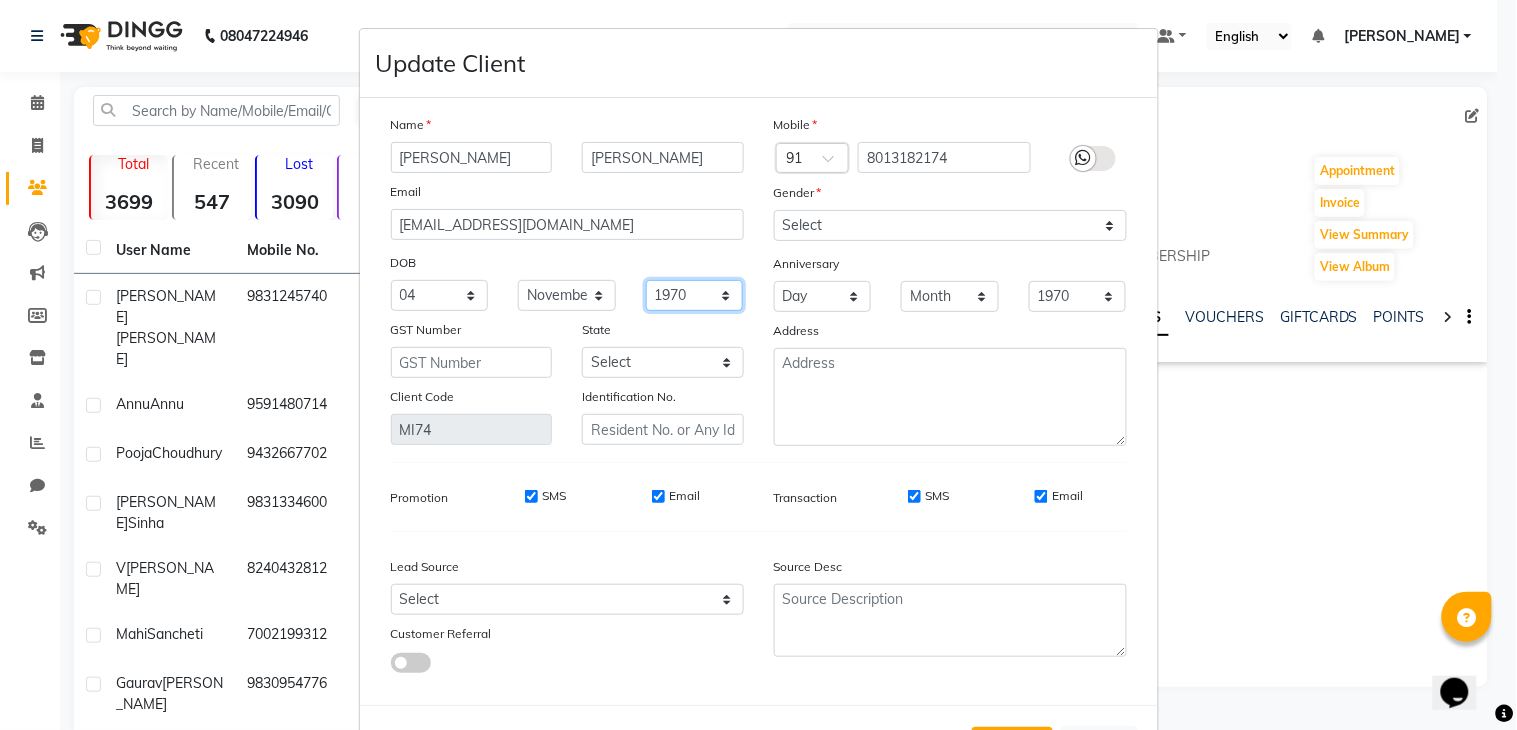 click on "1940 1941 1942 1943 1944 1945 1946 1947 1948 1949 1950 1951 1952 1953 1954 1955 1956 1957 1958 1959 1960 1961 1962 1963 1964 1965 1966 1967 1968 1969 1970 1971 1972 1973 1974 1975 1976 1977 1978 1979 1980 1981 1982 1983 1984 1985 1986 1987 1988 1989 1990 1991 1992 1993 1994 1995 1996 1997 1998 1999 2000 2001 2002 2003 2004 2005 2006 2007 2008 2009 2010 2011 2012 2013 2014 2015 2016 2017 2018 2019 2020 2021 2022 2023 2024" at bounding box center [695, 295] 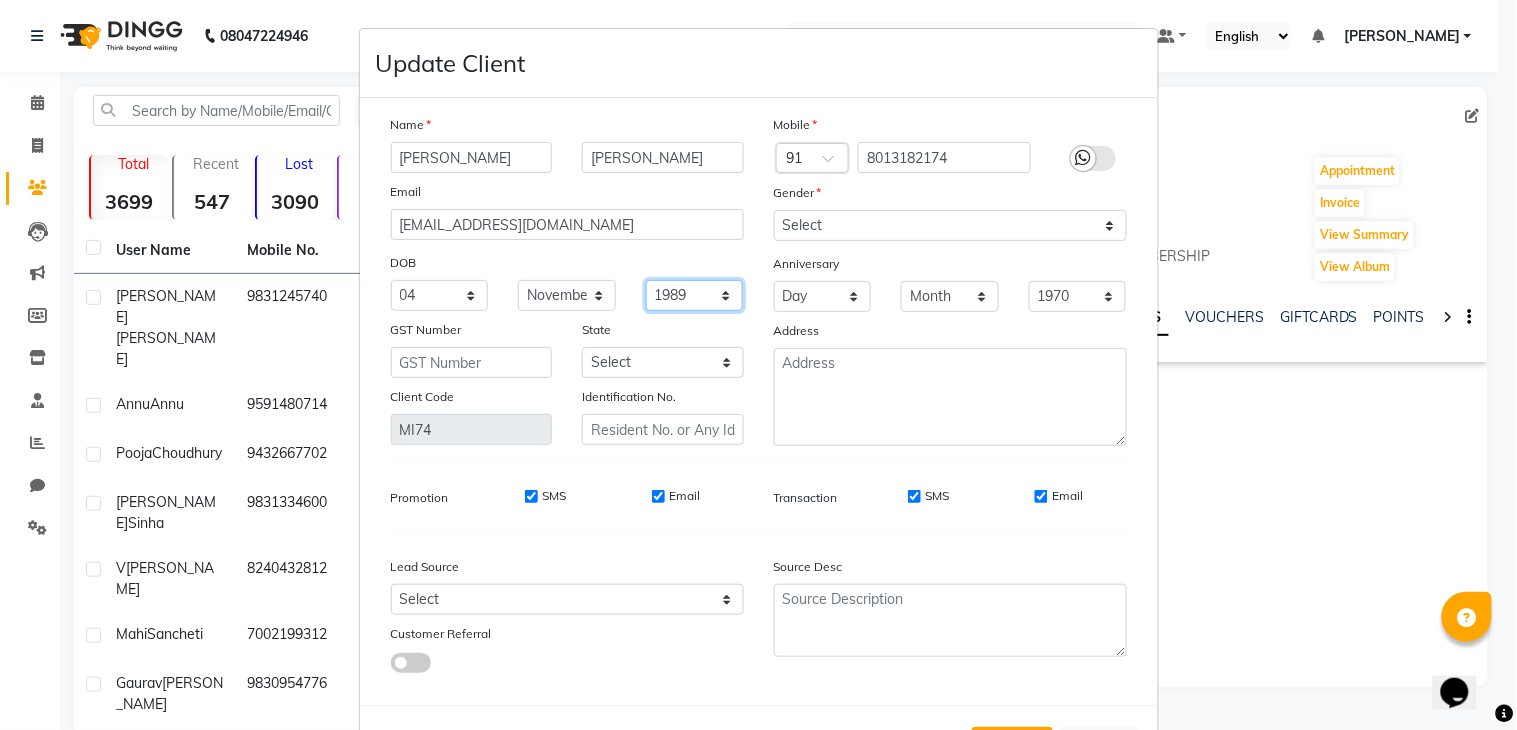 click on "1940 1941 1942 1943 1944 1945 1946 1947 1948 1949 1950 1951 1952 1953 1954 1955 1956 1957 1958 1959 1960 1961 1962 1963 1964 1965 1966 1967 1968 1969 1970 1971 1972 1973 1974 1975 1976 1977 1978 1979 1980 1981 1982 1983 1984 1985 1986 1987 1988 1989 1990 1991 1992 1993 1994 1995 1996 1997 1998 1999 2000 2001 2002 2003 2004 2005 2006 2007 2008 2009 2010 2011 2012 2013 2014 2015 2016 2017 2018 2019 2020 2021 2022 2023 2024" at bounding box center (695, 295) 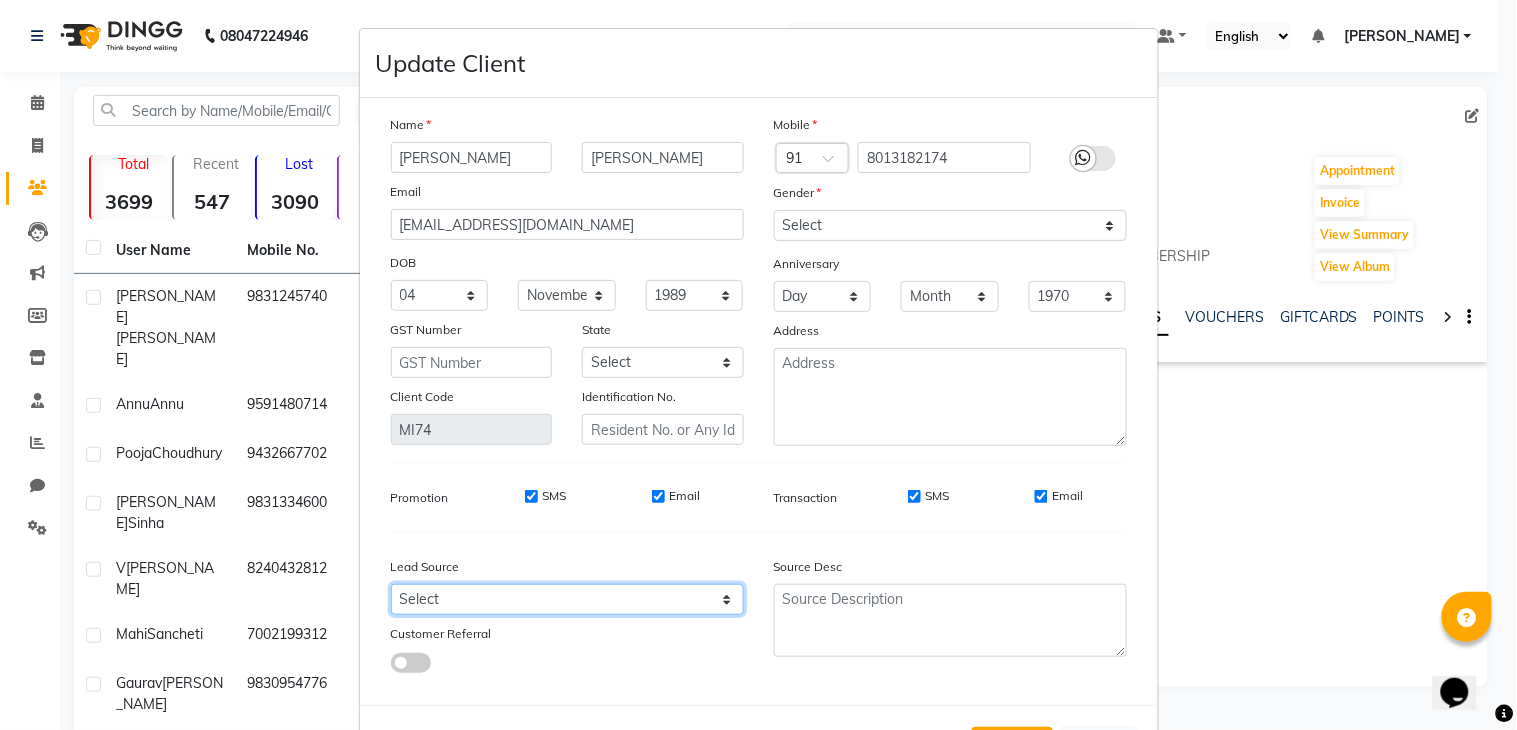 click on "Select Walk-in Referral Internet Friend Word of Mouth Advertisement Facebook JustDial Google Other" at bounding box center [567, 599] 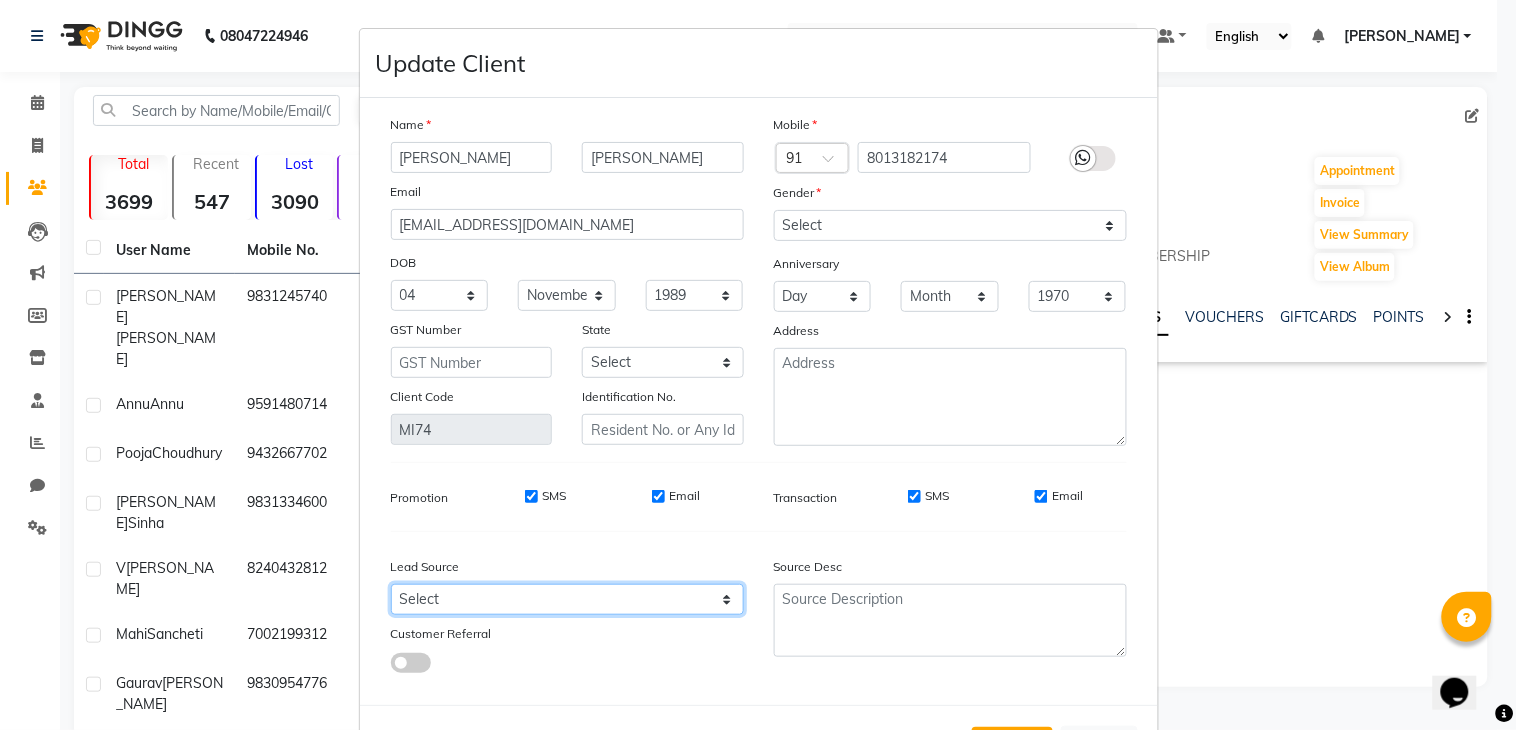 select on "54621" 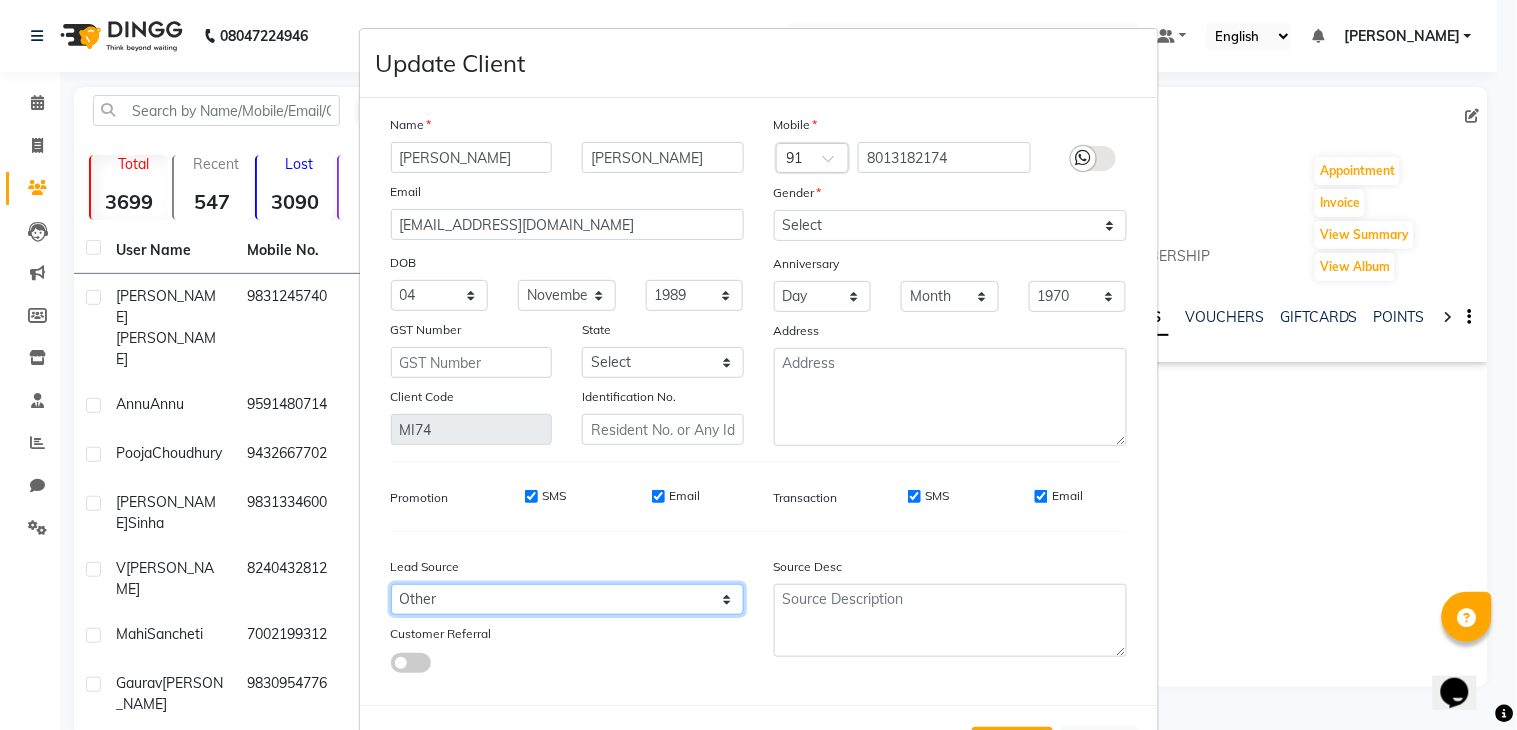 click on "Select Walk-in Referral Internet Friend Word of Mouth Advertisement Facebook JustDial Google Other" at bounding box center (567, 599) 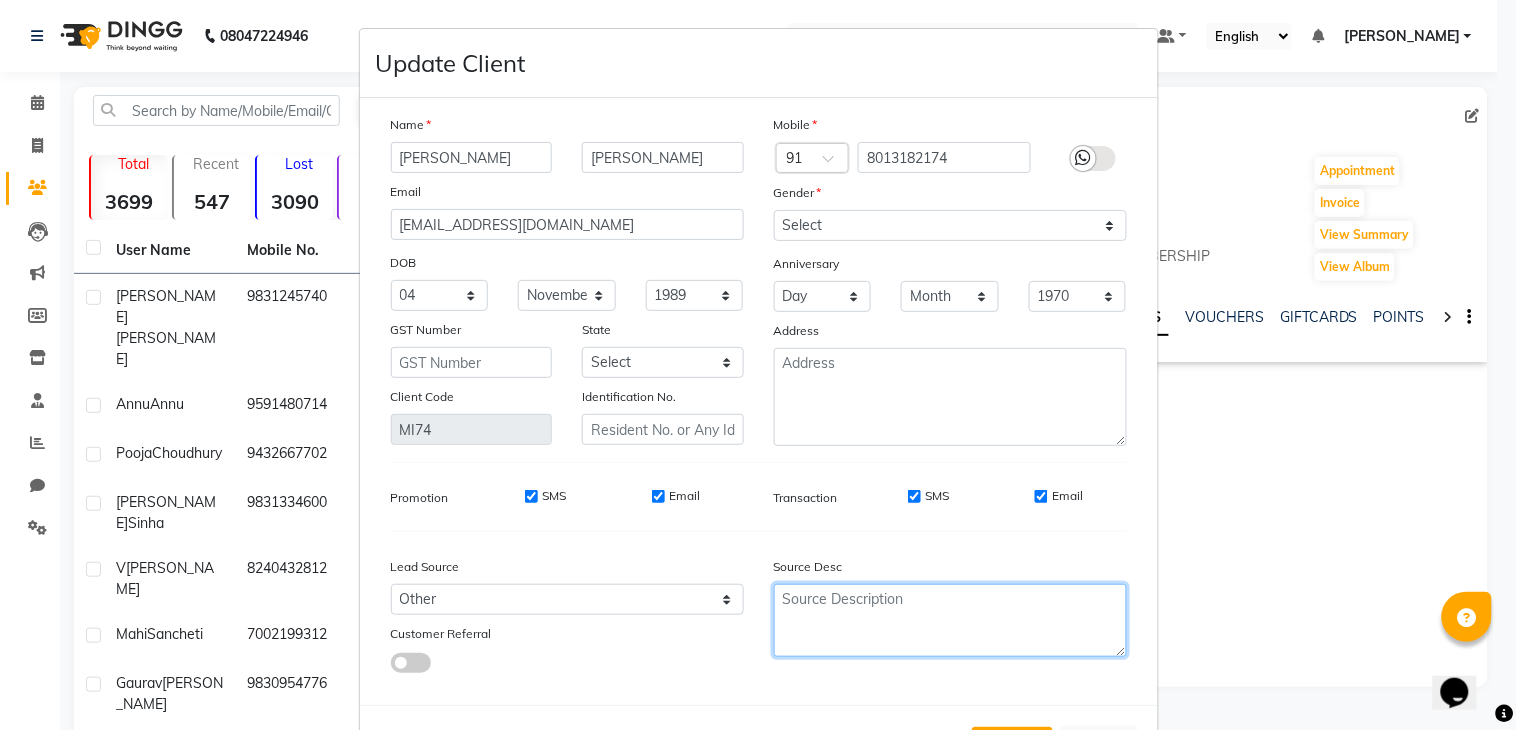 click at bounding box center [950, 620] 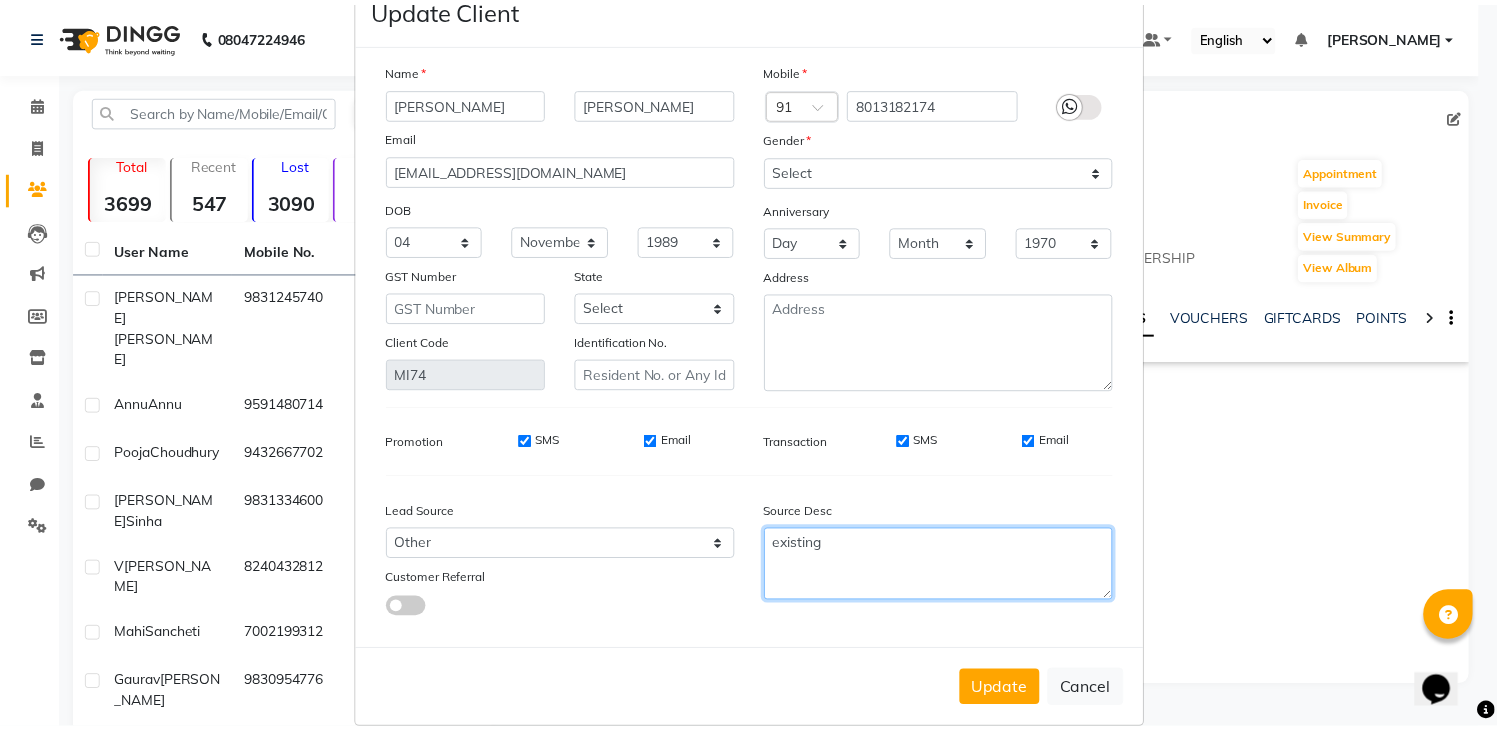 scroll, scrollTop: 85, scrollLeft: 0, axis: vertical 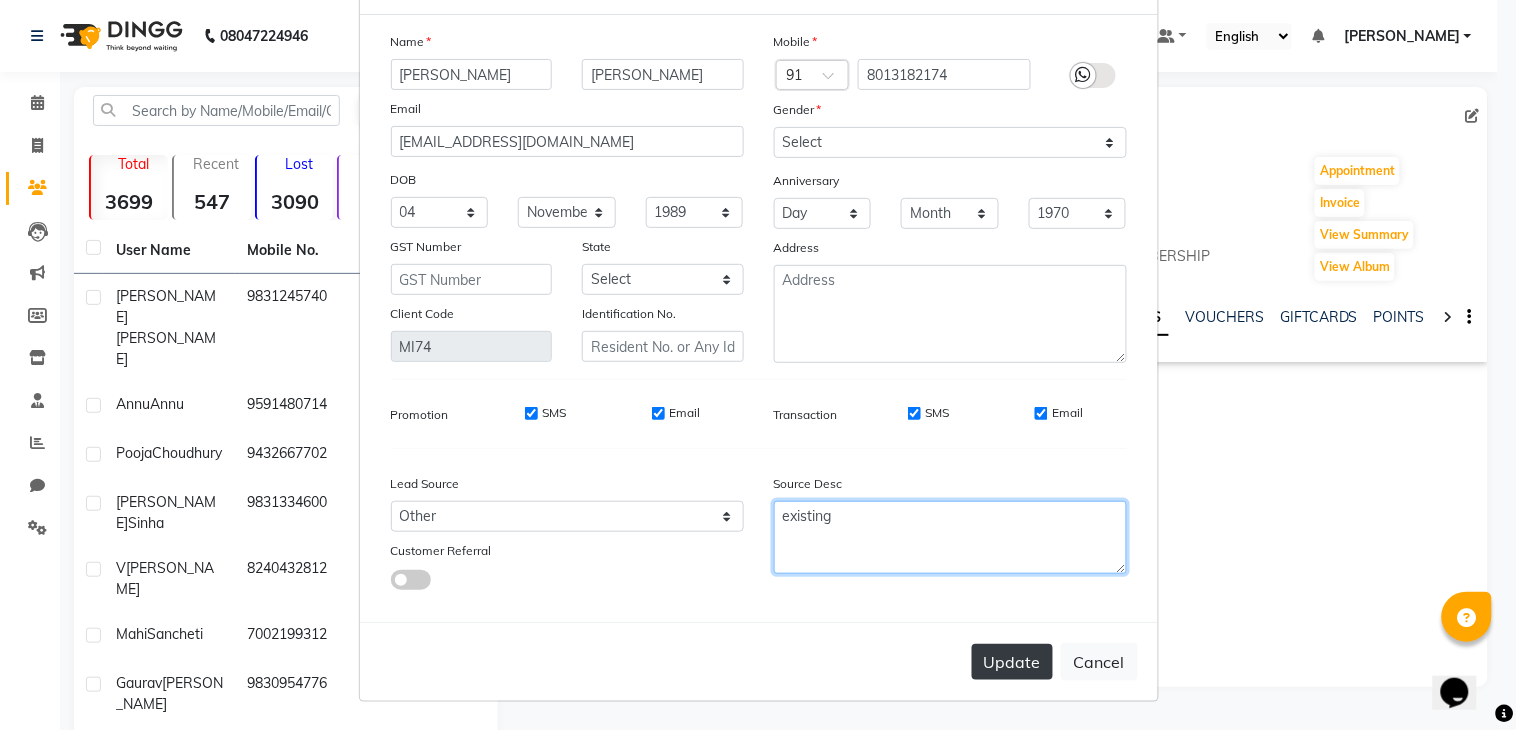 type on "existing" 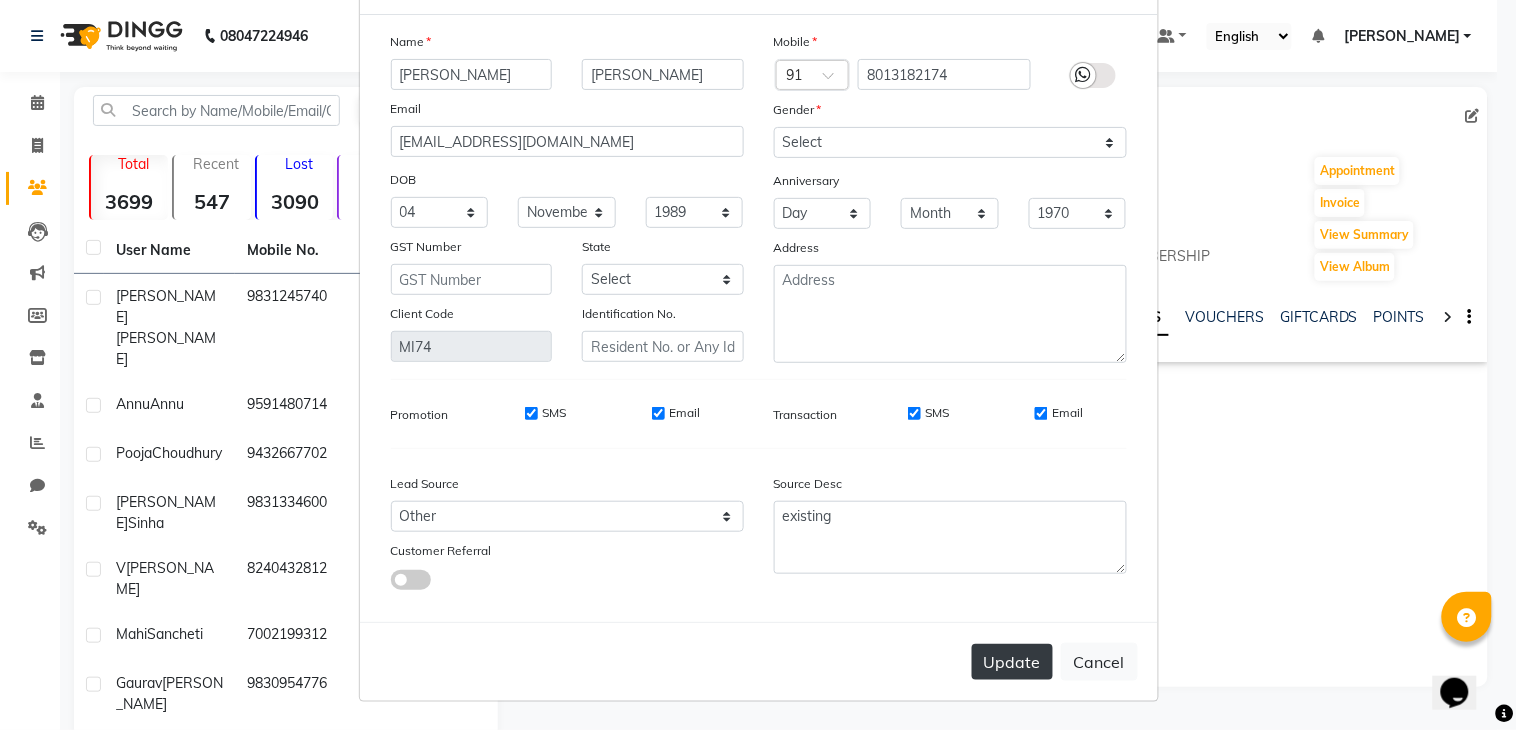 click on "Update" at bounding box center [1012, 662] 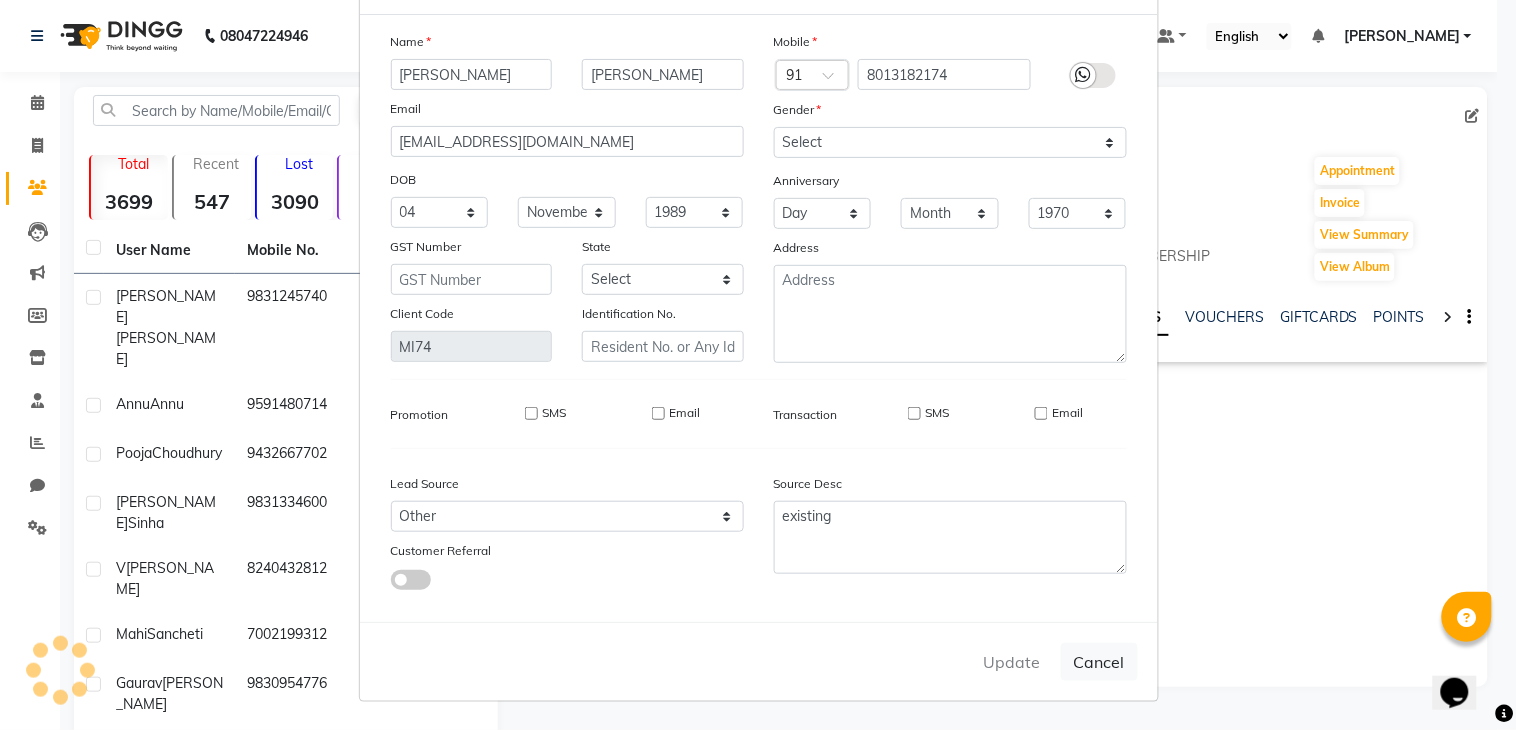 type 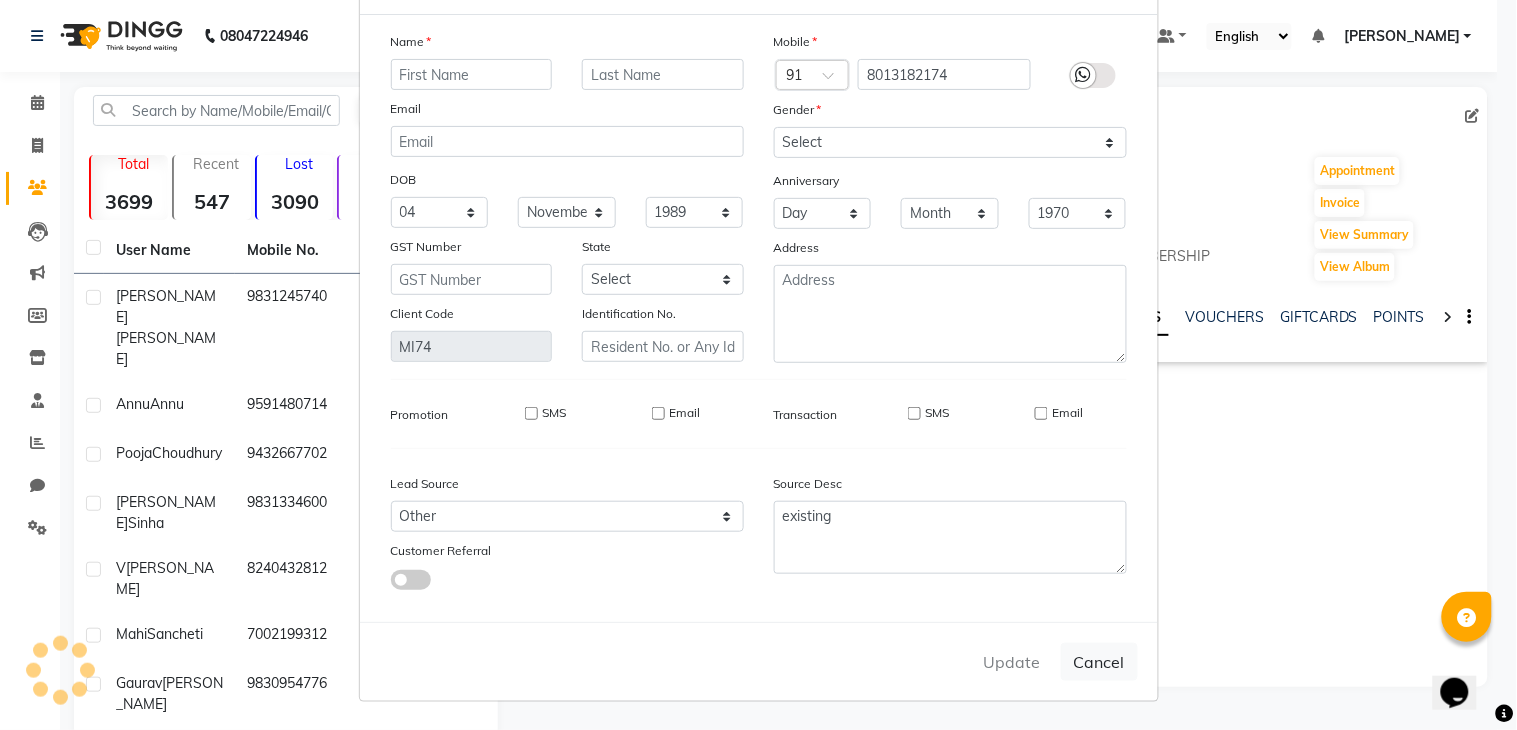 select 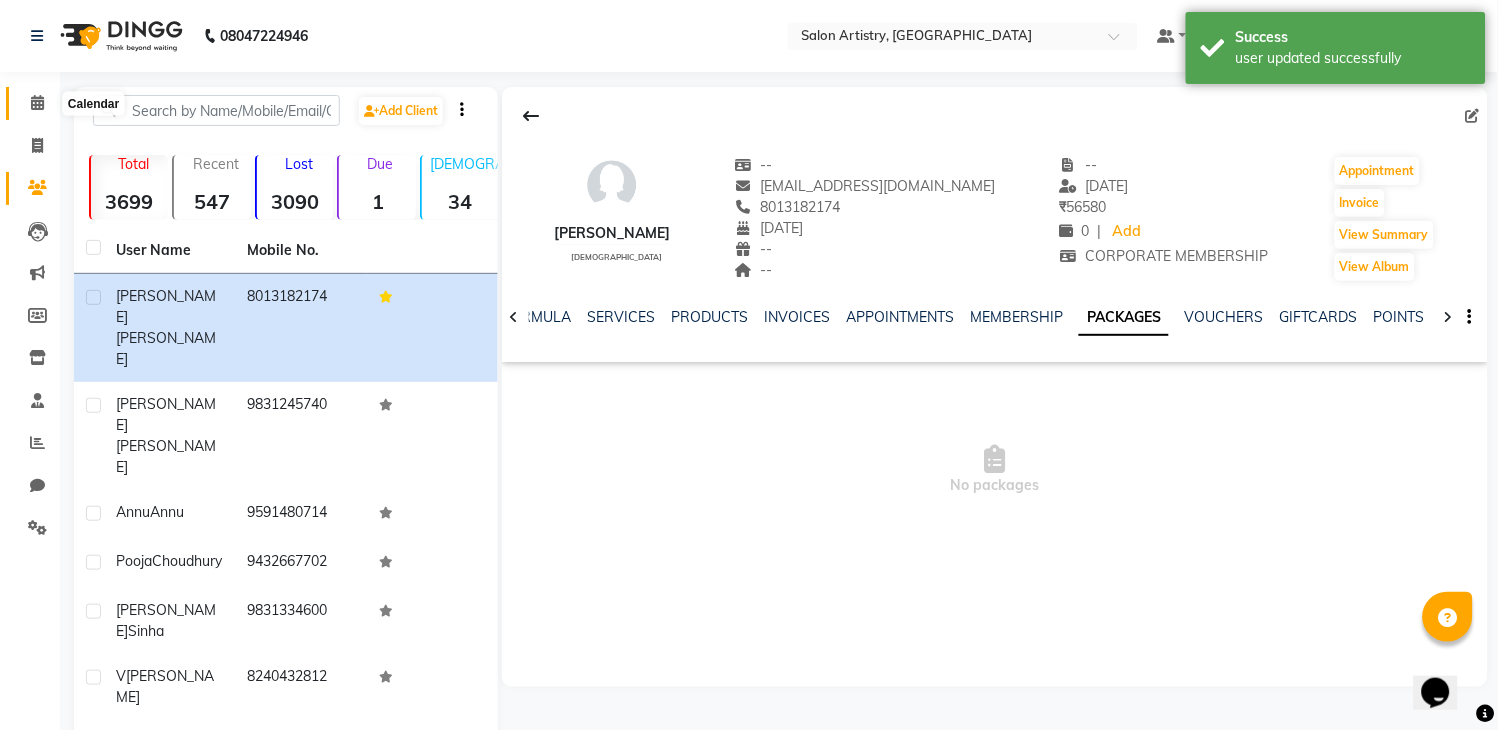 click 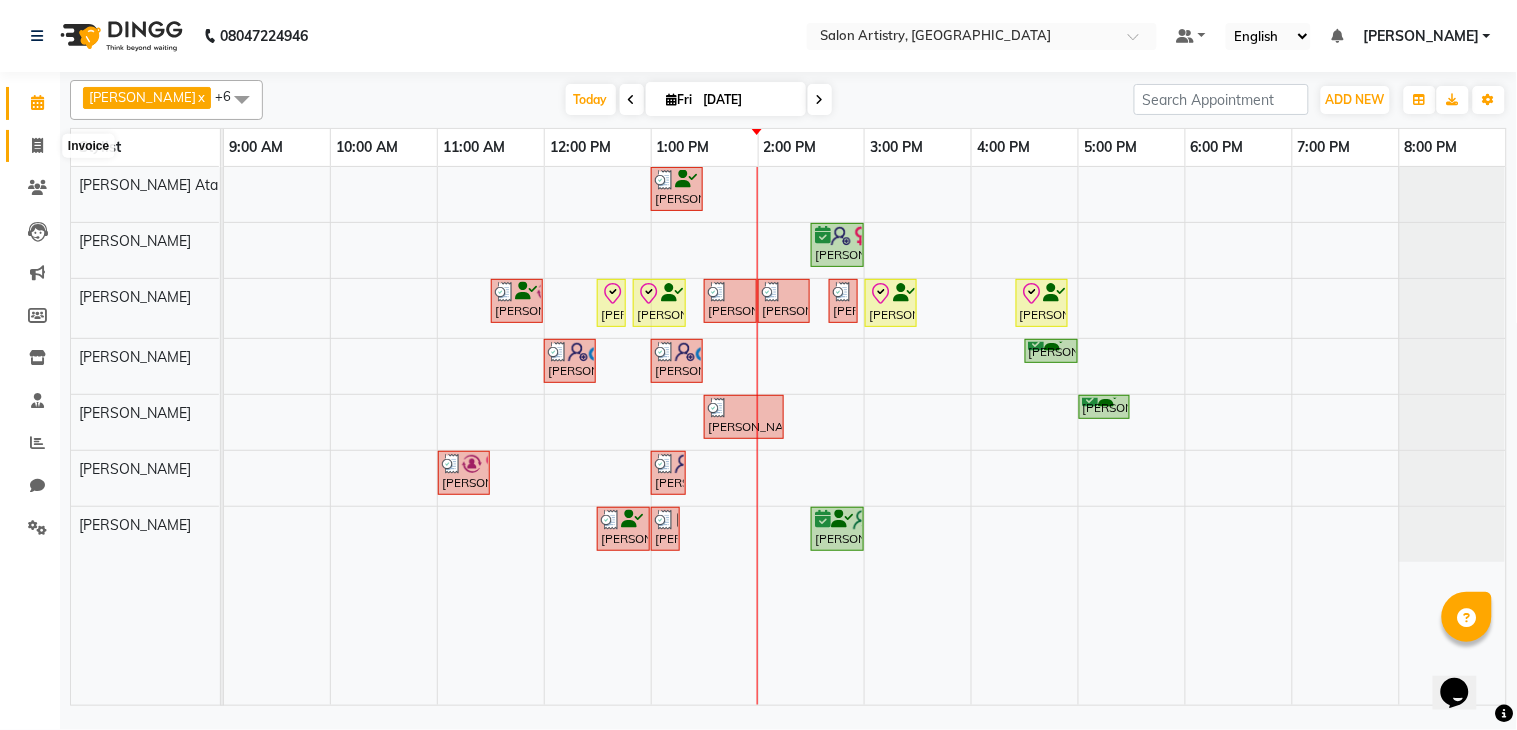 click 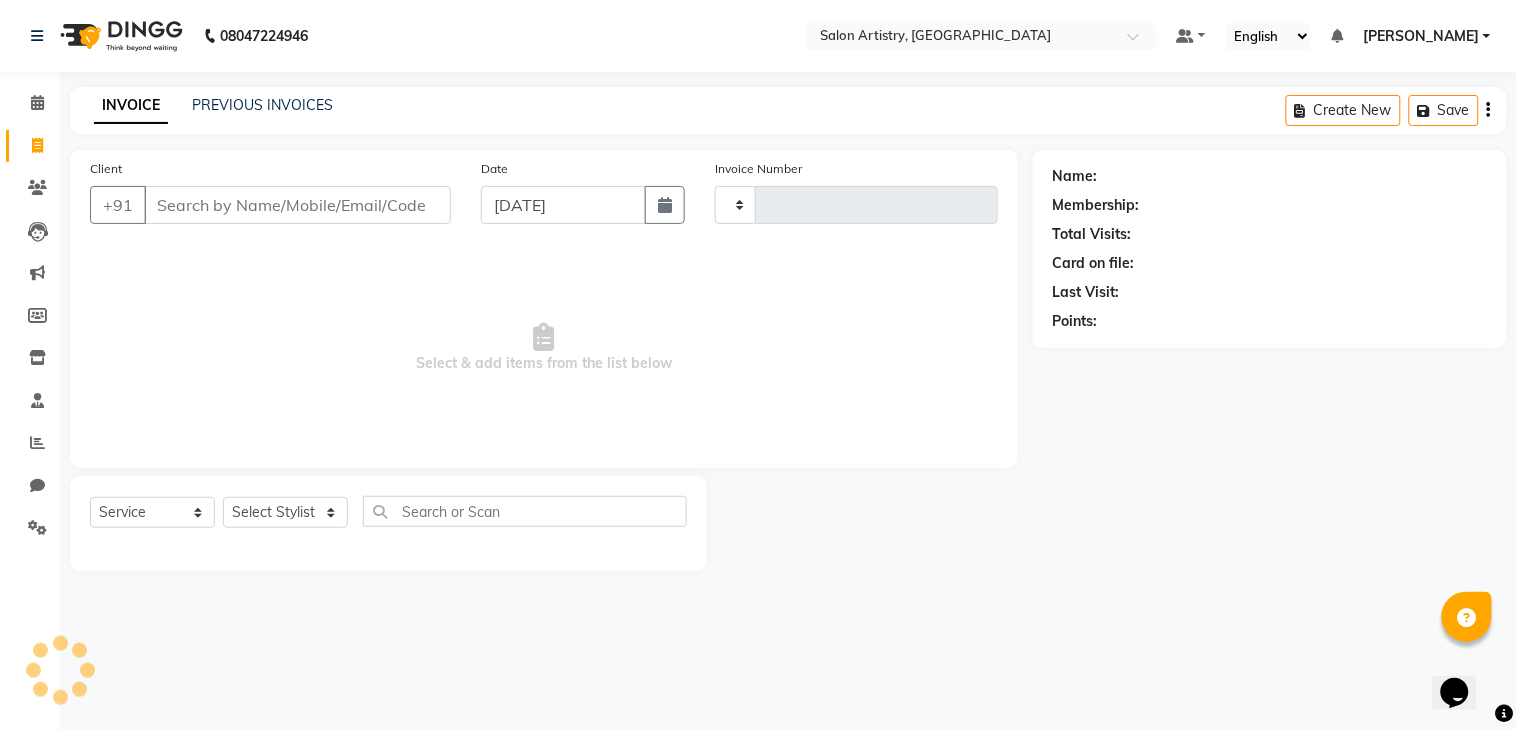 type on "1414" 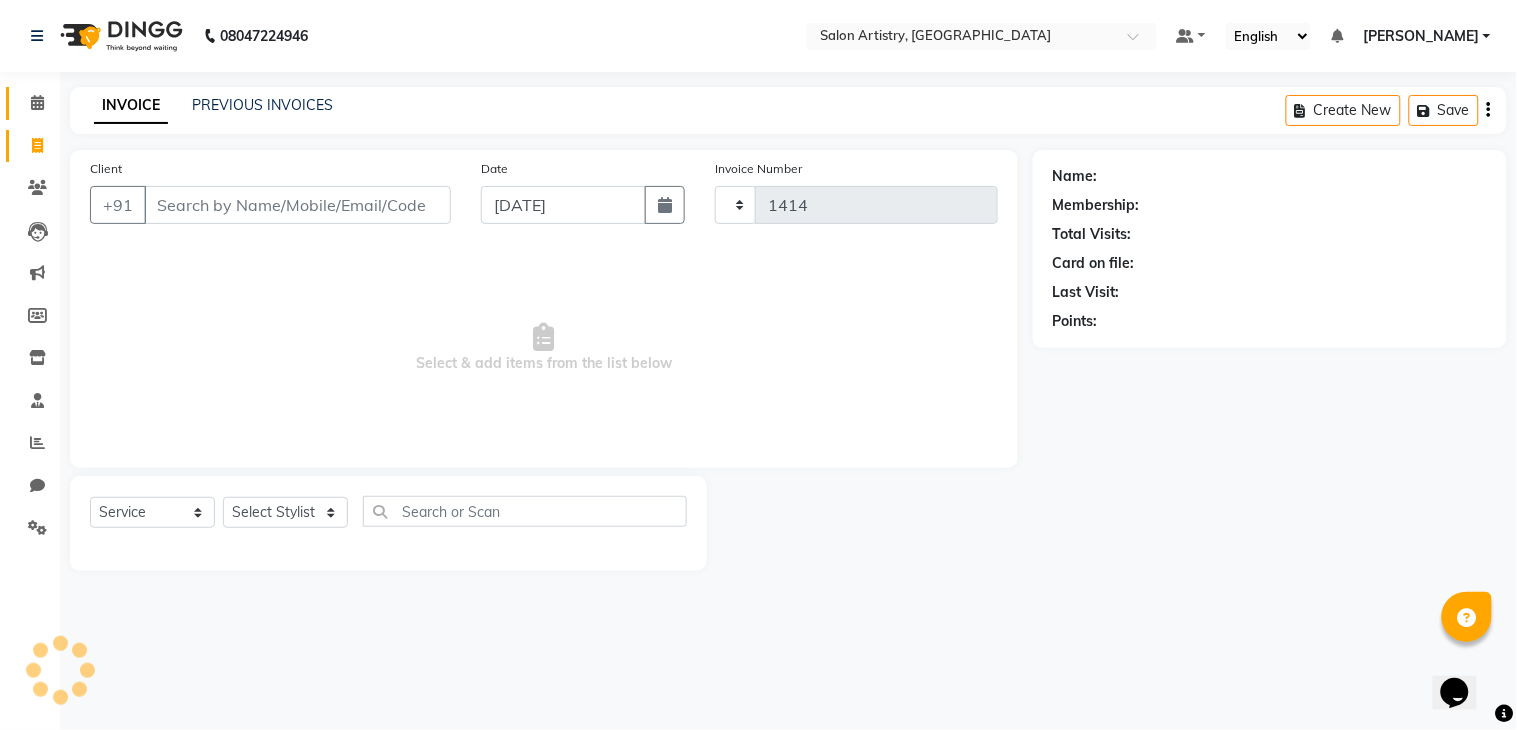 select on "8285" 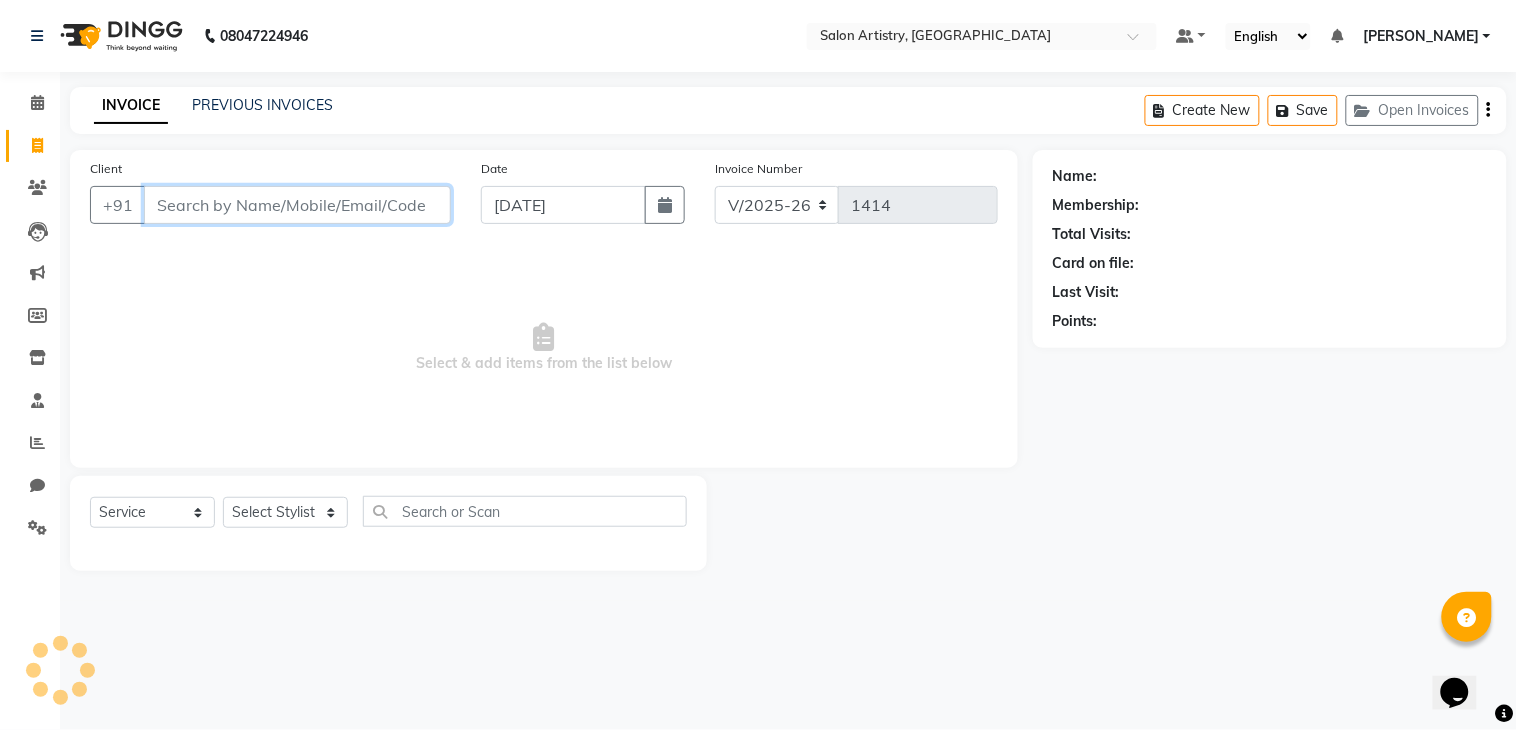 click on "Client" at bounding box center (297, 205) 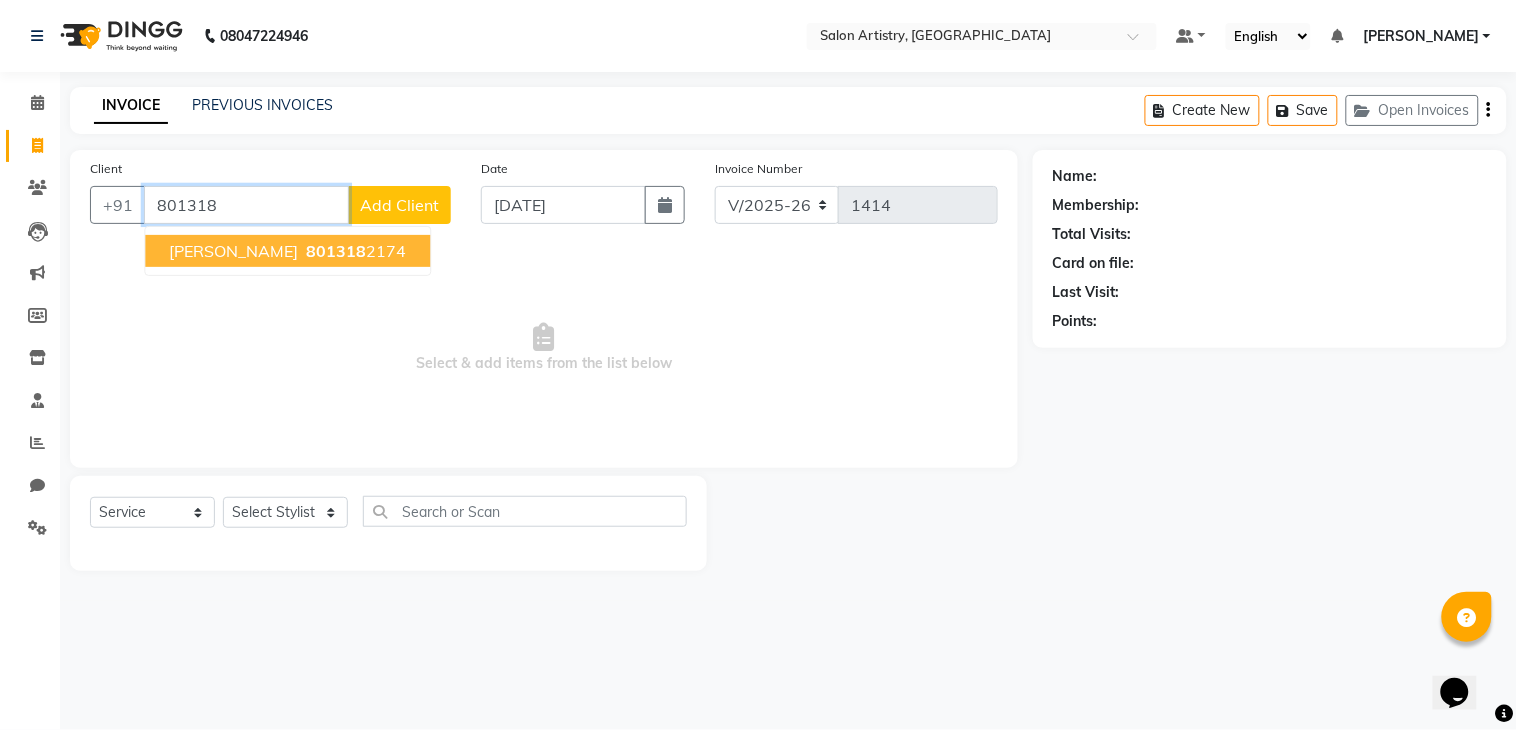 click on "[PERSON_NAME]" at bounding box center (233, 251) 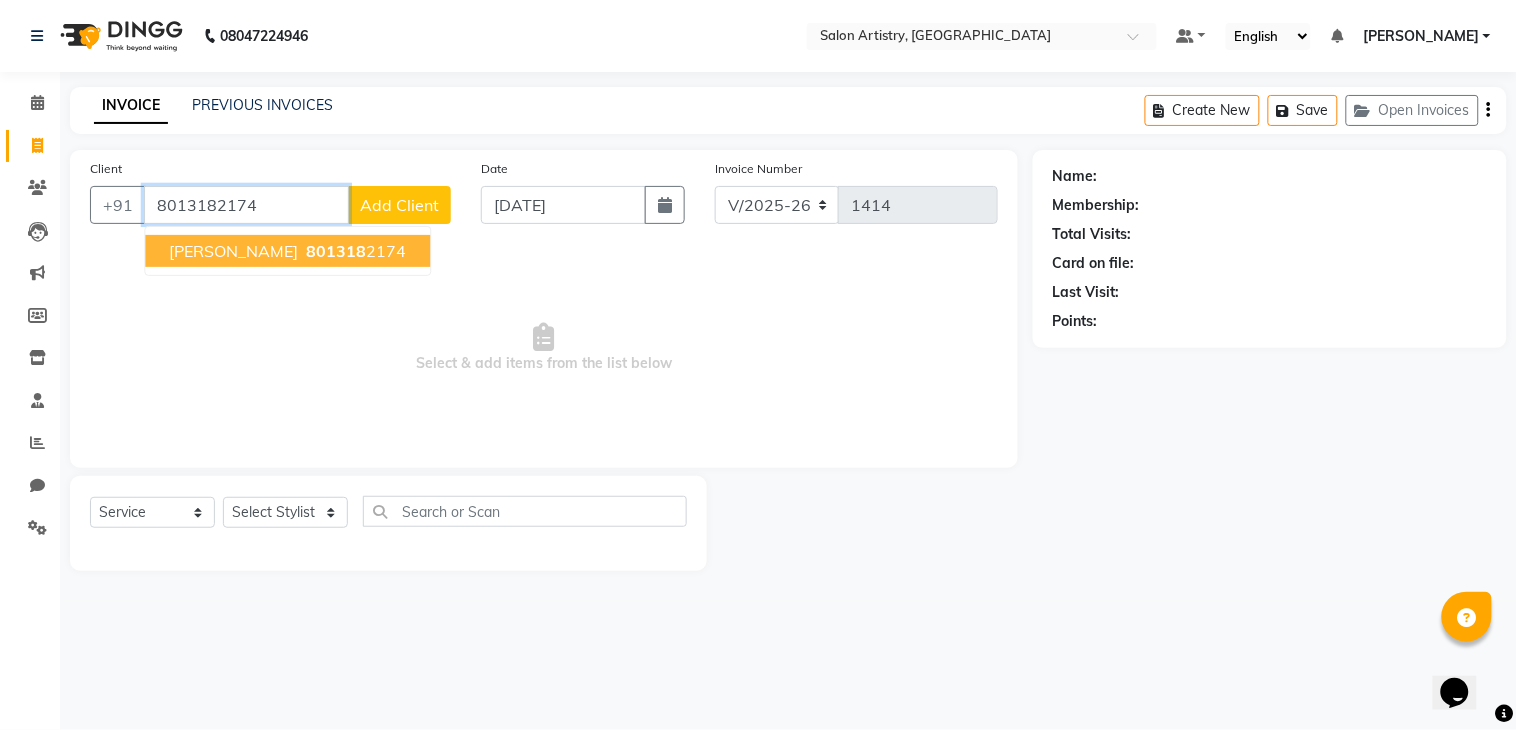 type on "8013182174" 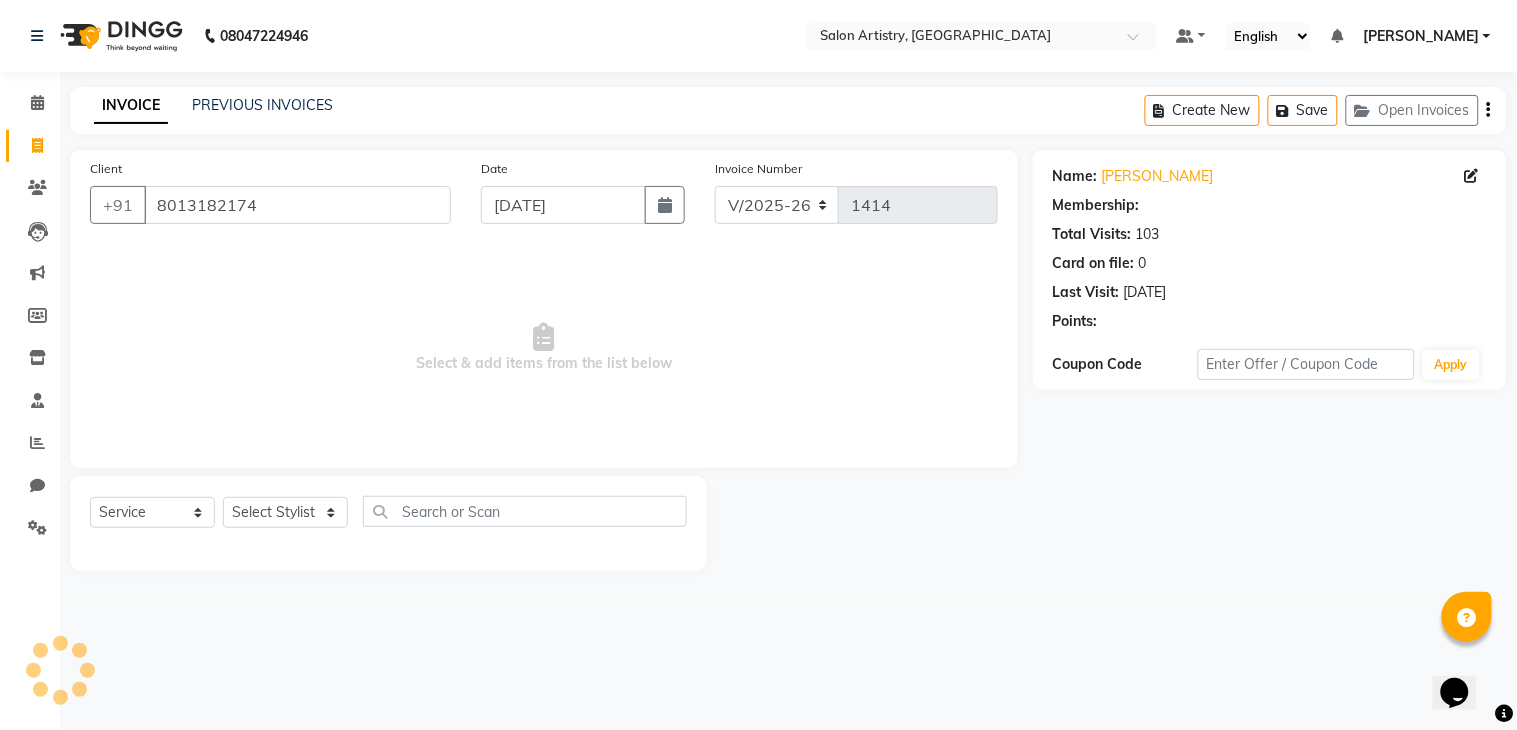 type 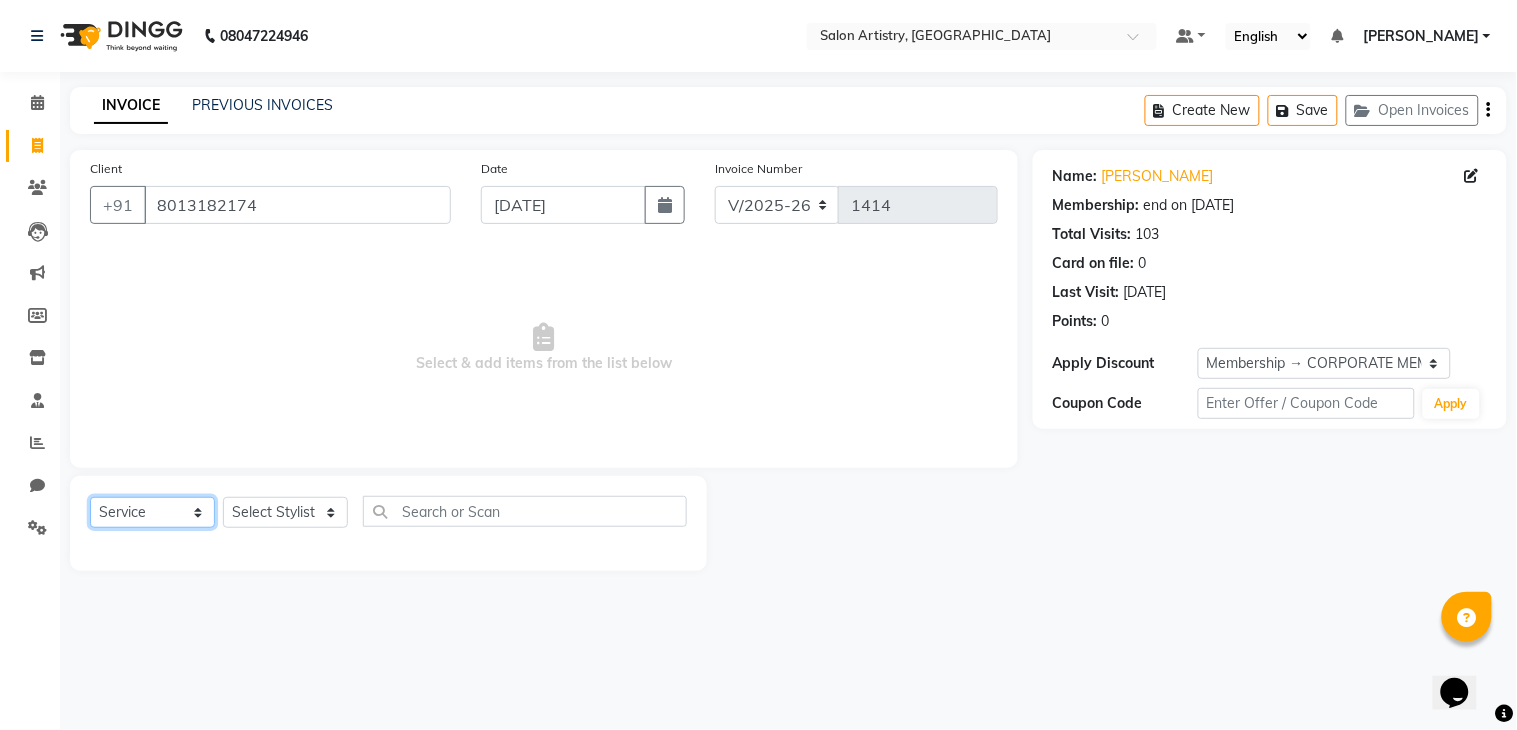 click on "Select  Service  Product  Membership  Package Voucher Prepaid Gift Card" 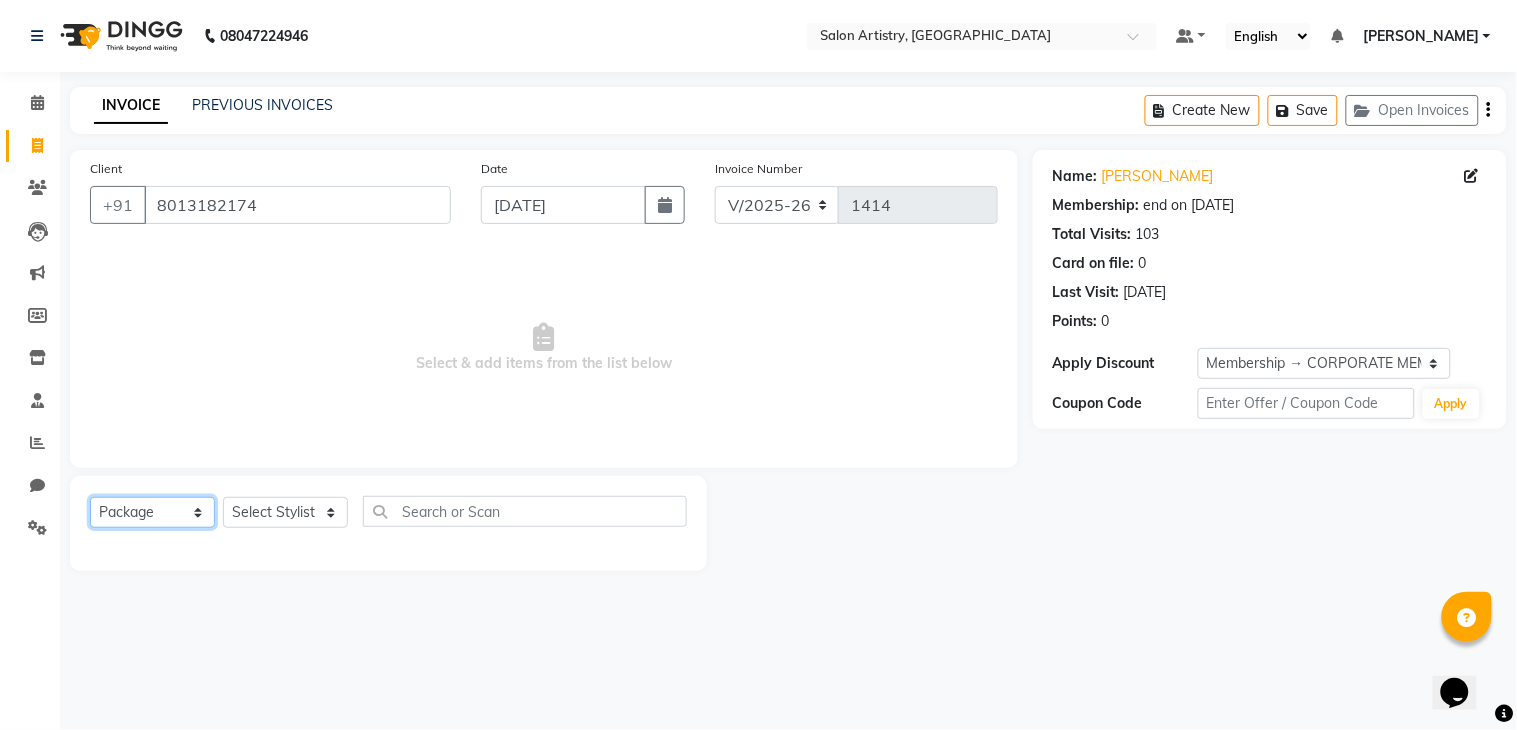 click on "Select  Service  Product  Membership  Package Voucher Prepaid Gift Card" 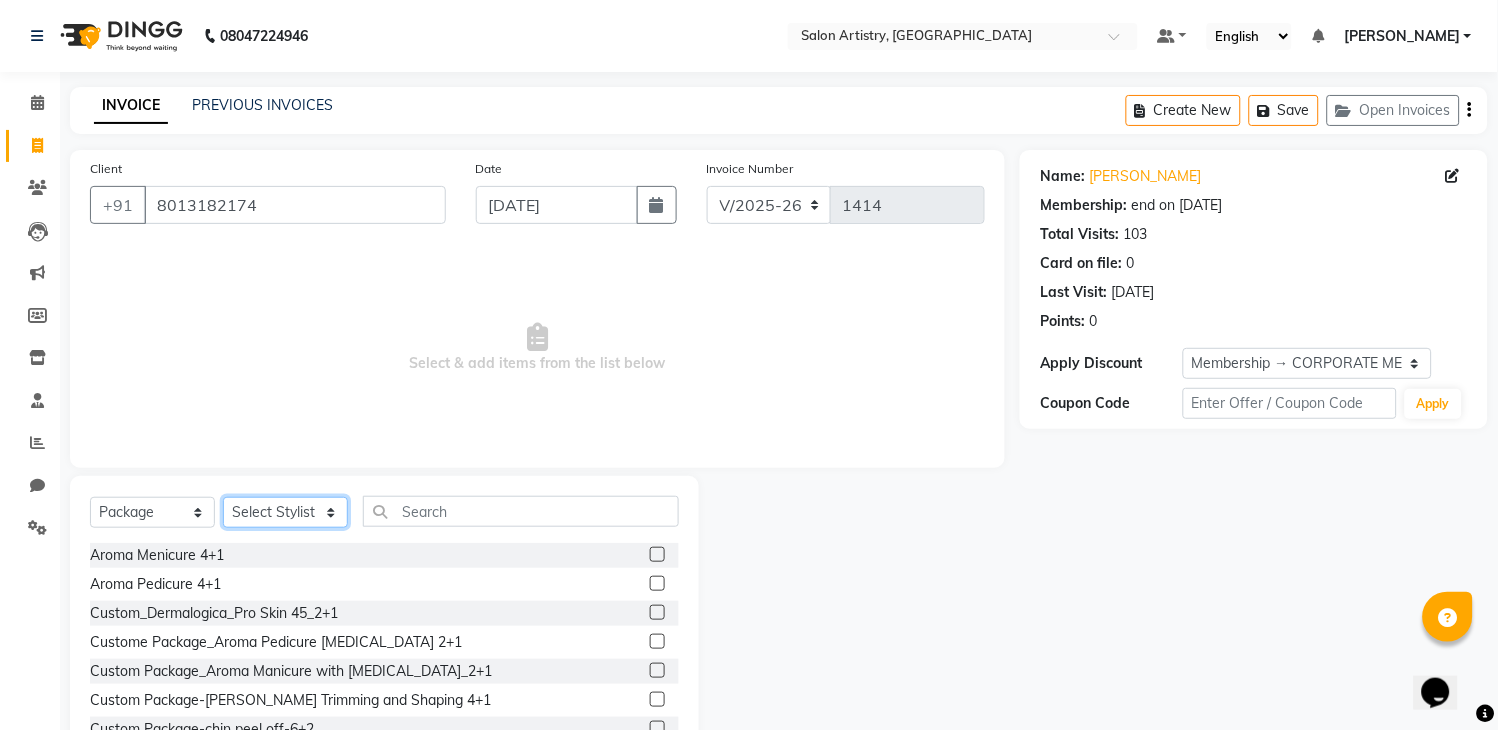 click on "Select Stylist Admin [PERSON_NAME] [PERSON_NAME] [PERSON_NAME] [PERSON_NAME] [PERSON_NAME] [PERSON_NAME] [PERSON_NAME] Reception [PERSON_NAME] [PERSON_NAME] [PERSON_NAME] [PERSON_NAME] [PERSON_NAME] [PERSON_NAME] [PERSON_NAME]" 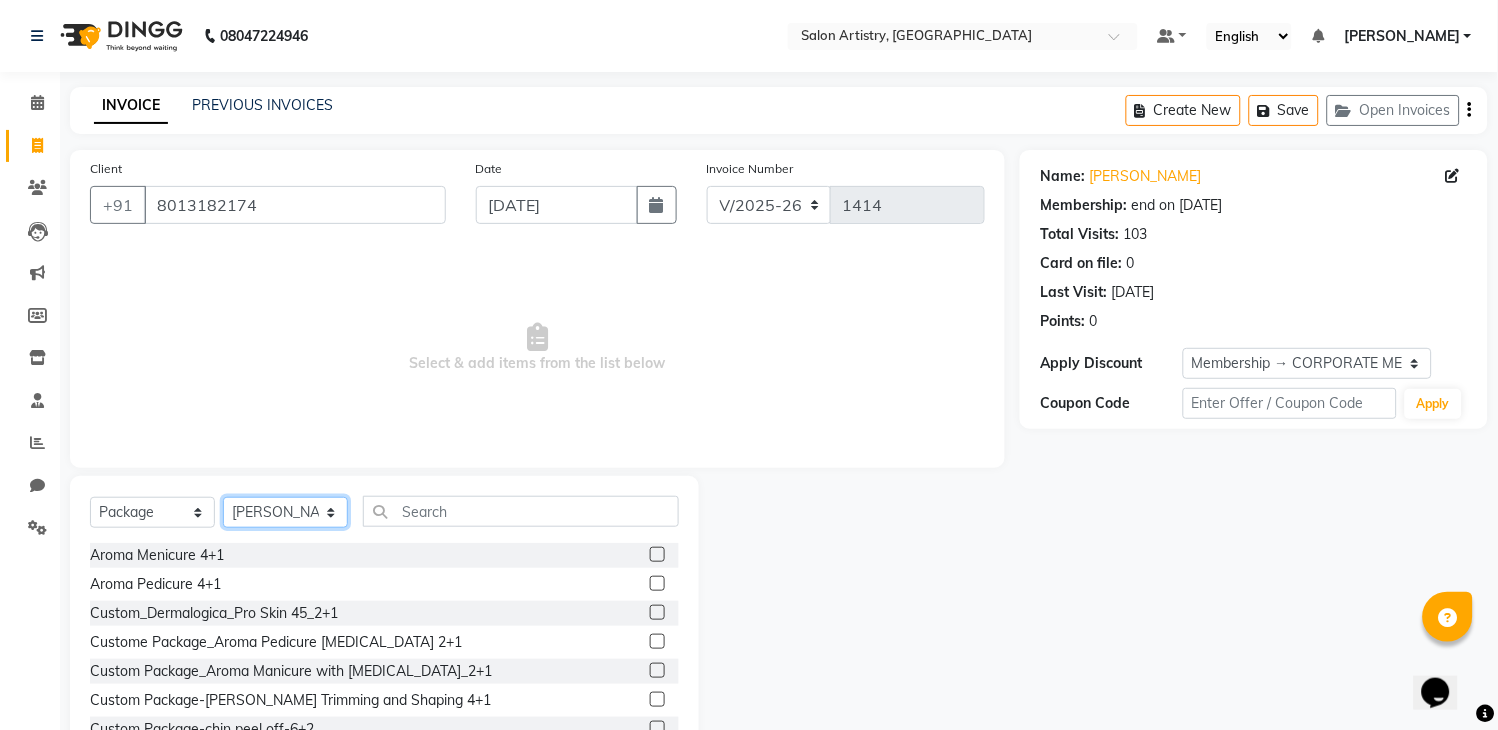 click on "Select Stylist Admin [PERSON_NAME] [PERSON_NAME] [PERSON_NAME] [PERSON_NAME] [PERSON_NAME] [PERSON_NAME] [PERSON_NAME] Reception [PERSON_NAME] [PERSON_NAME] [PERSON_NAME] [PERSON_NAME] [PERSON_NAME] [PERSON_NAME] [PERSON_NAME]" 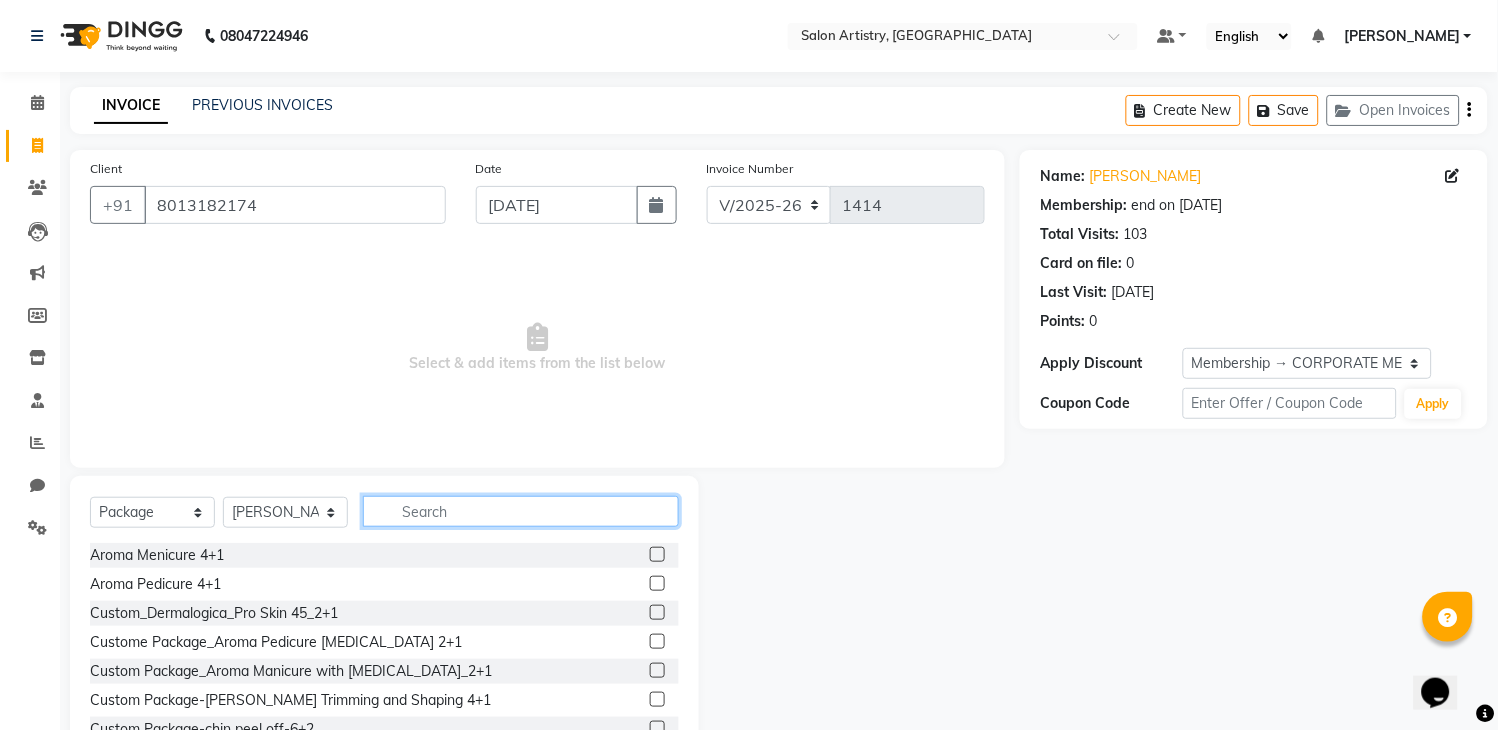 click 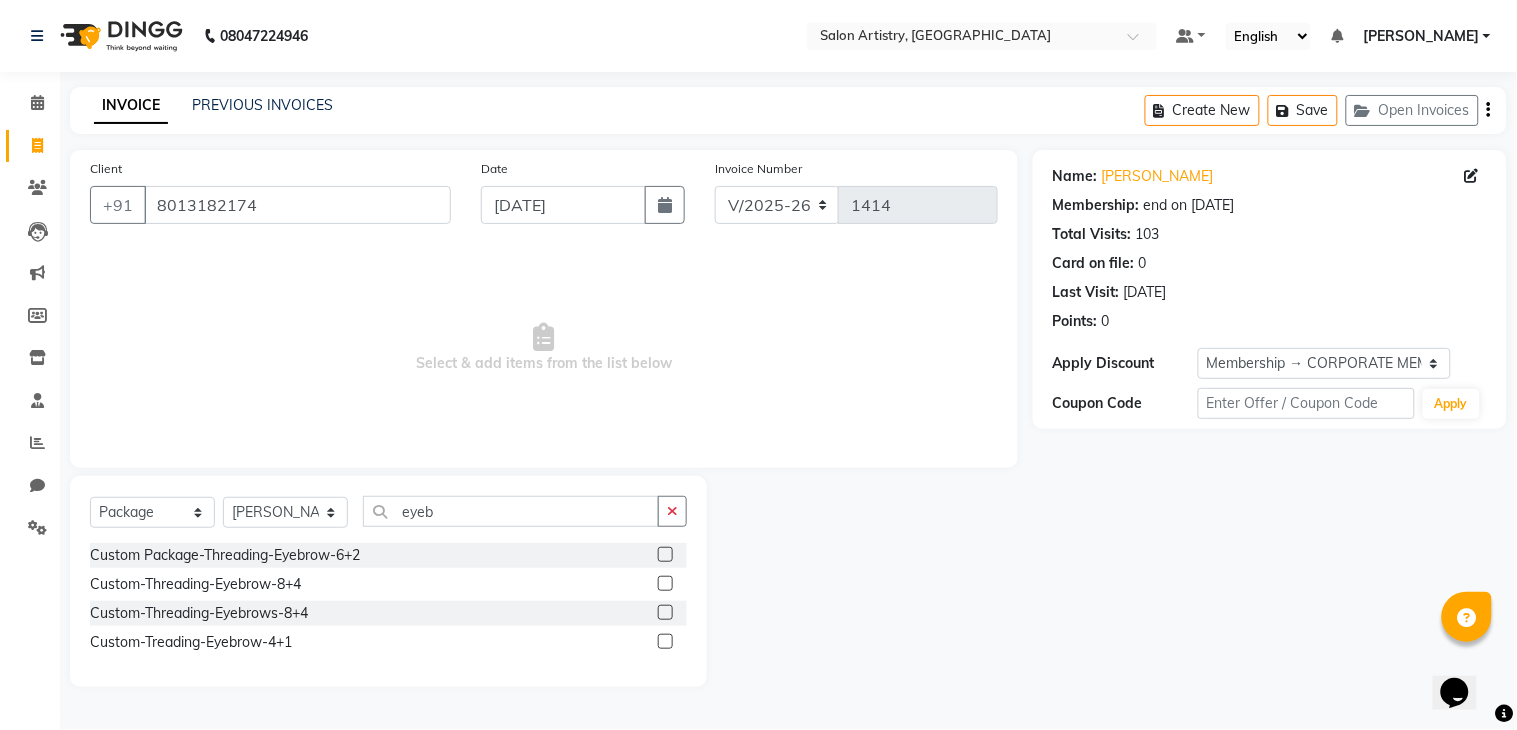 click 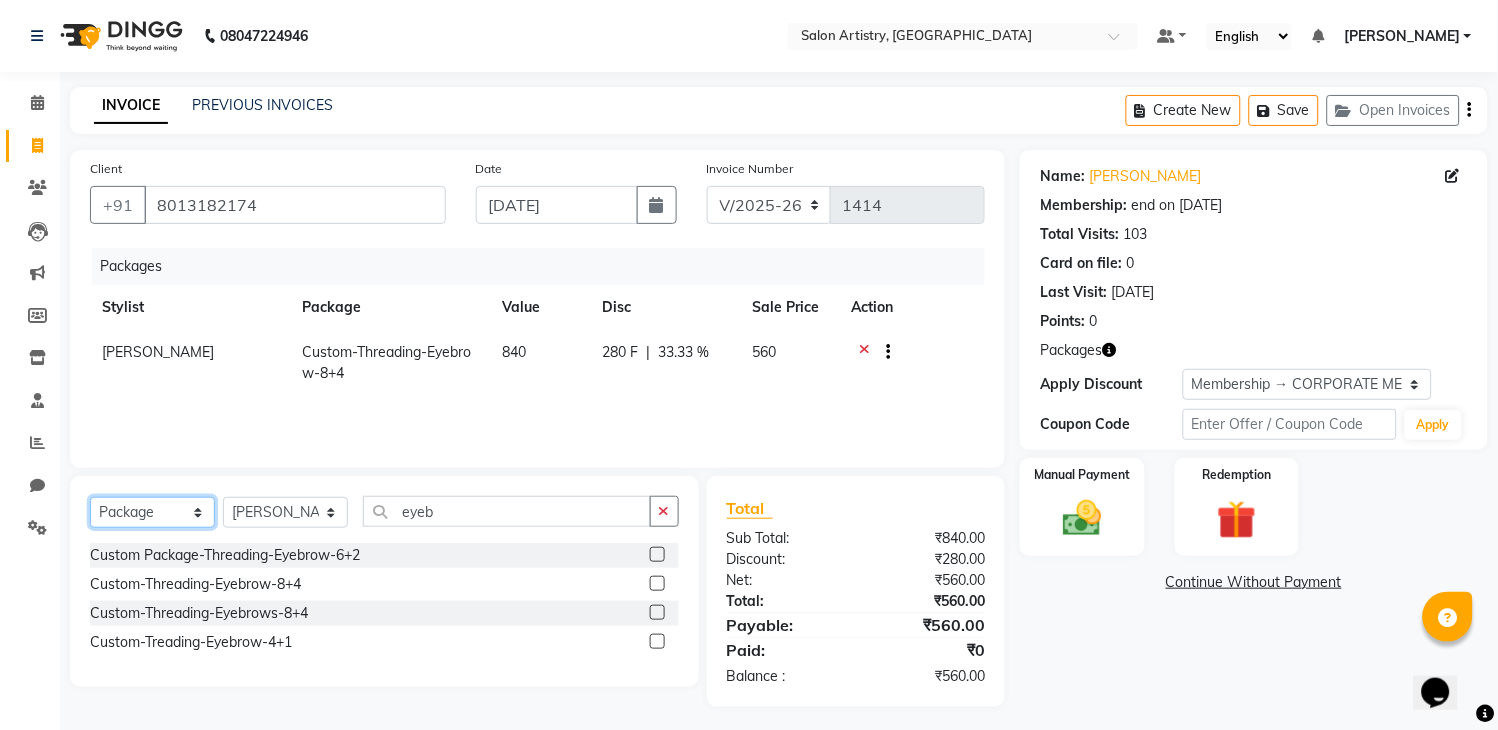 click on "Select  Service  Product  Membership  Package Voucher Prepaid Gift Card" 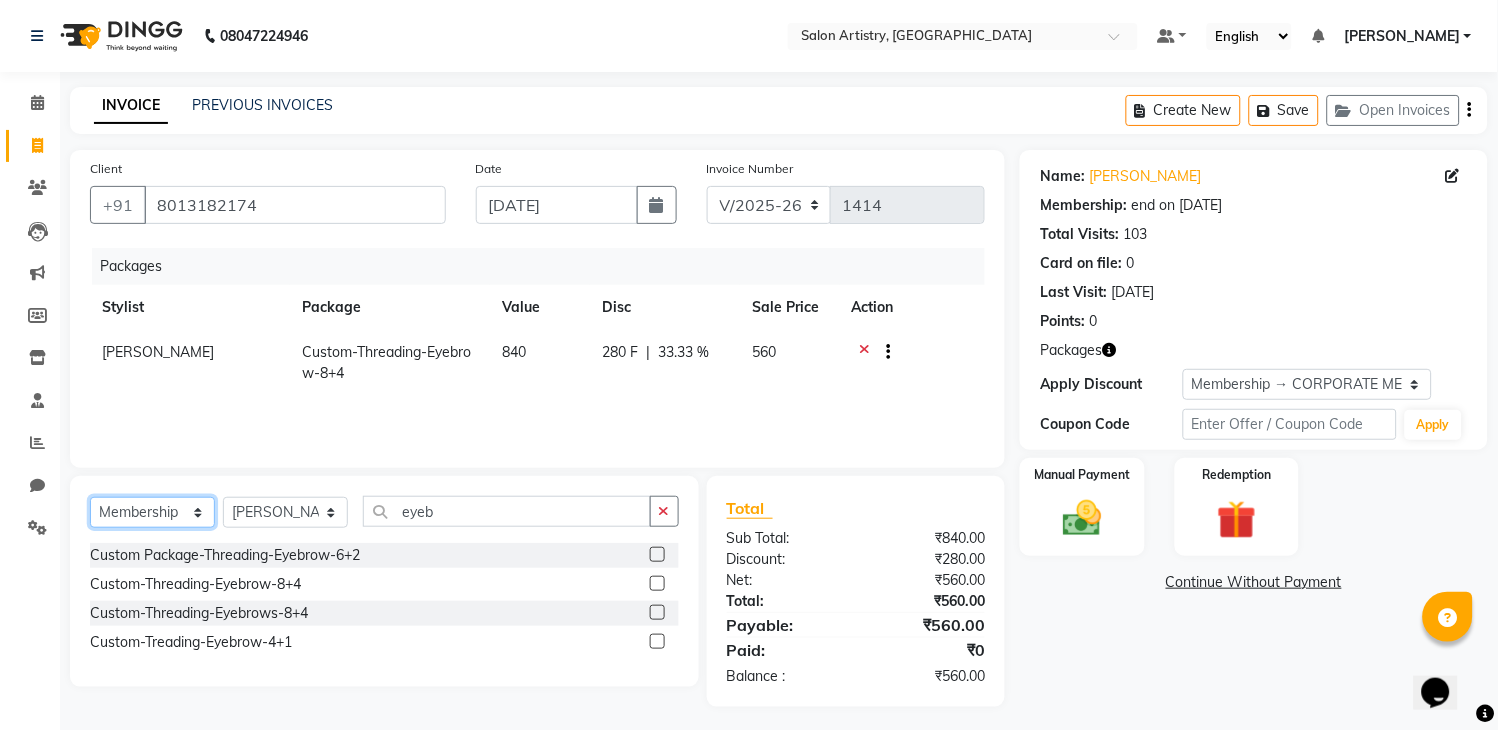 click on "Select  Service  Product  Membership  Package Voucher Prepaid Gift Card" 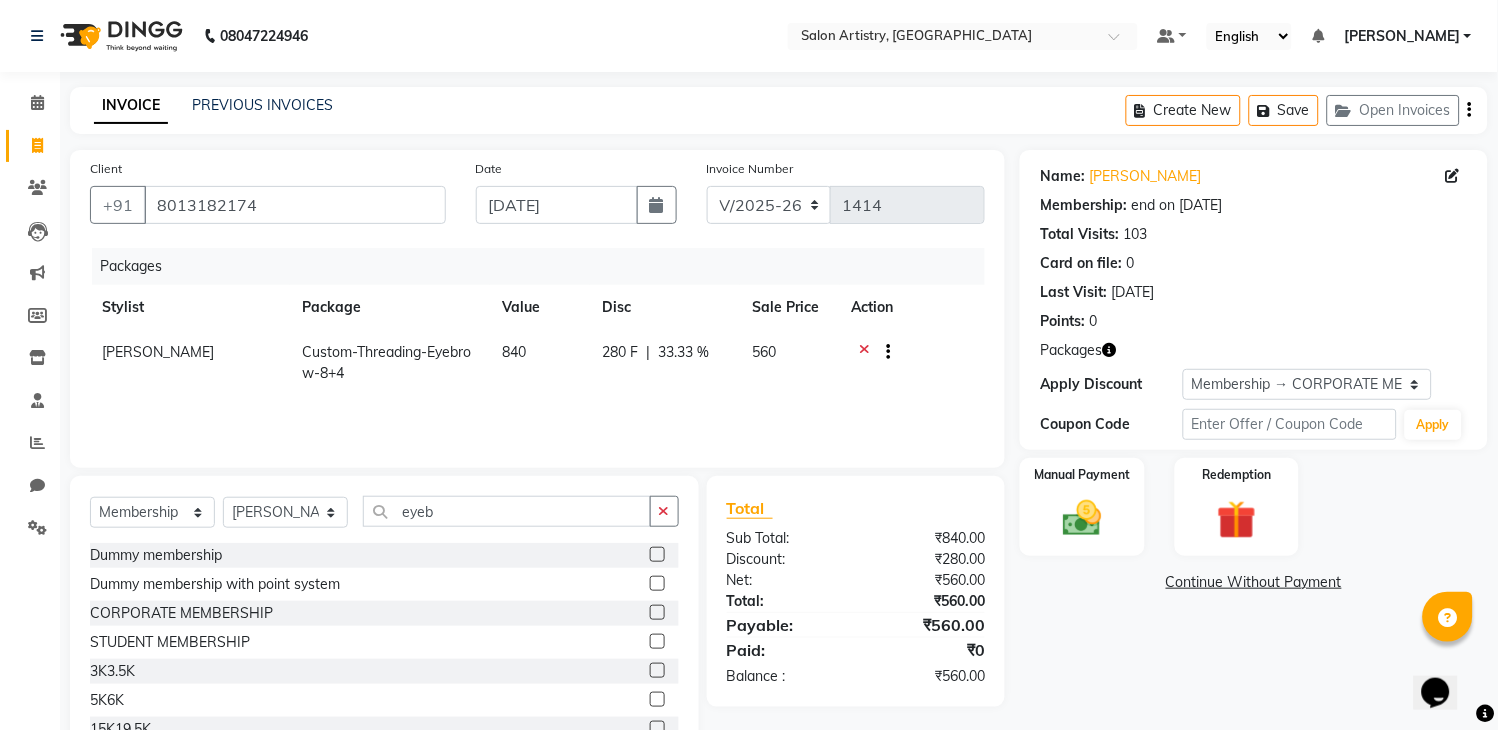click 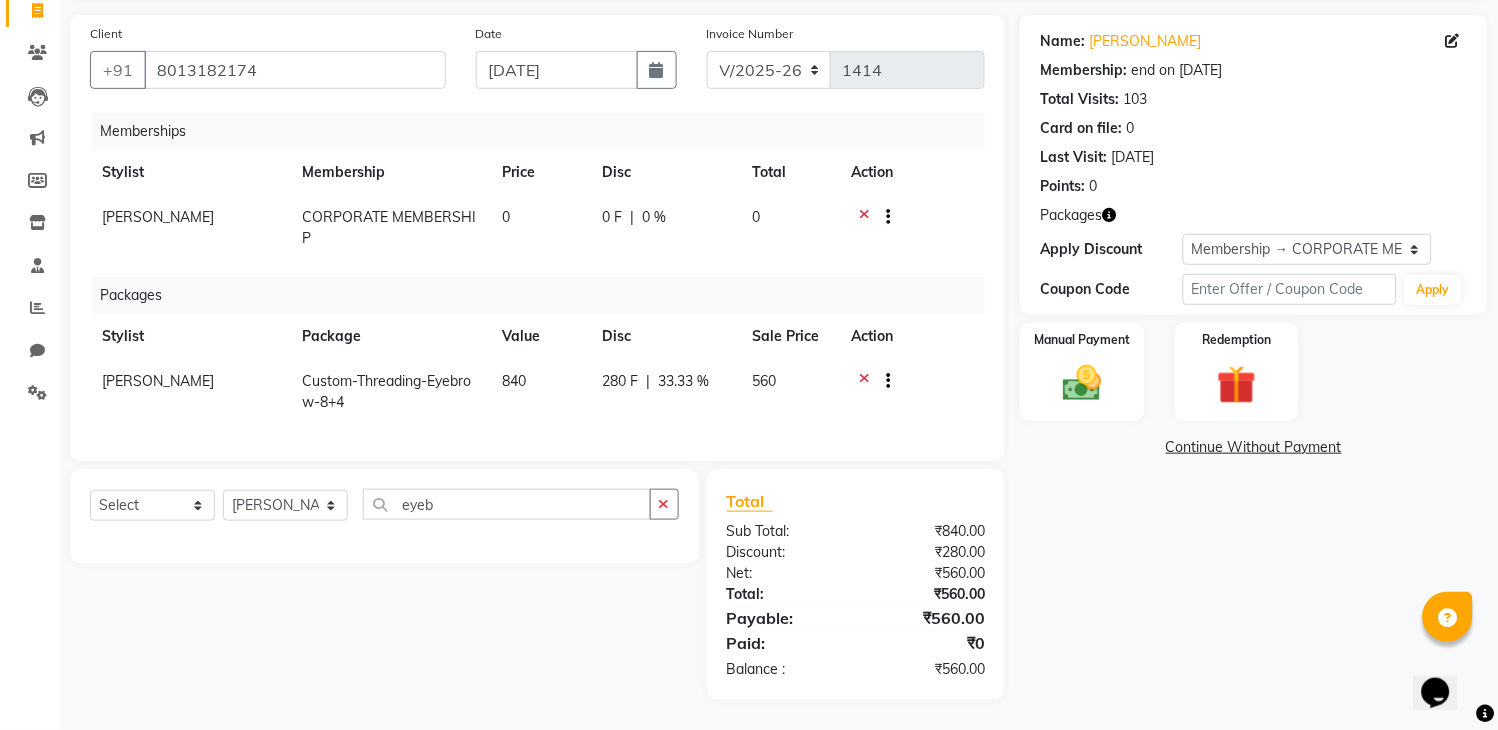 scroll, scrollTop: 154, scrollLeft: 0, axis: vertical 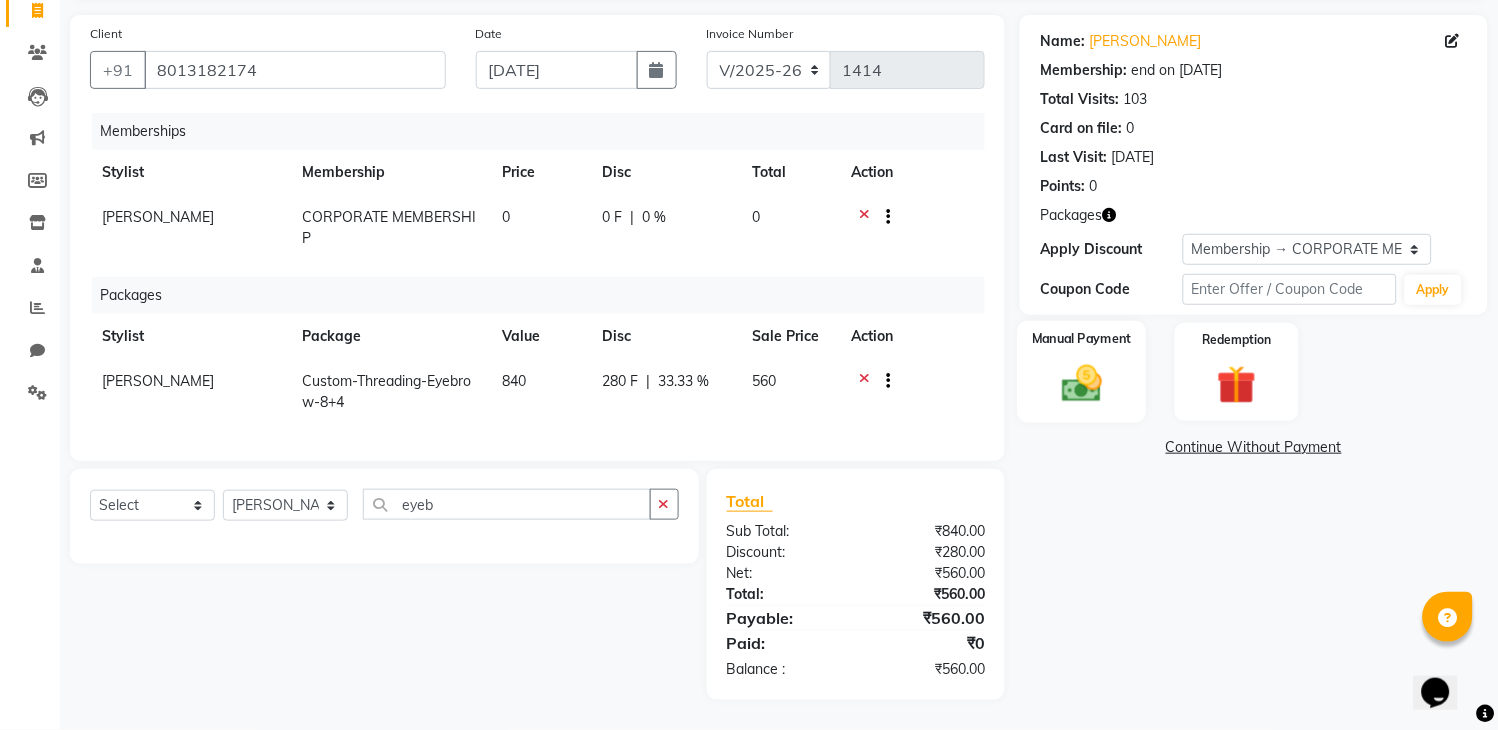 click 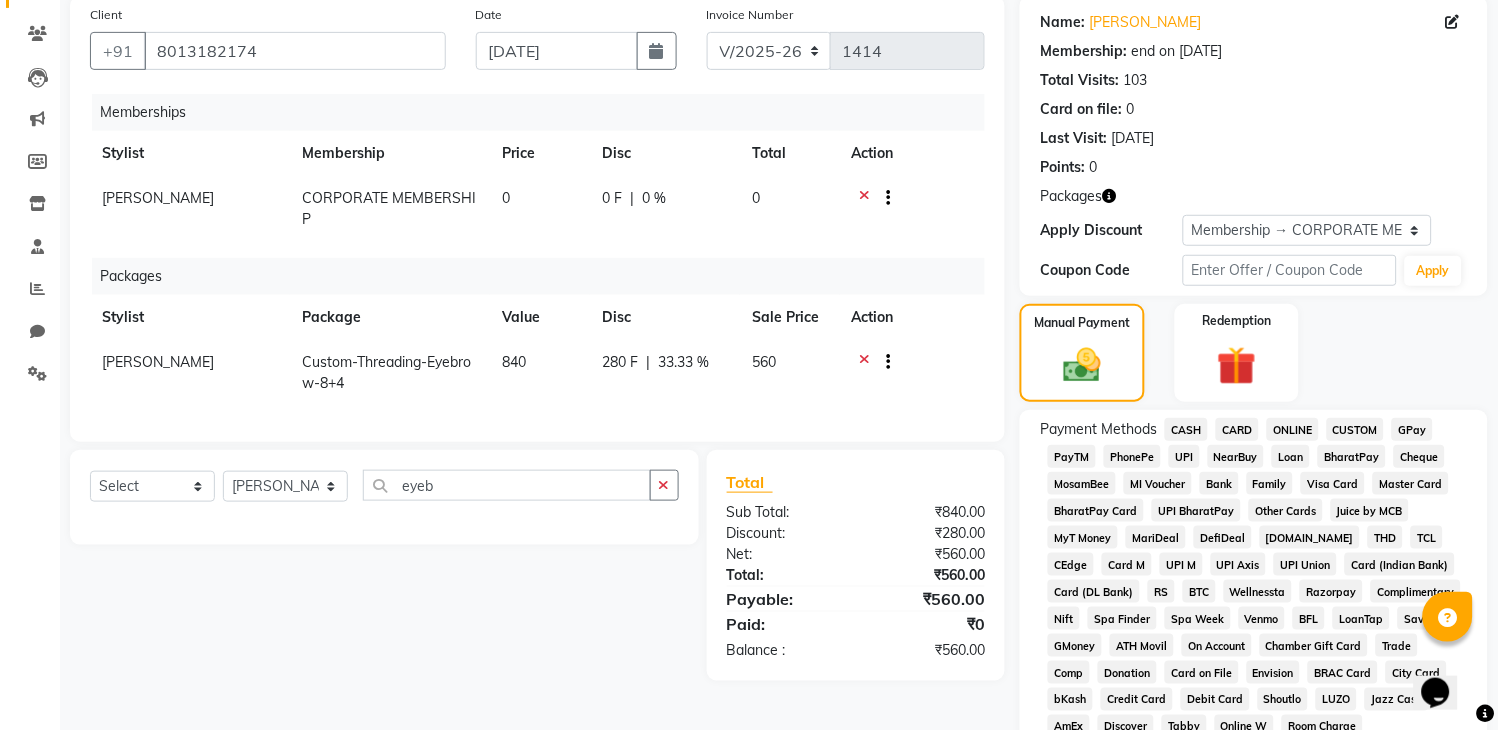 click on "GPay" 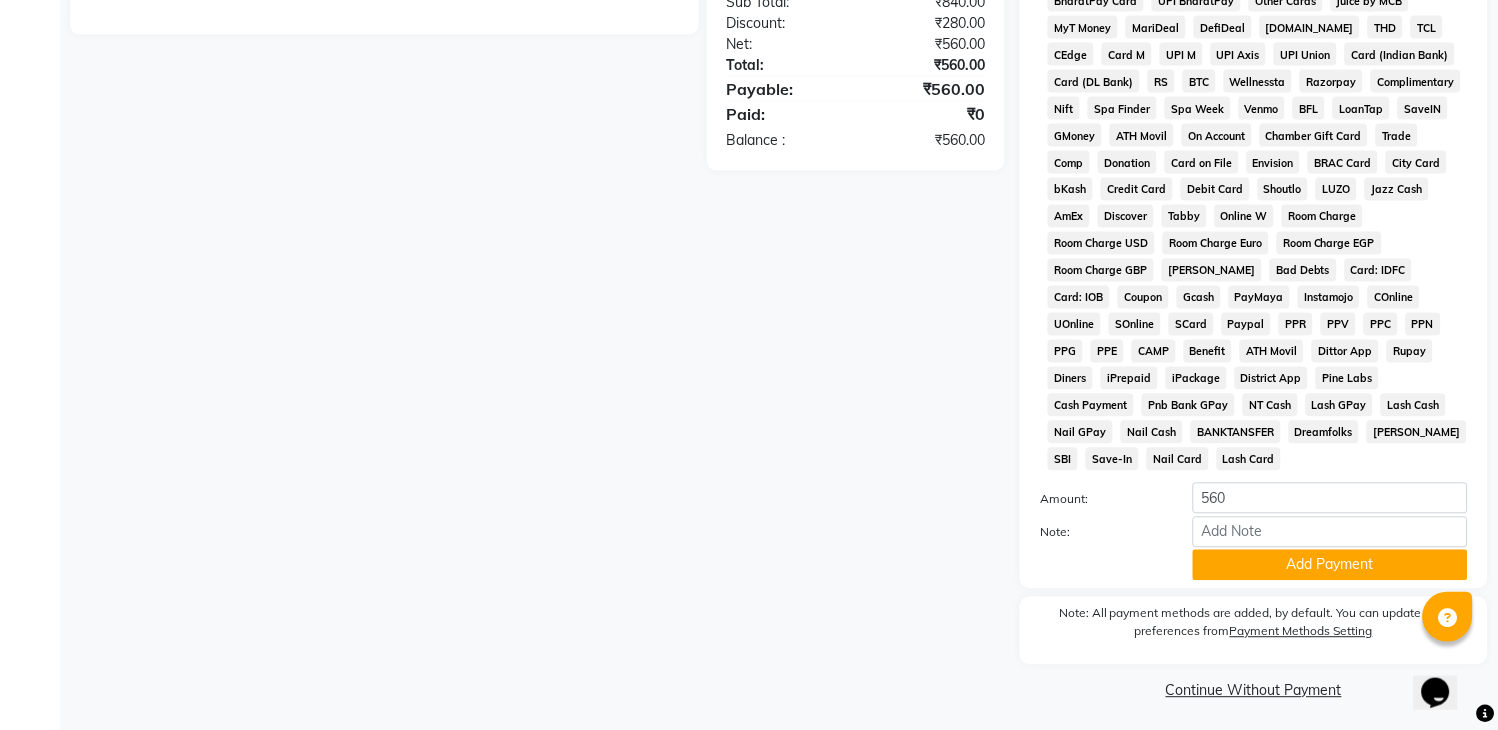 scroll, scrollTop: 675, scrollLeft: 0, axis: vertical 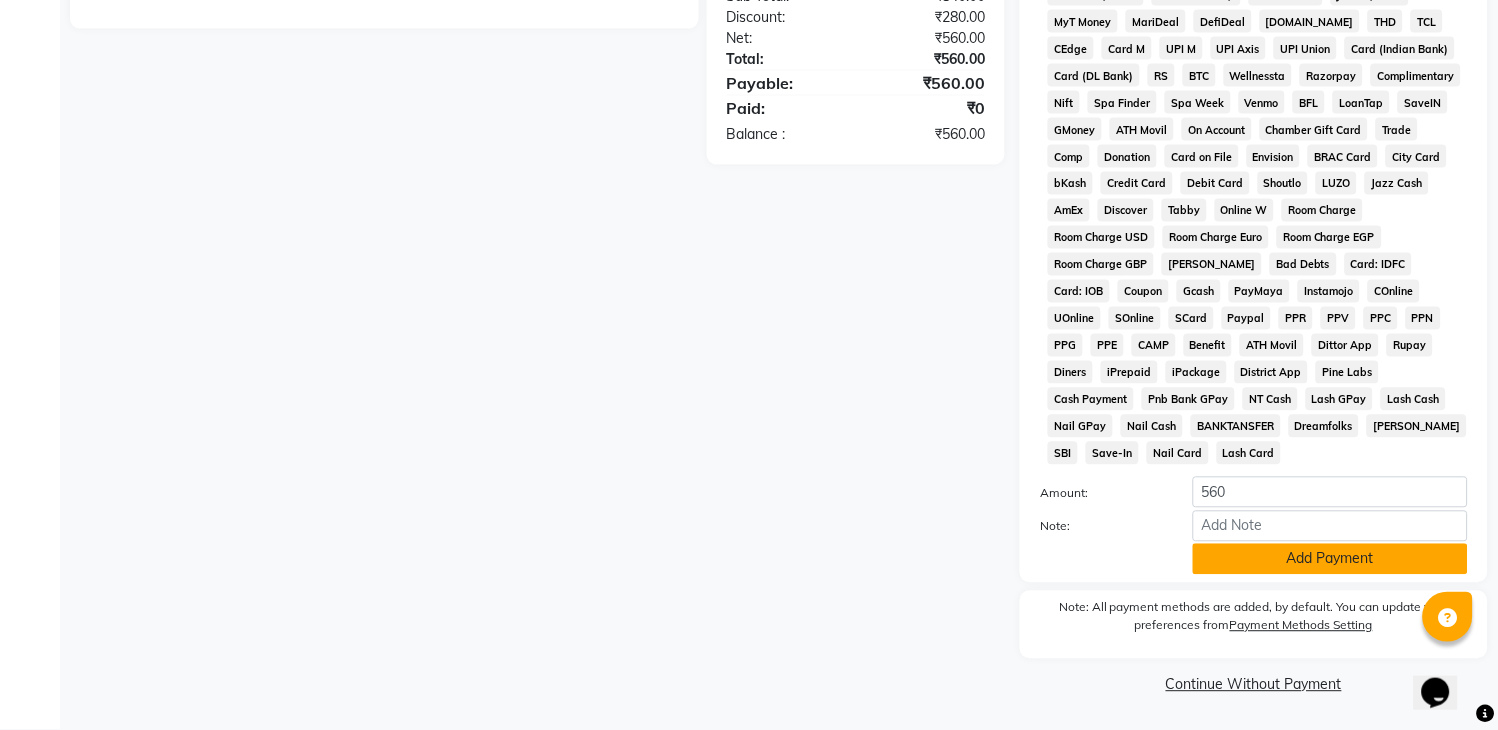 click on "Add Payment" 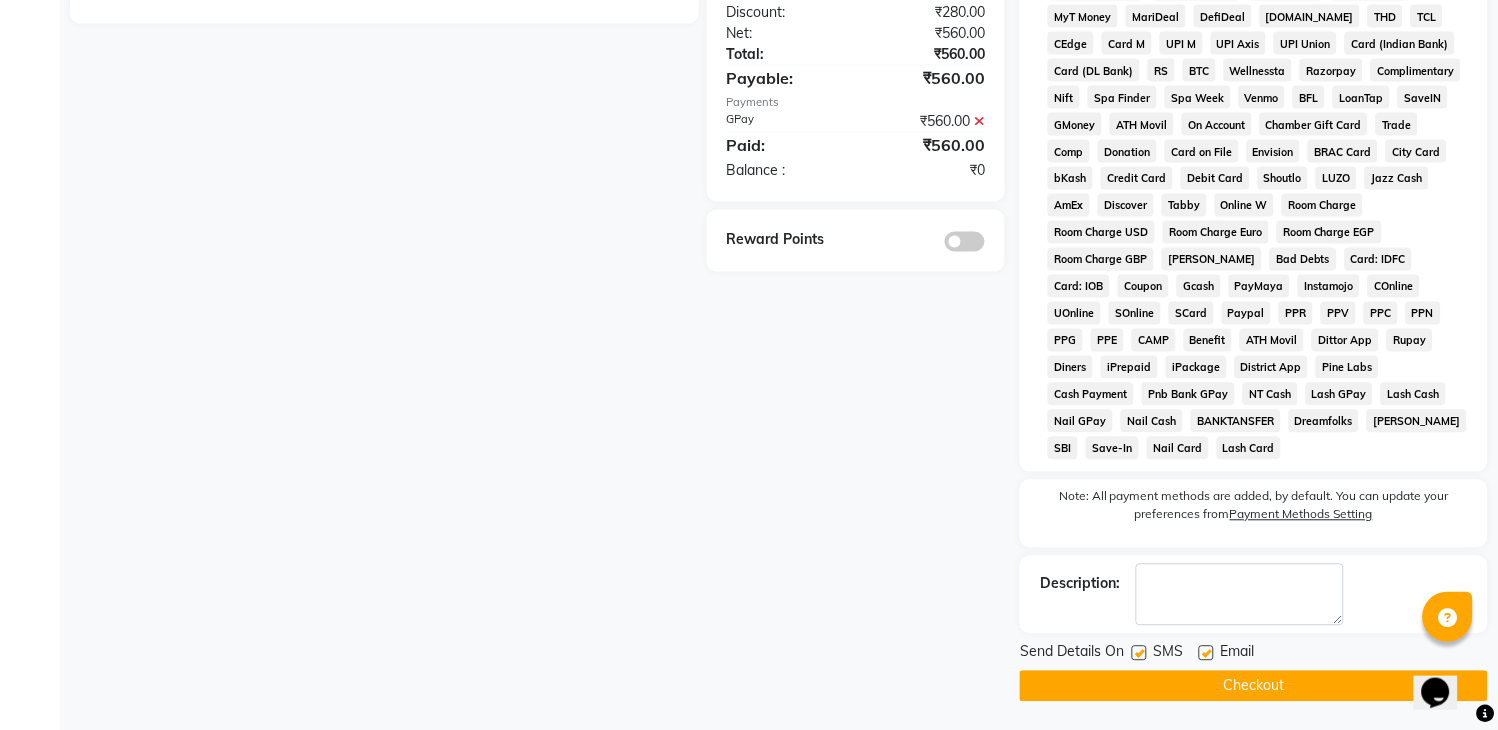 click on "Checkout" 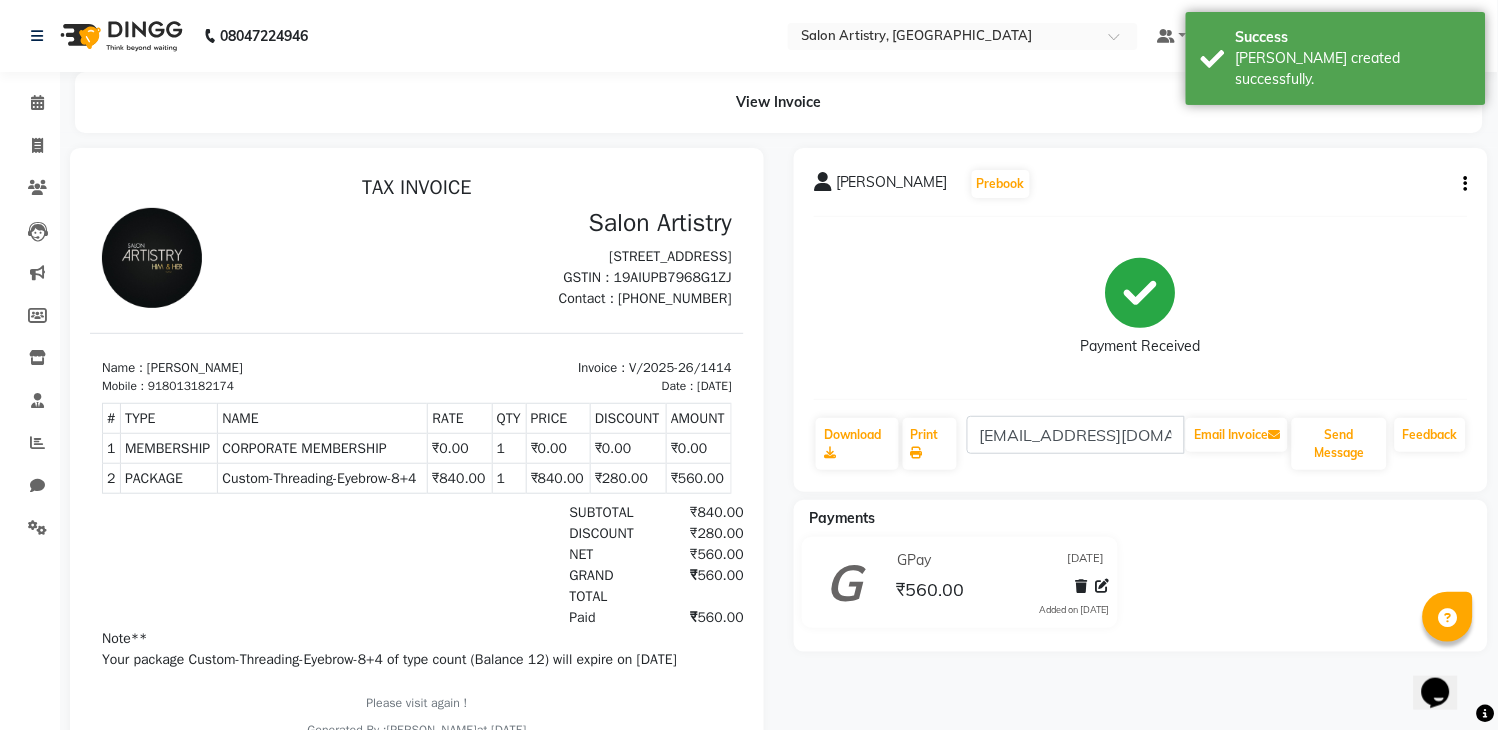 scroll, scrollTop: 0, scrollLeft: 0, axis: both 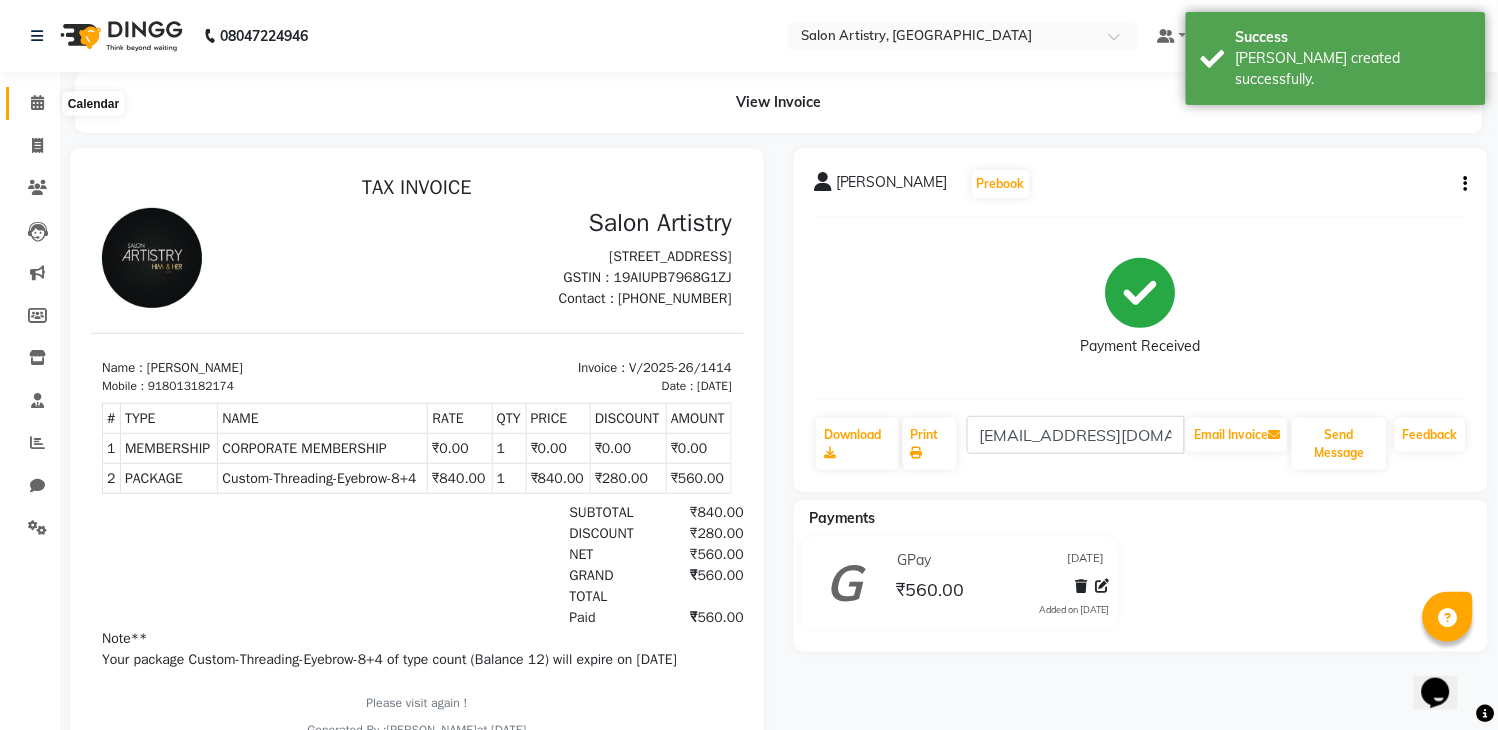 click 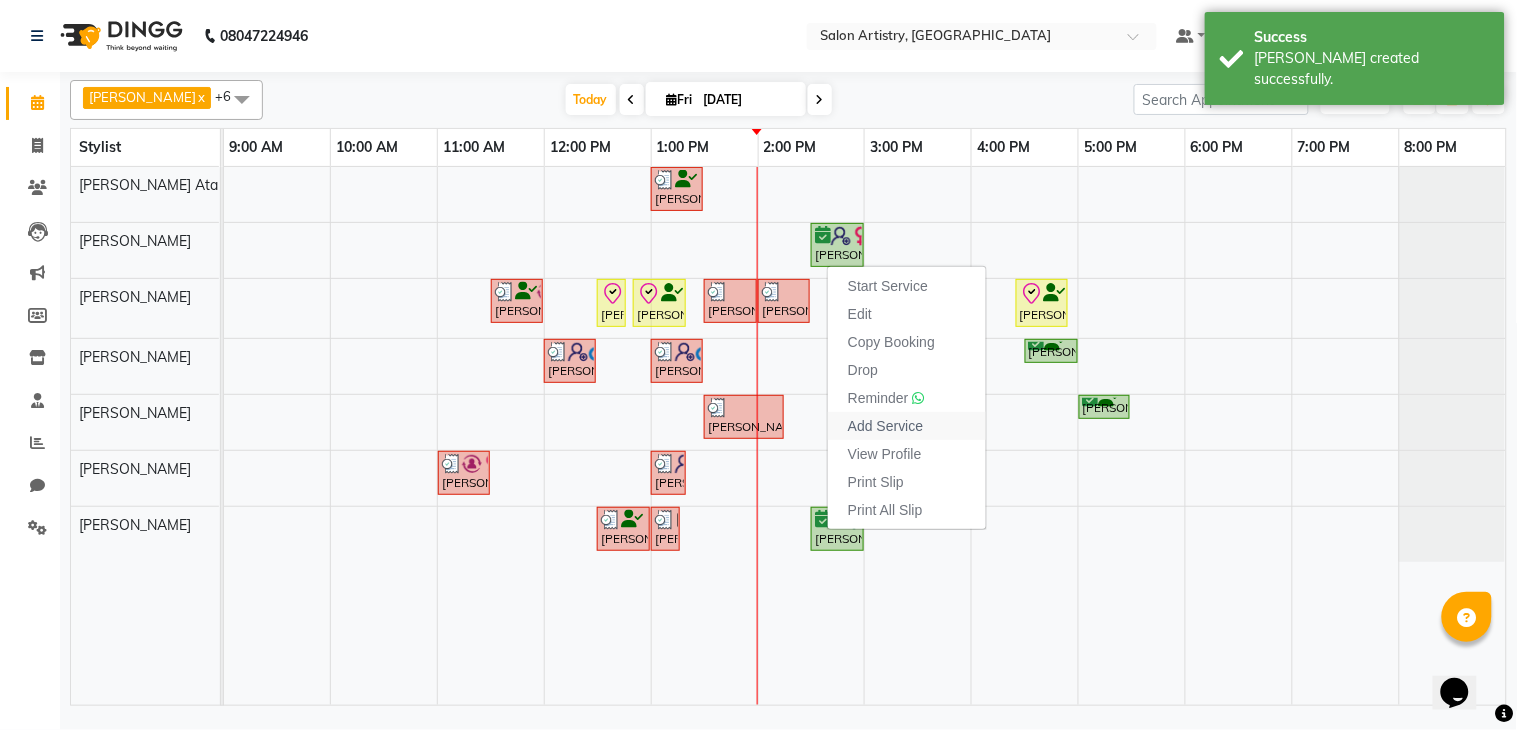 click on "Add Service" at bounding box center [885, 426] 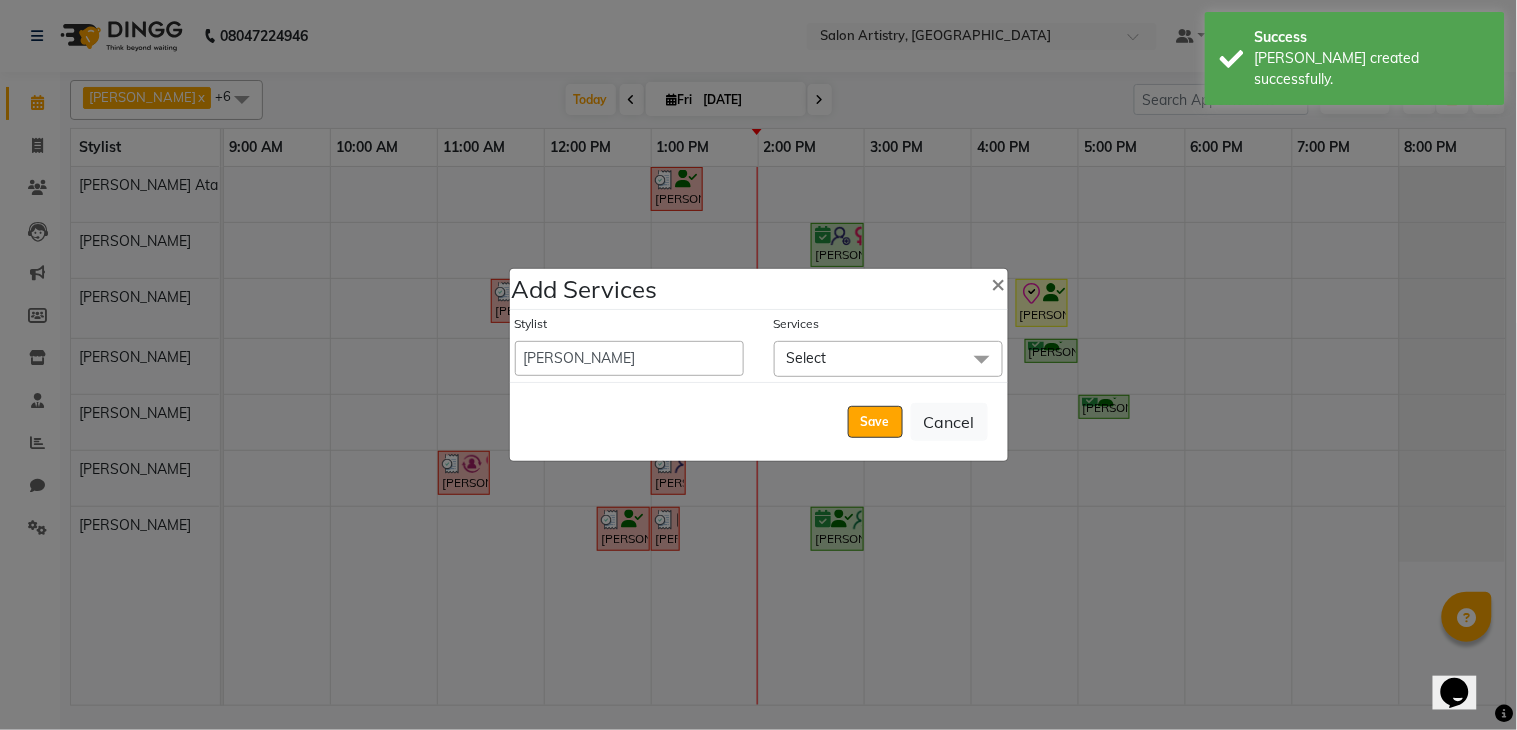 click on "Select" 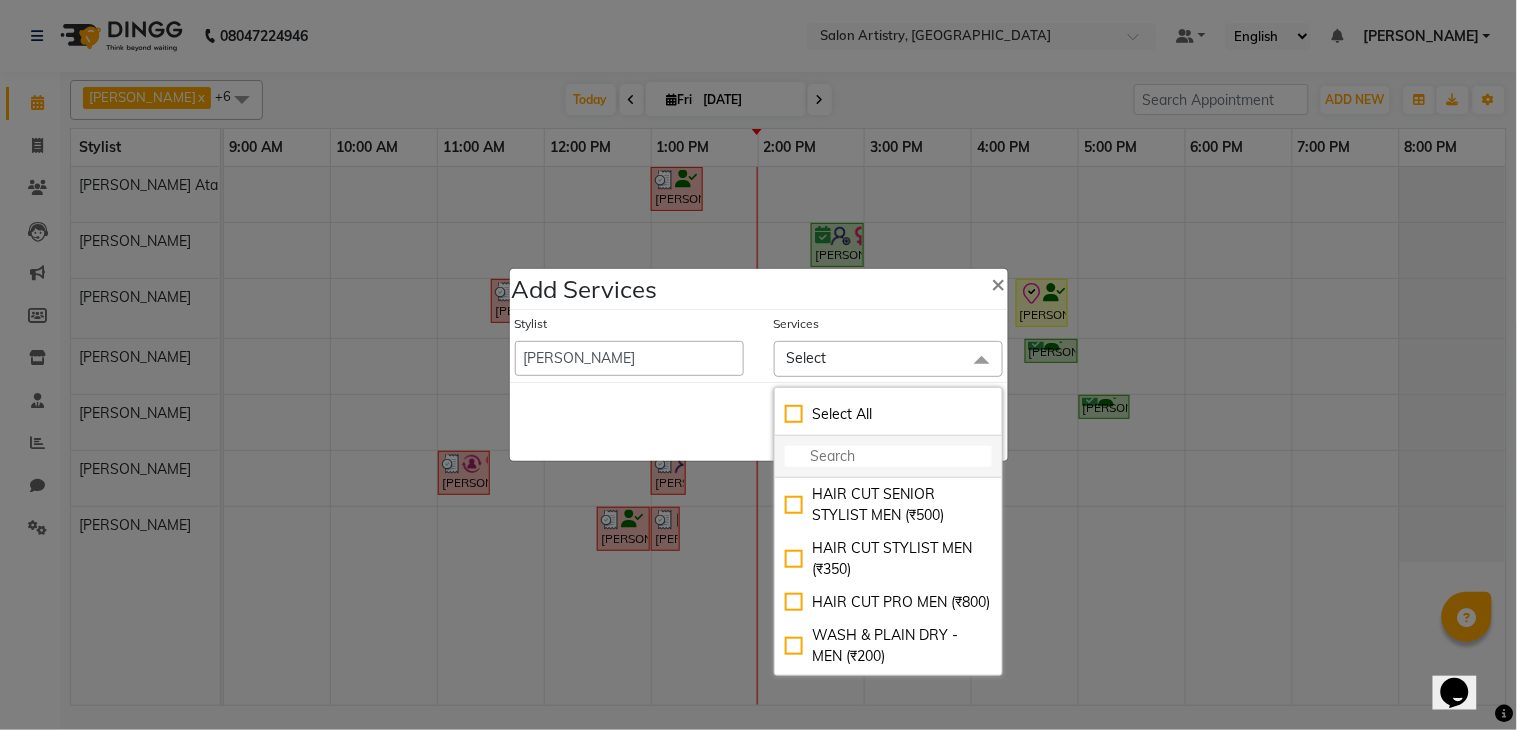 click 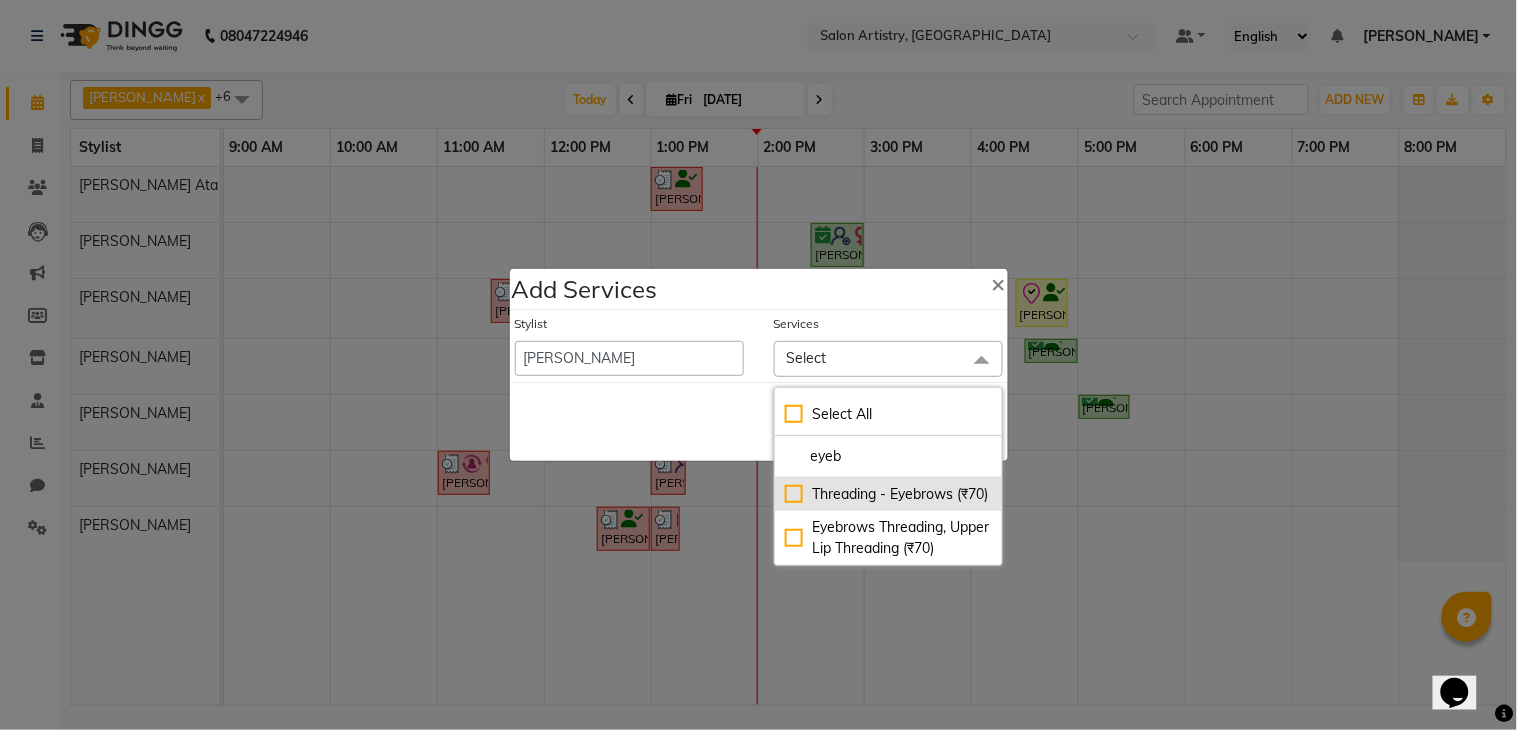 click on "Threading - Eyebrows (₹70)" 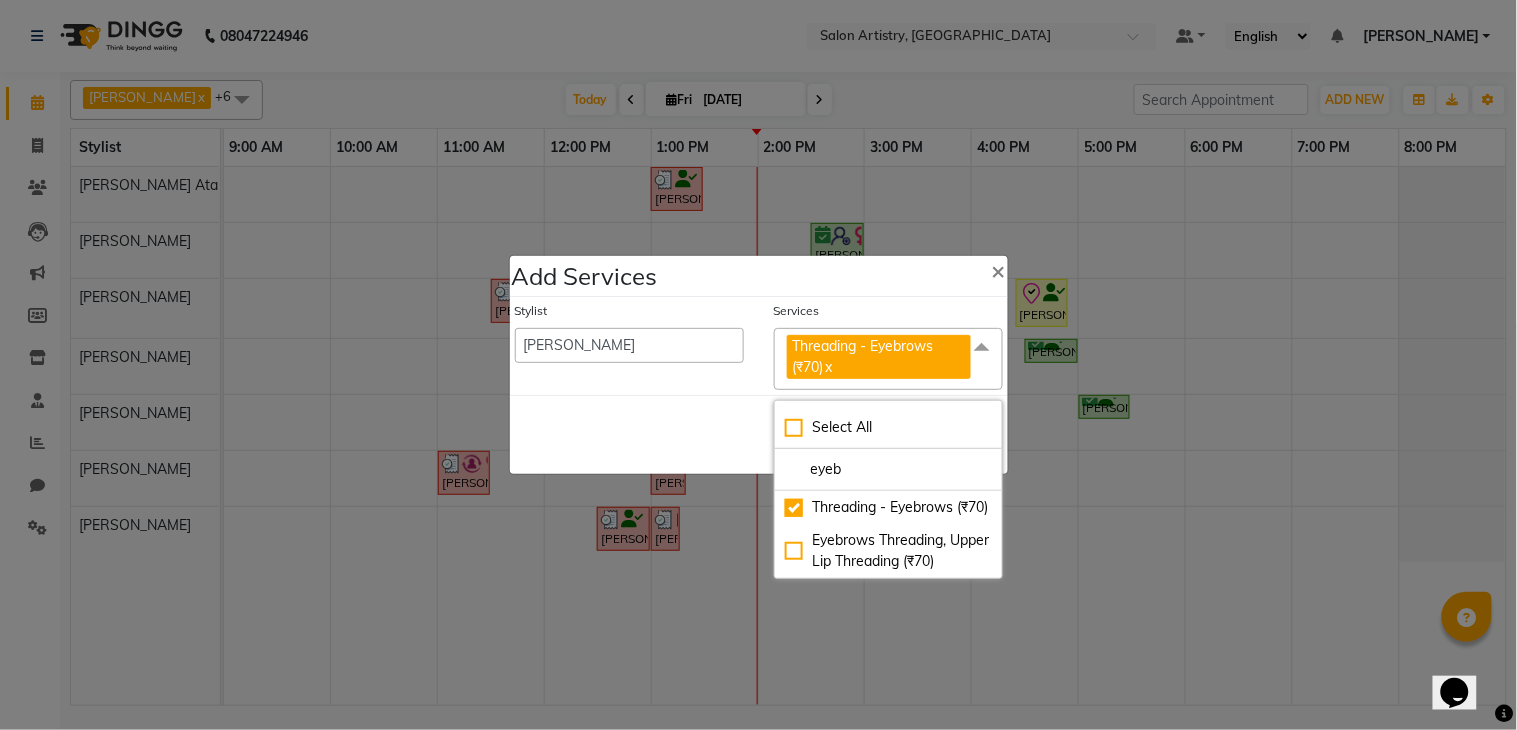 click on "Save   Cancel" 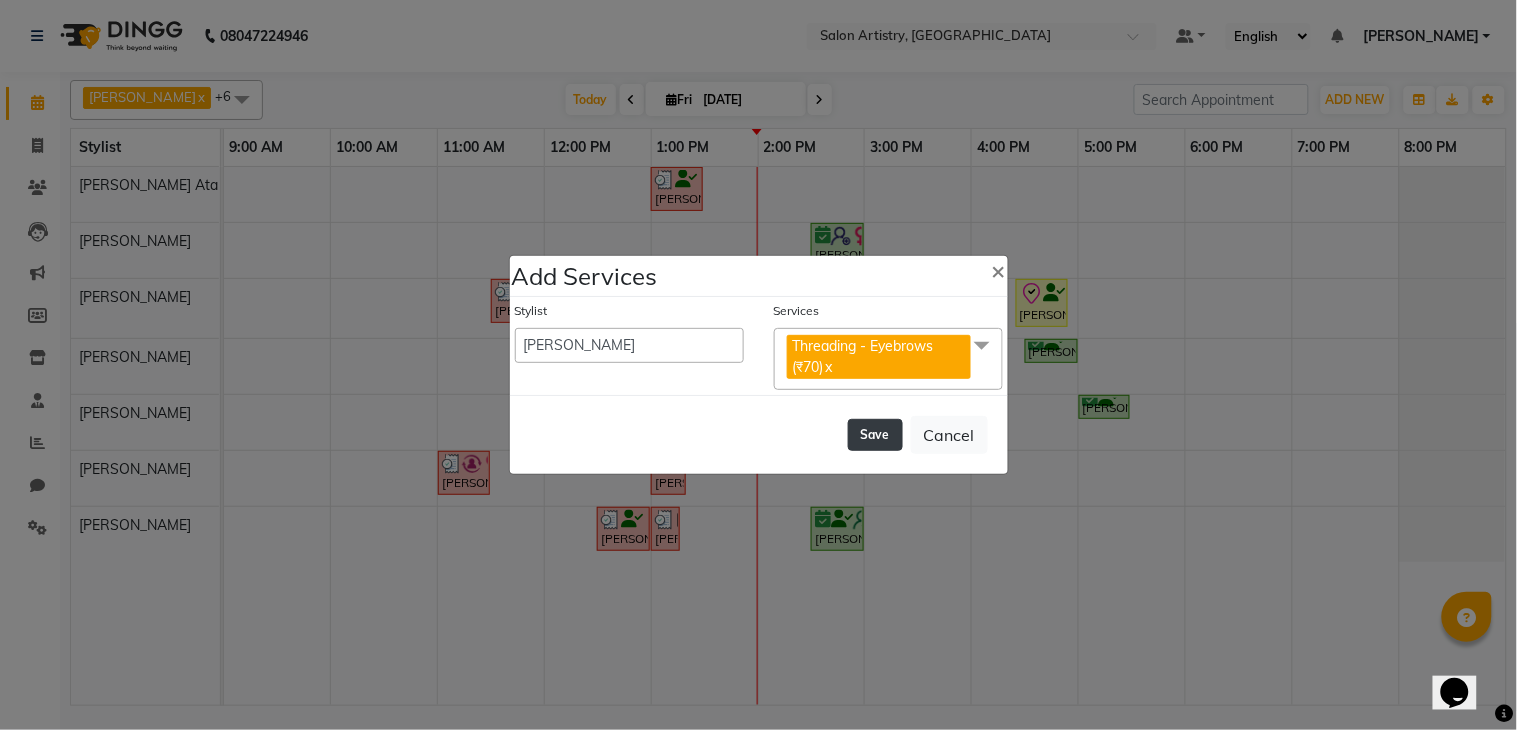 click on "Save" 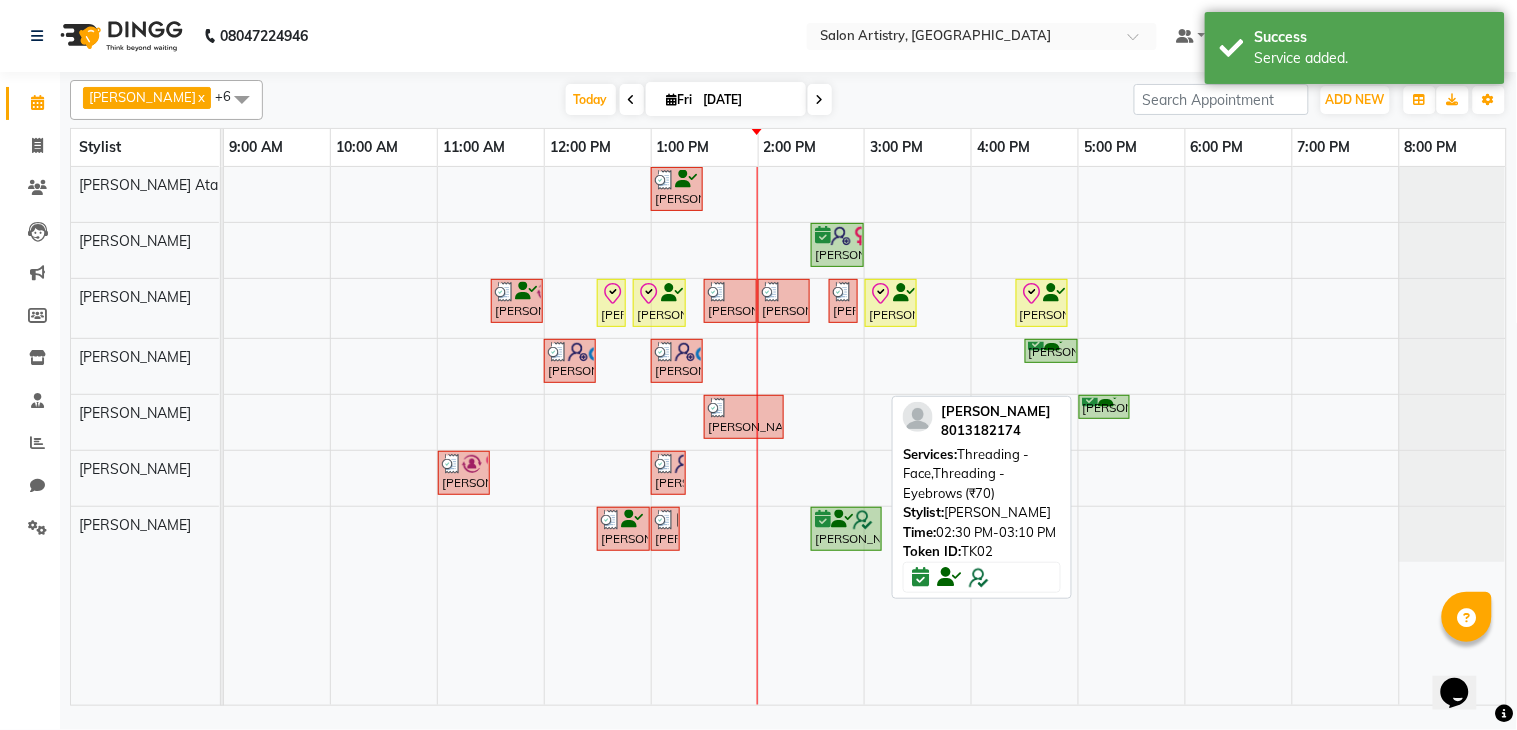 click on "[PERSON_NAME], TK02, 02:30 PM-03:10 PM, Threading - Face,Threading - Eyebrows (₹70)" at bounding box center (846, 529) 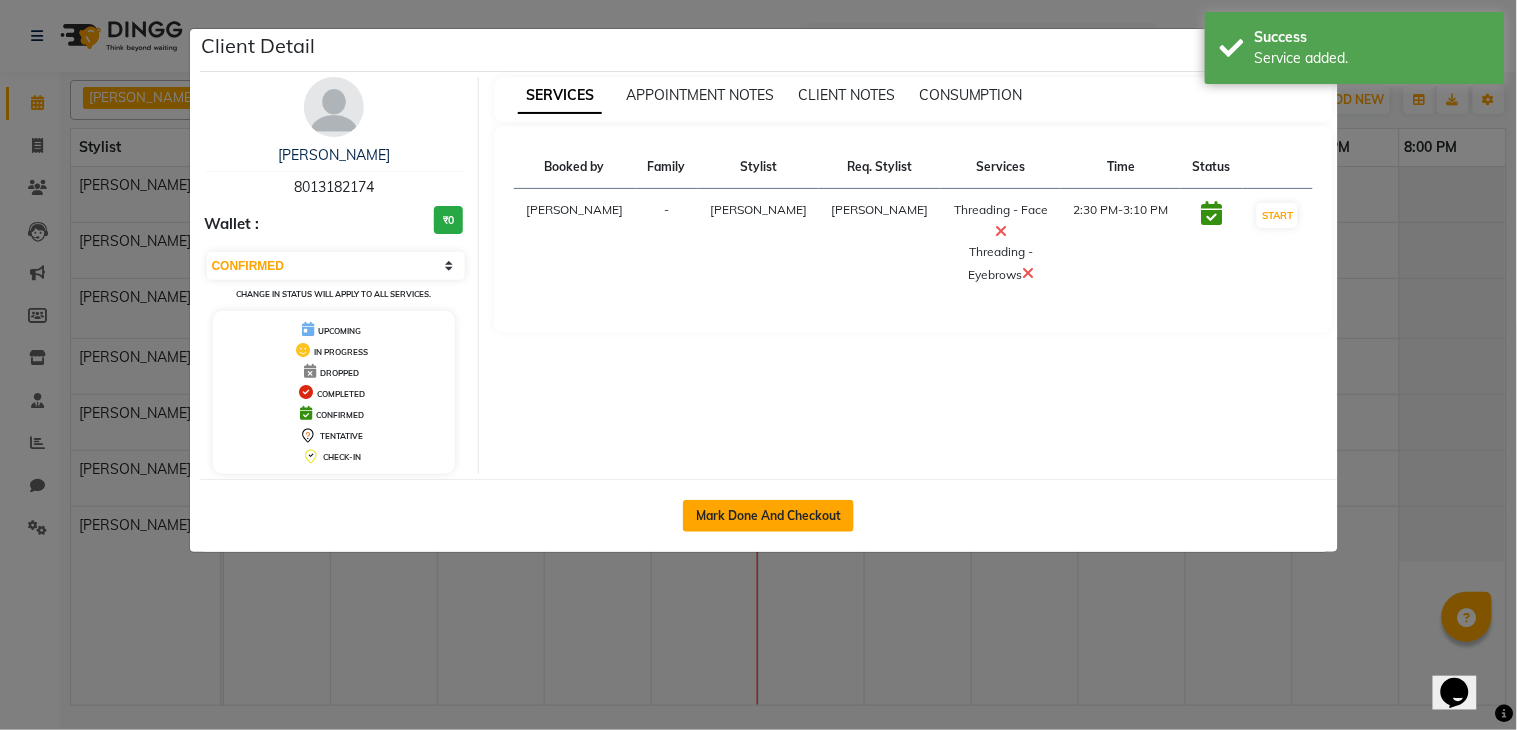click on "Mark Done And Checkout" 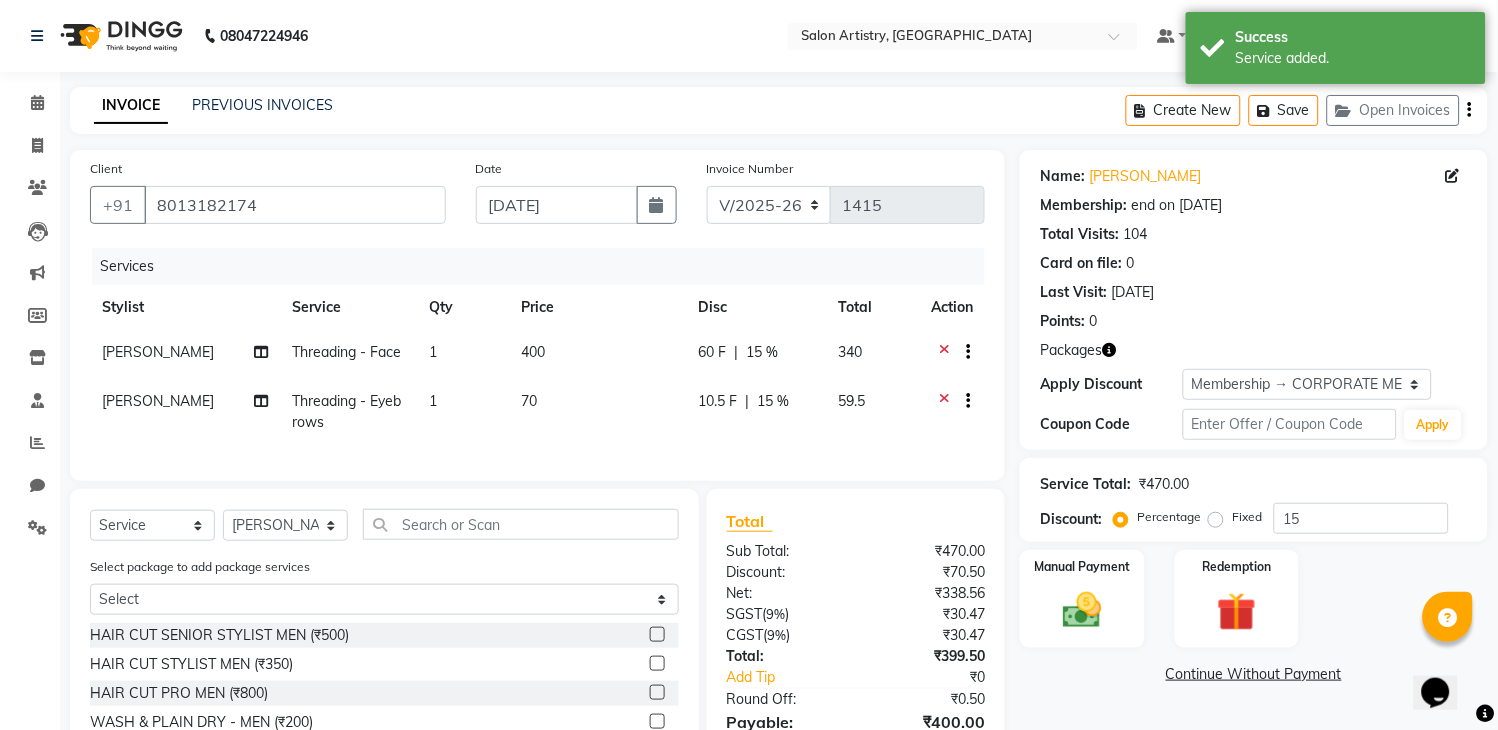 click on "15 %" 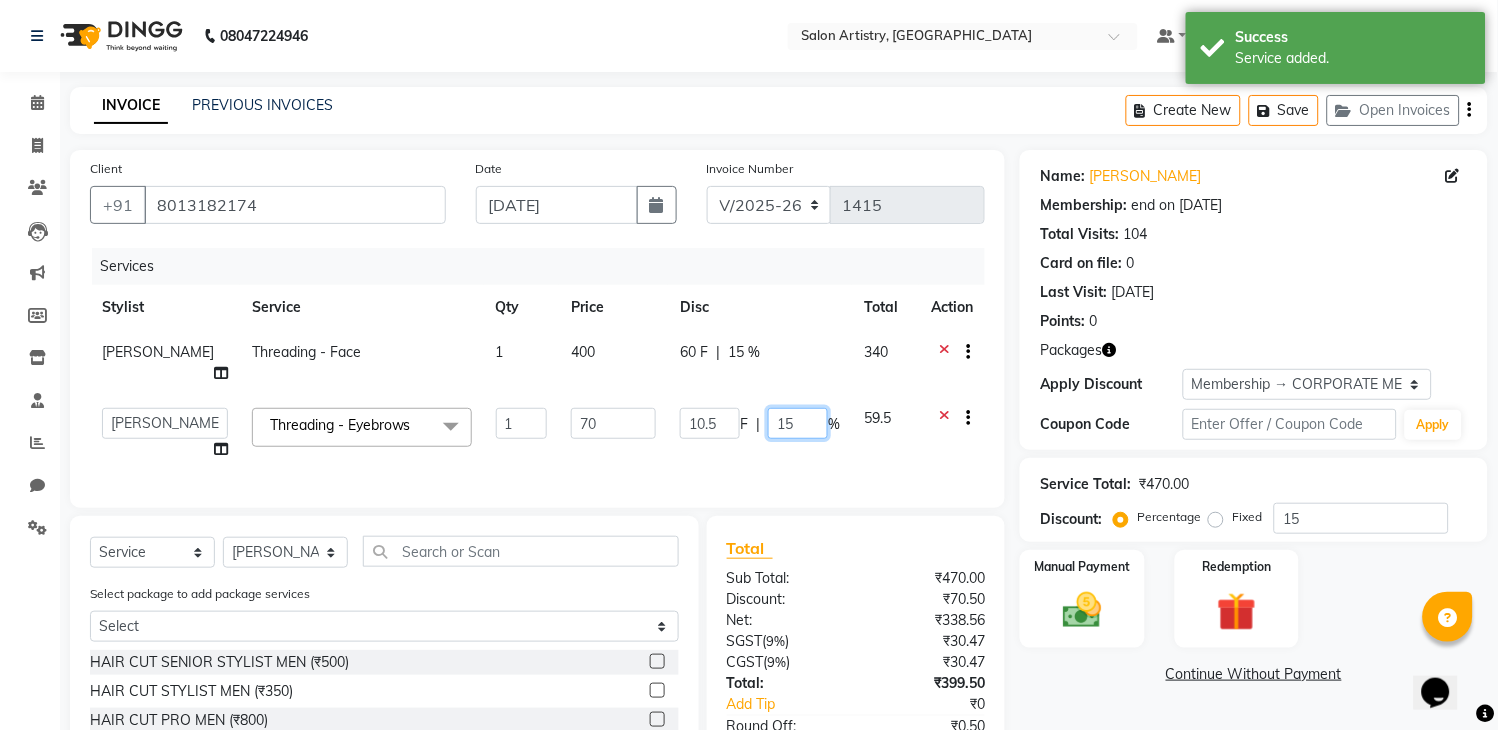 click on "15" 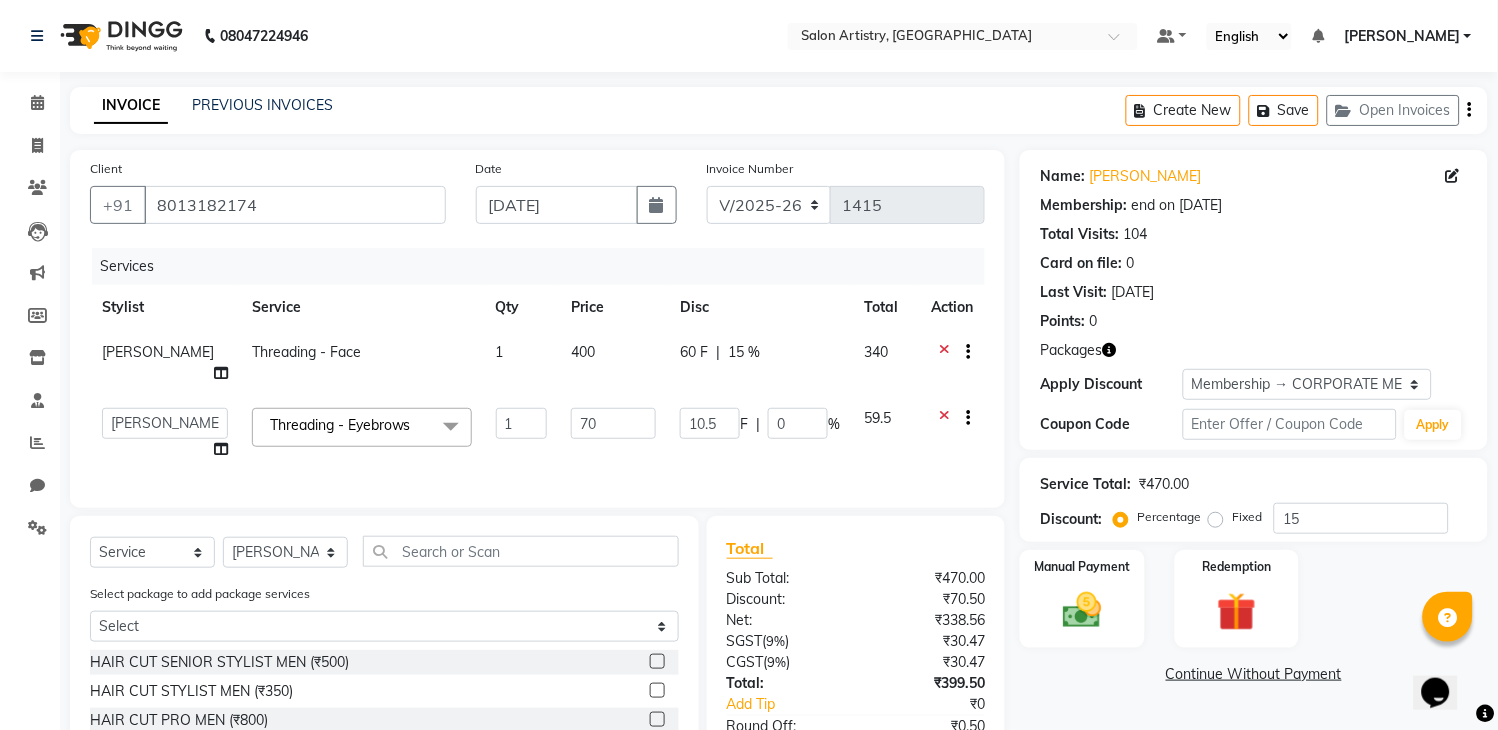 click on "Client [PHONE_NUMBER] Date [DATE] Invoice Number V/2025 V/[PHONE_NUMBER] Services Stylist Service Qty Price Disc Total Action [PERSON_NAME] Threading - Face 1 400 60 F | 15 % 340  Admin   [PERSON_NAME]   [PERSON_NAME]   [PERSON_NAME]   [PERSON_NAME]   [PERSON_NAME]   [PERSON_NAME]   Puja [PERSON_NAME]   Reception   [PERSON_NAME]   [PERSON_NAME]   [PERSON_NAME] [PERSON_NAME] [PERSON_NAME] Ata Waris   Simmy [PERSON_NAME]  Threading - Eyebrows  x HAIR CUT SENIOR STYLIST MEN (₹500) HAIR CUT STYLIST MEN (₹350) HAIR CUT PRO MEN (₹800) WASH & PLAIN DRY - MEN (₹200) UPGRADE FOR PREMIUM WASH - MEN (₹300) HAIR STYLING - MEN (₹250) EXPRESS SHAVE - MEN (₹360) CLASSIC SHAVE - MEN (₹480) HEAD SHAVE - MEN (₹500) PRE COLLAGEN EXPERT SHAVE - MEN (₹800) [PERSON_NAME] TRIM MEN (₹250) [PERSON_NAME] TRIMMING AND SHAPING (₹350) [PERSON_NAME] TRIMMING OR SHAVING WITH FACE WASH (₹500) [PERSON_NAME] SPA MEN (₹500) PRE LIGHTENING - PER FOIL - MEN (₹300) PRE LIGHTENING GLOBAL - MEN (₹1500) HIGHLIGHTS STREAKING MEN (₹1200) Oil Massage (₹1) 1 F" 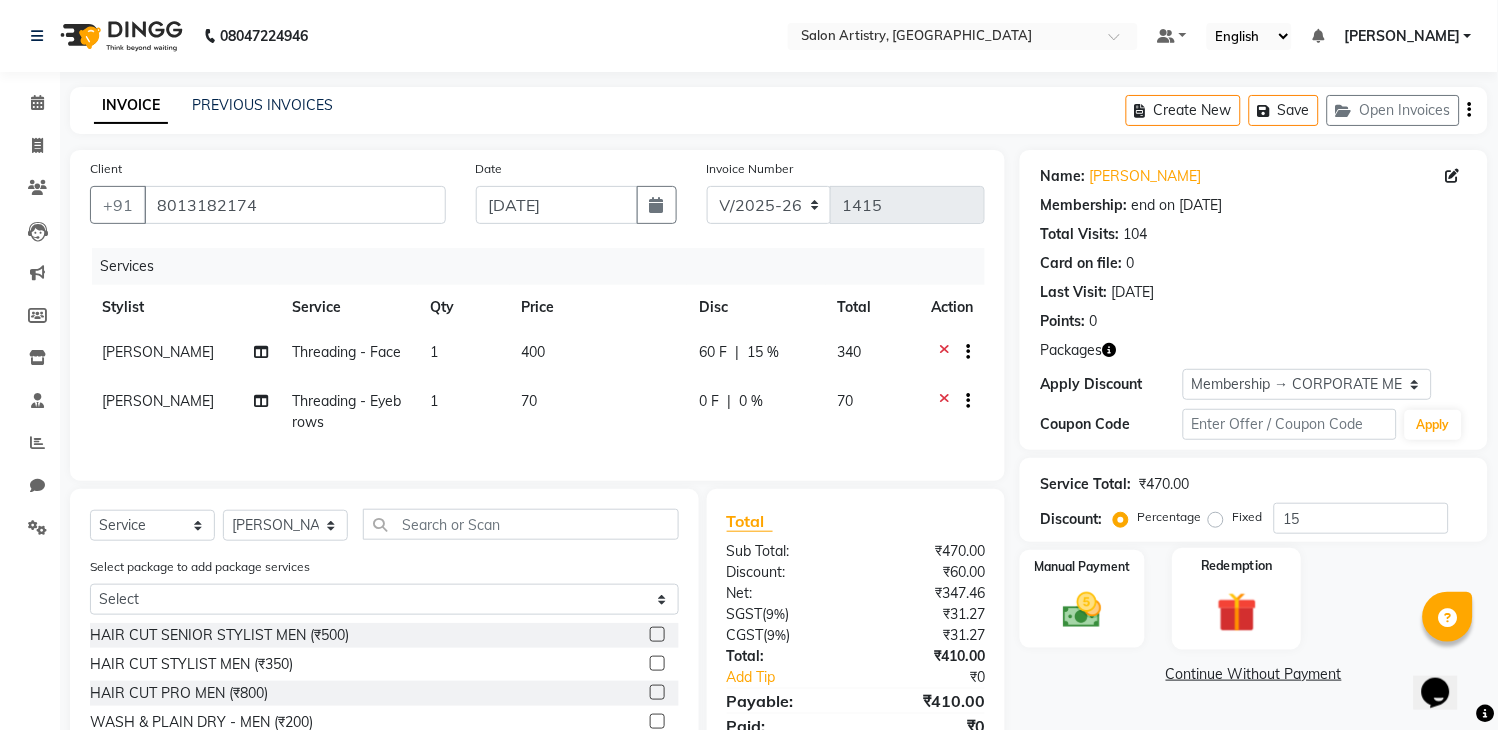 click 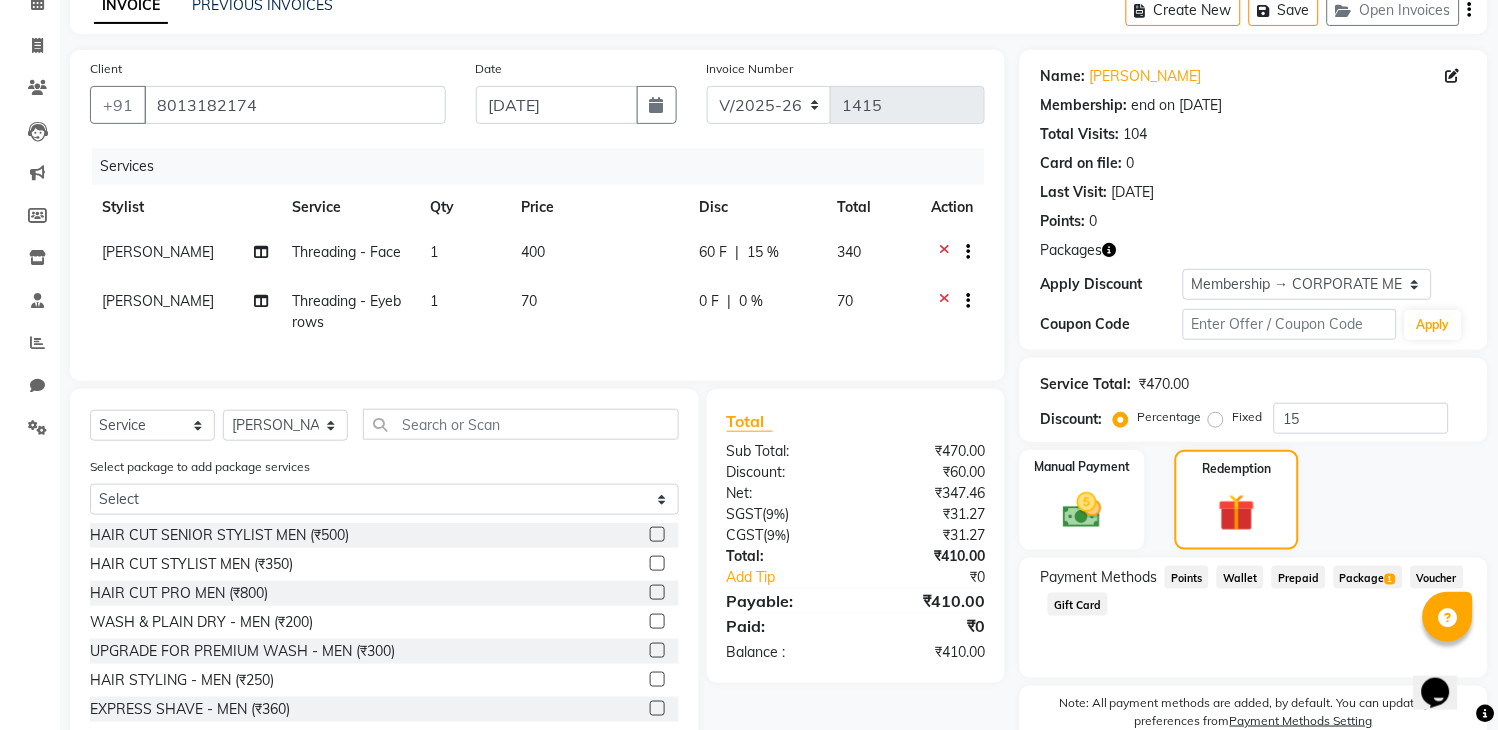 scroll, scrollTop: 194, scrollLeft: 0, axis: vertical 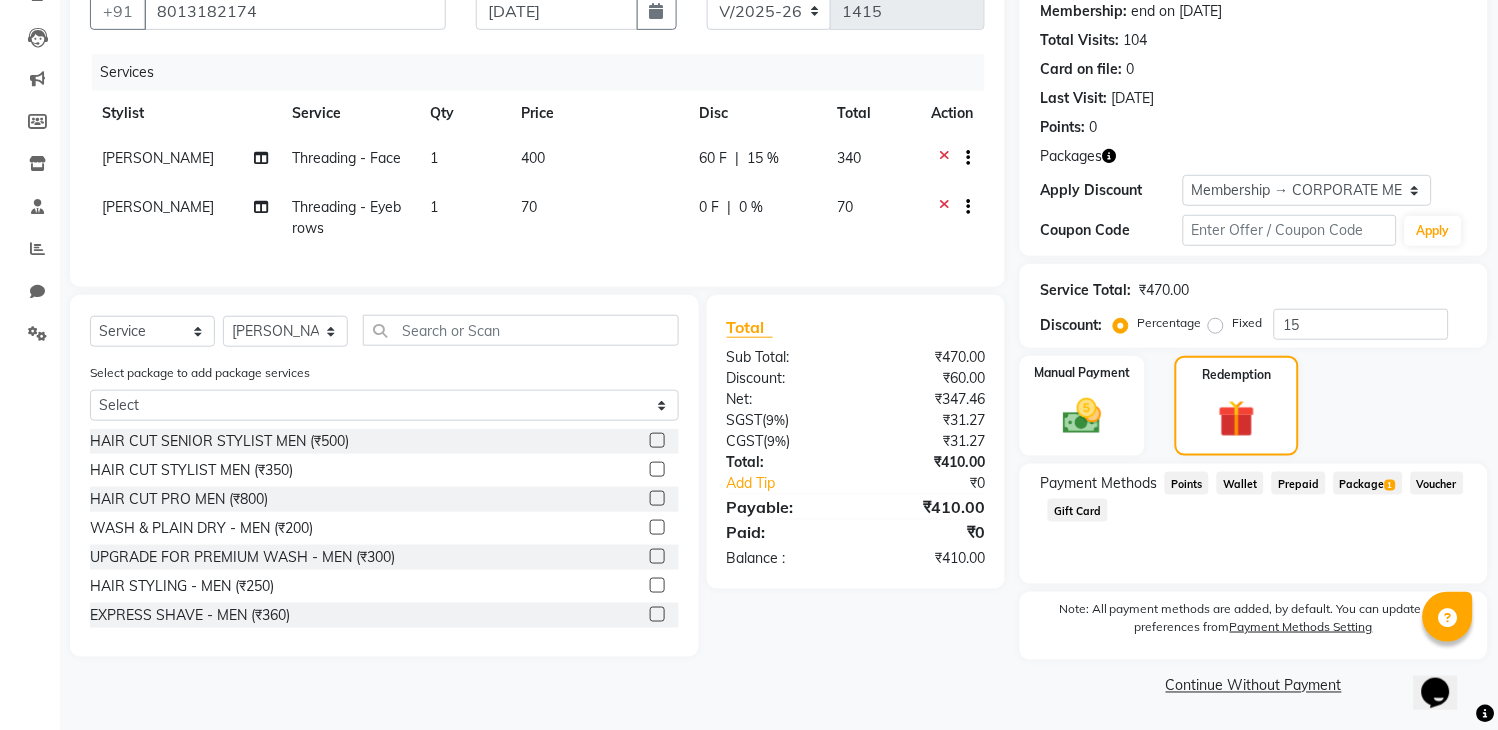 click on "Package  1" 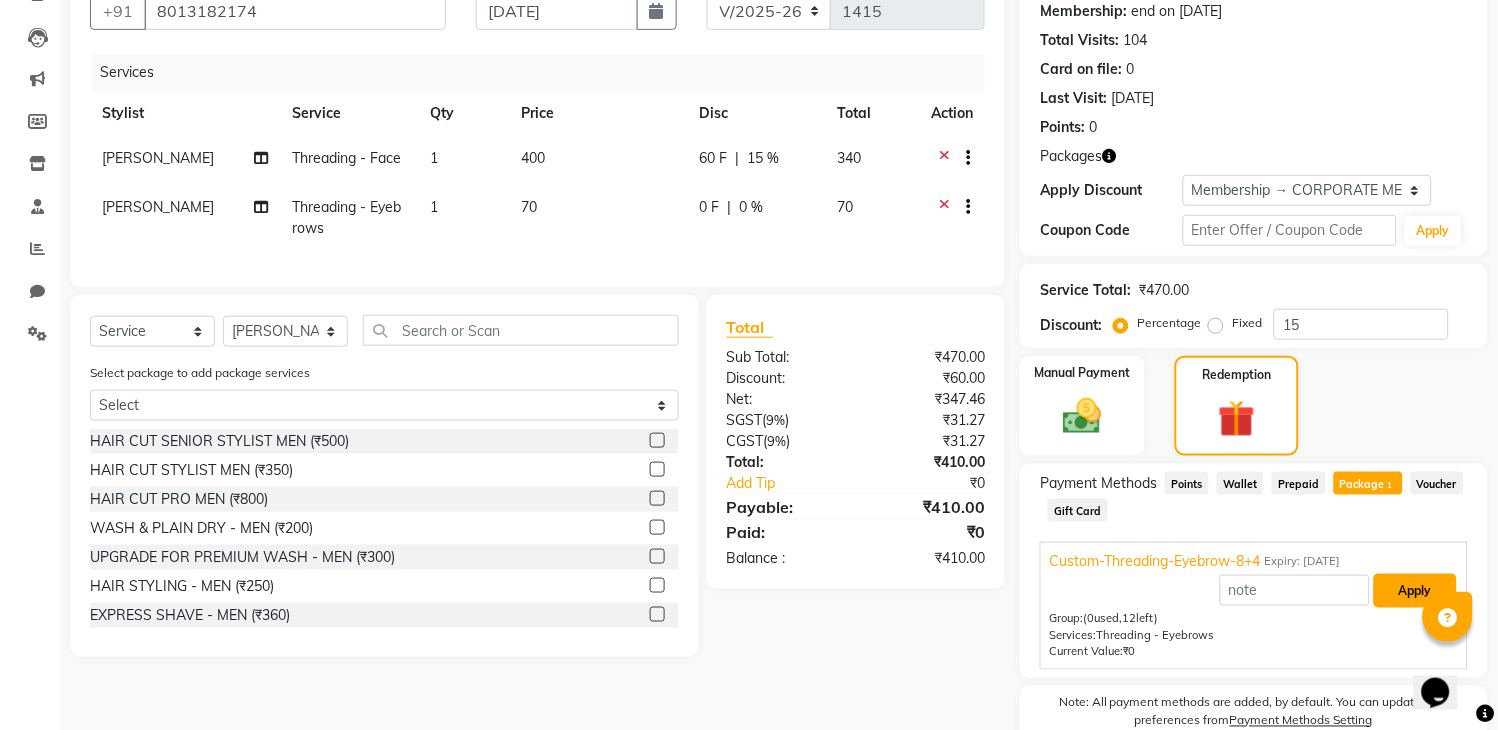 click on "Apply" at bounding box center (1415, 591) 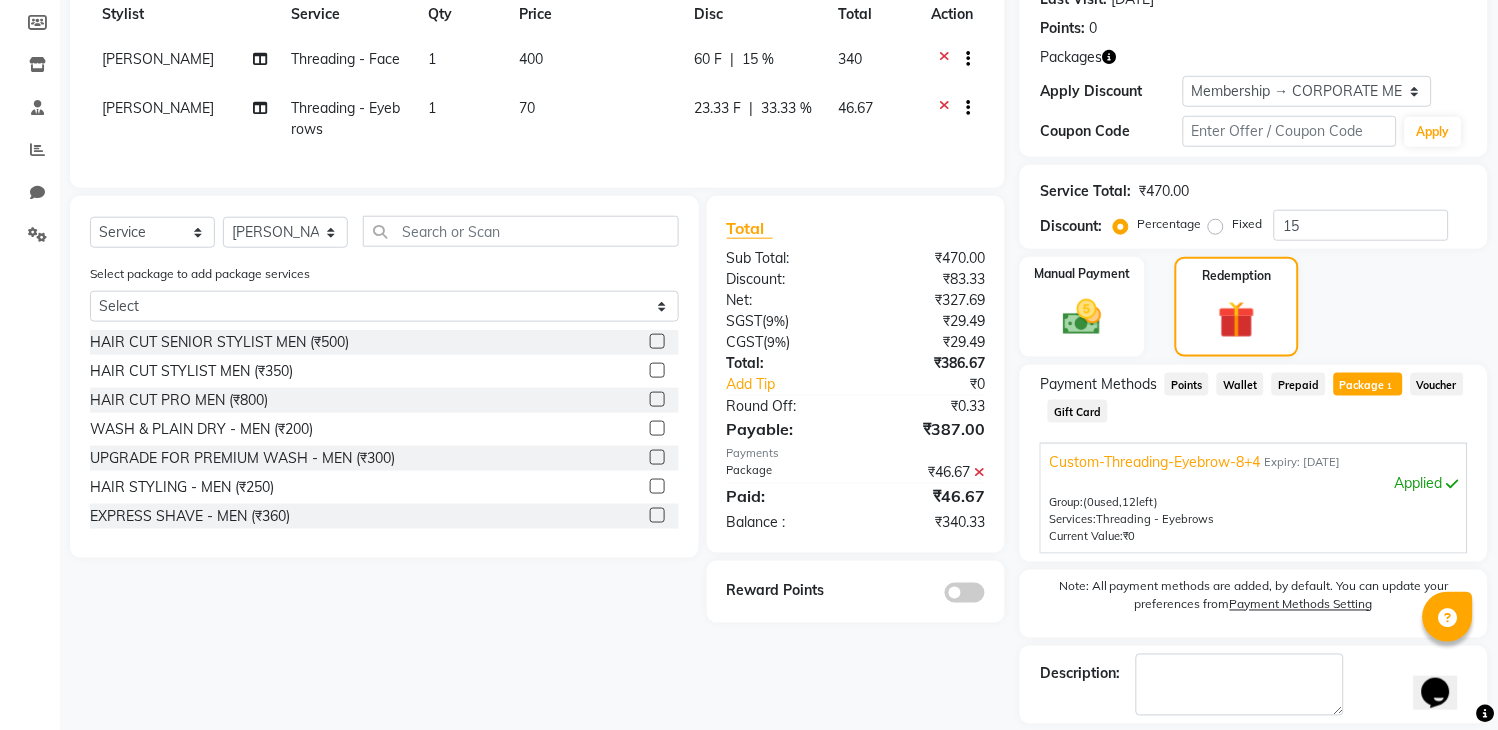 scroll, scrollTop: 384, scrollLeft: 0, axis: vertical 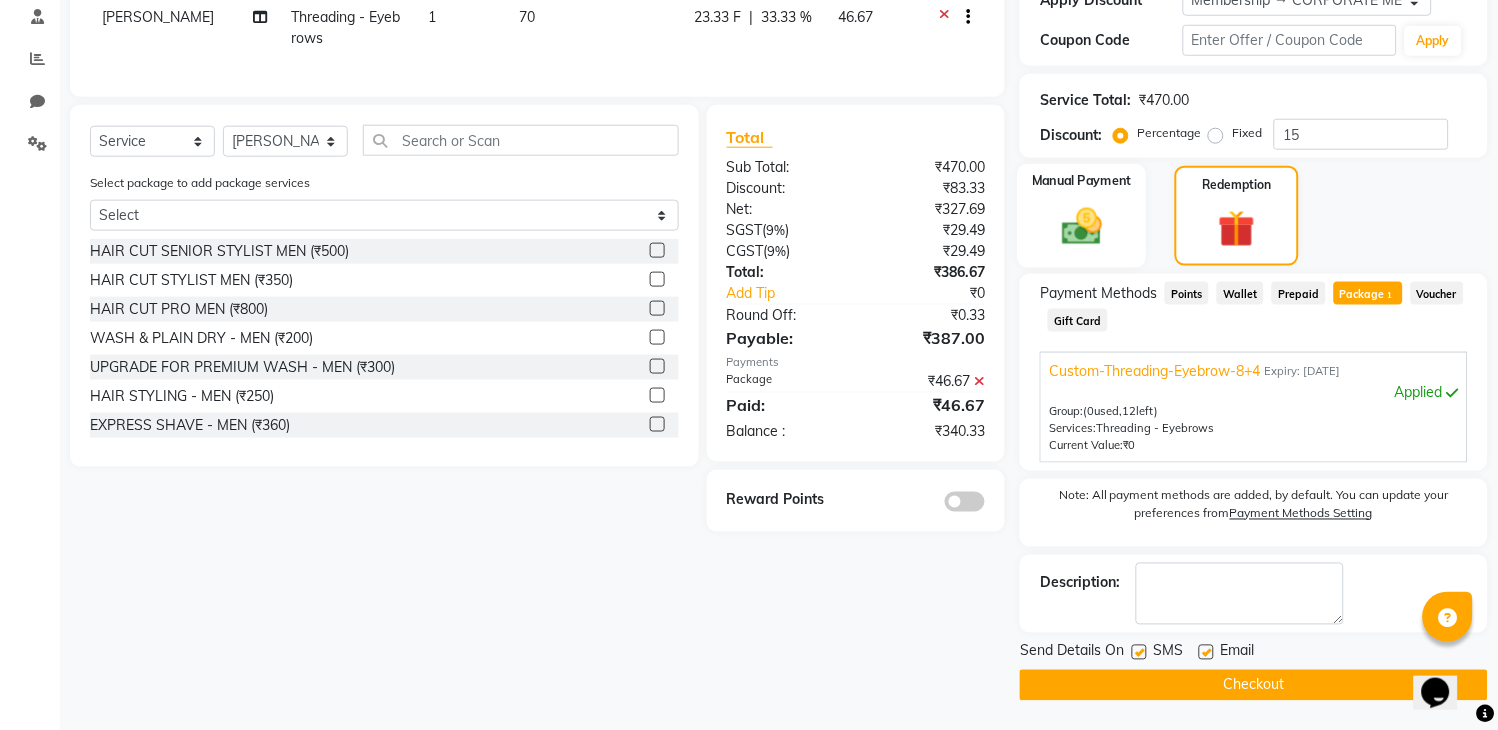click 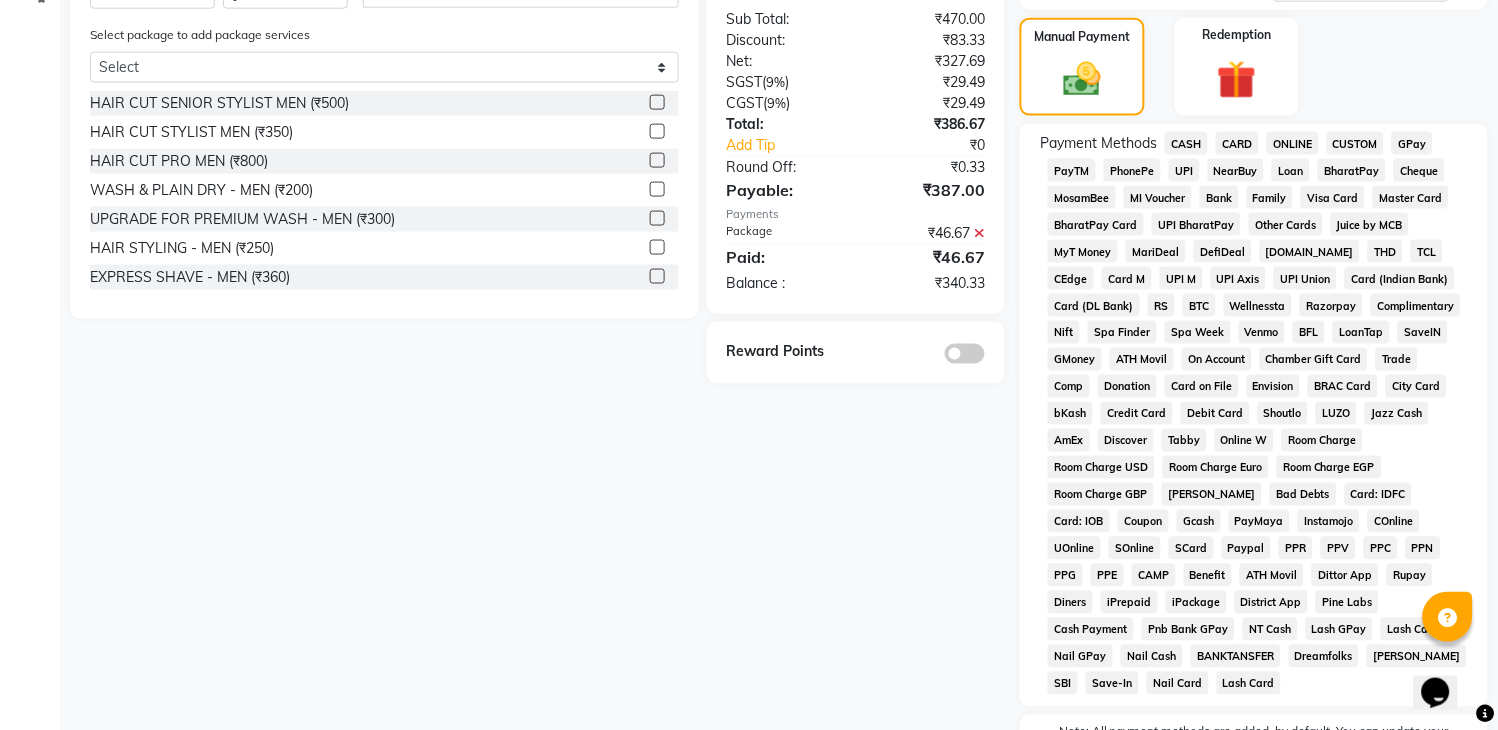 scroll, scrollTop: 606, scrollLeft: 0, axis: vertical 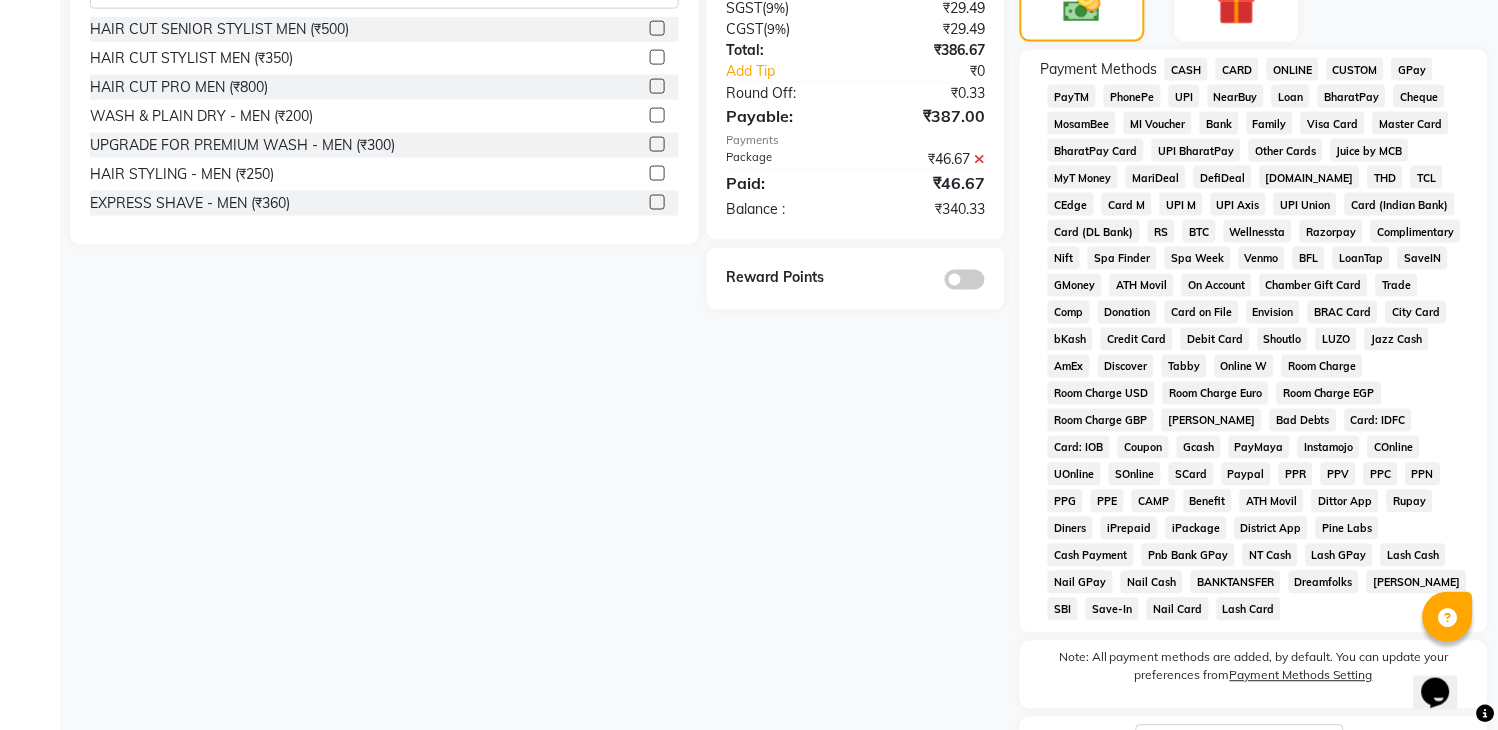 click on "GPay" 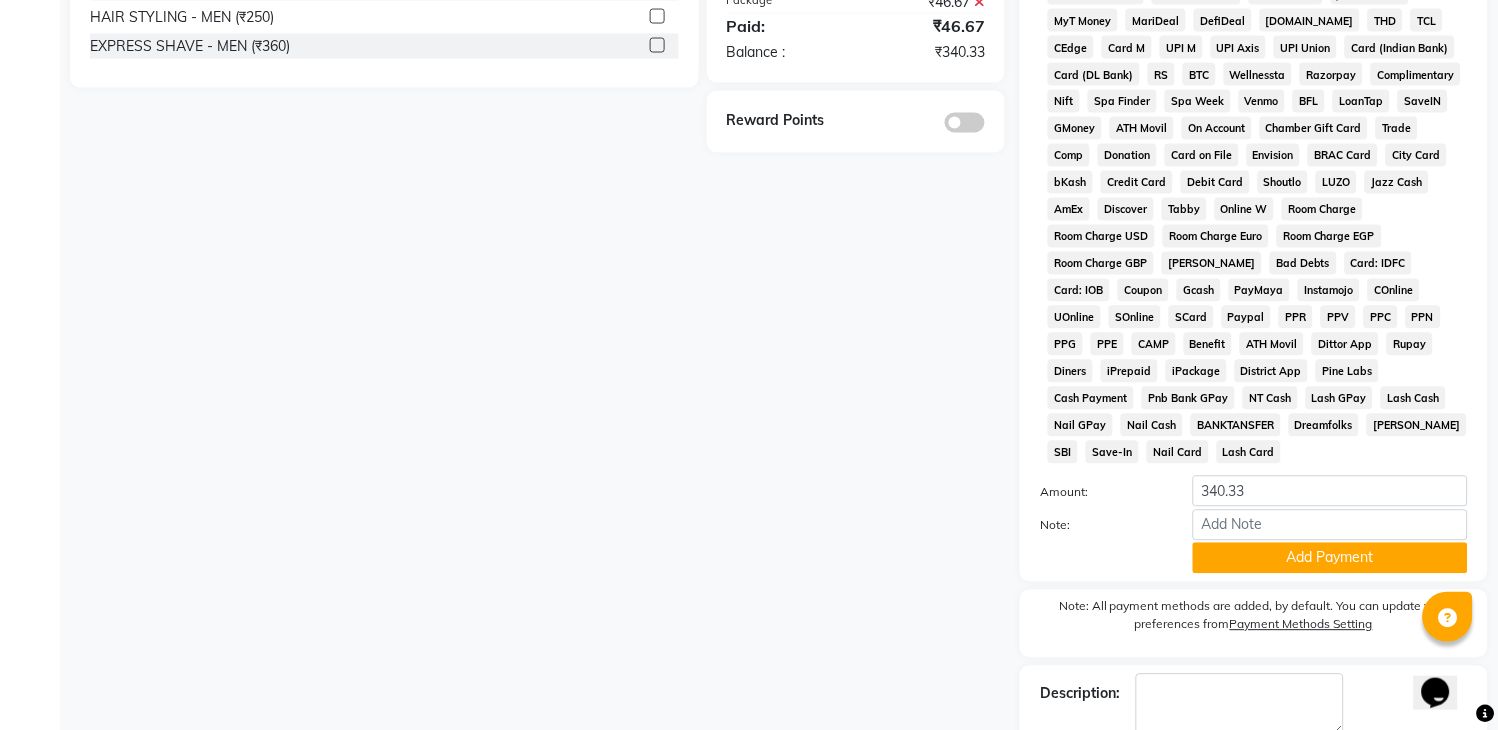 scroll, scrollTop: 828, scrollLeft: 0, axis: vertical 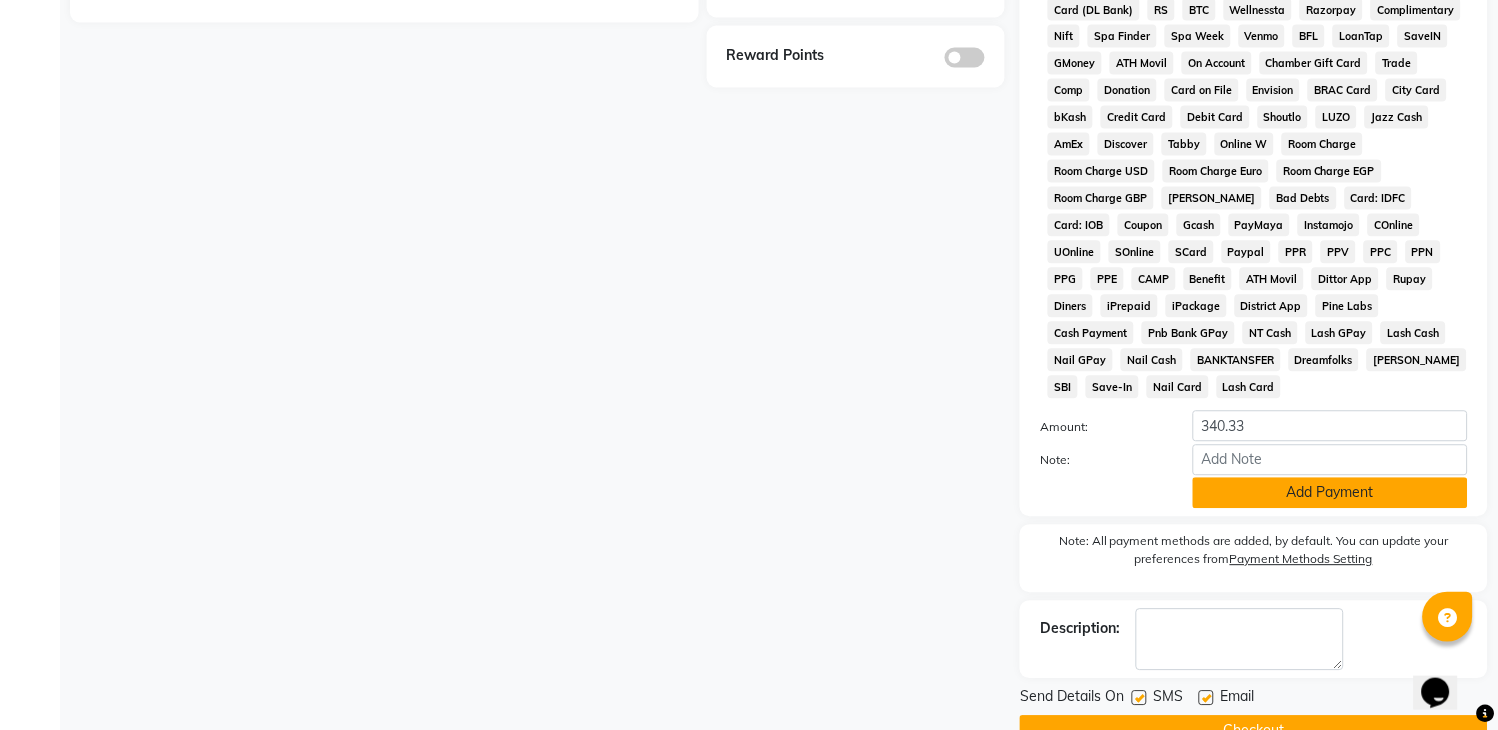 click on "Add Payment" 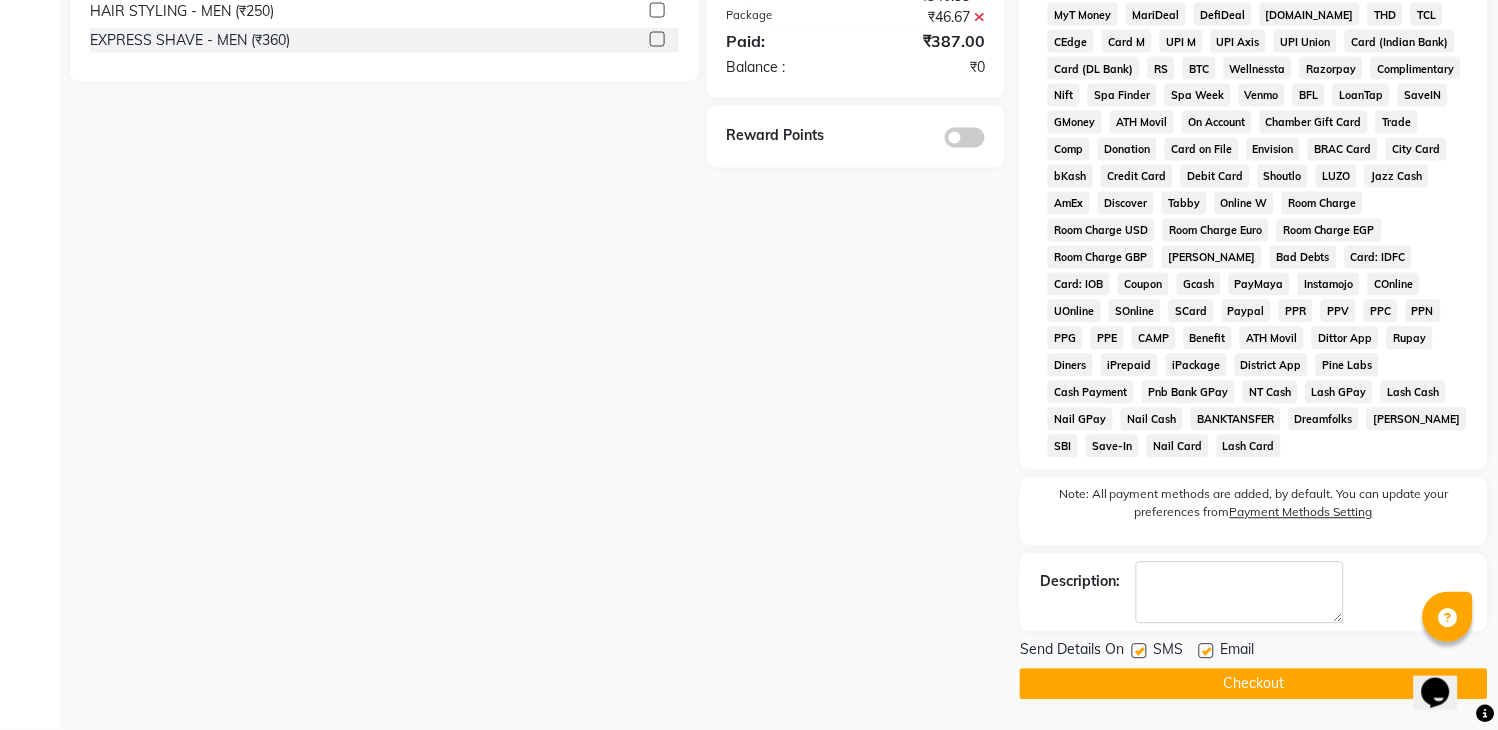 click on "Checkout" 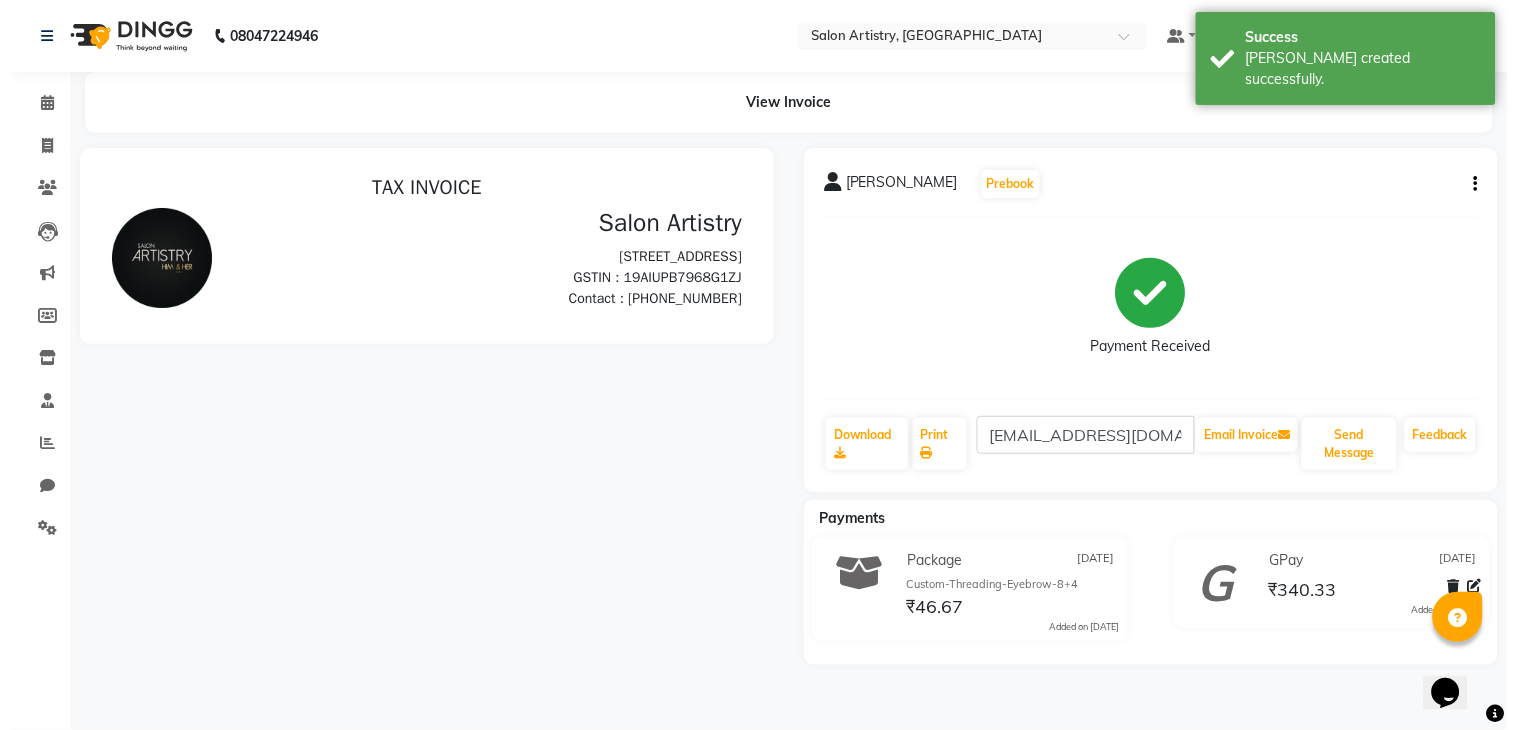 scroll, scrollTop: 0, scrollLeft: 0, axis: both 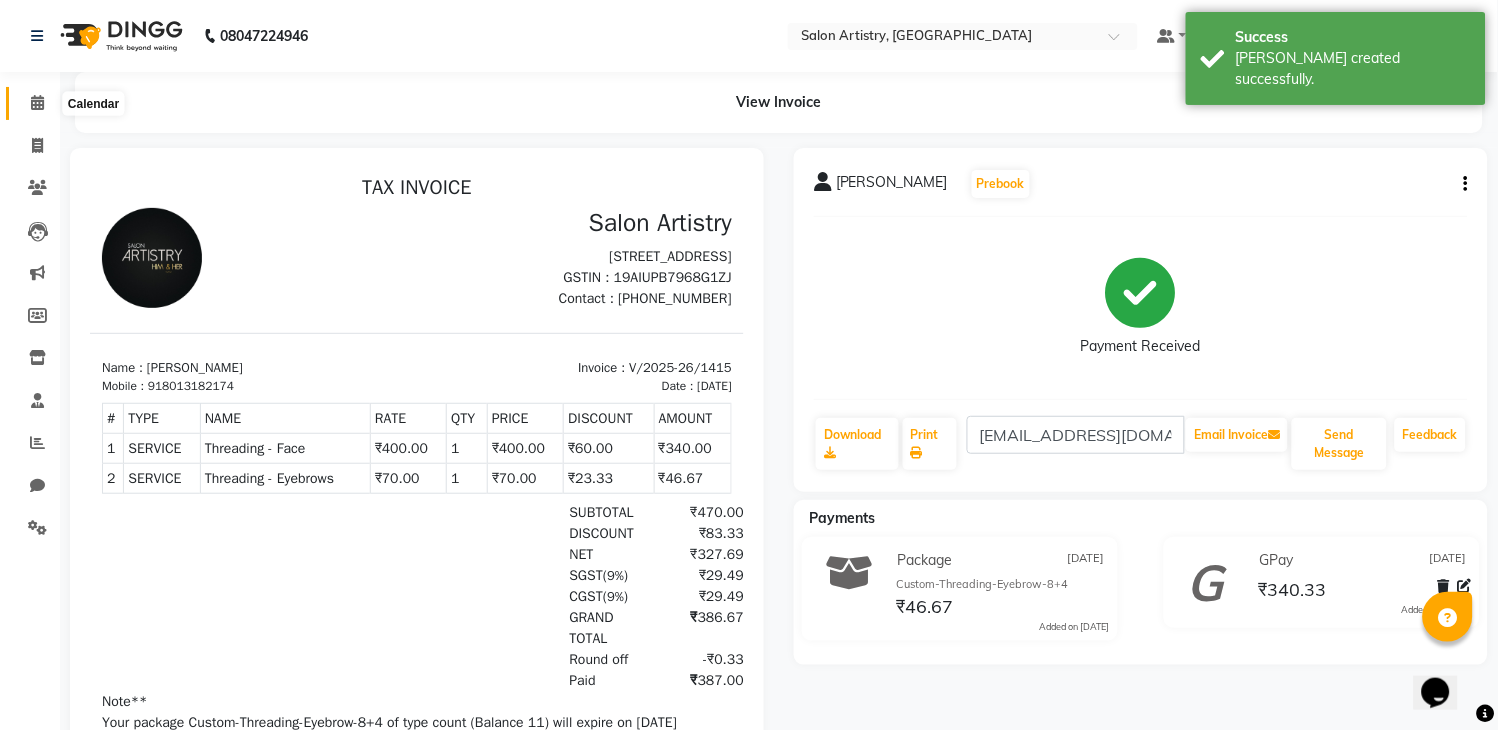 click 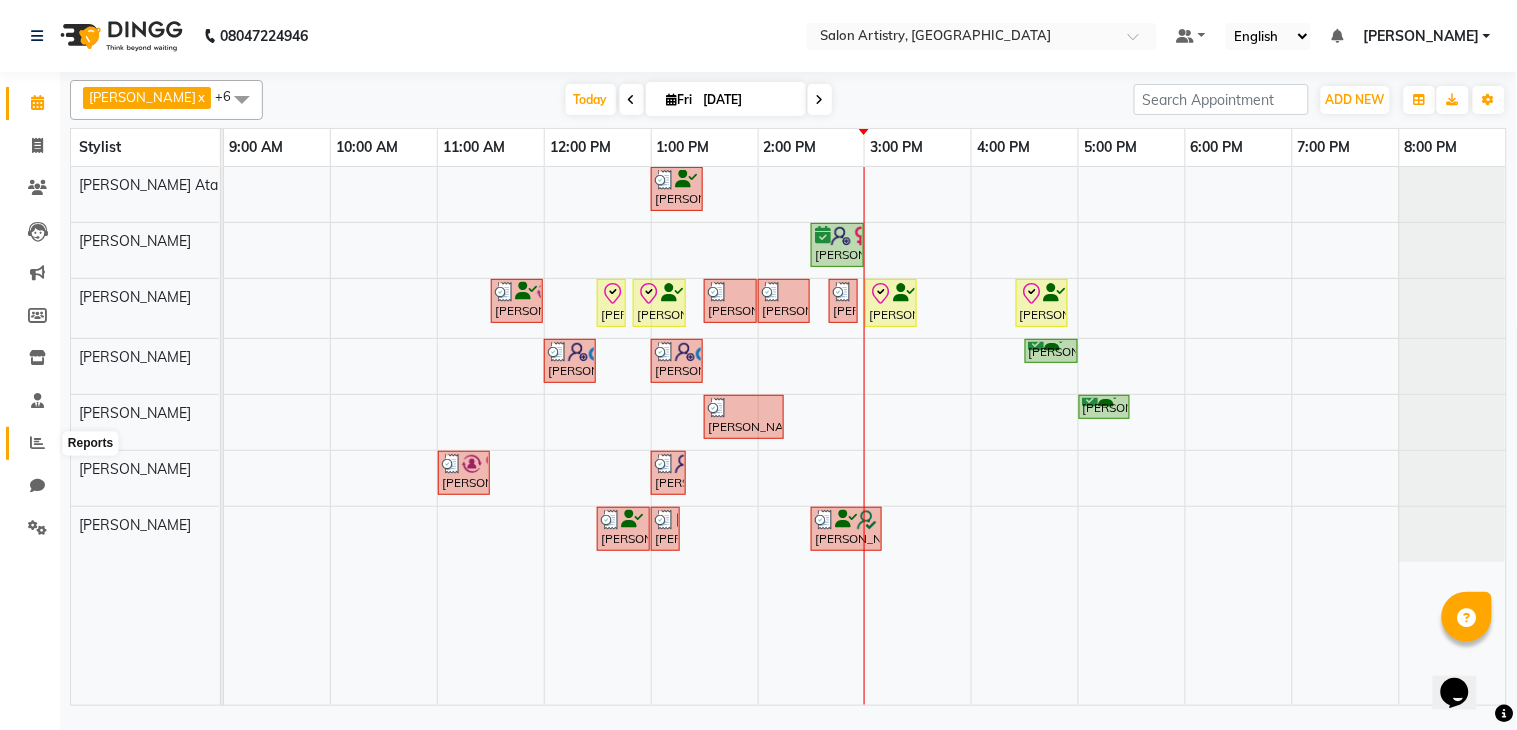 click 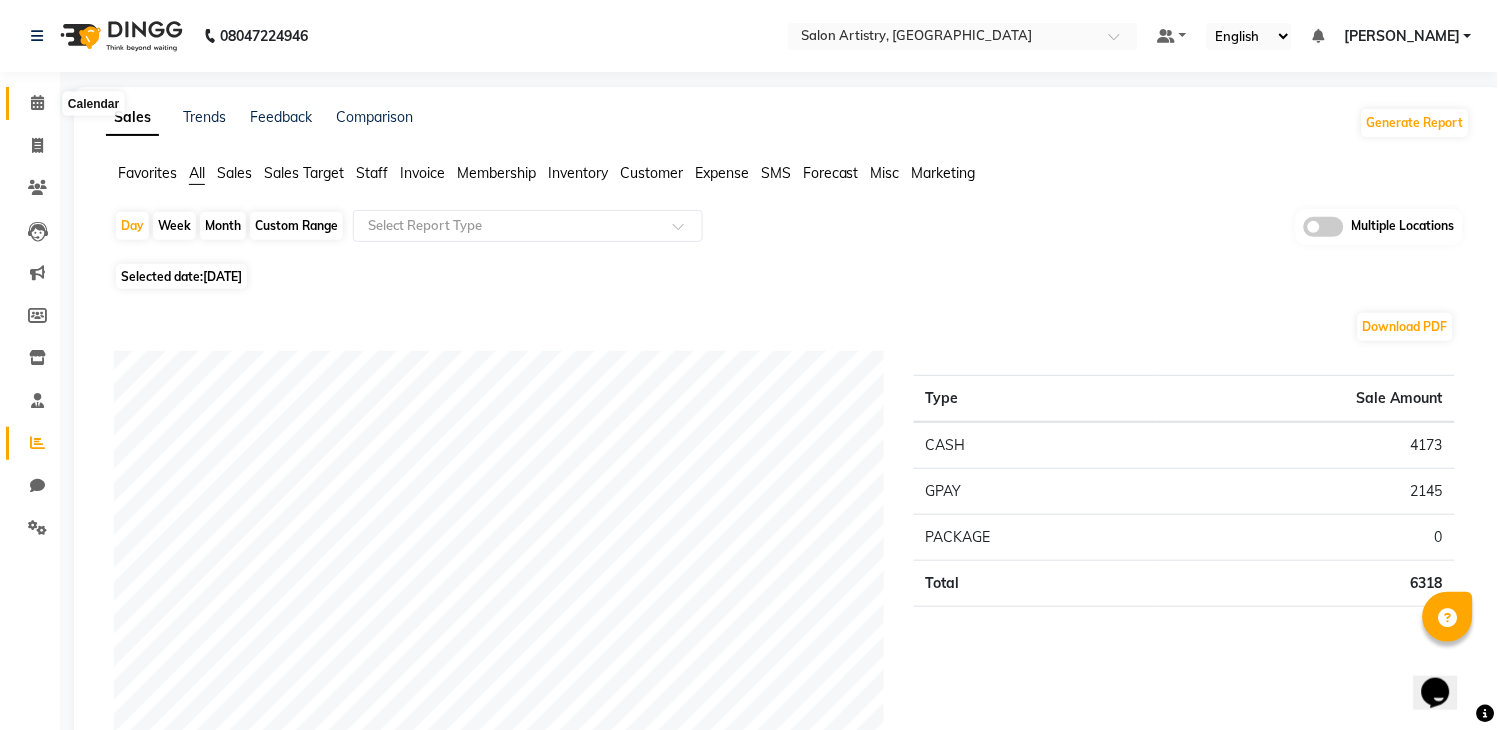 click 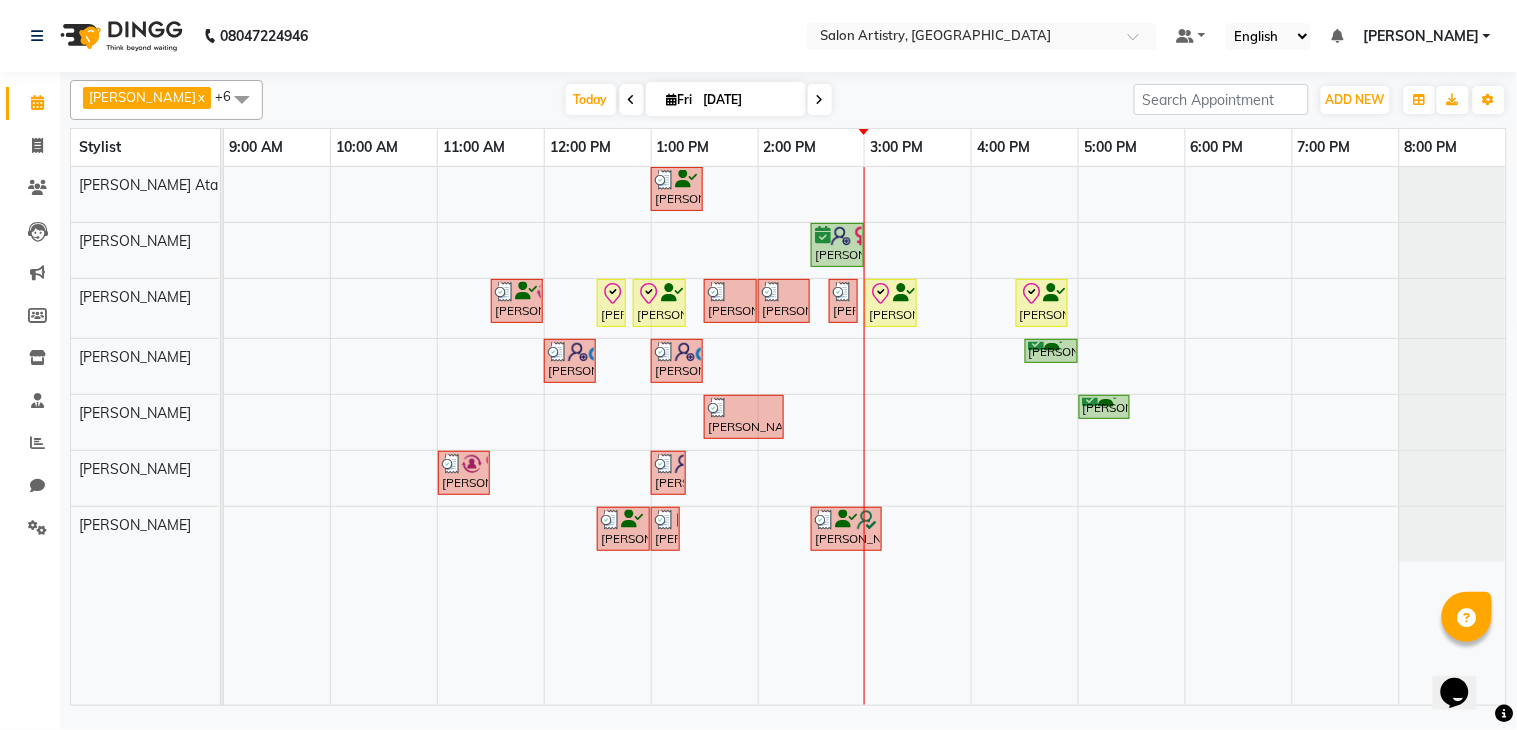 click on "[PERSON_NAME], TK08, 01:00 PM-01:30 PM, Wash & Plain Dry (With Conditioning)-Upto Mid Back     Priyanka Mitra, TK06, 02:30 PM-03:00 PM, Highights - Highlights Per Foil_Upto Midback     [PERSON_NAME], TK05, 11:30 AM-12:00 PM, Wash  - Wash & Blow Dry (Upto Shoulder)
[PERSON_NAME], TK01, 12:30 PM-12:40 PM, Threading - Eyebrows
[PERSON_NAME], TK01, 12:50 PM-01:20 PM, Clean Up And Basic Facial - Urban Skin Restoring (Kanpeiki) _ Monodose Kit     Annu Annu, TK14, 01:30 PM-02:00 PM, Wash  - Wash & Blow Dry (Upto Mid Back)     [PERSON_NAME], TK12, 02:00 PM-02:30 PM, Threading - Eyebrows,Threading - Eyebrows (₹70),Threading - Eyebrows (₹70)     [PERSON_NAME], TK14, 02:40 PM-02:50 PM, Threading - Eyebrows
[PERSON_NAME], TK15, 03:00 PM-03:30 PM, Spa - Just For You _Upto Mid Back
[PERSON_NAME], TK01, 04:25 PM-04:55 PM, Wash & Plain Dry (With Conditioning)-Upto Mid Back     [PERSON_NAME], TK07, 12:00 PM-12:30 PM, HAIR CUT SENIOR STYLIST MEN" at bounding box center [865, 436] 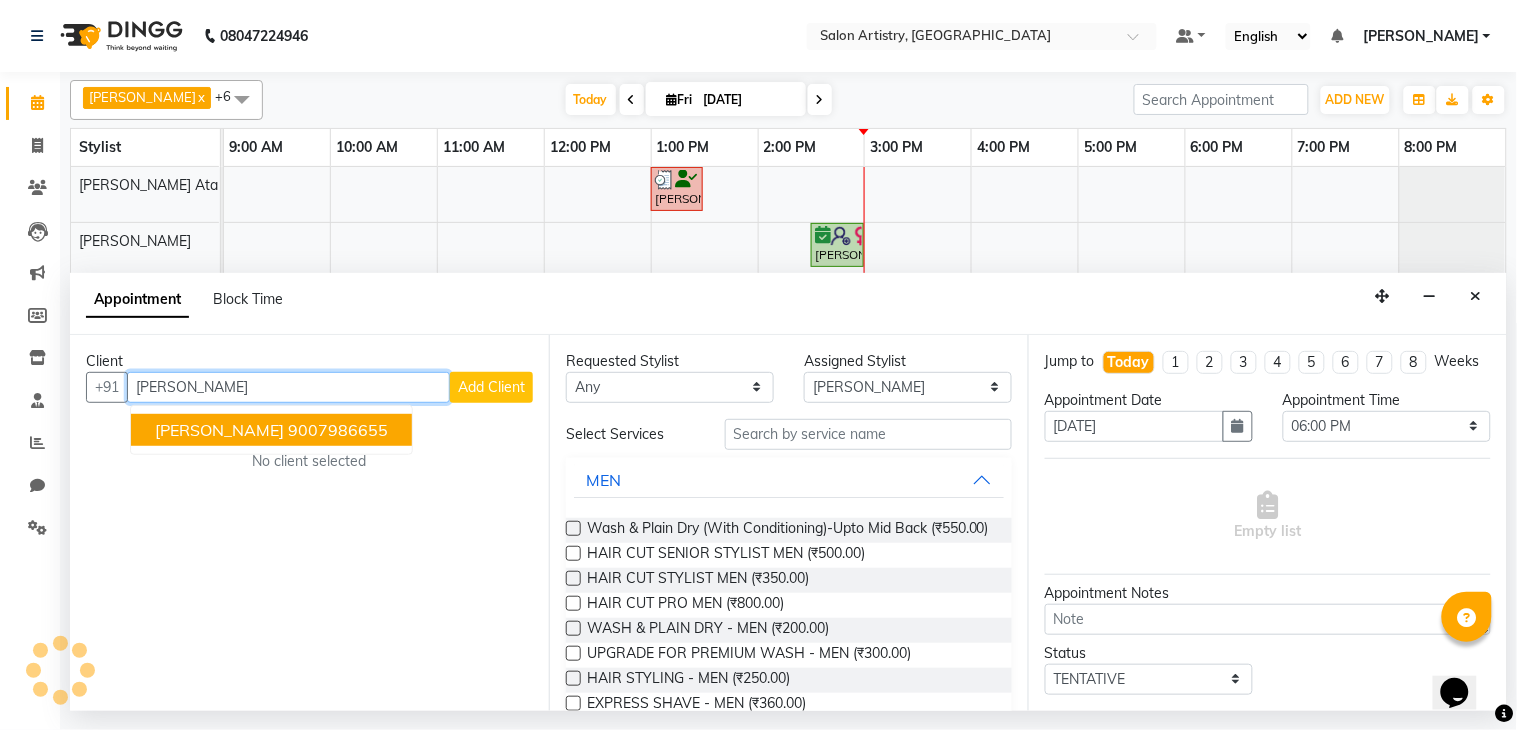 click on "9007986655" at bounding box center (338, 430) 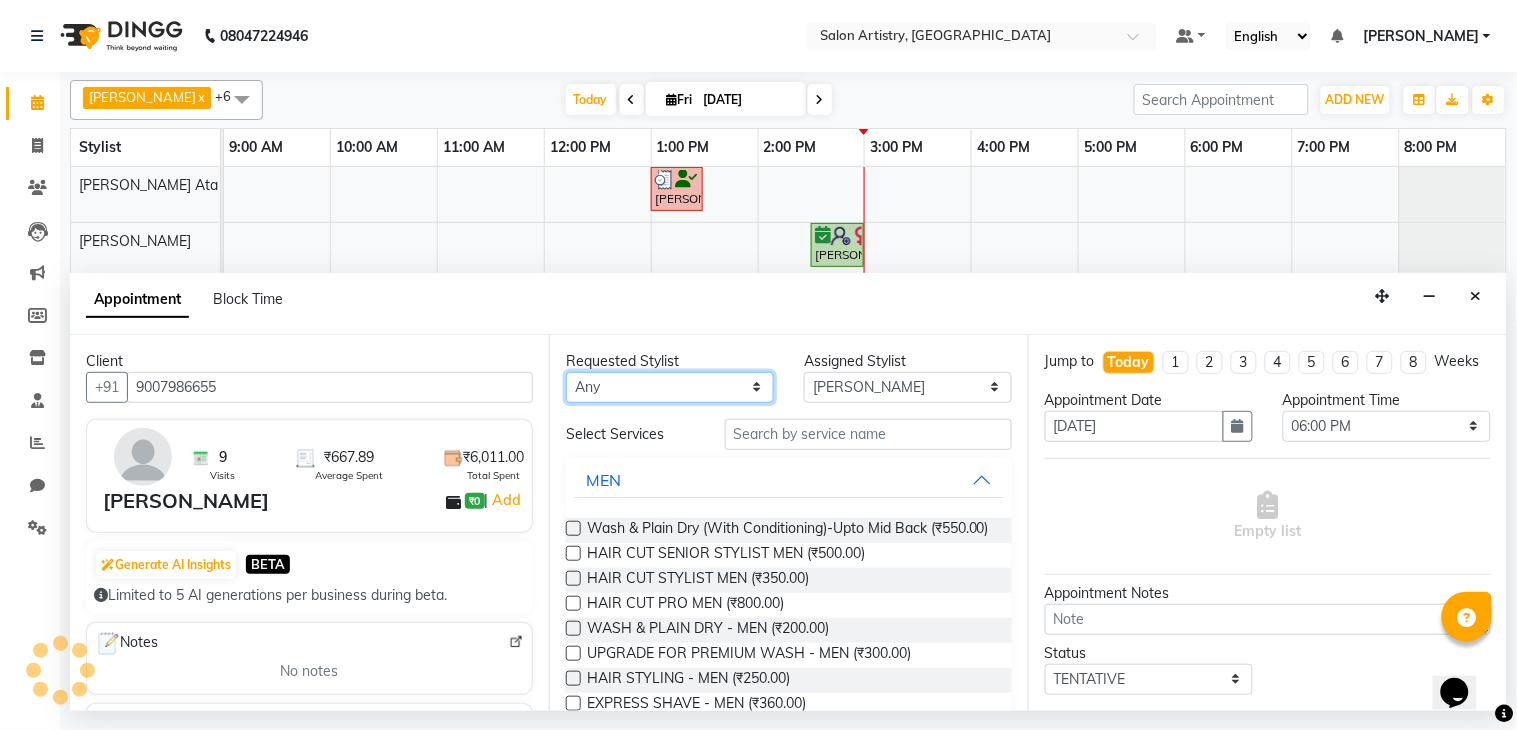 click on "Any [PERSON_NAME] [PERSON_NAME] [PERSON_NAME] [PERSON_NAME] [PERSON_NAME] [PERSON_NAME] [PERSON_NAME] Reception [PERSON_NAME] [PERSON_NAME] [PERSON_NAME] [PERSON_NAME] [PERSON_NAME] [PERSON_NAME] [PERSON_NAME]" at bounding box center (670, 387) 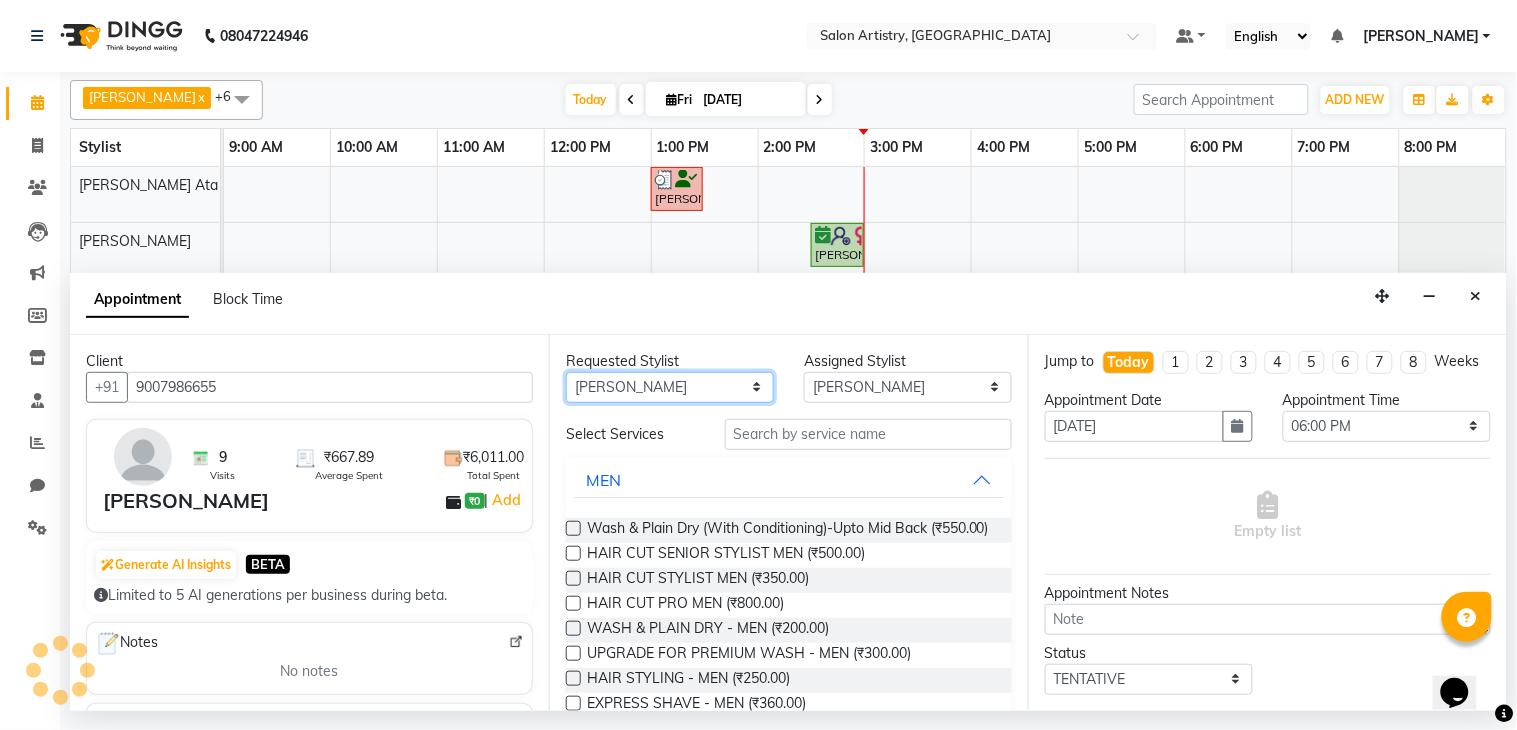 click on "Any [PERSON_NAME] [PERSON_NAME] [PERSON_NAME] [PERSON_NAME] [PERSON_NAME] [PERSON_NAME] [PERSON_NAME] Reception [PERSON_NAME] [PERSON_NAME] [PERSON_NAME] [PERSON_NAME] [PERSON_NAME] [PERSON_NAME] [PERSON_NAME]" at bounding box center (670, 387) 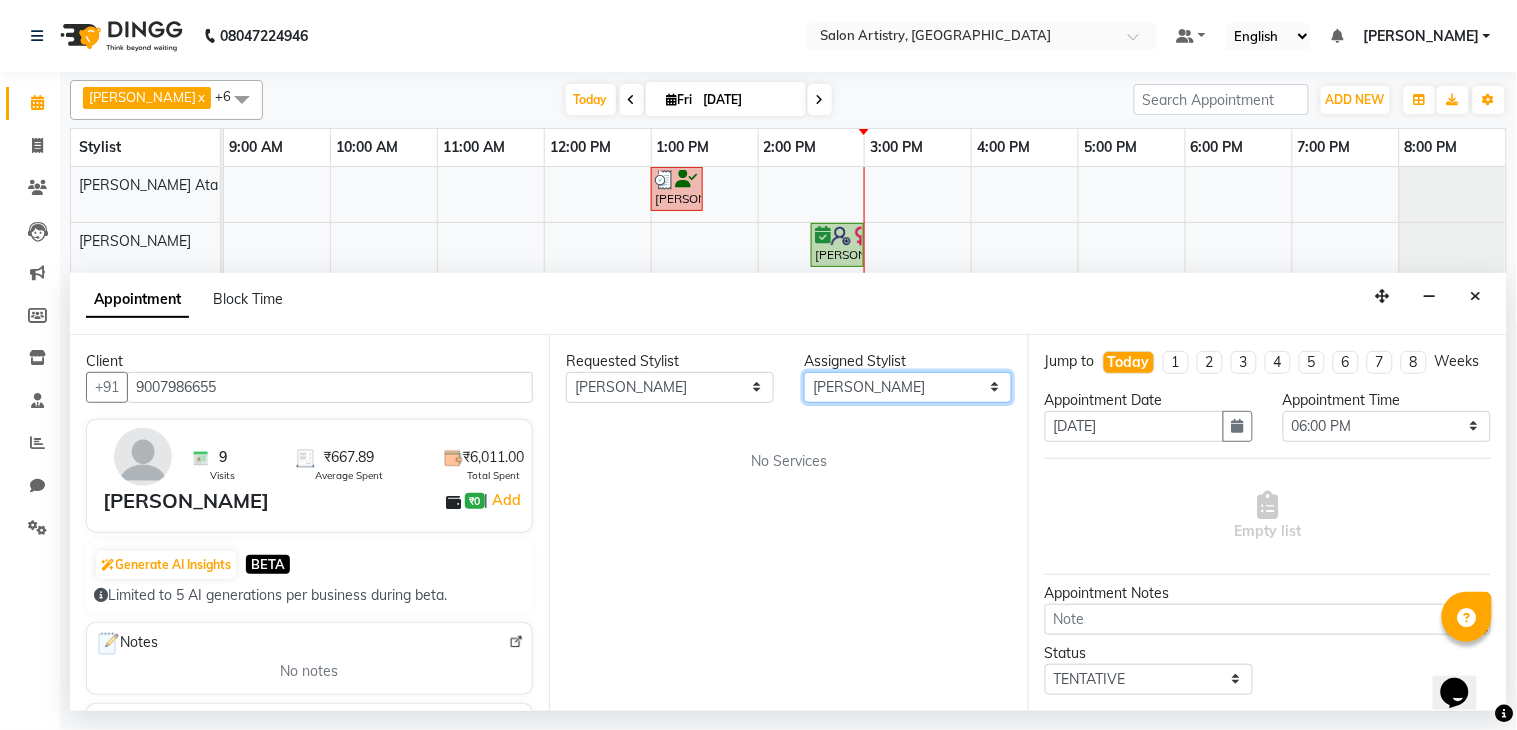 click on "Select [PERSON_NAME] [PERSON_NAME] [PERSON_NAME] [PERSON_NAME] [PERSON_NAME] [PERSON_NAME] [PERSON_NAME] Reception [PERSON_NAME] [PERSON_NAME] [PERSON_NAME] [PERSON_NAME] [PERSON_NAME] [PERSON_NAME] [PERSON_NAME]" at bounding box center (908, 387) 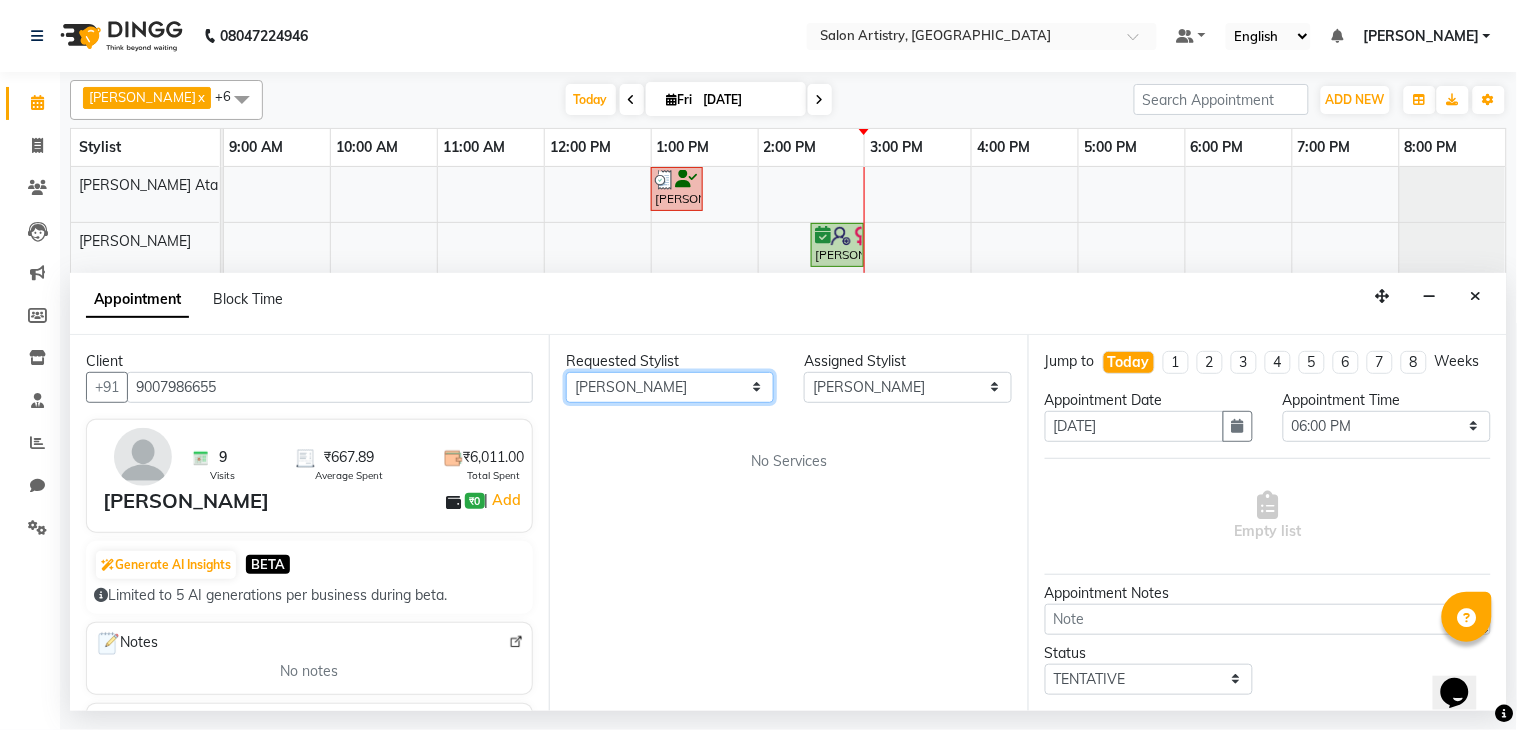 click on "Any [PERSON_NAME] [PERSON_NAME] [PERSON_NAME] [PERSON_NAME] [PERSON_NAME] [PERSON_NAME] [PERSON_NAME] Reception [PERSON_NAME] [PERSON_NAME] [PERSON_NAME] [PERSON_NAME] [PERSON_NAME] [PERSON_NAME] [PERSON_NAME]" at bounding box center [670, 387] 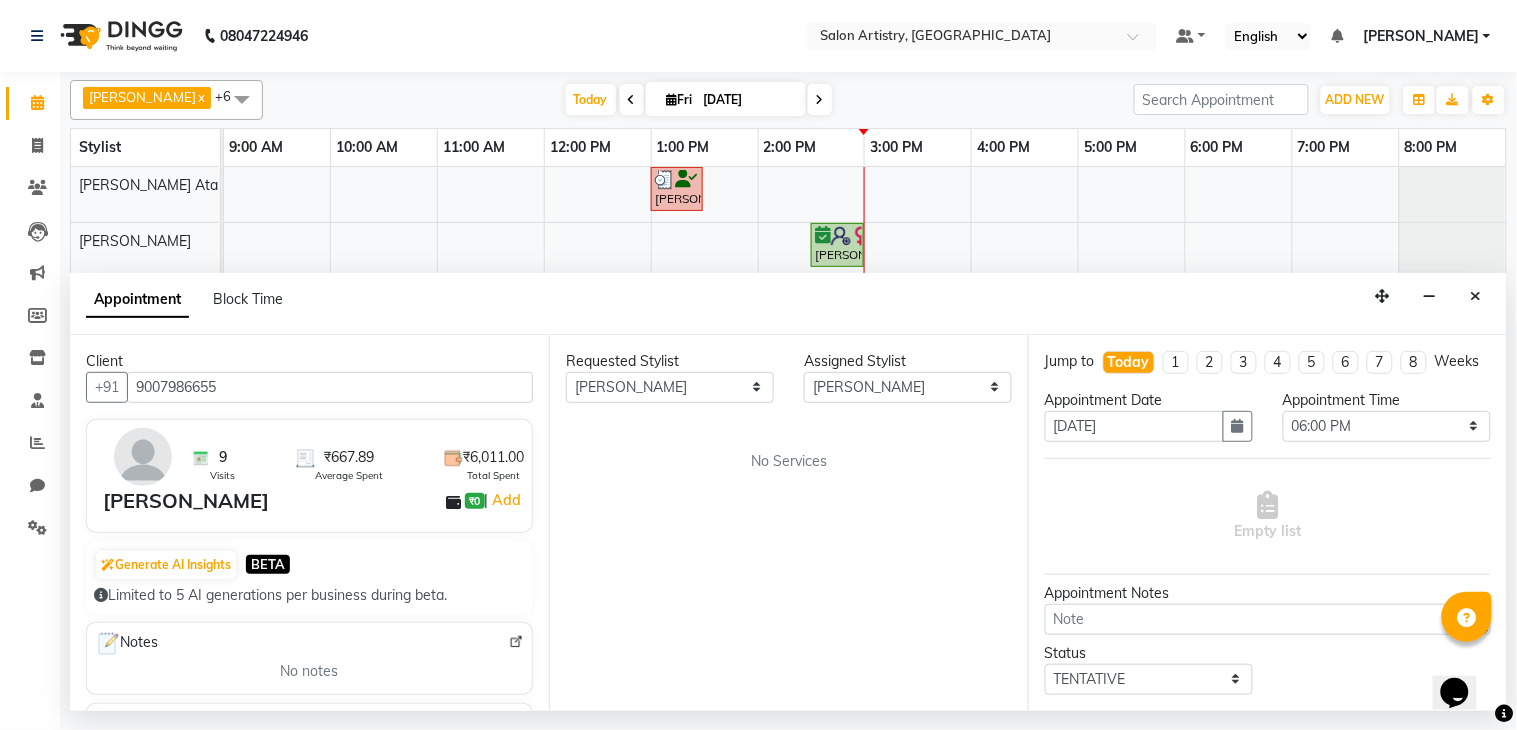 click on "Requested Stylist Any [PERSON_NAME] [PERSON_NAME] [PERSON_NAME] [PERSON_NAME] [PERSON_NAME] [PERSON_NAME] [PERSON_NAME] Reception [PERSON_NAME] [PERSON_NAME] [PERSON_NAME] [PERSON_NAME] [PERSON_NAME] [PERSON_NAME] [PERSON_NAME] Assigned Stylist Select [PERSON_NAME] [PERSON_NAME] [PERSON_NAME] [PERSON_NAME] [PERSON_NAME] [PERSON_NAME] Puja [PERSON_NAME] Reception [PERSON_NAME] [PERSON_NAME] [PERSON_NAME] [PERSON_NAME] [PERSON_NAME] Ata Waris Simmy [PERSON_NAME] No Services" at bounding box center (788, 523) 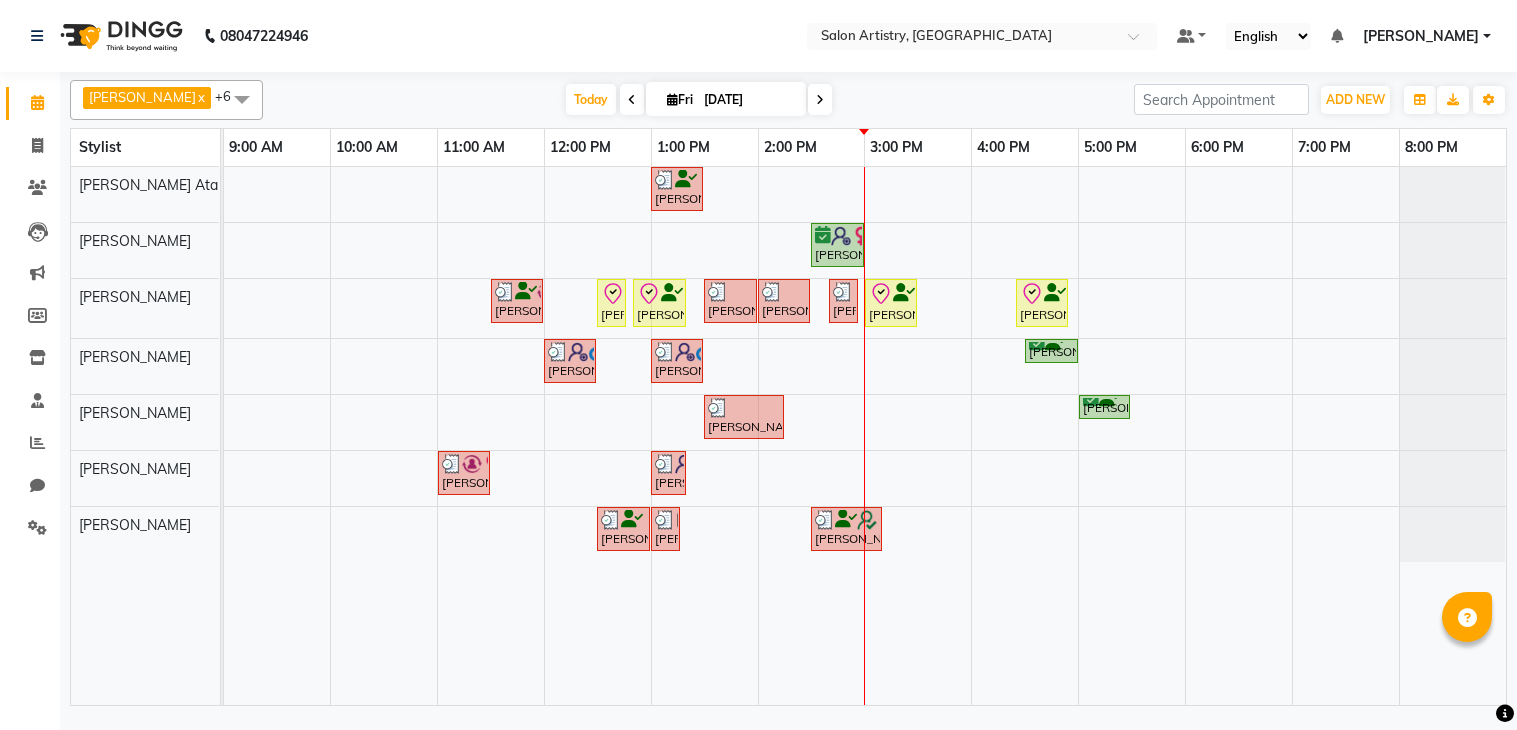 scroll, scrollTop: 0, scrollLeft: 0, axis: both 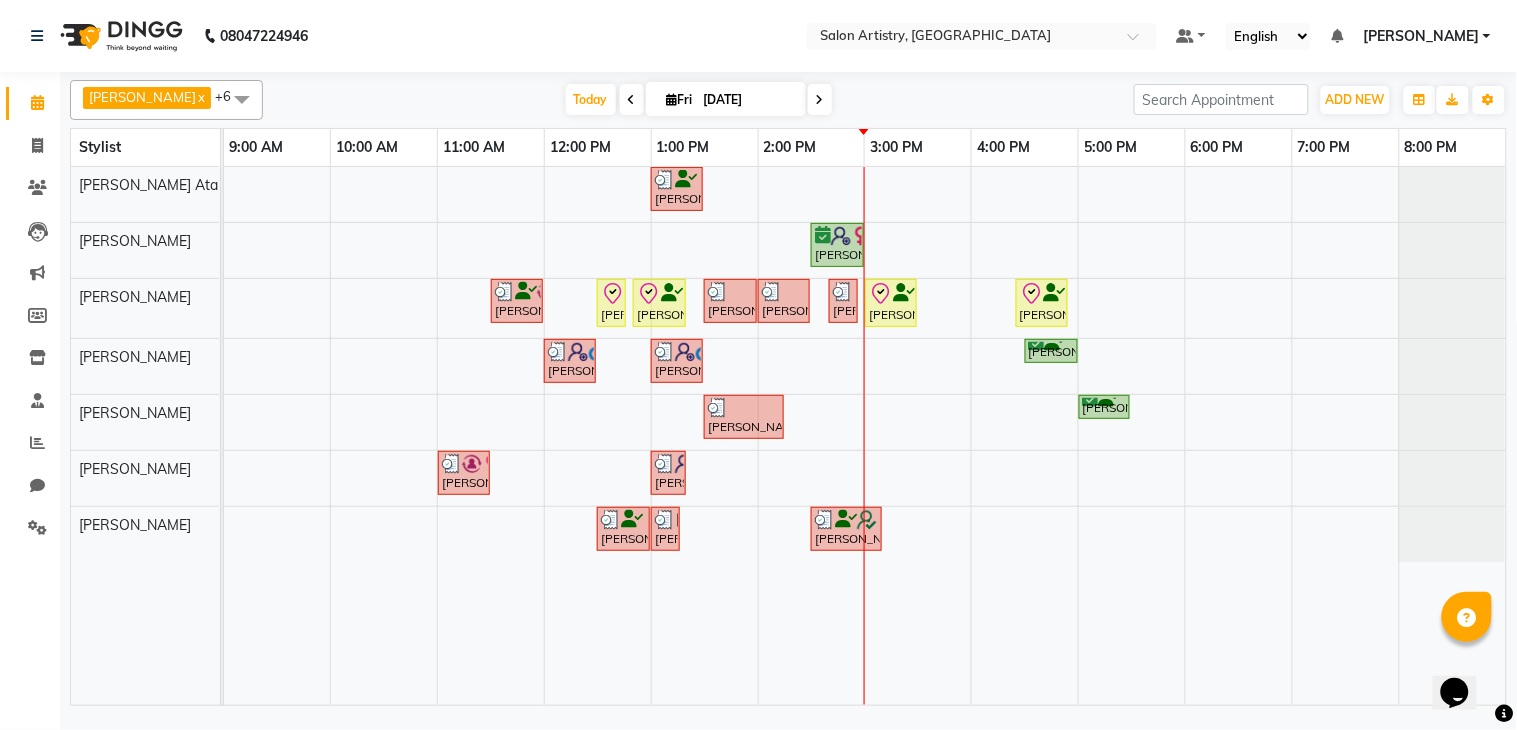 click on "Pooja Choudhury, TK08, 01:00 PM-01:30 PM, Wash & Plain Dry (With Conditioning)-Upto Mid Back     Priyanka Mitra, TK06, 02:30 PM-03:00 PM, Highights - Highlights Per Foil_Upto Midback     Rekha Modi, TK05, 11:30 AM-12:00 PM, Wash  - Wash & Blow Dry (Upto Shoulder)
Priya Bhakat, TK01, 12:30 PM-12:40 PM, Threading - Eyebrows
Priya Bhakat, TK01, 12:50 PM-01:20 PM, Clean Up And Basic Facial - Urban Skin Restoring (Kanpeiki) _ Monodose Kit     Annu Annu, TK14, 01:30 PM-02:00 PM, Wash  - Wash & Blow Dry (Upto Mid Back)     Pallavi Saxena, TK12, 02:00 PM-02:30 PM, Threading - Eyebrows,Threading - Eyebrows (₹70),Threading - Eyebrows (₹70)     Annu Annu, TK14, 02:40 PM-02:50 PM, Threading - Eyebrows
Shyamali Gomes, TK15, 03:00 PM-03:30 PM, Spa - Just For You _Upto Mid Back
Priya Bhakat, TK01, 04:25 PM-04:55 PM, Wash & Plain Dry (With Conditioning)-Upto Mid Back     Krishnav Shandilya, TK07, 12:00 PM-12:30 PM, HAIR CUT SENIOR STYLIST MEN" at bounding box center (865, 436) 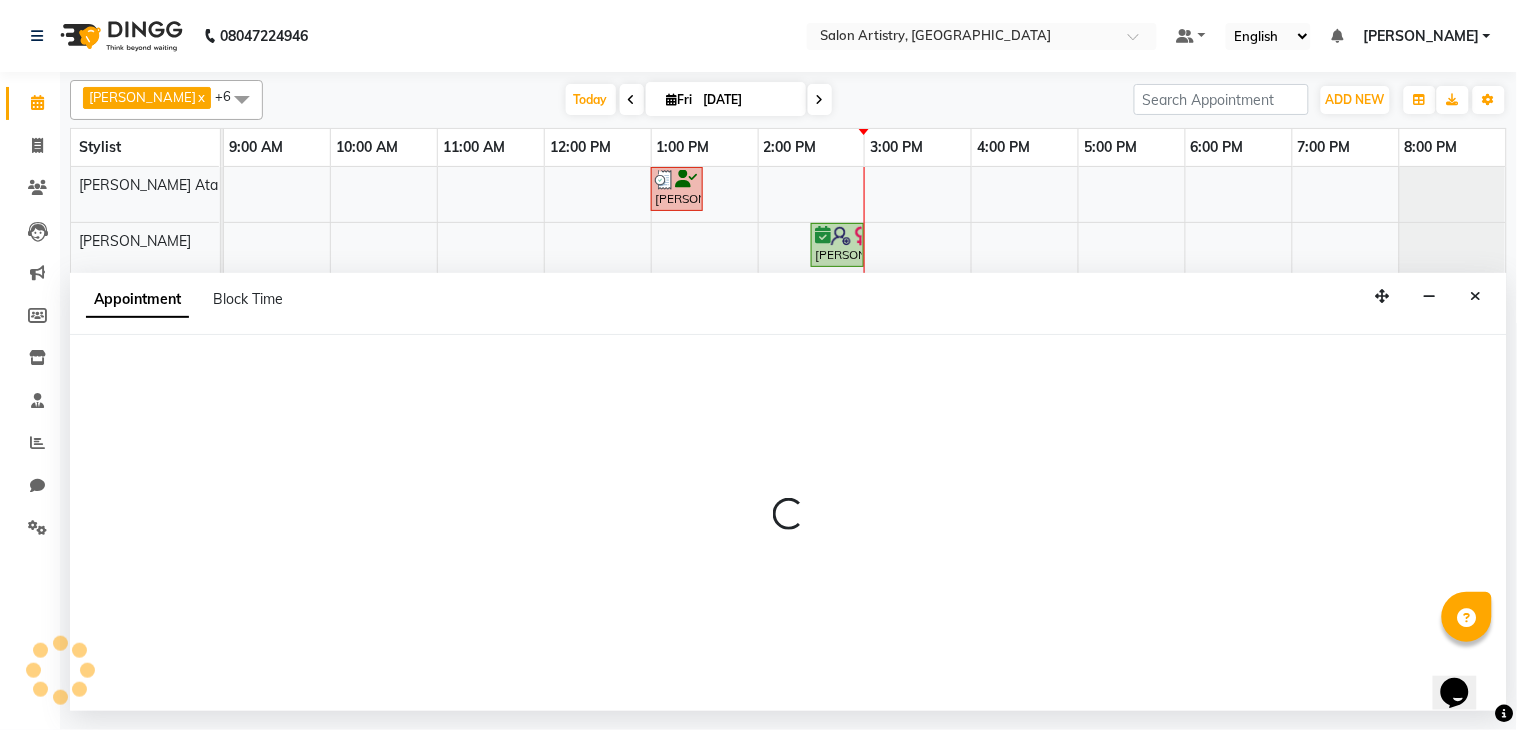 select on "79861" 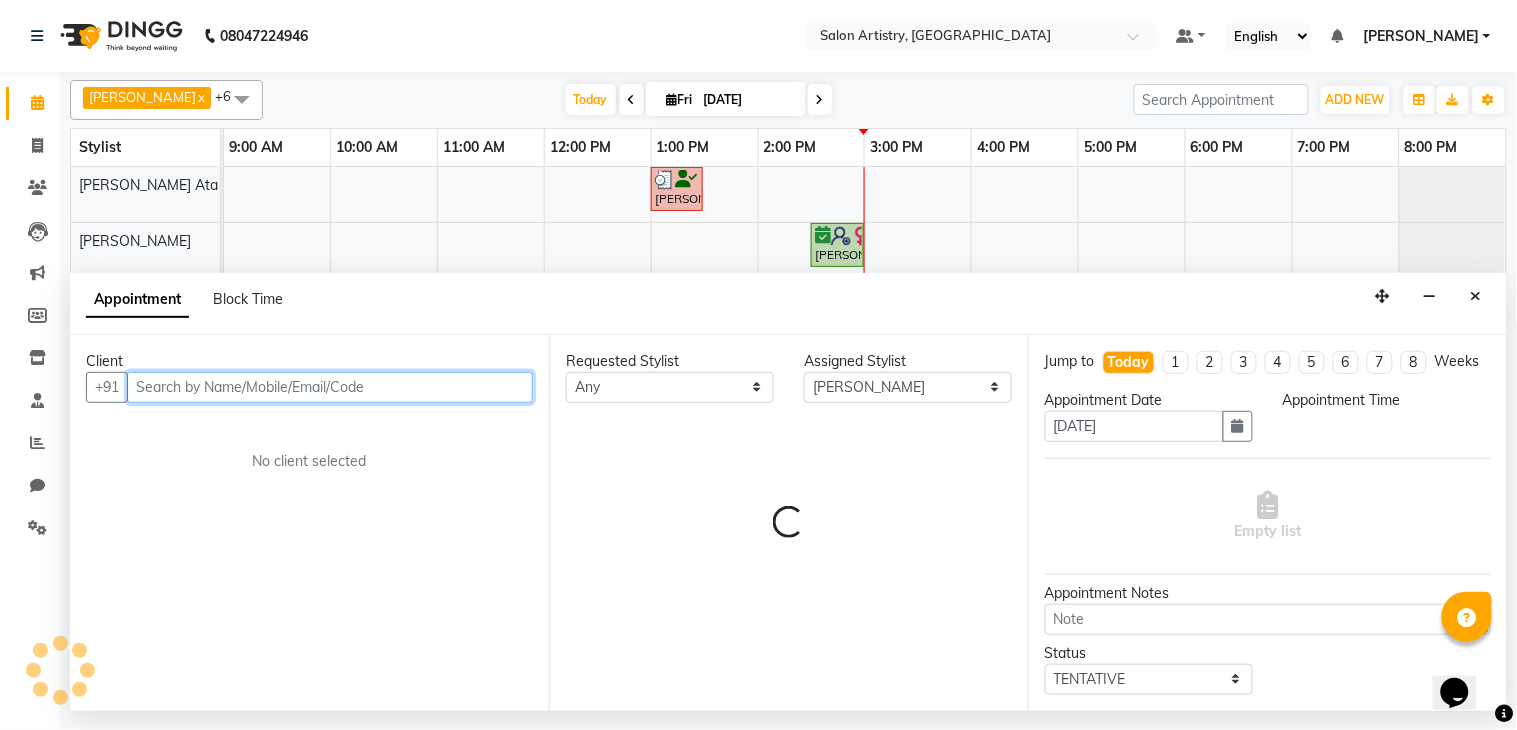 select on "1080" 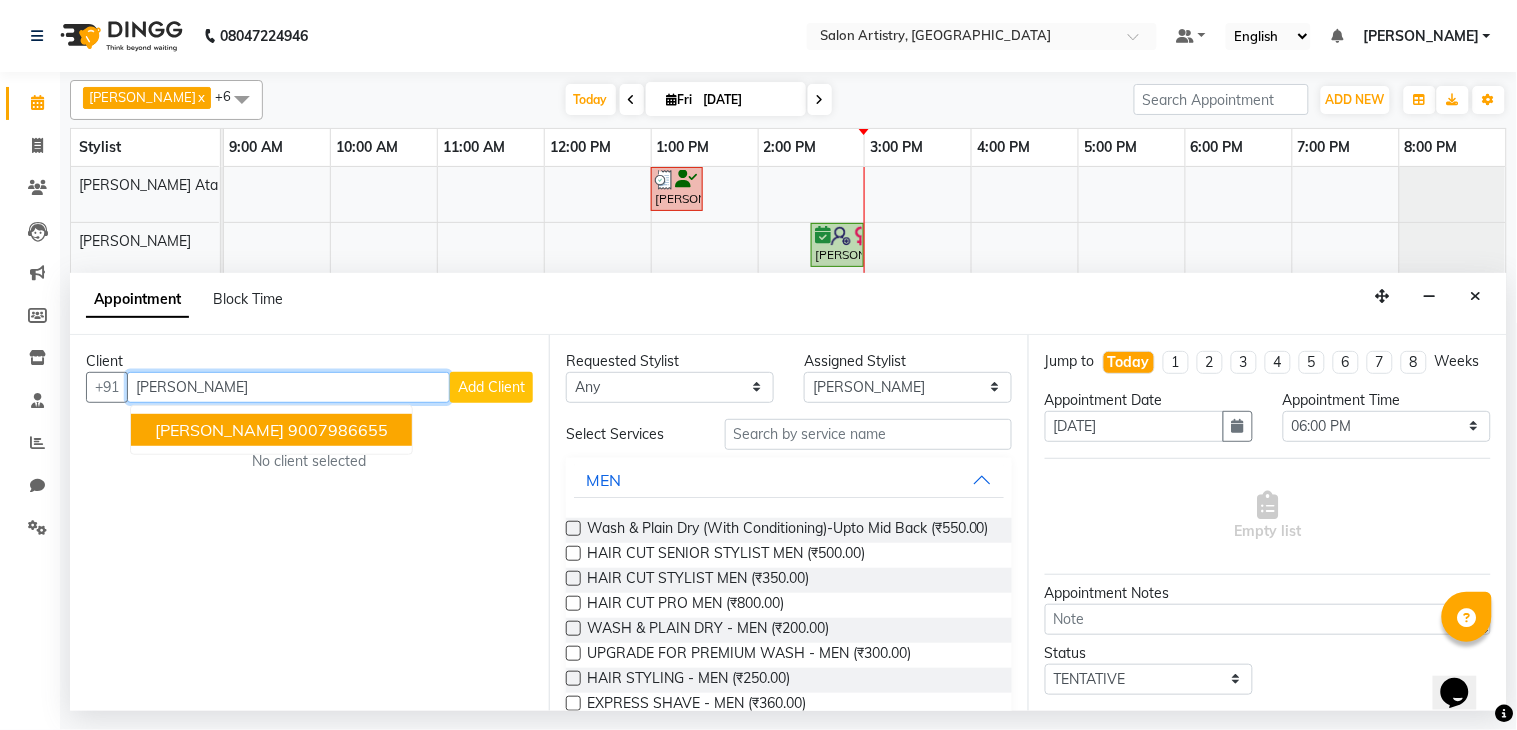 click on "9007986655" at bounding box center (338, 430) 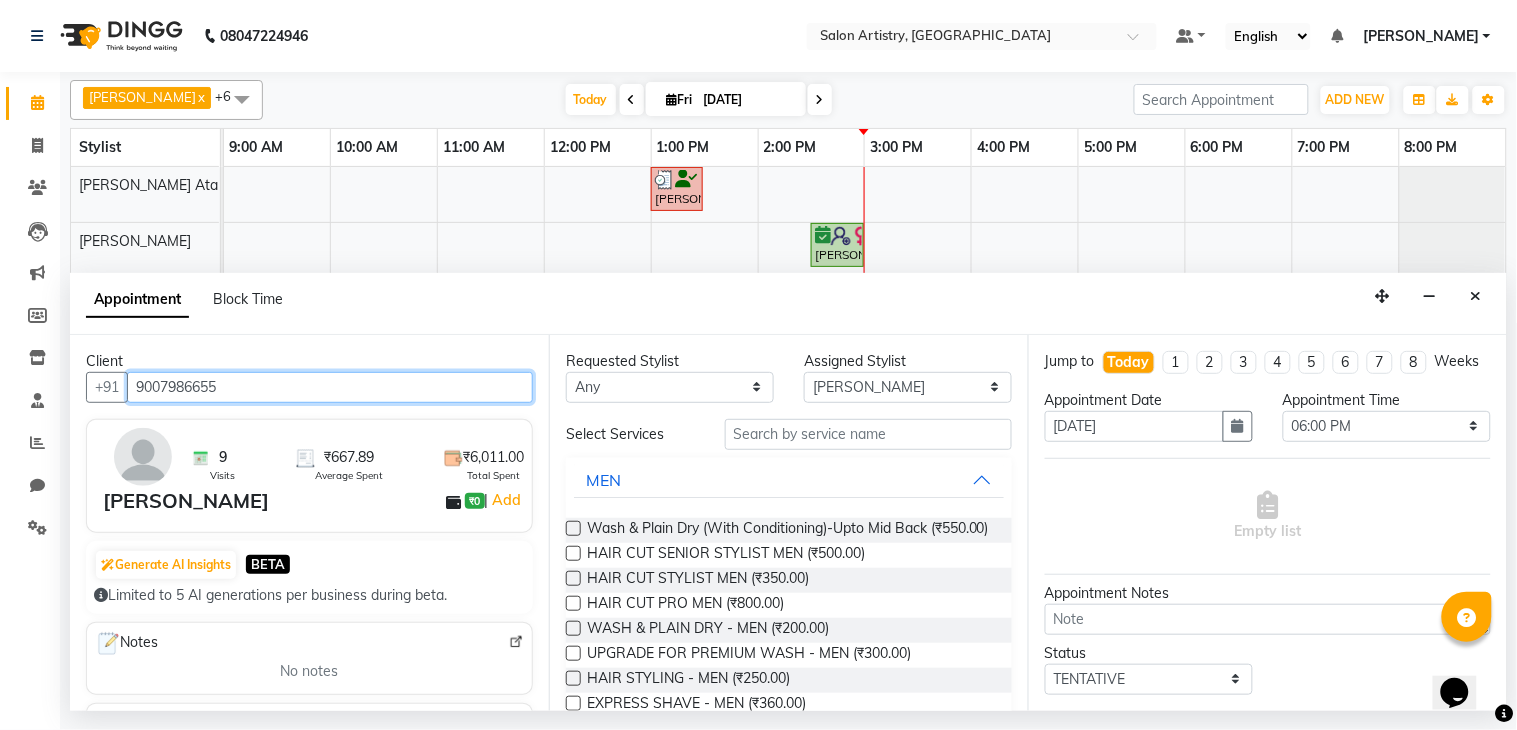 type on "9007986655" 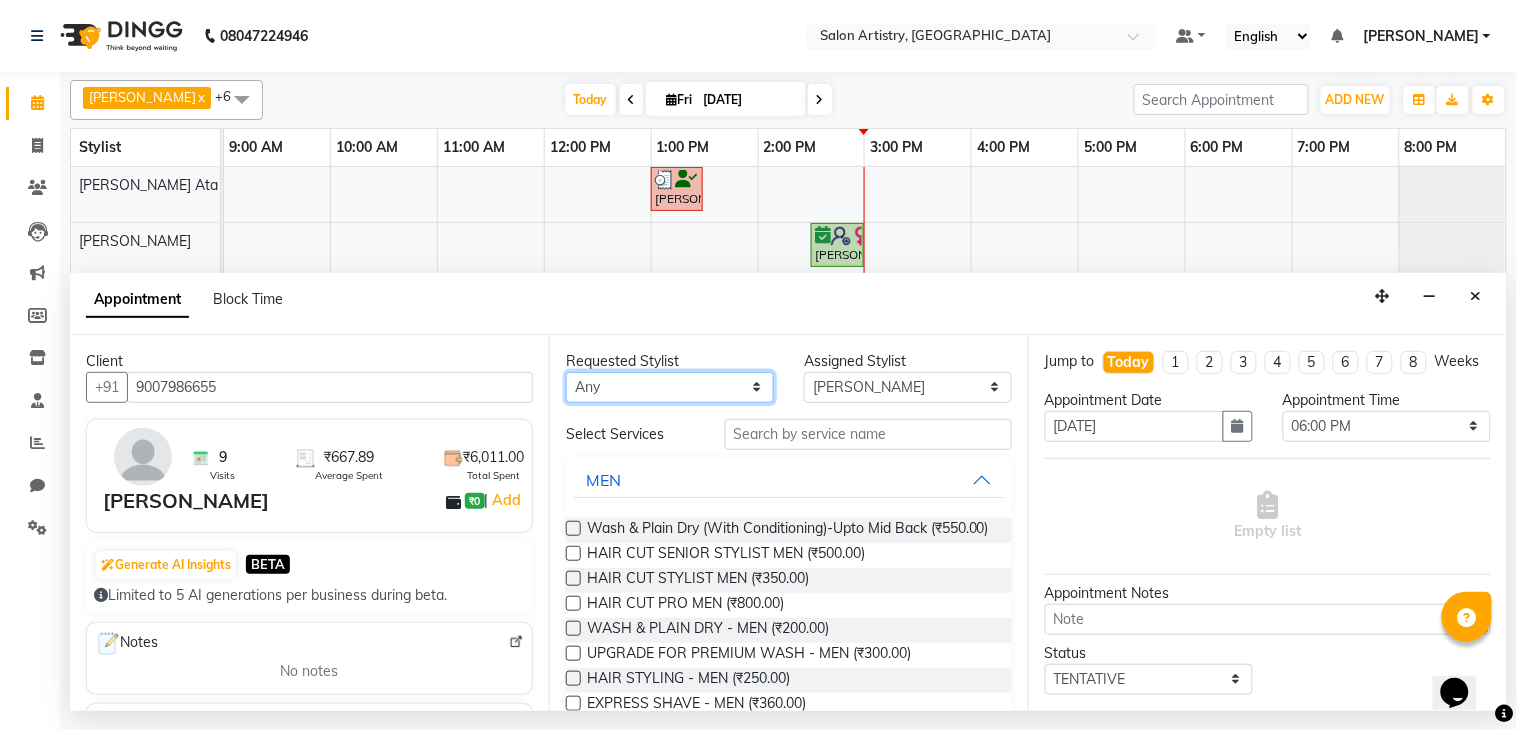 click on "Any [PERSON_NAME] [PERSON_NAME] [PERSON_NAME] [PERSON_NAME] [PERSON_NAME] [PERSON_NAME] [PERSON_NAME] Reception [PERSON_NAME] [PERSON_NAME] [PERSON_NAME] [PERSON_NAME] [PERSON_NAME] [PERSON_NAME] [PERSON_NAME]" at bounding box center [670, 387] 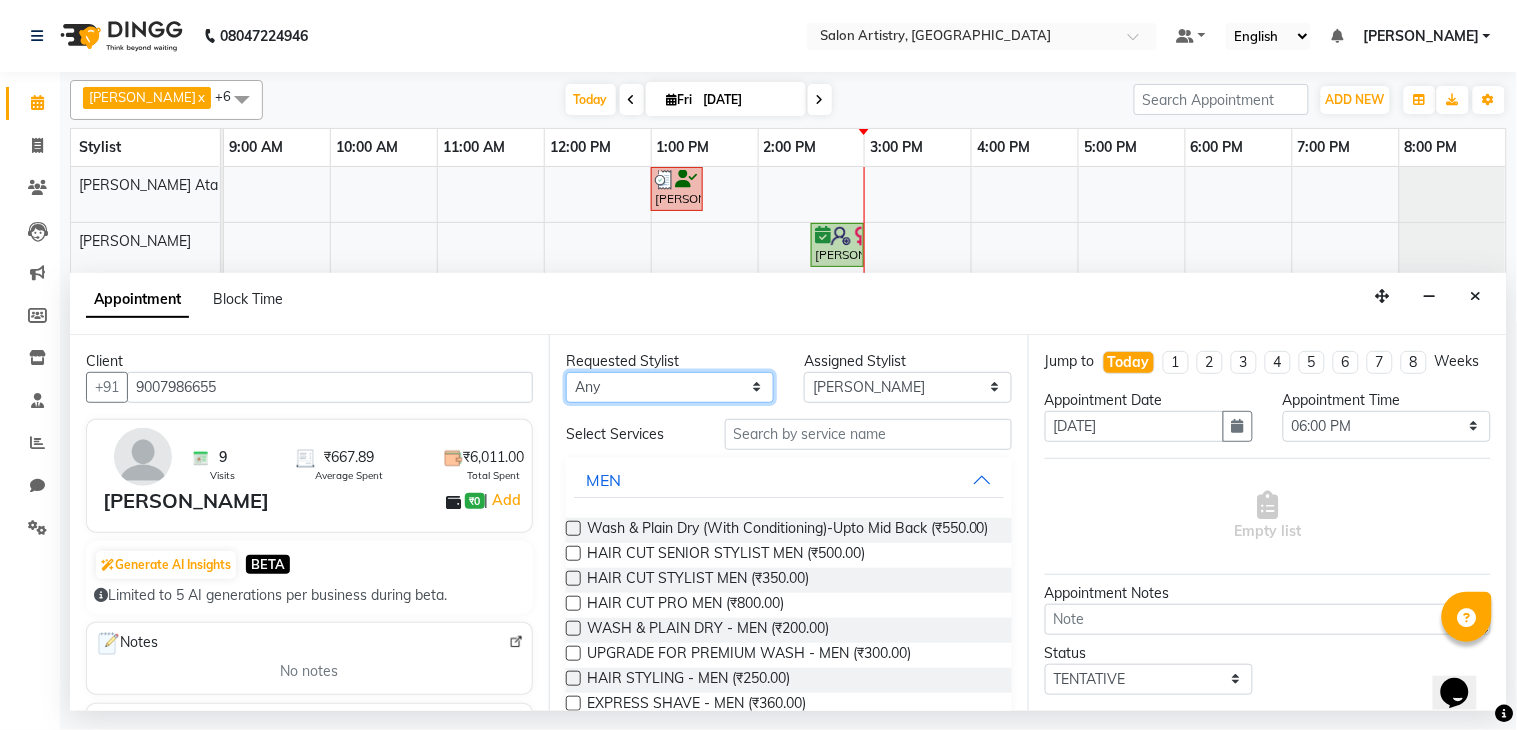 select on "79861" 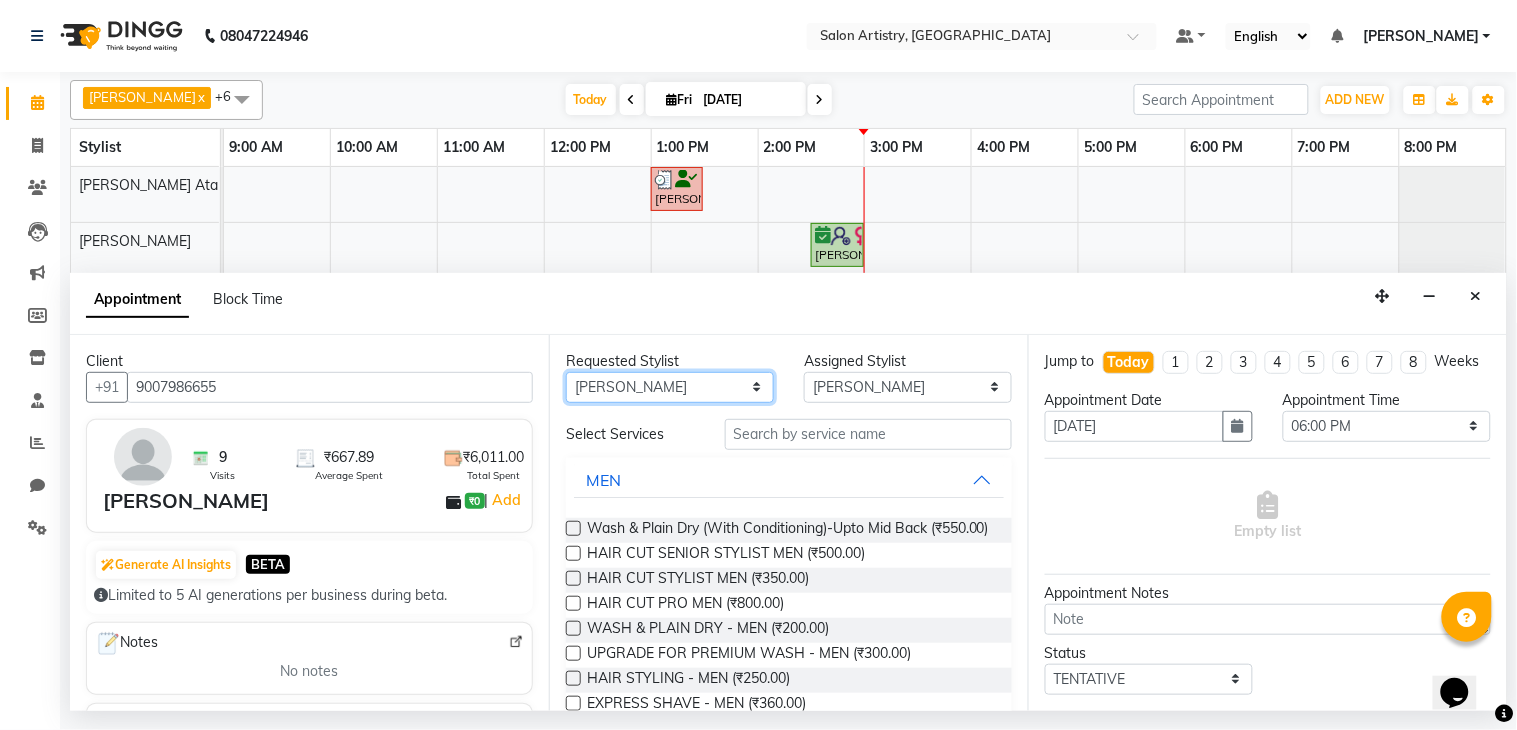 click on "Any [PERSON_NAME] [PERSON_NAME] [PERSON_NAME] [PERSON_NAME] [PERSON_NAME] [PERSON_NAME] [PERSON_NAME] Reception [PERSON_NAME] [PERSON_NAME] [PERSON_NAME] [PERSON_NAME] [PERSON_NAME] [PERSON_NAME] [PERSON_NAME]" at bounding box center [670, 387] 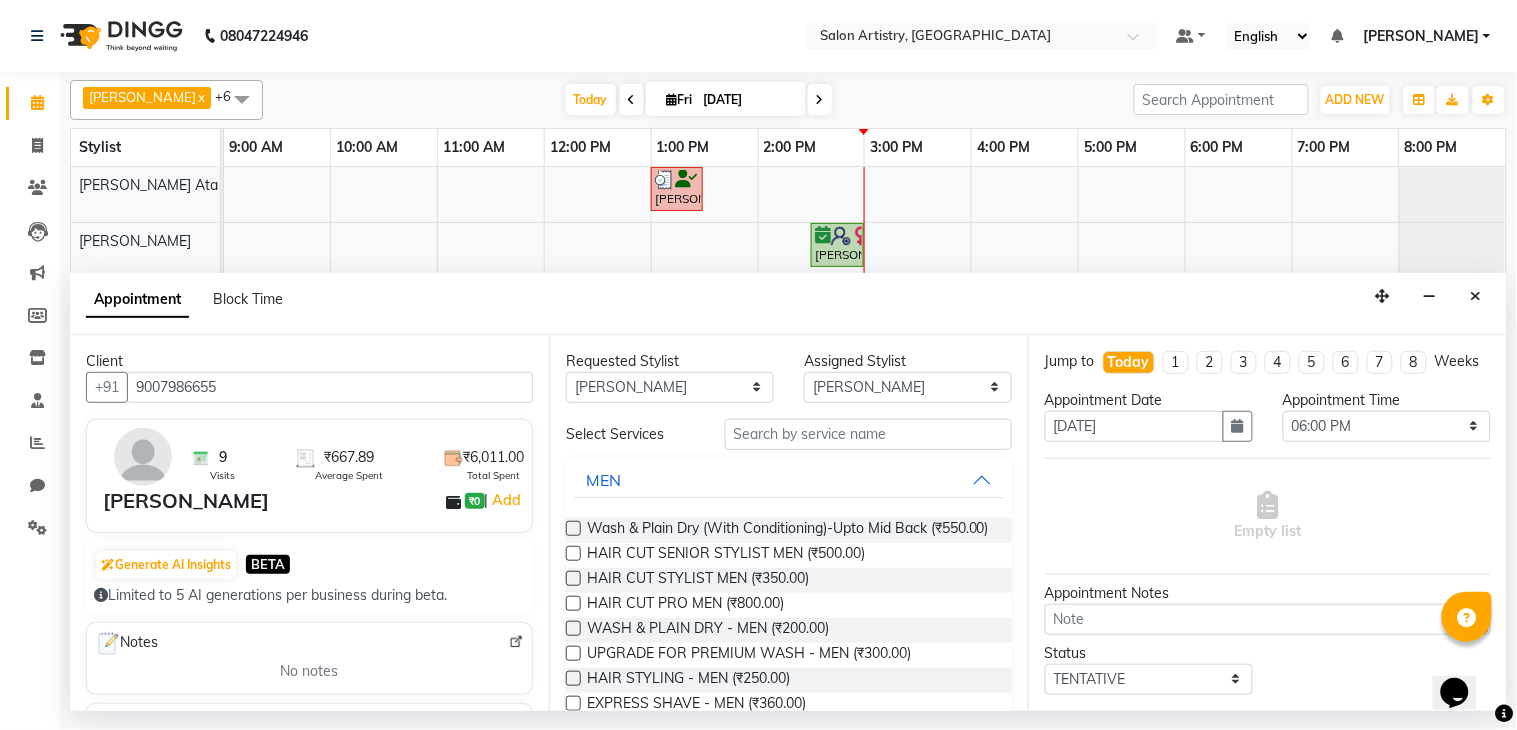 click at bounding box center [573, 553] 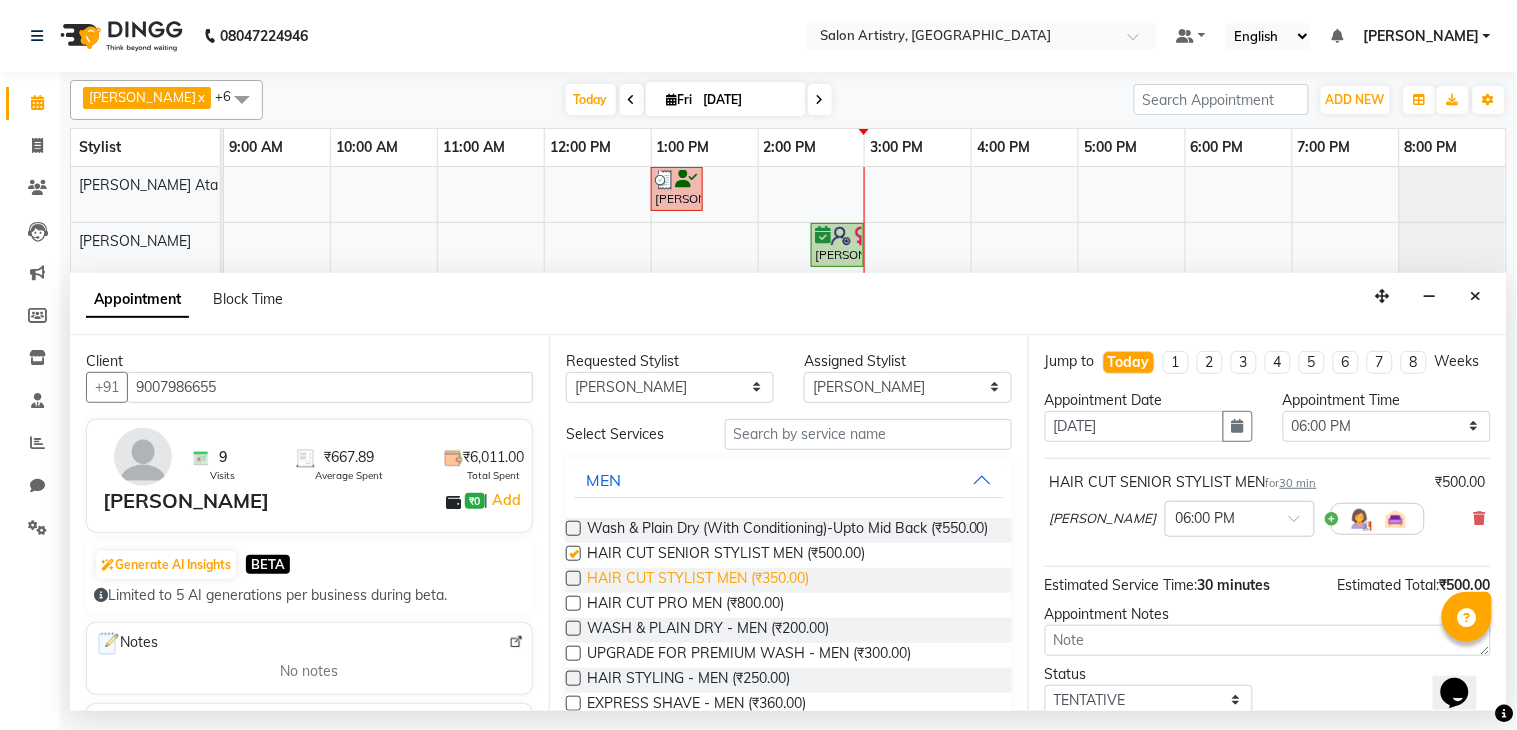 checkbox on "false" 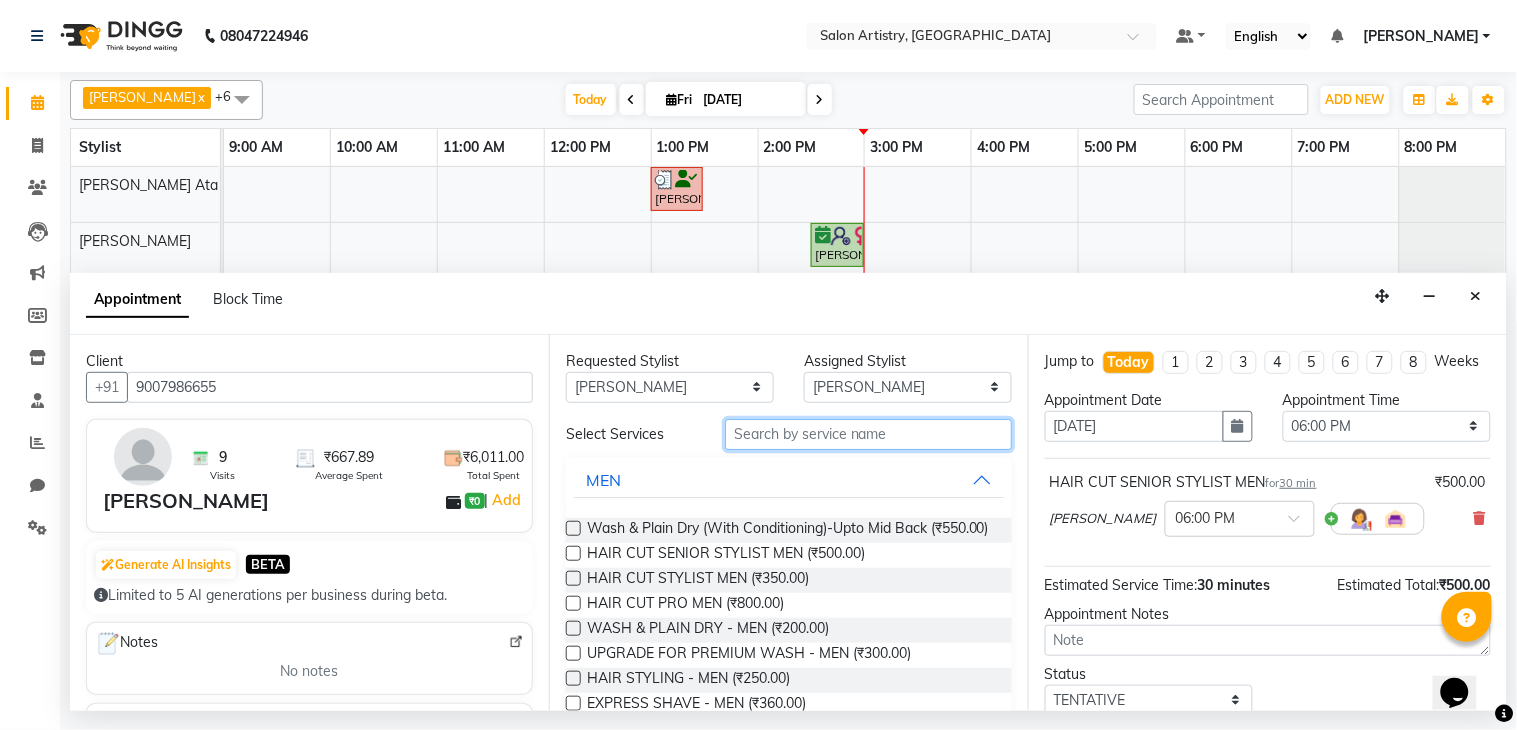 click at bounding box center (868, 434) 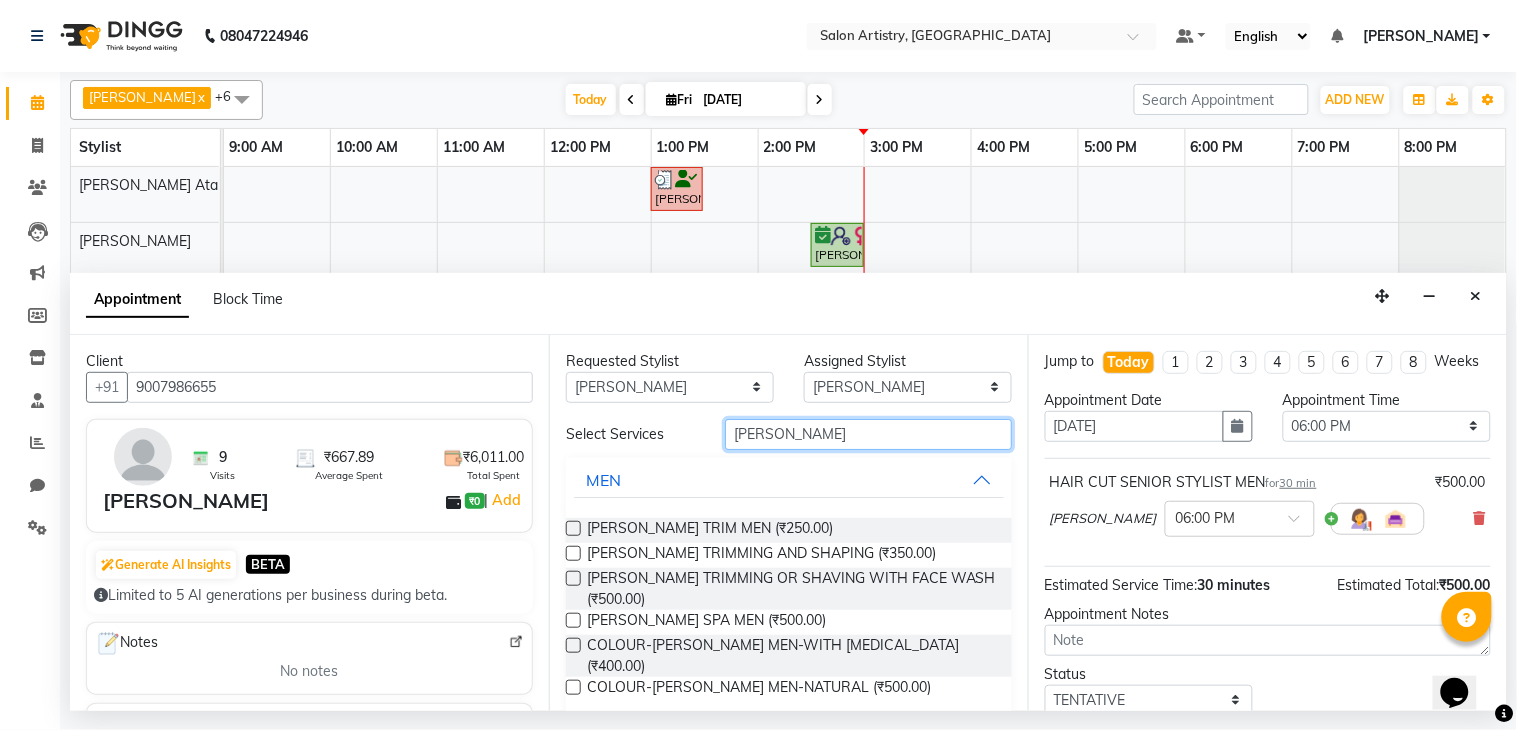 type on "beard" 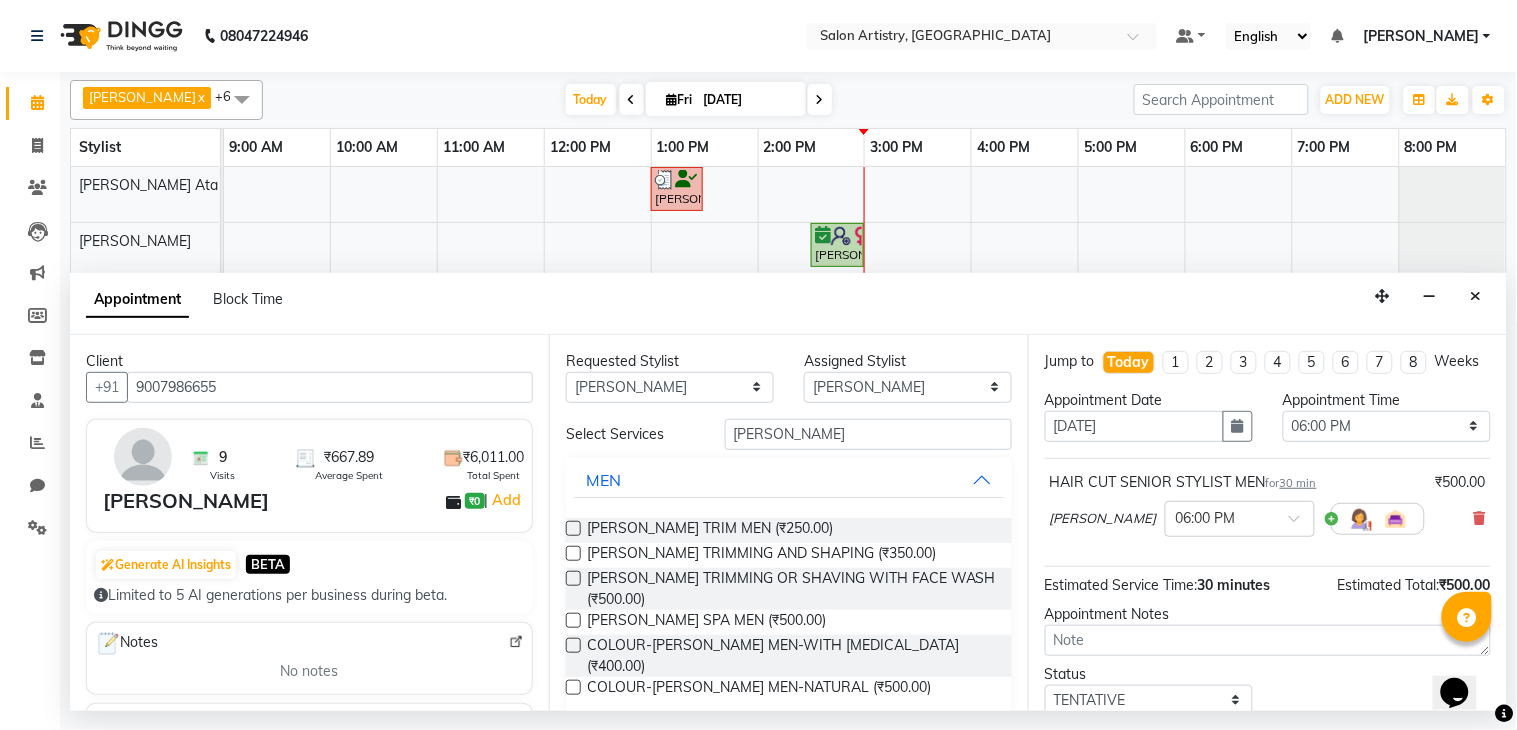 click at bounding box center [573, 553] 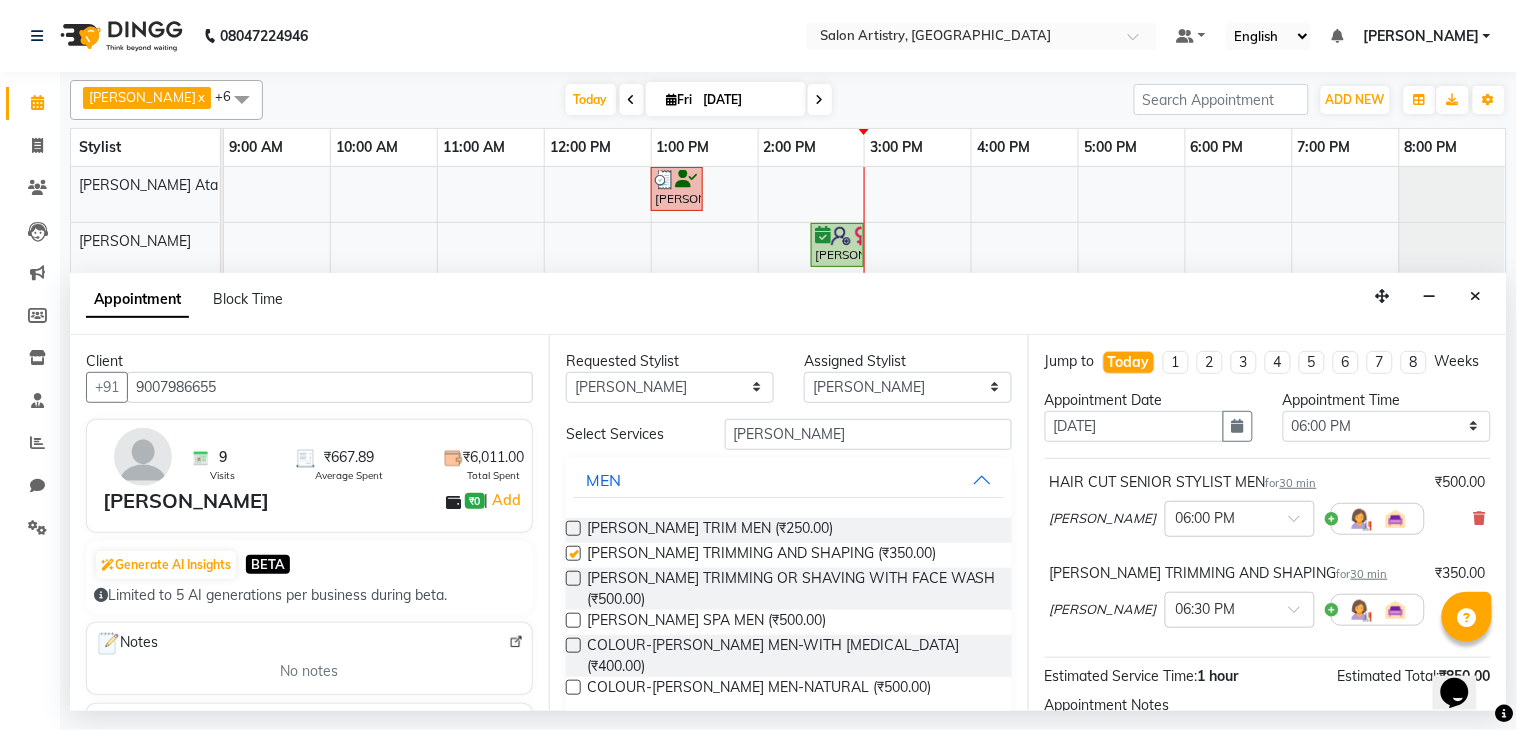 checkbox on "false" 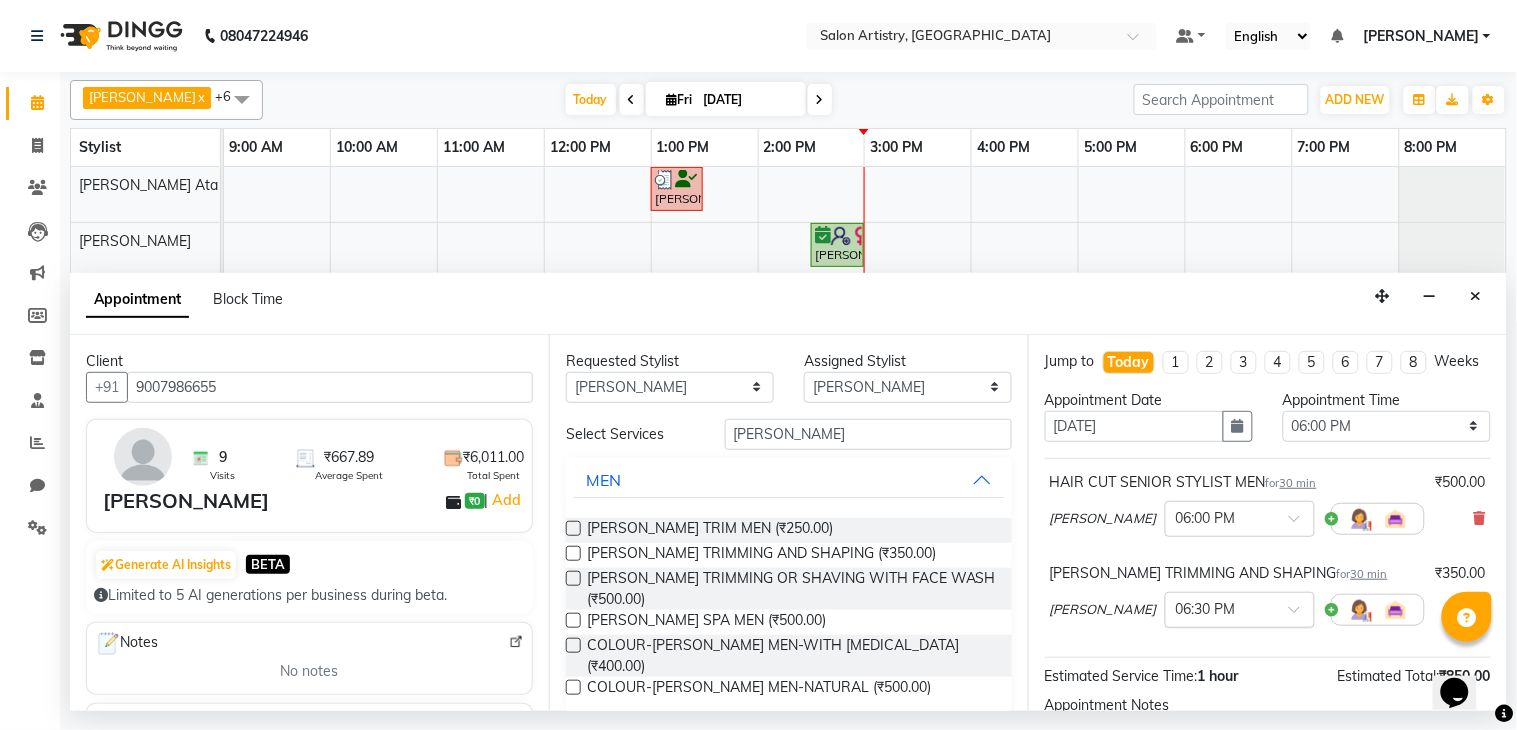 click at bounding box center (1220, 608) 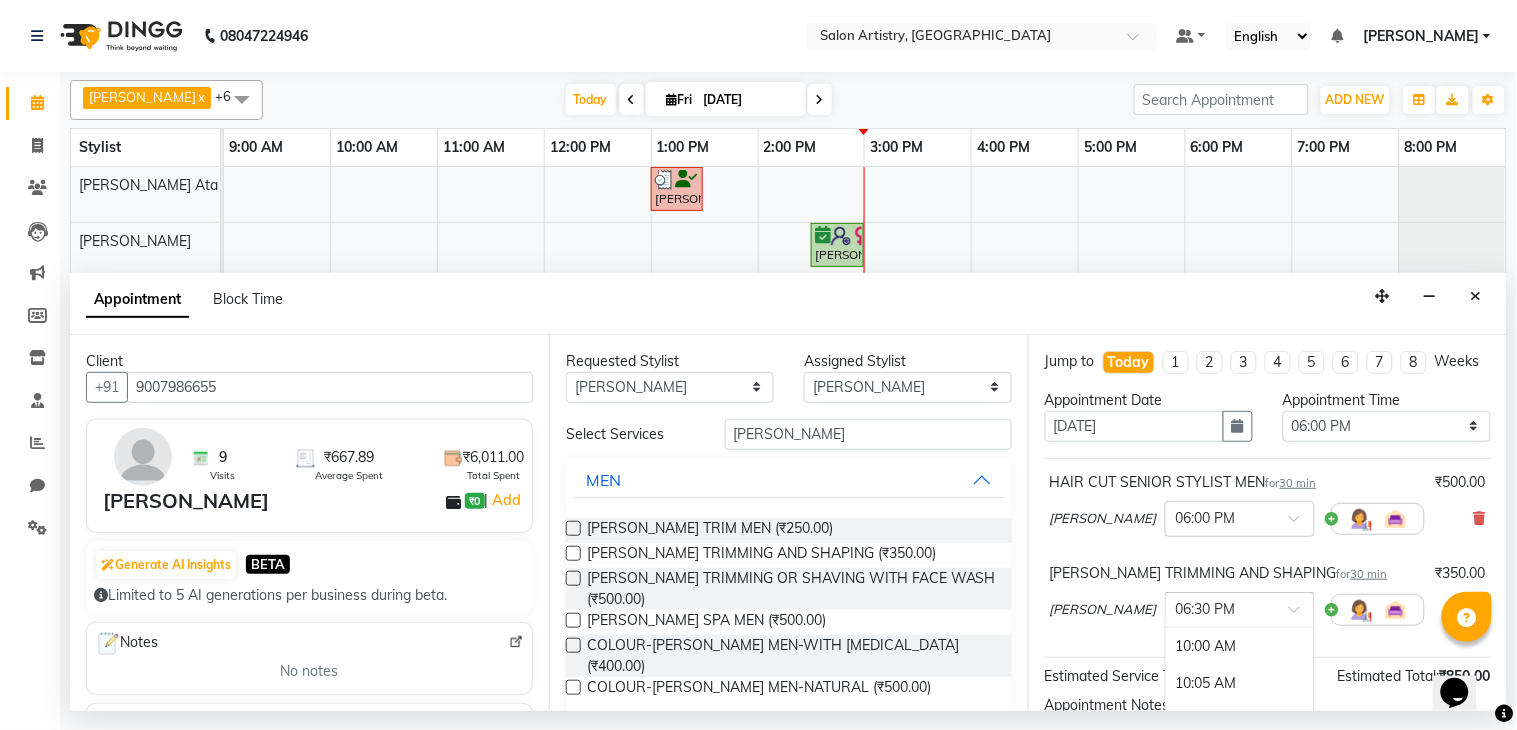 scroll, scrollTop: 3810, scrollLeft: 0, axis: vertical 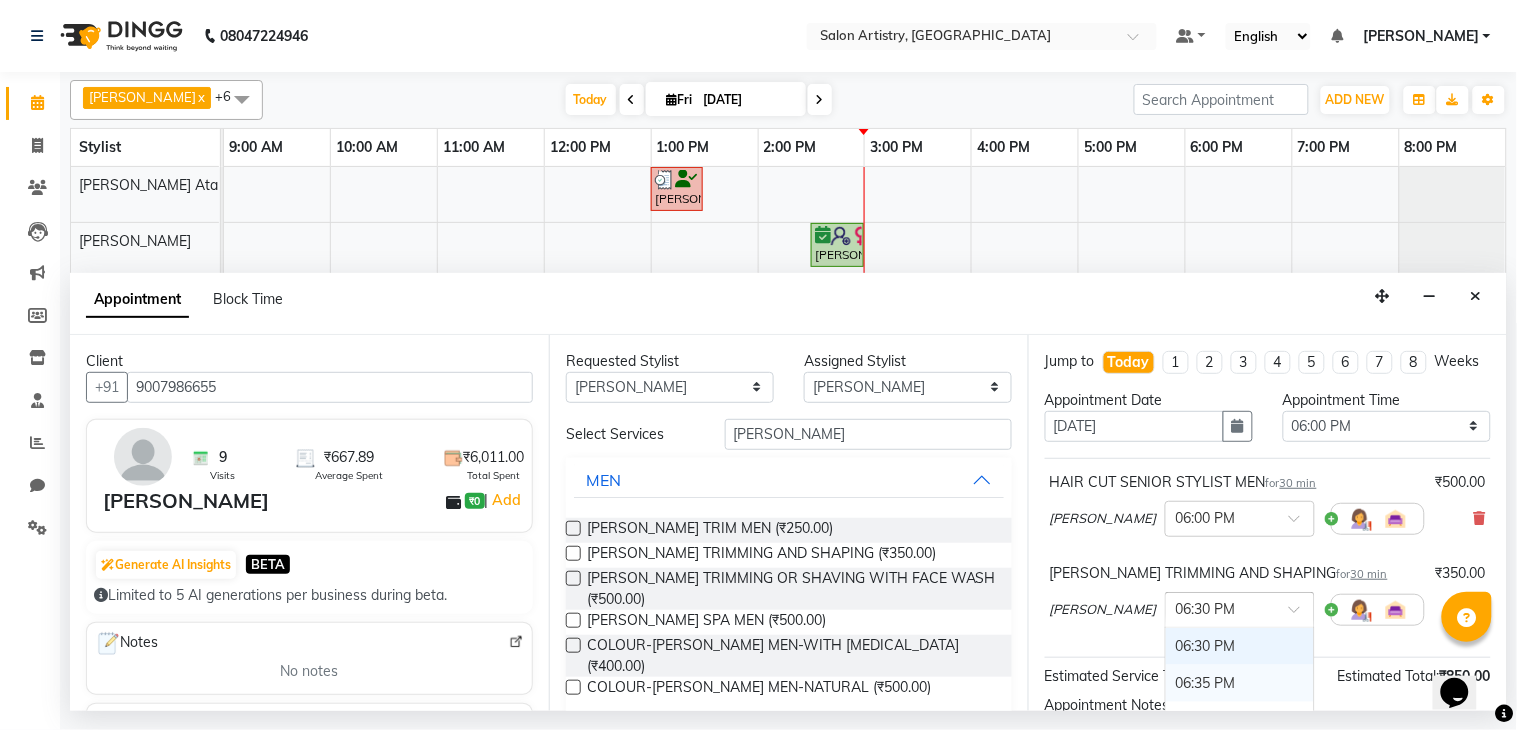 click on "06:35 PM" at bounding box center (1240, 683) 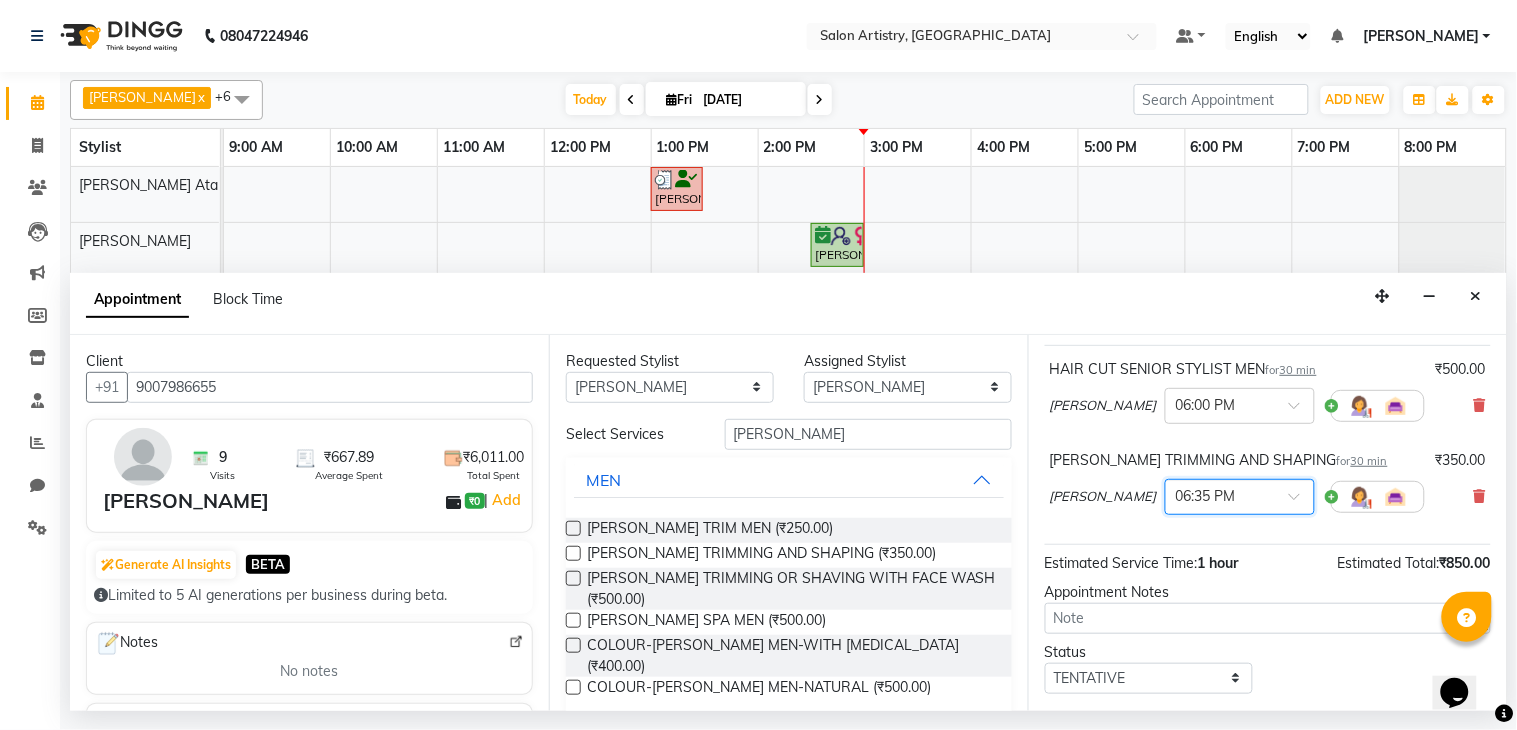 scroll, scrollTop: 222, scrollLeft: 0, axis: vertical 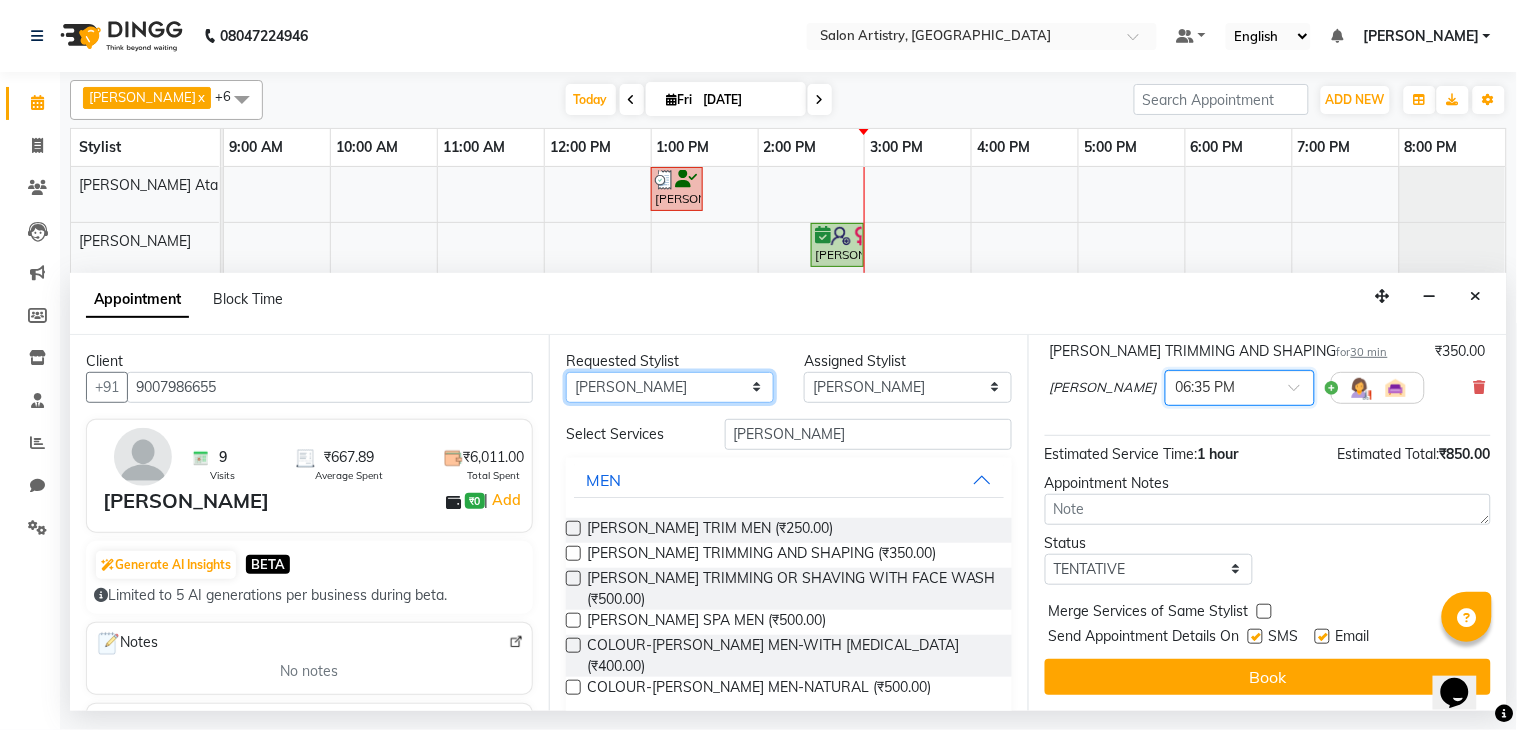click on "Any [PERSON_NAME] [PERSON_NAME] [PERSON_NAME] [PERSON_NAME] [PERSON_NAME] [PERSON_NAME] [PERSON_NAME] Reception [PERSON_NAME] [PERSON_NAME] [PERSON_NAME] [PERSON_NAME] [PERSON_NAME] [PERSON_NAME] [PERSON_NAME]" at bounding box center (670, 387) 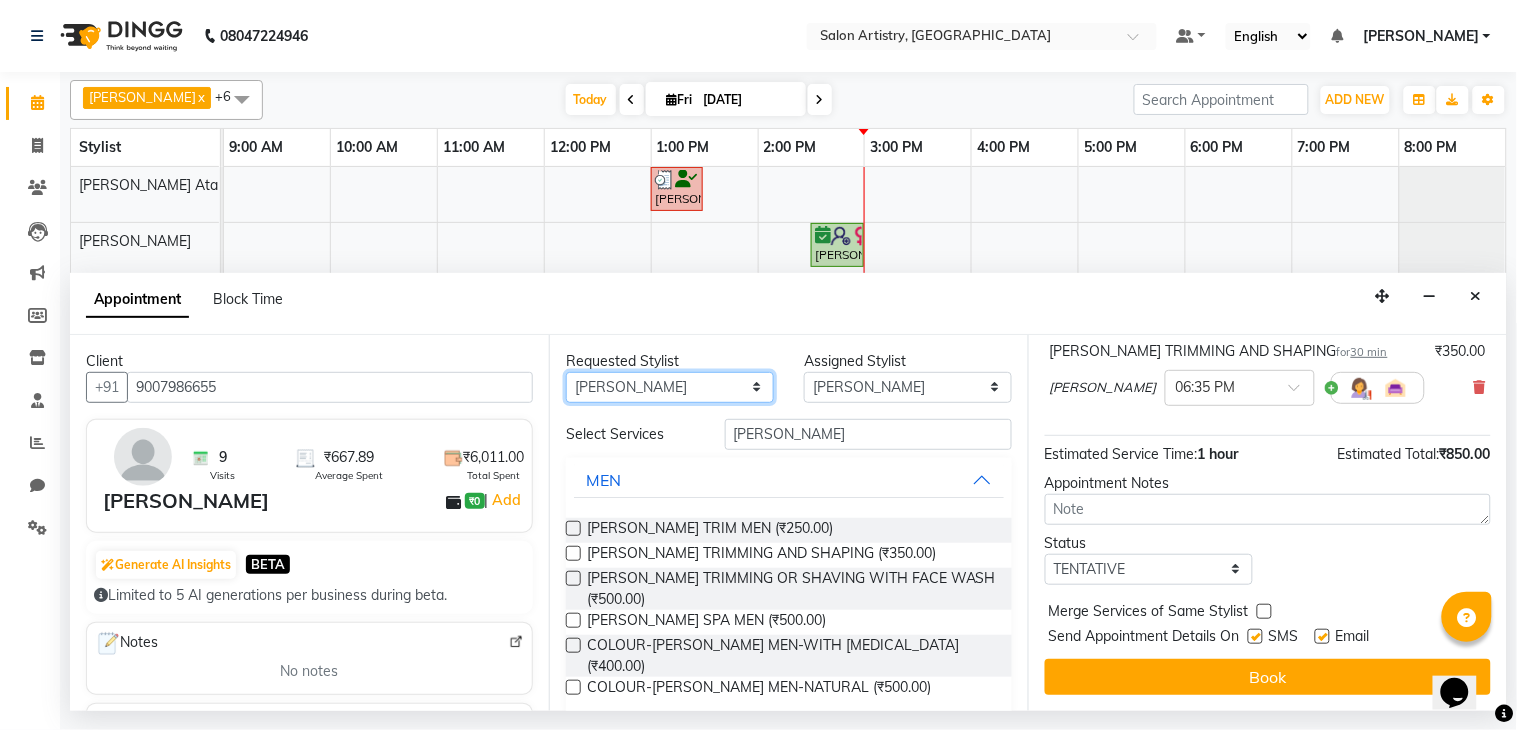 select on "null" 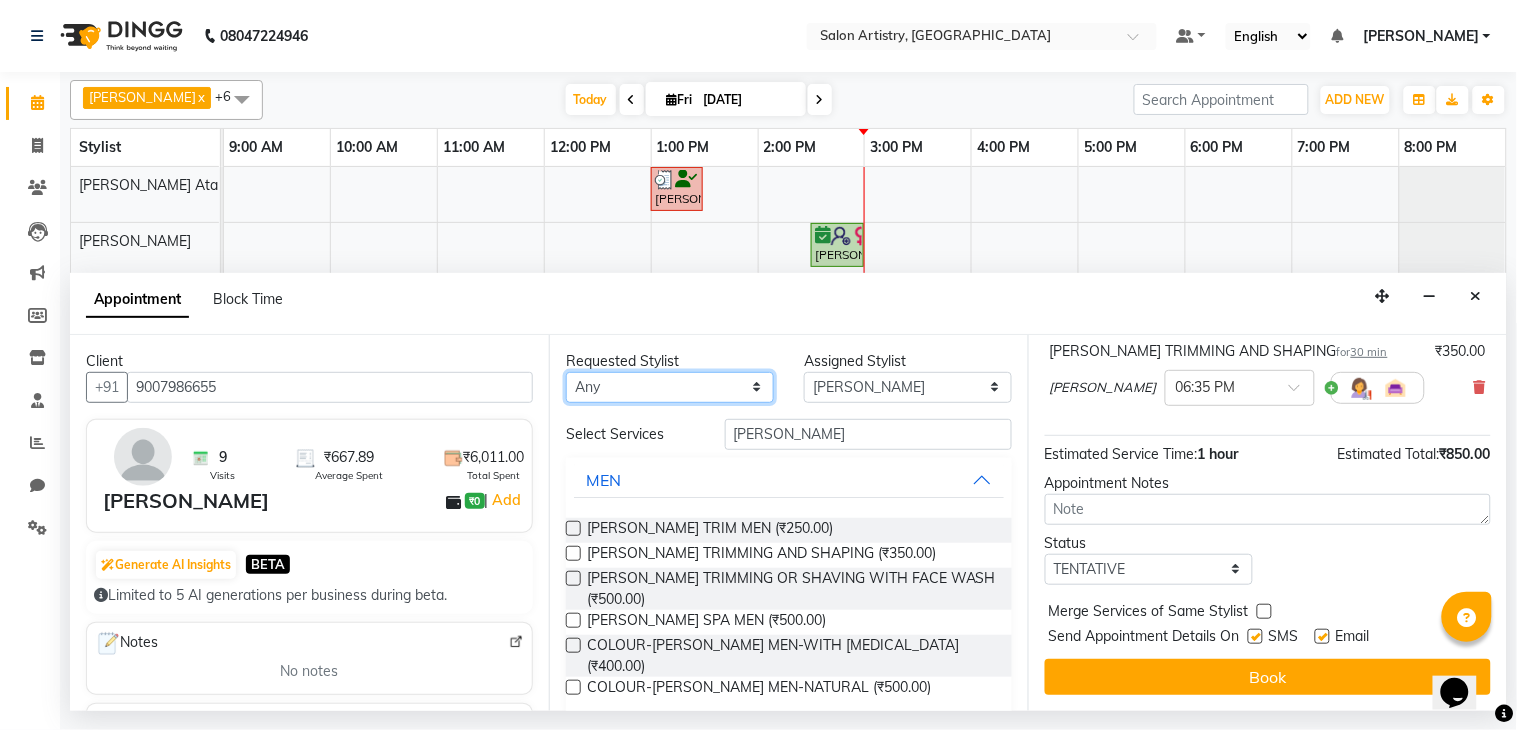 click on "Any [PERSON_NAME] [PERSON_NAME] [PERSON_NAME] [PERSON_NAME] [PERSON_NAME] [PERSON_NAME] [PERSON_NAME] Reception [PERSON_NAME] [PERSON_NAME] [PERSON_NAME] [PERSON_NAME] [PERSON_NAME] [PERSON_NAME] [PERSON_NAME]" at bounding box center [670, 387] 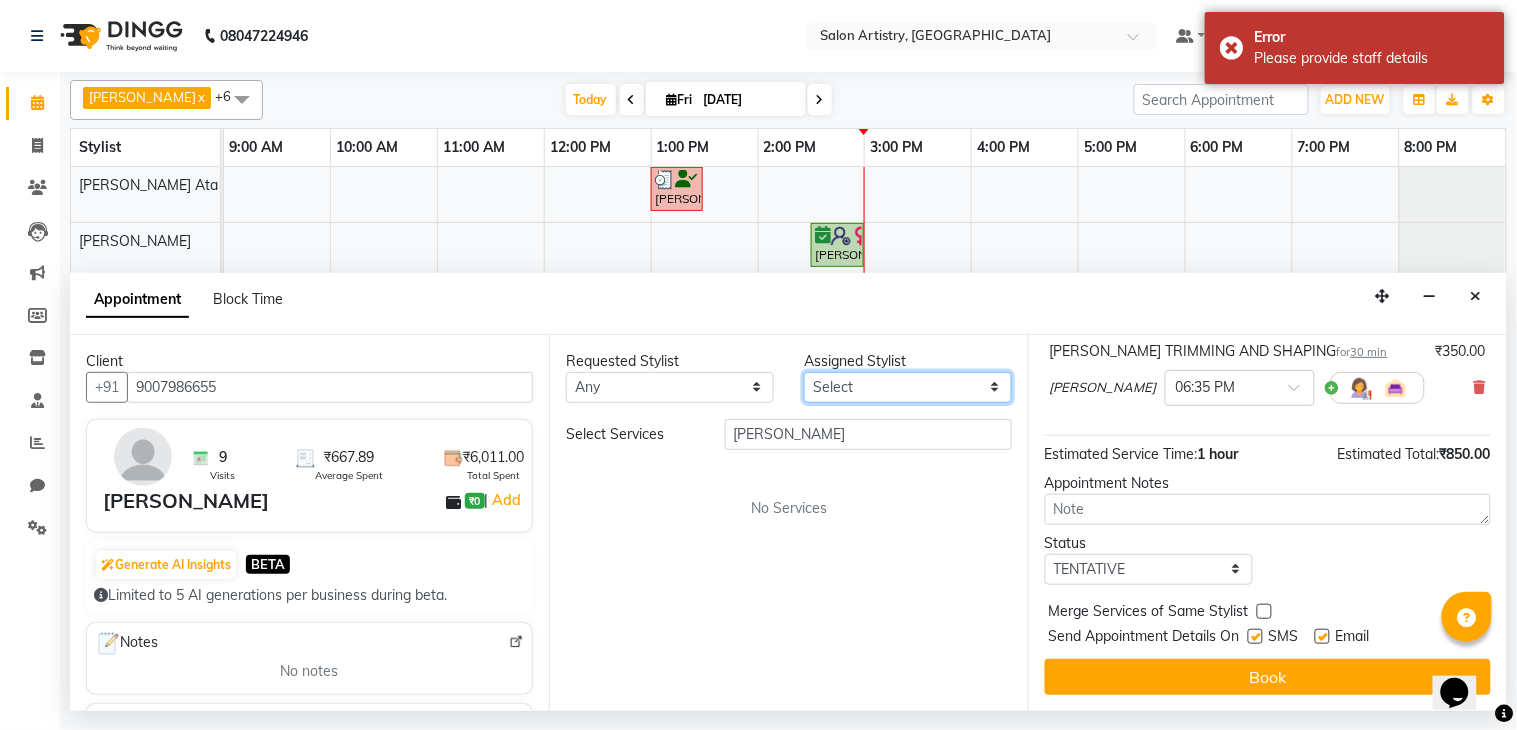 click on "Select [PERSON_NAME] [PERSON_NAME] [PERSON_NAME] [PERSON_NAME] [PERSON_NAME] [PERSON_NAME] [PERSON_NAME] Reception [PERSON_NAME] [PERSON_NAME] [PERSON_NAME] [PERSON_NAME] [PERSON_NAME] [PERSON_NAME] [PERSON_NAME]" at bounding box center [908, 387] 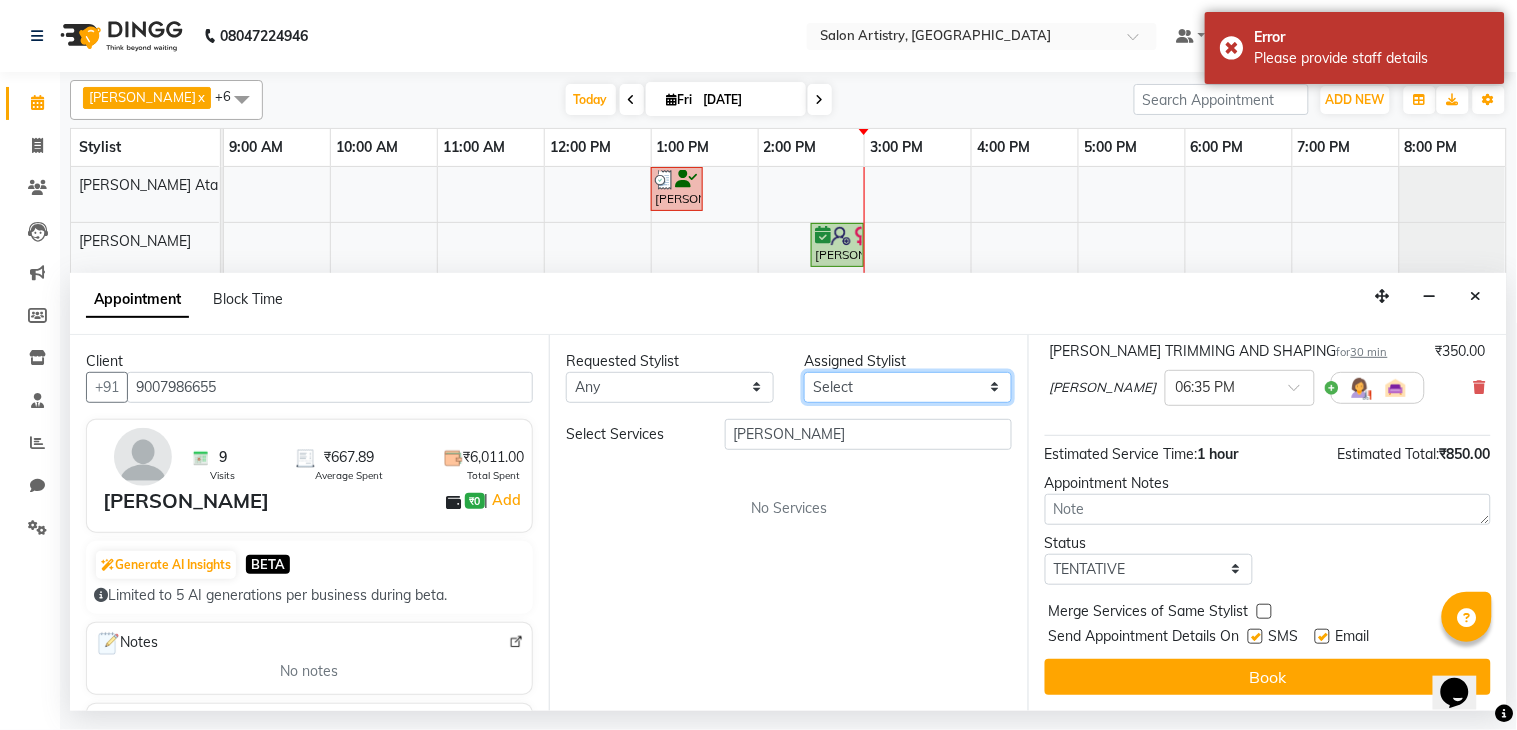 select on "79863" 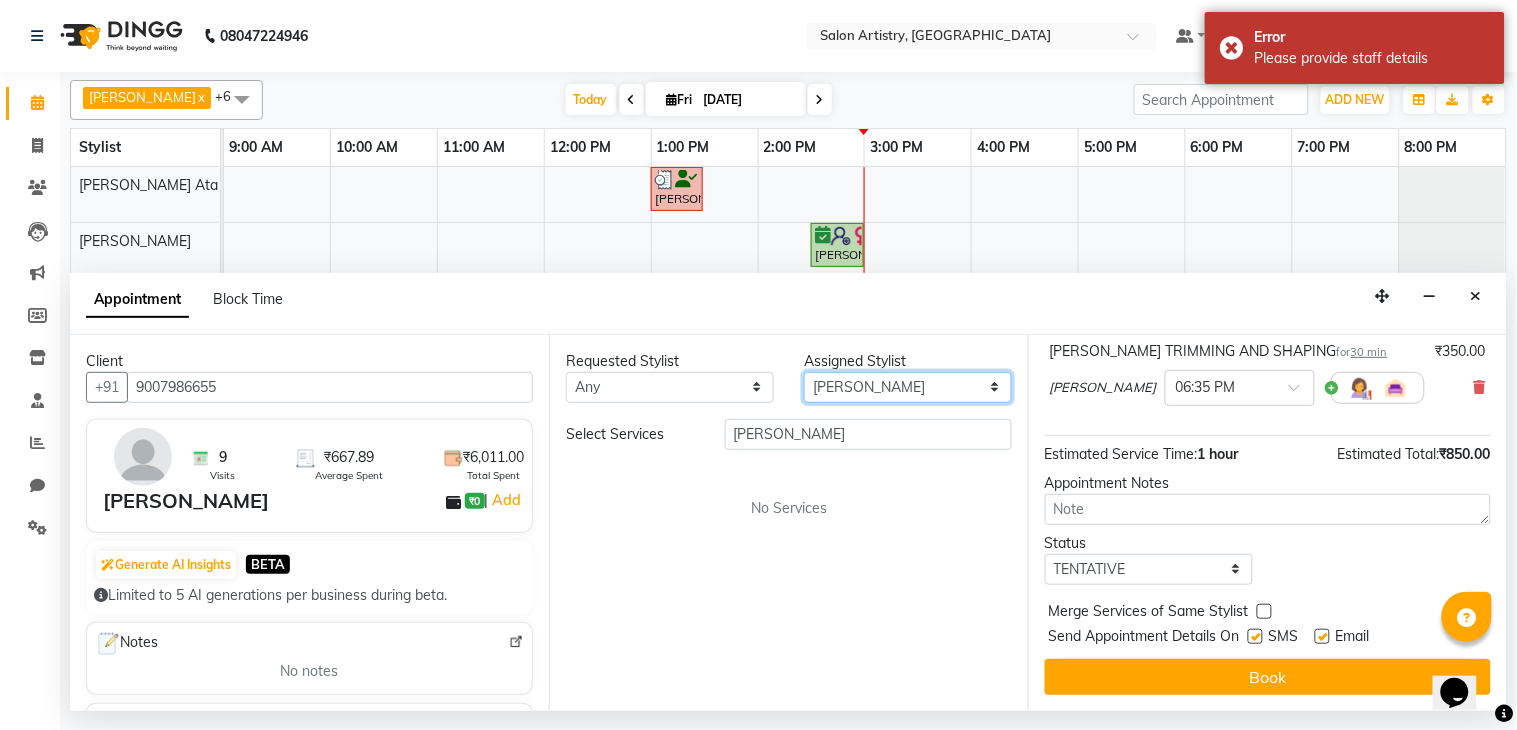 click on "Select [PERSON_NAME] [PERSON_NAME] [PERSON_NAME] [PERSON_NAME] [PERSON_NAME] [PERSON_NAME] [PERSON_NAME] Reception [PERSON_NAME] [PERSON_NAME] [PERSON_NAME] [PERSON_NAME] [PERSON_NAME] [PERSON_NAME] [PERSON_NAME]" at bounding box center (908, 387) 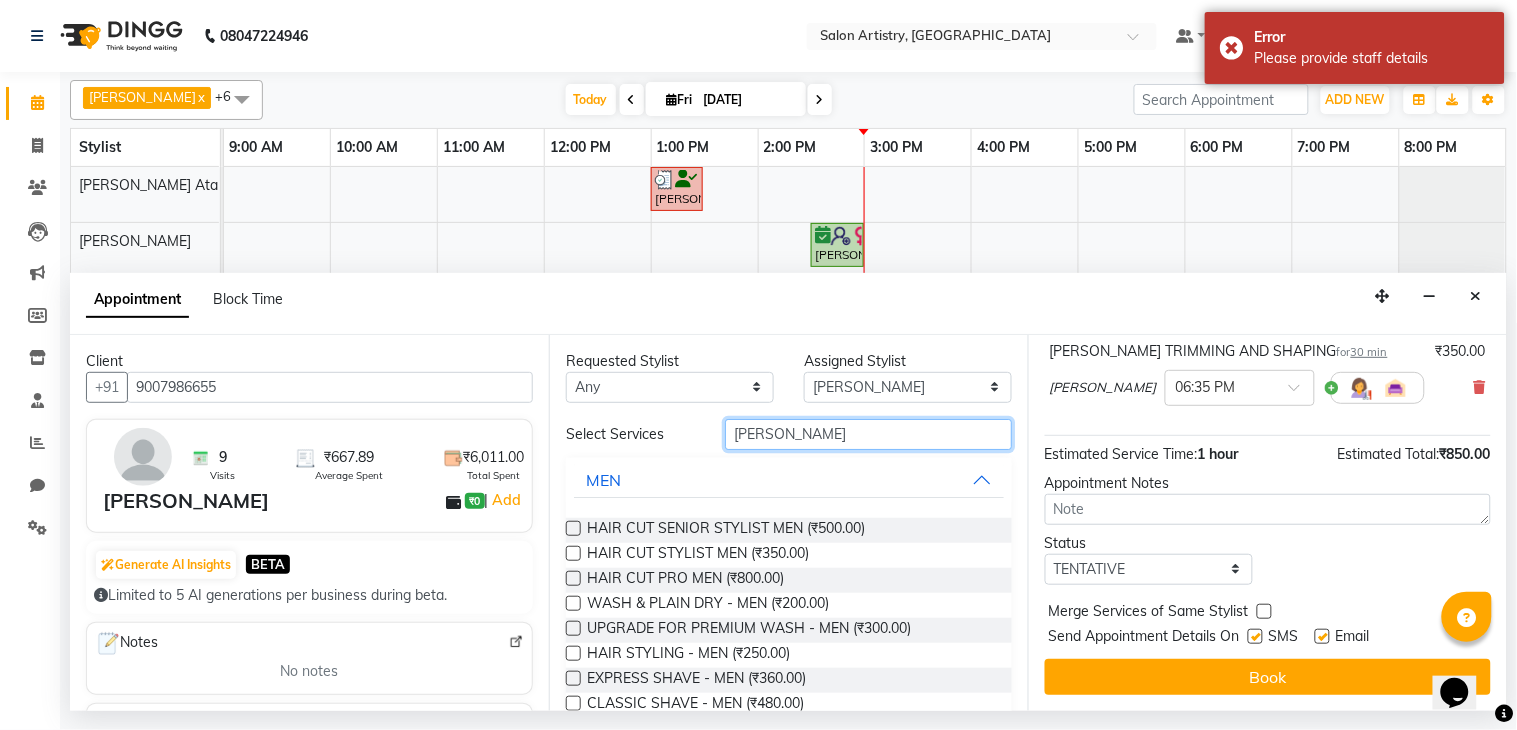 click on "beard" at bounding box center (868, 434) 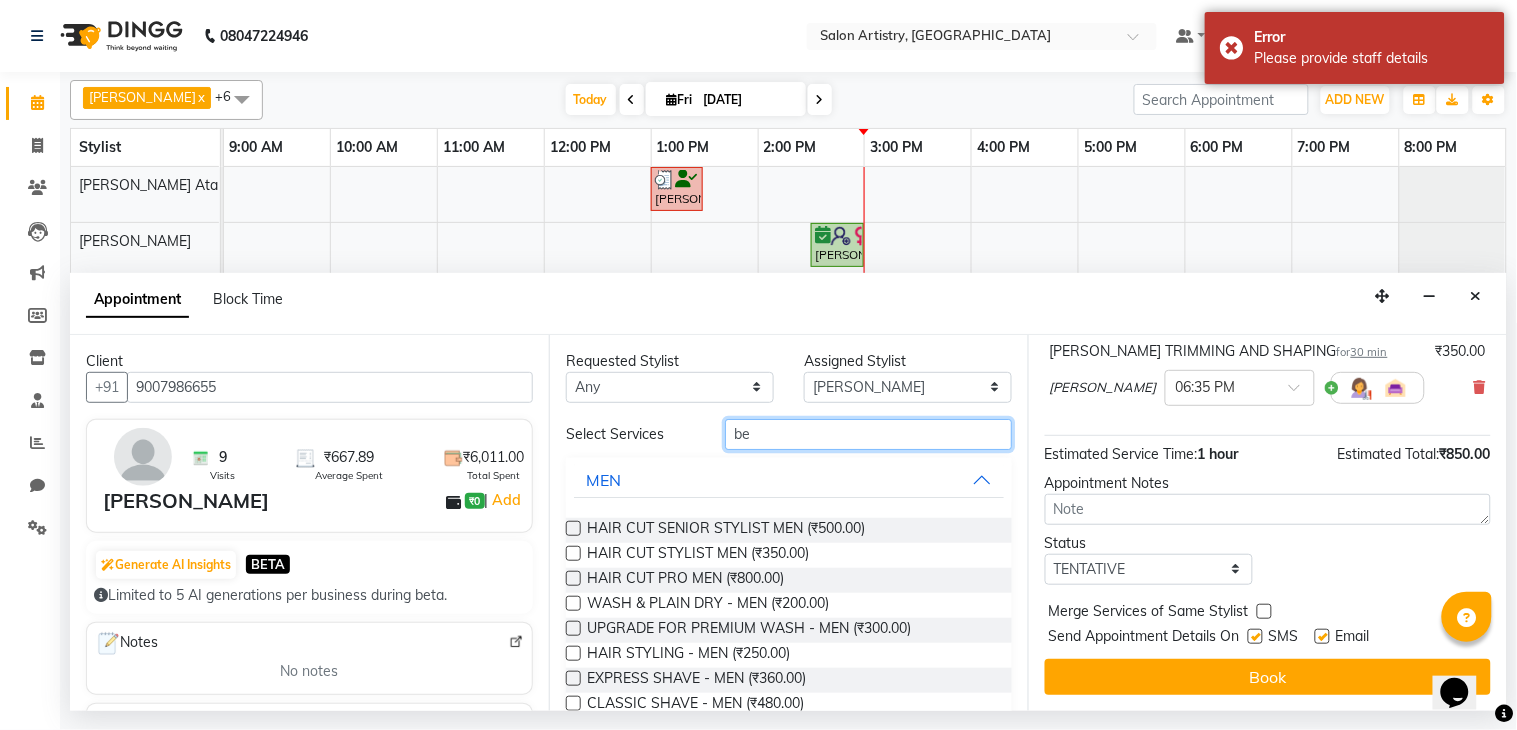 type on "b" 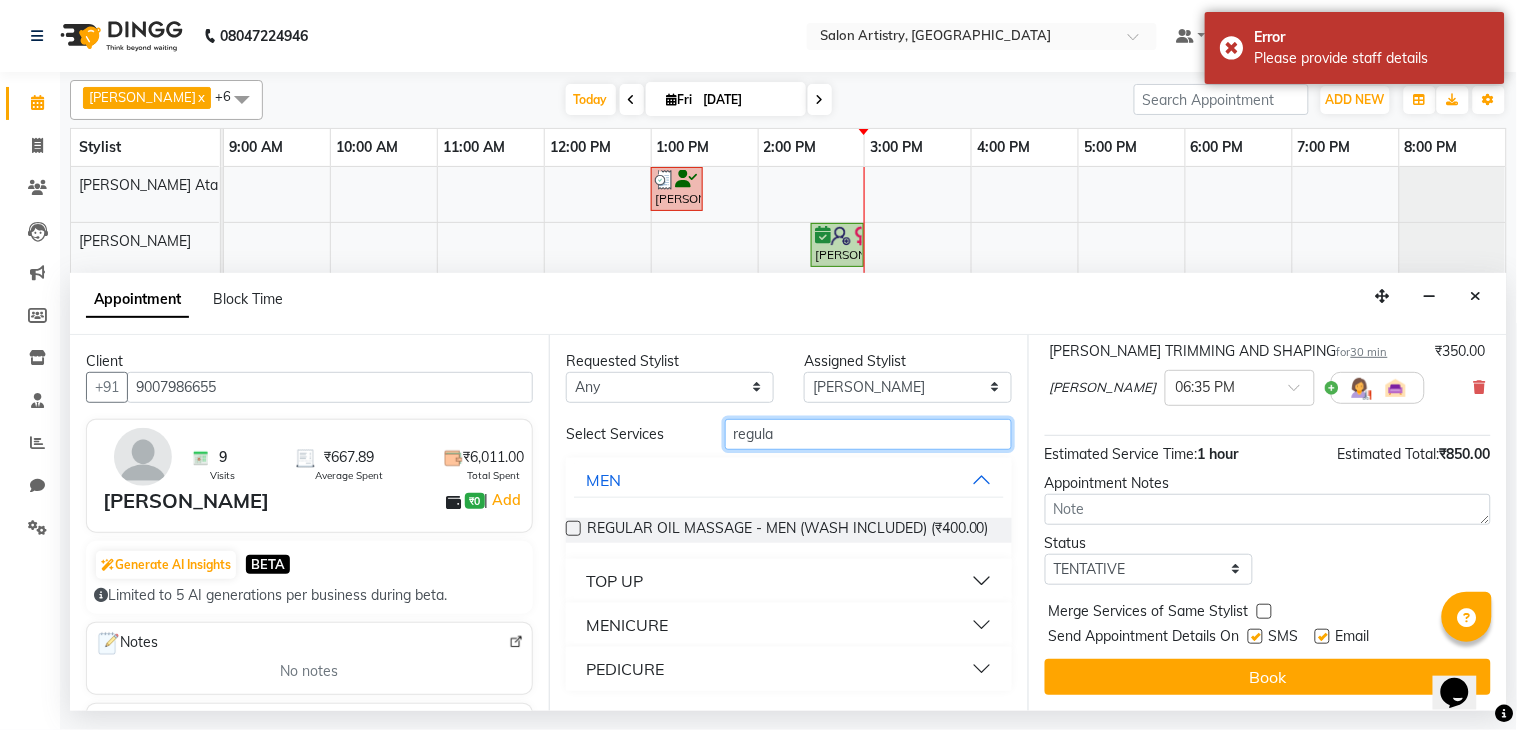 type on "regula" 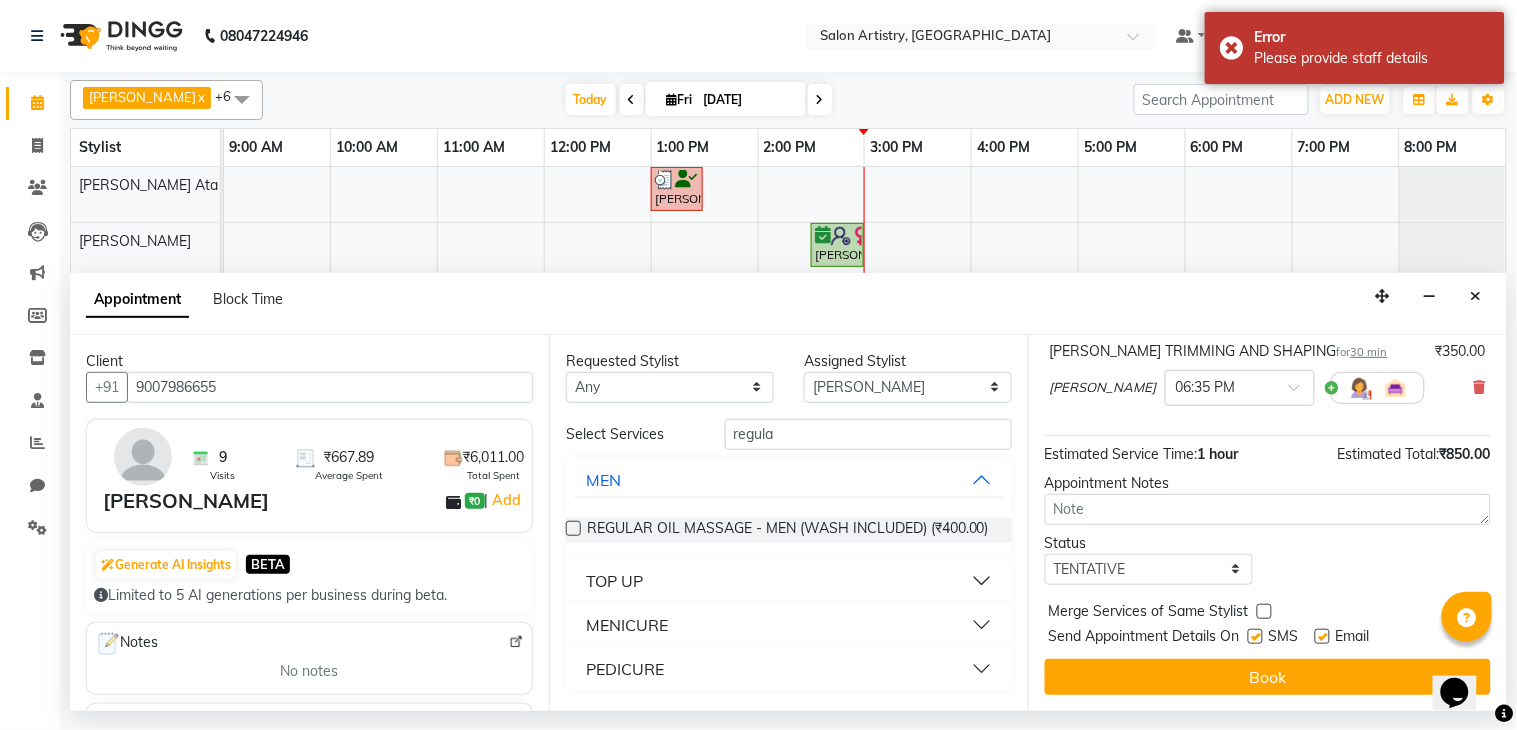 click on "MENICURE" at bounding box center (789, 625) 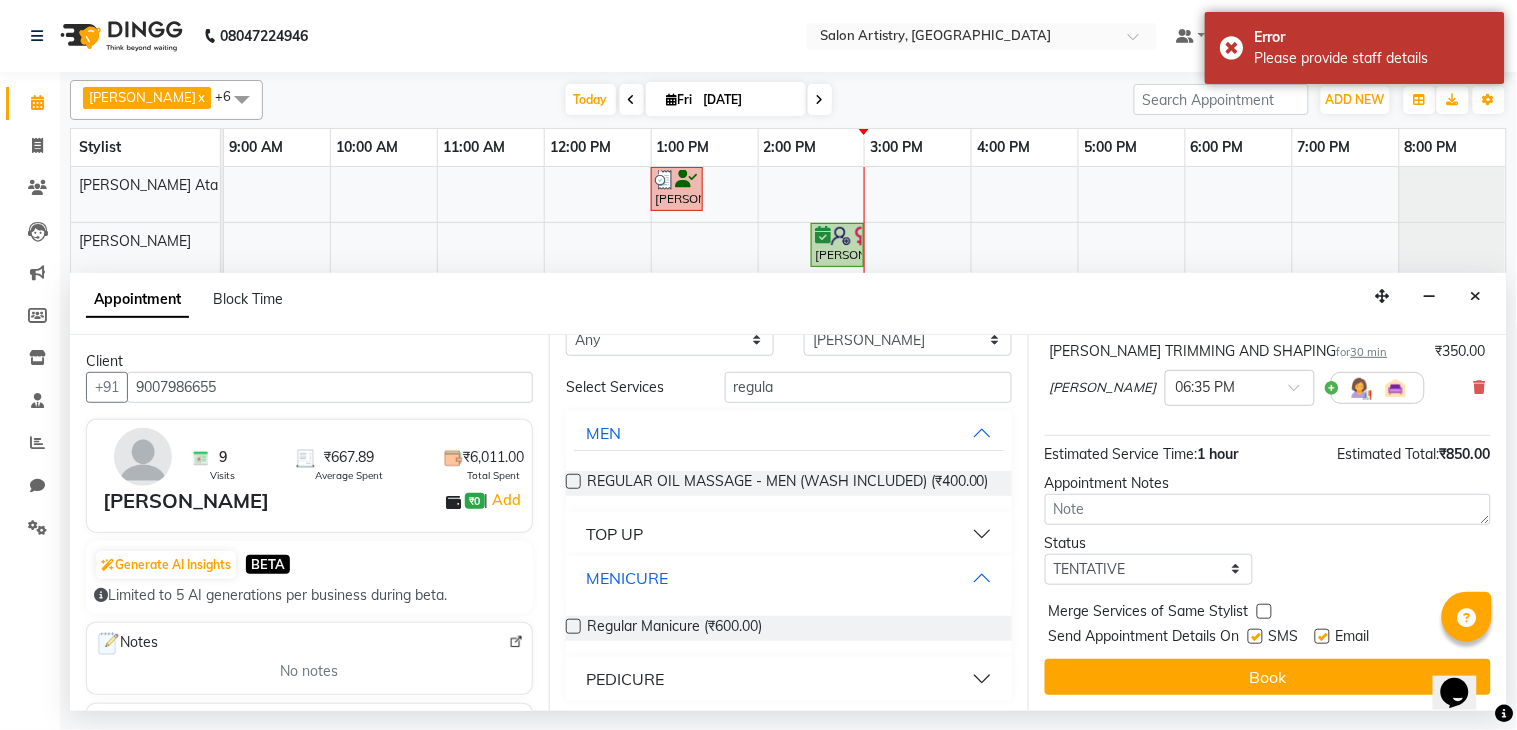 scroll, scrollTop: 70, scrollLeft: 0, axis: vertical 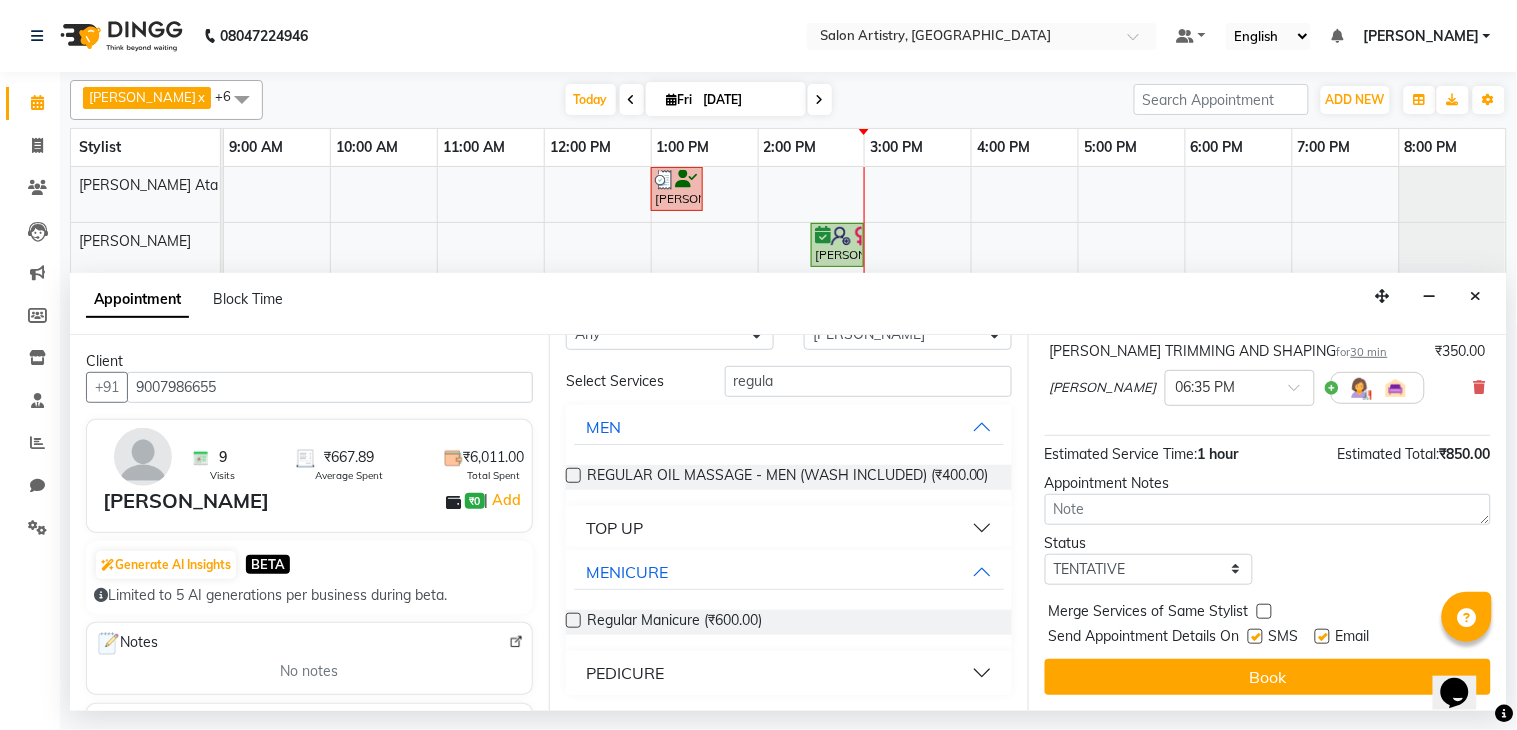 click at bounding box center (573, 620) 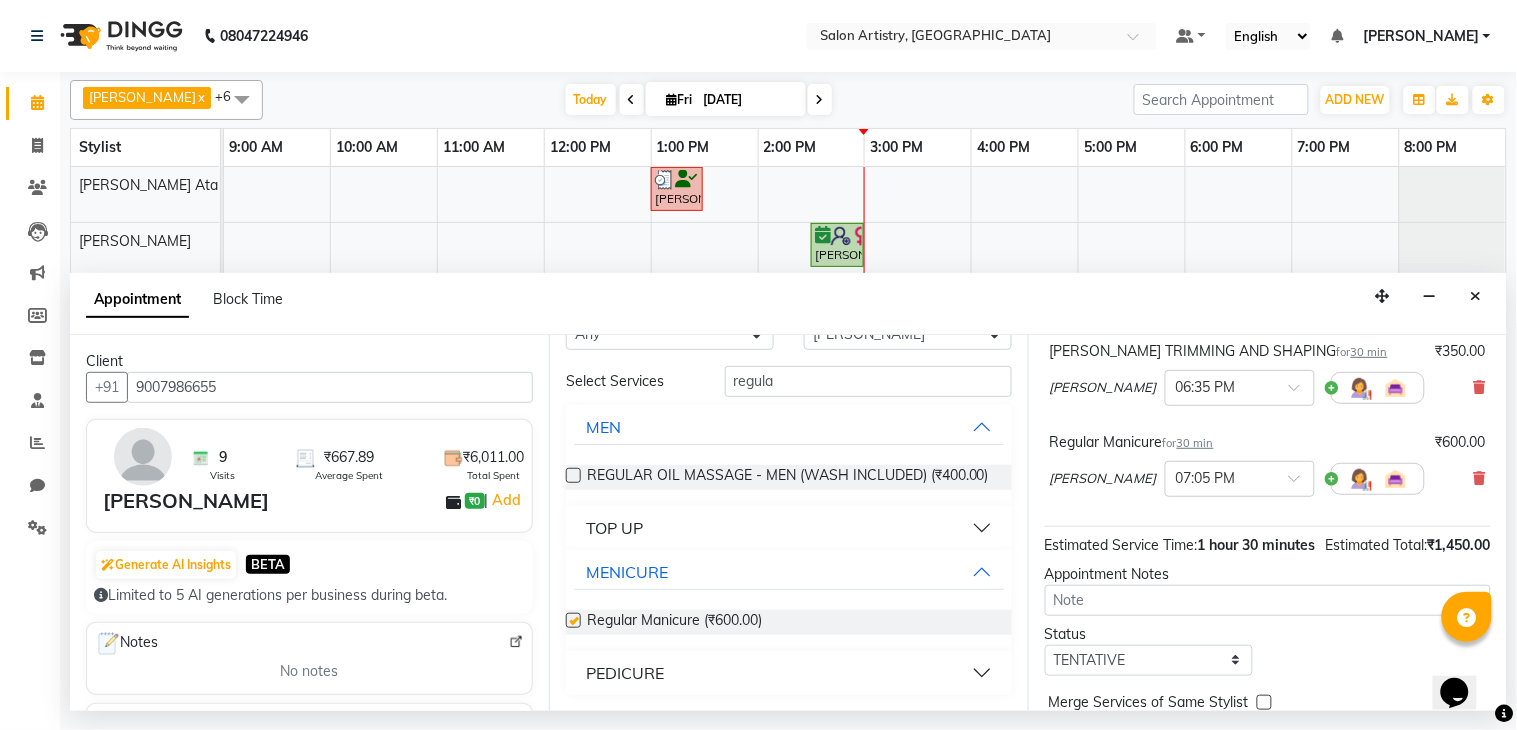 checkbox on "false" 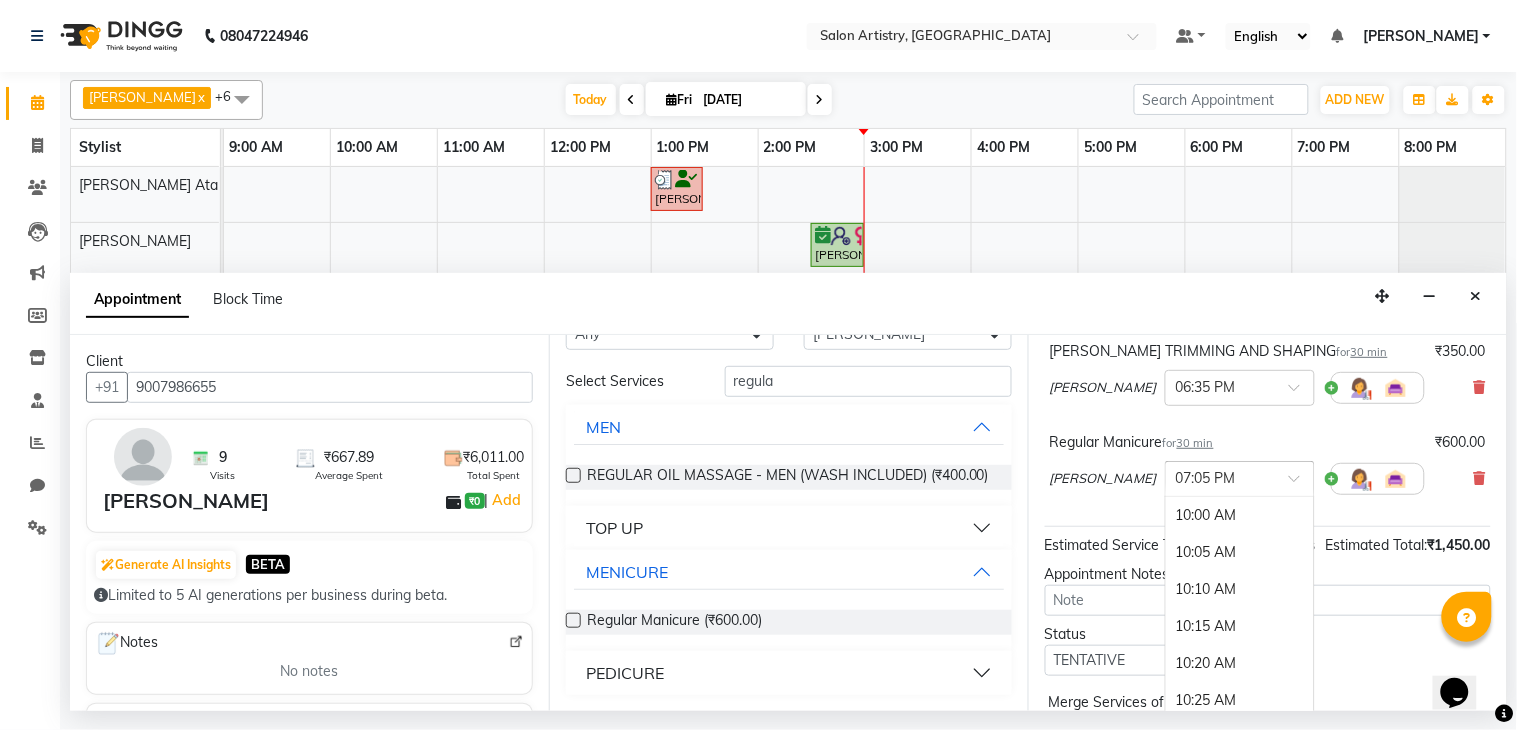 click at bounding box center (1220, 477) 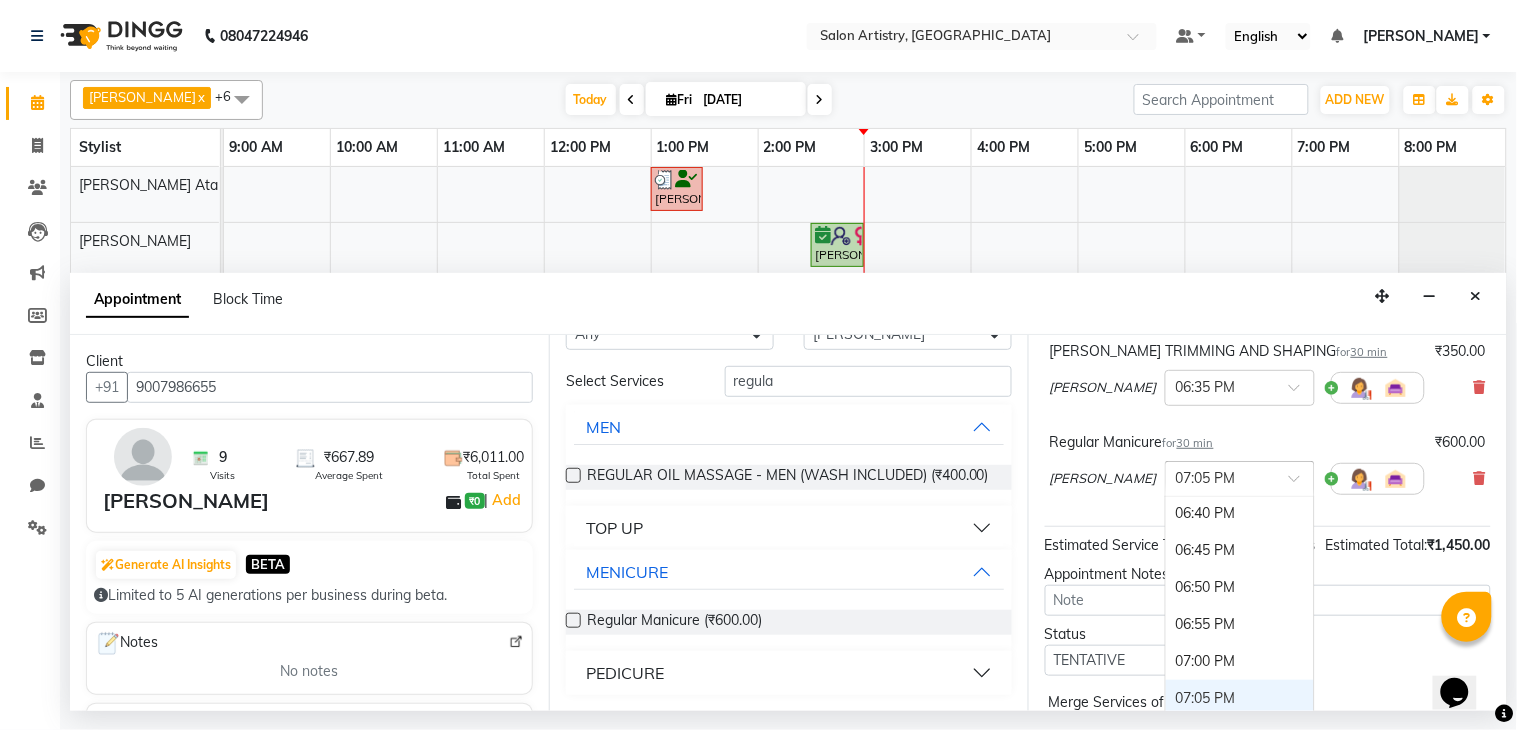 scroll, scrollTop: 3838, scrollLeft: 0, axis: vertical 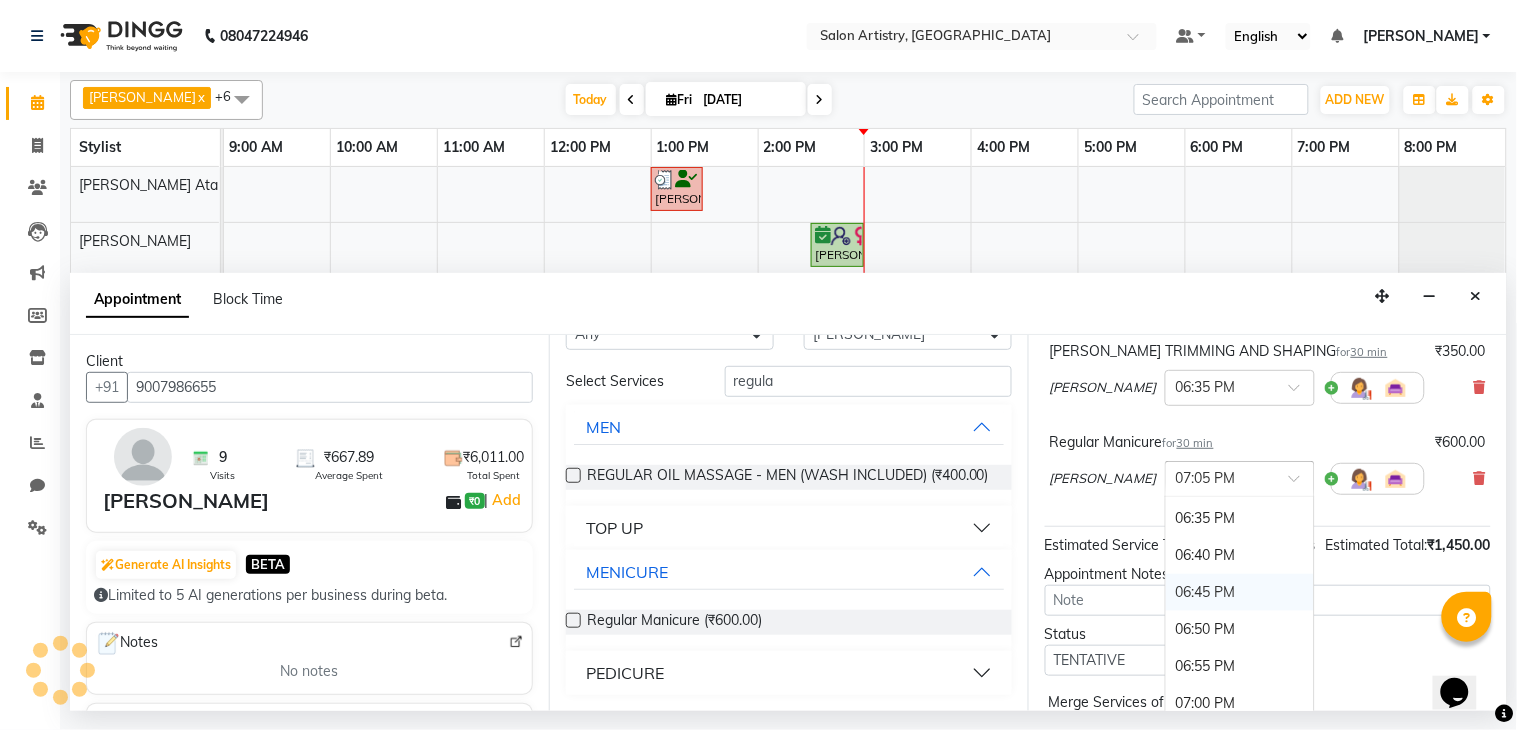 click on "06:45 PM" at bounding box center (1240, 592) 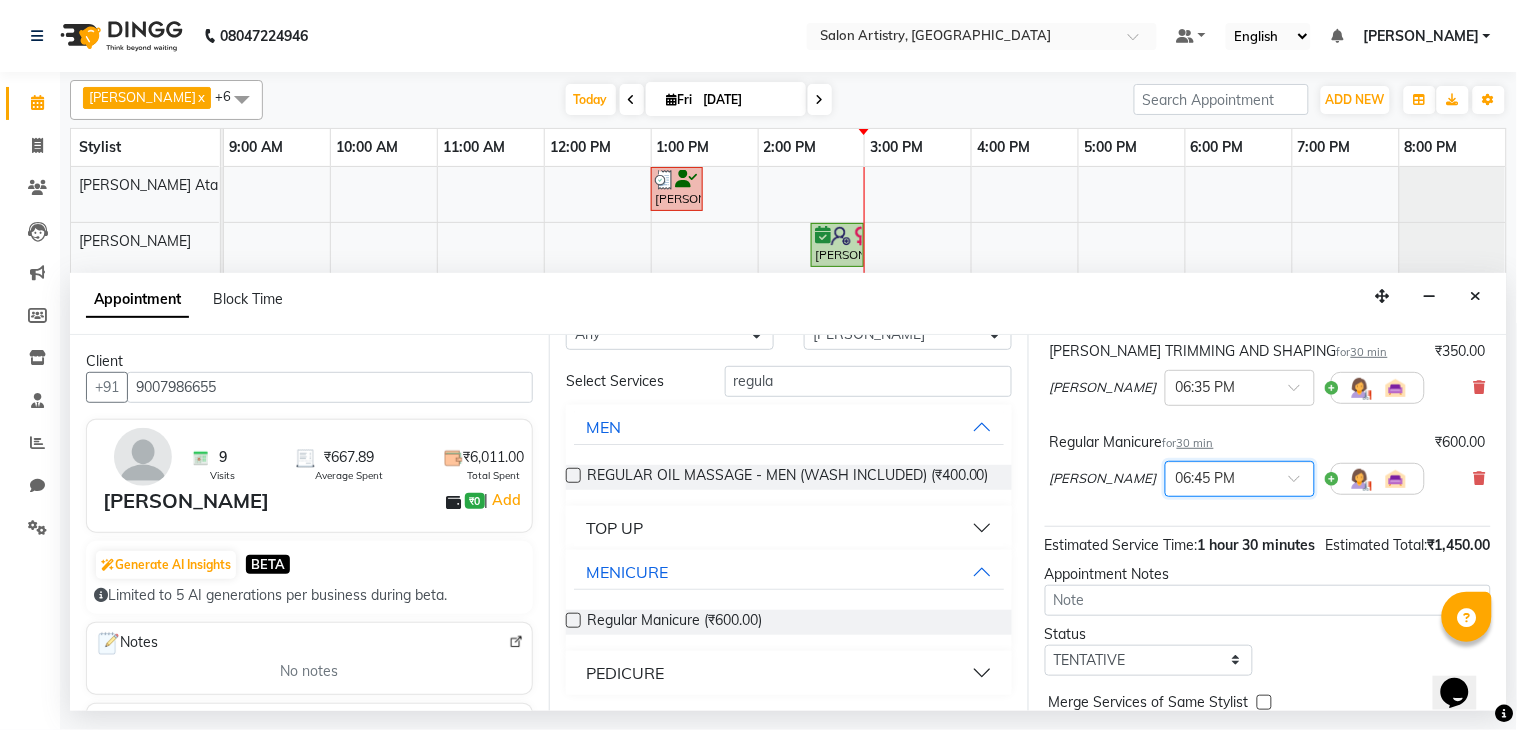 scroll, scrollTop: 353, scrollLeft: 0, axis: vertical 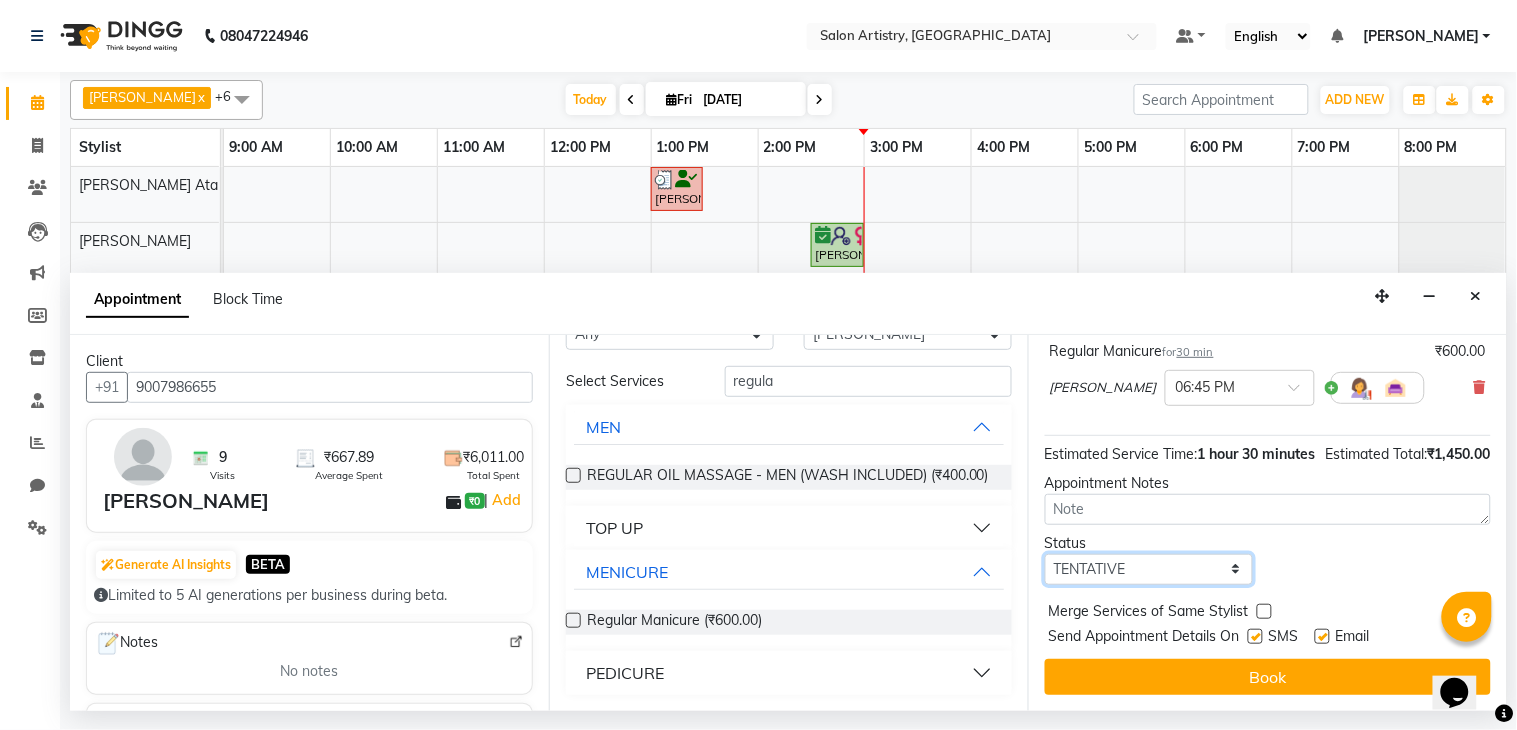 click on "Select TENTATIVE CONFIRM CHECK-IN UPCOMING" at bounding box center [1149, 569] 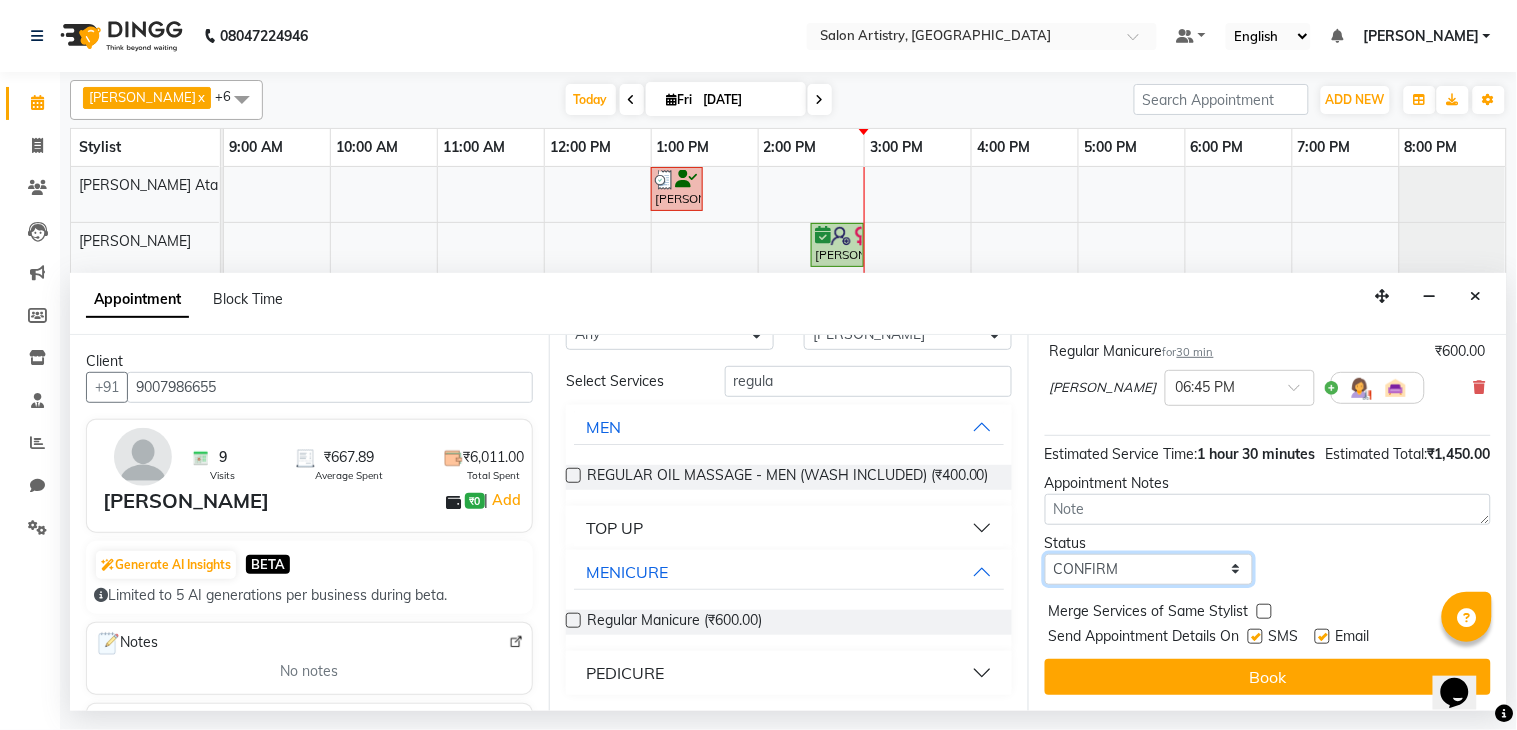 click on "Select TENTATIVE CONFIRM CHECK-IN UPCOMING" at bounding box center [1149, 569] 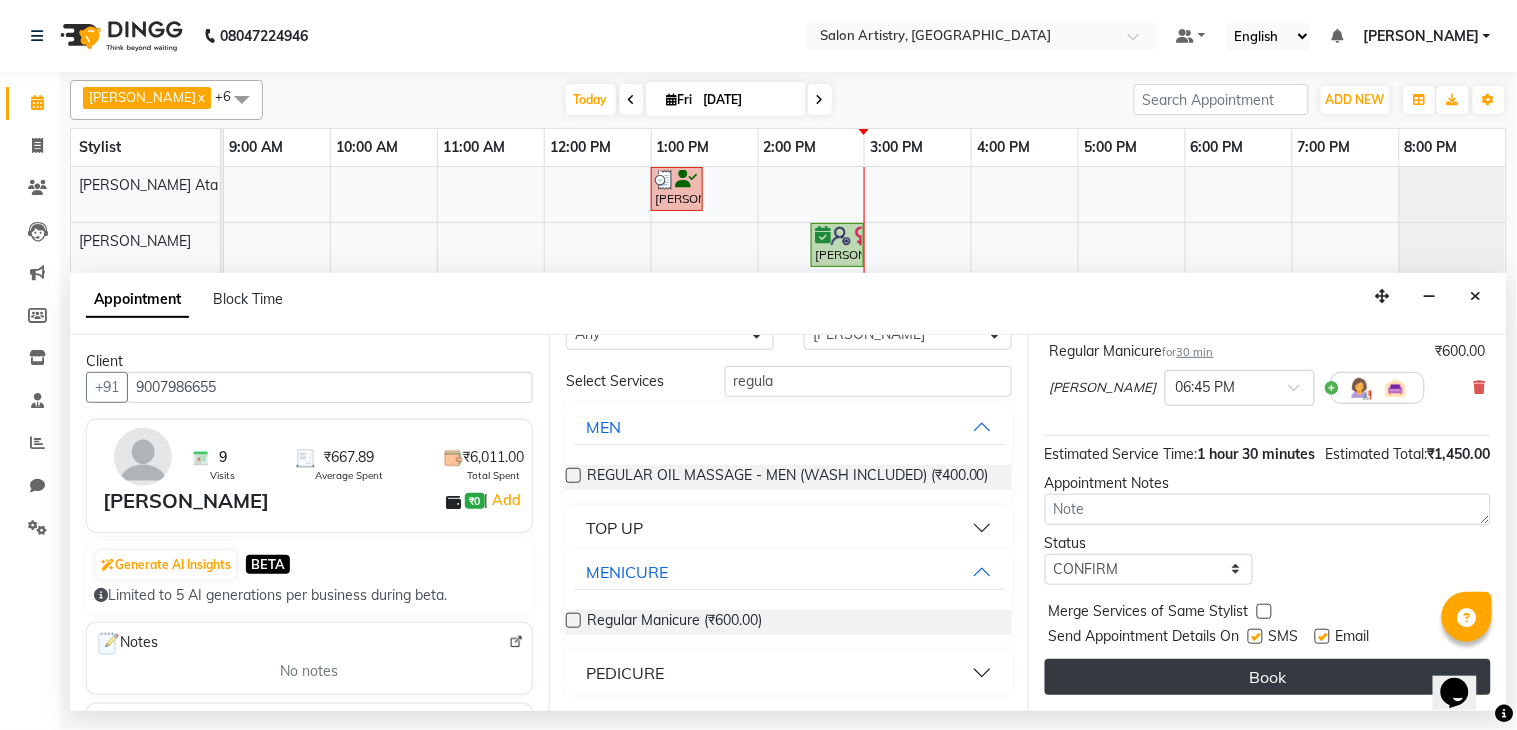 click on "Book" at bounding box center (1268, 677) 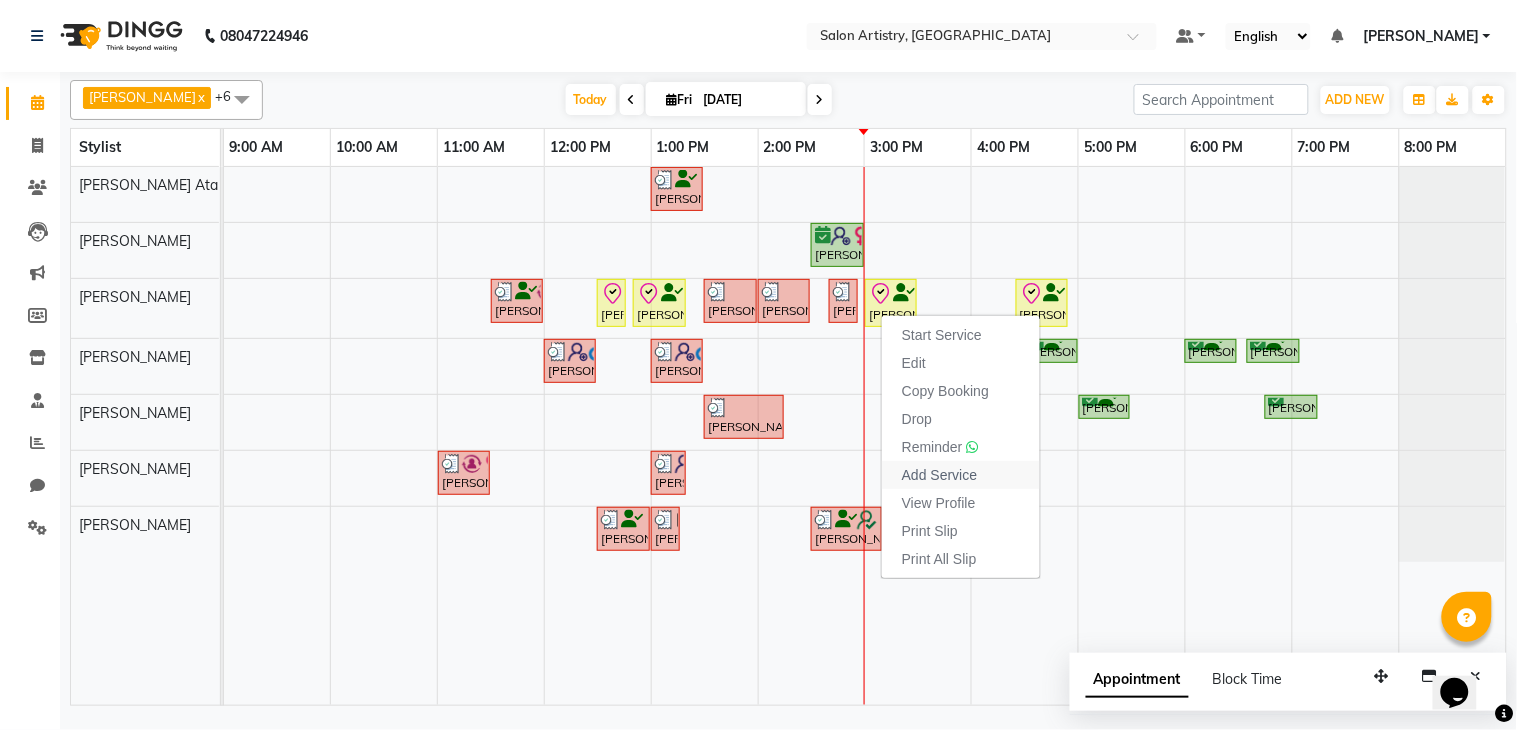 click on "Add Service" at bounding box center [939, 475] 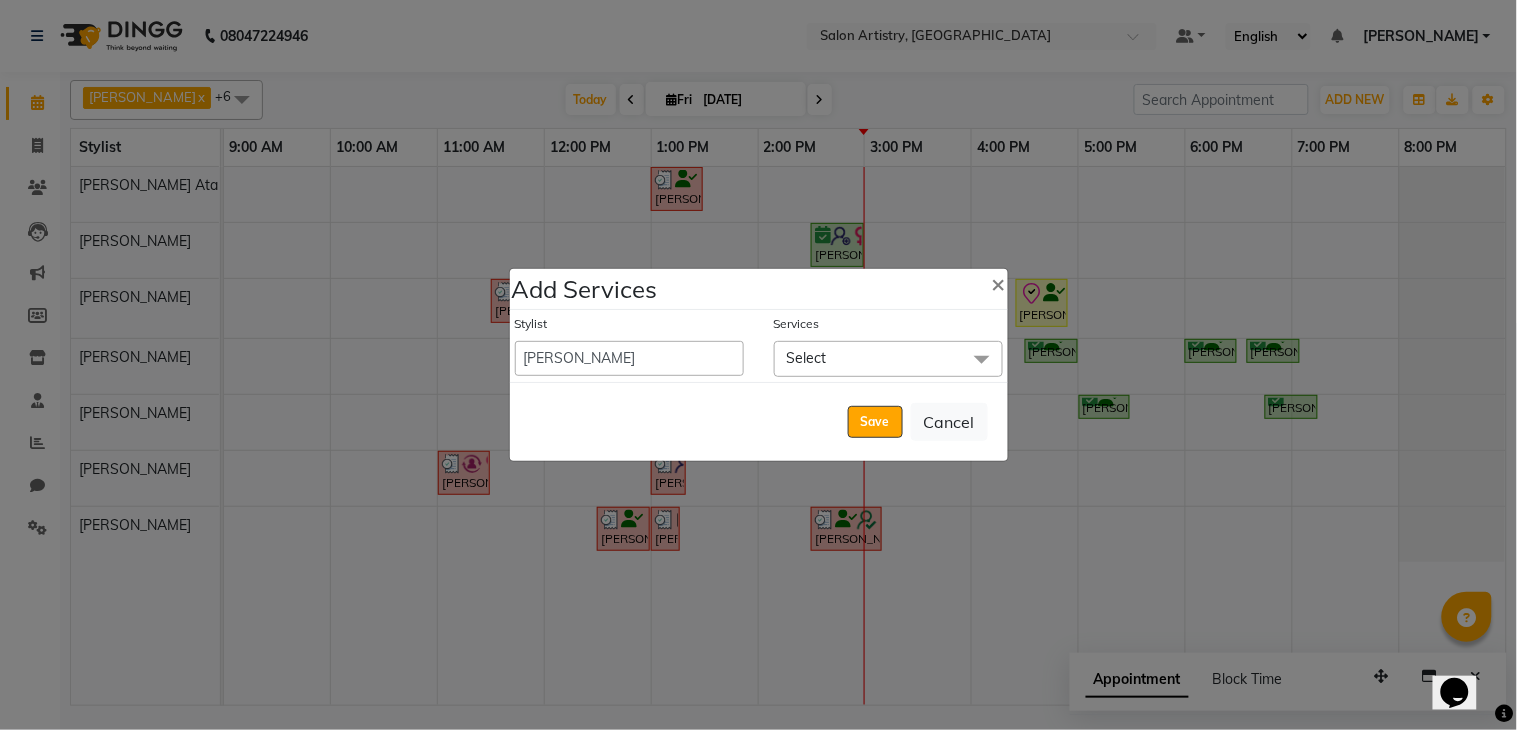click on "Select" 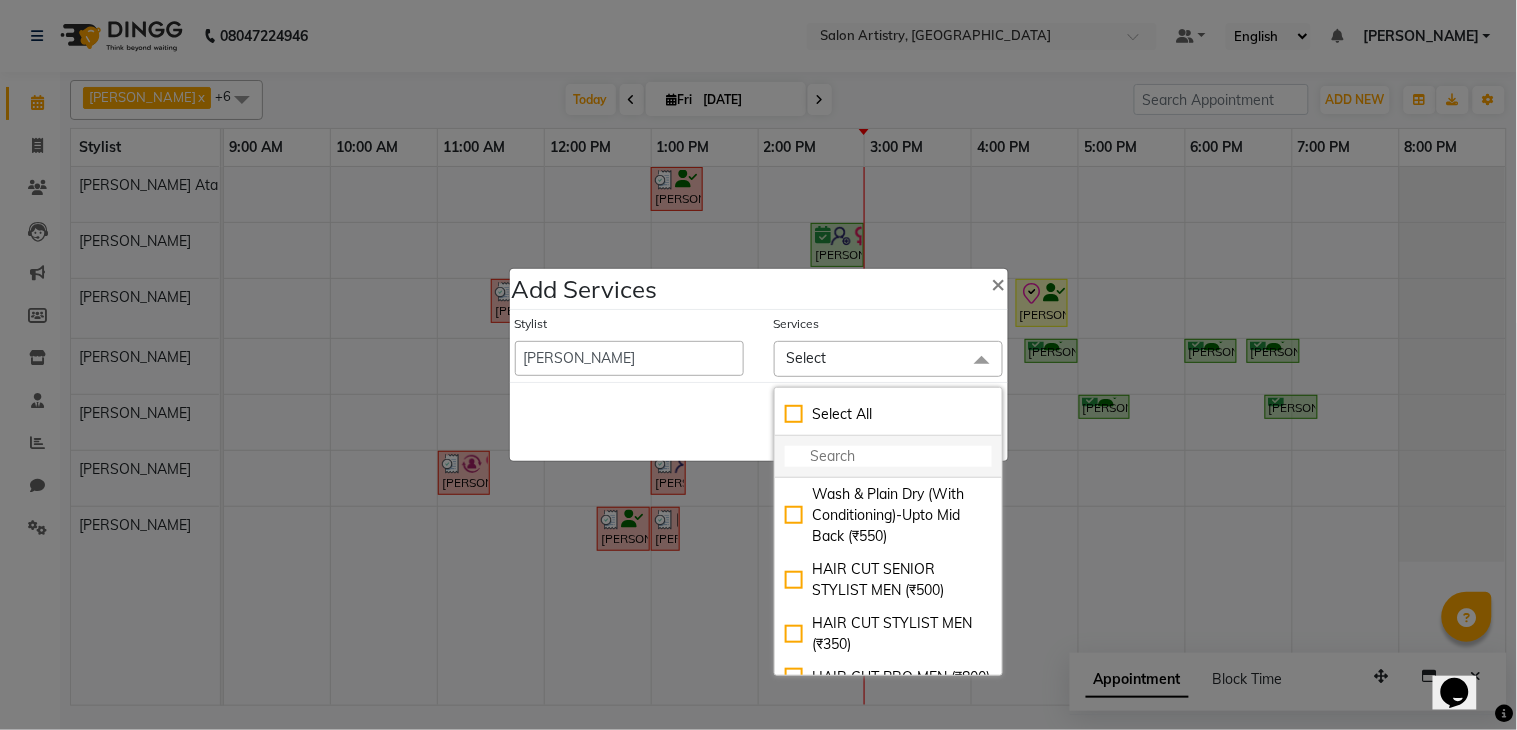 click 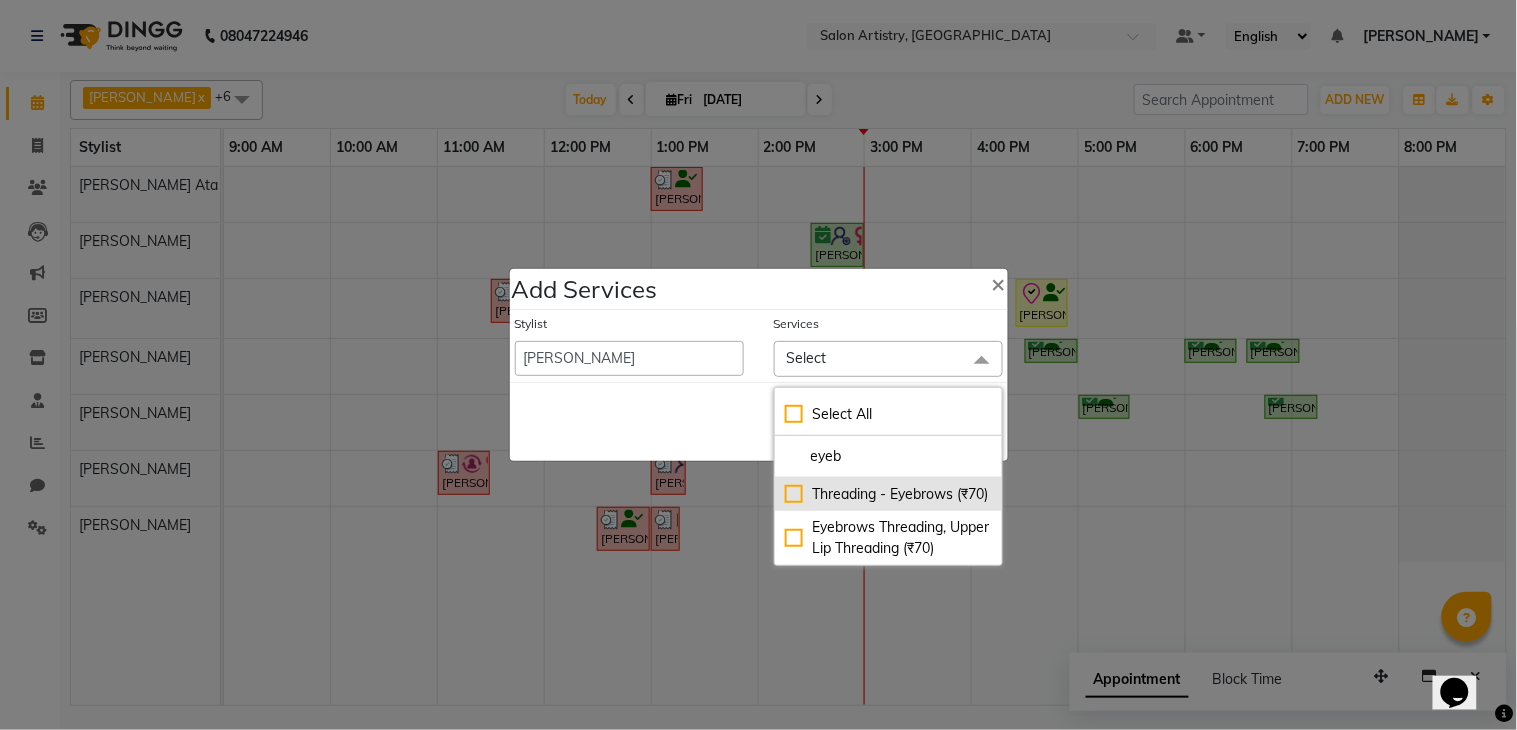 type on "eyeb" 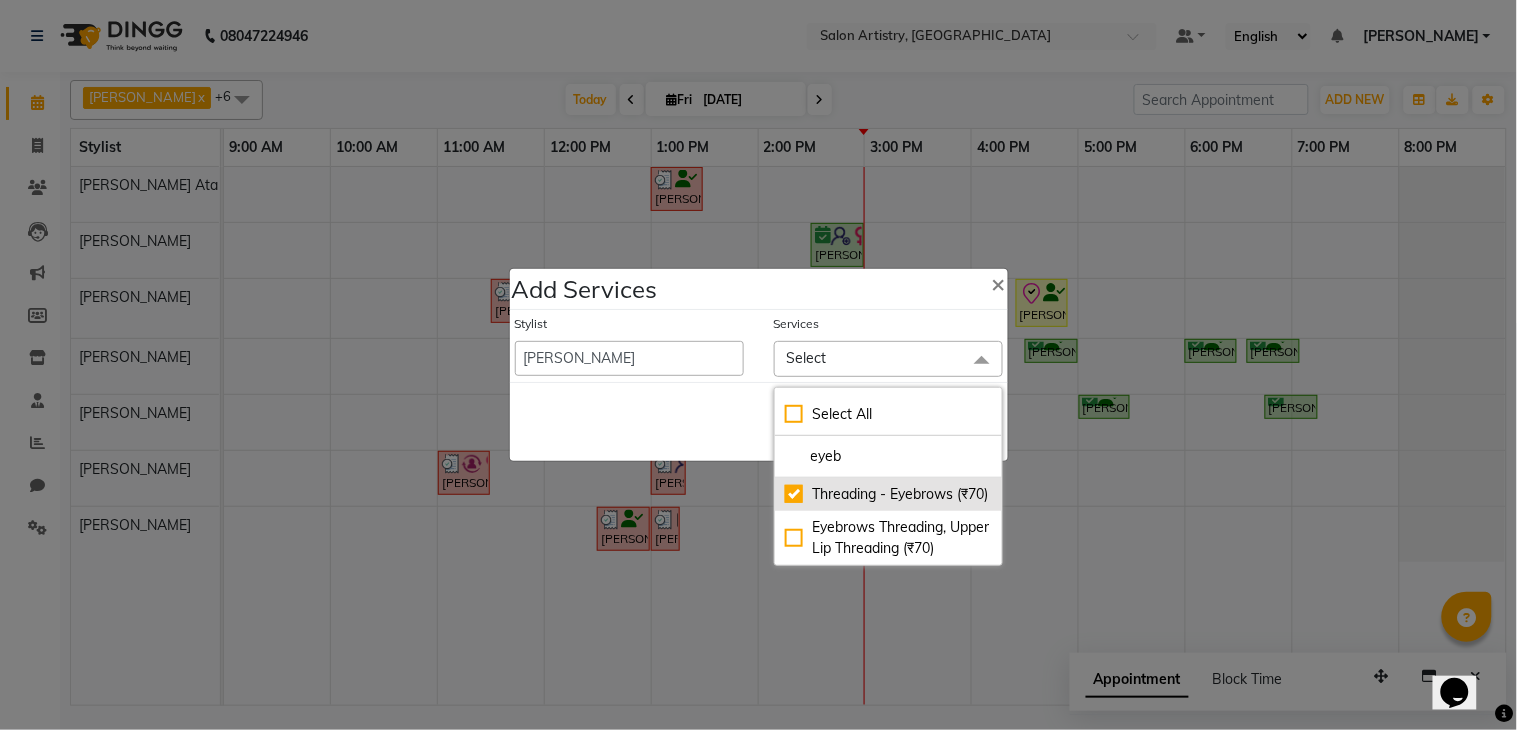 checkbox on "true" 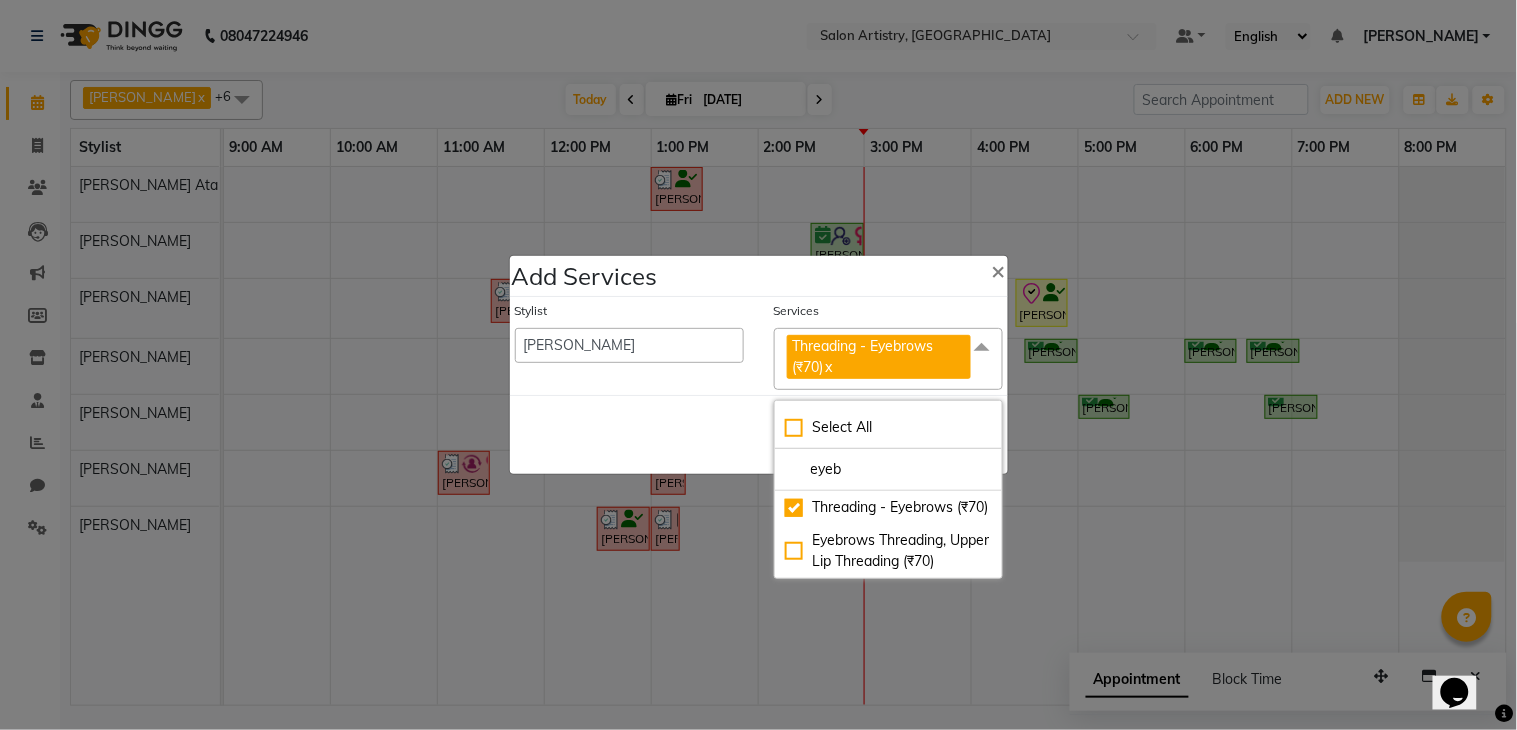 click on "Save   Cancel" 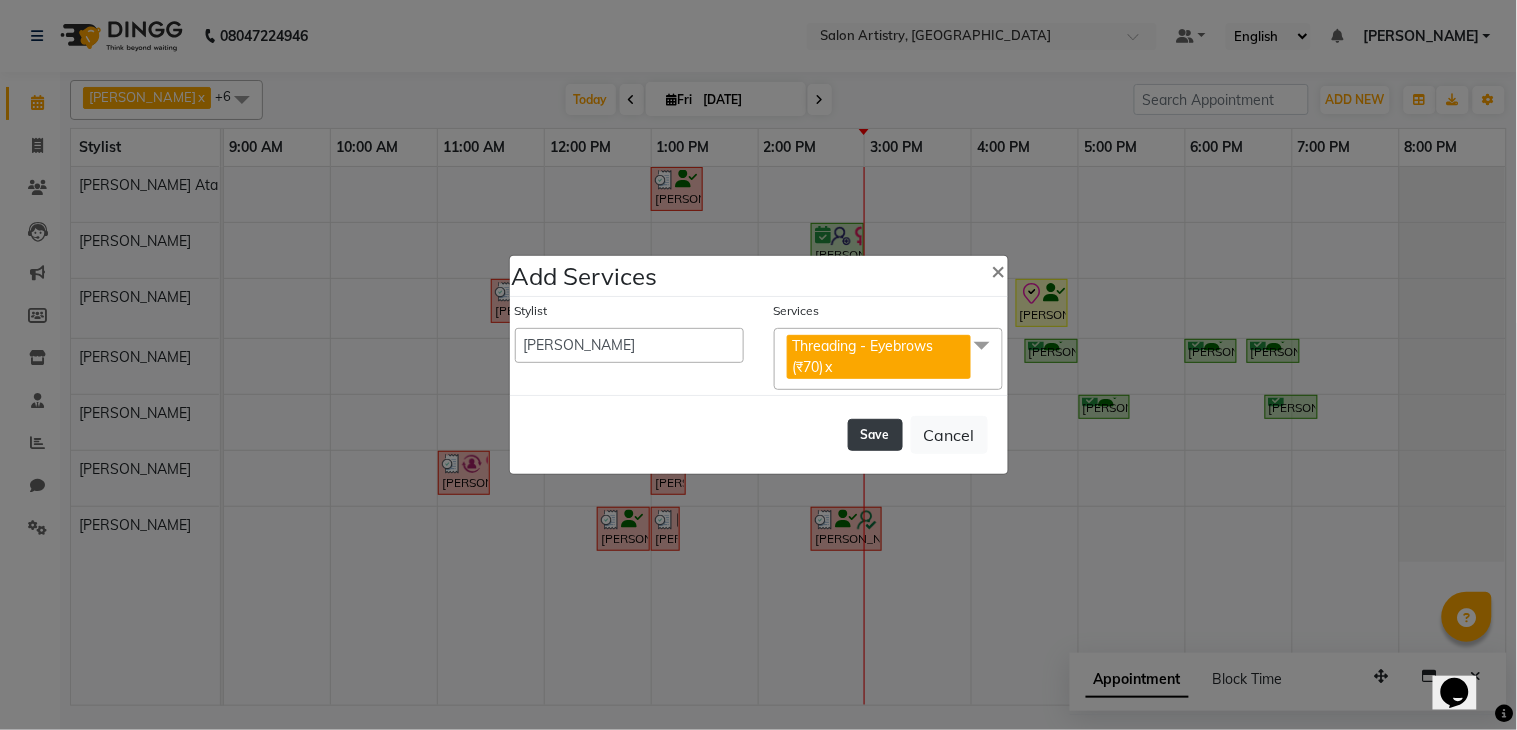 click on "Save" 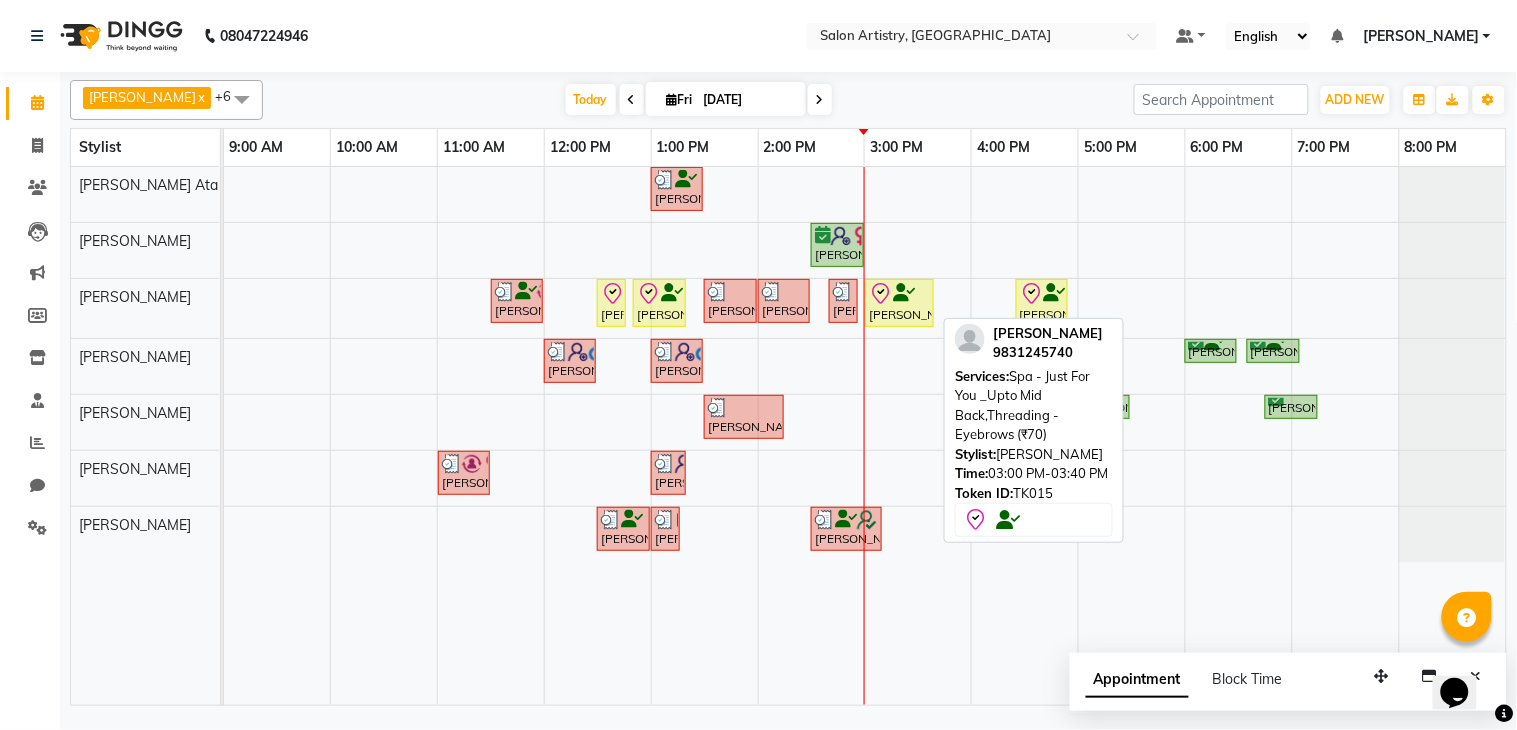 click on "Shyamali Gomes, TK15, 03:00 PM-03:40 PM, Spa - Just For You _Upto Mid Back,Threading - Eyebrows (₹70)" at bounding box center [899, 303] 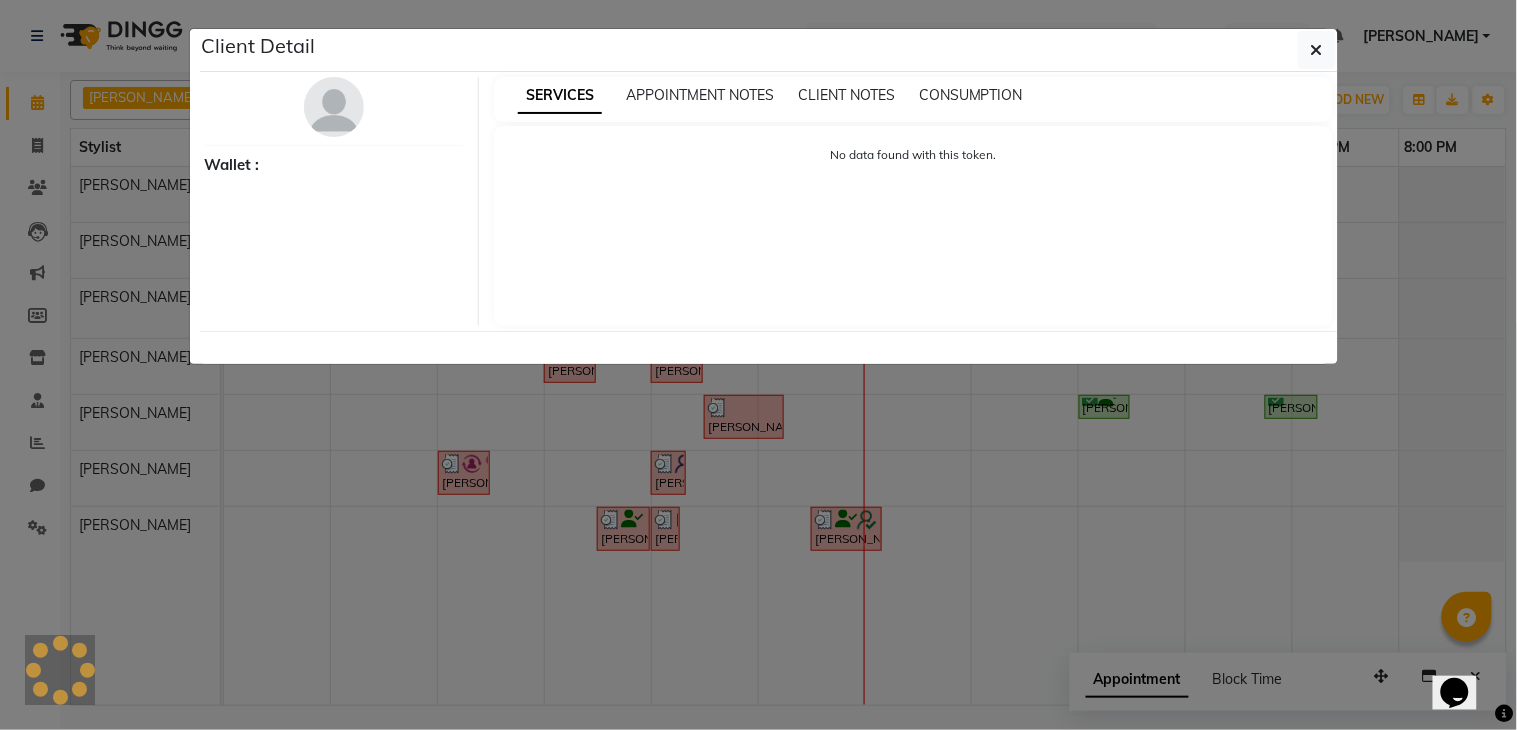 select on "8" 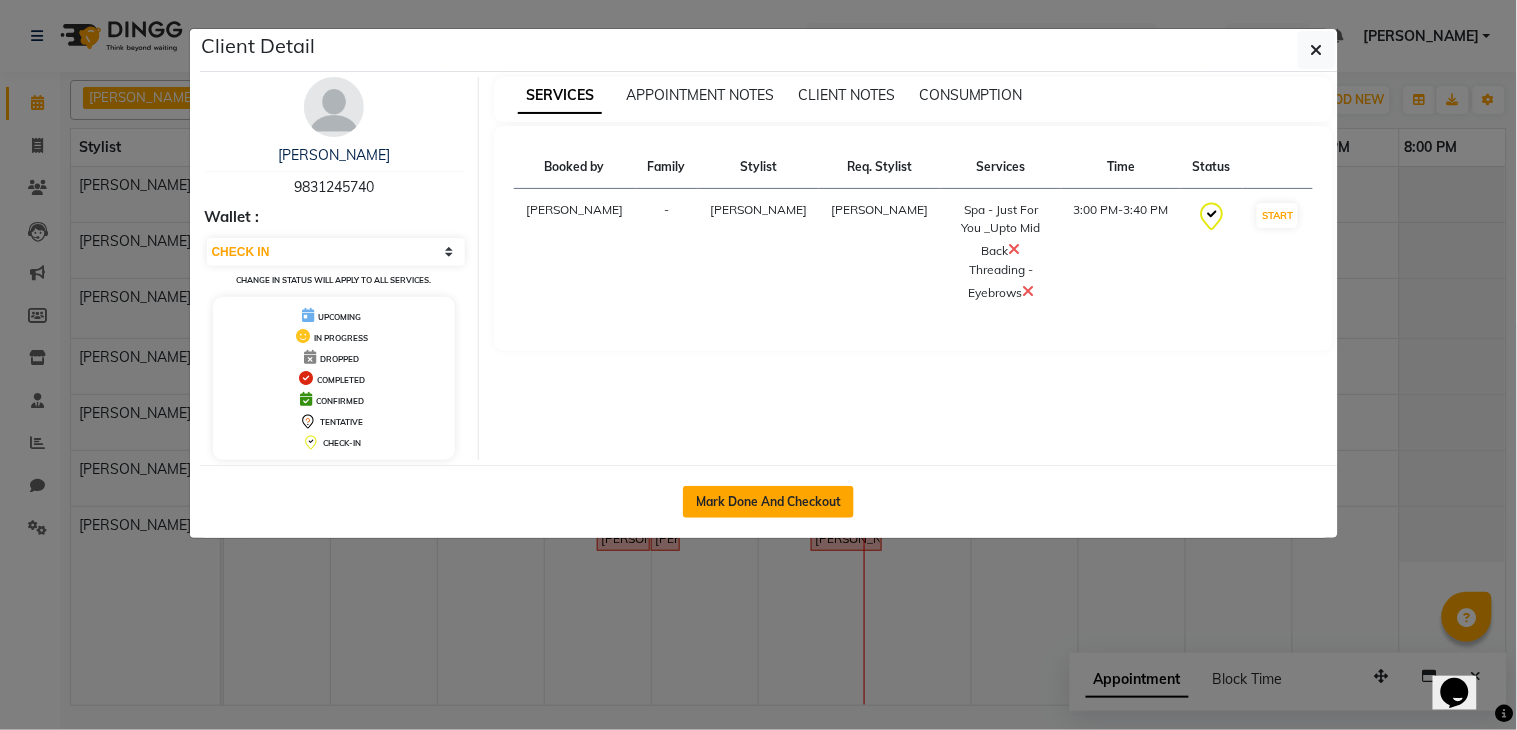 click on "Mark Done And Checkout" 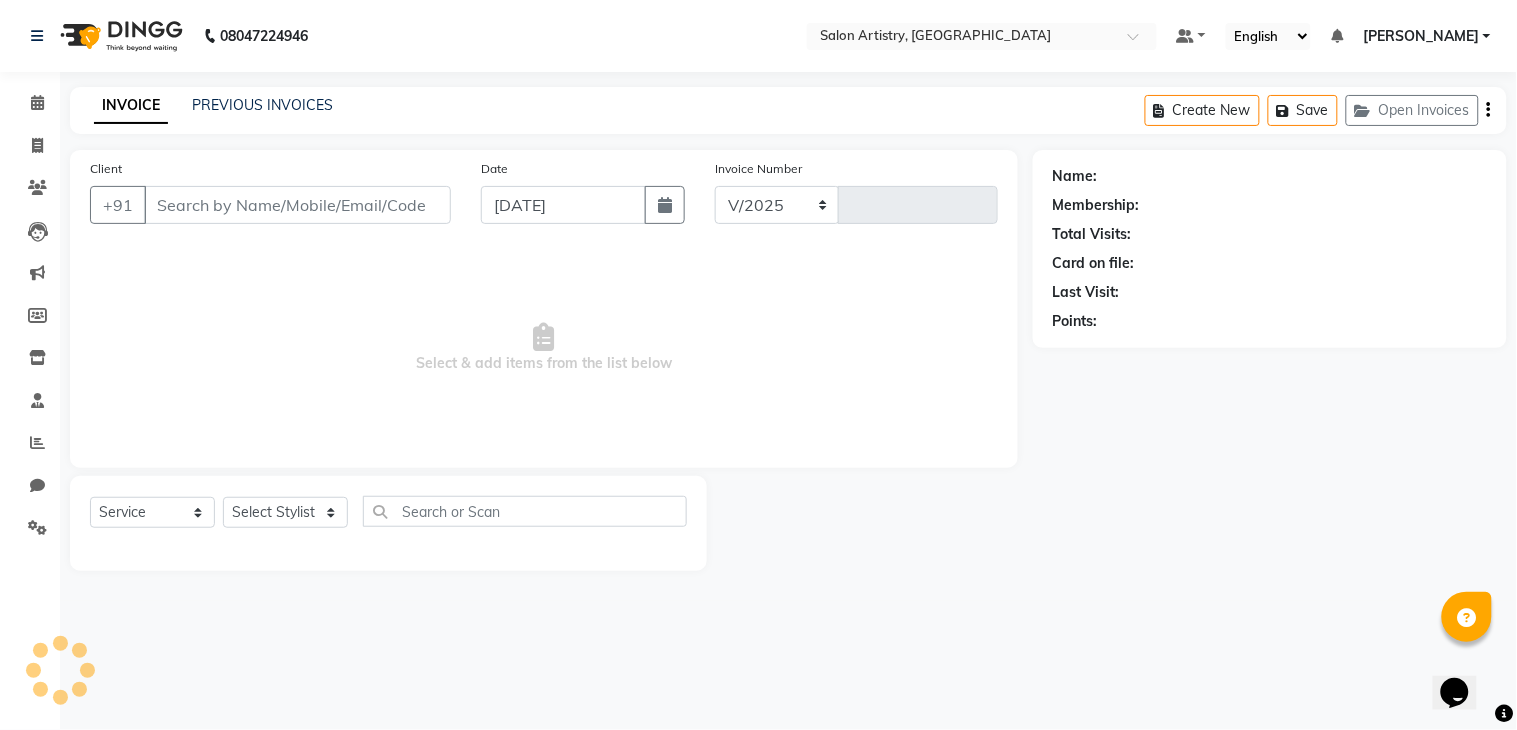 select on "8285" 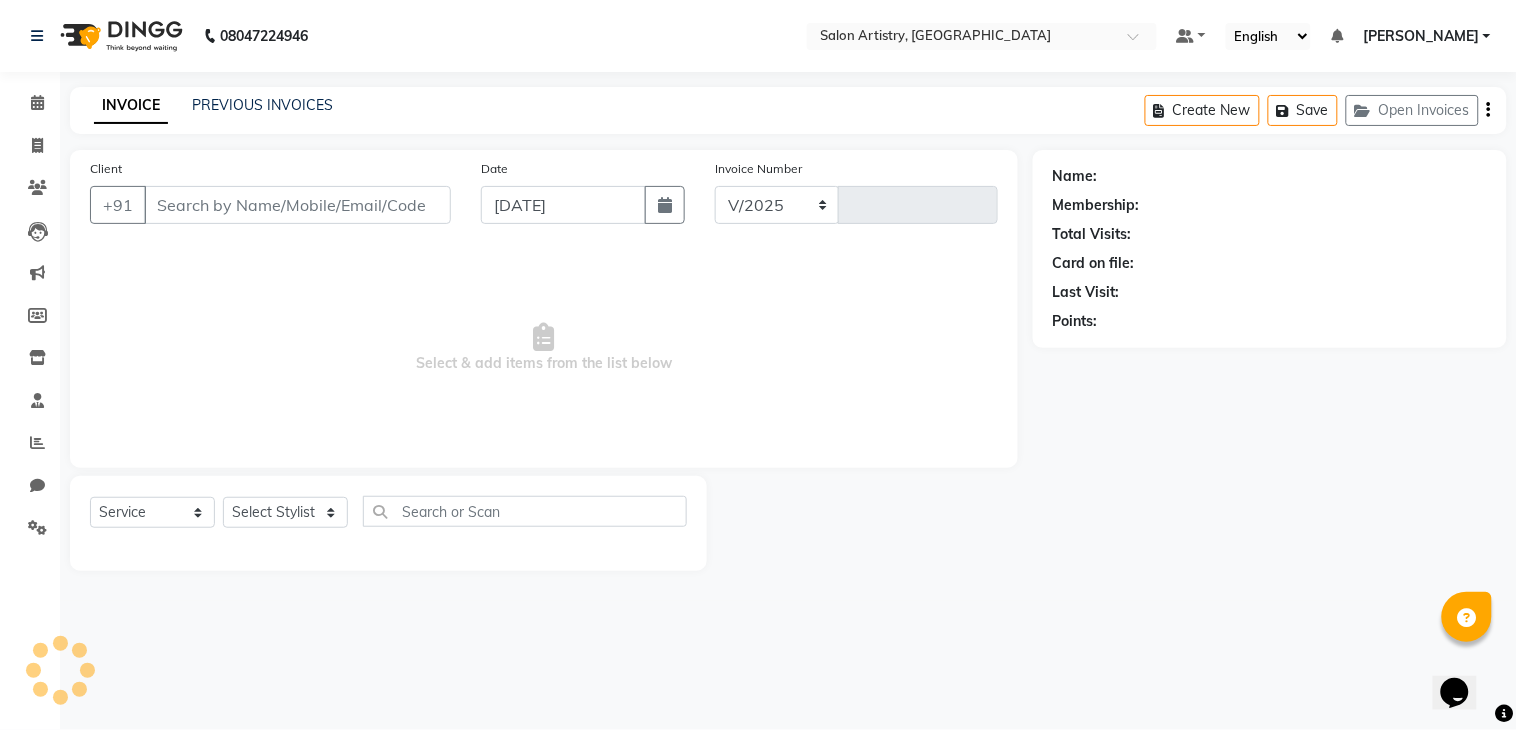 type on "1416" 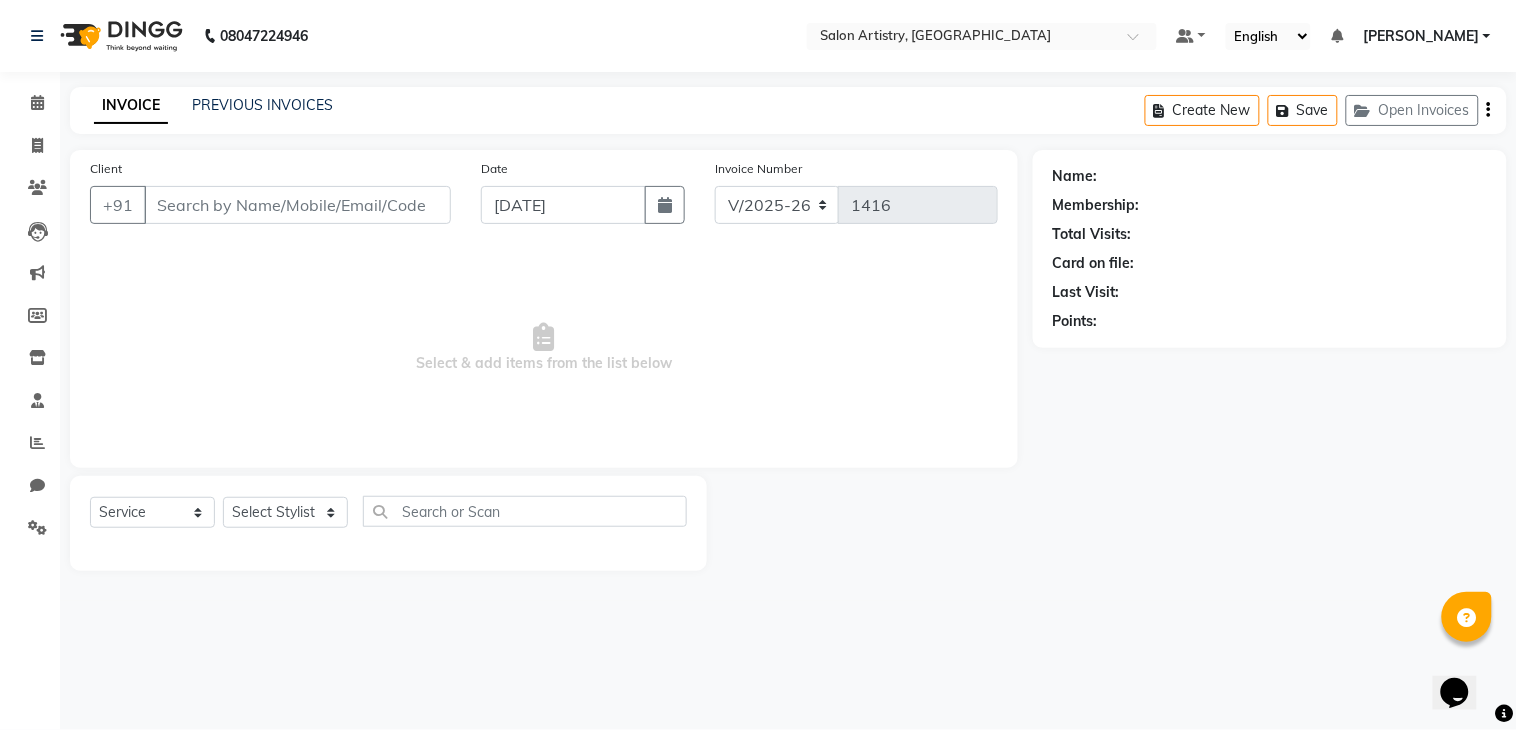 type on "9831245740" 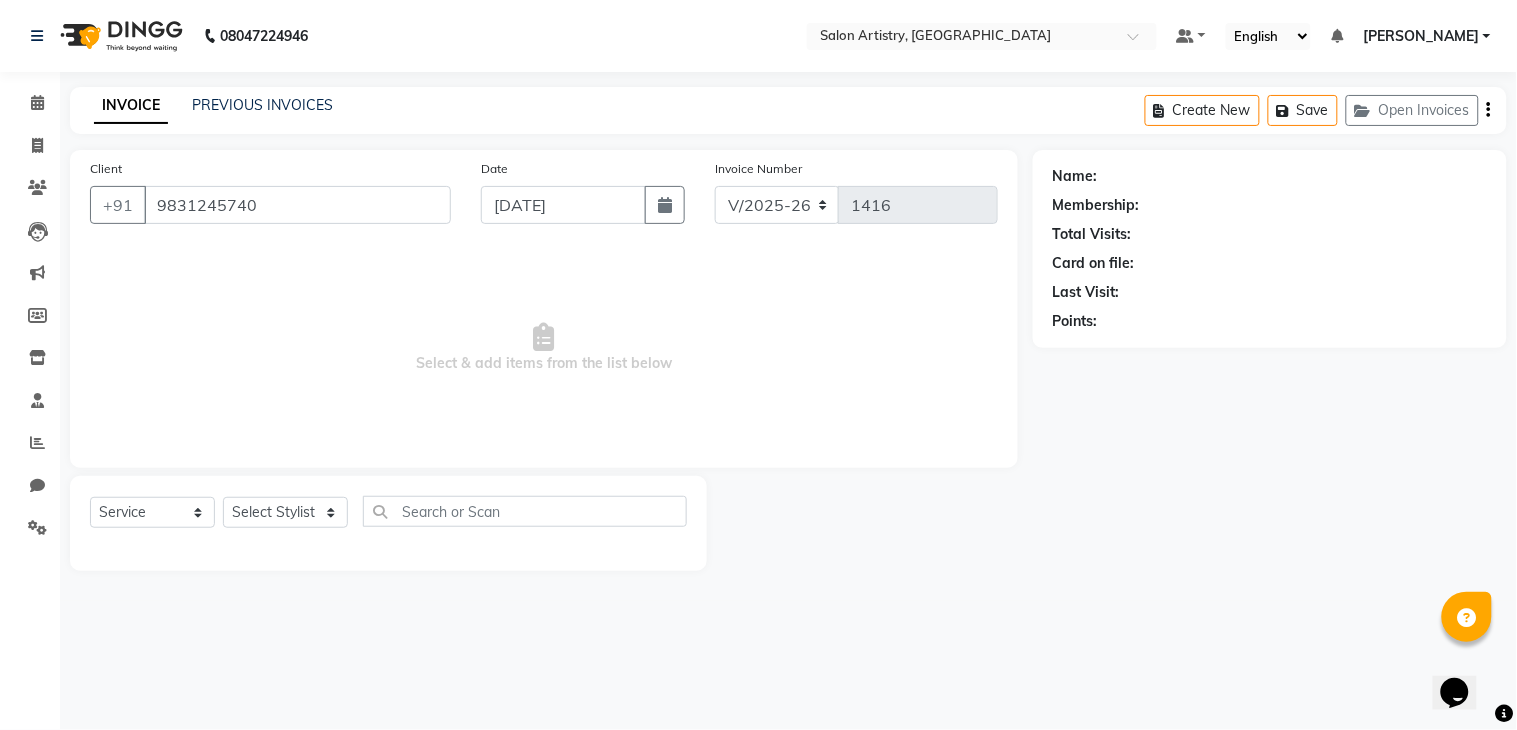 select on "79860" 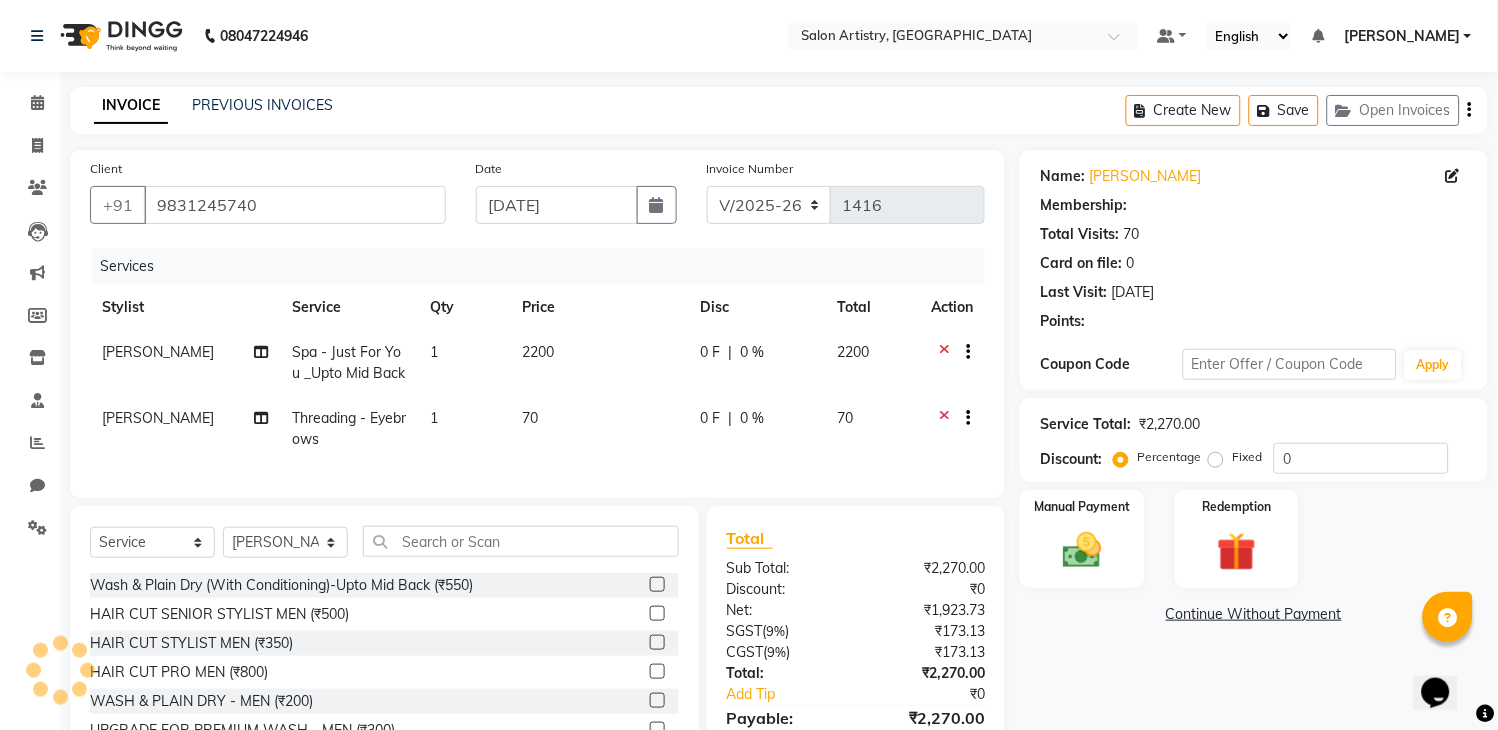 select on "1: Object" 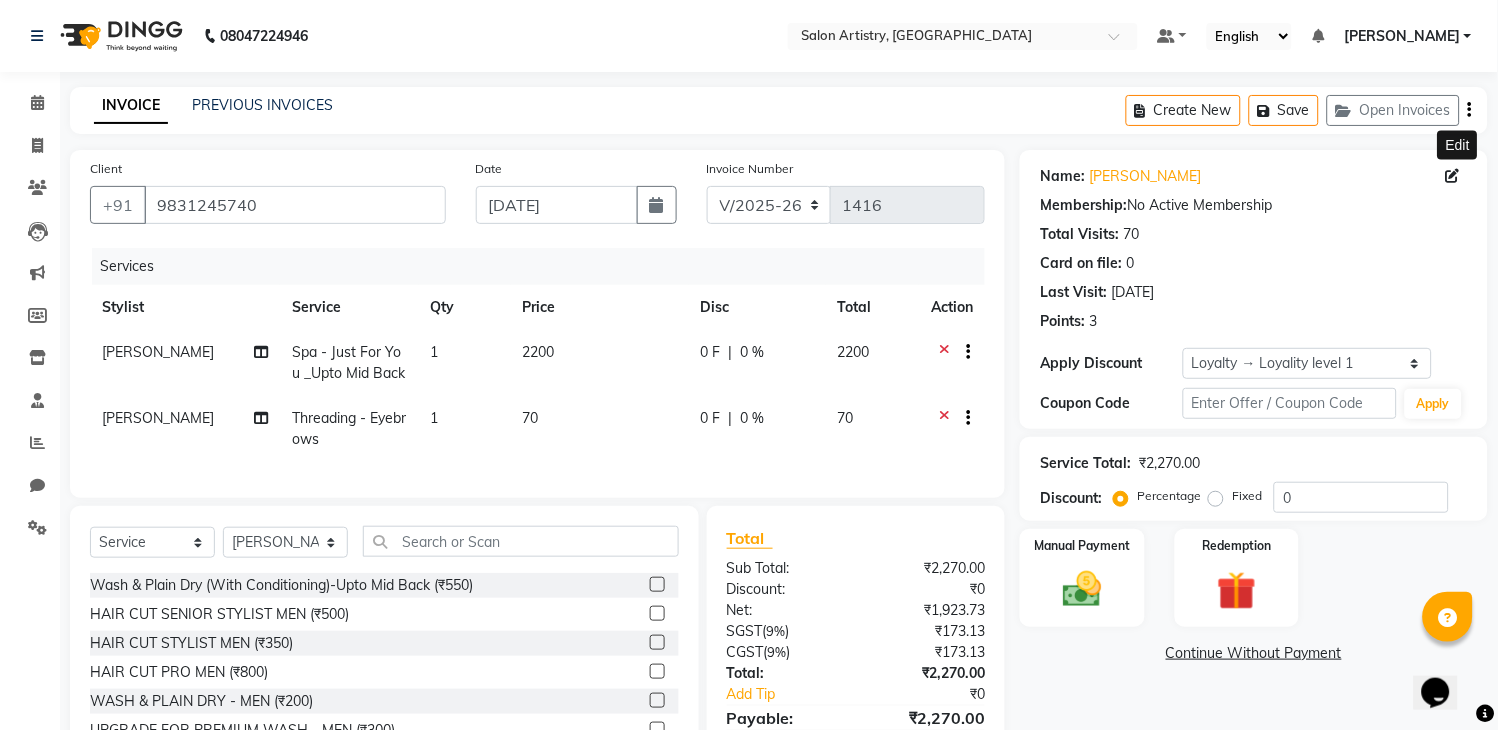 click 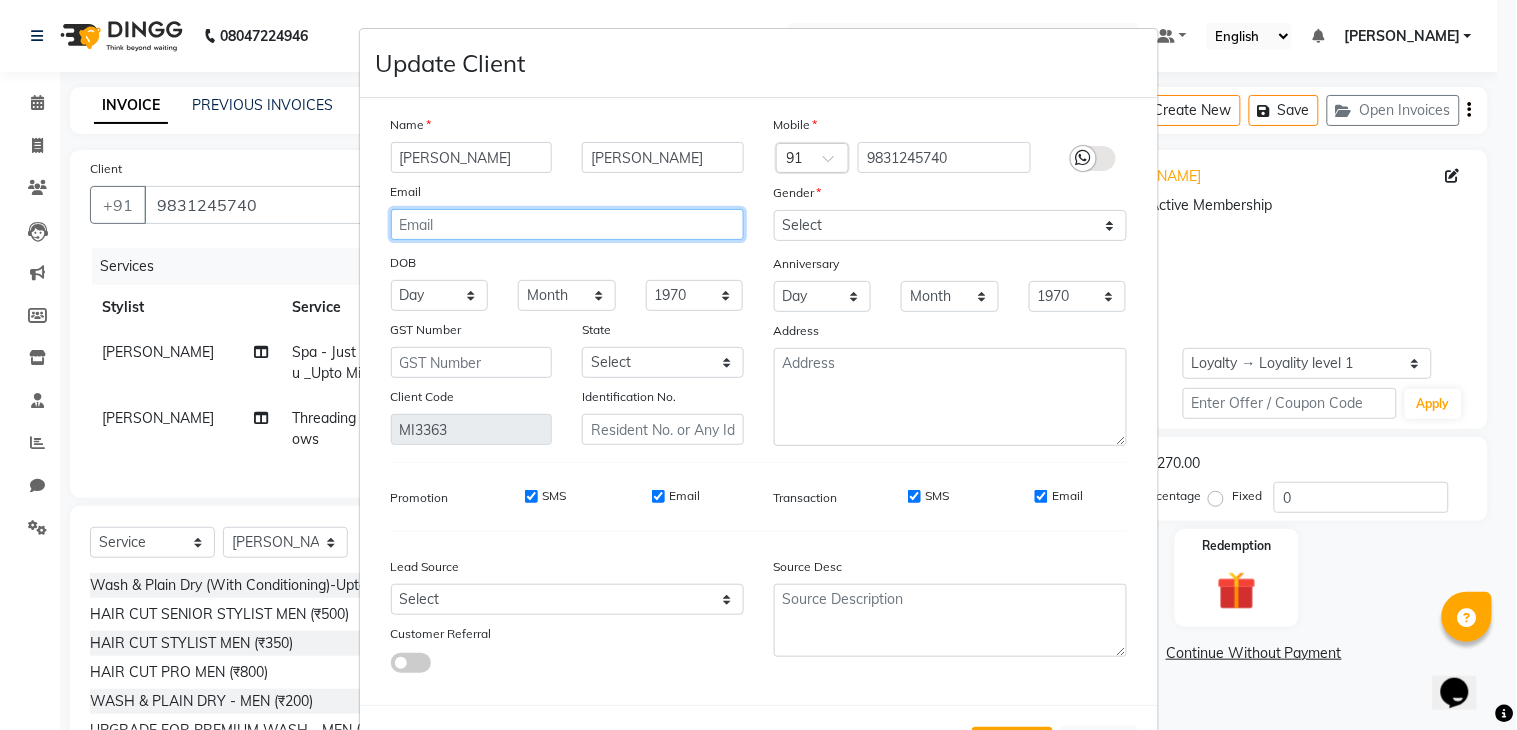 click at bounding box center (567, 224) 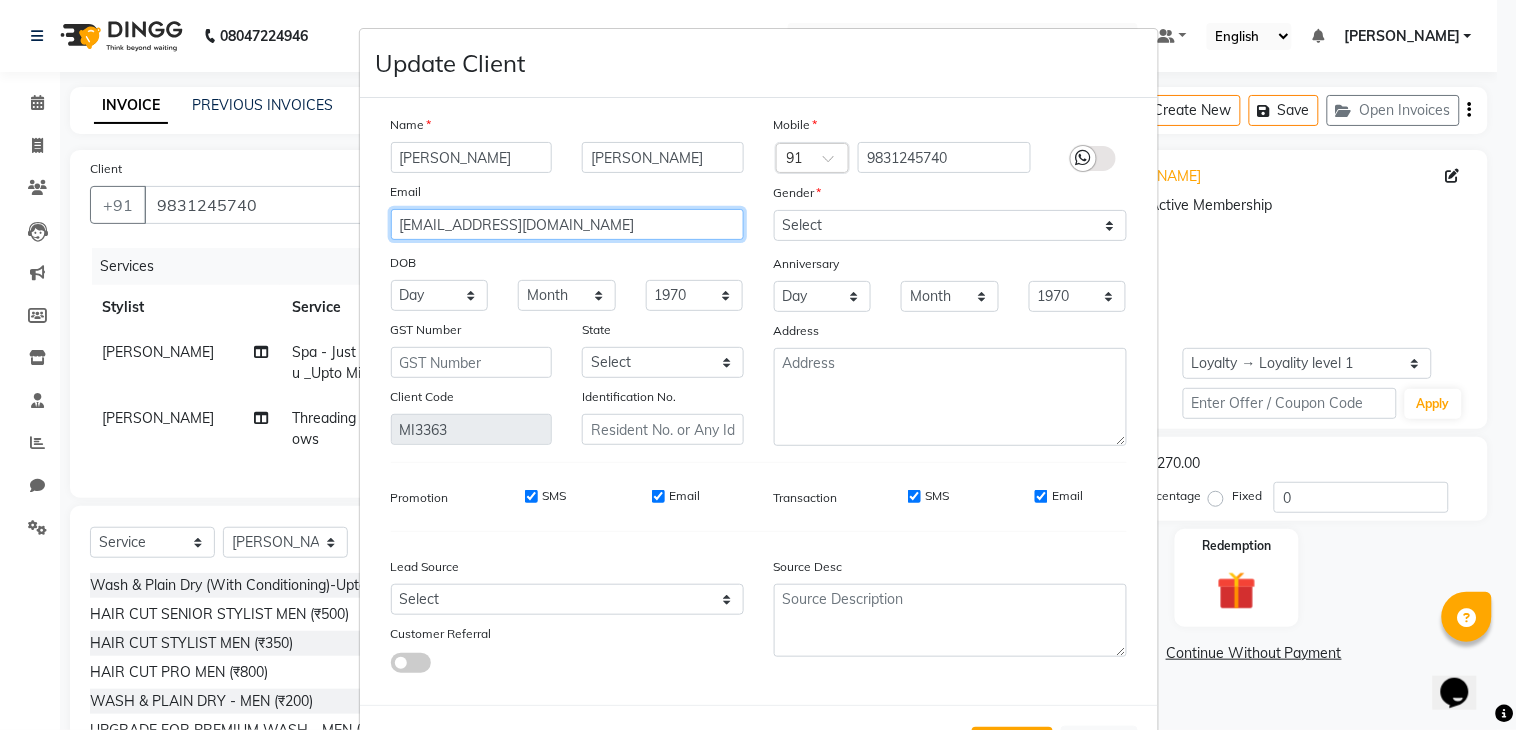 type on "shamaligomes@ymail.com" 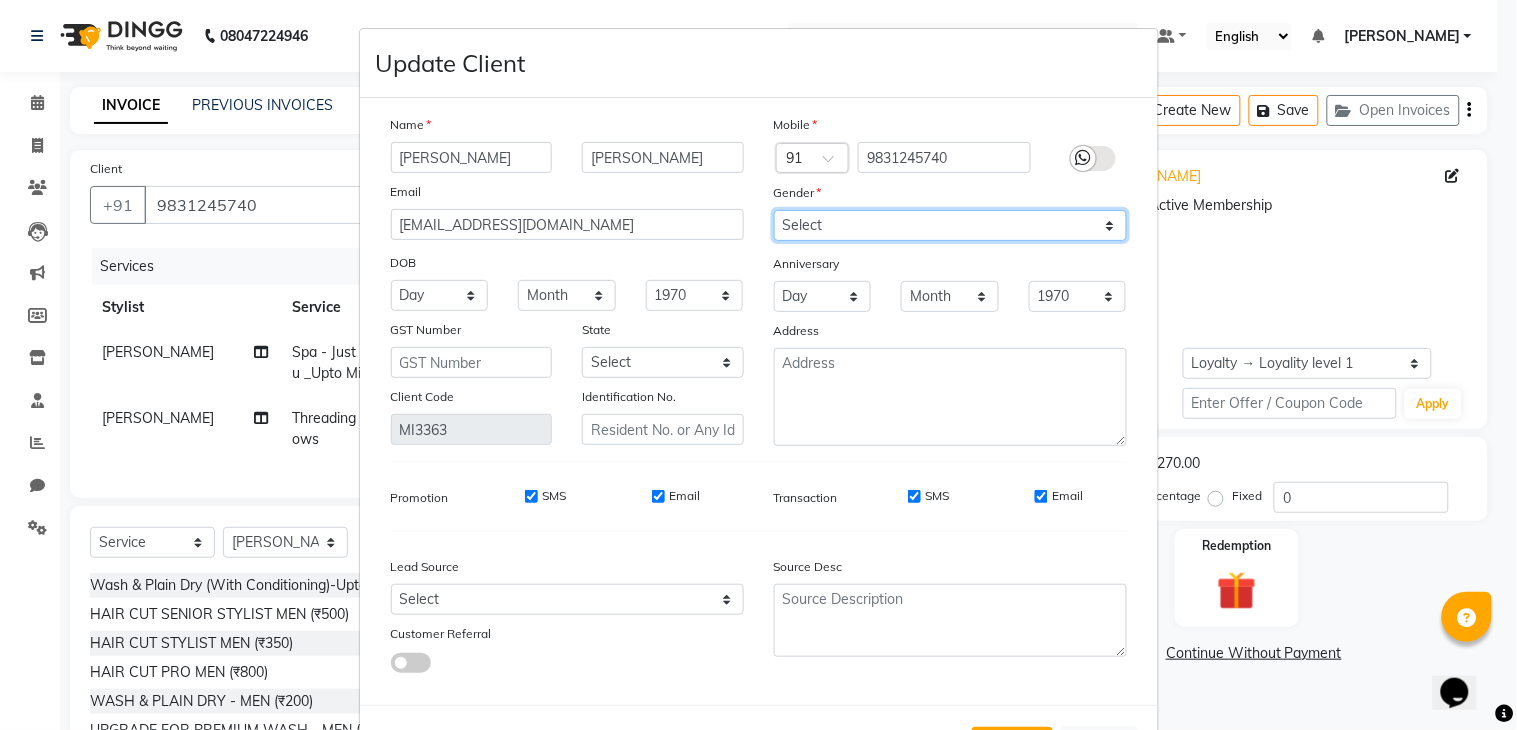 click on "Select [DEMOGRAPHIC_DATA] [DEMOGRAPHIC_DATA] Other Prefer Not To Say" at bounding box center [950, 225] 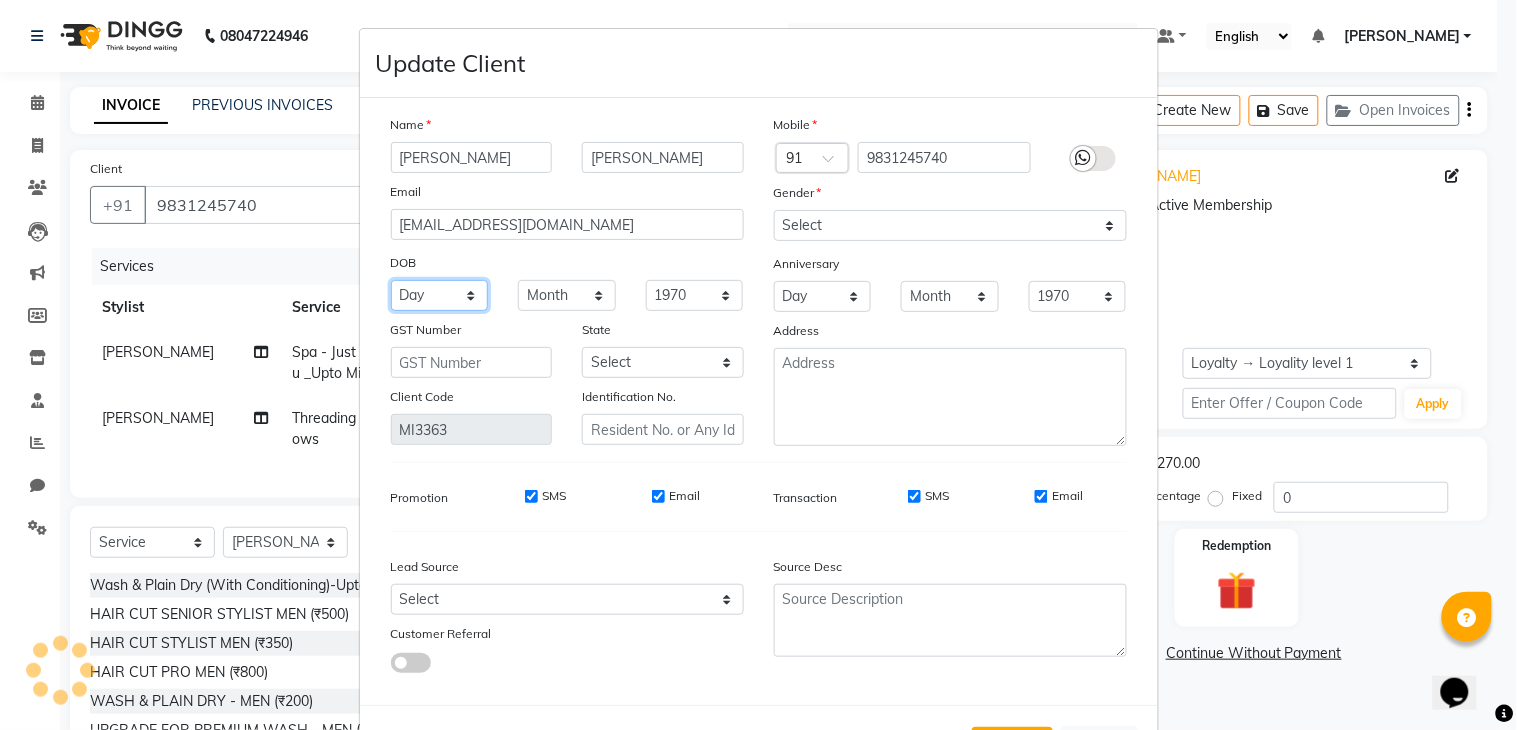 click on "Day 01 02 03 04 05 06 07 08 09 10 11 12 13 14 15 16 17 18 19 20 21 22 23 24 25 26 27 28 29 30 31" at bounding box center (440, 295) 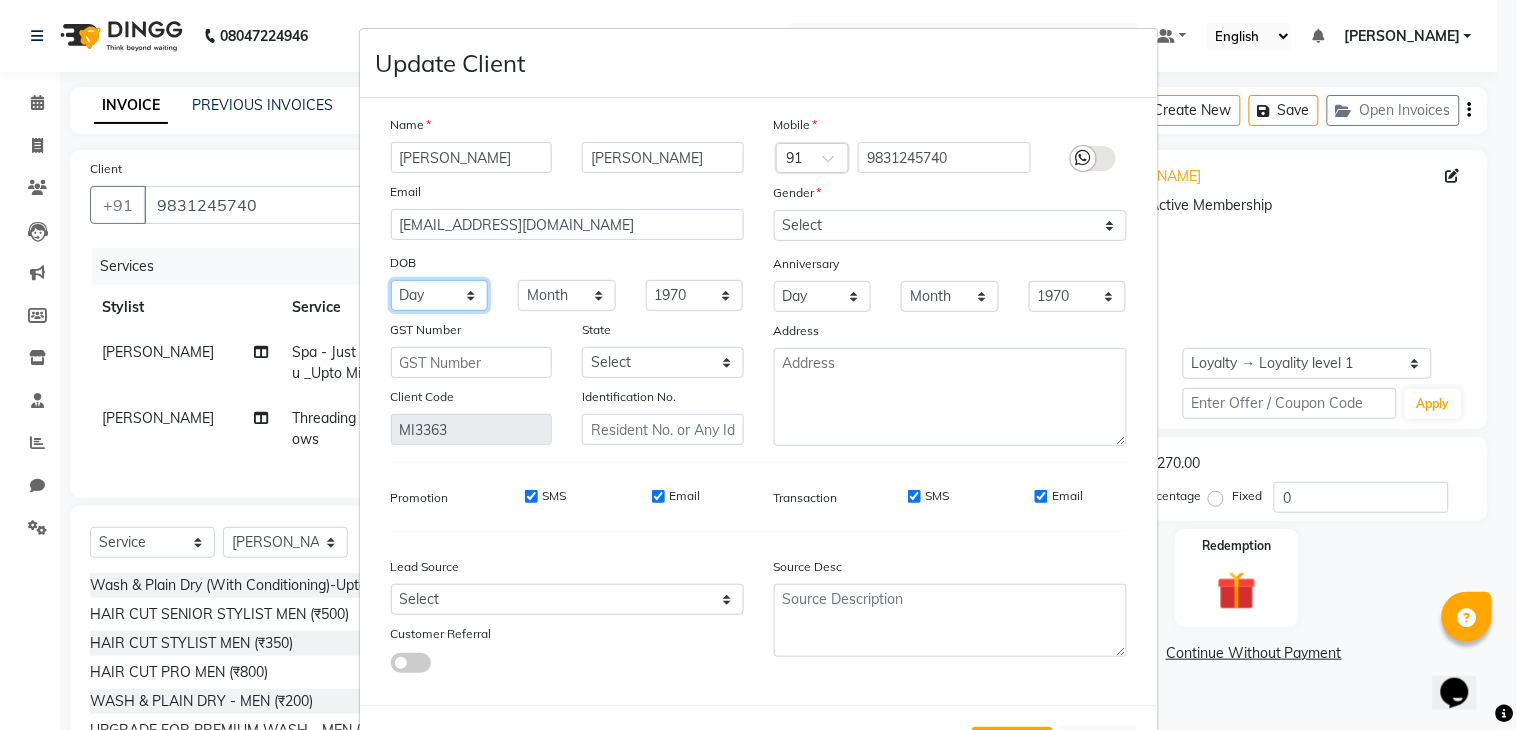 select on "24" 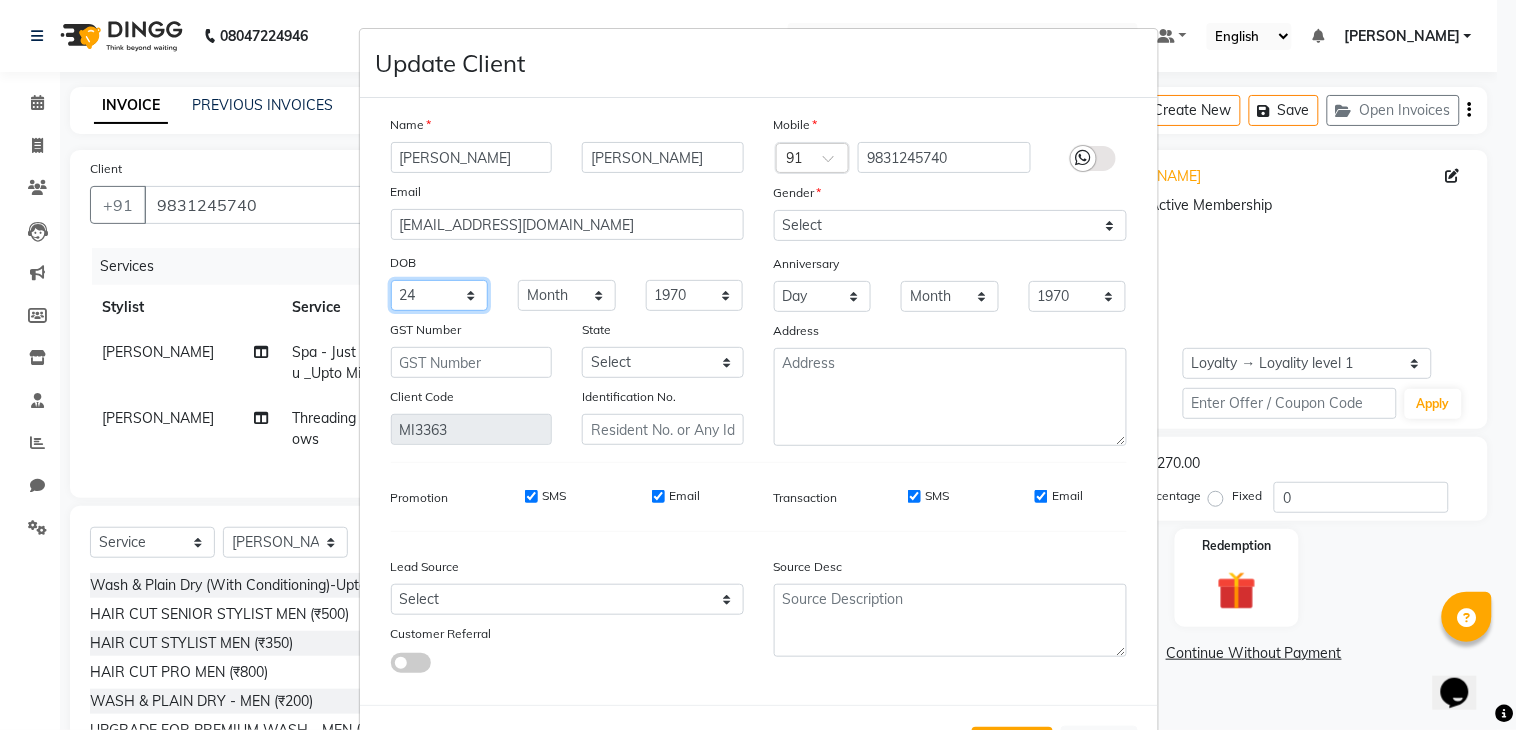 click on "Day 01 02 03 04 05 06 07 08 09 10 11 12 13 14 15 16 17 18 19 20 21 22 23 24 25 26 27 28 29 30 31" at bounding box center [440, 295] 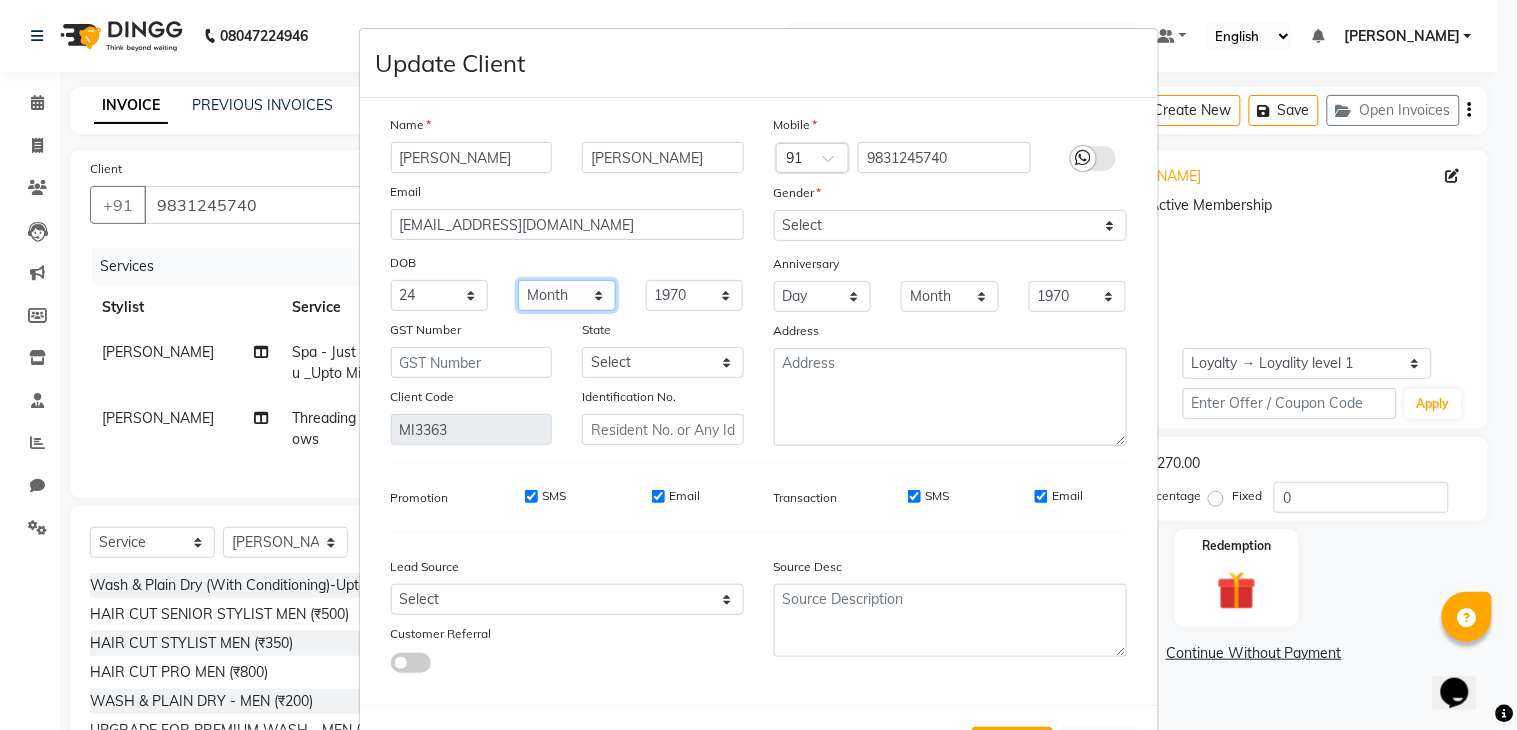 click on "Month January February March April May June July August September October November December" at bounding box center (567, 295) 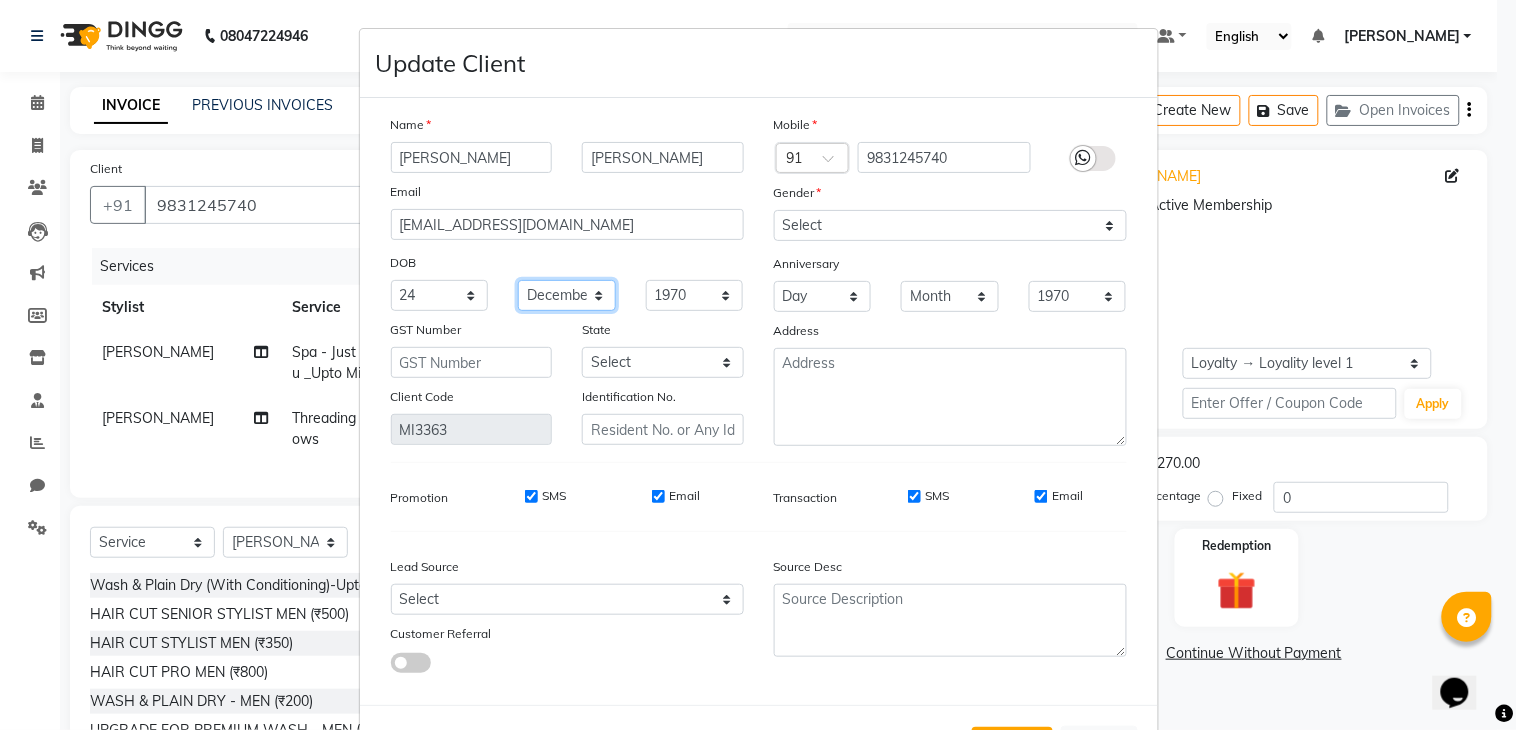 click on "Month January February March April May June July August September October November December" at bounding box center [567, 295] 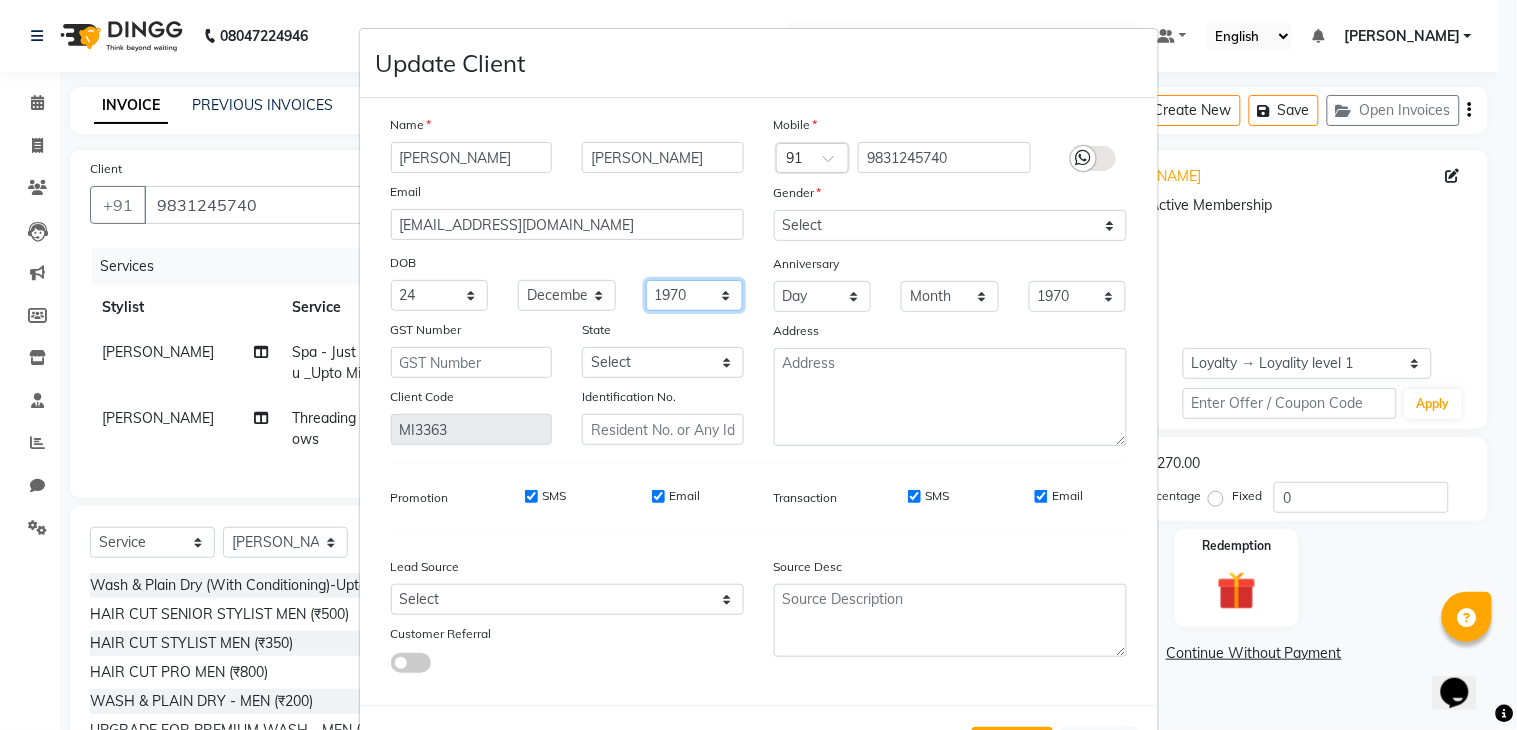 click on "1940 1941 1942 1943 1944 1945 1946 1947 1948 1949 1950 1951 1952 1953 1954 1955 1956 1957 1958 1959 1960 1961 1962 1963 1964 1965 1966 1967 1968 1969 1970 1971 1972 1973 1974 1975 1976 1977 1978 1979 1980 1981 1982 1983 1984 1985 1986 1987 1988 1989 1990 1991 1992 1993 1994 1995 1996 1997 1998 1999 2000 2001 2002 2003 2004 2005 2006 2007 2008 2009 2010 2011 2012 2013 2014 2015 2016 2017 2018 2019 2020 2021 2022 2023 2024" at bounding box center (695, 295) 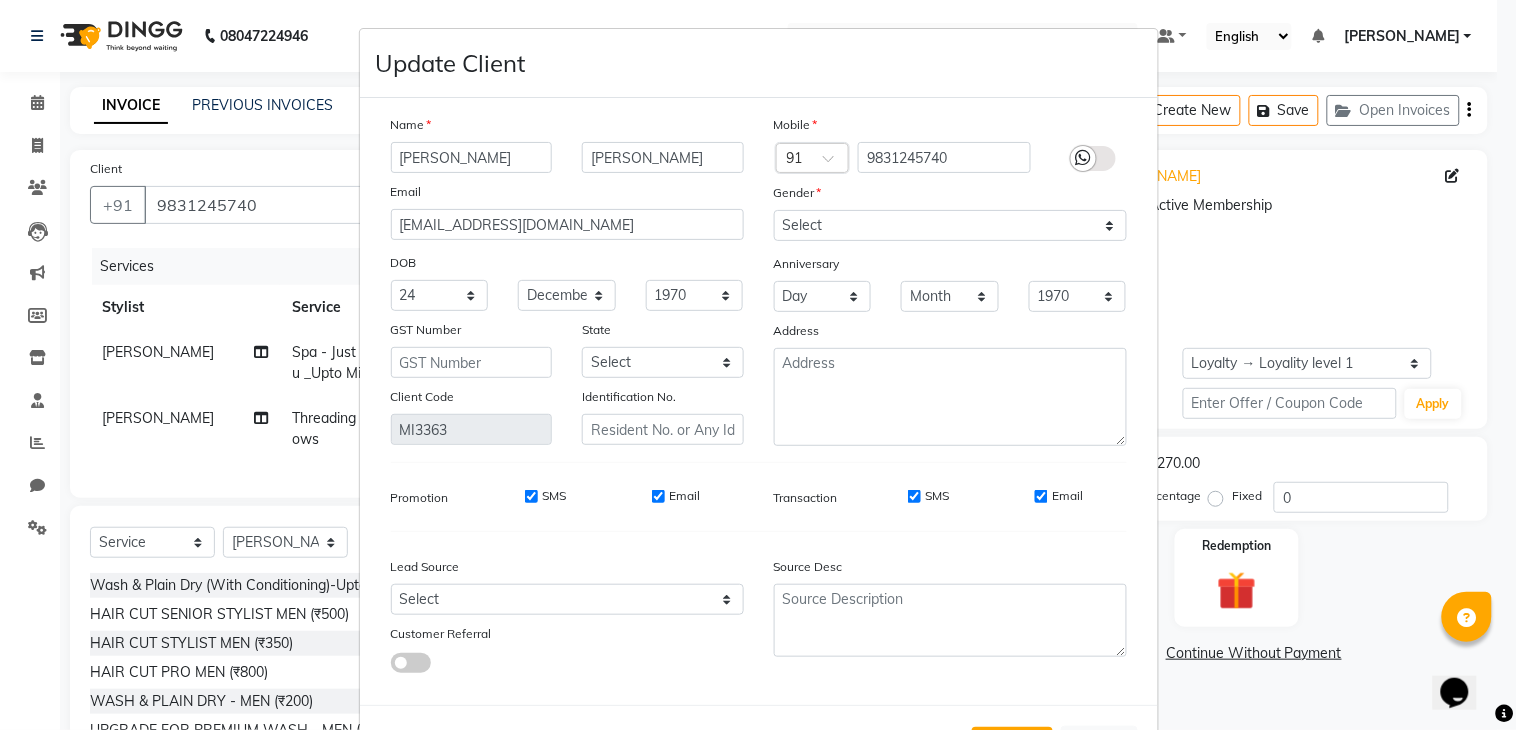 click on "Update Client" at bounding box center (759, 63) 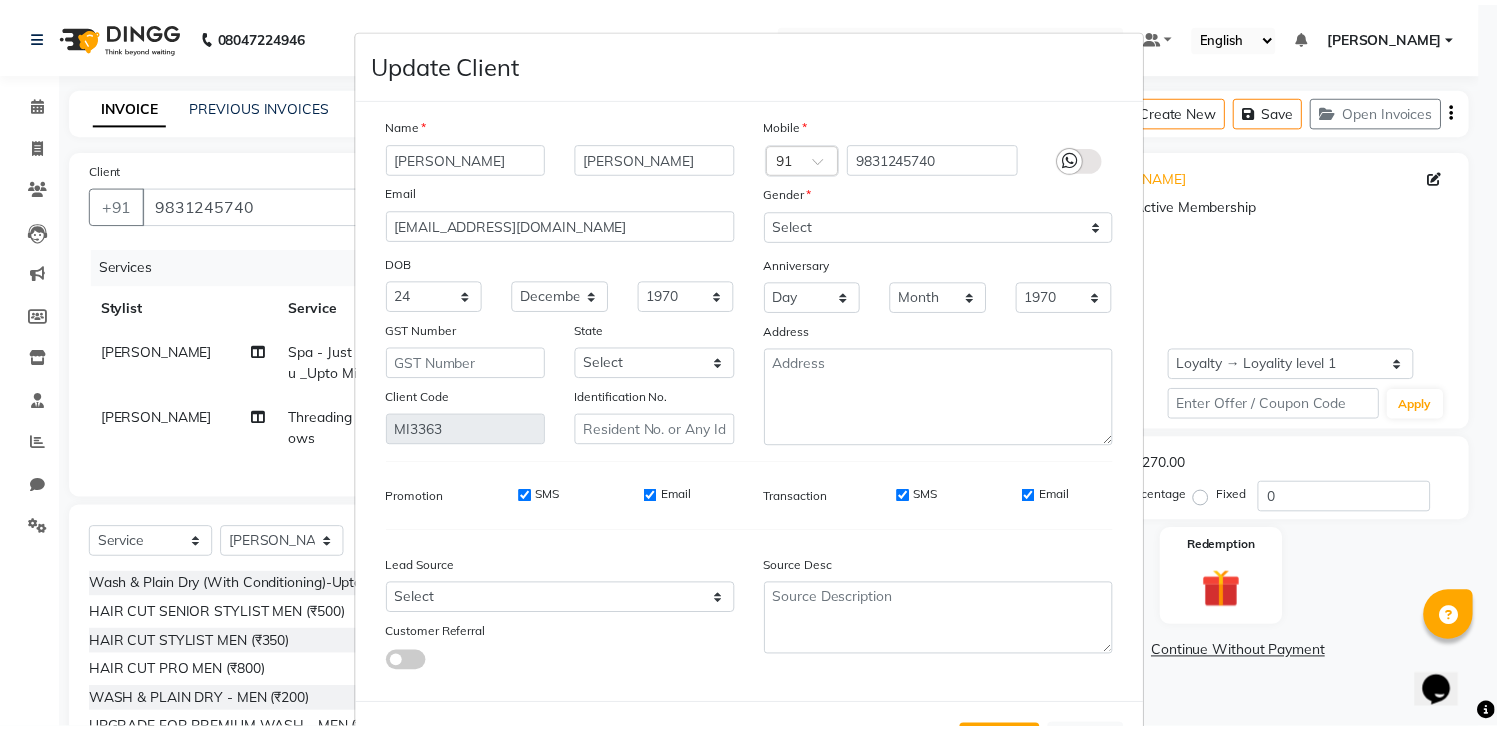 scroll, scrollTop: 85, scrollLeft: 0, axis: vertical 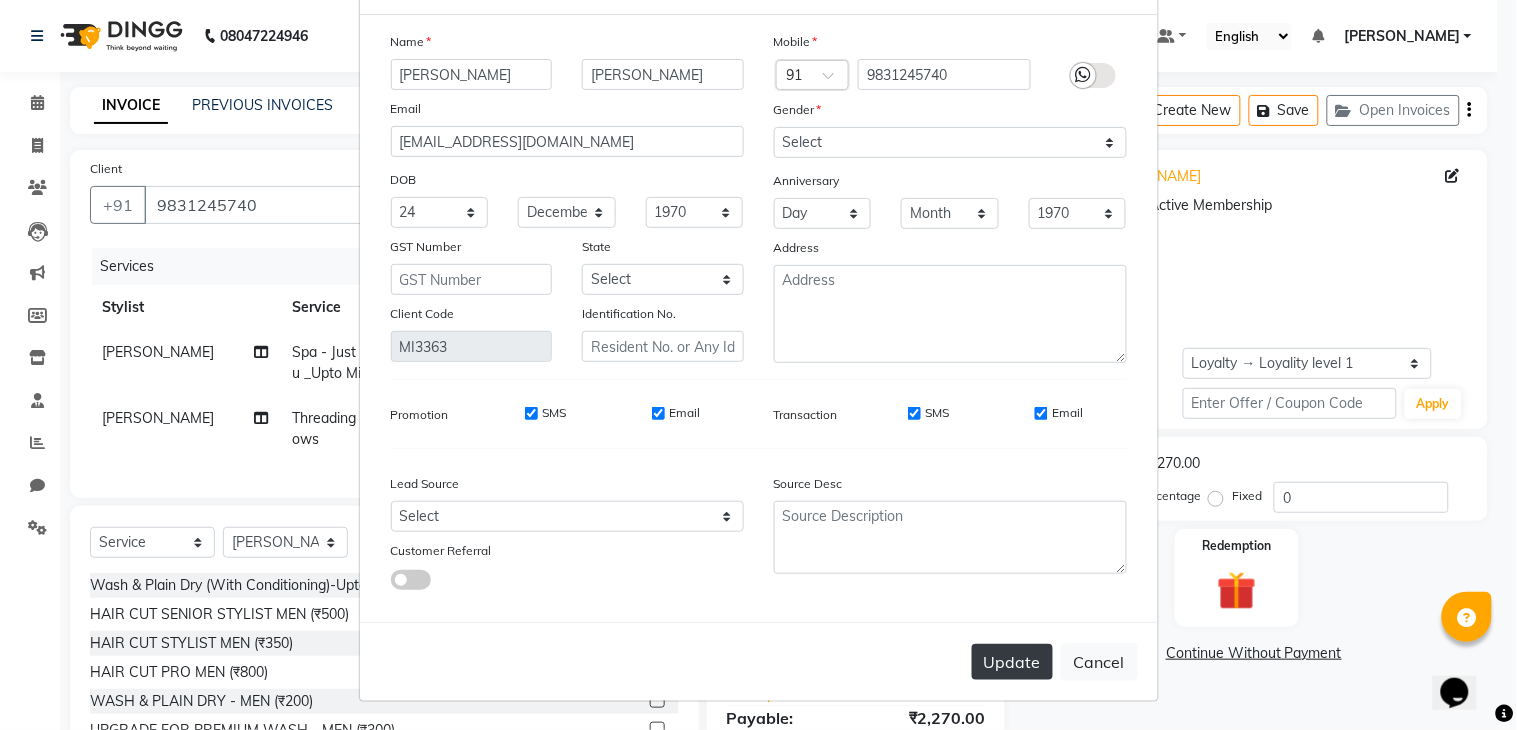 click on "Update" at bounding box center (1012, 662) 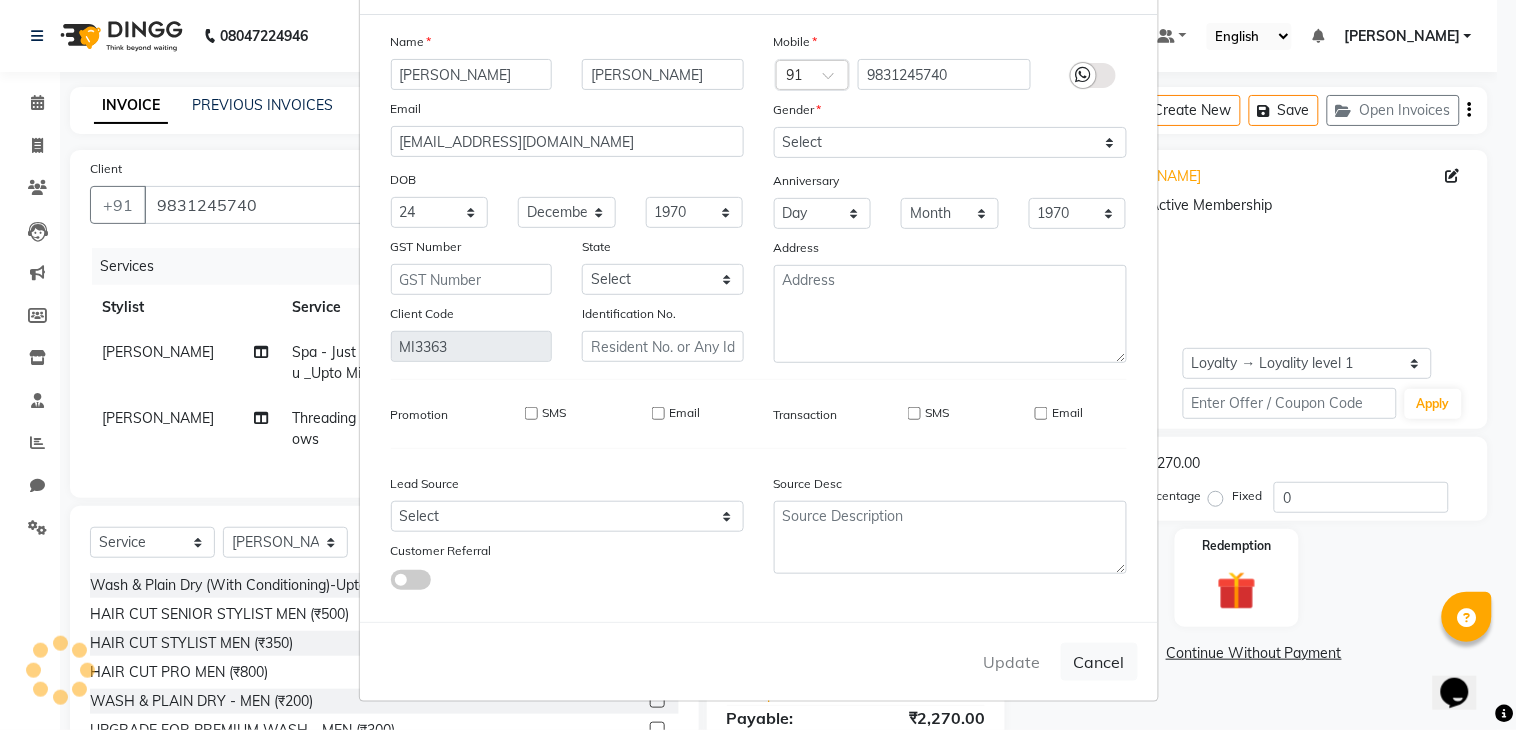 type 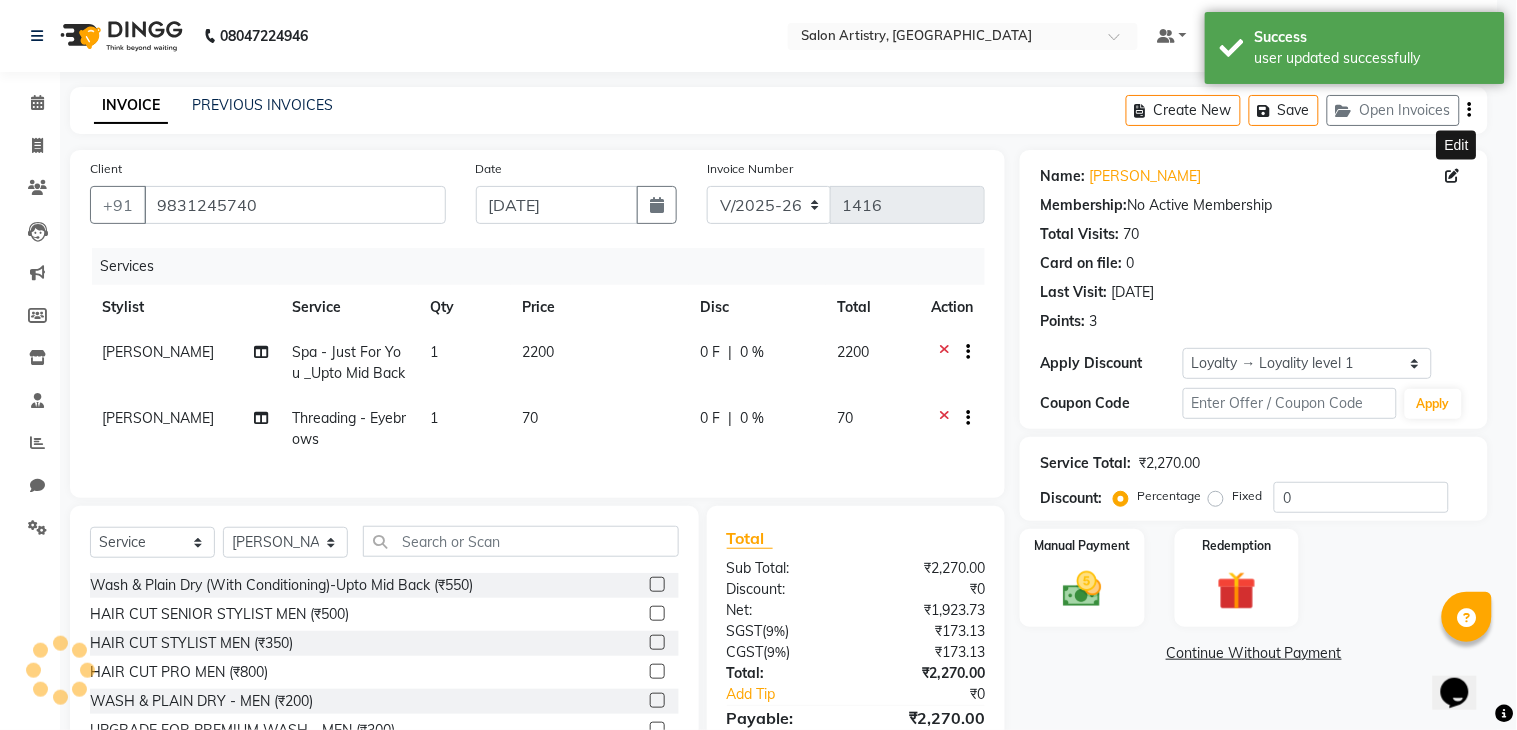select on "1: Object" 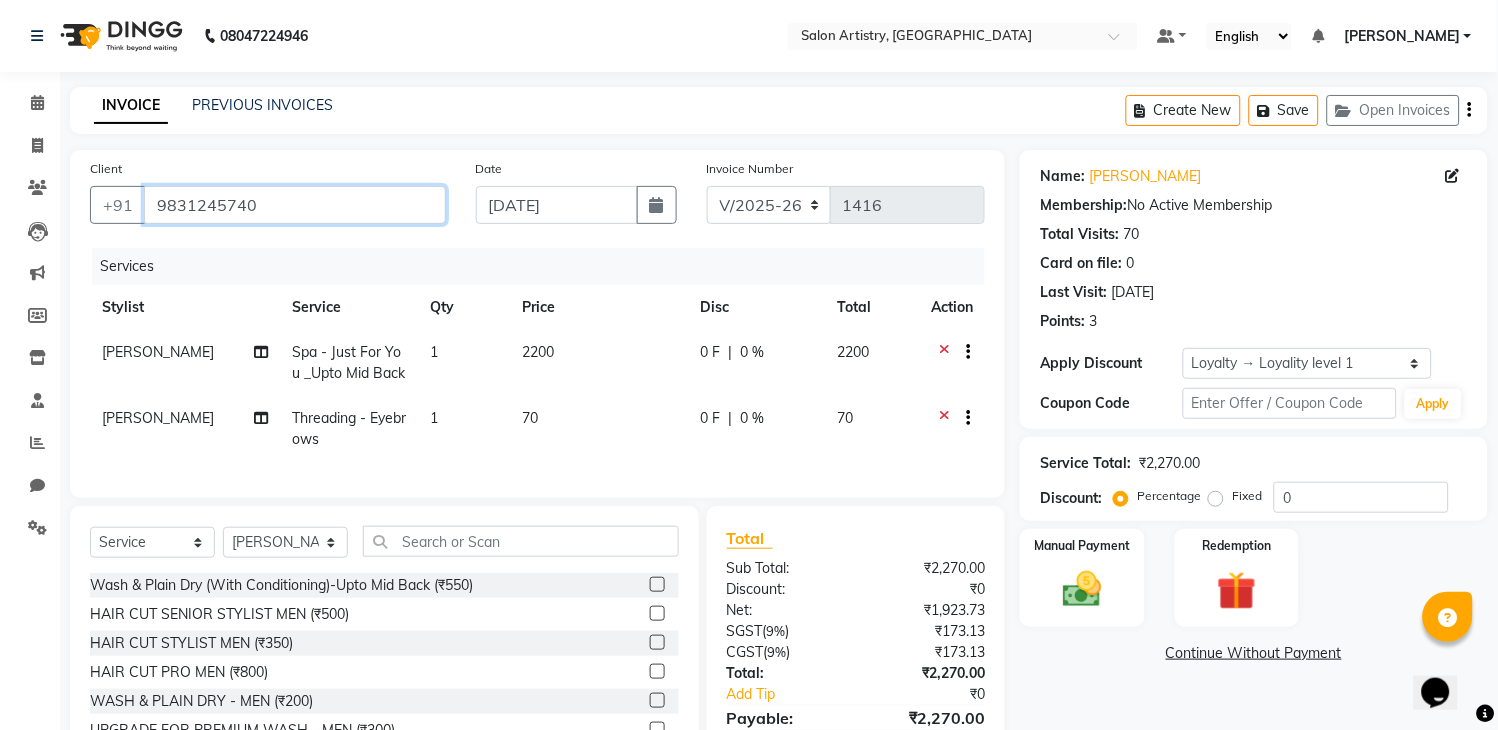 drag, startPoint x: 303, startPoint y: 214, endPoint x: 154, endPoint y: 212, distance: 149.01343 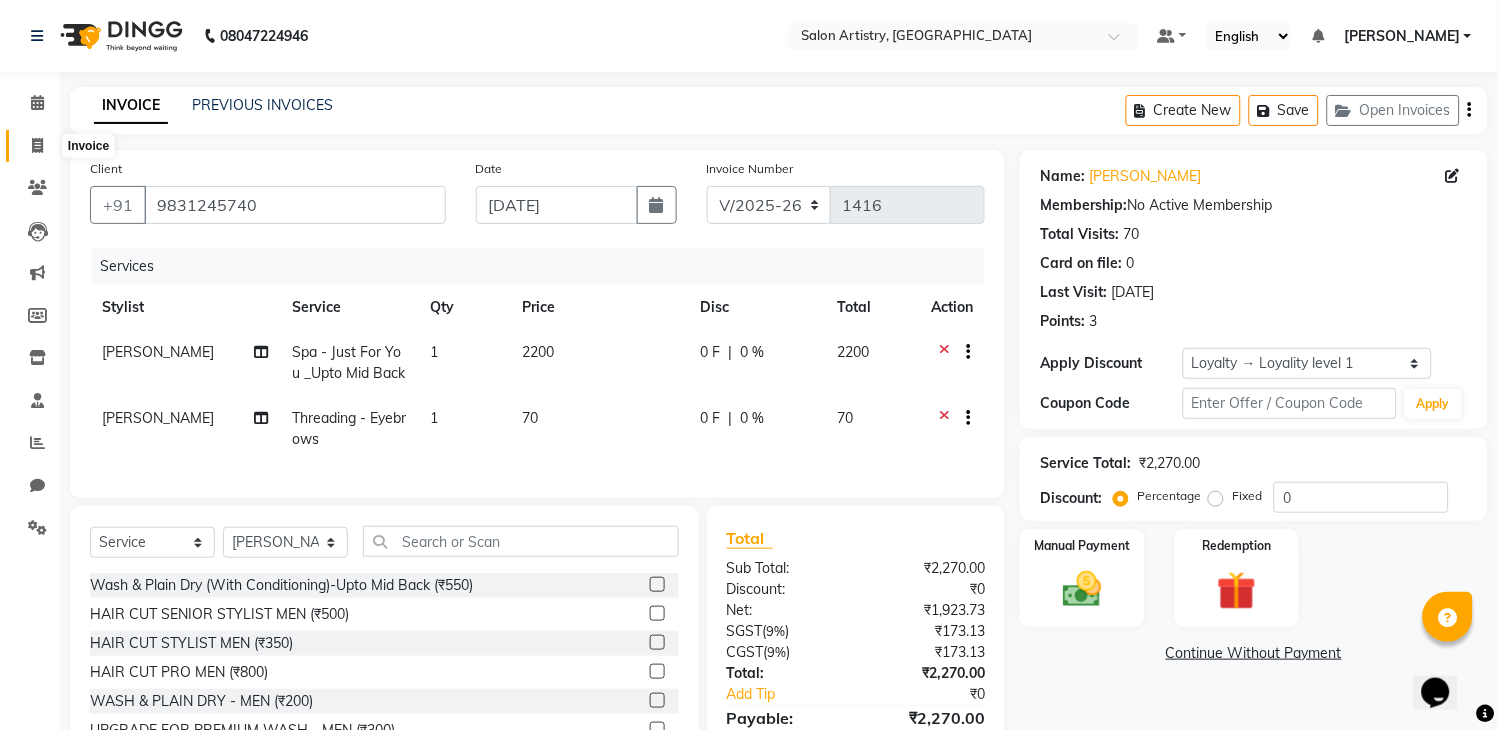 click 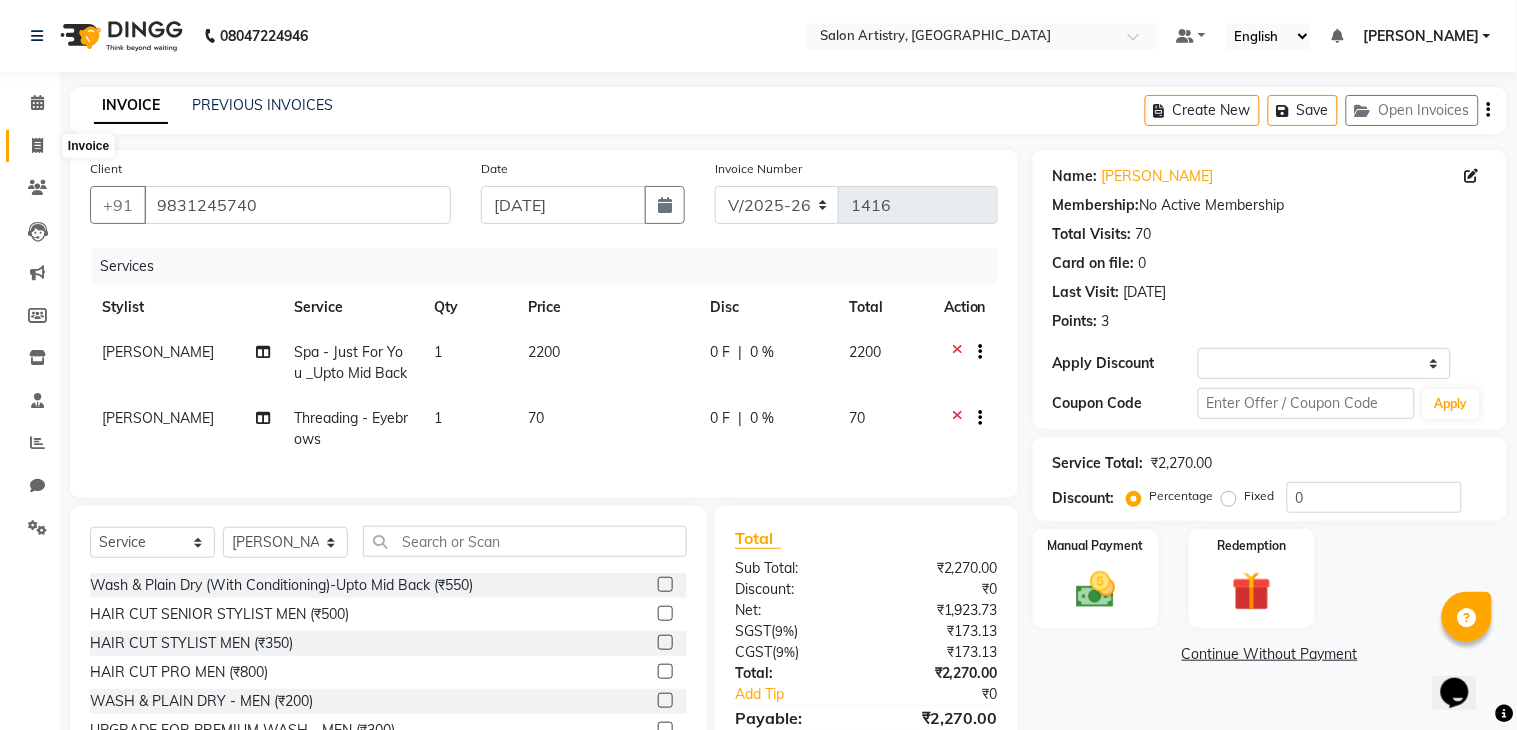 select on "service" 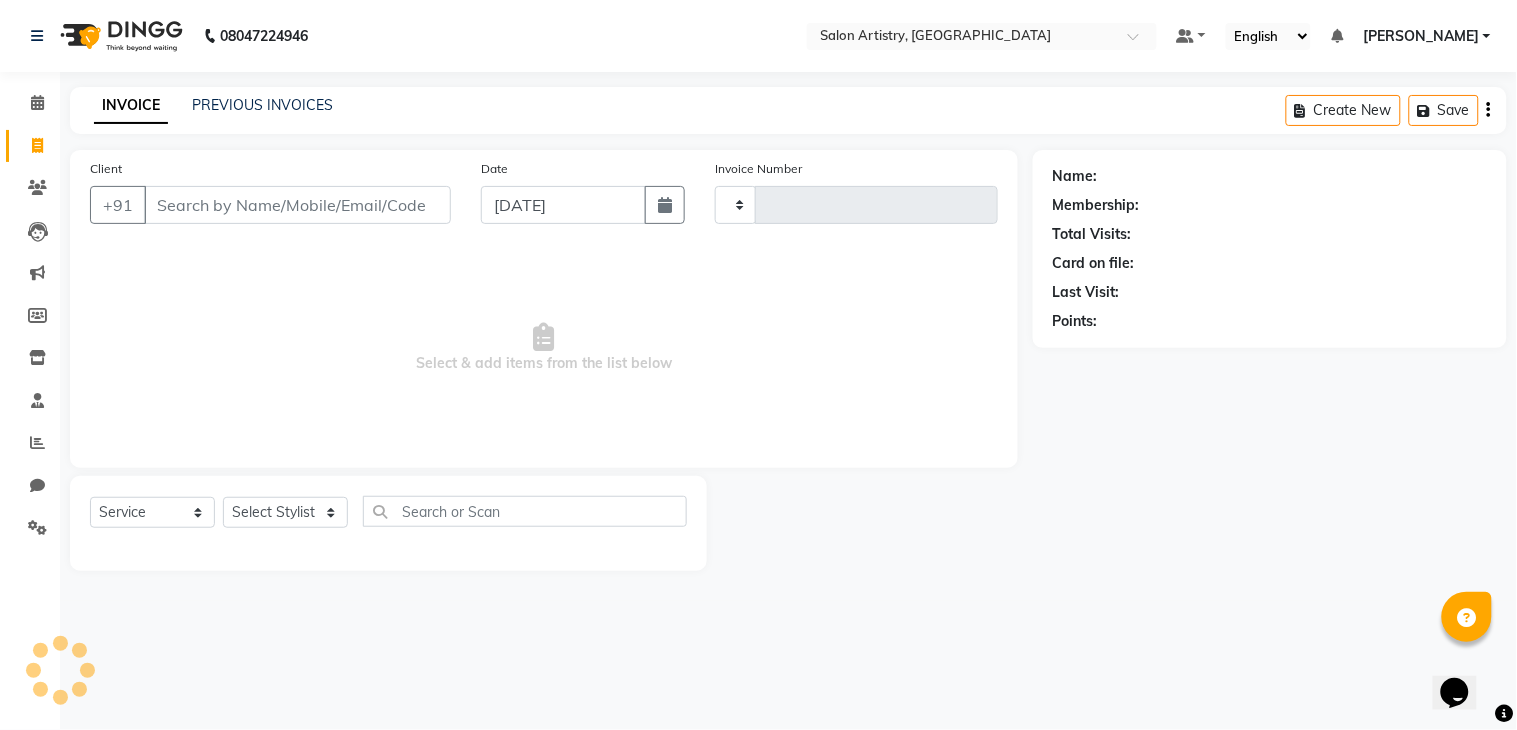 type on "1416" 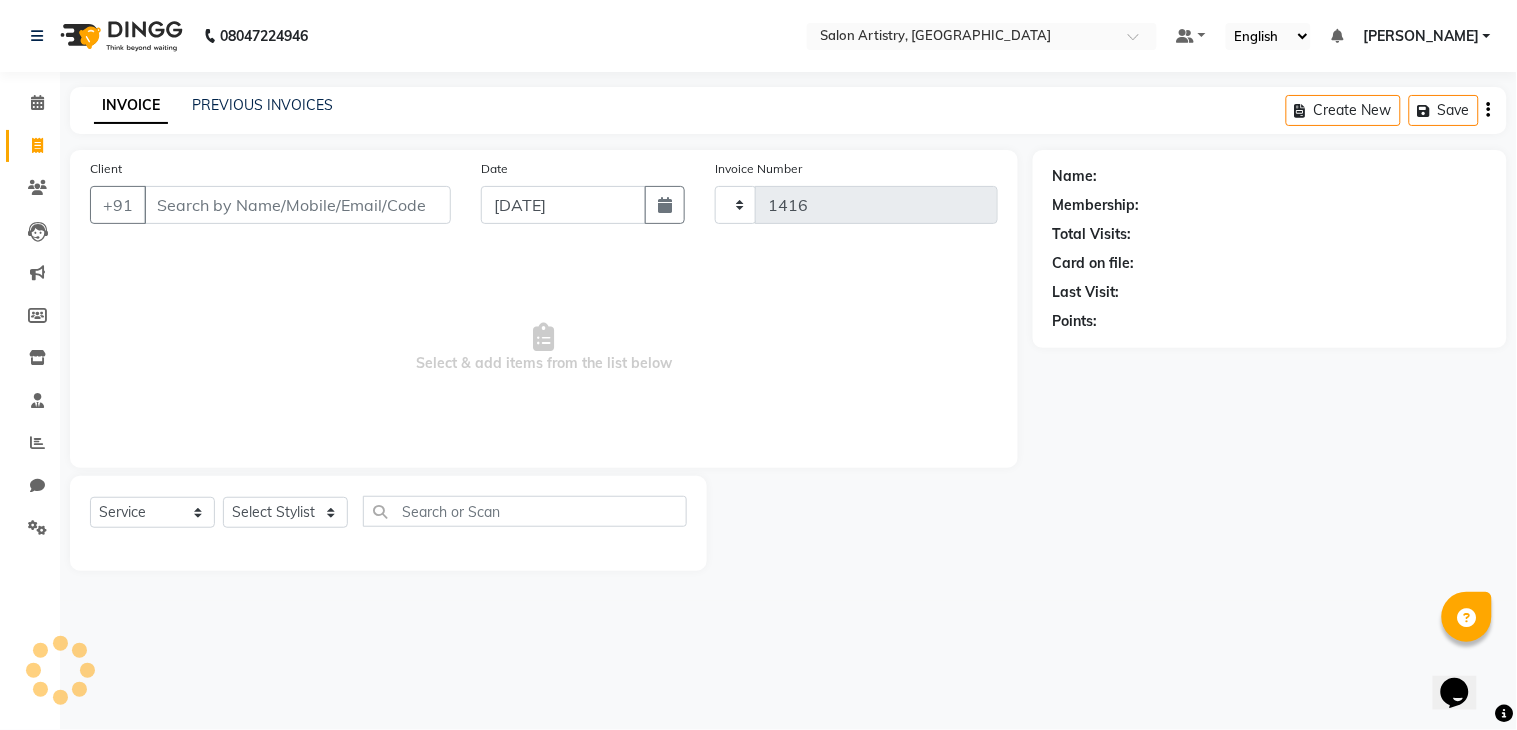 select on "8285" 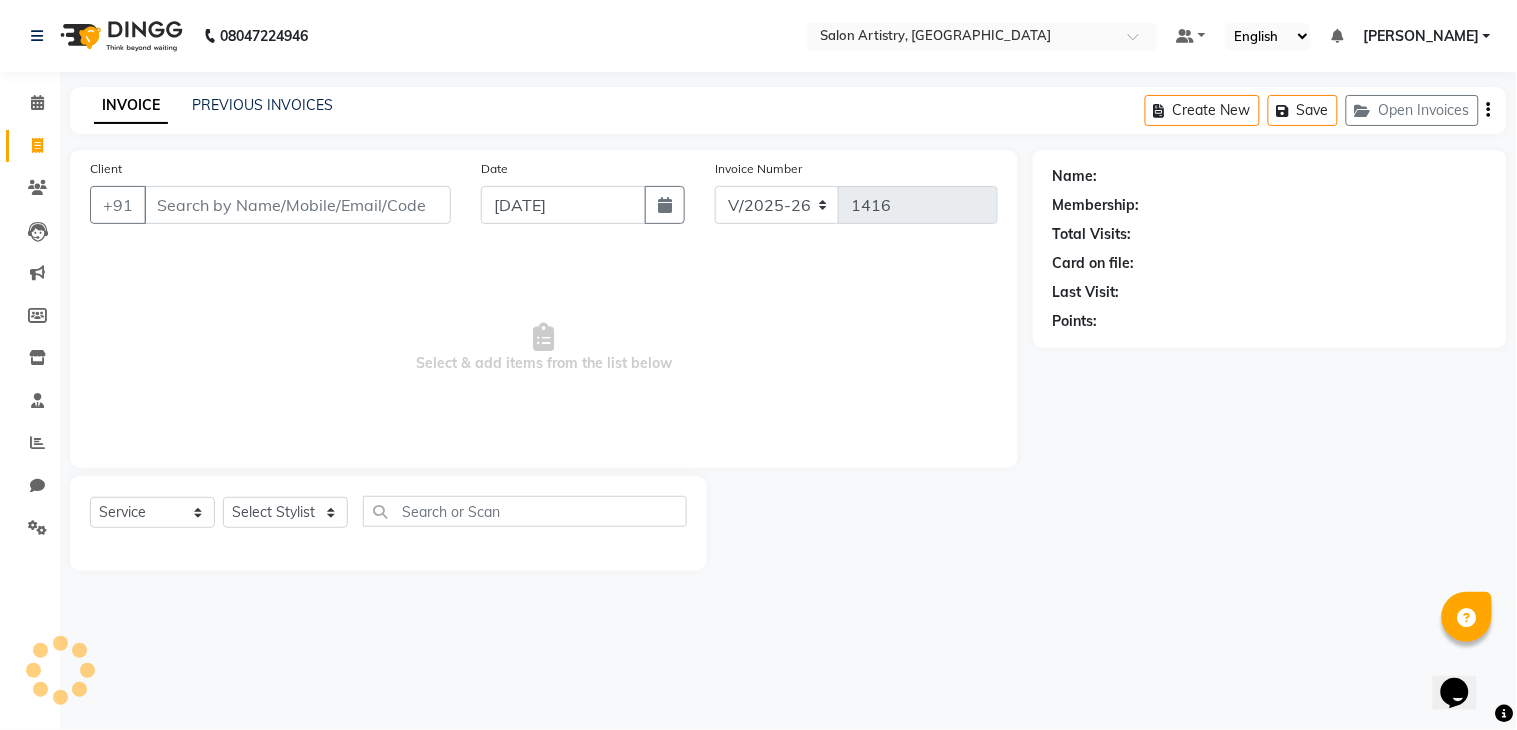 click on "Client" at bounding box center [297, 205] 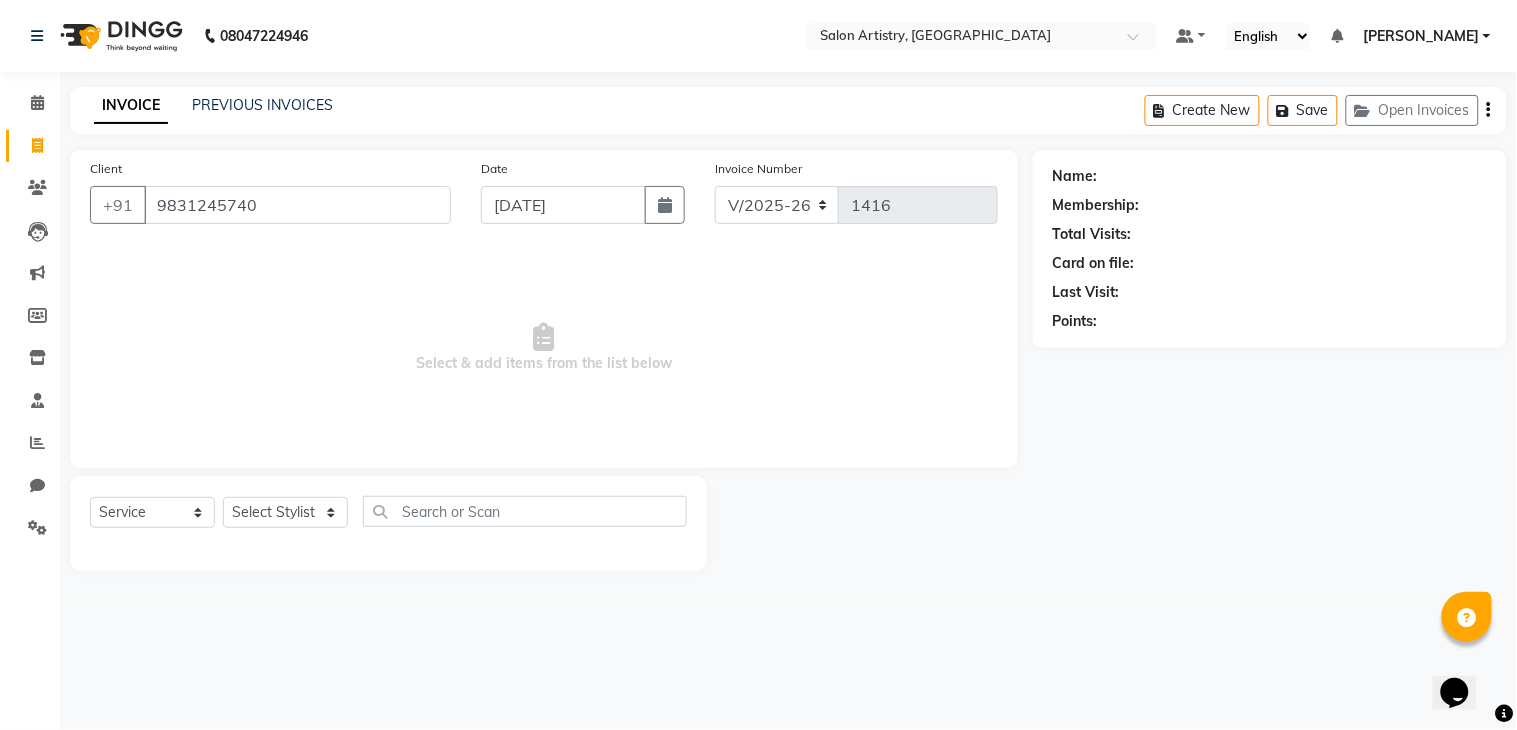 type on "9831245740" 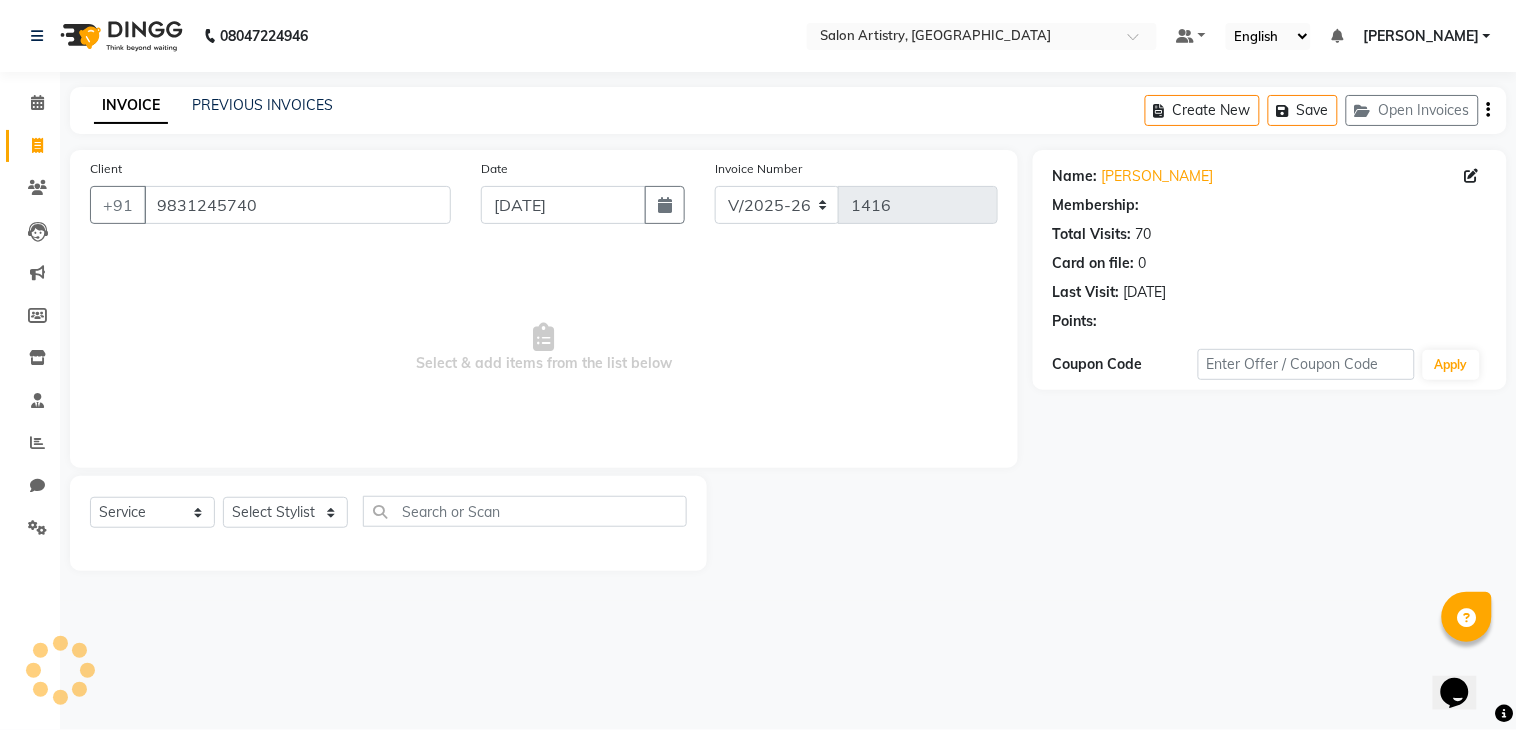 select on "1: Object" 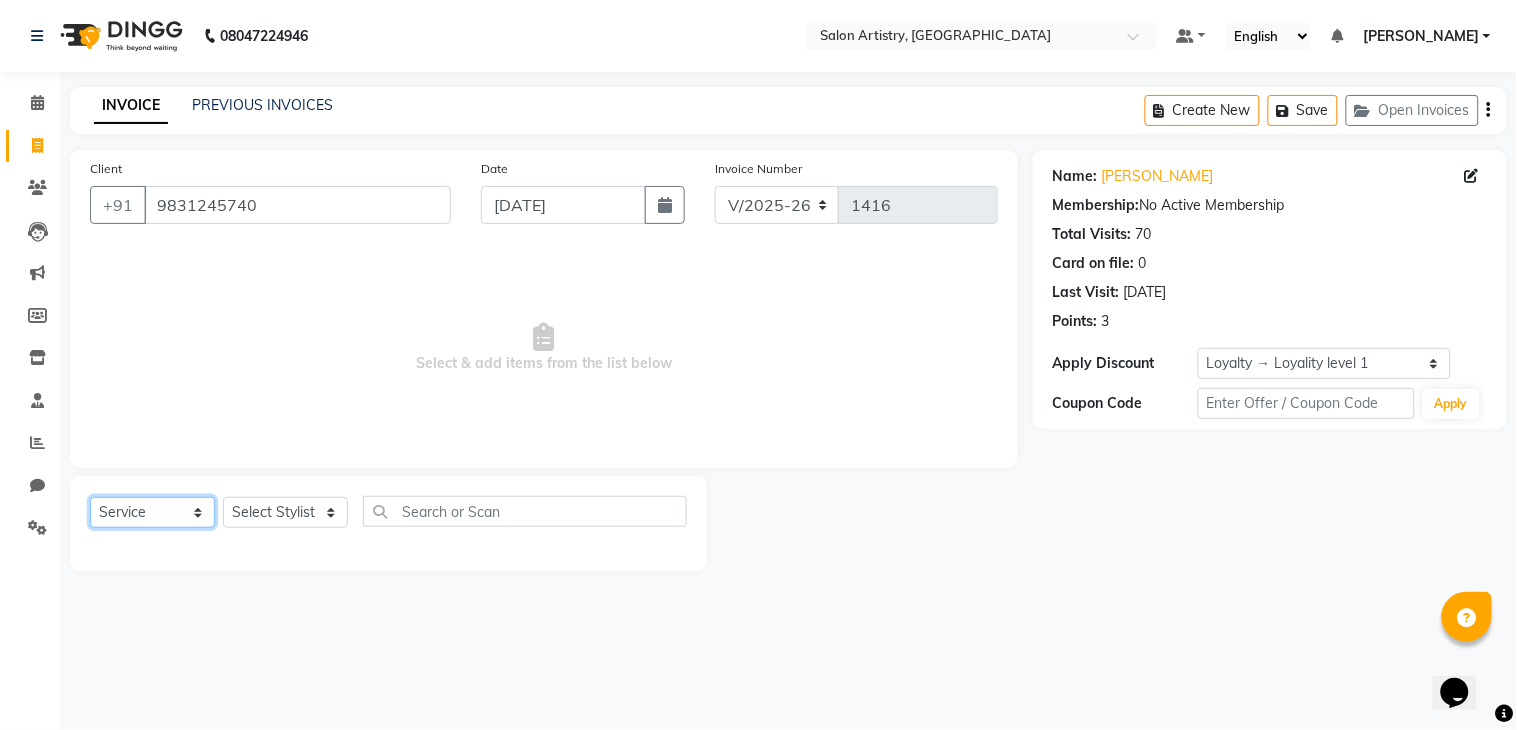 click on "Select  Service  Product  Membership  Package Voucher Prepaid Gift Card" 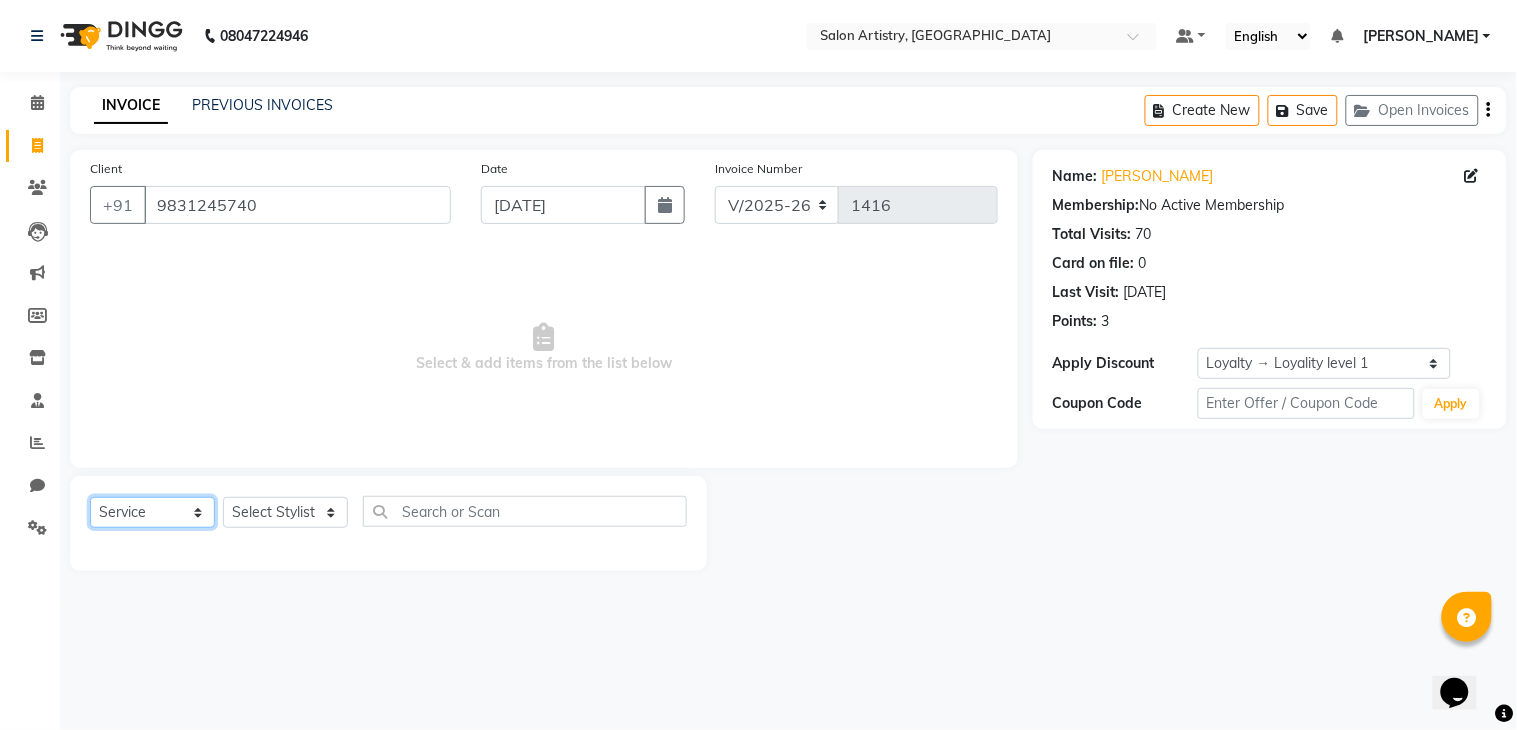 select on "membership" 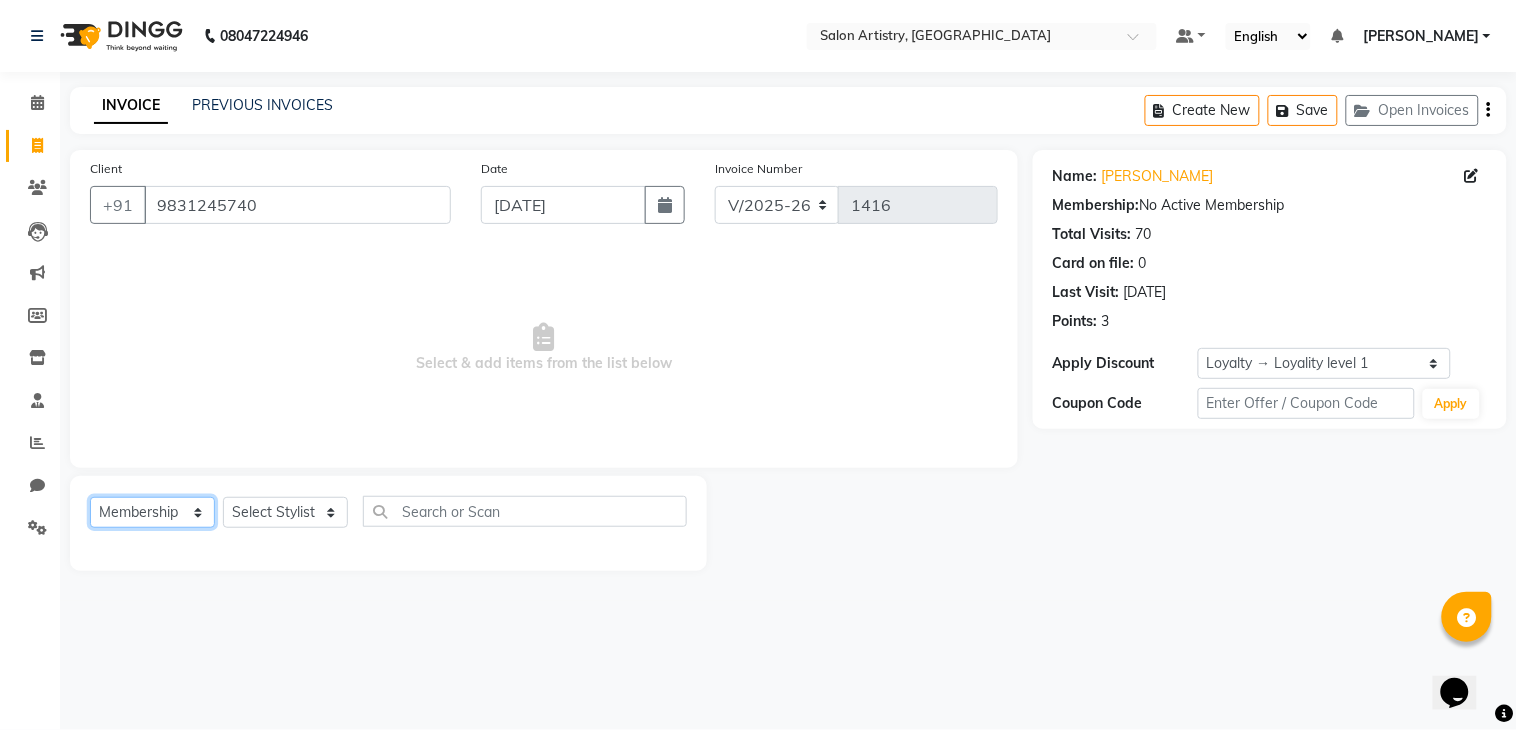 click on "Select  Service  Product  Membership  Package Voucher Prepaid Gift Card" 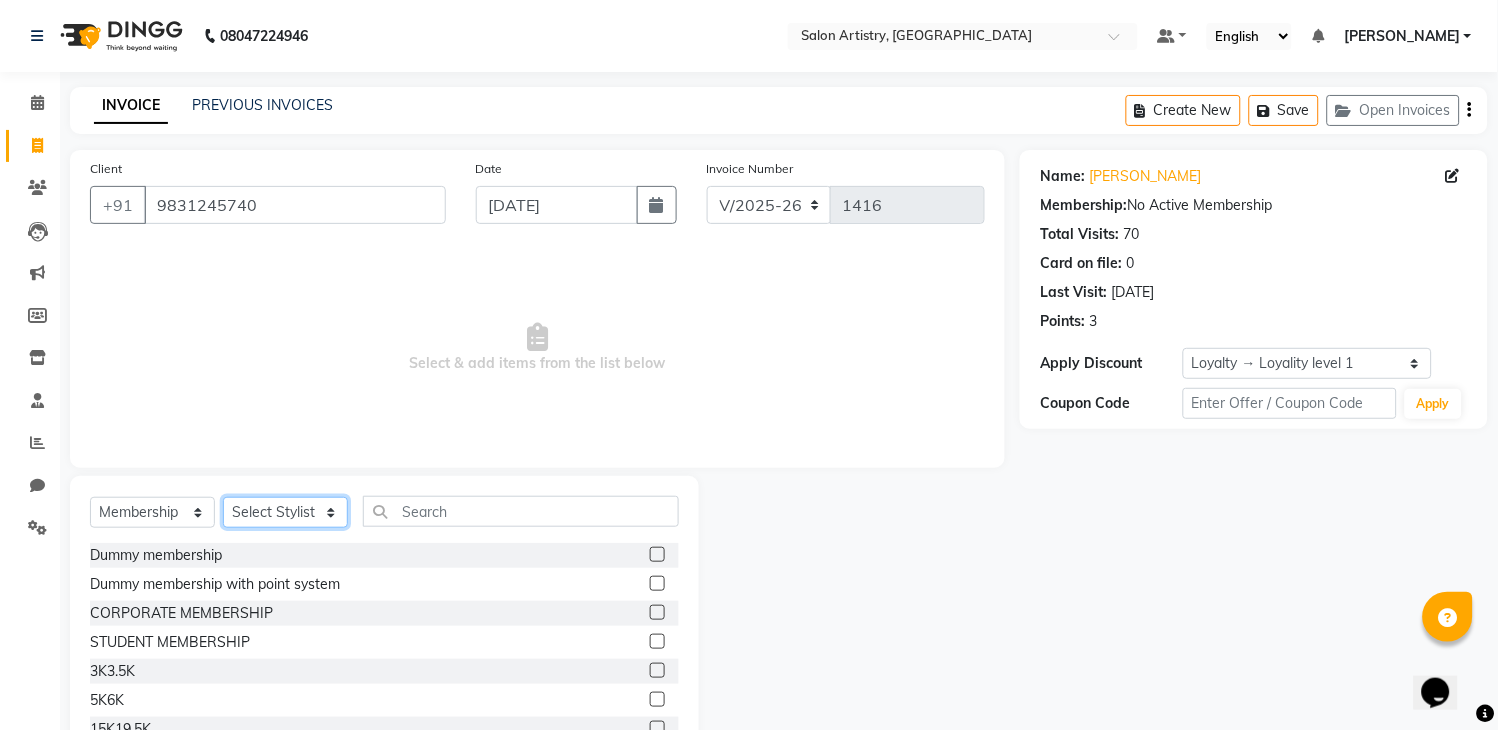 click on "Select Stylist Admin [PERSON_NAME] [PERSON_NAME] [PERSON_NAME] [PERSON_NAME] [PERSON_NAME] [PERSON_NAME] [PERSON_NAME] Reception [PERSON_NAME] [PERSON_NAME] [PERSON_NAME] [PERSON_NAME] [PERSON_NAME] [PERSON_NAME] [PERSON_NAME]" 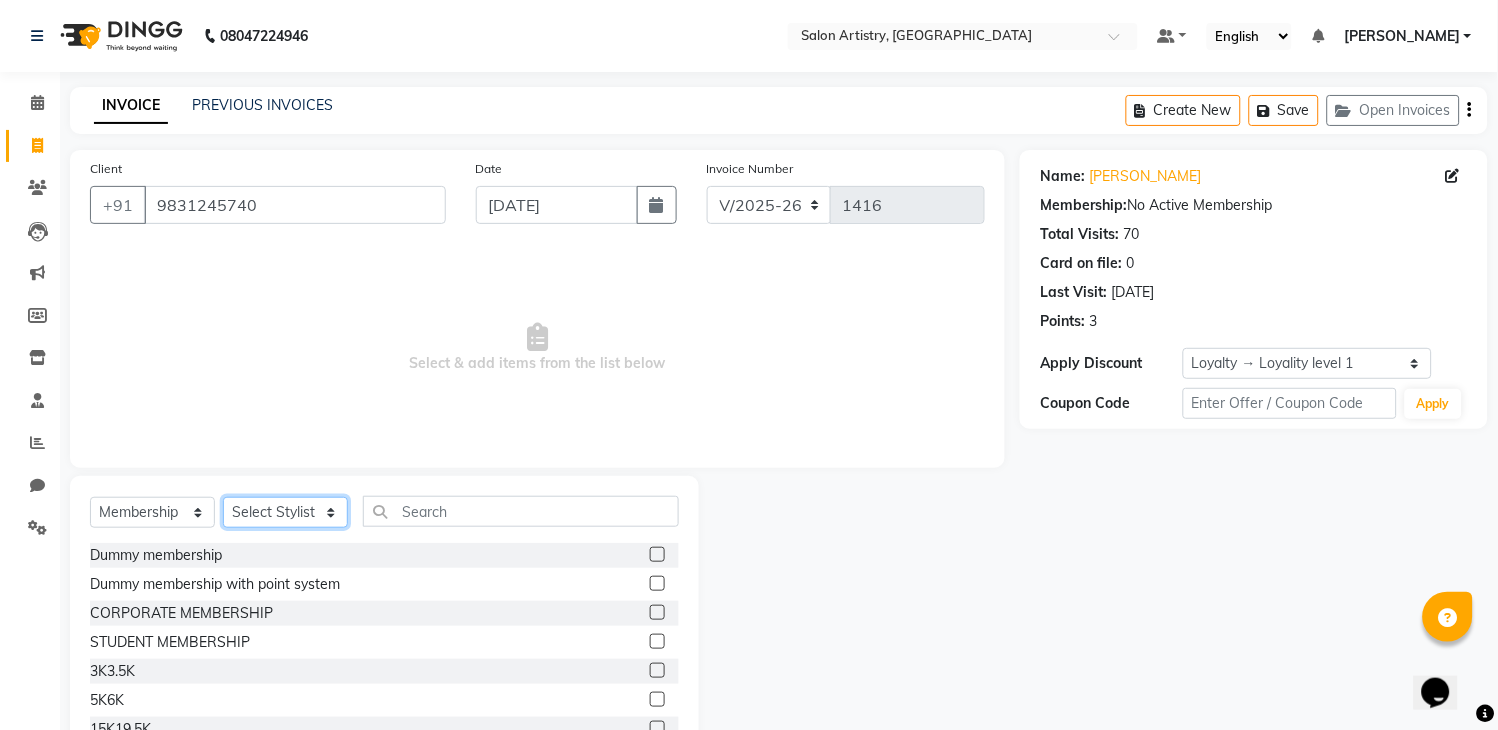 select on "79860" 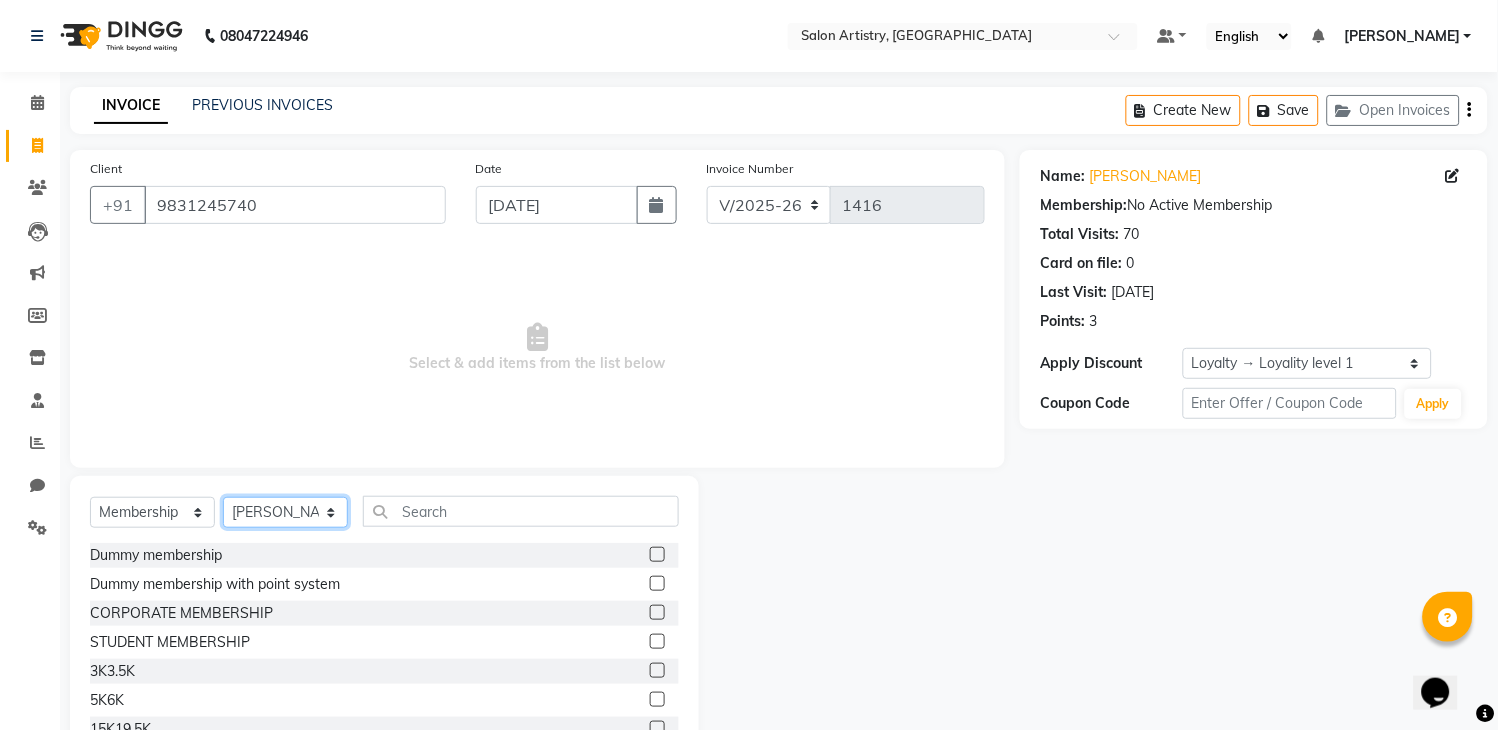 click on "Select Stylist Admin [PERSON_NAME] [PERSON_NAME] [PERSON_NAME] [PERSON_NAME] [PERSON_NAME] [PERSON_NAME] [PERSON_NAME] Reception [PERSON_NAME] [PERSON_NAME] [PERSON_NAME] [PERSON_NAME] [PERSON_NAME] [PERSON_NAME] [PERSON_NAME]" 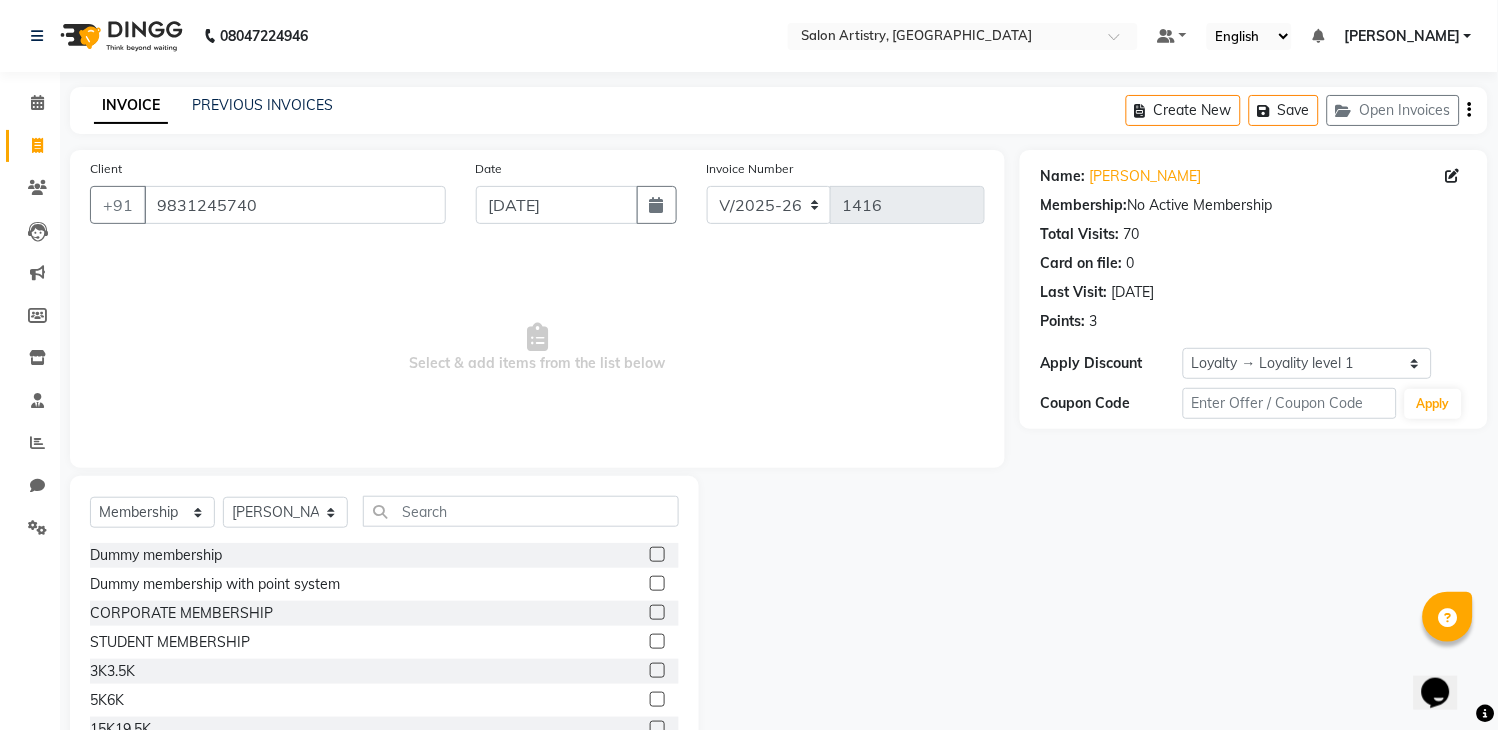 click 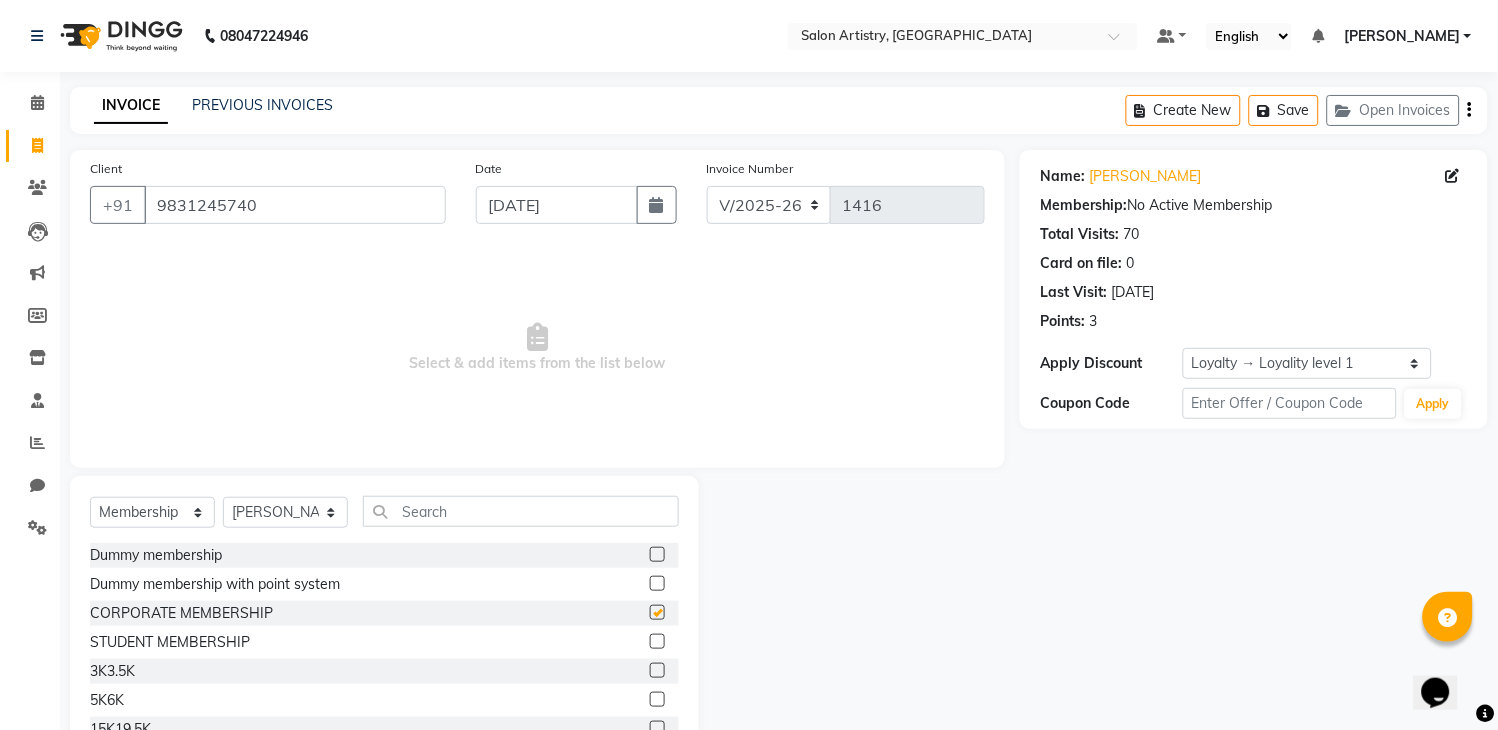 select on "select" 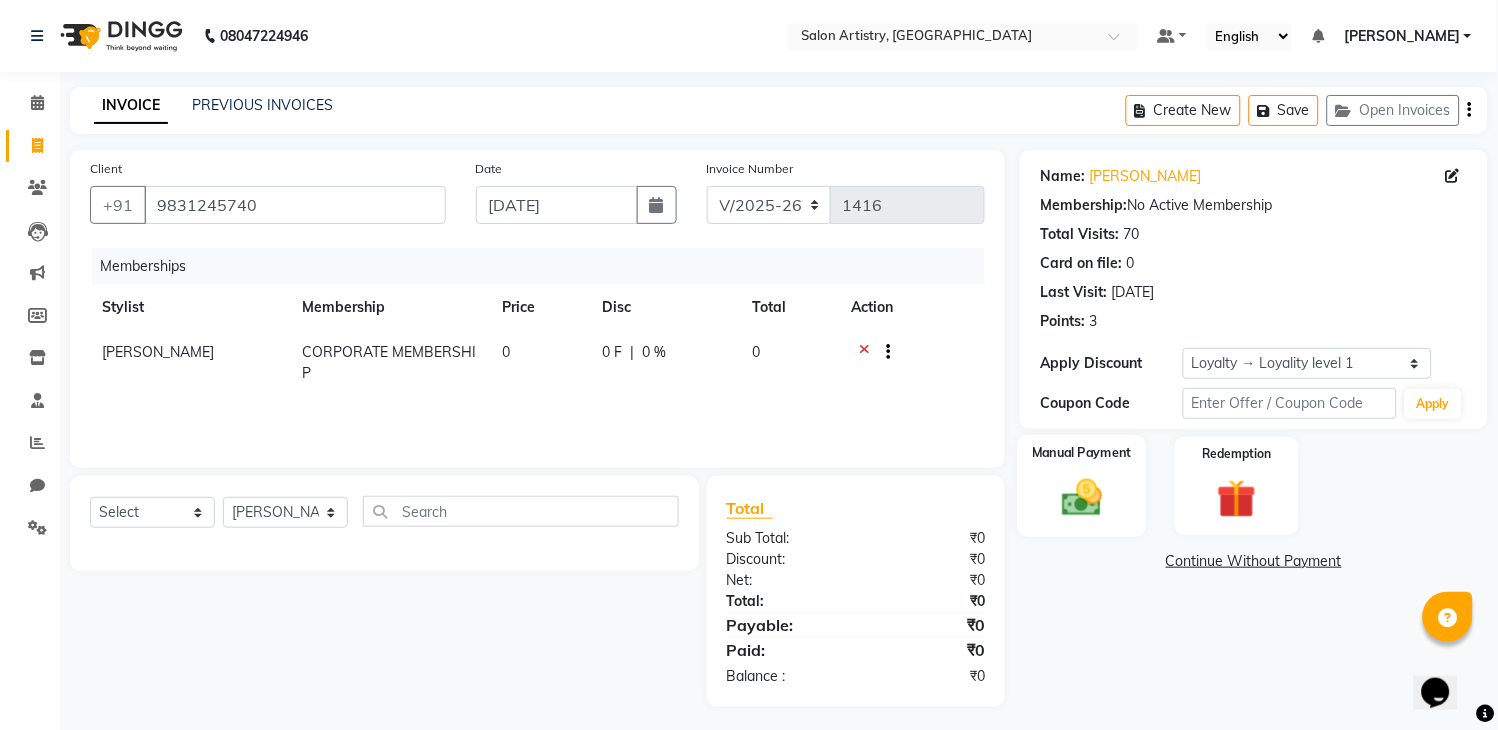 click 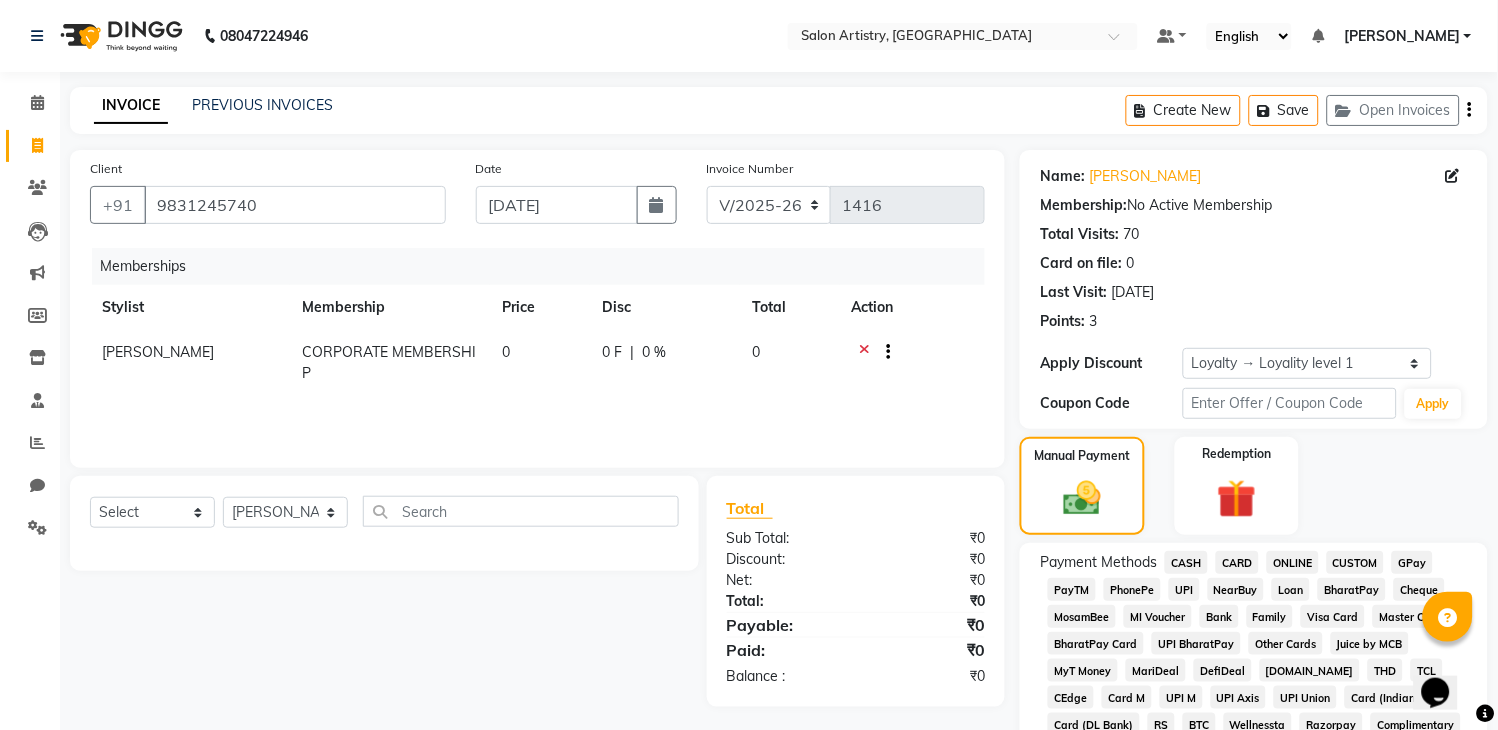 click on "CASH" 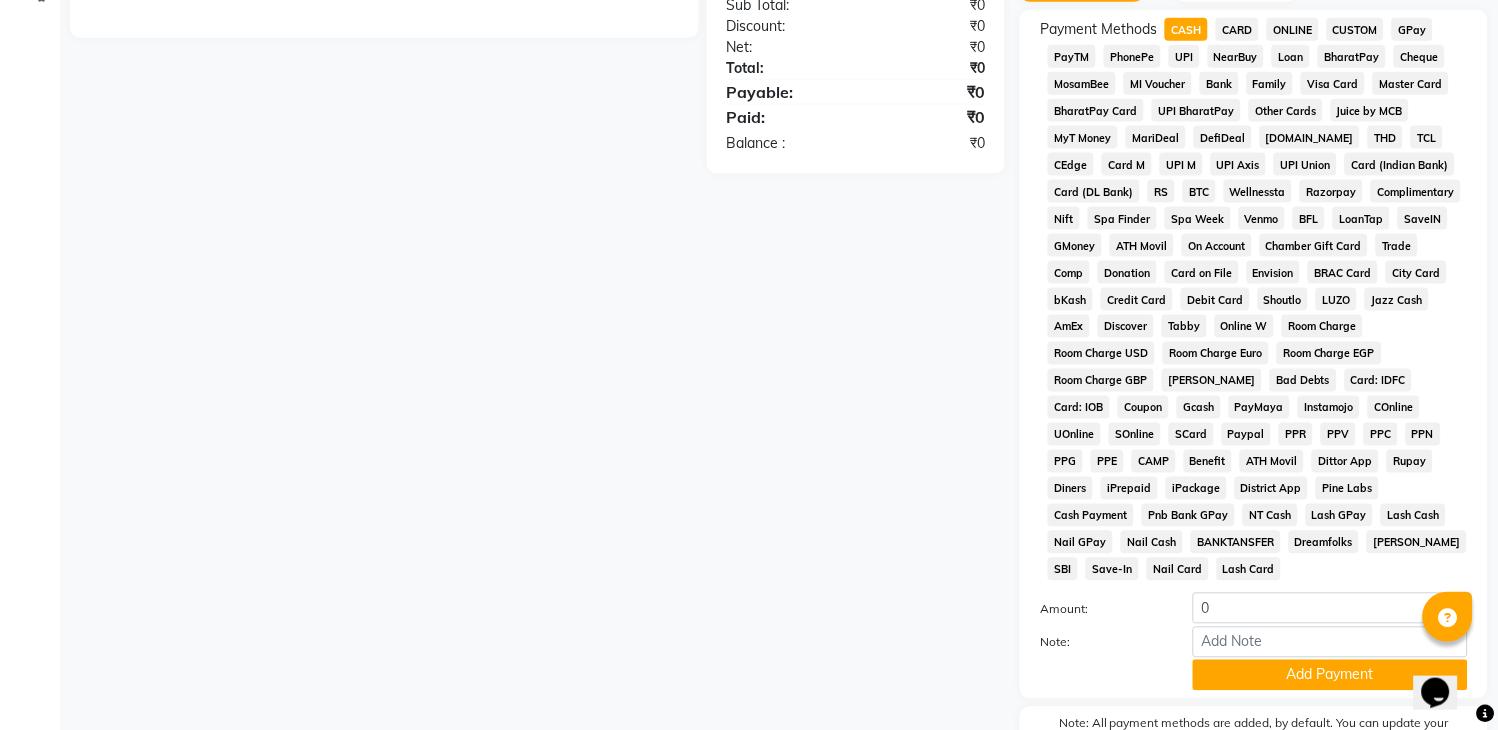 scroll, scrollTop: 555, scrollLeft: 0, axis: vertical 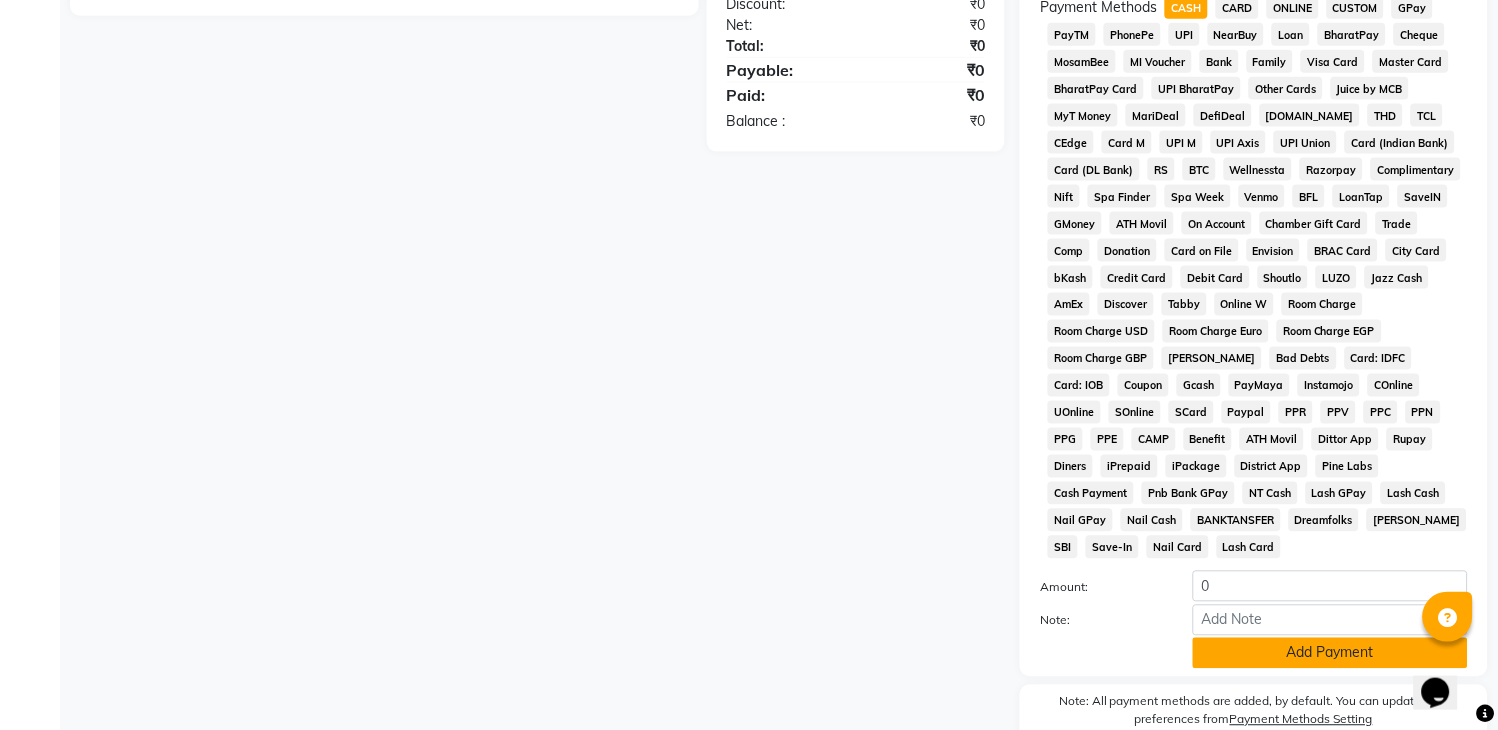 click on "Add Payment" 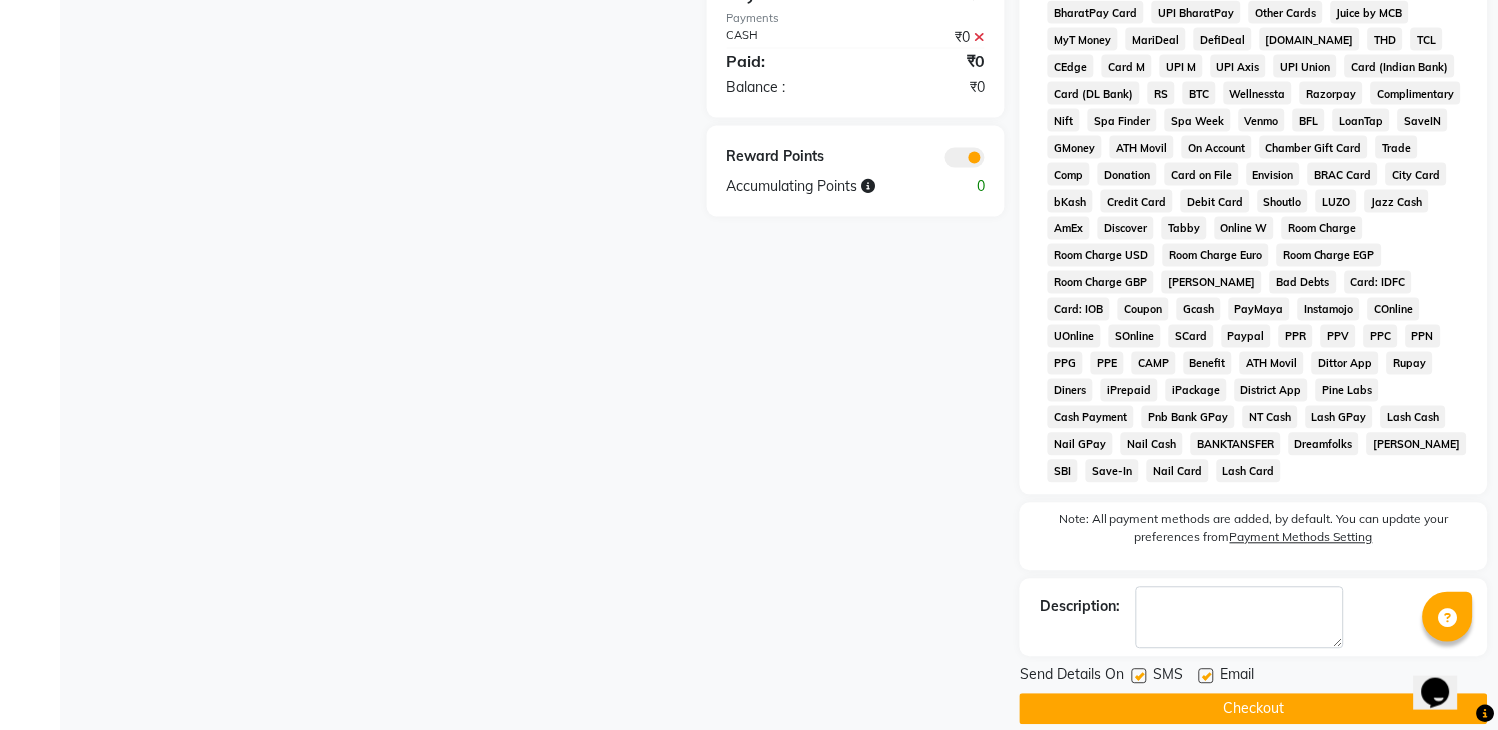 scroll, scrollTop: 662, scrollLeft: 0, axis: vertical 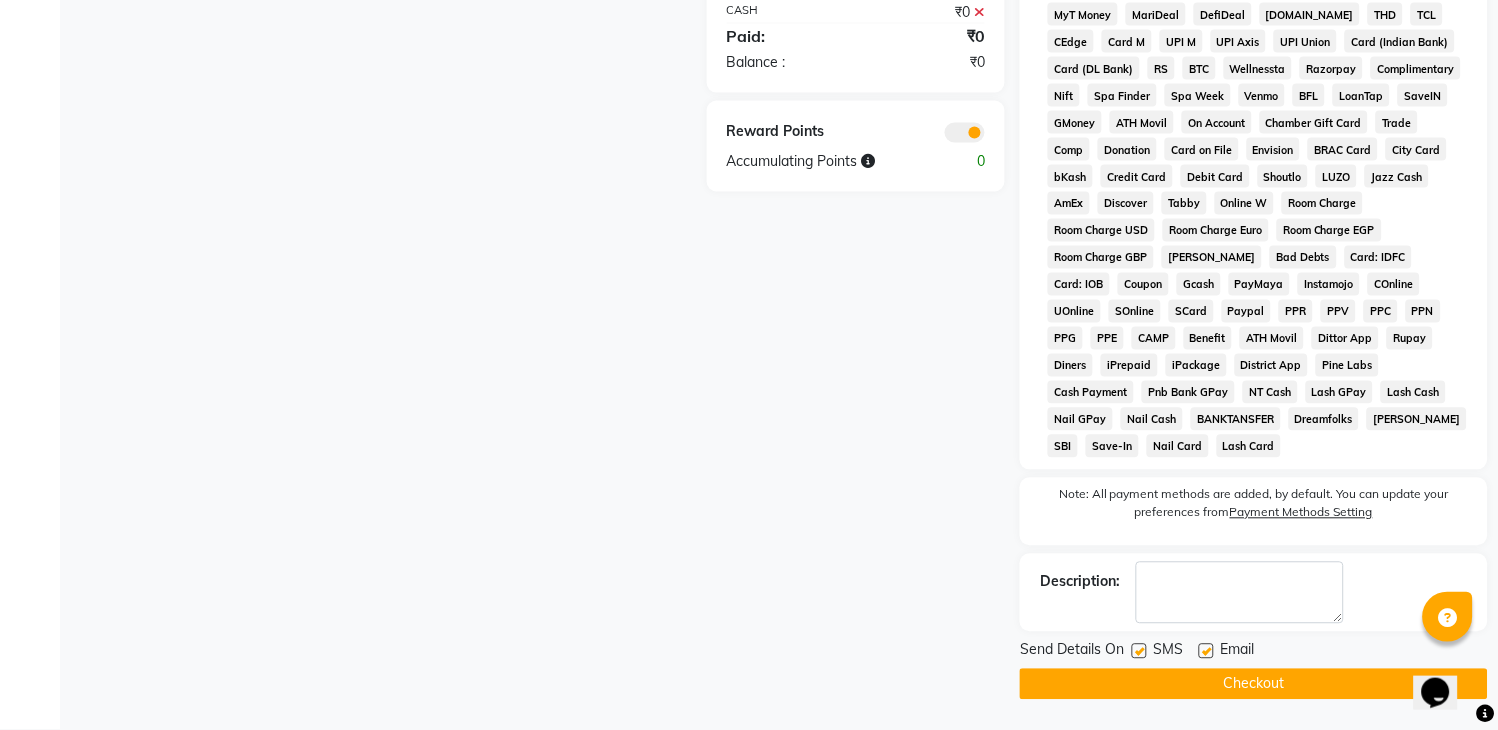 click on "Checkout" 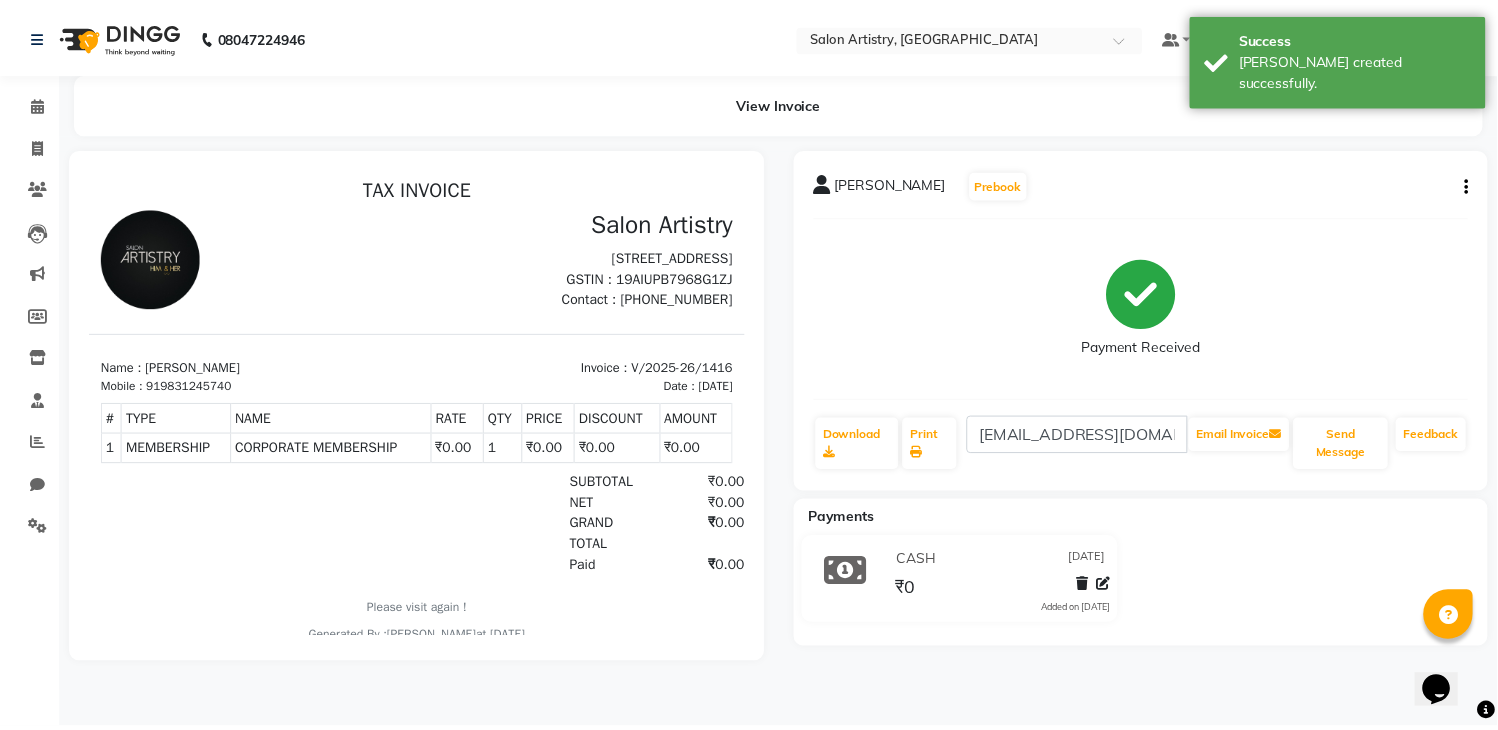 scroll, scrollTop: 0, scrollLeft: 0, axis: both 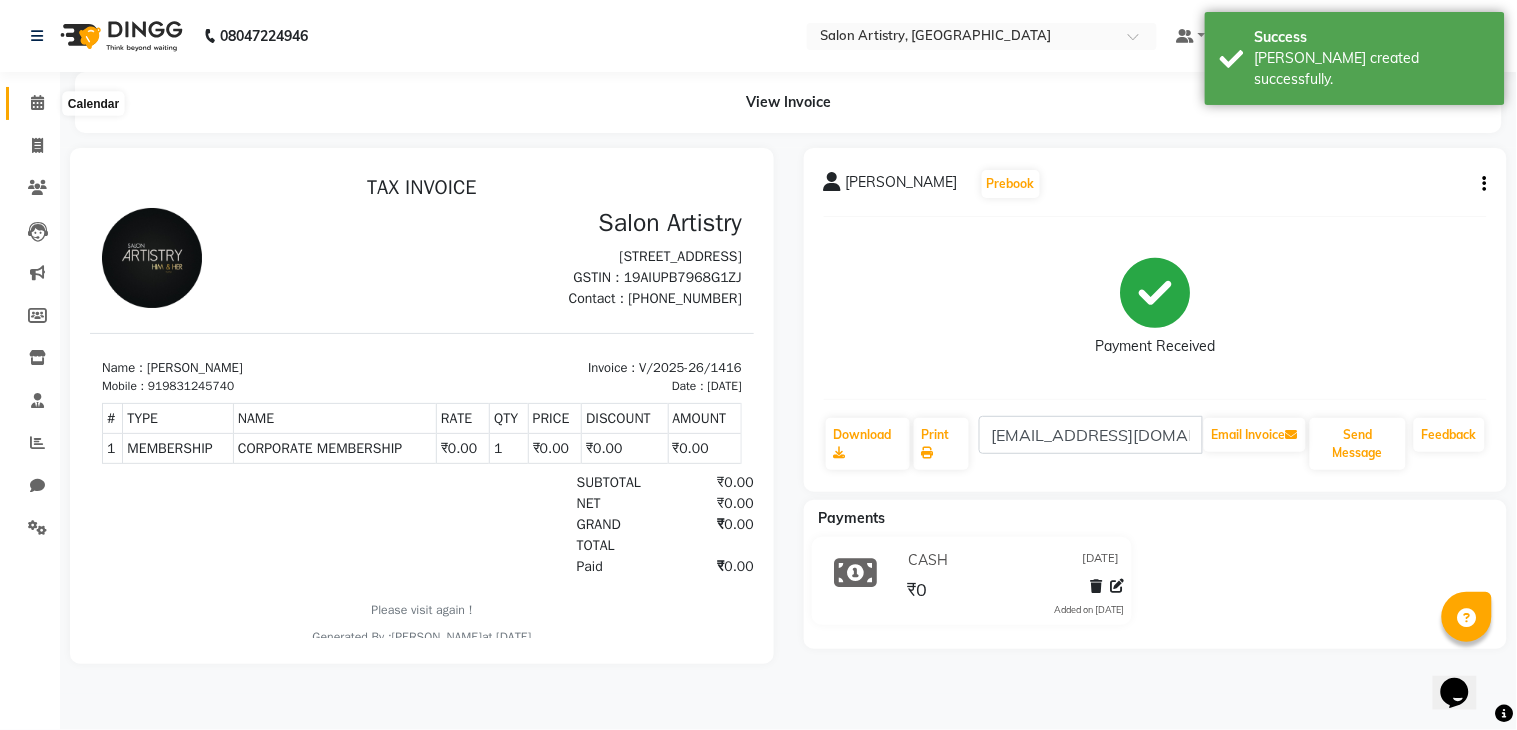 click 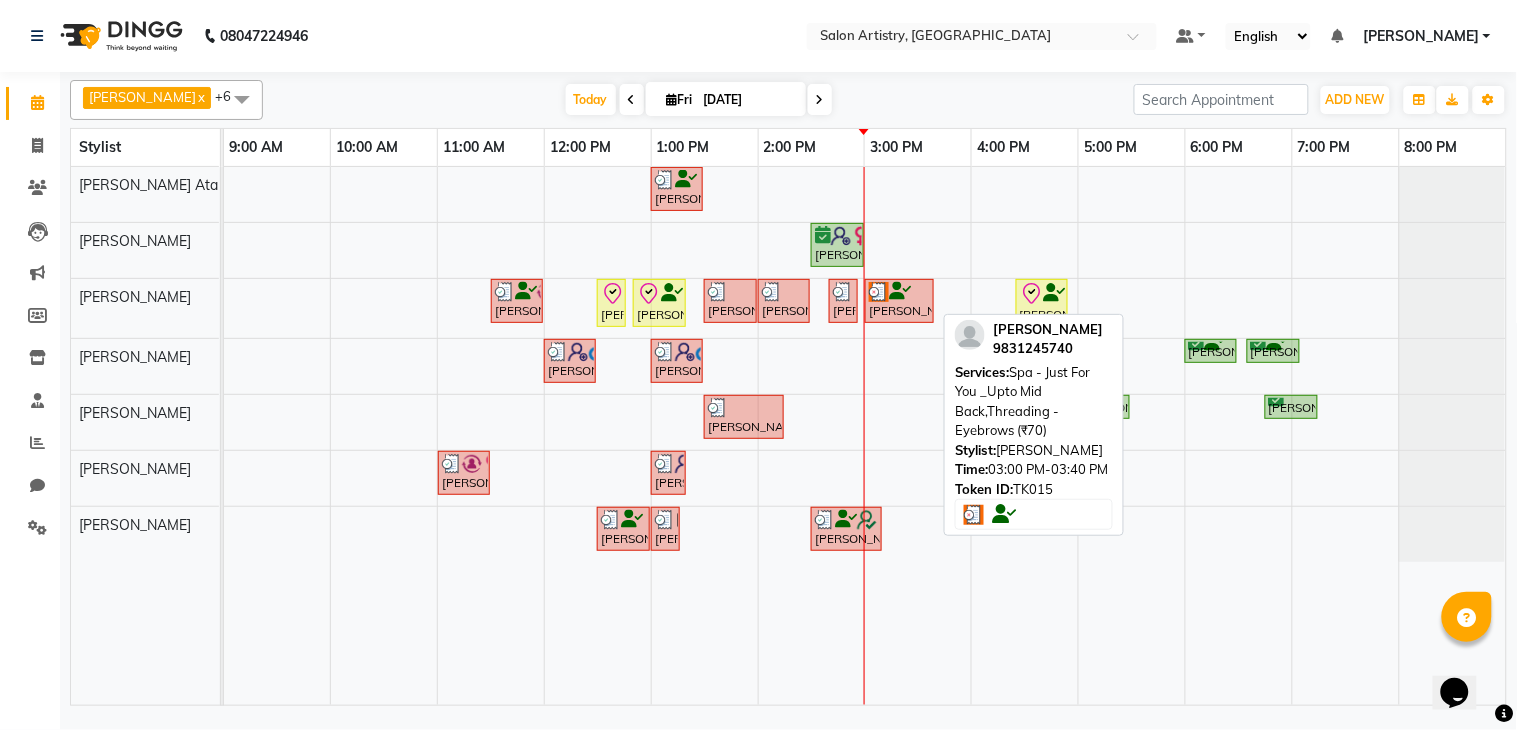 click at bounding box center [879, 292] 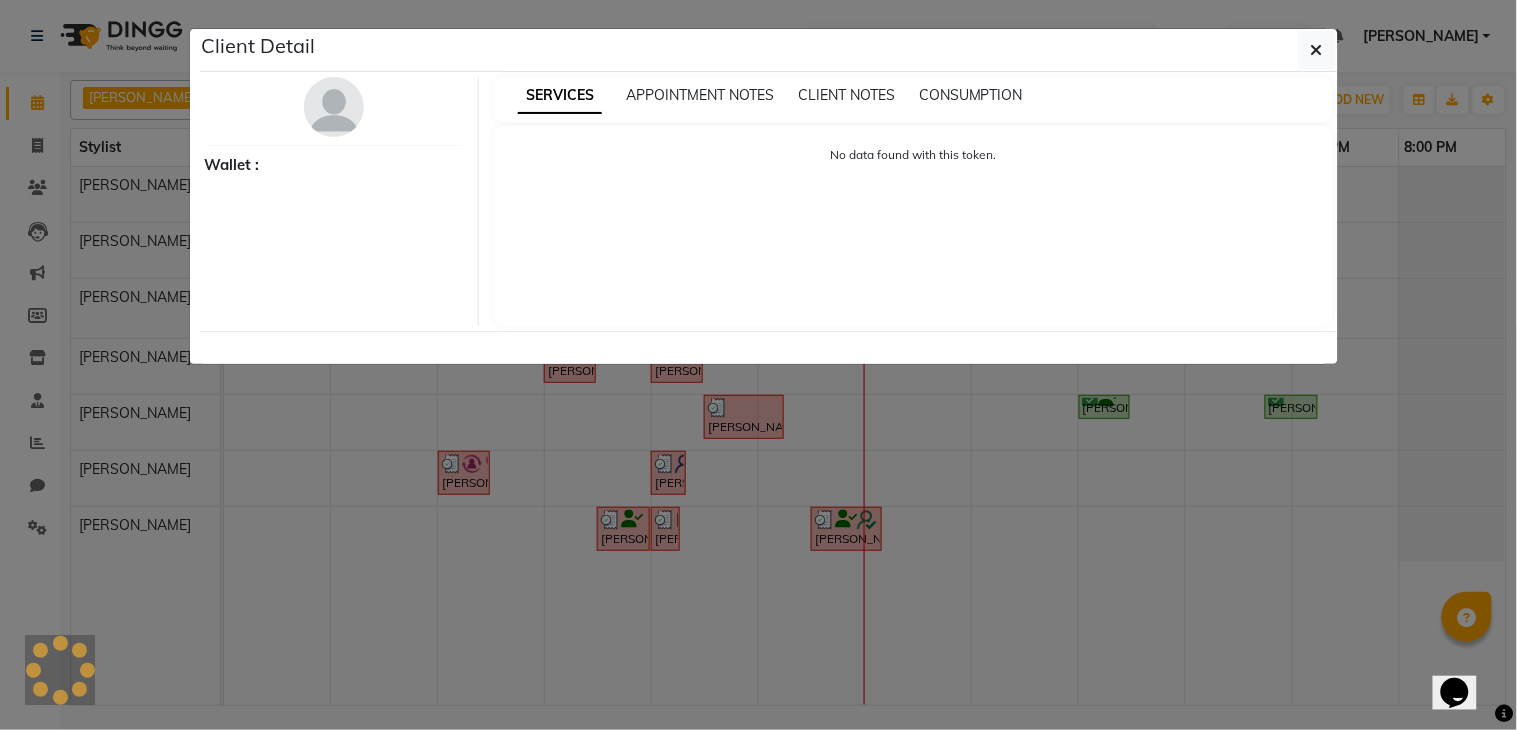 select on "3" 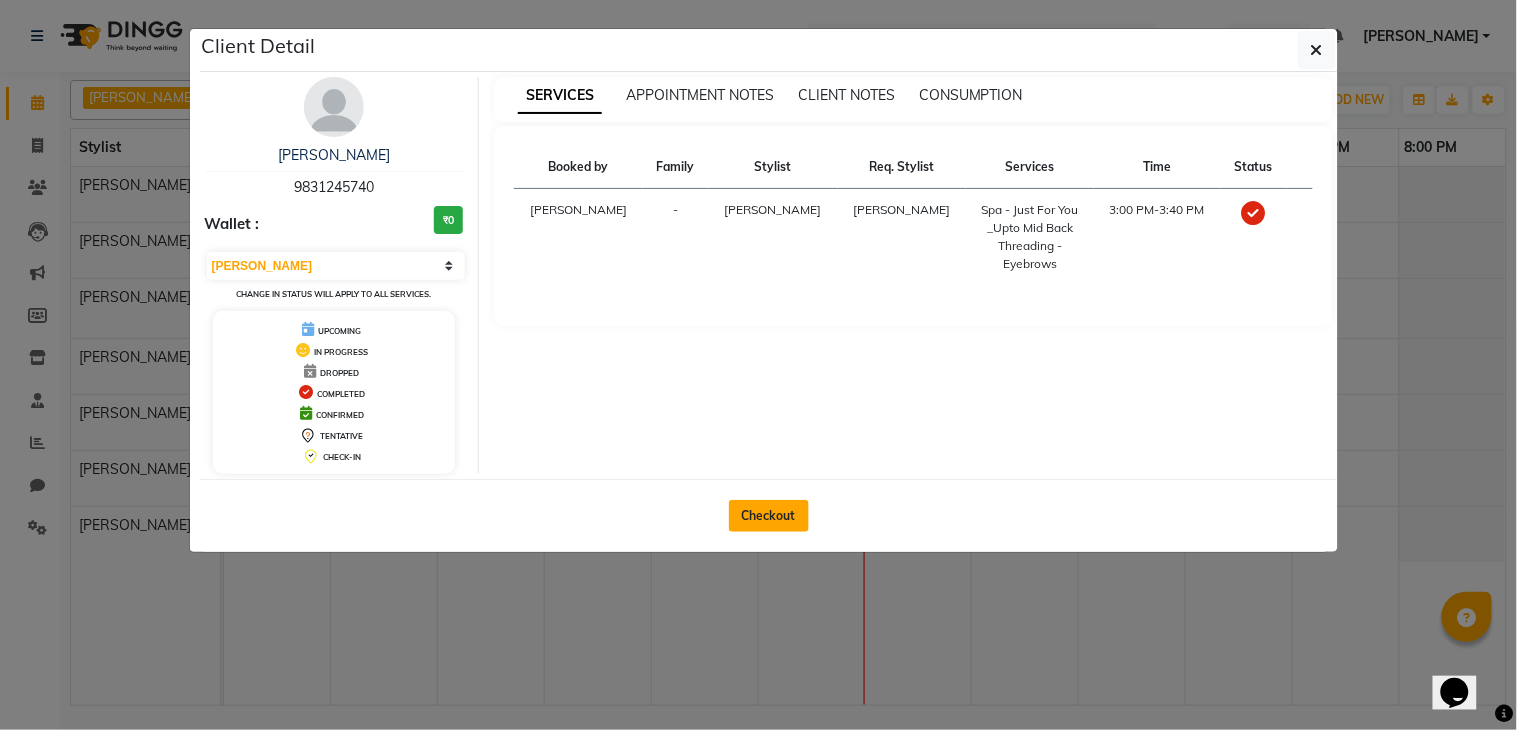 click on "Checkout" 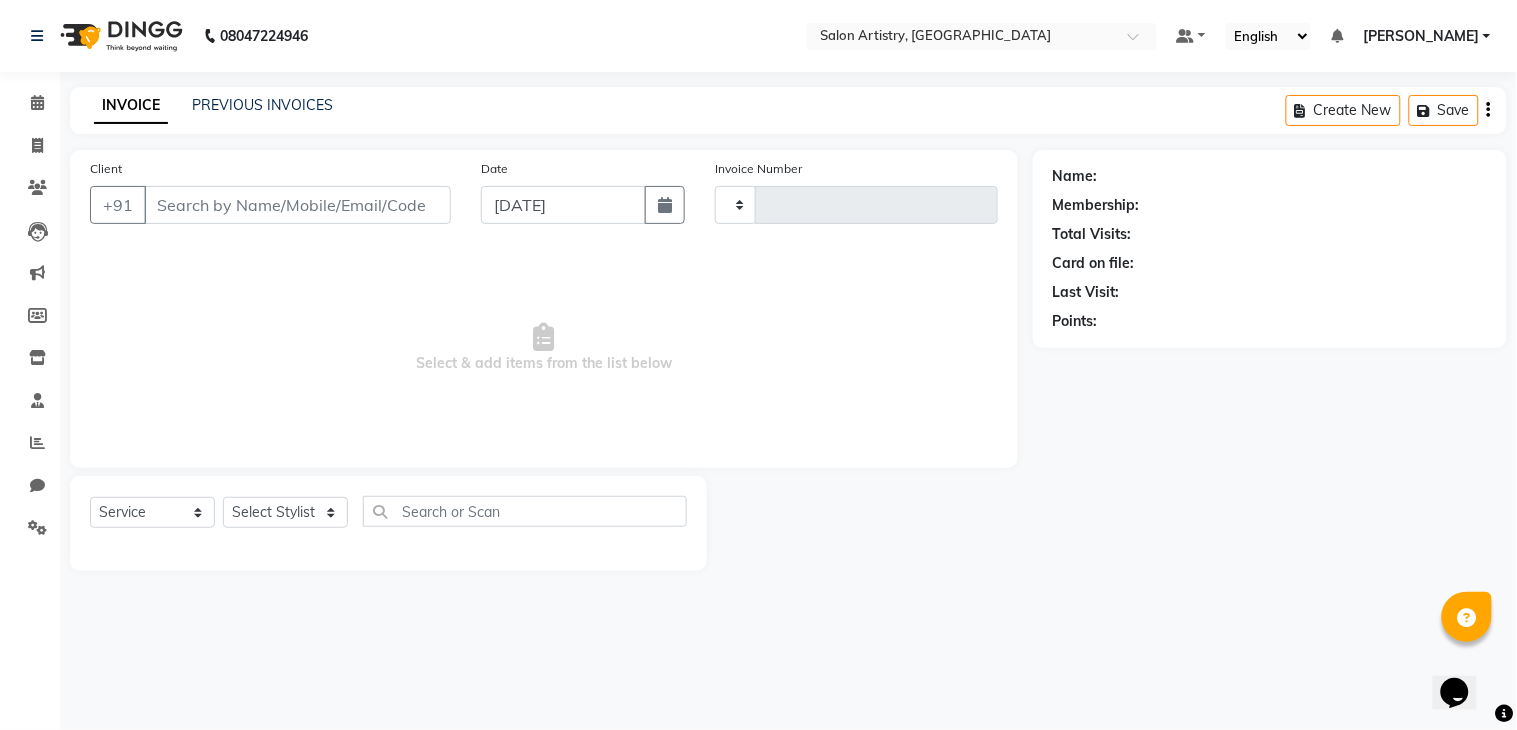 type on "1417" 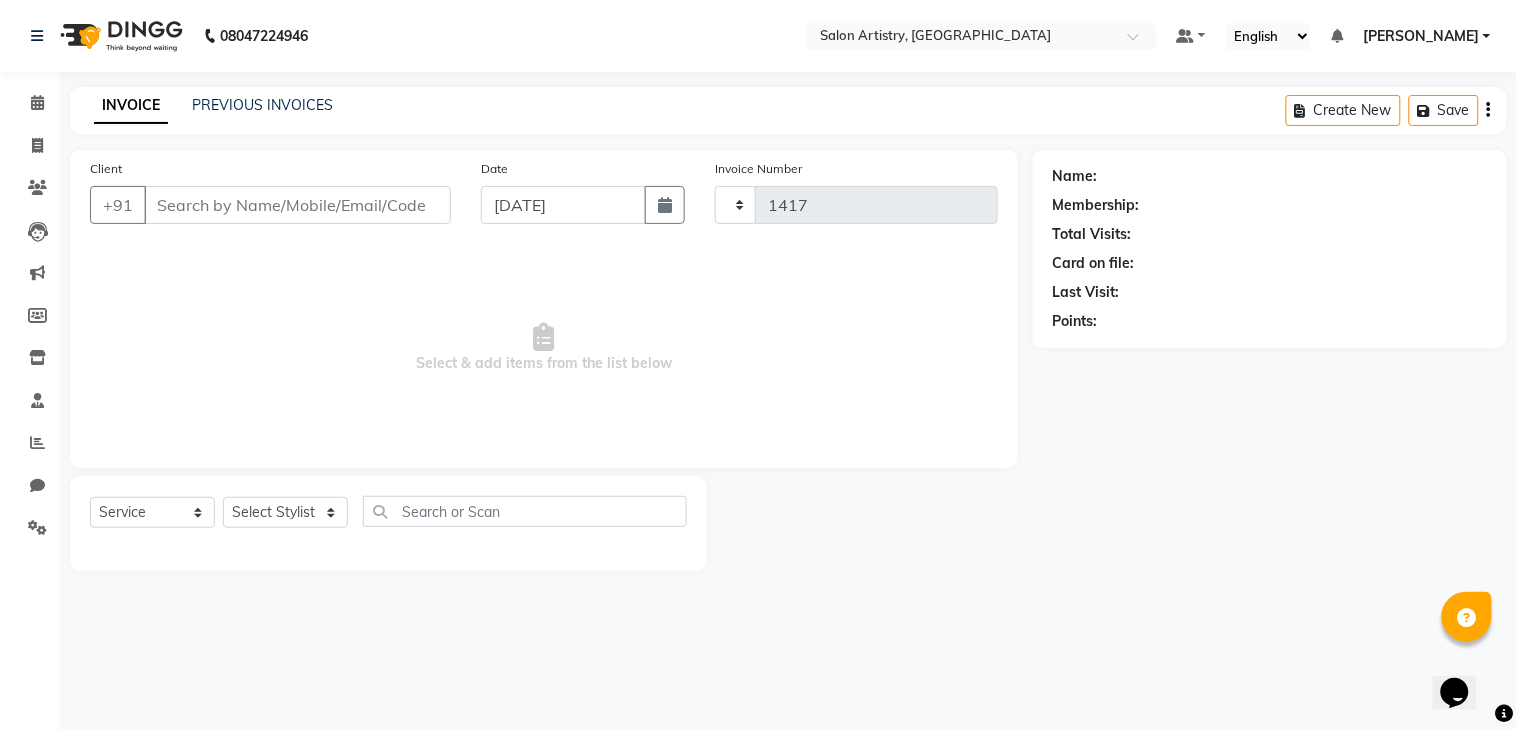 select on "8285" 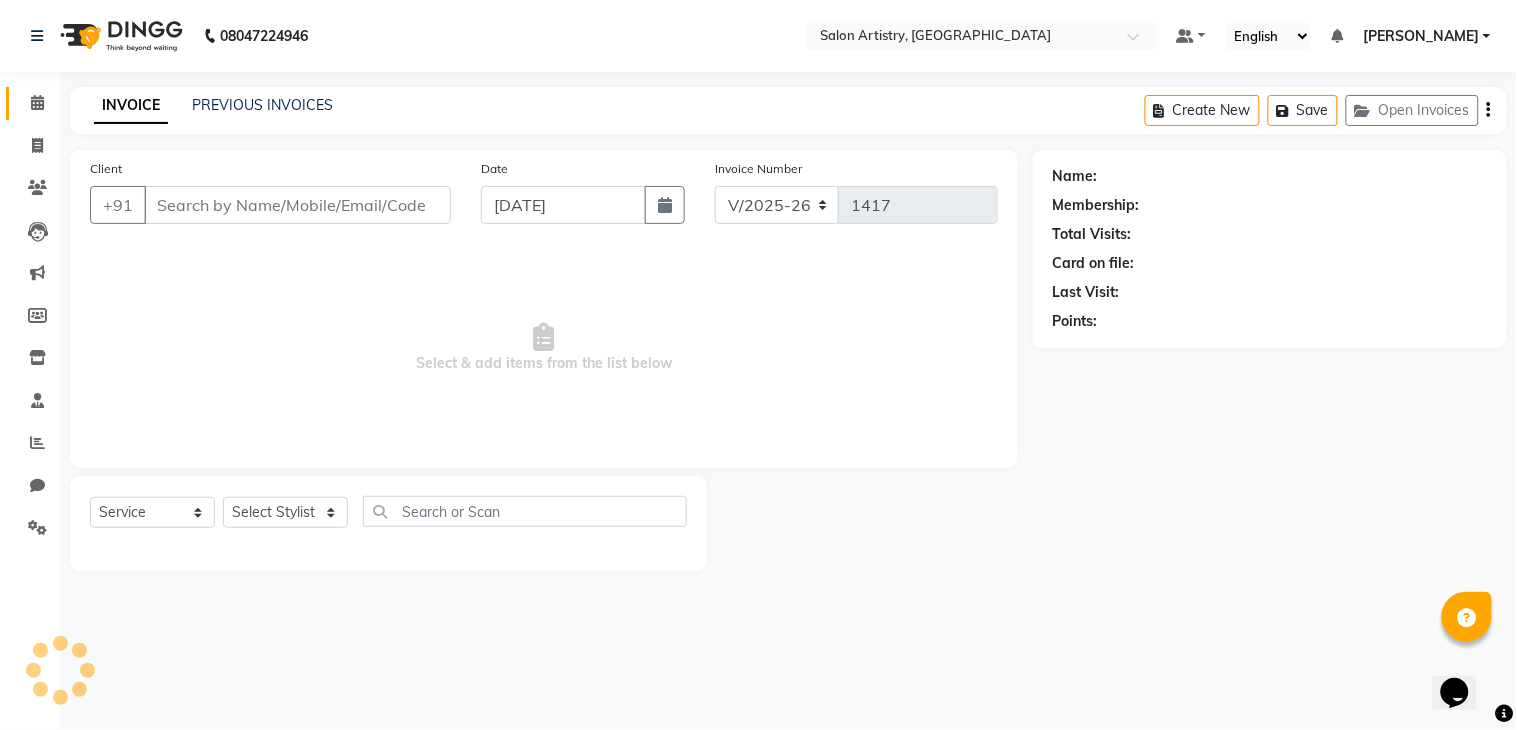 type on "9831245740" 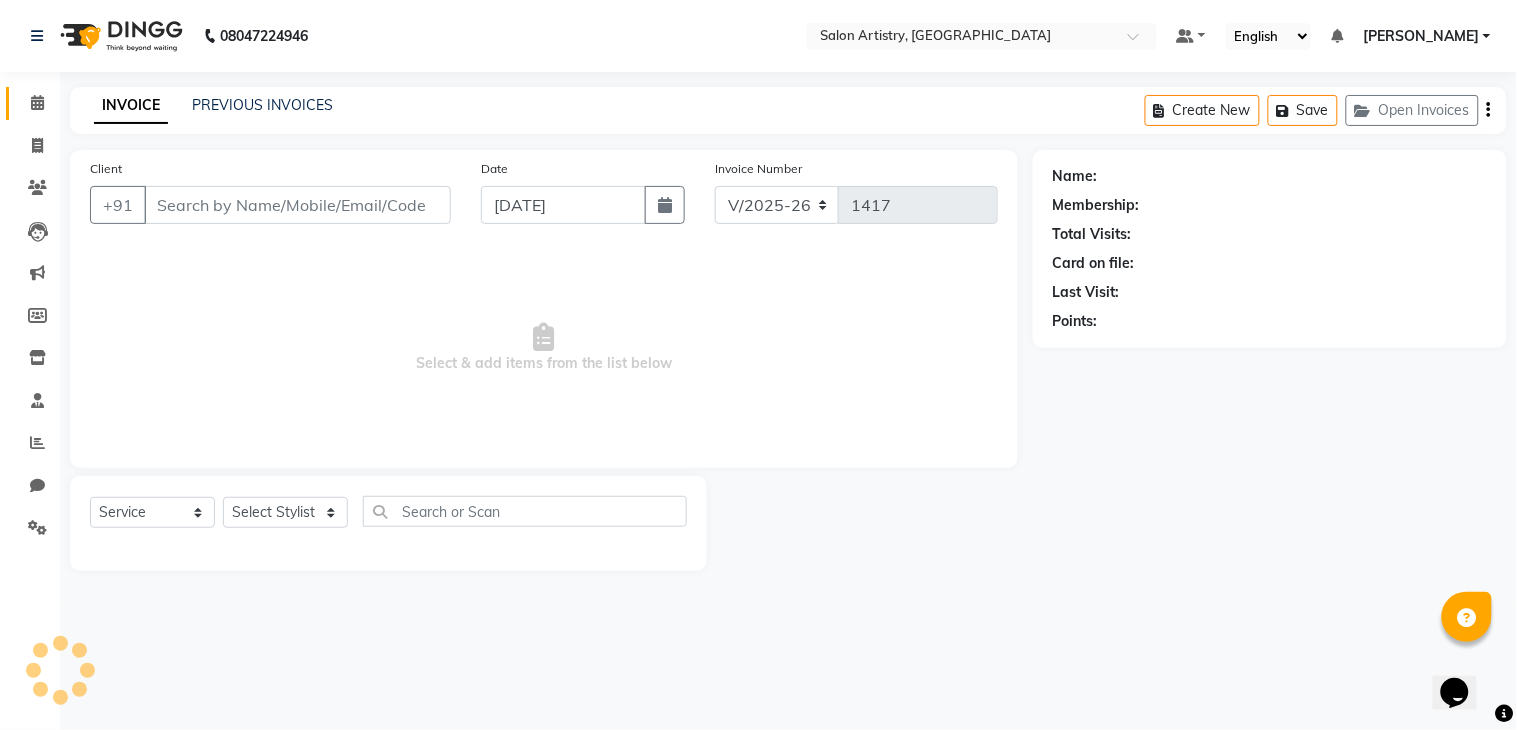 select on "79860" 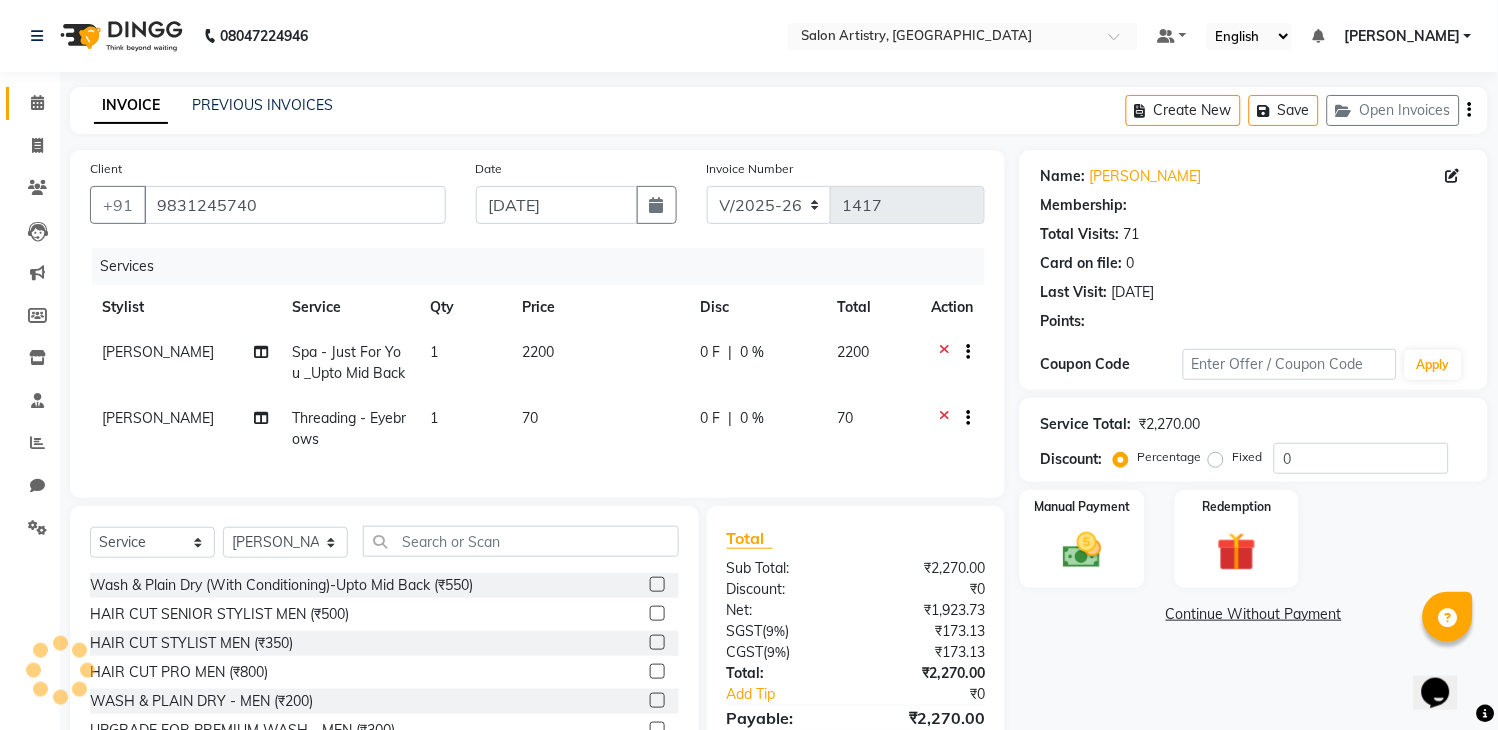 select on "2: Object" 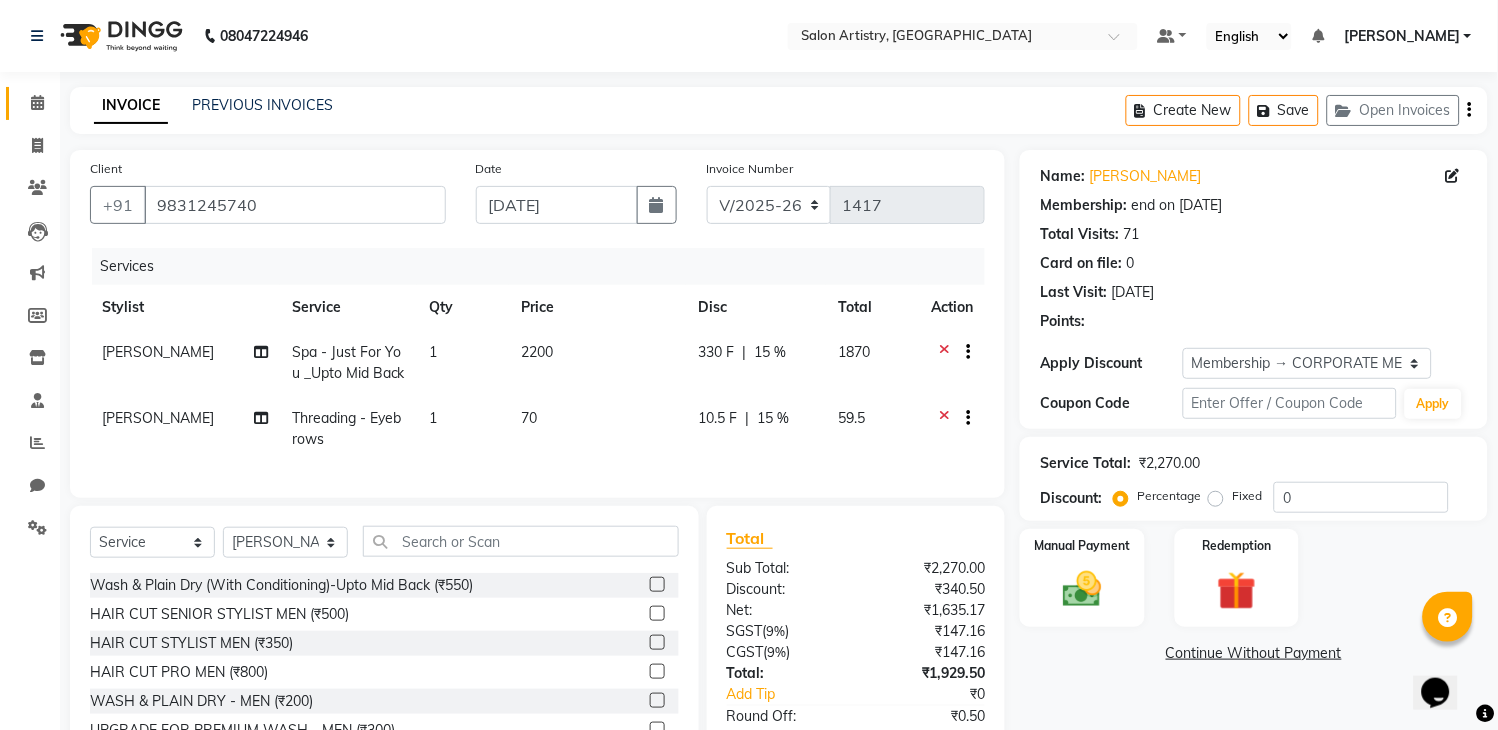 type on "15" 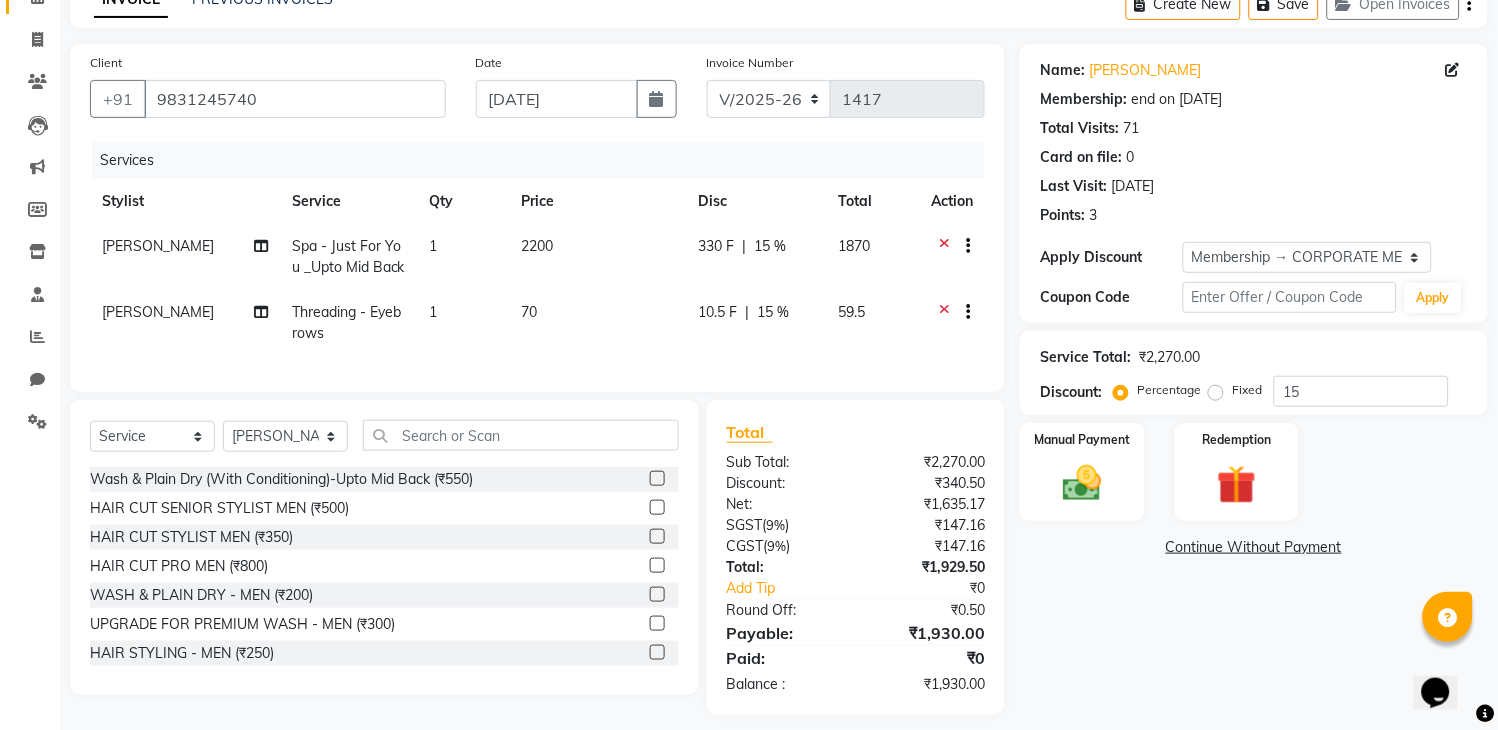 scroll, scrollTop: 111, scrollLeft: 0, axis: vertical 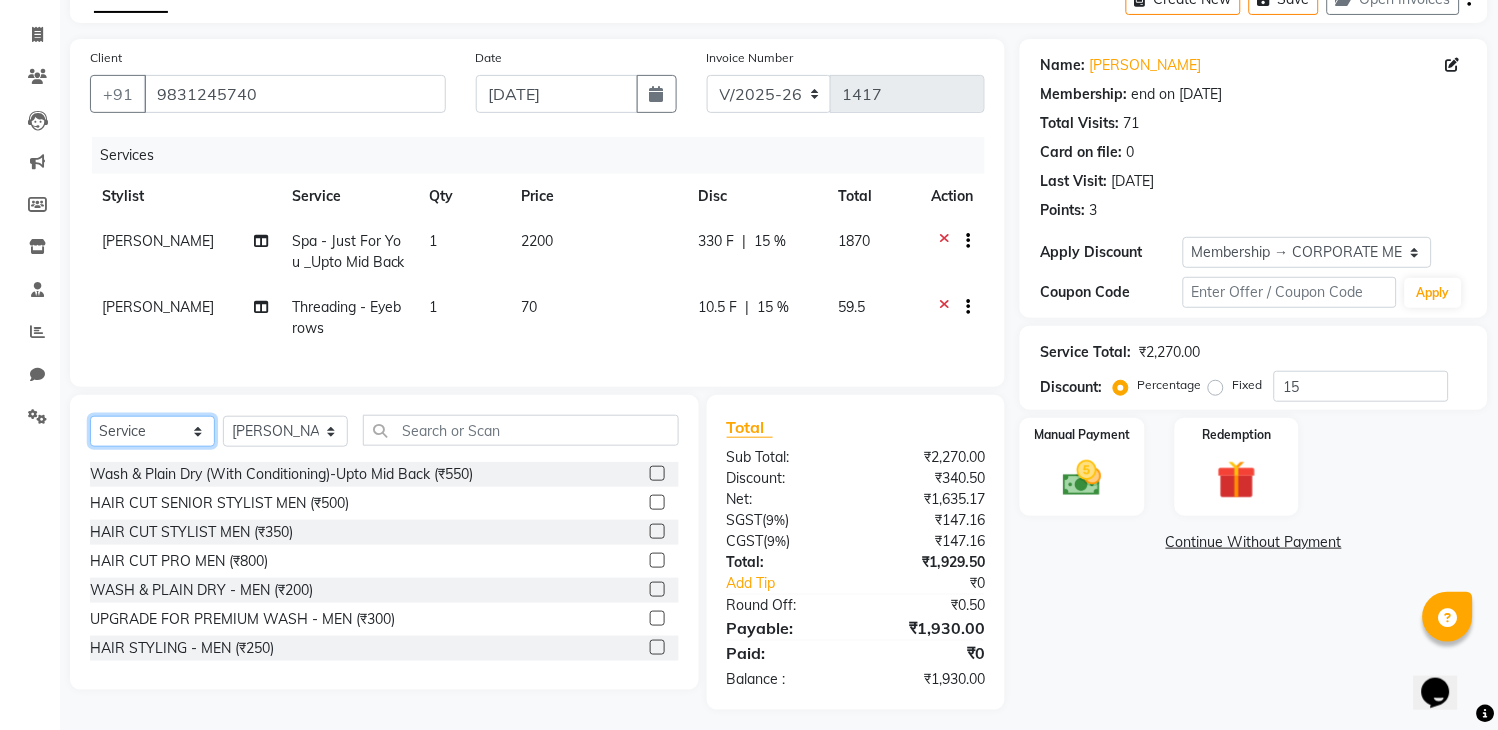 click on "Select  Service  Product  Membership  Package Voucher Prepaid Gift Card" 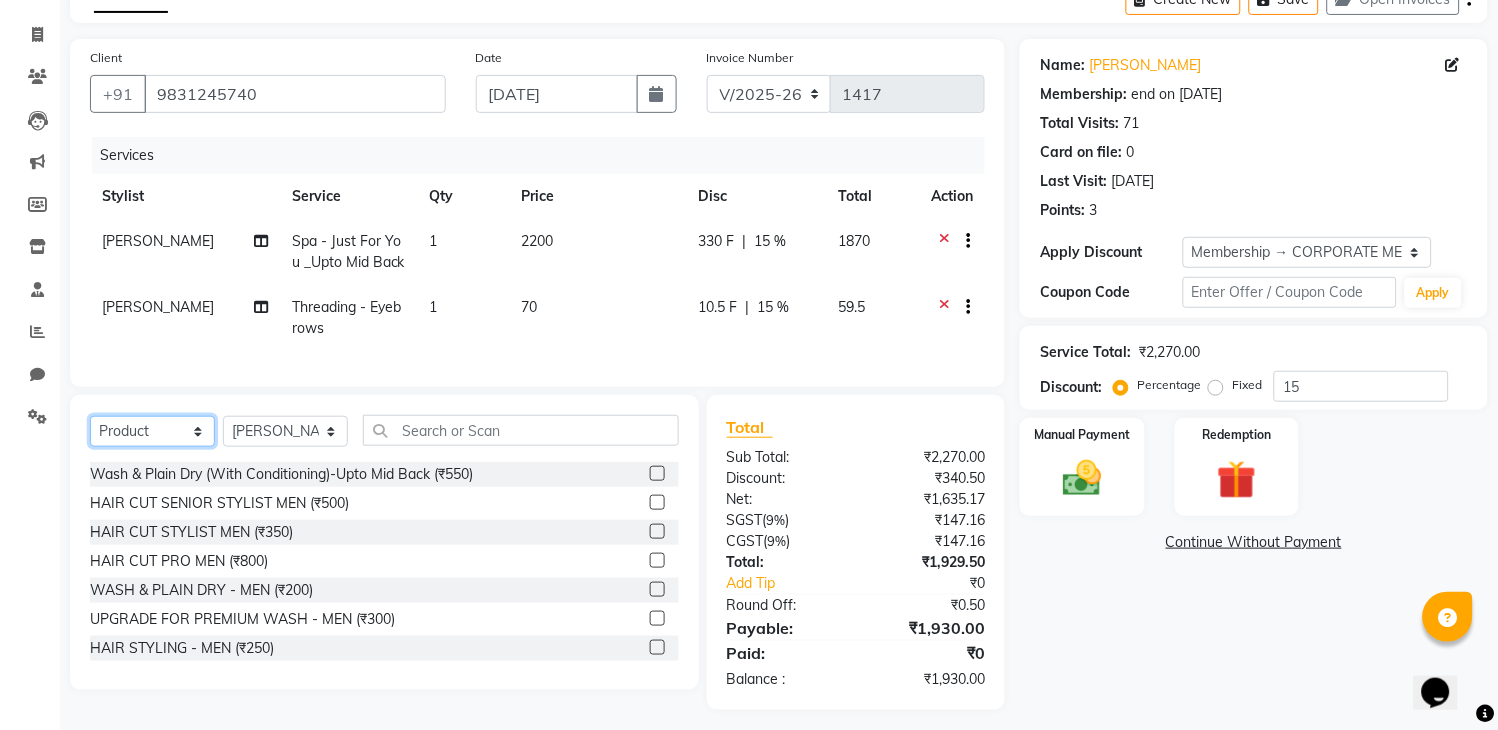 click on "Select  Service  Product  Membership  Package Voucher Prepaid Gift Card" 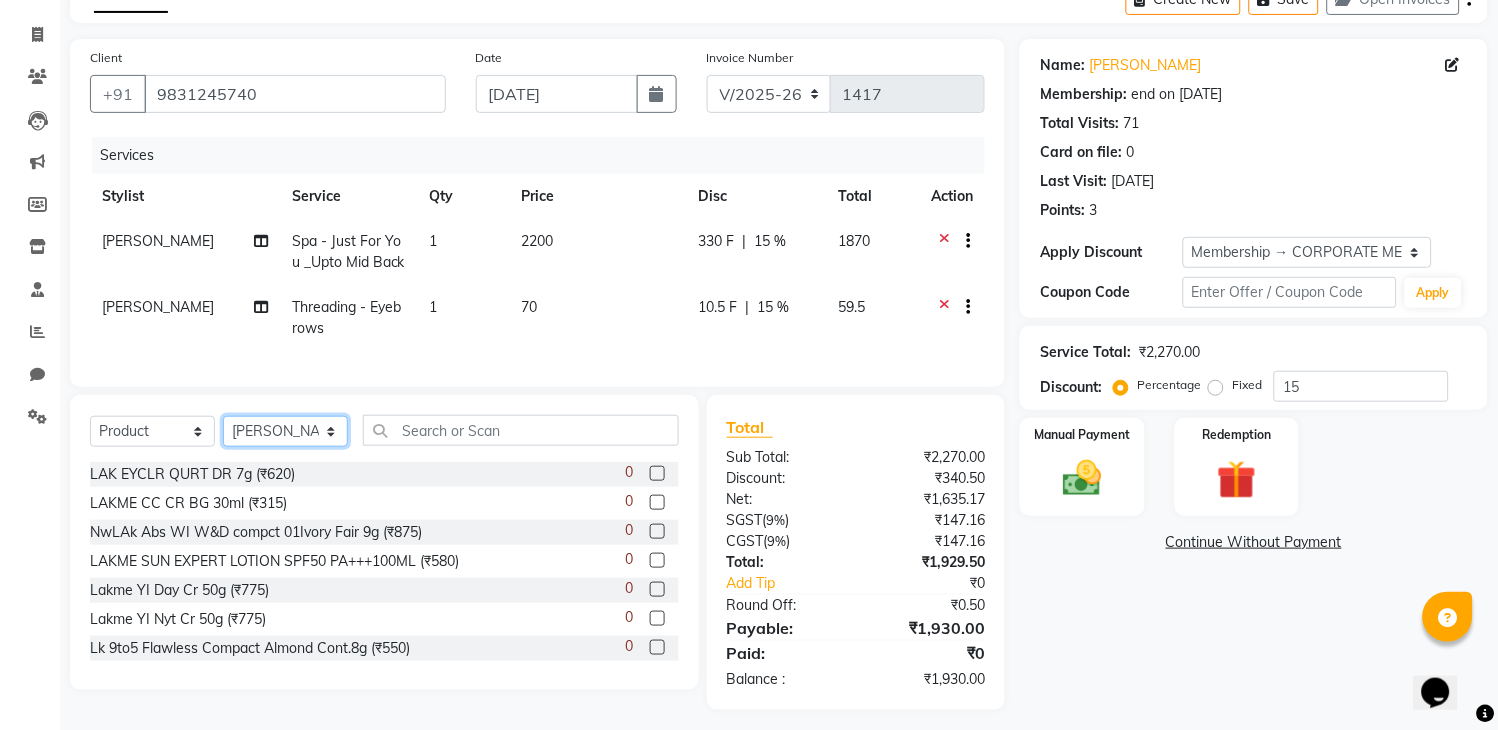 click on "Select Stylist Admin [PERSON_NAME] [PERSON_NAME] [PERSON_NAME] [PERSON_NAME] [PERSON_NAME] [PERSON_NAME] [PERSON_NAME] Reception [PERSON_NAME] [PERSON_NAME] [PERSON_NAME] [PERSON_NAME] [PERSON_NAME] [PERSON_NAME] [PERSON_NAME]" 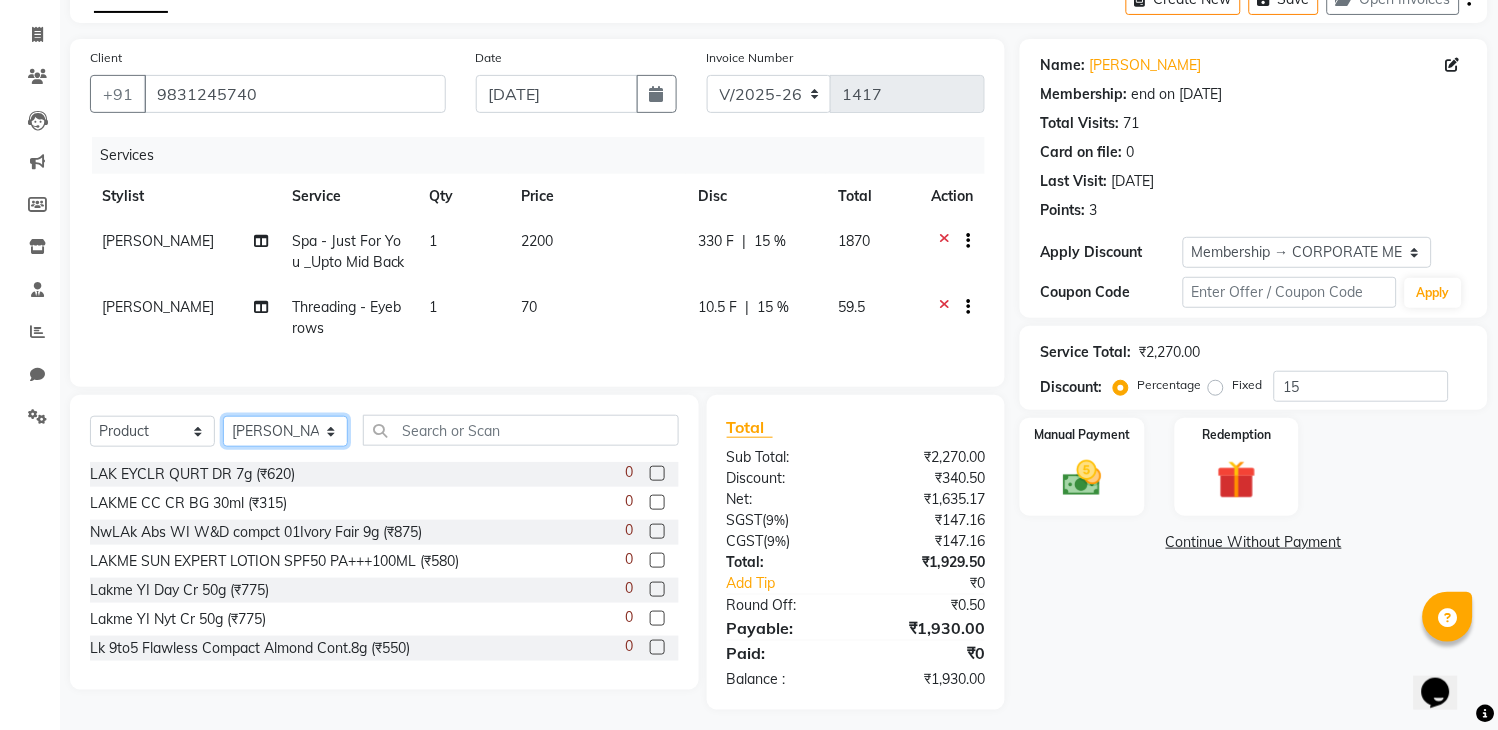 select on "79858" 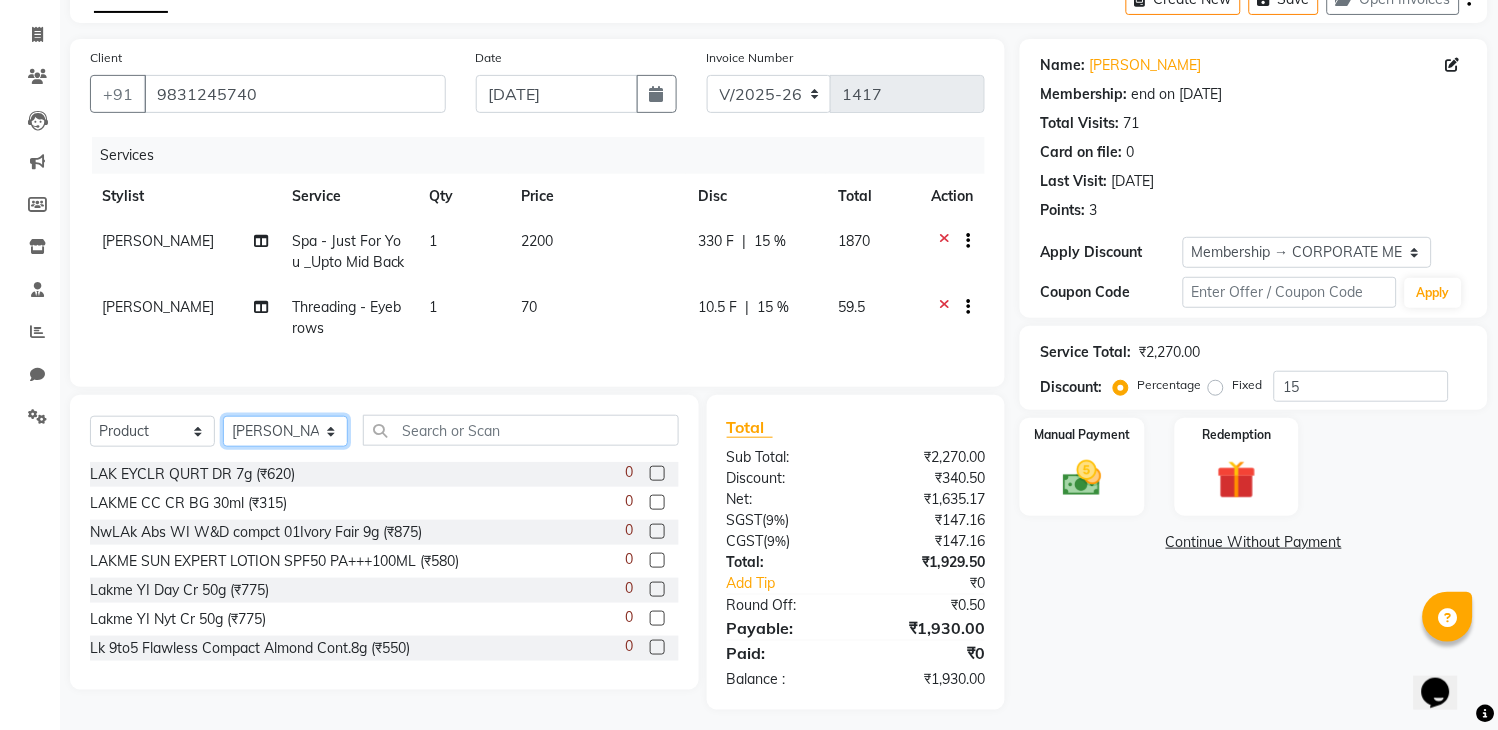 click on "Select Stylist Admin [PERSON_NAME] [PERSON_NAME] [PERSON_NAME] [PERSON_NAME] [PERSON_NAME] [PERSON_NAME] [PERSON_NAME] Reception [PERSON_NAME] [PERSON_NAME] [PERSON_NAME] [PERSON_NAME] [PERSON_NAME] [PERSON_NAME] [PERSON_NAME]" 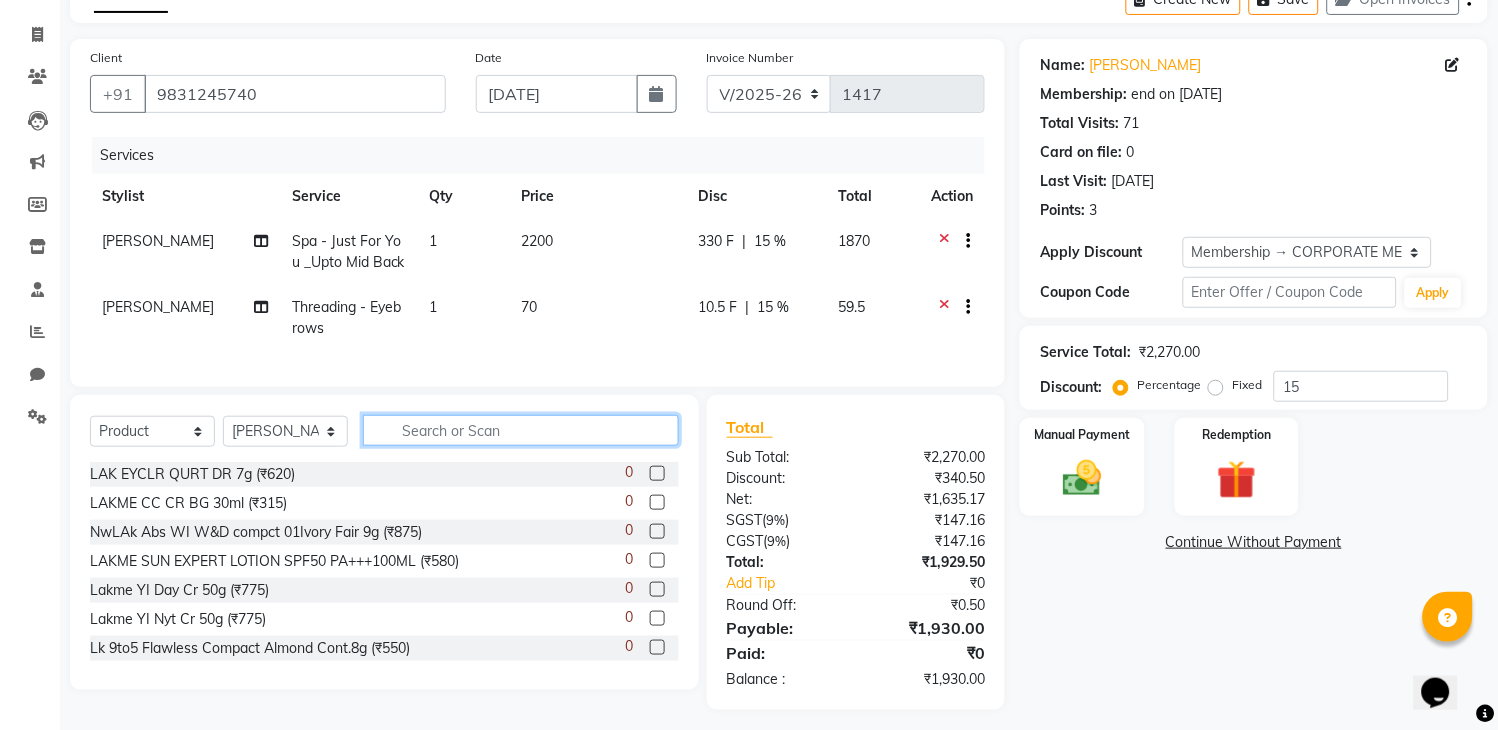 click 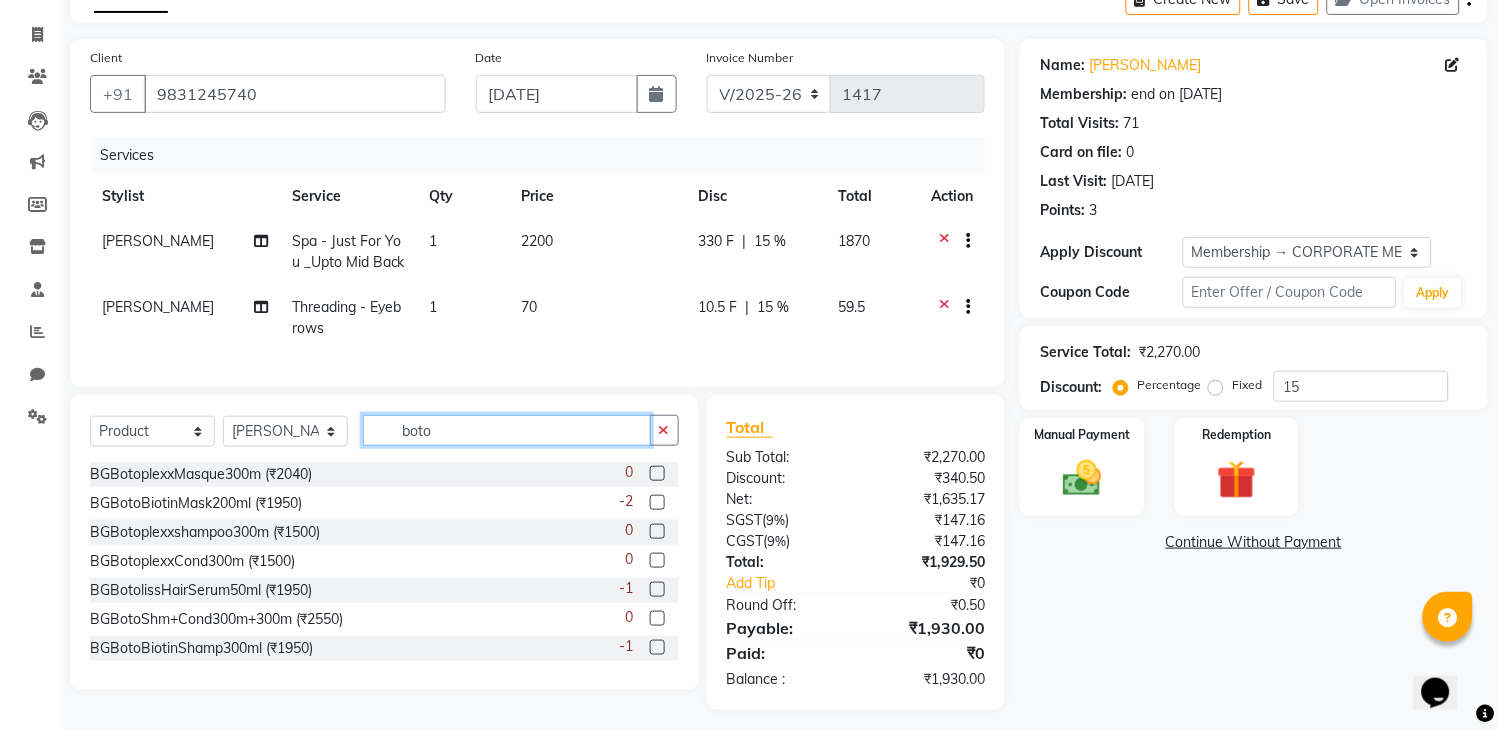 type on "boto" 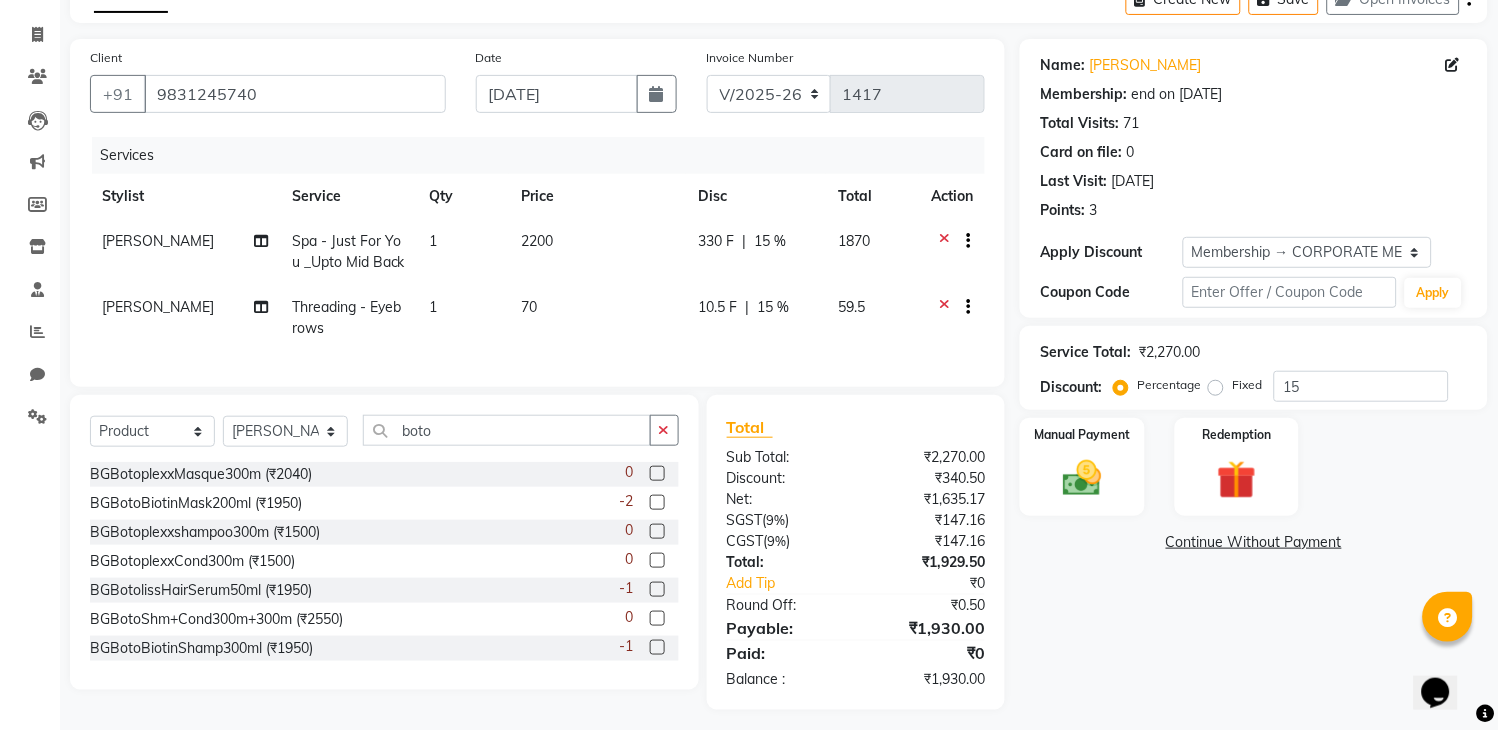 click 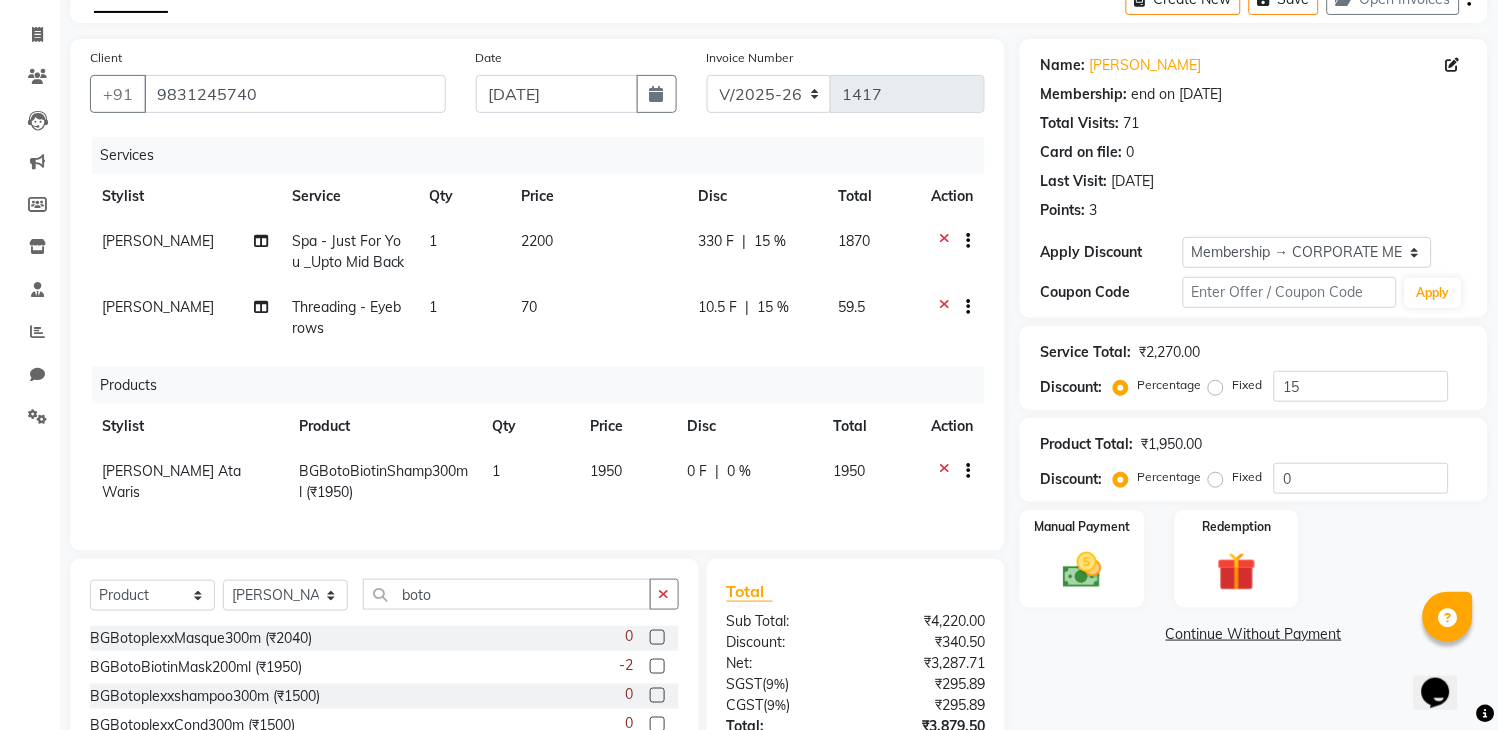 checkbox on "false" 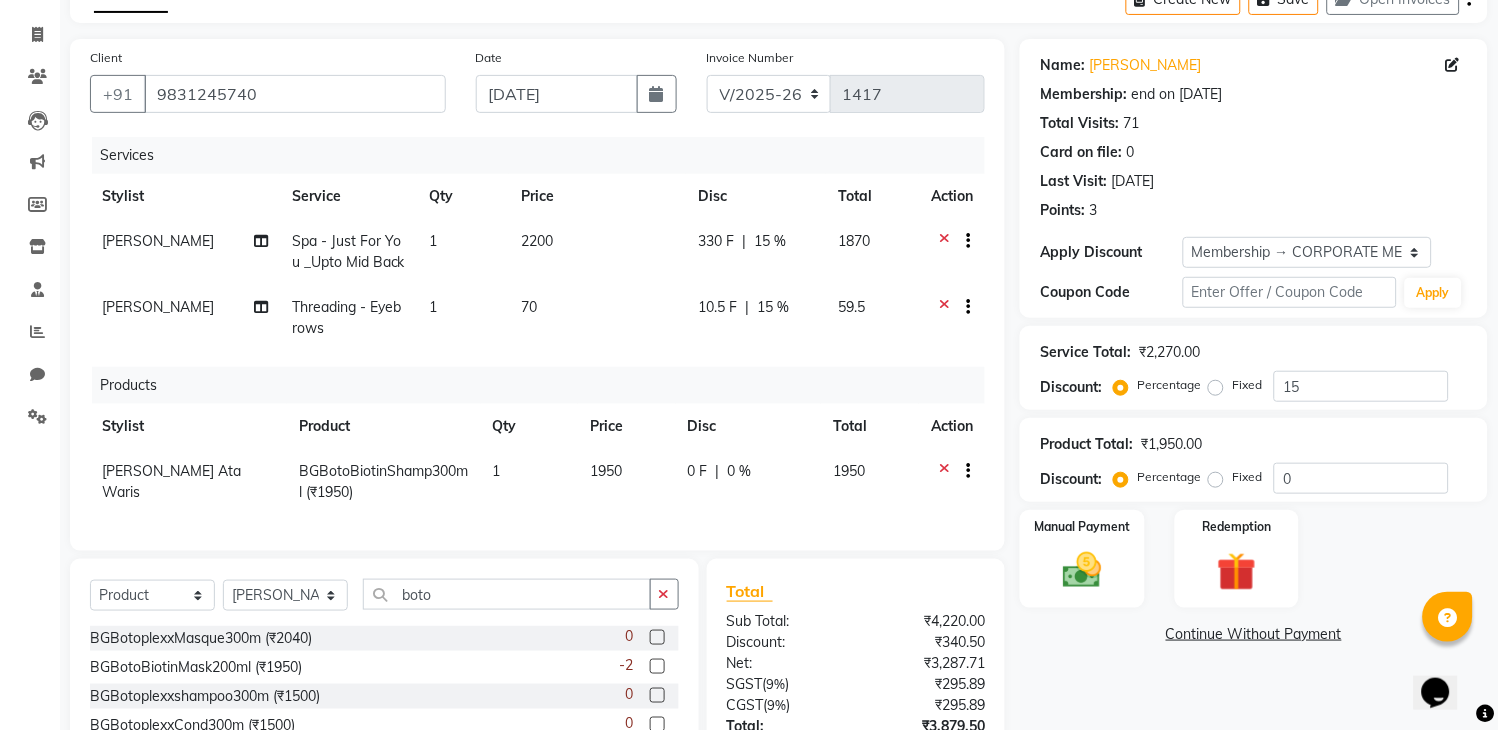 click 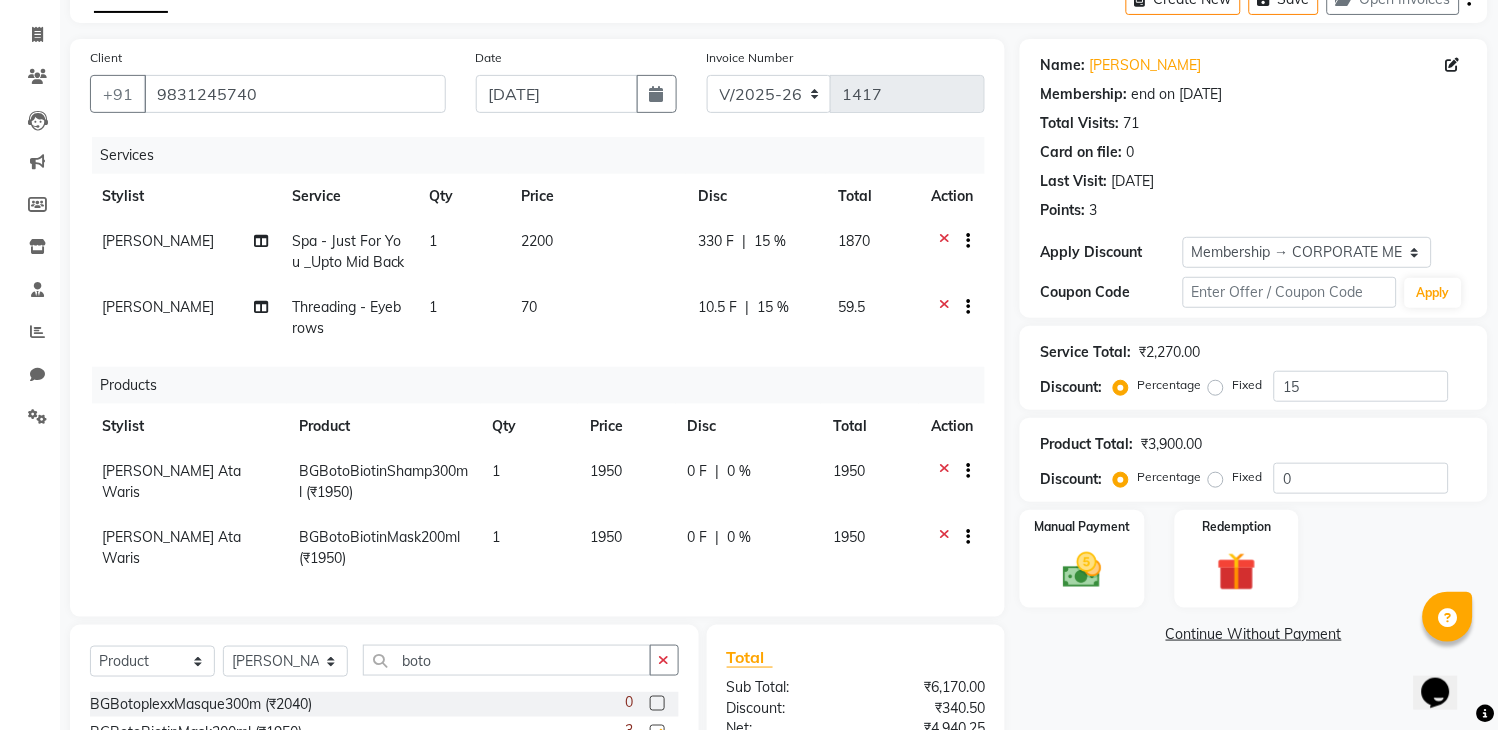 checkbox on "false" 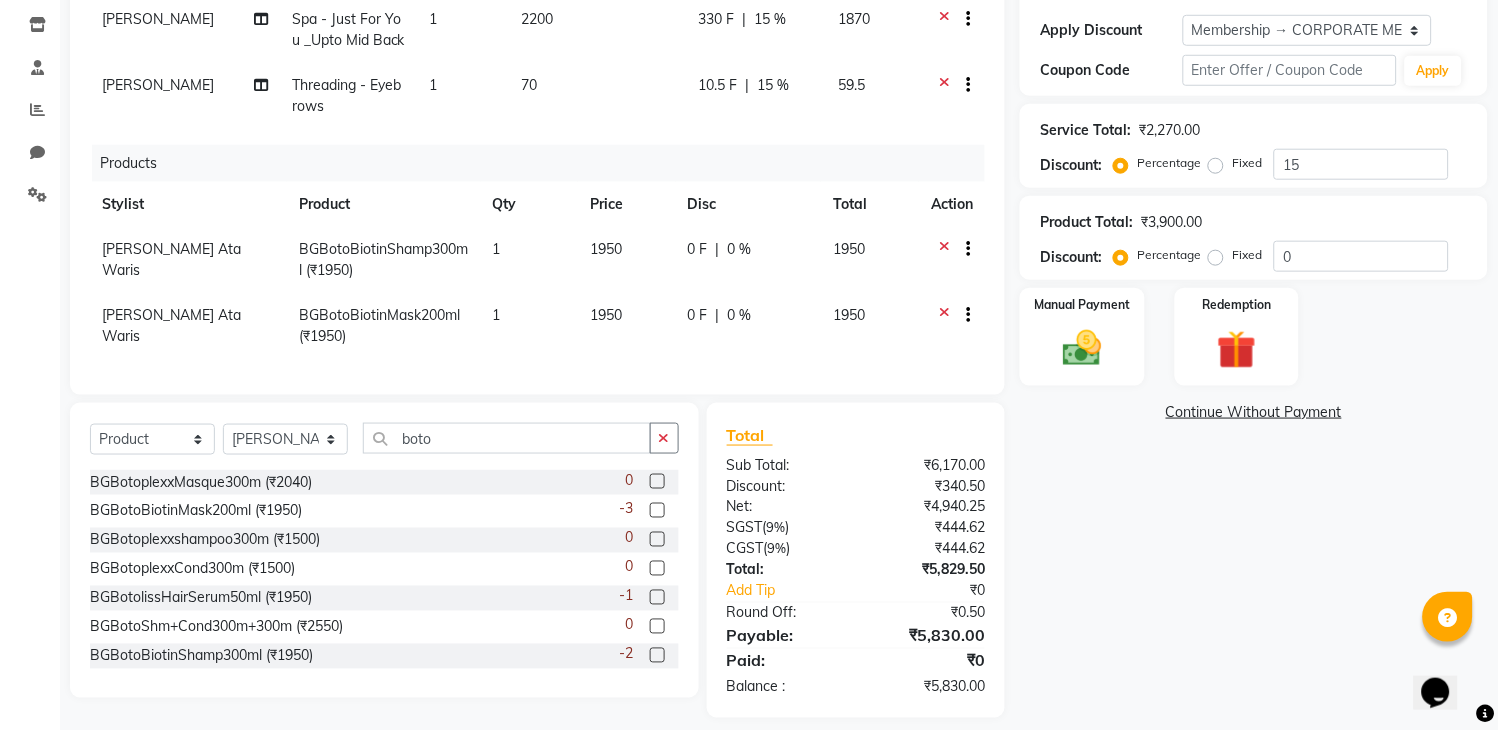 scroll, scrollTop: 370, scrollLeft: 0, axis: vertical 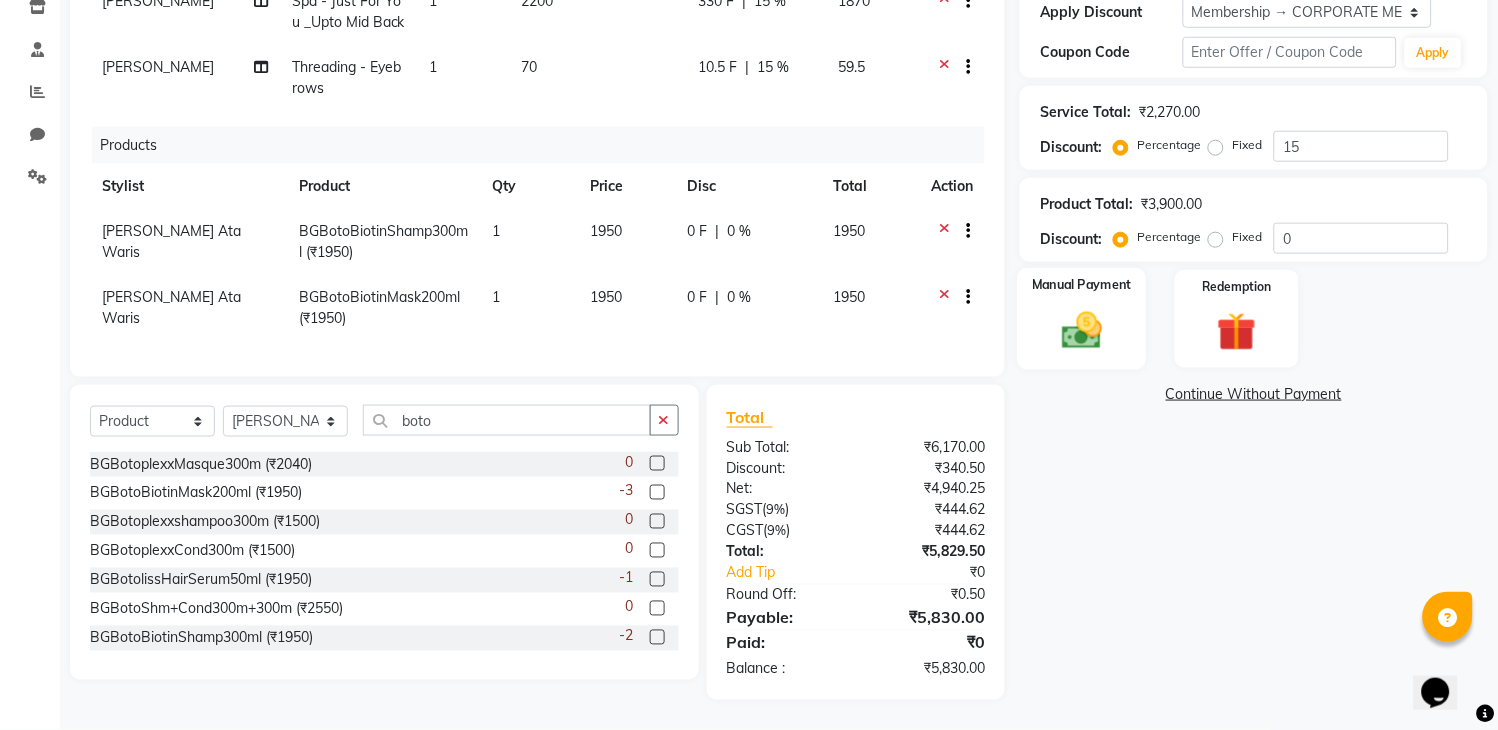 click 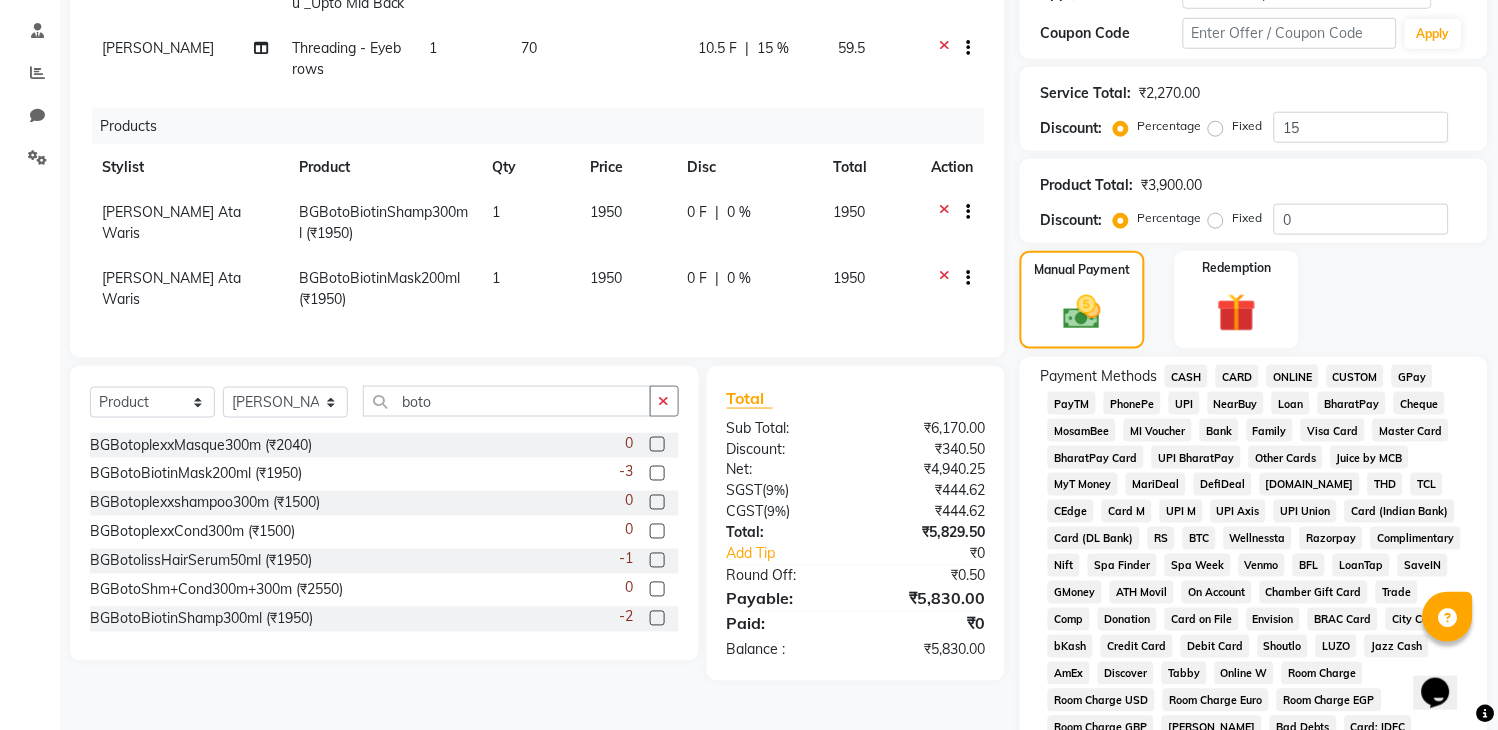 click on "GPay" 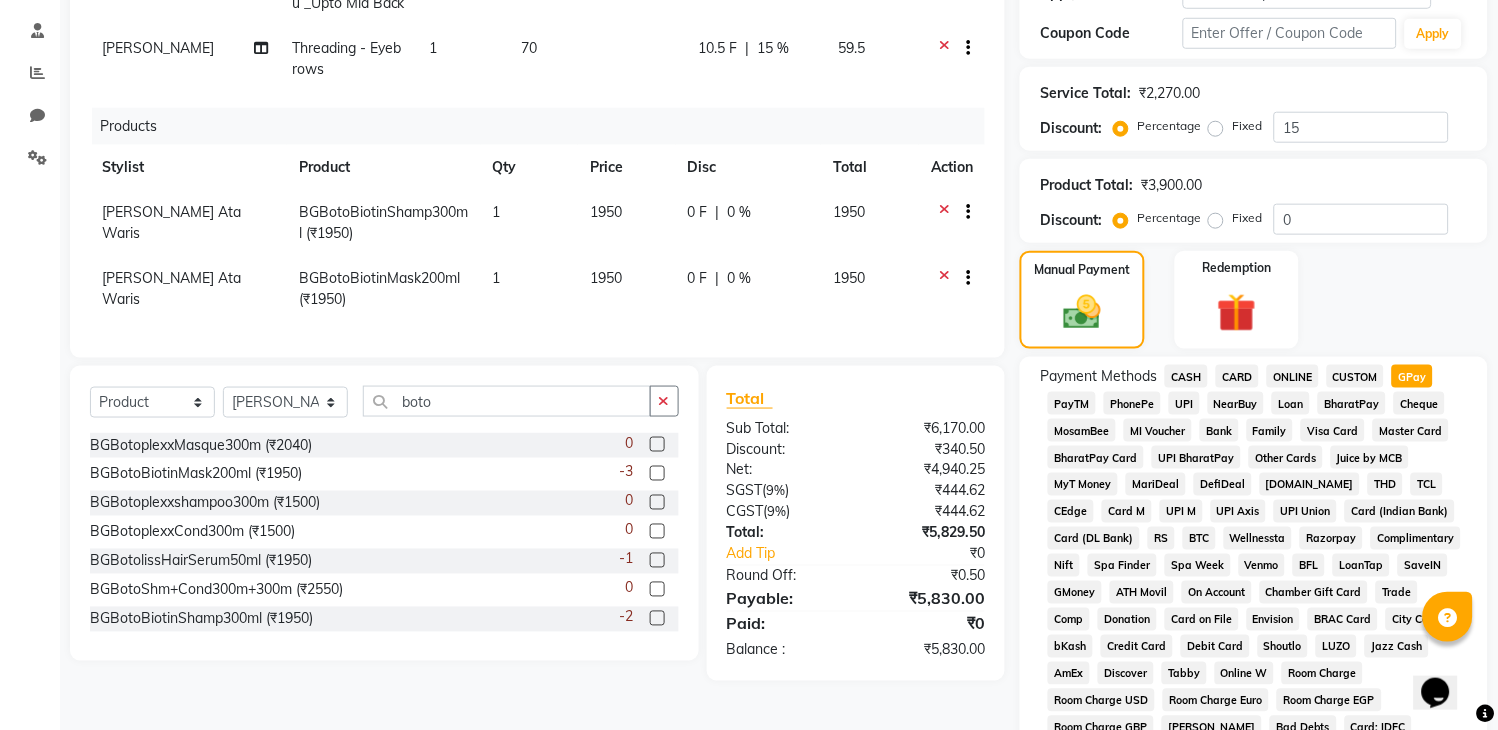 scroll, scrollTop: 838, scrollLeft: 0, axis: vertical 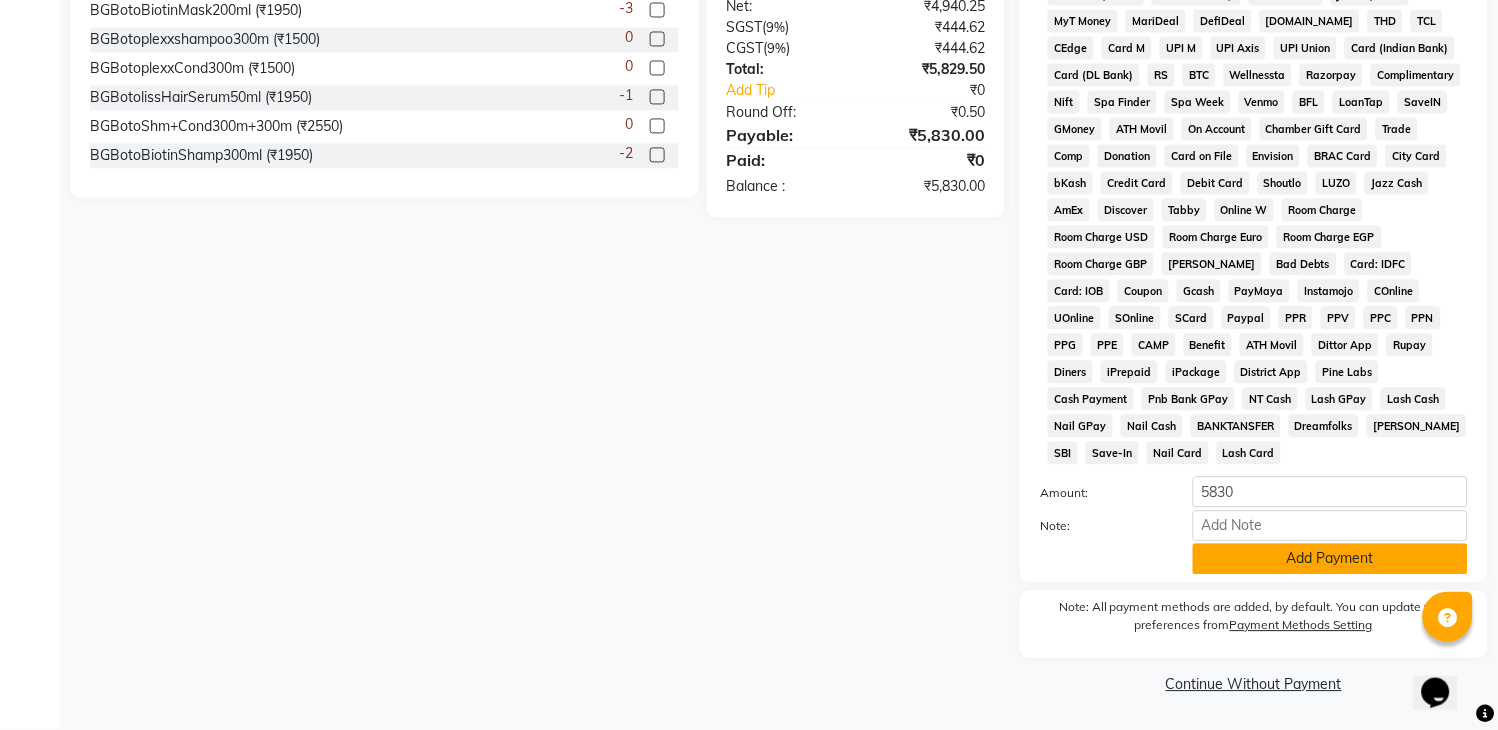 click on "Add Payment" 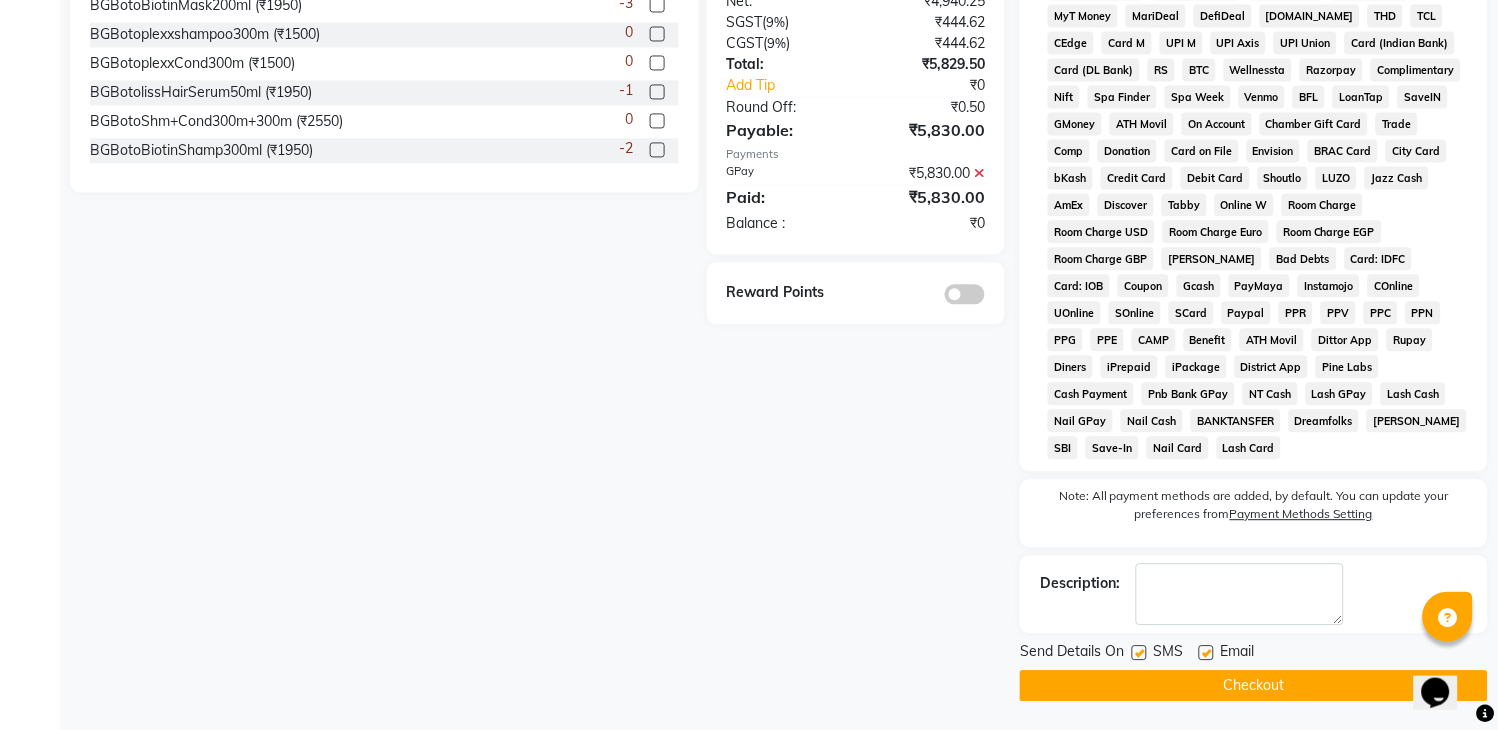 click on "Checkout" 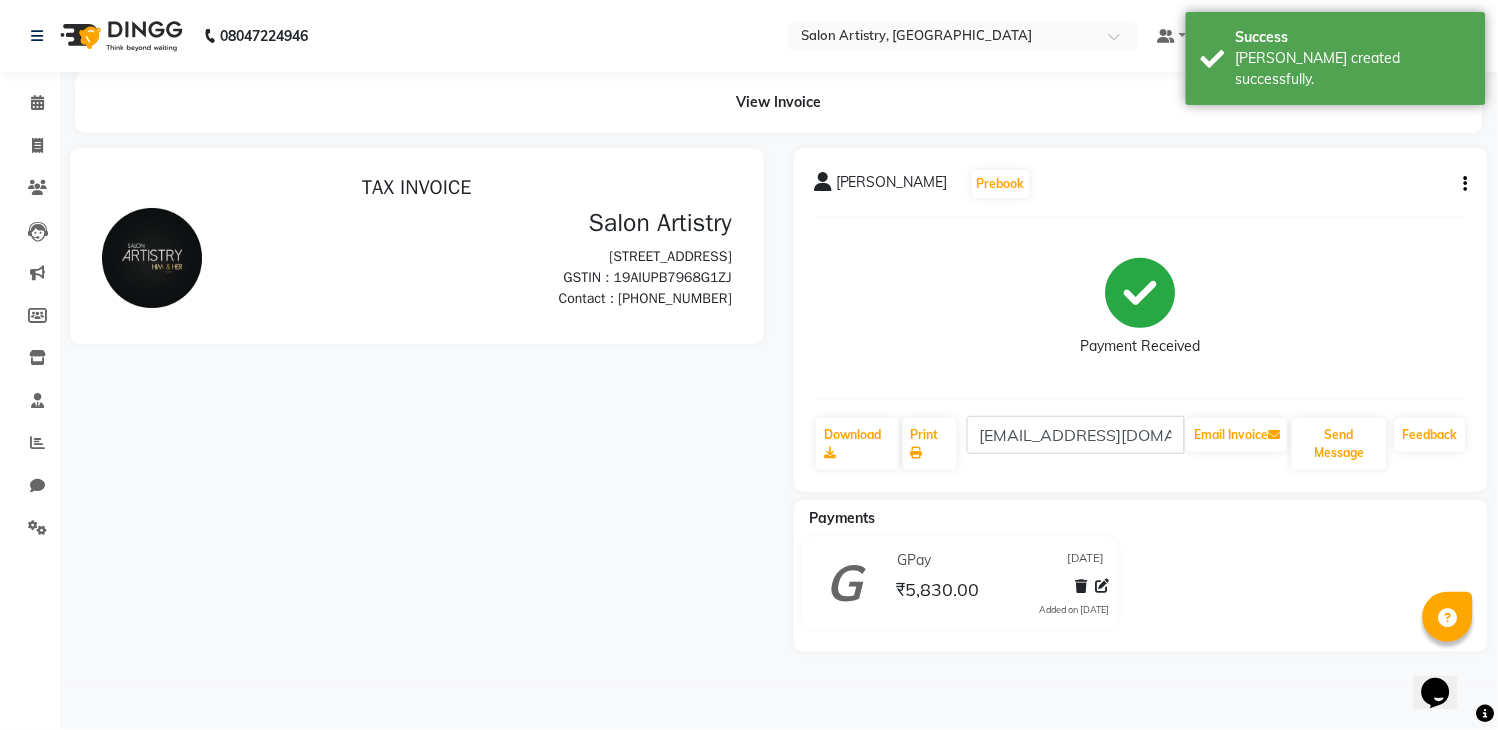 scroll, scrollTop: 0, scrollLeft: 0, axis: both 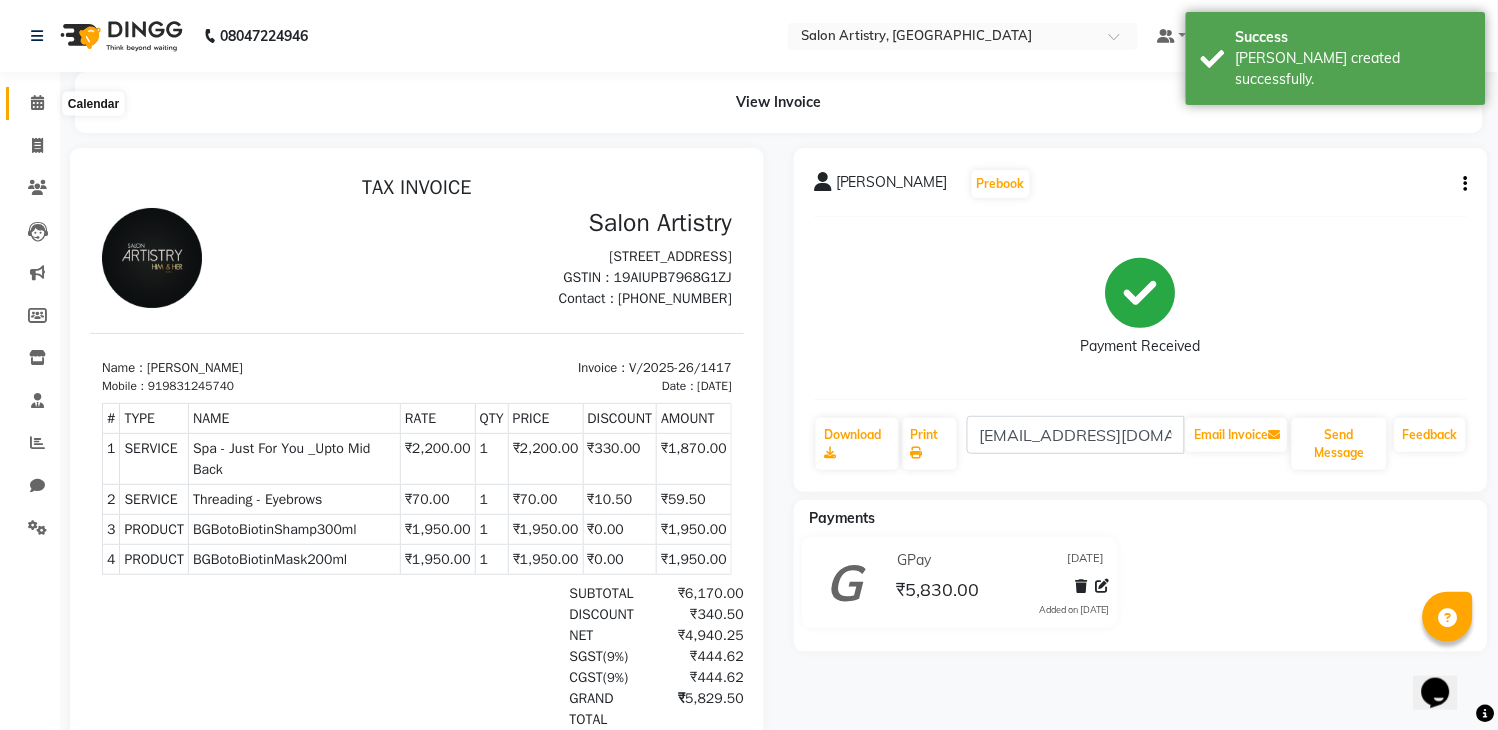 click 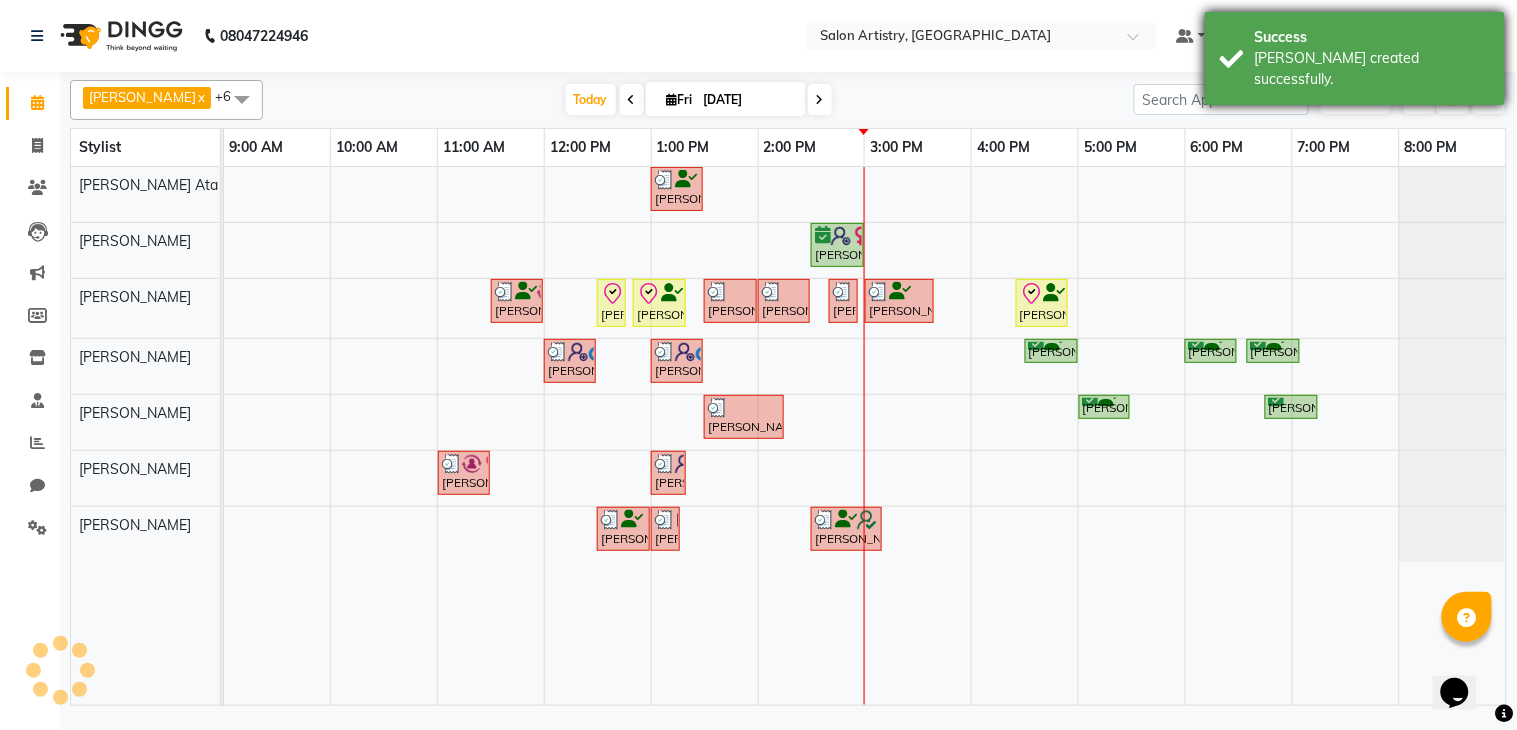 click on "Success   Bill created successfully." at bounding box center (1355, 58) 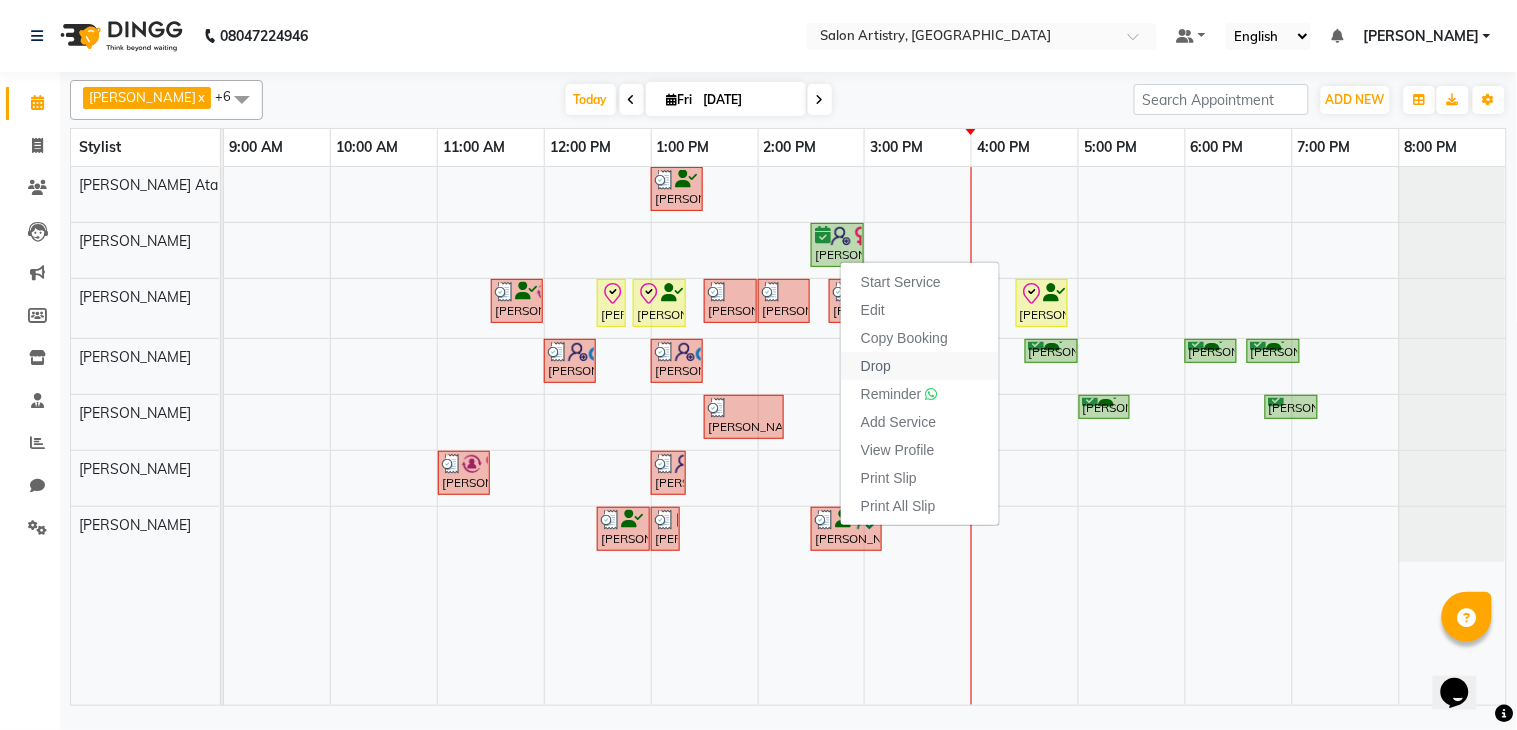 click on "Drop" at bounding box center [876, 366] 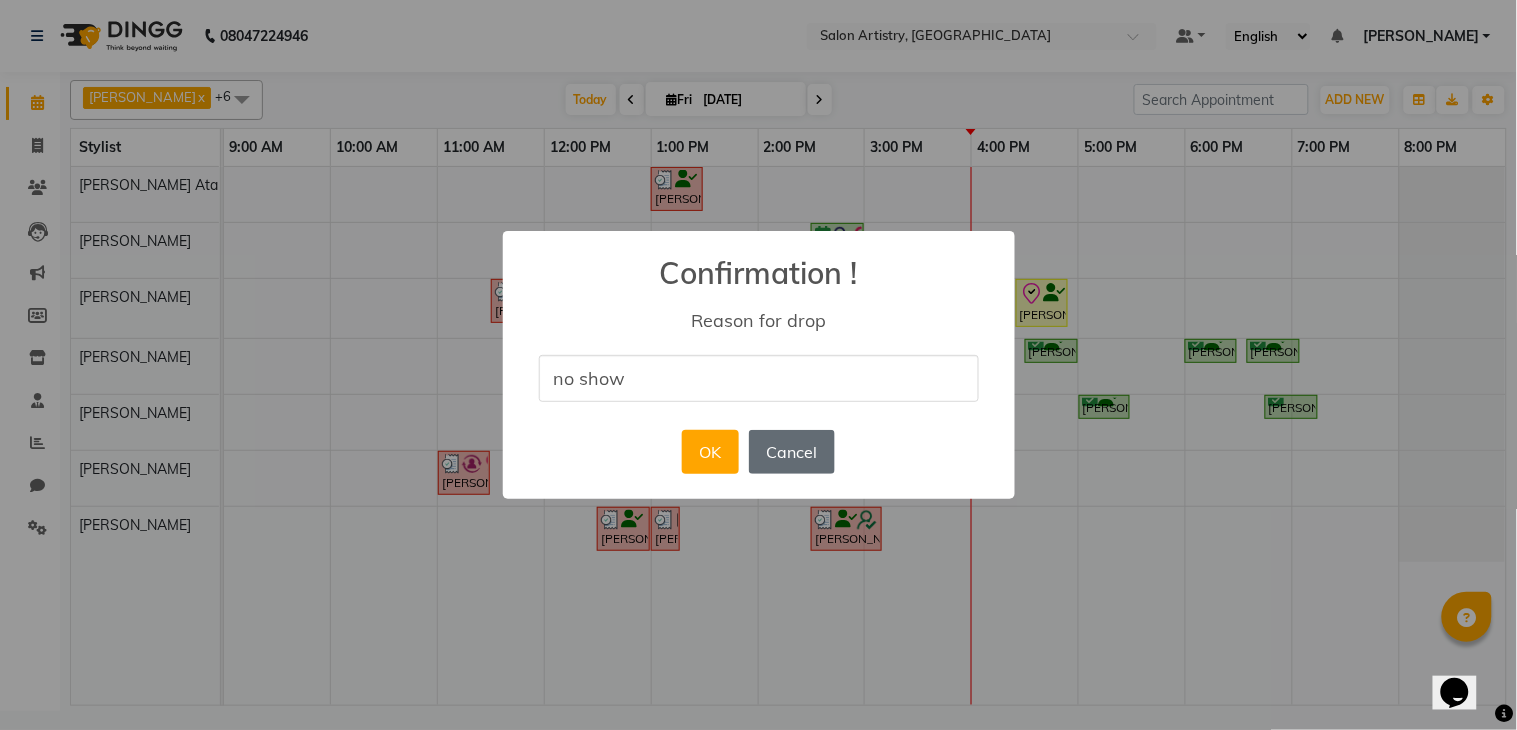 type on "no show" 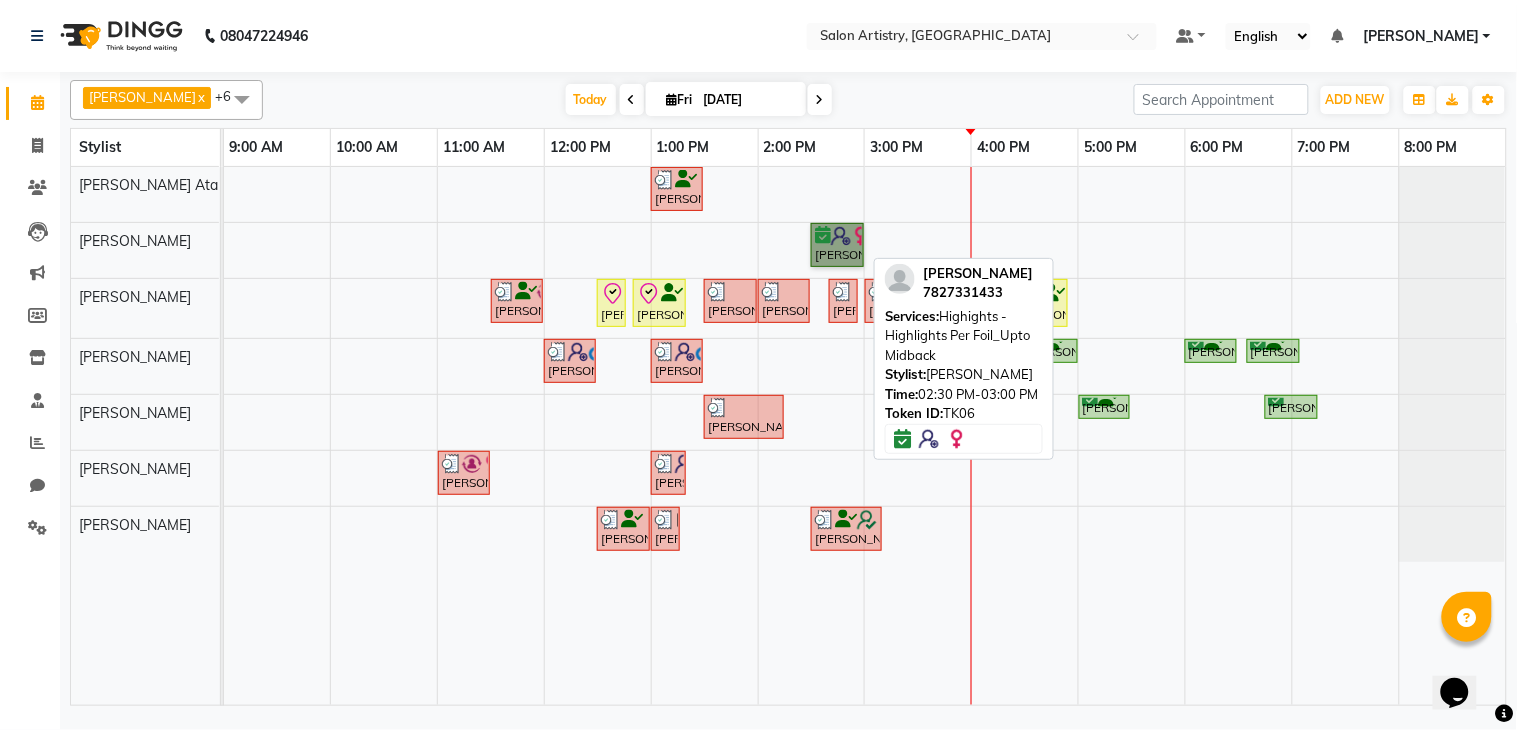 drag, startPoint x: 831, startPoint y: 247, endPoint x: 816, endPoint y: 290, distance: 45.54119 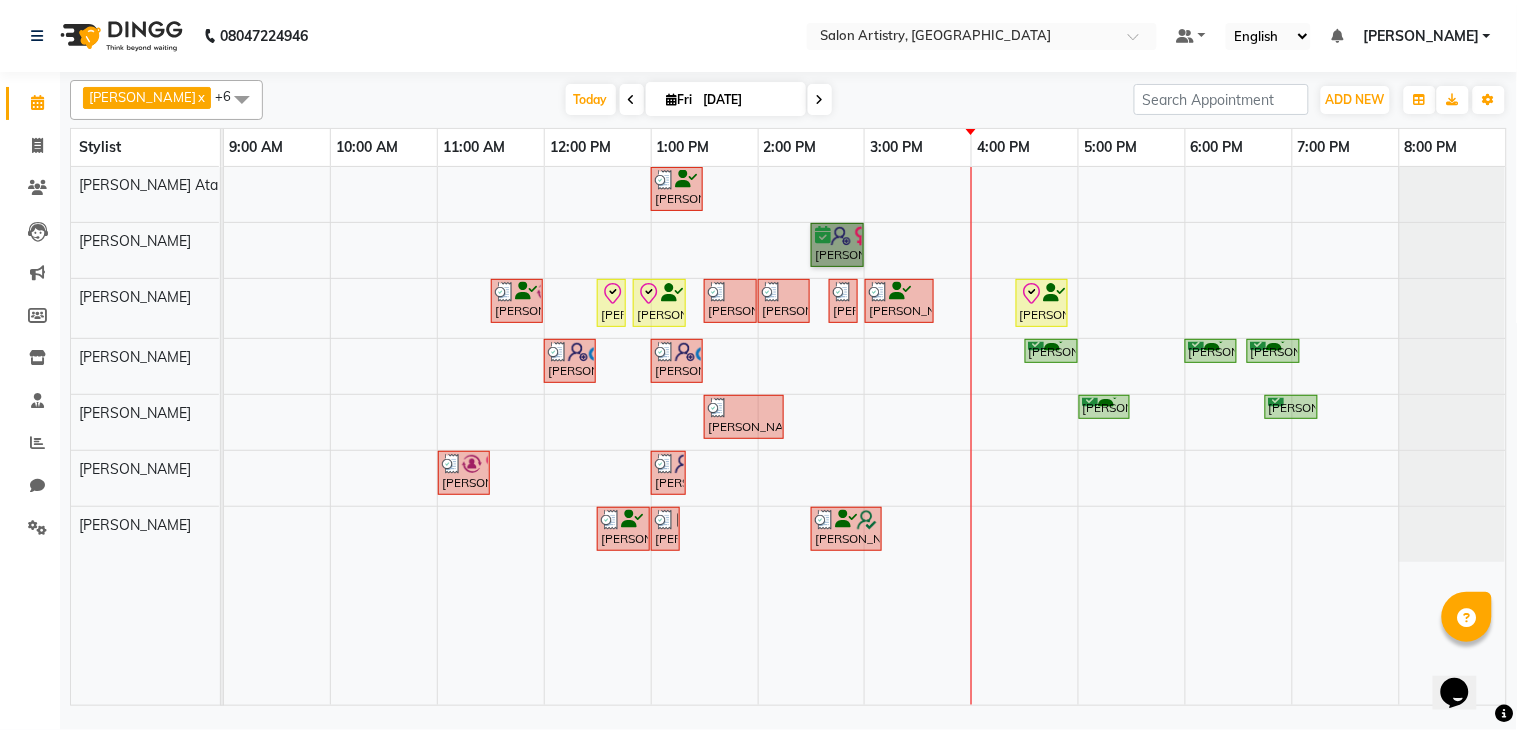 drag, startPoint x: 816, startPoint y: 290, endPoint x: 832, endPoint y: 251, distance: 42.154476 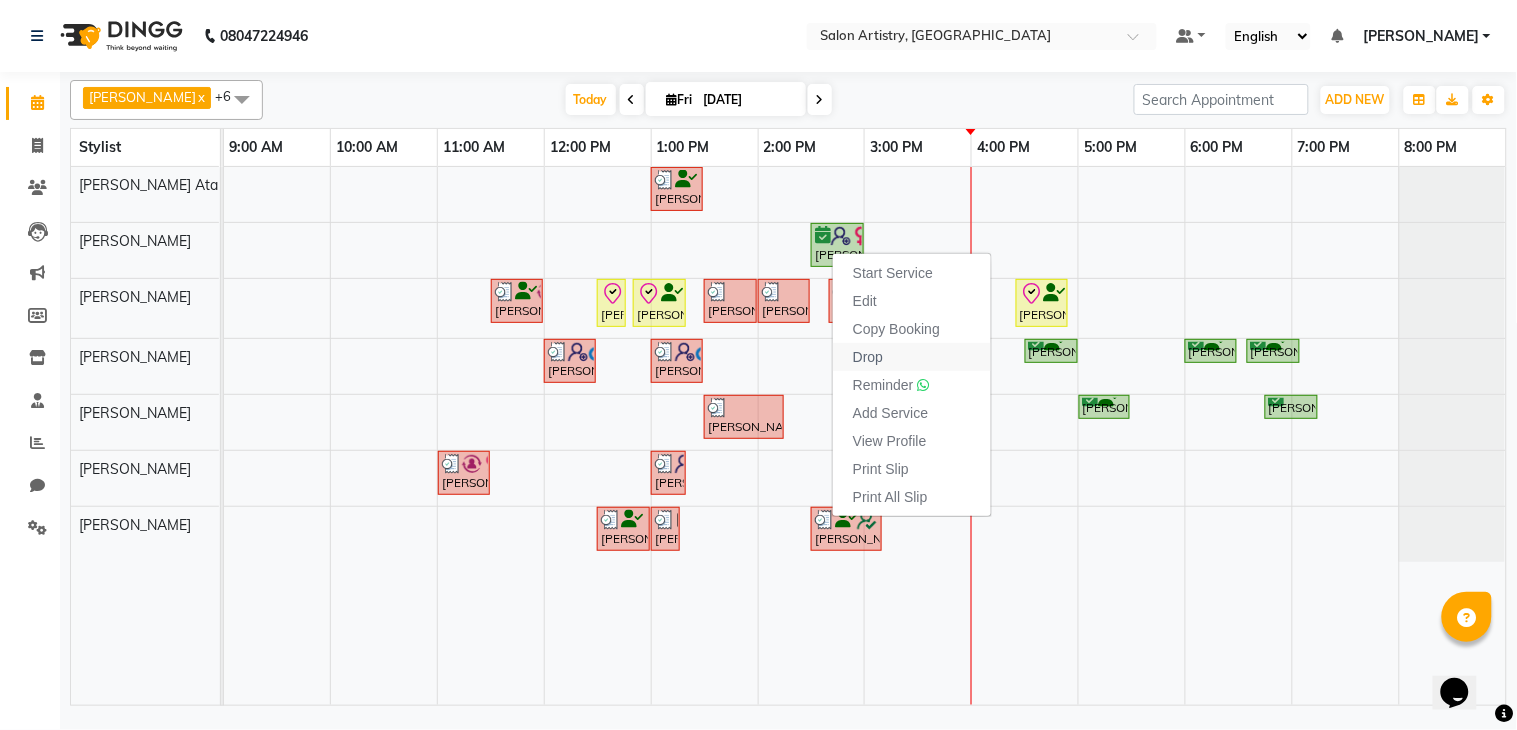 click on "Drop" at bounding box center (868, 357) 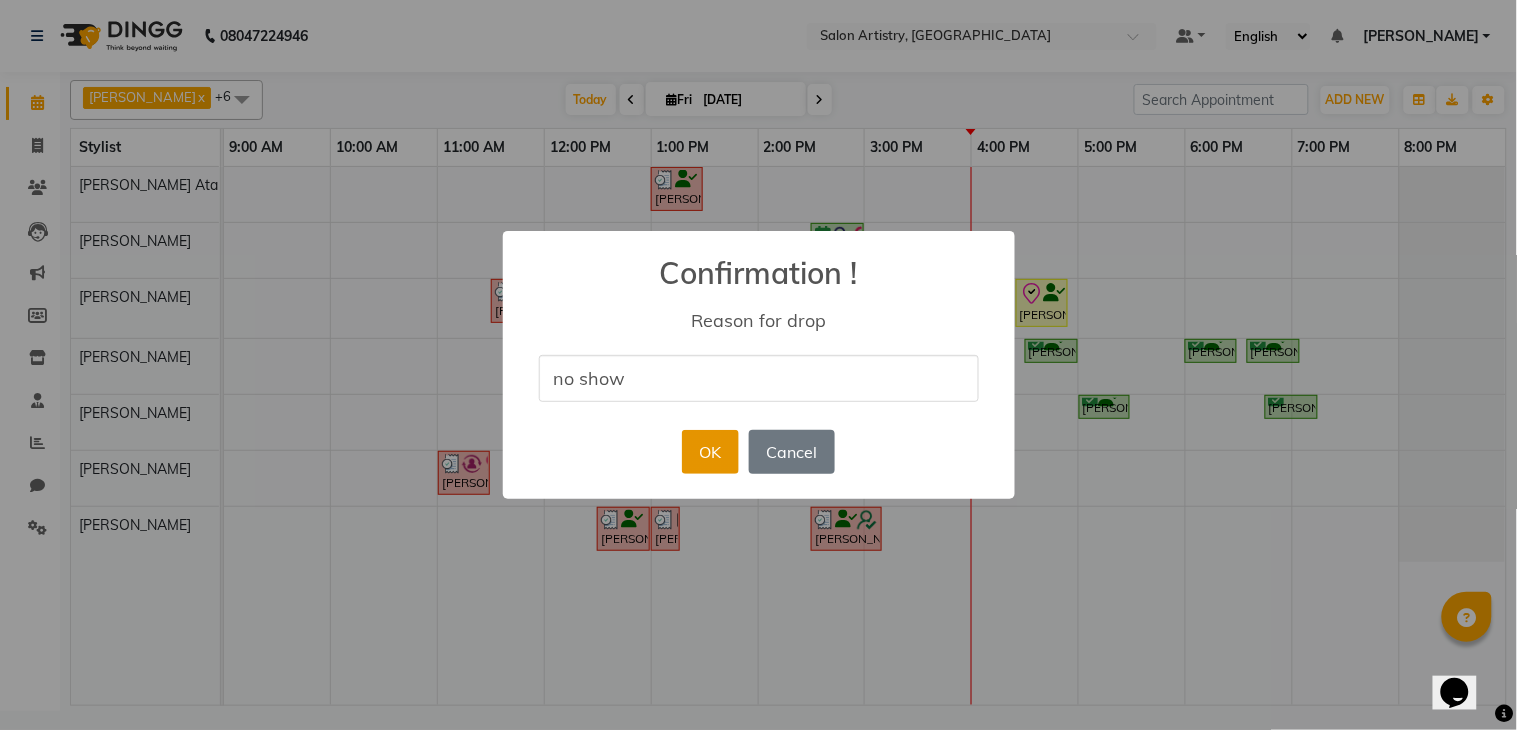 type on "no show" 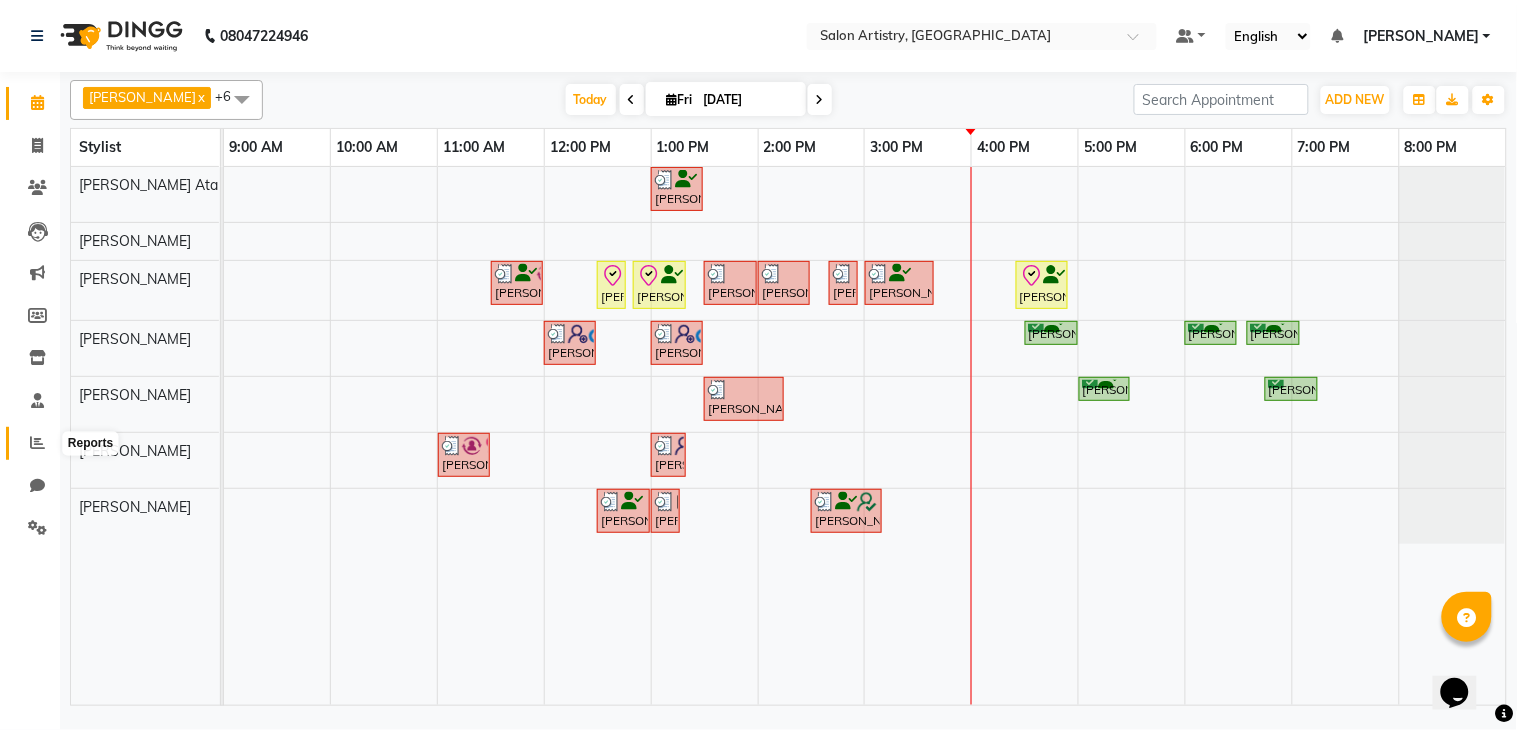 click 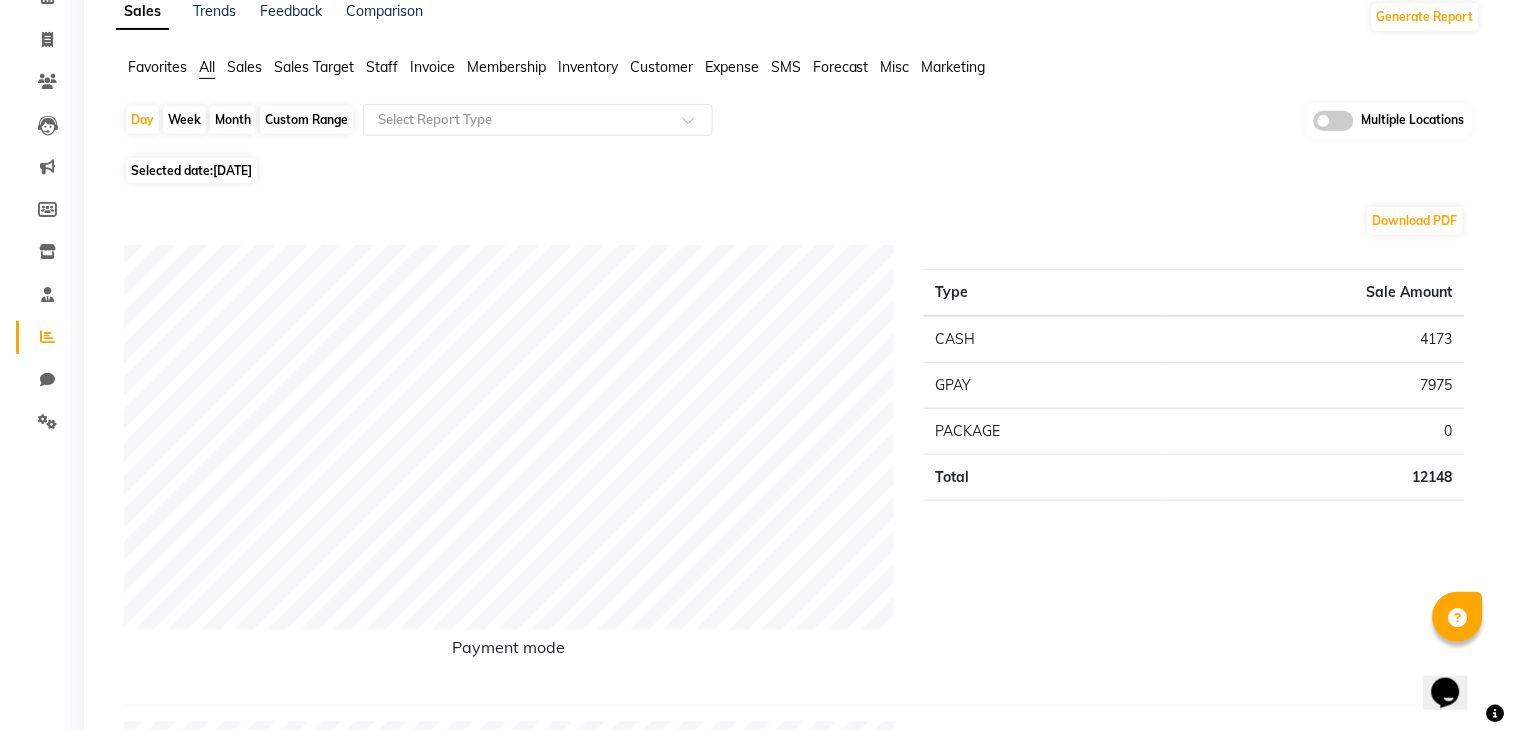 scroll, scrollTop: 0, scrollLeft: 0, axis: both 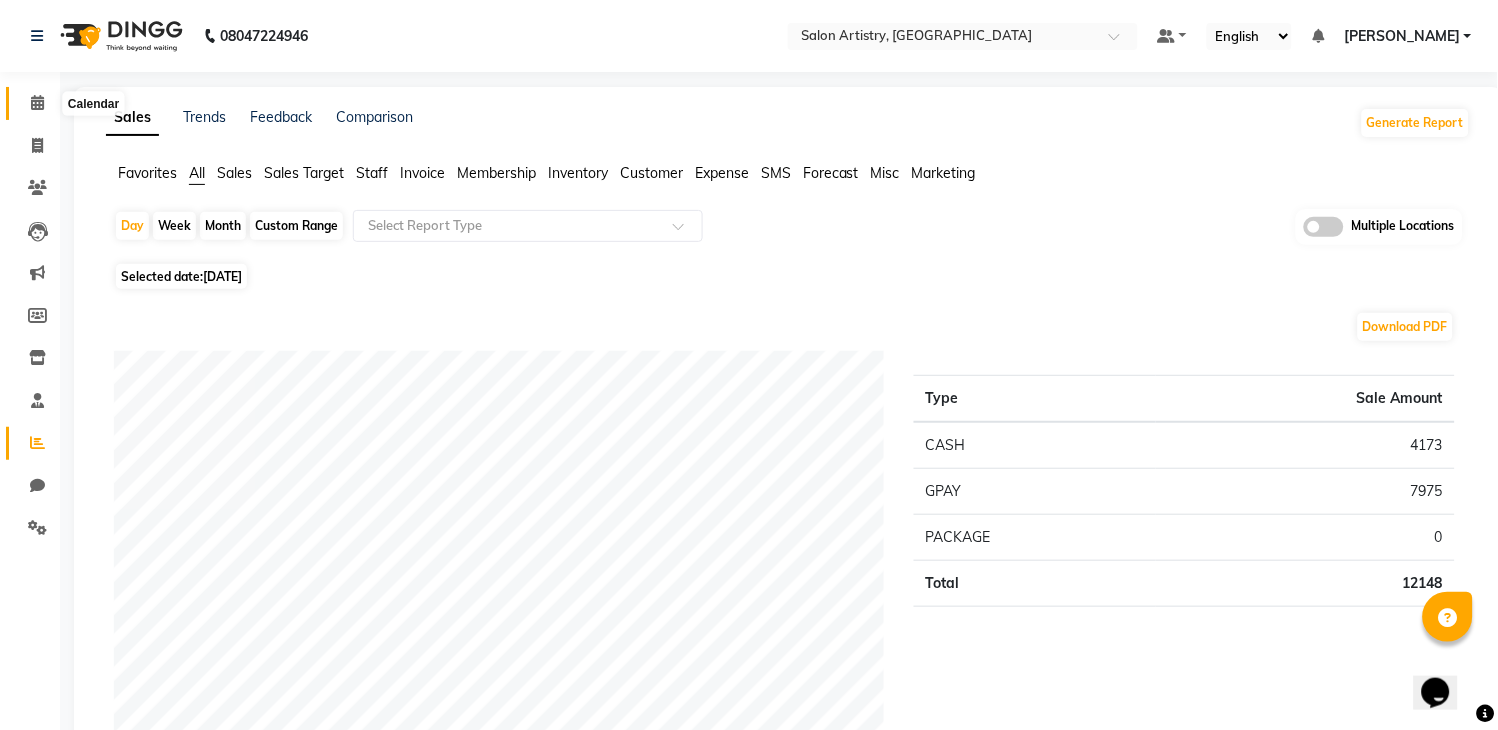 click 